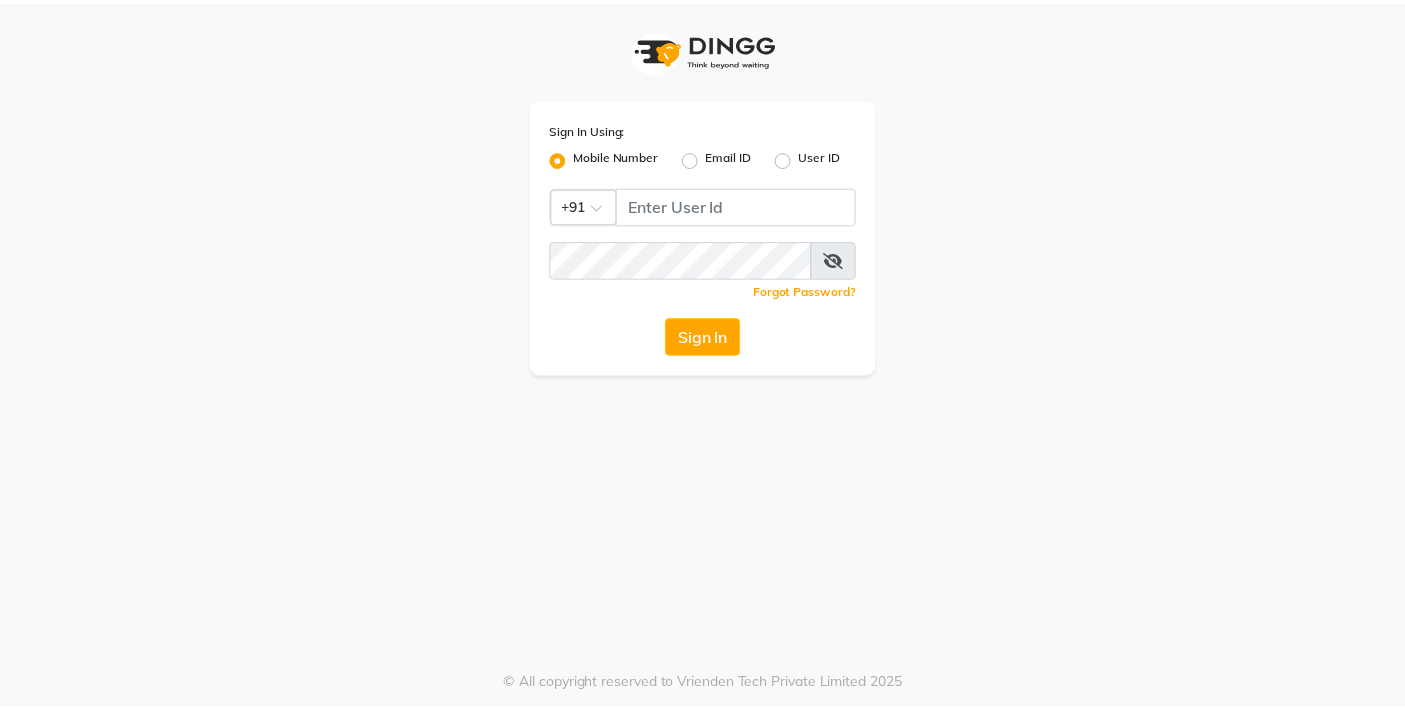 scroll, scrollTop: 0, scrollLeft: 0, axis: both 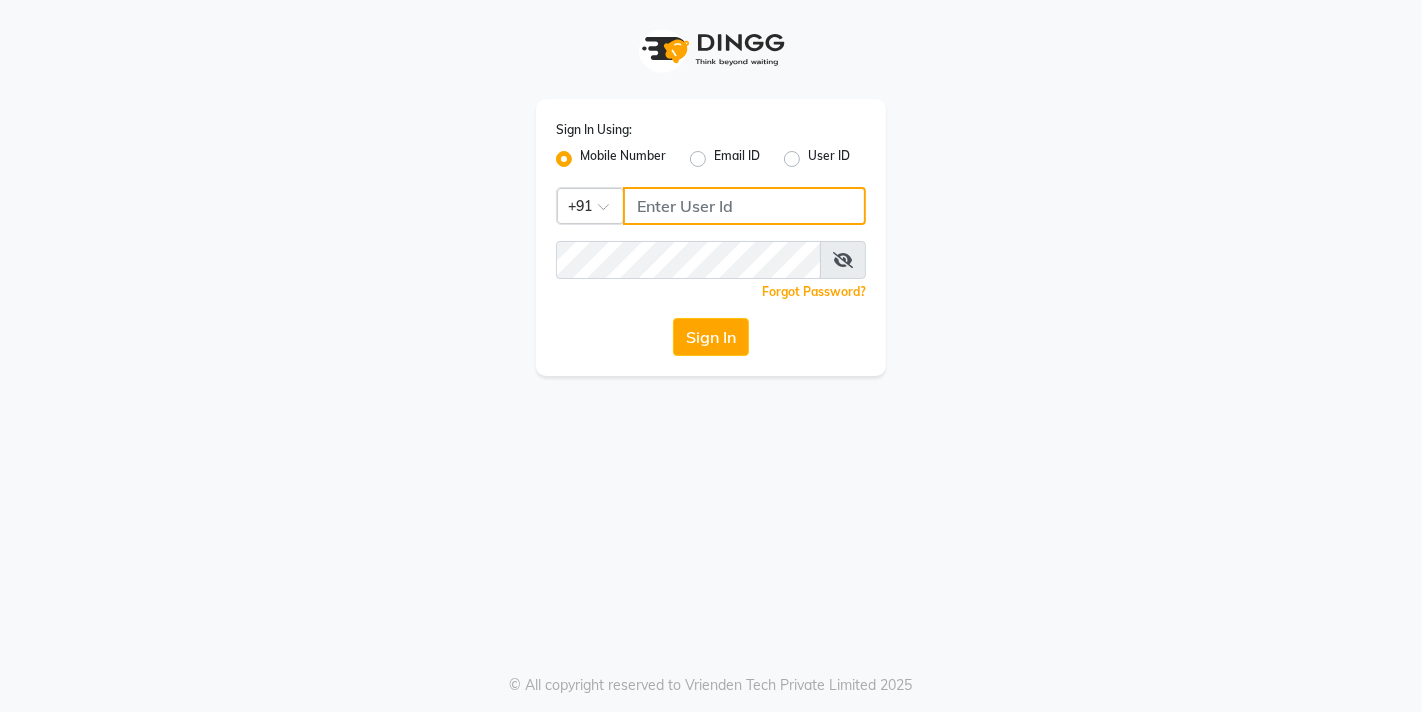 click 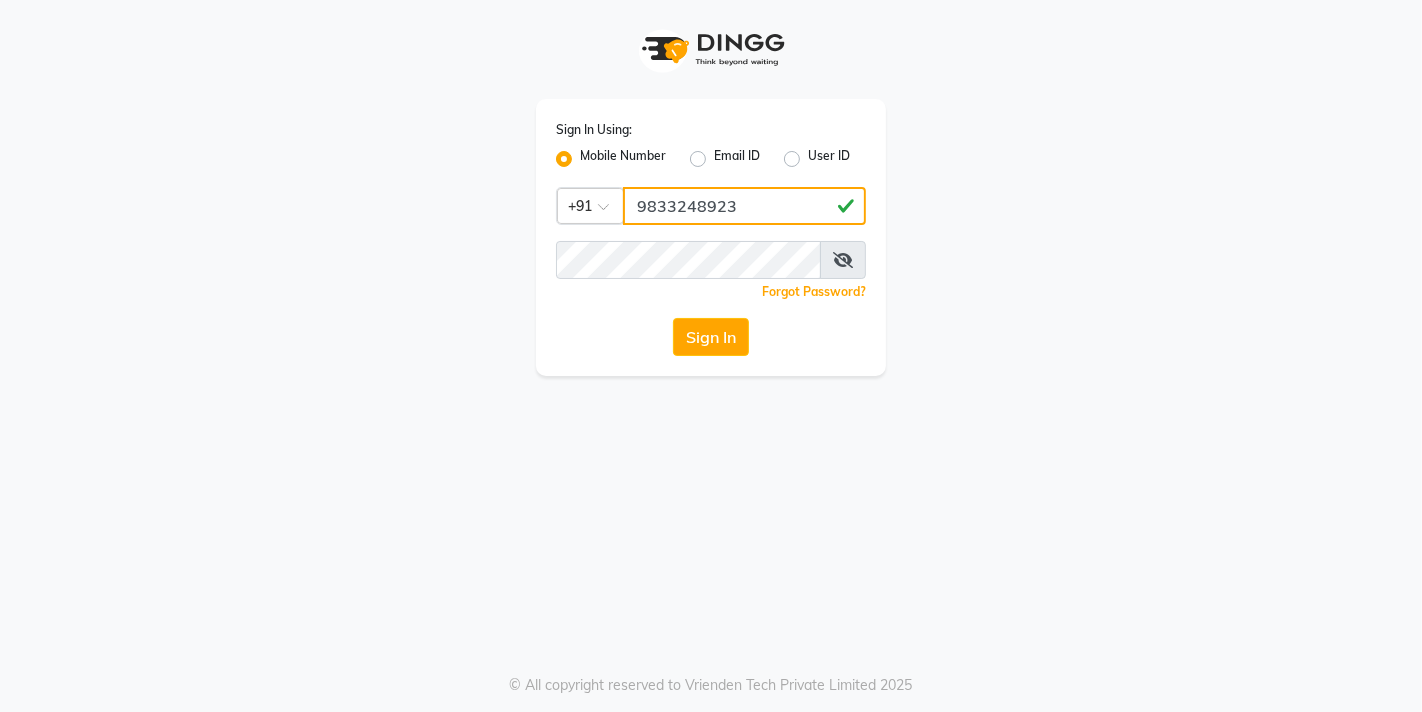 type on "9833248923" 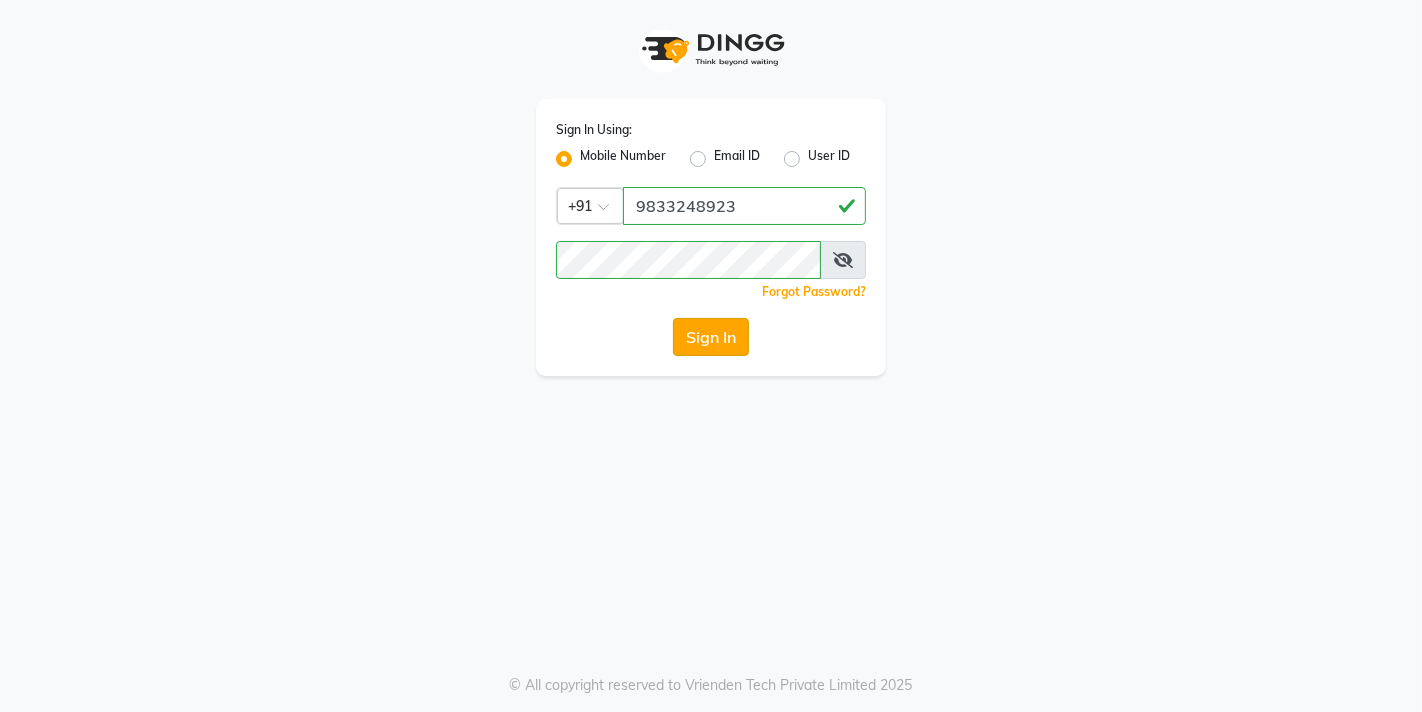 click on "Sign In" 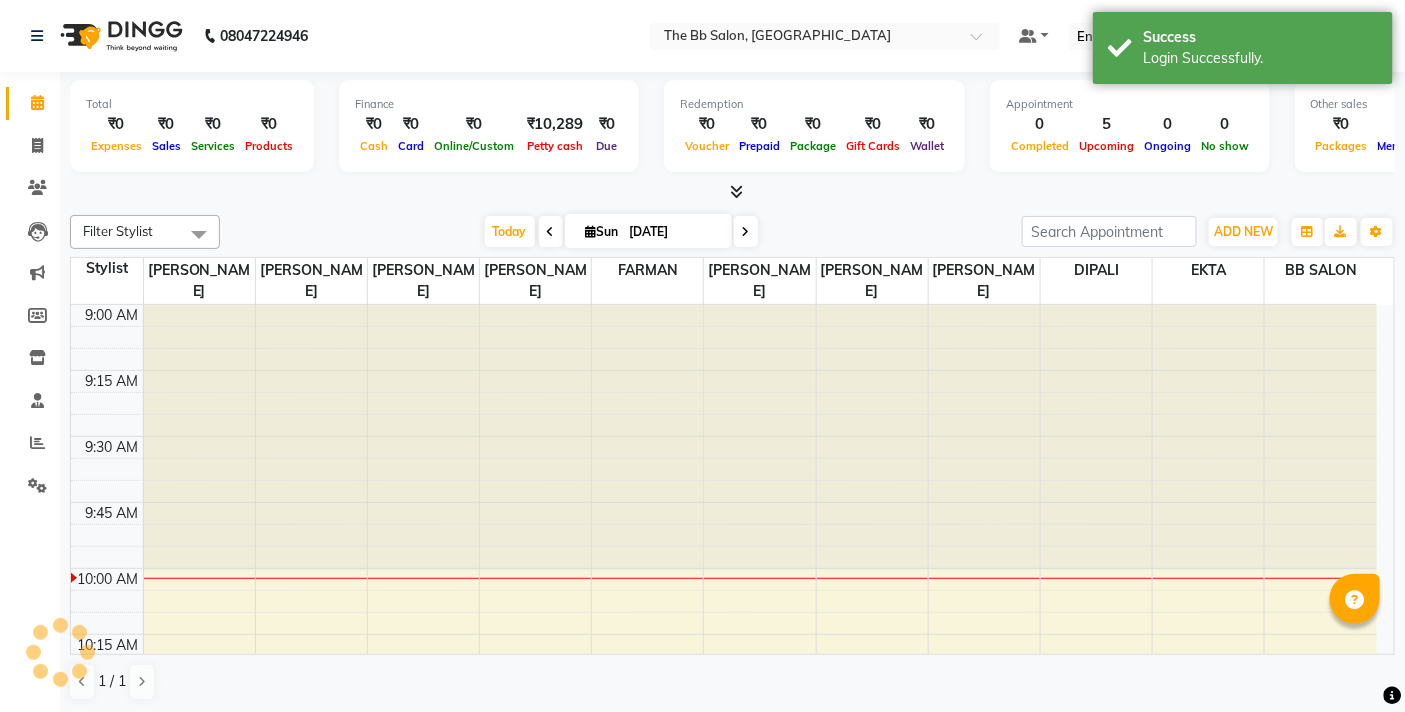 scroll, scrollTop: 0, scrollLeft: 0, axis: both 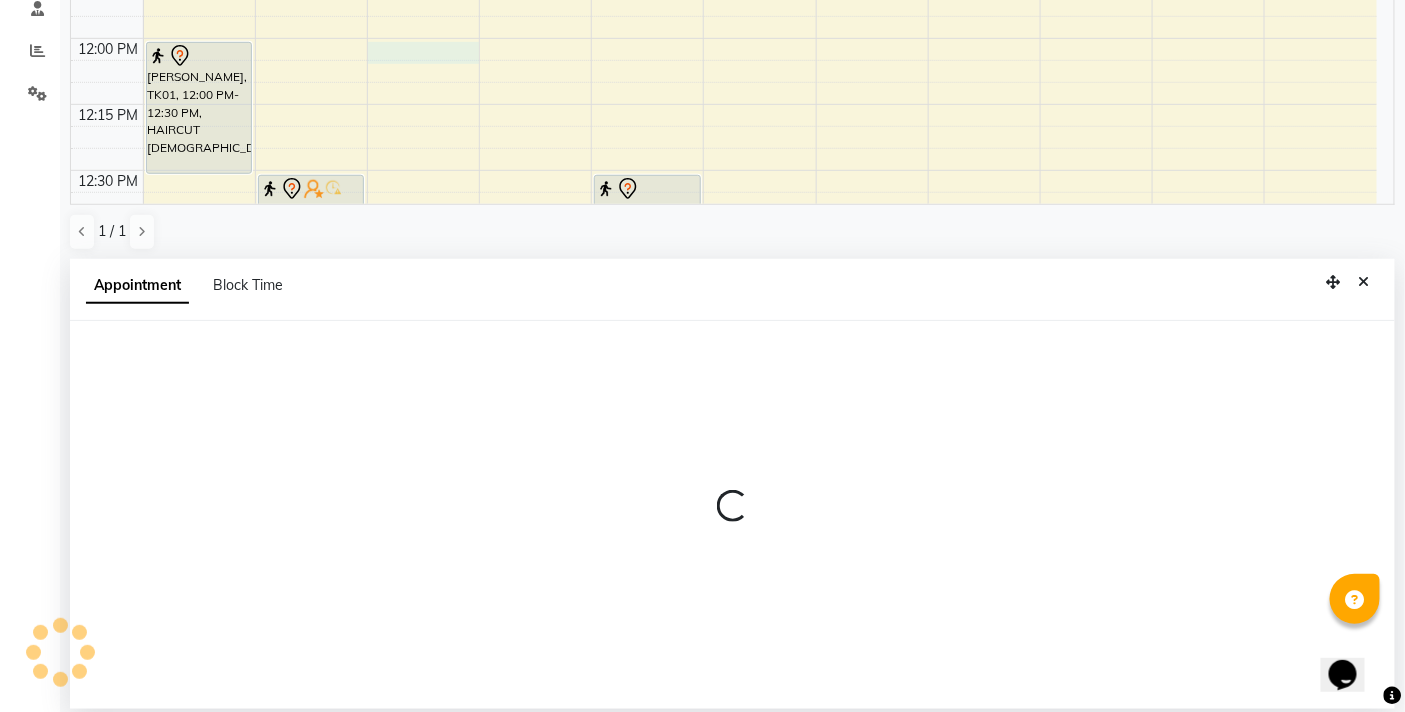select on "83659" 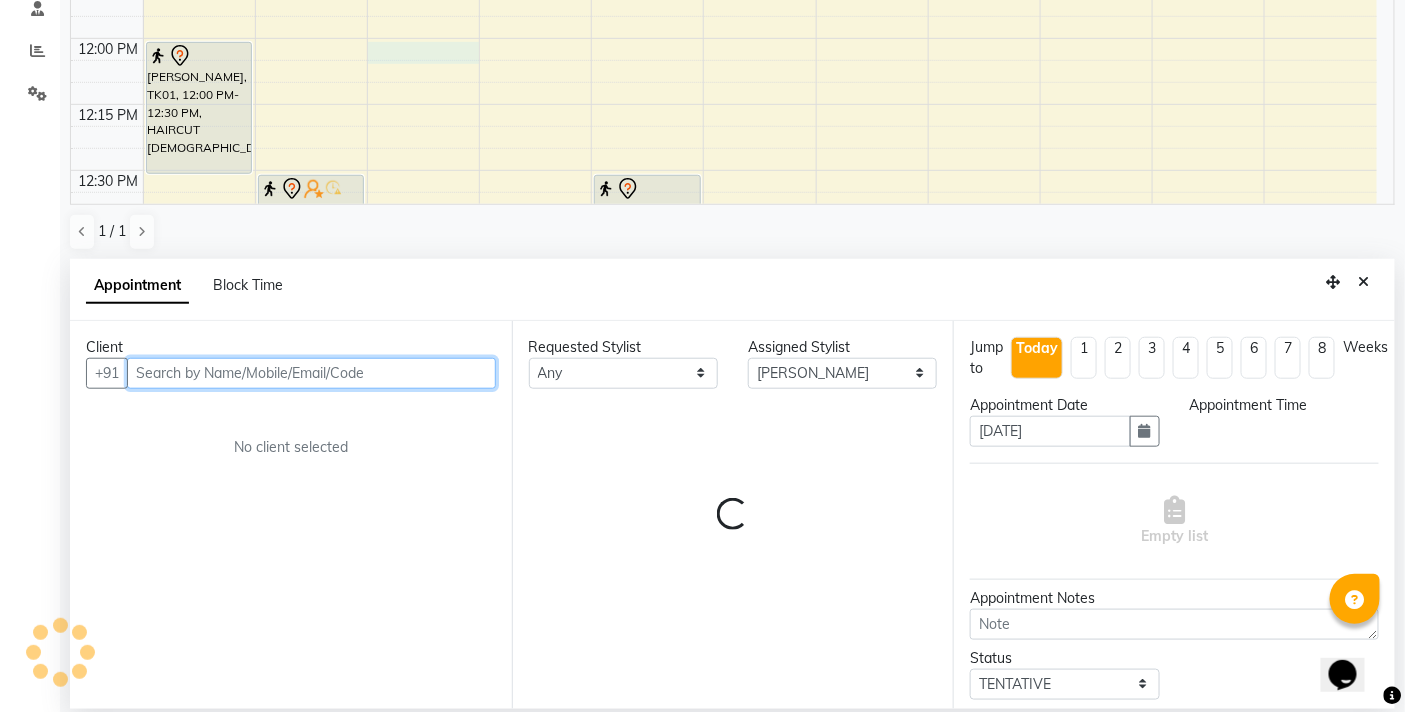 select on "720" 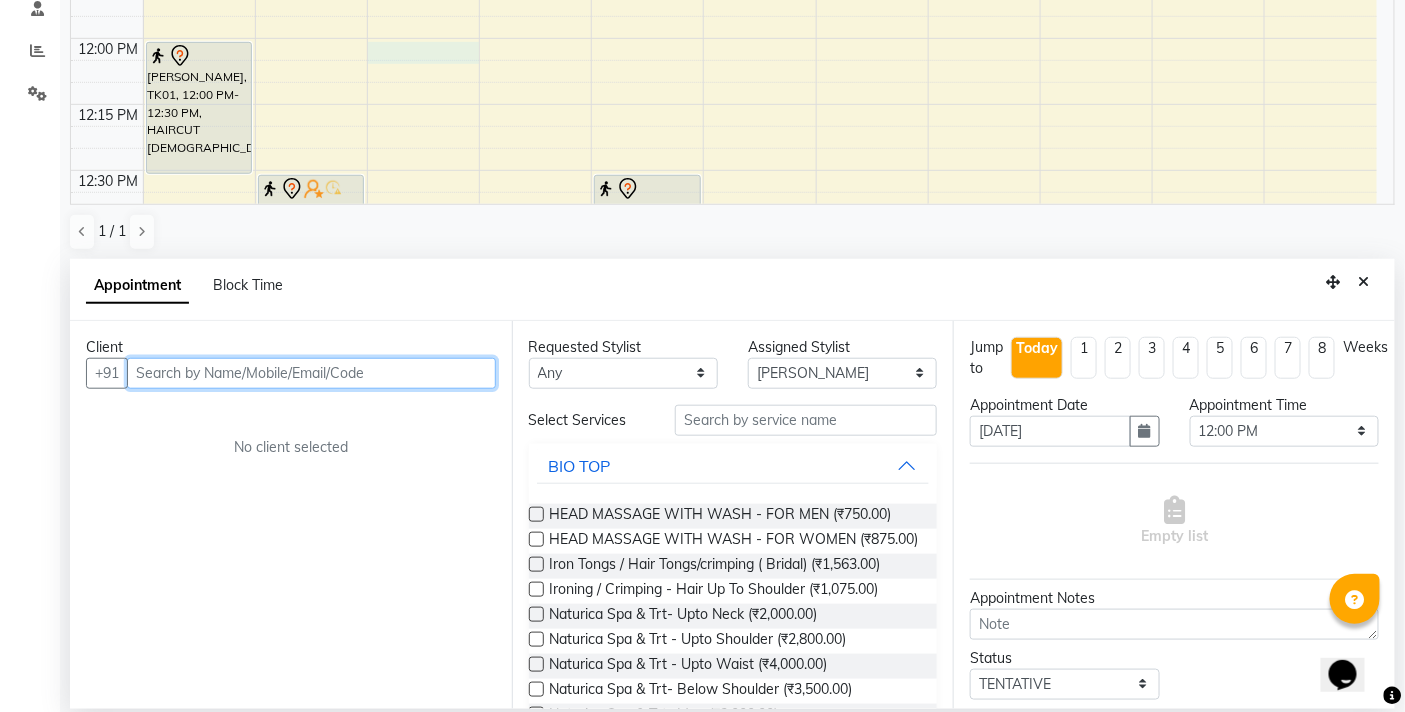 click at bounding box center (311, 373) 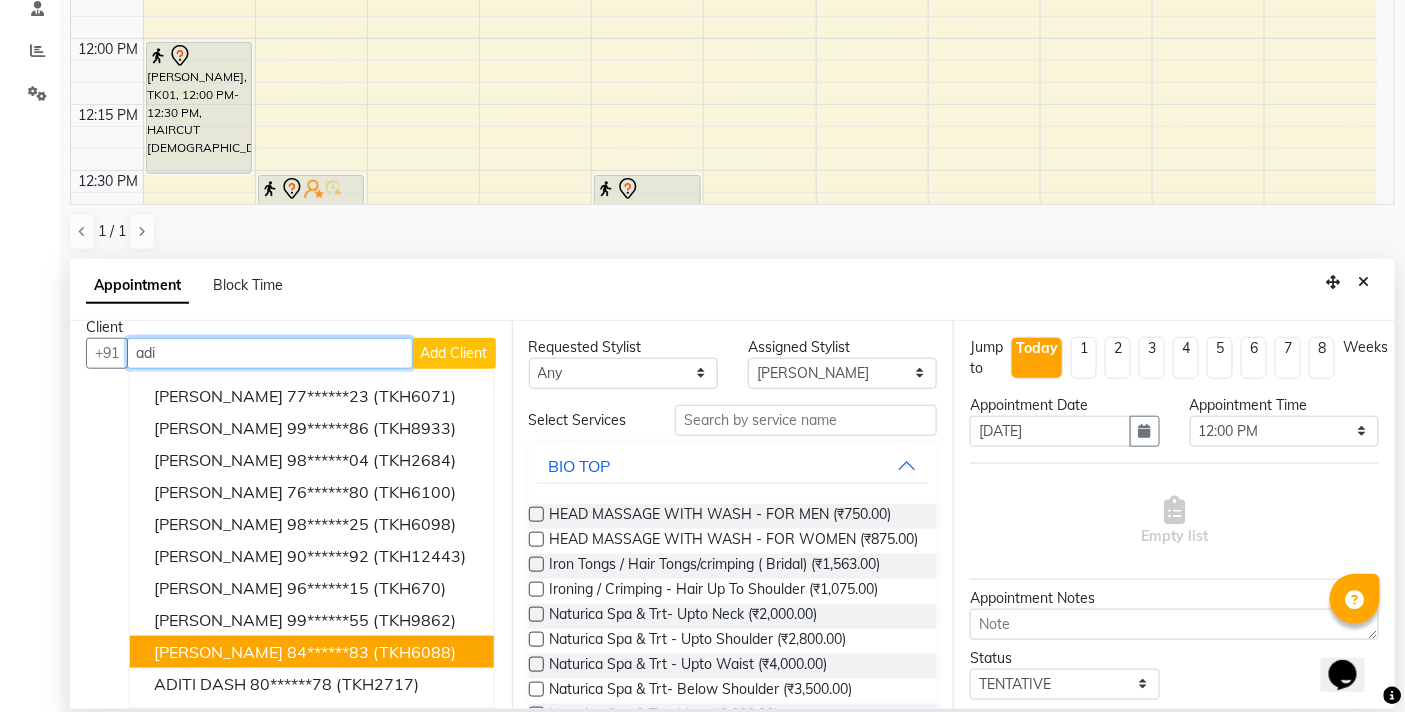 scroll, scrollTop: 36, scrollLeft: 0, axis: vertical 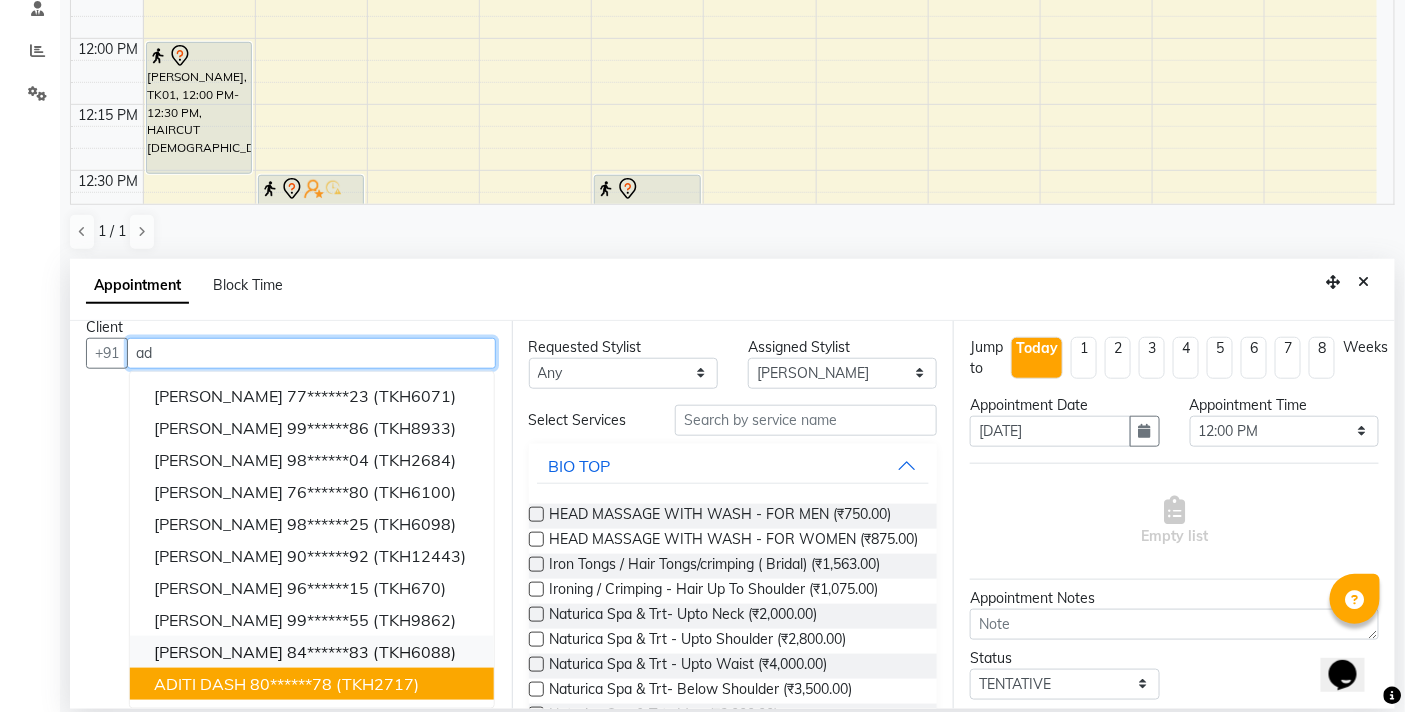 type on "a" 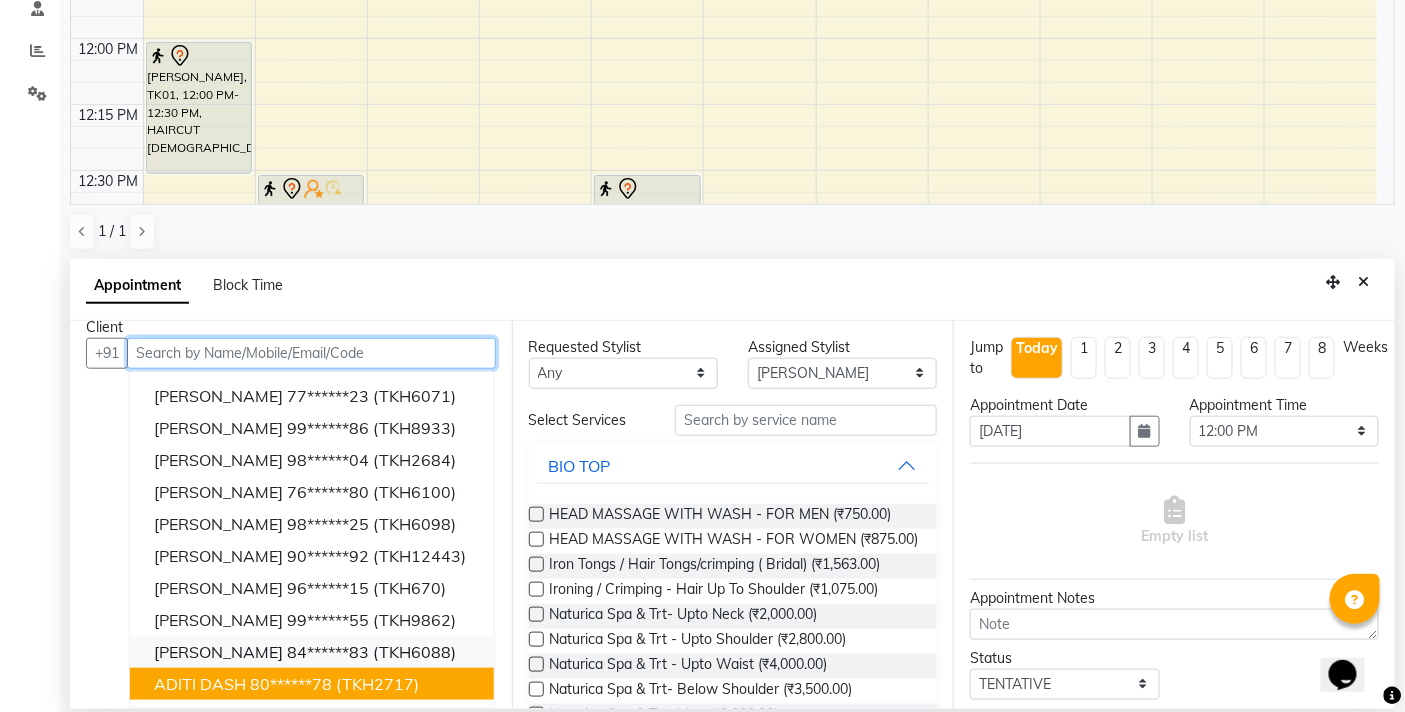 scroll, scrollTop: 0, scrollLeft: 0, axis: both 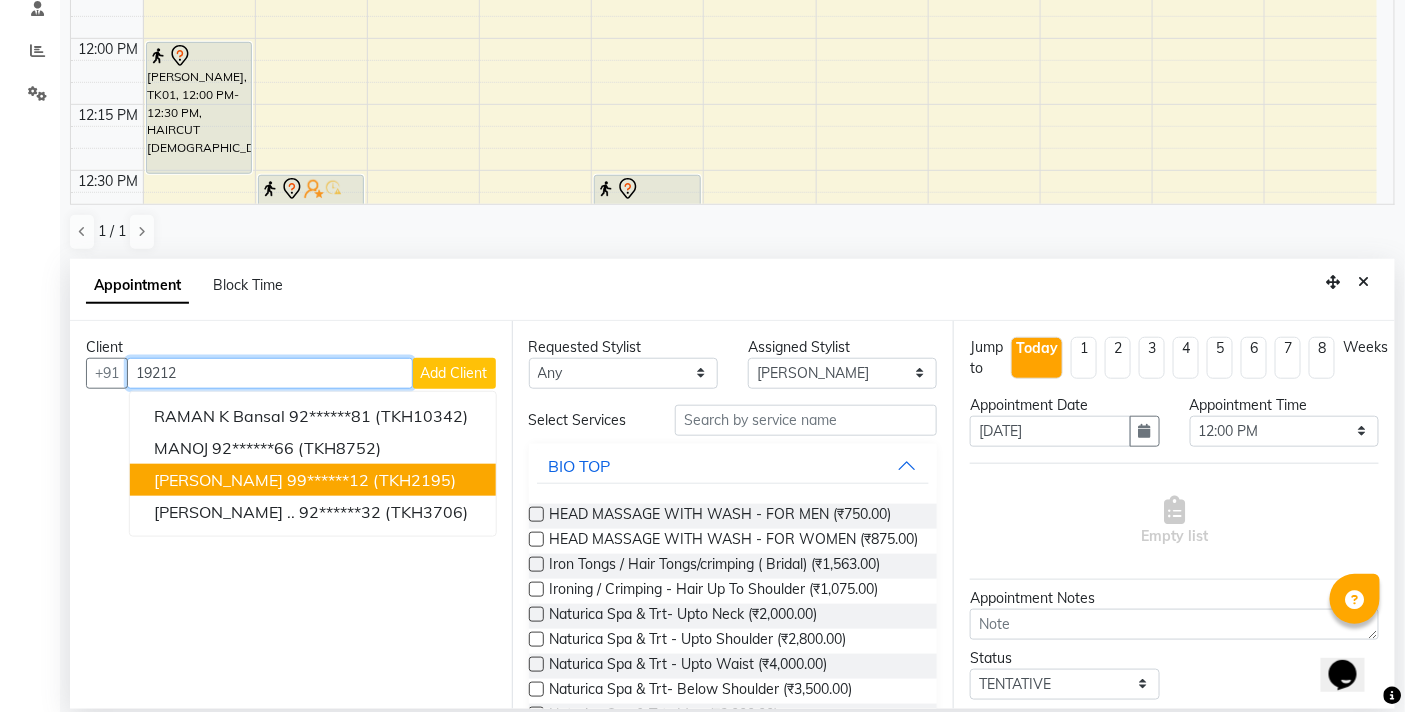 click on "(TKH2195)" at bounding box center [414, 480] 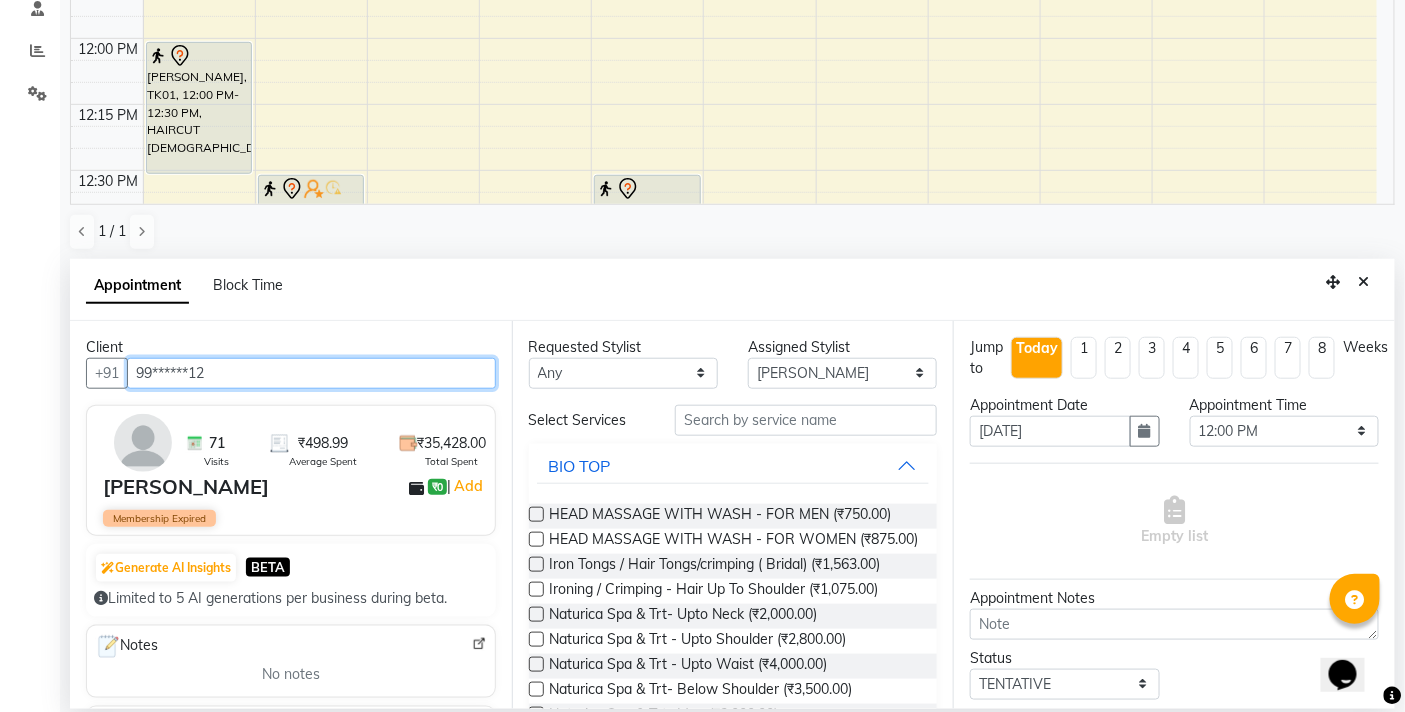 type on "99******12" 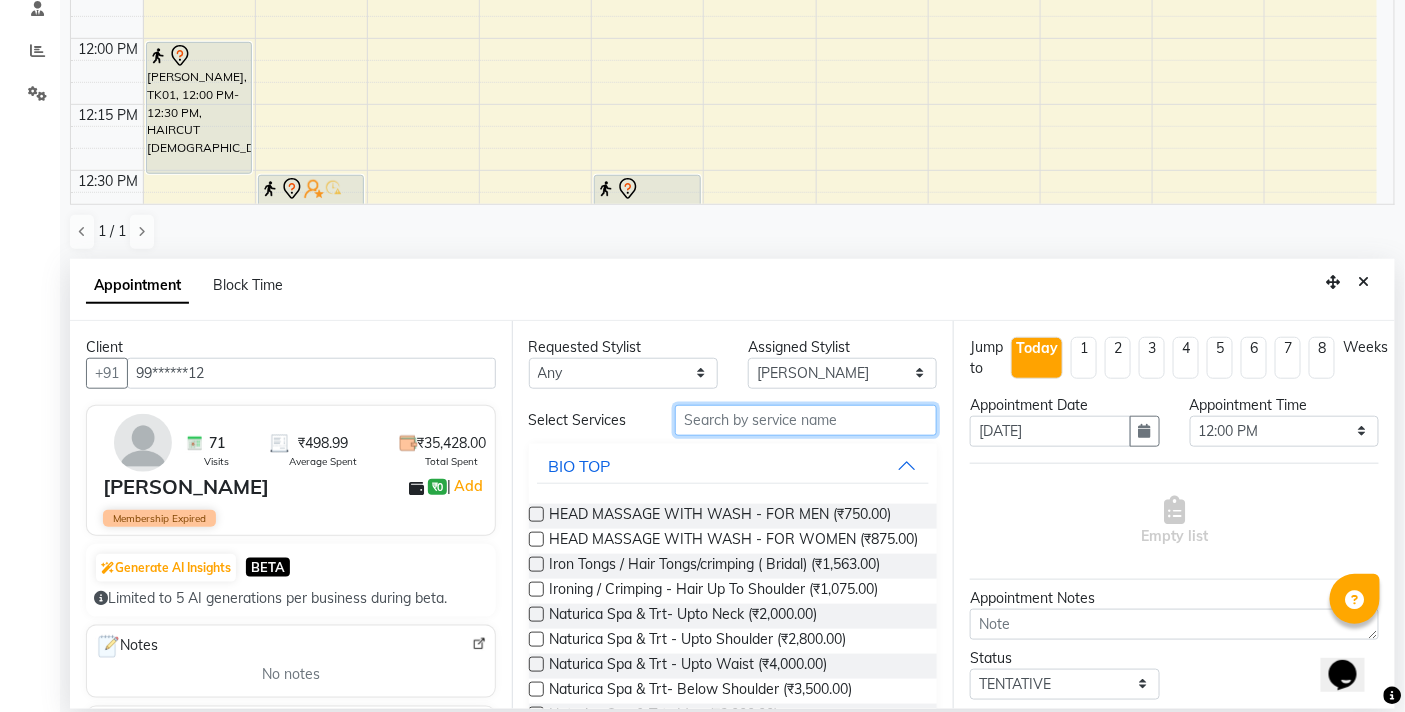 click at bounding box center [806, 420] 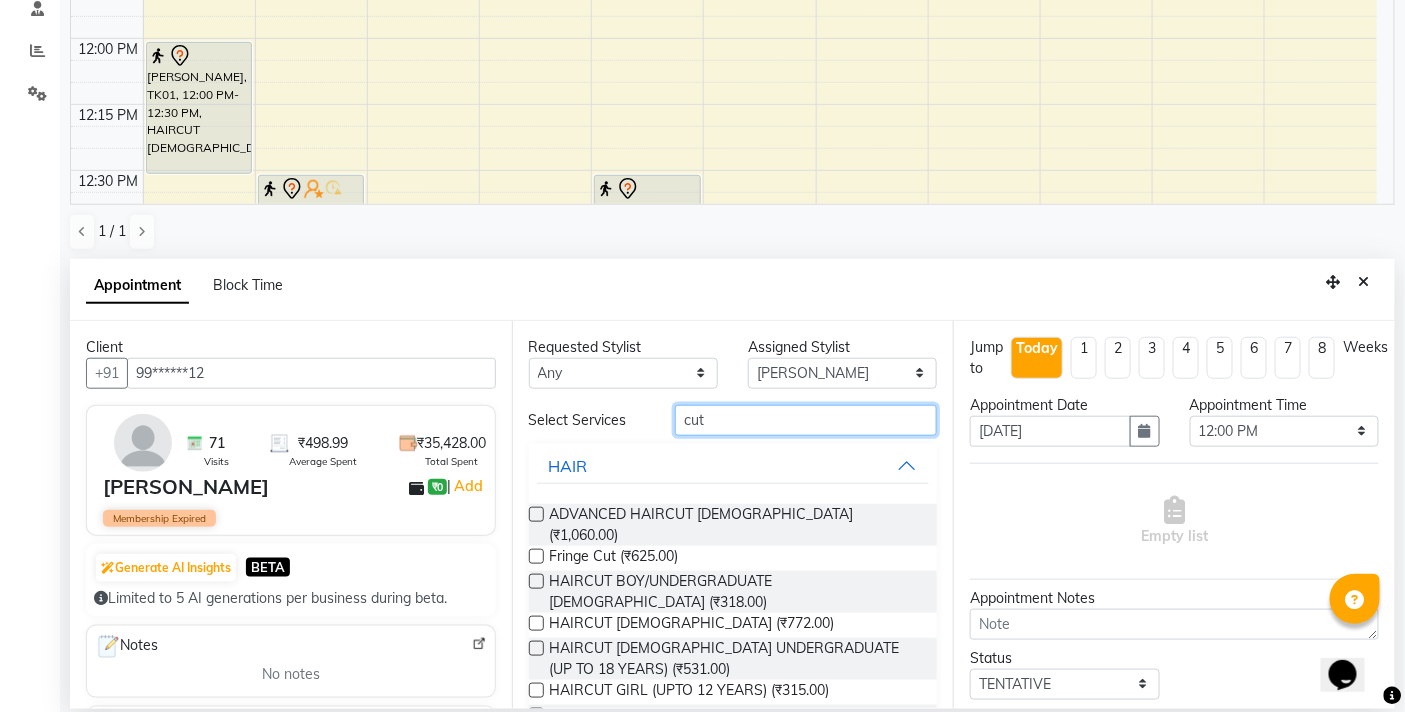 type on "cut" 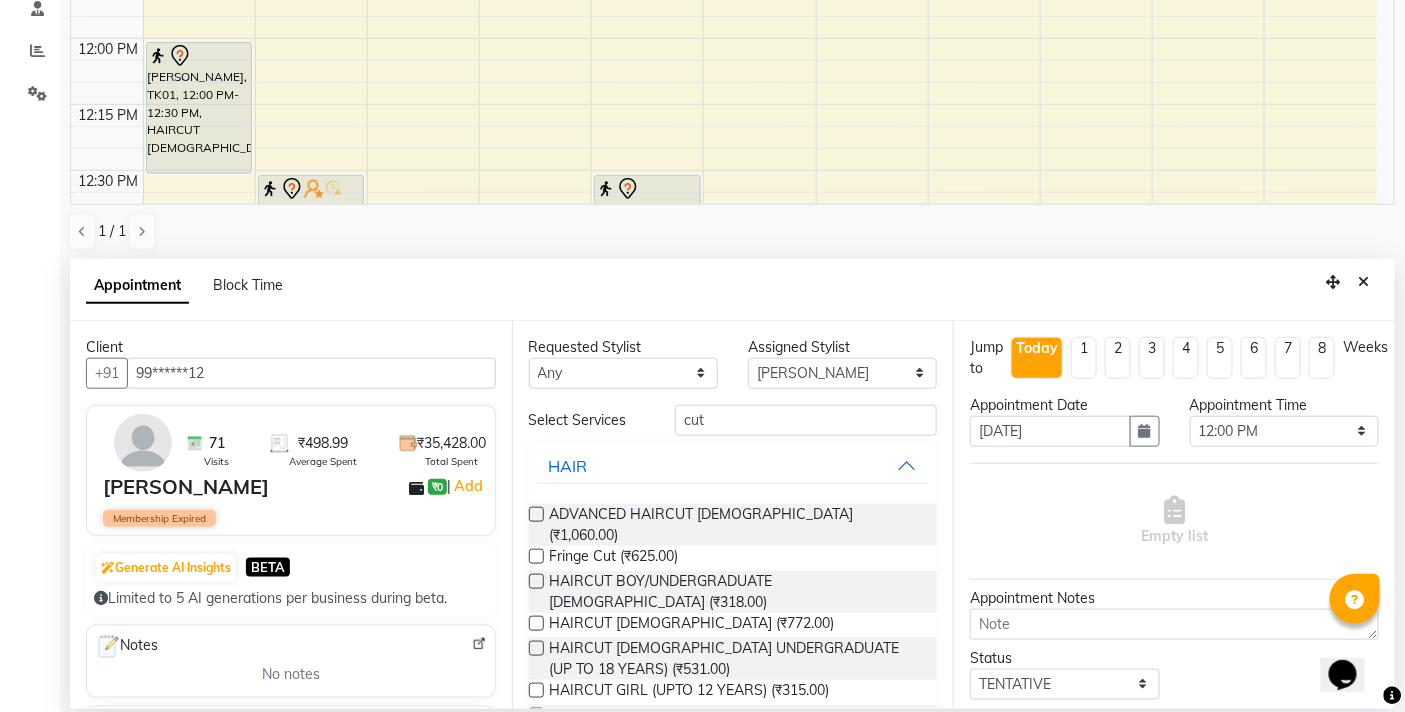 click at bounding box center (536, 715) 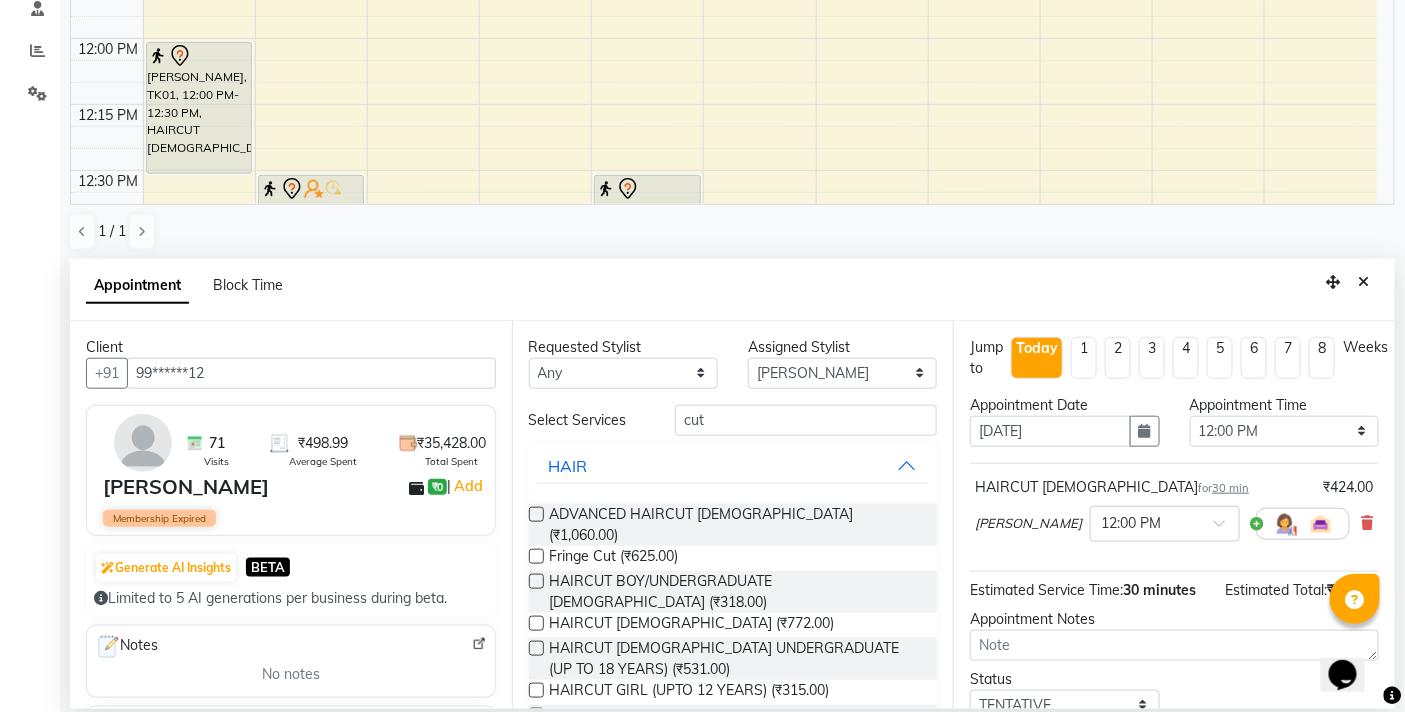checkbox on "false" 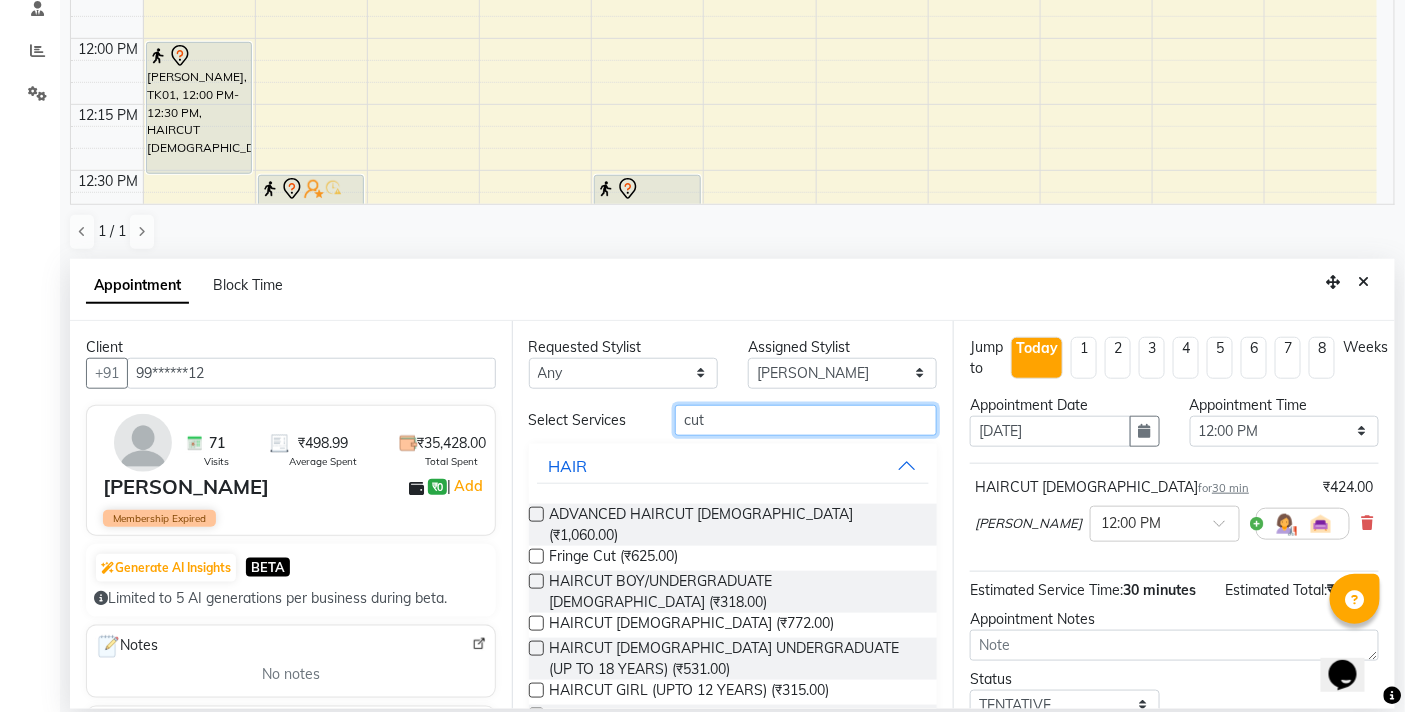 click on "cut" at bounding box center [806, 420] 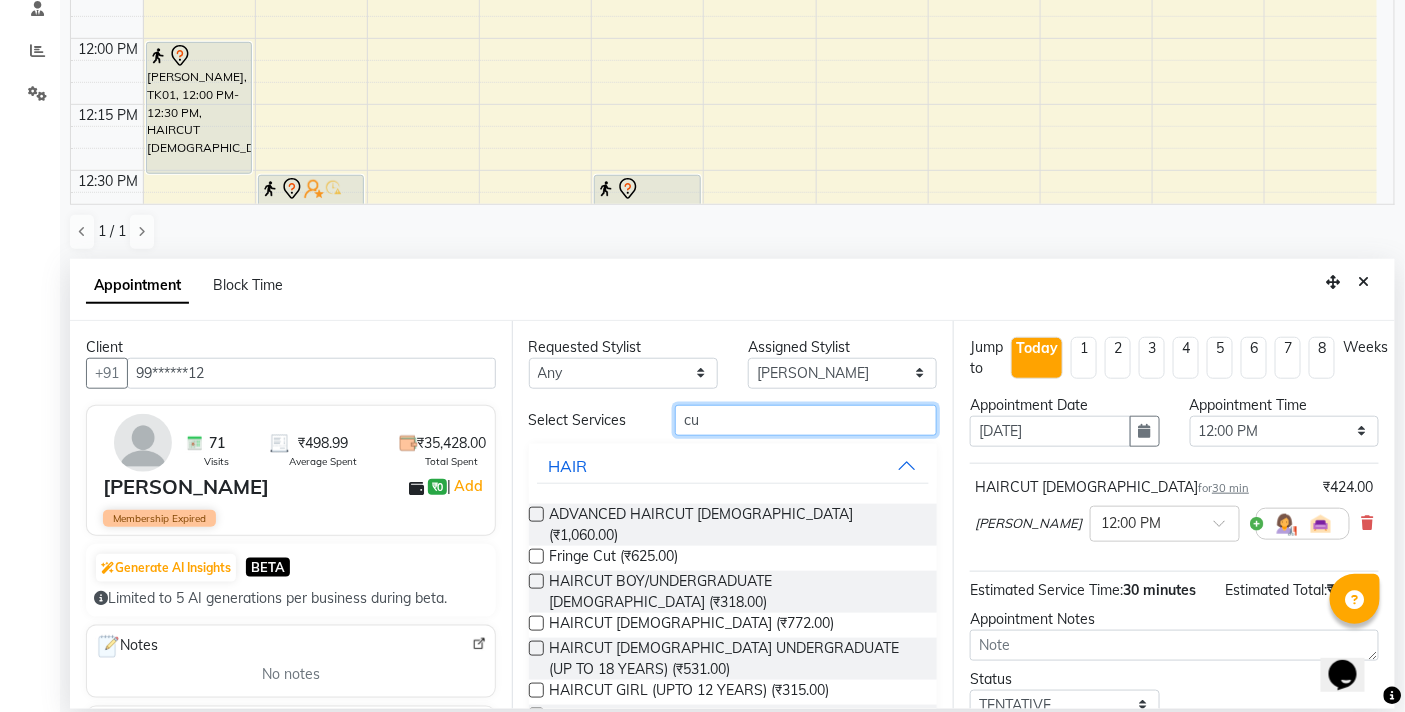 type on "c" 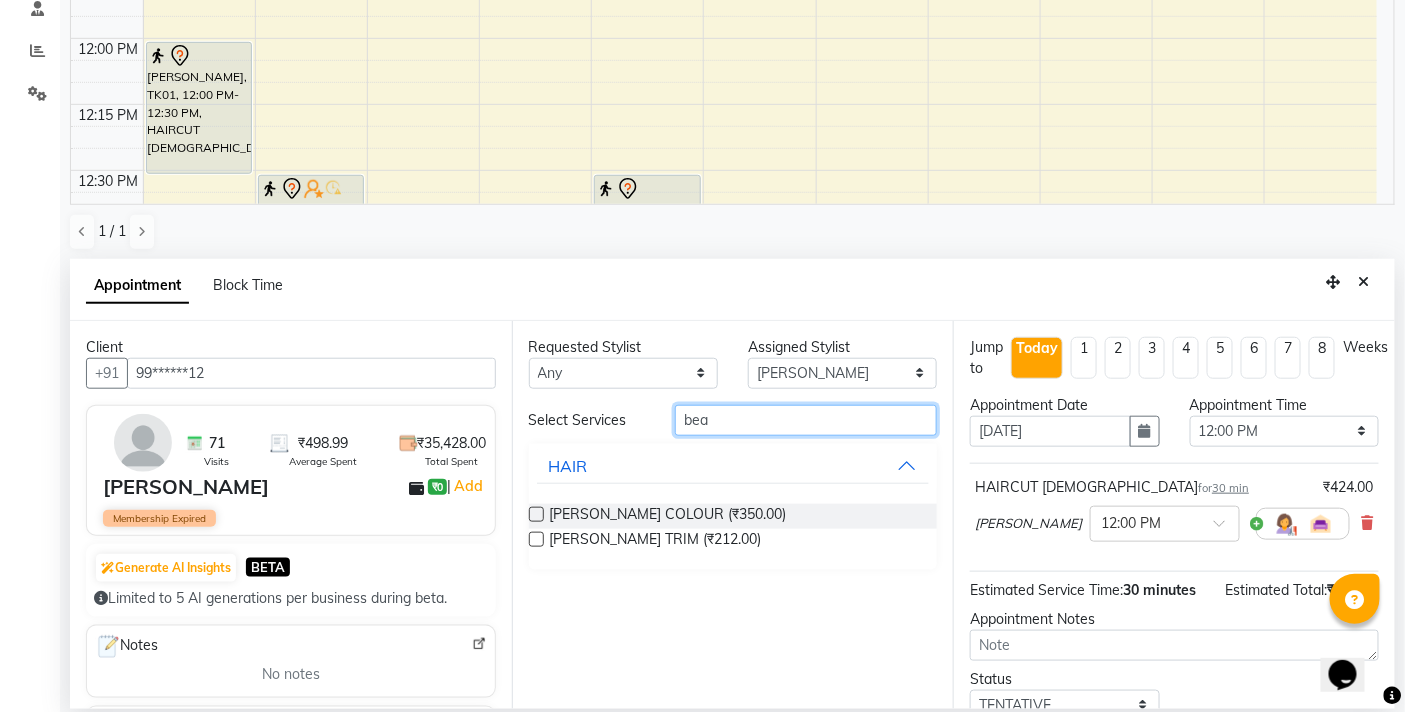 type on "bea" 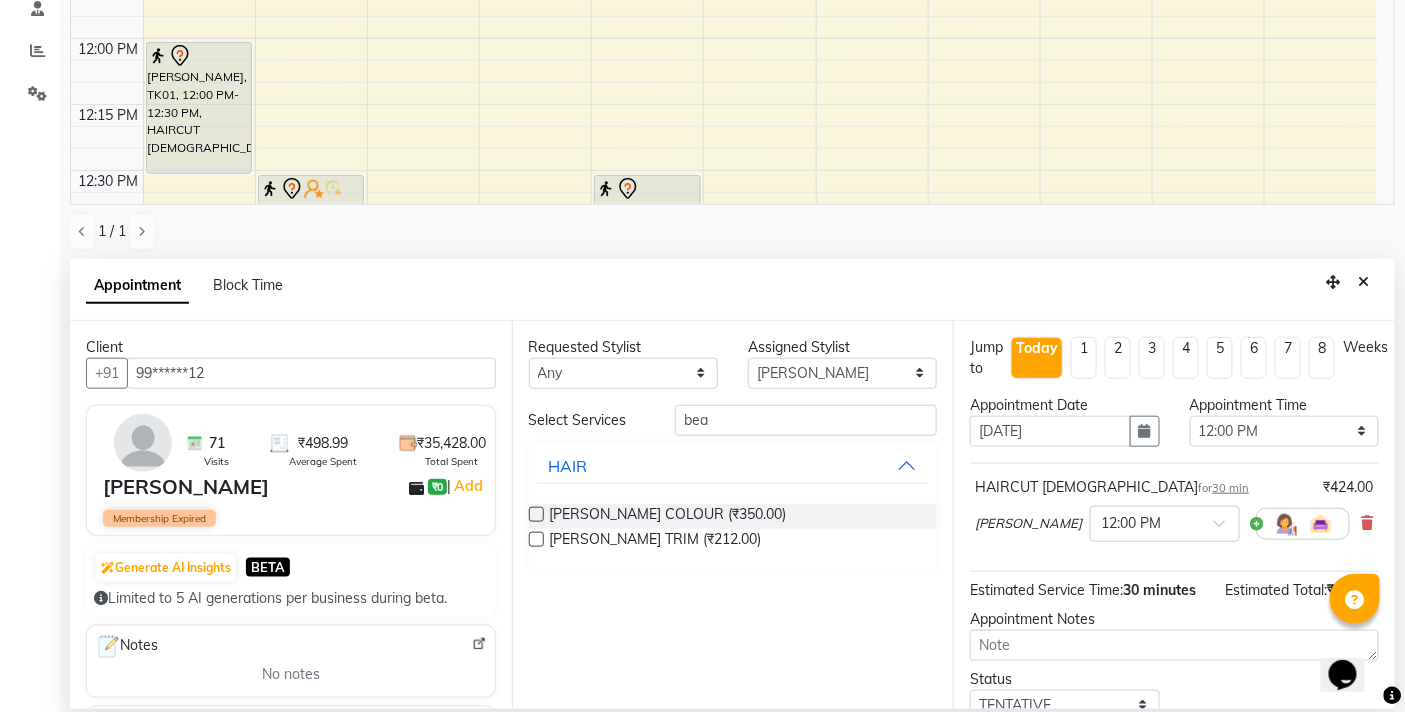 click at bounding box center (536, 539) 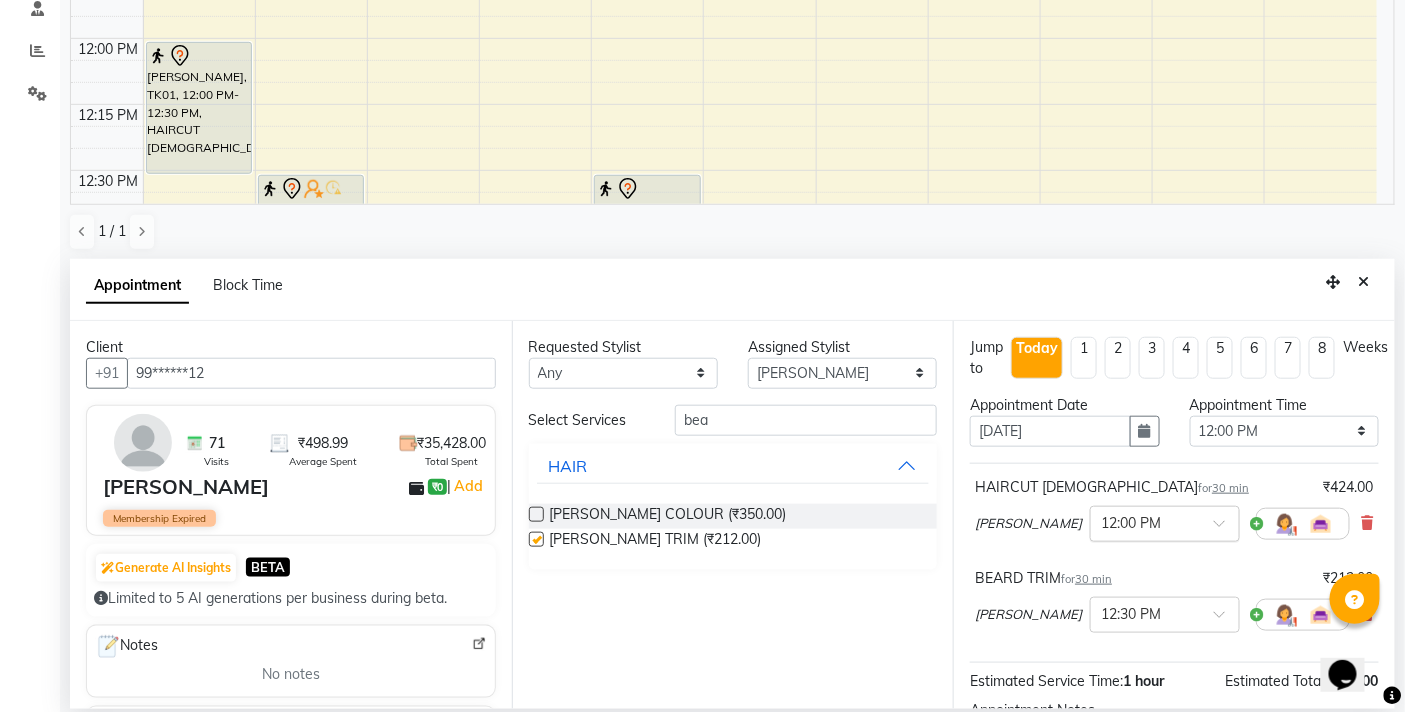 checkbox on "false" 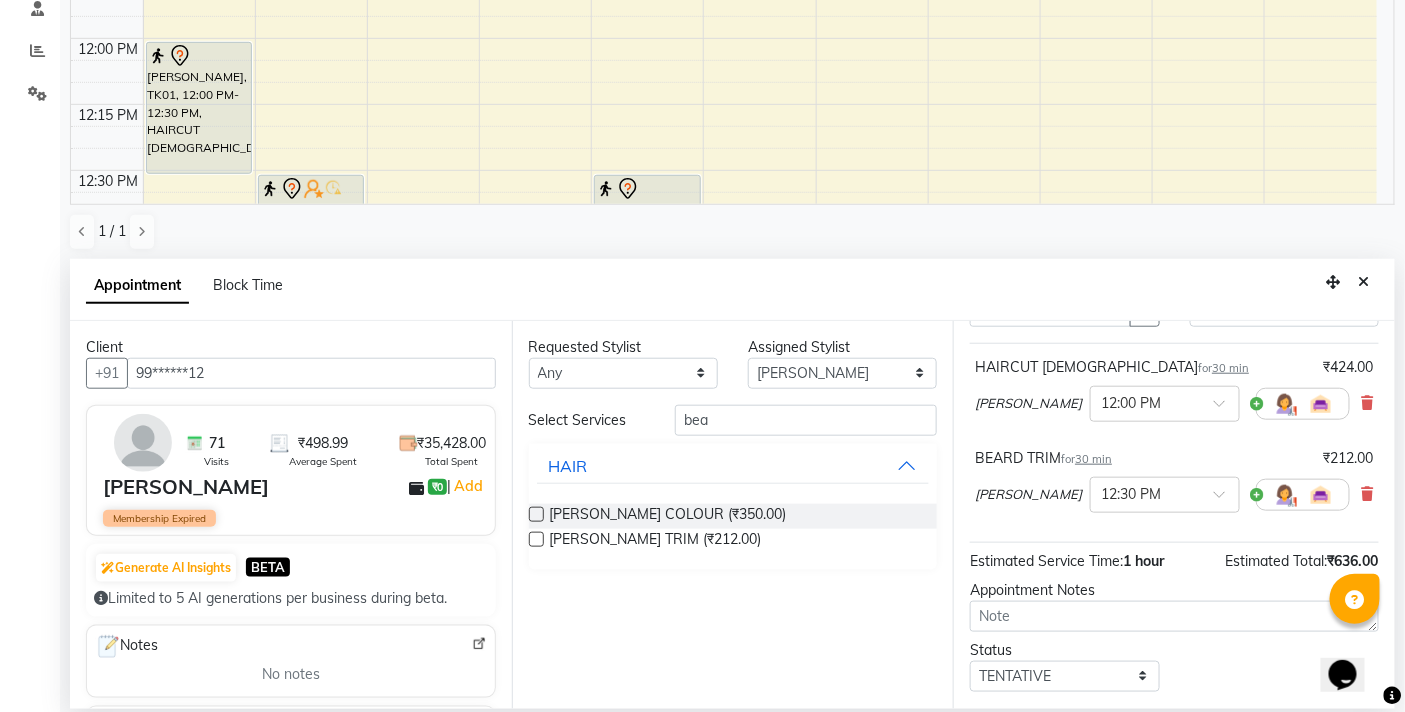scroll, scrollTop: 235, scrollLeft: 0, axis: vertical 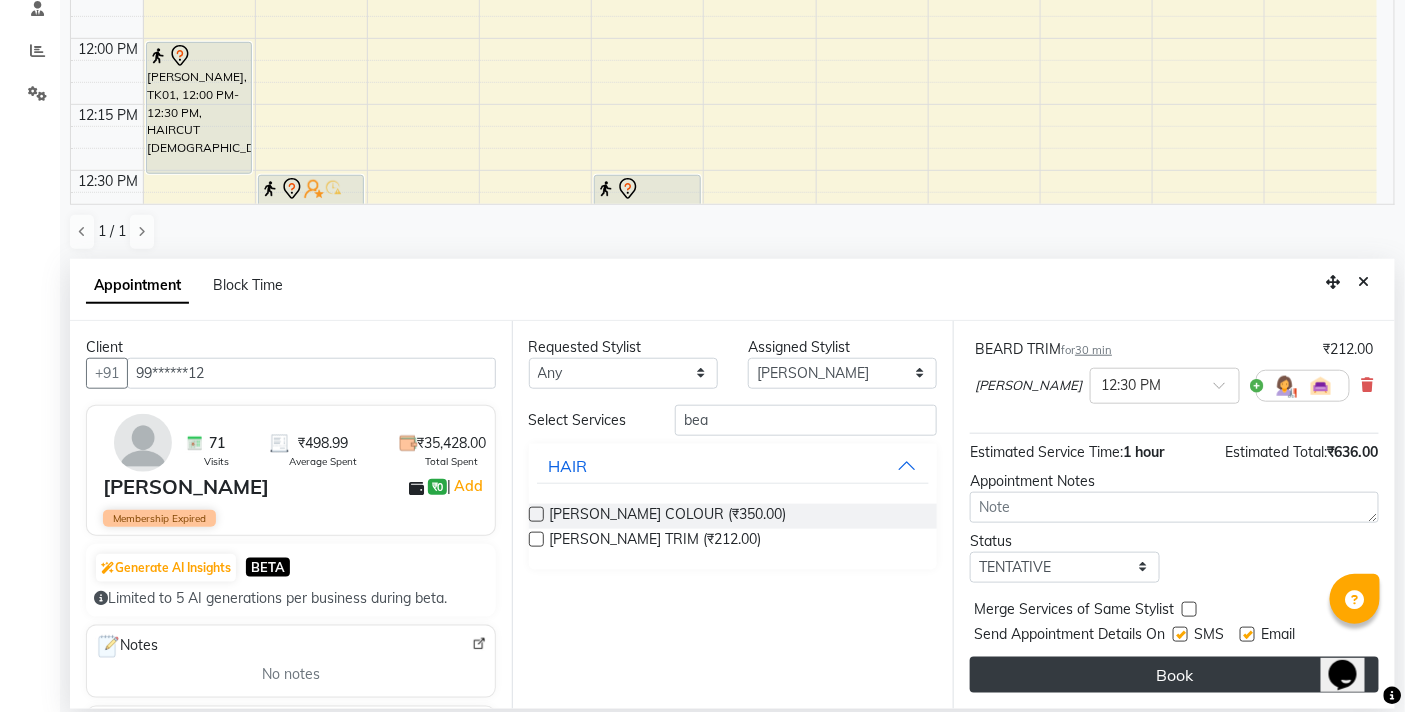 click on "Book" at bounding box center (1174, 675) 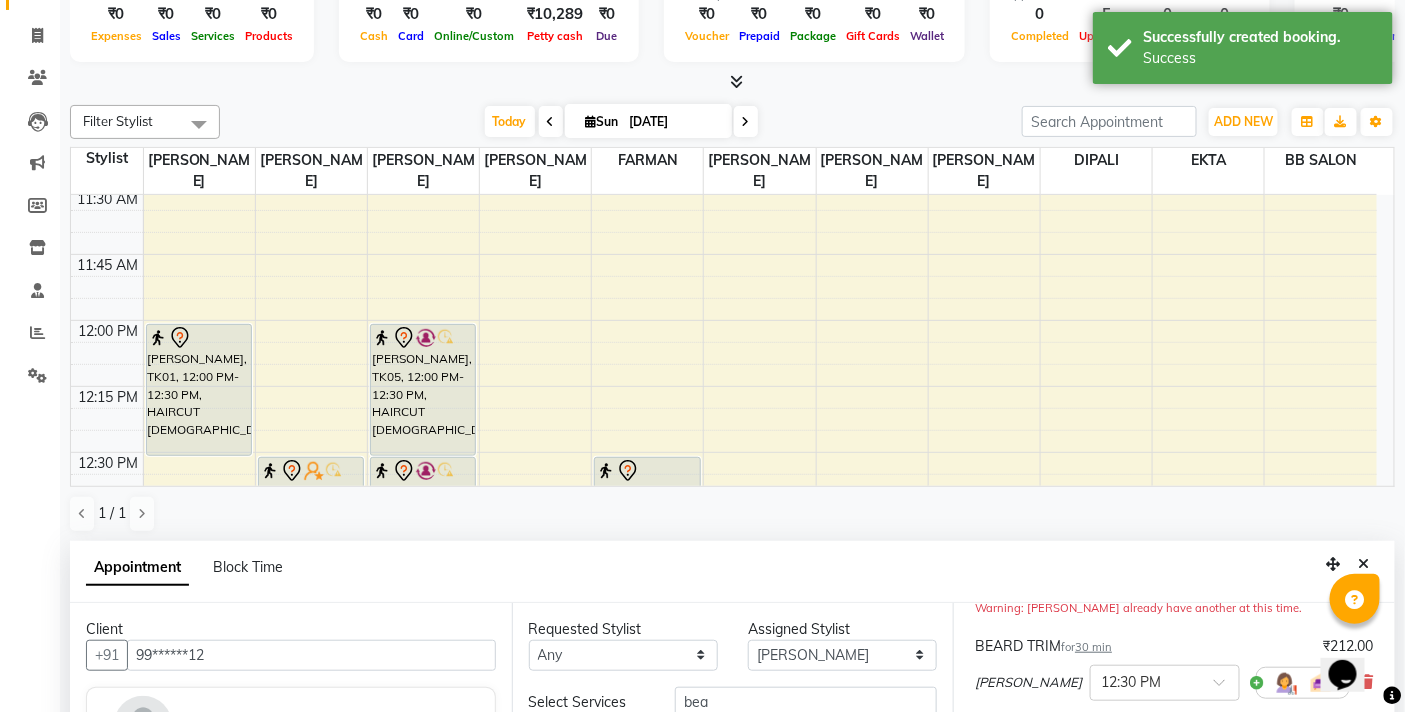 scroll, scrollTop: 392, scrollLeft: 0, axis: vertical 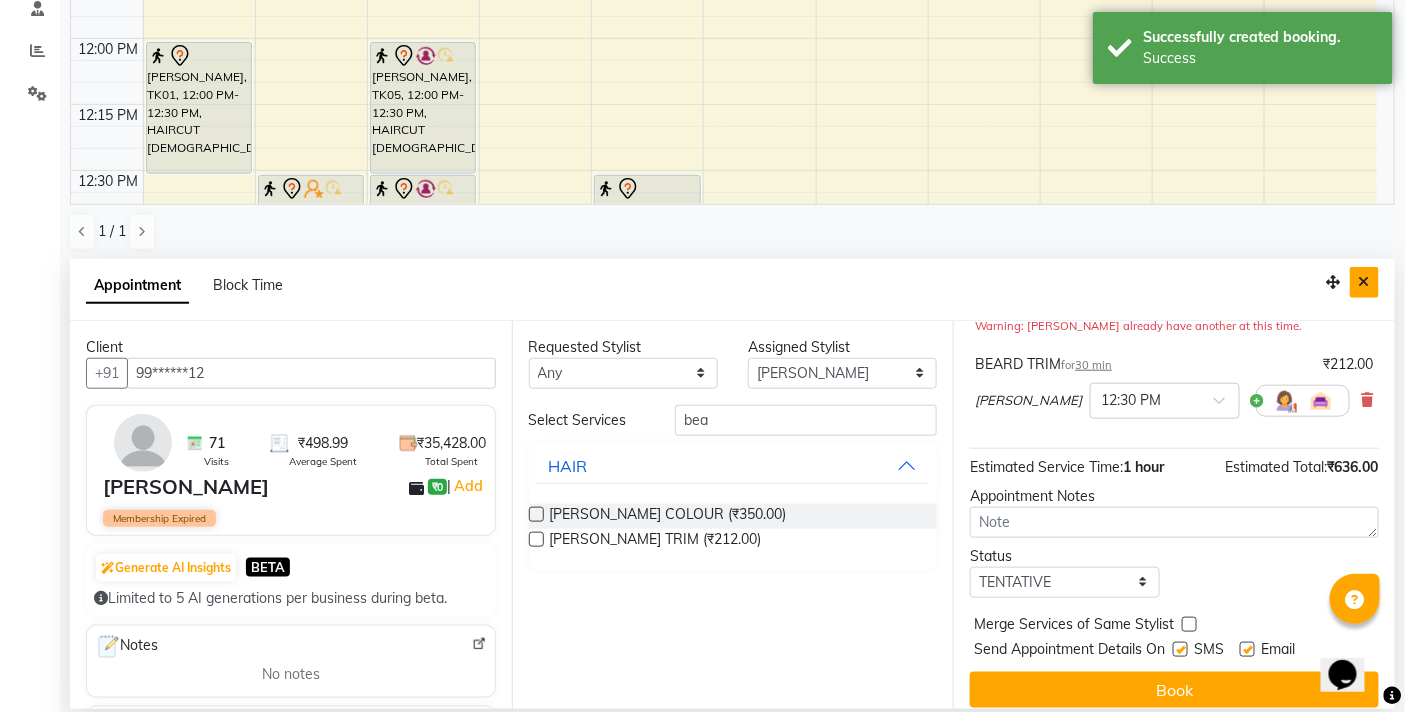 click at bounding box center [1364, 282] 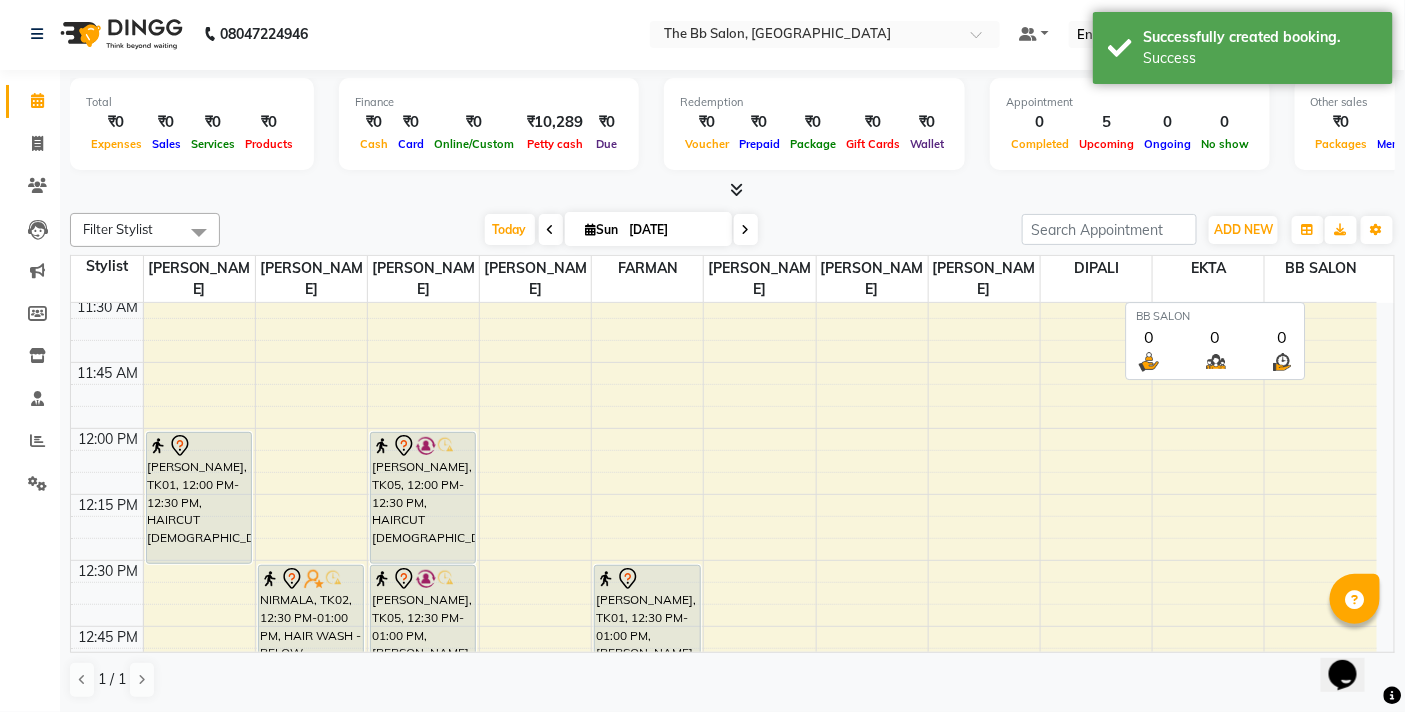 scroll, scrollTop: 1, scrollLeft: 0, axis: vertical 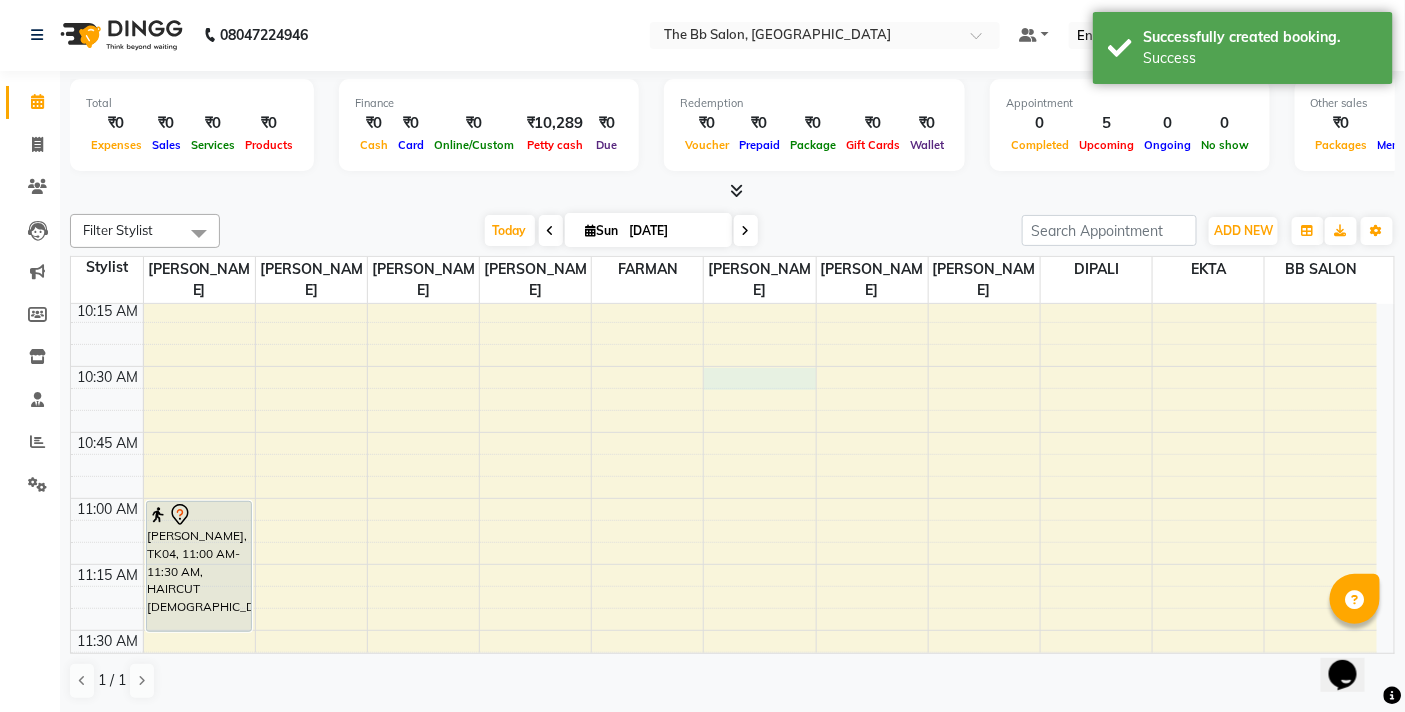 select on "83516" 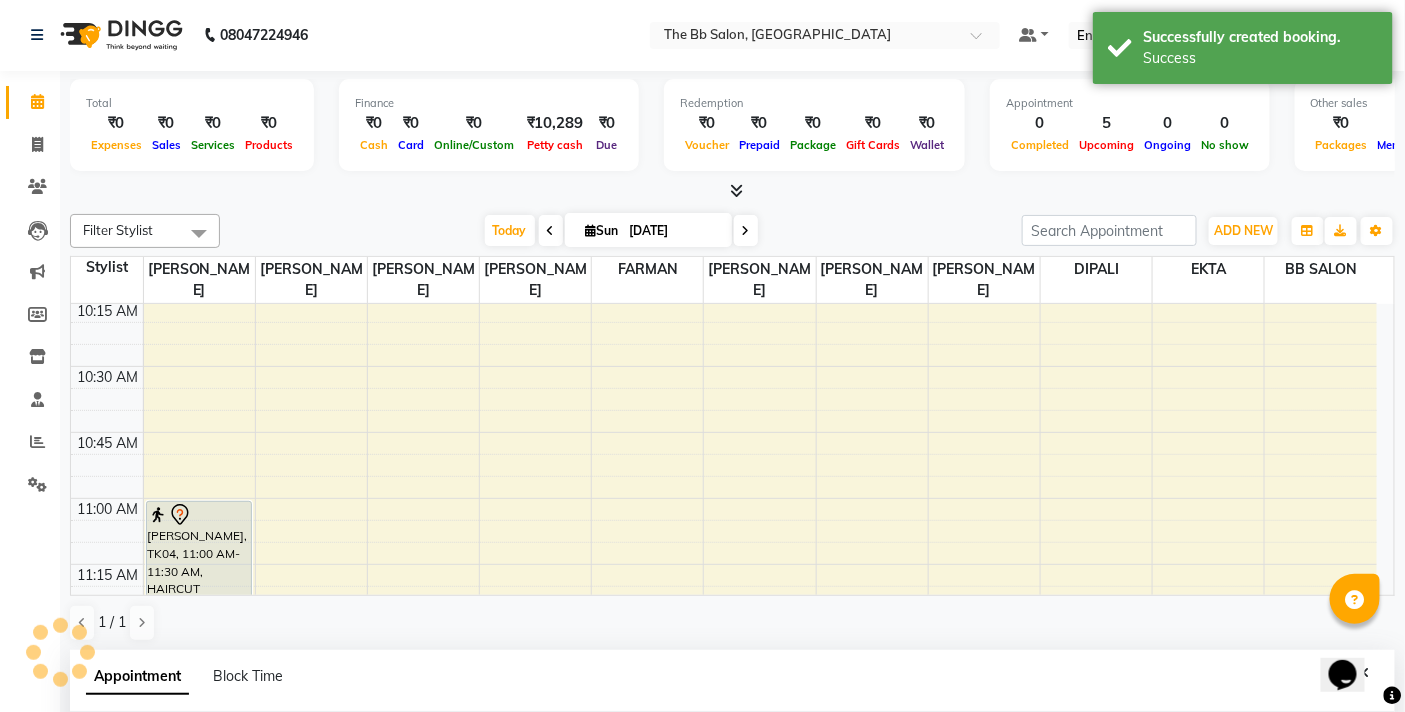 select on "630" 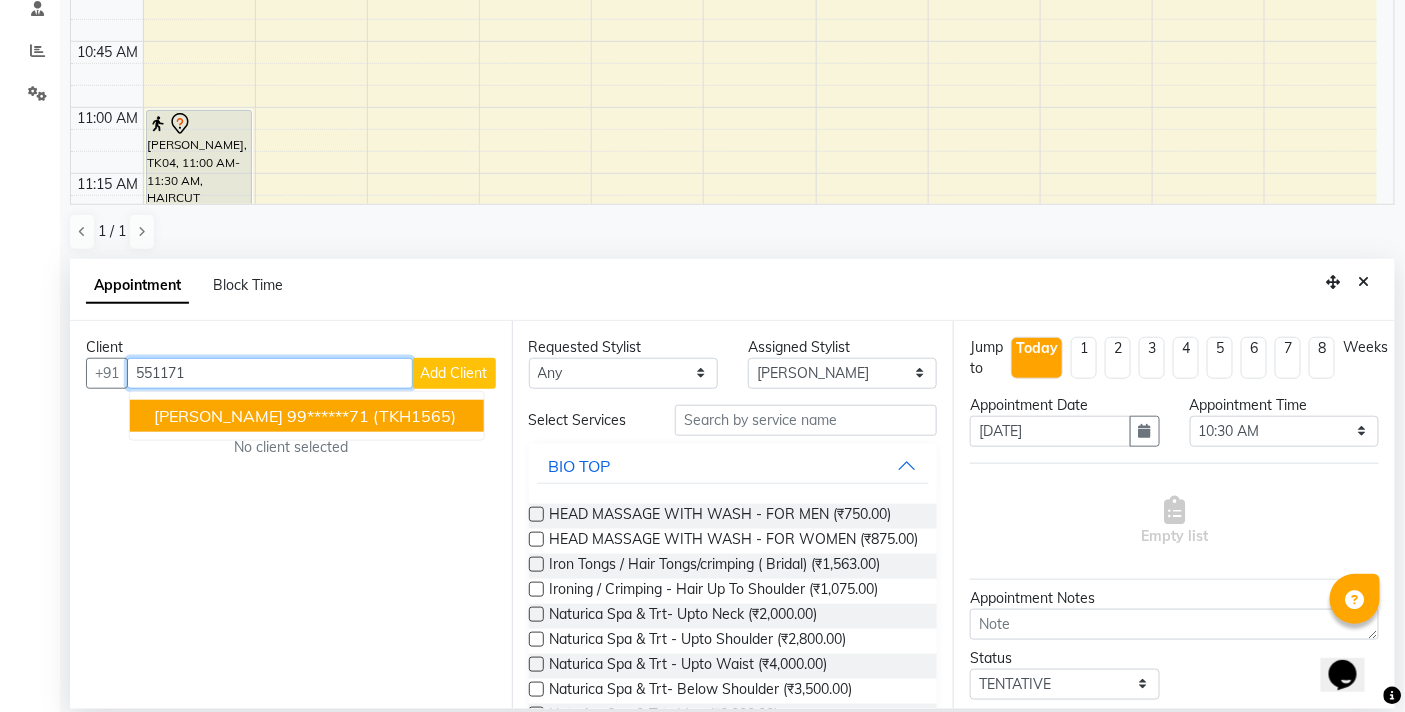 click on "(TKH1565)" at bounding box center [414, 416] 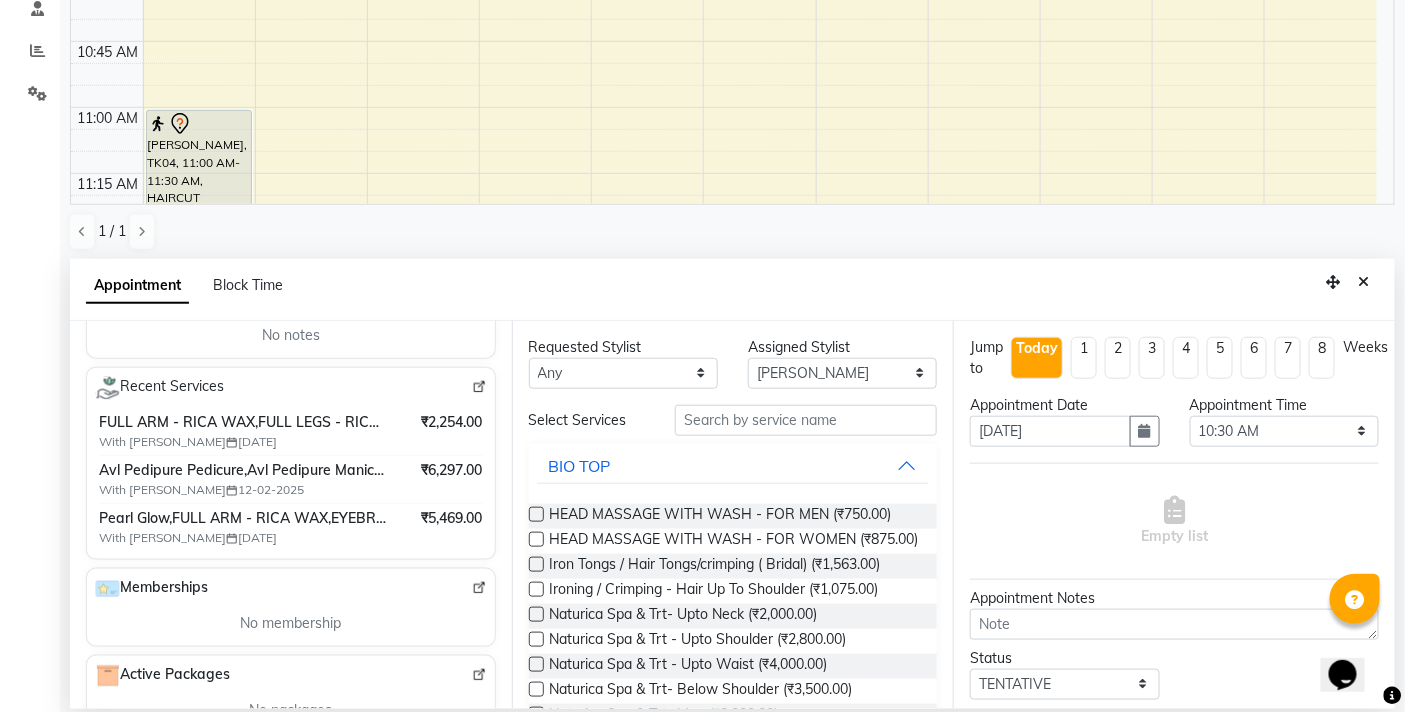 scroll, scrollTop: 333, scrollLeft: 0, axis: vertical 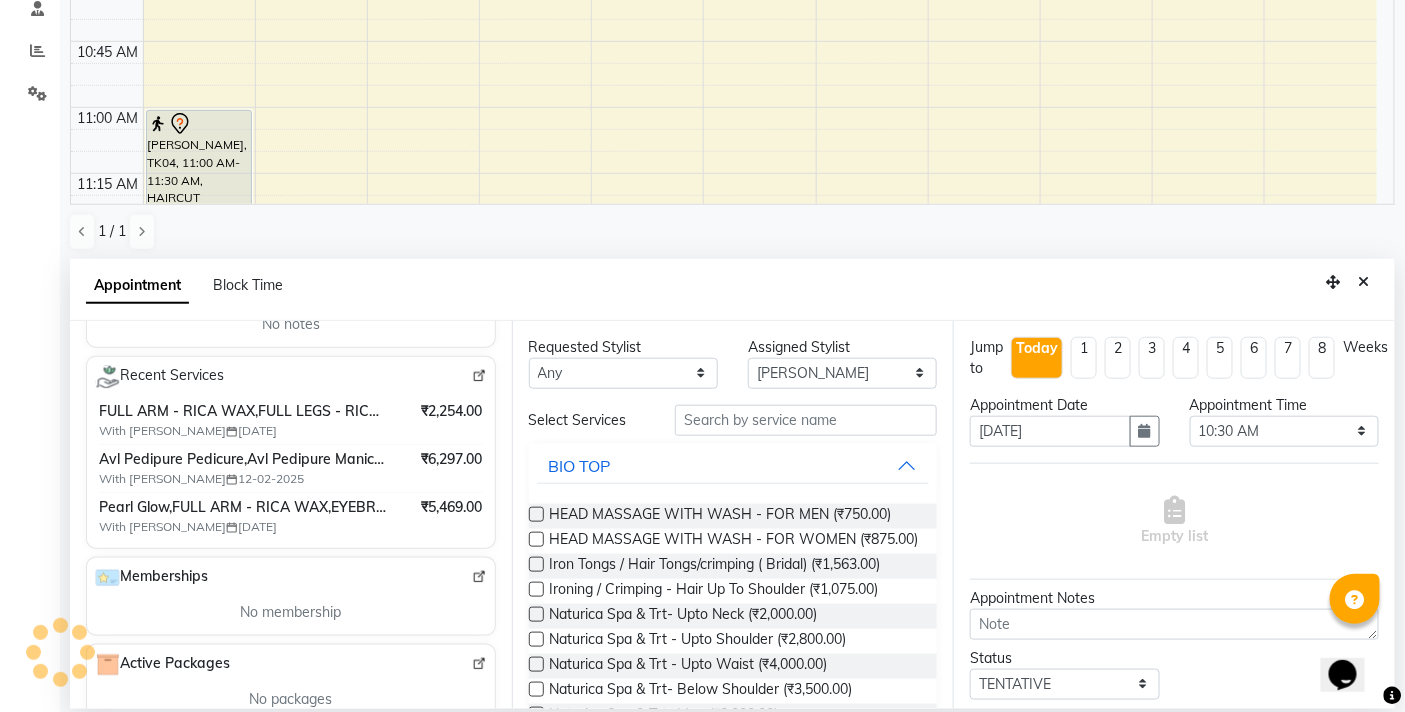 type on "99******71" 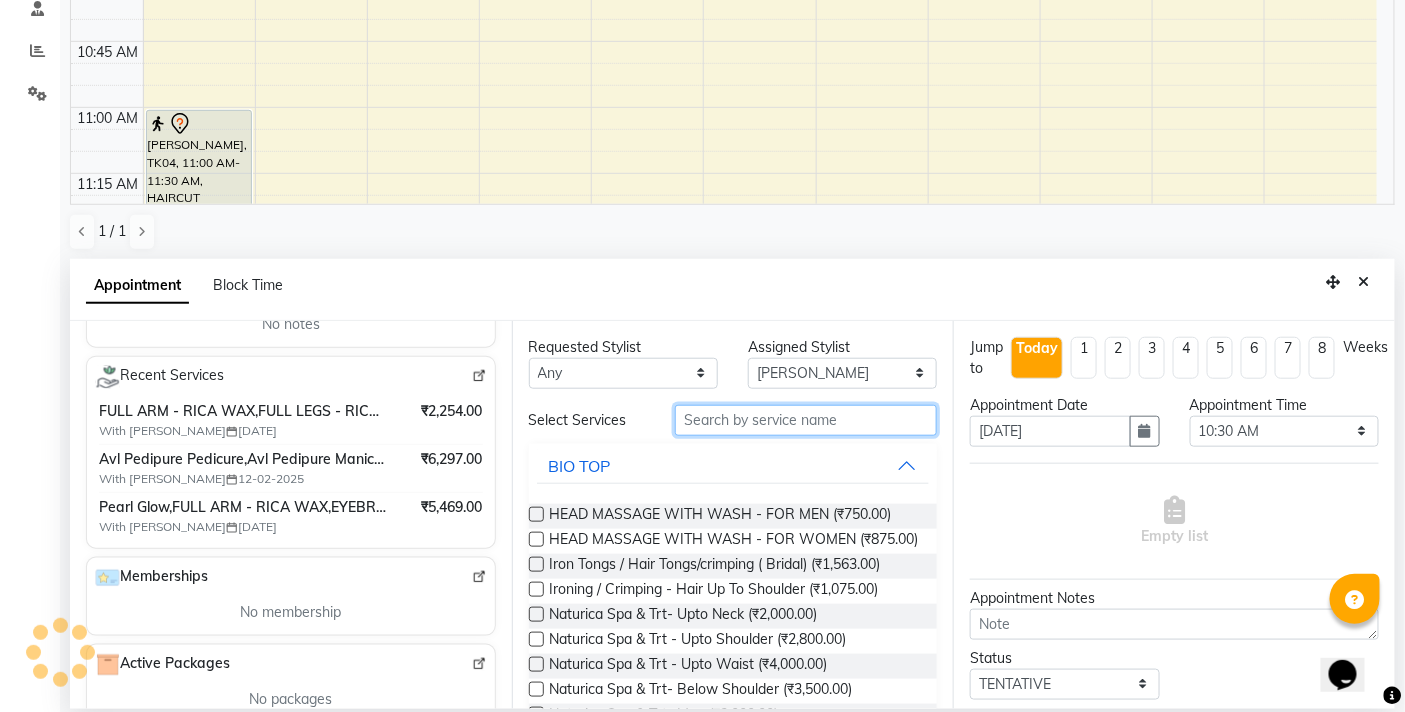 click at bounding box center (806, 420) 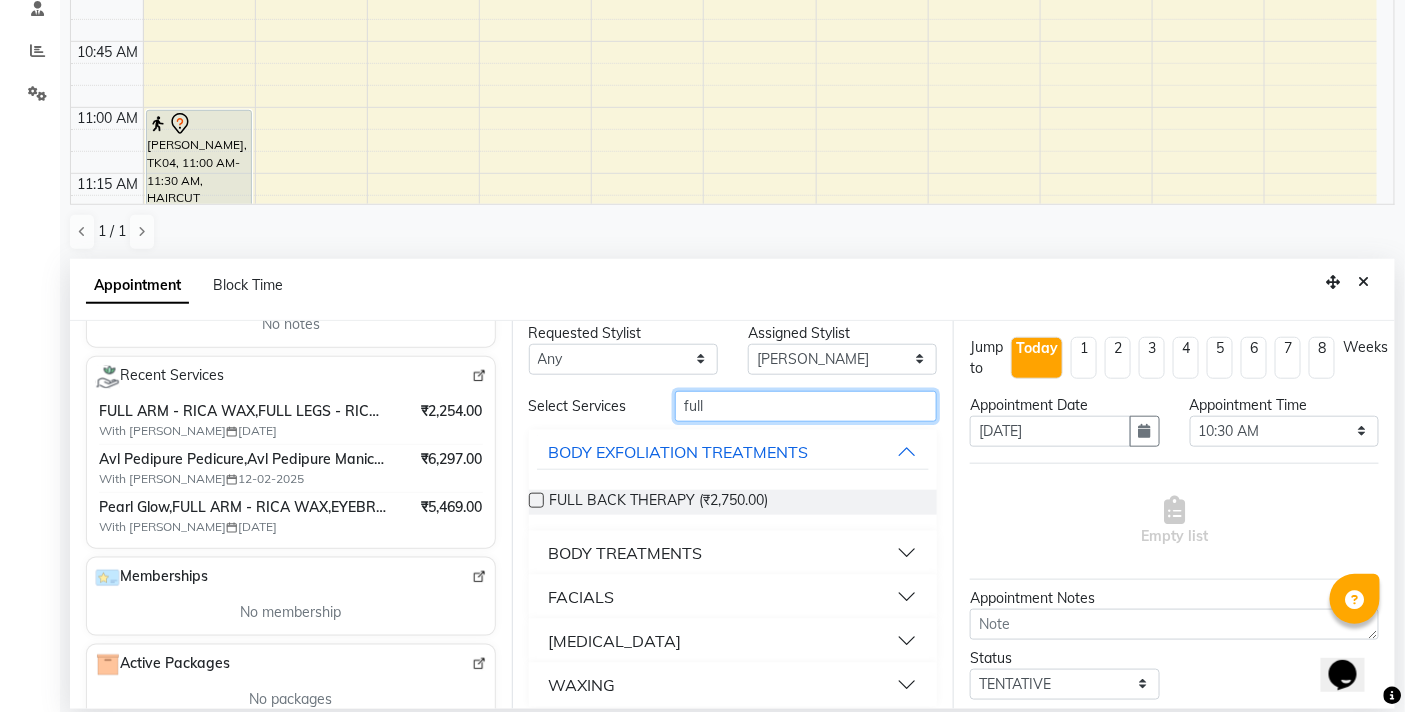 scroll, scrollTop: 27, scrollLeft: 0, axis: vertical 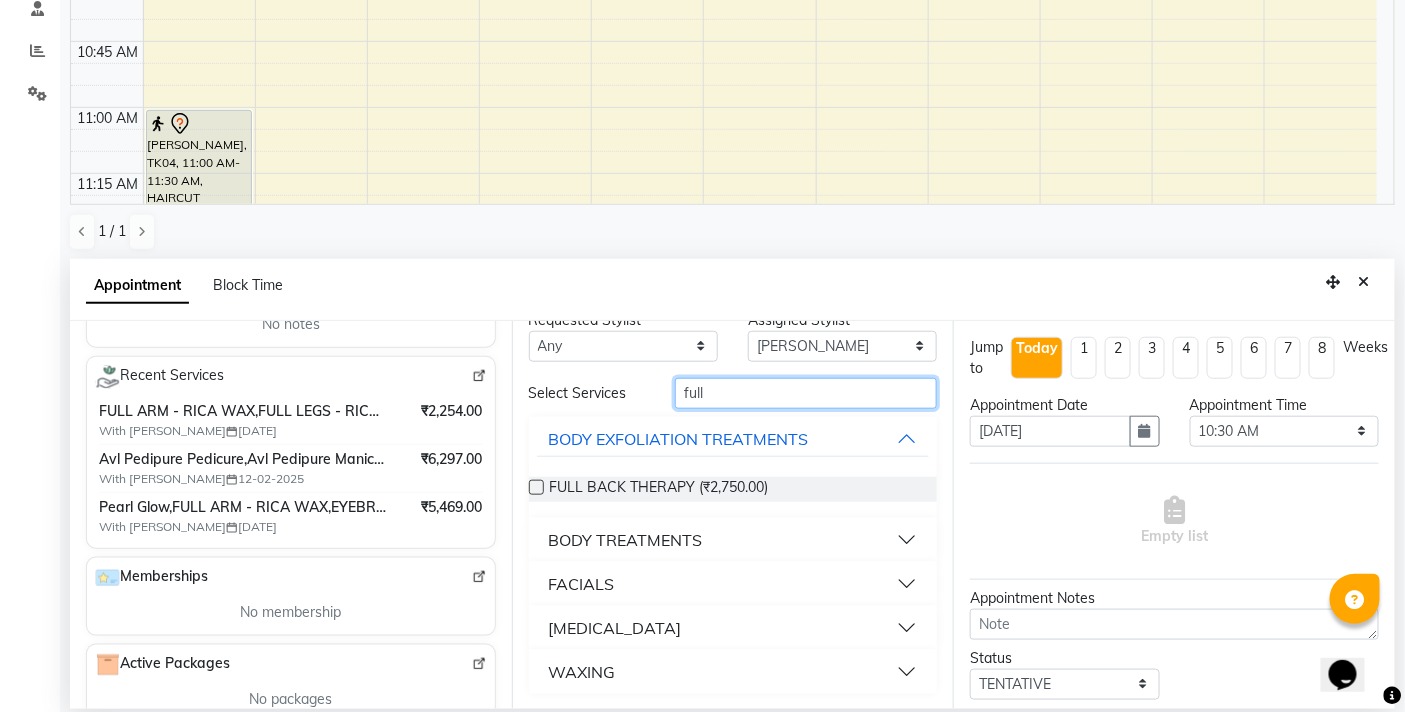 type on "full" 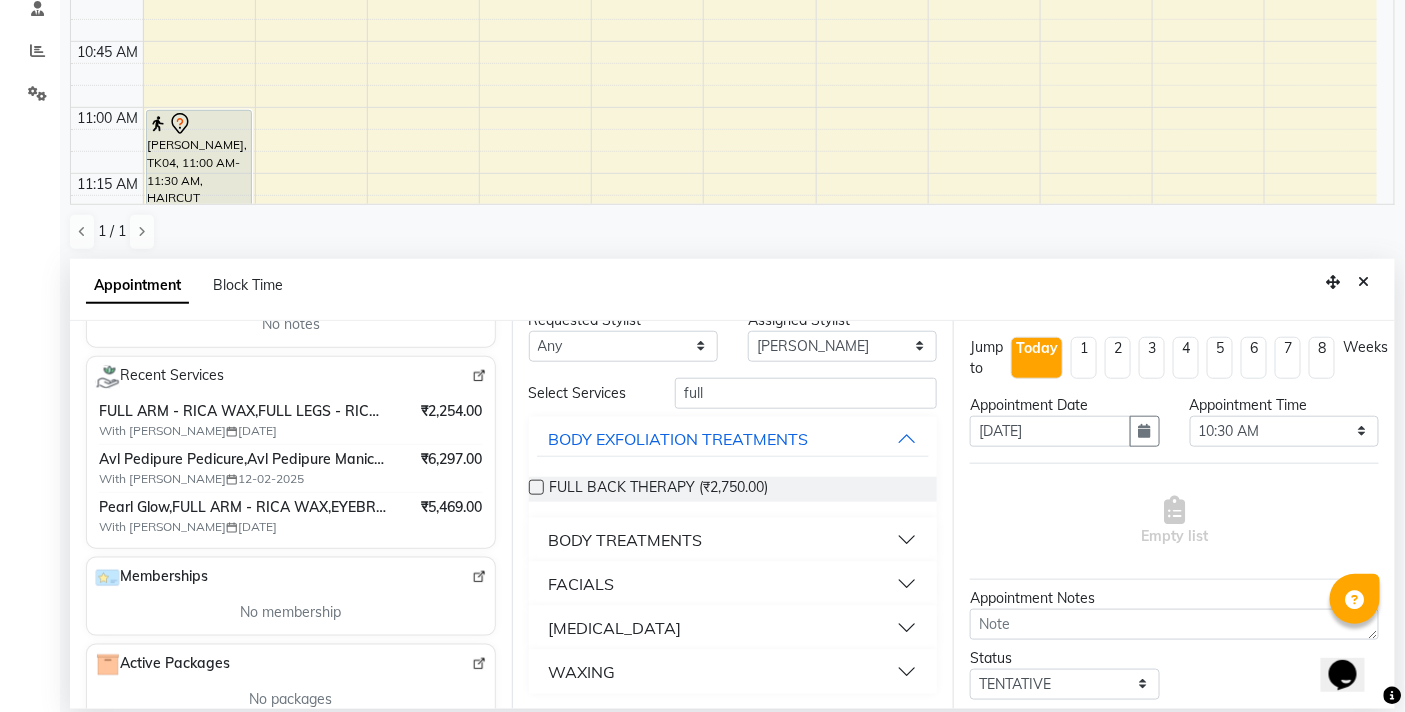 click on "WAXING" at bounding box center (733, 672) 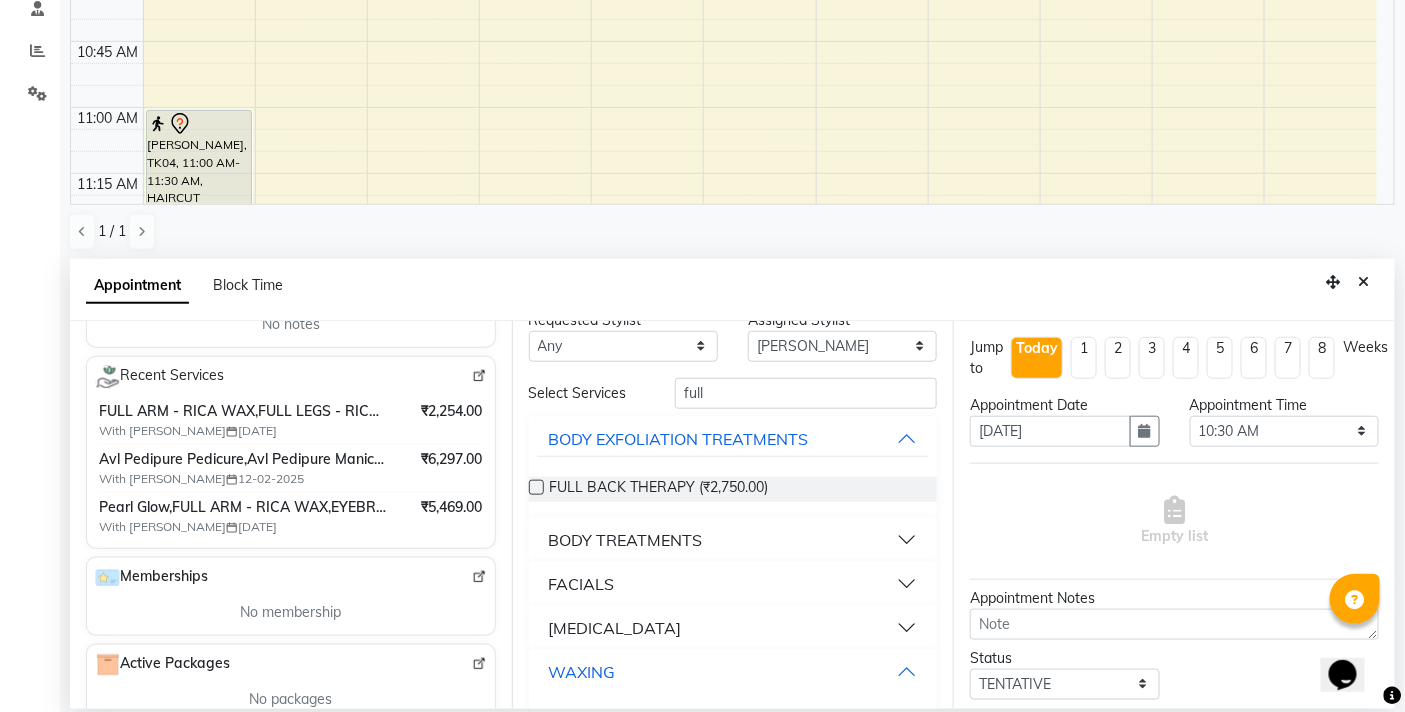 scroll, scrollTop: 368, scrollLeft: 0, axis: vertical 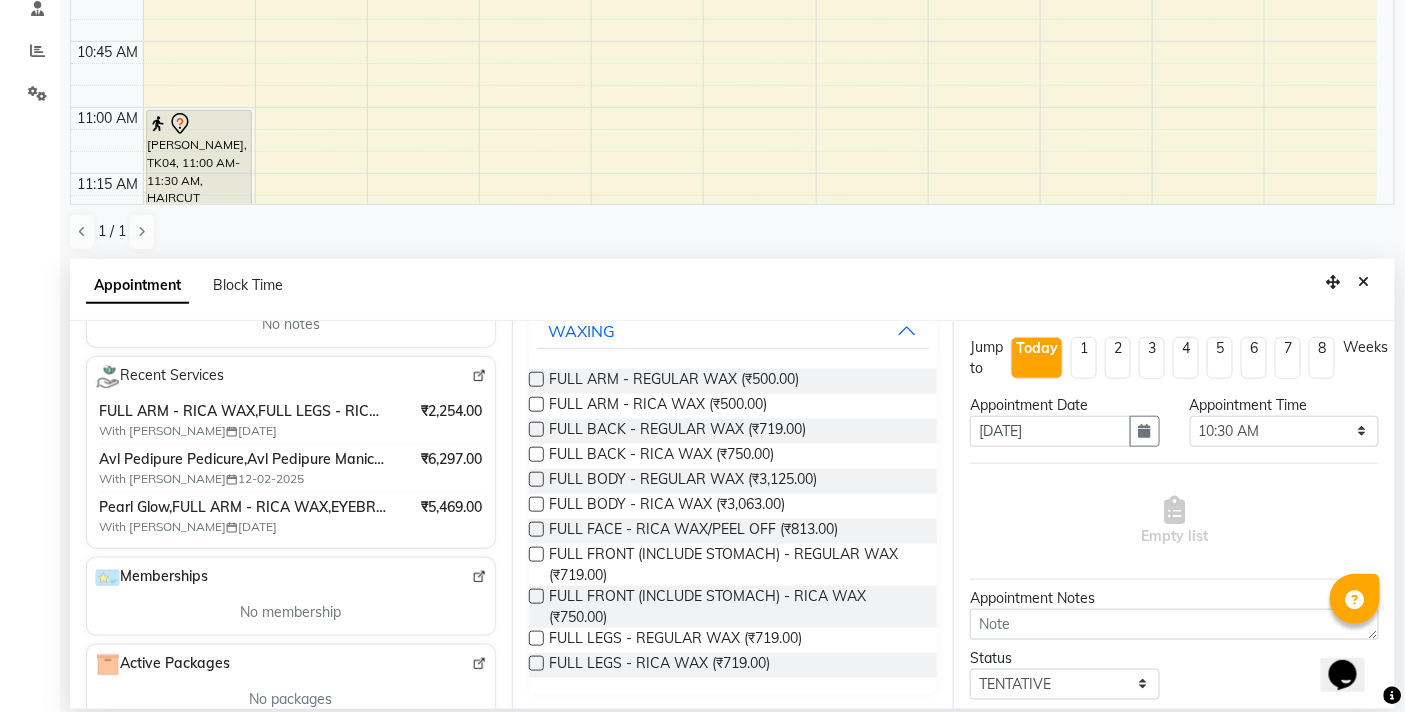 click at bounding box center (536, 404) 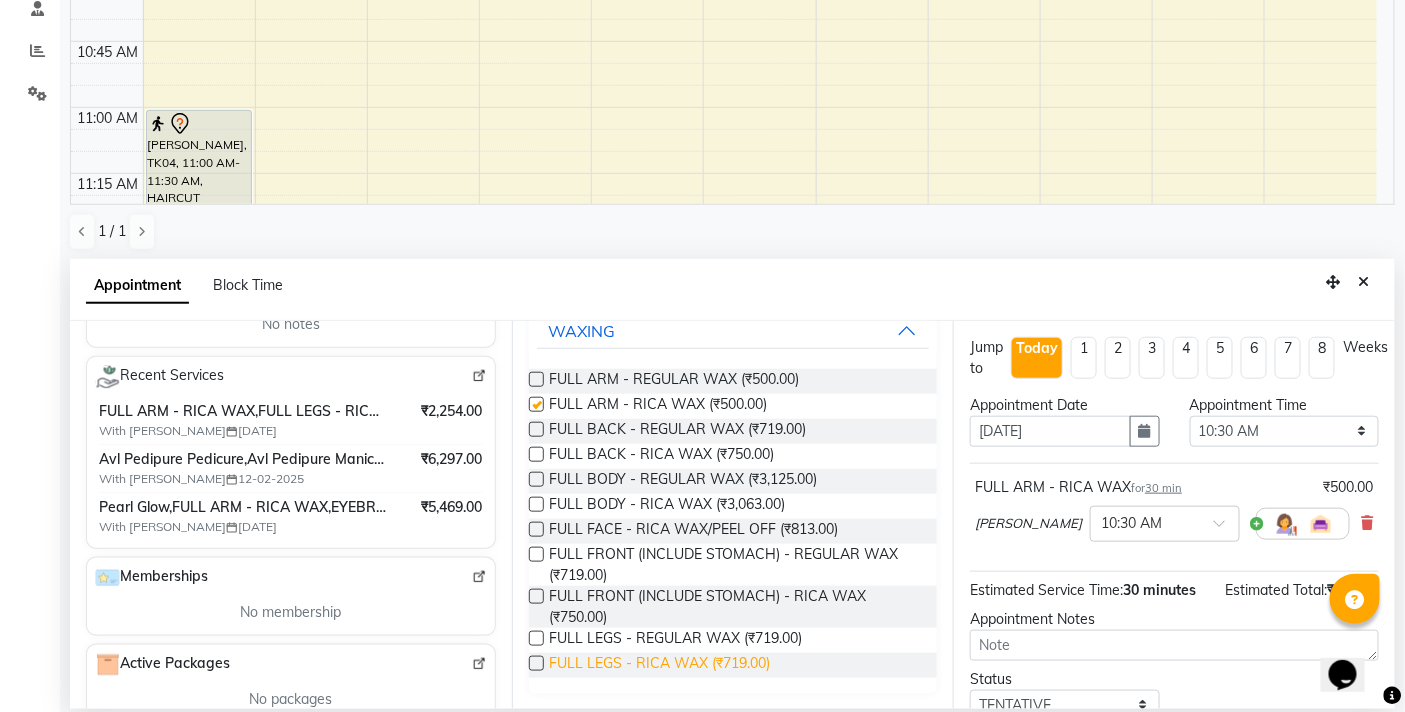 checkbox on "false" 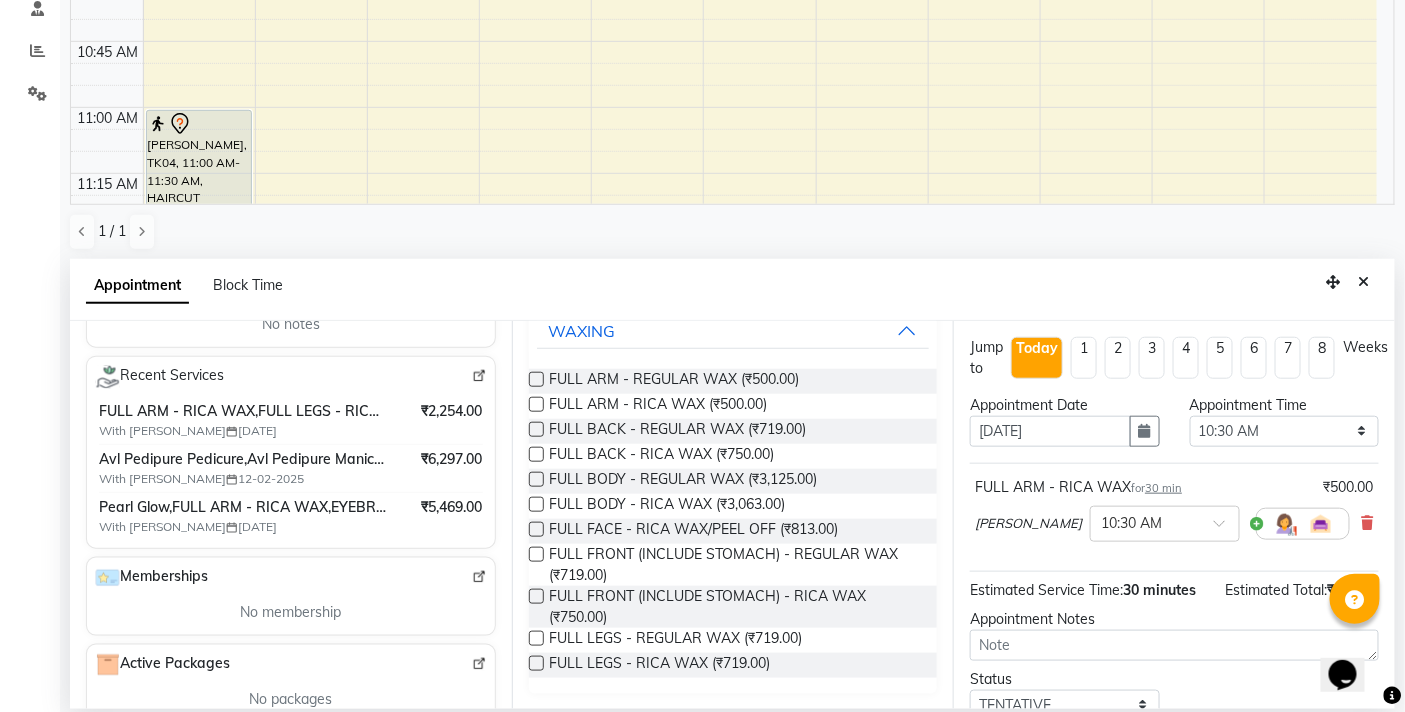 click at bounding box center [536, 663] 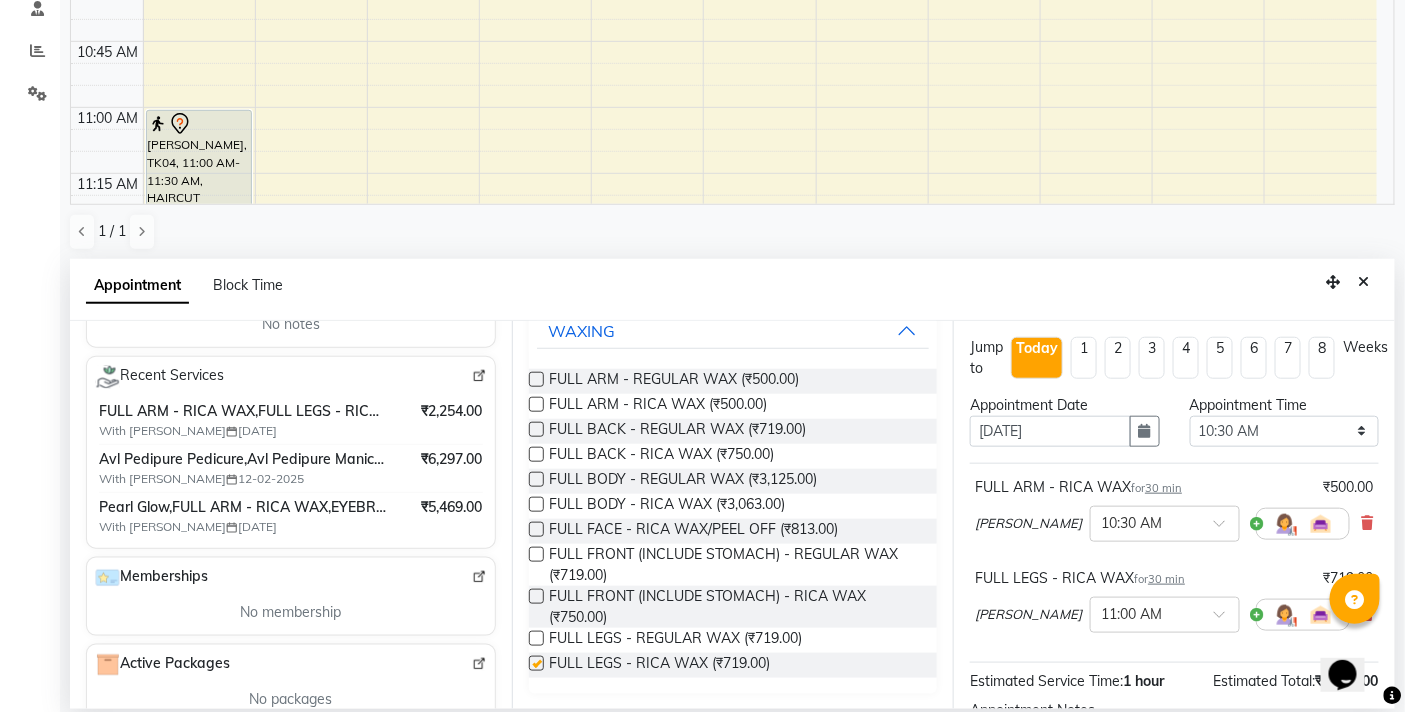 checkbox on "false" 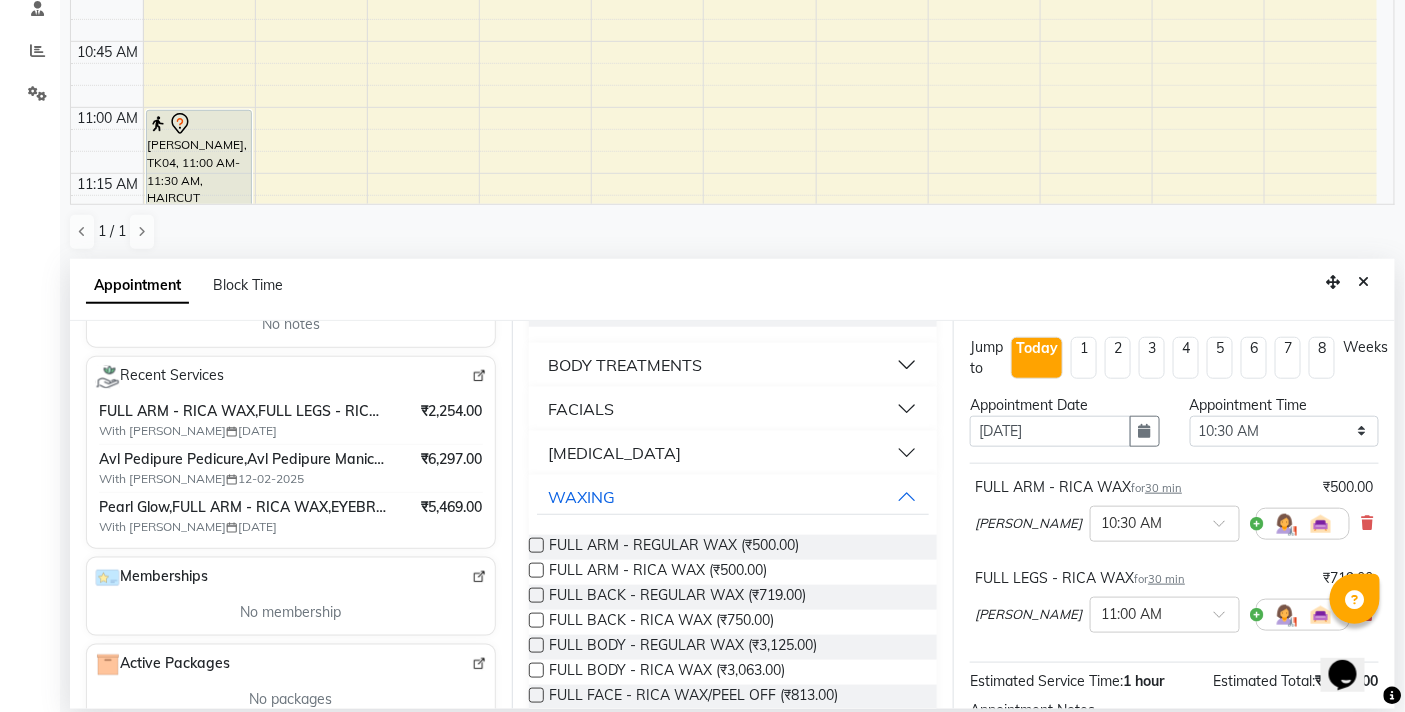 scroll, scrollTop: 0, scrollLeft: 0, axis: both 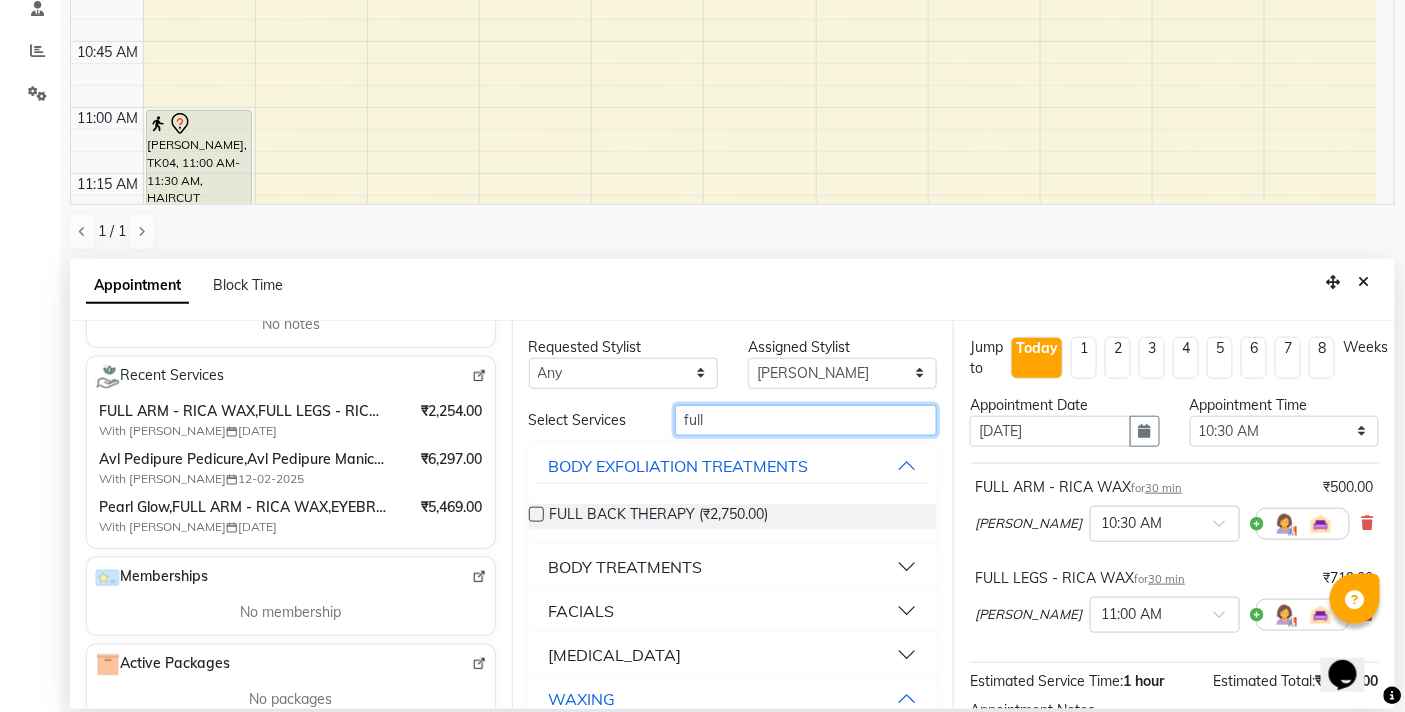click on "full" at bounding box center [806, 420] 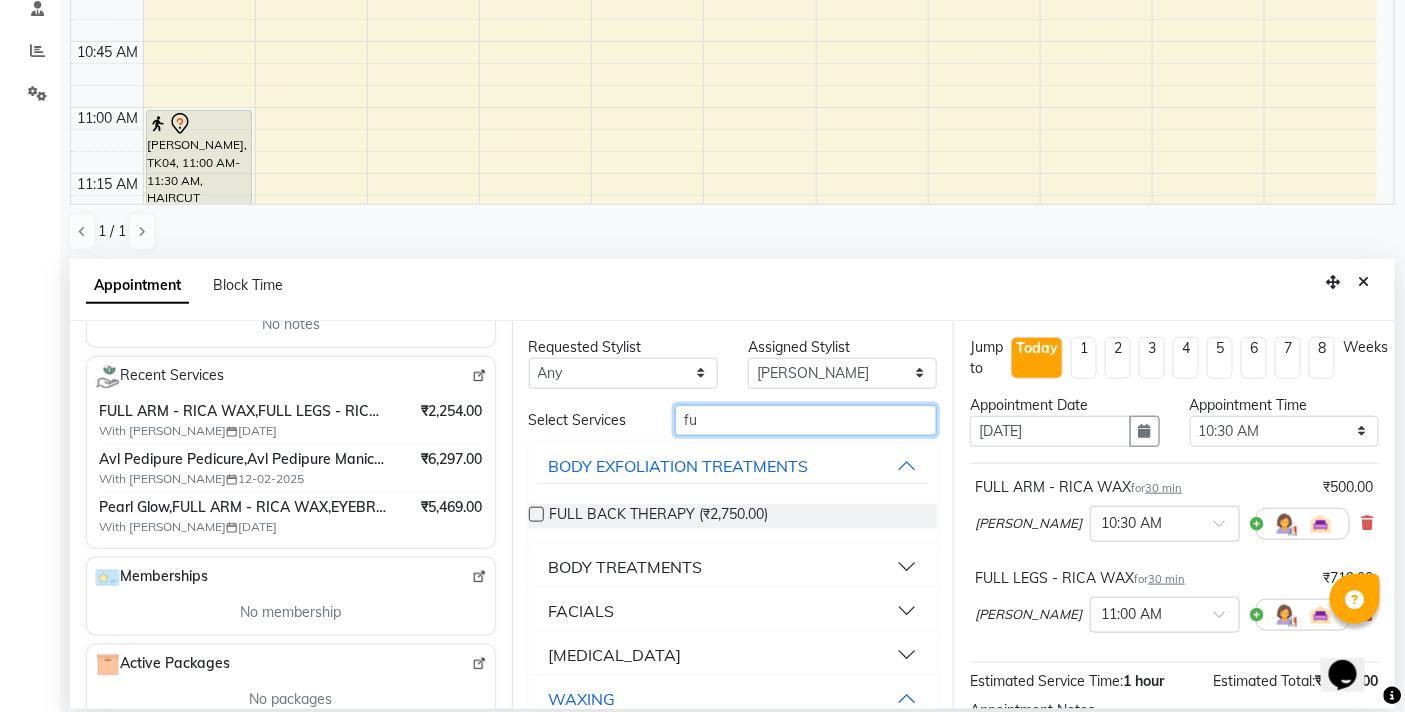 type on "f" 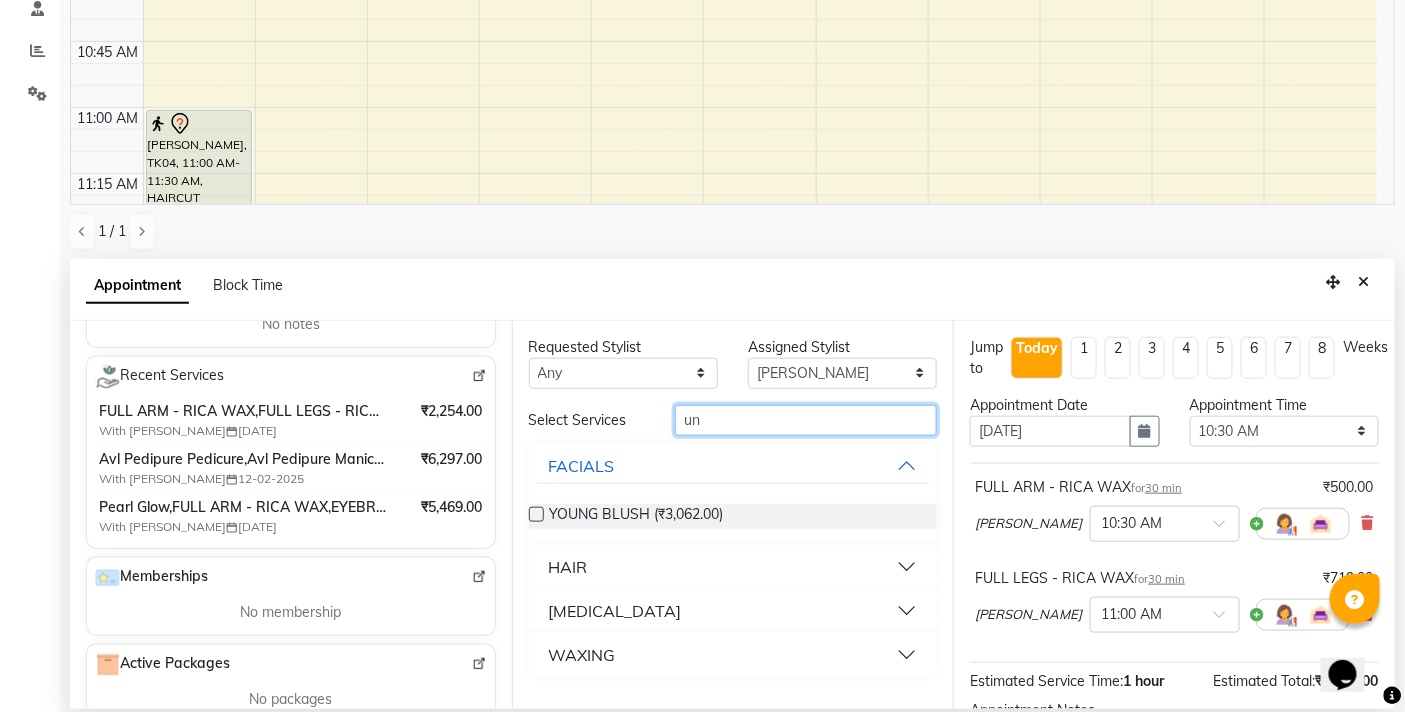 type on "un" 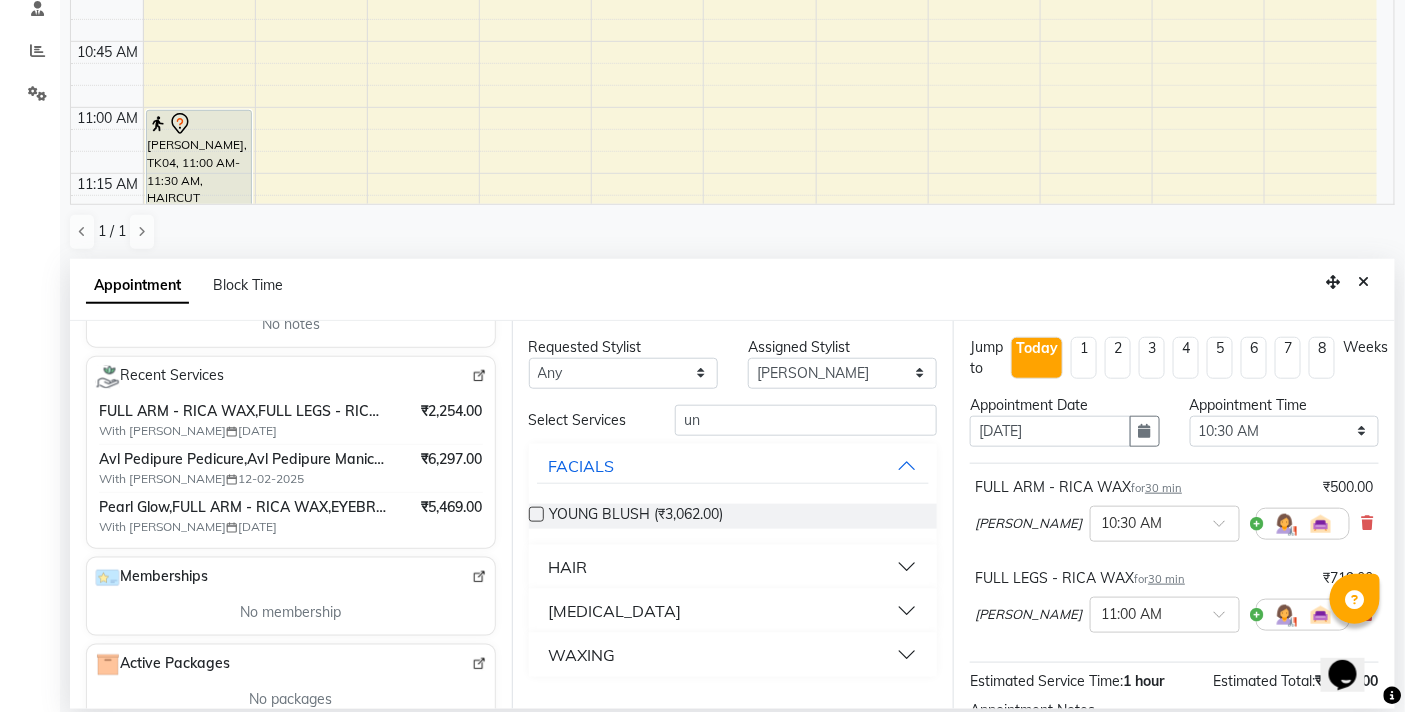 click on "WAXING" at bounding box center (733, 655) 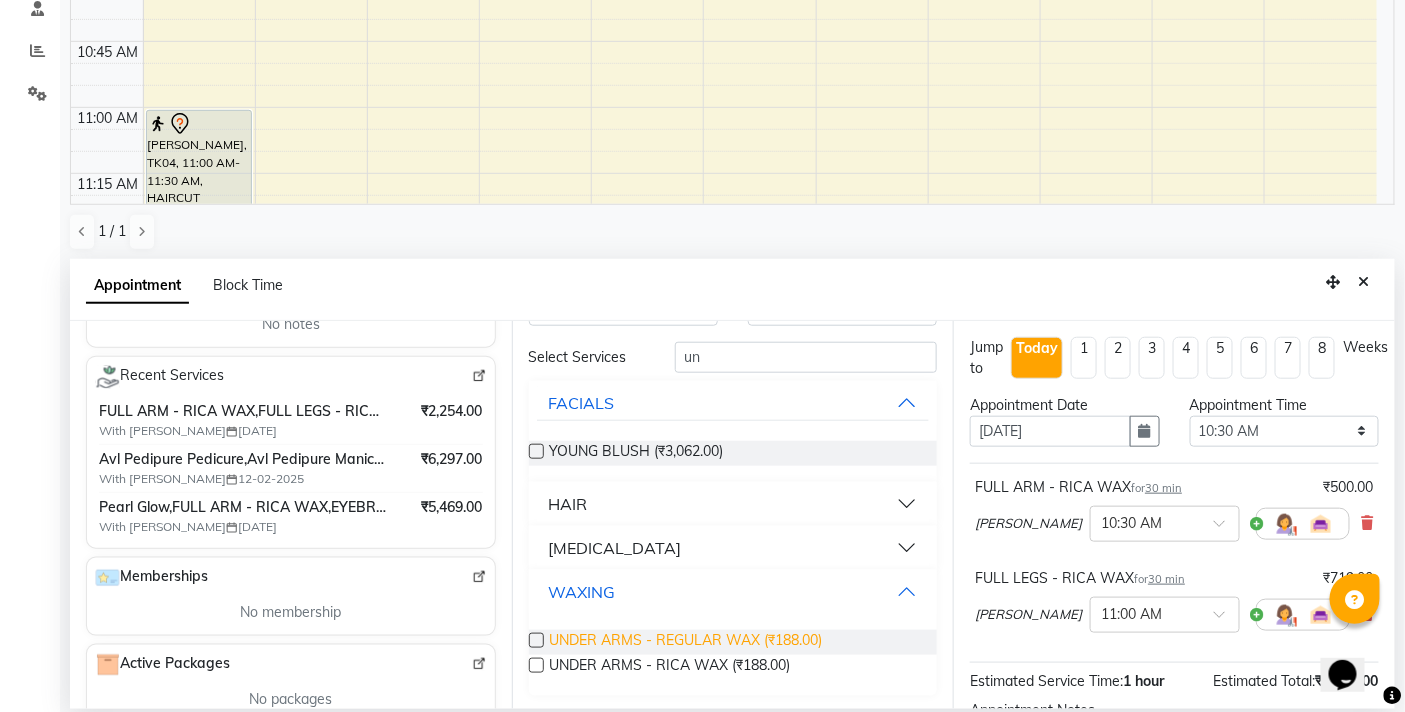 scroll, scrollTop: 65, scrollLeft: 0, axis: vertical 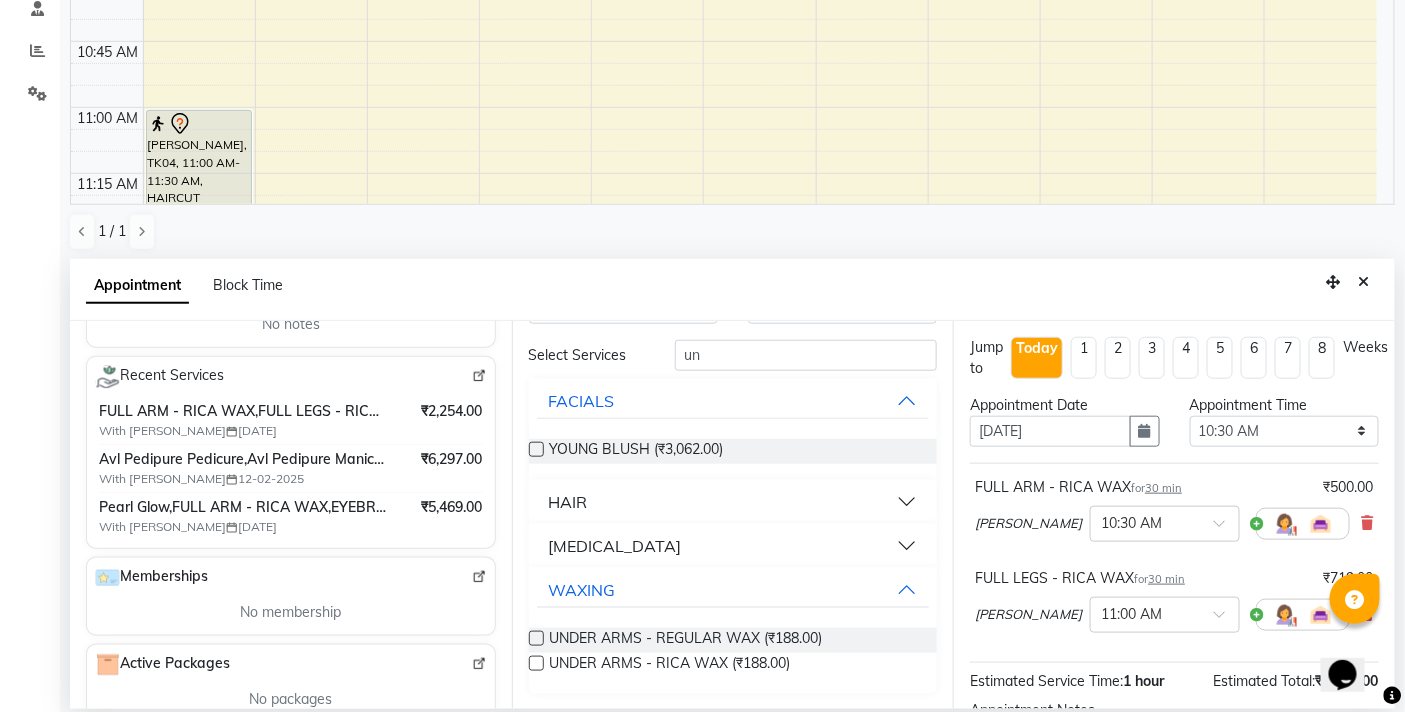 click at bounding box center [536, 663] 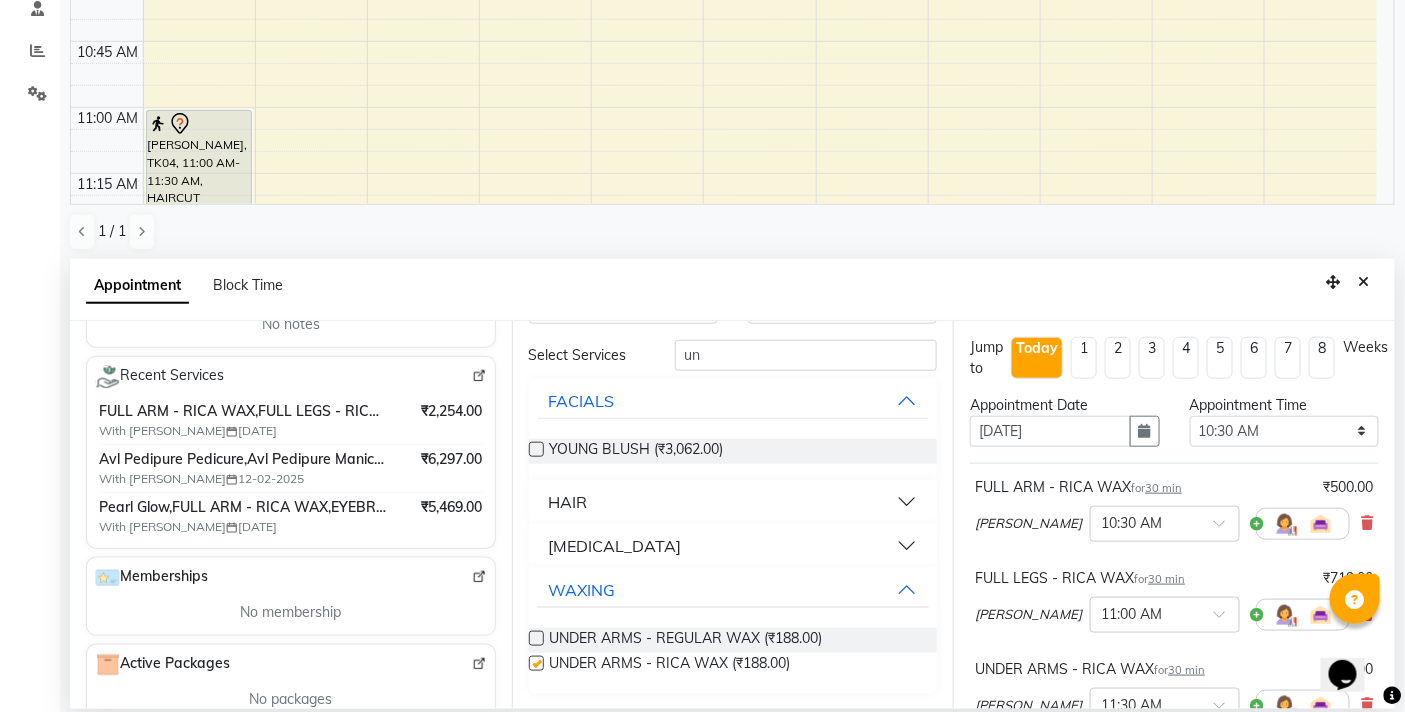checkbox on "false" 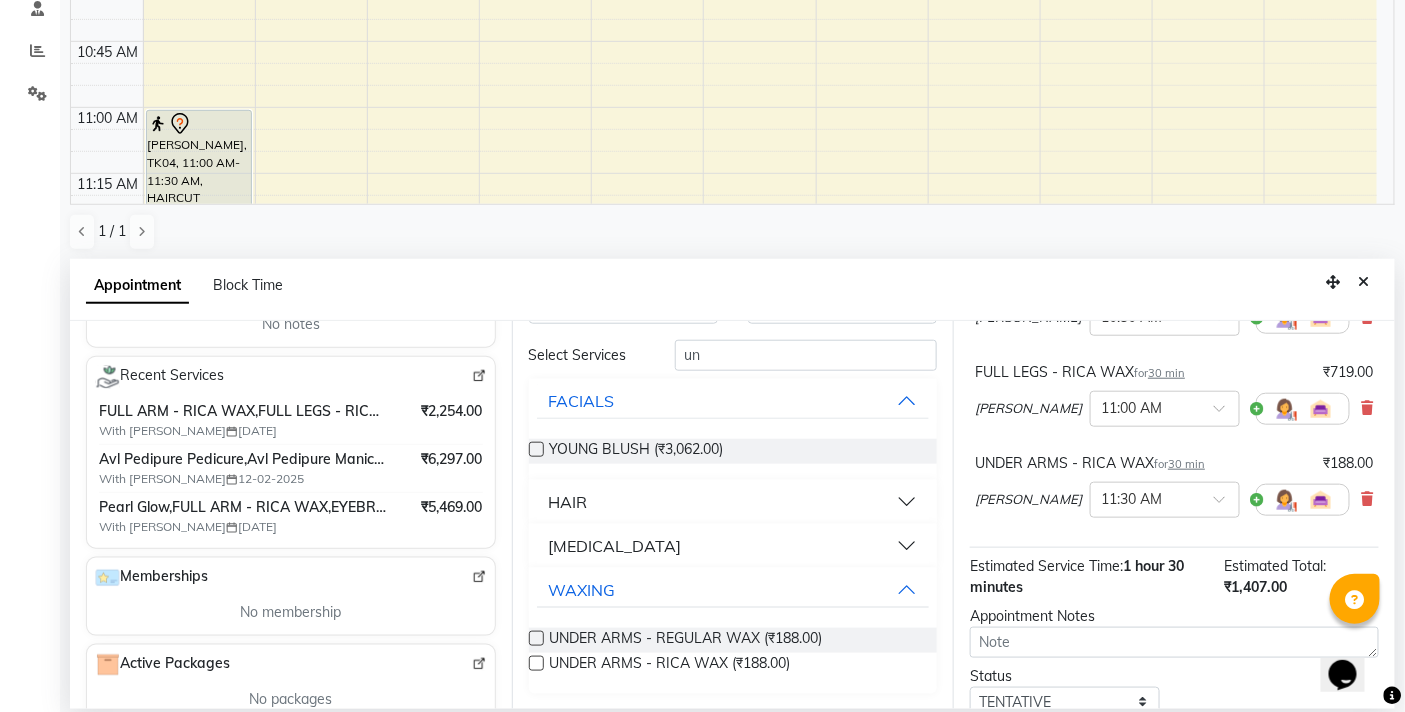 scroll, scrollTop: 341, scrollLeft: 0, axis: vertical 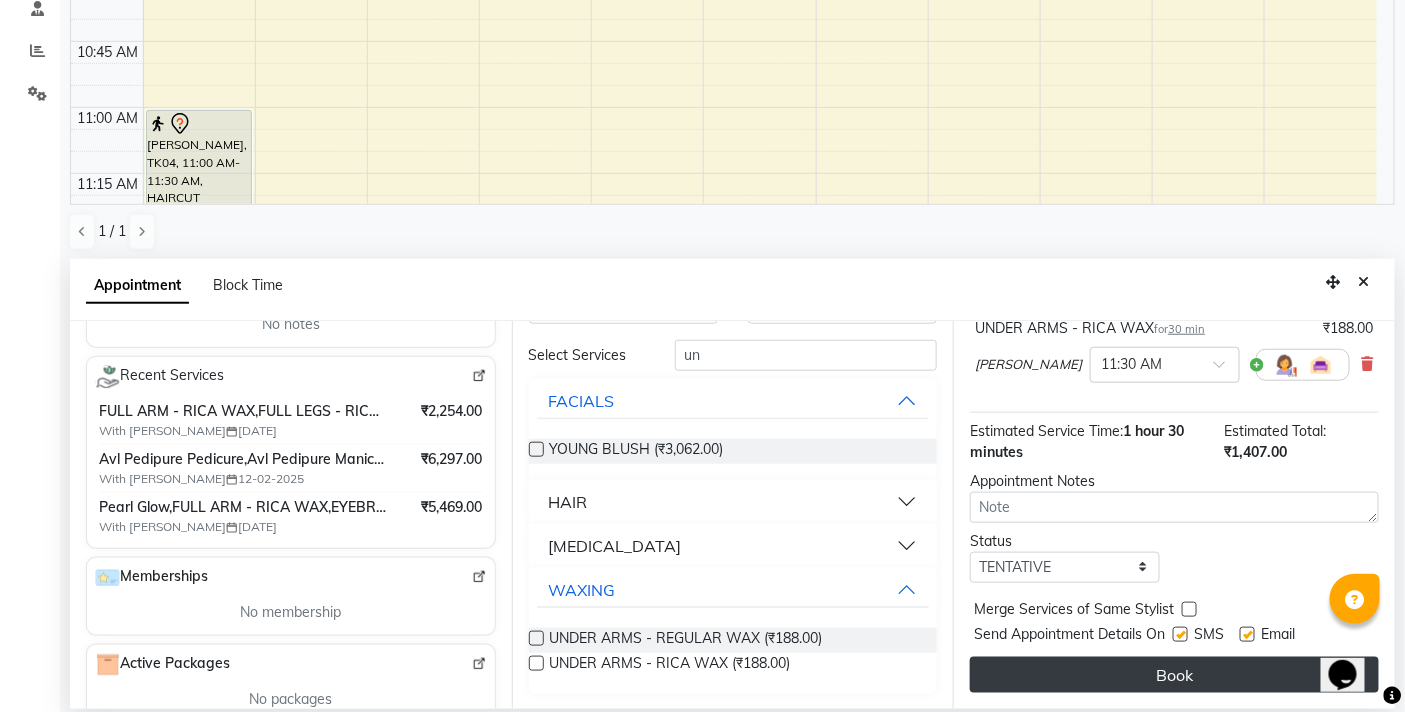 click on "Book" at bounding box center [1174, 675] 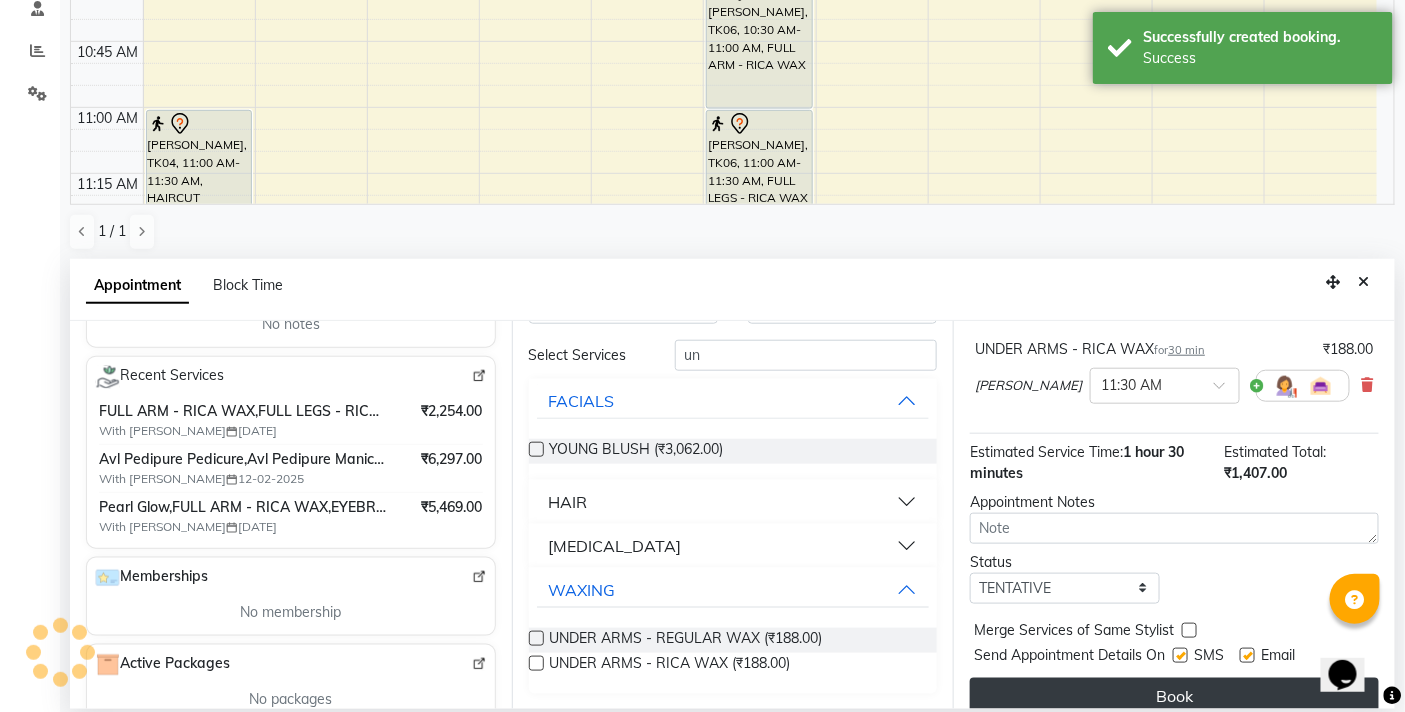 scroll, scrollTop: 362, scrollLeft: 0, axis: vertical 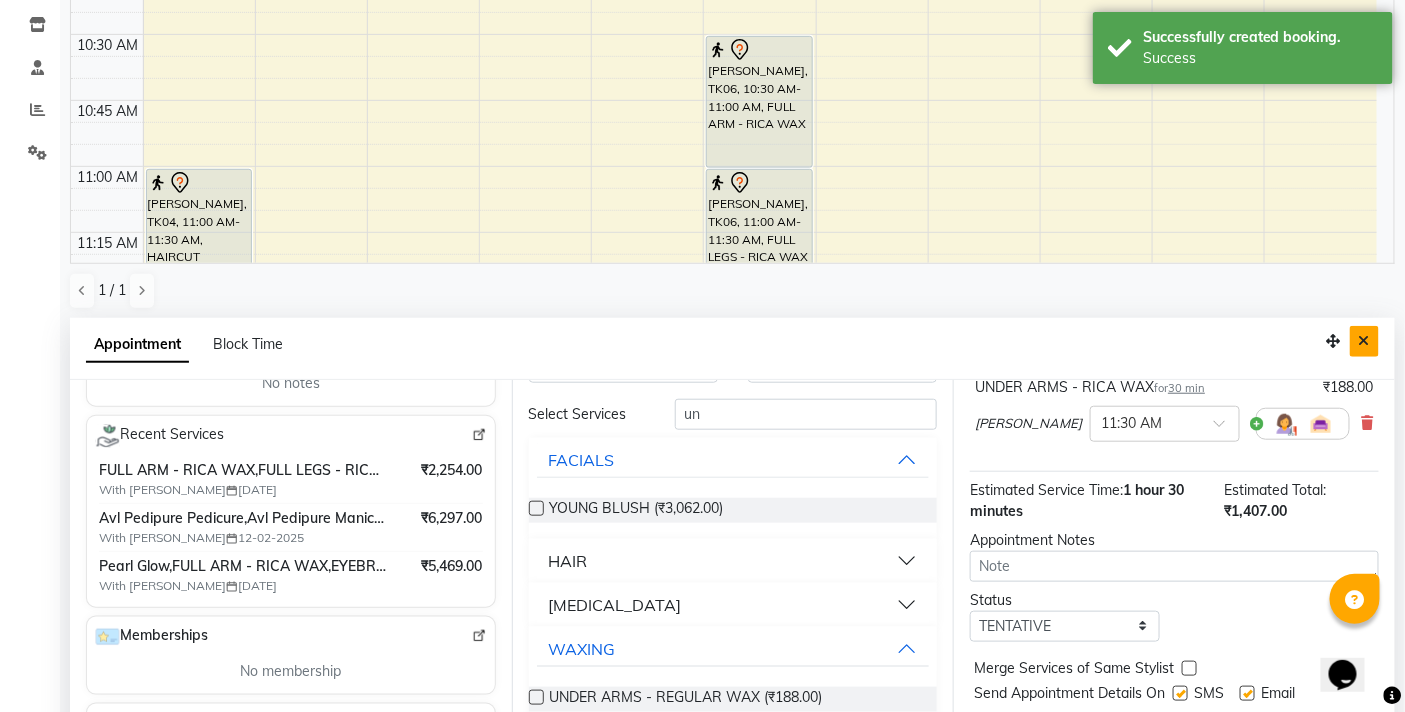 click at bounding box center [1364, 341] 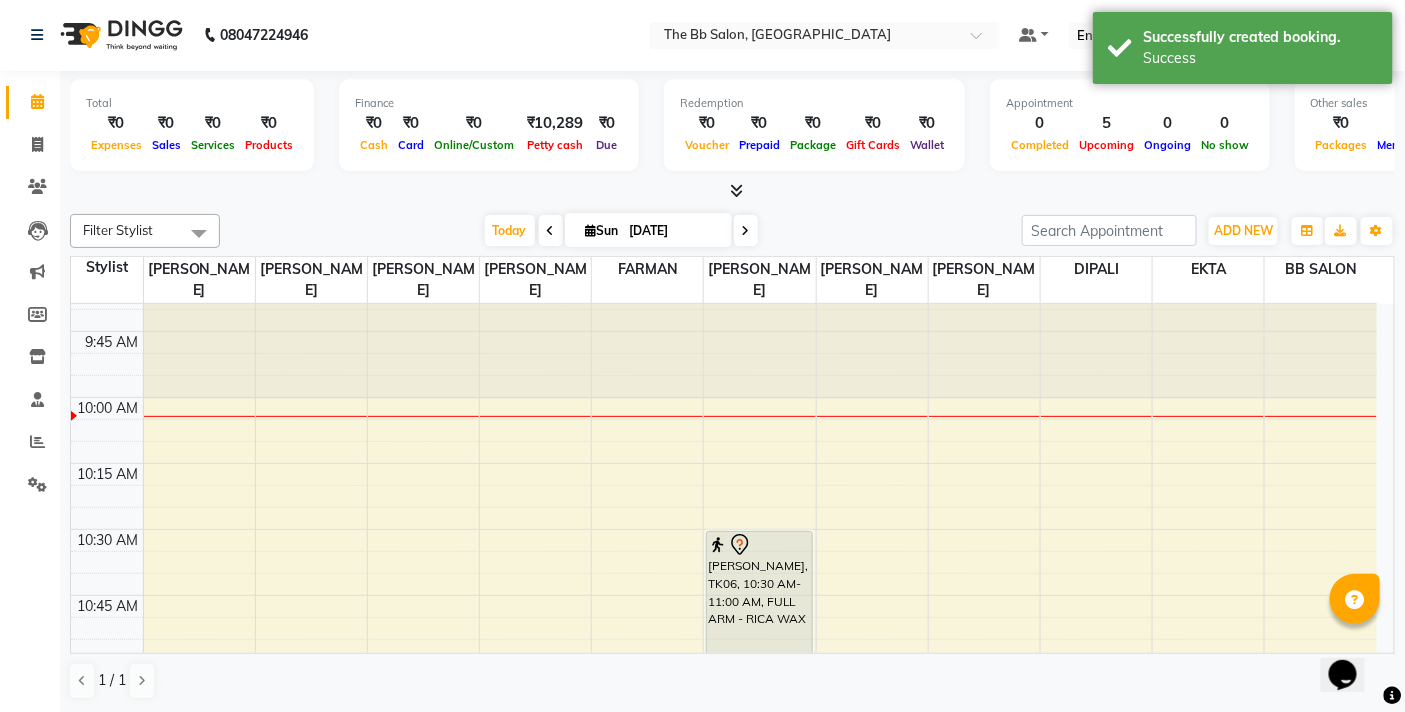 scroll, scrollTop: 444, scrollLeft: 0, axis: vertical 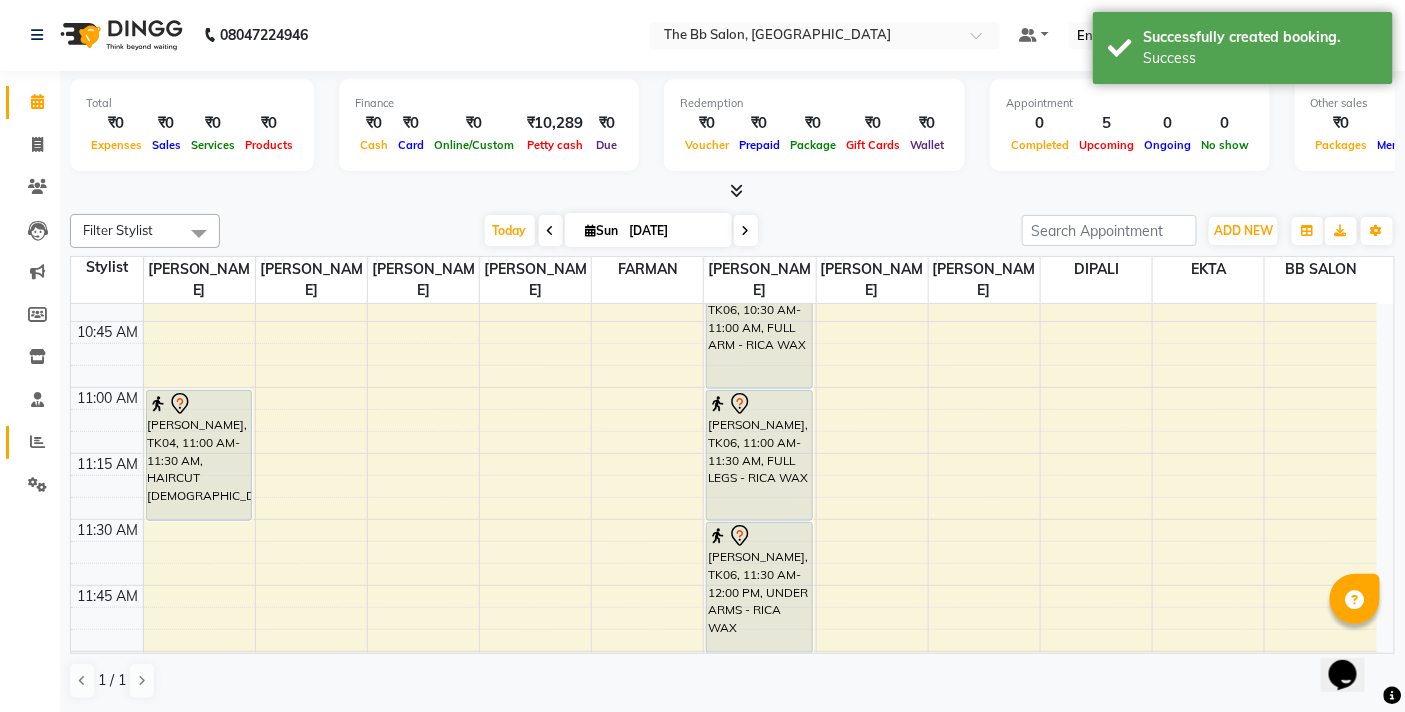 click 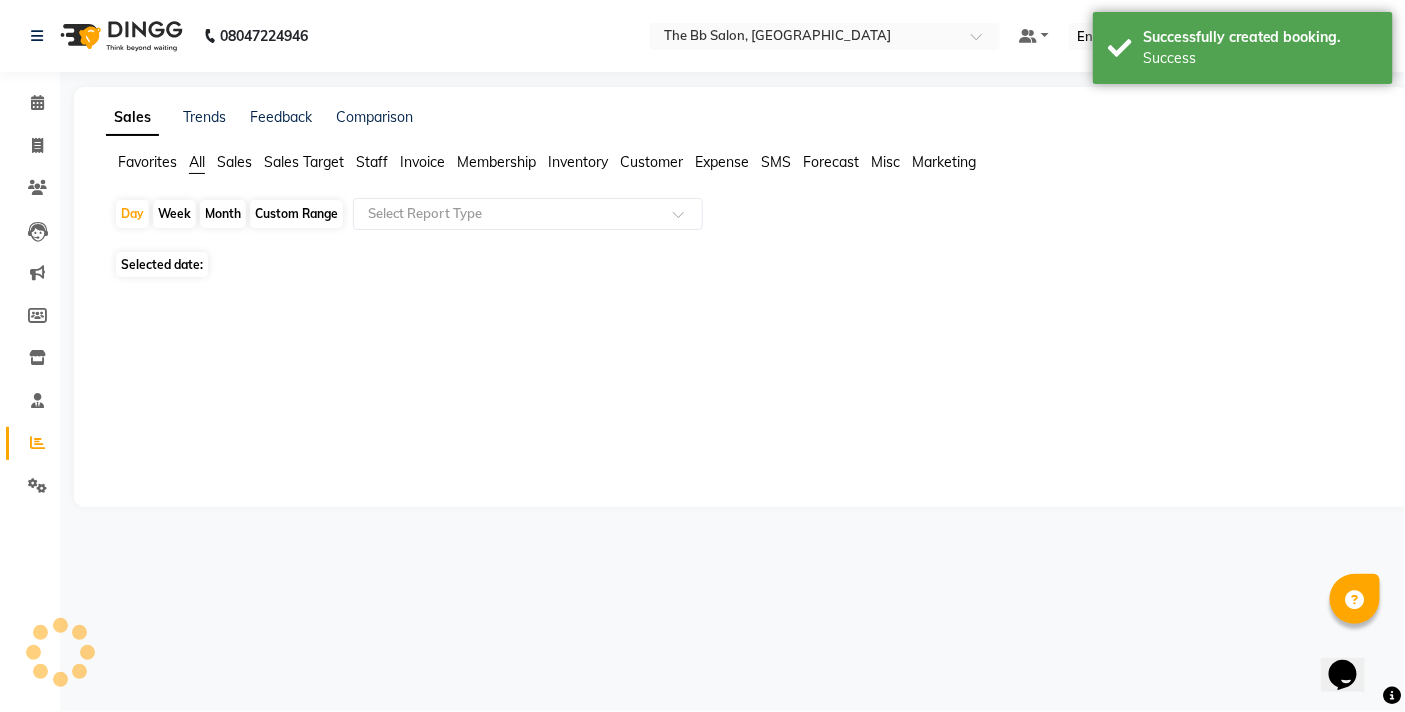 scroll, scrollTop: 0, scrollLeft: 0, axis: both 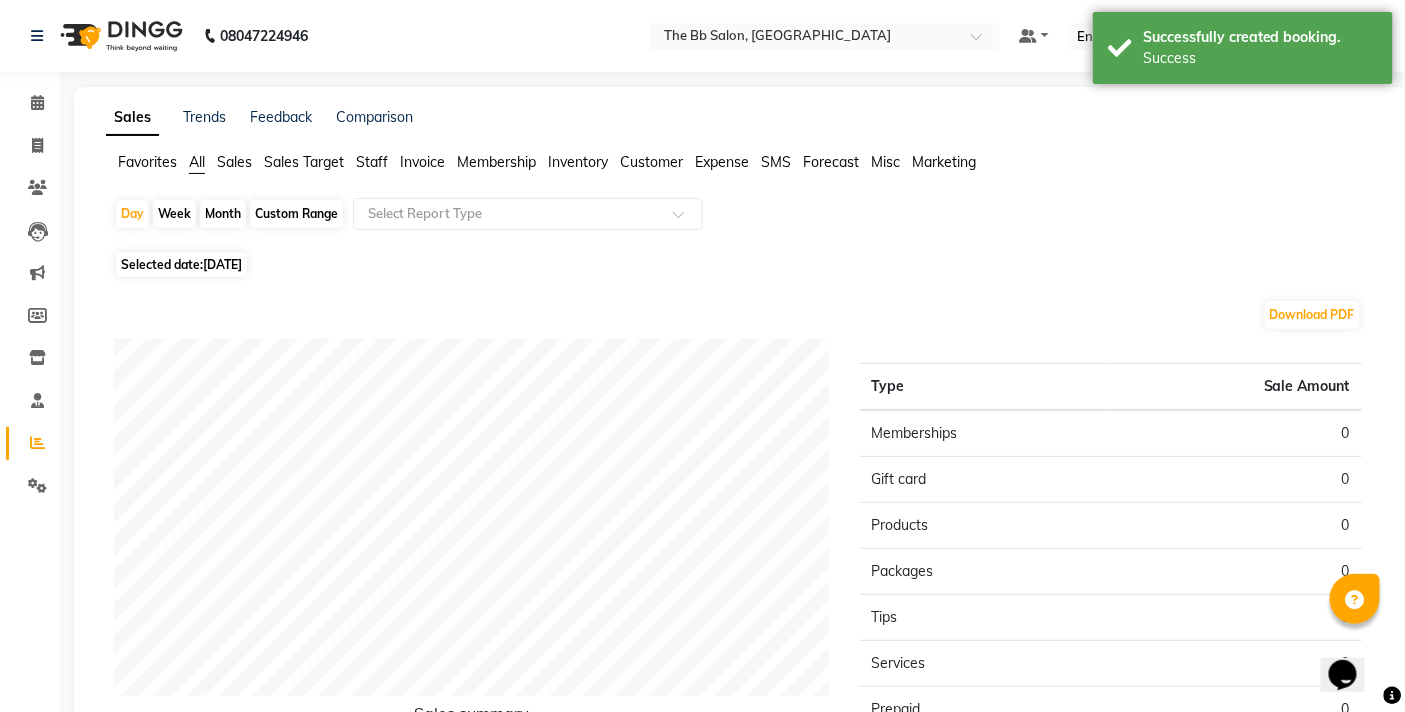 click on "Staff" 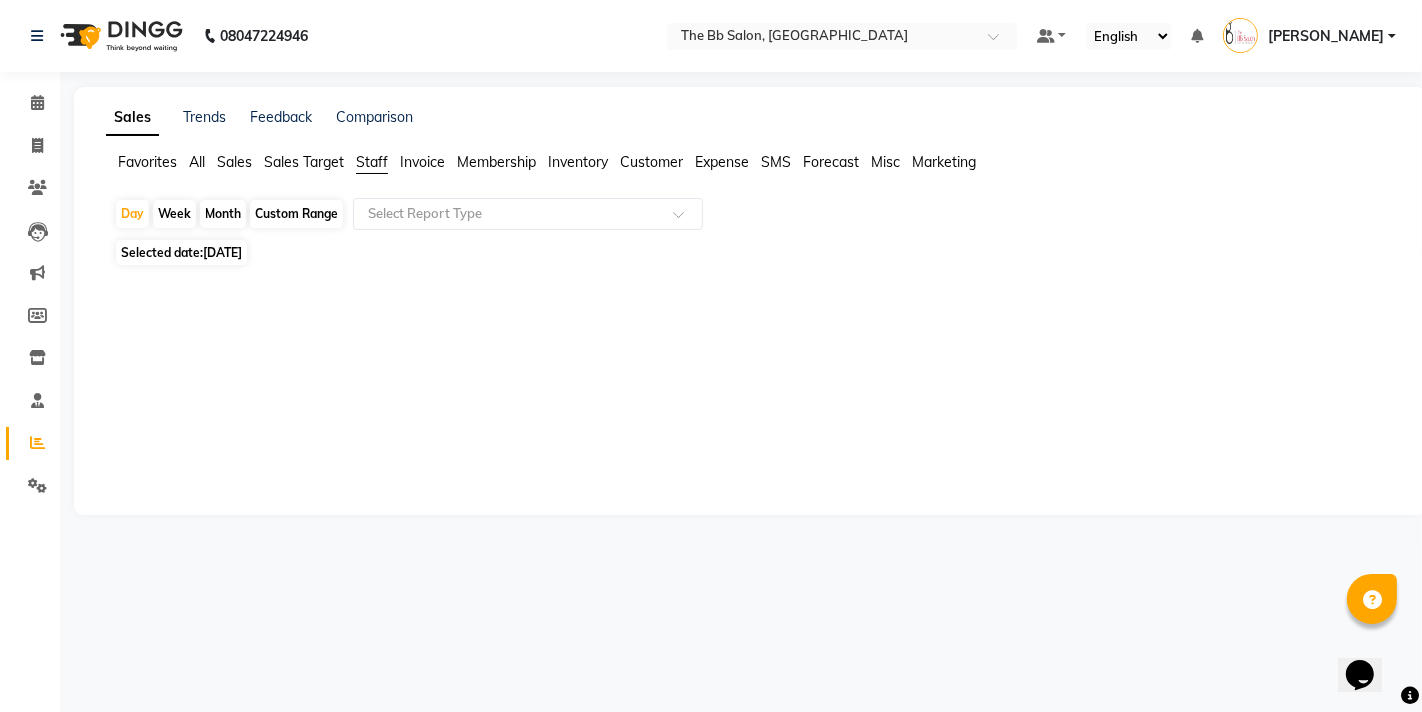 click on "Custom Range" 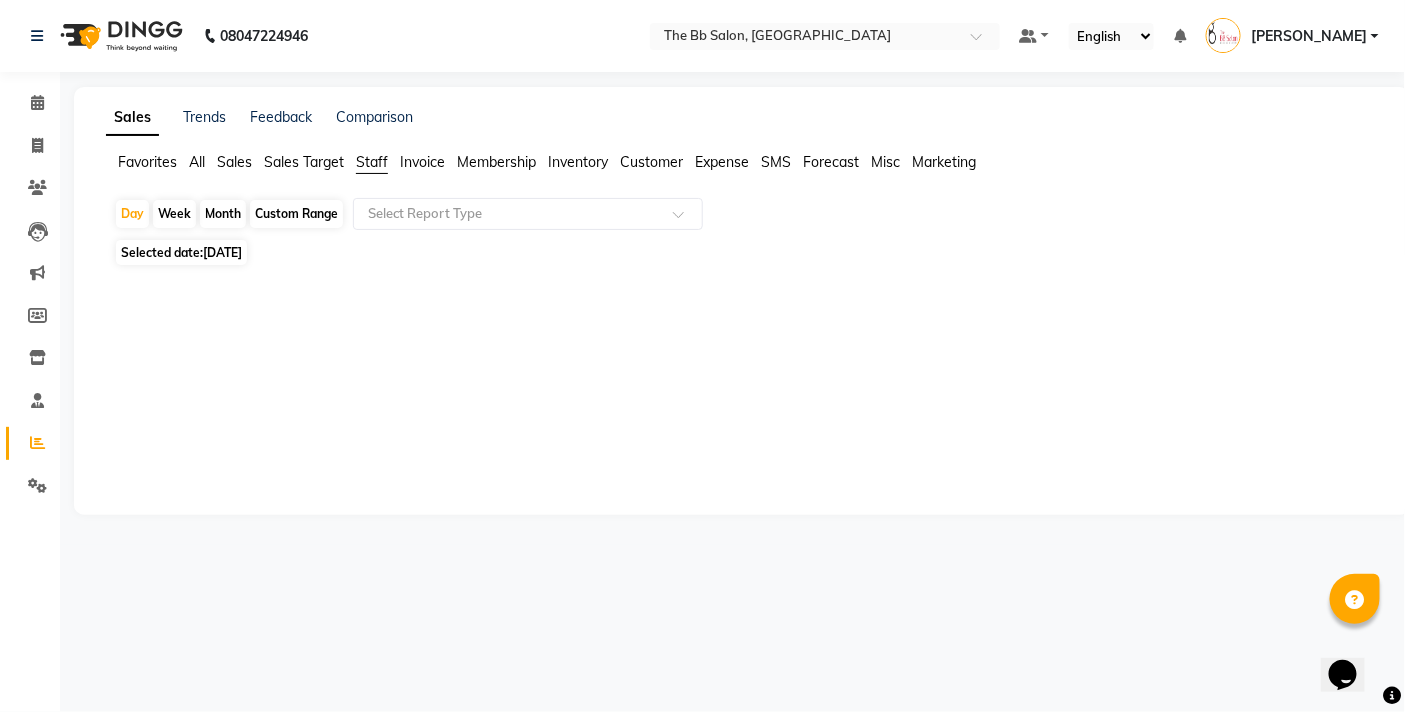 select on "7" 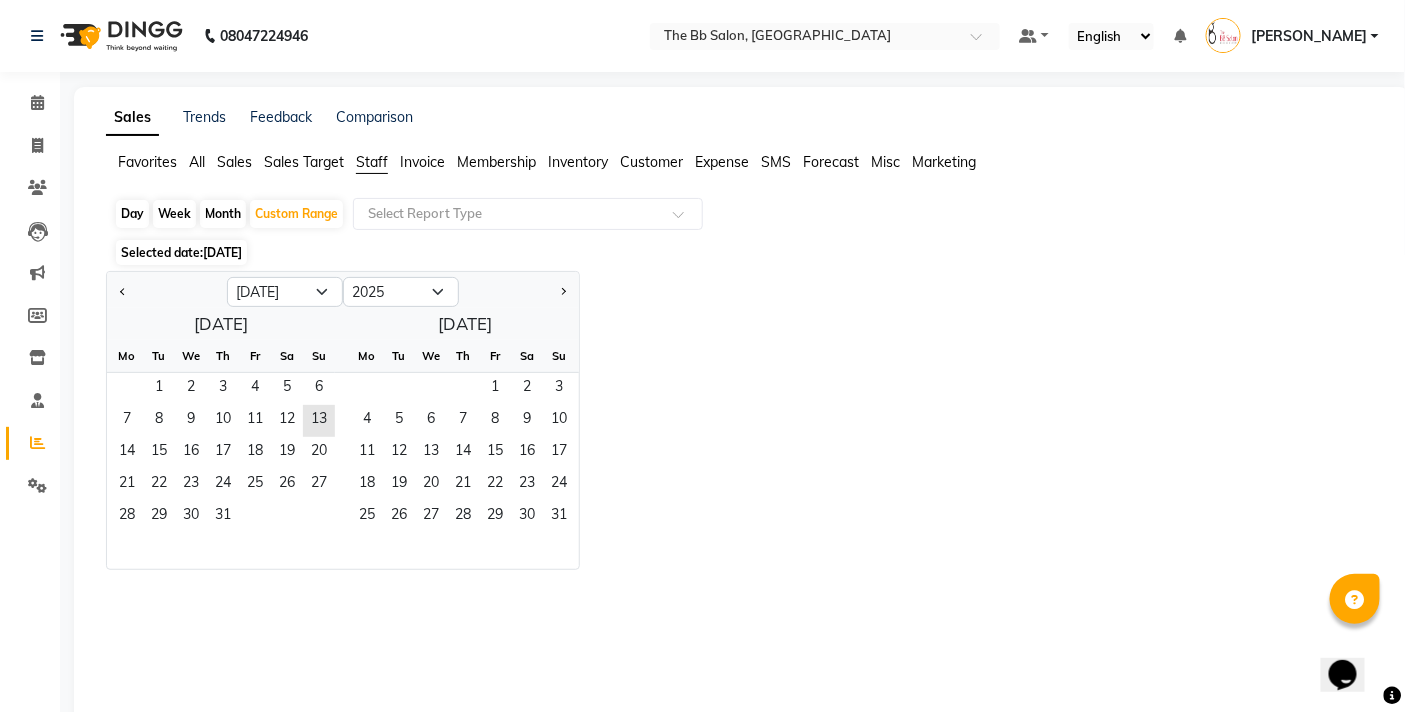 click on "[DATE]" 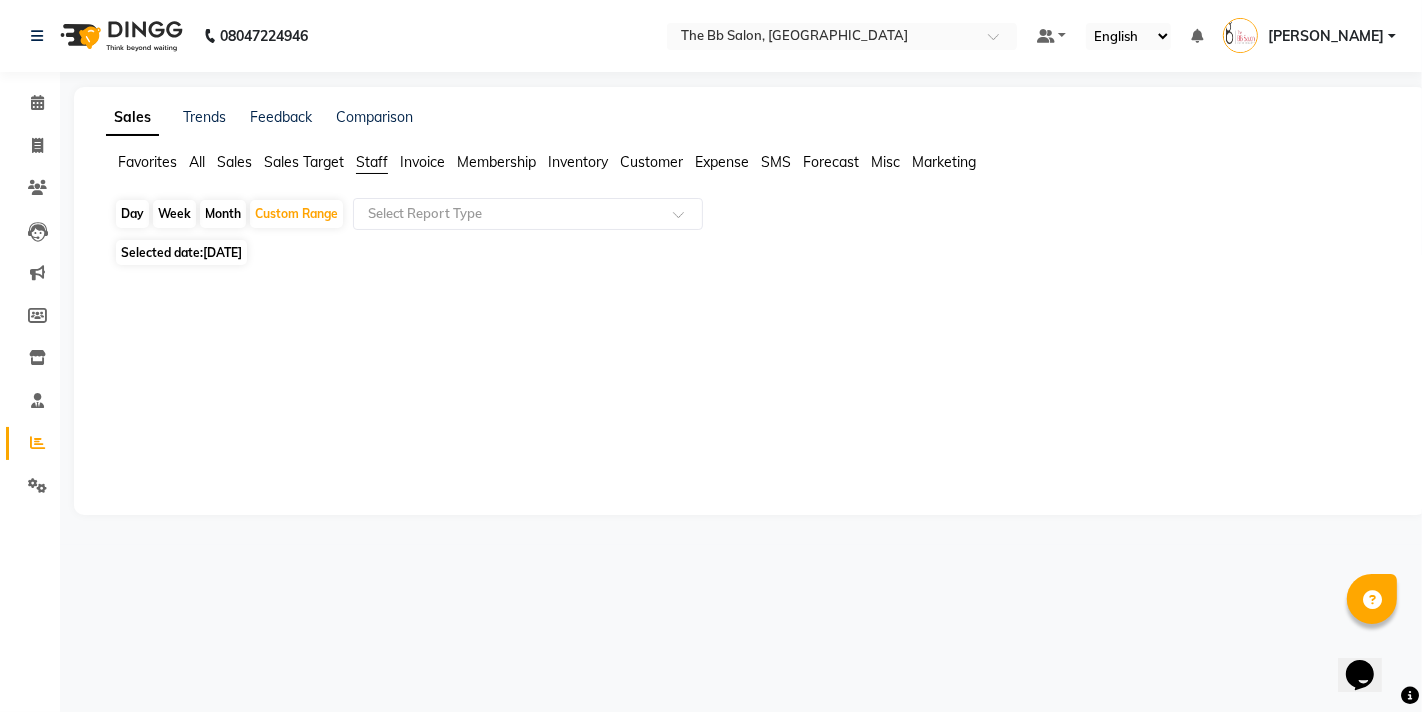 click on "Day   Week   Month   Custom Range  Select Report Type Selected date:  13-07-2025  ★ Mark as Favorite  Choose how you'd like to save "" report to favorites  Save to Personal Favorites:   Only you can see this report in your favorites tab. Share with Organization:   Everyone in your organization can see this report in their favorites tab.  Save to Favorites" 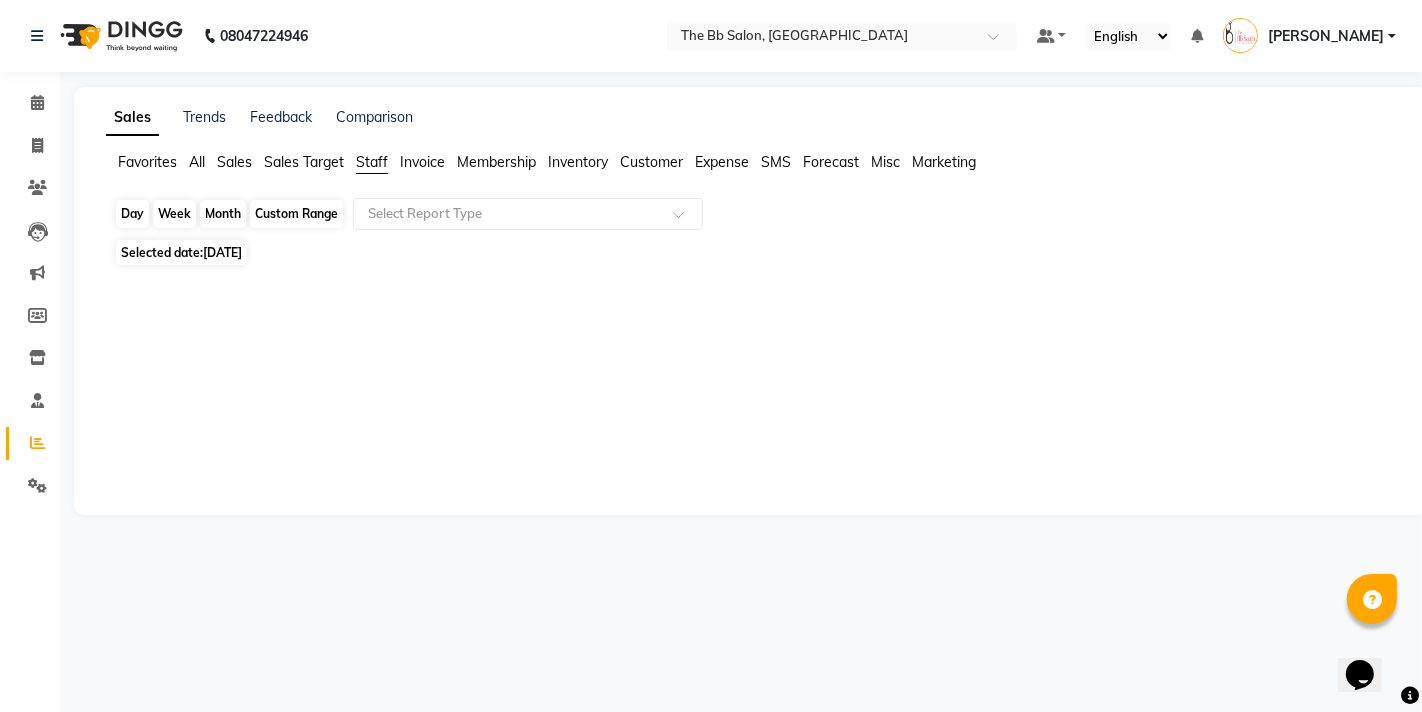 click on "Custom Range" 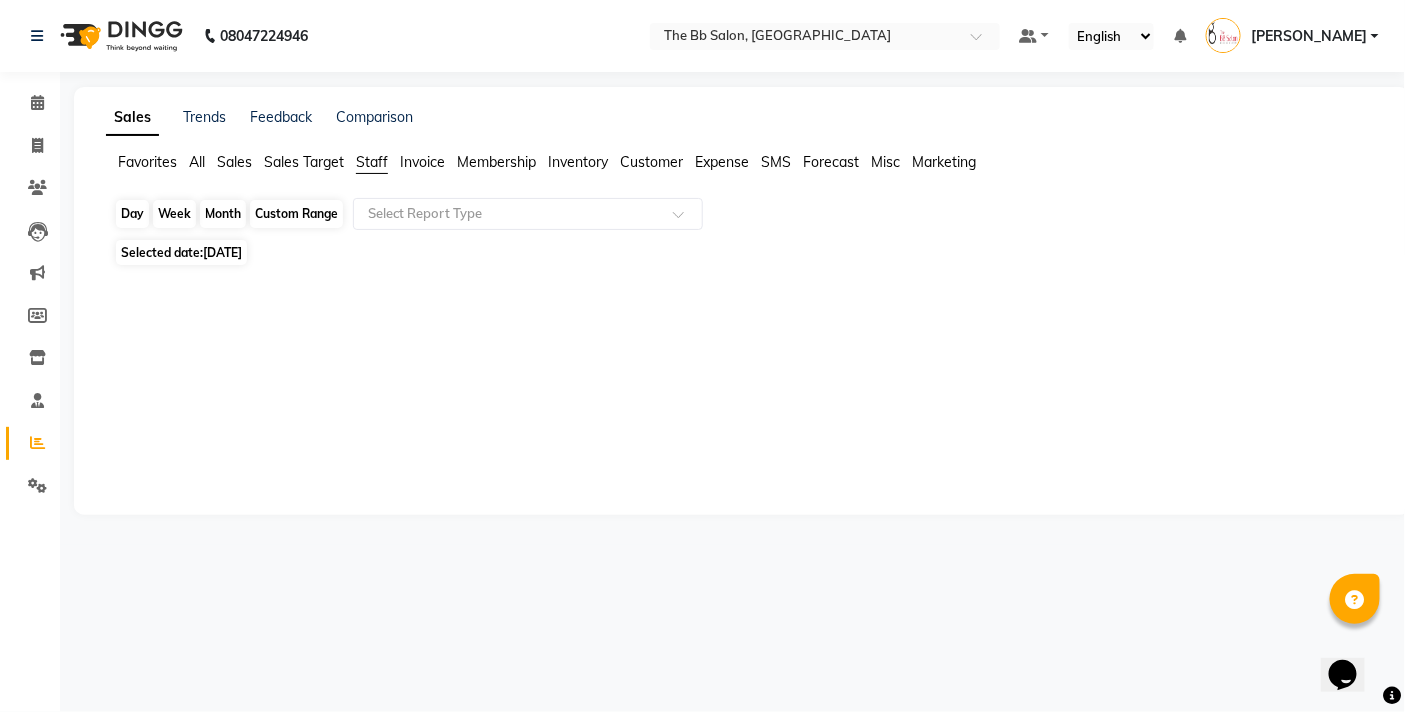select on "7" 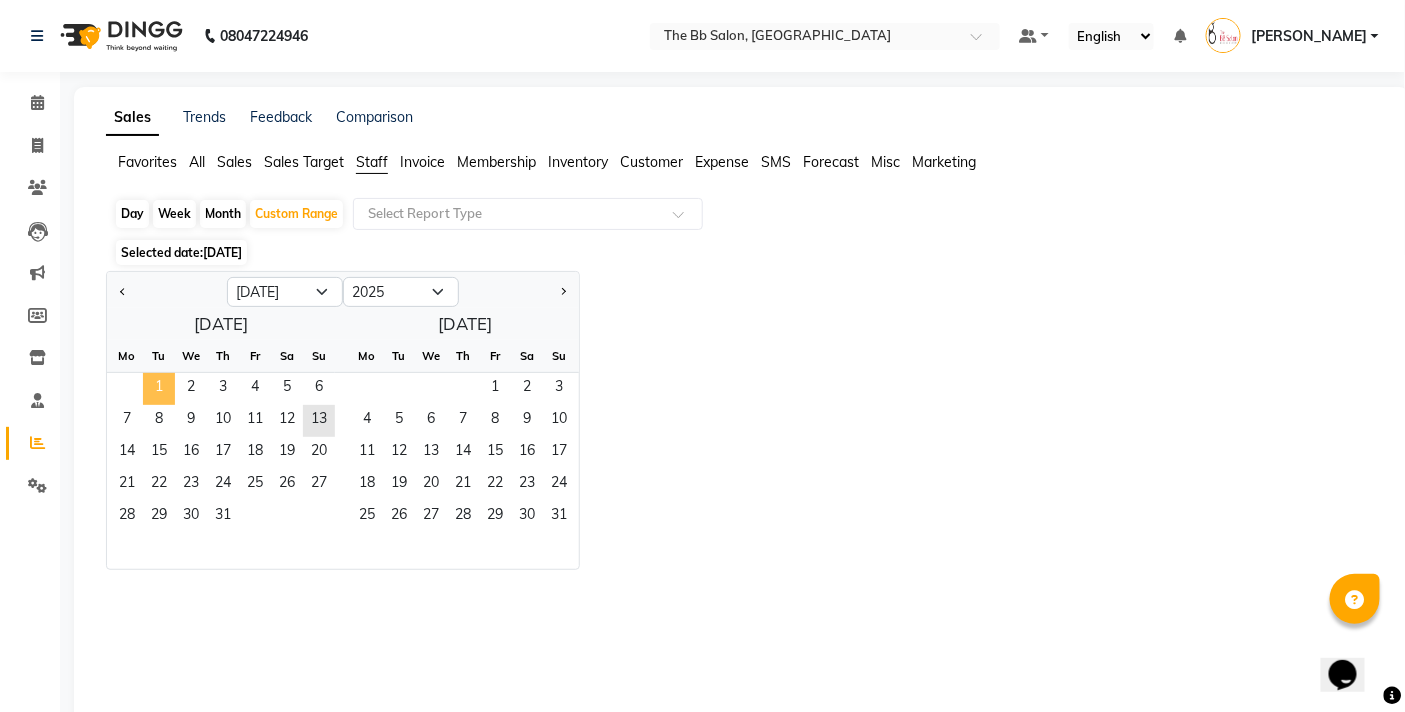 click on "1" 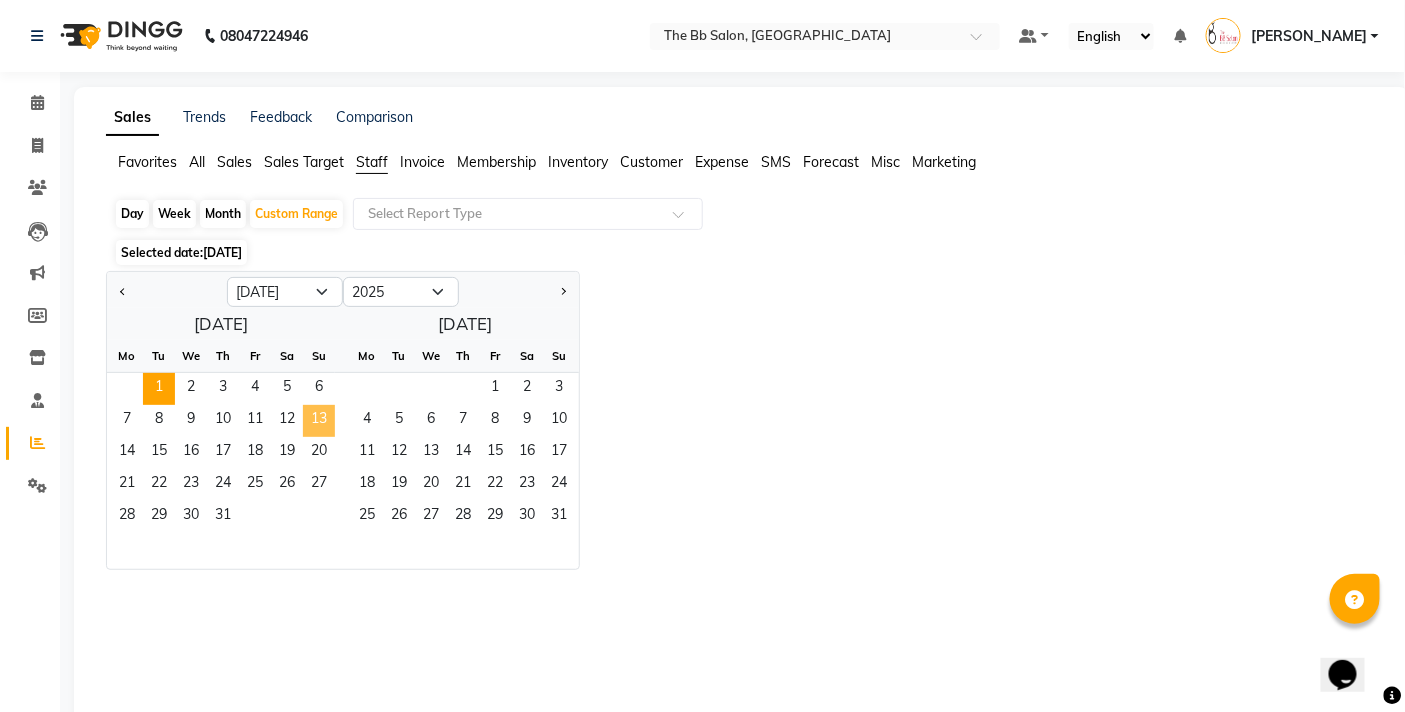 click on "13" 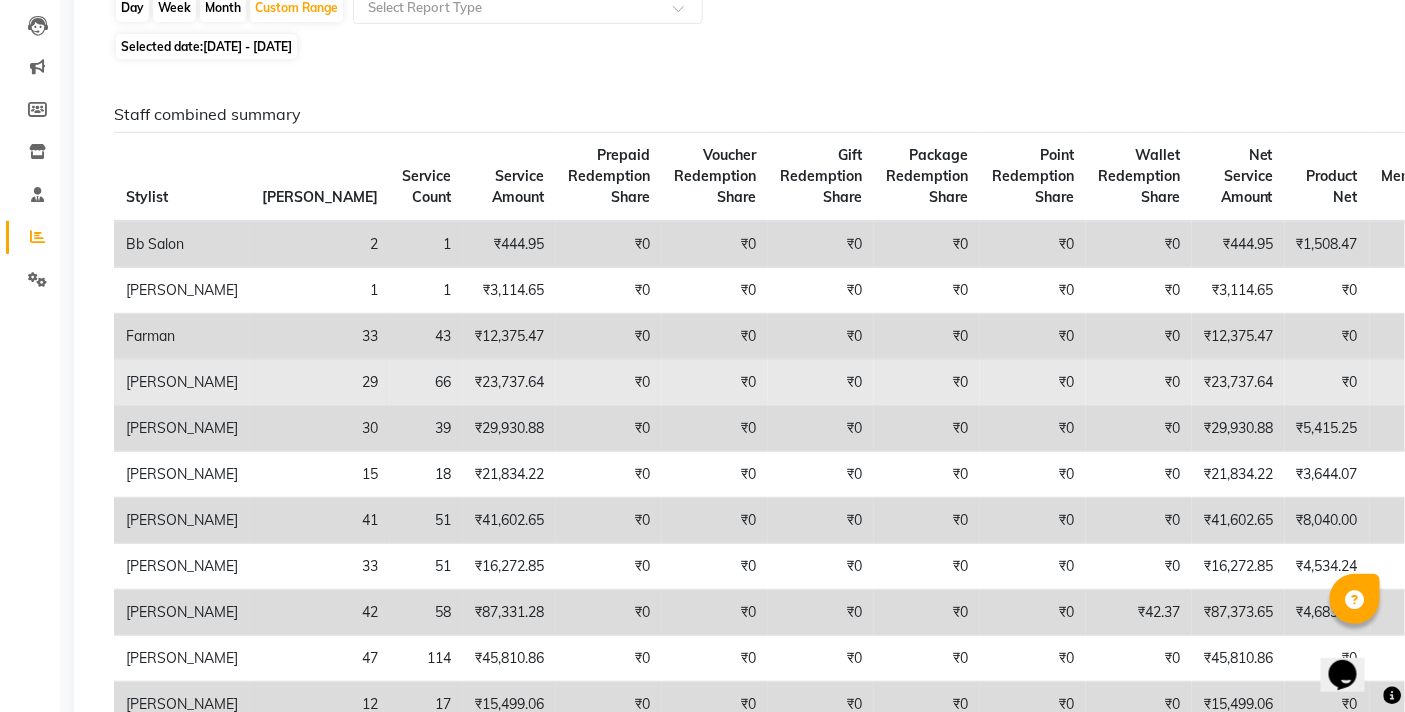 scroll, scrollTop: 0, scrollLeft: 0, axis: both 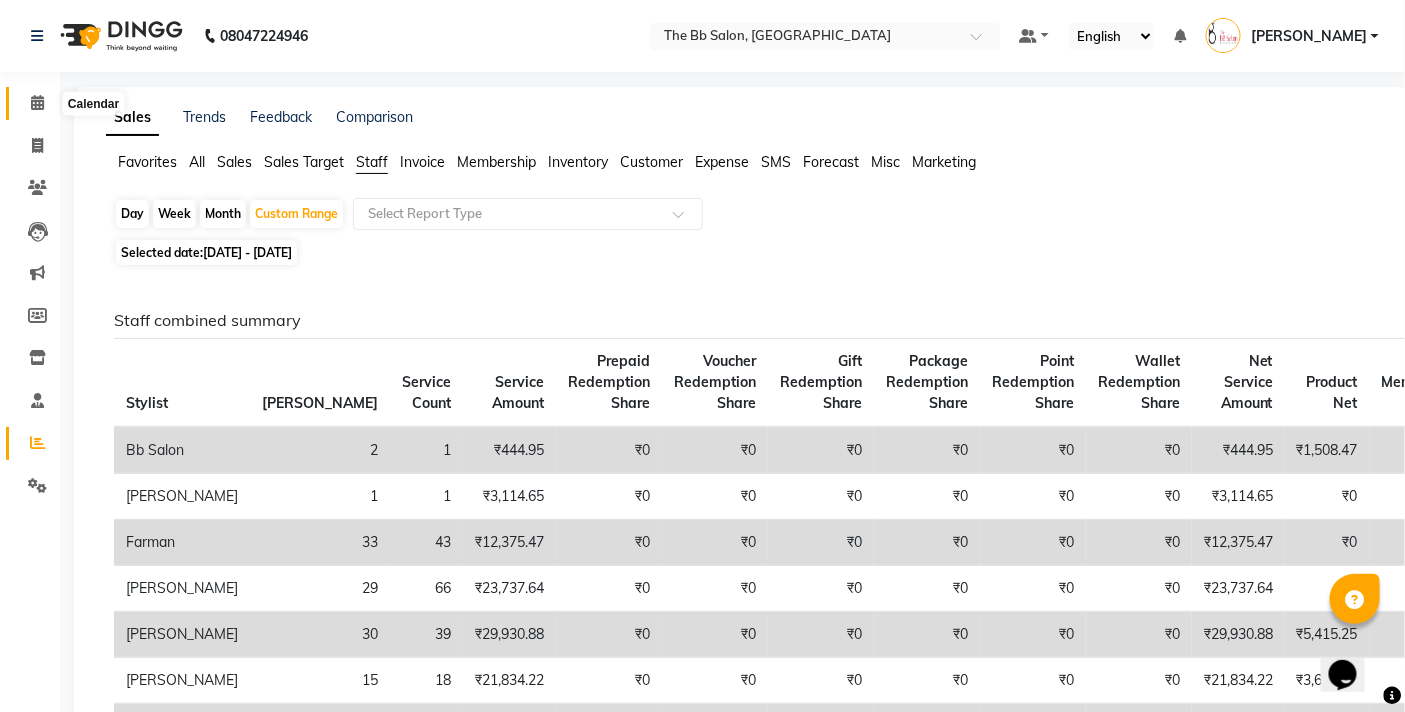 click 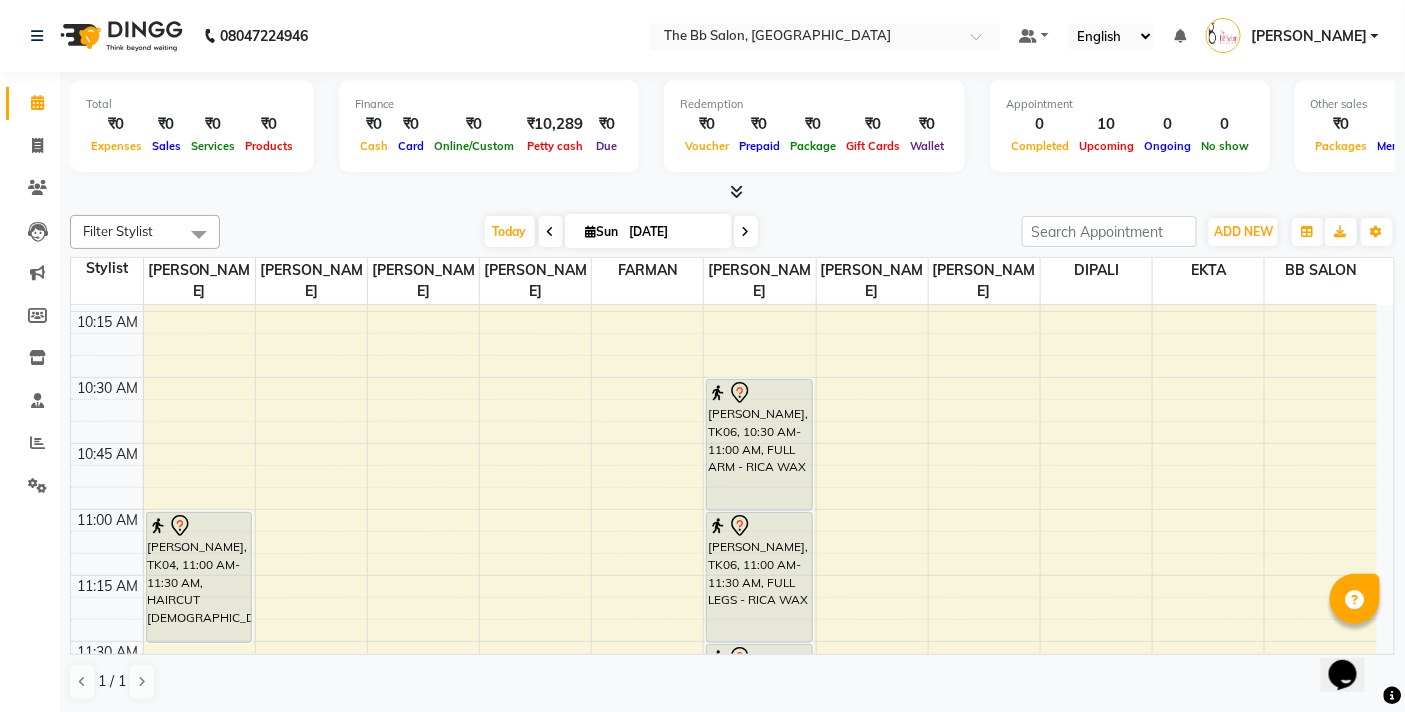 scroll, scrollTop: 376, scrollLeft: 0, axis: vertical 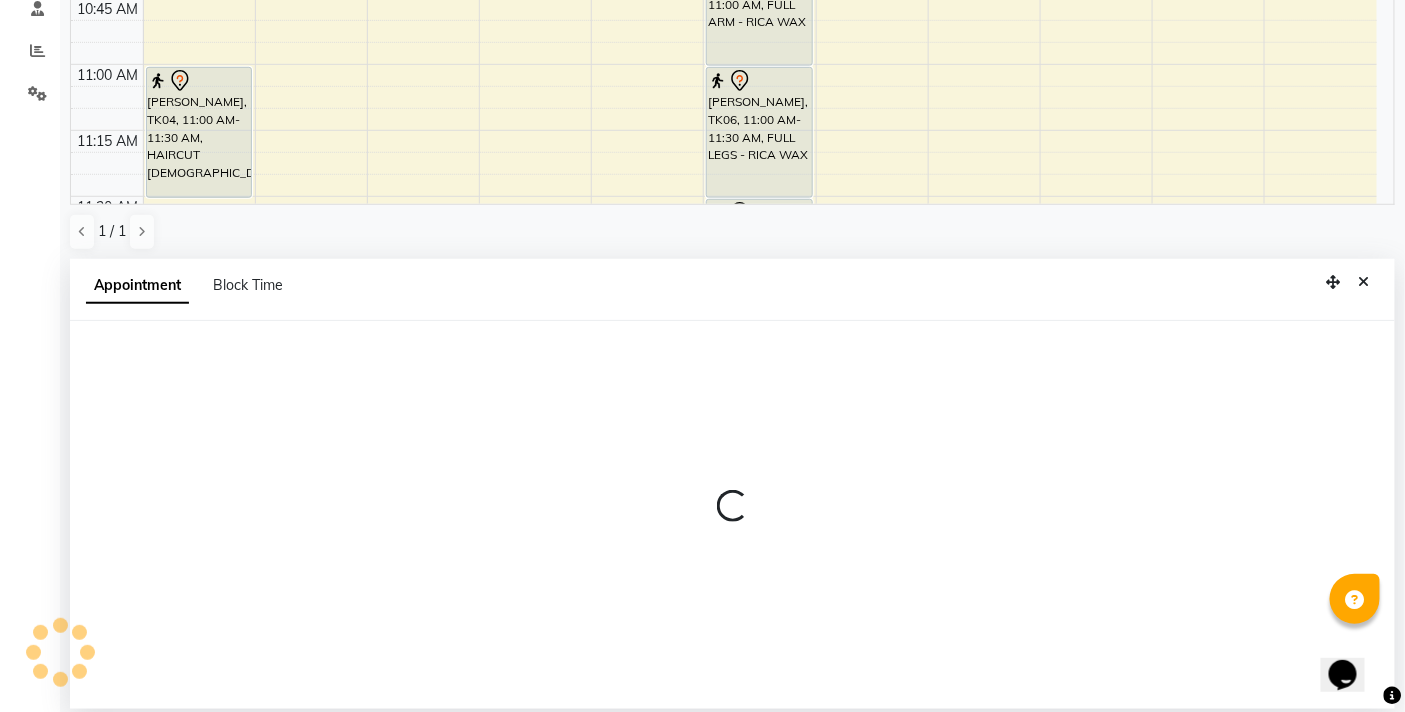 select on "84071" 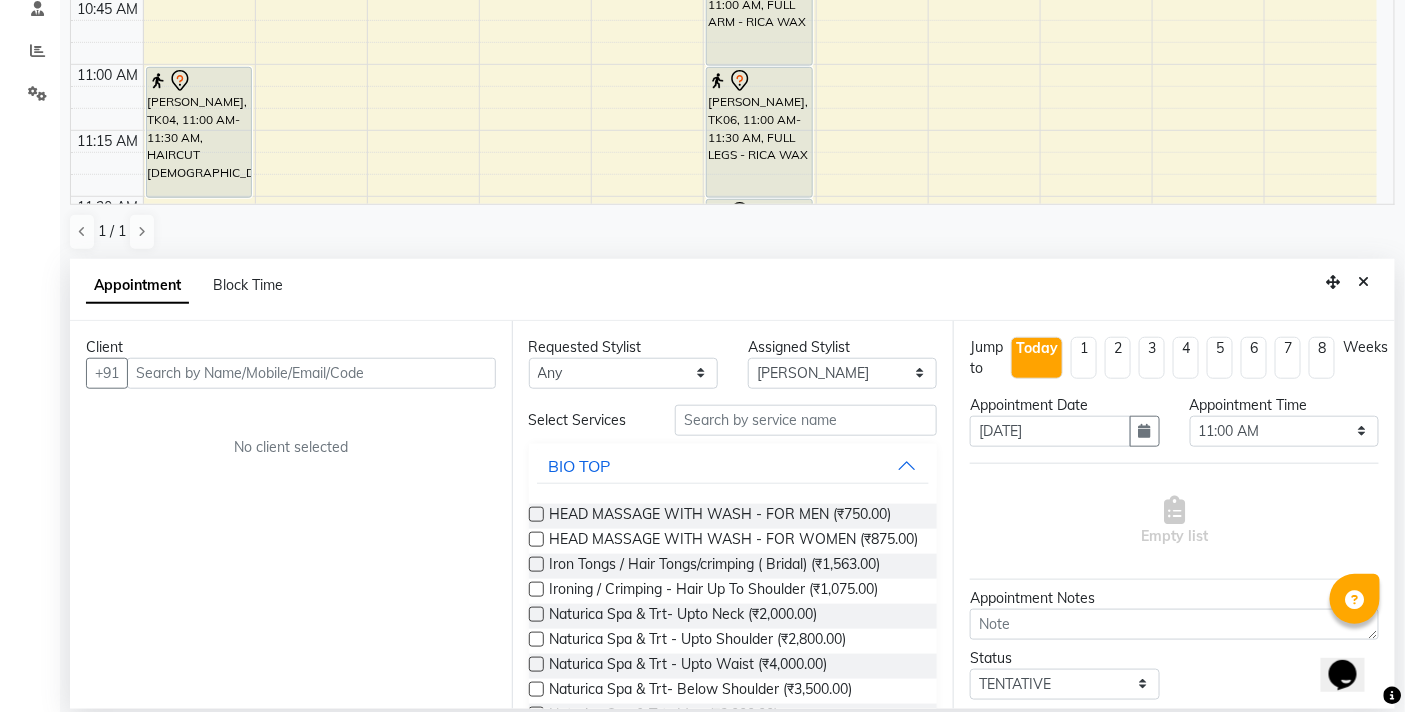click at bounding box center (311, 373) 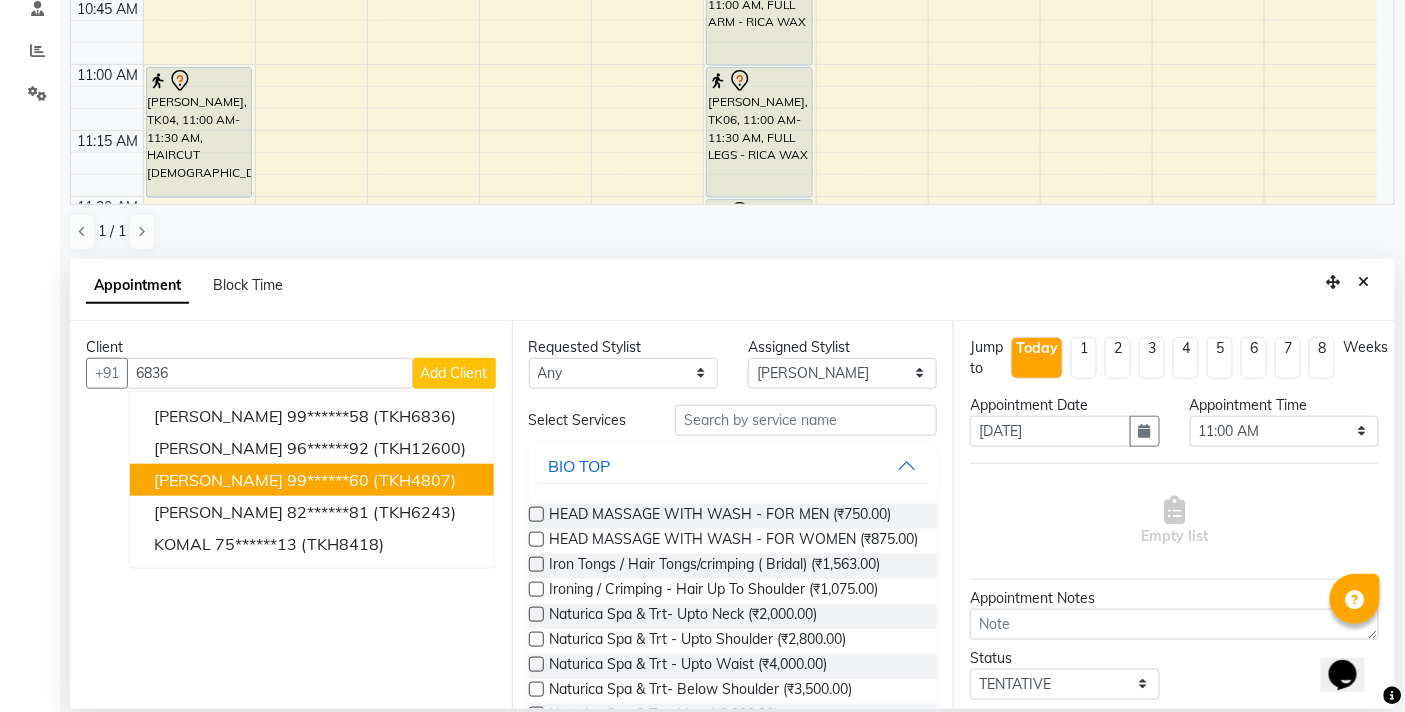click on "(TKH4807)" at bounding box center (414, 480) 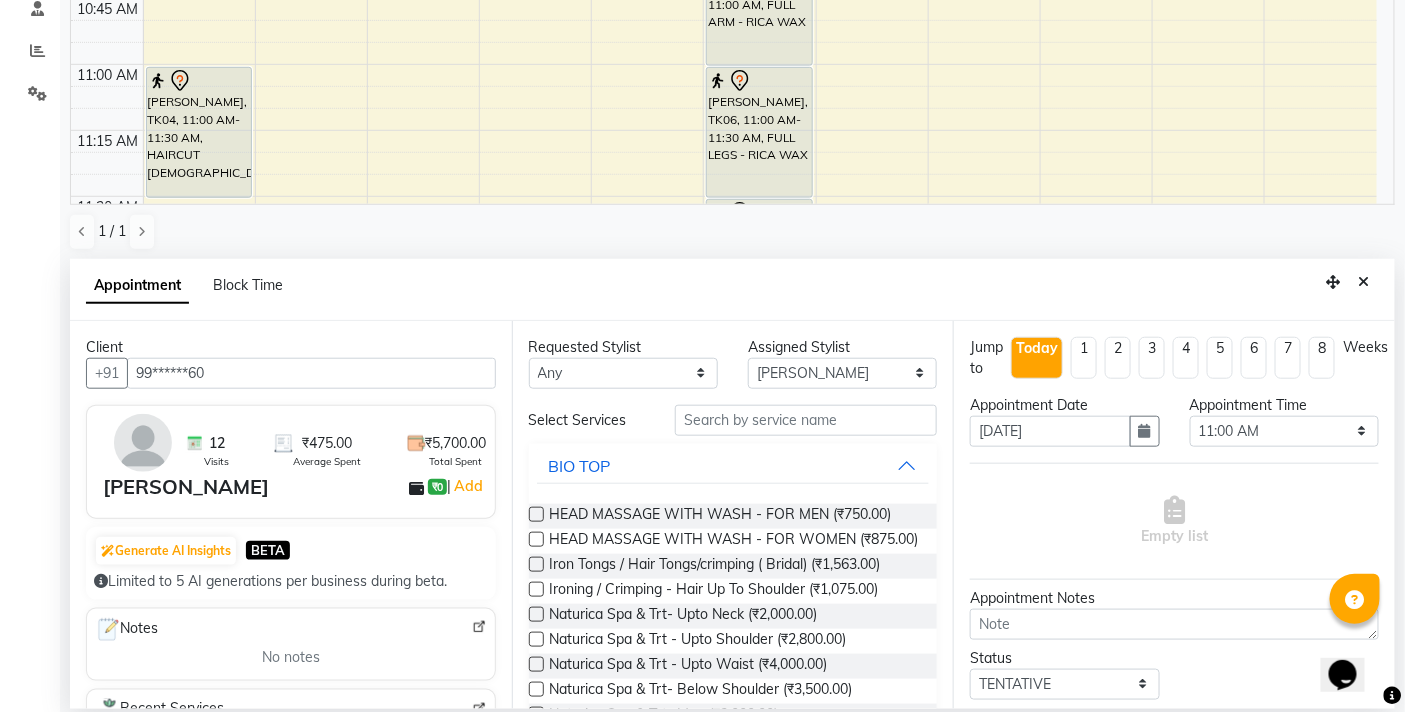 type on "99******60" 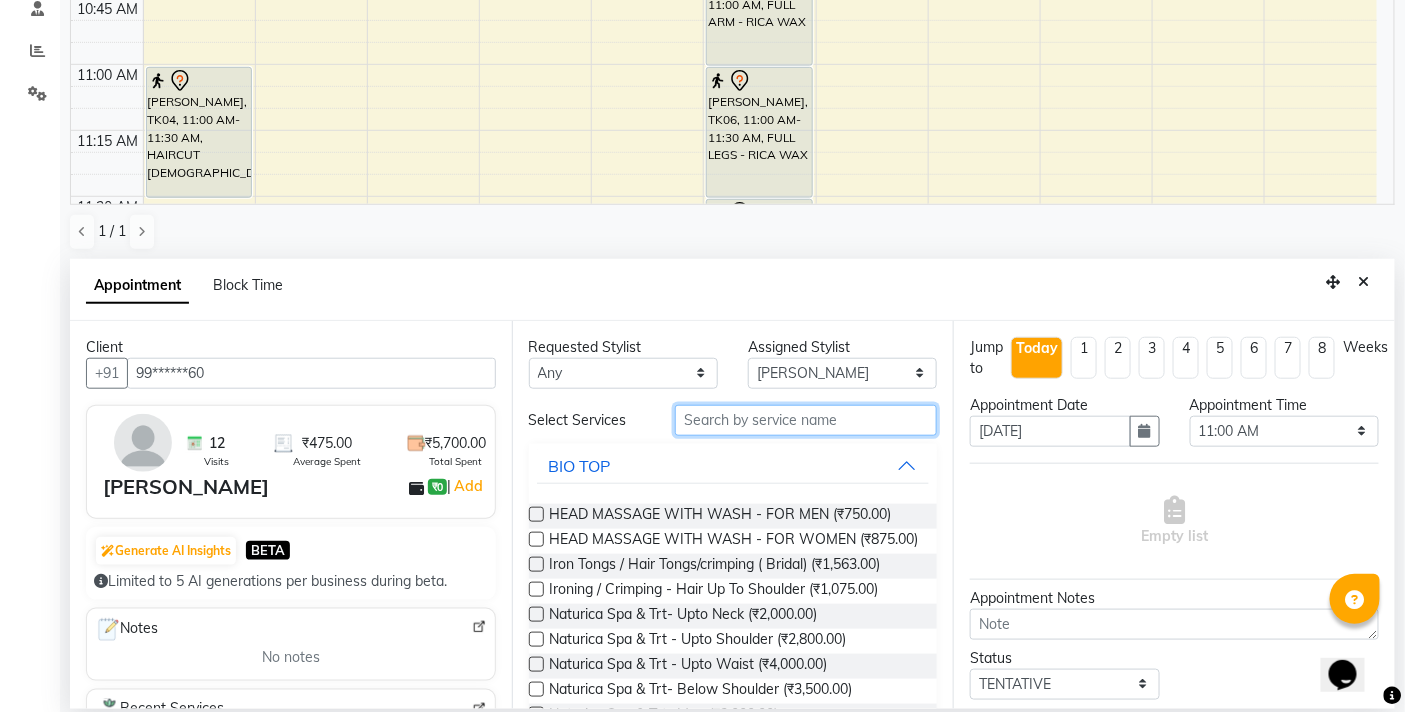 click at bounding box center (806, 420) 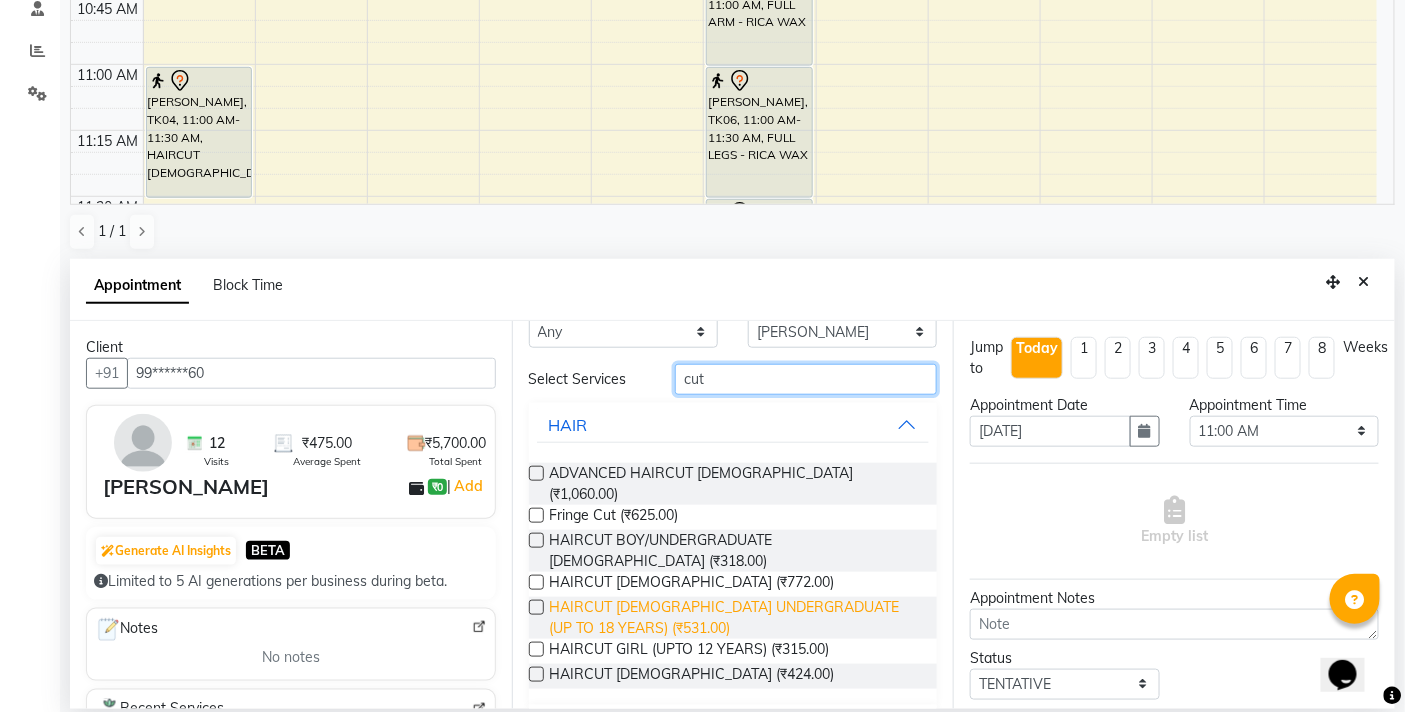 scroll, scrollTop: 62, scrollLeft: 0, axis: vertical 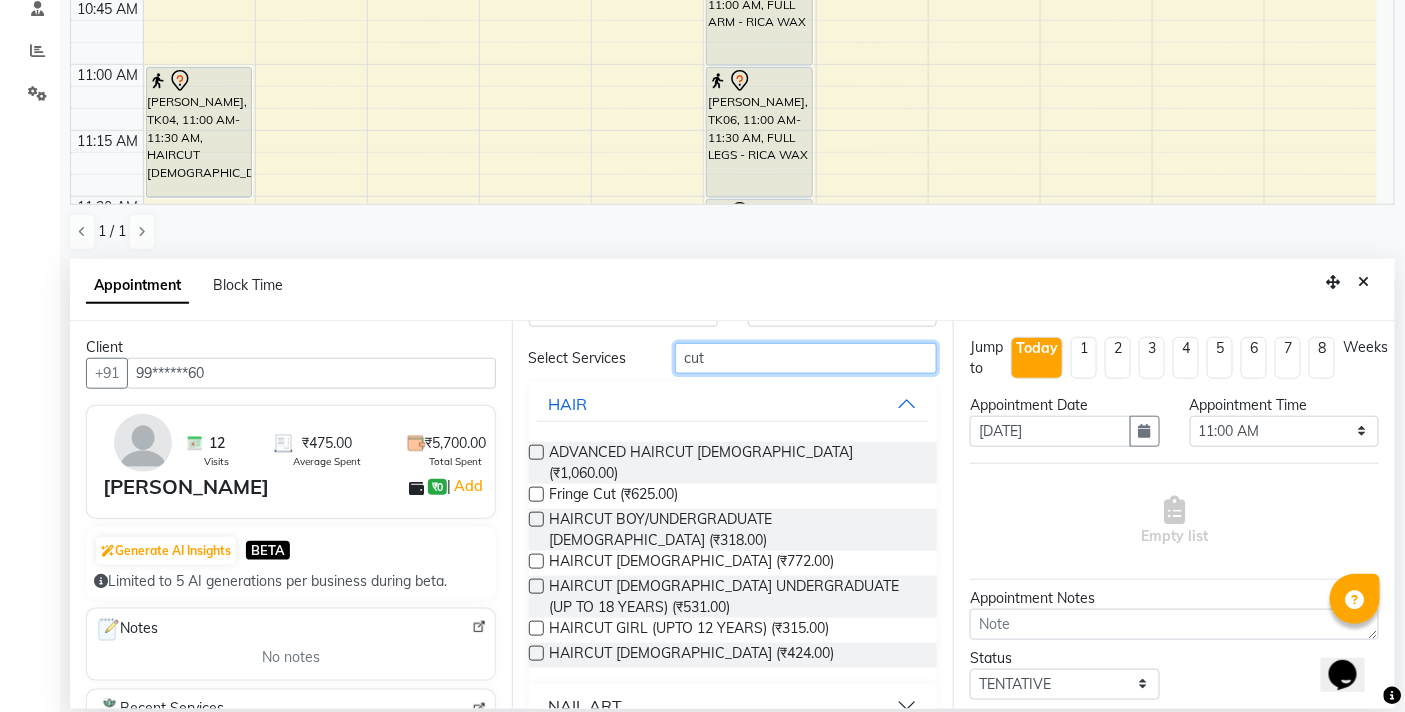 type on "cut" 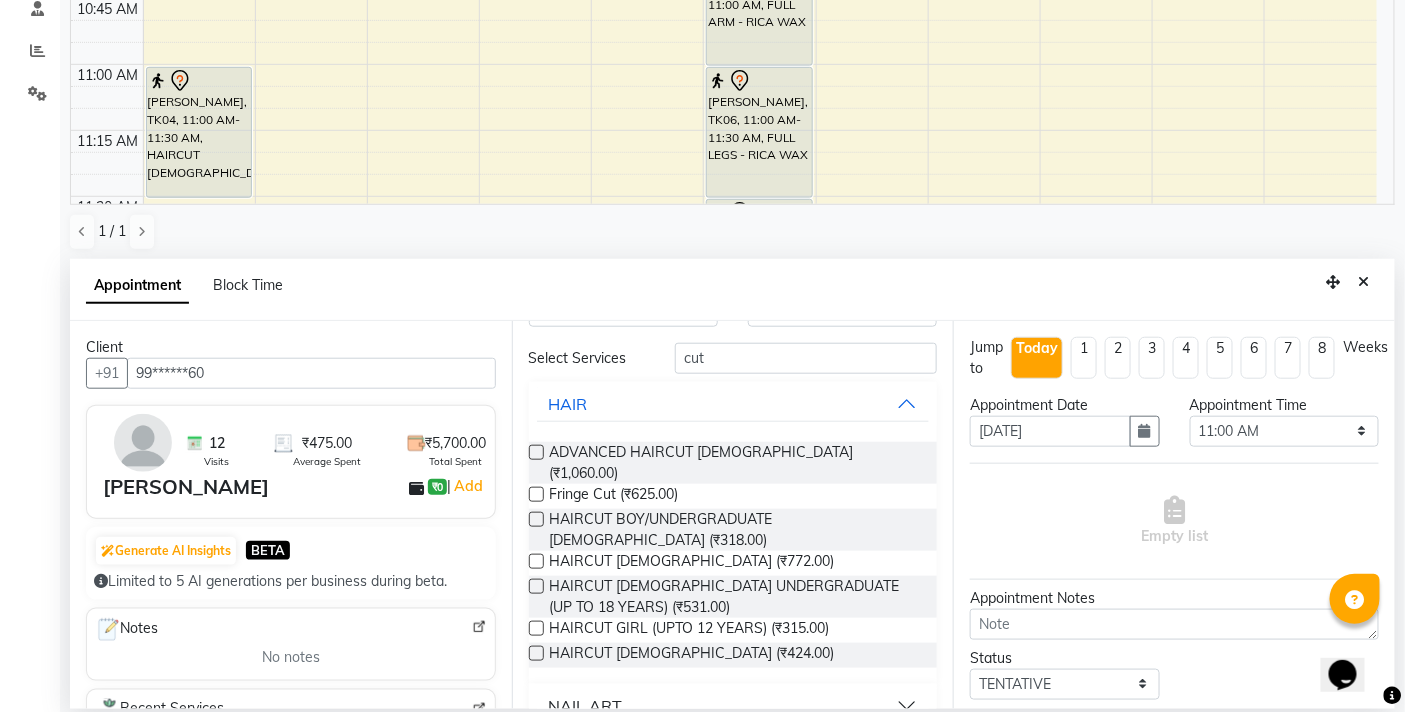 click at bounding box center [536, 653] 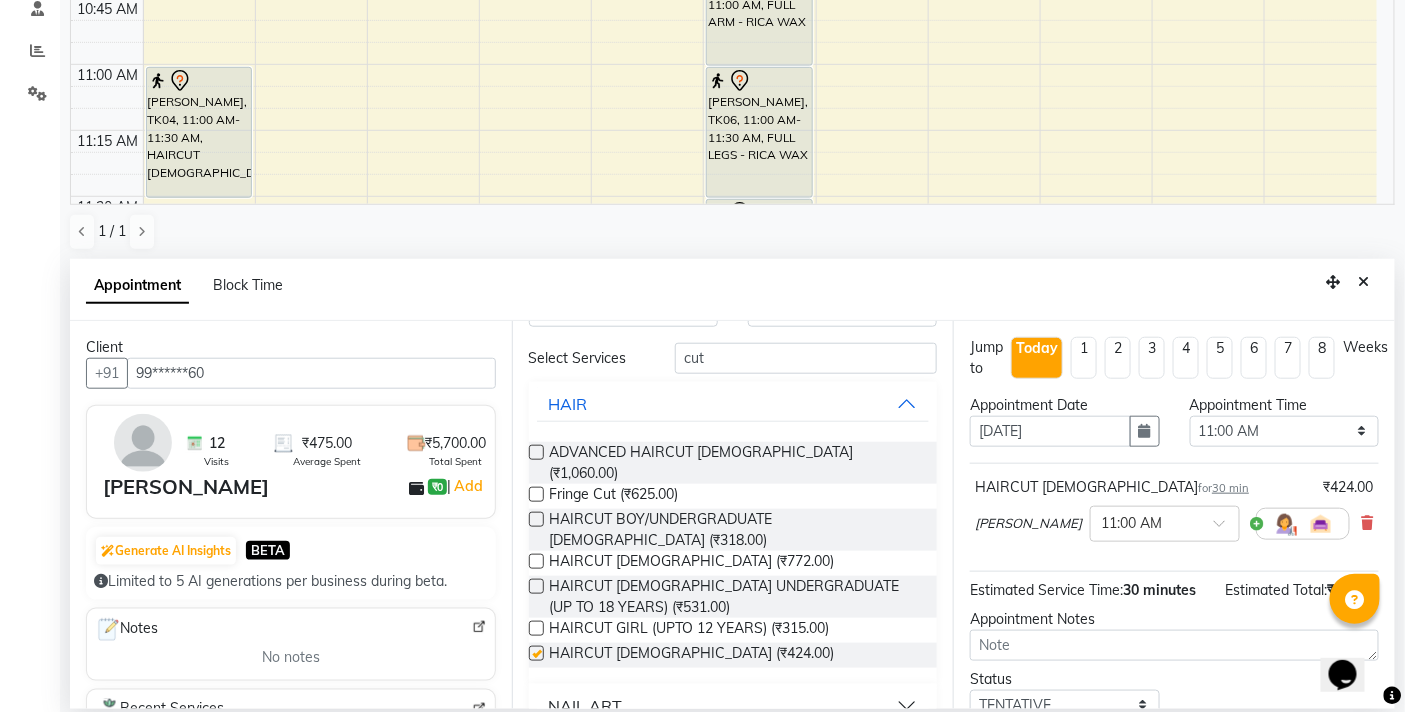 checkbox on "false" 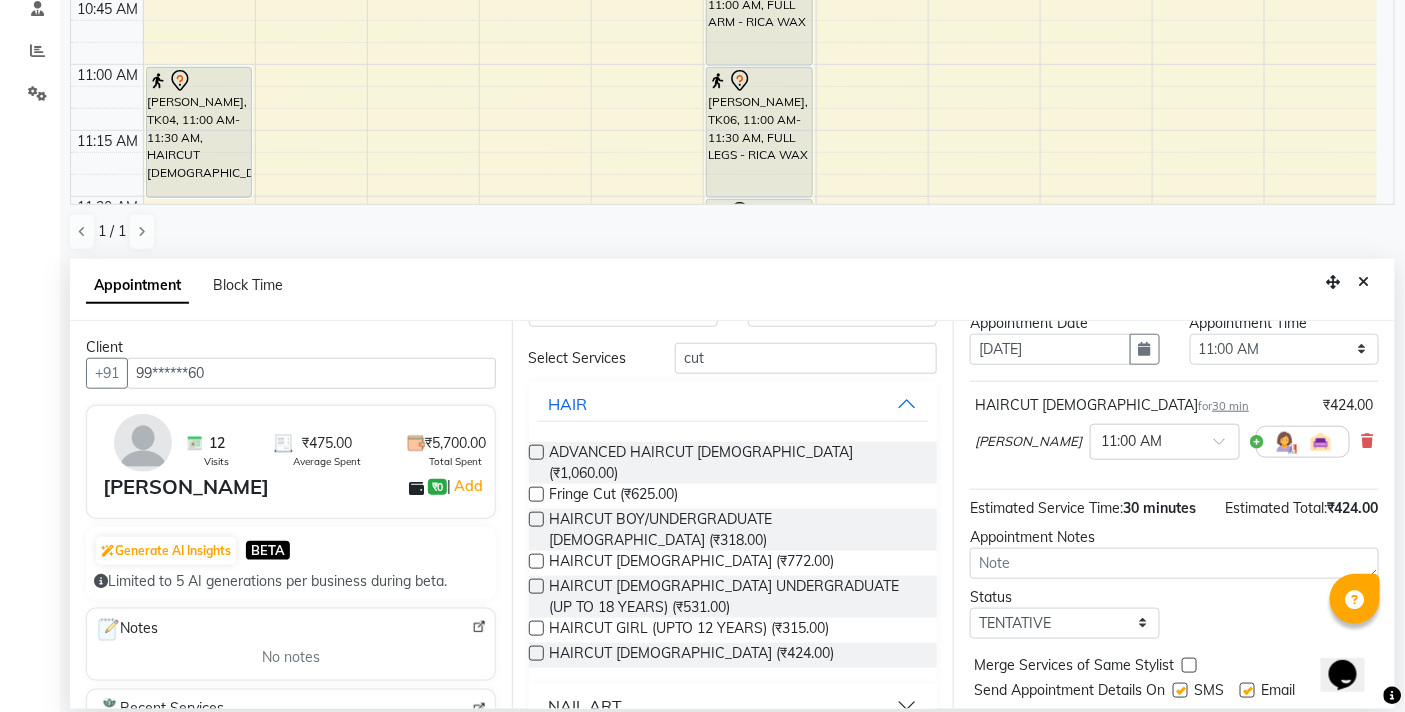 scroll, scrollTop: 162, scrollLeft: 0, axis: vertical 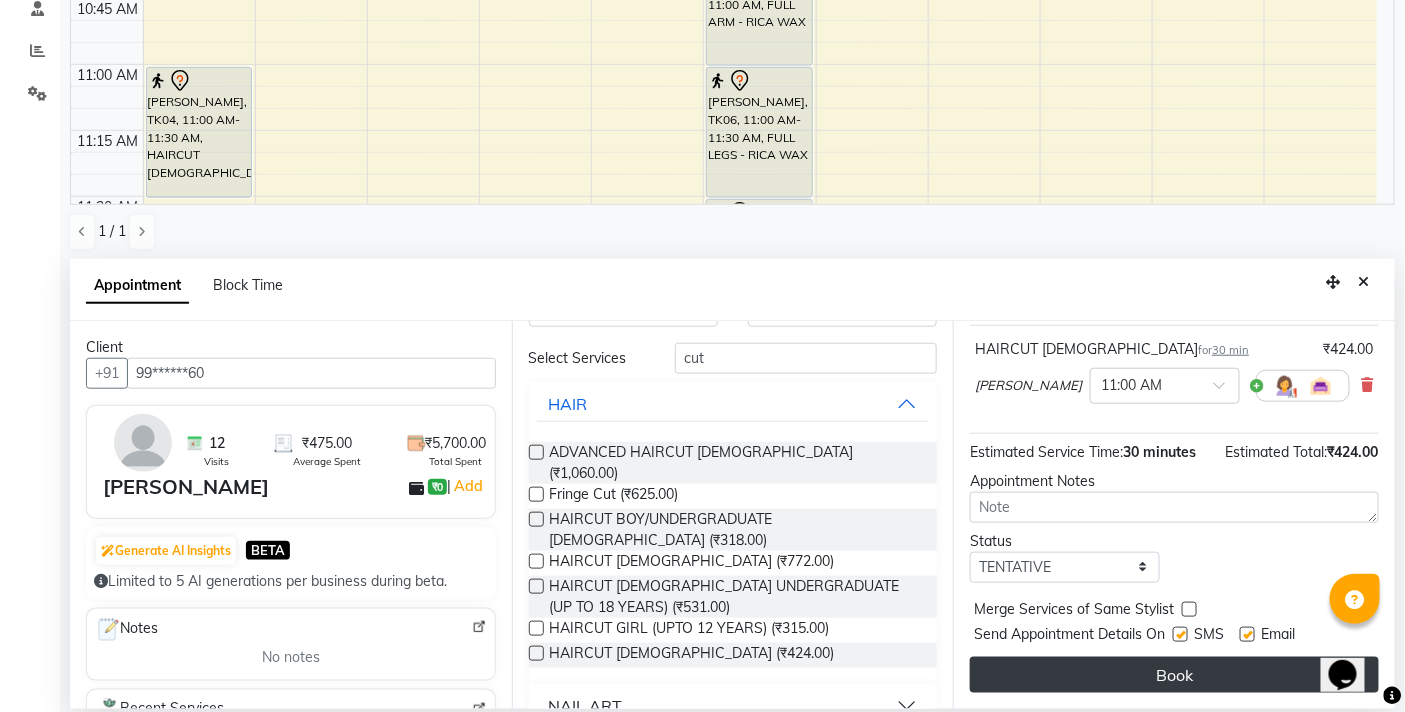click on "Book" at bounding box center [1174, 675] 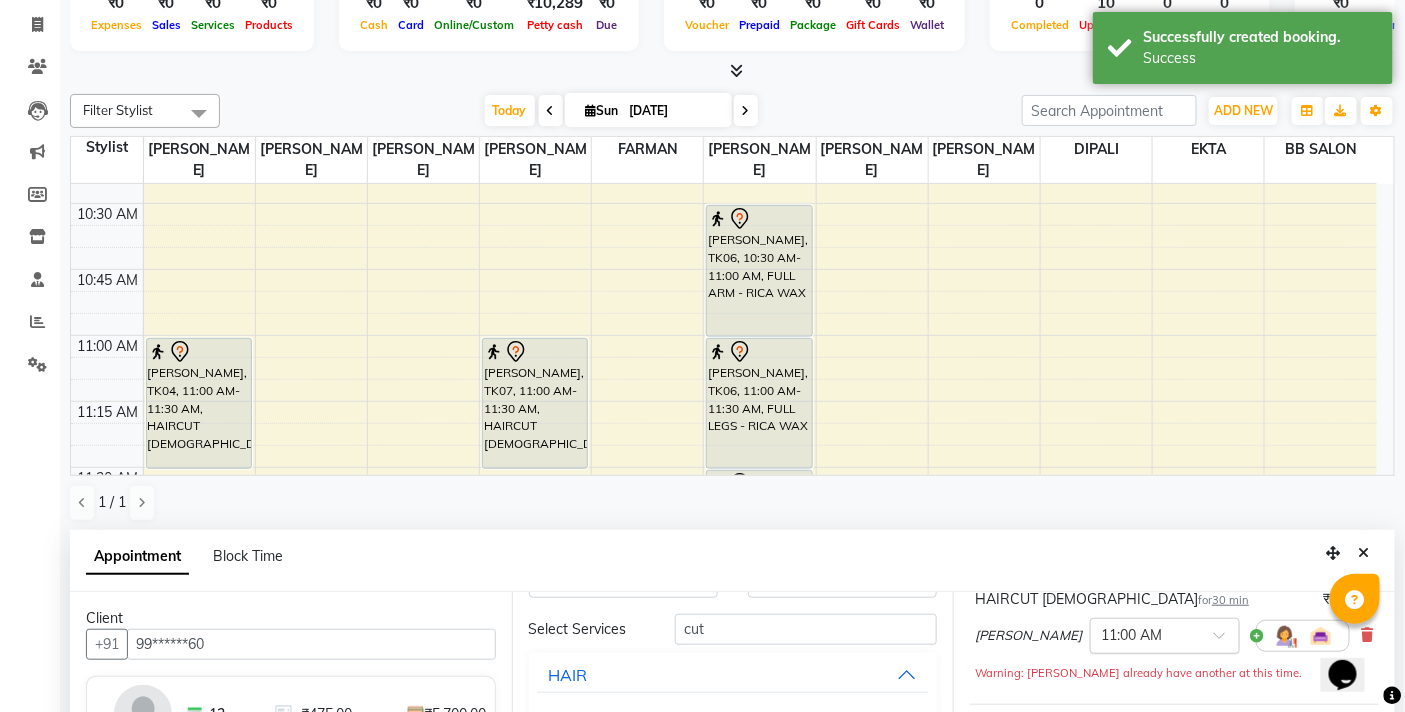 scroll, scrollTop: 333, scrollLeft: 0, axis: vertical 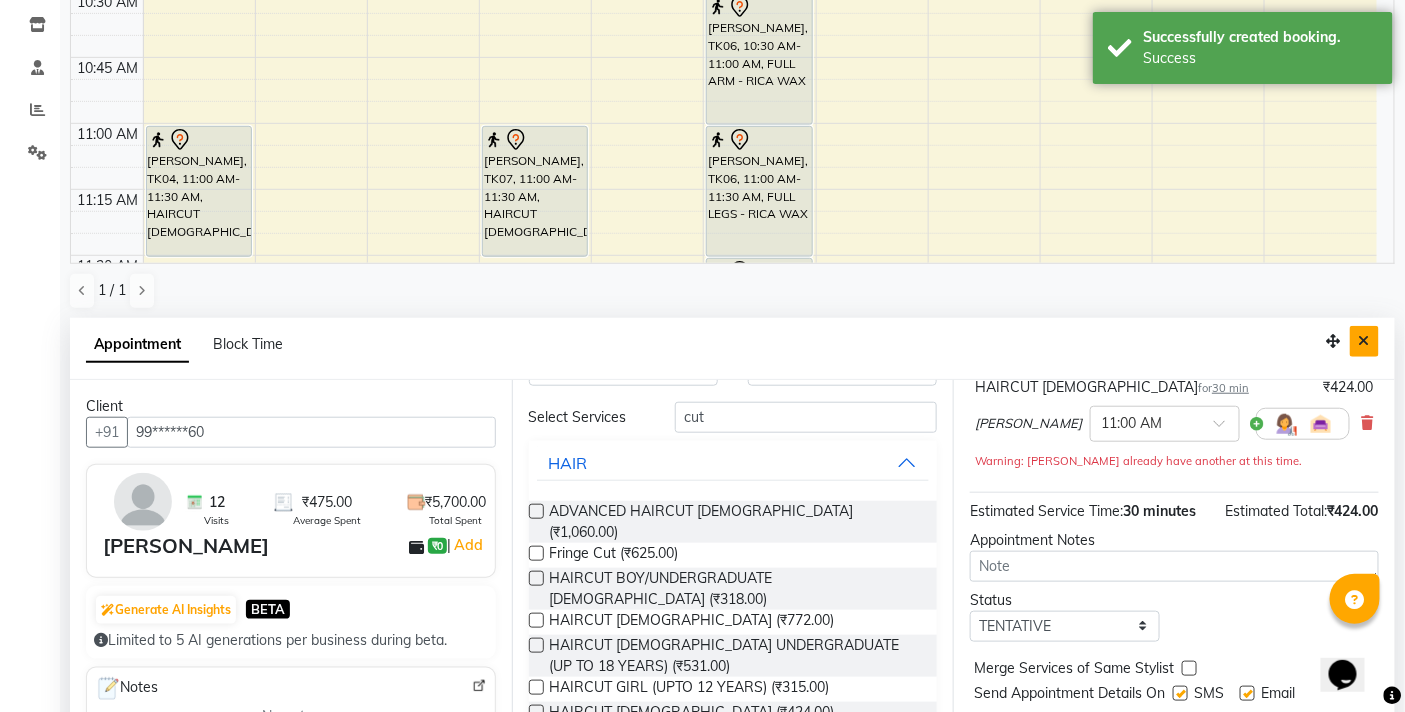 click at bounding box center [1364, 341] 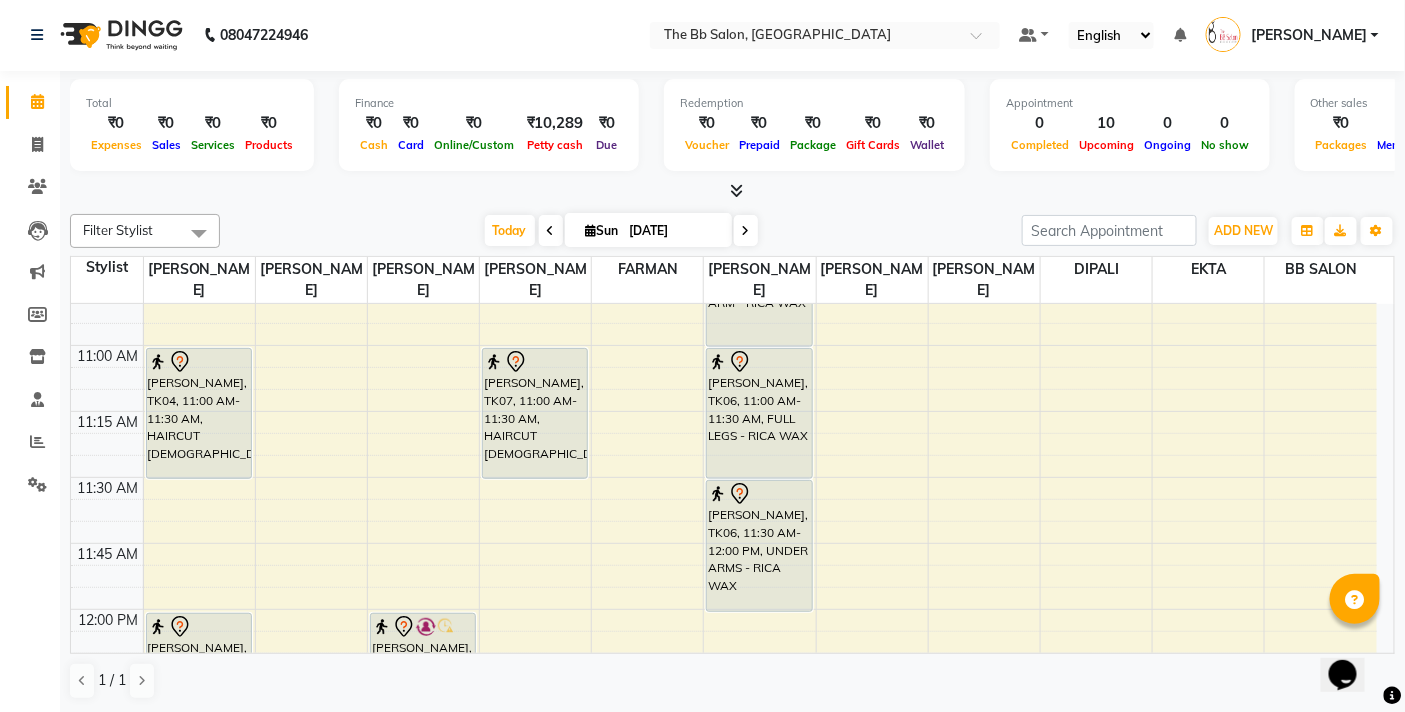 scroll, scrollTop: 487, scrollLeft: 0, axis: vertical 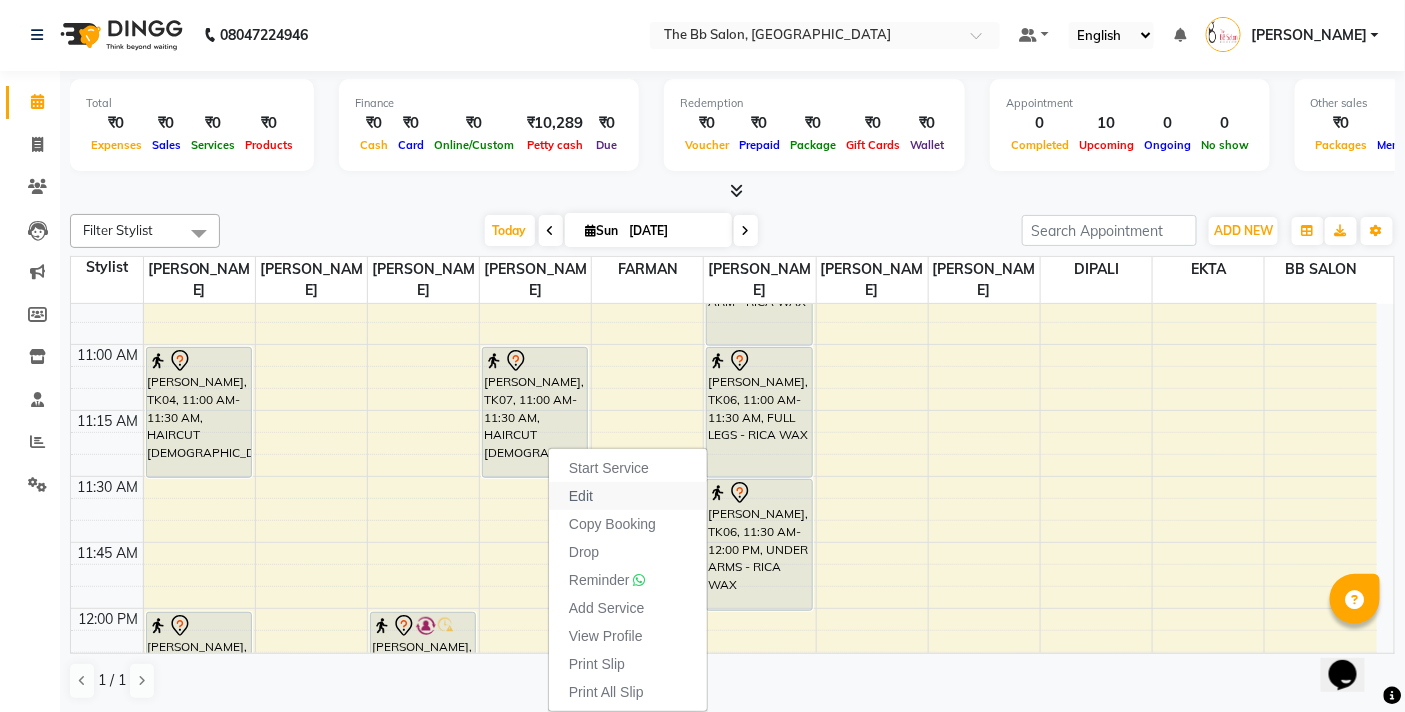 click on "Edit" at bounding box center (581, 496) 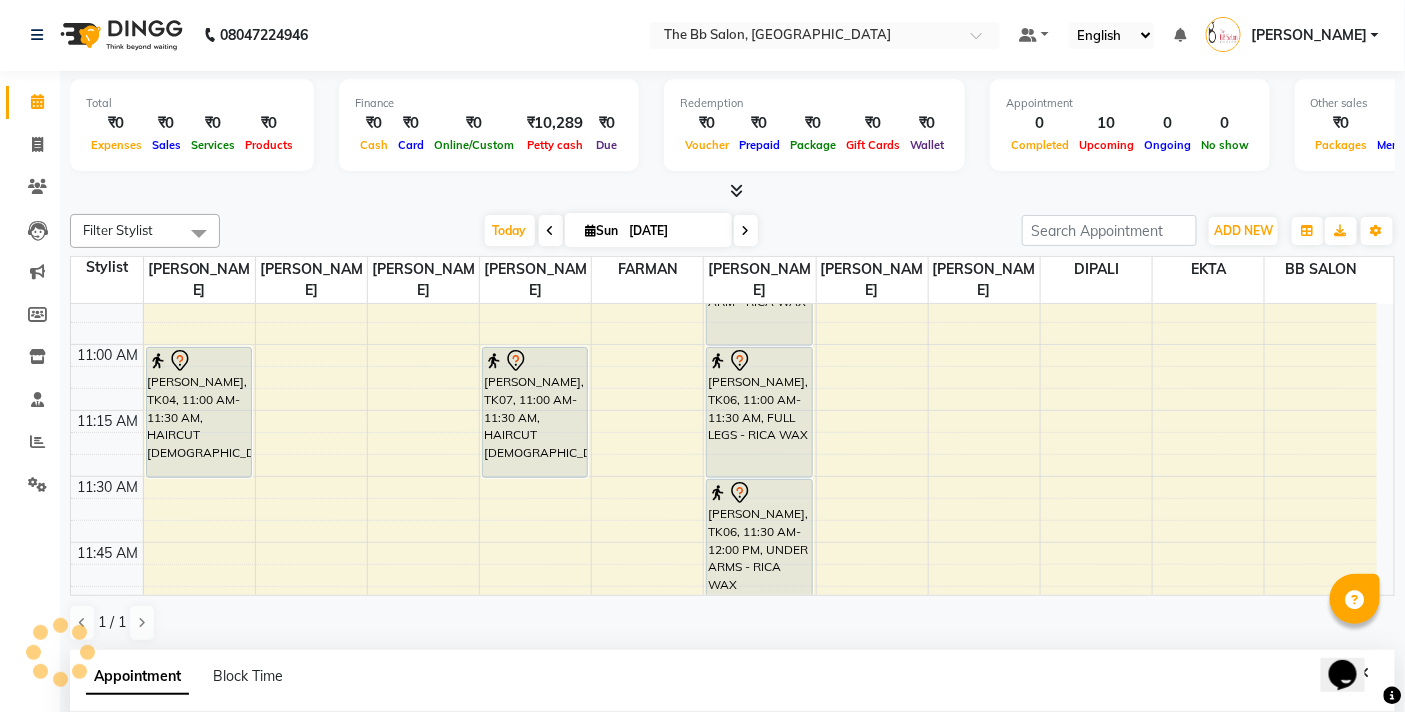 type on "[DATE]" 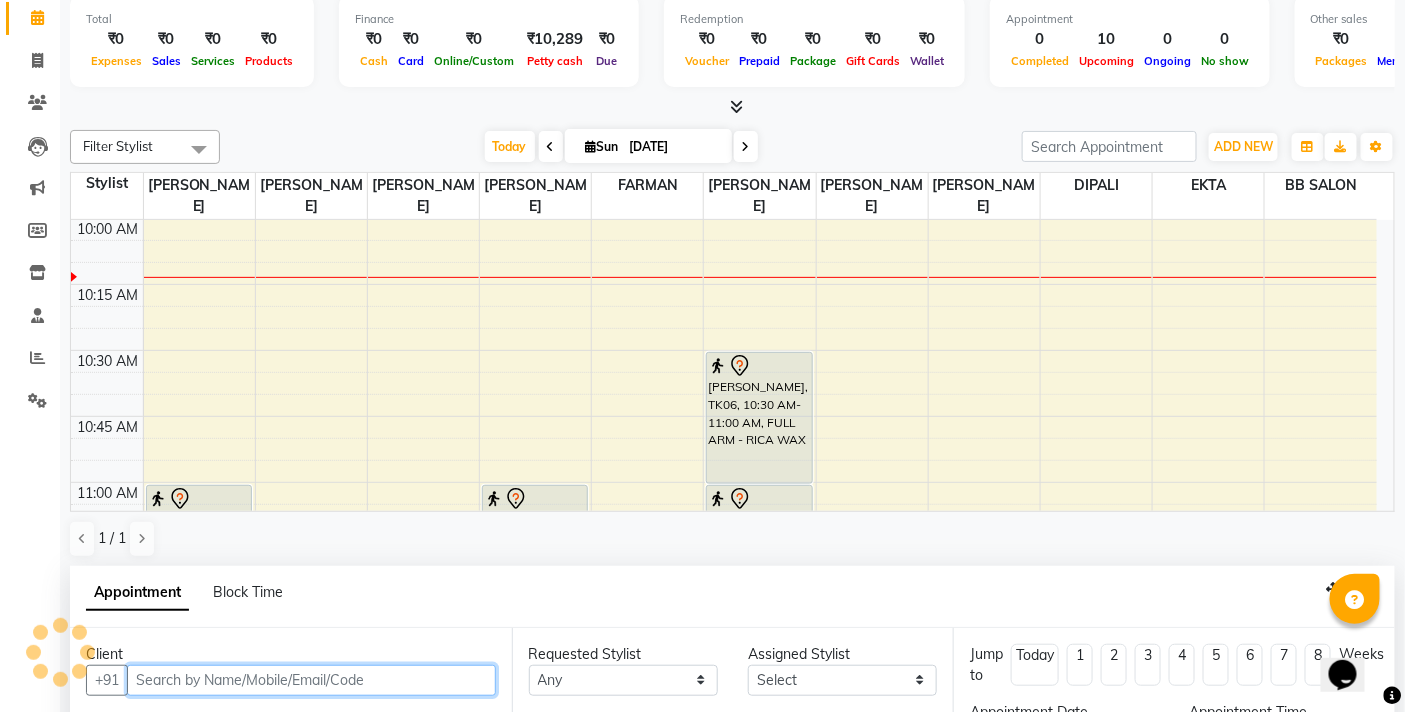 select on "660" 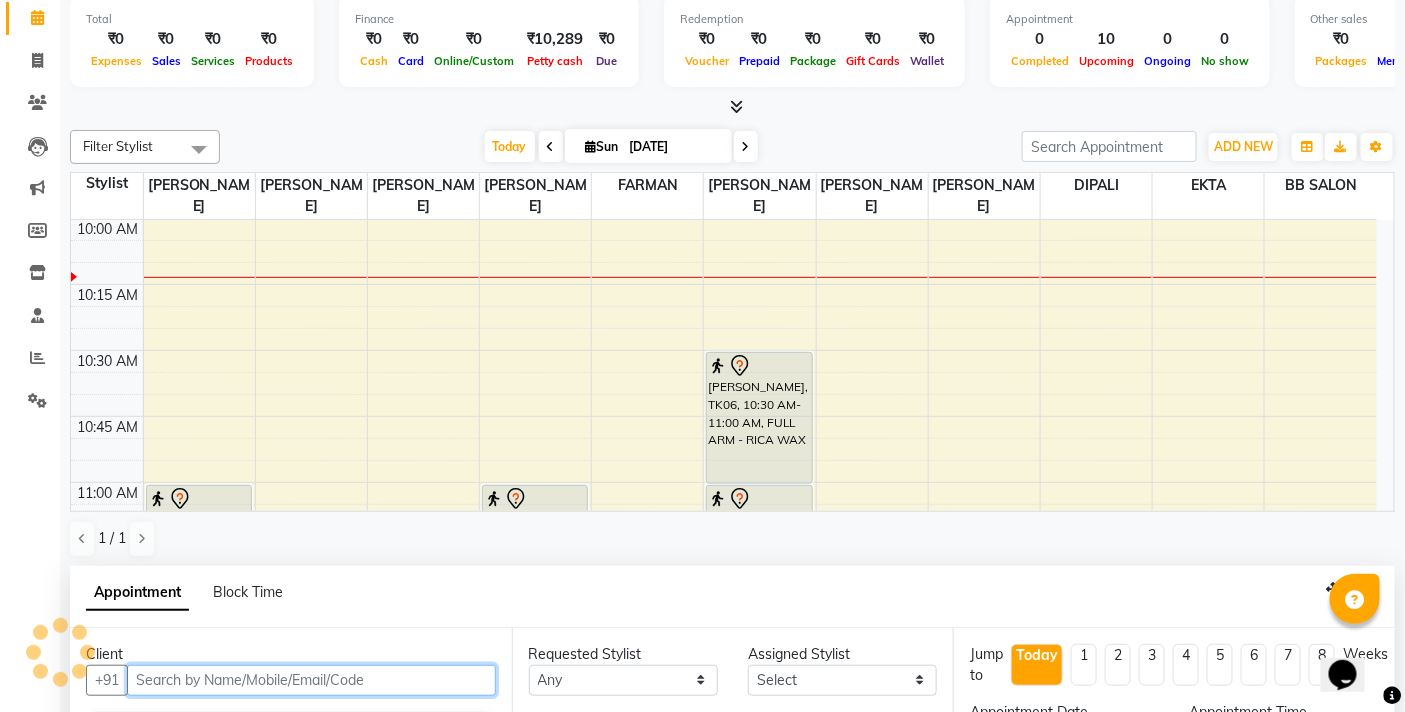 select on "84071" 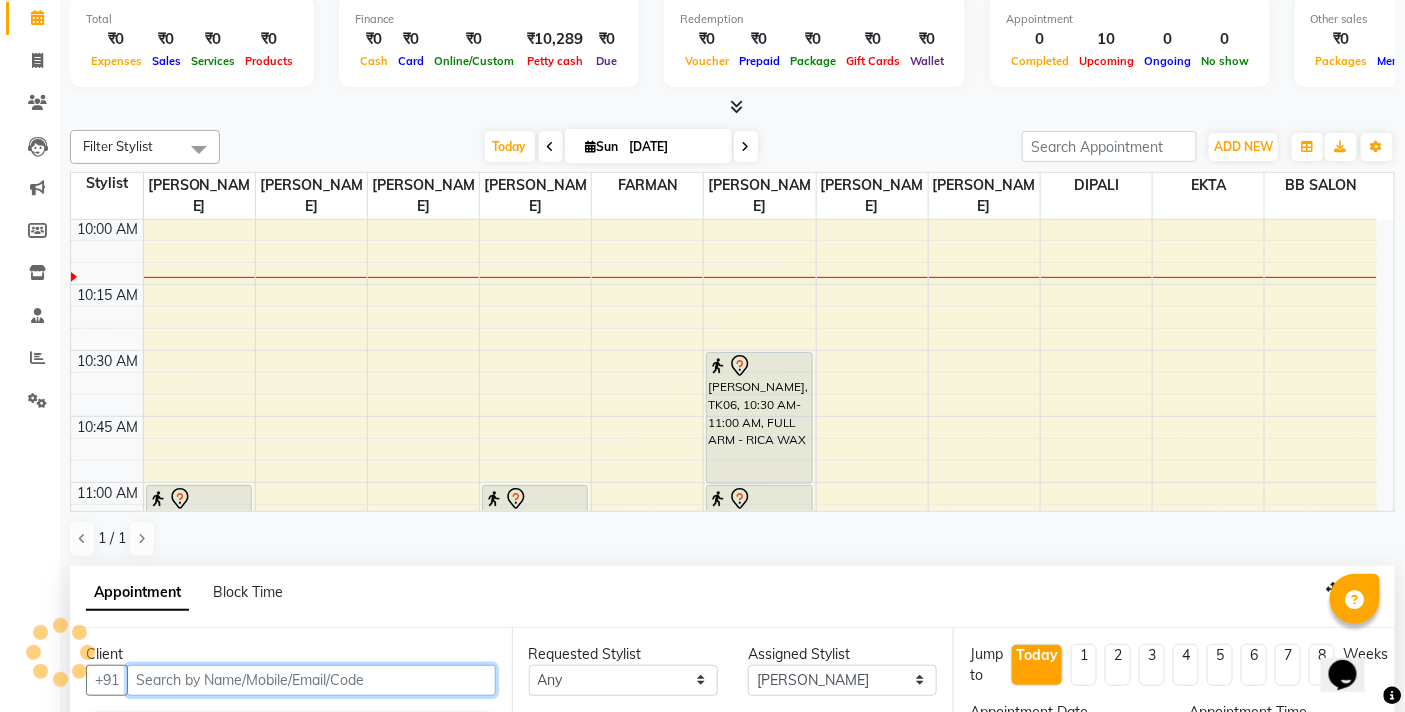select on "3065" 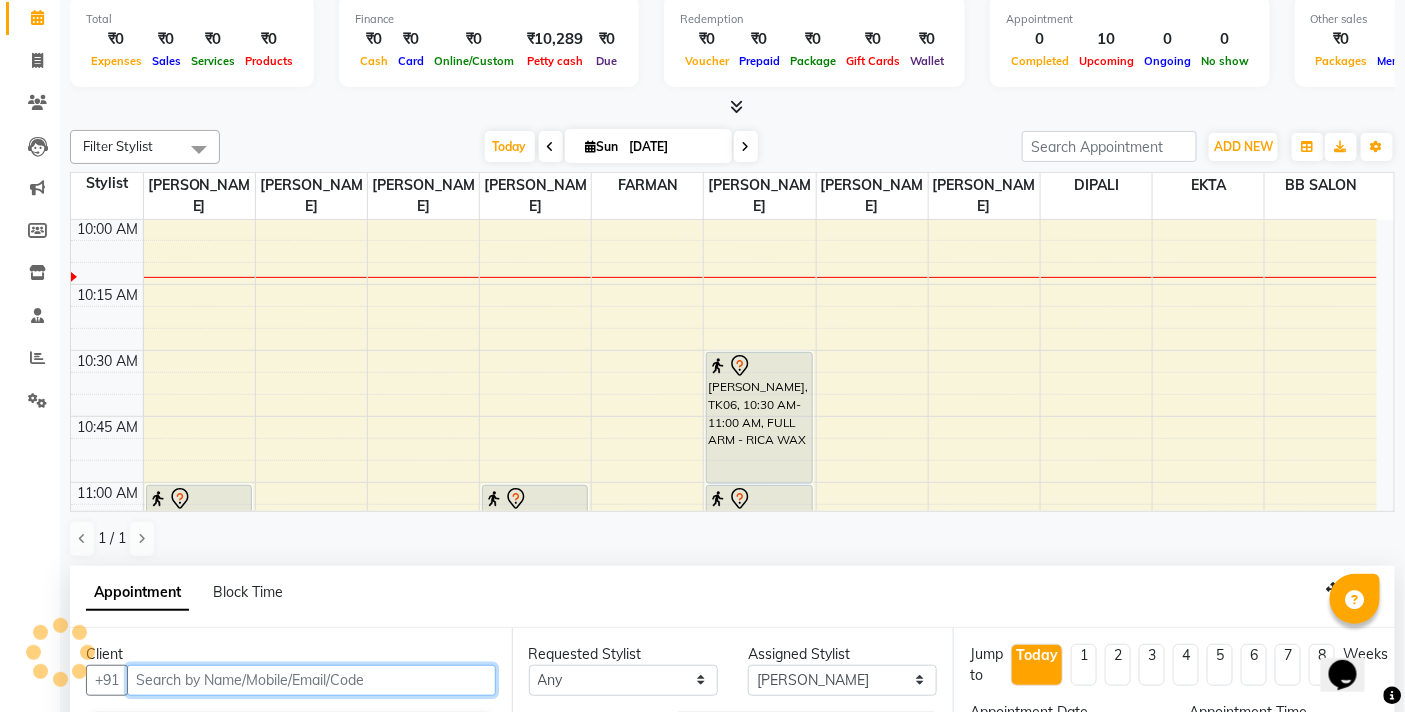 scroll, scrollTop: 392, scrollLeft: 0, axis: vertical 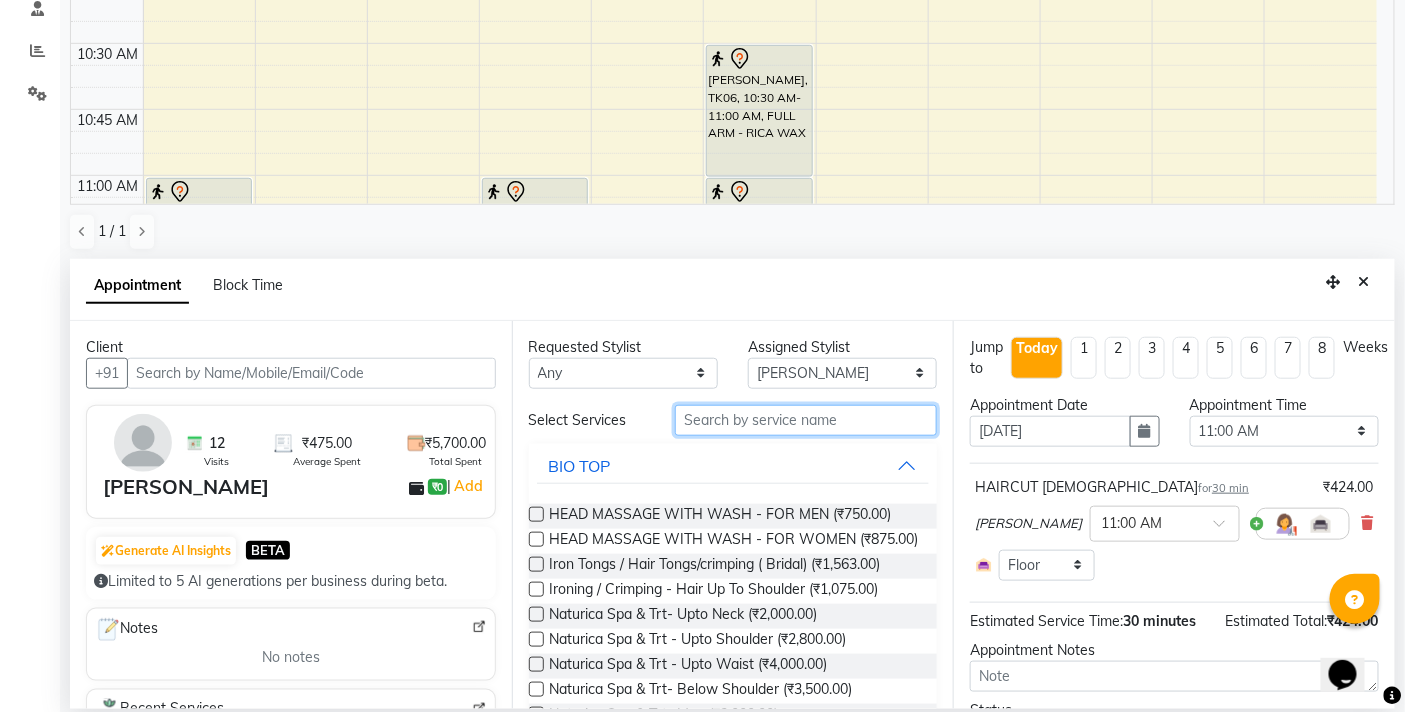 click at bounding box center [806, 420] 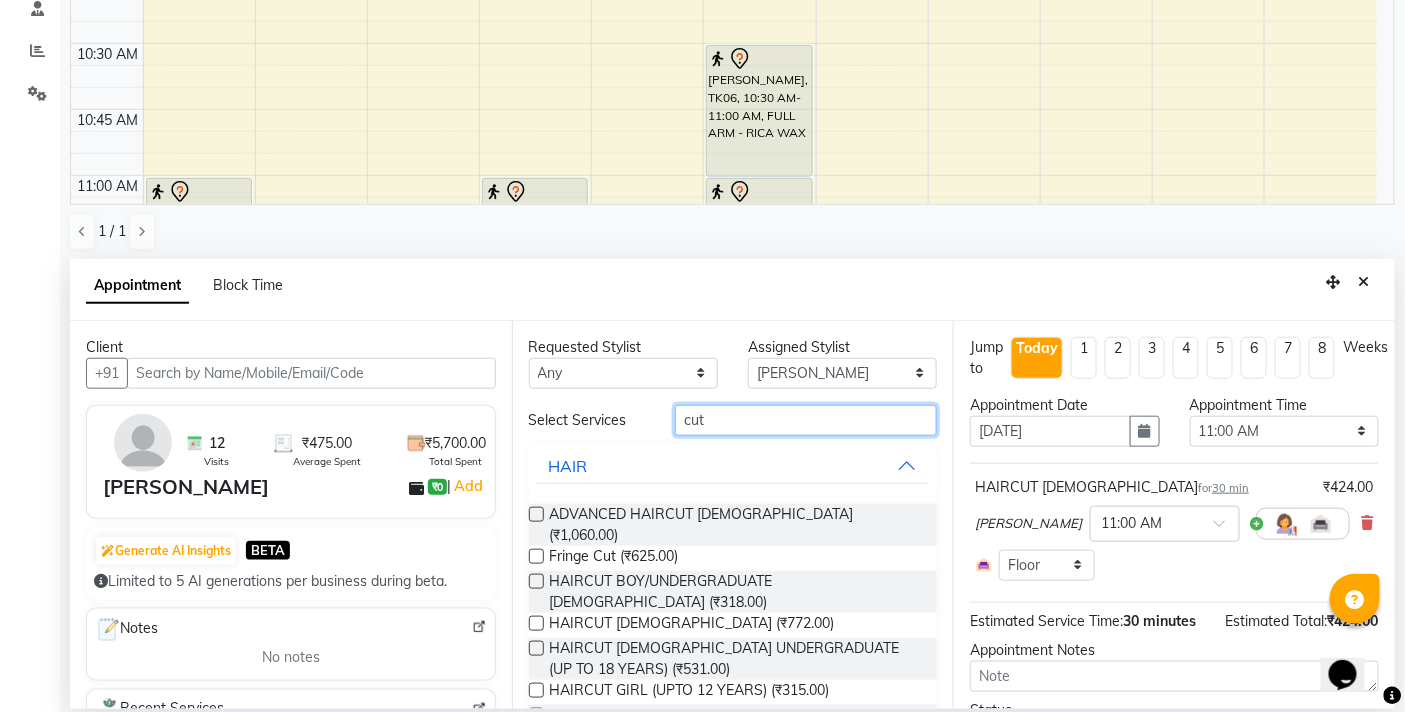 type on "cut" 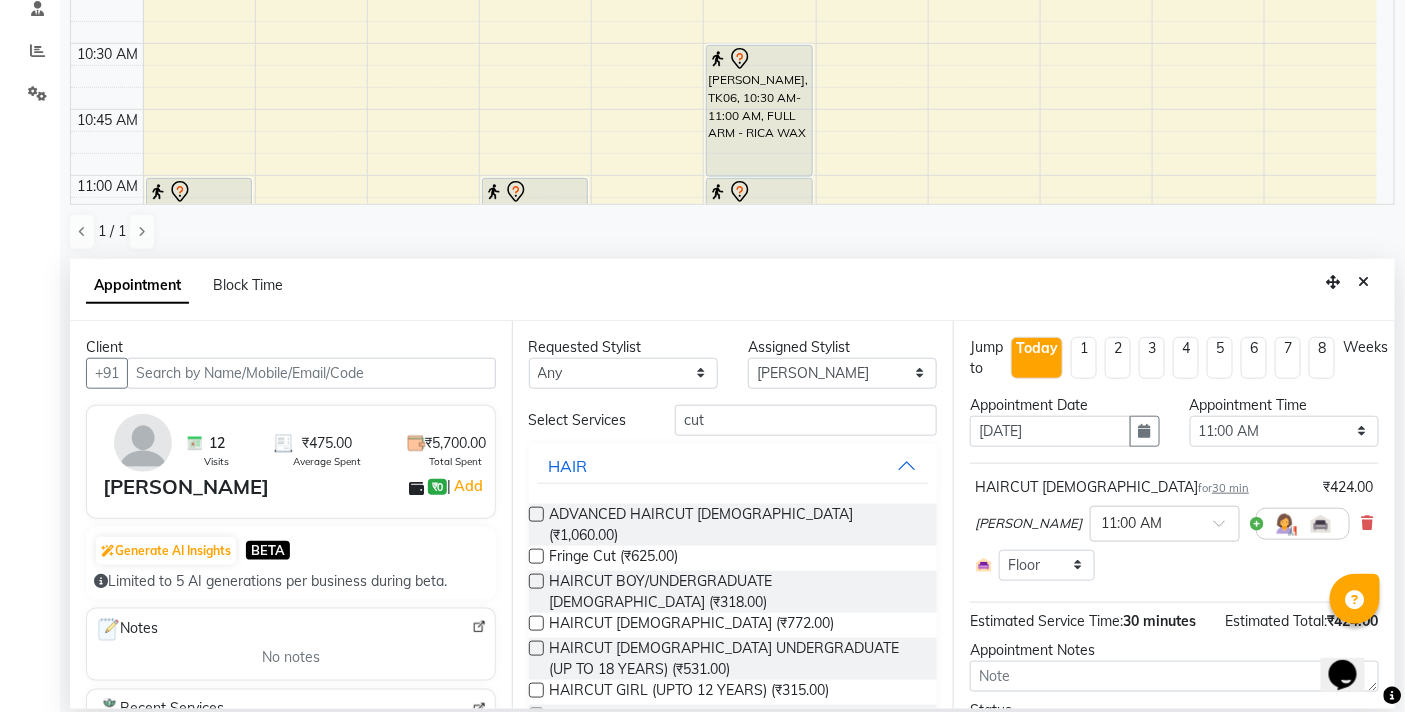 click at bounding box center (536, 648) 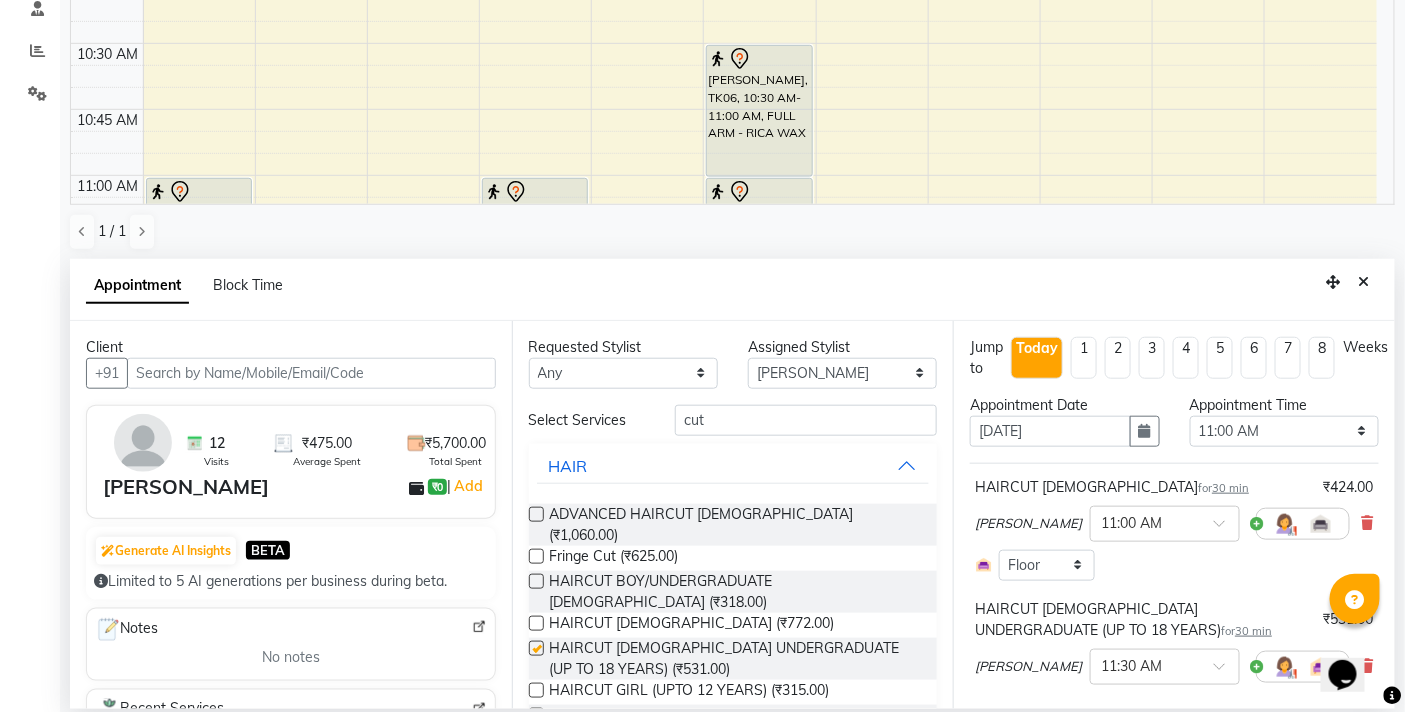 checkbox on "false" 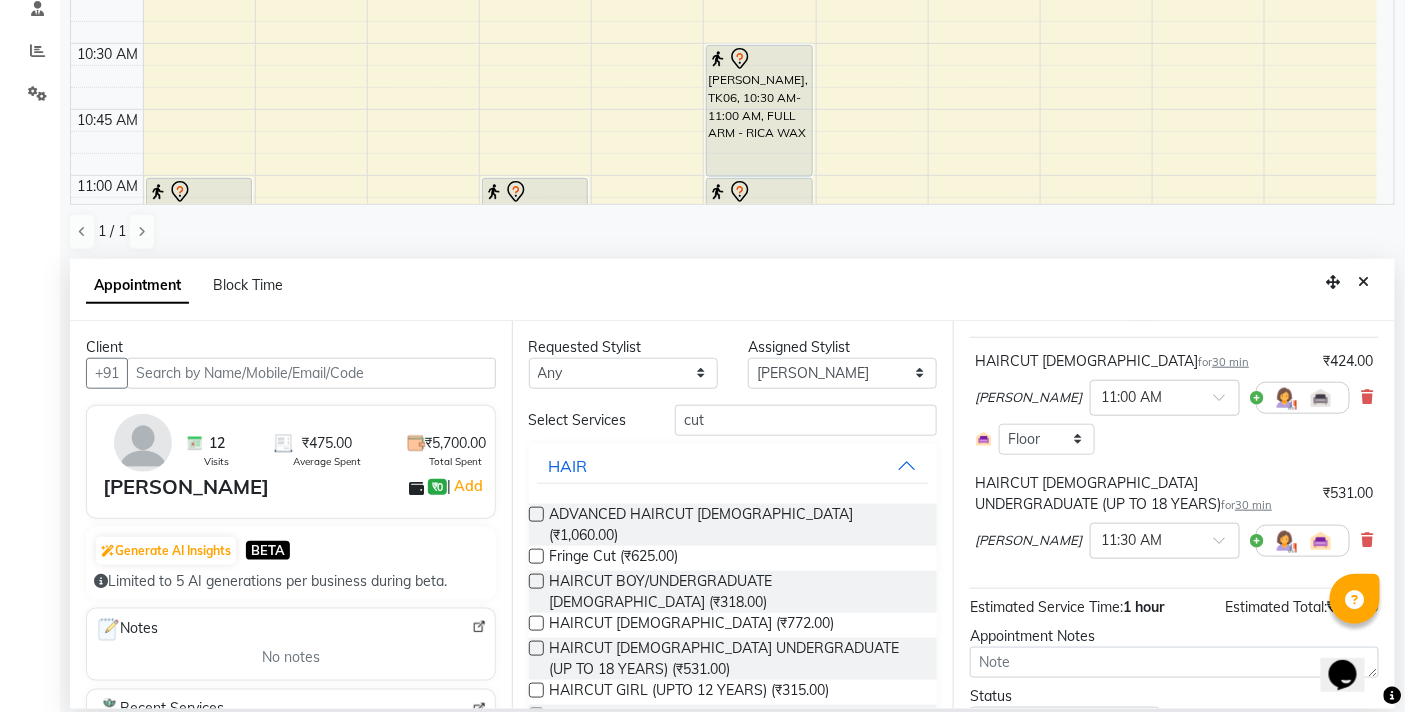 scroll, scrollTop: 228, scrollLeft: 0, axis: vertical 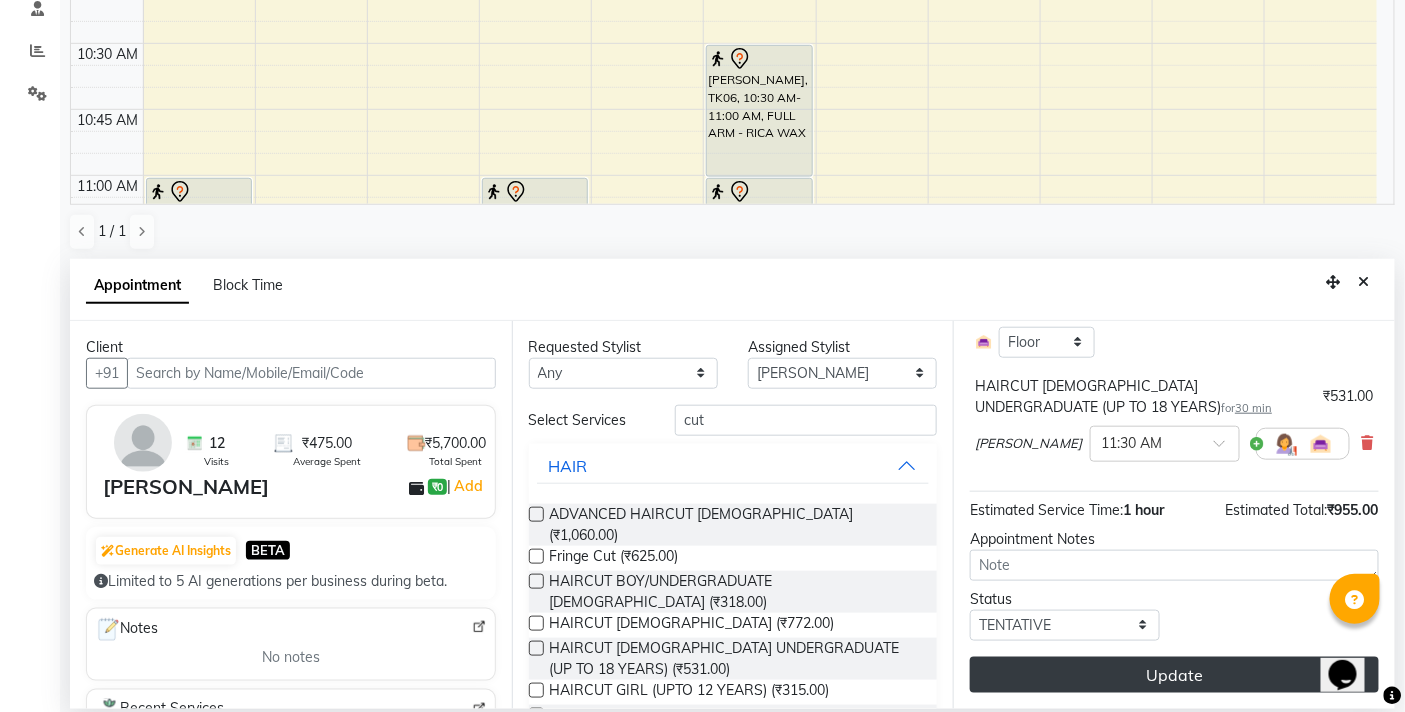 click on "Update" at bounding box center (1174, 675) 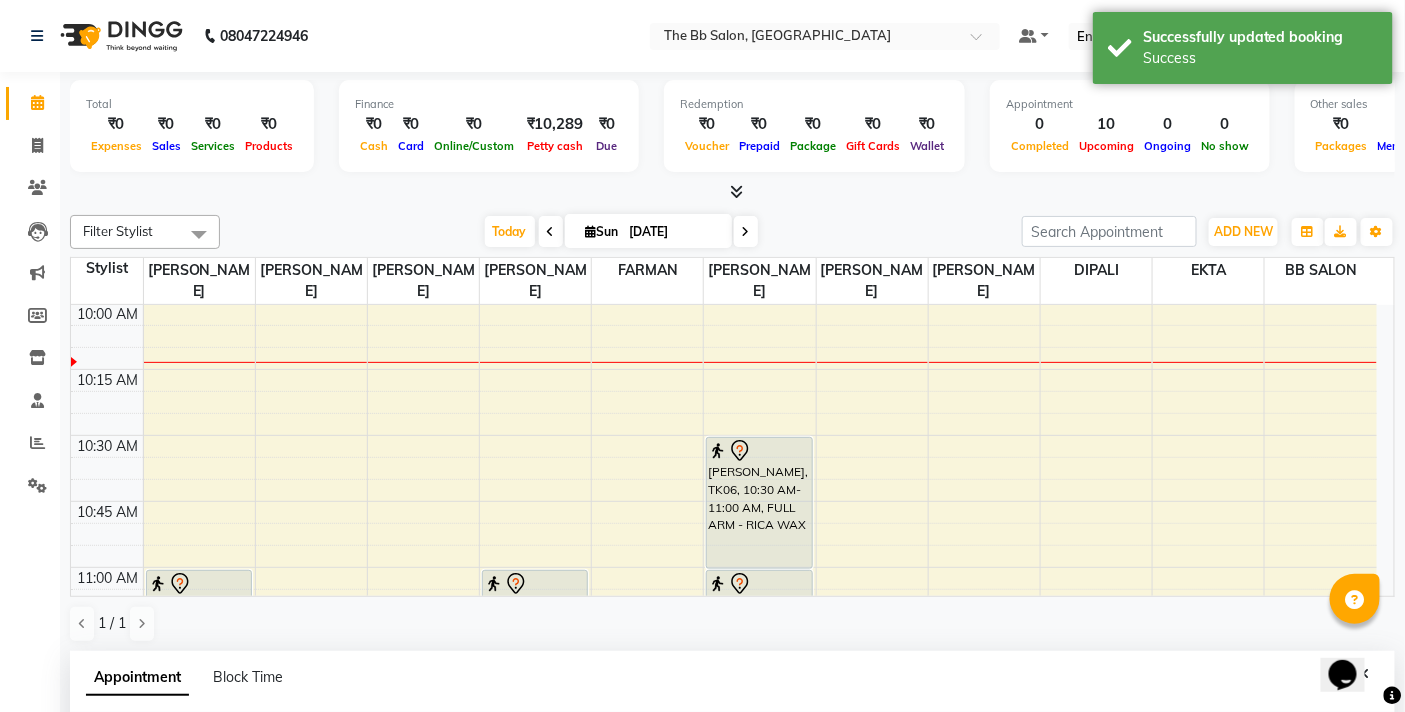 scroll, scrollTop: 392, scrollLeft: 0, axis: vertical 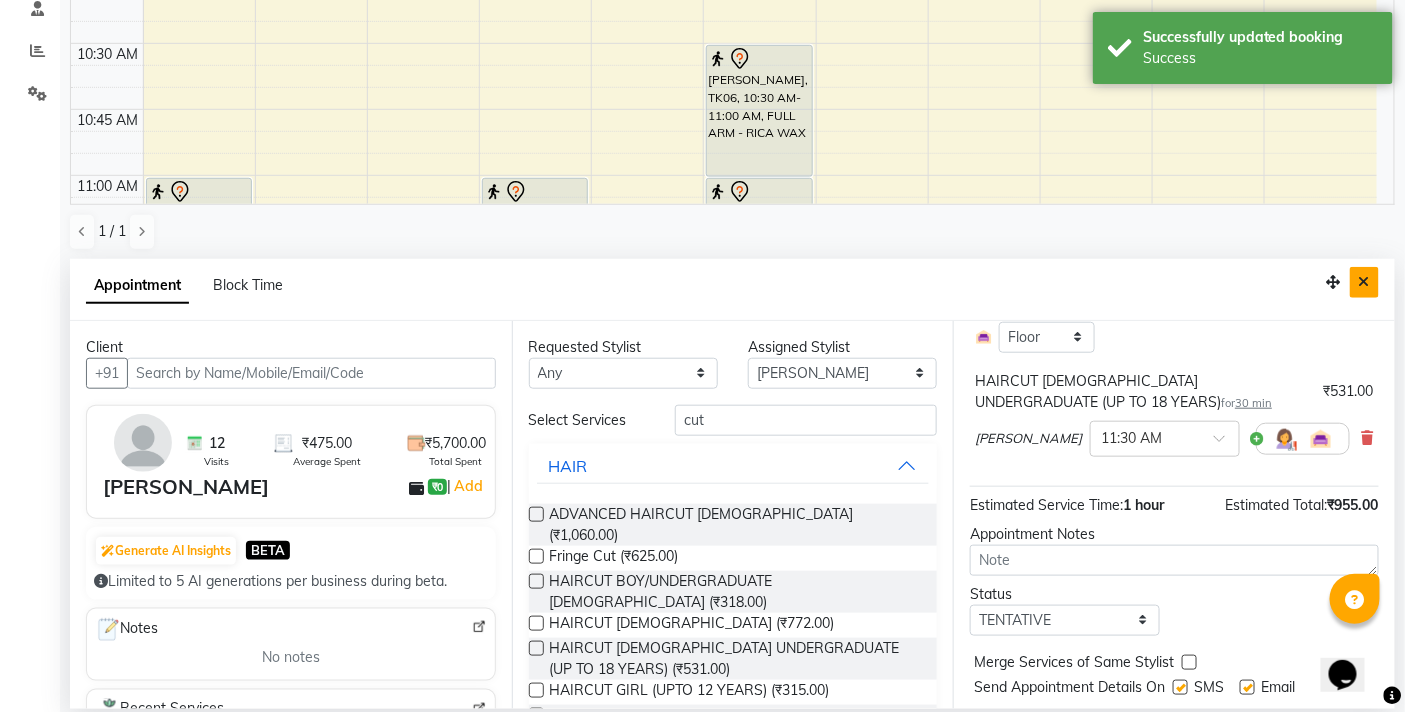 click at bounding box center (1364, 282) 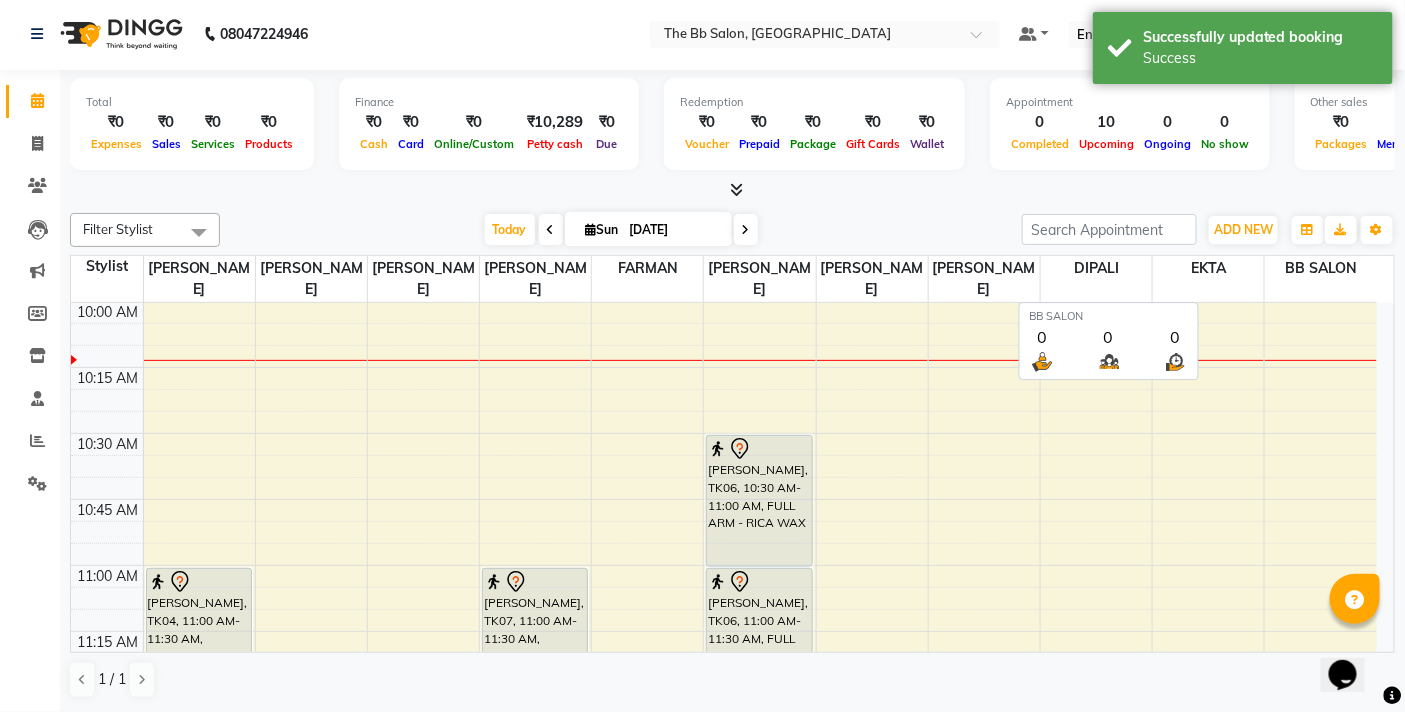 scroll, scrollTop: 1, scrollLeft: 0, axis: vertical 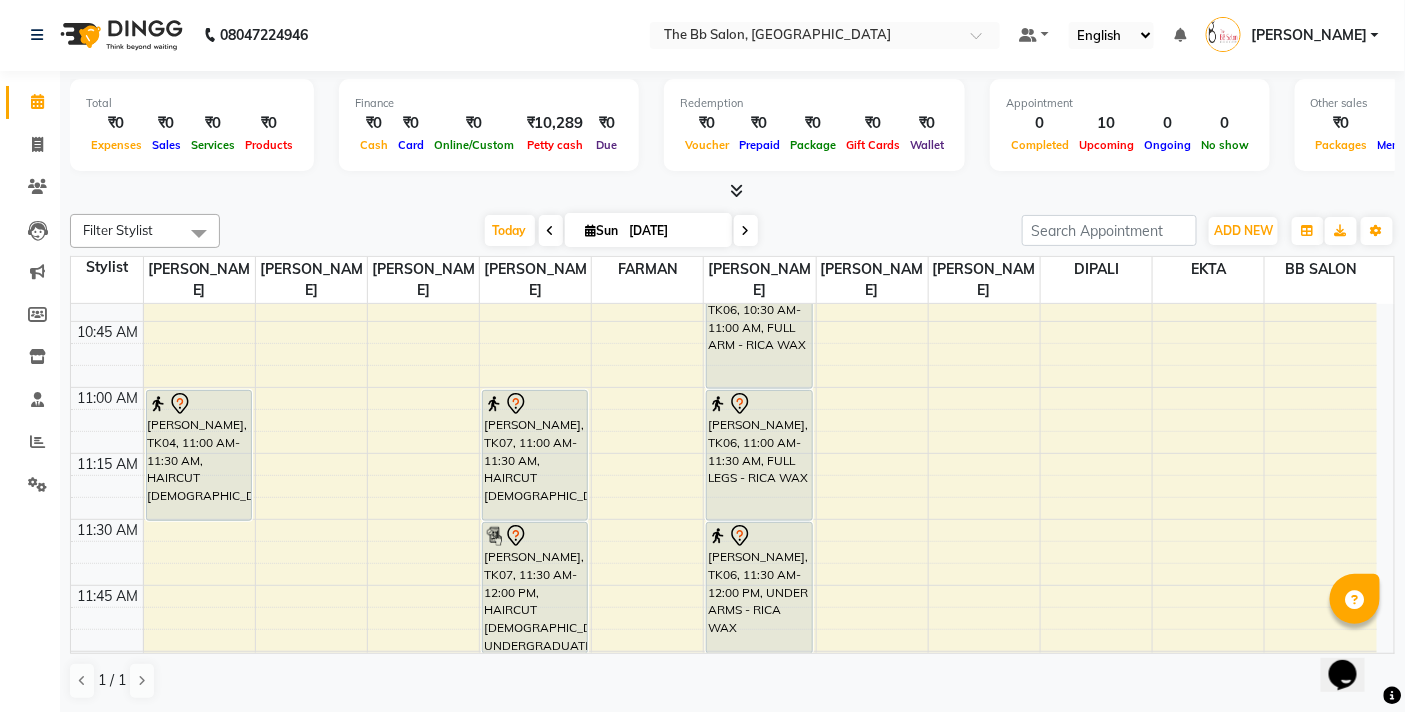 click at bounding box center (732, 191) 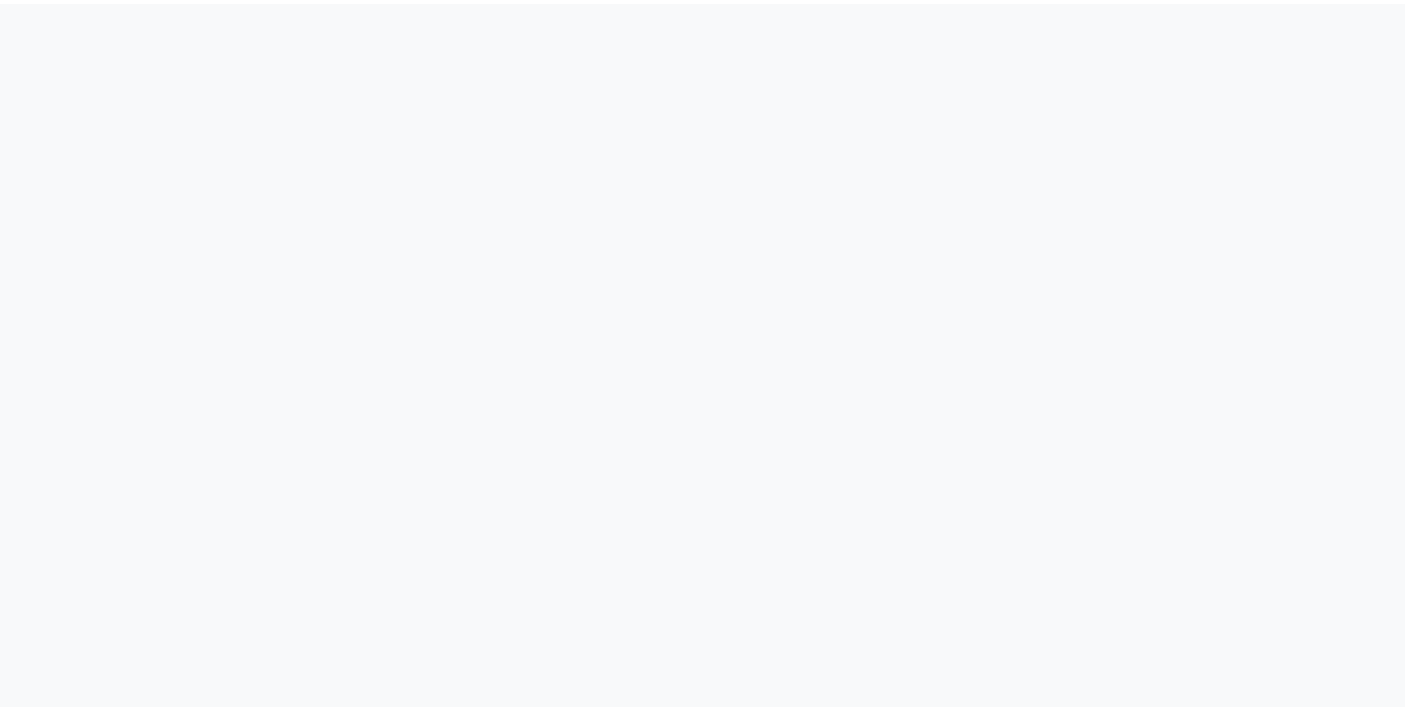 scroll, scrollTop: 0, scrollLeft: 0, axis: both 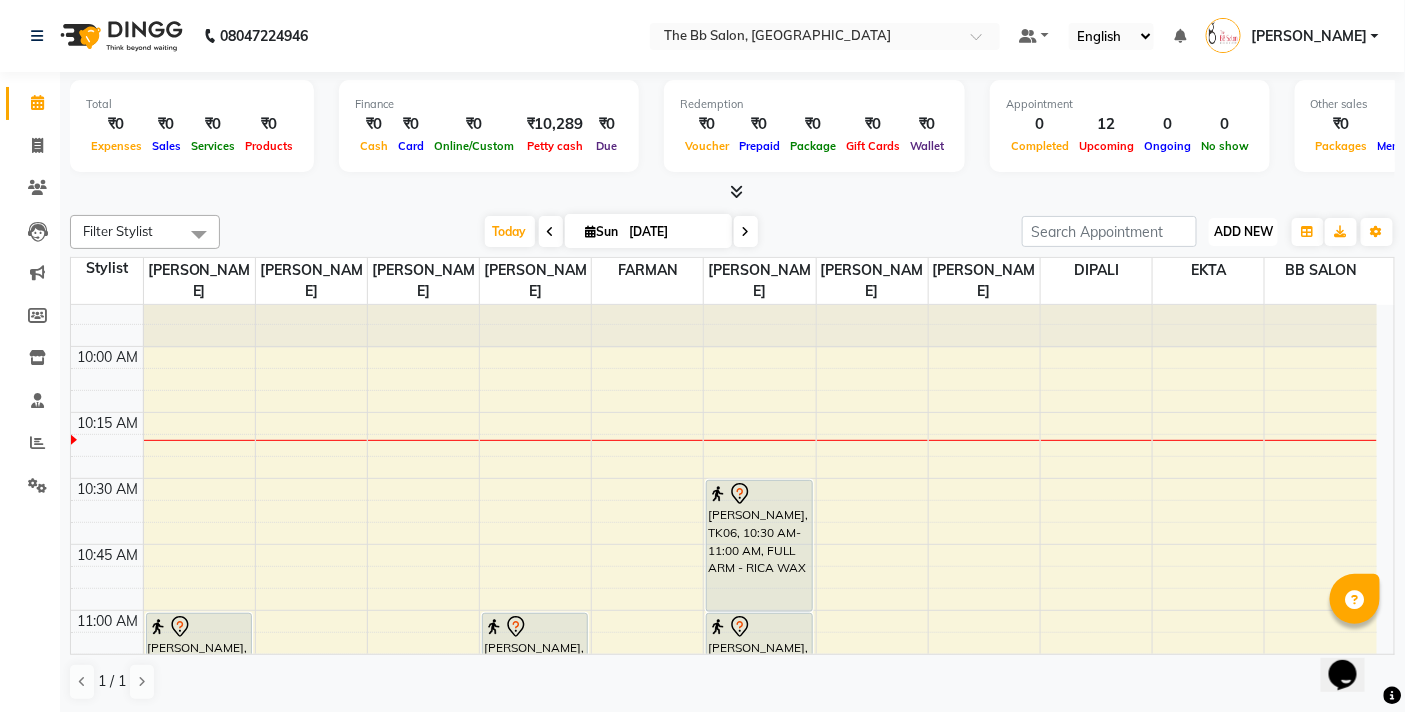 click on "ADD NEW" at bounding box center (1243, 231) 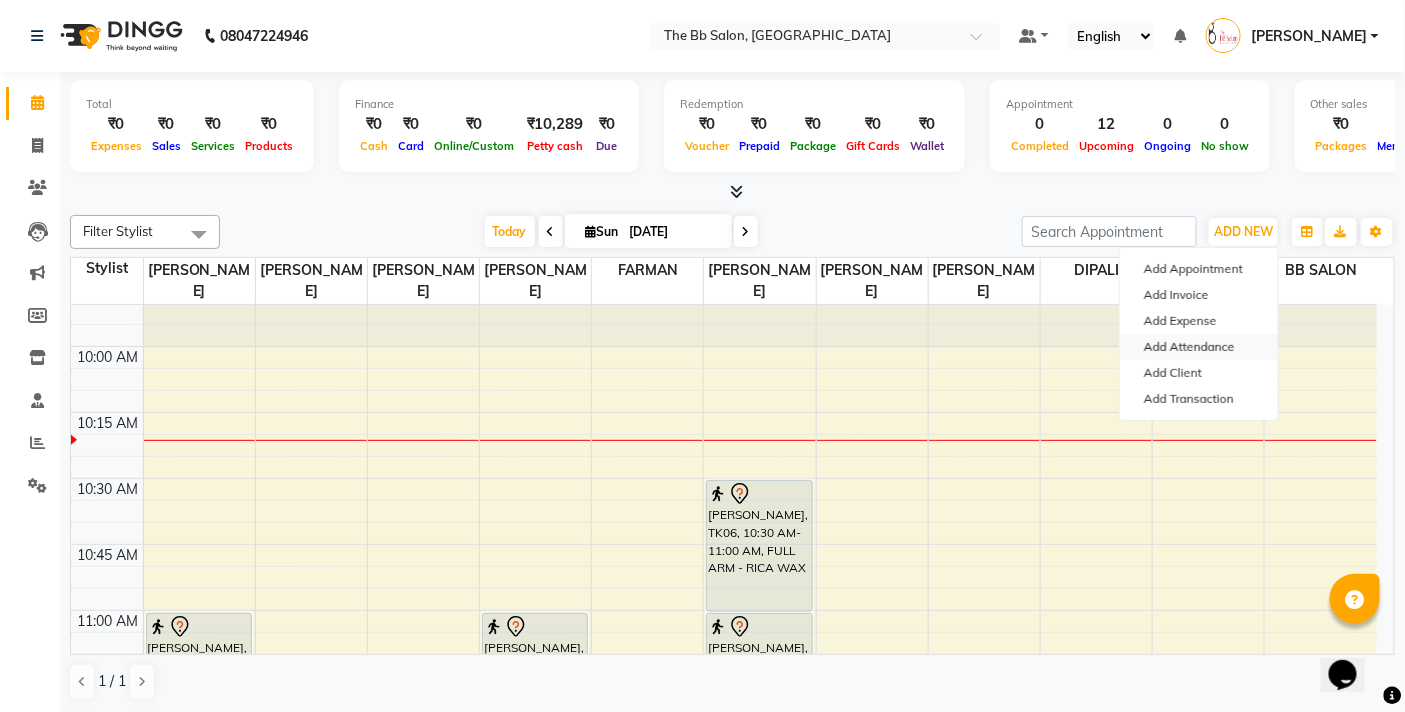 click on "Add Attendance" at bounding box center (1199, 347) 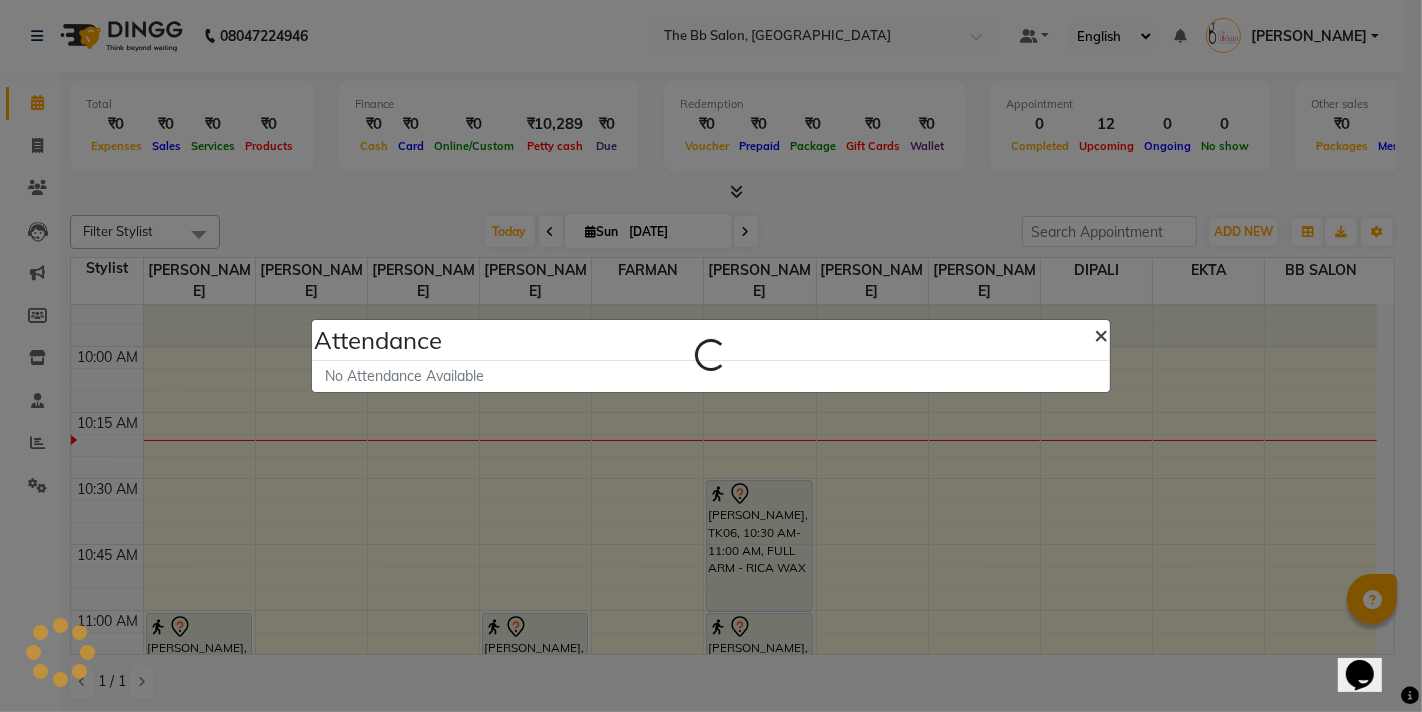 click on "×" 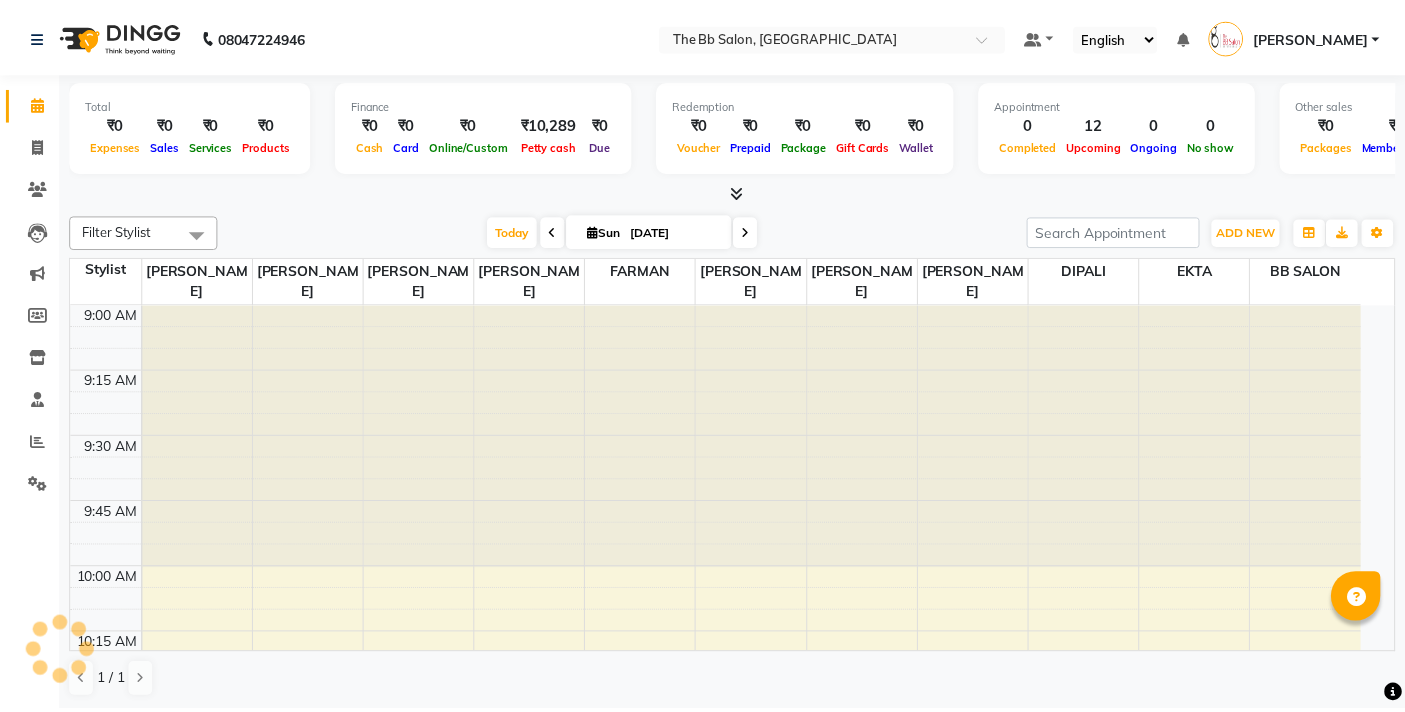 scroll, scrollTop: 0, scrollLeft: 0, axis: both 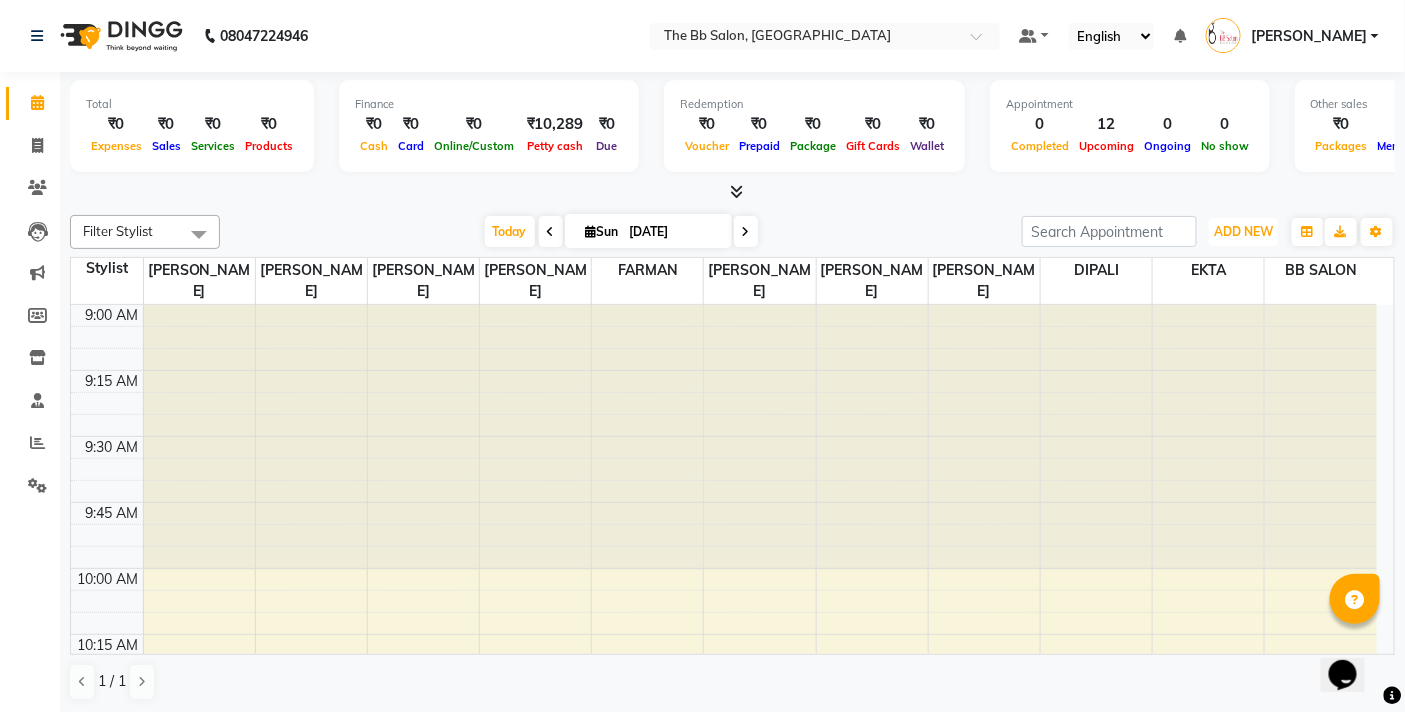 drag, startPoint x: 1262, startPoint y: 228, endPoint x: 1246, endPoint y: 283, distance: 57.280014 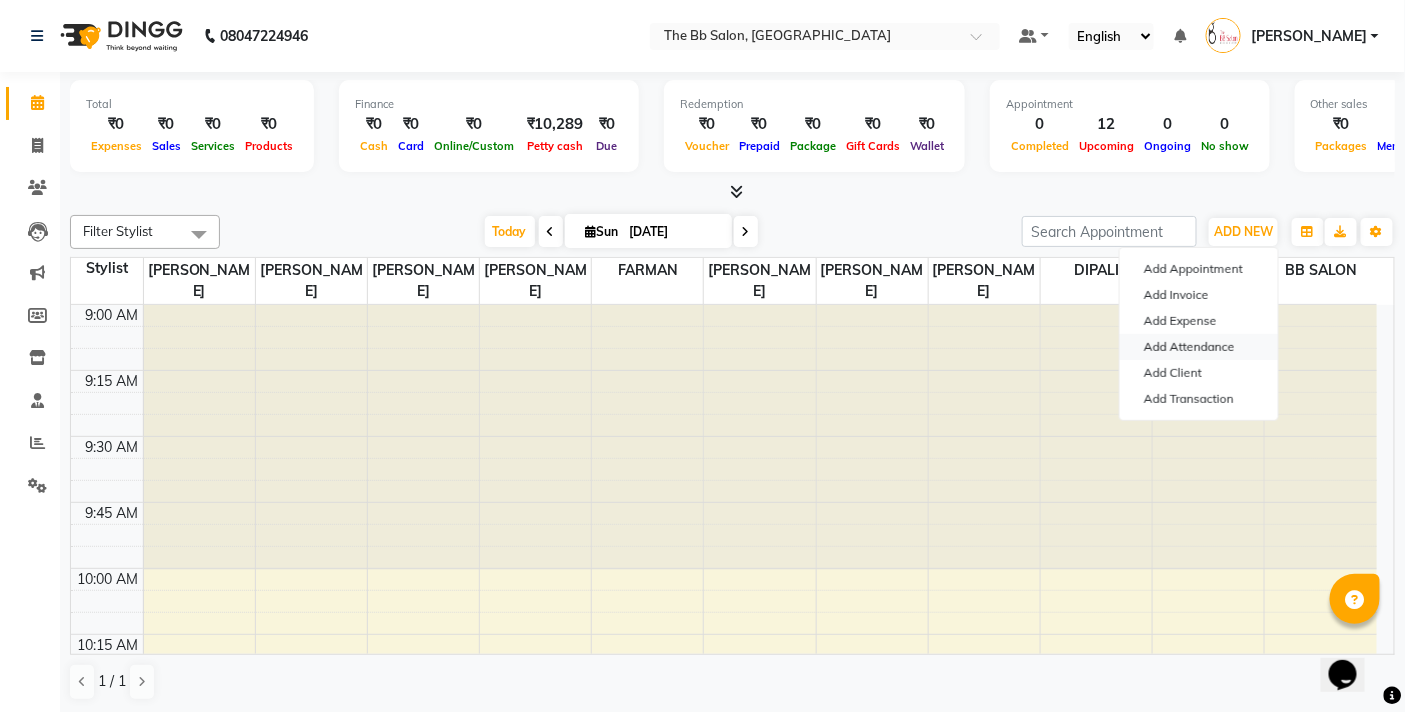 click on "Add Attendance" at bounding box center [1199, 347] 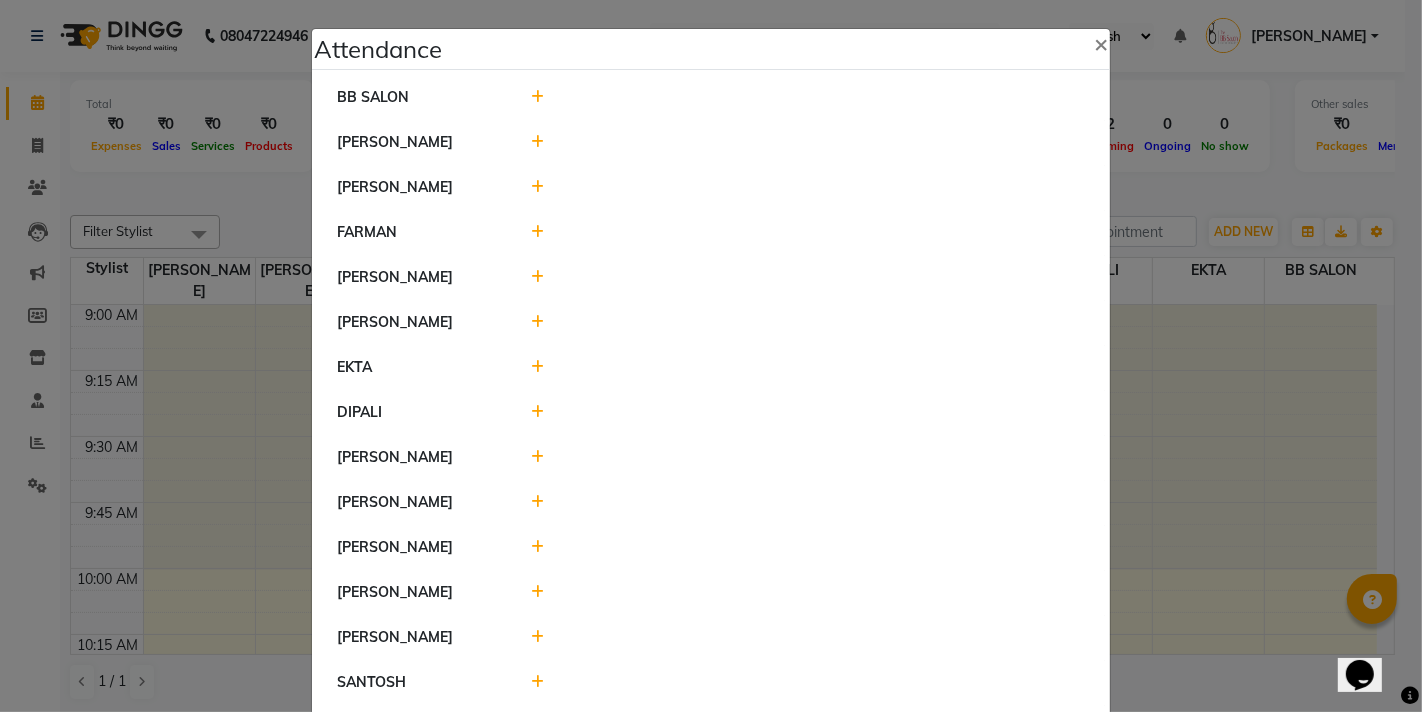 click 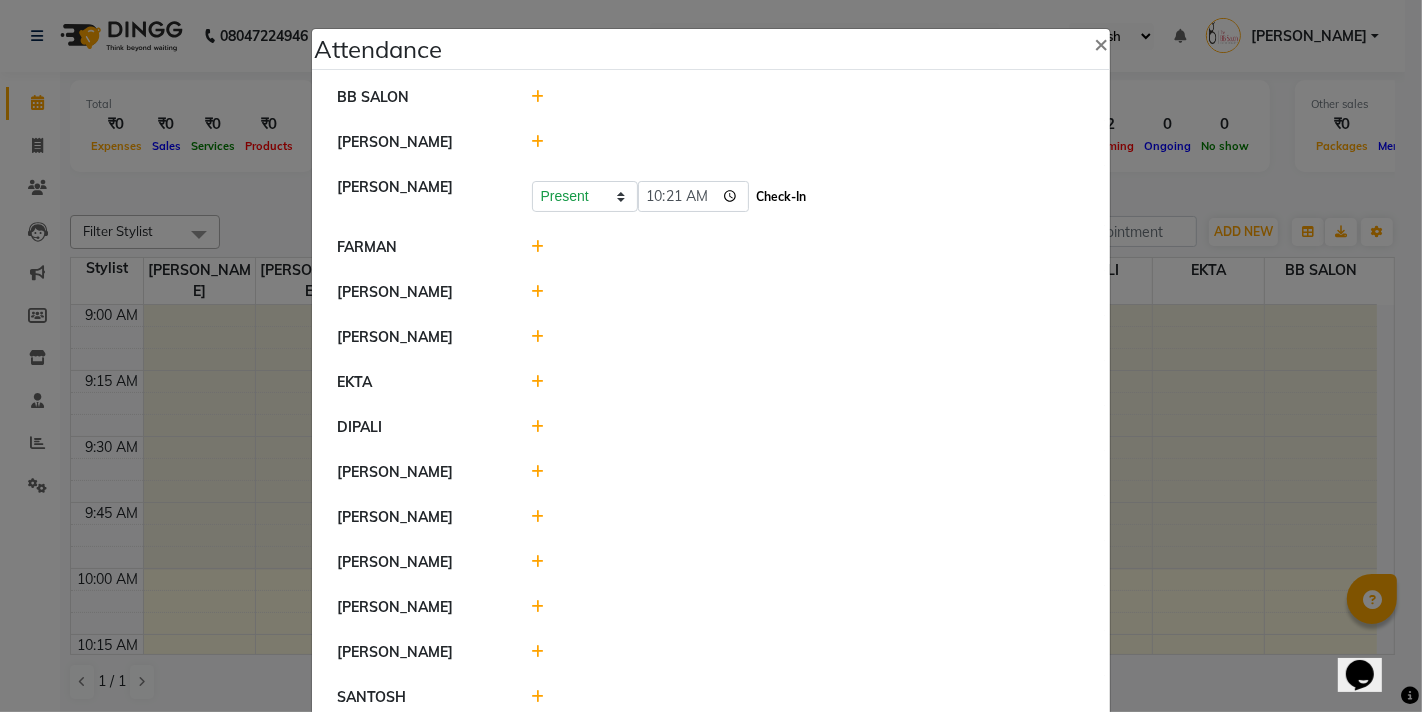 click on "Check-In" 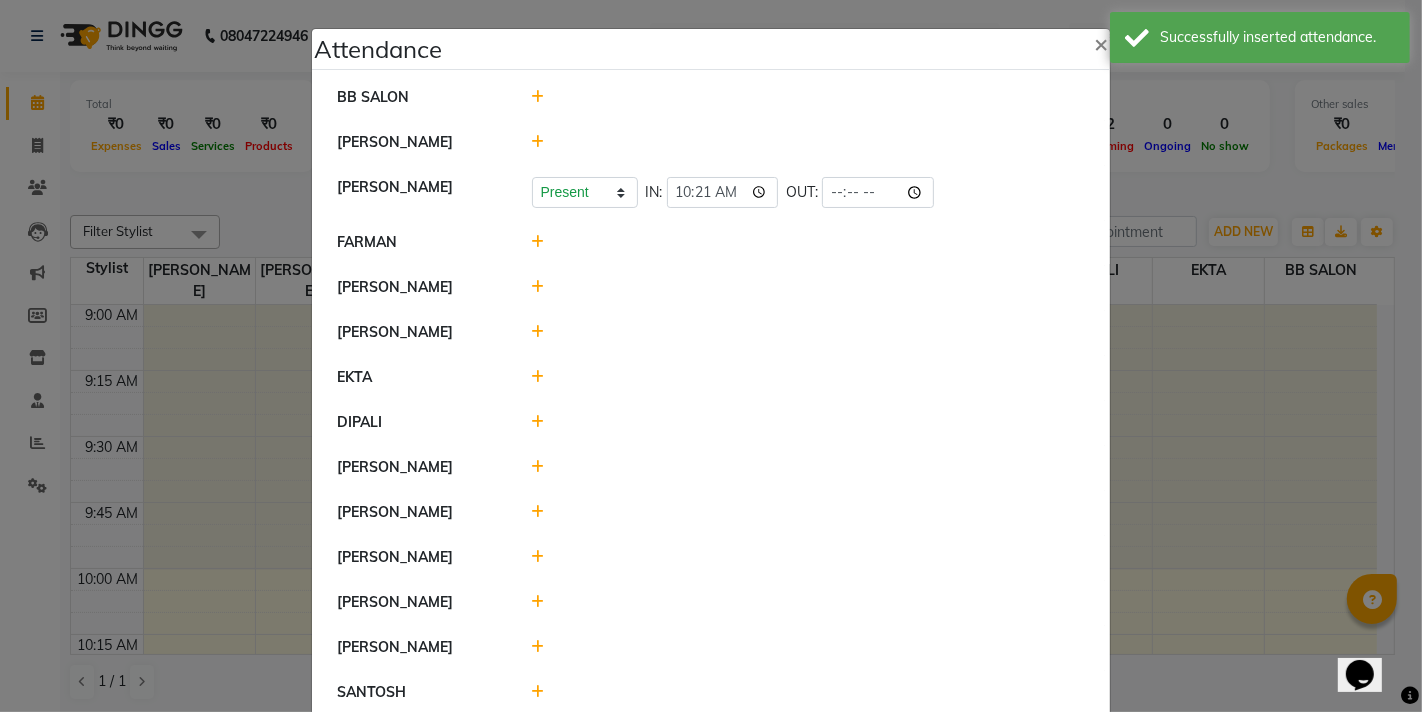 click 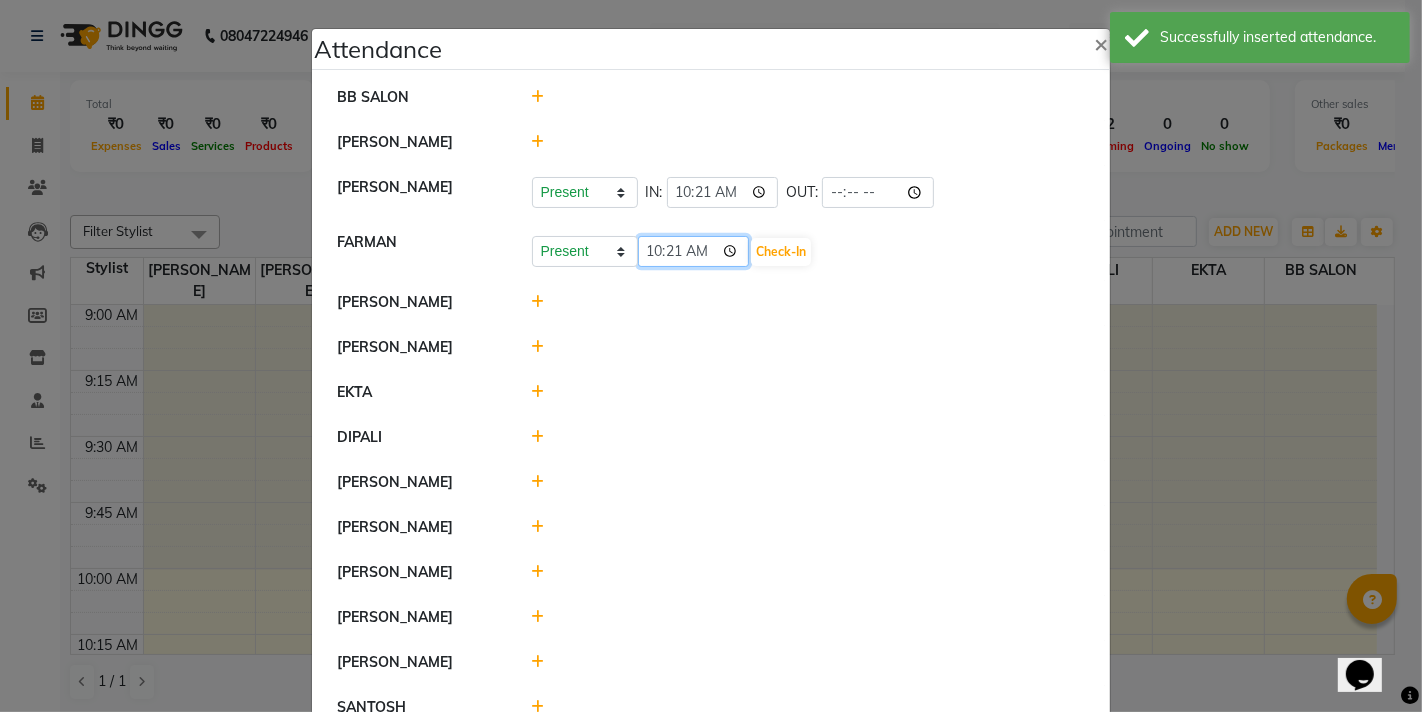 click on "10:21" 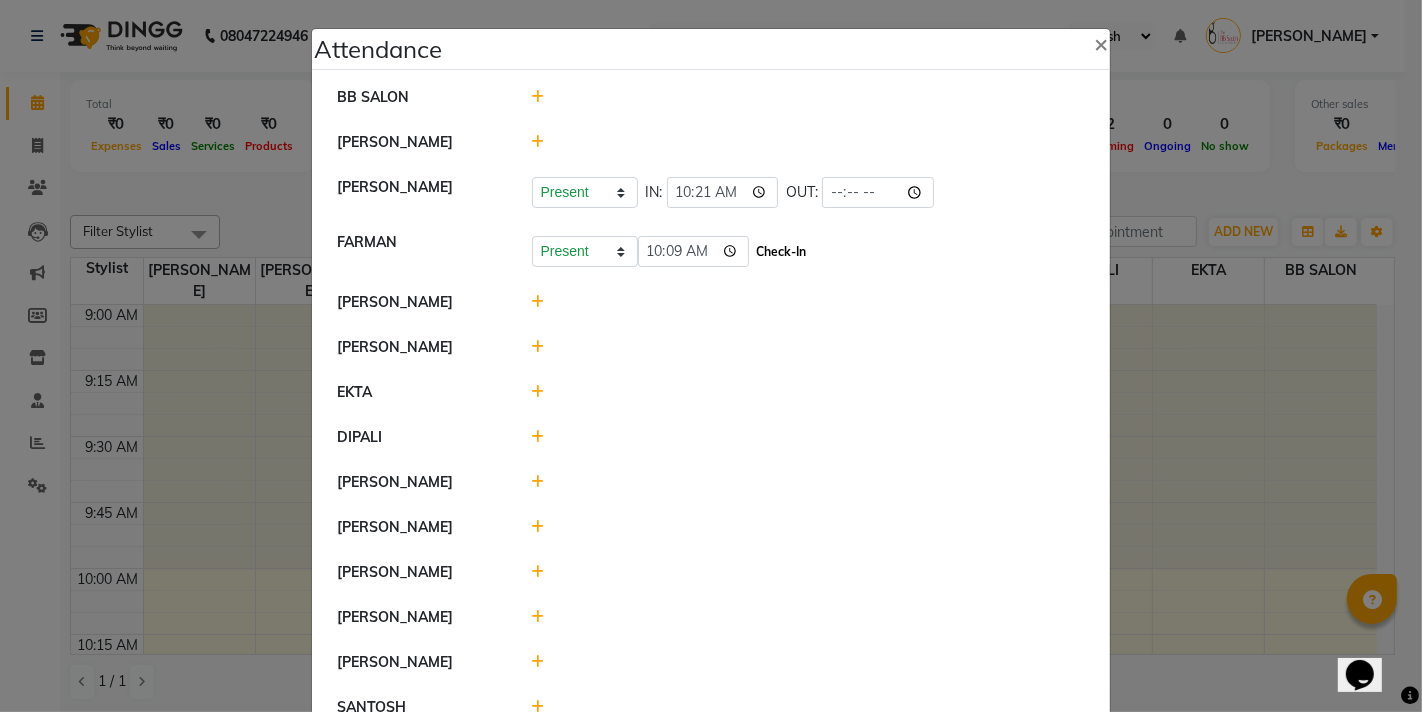 type on "10:09" 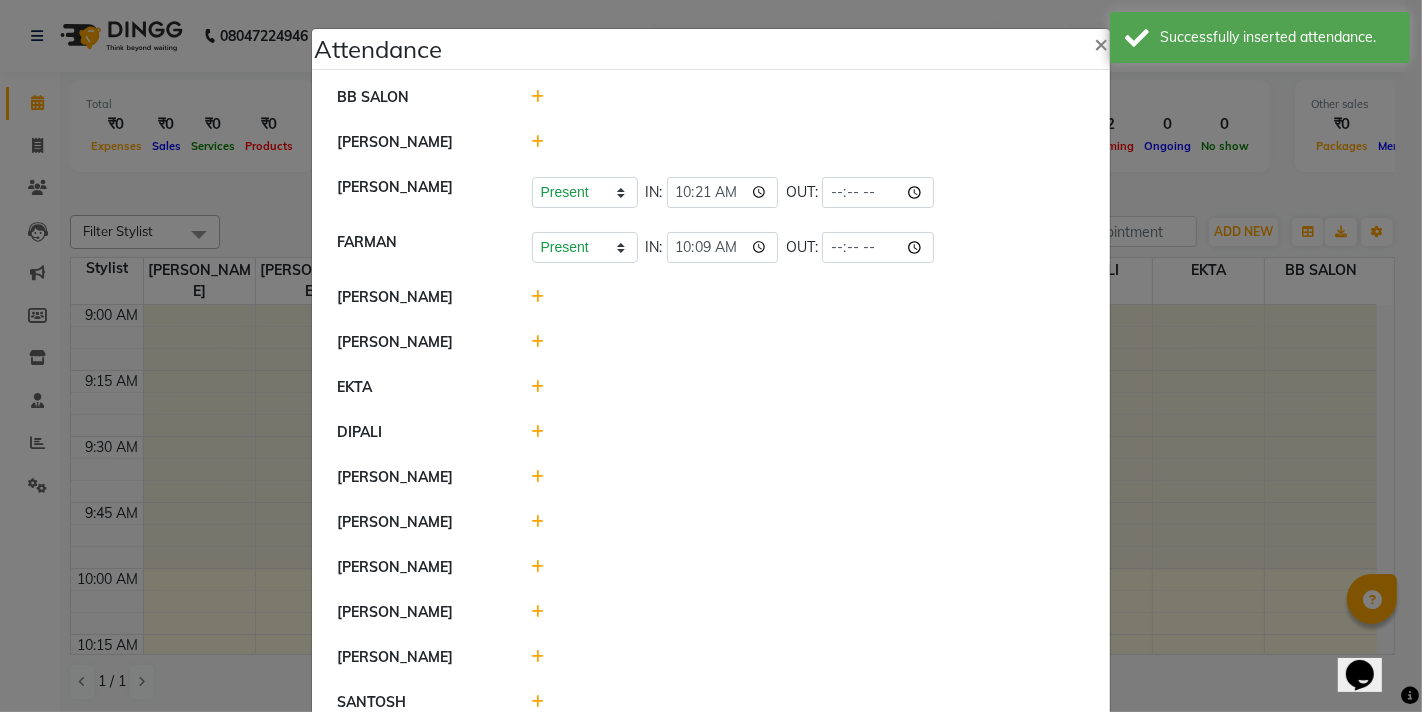 click 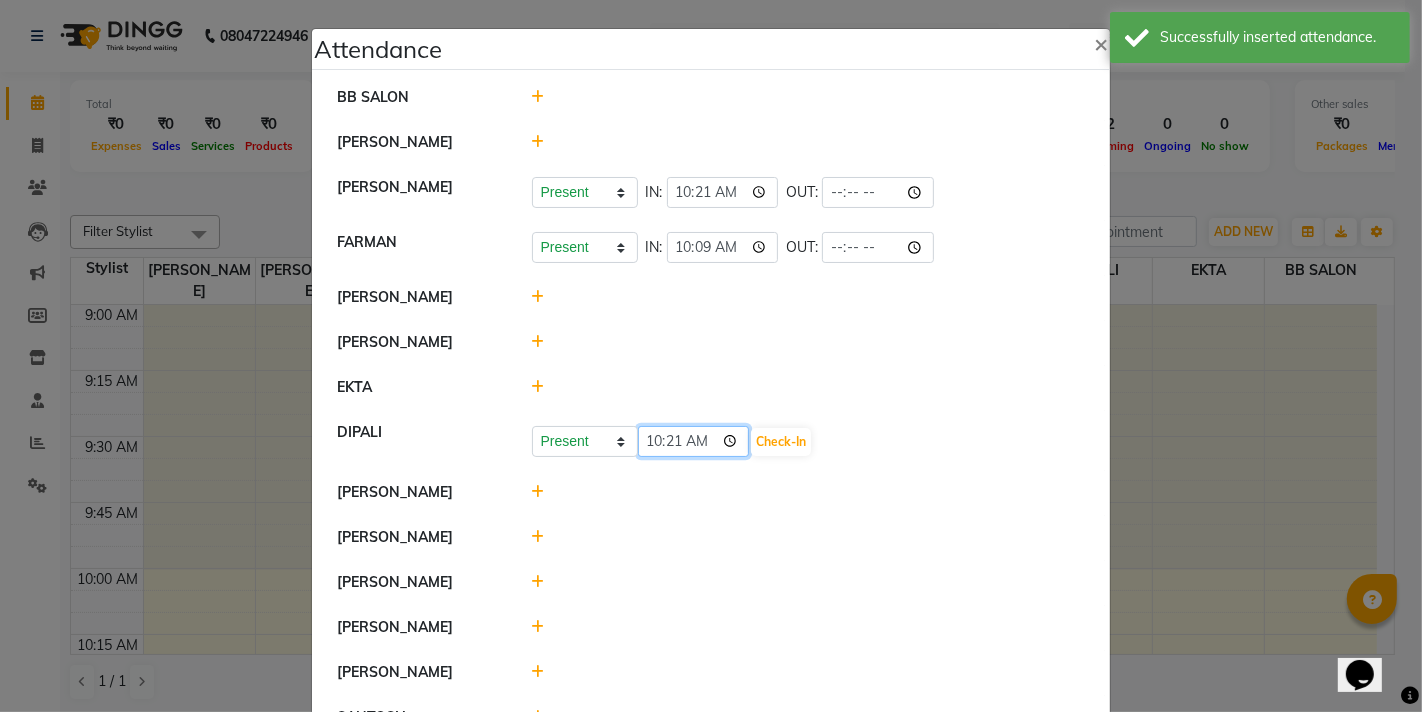 click on "10:21" 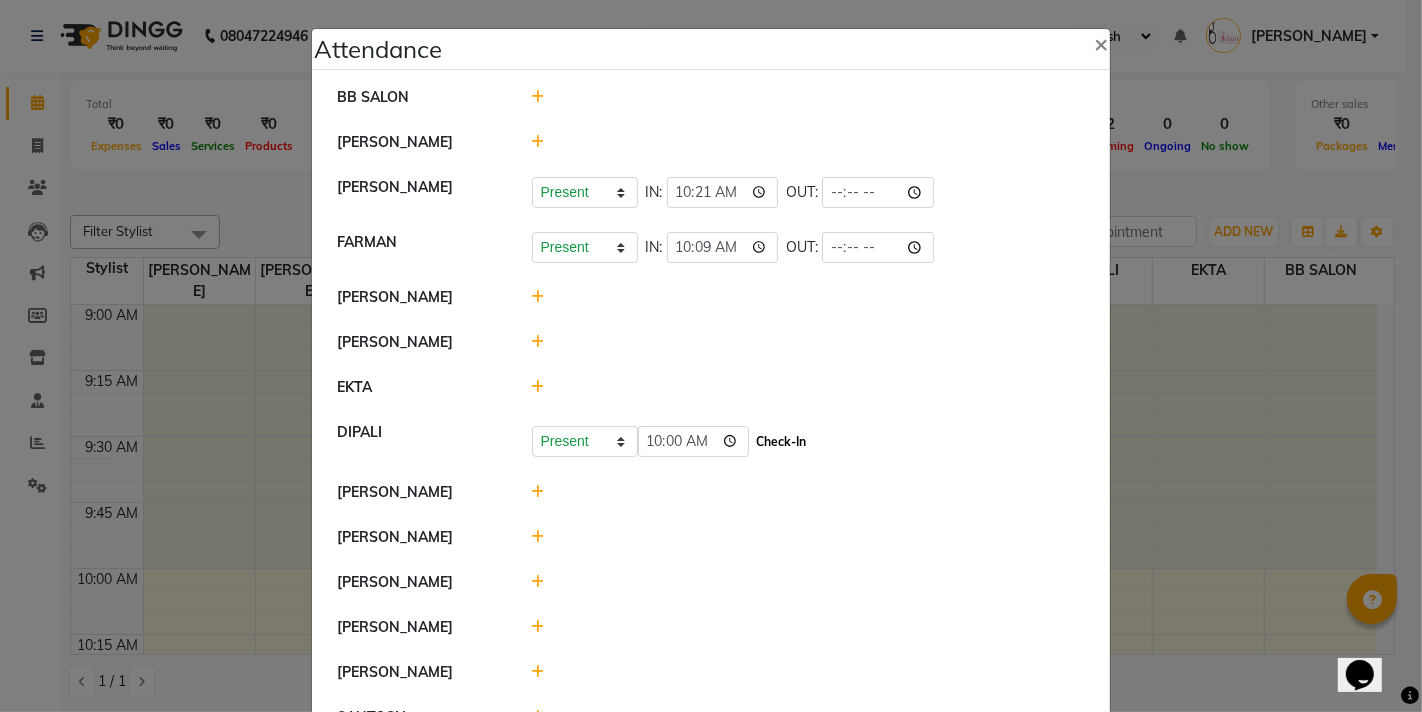 type on "10:00" 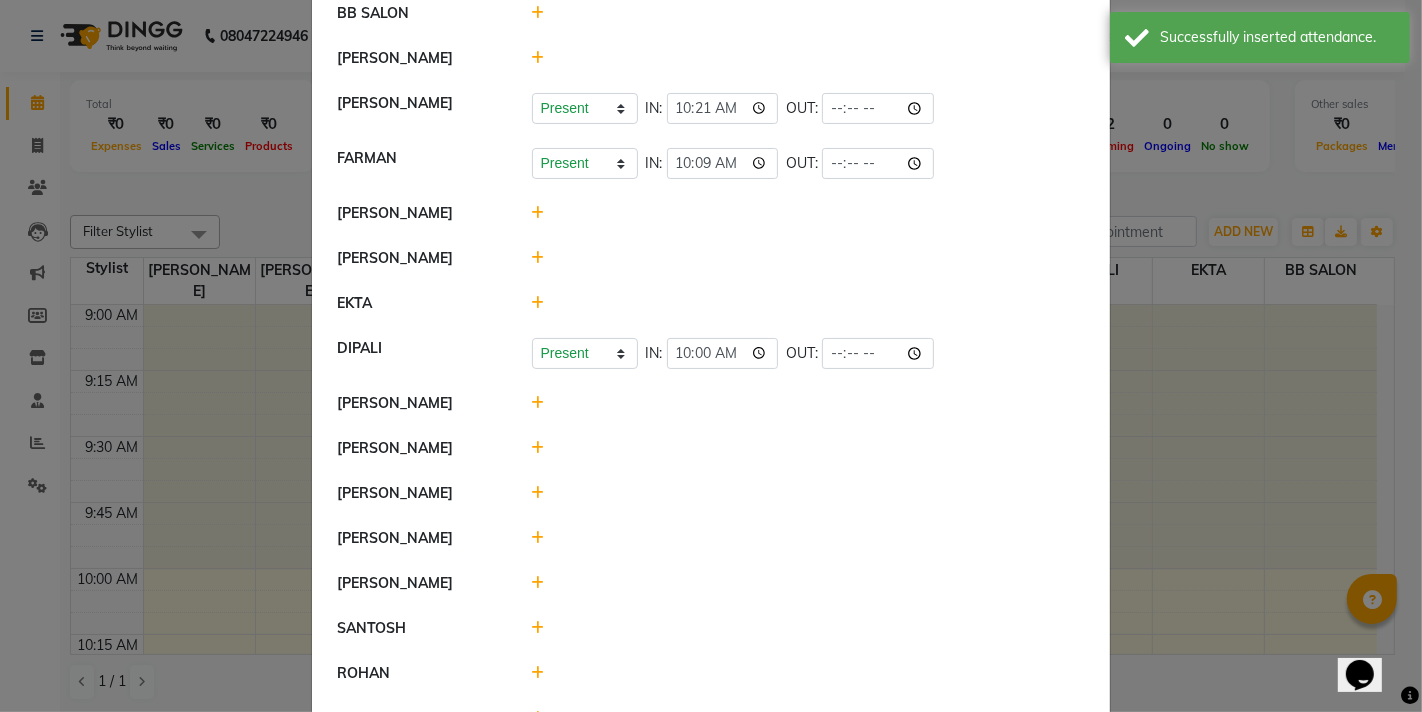 scroll, scrollTop: 193, scrollLeft: 0, axis: vertical 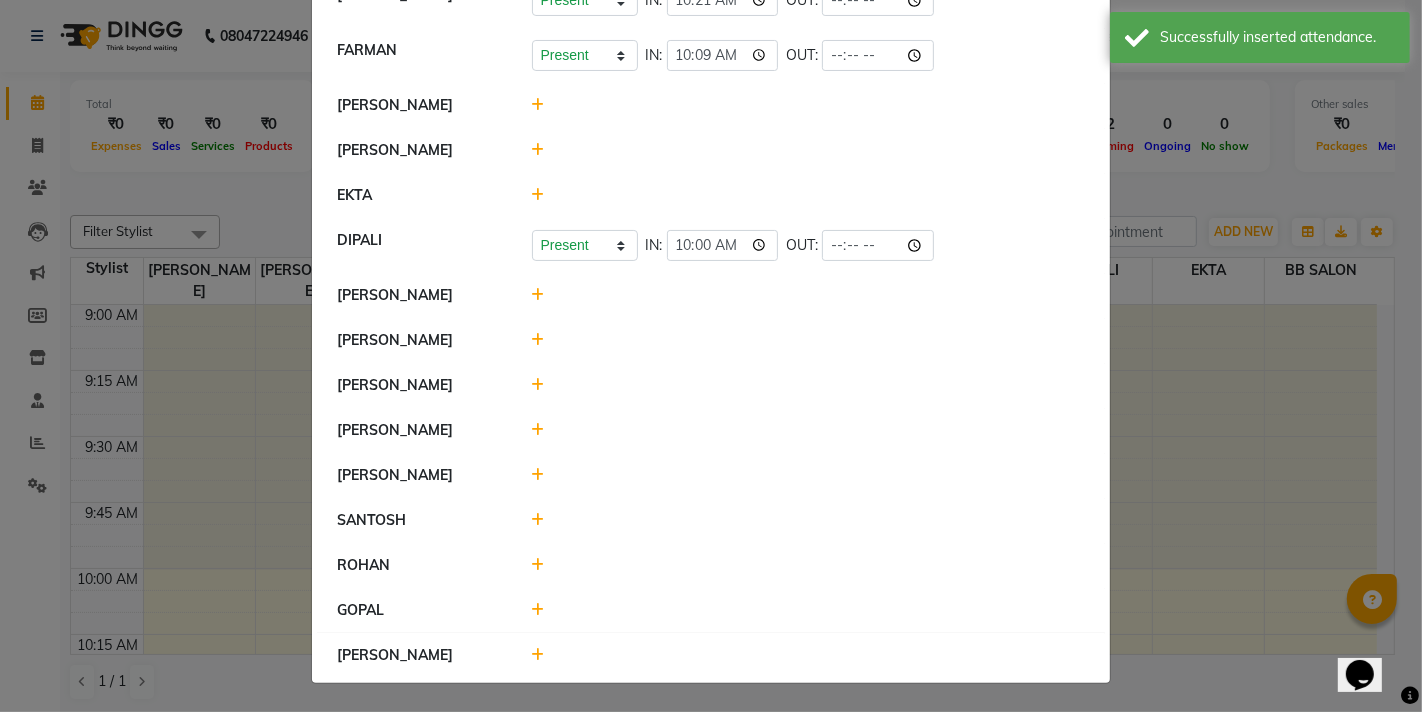 click 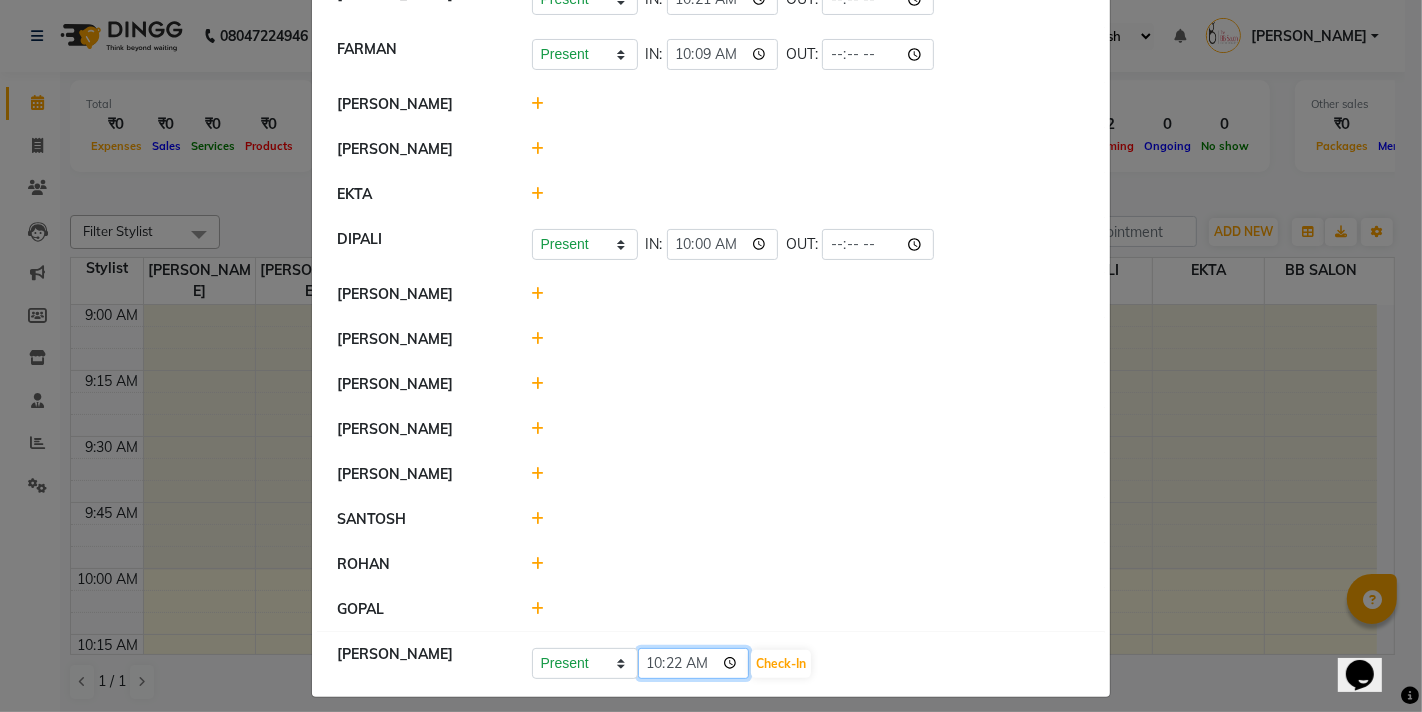 click on "10:22" 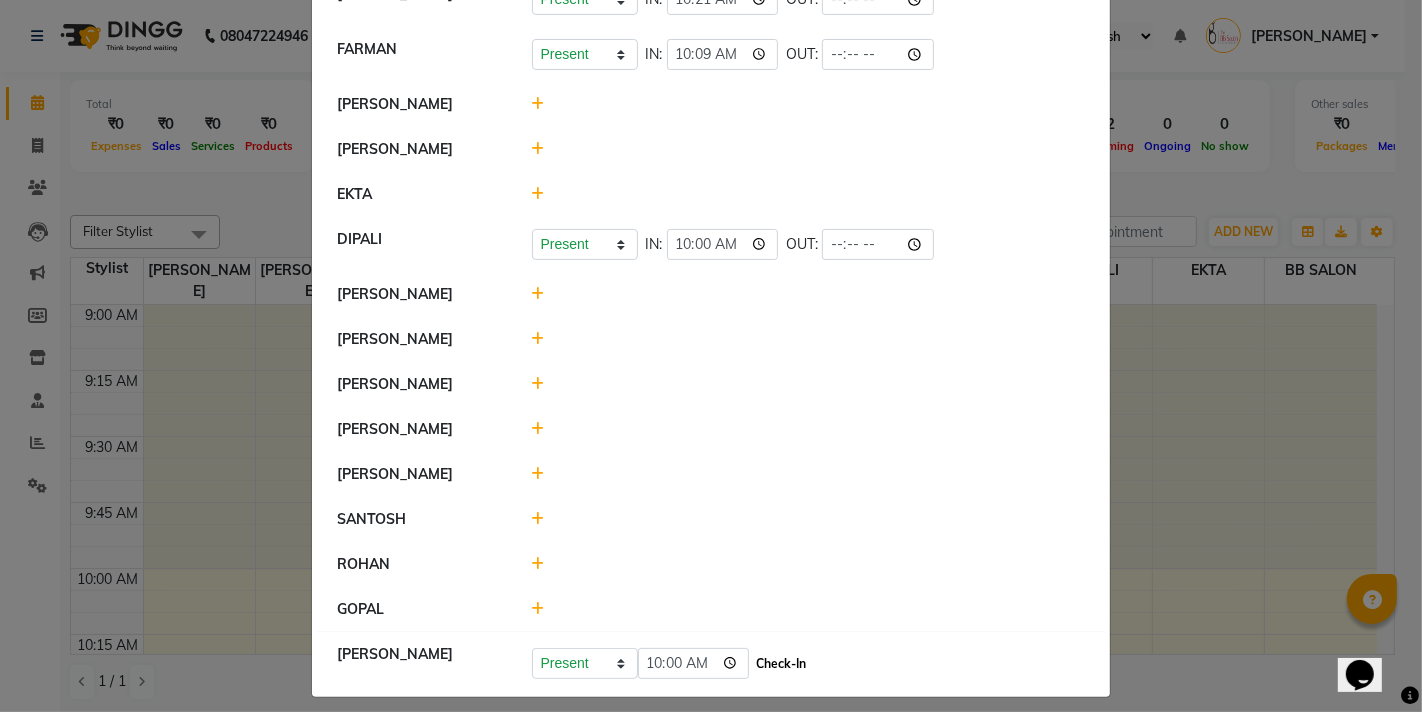 type on "10:00" 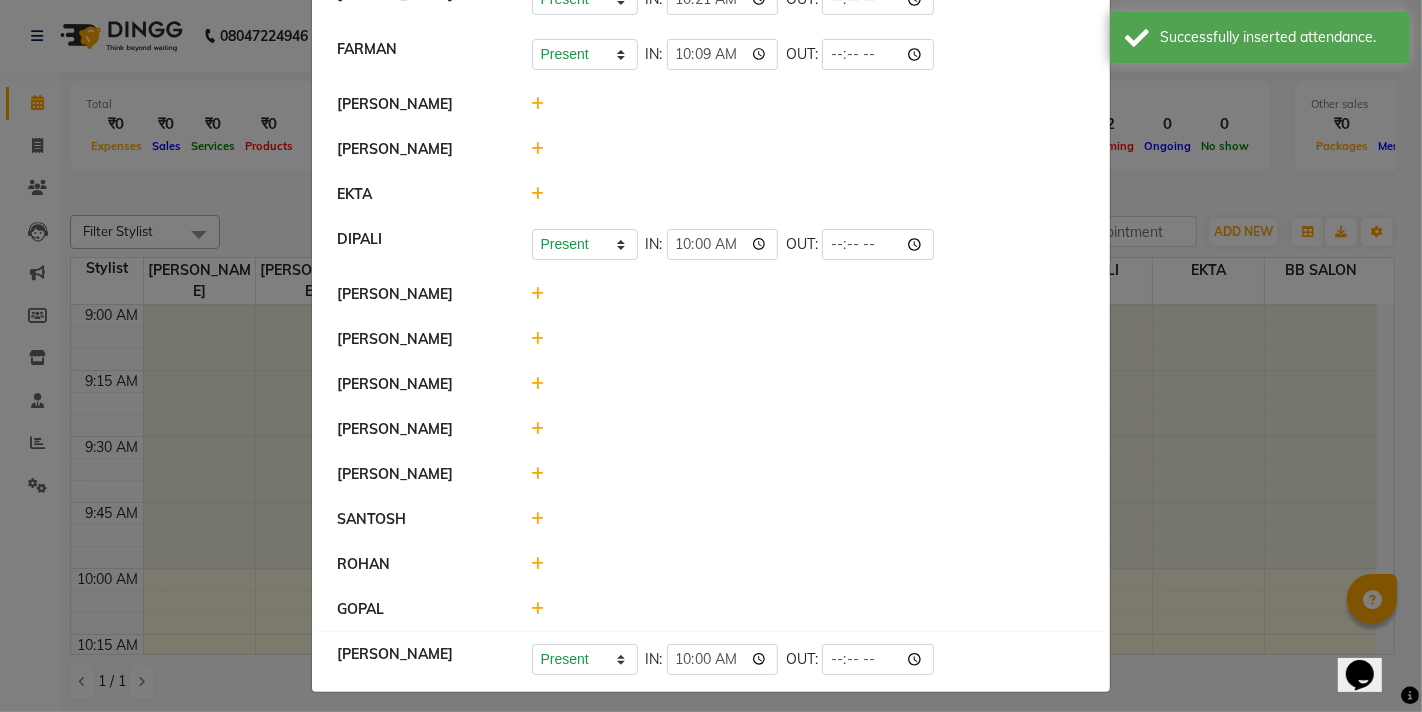 scroll, scrollTop: 203, scrollLeft: 0, axis: vertical 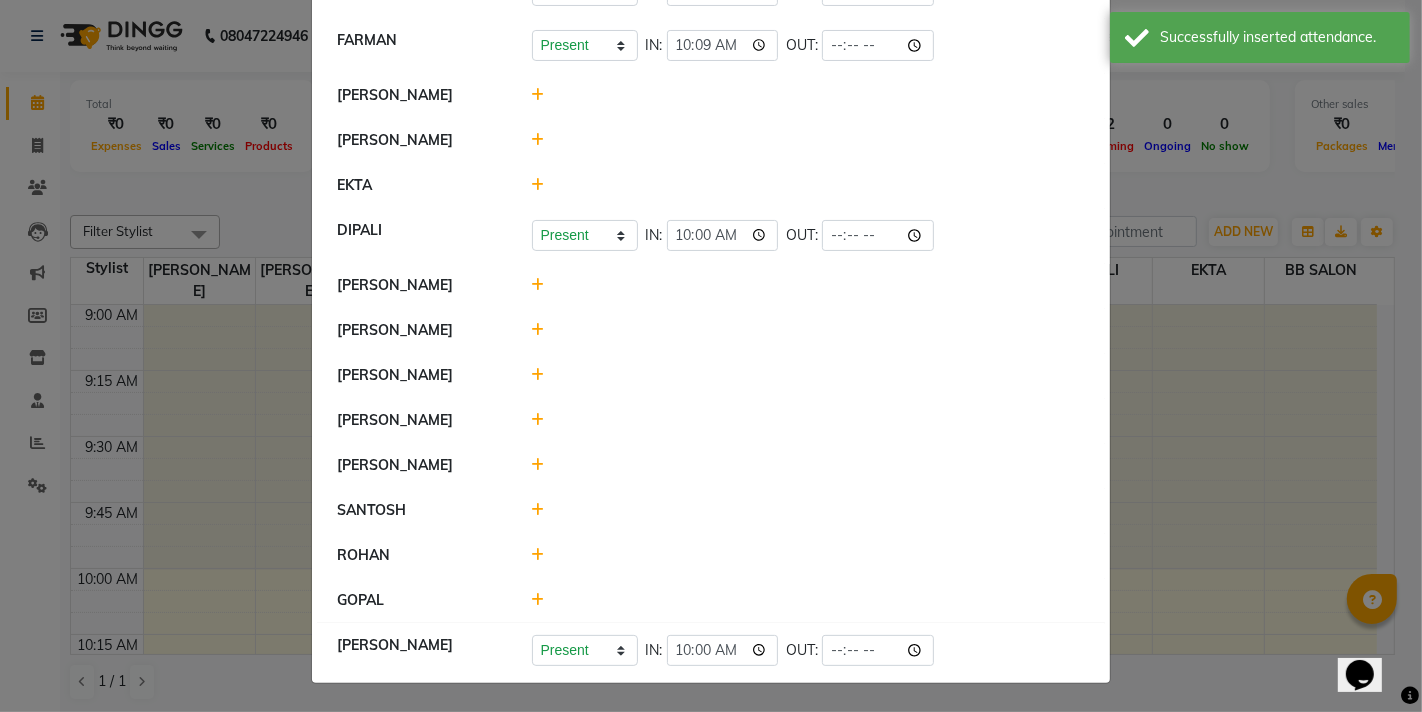 click 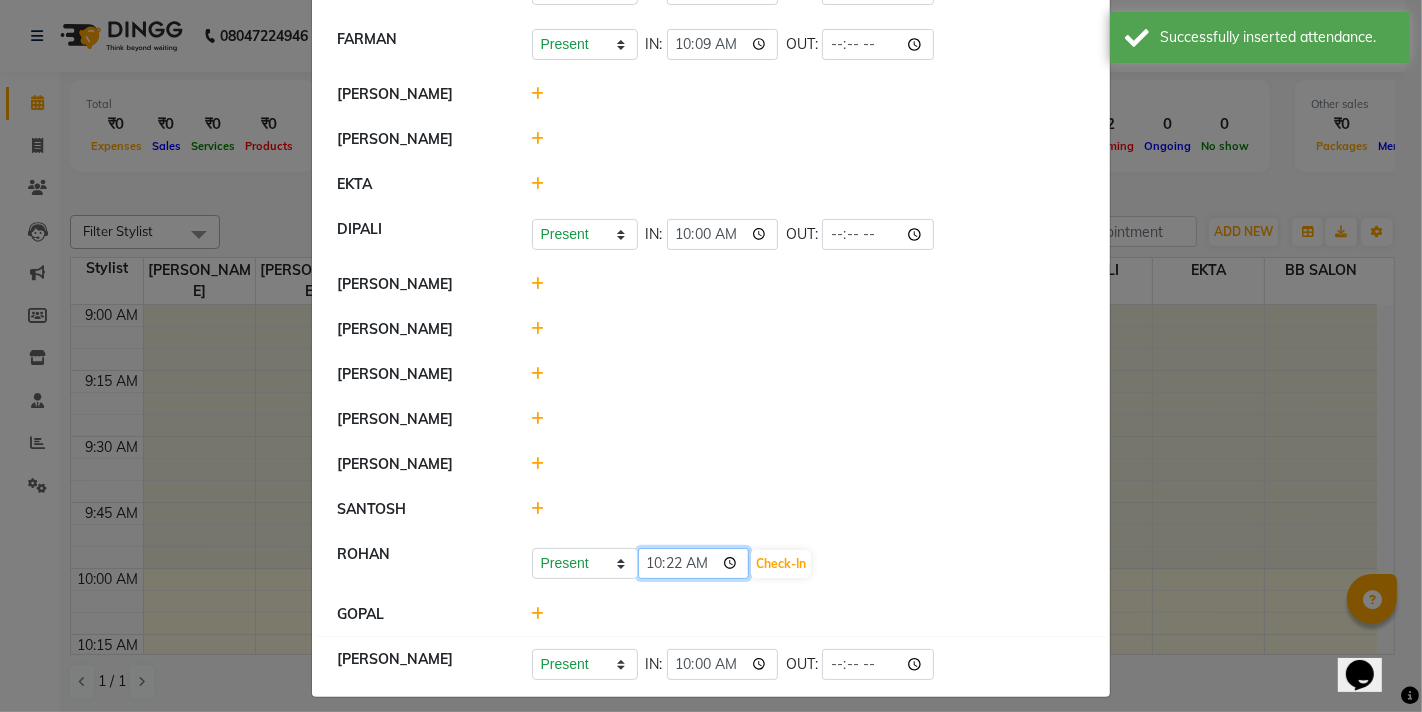 click on "10:22" 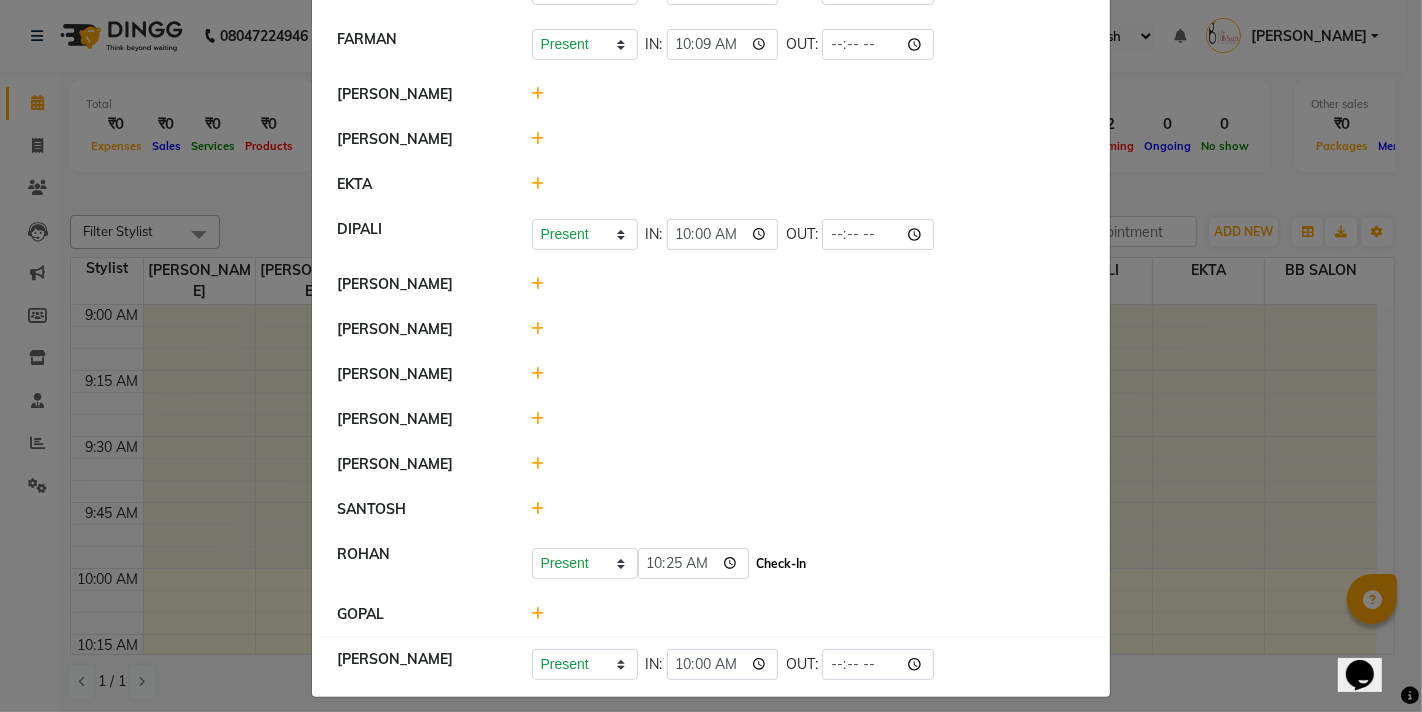 type on "10:25" 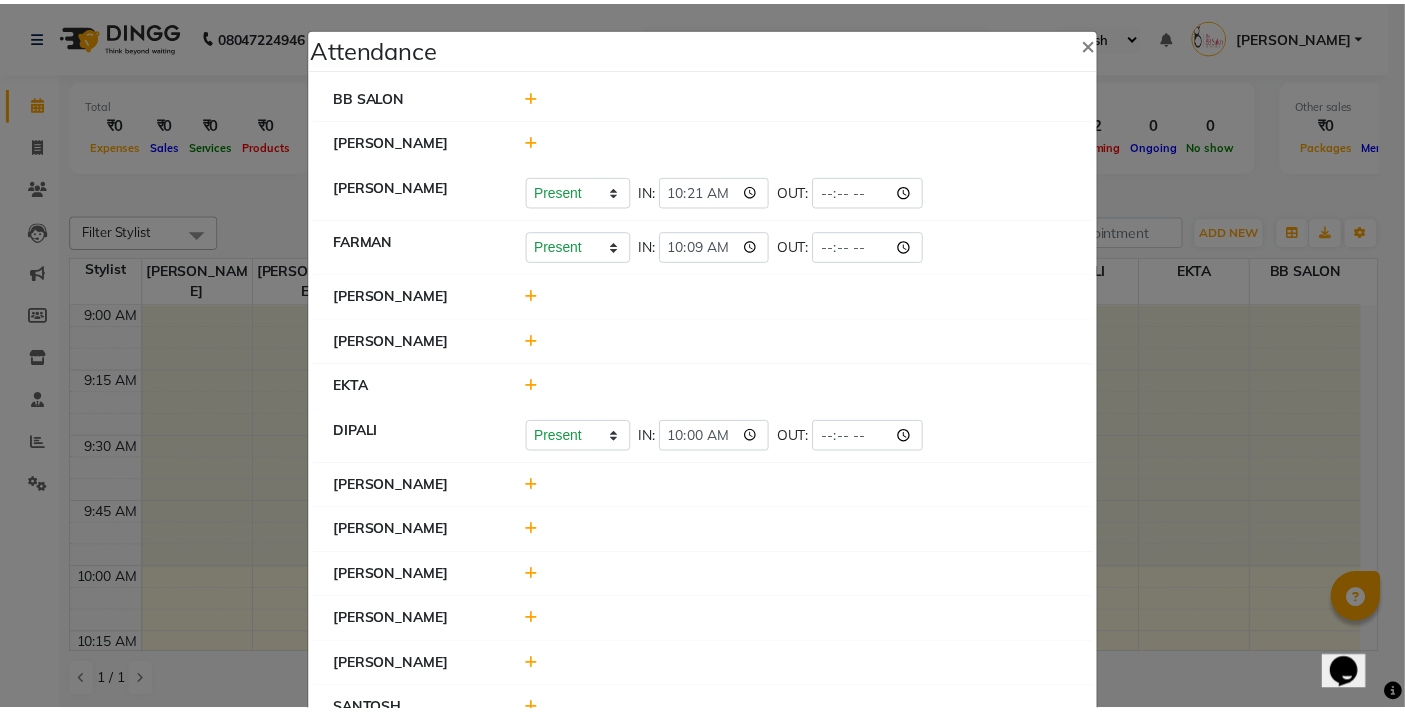 scroll, scrollTop: 0, scrollLeft: 0, axis: both 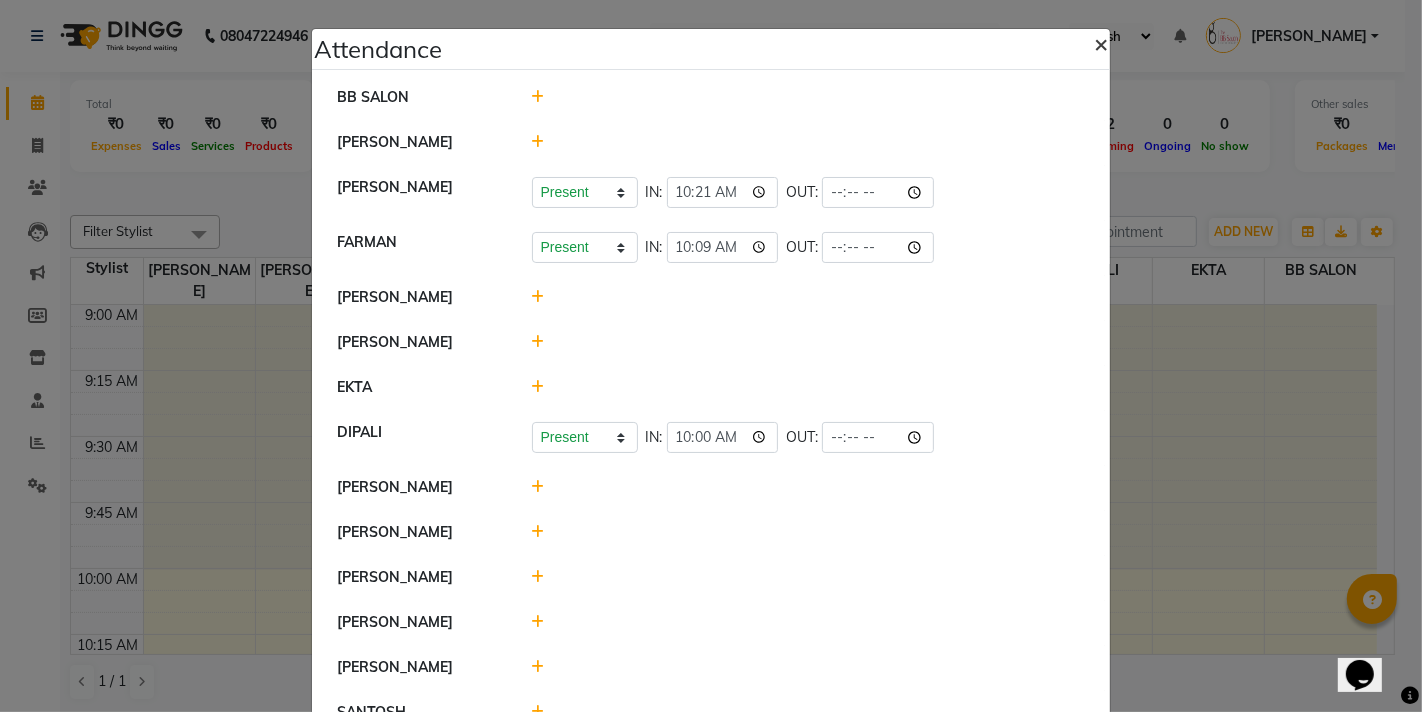 click on "×" 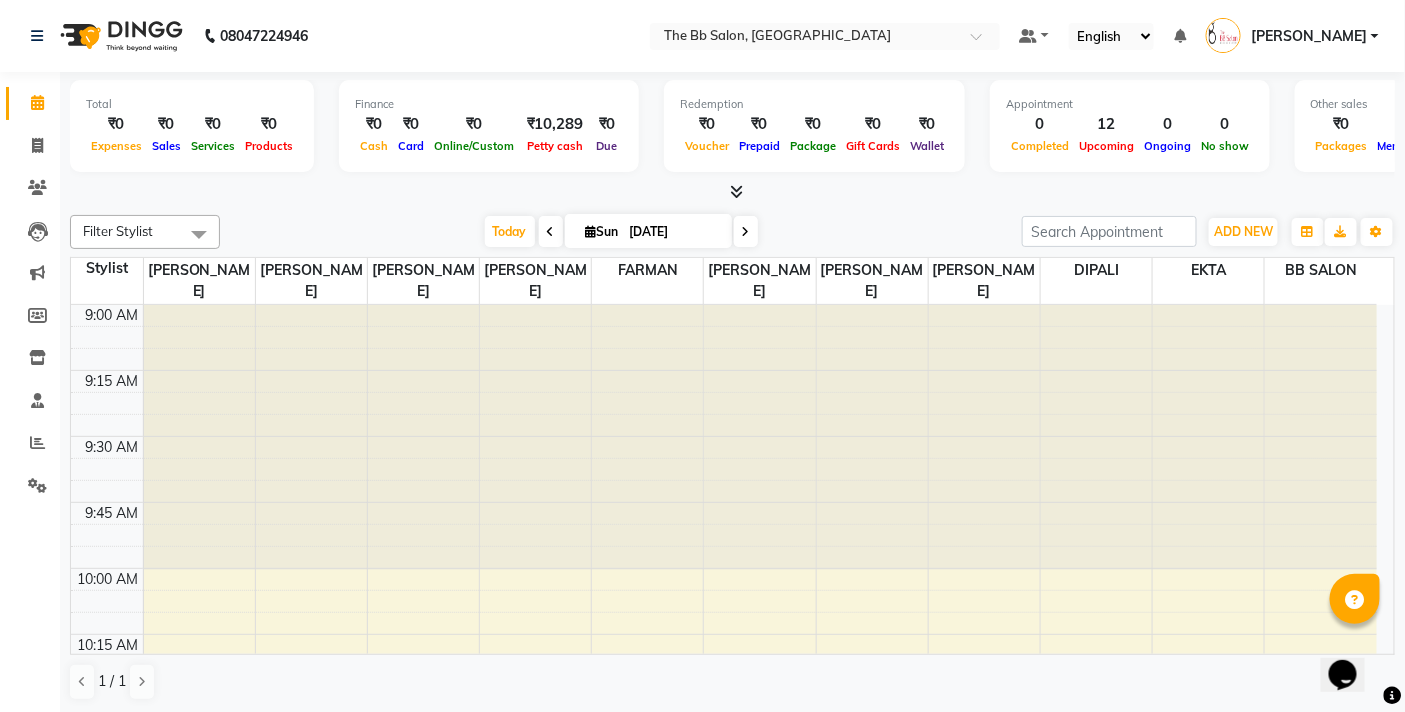 click on "08047224946 Select Location × The Bb Salon, Kharghar Default Panel My Panel English ENGLISH Español العربية मराठी हिंदी ગુજરાતી தமிழ் 中文 Notifications nothing to show Ujjwal Bisht Manage Profile Change Password Sign out  Version:3.15.4" 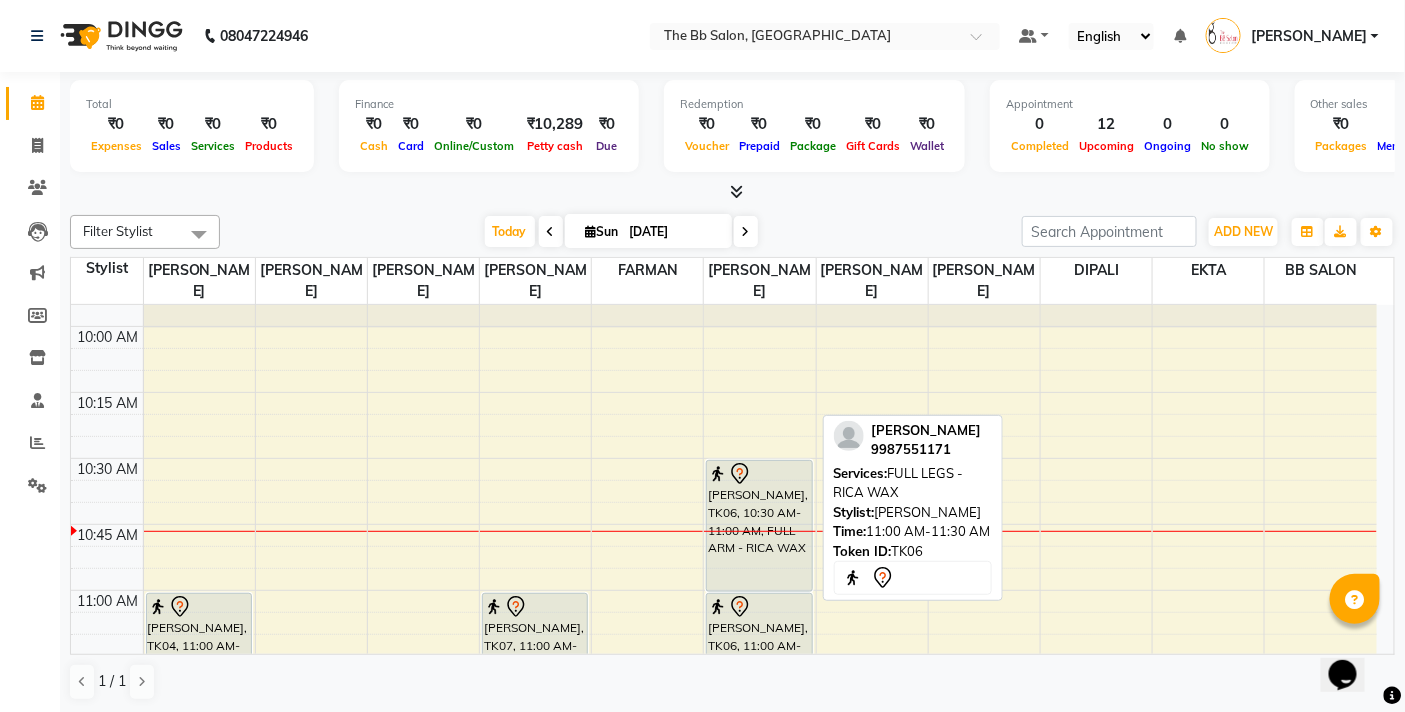 scroll, scrollTop: 222, scrollLeft: 0, axis: vertical 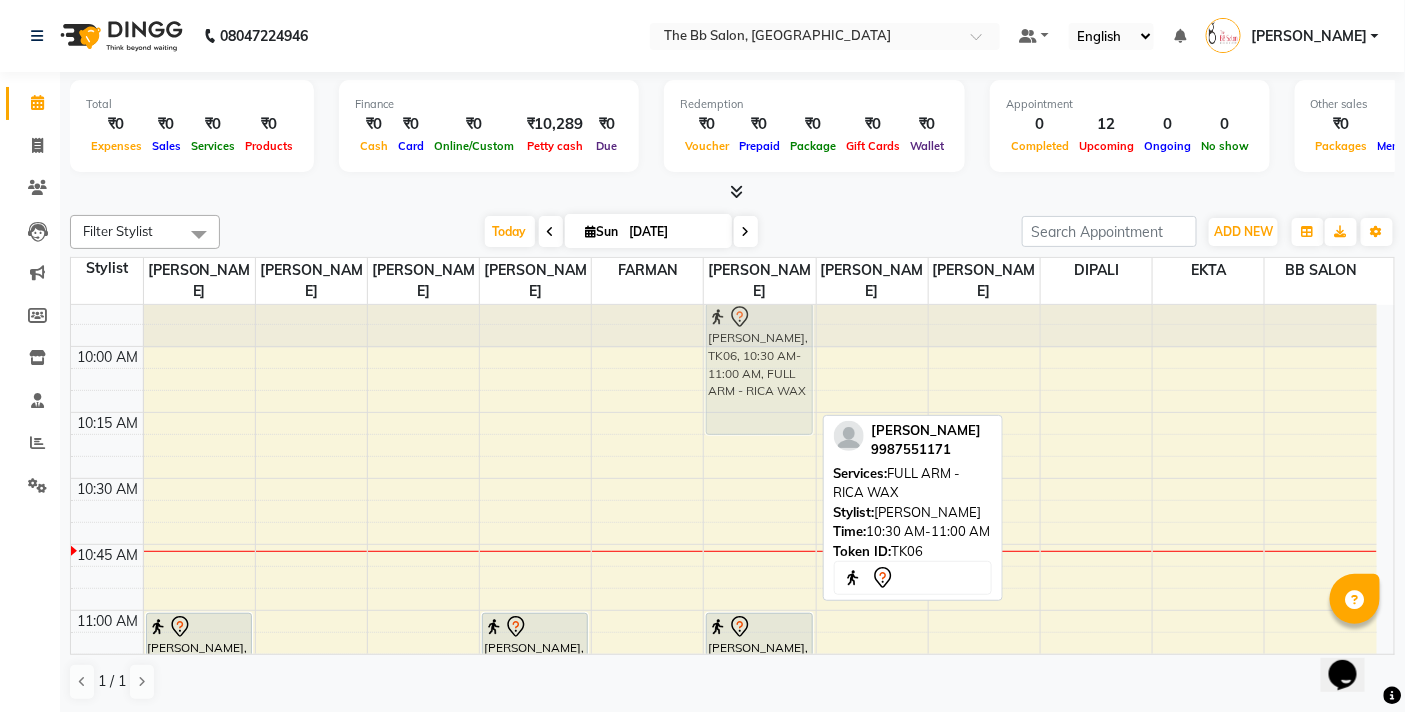 drag, startPoint x: 760, startPoint y: 542, endPoint x: 771, endPoint y: 366, distance: 176.34341 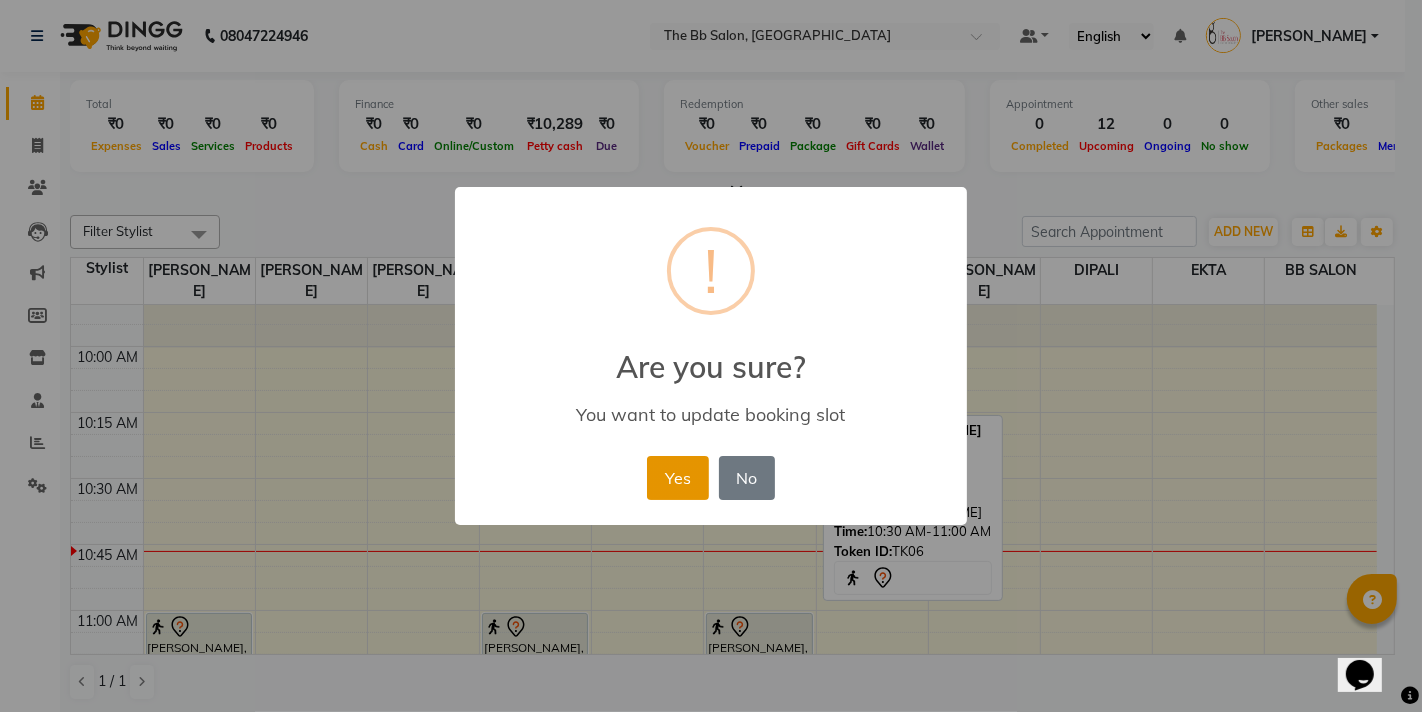 click on "Yes" at bounding box center (677, 478) 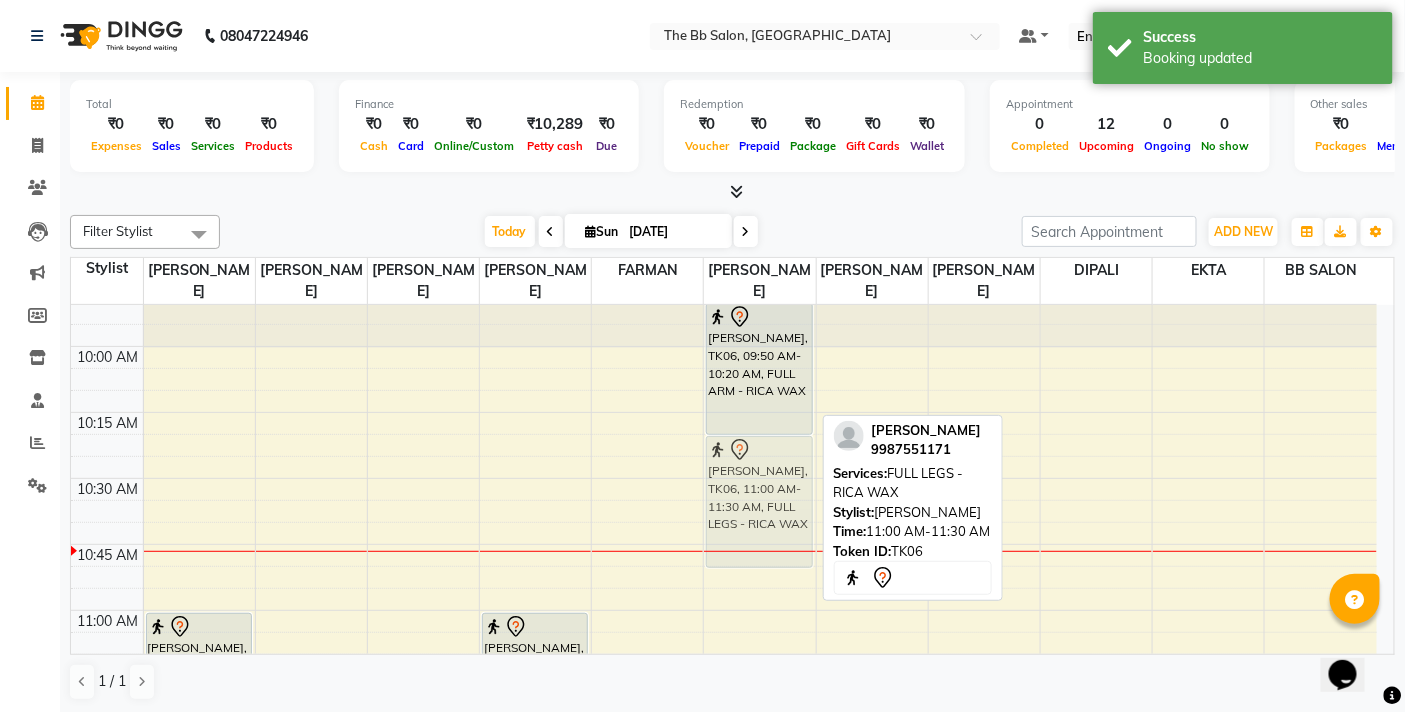 drag, startPoint x: 760, startPoint y: 637, endPoint x: 755, endPoint y: 462, distance: 175.07141 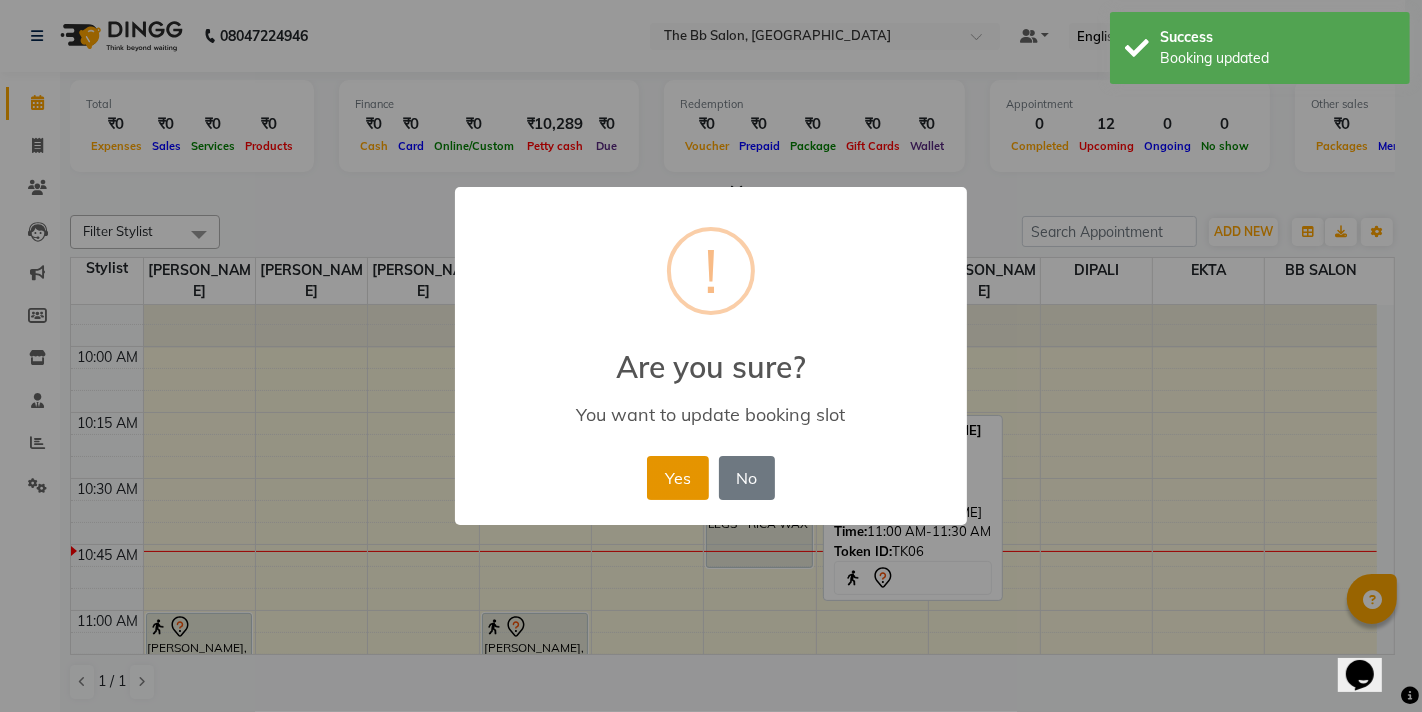 drag, startPoint x: 671, startPoint y: 464, endPoint x: 734, endPoint y: 494, distance: 69.77822 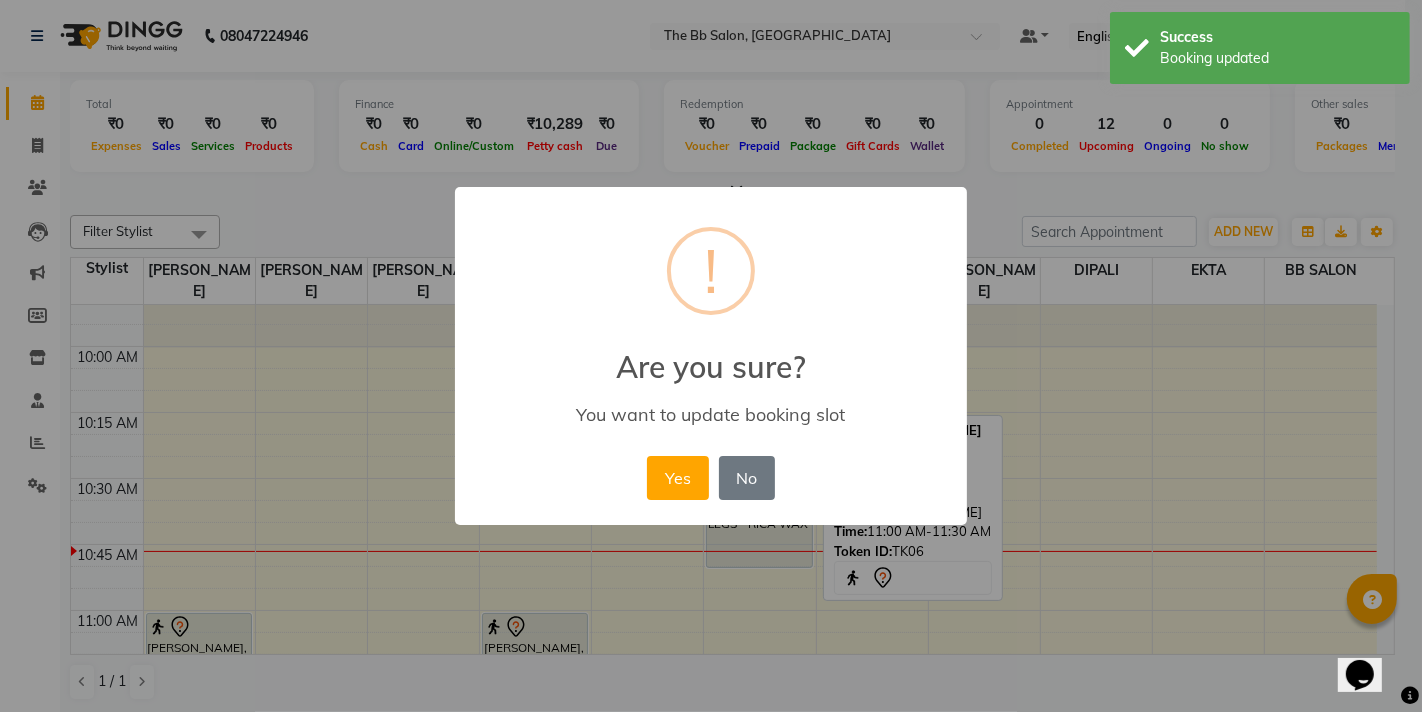 click on "Yes" at bounding box center (677, 478) 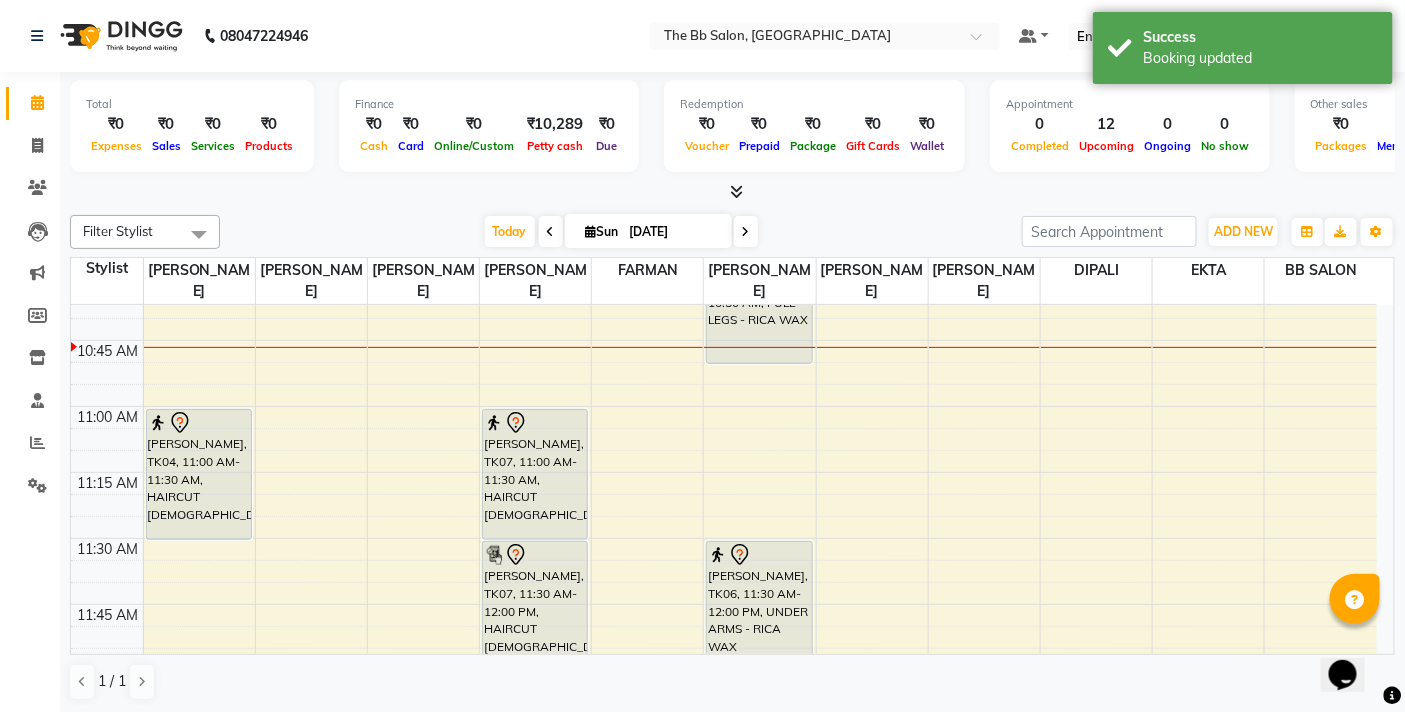 scroll, scrollTop: 444, scrollLeft: 0, axis: vertical 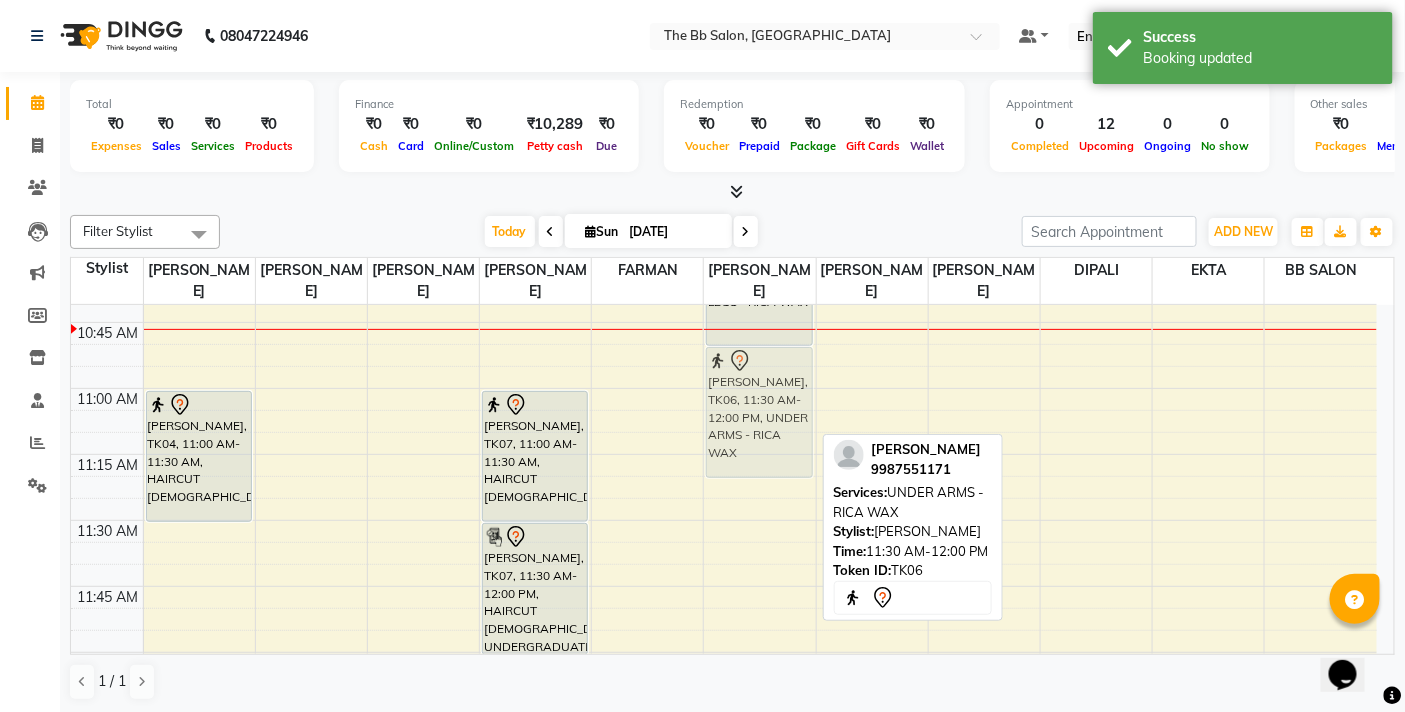 drag, startPoint x: 745, startPoint y: 585, endPoint x: 761, endPoint y: 415, distance: 170.75128 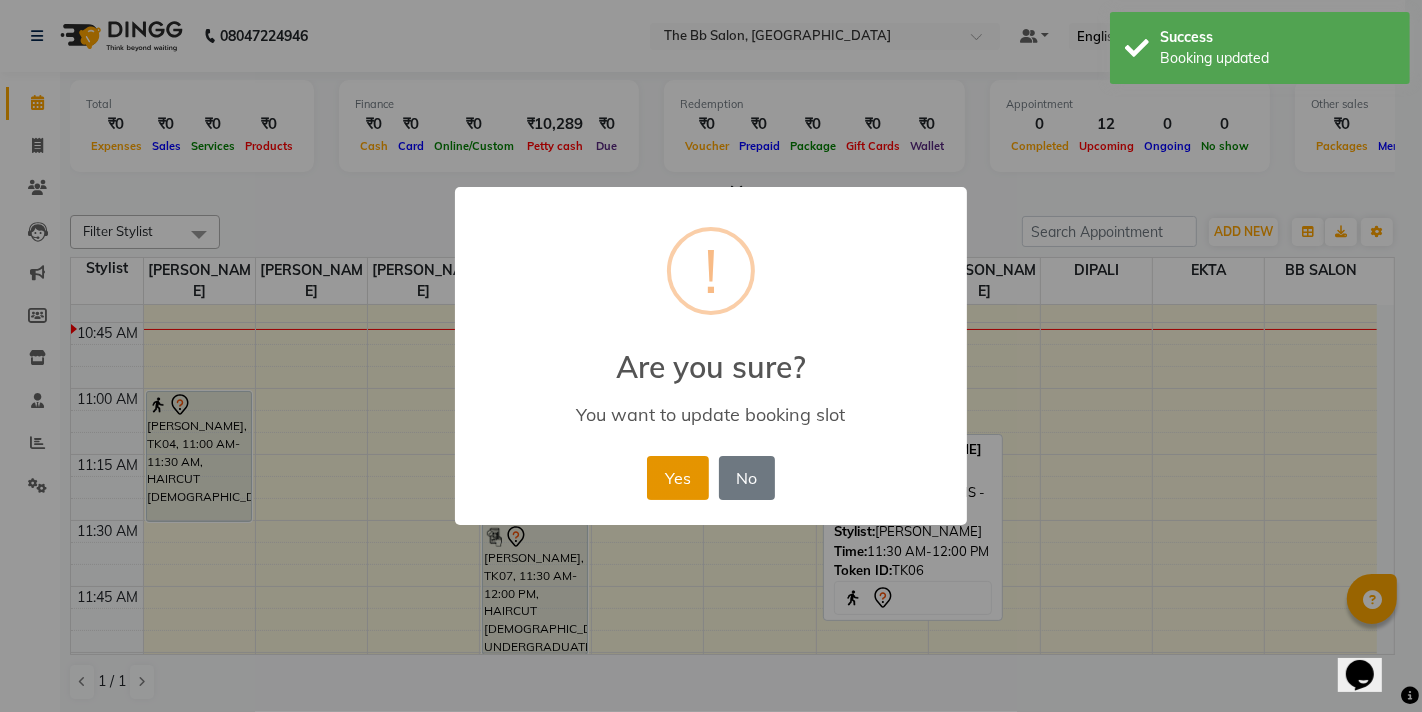 click on "Yes" at bounding box center (677, 478) 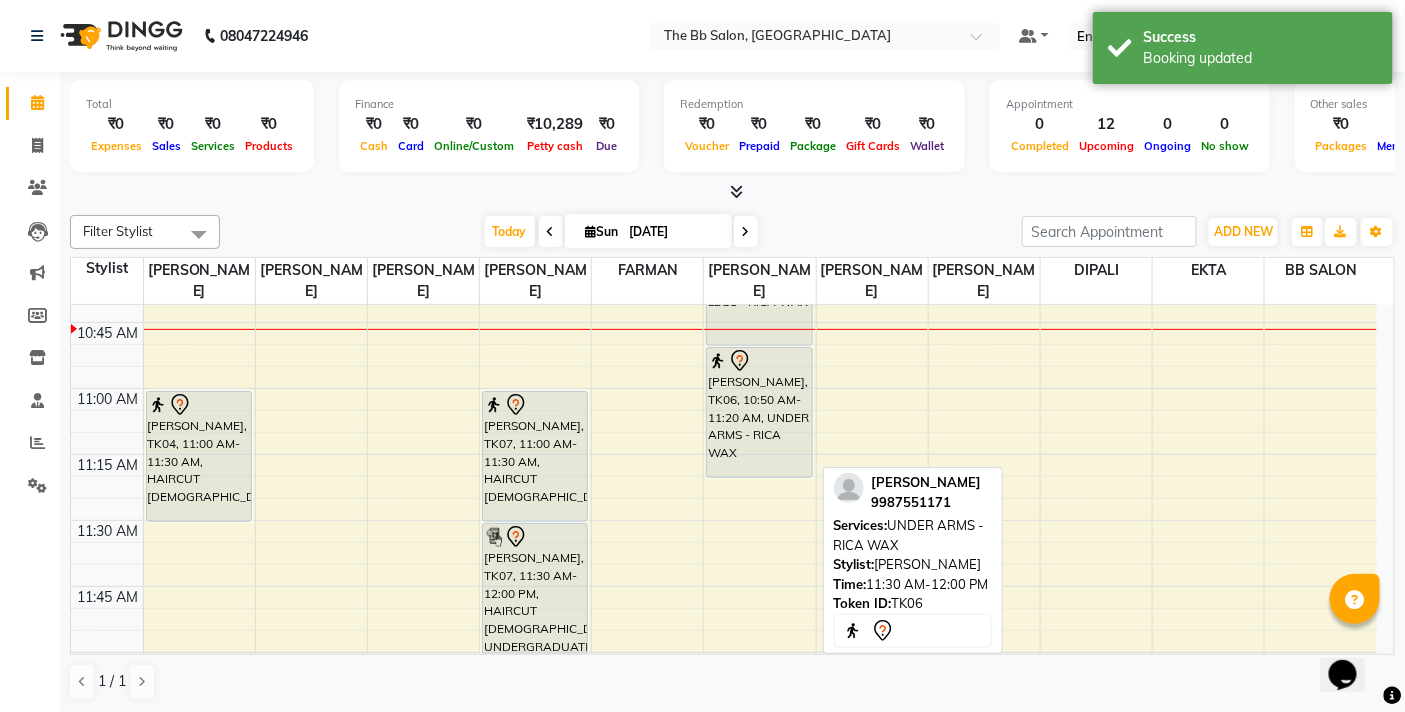 click on "[PERSON_NAME], TK06, 10:50 AM-11:20 AM, UNDER ARMS - RICA WAX" at bounding box center [759, 412] 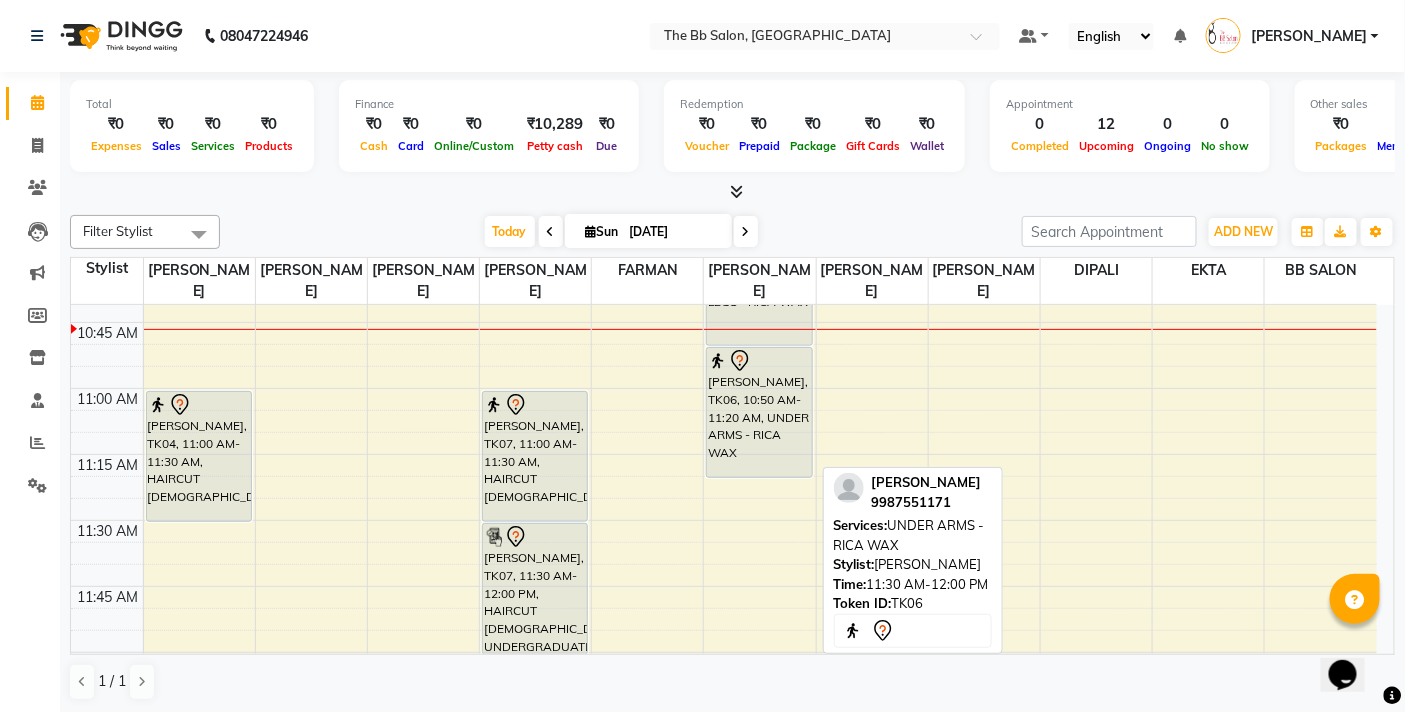click on "[PERSON_NAME], TK06, 10:50 AM-11:20 AM, UNDER ARMS - RICA WAX" at bounding box center [759, 412] 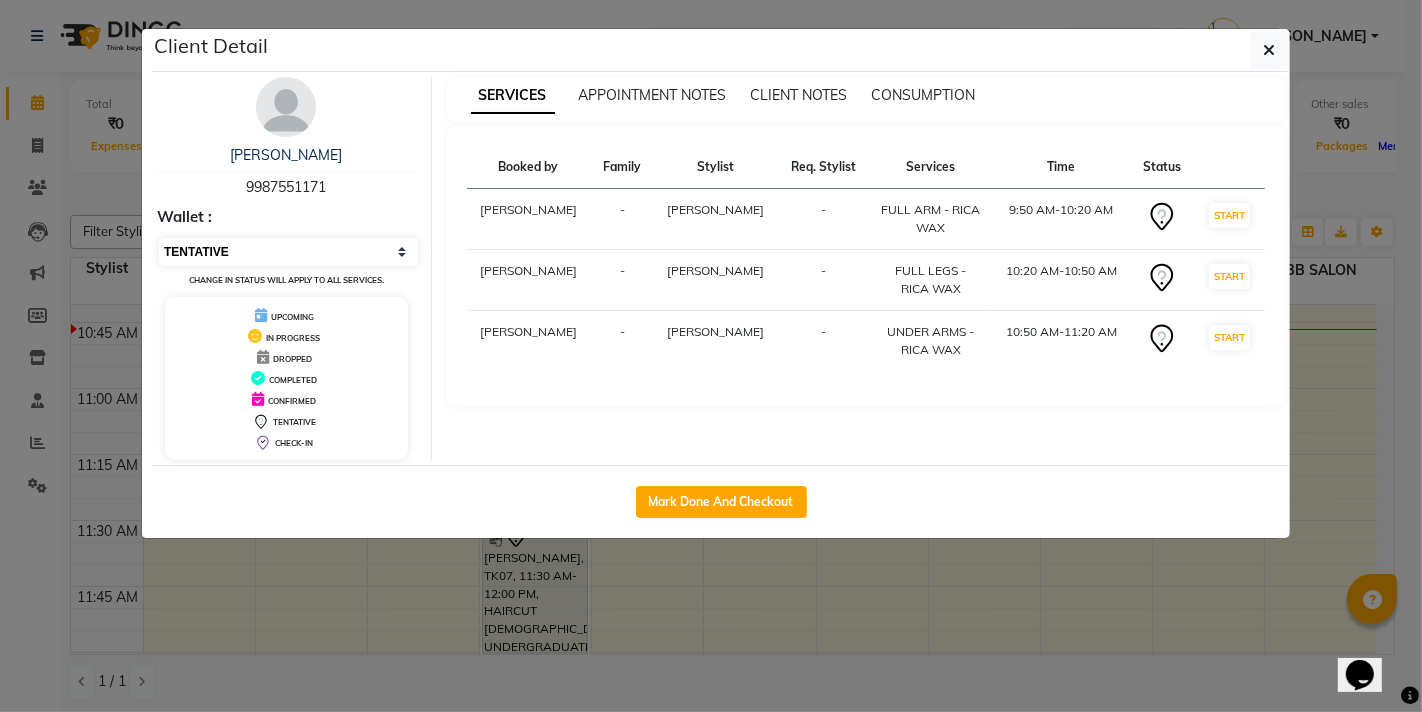 click on "Select IN SERVICE CONFIRMED TENTATIVE CHECK IN MARK DONE DROPPED UPCOMING" at bounding box center [288, 252] 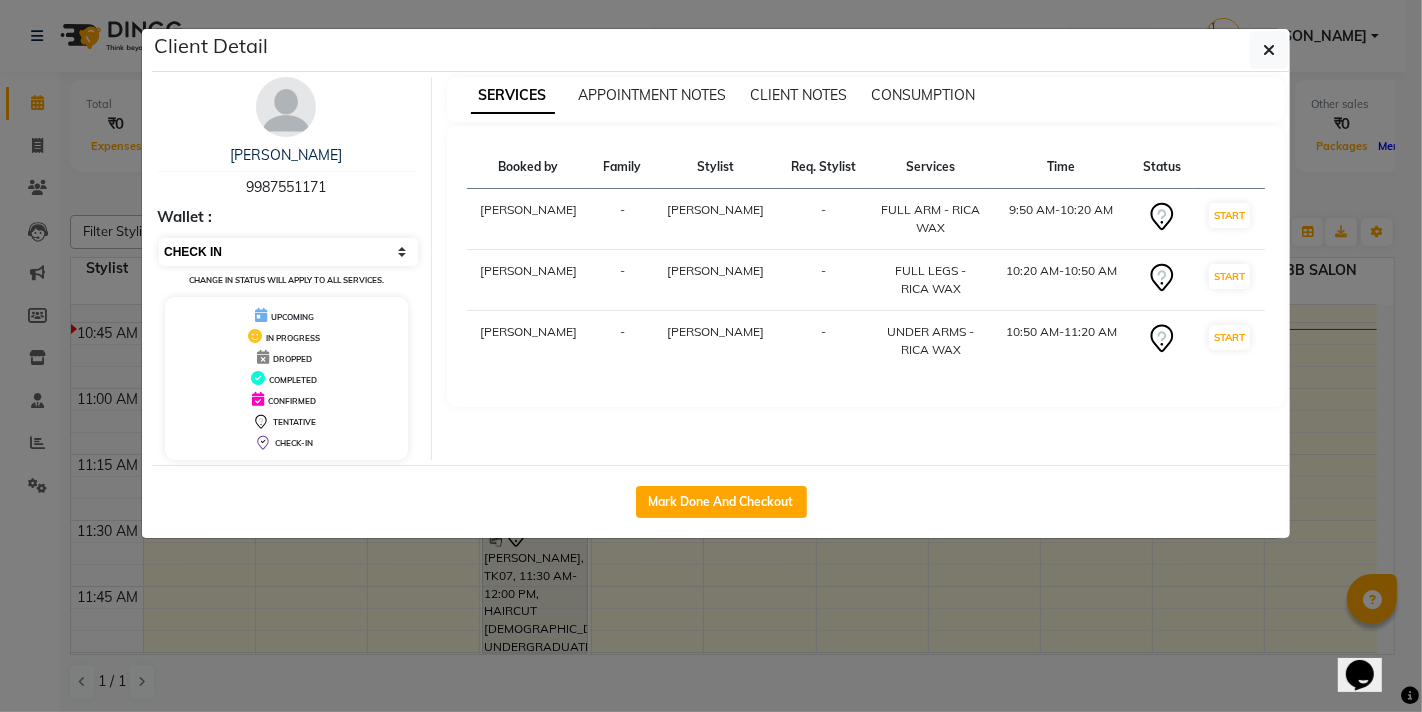 click on "Select IN SERVICE CONFIRMED TENTATIVE CHECK IN MARK DONE DROPPED UPCOMING" at bounding box center [288, 252] 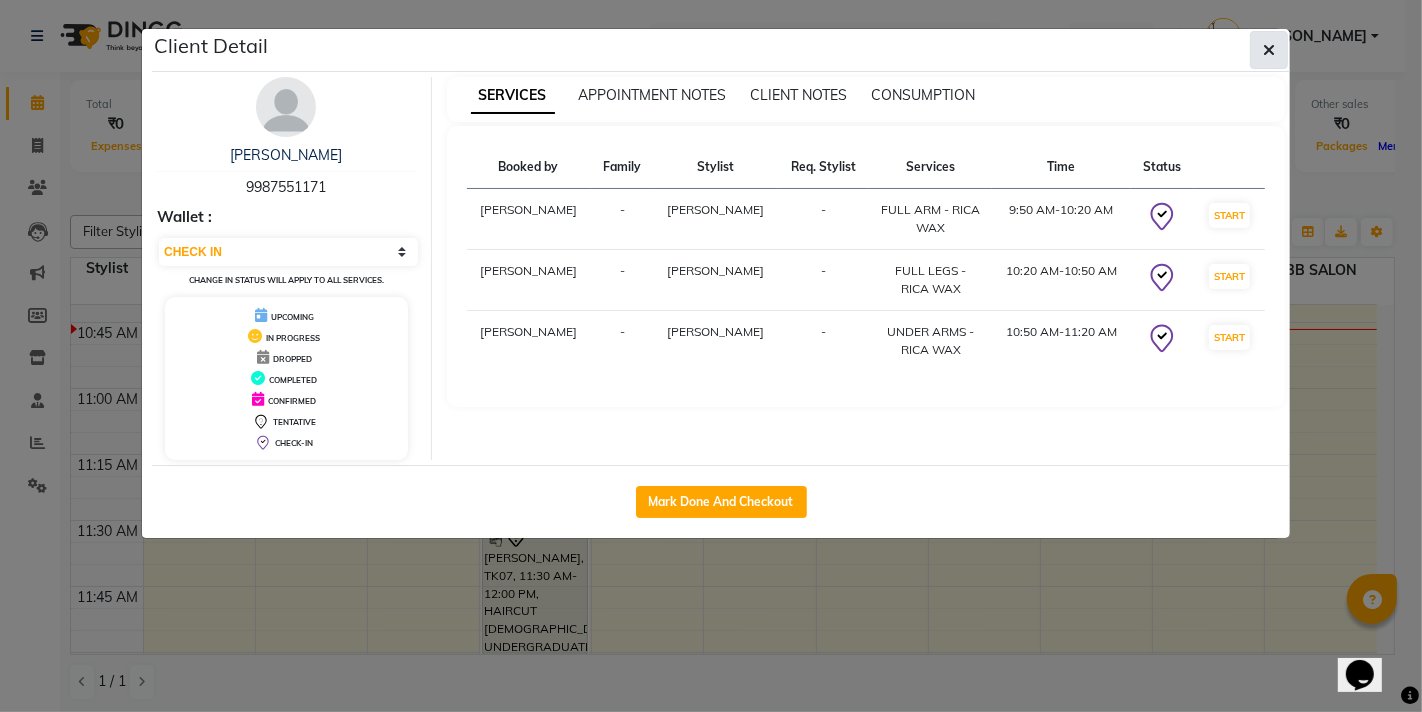 click 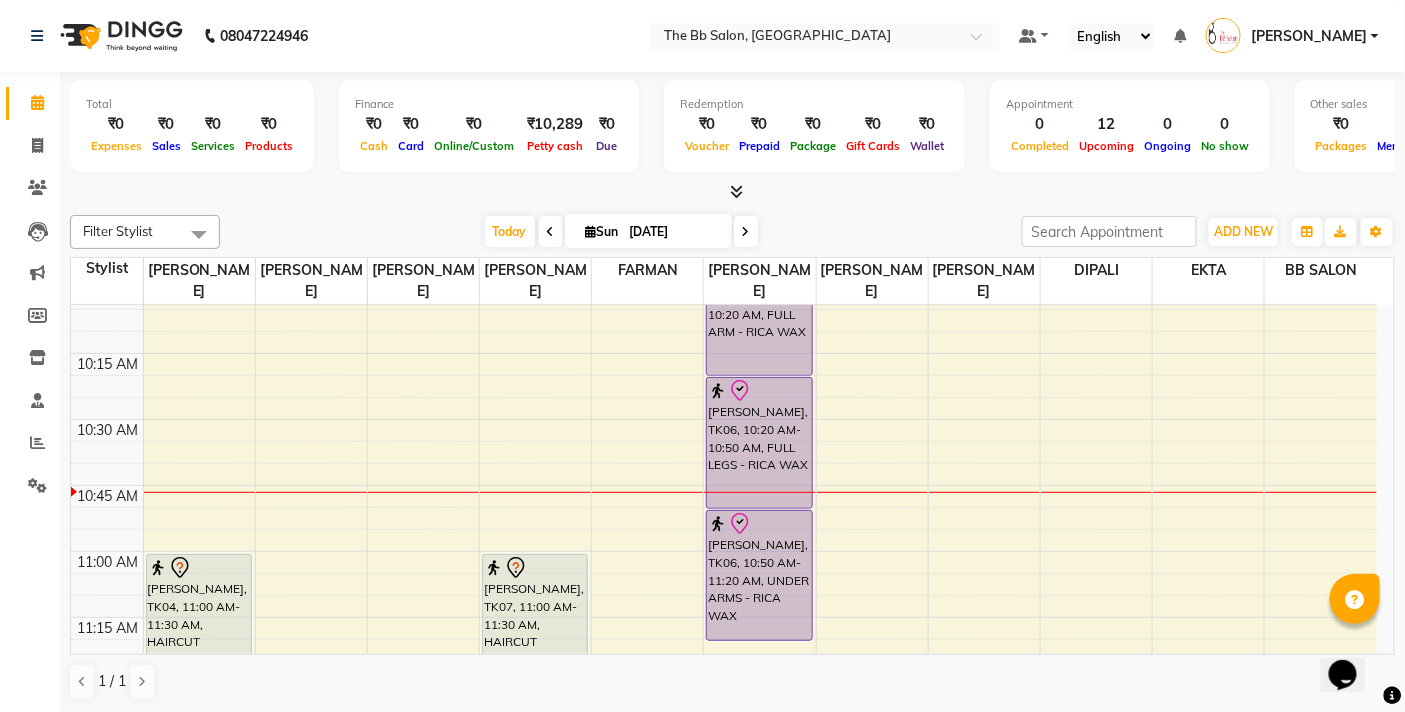 scroll, scrollTop: 333, scrollLeft: 0, axis: vertical 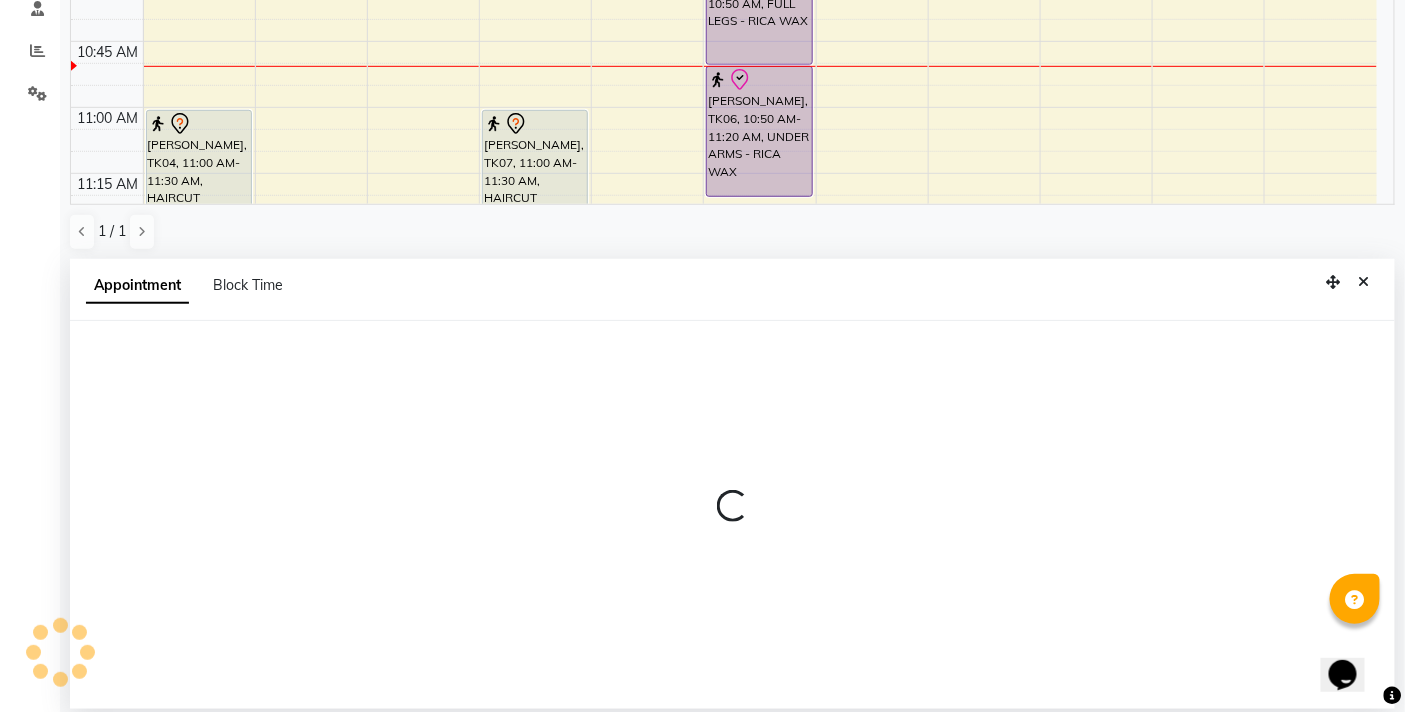 select on "83524" 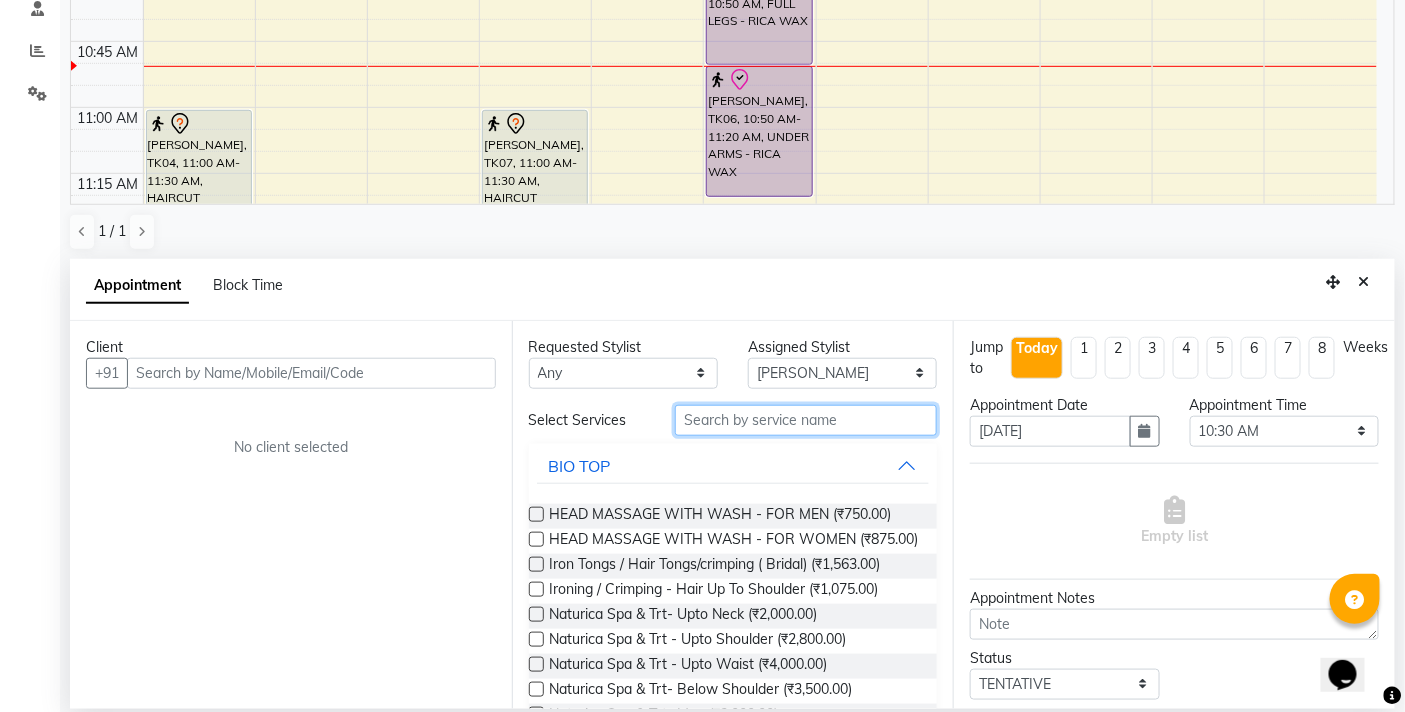 click at bounding box center [806, 420] 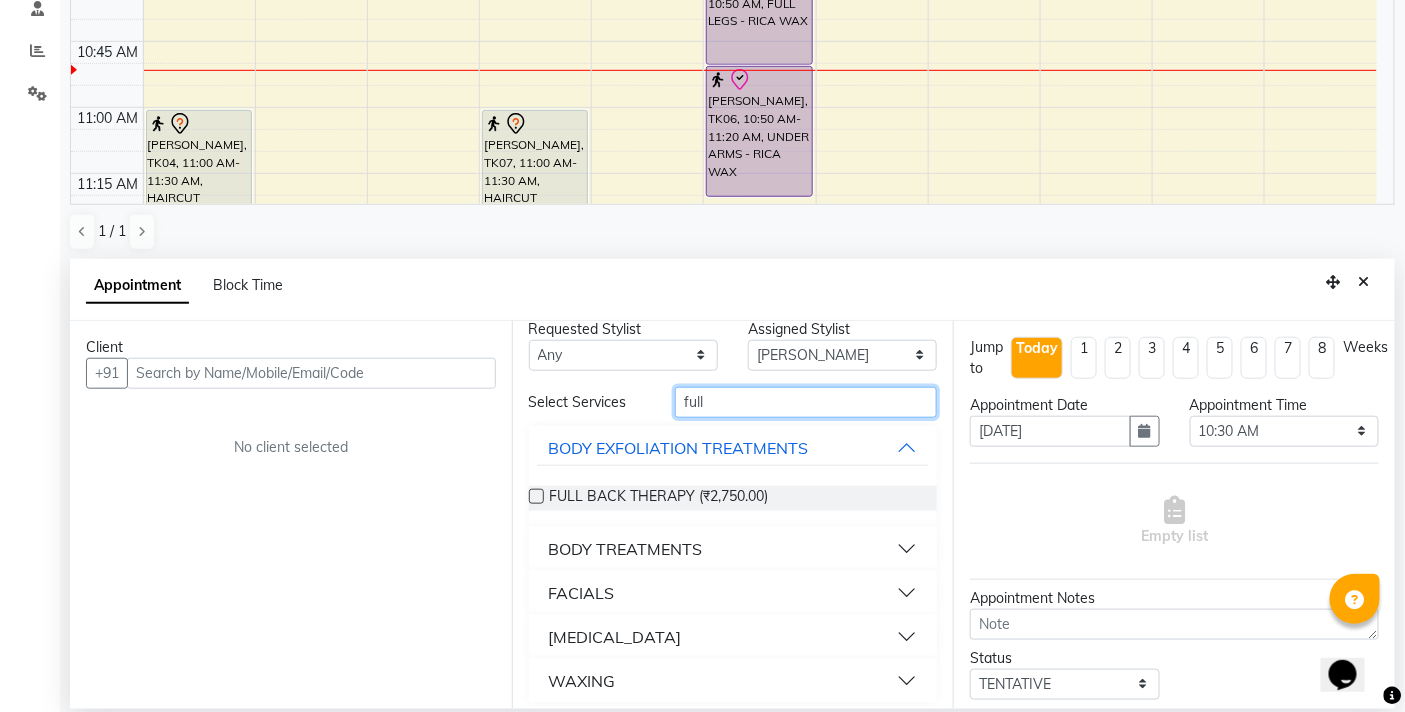 scroll, scrollTop: 27, scrollLeft: 0, axis: vertical 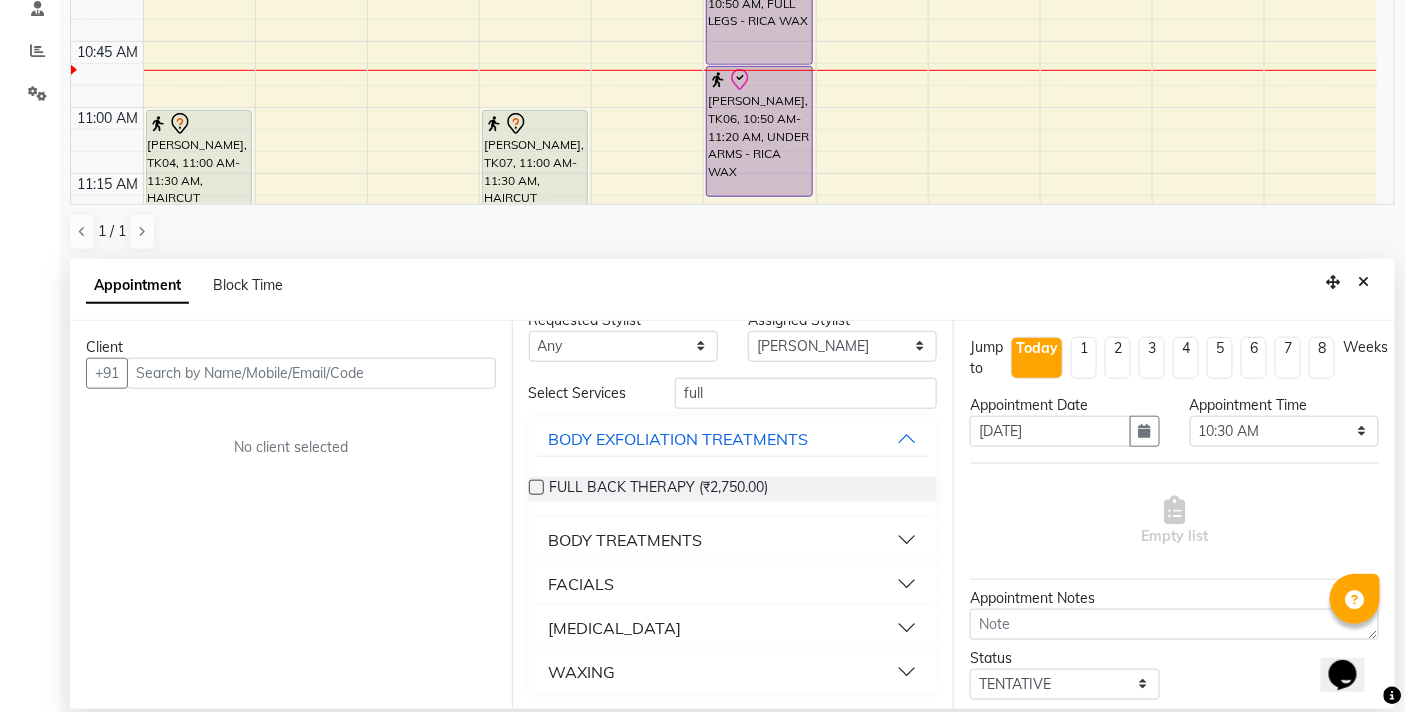 click on "WAXING" at bounding box center (733, 672) 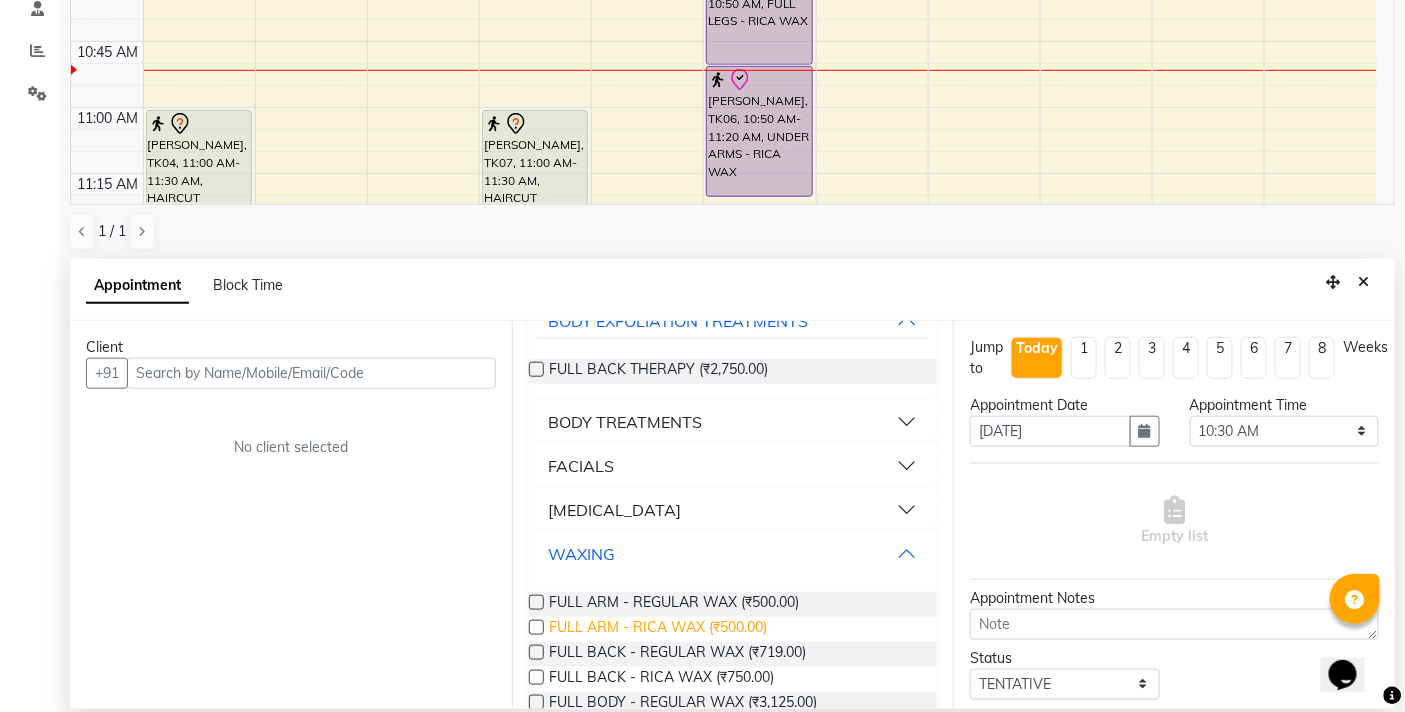 scroll, scrollTop: 0, scrollLeft: 0, axis: both 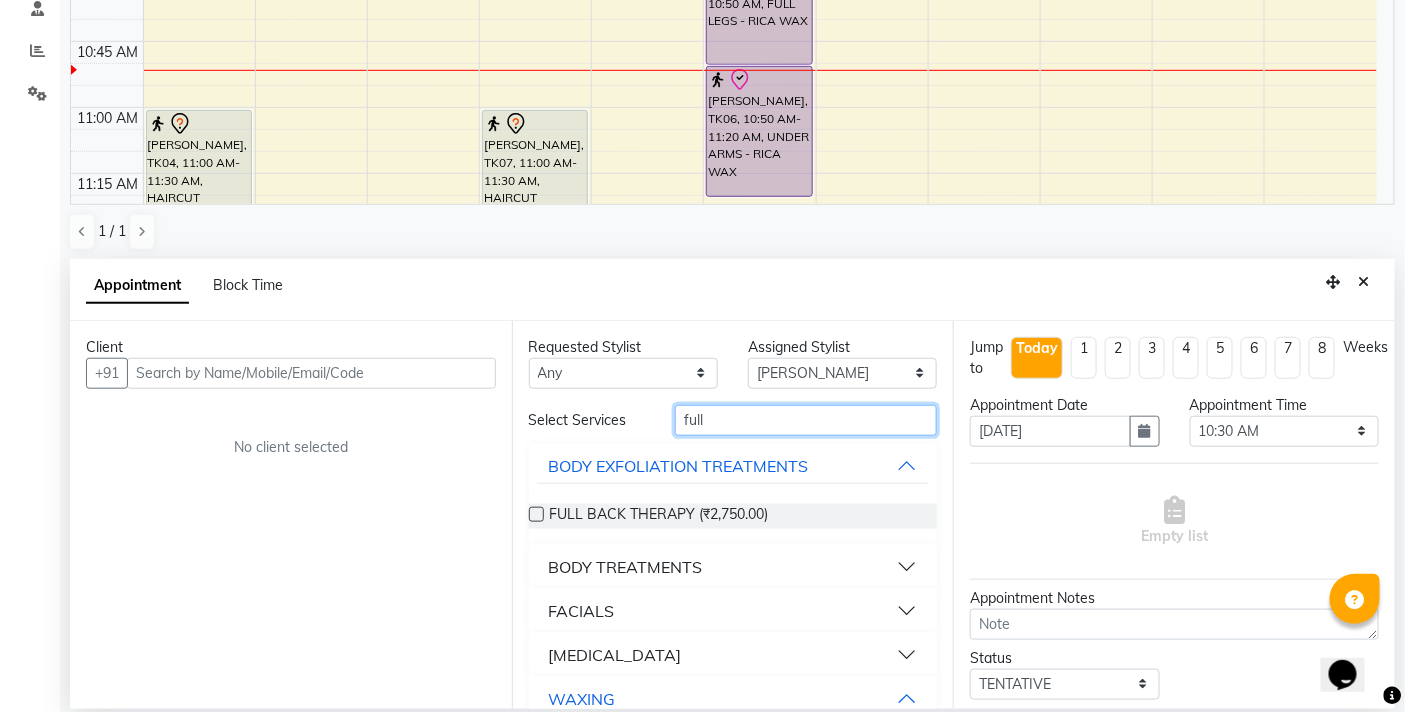 click on "full" at bounding box center [806, 420] 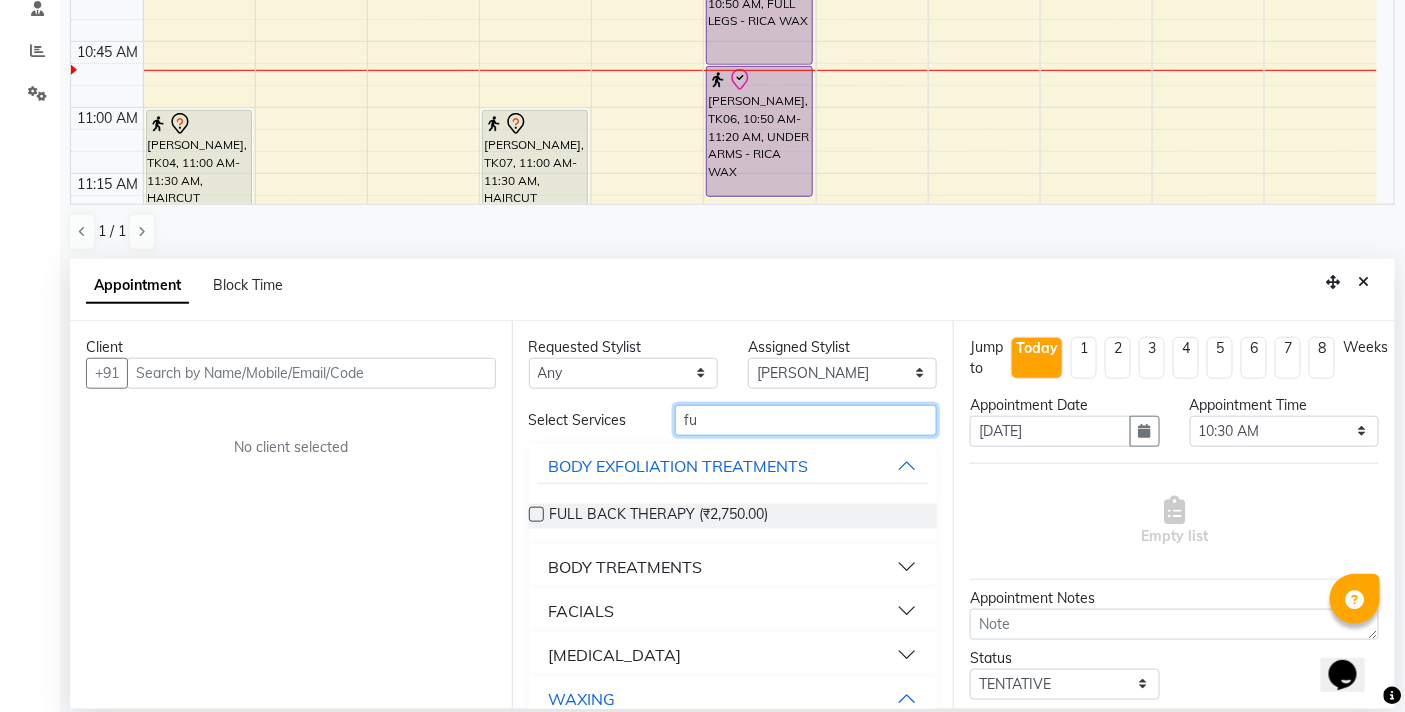 type on "f" 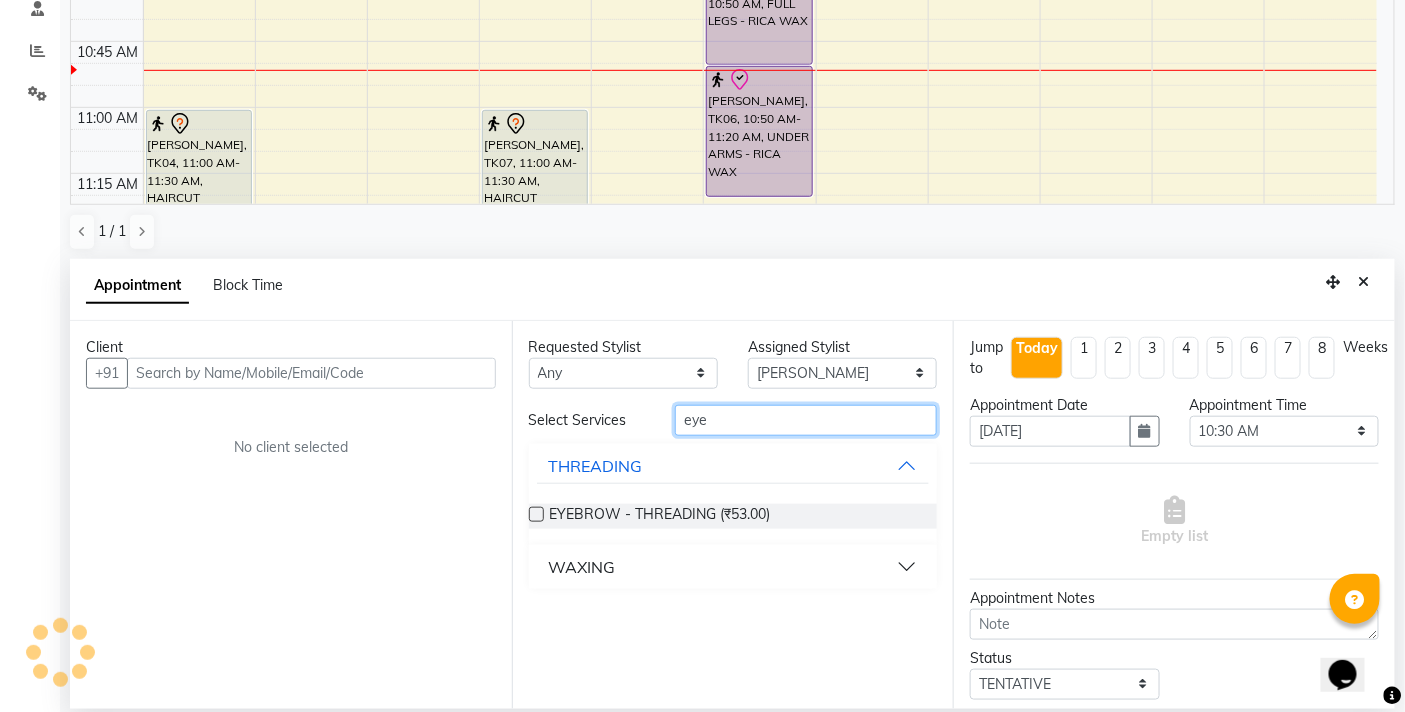type on "eye" 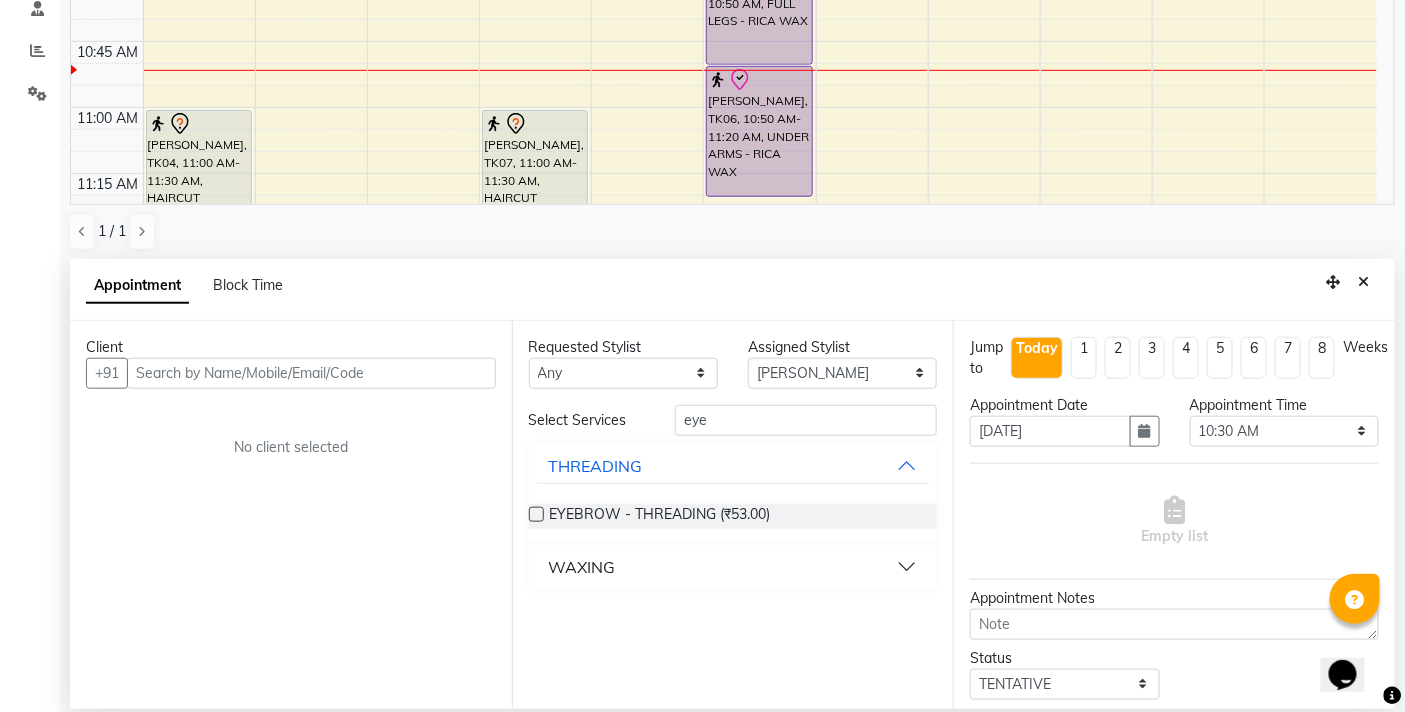 click at bounding box center [536, 514] 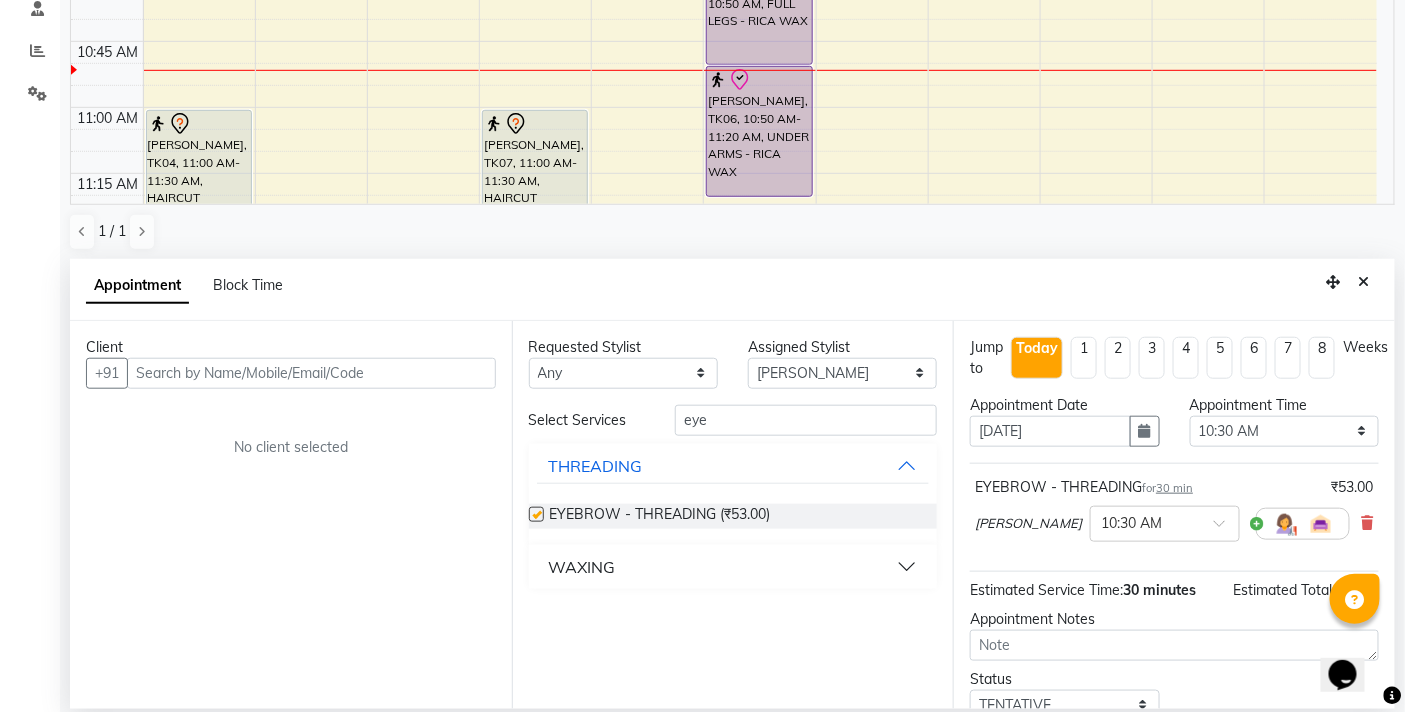 checkbox on "false" 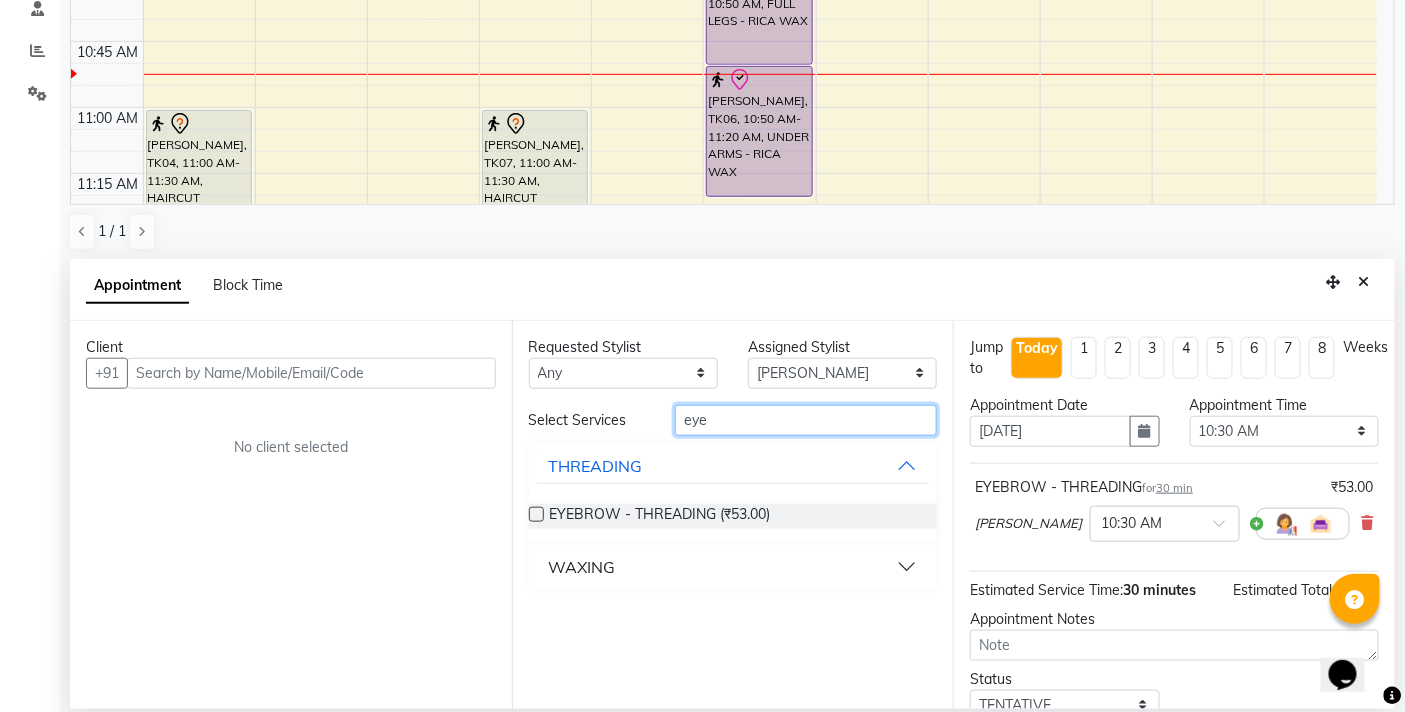 click on "eye" at bounding box center [806, 420] 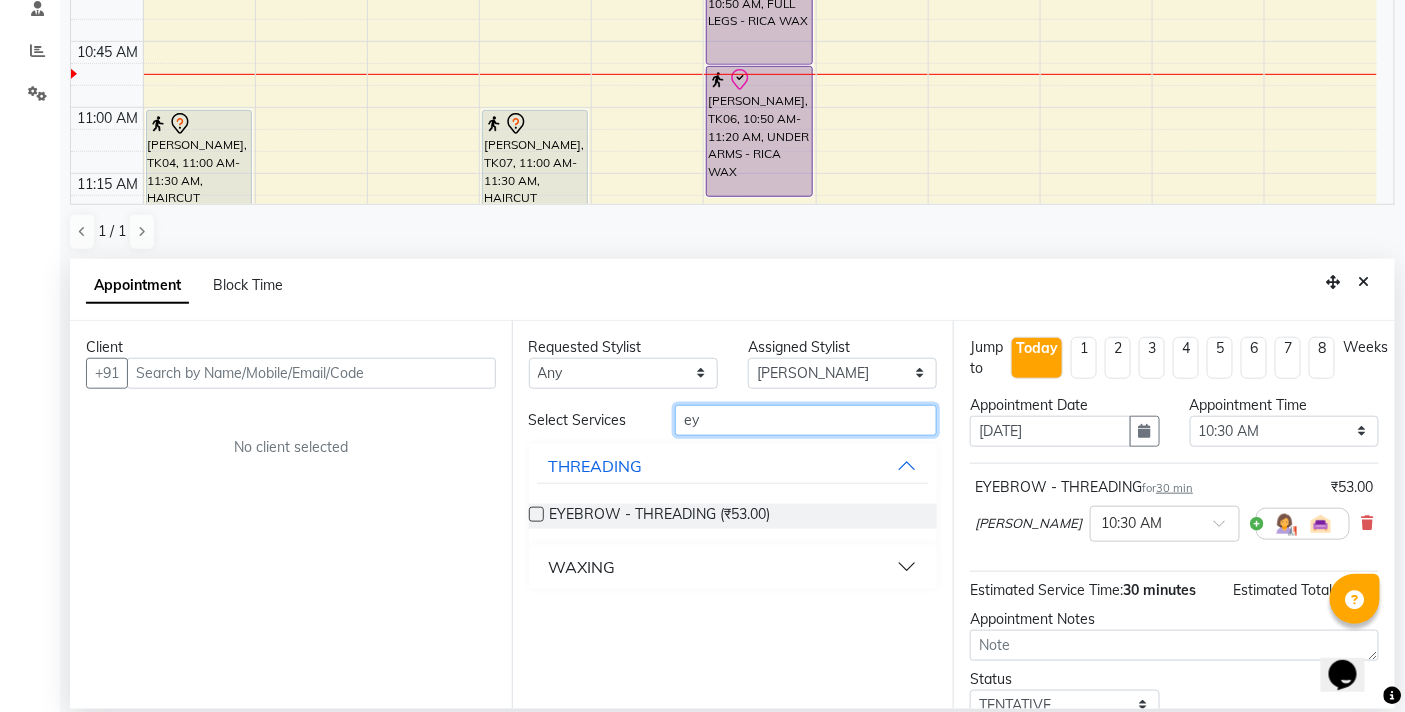 type on "e" 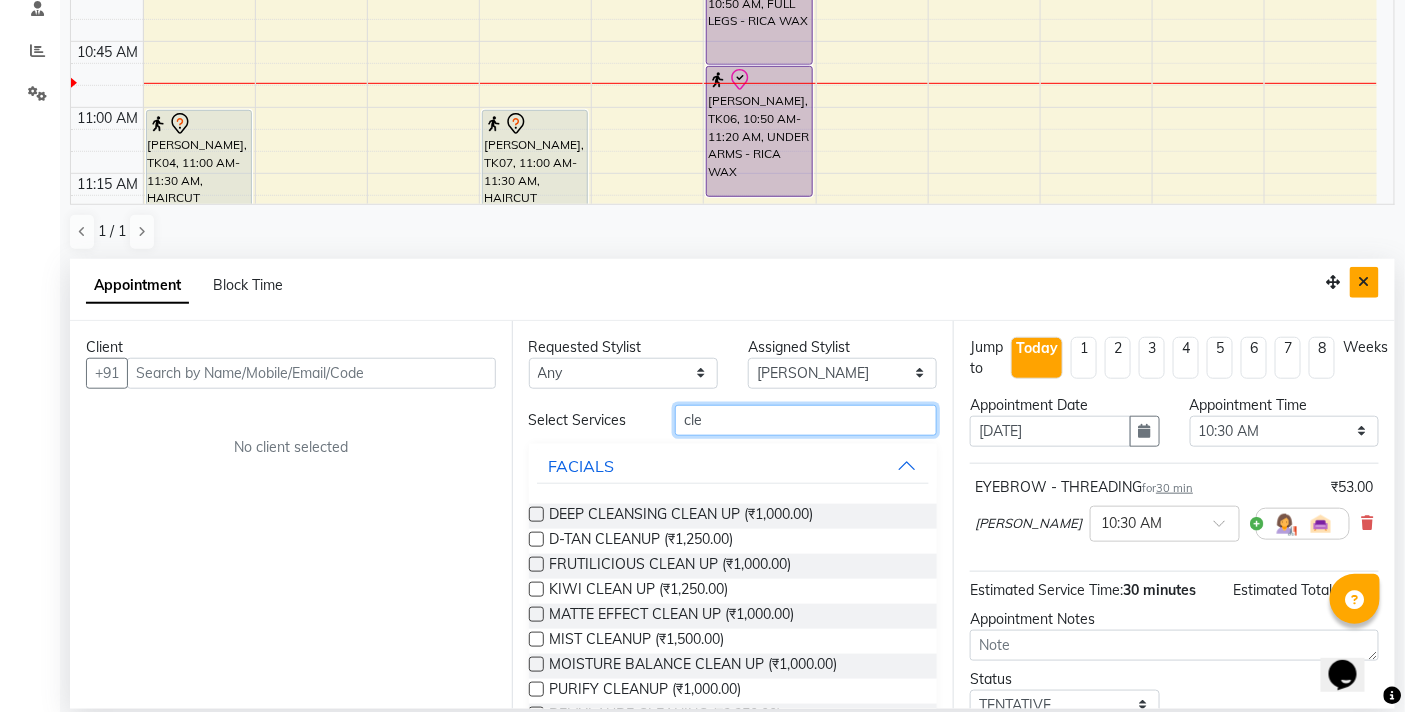 type on "cle" 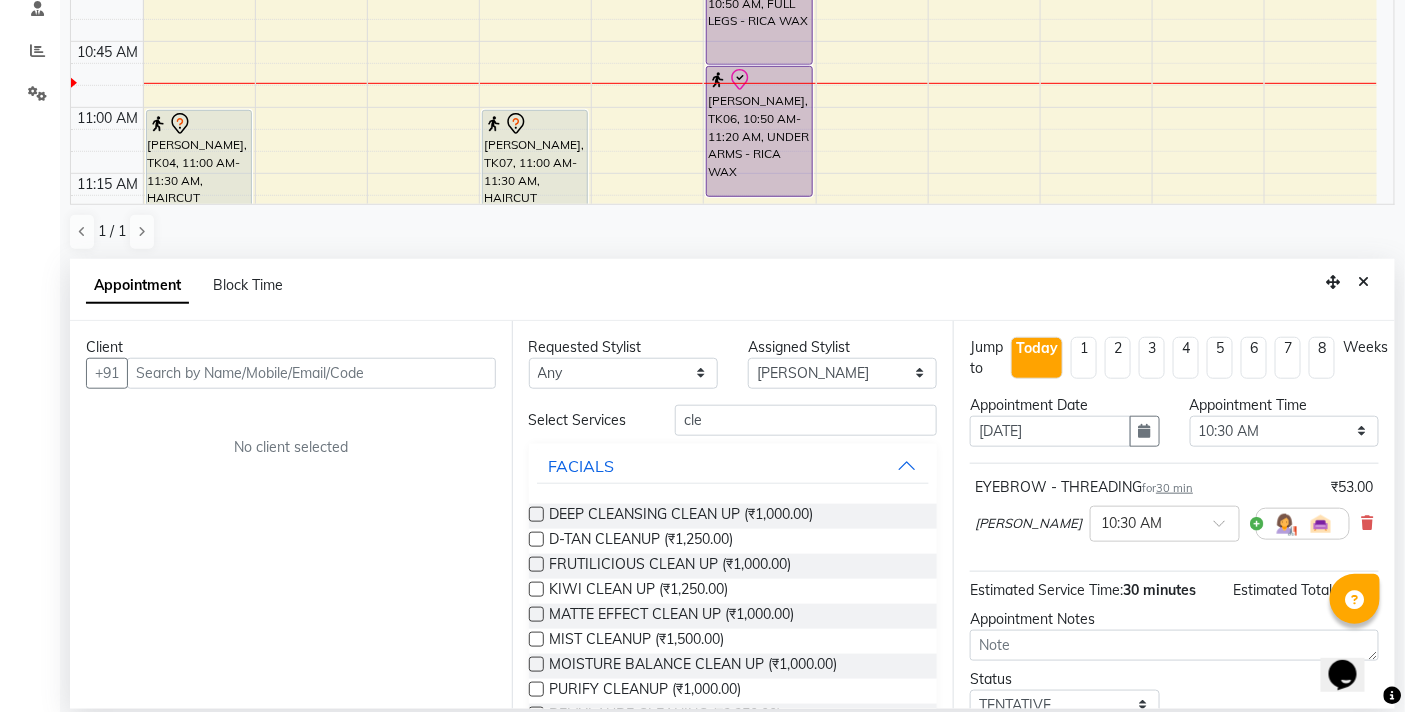 click at bounding box center [1364, 282] 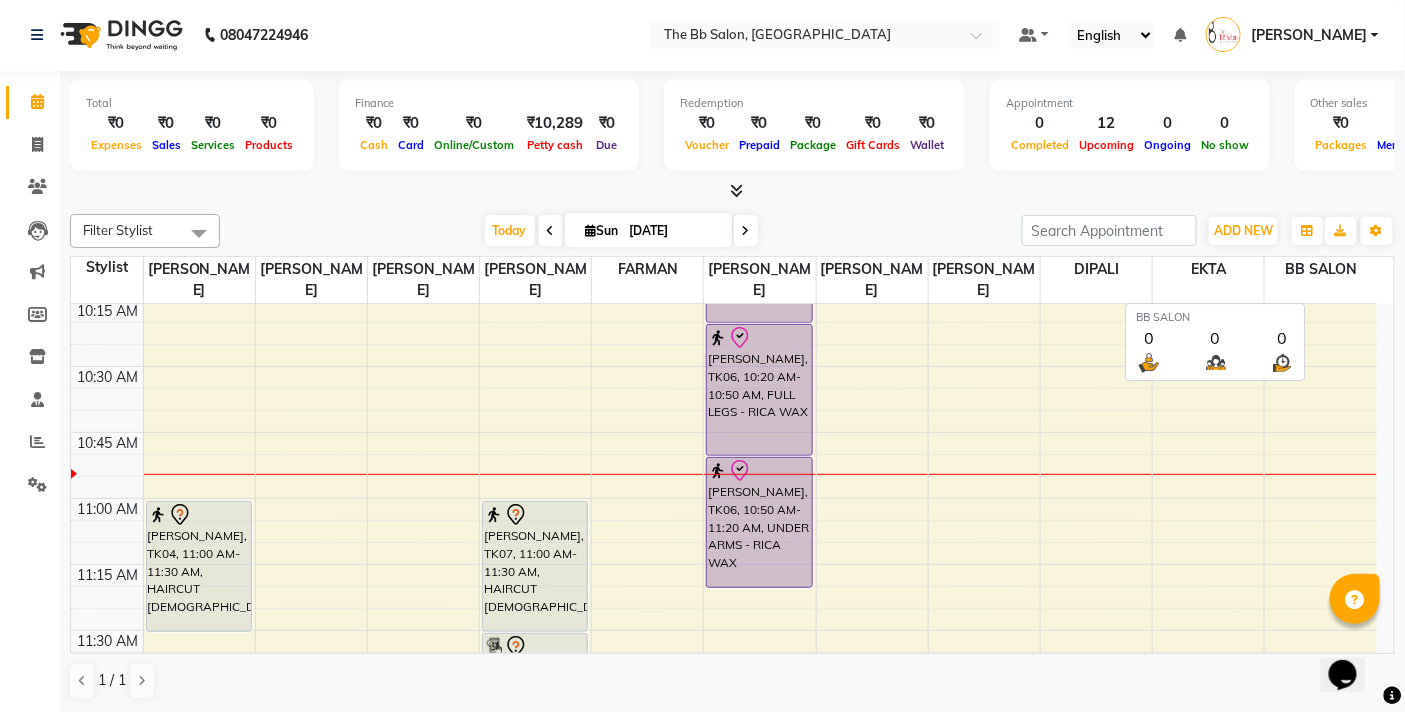scroll, scrollTop: 0, scrollLeft: 0, axis: both 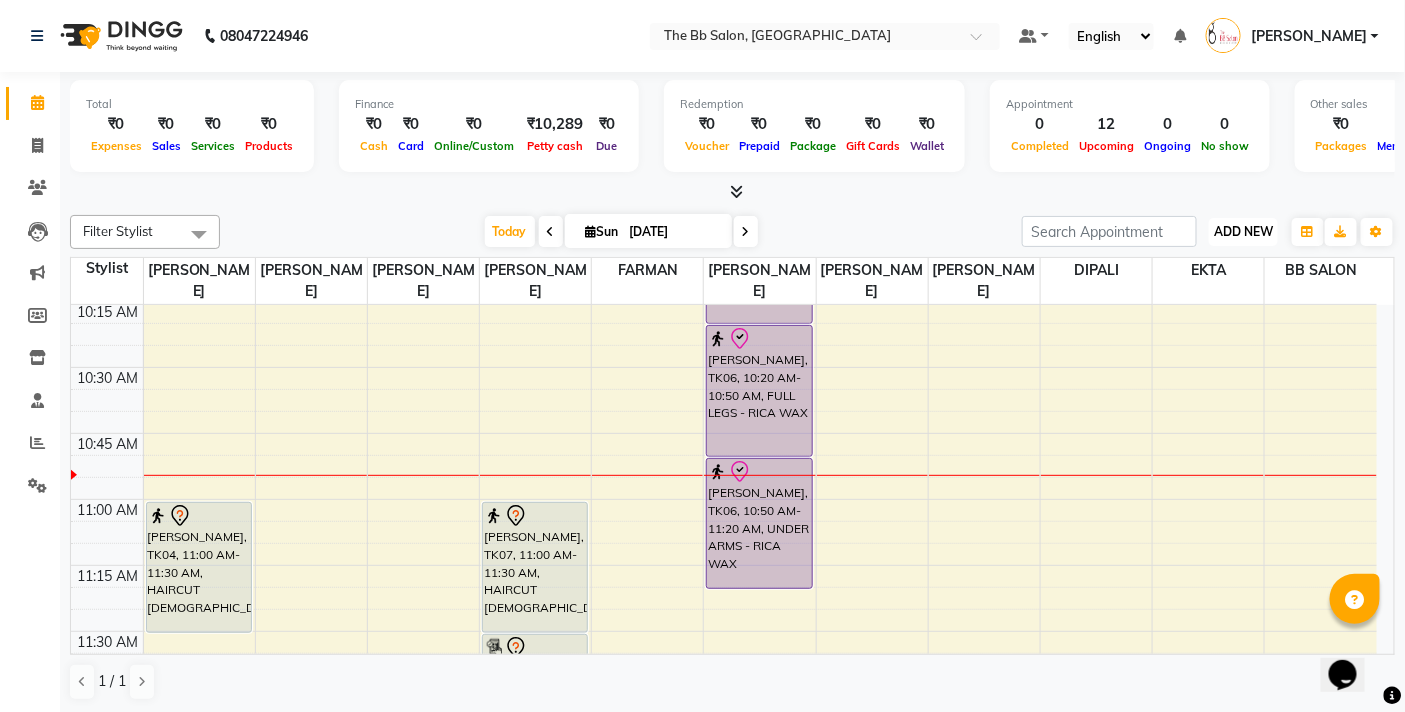 click on "ADD NEW" at bounding box center [1243, 231] 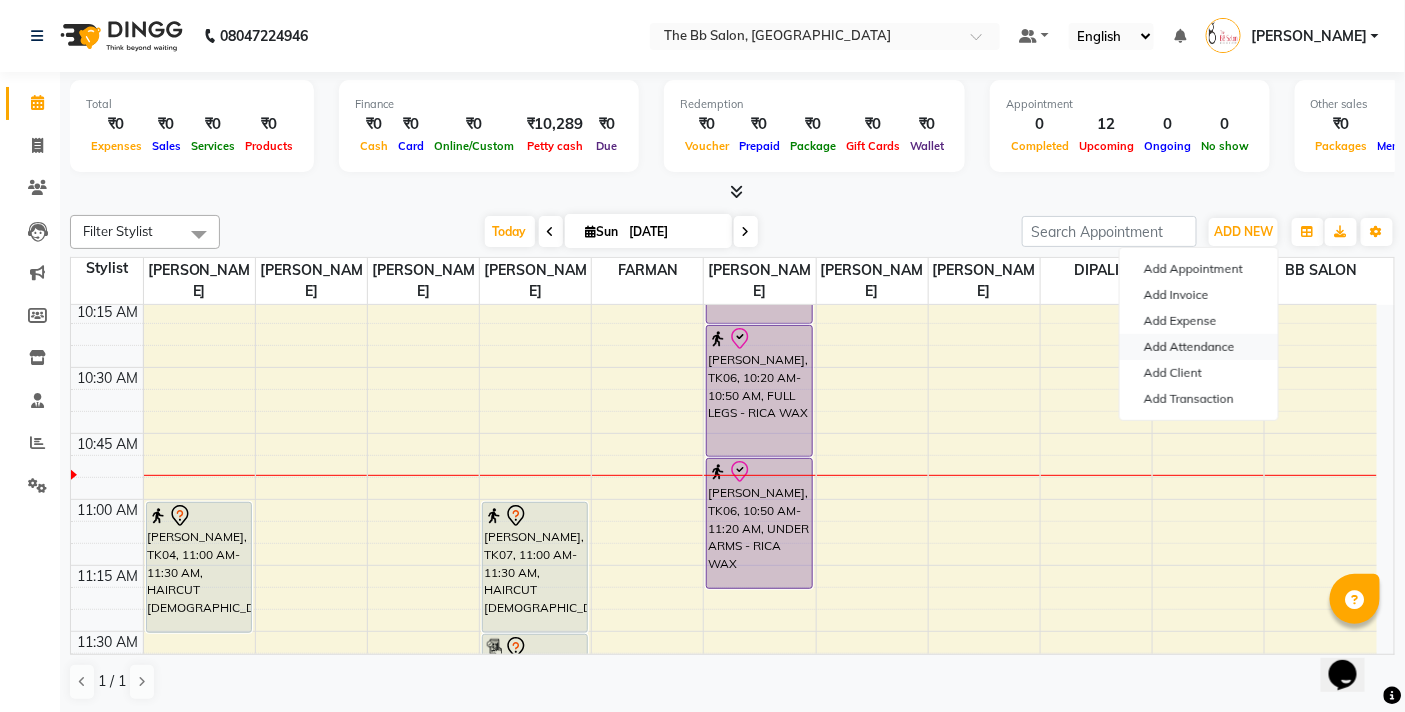 click on "Add Attendance" at bounding box center (1199, 347) 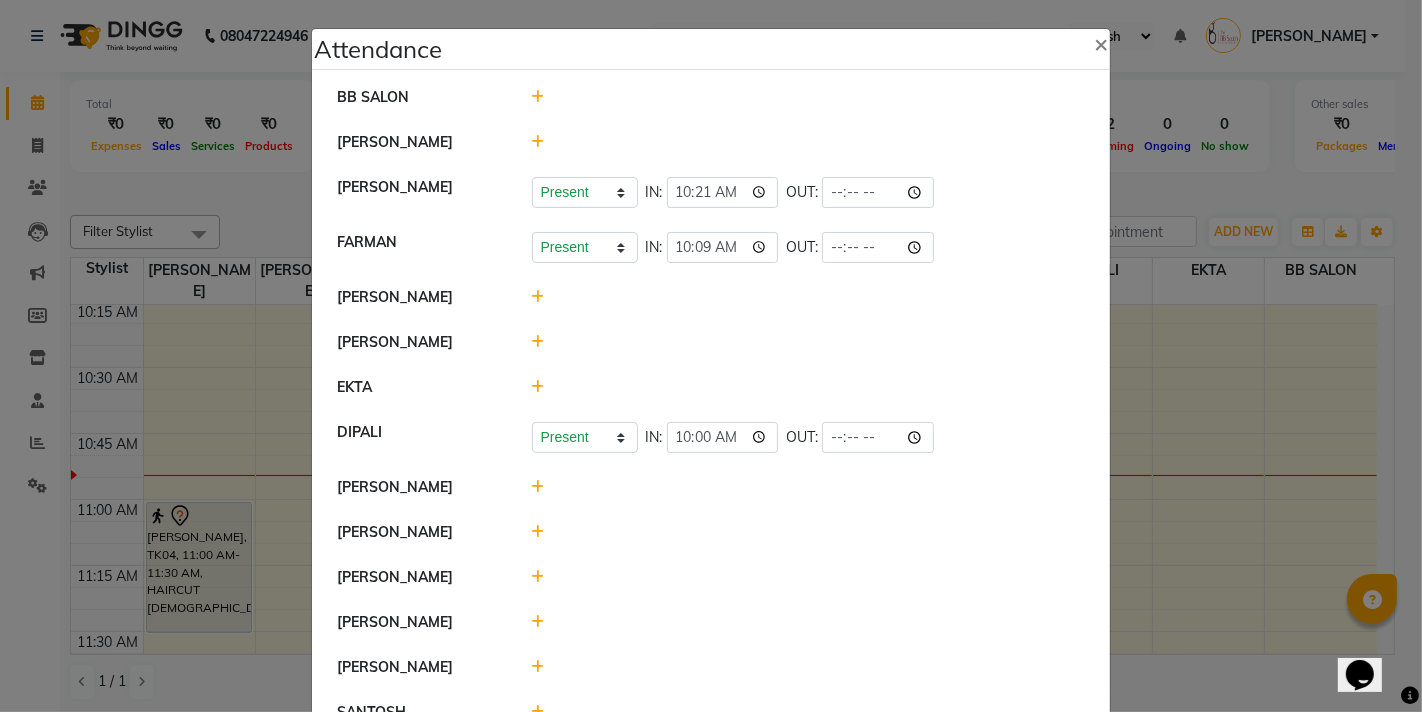 click 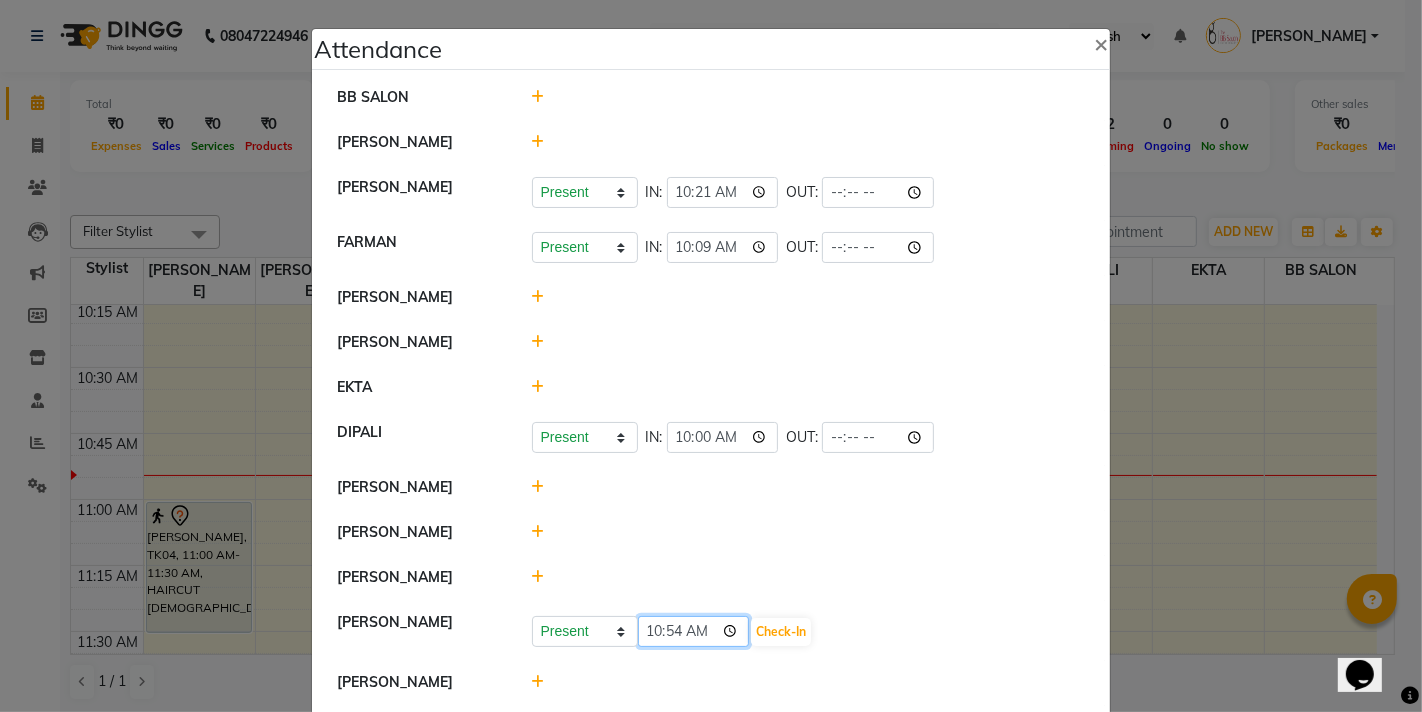 click on "10:54" 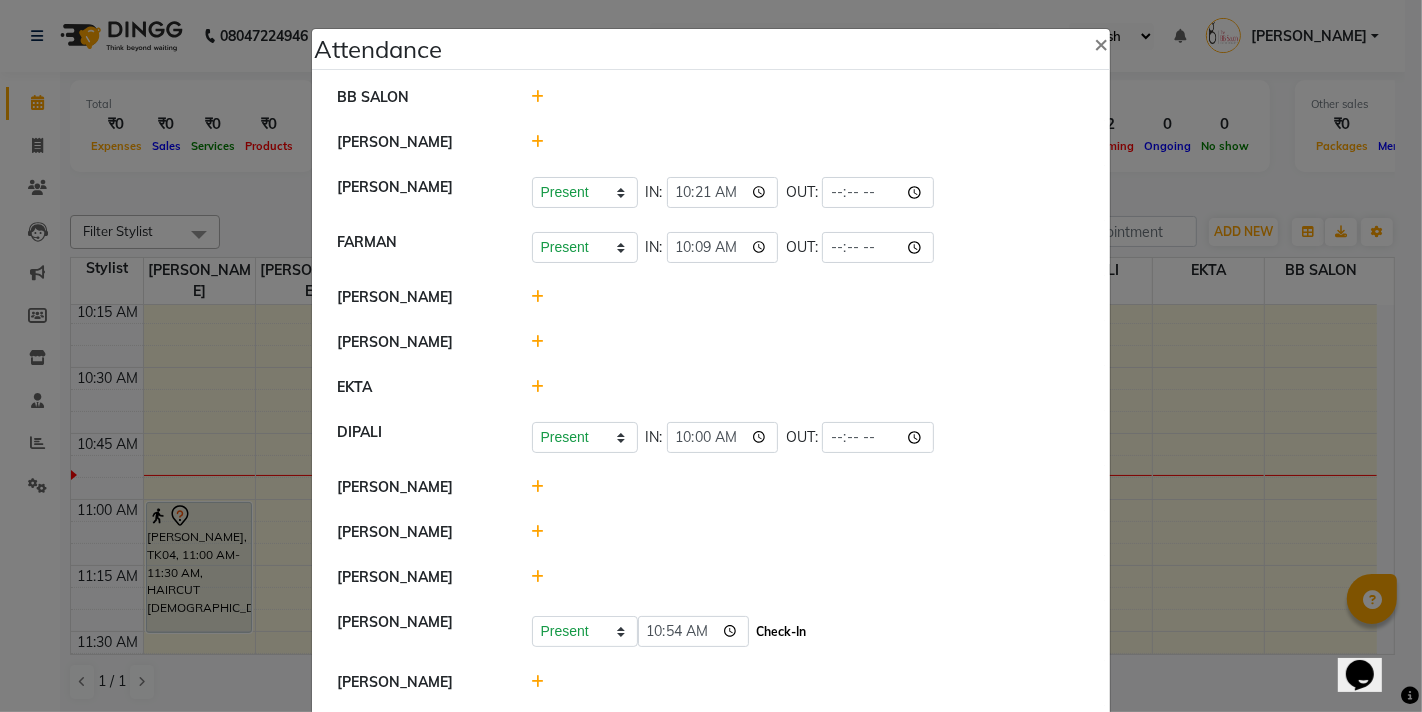 click on "Check-In" 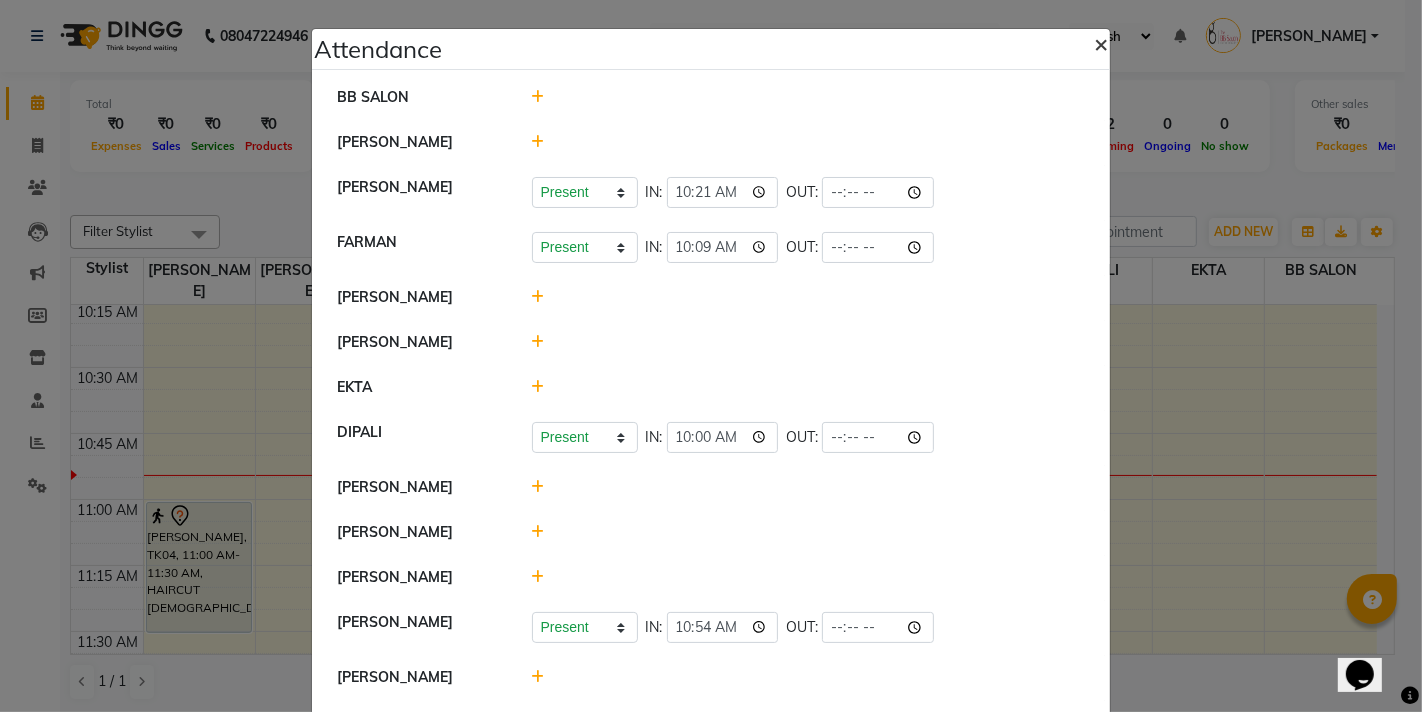 click on "×" 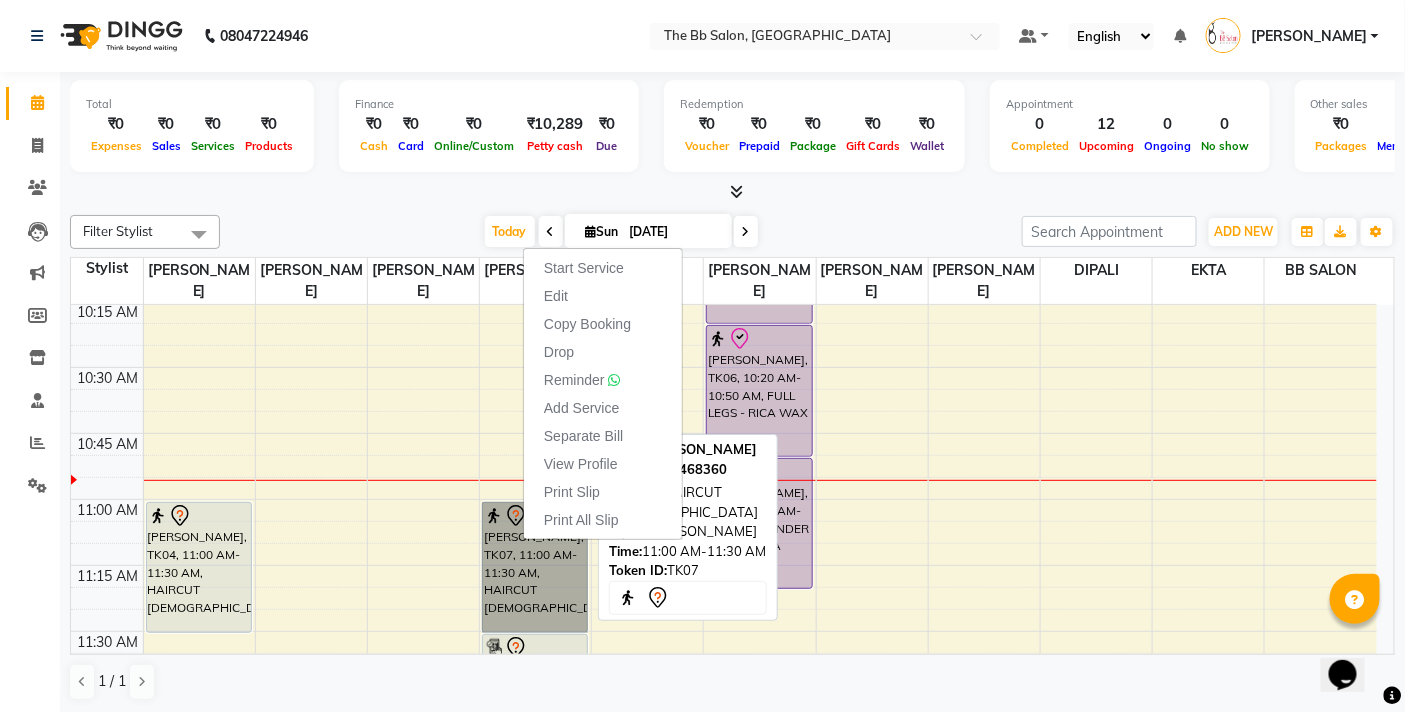 click on "[PERSON_NAME], TK07, 11:00 AM-11:30 AM, HAIRCUT [DEMOGRAPHIC_DATA]" at bounding box center [535, 567] 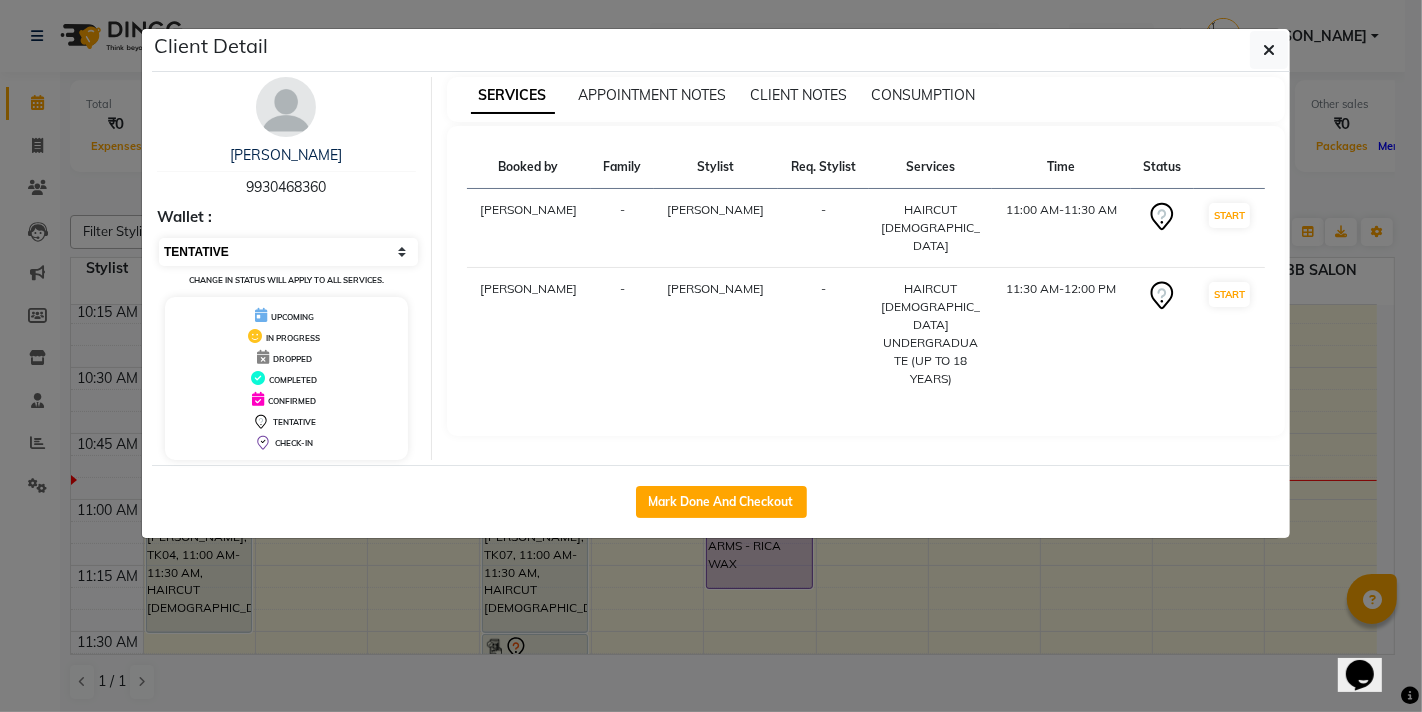 click on "Select IN SERVICE CONFIRMED TENTATIVE CHECK IN MARK DONE DROPPED UPCOMING" at bounding box center (288, 252) 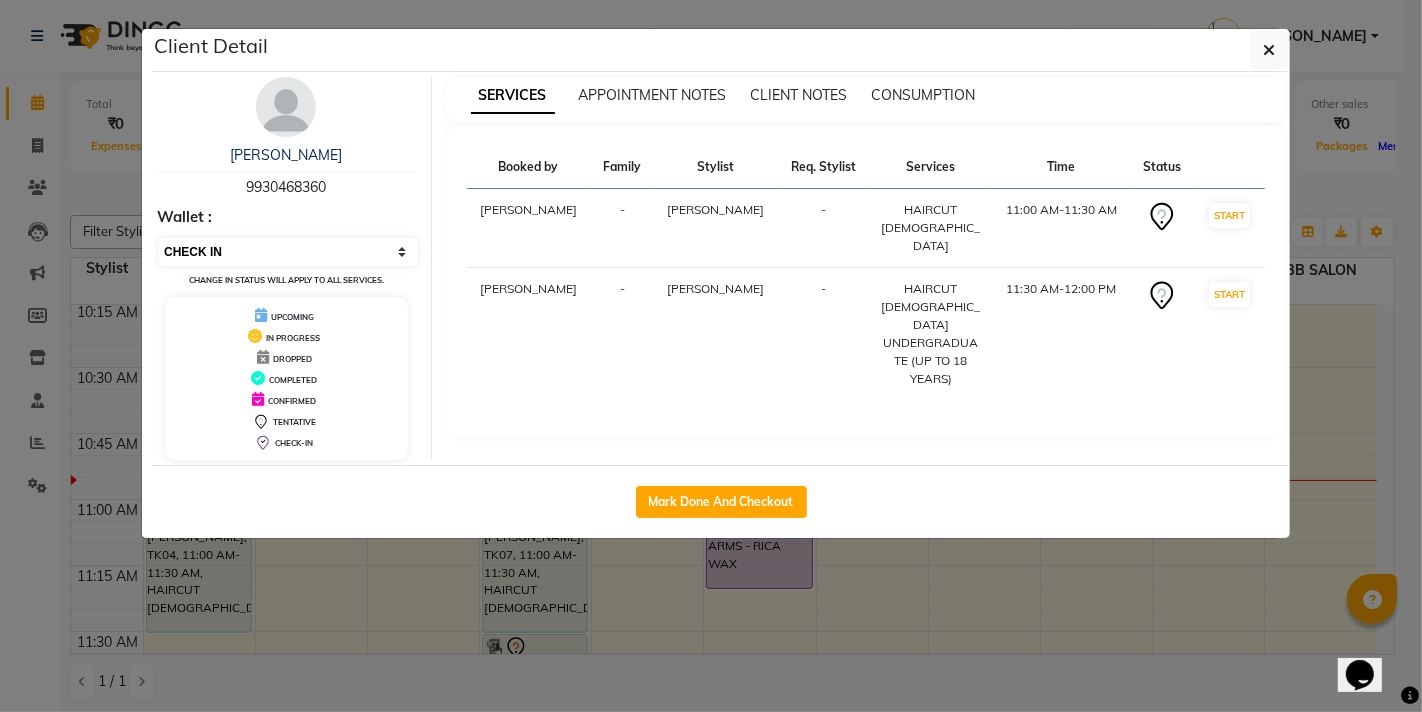 click on "Select IN SERVICE CONFIRMED TENTATIVE CHECK IN MARK DONE DROPPED UPCOMING" at bounding box center (288, 252) 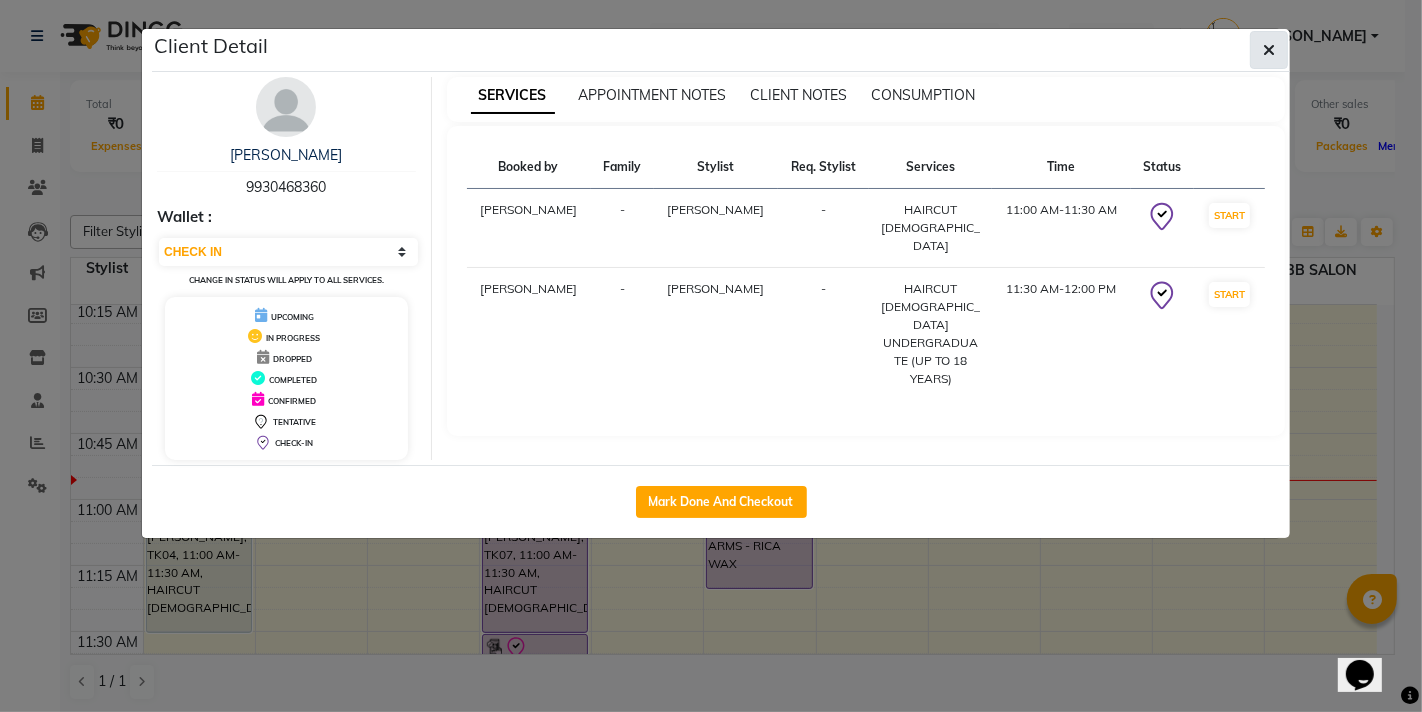 click 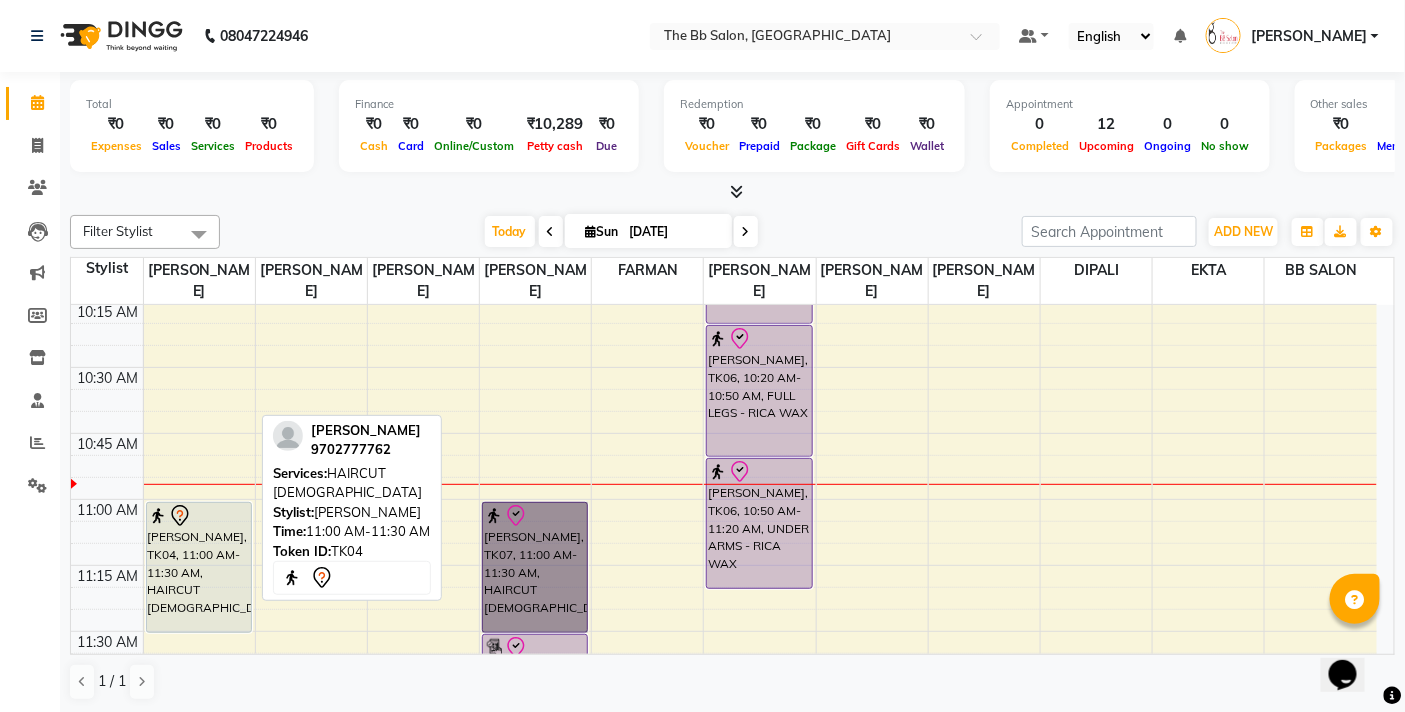 click on "[PERSON_NAME], TK04, 11:00 AM-11:30 AM, HAIRCUT [DEMOGRAPHIC_DATA]" at bounding box center (199, 567) 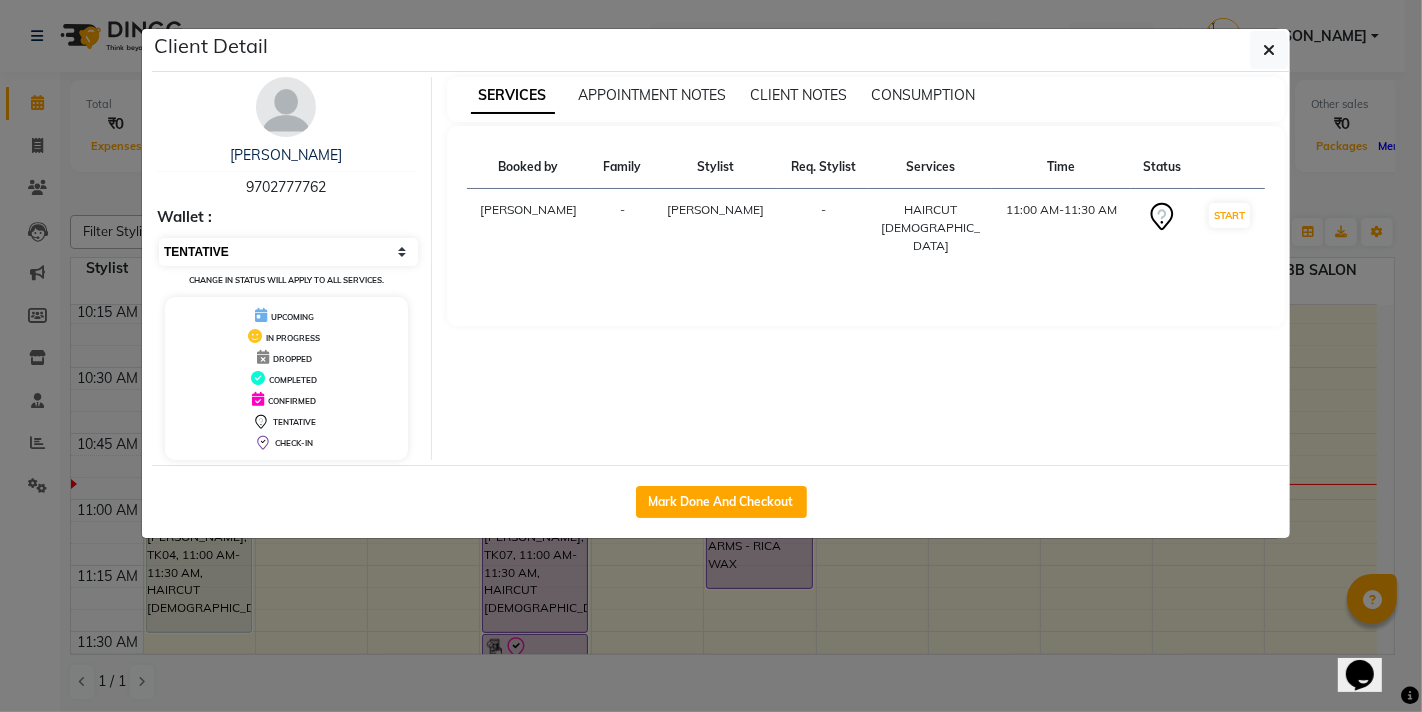 click on "Select IN SERVICE CONFIRMED TENTATIVE CHECK IN MARK DONE DROPPED UPCOMING" at bounding box center (288, 252) 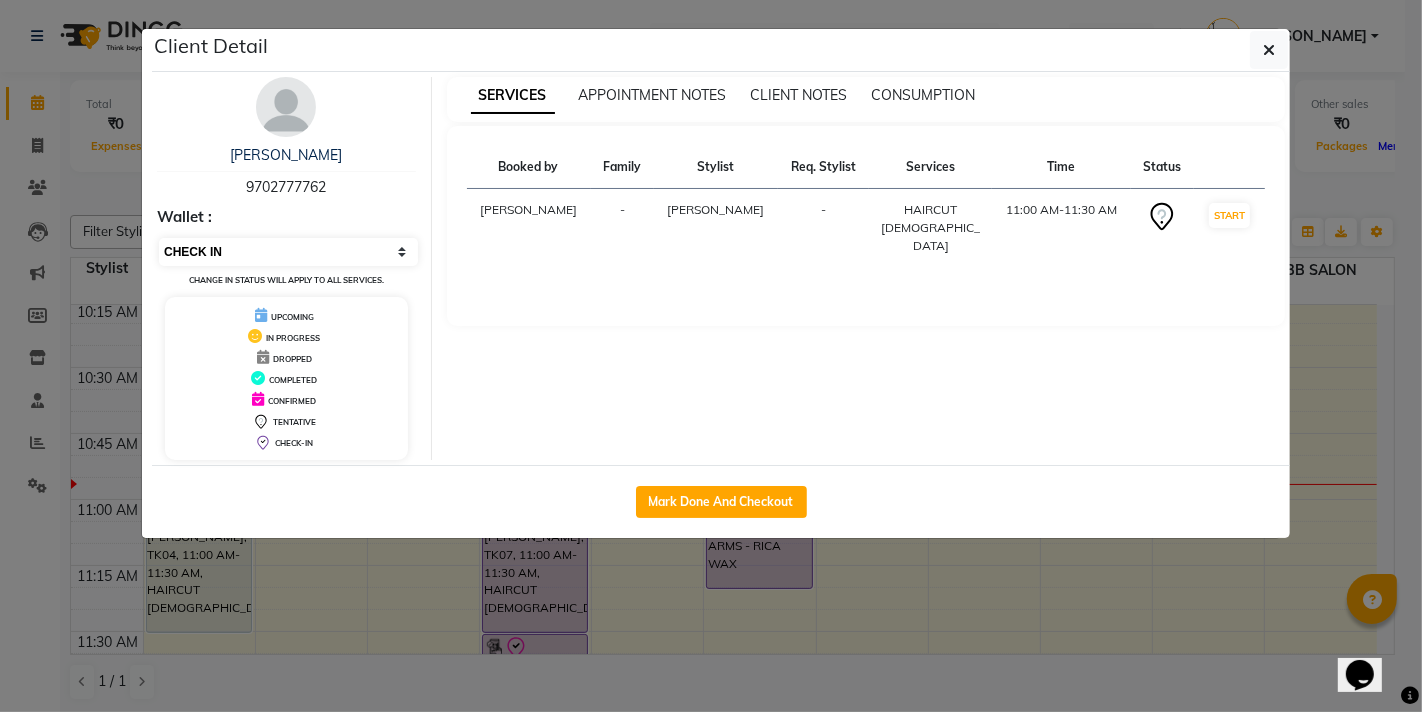 click on "Select IN SERVICE CONFIRMED TENTATIVE CHECK IN MARK DONE DROPPED UPCOMING" at bounding box center (288, 252) 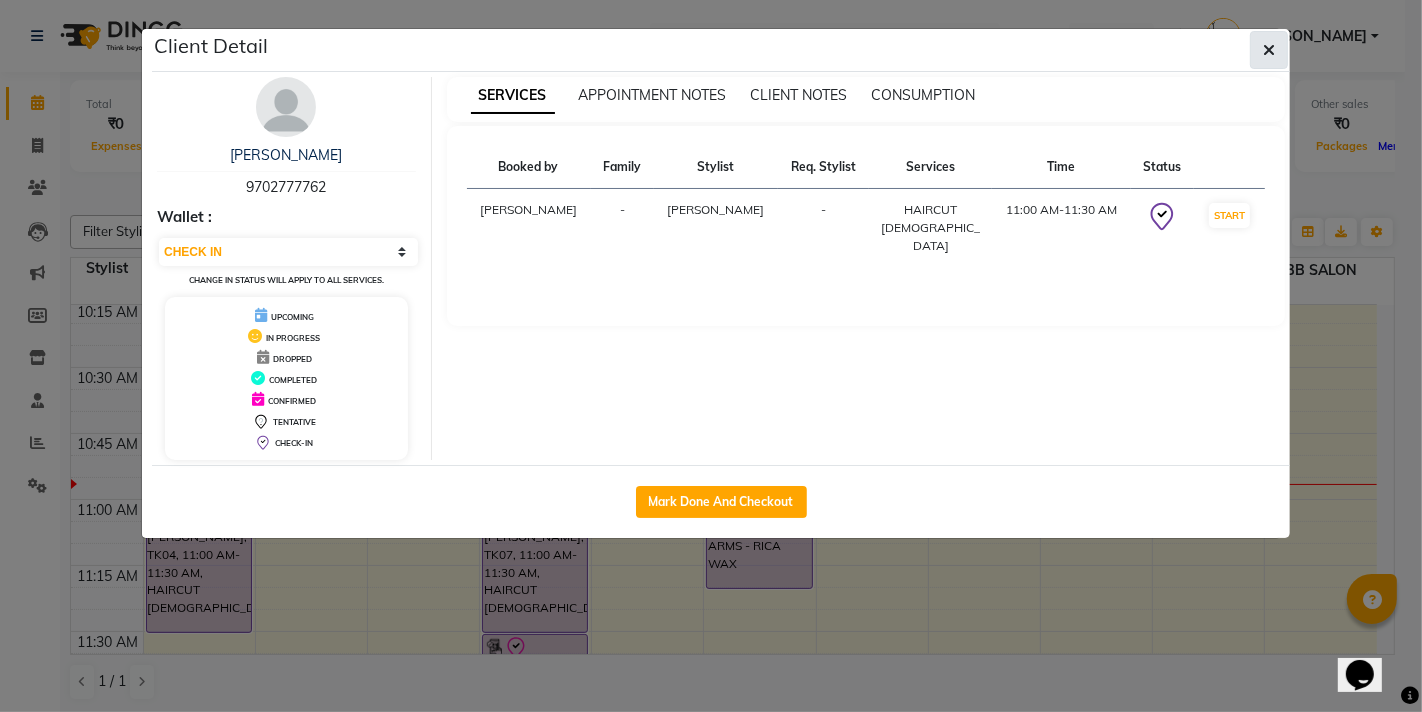 click 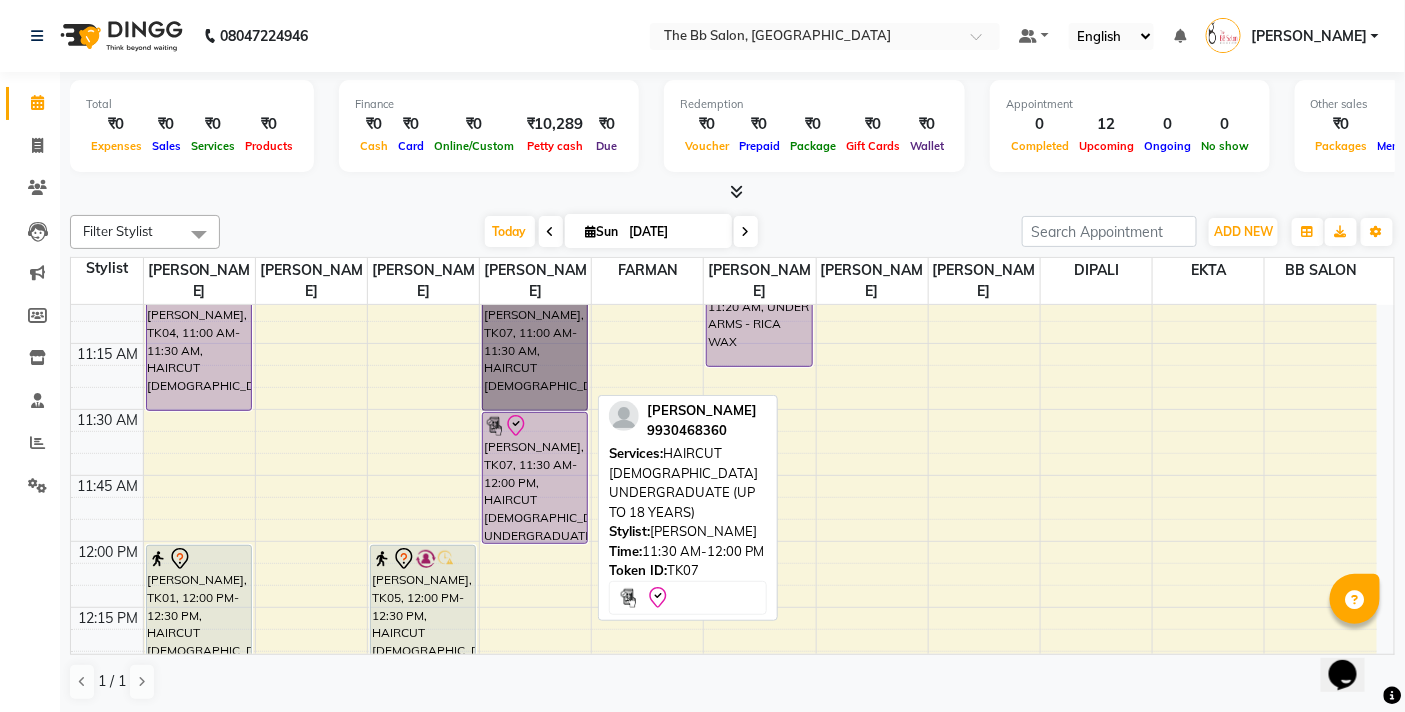 scroll, scrollTop: 444, scrollLeft: 0, axis: vertical 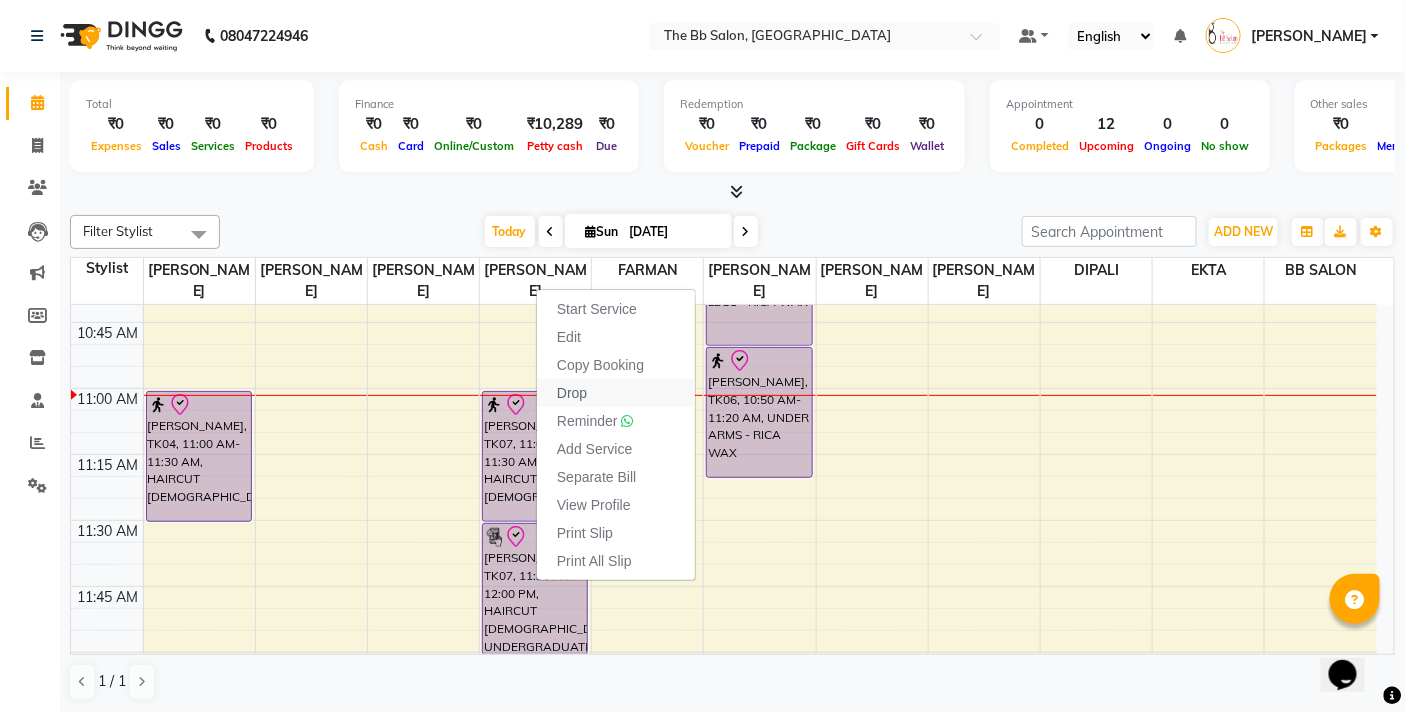 click on "Drop" at bounding box center [572, 393] 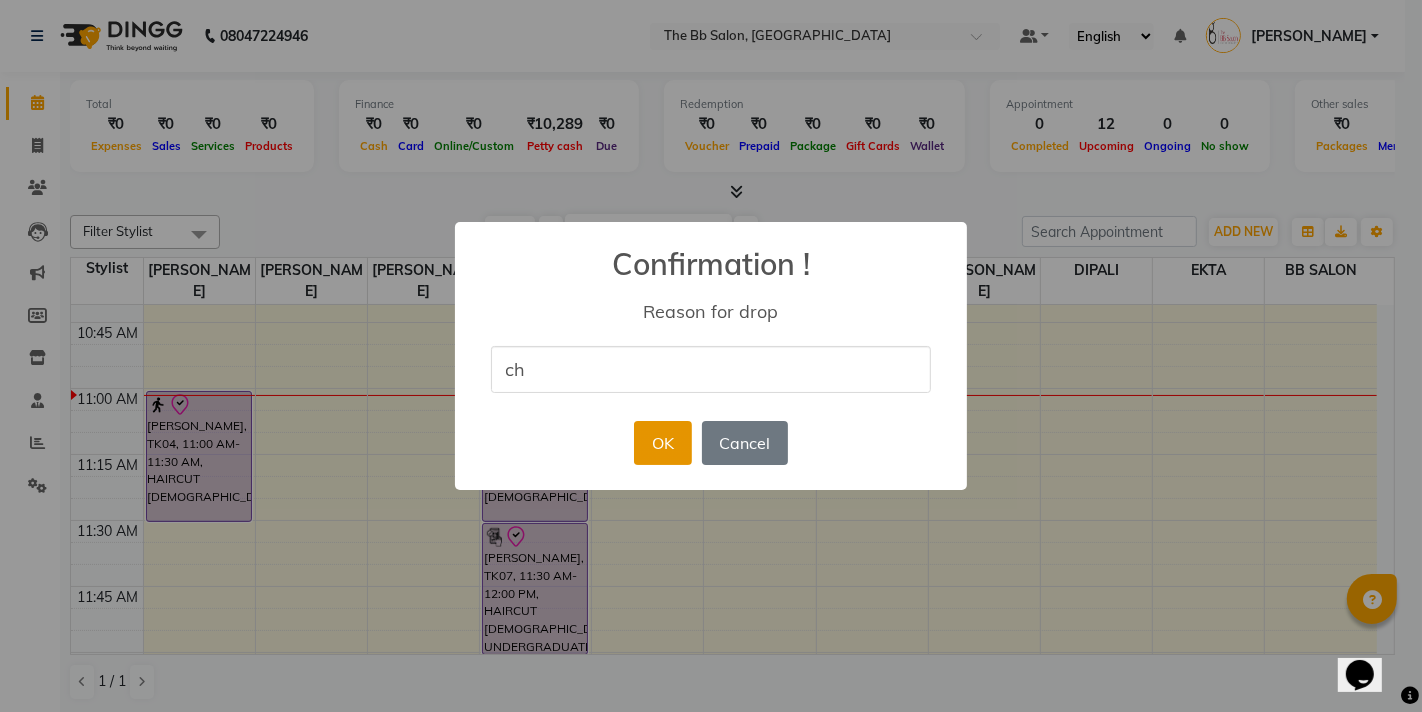 type on "ch" 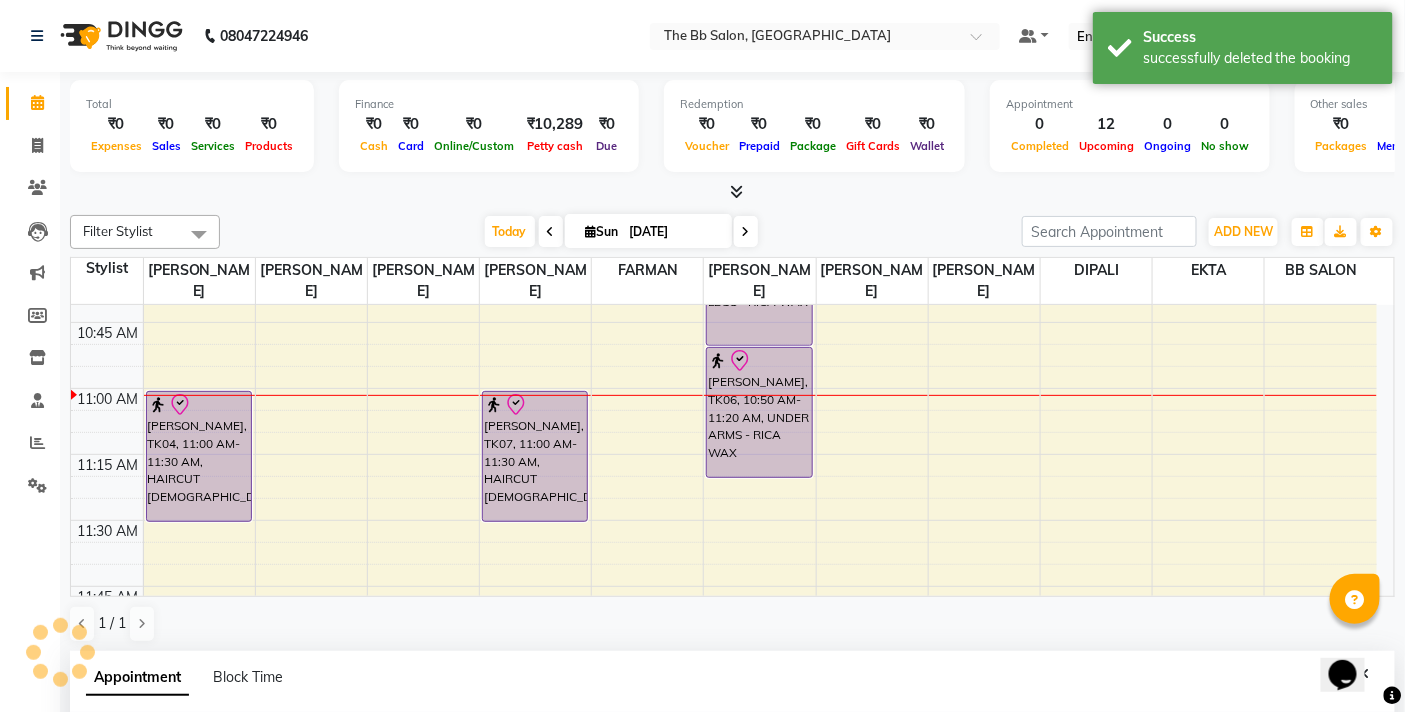select on "84071" 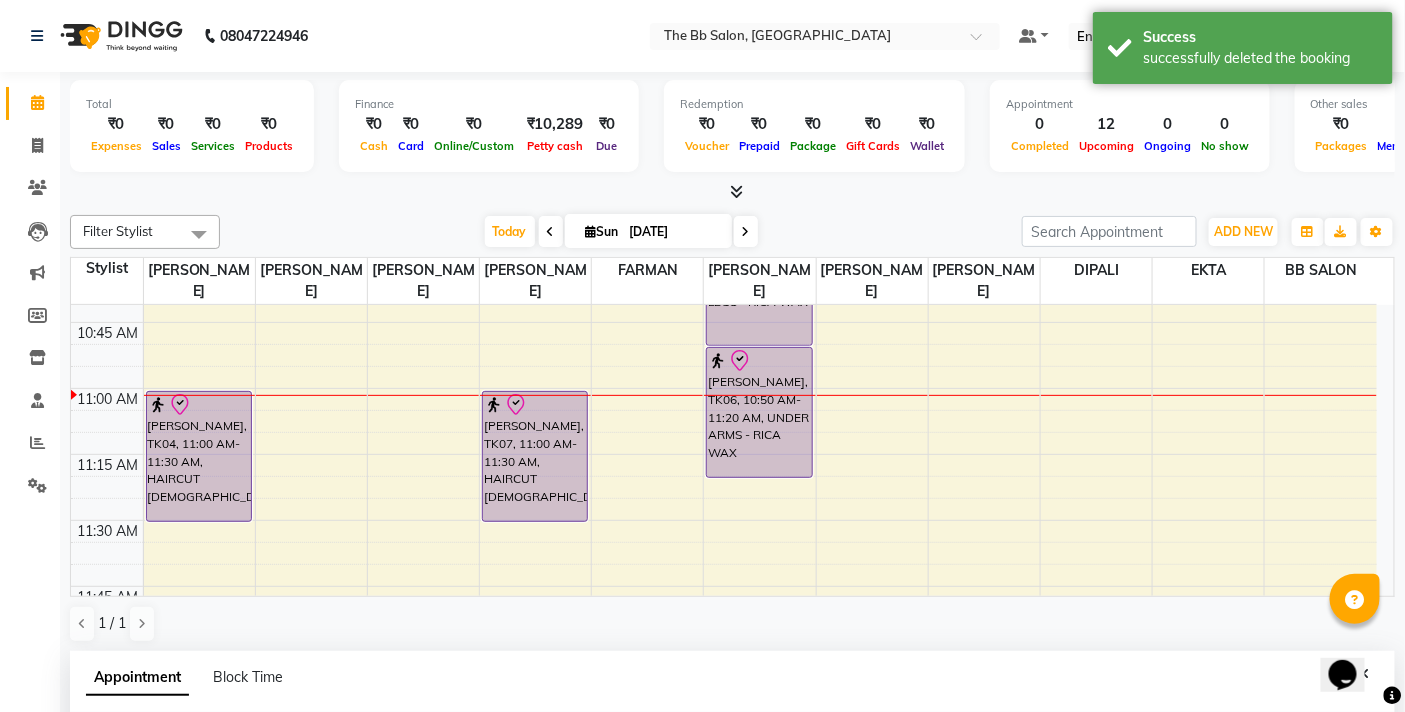 select on "690" 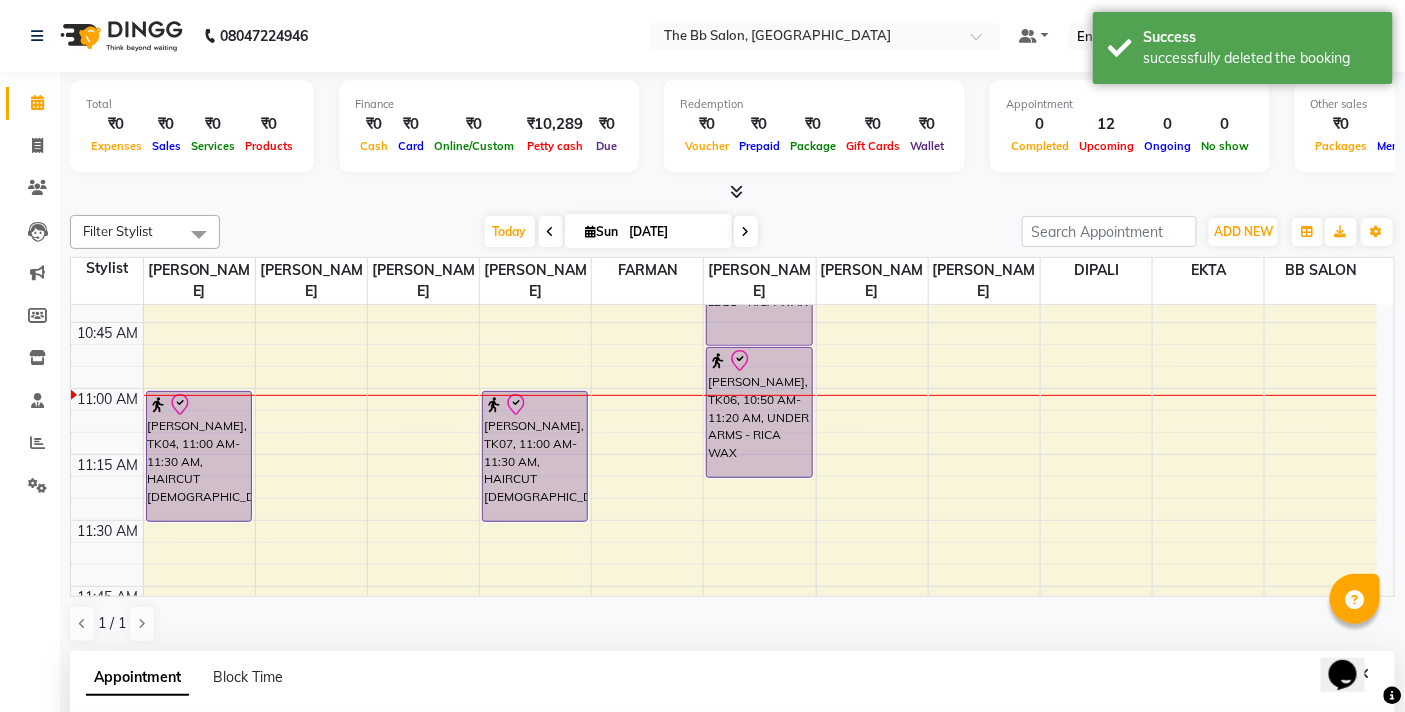 scroll, scrollTop: 392, scrollLeft: 0, axis: vertical 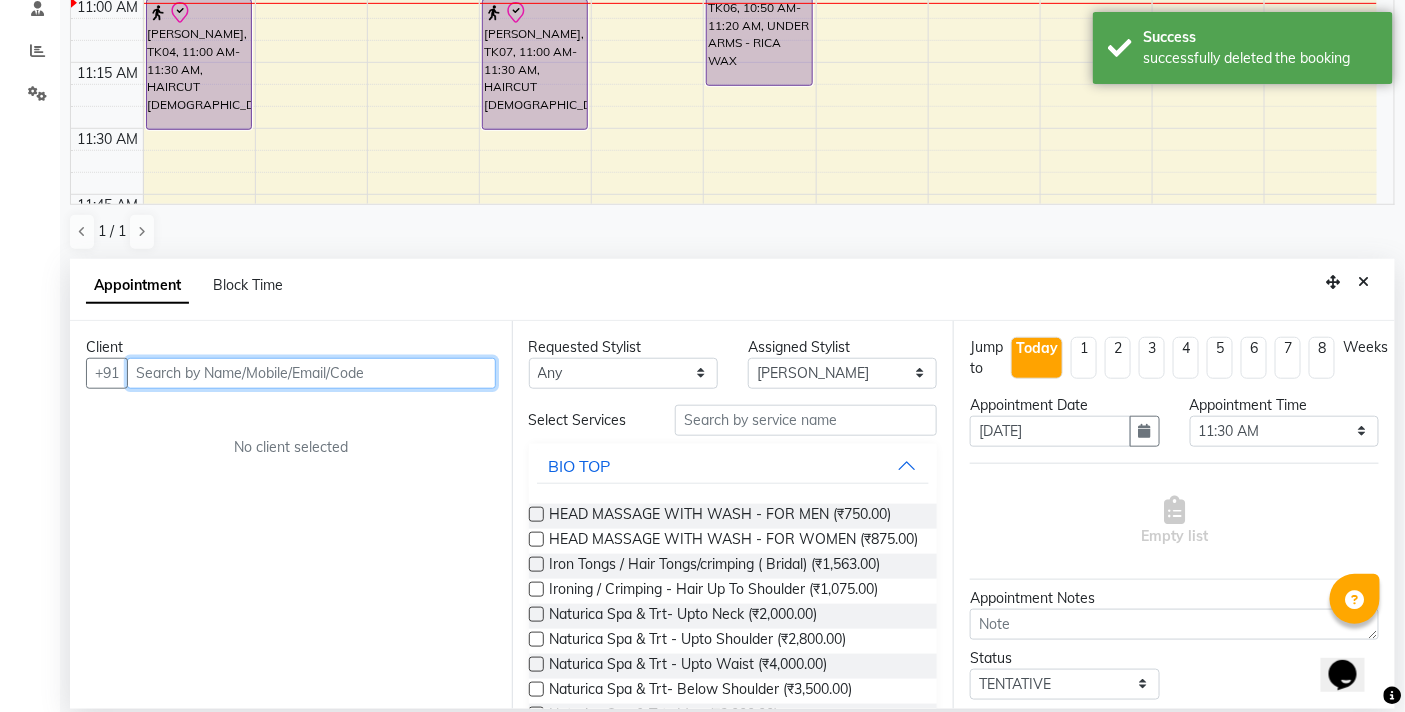 click at bounding box center [311, 373] 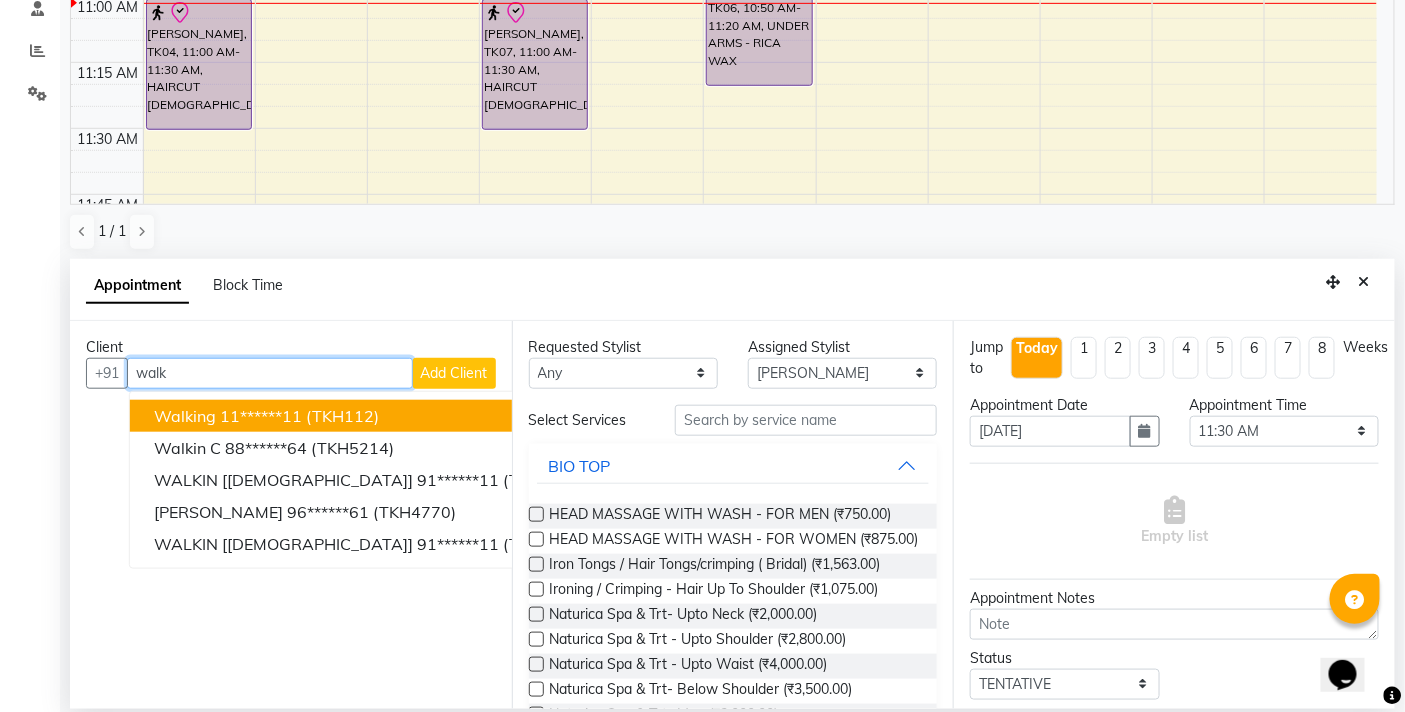 click on "walking  11******11 (TKH112)" at bounding box center [377, 416] 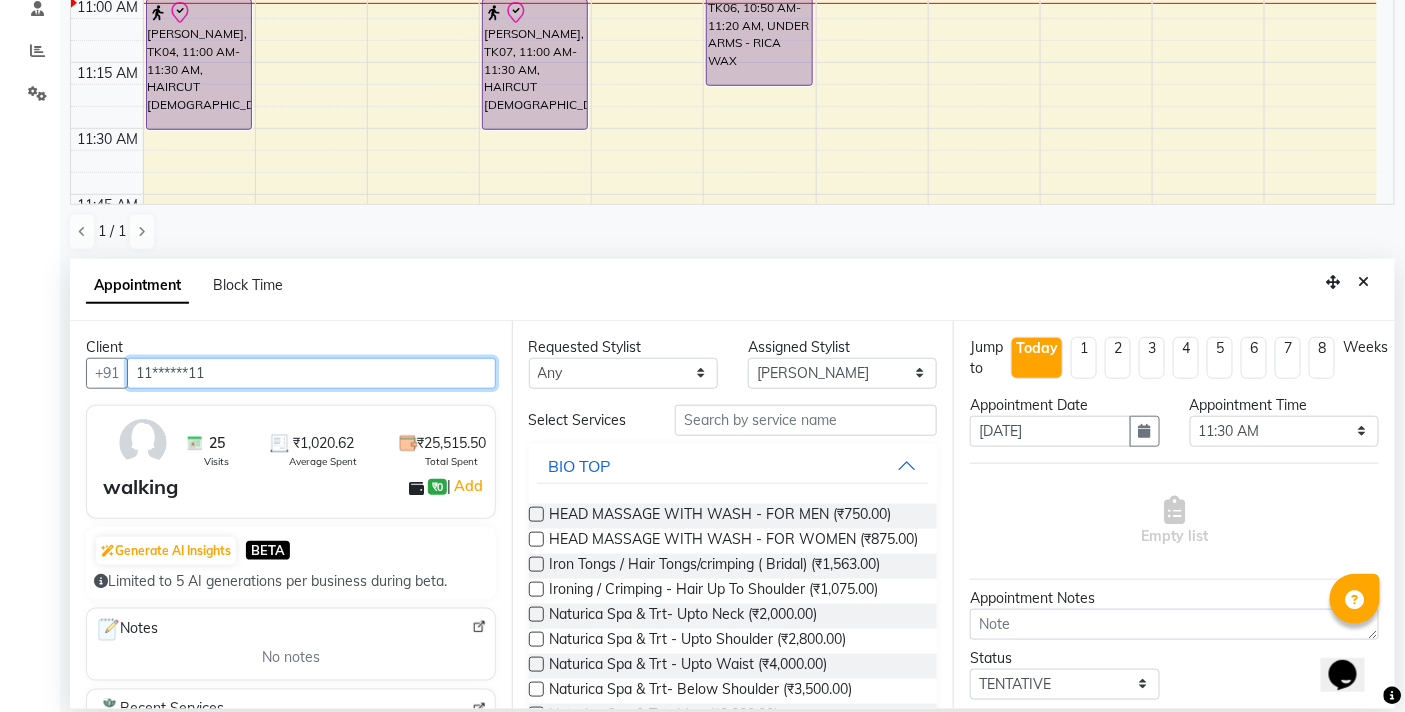 type on "11******11" 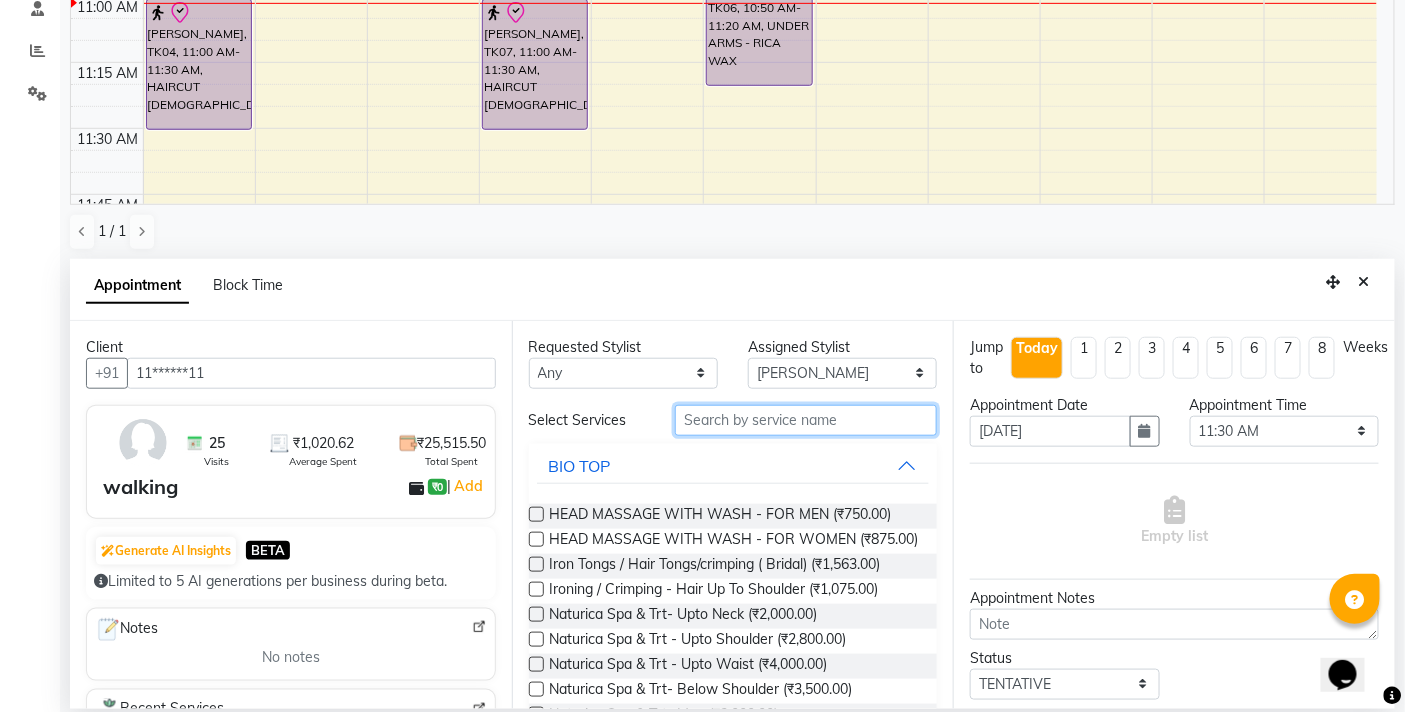 click at bounding box center (806, 420) 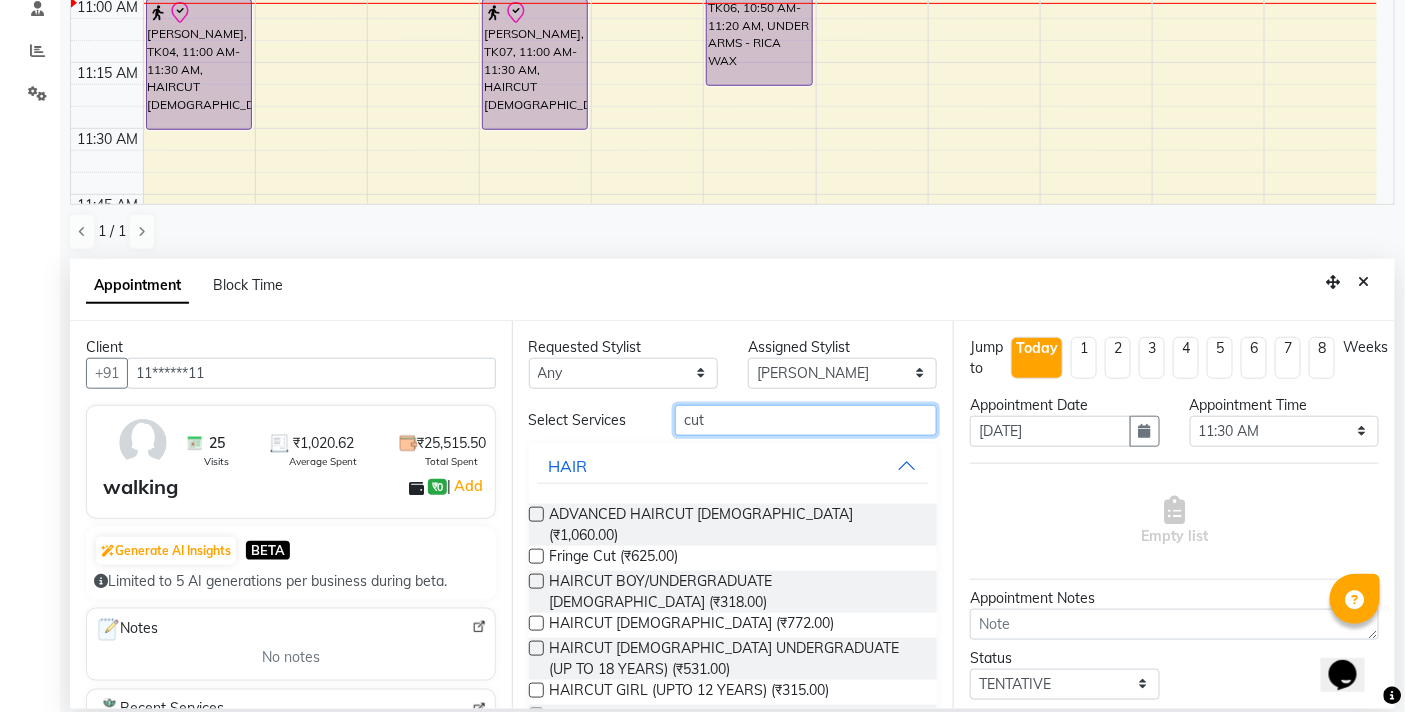 type on "cut" 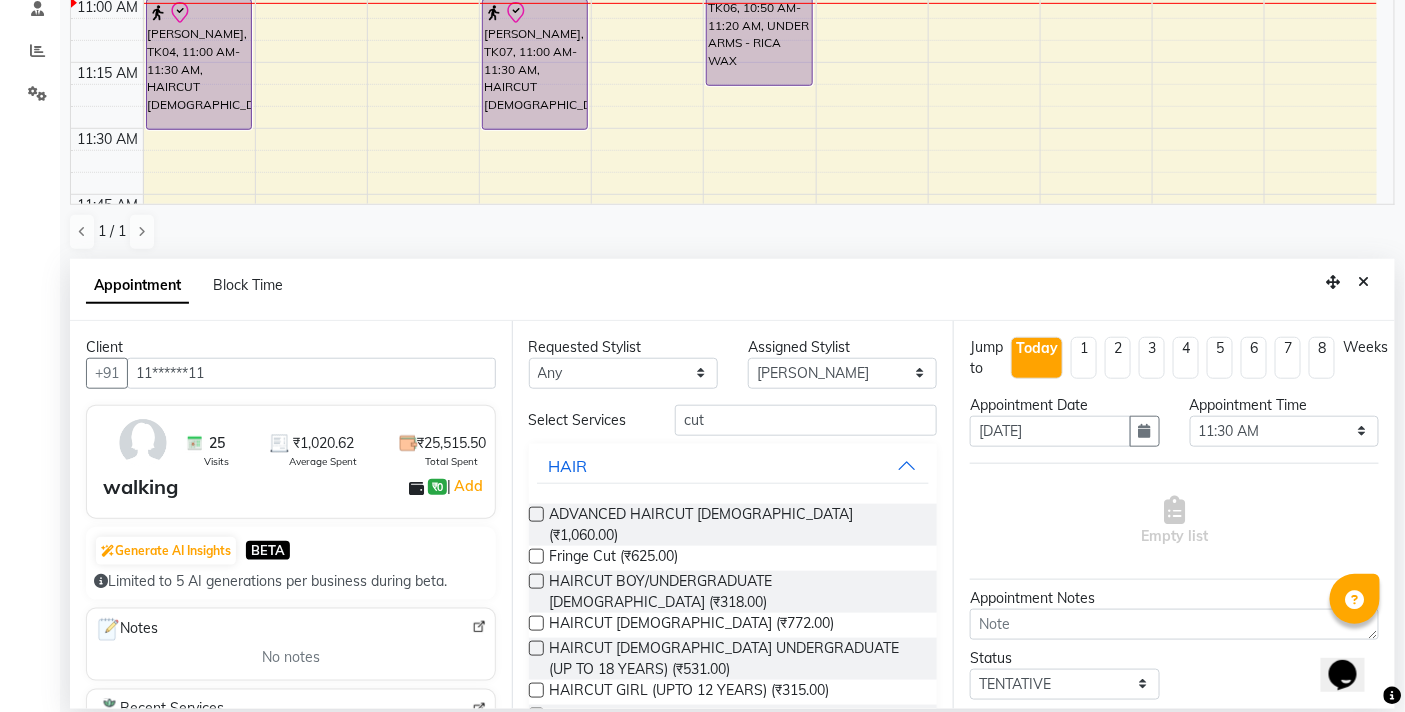 click at bounding box center [536, 715] 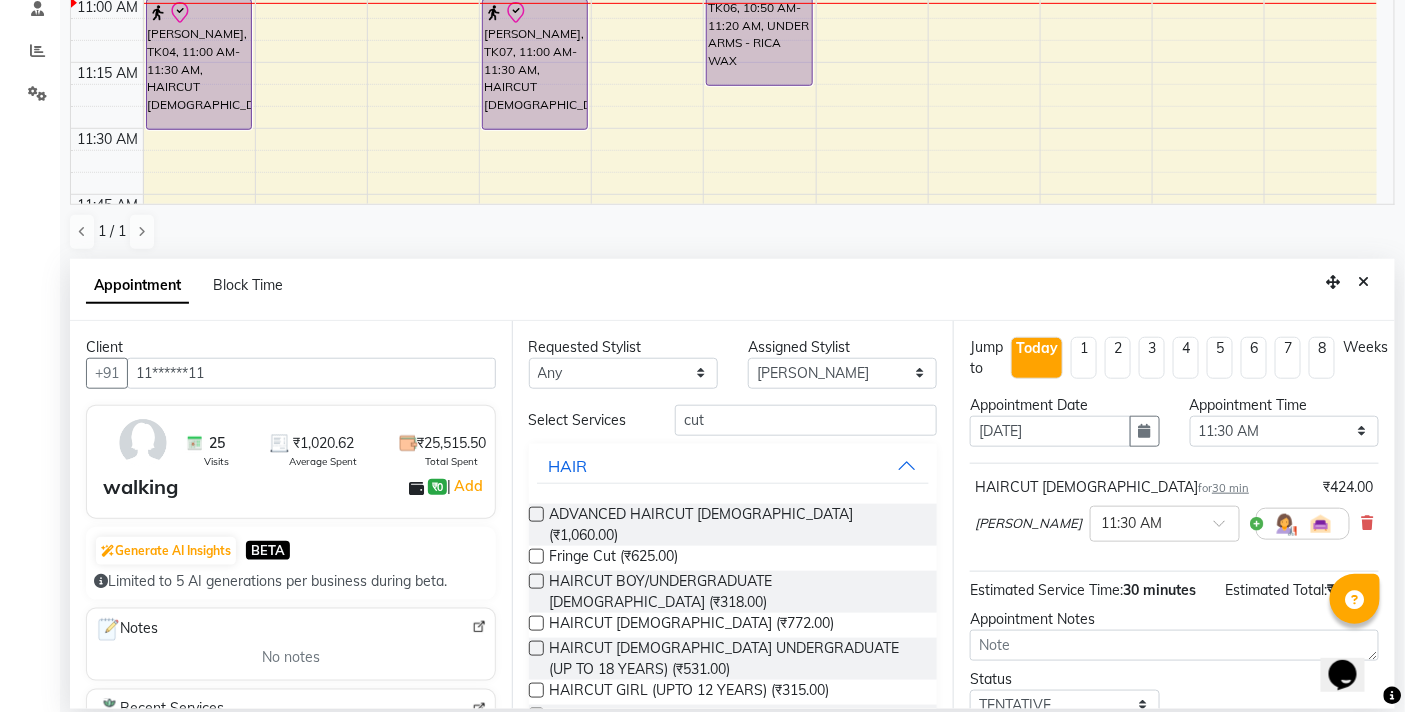 checkbox on "false" 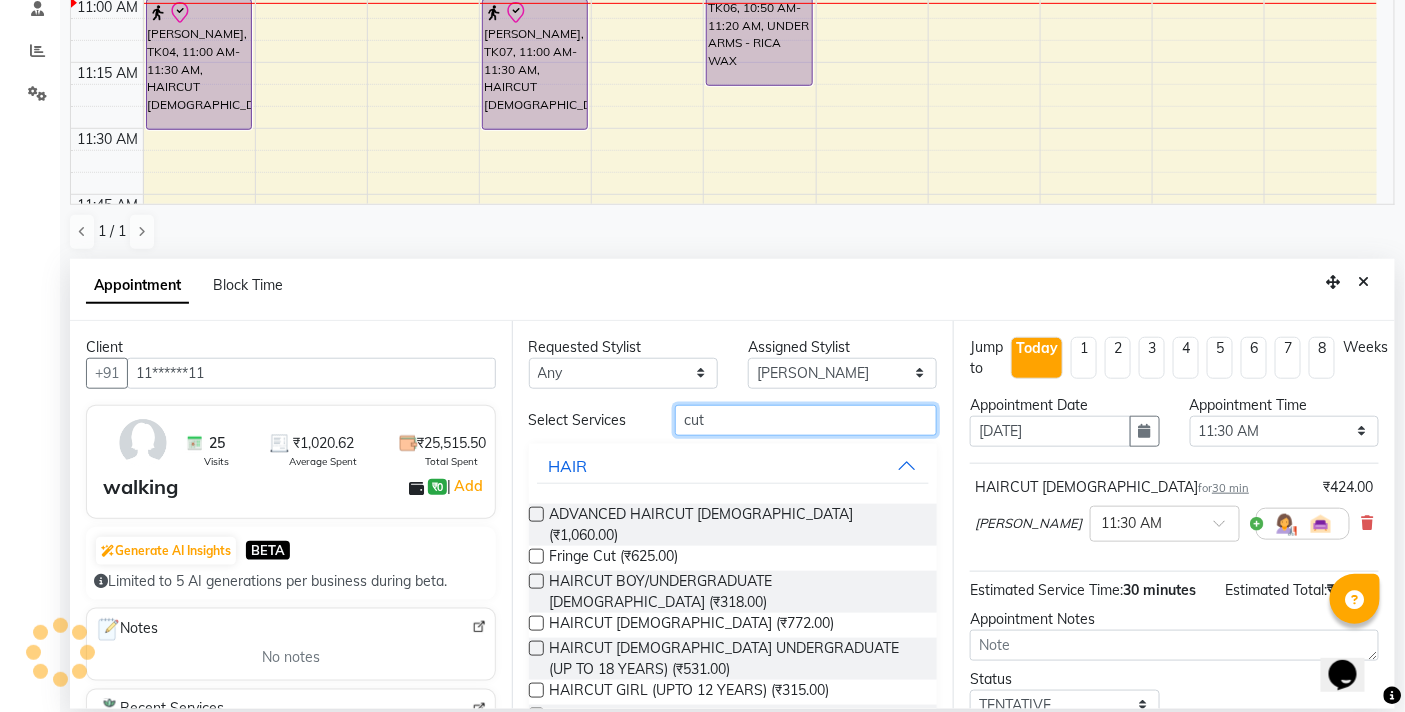 click on "cut" at bounding box center [806, 420] 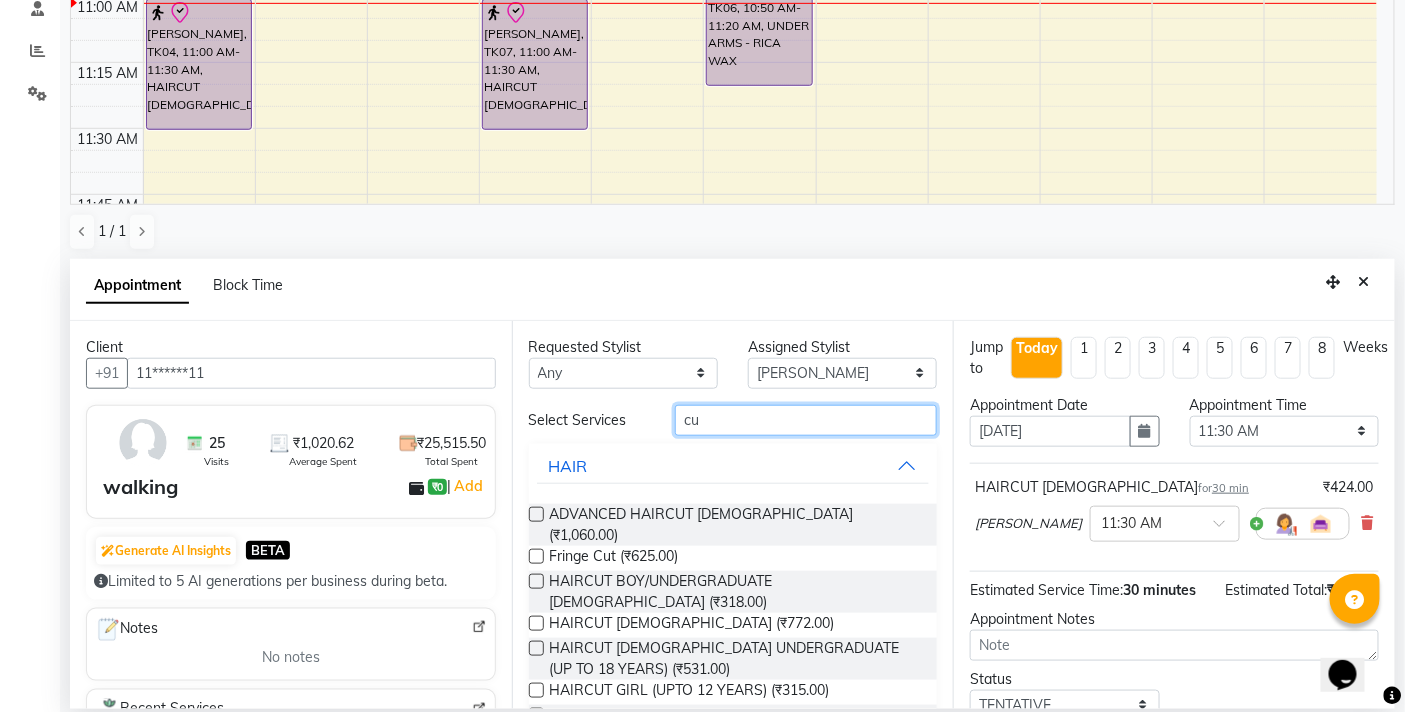 type on "c" 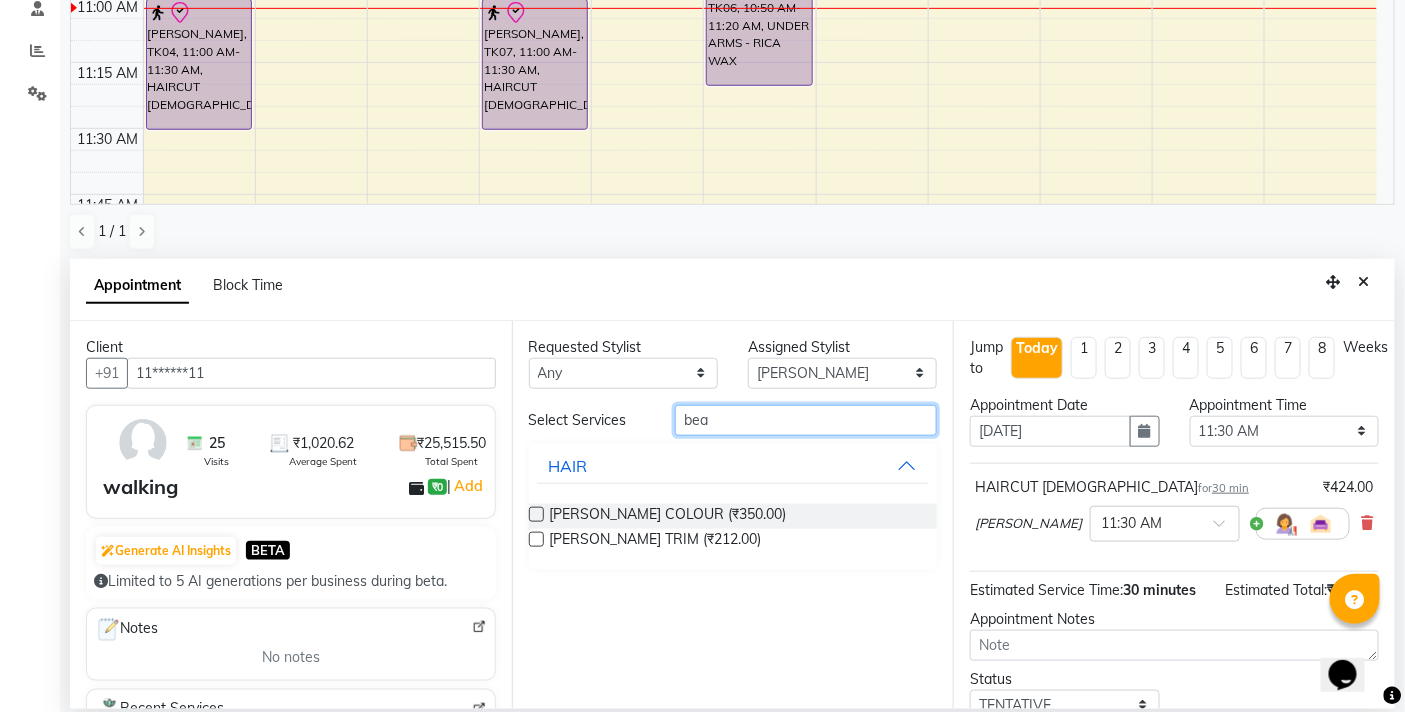 type on "bea" 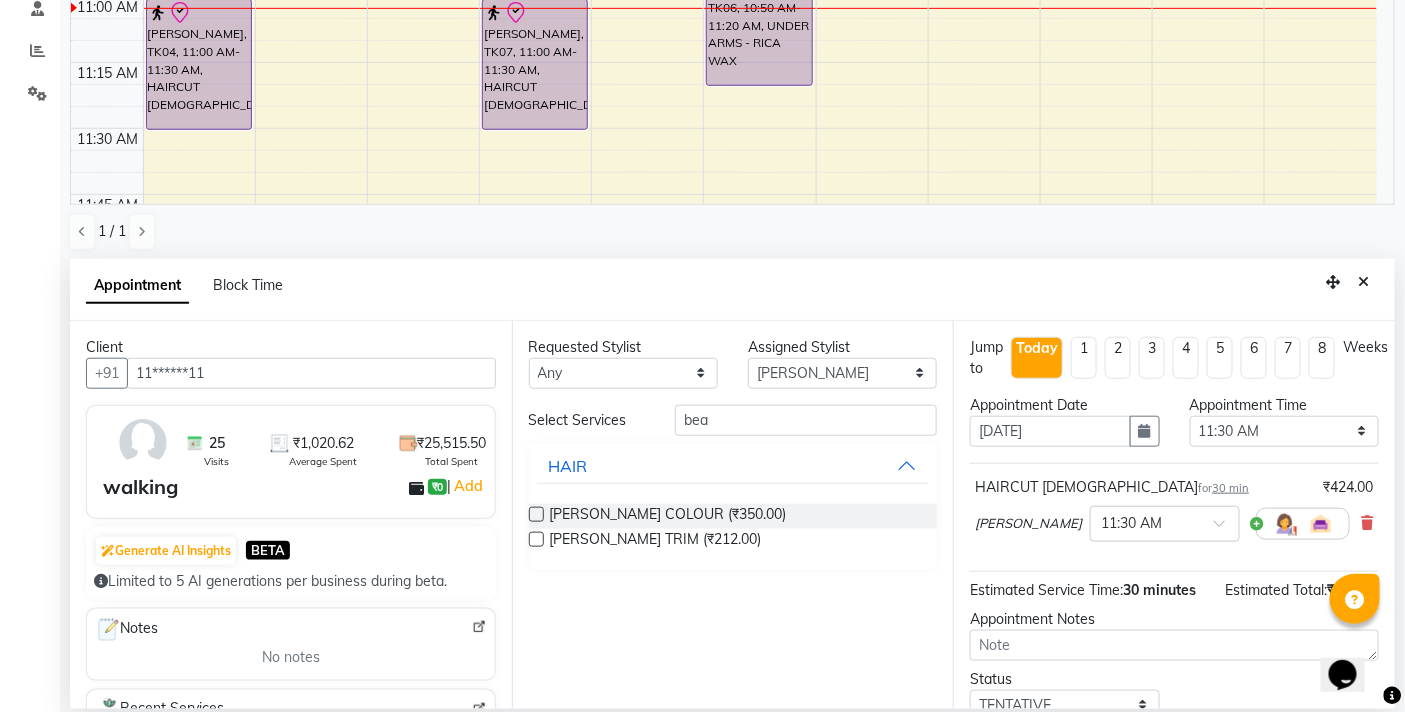 click at bounding box center [536, 539] 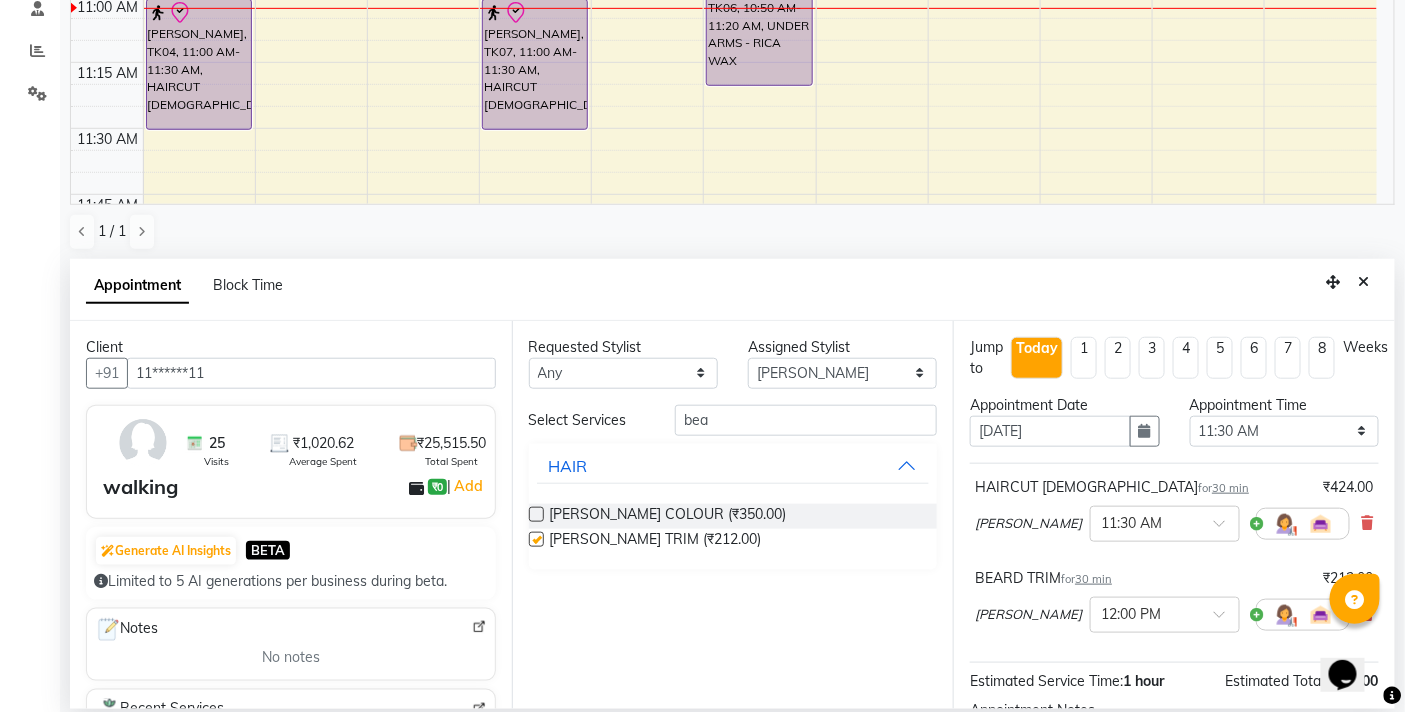 checkbox on "false" 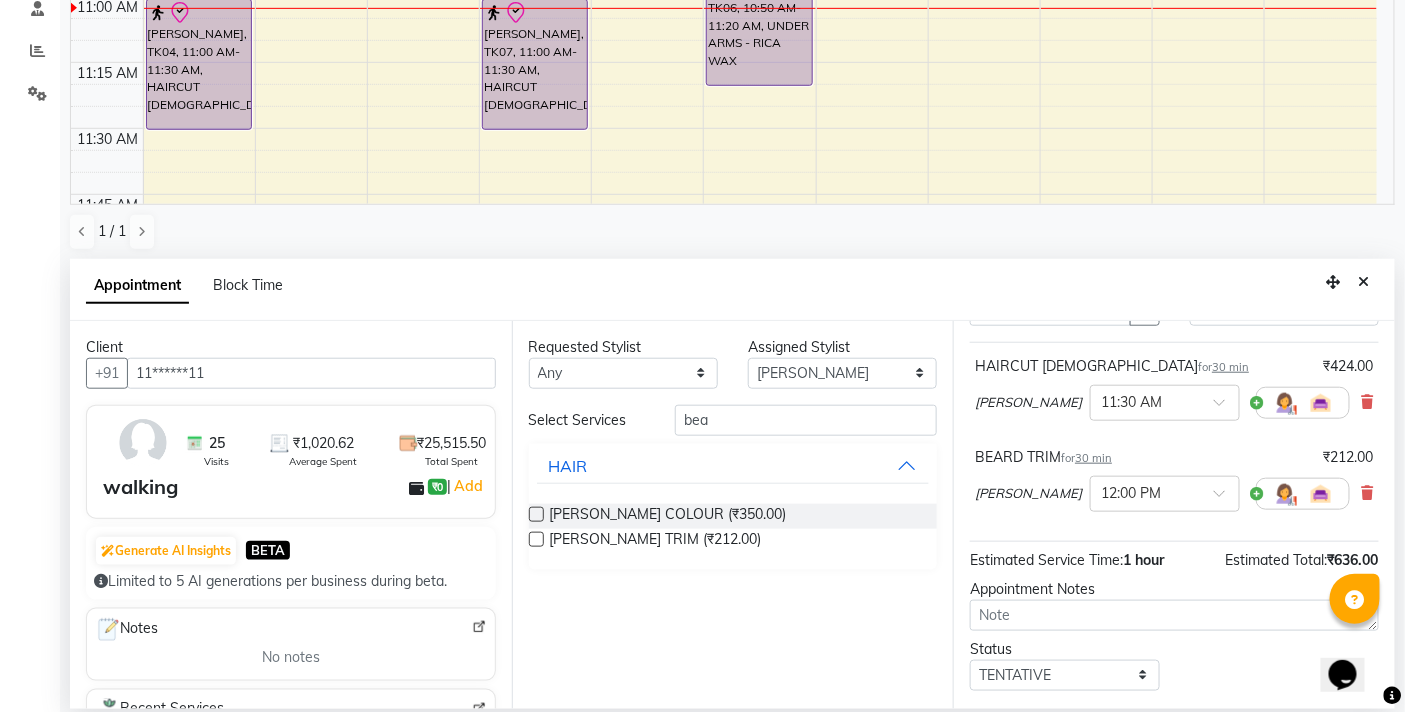 scroll, scrollTop: 235, scrollLeft: 0, axis: vertical 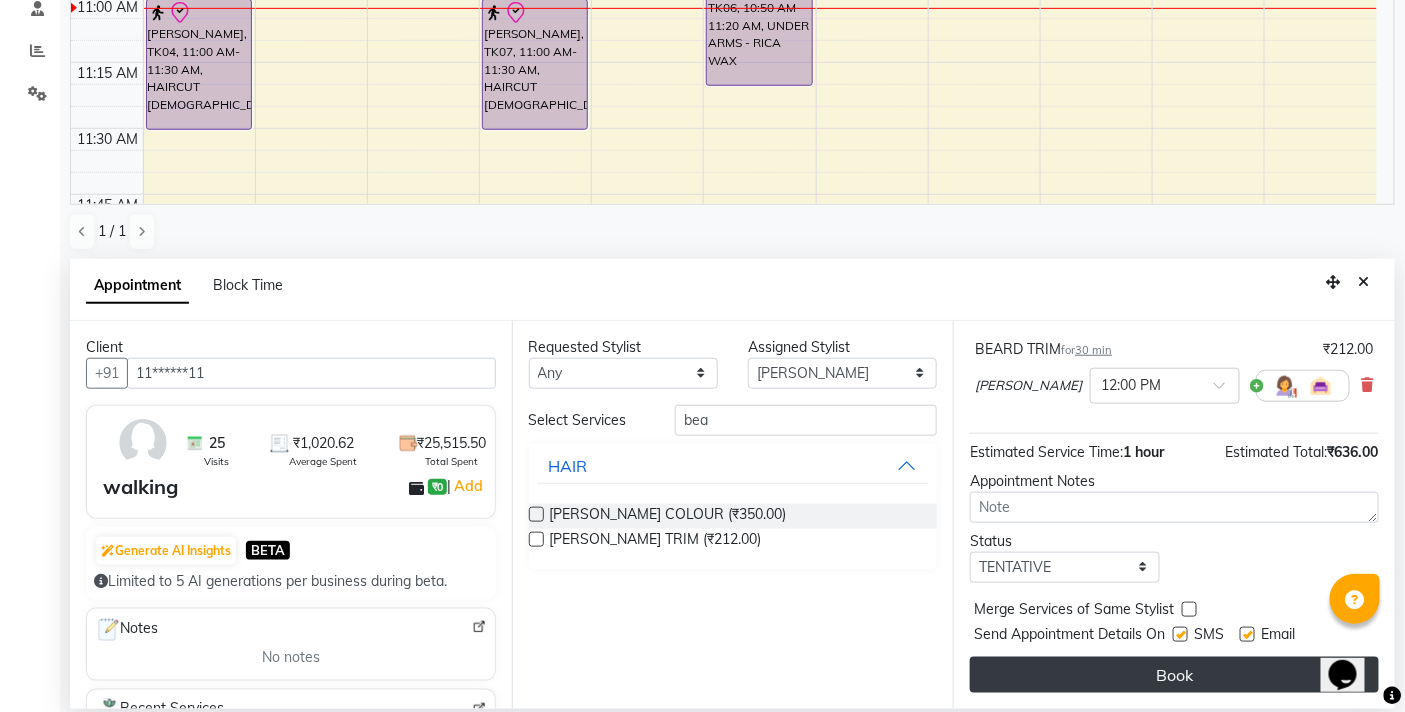 click on "Book" at bounding box center (1174, 675) 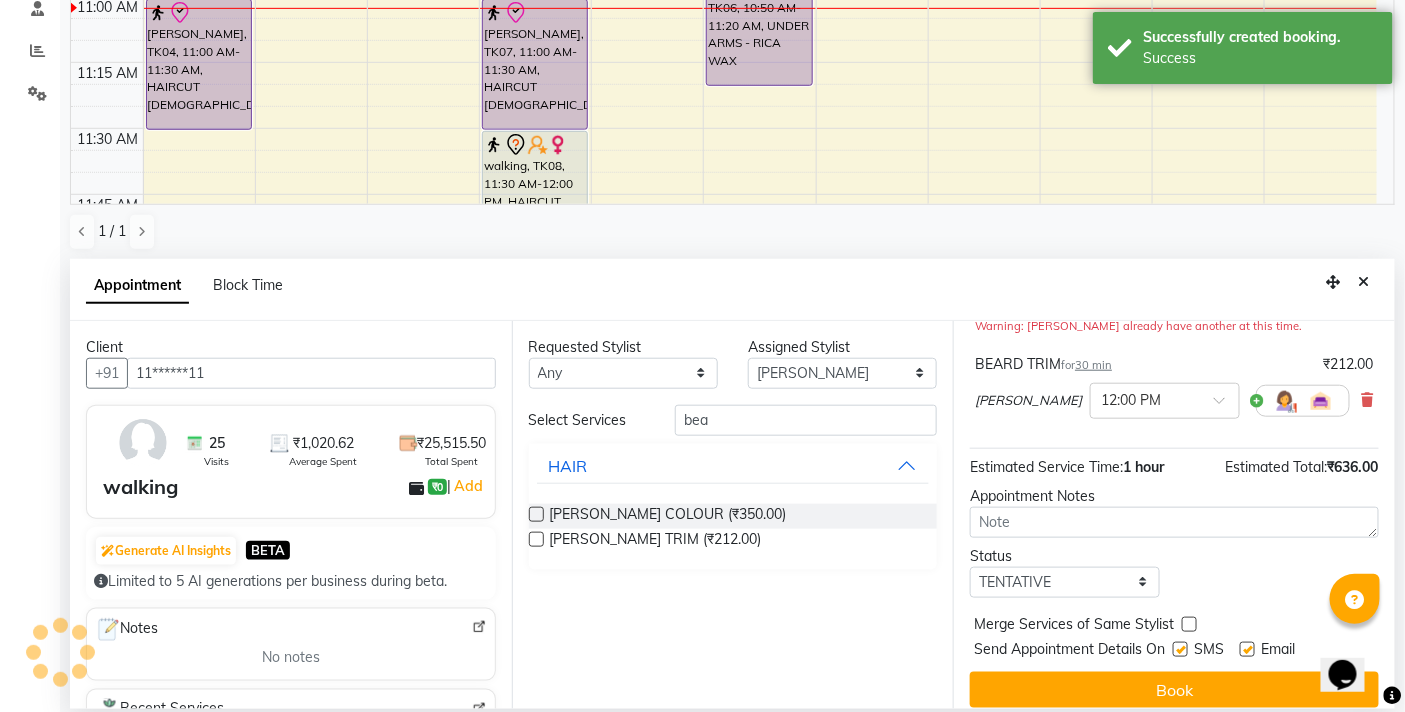 scroll, scrollTop: 0, scrollLeft: 0, axis: both 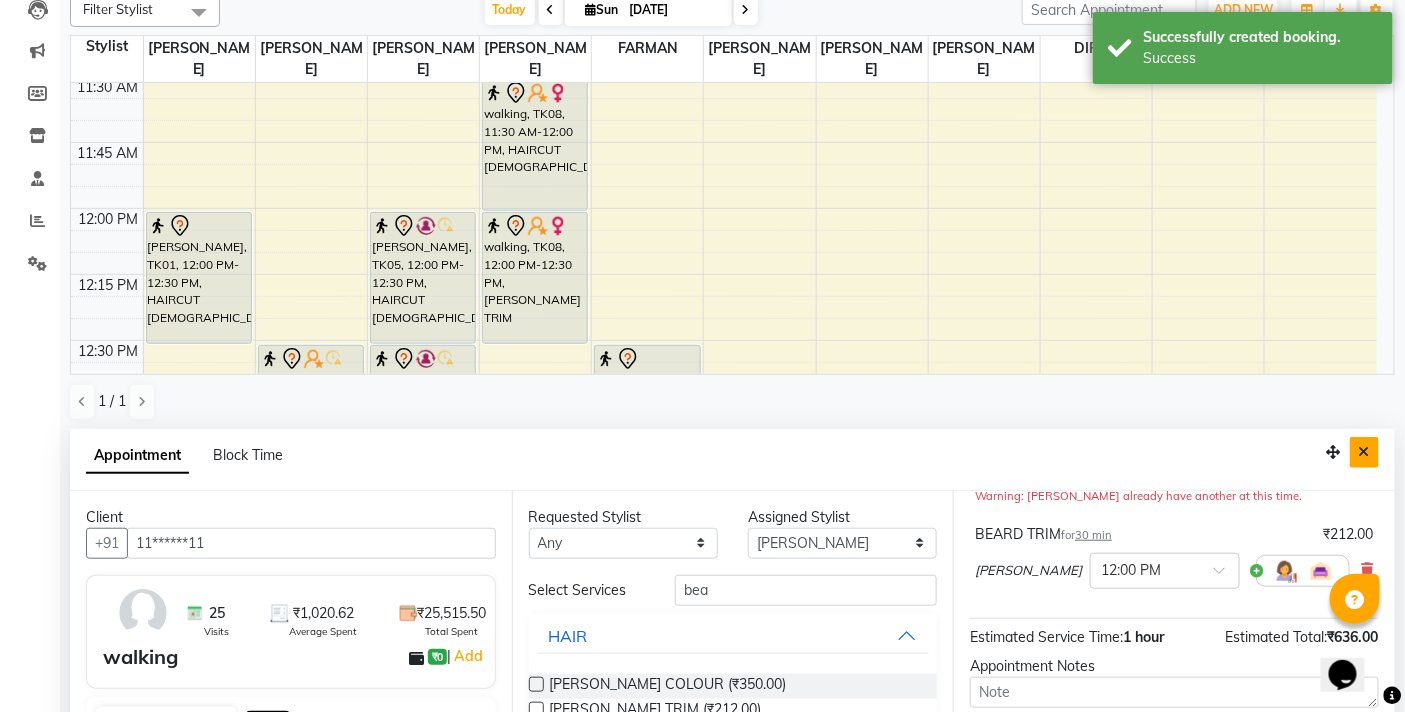 click at bounding box center (1364, 452) 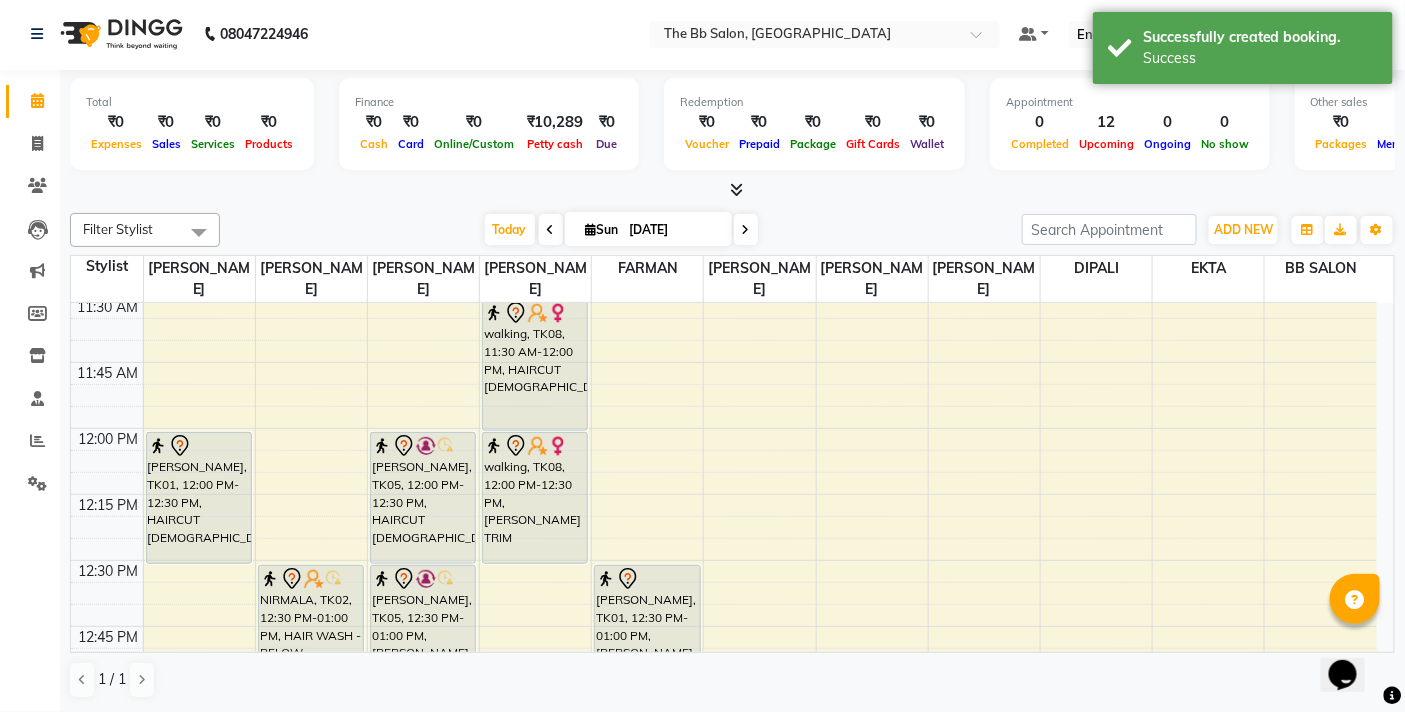 scroll, scrollTop: 1, scrollLeft: 0, axis: vertical 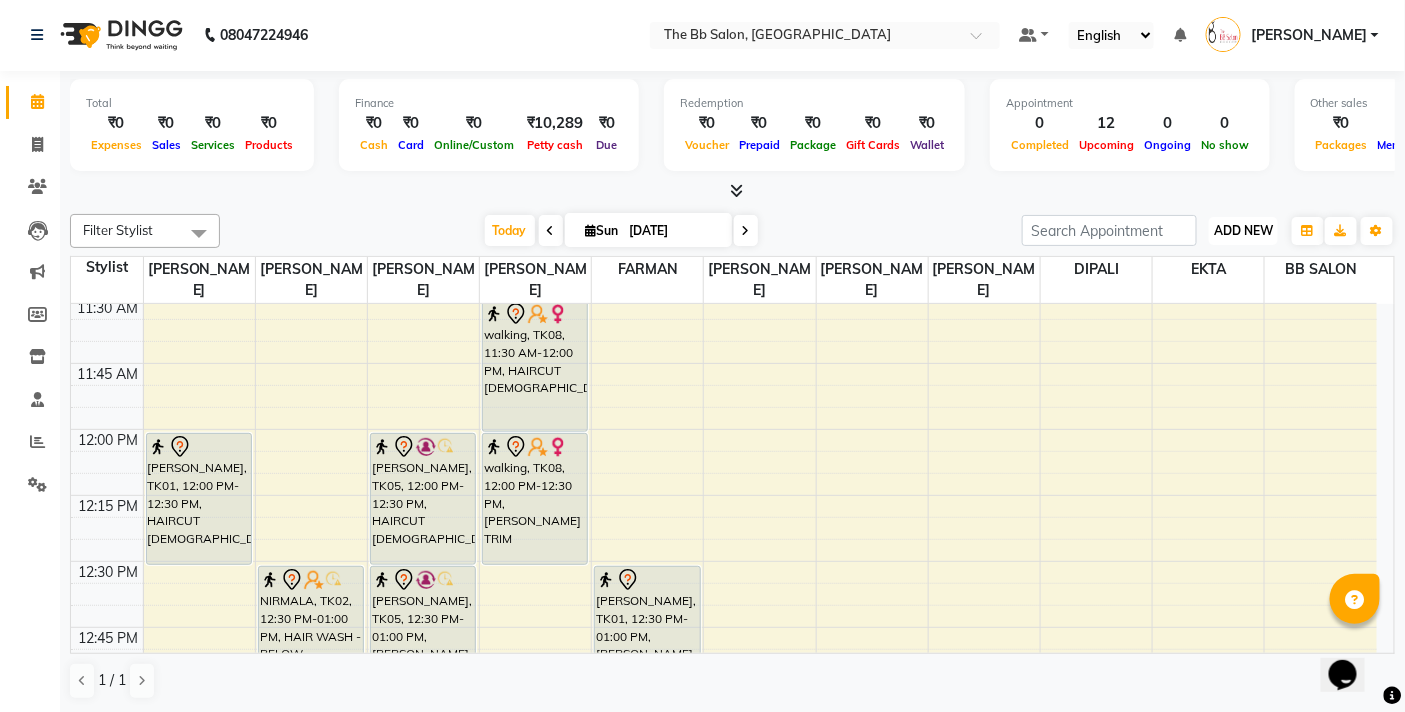 click on "ADD NEW" at bounding box center [1243, 230] 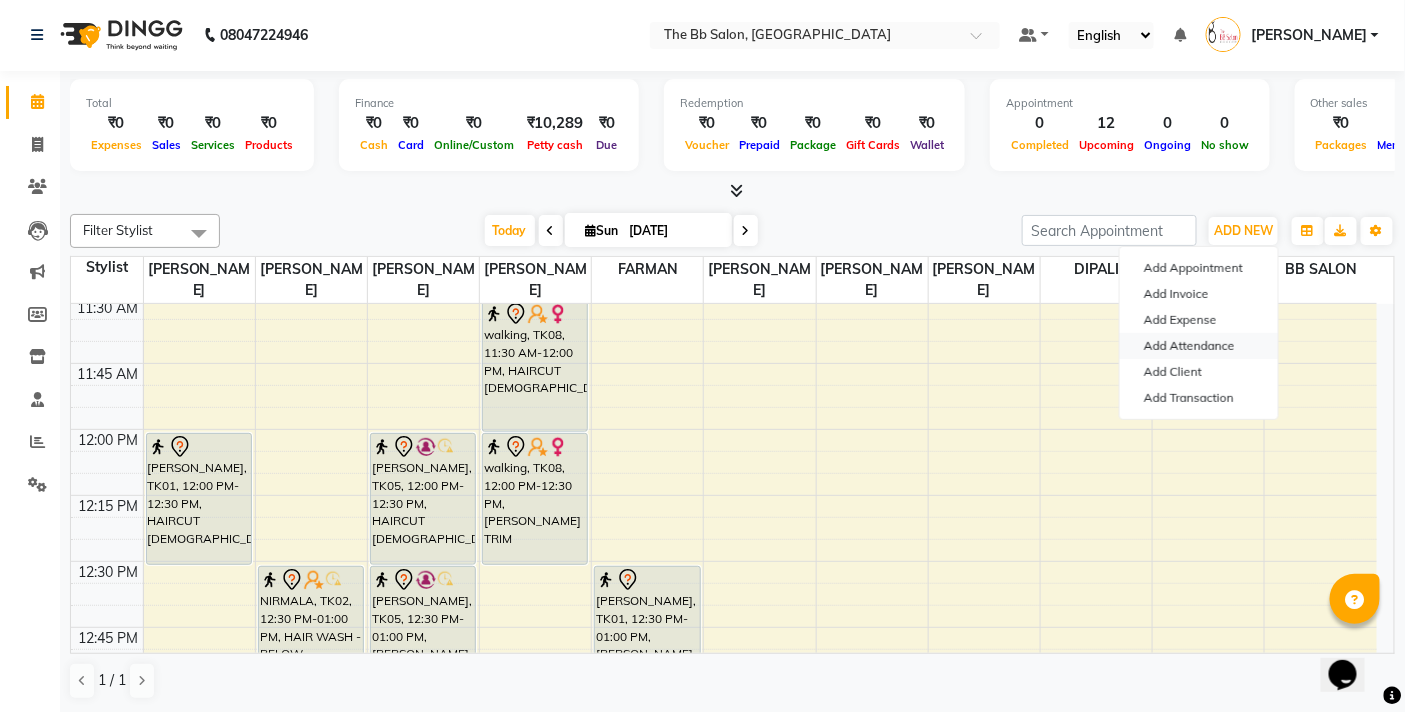 click on "Add Attendance" at bounding box center [1199, 346] 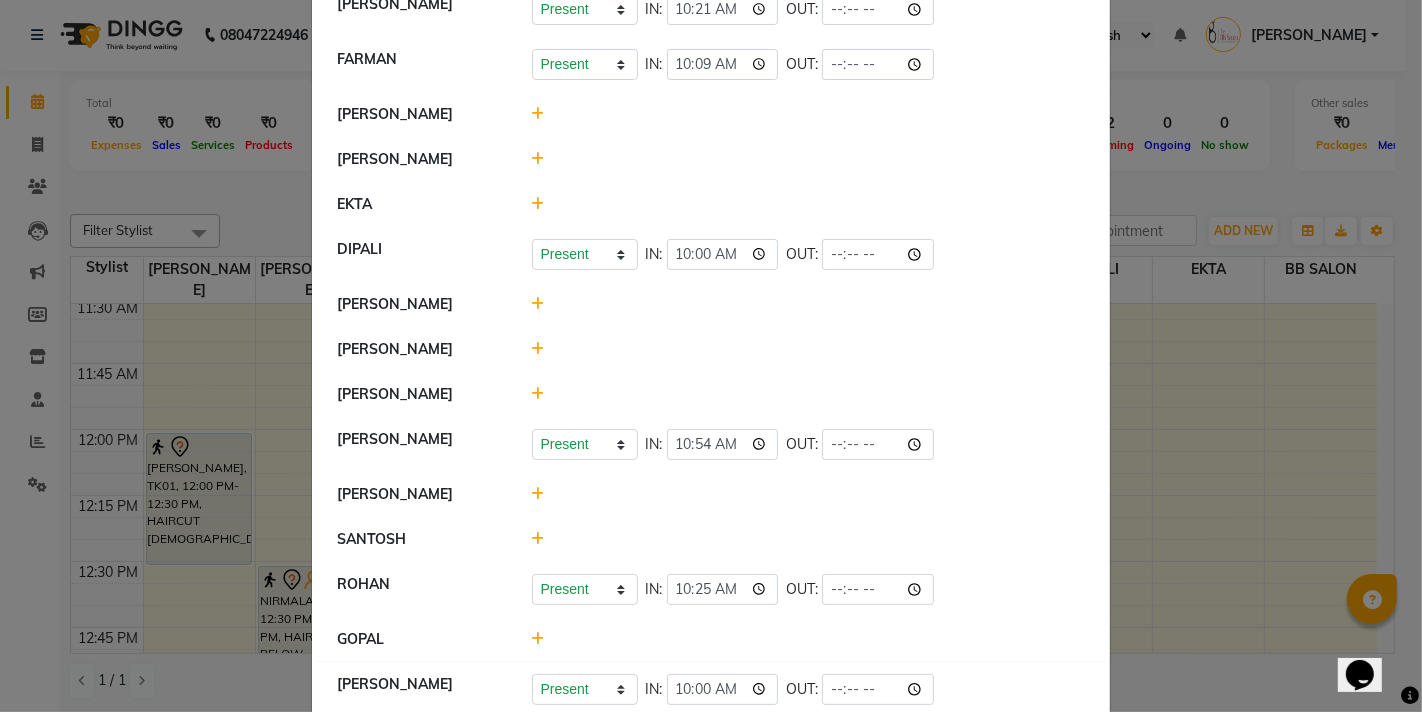 scroll, scrollTop: 223, scrollLeft: 0, axis: vertical 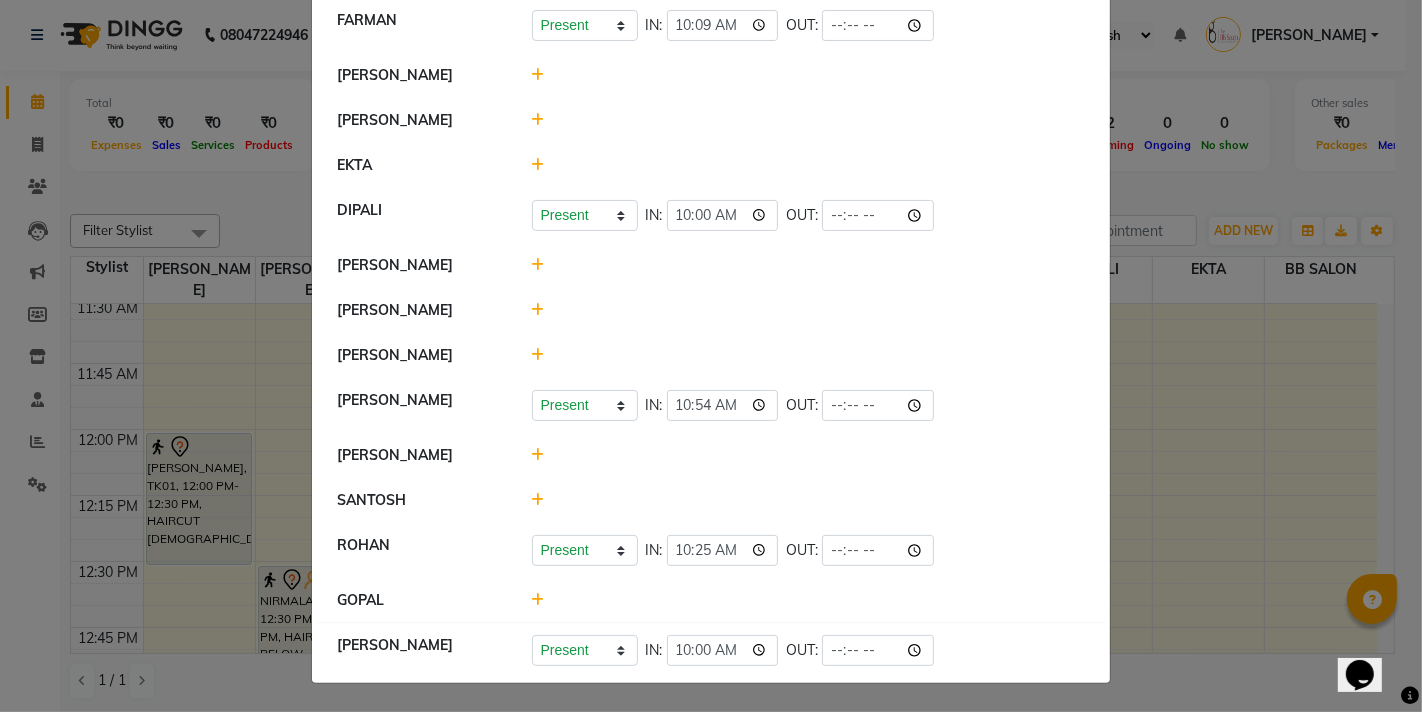 click 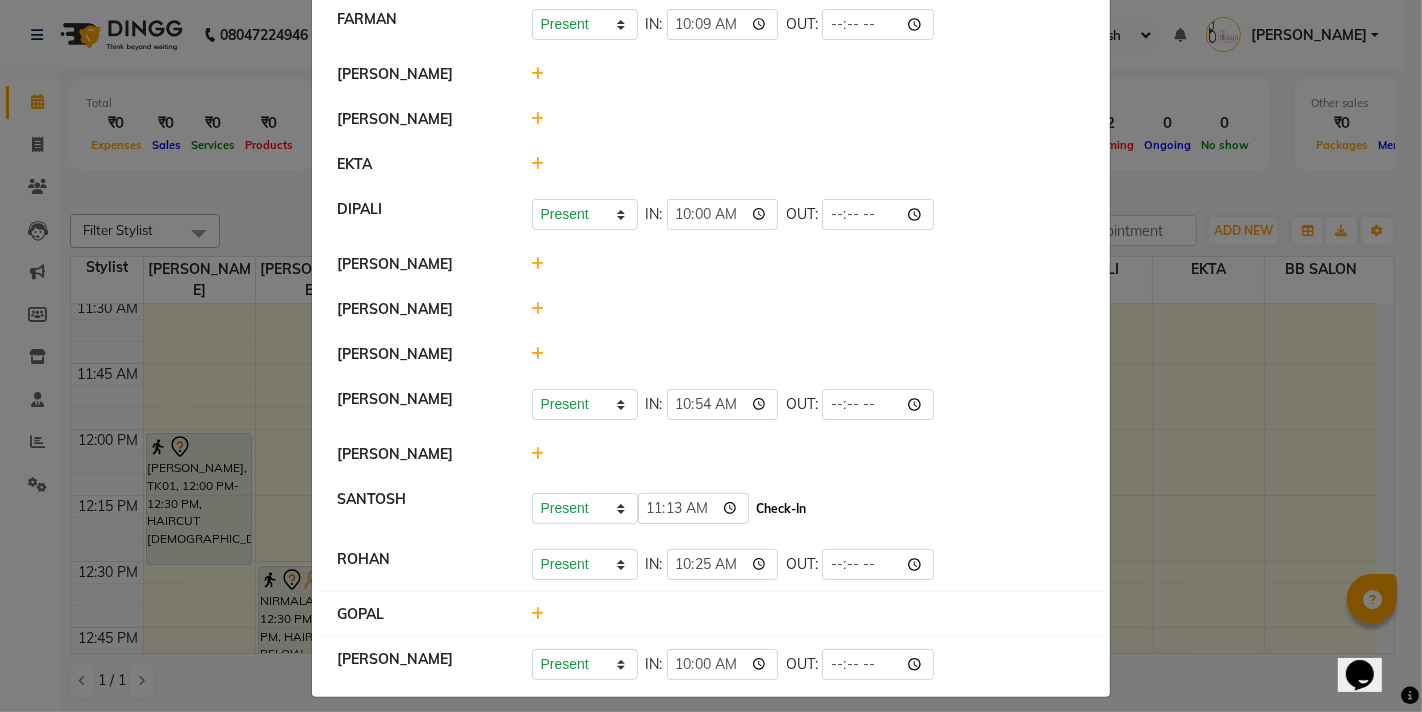 click on "Check-In" 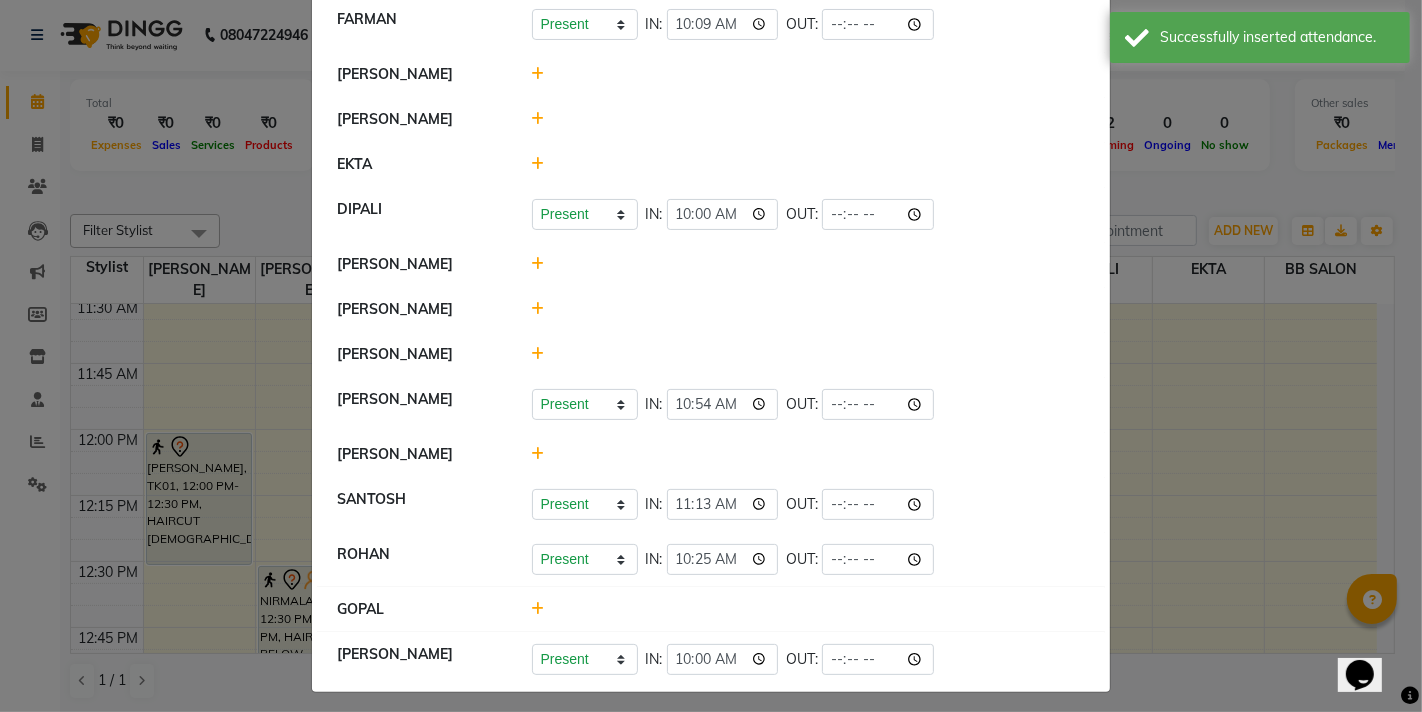 click 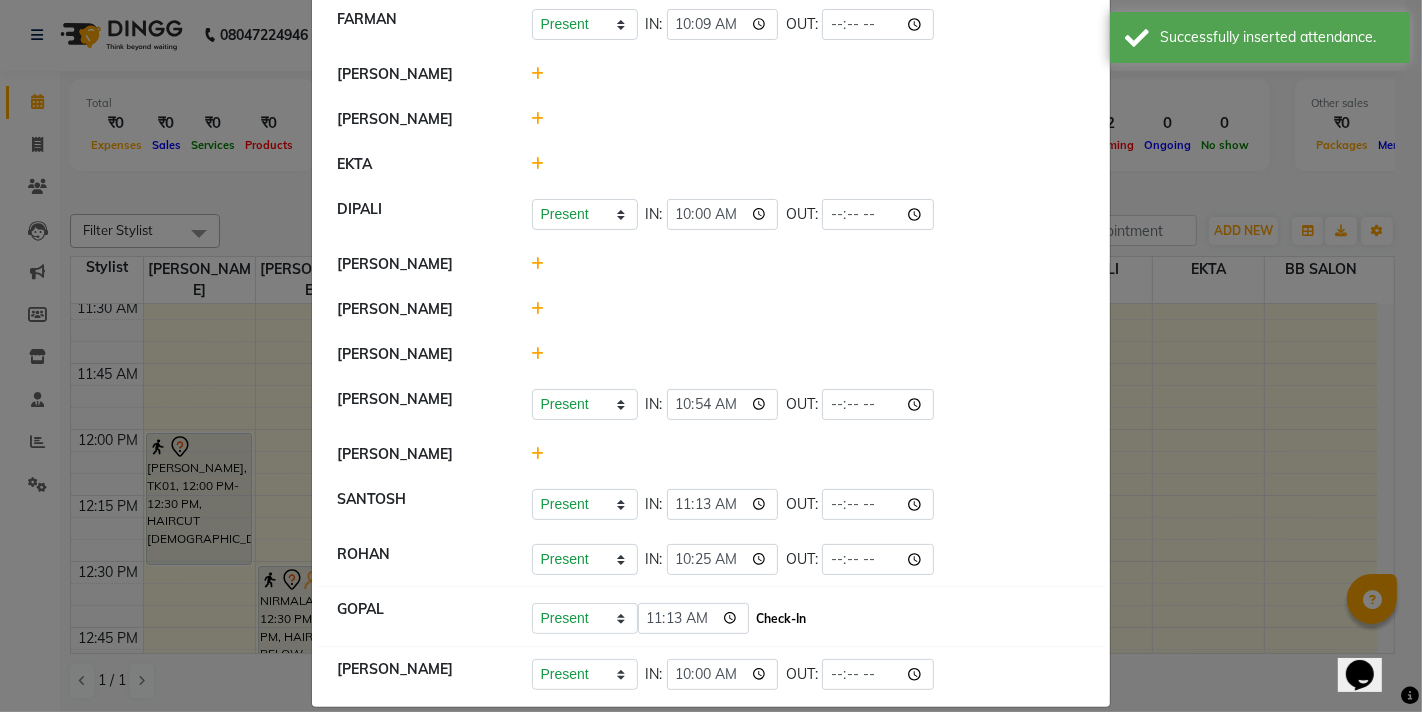 click on "Check-In" 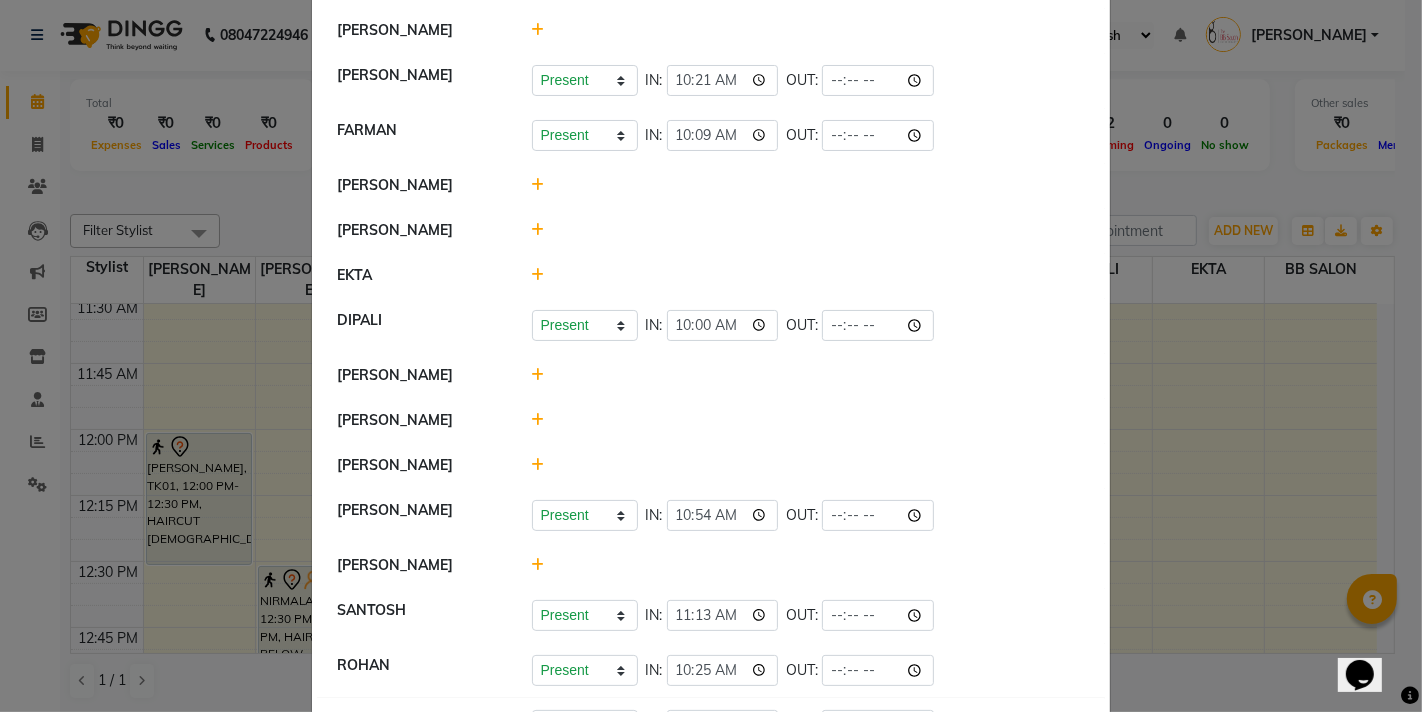 scroll, scrollTop: 1, scrollLeft: 0, axis: vertical 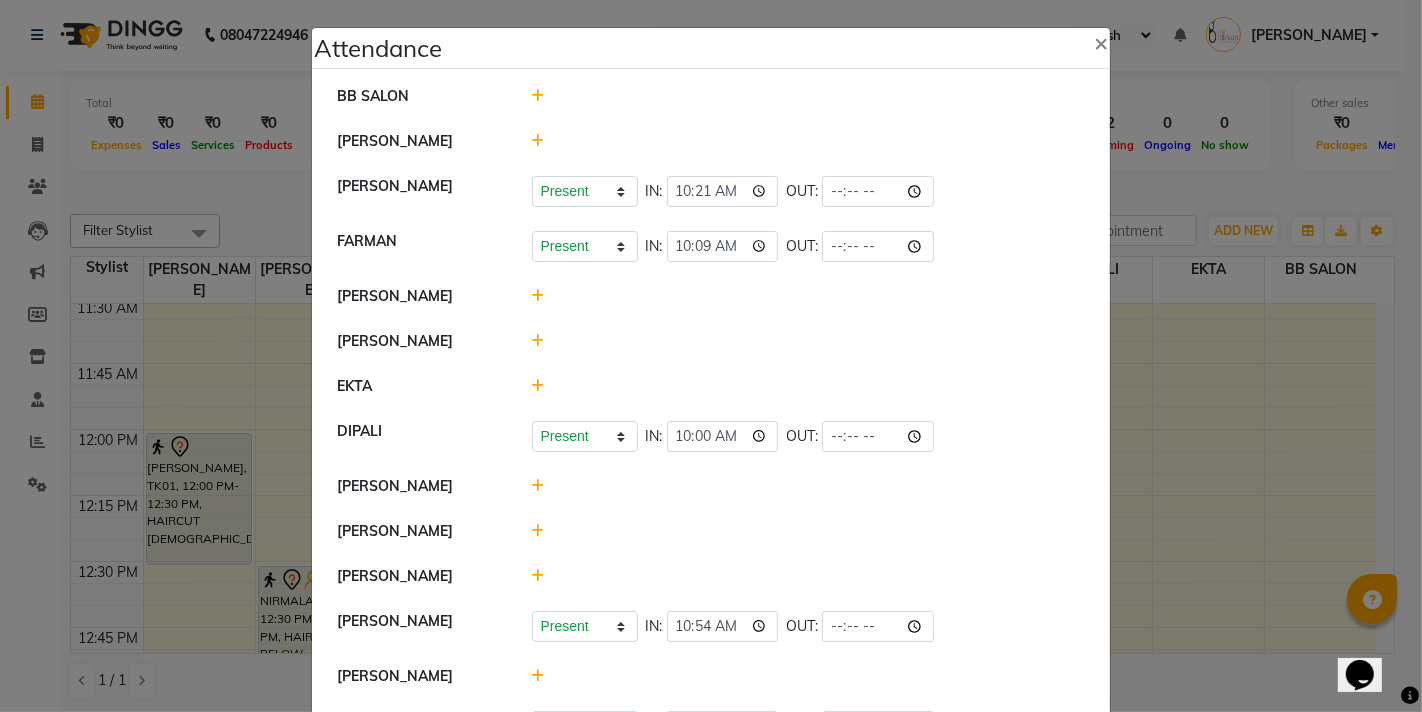 click 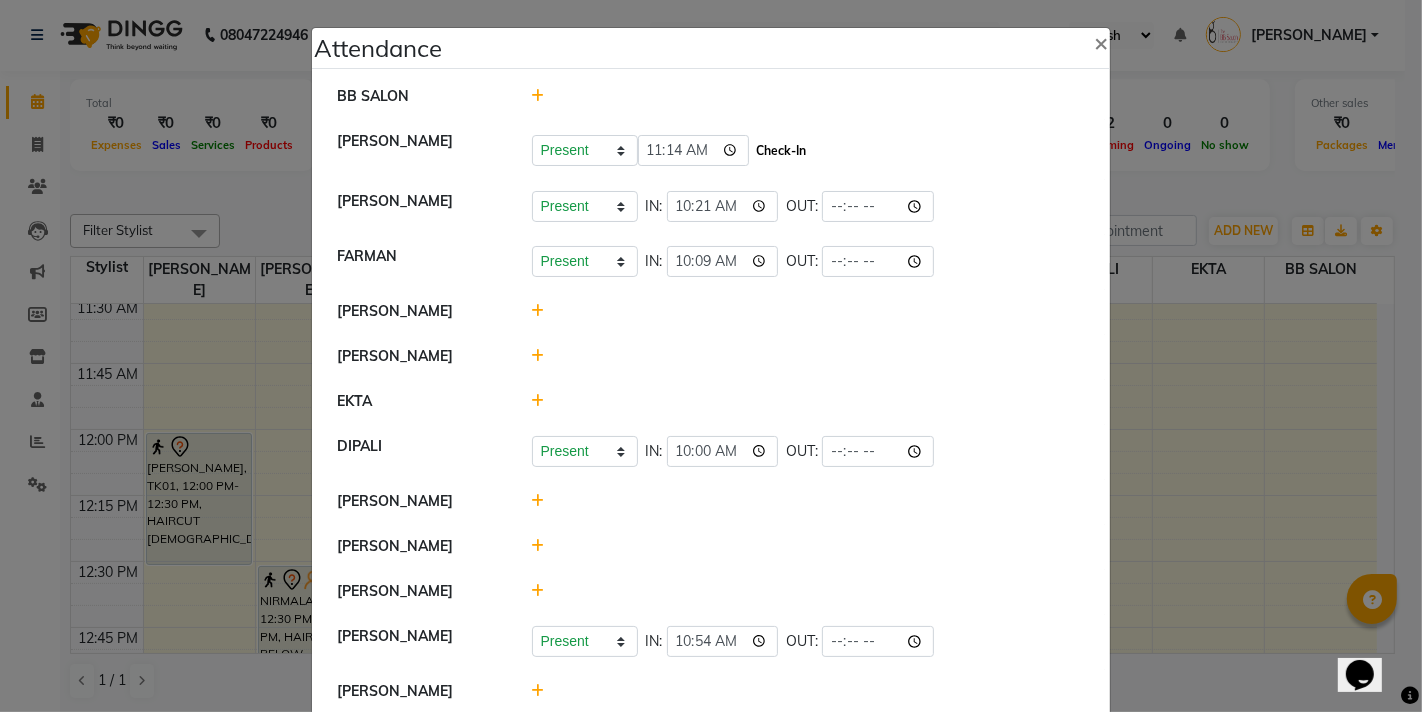 click on "Check-In" 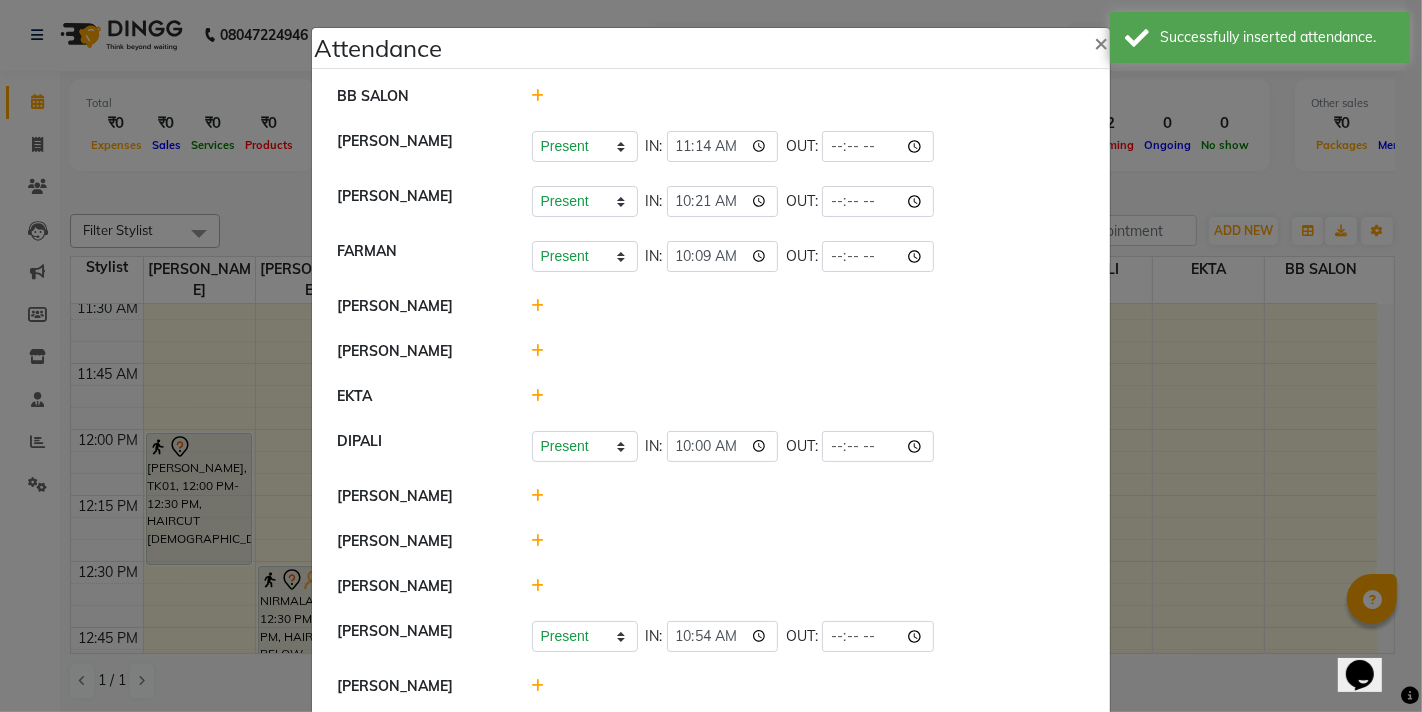 click 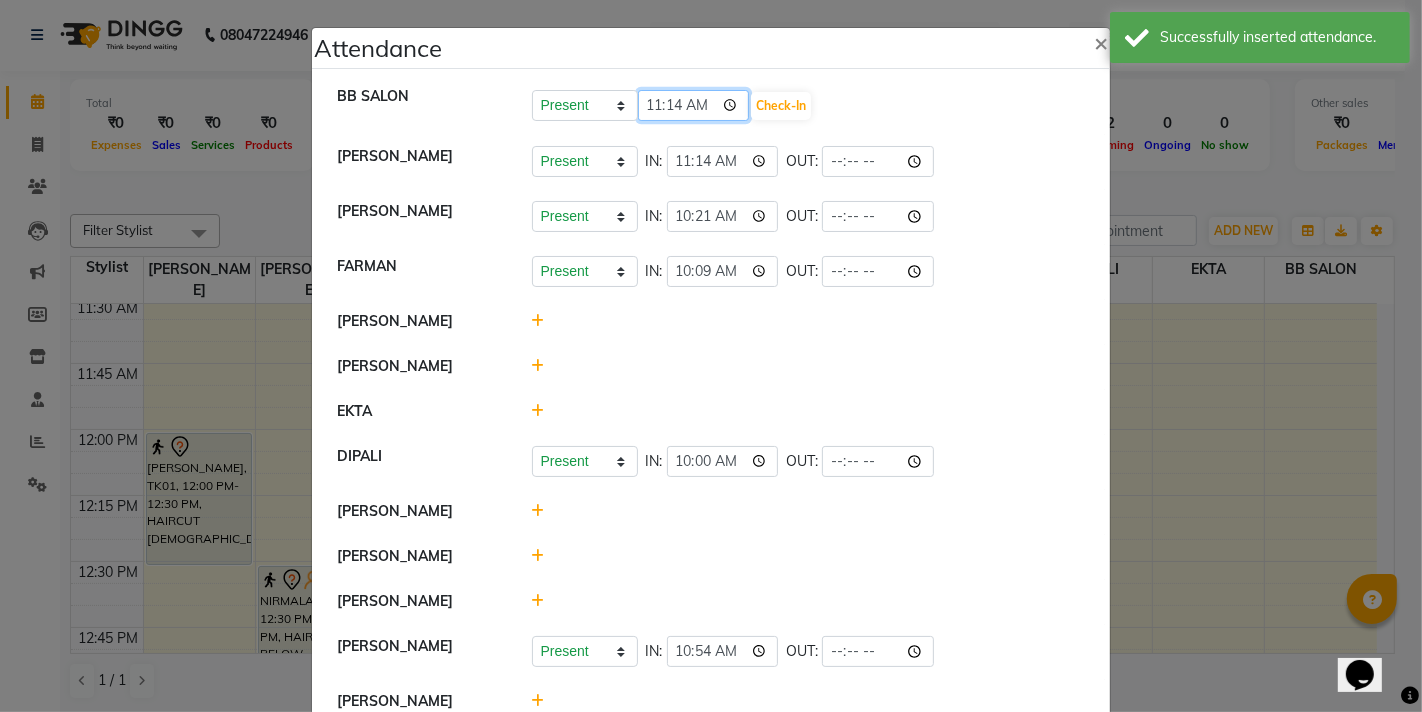 click on "11:14" 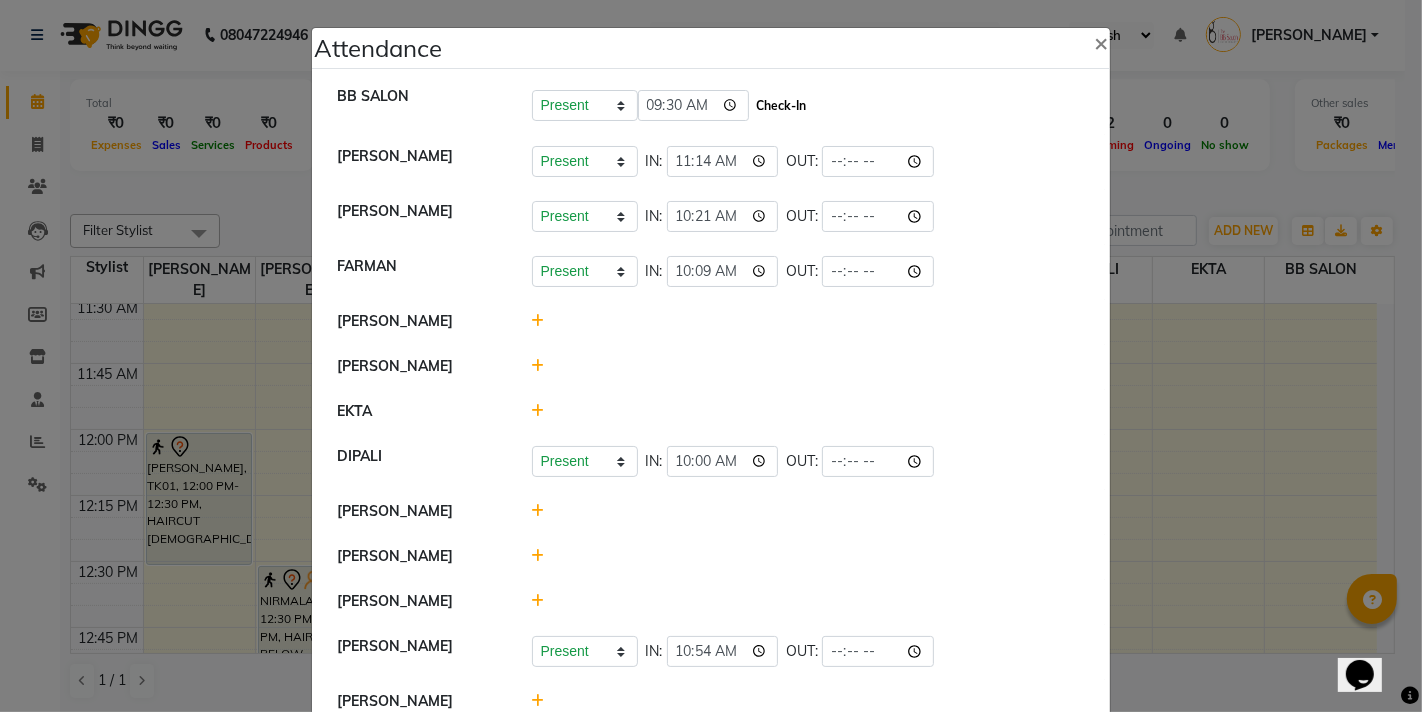 type on "09:30" 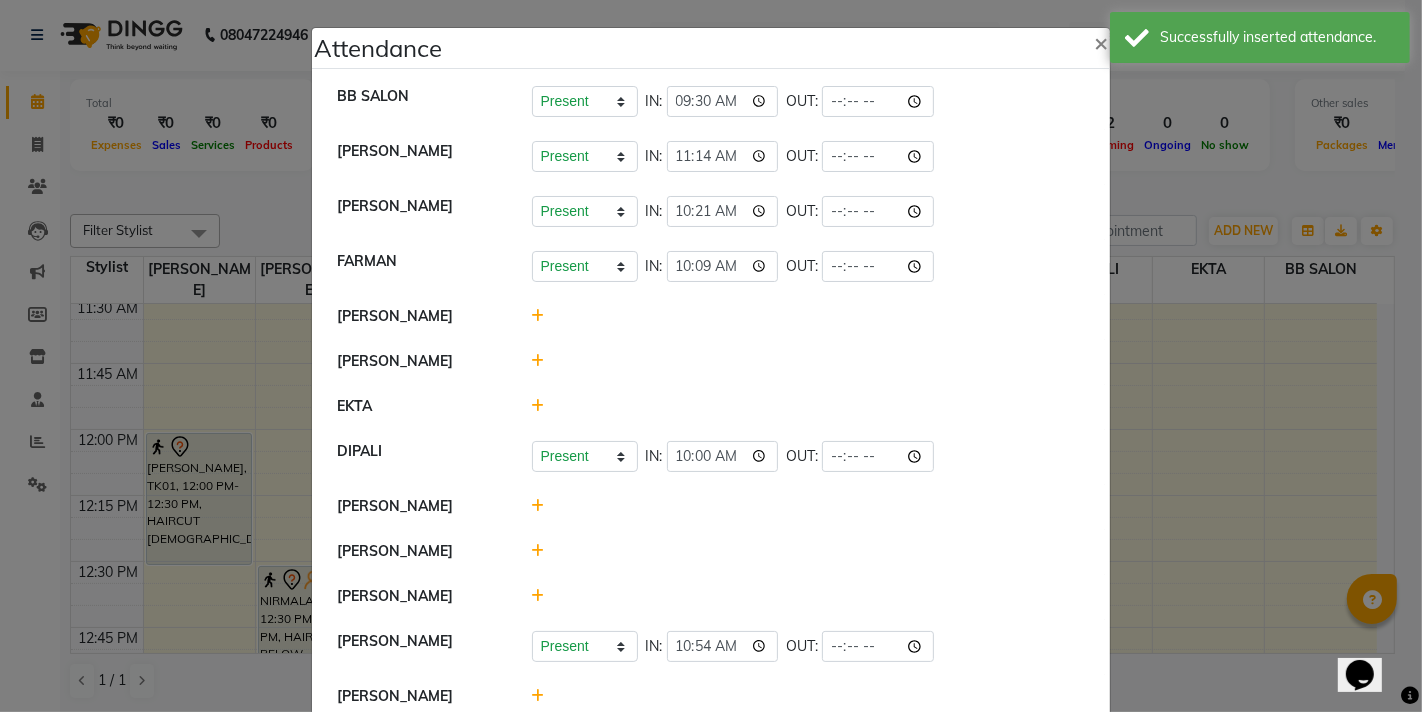 click 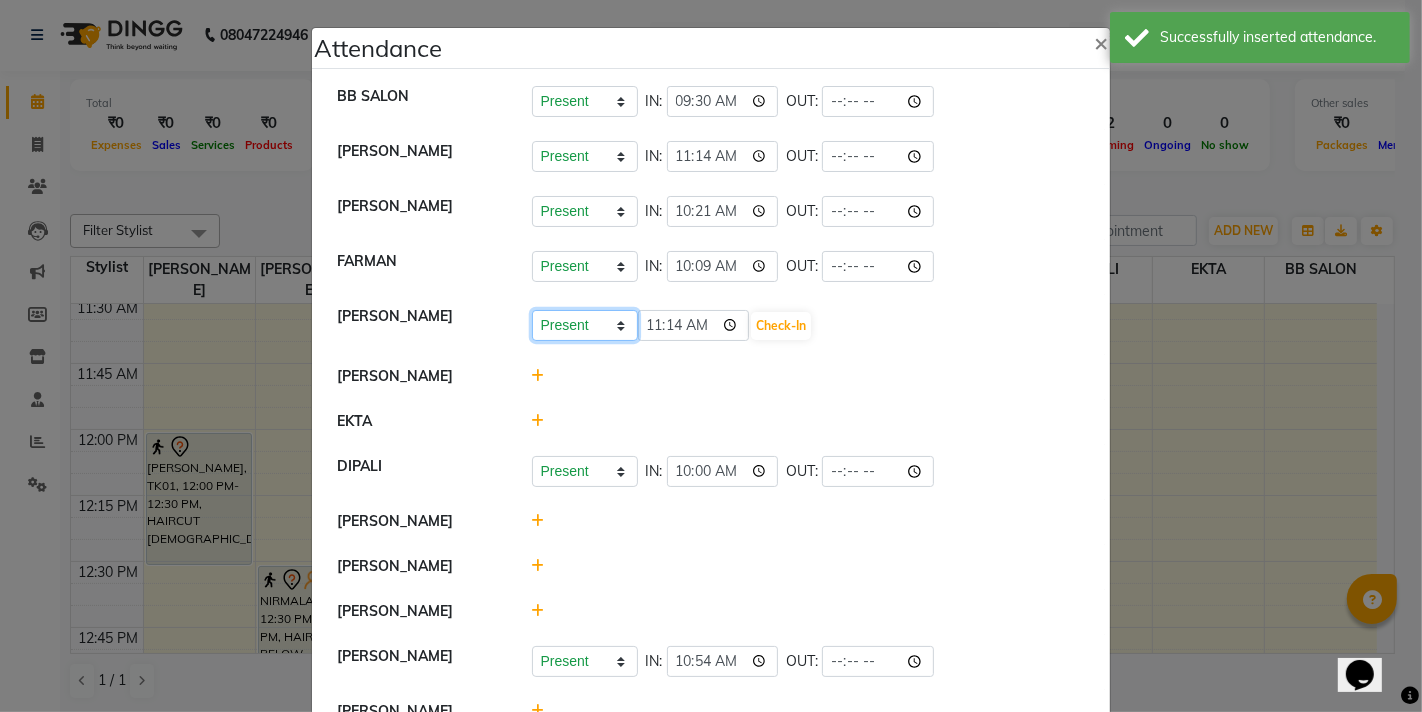 click on "Present Absent Late Half Day Weekly Off" 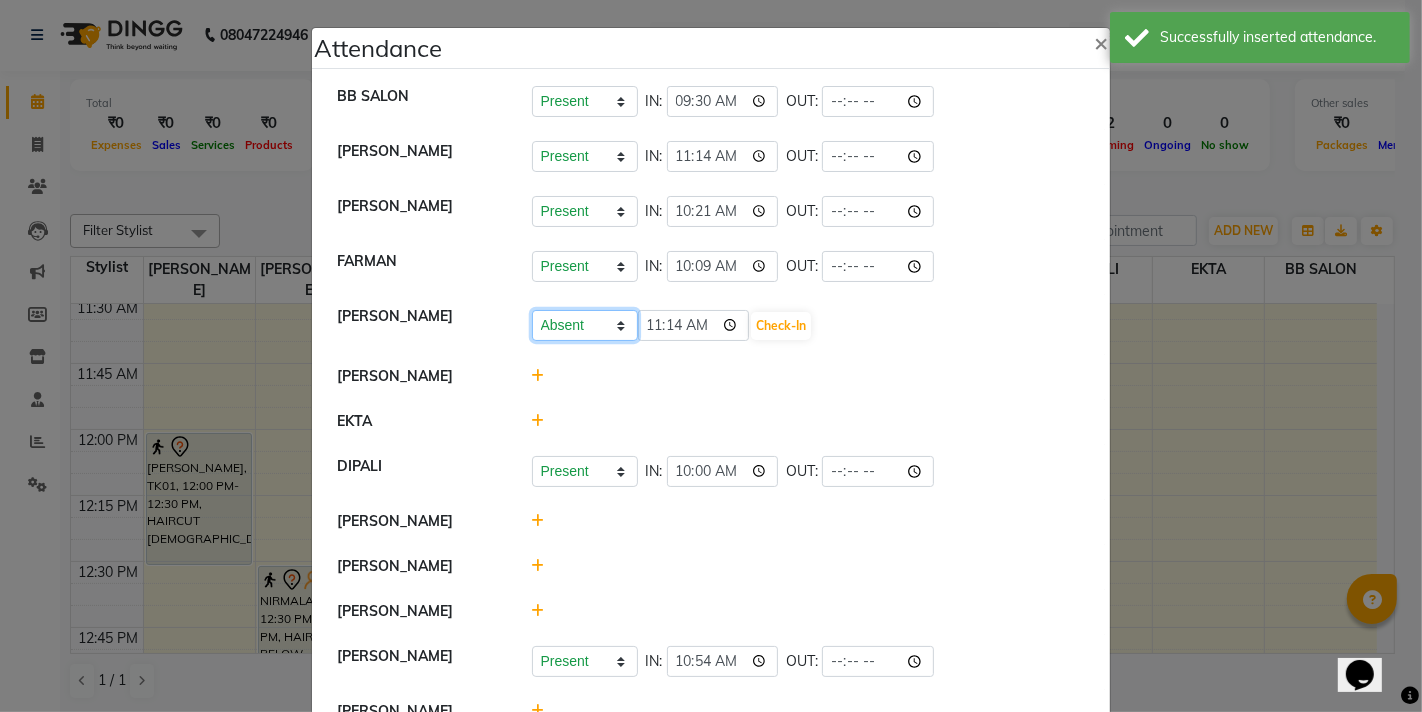 click on "Present Absent Late Half Day Weekly Off" 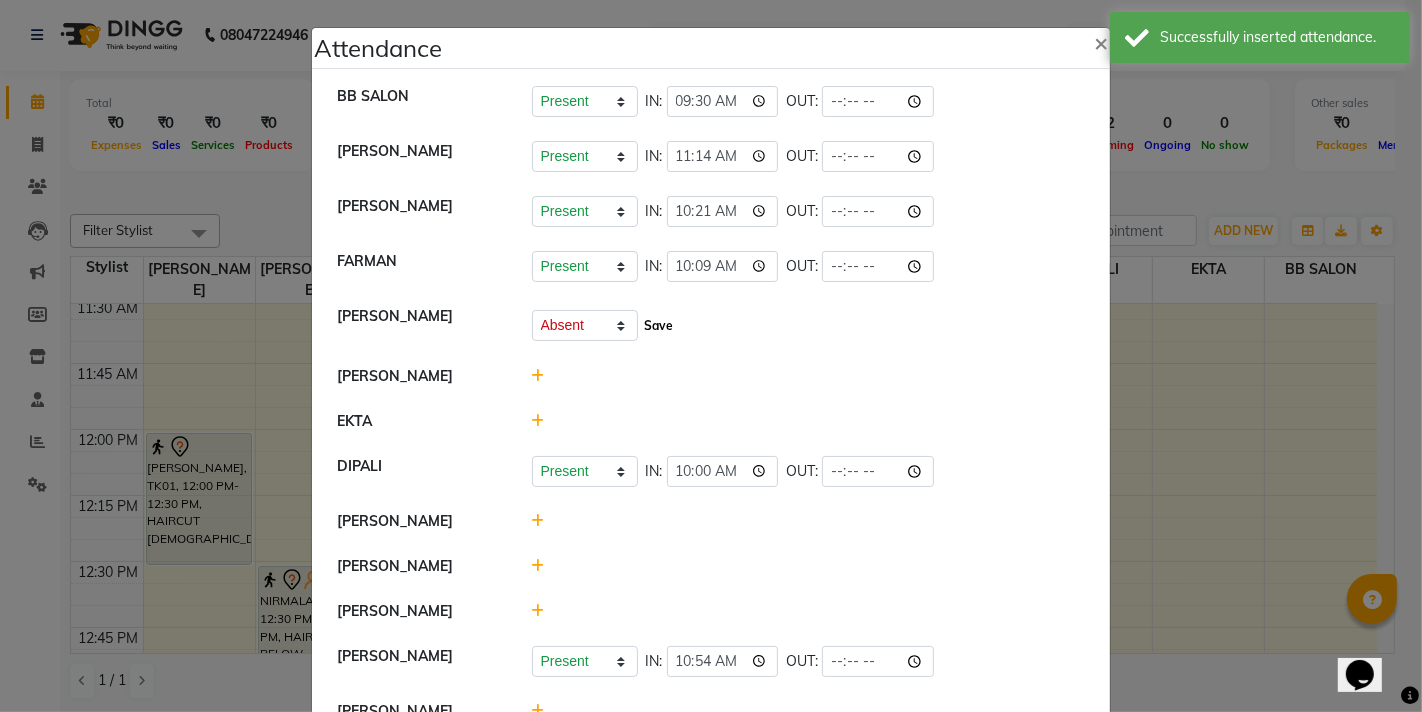 click on "Save" 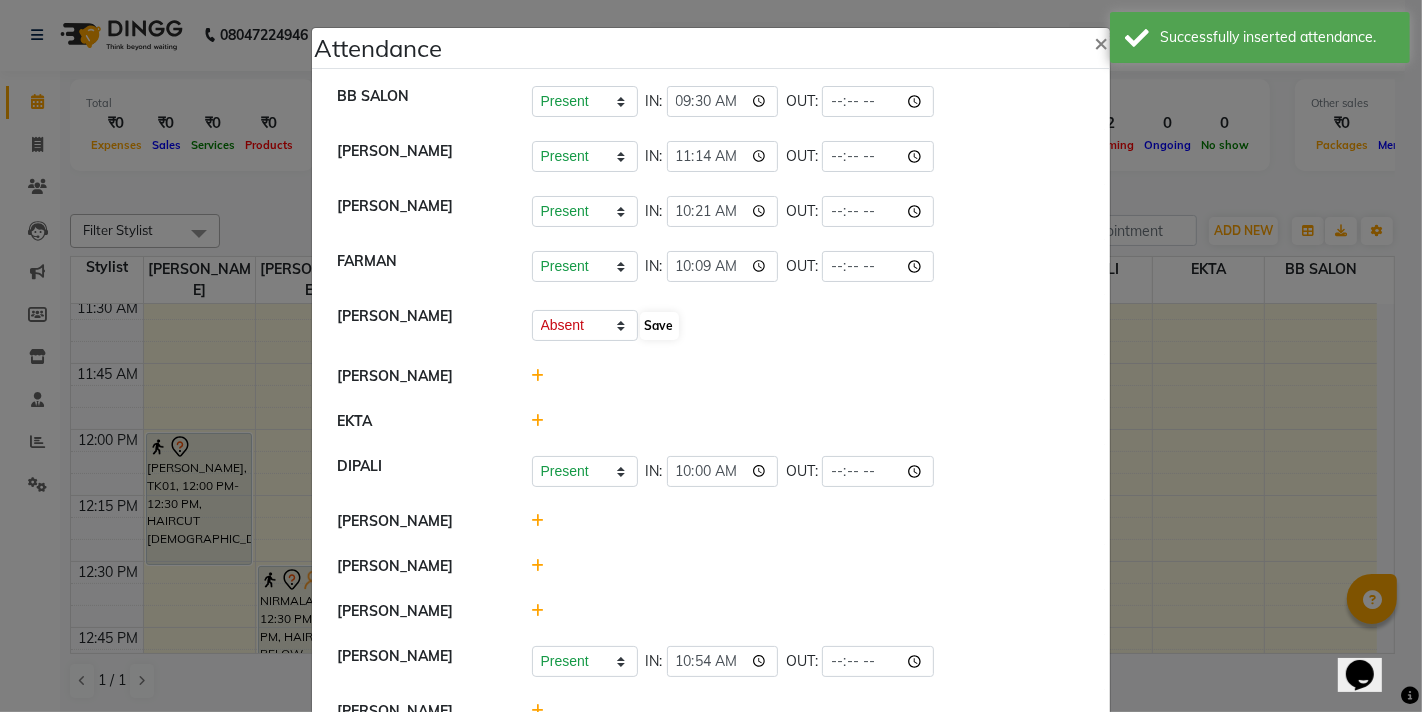 select on "A" 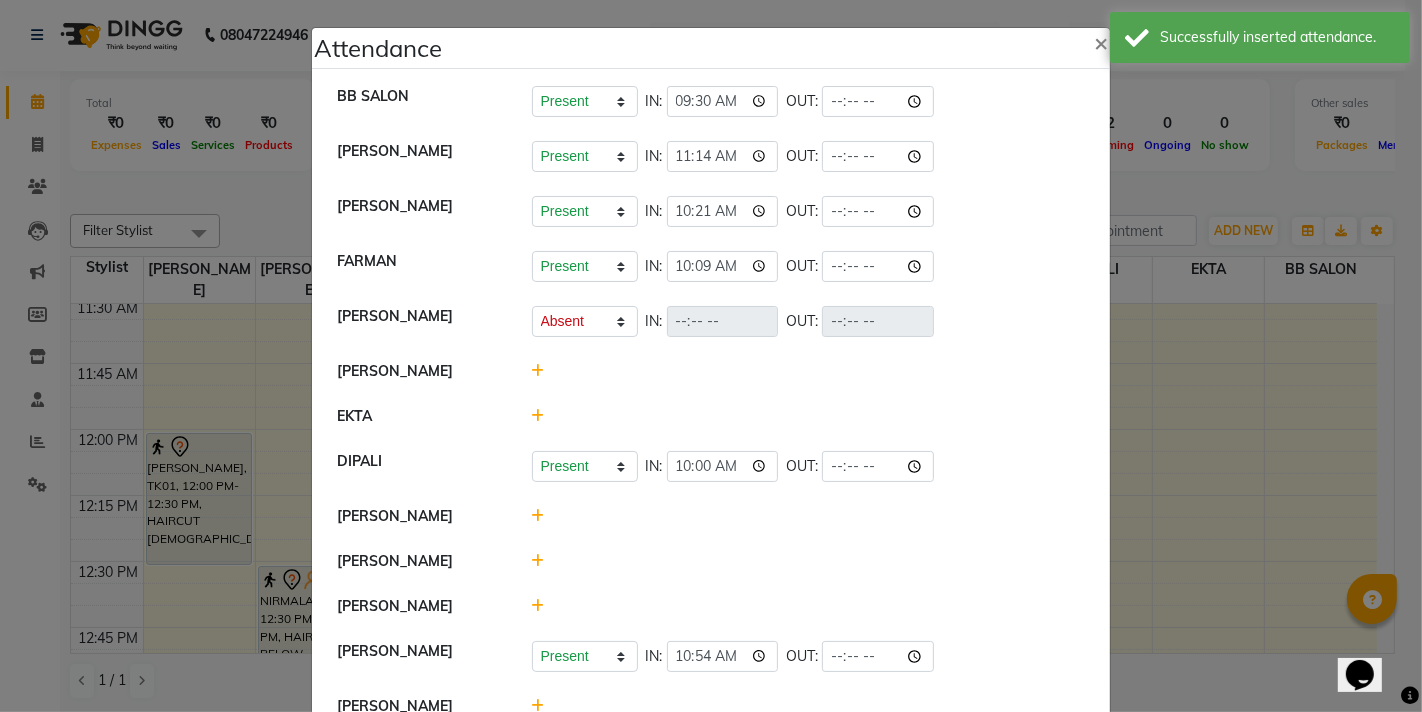 click 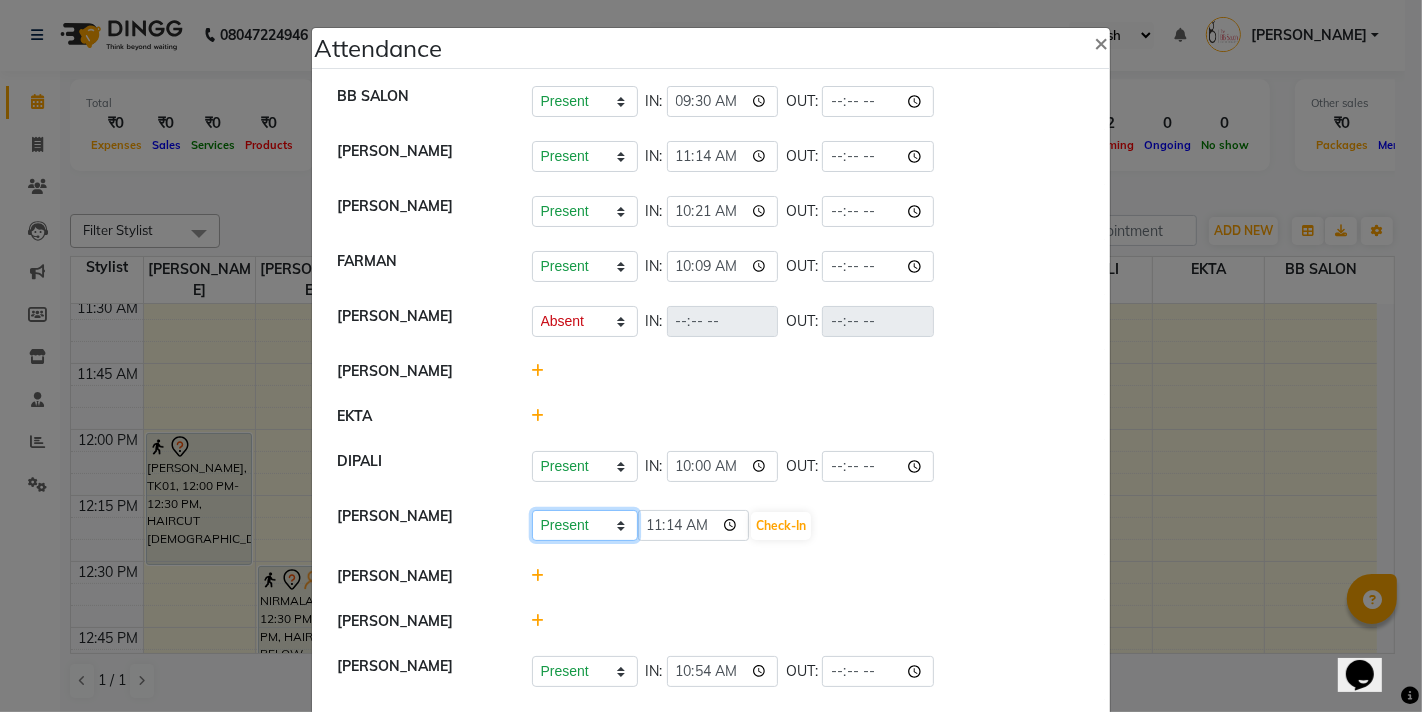 click on "Present Absent Late Half Day Weekly Off" 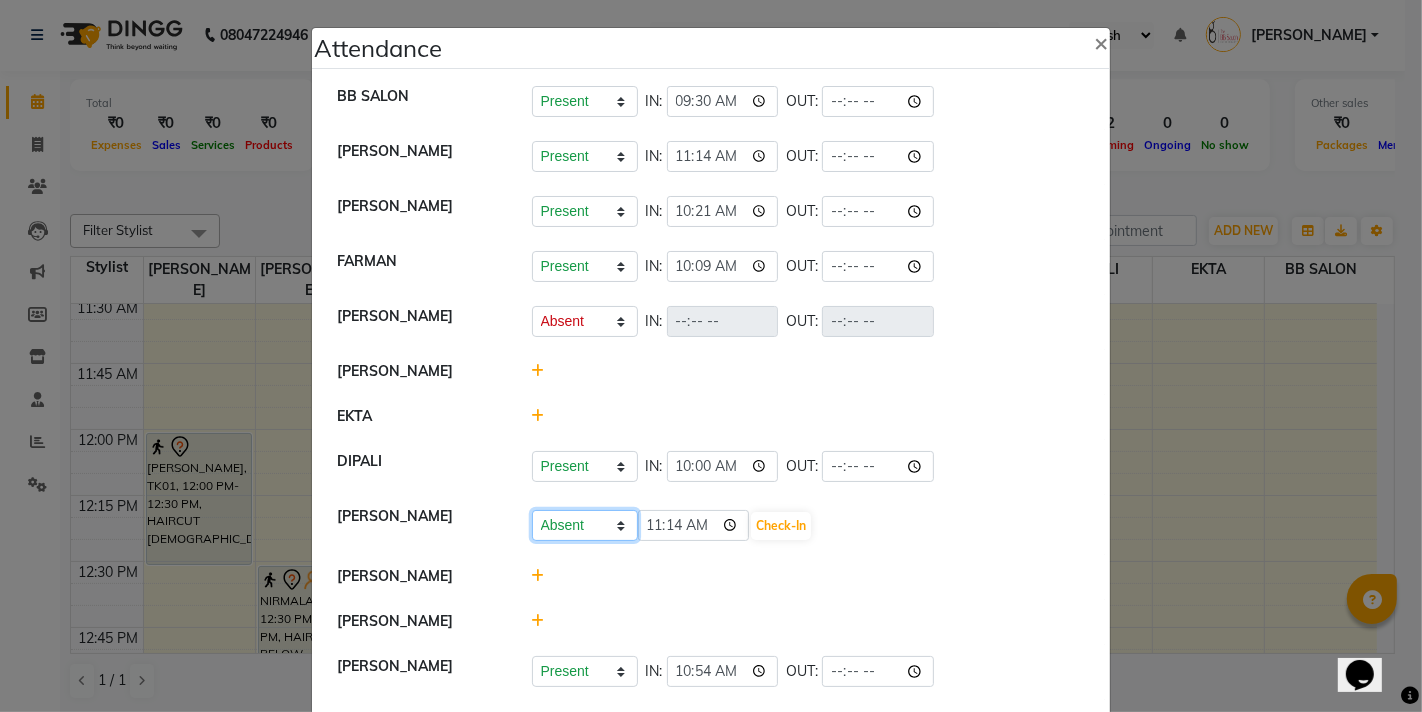 click on "Present Absent Late Half Day Weekly Off" 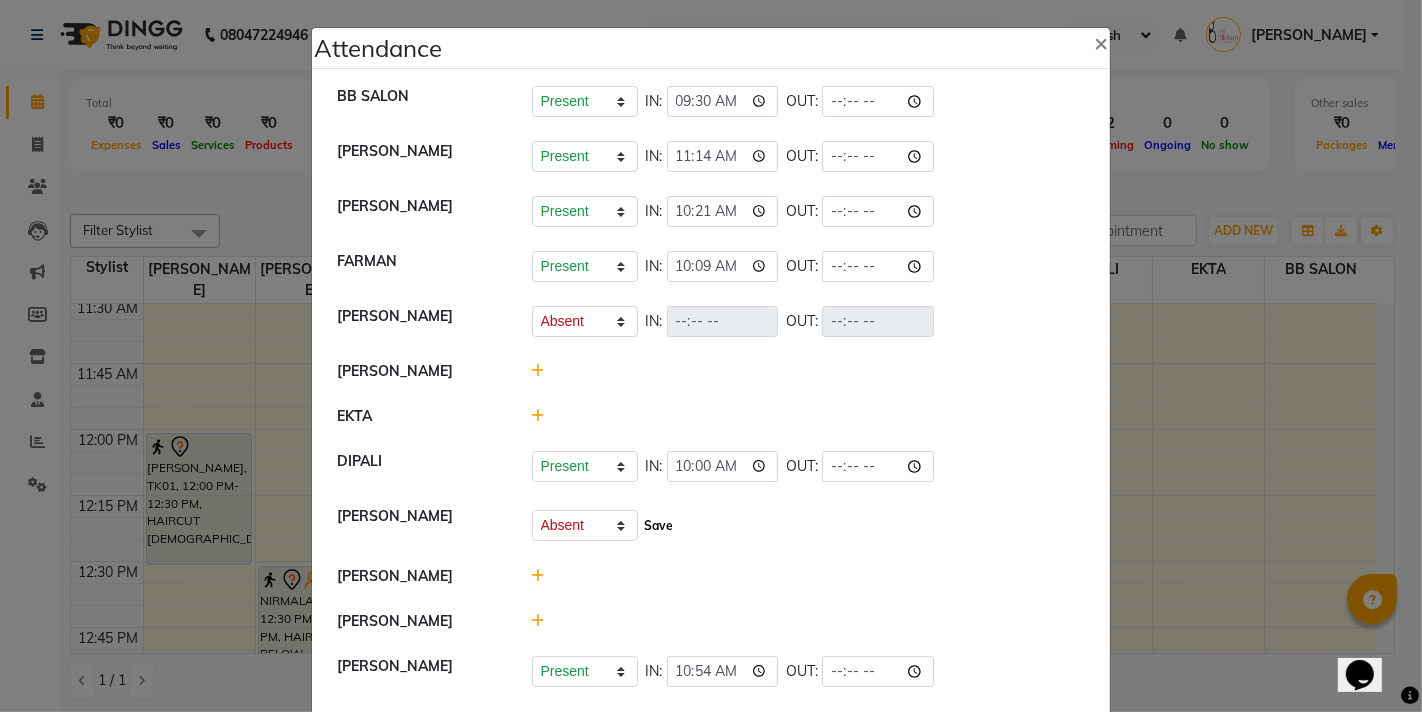 click on "Save" 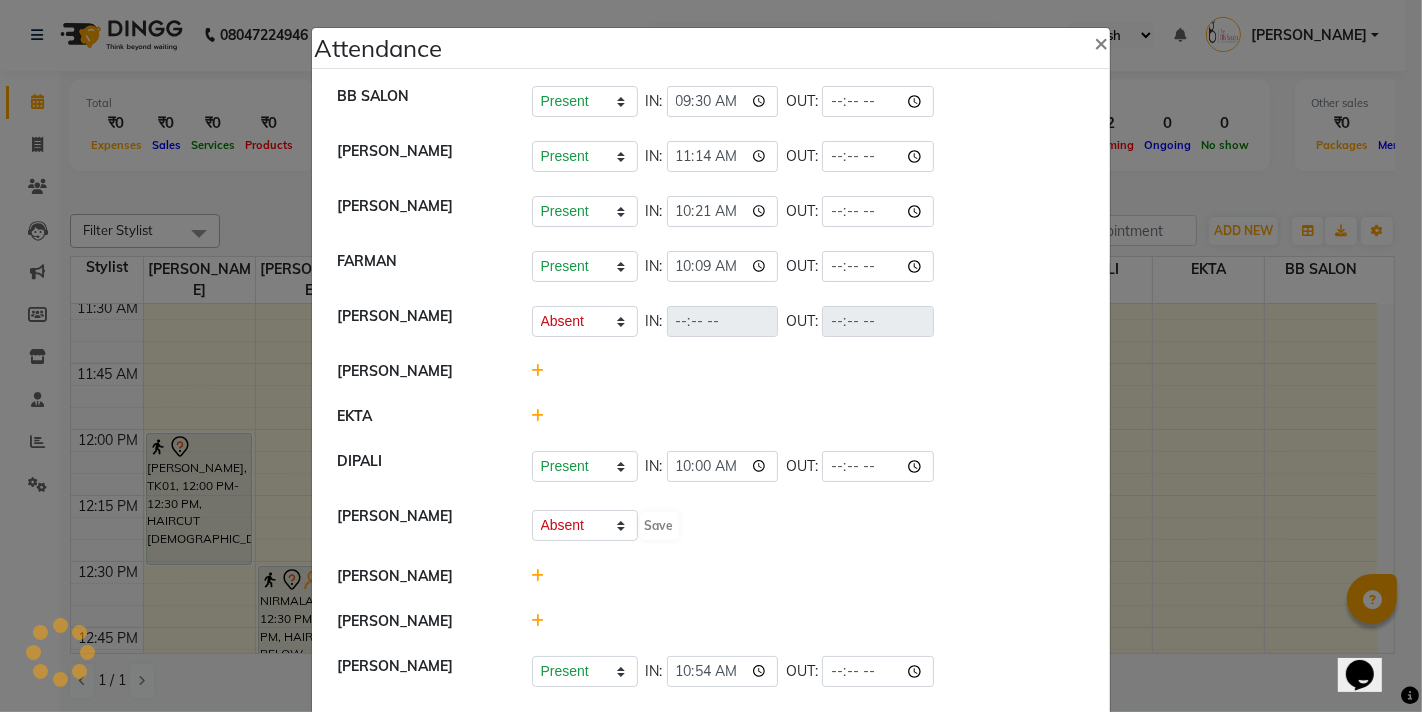 select on "A" 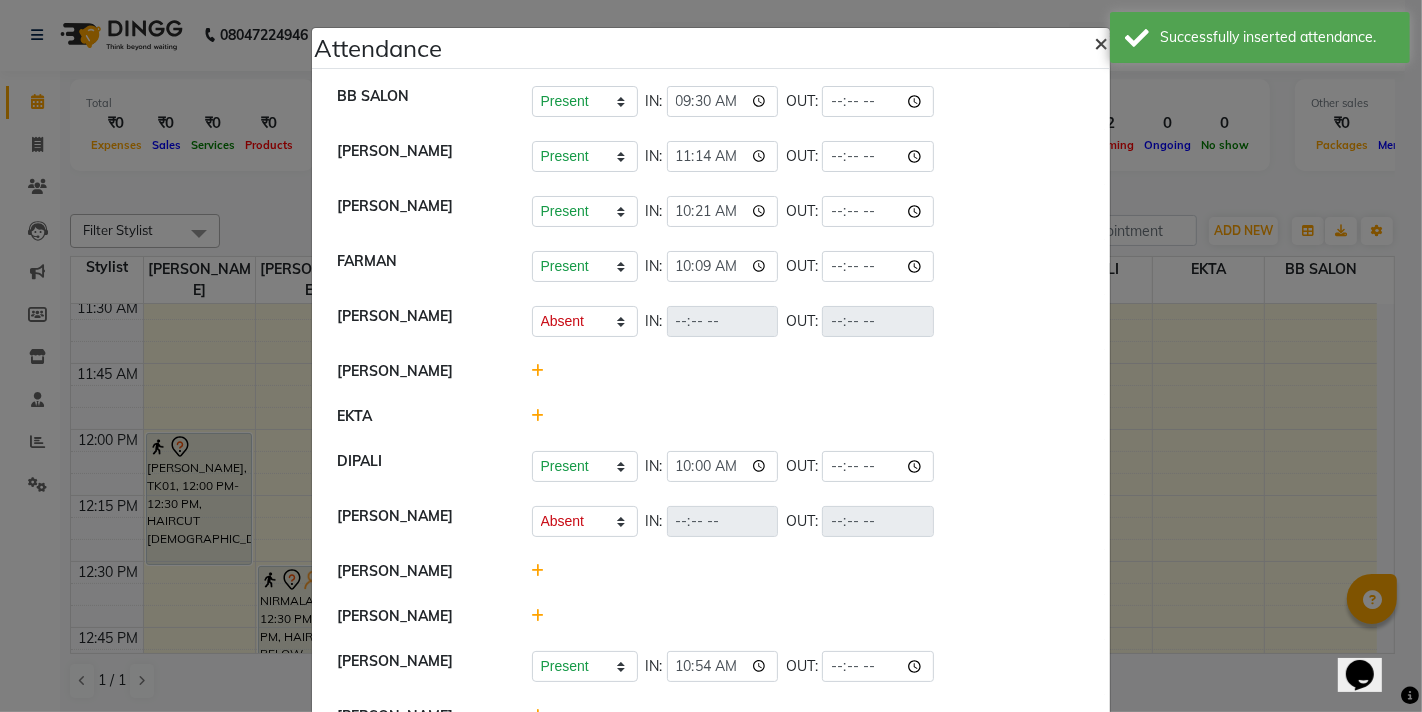 click on "×" 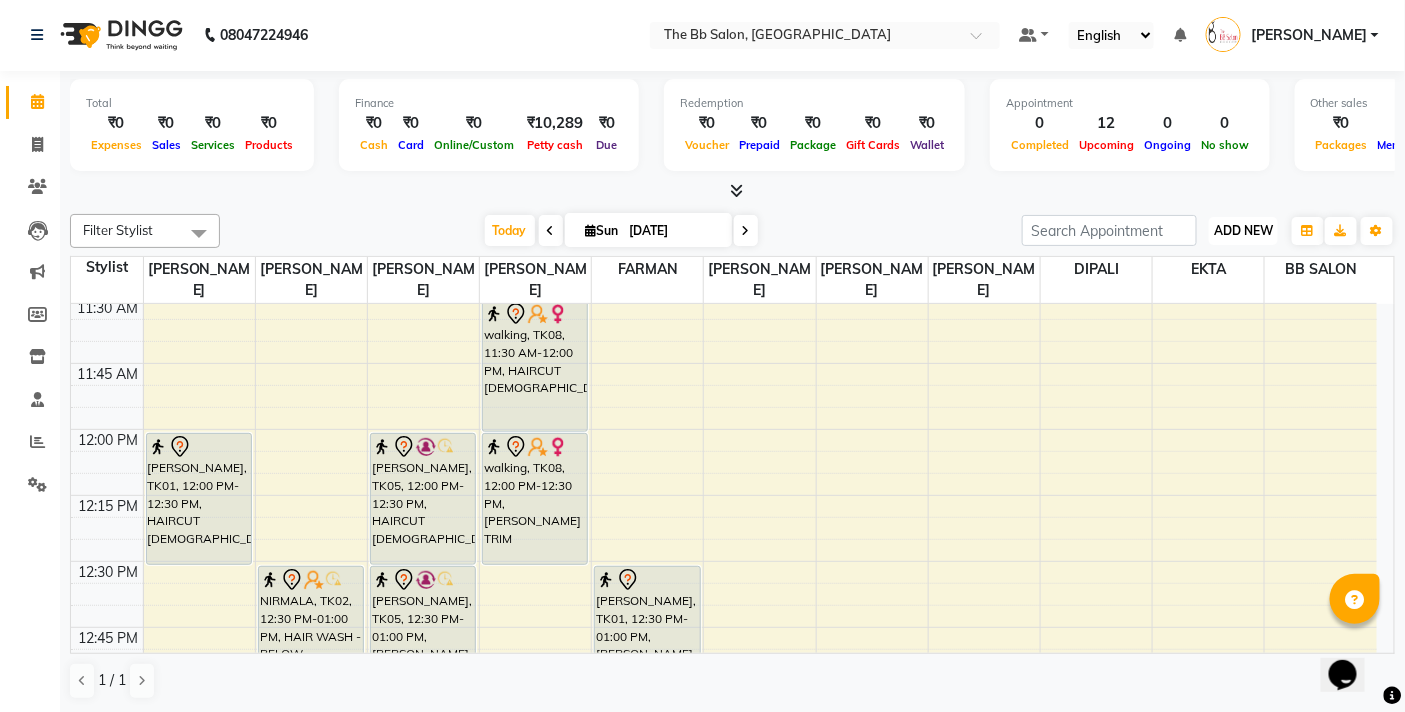 click on "ADD NEW" at bounding box center [1243, 230] 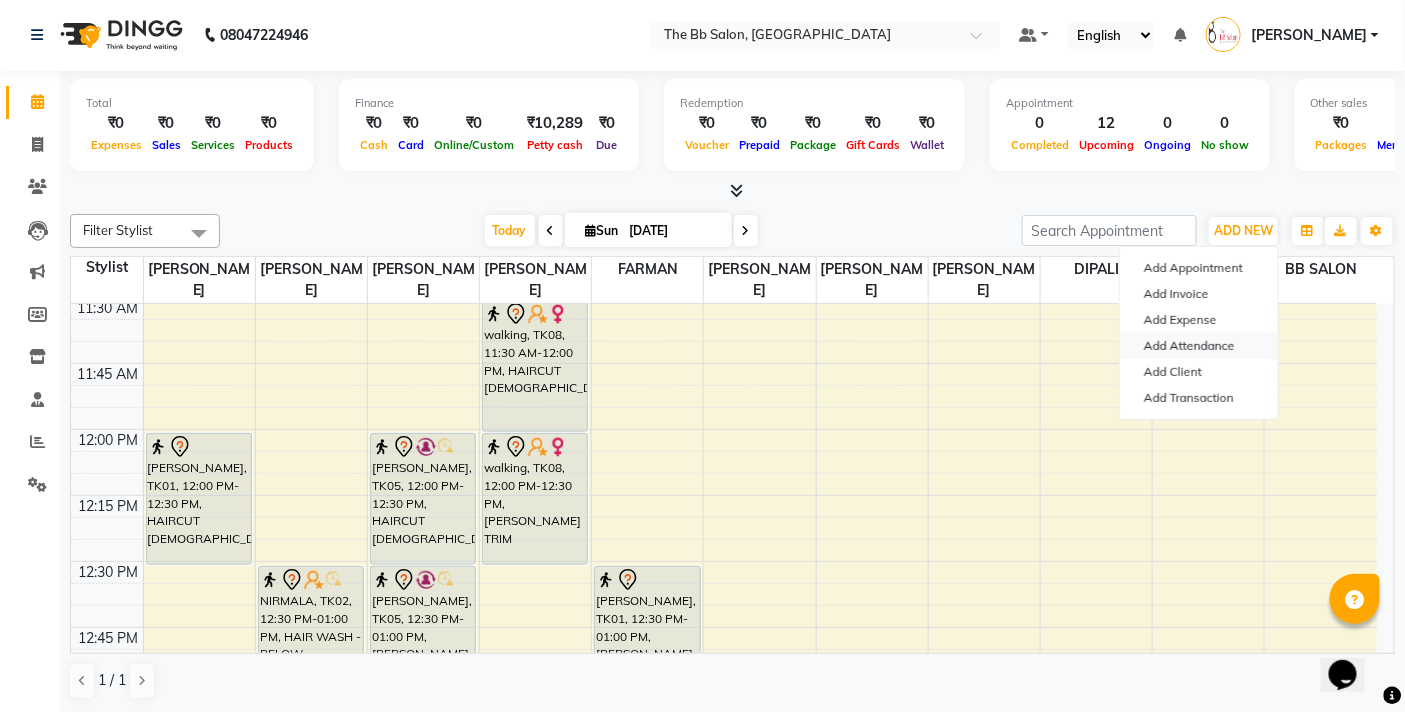 click on "Add Attendance" at bounding box center (1199, 346) 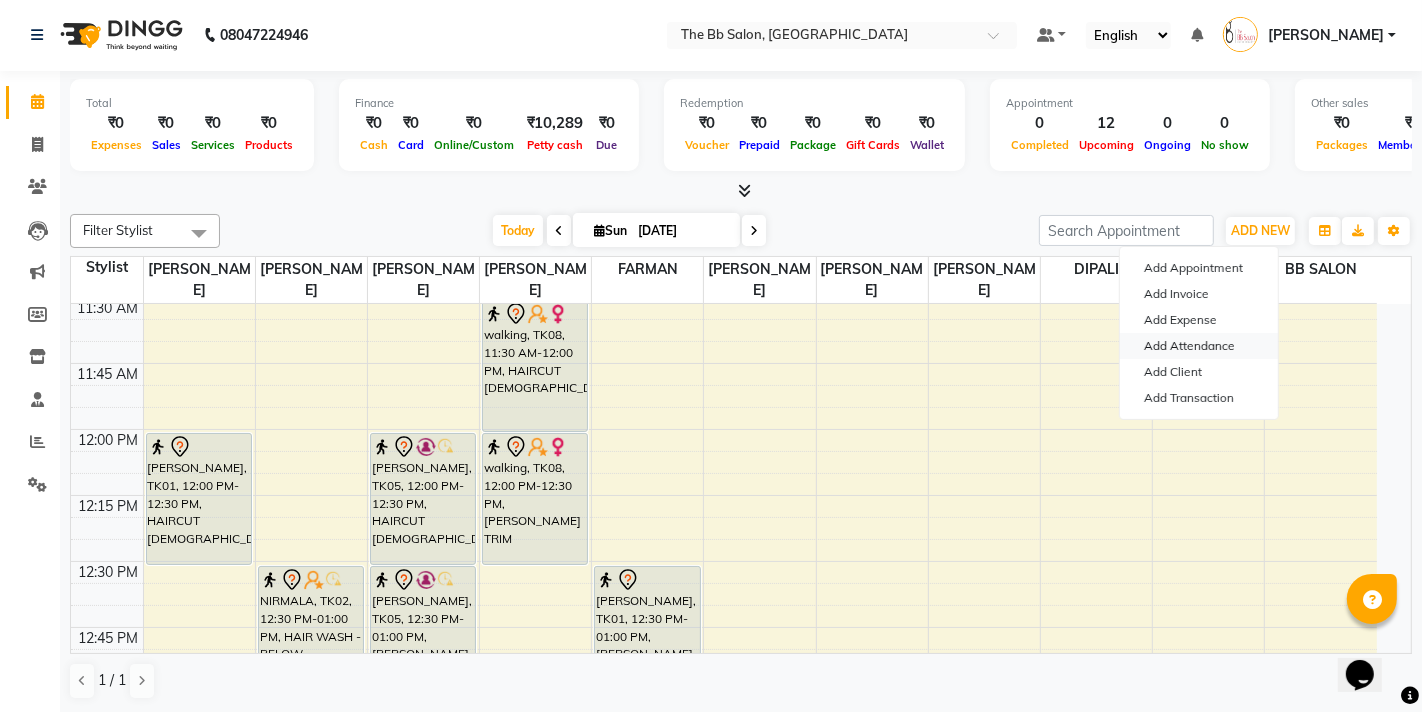 select on "A" 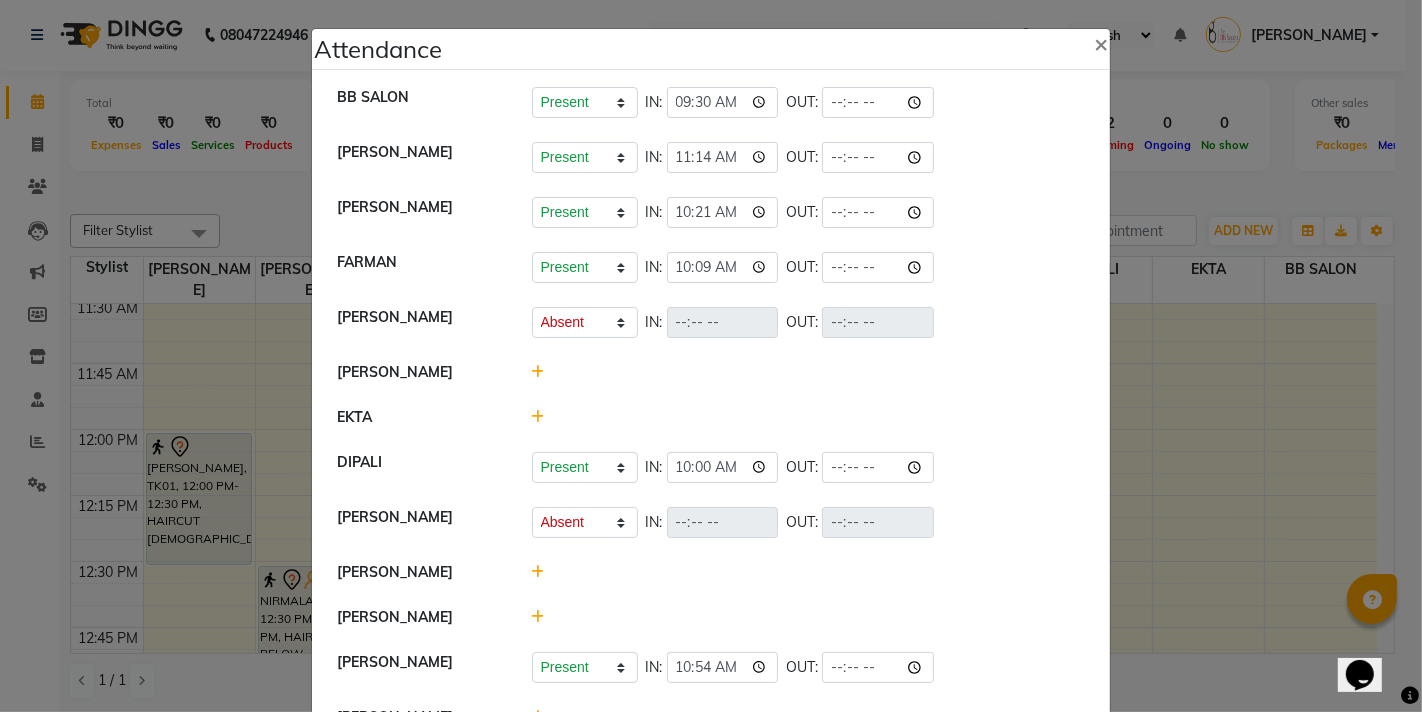 click 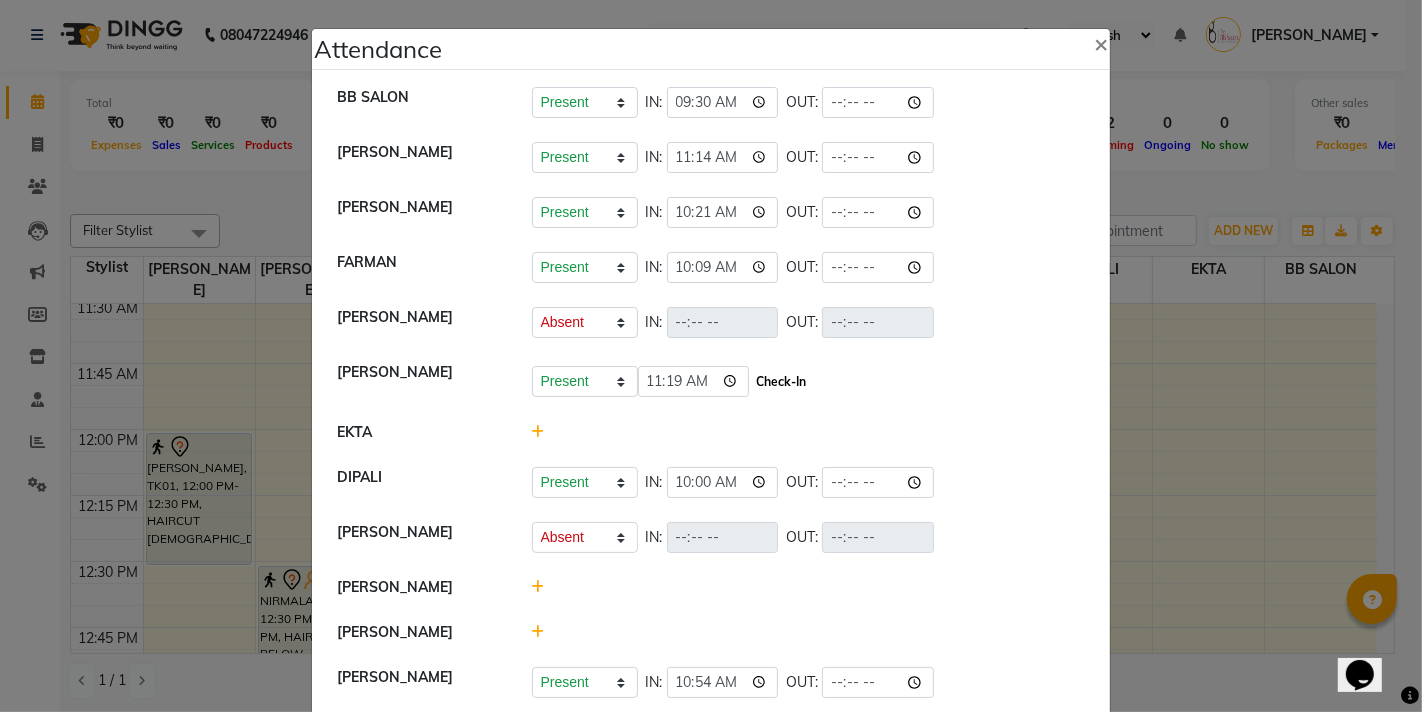 click on "Check-In" 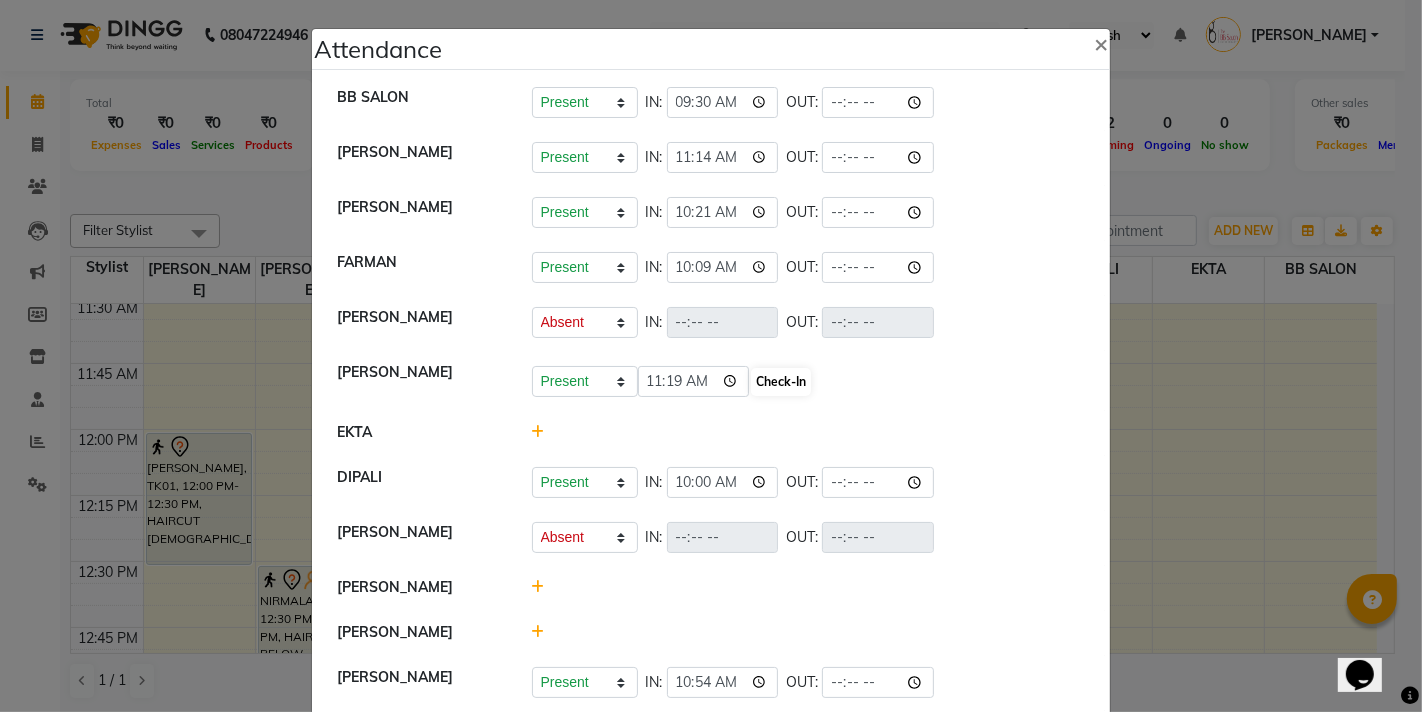 select on "A" 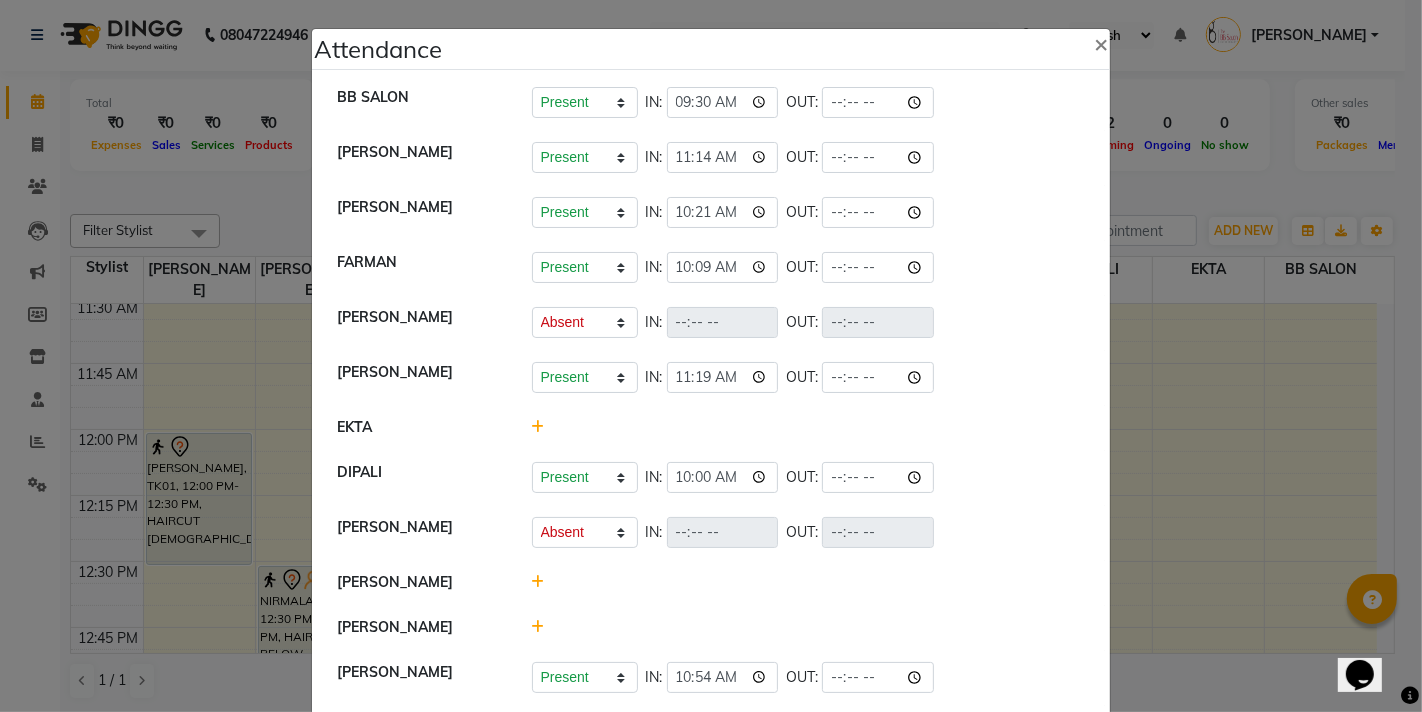 click 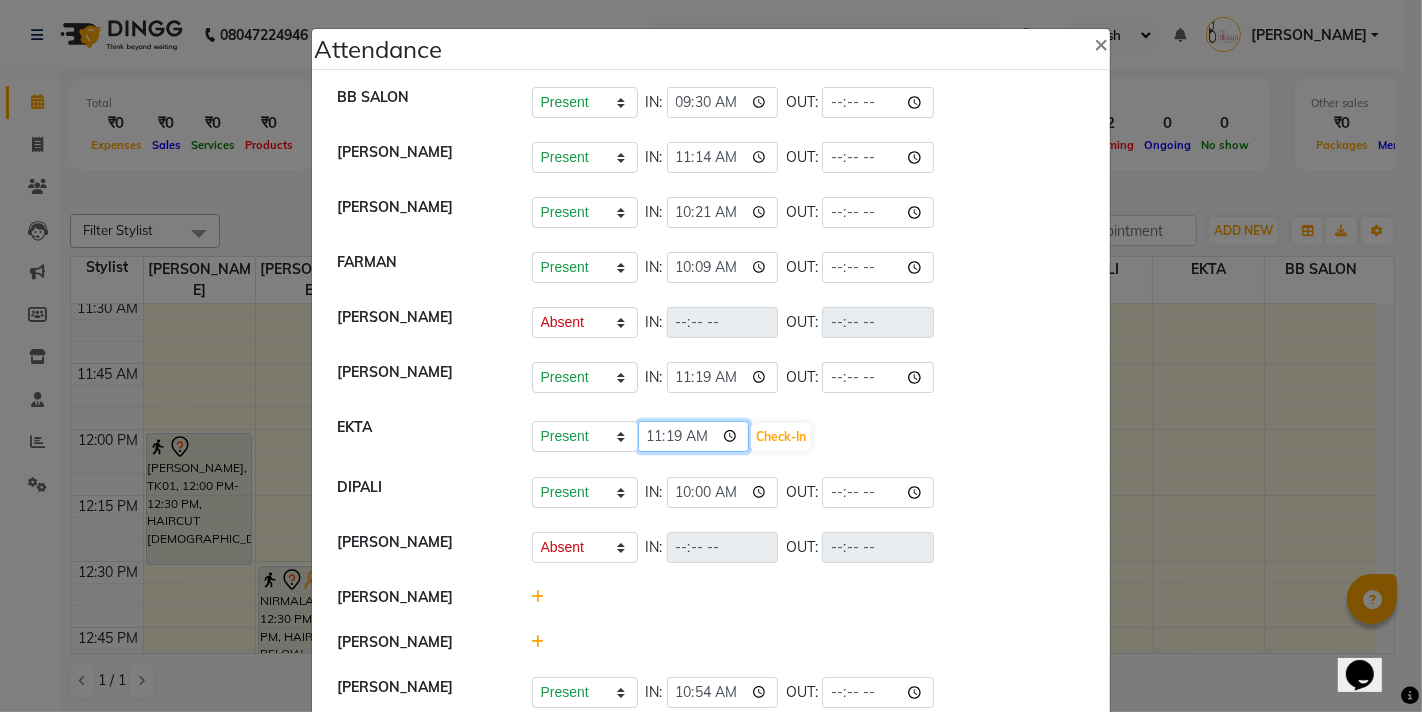 click on "11:19" 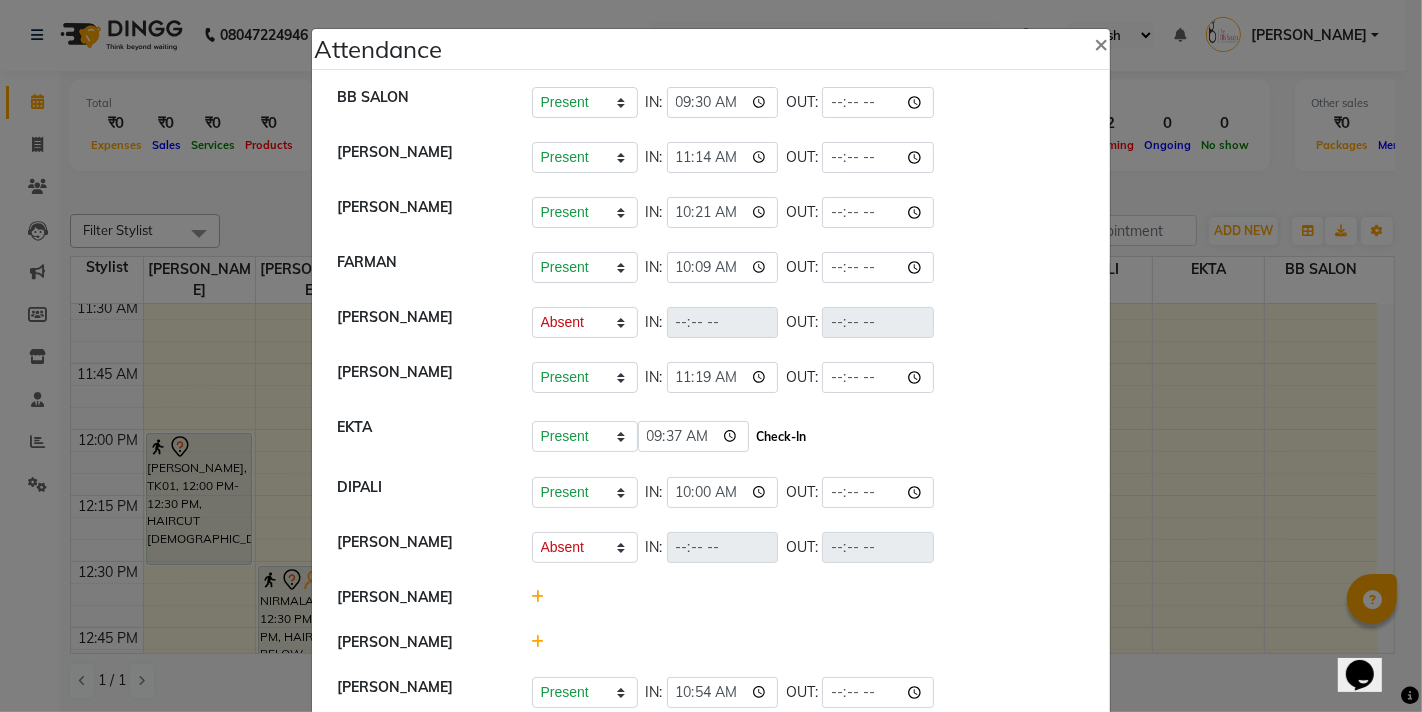 type on "09:37" 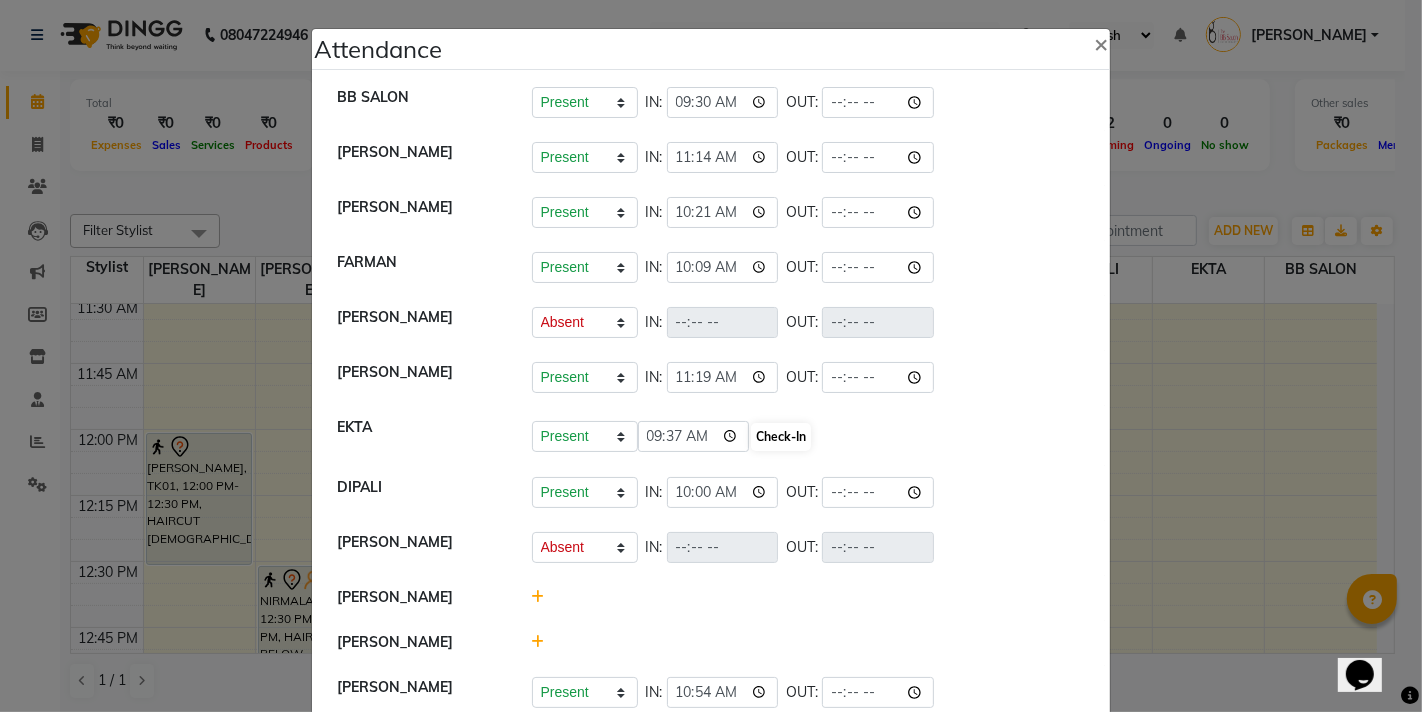 select on "A" 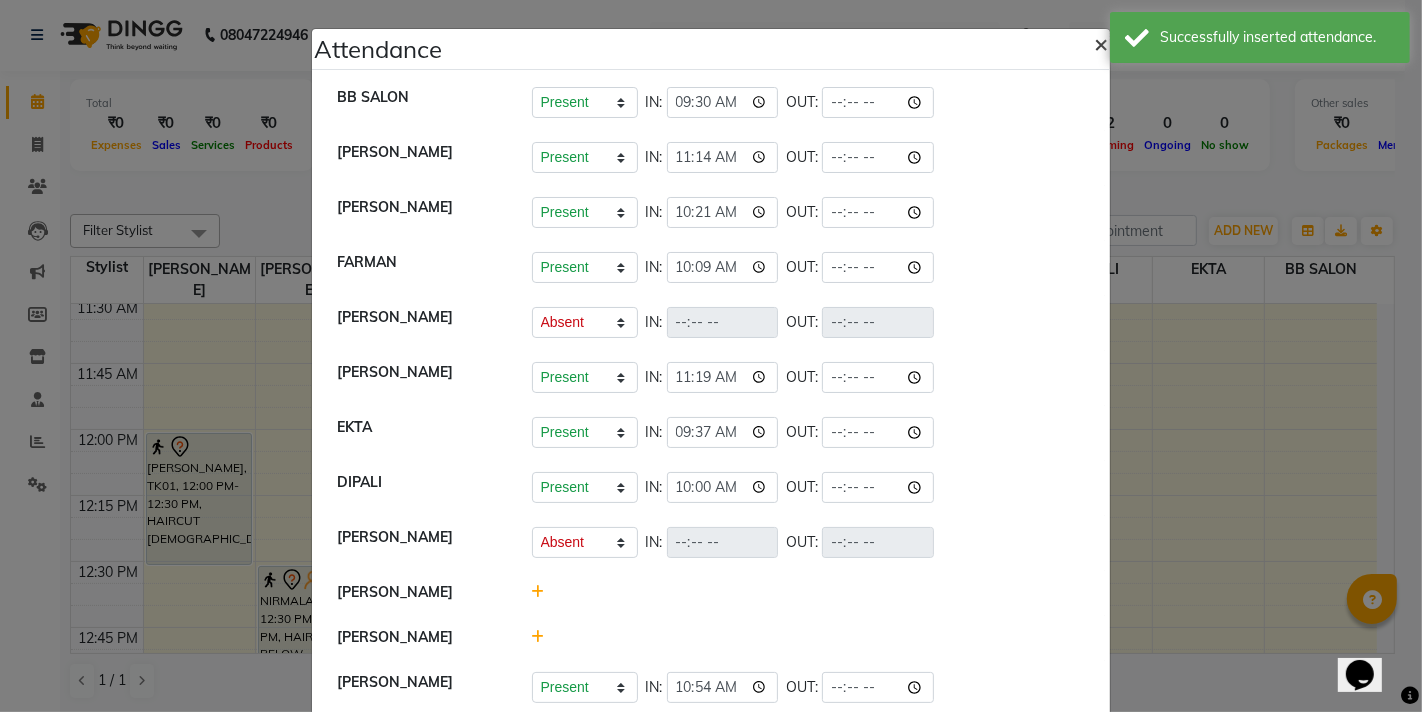 click on "×" 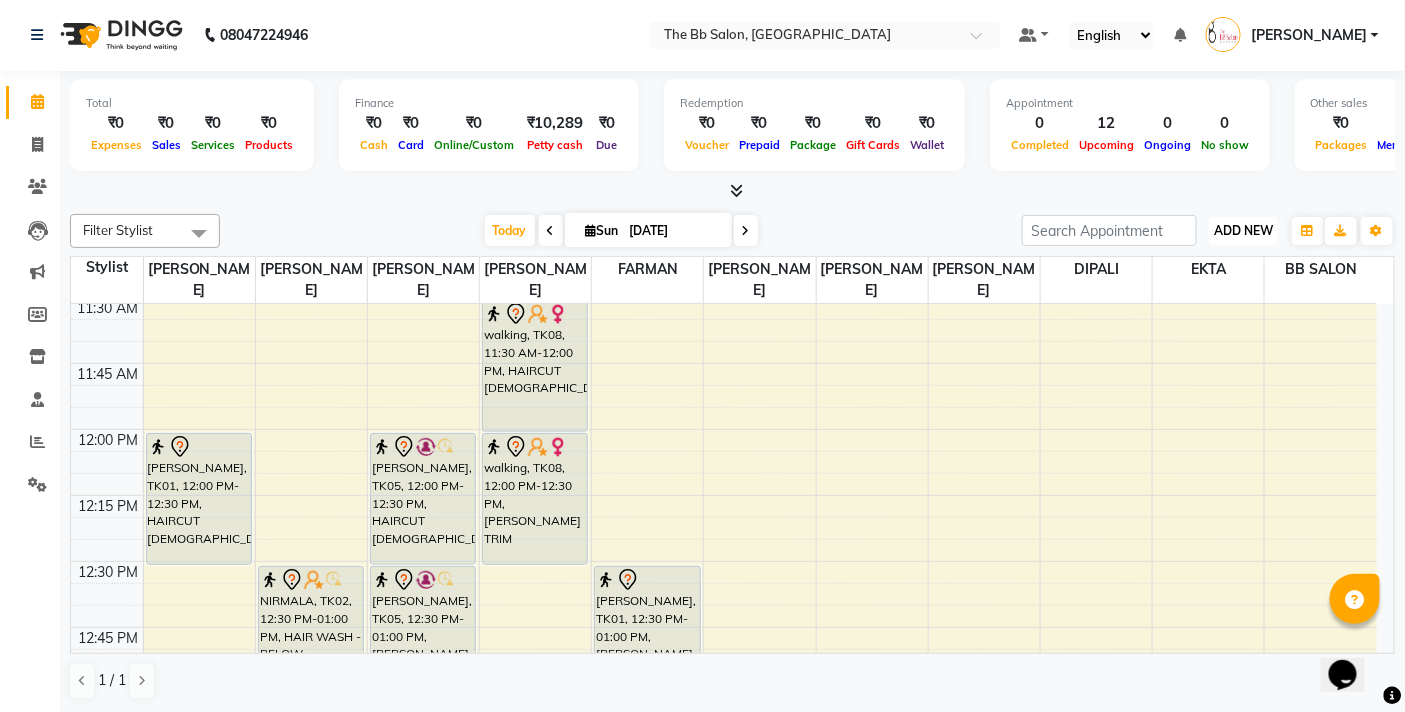 click on "ADD NEW" at bounding box center (1243, 230) 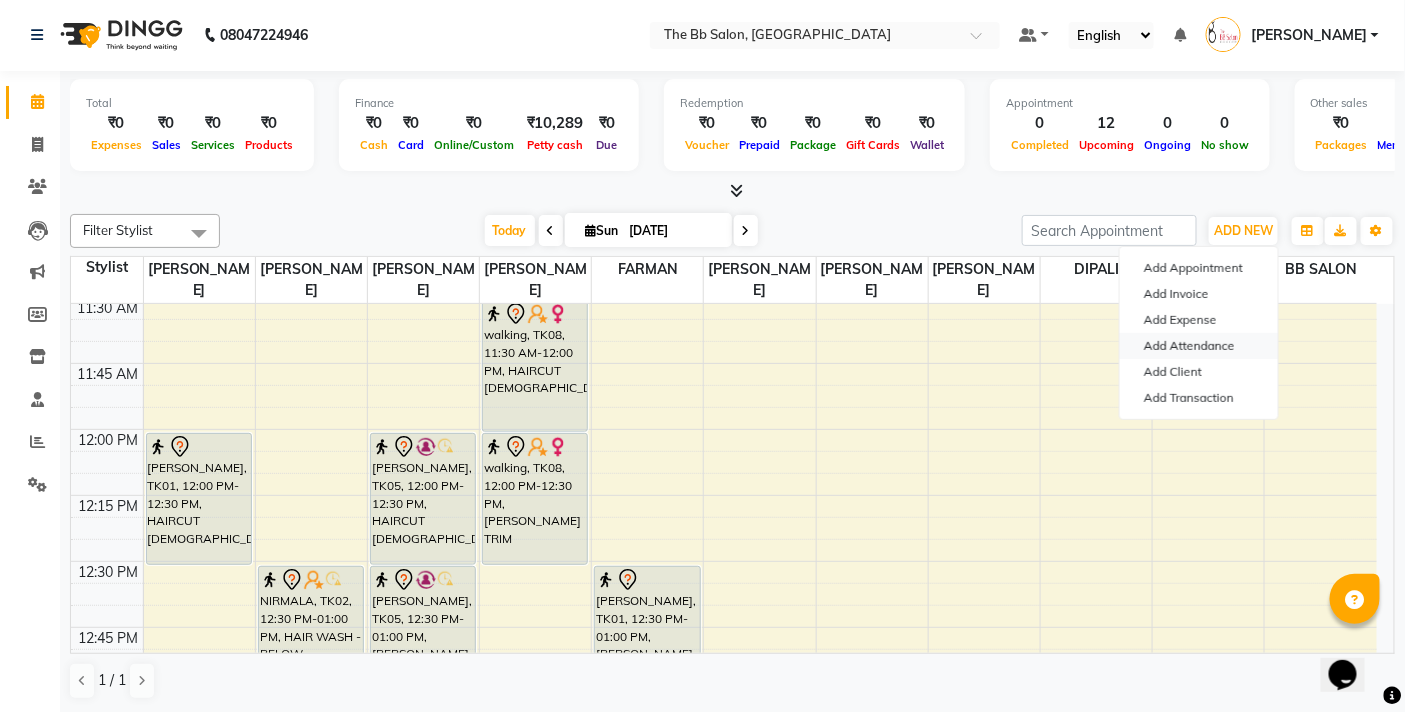 click on "Add Attendance" at bounding box center [1199, 346] 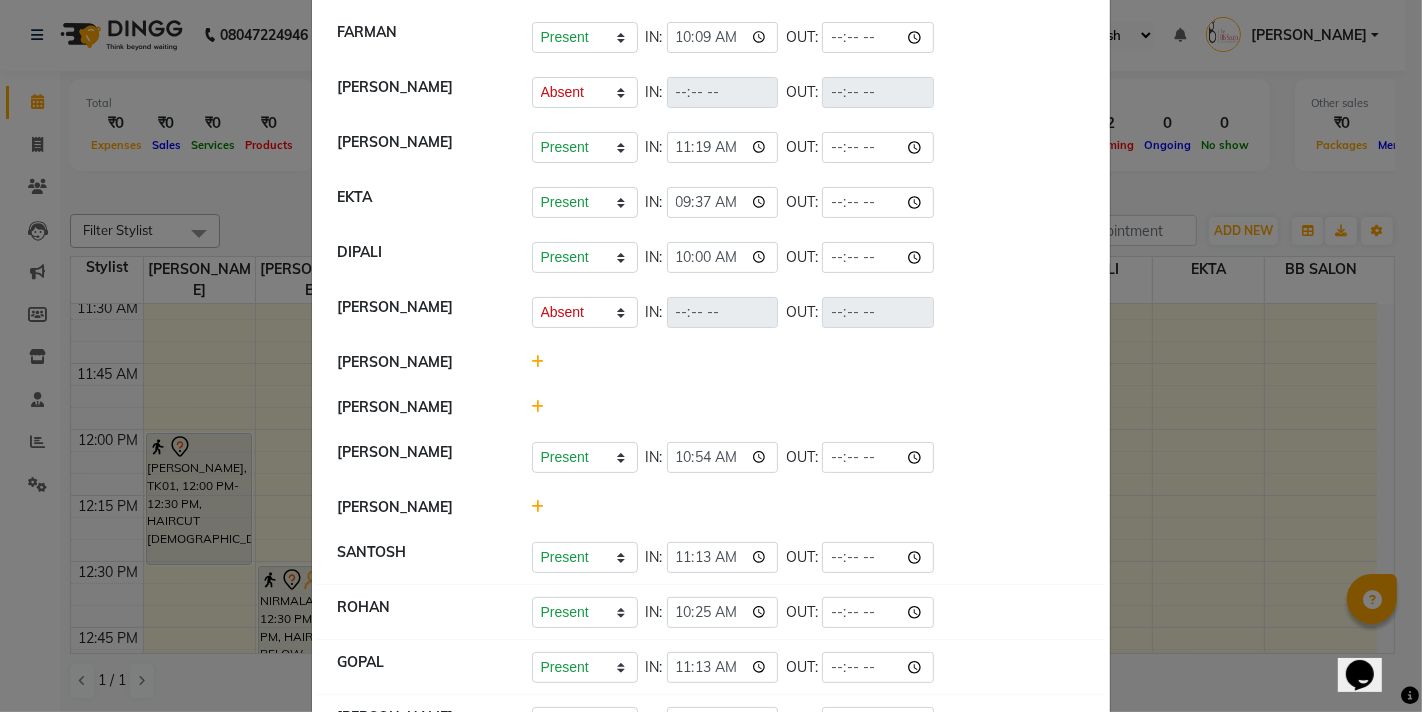 scroll, scrollTop: 303, scrollLeft: 0, axis: vertical 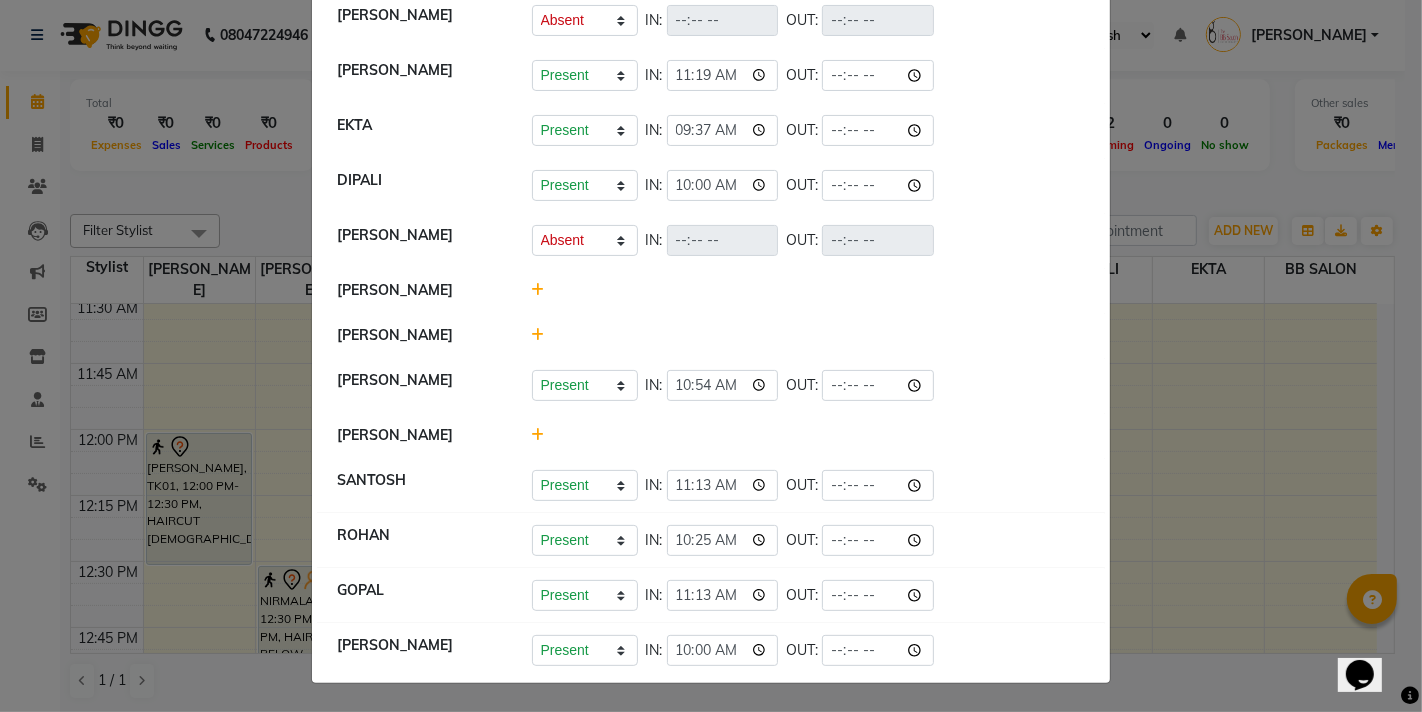 click 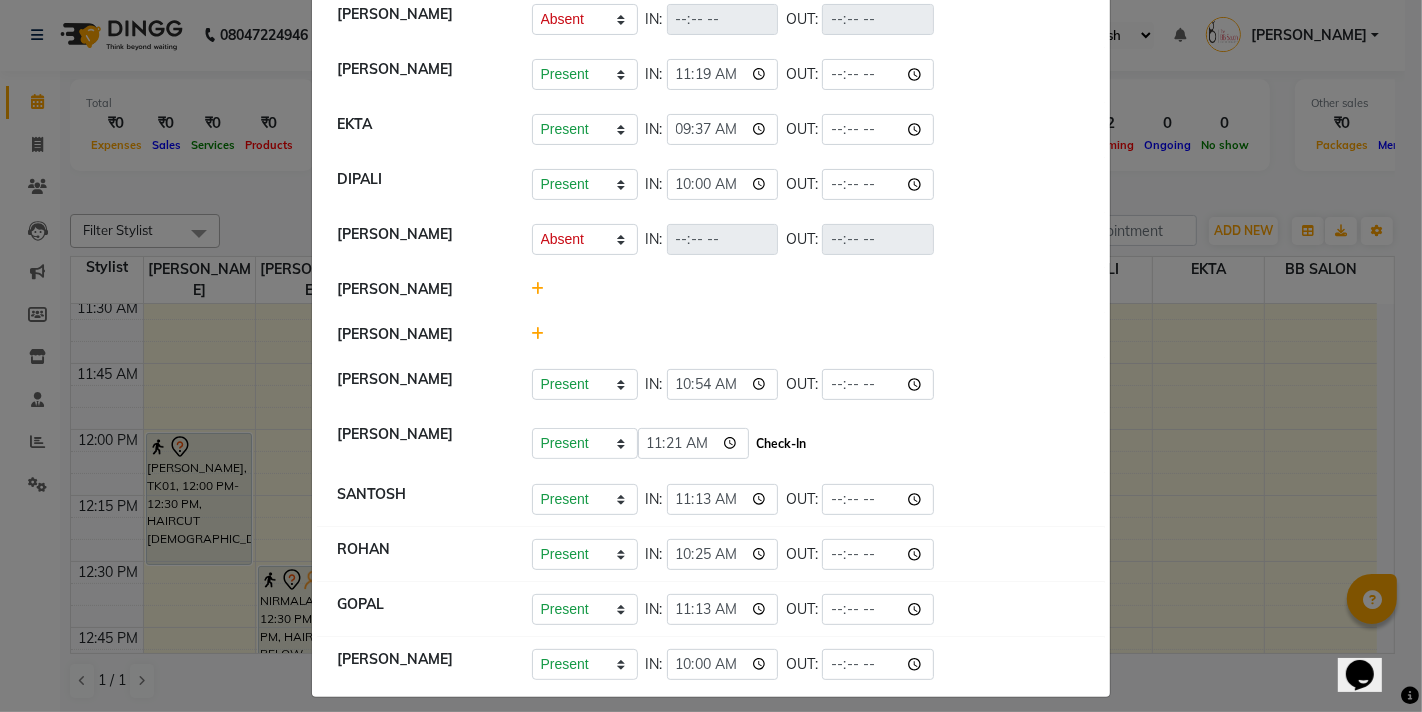 click on "Check-In" 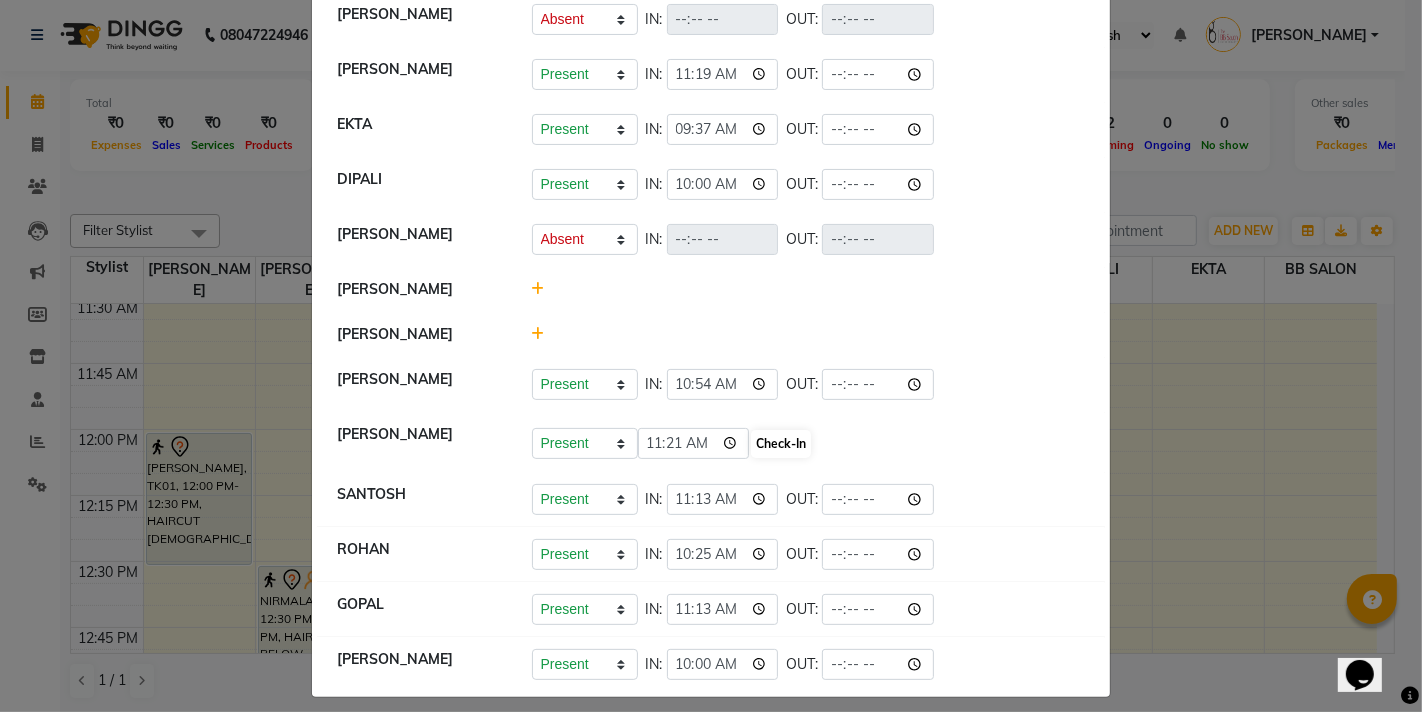 select on "A" 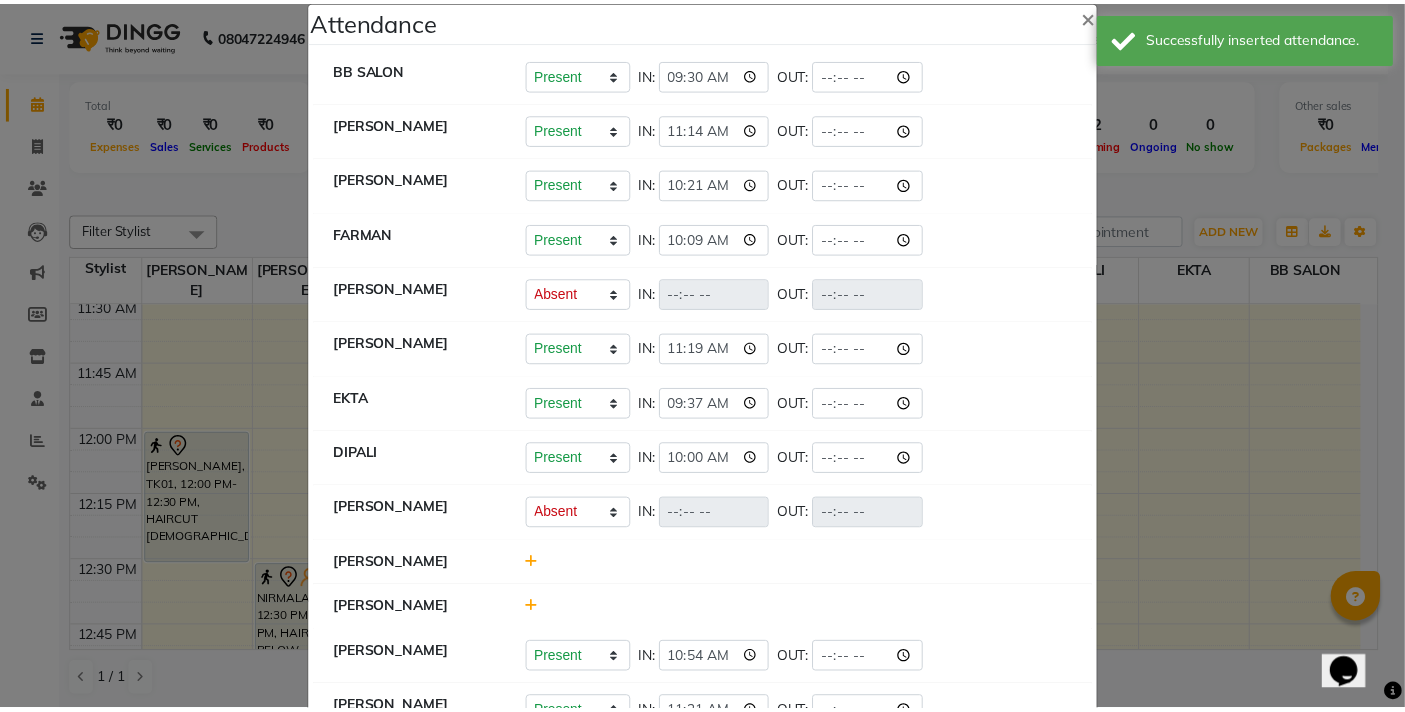 scroll, scrollTop: 0, scrollLeft: 0, axis: both 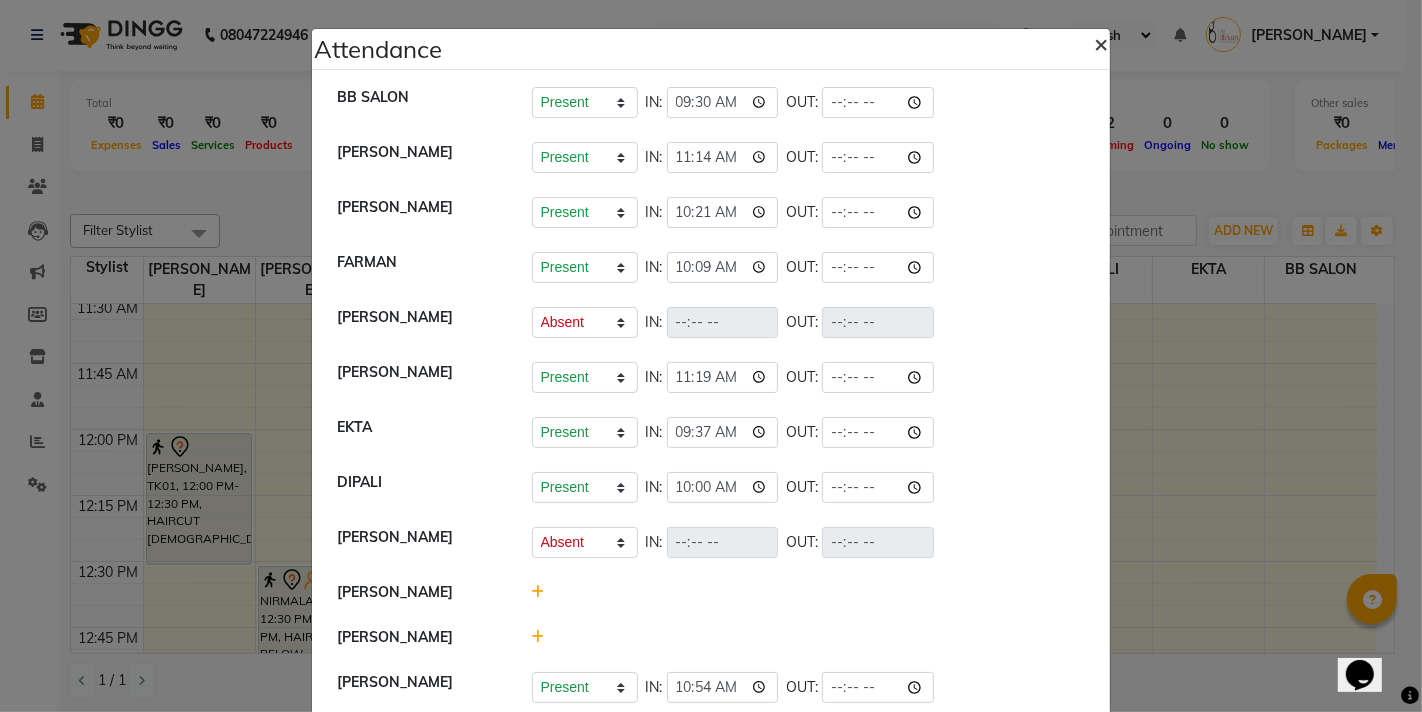 click on "×" 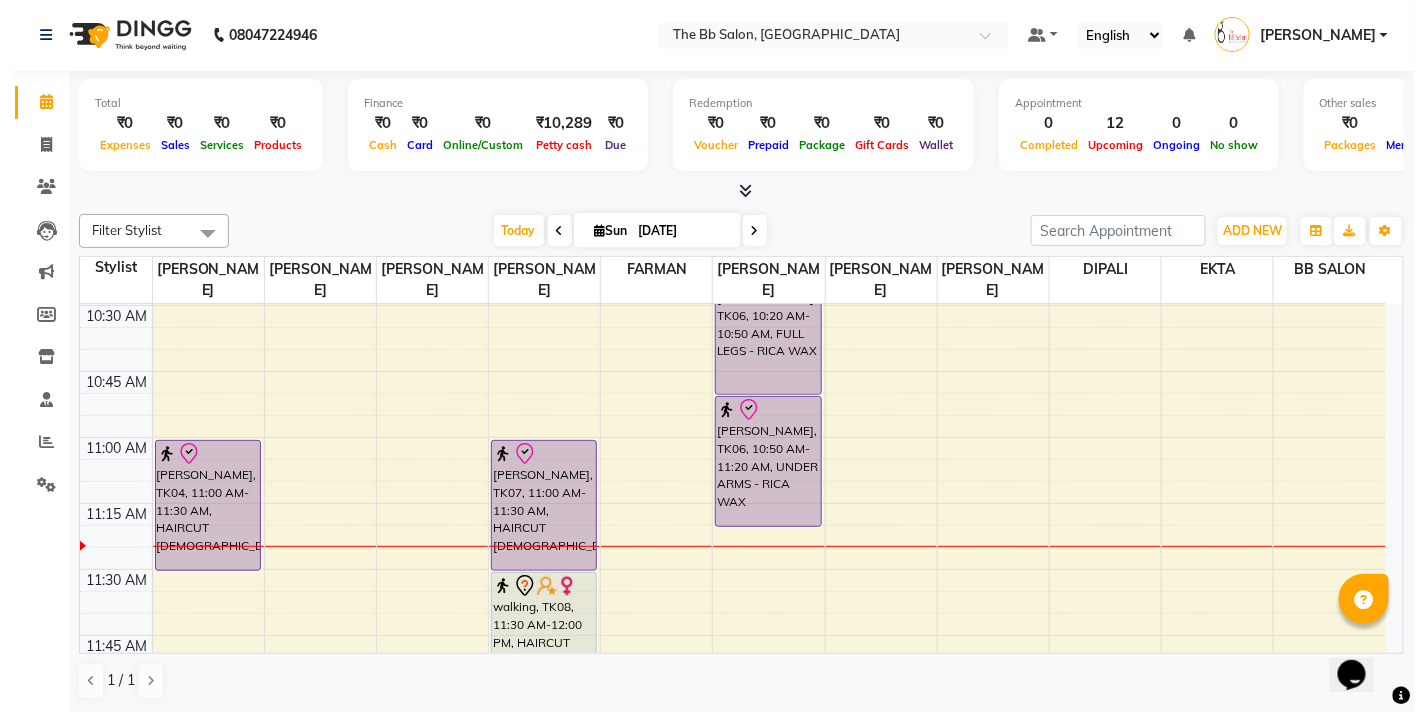scroll, scrollTop: 444, scrollLeft: 0, axis: vertical 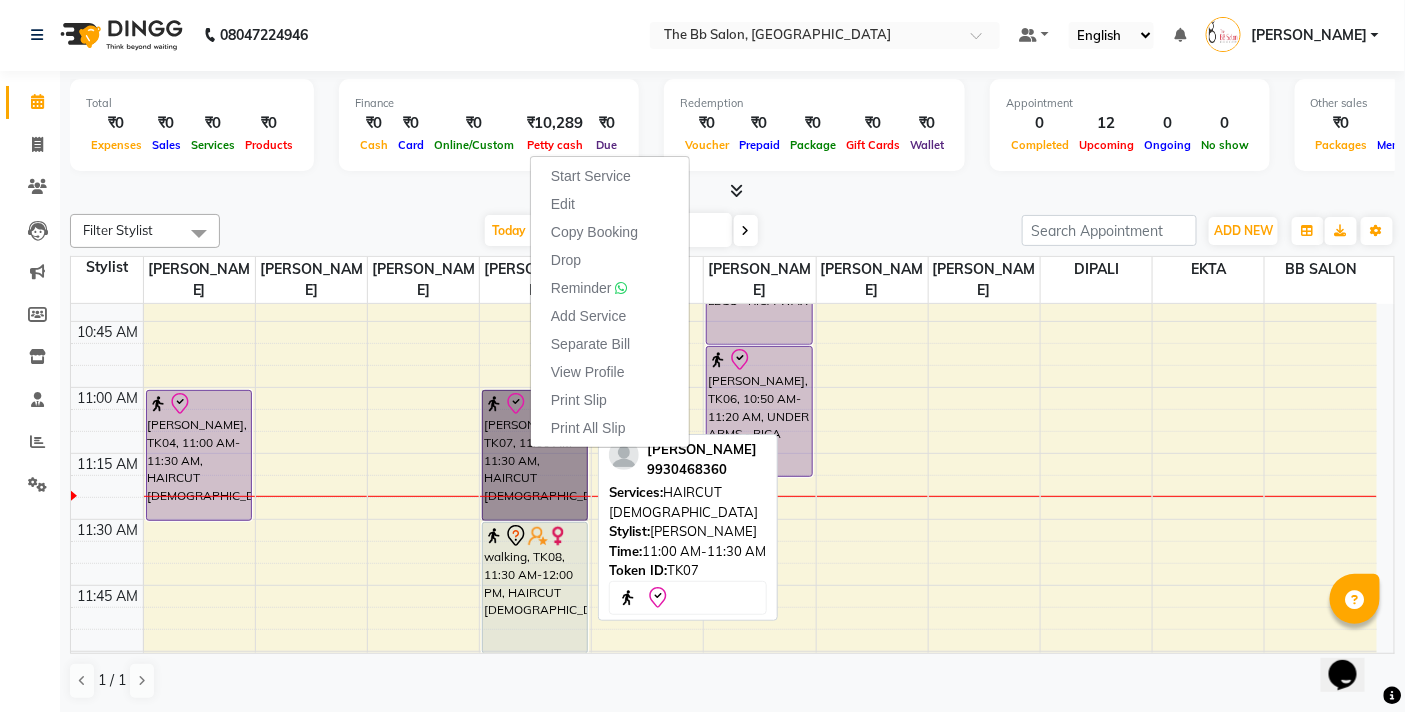 click on "[PERSON_NAME], TK07, 11:00 AM-11:30 AM, HAIRCUT [DEMOGRAPHIC_DATA]" at bounding box center [535, 455] 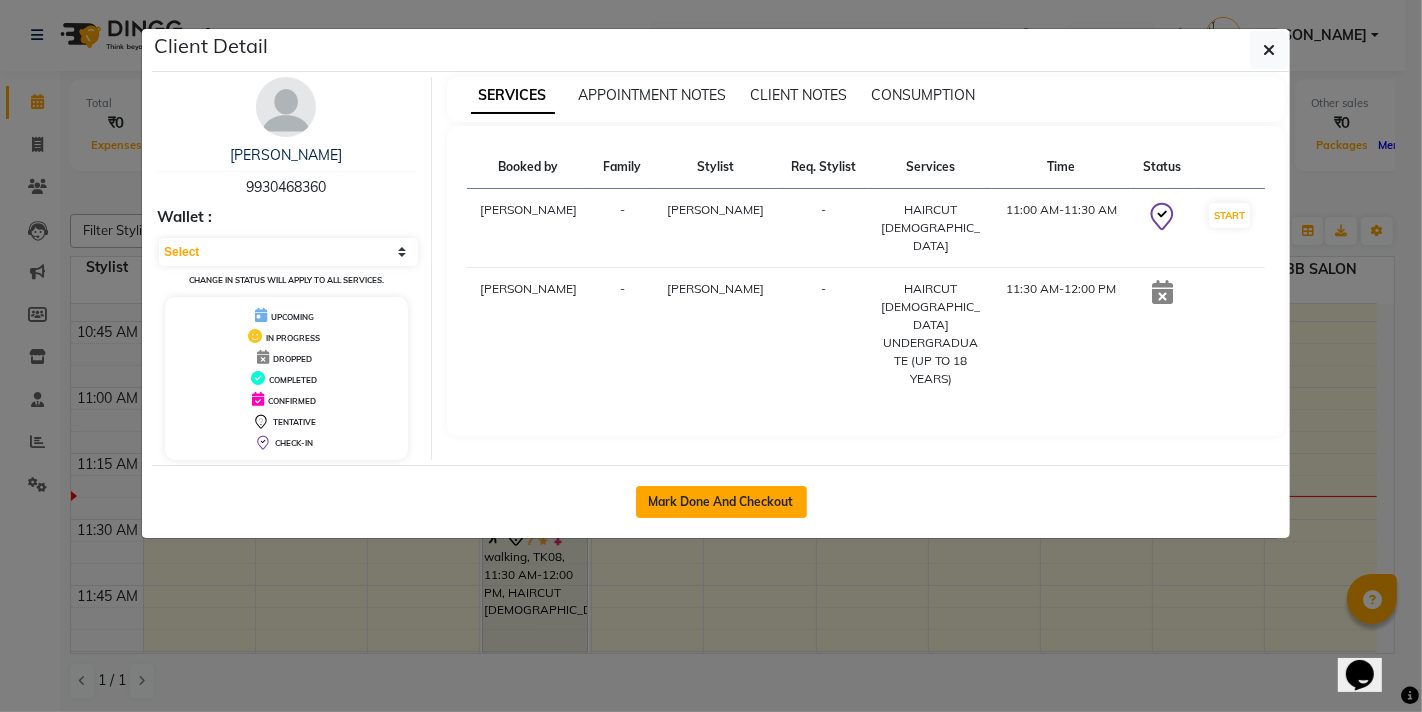 click on "Mark Done And Checkout" 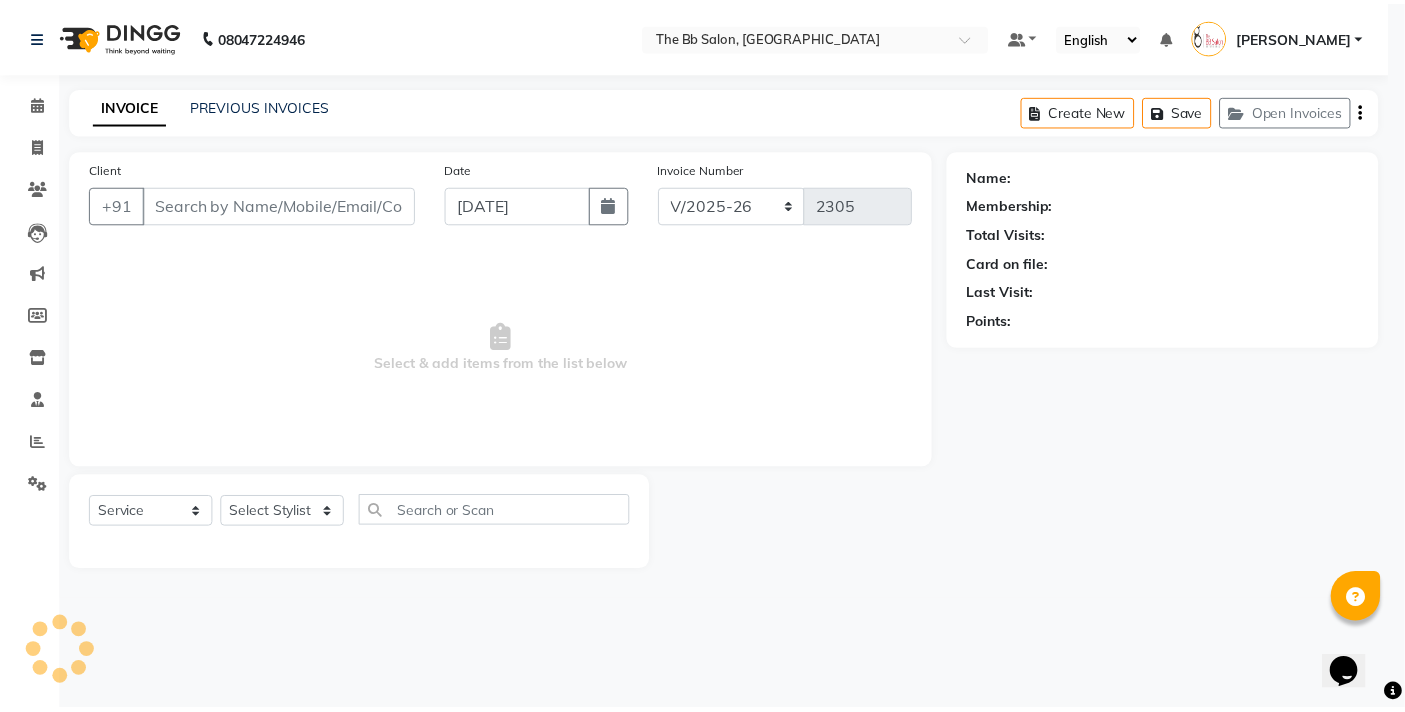 scroll, scrollTop: 0, scrollLeft: 0, axis: both 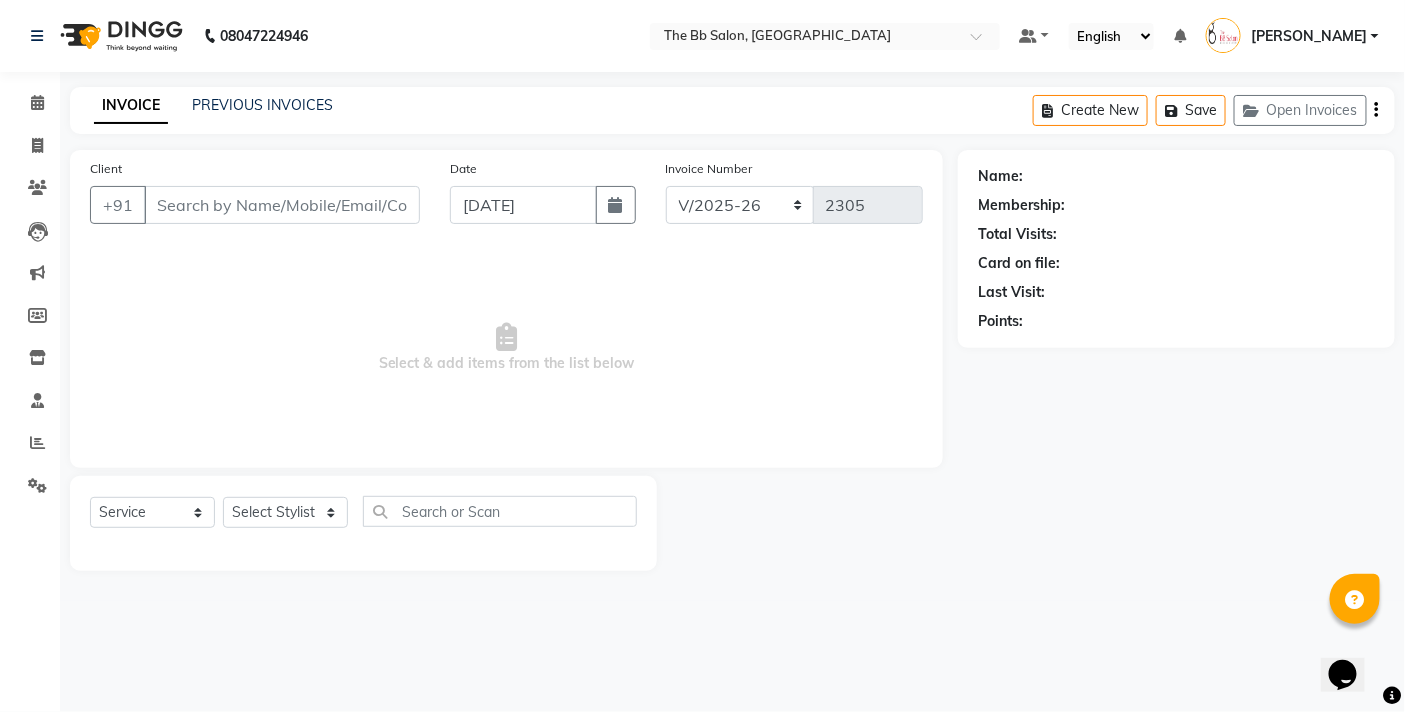 type on "99******60" 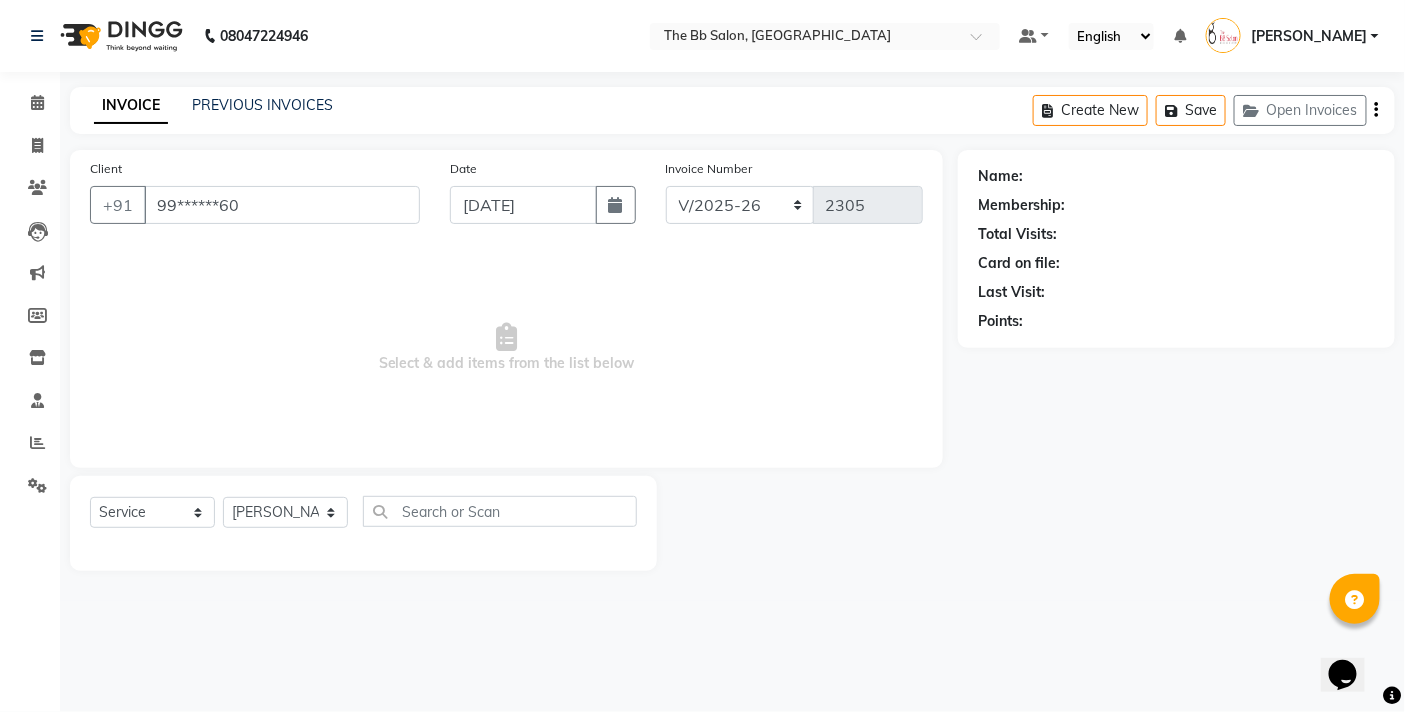 select on "1: Object" 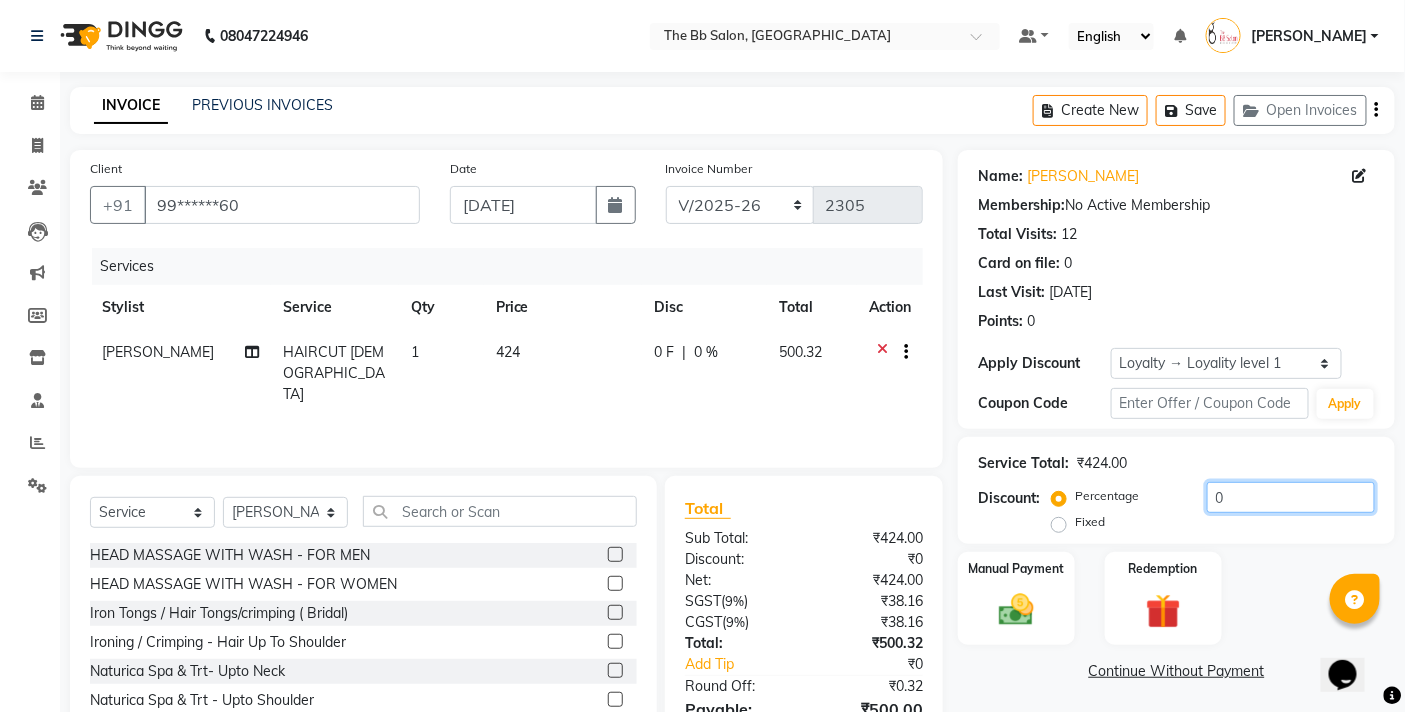 click on "0" 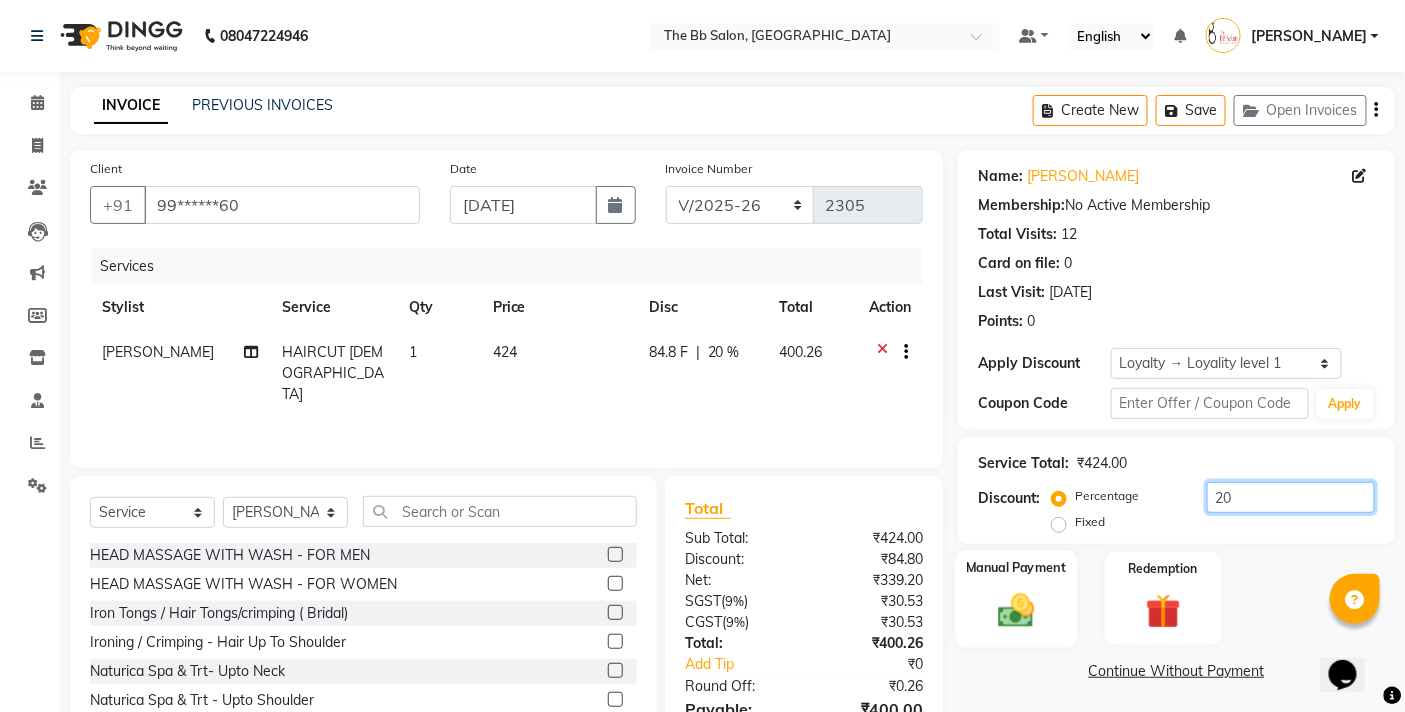 scroll, scrollTop: 108, scrollLeft: 0, axis: vertical 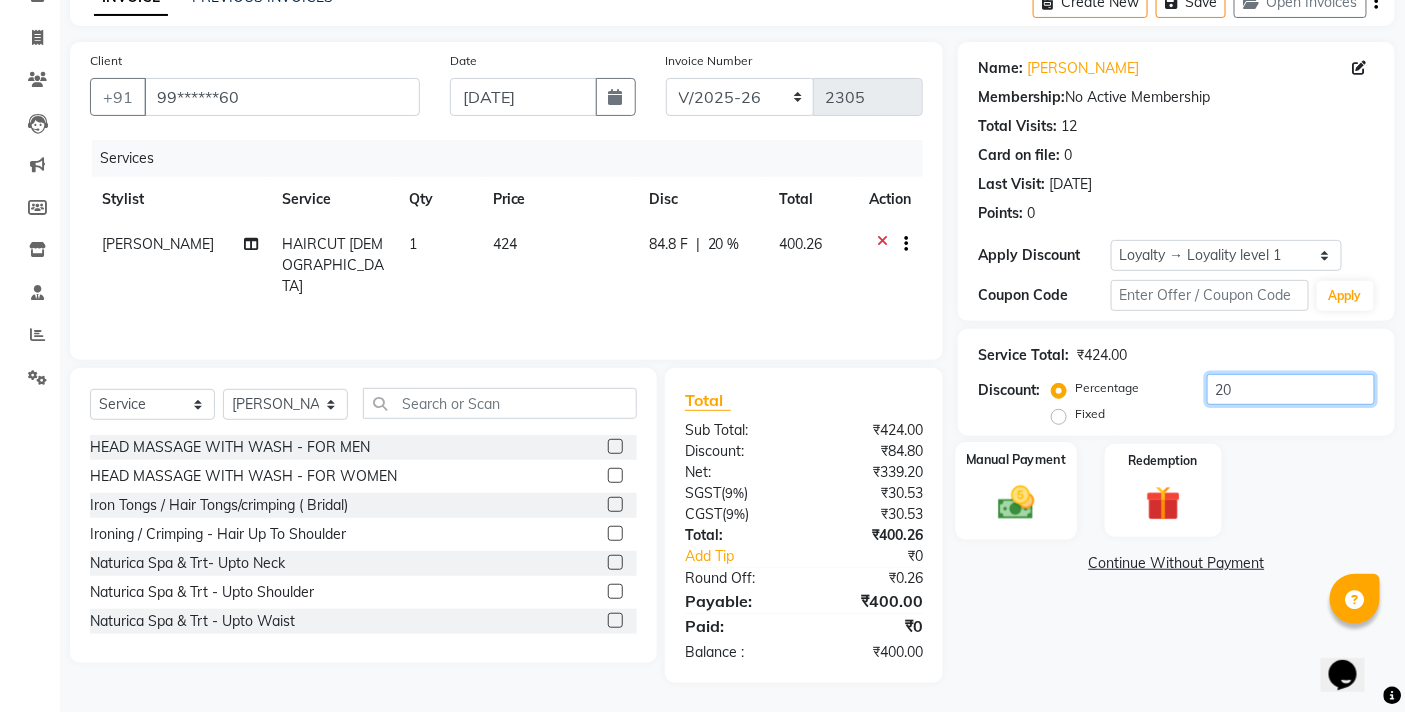 type on "20" 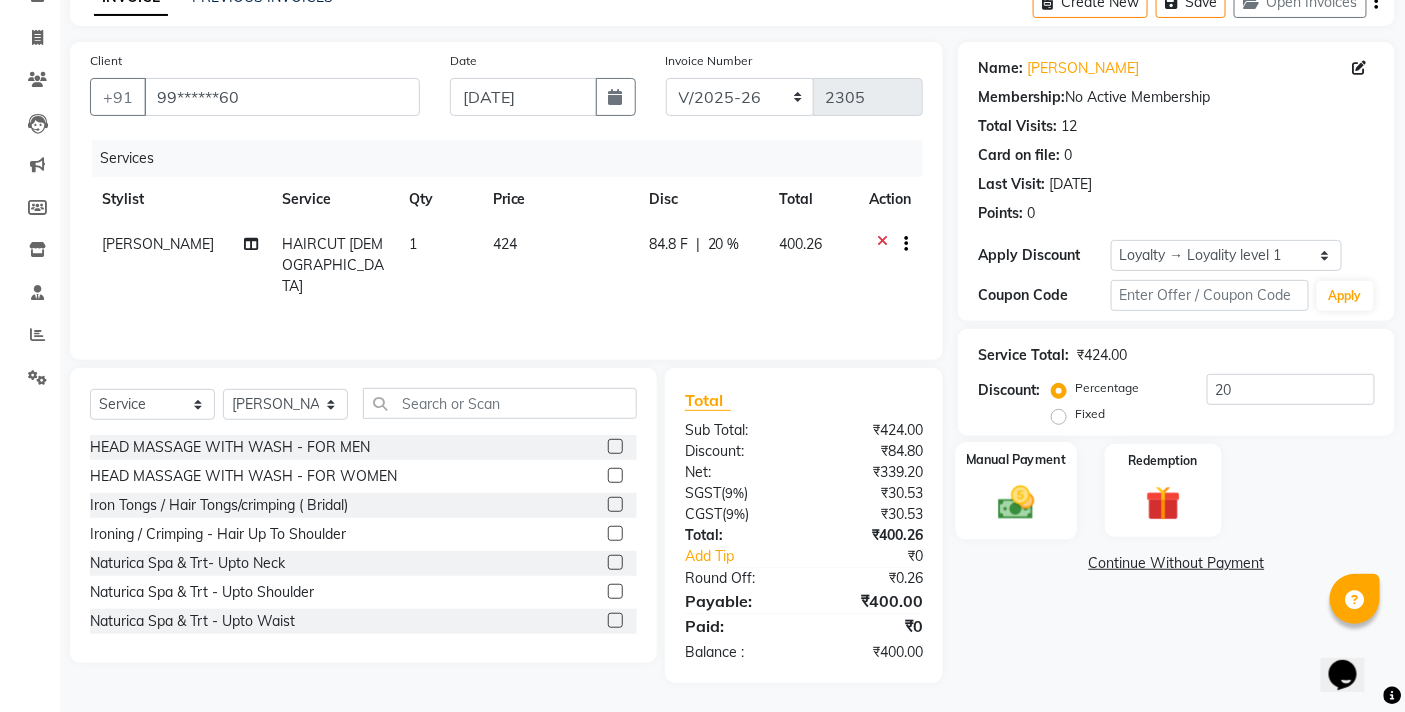 click 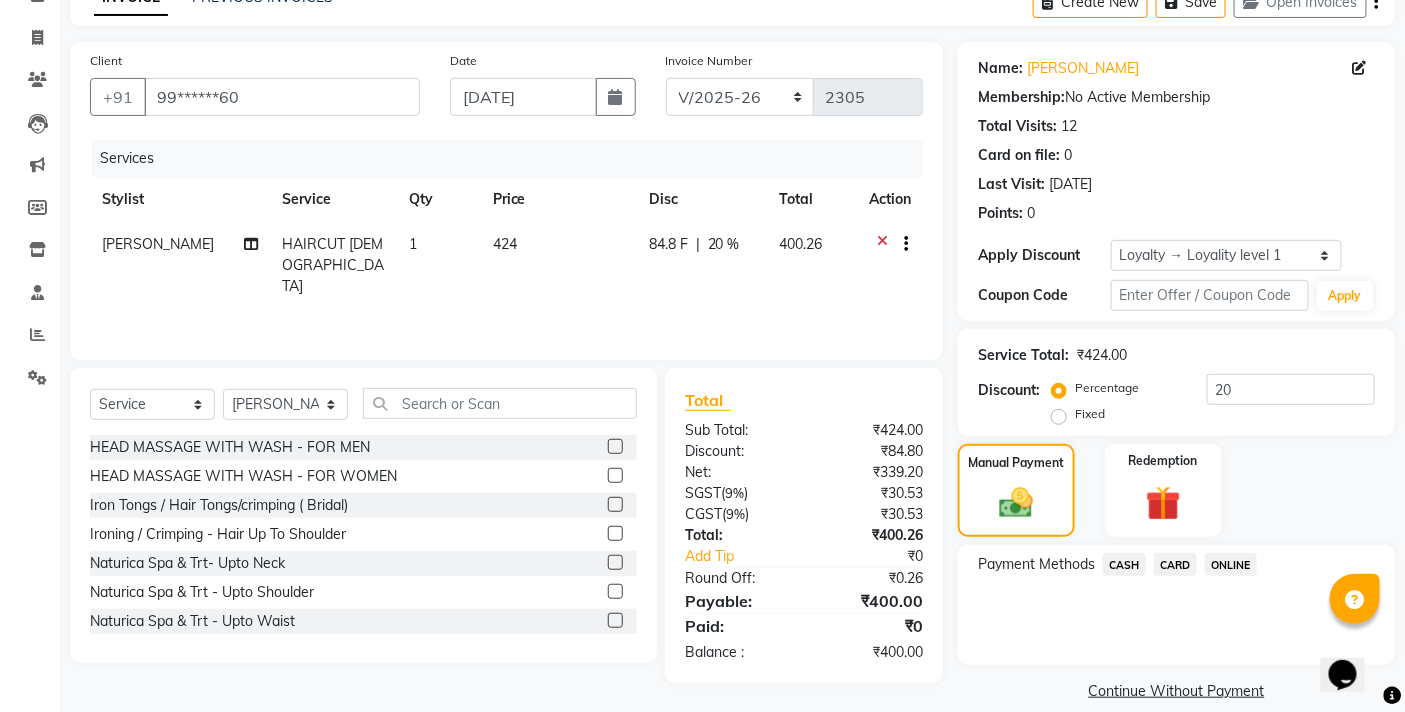 scroll, scrollTop: 132, scrollLeft: 0, axis: vertical 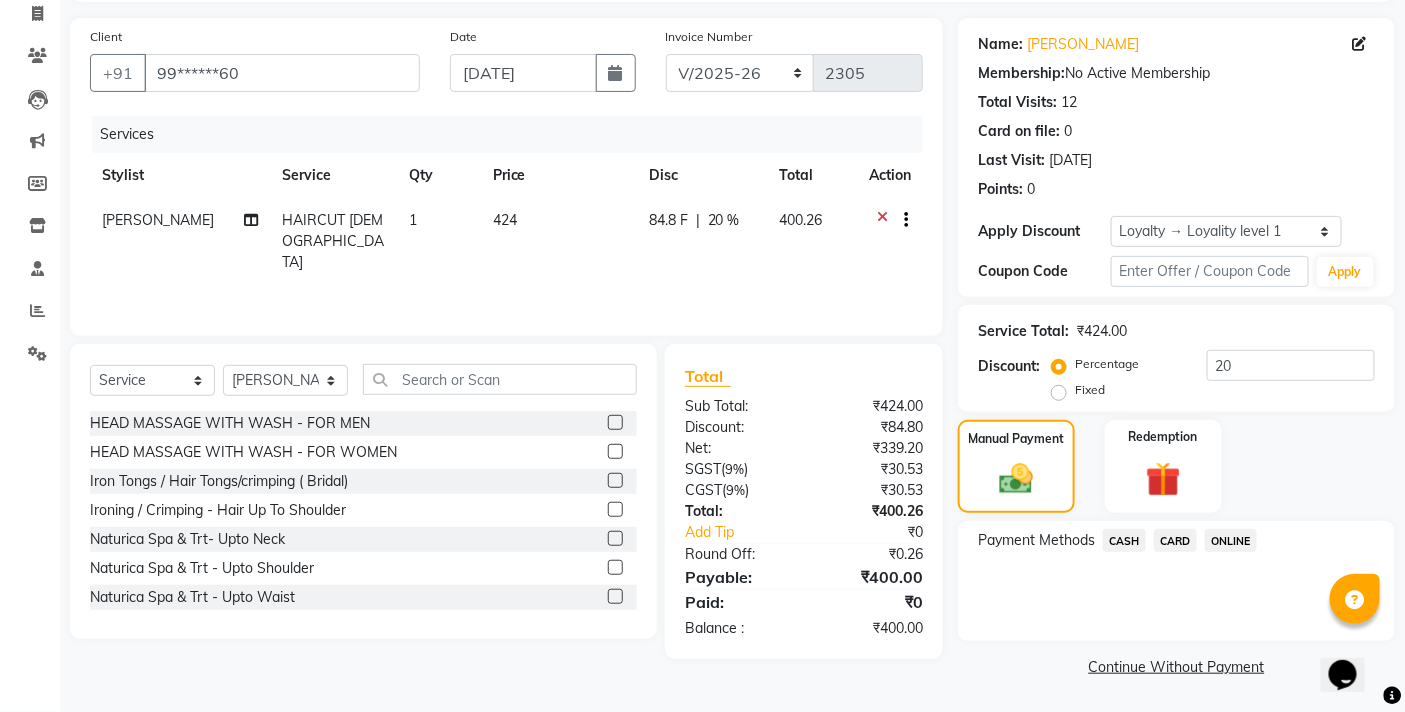 click on "ONLINE" 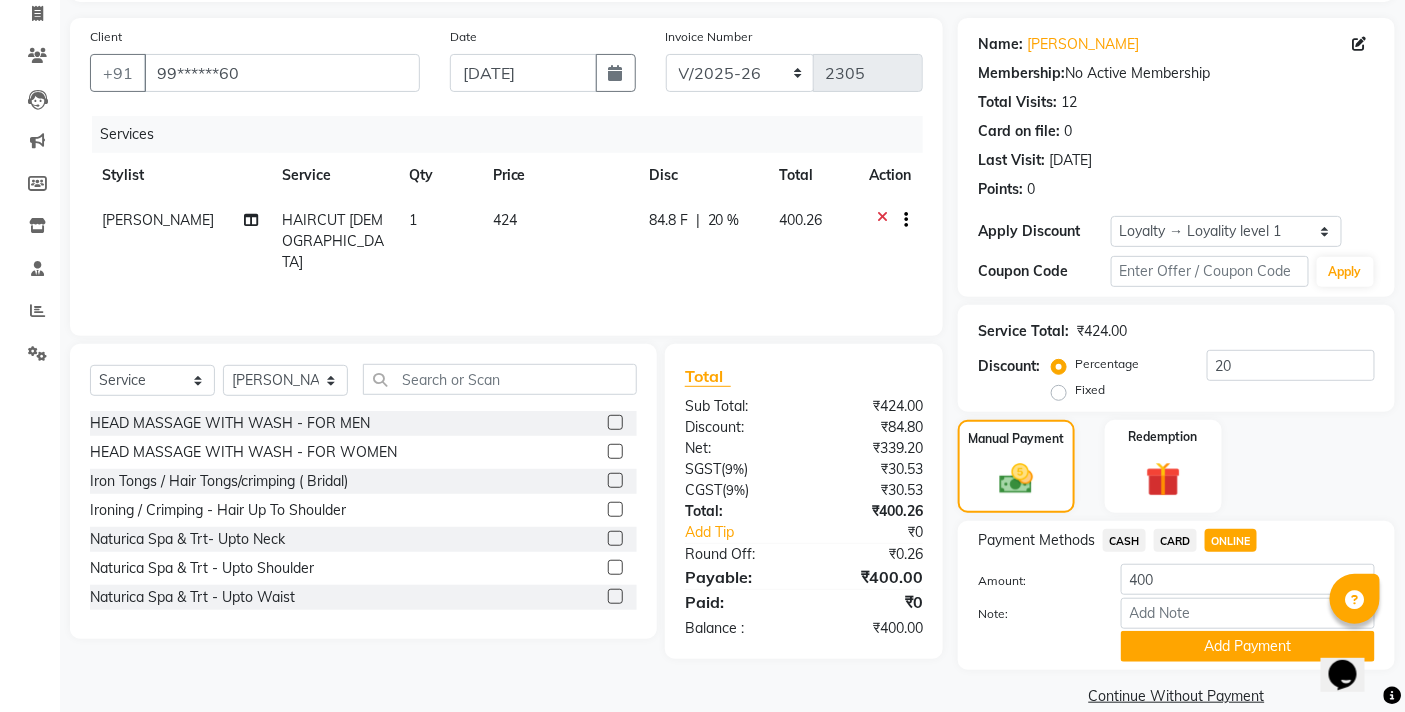 scroll, scrollTop: 162, scrollLeft: 0, axis: vertical 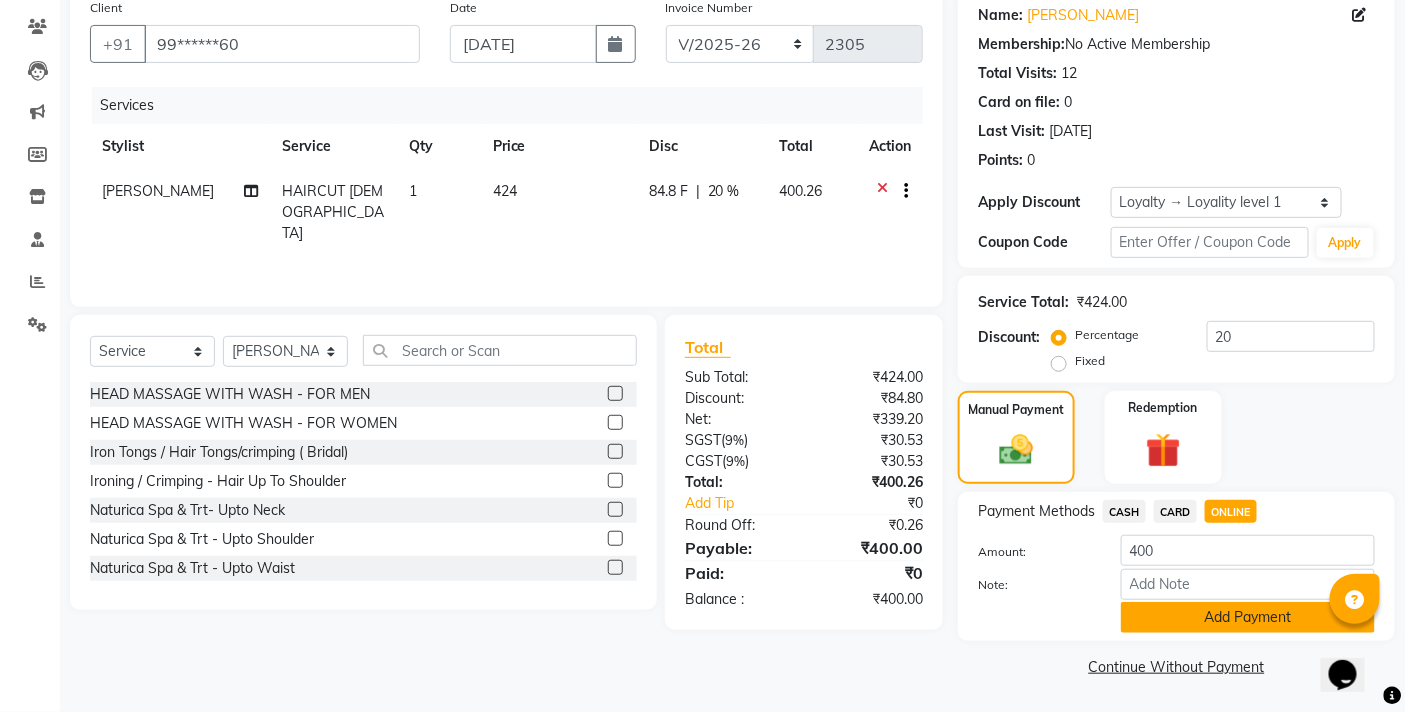click on "Add Payment" 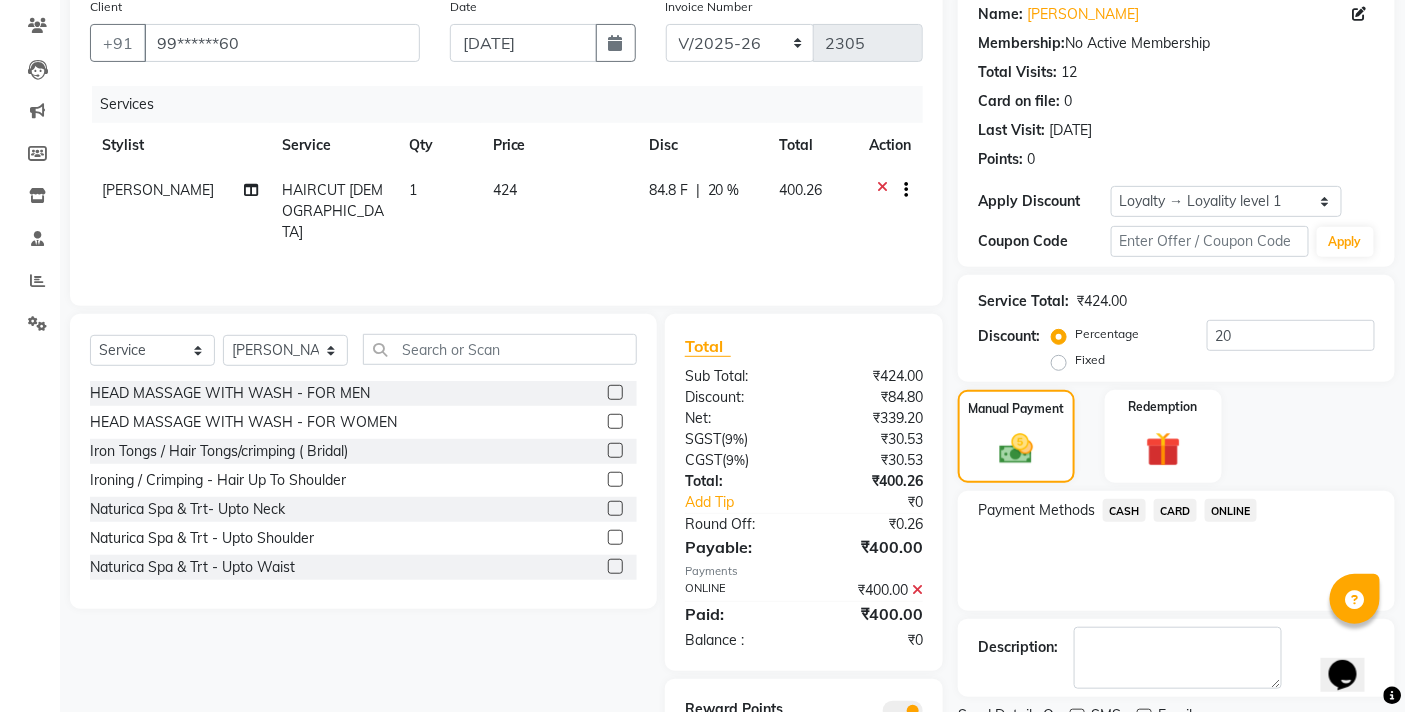 scroll, scrollTop: 250, scrollLeft: 0, axis: vertical 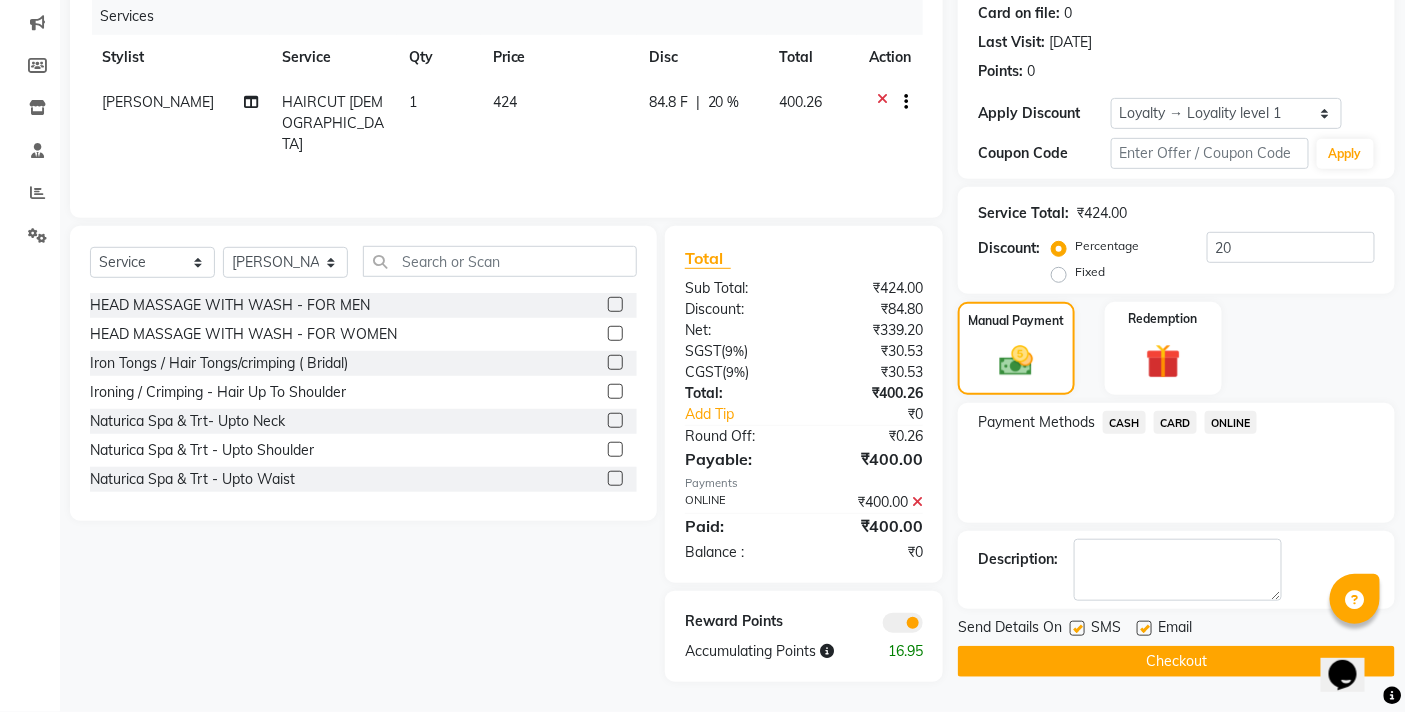 click on "Checkout" 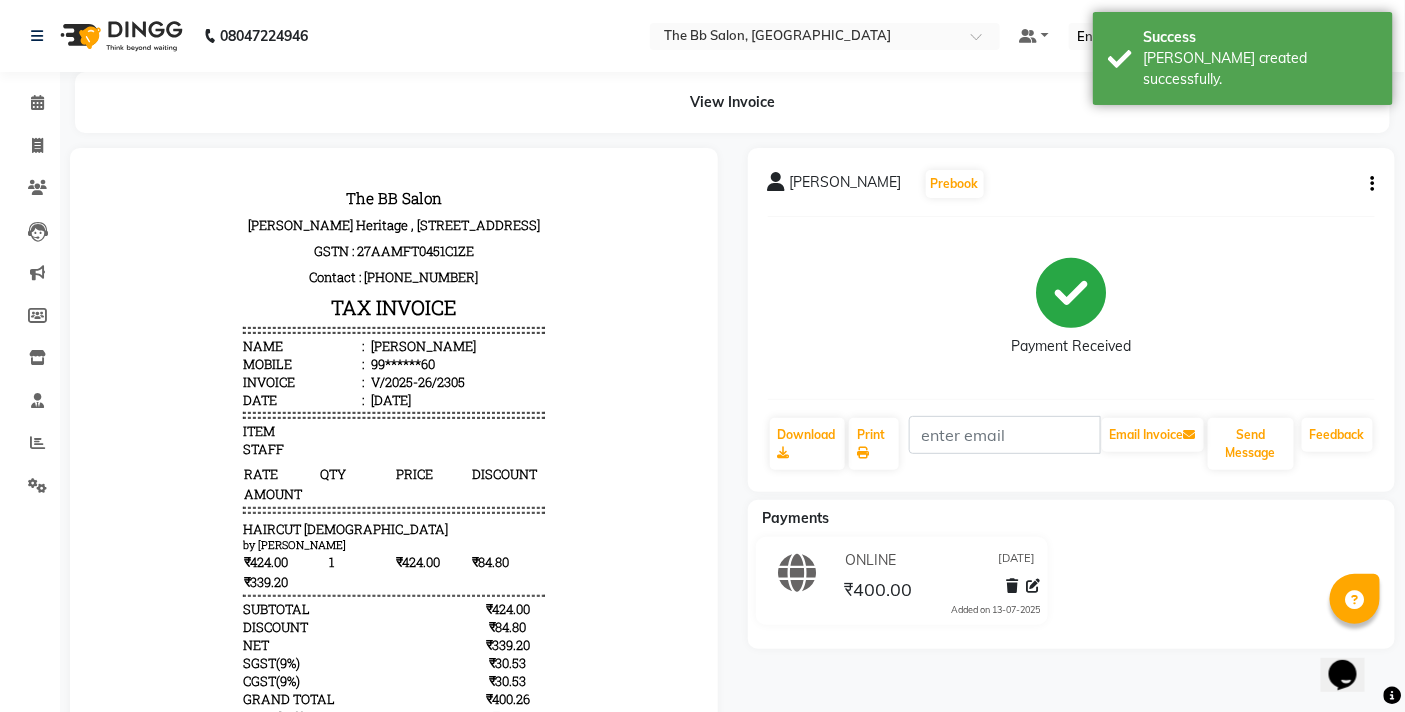 scroll, scrollTop: 0, scrollLeft: 0, axis: both 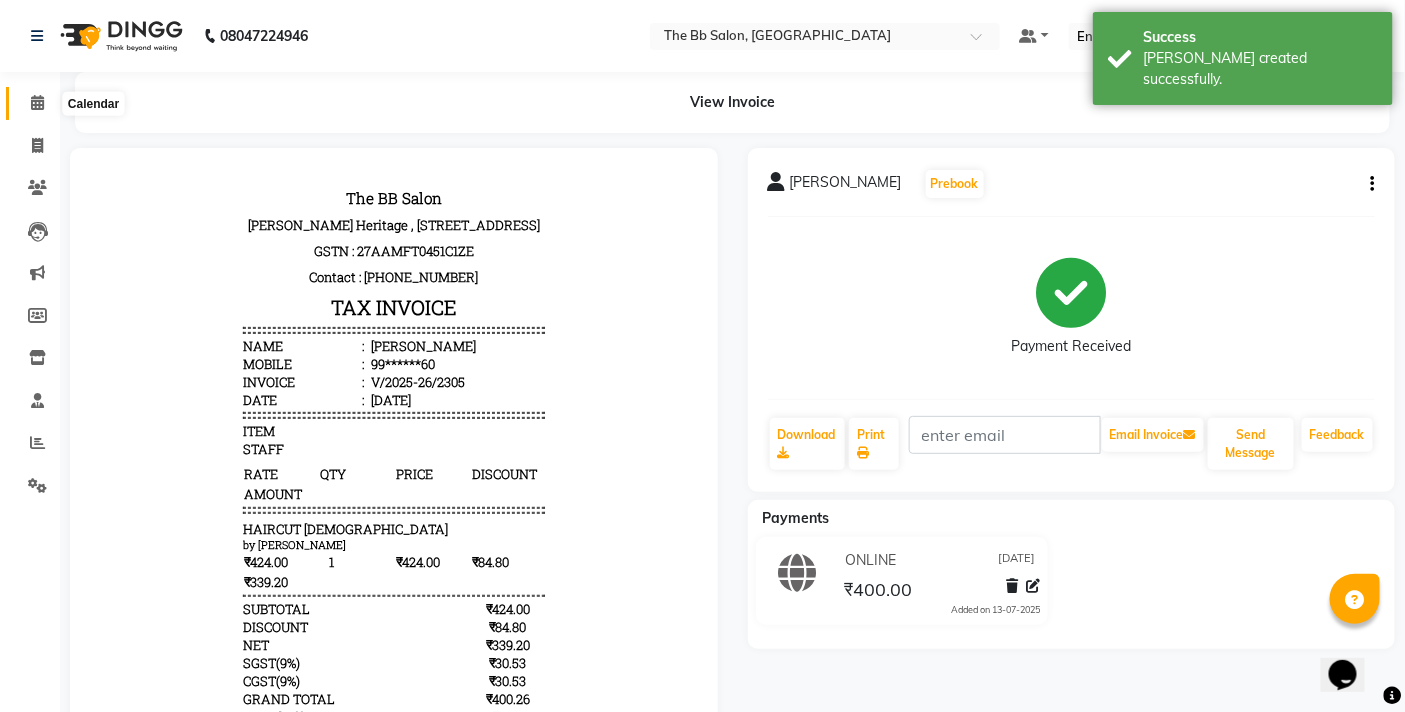 click 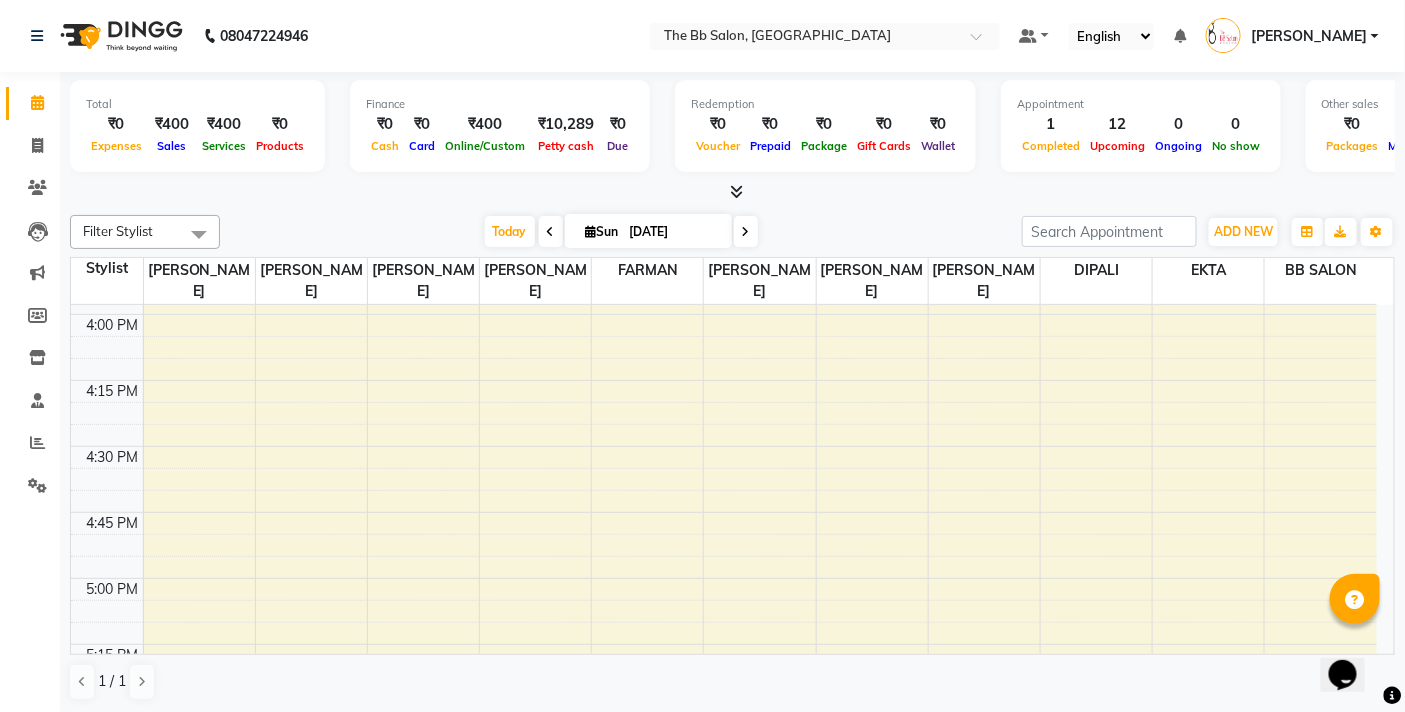 scroll, scrollTop: 1888, scrollLeft: 0, axis: vertical 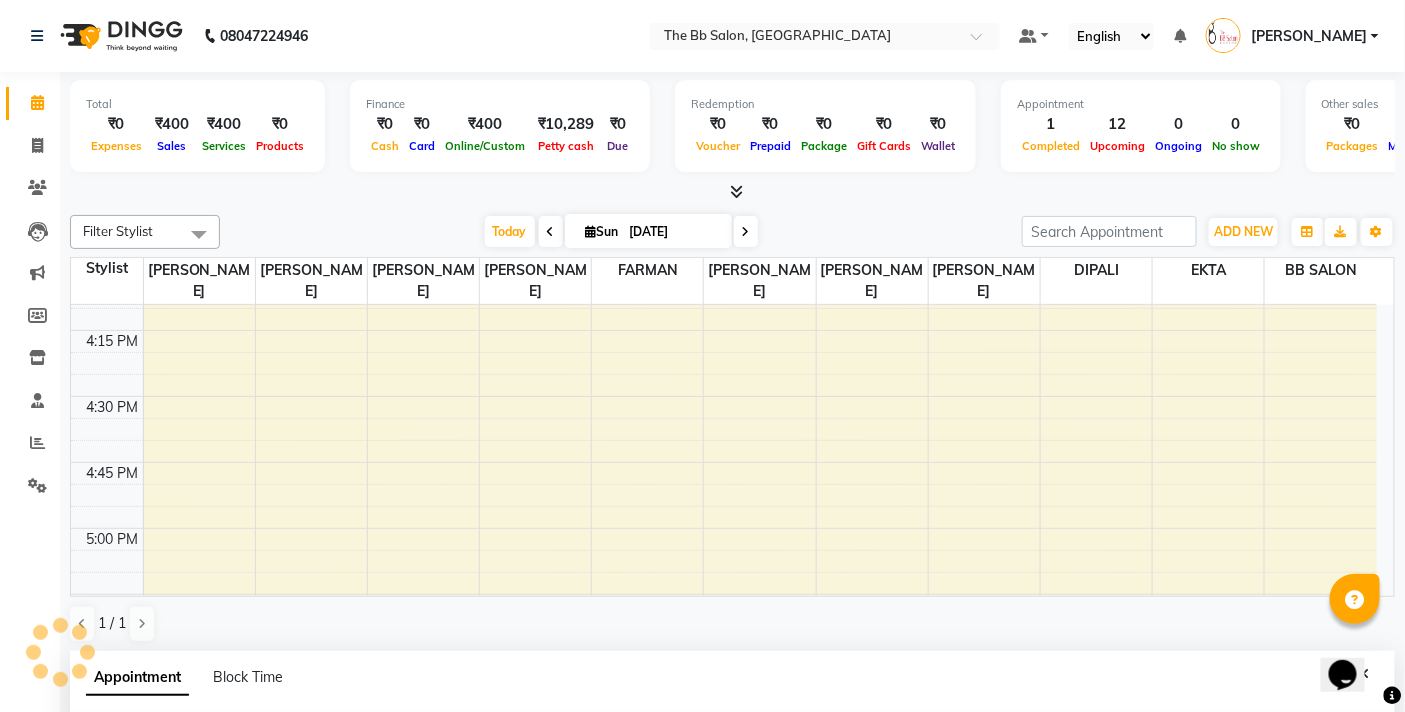 select on "84071" 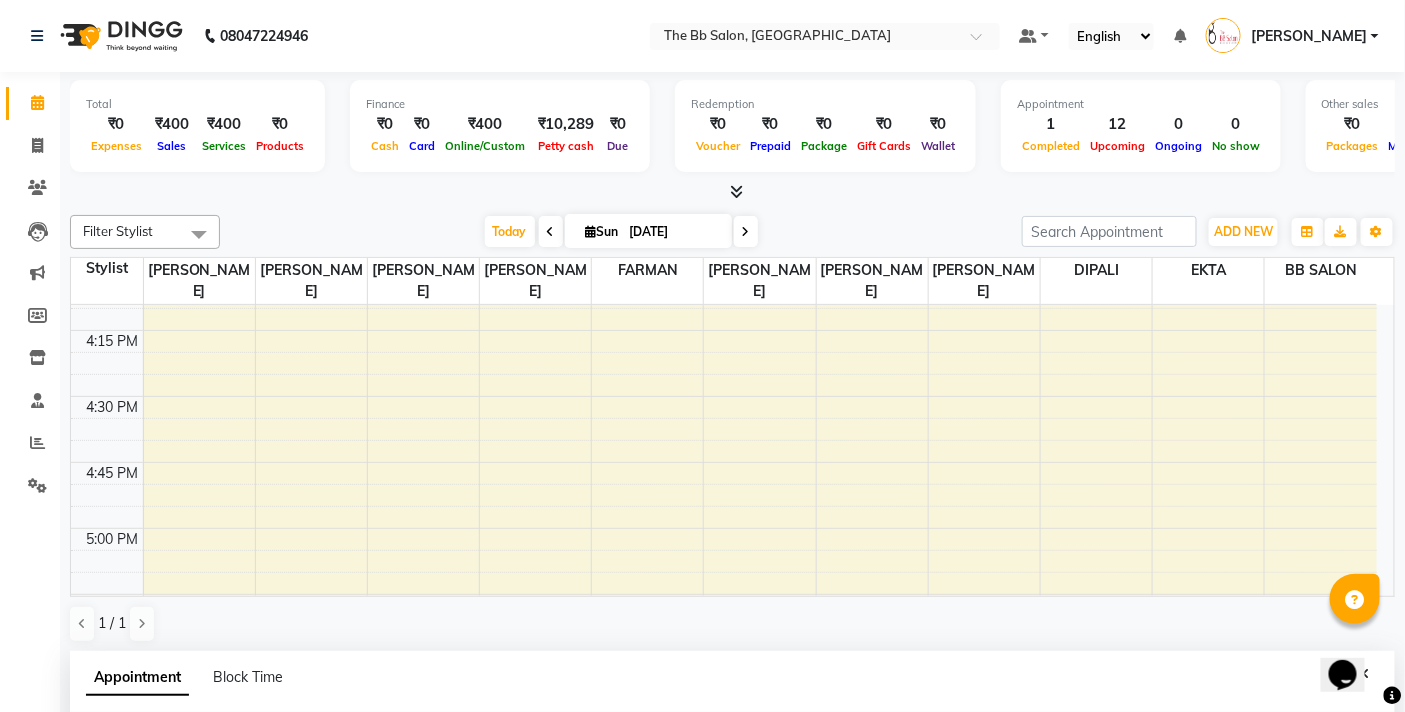 scroll, scrollTop: 392, scrollLeft: 0, axis: vertical 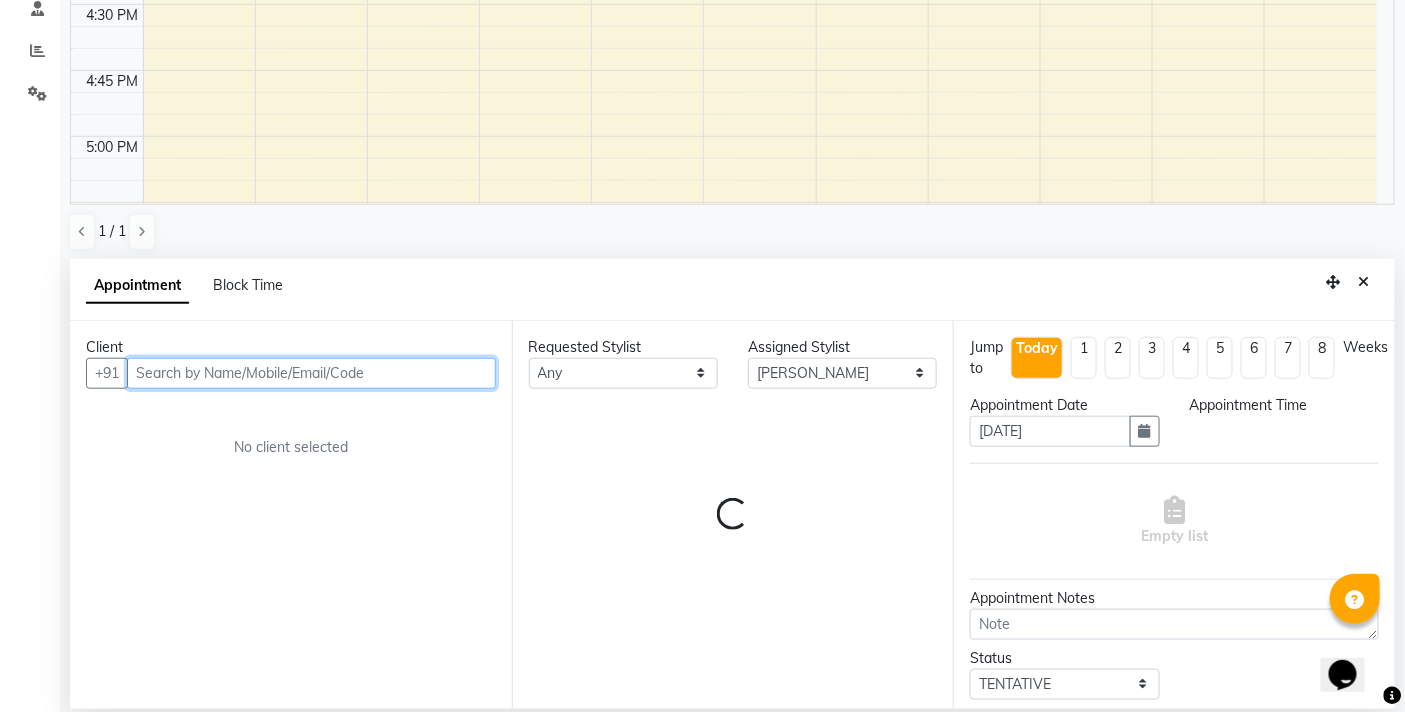 select on "1020" 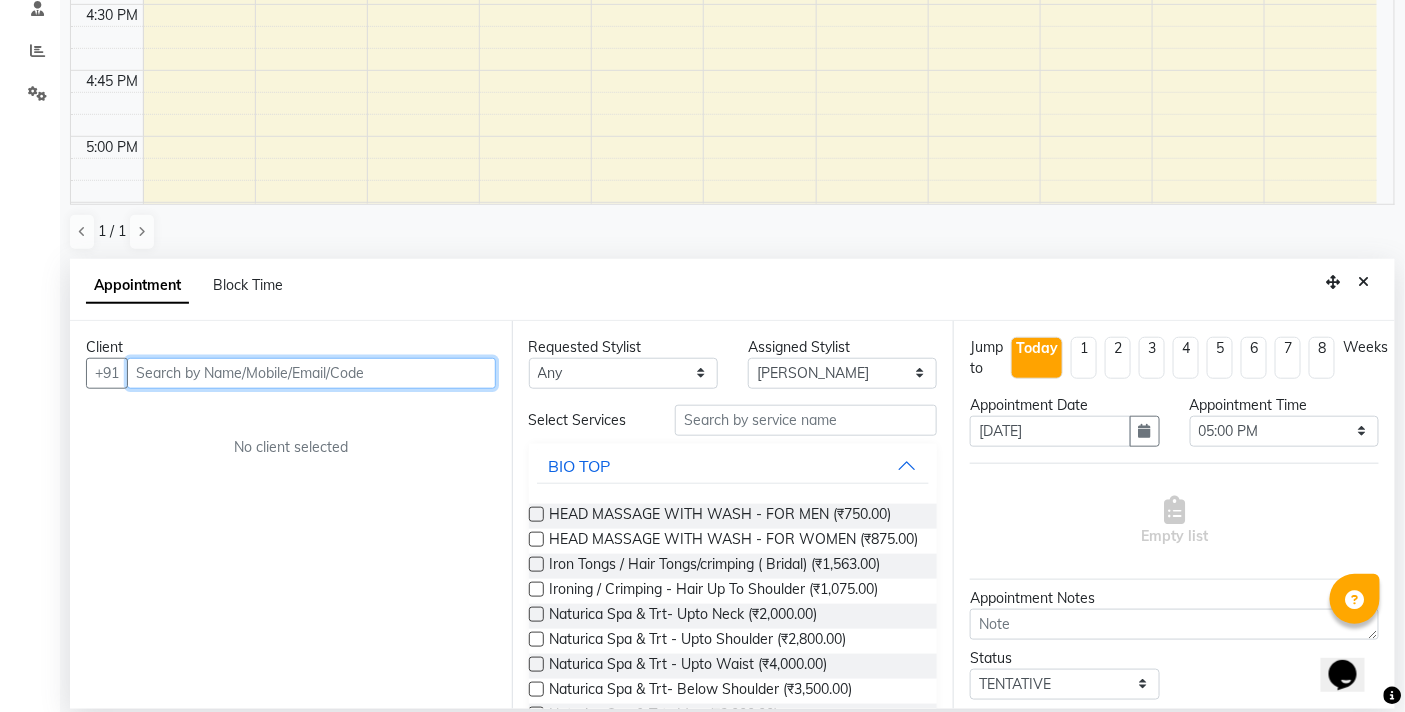 click at bounding box center [311, 373] 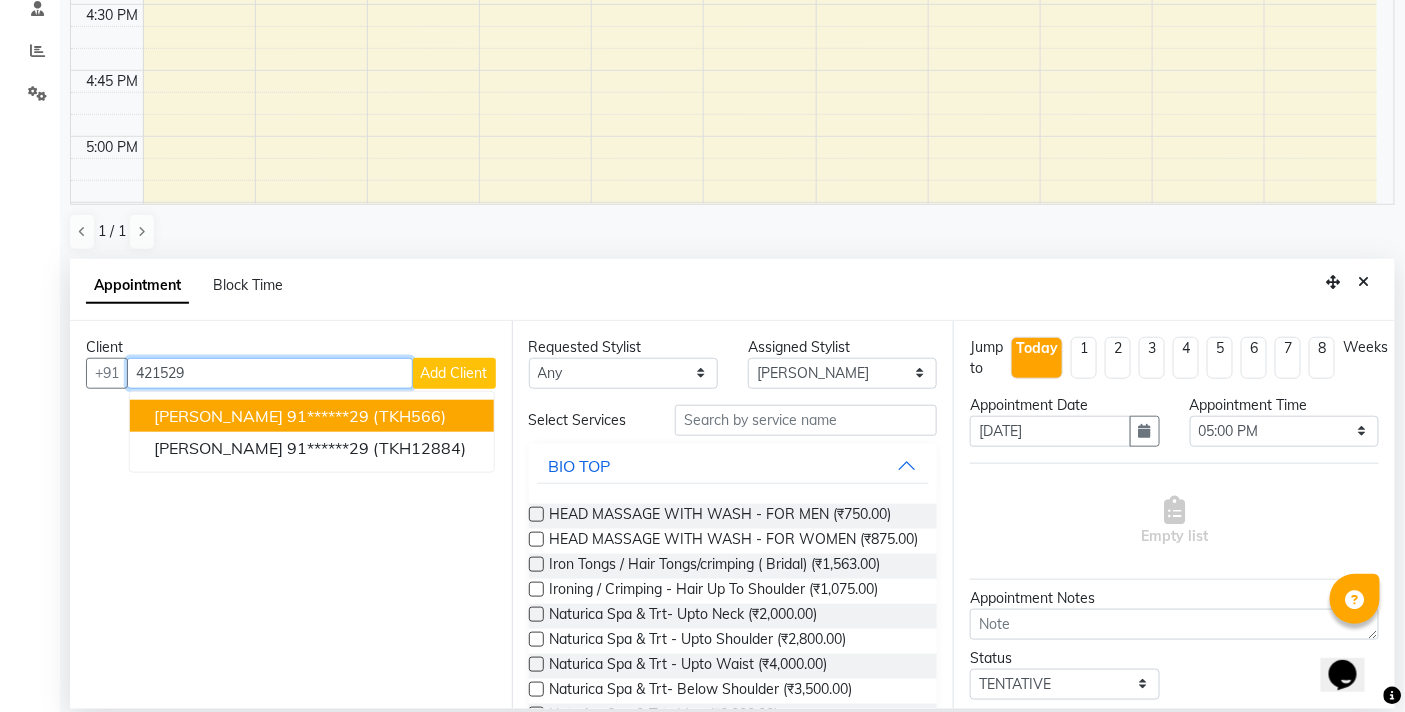 click on "(TKH566)" at bounding box center [409, 416] 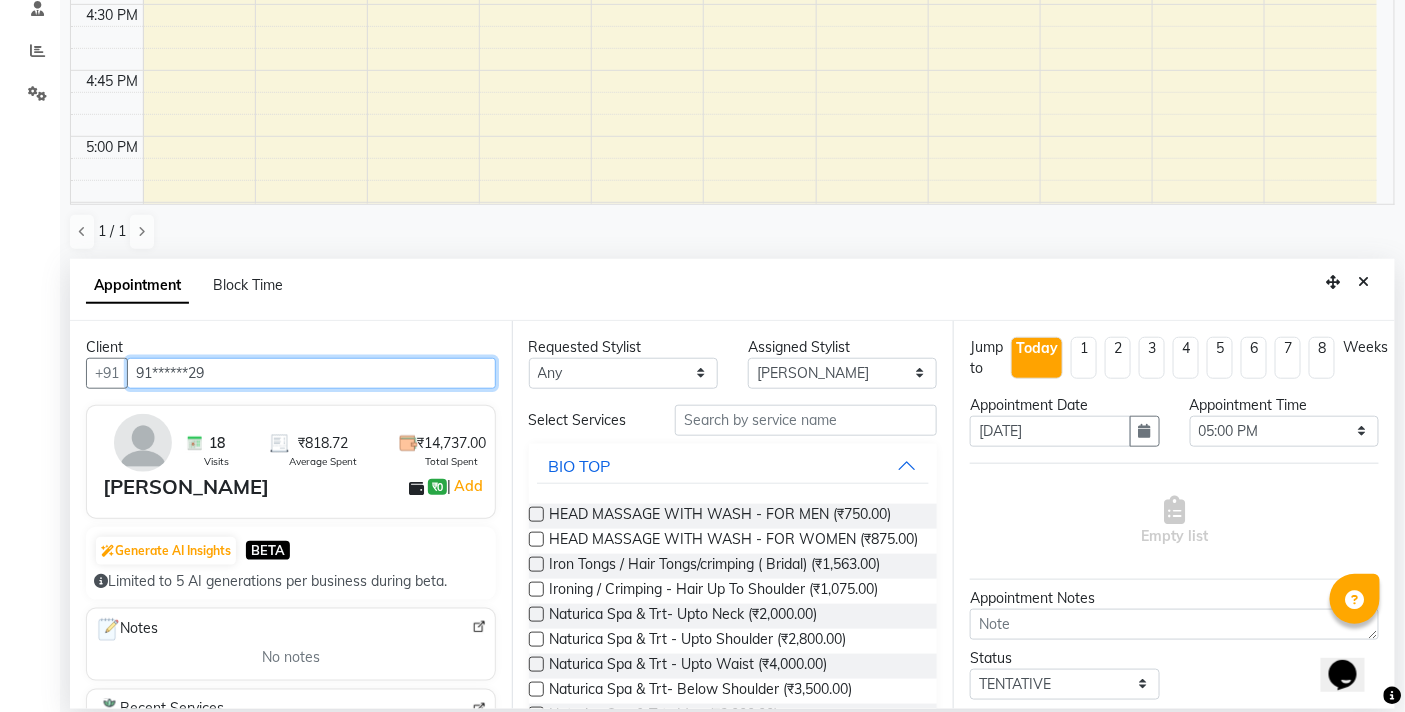 type on "91******29" 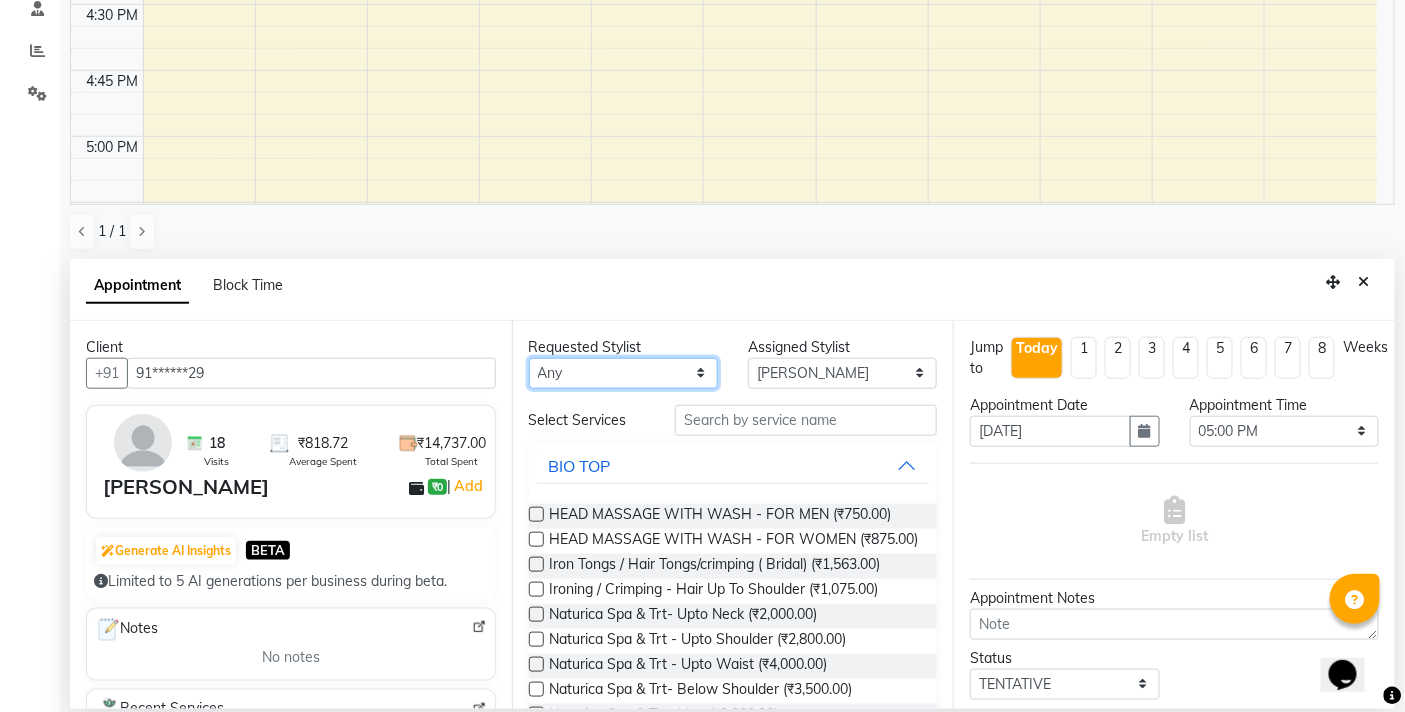 click on "Any BB SALON DIPALI EKTA FARMAN GOUSIYA SHAIKH MANGESH TAVARE Nazim Shaikh Rupesh Chavan Sanjay Pawar SHILPA YADAV WILSON" at bounding box center (623, 373) 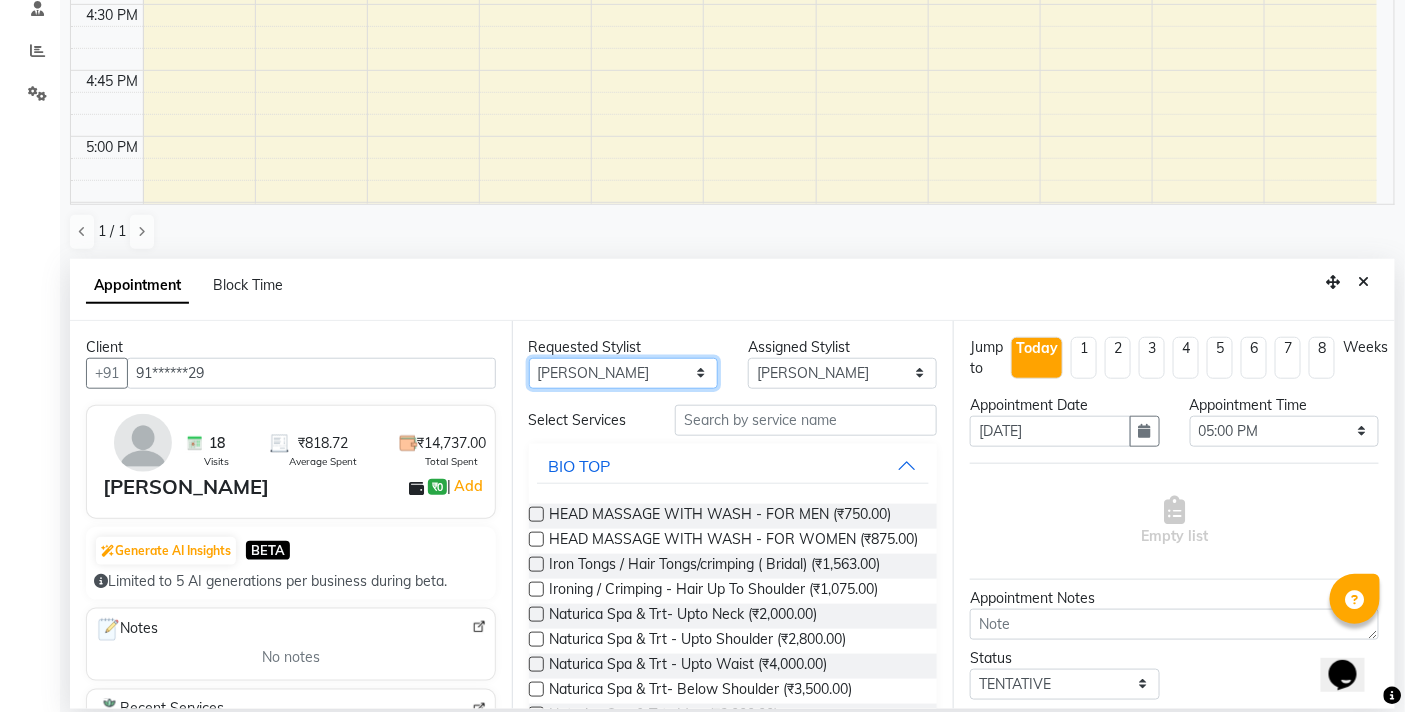 click on "Any BB SALON DIPALI EKTA FARMAN GOUSIYA SHAIKH MANGESH TAVARE Nazim Shaikh Rupesh Chavan Sanjay Pawar SHILPA YADAV WILSON" at bounding box center (623, 373) 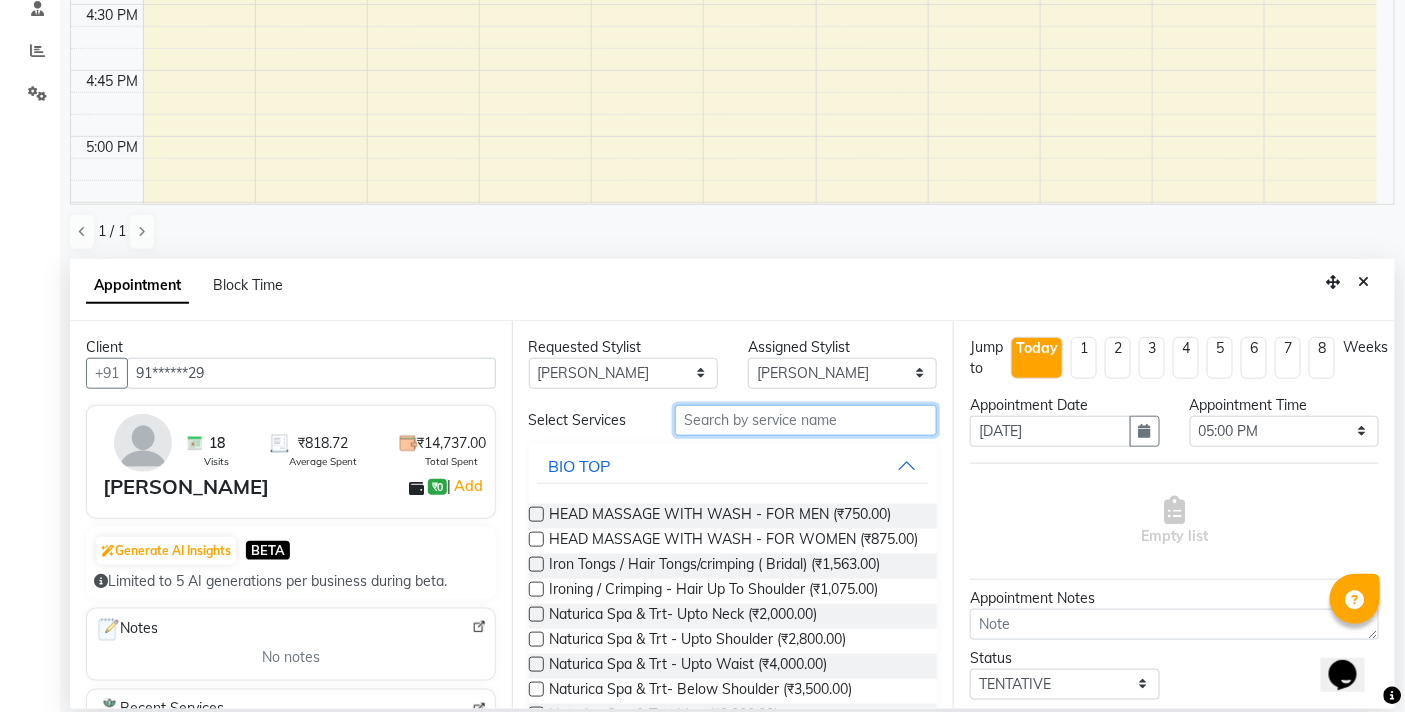 click at bounding box center (806, 420) 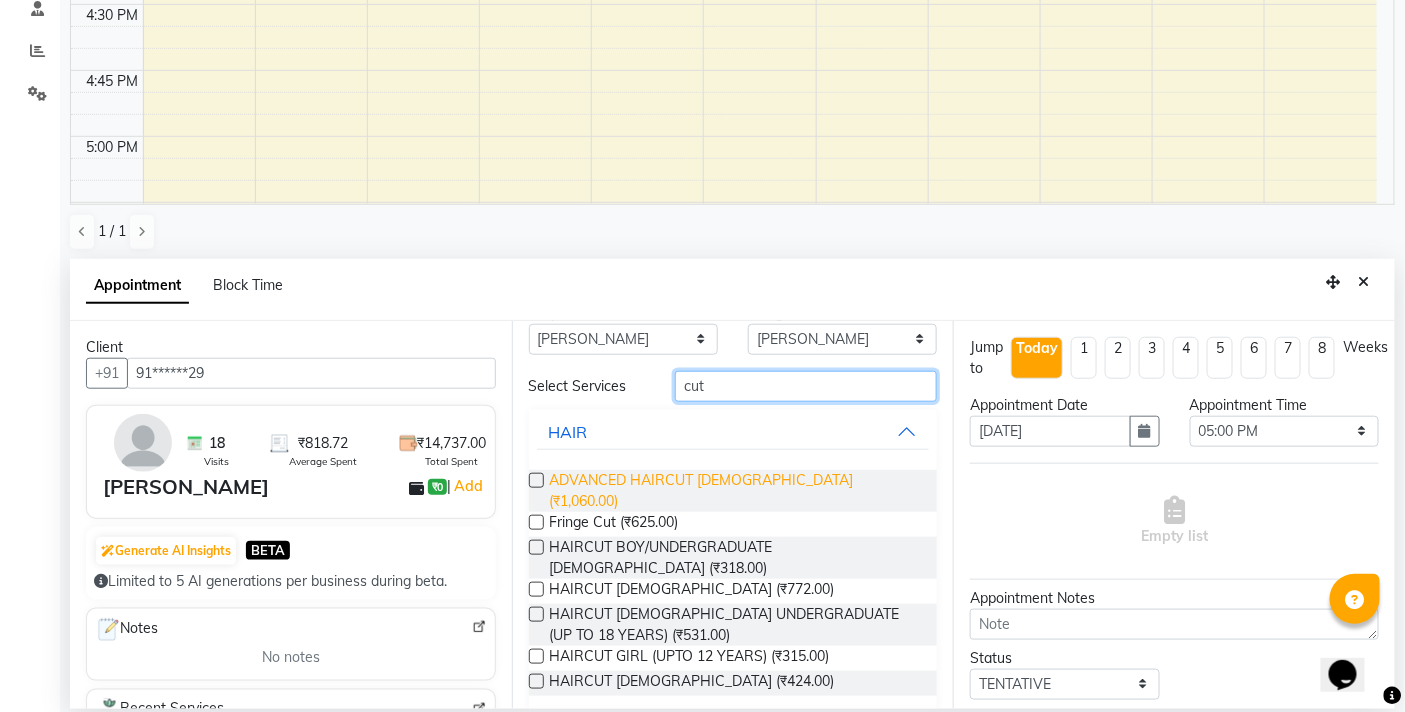 scroll, scrollTop: 62, scrollLeft: 0, axis: vertical 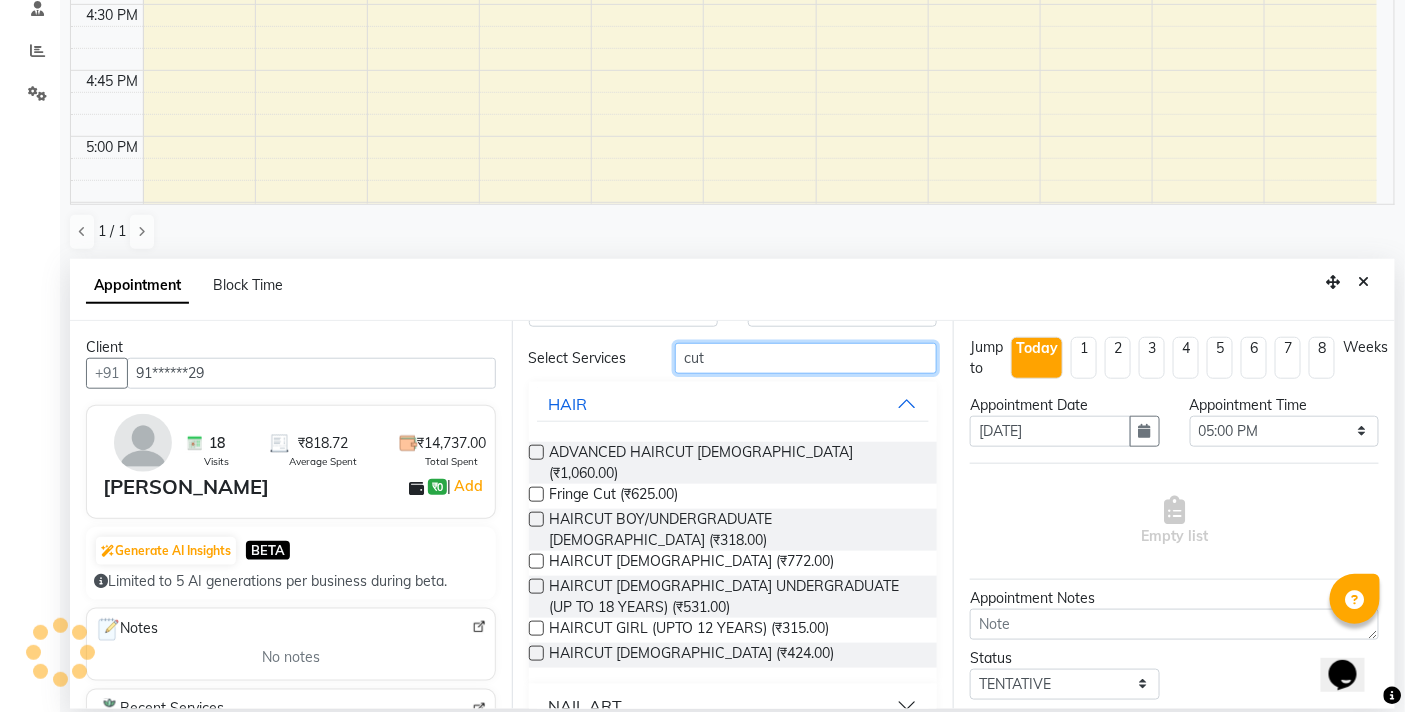type on "cut" 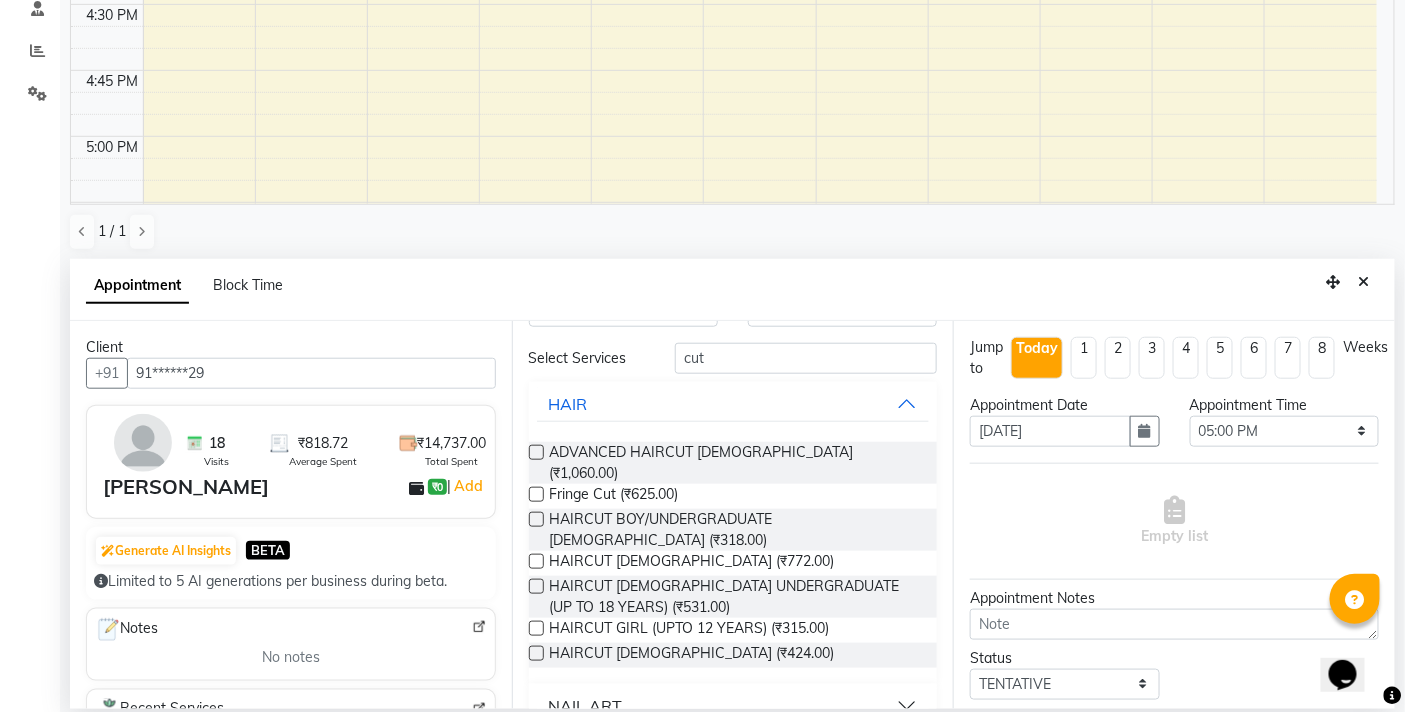 click at bounding box center [536, 519] 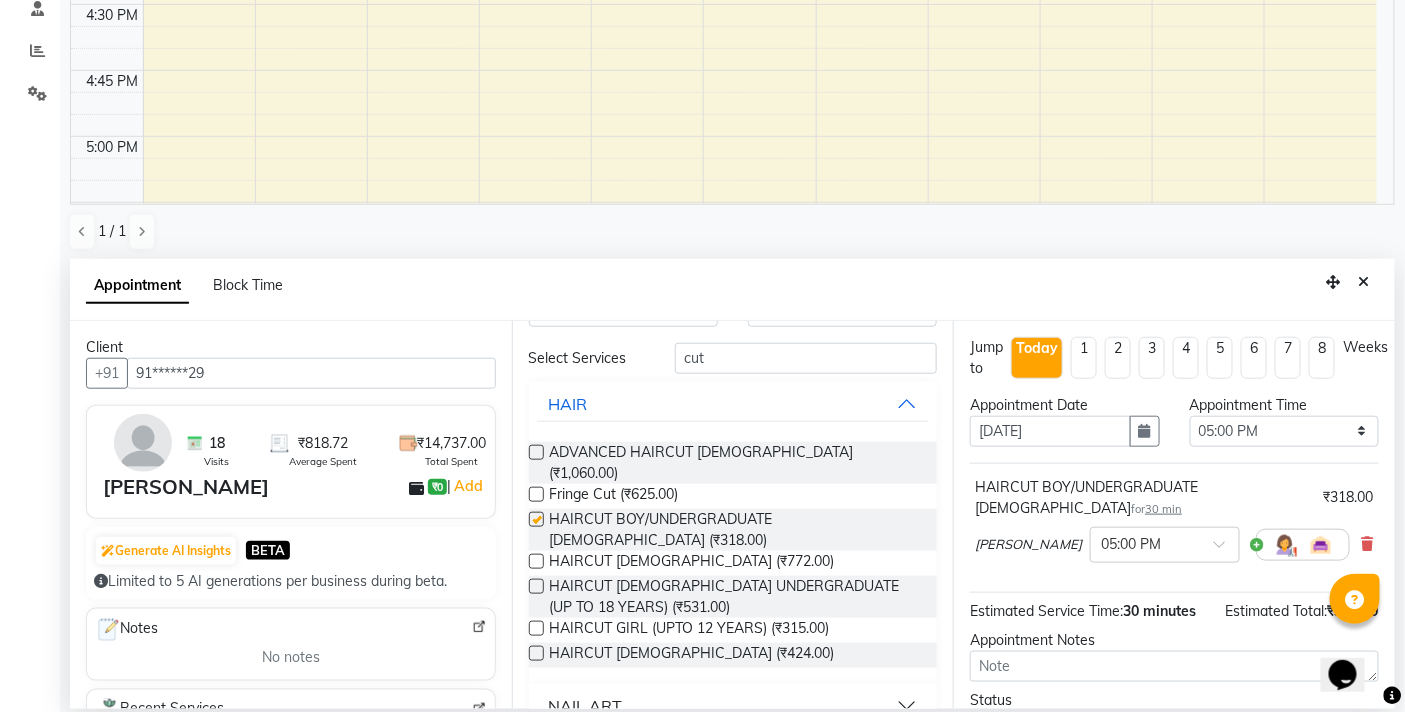 checkbox on "false" 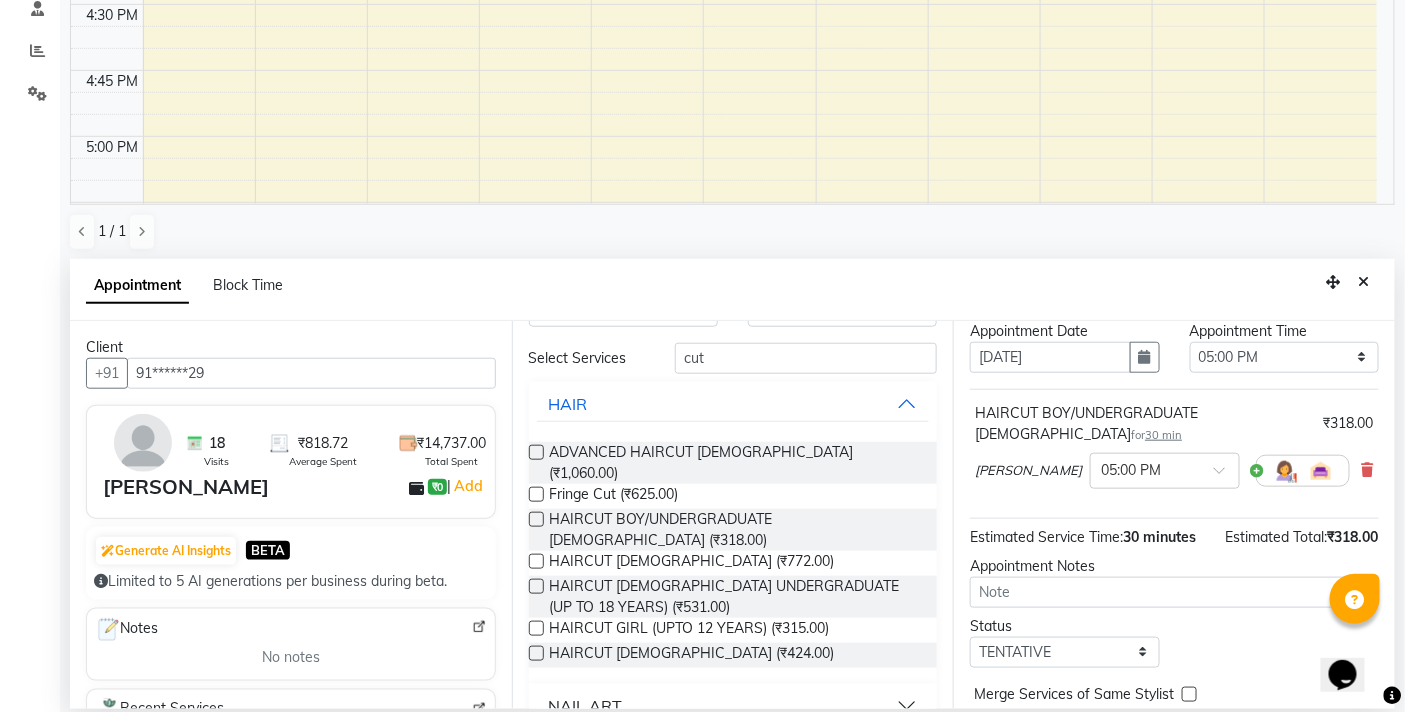 scroll, scrollTop: 183, scrollLeft: 0, axis: vertical 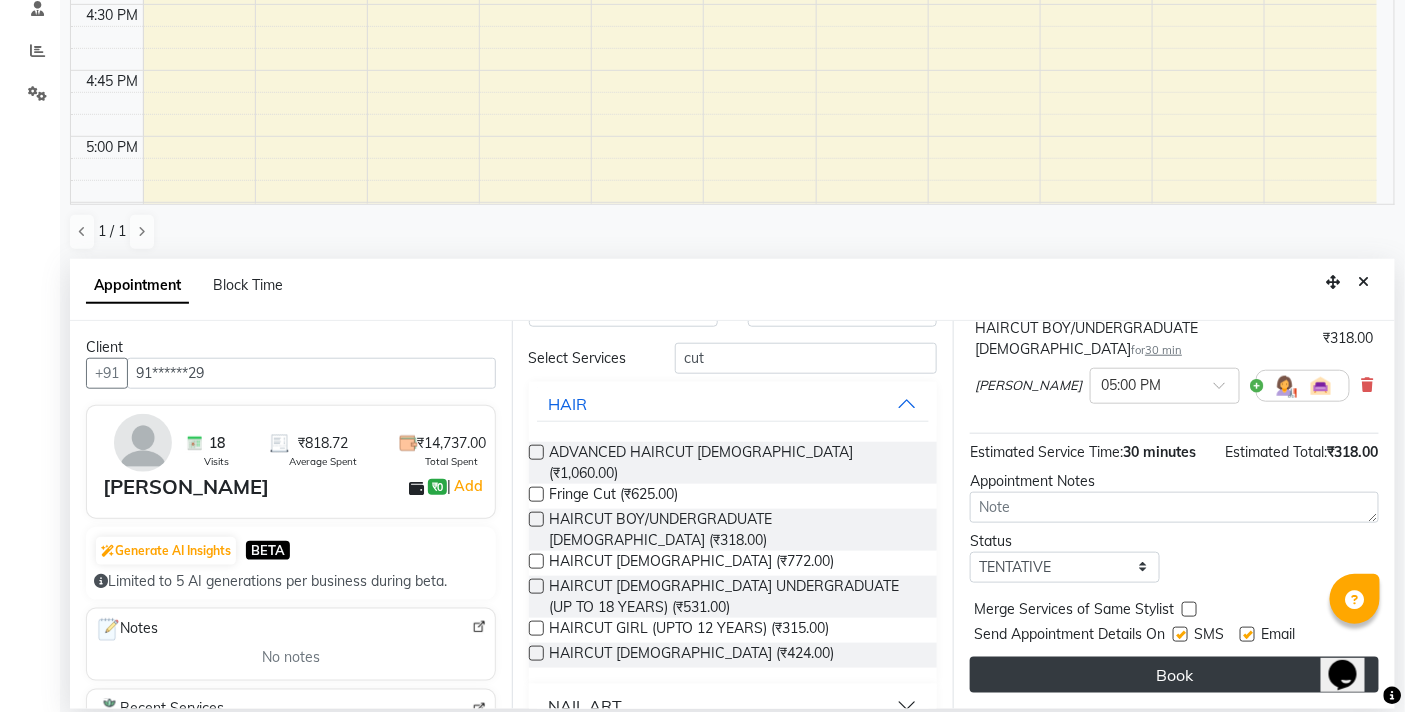 click on "Book" at bounding box center [1174, 675] 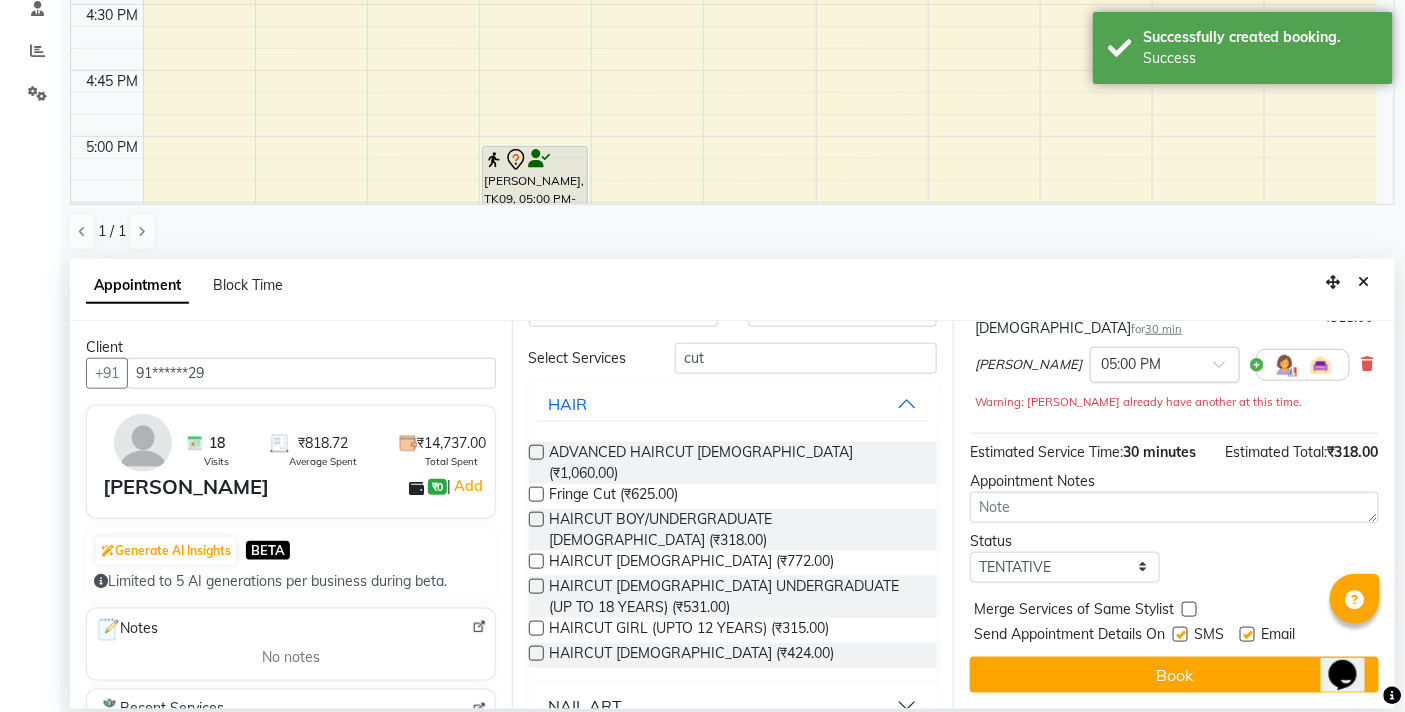 scroll, scrollTop: 333, scrollLeft: 0, axis: vertical 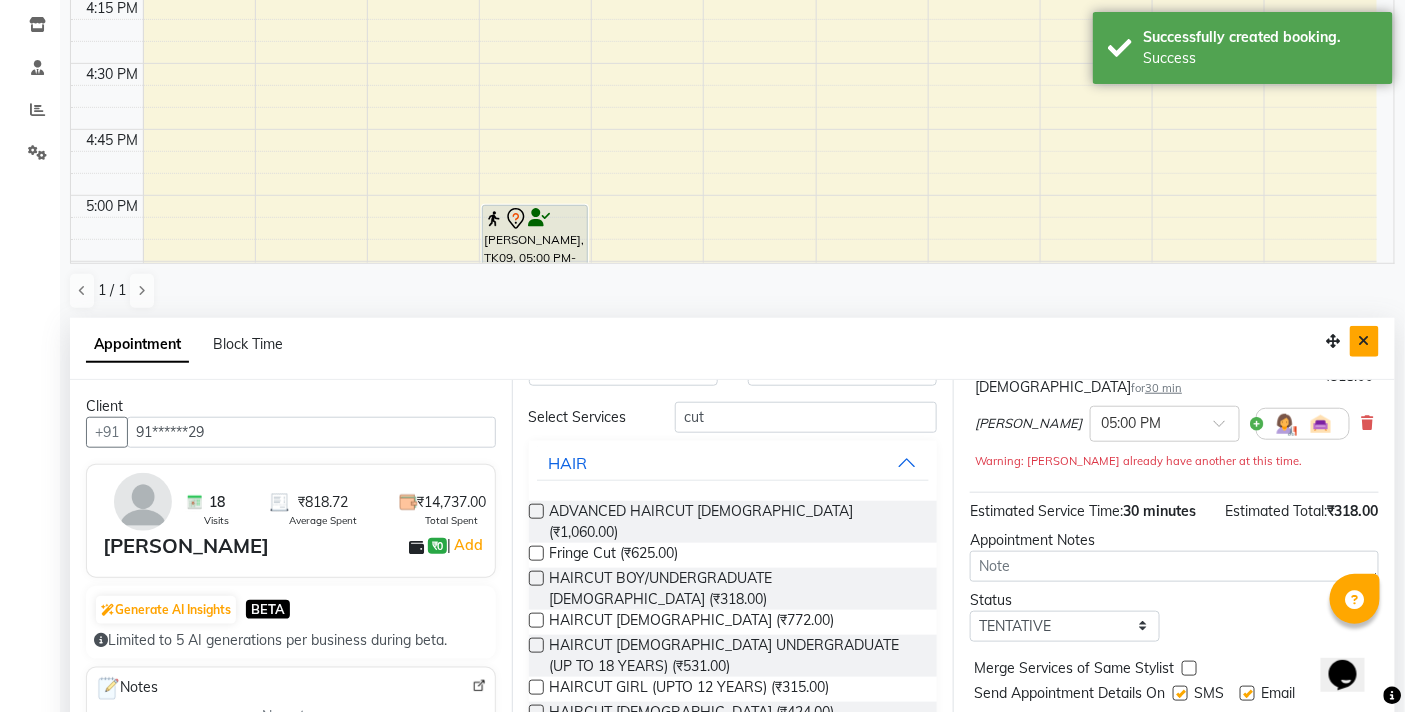 click at bounding box center [1364, 341] 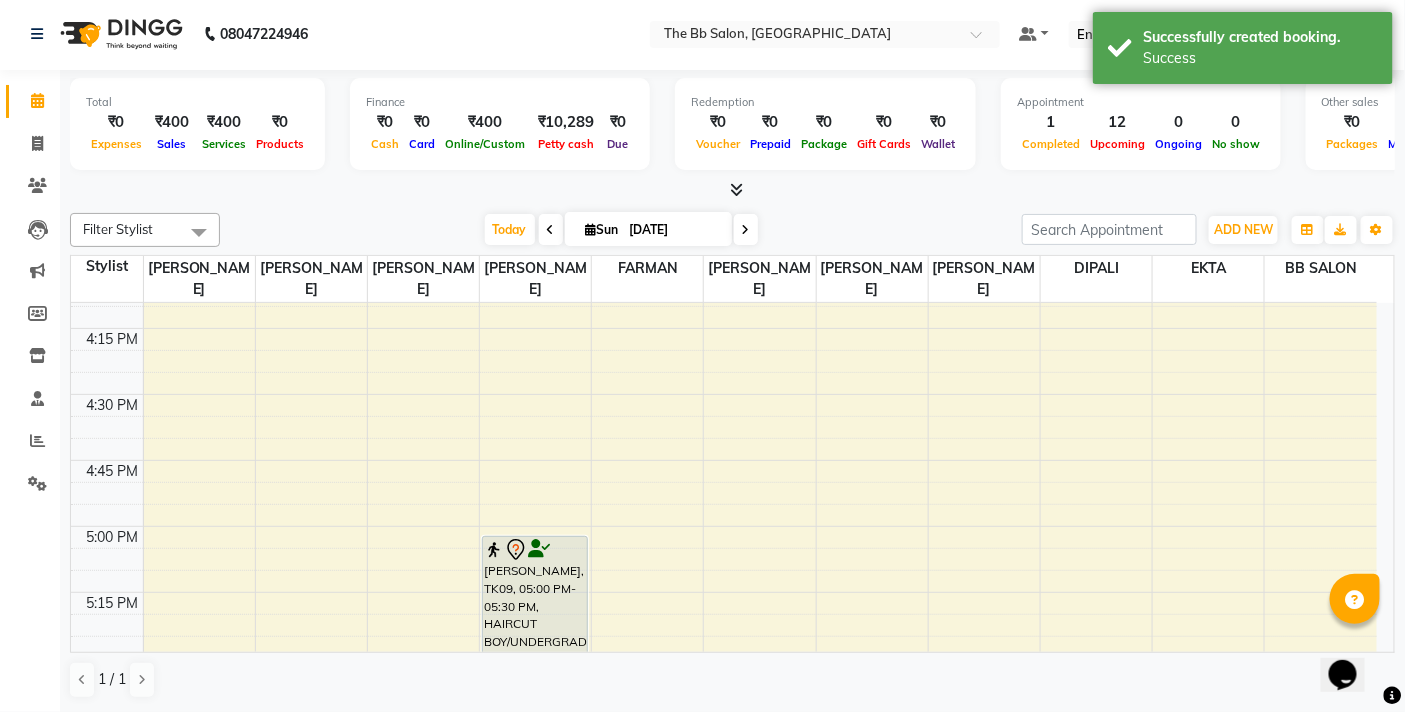scroll, scrollTop: 1, scrollLeft: 0, axis: vertical 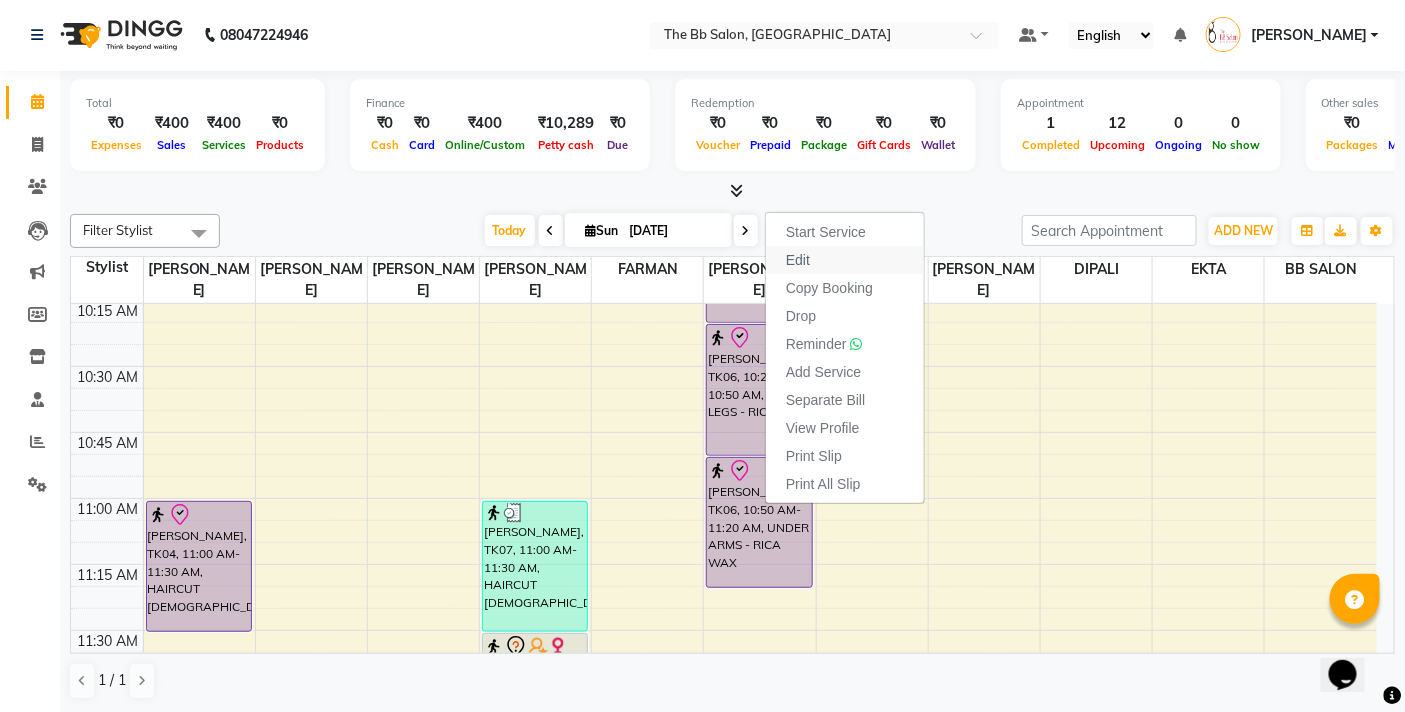 click on "Edit" at bounding box center (798, 260) 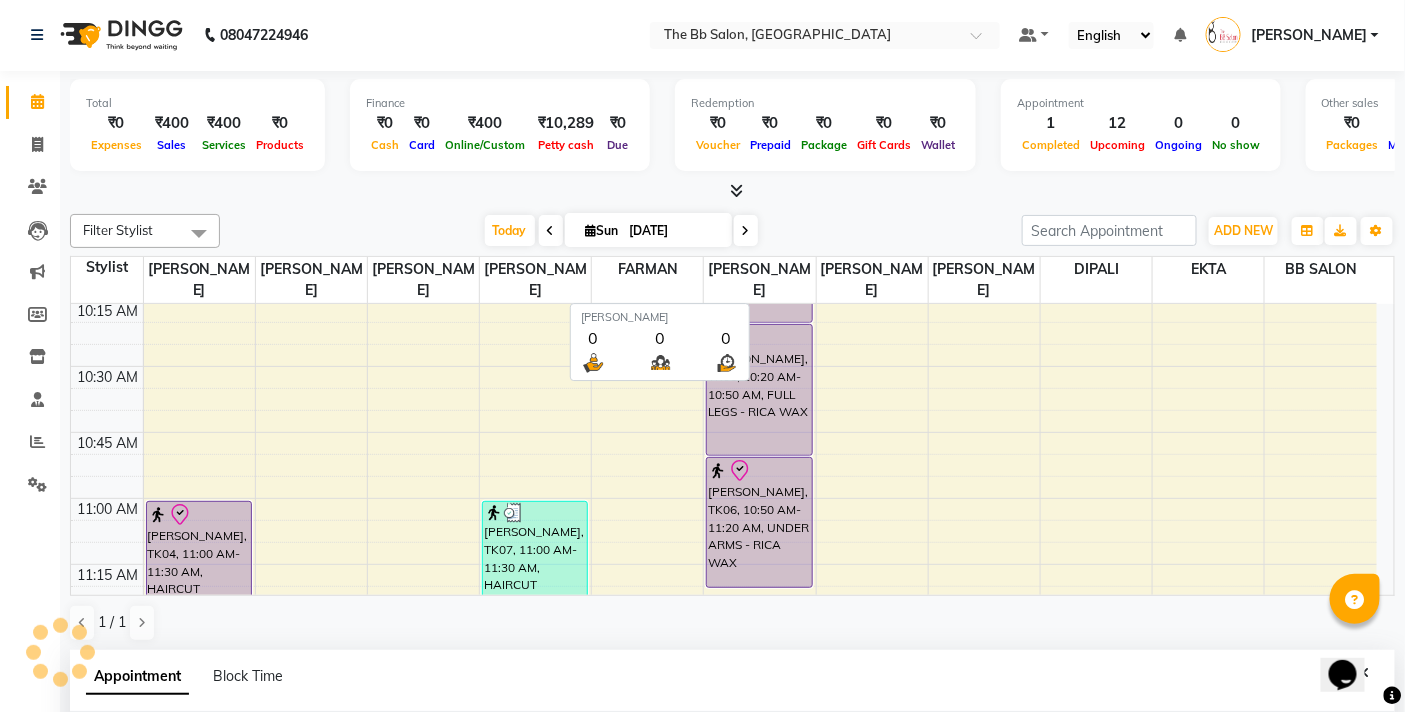 select on "check-in" 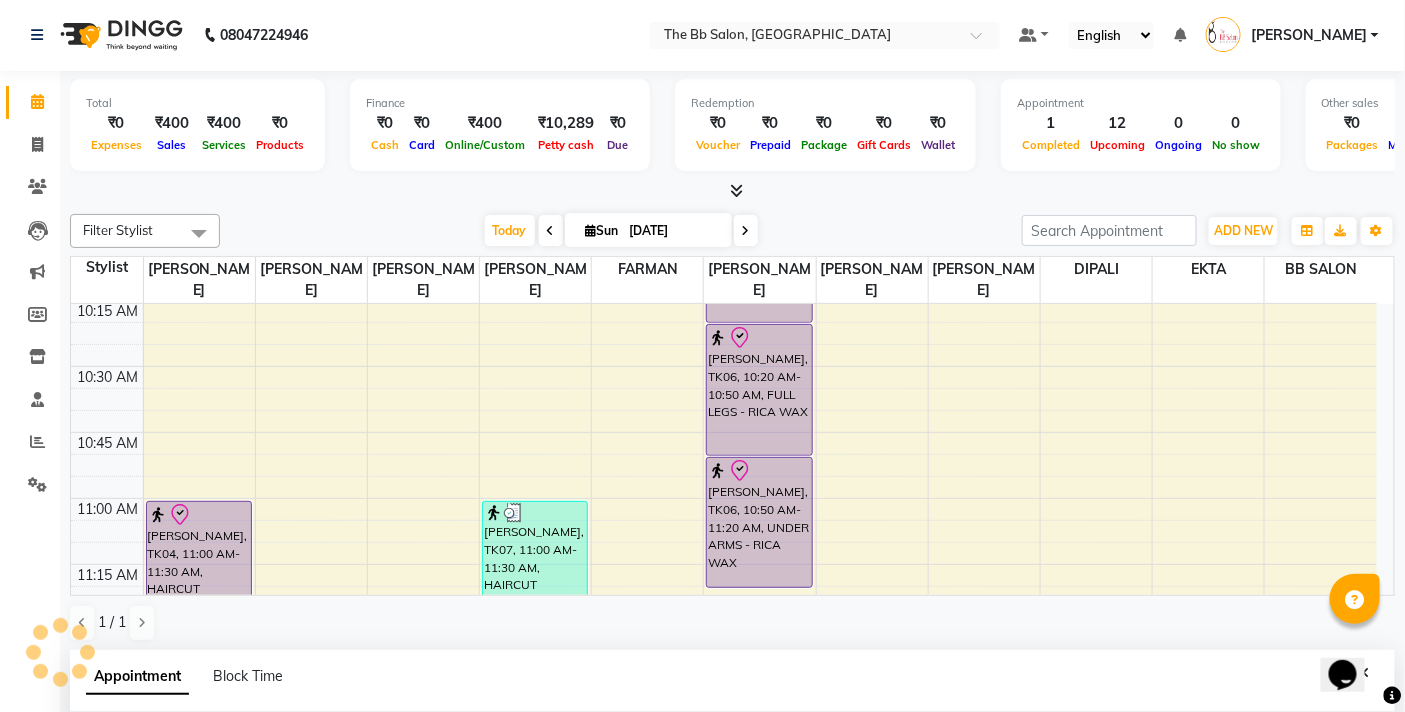 select on "83516" 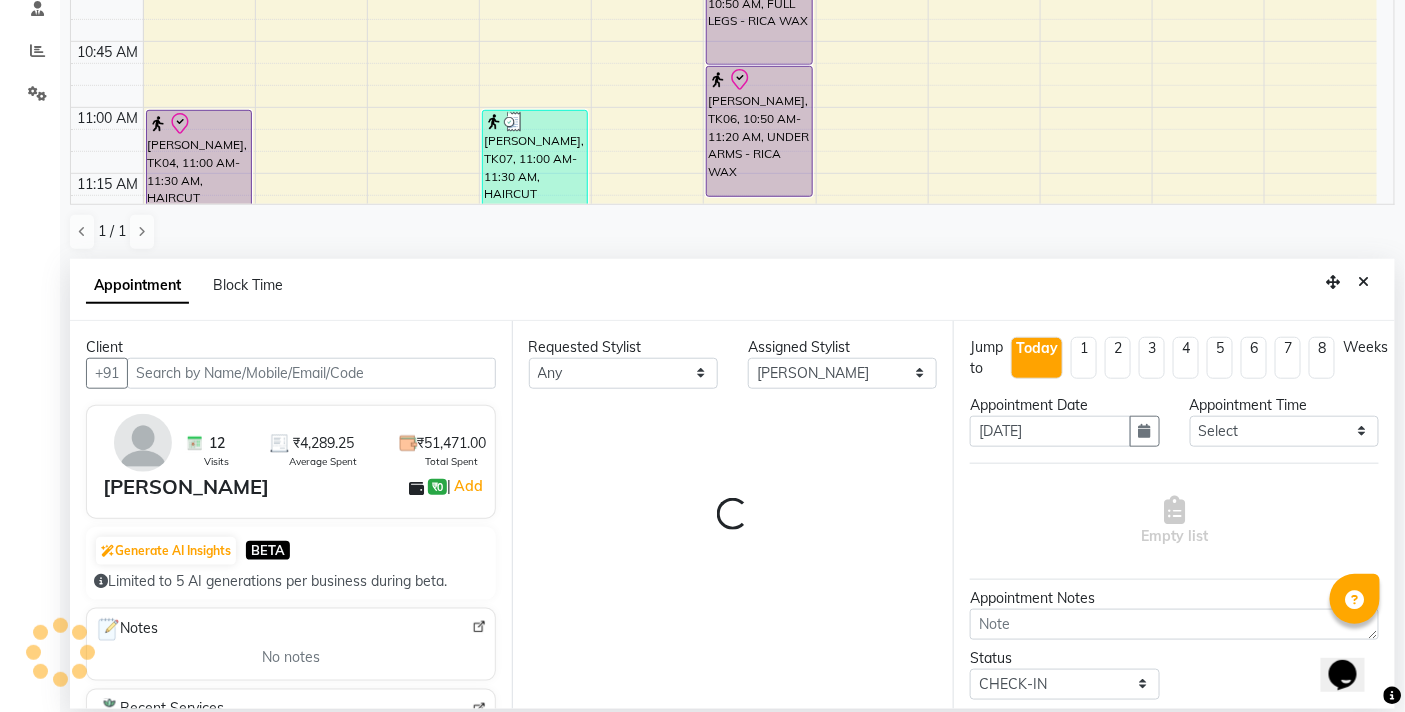 scroll, scrollTop: 531, scrollLeft: 0, axis: vertical 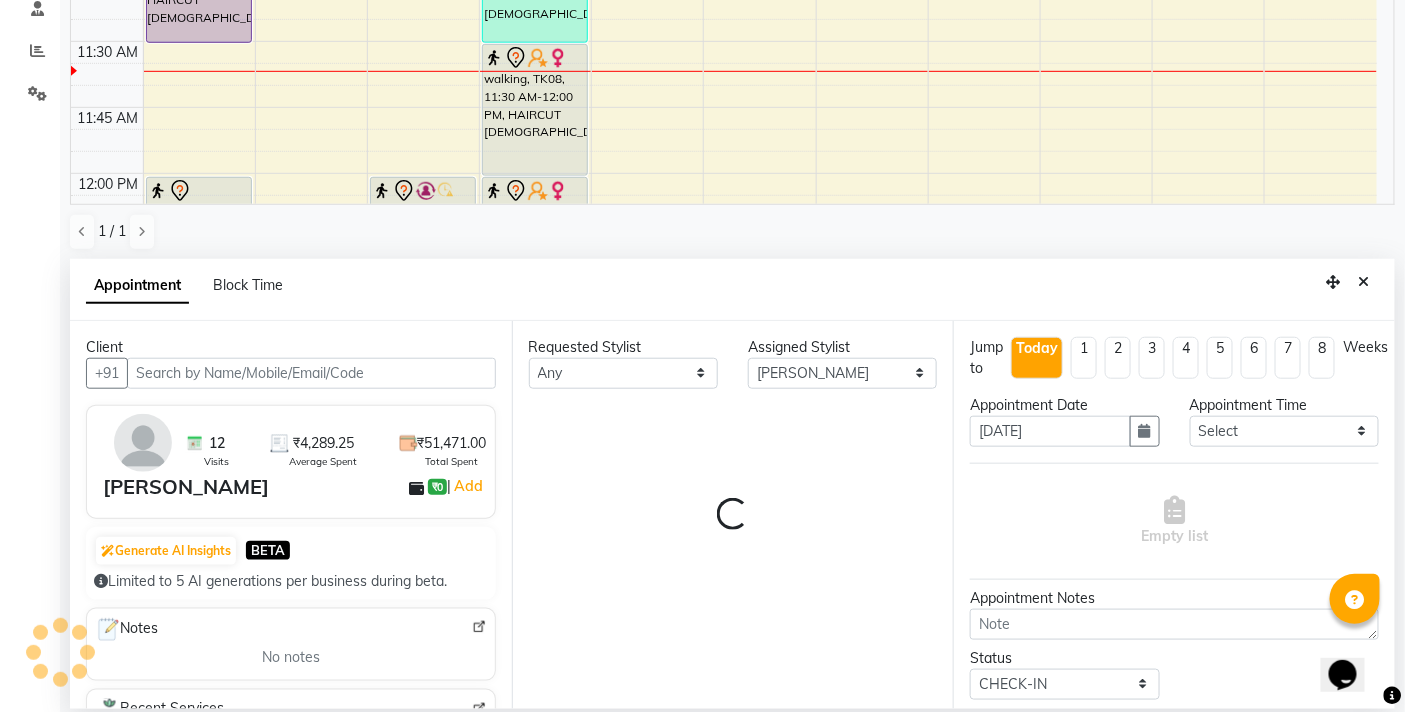 select on "3065" 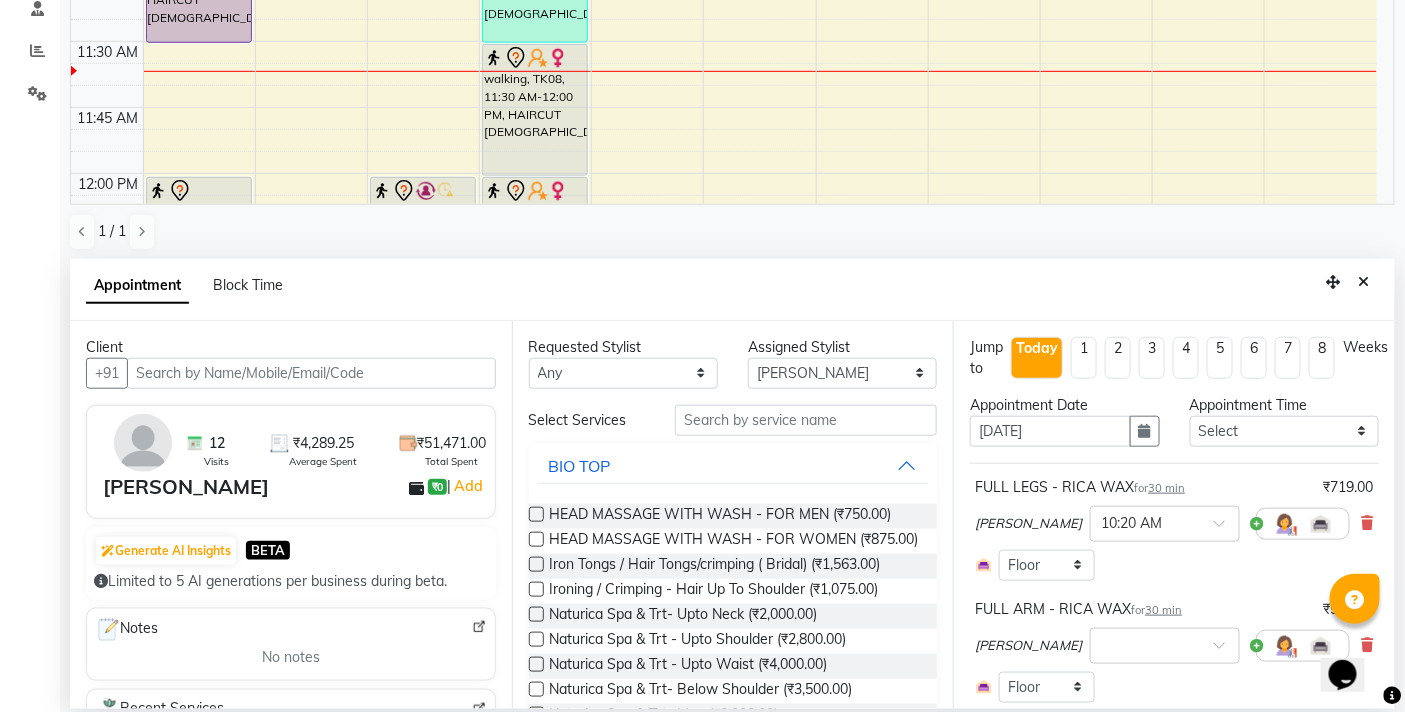 select on "3065" 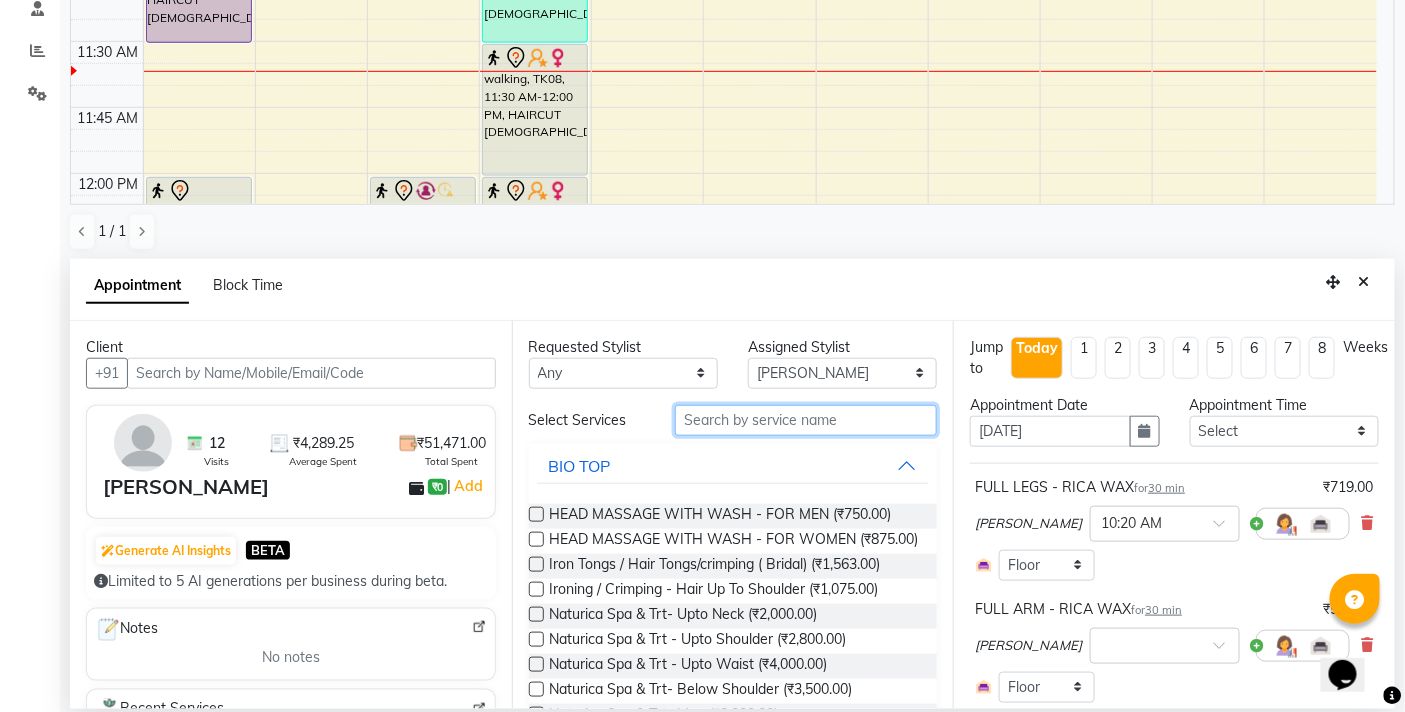 click at bounding box center [806, 420] 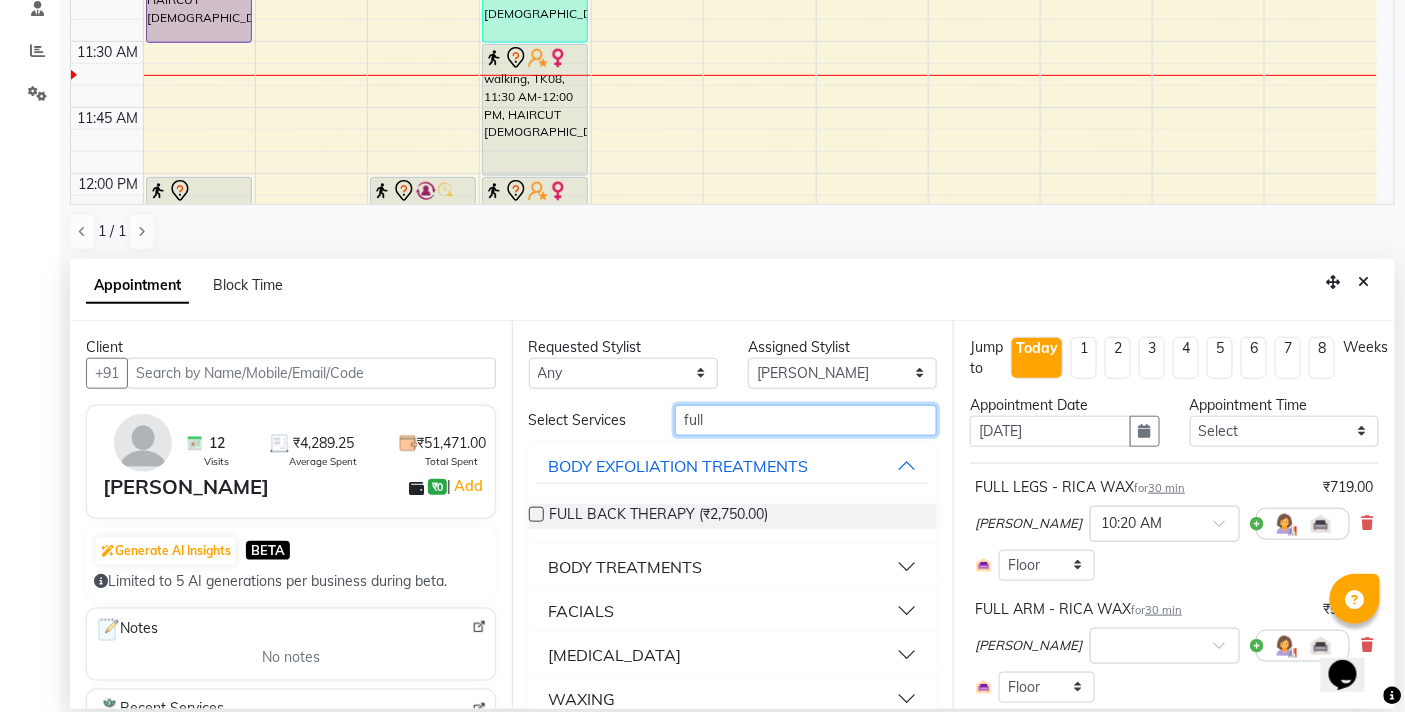 scroll, scrollTop: 27, scrollLeft: 0, axis: vertical 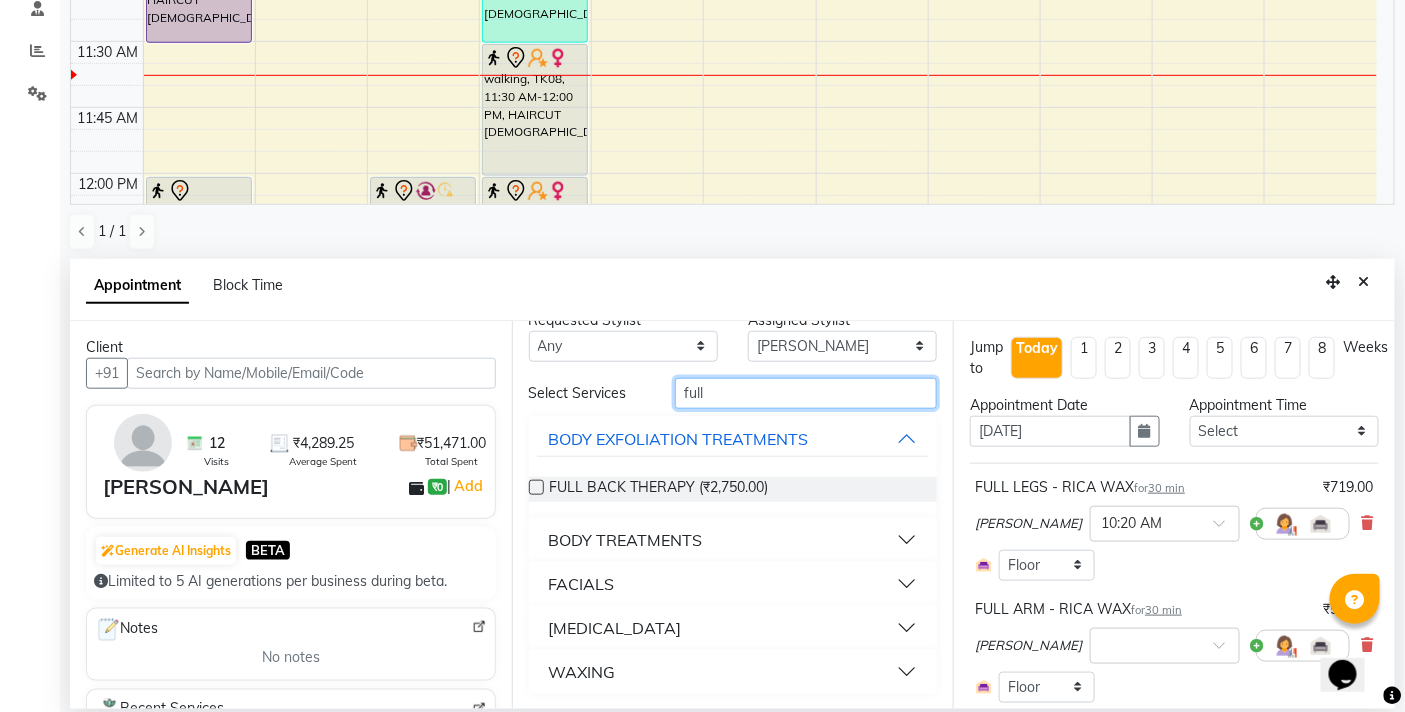 type on "full" 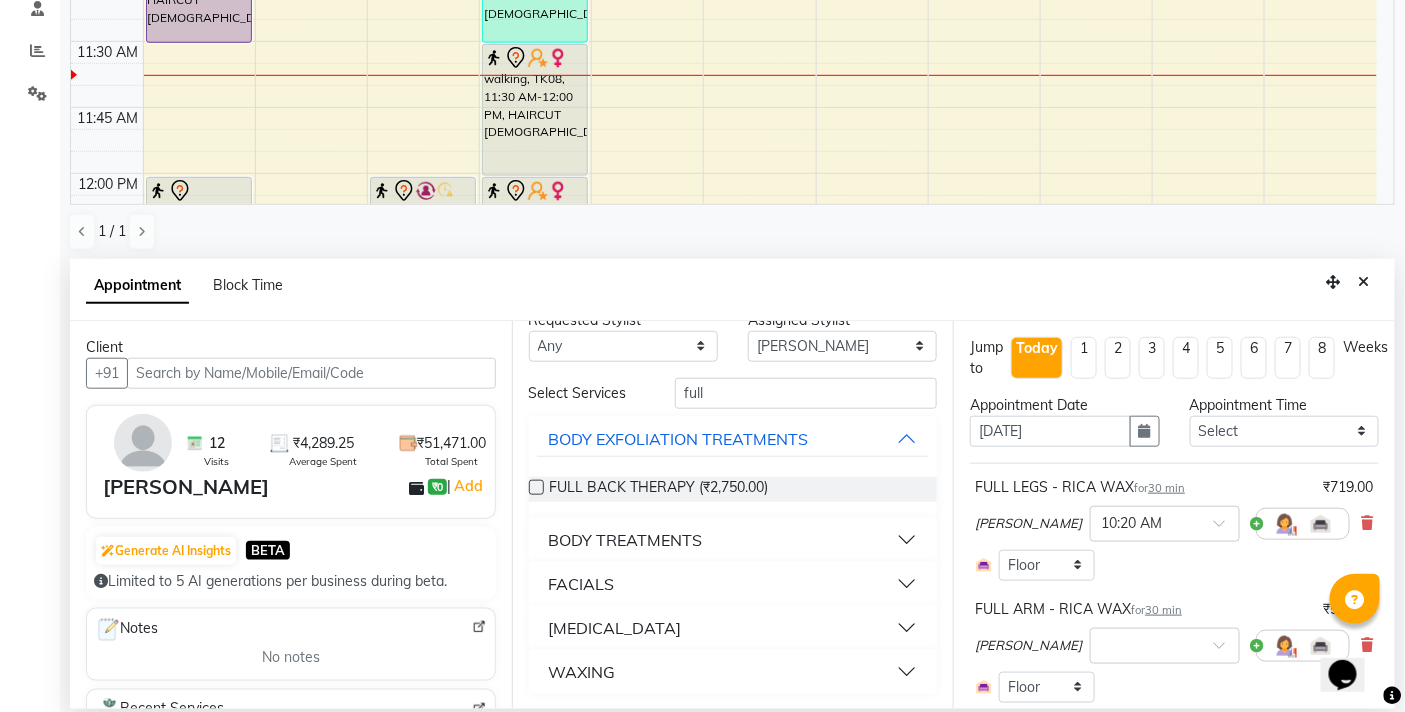 click on "WAXING" at bounding box center (733, 672) 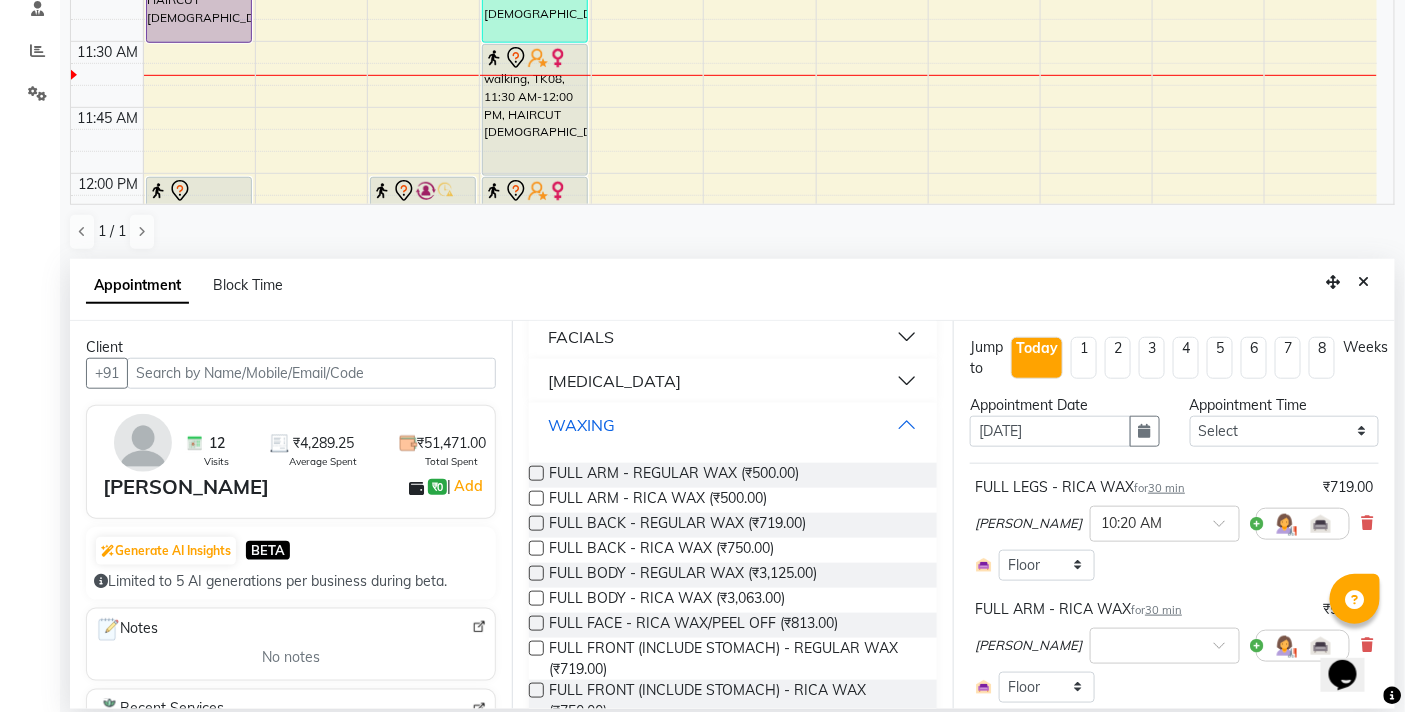 scroll, scrollTop: 361, scrollLeft: 0, axis: vertical 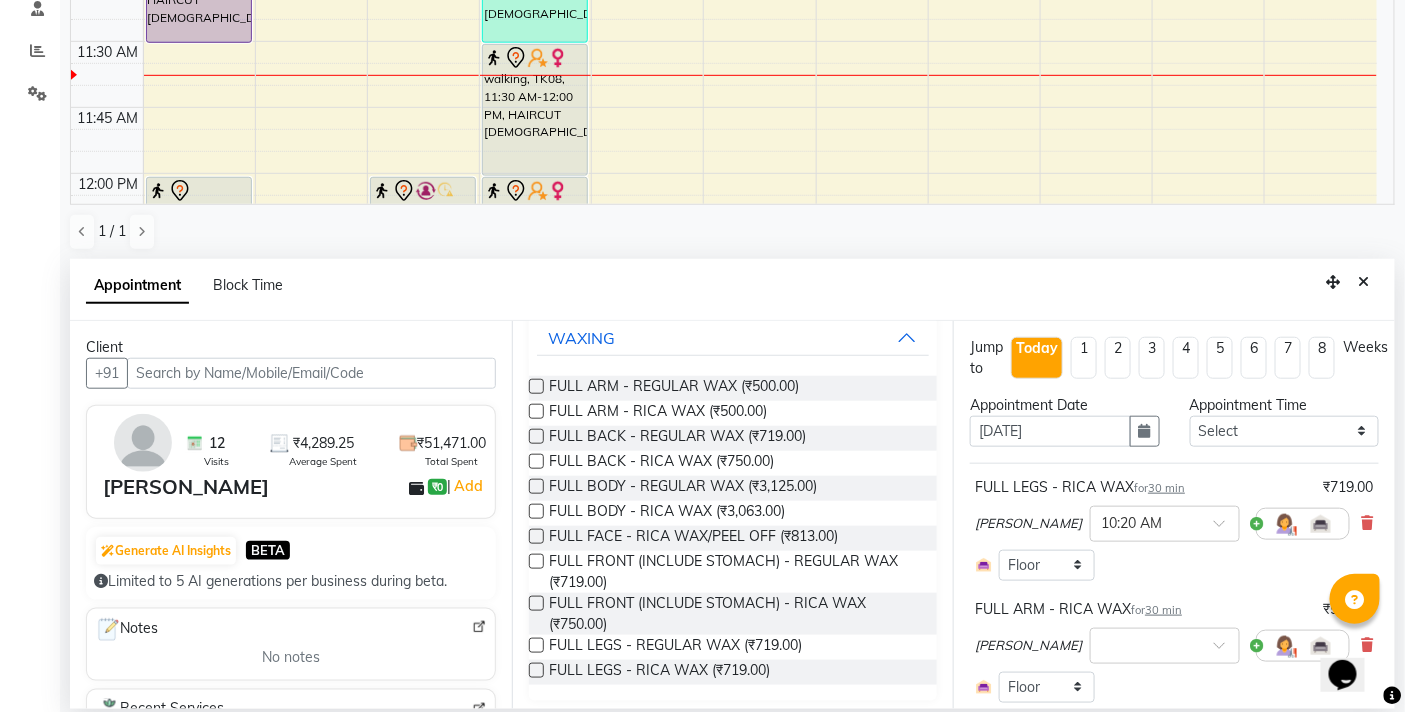 click at bounding box center [536, 603] 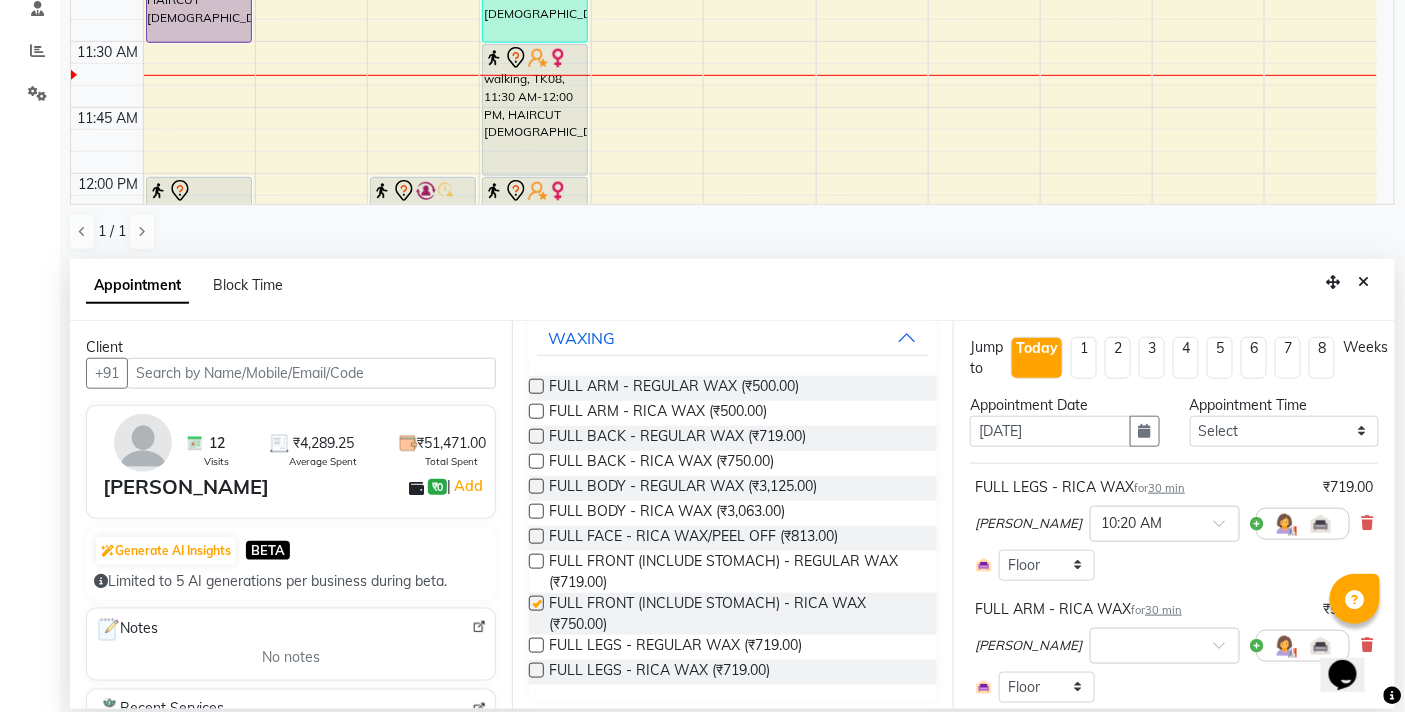 checkbox on "false" 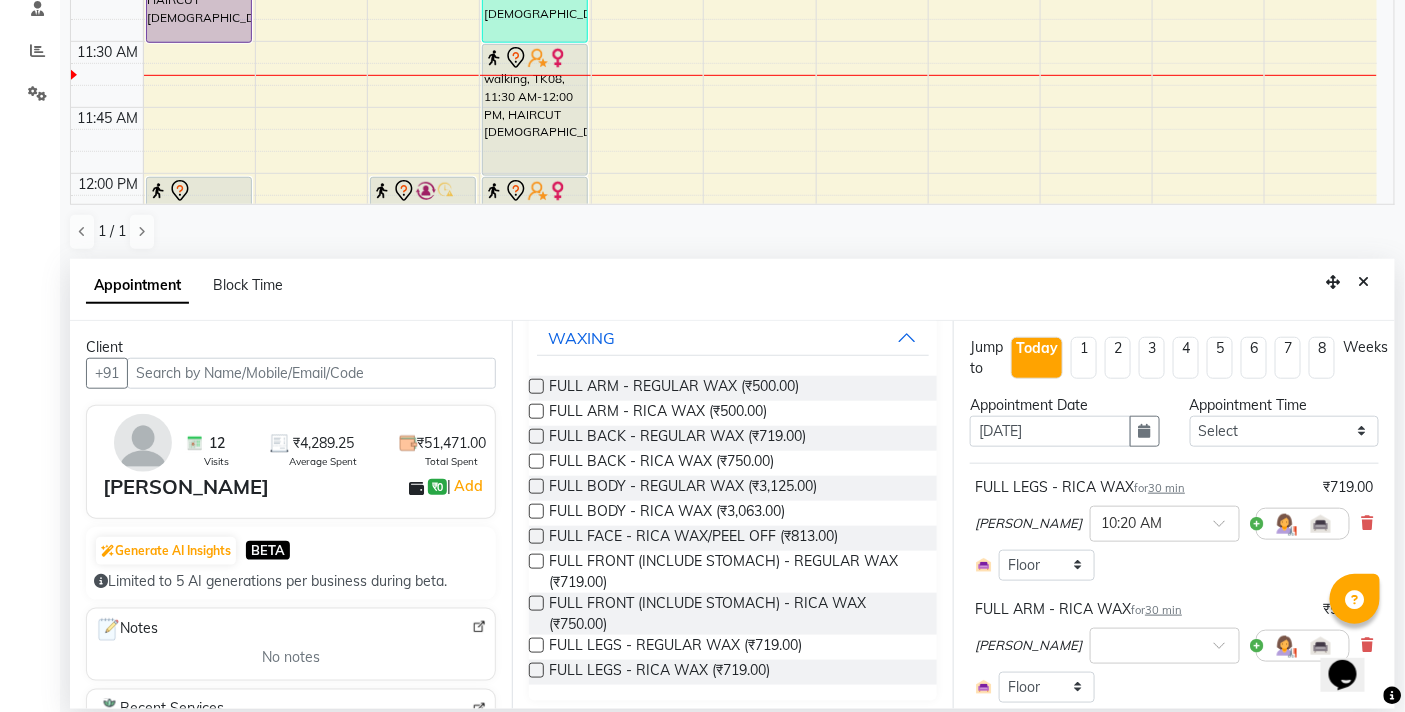 click at bounding box center [536, 461] 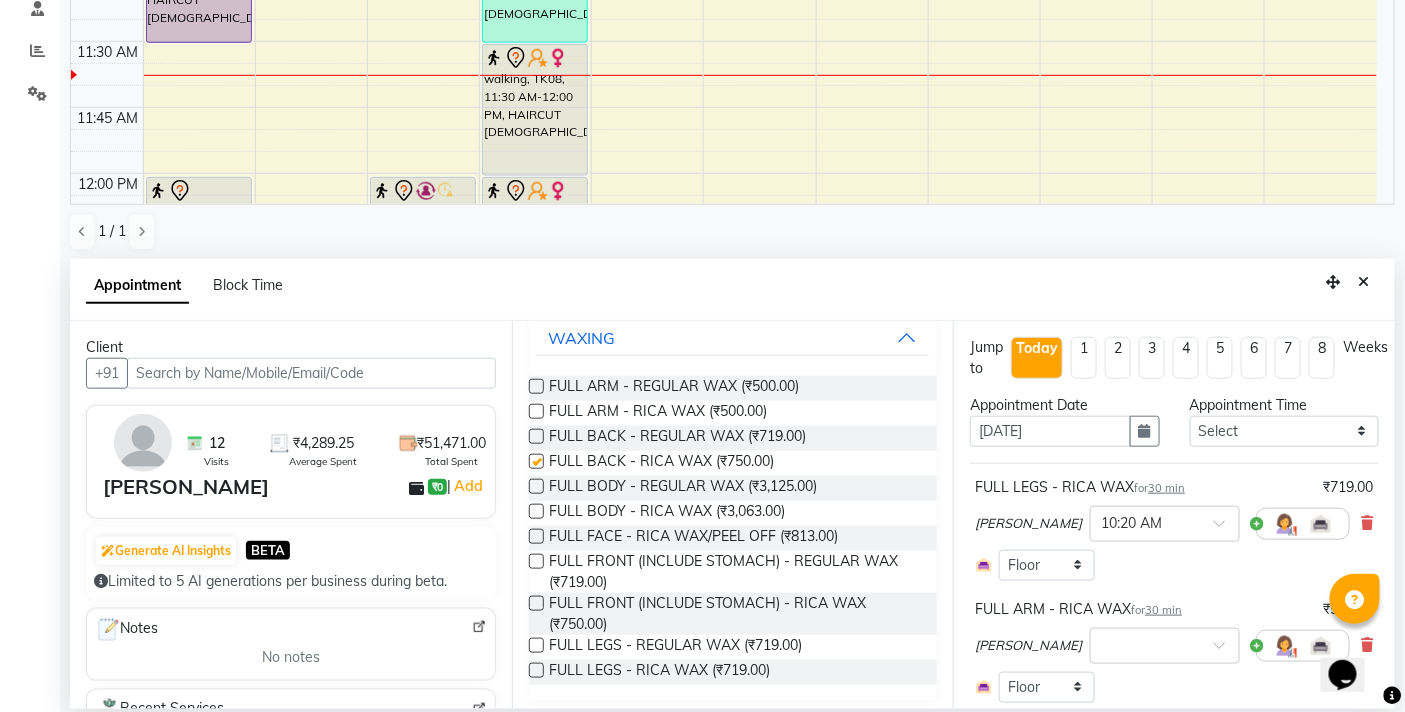 checkbox on "false" 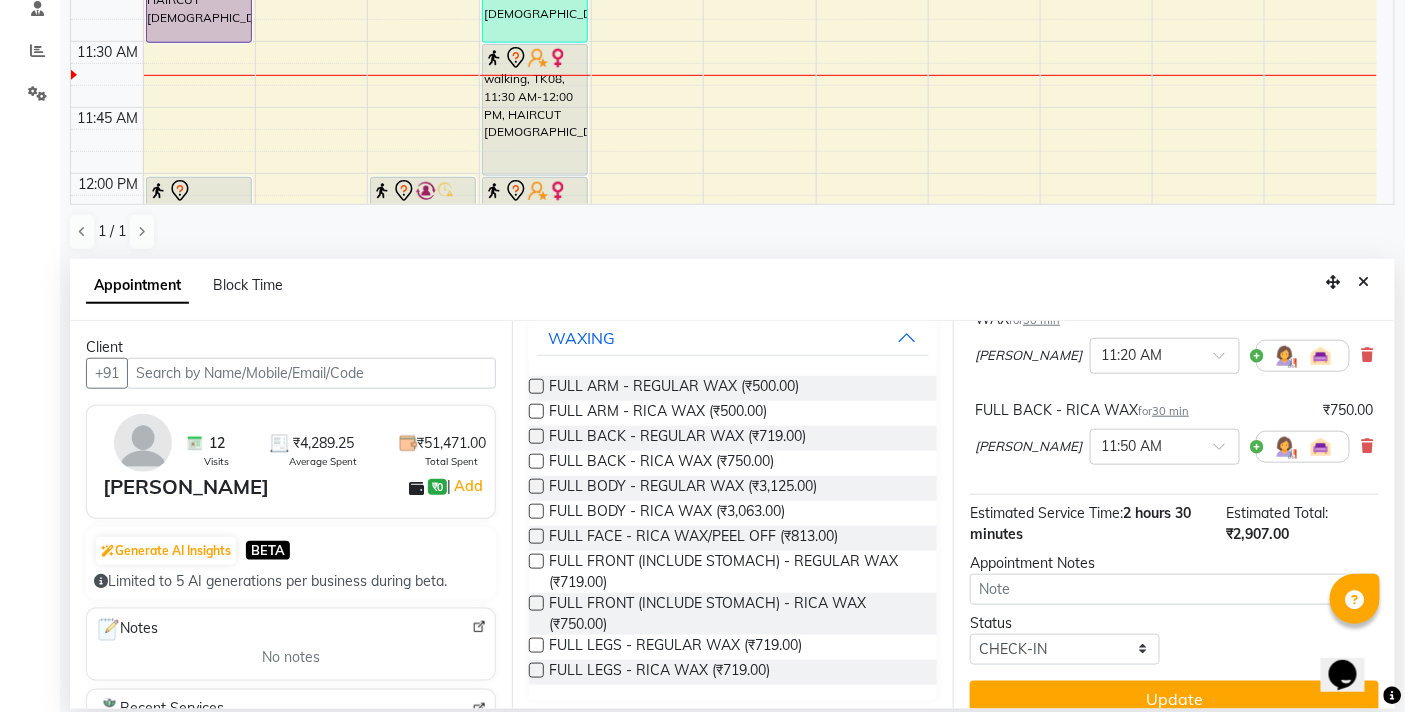 scroll, scrollTop: 578, scrollLeft: 0, axis: vertical 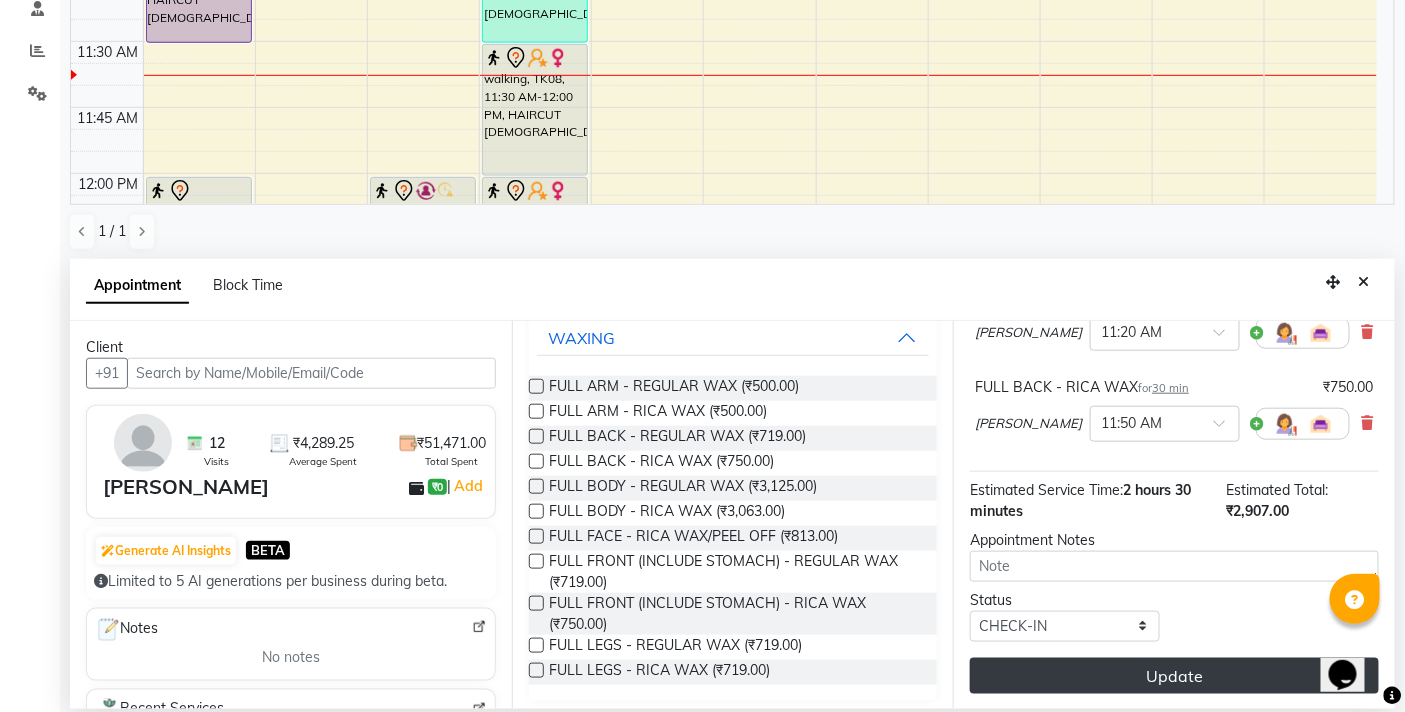 click on "Update" at bounding box center (1174, 676) 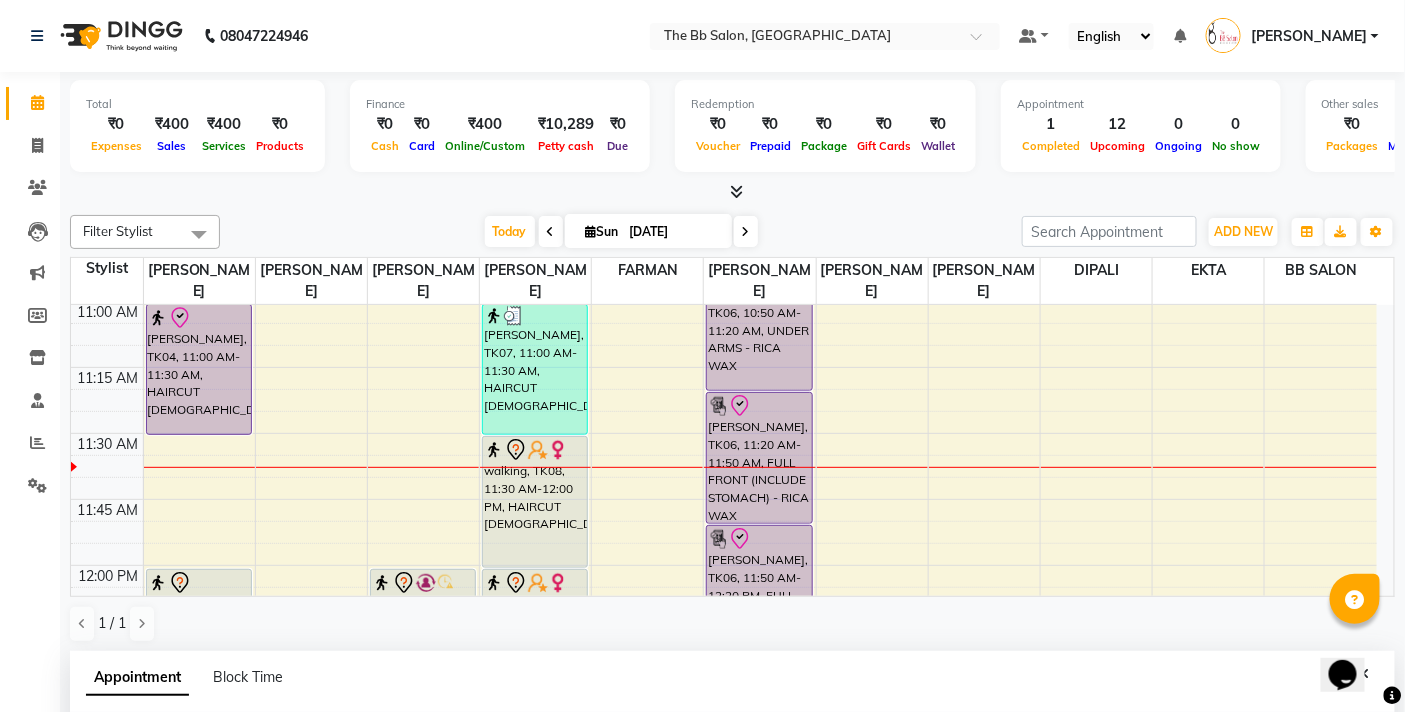 scroll, scrollTop: 222, scrollLeft: 0, axis: vertical 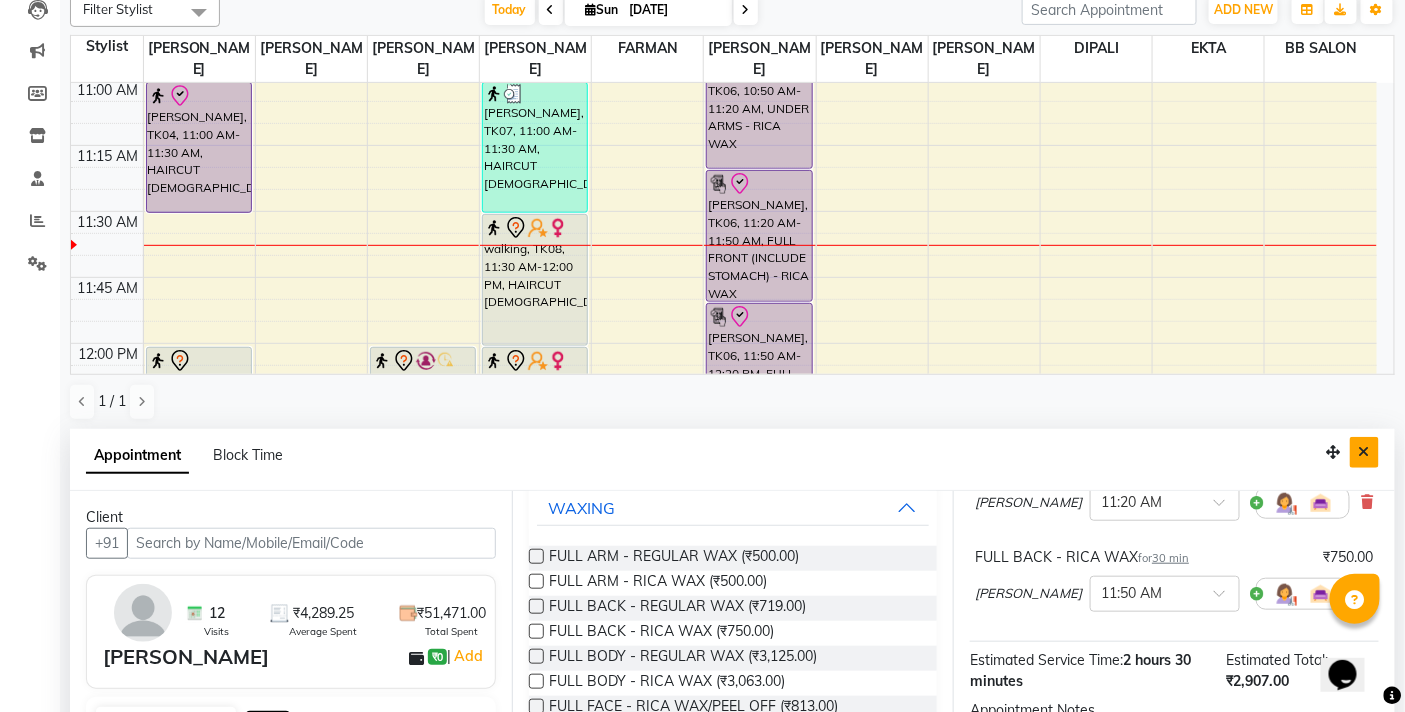 click at bounding box center [1364, 452] 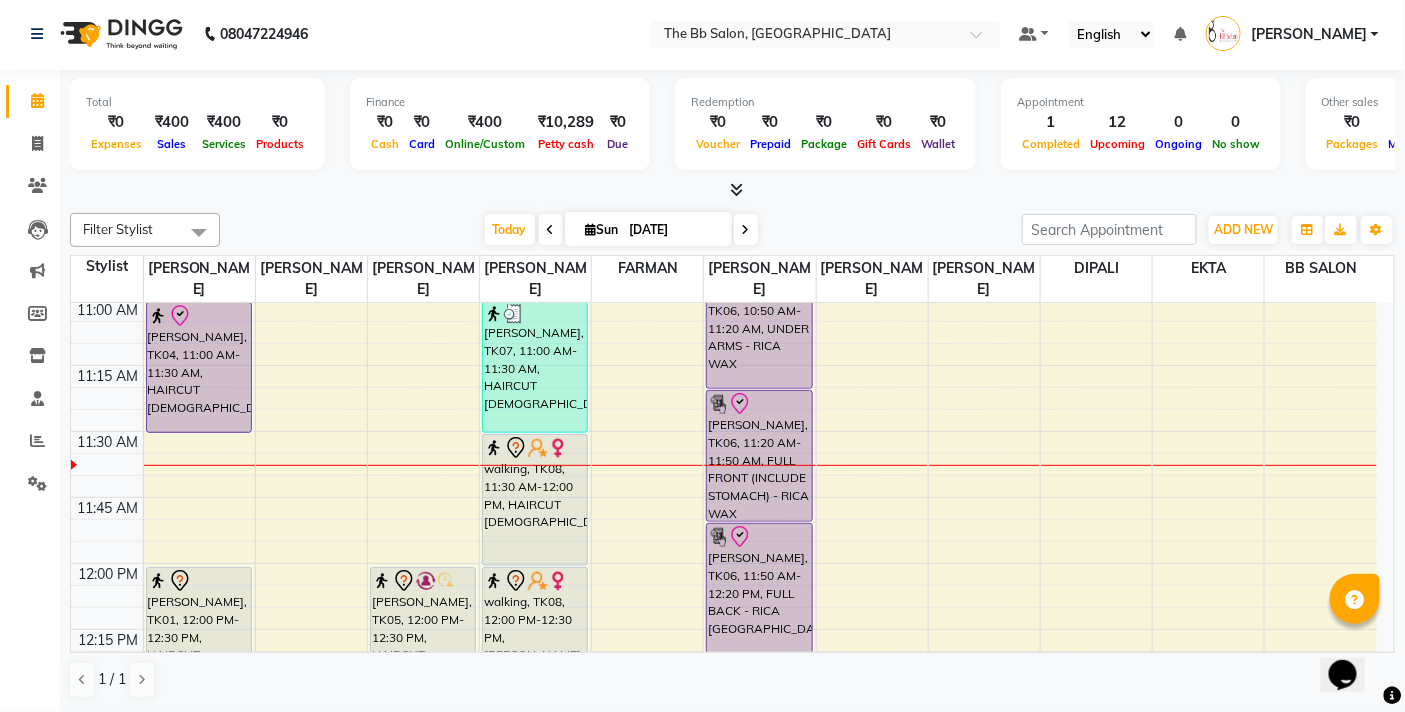 scroll, scrollTop: 1, scrollLeft: 0, axis: vertical 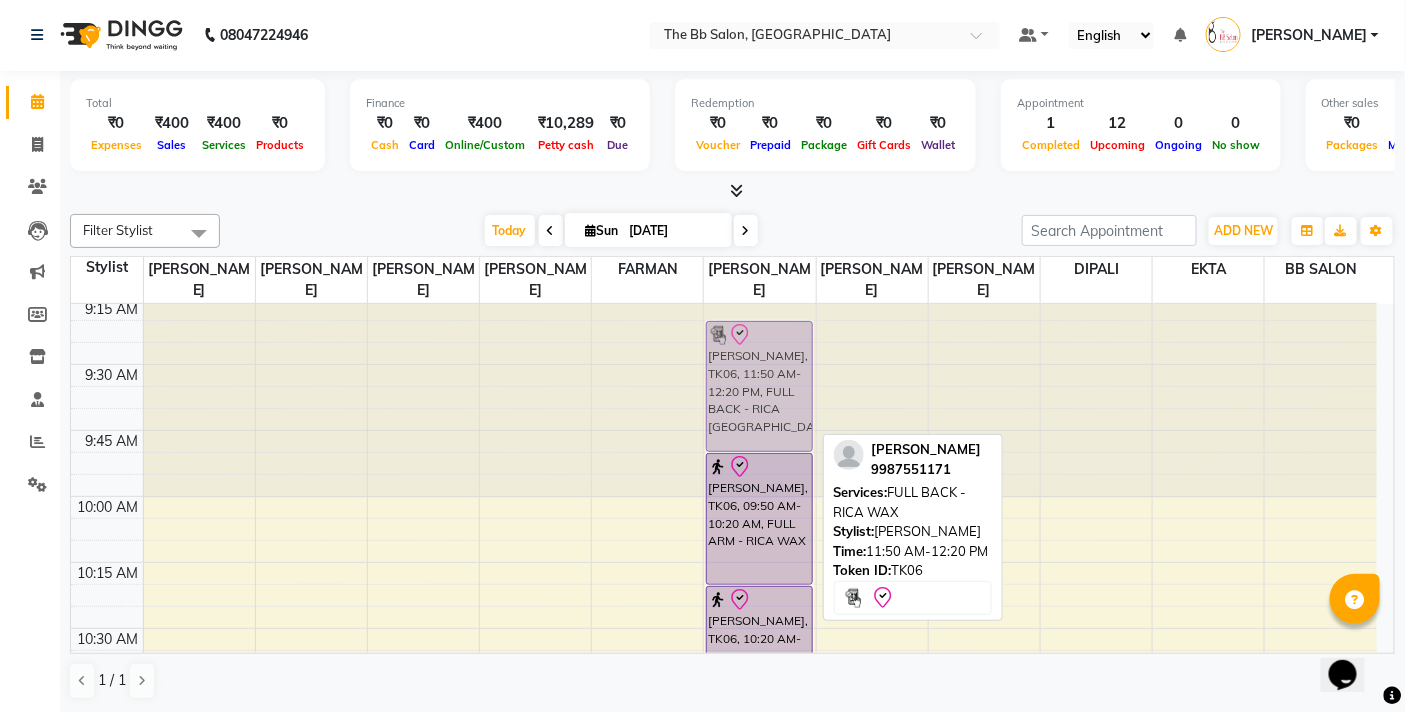 drag, startPoint x: 742, startPoint y: 447, endPoint x: 758, endPoint y: 384, distance: 65 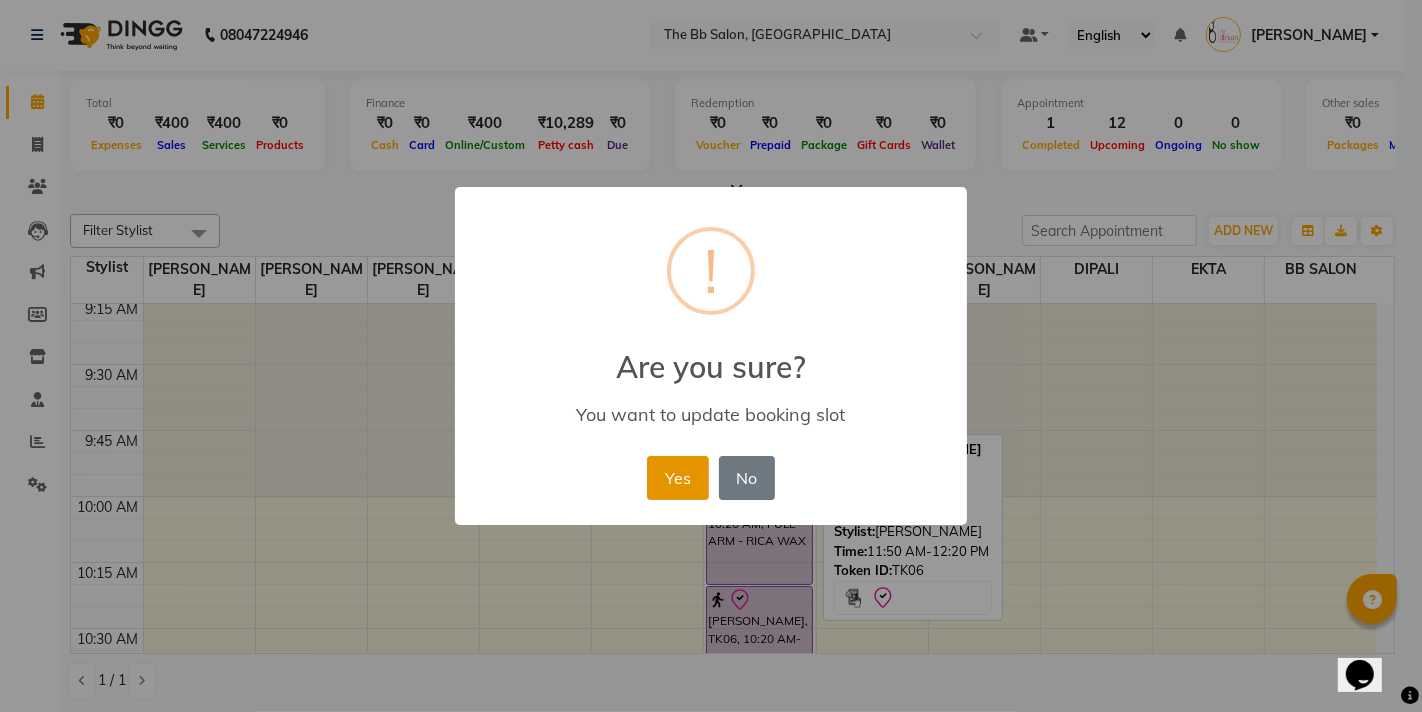 click on "Yes" at bounding box center [677, 478] 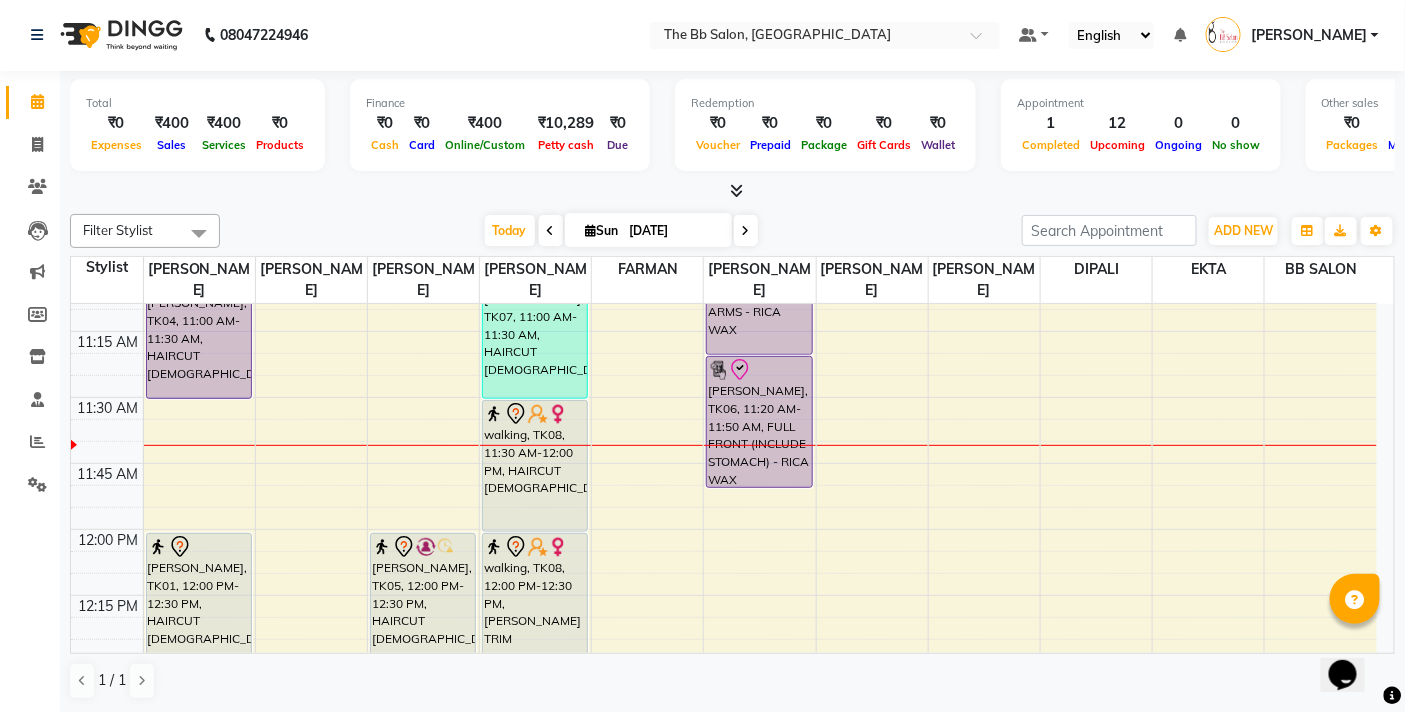 scroll, scrollTop: 515, scrollLeft: 0, axis: vertical 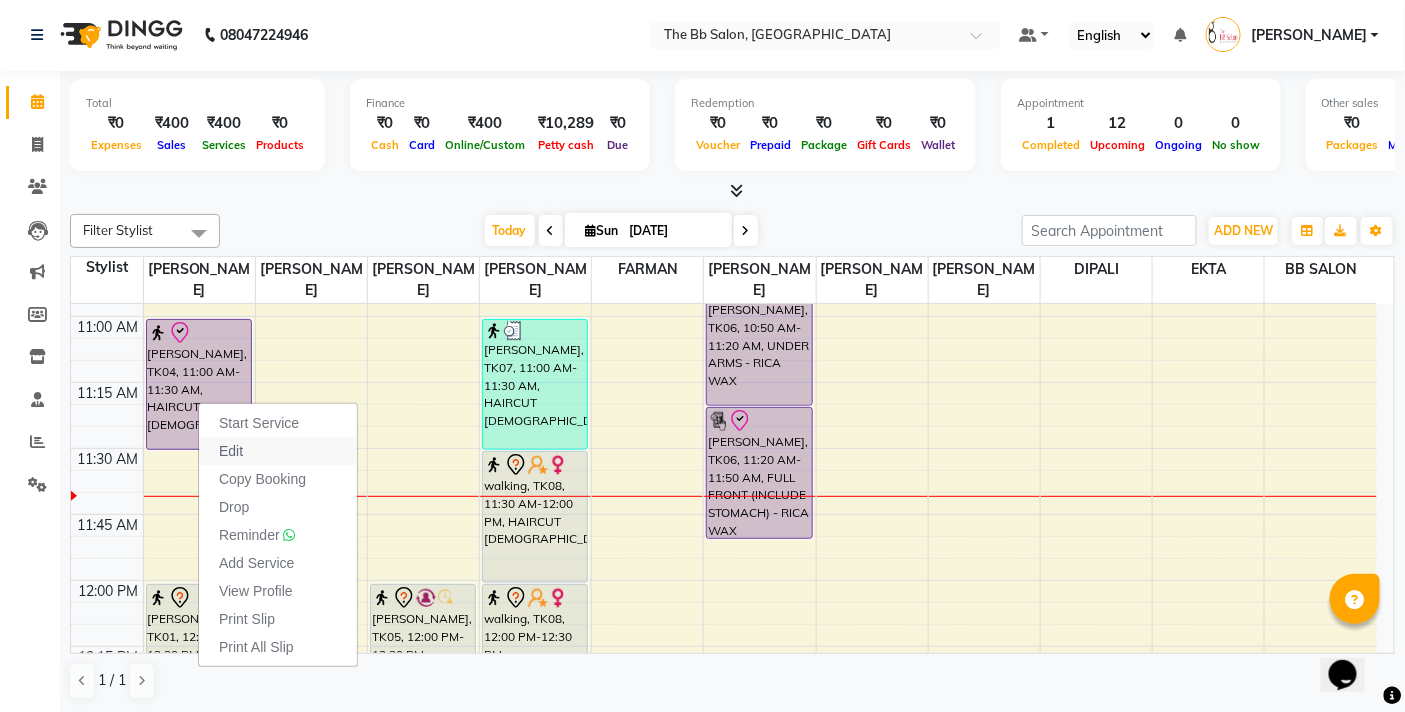 click on "Edit" at bounding box center (278, 451) 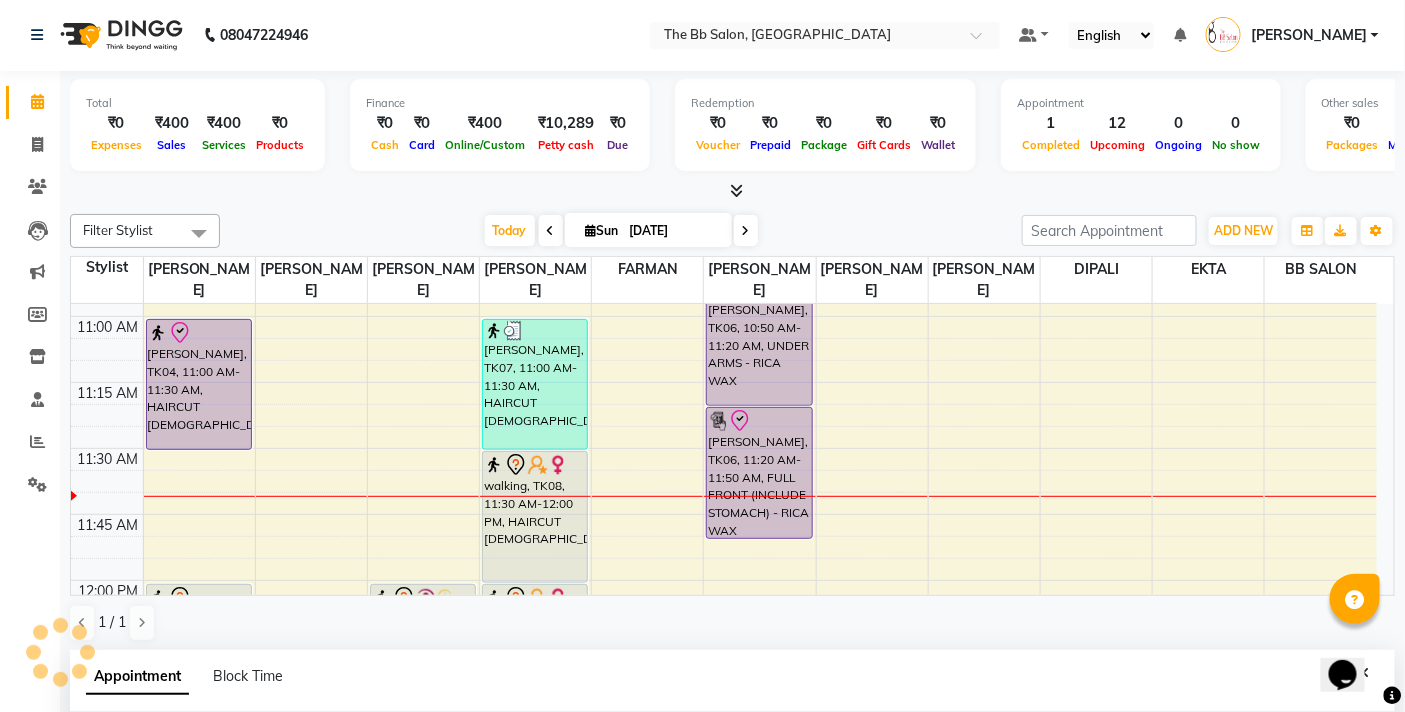 select on "check-in" 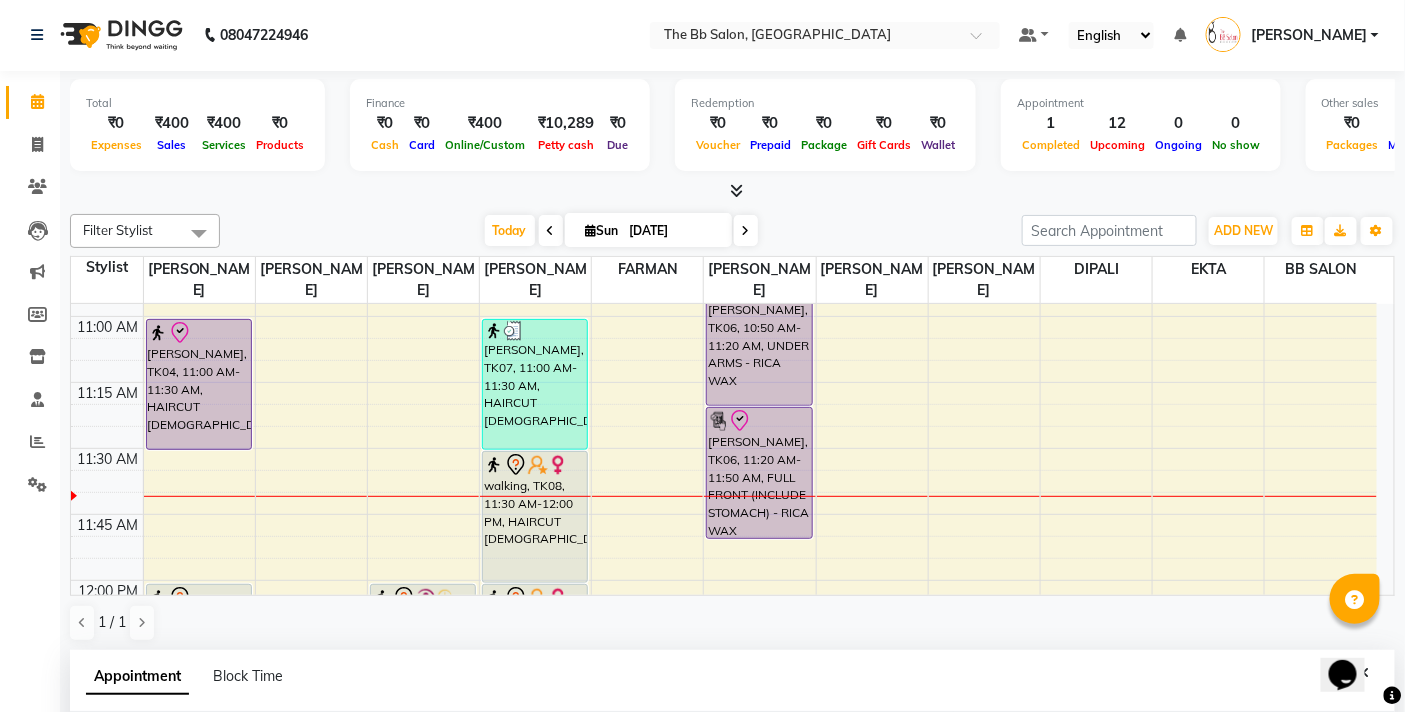 select on "83660" 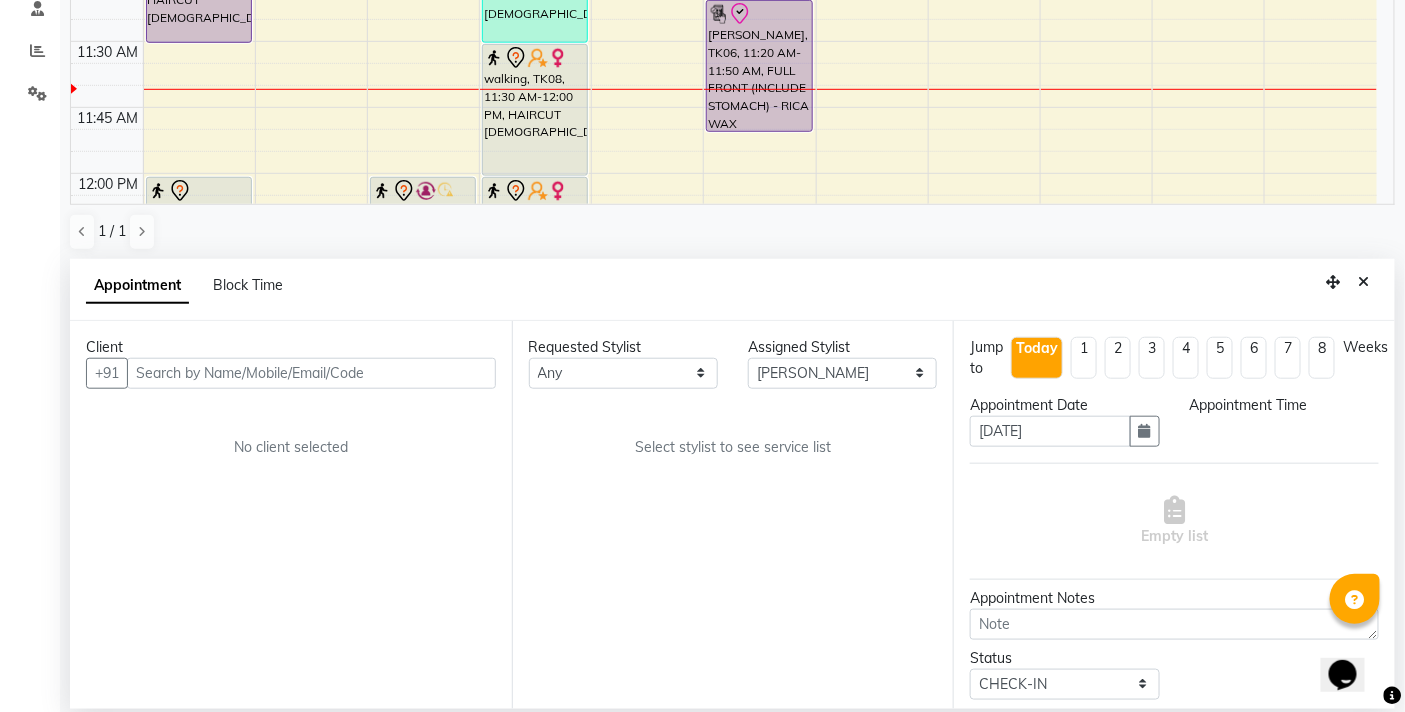 select on "660" 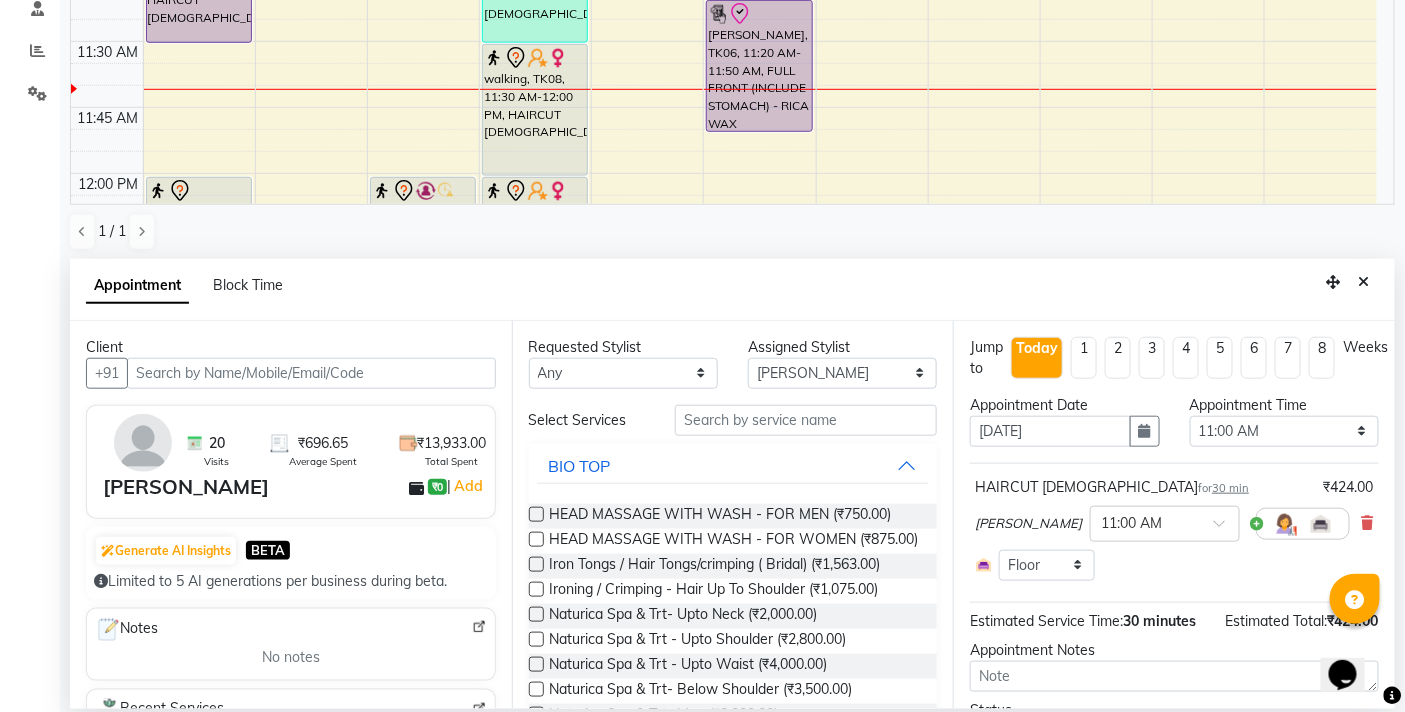 scroll, scrollTop: 531, scrollLeft: 0, axis: vertical 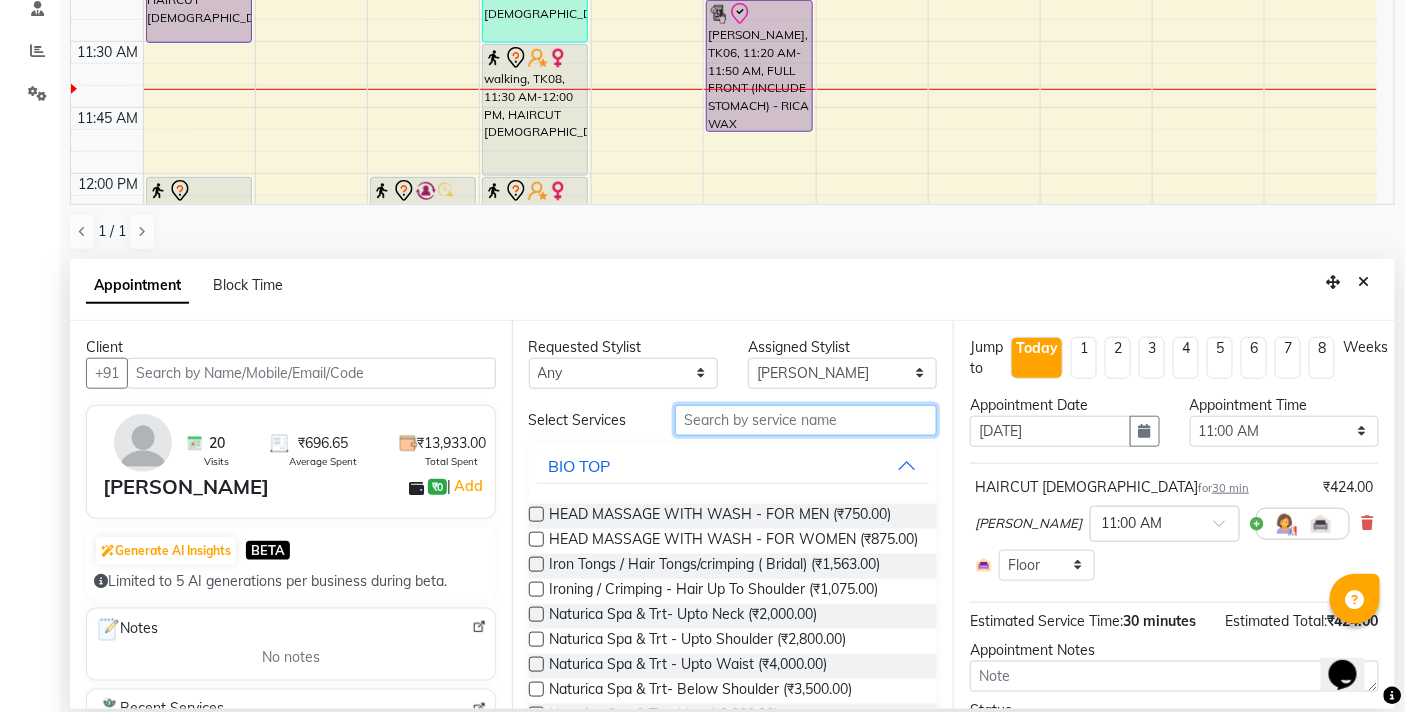 click at bounding box center [806, 420] 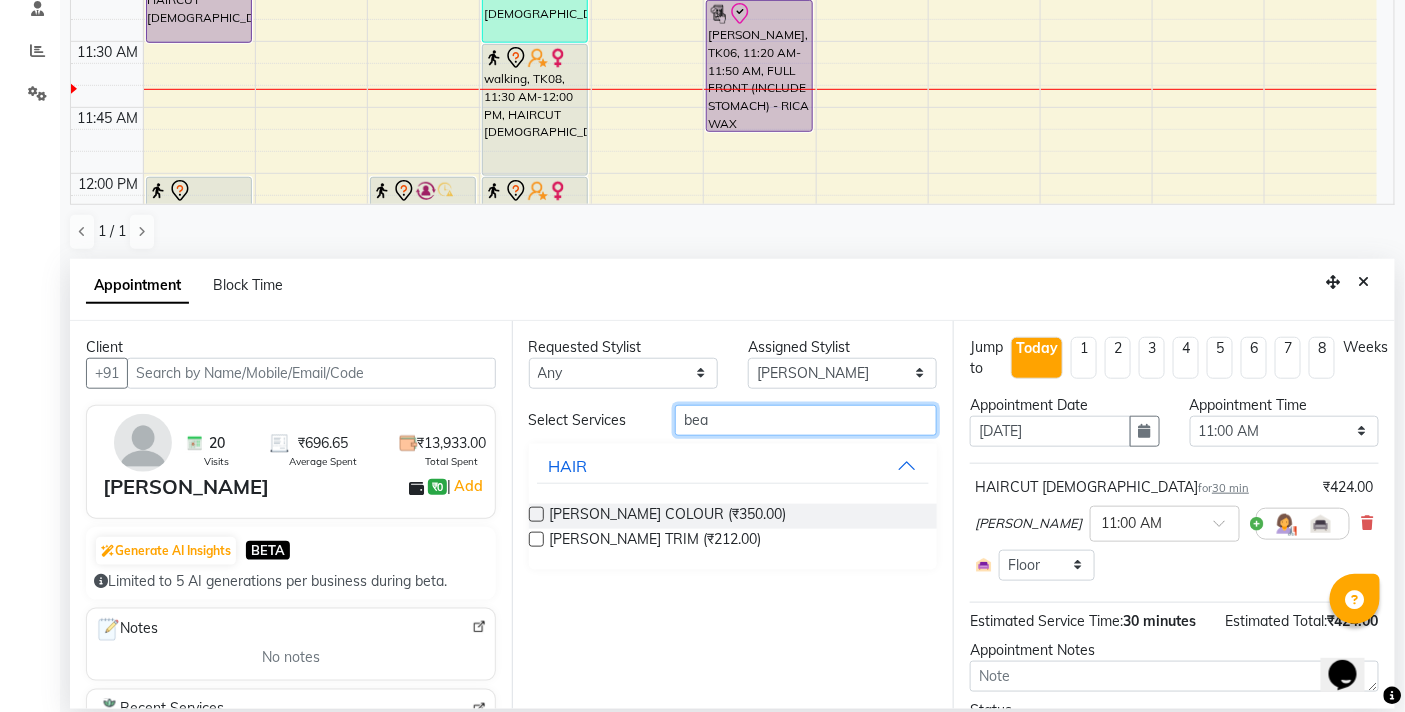 type on "bea" 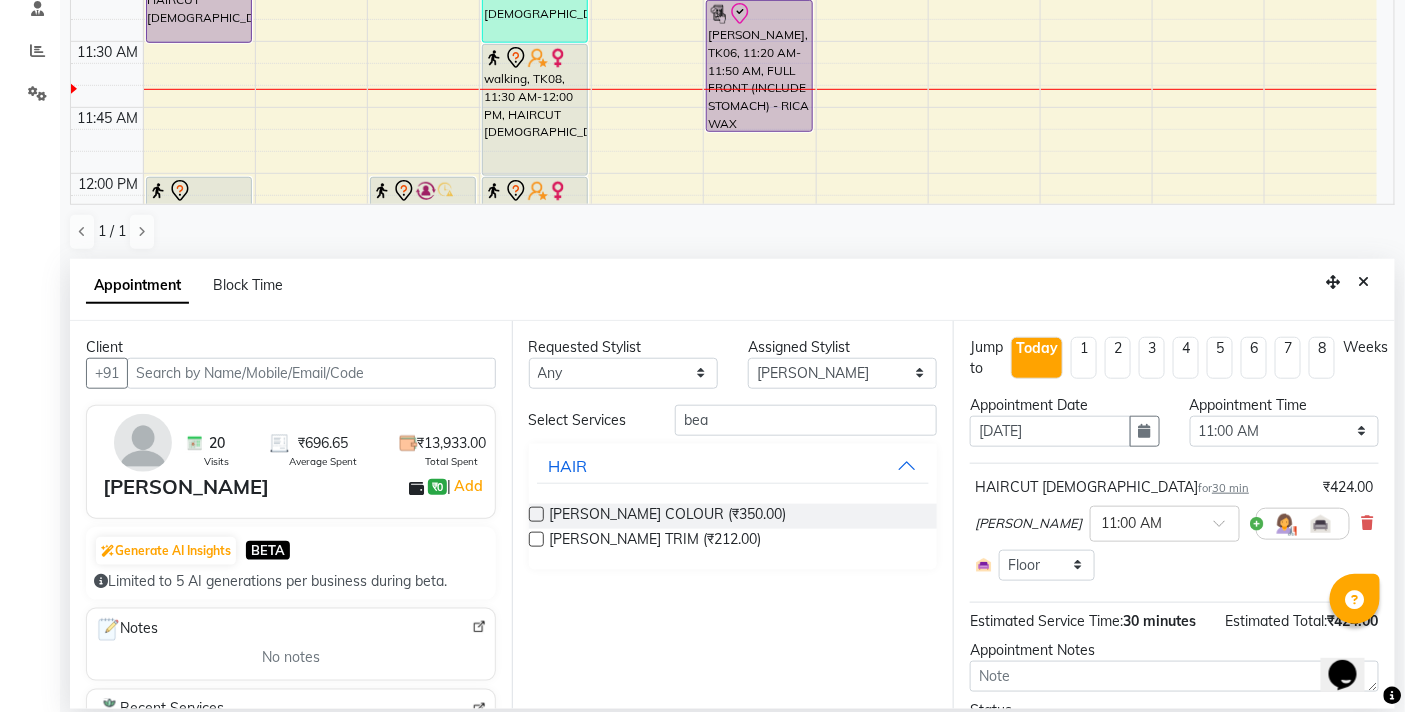 click at bounding box center [536, 539] 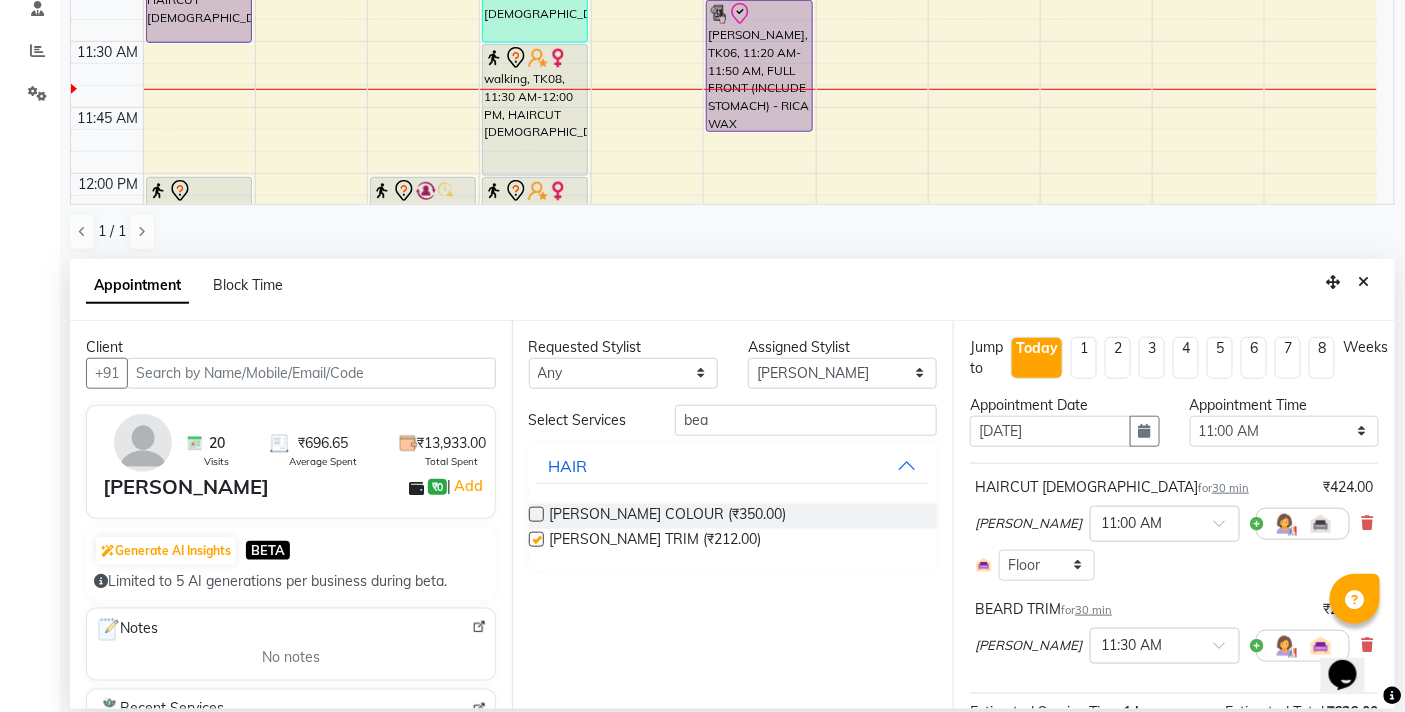 checkbox on "false" 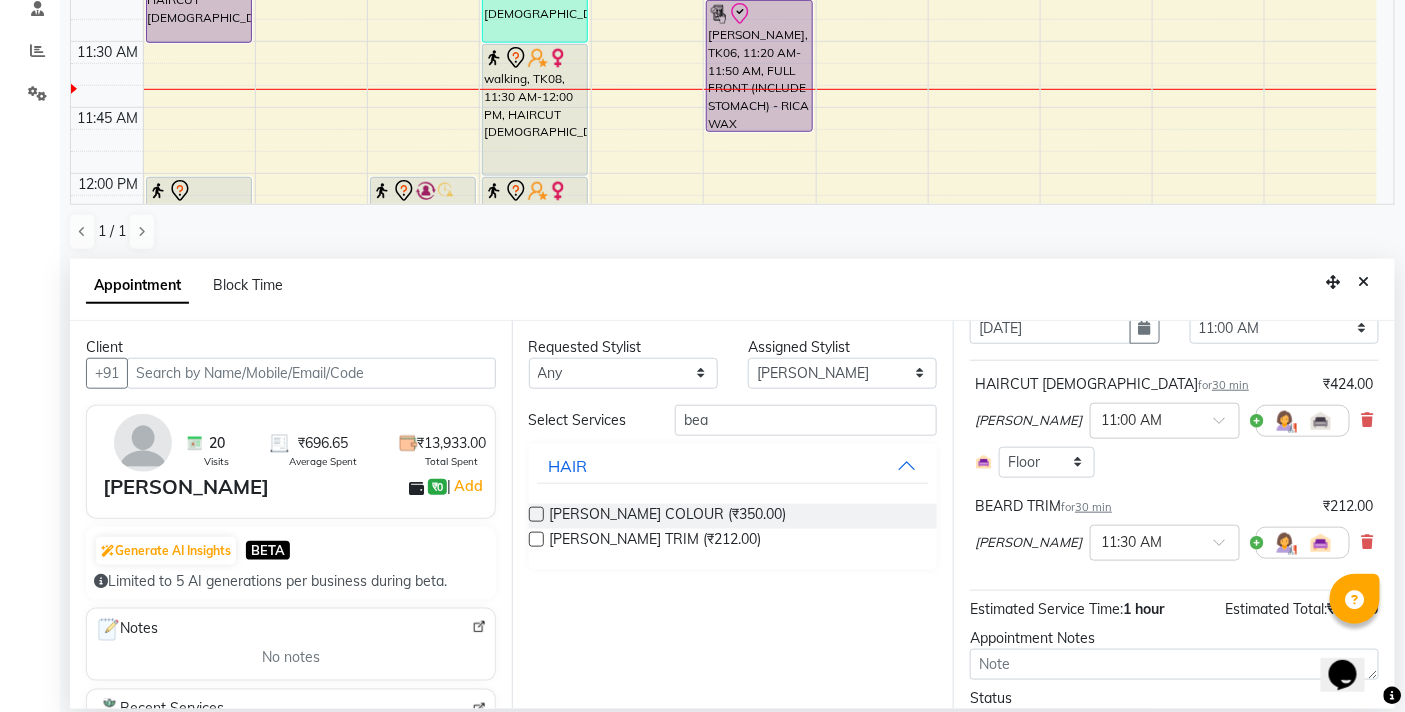 scroll, scrollTop: 202, scrollLeft: 0, axis: vertical 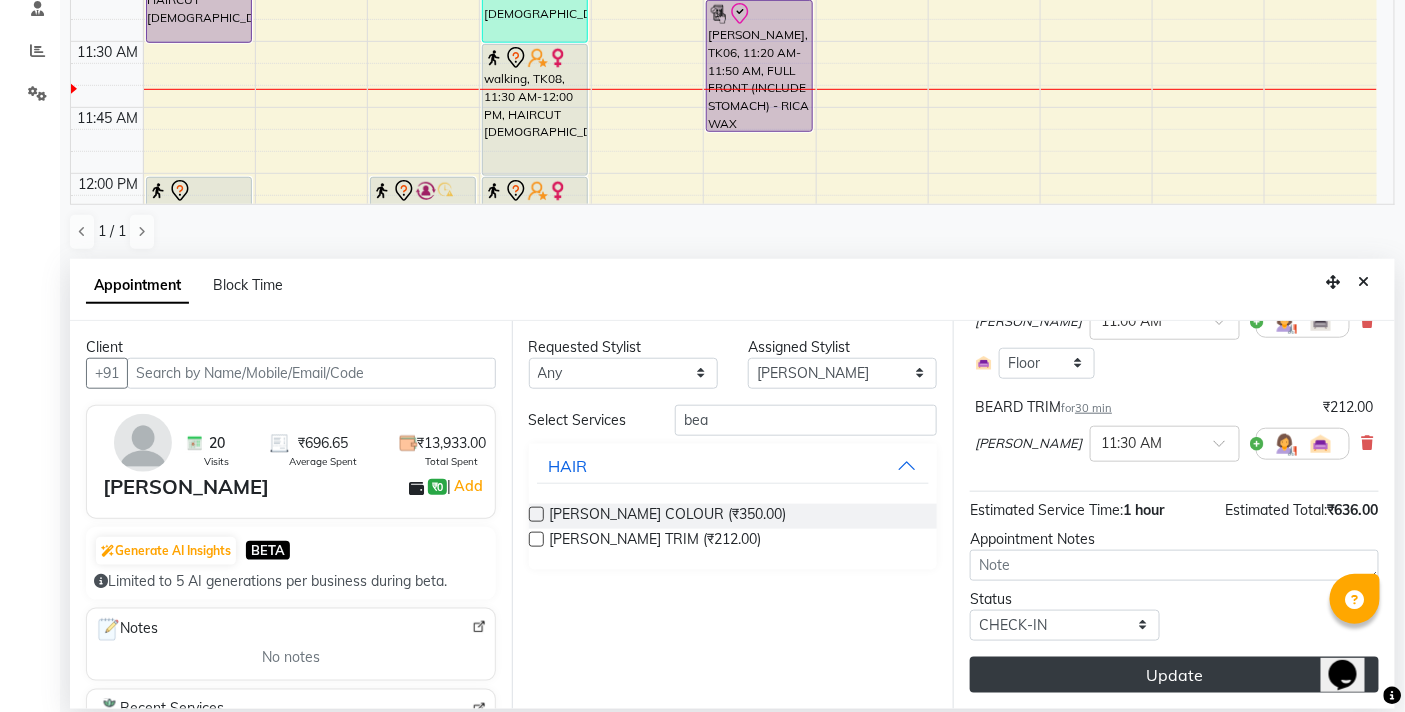 click on "Update" at bounding box center [1174, 675] 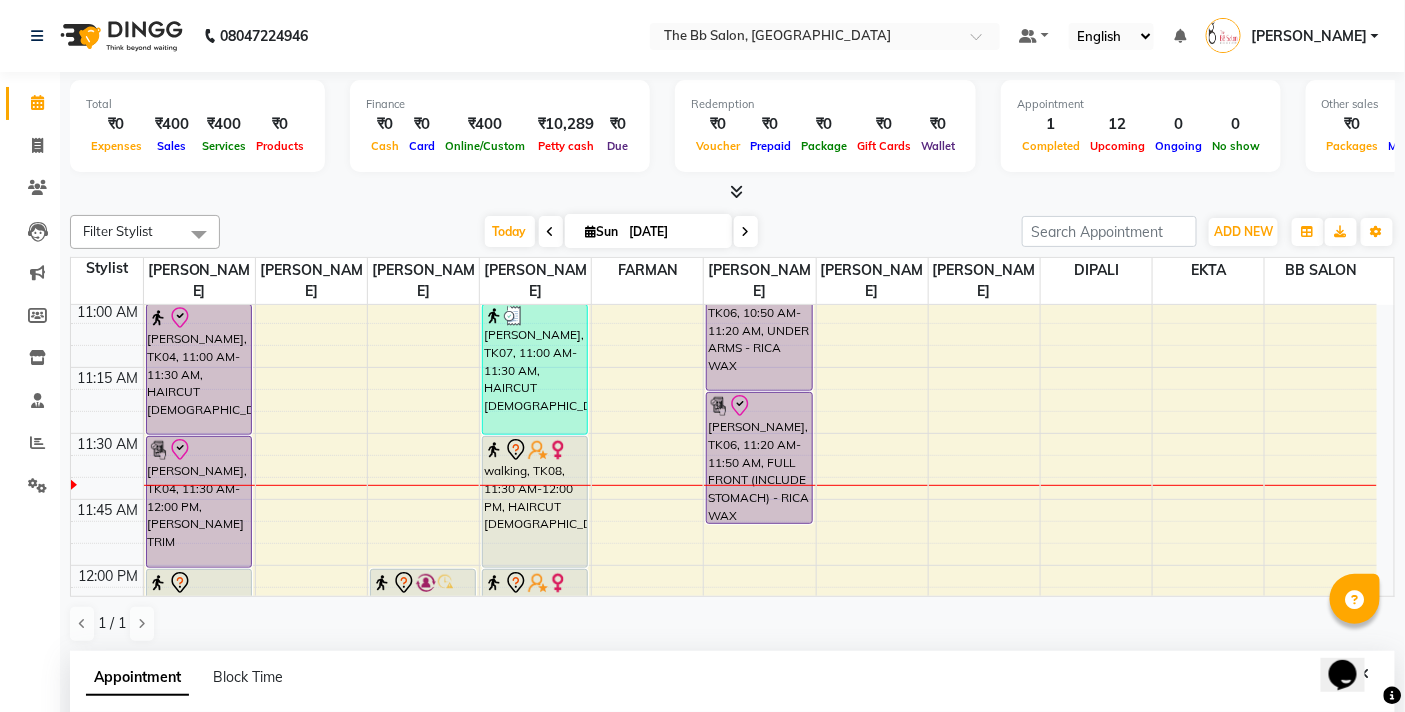 scroll, scrollTop: 222, scrollLeft: 0, axis: vertical 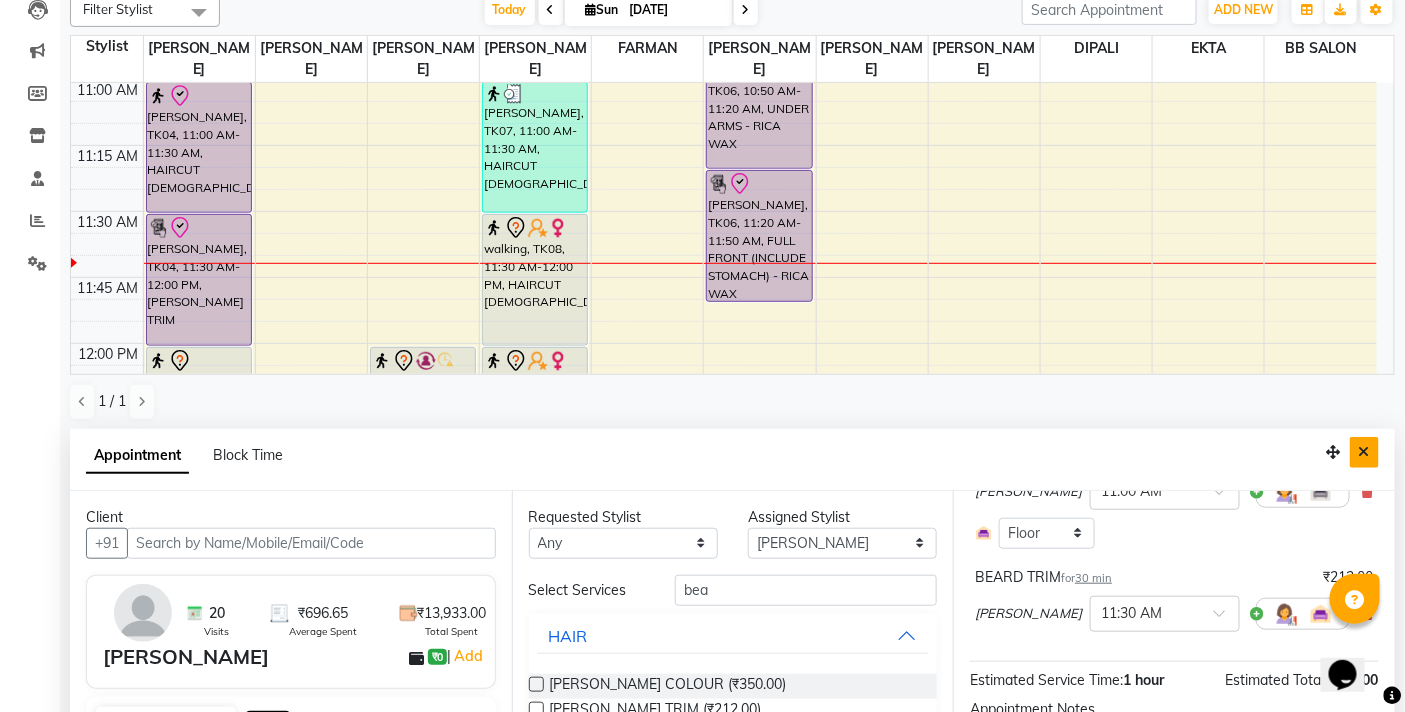 click at bounding box center [1364, 452] 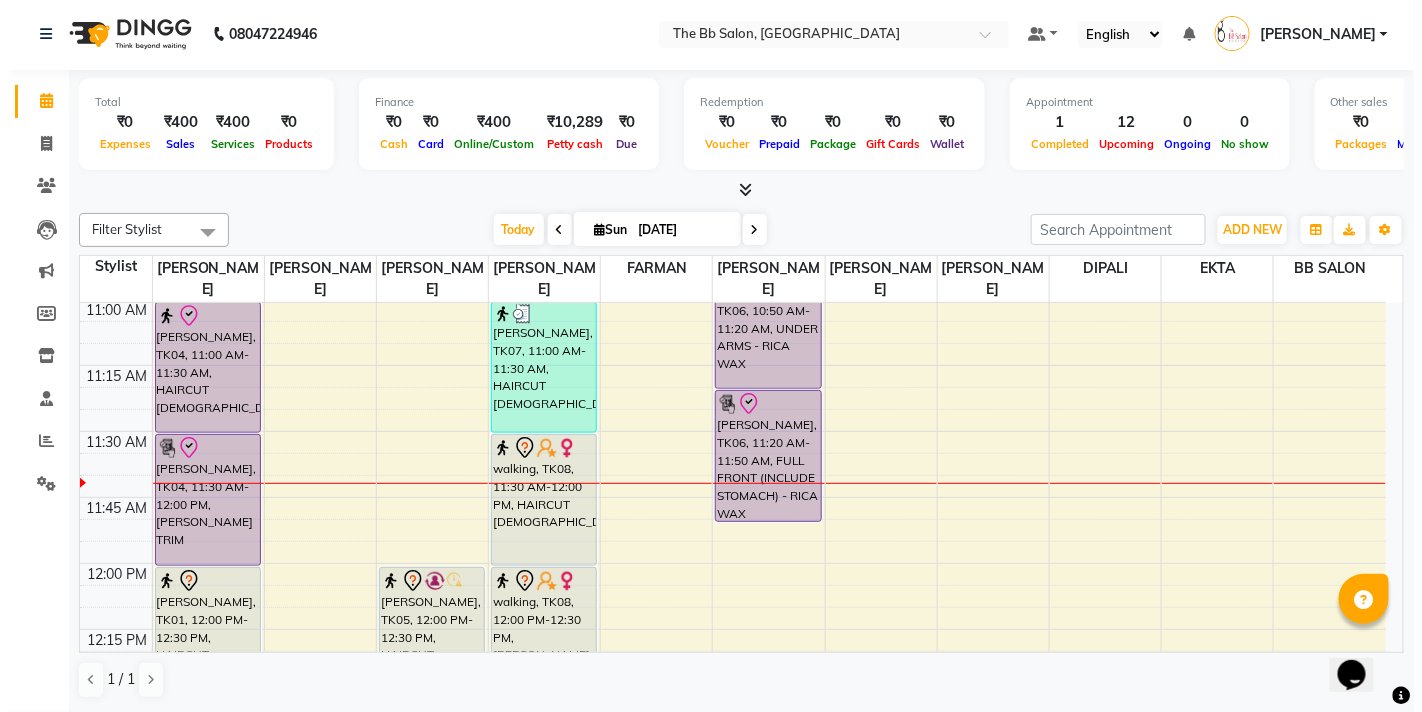 scroll, scrollTop: 1, scrollLeft: 0, axis: vertical 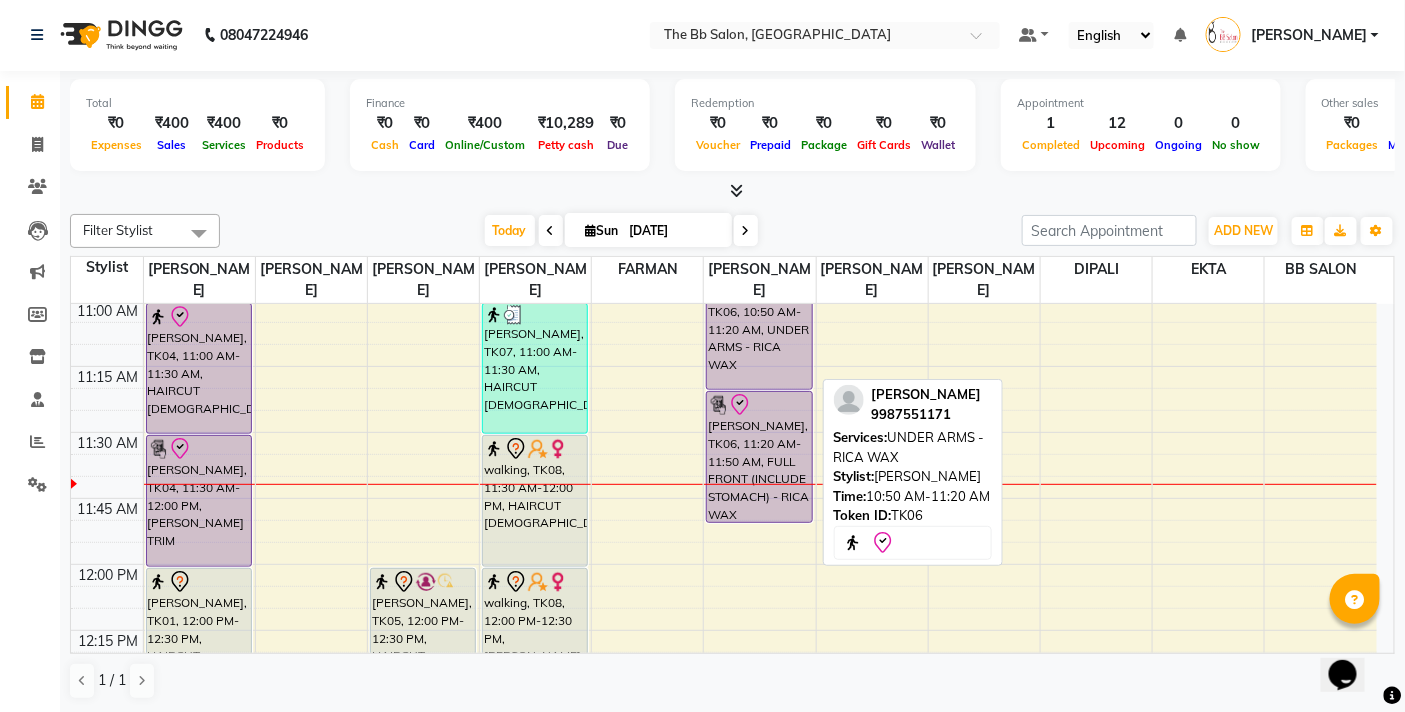 click on "[PERSON_NAME], TK06, 10:50 AM-11:20 AM, UNDER ARMS - RICA WAX" at bounding box center [759, 324] 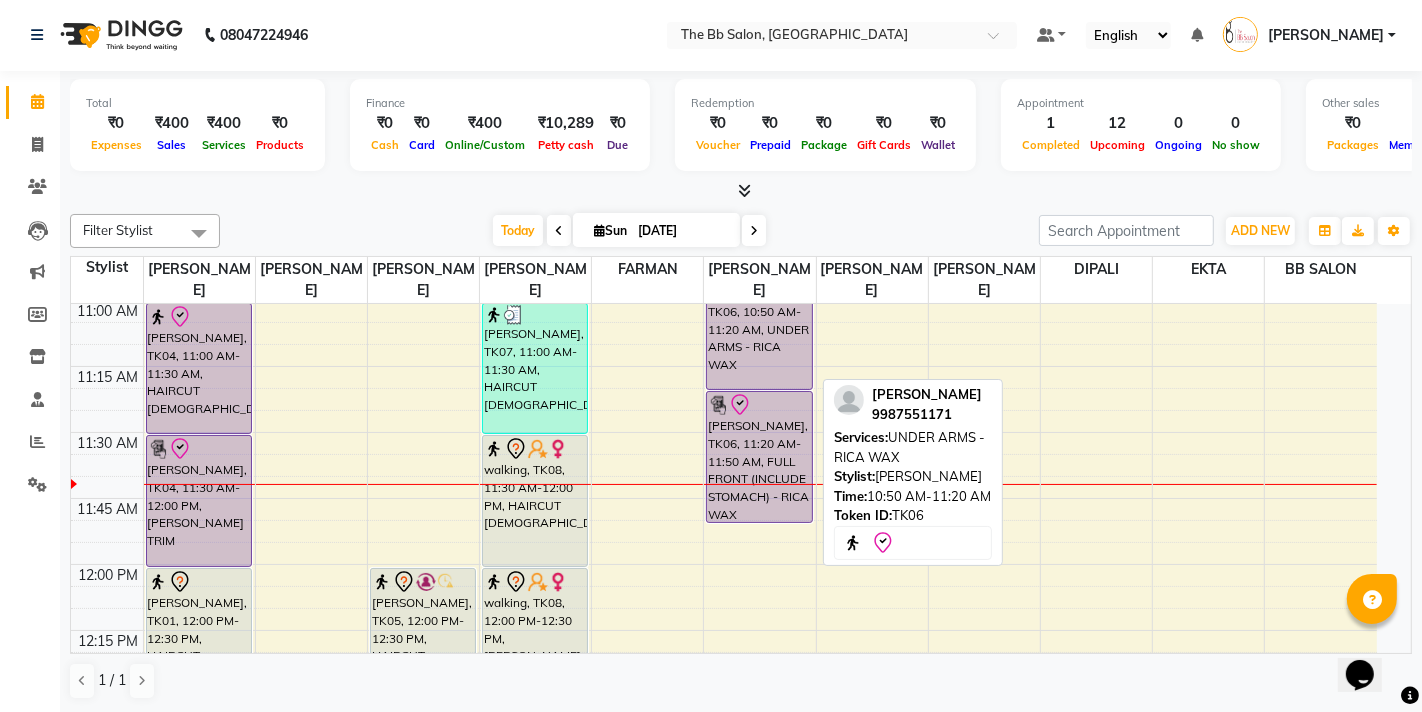 select on "8" 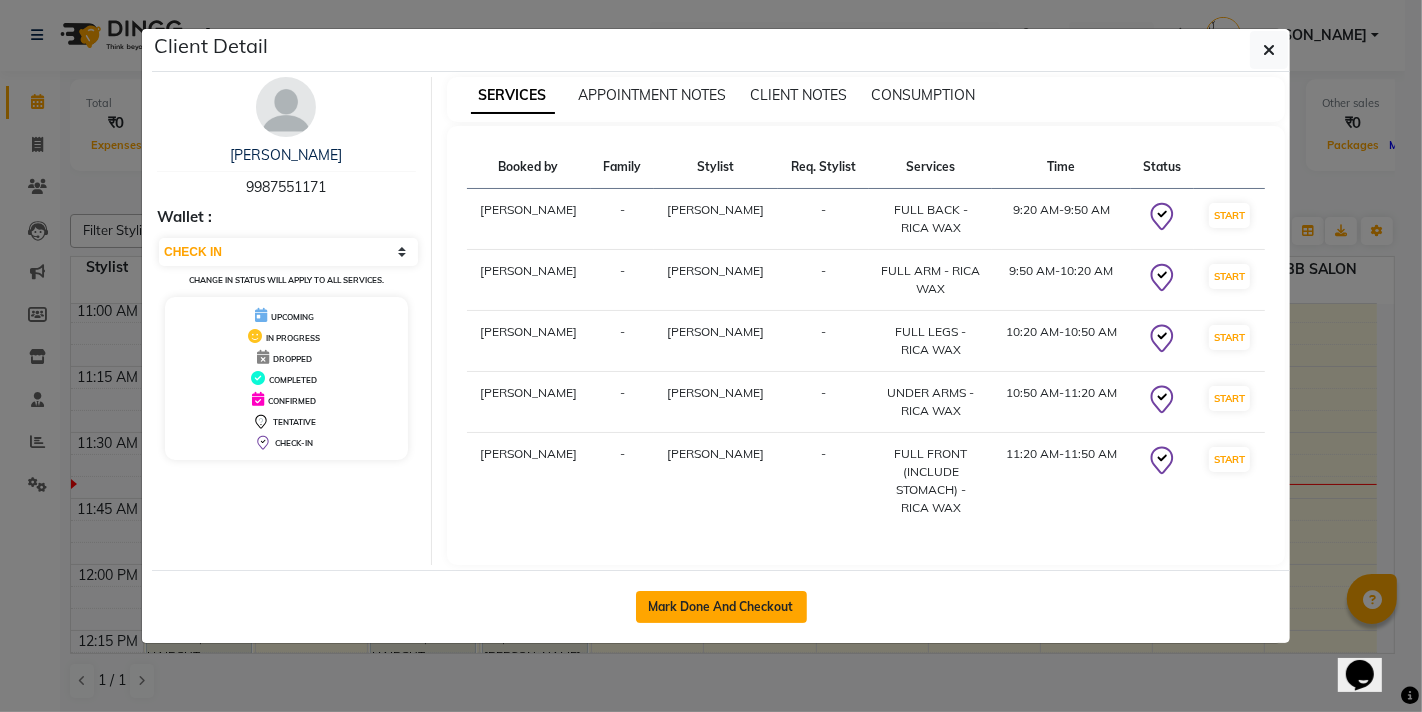 click on "Mark Done And Checkout" 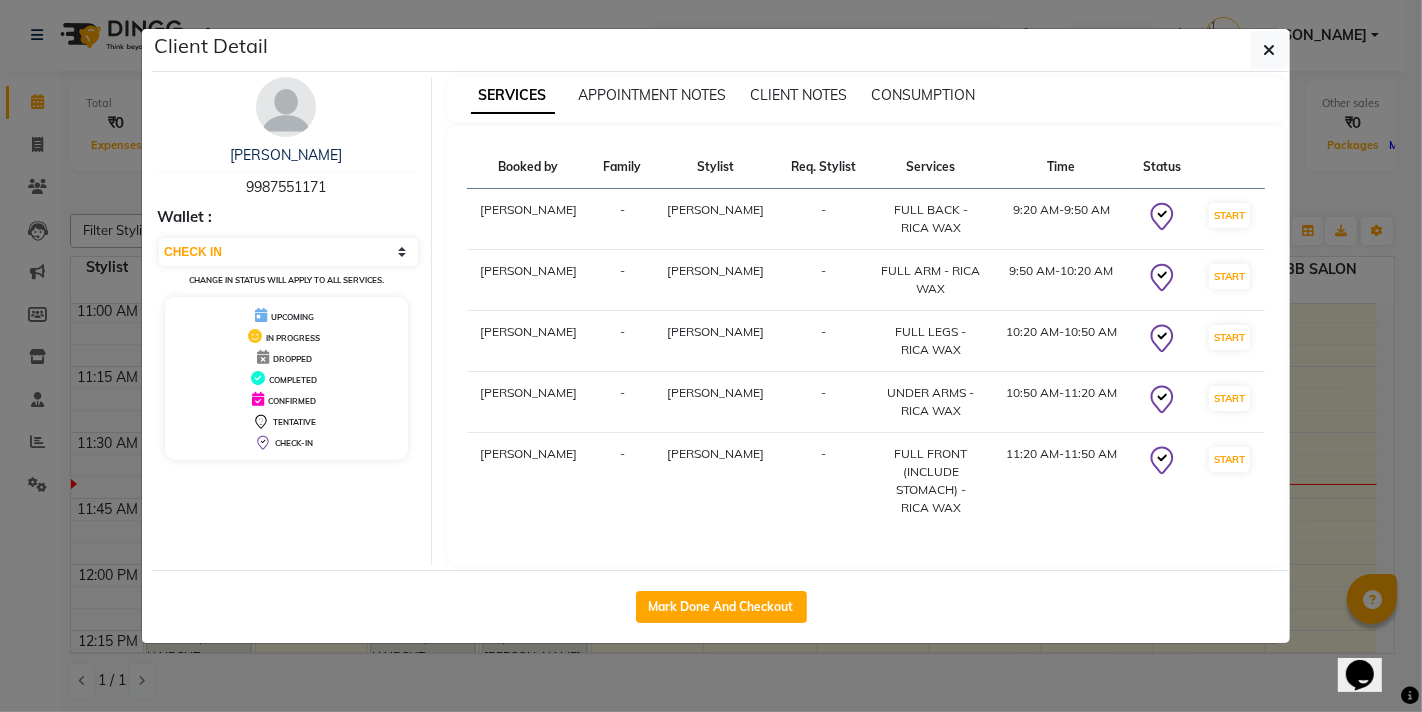 select on "6231" 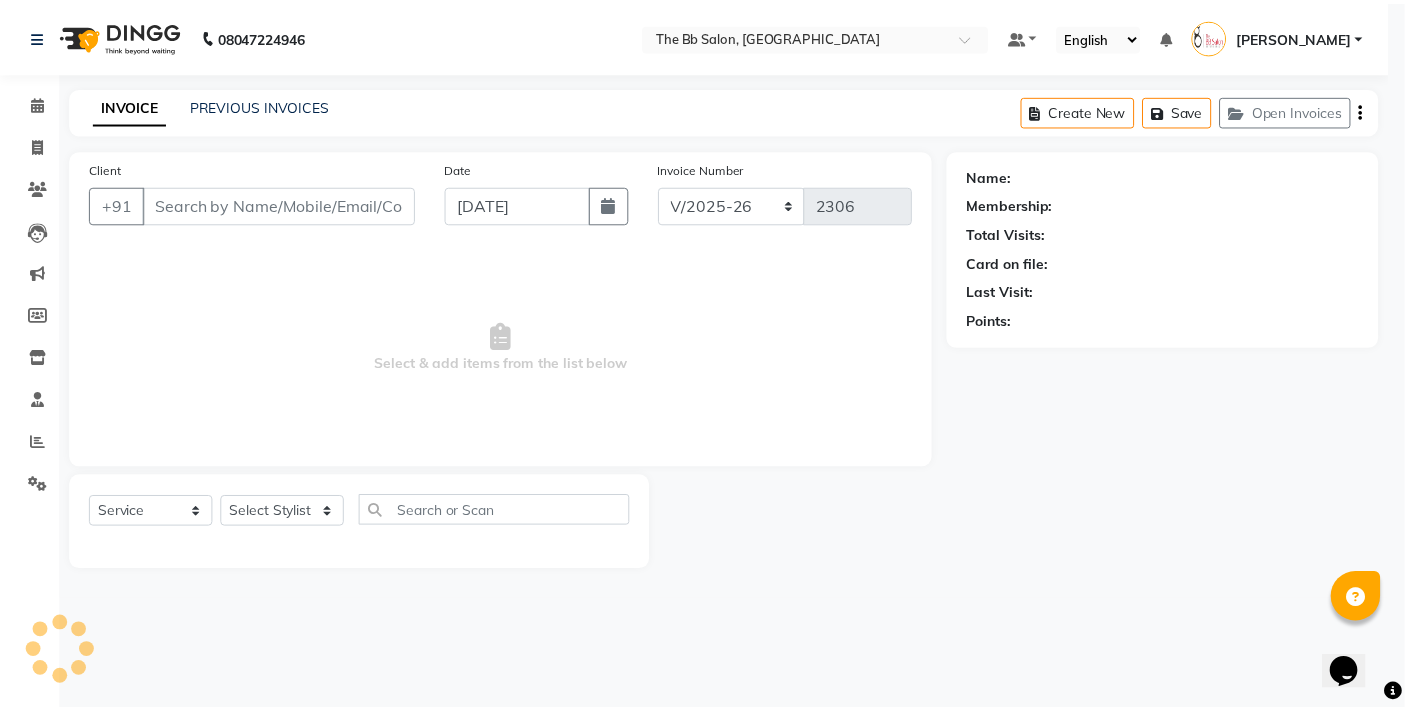 scroll, scrollTop: 0, scrollLeft: 0, axis: both 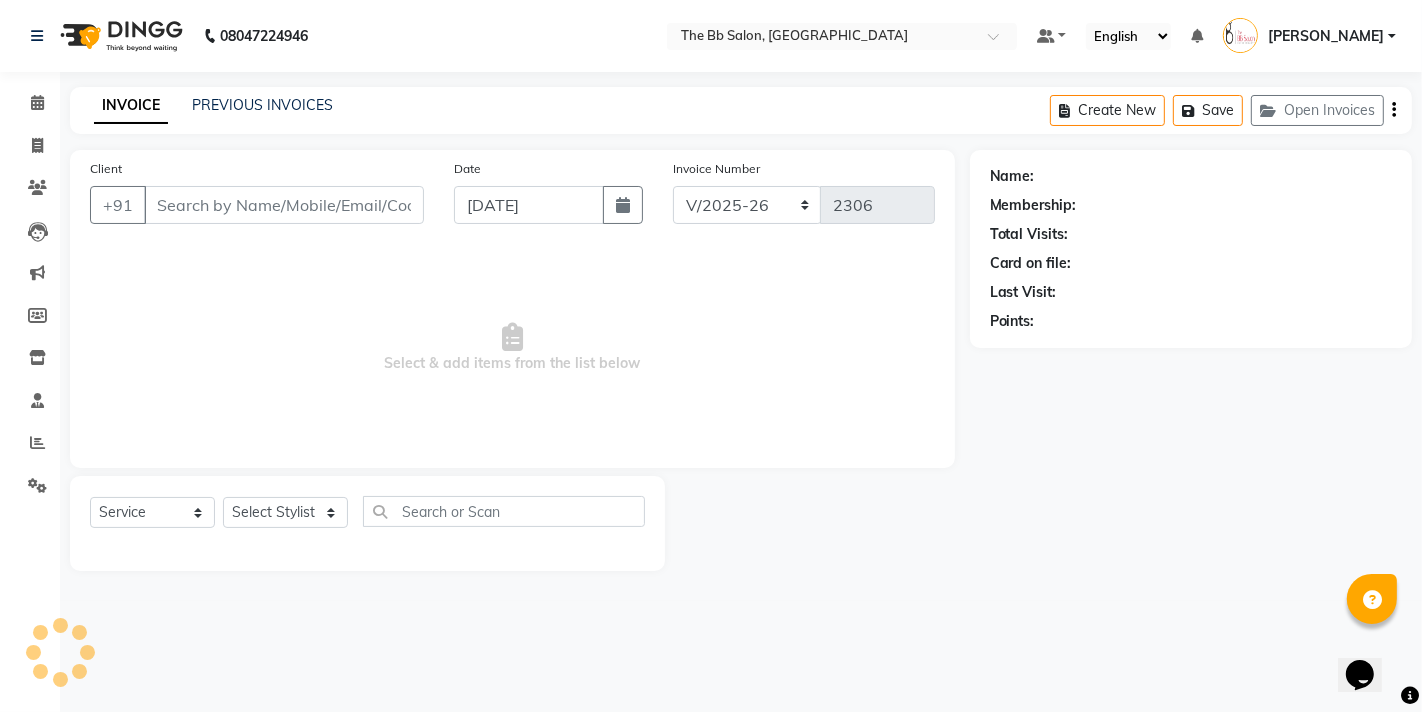 type on "99******71" 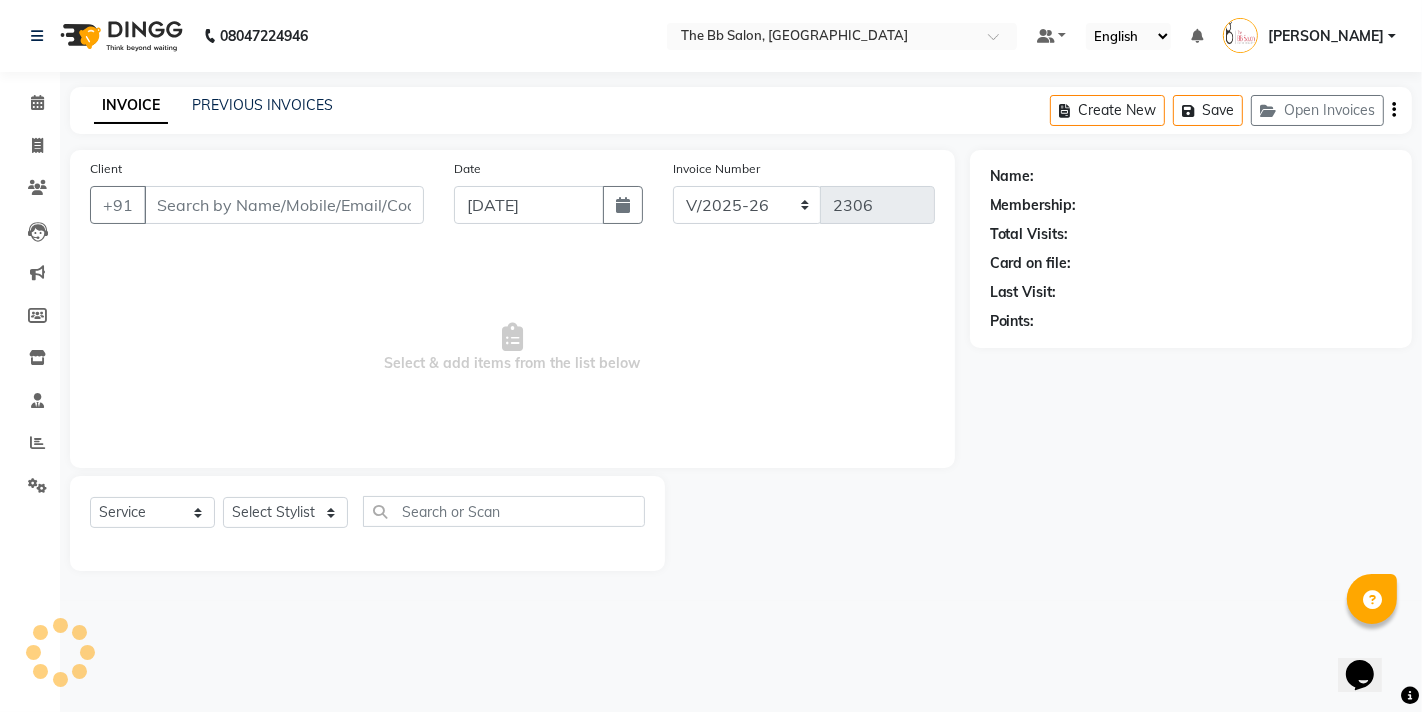 select on "83516" 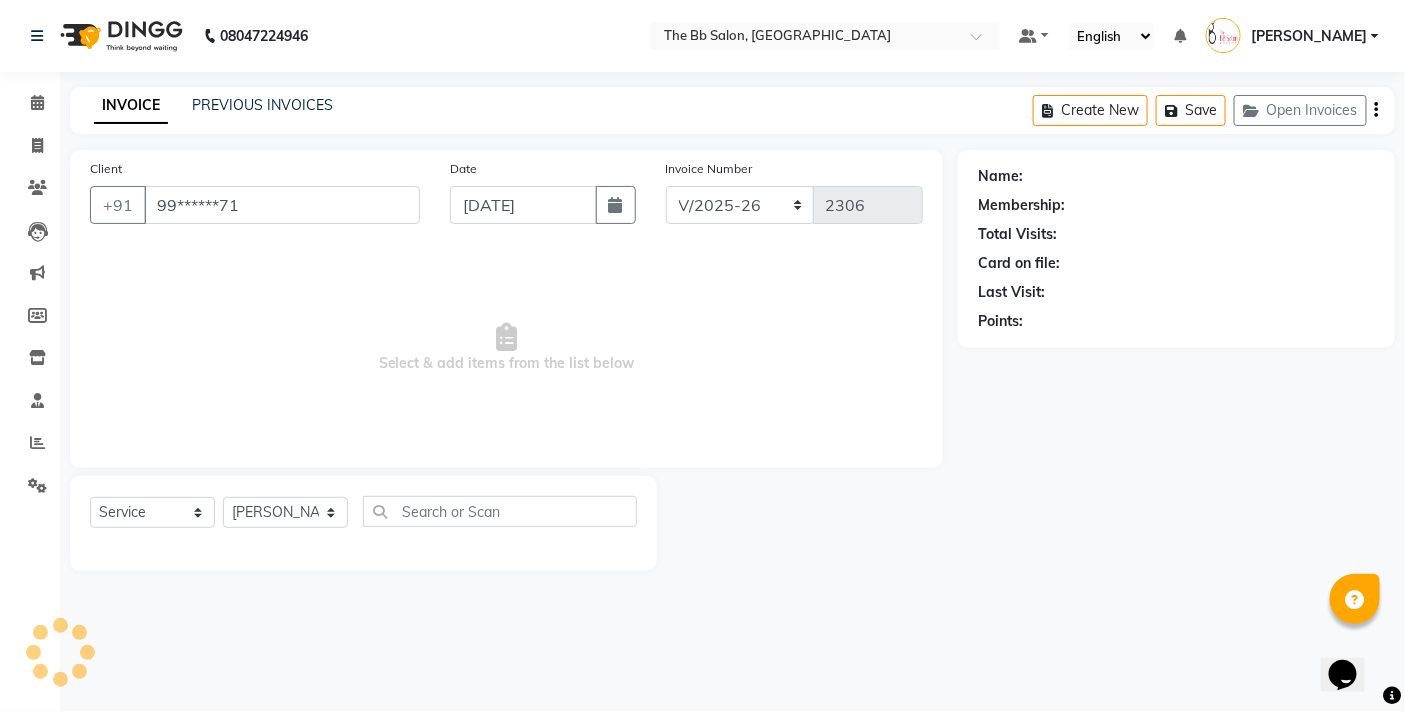 select on "1: Object" 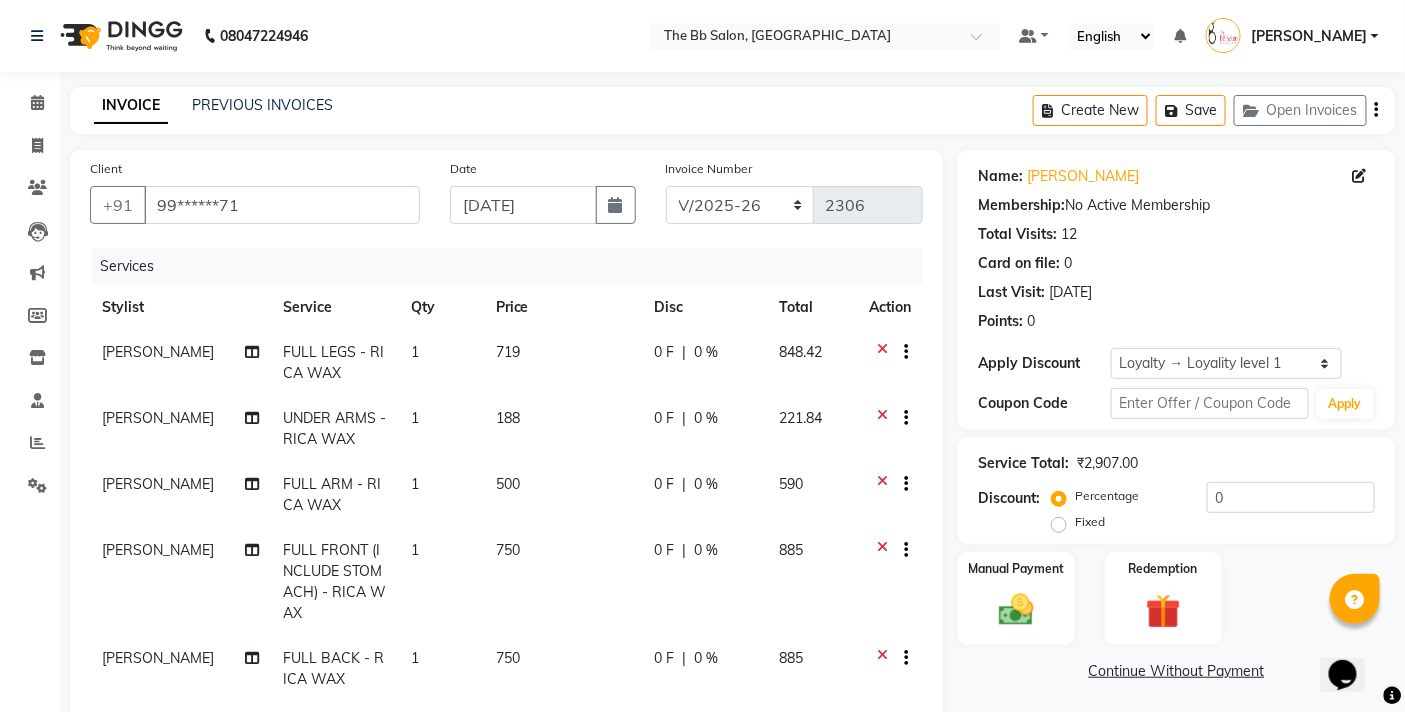 scroll, scrollTop: 395, scrollLeft: 0, axis: vertical 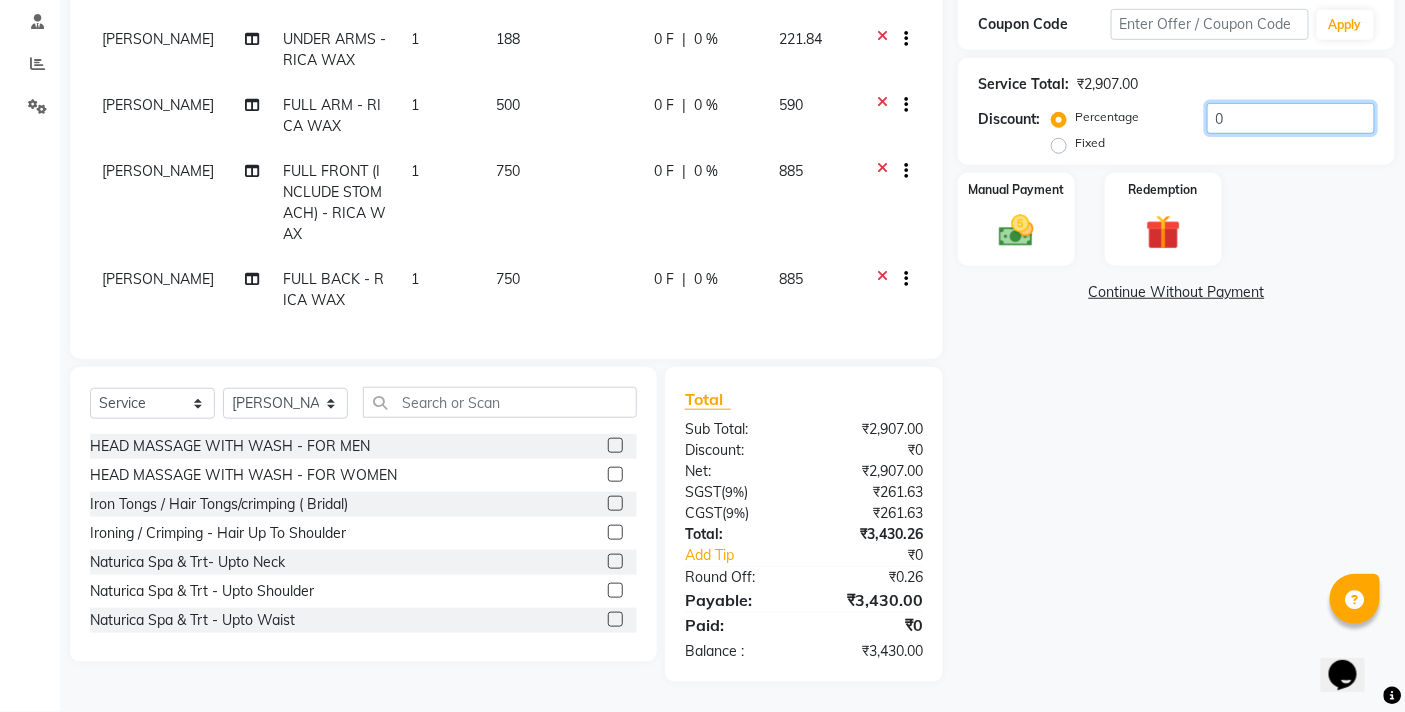 click on "0" 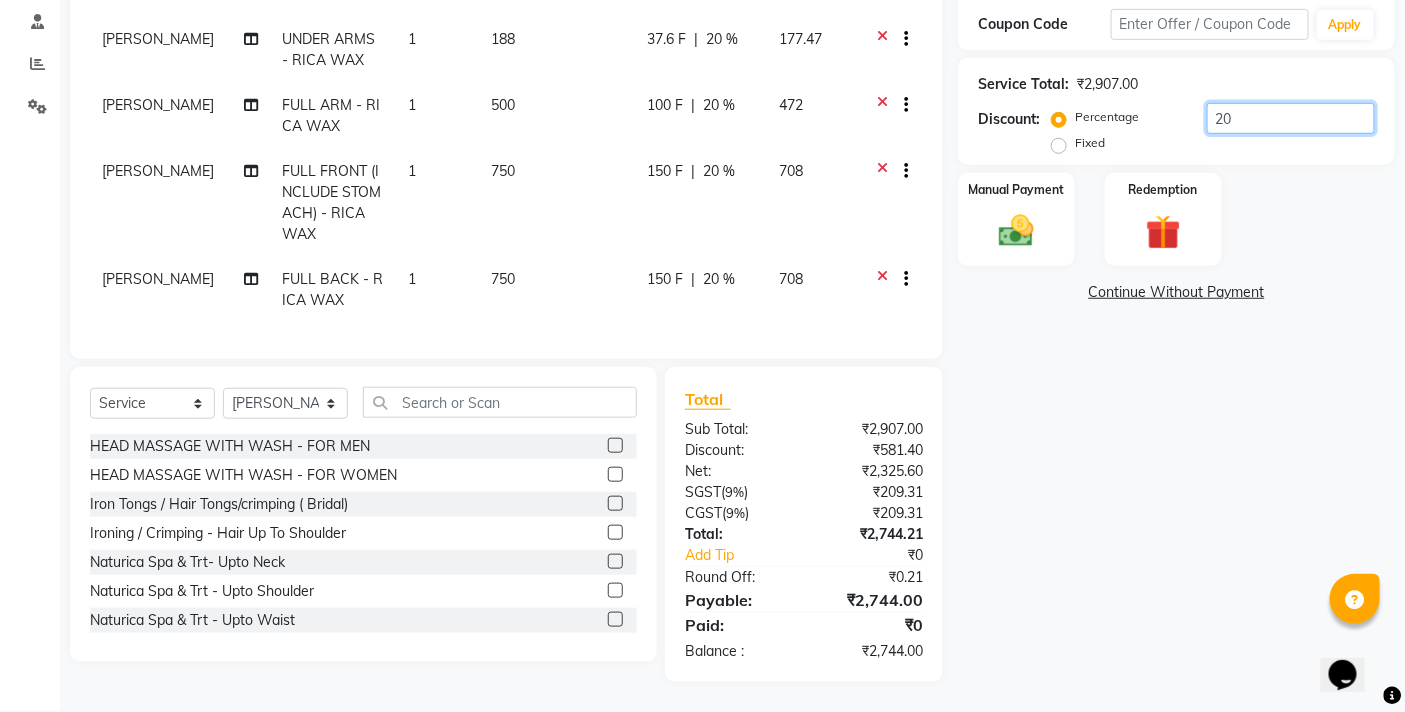 click on "20" 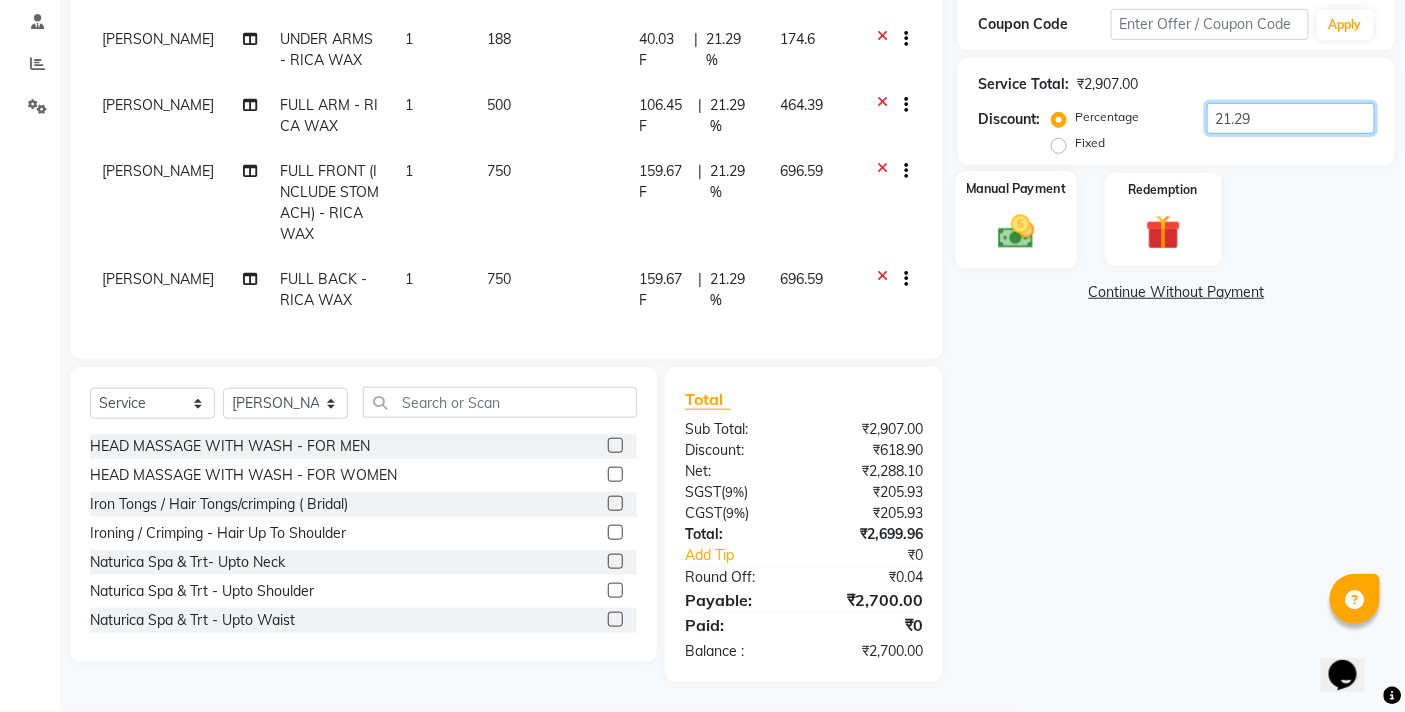 type on "21.29" 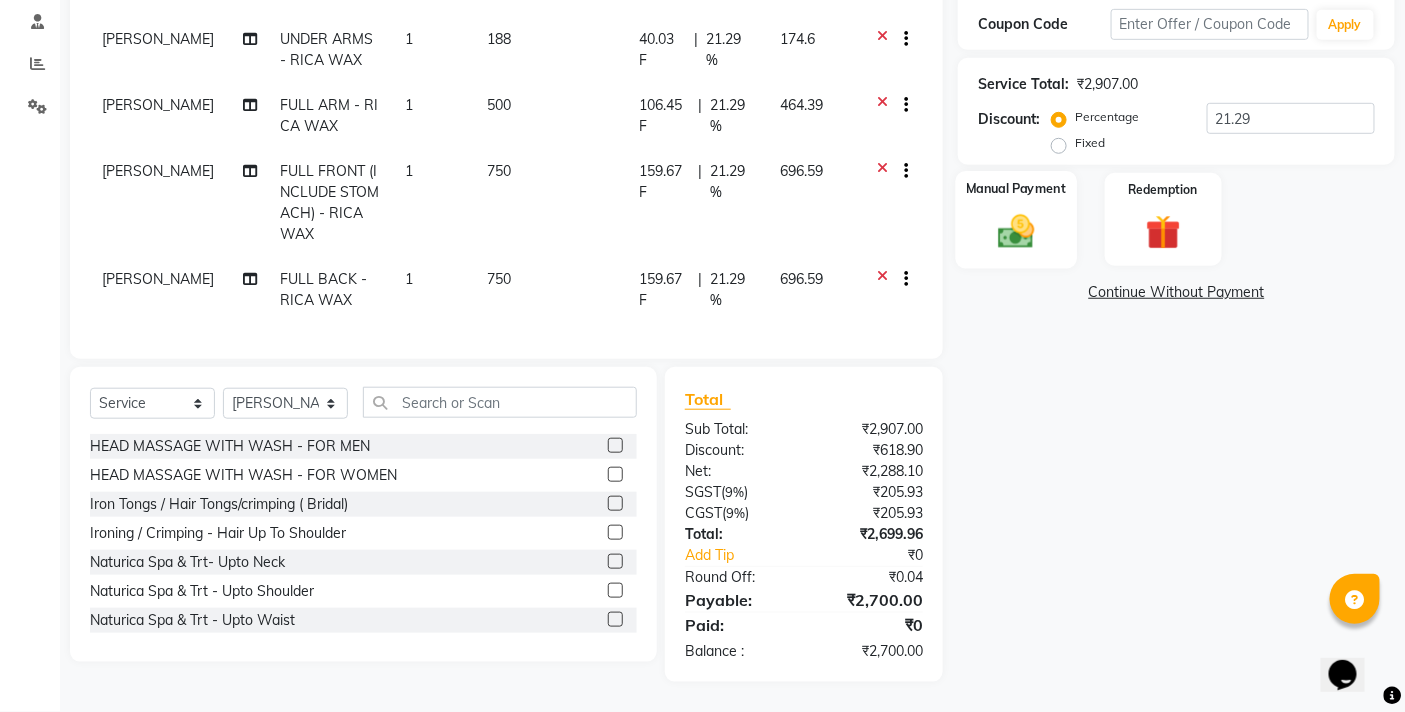 click 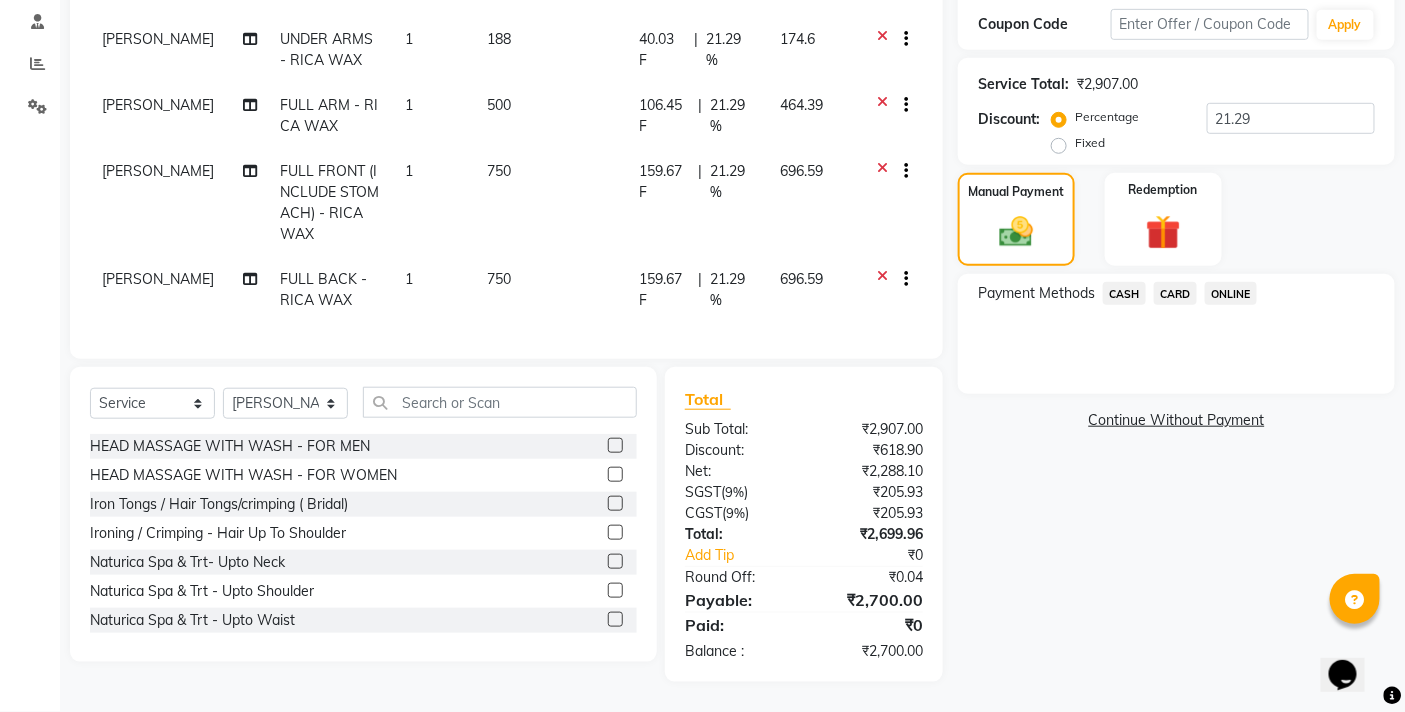 click on "CASH" 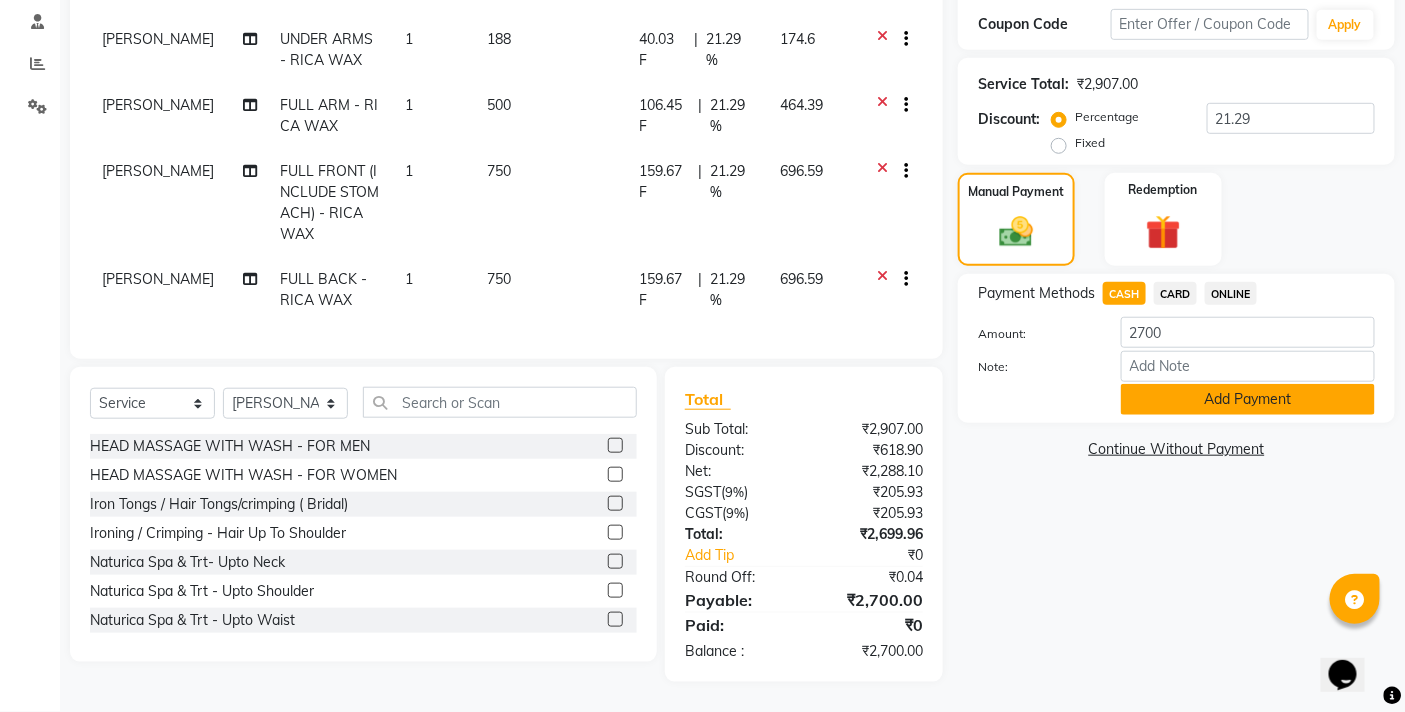 click on "Add Payment" 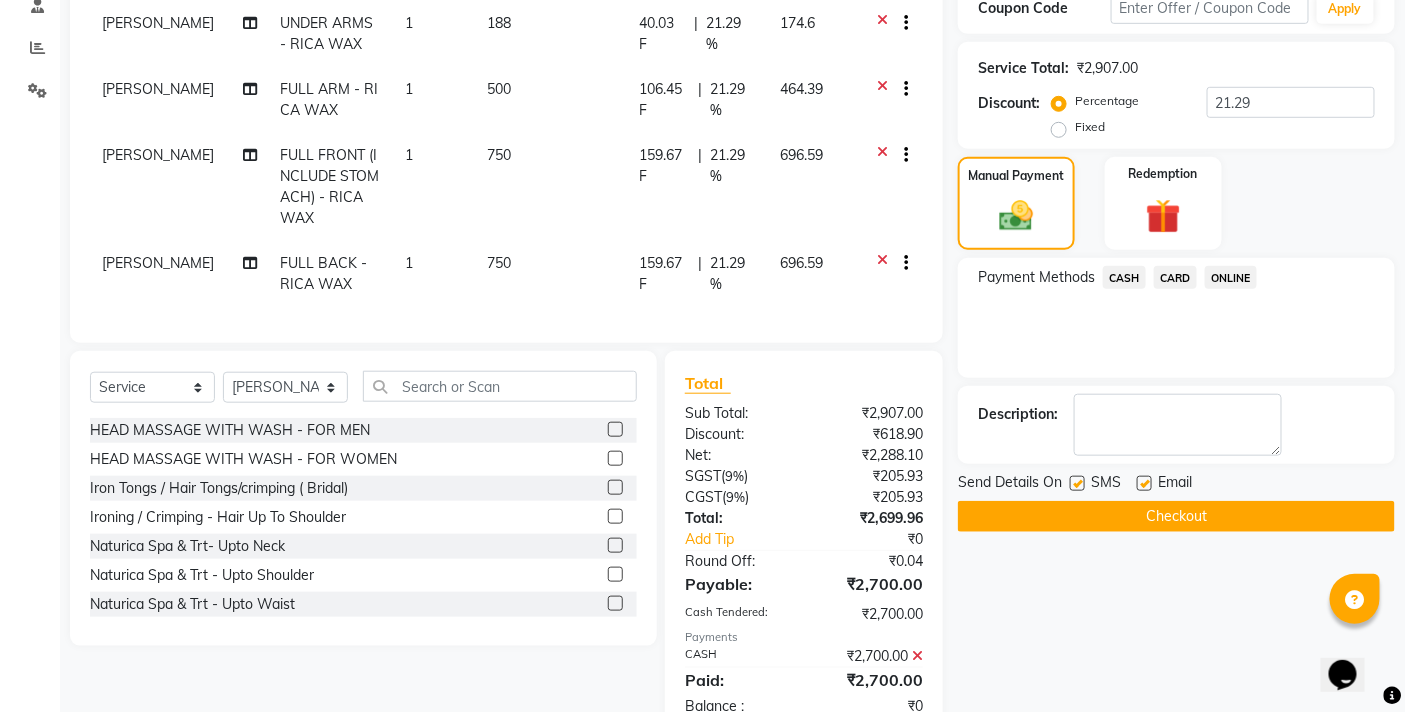 click on "Checkout" 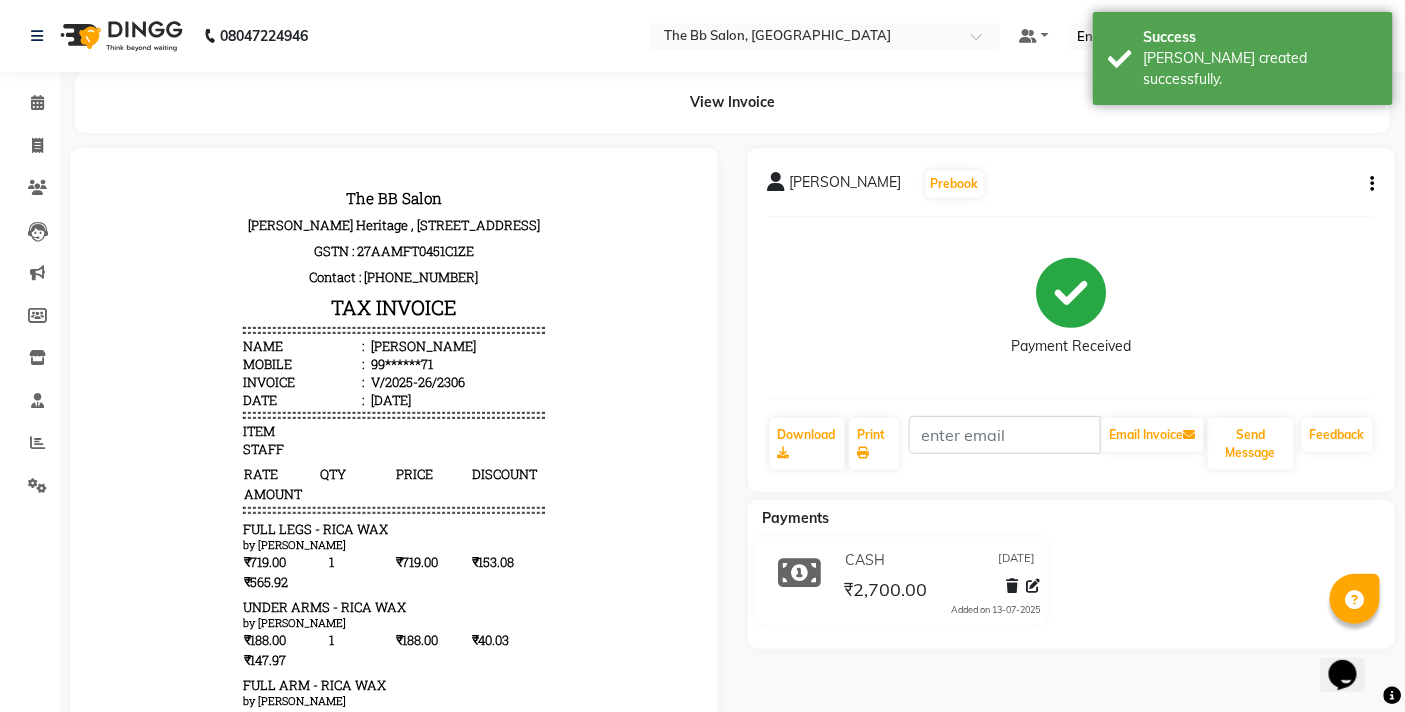 scroll, scrollTop: 0, scrollLeft: 0, axis: both 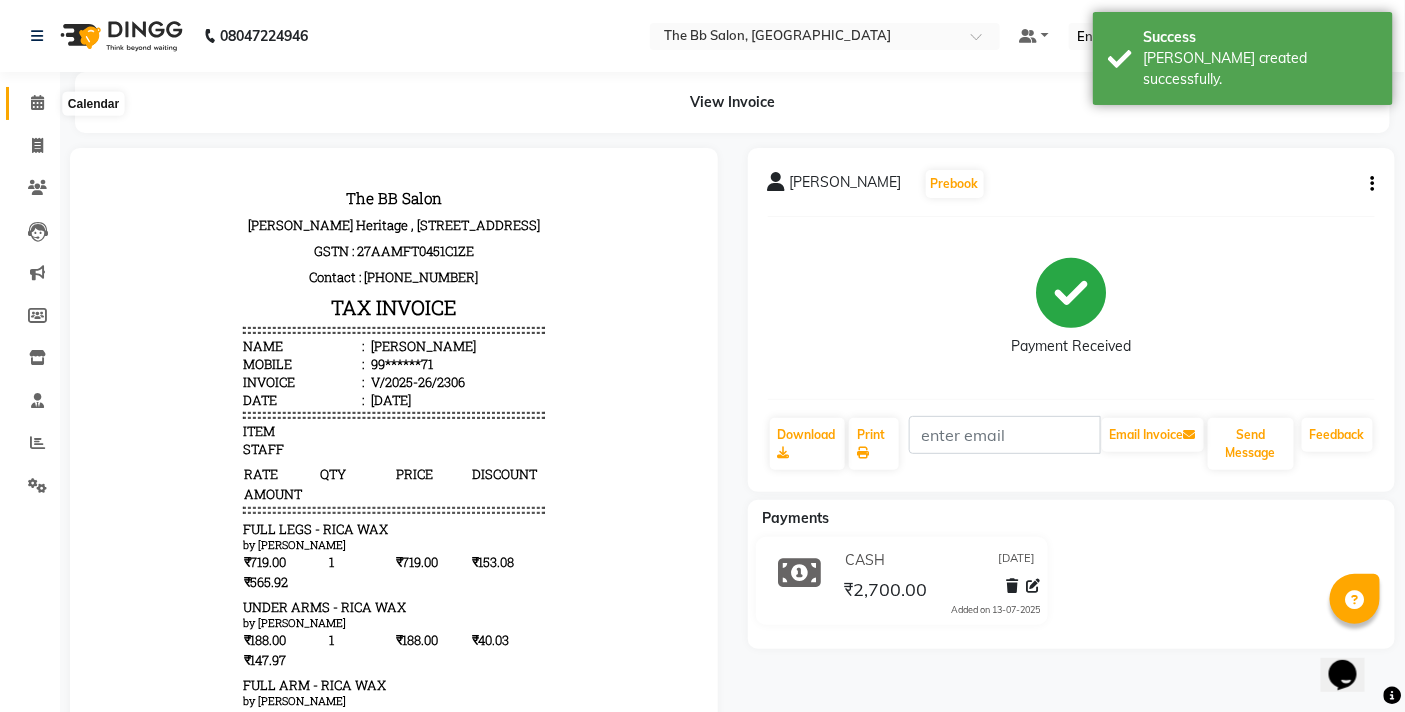click 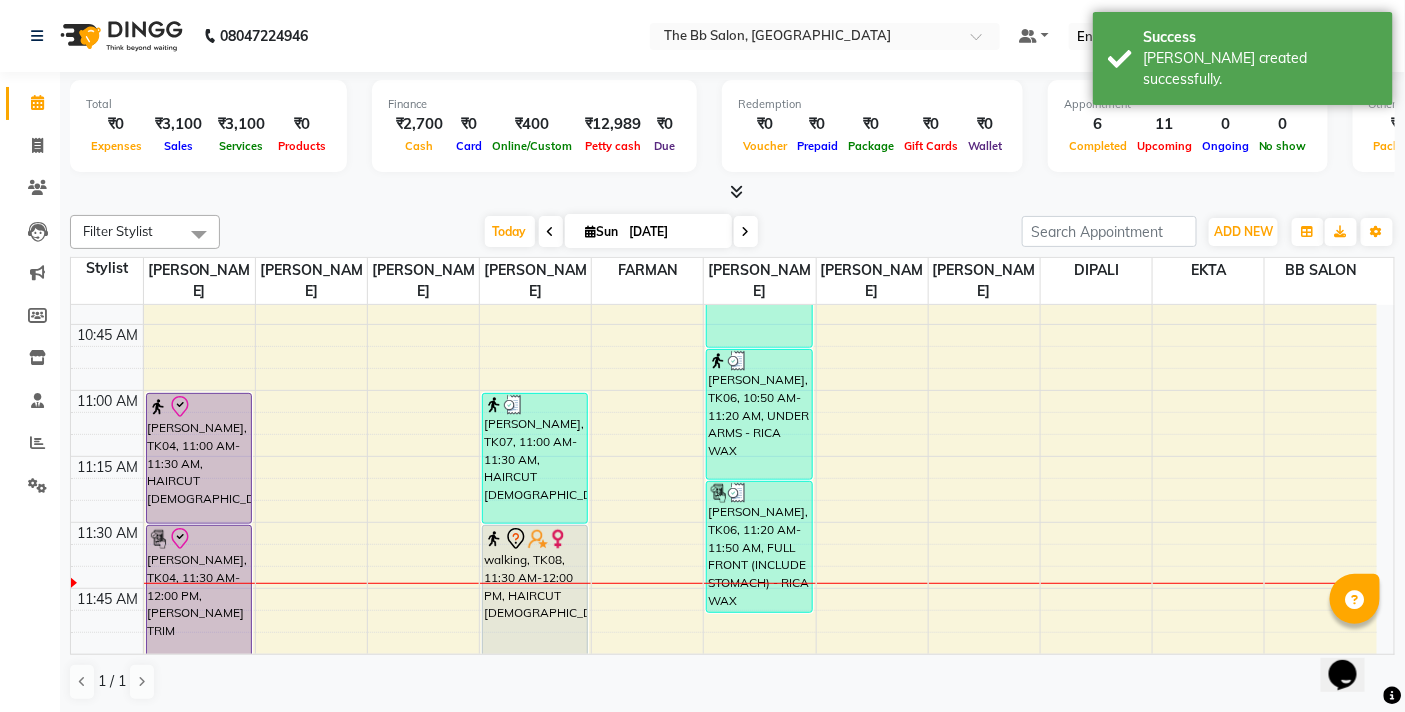 scroll, scrollTop: 444, scrollLeft: 0, axis: vertical 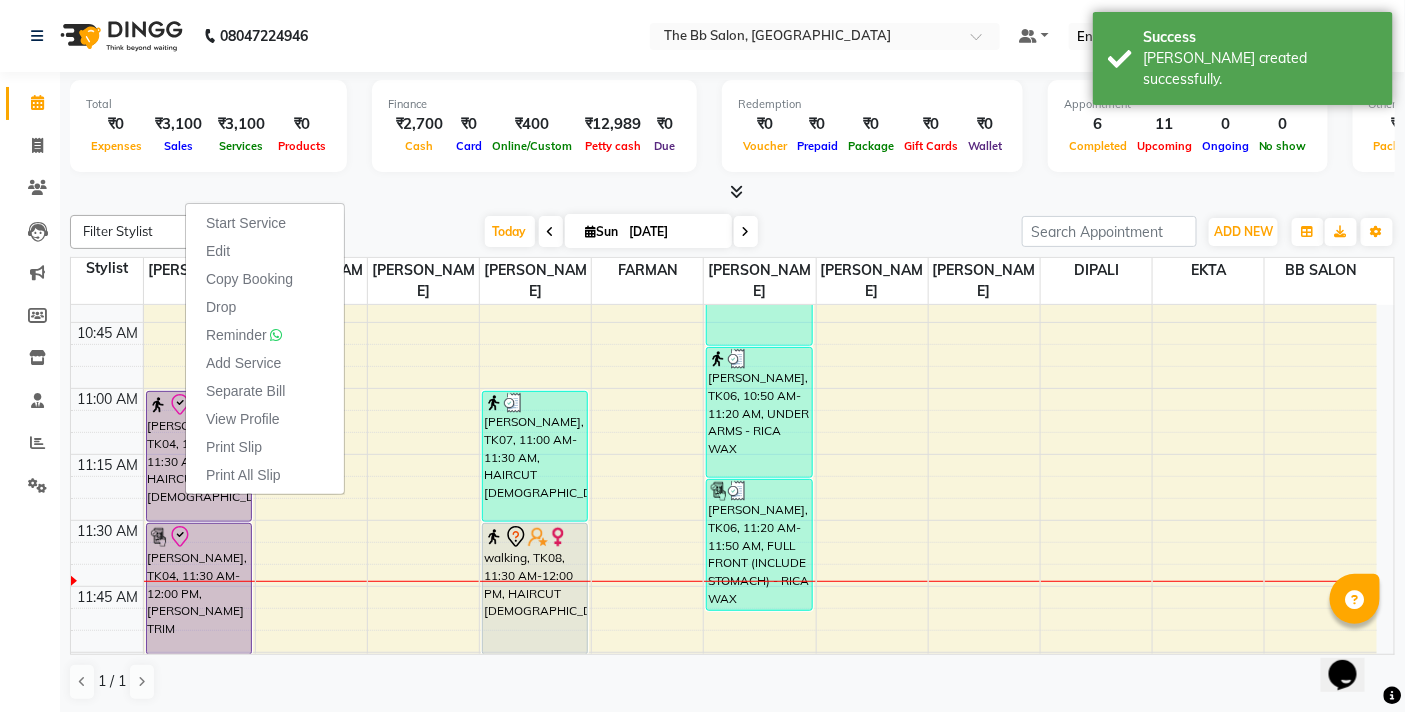 click on "Start Service Edit Copy Booking Drop Reminder   Add Service Separate Bill View Profile Print Slip Print All Slip" at bounding box center [265, 349] 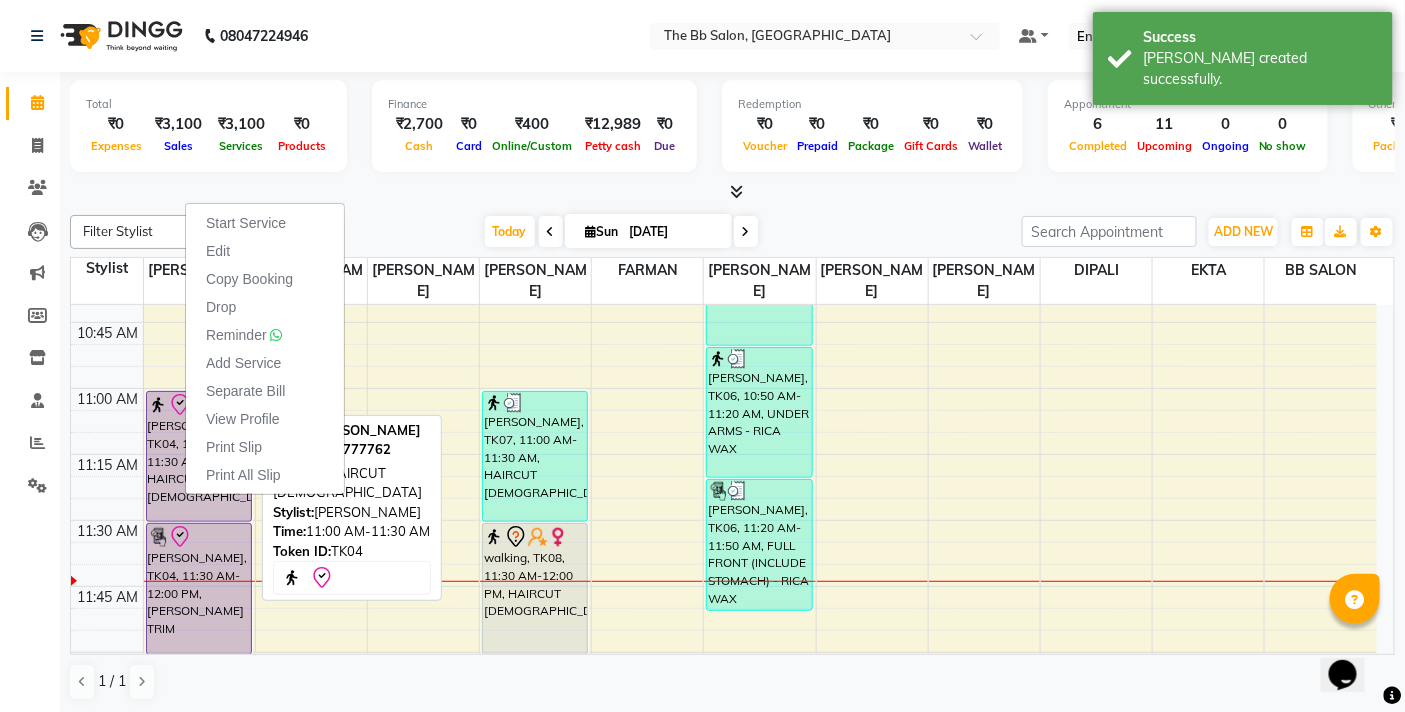 click on "[PERSON_NAME], TK04, 11:00 AM-11:30 AM, HAIRCUT [DEMOGRAPHIC_DATA]" at bounding box center [199, 456] 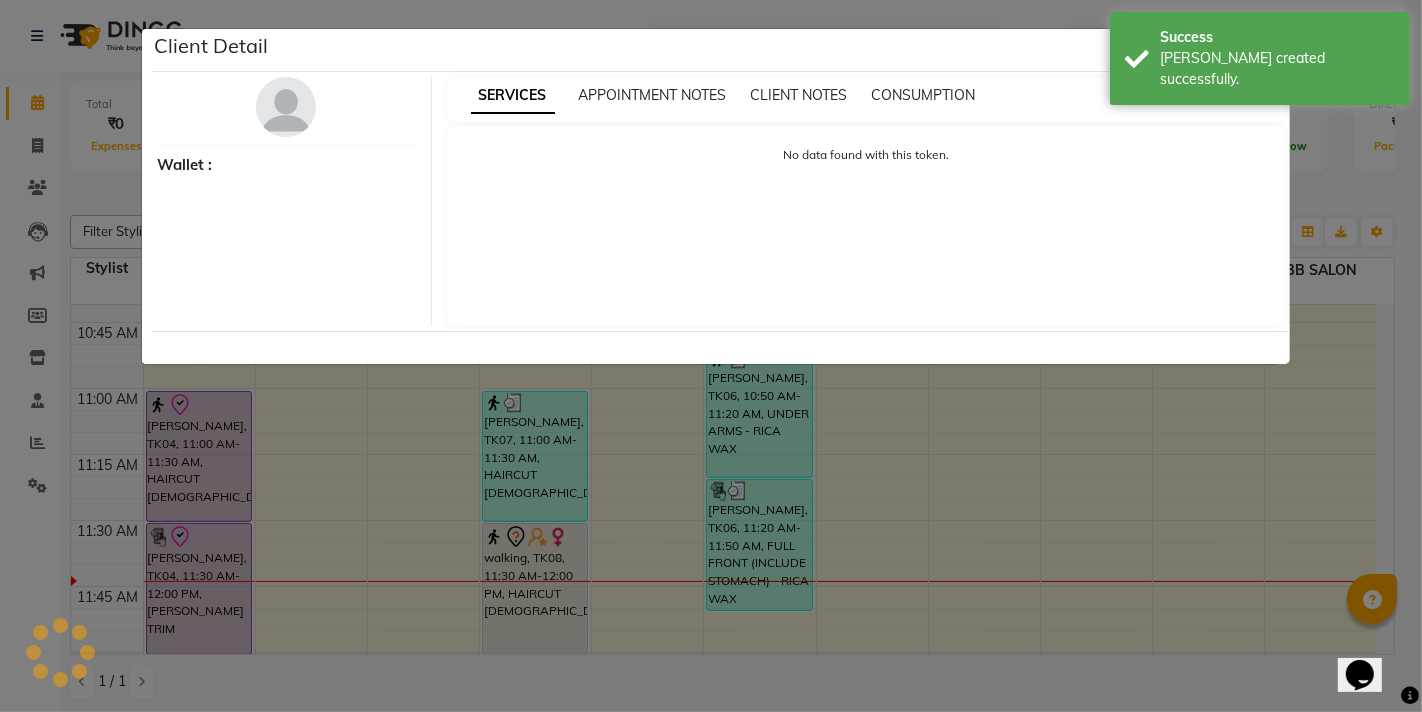select on "8" 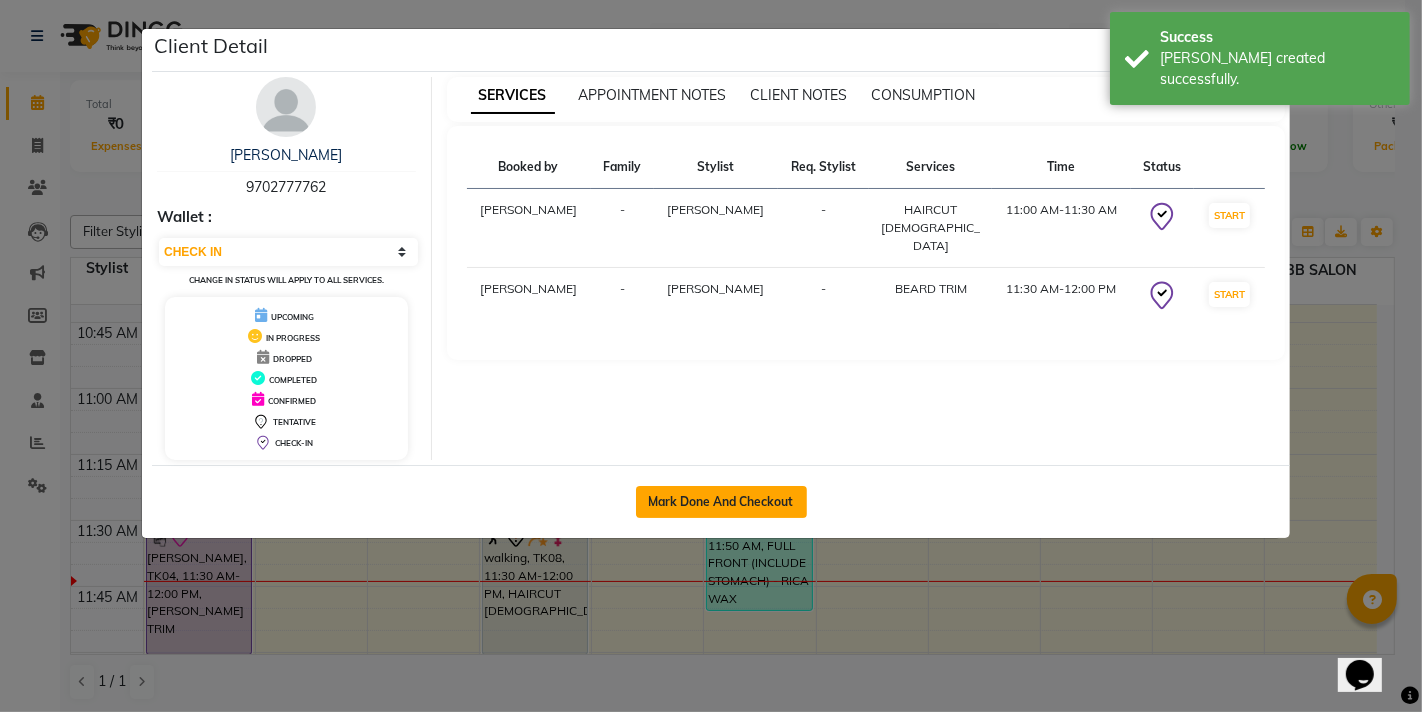 click on "Mark Done And Checkout" 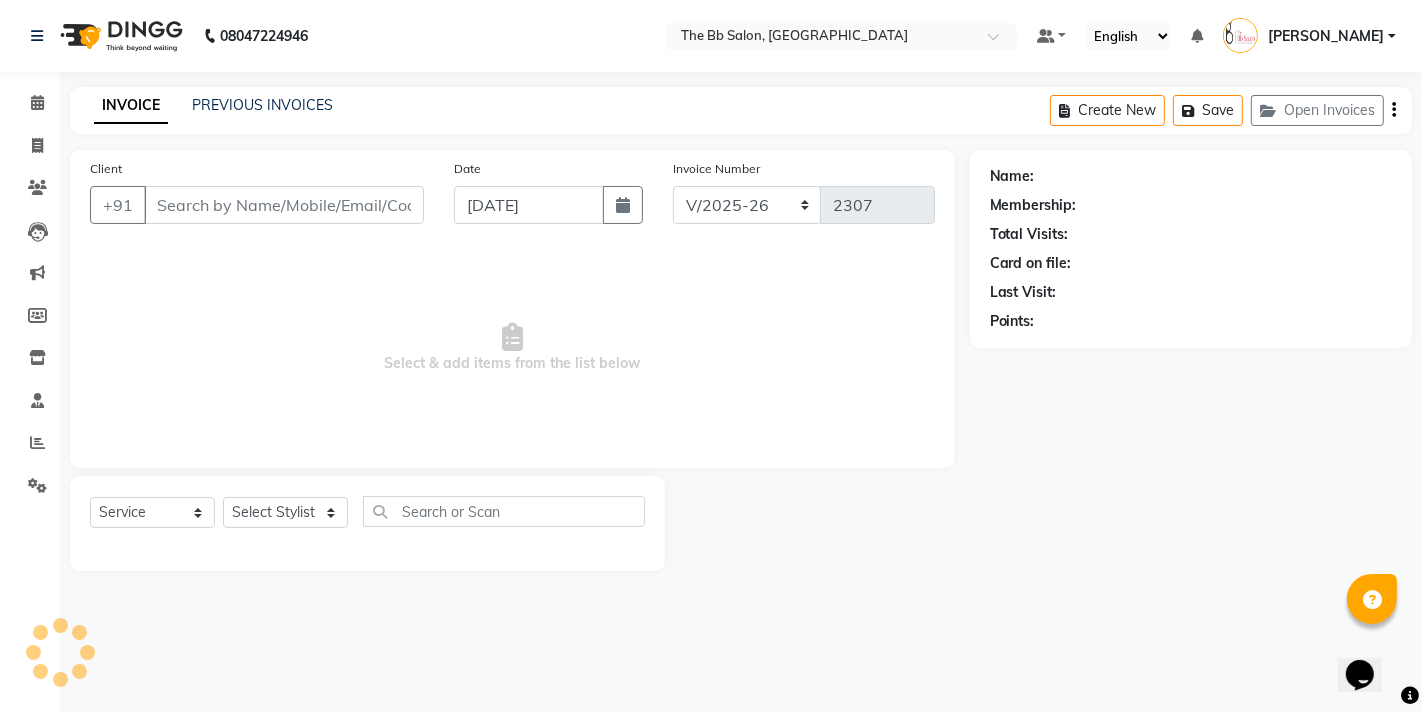 type on "97******62" 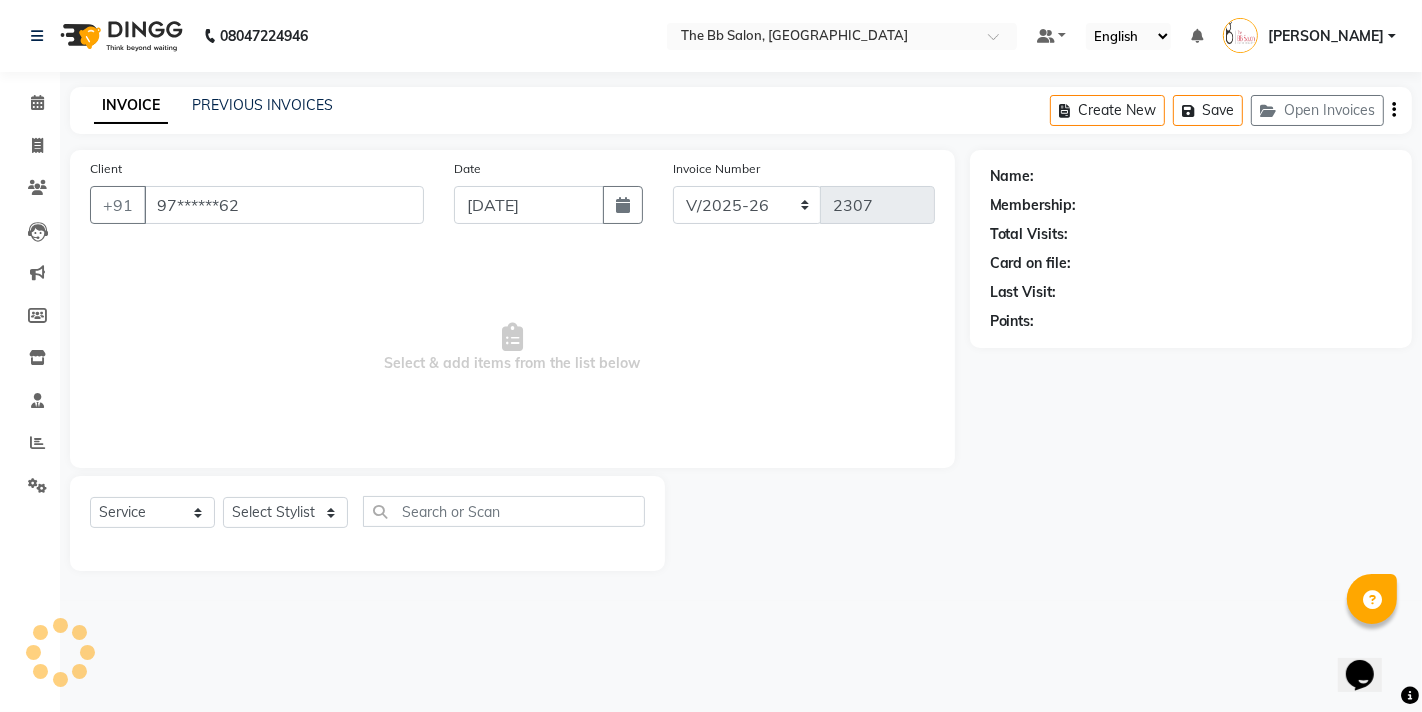 select on "83660" 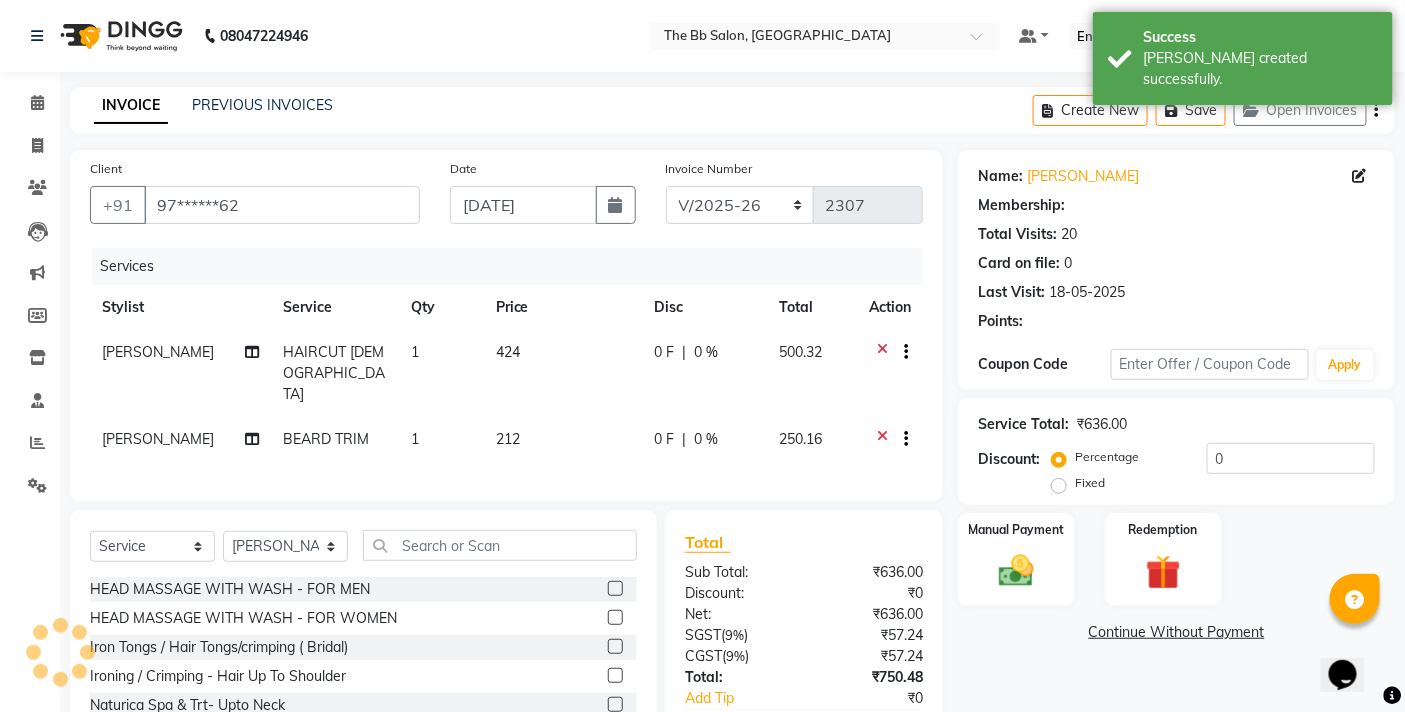 select on "1: Object" 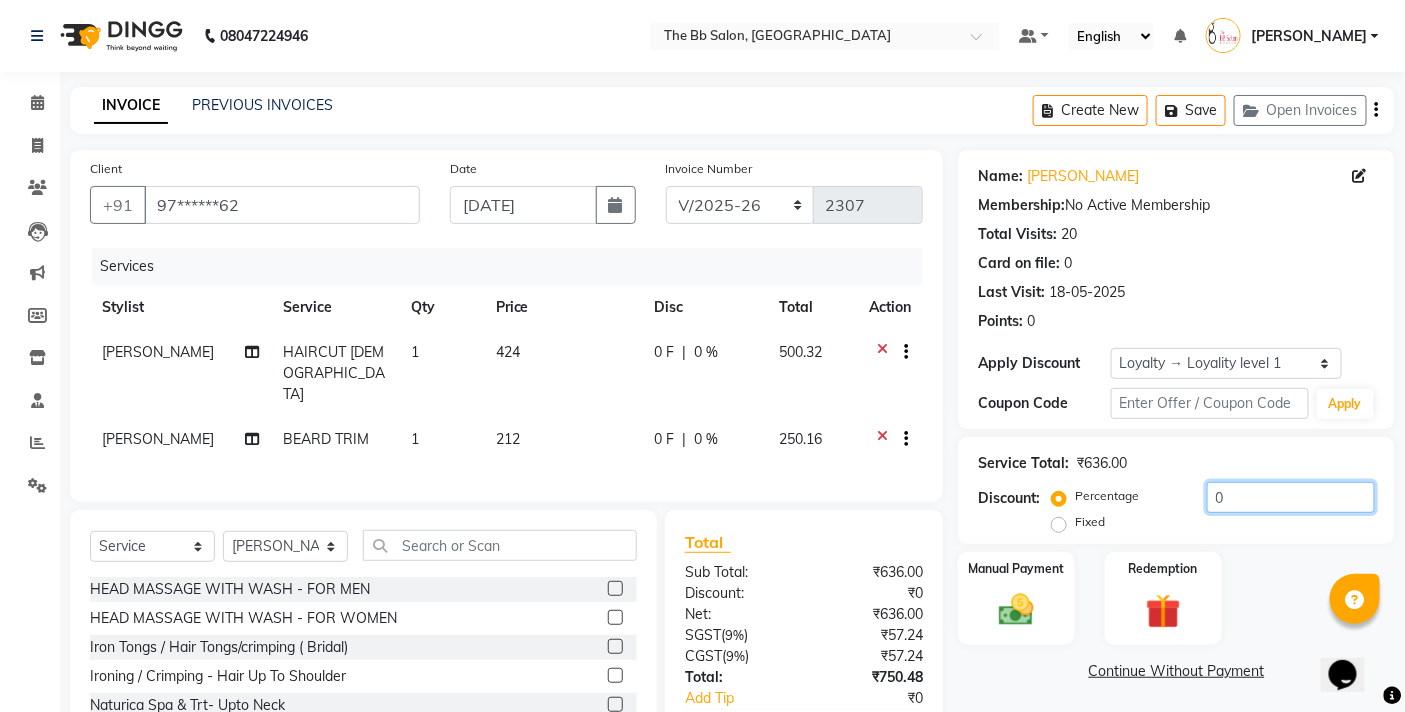 click on "0" 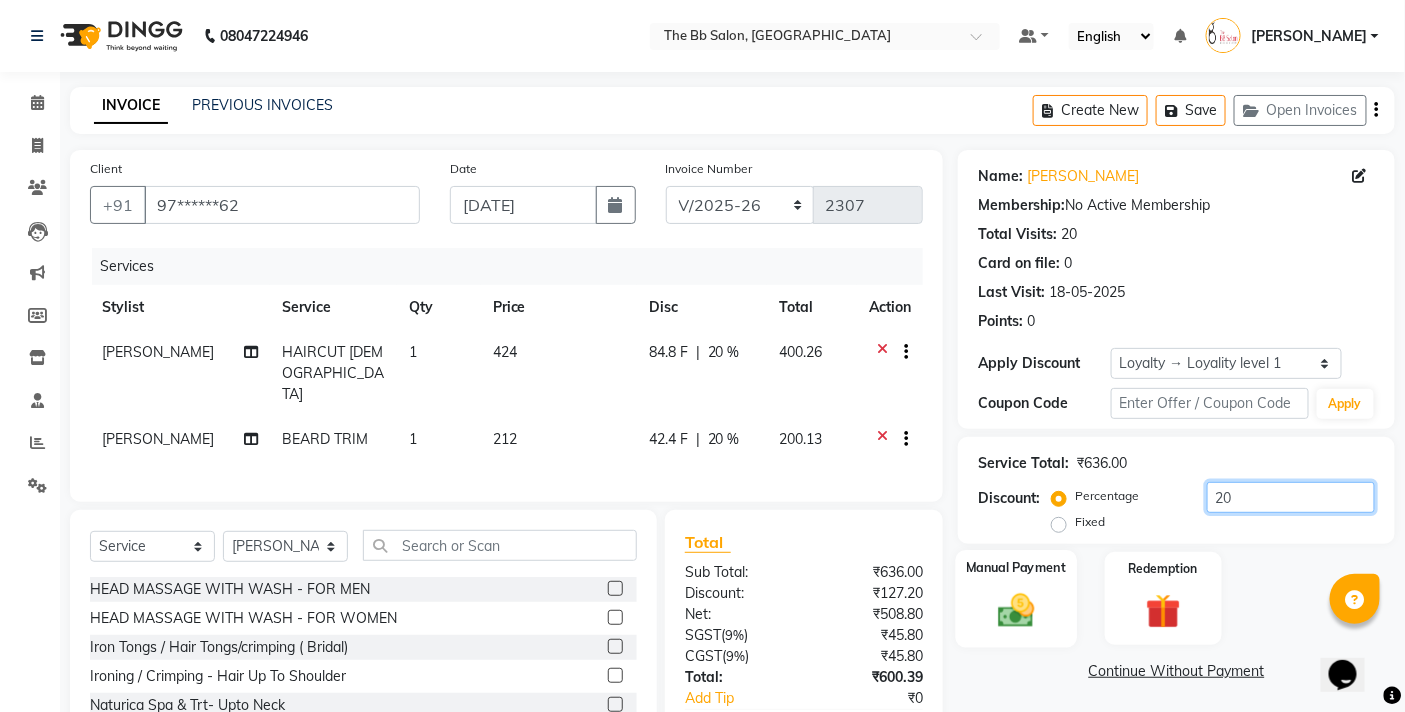 scroll, scrollTop: 122, scrollLeft: 0, axis: vertical 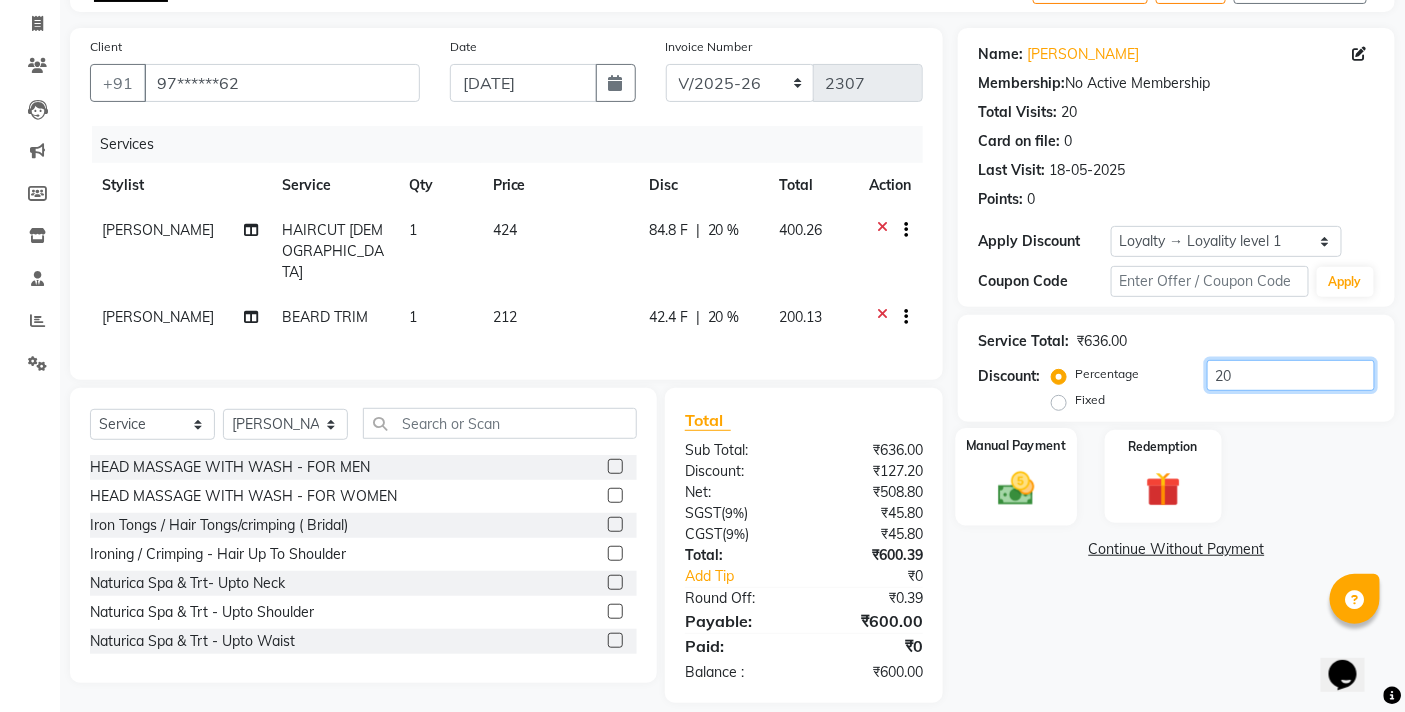 type on "20" 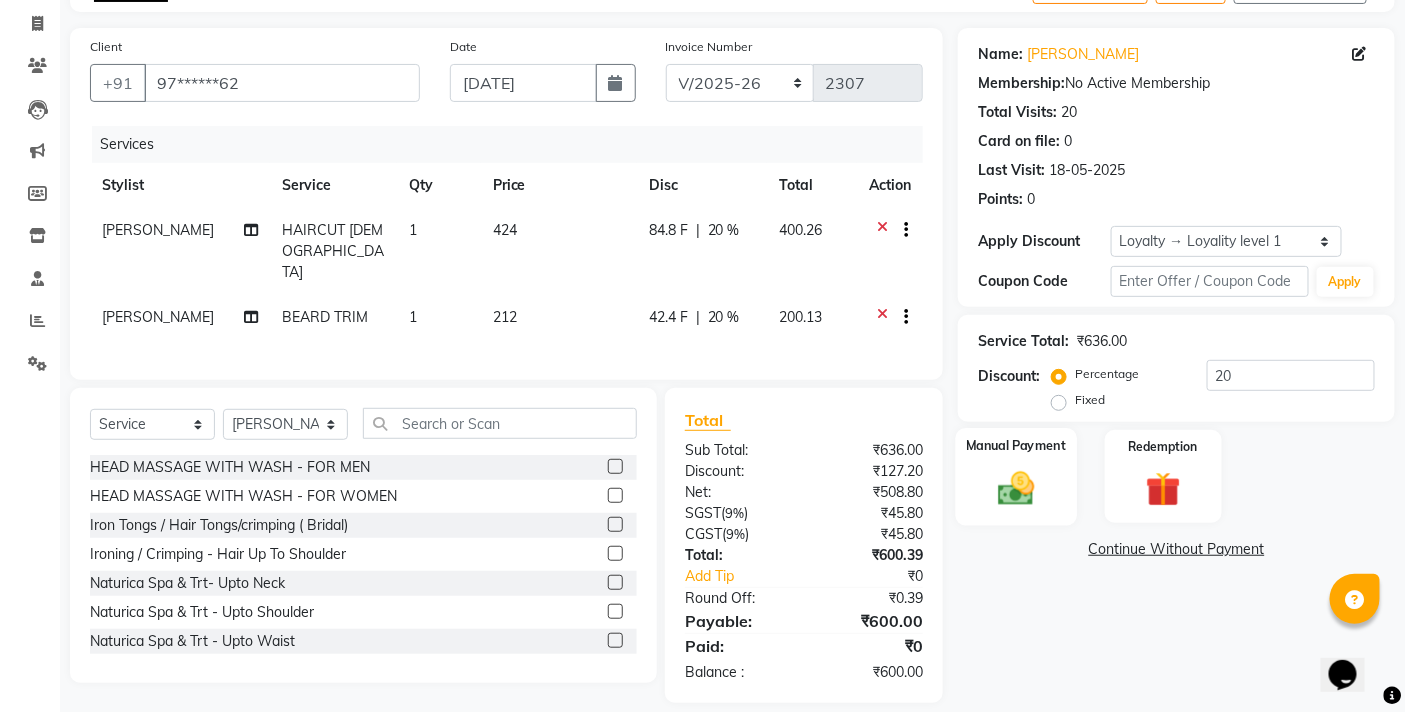 click 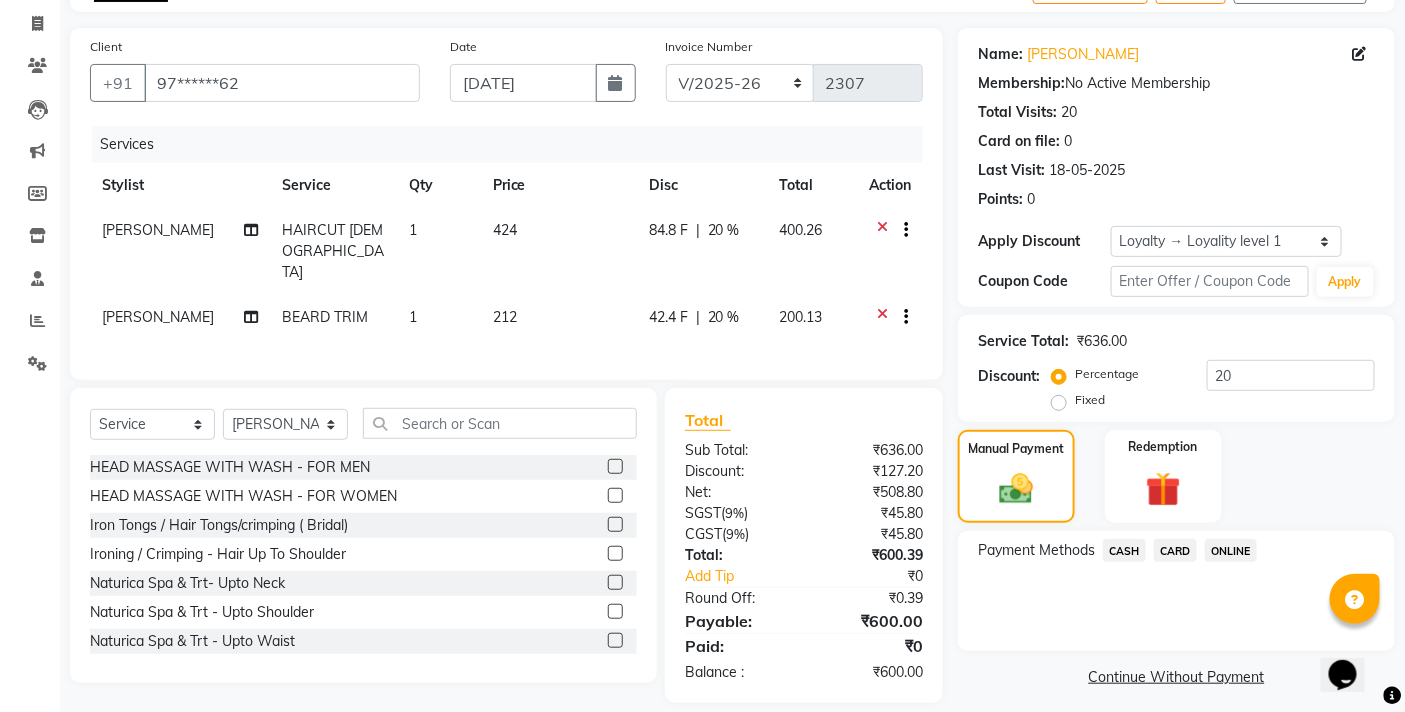 click on "CARD" 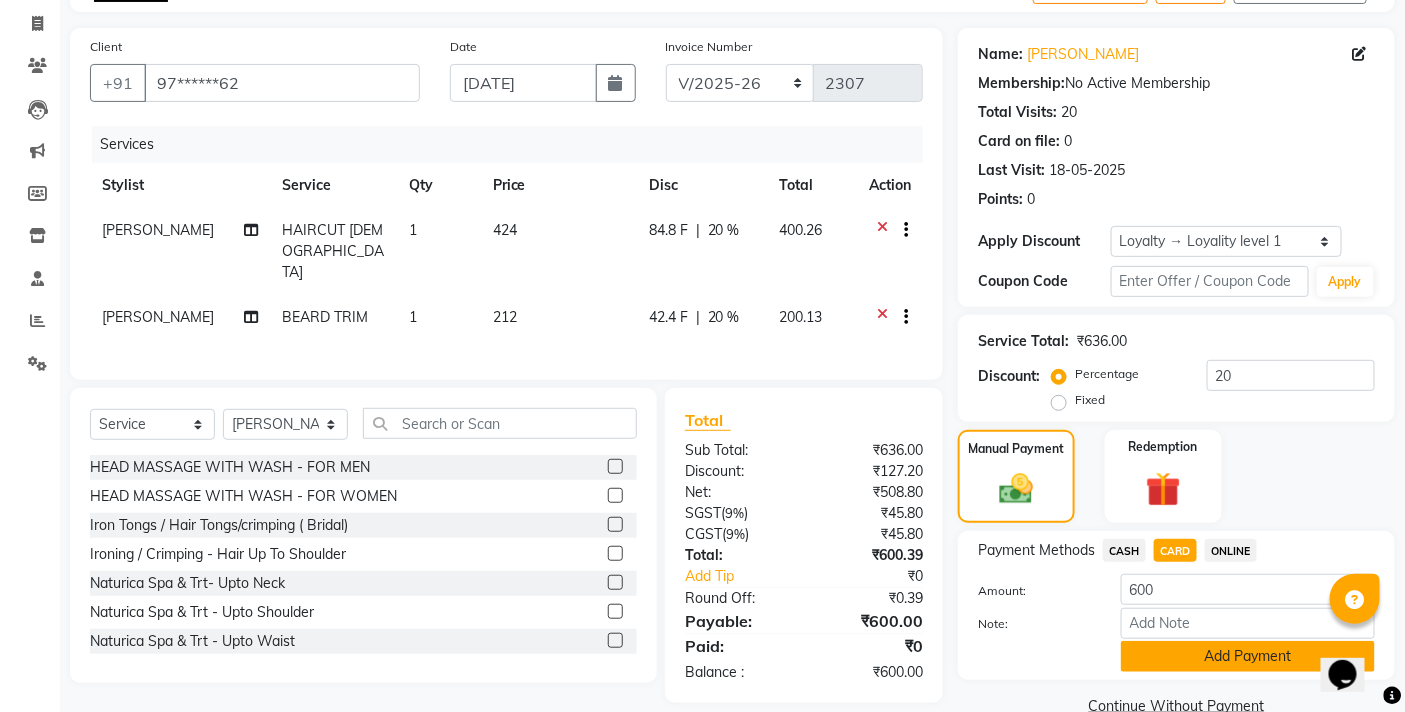 click on "Add Payment" 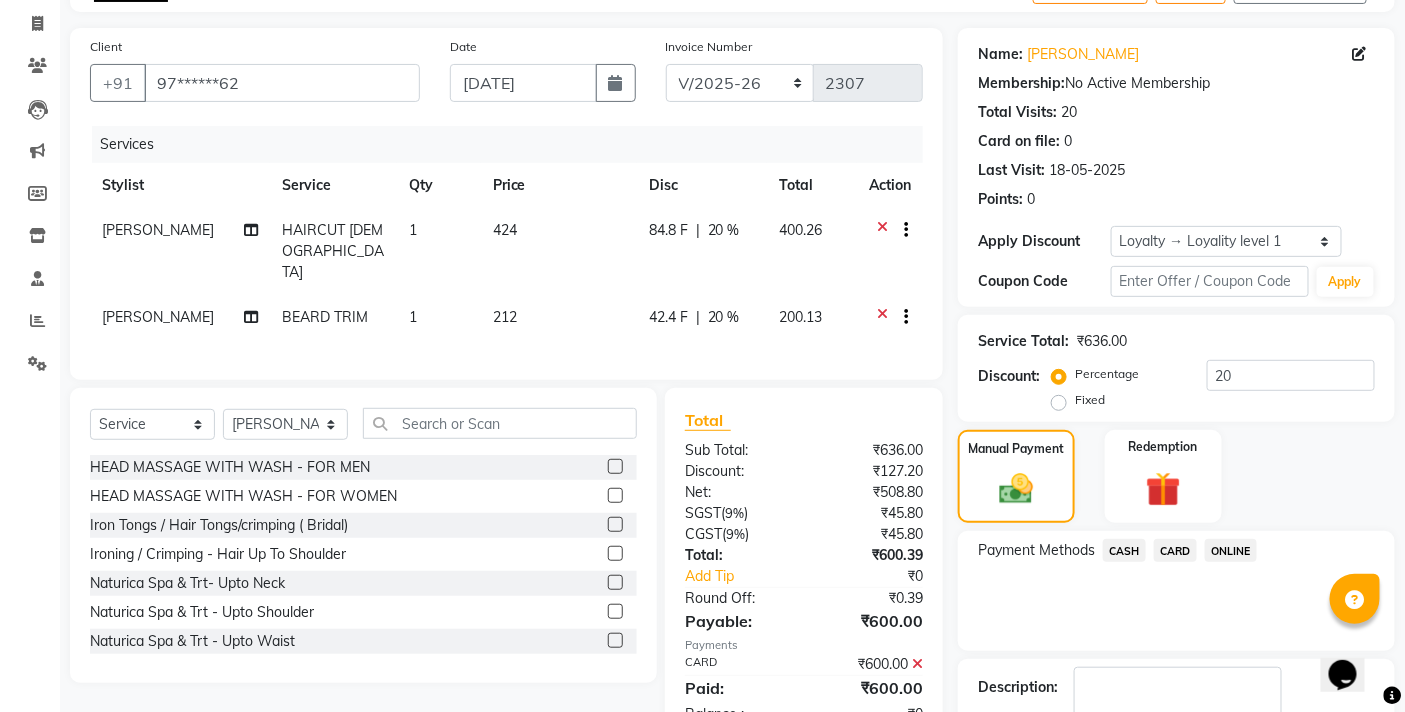 scroll, scrollTop: 262, scrollLeft: 0, axis: vertical 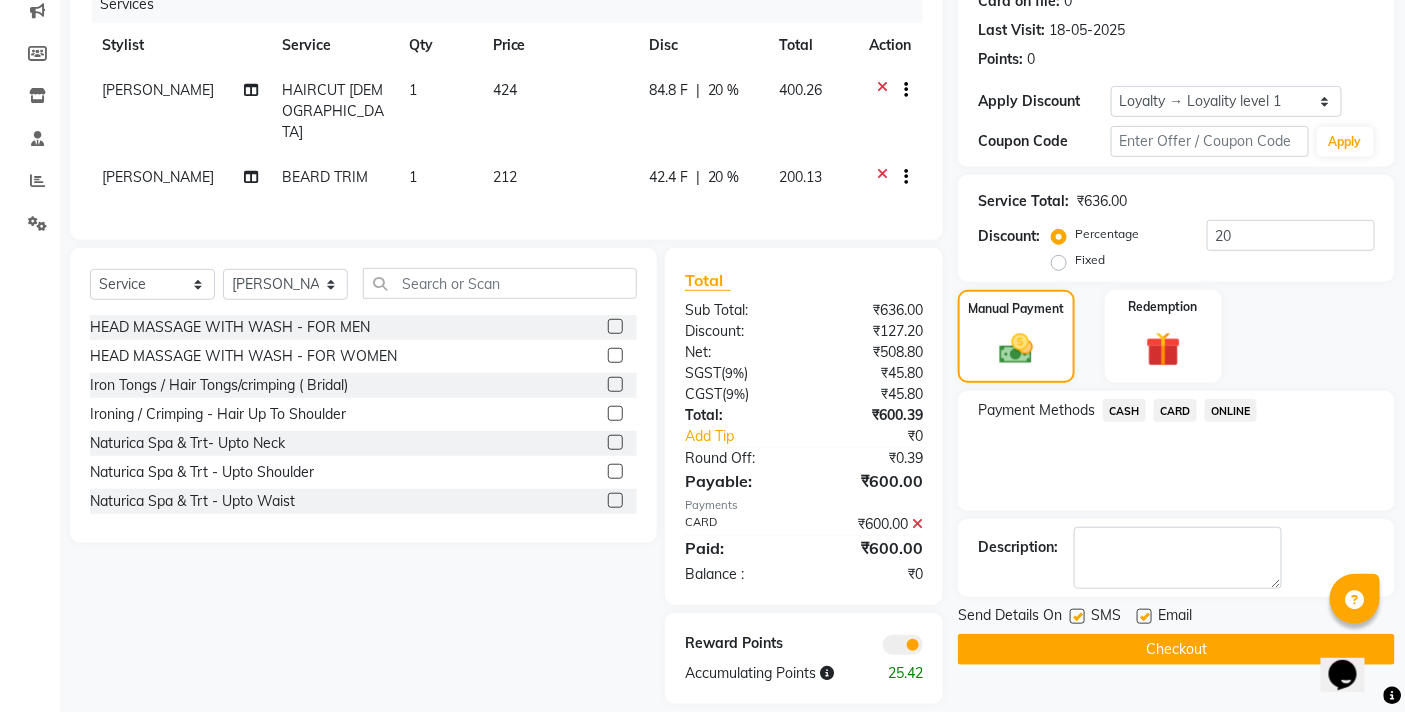 click on "Checkout" 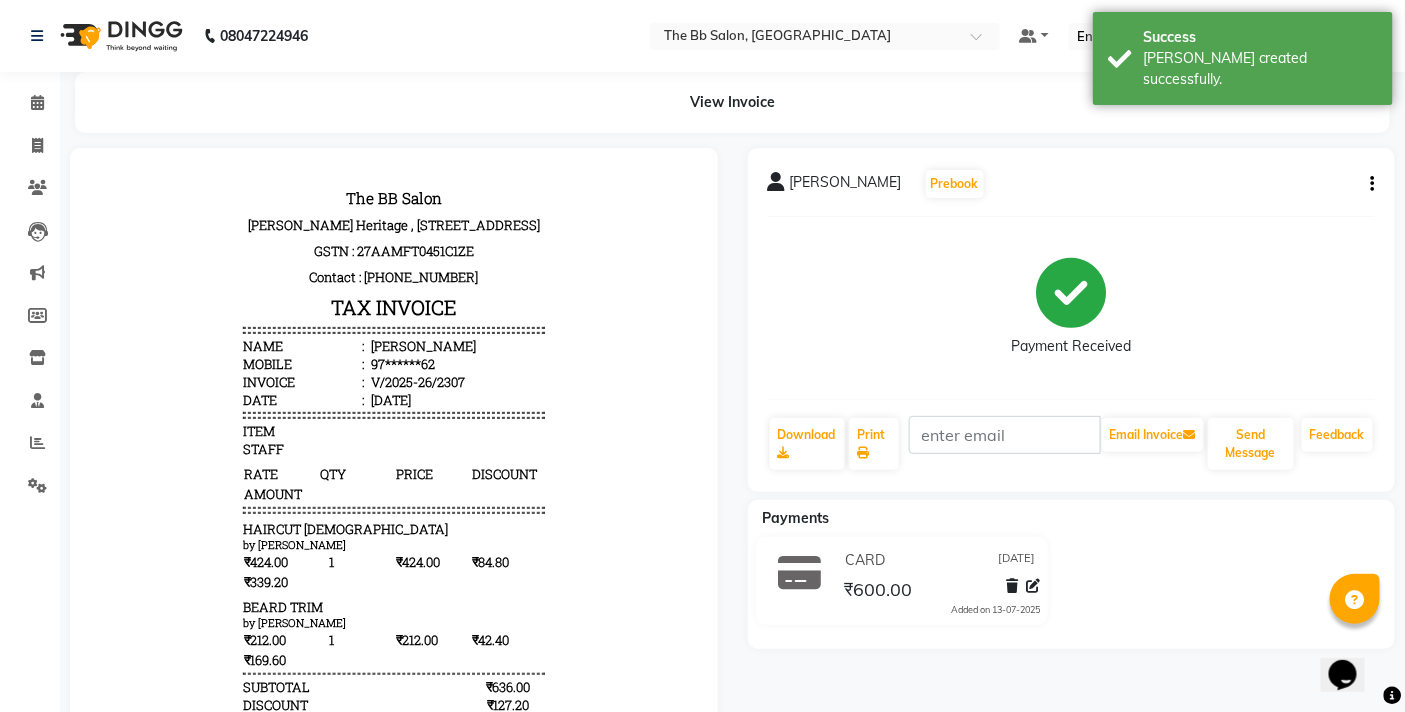 scroll, scrollTop: 0, scrollLeft: 0, axis: both 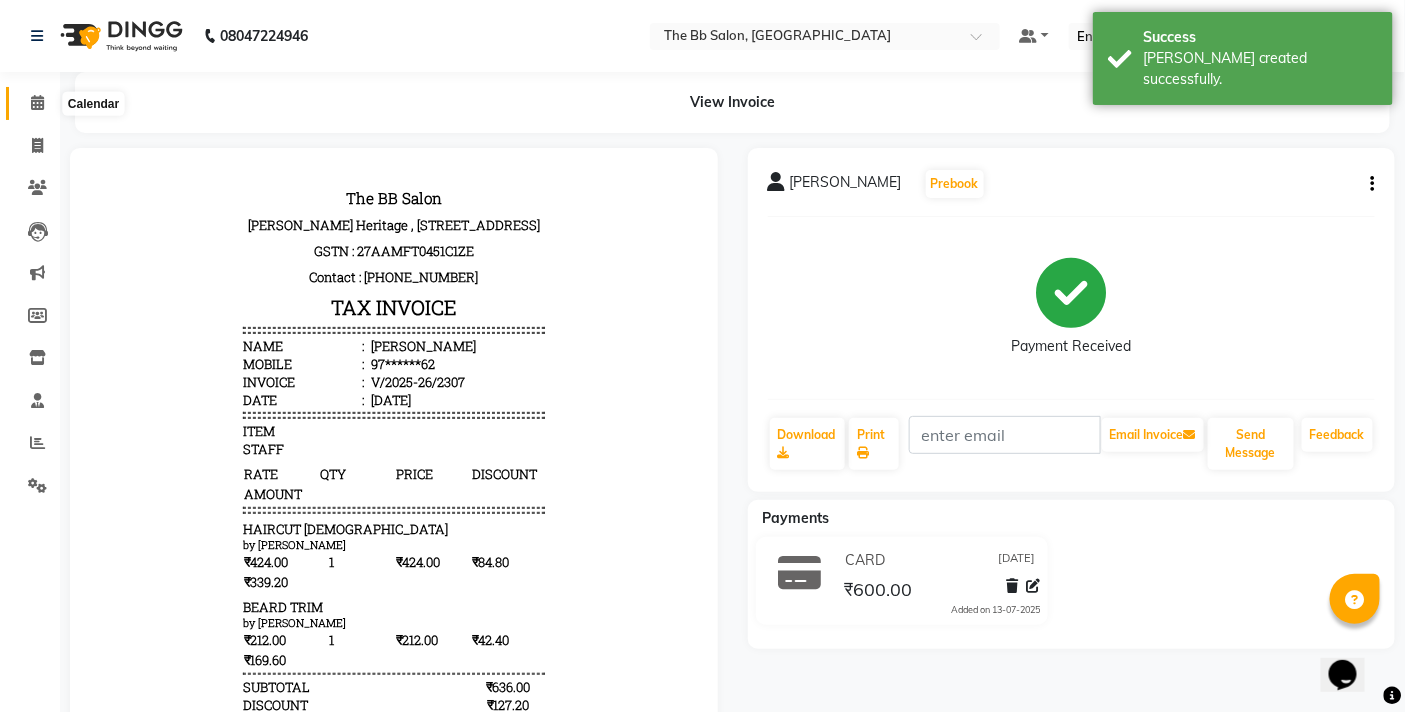 click 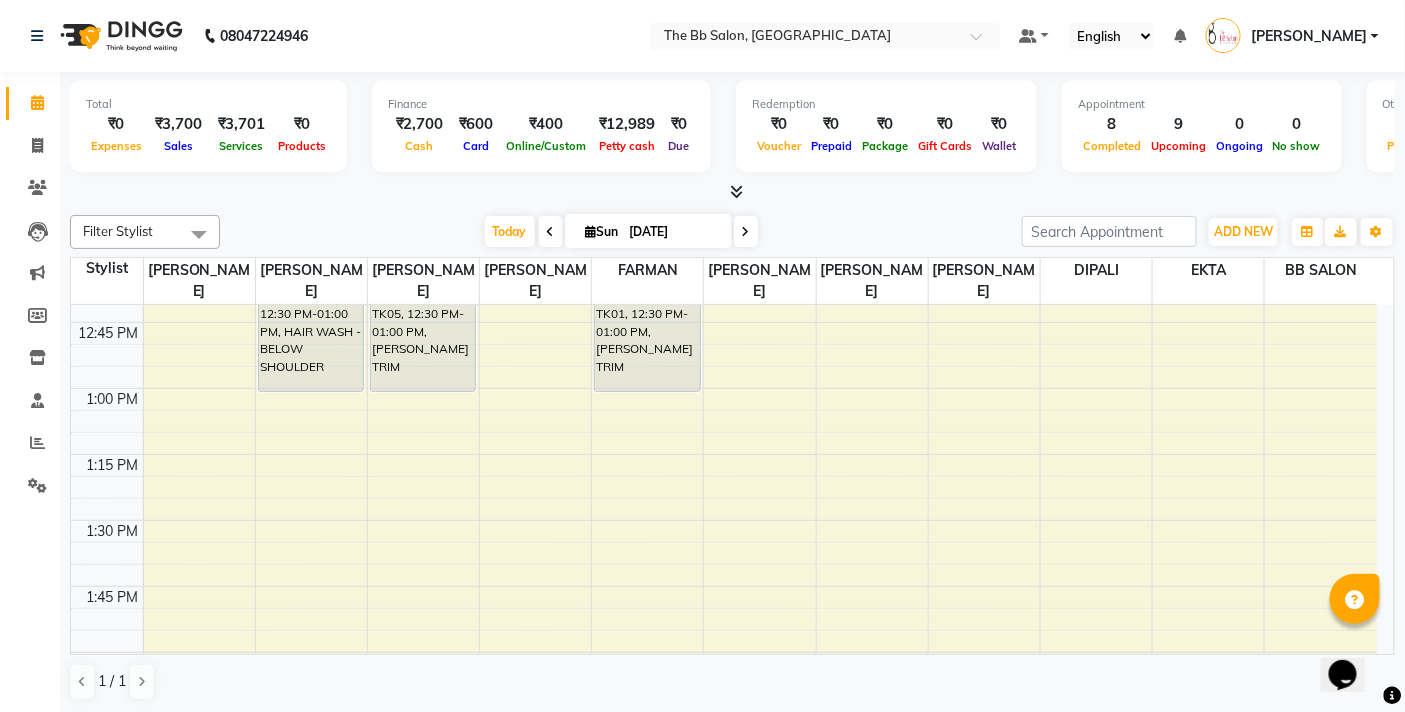 scroll, scrollTop: 1000, scrollLeft: 0, axis: vertical 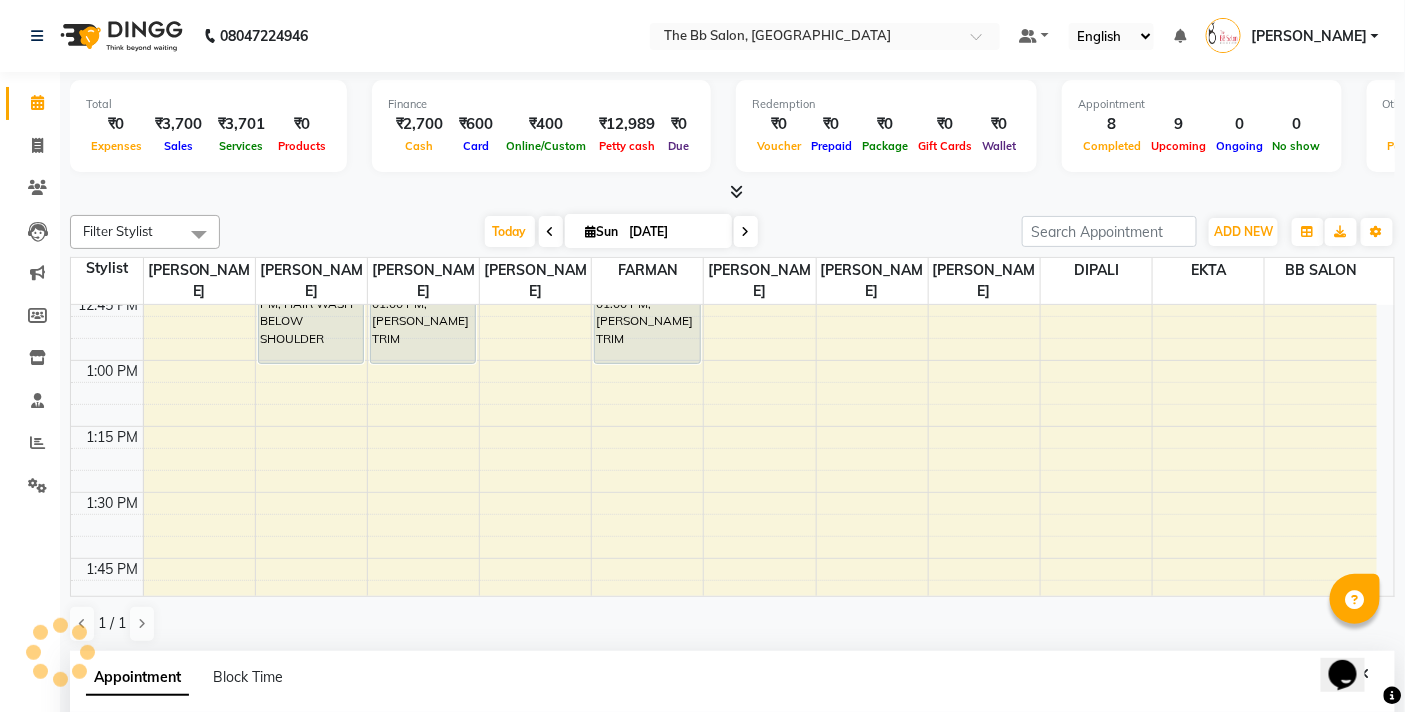 select on "83659" 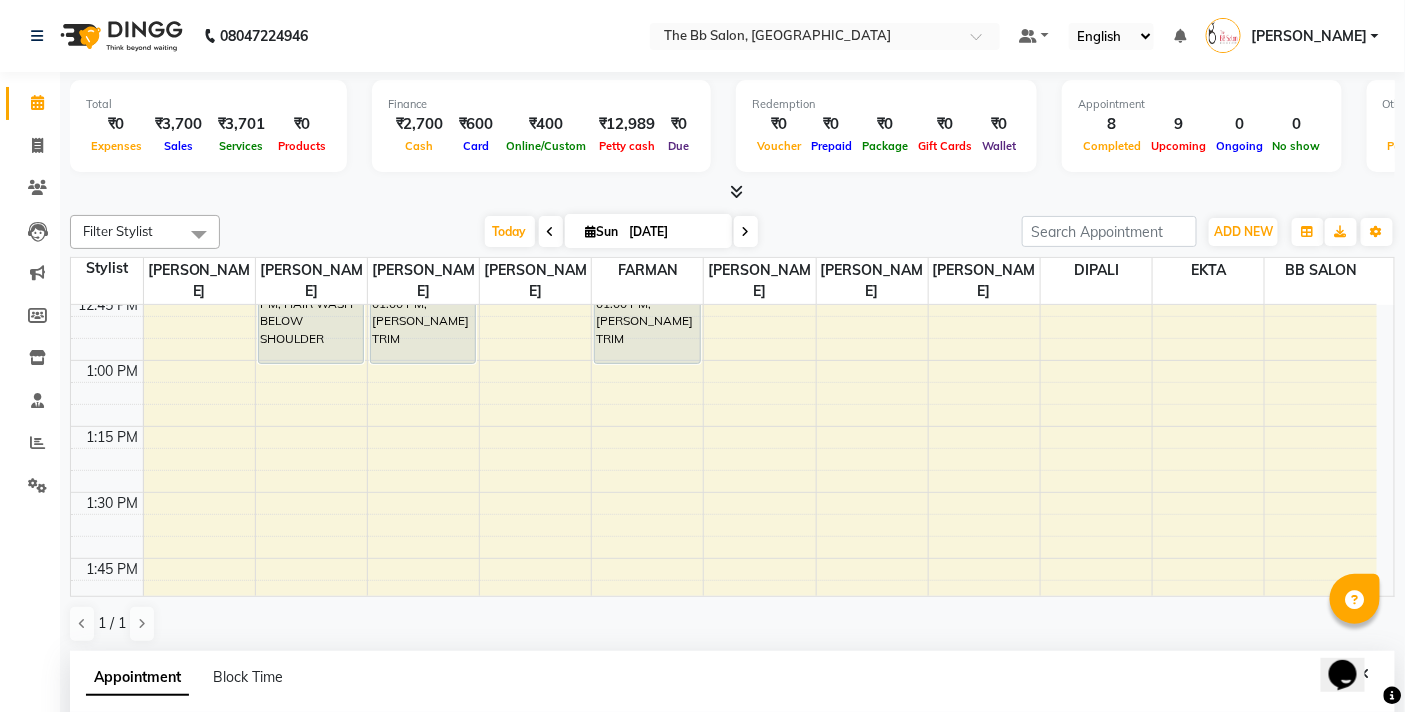 scroll, scrollTop: 392, scrollLeft: 0, axis: vertical 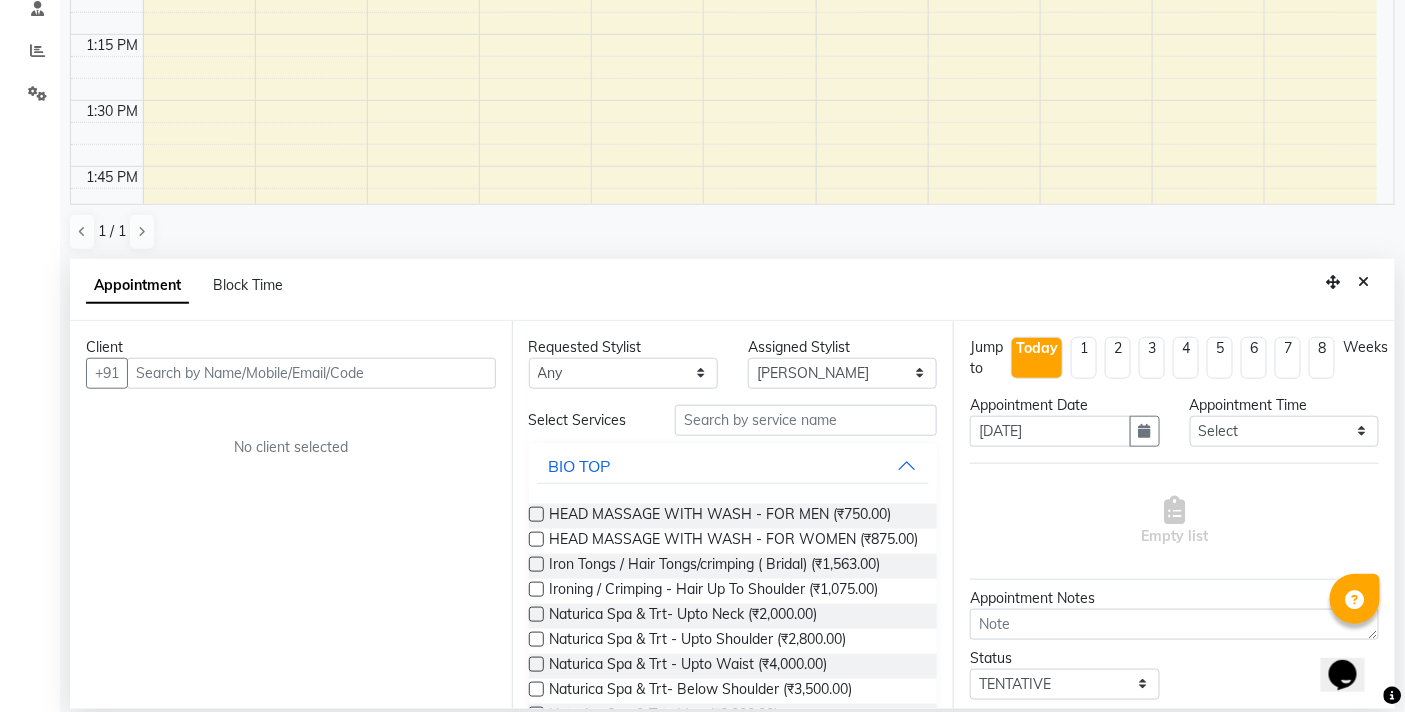 click at bounding box center [311, 373] 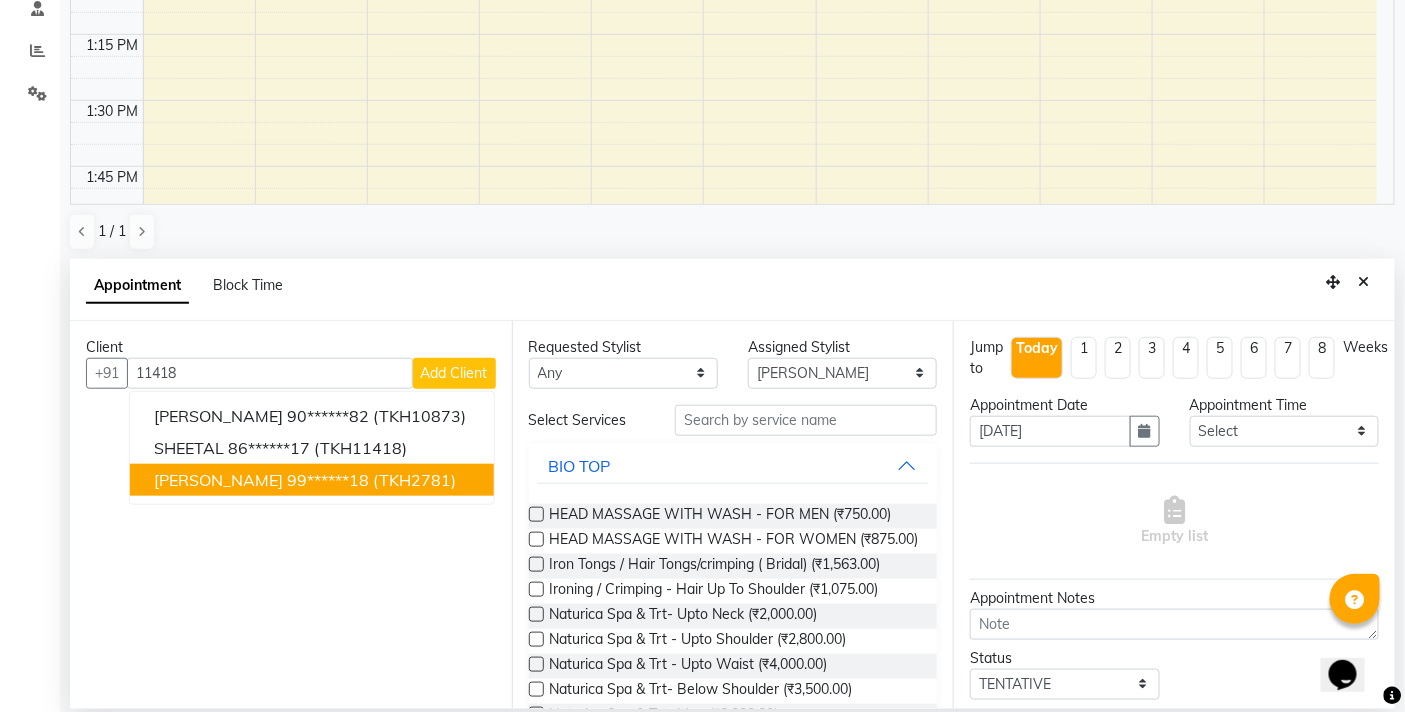 click on "99******18" at bounding box center [328, 480] 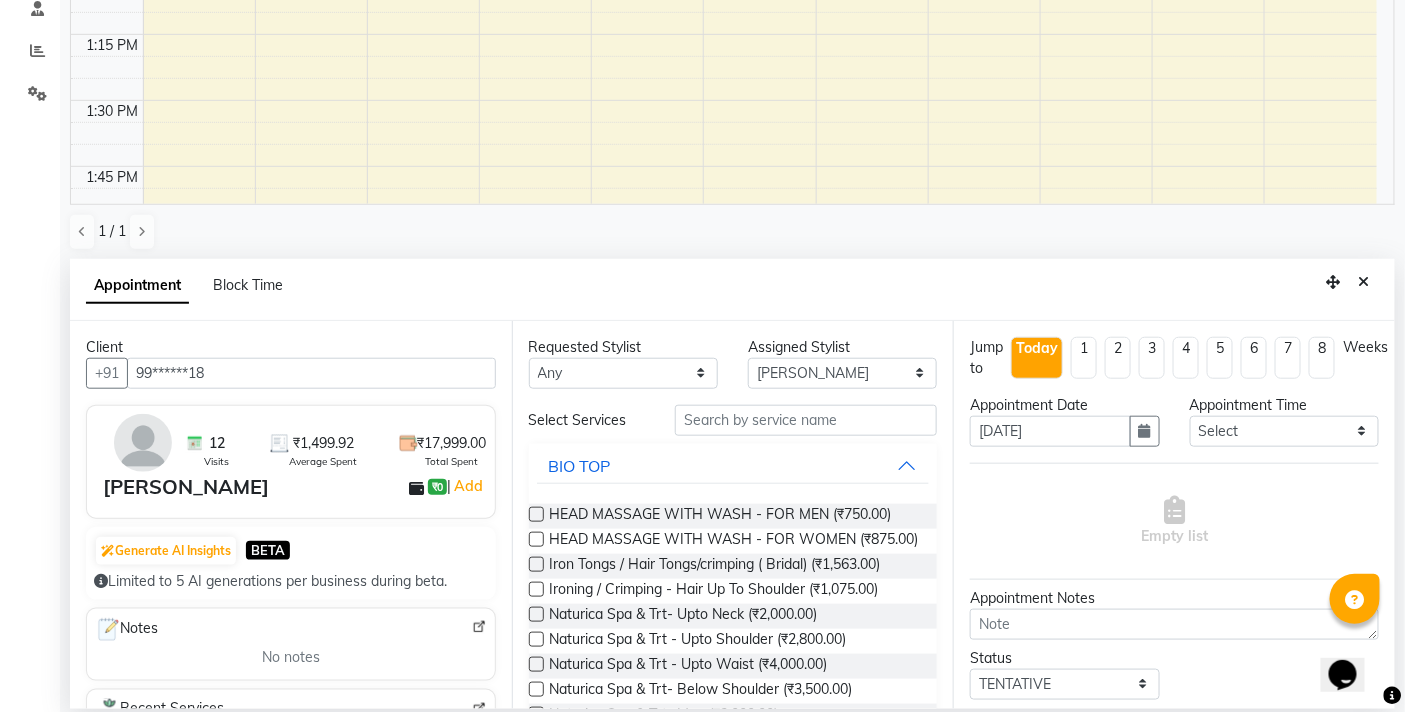 type on "99******18" 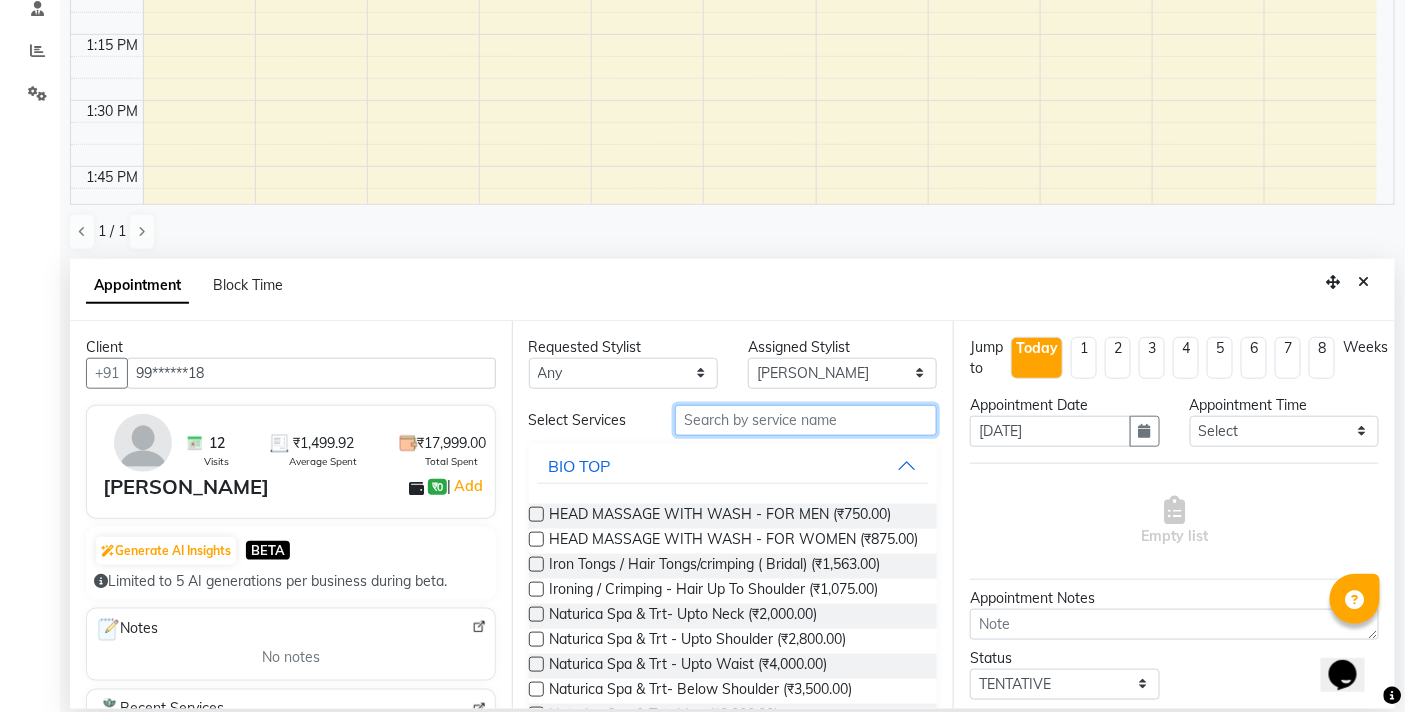click at bounding box center [806, 420] 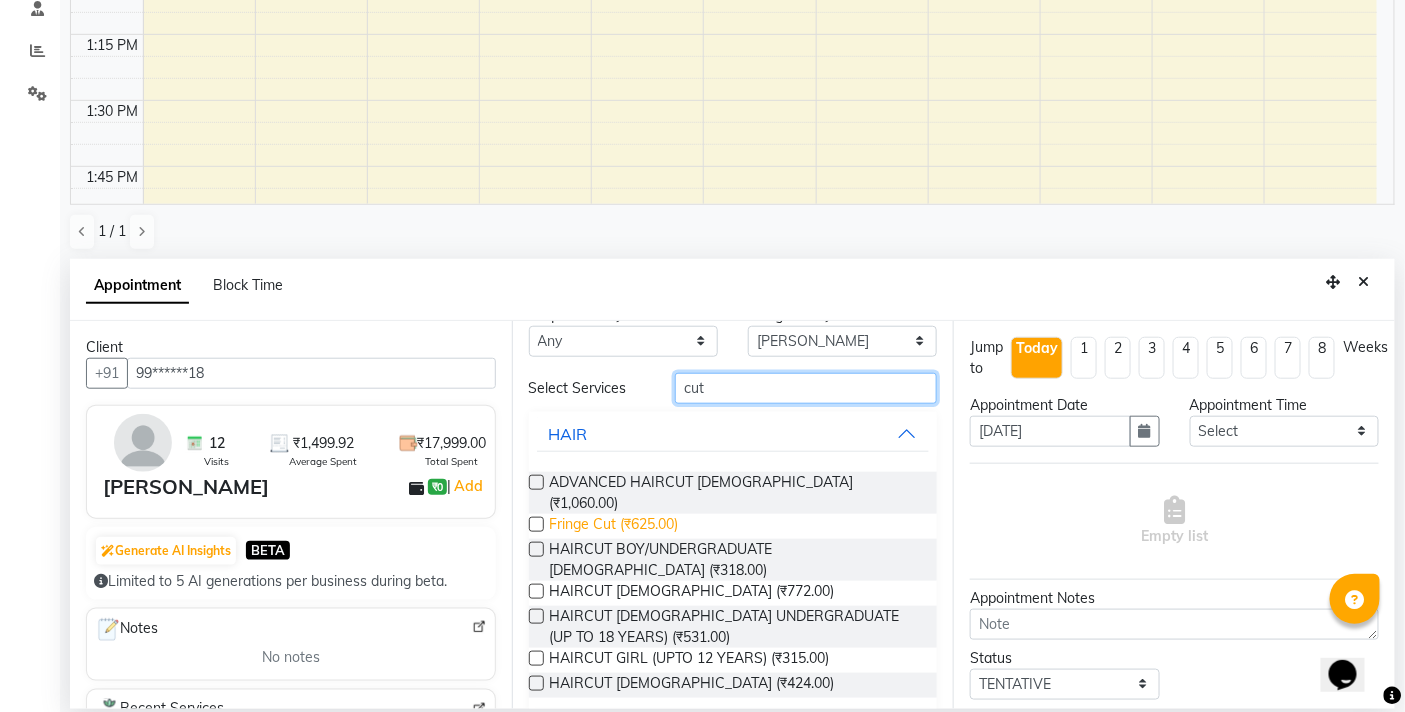 scroll, scrollTop: 62, scrollLeft: 0, axis: vertical 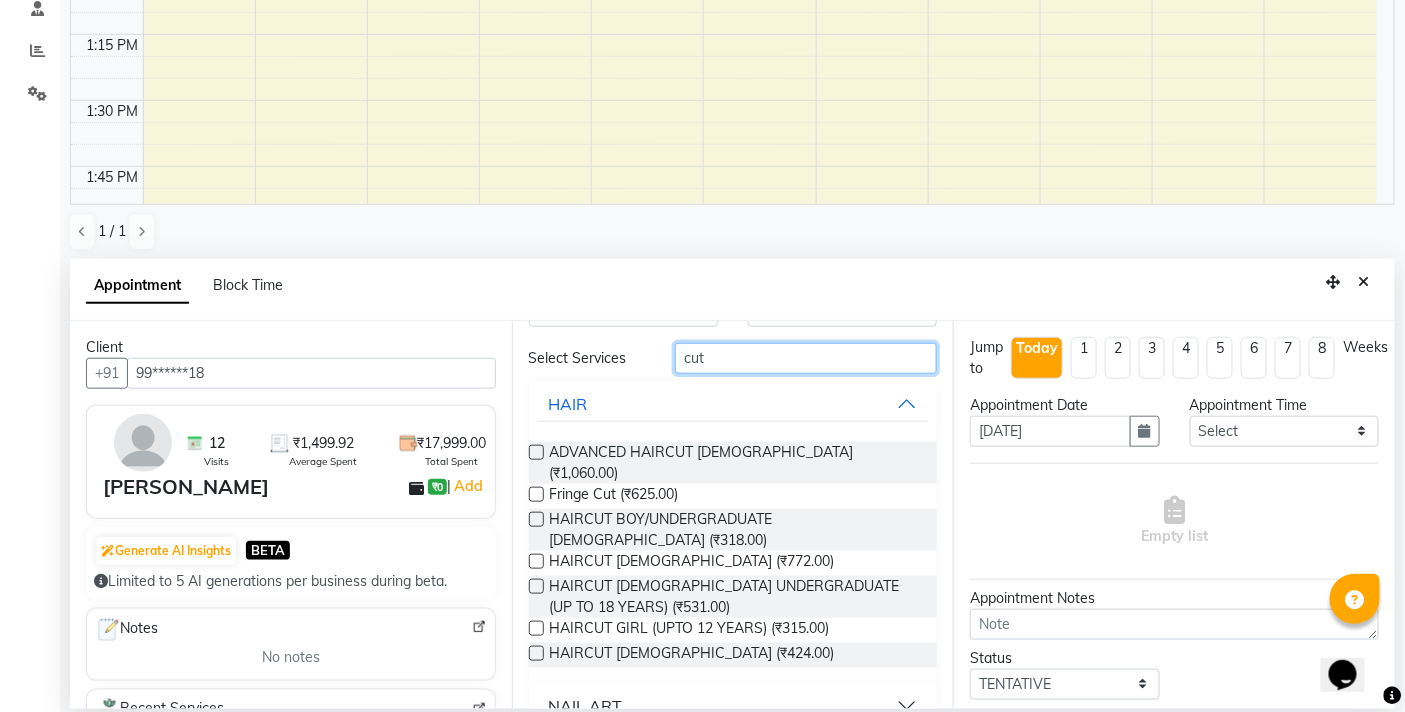 type on "cut" 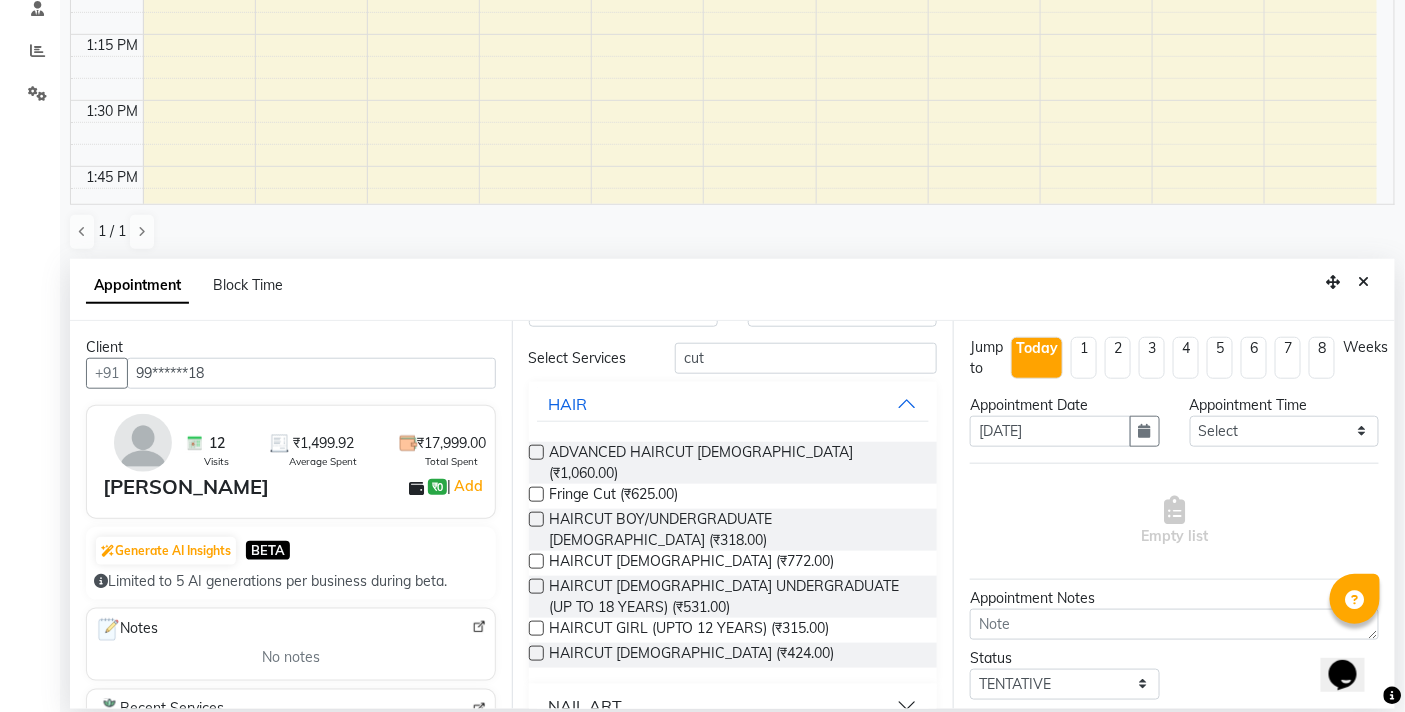 click at bounding box center (536, 519) 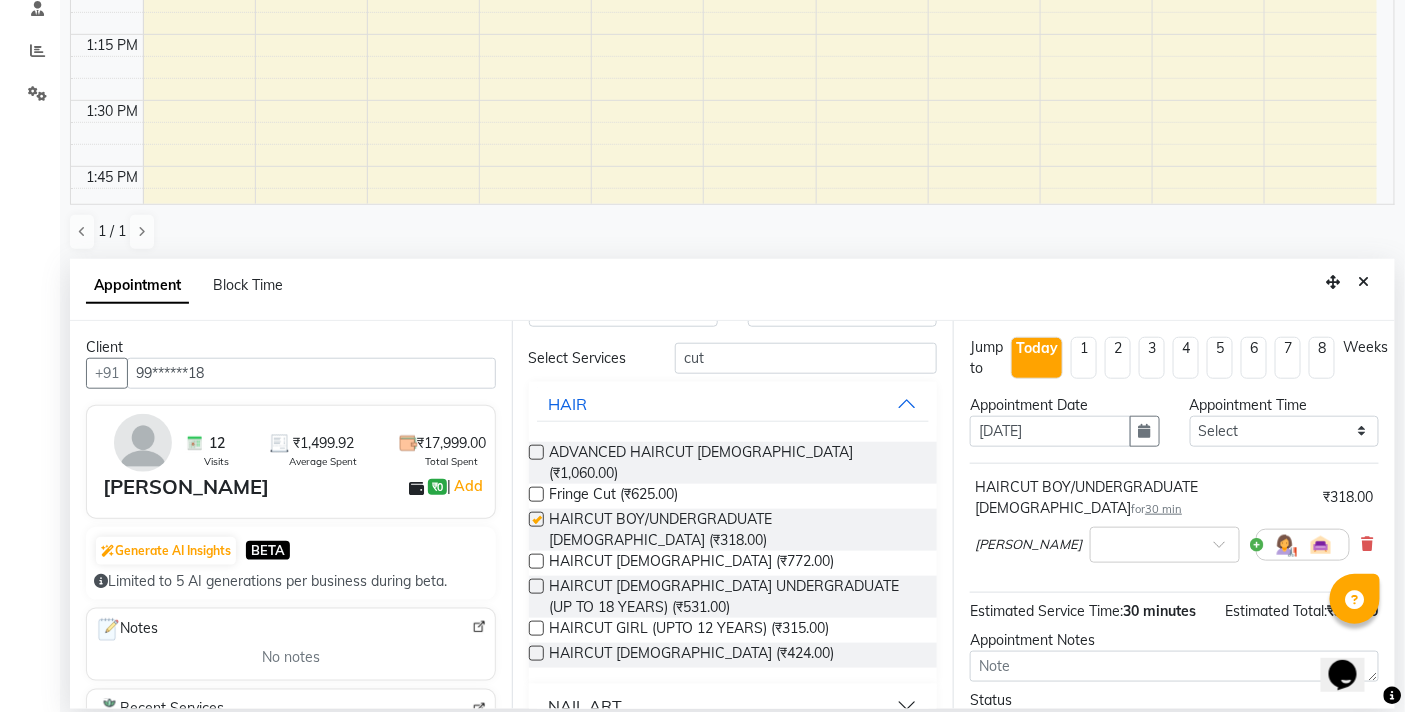 checkbox on "false" 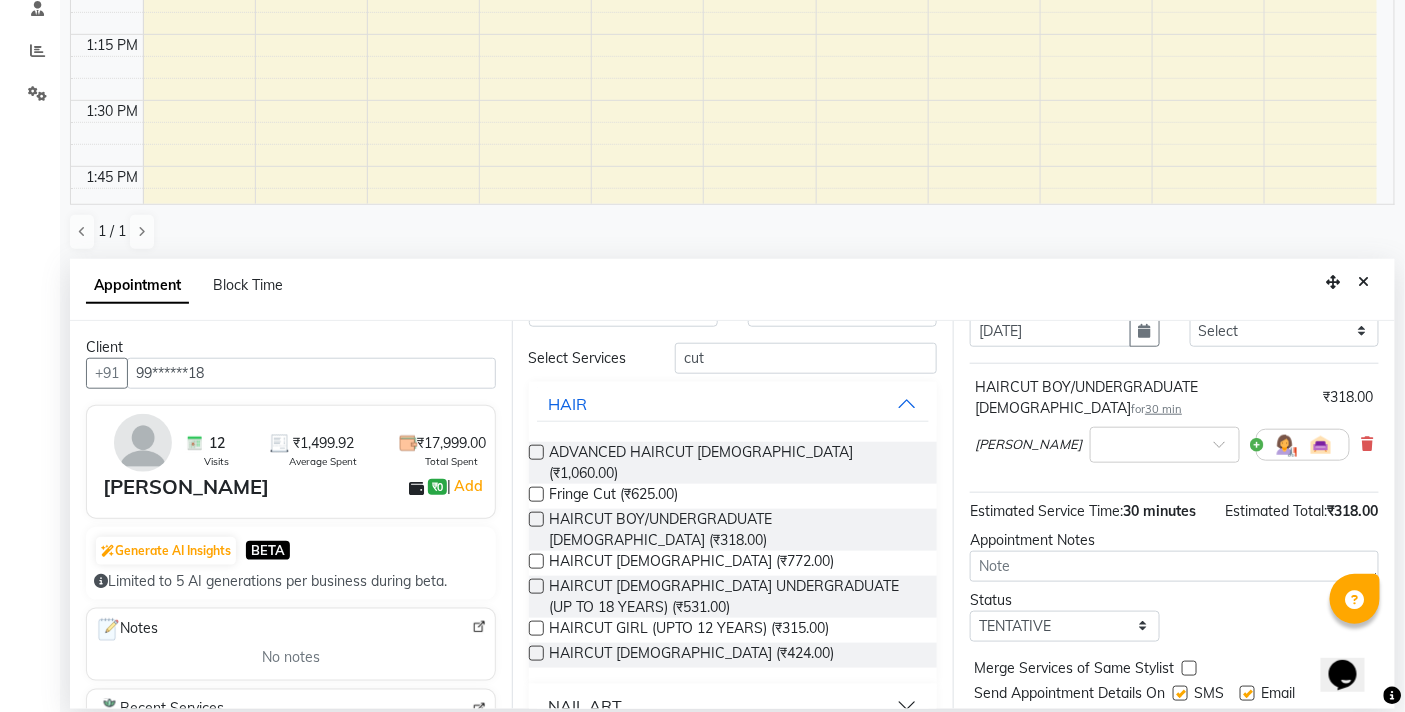scroll, scrollTop: 183, scrollLeft: 0, axis: vertical 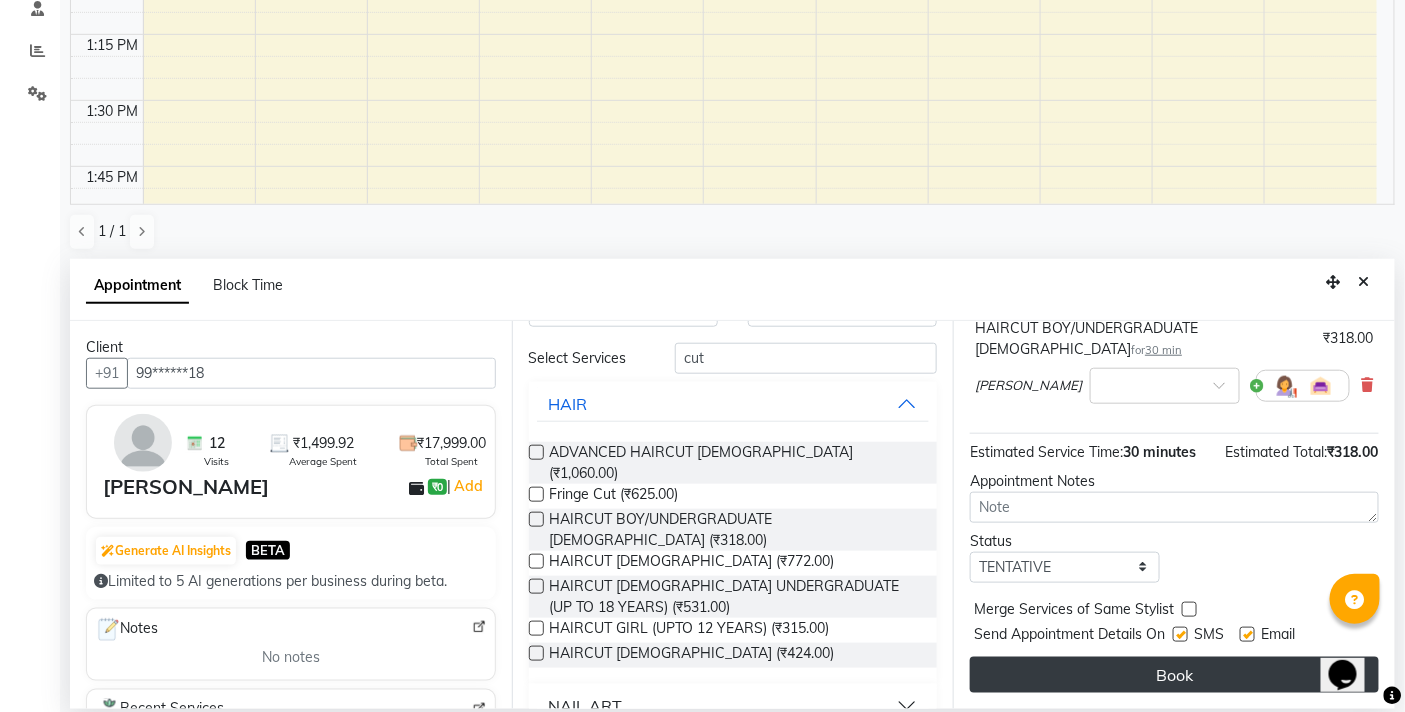 click on "Book" at bounding box center [1174, 675] 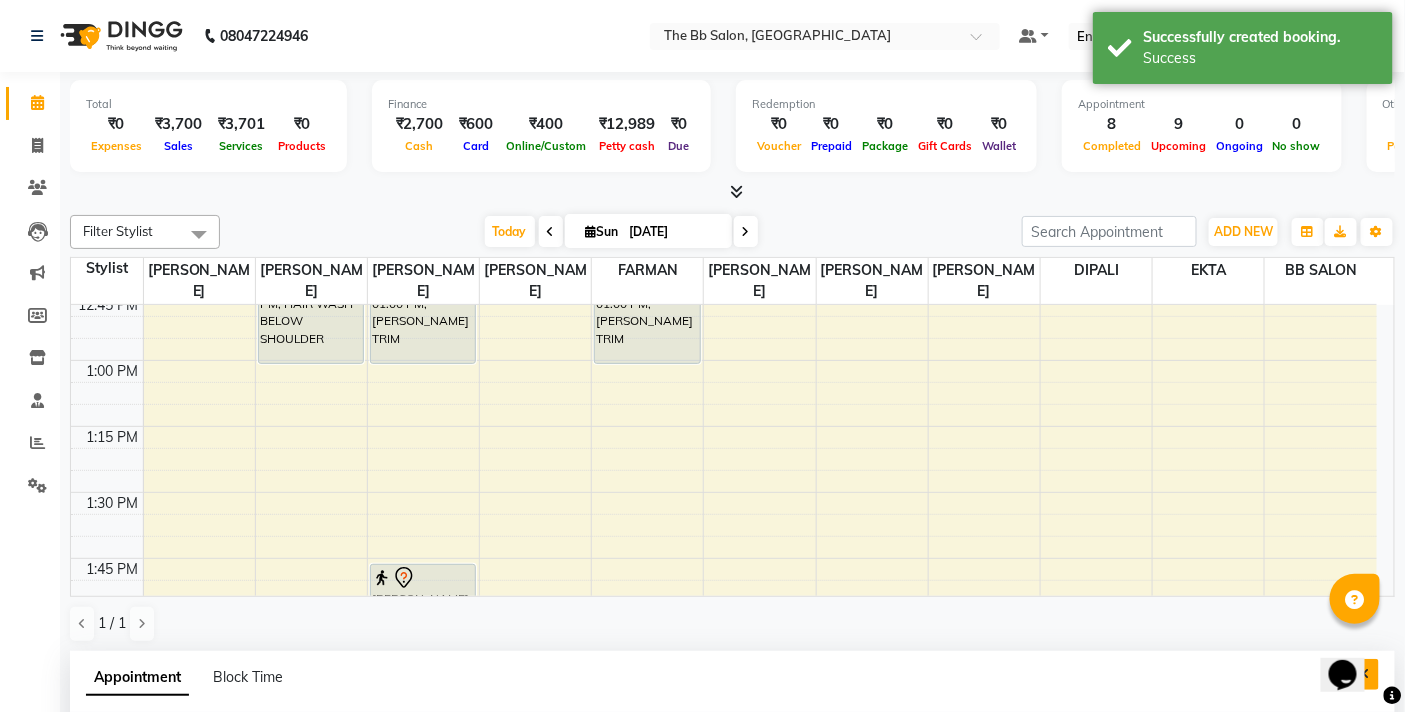 scroll, scrollTop: 222, scrollLeft: 0, axis: vertical 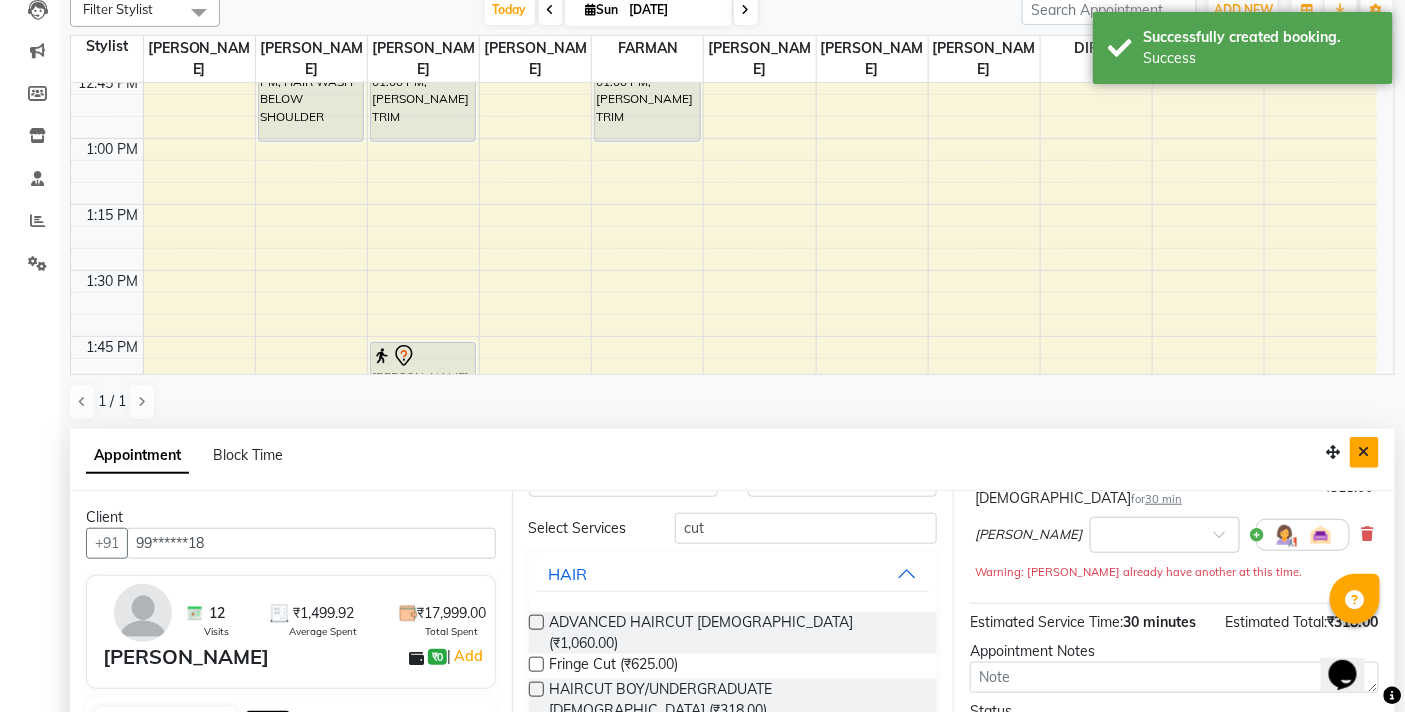 click at bounding box center (1364, 452) 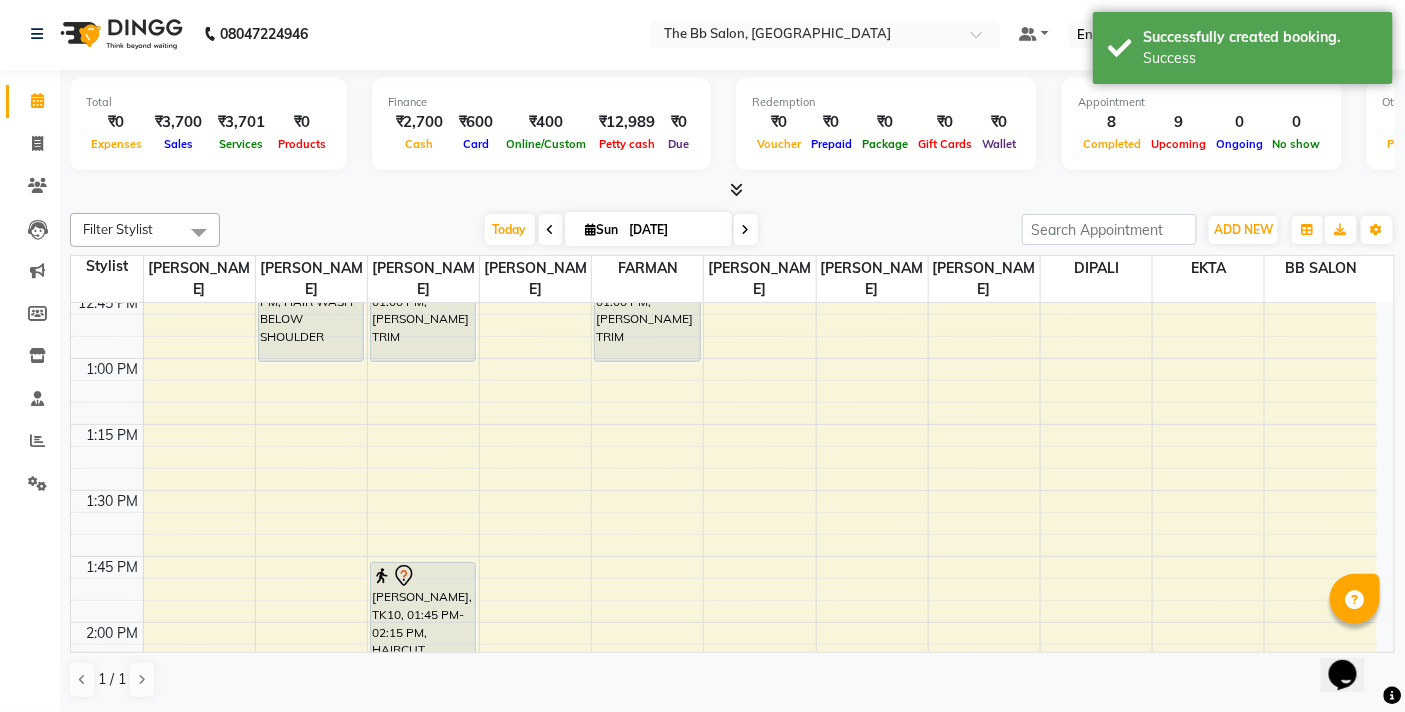 scroll, scrollTop: 1, scrollLeft: 0, axis: vertical 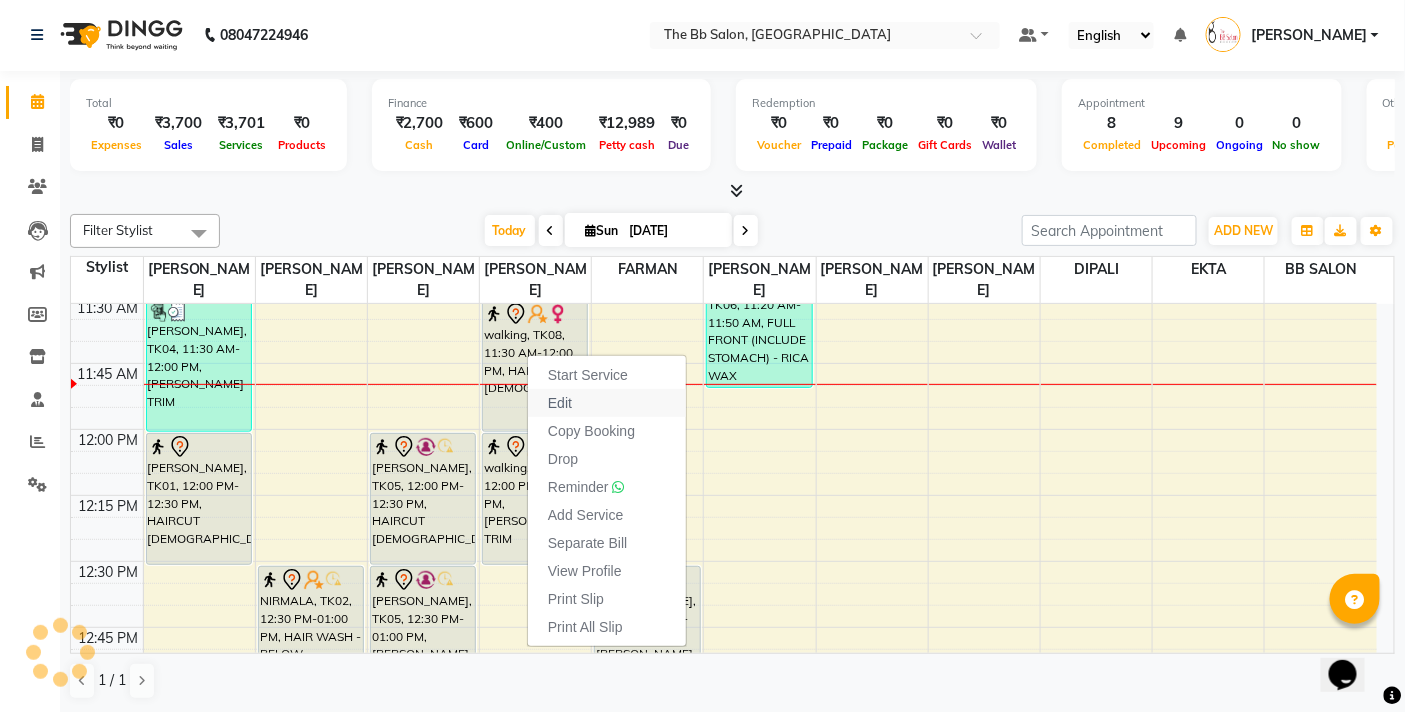 click on "Edit" at bounding box center (607, 403) 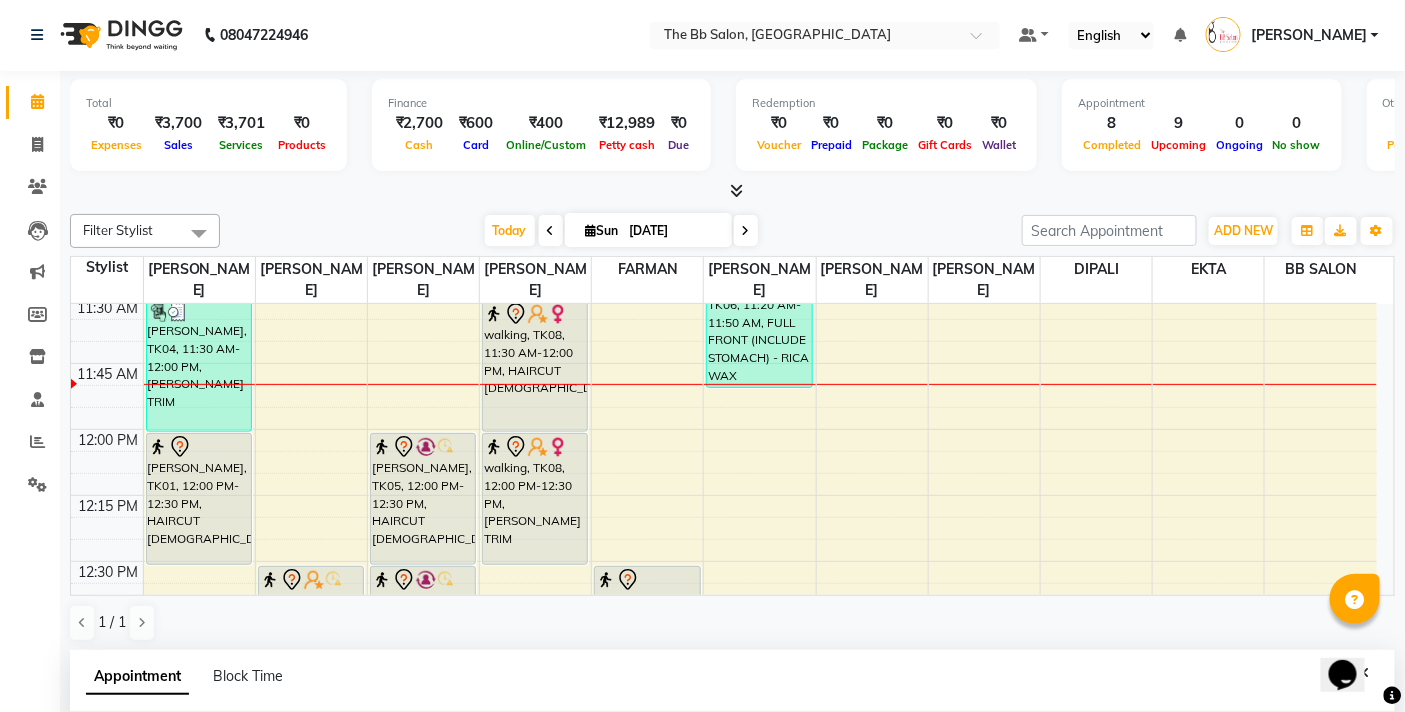 select on "tentative" 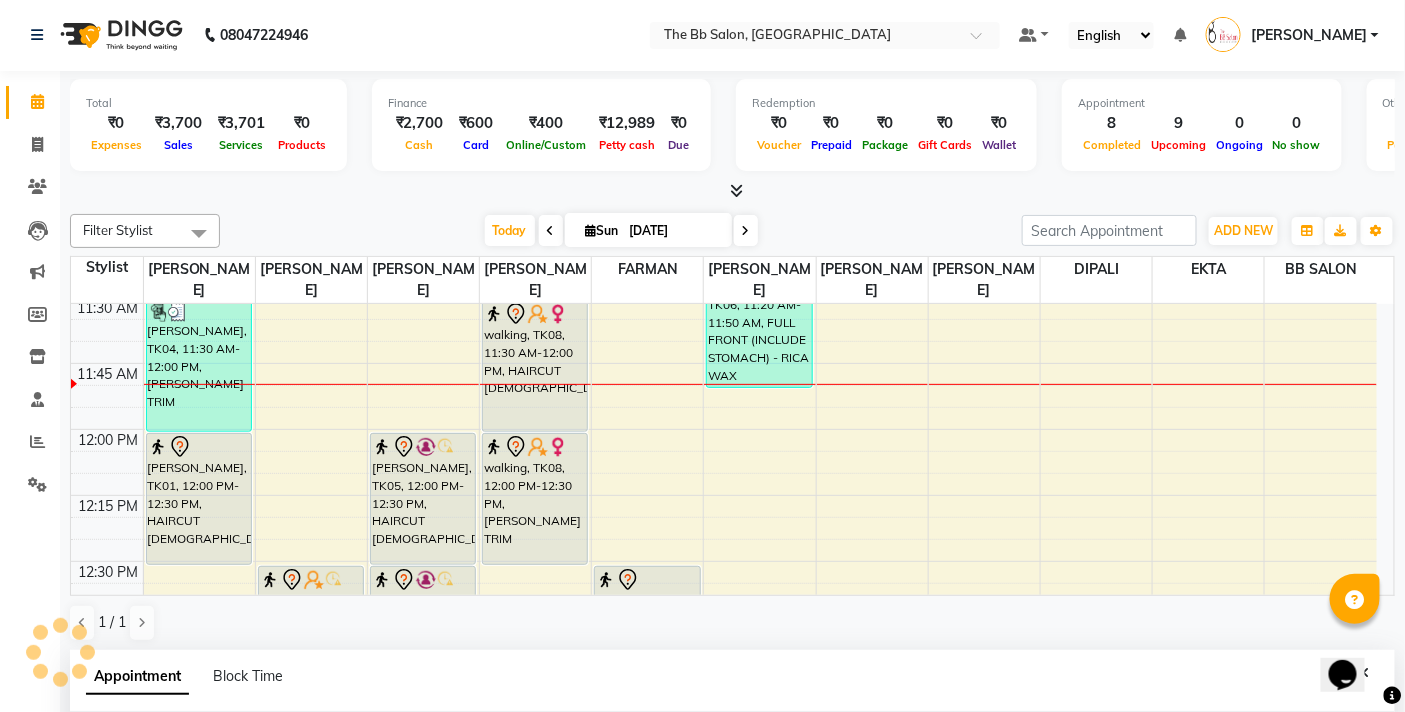 type on "[DATE]" 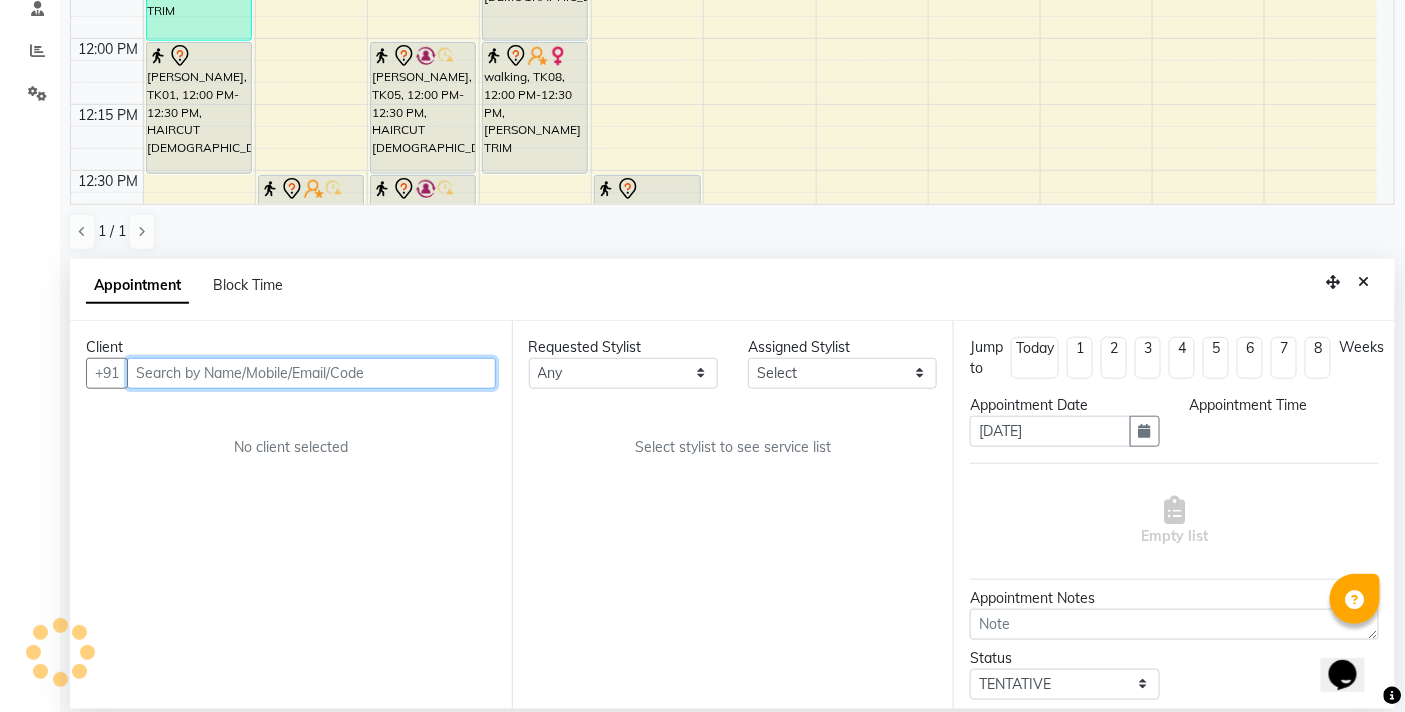 select on "84071" 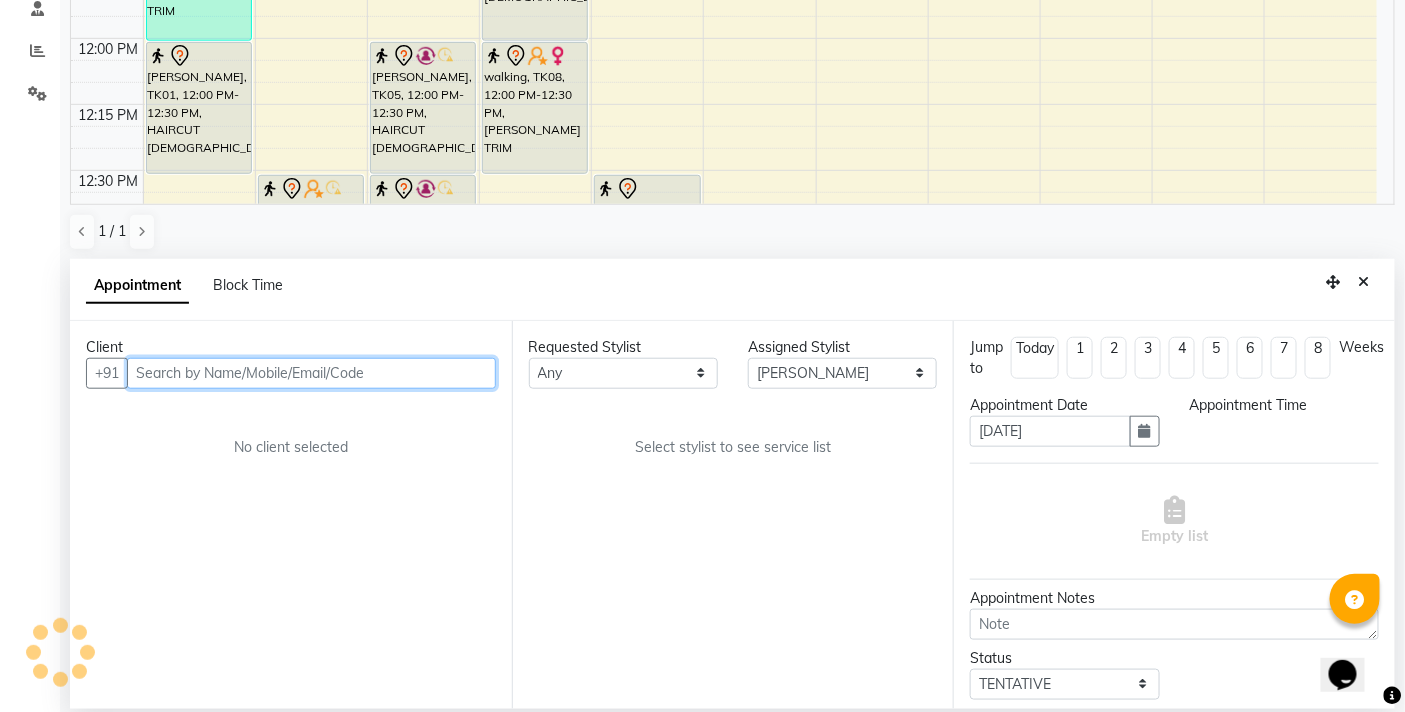 select on "690" 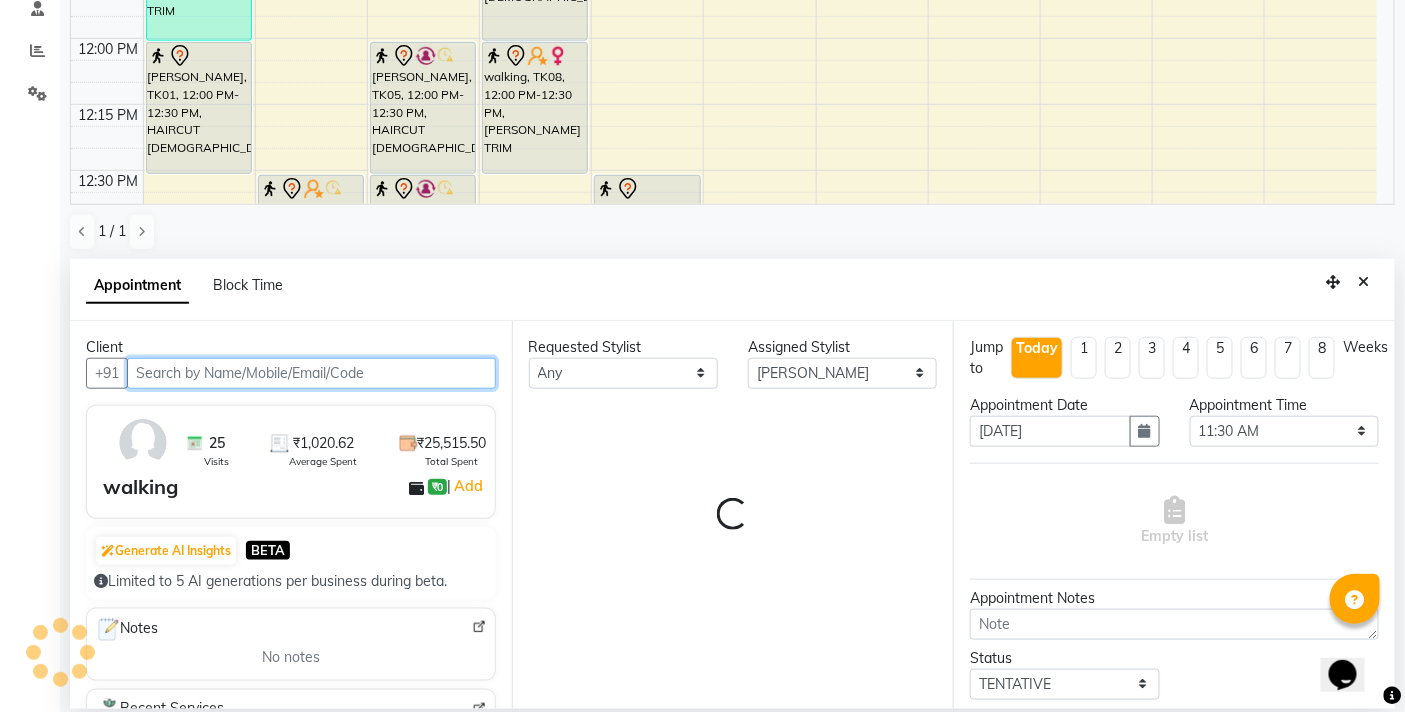 scroll, scrollTop: 531, scrollLeft: 0, axis: vertical 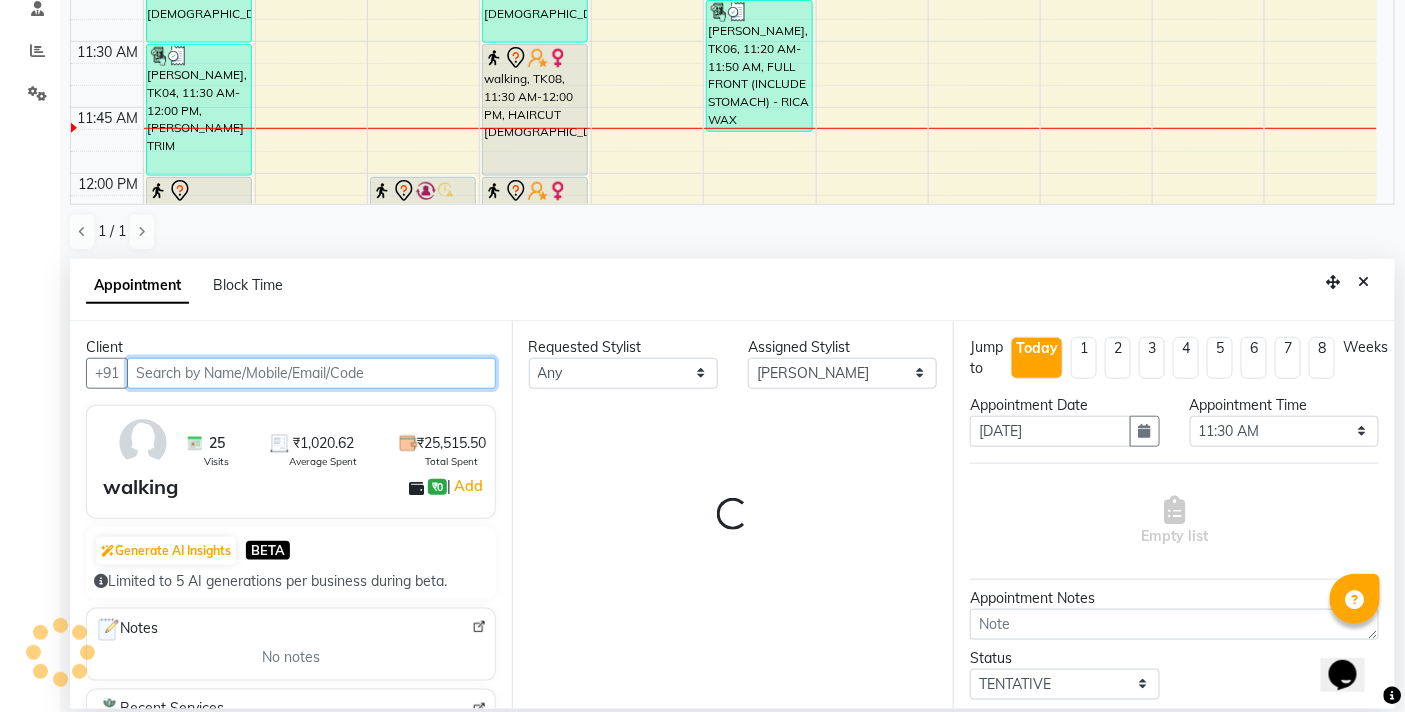 select on "3065" 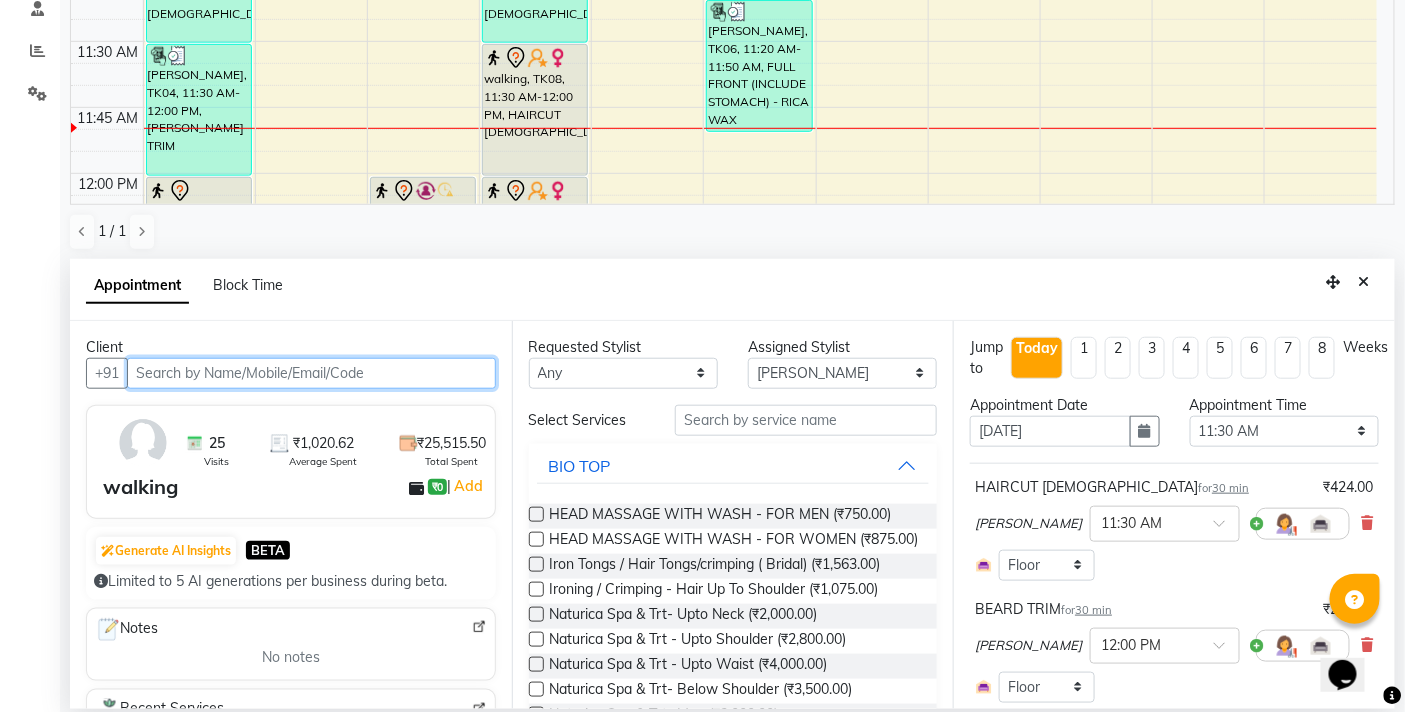 click at bounding box center [311, 373] 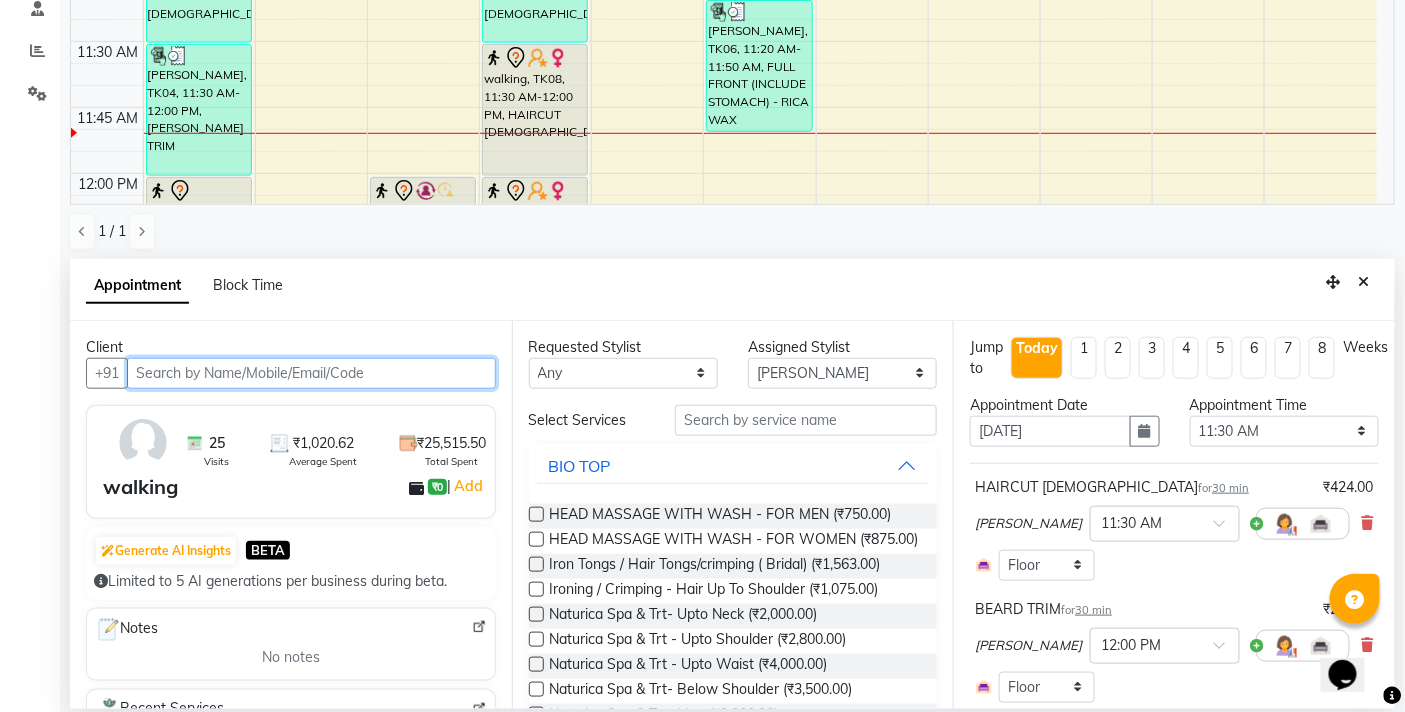 click at bounding box center (311, 373) 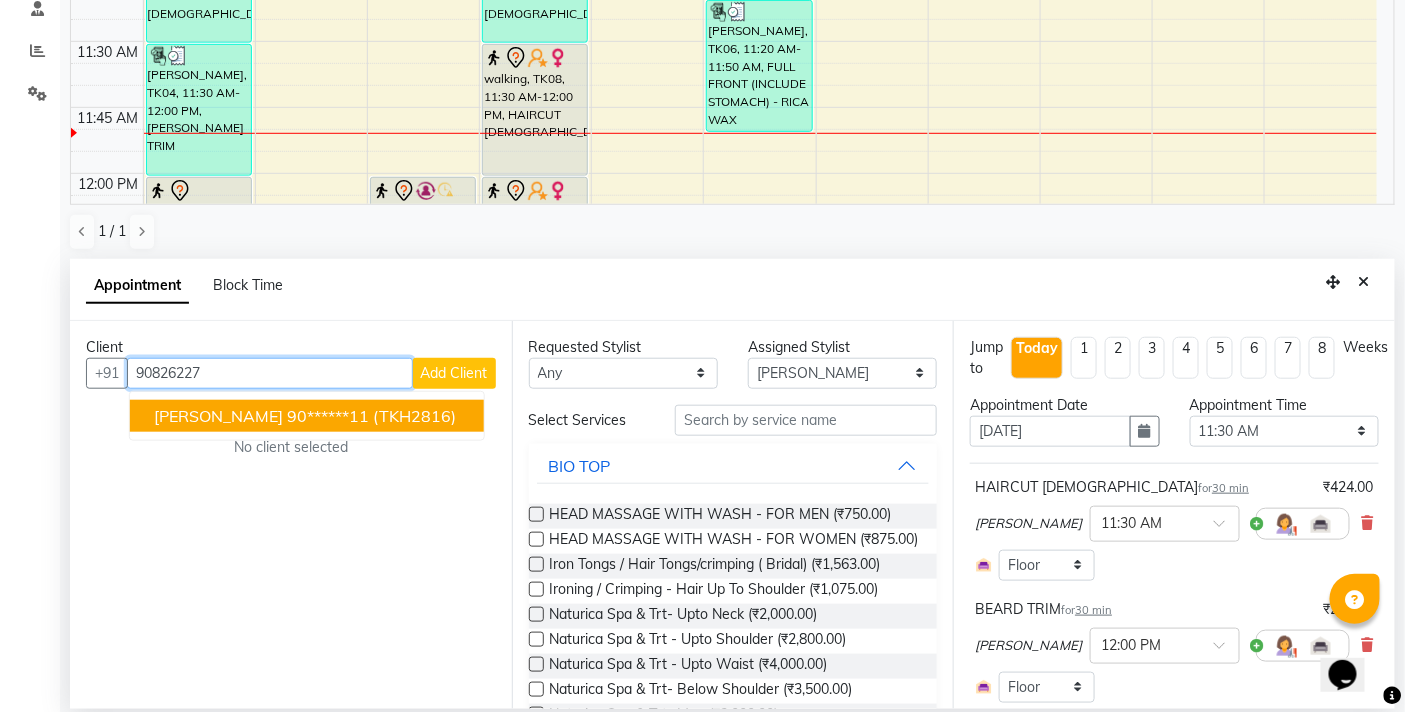 click on "(TKH2816)" at bounding box center (414, 416) 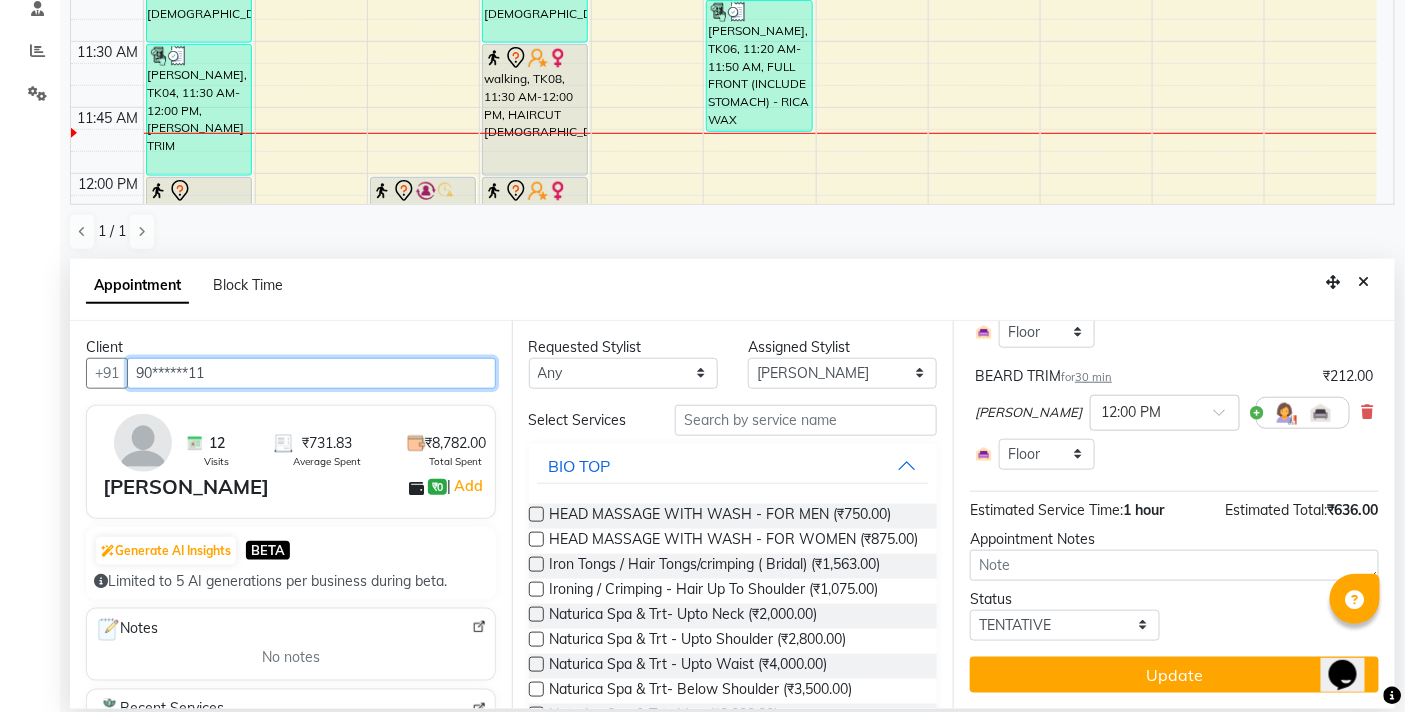 scroll, scrollTop: 238, scrollLeft: 0, axis: vertical 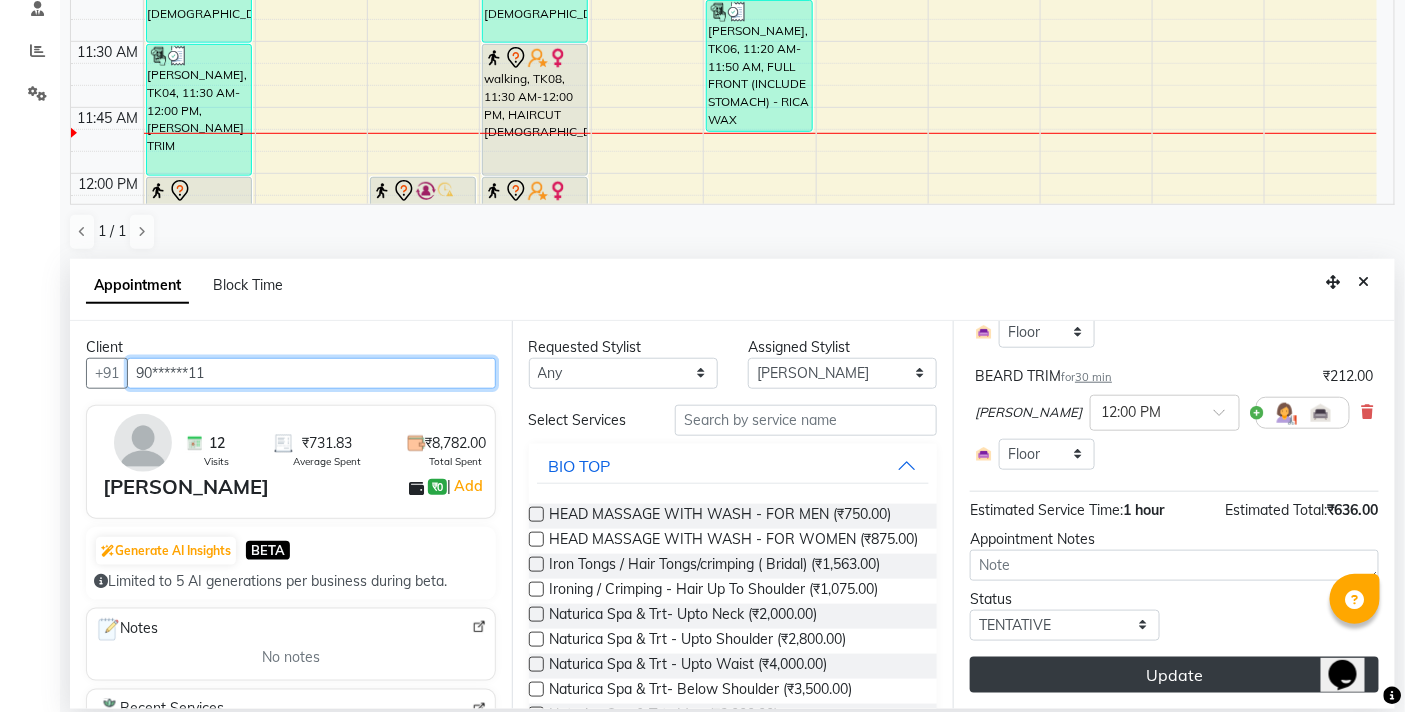 type on "90******11" 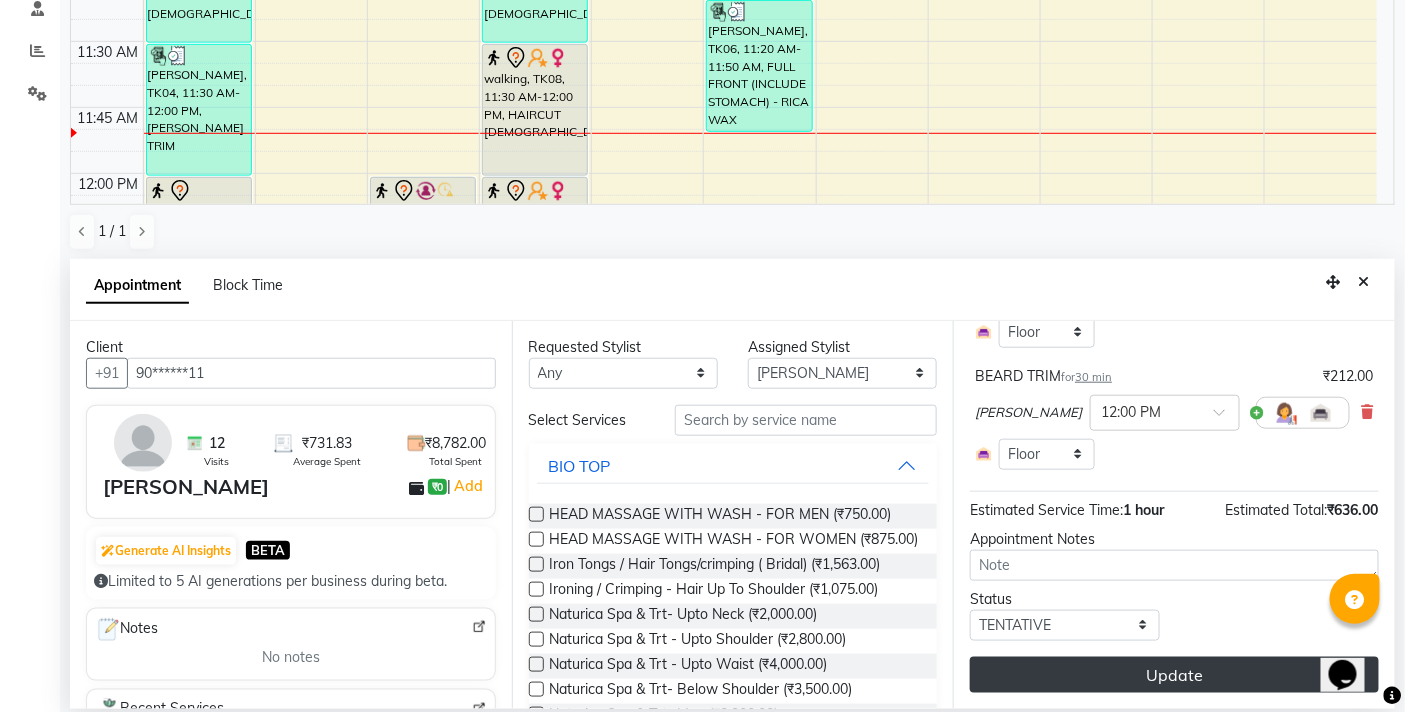 click on "Update" at bounding box center (1174, 675) 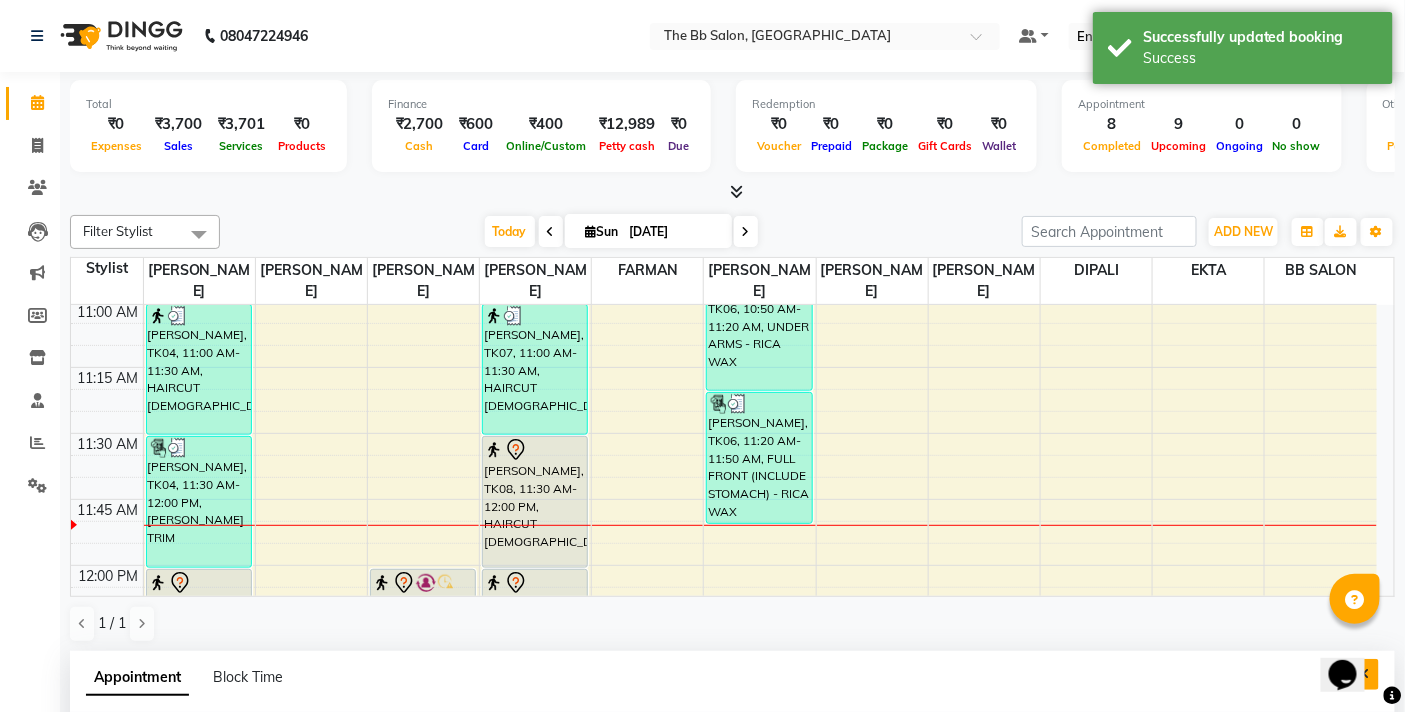 scroll, scrollTop: 222, scrollLeft: 0, axis: vertical 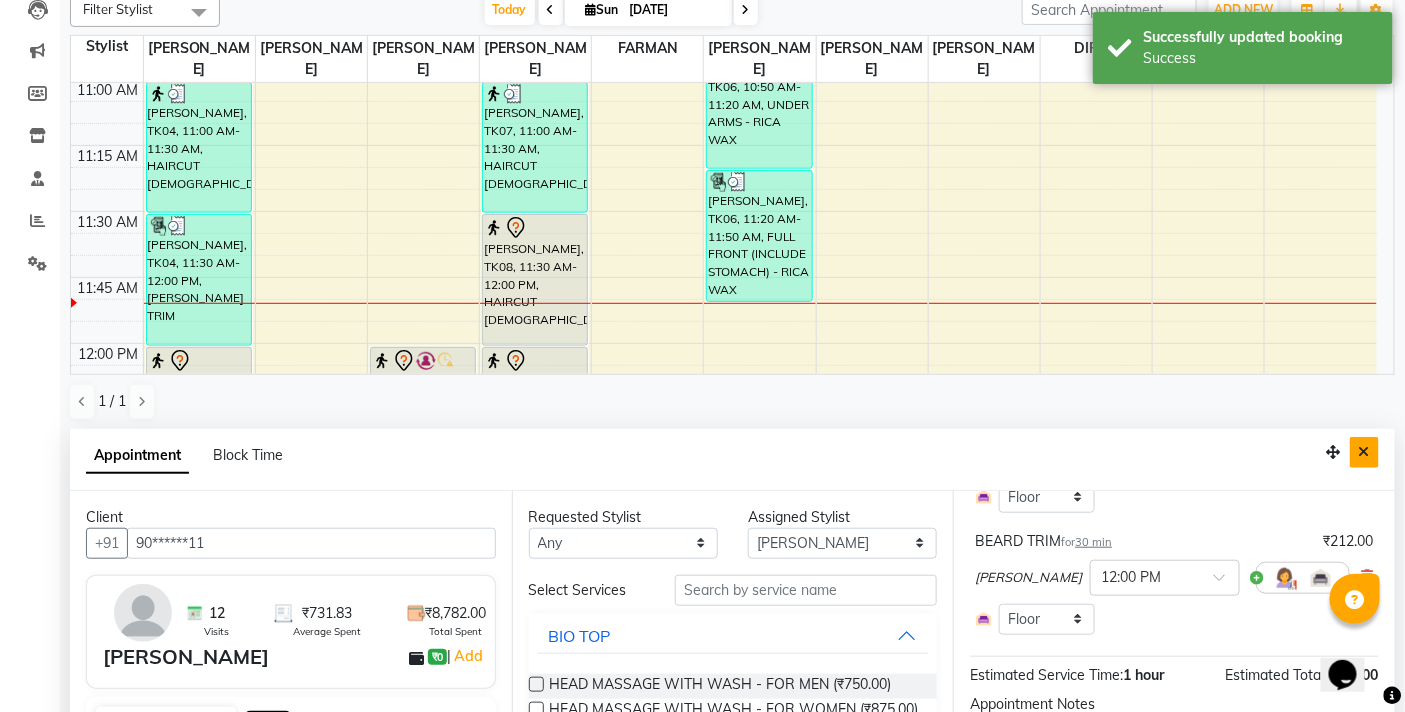 click at bounding box center [1364, 452] 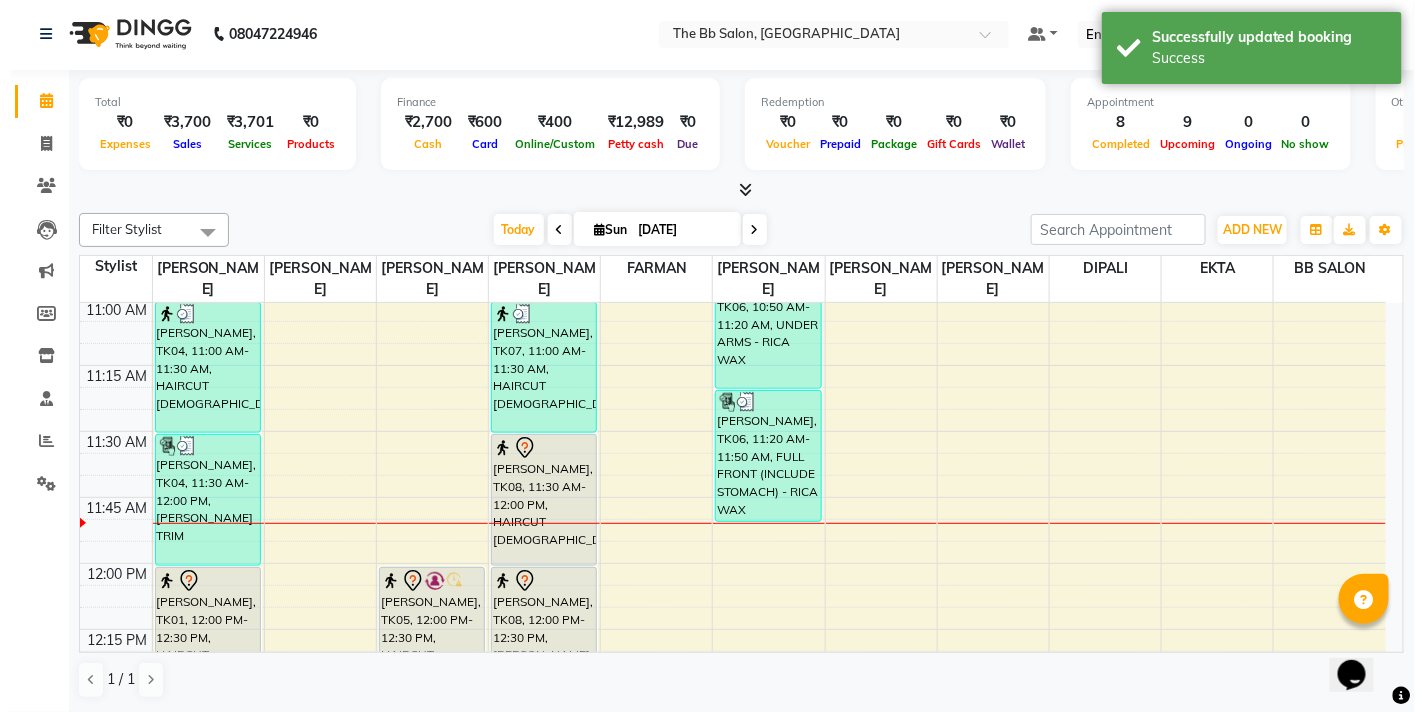 scroll, scrollTop: 1, scrollLeft: 0, axis: vertical 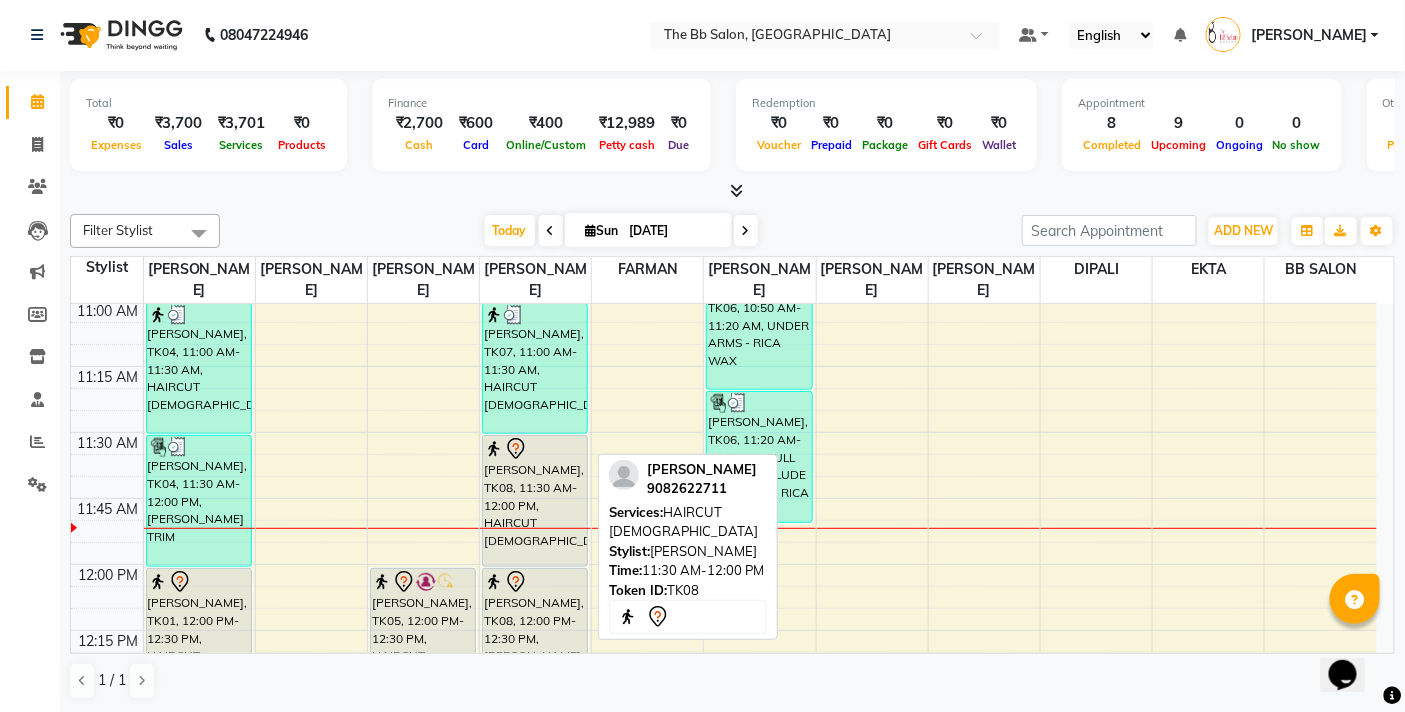 click on "[PERSON_NAME], TK08, 11:30 AM-12:00 PM, HAIRCUT [DEMOGRAPHIC_DATA]" at bounding box center [535, 501] 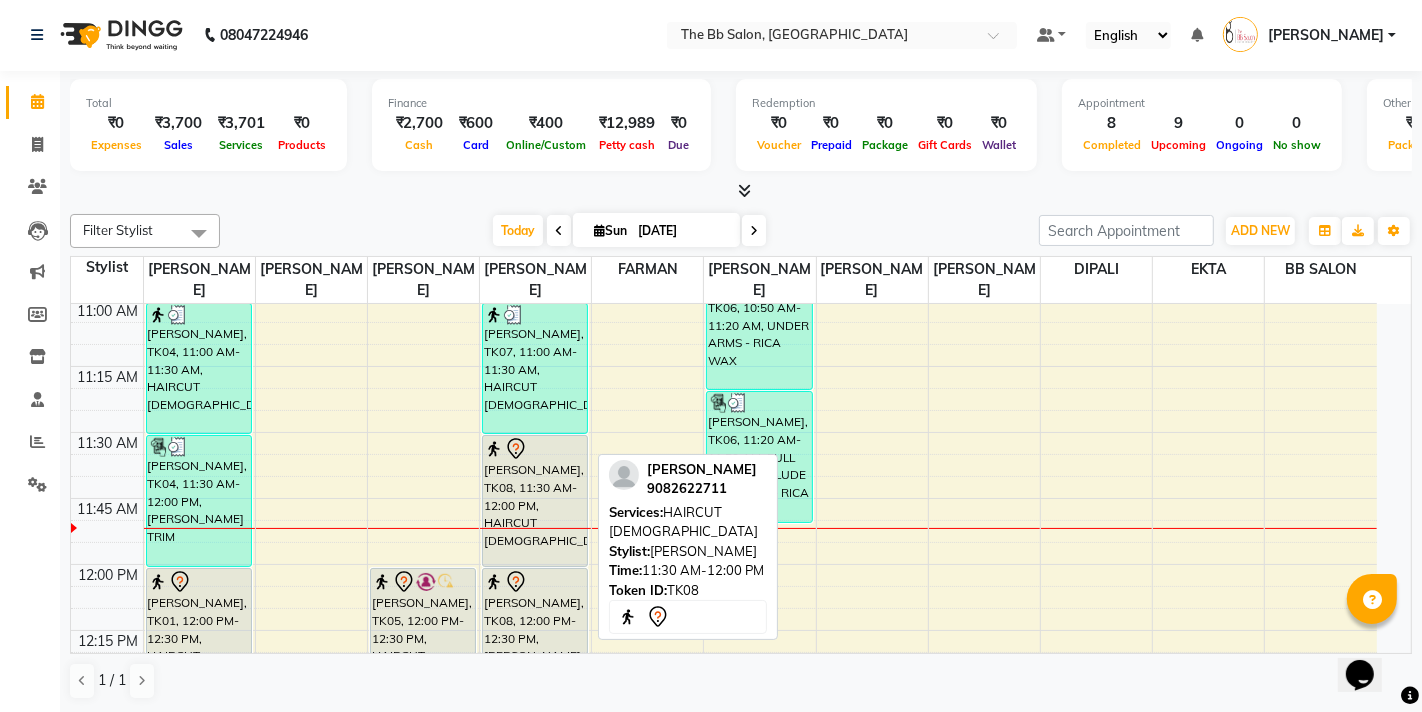 select on "7" 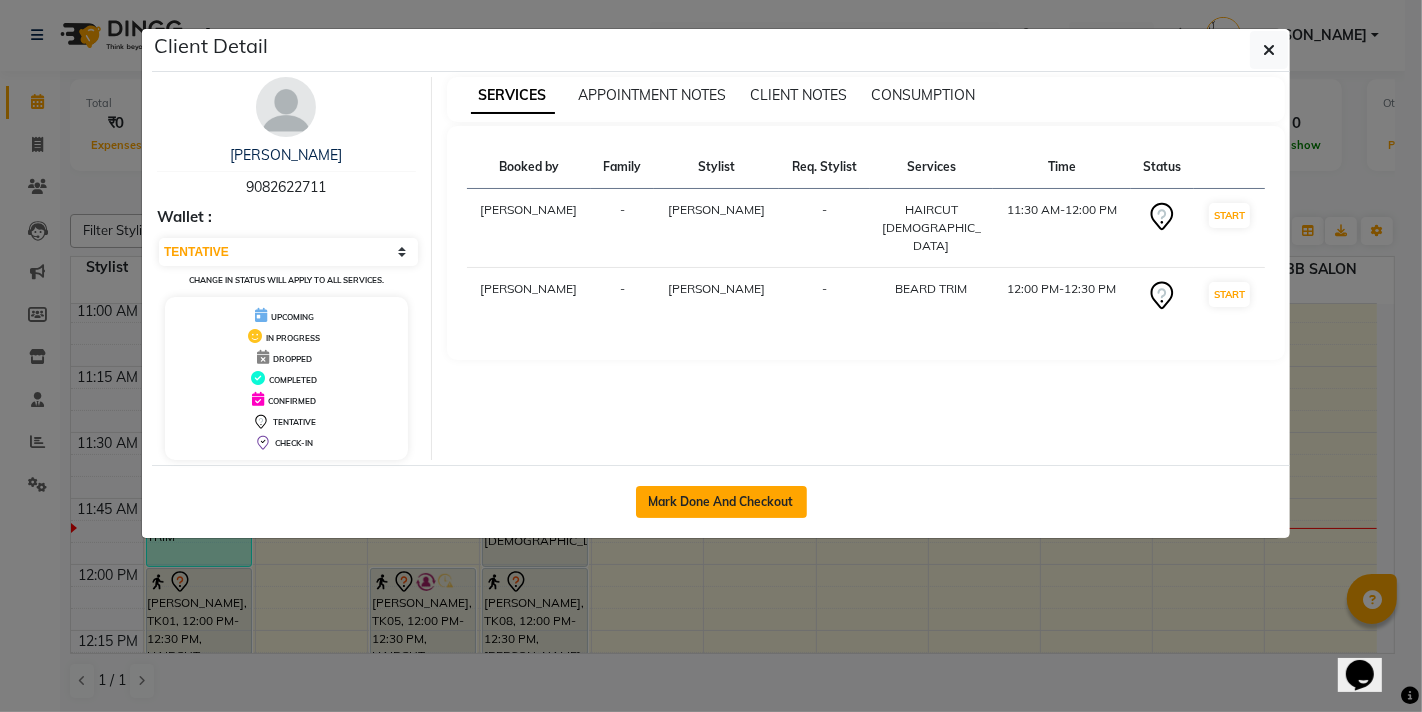 click on "Mark Done And Checkout" 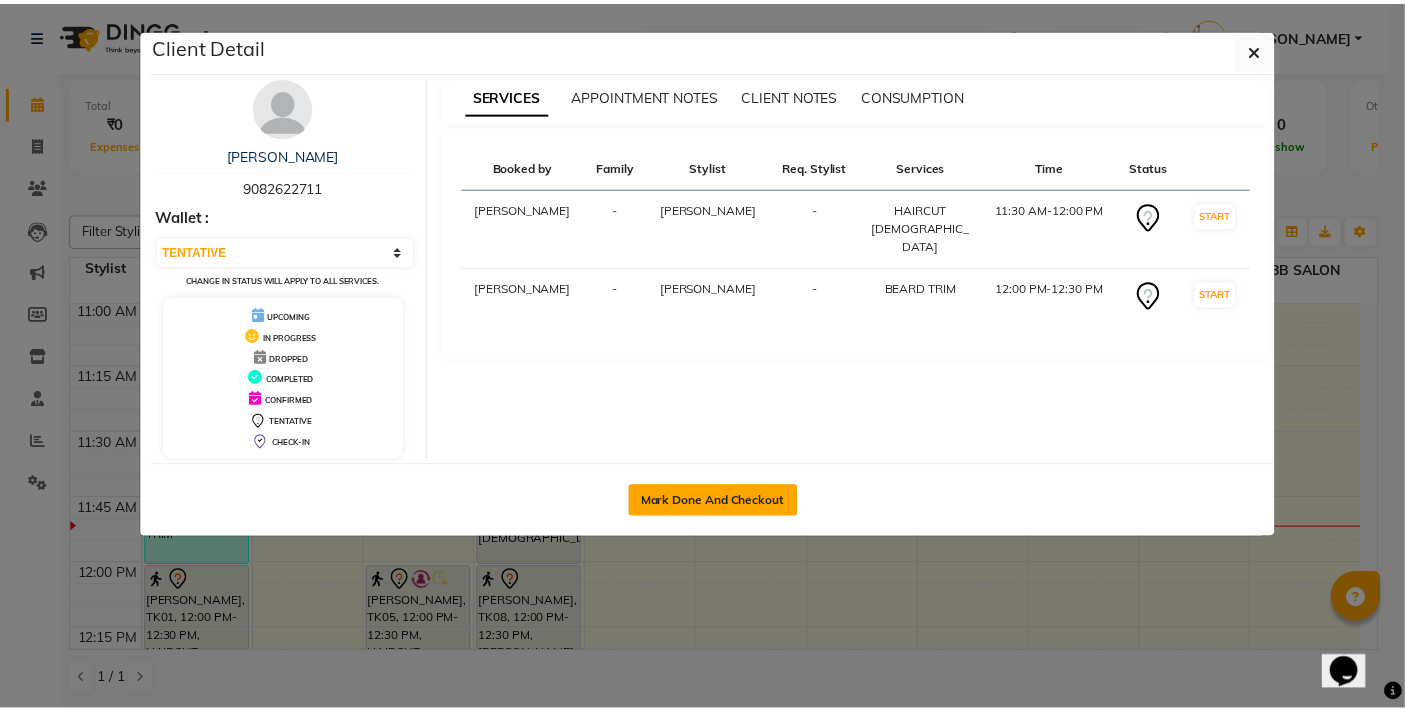 scroll, scrollTop: 0, scrollLeft: 0, axis: both 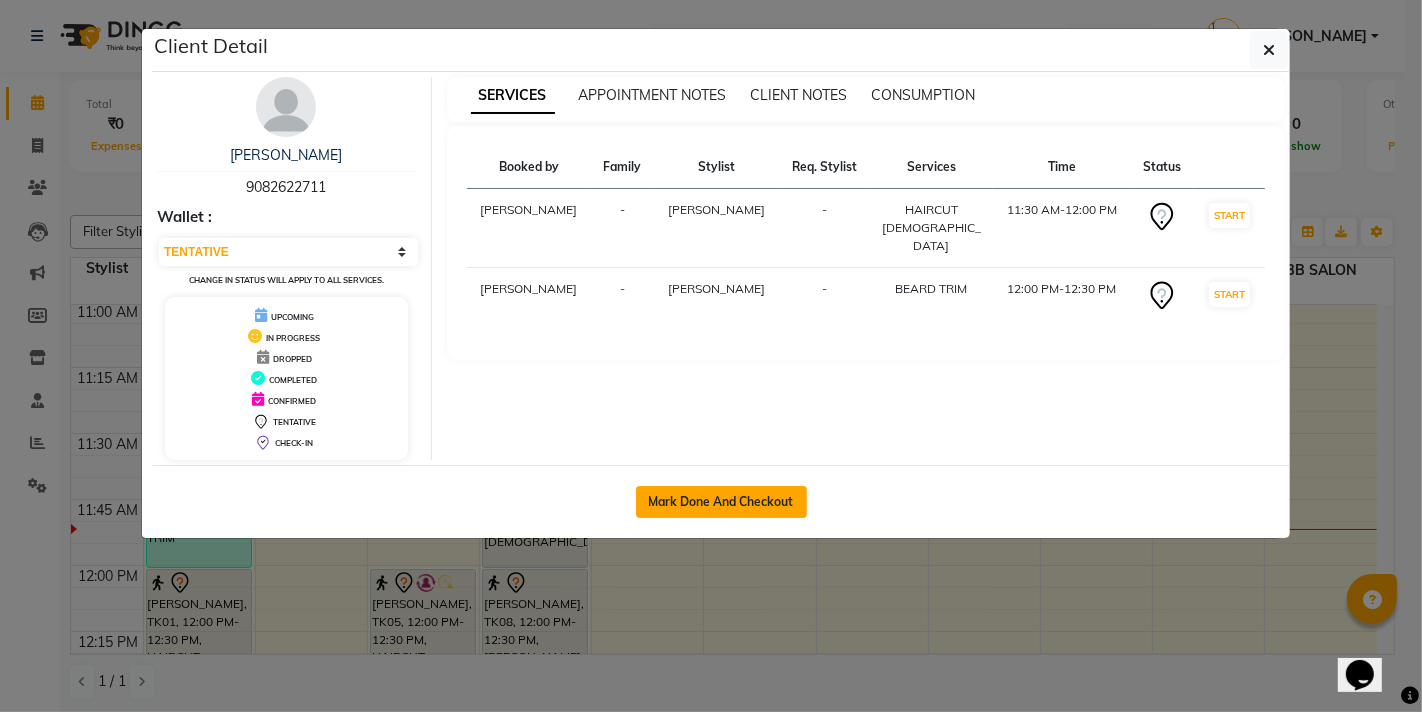 select on "6231" 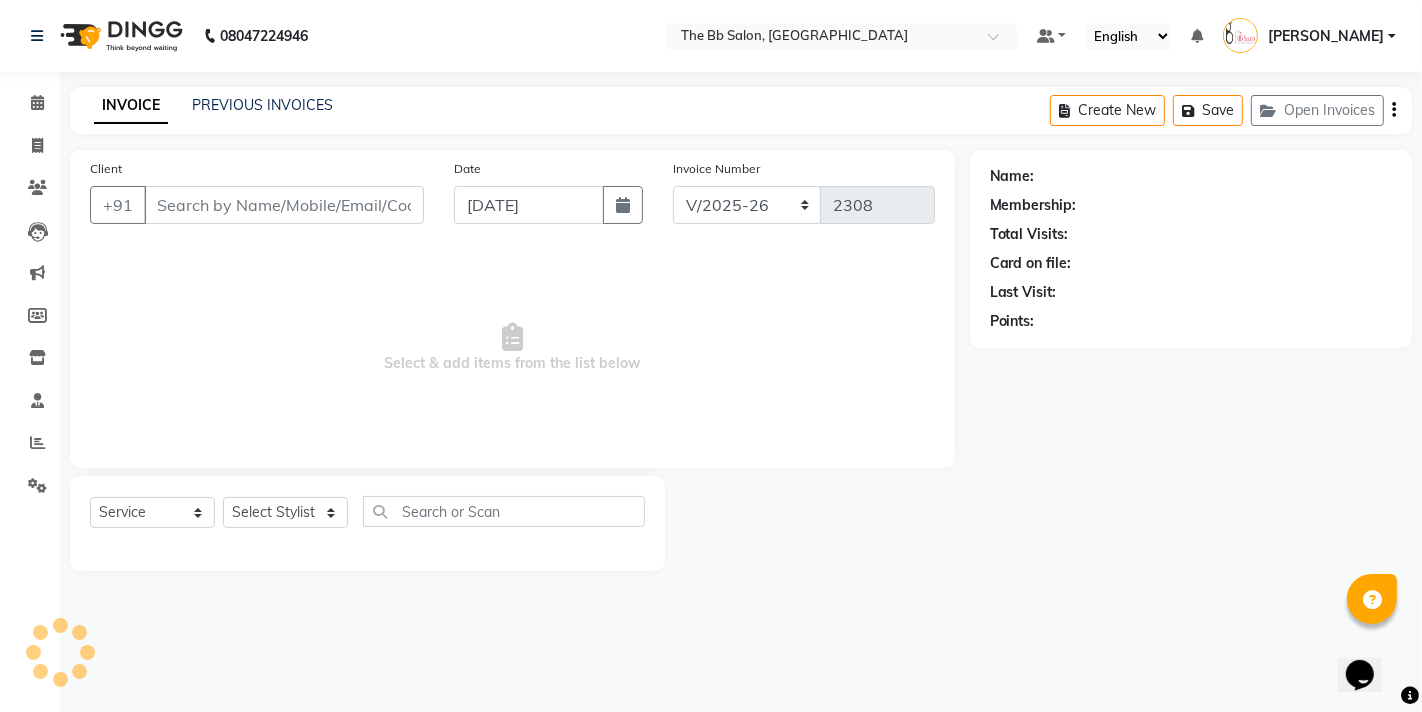 type on "90******11" 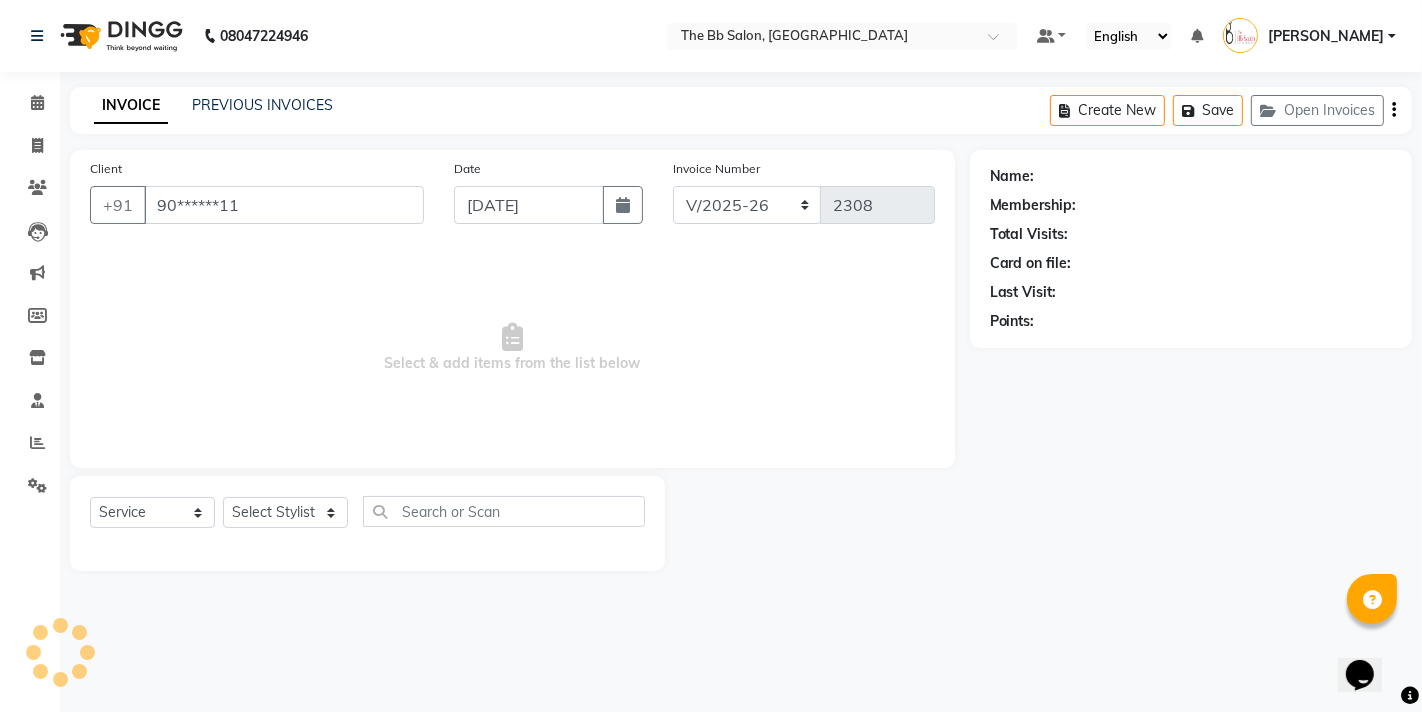 select on "84071" 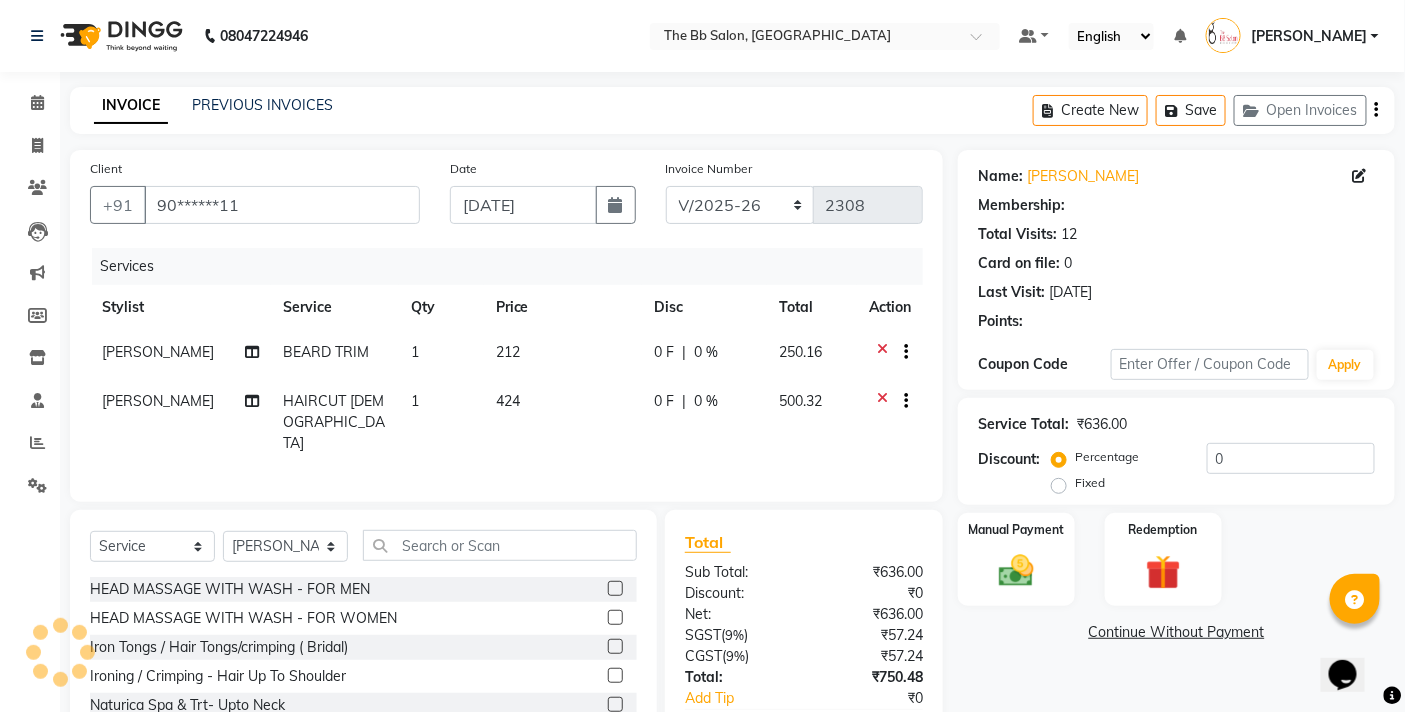 select on "1: Object" 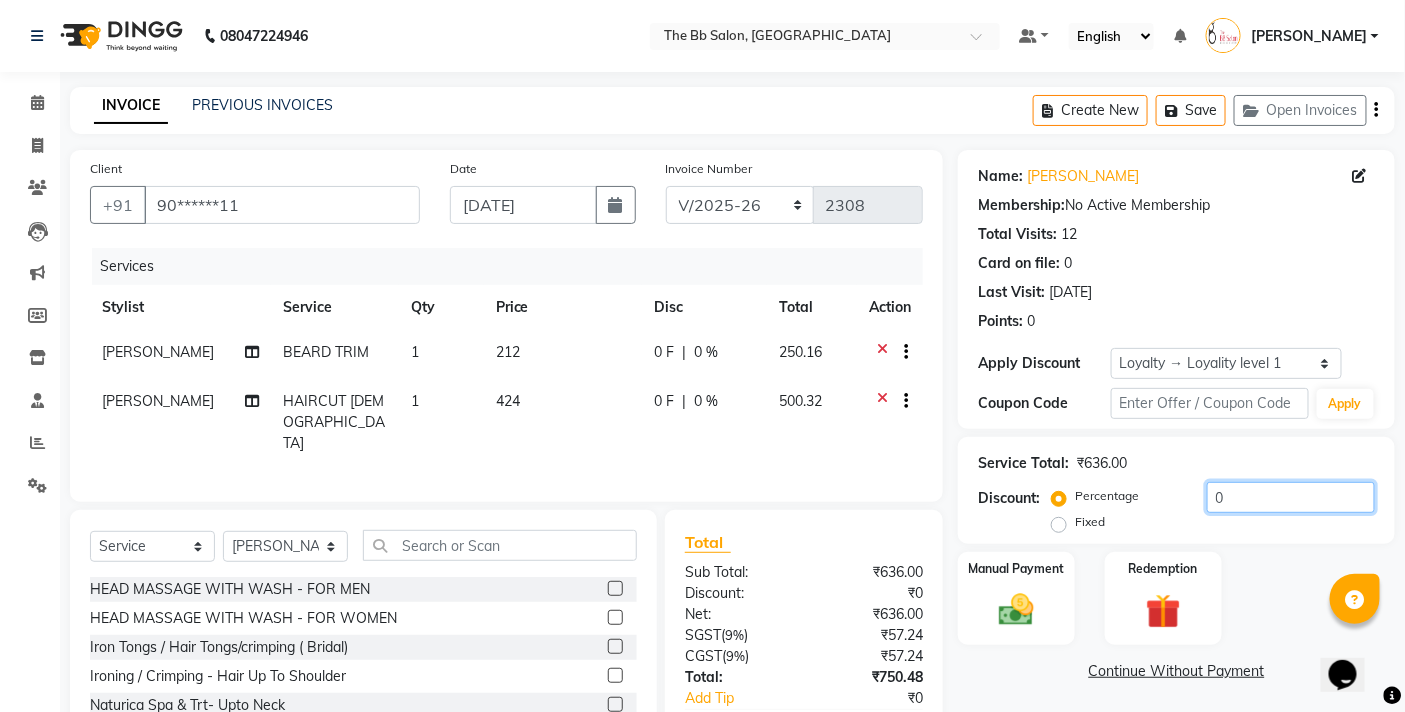 click on "0" 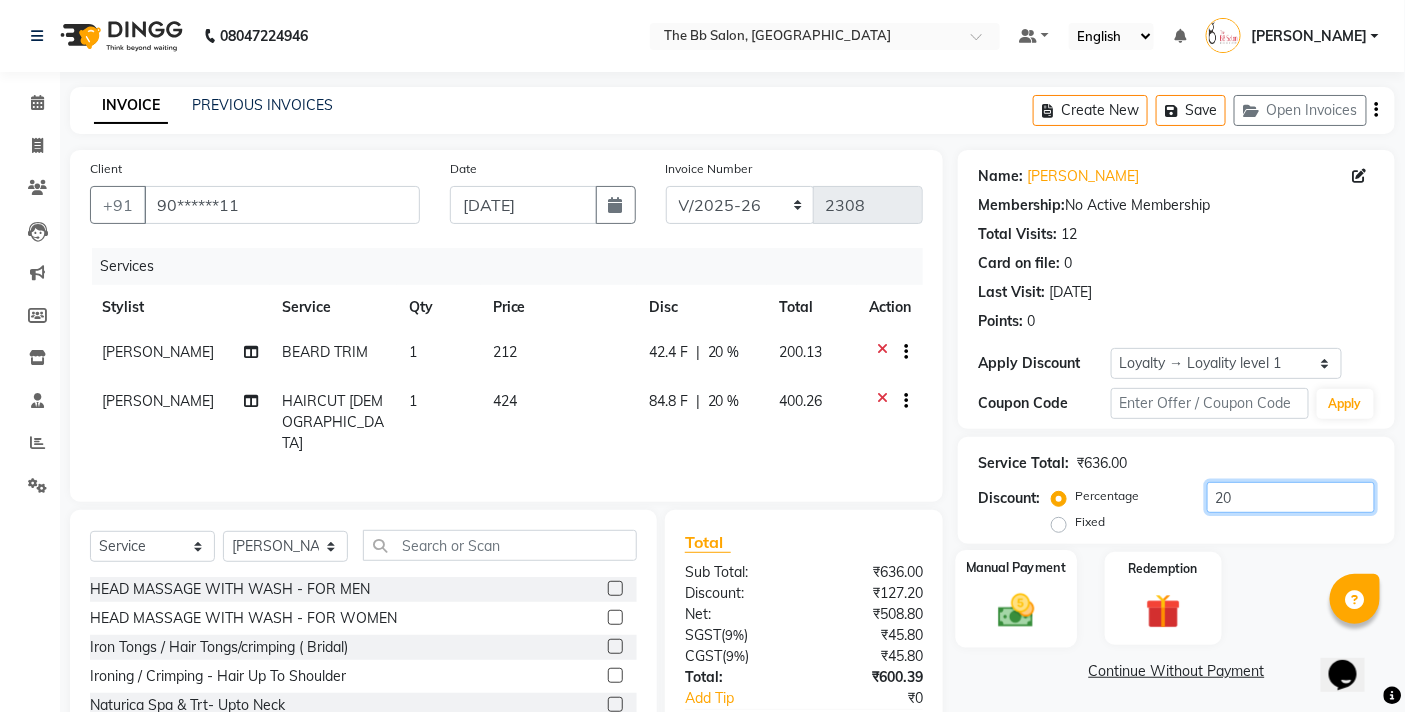 type on "20" 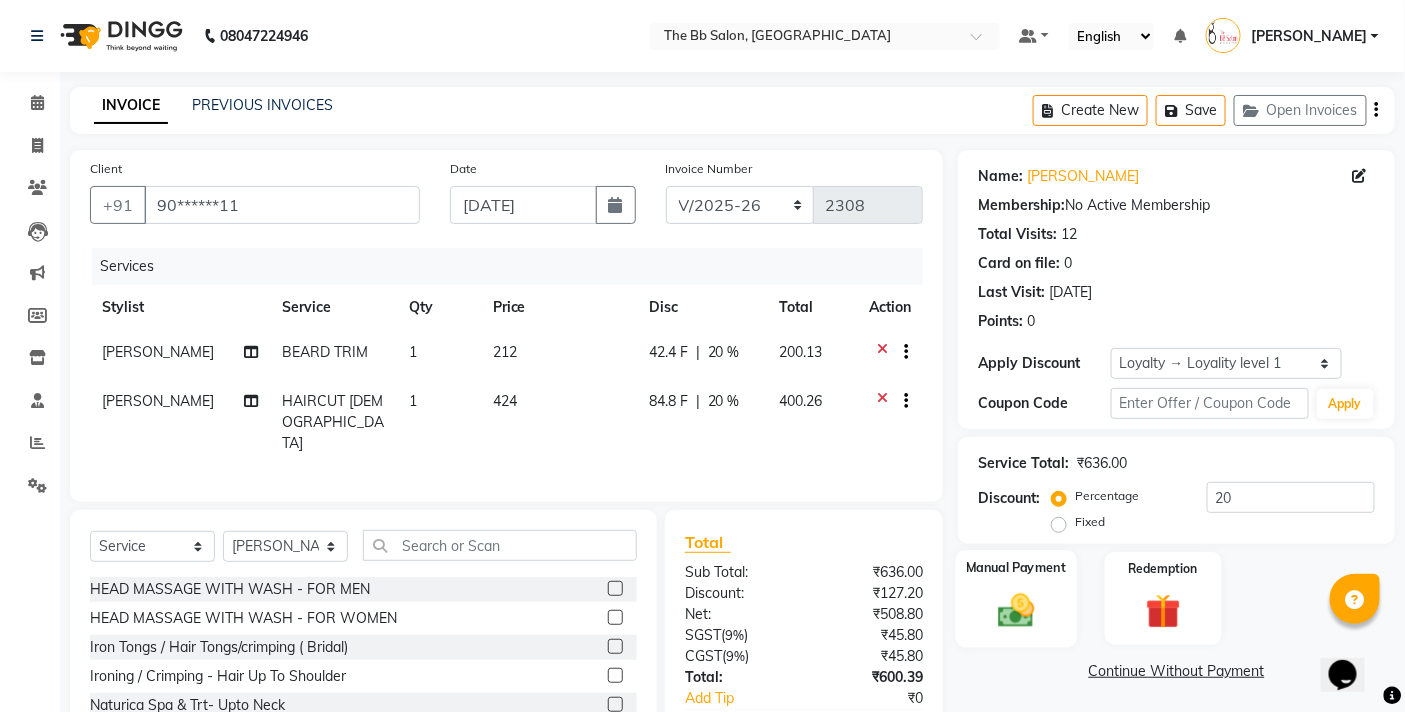 click 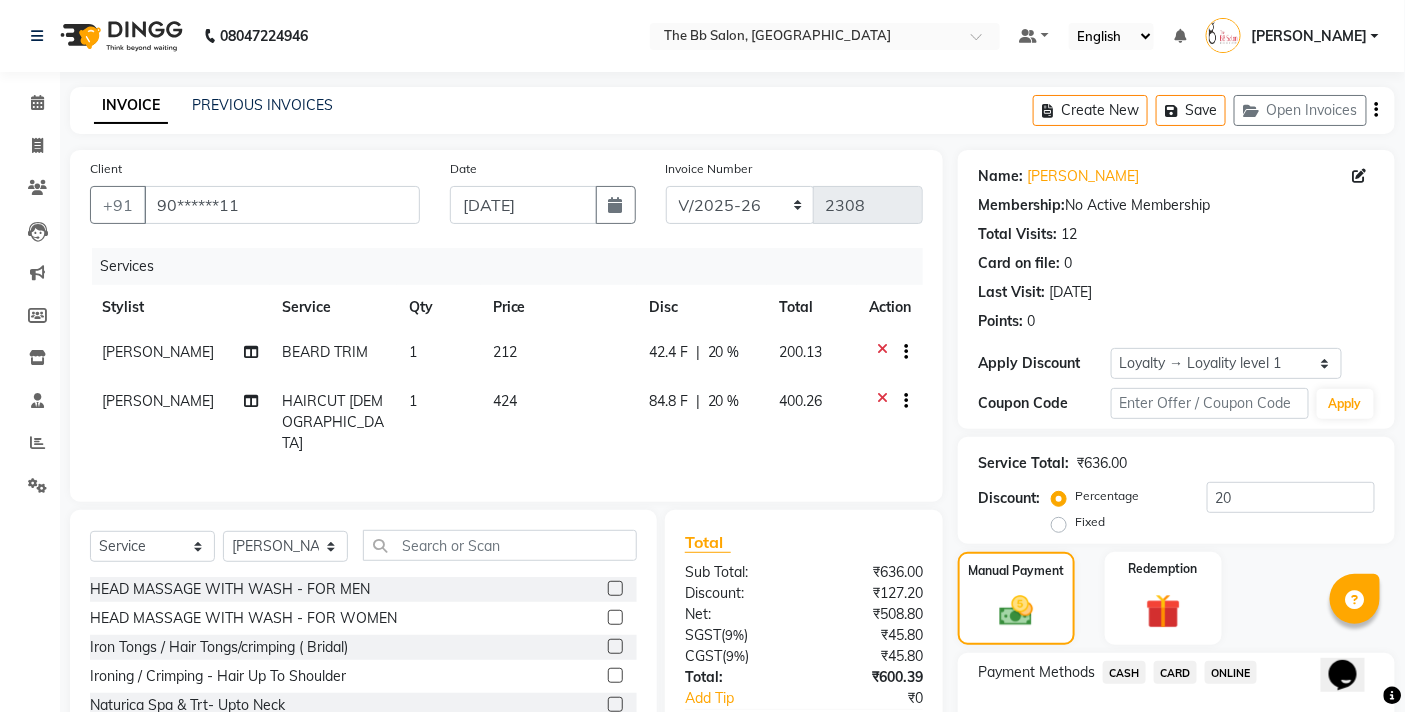 scroll, scrollTop: 138, scrollLeft: 0, axis: vertical 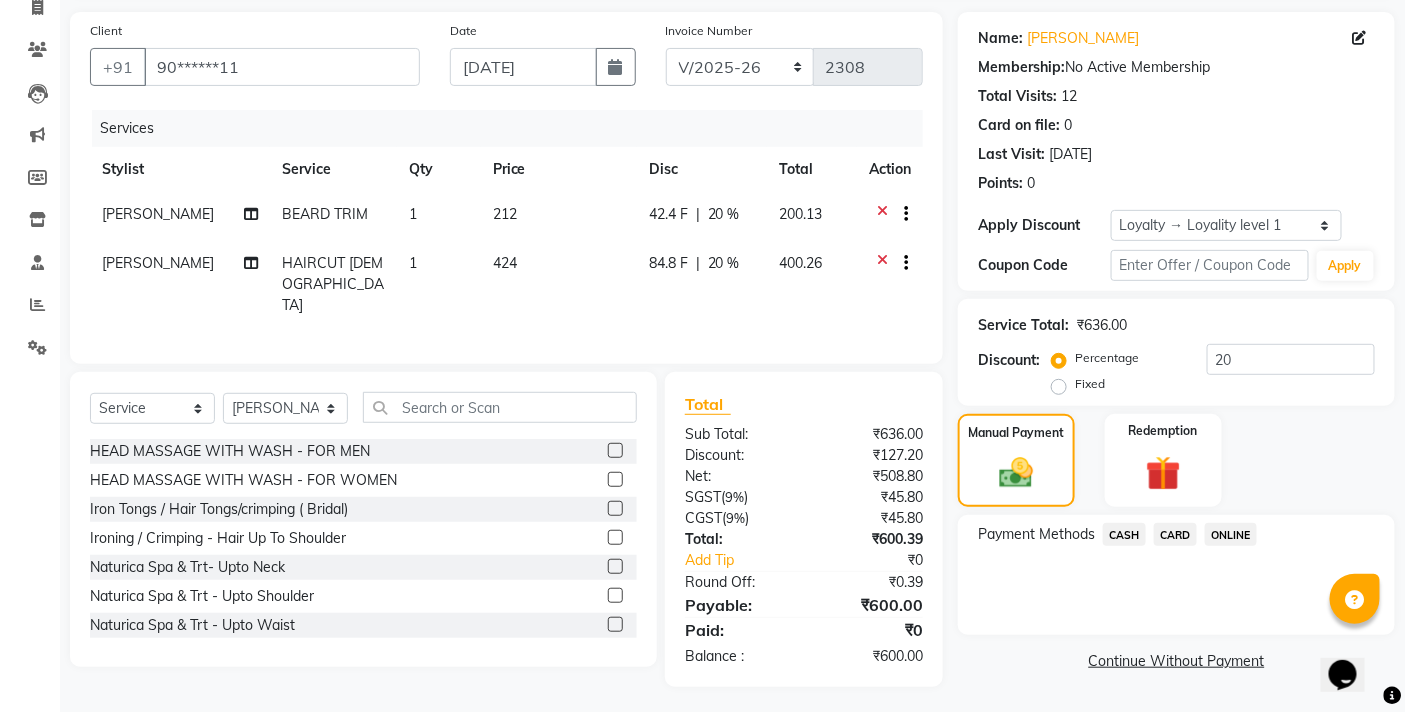 click on "ONLINE" 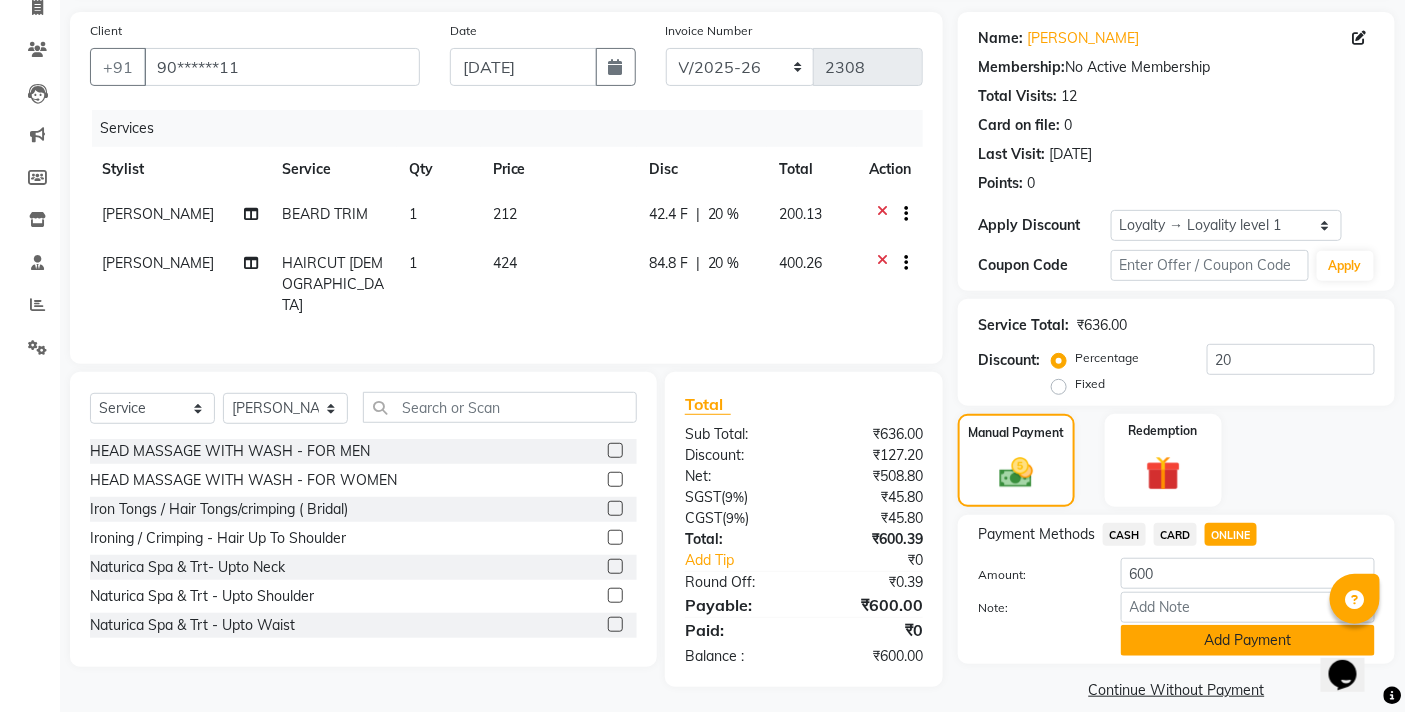 click on "Add Payment" 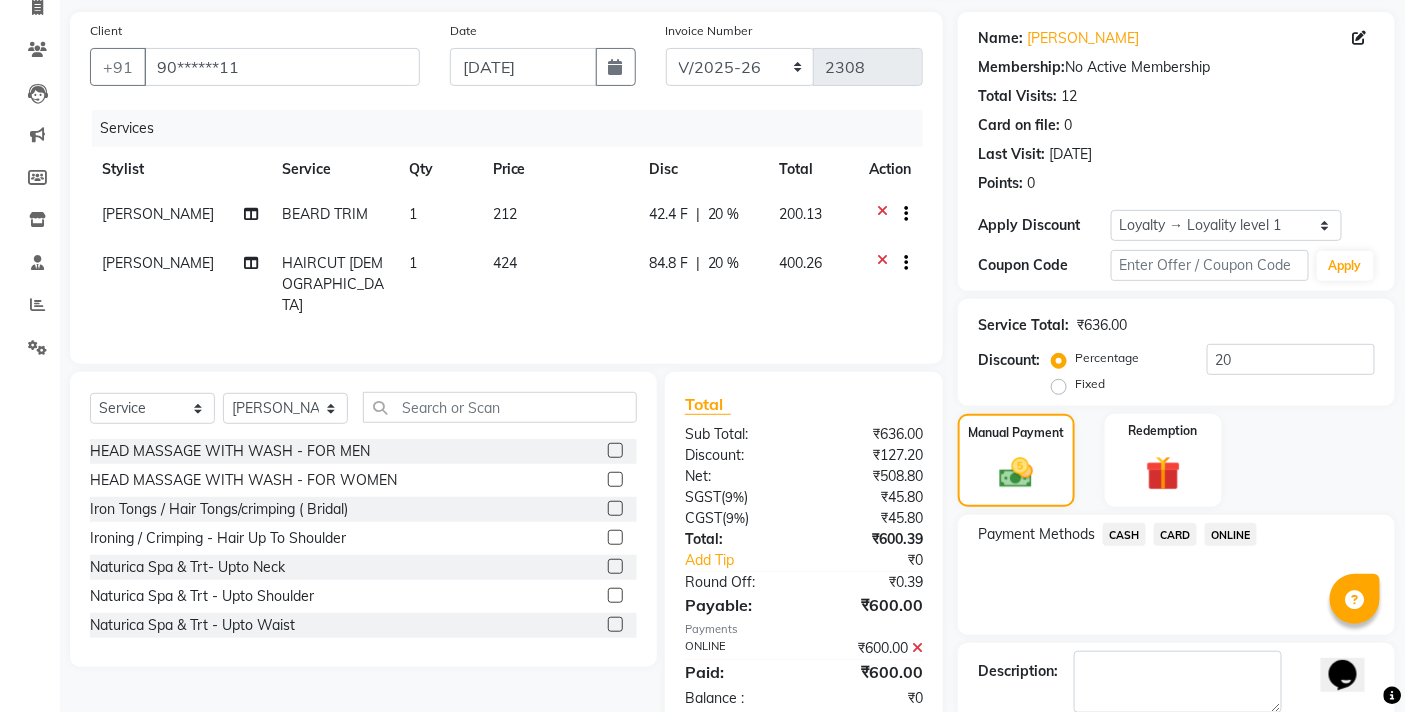 click on "Checkout" 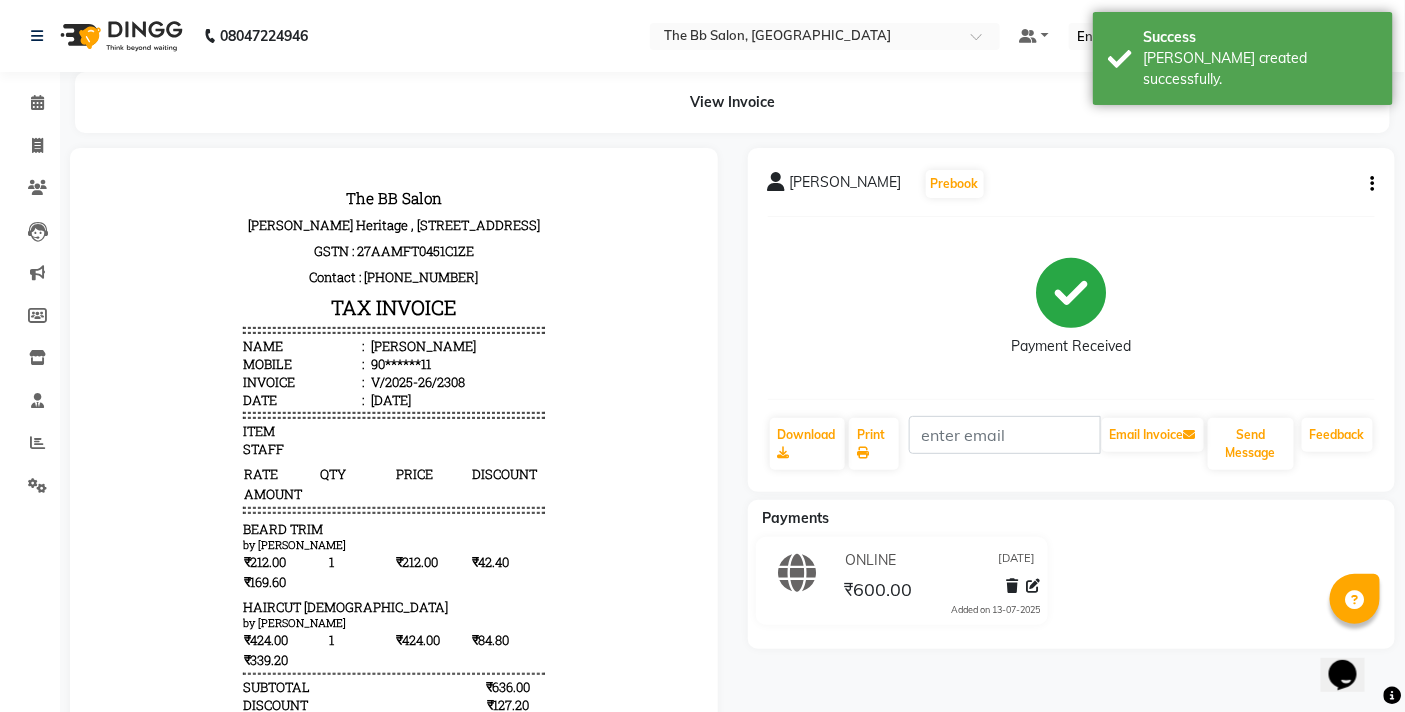 scroll, scrollTop: 0, scrollLeft: 0, axis: both 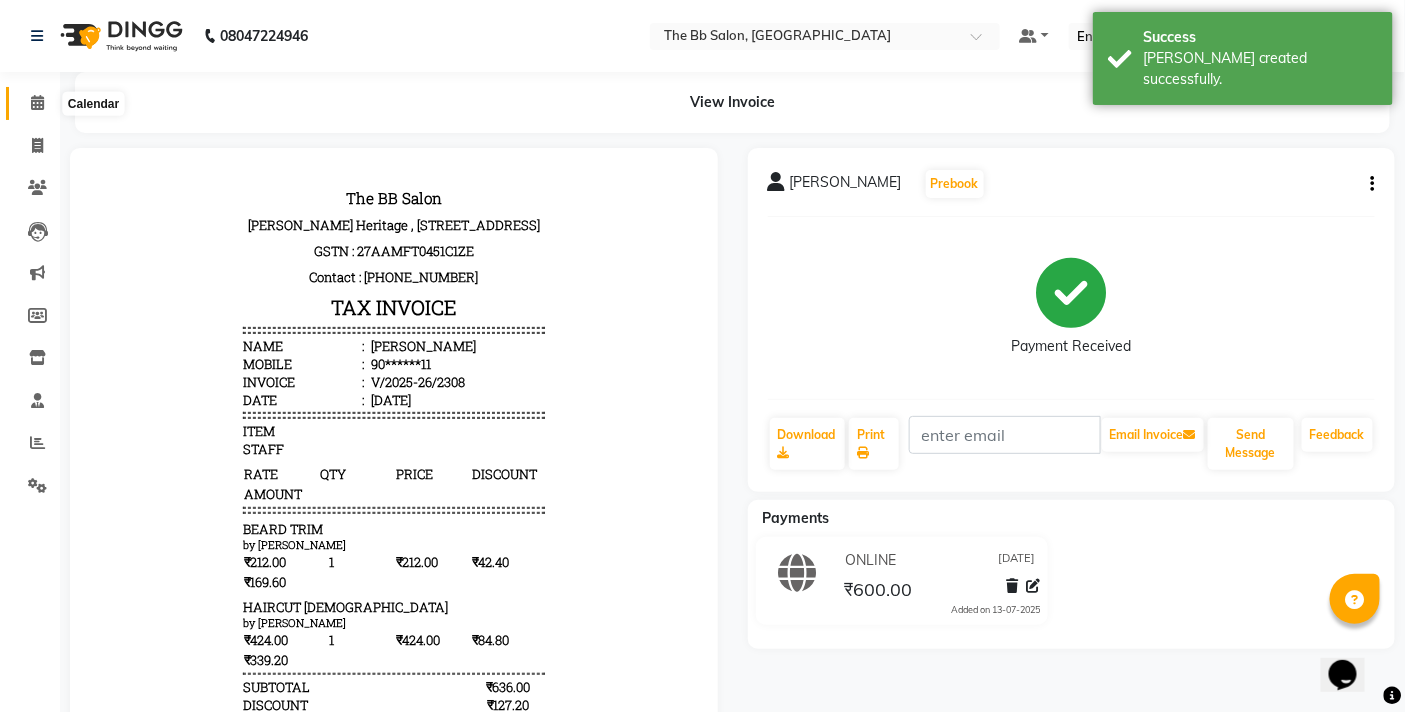 click 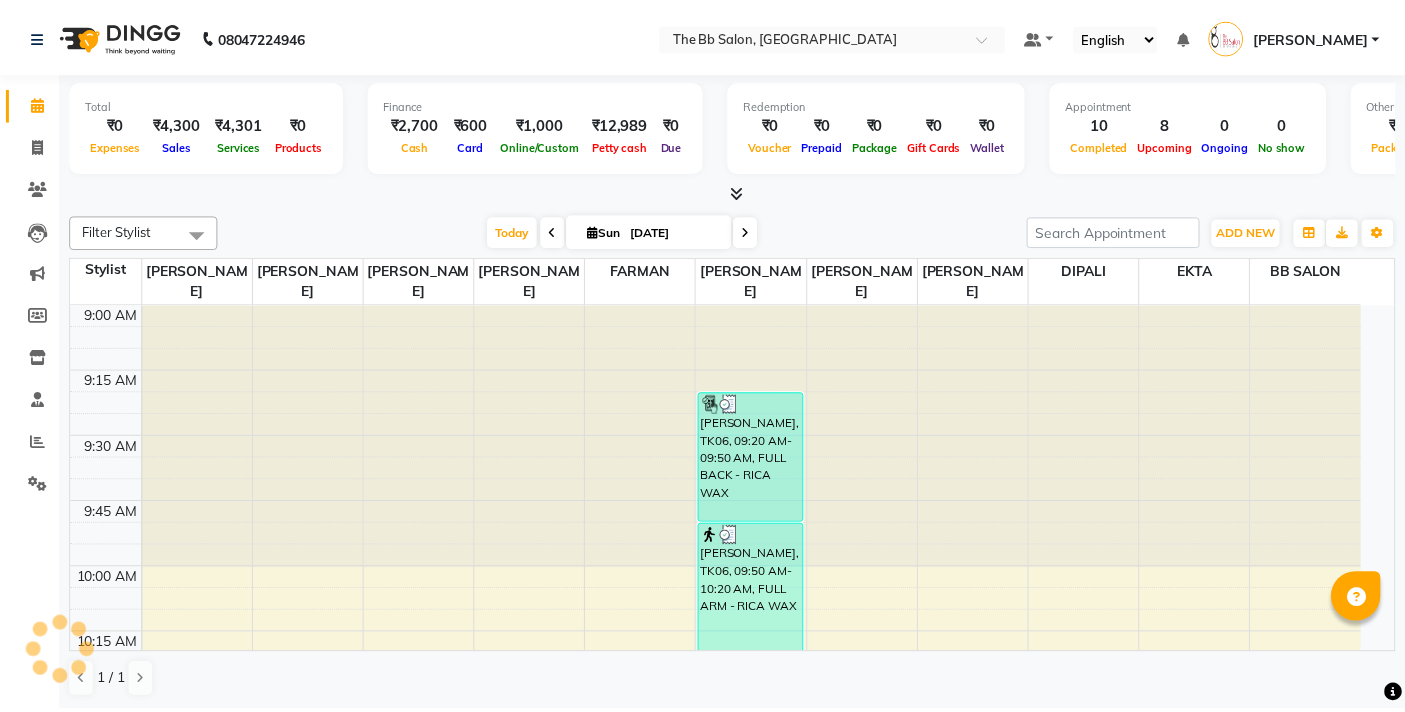 scroll, scrollTop: 0, scrollLeft: 0, axis: both 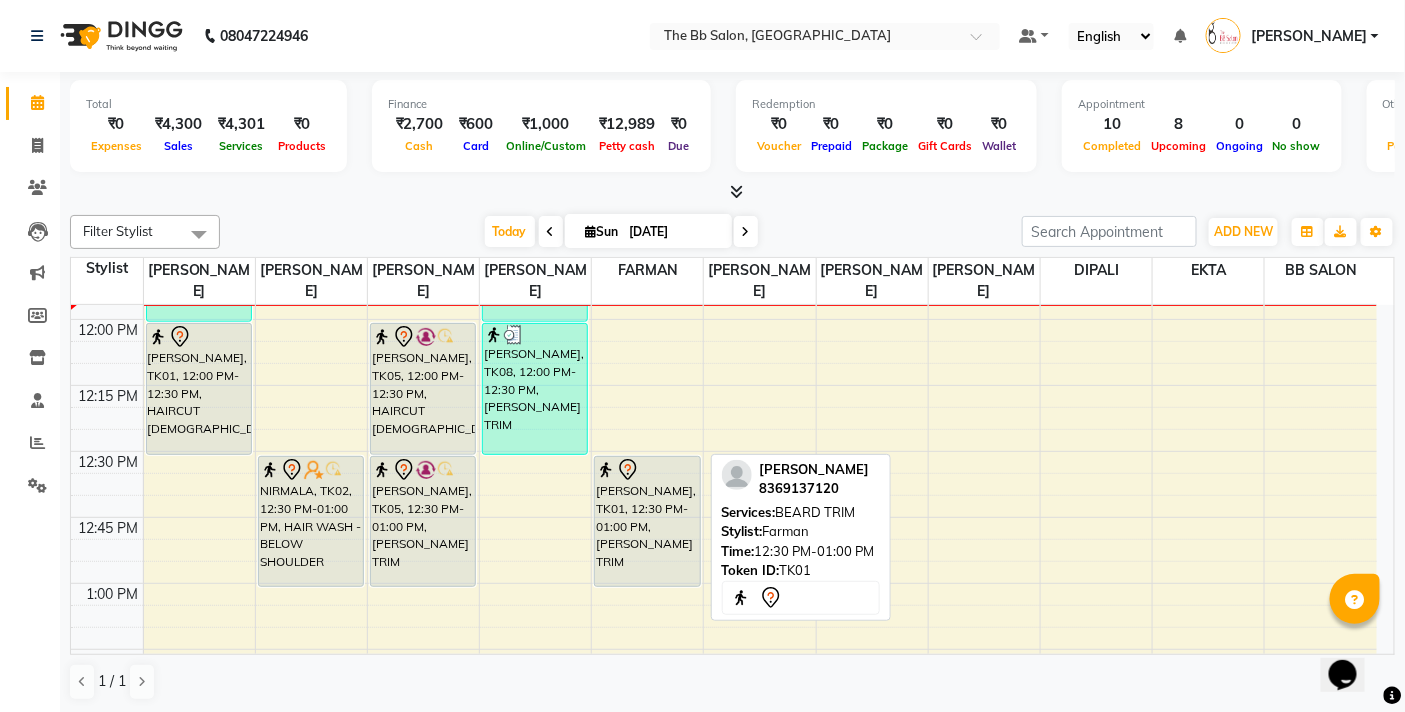 click on "[PERSON_NAME], TK01, 12:30 PM-01:00 PM, [PERSON_NAME] TRIM" at bounding box center (647, 521) 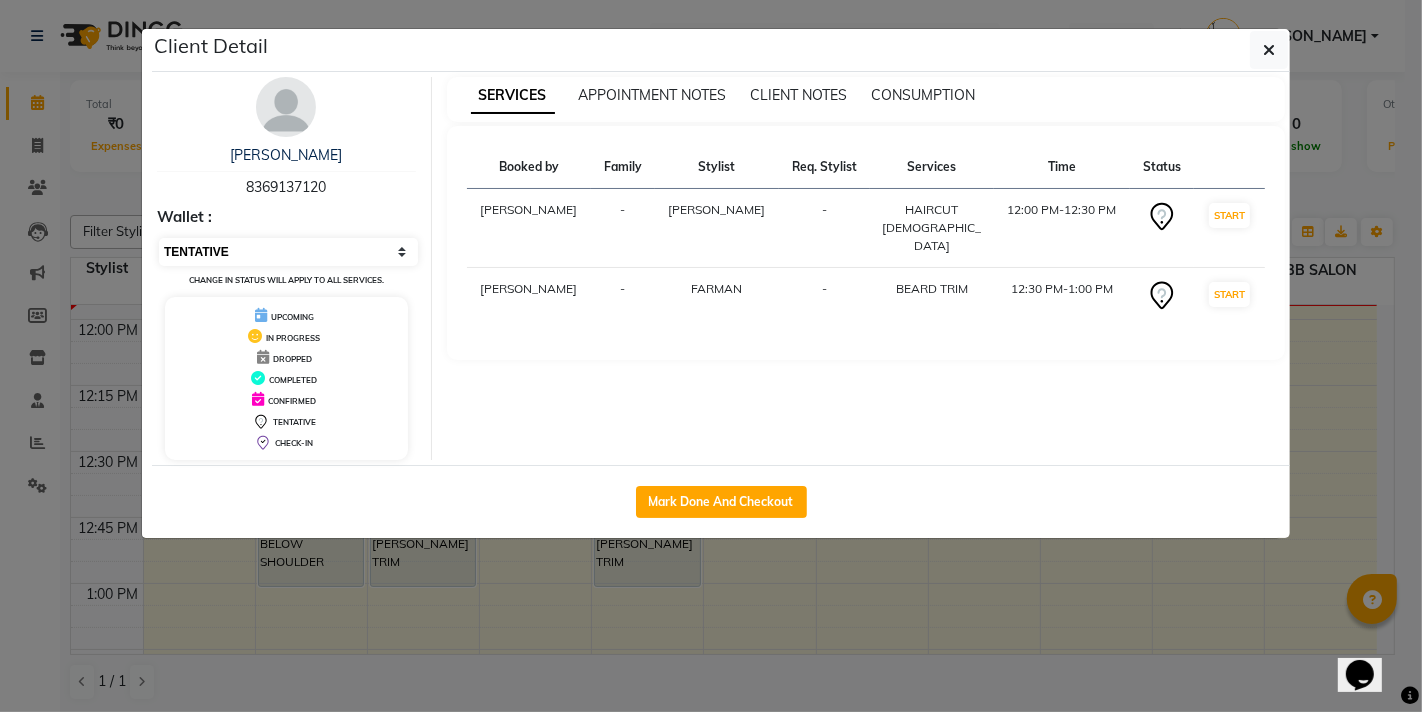 click on "Select IN SERVICE CONFIRMED TENTATIVE CHECK IN MARK DONE DROPPED UPCOMING" at bounding box center [288, 252] 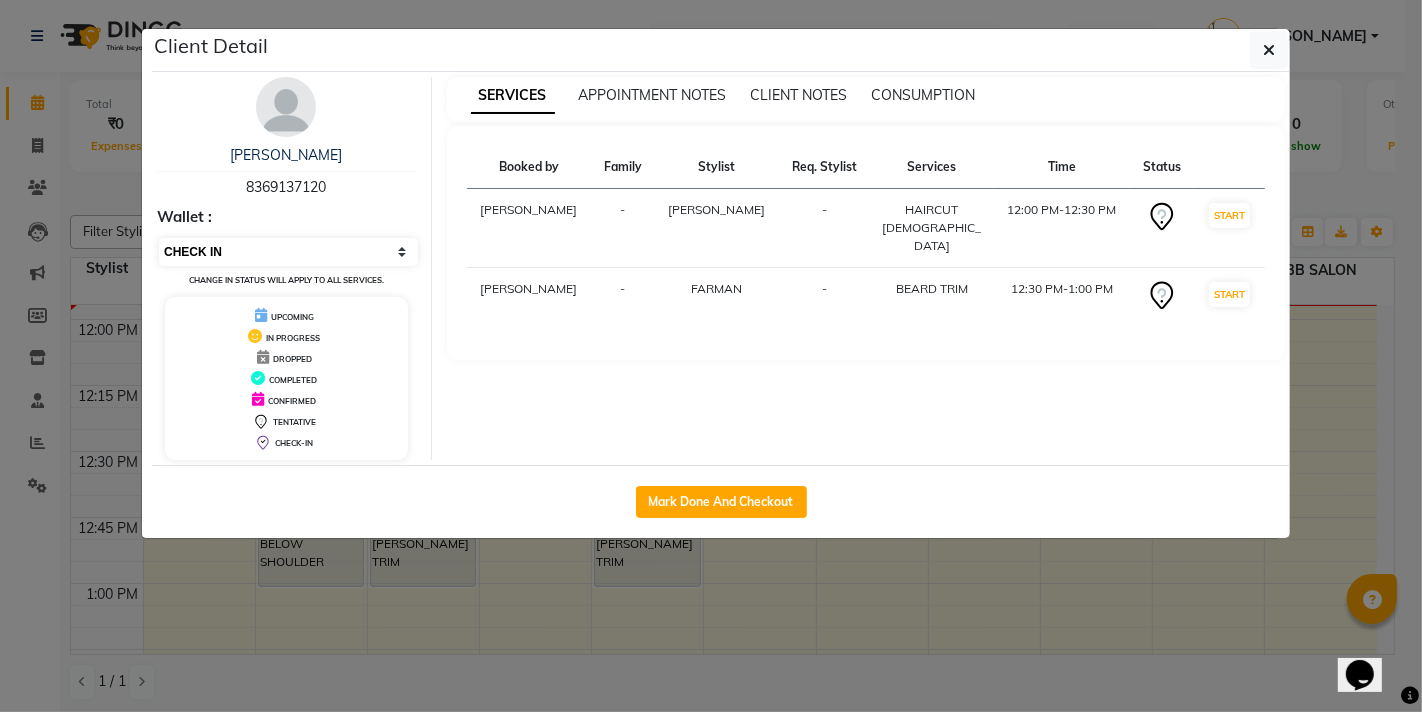 click on "Select IN SERVICE CONFIRMED TENTATIVE CHECK IN MARK DONE DROPPED UPCOMING" at bounding box center [288, 252] 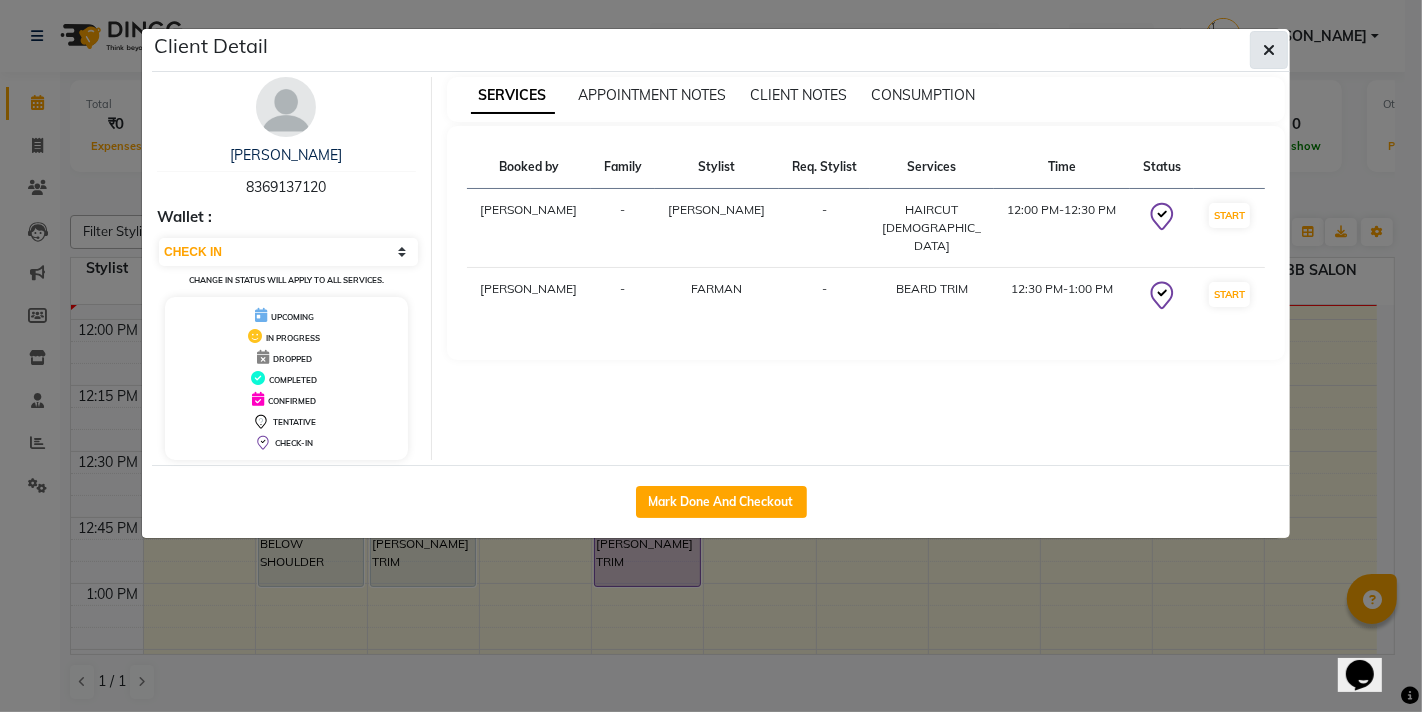 click 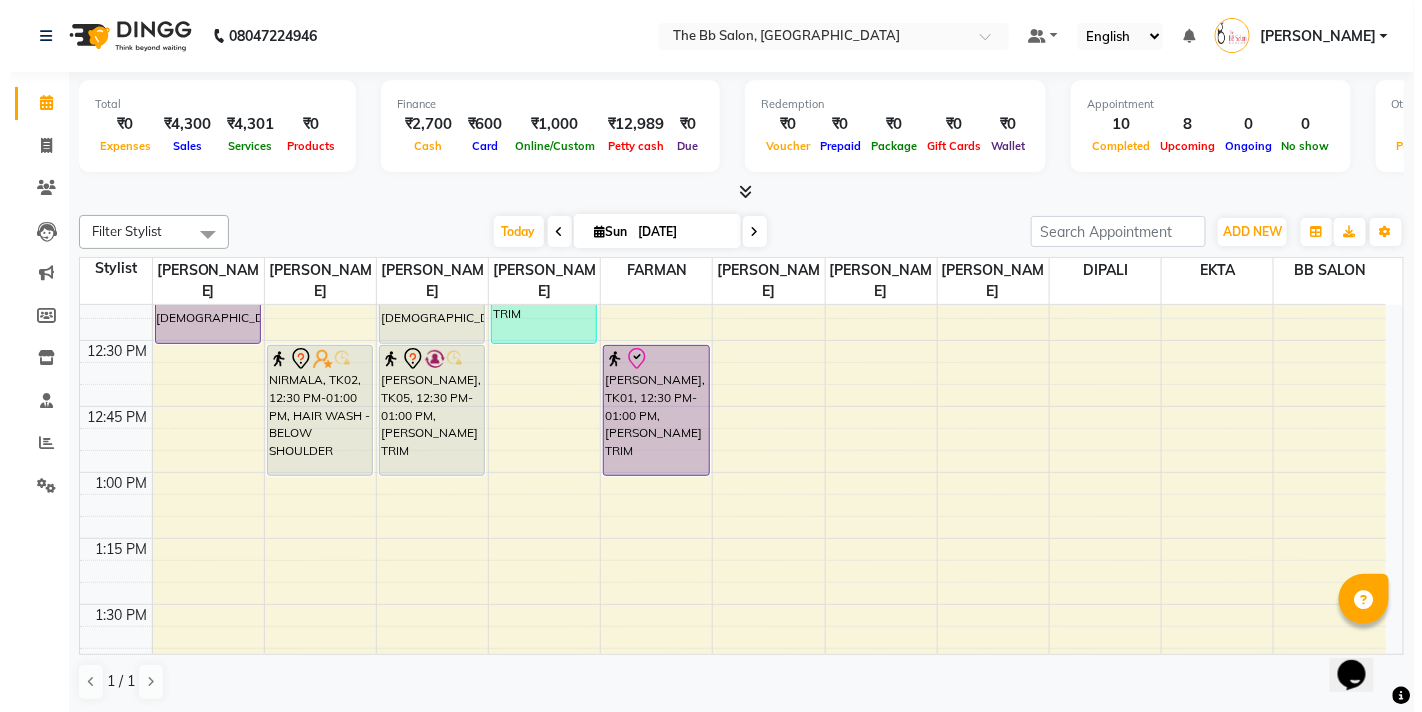 scroll, scrollTop: 666, scrollLeft: 0, axis: vertical 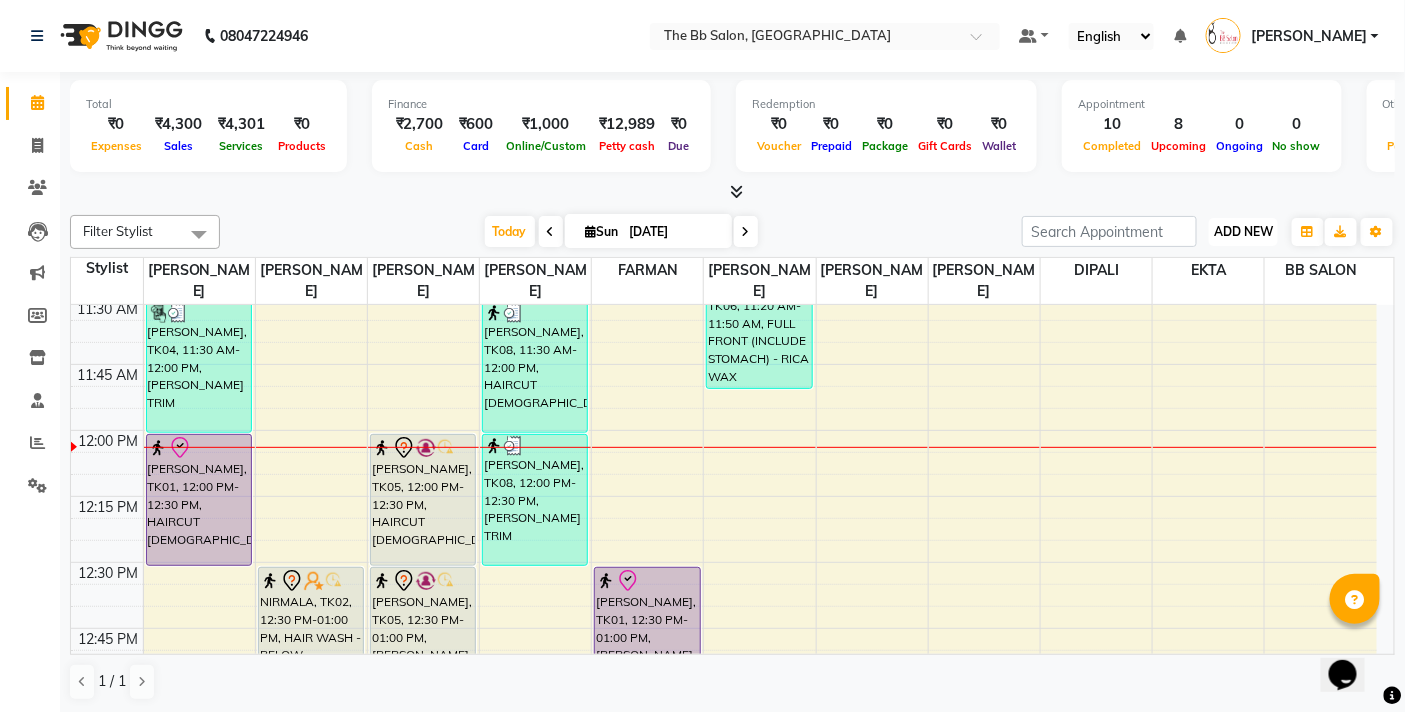 click on "ADD NEW" at bounding box center [1243, 231] 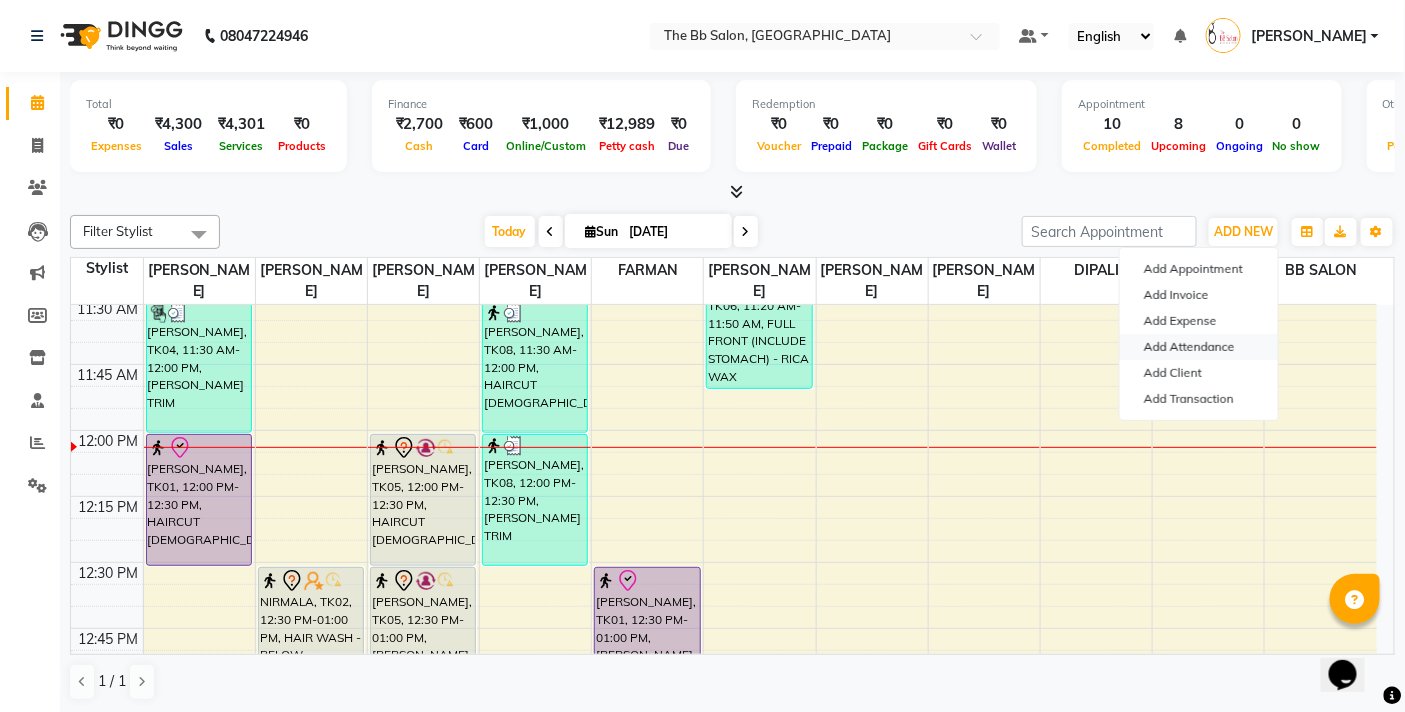 click on "Add Attendance" at bounding box center (1199, 347) 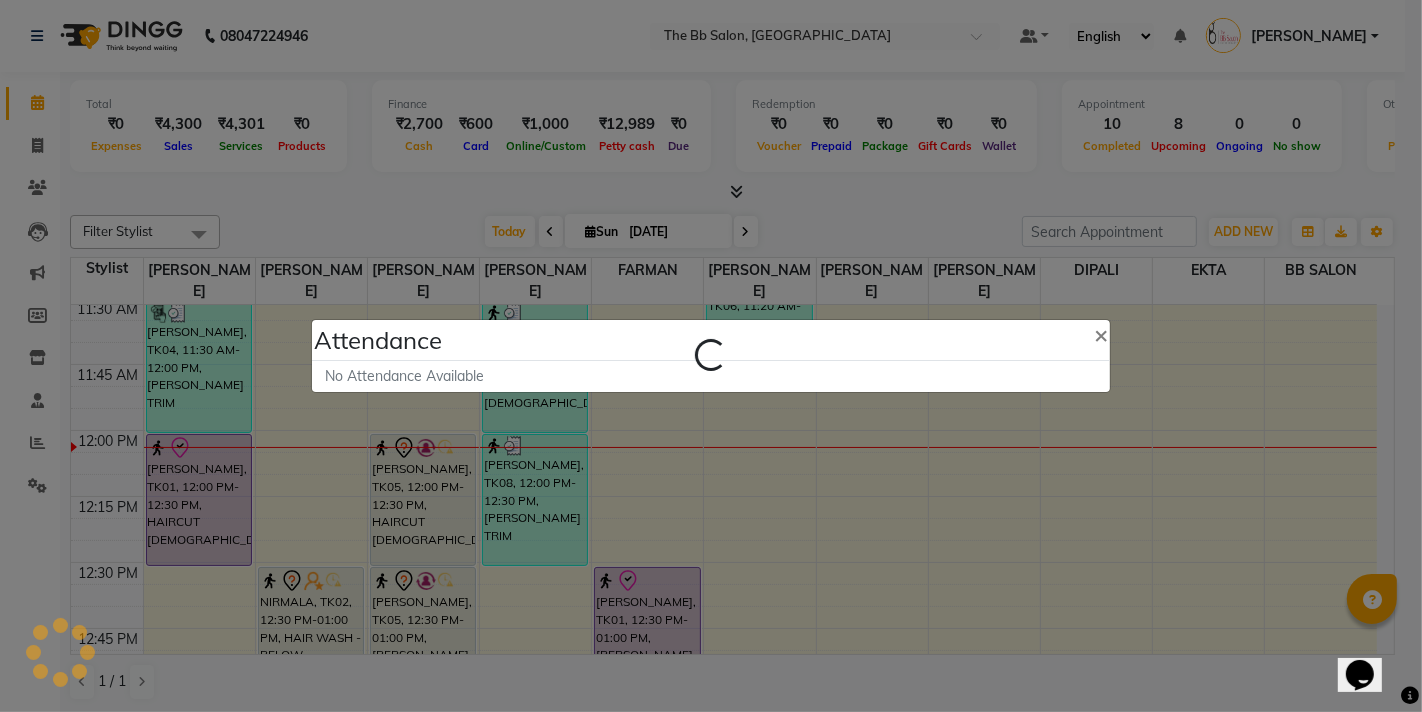 select on "A" 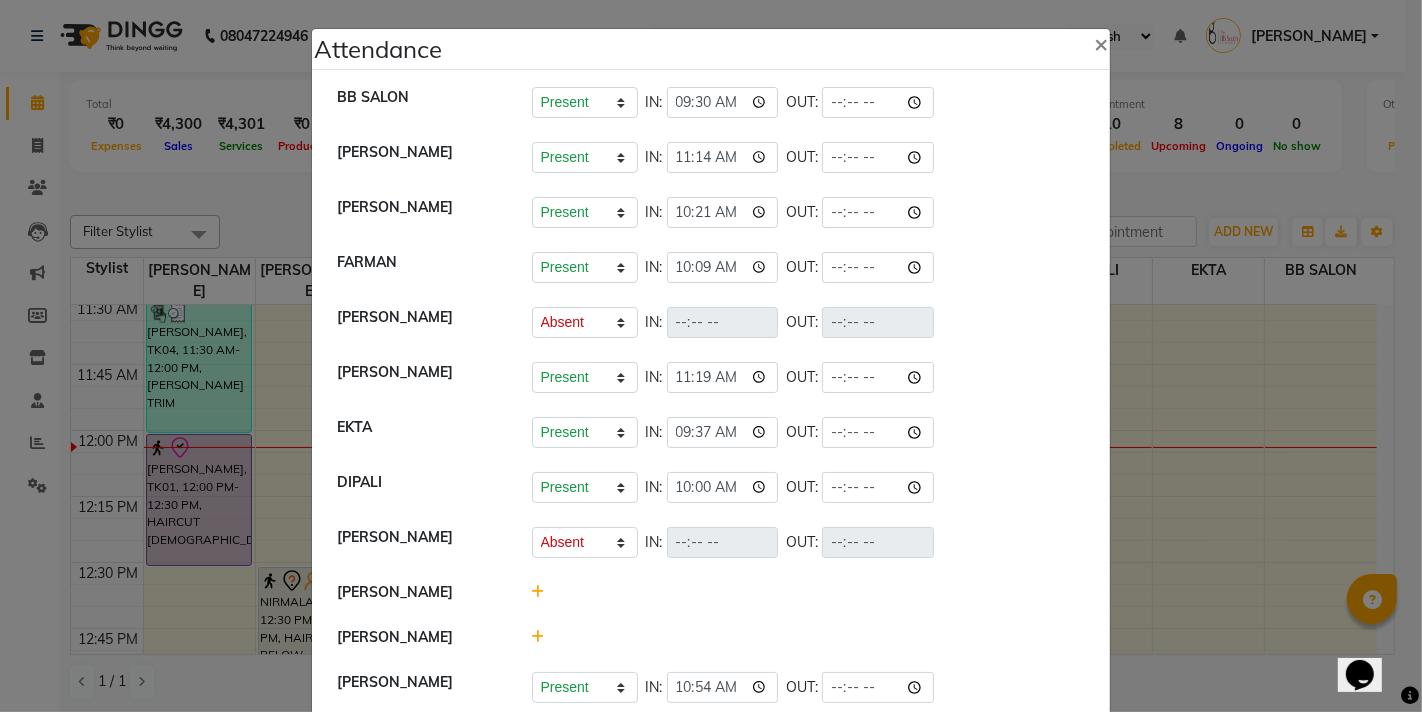 click 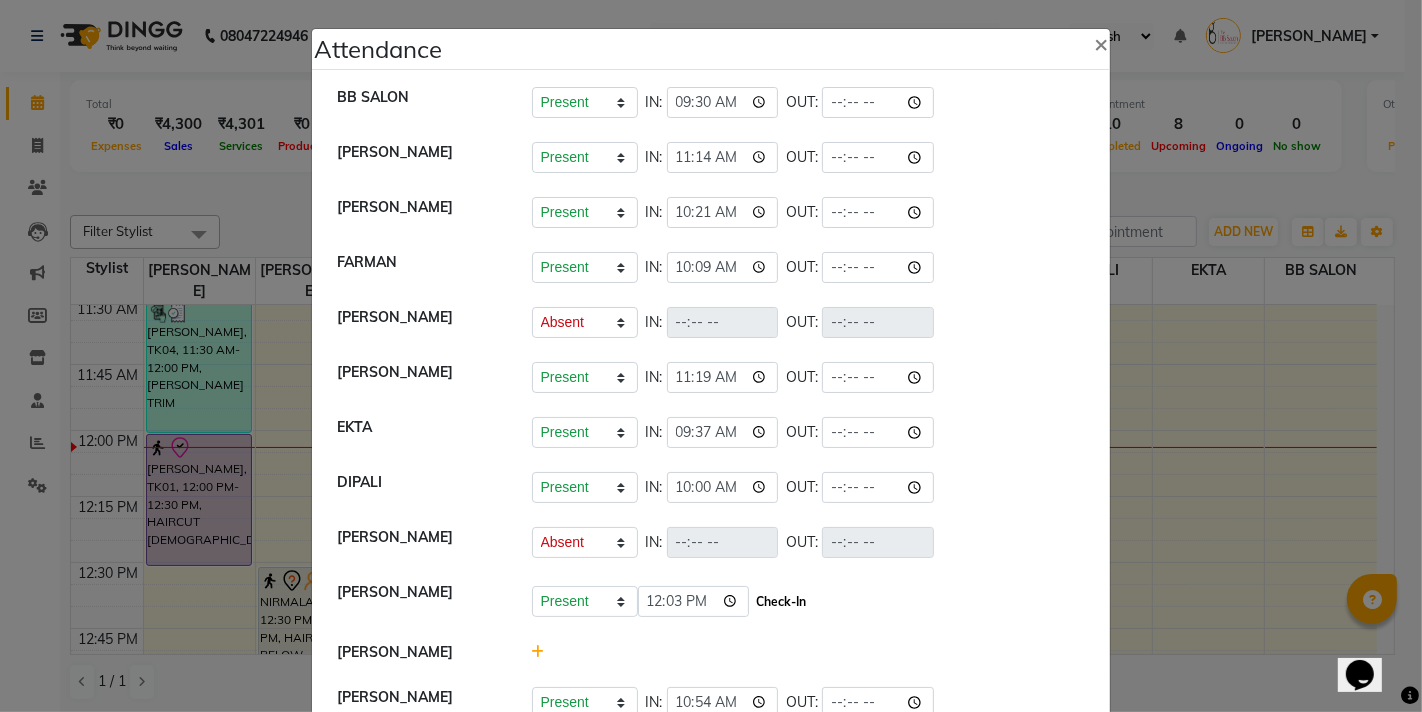 click on "Check-In" 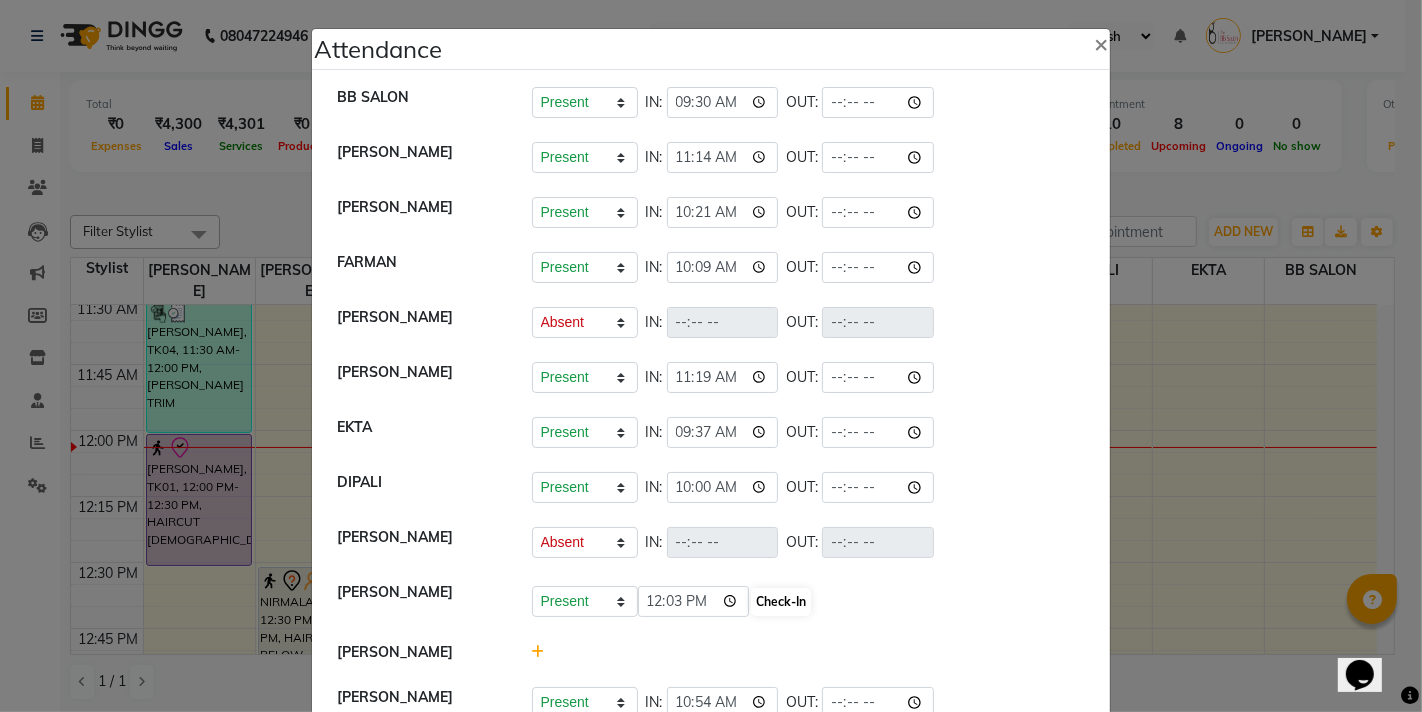 select on "A" 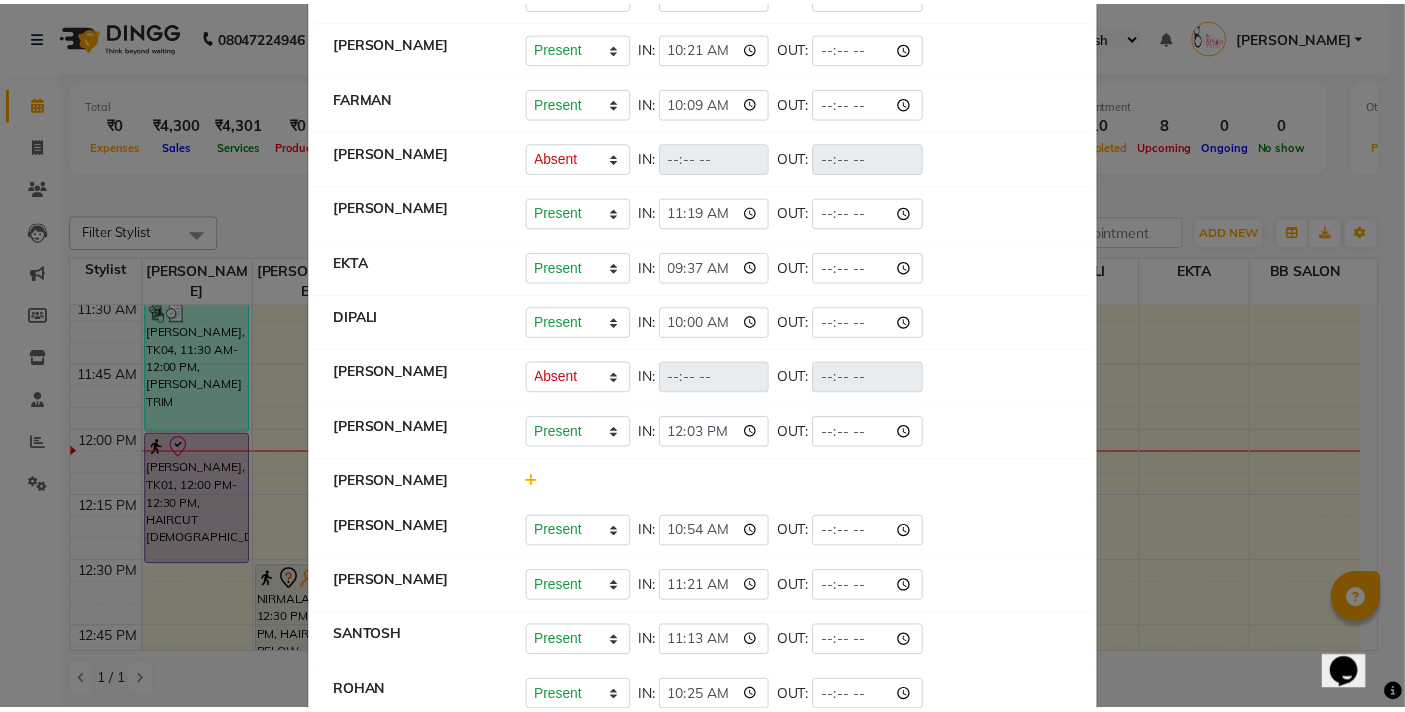 scroll, scrollTop: 0, scrollLeft: 0, axis: both 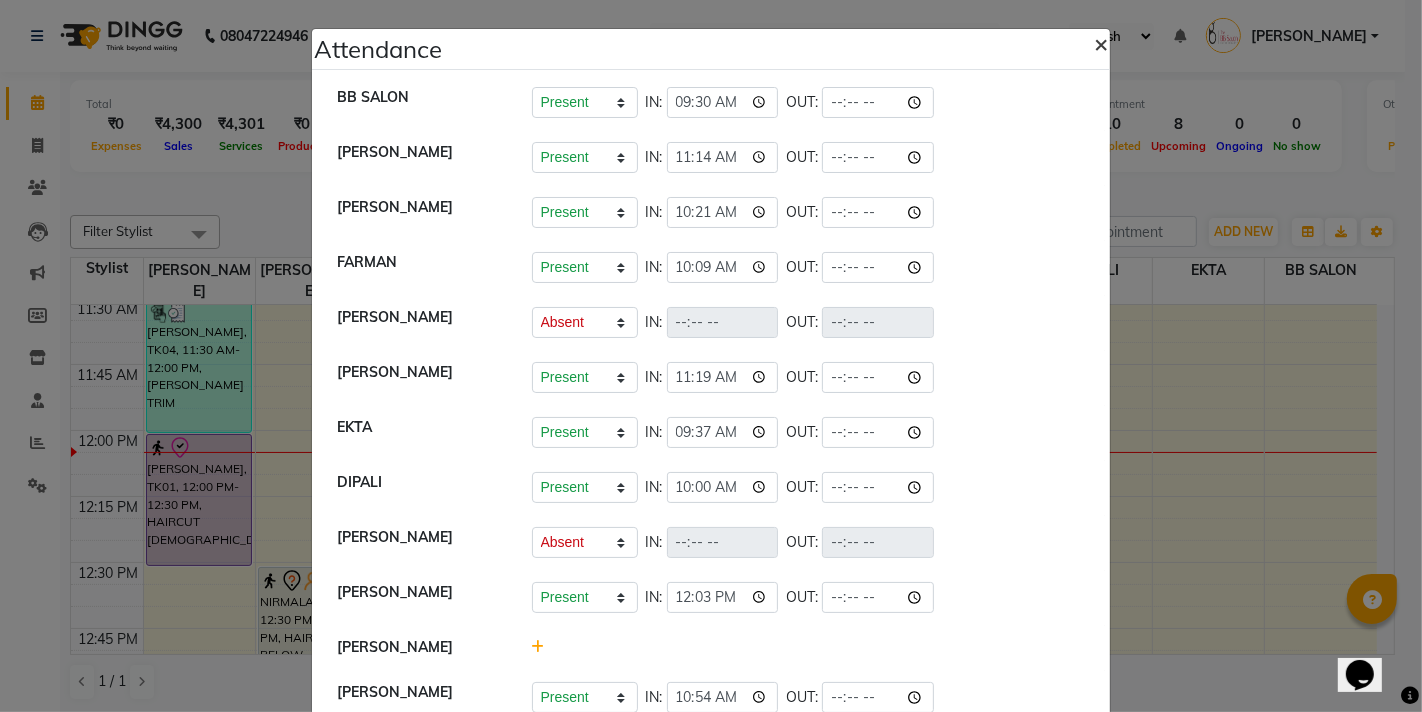 click on "×" 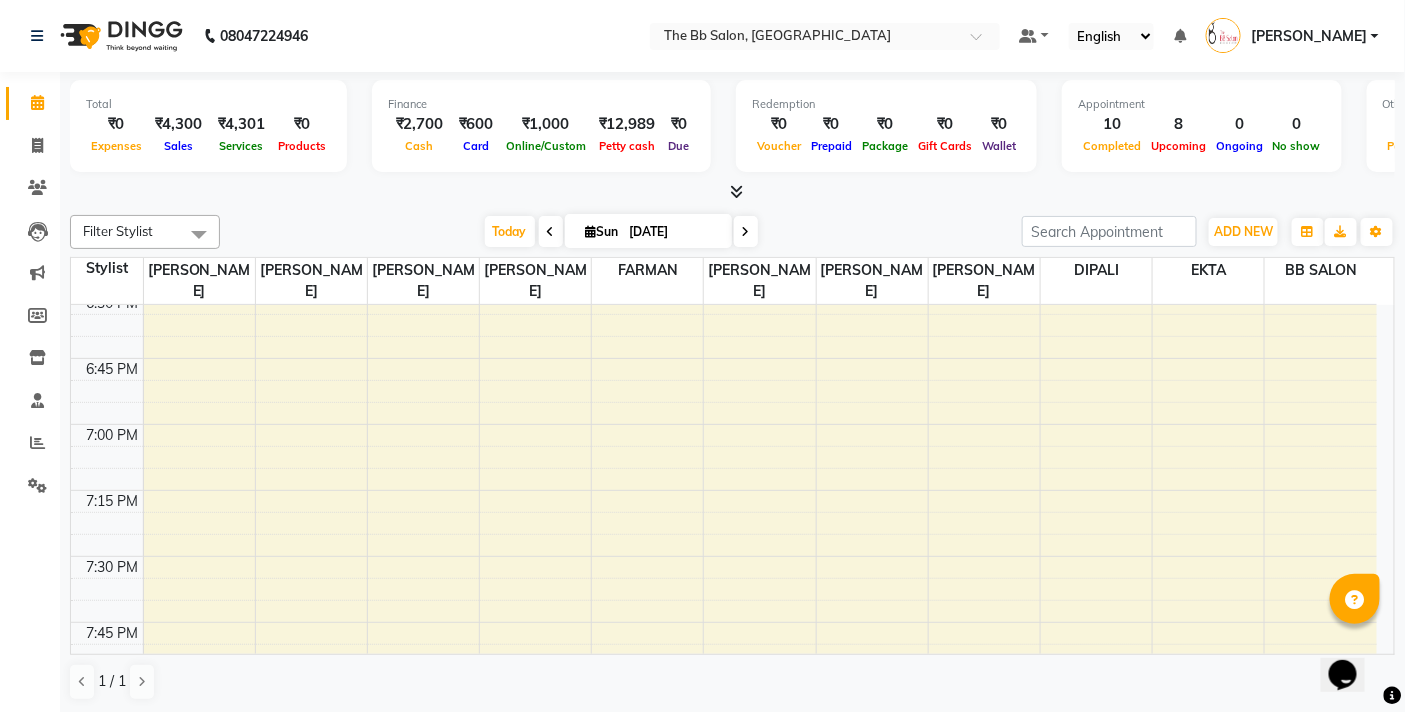 scroll, scrollTop: 2474, scrollLeft: 0, axis: vertical 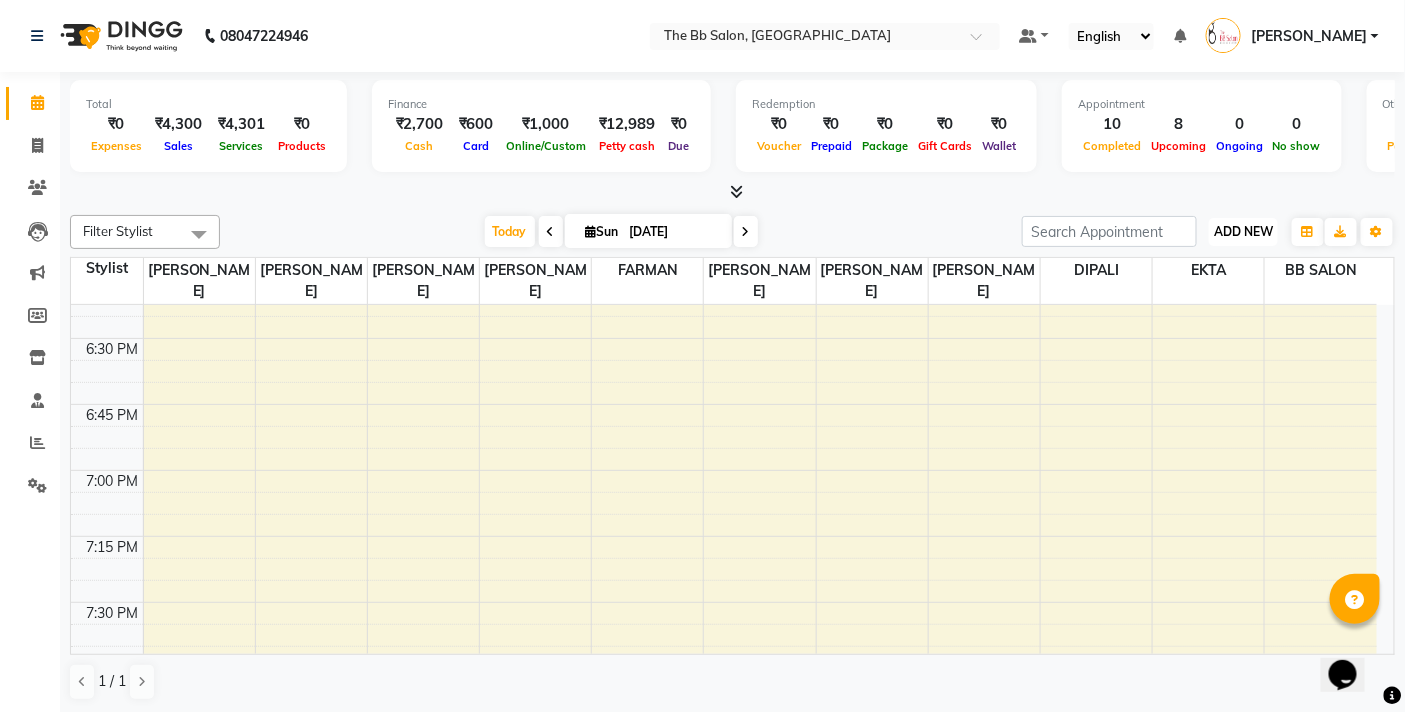 click on "ADD NEW" at bounding box center [1243, 231] 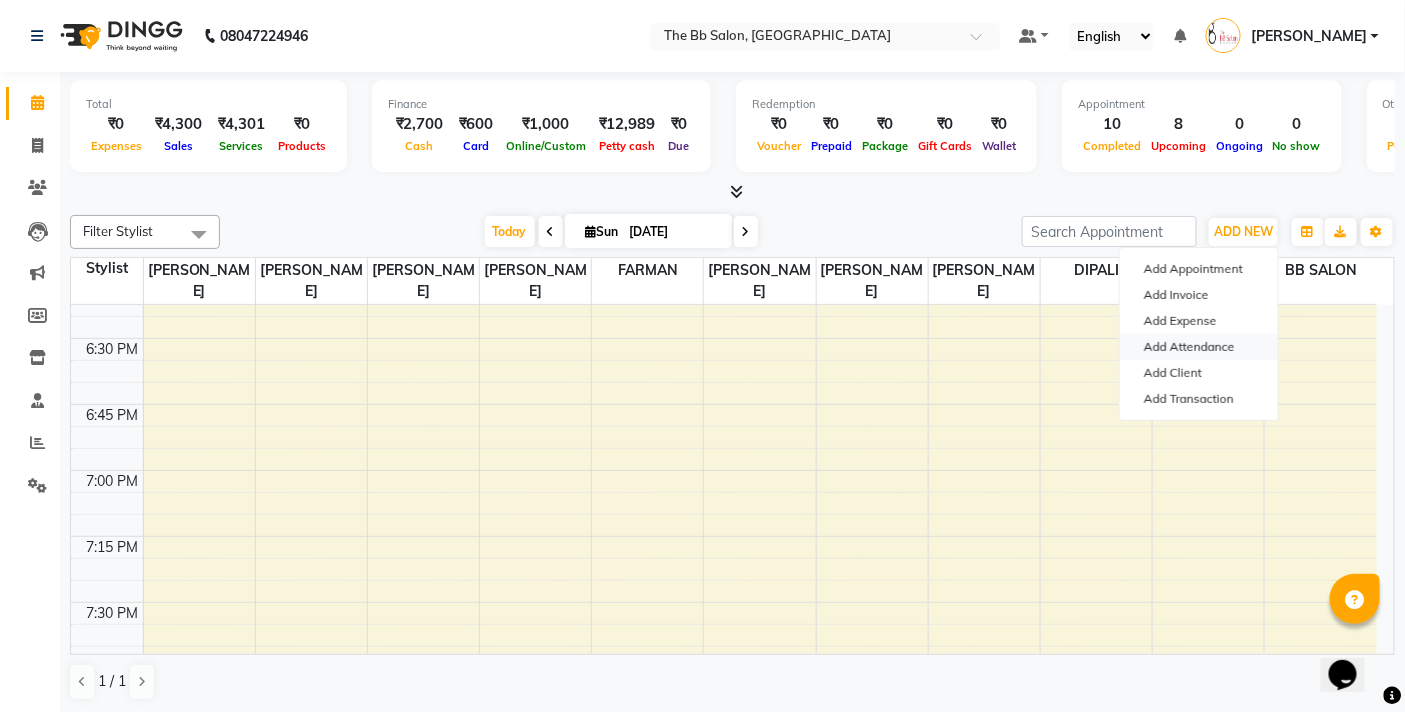 click on "Add Attendance" at bounding box center [1199, 347] 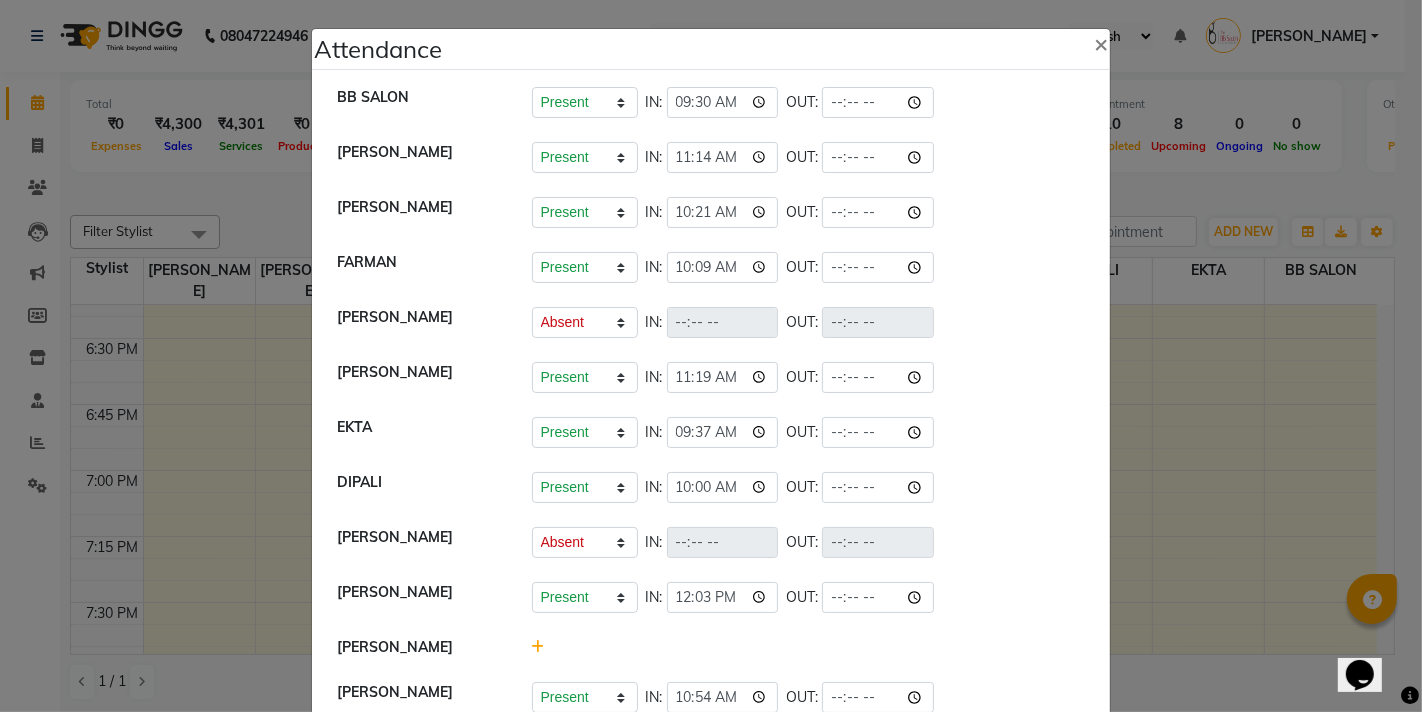 click 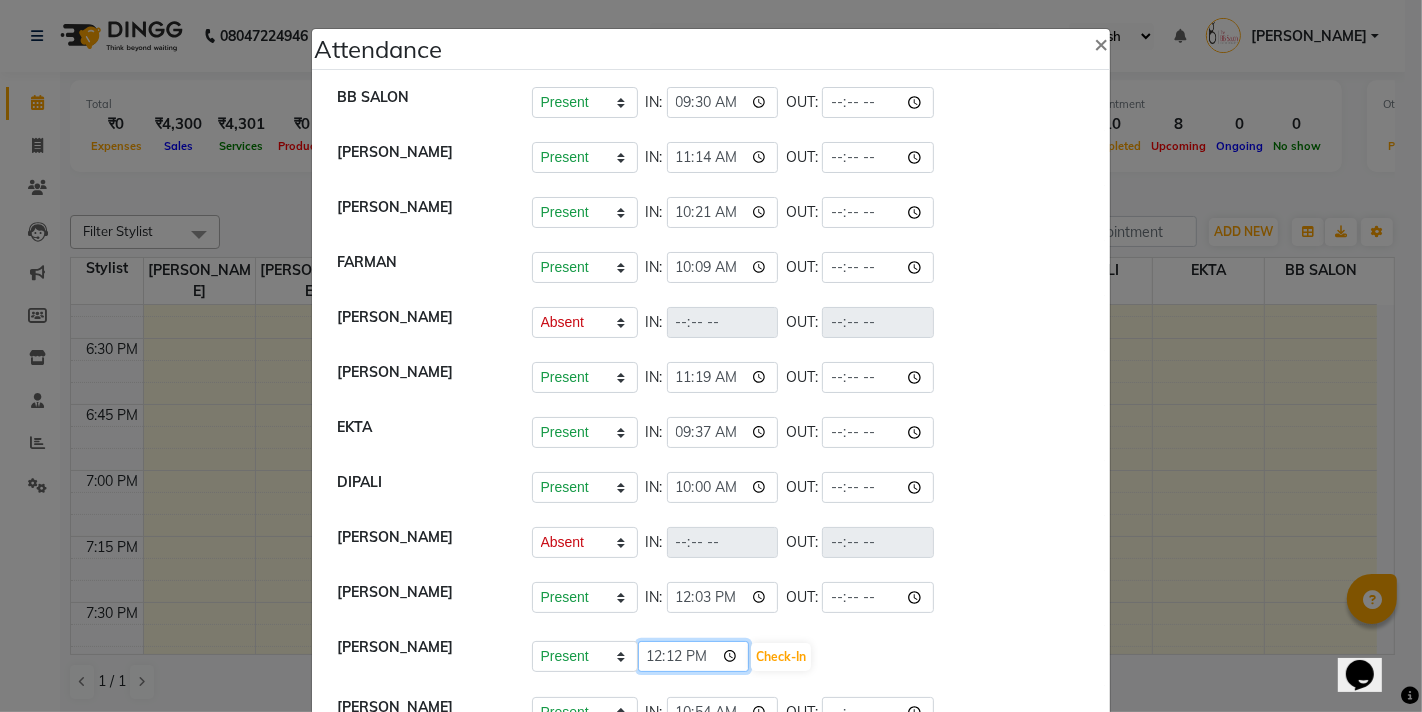 click on "12:12" 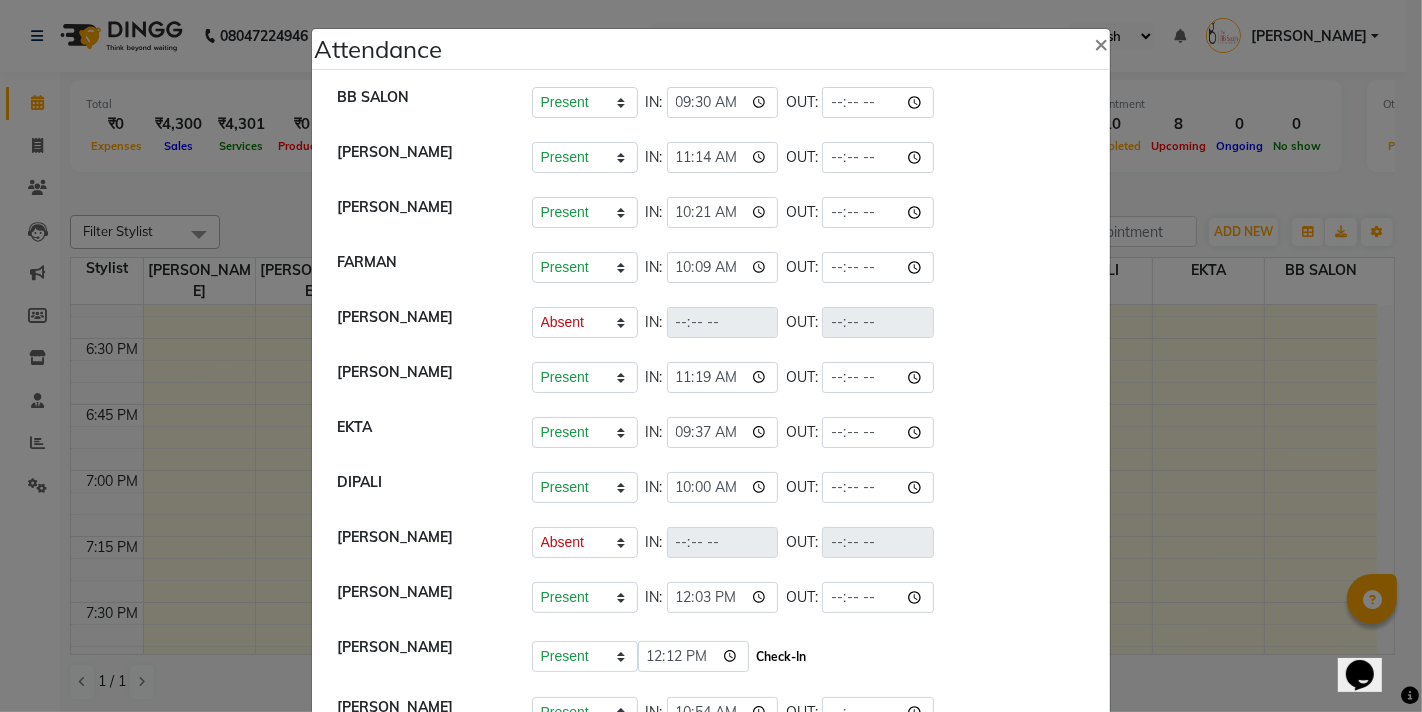 click on "Check-In" 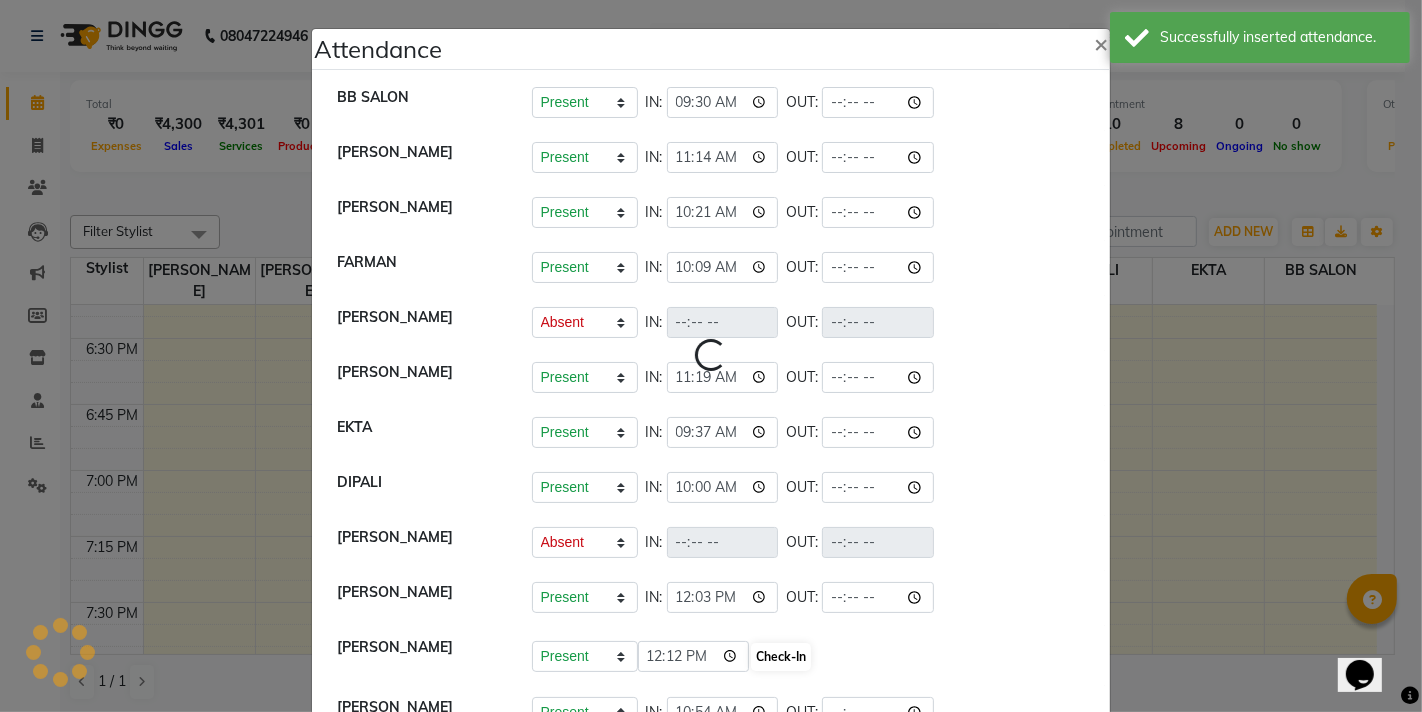 select on "A" 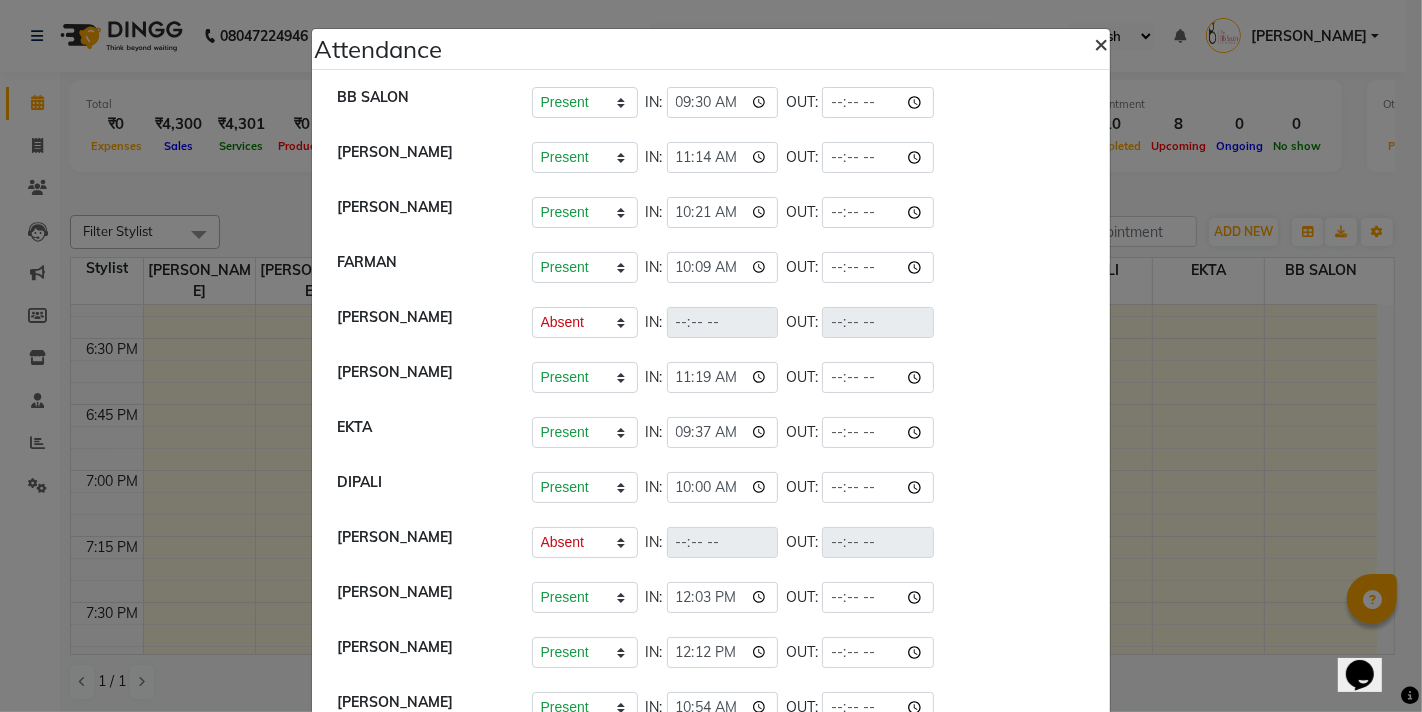 click on "×" 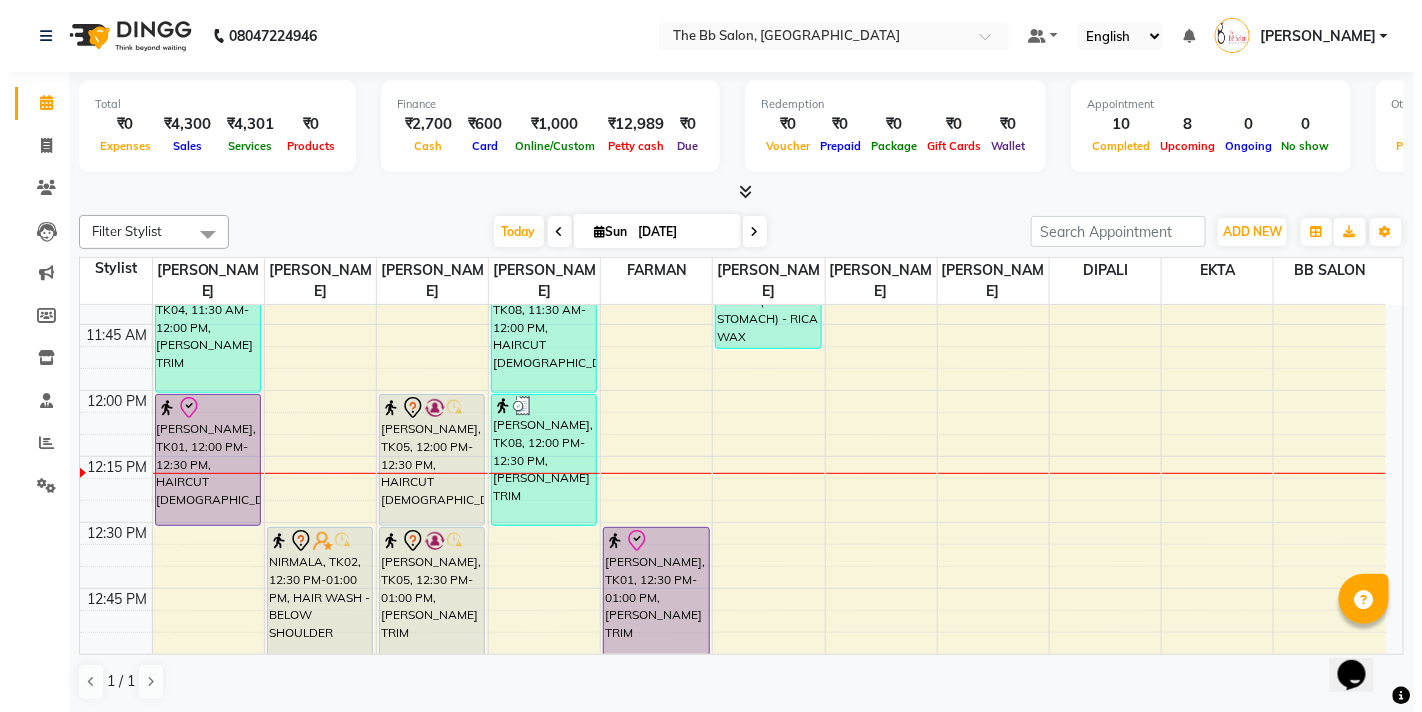 scroll, scrollTop: 696, scrollLeft: 0, axis: vertical 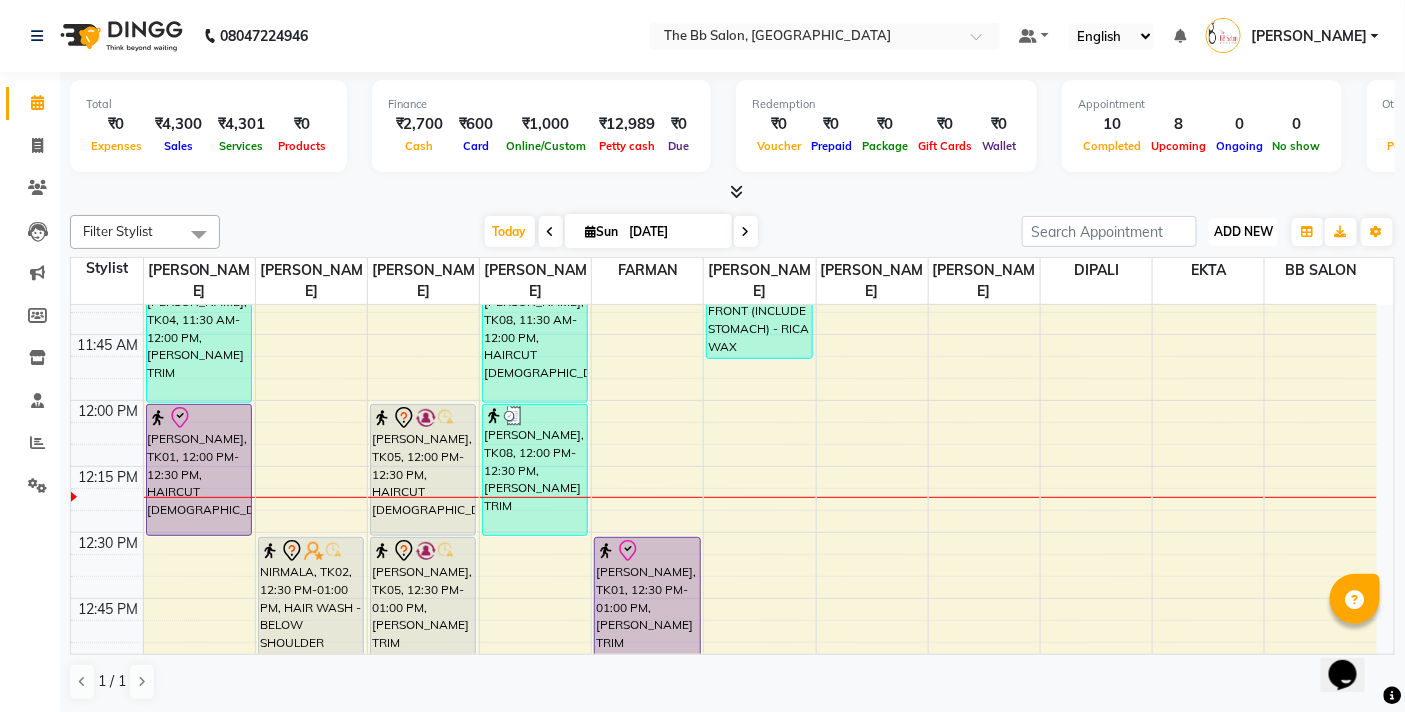 click on "ADD NEW" at bounding box center (1243, 231) 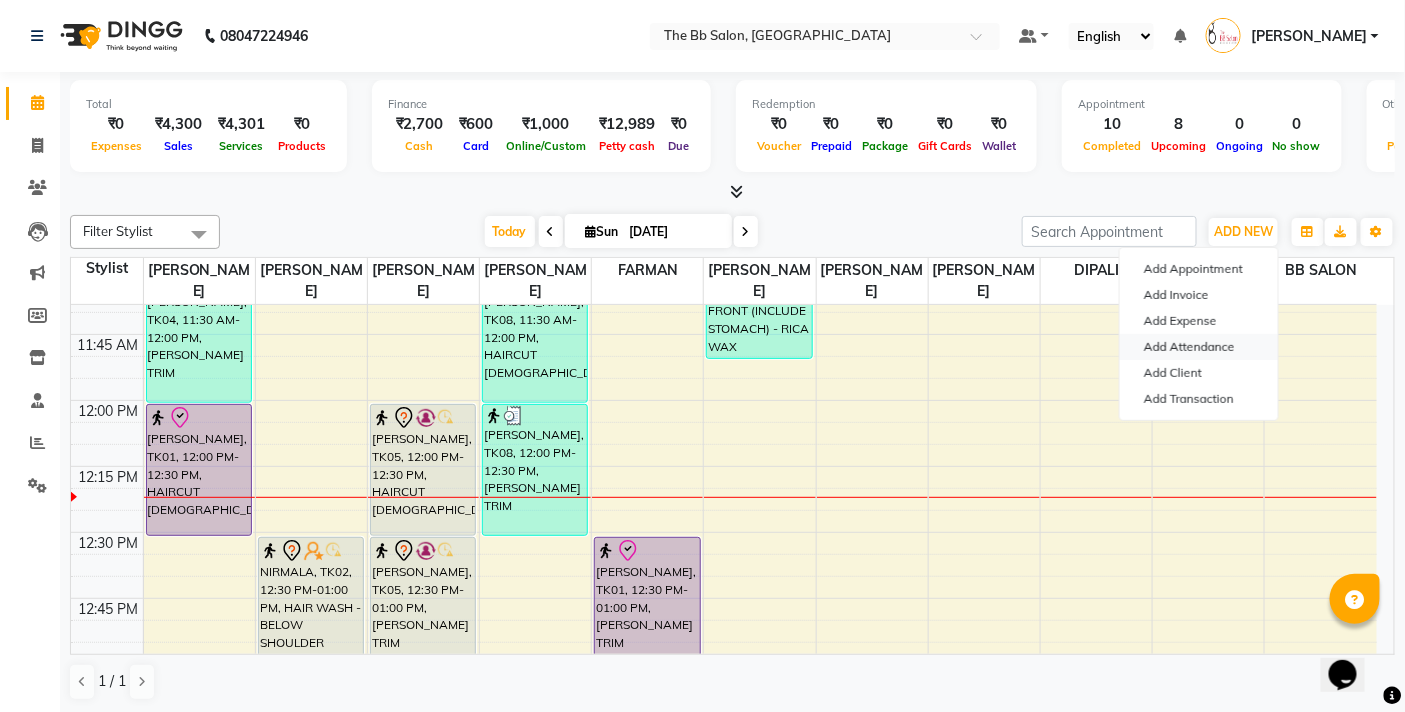 click on "Add Attendance" at bounding box center [1199, 347] 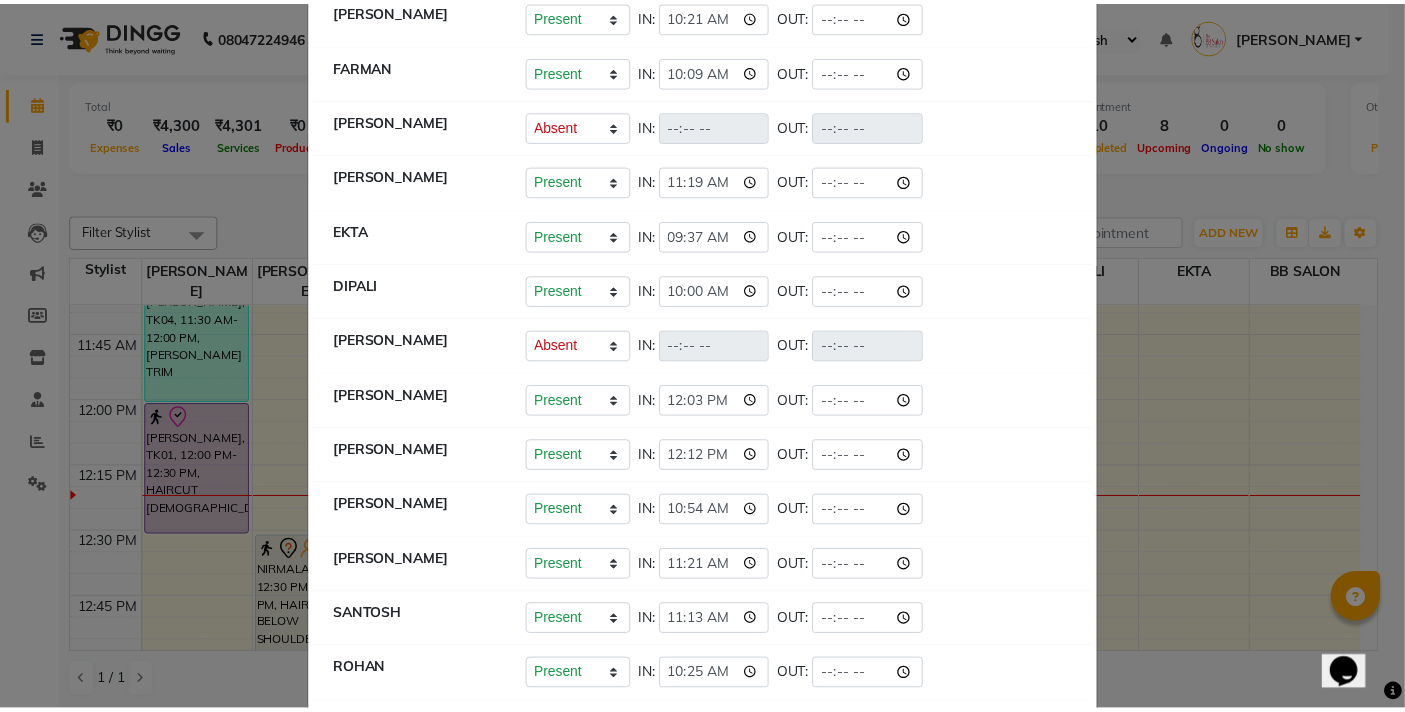 scroll, scrollTop: 0, scrollLeft: 0, axis: both 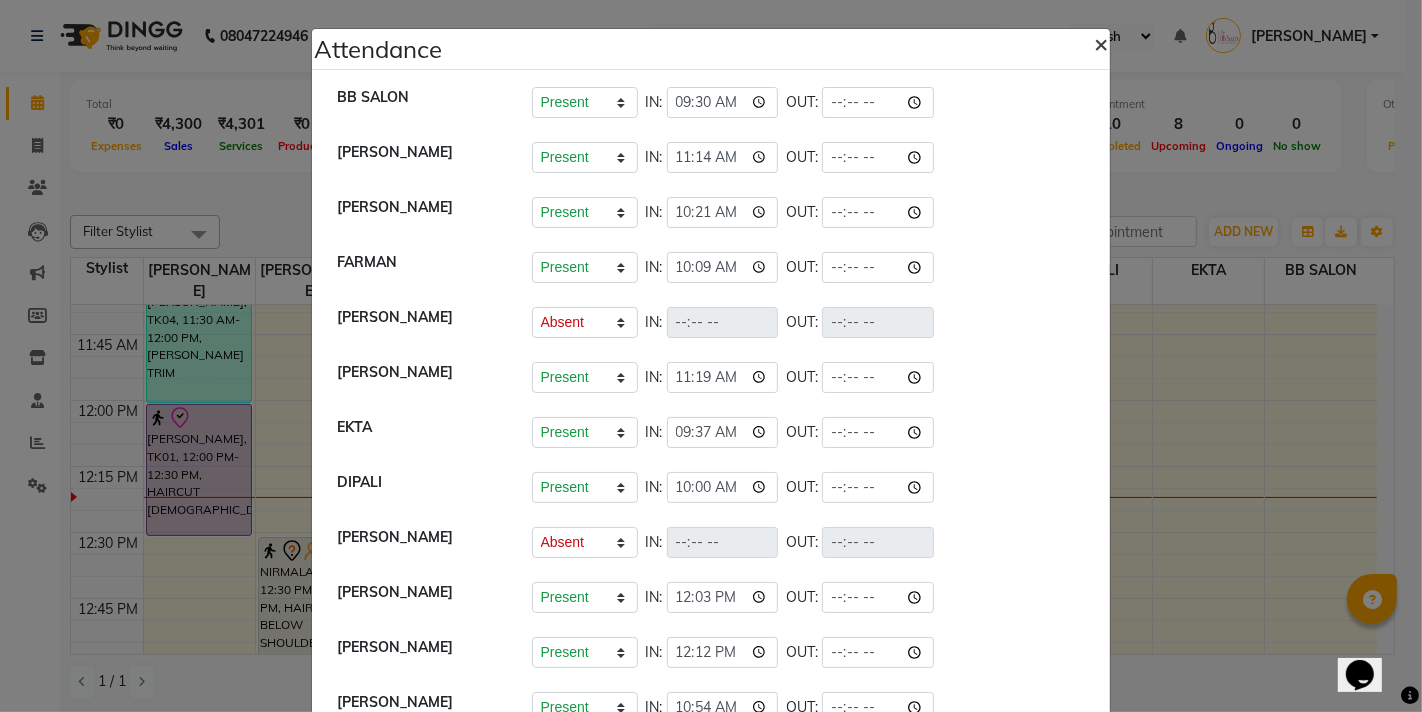 click on "×" 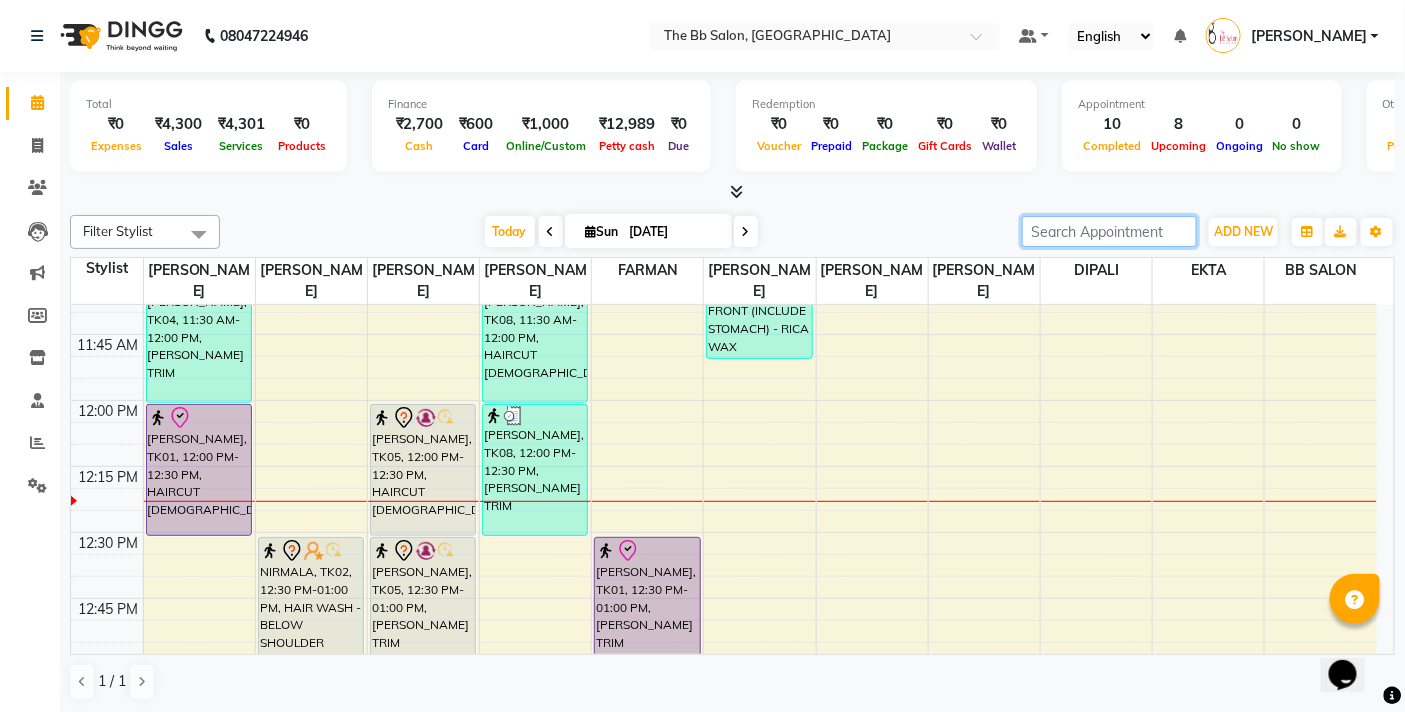drag, startPoint x: 1015, startPoint y: 230, endPoint x: 1112, endPoint y: 235, distance: 97.128784 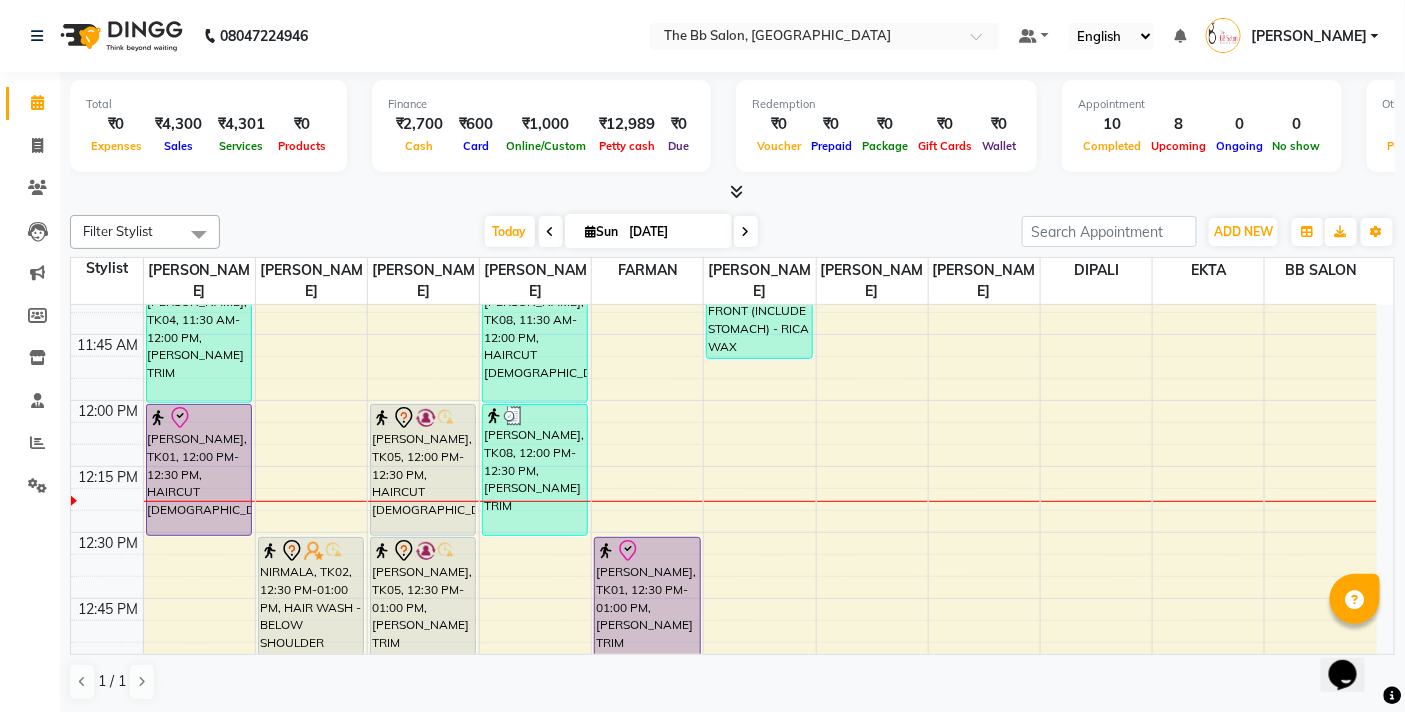 drag, startPoint x: 1154, startPoint y: 227, endPoint x: 974, endPoint y: 180, distance: 186.03494 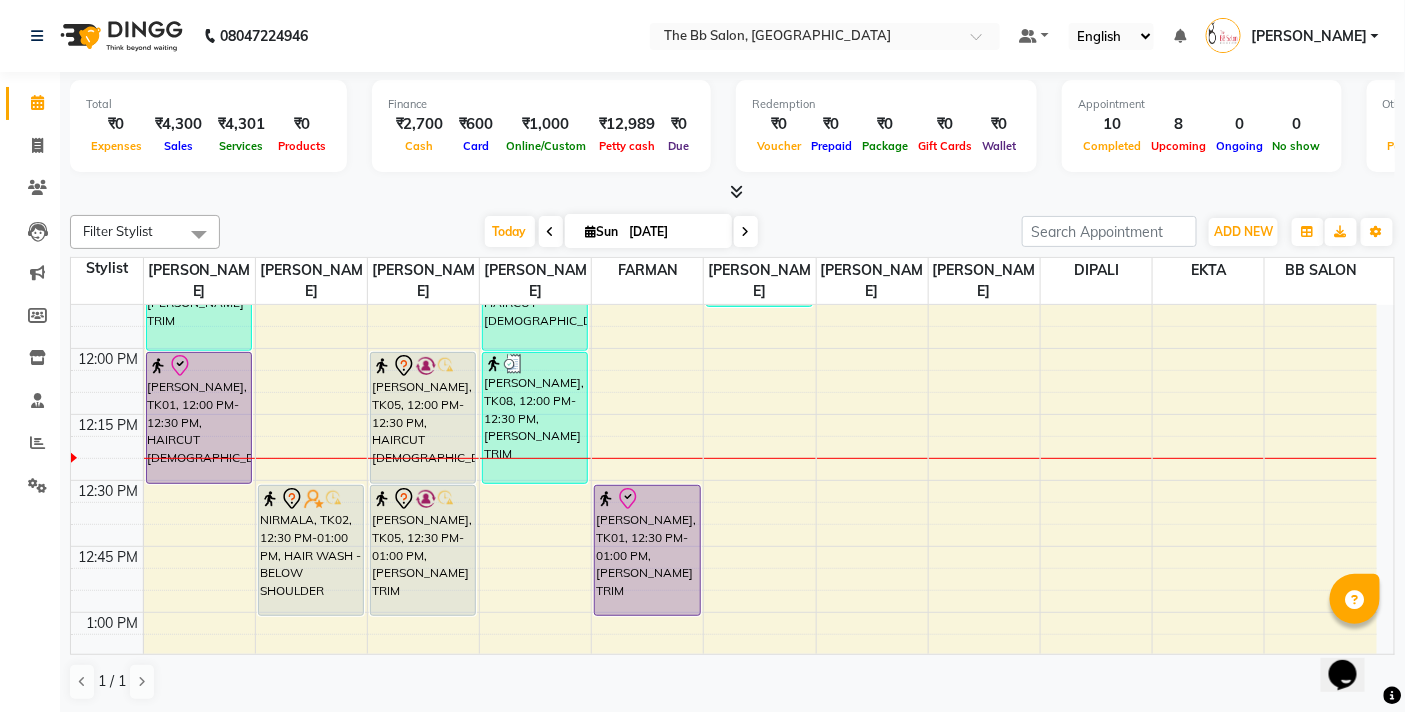 scroll, scrollTop: 696, scrollLeft: 0, axis: vertical 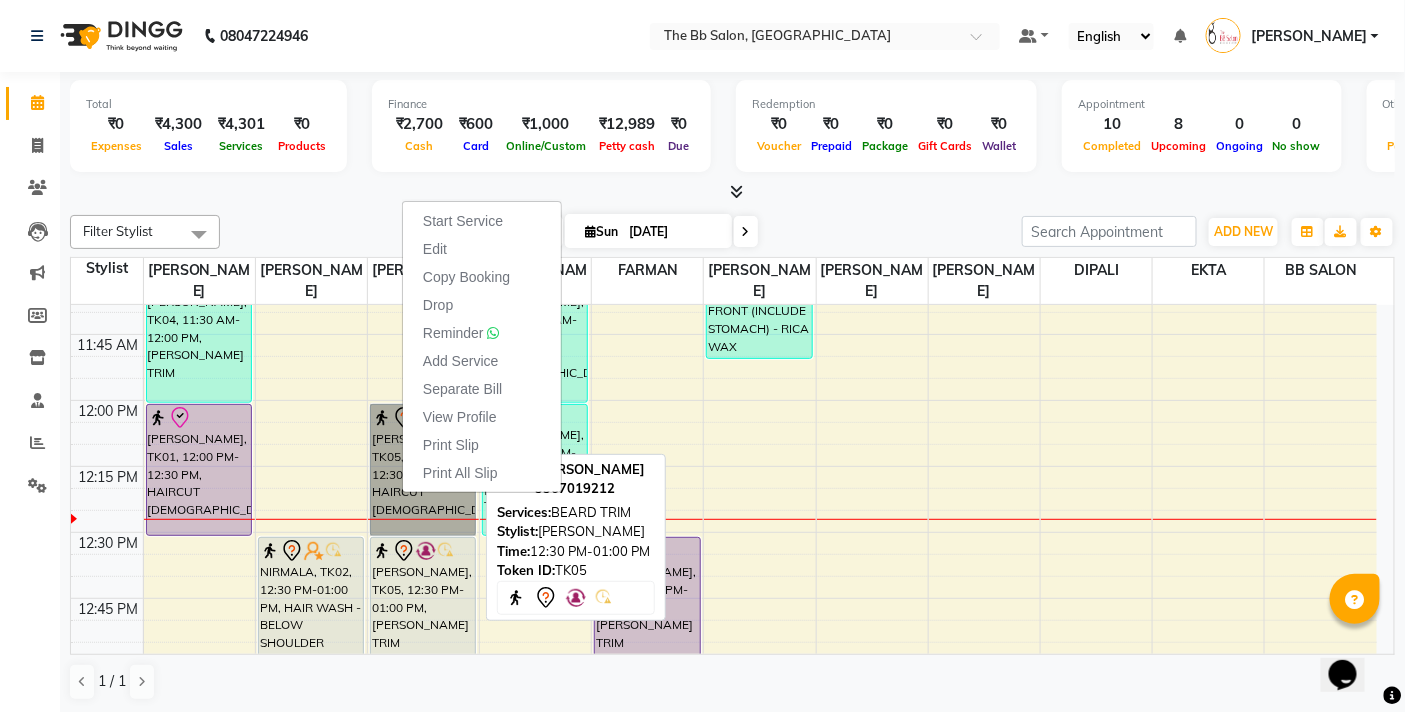 click on "[PERSON_NAME], TK05, 12:30 PM-01:00 PM, [PERSON_NAME] TRIM" at bounding box center [423, 602] 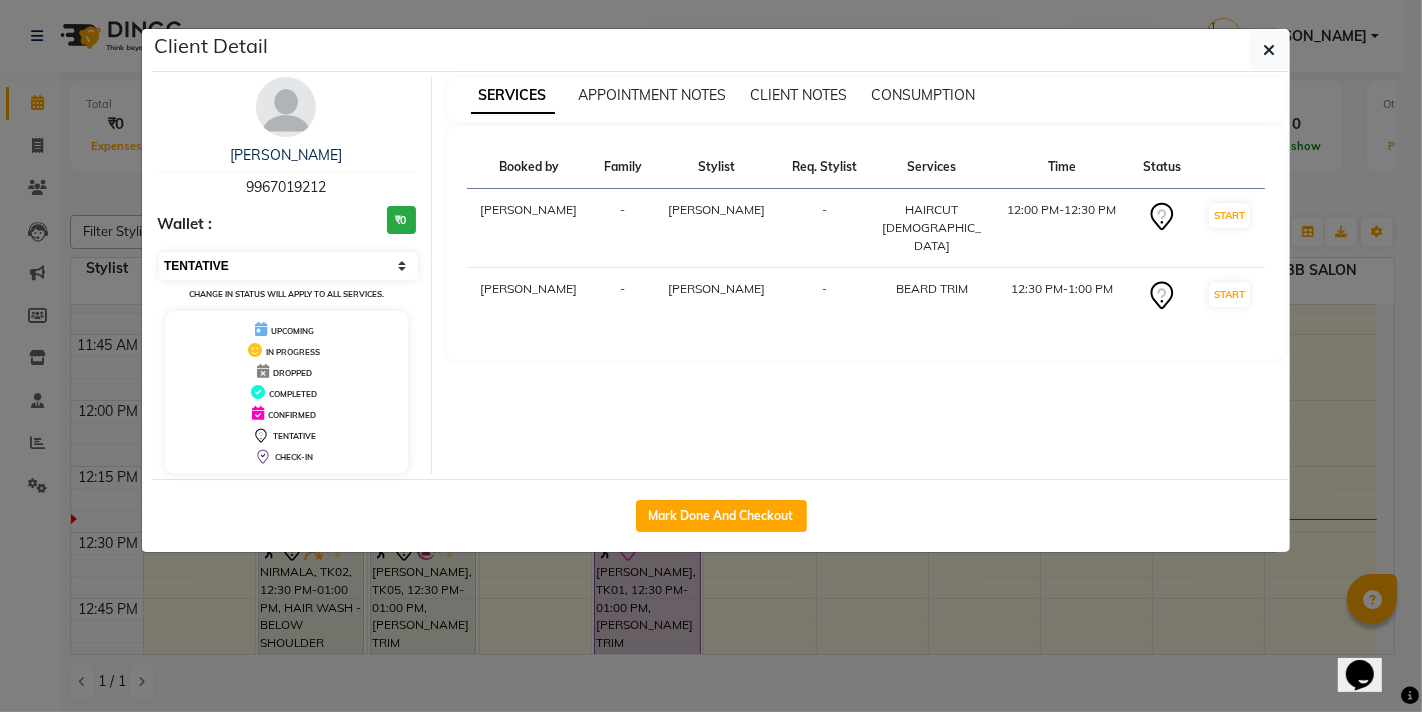 click on "Select IN SERVICE CONFIRMED TENTATIVE CHECK IN MARK DONE DROPPED UPCOMING" at bounding box center [288, 266] 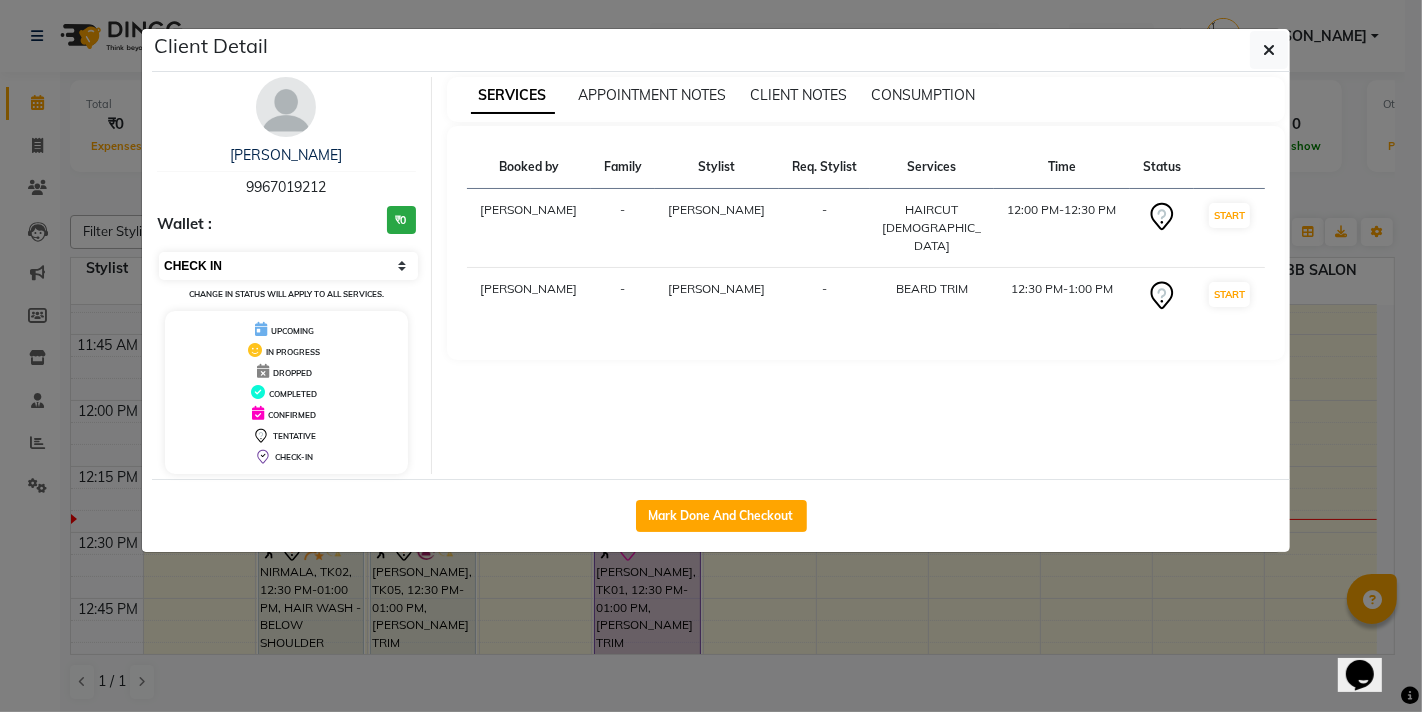 click on "Select IN SERVICE CONFIRMED TENTATIVE CHECK IN MARK DONE DROPPED UPCOMING" at bounding box center [288, 266] 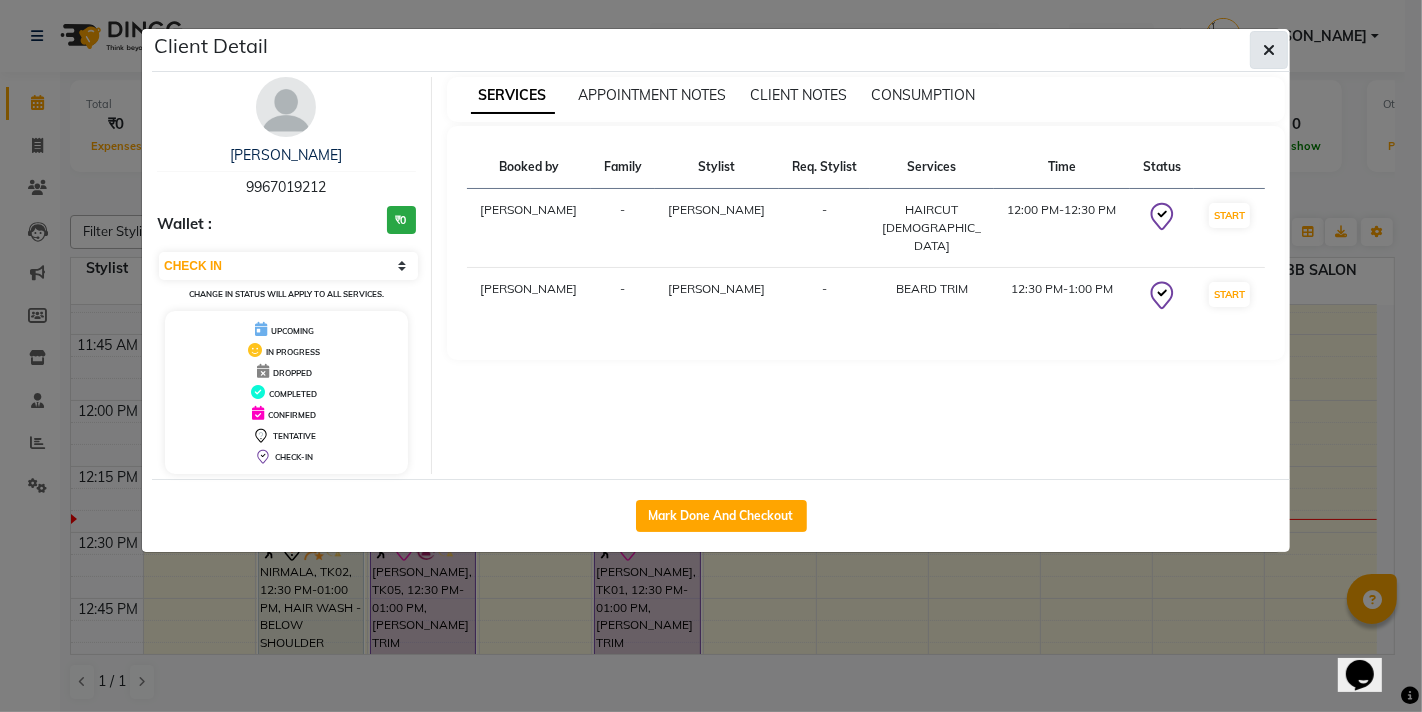 click 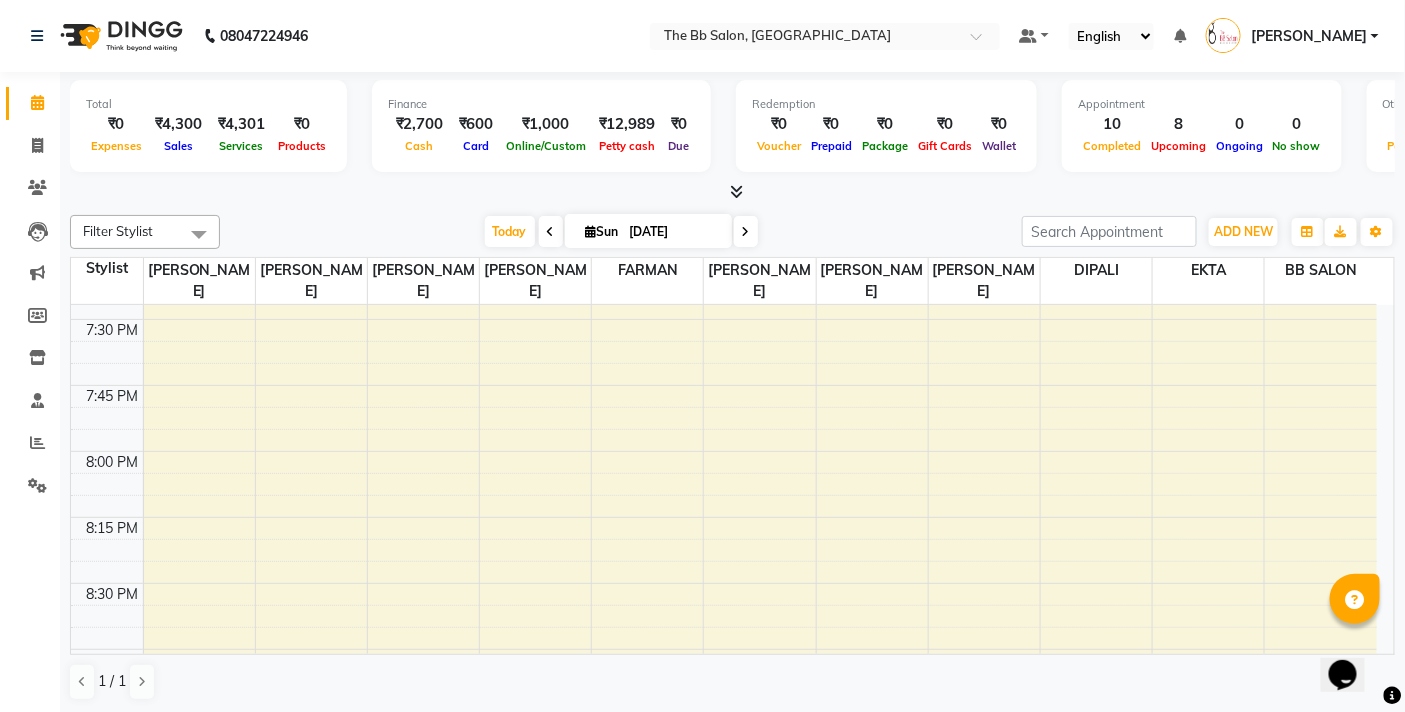 scroll, scrollTop: 2807, scrollLeft: 0, axis: vertical 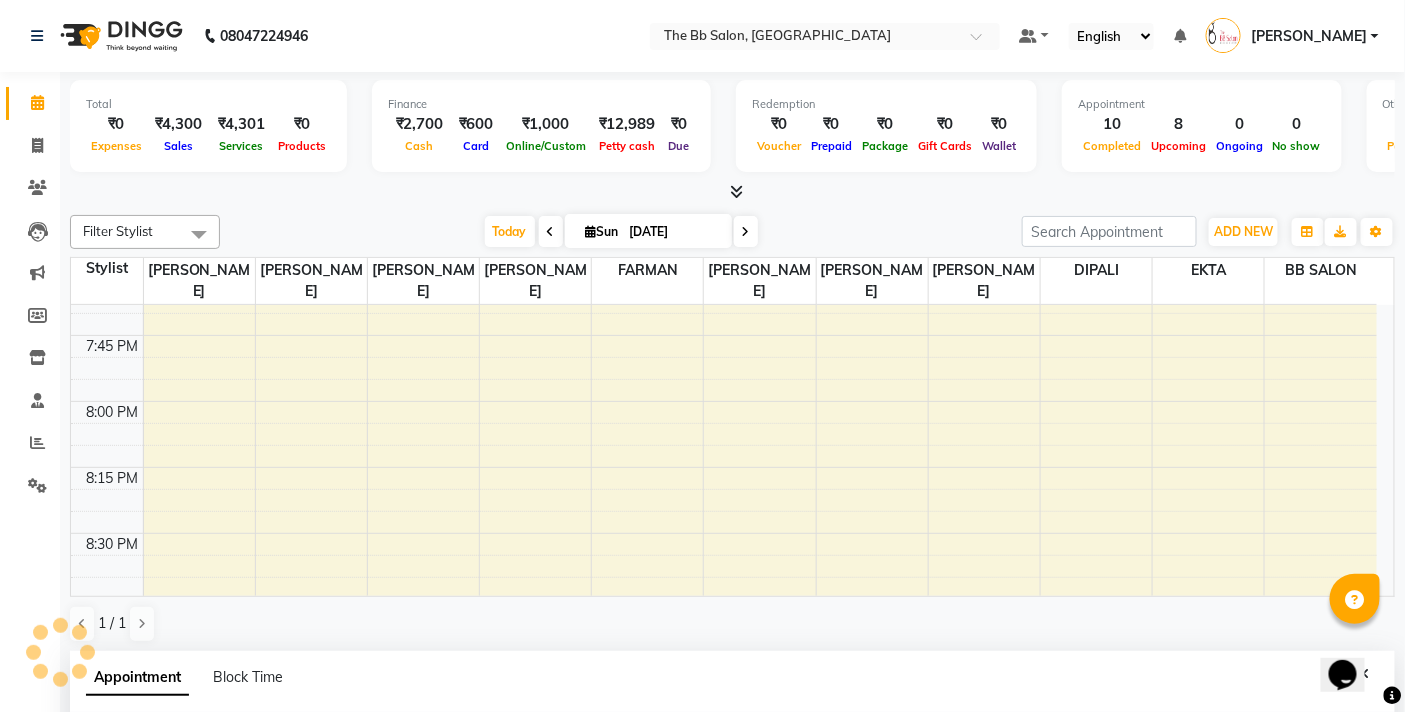 select on "83658" 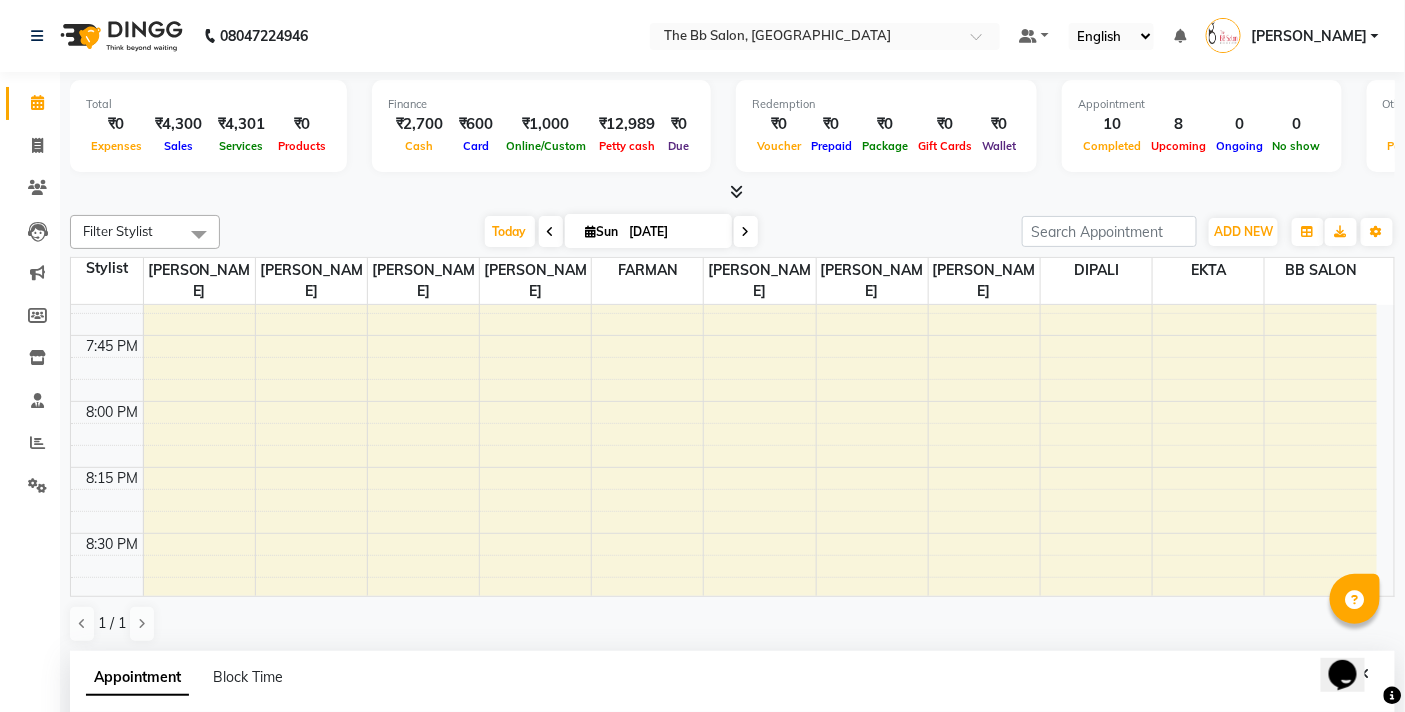 scroll, scrollTop: 392, scrollLeft: 0, axis: vertical 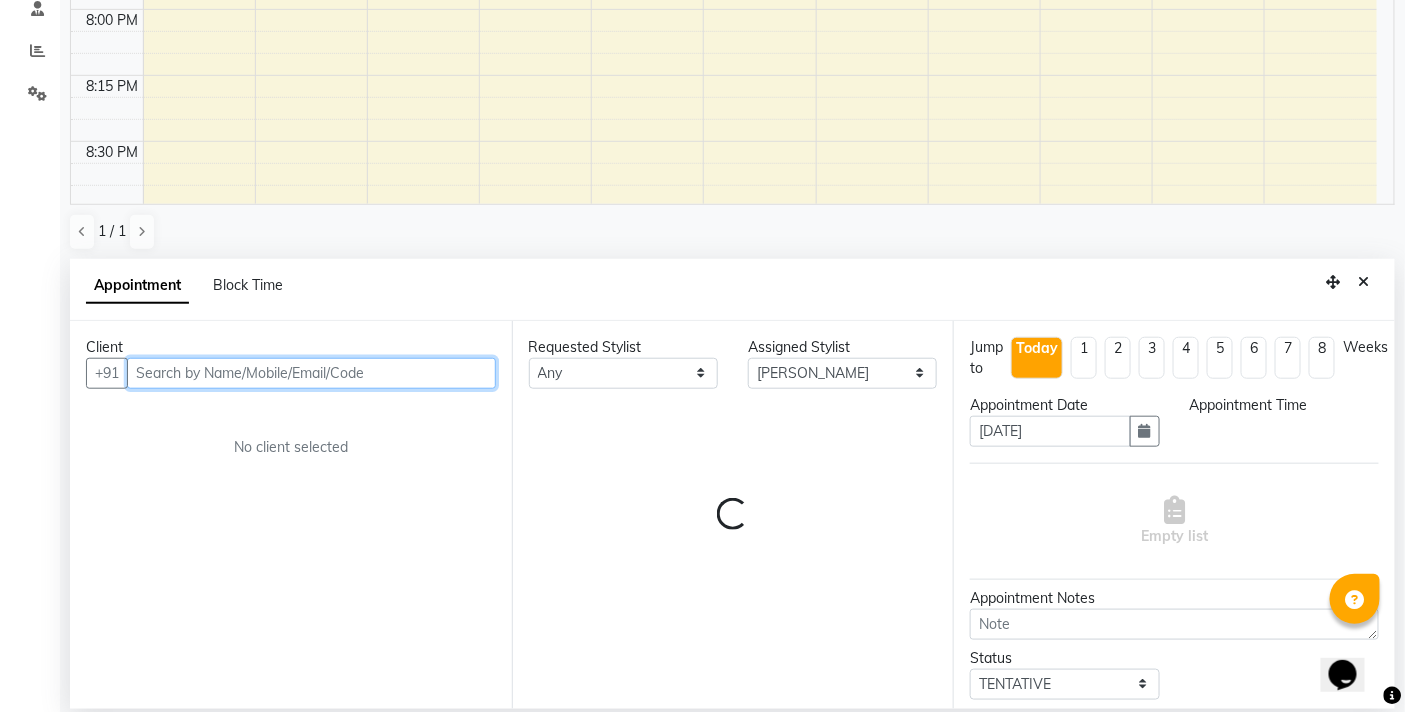 select on "1200" 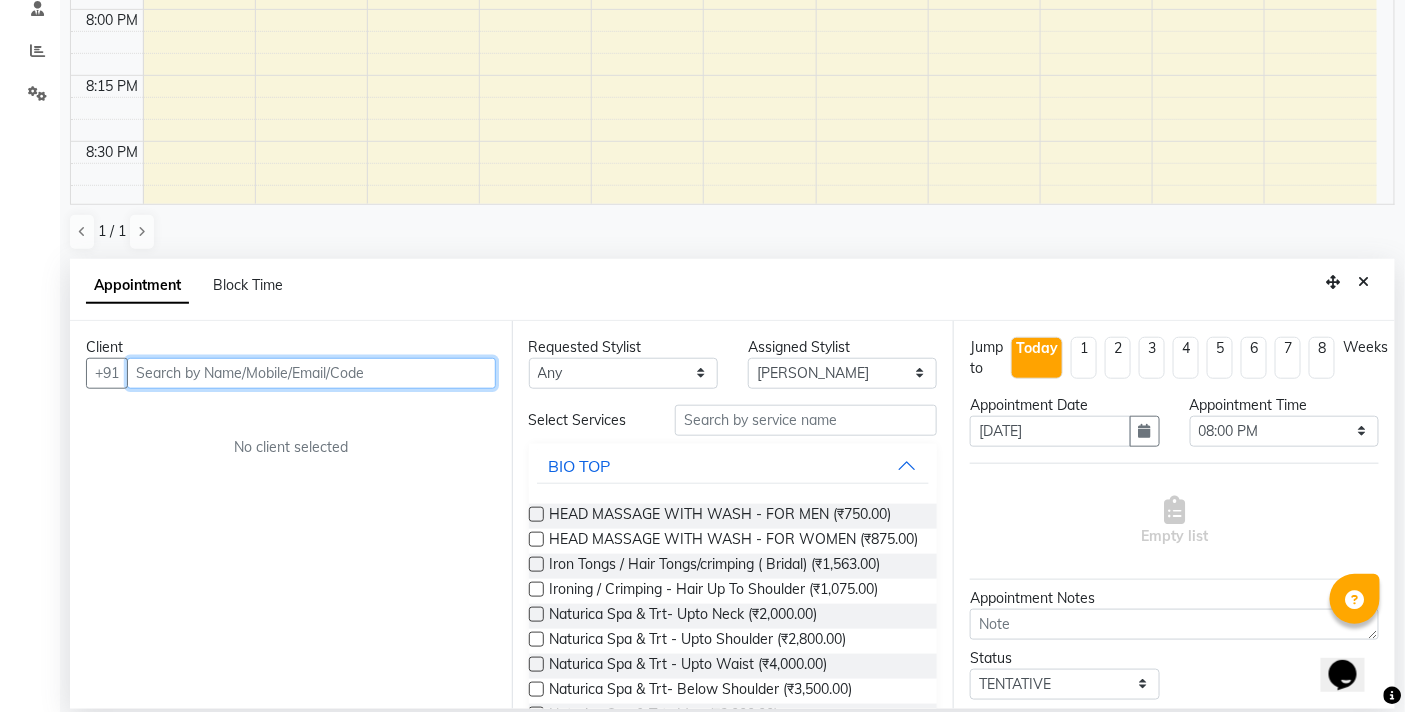 click at bounding box center (311, 373) 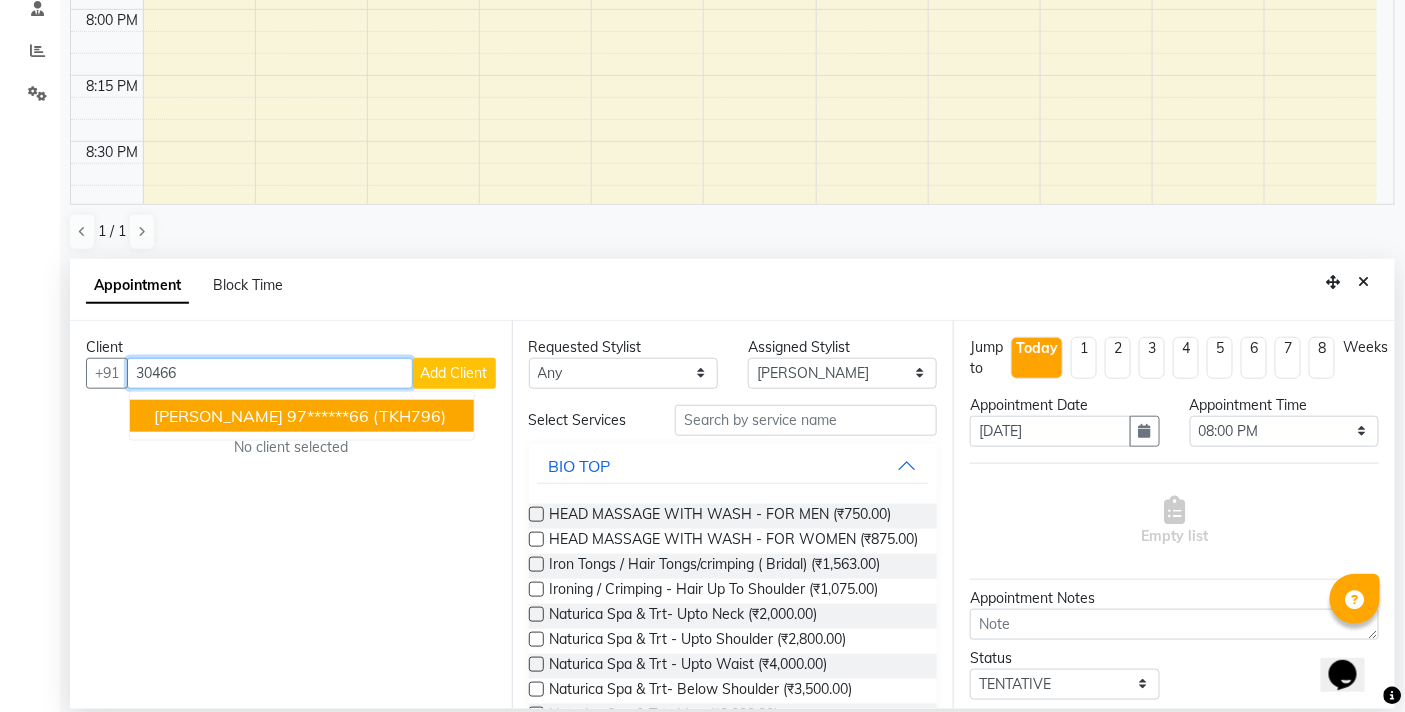 click on "97******66" at bounding box center (328, 416) 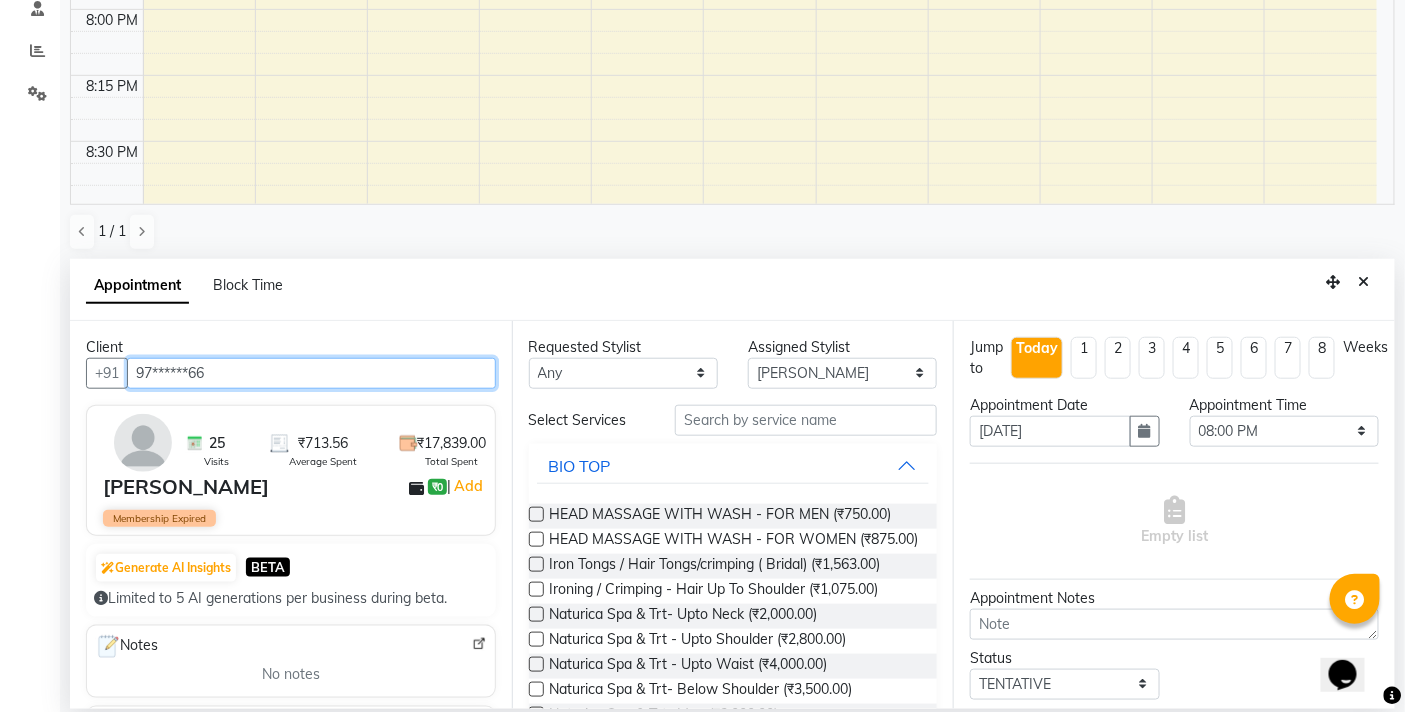 type on "97******66" 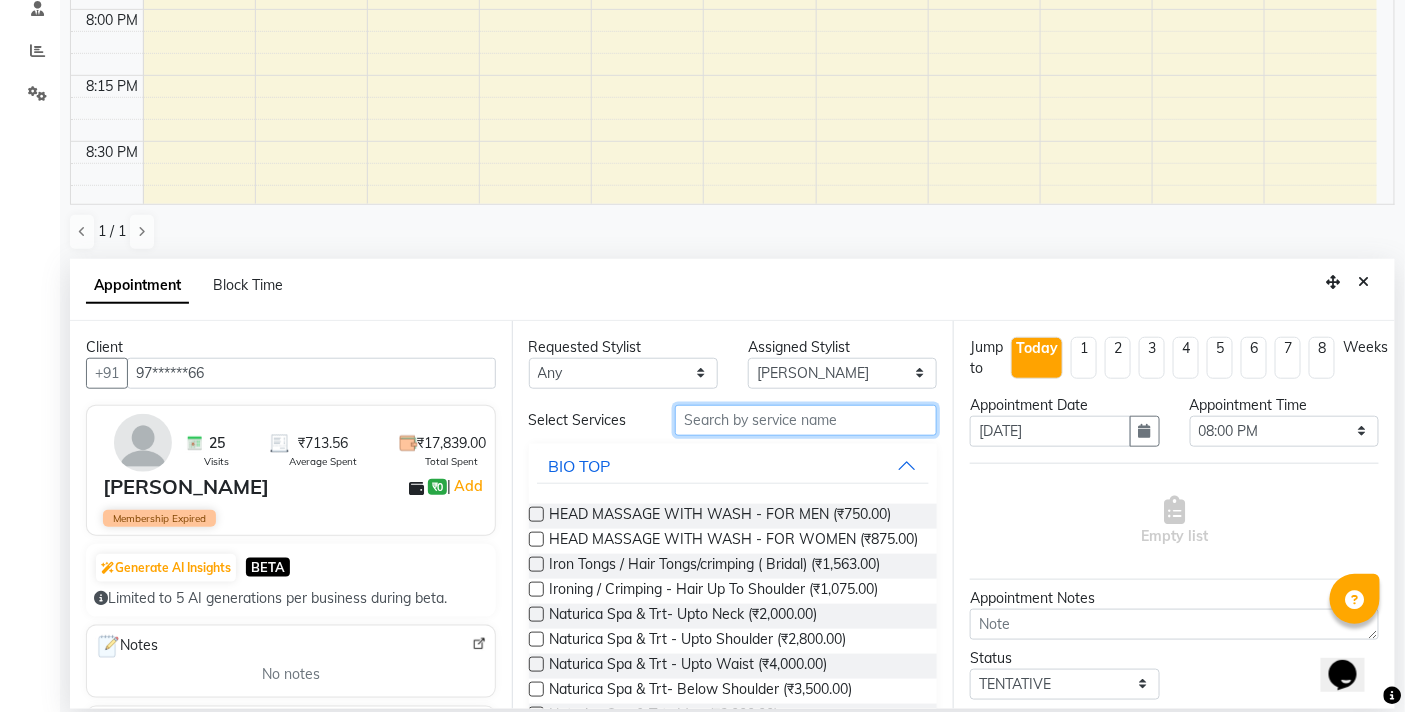 click at bounding box center [806, 420] 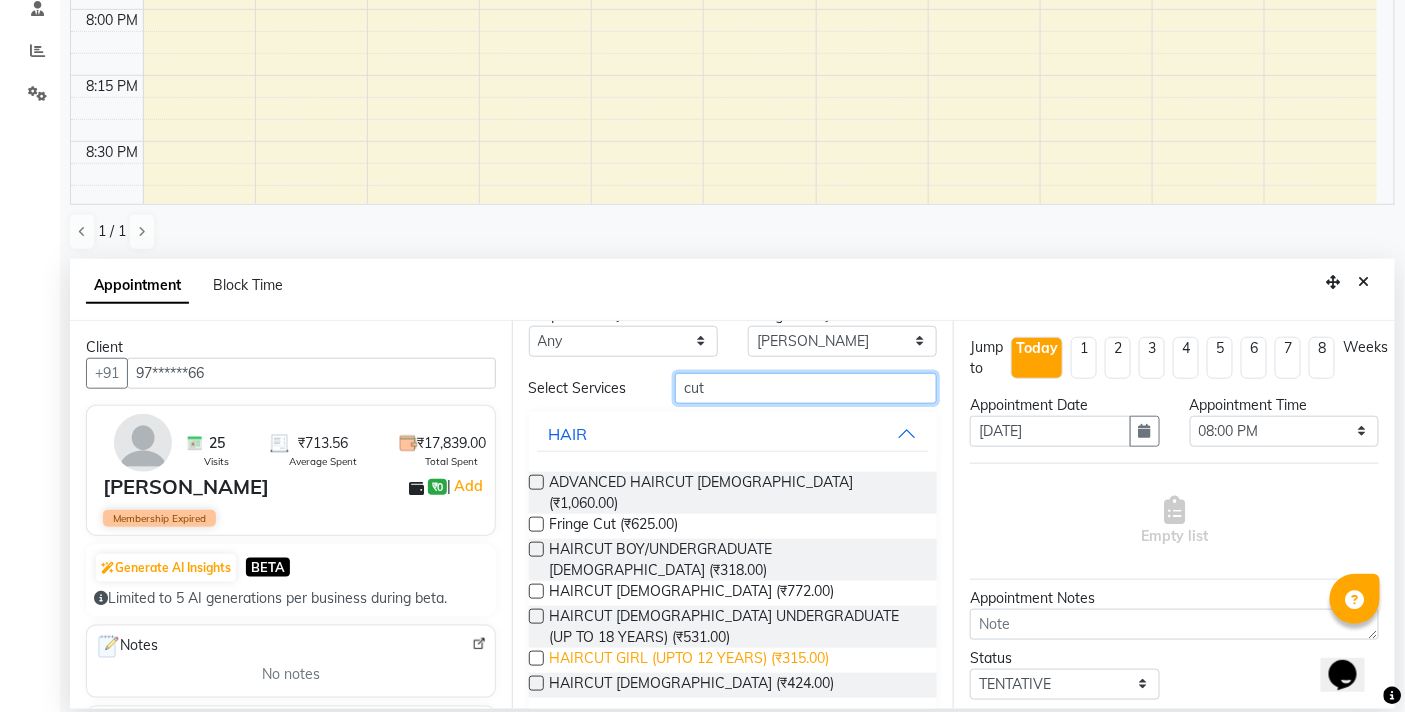 scroll, scrollTop: 62, scrollLeft: 0, axis: vertical 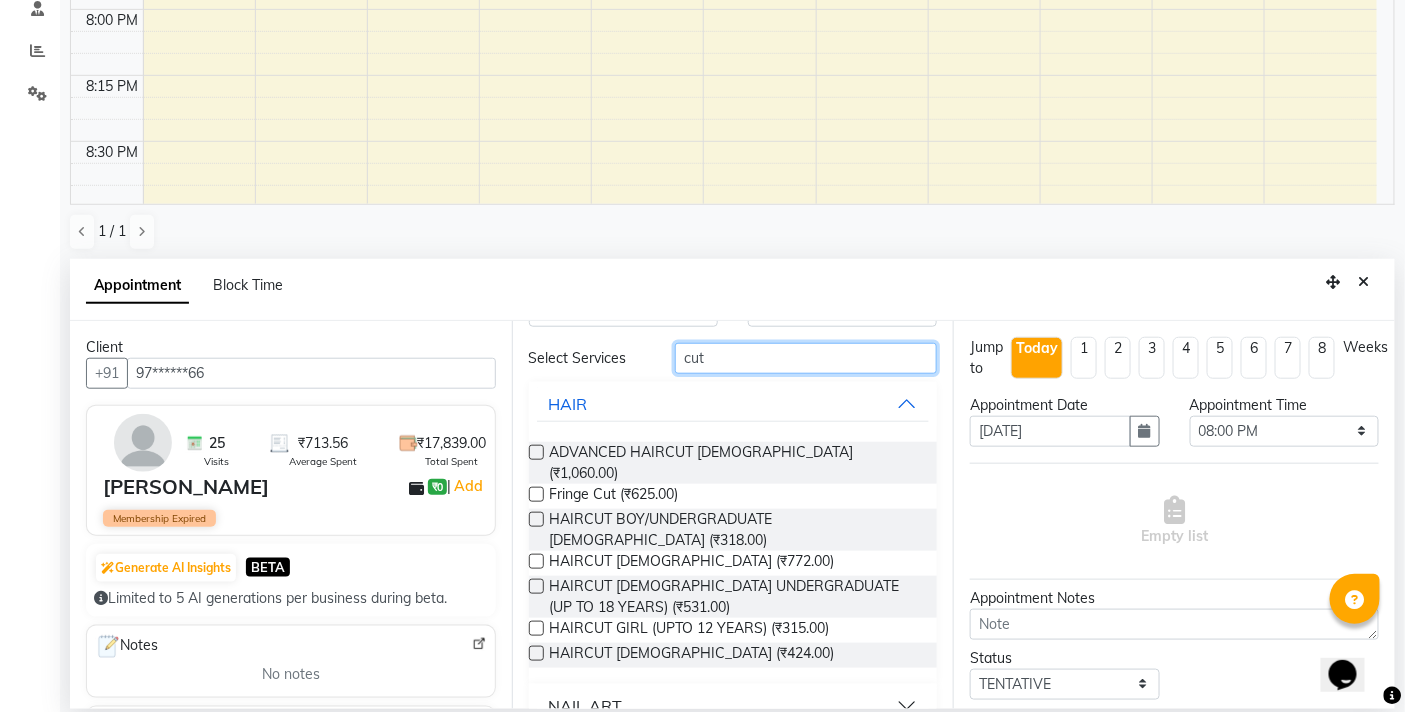 type on "cut" 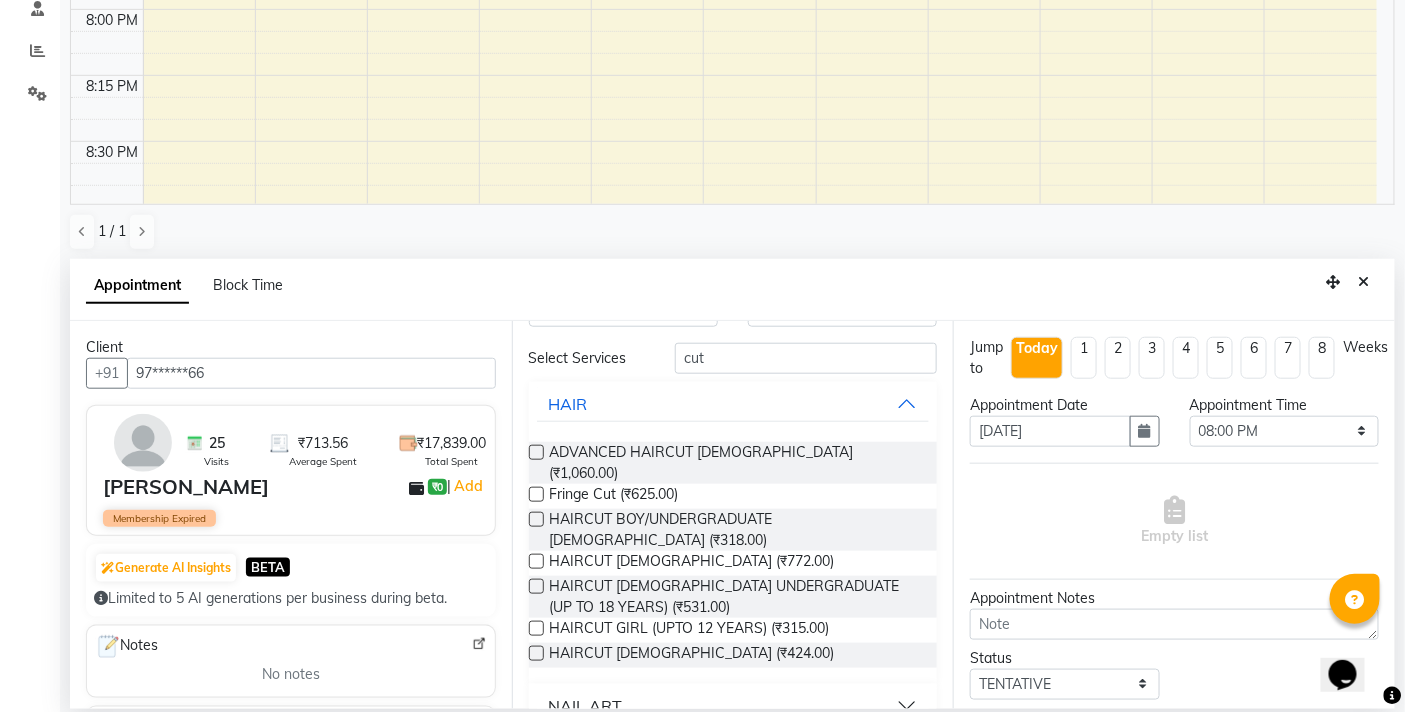 click at bounding box center (536, 653) 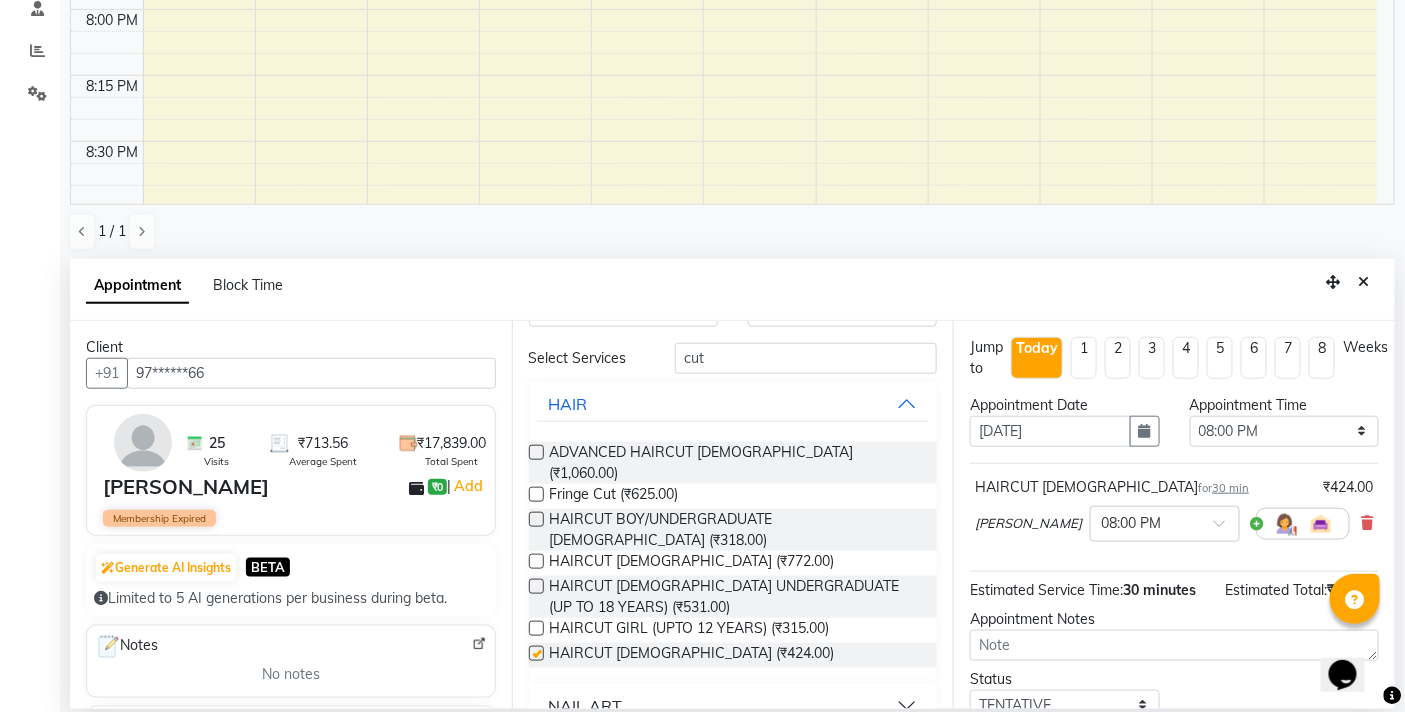 checkbox on "false" 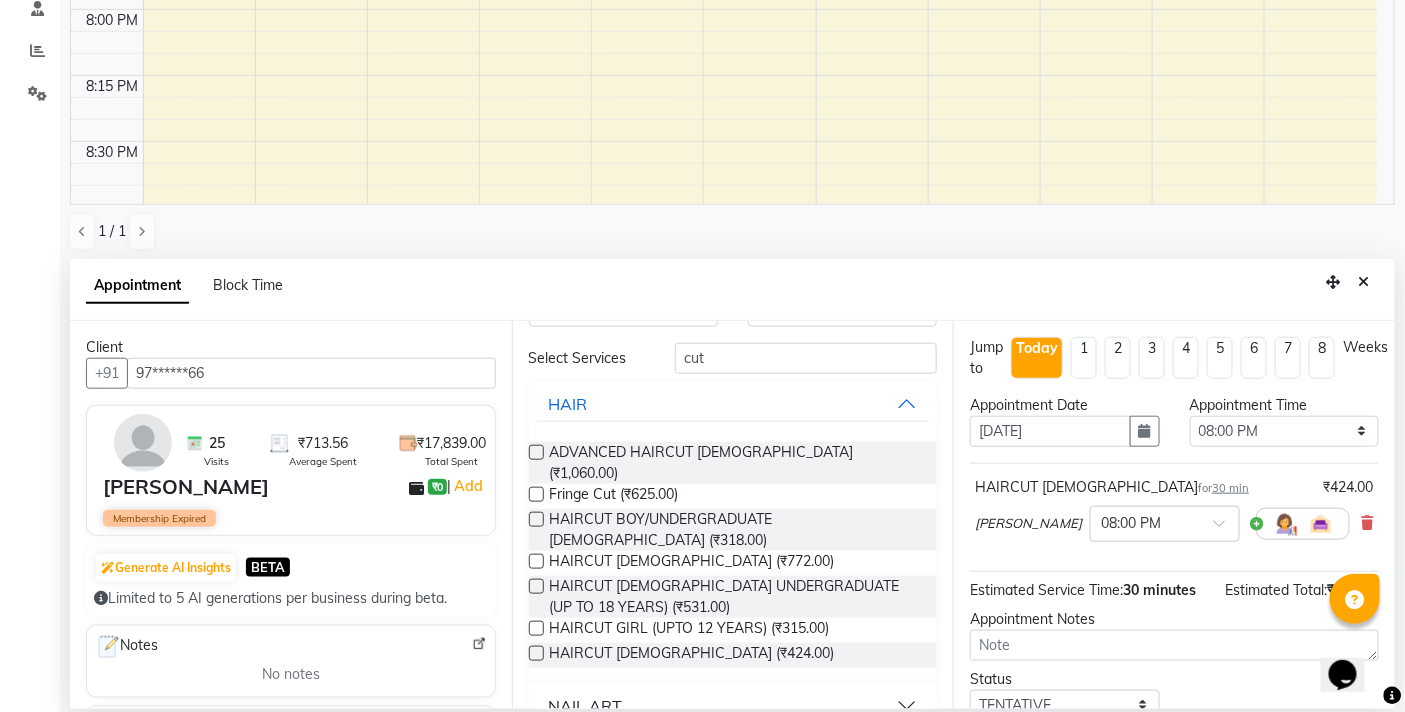 scroll, scrollTop: 158, scrollLeft: 0, axis: vertical 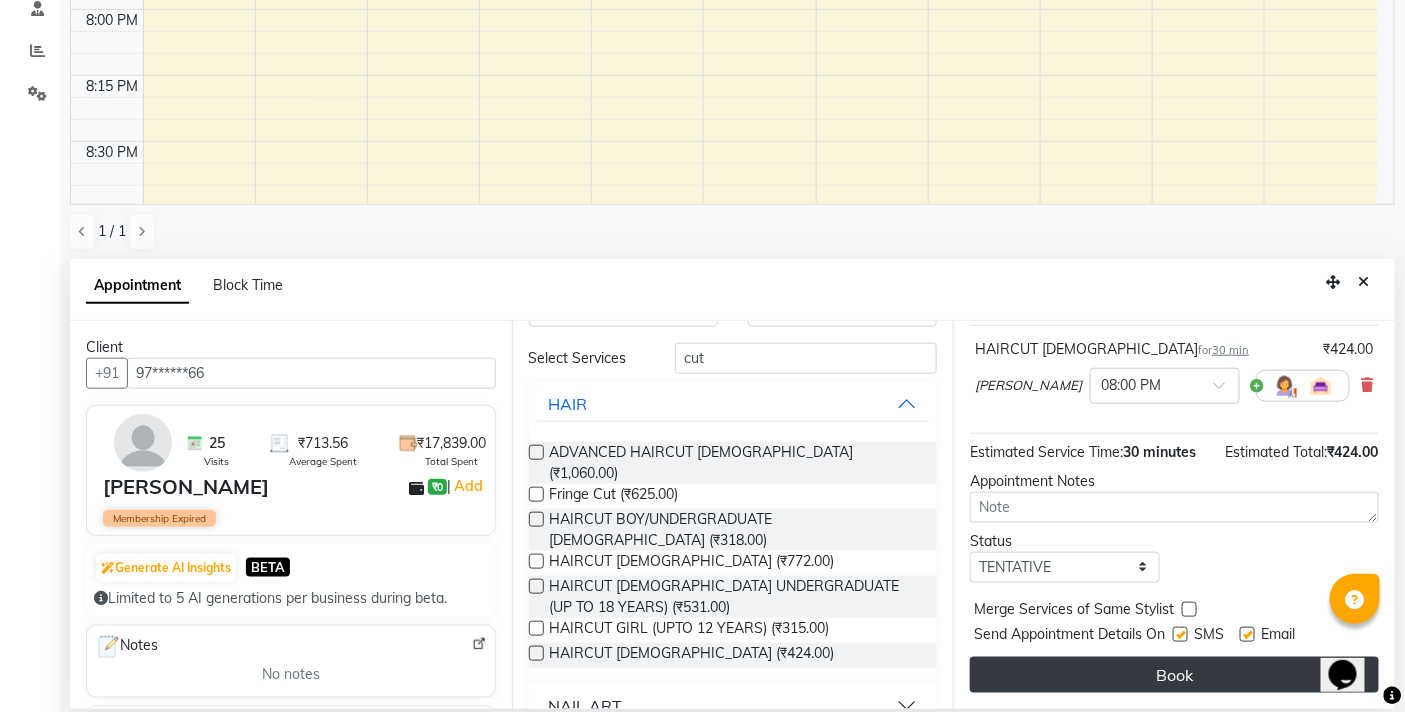 click on "Book" at bounding box center [1174, 675] 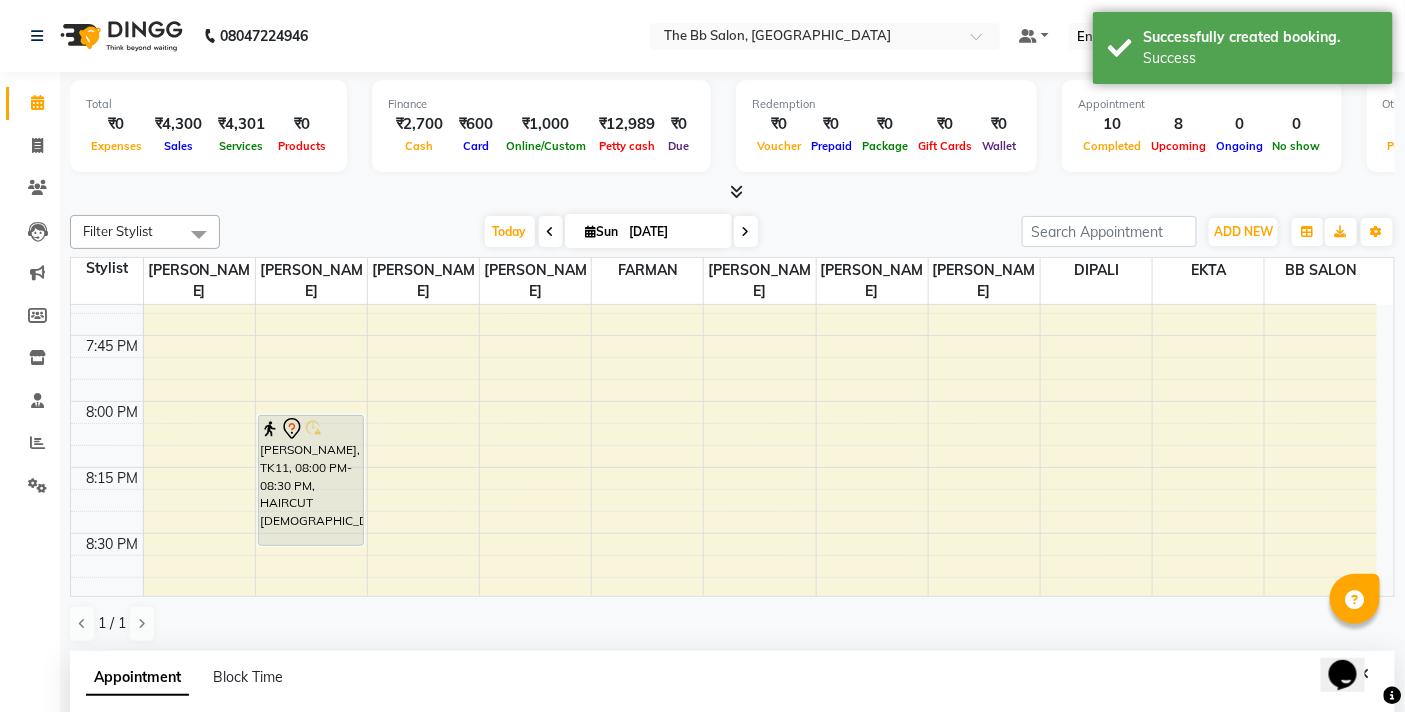 scroll, scrollTop: 111, scrollLeft: 0, axis: vertical 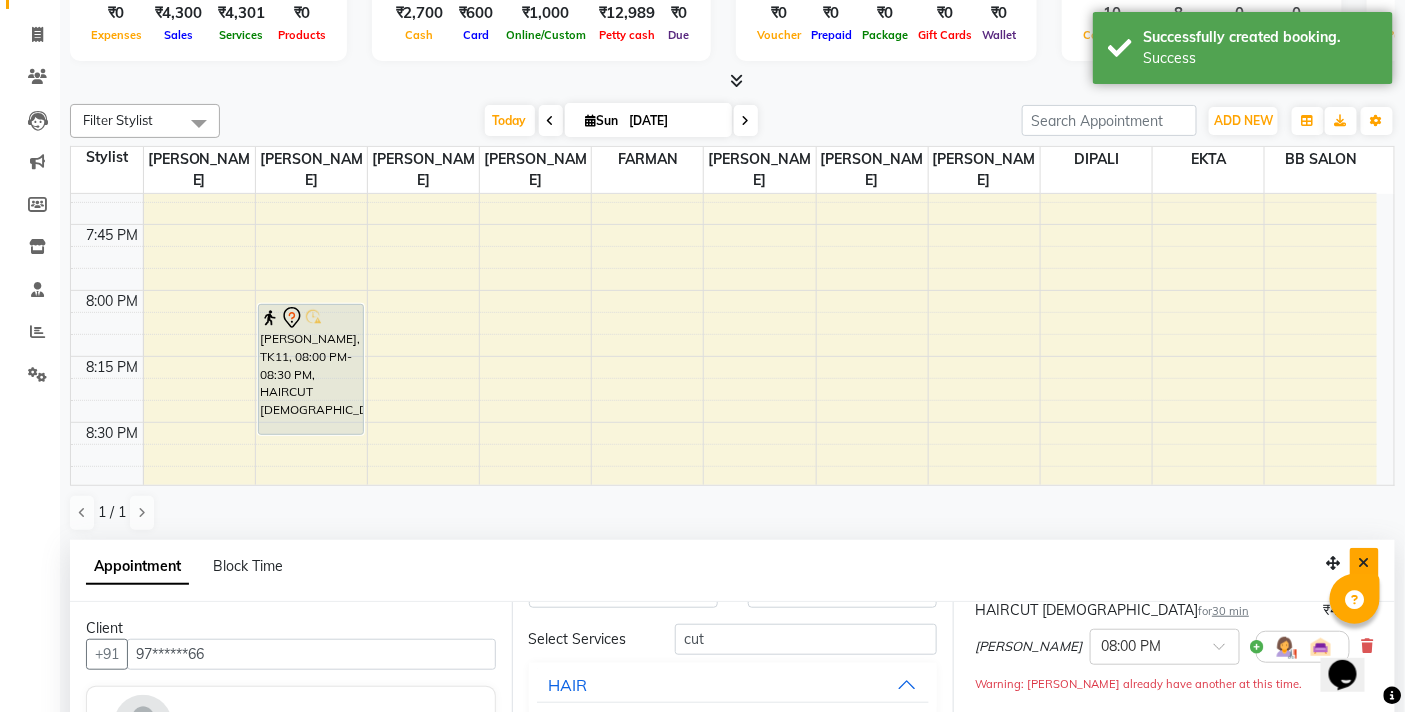 click at bounding box center (1364, 563) 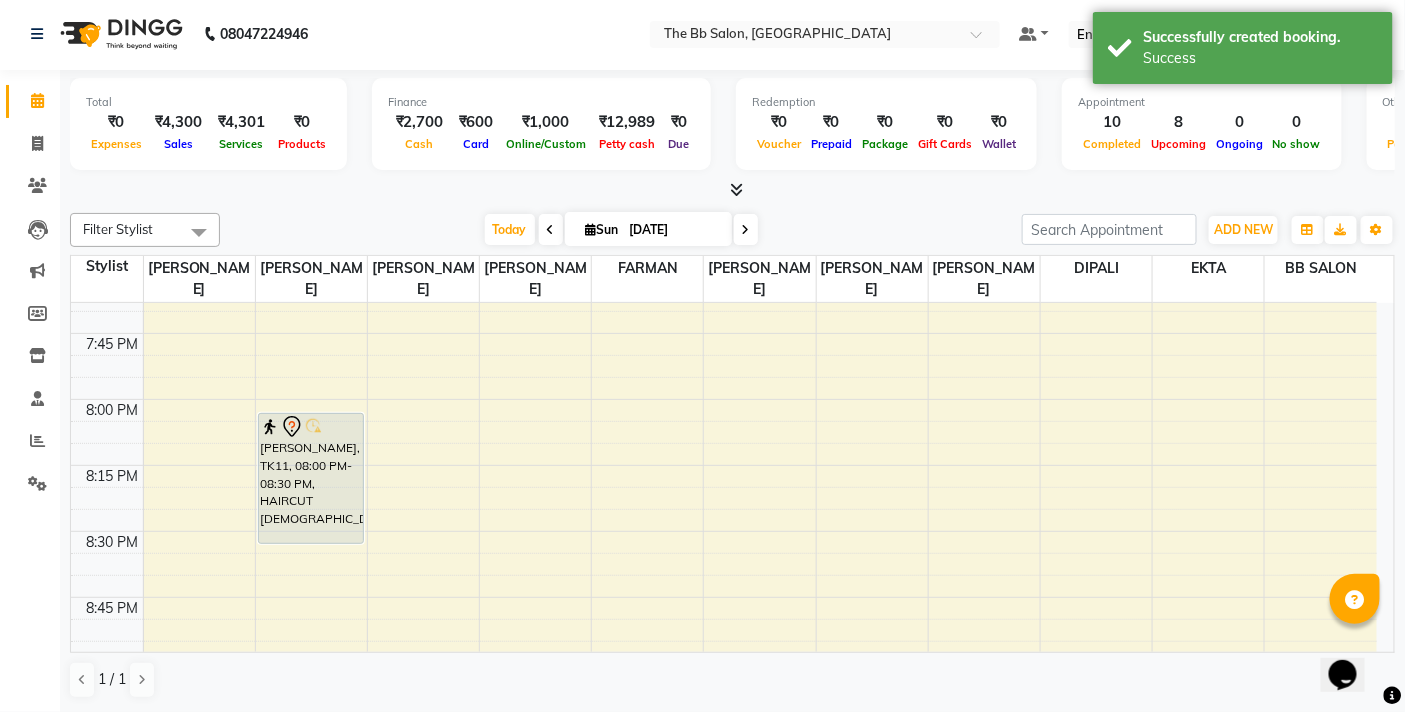 scroll, scrollTop: 1, scrollLeft: 0, axis: vertical 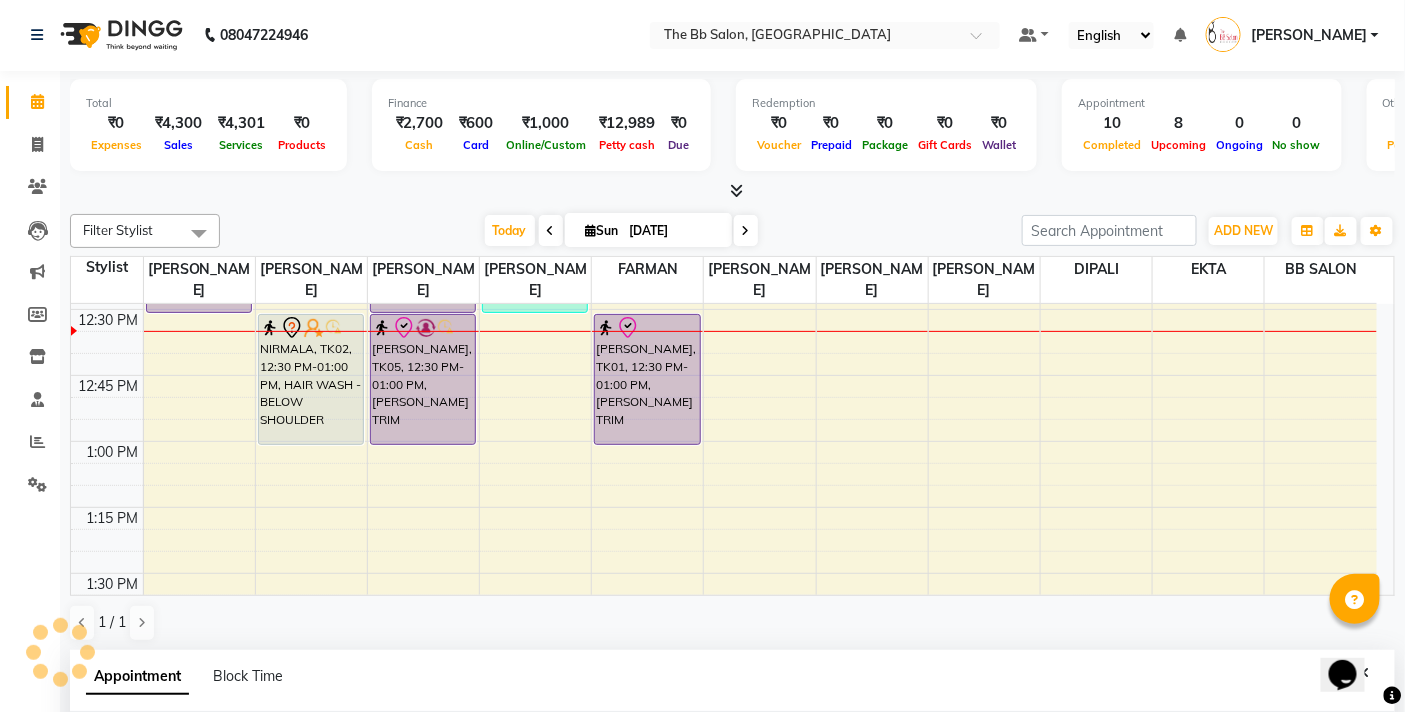 select on "83660" 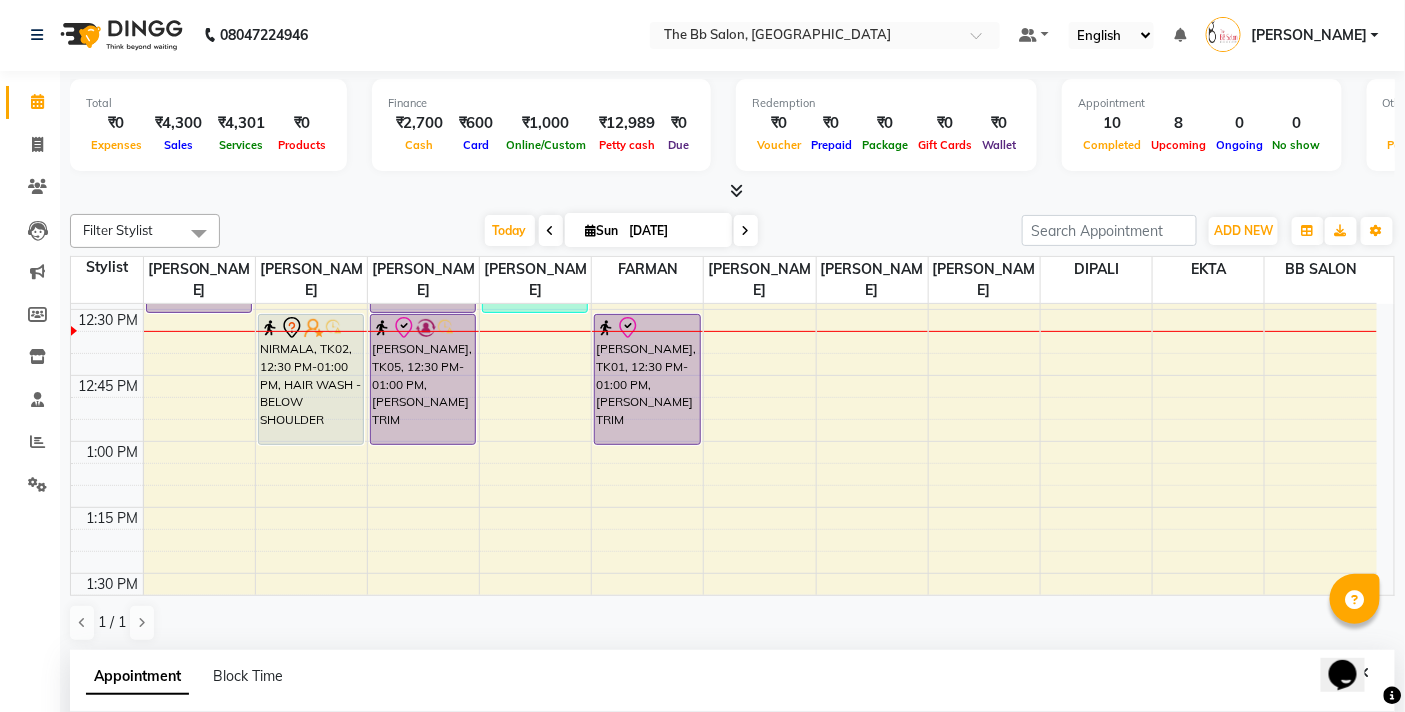 scroll, scrollTop: 392, scrollLeft: 0, axis: vertical 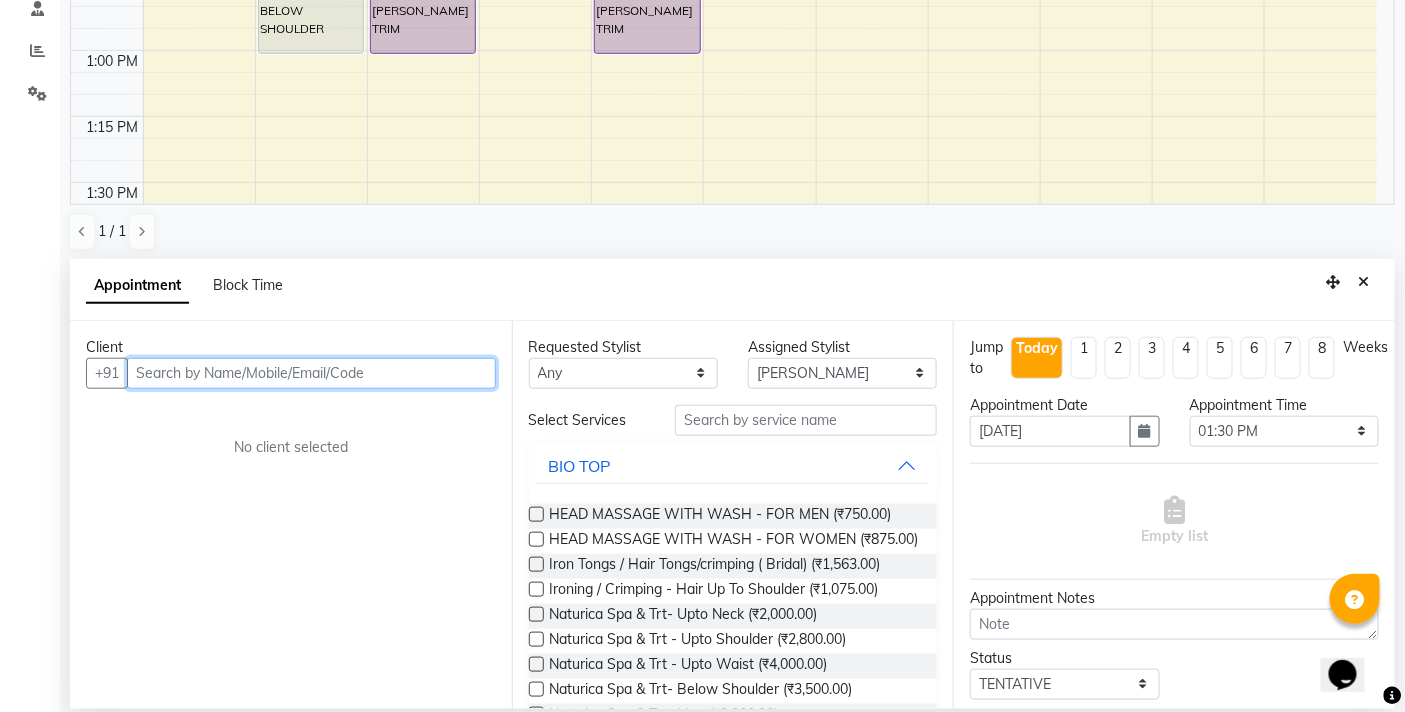 click at bounding box center (311, 373) 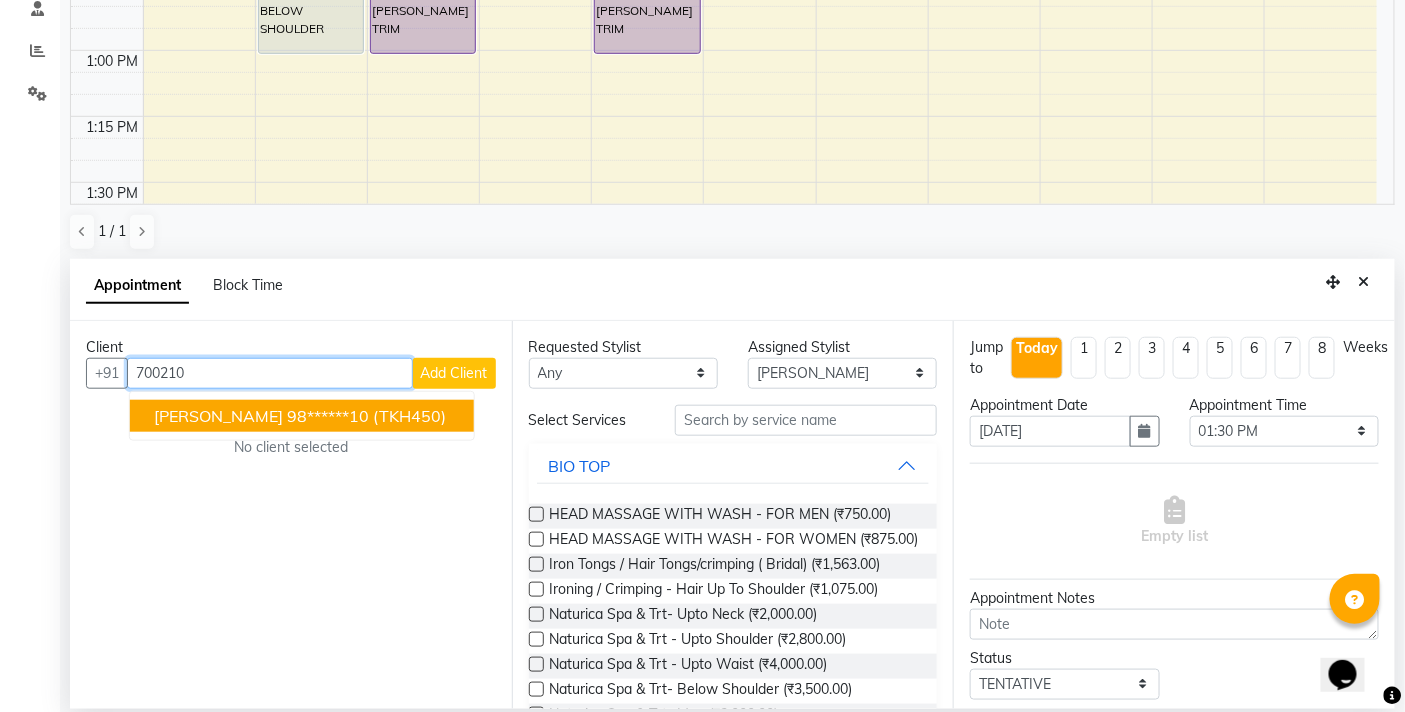 click on "98******10" at bounding box center (328, 416) 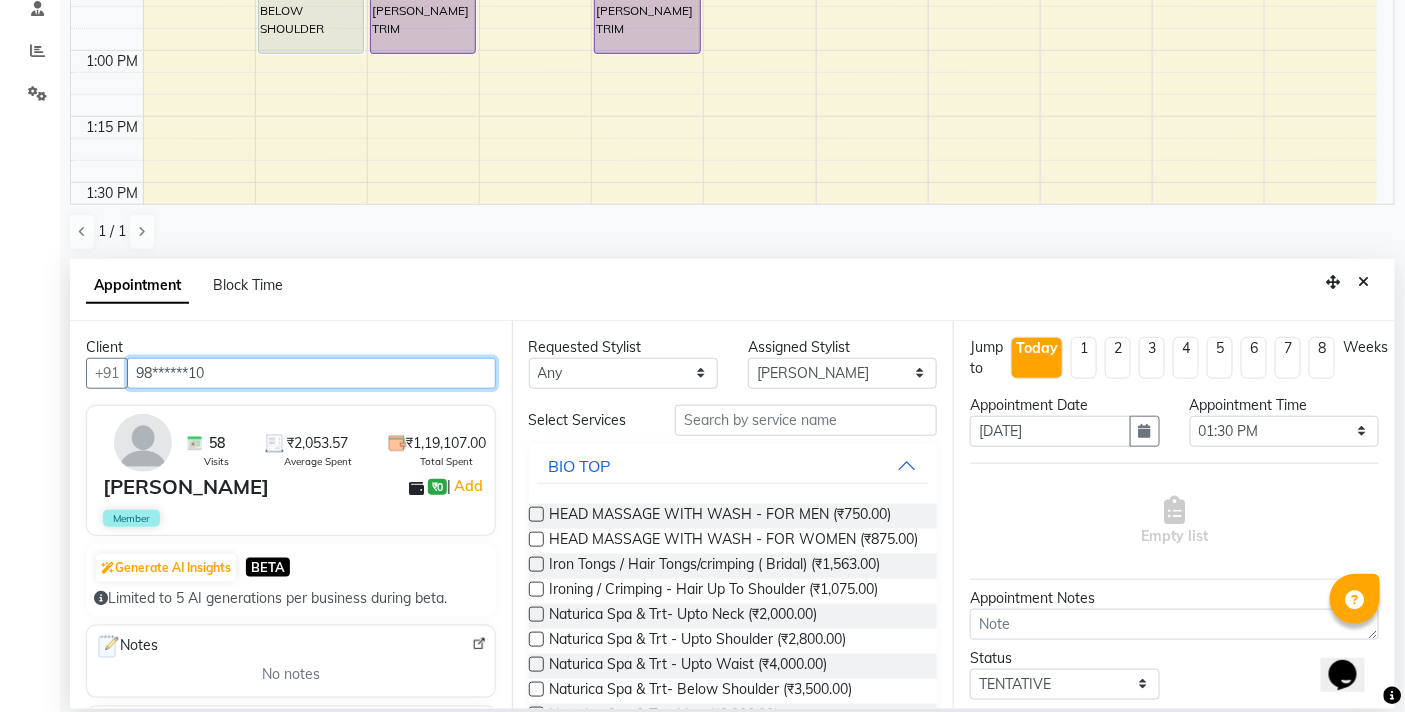 type on "98******10" 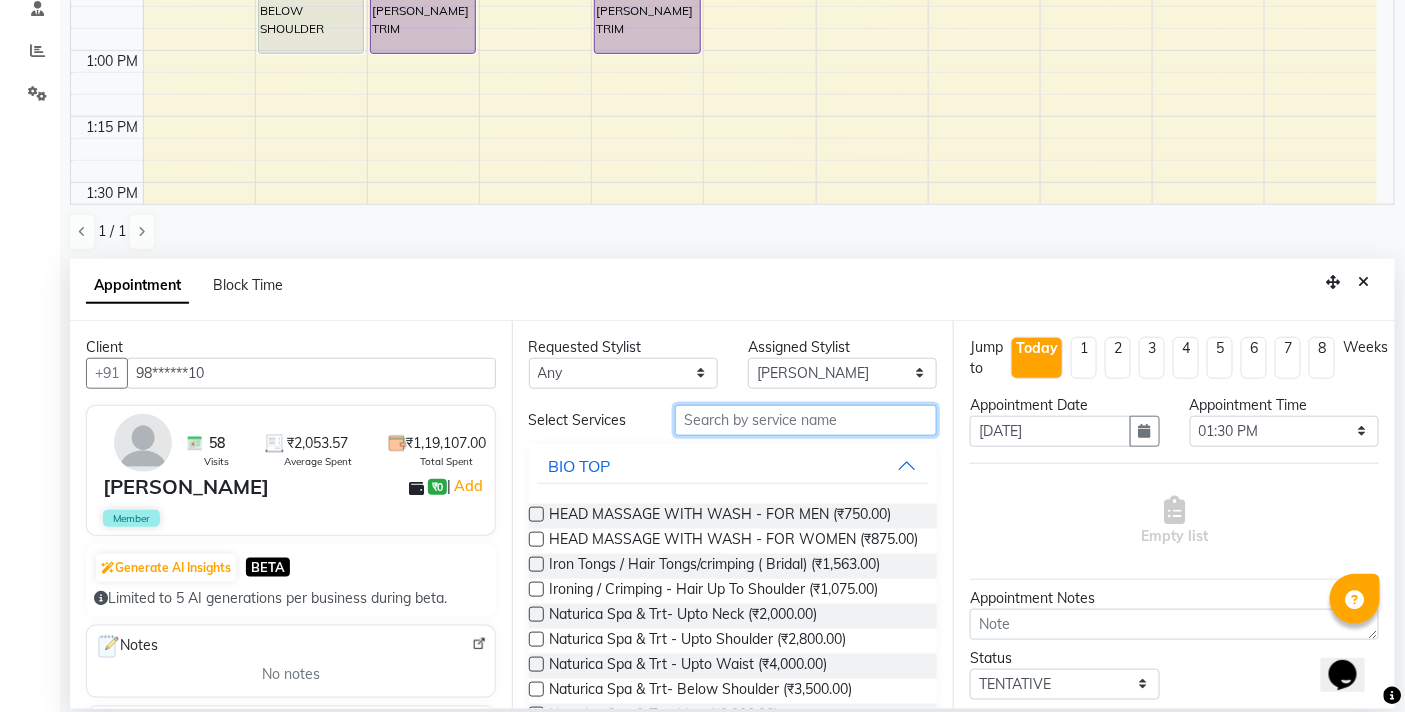 click at bounding box center [806, 420] 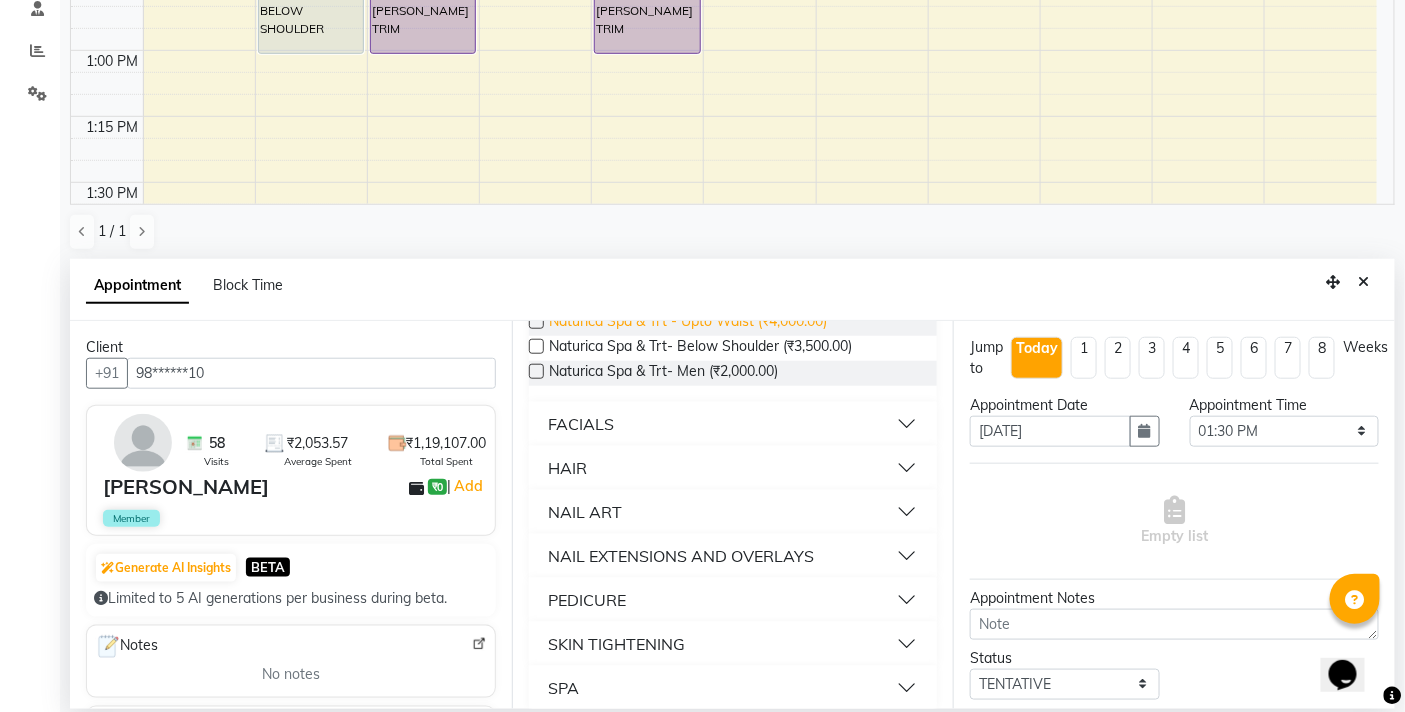 scroll, scrollTop: 260, scrollLeft: 0, axis: vertical 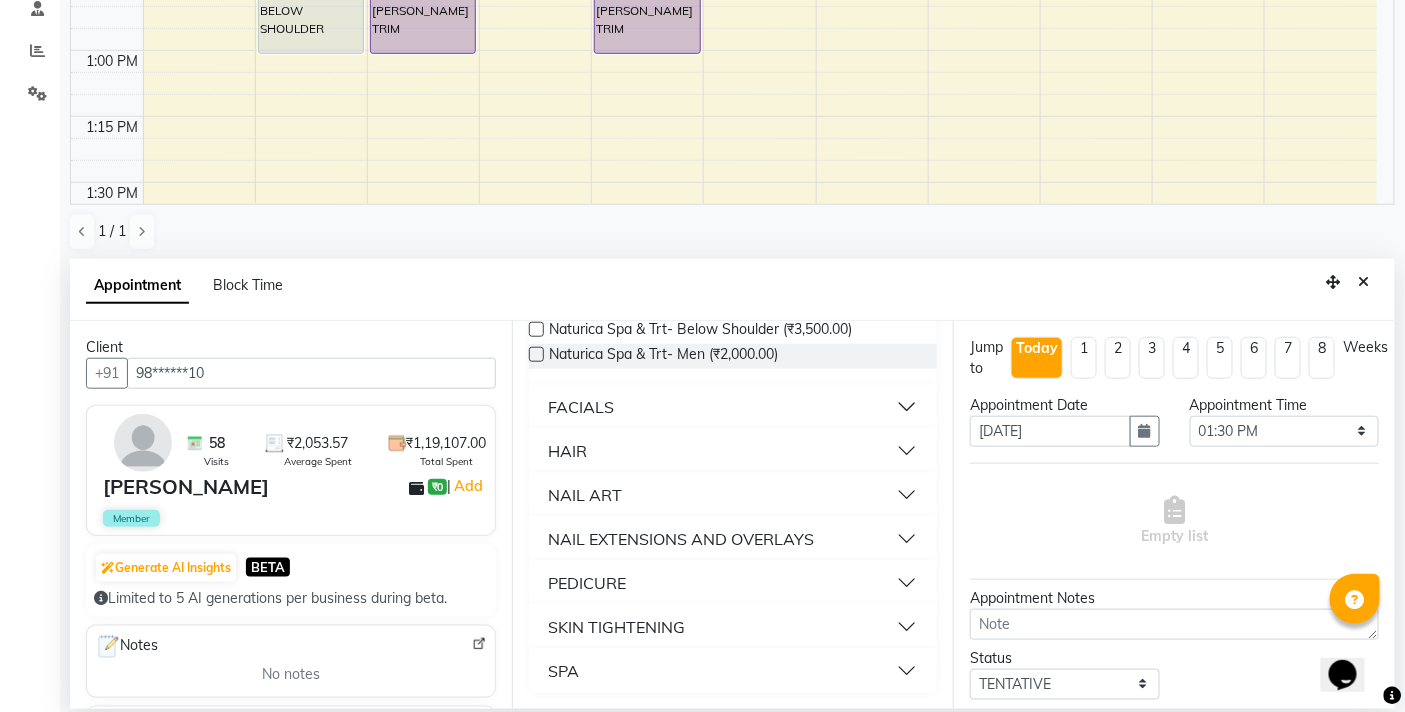 type on "na" 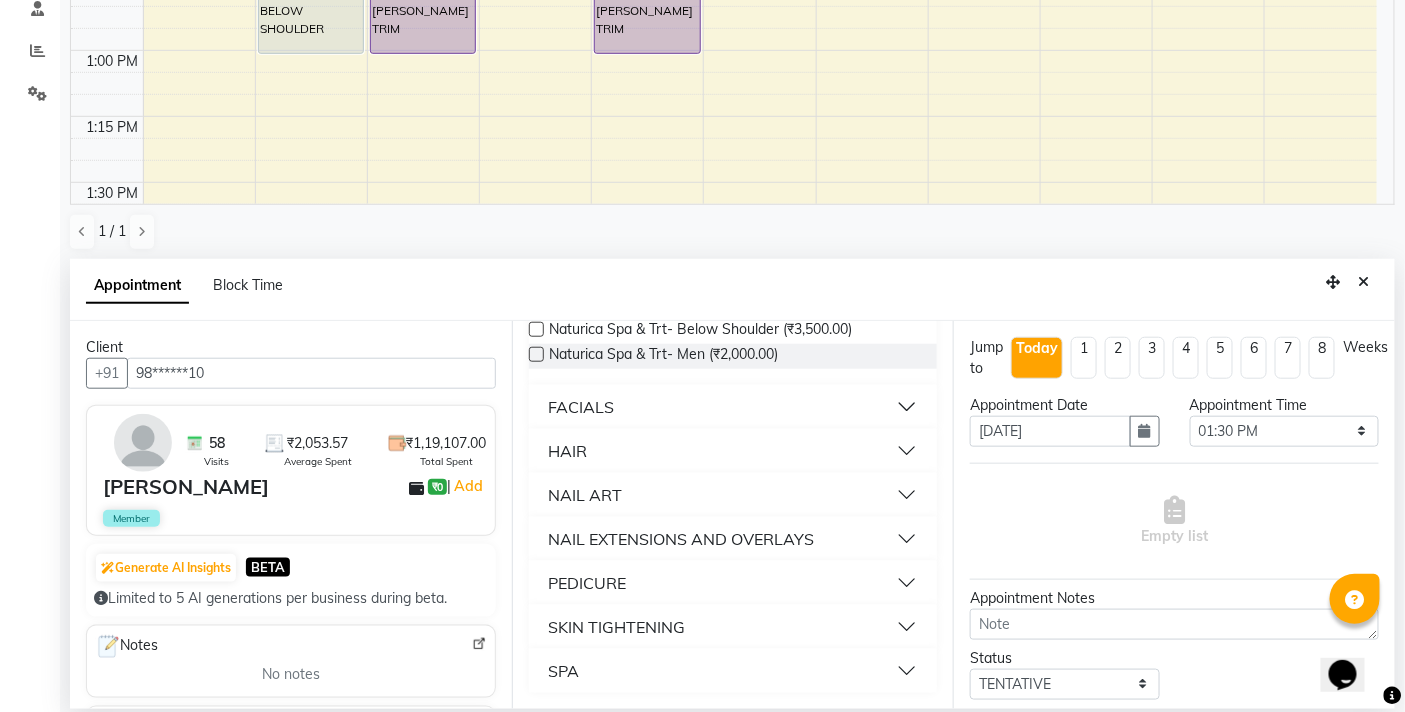 click on "SPA" at bounding box center [733, 671] 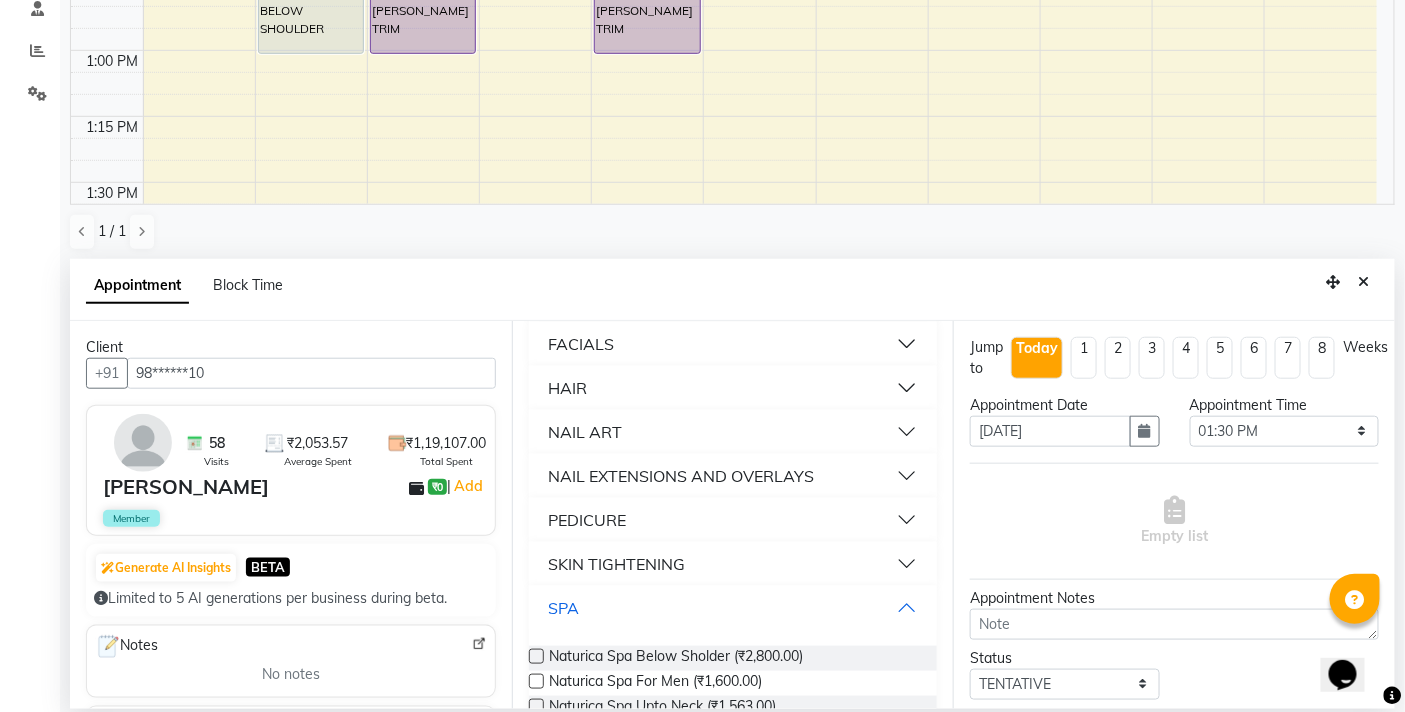 scroll, scrollTop: 416, scrollLeft: 0, axis: vertical 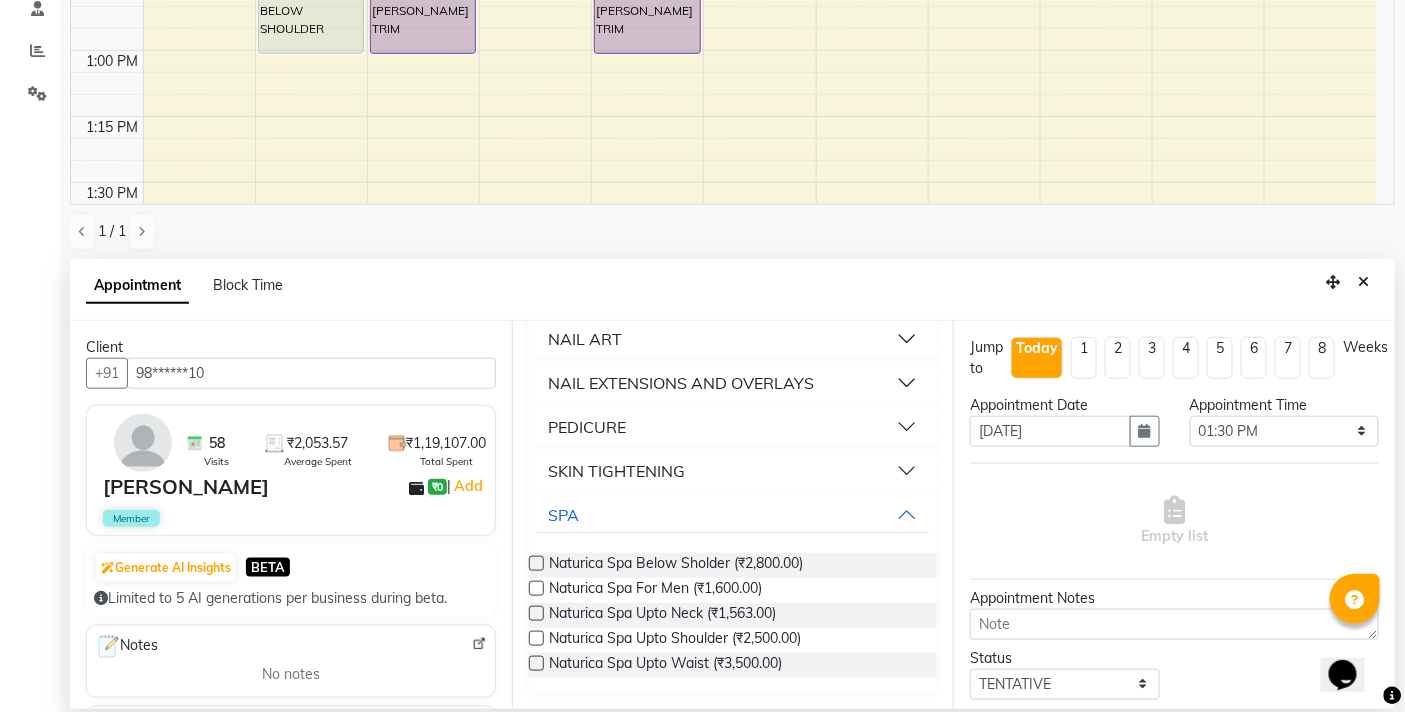click at bounding box center (536, 563) 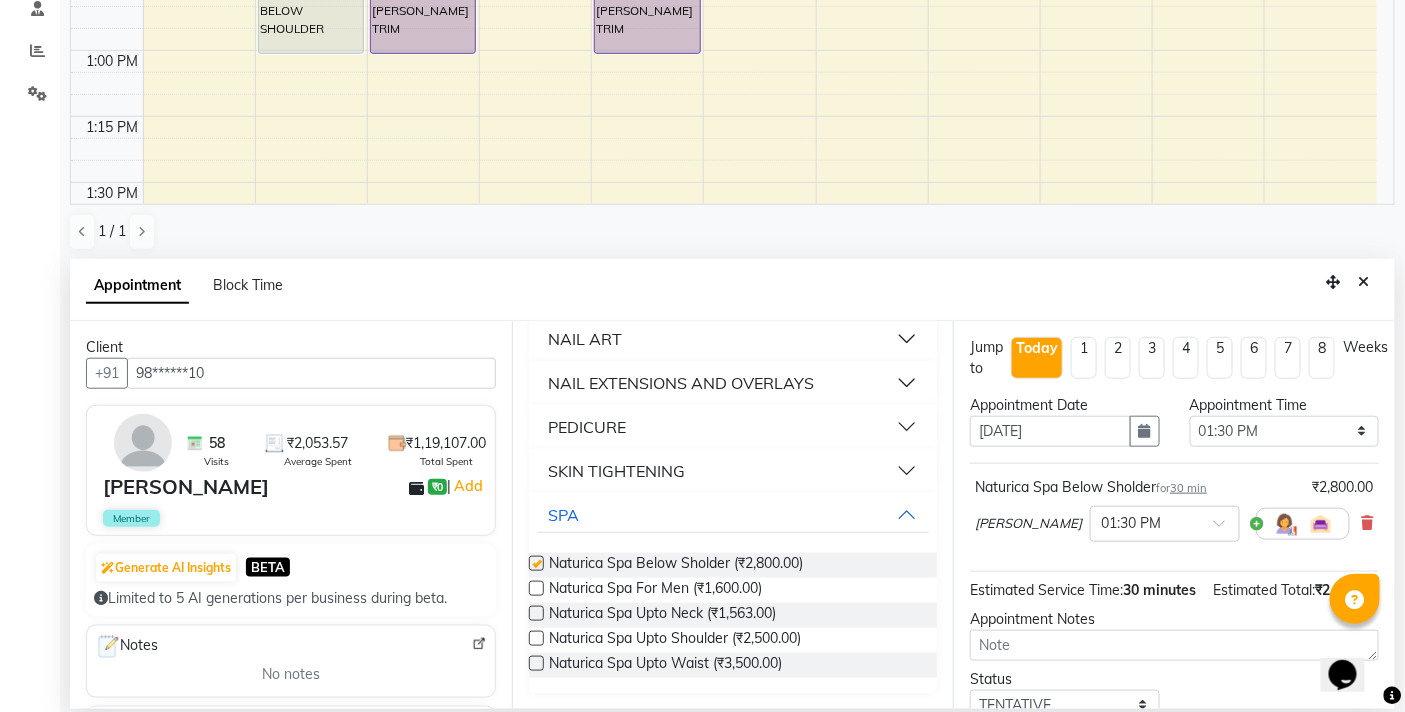 checkbox on "false" 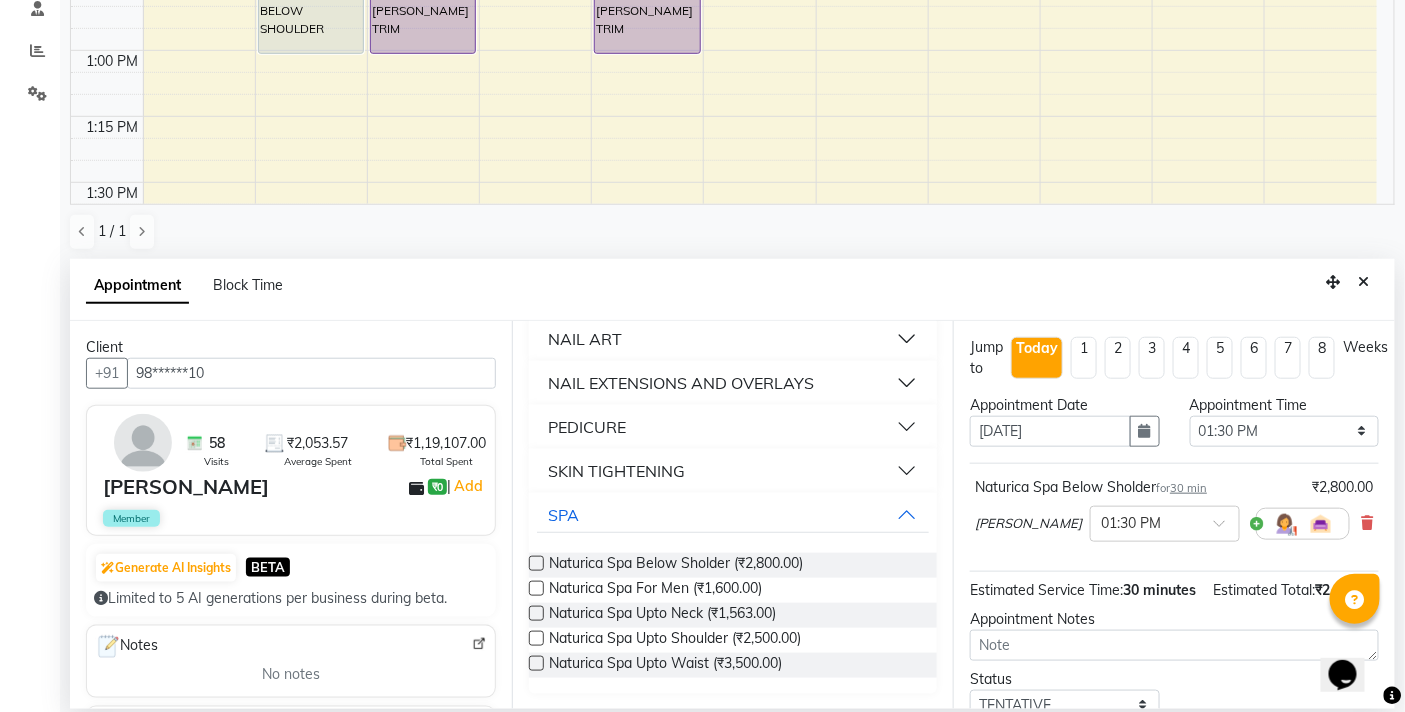scroll, scrollTop: 158, scrollLeft: 0, axis: vertical 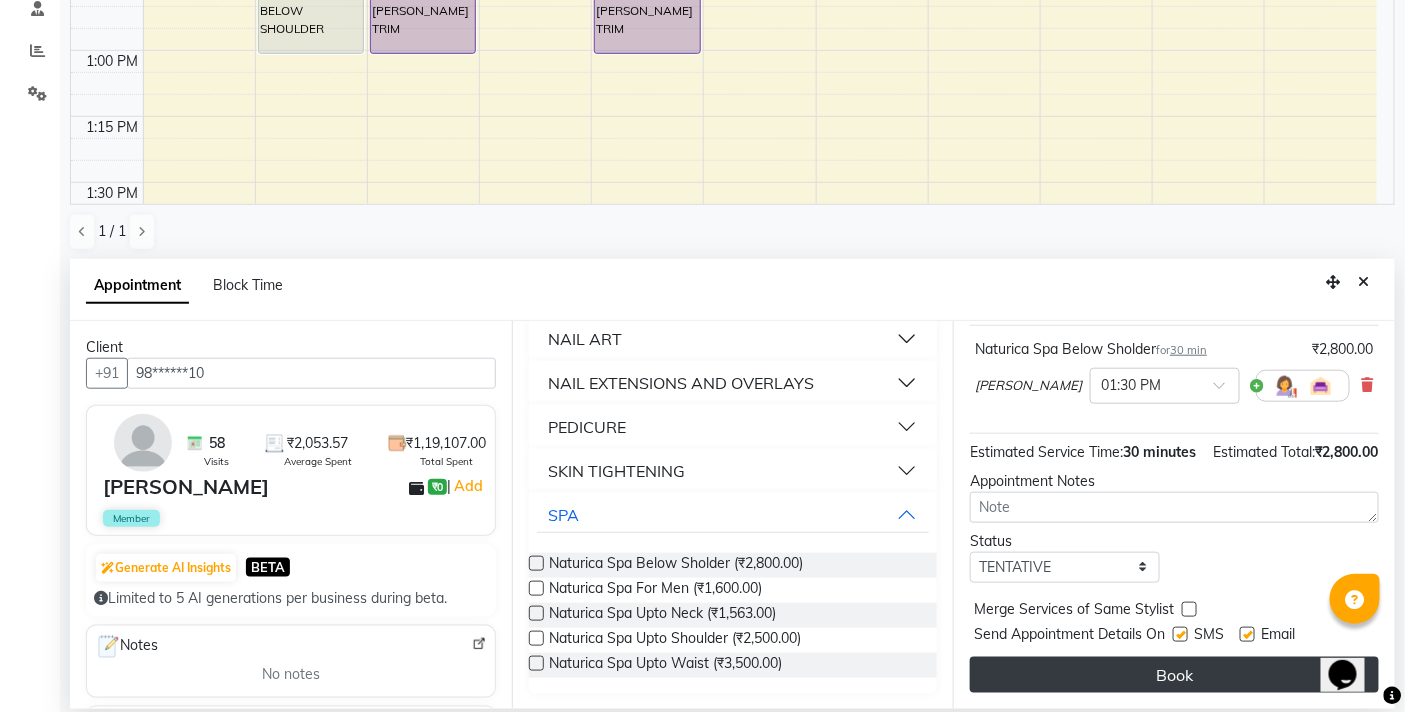click on "Book" at bounding box center [1174, 675] 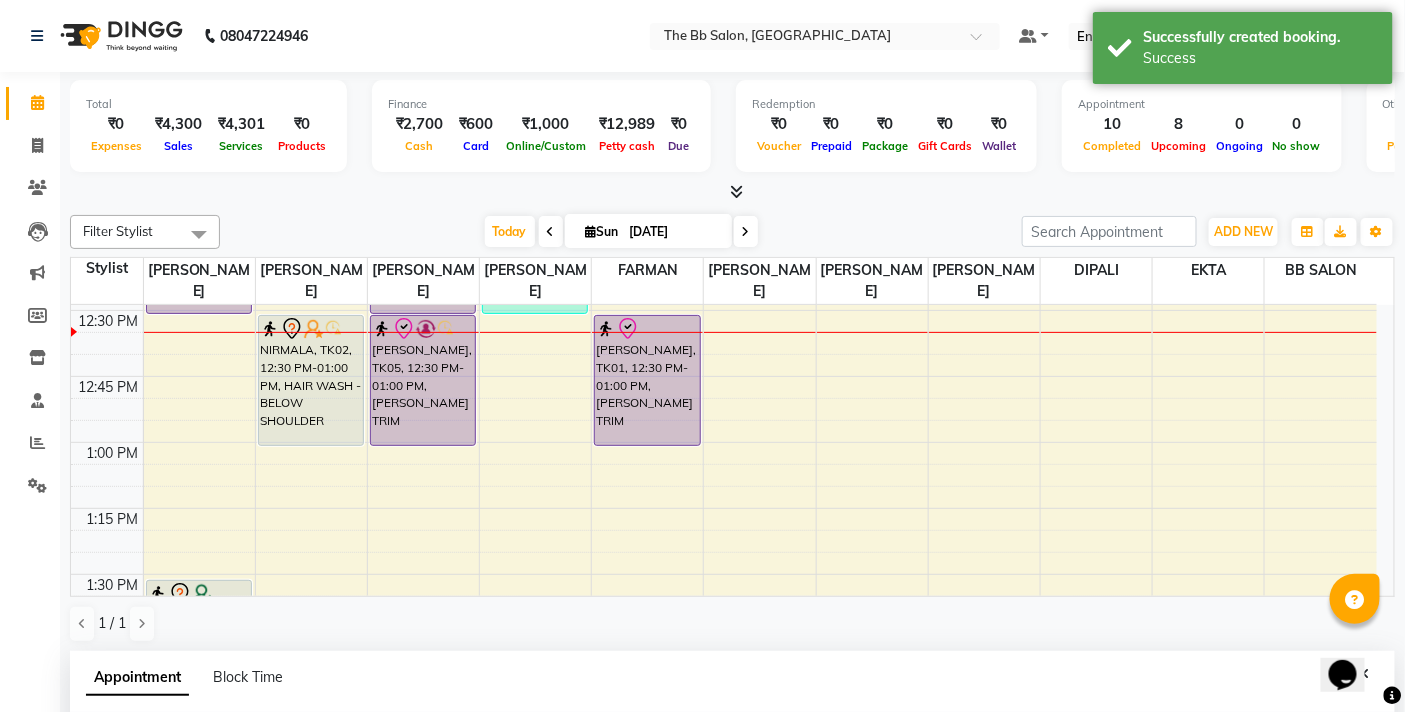 scroll, scrollTop: 111, scrollLeft: 0, axis: vertical 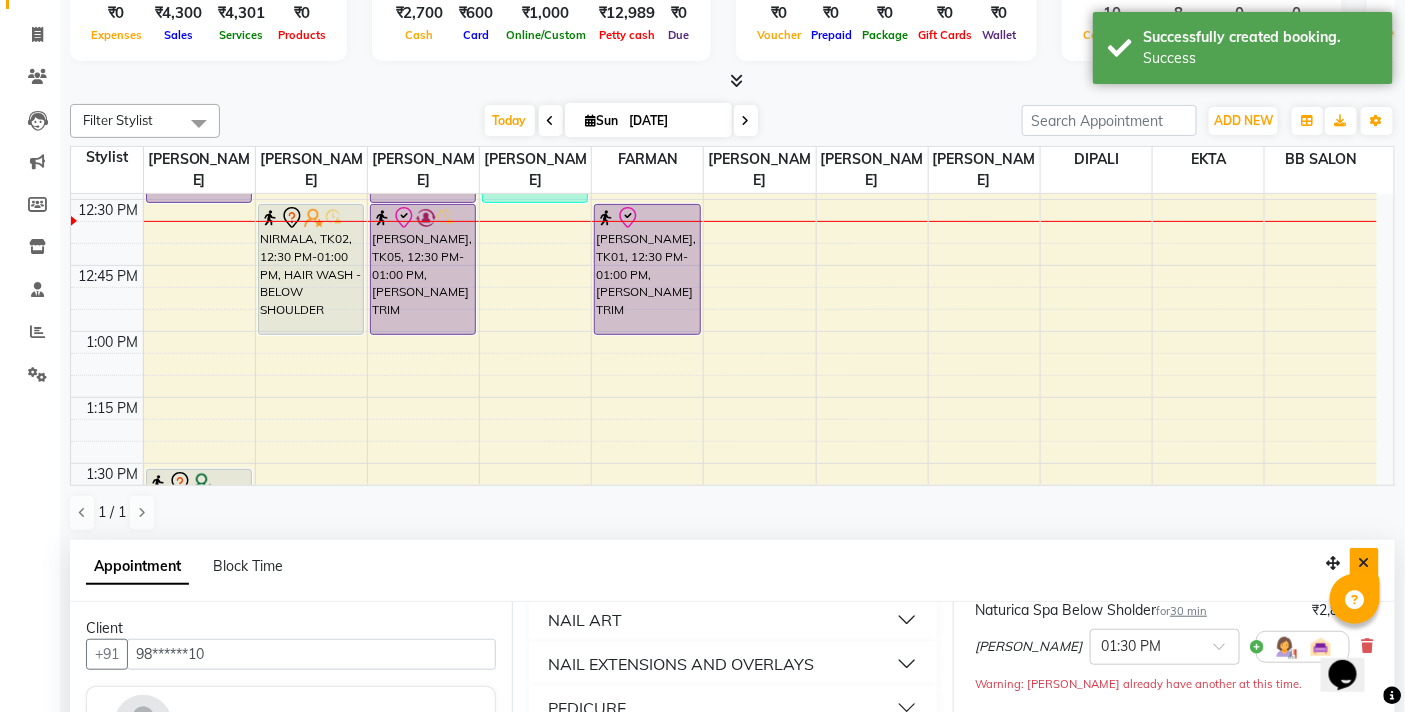 click at bounding box center [1364, 563] 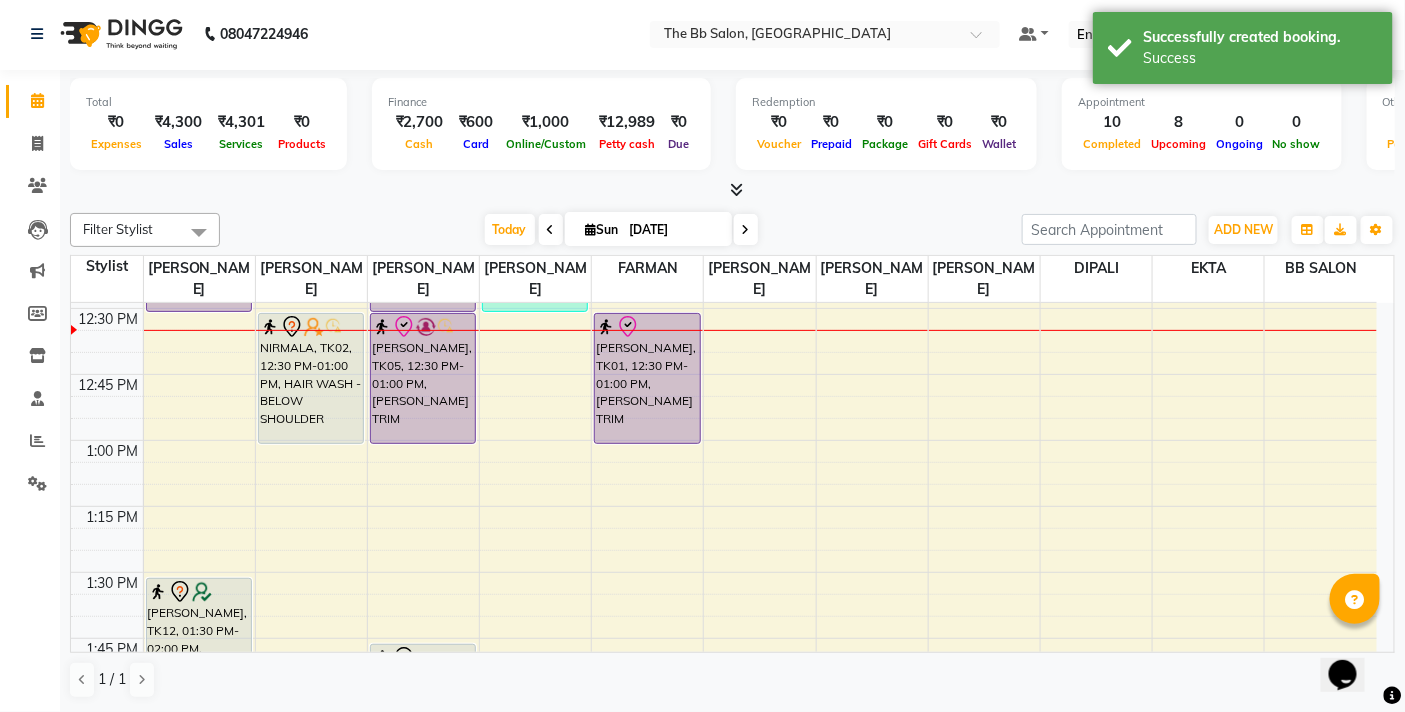 scroll, scrollTop: 1, scrollLeft: 0, axis: vertical 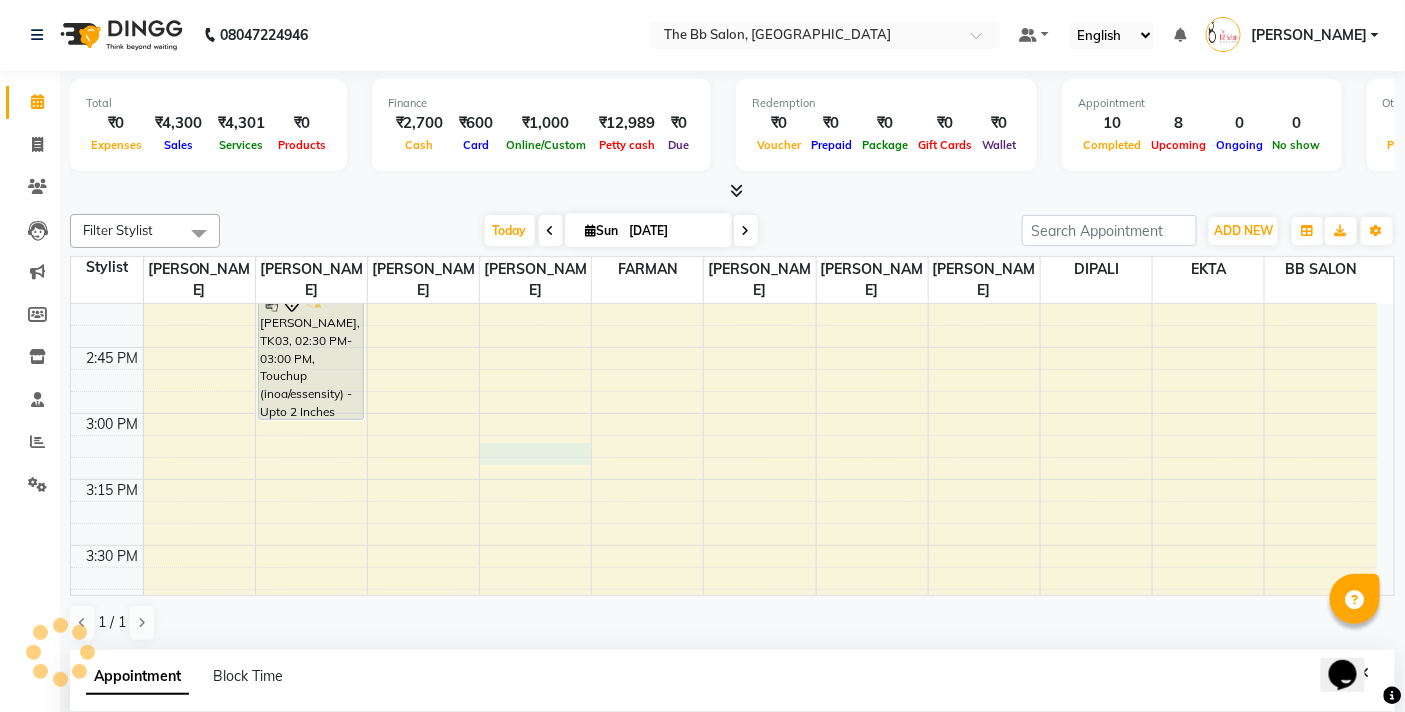 select on "84071" 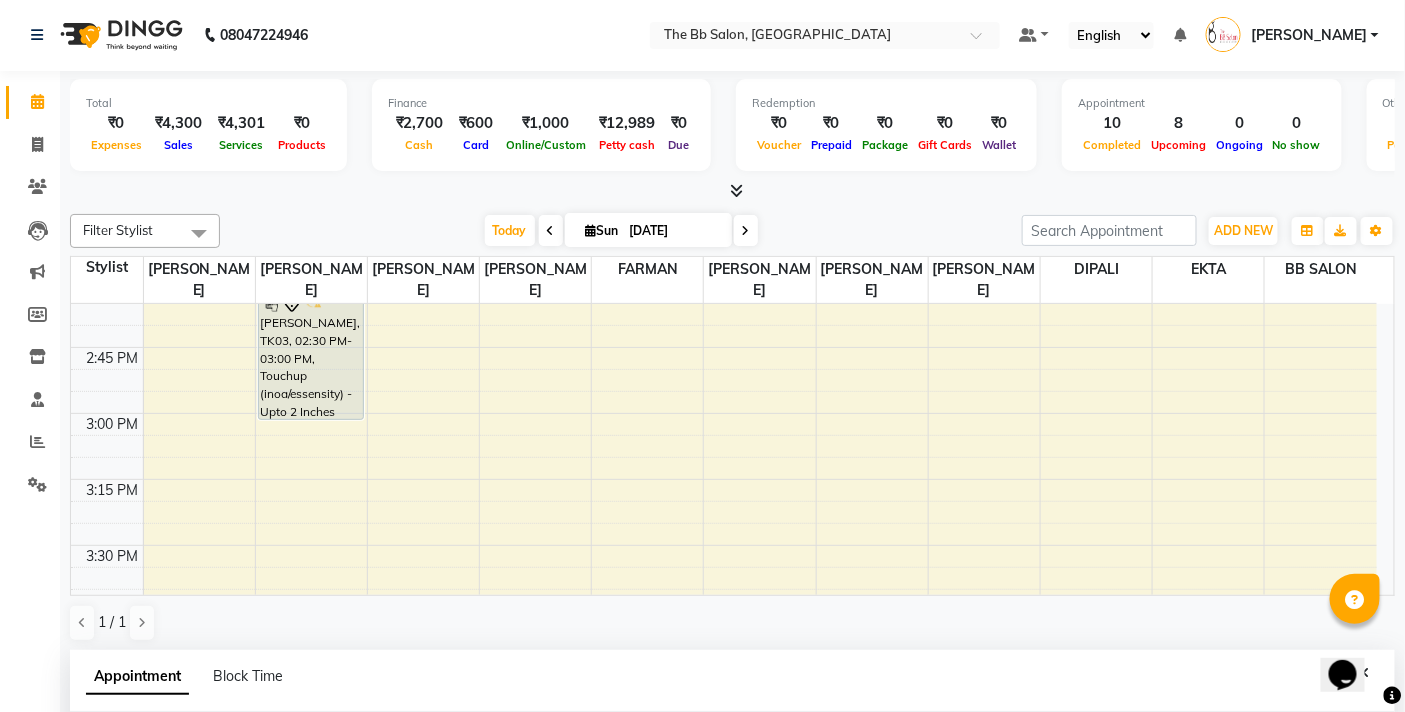 scroll, scrollTop: 392, scrollLeft: 0, axis: vertical 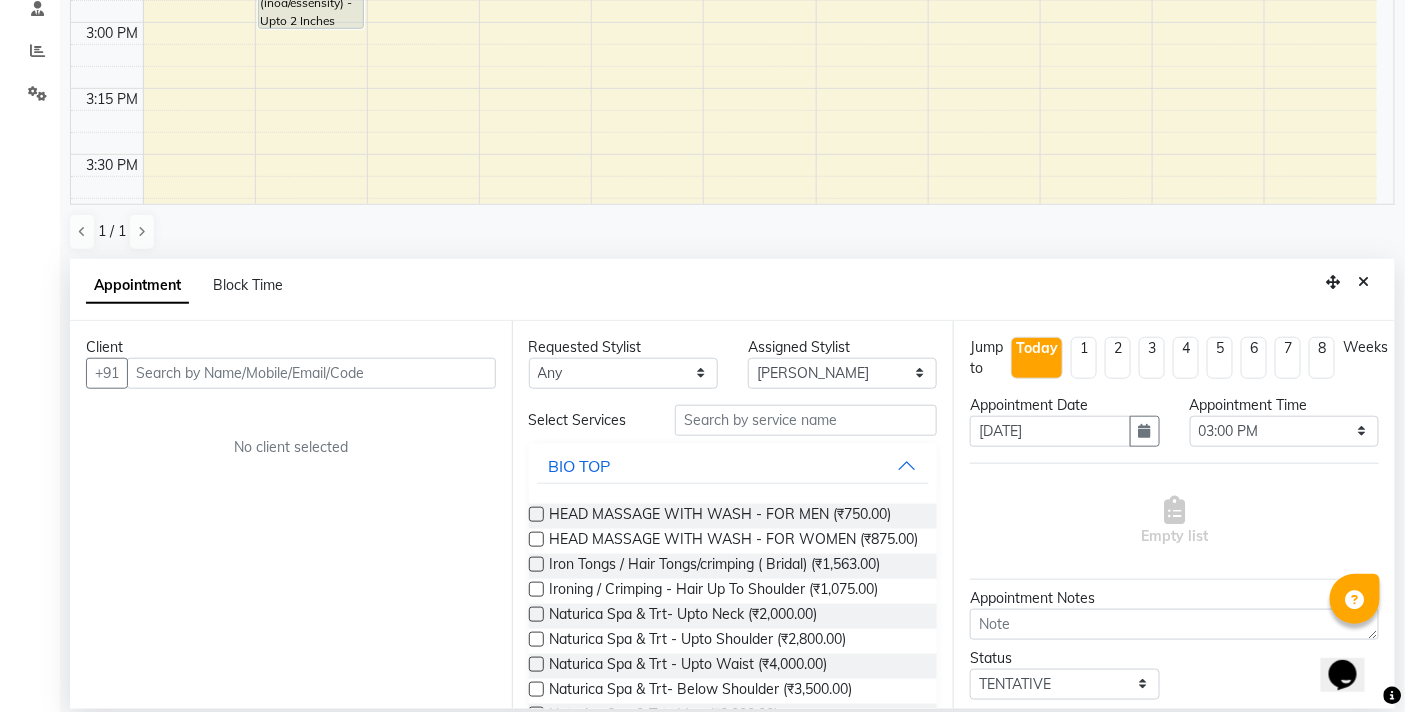 click at bounding box center [311, 373] 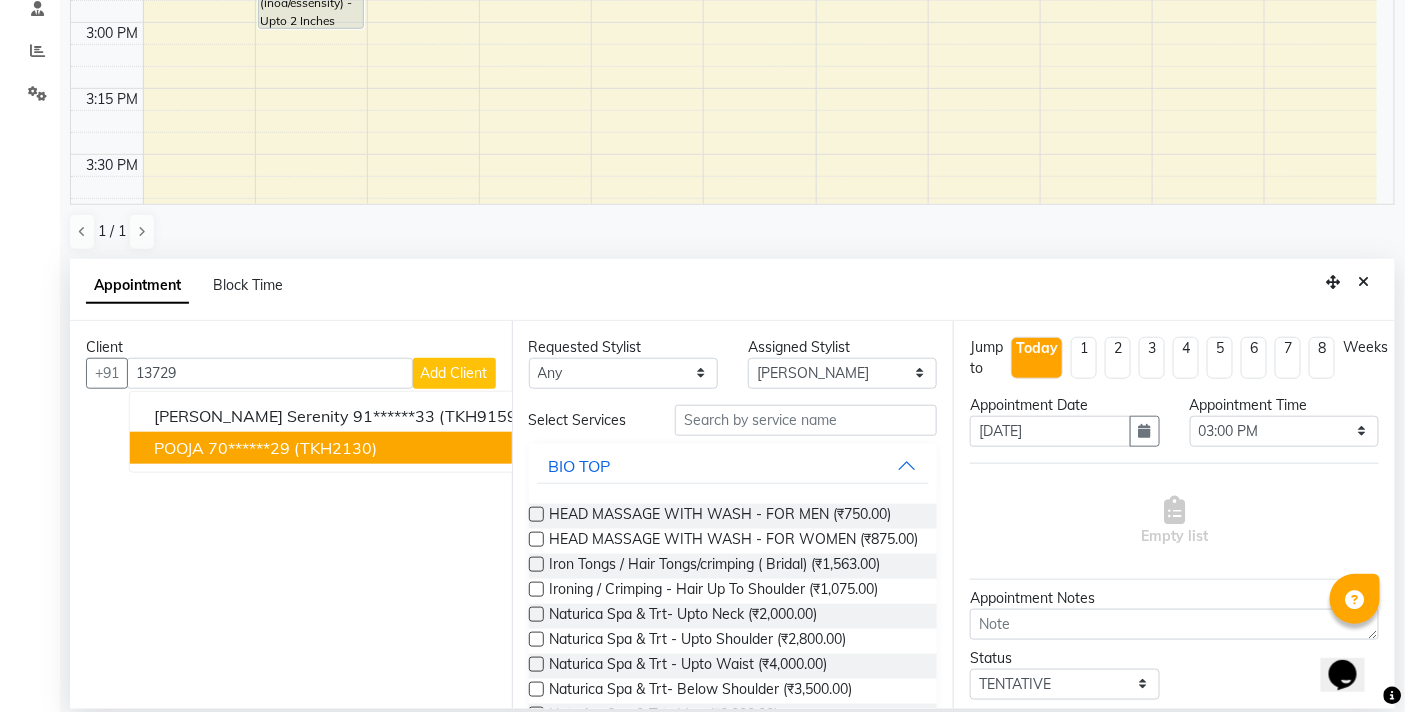 click on "(TKH2130)" at bounding box center (335, 448) 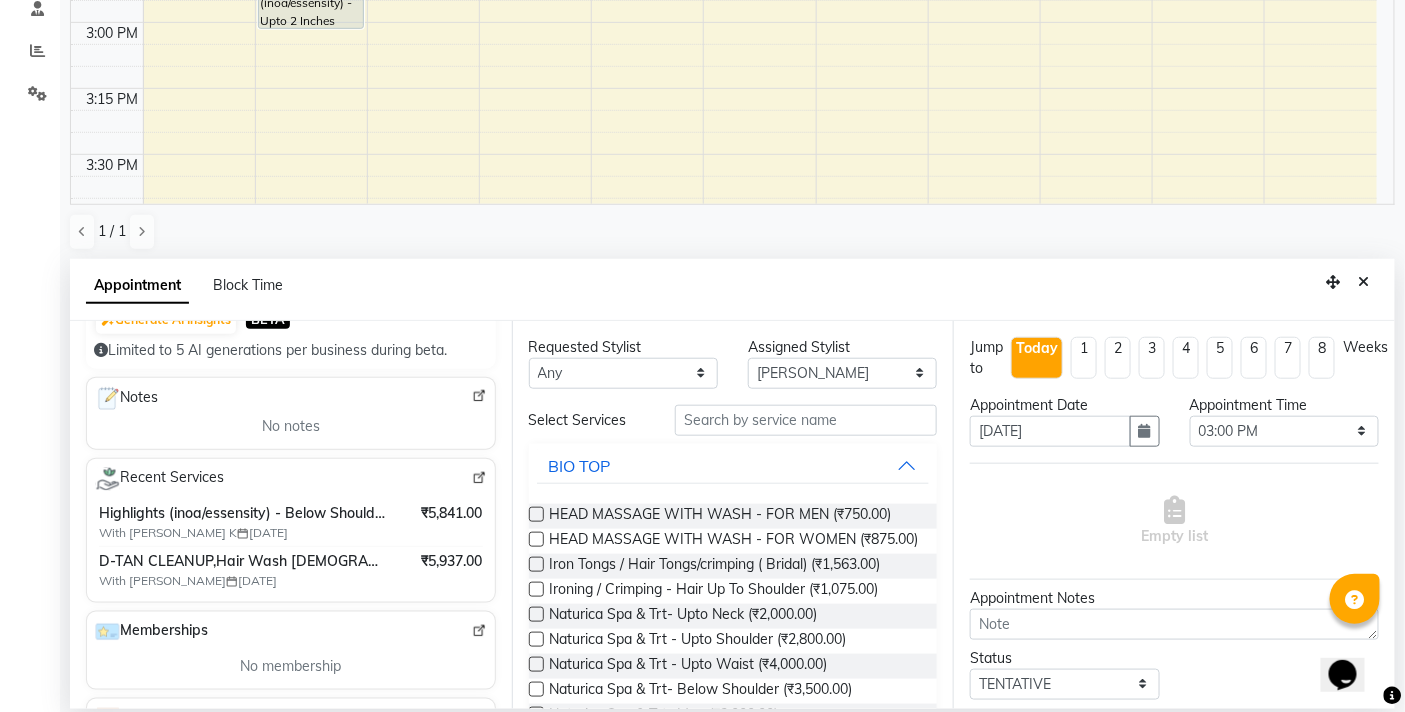 scroll, scrollTop: 181, scrollLeft: 0, axis: vertical 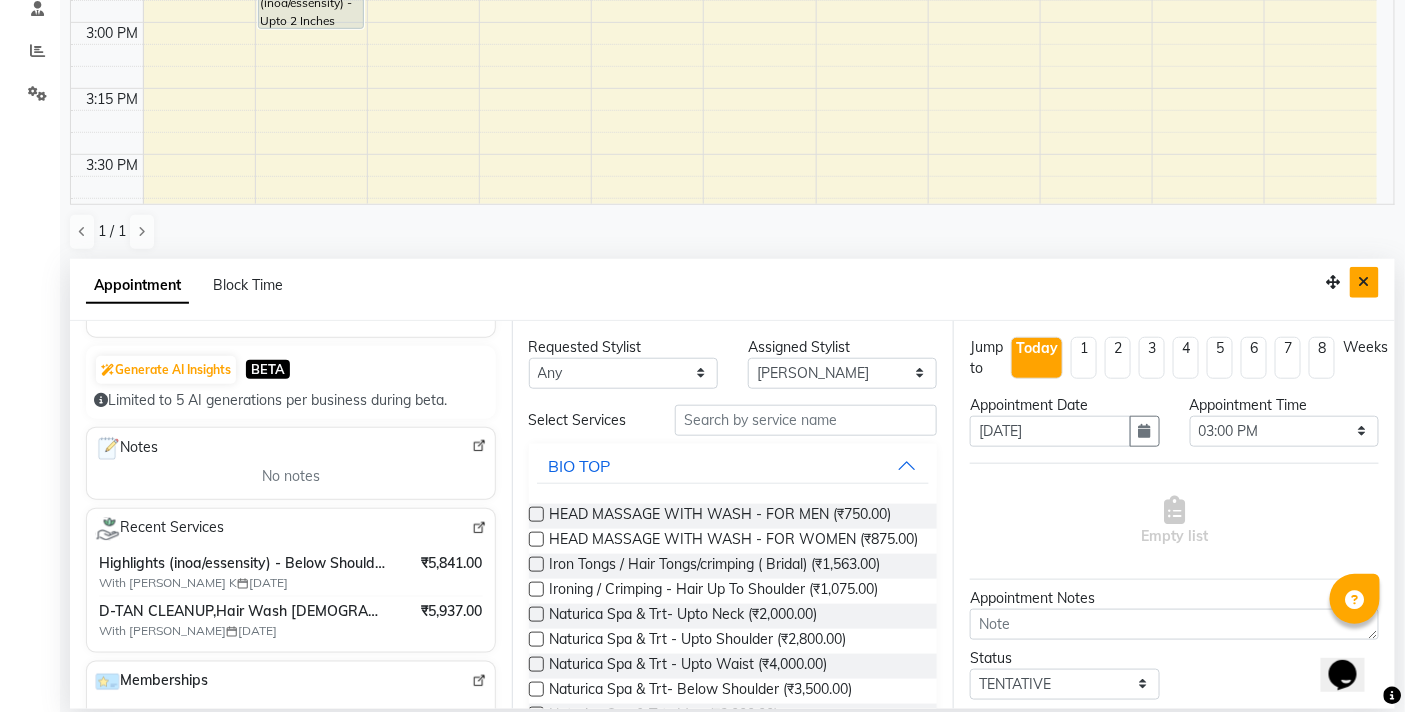 type on "70******29" 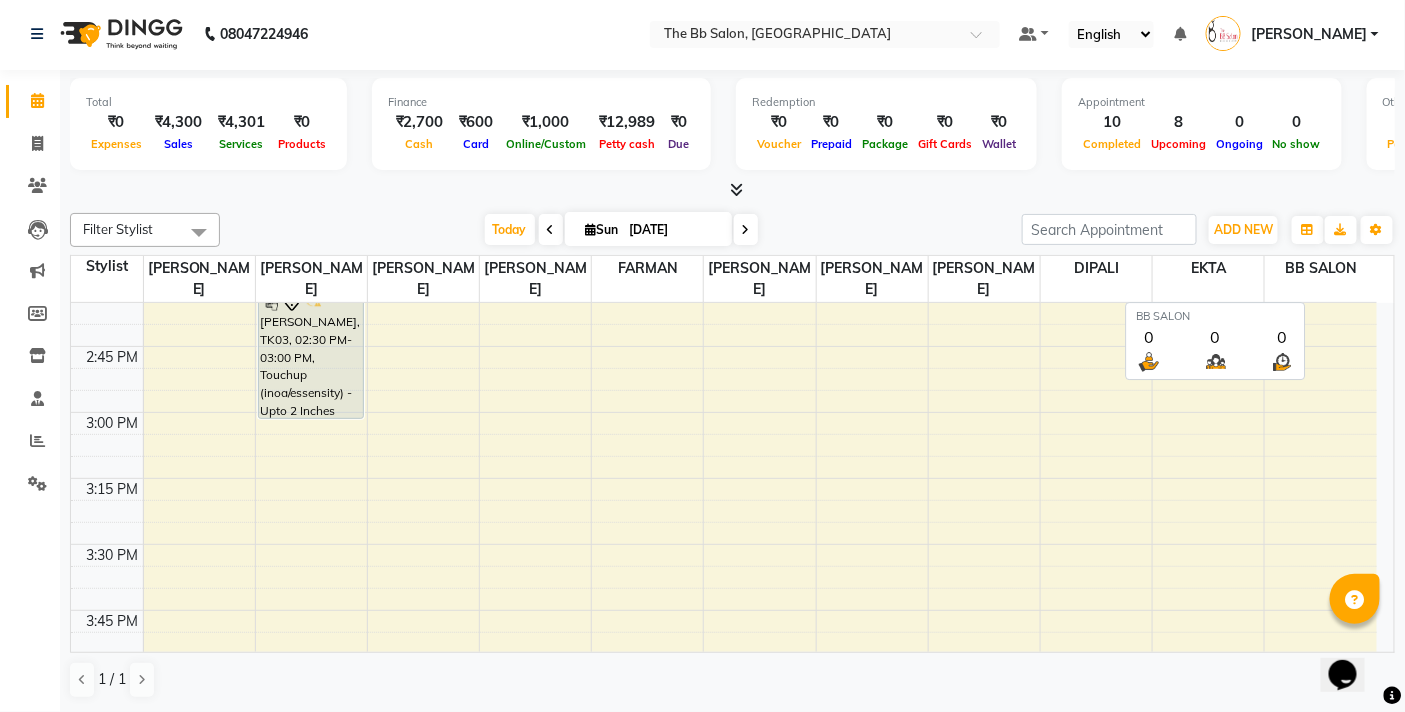 scroll, scrollTop: 1, scrollLeft: 0, axis: vertical 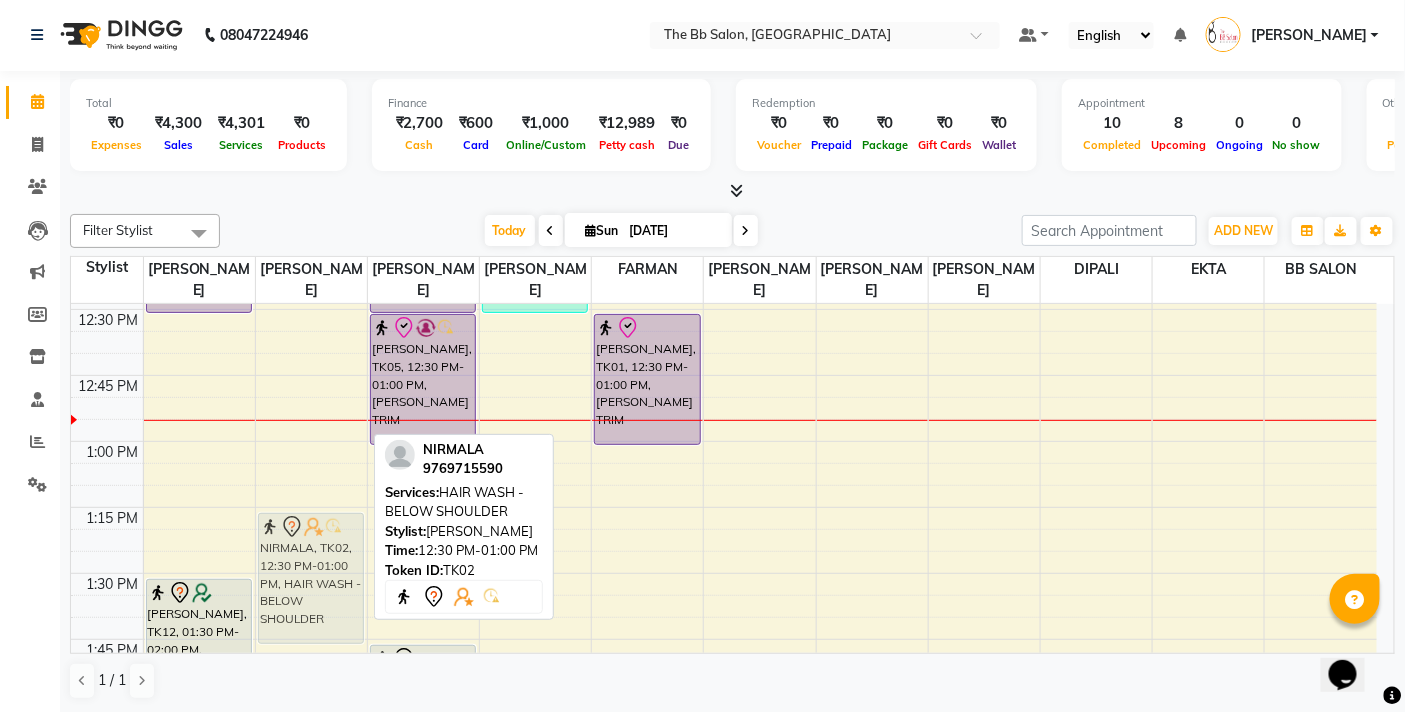 drag, startPoint x: 320, startPoint y: 321, endPoint x: 316, endPoint y: 526, distance: 205.03902 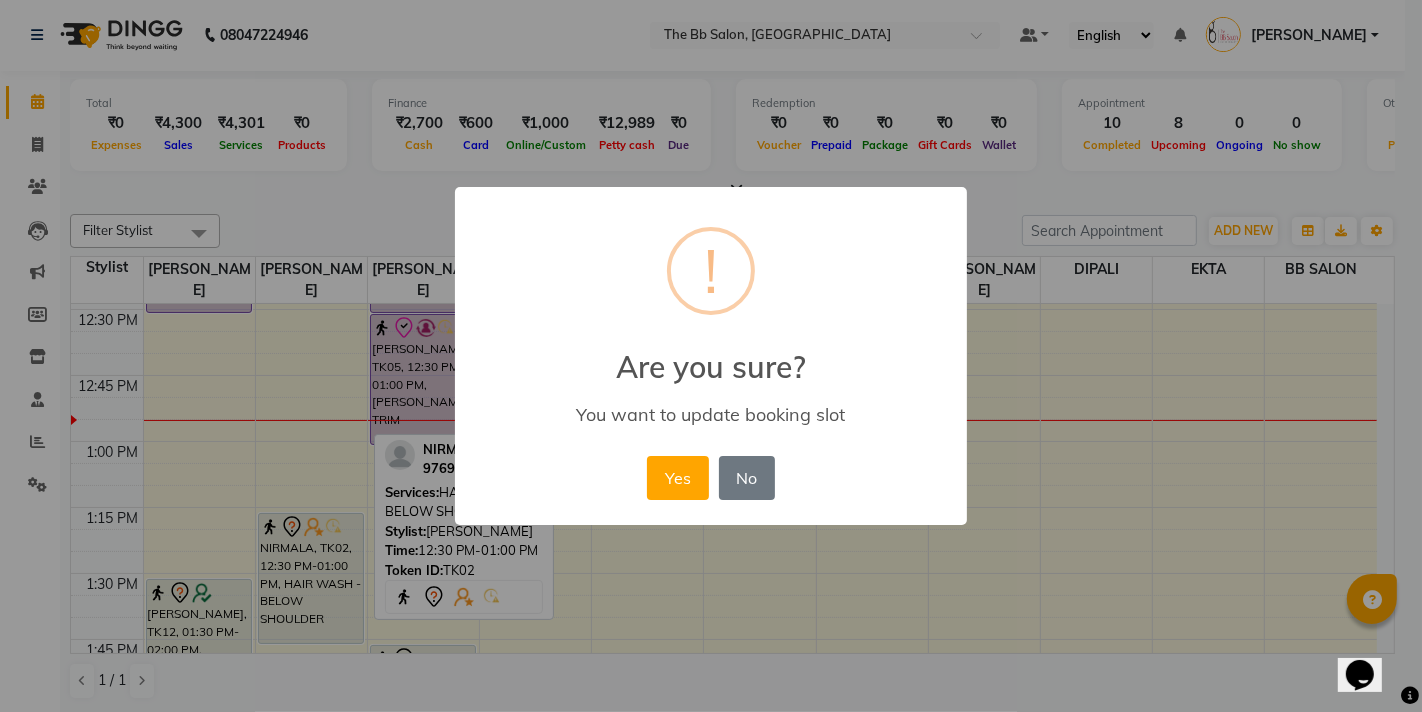click on "× ! Are you sure? You want to update booking slot Yes No No" at bounding box center (711, 356) 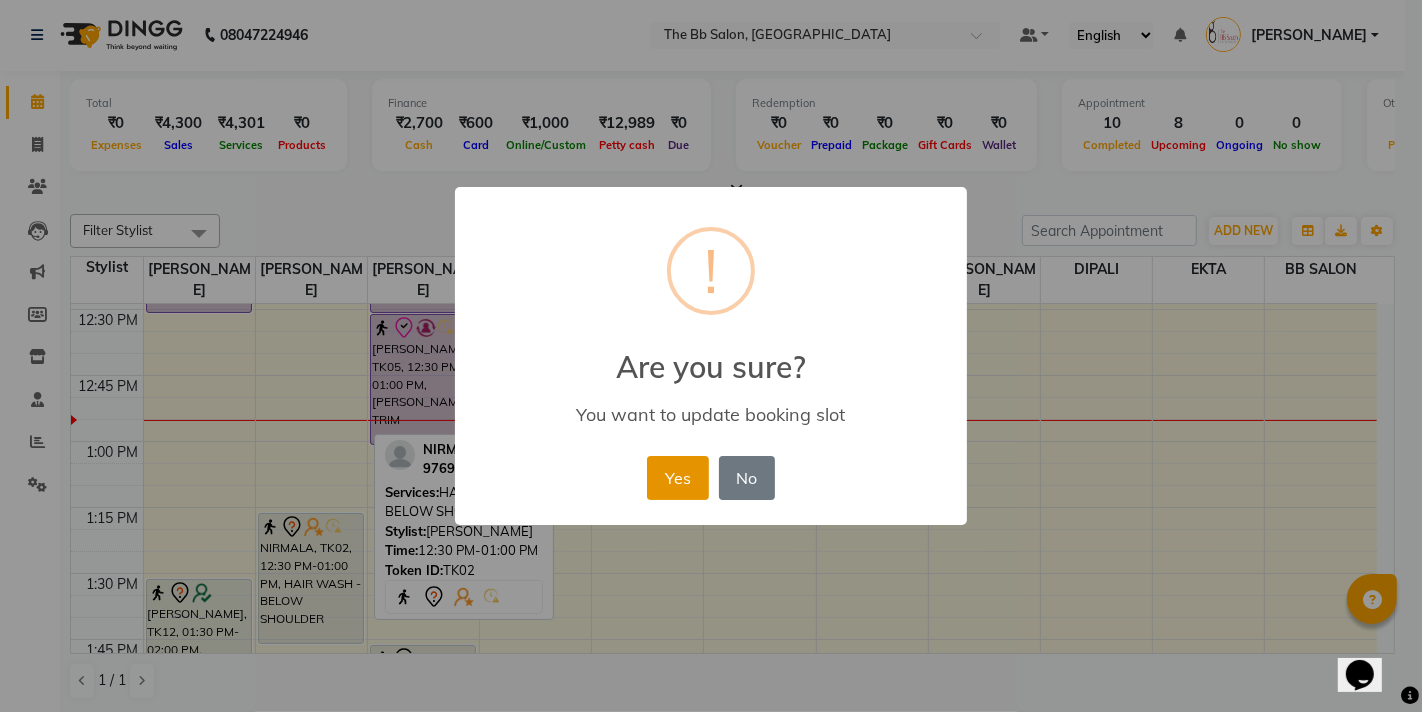 click on "Yes" at bounding box center (677, 478) 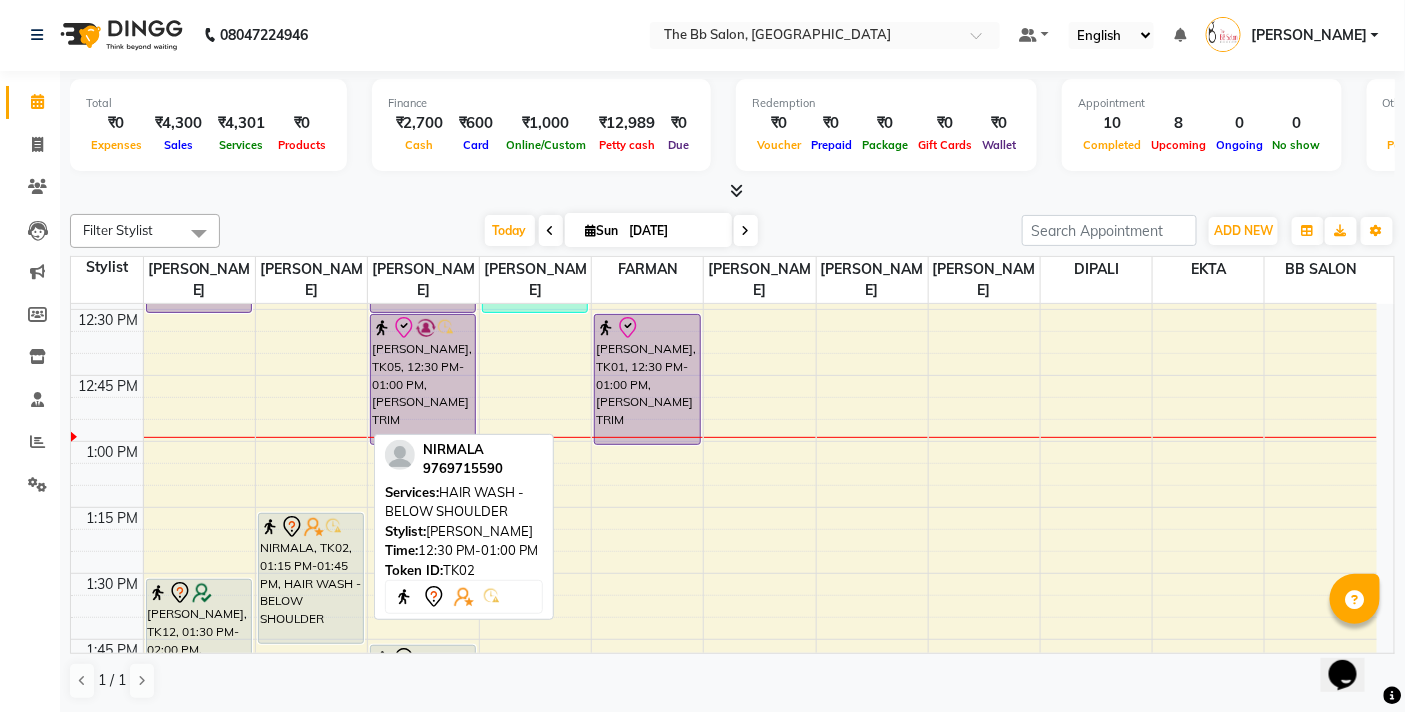 click on "08047224946 Select Location × The Bb Salon, Kharghar Default Panel My Panel English ENGLISH Español العربية मराठी हिंदी ગુજરાતી தமிழ் 中文 Notifications nothing to show [PERSON_NAME] Manage Profile Change Password Sign out  Version:3.15.4" 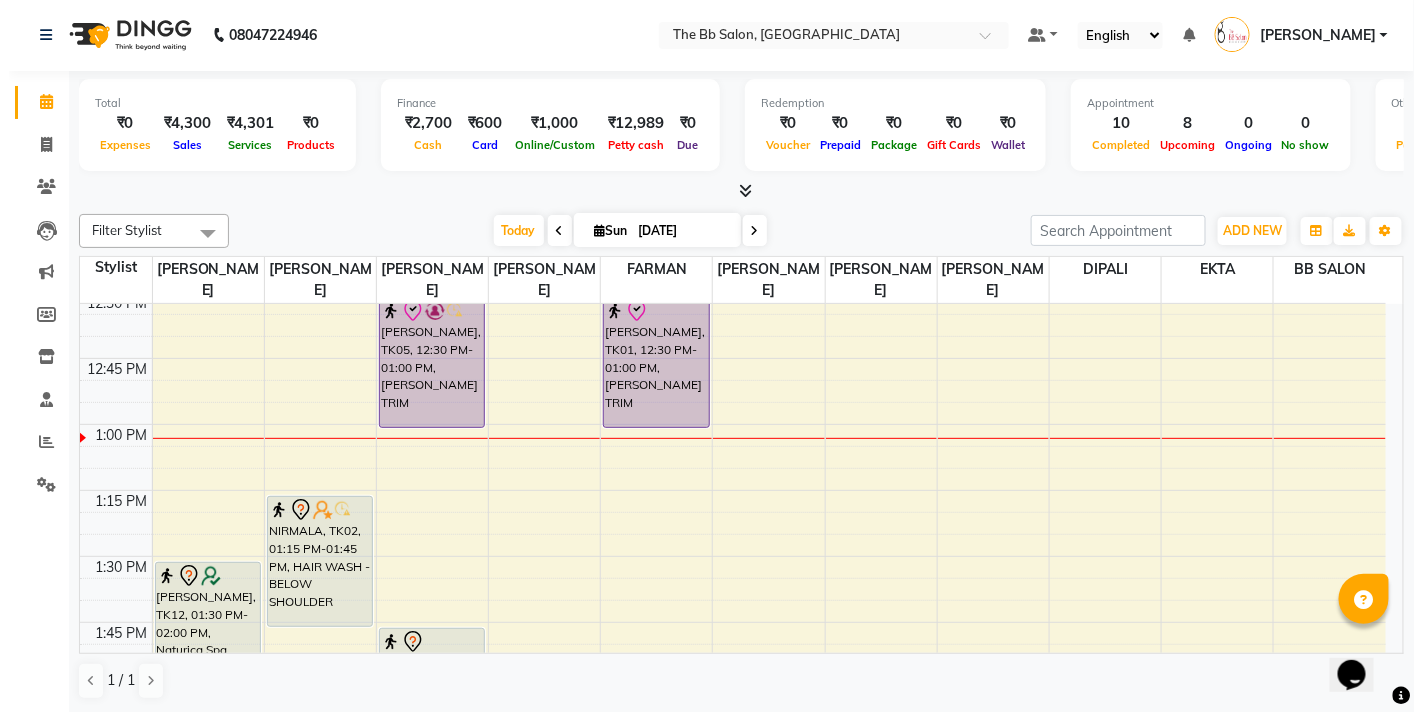 scroll, scrollTop: 807, scrollLeft: 0, axis: vertical 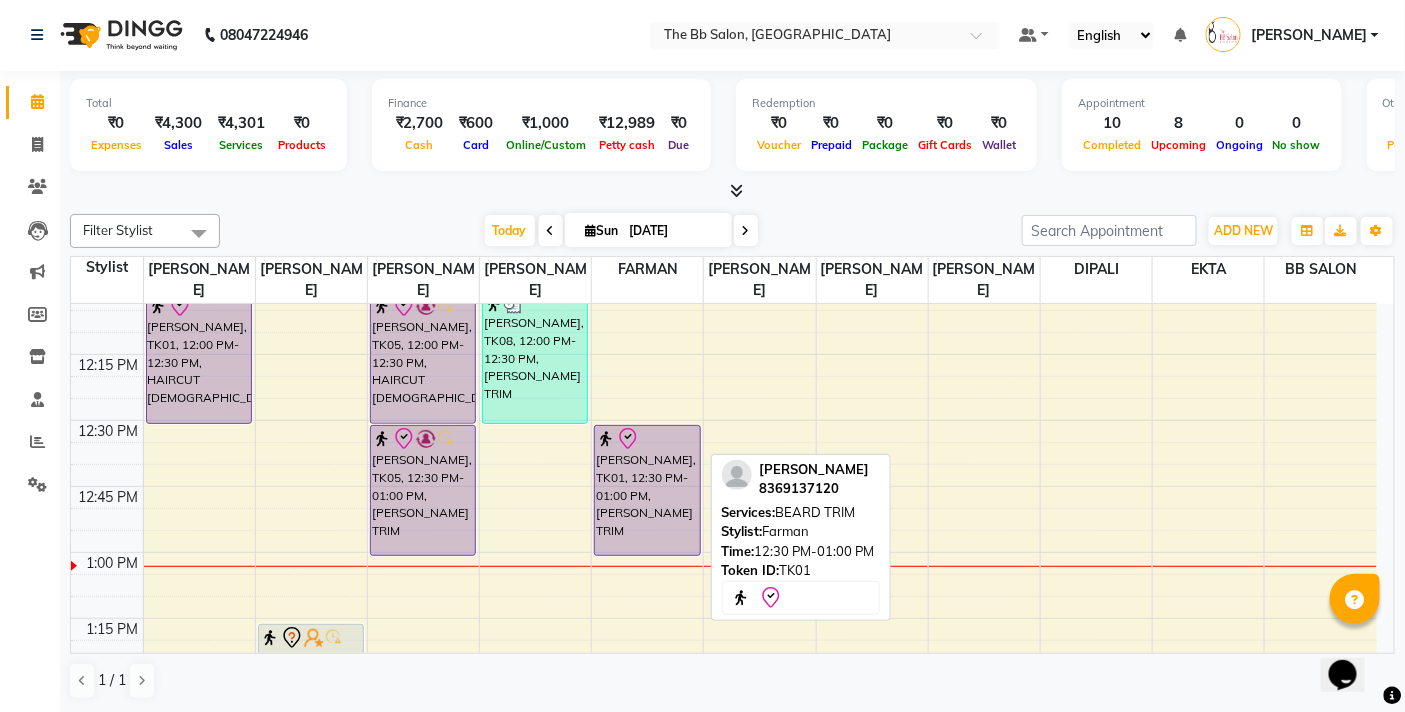 click on "[PERSON_NAME], TK01, 12:30 PM-01:00 PM, [PERSON_NAME] TRIM" at bounding box center (647, 490) 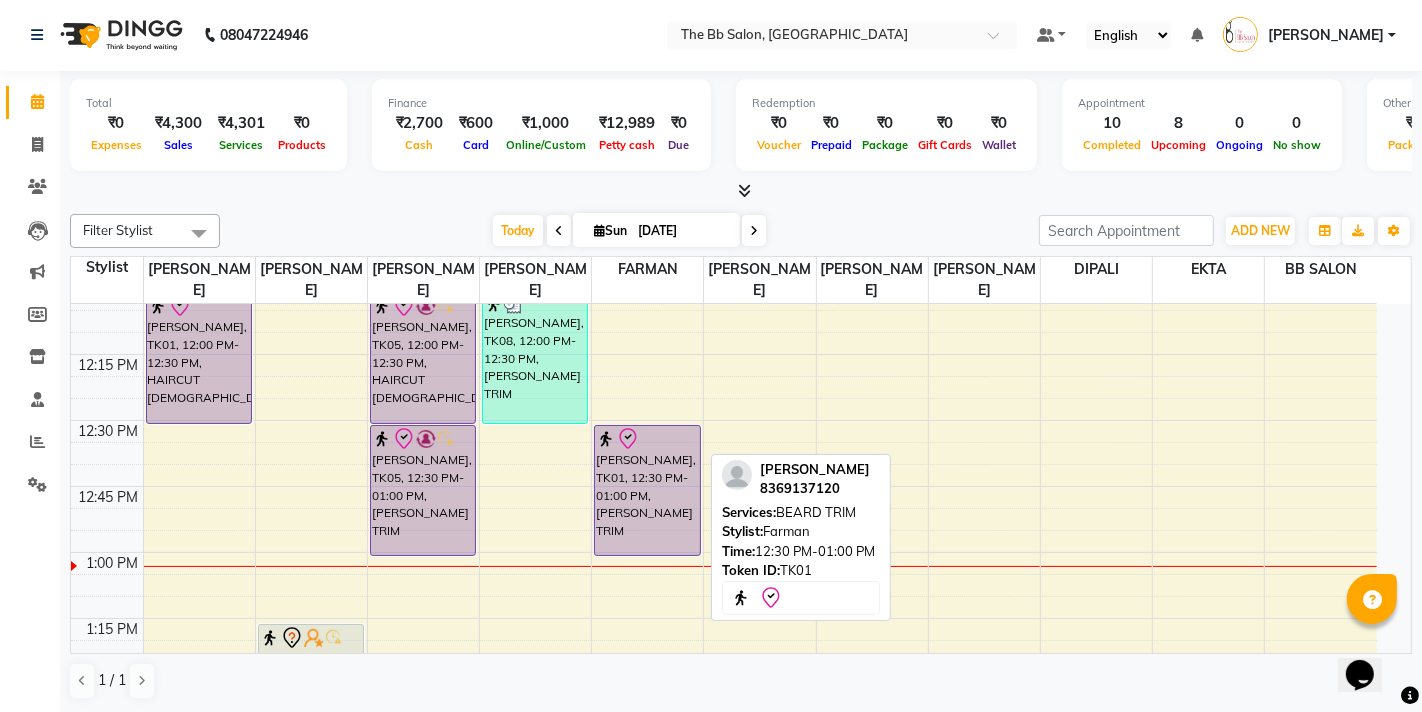 select on "8" 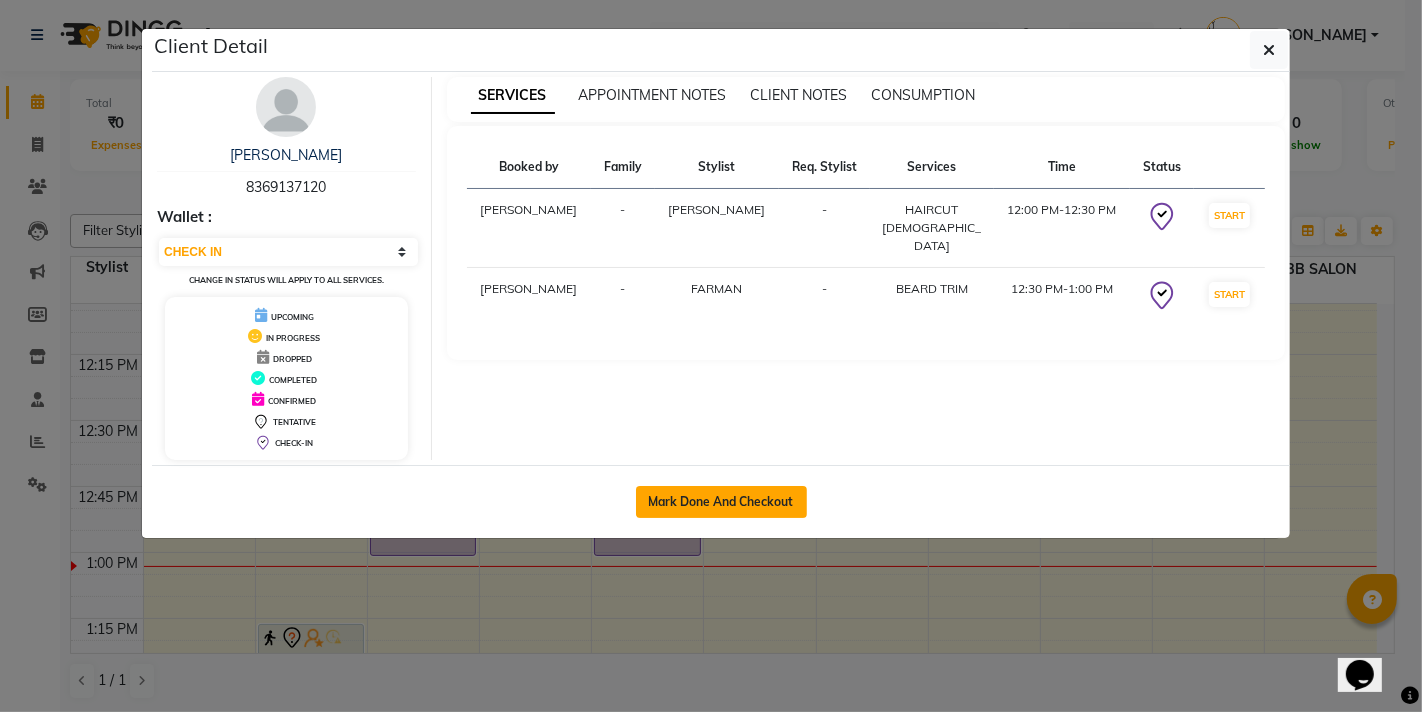click on "Mark Done And Checkout" 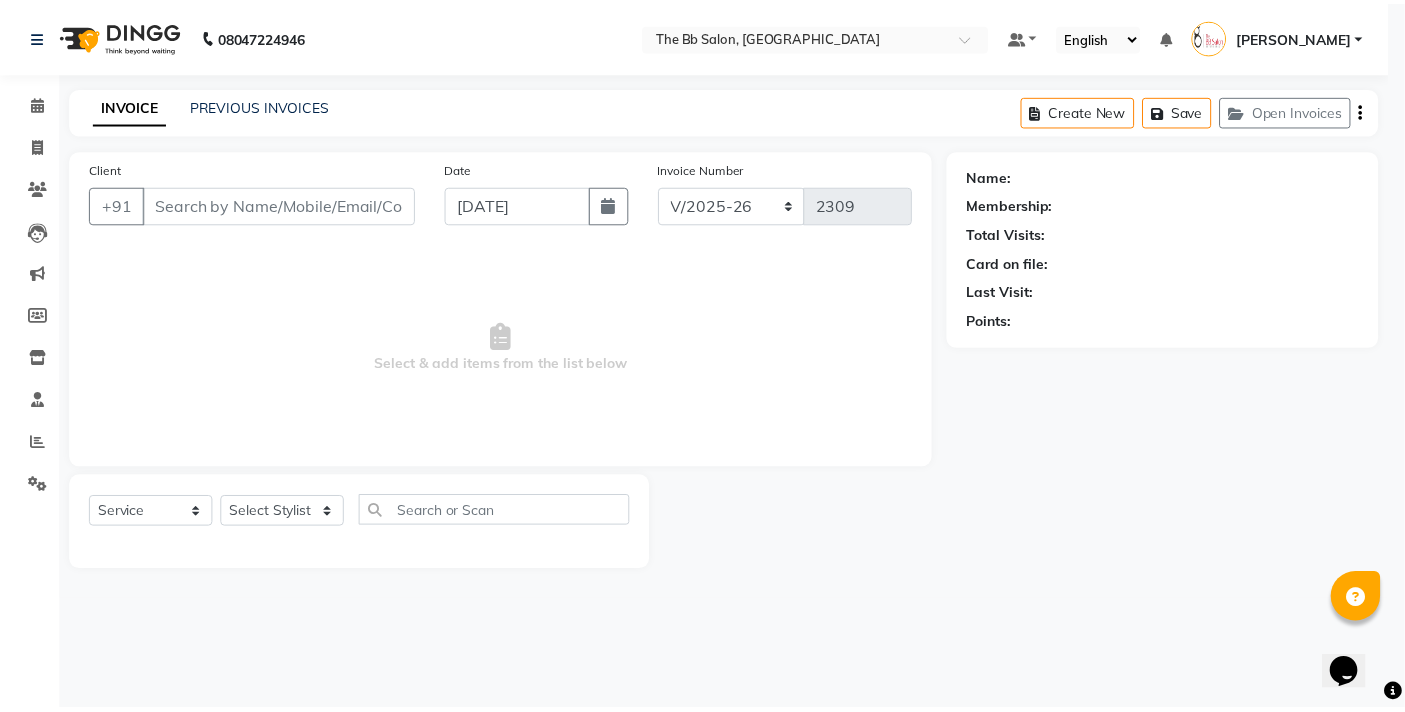 scroll, scrollTop: 0, scrollLeft: 0, axis: both 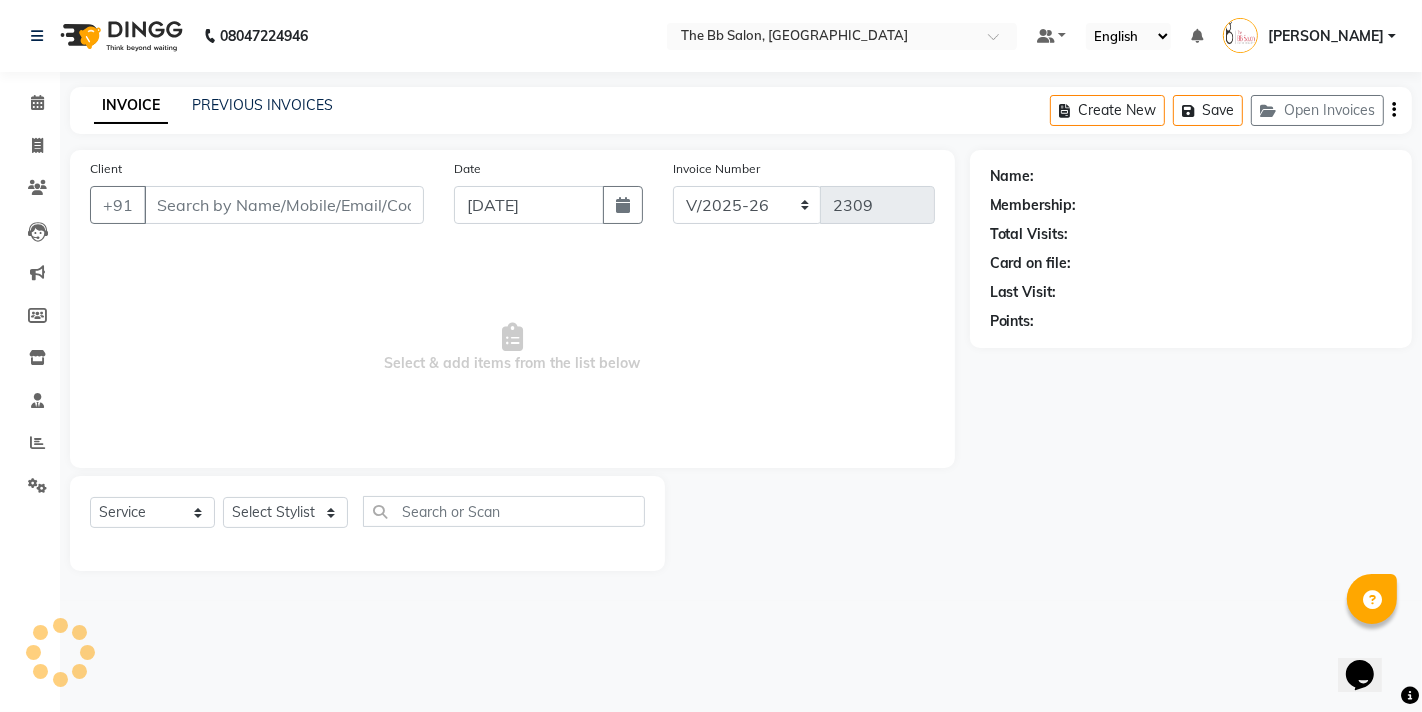 type on "83******20" 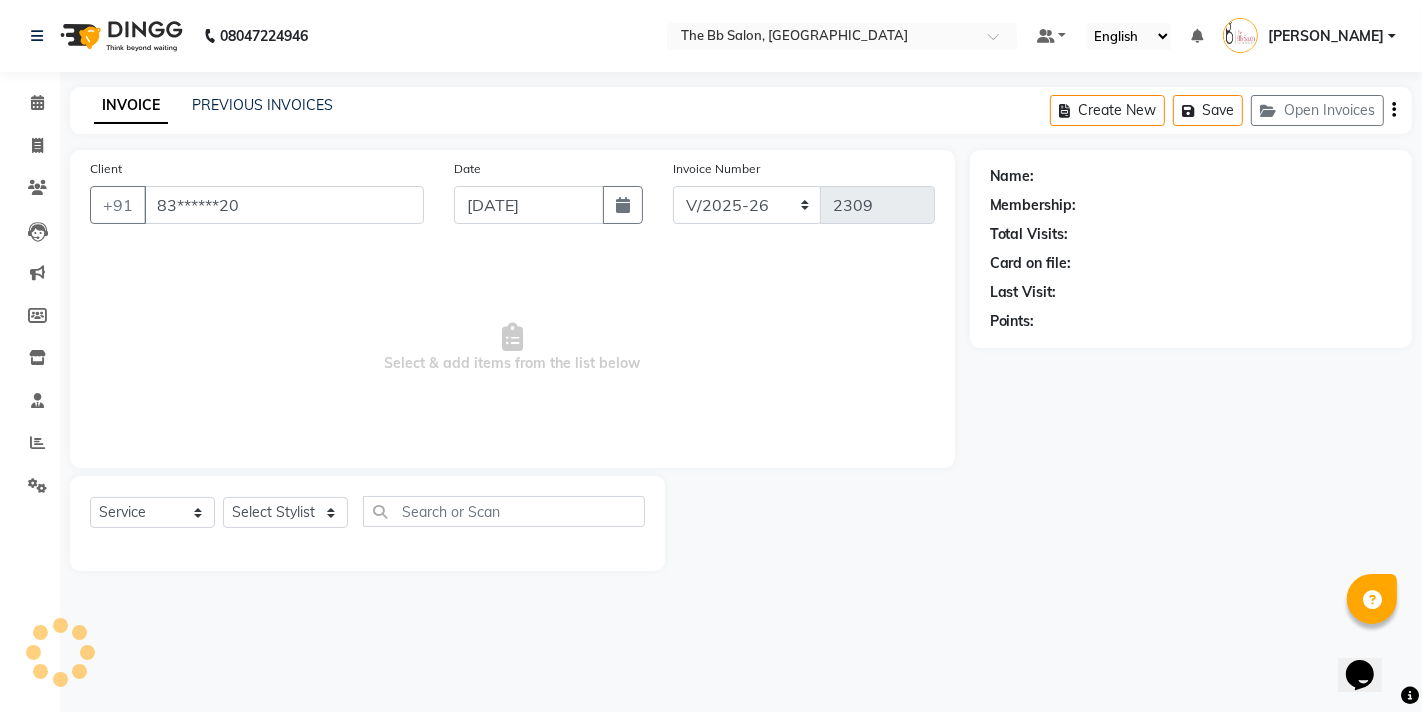 select on "83660" 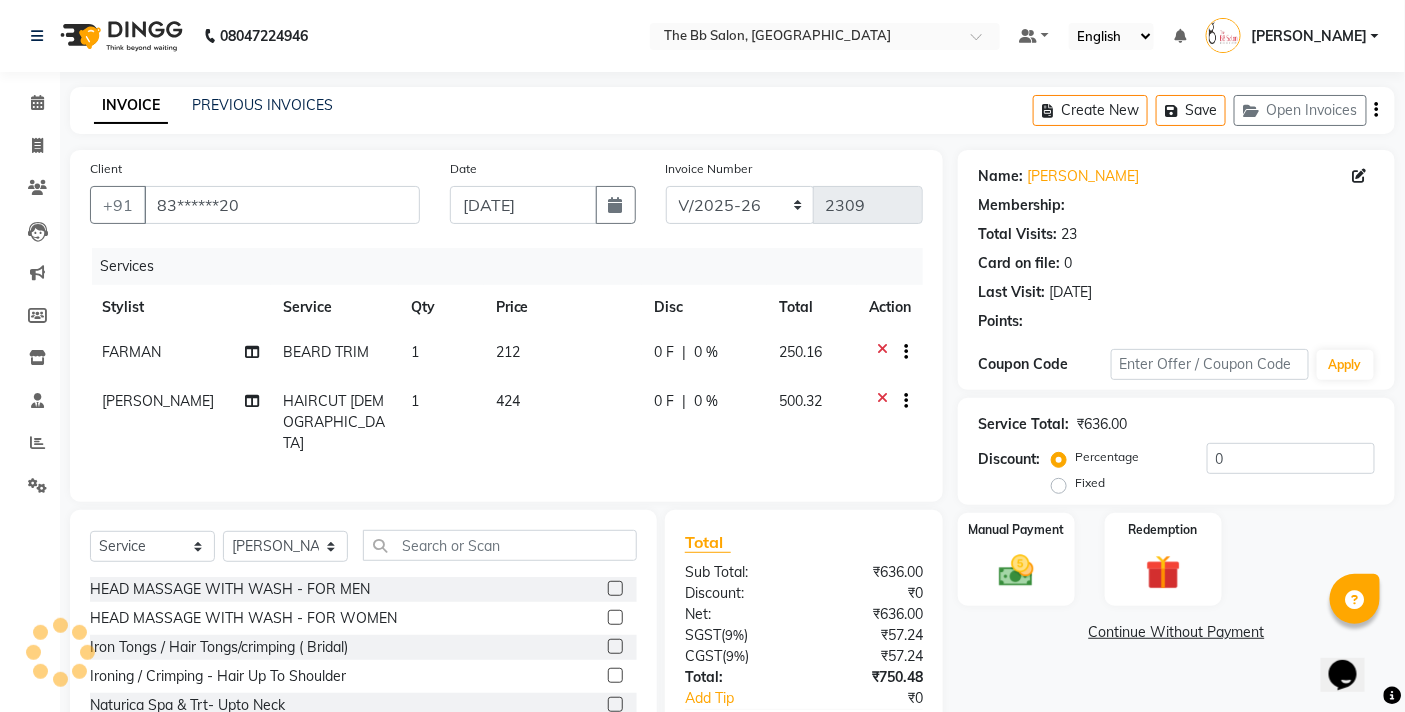 select on "1: Object" 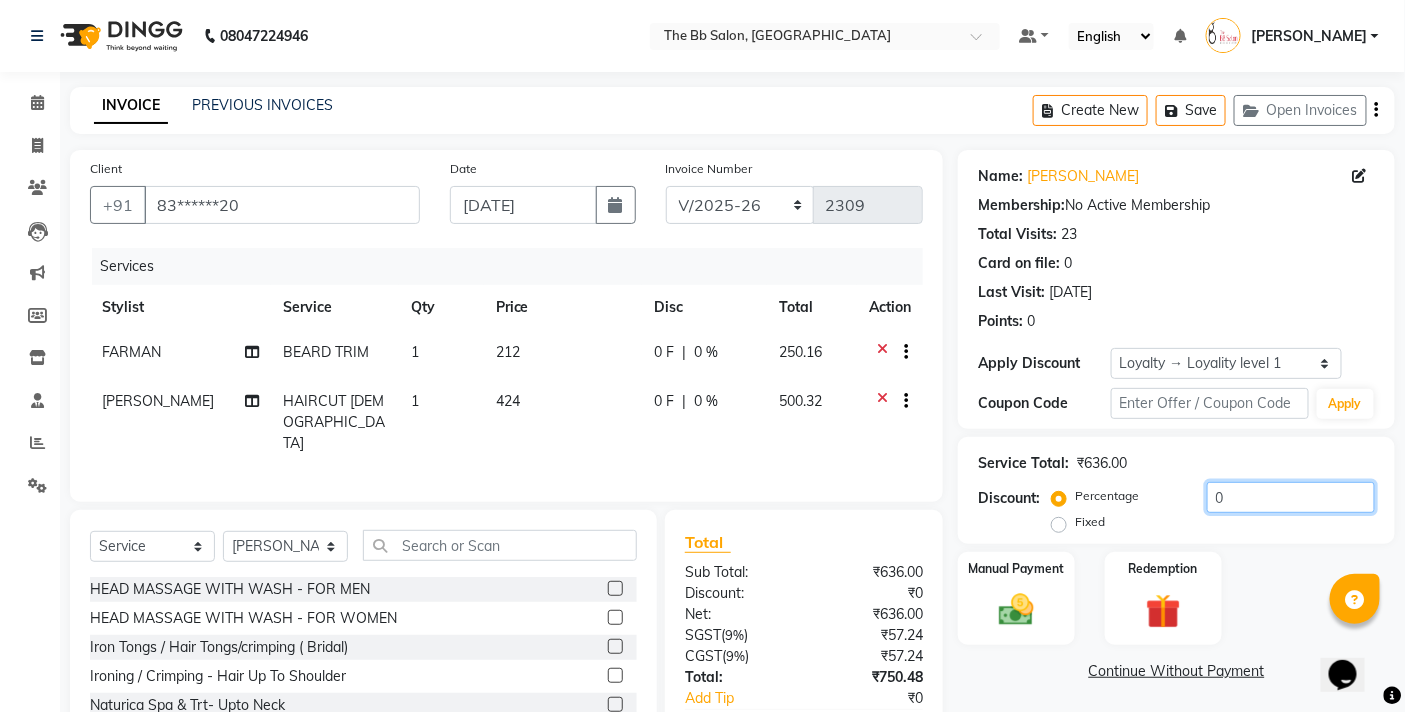 click on "0" 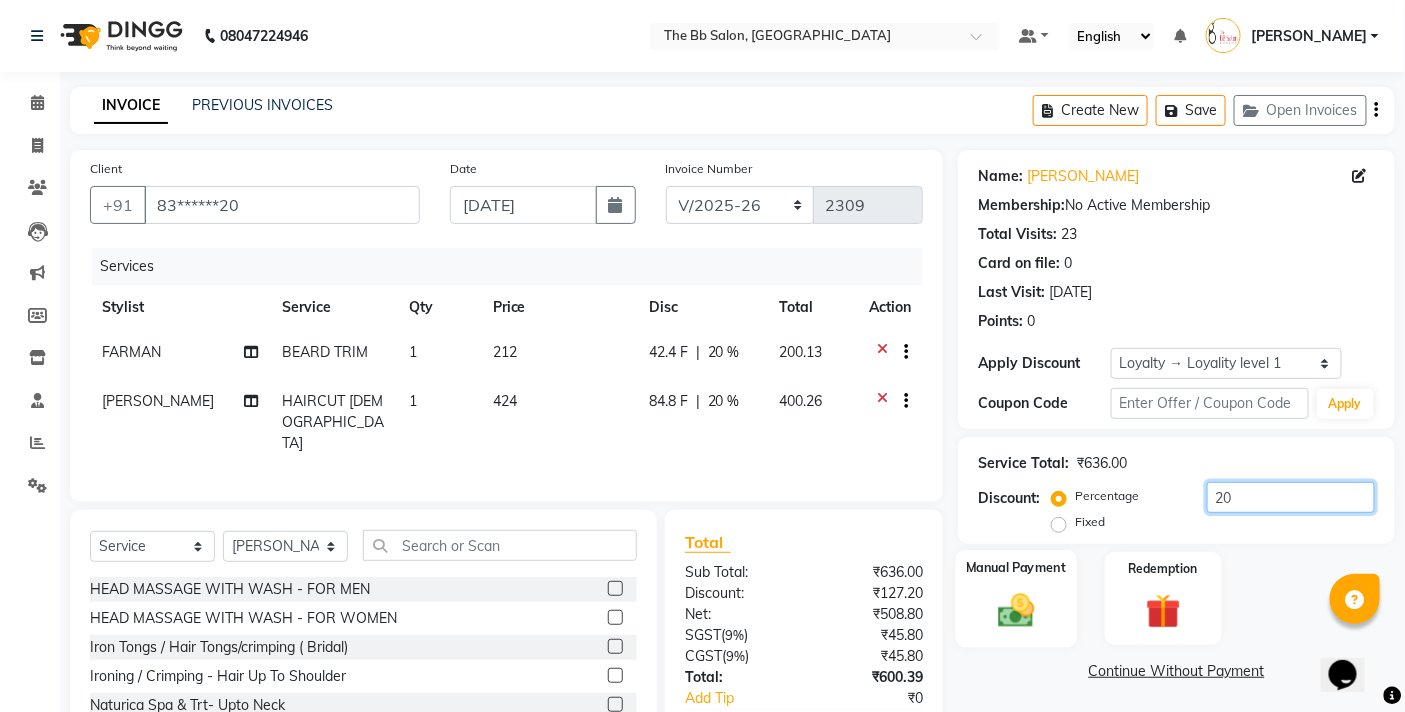 scroll, scrollTop: 122, scrollLeft: 0, axis: vertical 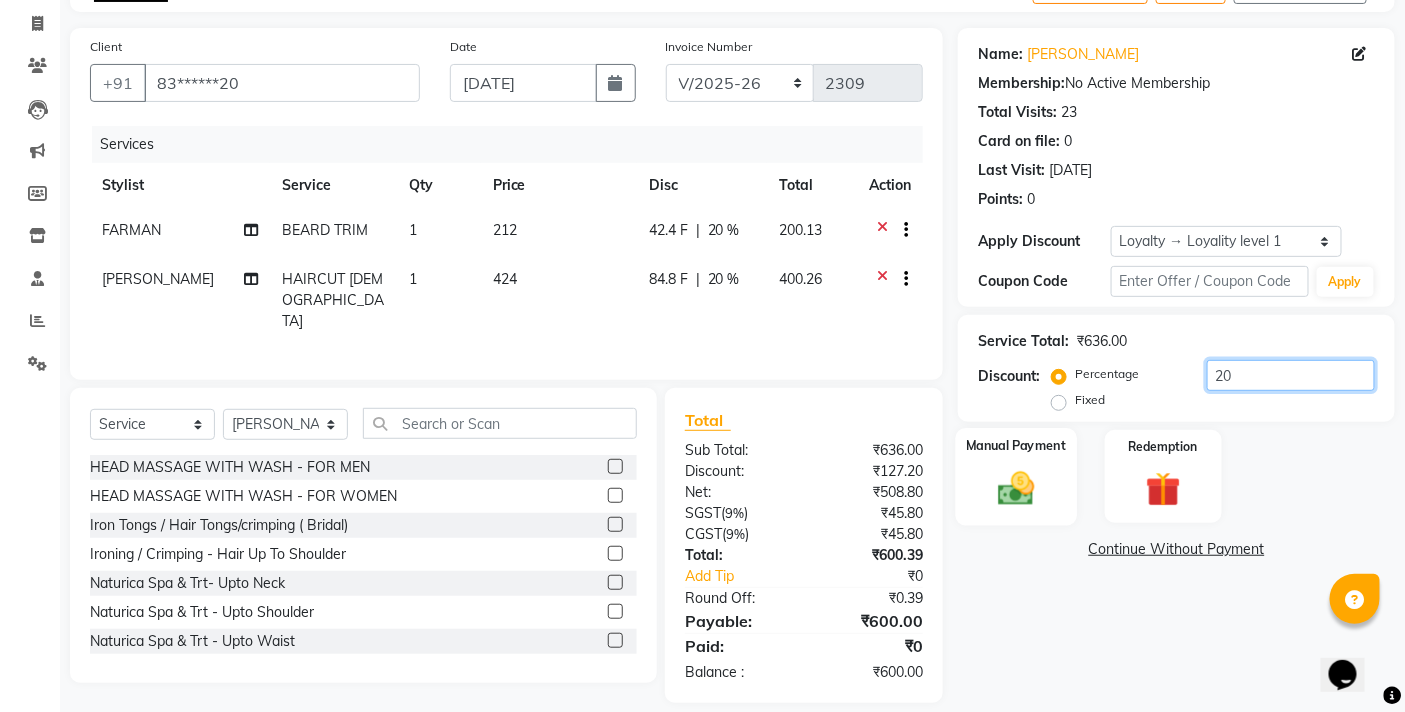 type on "20" 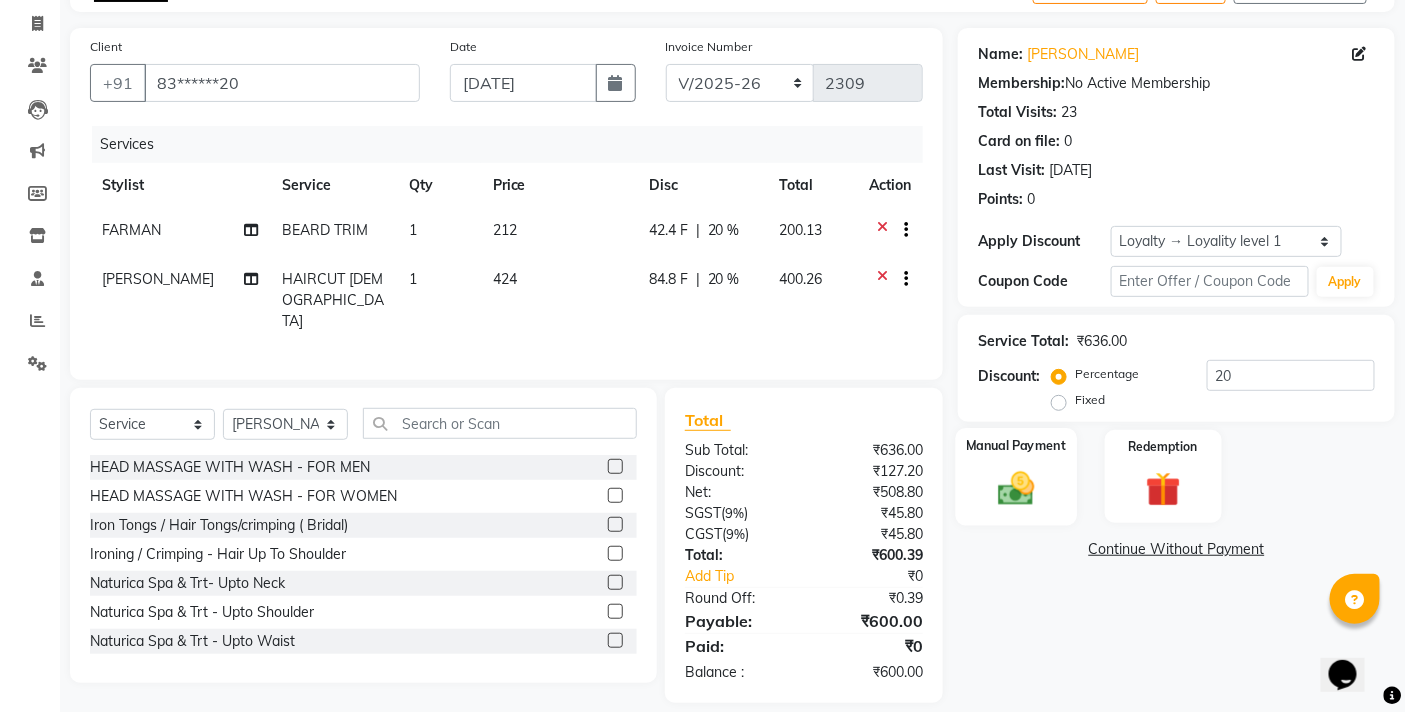 click 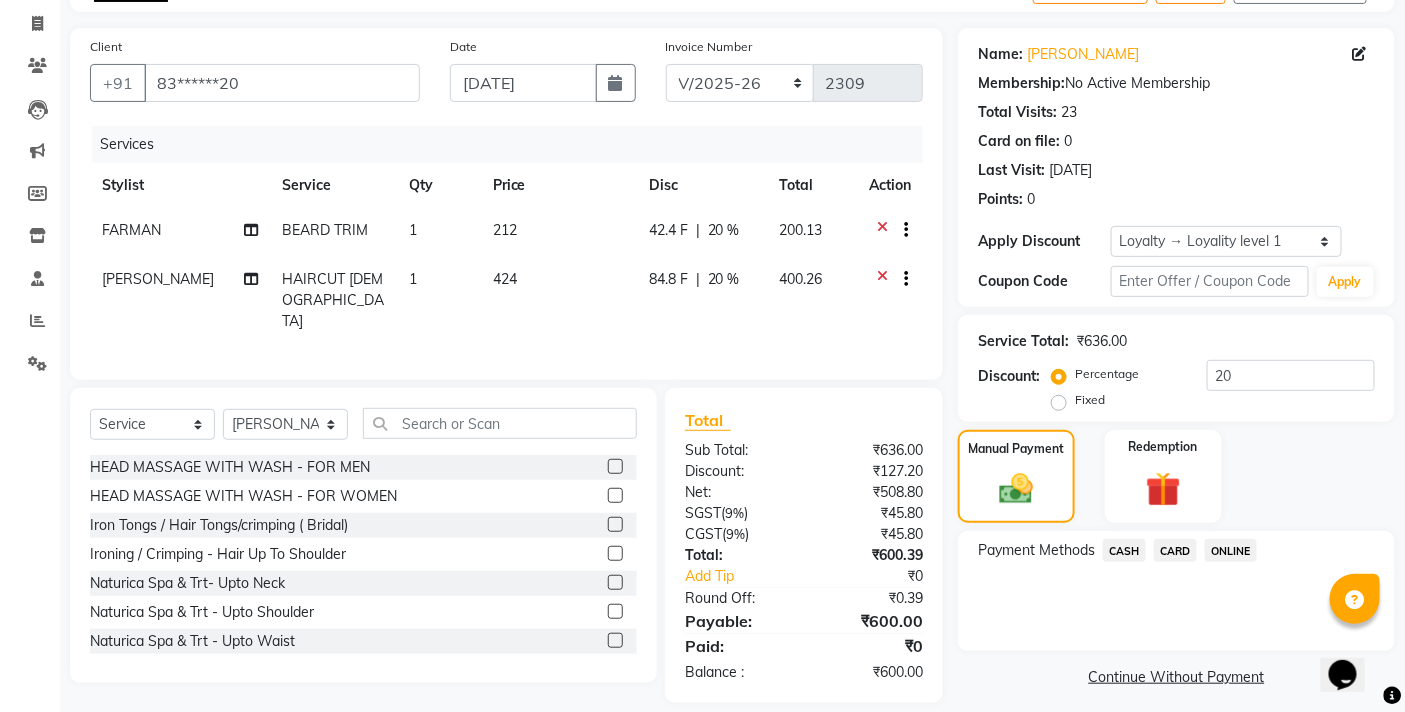 click on "ONLINE" 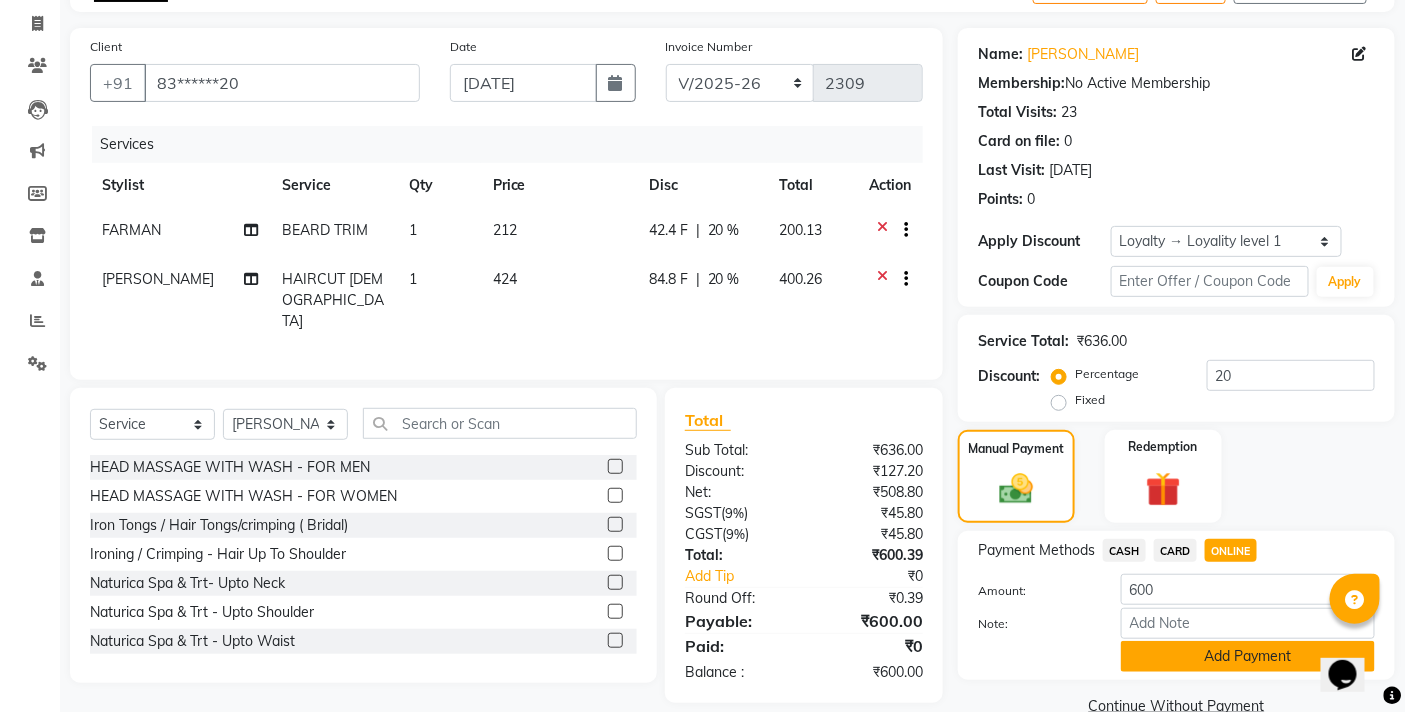 click on "Add Payment" 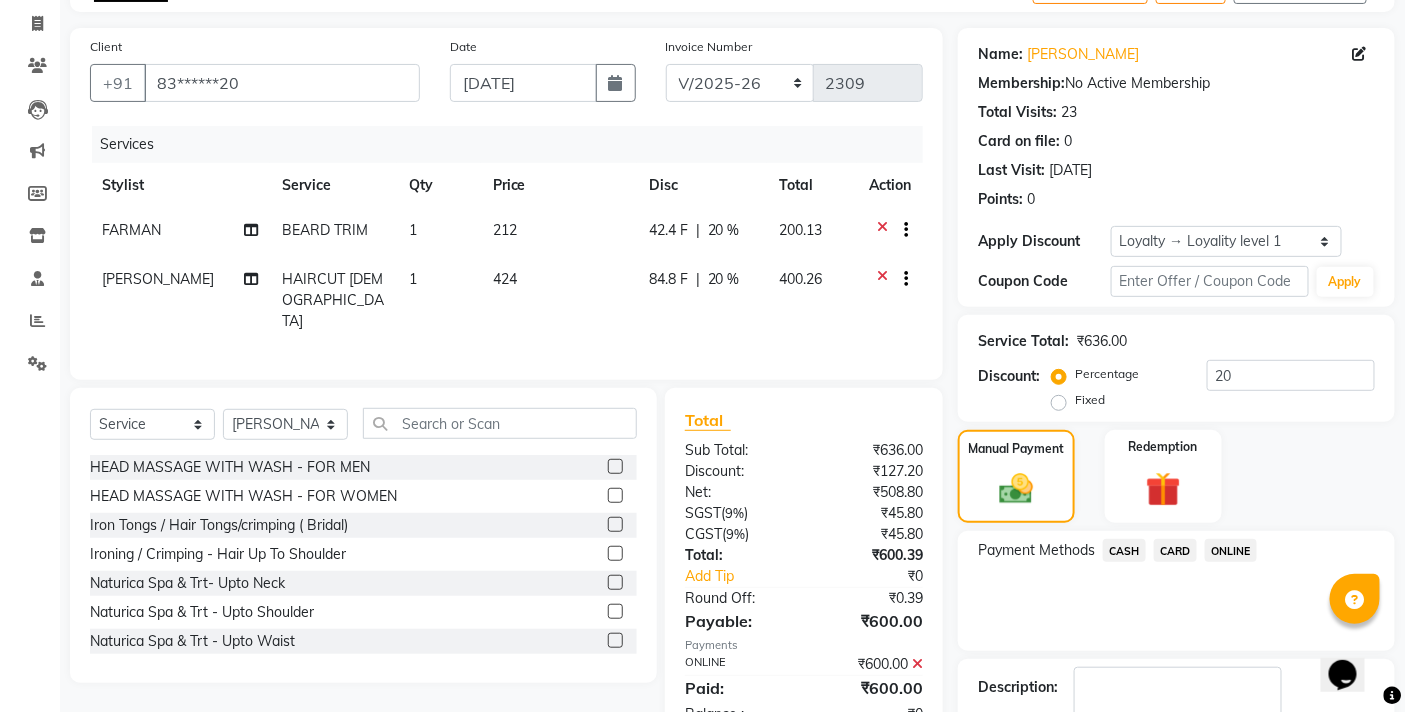 scroll, scrollTop: 262, scrollLeft: 0, axis: vertical 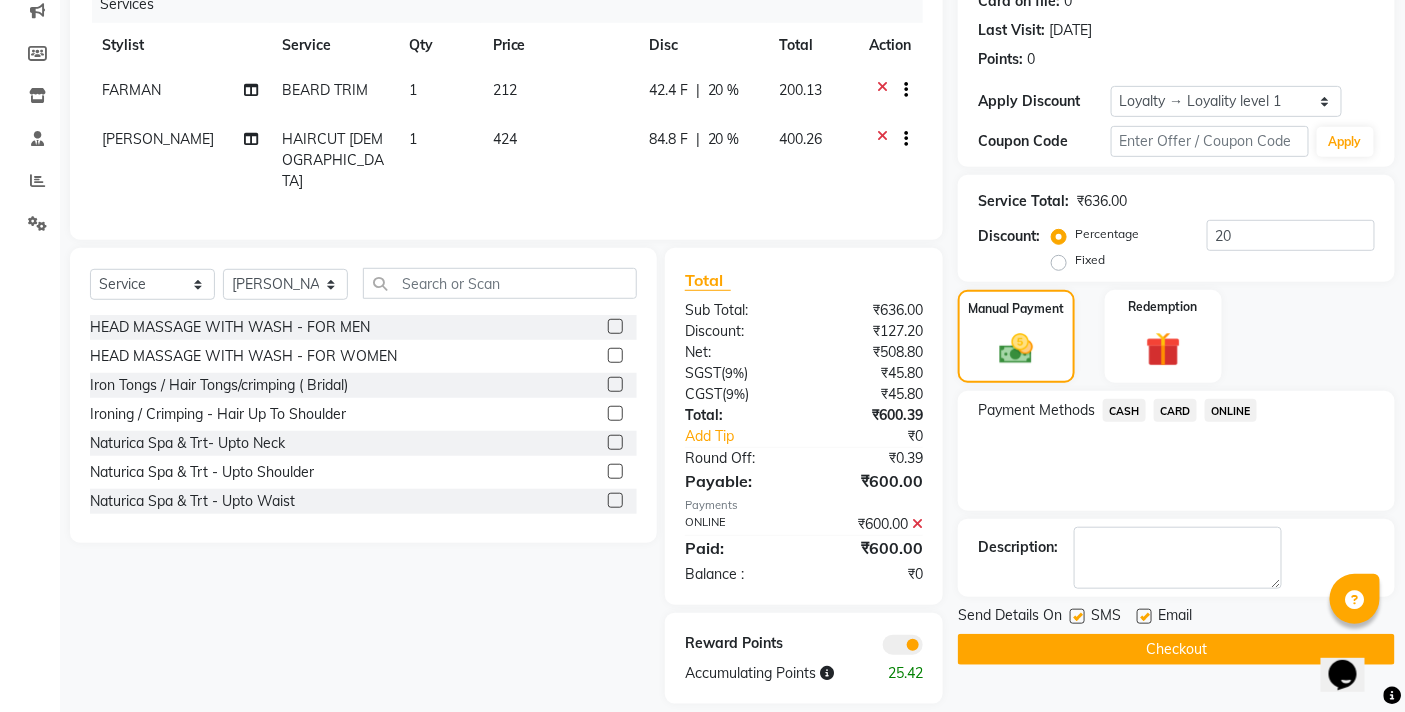 click on "Checkout" 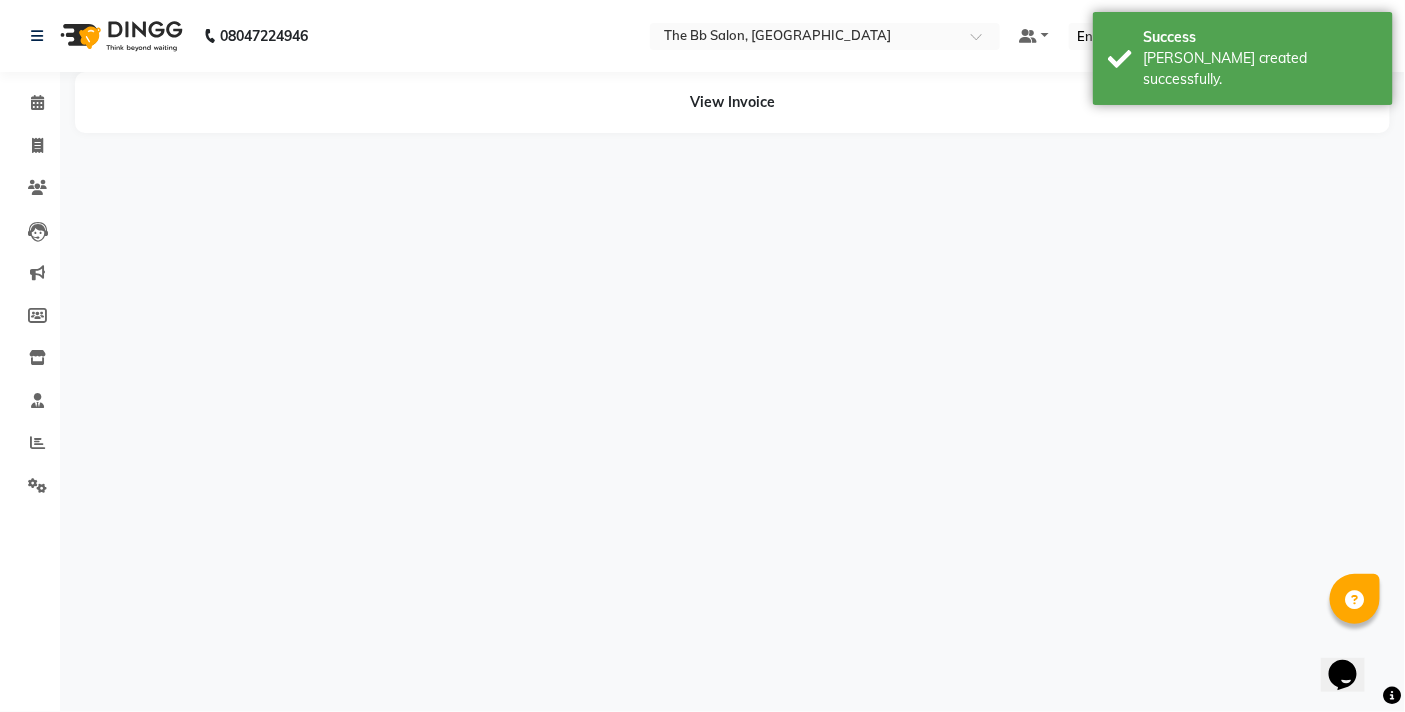 scroll, scrollTop: 0, scrollLeft: 0, axis: both 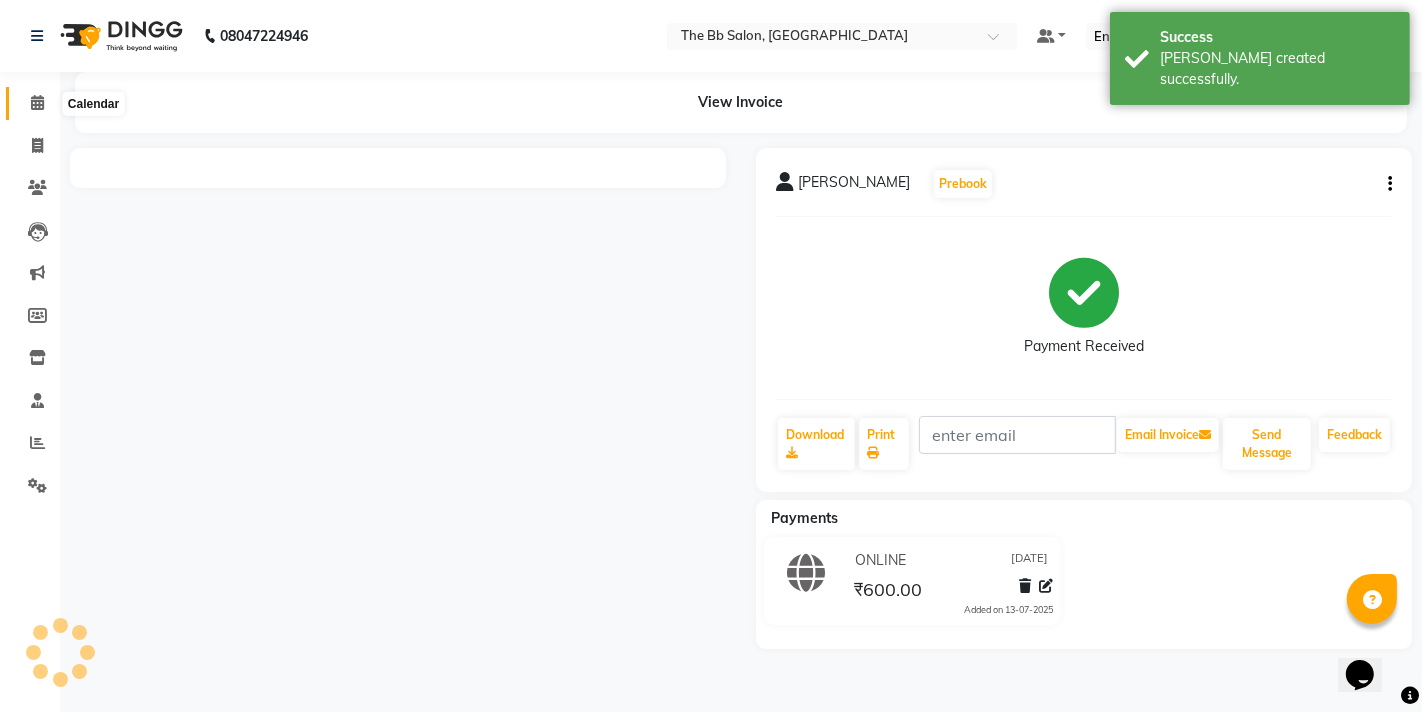 click 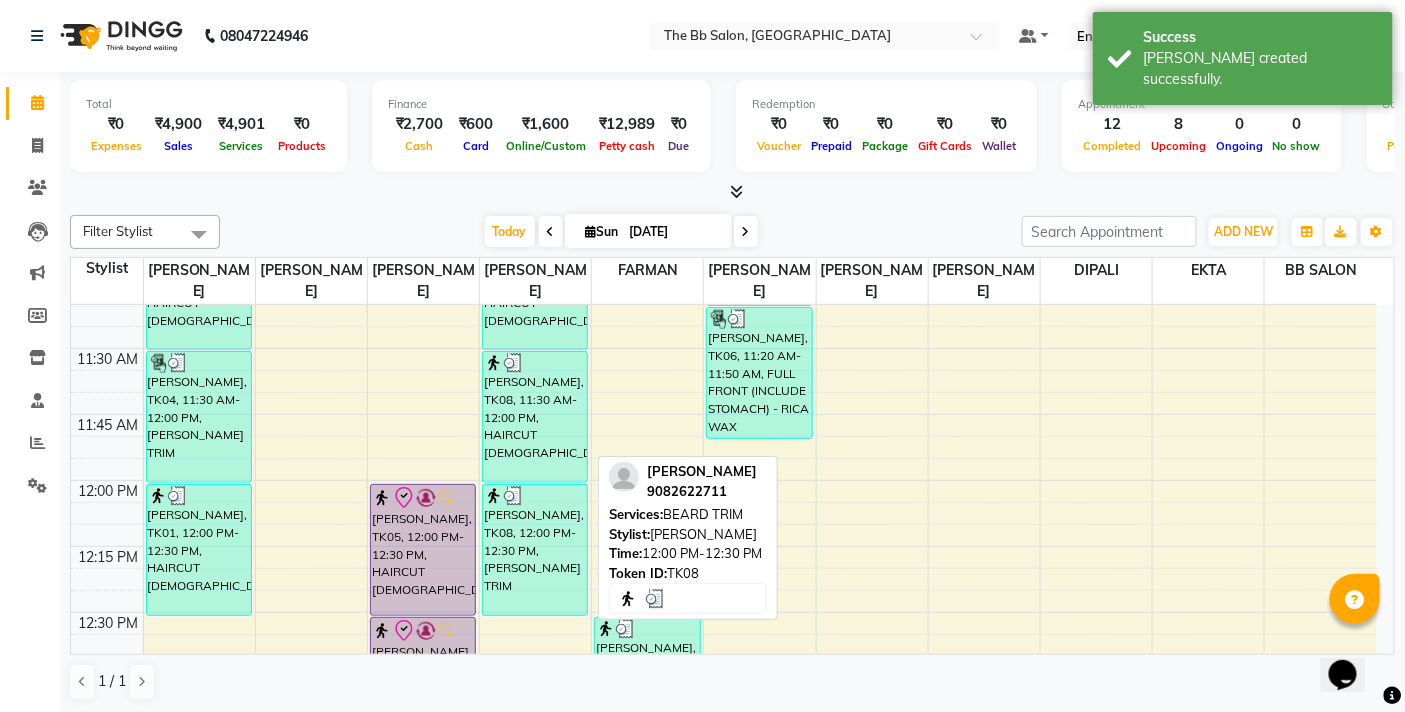 scroll, scrollTop: 666, scrollLeft: 0, axis: vertical 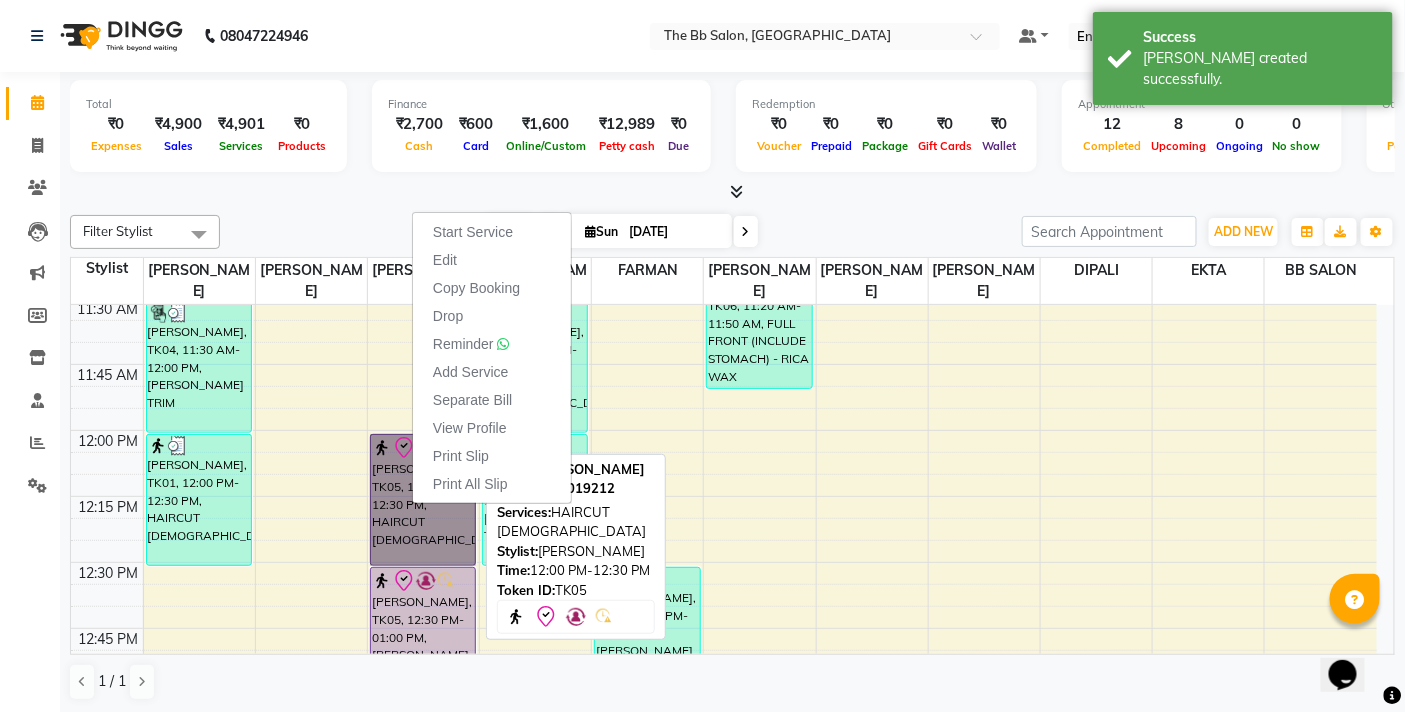 click on "[PERSON_NAME], TK05, 12:00 PM-12:30 PM, HAIRCUT [DEMOGRAPHIC_DATA]" at bounding box center [423, 500] 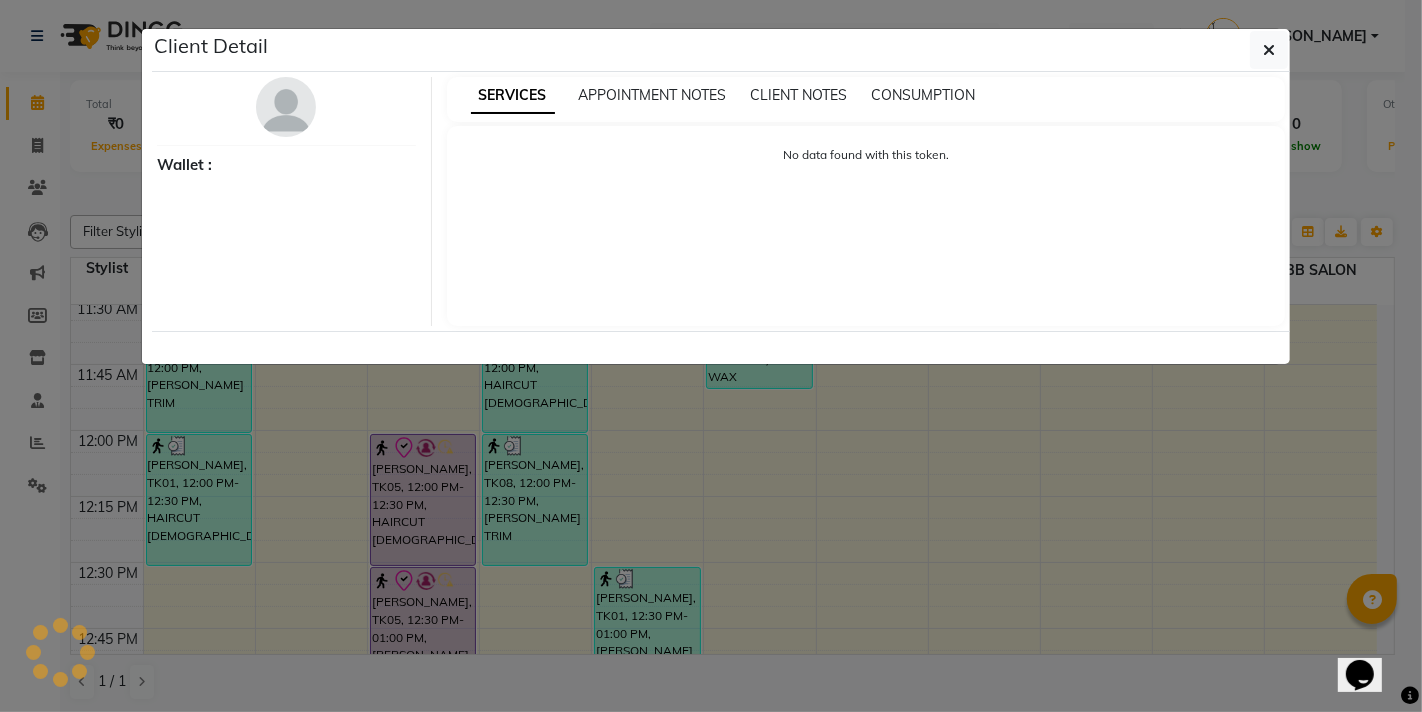 select on "8" 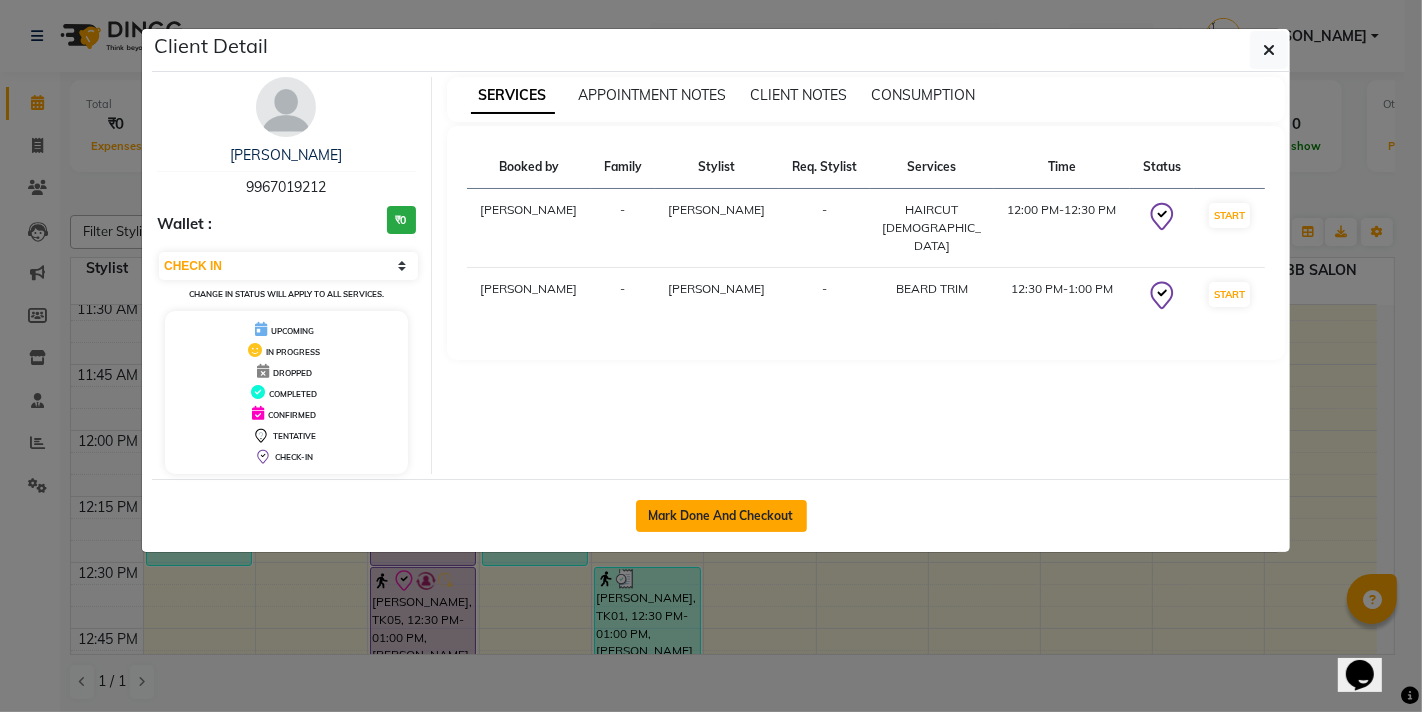 click on "Mark Done And Checkout" 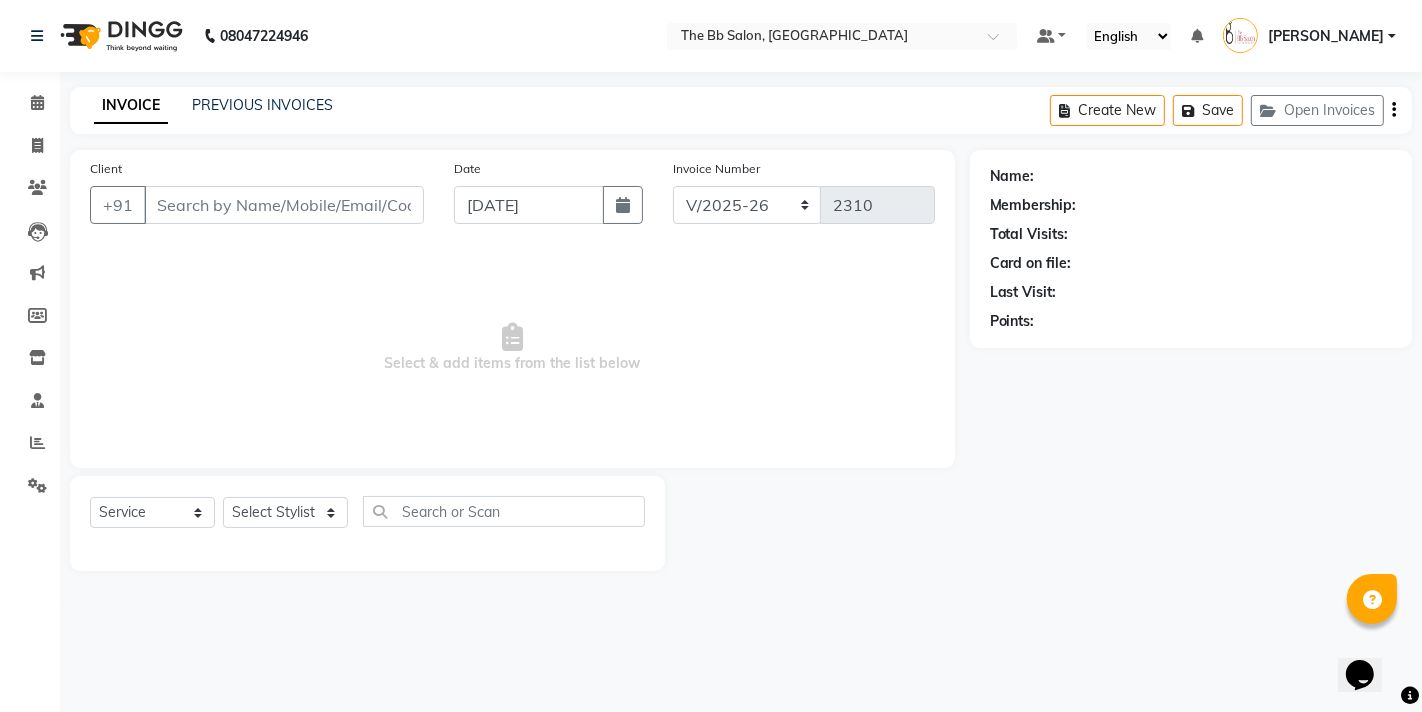 type on "99******12" 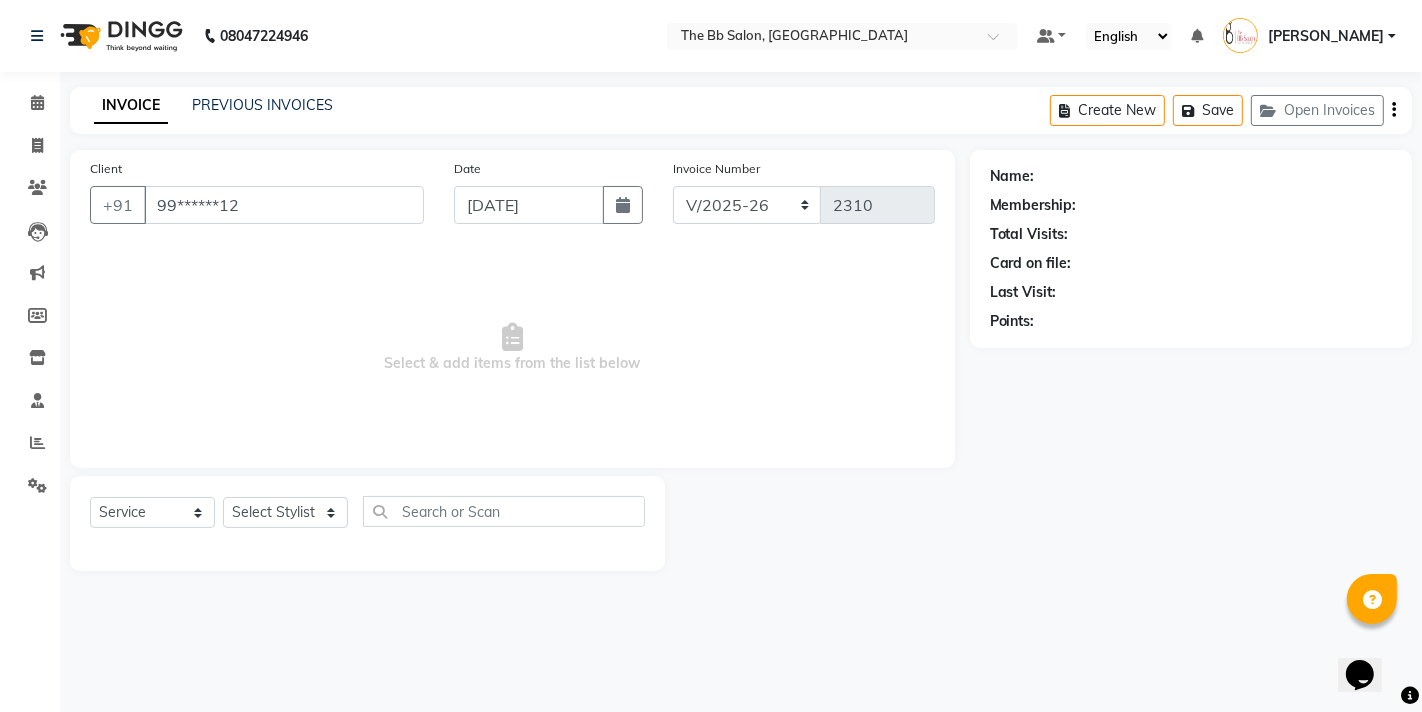 select on "83659" 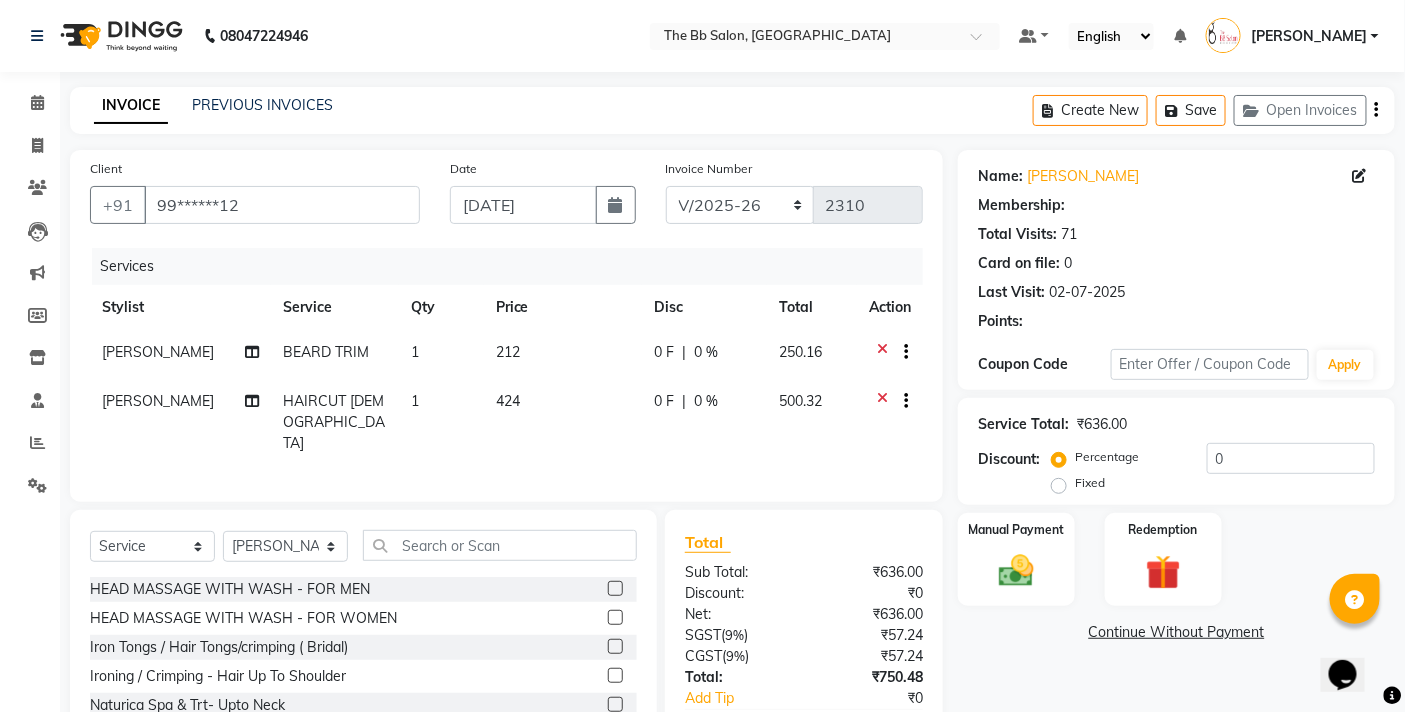 select on "1: Object" 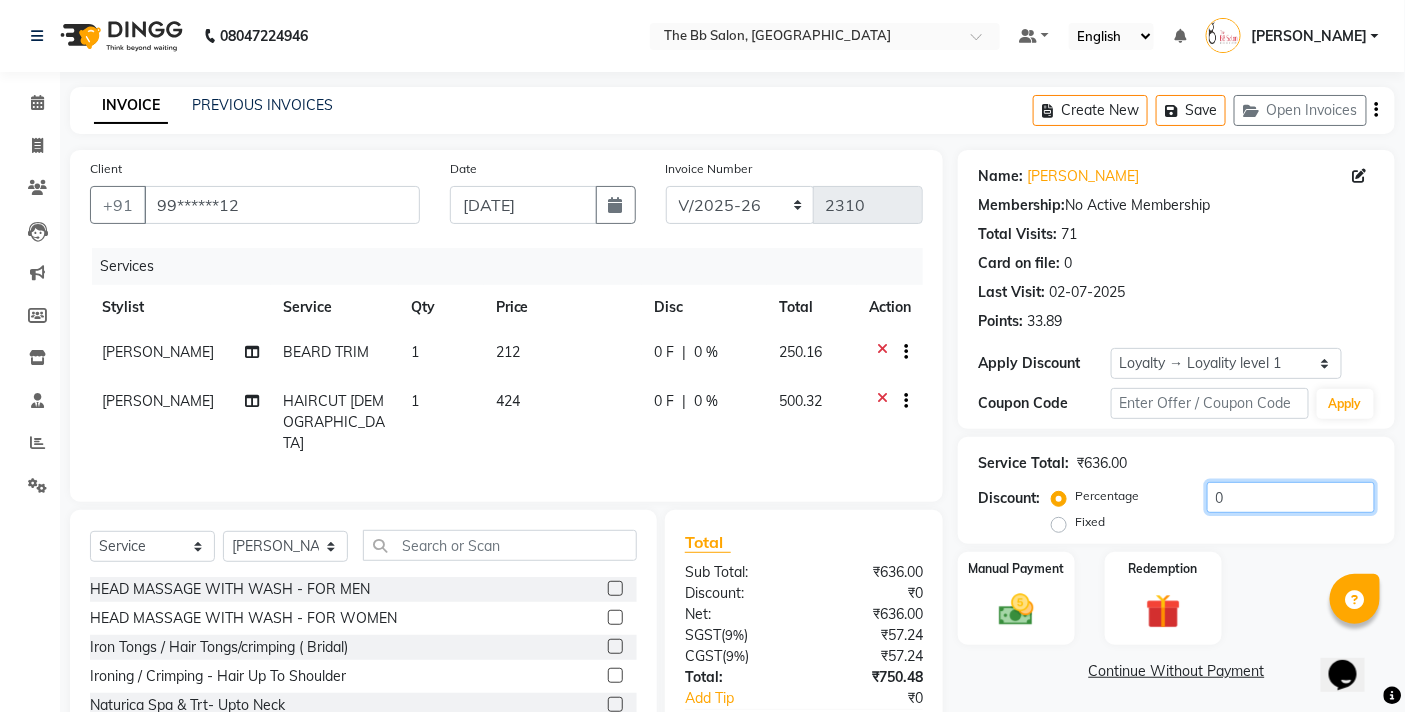 click on "0" 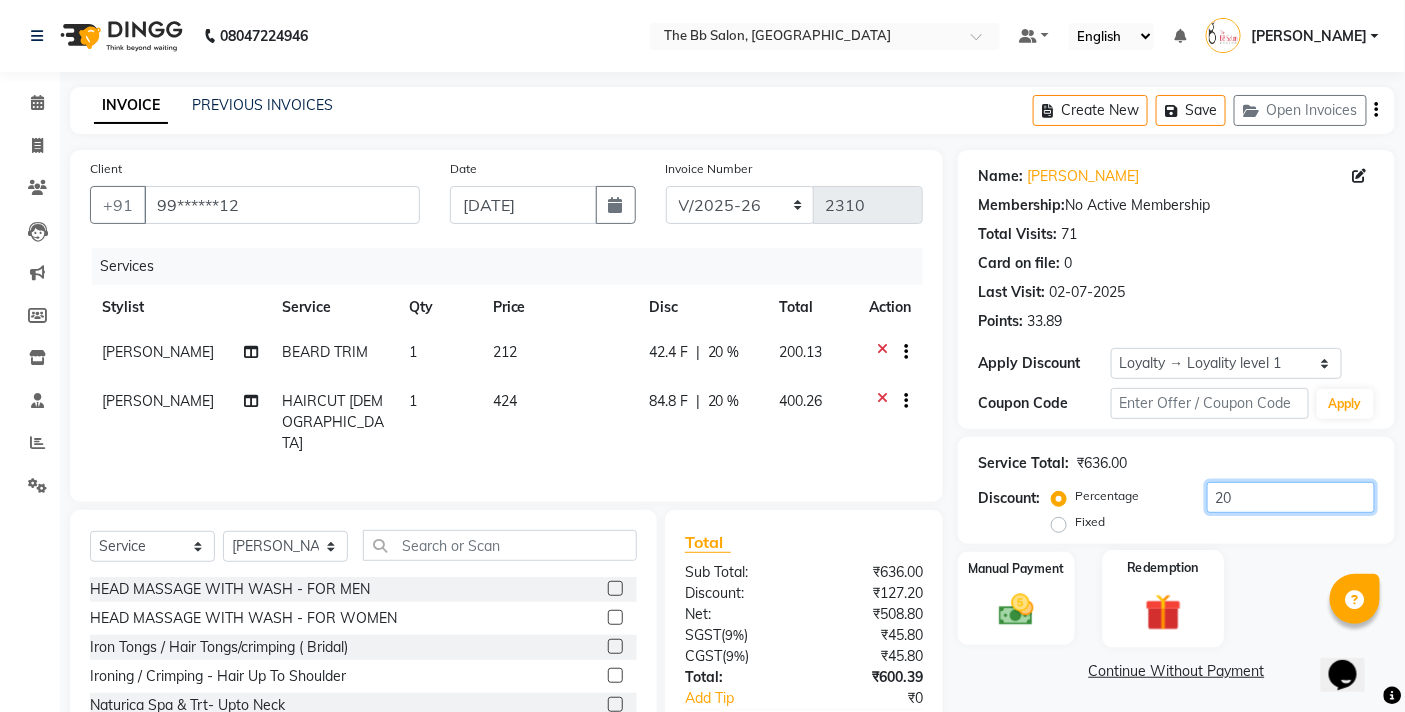 scroll, scrollTop: 122, scrollLeft: 0, axis: vertical 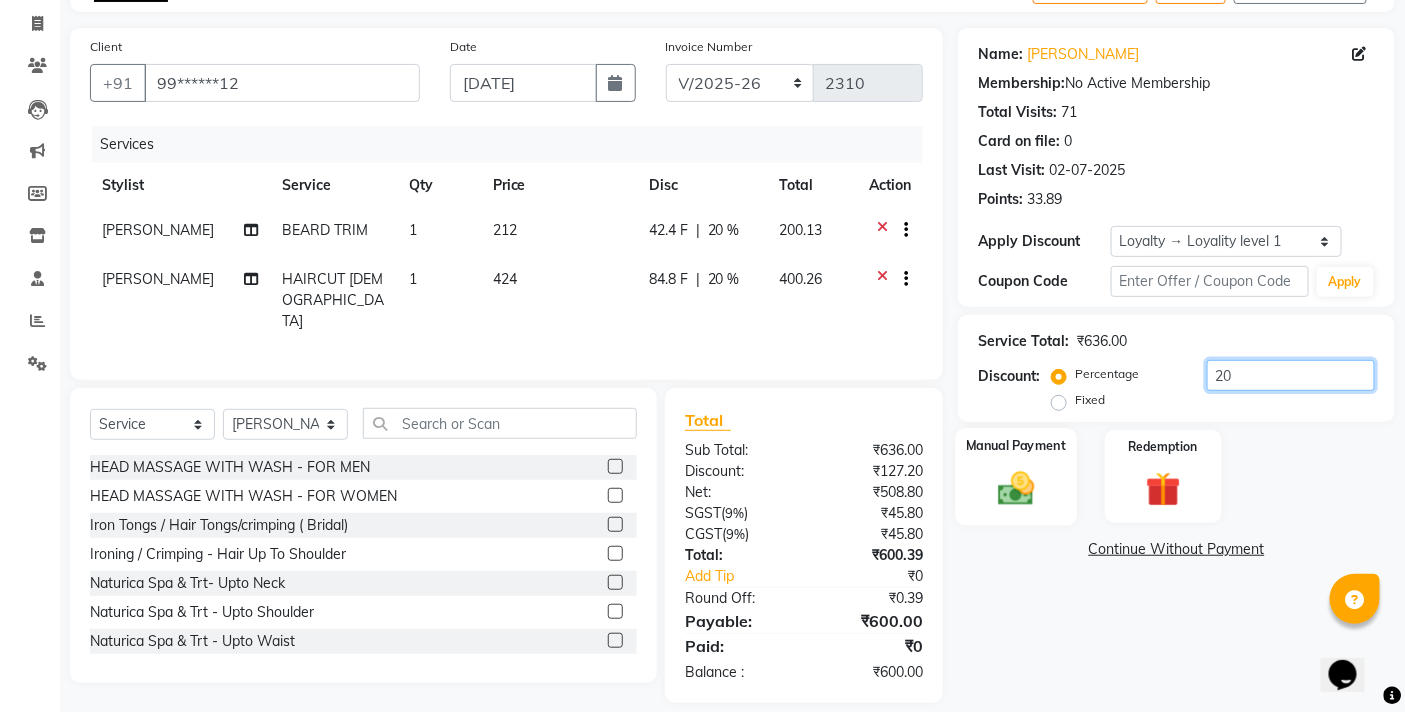 type on "20" 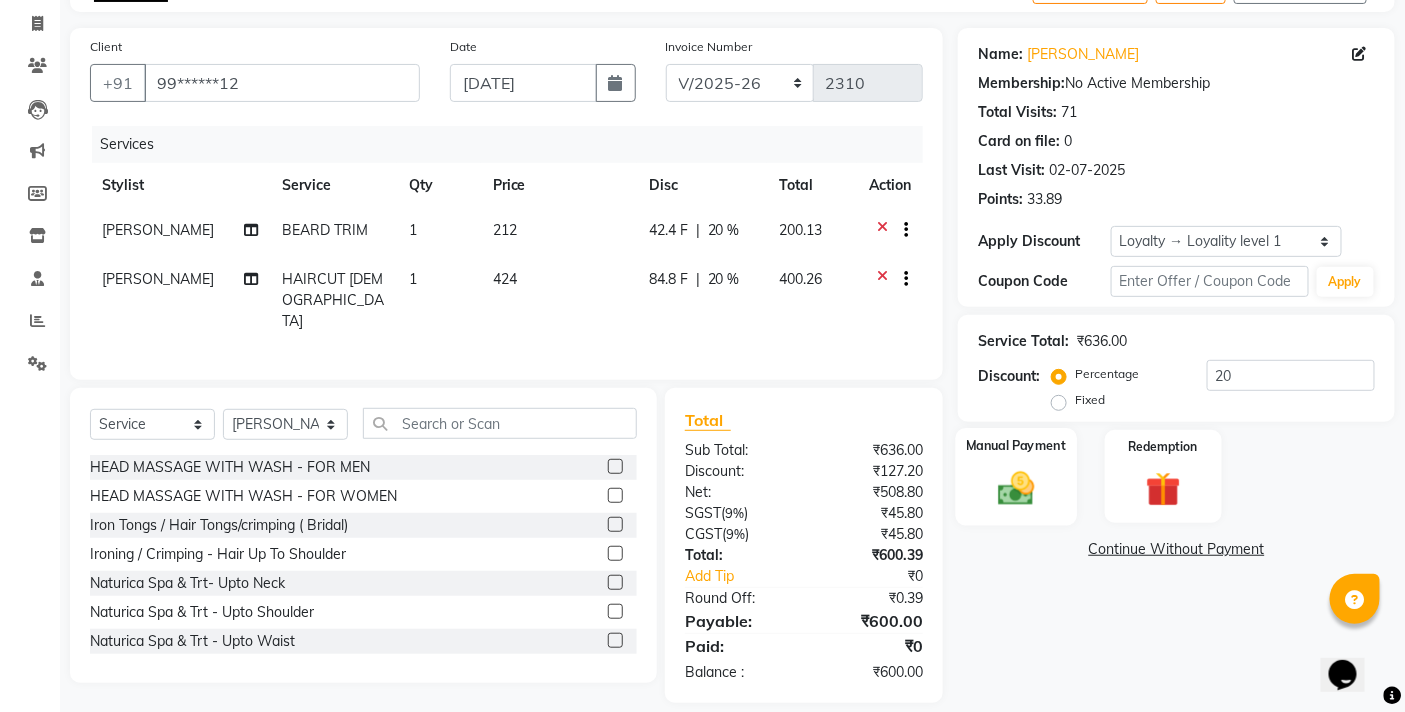 click 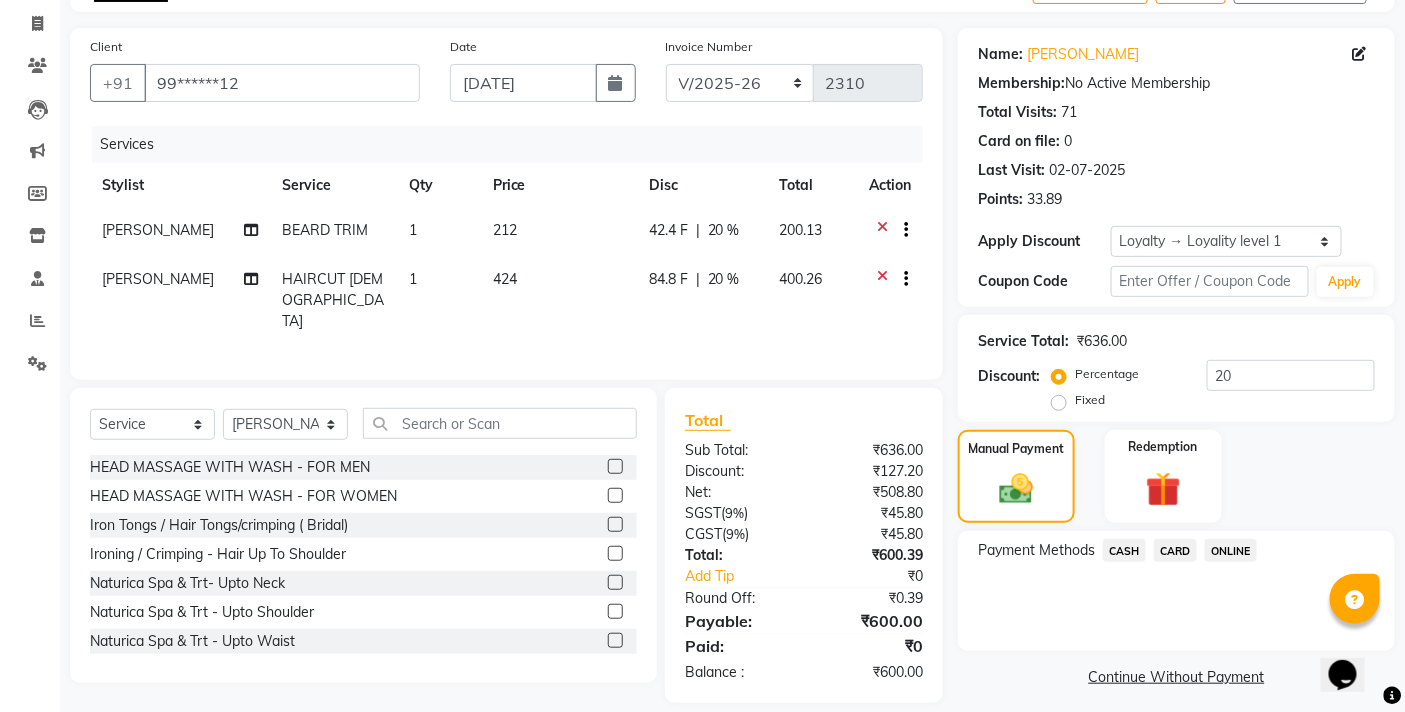 click on "ONLINE" 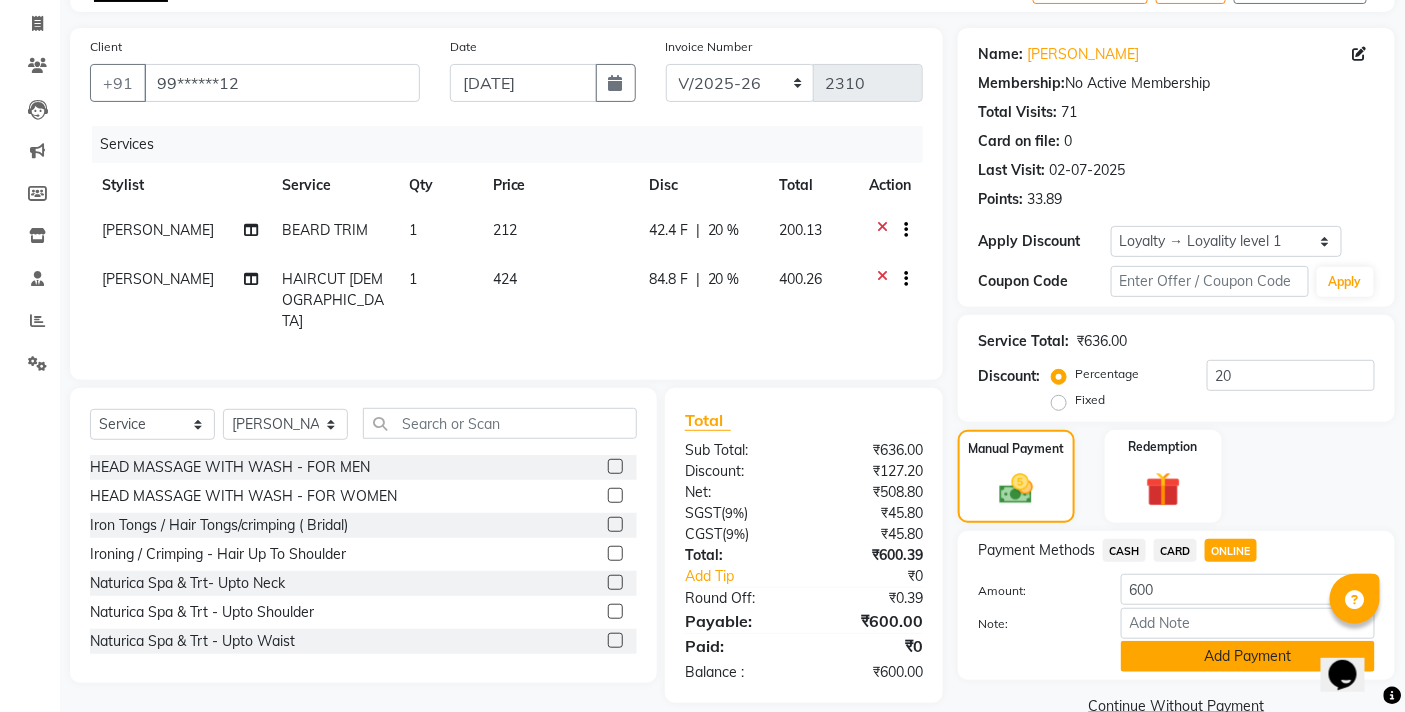 click on "Add Payment" 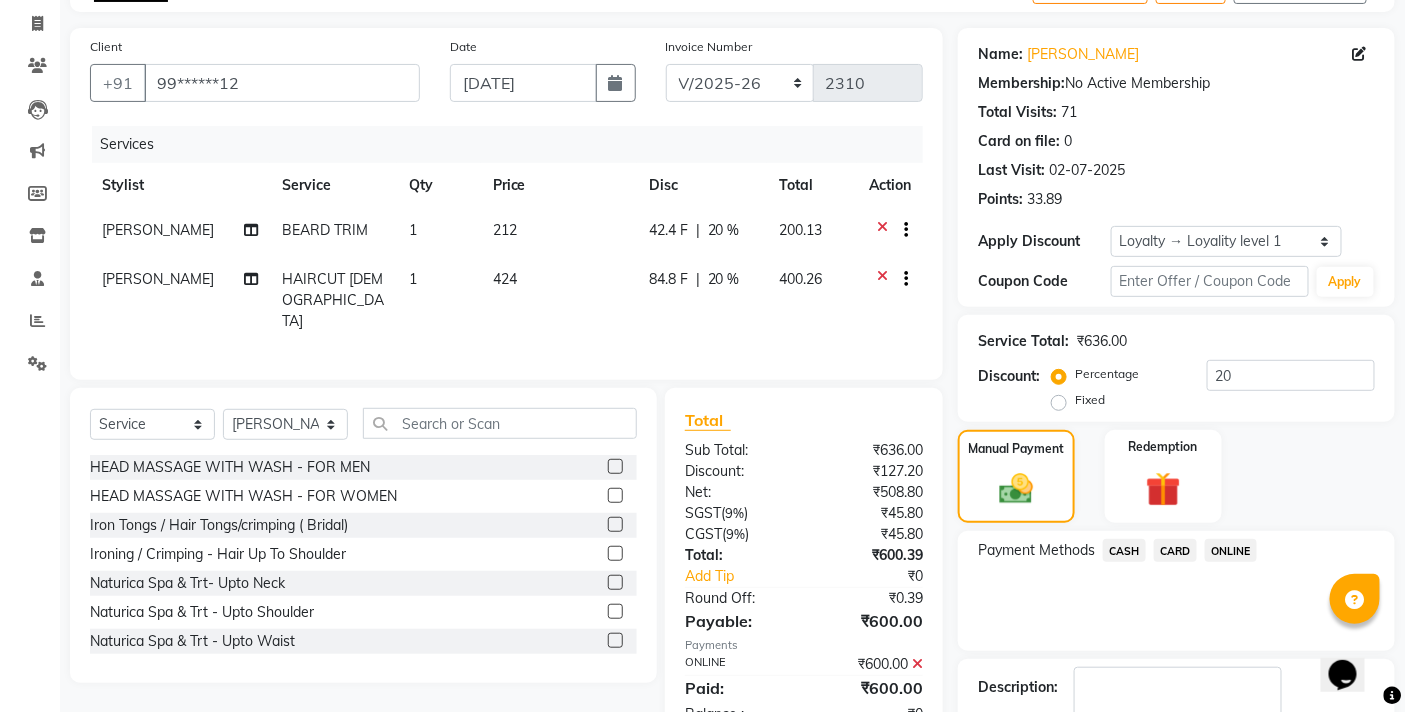 scroll, scrollTop: 262, scrollLeft: 0, axis: vertical 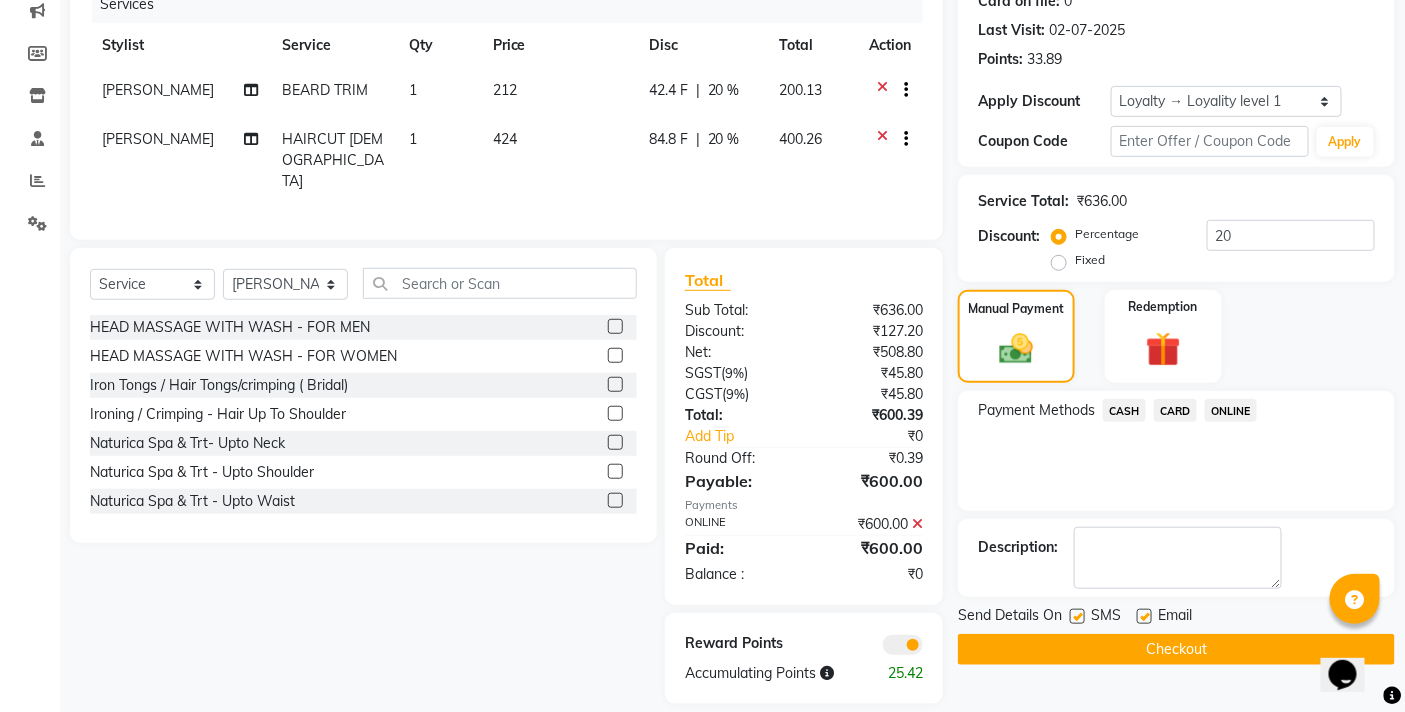 click on "Checkout" 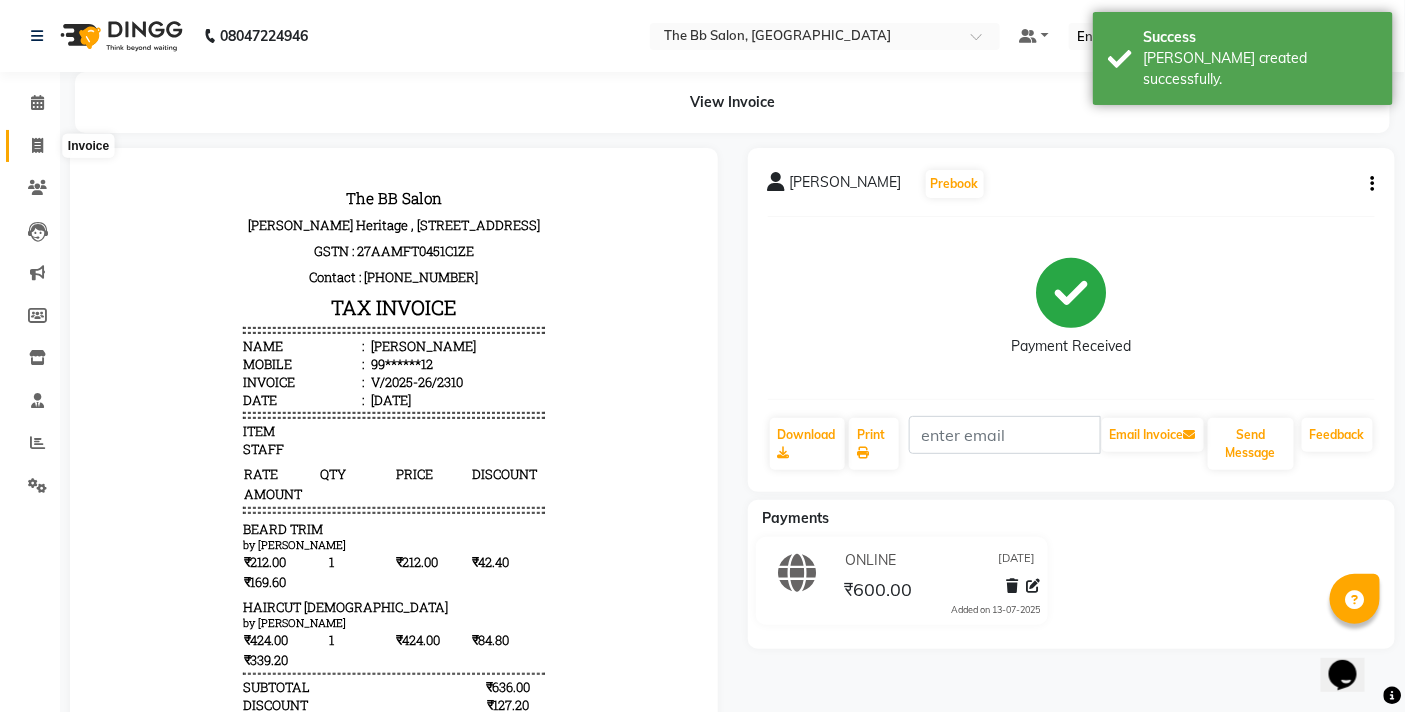 scroll, scrollTop: 0, scrollLeft: 0, axis: both 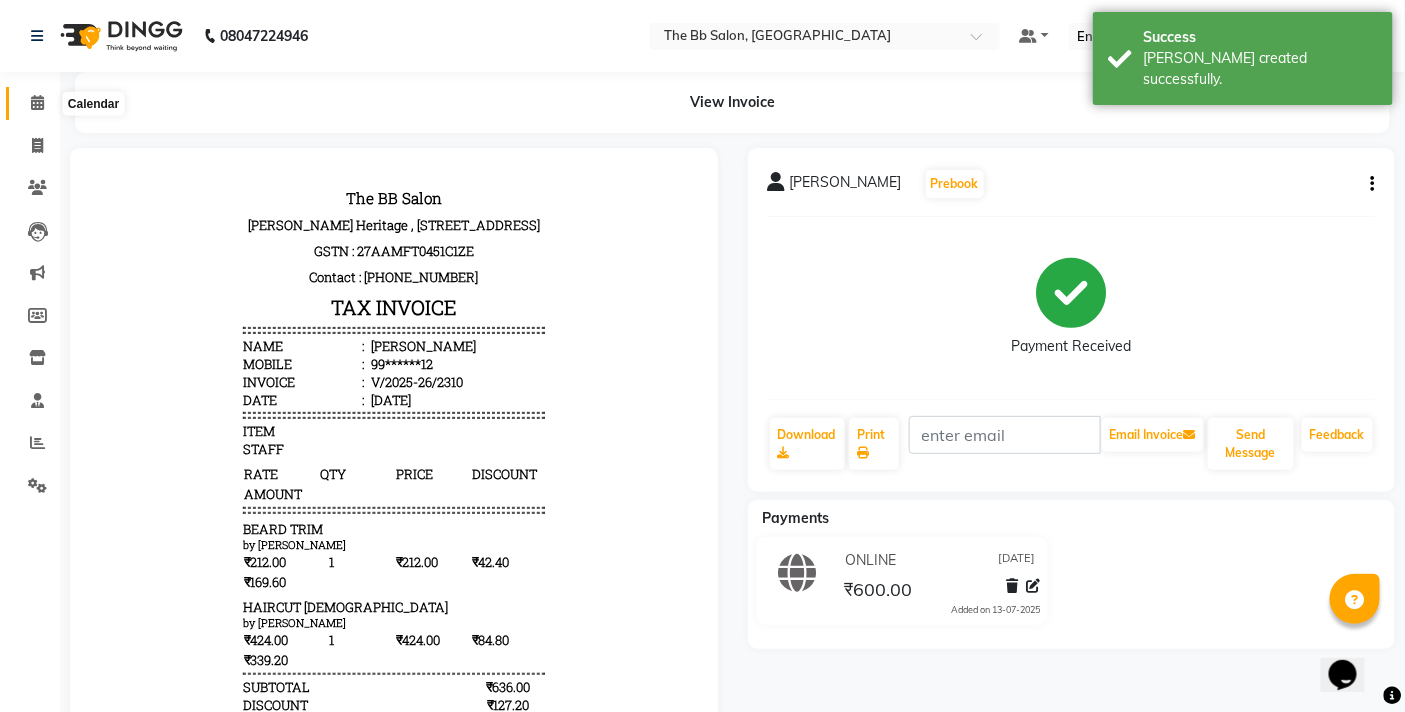 click 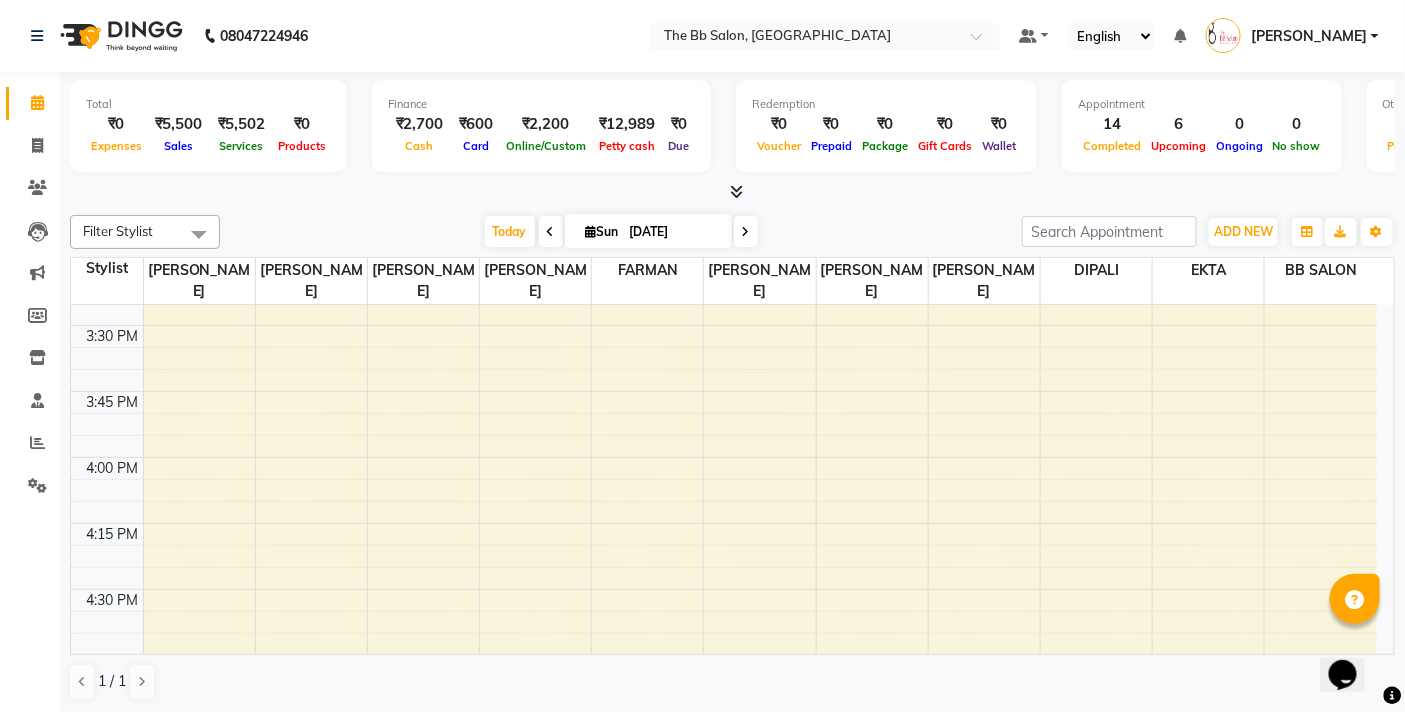 scroll, scrollTop: 1696, scrollLeft: 0, axis: vertical 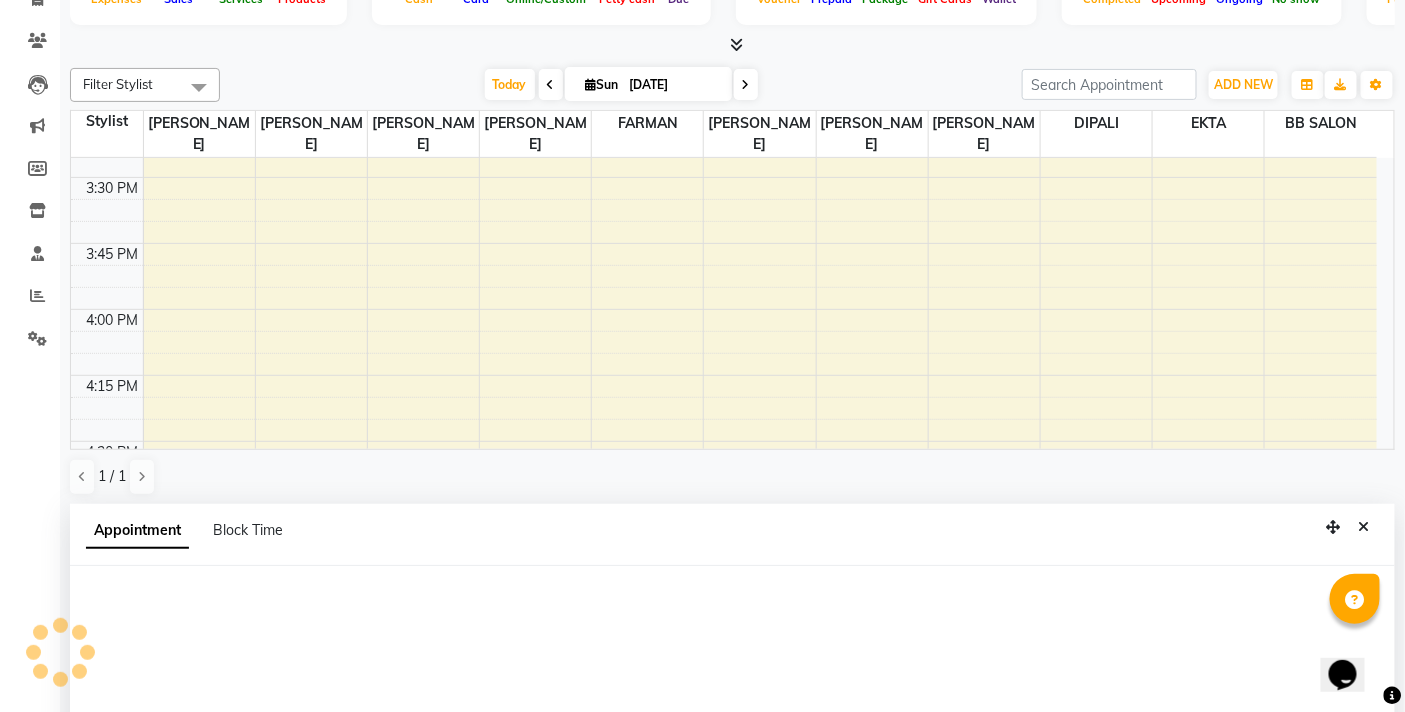 select on "83660" 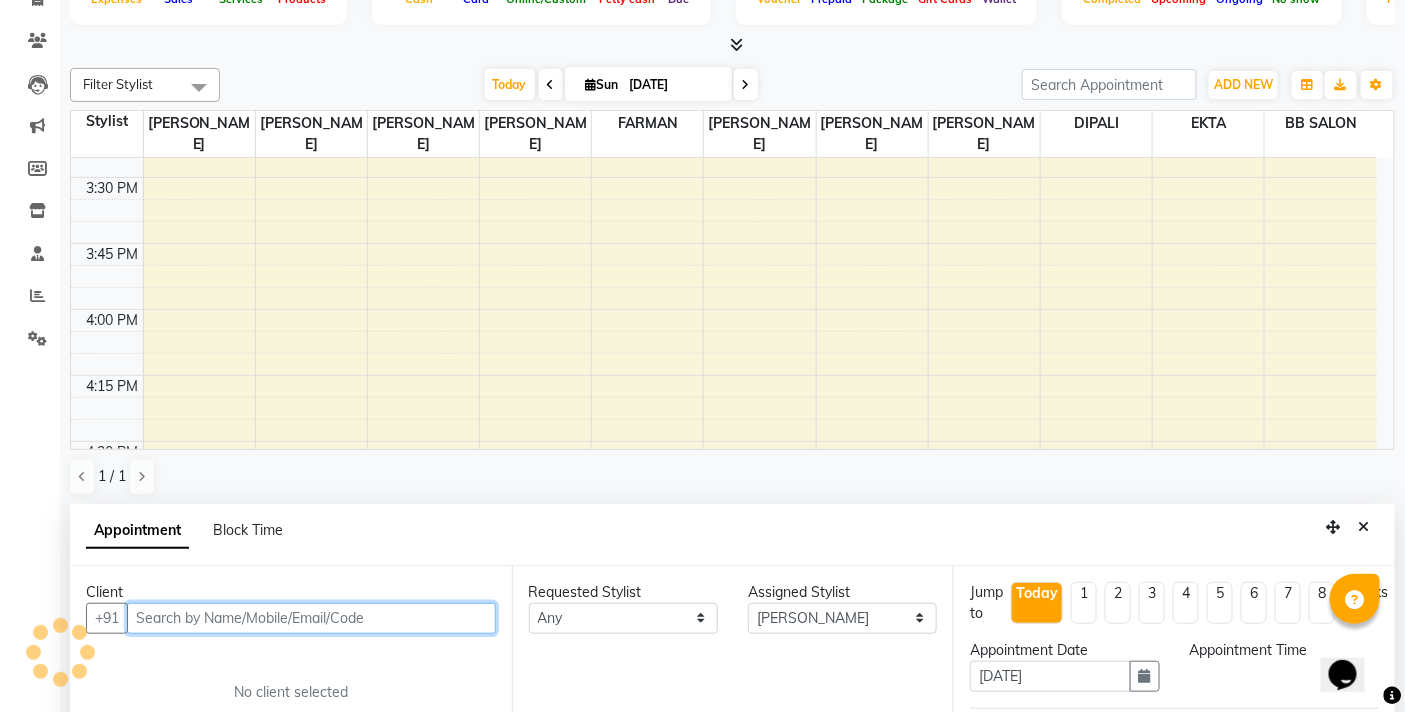 scroll, scrollTop: 392, scrollLeft: 0, axis: vertical 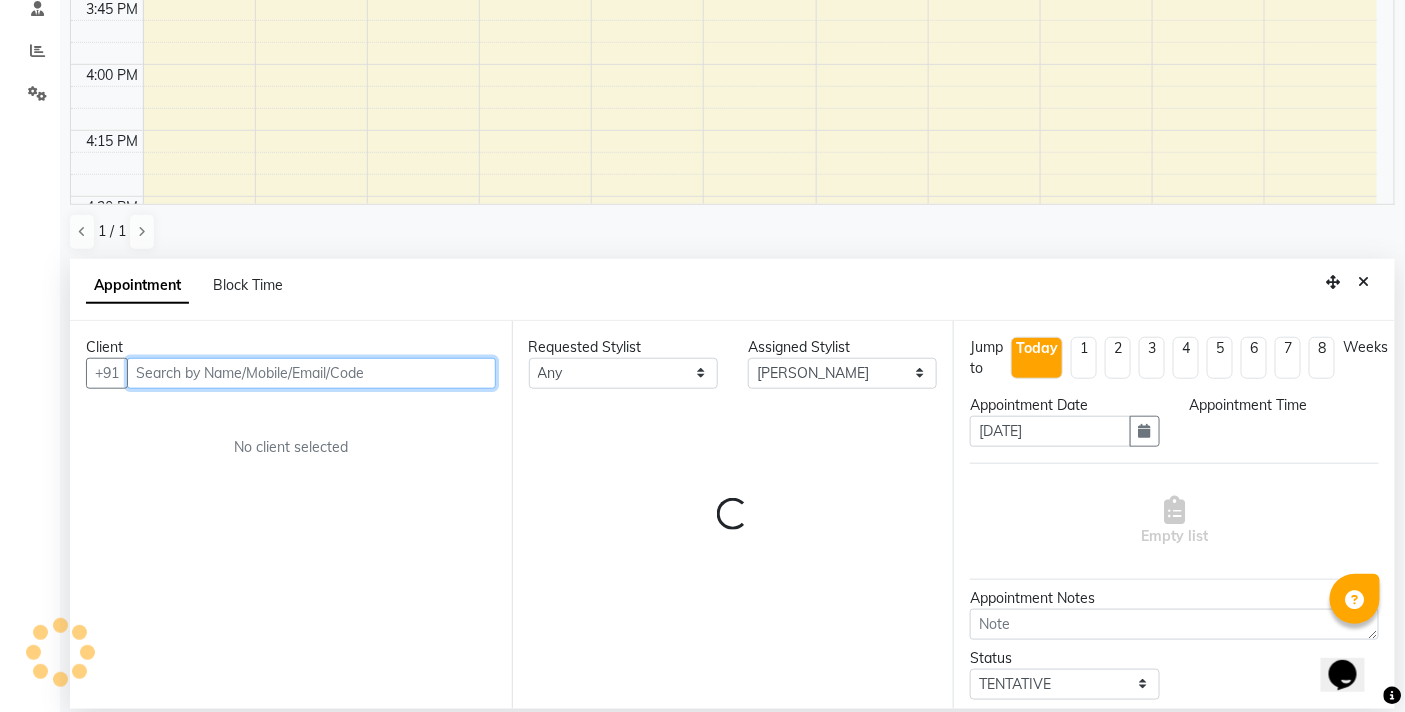 select on "960" 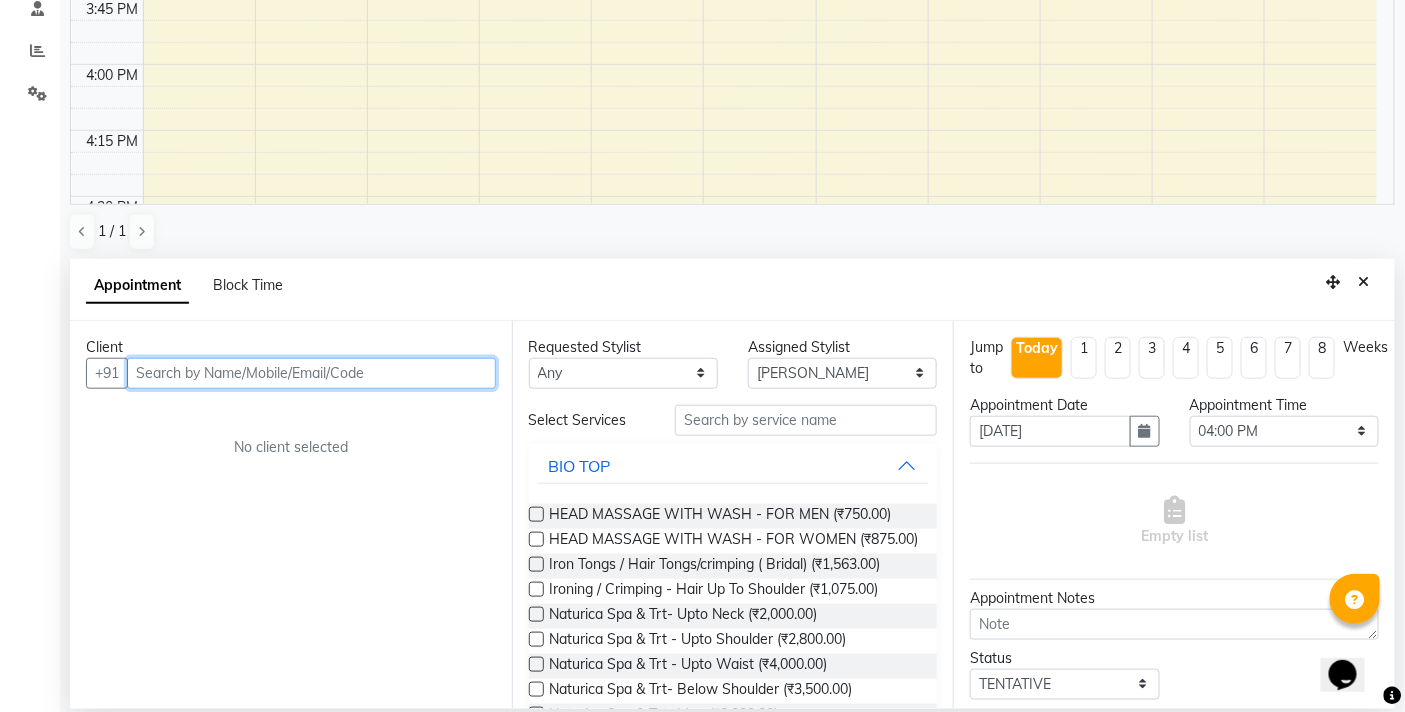 click at bounding box center (311, 373) 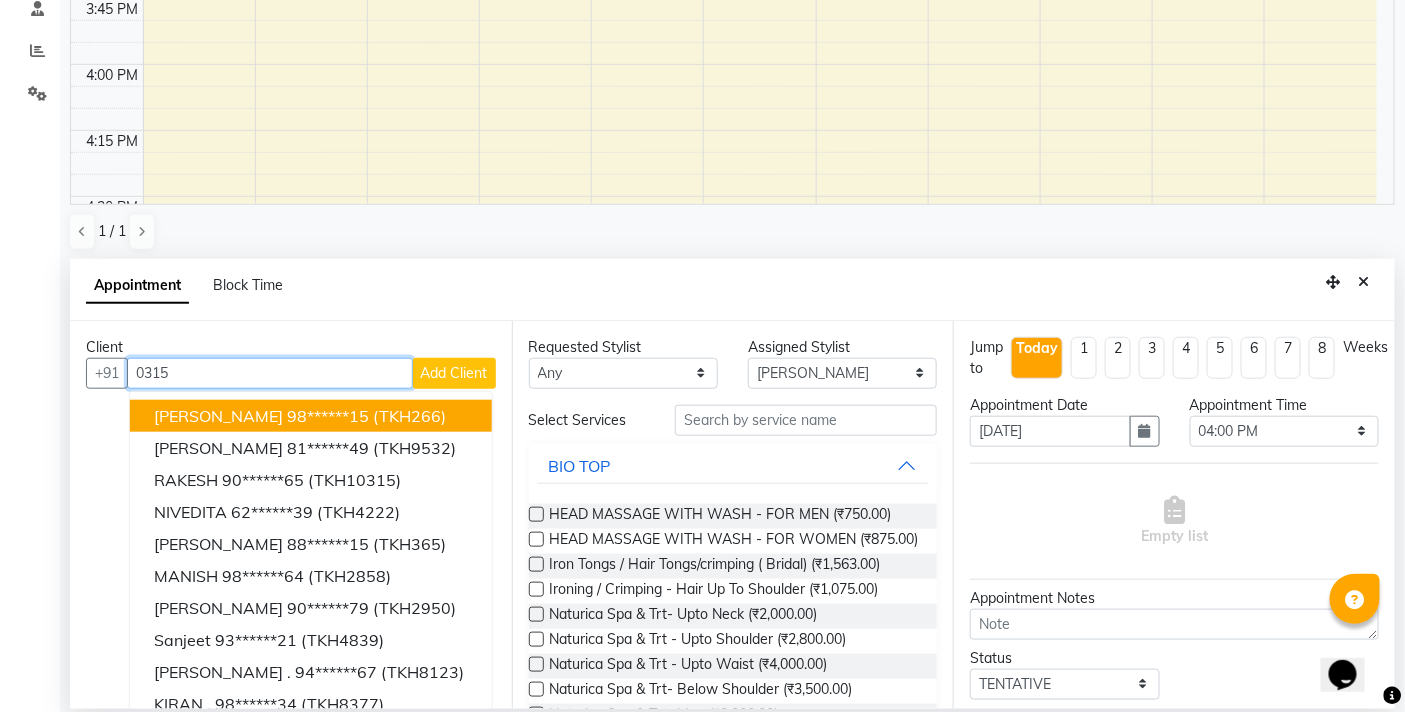 click on "98******15" at bounding box center [328, 416] 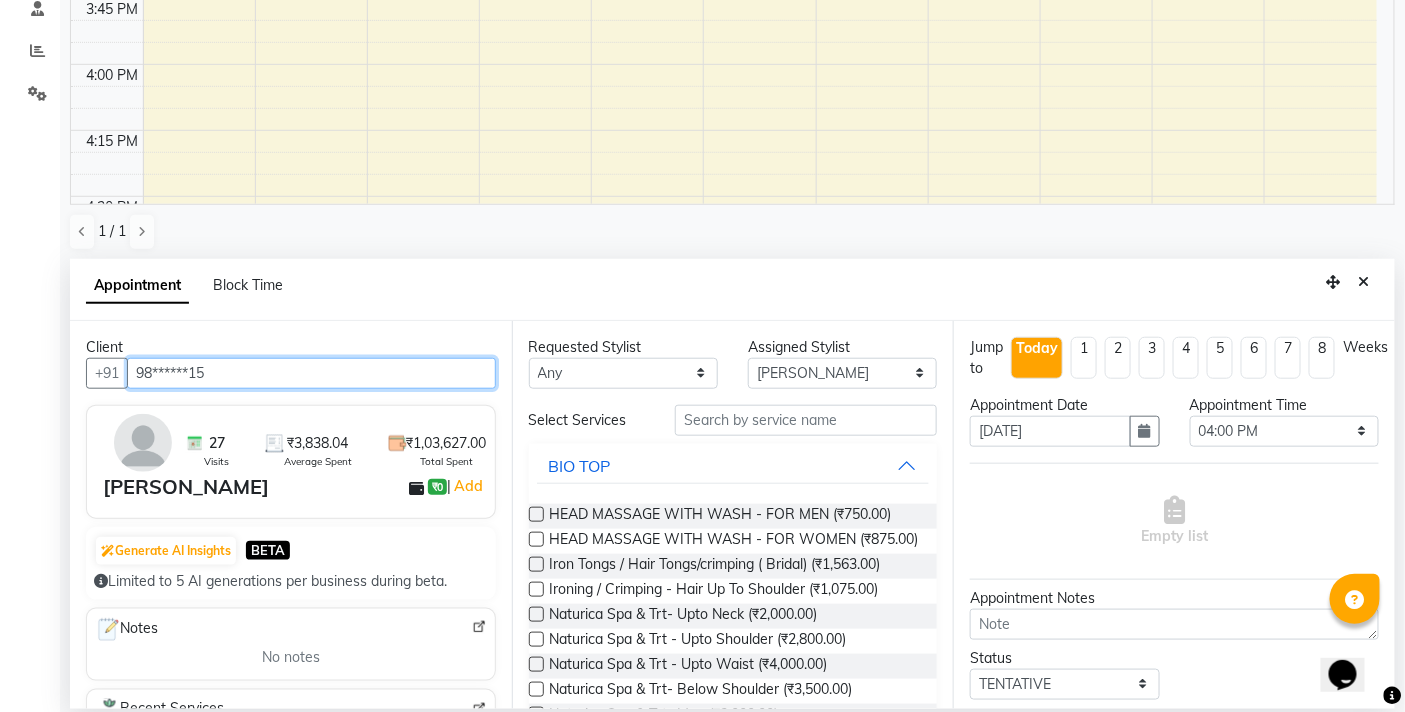 type on "98******15" 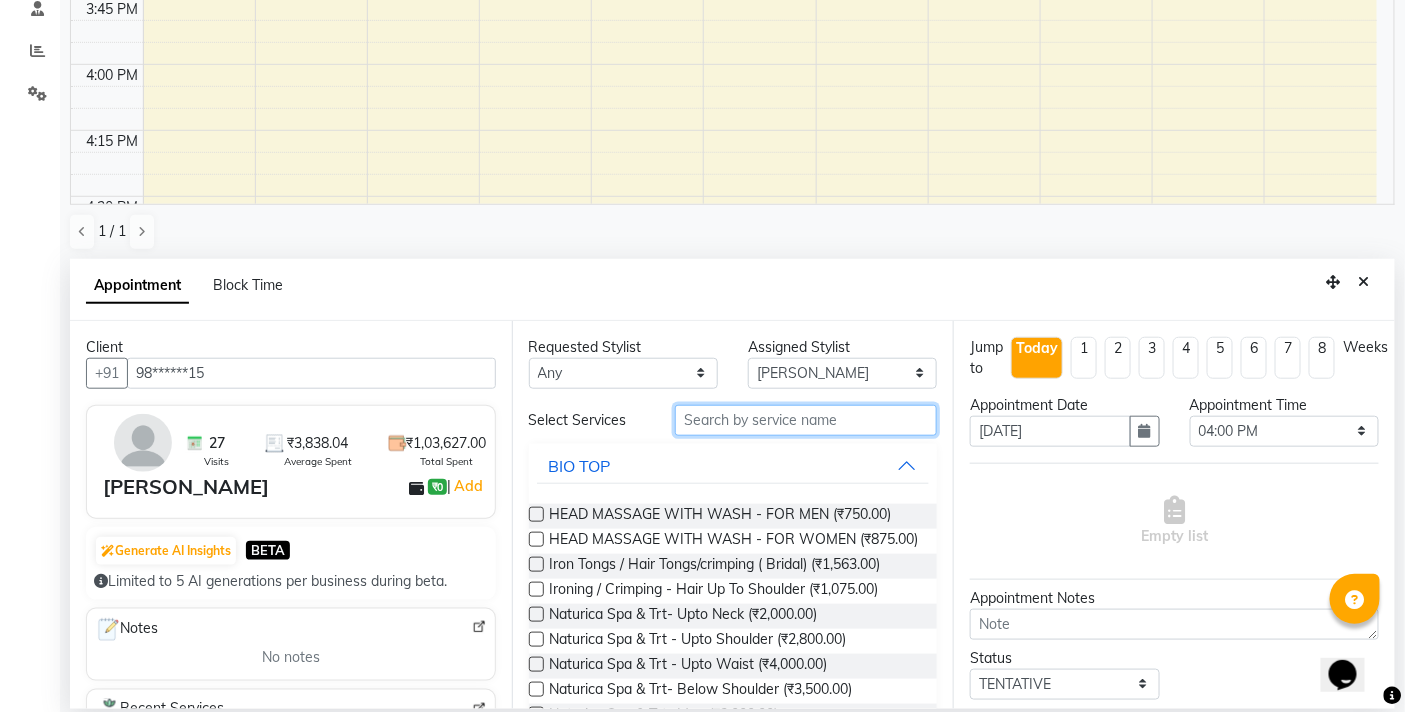 click at bounding box center (806, 420) 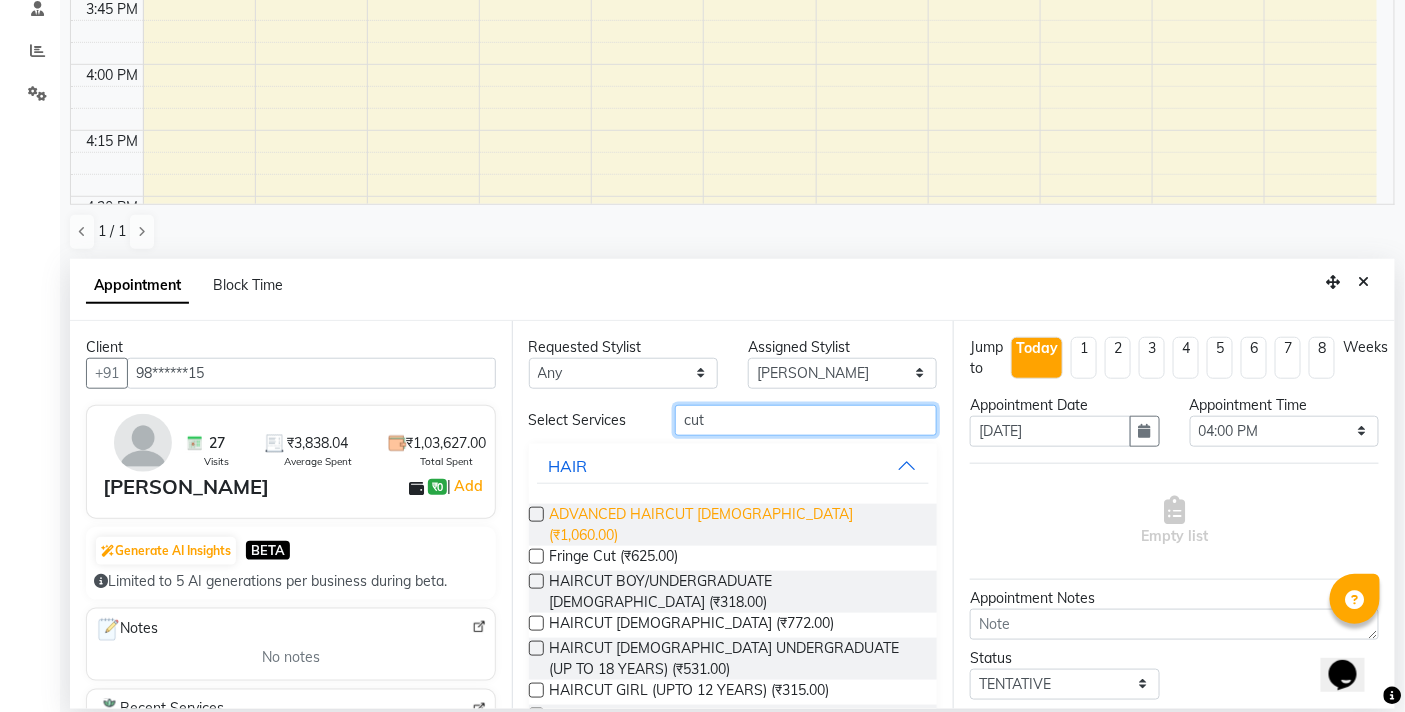 scroll, scrollTop: 62, scrollLeft: 0, axis: vertical 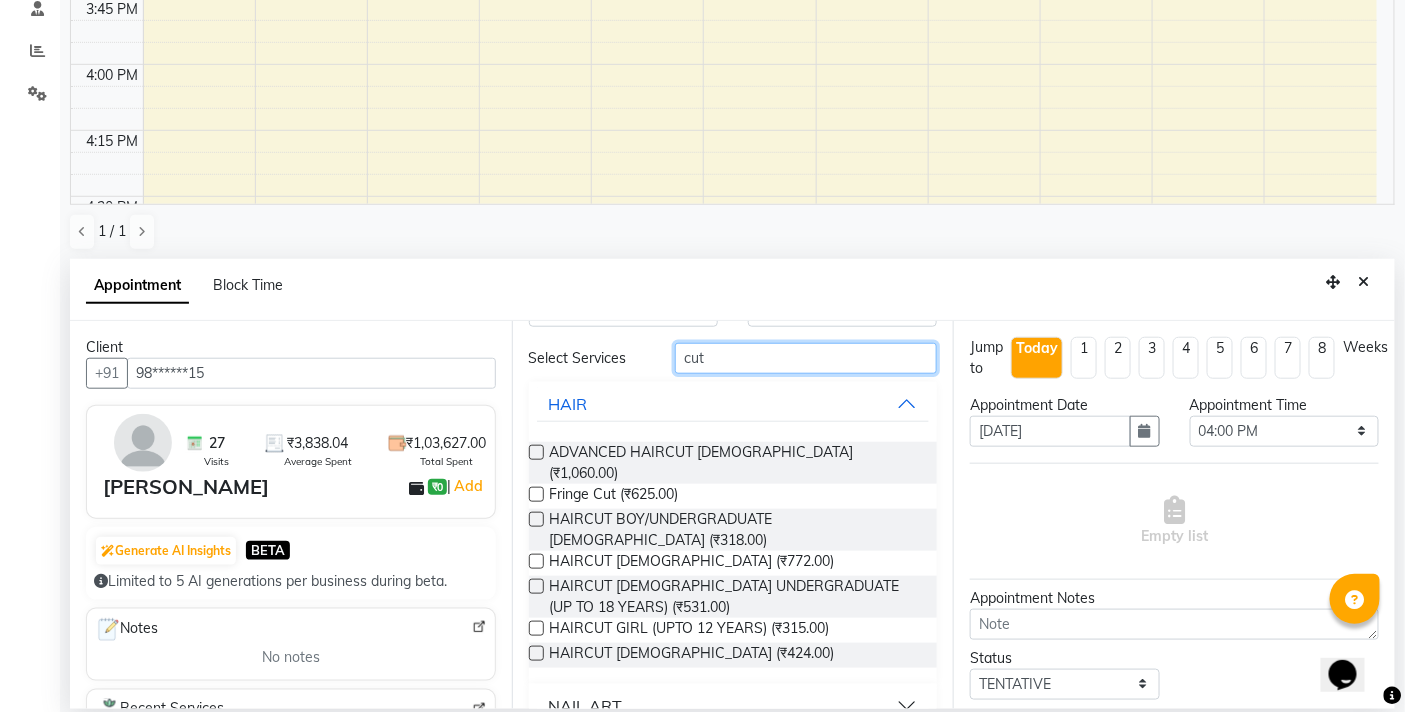type on "cut" 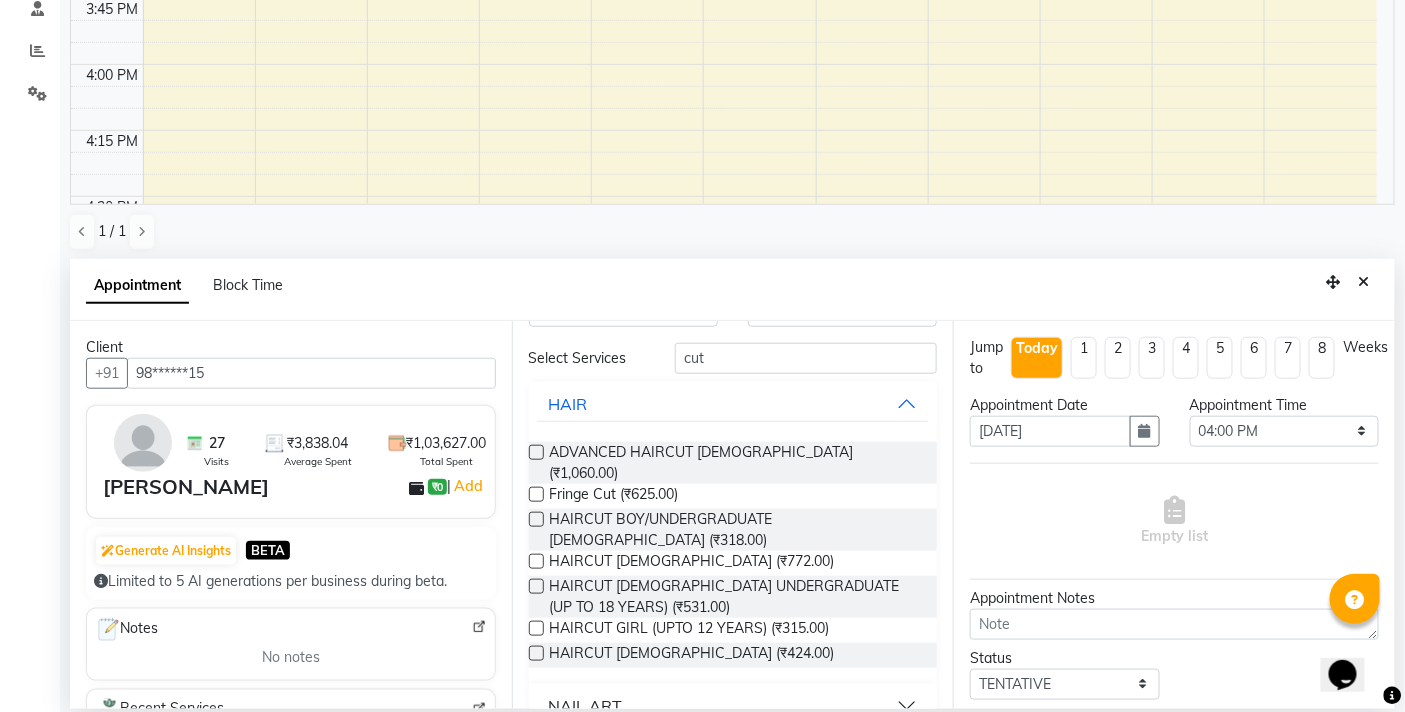 click at bounding box center (536, 561) 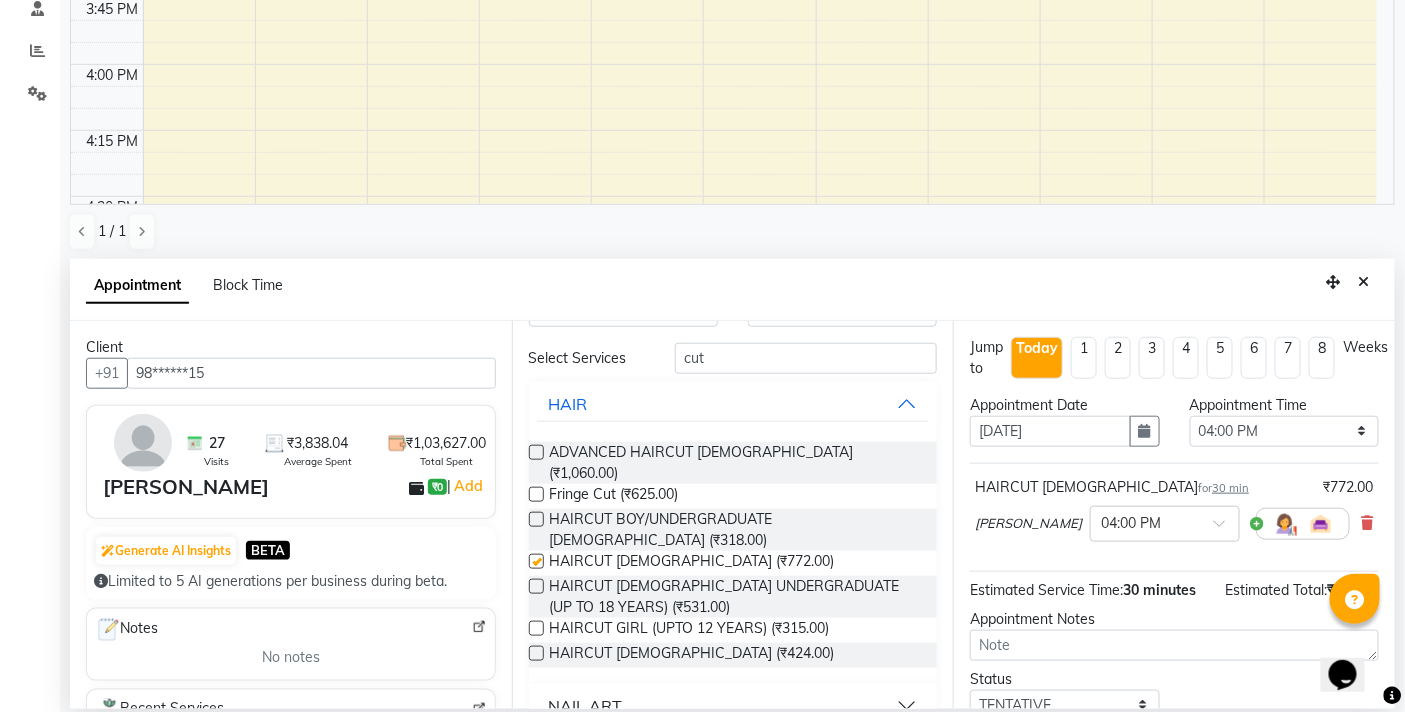 checkbox on "false" 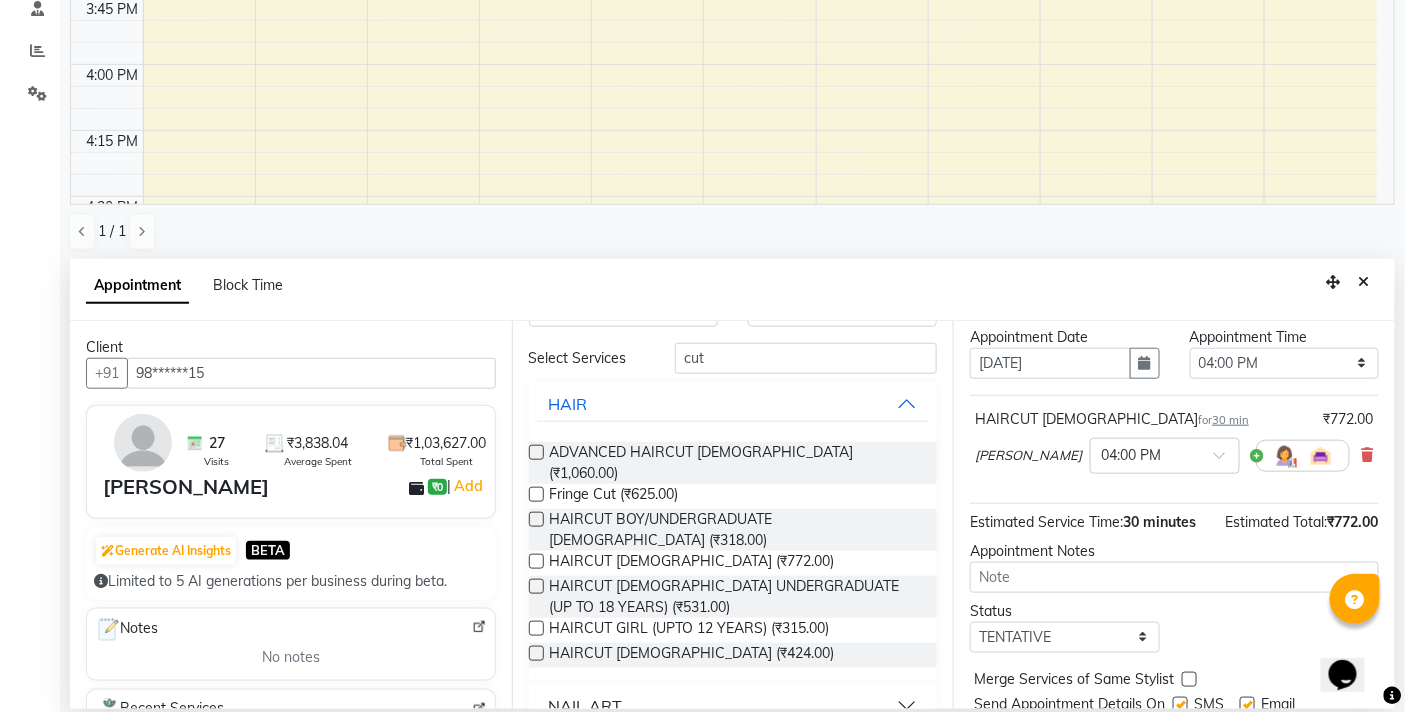 scroll, scrollTop: 158, scrollLeft: 0, axis: vertical 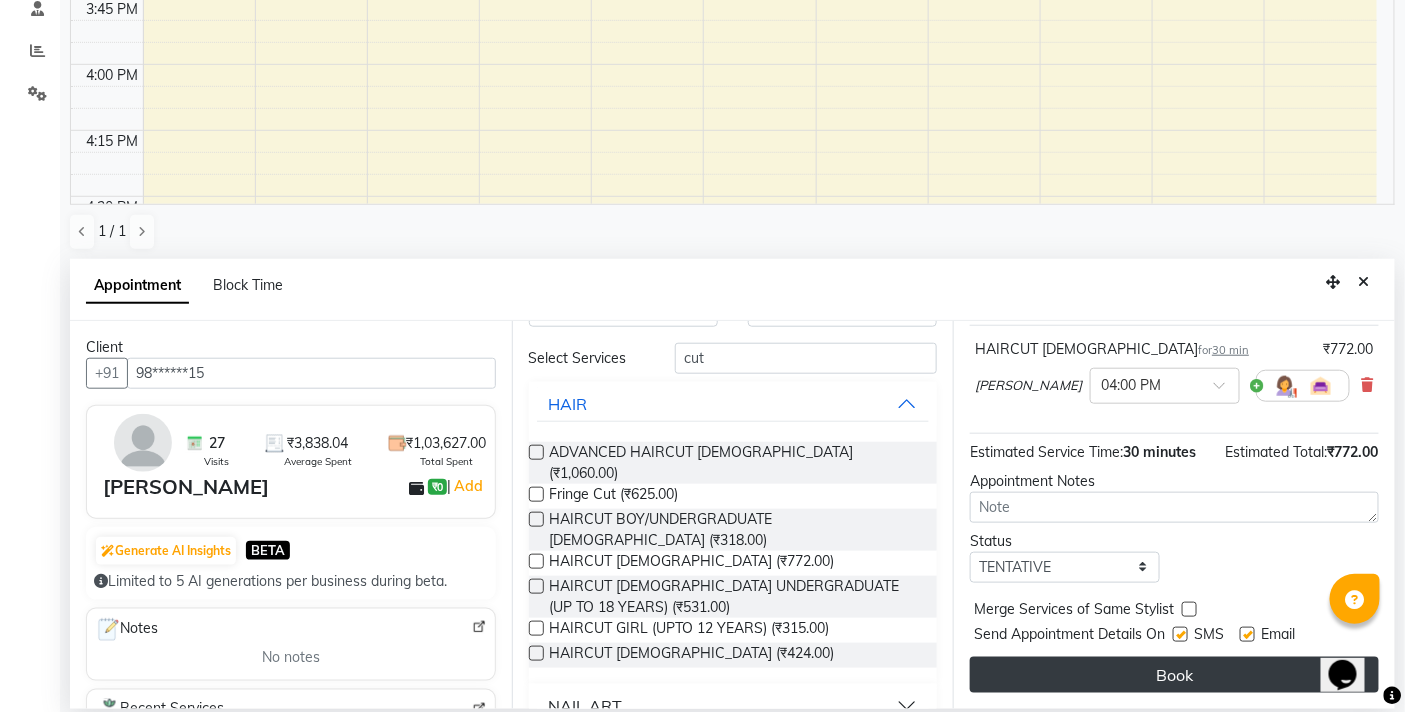 click on "Book" at bounding box center [1174, 675] 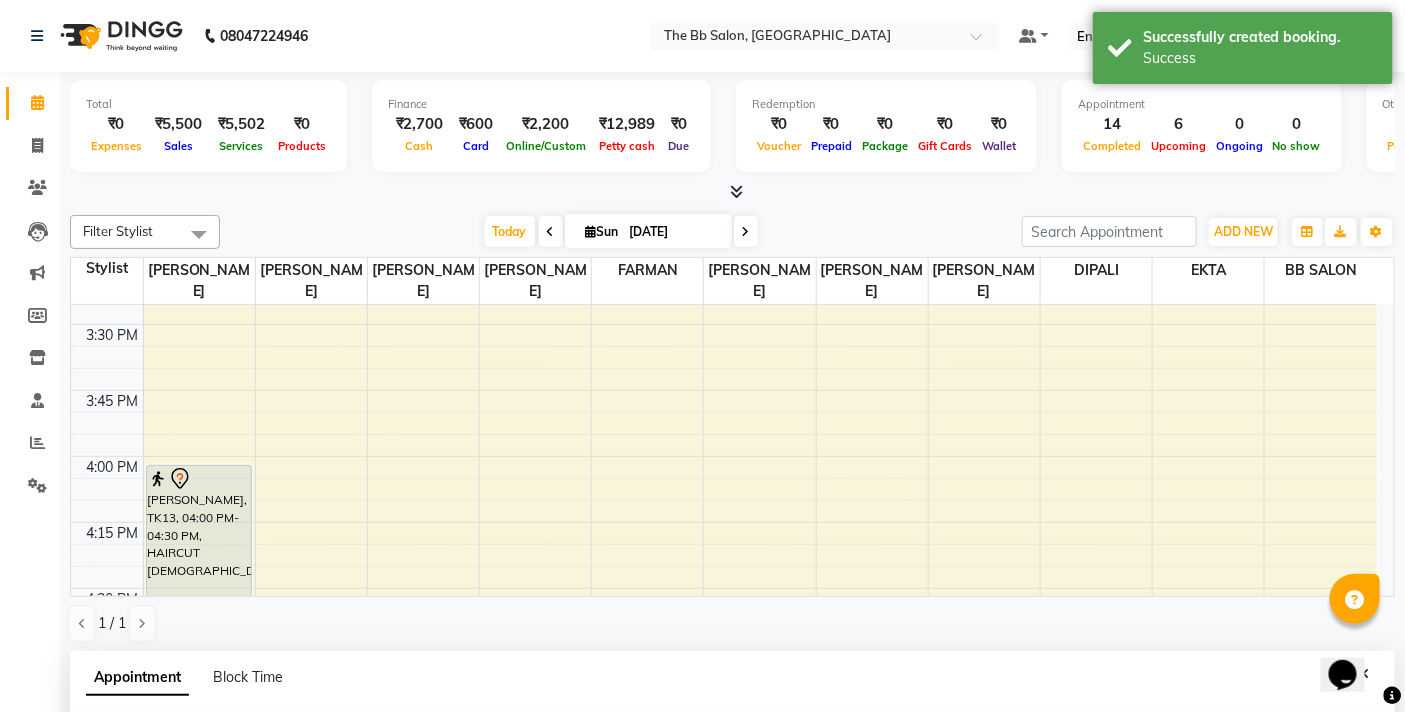 scroll, scrollTop: 392, scrollLeft: 0, axis: vertical 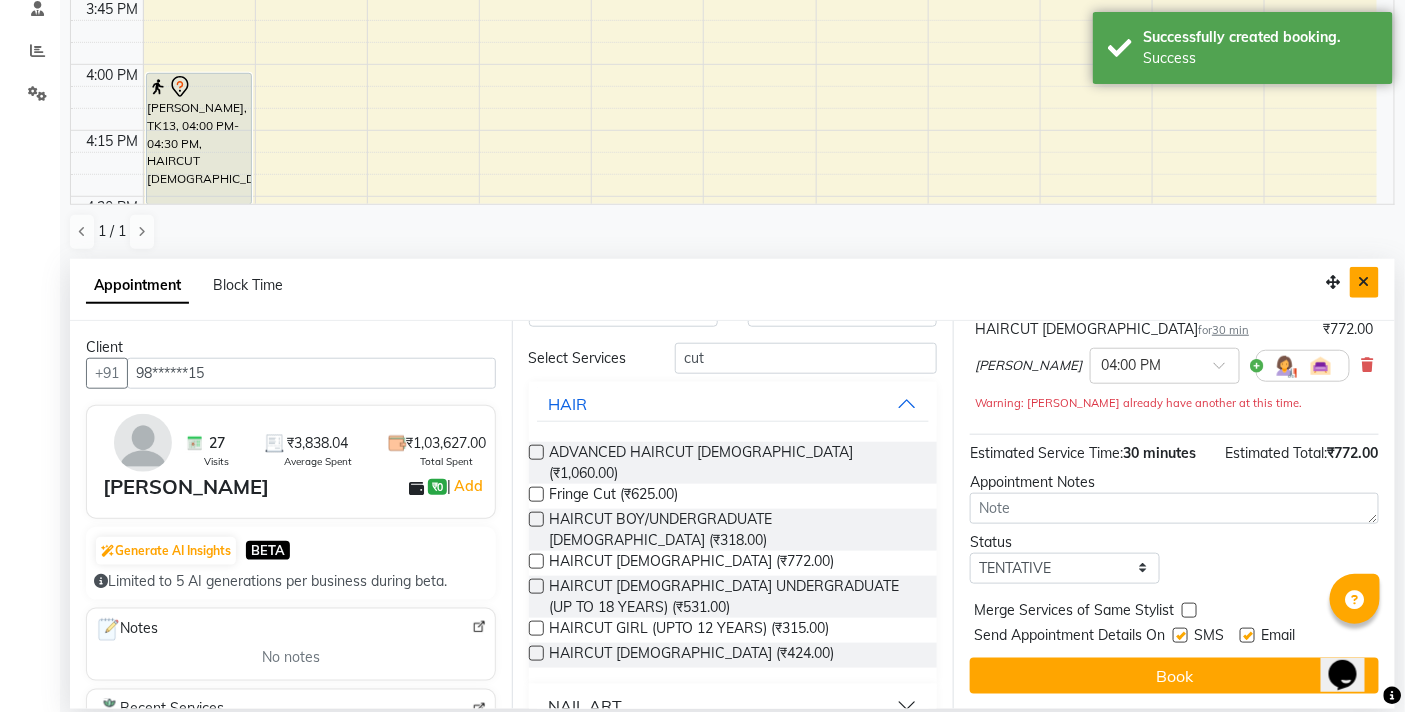 click at bounding box center (1364, 282) 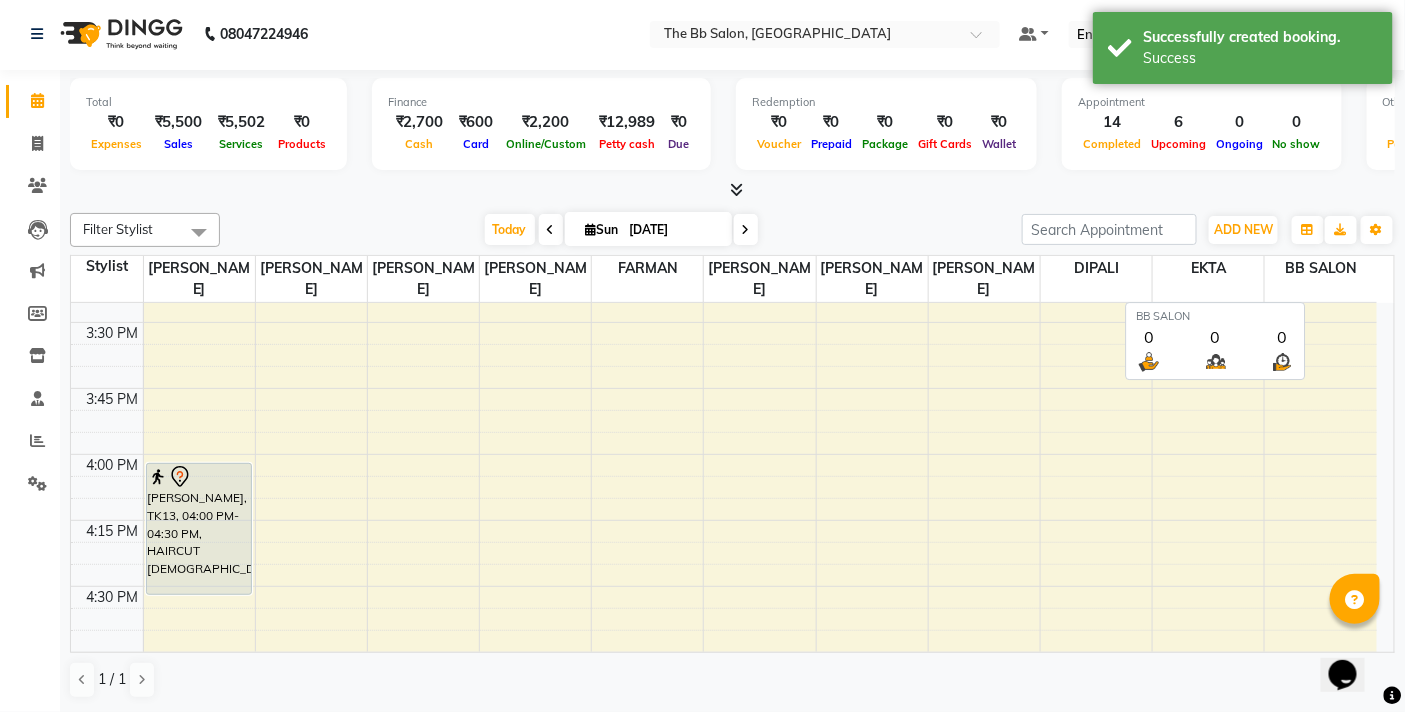 scroll, scrollTop: 1, scrollLeft: 0, axis: vertical 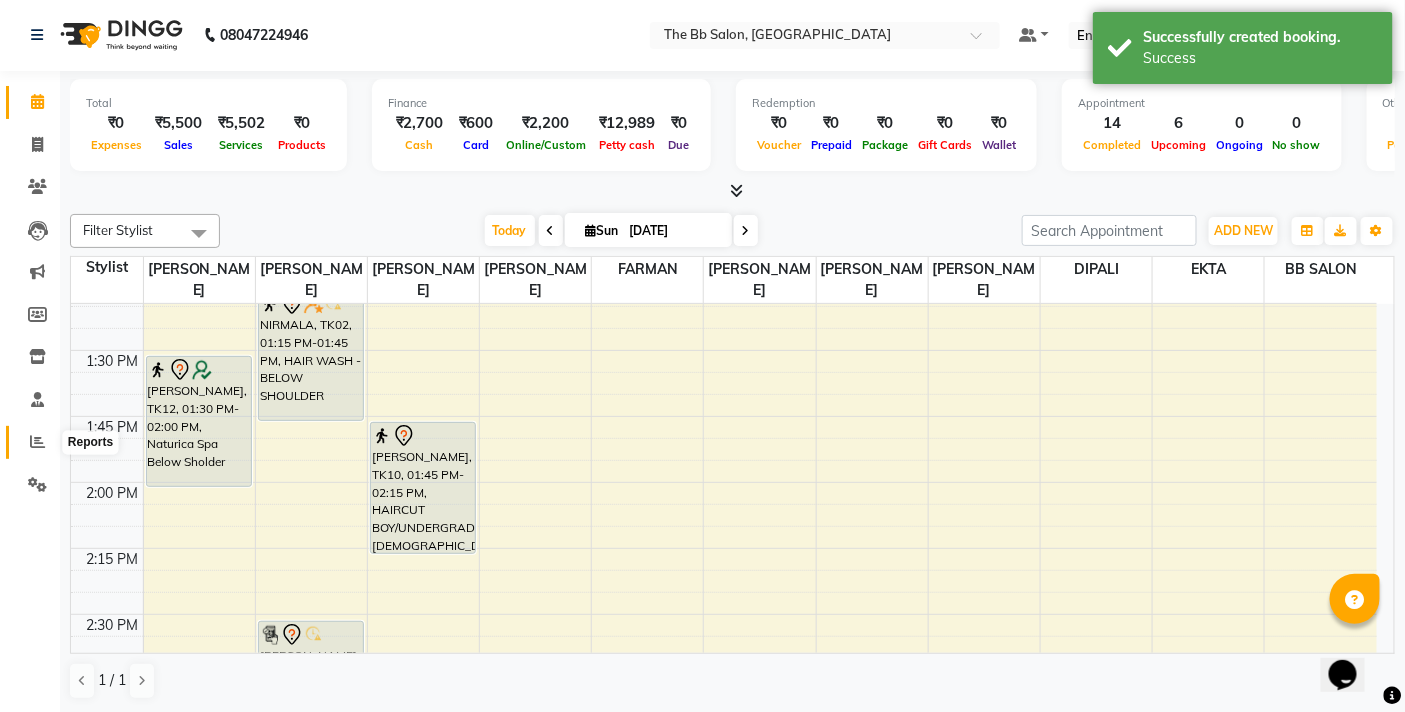 click 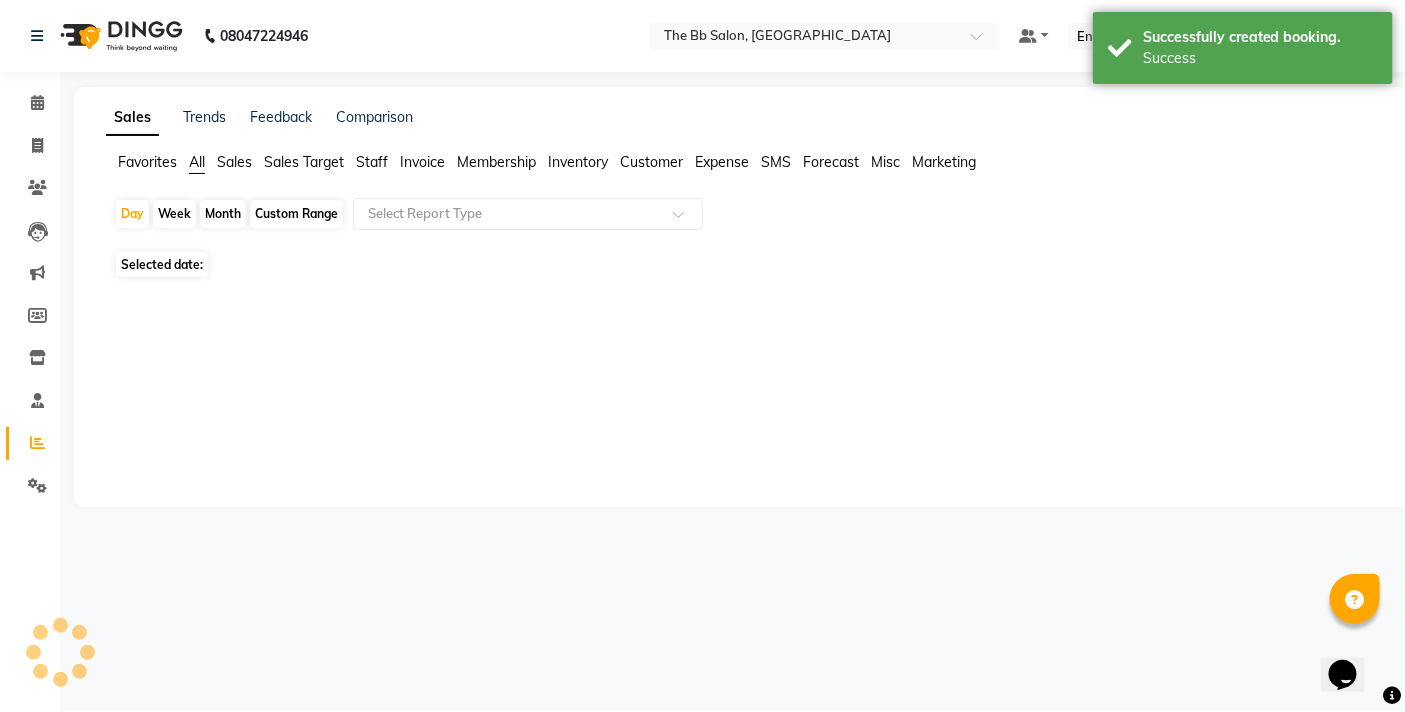 scroll, scrollTop: 0, scrollLeft: 0, axis: both 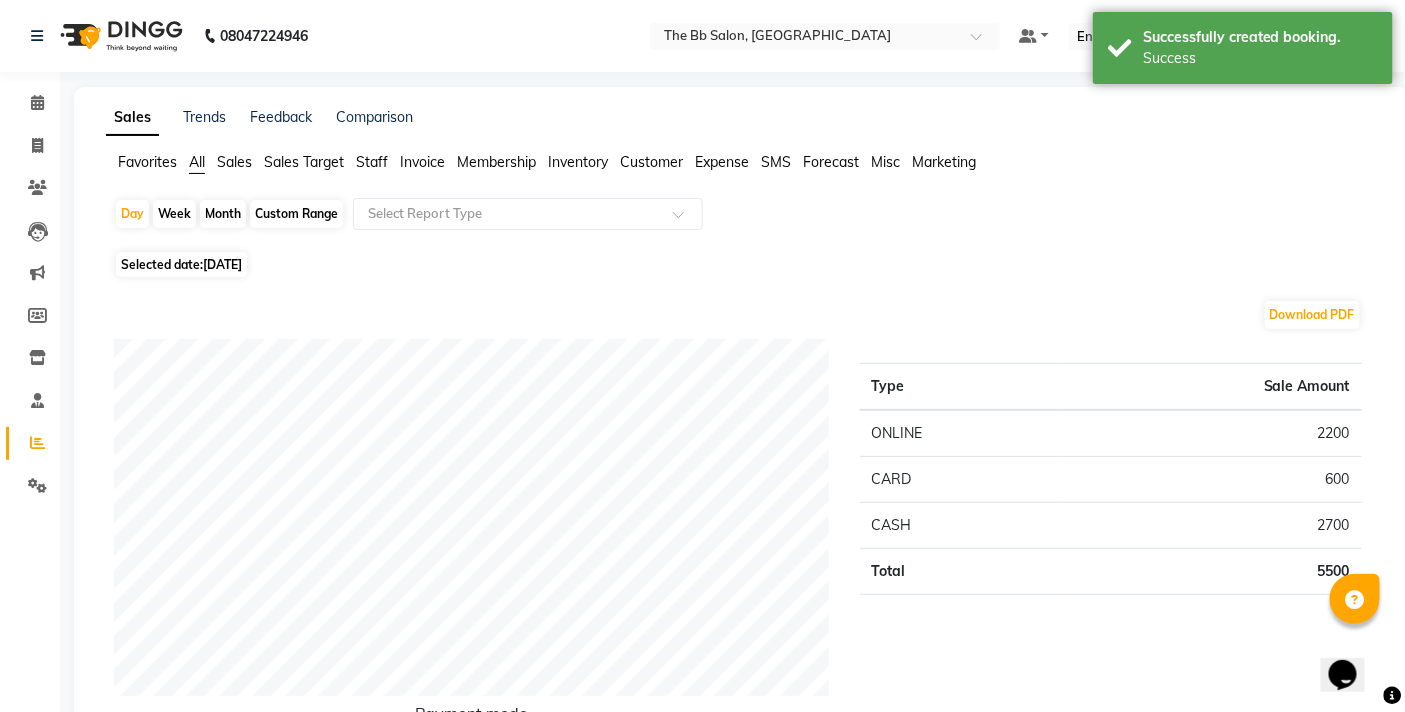 click on "Staff" 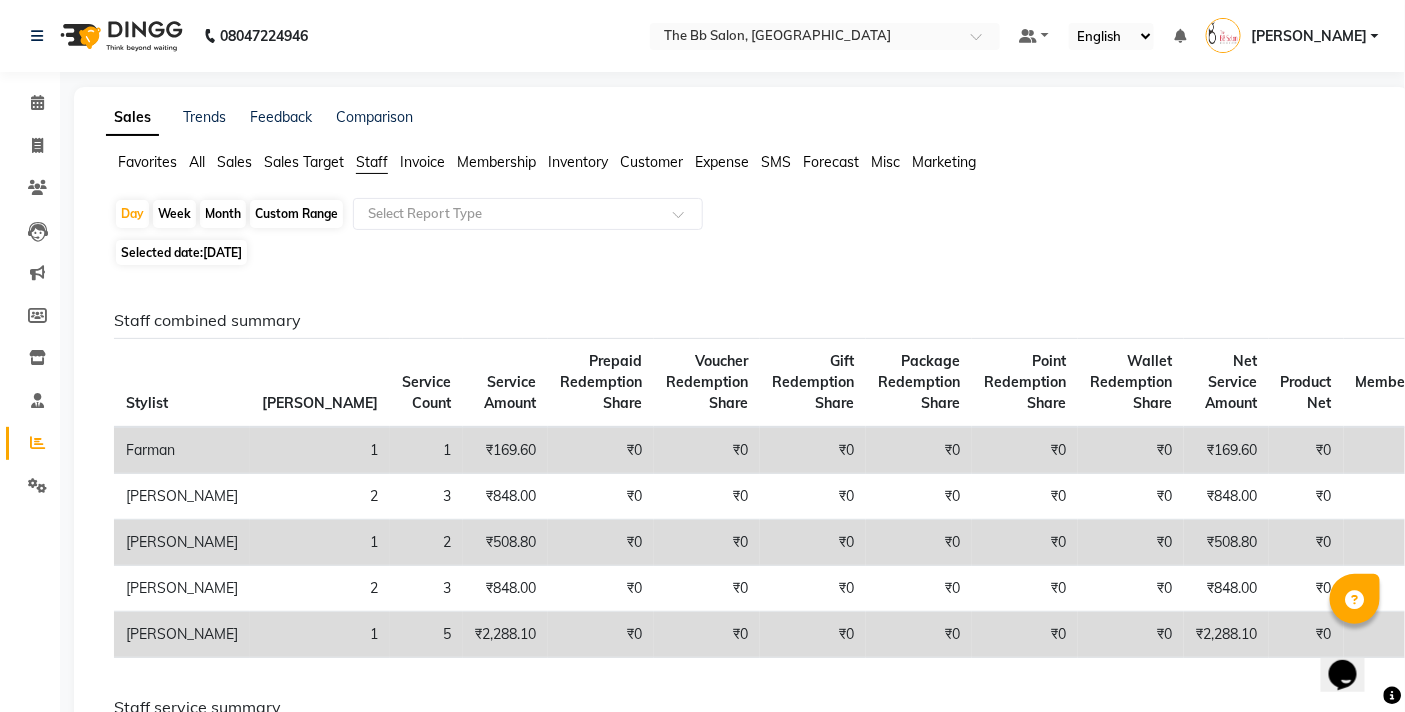click on "[DATE]" 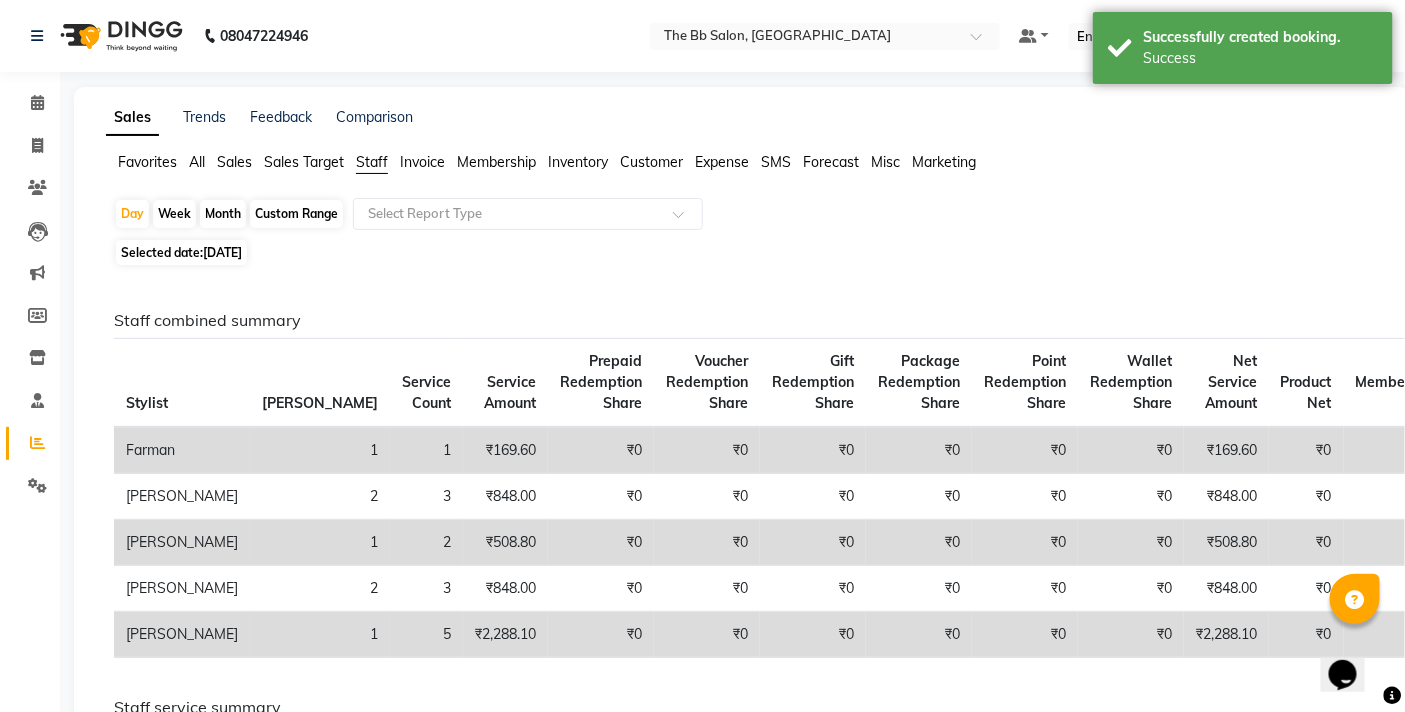 select on "7" 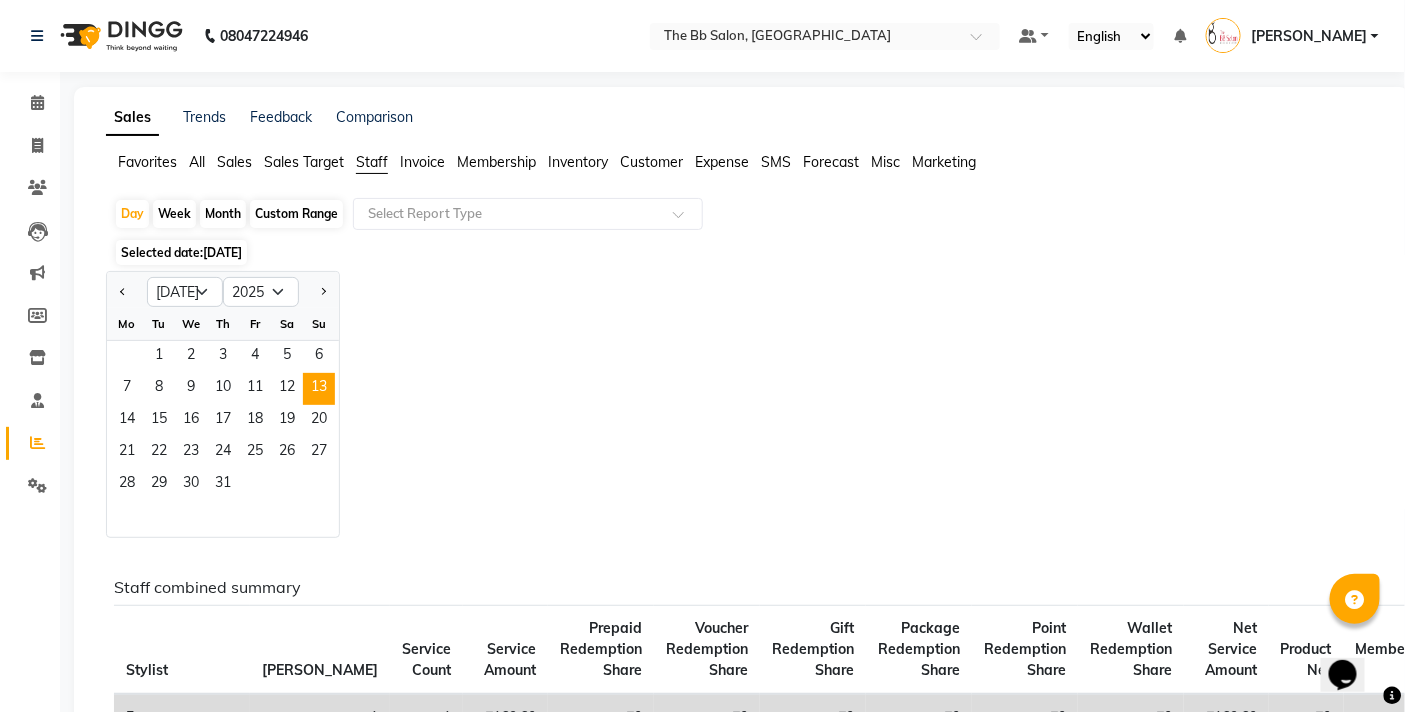 click on "Custom Range" 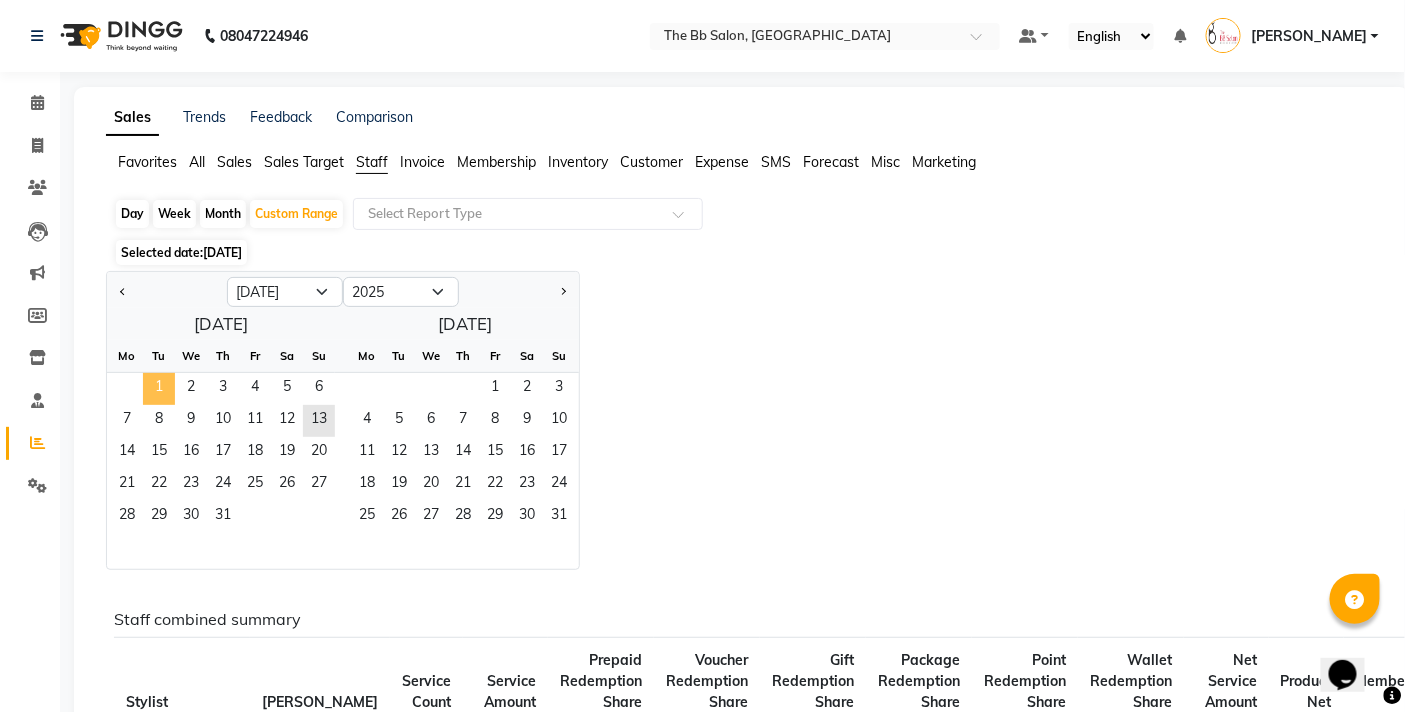 click on "1" 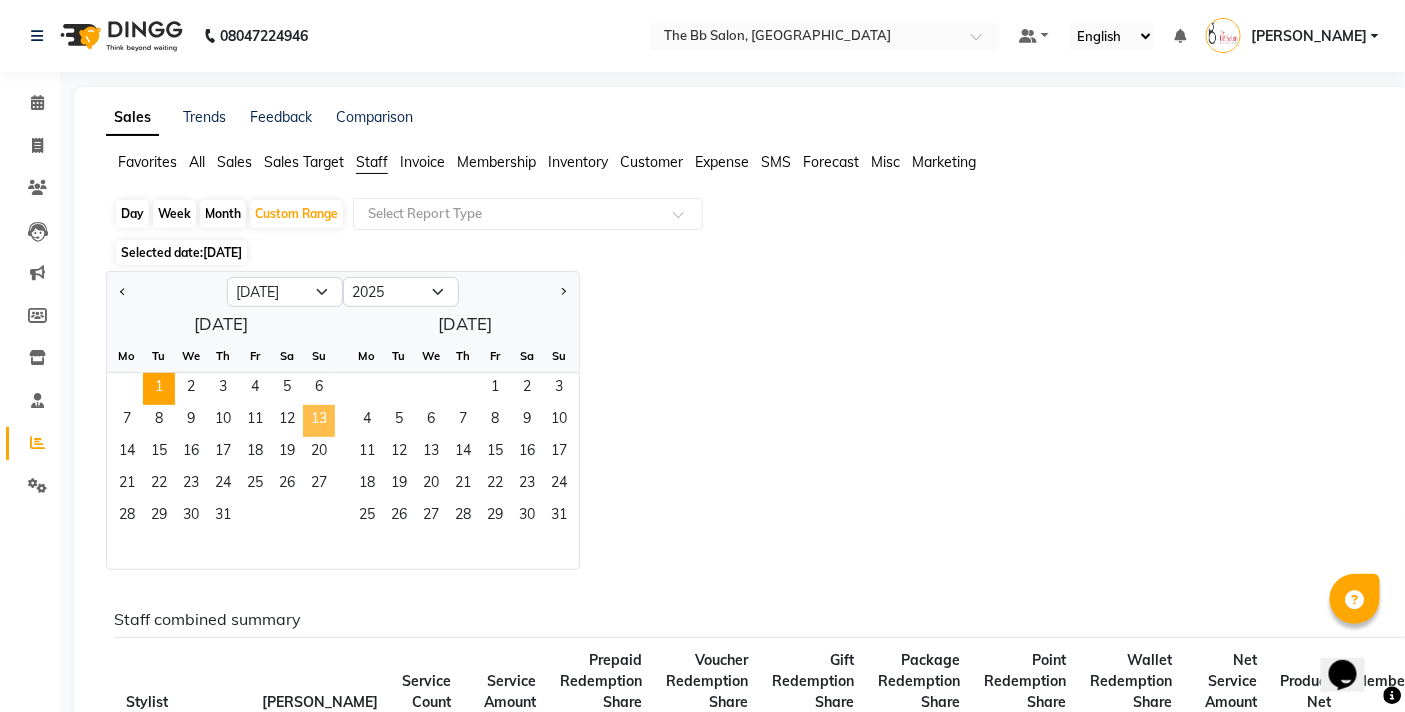 click on "13" 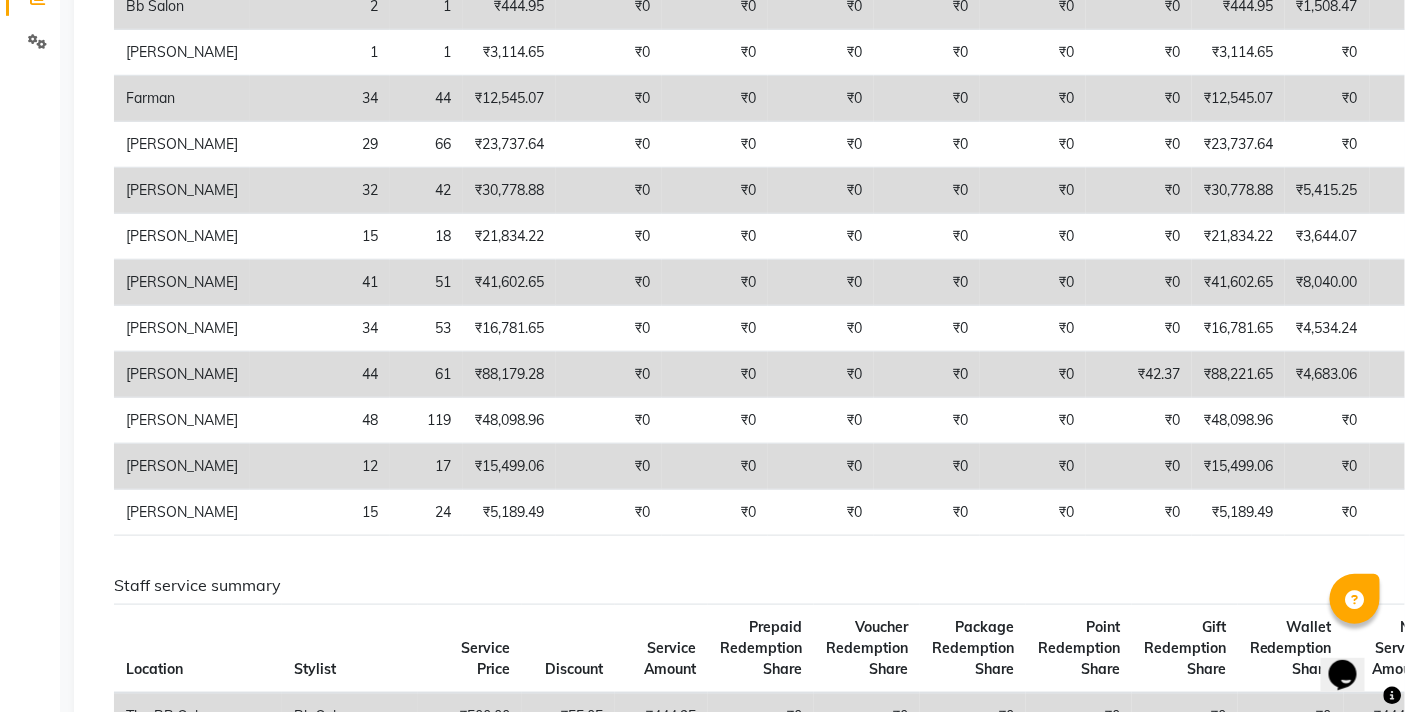 scroll, scrollTop: 0, scrollLeft: 0, axis: both 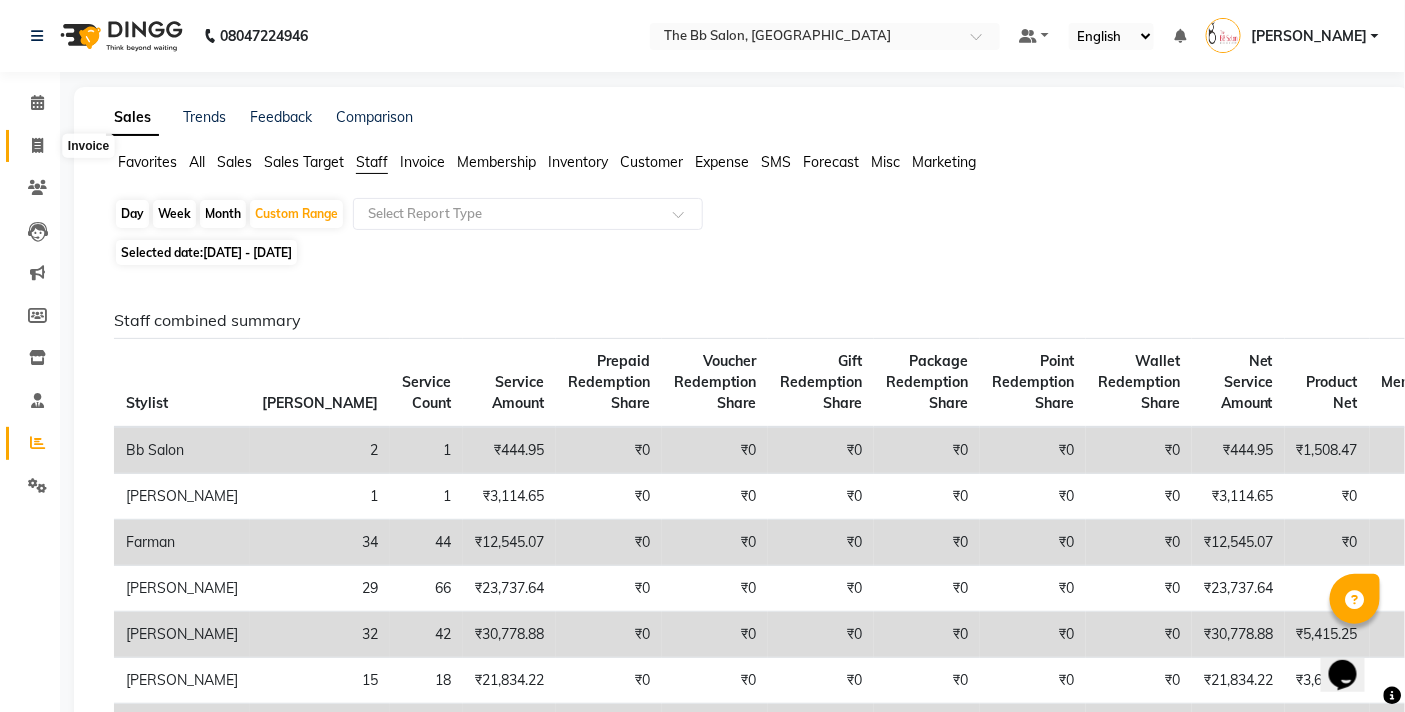 click 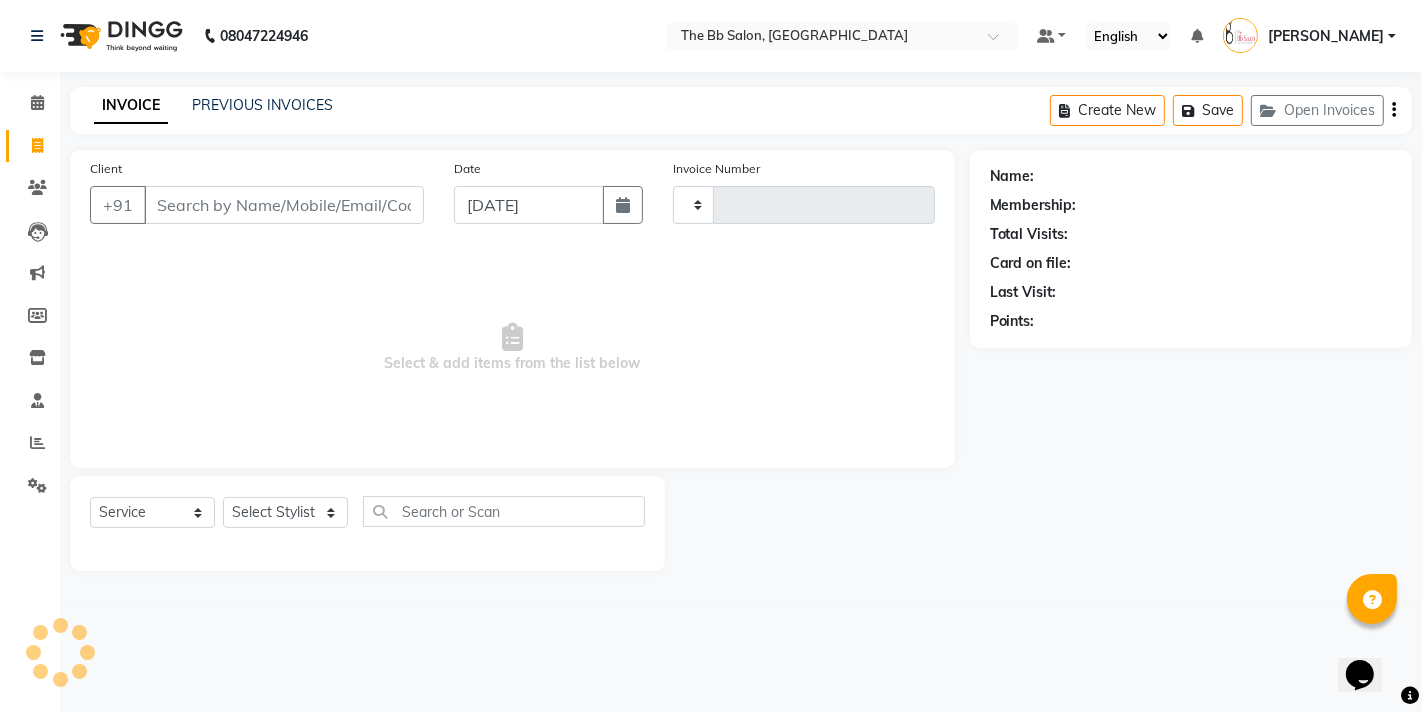type on "2311" 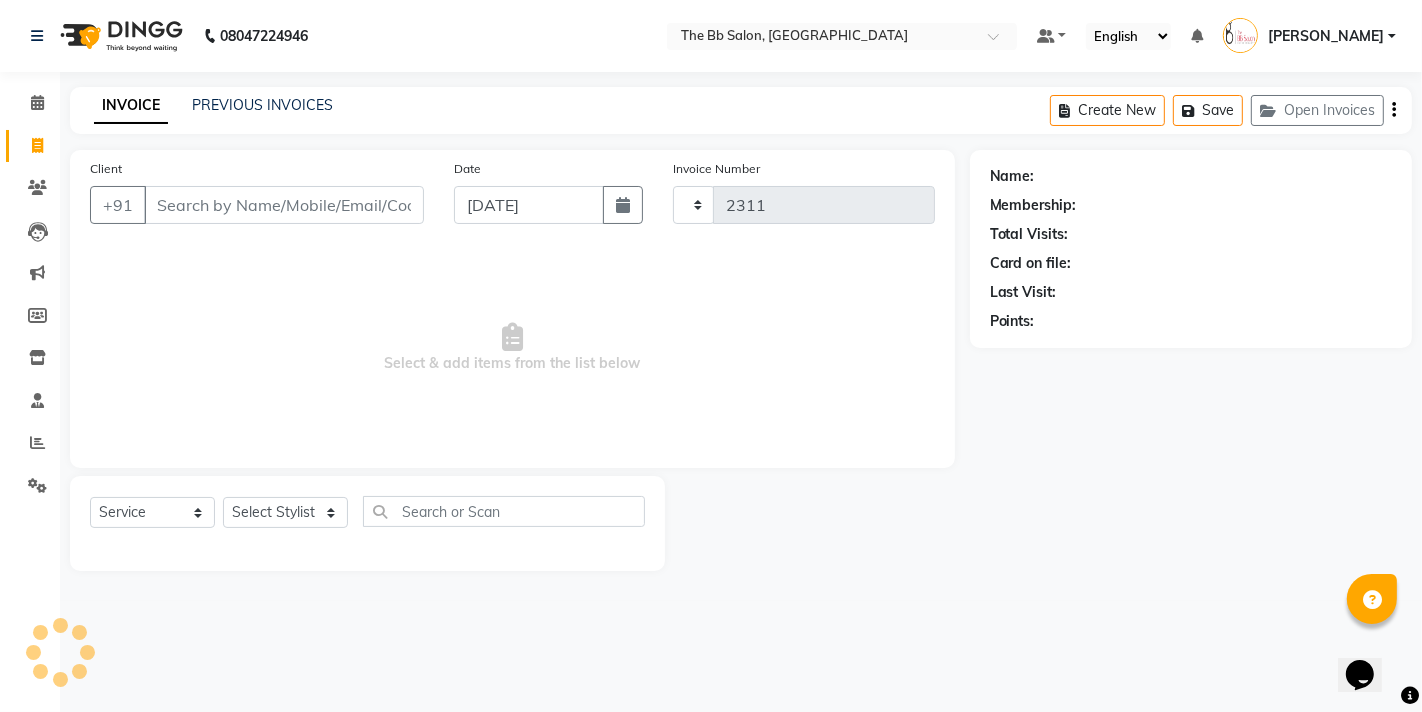 select on "6231" 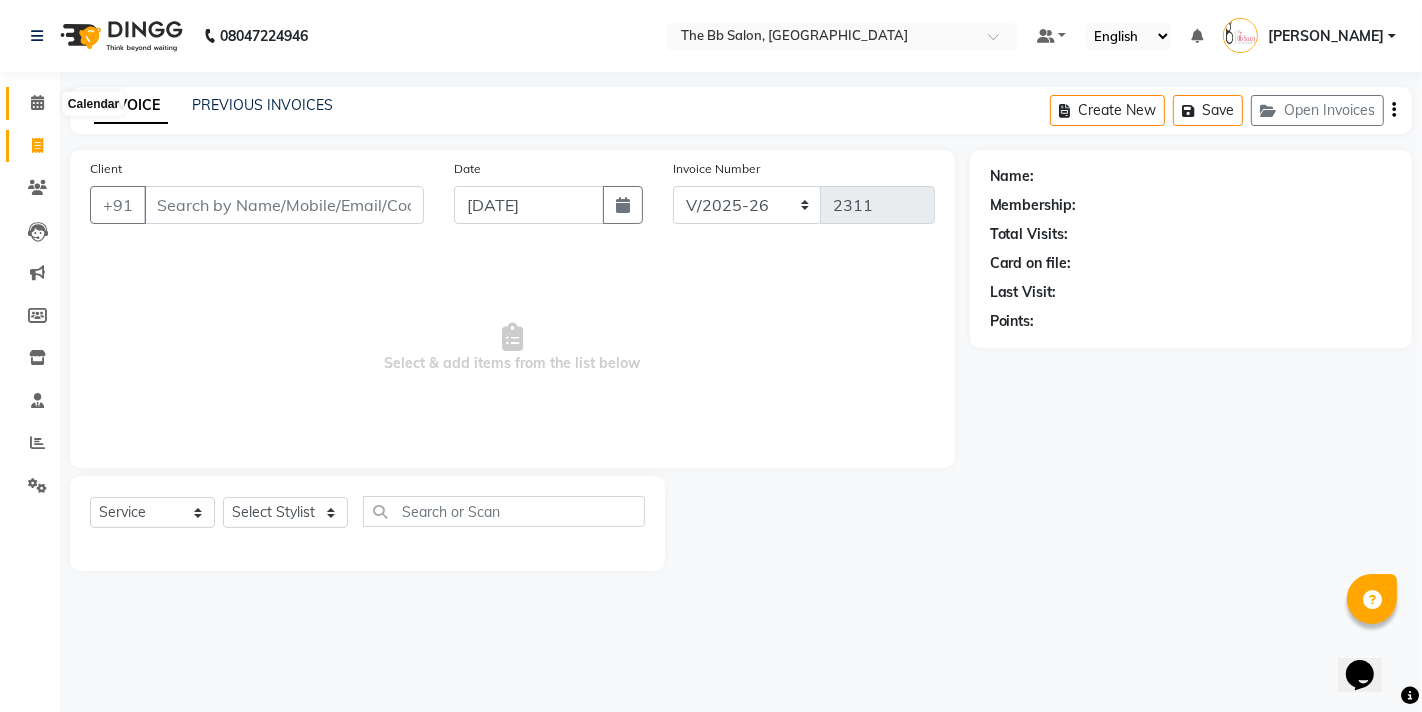 click 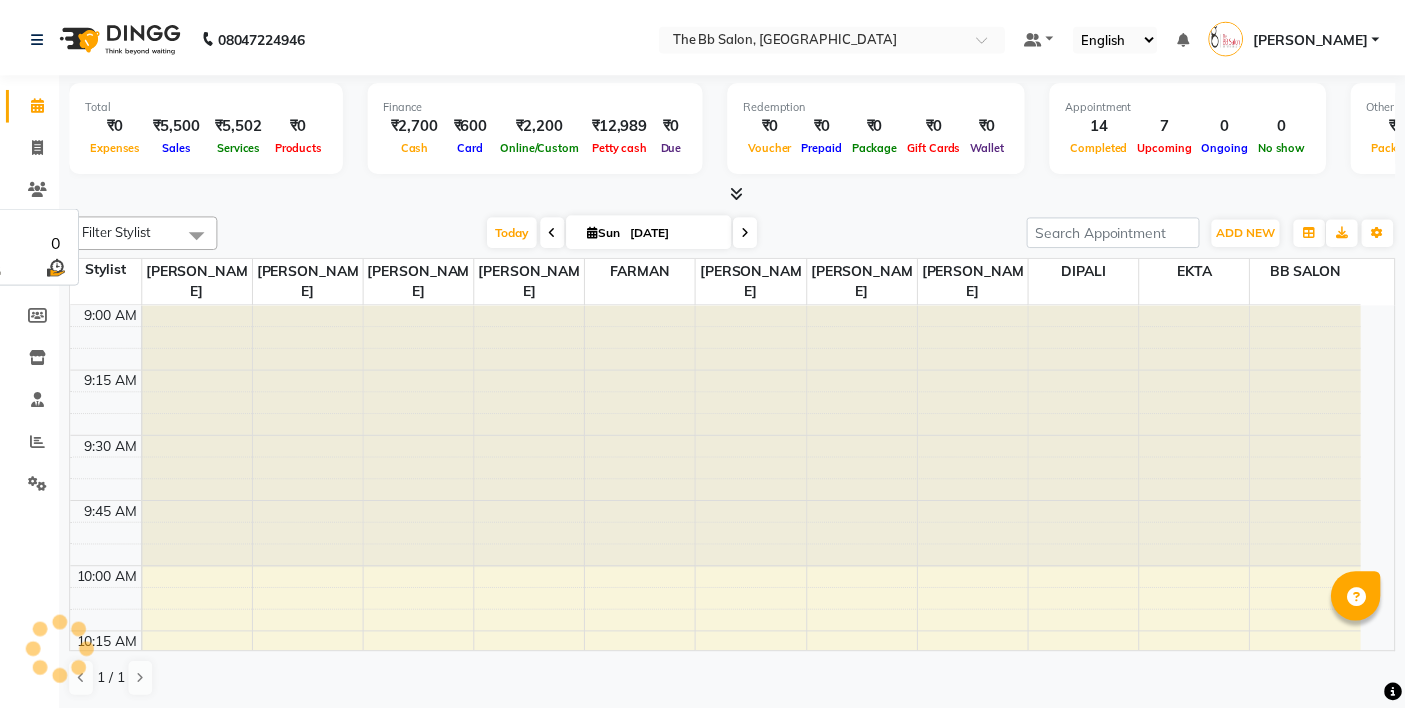scroll, scrollTop: 0, scrollLeft: 0, axis: both 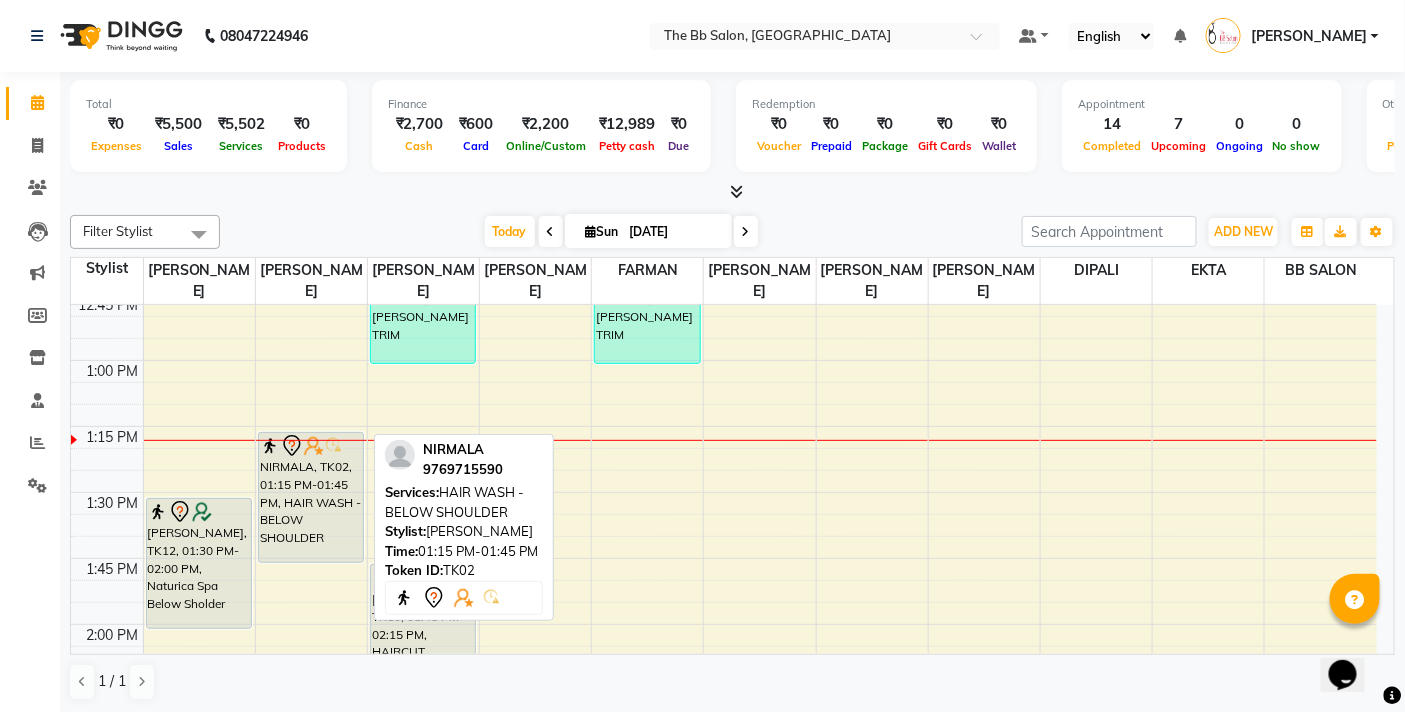 click on "NIRMALA, TK02, 01:15 PM-01:45 PM, HAIR WASH - BELOW SHOULDER" at bounding box center [311, 497] 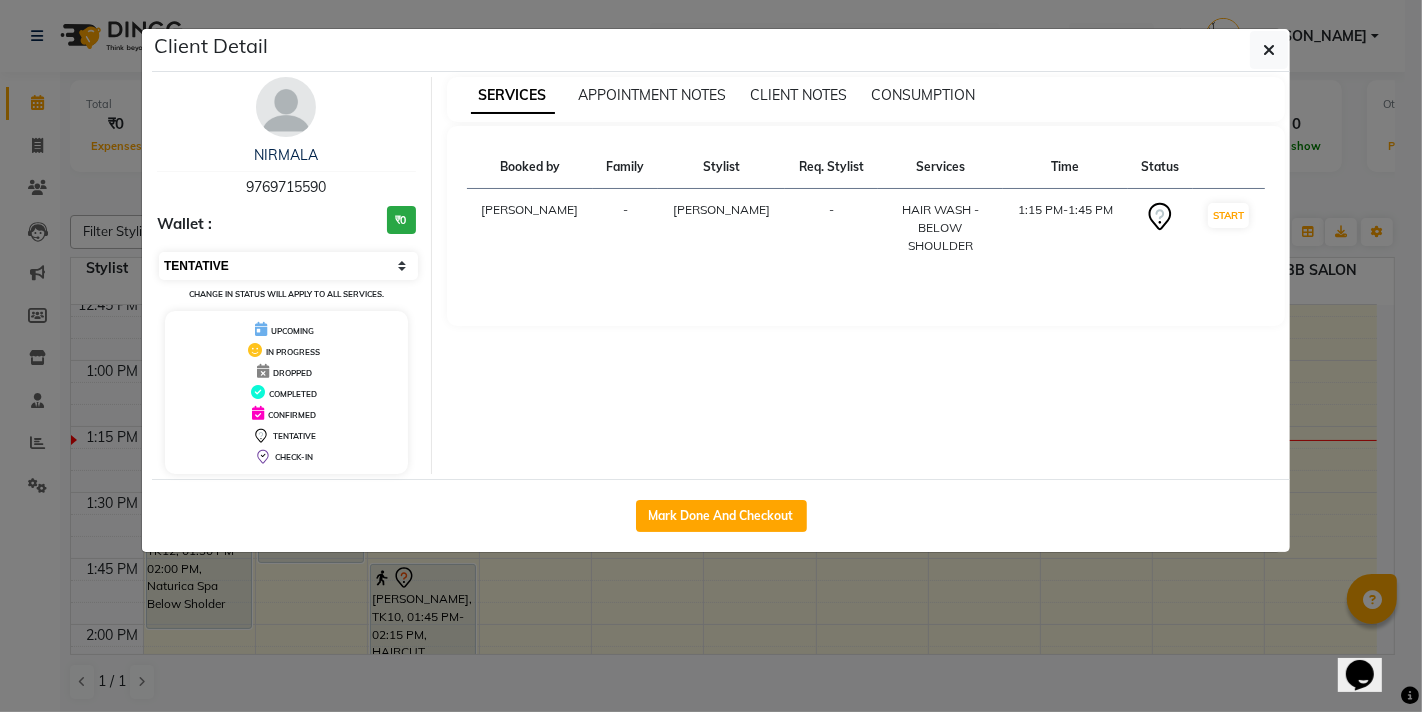 drag, startPoint x: 398, startPoint y: 262, endPoint x: 400, endPoint y: 276, distance: 14.142136 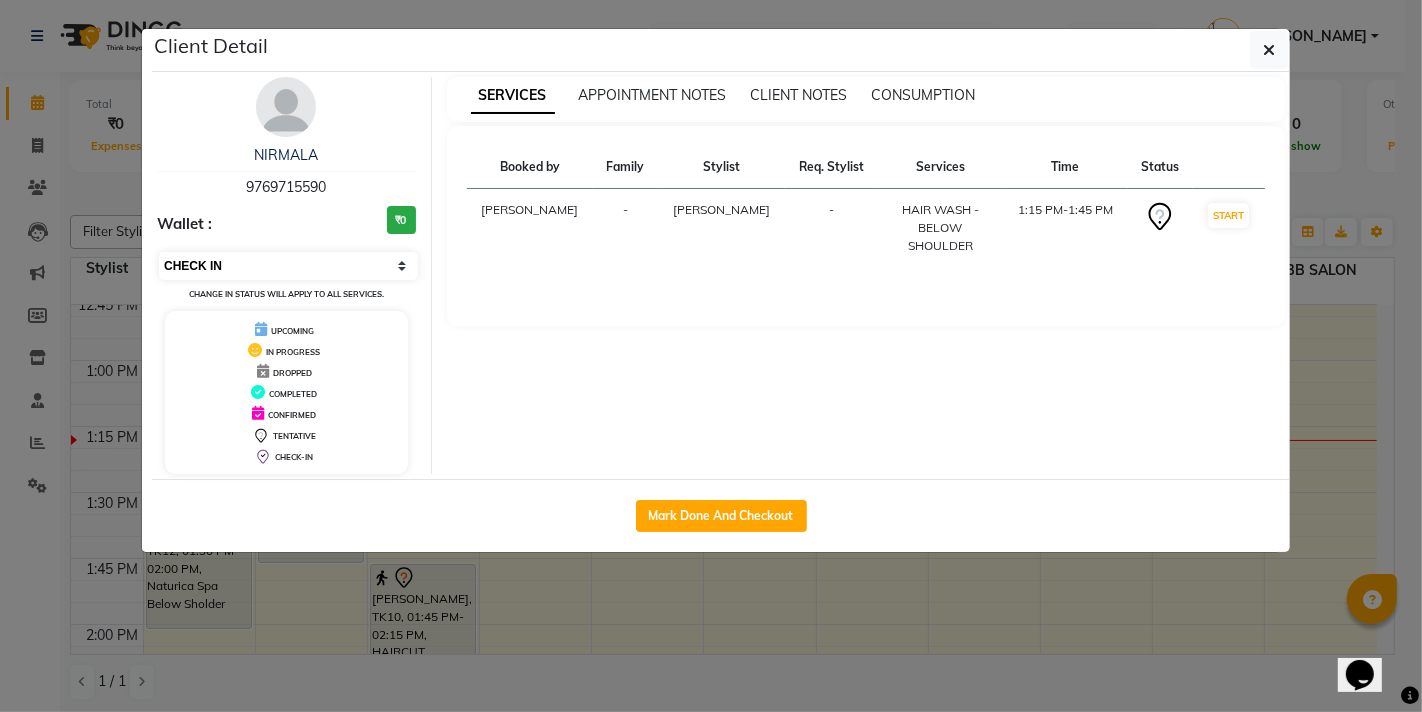 click on "Select IN SERVICE CONFIRMED TENTATIVE CHECK IN MARK DONE DROPPED UPCOMING" at bounding box center [288, 266] 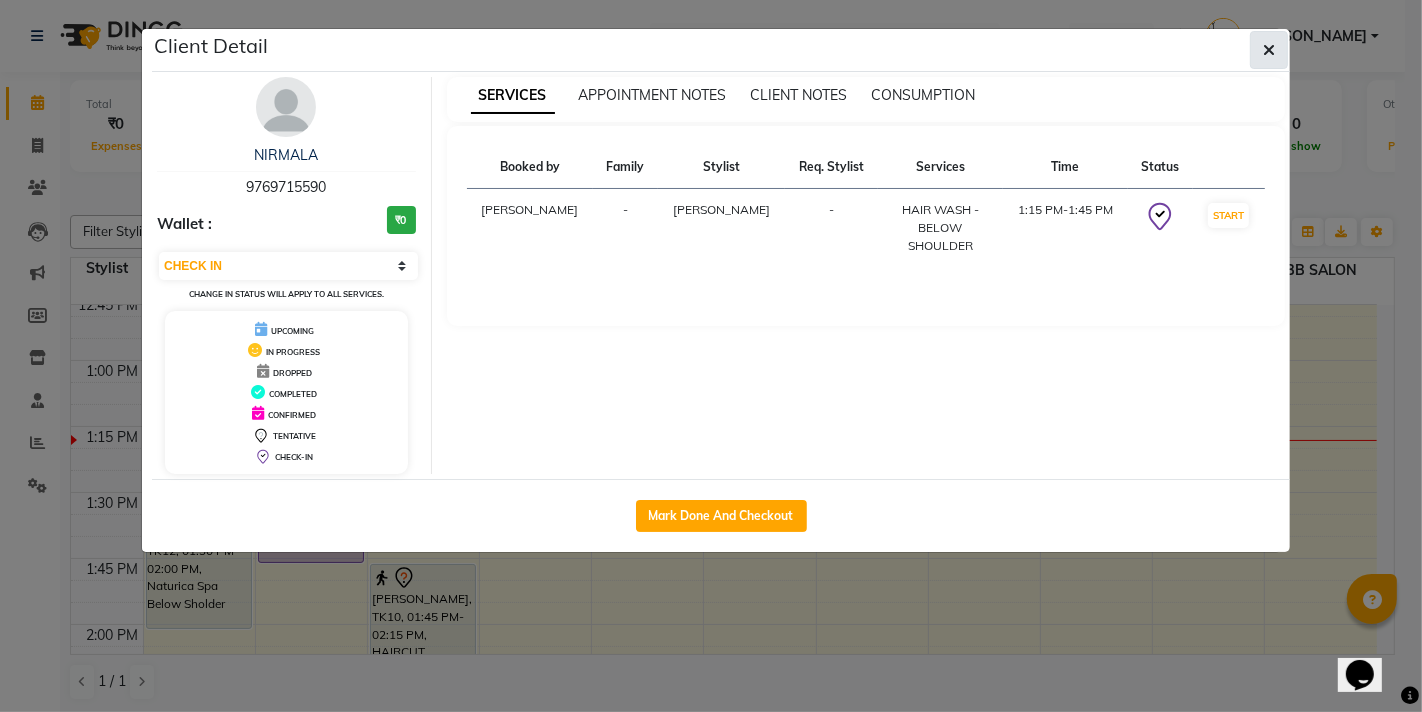 click 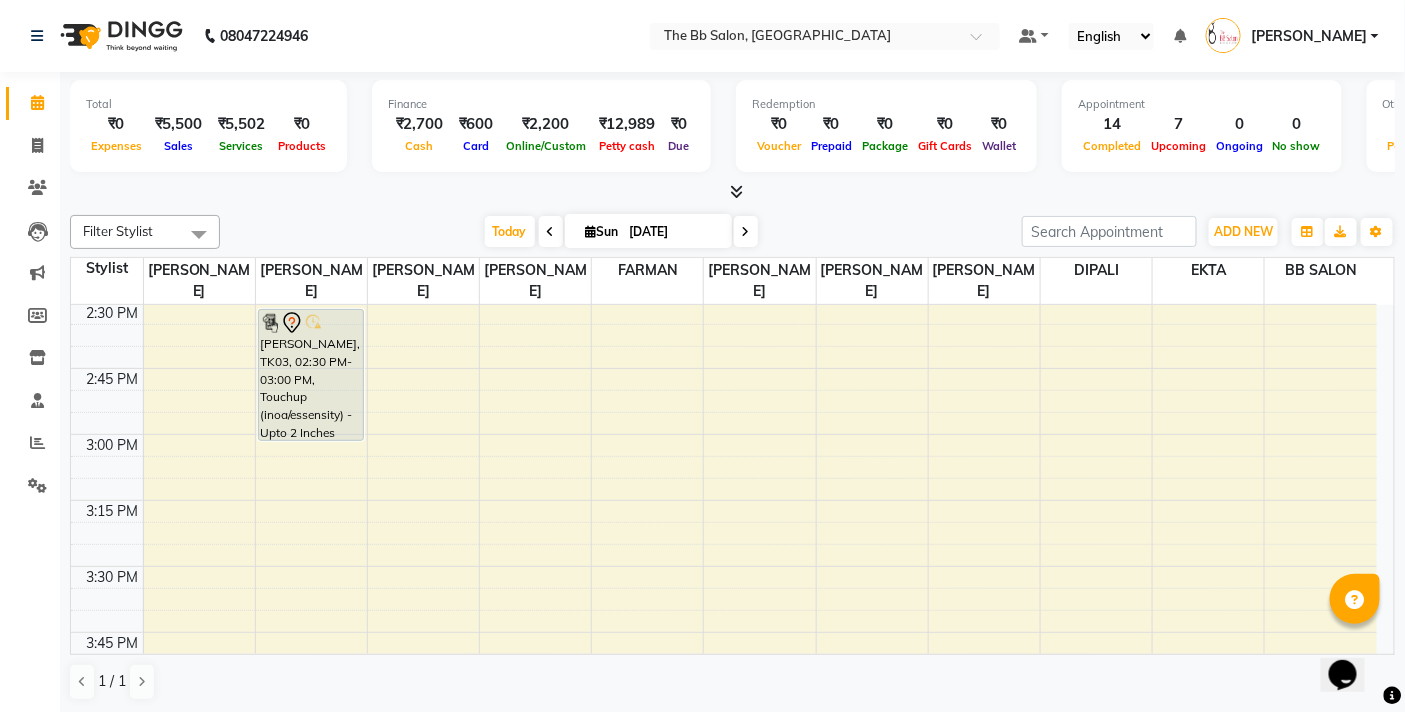 scroll, scrollTop: 1555, scrollLeft: 0, axis: vertical 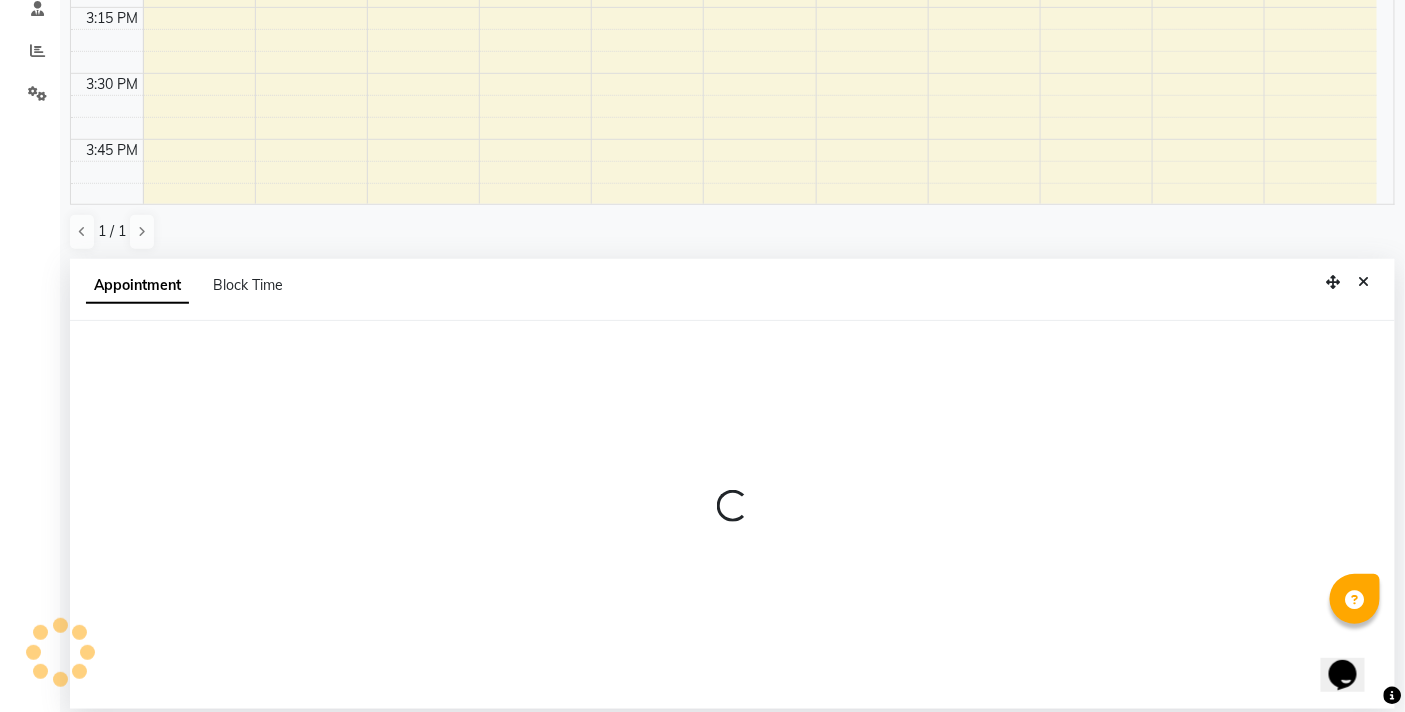 select on "83660" 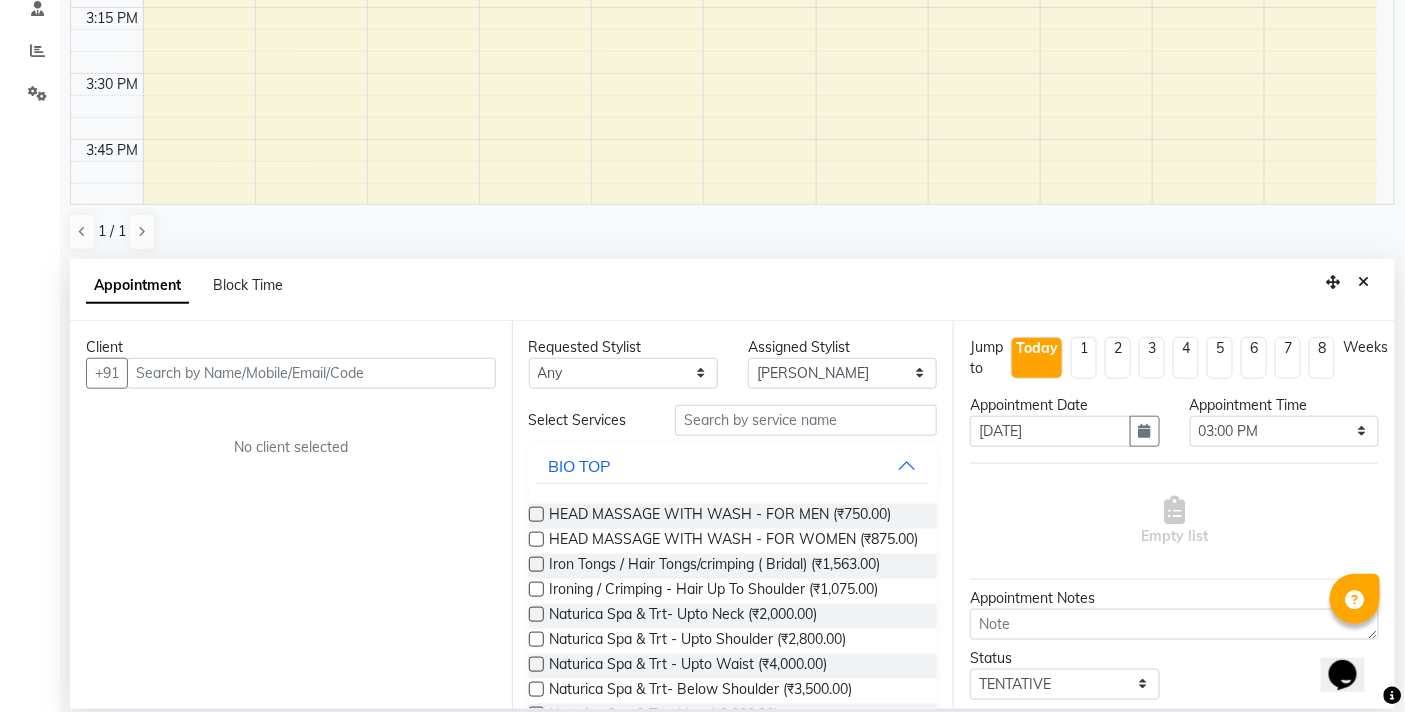 click at bounding box center [311, 373] 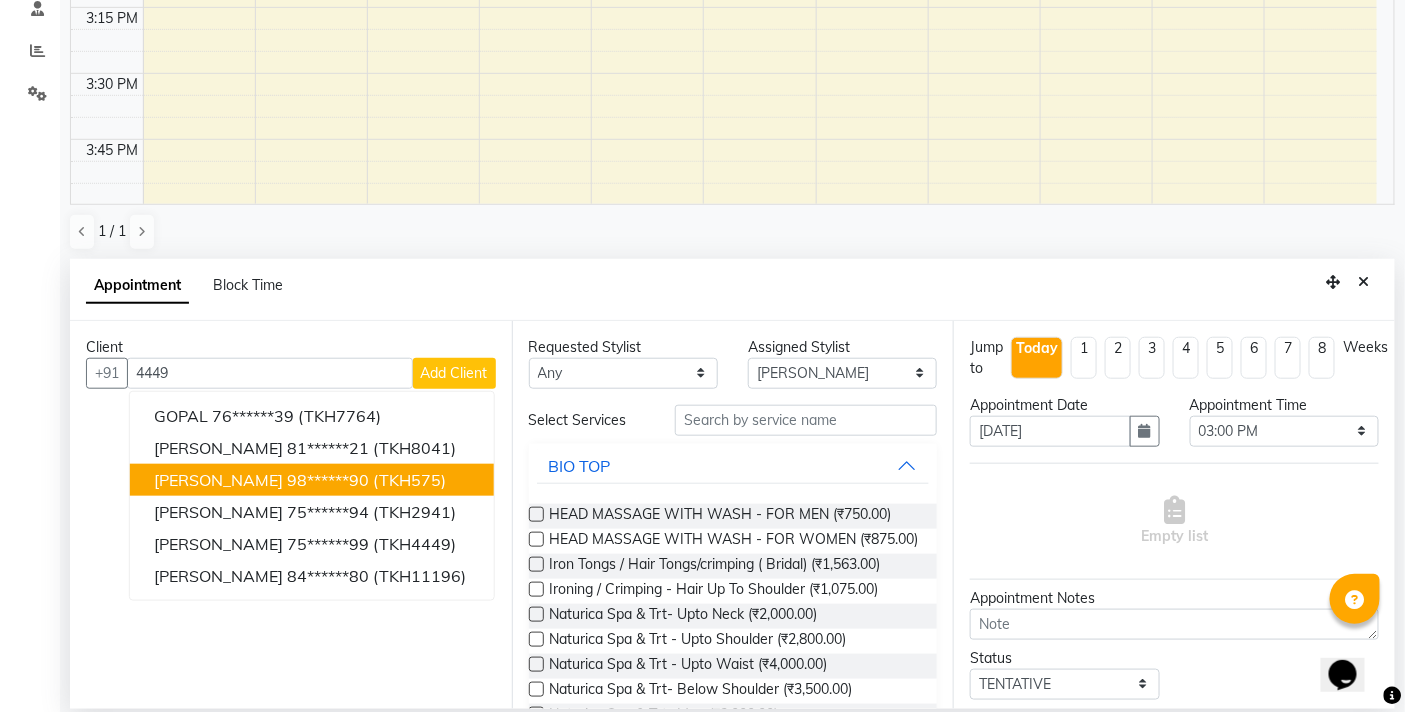 click on "98******90" at bounding box center (328, 480) 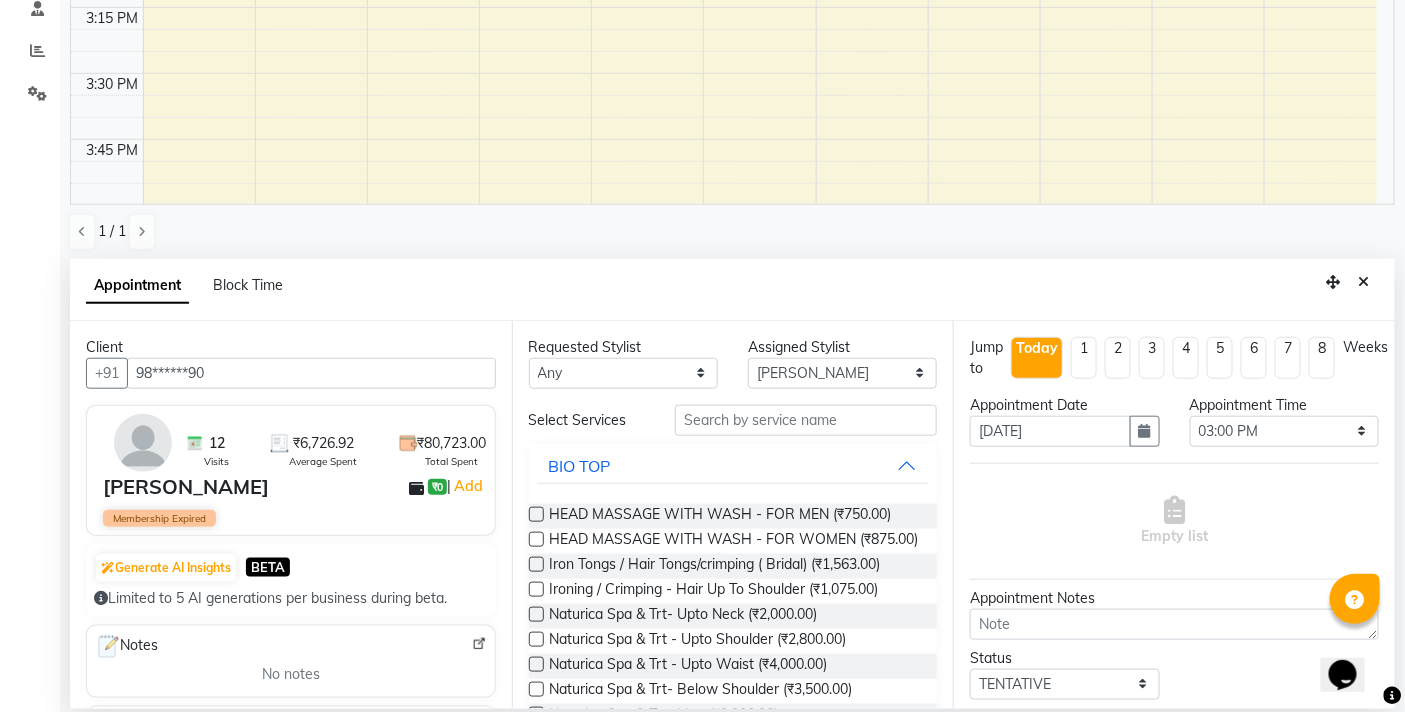 type on "98******90" 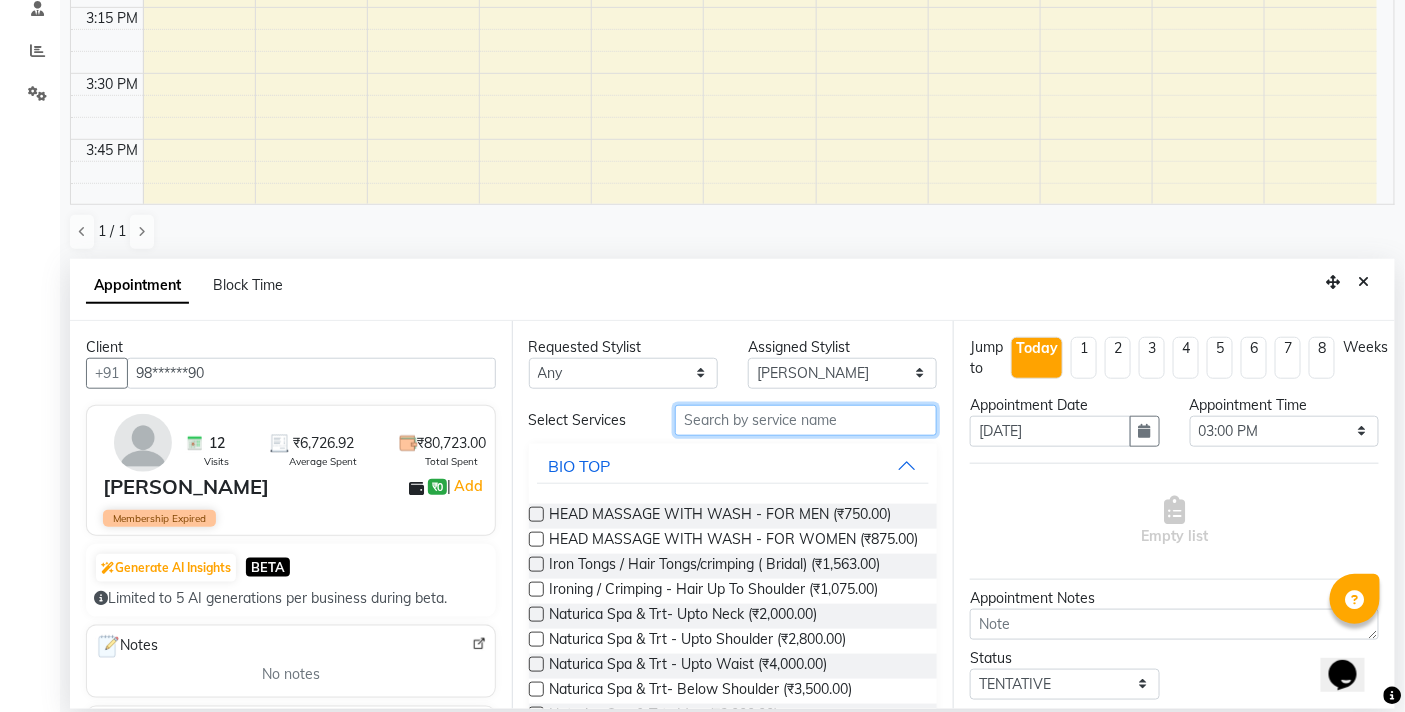 click at bounding box center [806, 420] 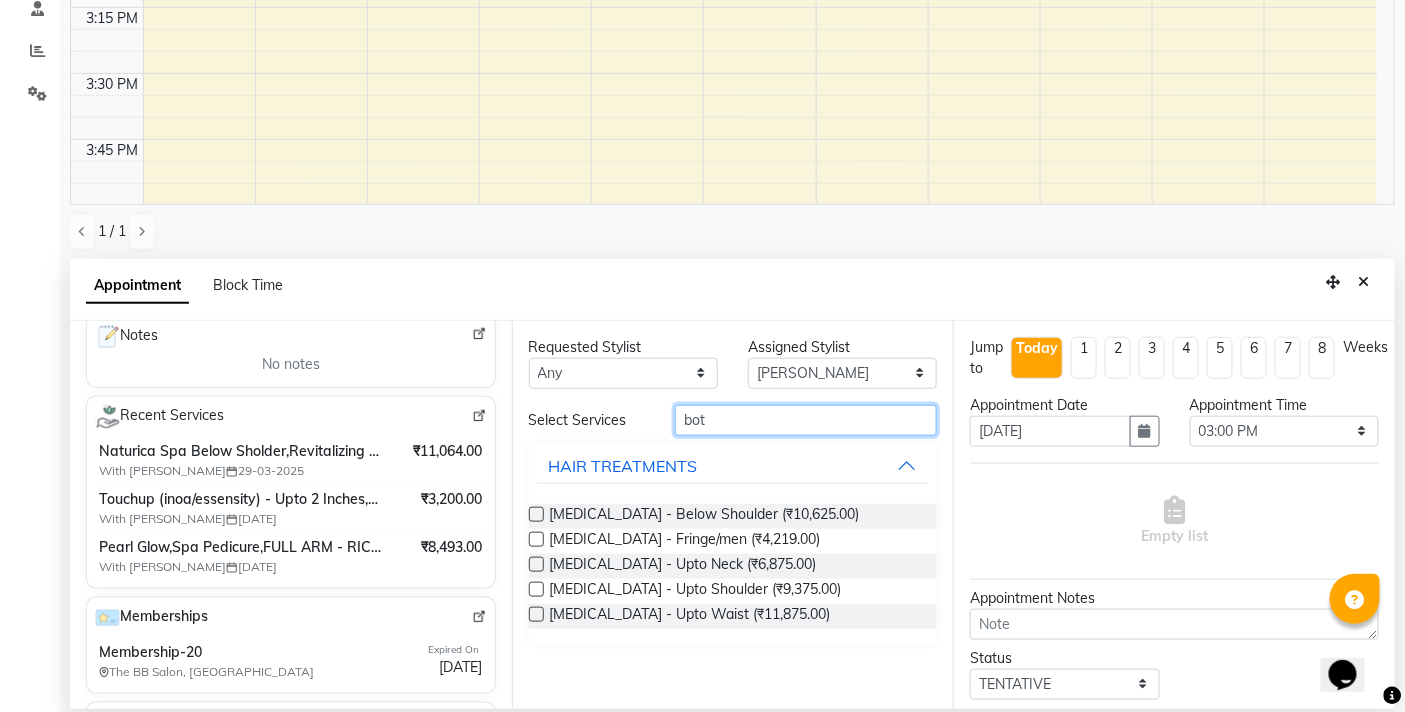 scroll, scrollTop: 333, scrollLeft: 0, axis: vertical 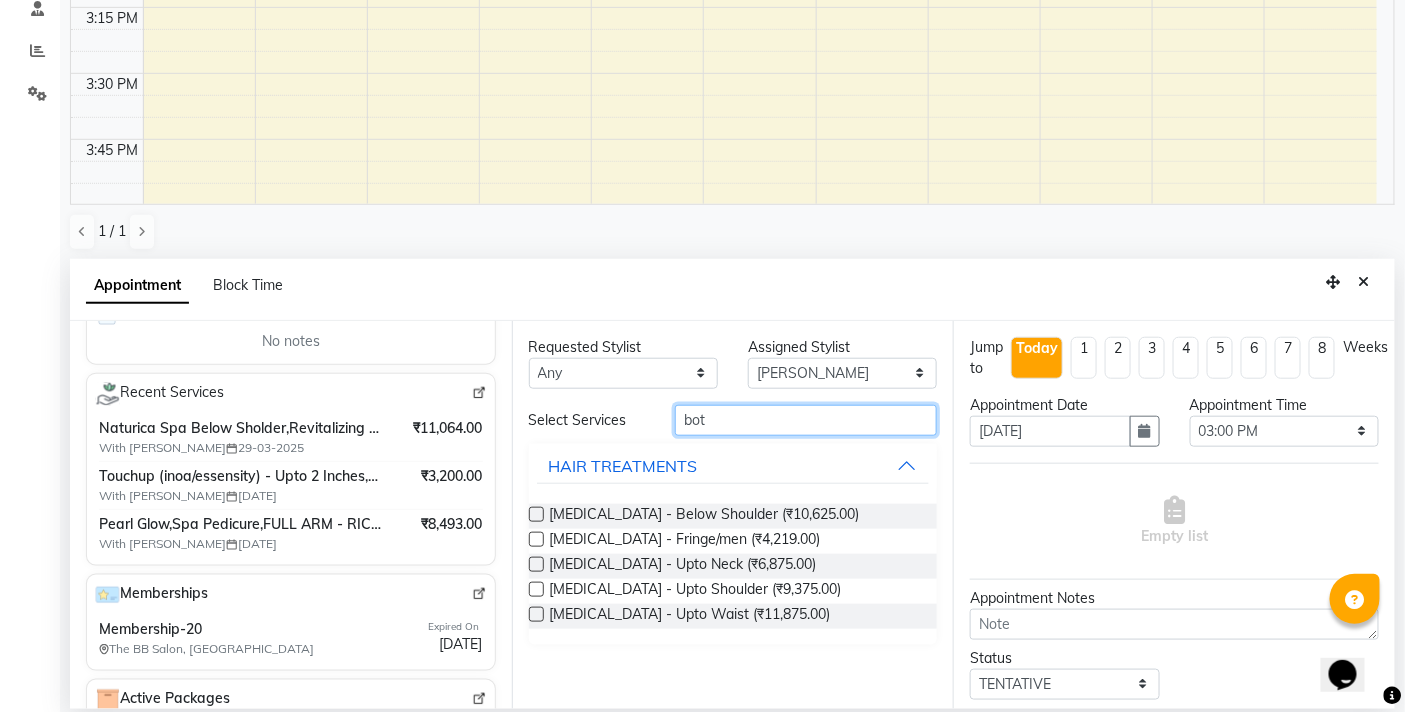 type on "bot" 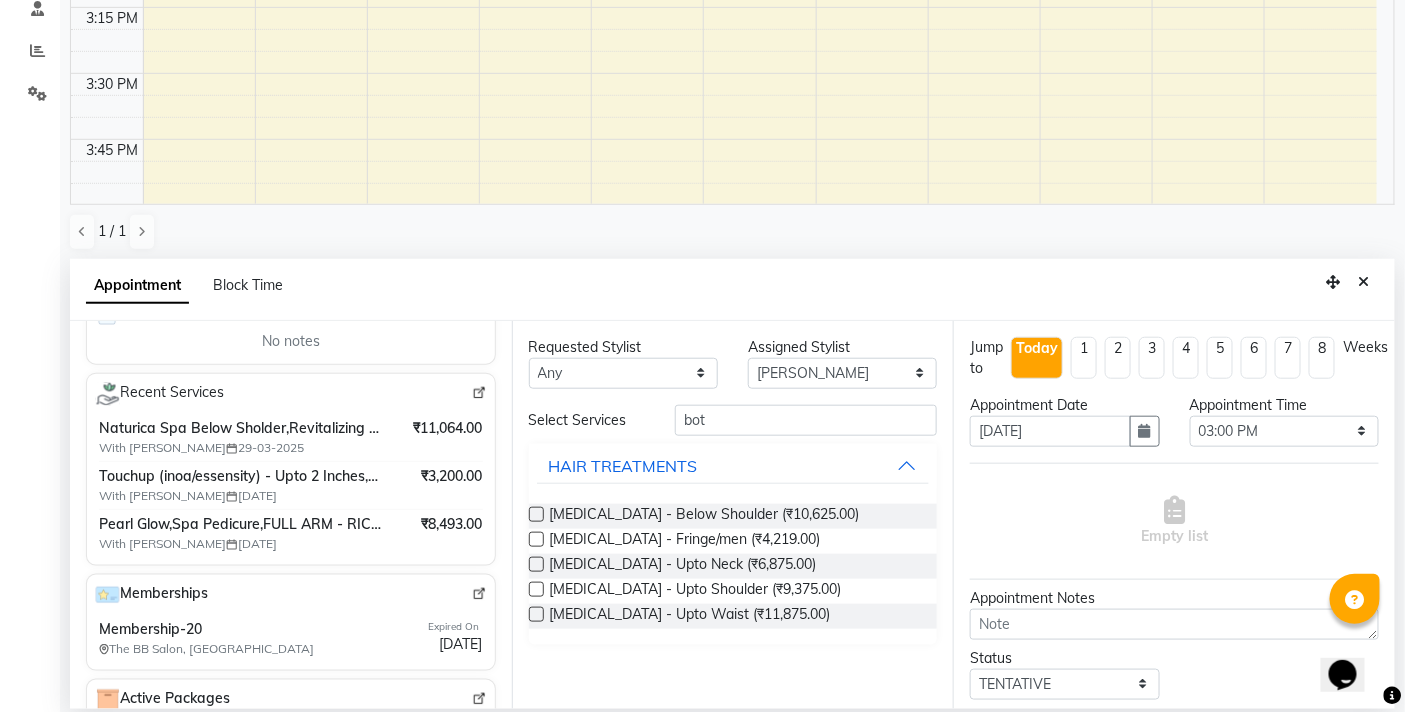 click at bounding box center (536, 514) 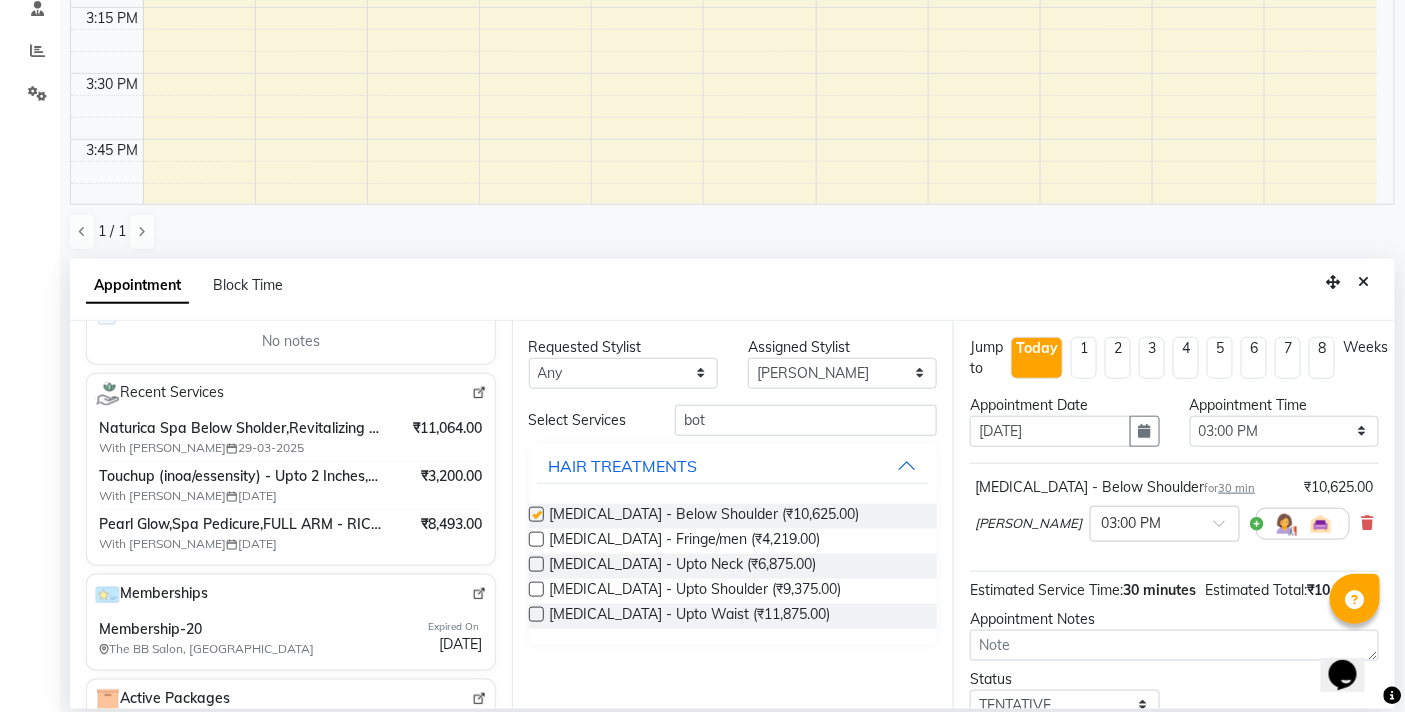 checkbox on "false" 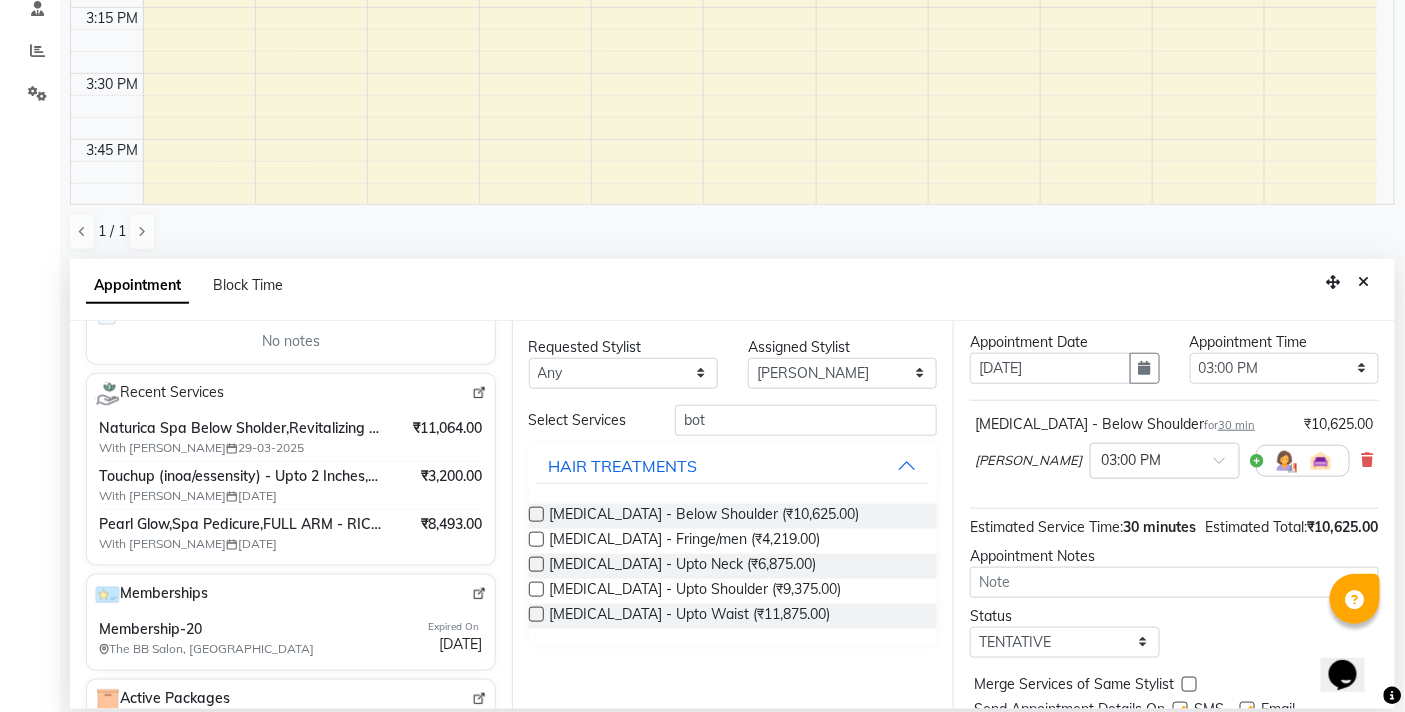 scroll, scrollTop: 158, scrollLeft: 0, axis: vertical 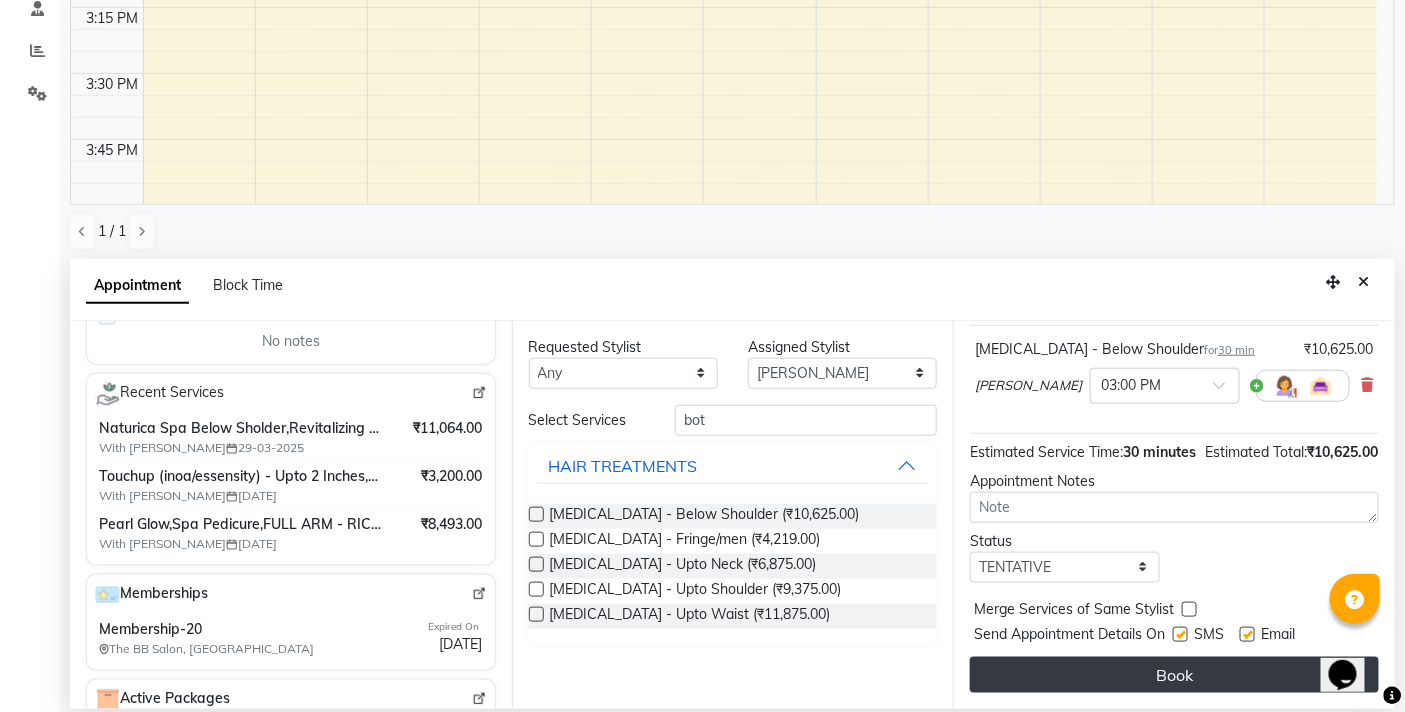 click on "Book" at bounding box center (1174, 675) 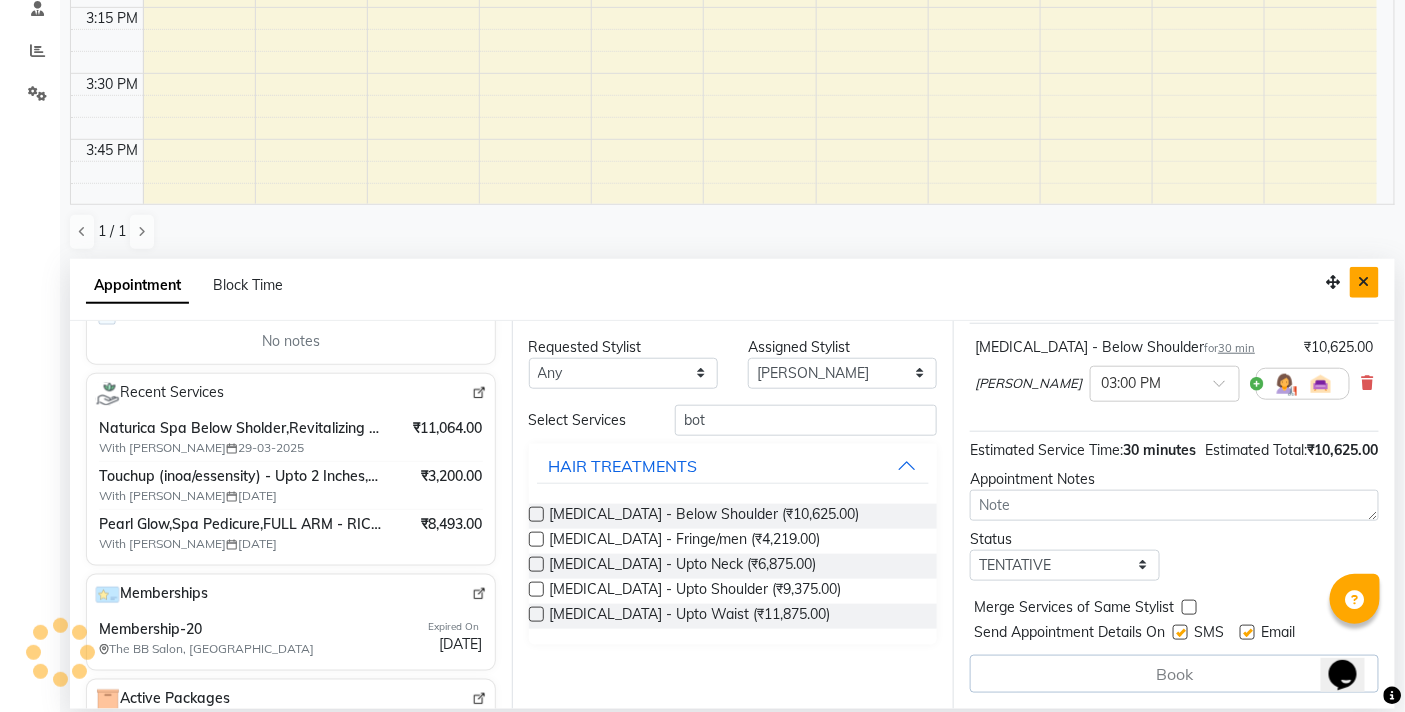 click at bounding box center [1364, 282] 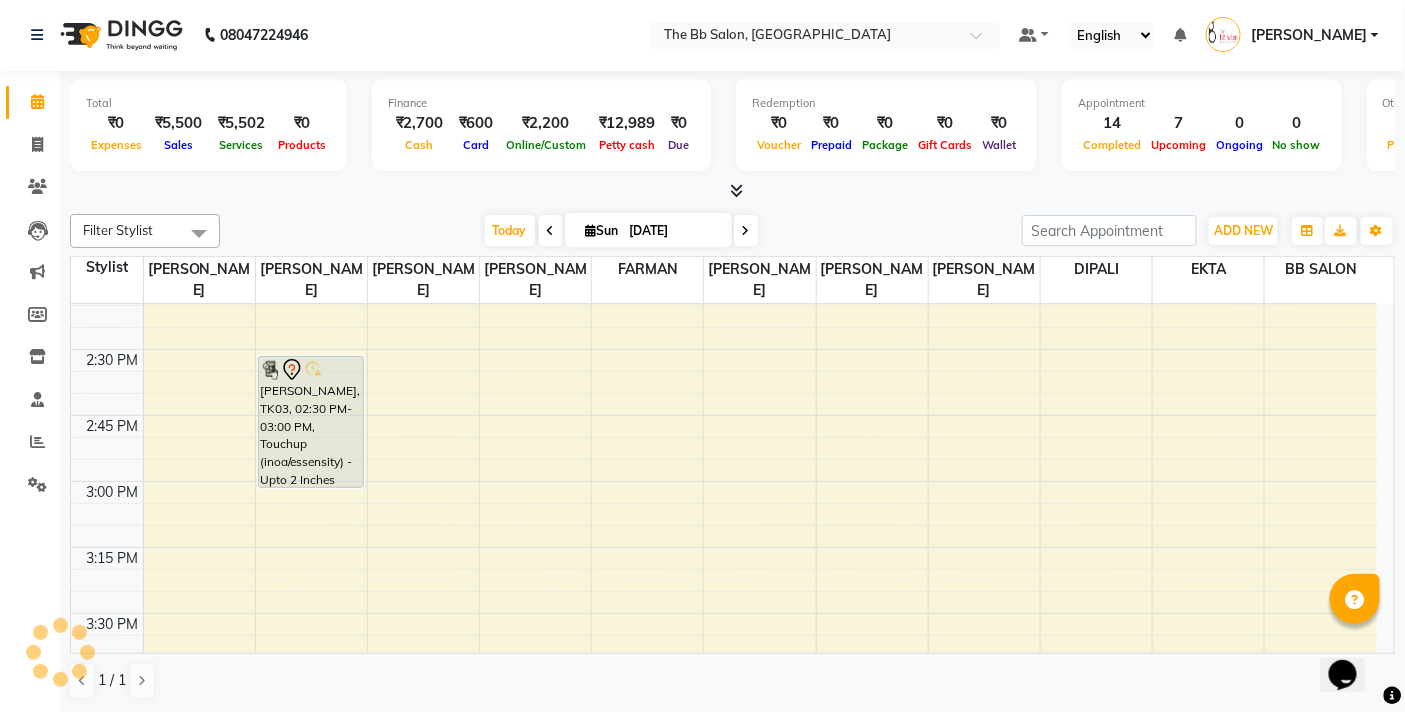 scroll, scrollTop: 1444, scrollLeft: 0, axis: vertical 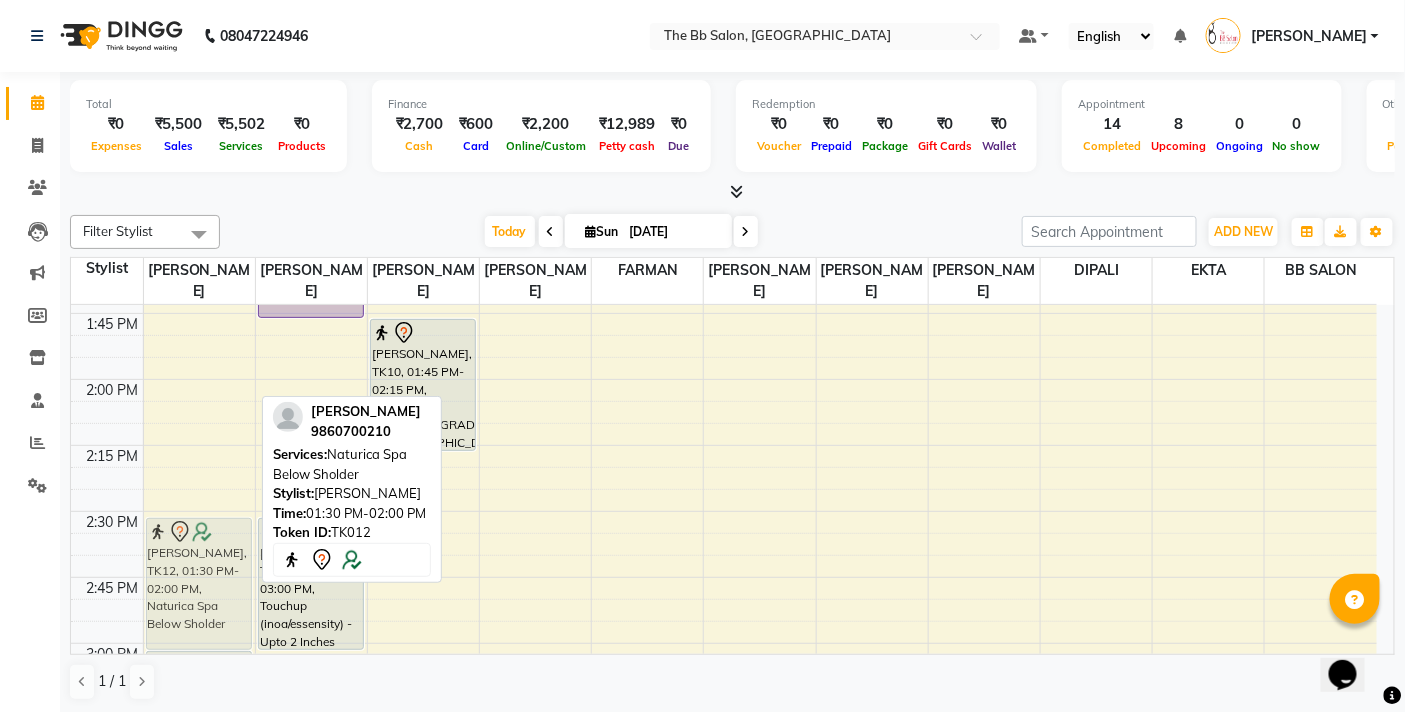 drag, startPoint x: 206, startPoint y: 371, endPoint x: 177, endPoint y: 618, distance: 248.69661 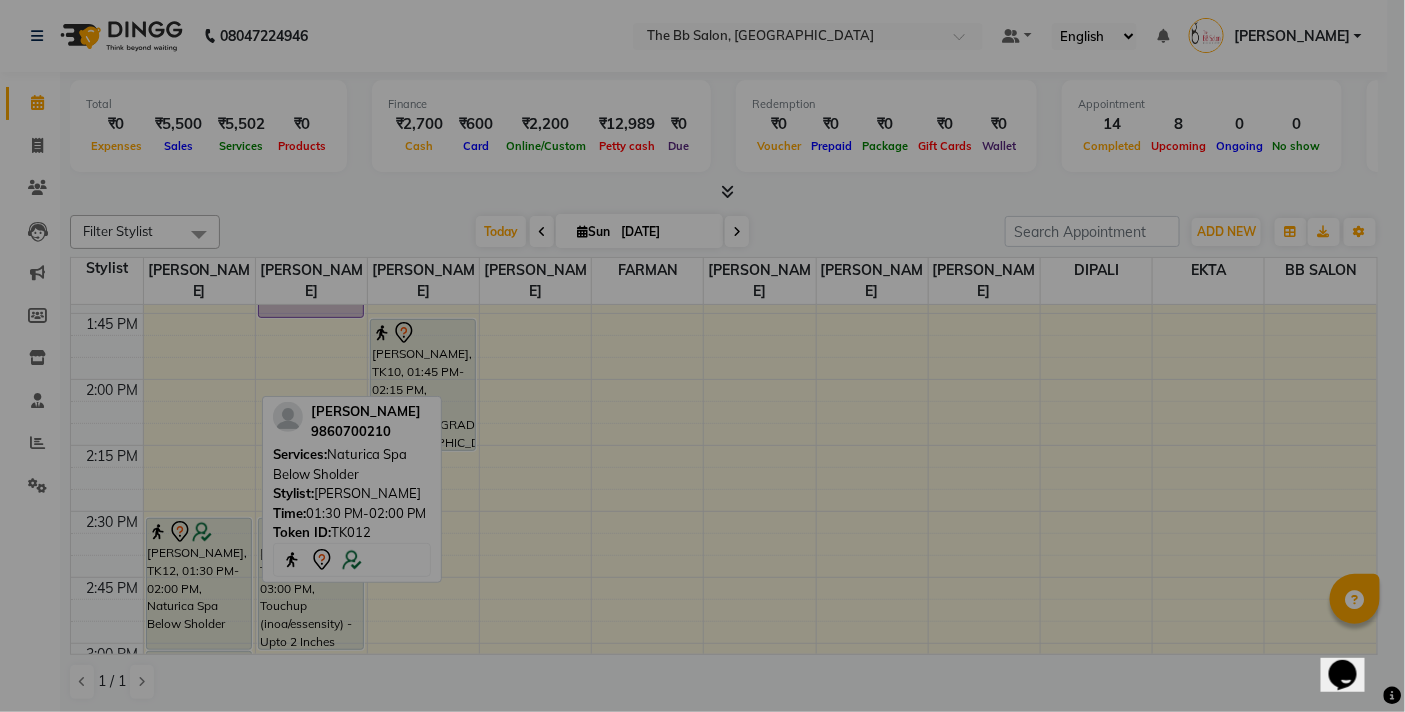 scroll, scrollTop: 1245, scrollLeft: 0, axis: vertical 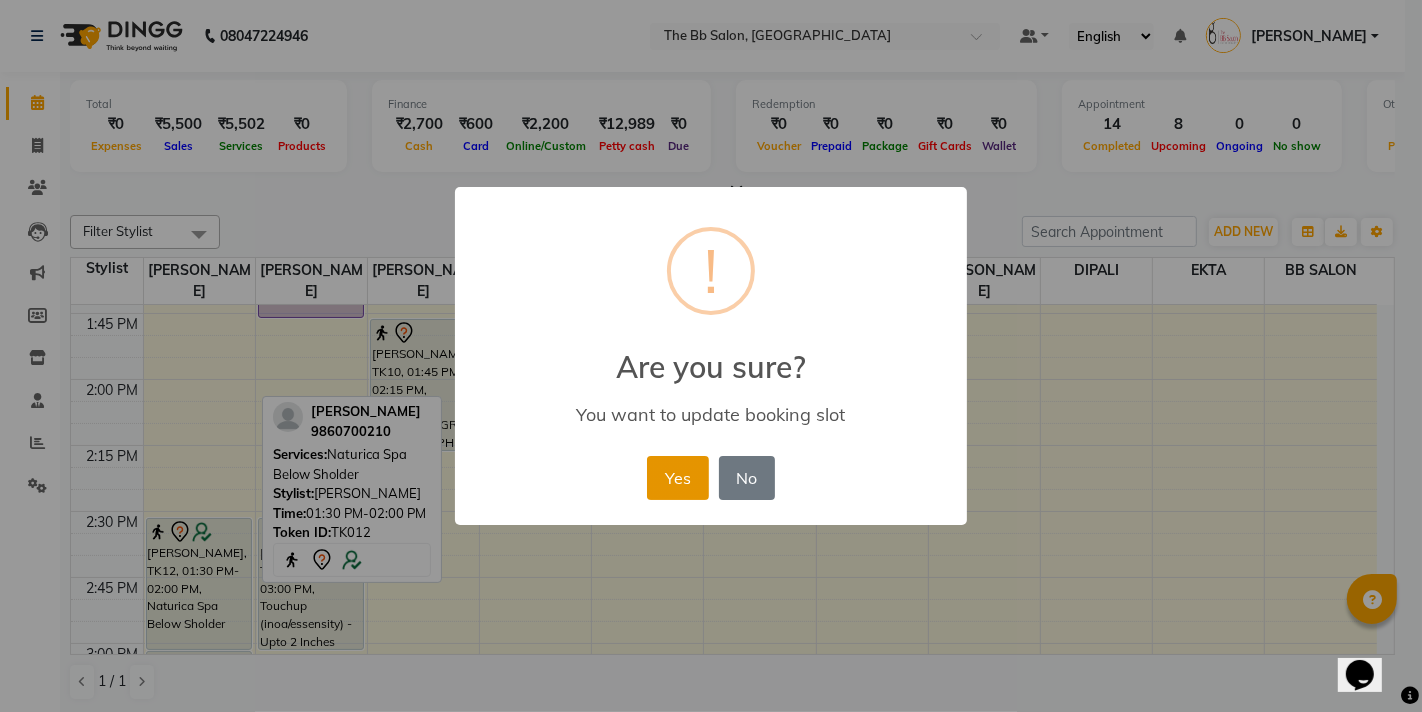 click on "Yes" at bounding box center (677, 478) 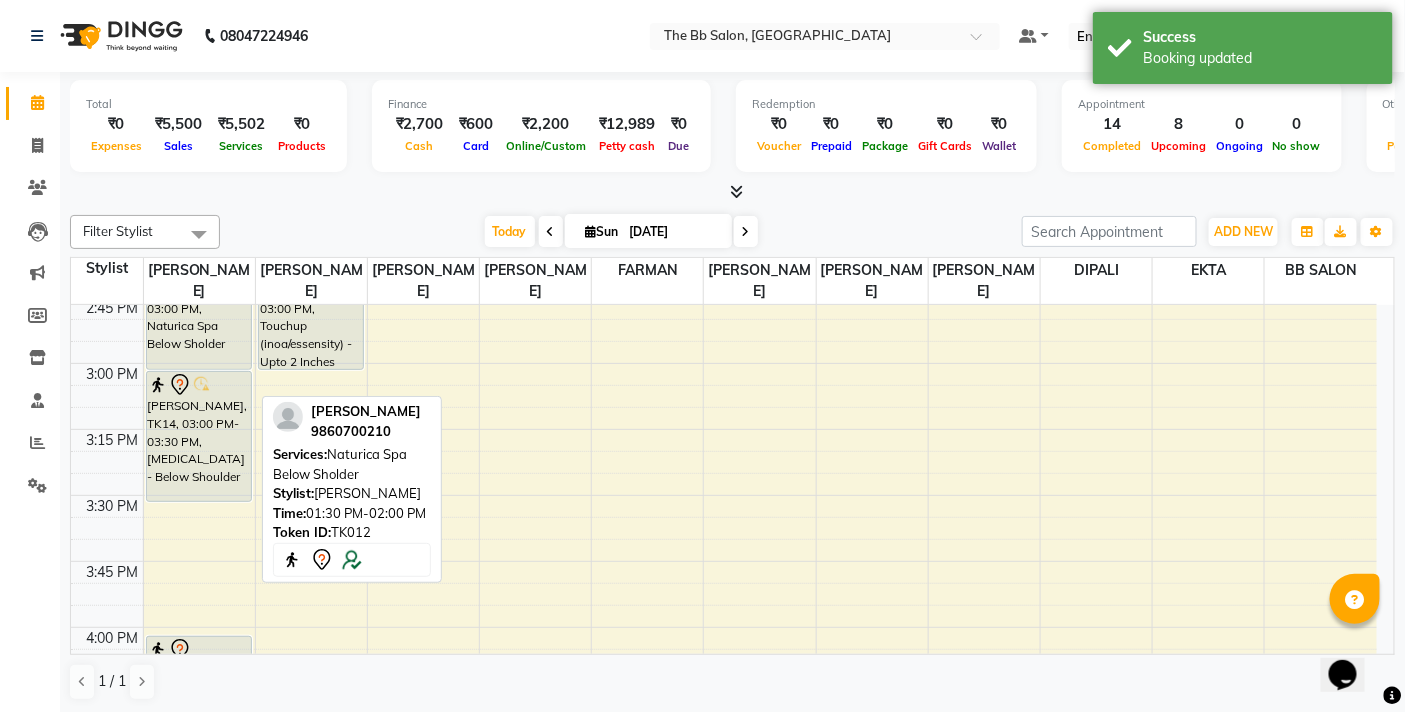 scroll, scrollTop: 1467, scrollLeft: 0, axis: vertical 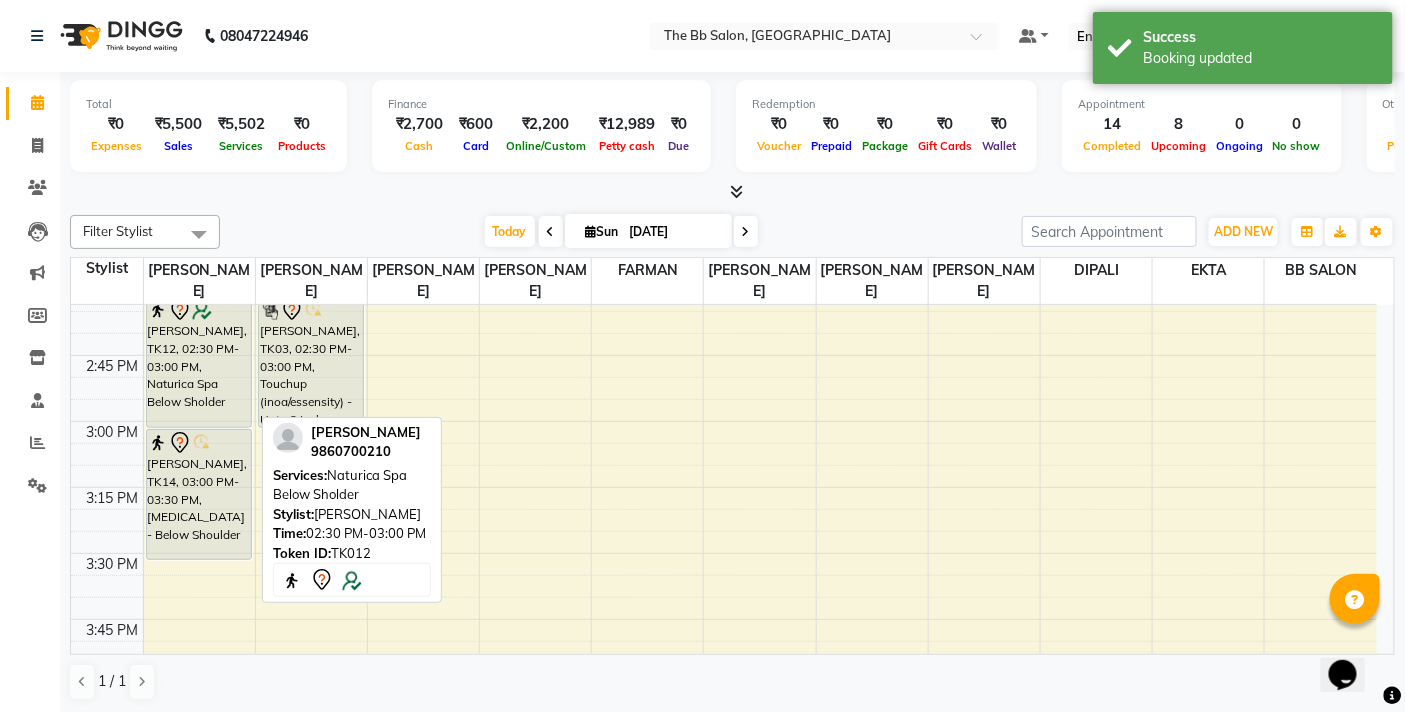 click on "[PERSON_NAME], TK12, 02:30 PM-03:00 PM, Naturica Spa Below Sholder" at bounding box center (199, 362) 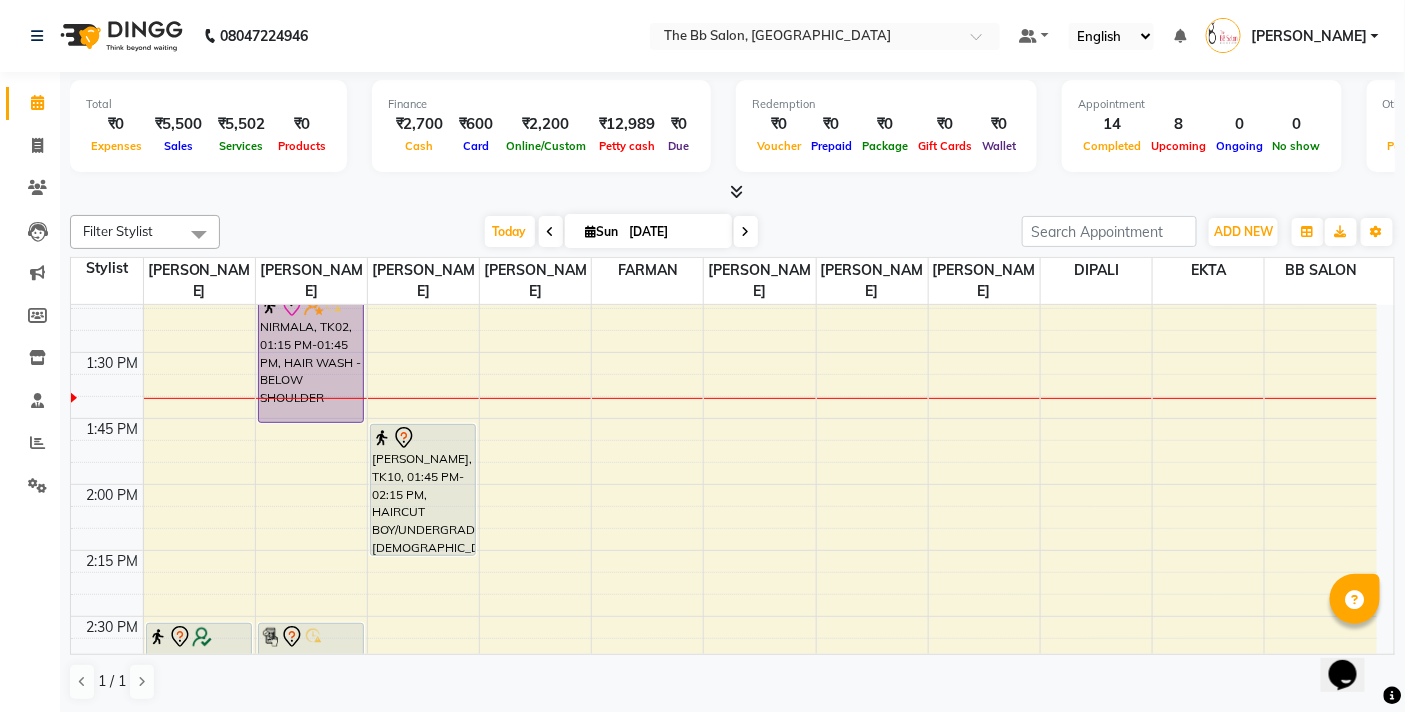 scroll, scrollTop: 1134, scrollLeft: 0, axis: vertical 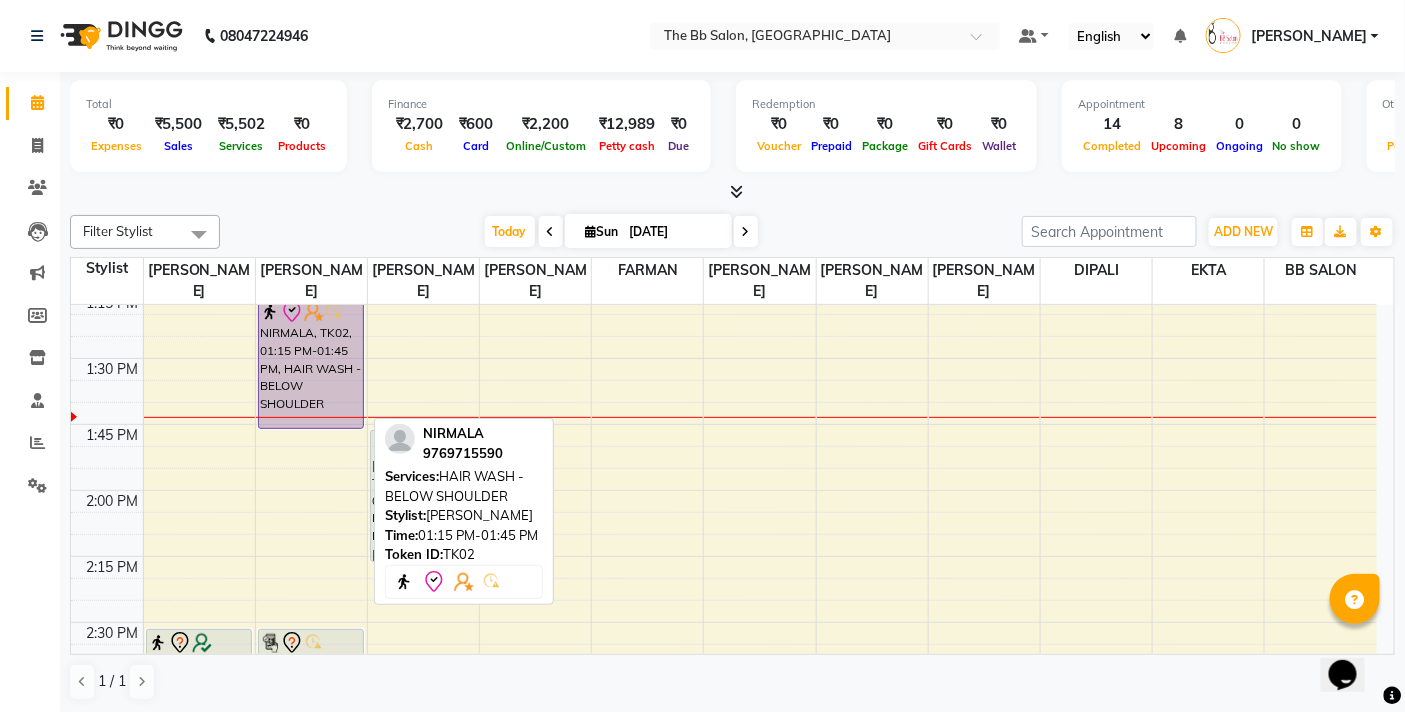 click on "NIRMALA, TK02, 01:15 PM-01:45 PM, HAIR WASH - BELOW SHOULDER" at bounding box center [311, 363] 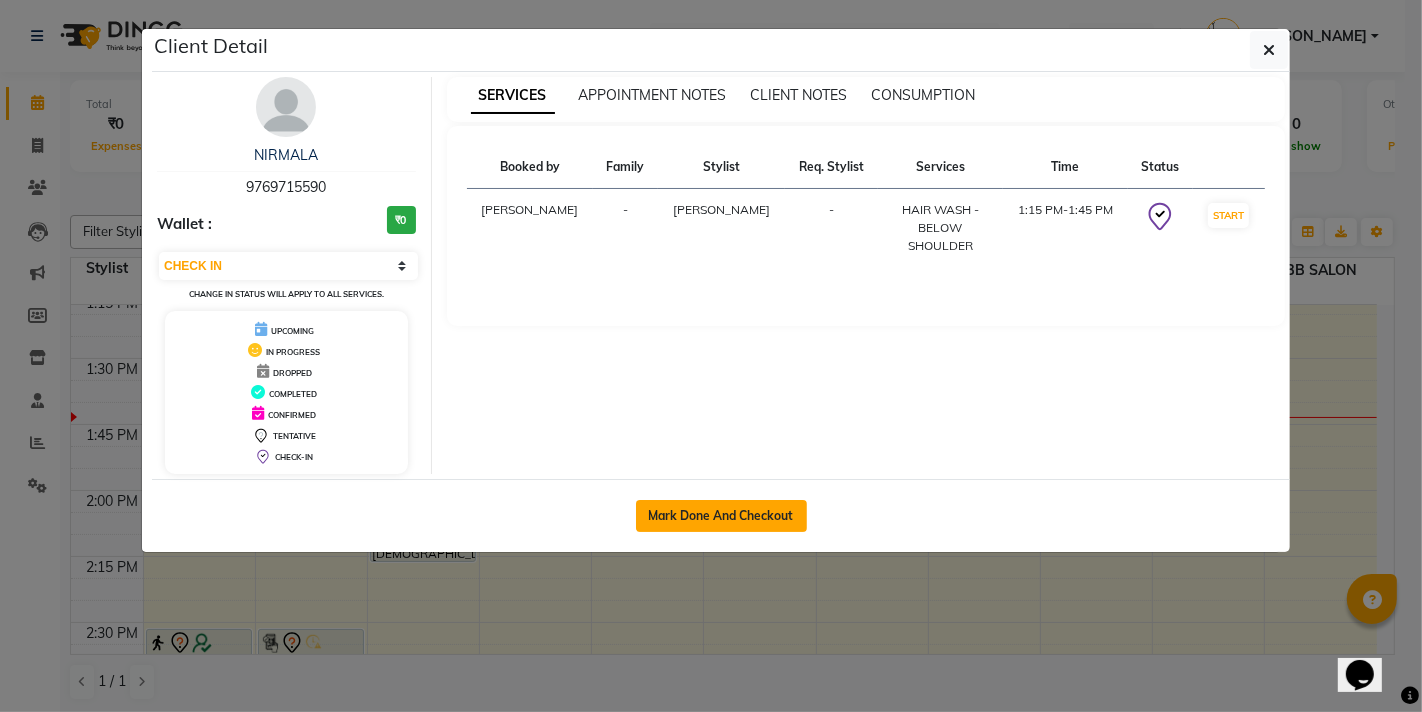 click on "Mark Done And Checkout" 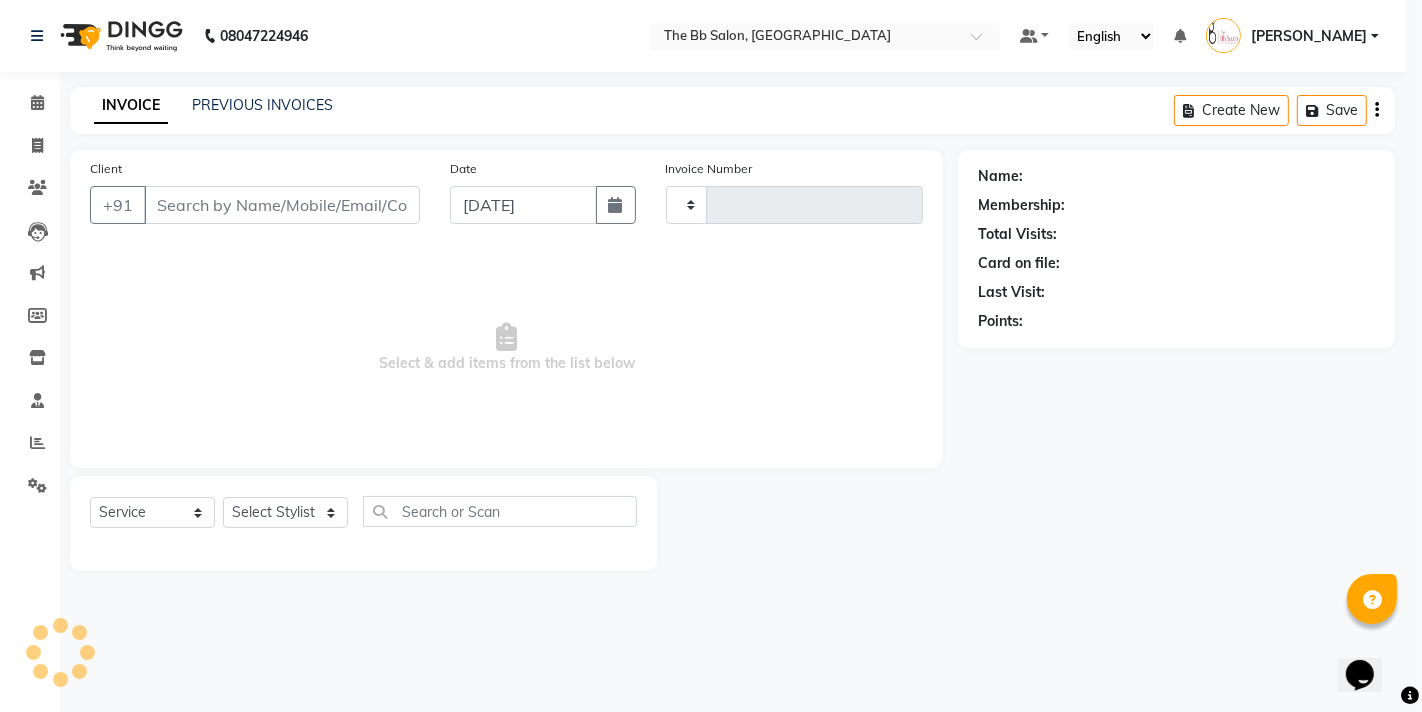 select on "3" 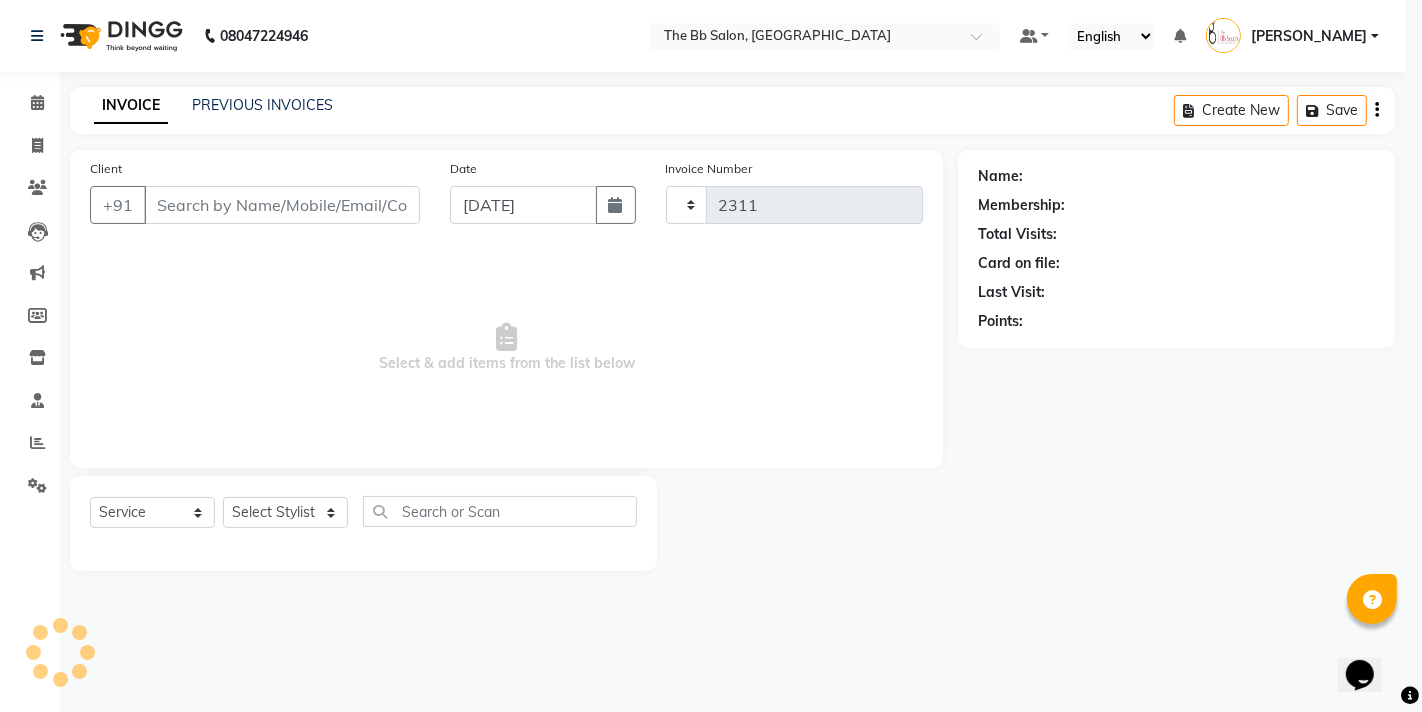 select on "6231" 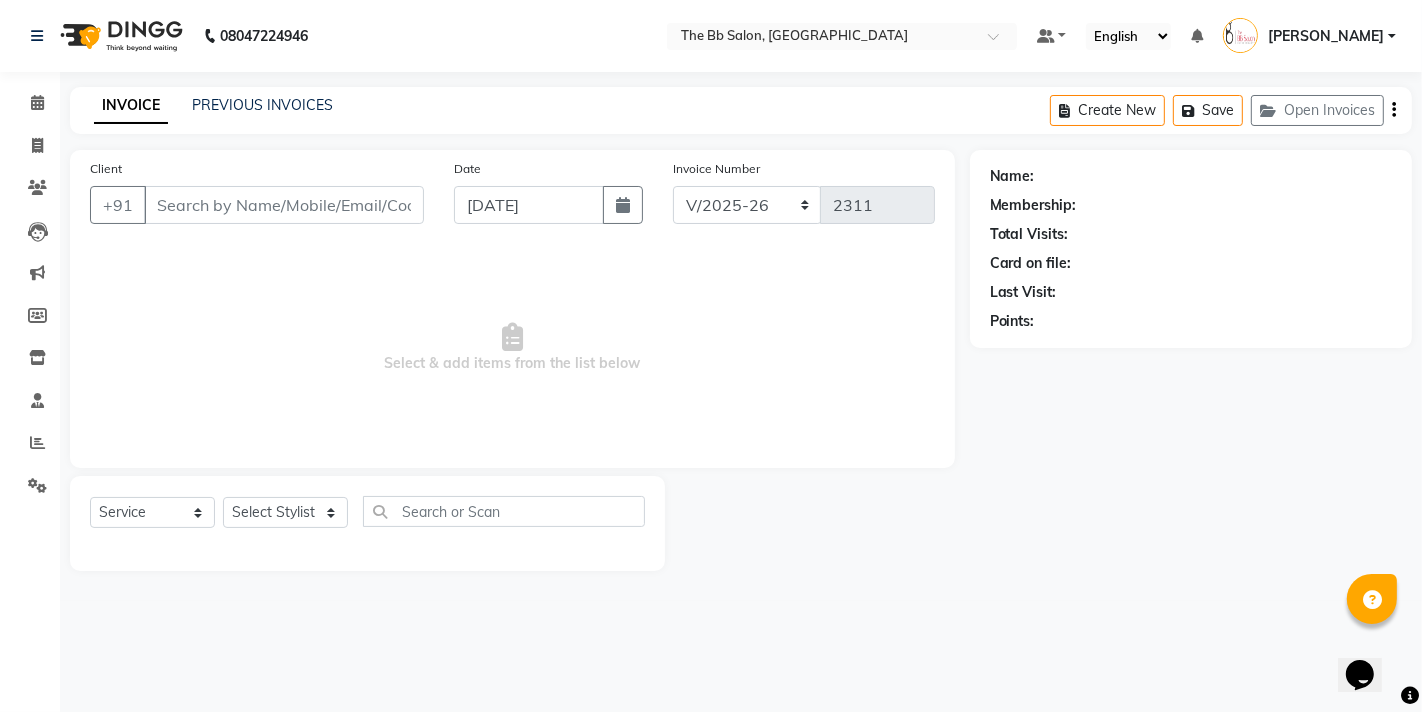 type on "97******90" 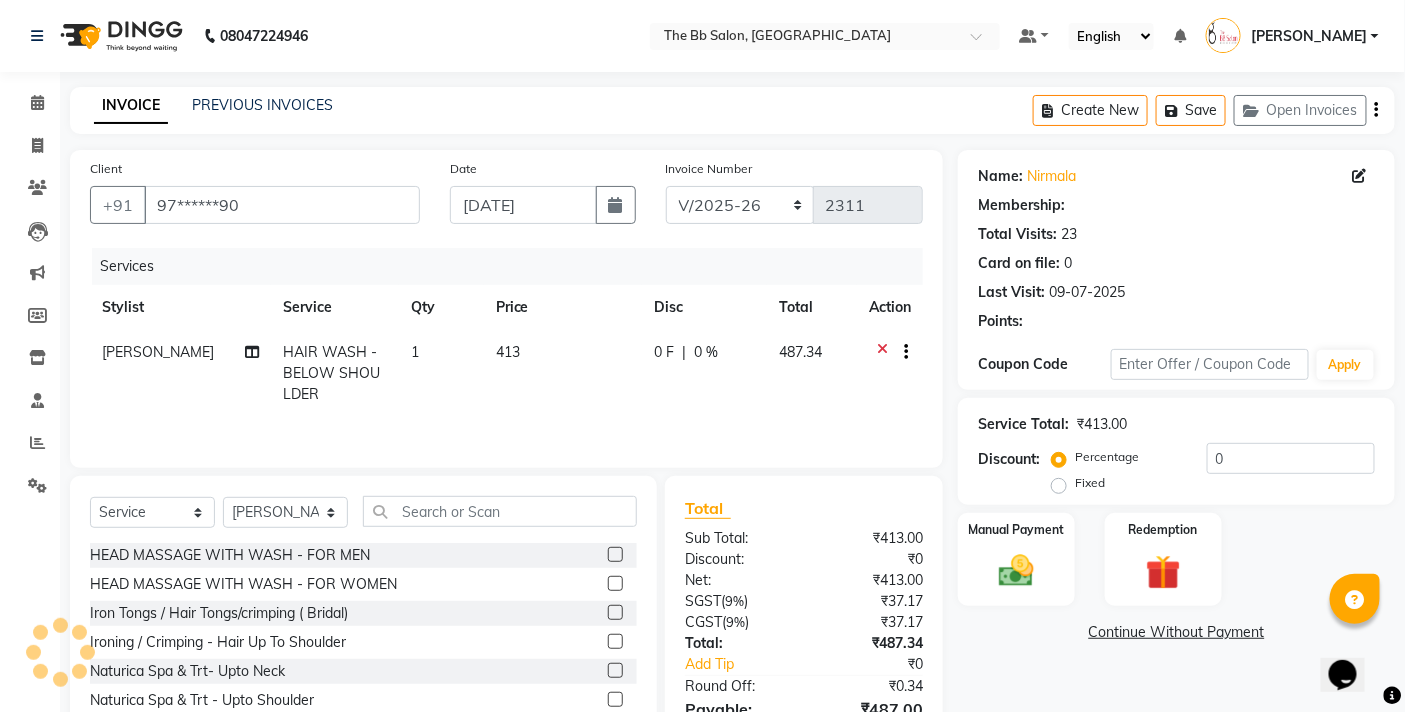 select on "1: Object" 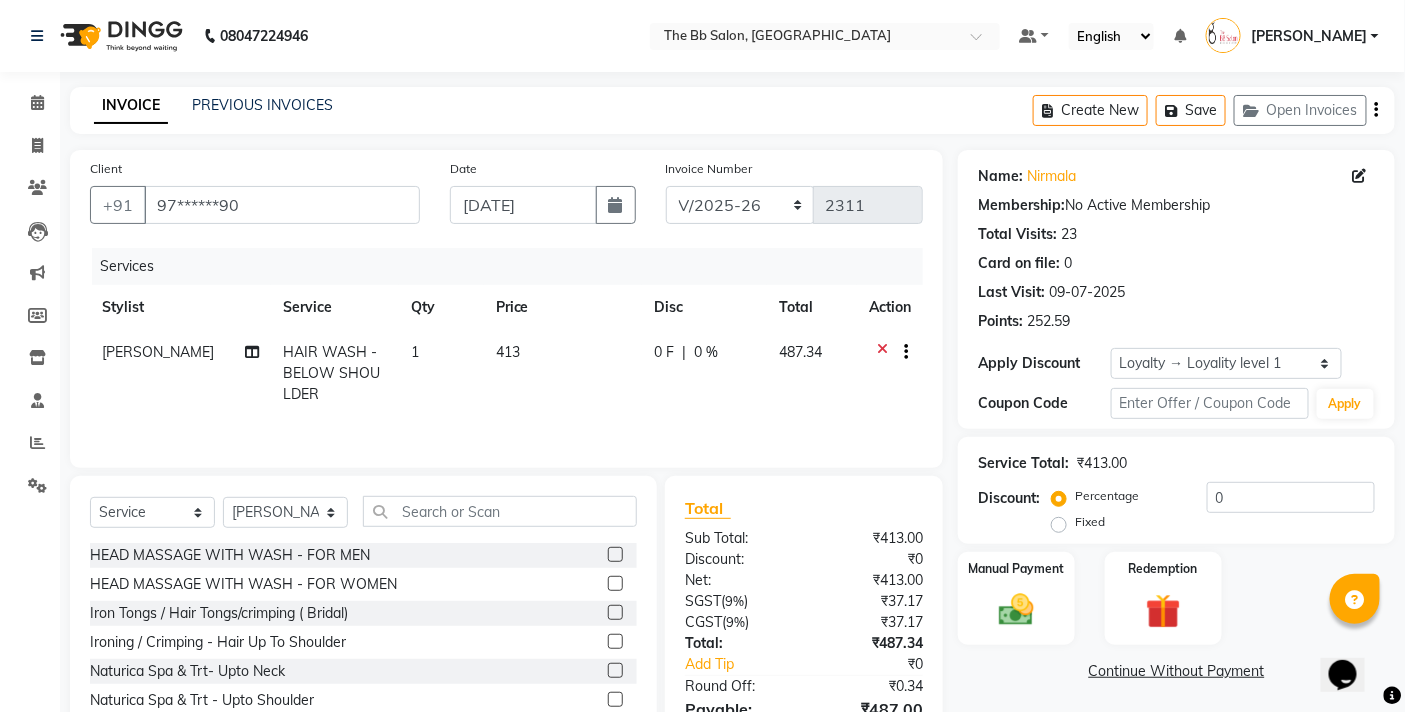 scroll, scrollTop: 111, scrollLeft: 0, axis: vertical 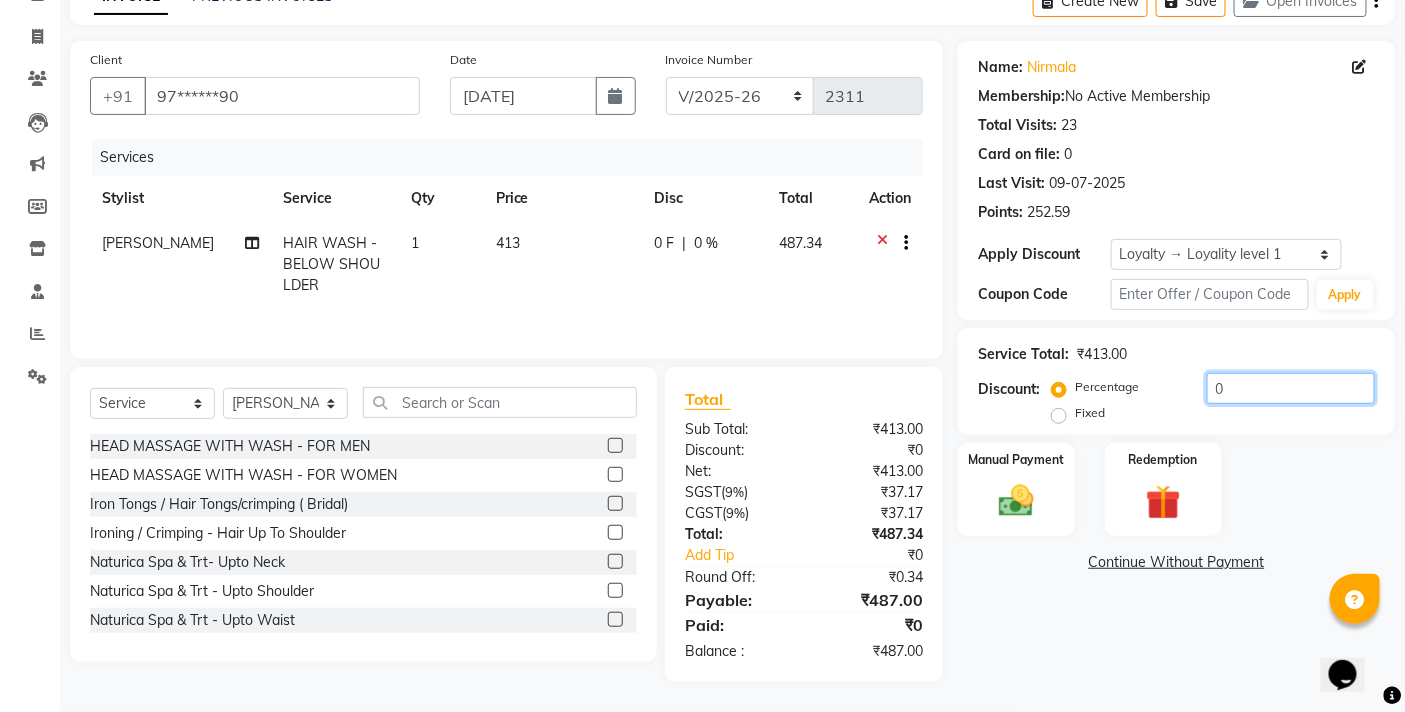 click on "0" 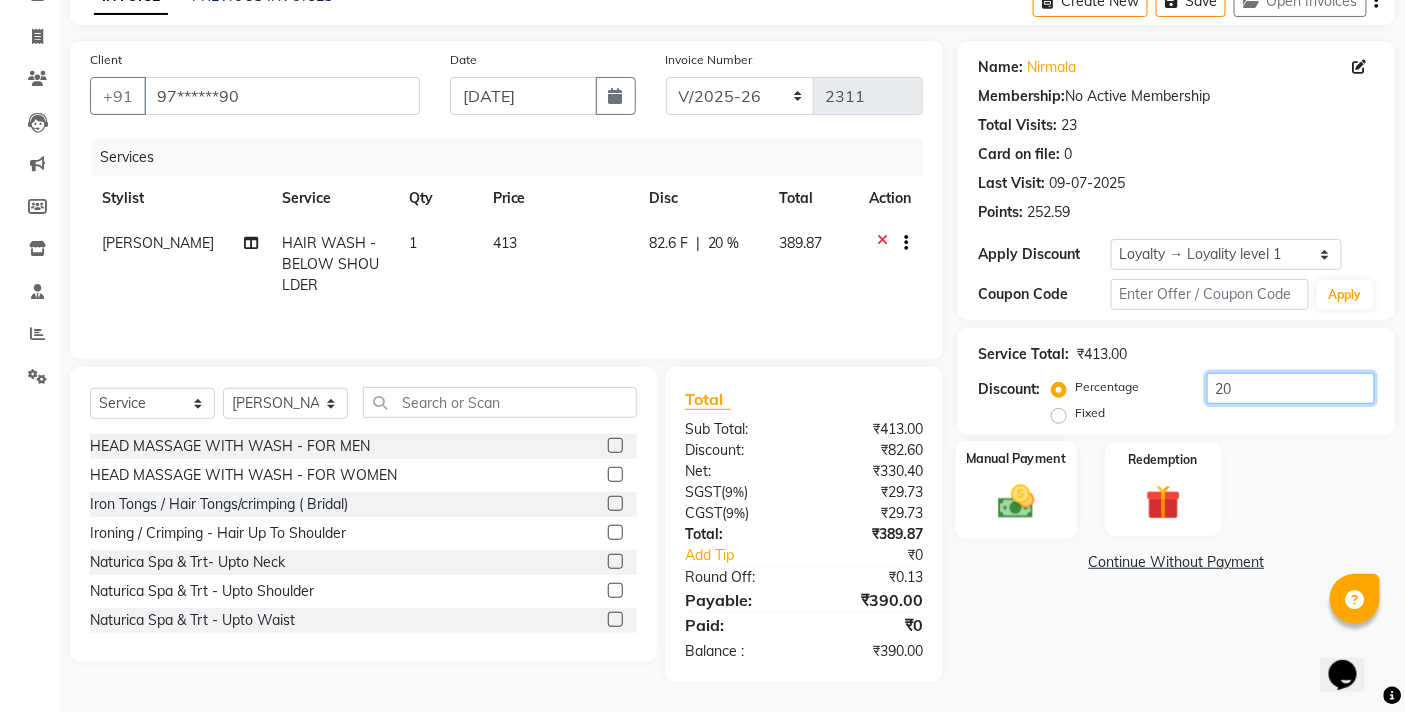 type on "20" 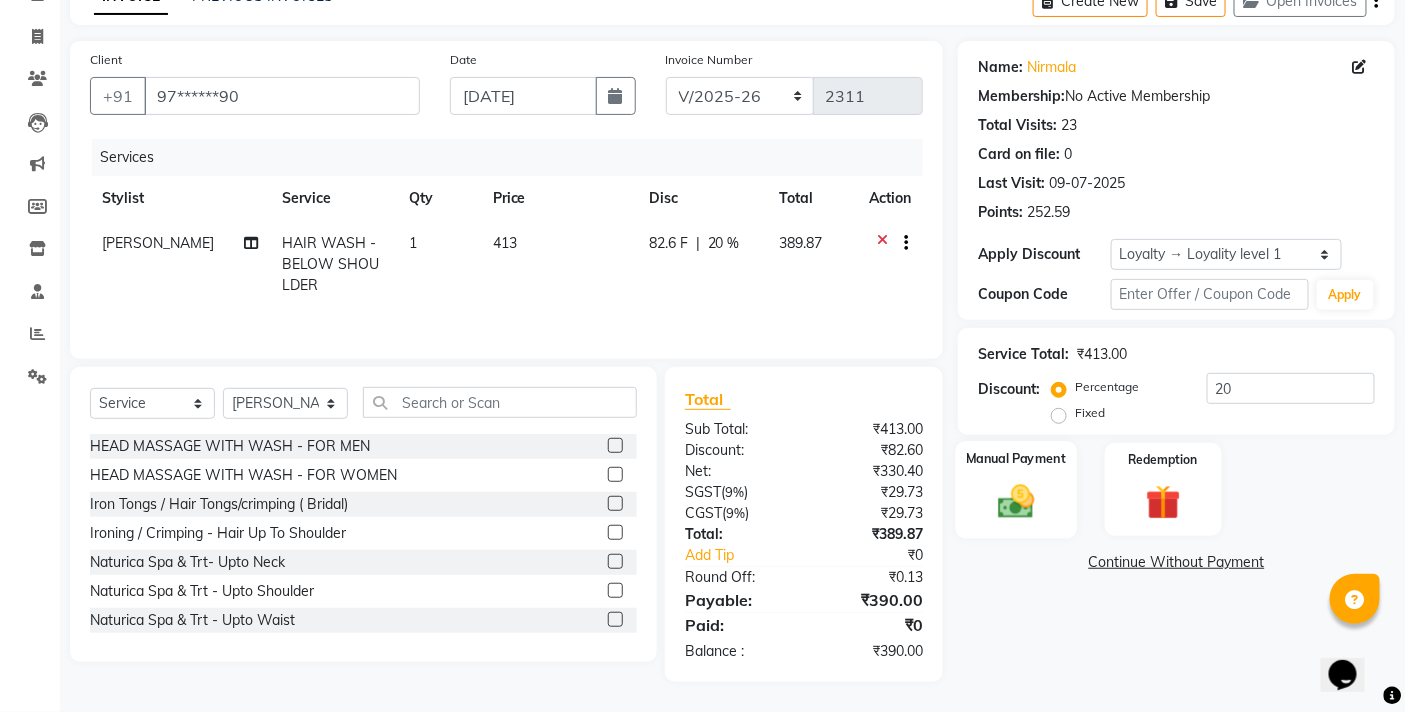 click 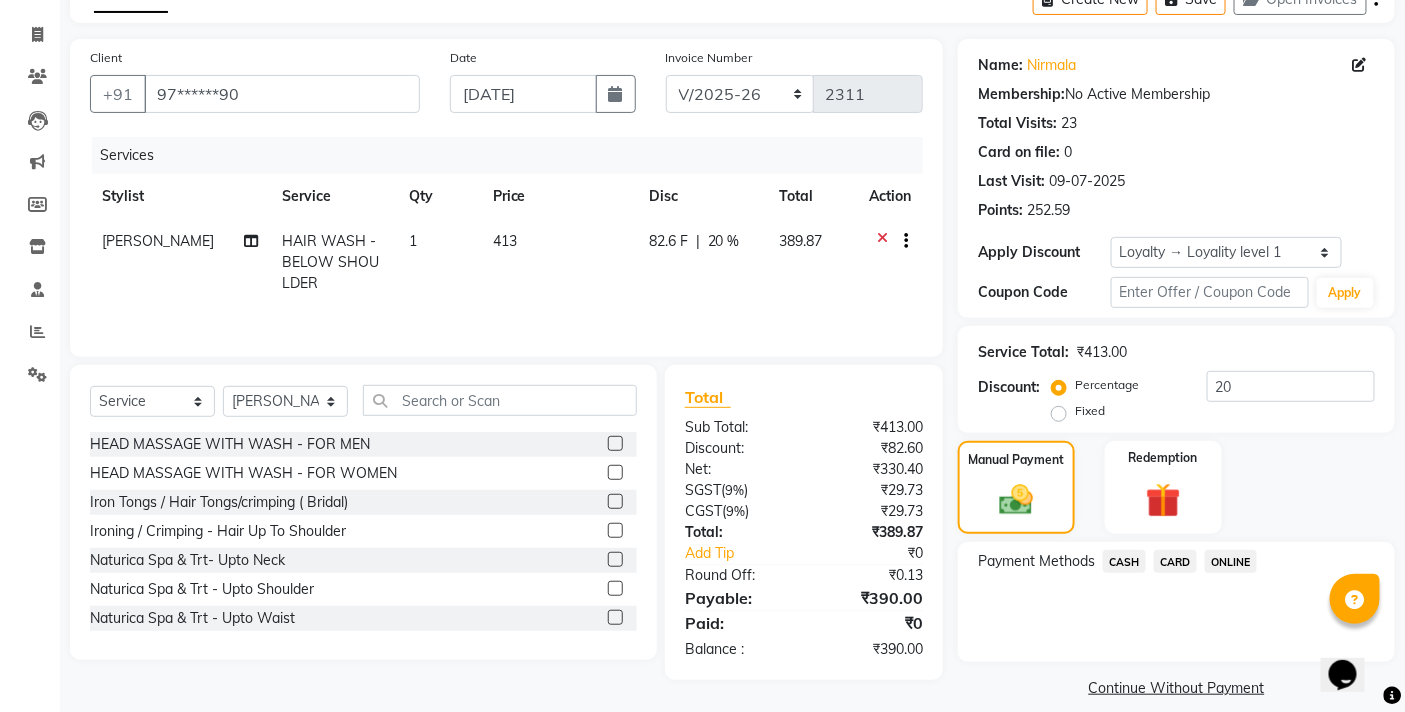 click on "ONLINE" 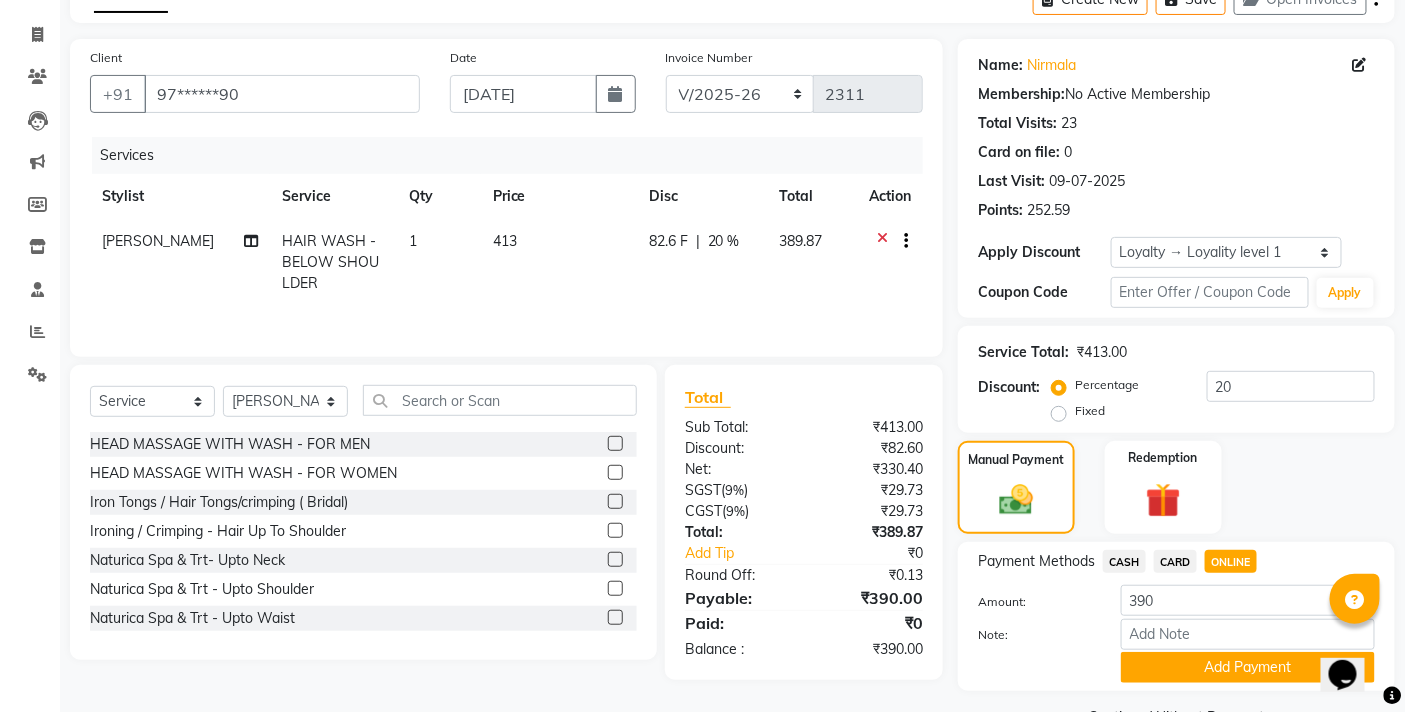 scroll, scrollTop: 162, scrollLeft: 0, axis: vertical 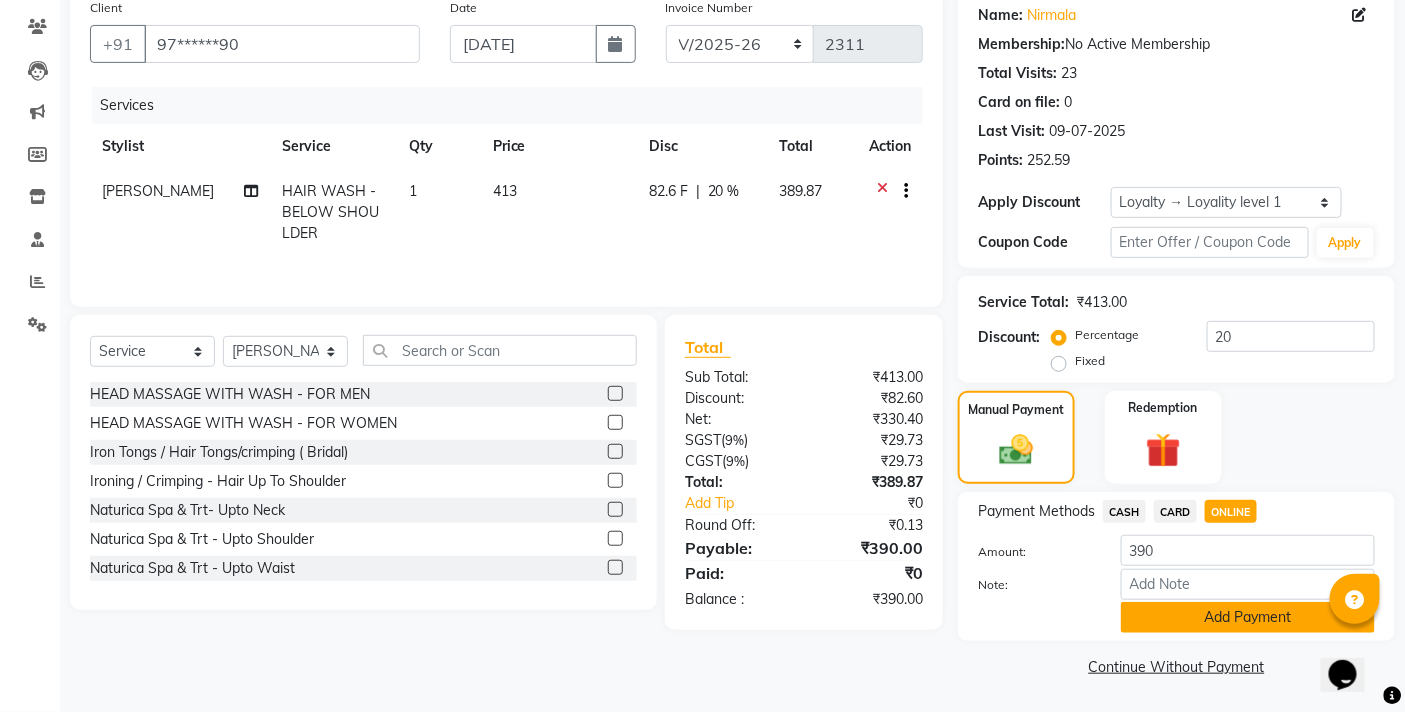 click on "Add Payment" 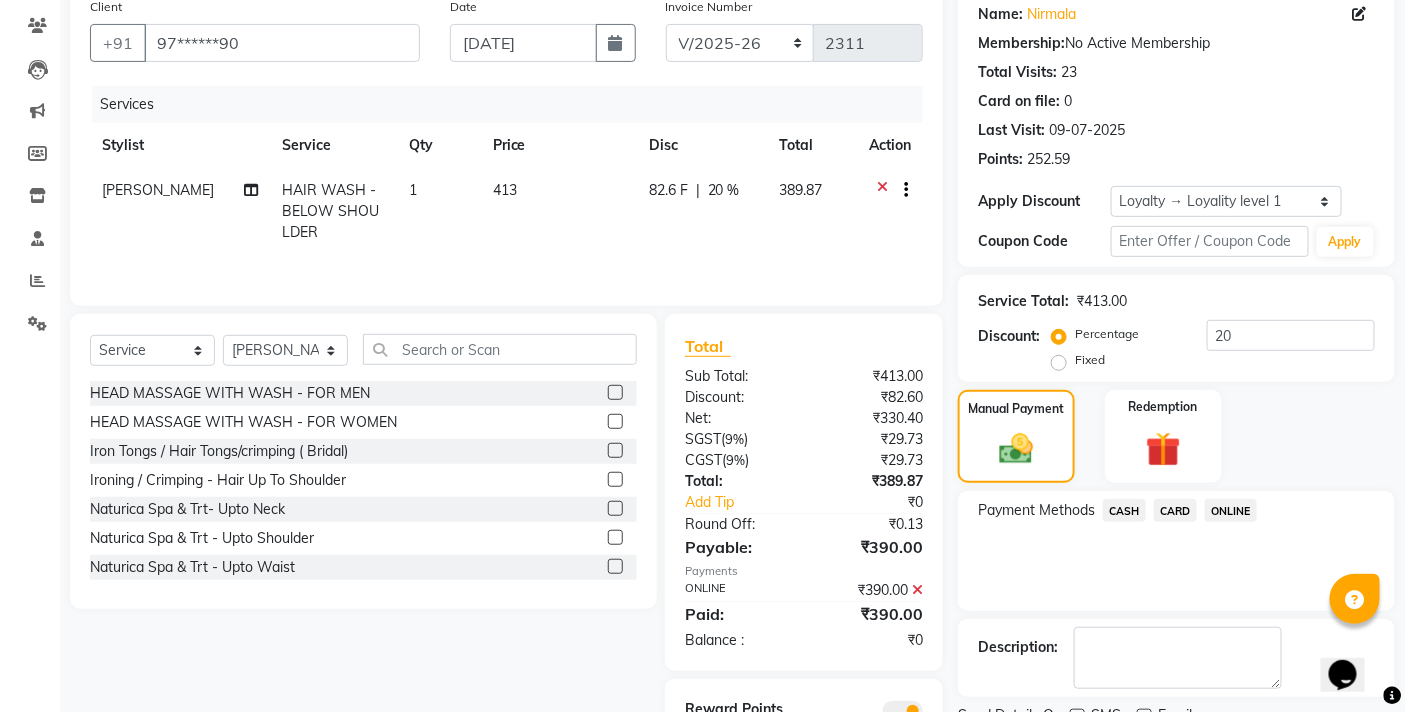 scroll, scrollTop: 252, scrollLeft: 0, axis: vertical 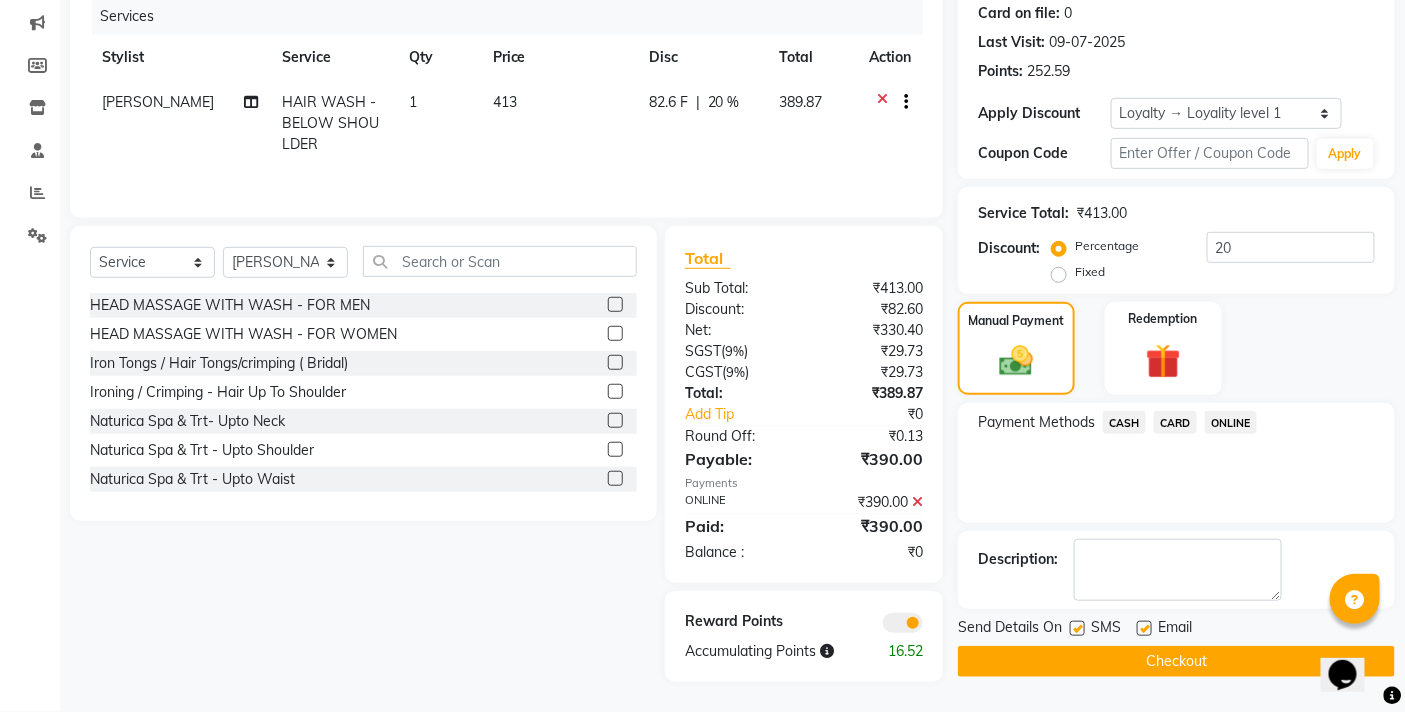 click on "Checkout" 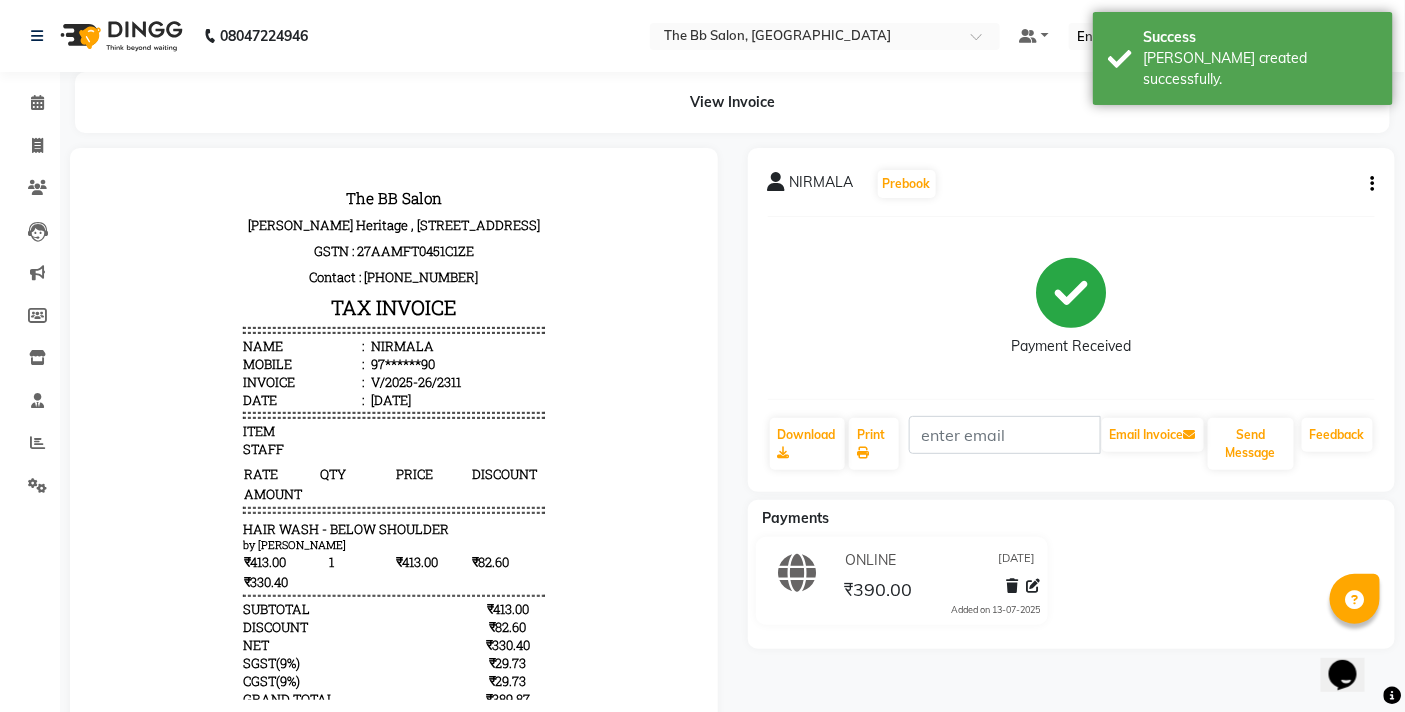 scroll, scrollTop: 0, scrollLeft: 0, axis: both 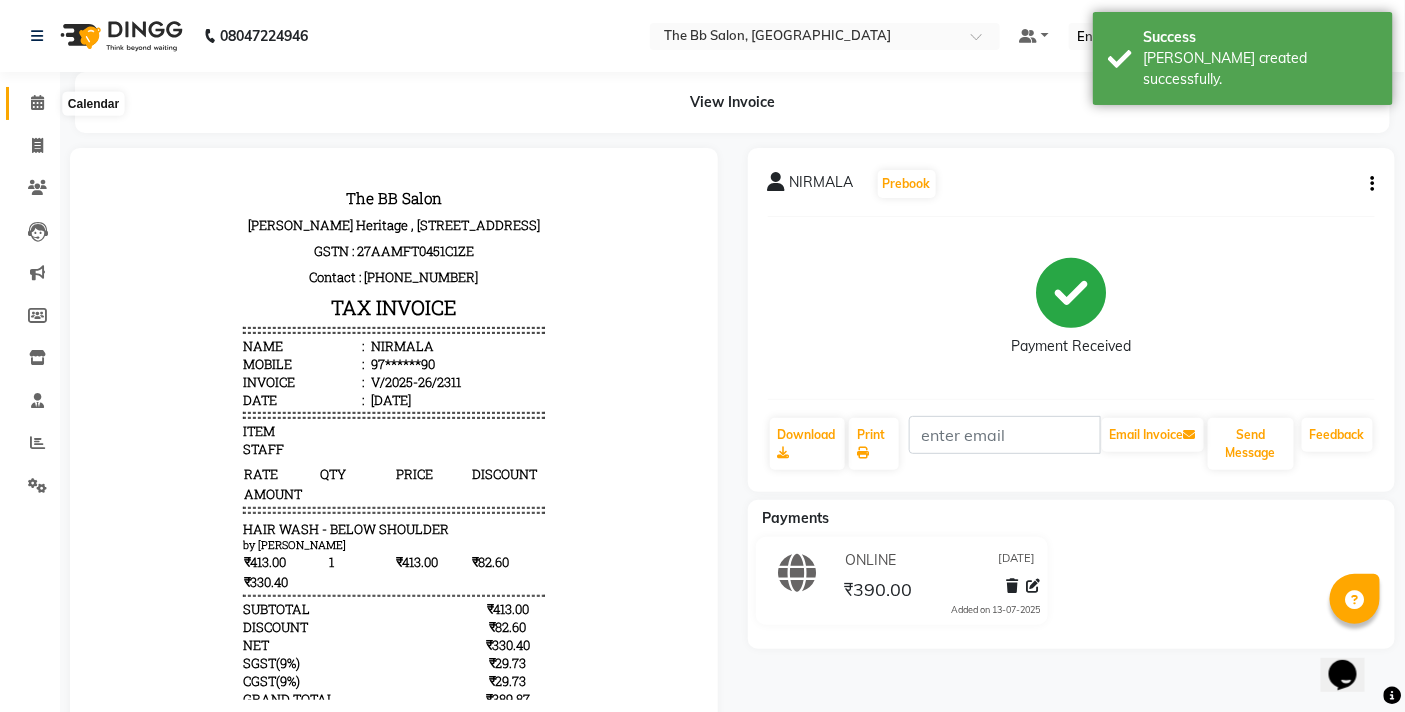 click 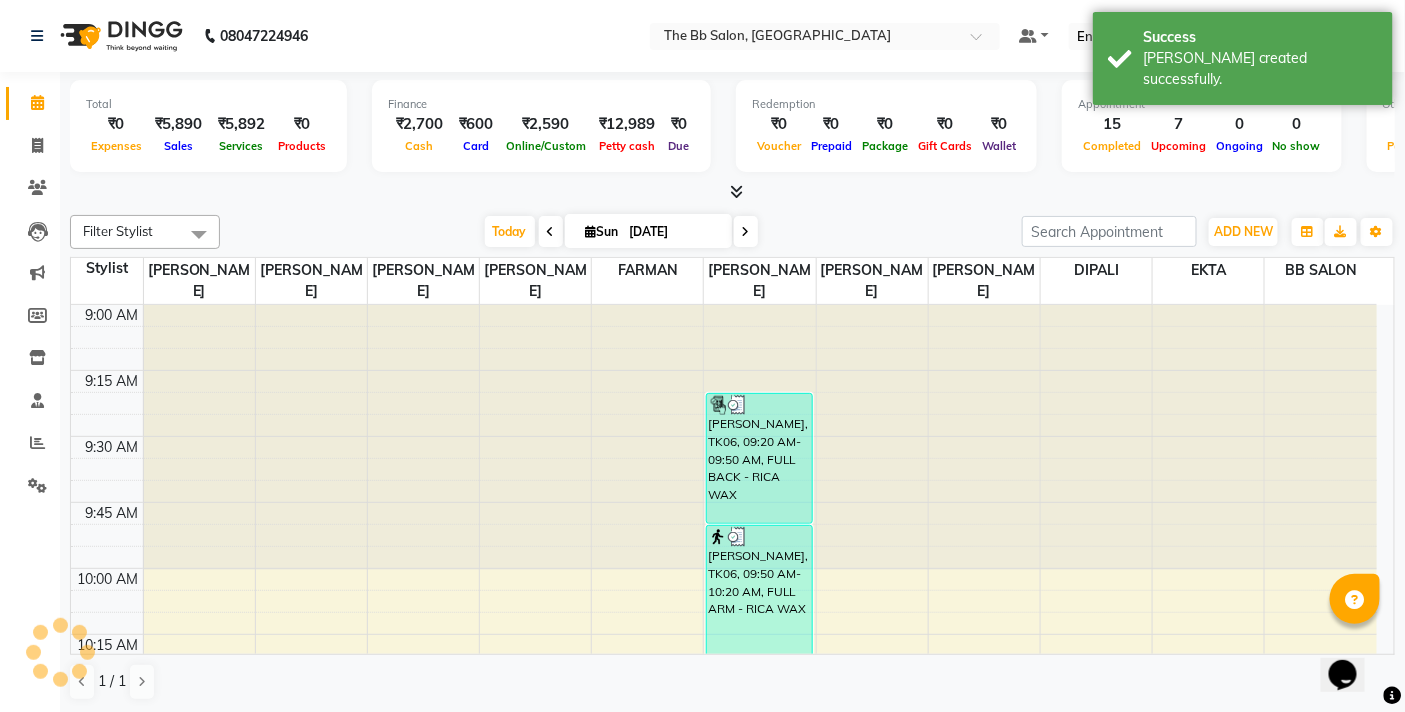 scroll, scrollTop: 0, scrollLeft: 0, axis: both 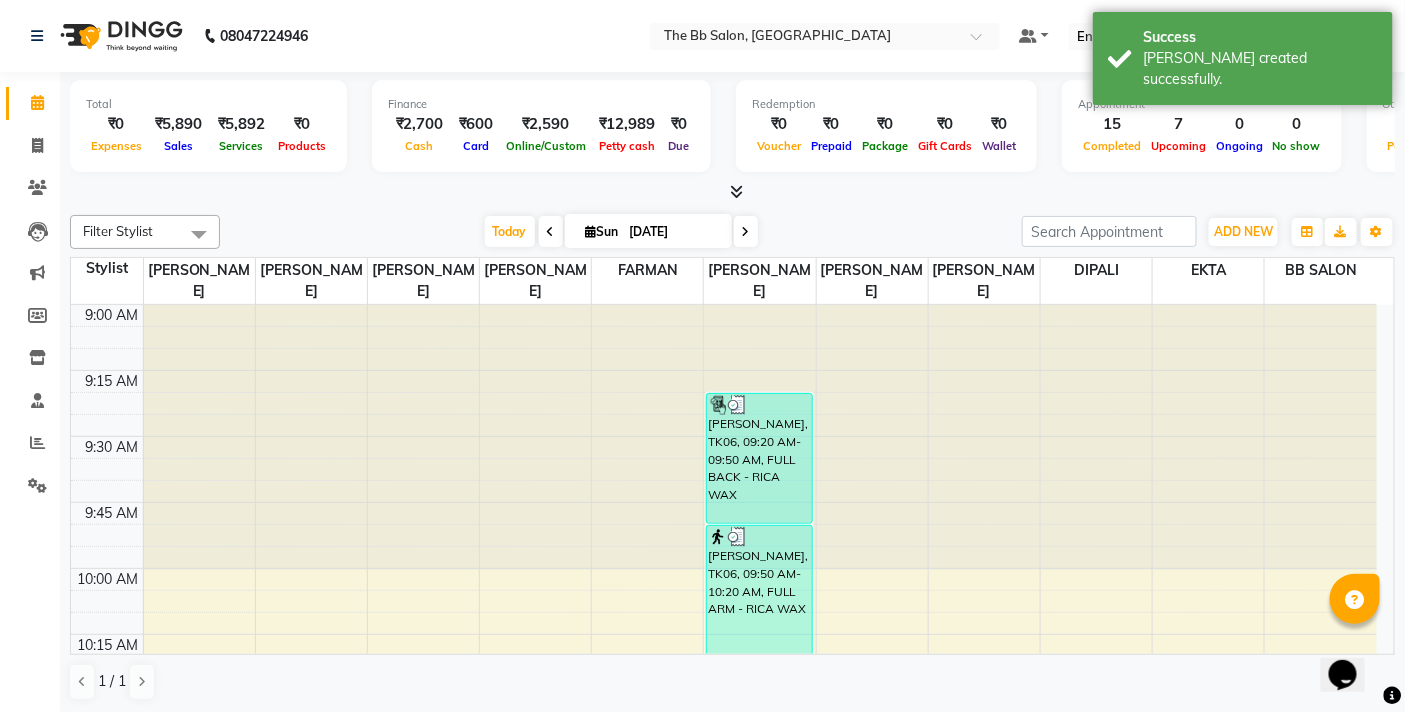 click at bounding box center (591, 231) 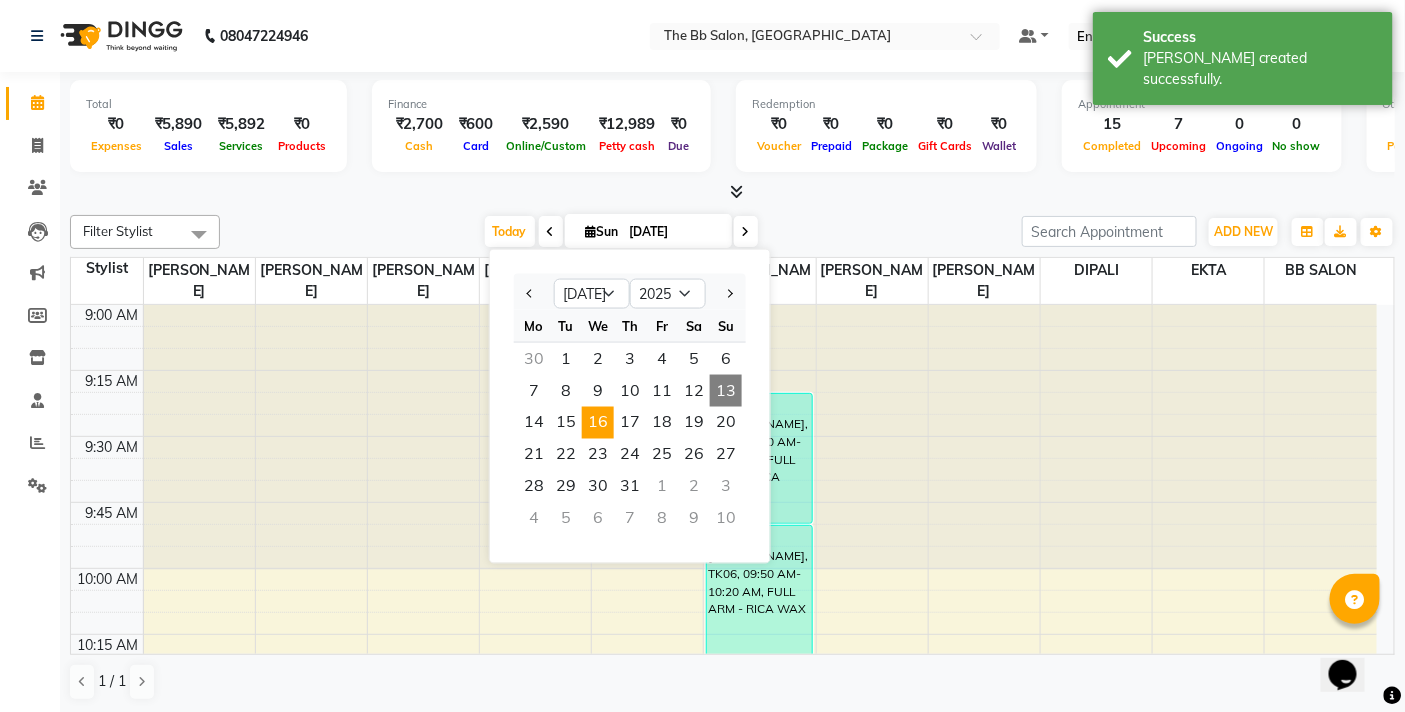 click on "16" at bounding box center [598, 423] 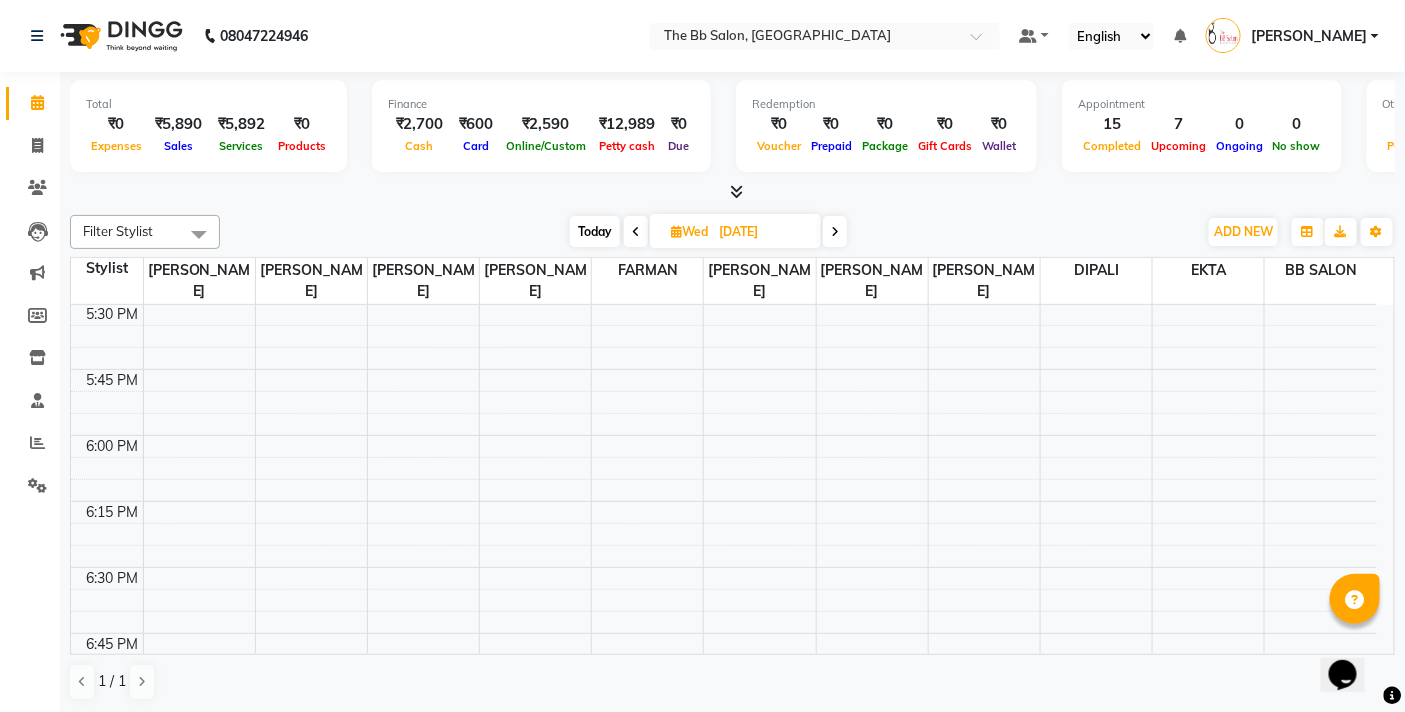 scroll, scrollTop: 2284, scrollLeft: 0, axis: vertical 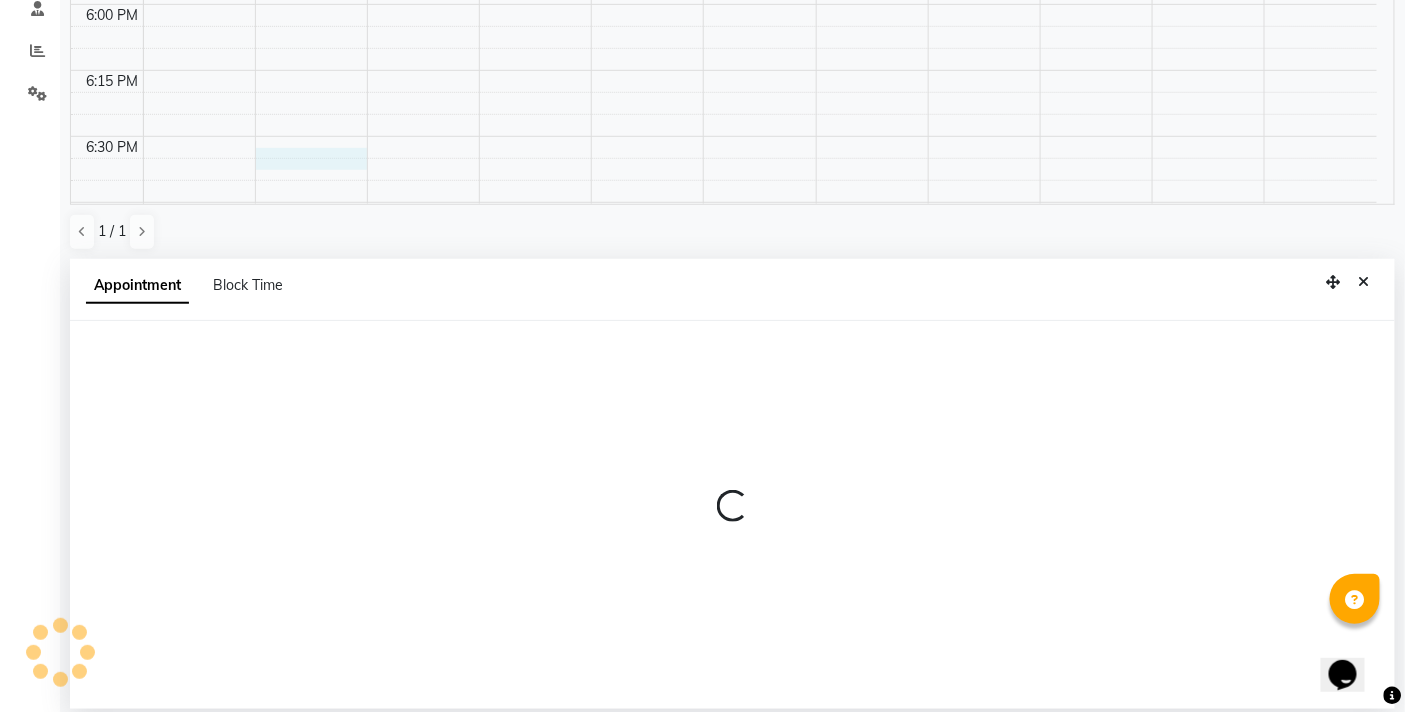 select on "83658" 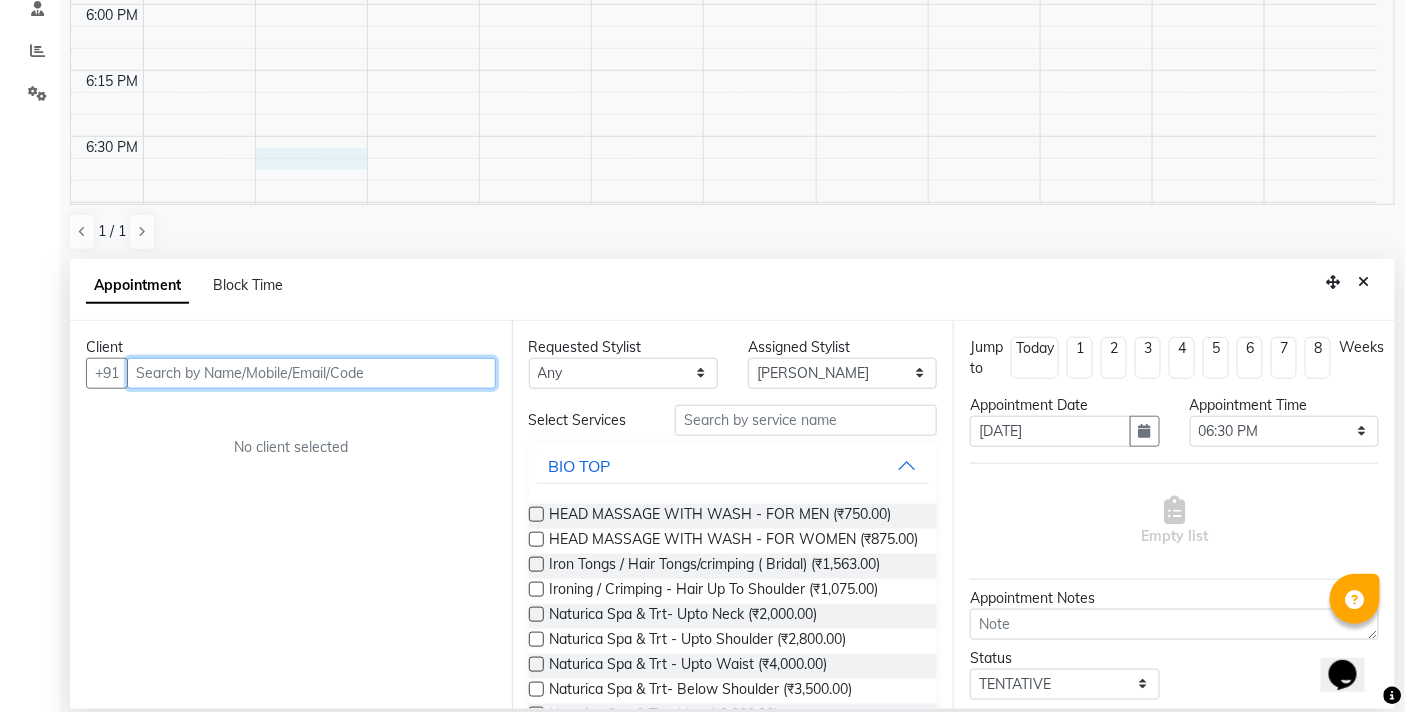 click at bounding box center [311, 373] 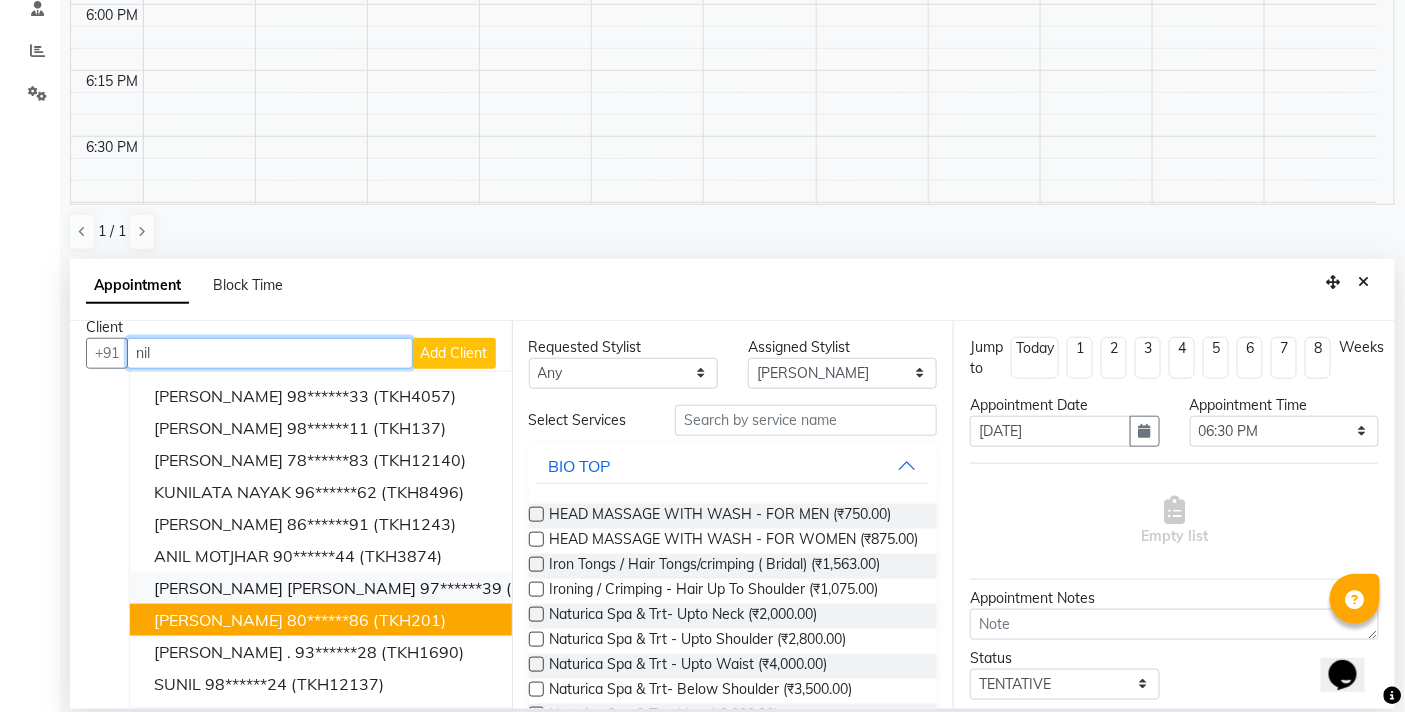 scroll, scrollTop: 0, scrollLeft: 0, axis: both 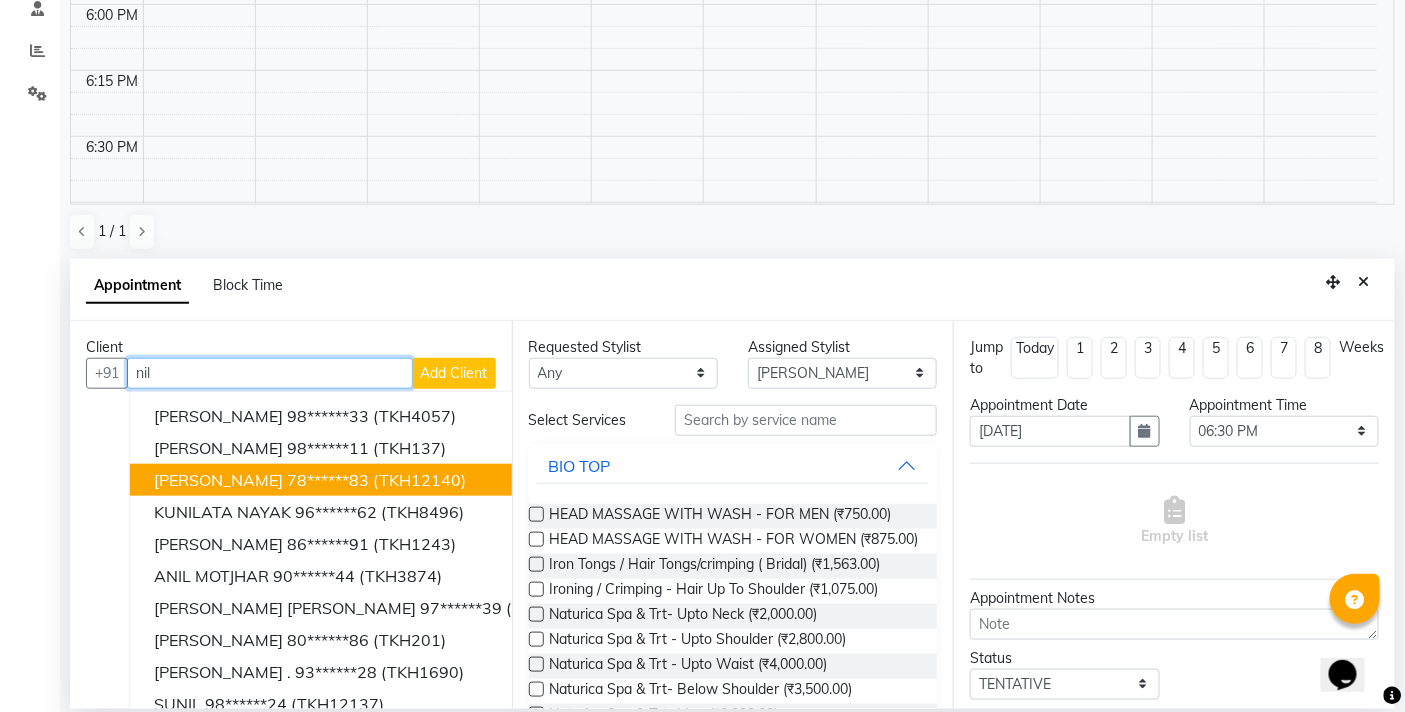 click on "nil" at bounding box center (270, 373) 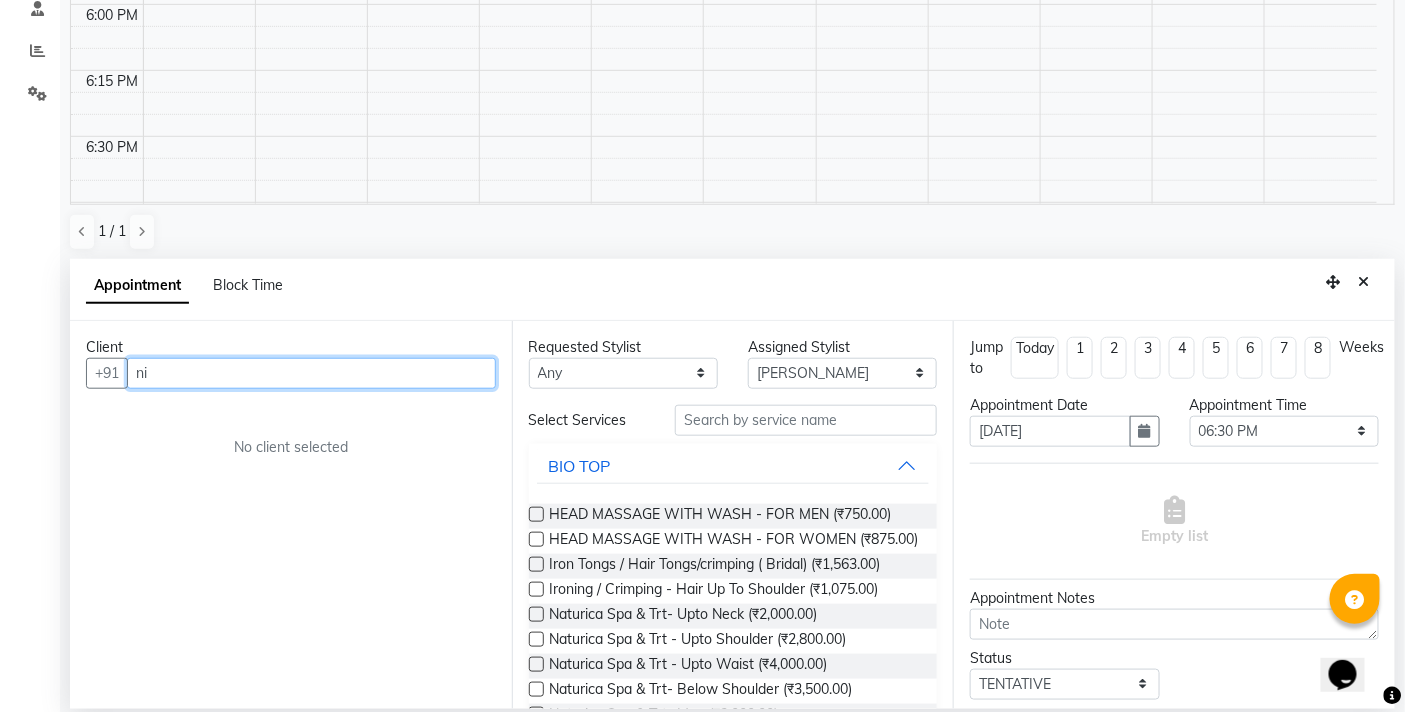 type on "n" 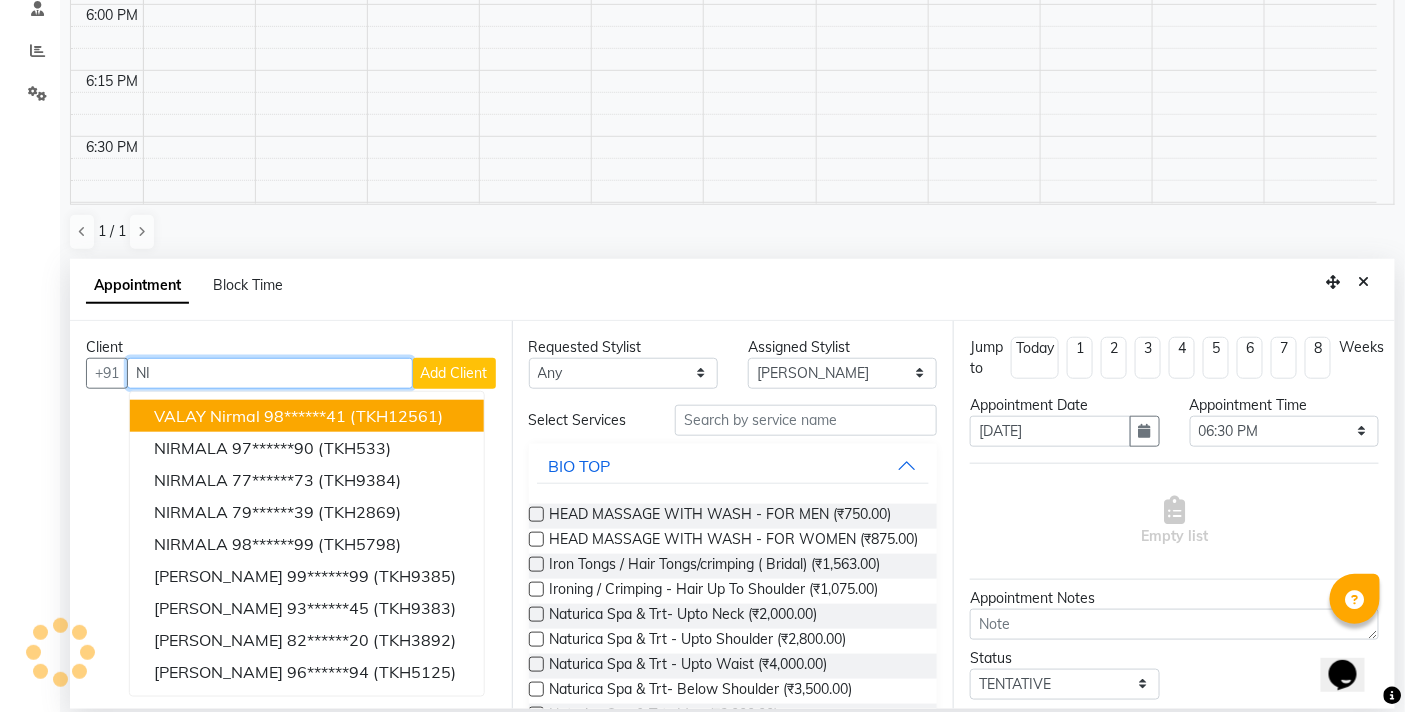 type on "N" 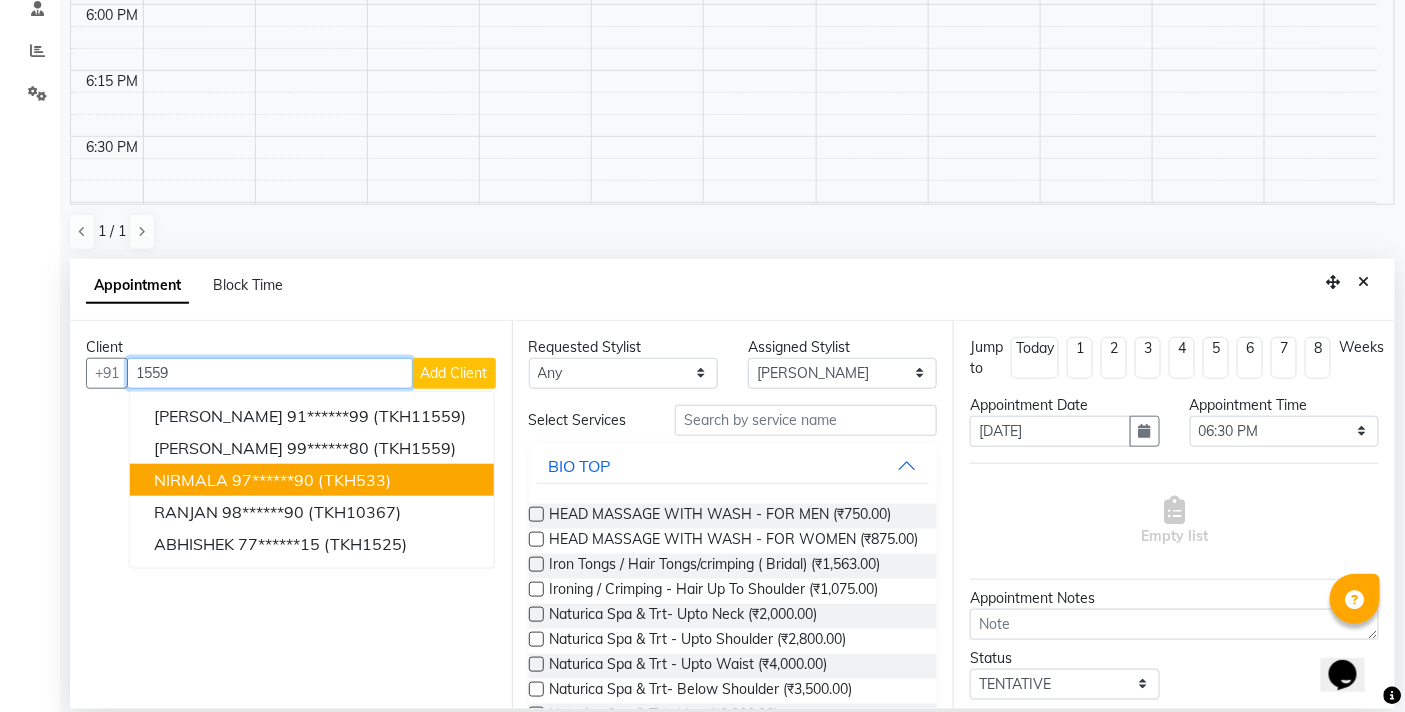click on "(TKH533)" at bounding box center (354, 480) 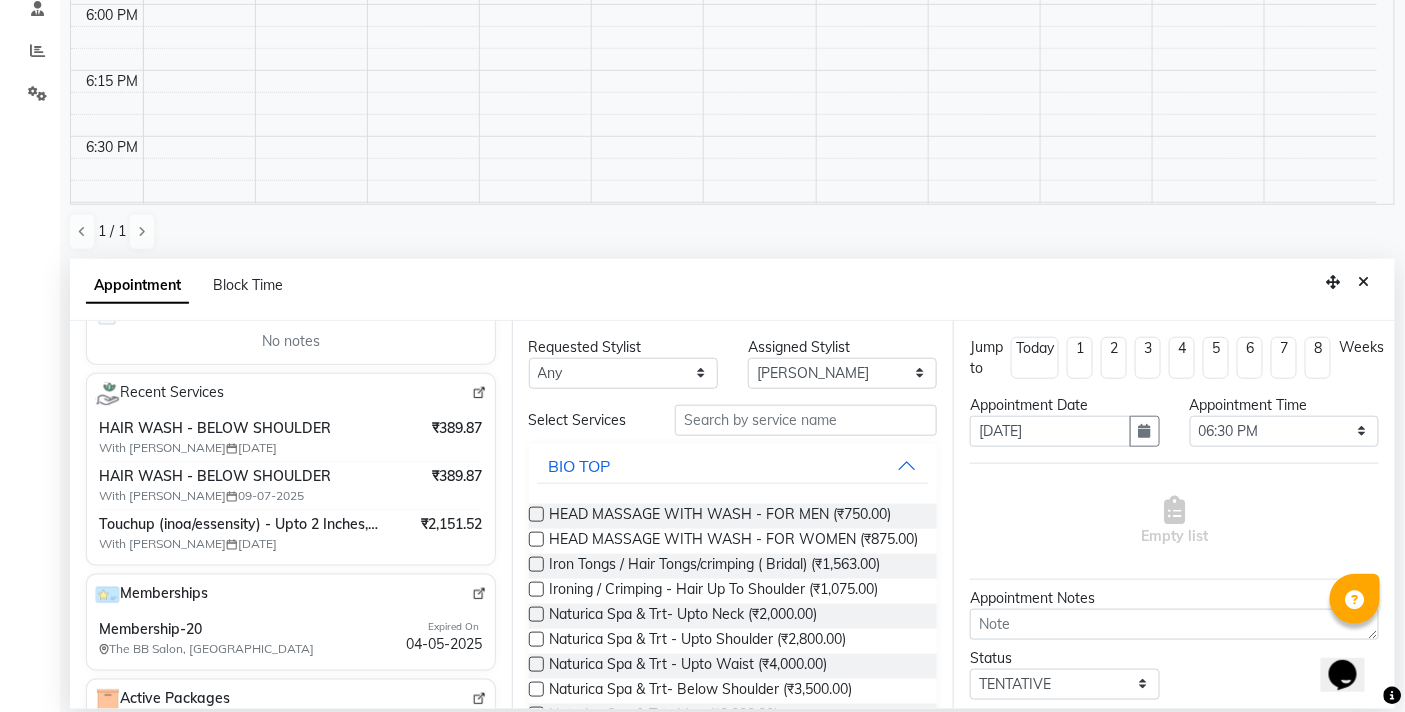 scroll, scrollTop: 222, scrollLeft: 0, axis: vertical 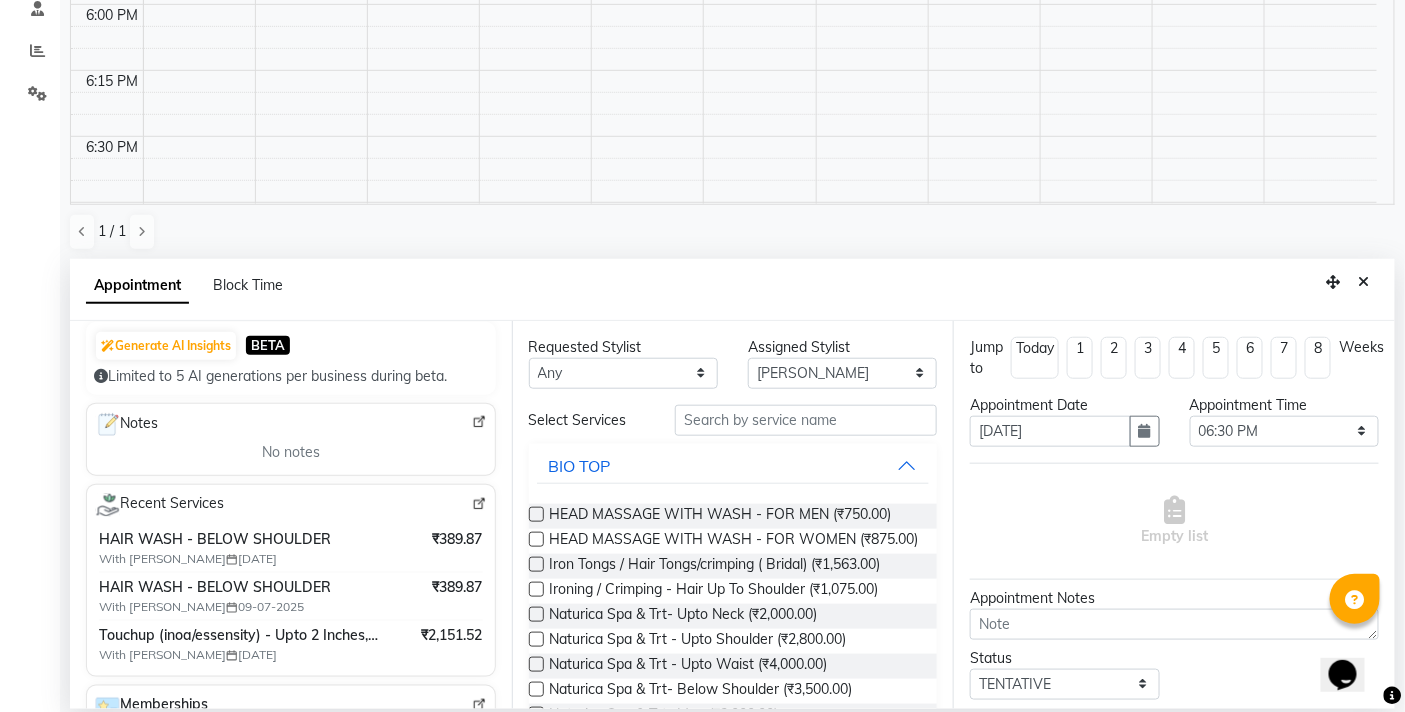type on "97******90" 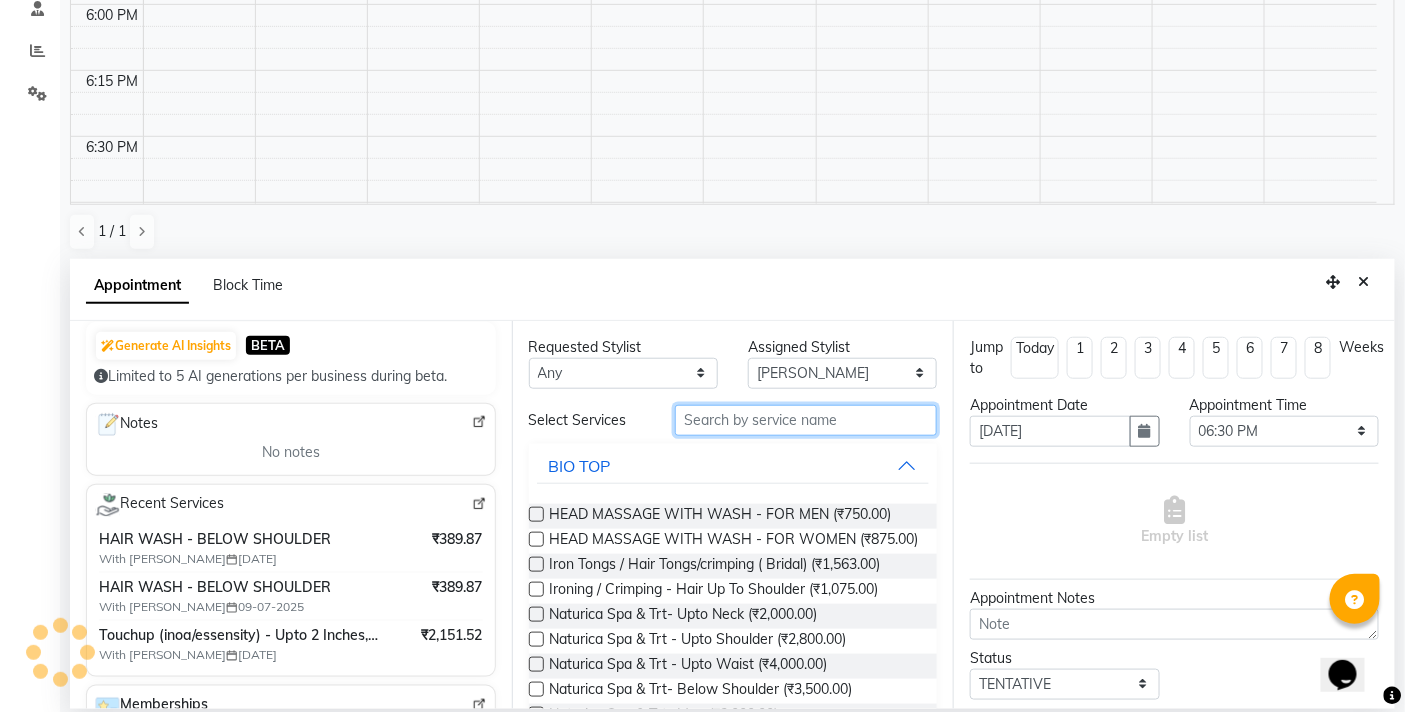 click at bounding box center (806, 420) 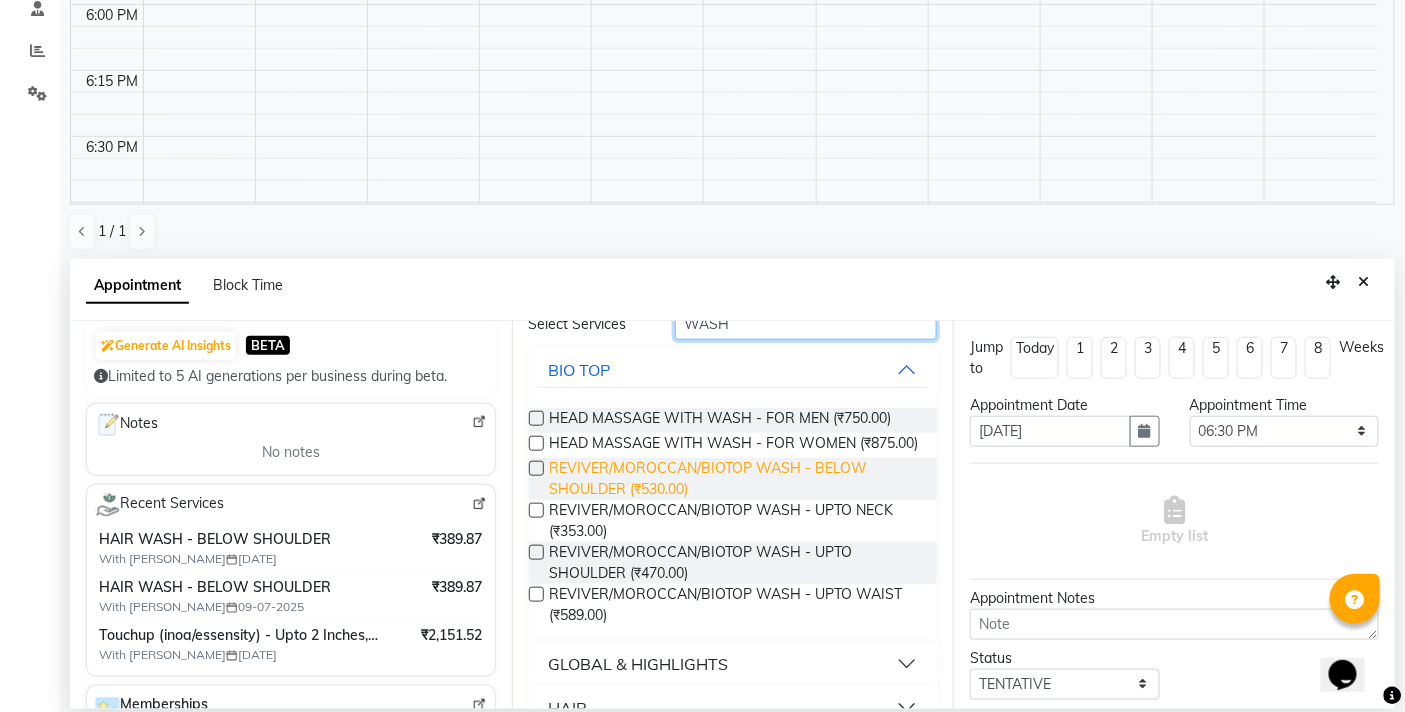 scroll, scrollTop: 150, scrollLeft: 0, axis: vertical 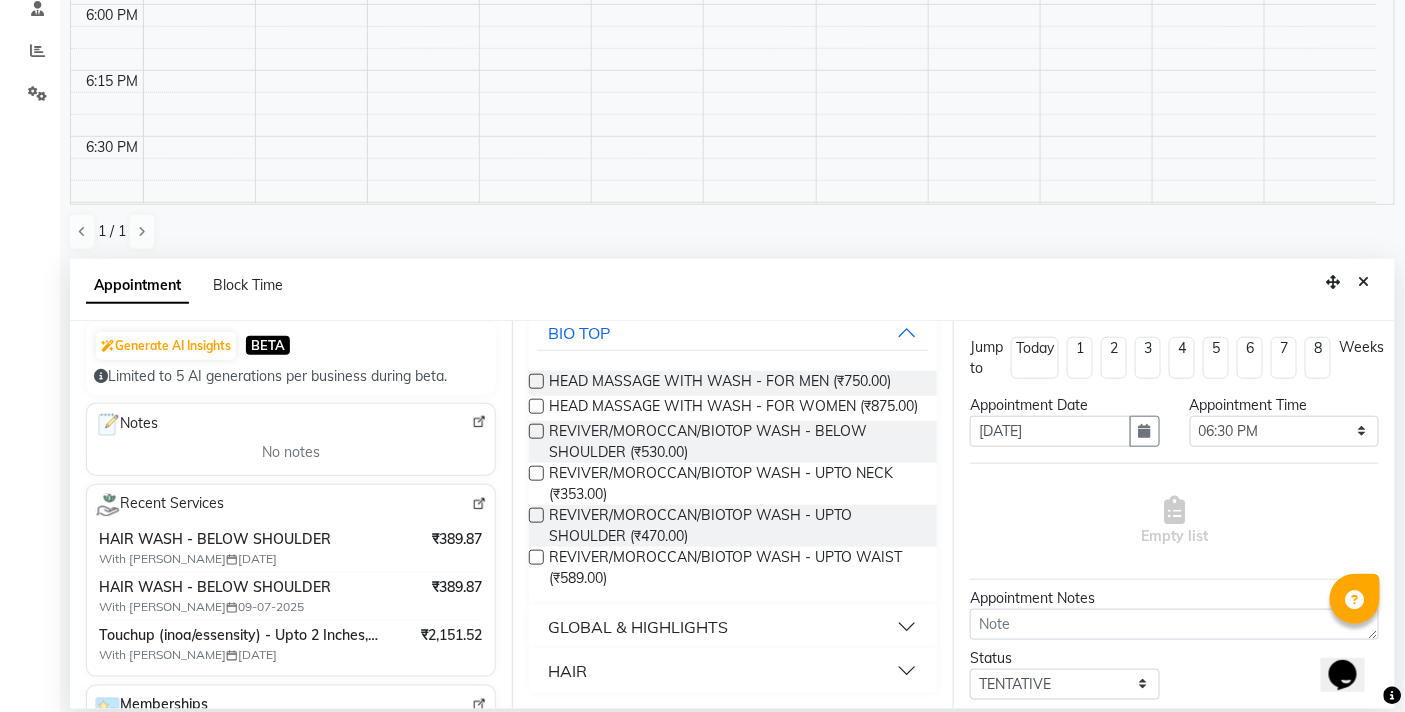 type on "WASH" 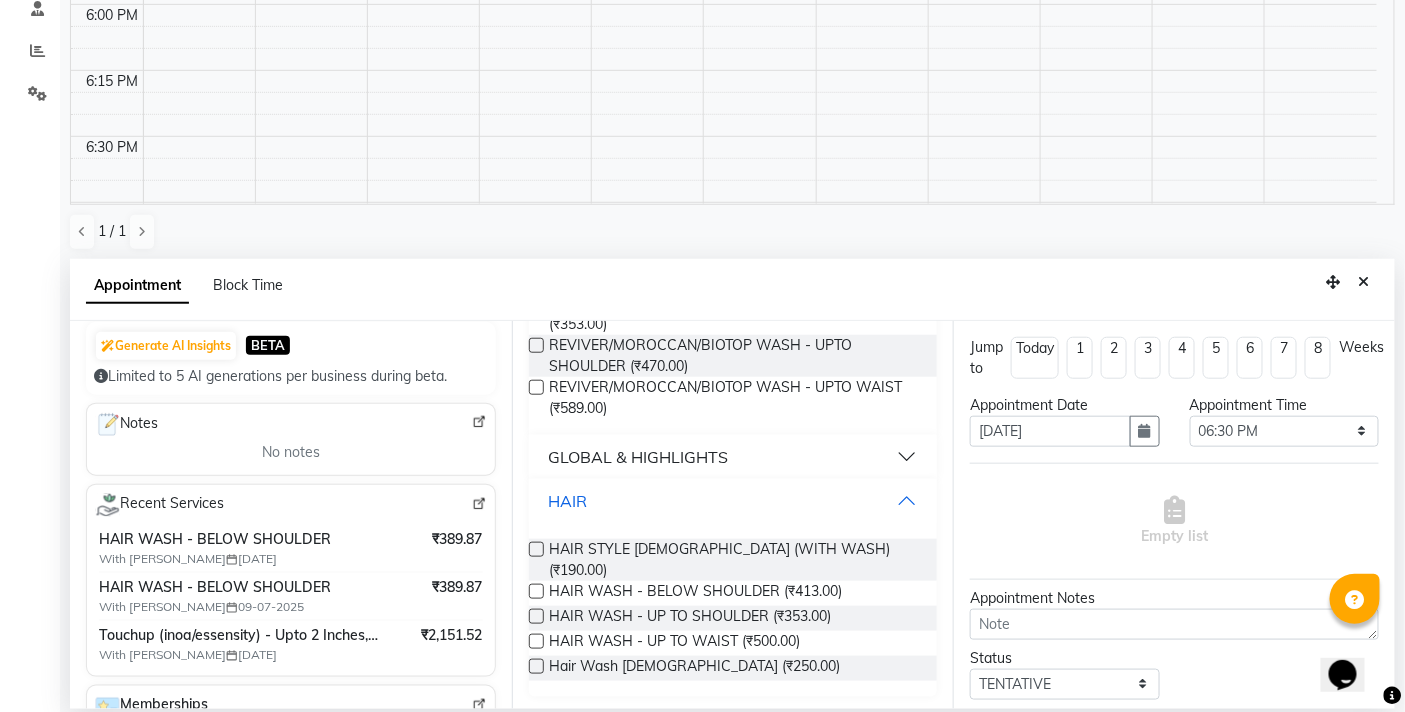 scroll, scrollTop: 306, scrollLeft: 0, axis: vertical 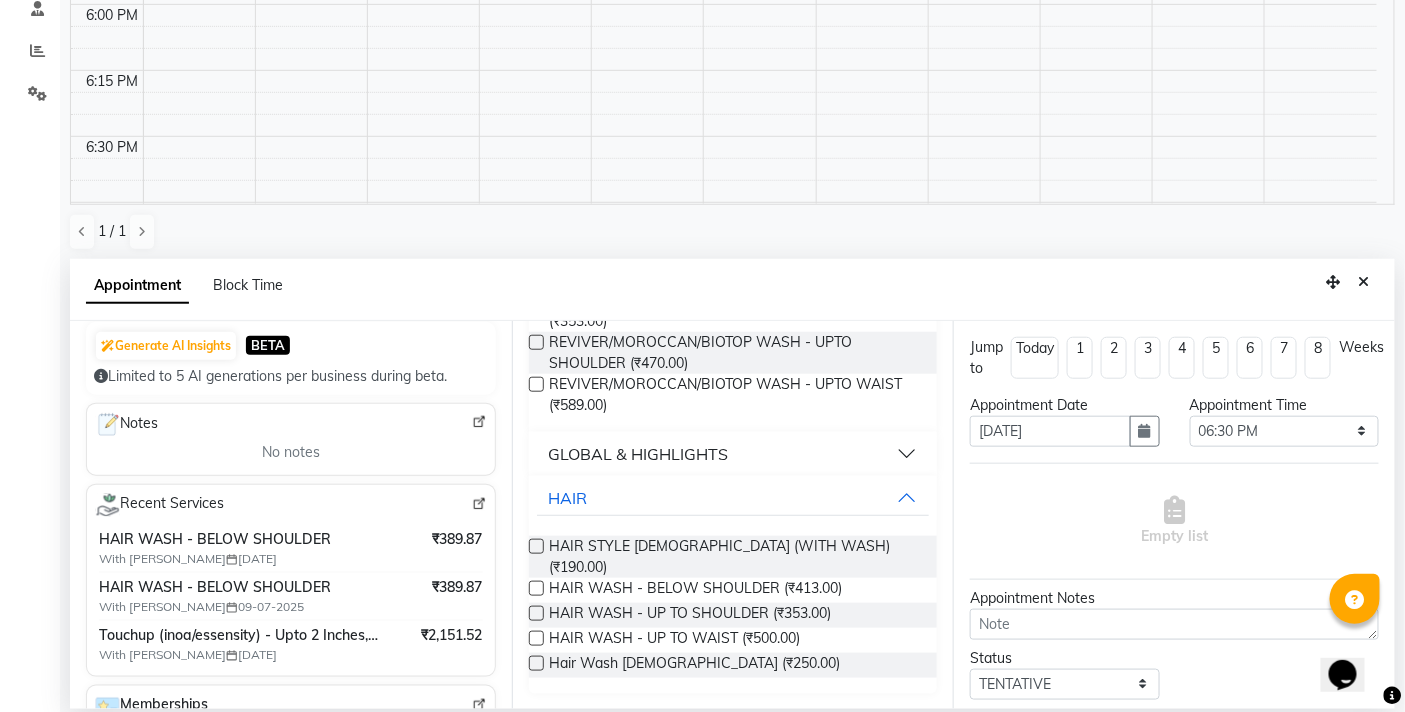 click at bounding box center (536, 588) 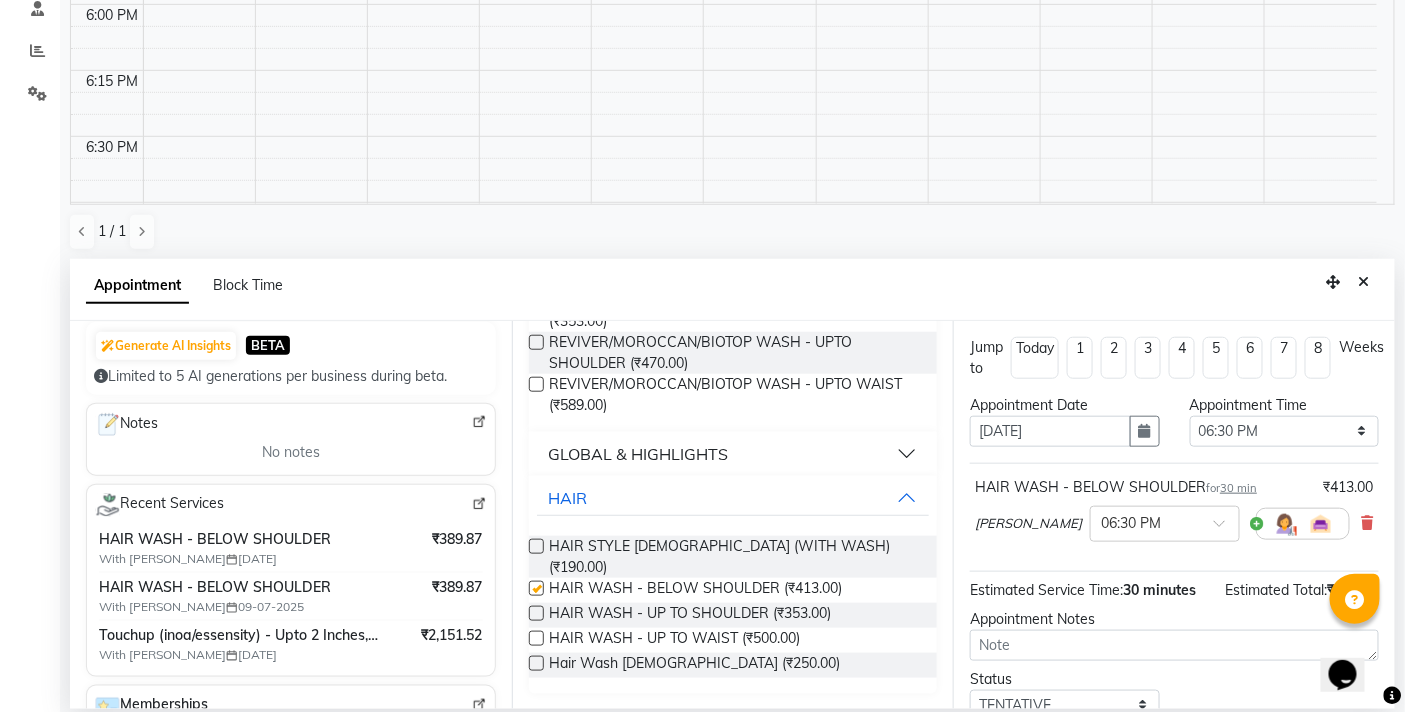 checkbox on "false" 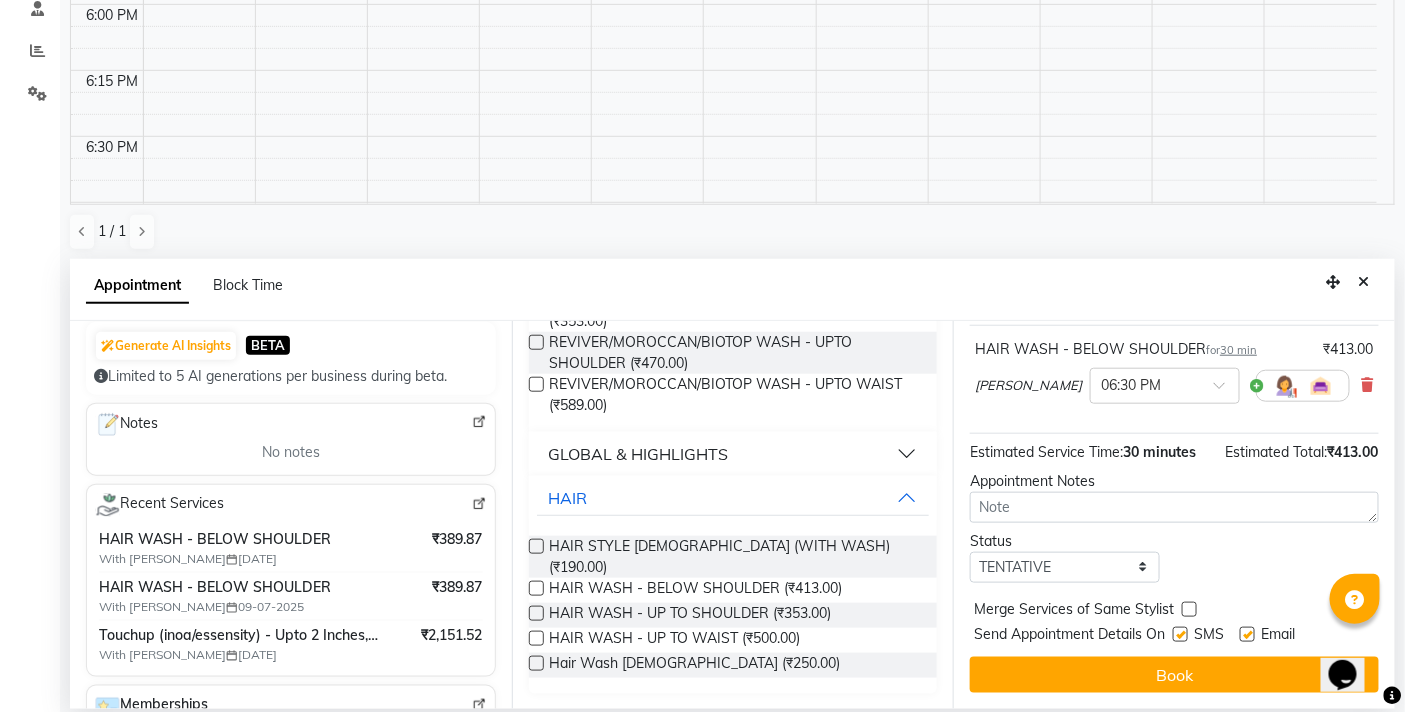 scroll, scrollTop: 158, scrollLeft: 0, axis: vertical 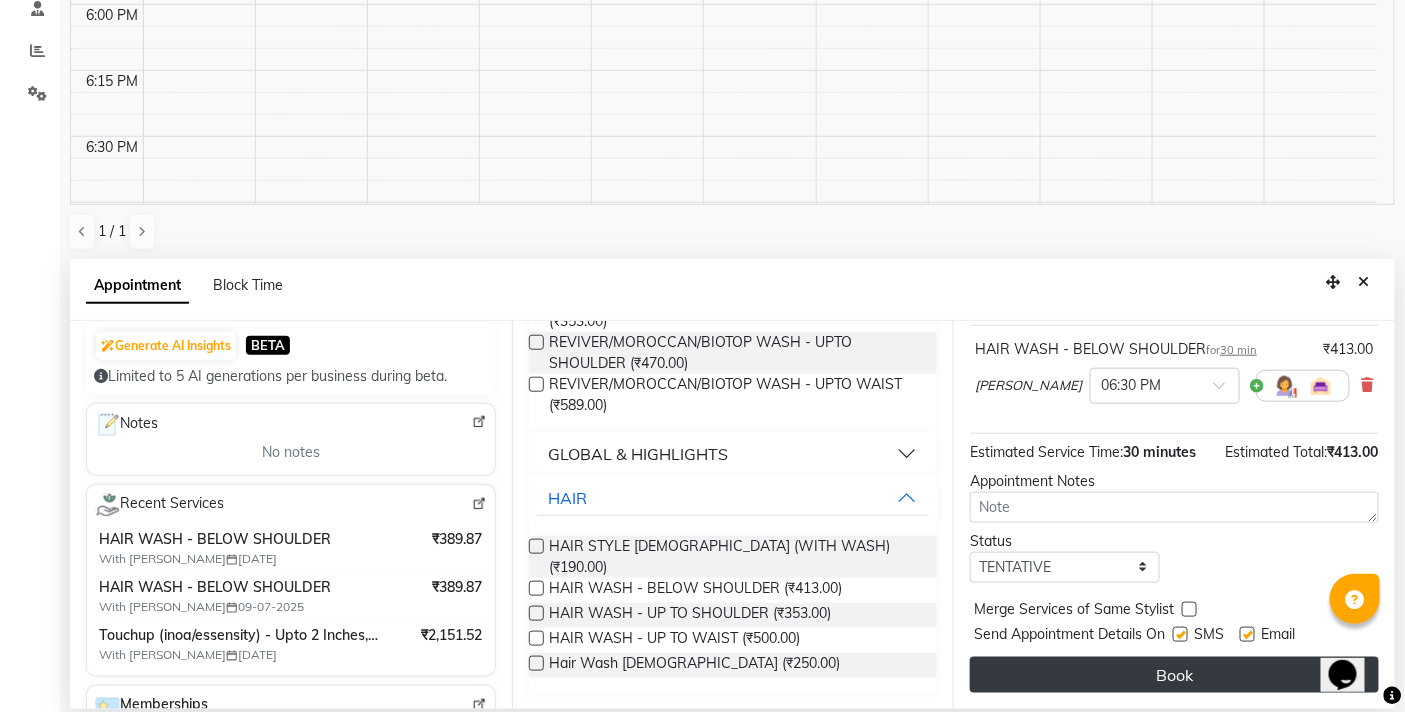 click on "Book" at bounding box center (1174, 675) 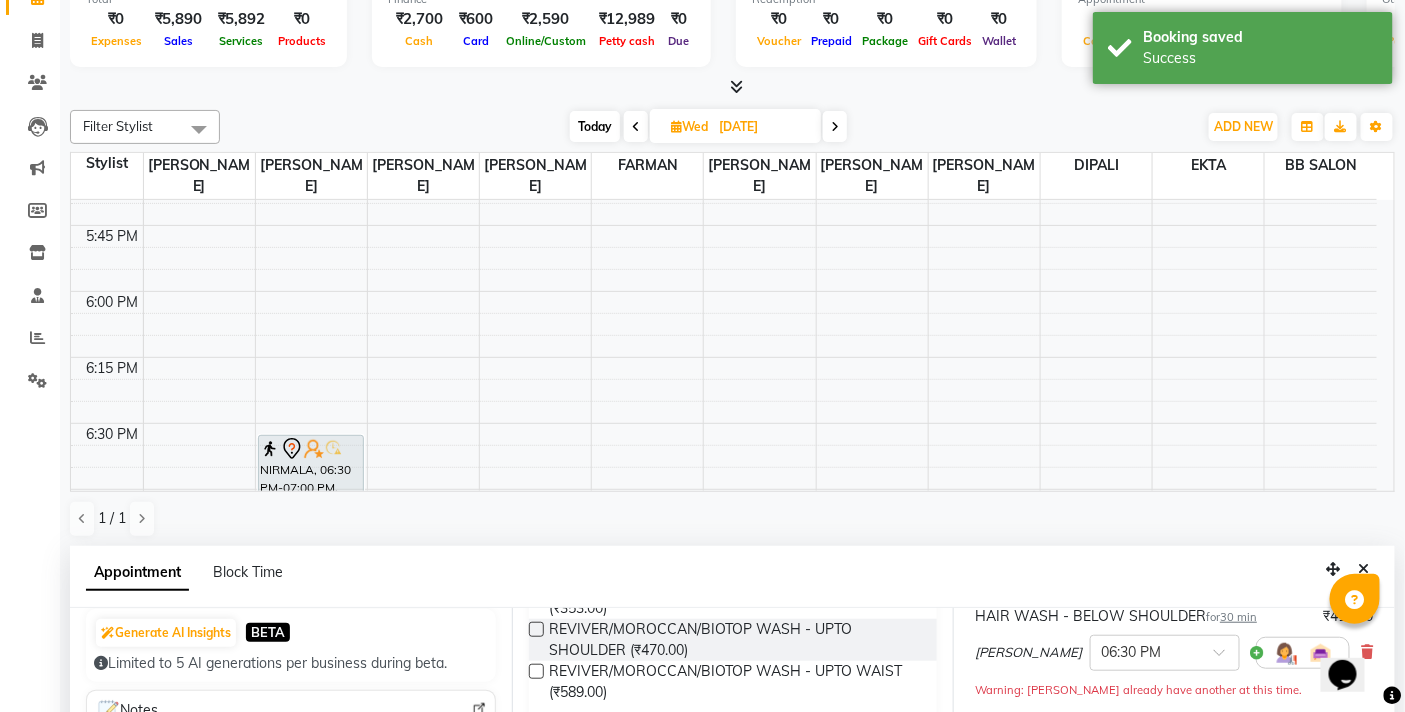 scroll, scrollTop: 0, scrollLeft: 0, axis: both 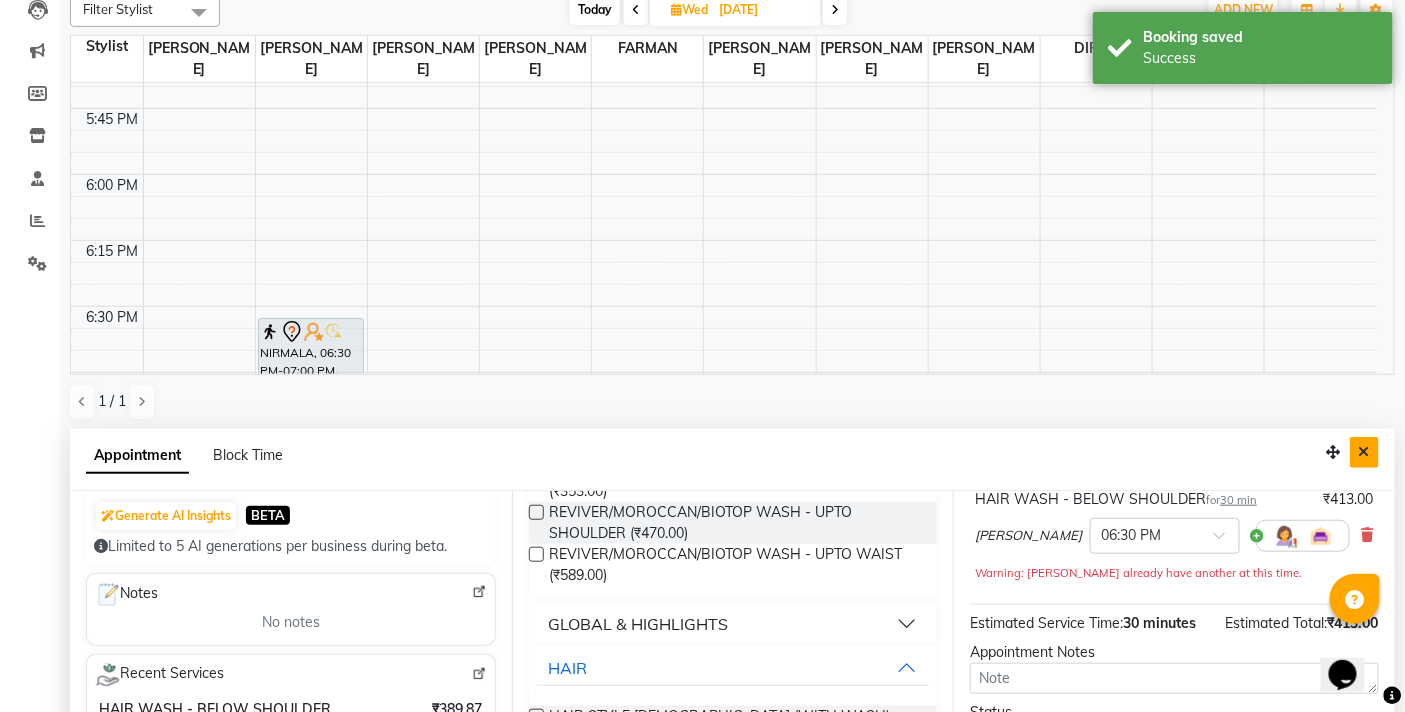 click at bounding box center (1364, 452) 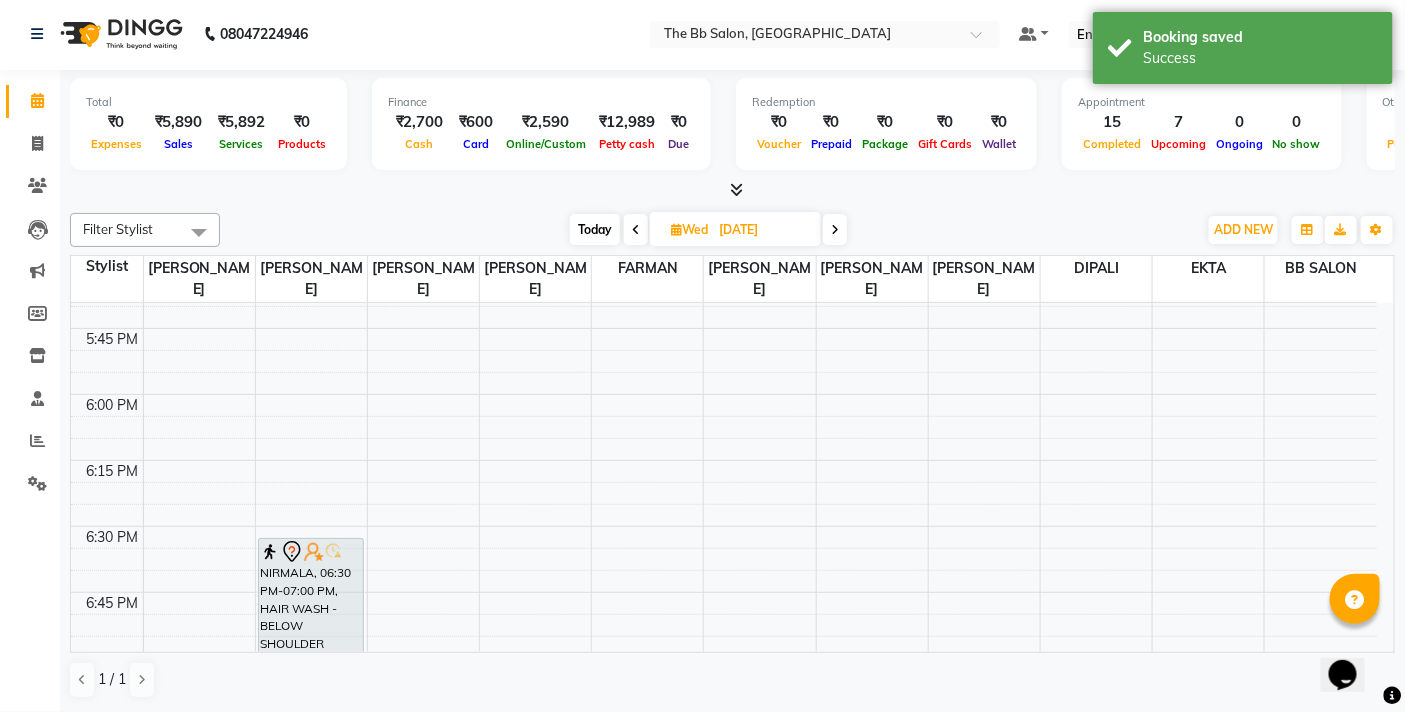 scroll, scrollTop: 1, scrollLeft: 0, axis: vertical 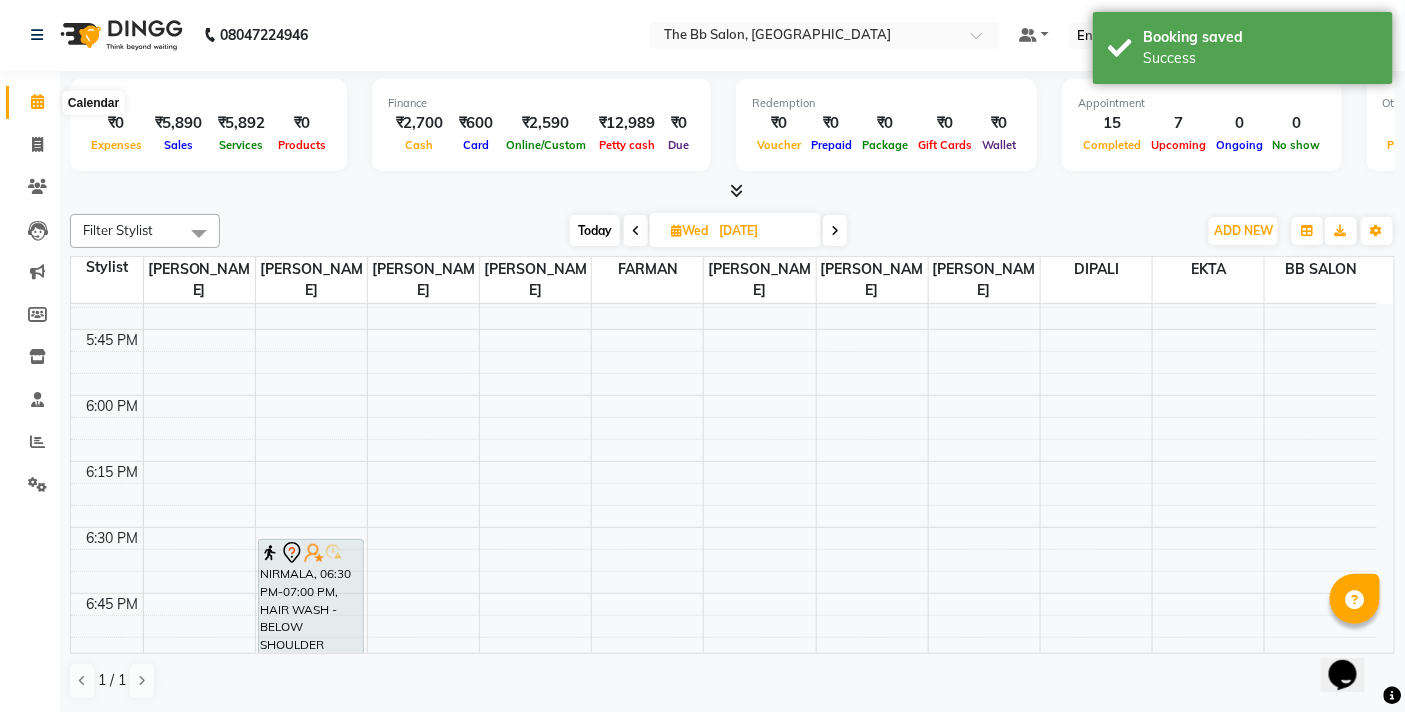 click 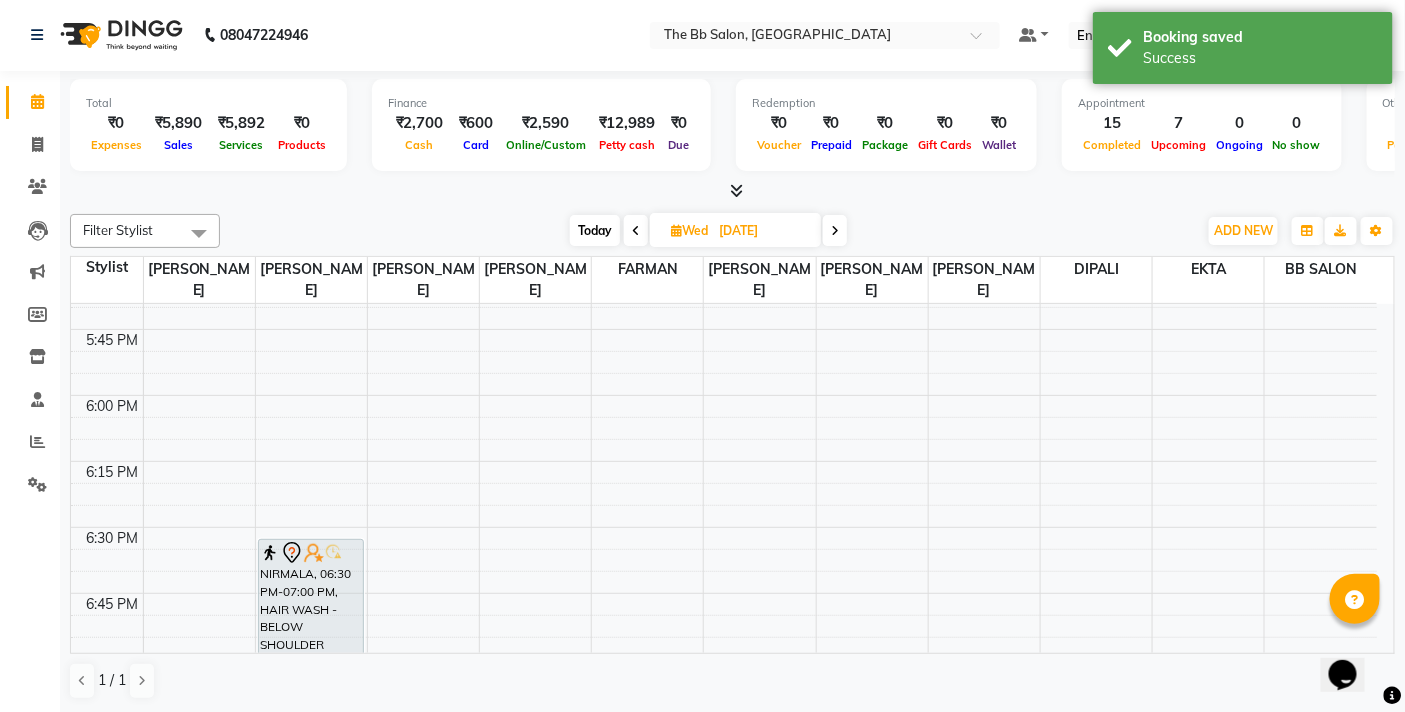 click on "Today" at bounding box center [595, 230] 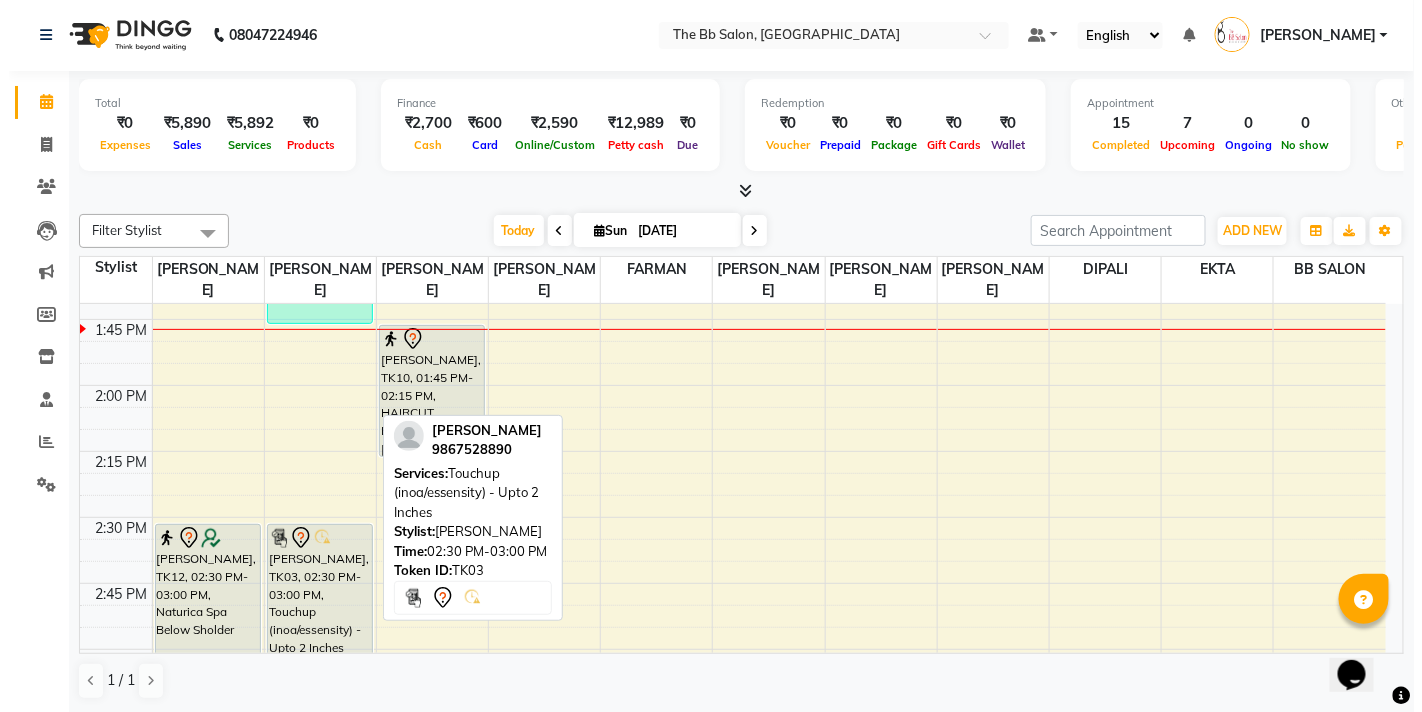scroll, scrollTop: 1173, scrollLeft: 0, axis: vertical 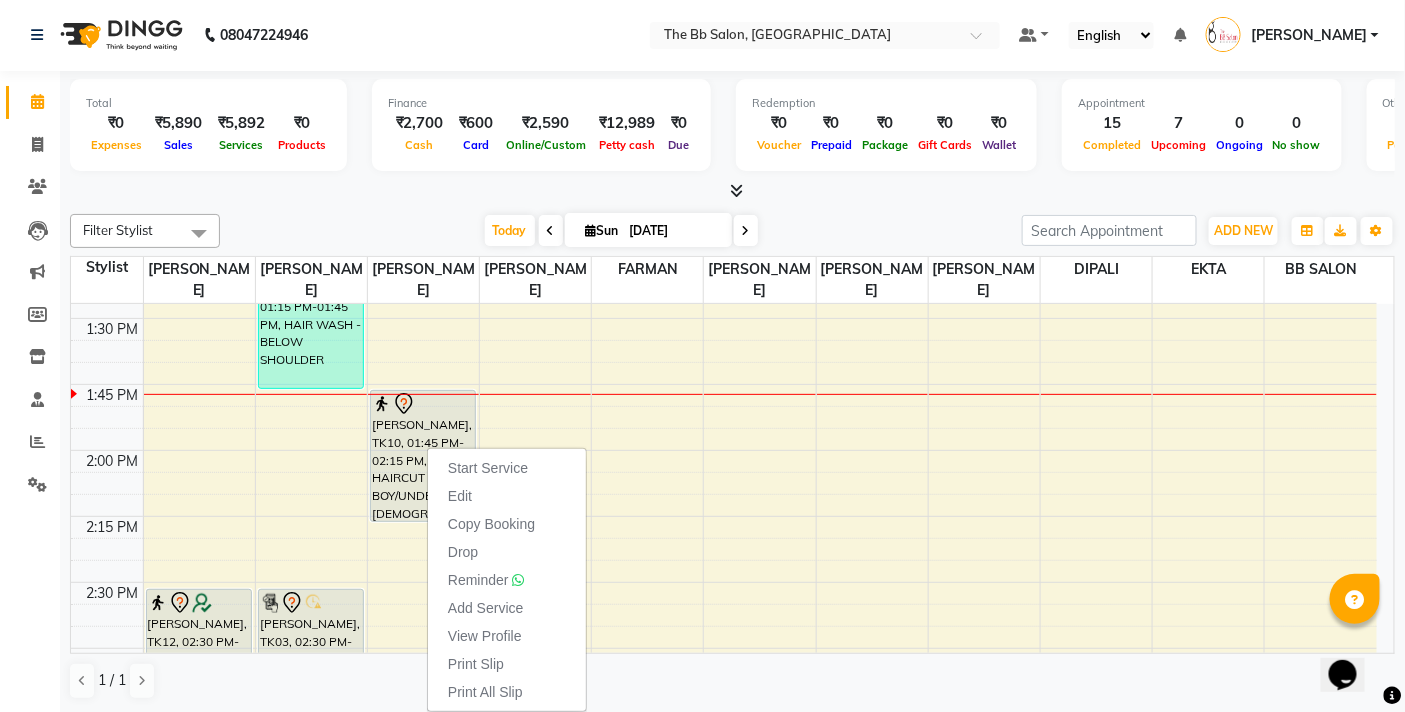 click on "Start Service Edit Copy Booking Drop Reminder   Add Service View Profile Print Slip Print All Slip" at bounding box center [507, 579] 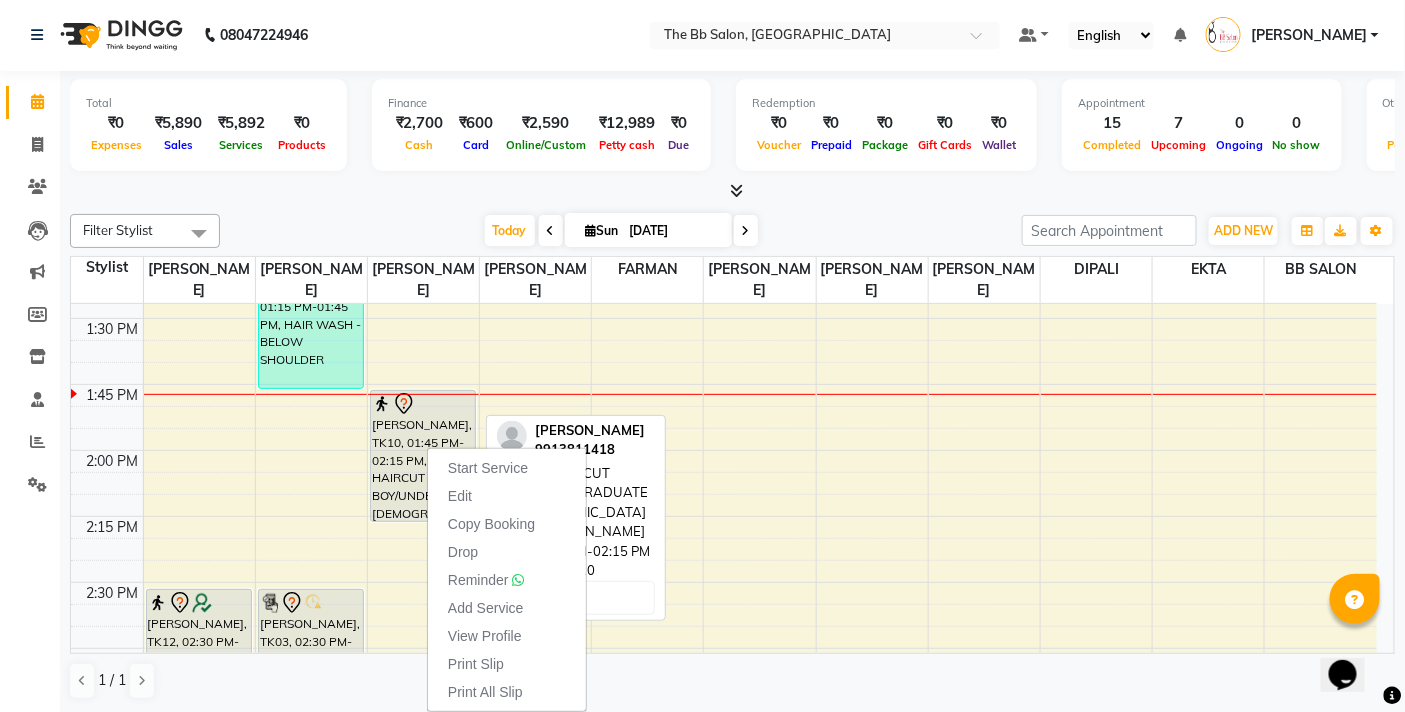 click on "[PERSON_NAME], TK10, 01:45 PM-02:15 PM, HAIRCUT BOY/UNDERGRADUATE [DEMOGRAPHIC_DATA]" at bounding box center (423, 456) 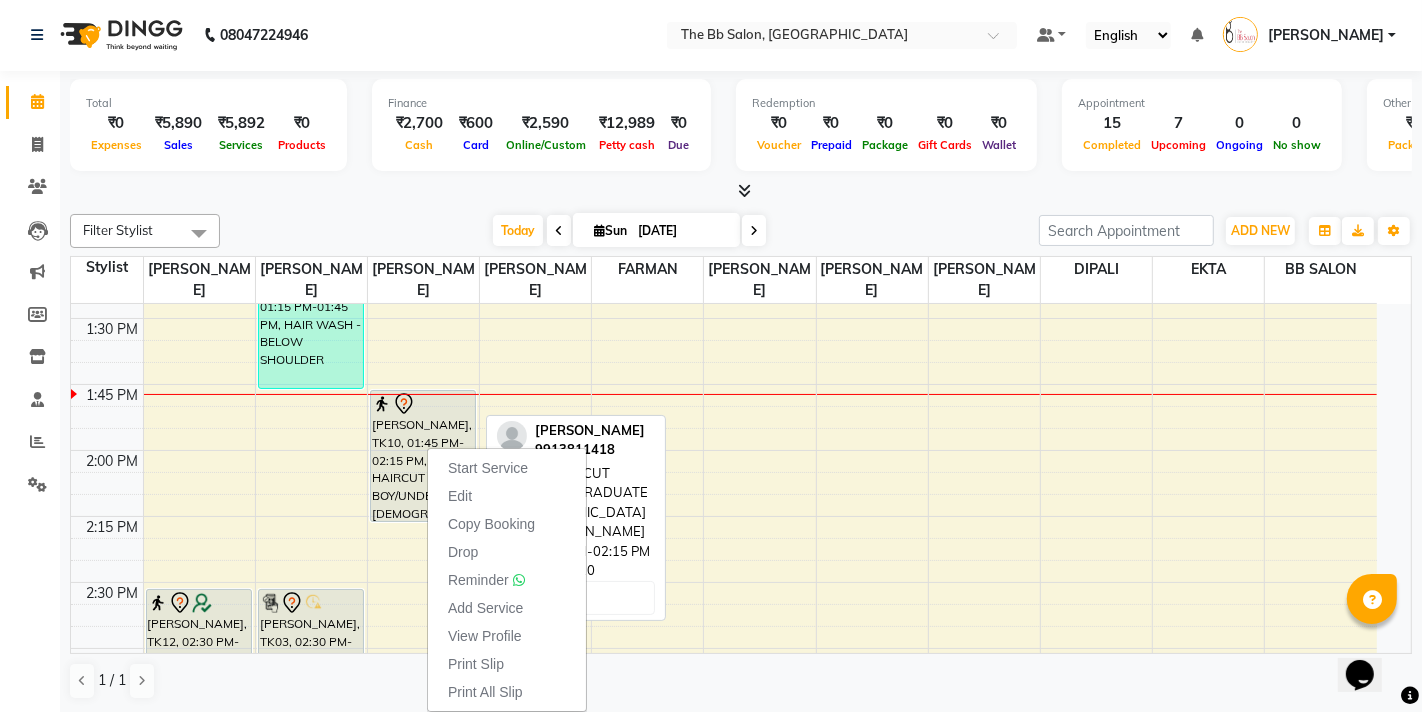 select on "7" 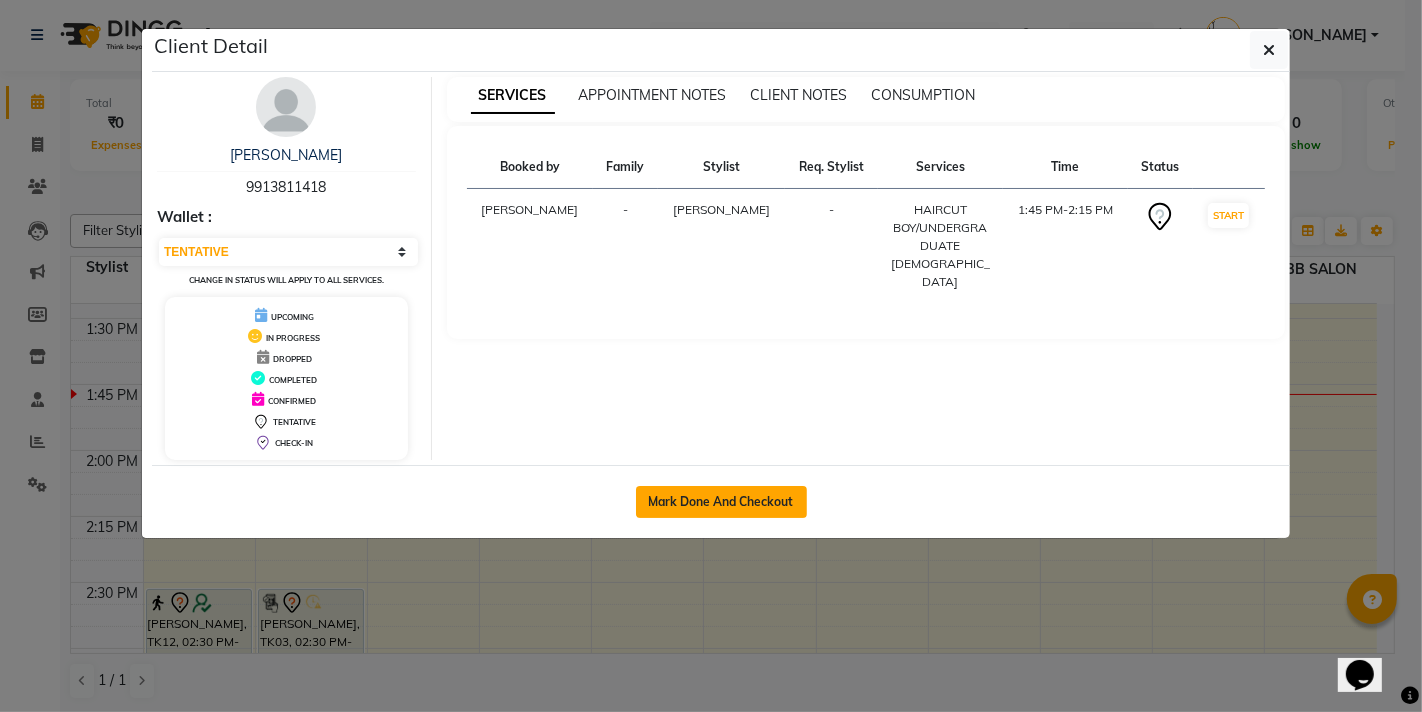 click on "Mark Done And Checkout" 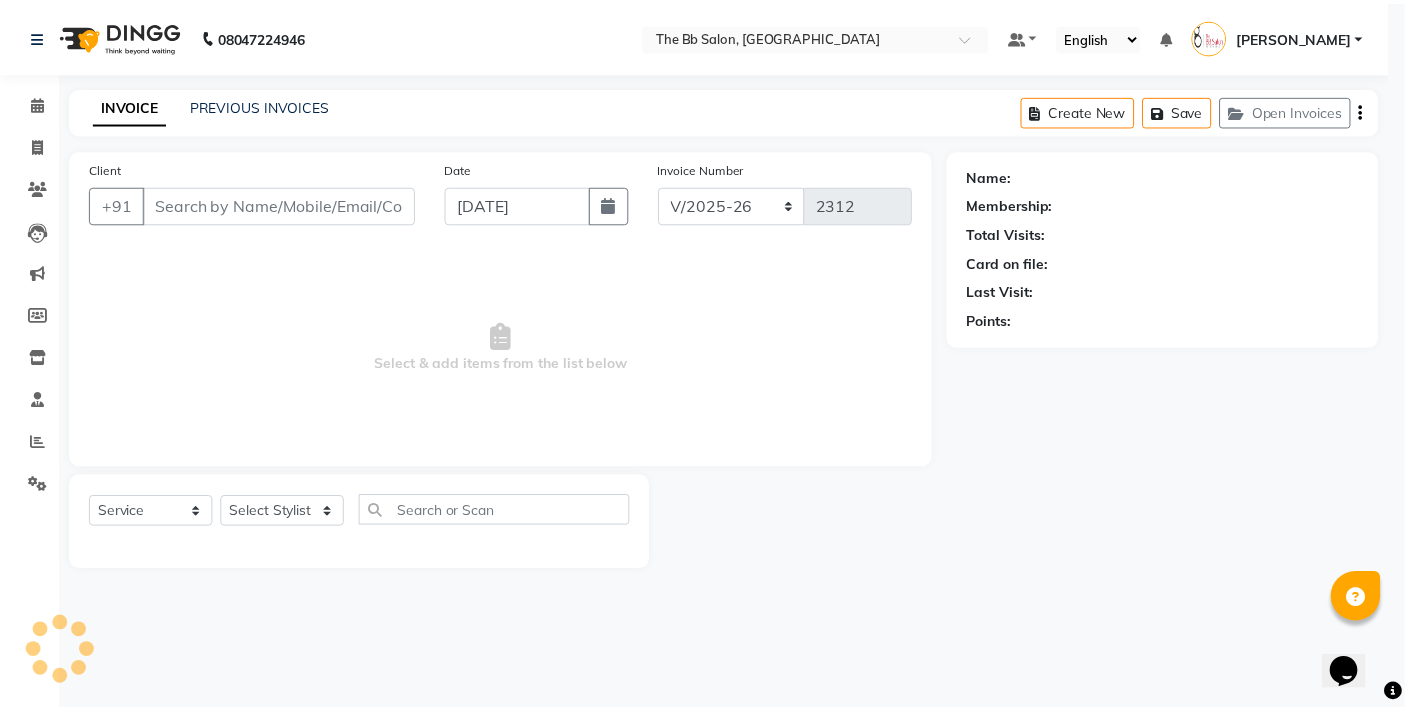 scroll, scrollTop: 0, scrollLeft: 0, axis: both 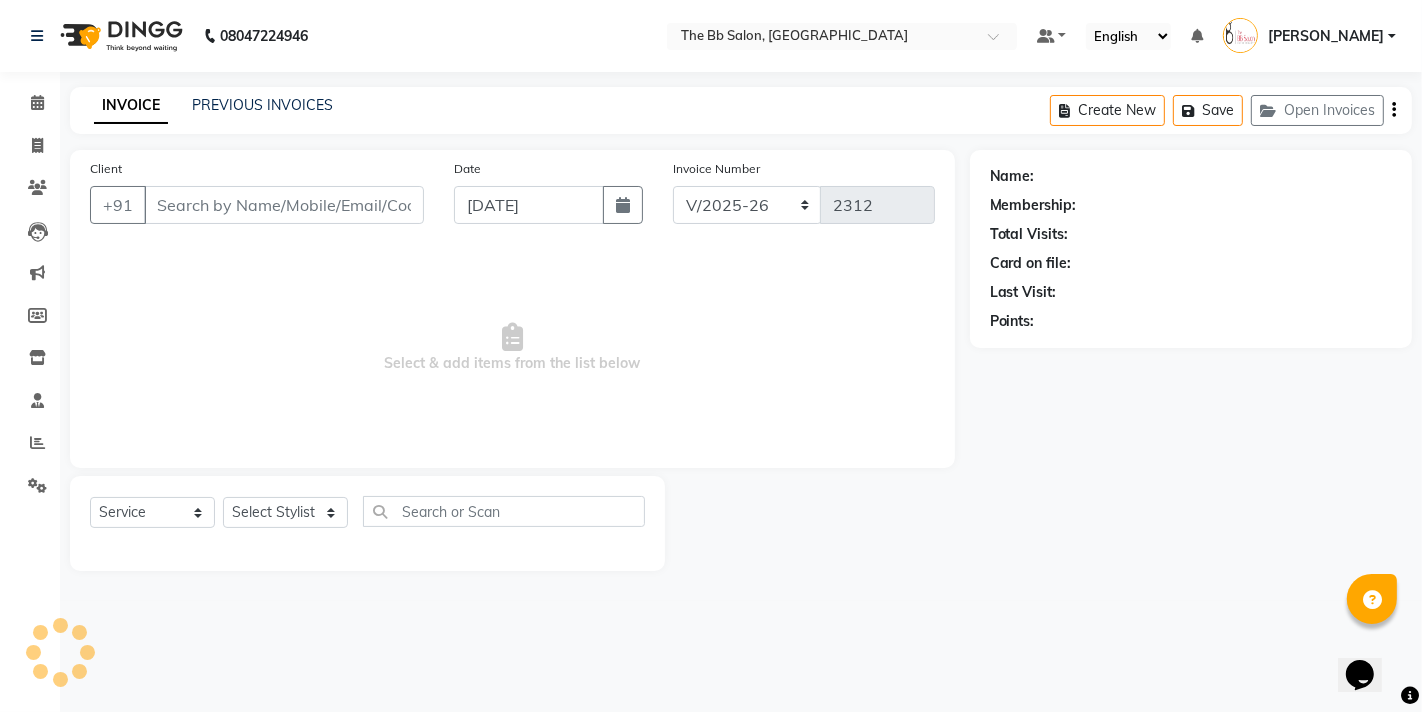 type on "99******18" 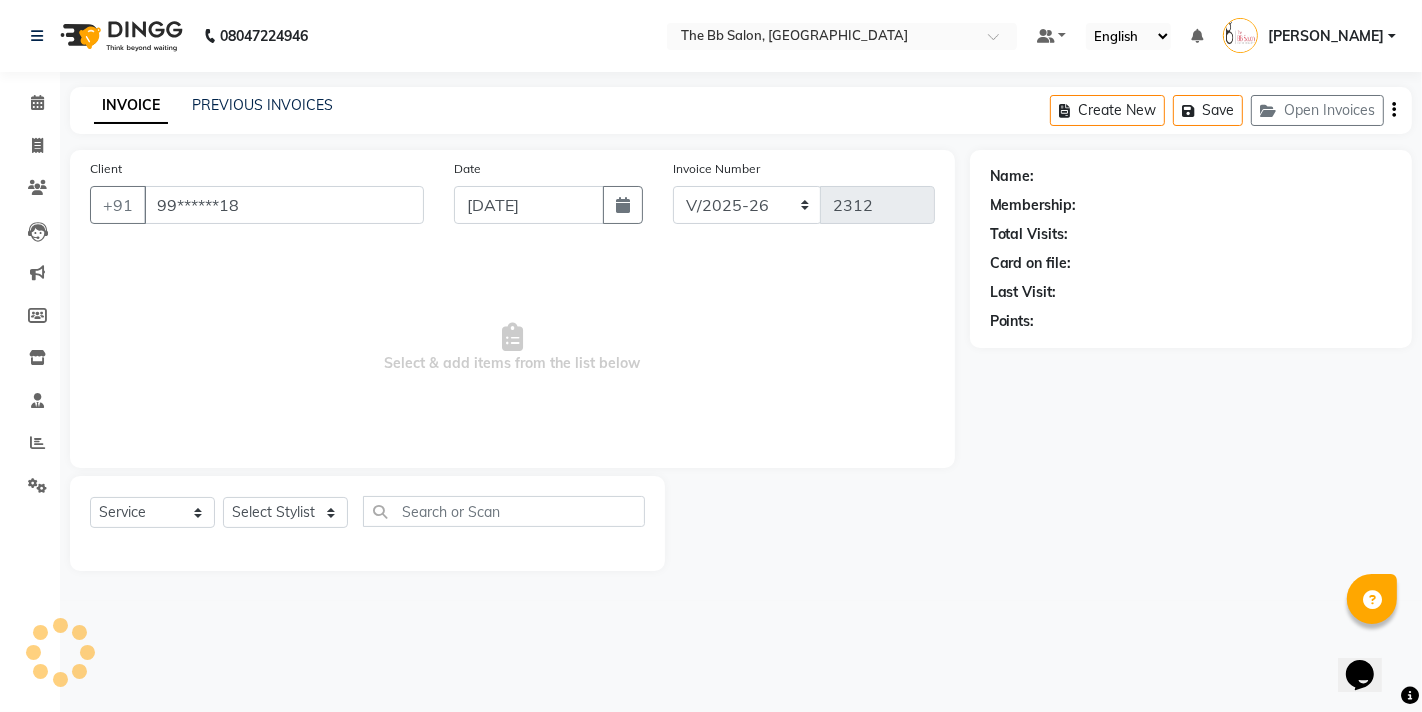 select on "83659" 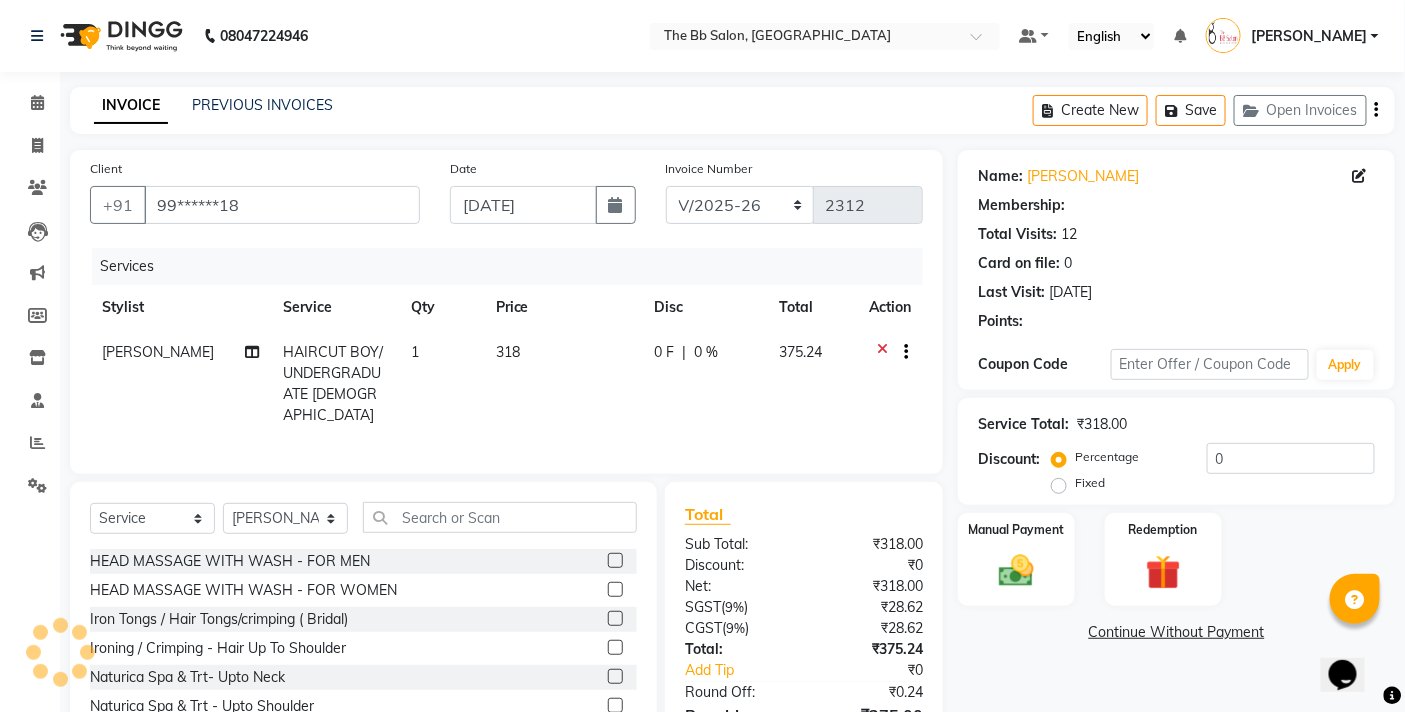 select on "1: Object" 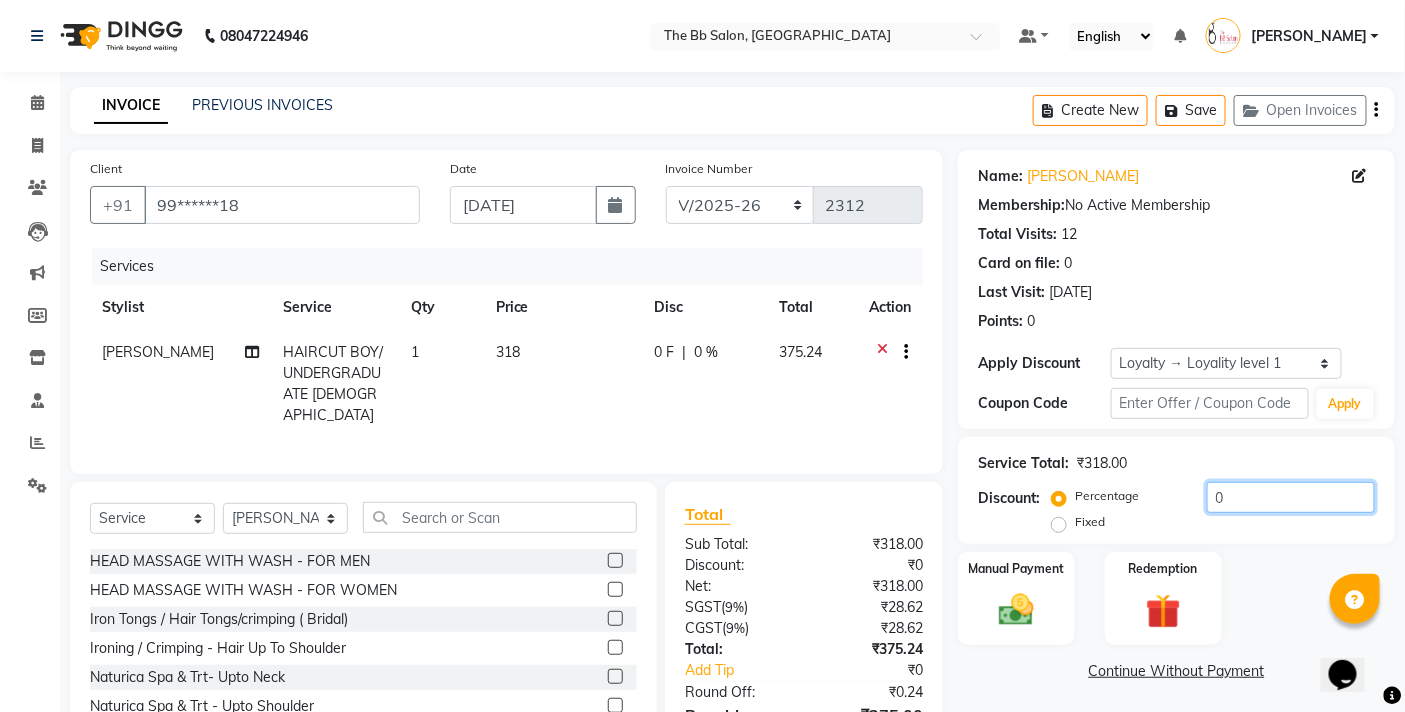 click on "0" 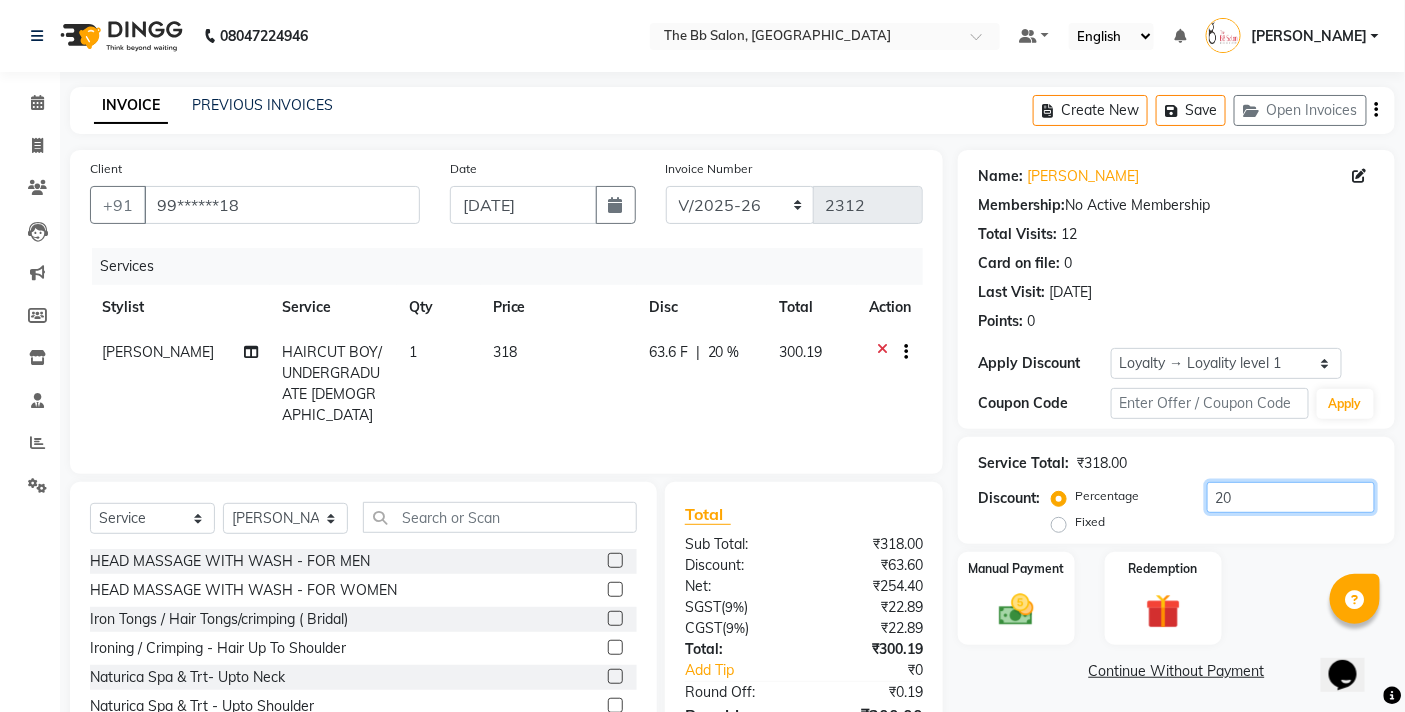 scroll, scrollTop: 111, scrollLeft: 0, axis: vertical 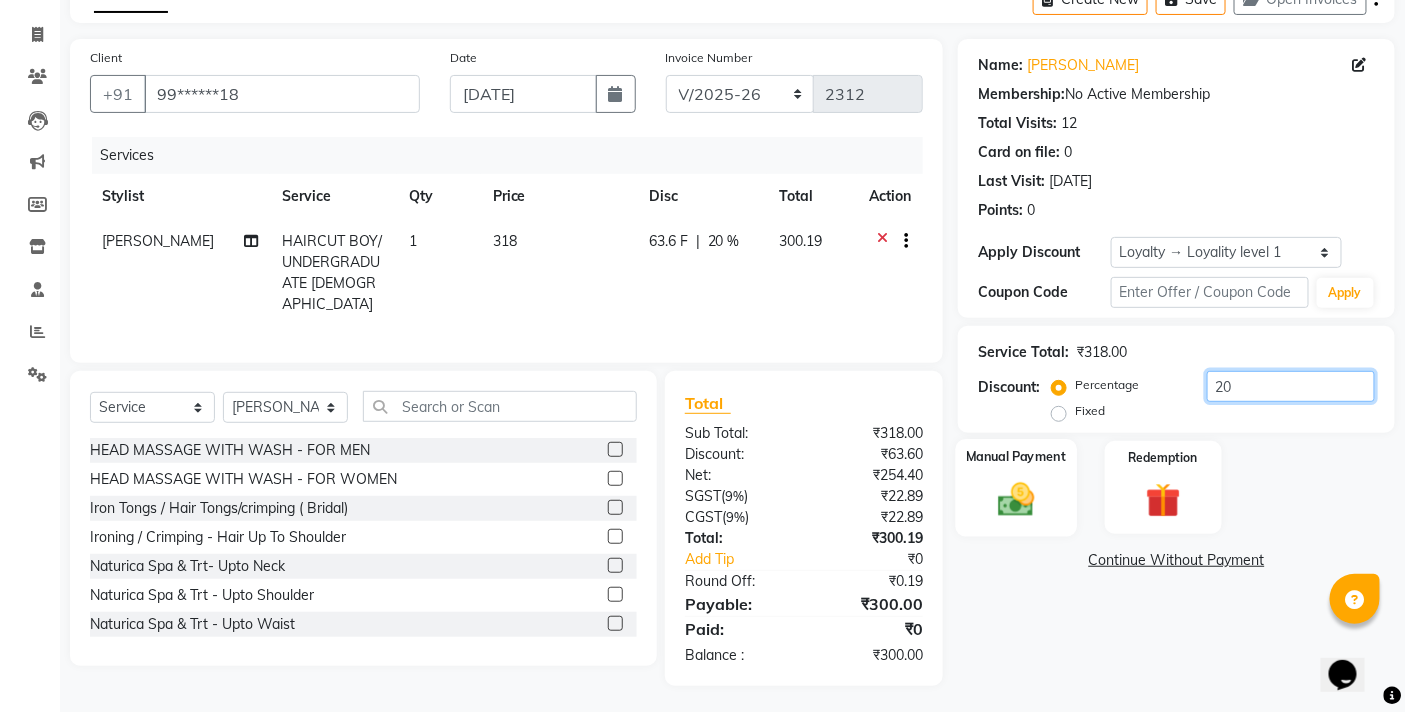 type on "20" 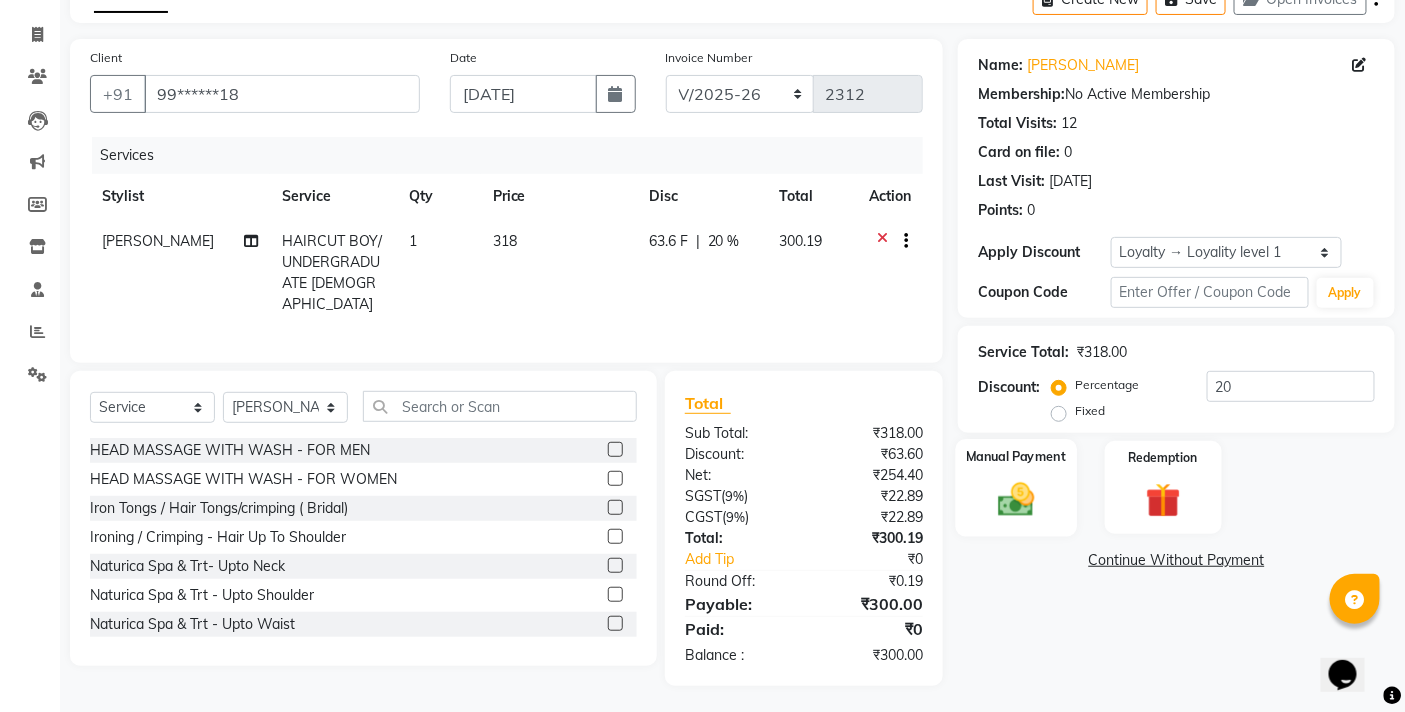 click 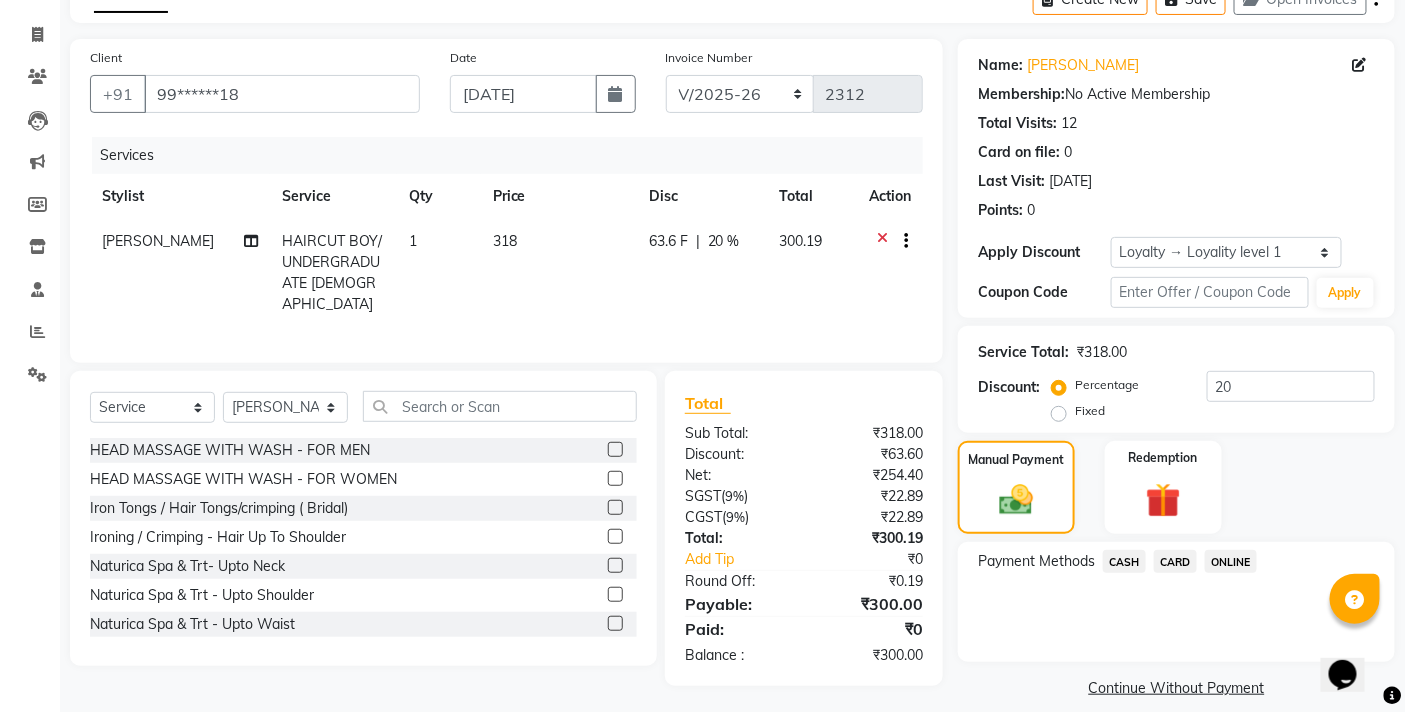click on "ONLINE" 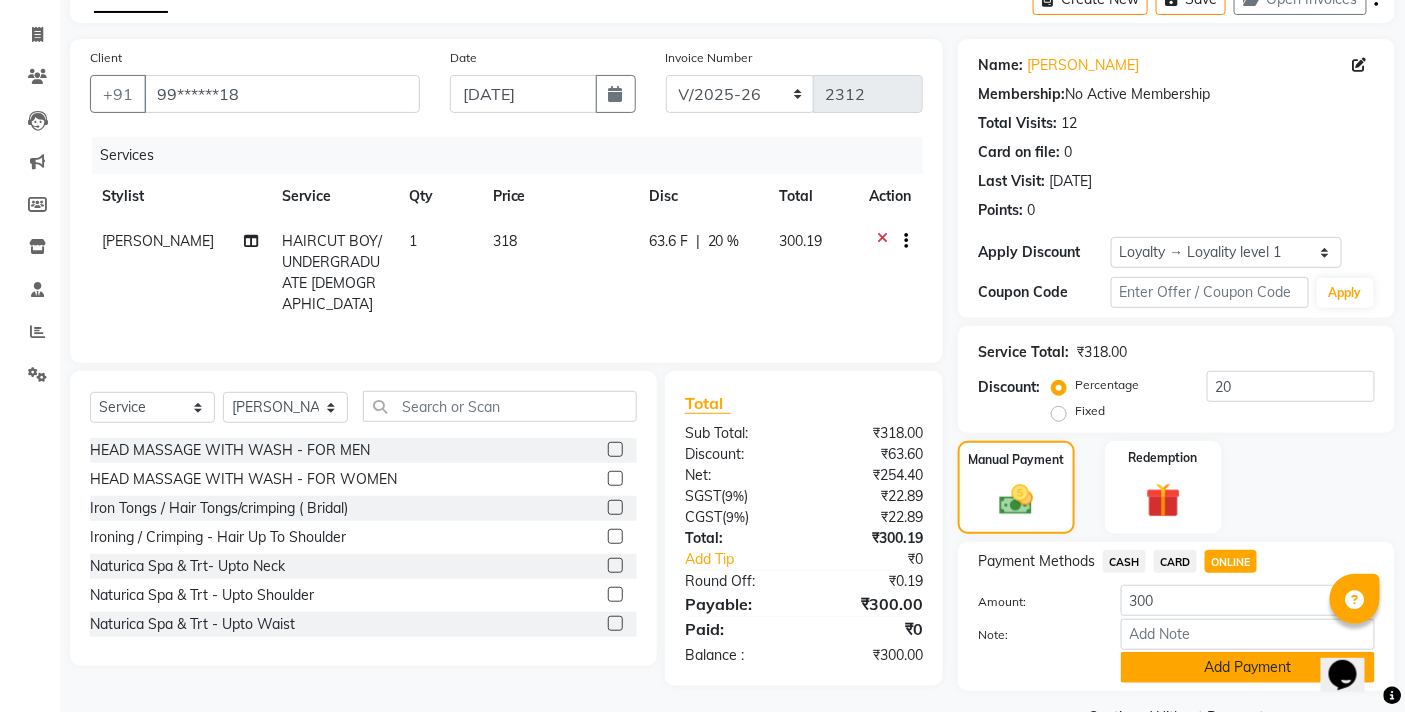 click on "Add Payment" 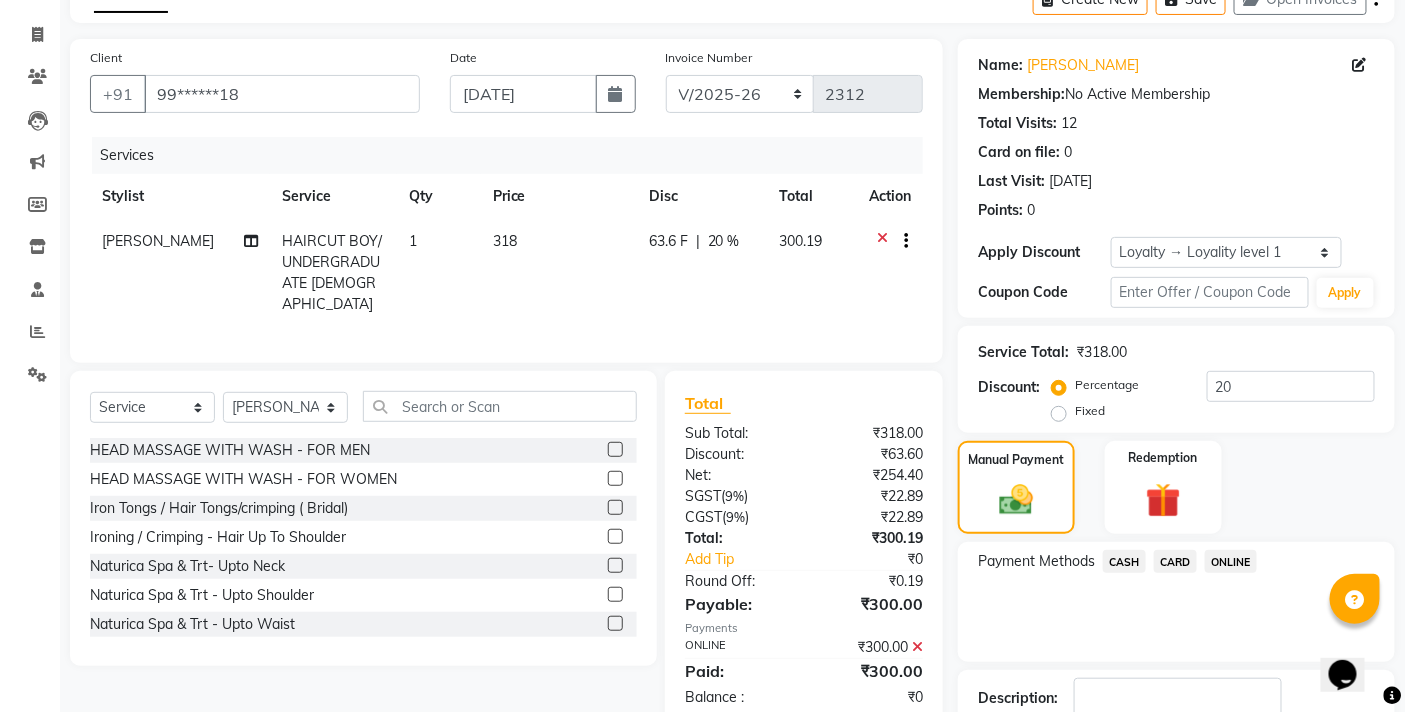 scroll, scrollTop: 252, scrollLeft: 0, axis: vertical 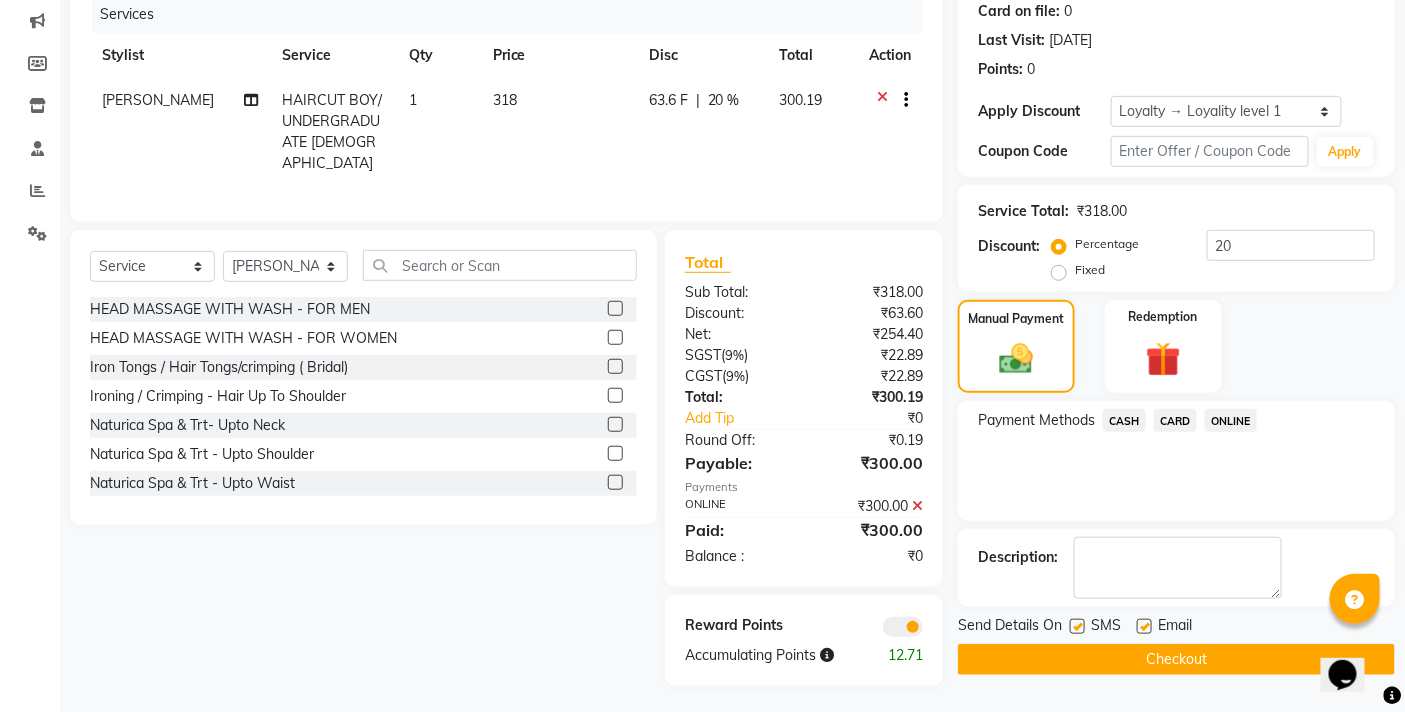 click on "Checkout" 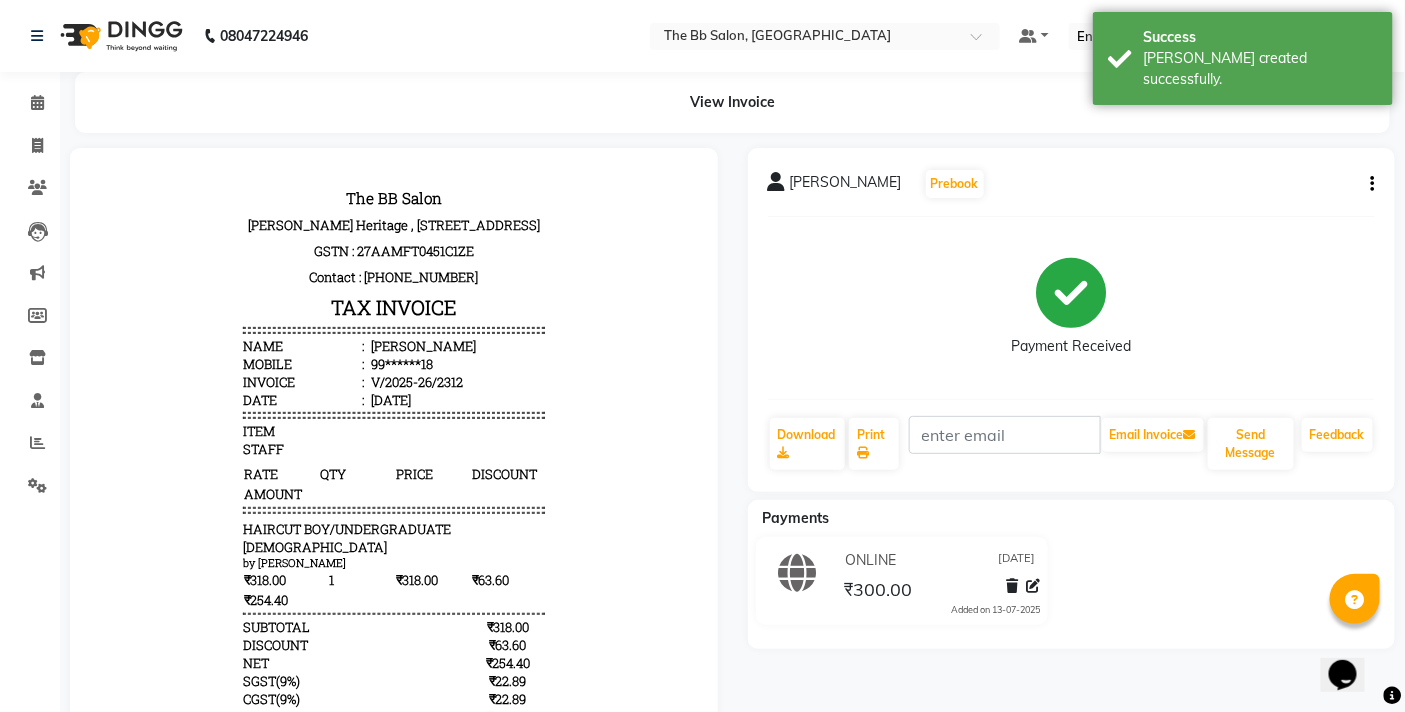 scroll, scrollTop: 0, scrollLeft: 0, axis: both 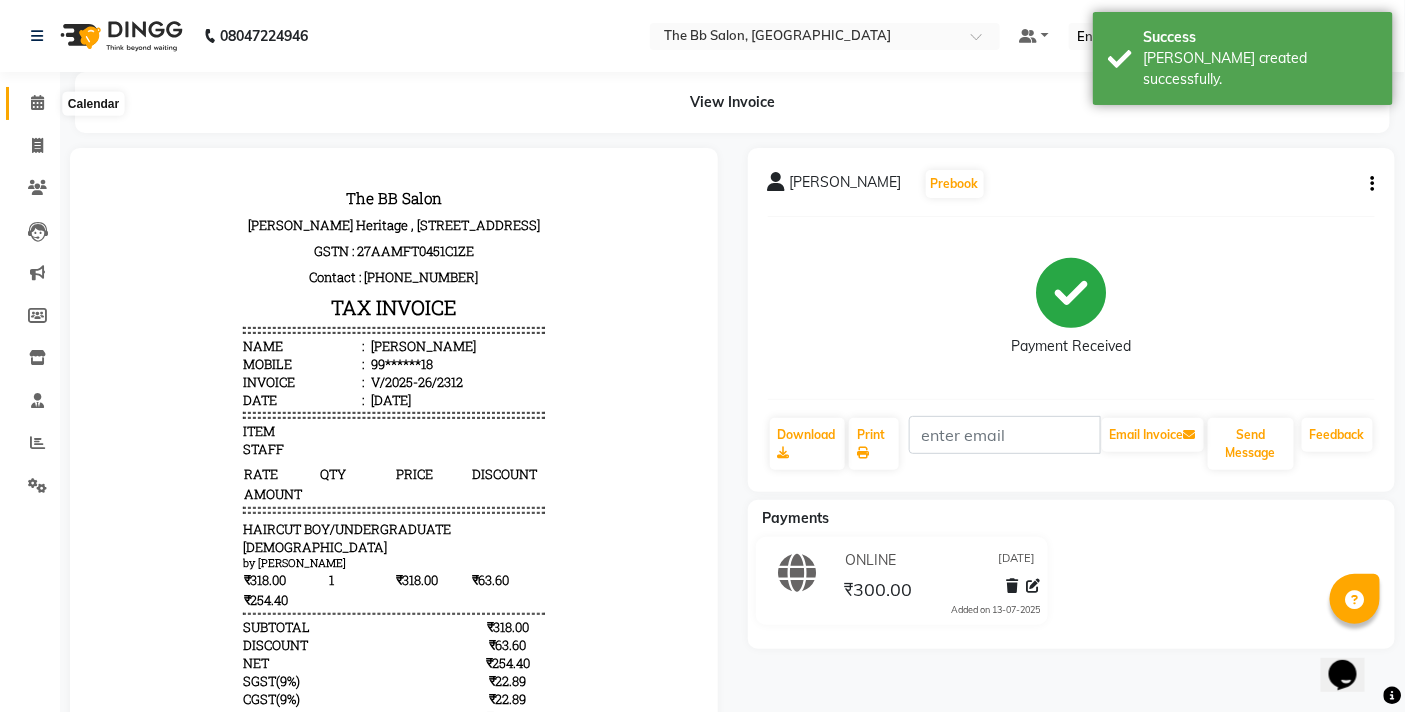 click 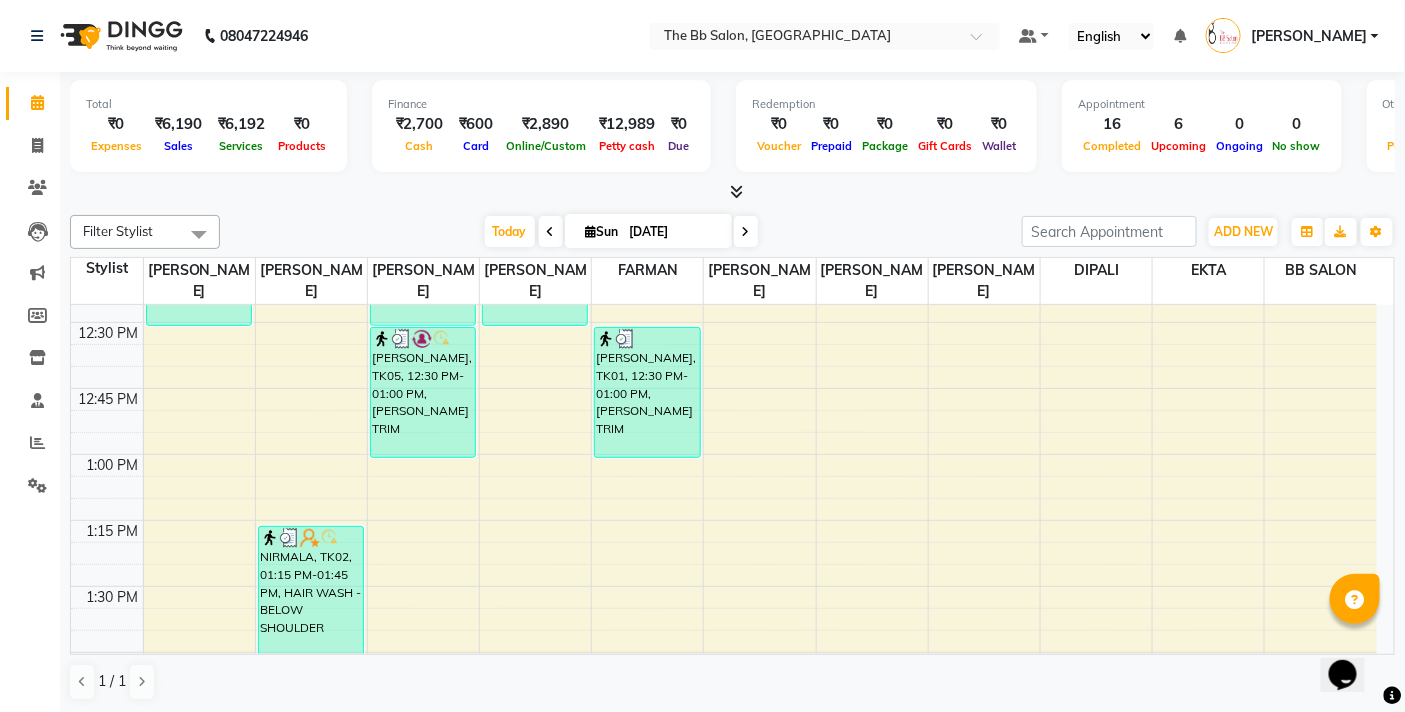 scroll, scrollTop: 888, scrollLeft: 0, axis: vertical 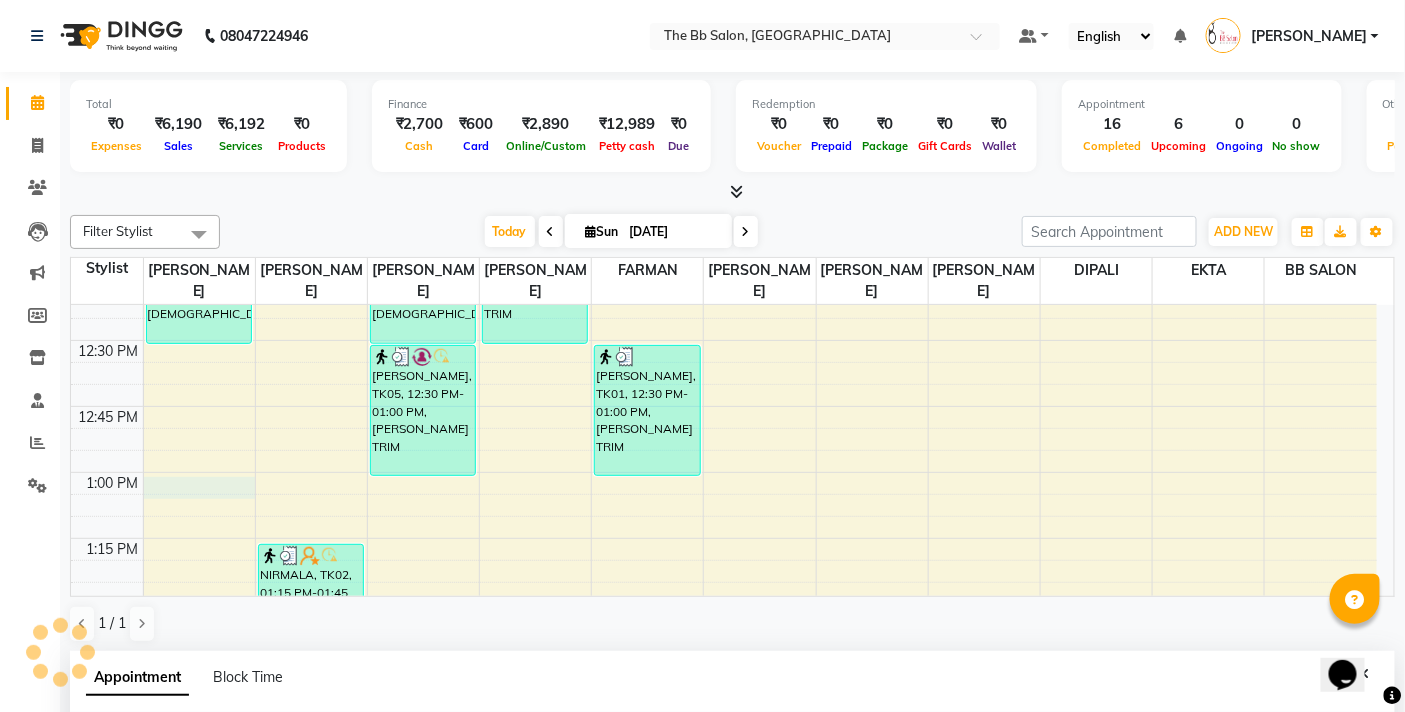 select on "83660" 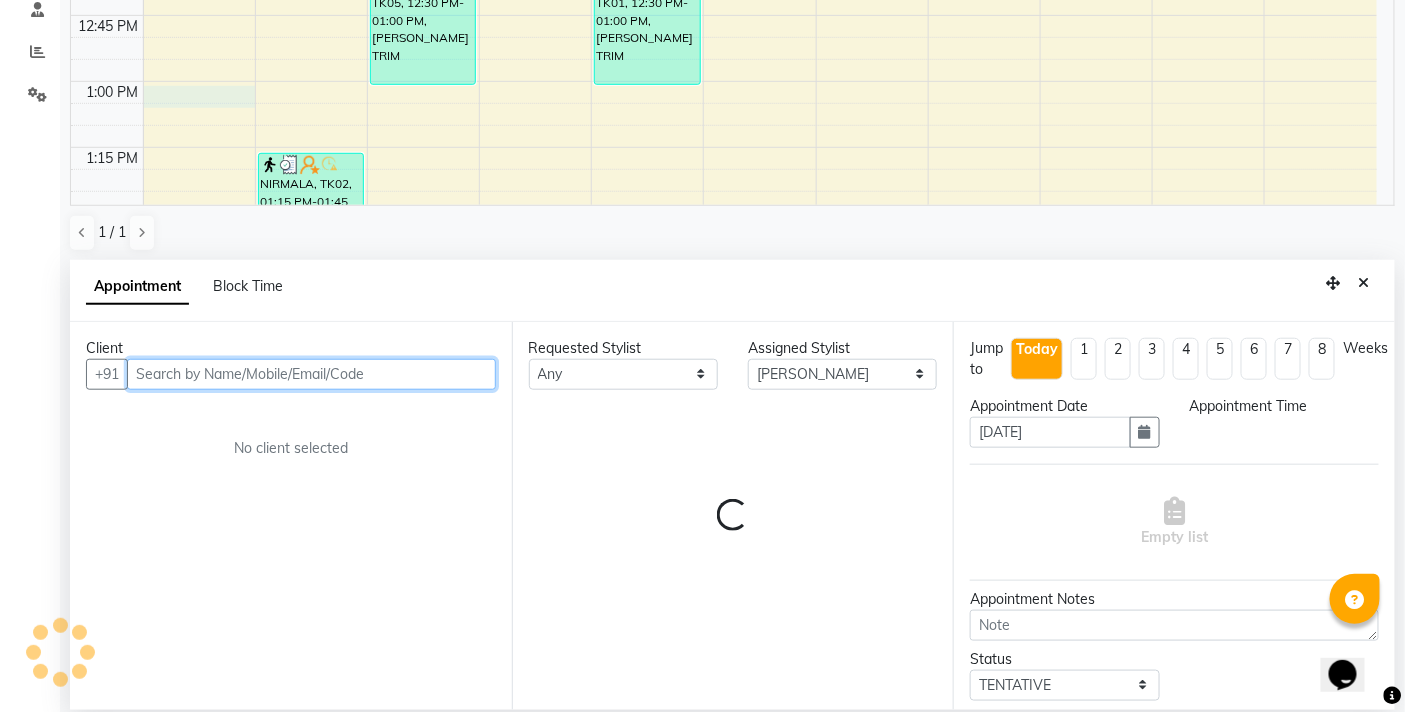 select on "780" 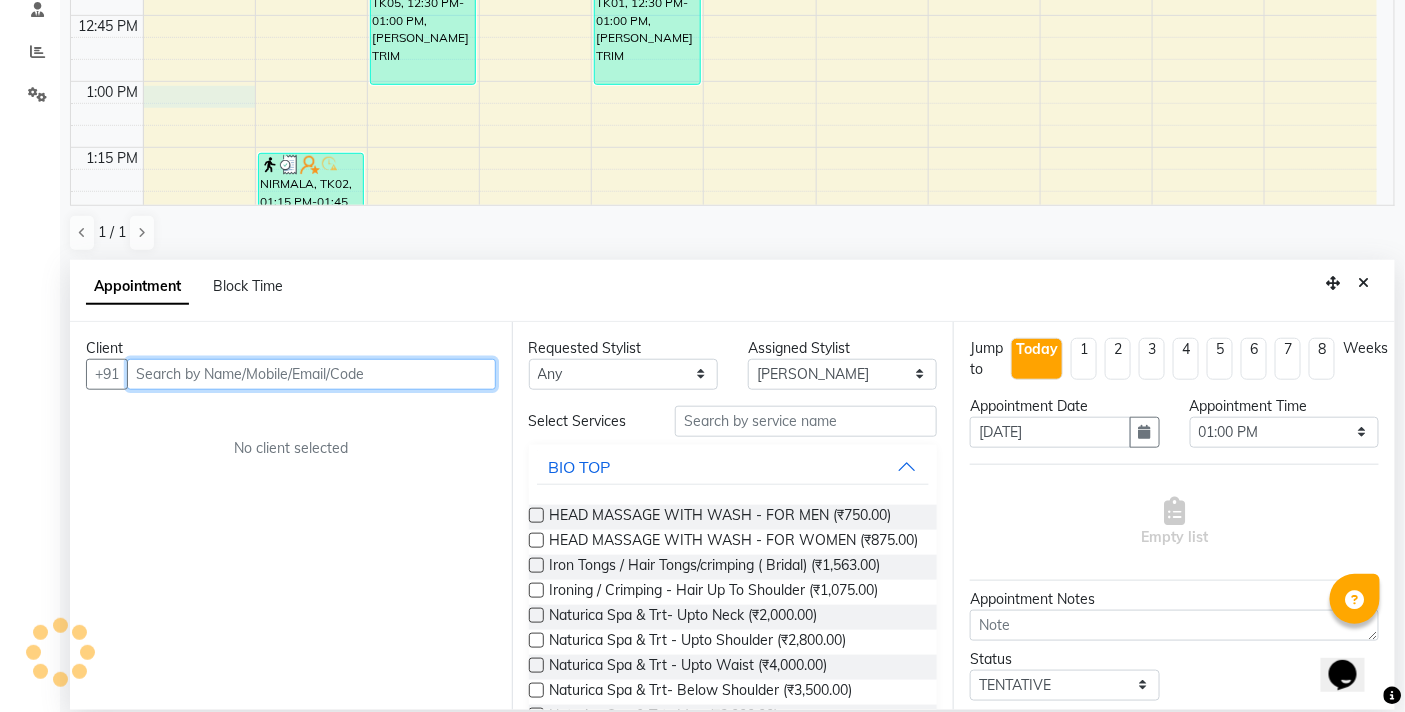 scroll, scrollTop: 392, scrollLeft: 0, axis: vertical 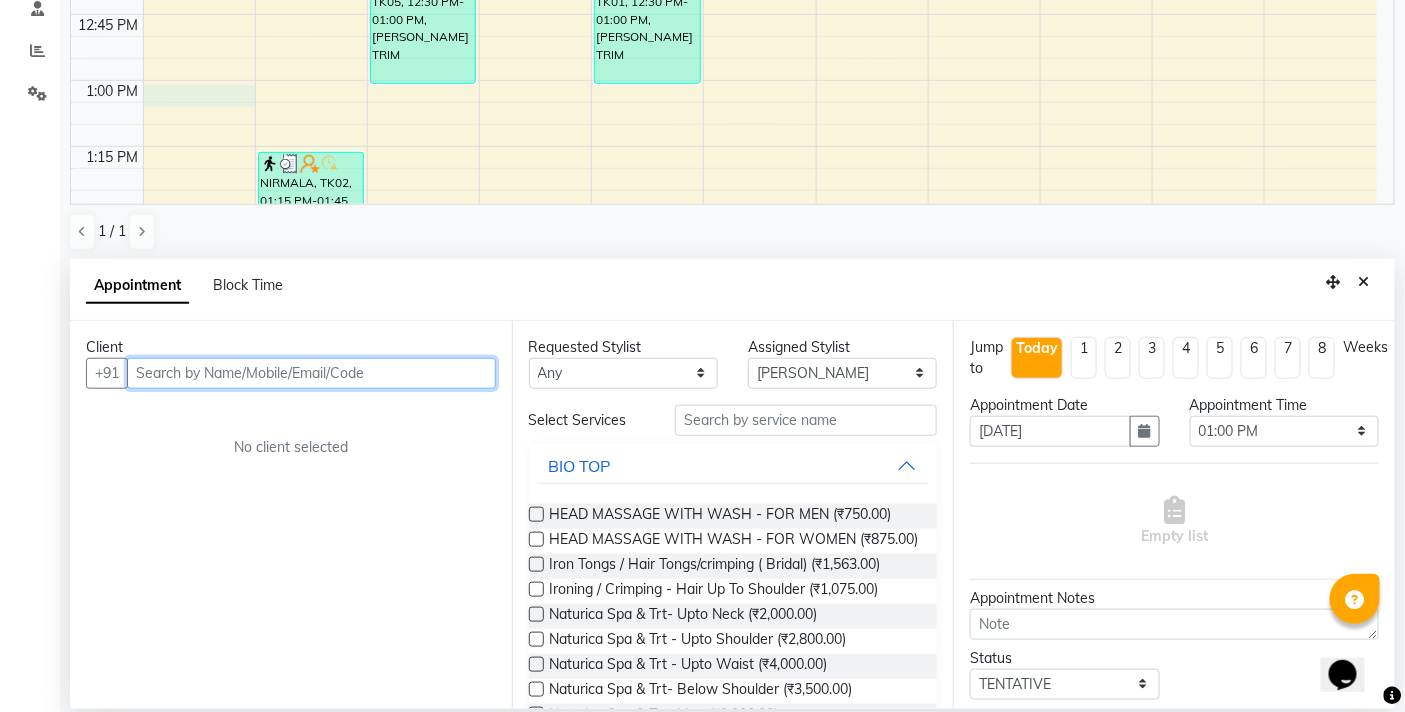 click at bounding box center (311, 373) 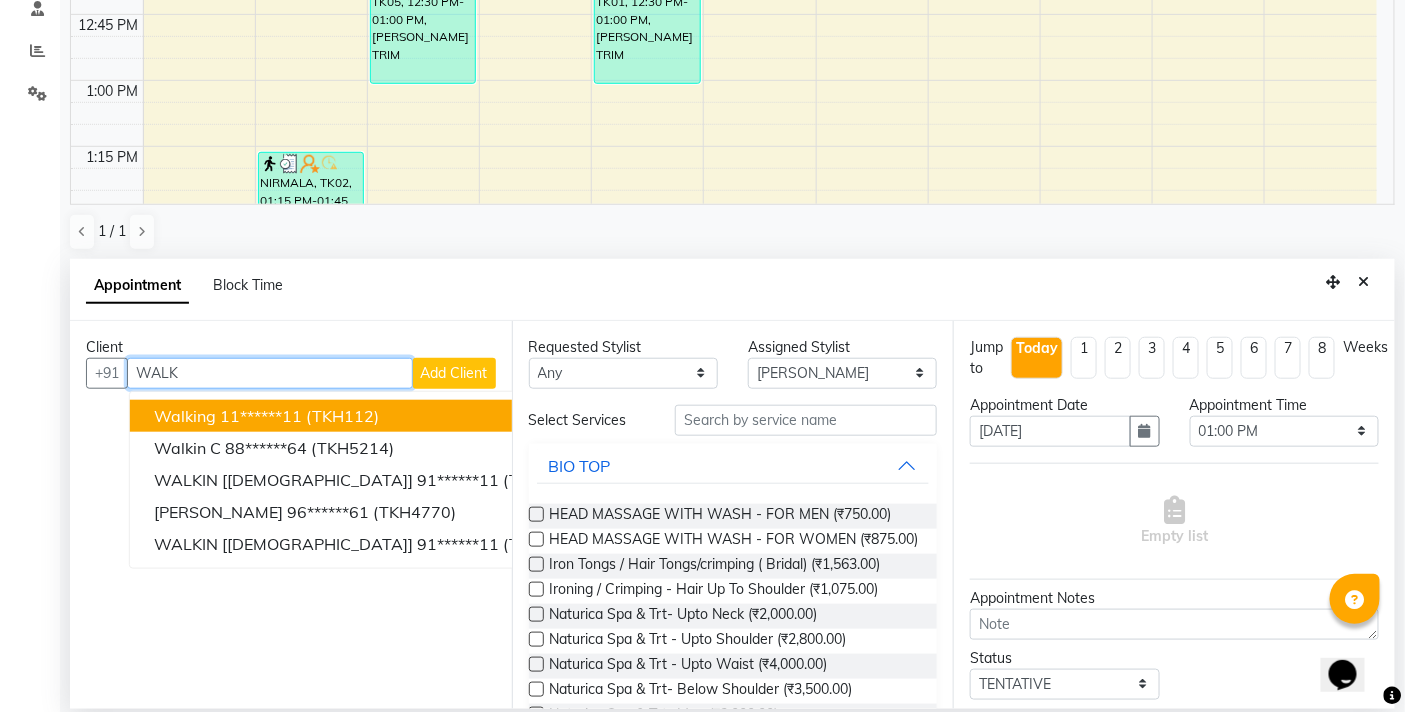 click on "walking  11******11 (TKH112)" at bounding box center [377, 416] 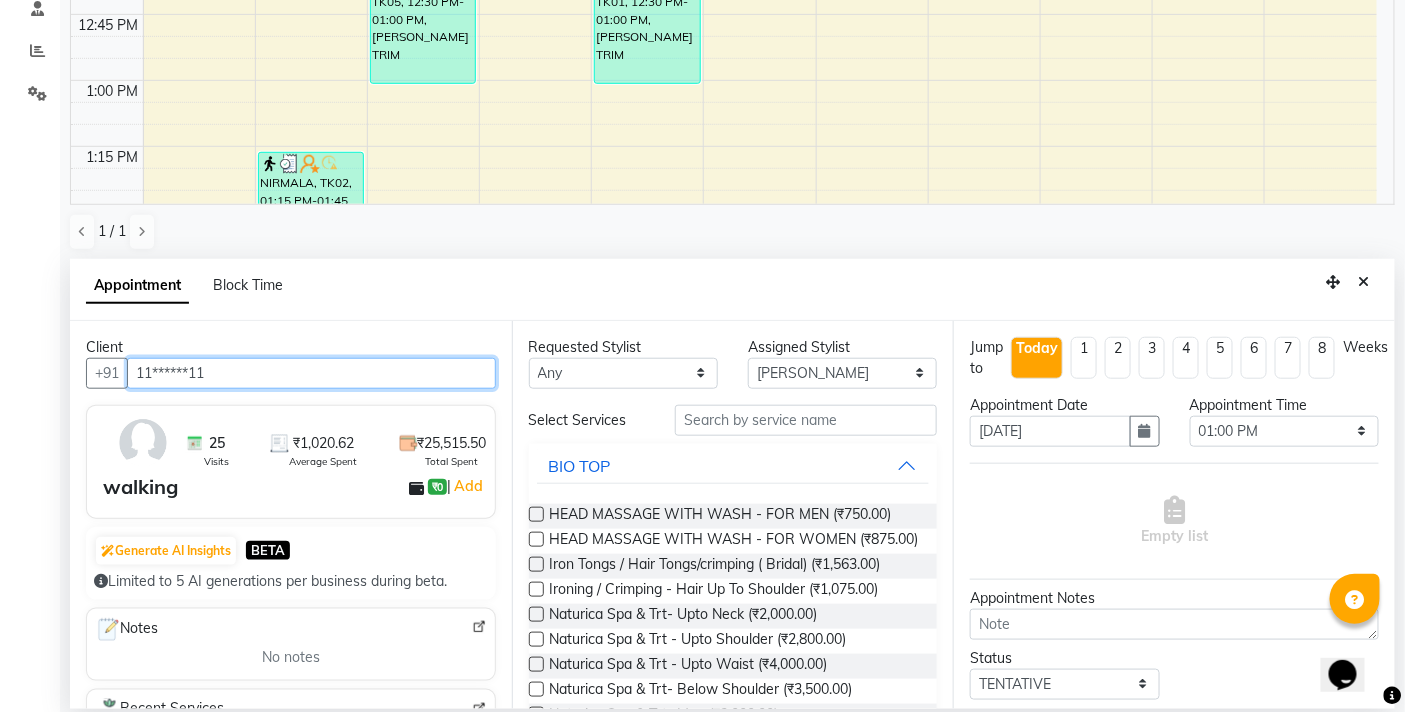 type on "11******11" 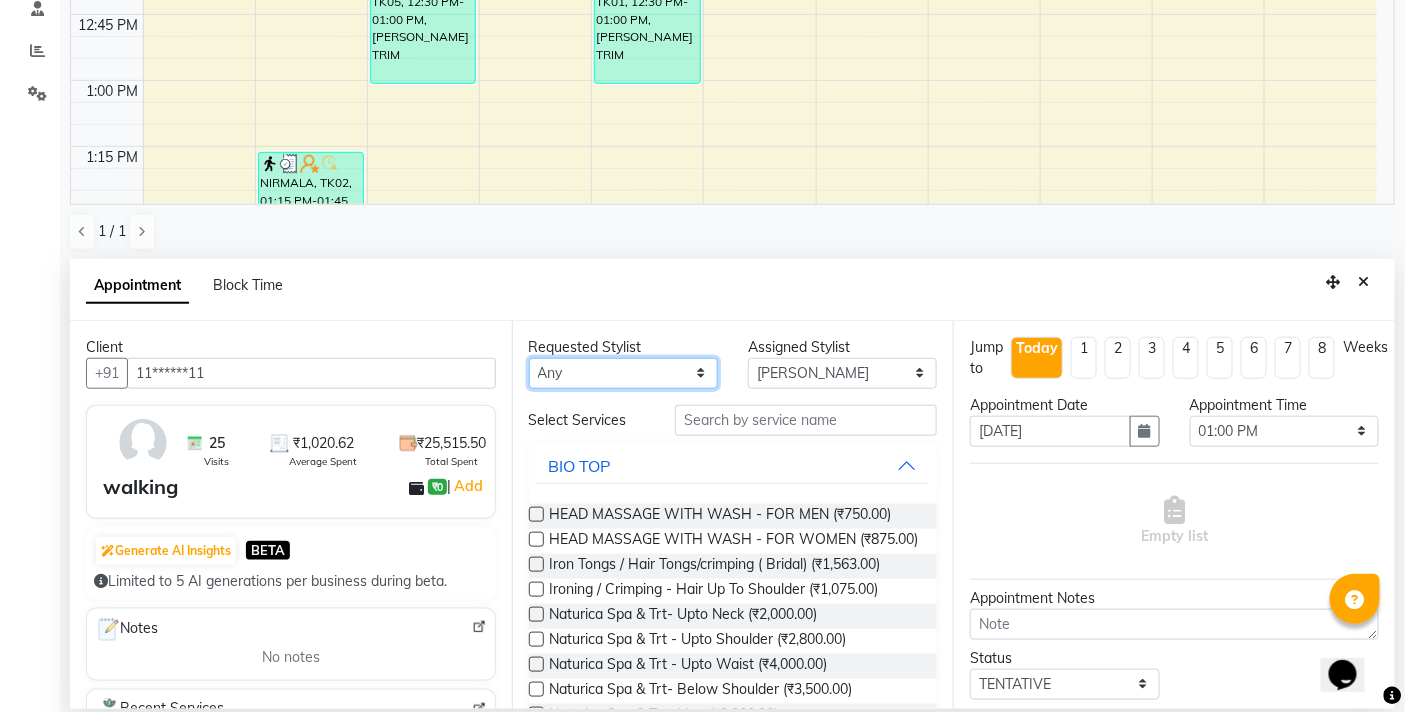 click on "Any BB SALON DIPALI EKTA FARMAN GOUSIYA SHAIKH MANGESH TAVARE Nazim Shaikh Rupesh Chavan Sanjay Pawar SHILPA YADAV WILSON" at bounding box center (623, 373) 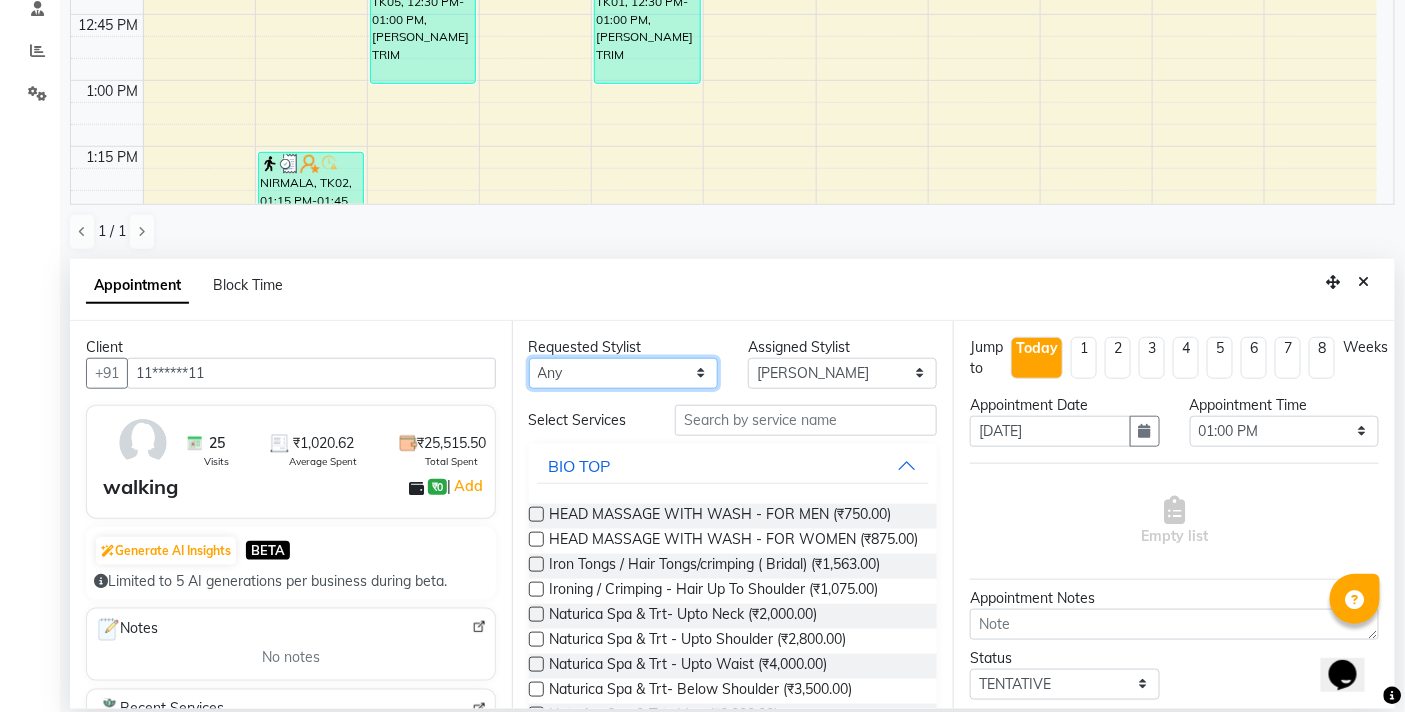 select on "83660" 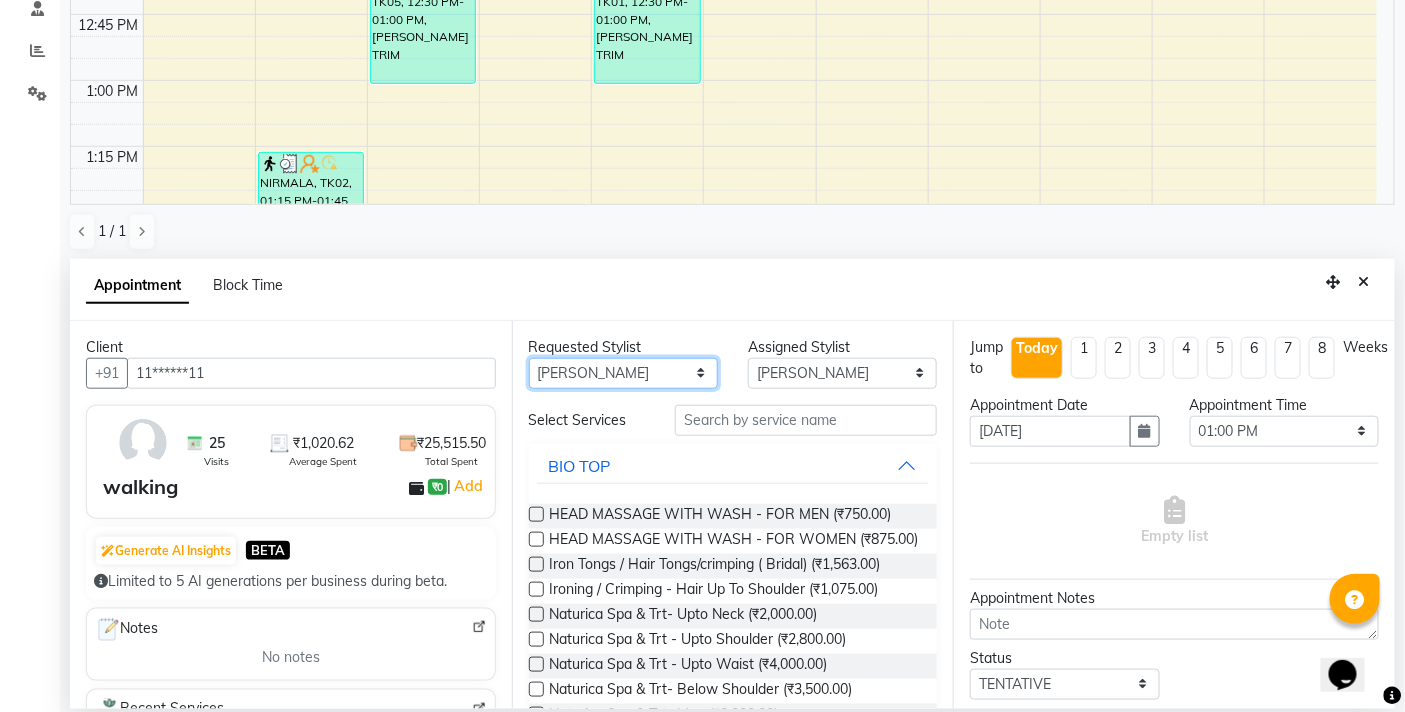 click on "Any BB SALON DIPALI EKTA FARMAN GOUSIYA SHAIKH MANGESH TAVARE Nazim Shaikh Rupesh Chavan Sanjay Pawar SHILPA YADAV WILSON" at bounding box center (623, 373) 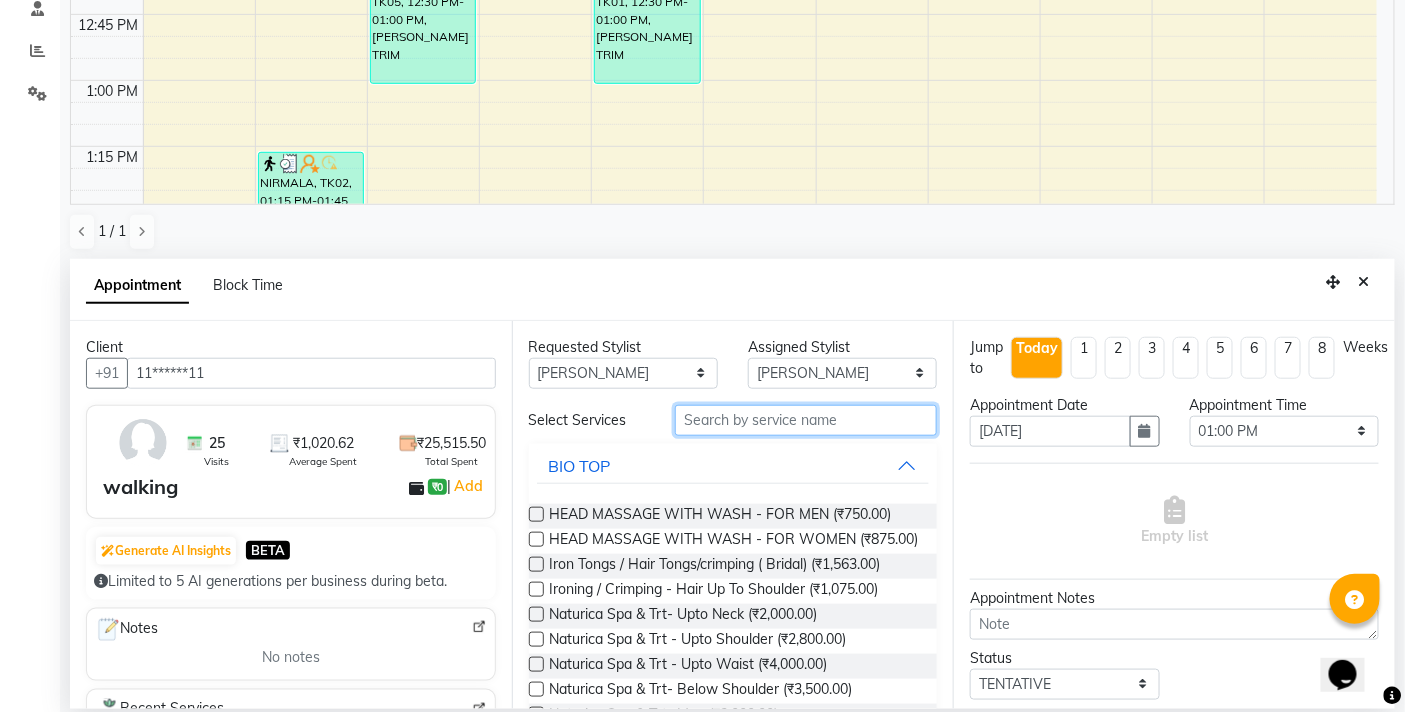 click at bounding box center [806, 420] 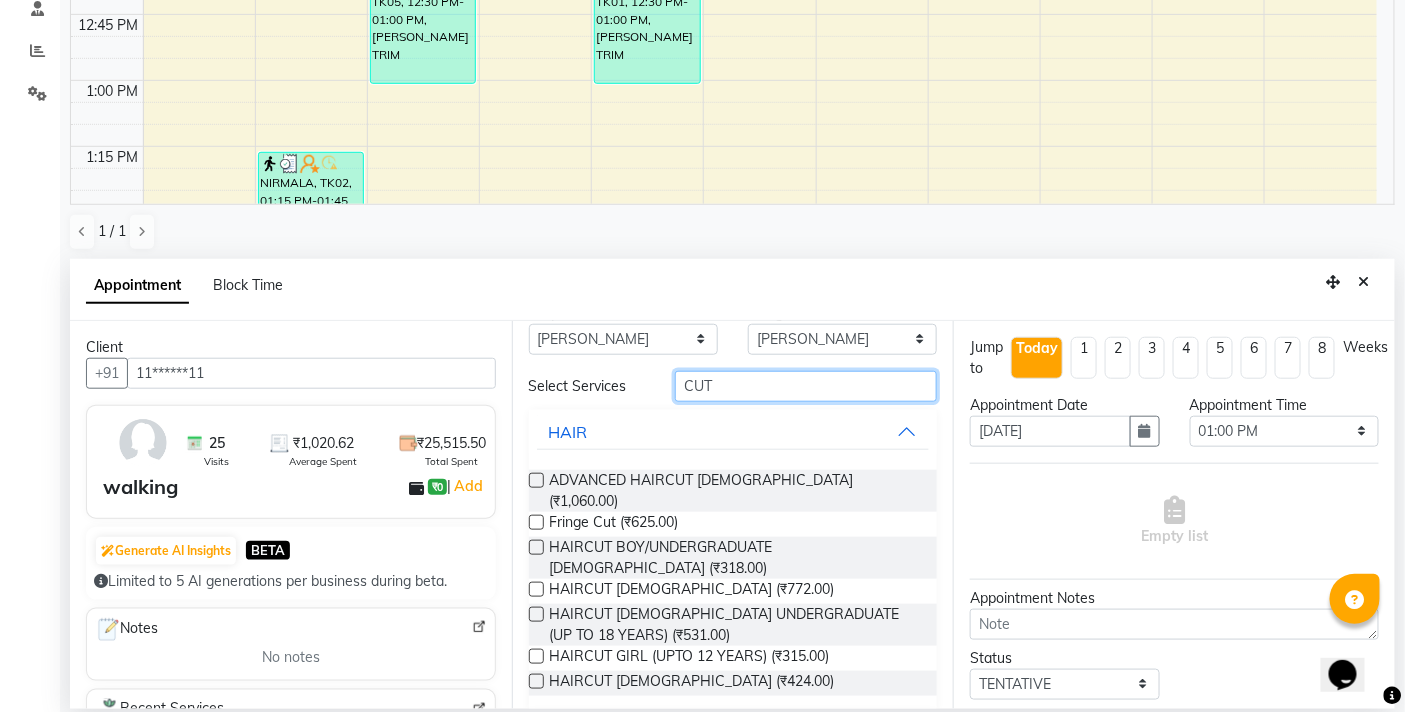 scroll, scrollTop: 62, scrollLeft: 0, axis: vertical 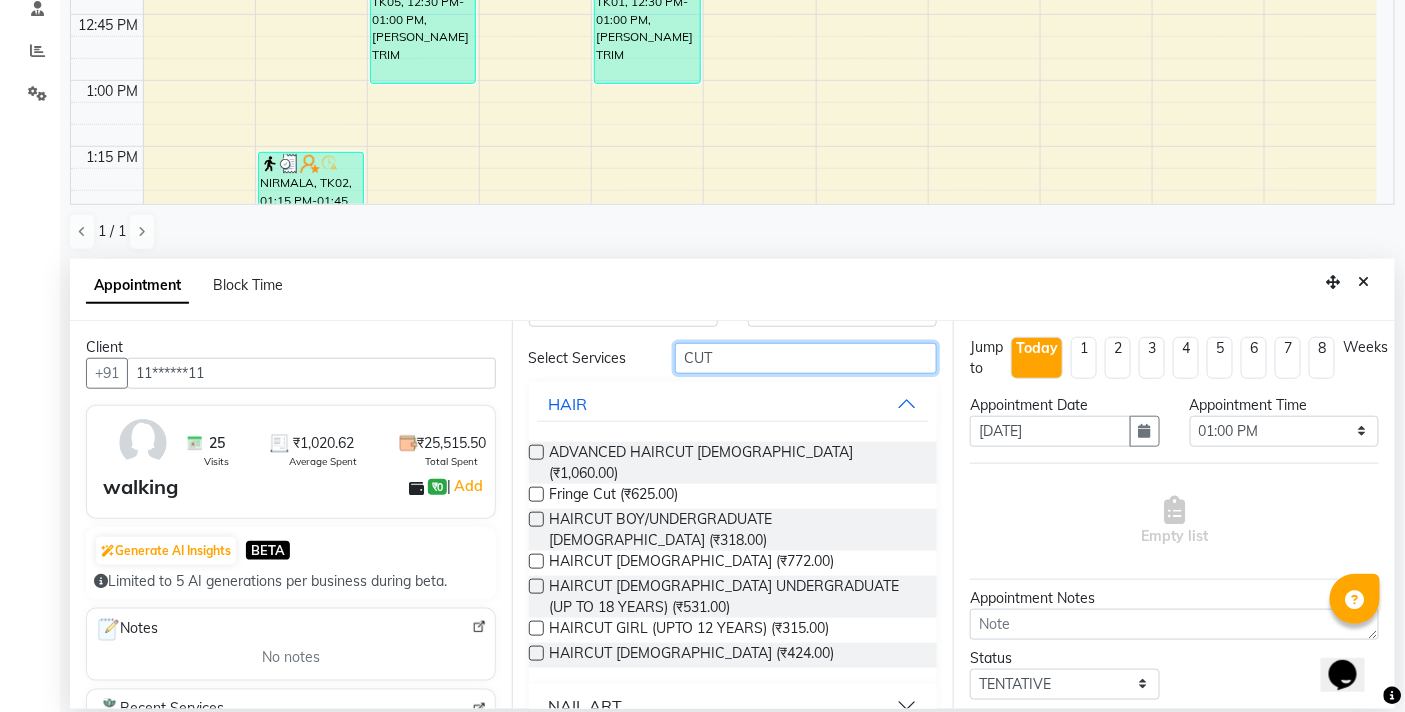 type on "CUT" 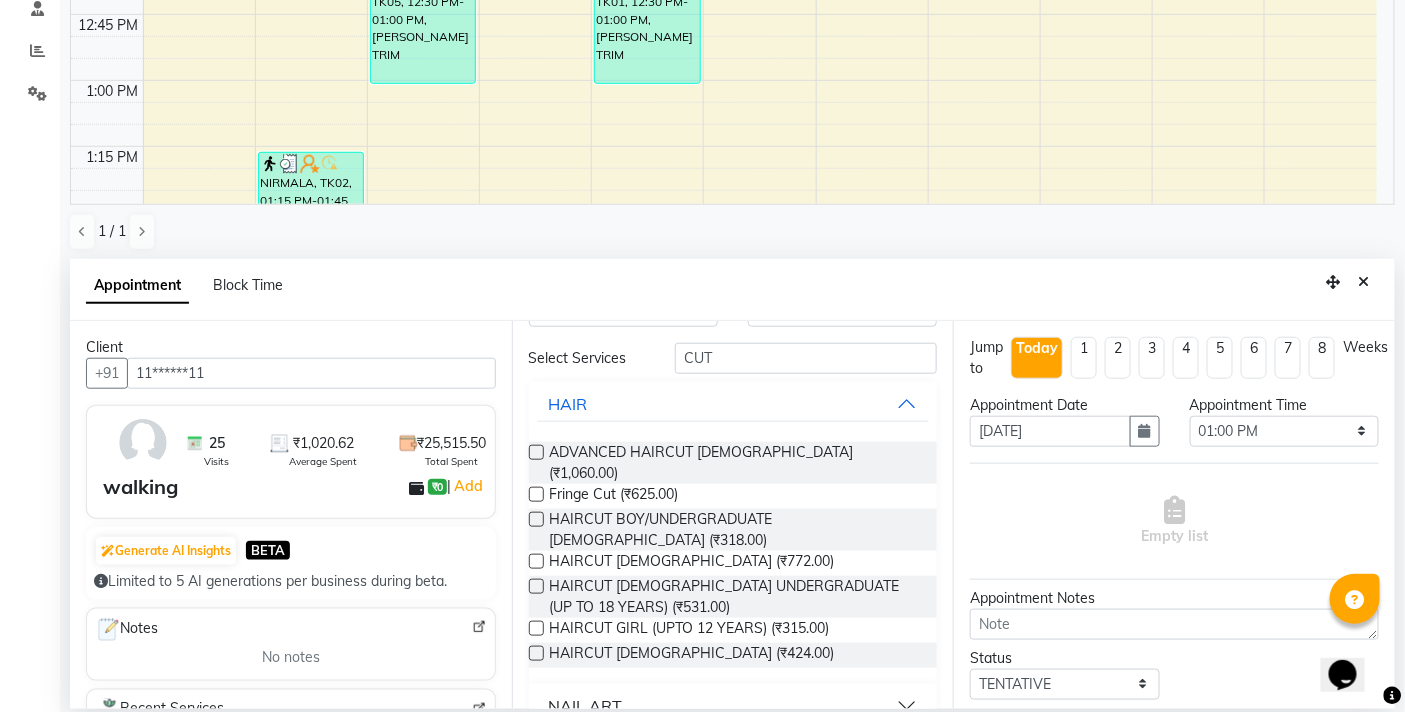 click at bounding box center (536, 586) 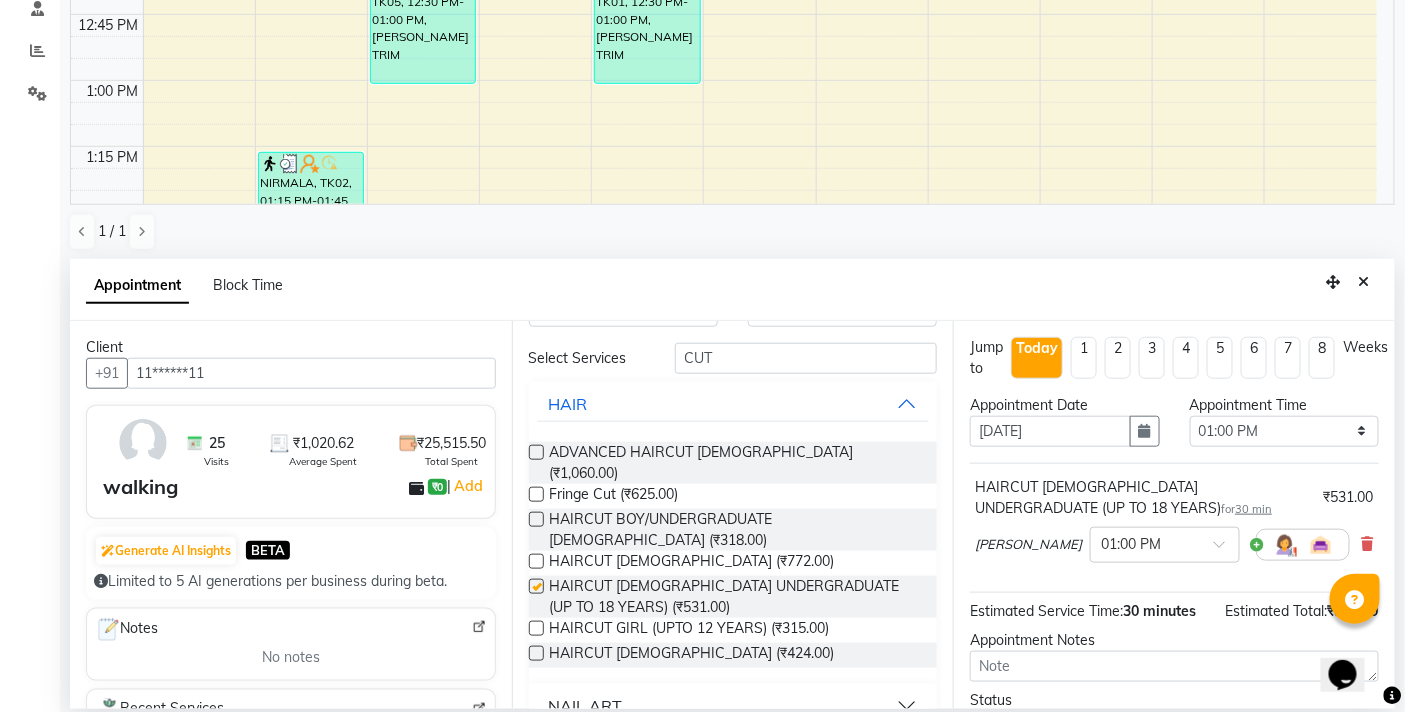 checkbox on "false" 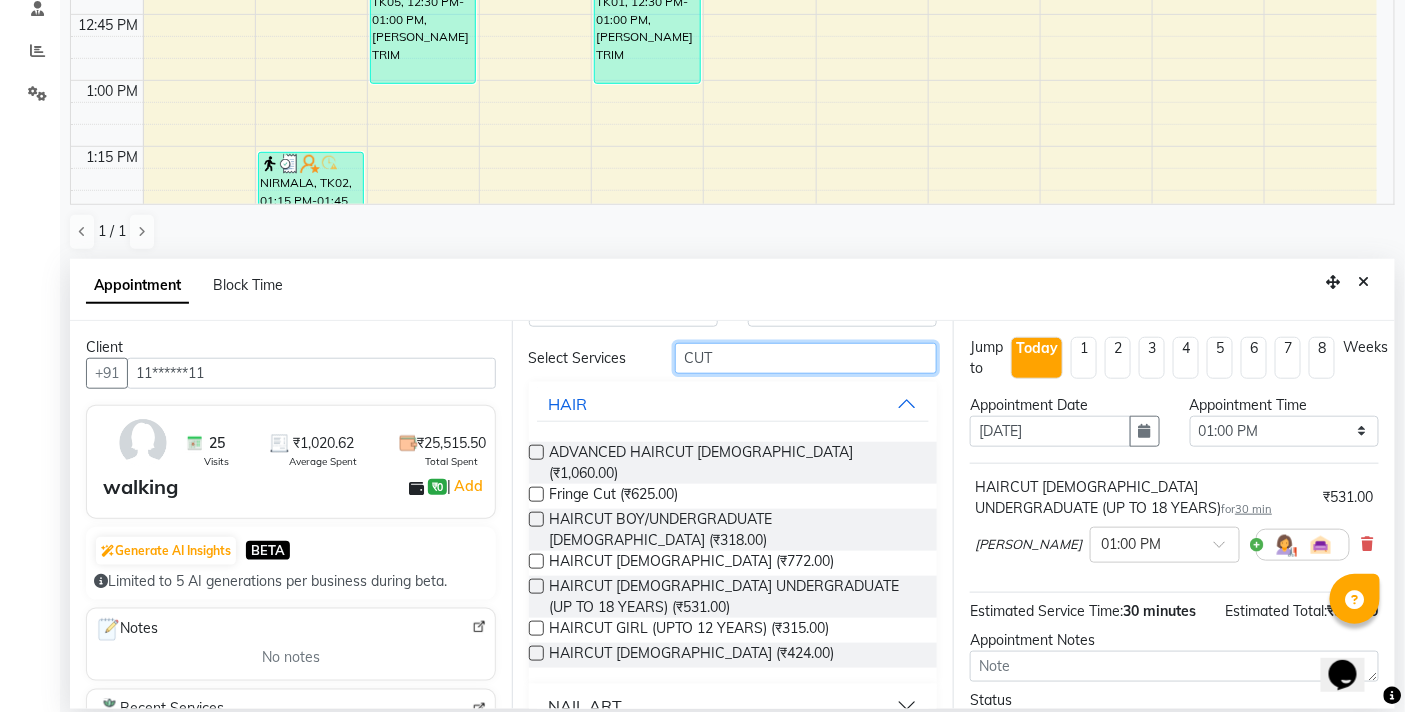 click on "CUT" at bounding box center (806, 358) 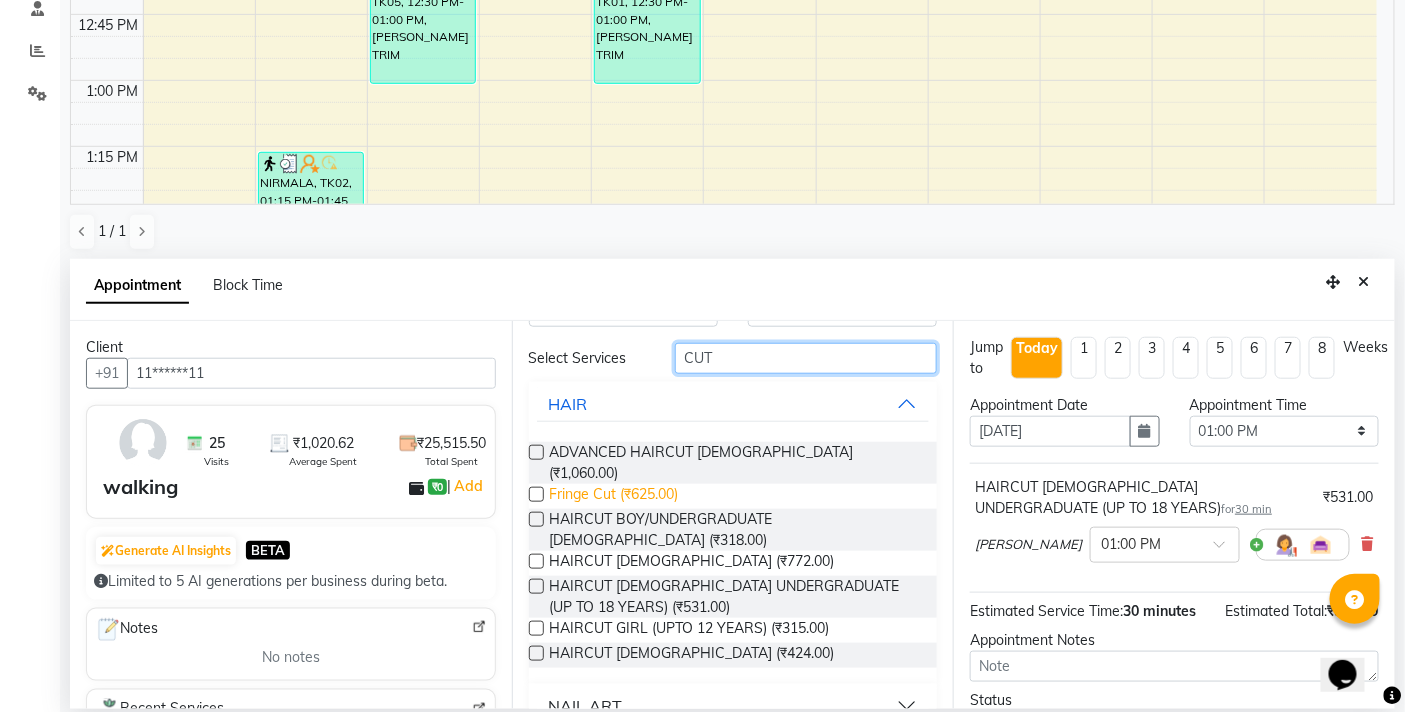scroll, scrollTop: 0, scrollLeft: 0, axis: both 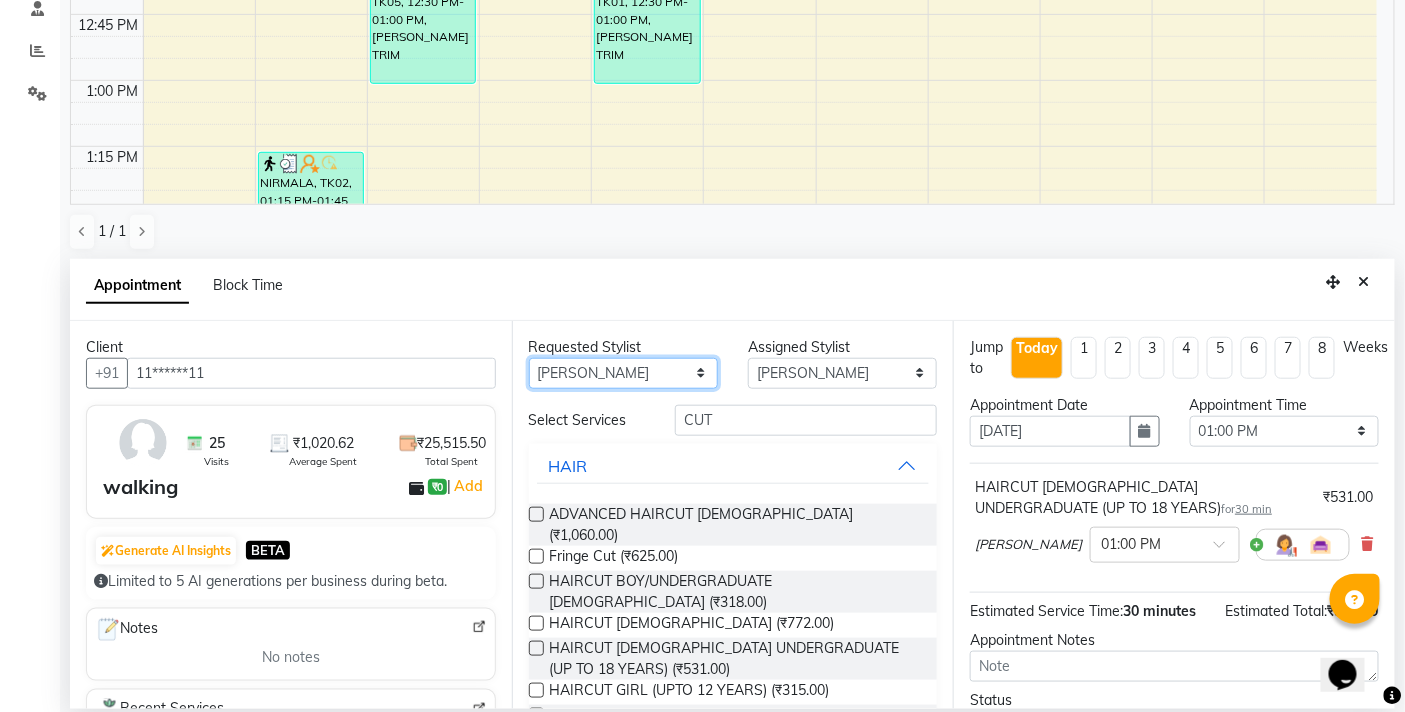 click on "Any BB SALON DIPALI EKTA FARMAN GOUSIYA SHAIKH MANGESH TAVARE Nazim Shaikh Rupesh Chavan Sanjay Pawar SHILPA YADAV WILSON" at bounding box center (623, 373) 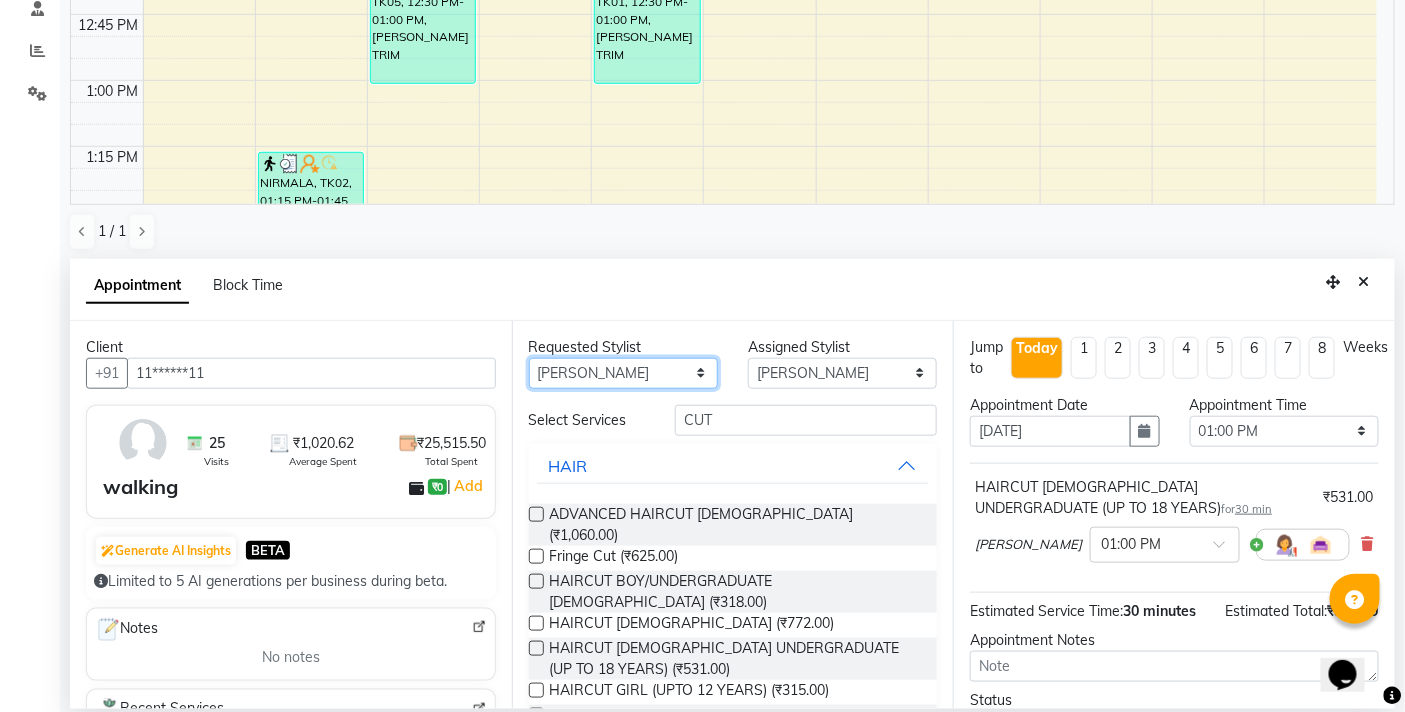 select on "83658" 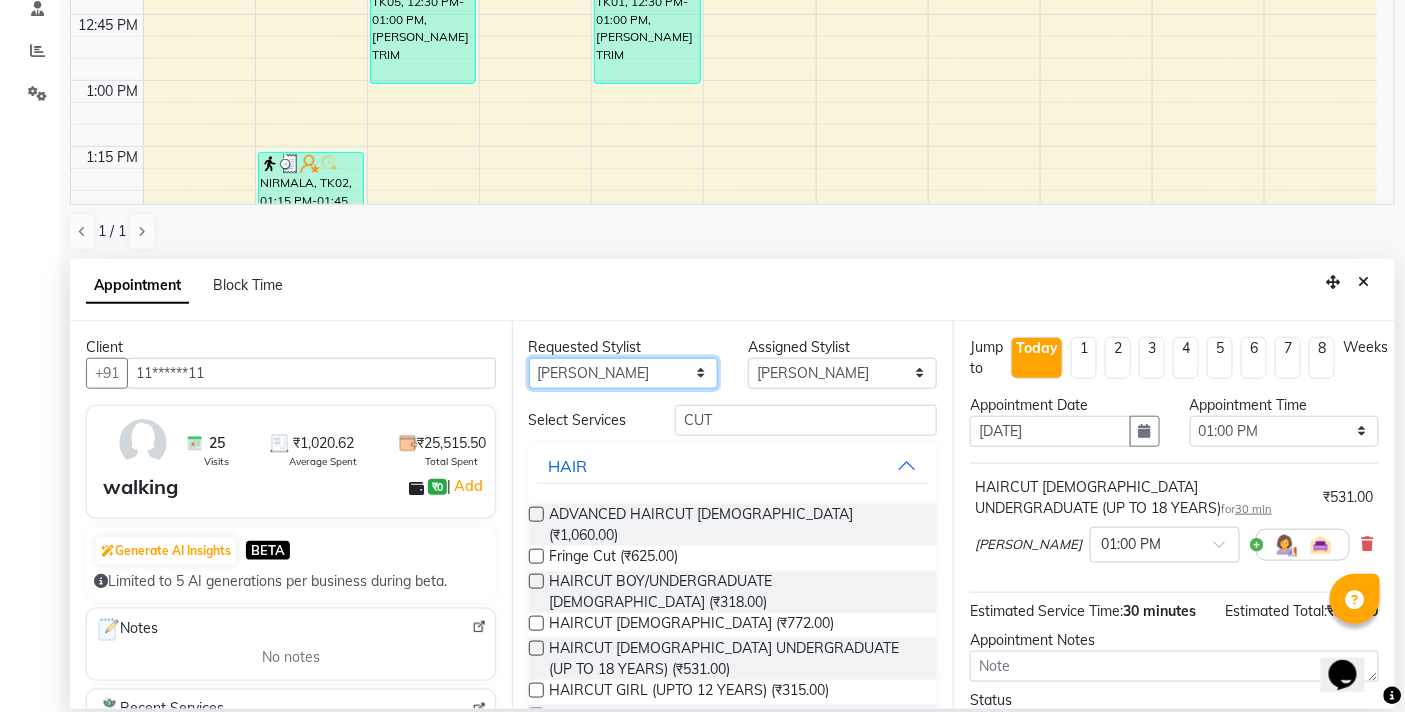 click on "Any BB SALON DIPALI EKTA FARMAN GOUSIYA SHAIKH MANGESH TAVARE Nazim Shaikh Rupesh Chavan Sanjay Pawar SHILPA YADAV WILSON" at bounding box center [623, 373] 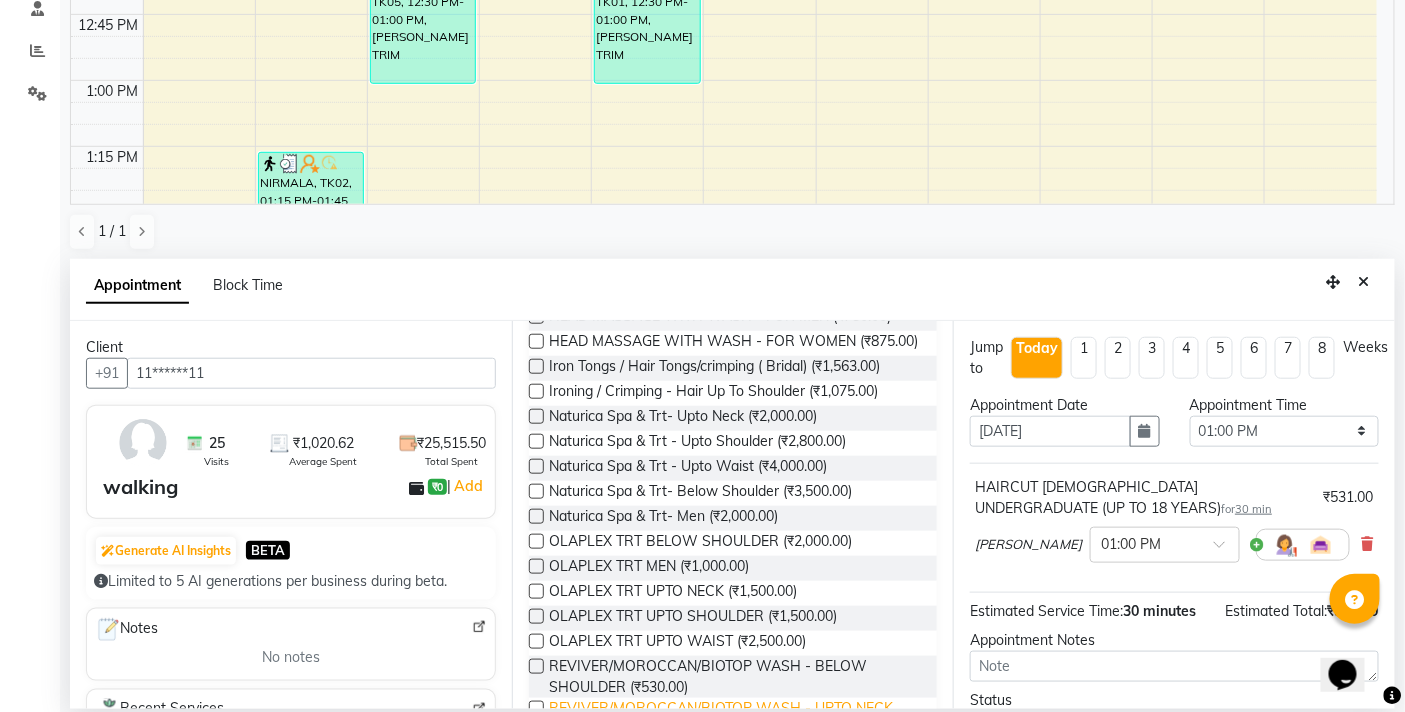 scroll, scrollTop: 0, scrollLeft: 0, axis: both 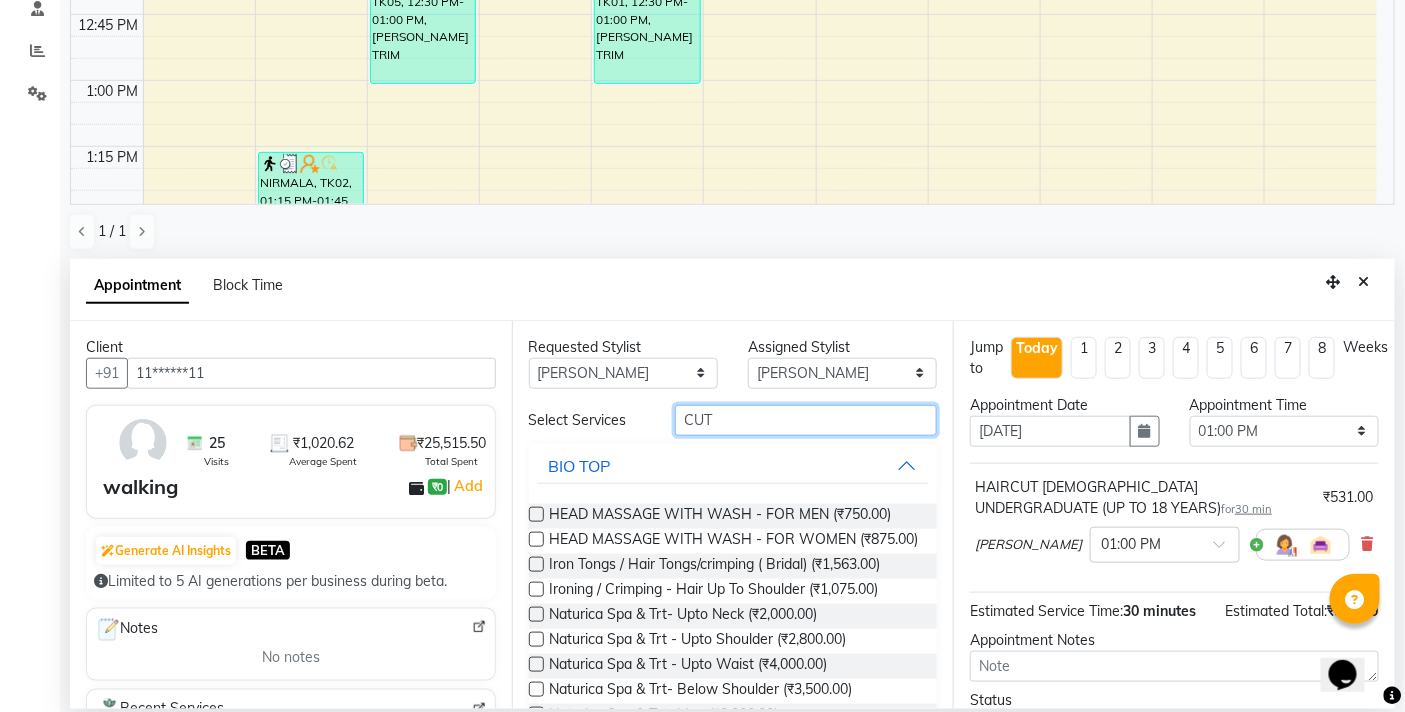 click on "CUT" at bounding box center (806, 420) 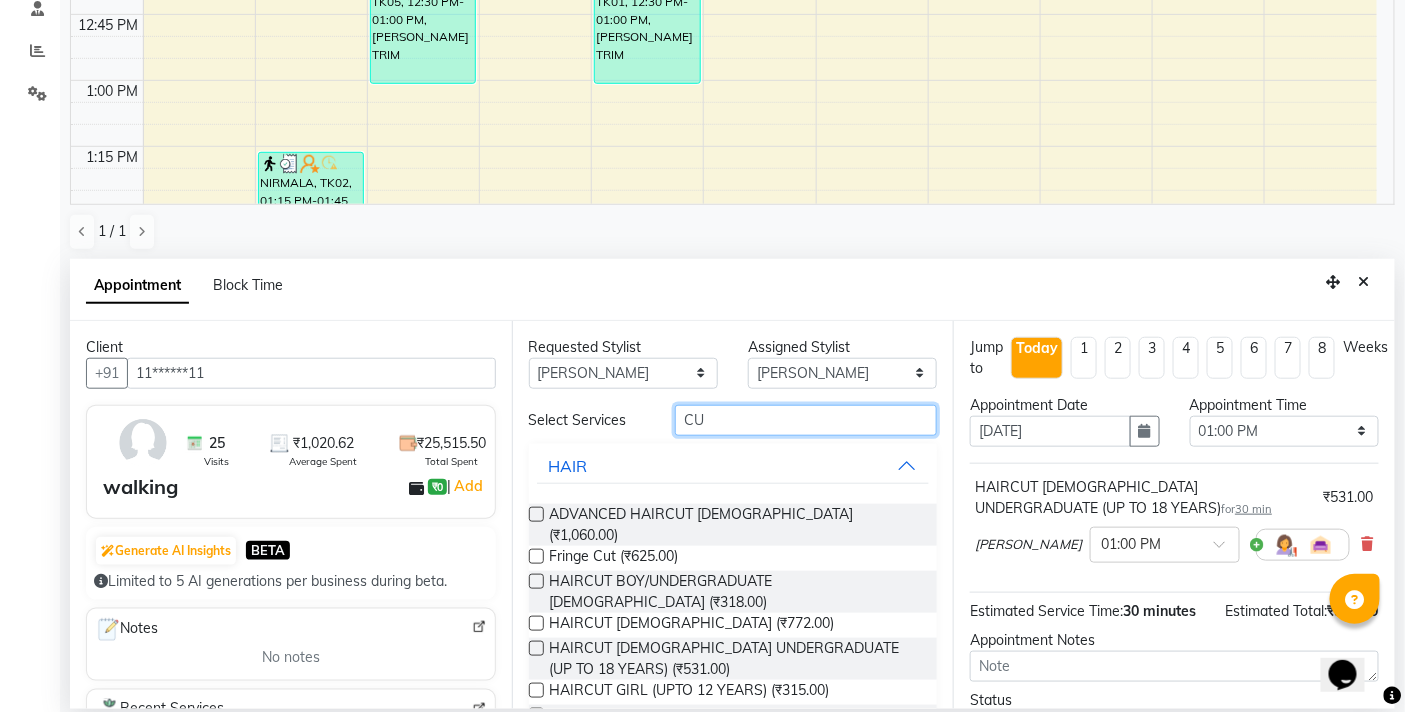type on "C" 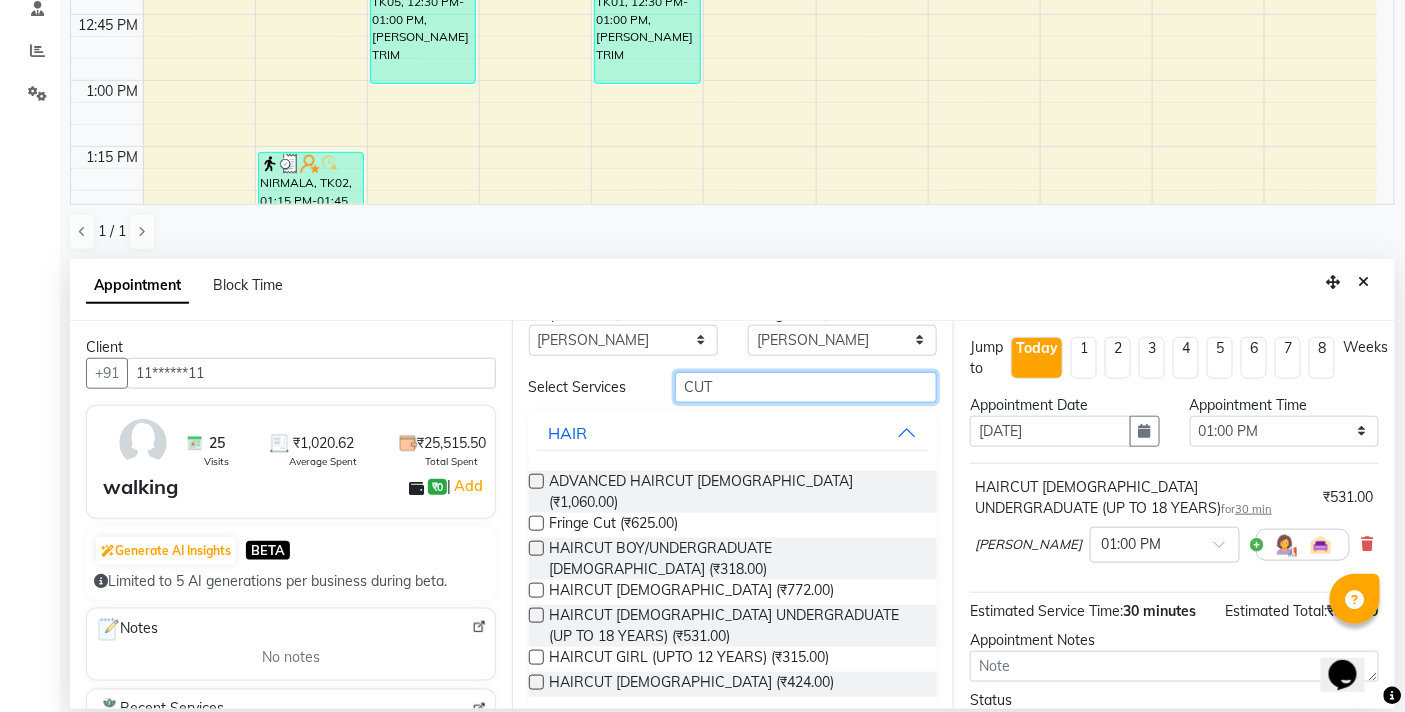 scroll, scrollTop: 62, scrollLeft: 0, axis: vertical 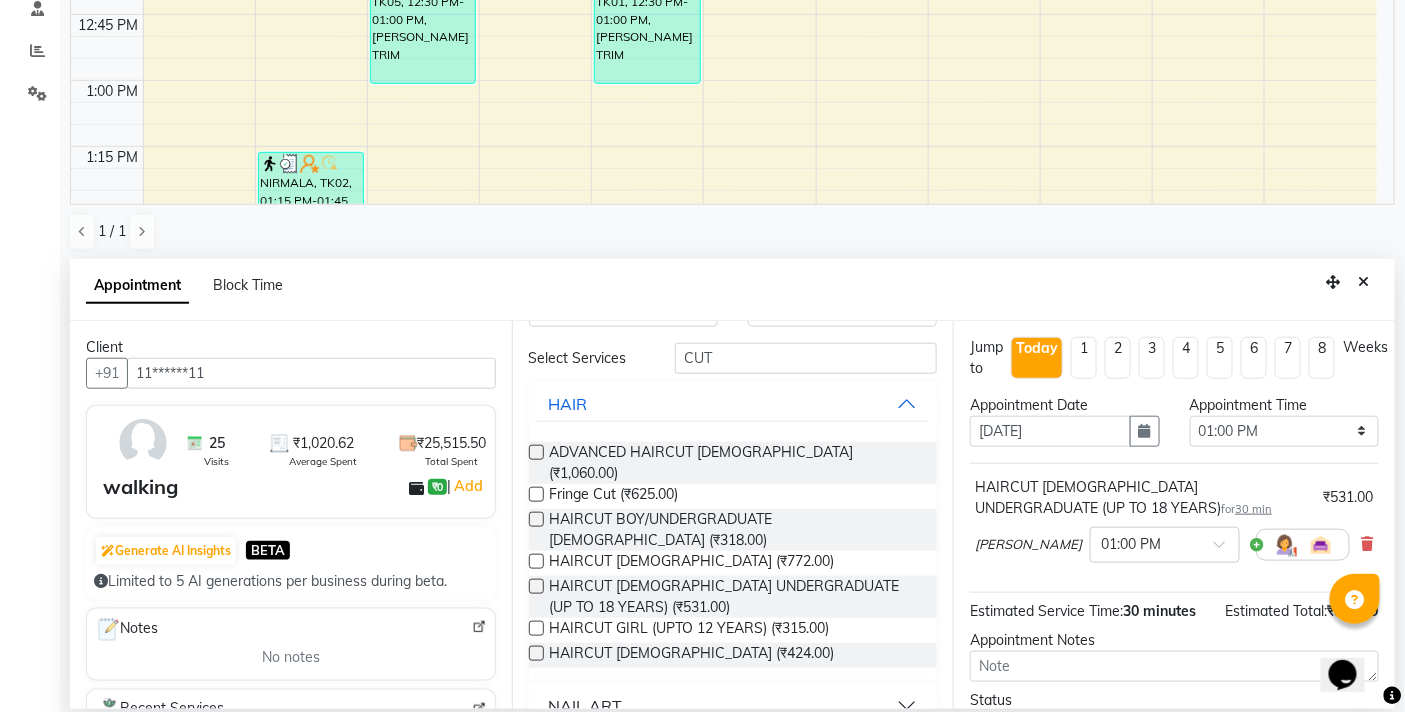 click at bounding box center (536, 586) 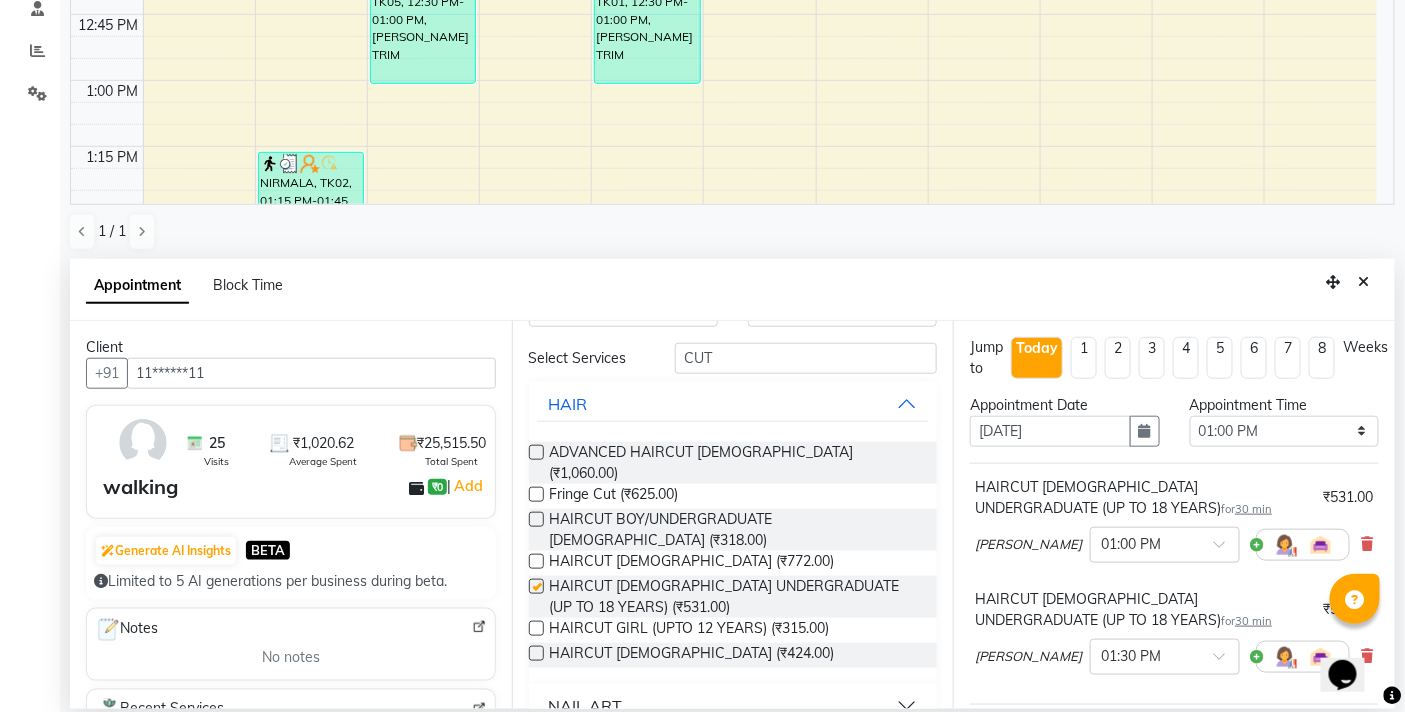 checkbox on "false" 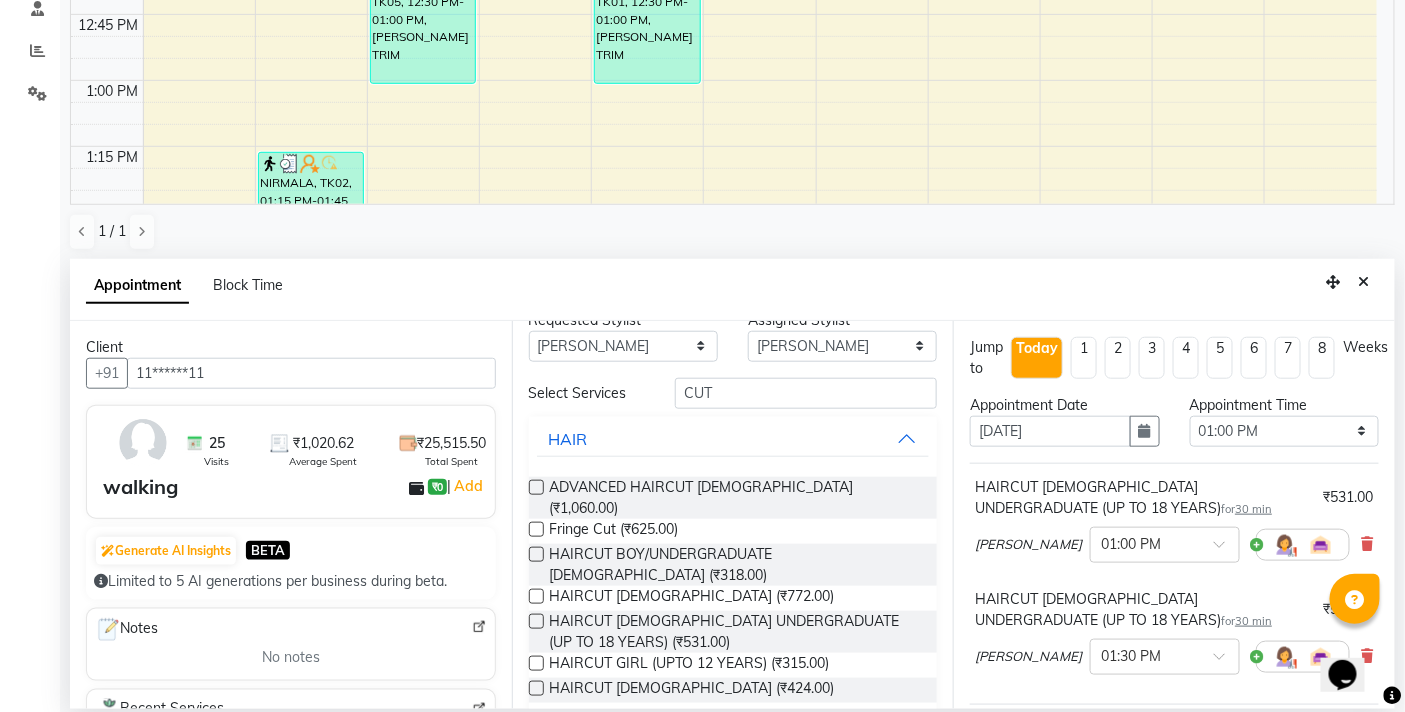 scroll, scrollTop: 0, scrollLeft: 0, axis: both 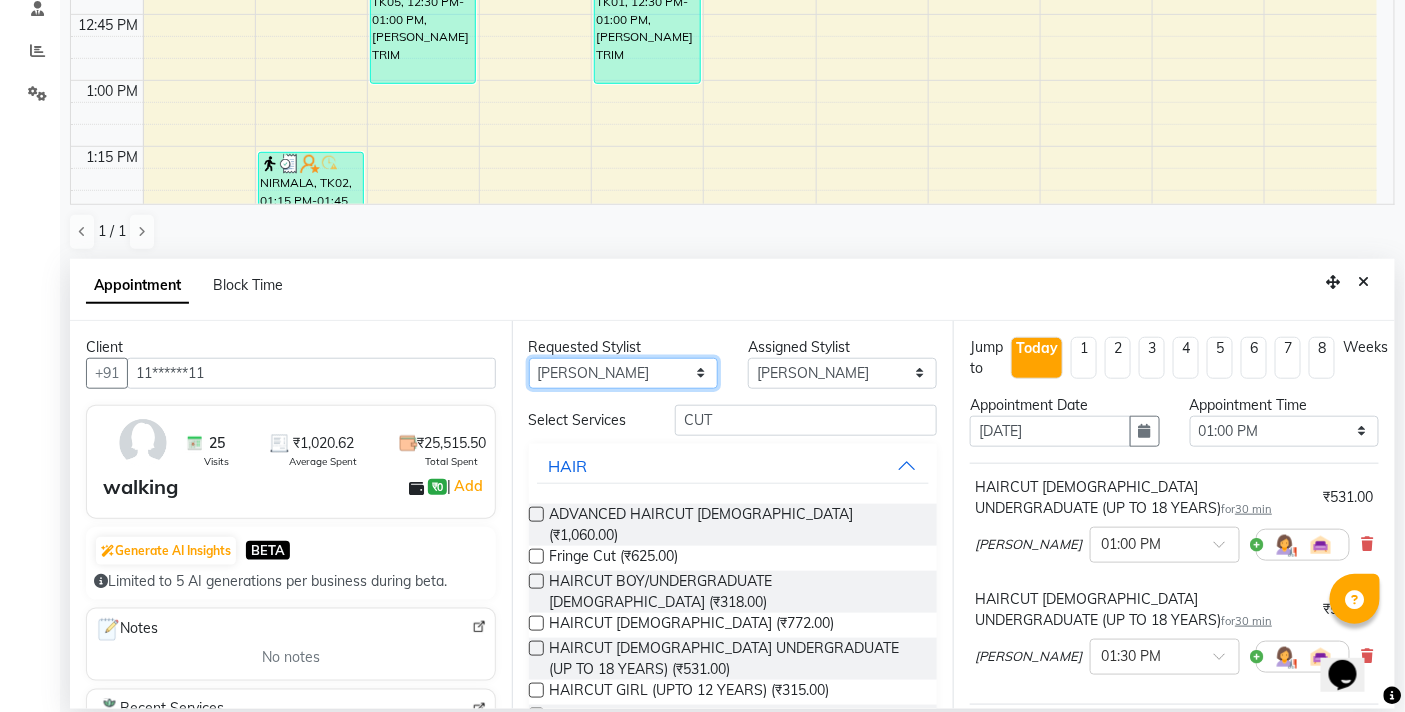click on "Any BB SALON DIPALI EKTA FARMAN GOUSIYA SHAIKH MANGESH TAVARE Nazim Shaikh Rupesh Chavan Sanjay Pawar SHILPA YADAV WILSON" at bounding box center (623, 373) 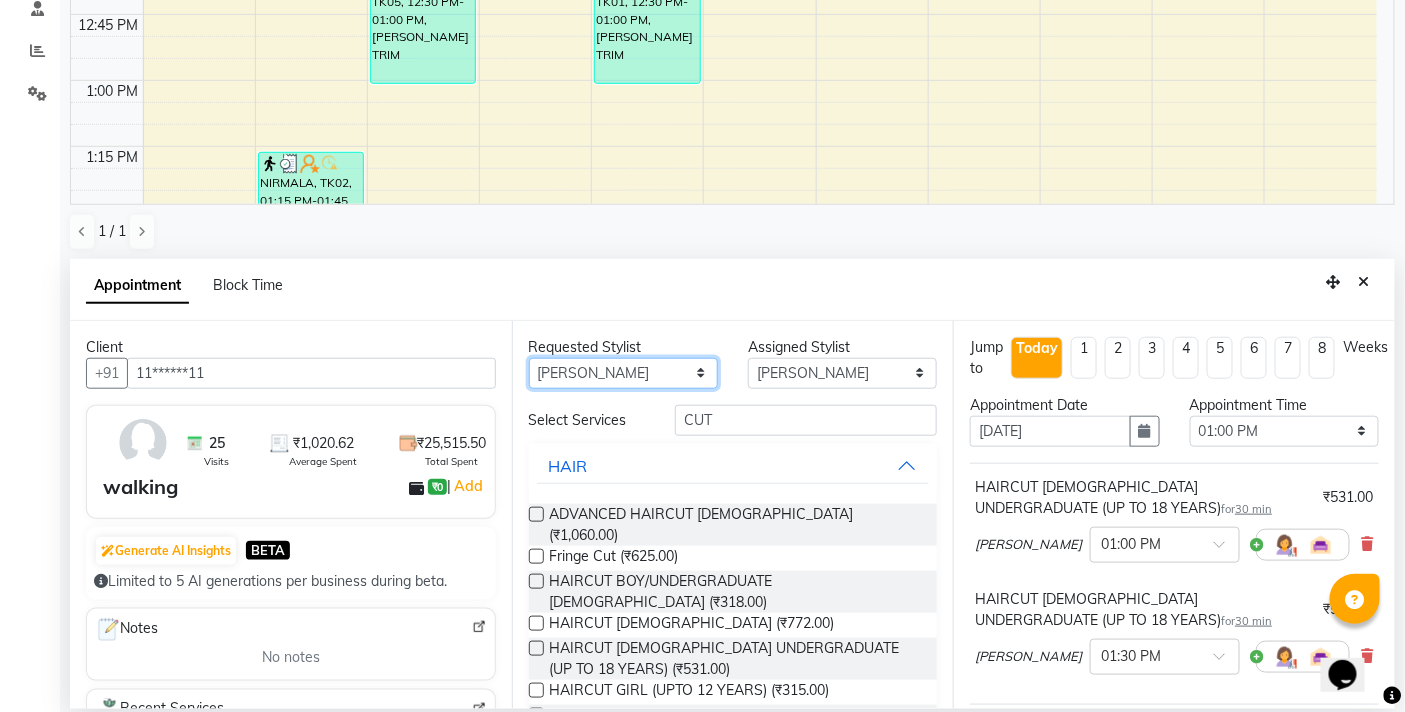 select on "84071" 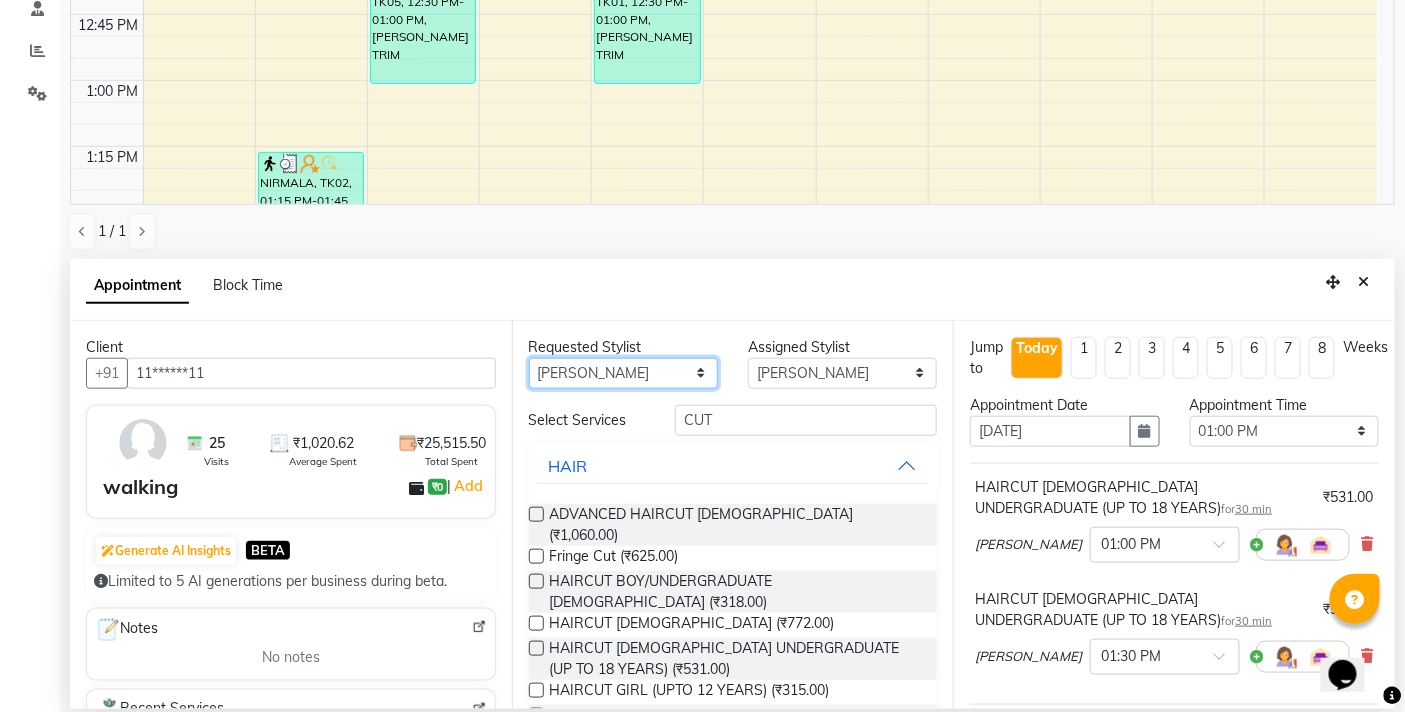 click on "Any BB SALON DIPALI EKTA FARMAN GOUSIYA SHAIKH MANGESH TAVARE Nazim Shaikh Rupesh Chavan Sanjay Pawar SHILPA YADAV WILSON" at bounding box center [623, 373] 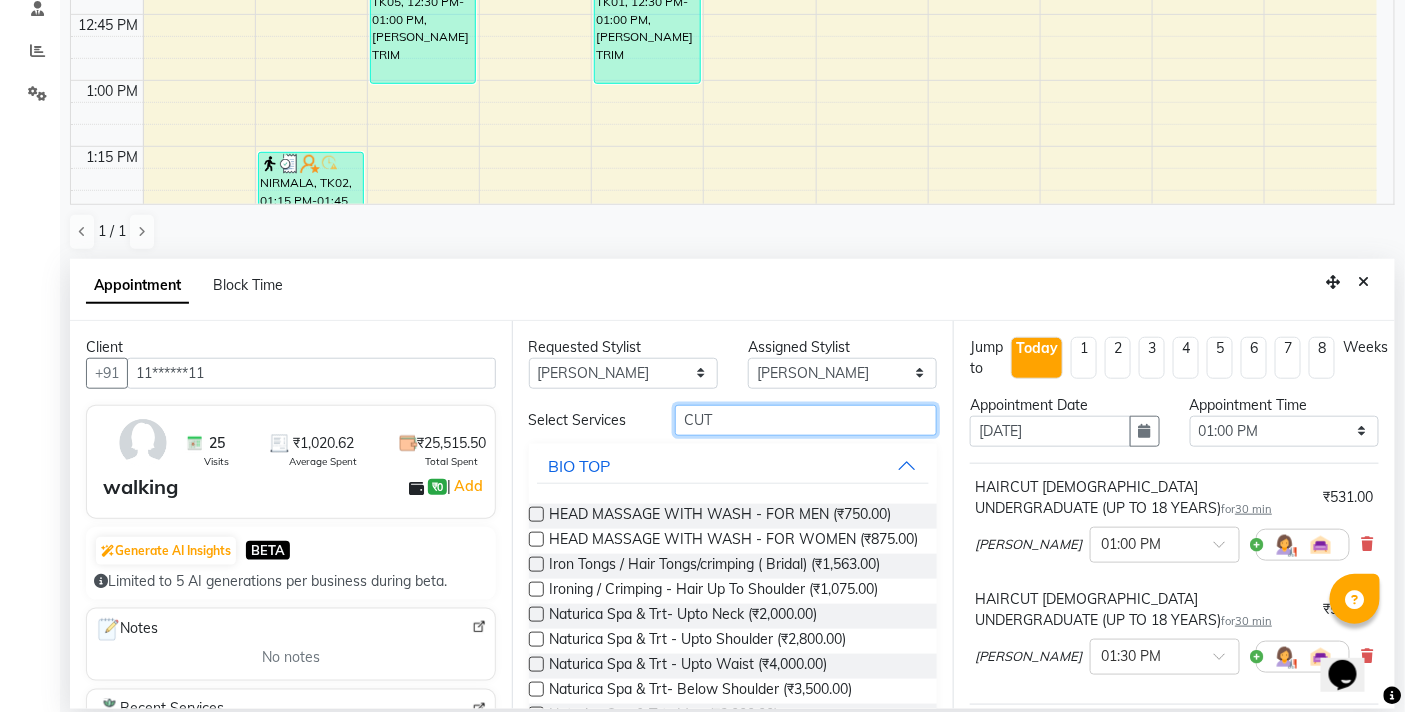 click on "CUT" at bounding box center (806, 420) 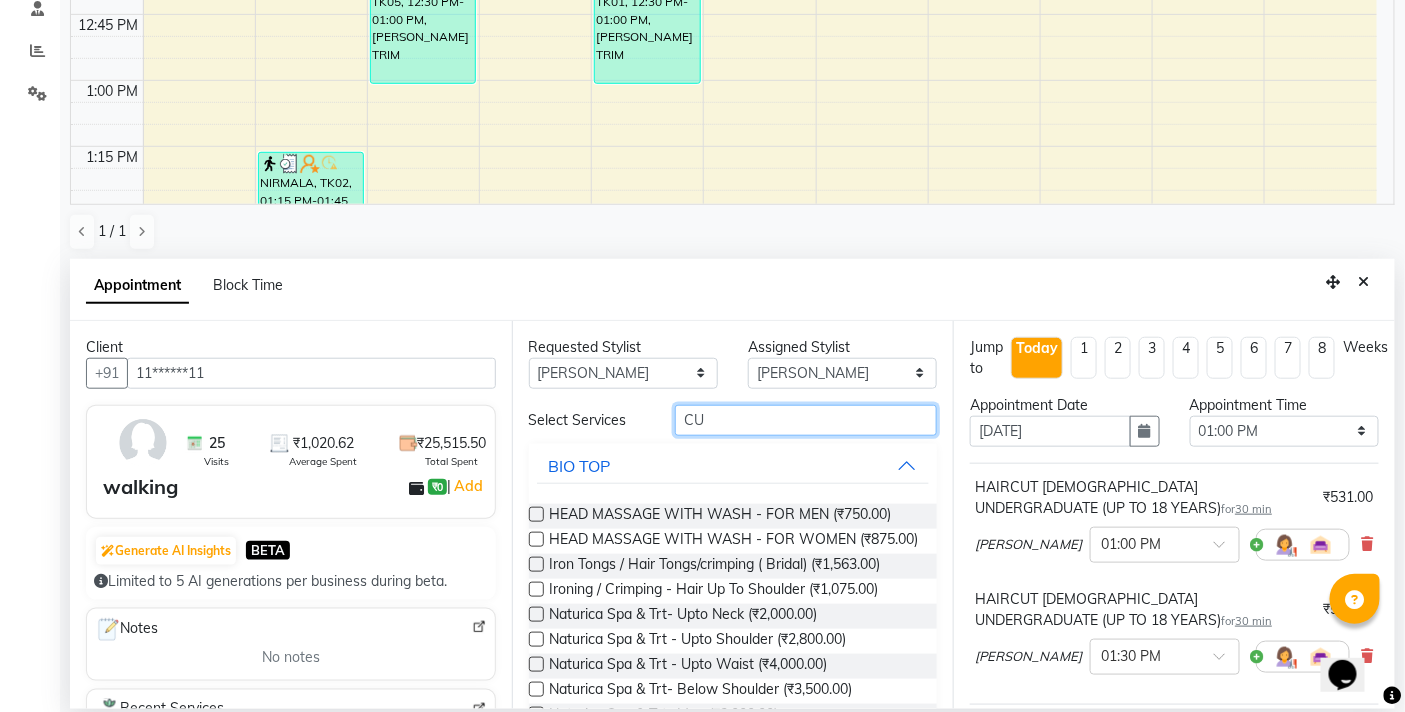 type on "C" 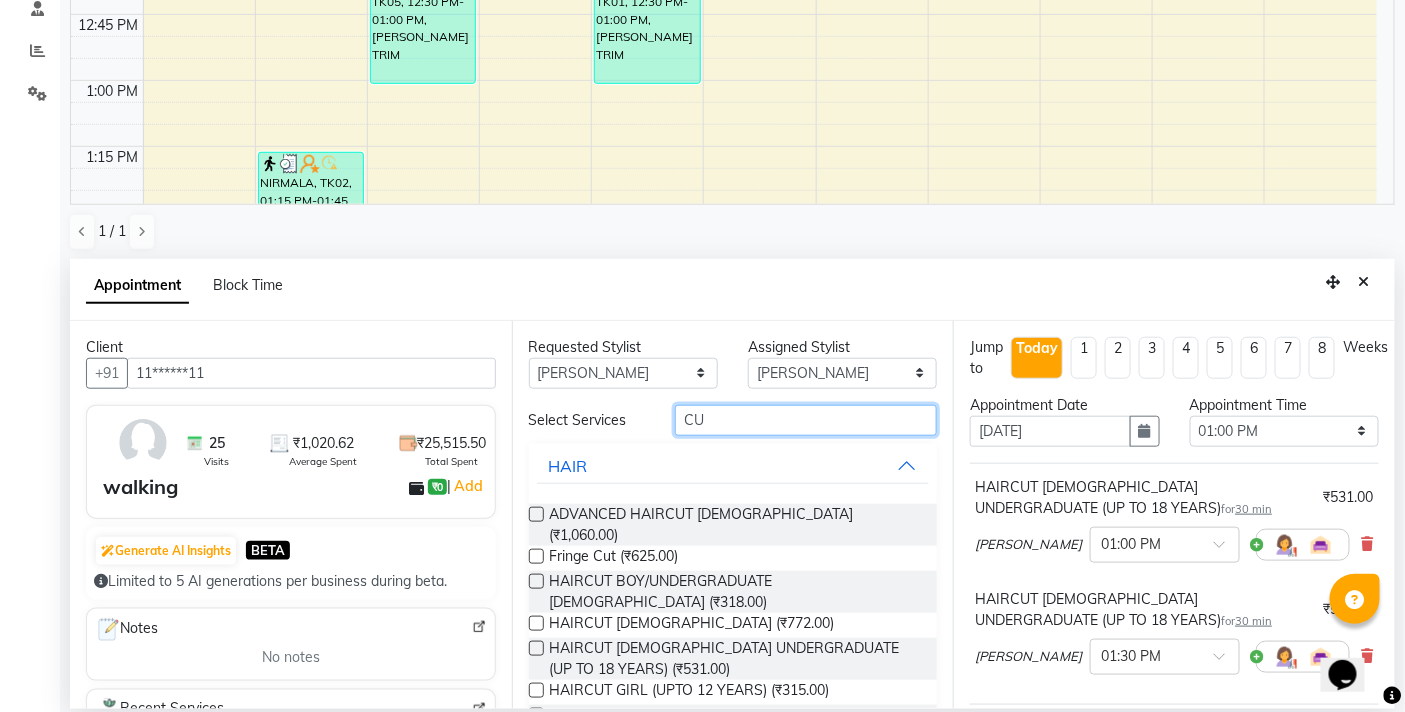 type on "CUT" 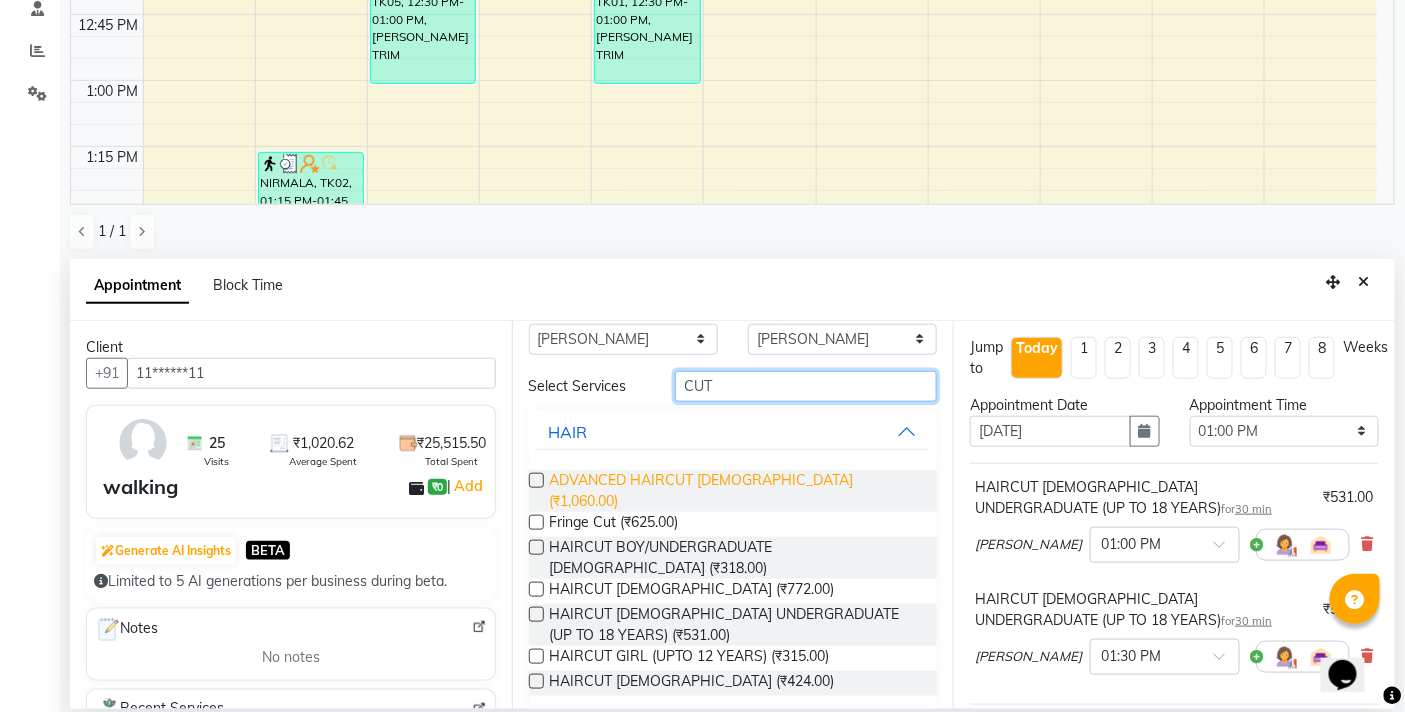 scroll, scrollTop: 62, scrollLeft: 0, axis: vertical 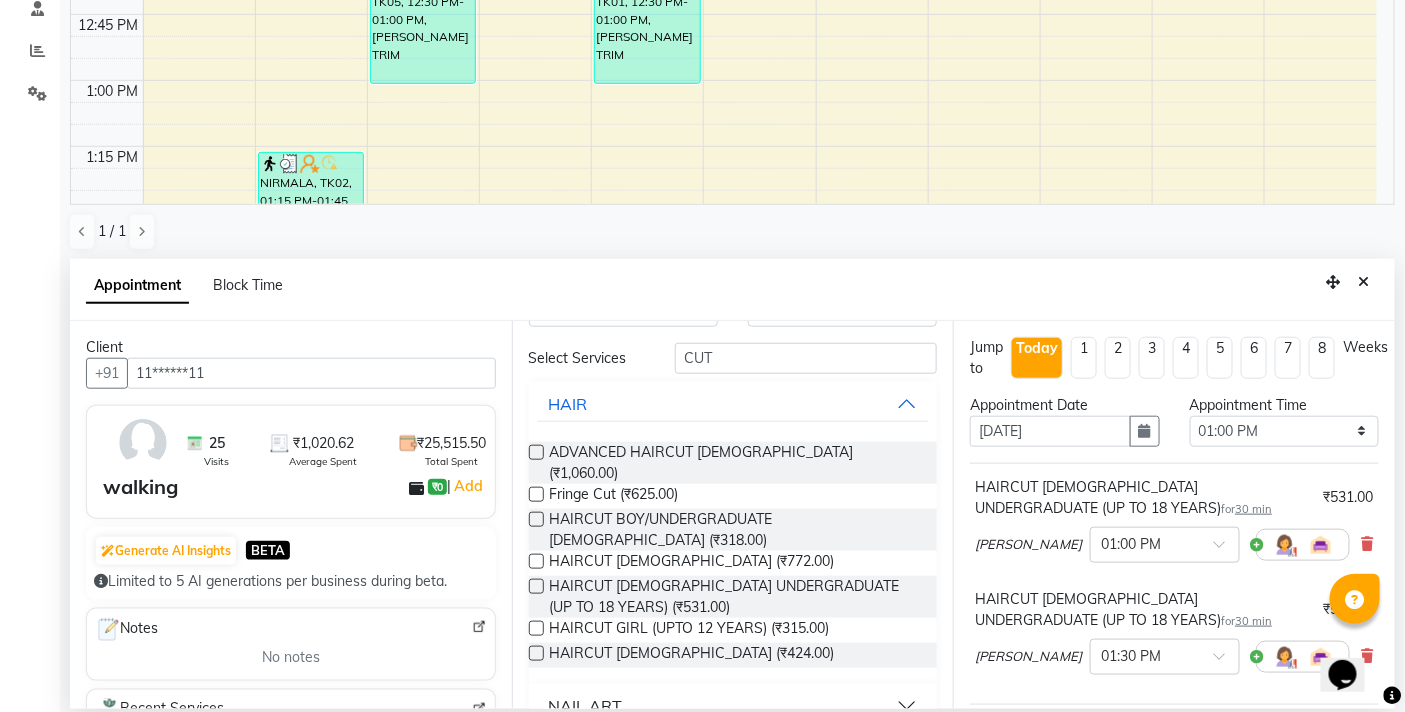 click at bounding box center (536, 586) 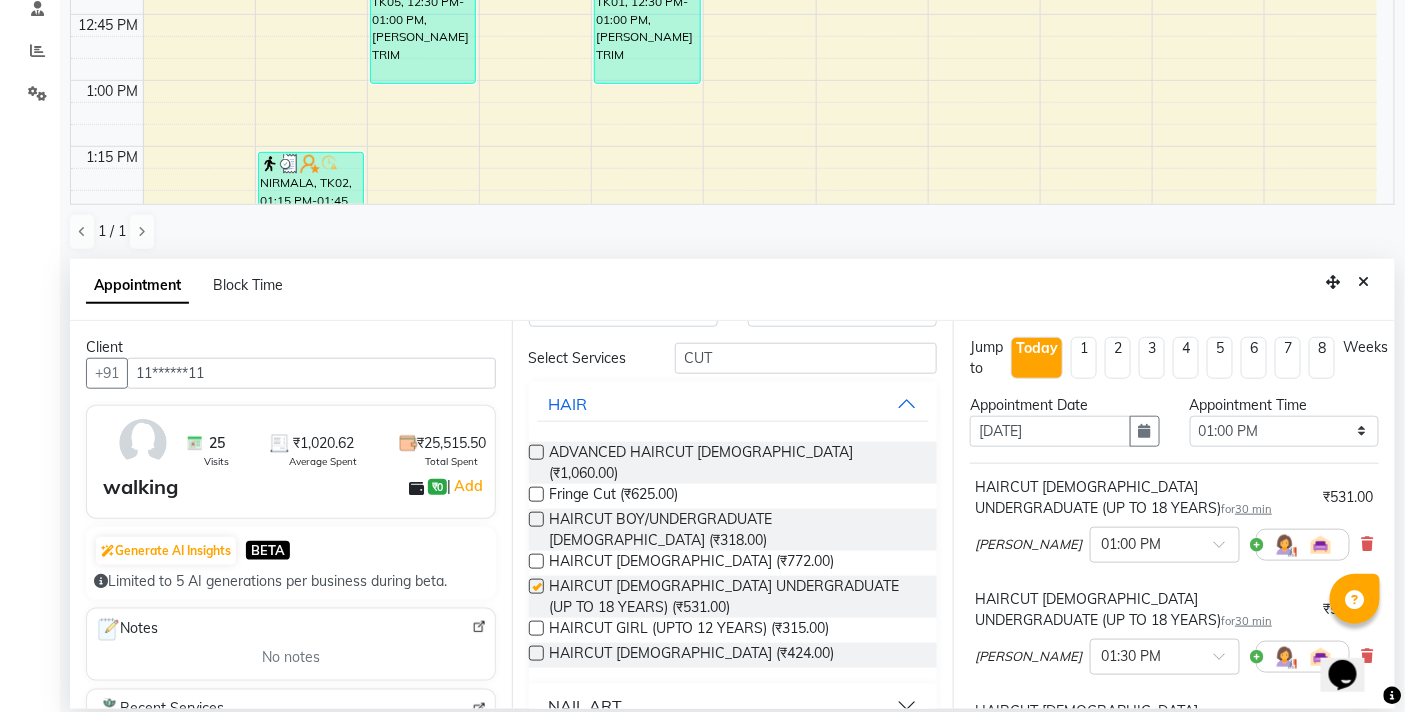 checkbox on "false" 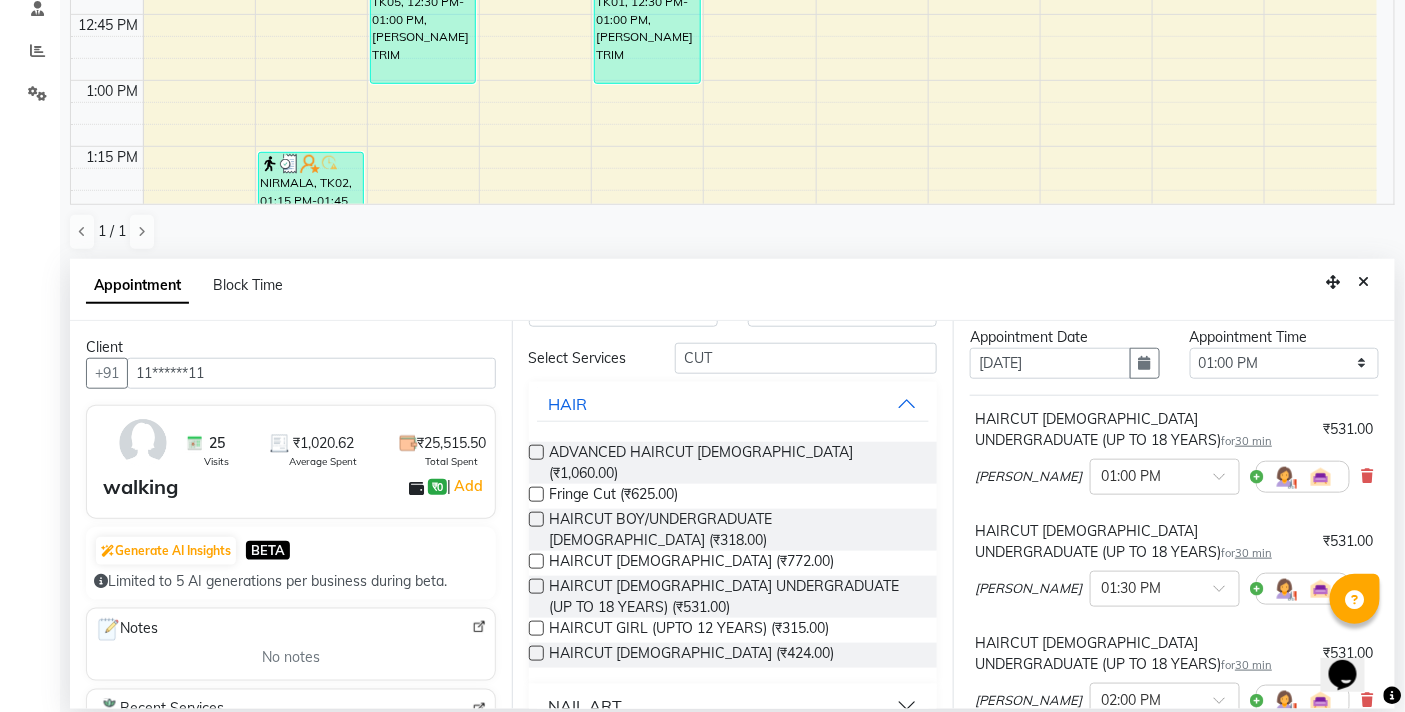 scroll, scrollTop: 406, scrollLeft: 0, axis: vertical 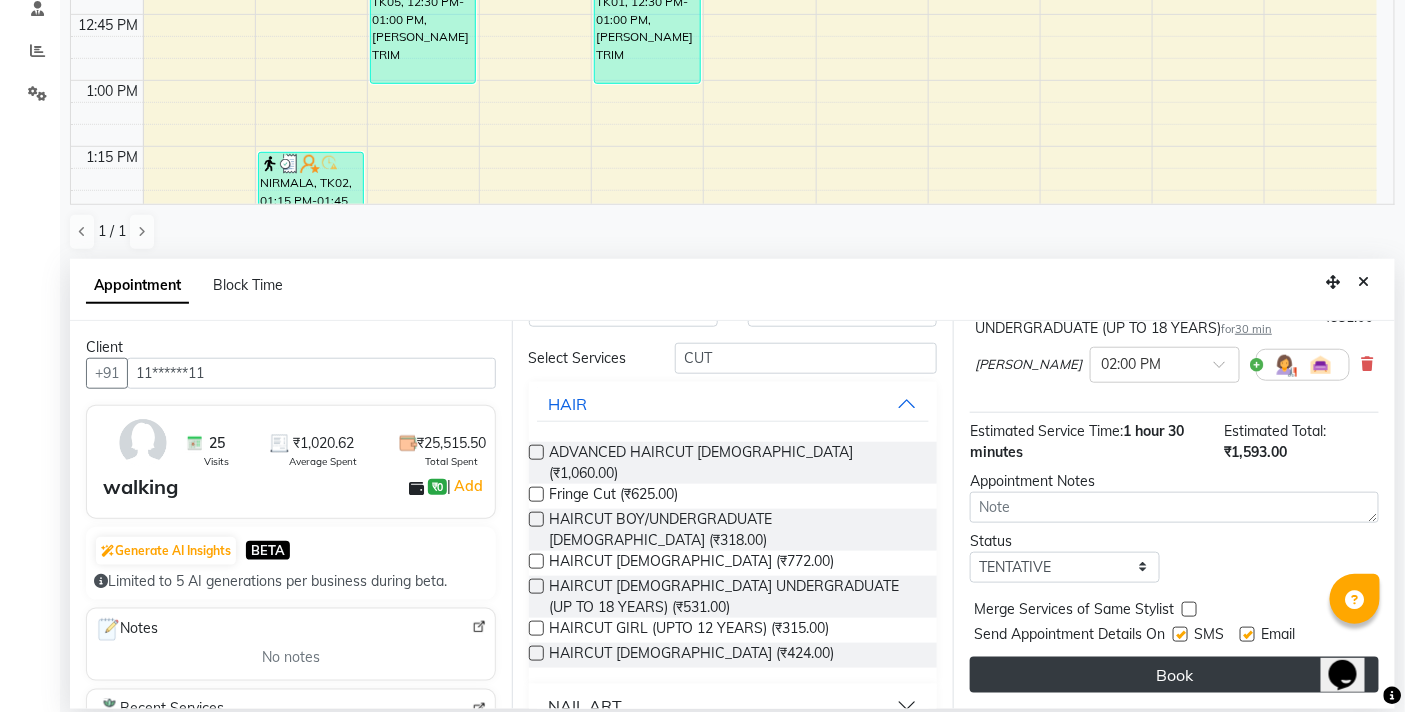 click on "Book" at bounding box center (1174, 675) 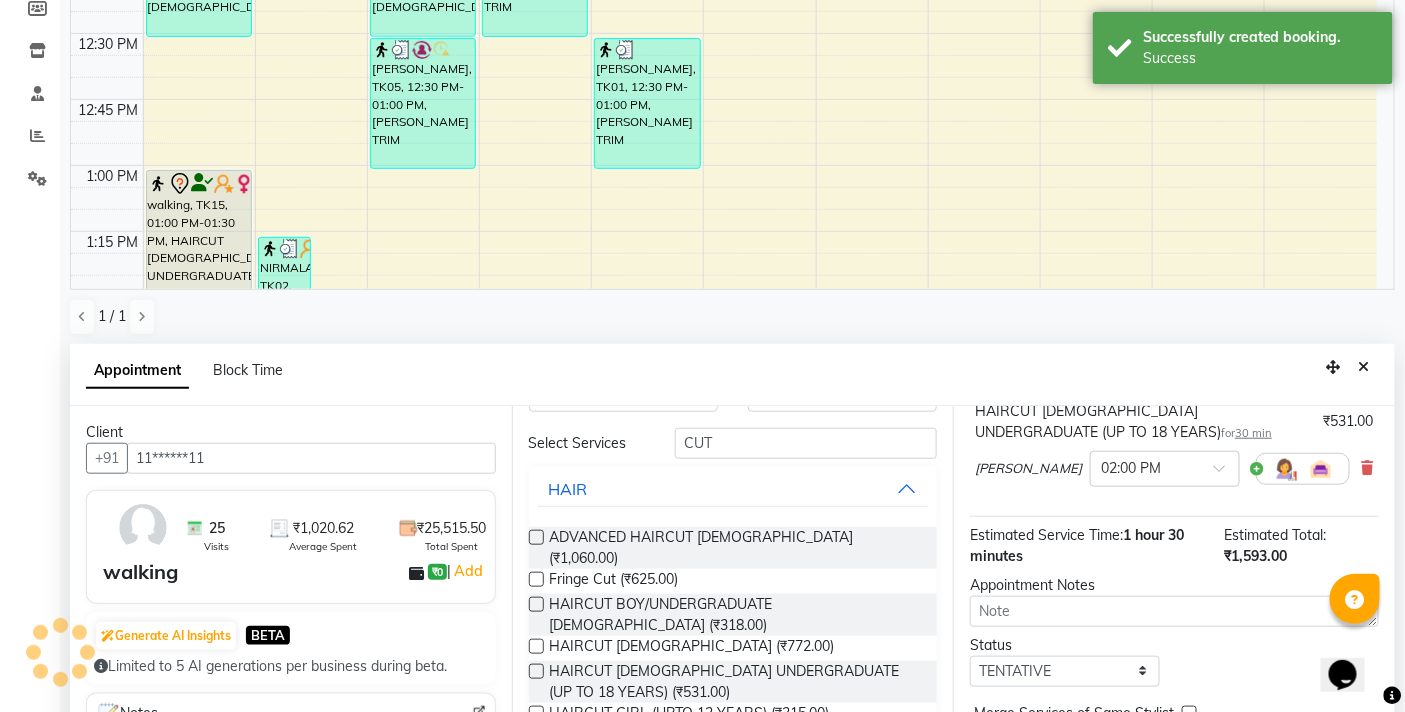 scroll, scrollTop: 0, scrollLeft: 0, axis: both 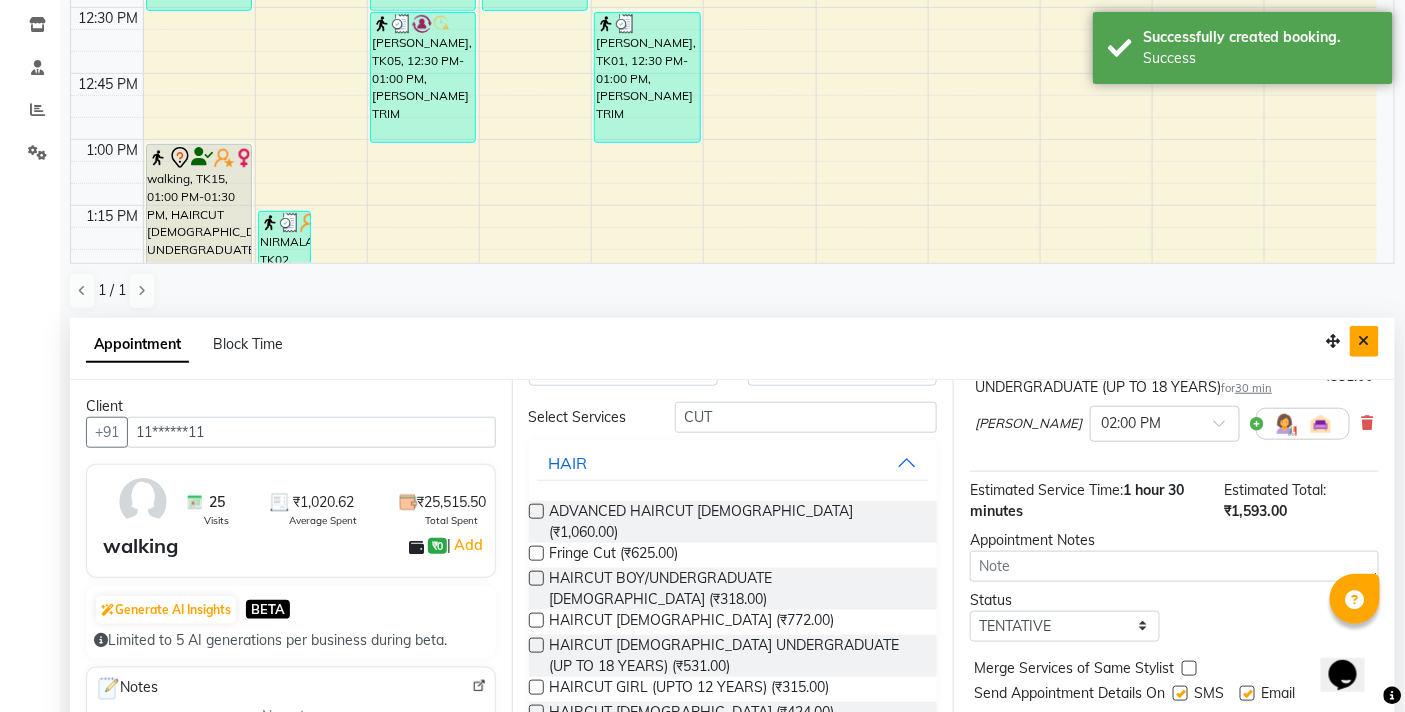 click at bounding box center [1364, 341] 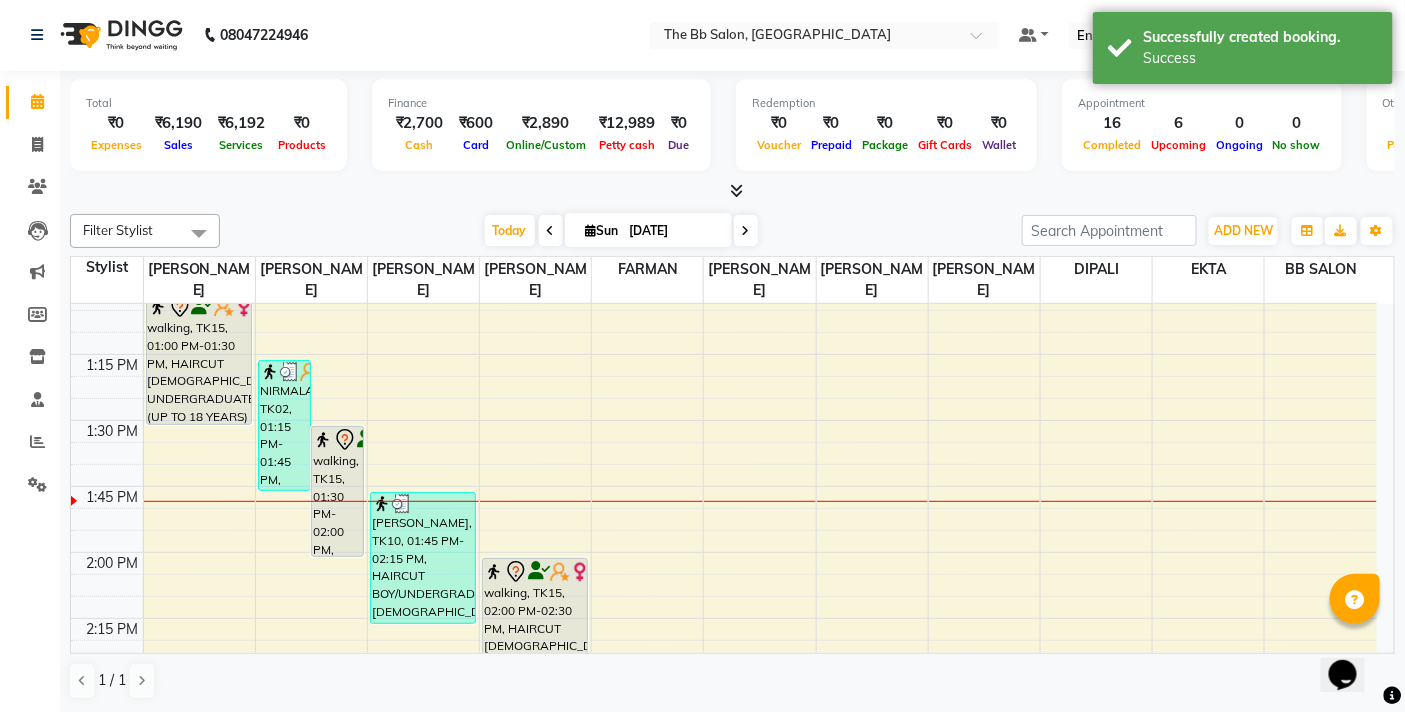scroll, scrollTop: 1000, scrollLeft: 0, axis: vertical 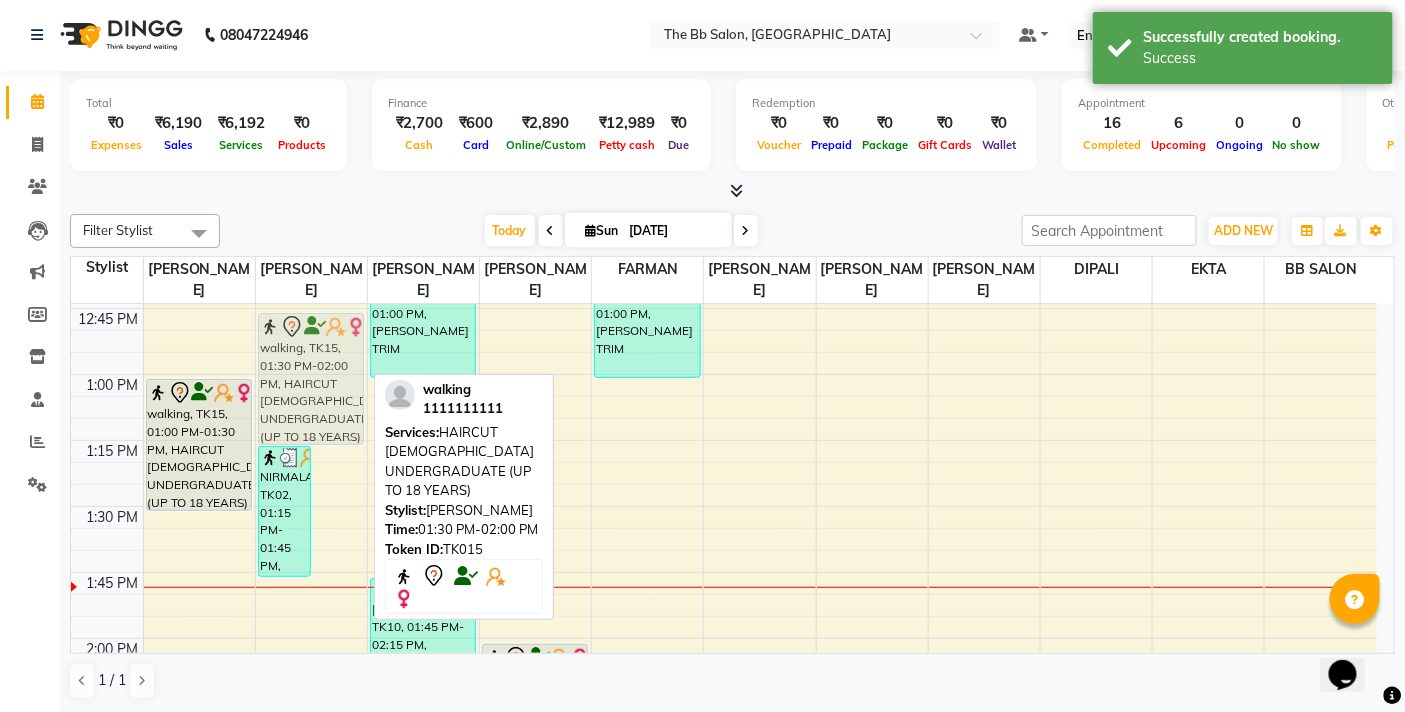 drag, startPoint x: 324, startPoint y: 535, endPoint x: 308, endPoint y: 335, distance: 200.63898 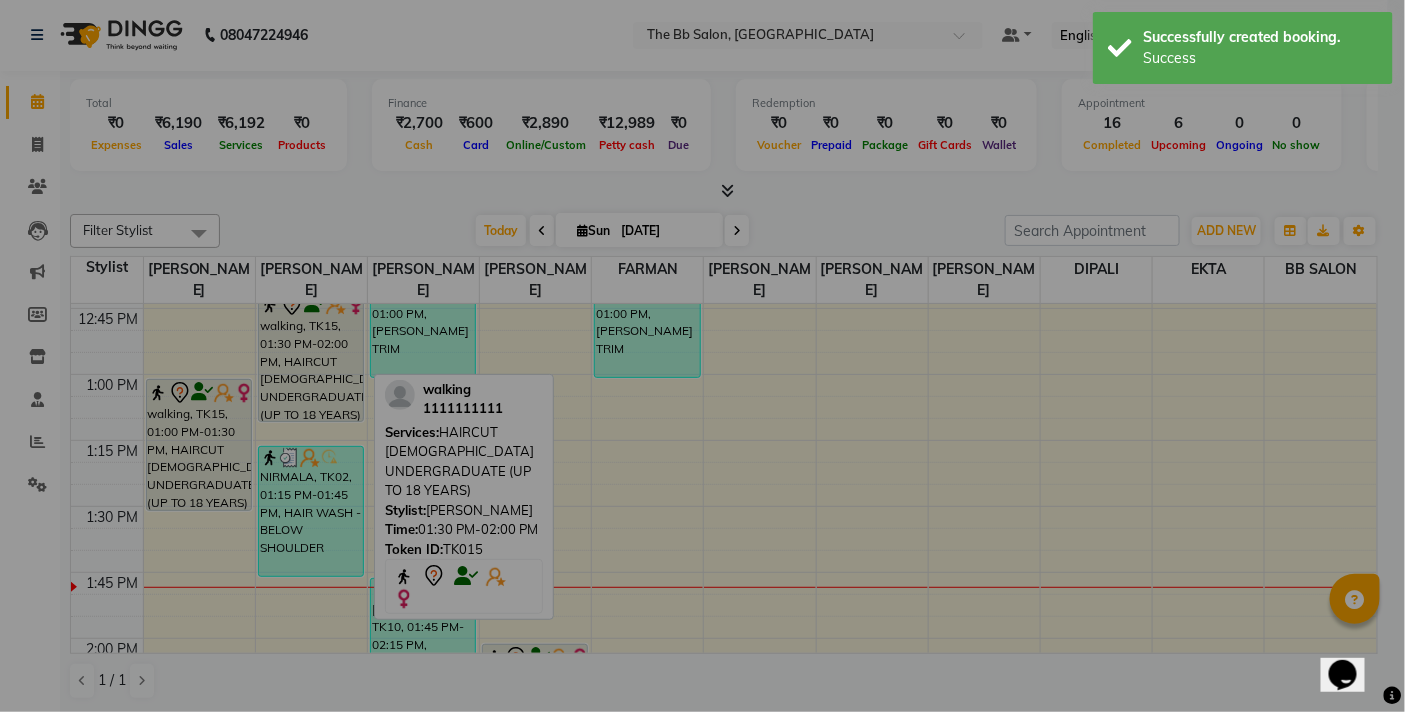 scroll, scrollTop: 983, scrollLeft: 0, axis: vertical 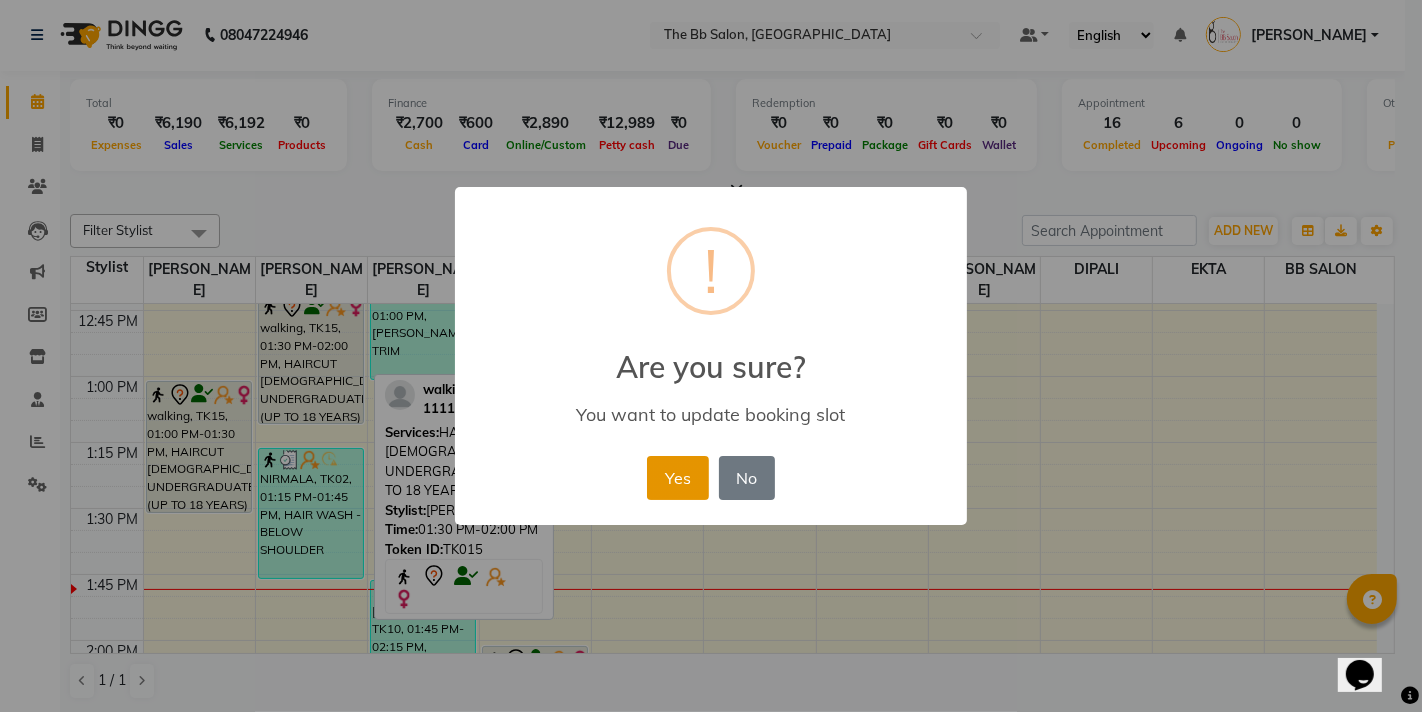 click on "Yes" at bounding box center (677, 478) 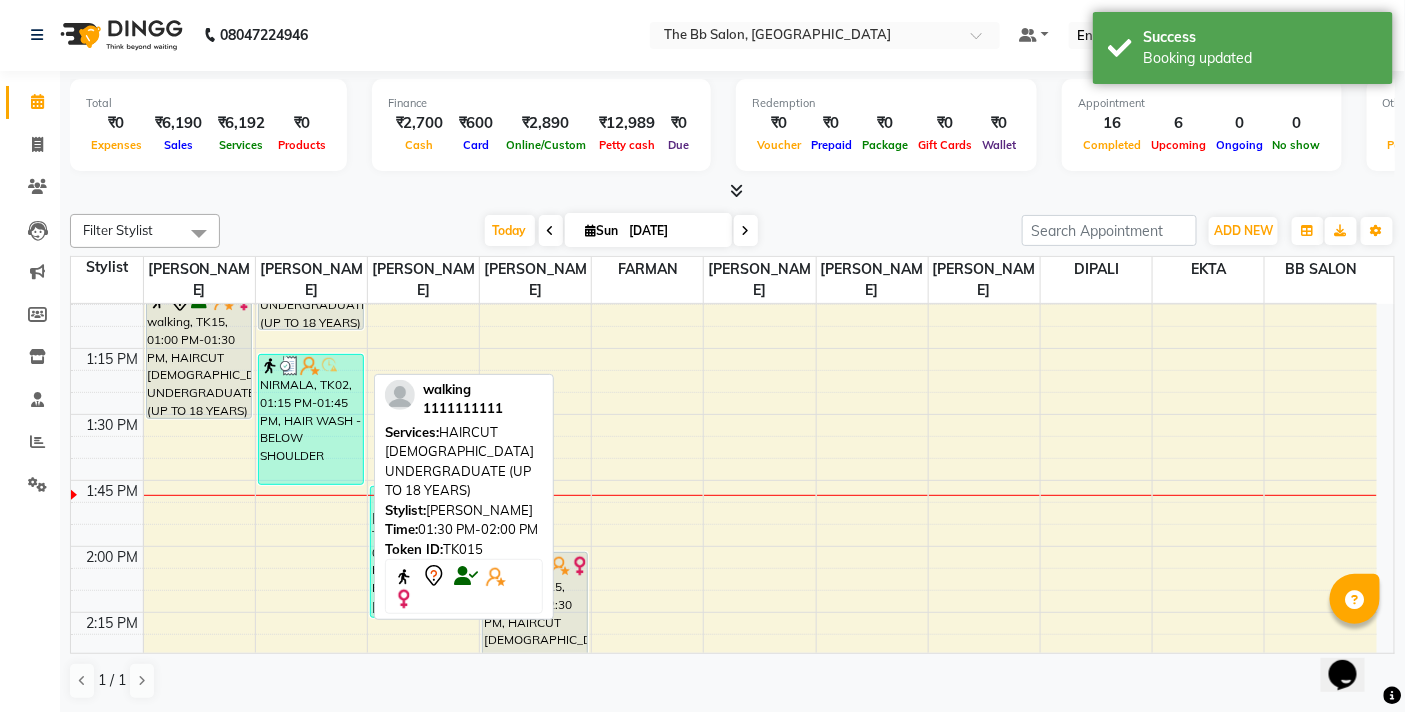 scroll, scrollTop: 1205, scrollLeft: 0, axis: vertical 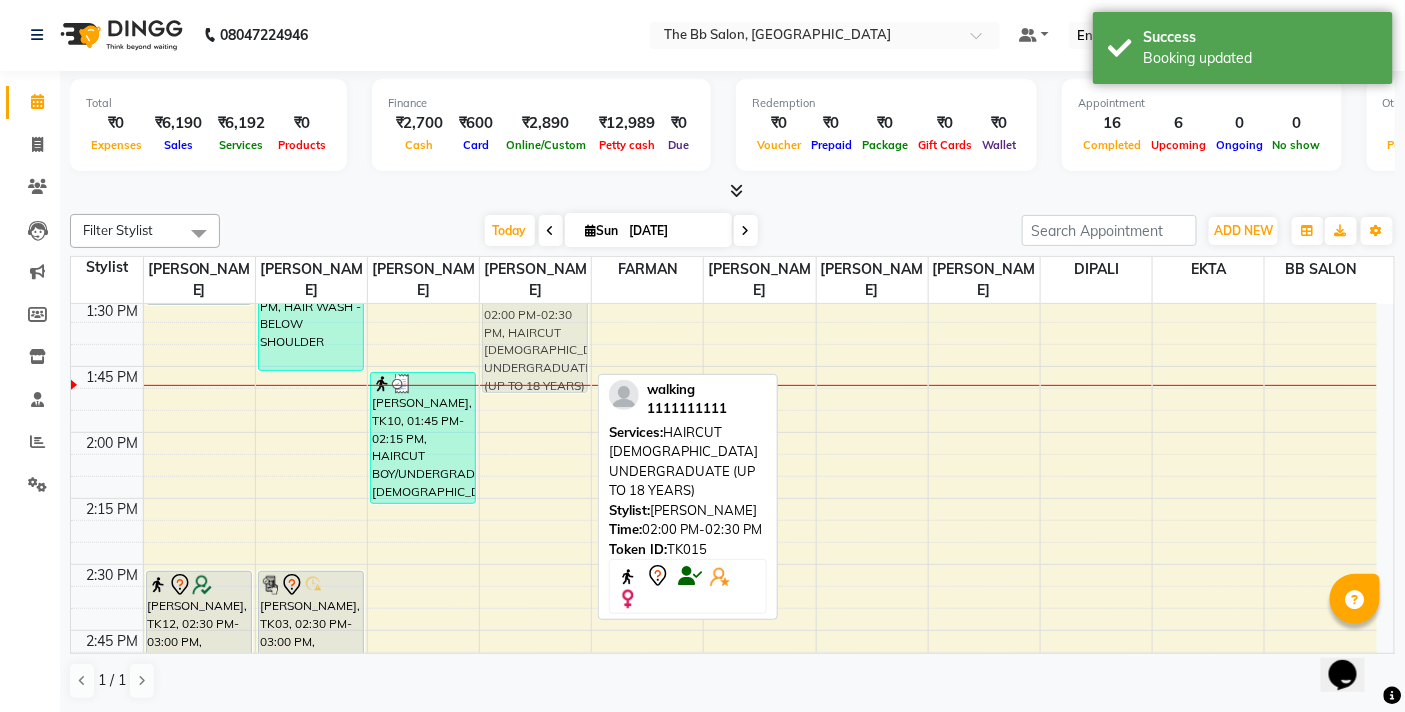 drag, startPoint x: 542, startPoint y: 500, endPoint x: 550, endPoint y: 338, distance: 162.19742 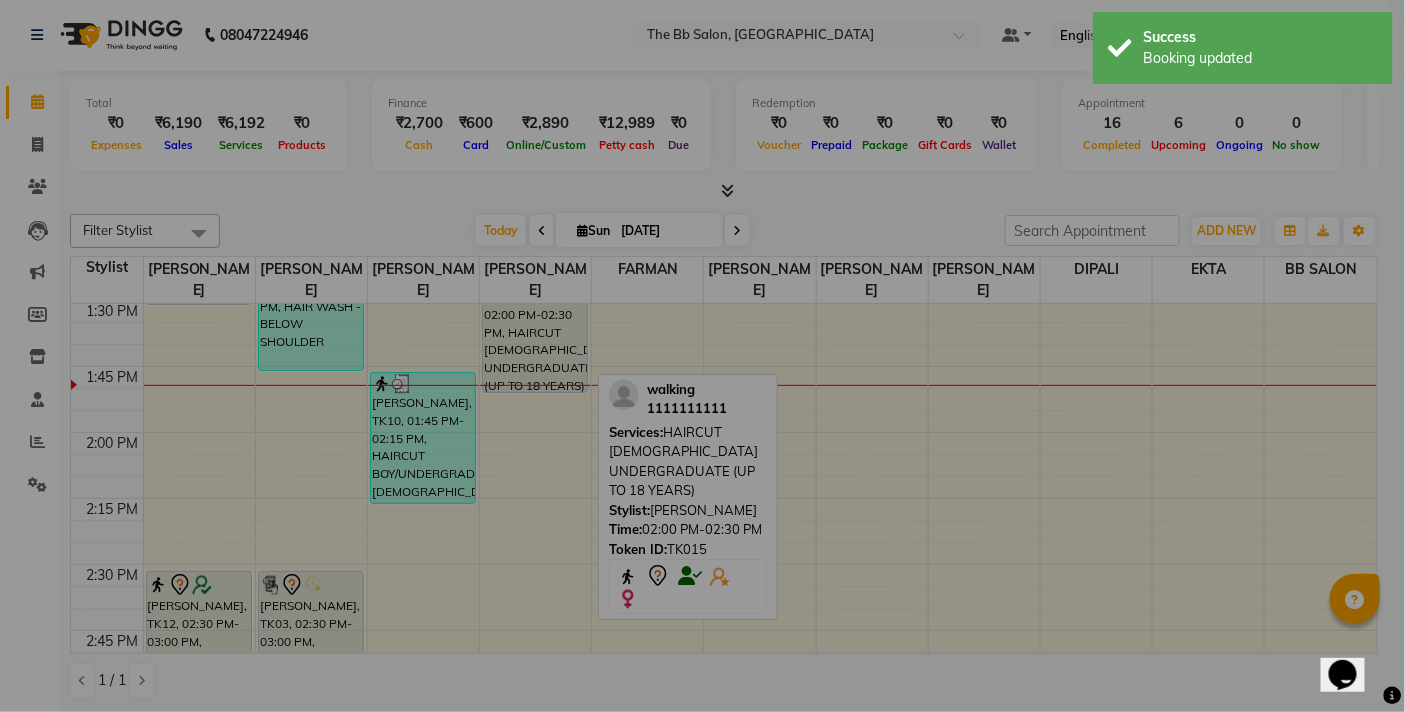 scroll, scrollTop: 1190, scrollLeft: 0, axis: vertical 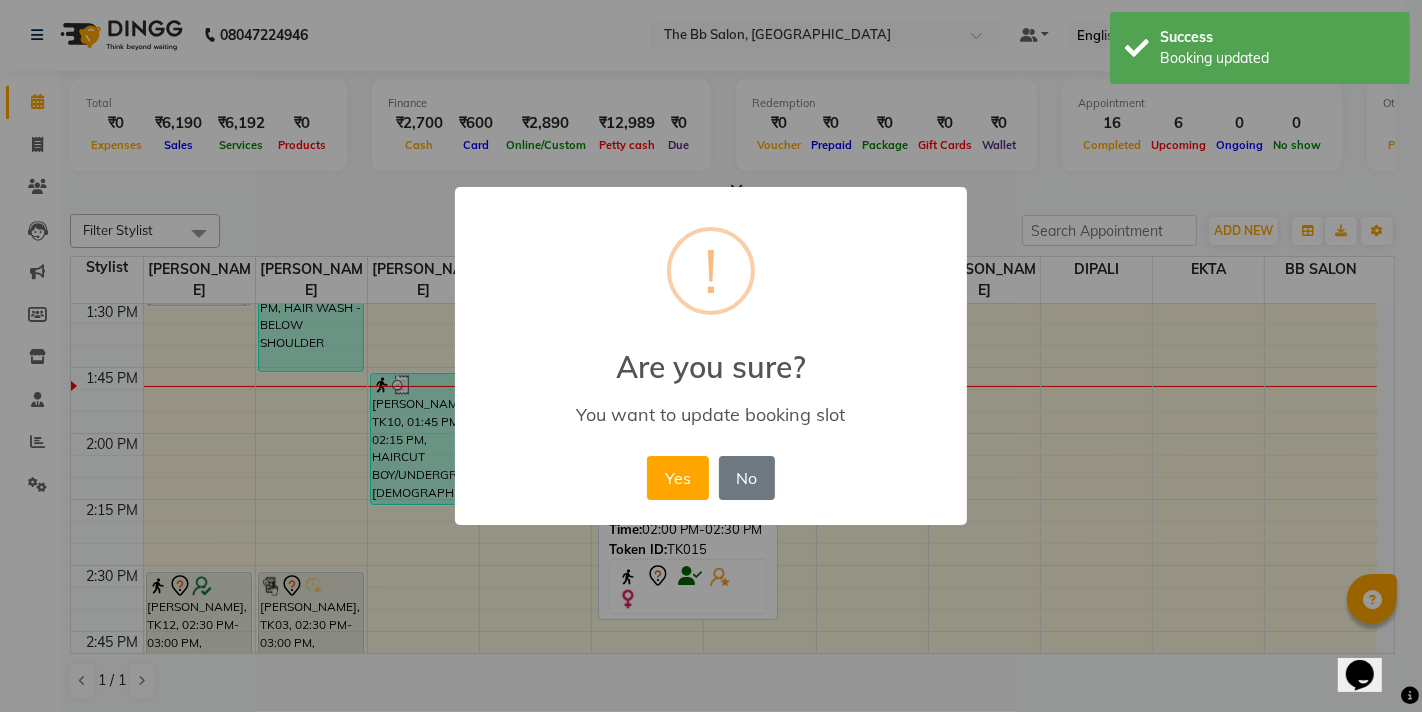 click on "Are you sure?" at bounding box center (711, 355) 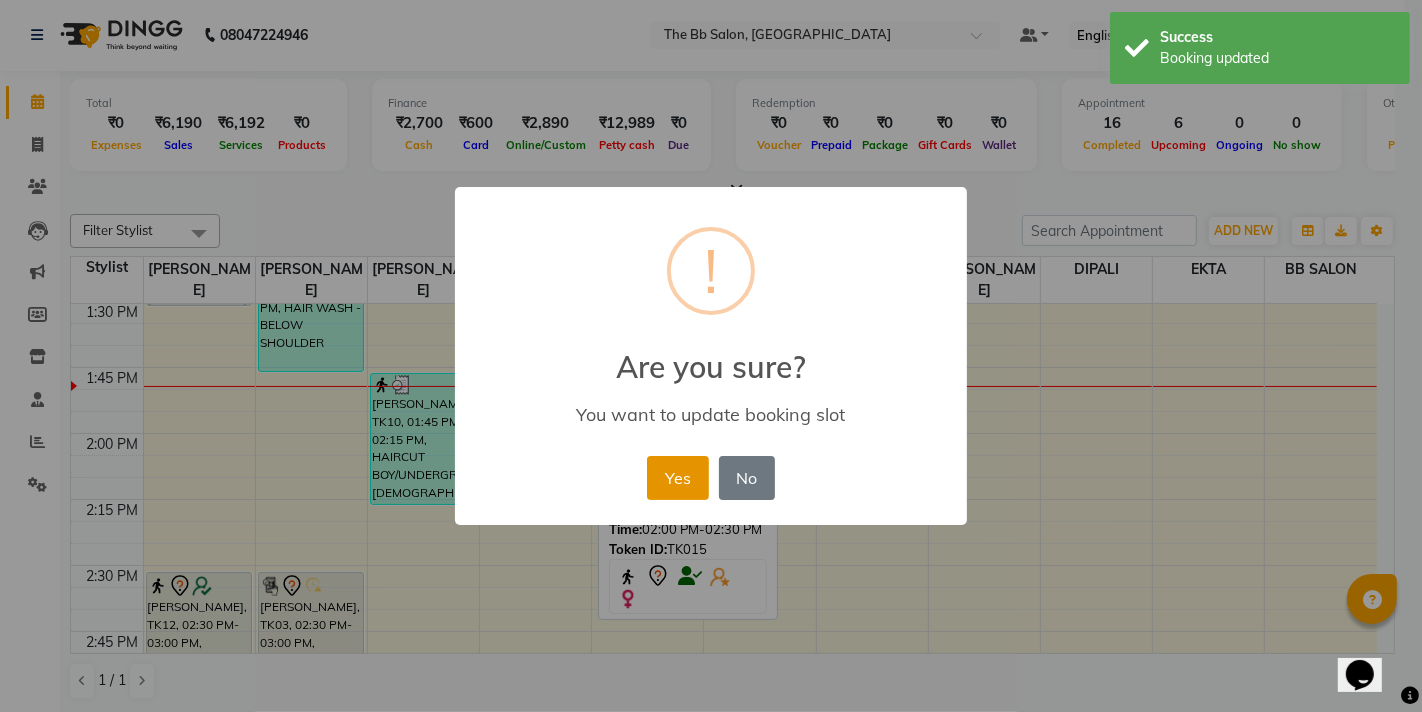 click on "Yes" at bounding box center [677, 478] 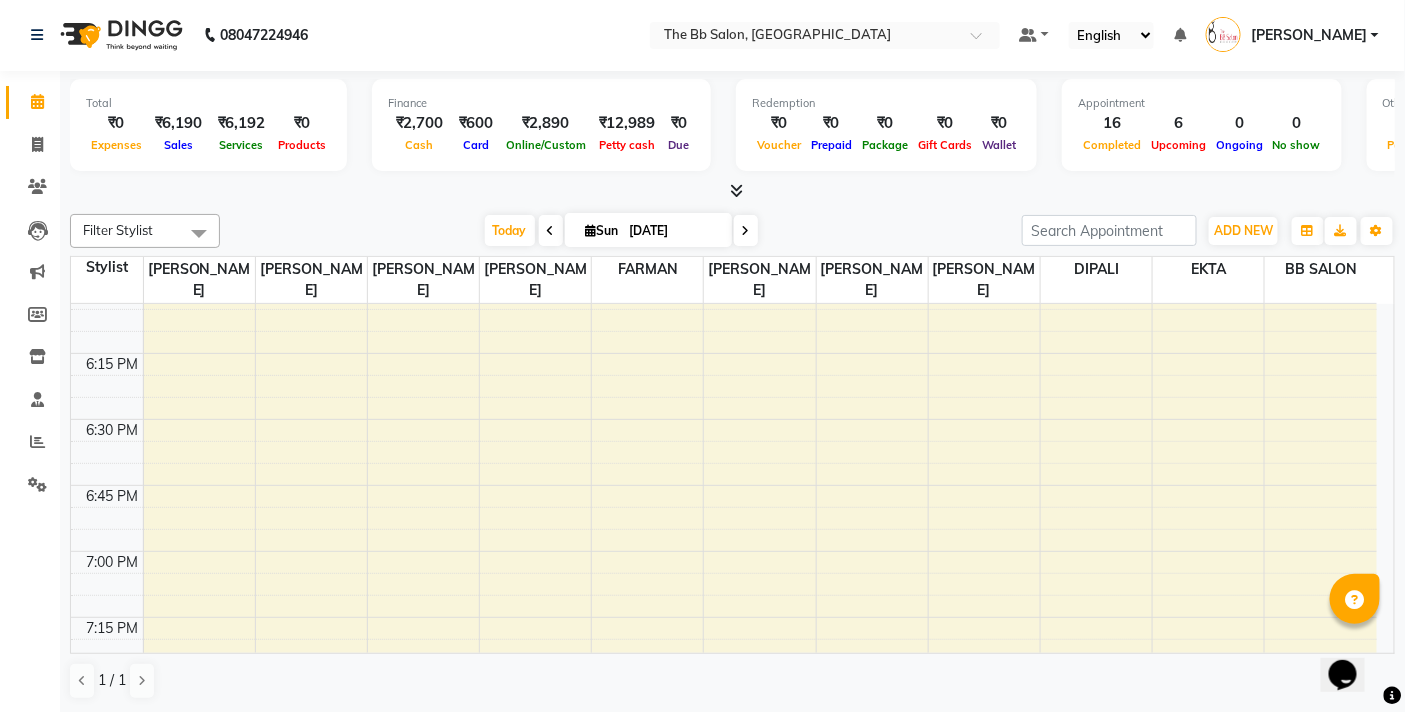 scroll, scrollTop: 2412, scrollLeft: 0, axis: vertical 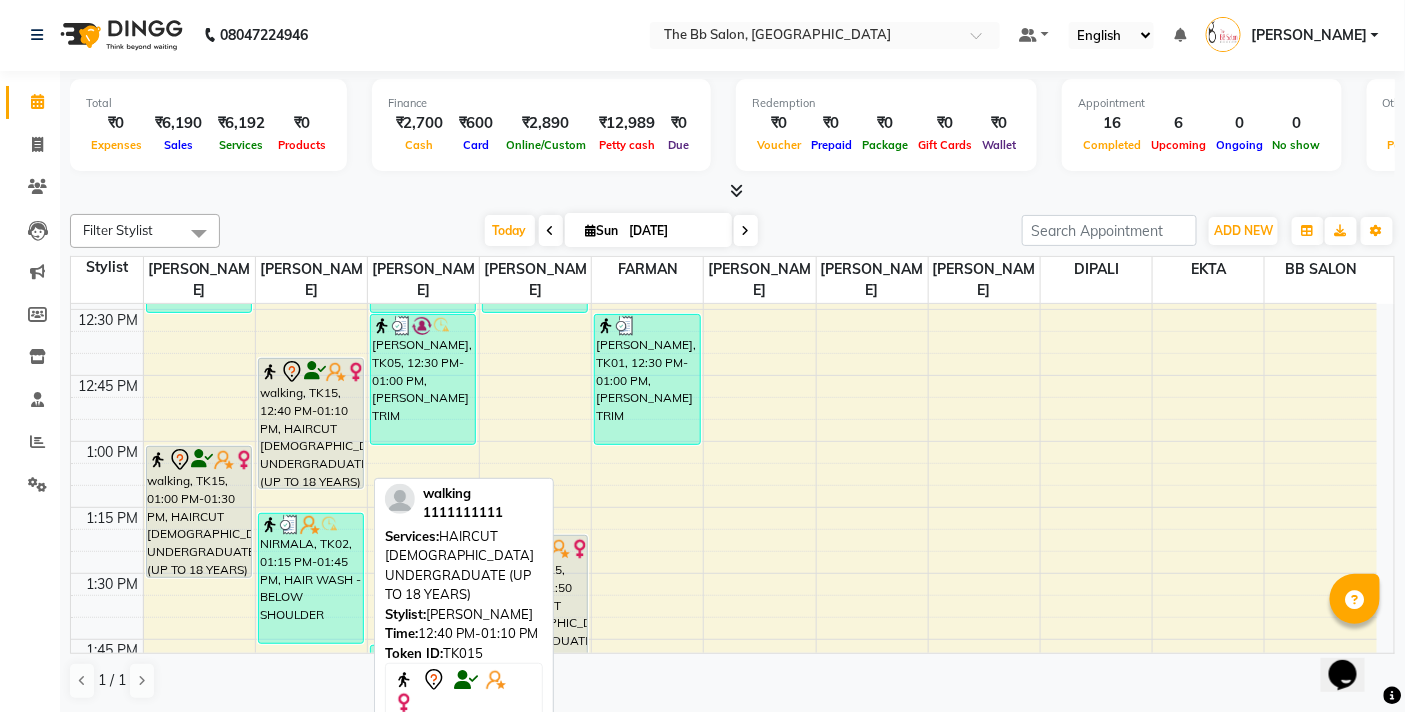 click on "walking, TK15, 12:40 PM-01:10 PM, HAIRCUT FEMALE UNDERGRADUATE (UP TO 18 YEARS)" at bounding box center [311, 423] 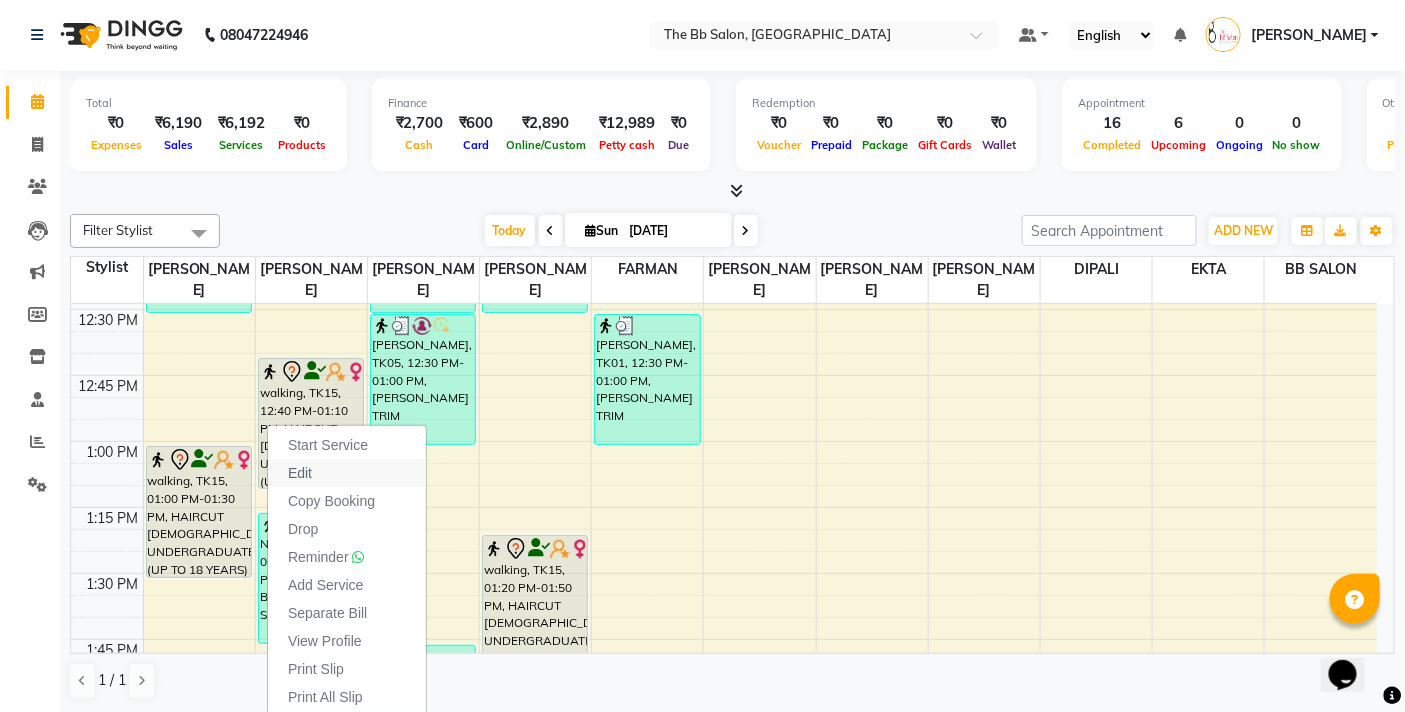 click on "Edit" at bounding box center [347, 473] 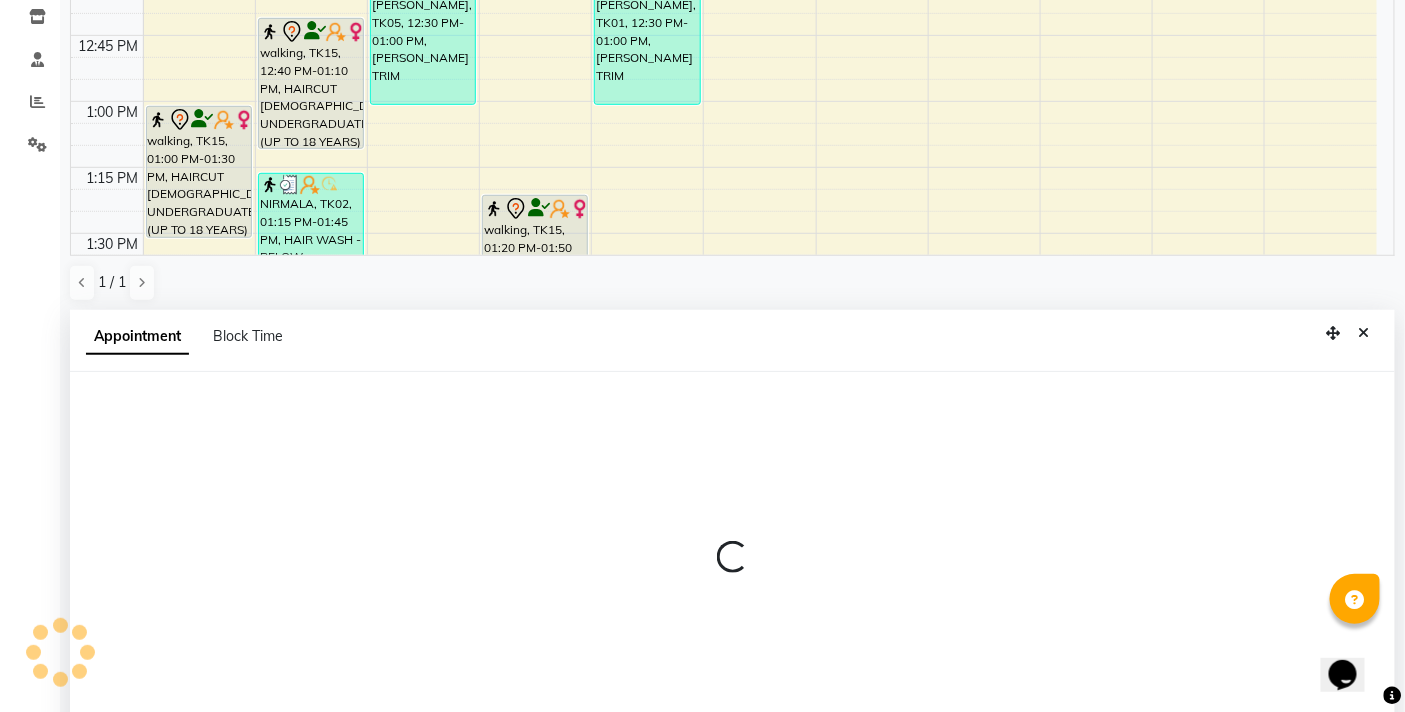 select on "tentative" 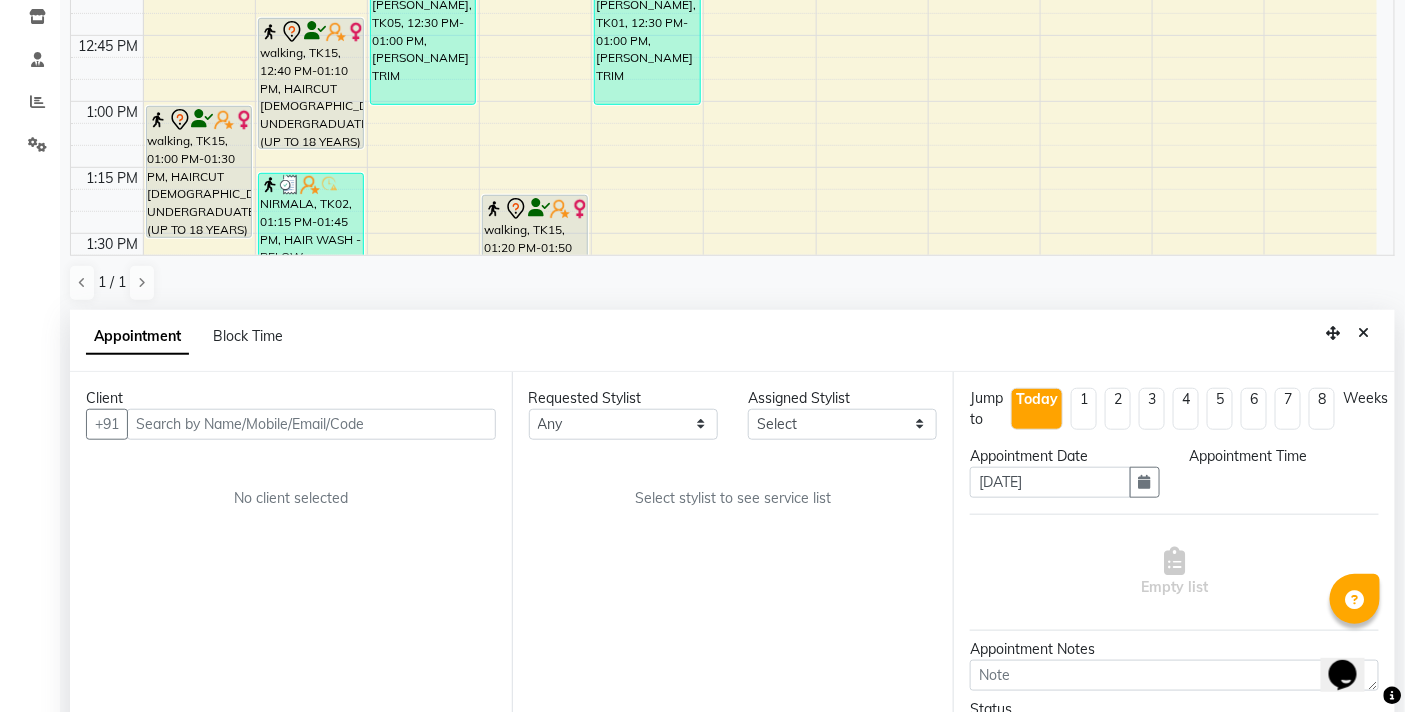 scroll, scrollTop: 392, scrollLeft: 0, axis: vertical 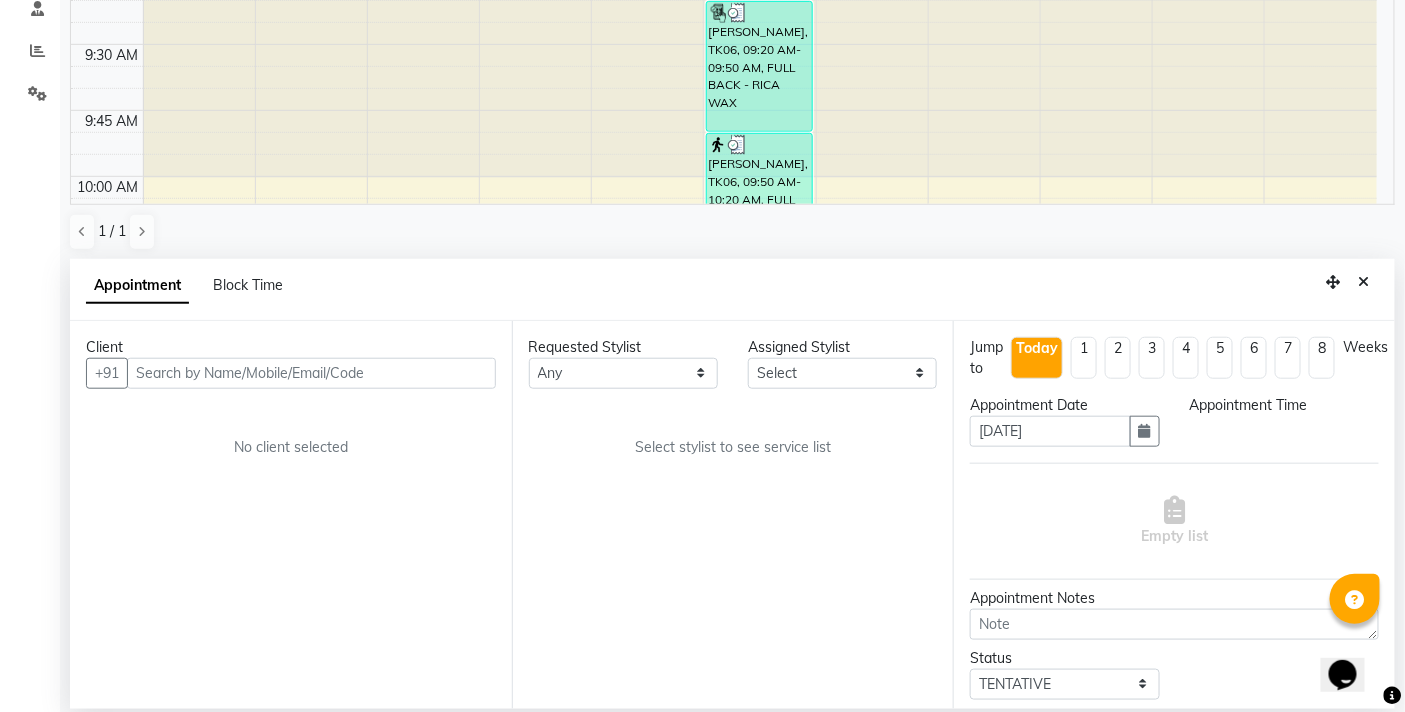 select on "84071" 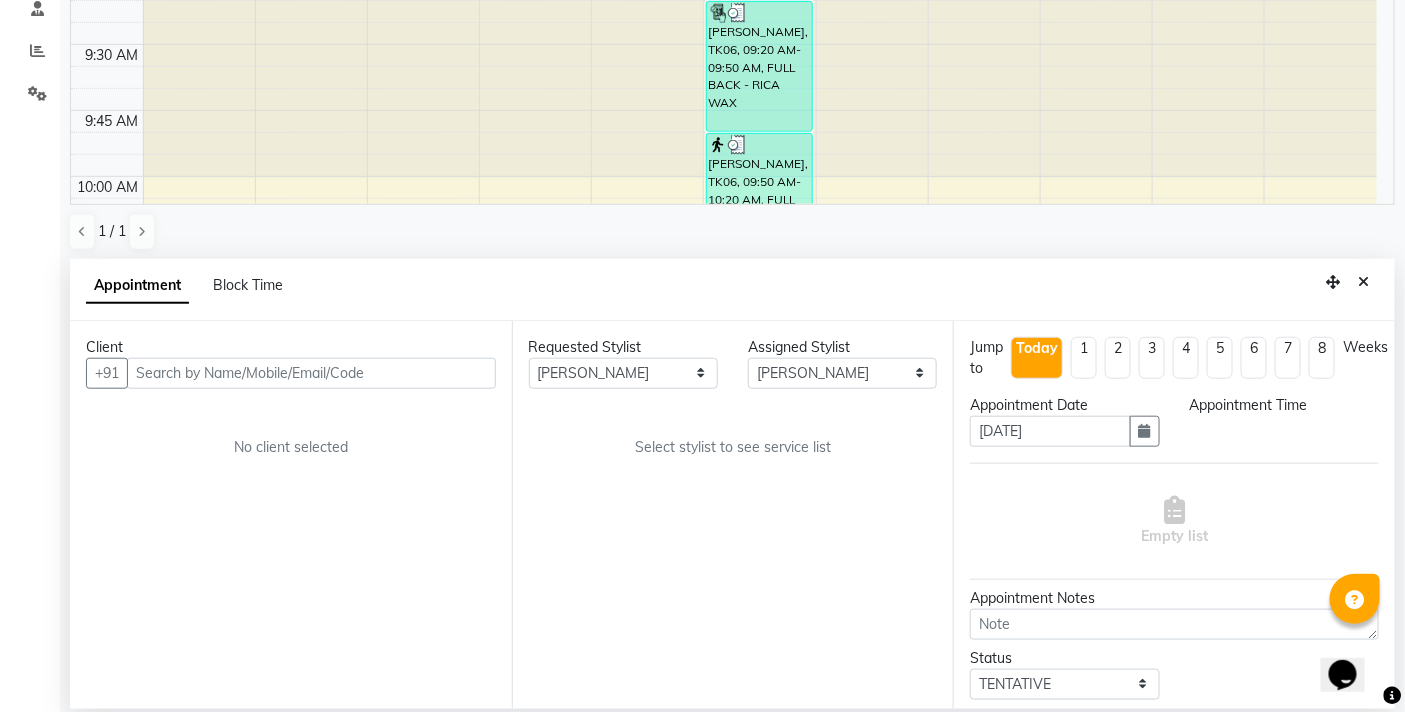 select on "760" 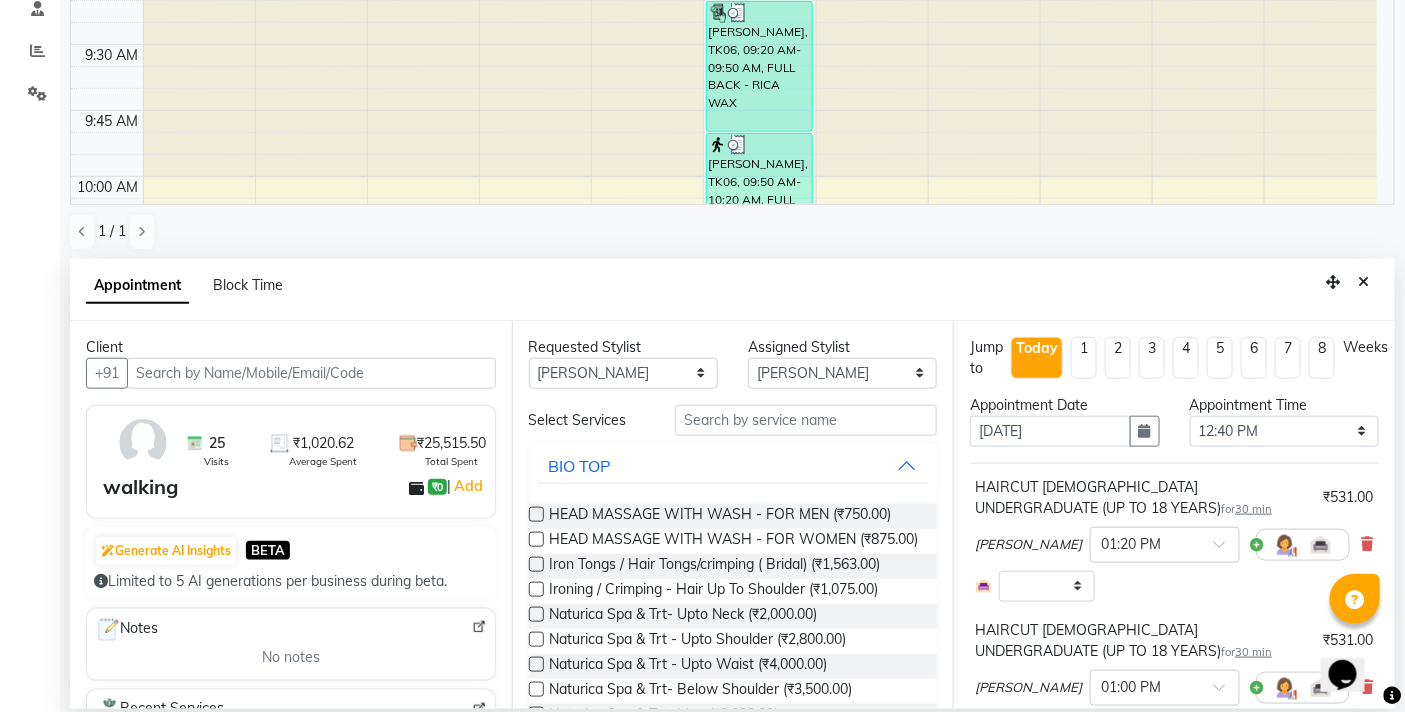 scroll, scrollTop: 1326, scrollLeft: 0, axis: vertical 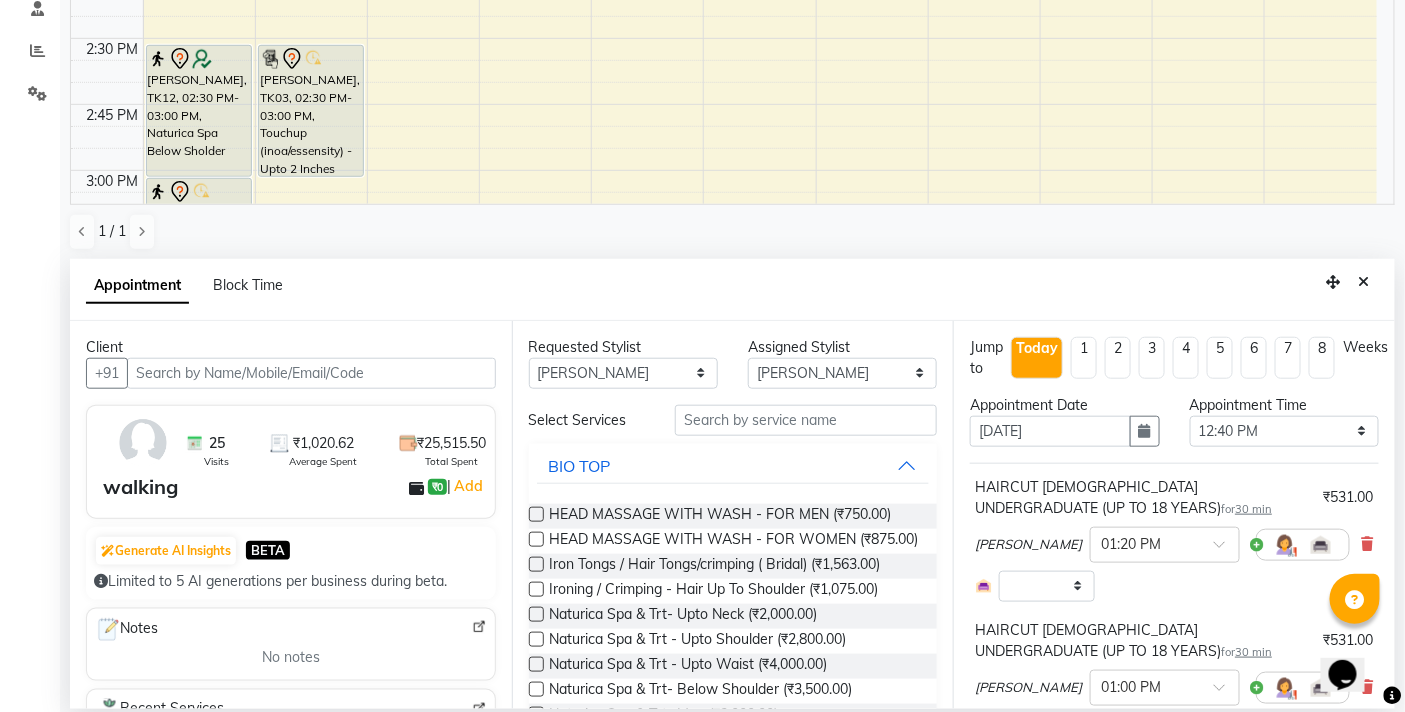 select on "3065" 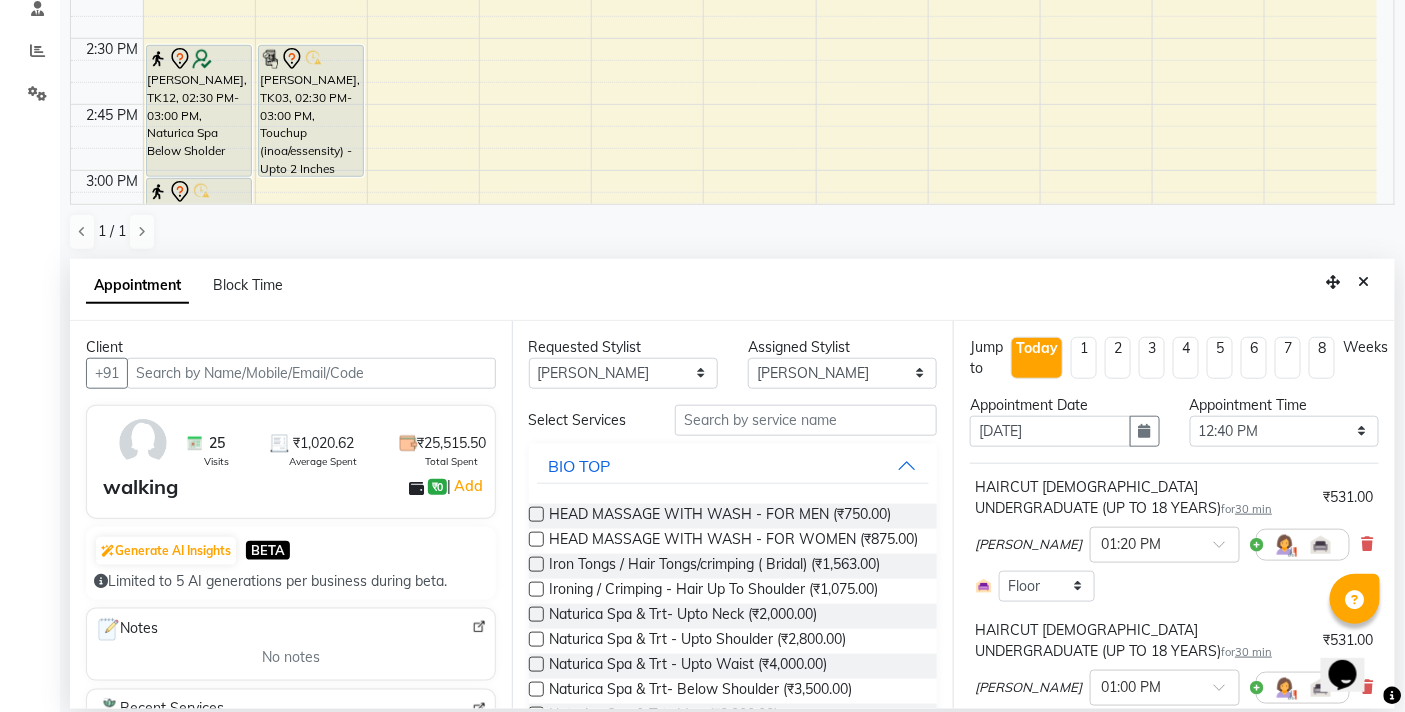 click at bounding box center [311, 373] 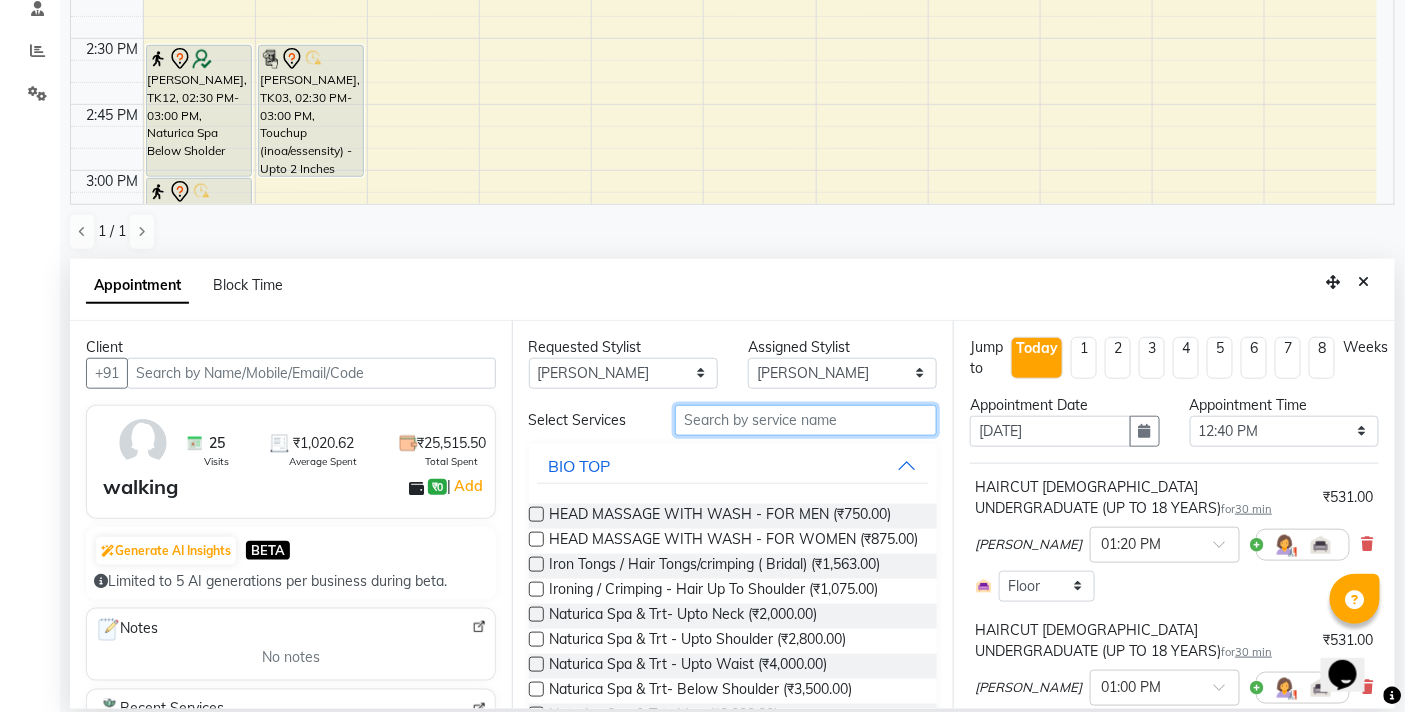 click at bounding box center [806, 420] 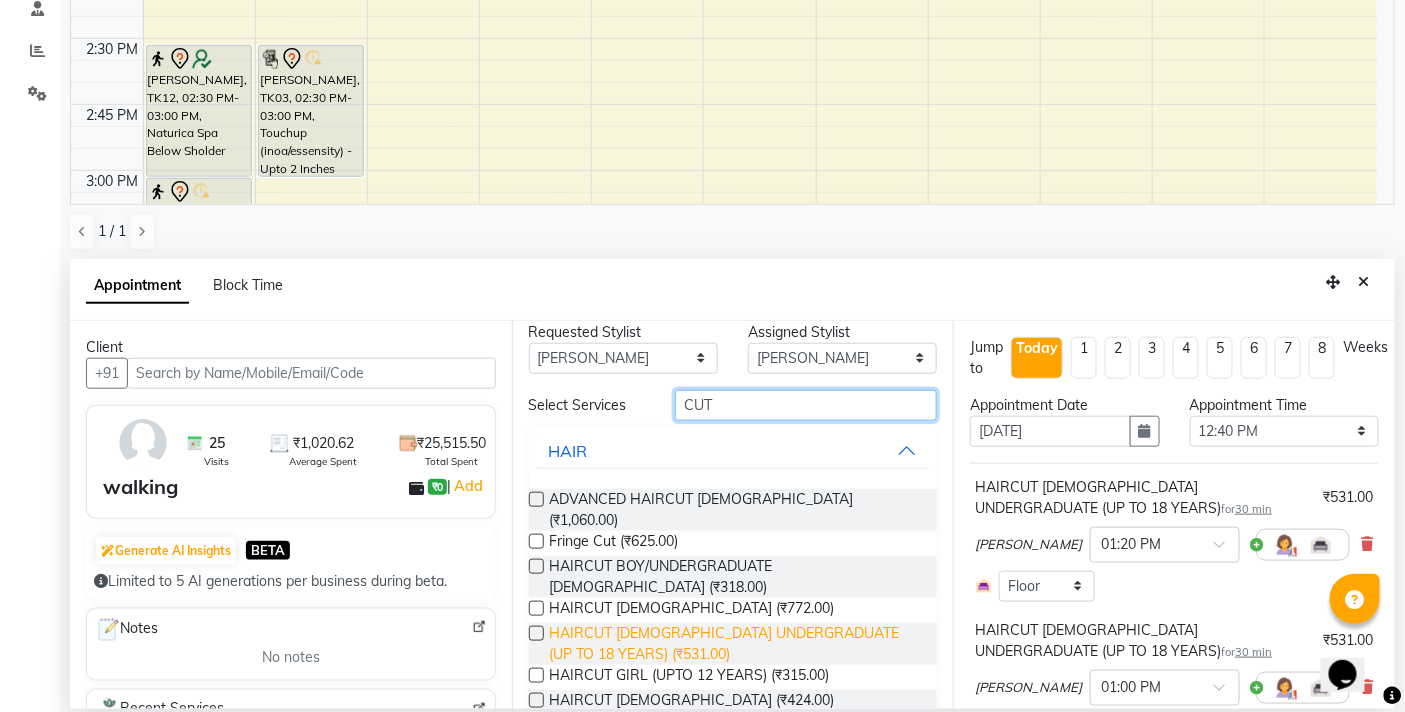 scroll, scrollTop: 62, scrollLeft: 0, axis: vertical 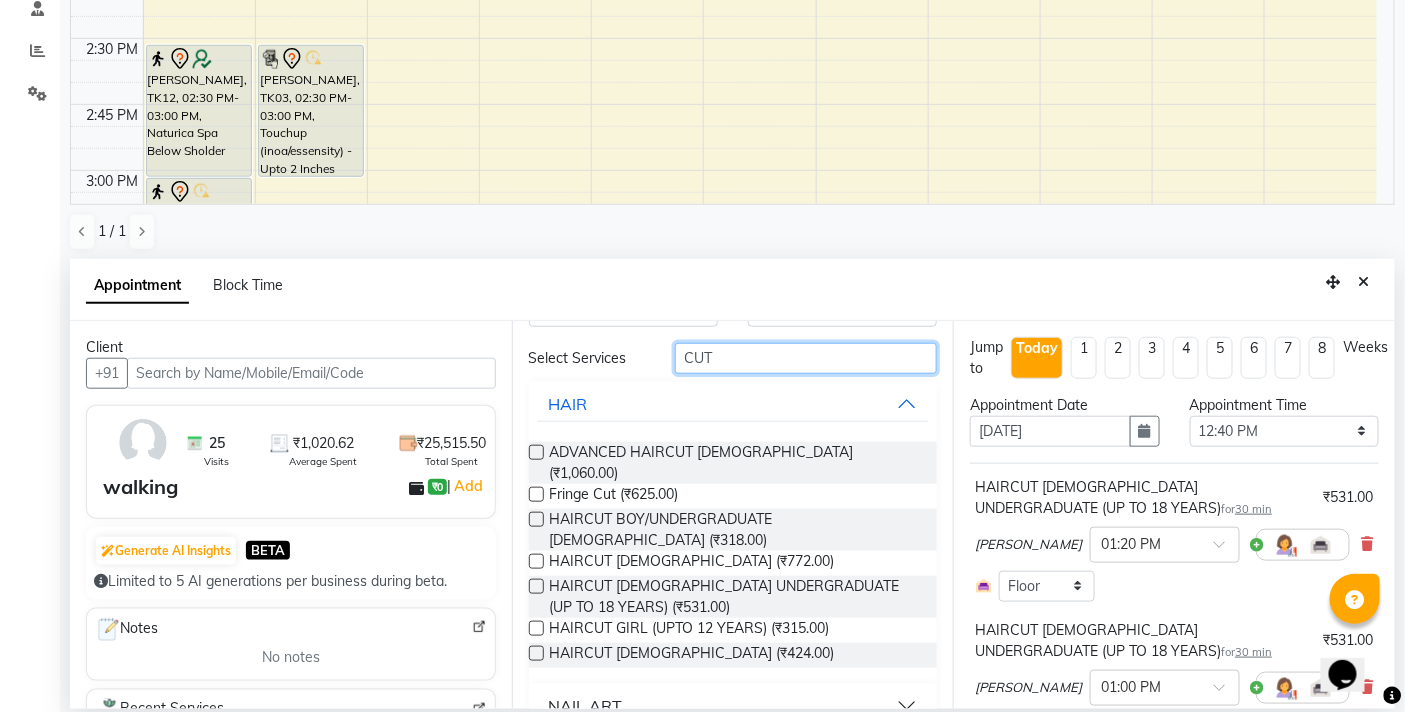 type on "CUT" 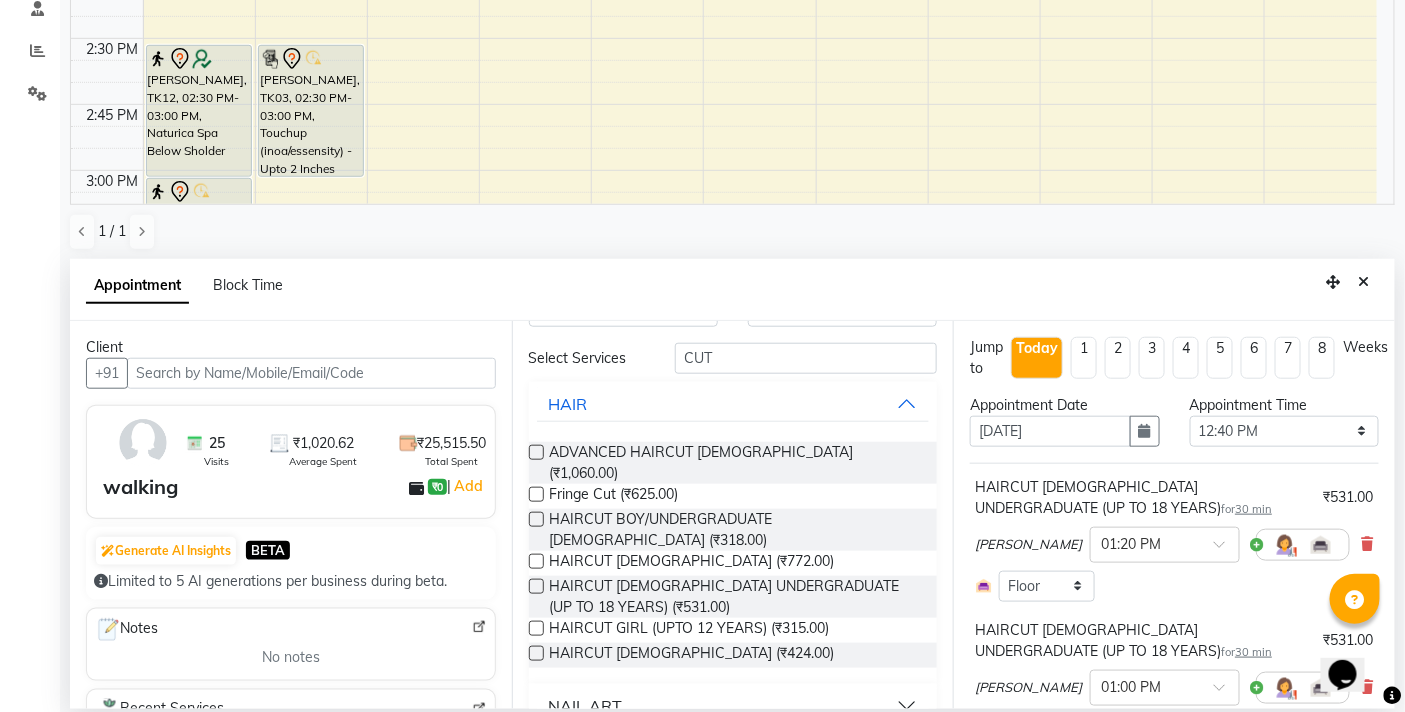 click on "NAIL ART" at bounding box center (733, 706) 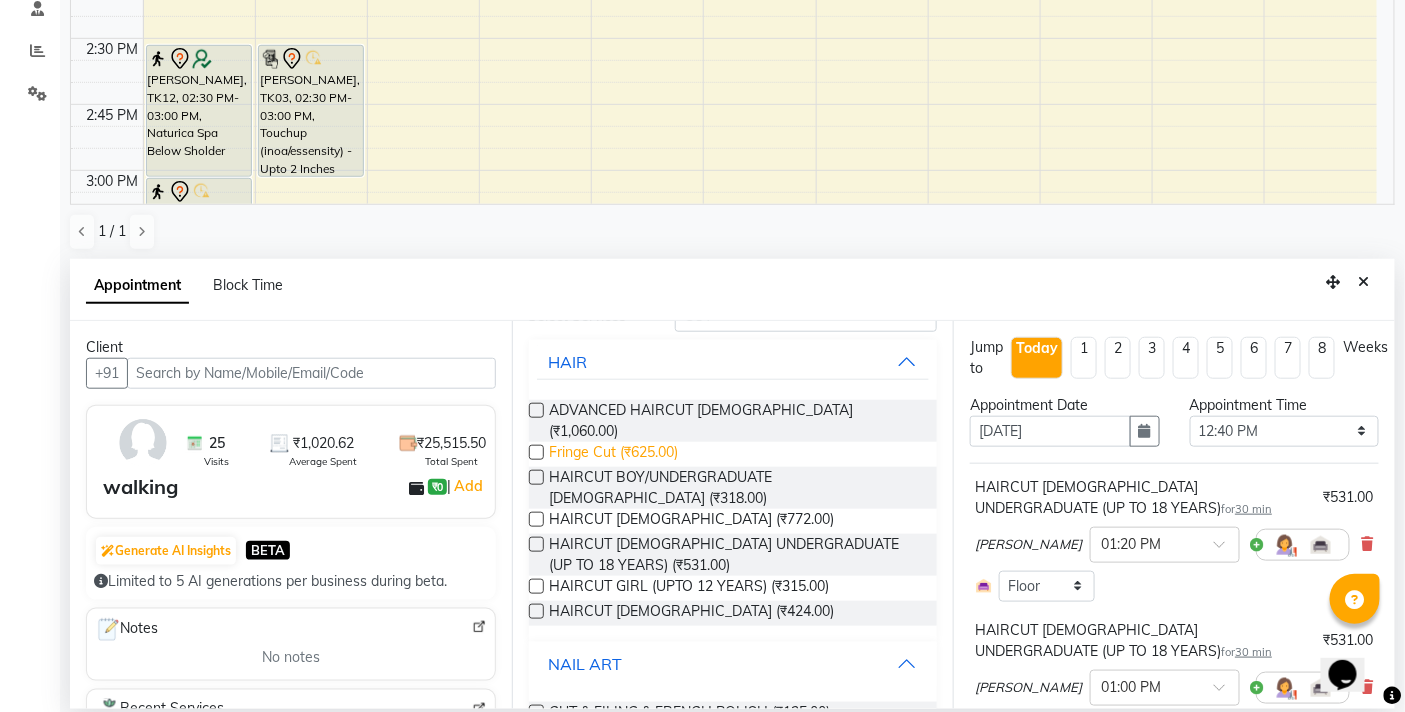 scroll, scrollTop: 0, scrollLeft: 0, axis: both 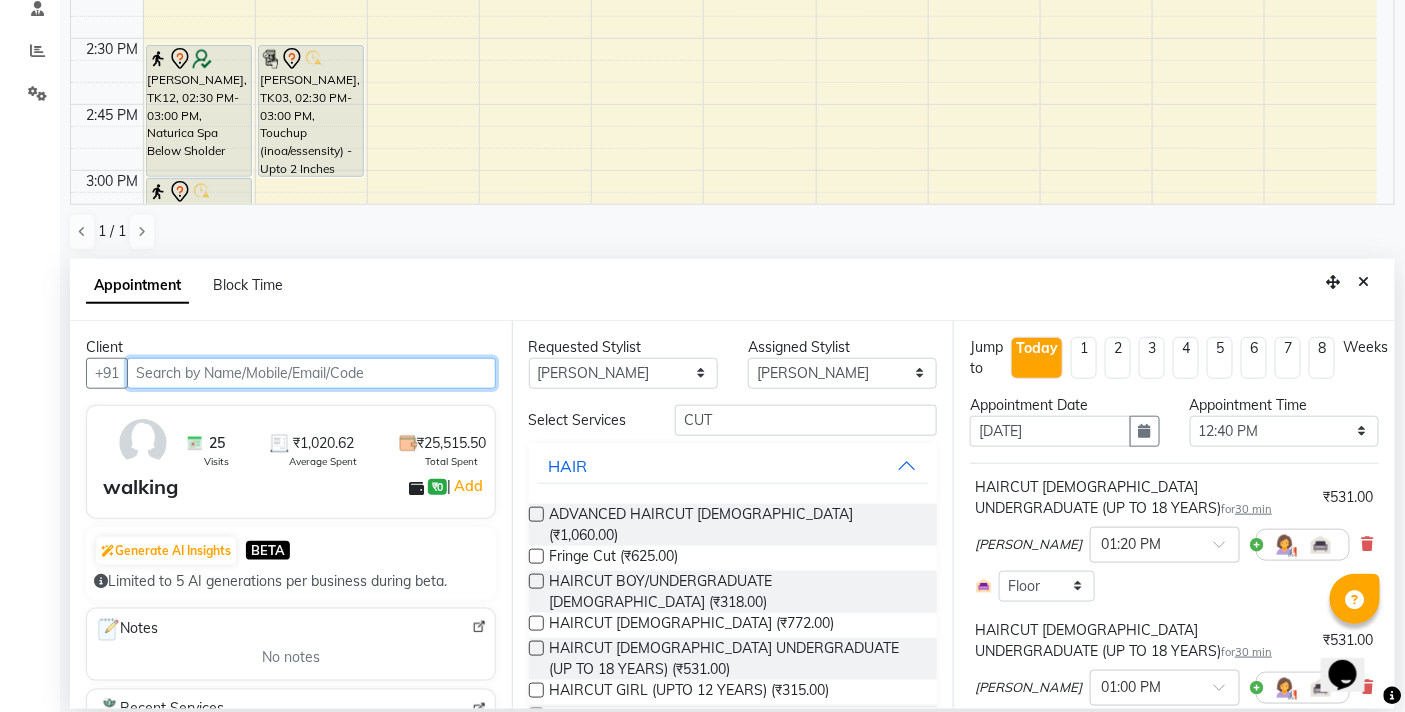click at bounding box center (311, 373) 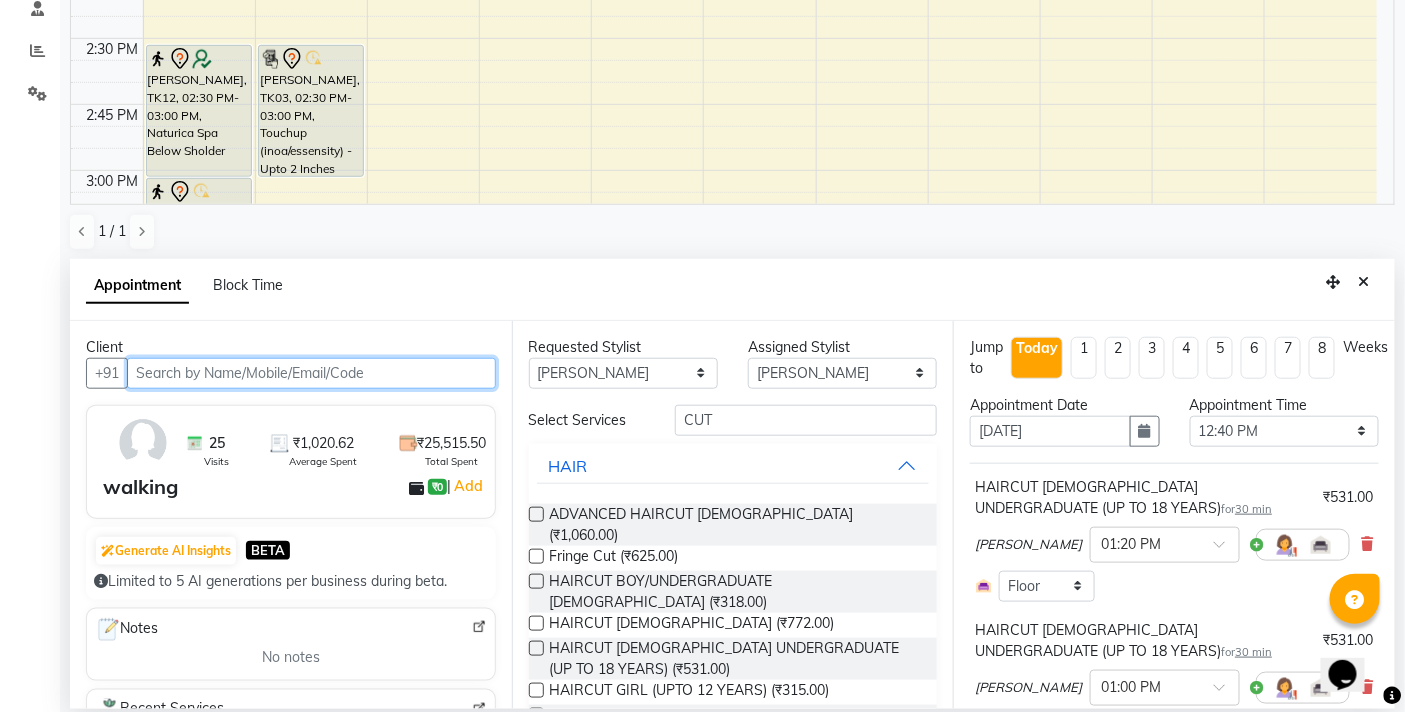 click at bounding box center (311, 373) 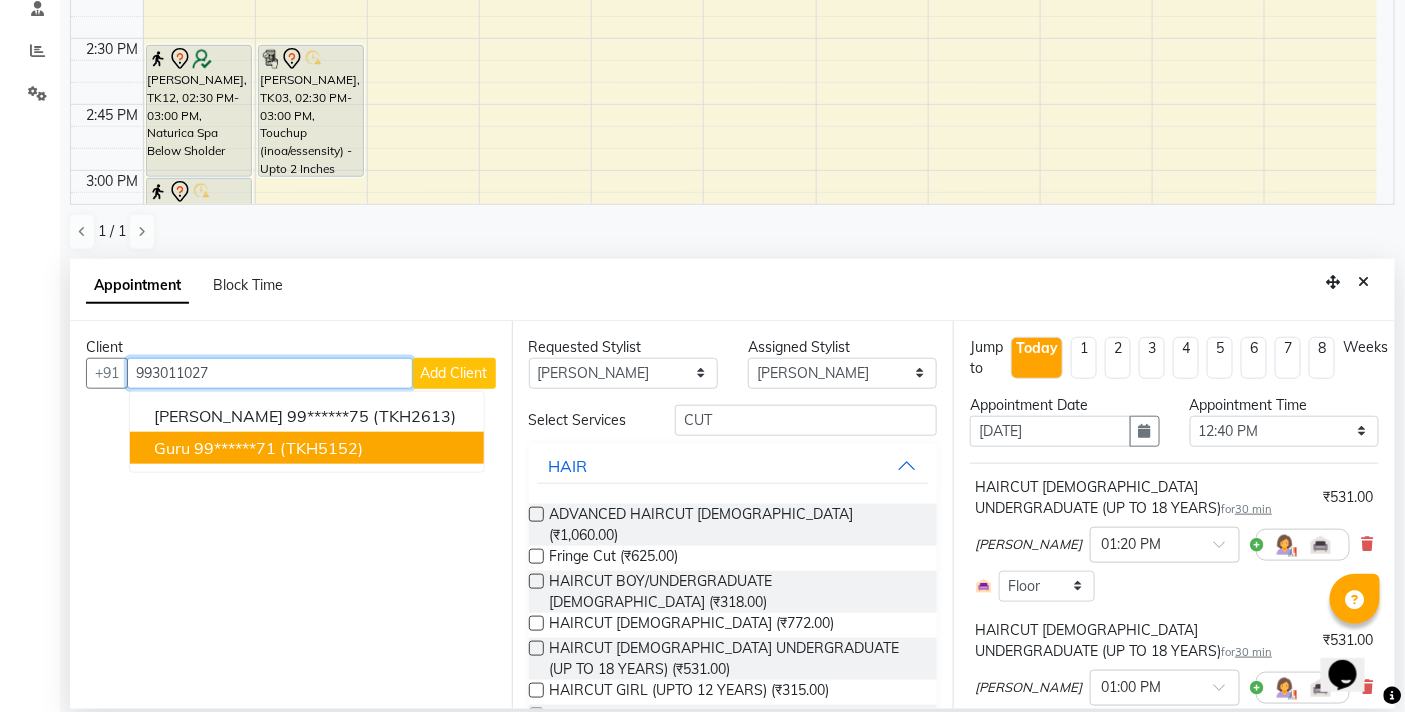 click on "99******71" at bounding box center [235, 448] 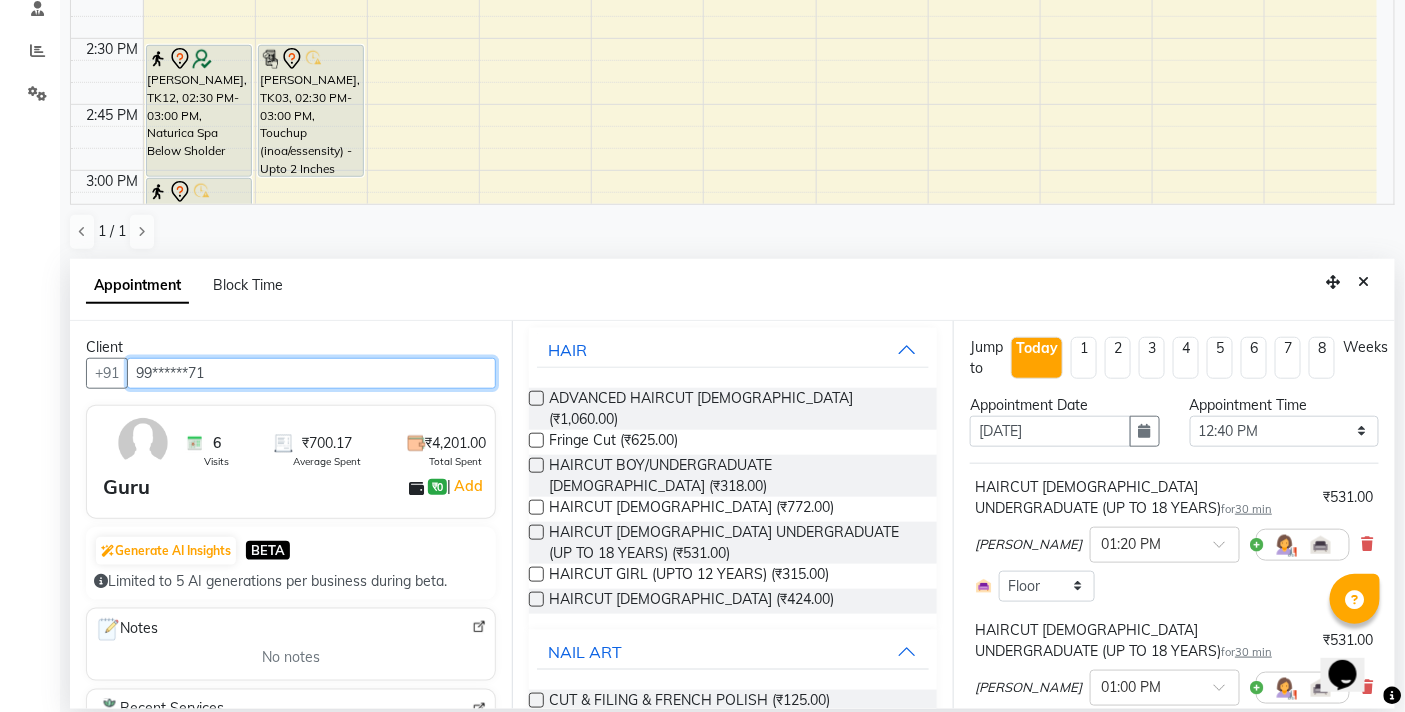 scroll, scrollTop: 144, scrollLeft: 0, axis: vertical 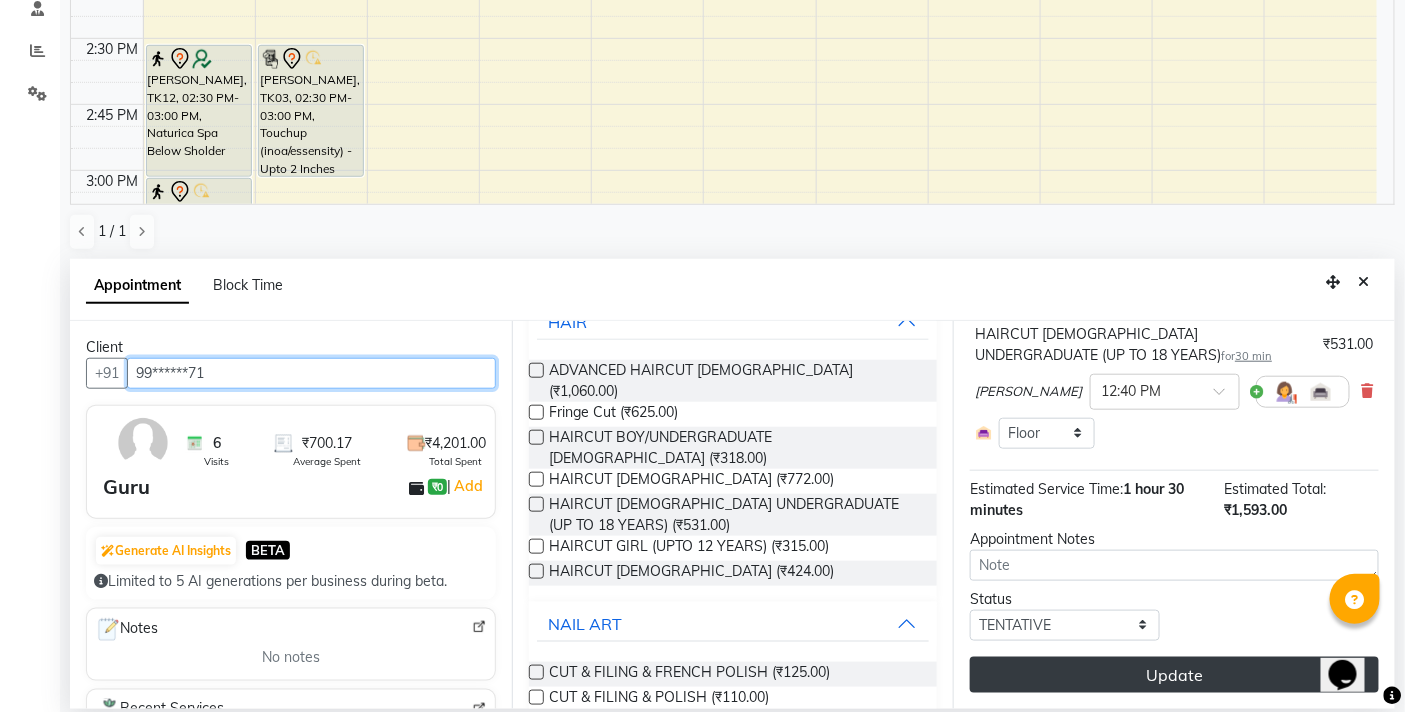 type on "99******71" 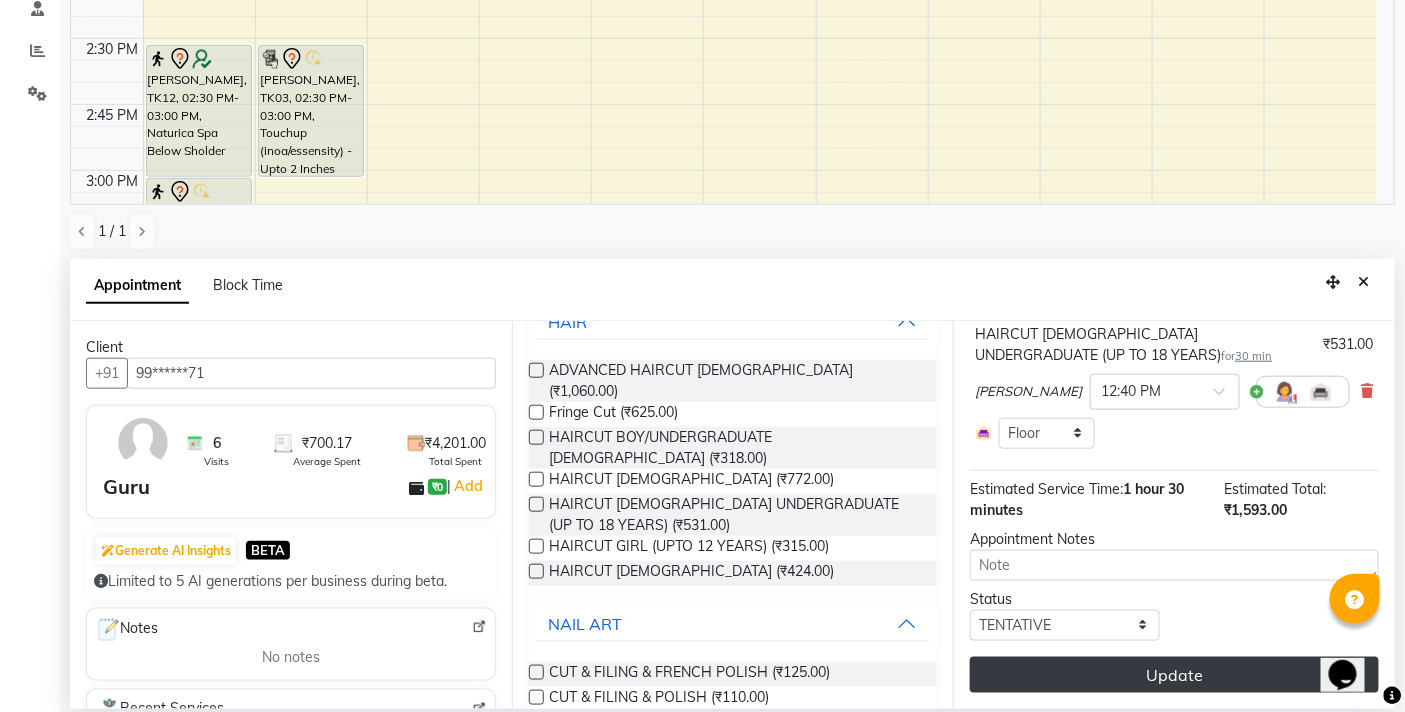 click on "Update" at bounding box center [1174, 675] 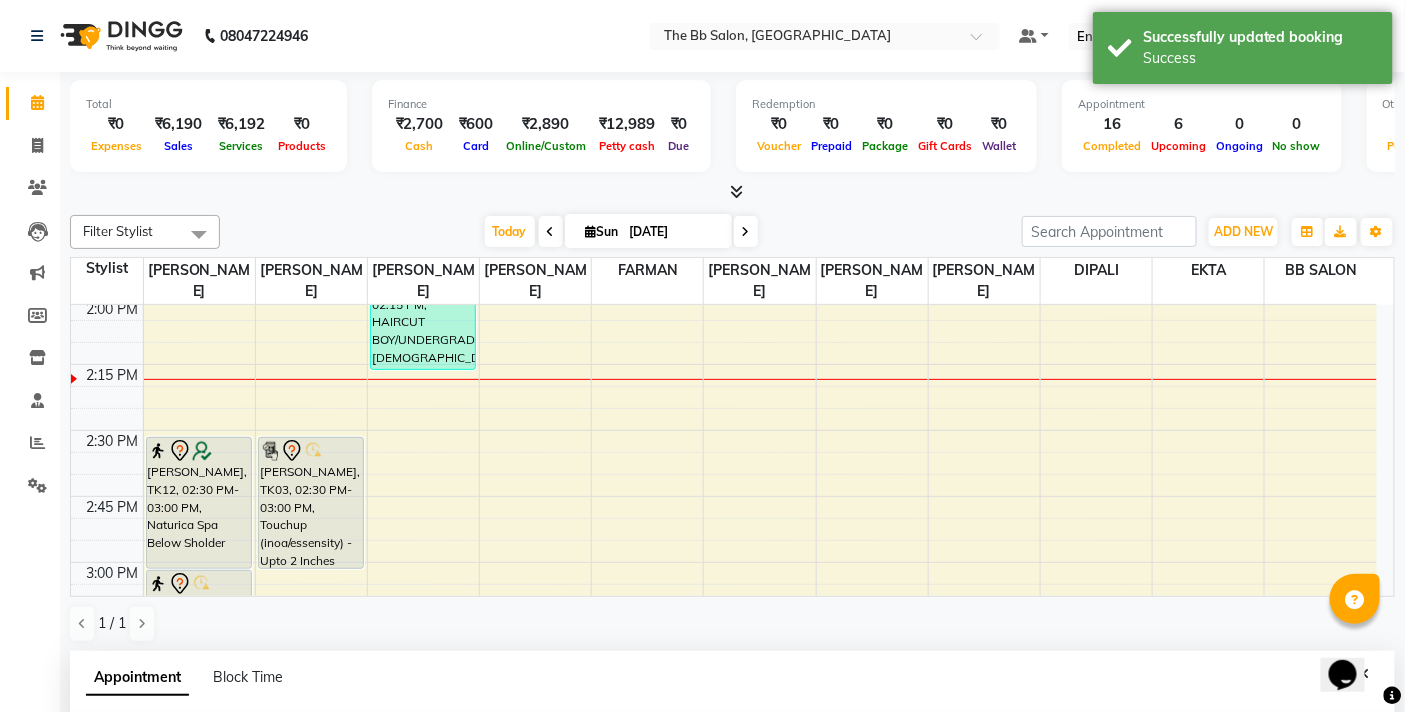 scroll, scrollTop: 222, scrollLeft: 0, axis: vertical 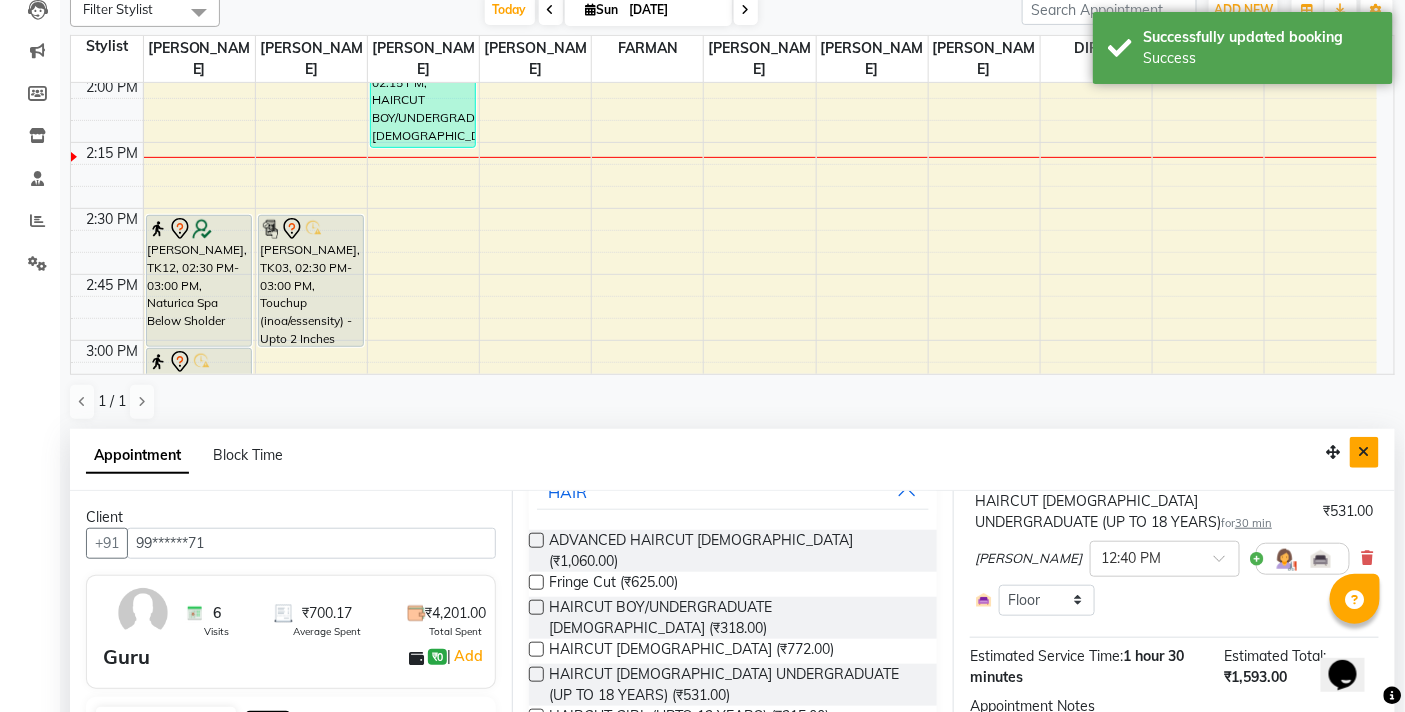 click at bounding box center (1364, 452) 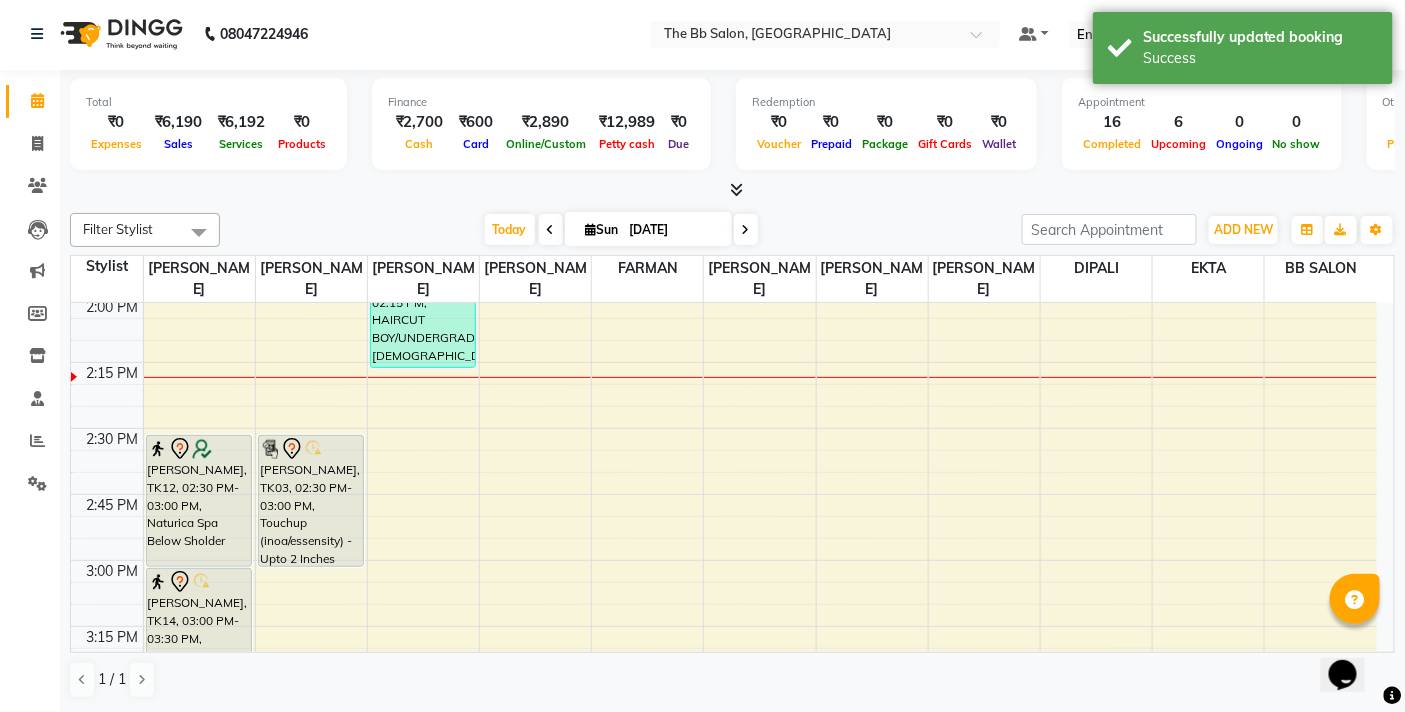 scroll, scrollTop: 1, scrollLeft: 0, axis: vertical 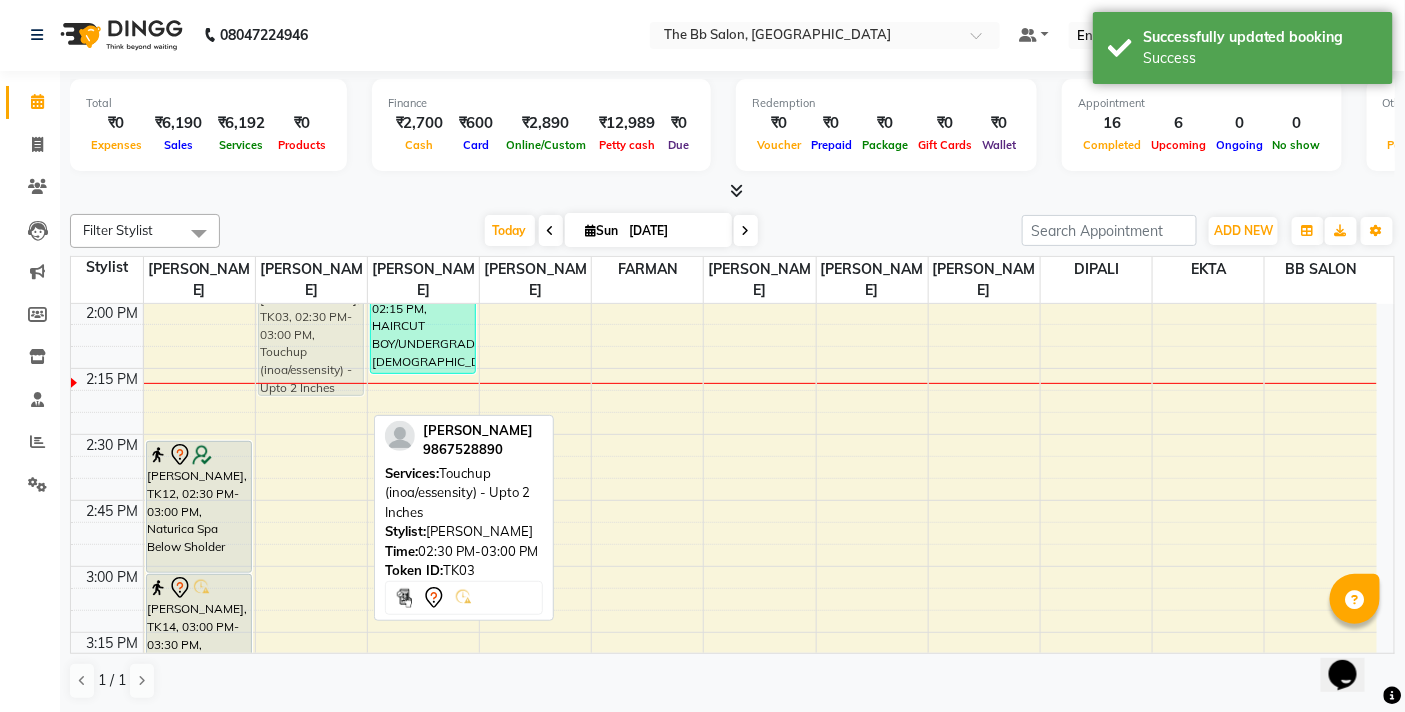 drag, startPoint x: 311, startPoint y: 517, endPoint x: 322, endPoint y: 340, distance: 177.34148 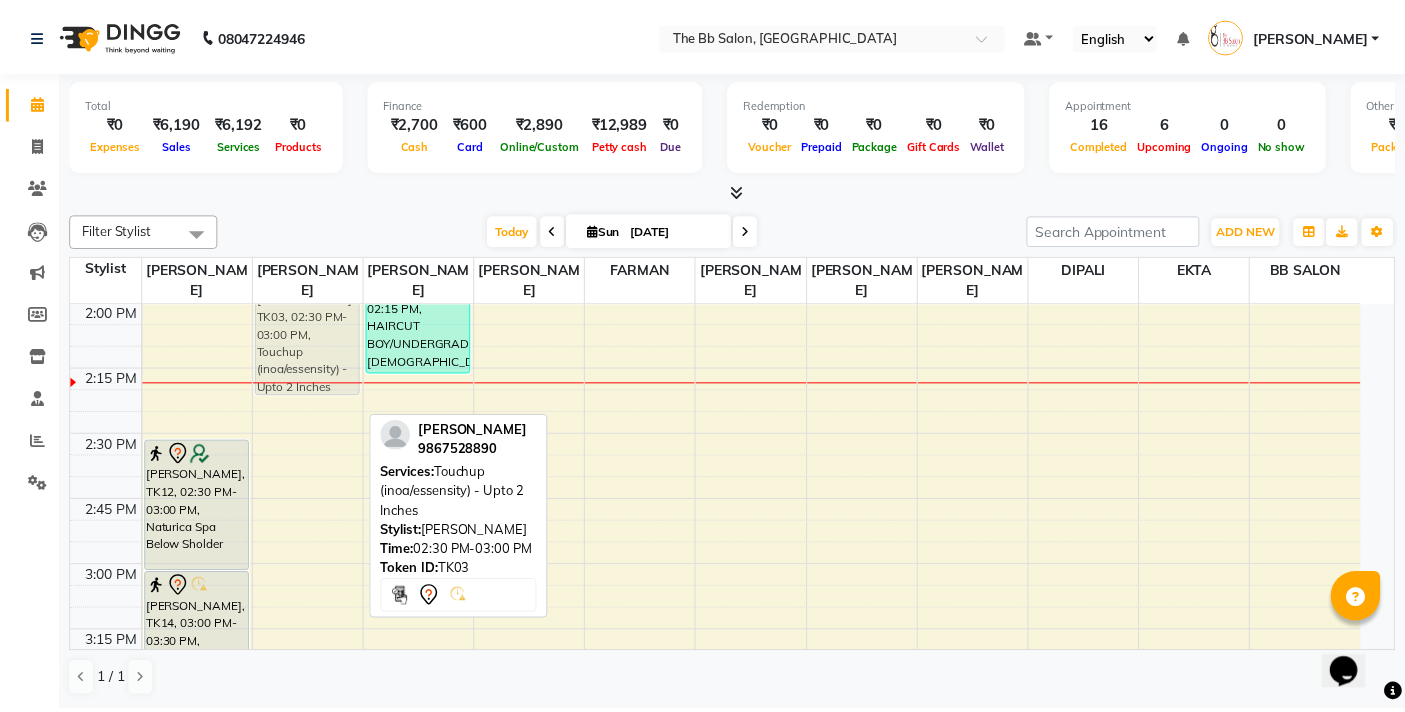 scroll, scrollTop: 1318, scrollLeft: 0, axis: vertical 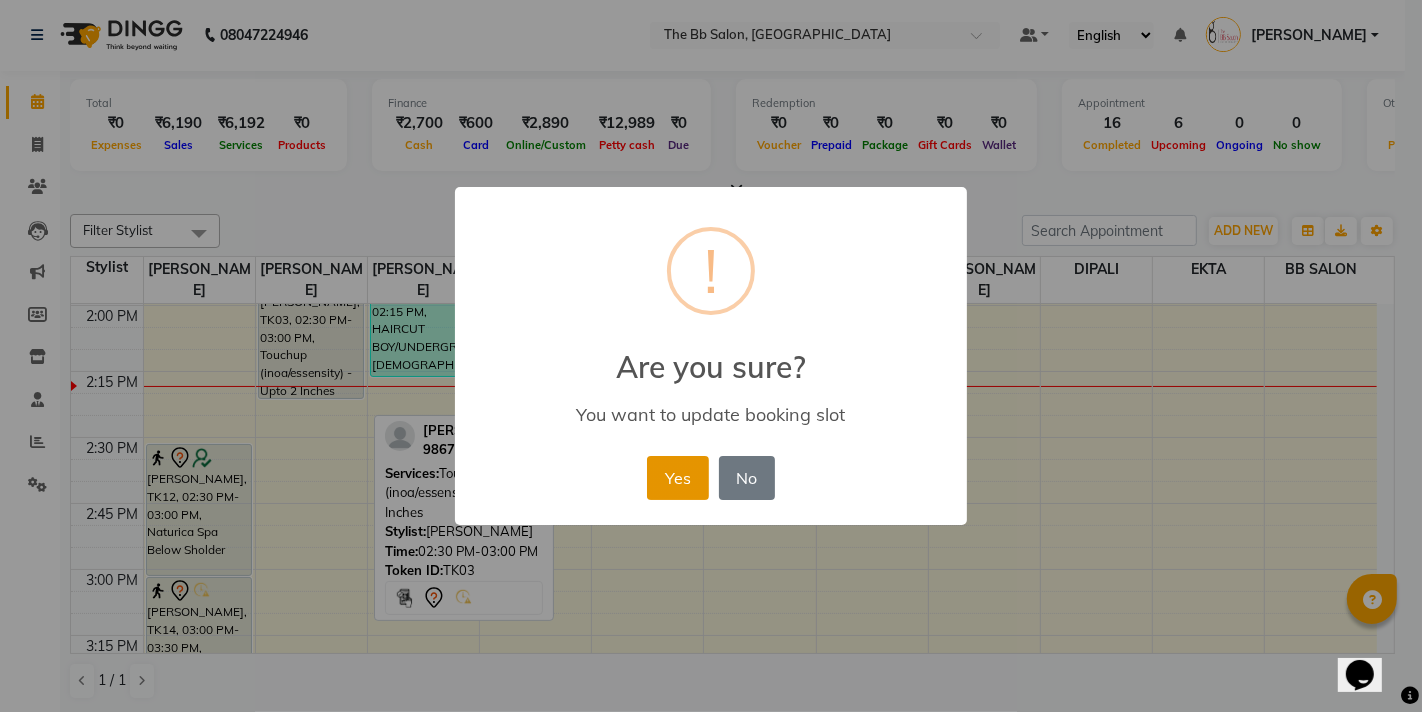 click on "Yes" at bounding box center (677, 478) 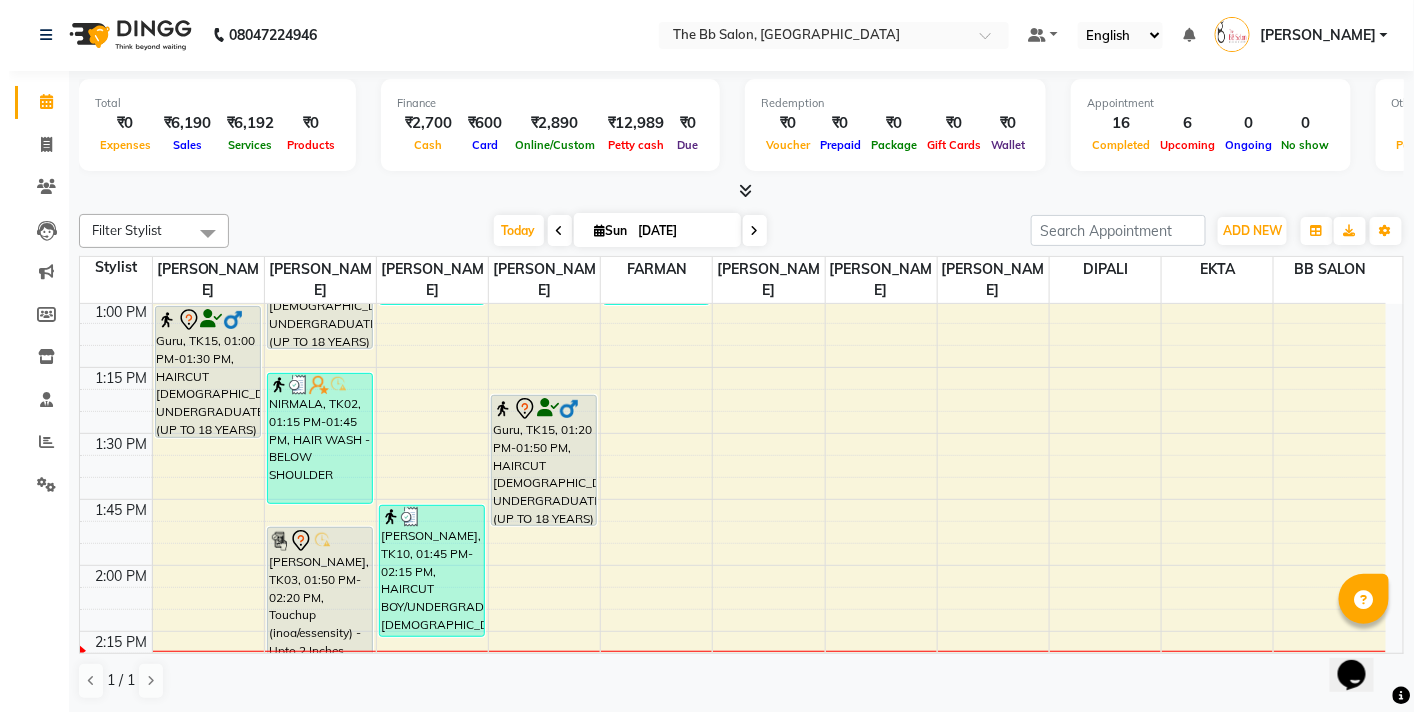 scroll, scrollTop: 1096, scrollLeft: 0, axis: vertical 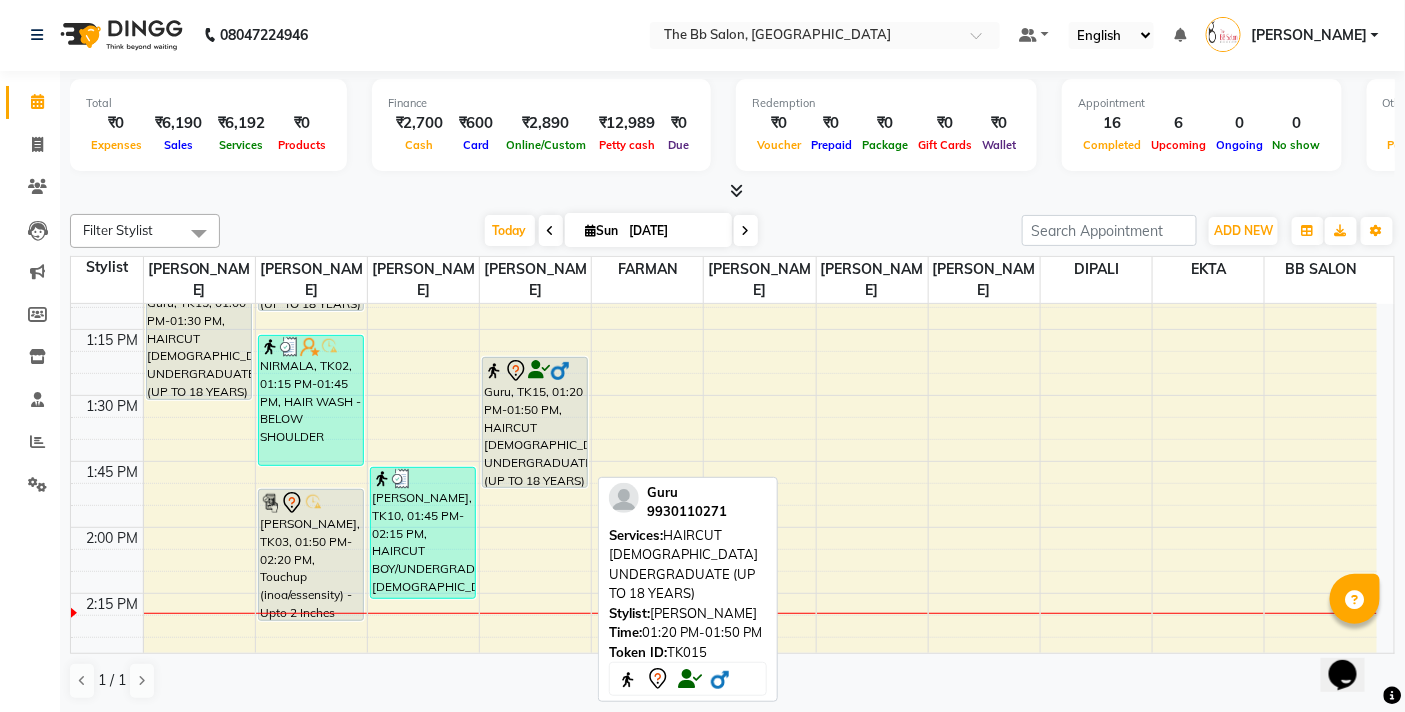click on "Guru, TK15, 01:20 PM-01:50 PM, HAIRCUT FEMALE UNDERGRADUATE (UP TO 18 YEARS)" at bounding box center [535, 422] 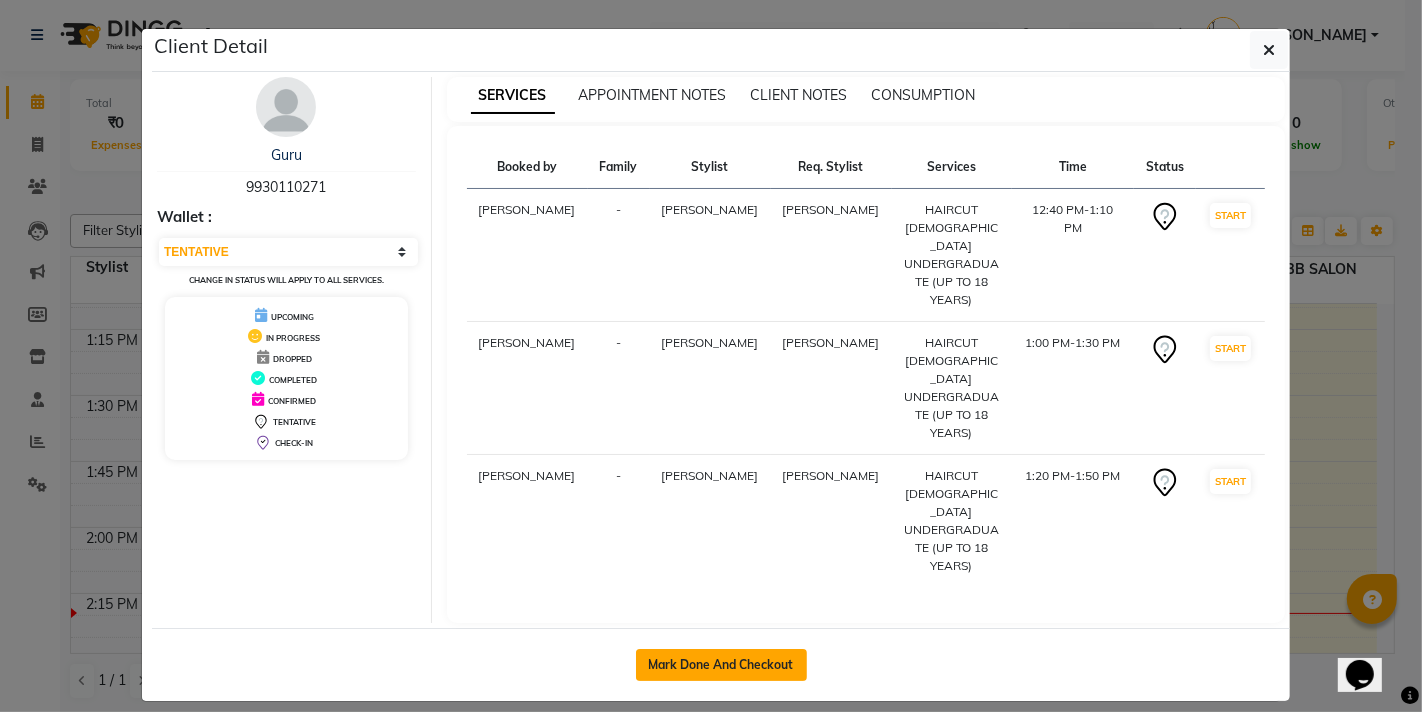 click on "Mark Done And Checkout" 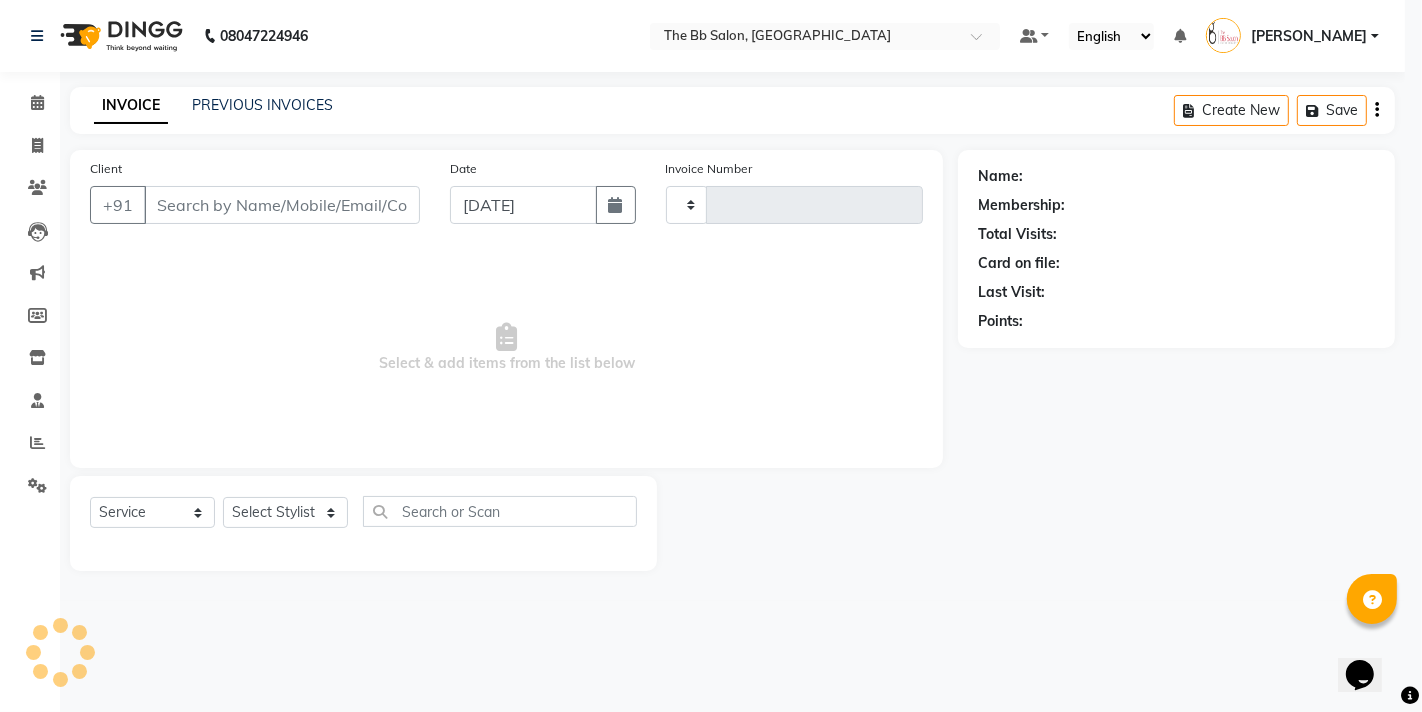 type on "2313" 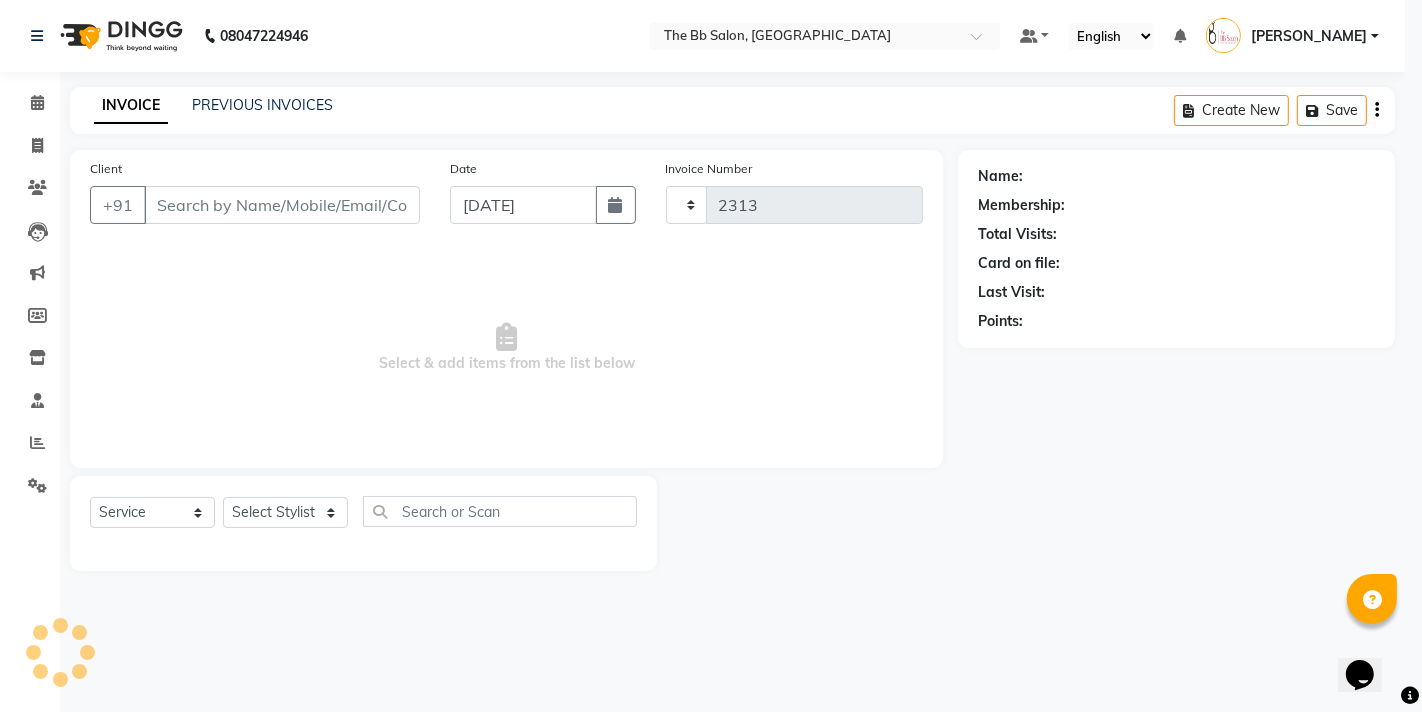 select on "6231" 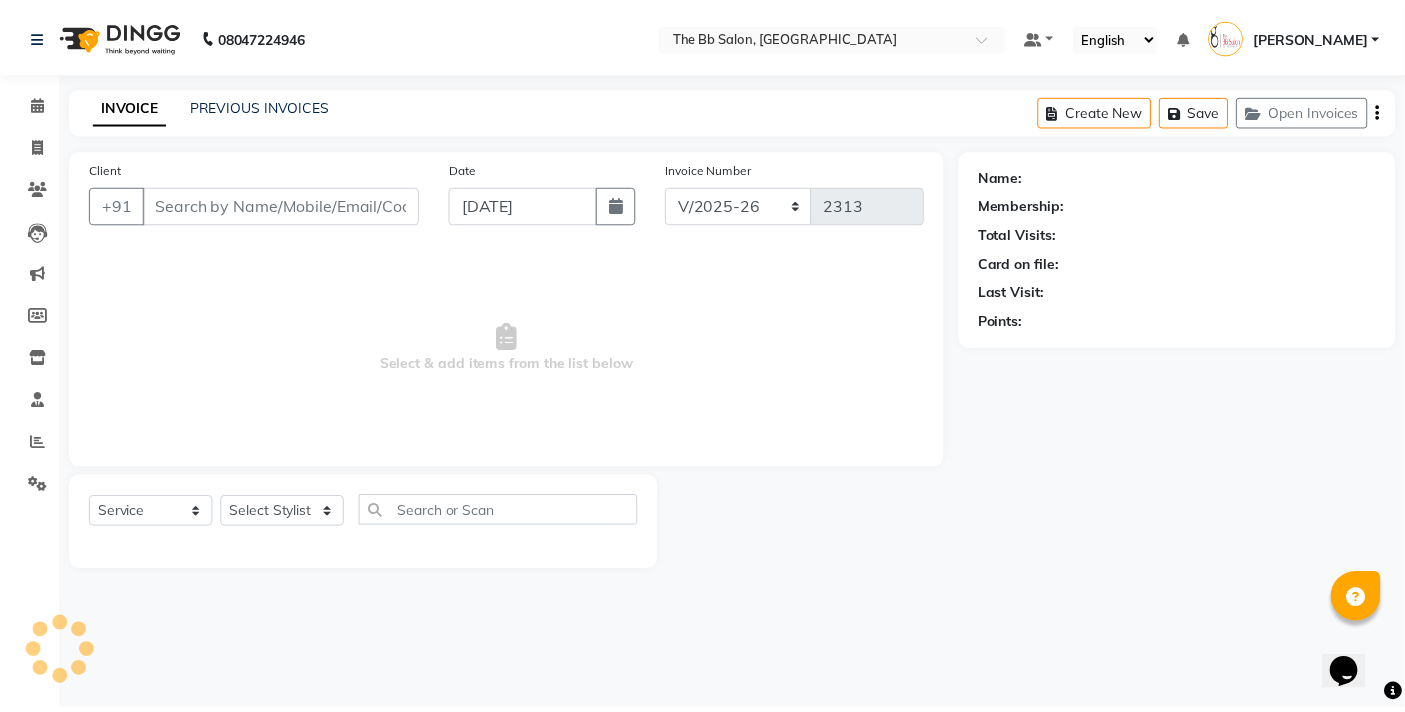 scroll, scrollTop: 0, scrollLeft: 0, axis: both 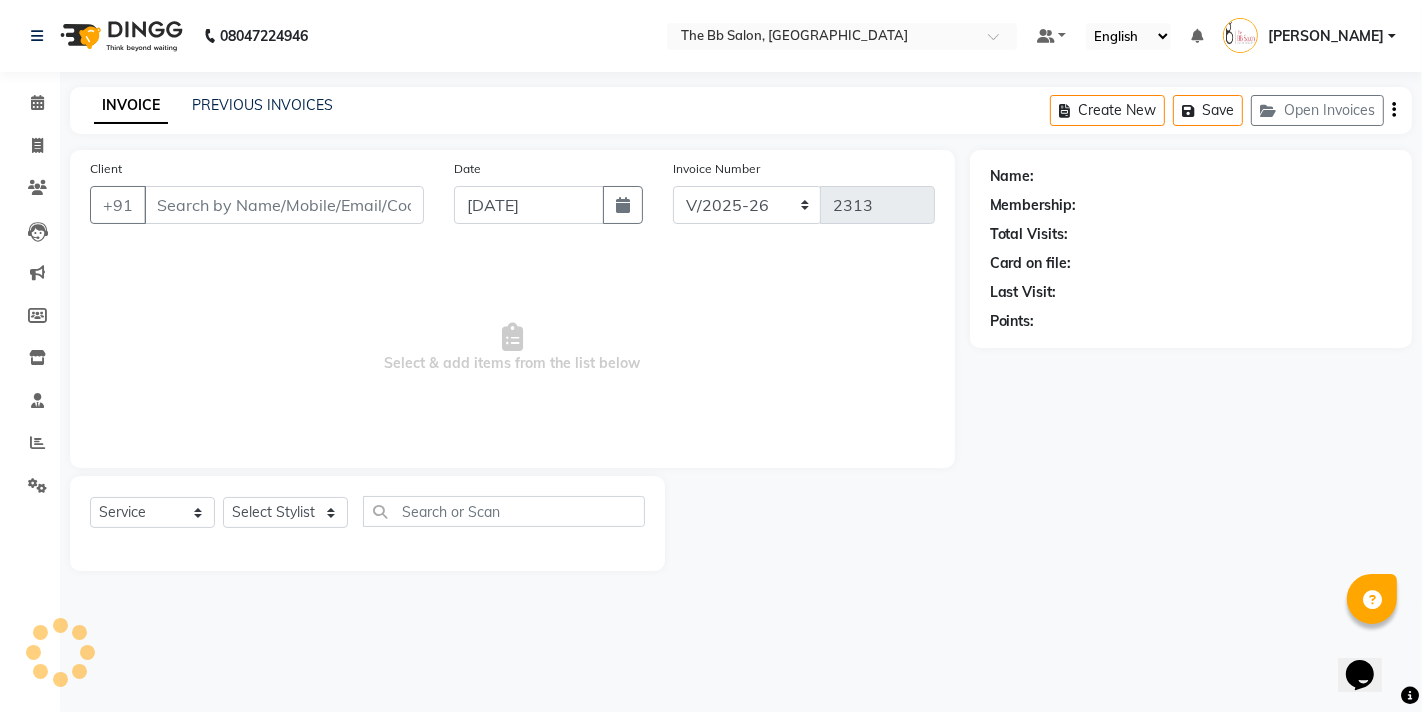 type on "99******71" 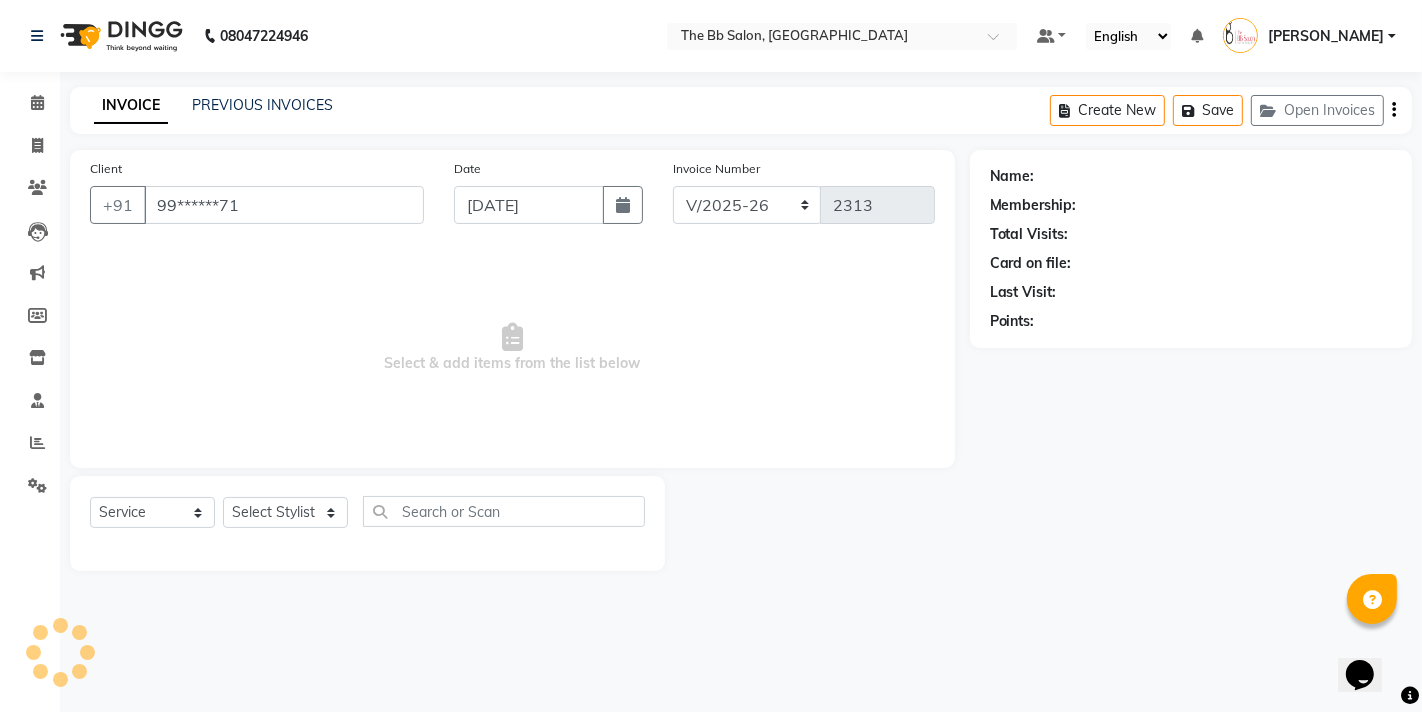 select on "84071" 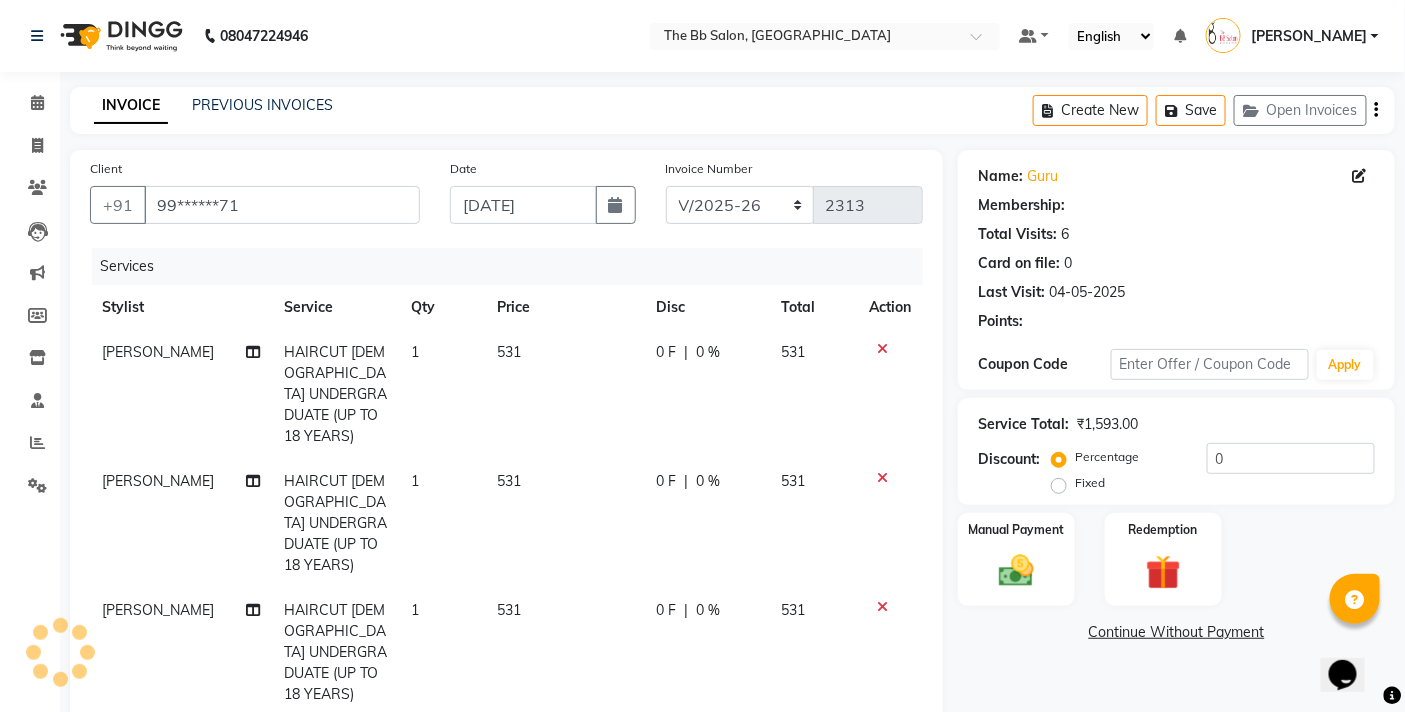 select on "1: Object" 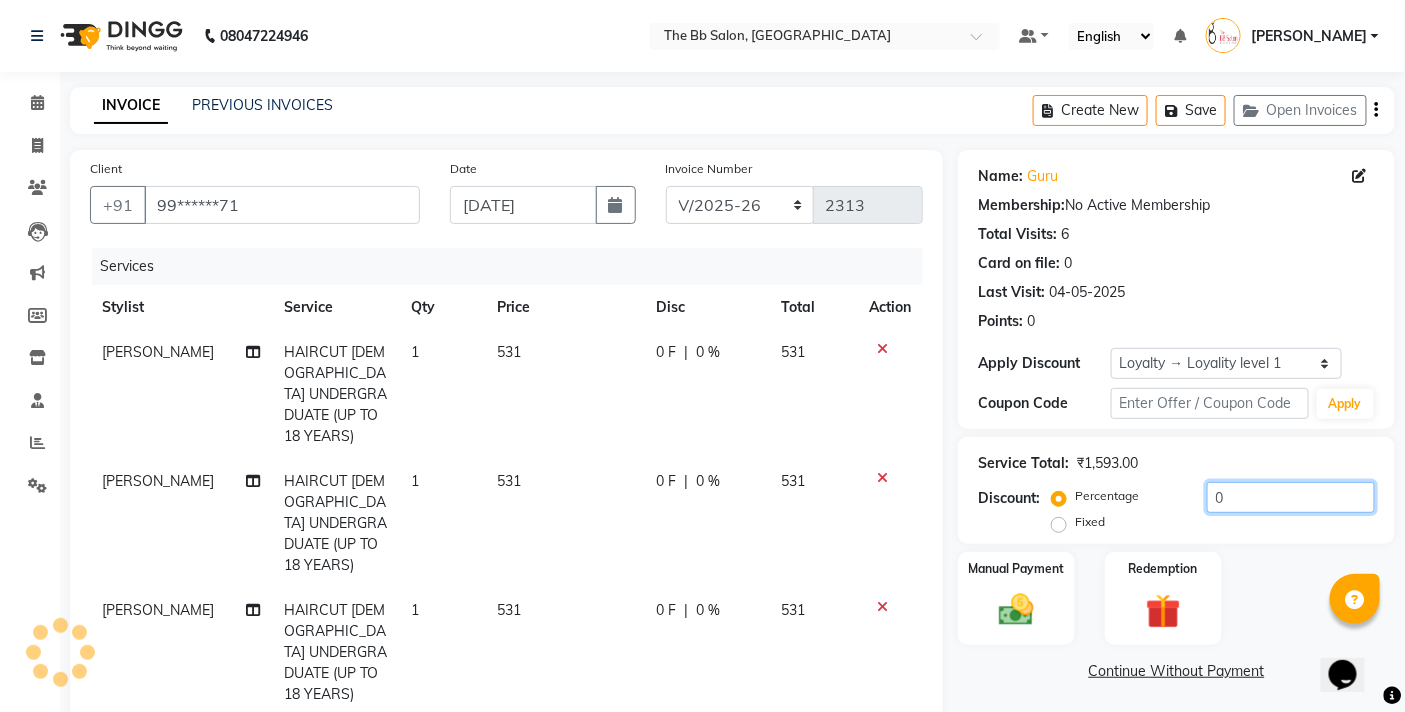 click on "0" 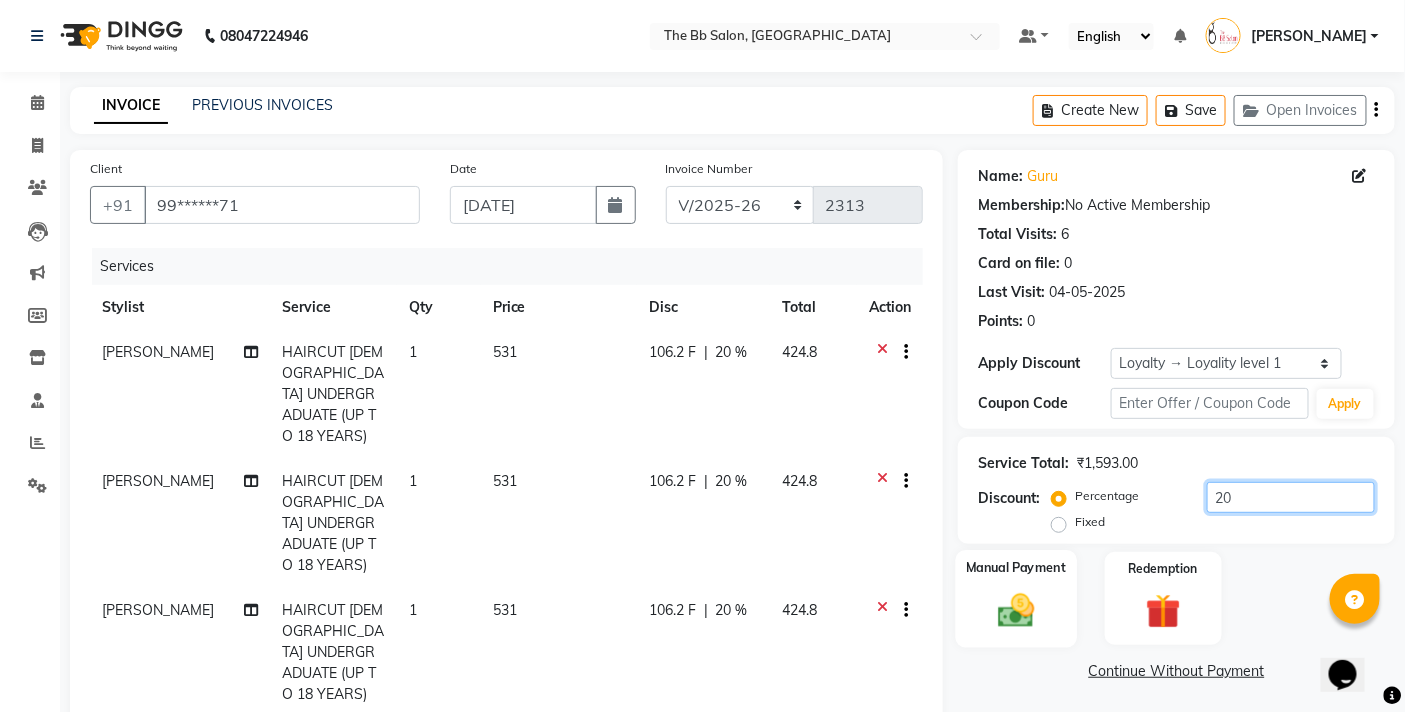 scroll, scrollTop: 327, scrollLeft: 0, axis: vertical 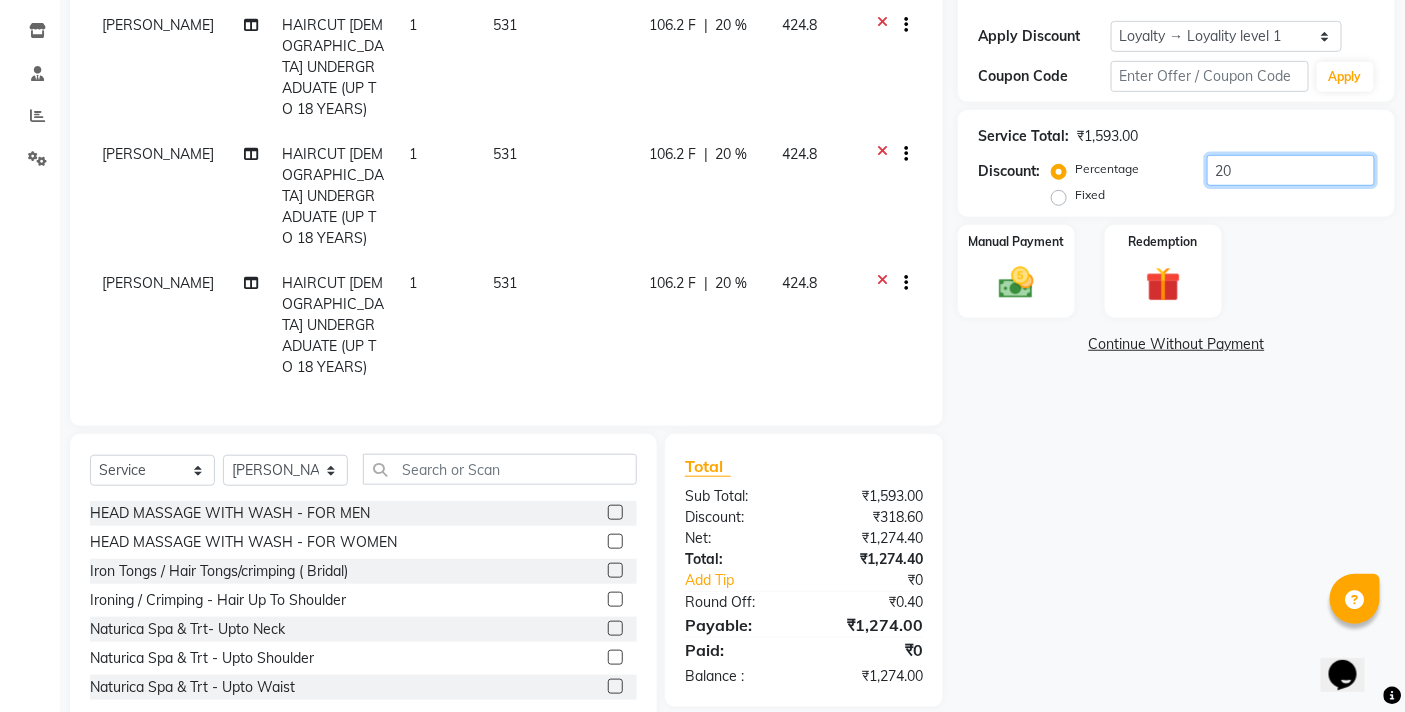 type on "20" 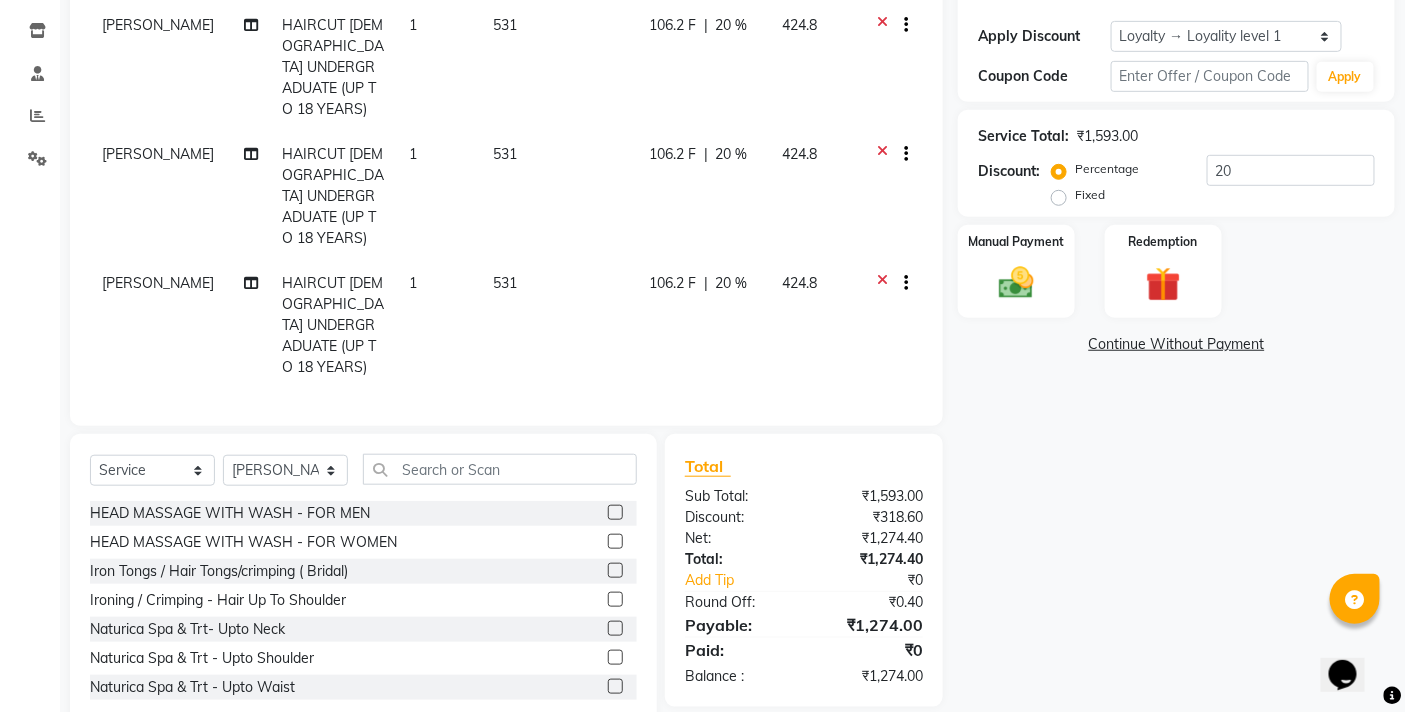 click on "531" 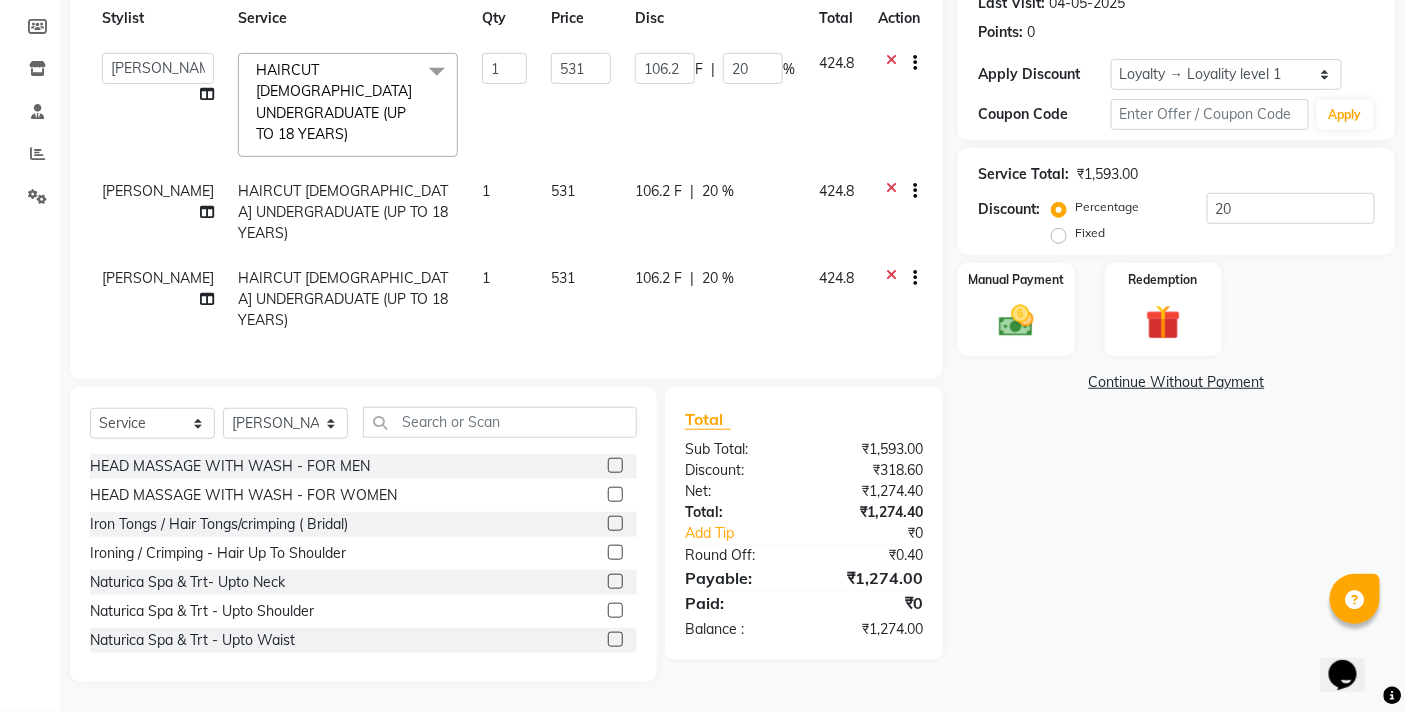 scroll, scrollTop: 242, scrollLeft: 0, axis: vertical 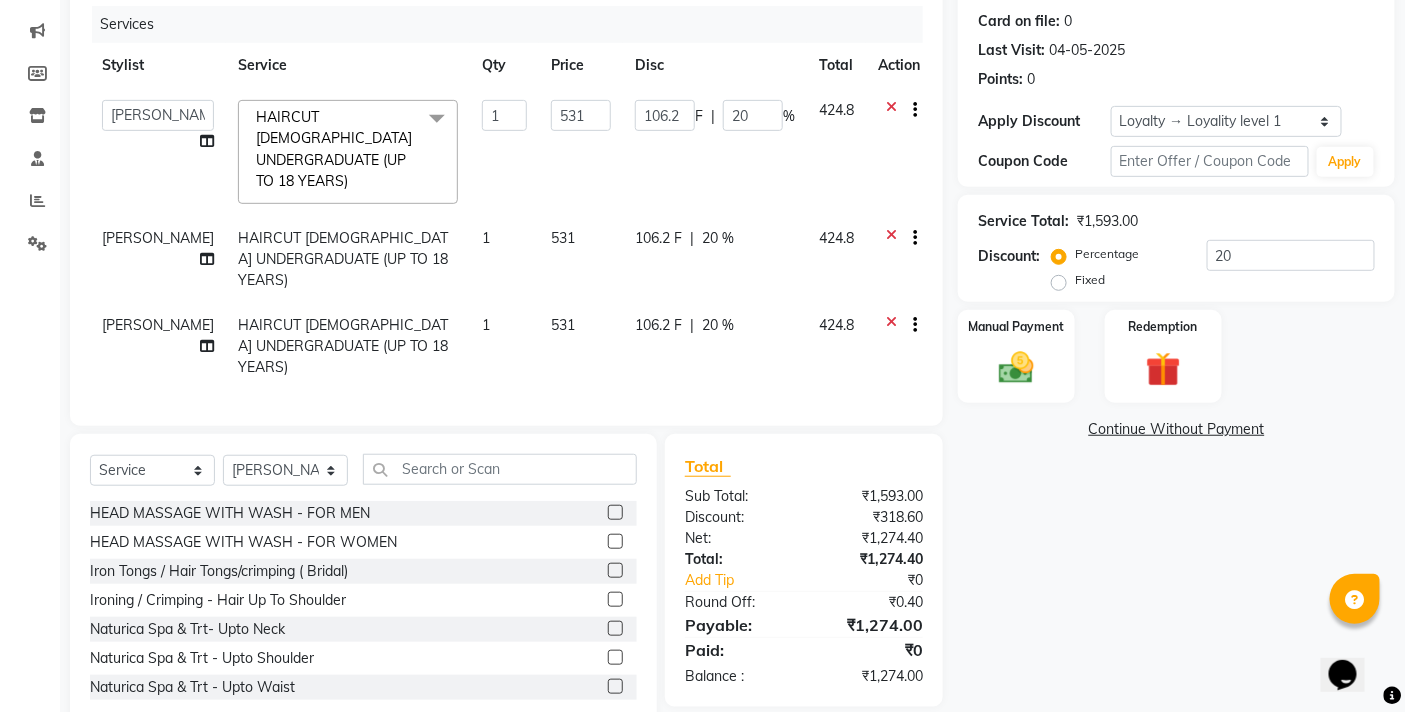 click 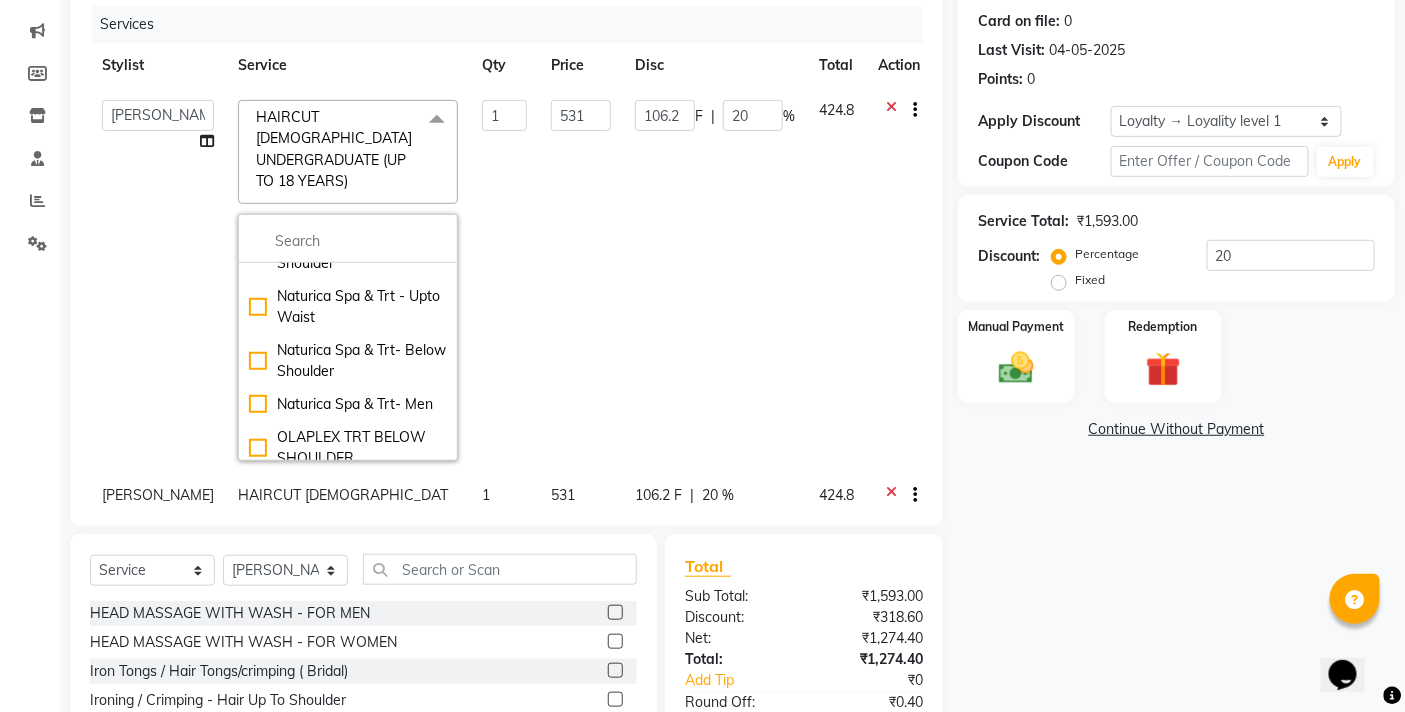 scroll, scrollTop: 333, scrollLeft: 0, axis: vertical 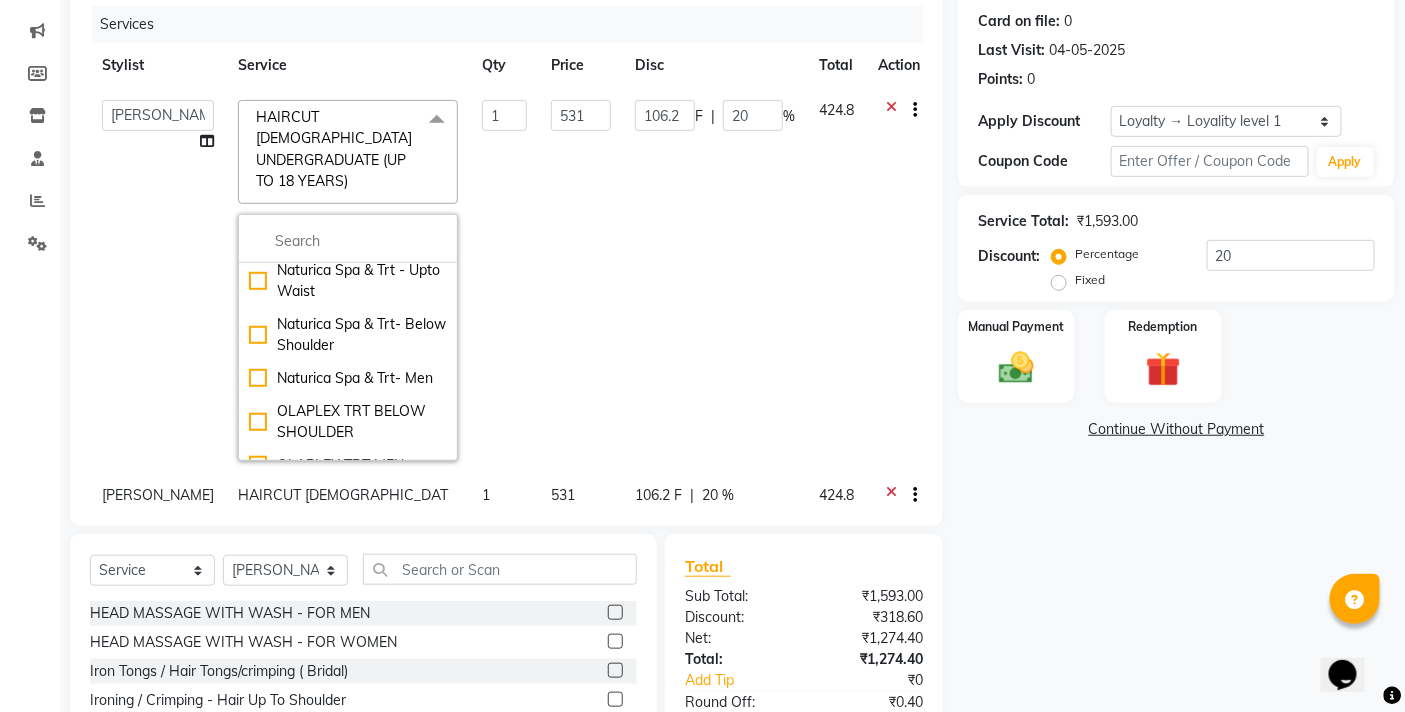 click on "HAIRCUT FEMALE UNDERGRADUATE (UP TO 18 YEARS)  x" 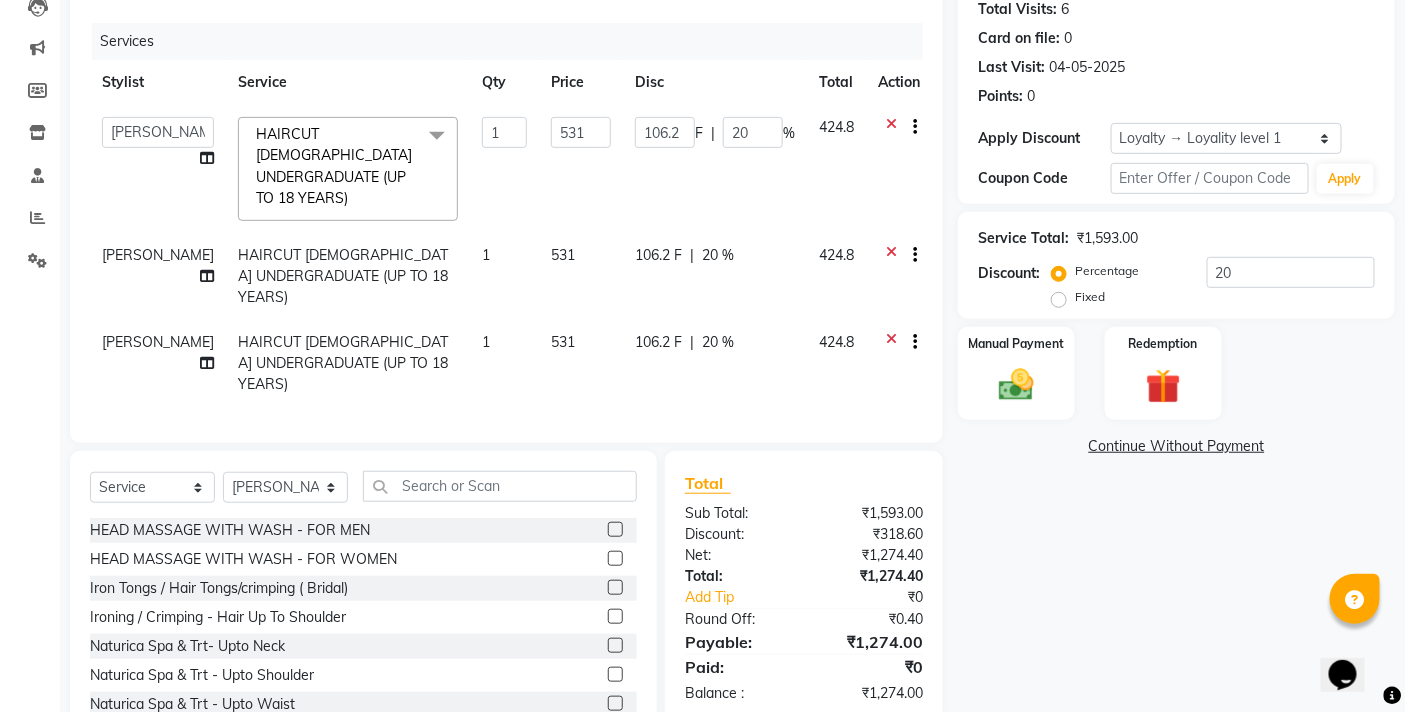 scroll, scrollTop: 242, scrollLeft: 0, axis: vertical 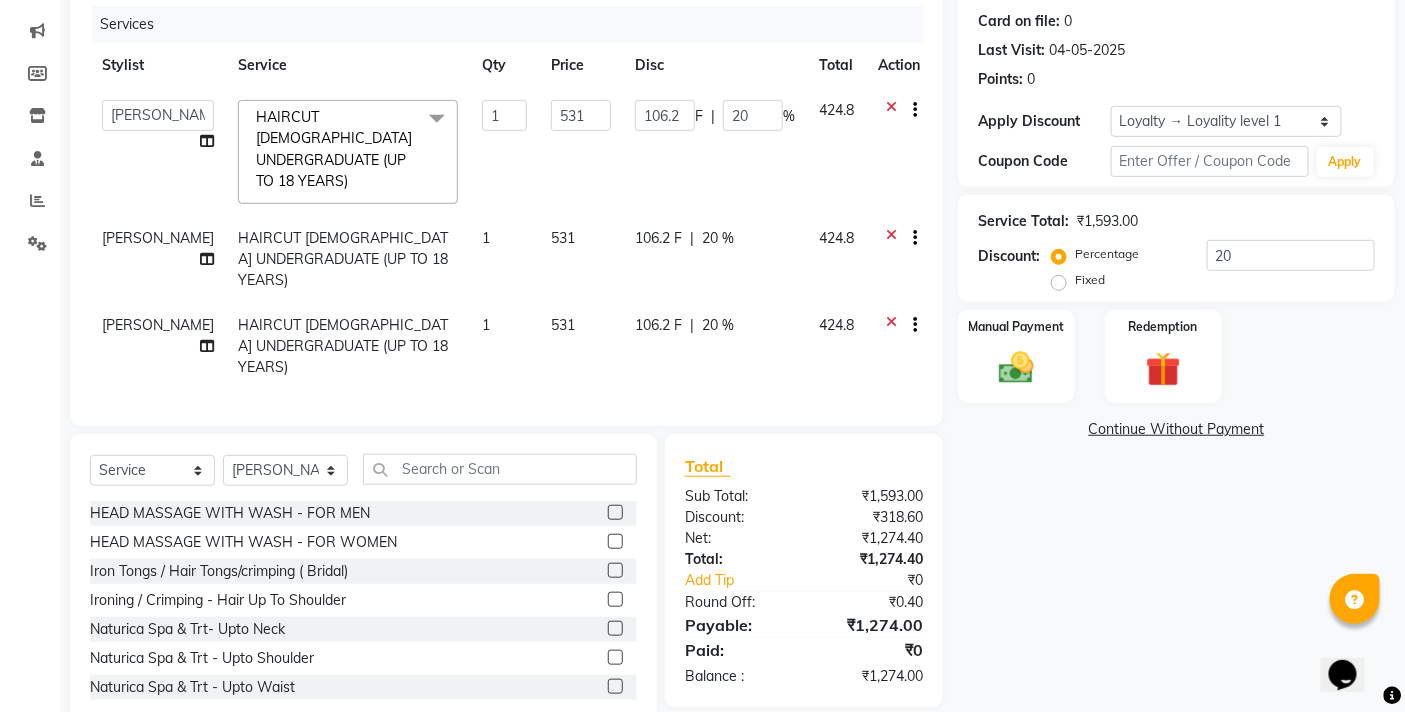 click 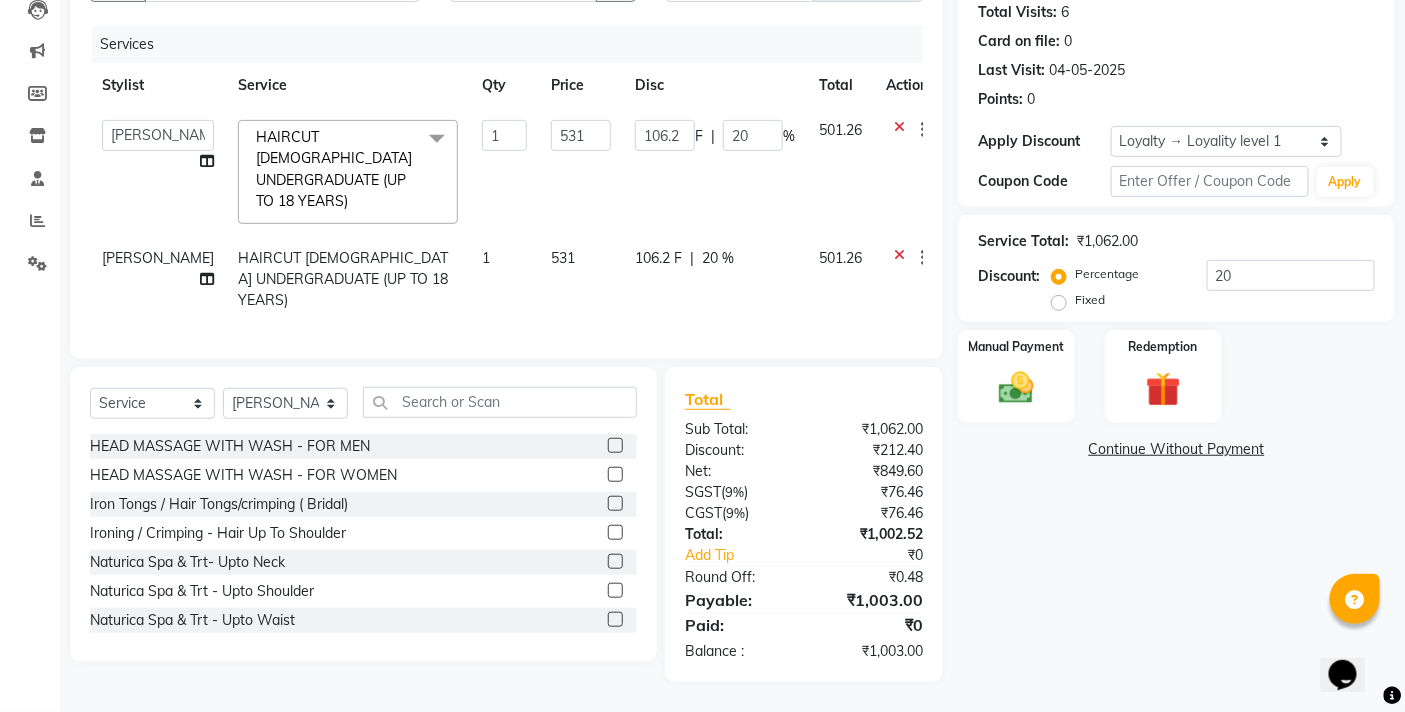 scroll, scrollTop: 195, scrollLeft: 0, axis: vertical 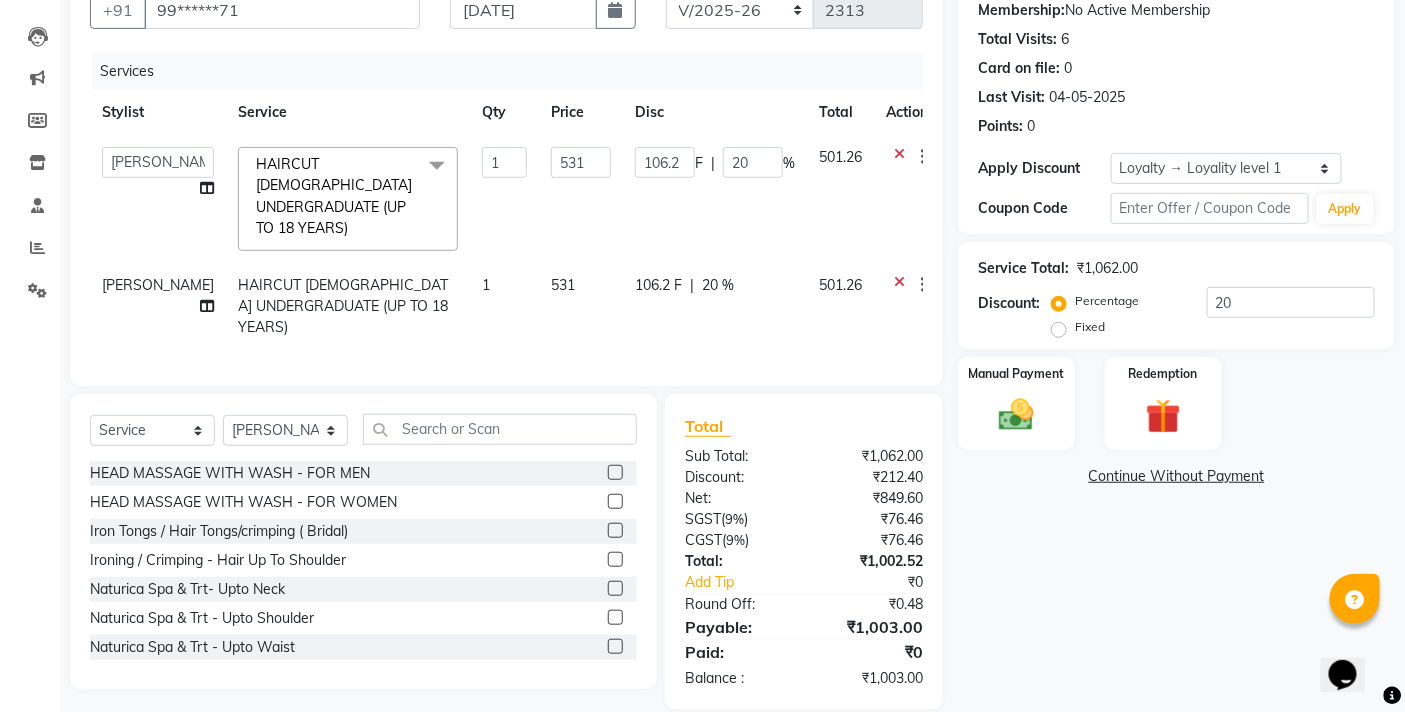 click 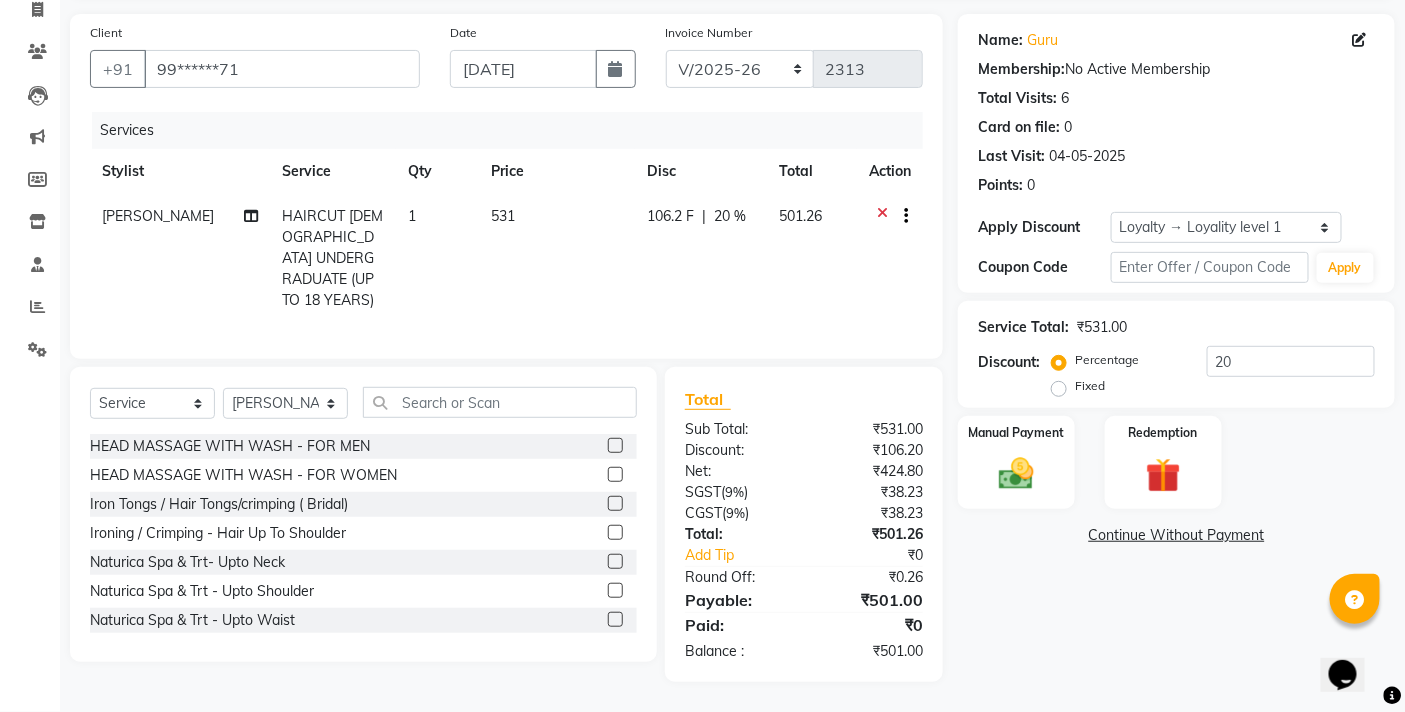 scroll, scrollTop: 132, scrollLeft: 0, axis: vertical 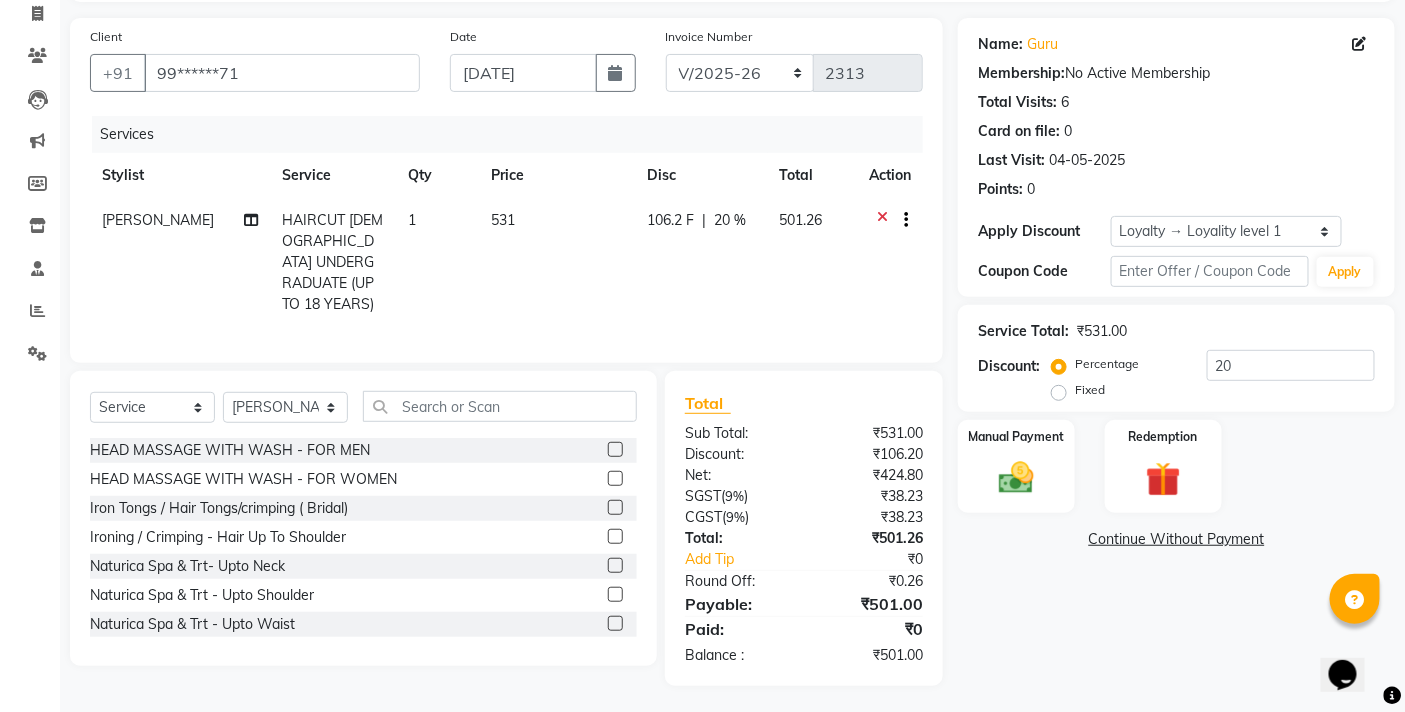click 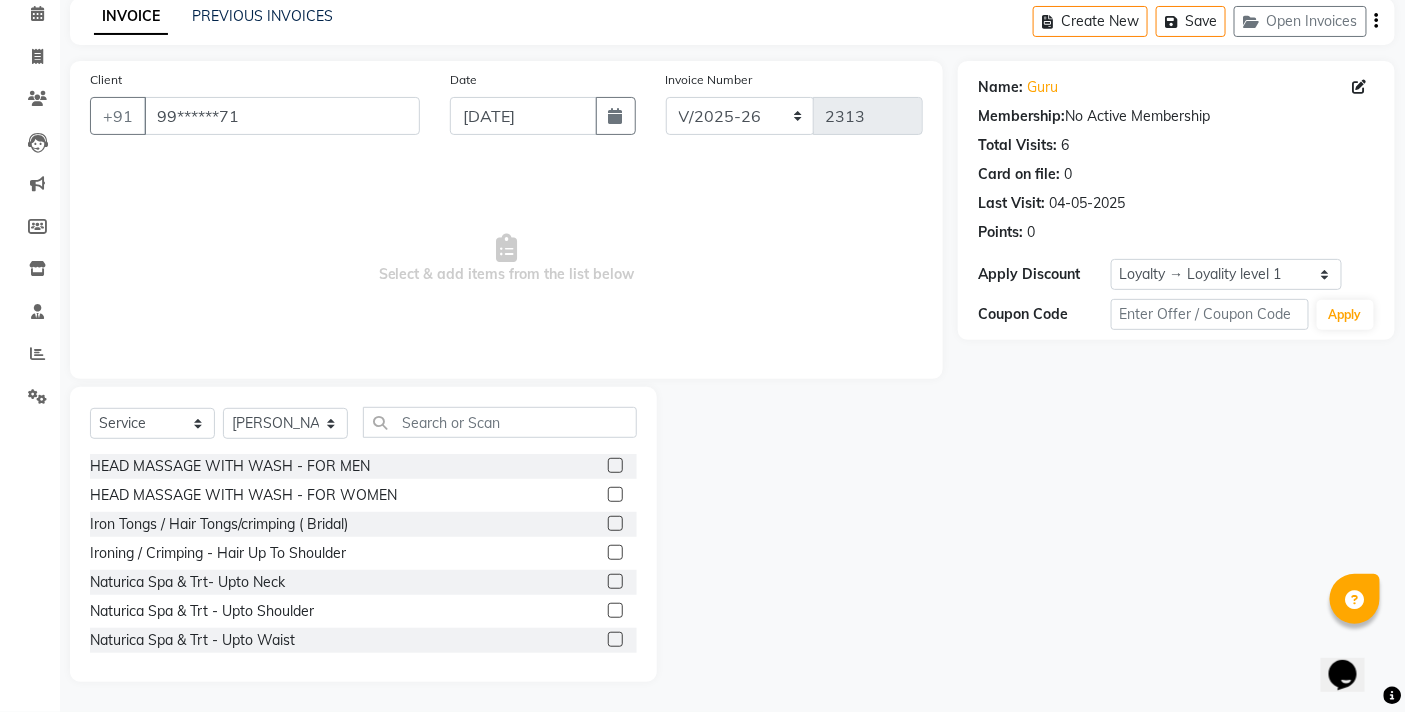 scroll, scrollTop: 88, scrollLeft: 0, axis: vertical 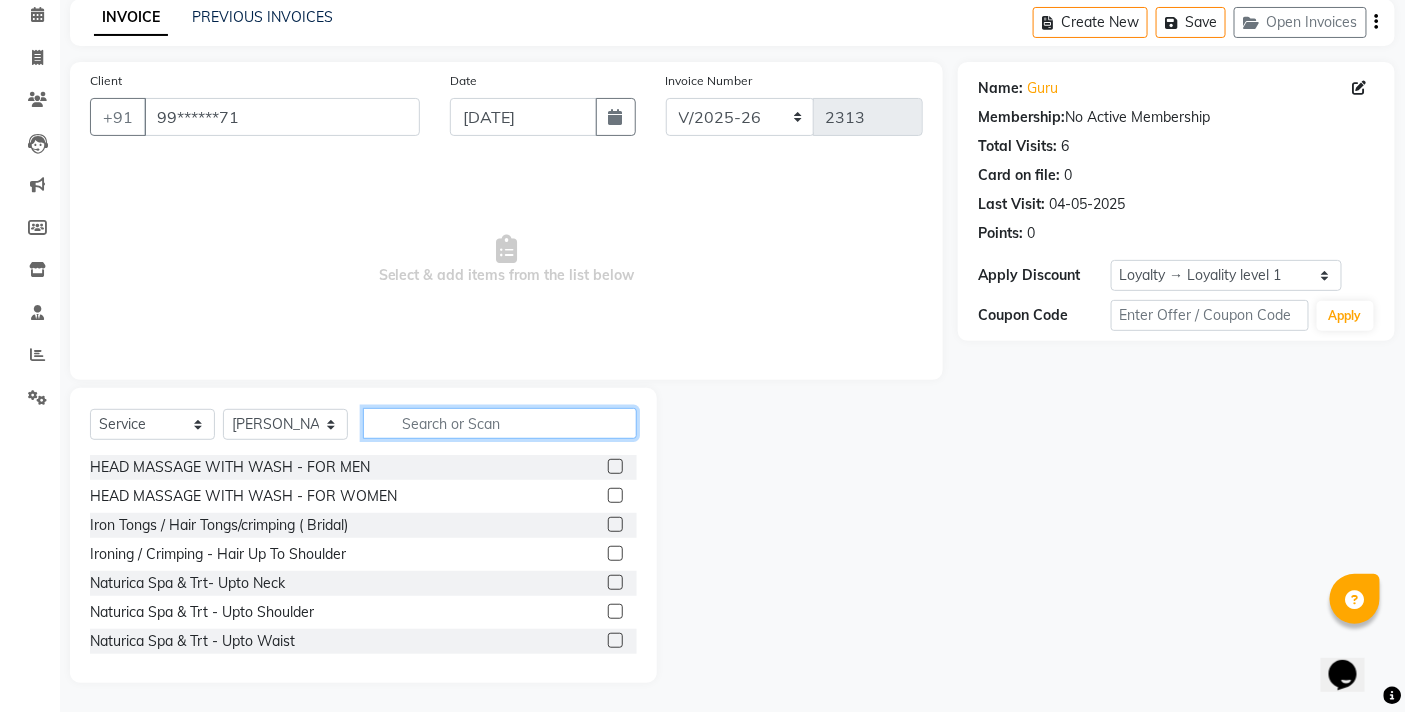 click 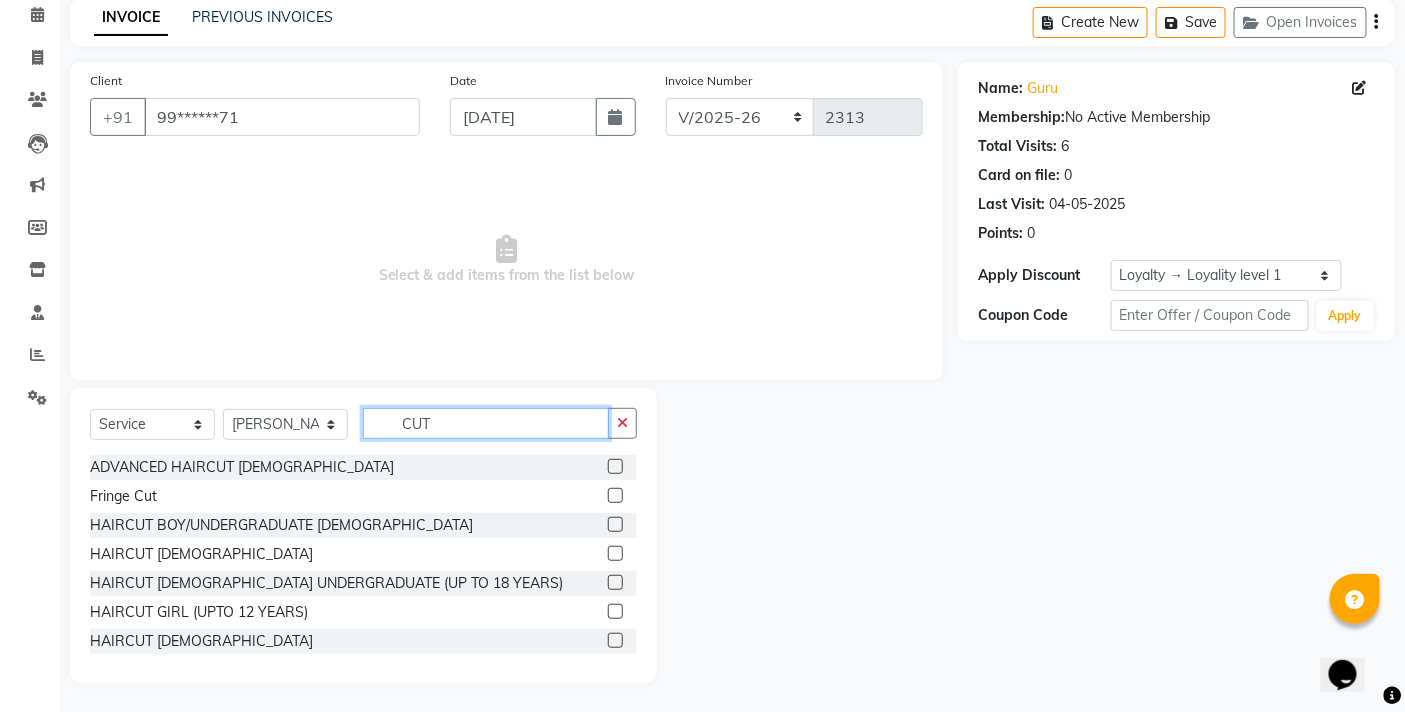 type on "CUT" 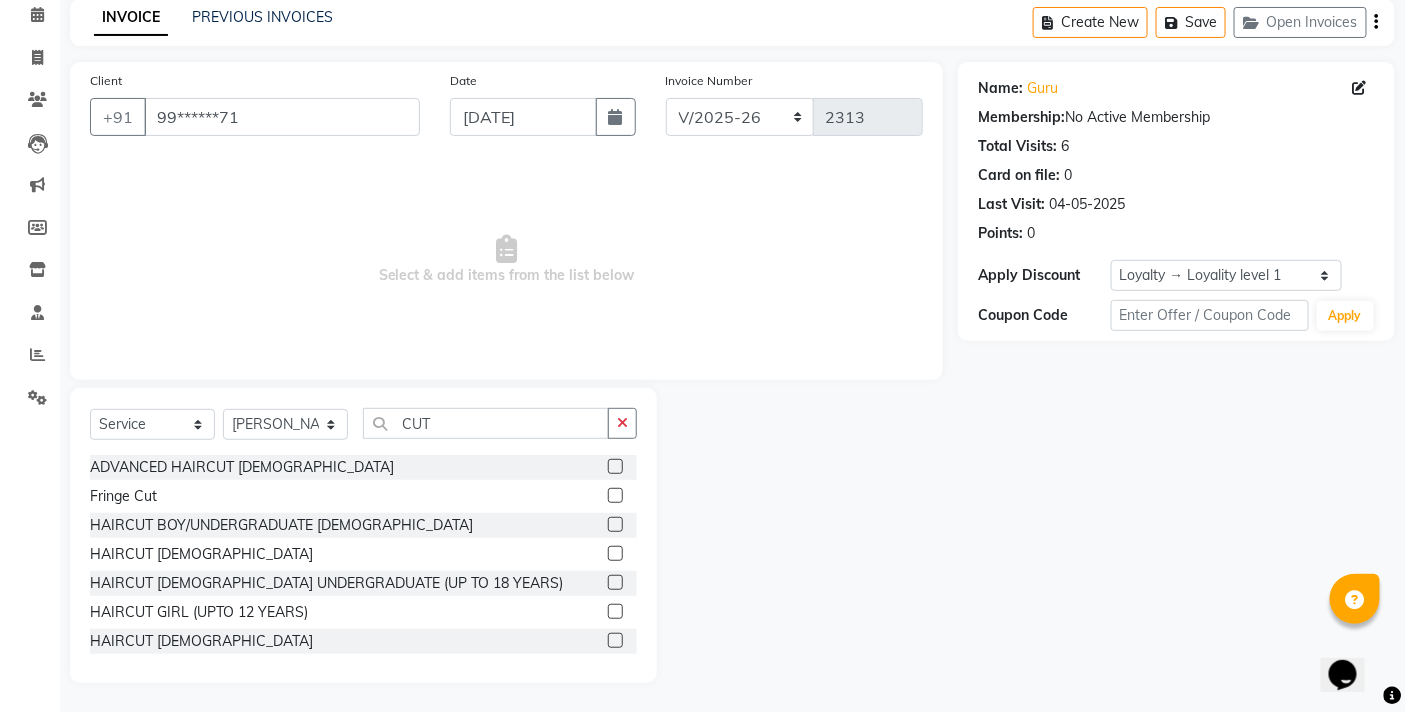 click 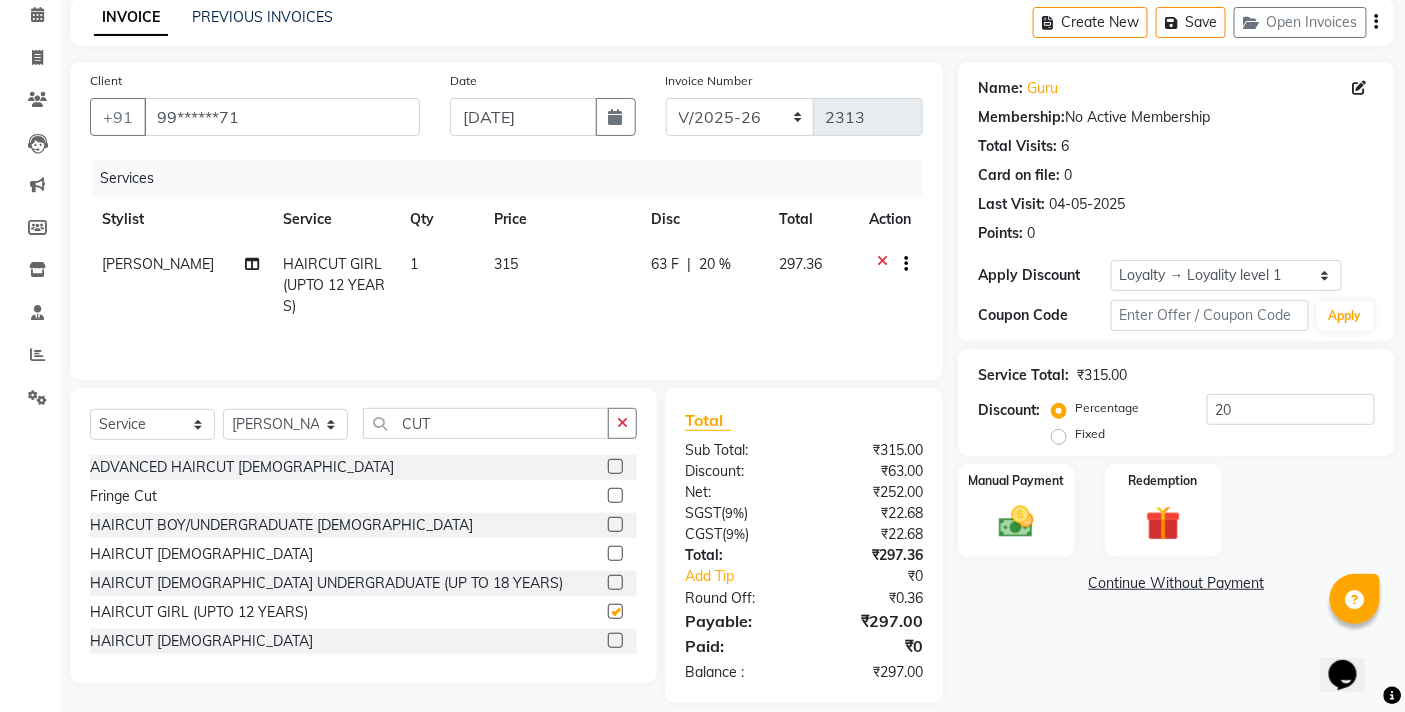 checkbox on "false" 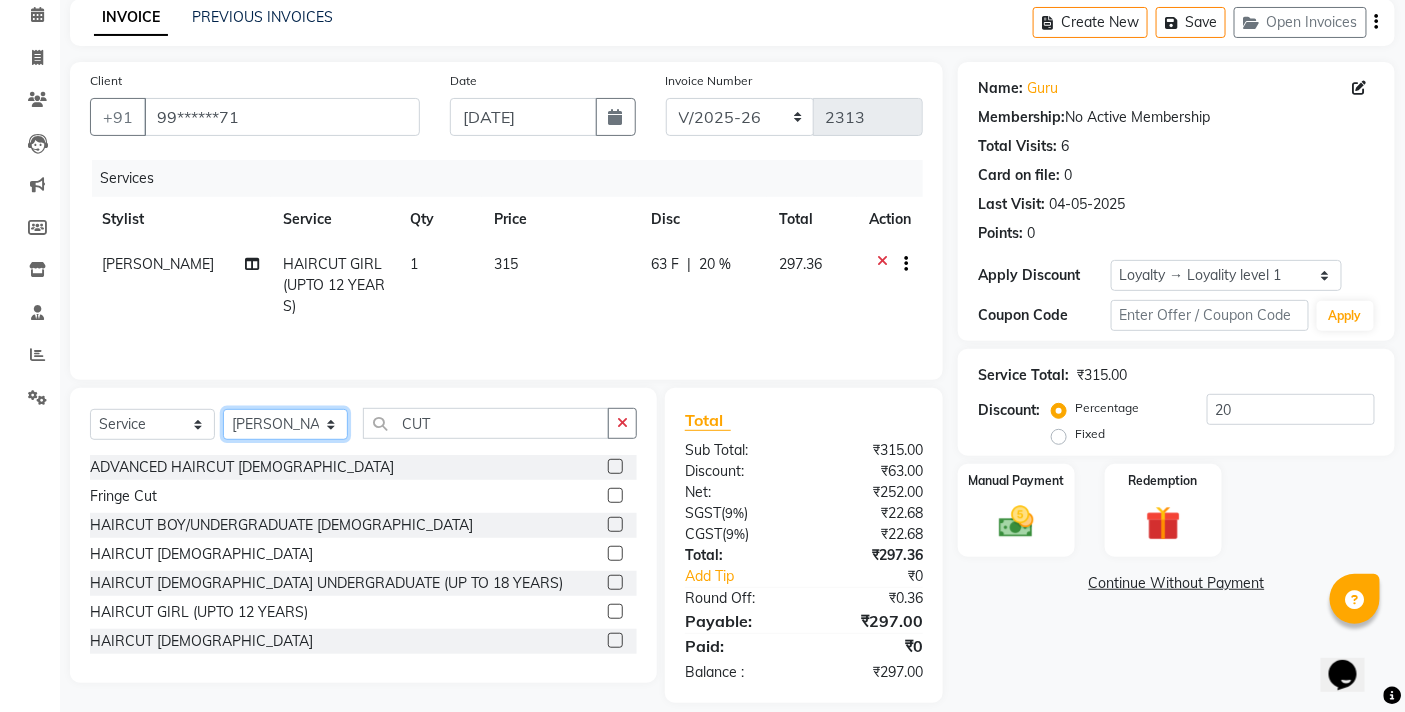 click on "Select Stylist BB SALON DIPALI EKTA FARMAN GOPAL GOUSIYA SHAIKH MANGESH TAVARE Mrugesh Kamble Nazim Shaikh ROHAN  Rupesh Chavan Sanjay Pawar SANTOSH SHILPA YADAV Ujjwal Bisht WILSON ZAHIDA" 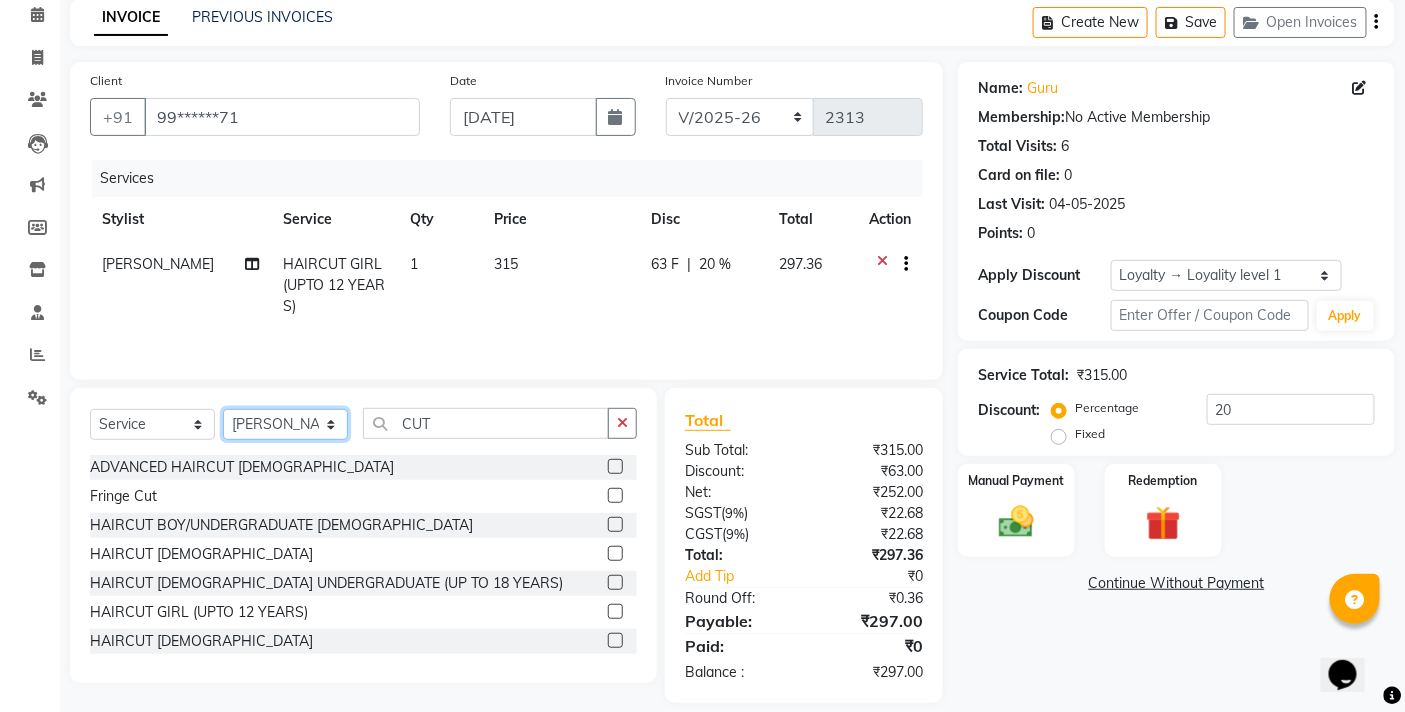 select on "83660" 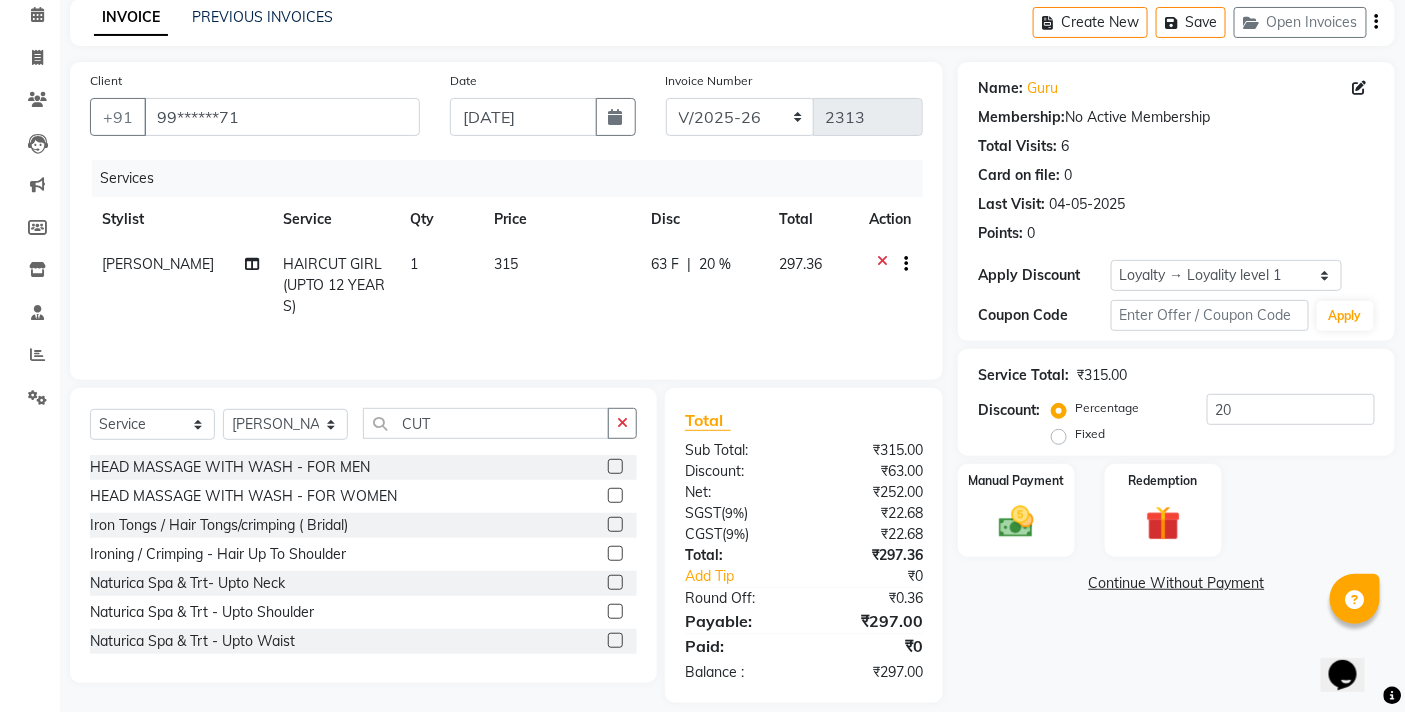 click on "Select  Service  Product  Membership  Package Voucher Prepaid Gift Card  Select Stylist BB SALON DIPALI EKTA FARMAN GOPAL GOUSIYA SHAIKH MANGESH TAVARE Mrugesh Kamble Nazim Shaikh ROHAN  Rupesh Chavan Sanjay Pawar SANTOSH SHILPA YADAV Ujjwal Bisht WILSON ZAHIDA CUT HEAD MASSAGE WITH WASH - FOR MEN  HEAD MASSAGE WITH WASH - FOR WOMEN  Iron Tongs / Hair Tongs/crimping ( Bridal)  Ironing / Crimping  - Hair Up To Shoulder  Naturica Spa & Trt-  Upto Neck  Naturica Spa & Trt - Upto Shoulder  Naturica Spa & Trt - Upto Waist  Naturica Spa & Trt- Below Shoulder  Naturica Spa & Trt- Men  OLAPLEX  TRT BELOW SHOULDER  OLAPLEX  TRT MEN  OLAPLEX TRT  UPTO NECK  OLAPLEX TRT  UPTO SHOULDER  OLAPLEX TRT  UPTO WAIST  REVIVER/MOROCCAN/BIOTOP WASH - BELOW SHOULDER  REVIVER/MOROCCAN/BIOTOP WASH - UPTO NECK  REVIVER/MOROCCAN/BIOTOP WASH - UPTO SHOULDER  REVIVER/MOROCCAN/BIOTOP WASH - UPTO WAIST  SHAVE  SIDE LOCKS COLOUR  EXFOLIATING SCRUB  FULL BACK THERAPY  WITH BALM & ESSENTIAL OIL  BODY MASSAGE - VITAMIN WAX  FULL ARM THREAPHY" 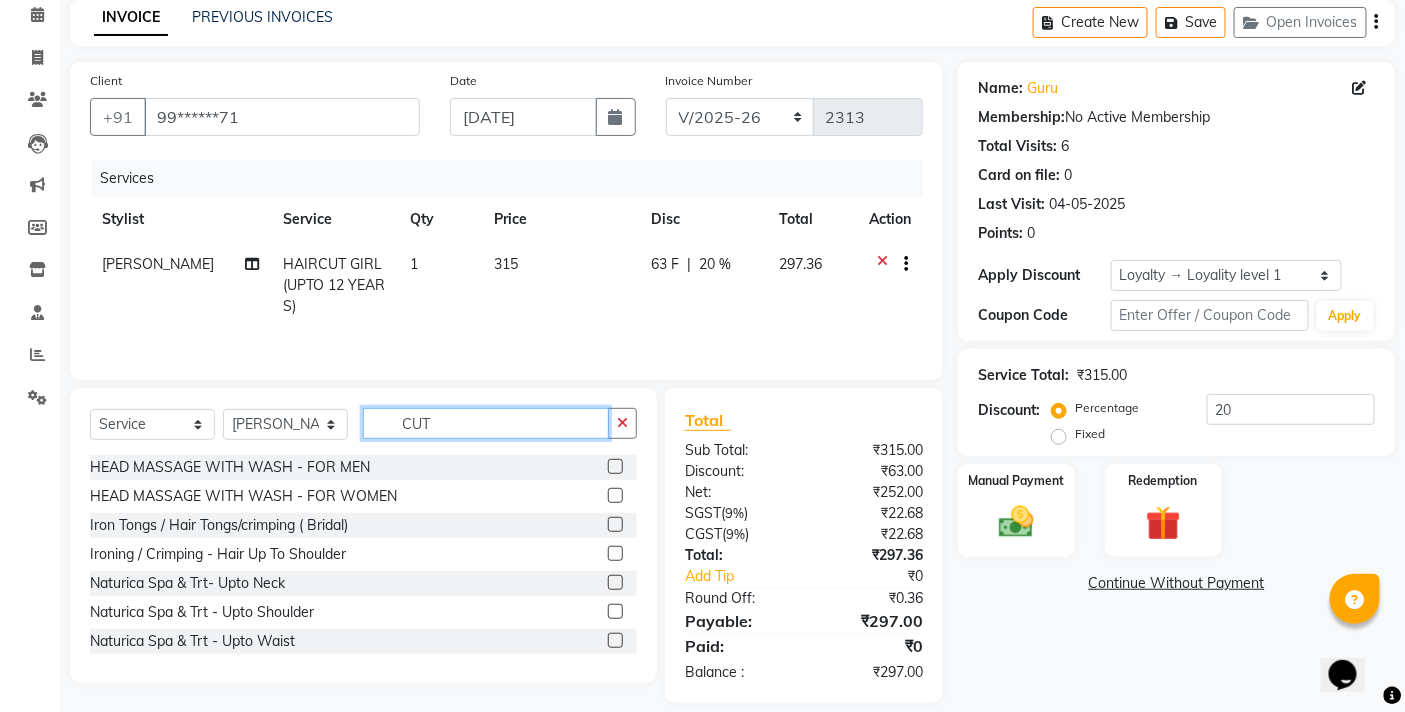 click on "CUT" 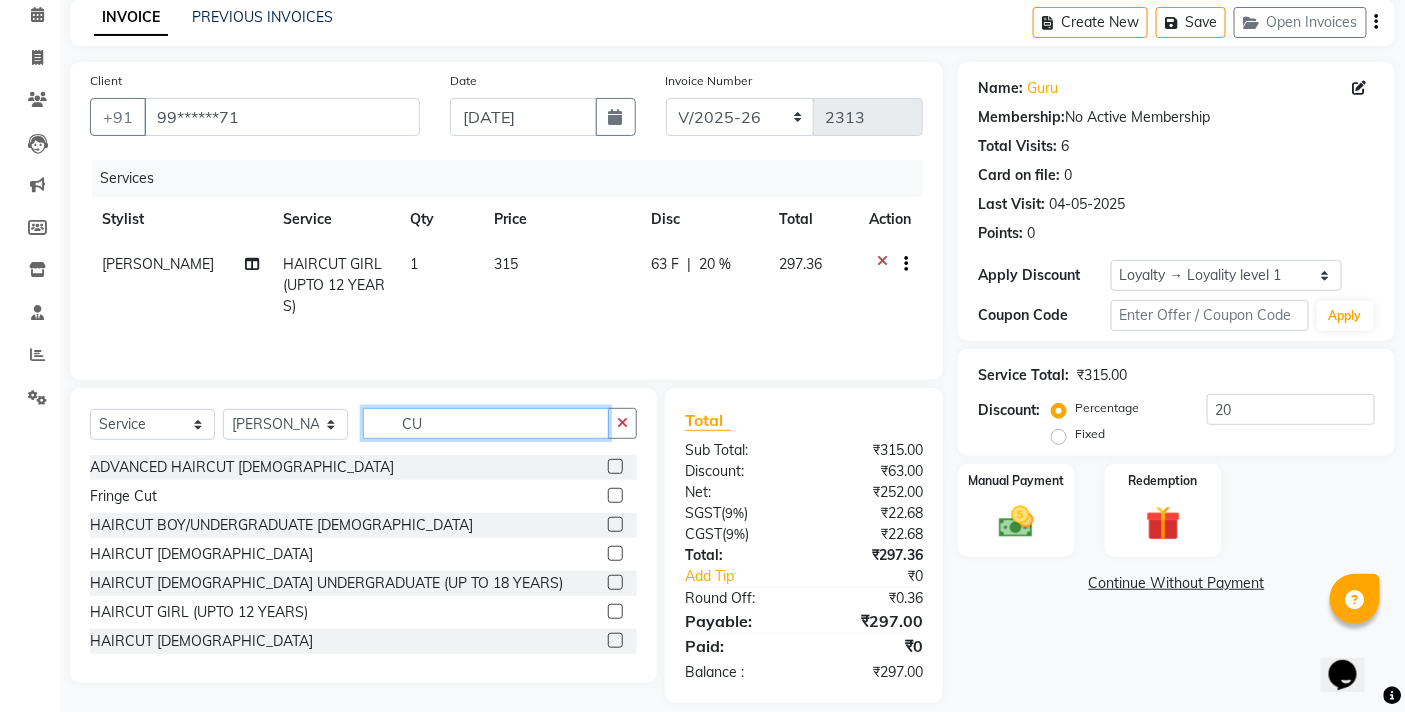 type on "C" 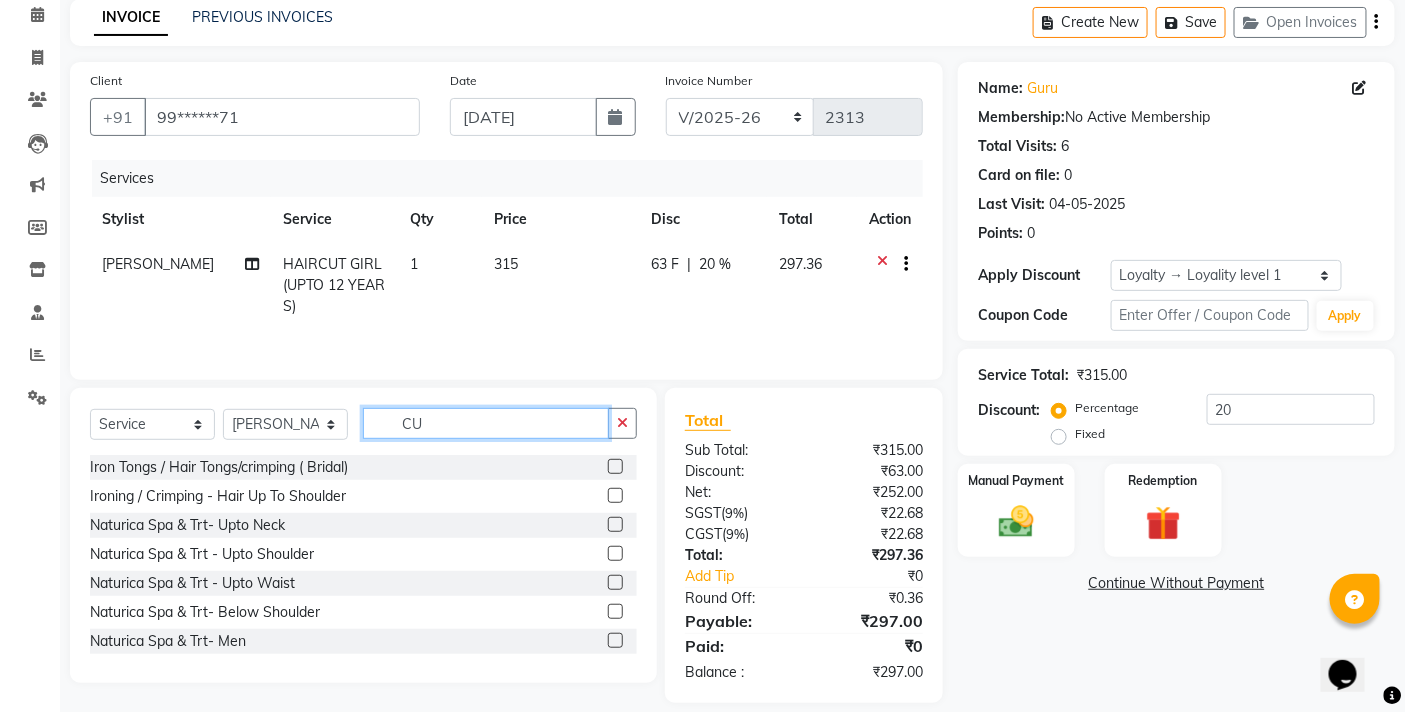 type on "CUT" 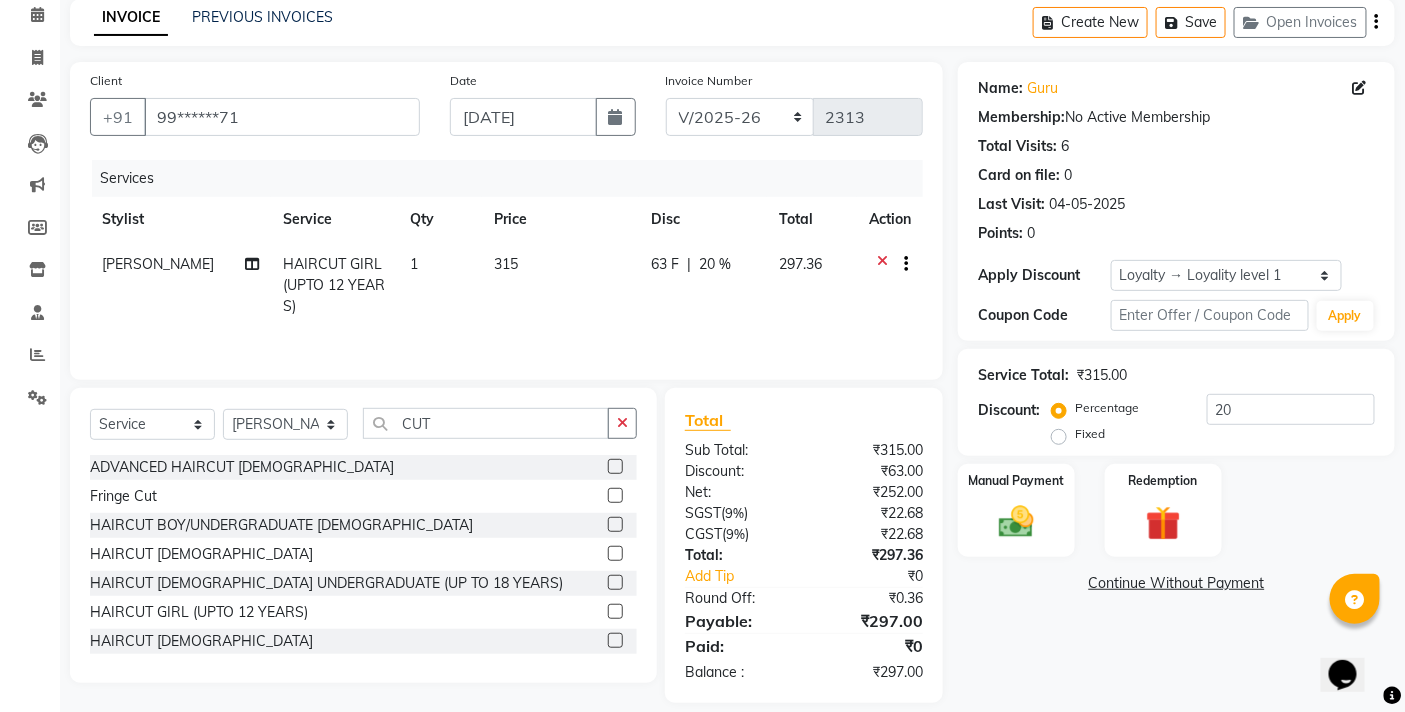 click 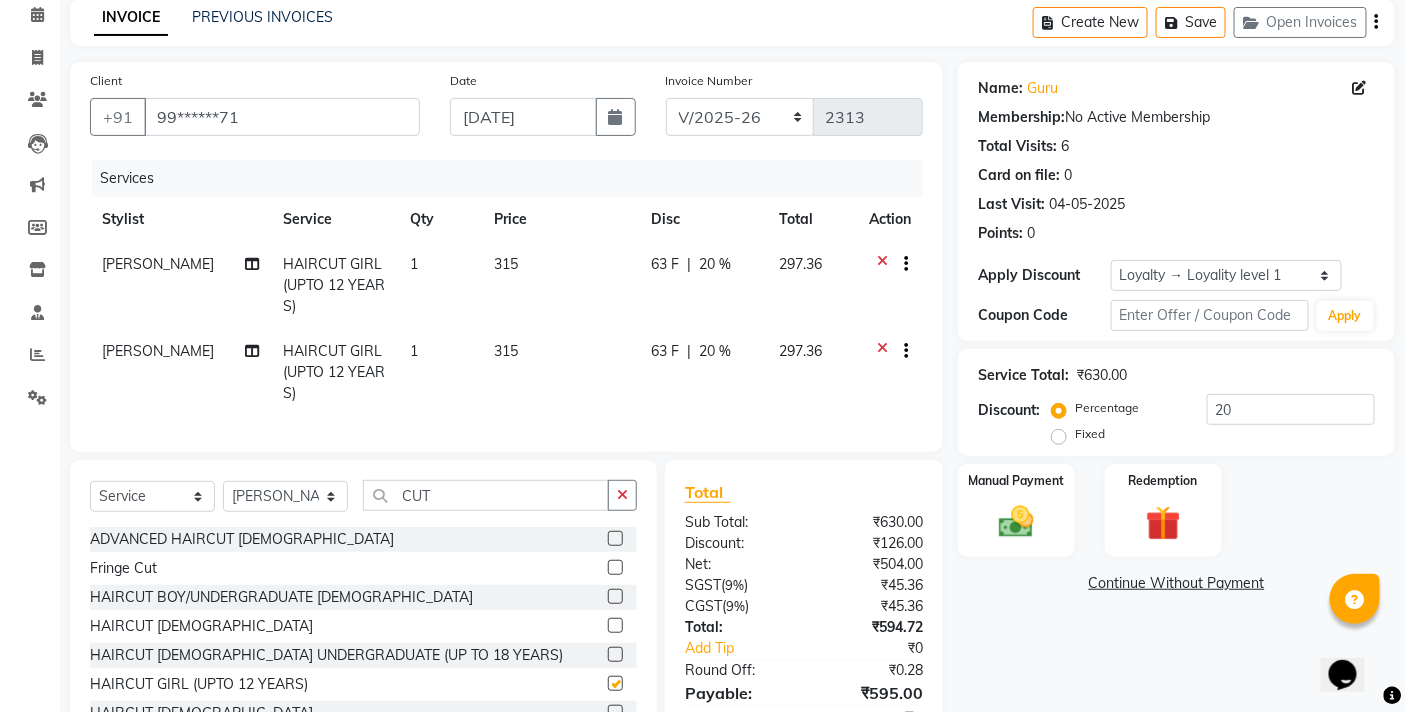 checkbox on "false" 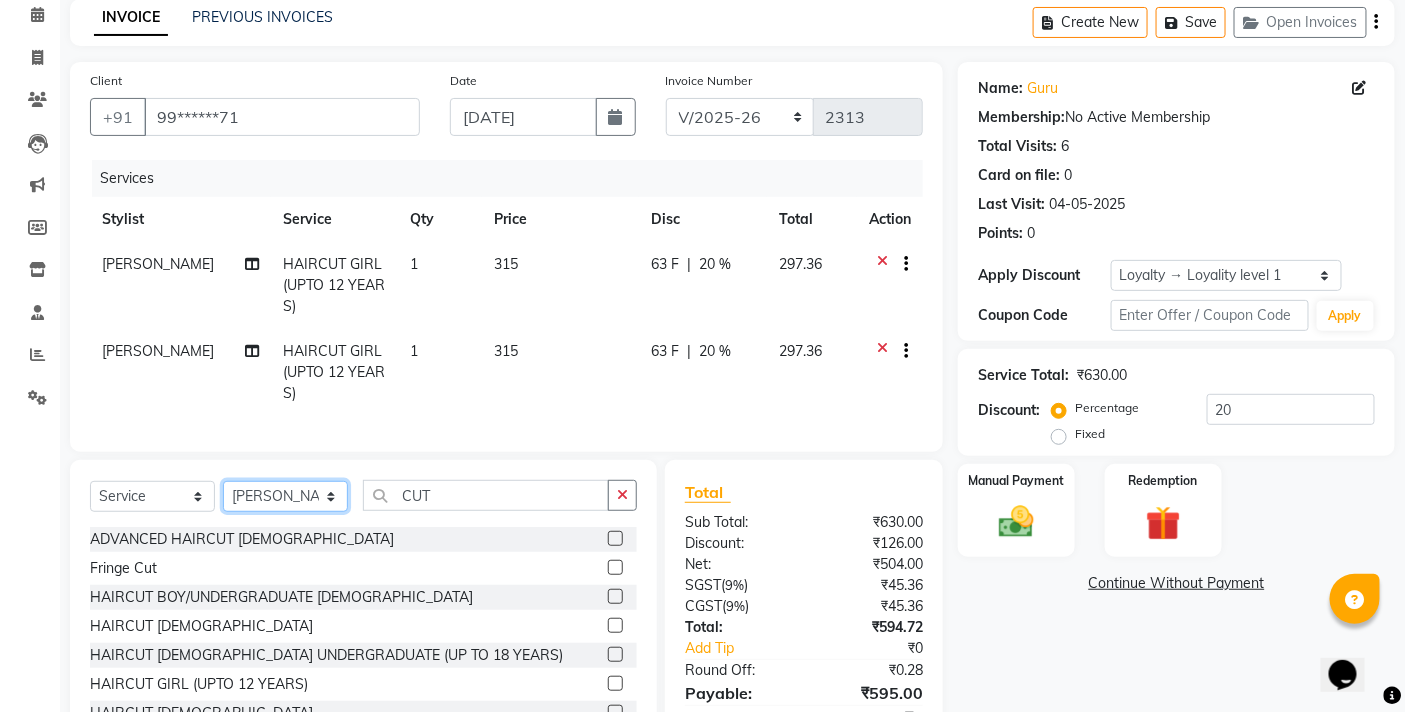 click on "Select Stylist BB SALON DIPALI EKTA FARMAN GOPAL GOUSIYA SHAIKH MANGESH TAVARE Mrugesh Kamble Nazim Shaikh ROHAN  Rupesh Chavan Sanjay Pawar SANTOSH SHILPA YADAV Ujjwal Bisht WILSON ZAHIDA" 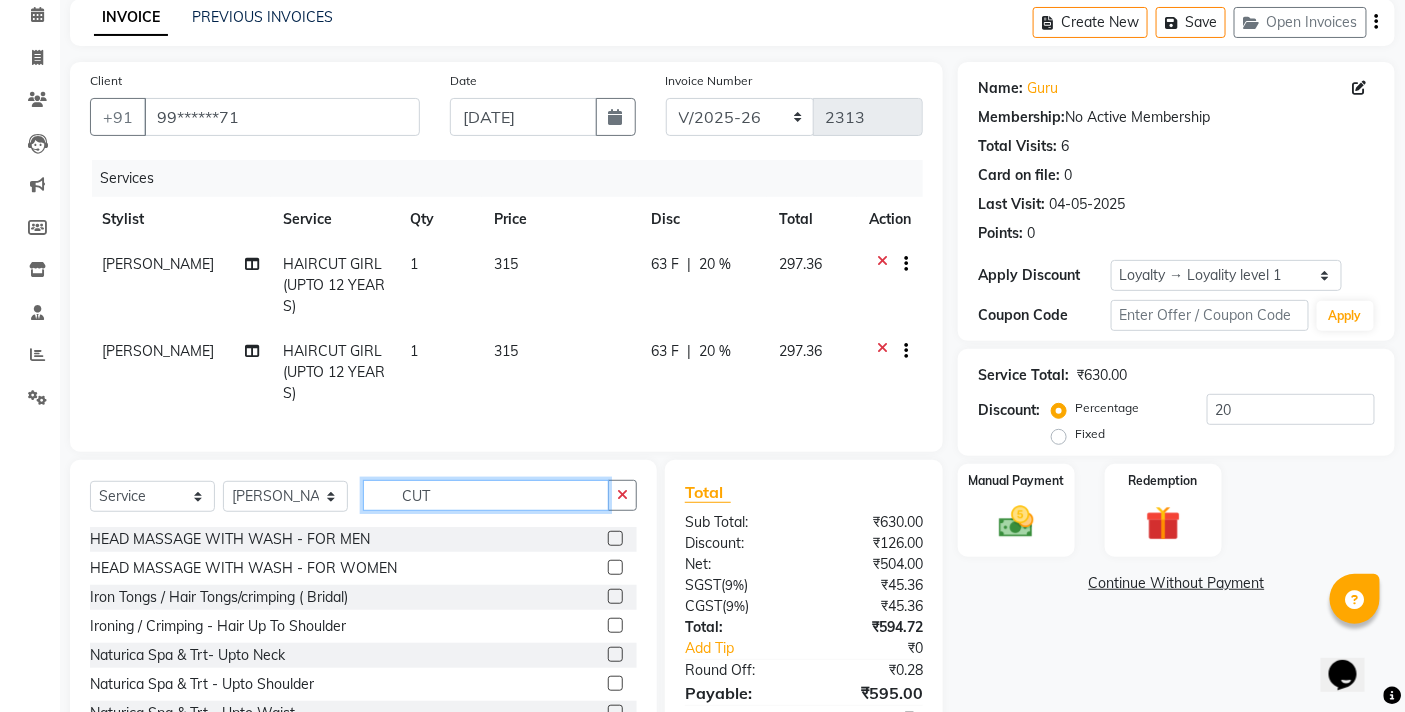 click on "CUT" 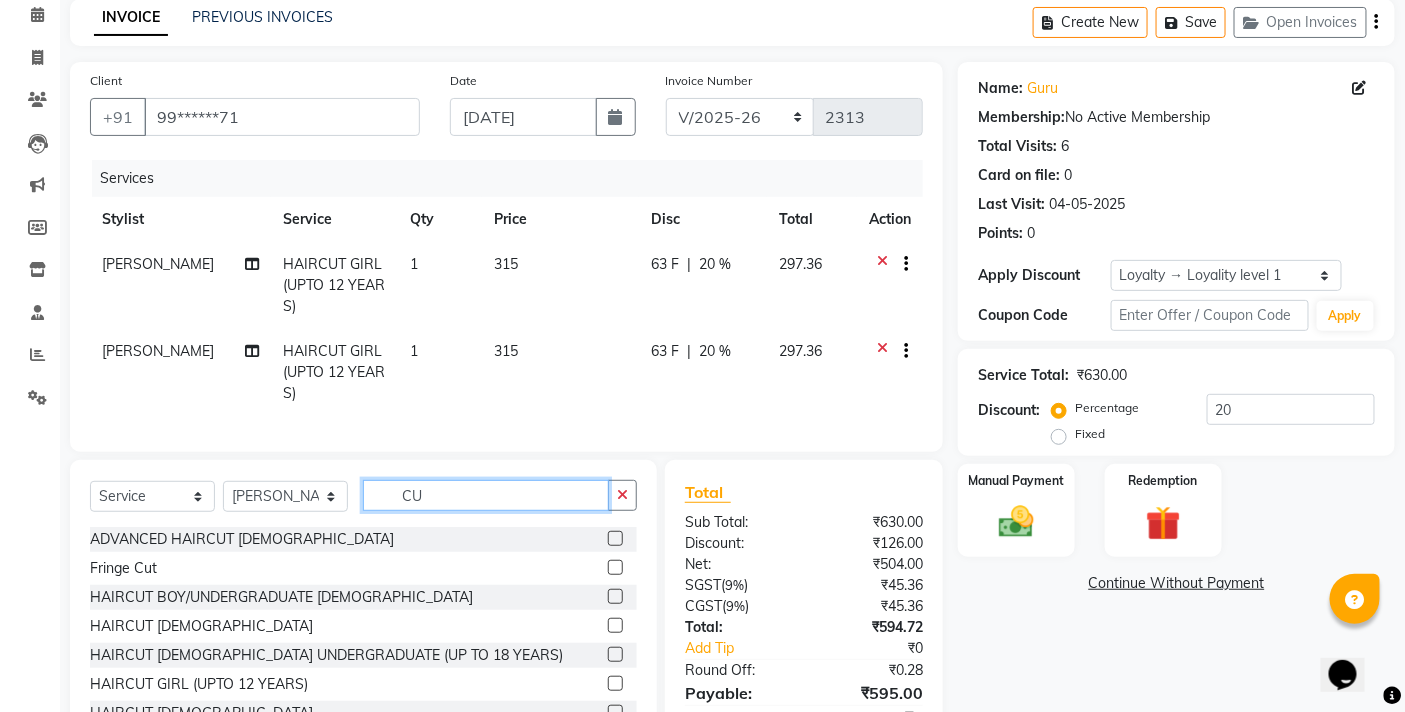 type on "C" 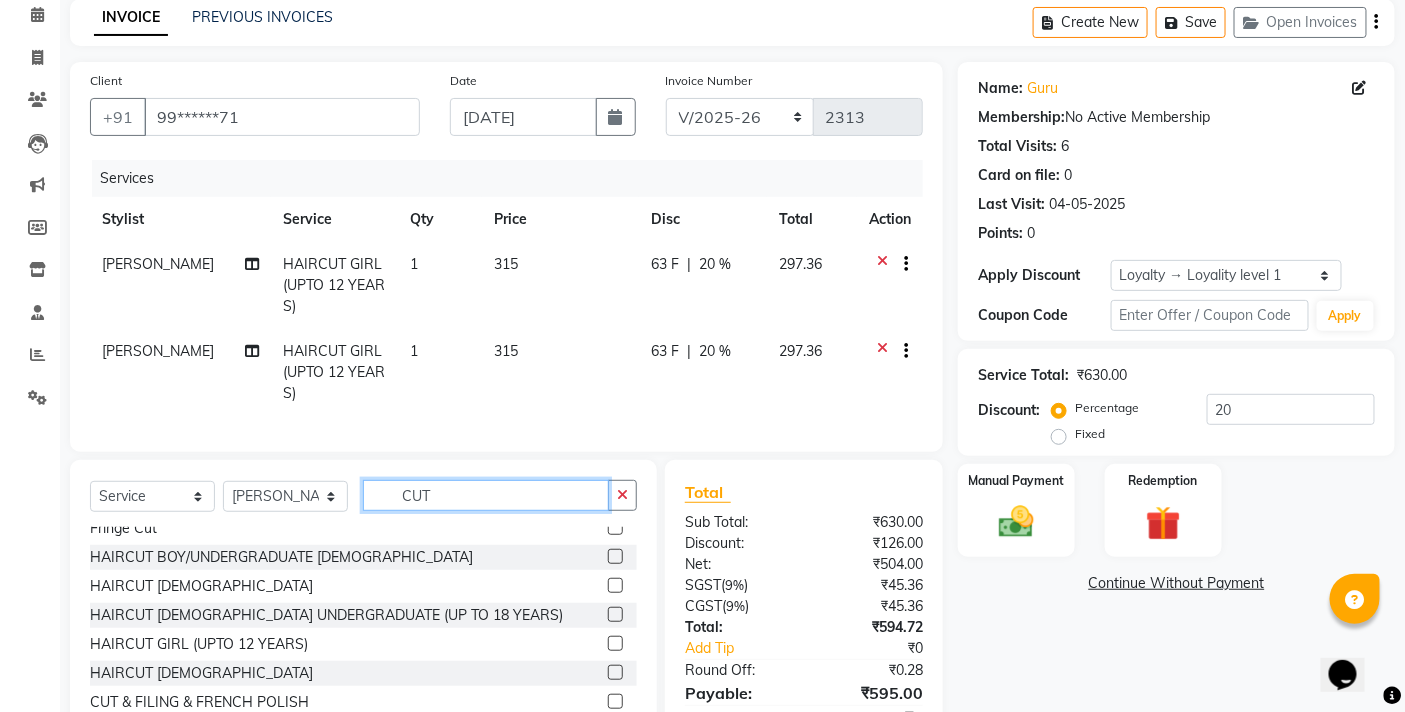 scroll, scrollTop: 60, scrollLeft: 0, axis: vertical 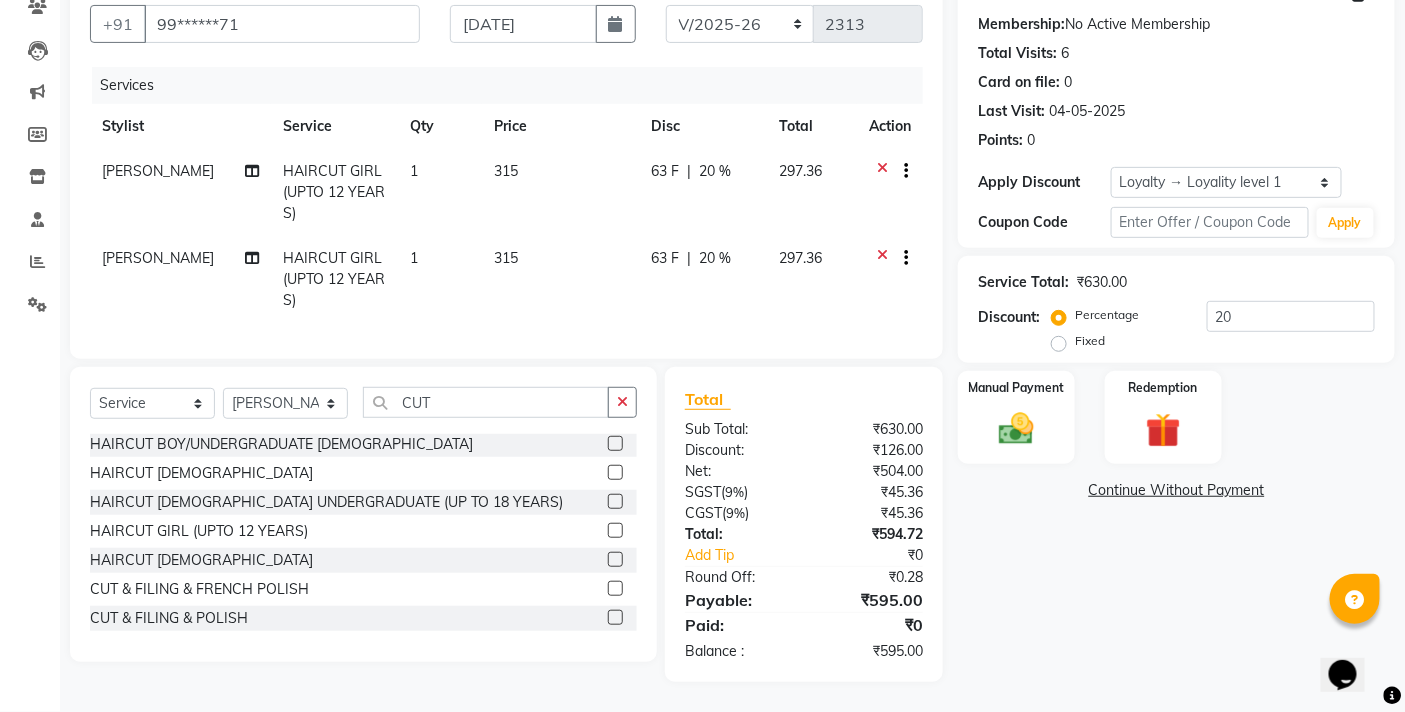 click 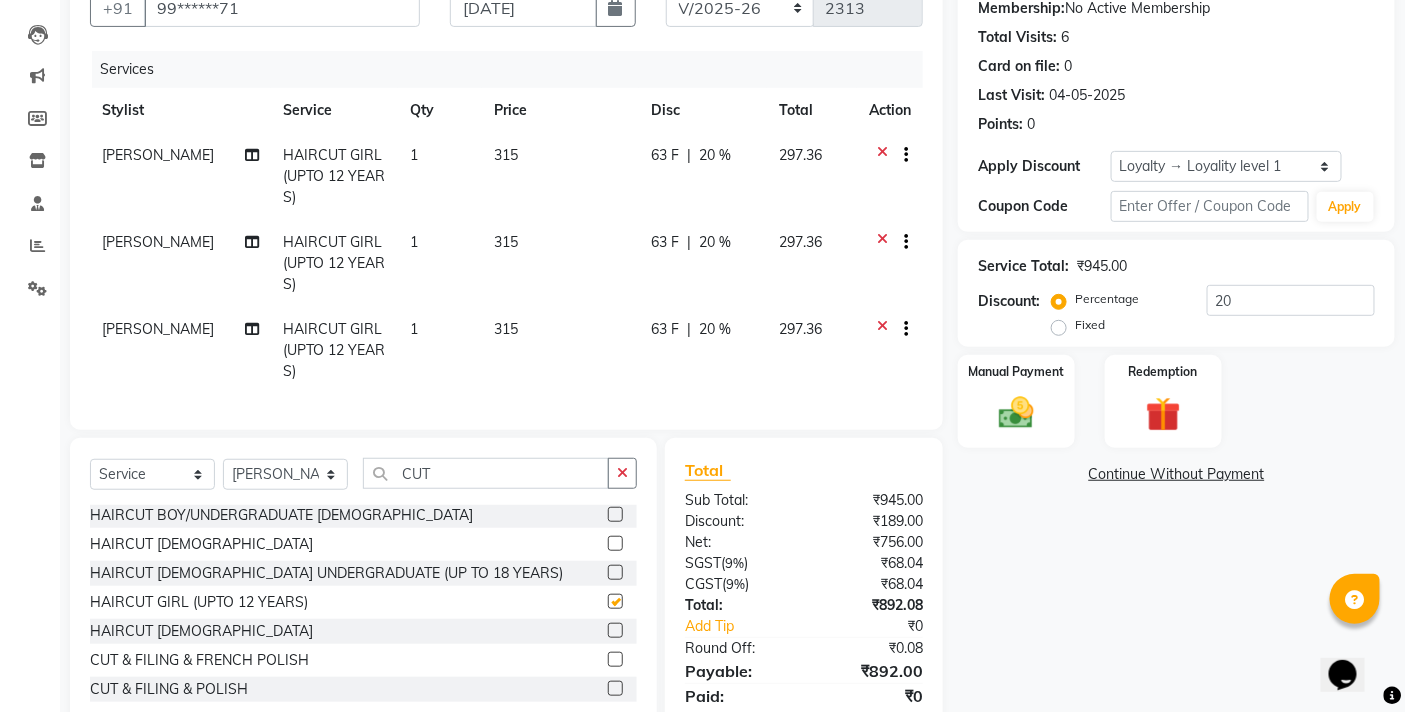 checkbox on "false" 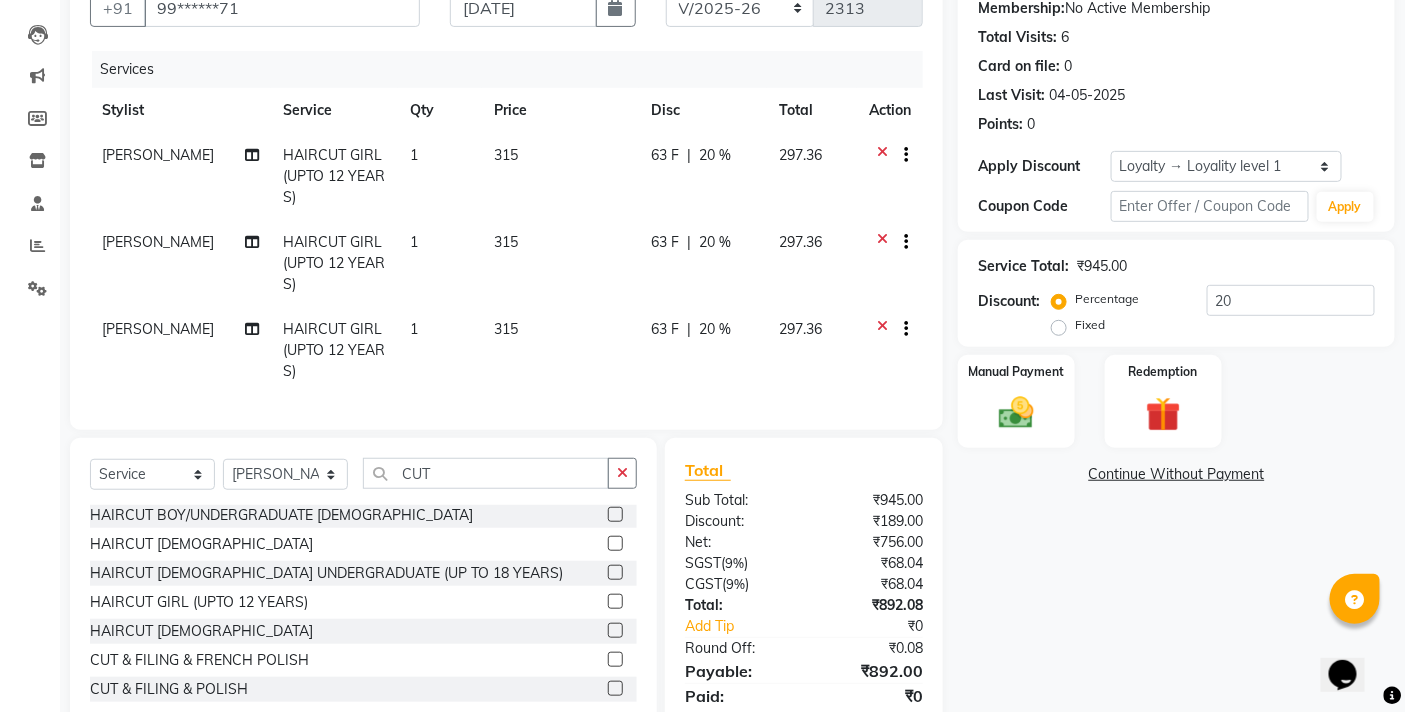 scroll, scrollTop: 284, scrollLeft: 0, axis: vertical 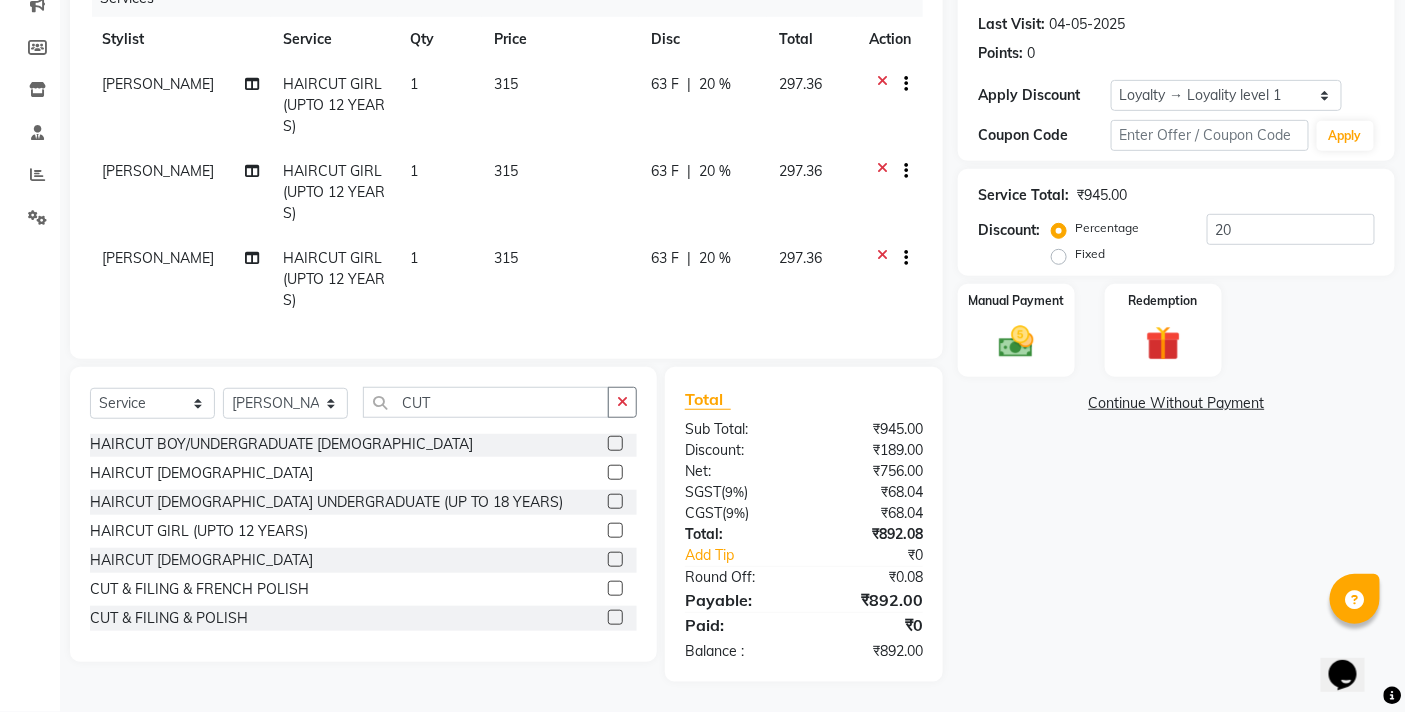 click on "Name: Guru  Membership:  No Active Membership  Total Visits:  6 Card on file:  0 Last Visit:   04-05-2025 Points:   0  Apply Discount Select  Loyalty → Loyality level 1  Coupon Code Apply Service Total:  ₹945.00  Discount:  Percentage   Fixed  20 Manual Payment Redemption  Continue Without Payment" 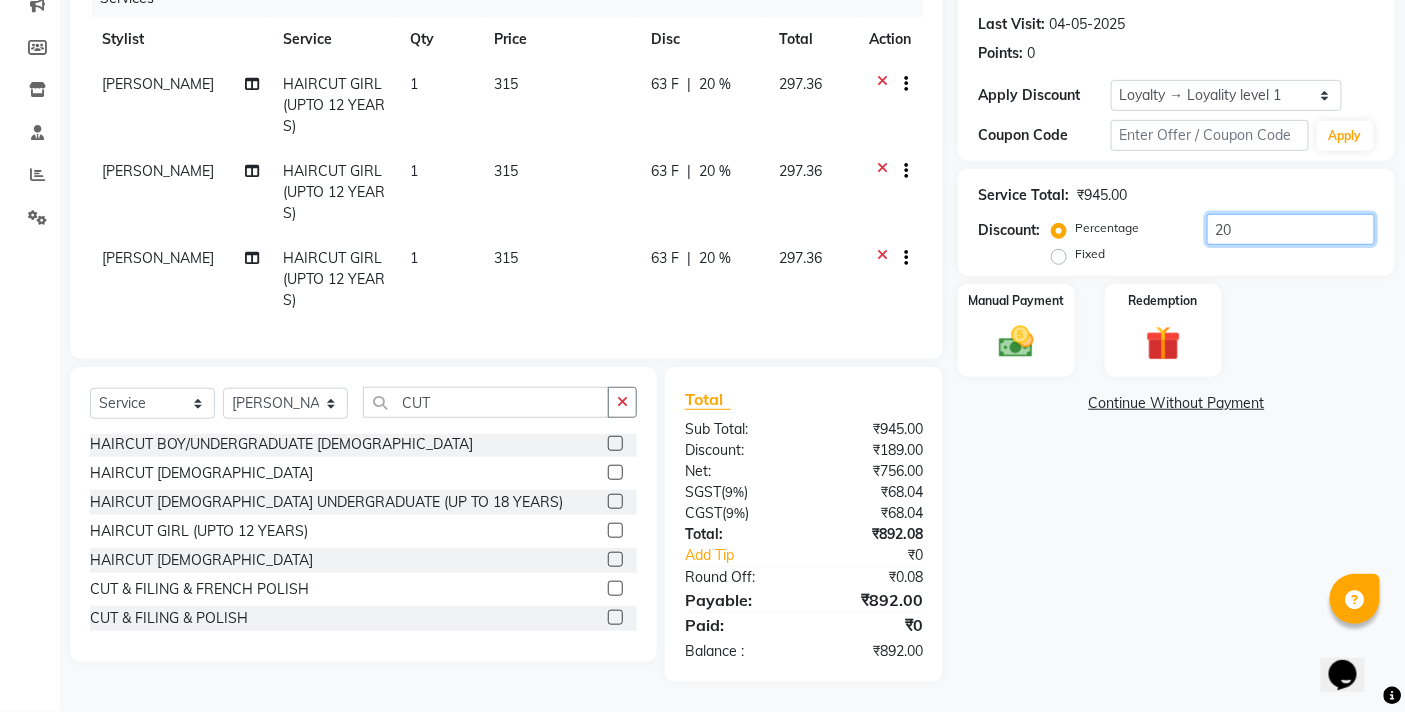drag, startPoint x: 1250, startPoint y: 198, endPoint x: 1187, endPoint y: 207, distance: 63.63961 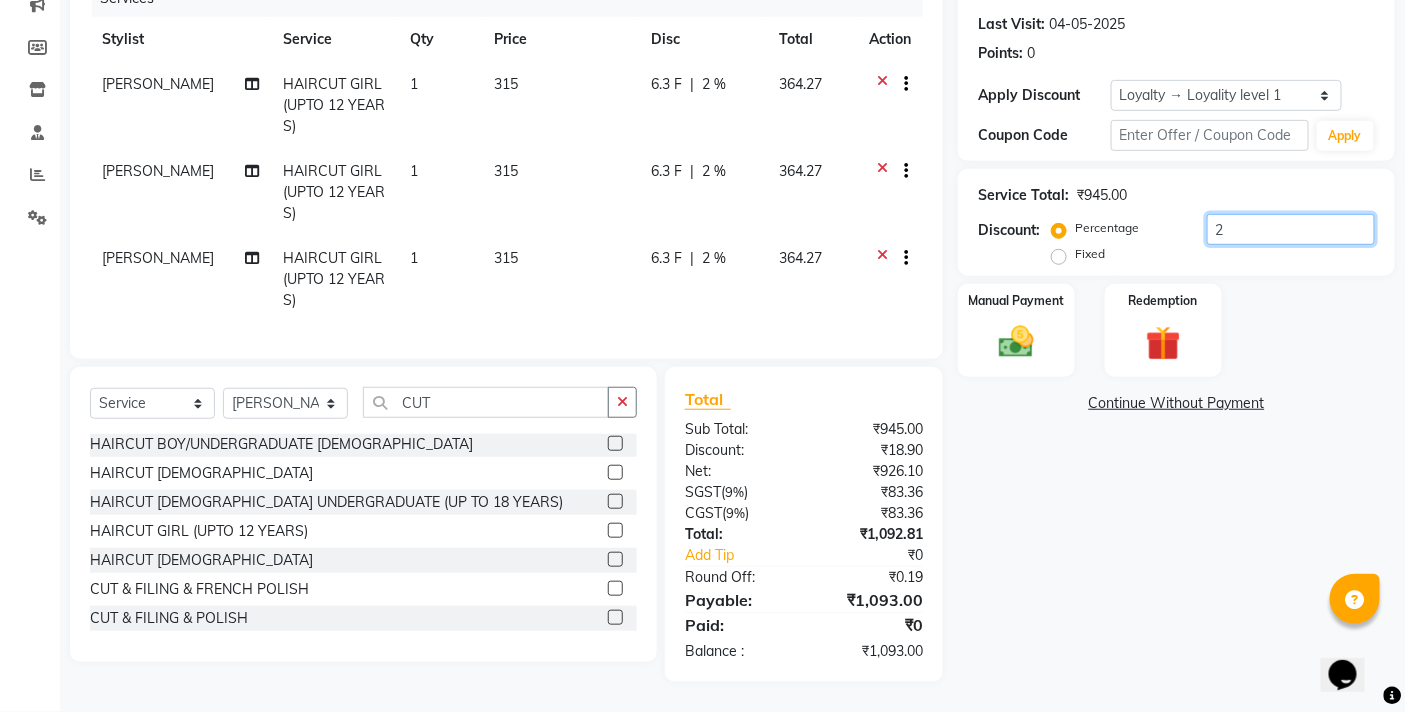 type on "20" 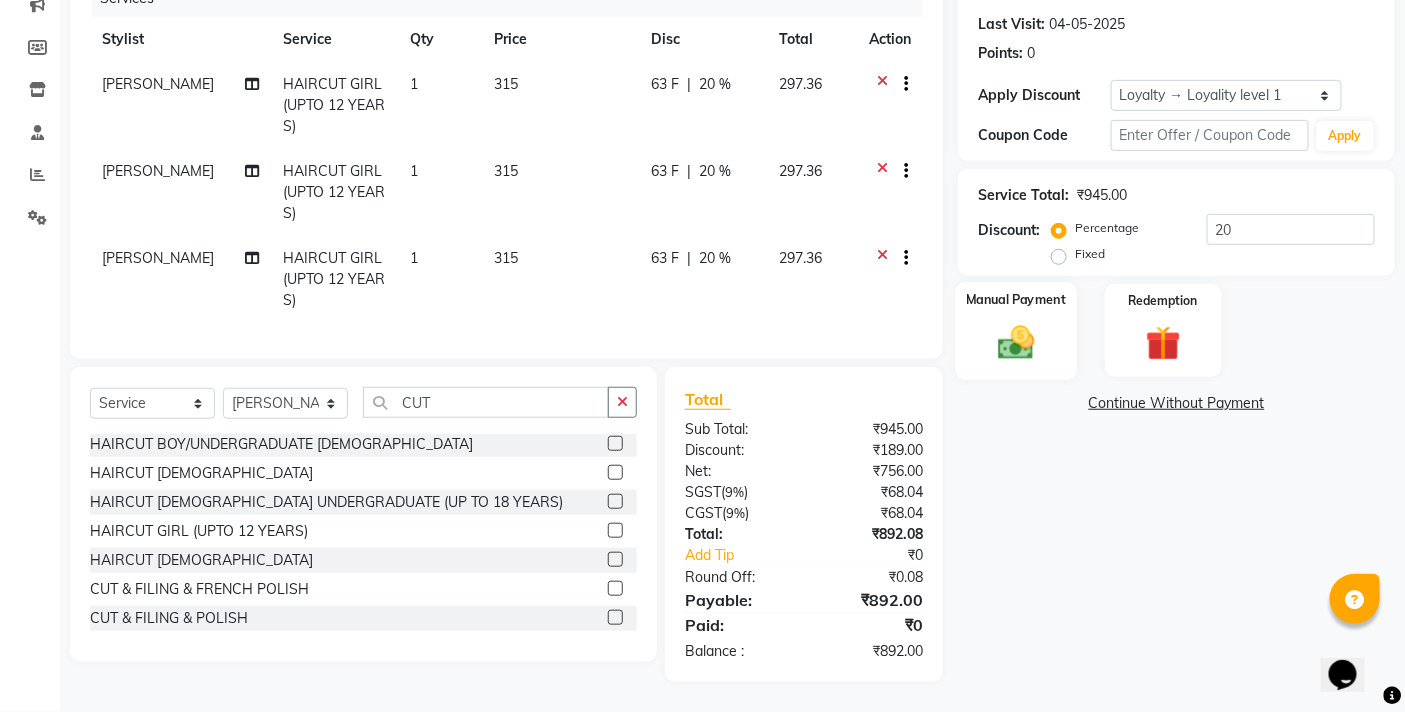click 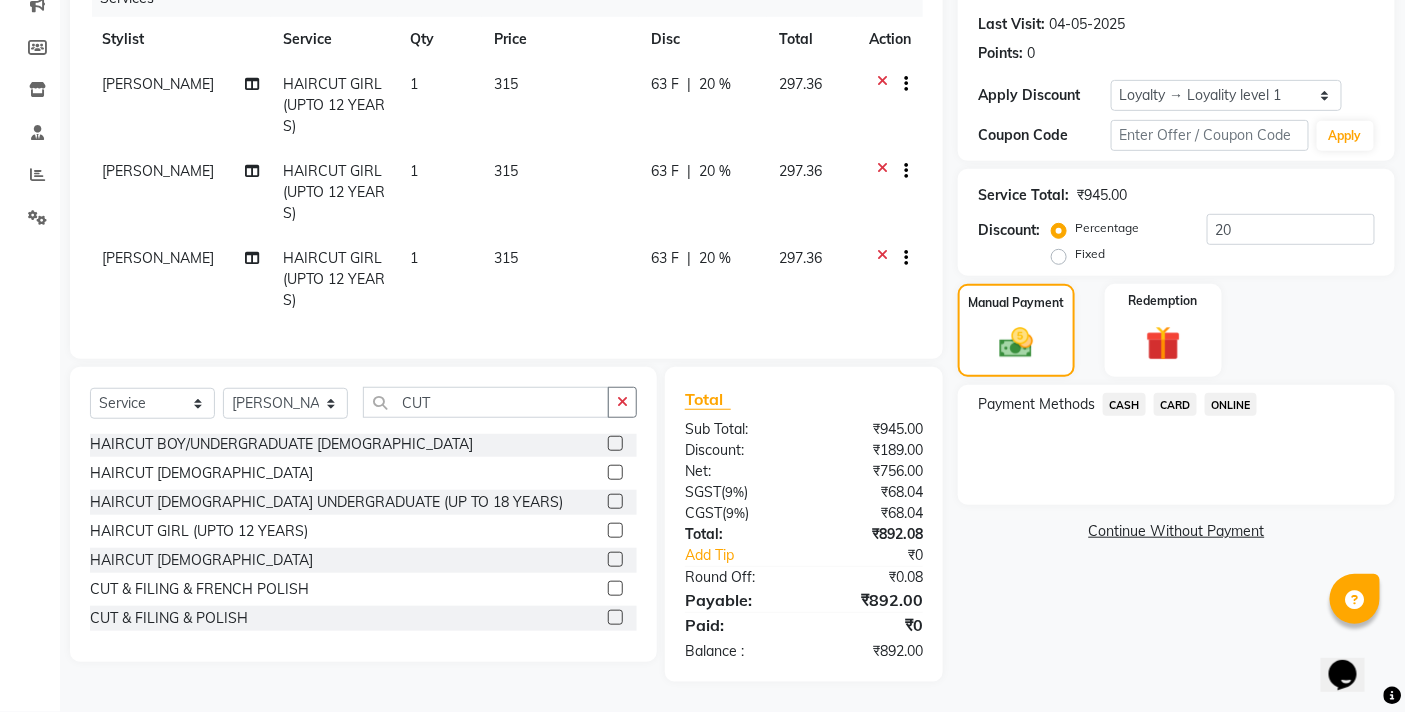 click on "CARD" 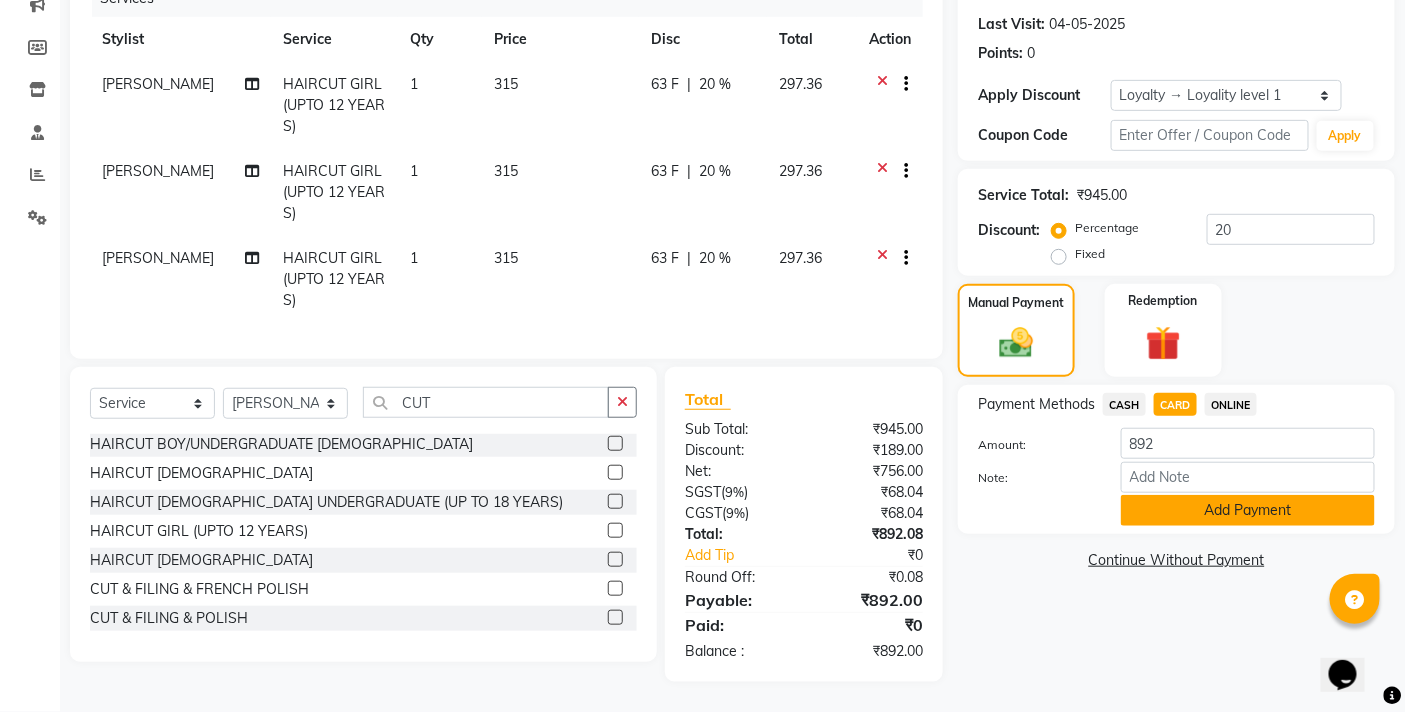 click on "Add Payment" 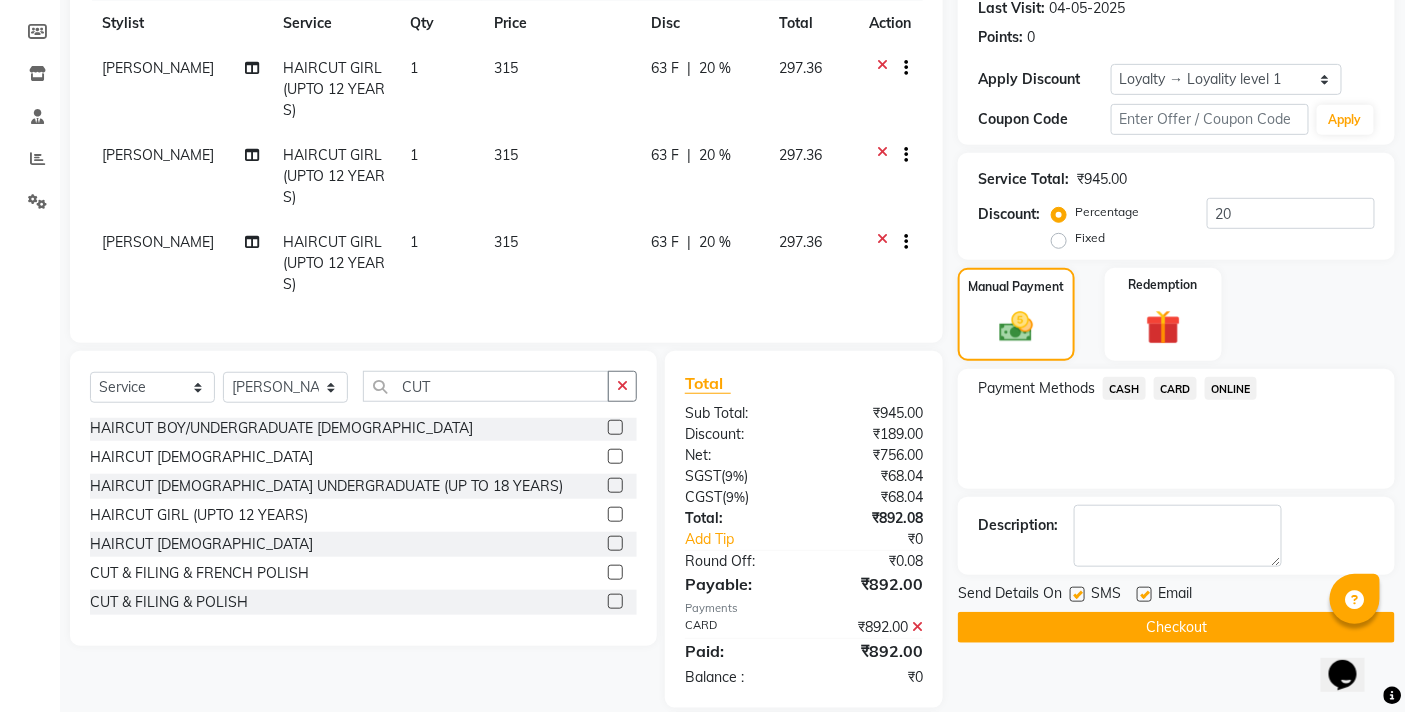 click on "Checkout" 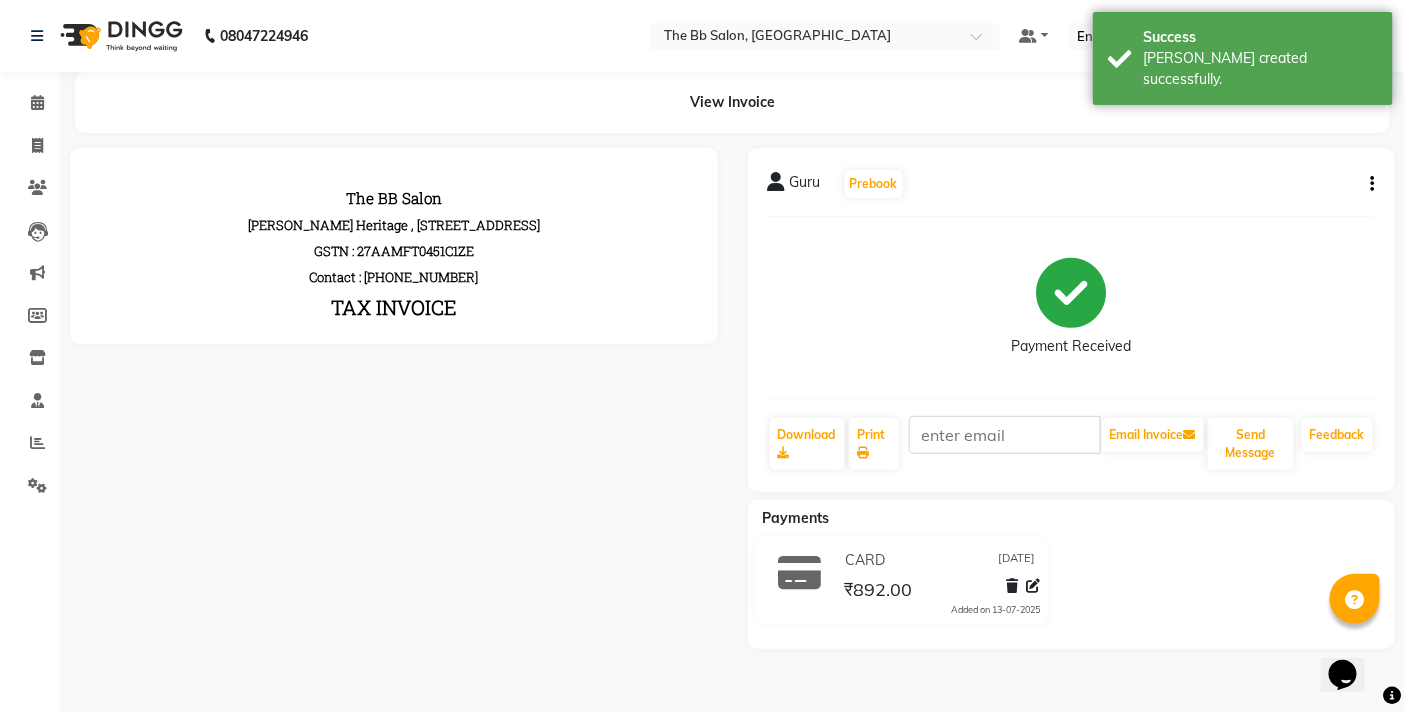 scroll, scrollTop: 0, scrollLeft: 0, axis: both 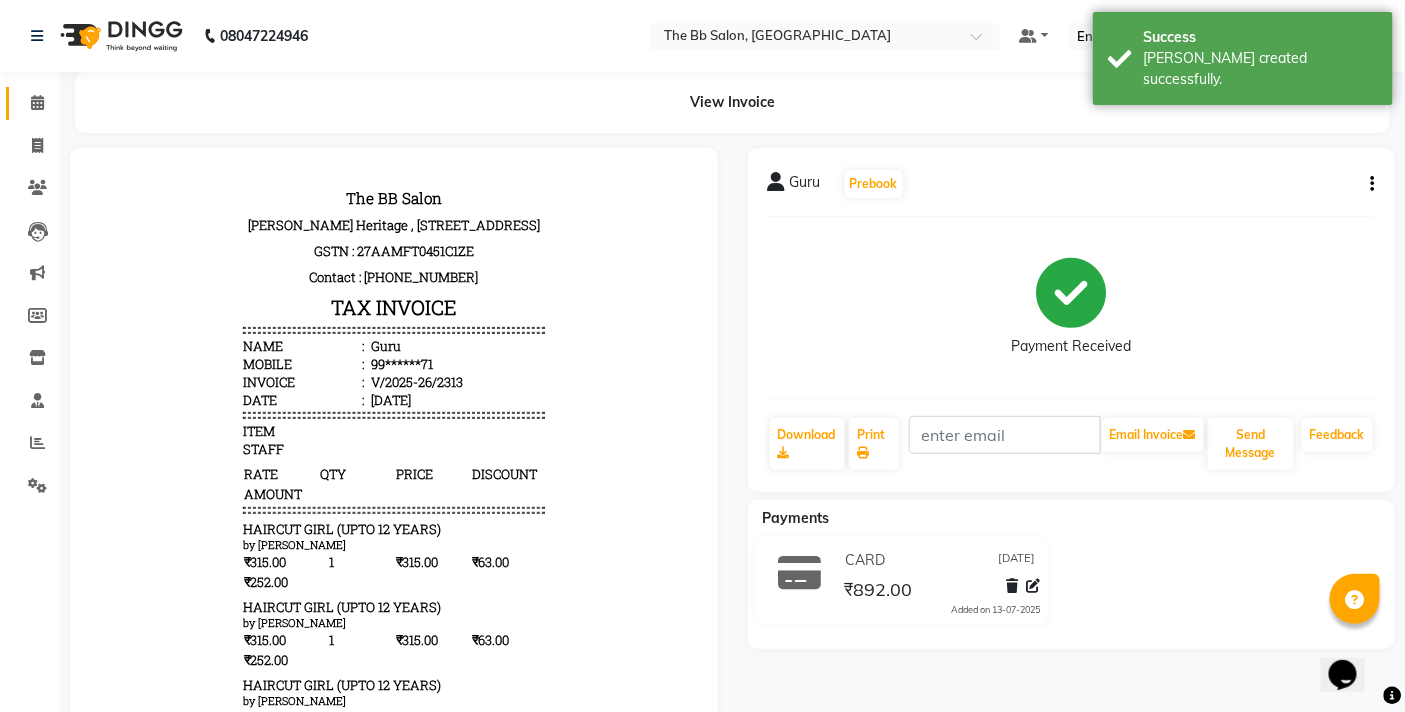 click 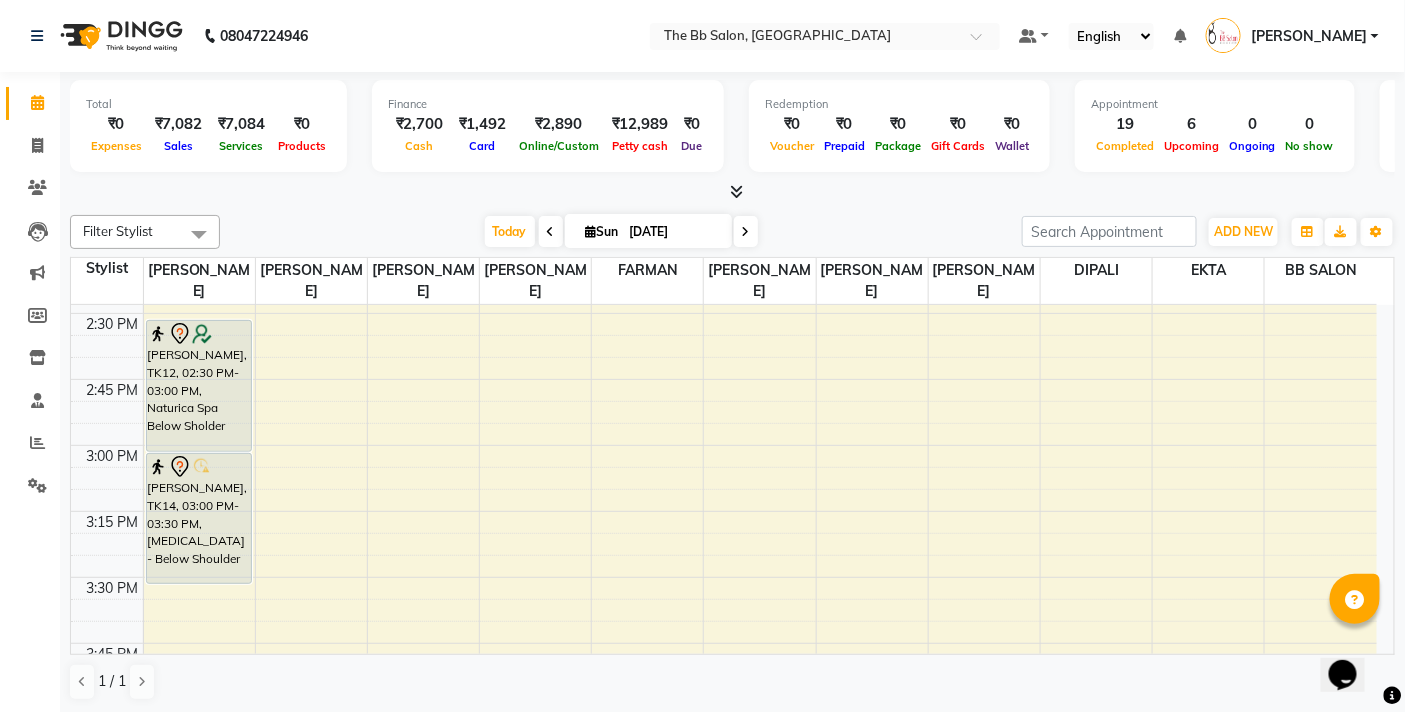 scroll, scrollTop: 1444, scrollLeft: 0, axis: vertical 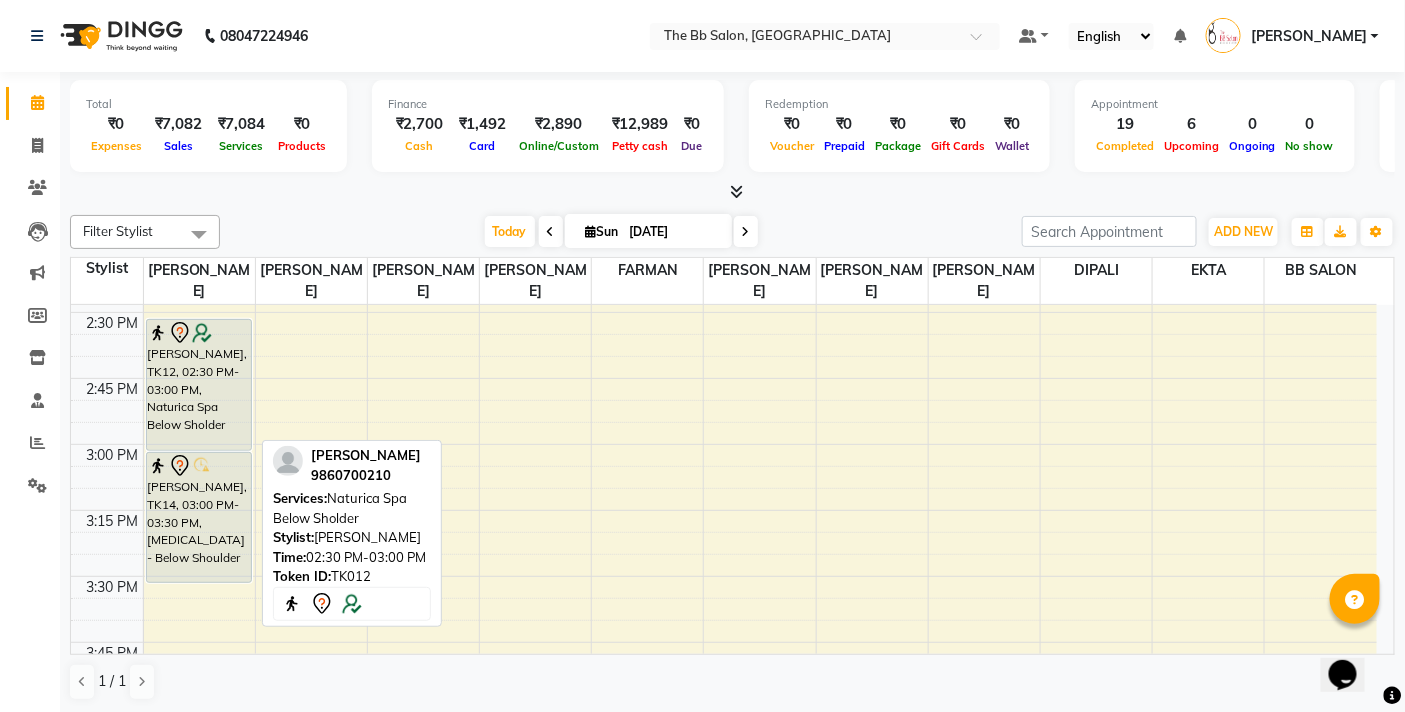 click on "[PERSON_NAME], TK12, 02:30 PM-03:00 PM, Naturica Spa Below Sholder" at bounding box center [199, 385] 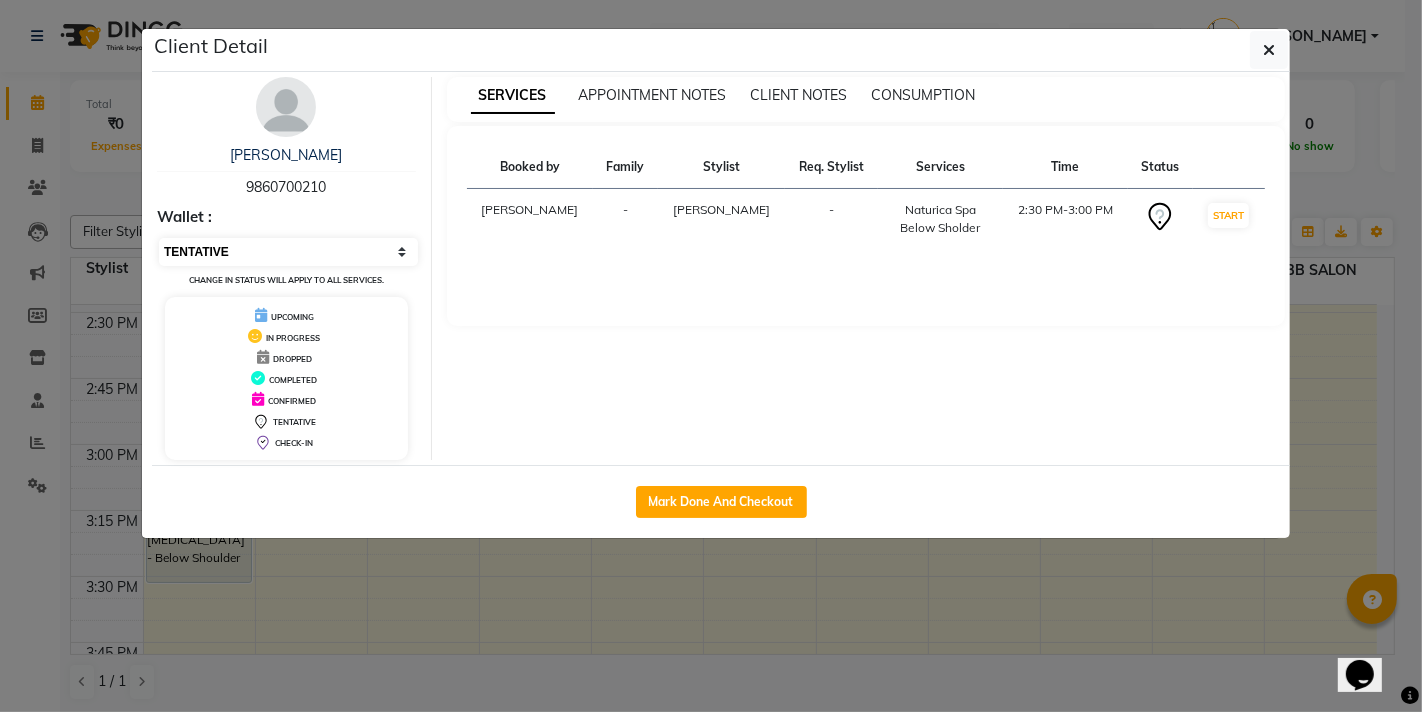 click on "Select IN SERVICE CONFIRMED TENTATIVE CHECK IN MARK DONE DROPPED UPCOMING" at bounding box center [288, 252] 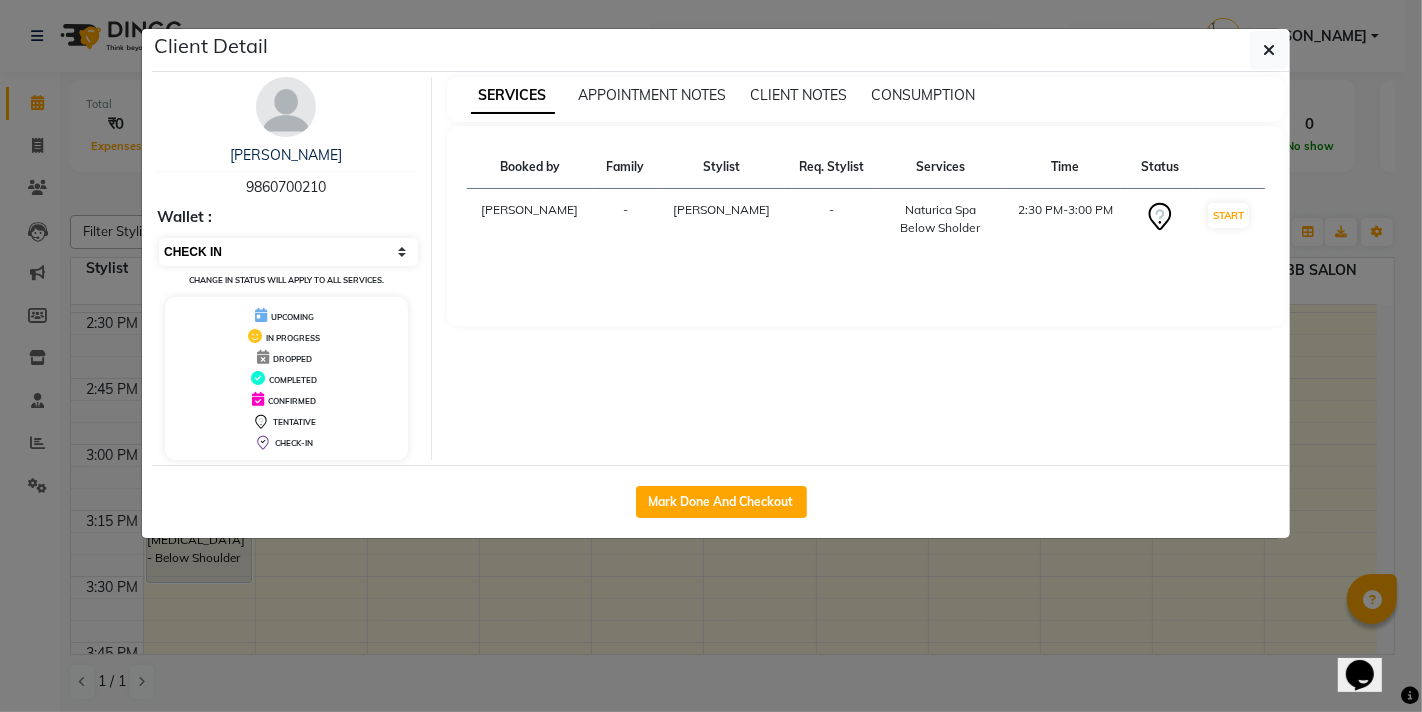 click on "Select IN SERVICE CONFIRMED TENTATIVE CHECK IN MARK DONE DROPPED UPCOMING" at bounding box center (288, 252) 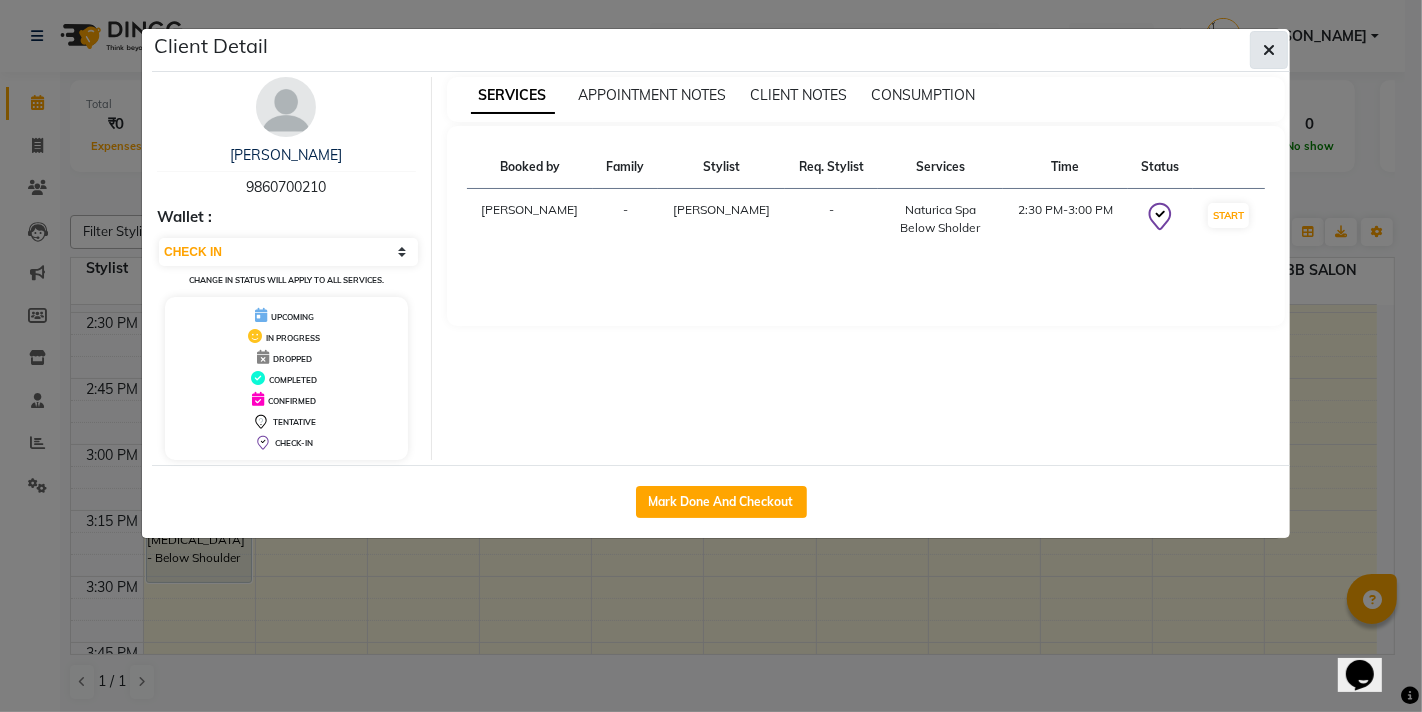 click 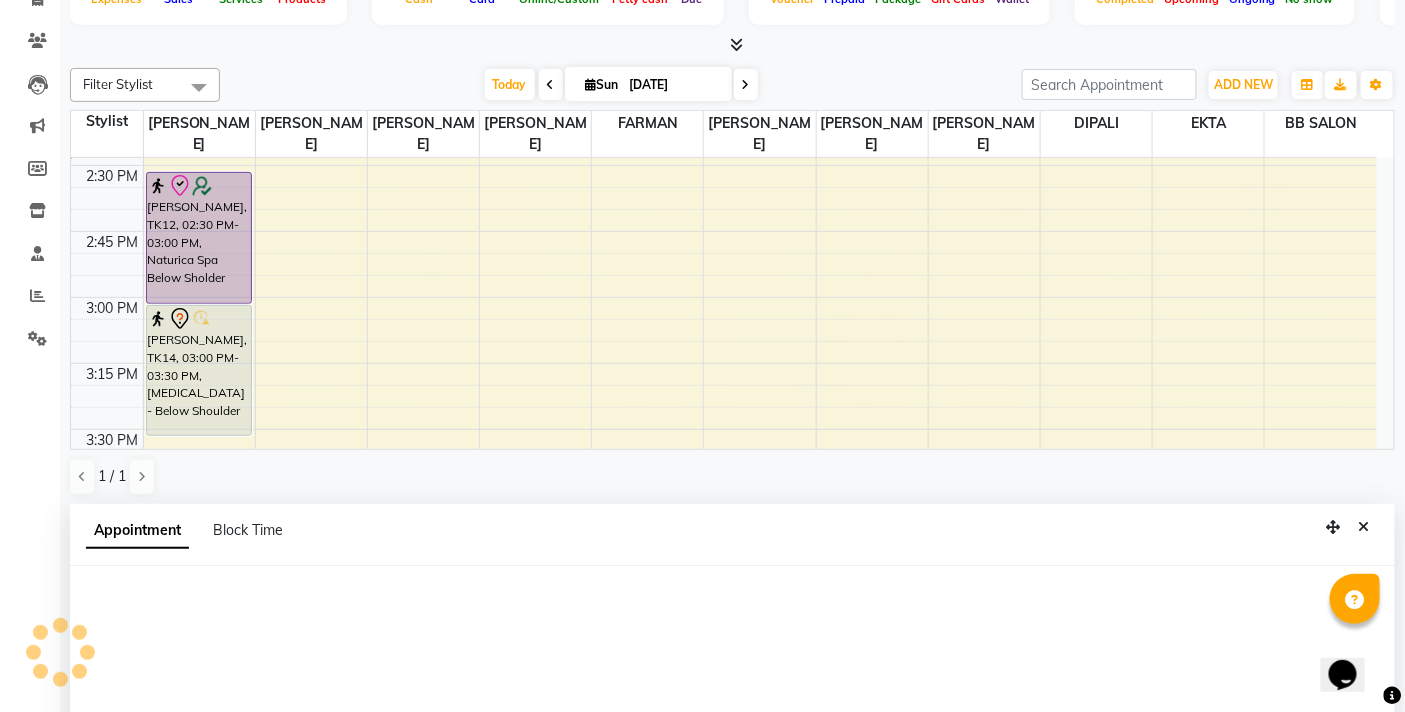 select on "84071" 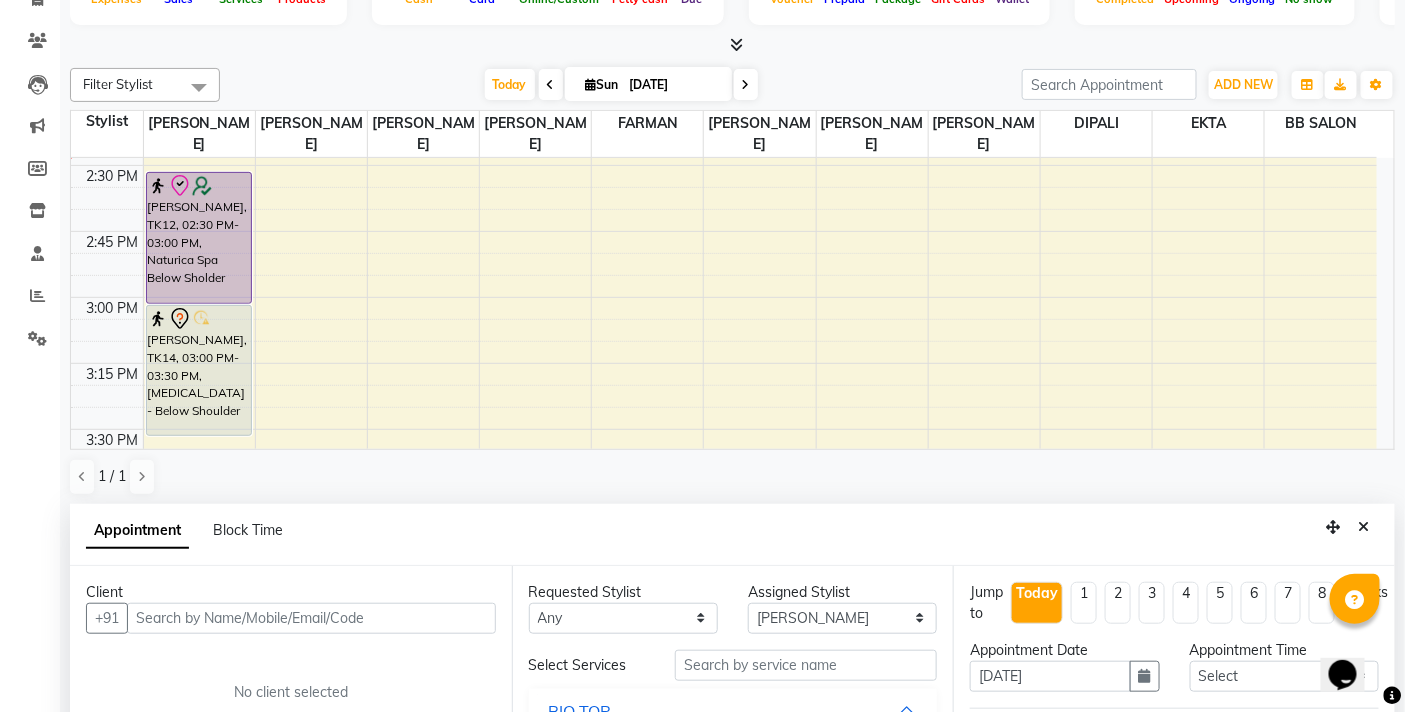 scroll, scrollTop: 392, scrollLeft: 0, axis: vertical 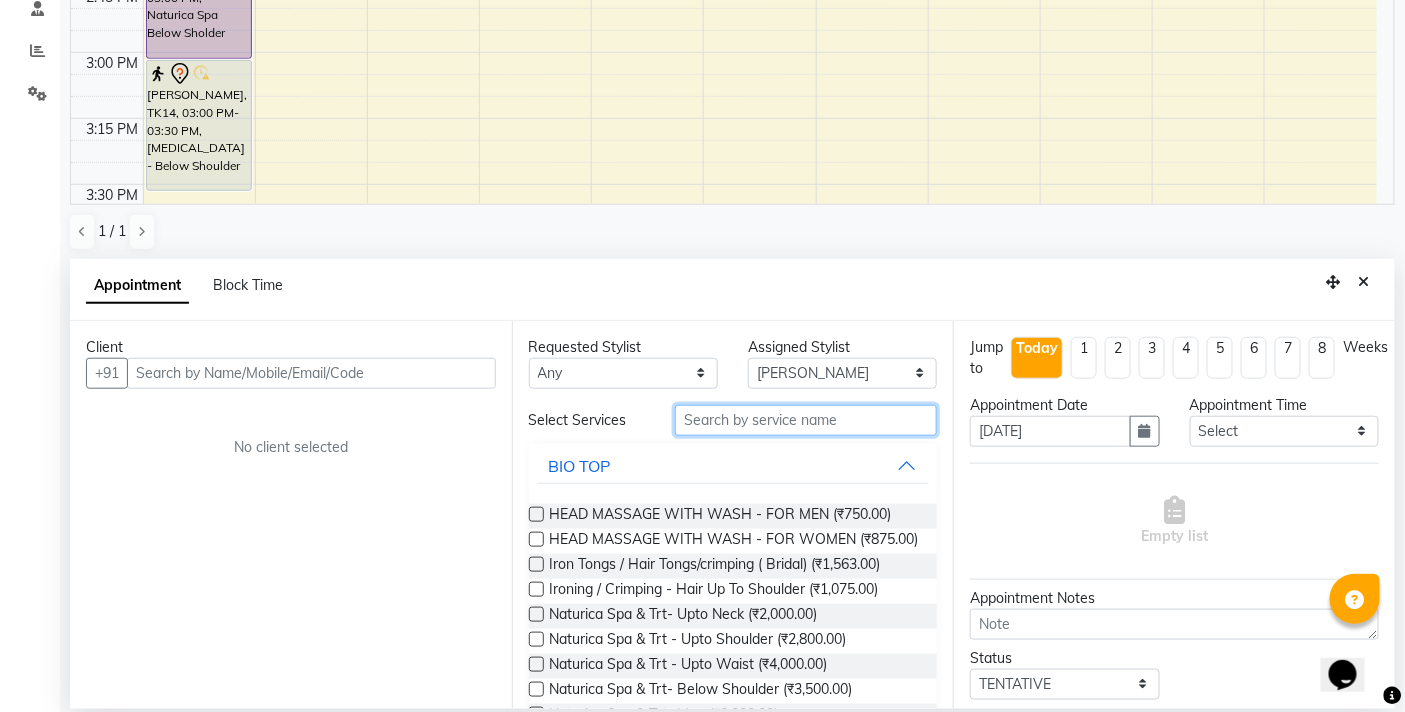 click at bounding box center [806, 420] 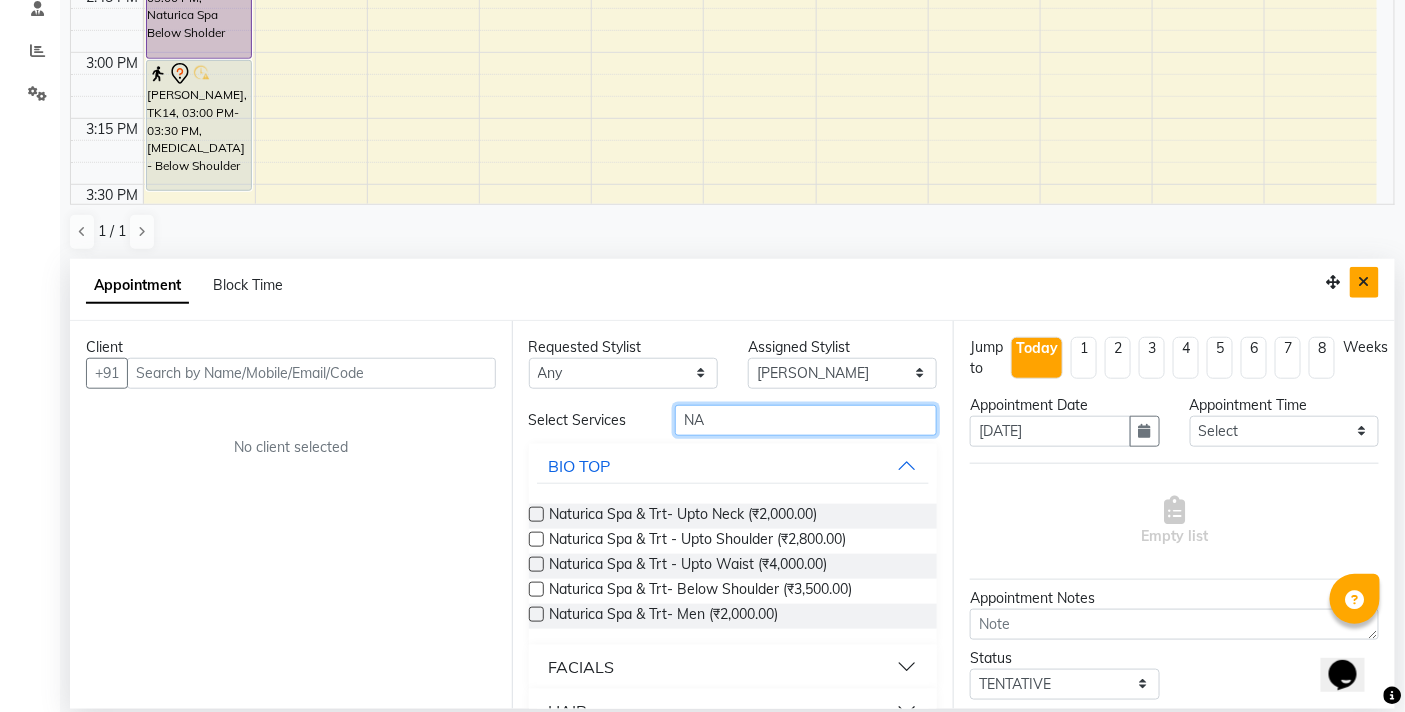 type on "NA" 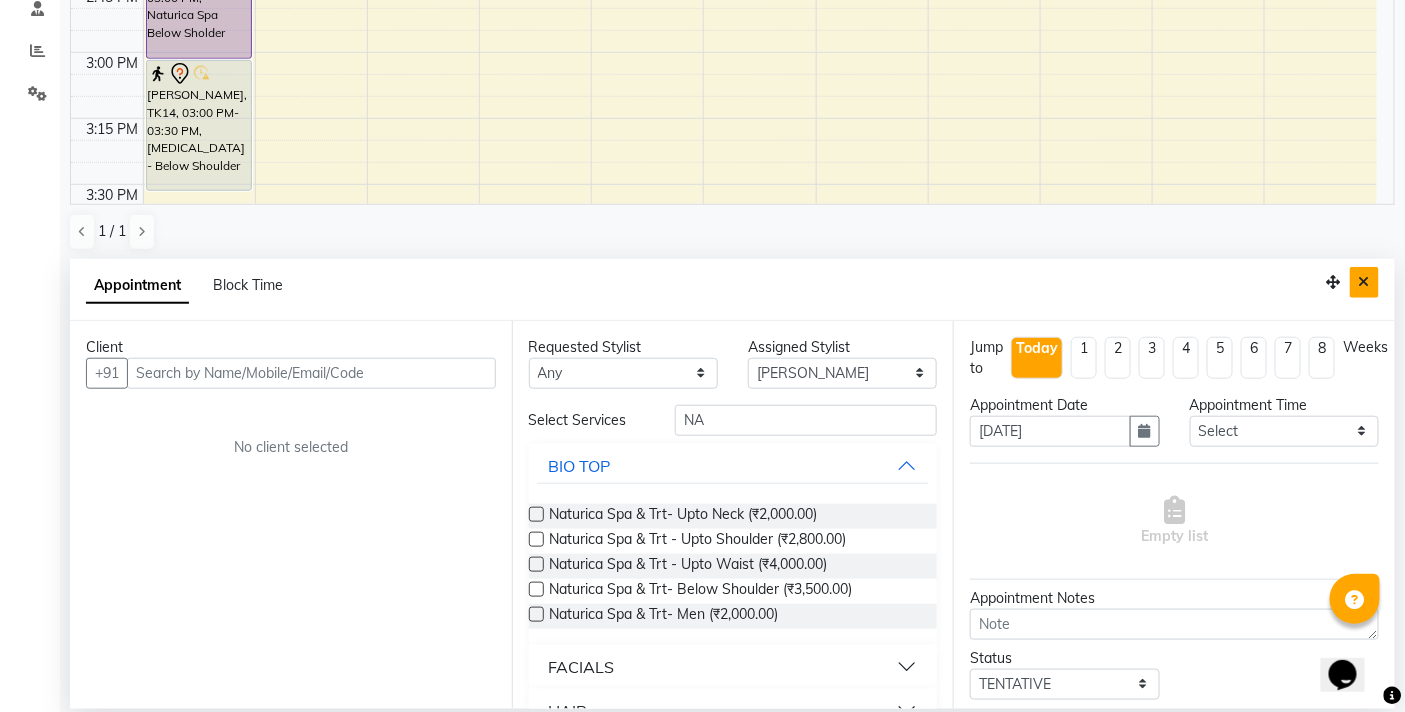 click at bounding box center (1364, 282) 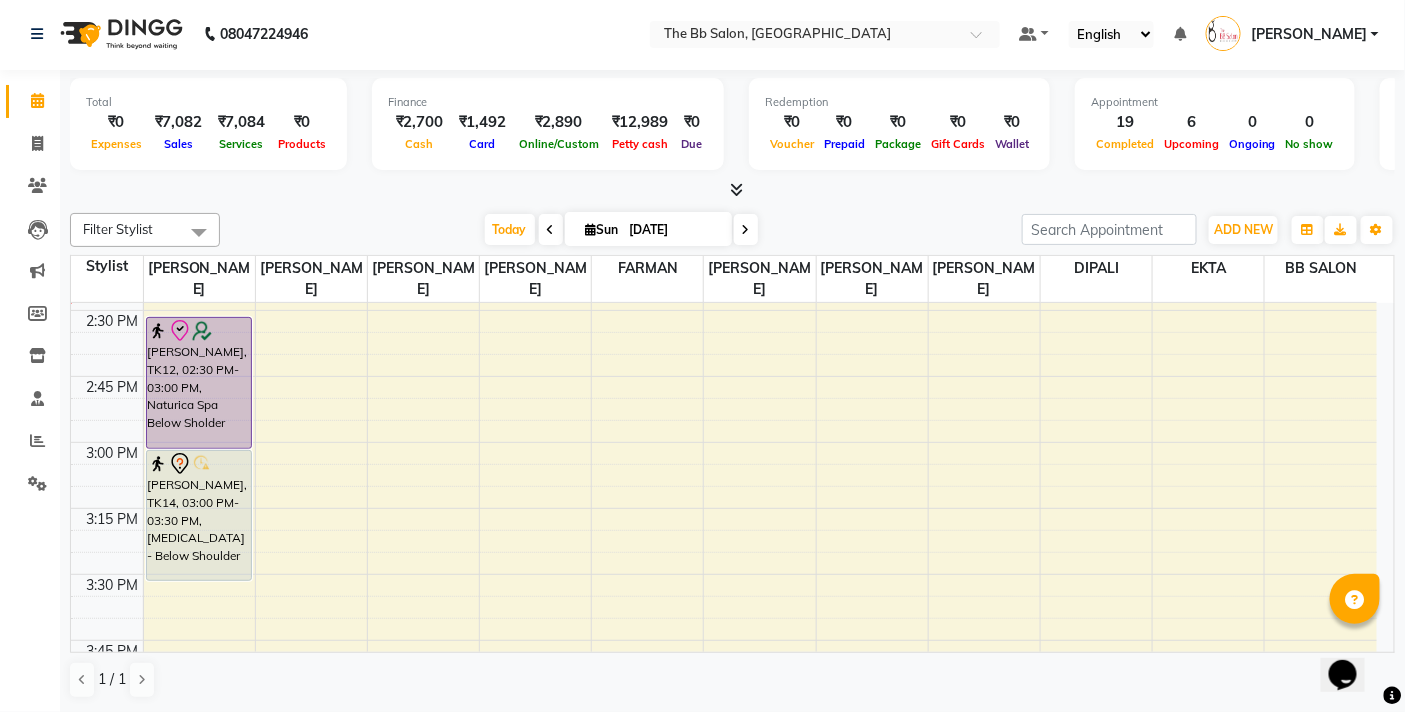 scroll, scrollTop: 1, scrollLeft: 0, axis: vertical 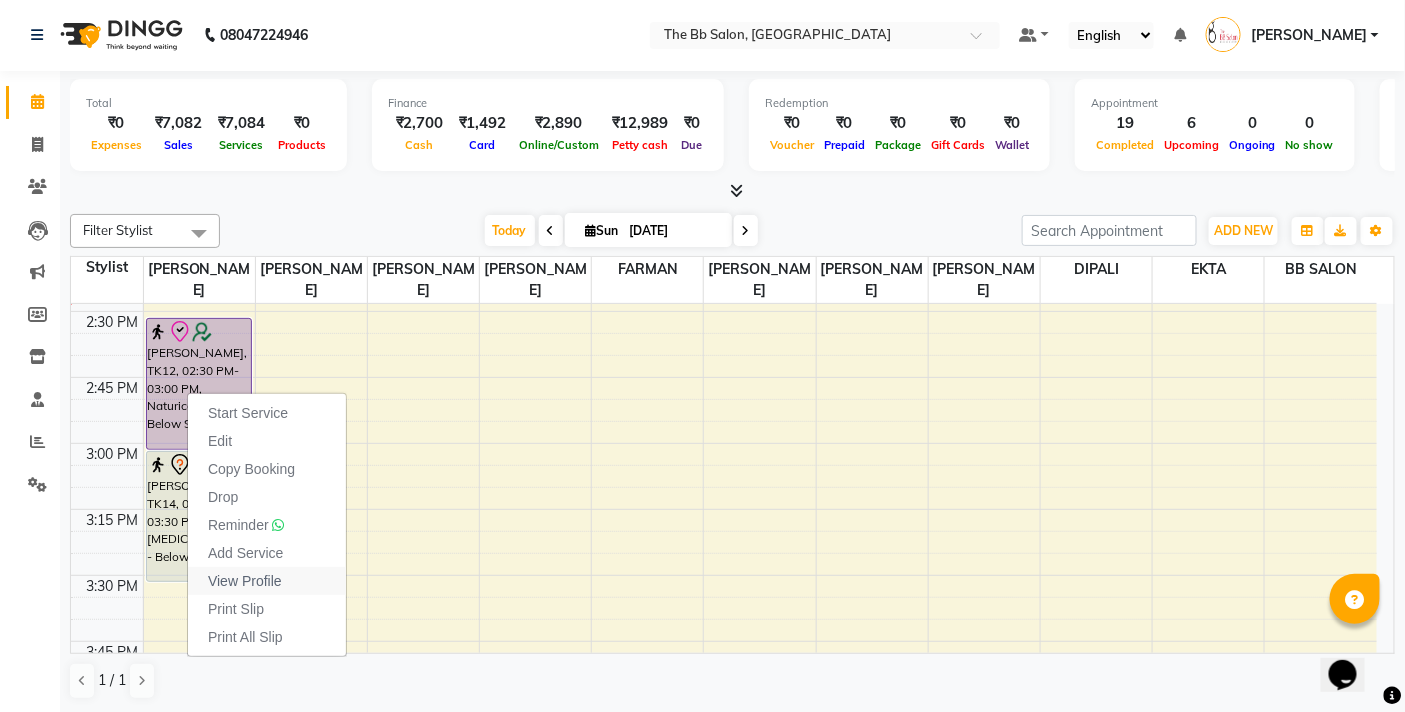 click on "View Profile" at bounding box center (245, 581) 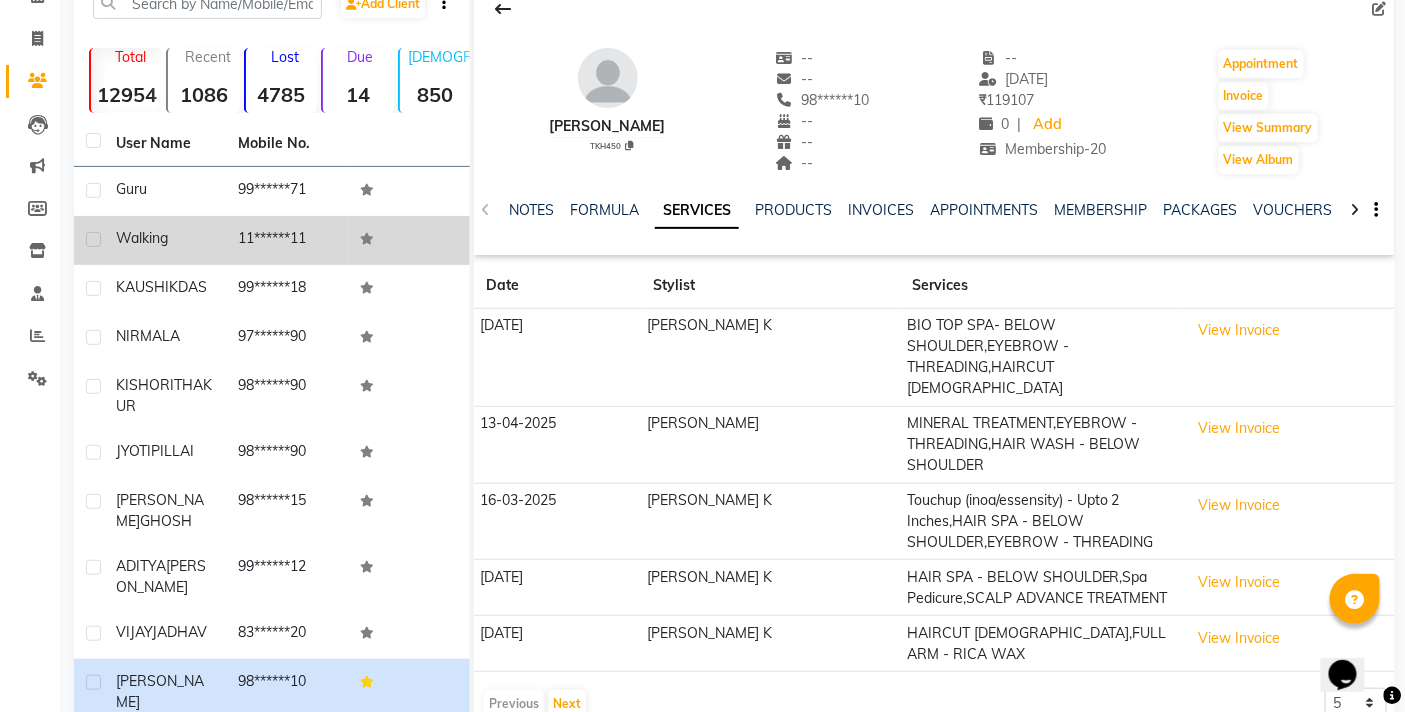 scroll, scrollTop: 0, scrollLeft: 0, axis: both 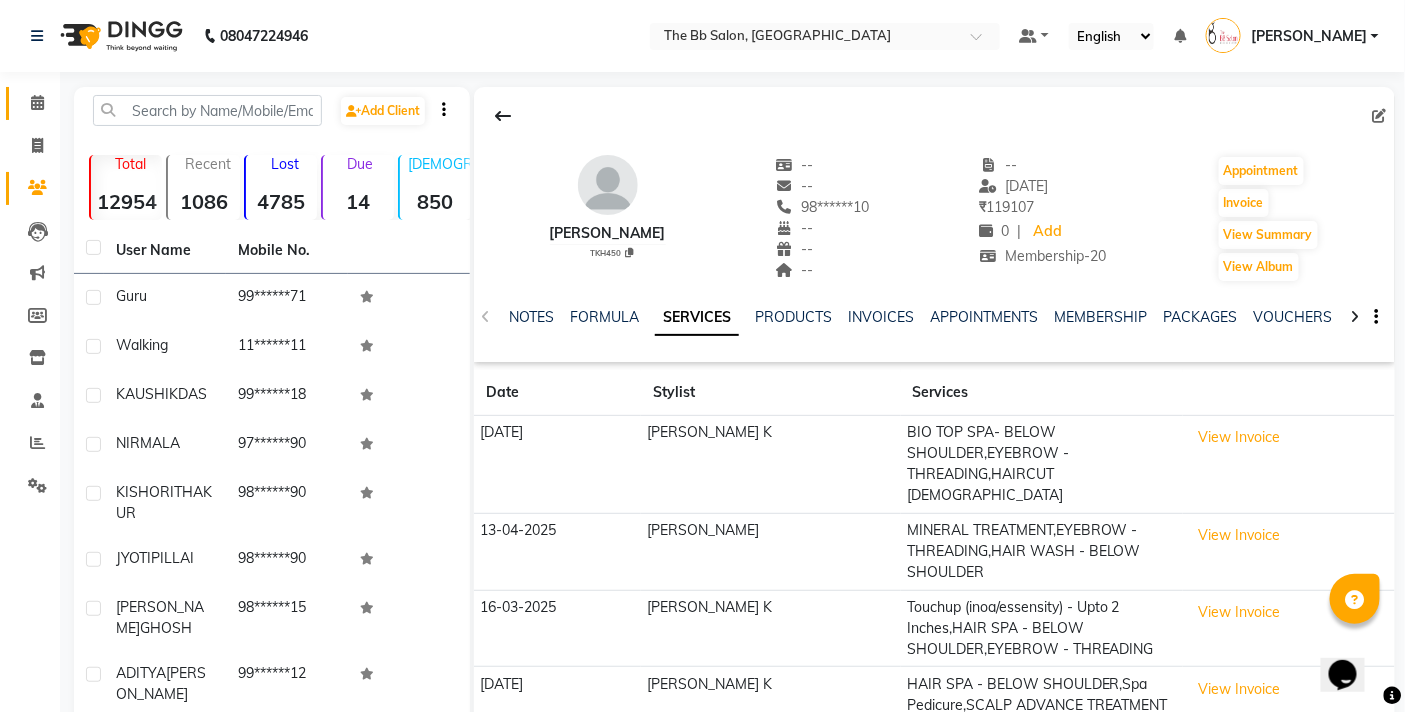 click 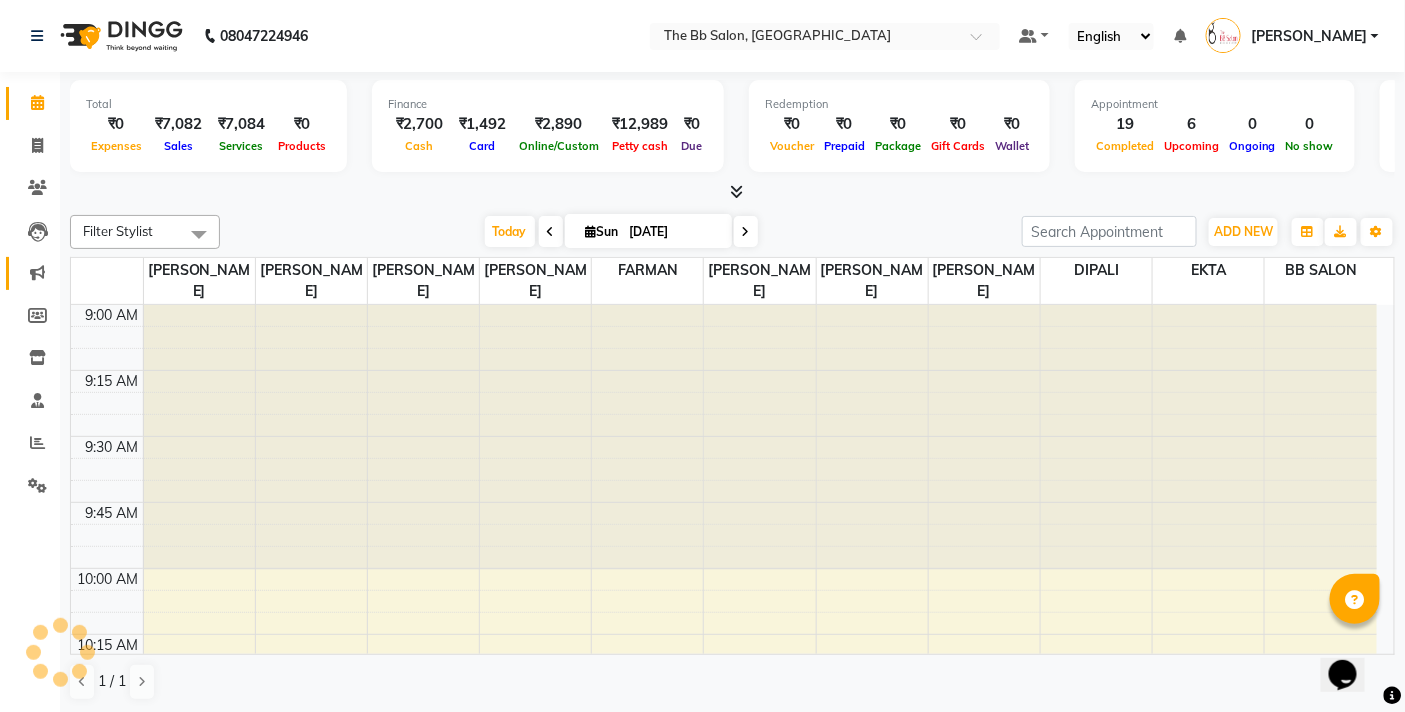 scroll, scrollTop: 0, scrollLeft: 0, axis: both 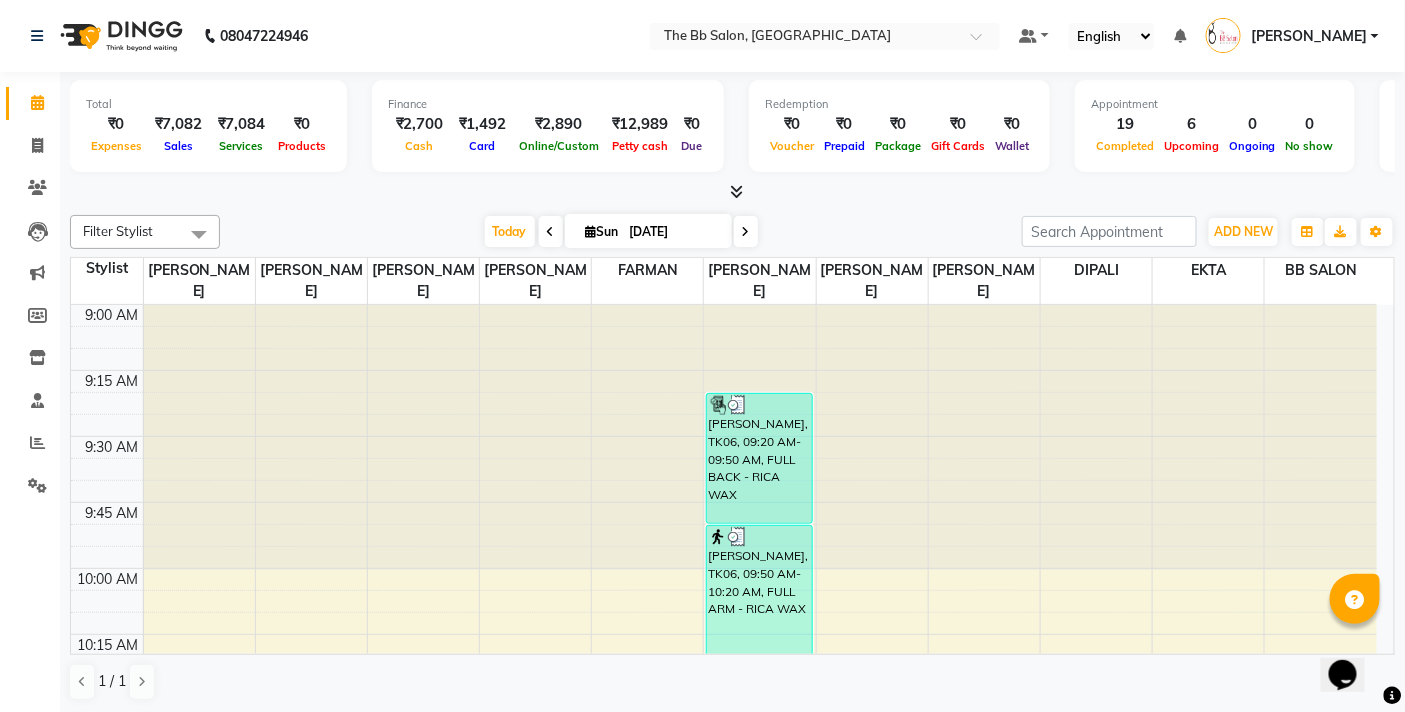 click at bounding box center [535, 437] 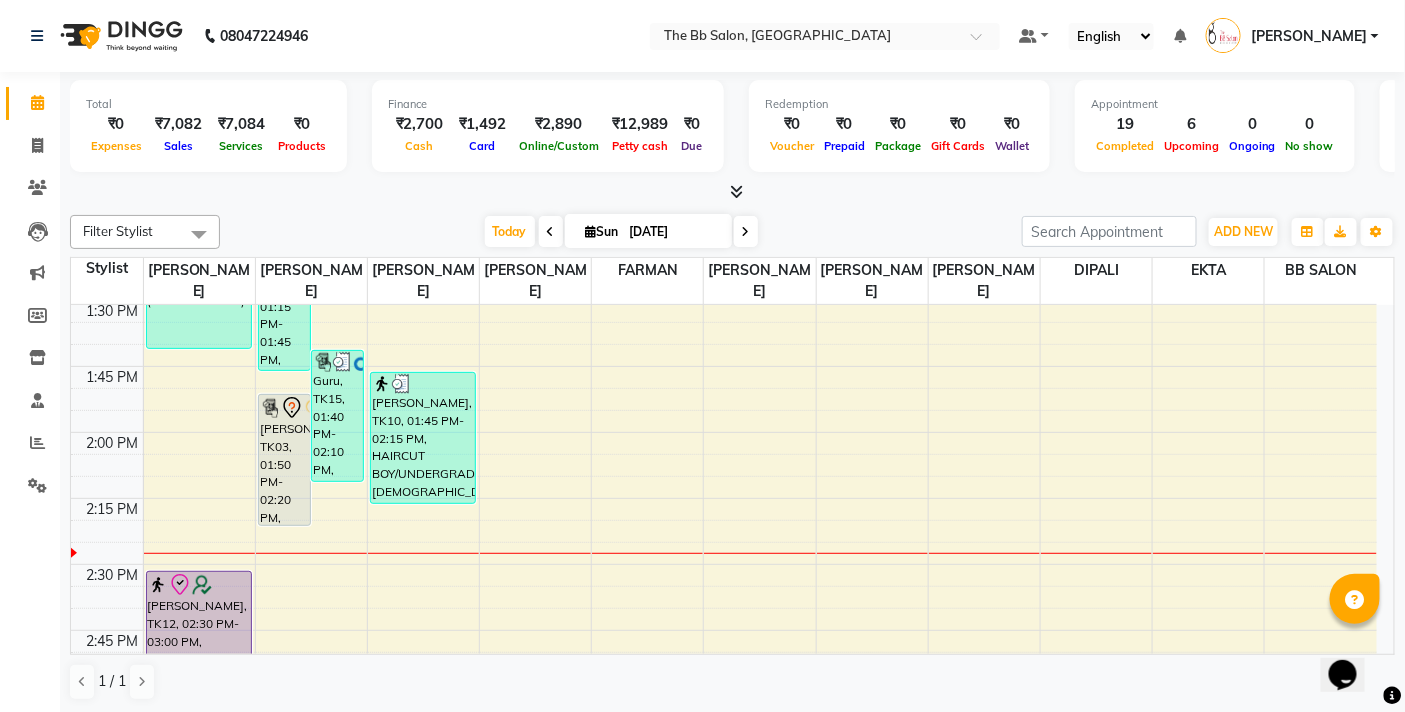 scroll, scrollTop: 1222, scrollLeft: 0, axis: vertical 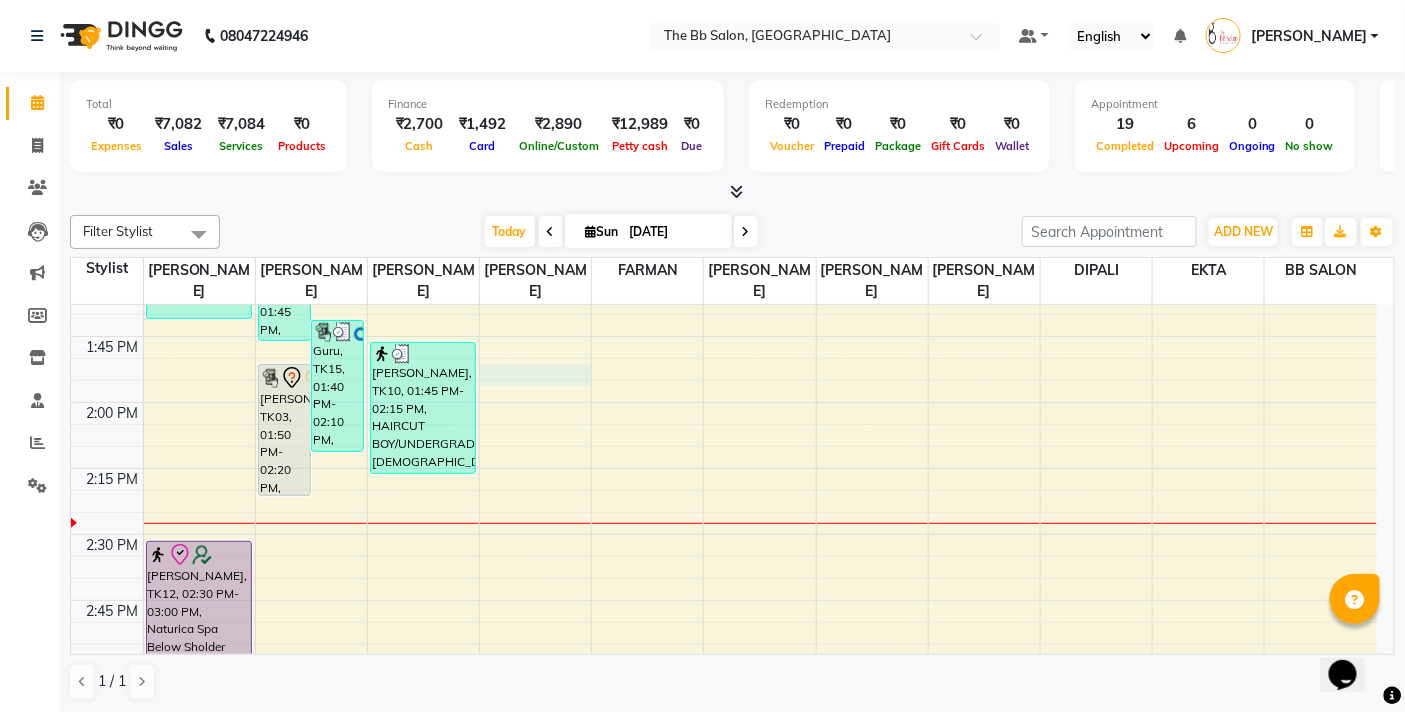 select on "84071" 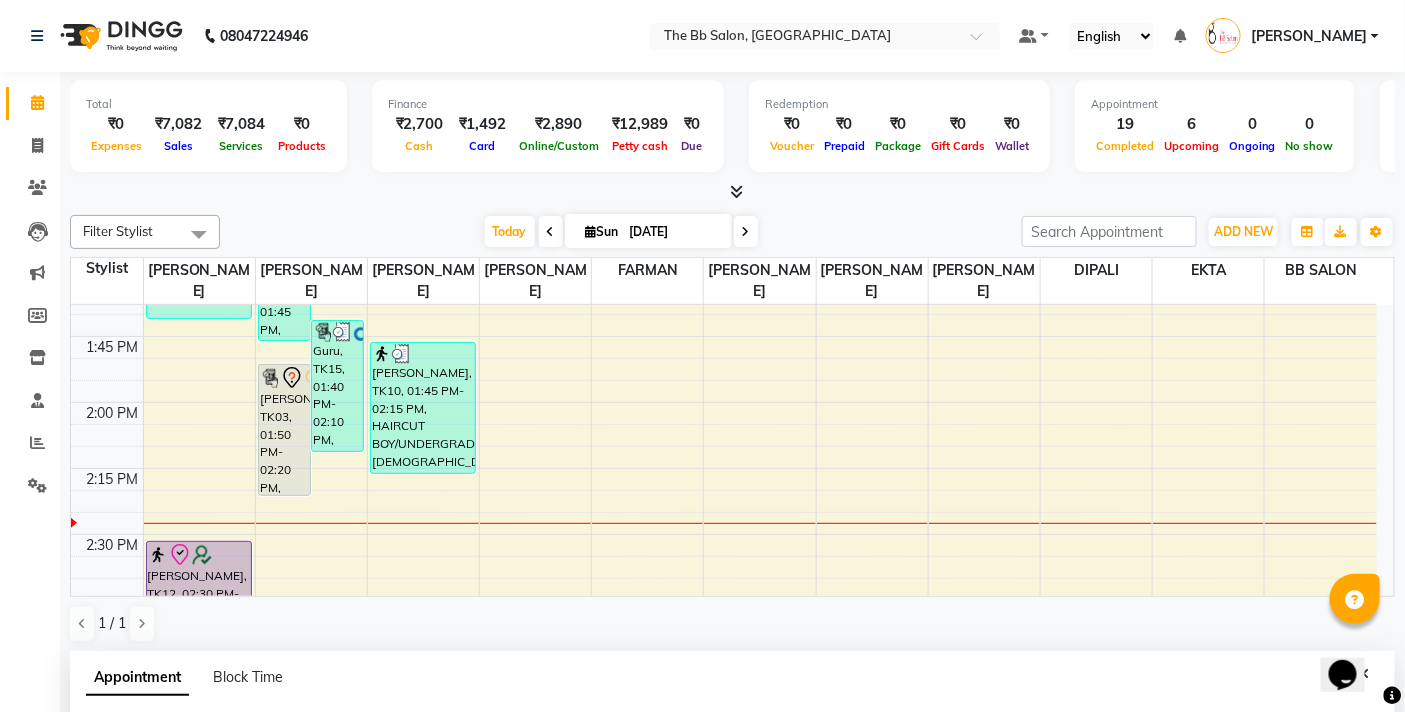 scroll, scrollTop: 392, scrollLeft: 0, axis: vertical 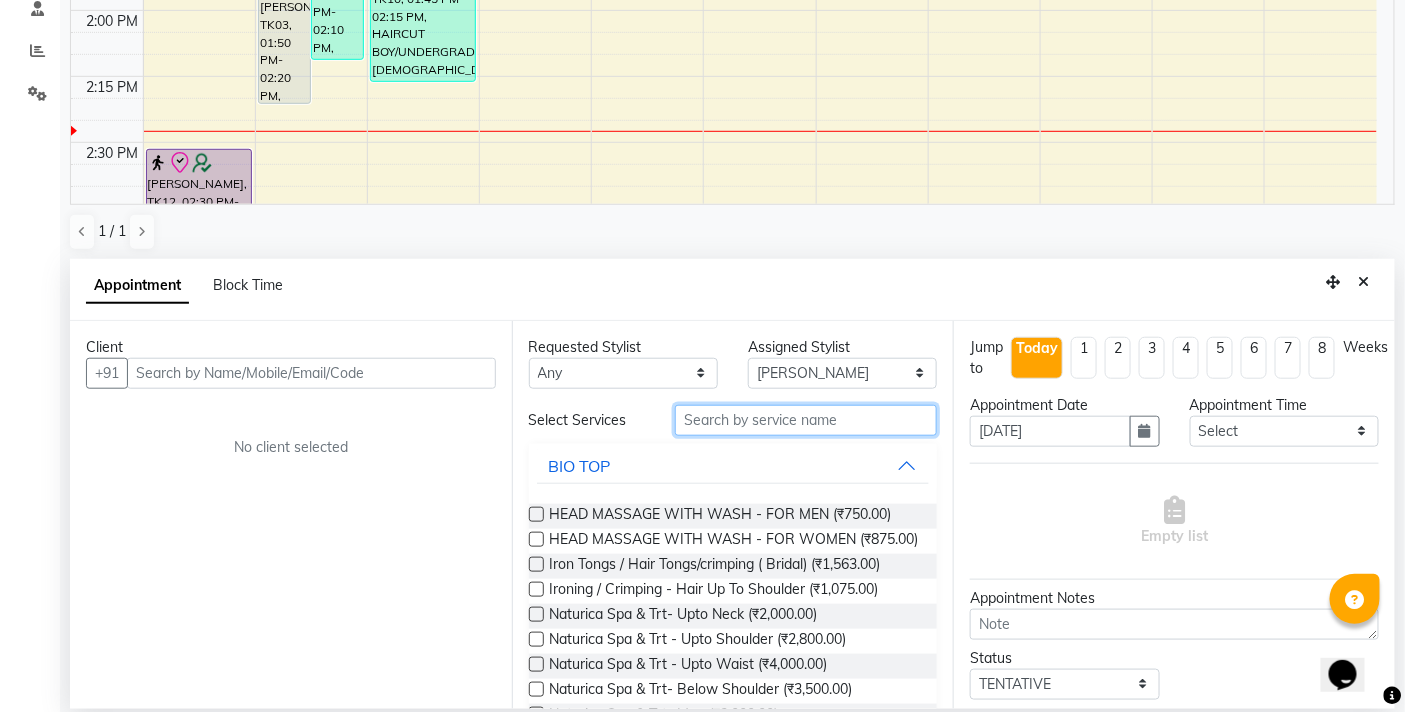 click at bounding box center [806, 420] 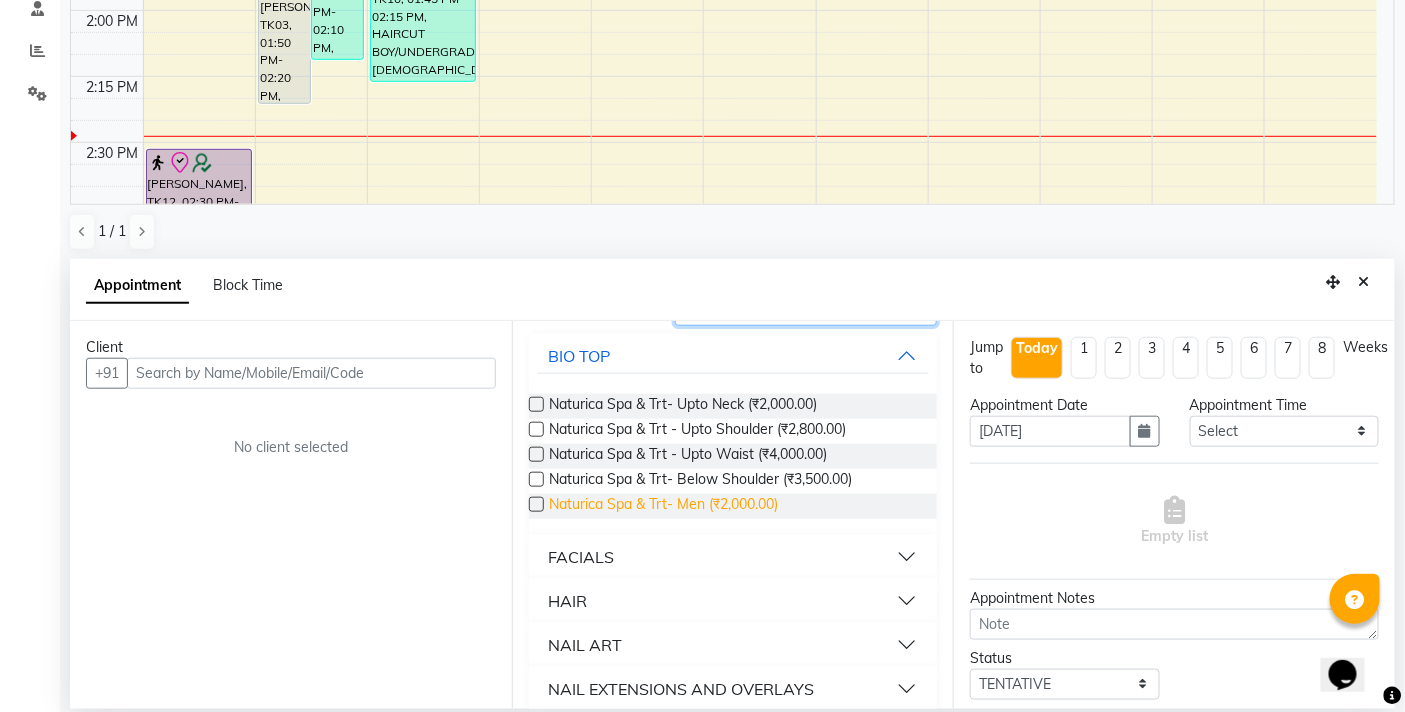 scroll, scrollTop: 260, scrollLeft: 0, axis: vertical 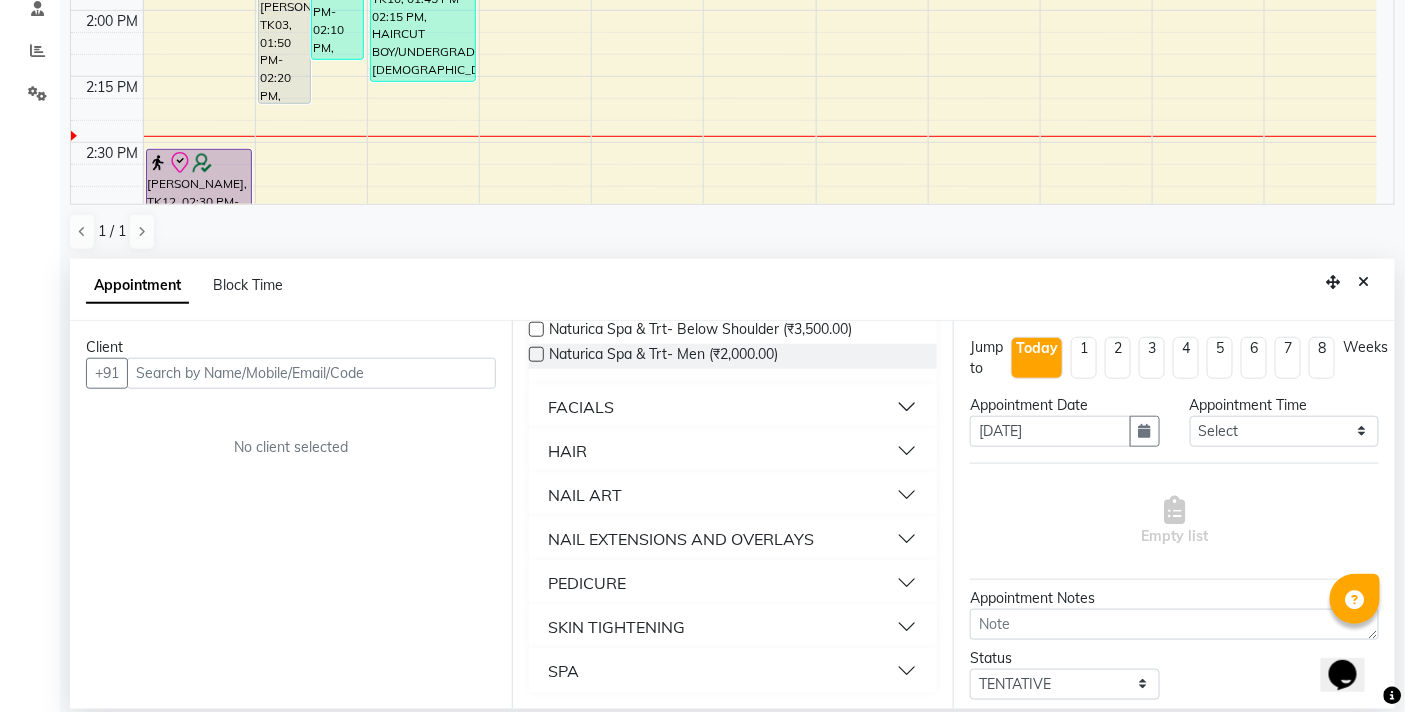 type on "NA" 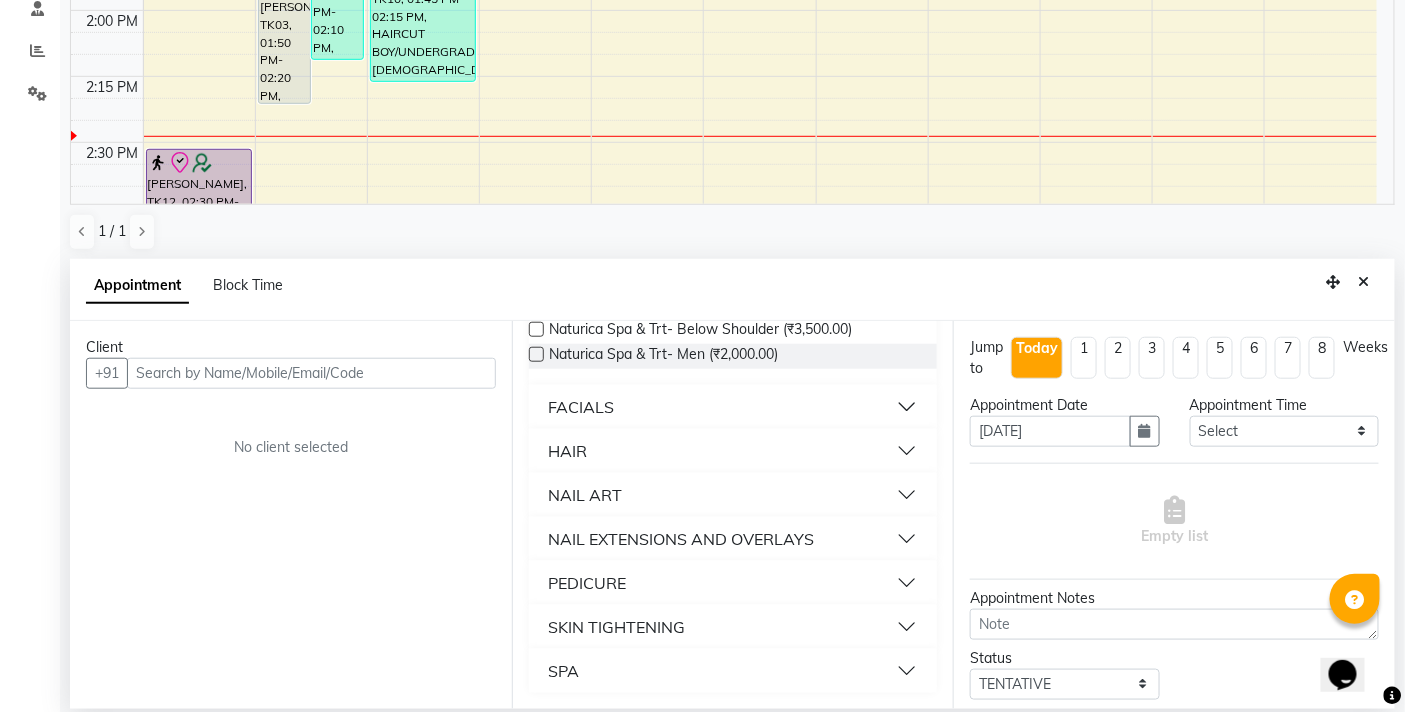 click on "SPA" at bounding box center (733, 671) 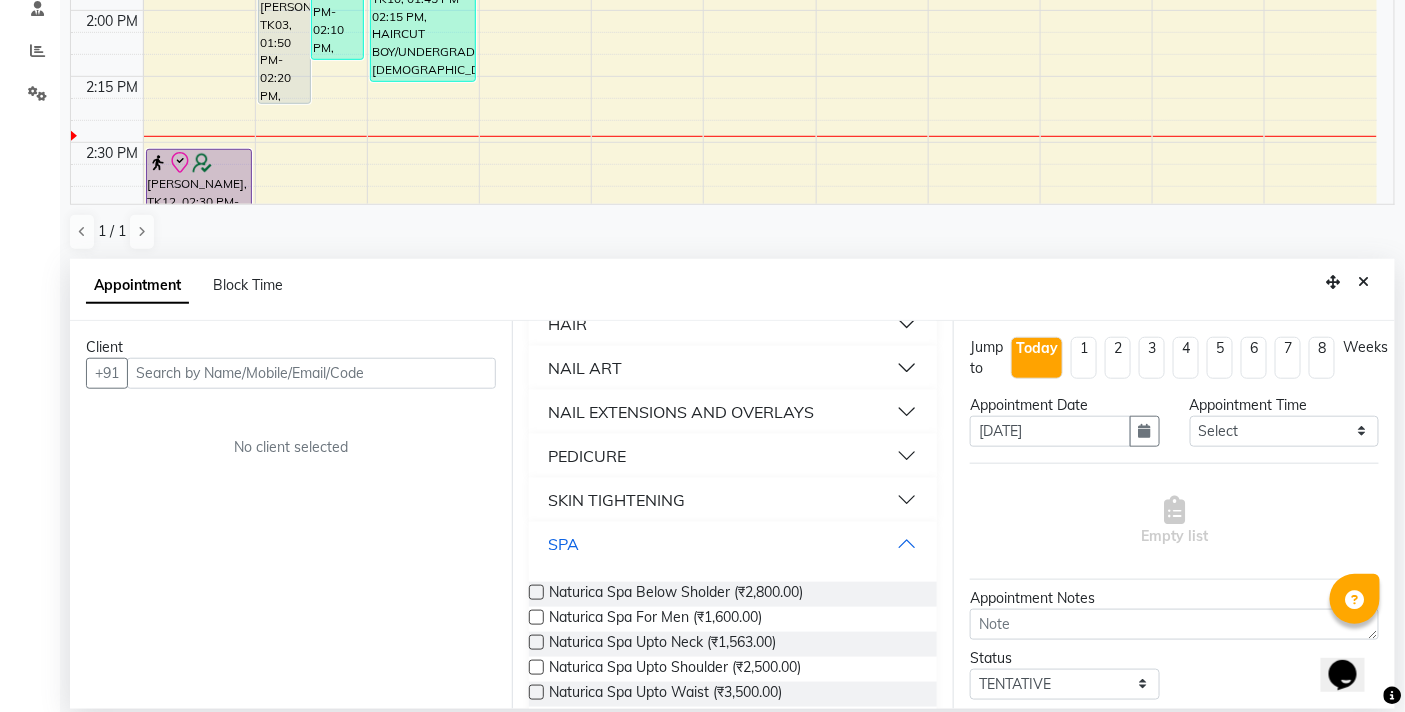 scroll, scrollTop: 416, scrollLeft: 0, axis: vertical 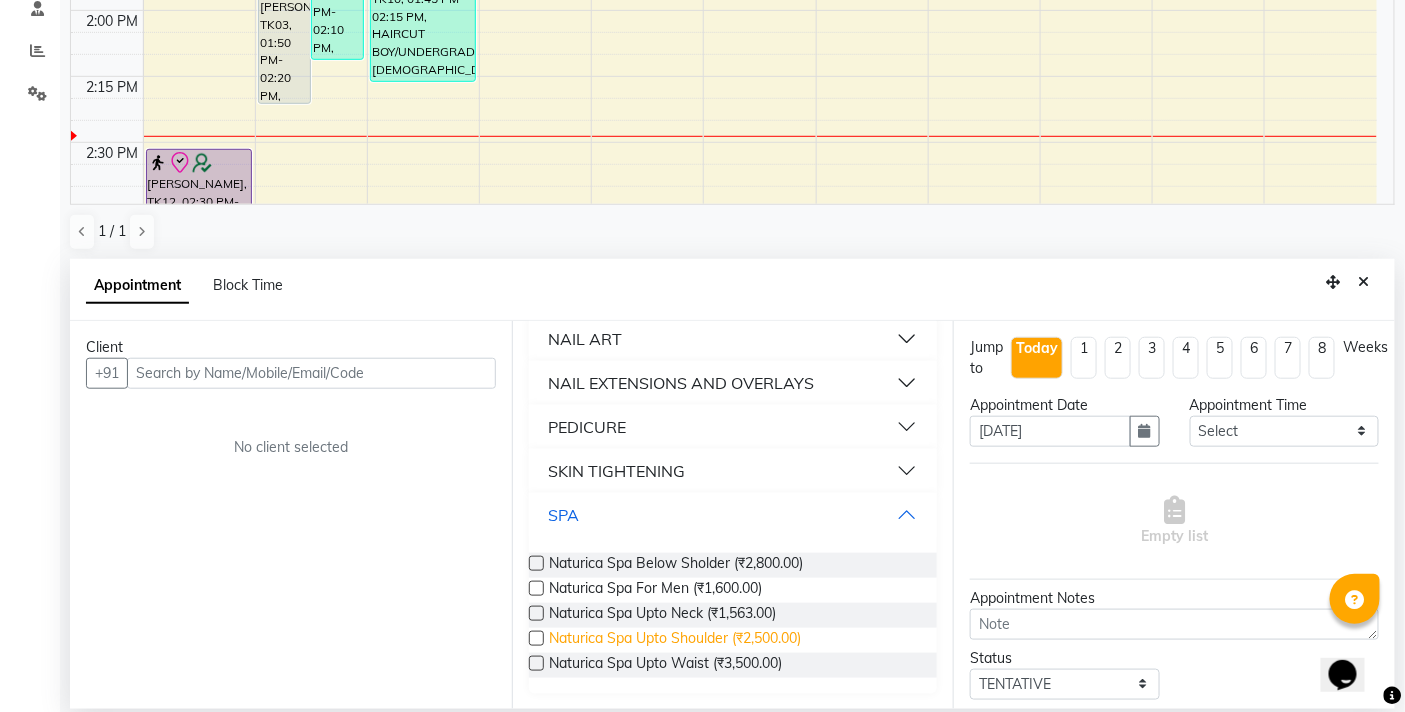 type 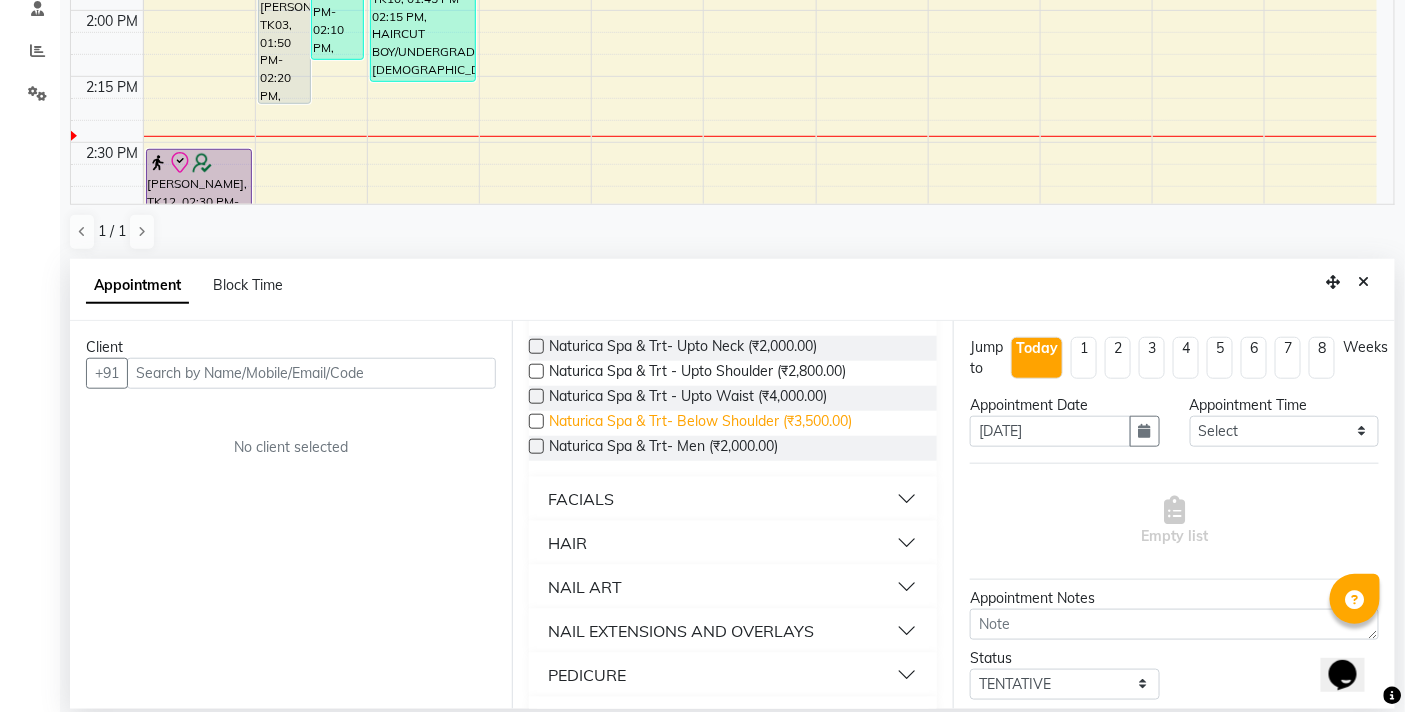 scroll, scrollTop: 0, scrollLeft: 0, axis: both 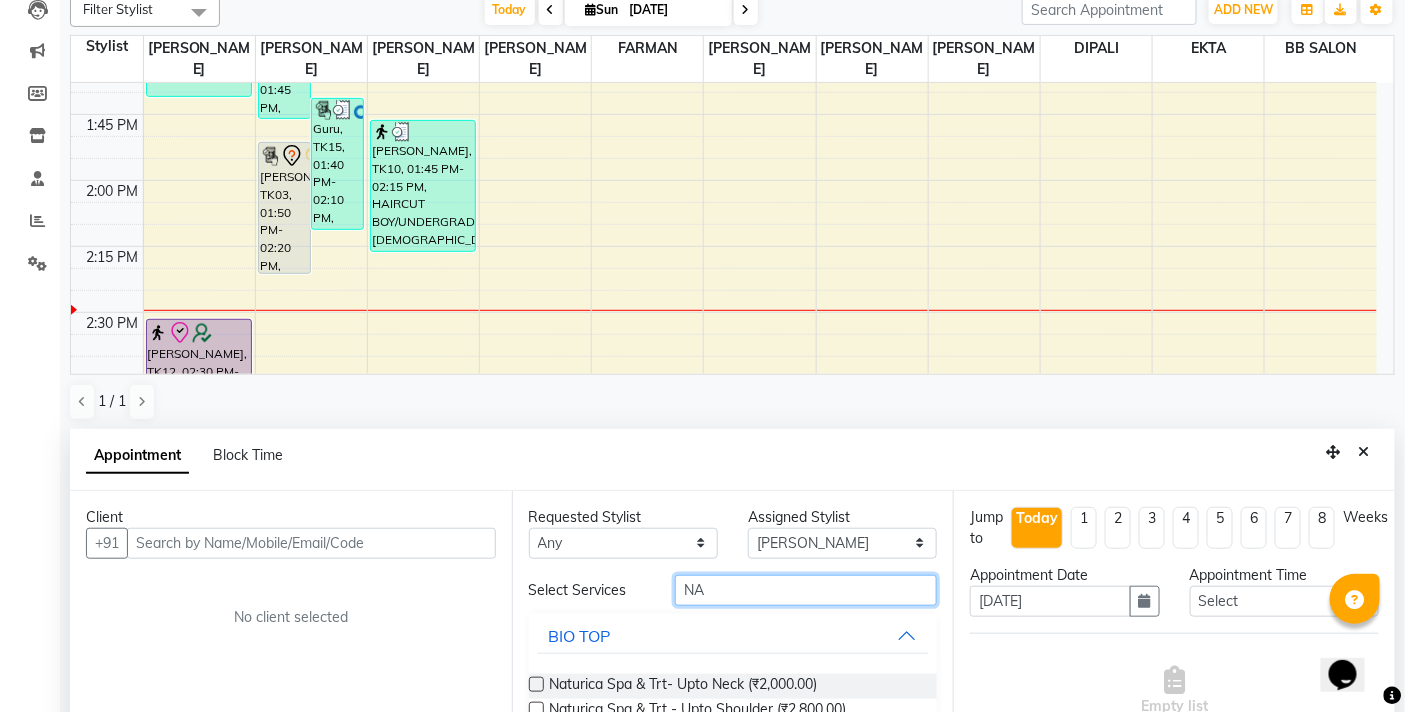 click on "NA" at bounding box center [806, 590] 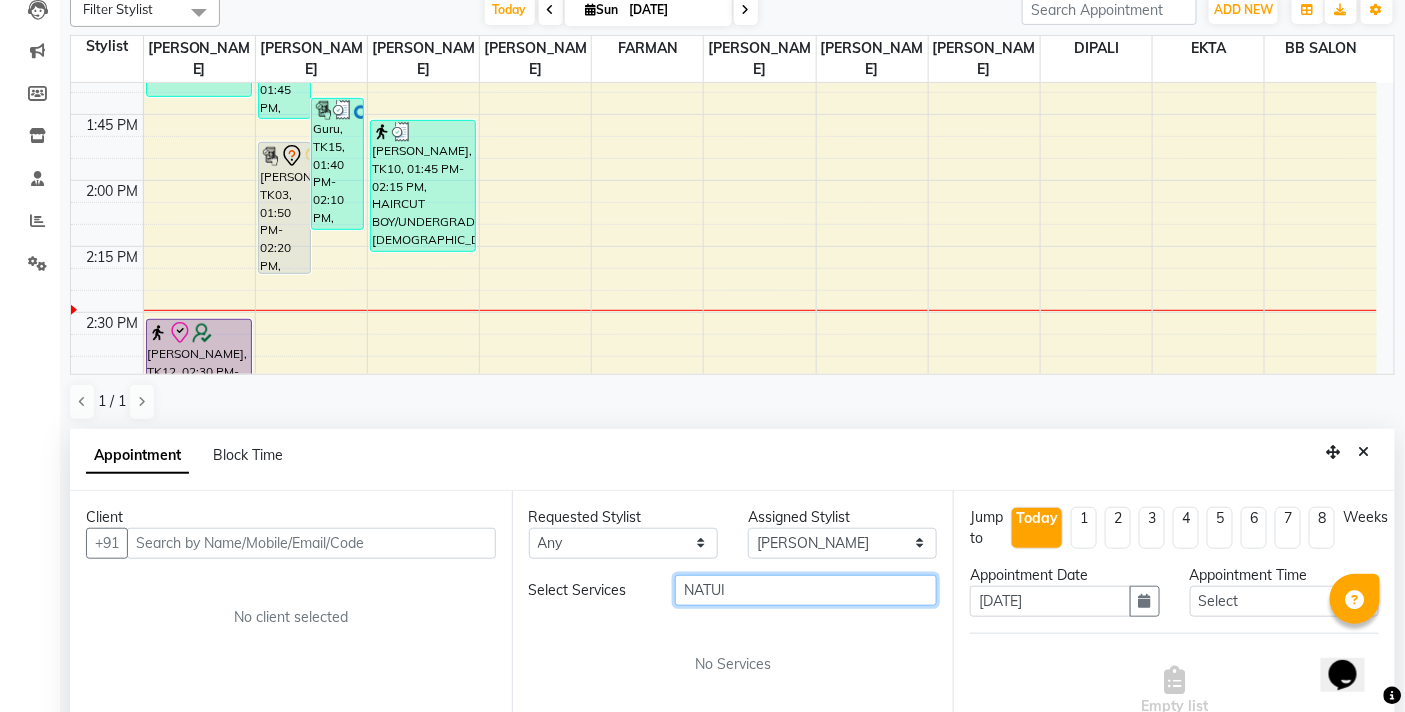 scroll, scrollTop: 392, scrollLeft: 0, axis: vertical 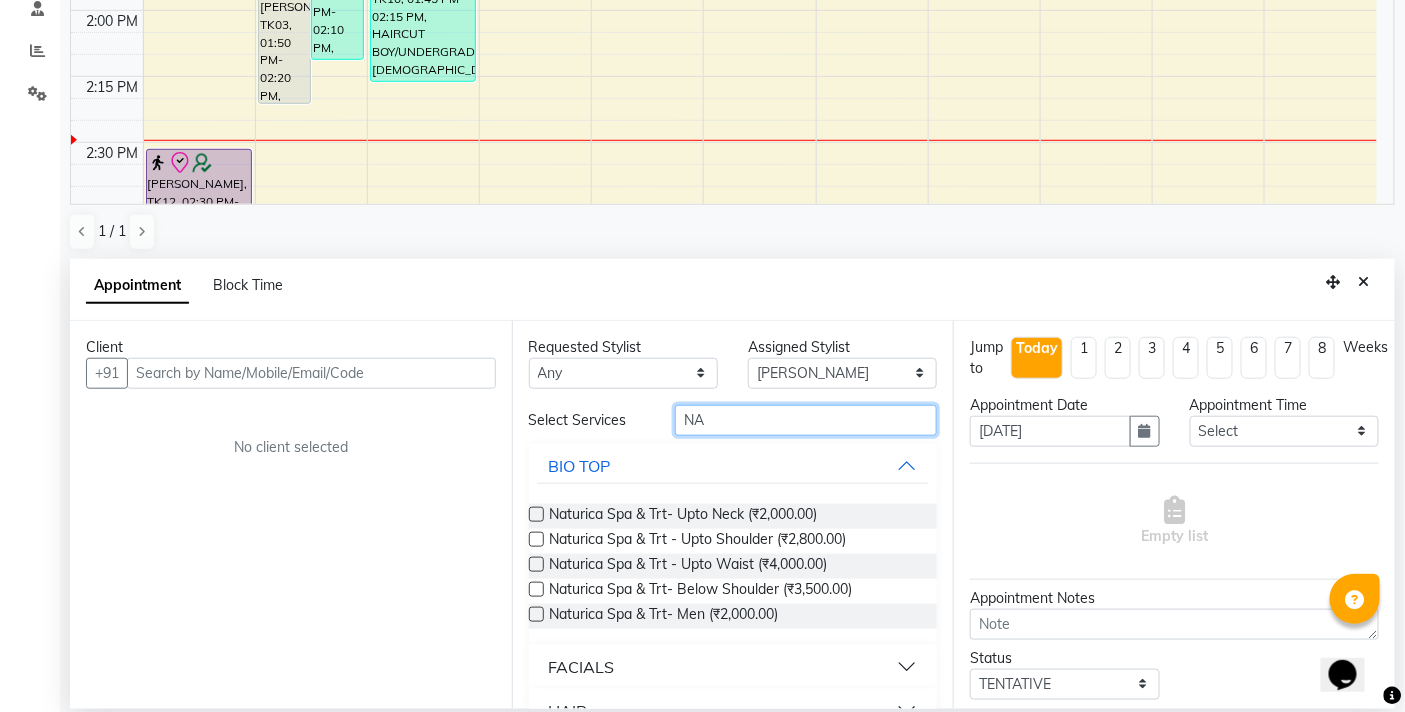 type on "N" 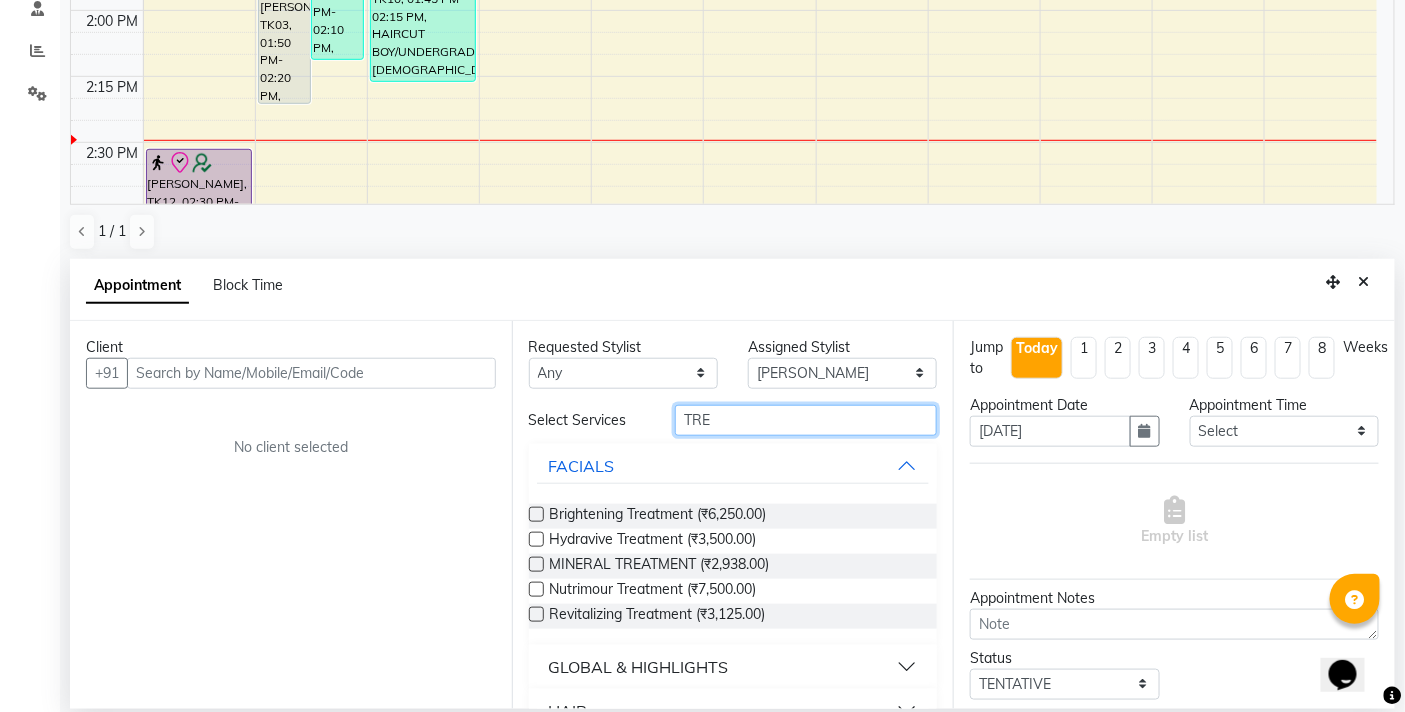 scroll, scrollTop: 171, scrollLeft: 0, axis: vertical 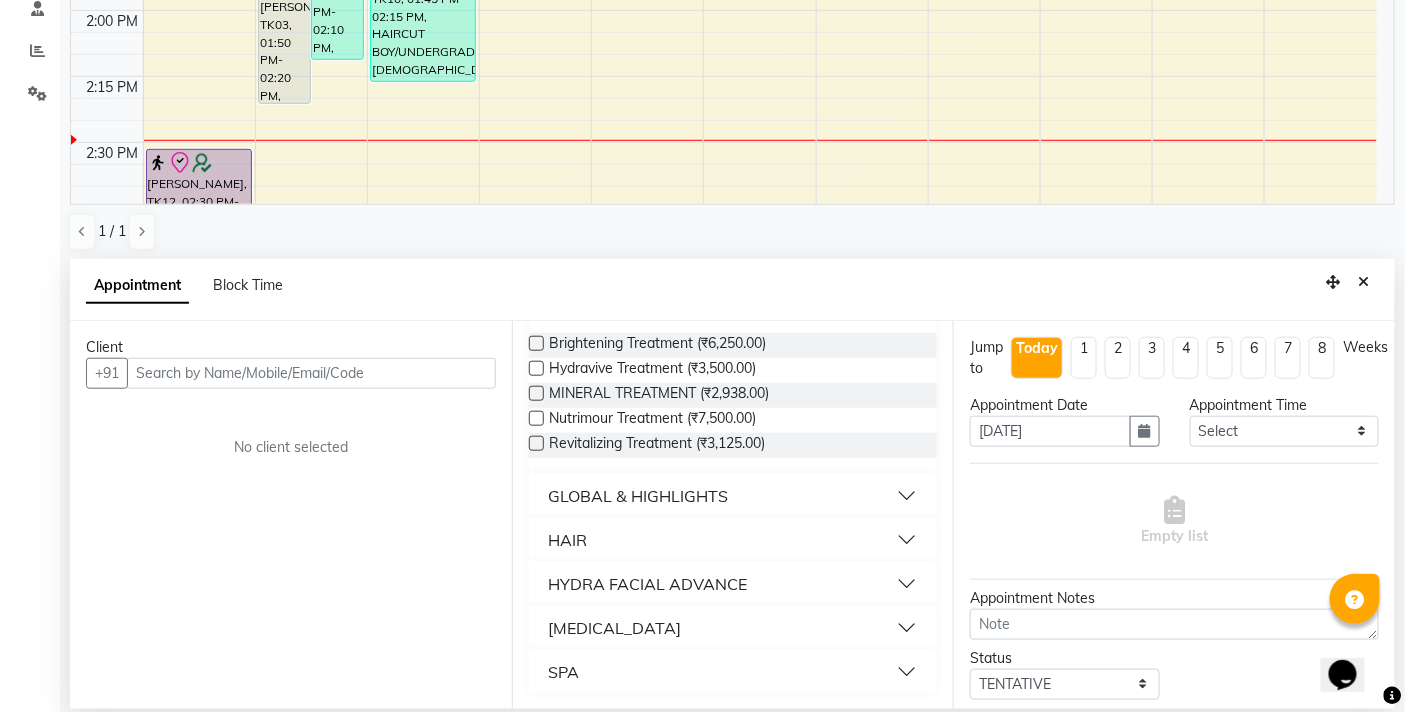 type on "TRE" 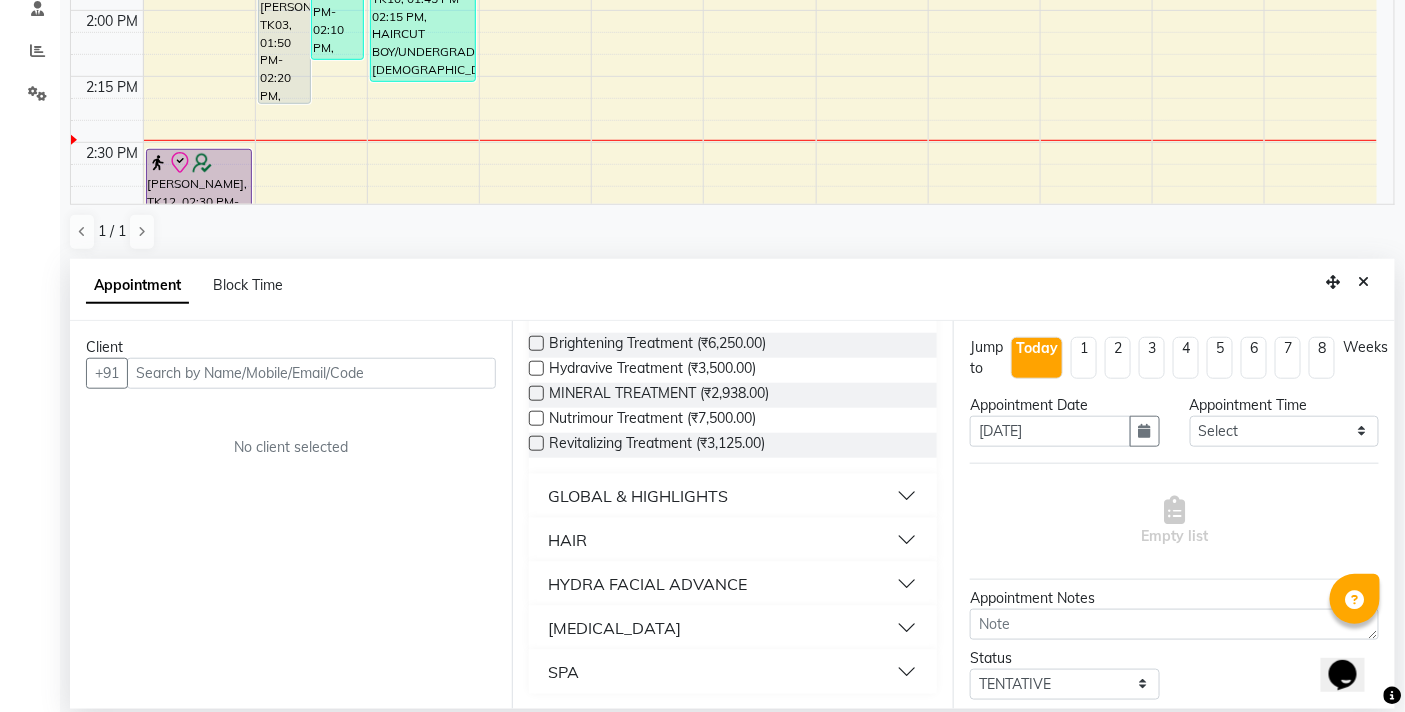 click on "SPA" at bounding box center (733, 672) 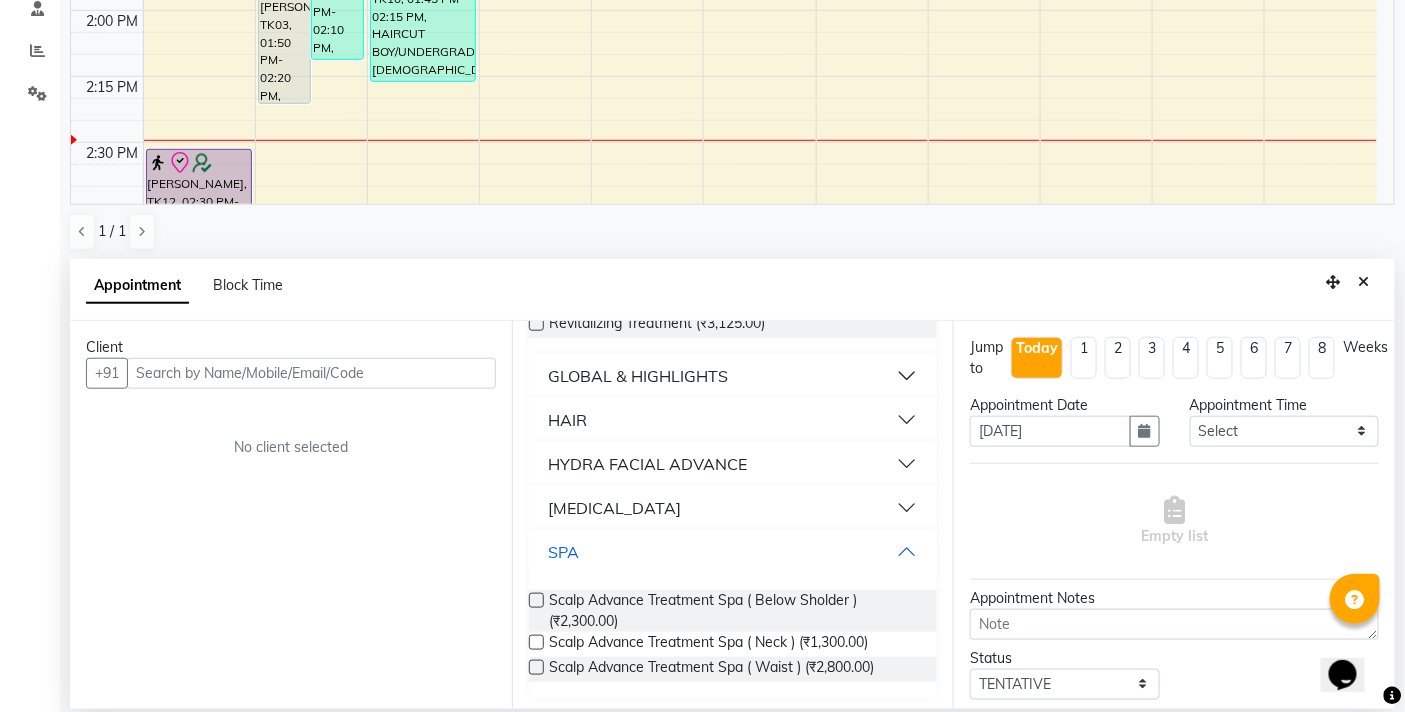 scroll, scrollTop: 295, scrollLeft: 0, axis: vertical 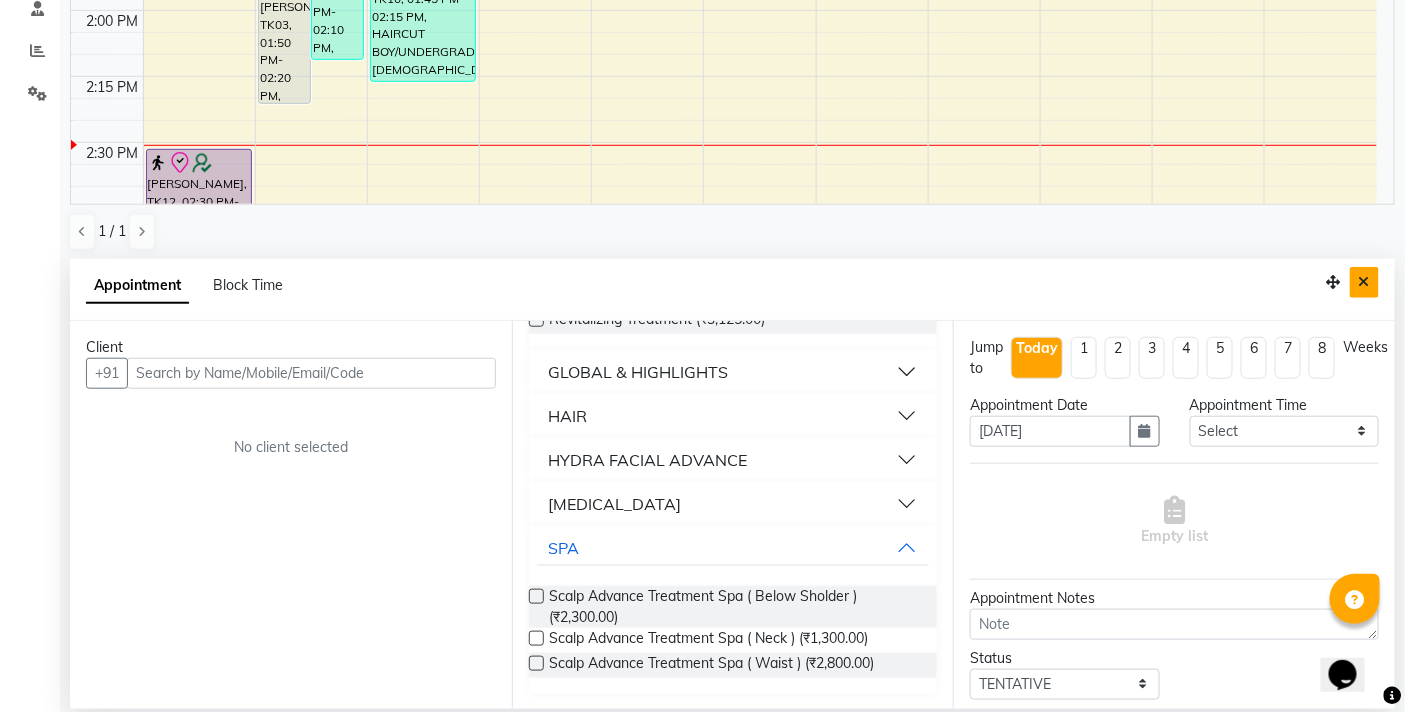 click at bounding box center [1364, 282] 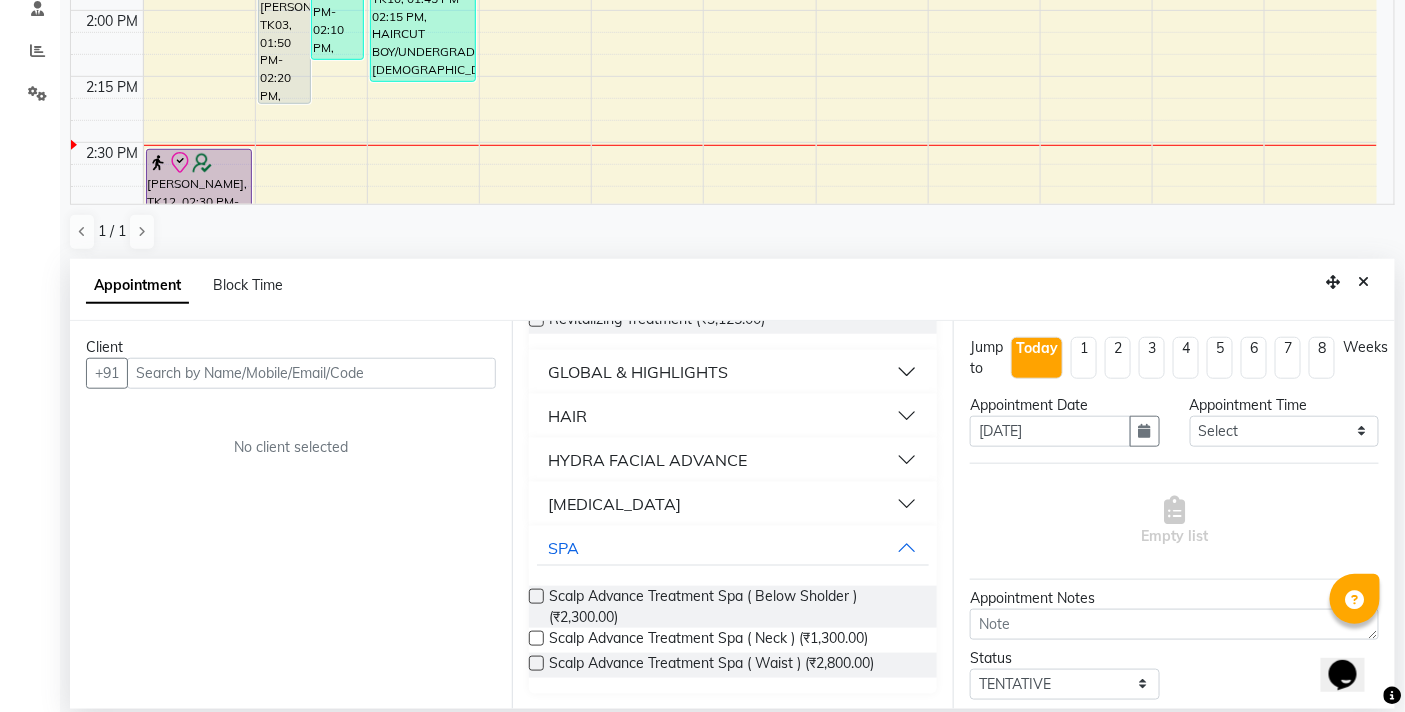 scroll, scrollTop: 1, scrollLeft: 0, axis: vertical 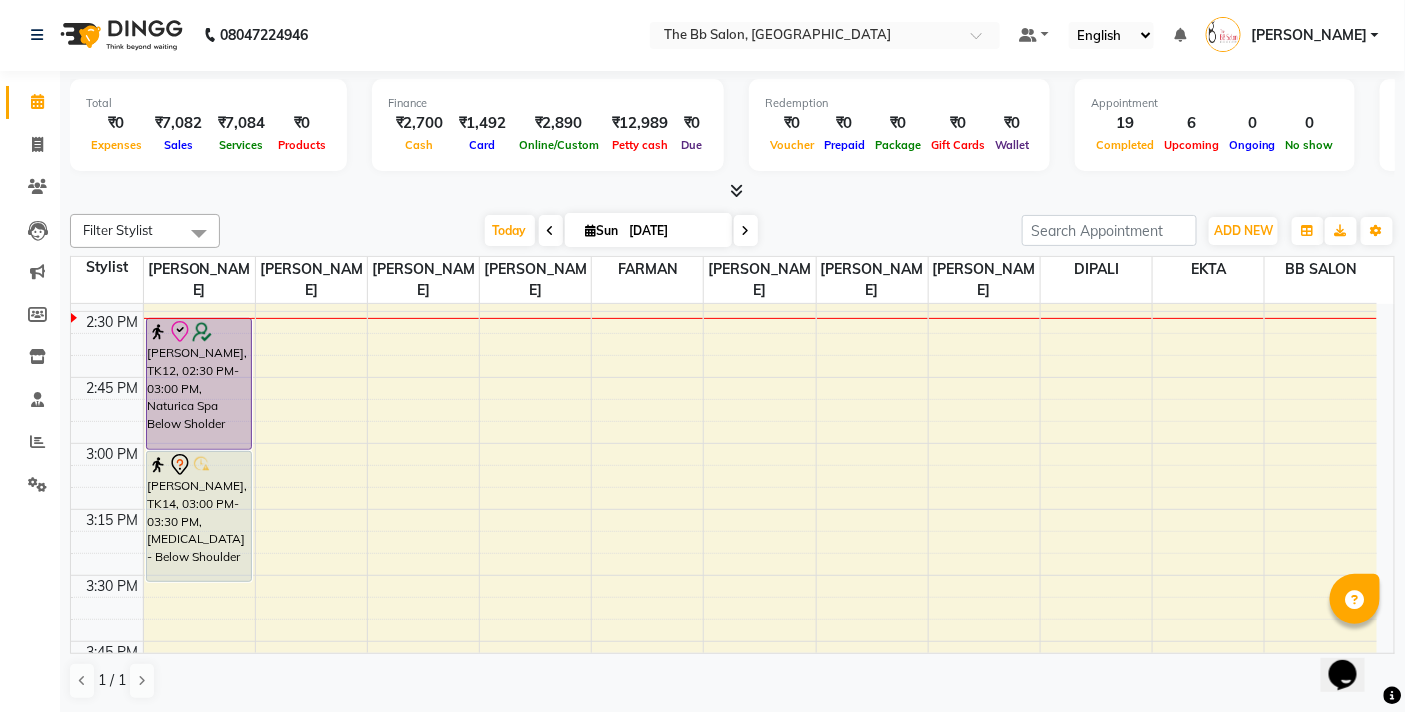 click on "Filter Stylist Select All BB SALON DIPALI EKTA FARMAN GOUSIYA SHAIKH MANGESH TAVARE Nazim Shaikh Rupesh Chavan Sanjay Pawar SHILPA YADAV WILSON Today  Sun 13-07-2025 Toggle Dropdown Add Appointment Add Invoice Add Expense Add Attendance Add Client Add Transaction Toggle Dropdown Add Appointment Add Invoice Add Expense Add Attendance Add Client ADD NEW Toggle Dropdown Add Appointment Add Invoice Add Expense Add Attendance Add Client Add Transaction Filter Stylist Select All BB SALON DIPALI EKTA FARMAN GOUSIYA SHAIKH MANGESH TAVARE Nazim Shaikh Rupesh Chavan Sanjay Pawar SHILPA YADAV WILSON Group By  Staff View   Room View  View as Vertical  Vertical - Week View  Horizontal  Horizontal - Week View  List  Toggle Dropdown Calendar Settings Manage Tags   Arrange Stylists   Reset Stylists  Full Screen Appointment Form Zoom 300% Staff/Room Display Count 11 Stylist Sanjay Pawar Nazim Shaikh Rupesh Chavan MANGESH TAVARE FARMAN SHILPA YADAV GOUSIYA SHAIKH WILSON DIPALI EKTA BB SALON 9:00 AM 9:15 AM 9:30 AM 9:45 AM" 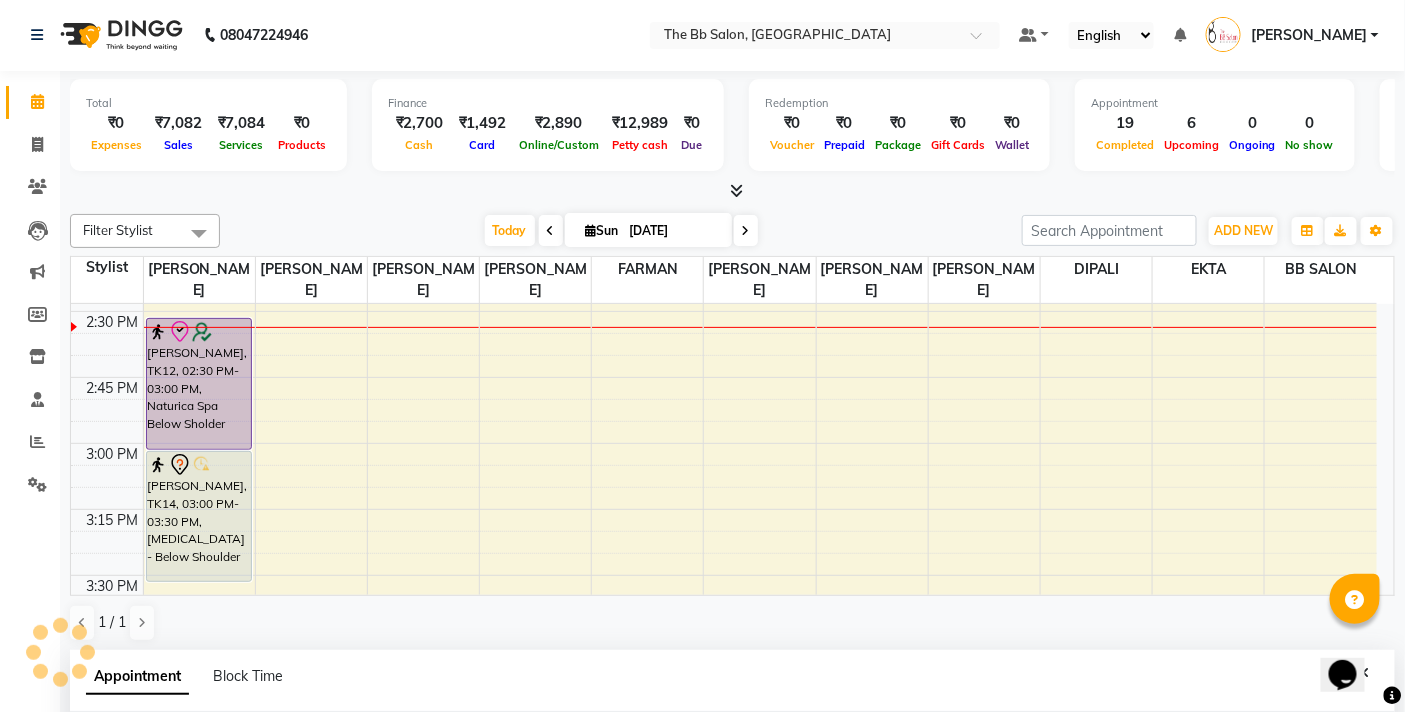 select on "83516" 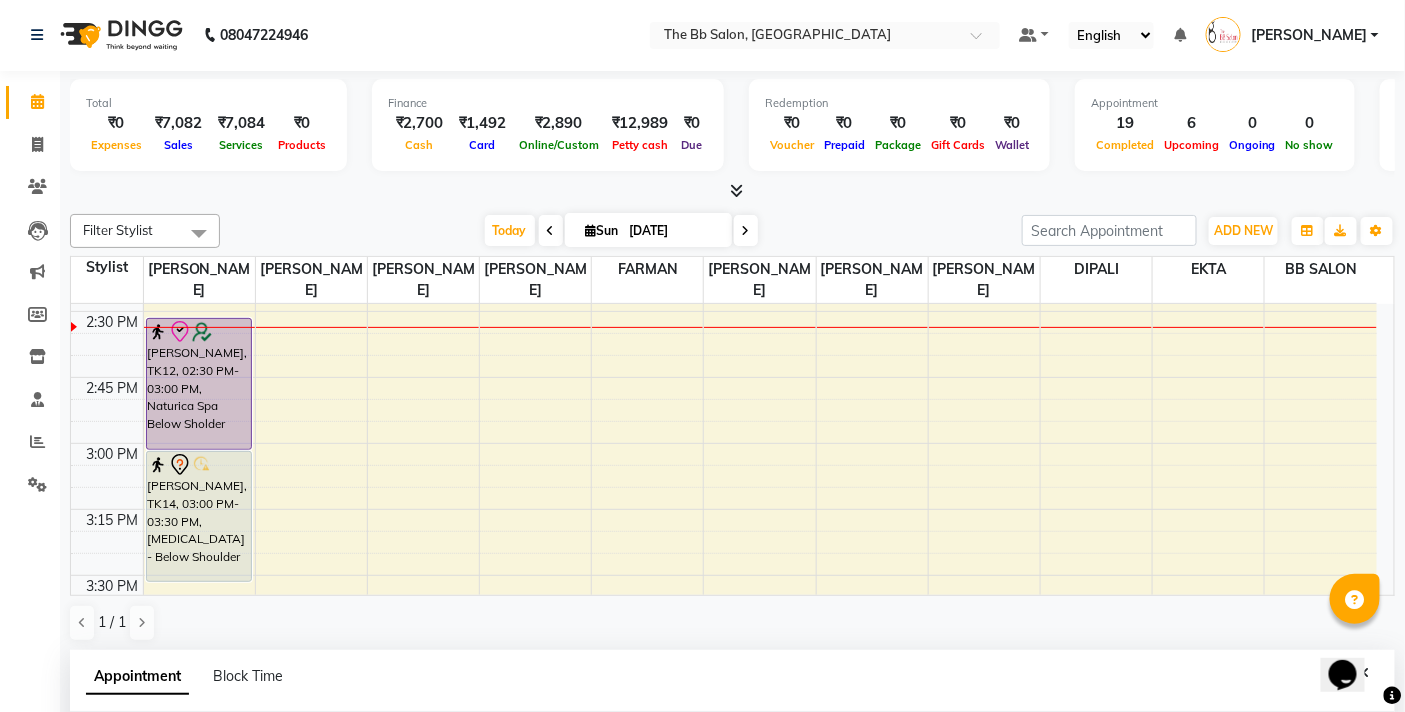 scroll, scrollTop: 392, scrollLeft: 0, axis: vertical 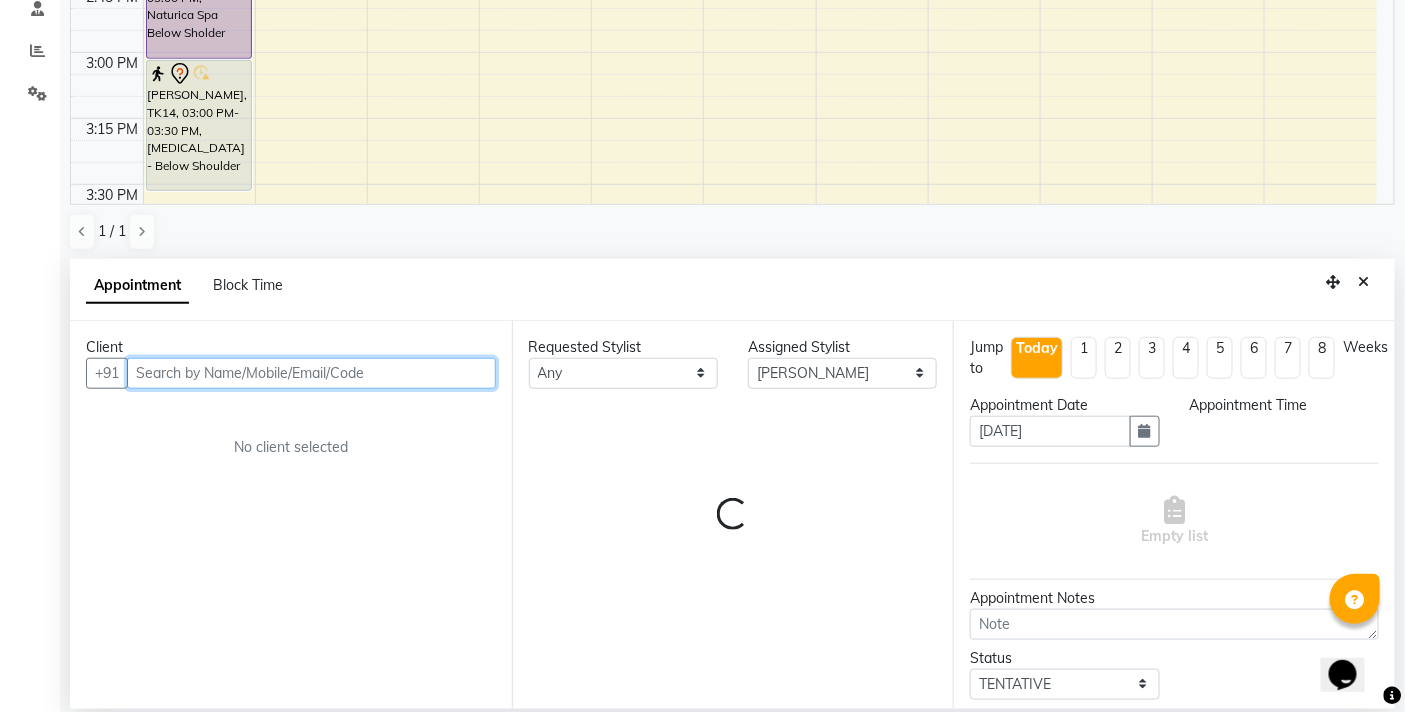 select on "900" 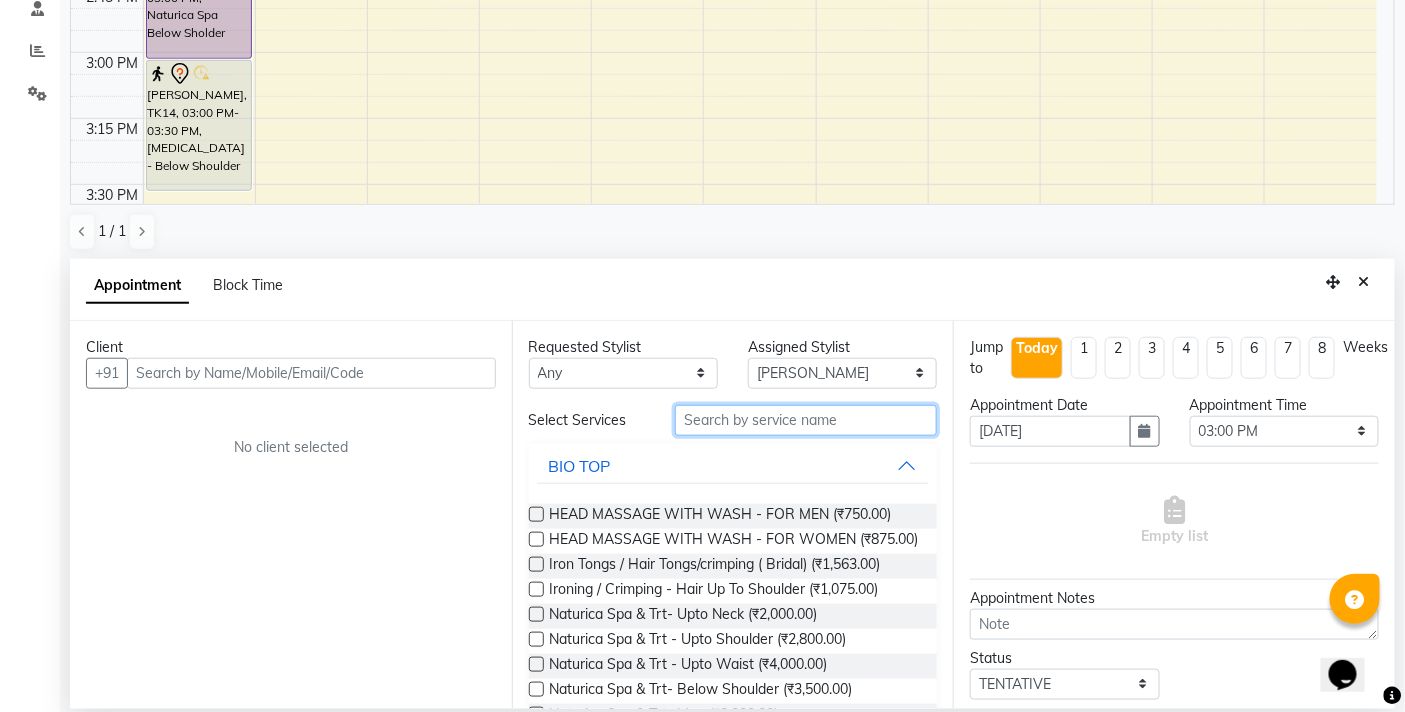 click at bounding box center (806, 420) 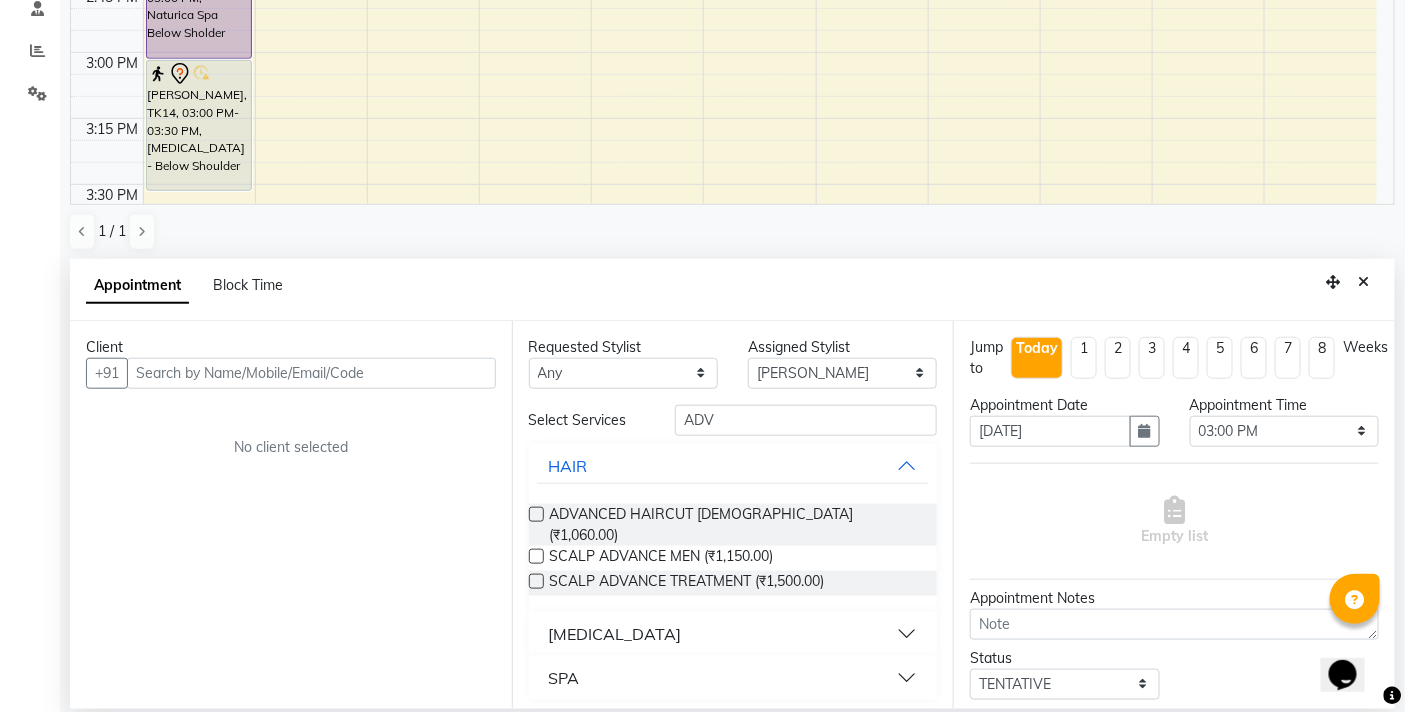 click on "SPA" at bounding box center (733, 678) 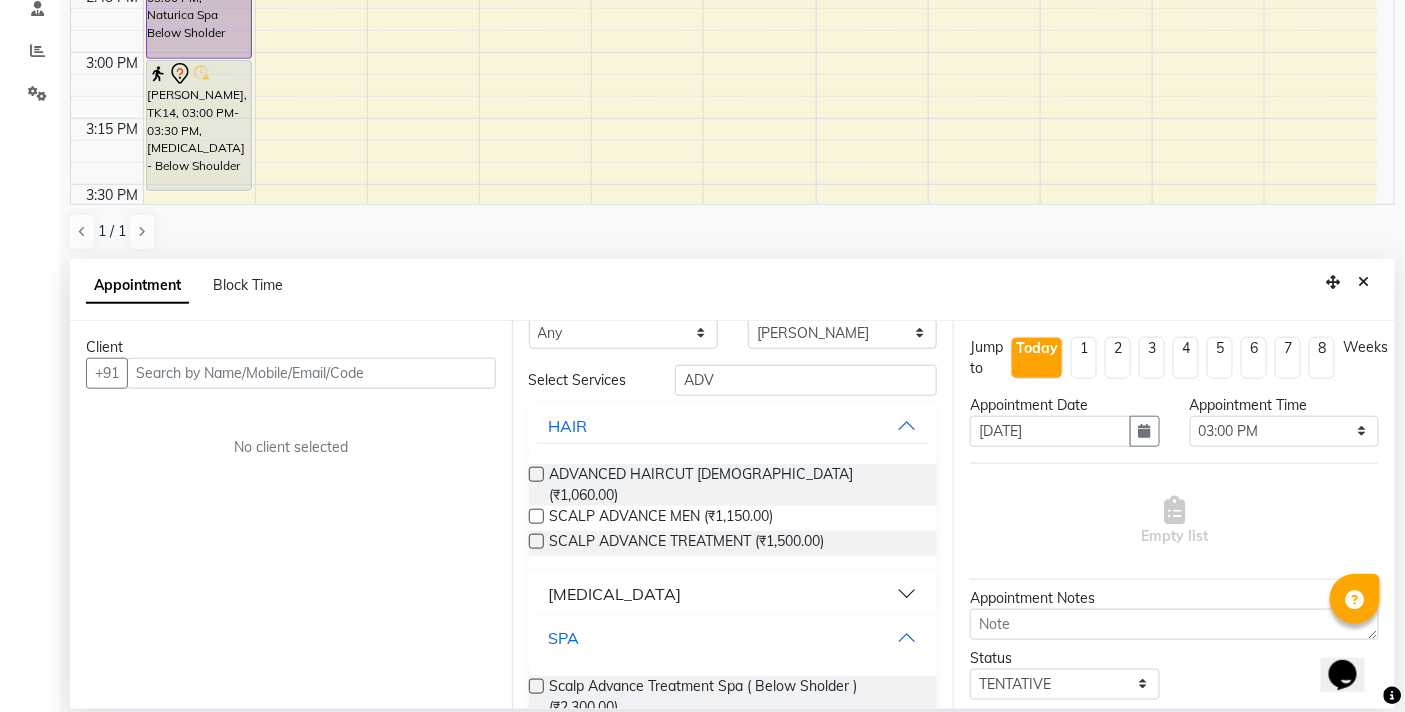 scroll, scrollTop: 0, scrollLeft: 0, axis: both 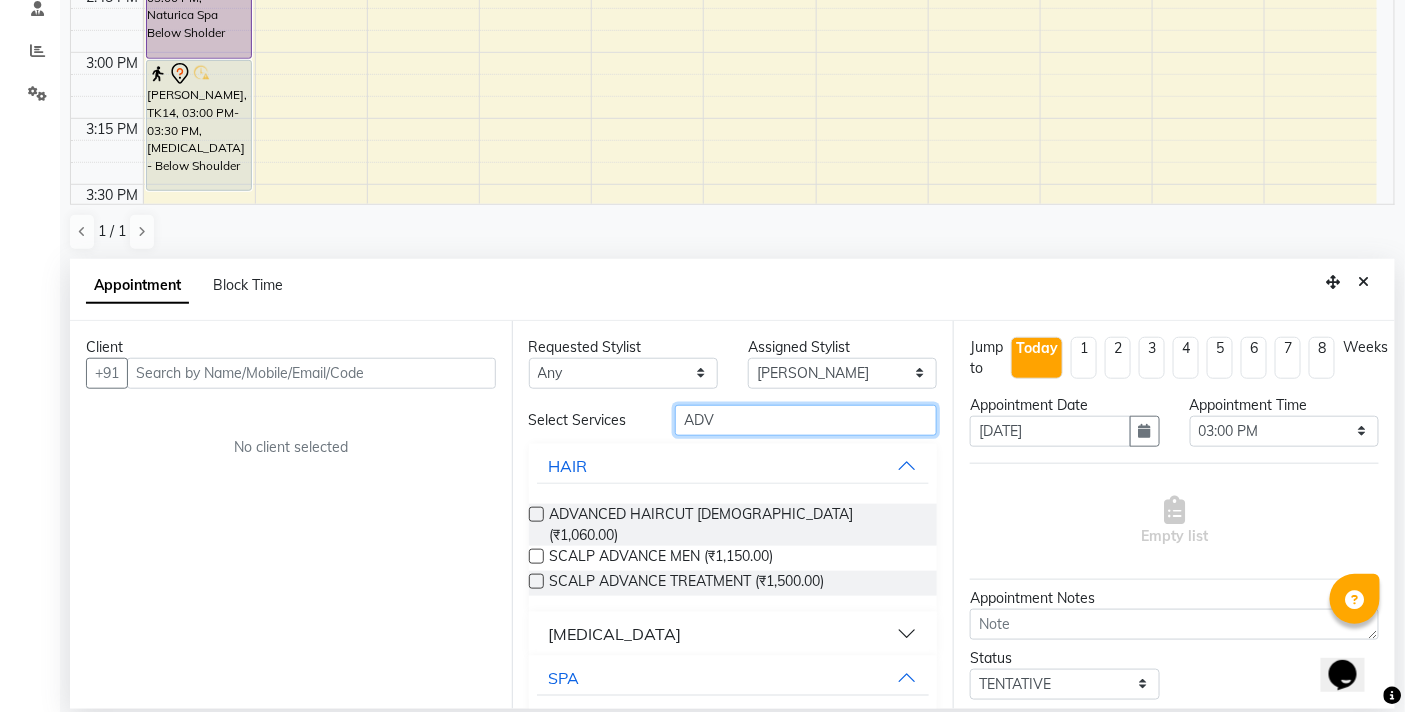 click on "ADV" at bounding box center [806, 420] 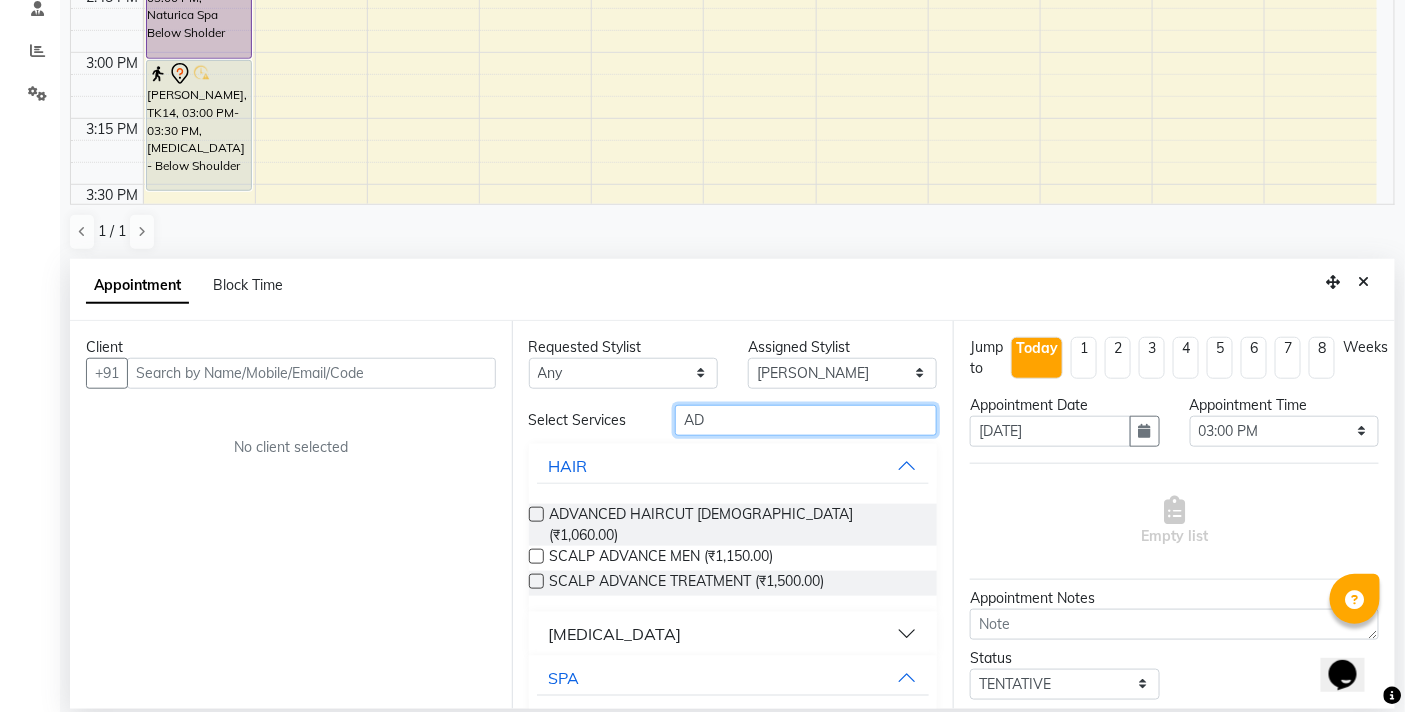 type on "A" 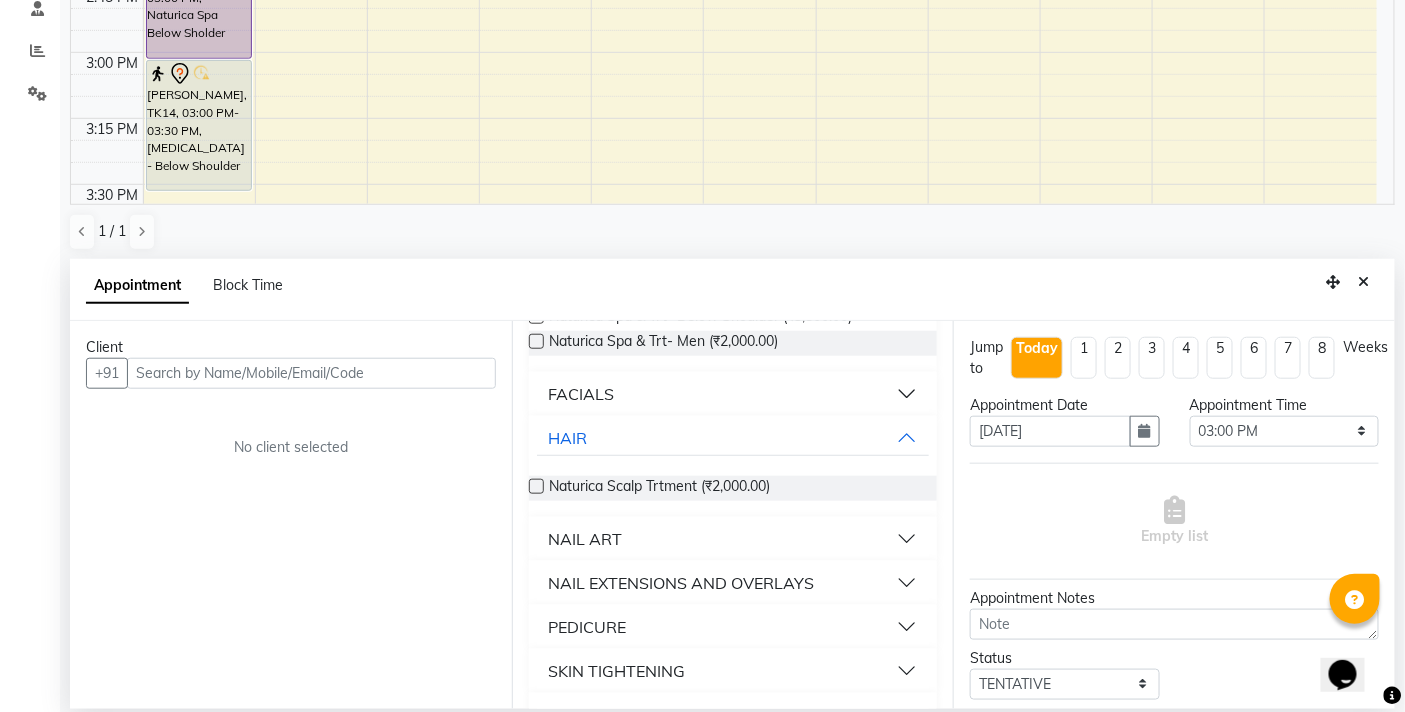 scroll, scrollTop: 316, scrollLeft: 0, axis: vertical 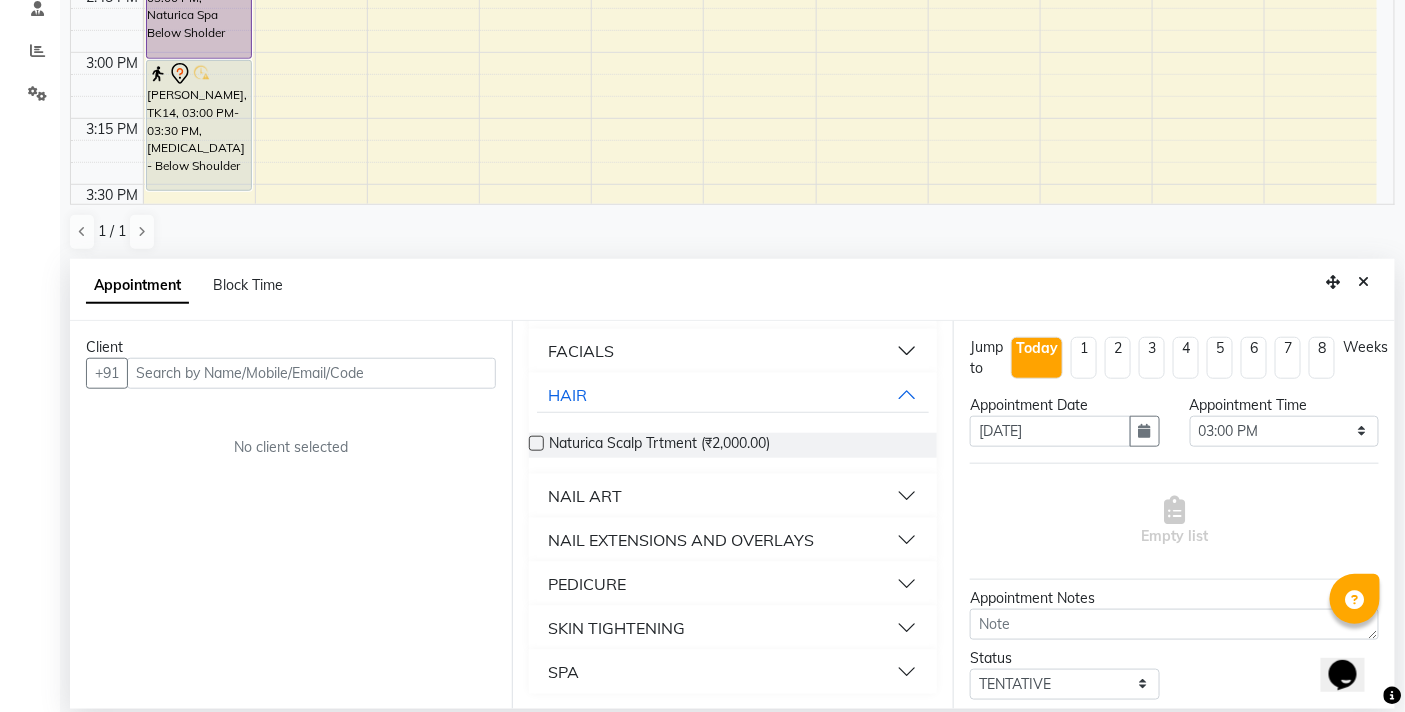 click on "SPA" at bounding box center [733, 672] 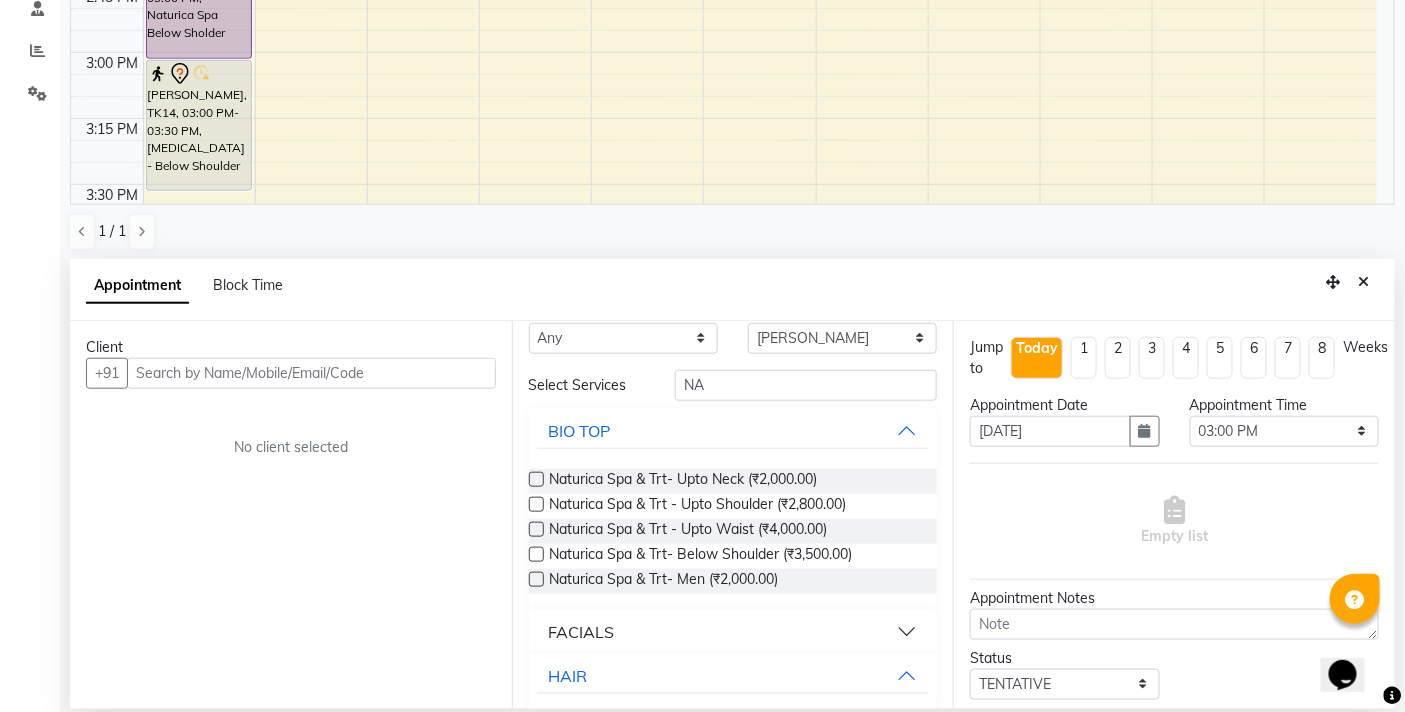 scroll, scrollTop: 28, scrollLeft: 0, axis: vertical 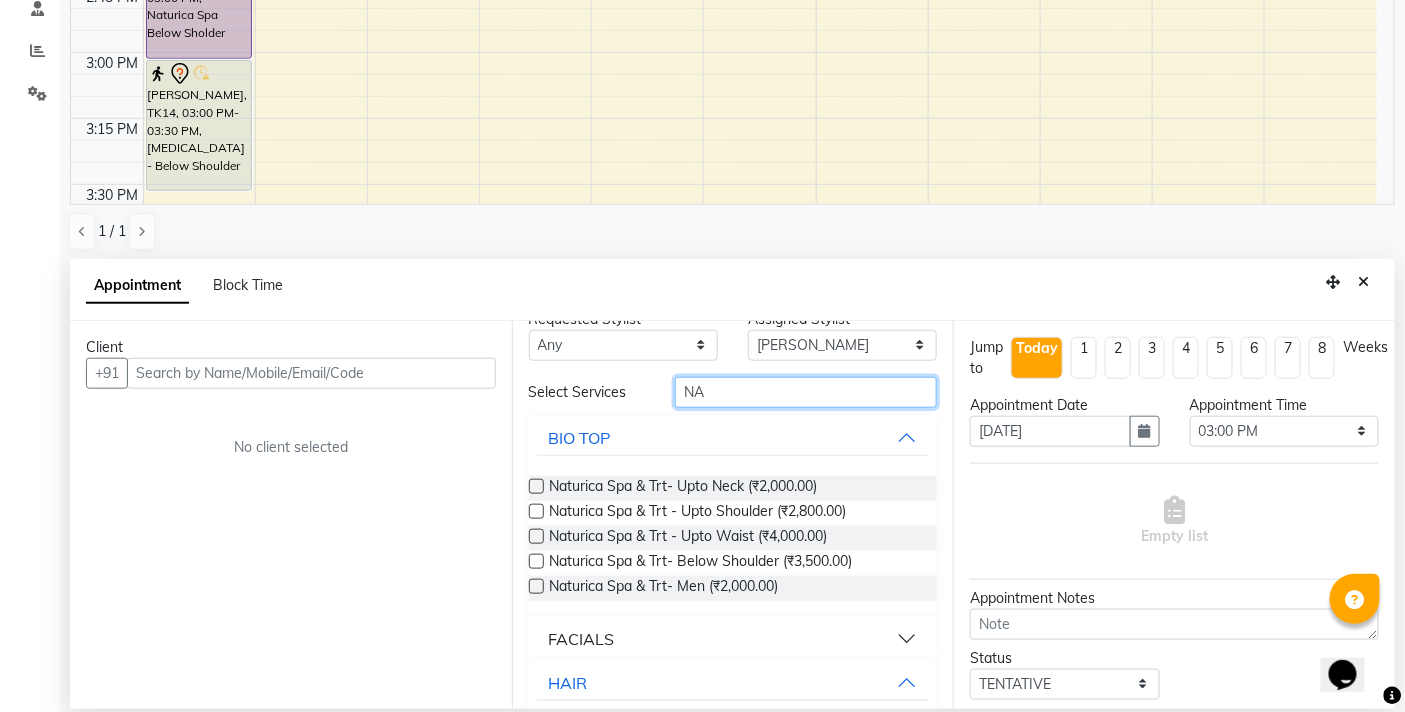 click on "NA" at bounding box center [806, 392] 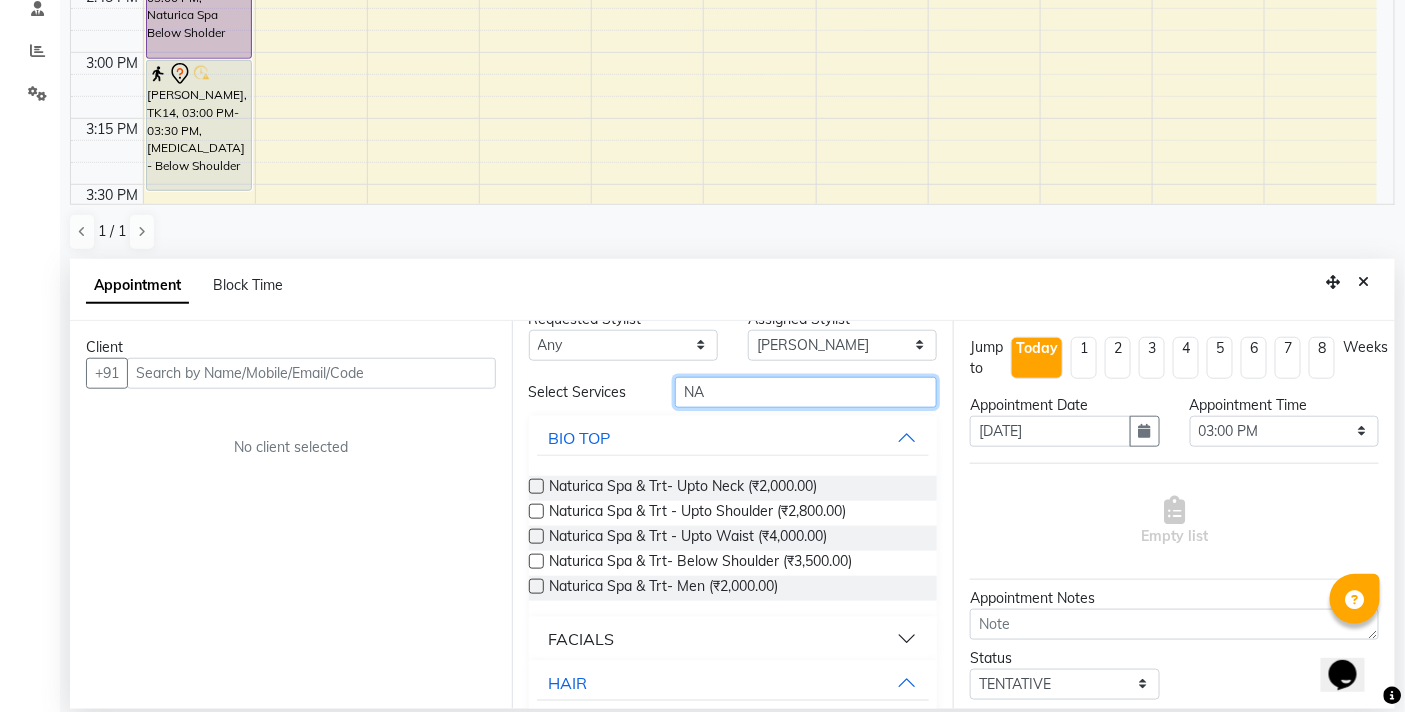 type on "N" 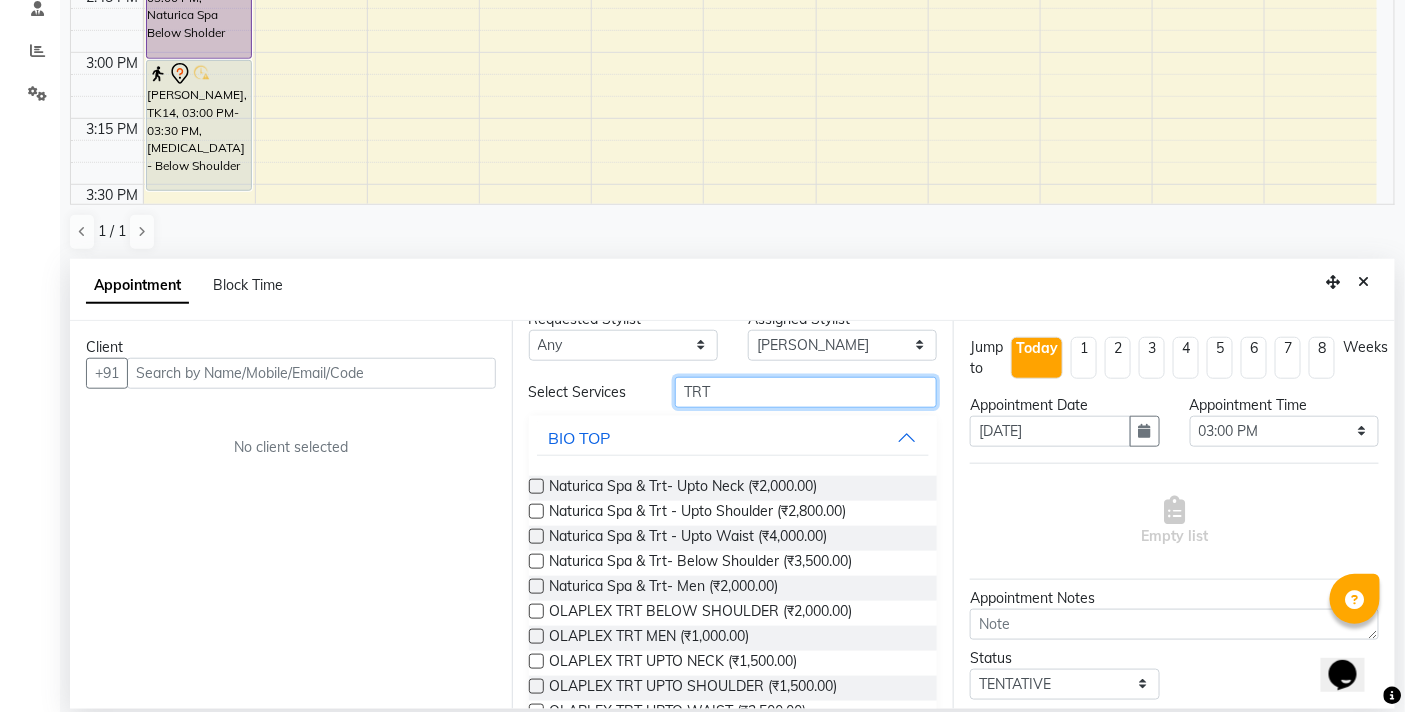 scroll, scrollTop: 121, scrollLeft: 0, axis: vertical 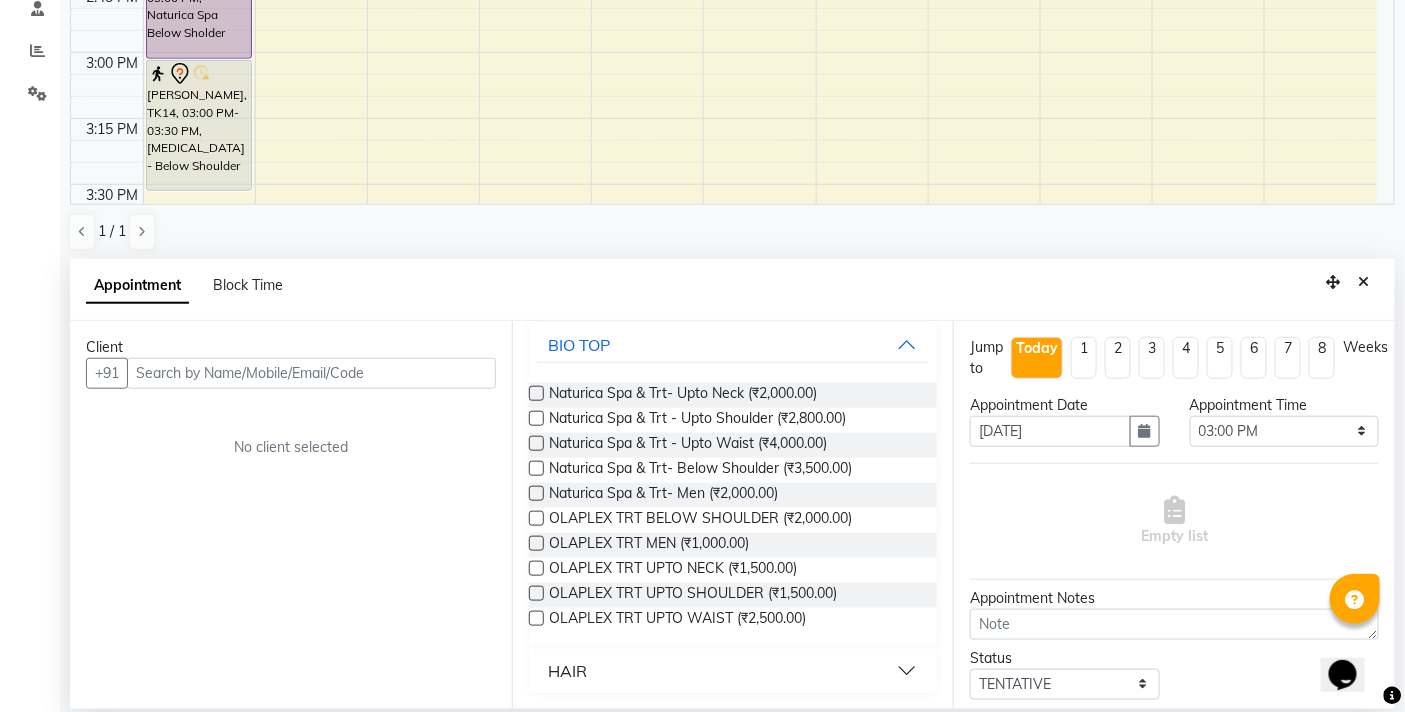 type on "TRT" 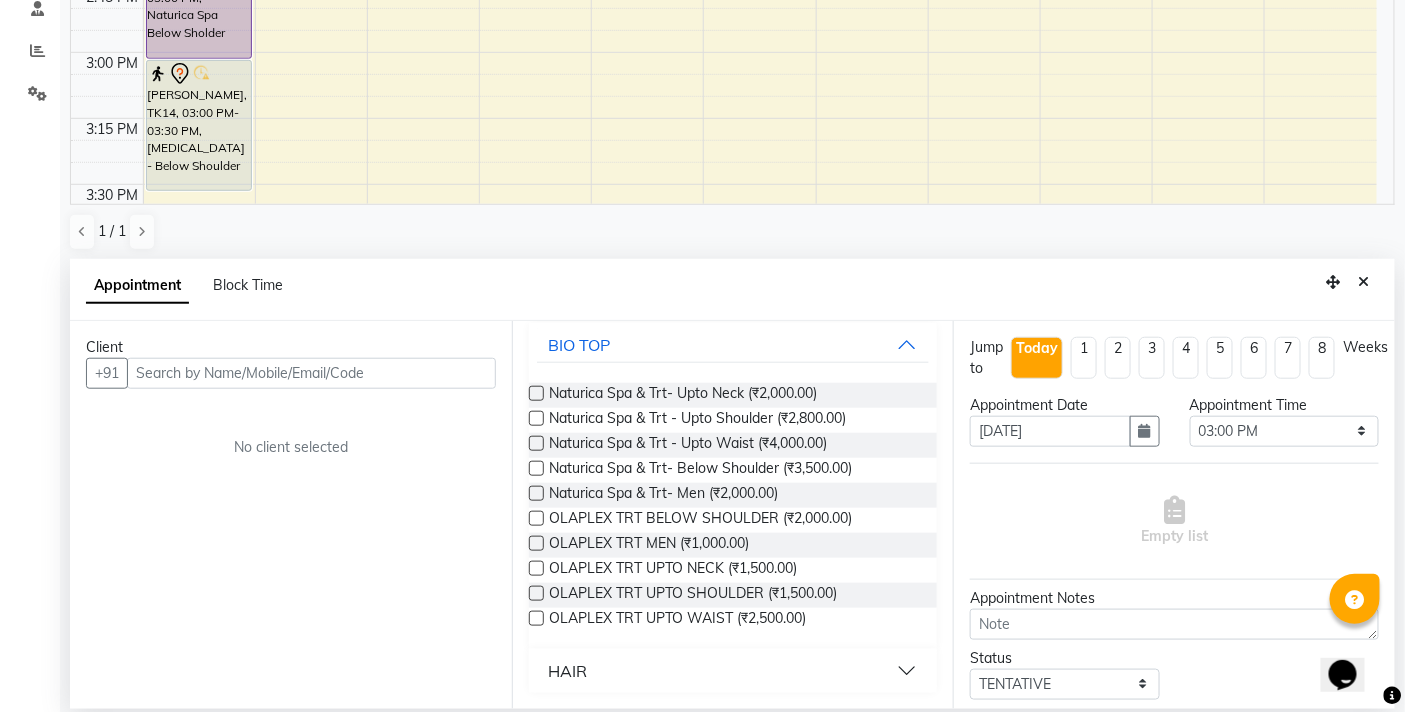click on "HAIR" at bounding box center (733, 671) 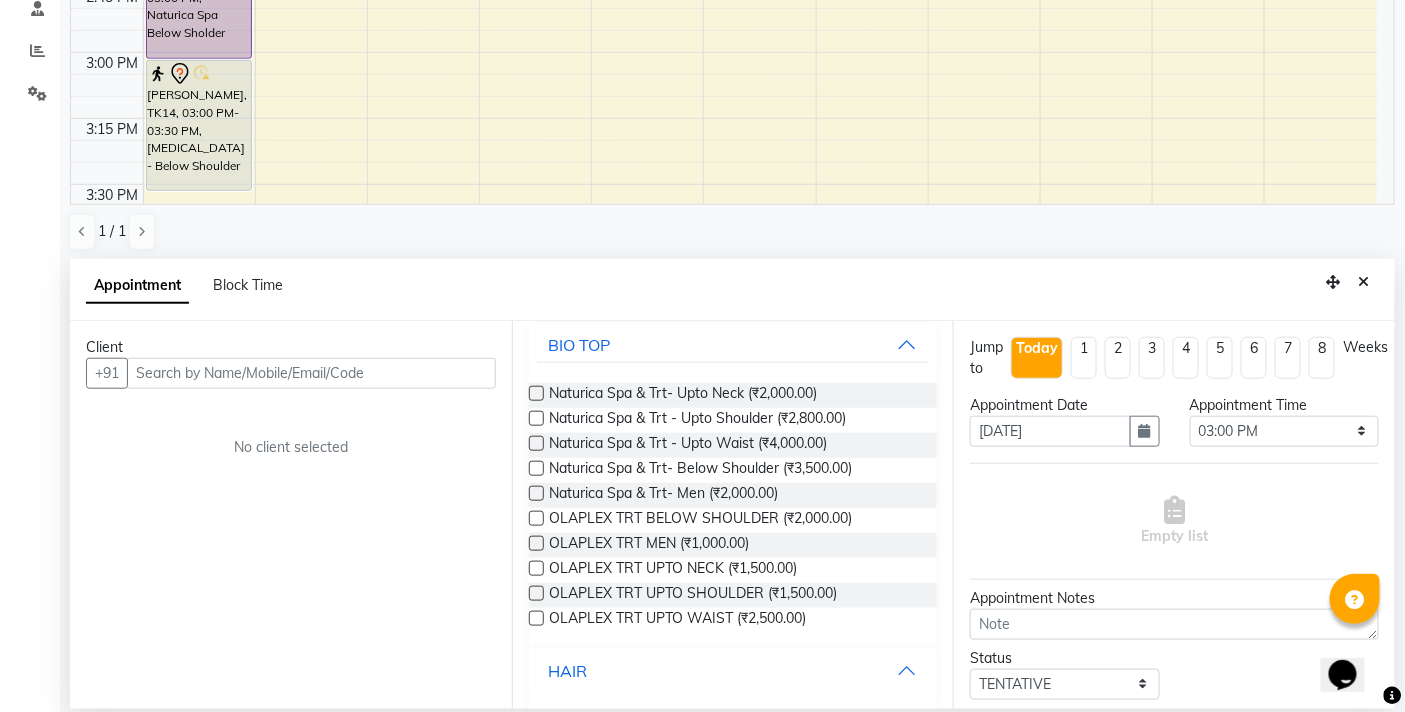 scroll, scrollTop: 202, scrollLeft: 0, axis: vertical 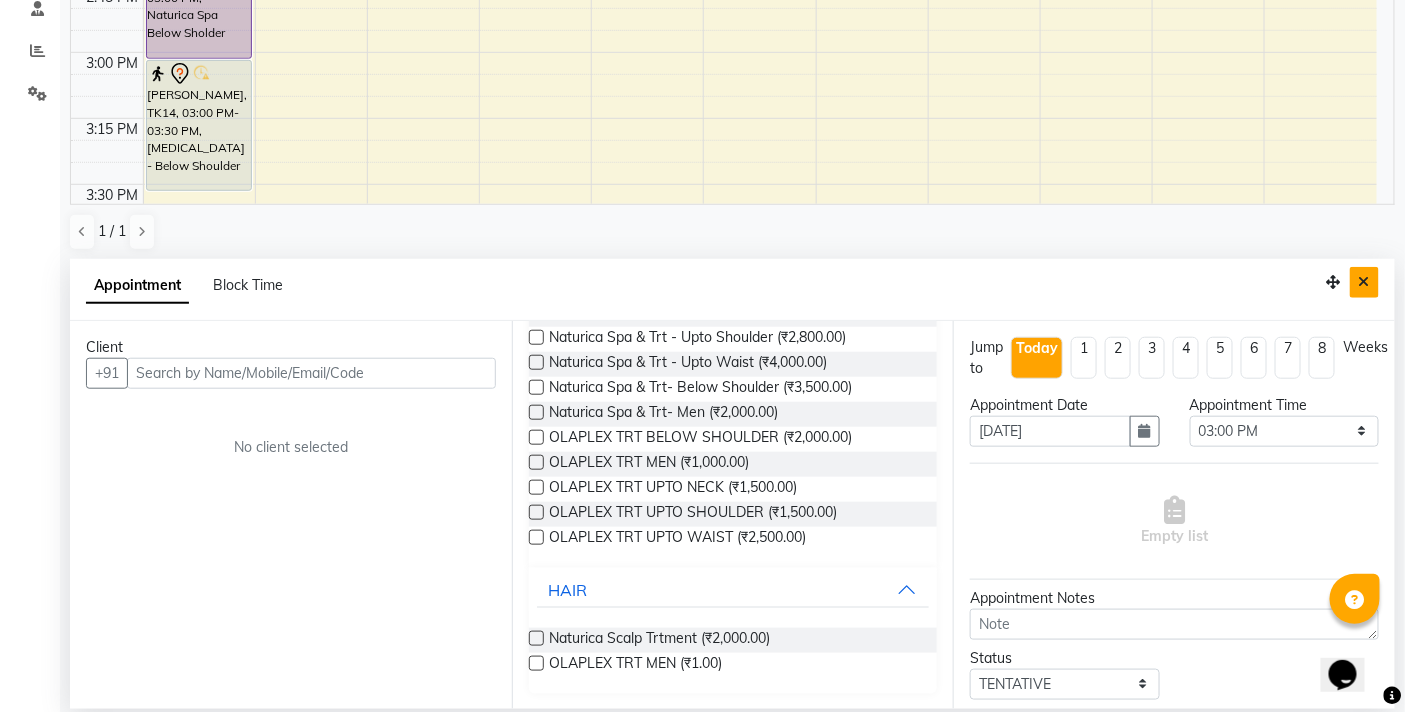 click at bounding box center [1364, 282] 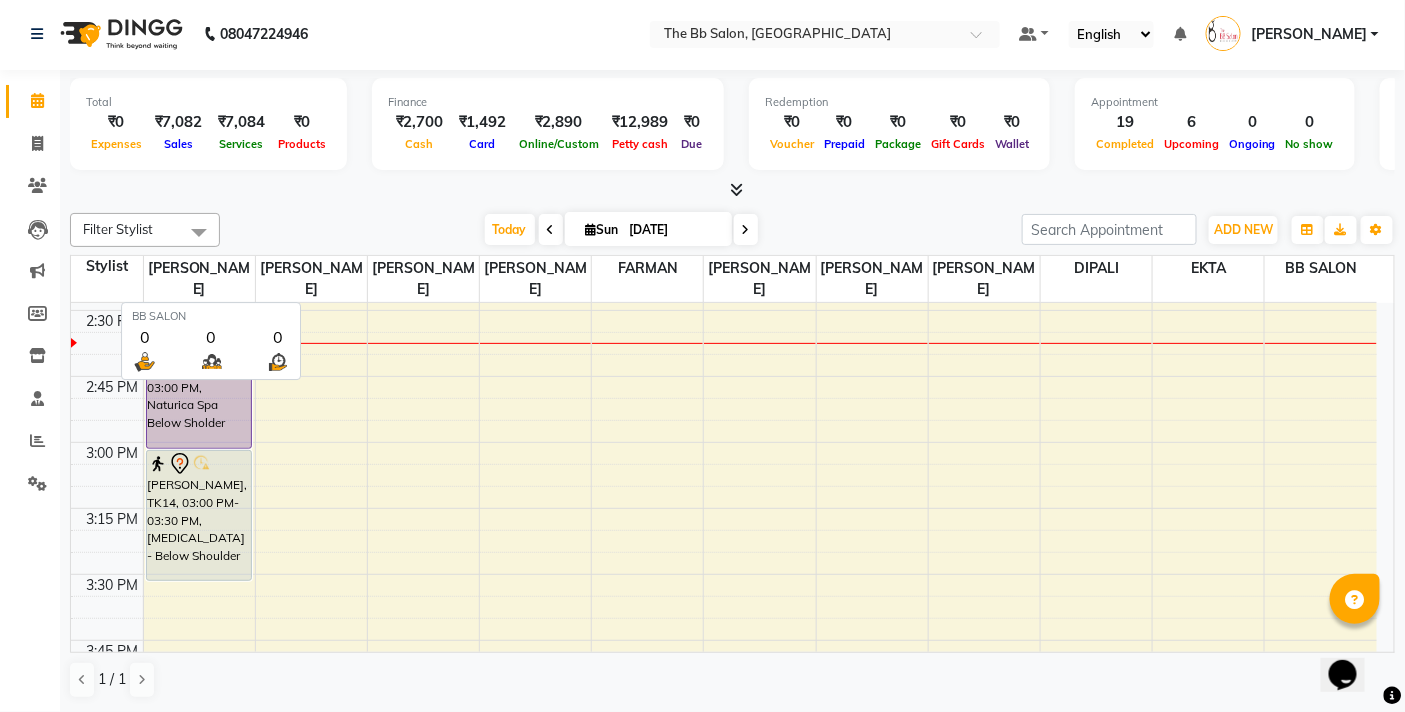 scroll, scrollTop: 1, scrollLeft: 0, axis: vertical 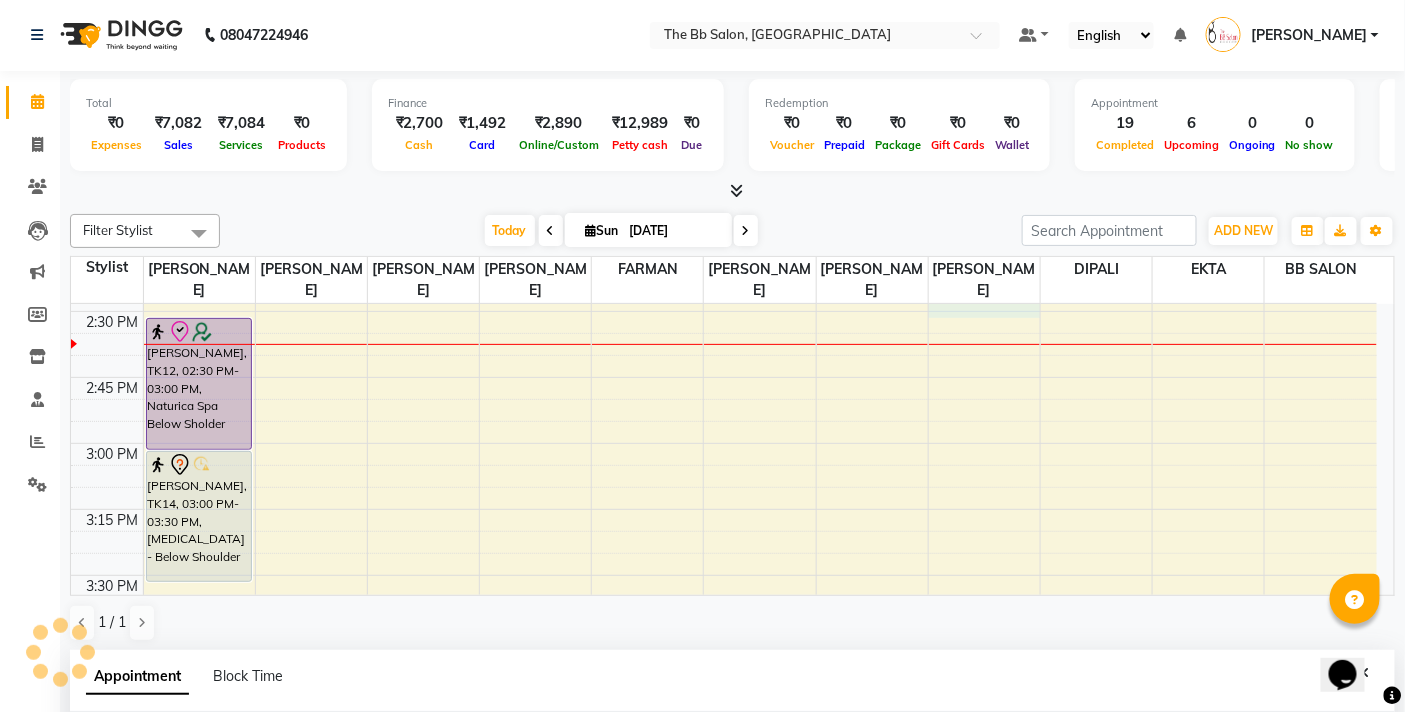 select on "83524" 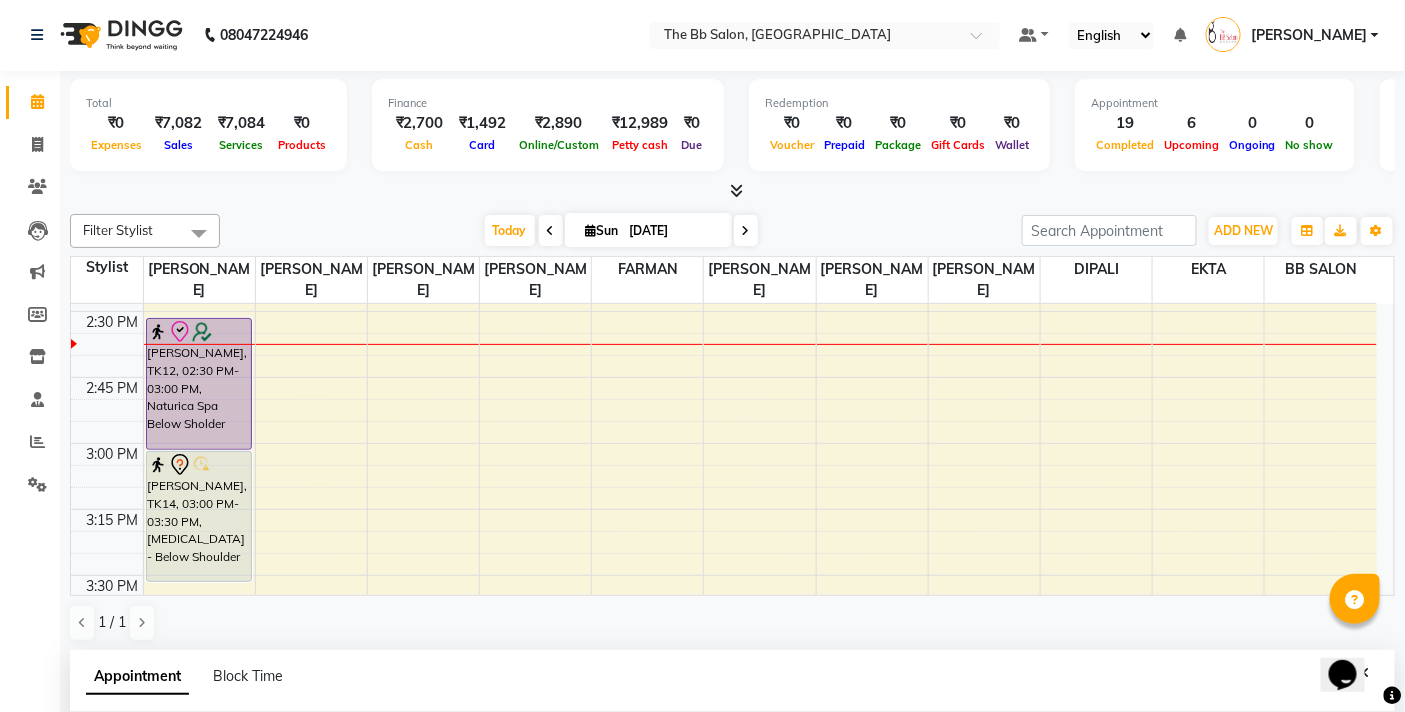 scroll, scrollTop: 392, scrollLeft: 0, axis: vertical 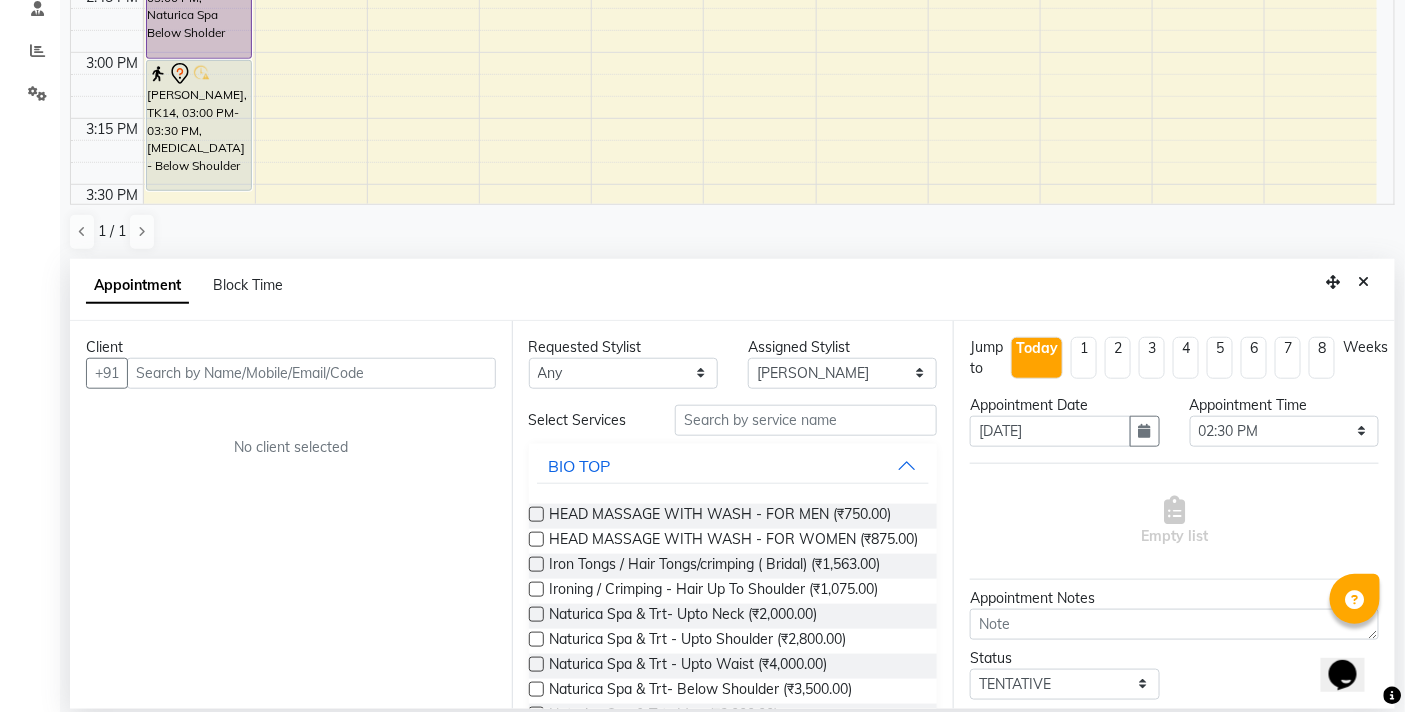 click at bounding box center [311, 373] 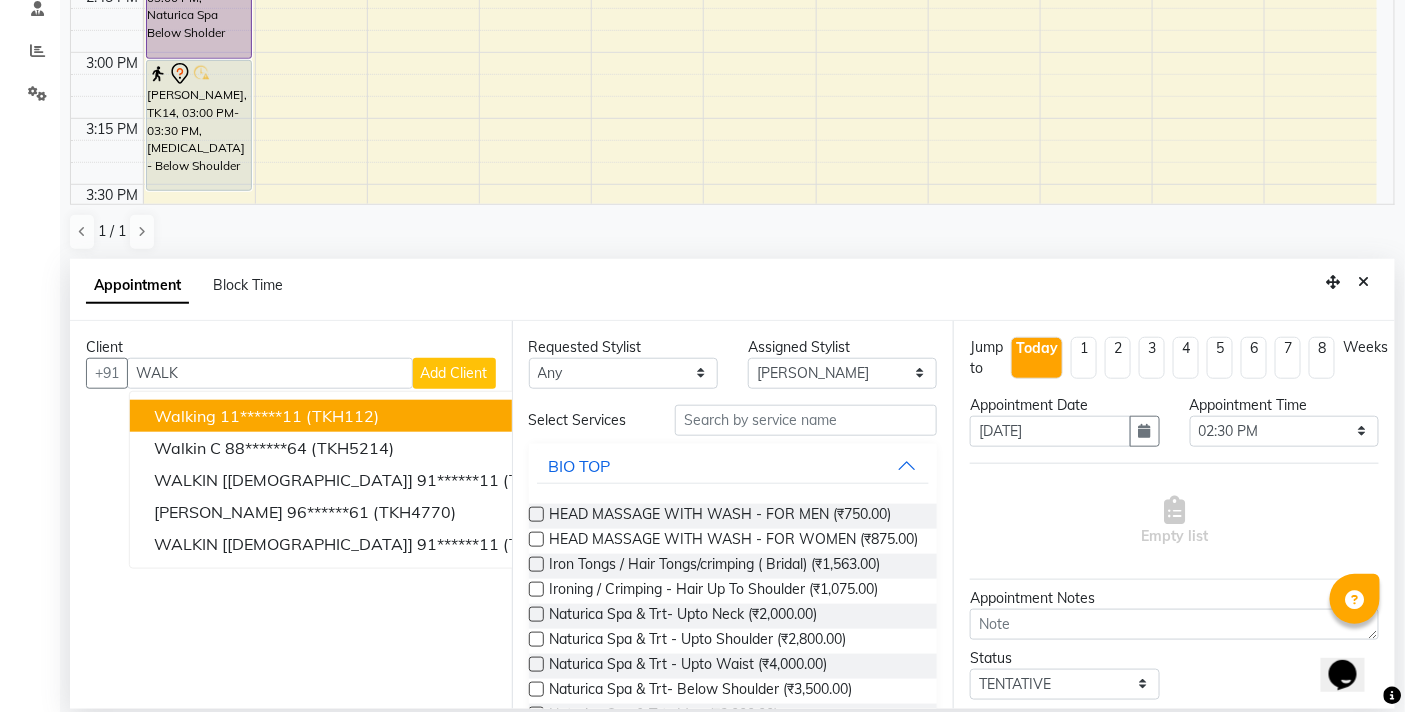 click on "(TKH112)" at bounding box center [342, 416] 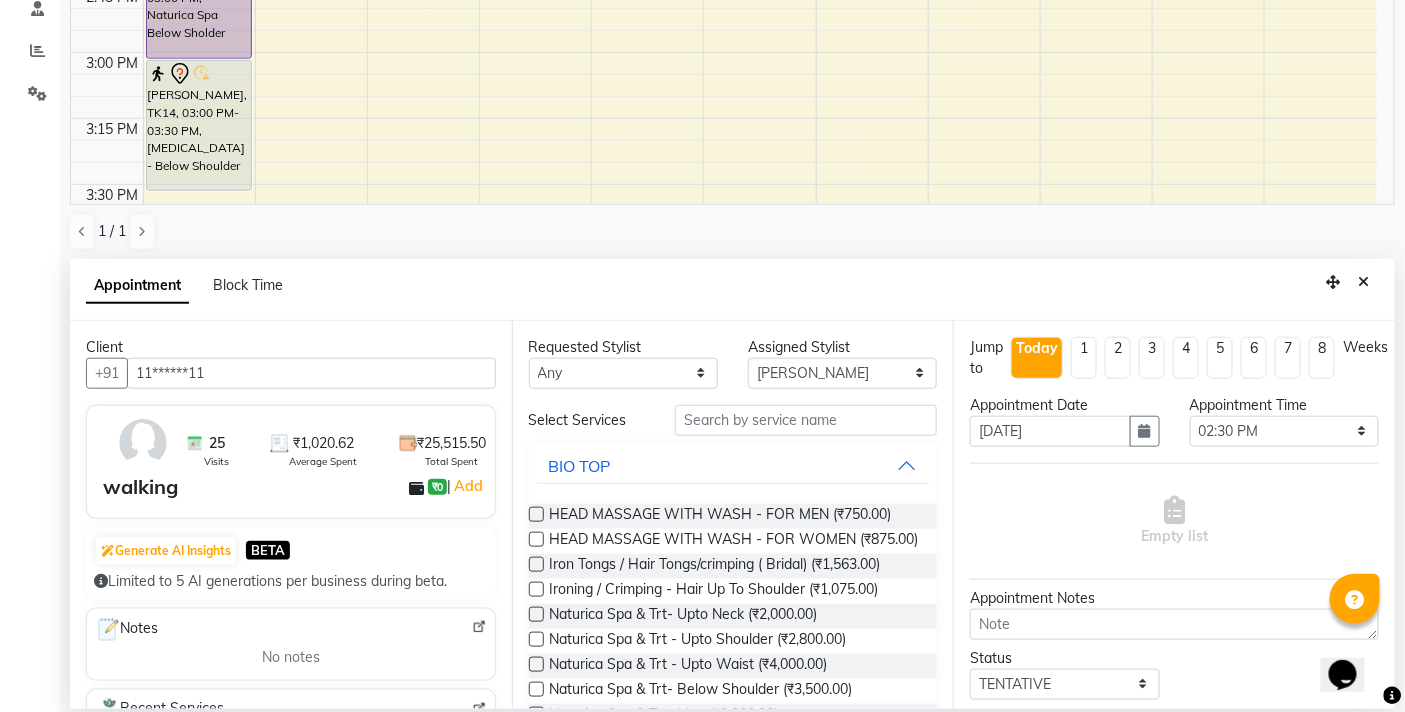 type on "11******11" 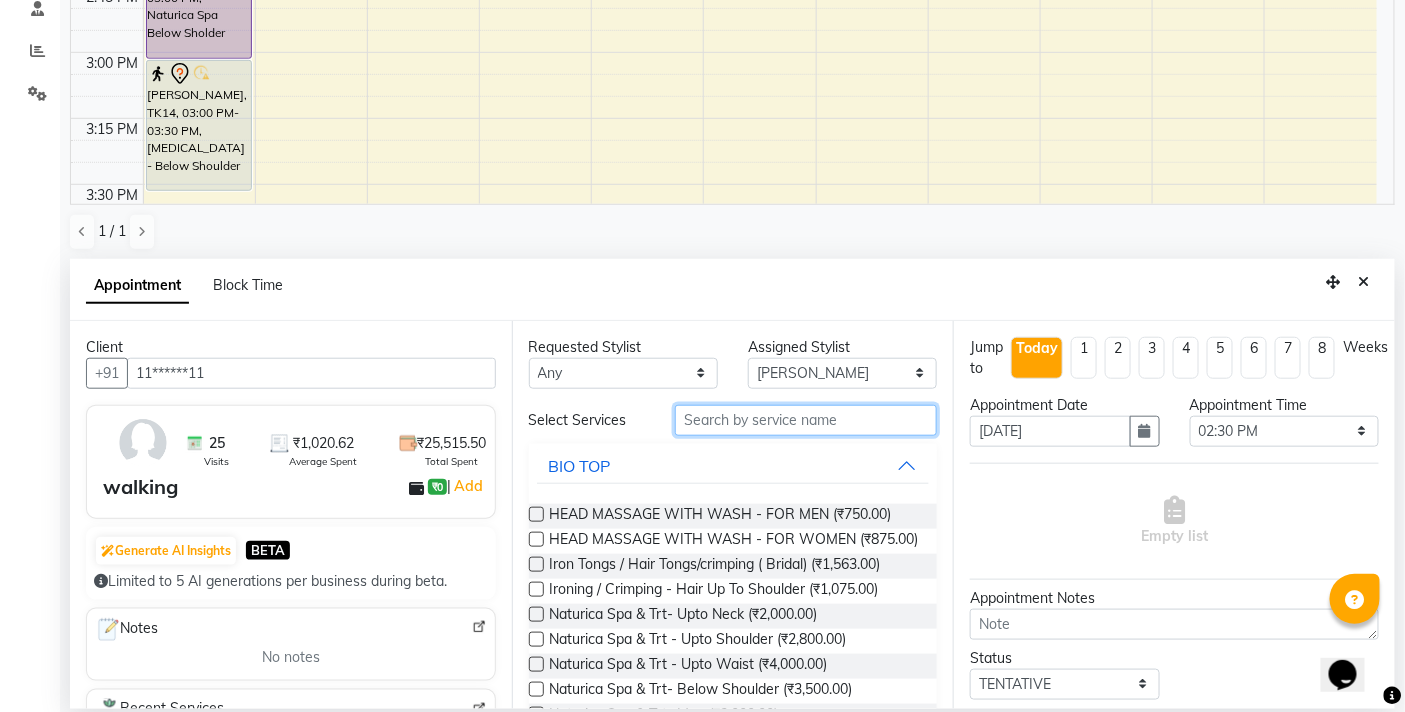 click at bounding box center (806, 420) 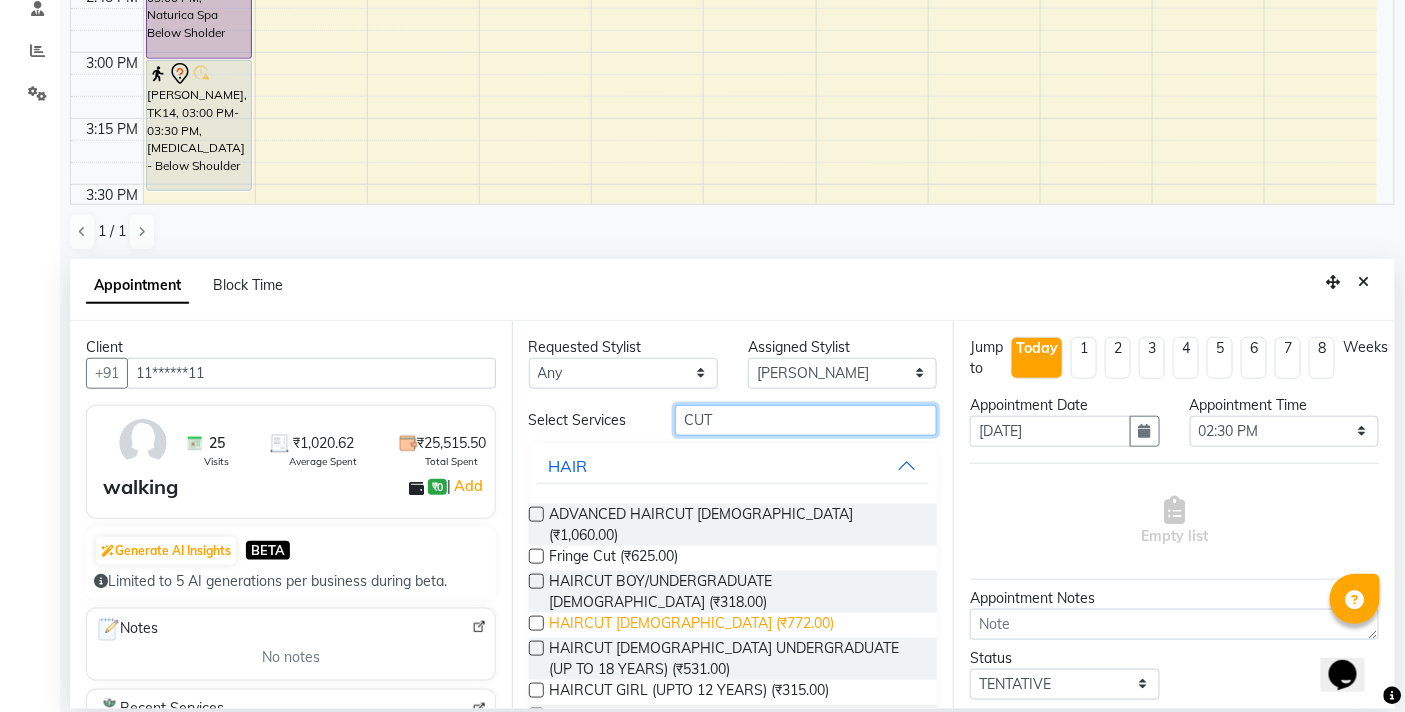 scroll, scrollTop: 62, scrollLeft: 0, axis: vertical 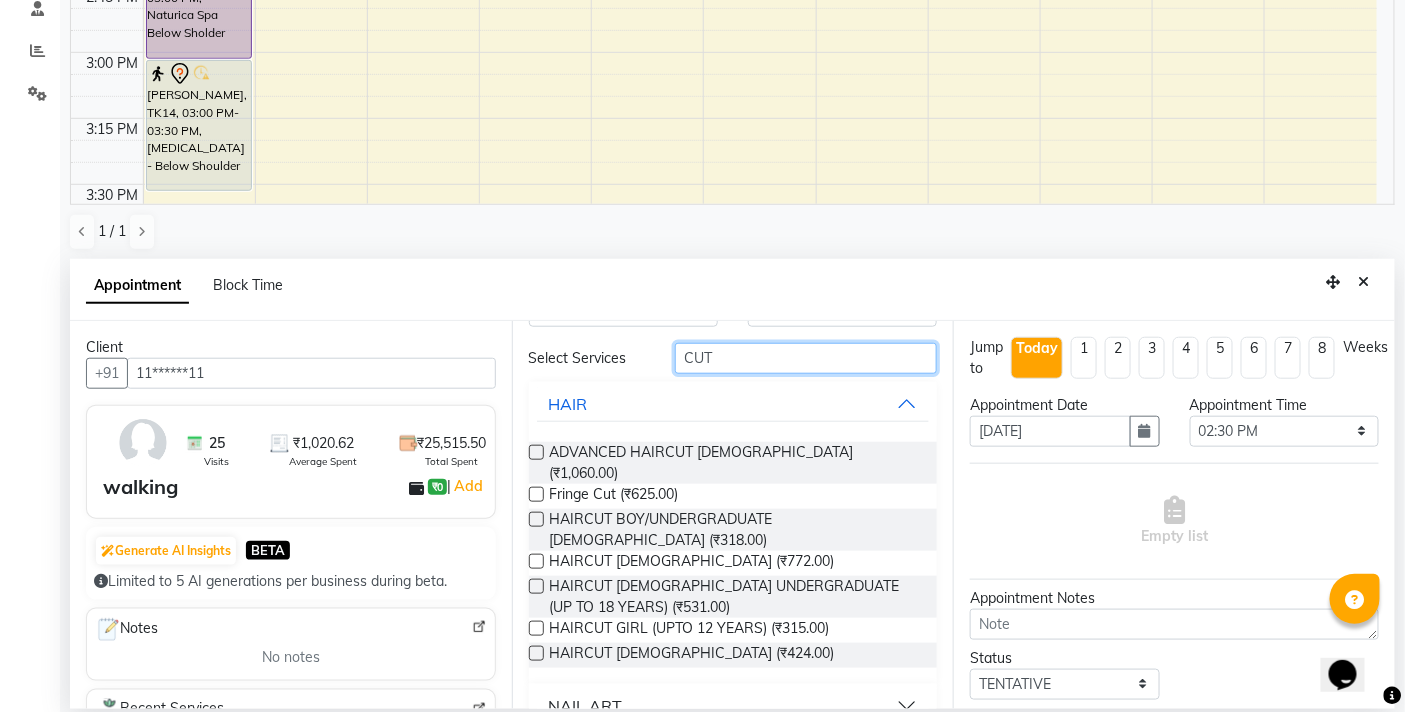 type on "CUT" 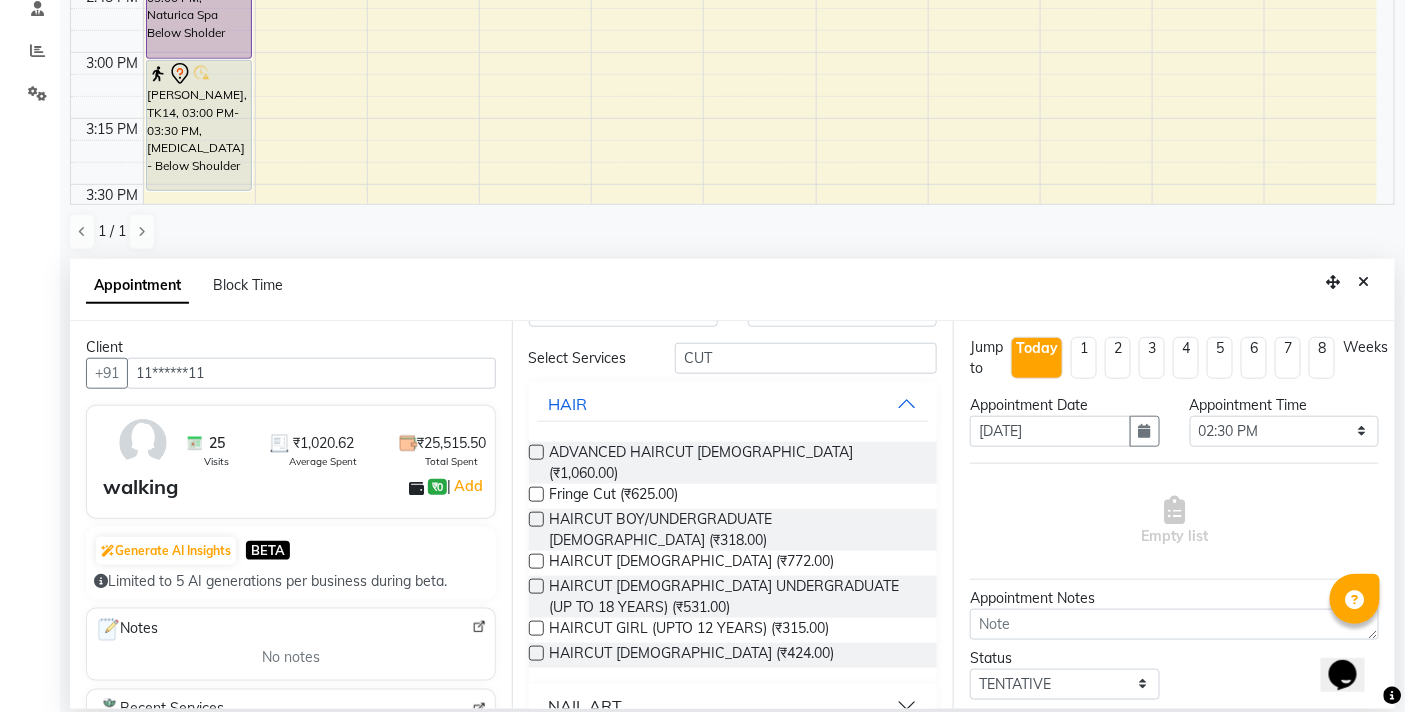 click on "NAIL ART" at bounding box center (733, 706) 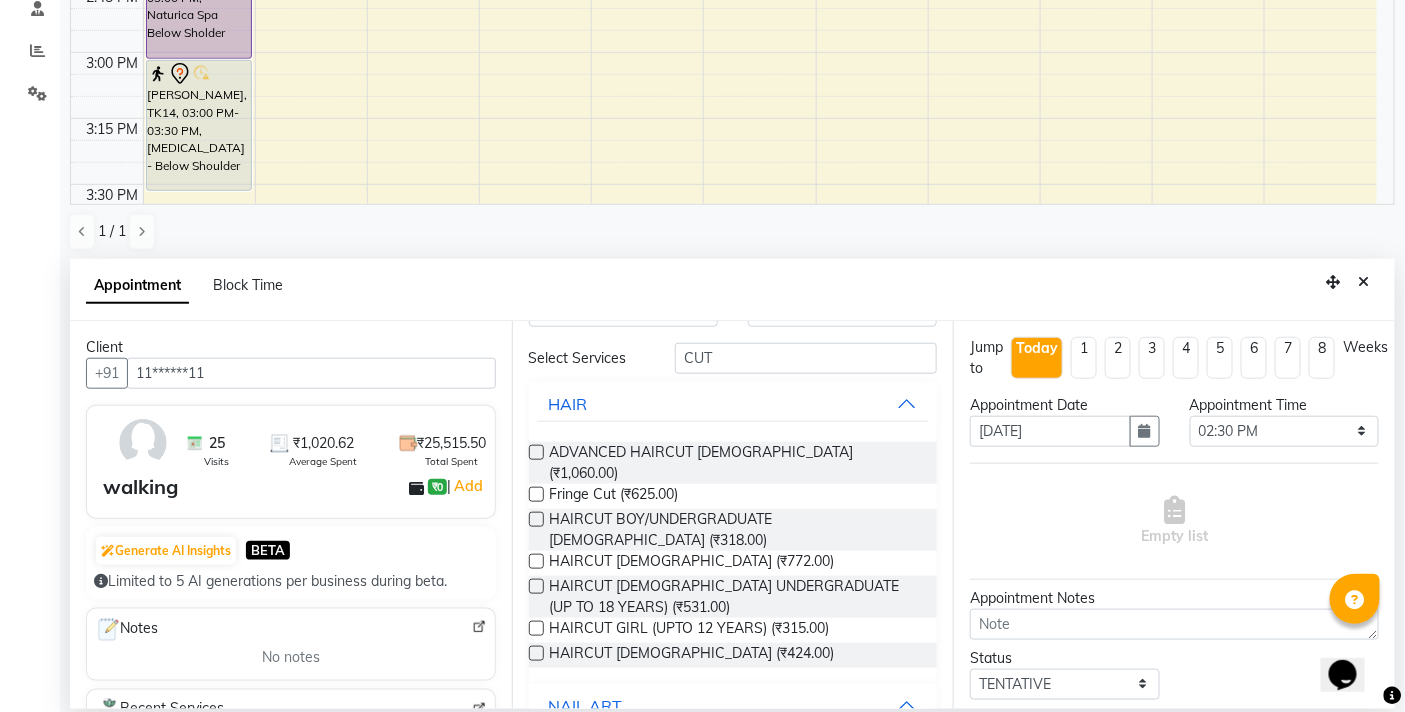 scroll, scrollTop: 144, scrollLeft: 0, axis: vertical 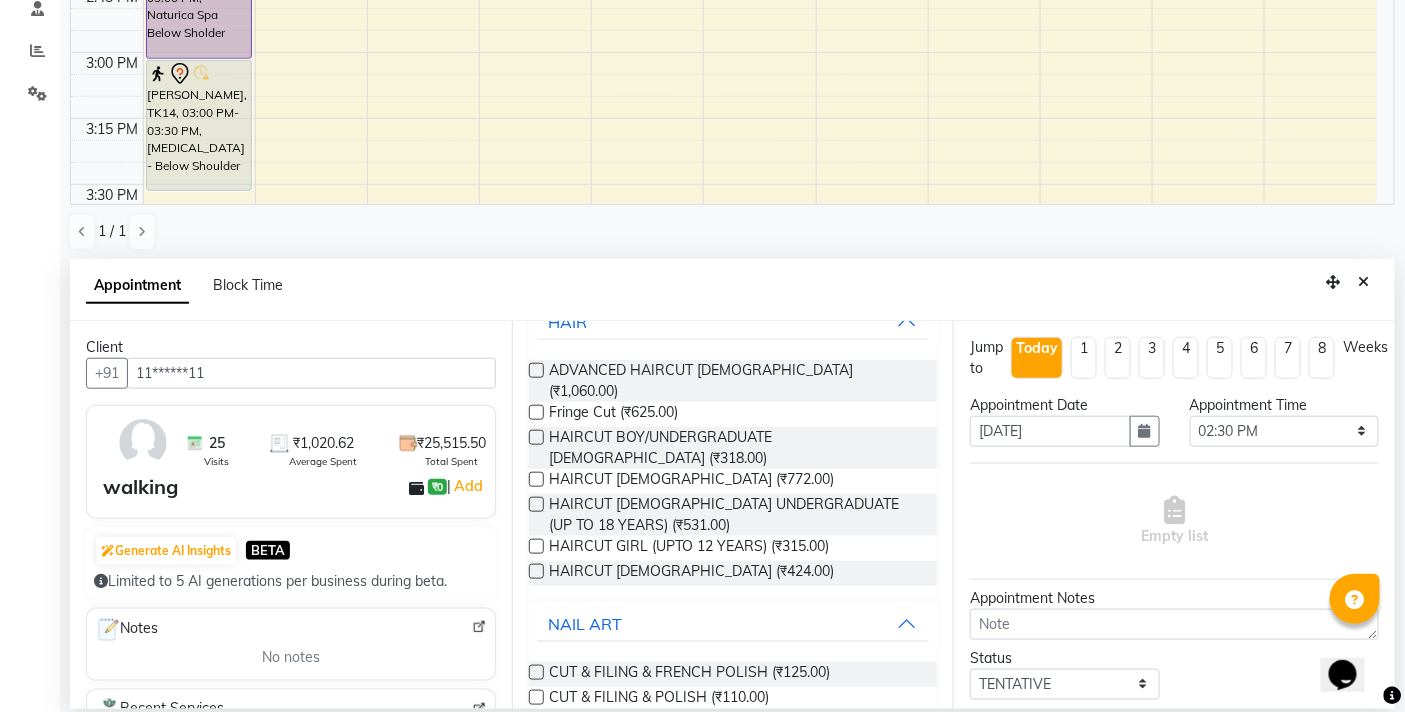 click at bounding box center [536, 672] 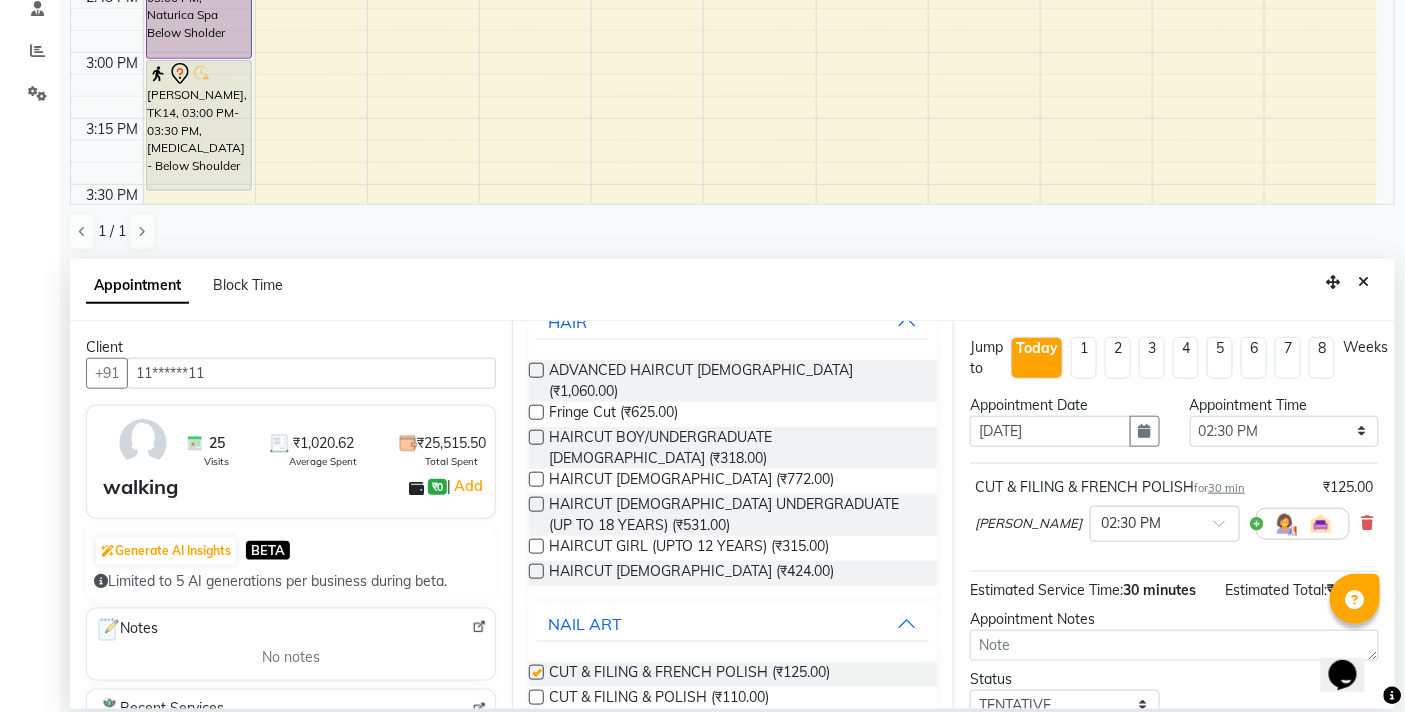 checkbox on "false" 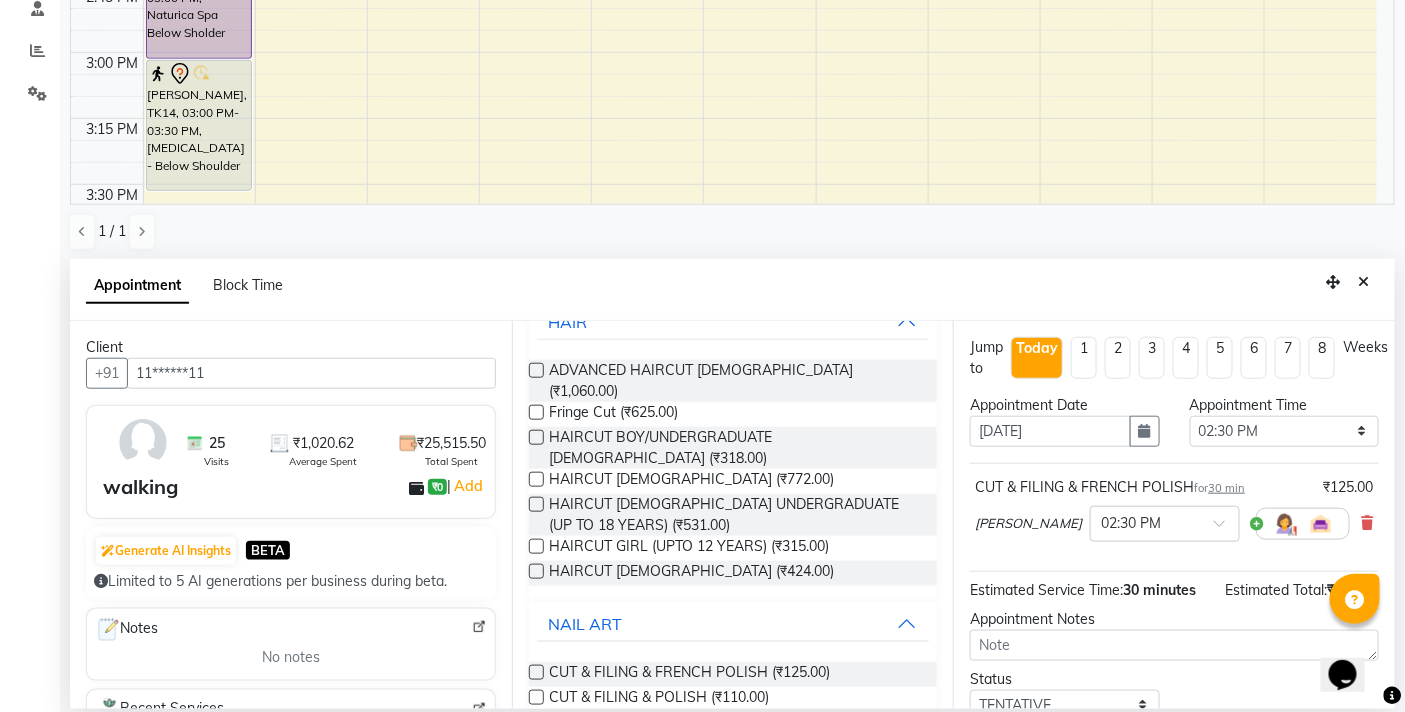 scroll, scrollTop: 158, scrollLeft: 0, axis: vertical 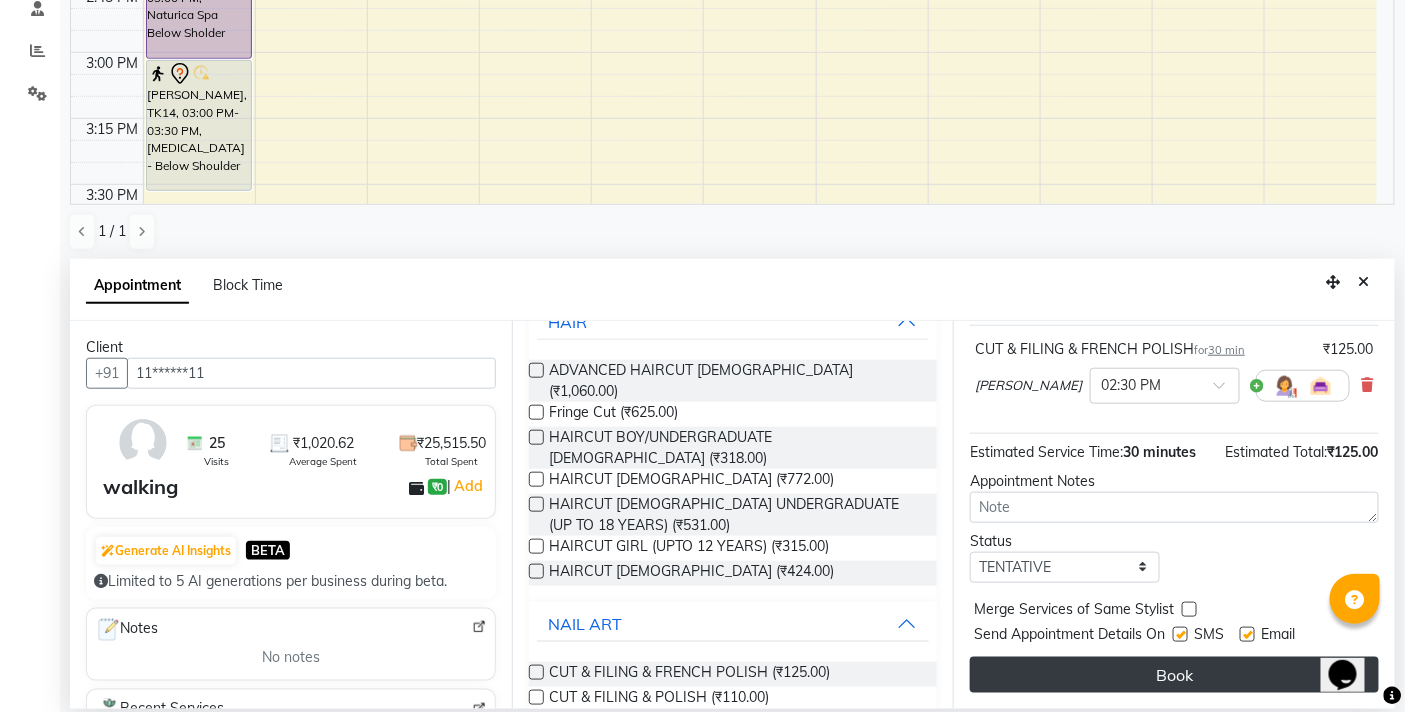 click on "Book" at bounding box center (1174, 675) 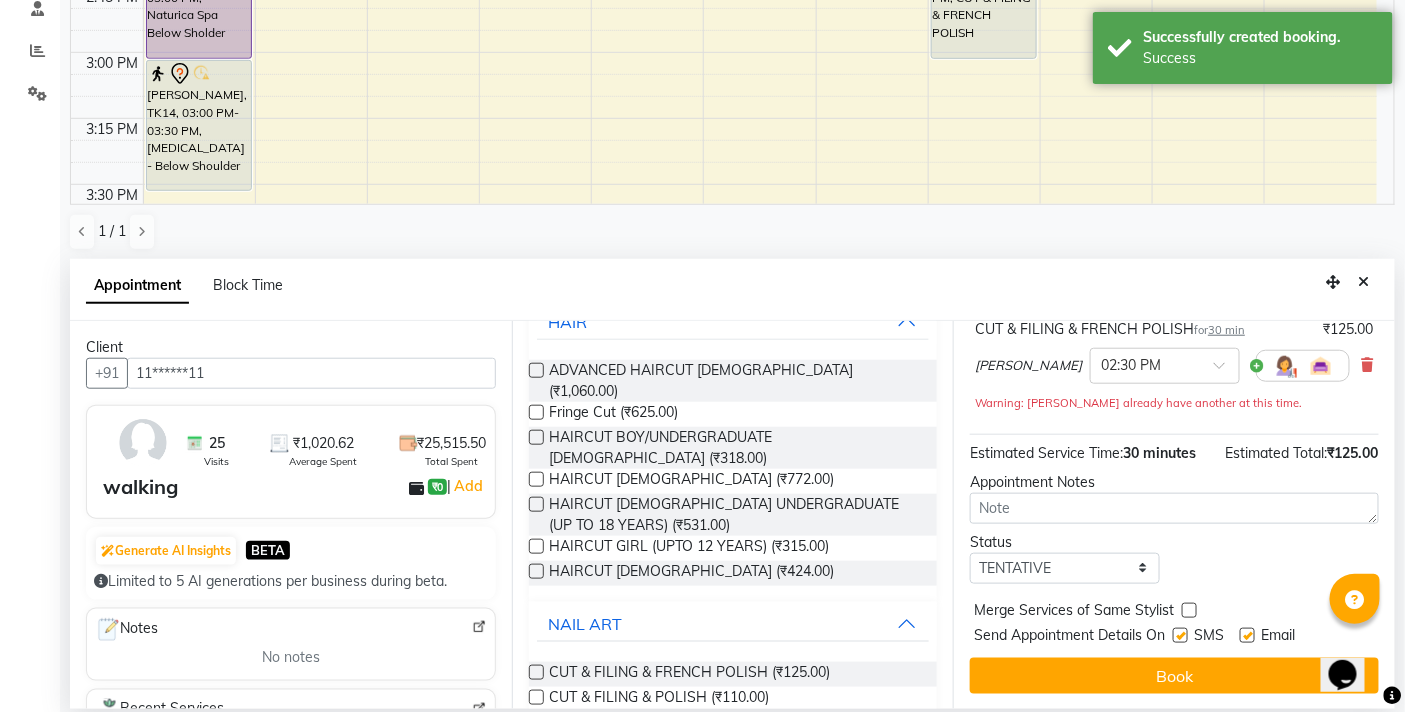 scroll, scrollTop: 0, scrollLeft: 0, axis: both 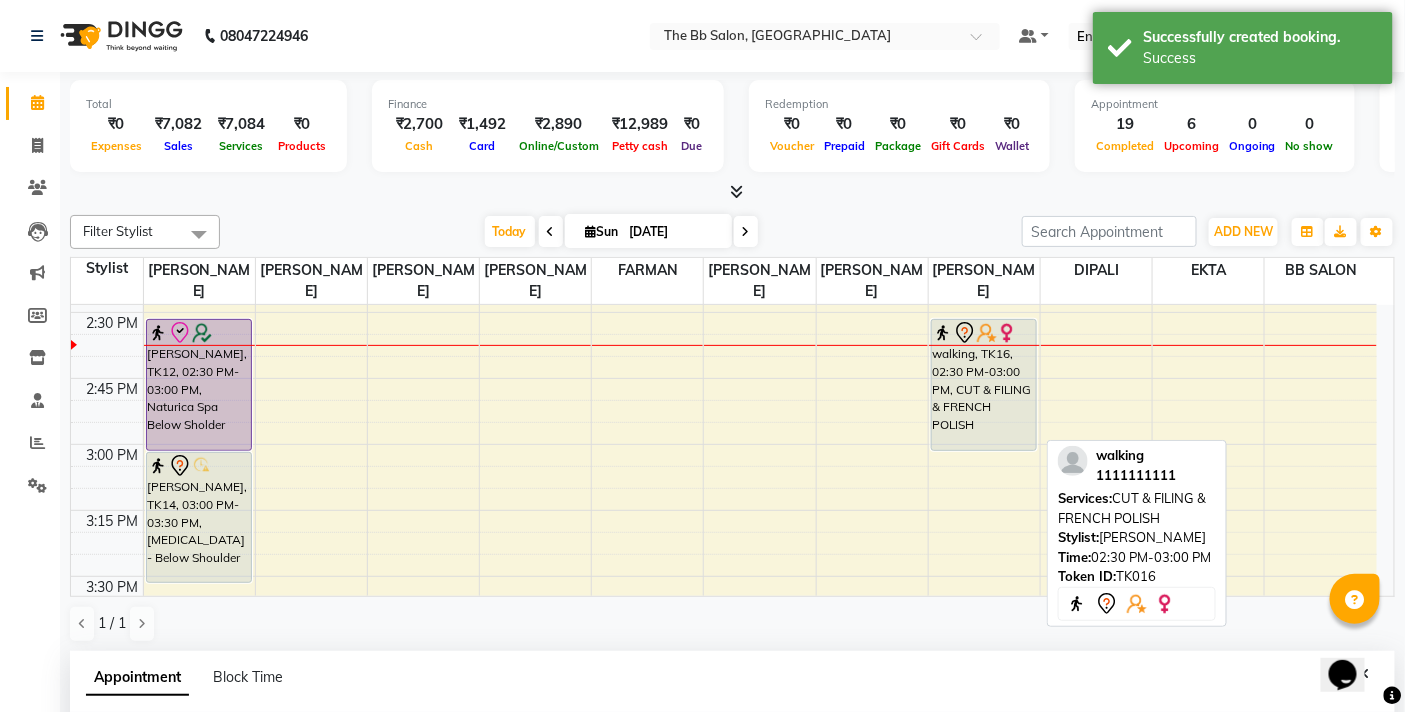 click on "walking, TK16, 02:30 PM-03:00 PM, CUT & FILING & FRENCH POLISH" at bounding box center [984, 385] 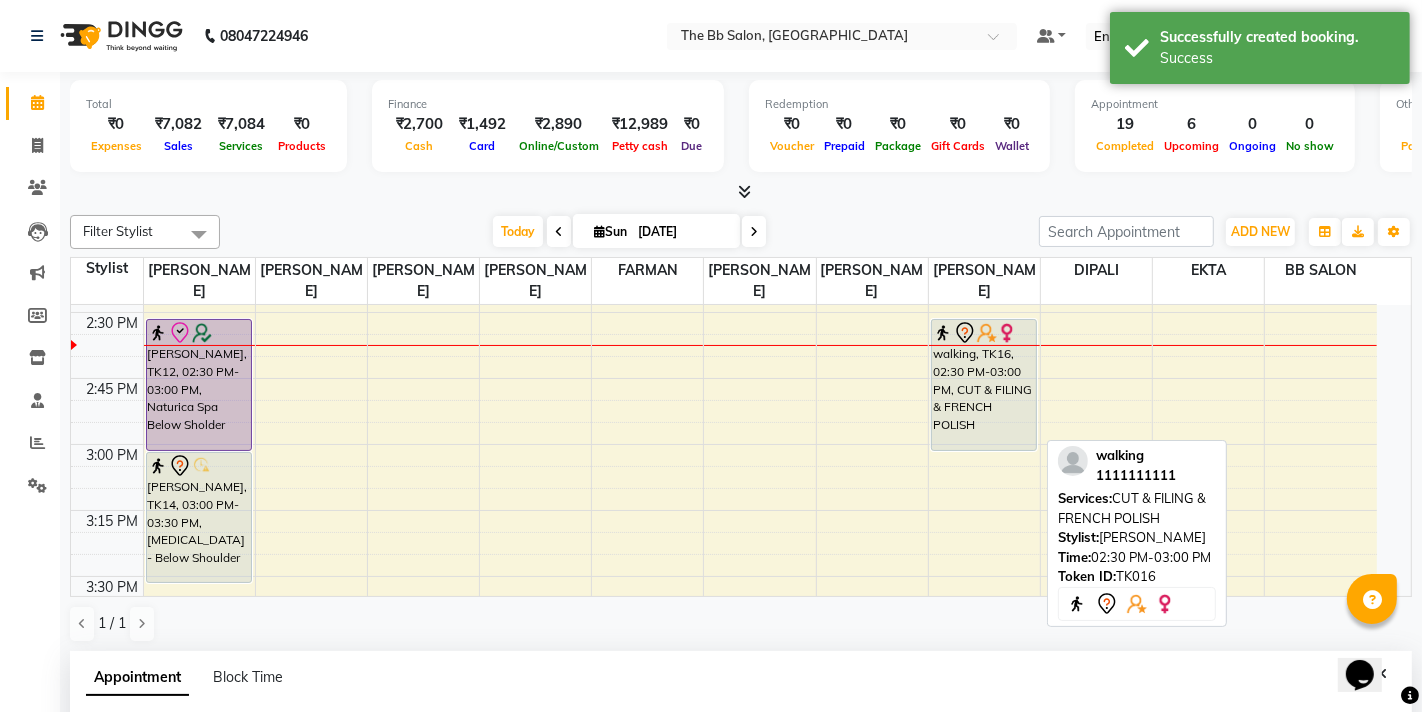 select on "7" 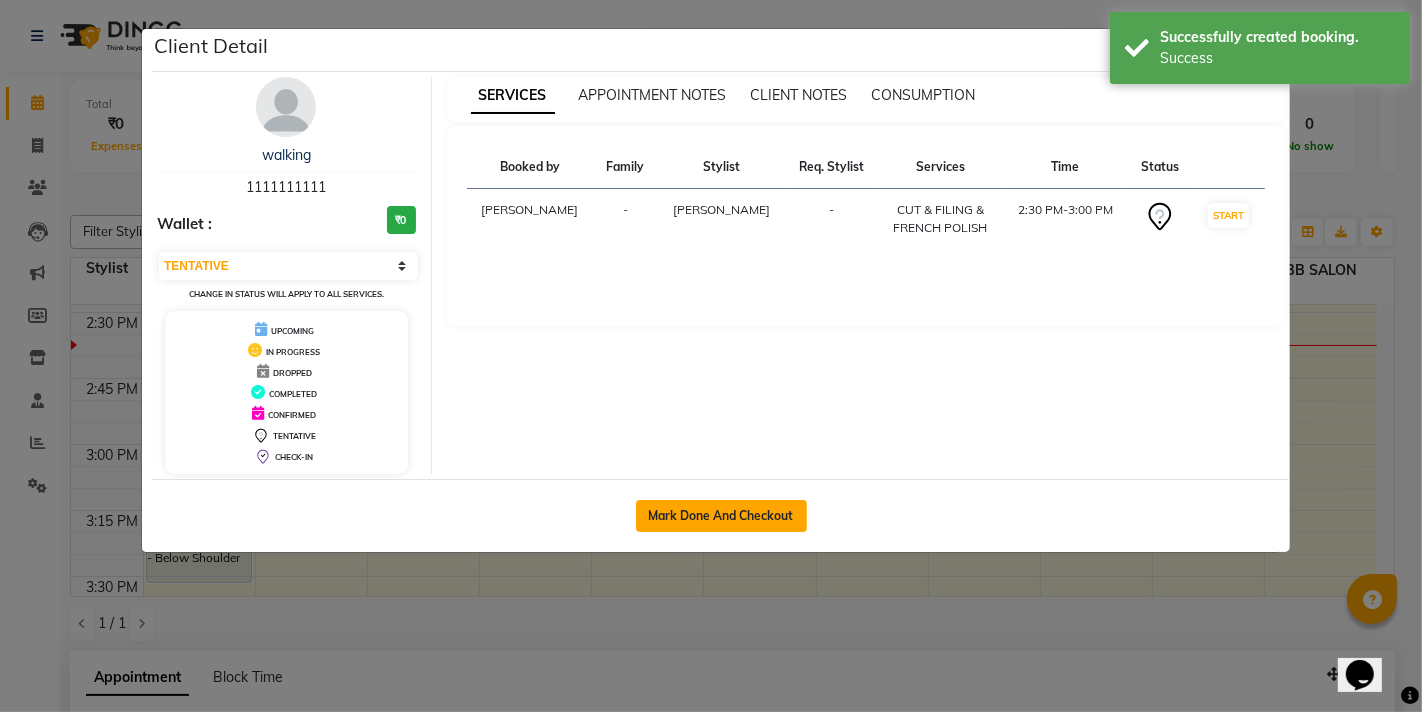 click on "Mark Done And Checkout" 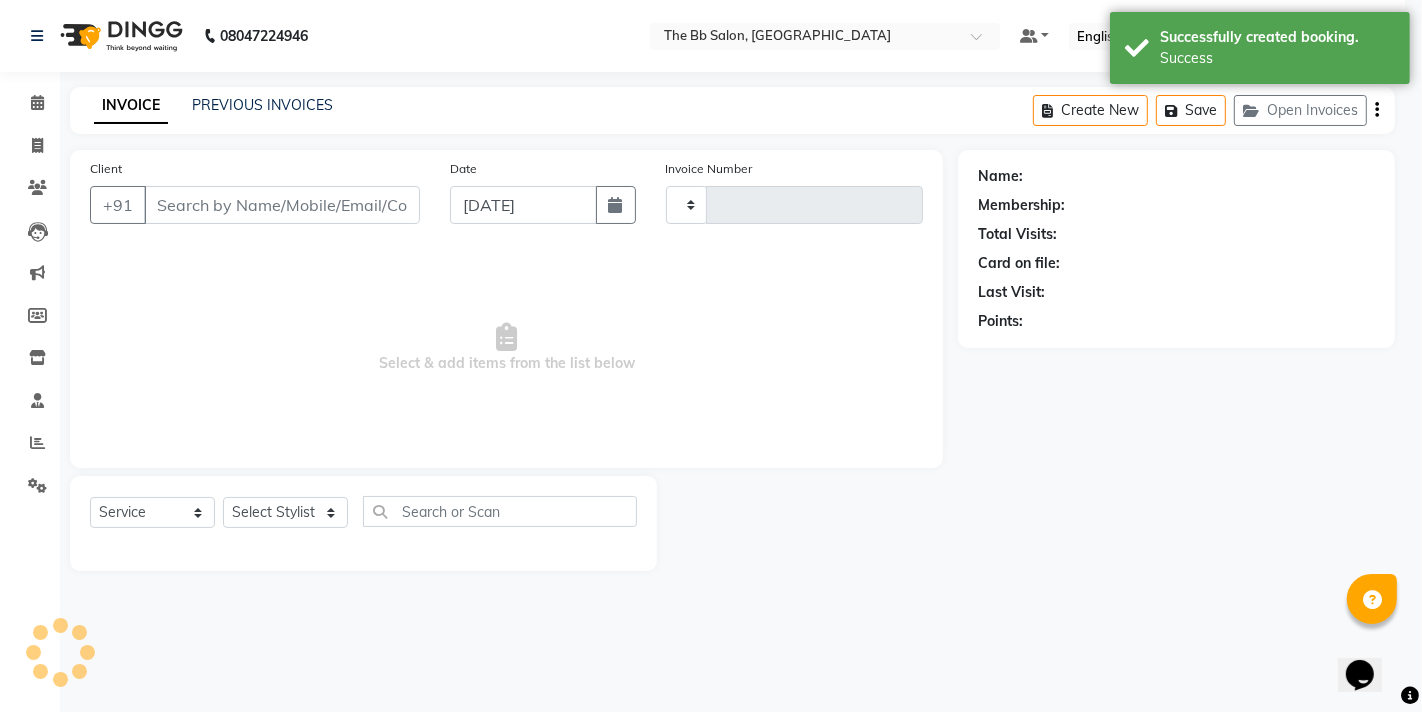 select on "3" 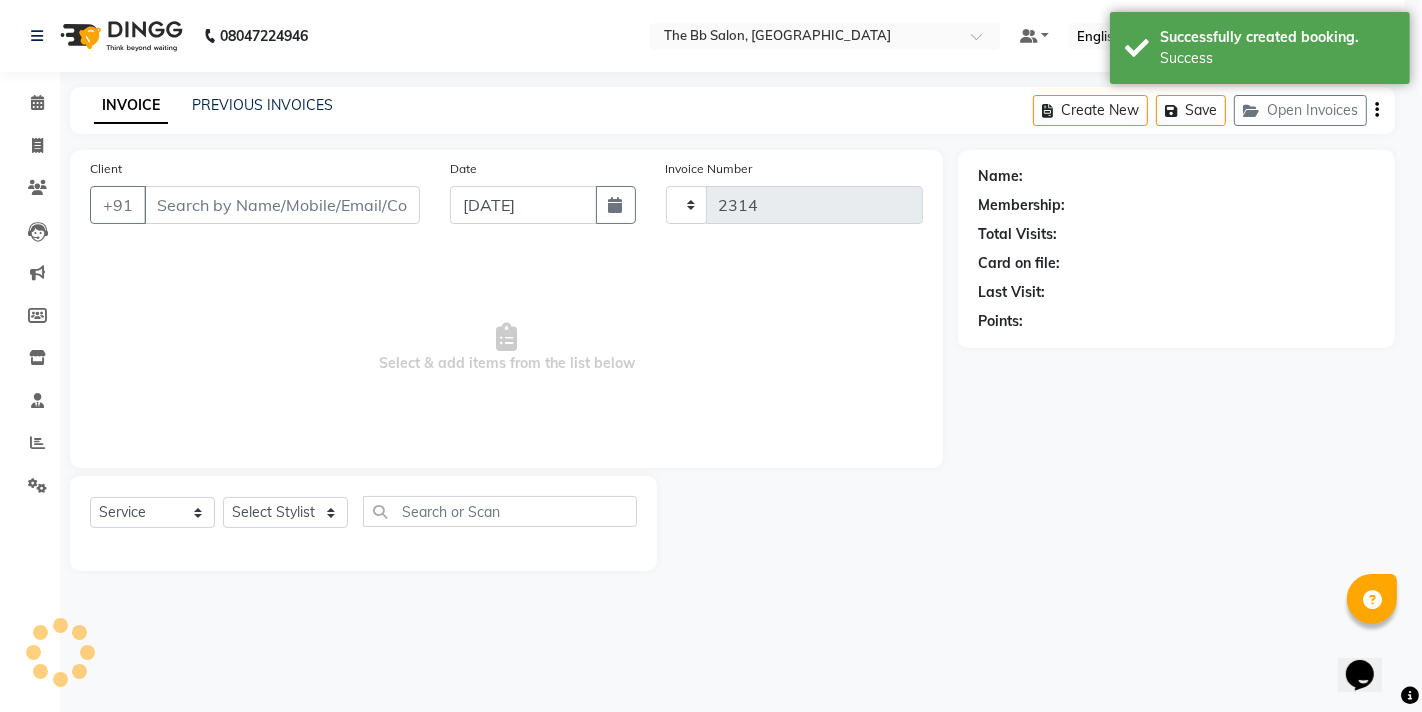 select on "6231" 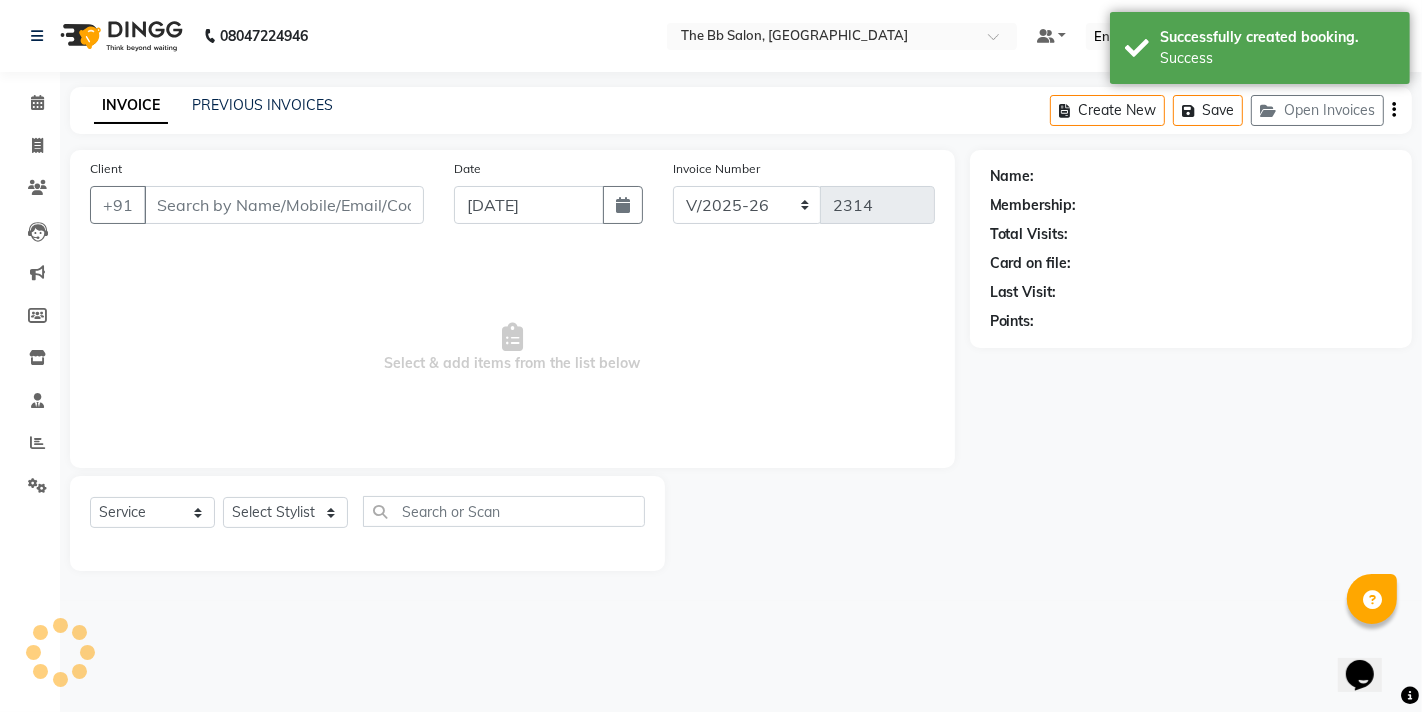 type on "11******11" 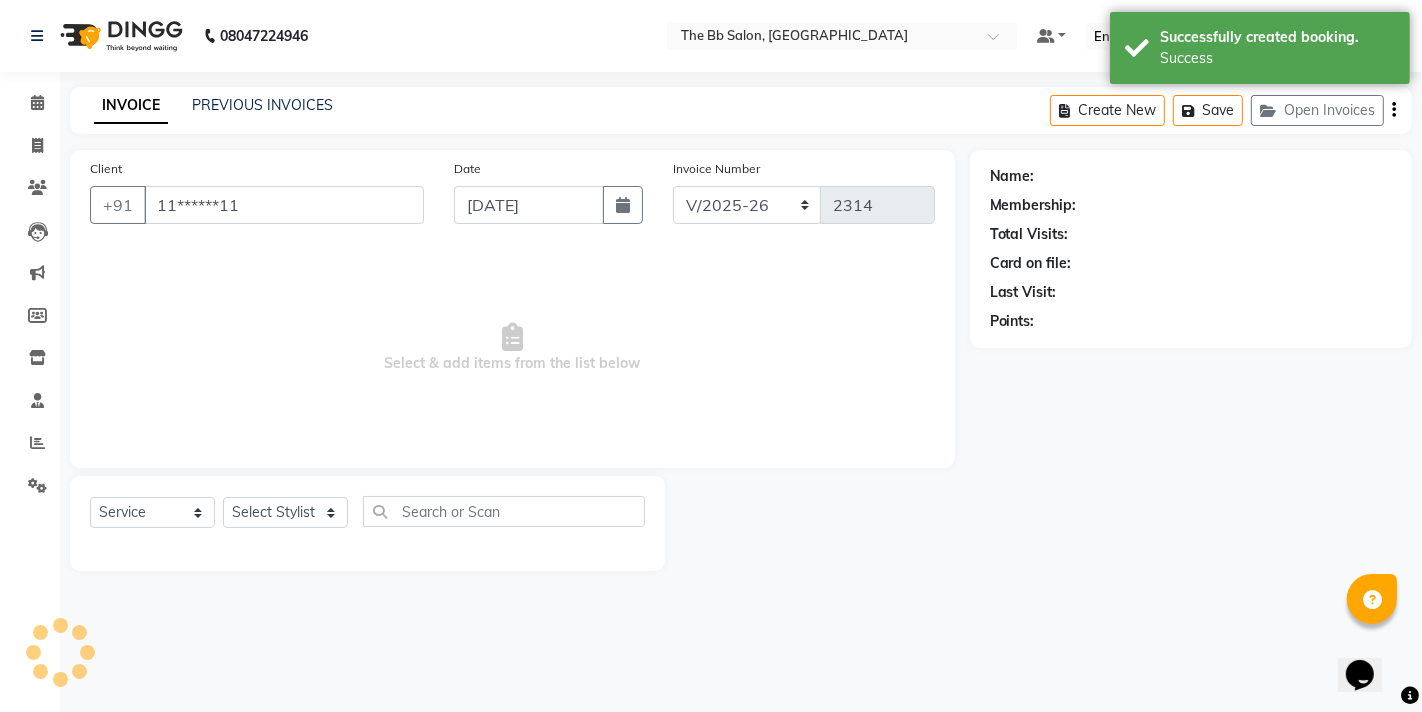 select on "83524" 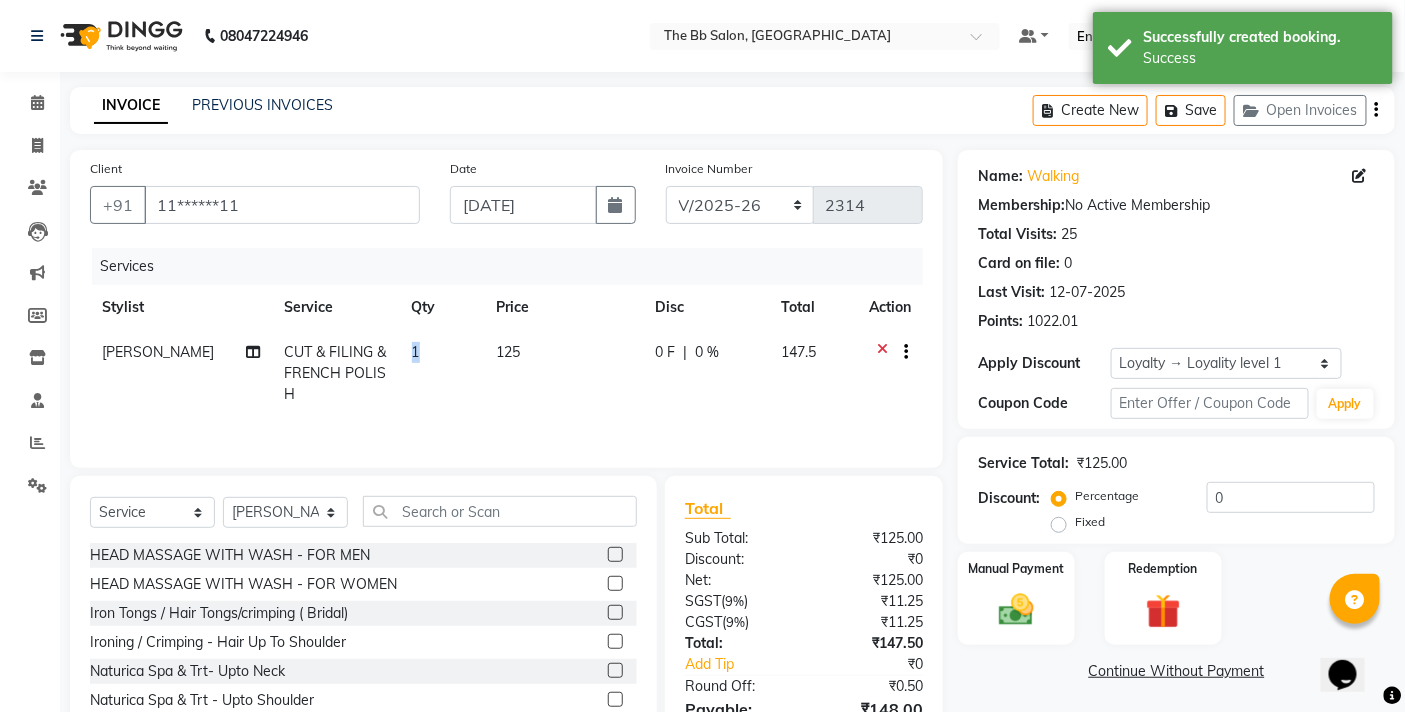 drag, startPoint x: 394, startPoint y: 345, endPoint x: 430, endPoint y: 355, distance: 37.363083 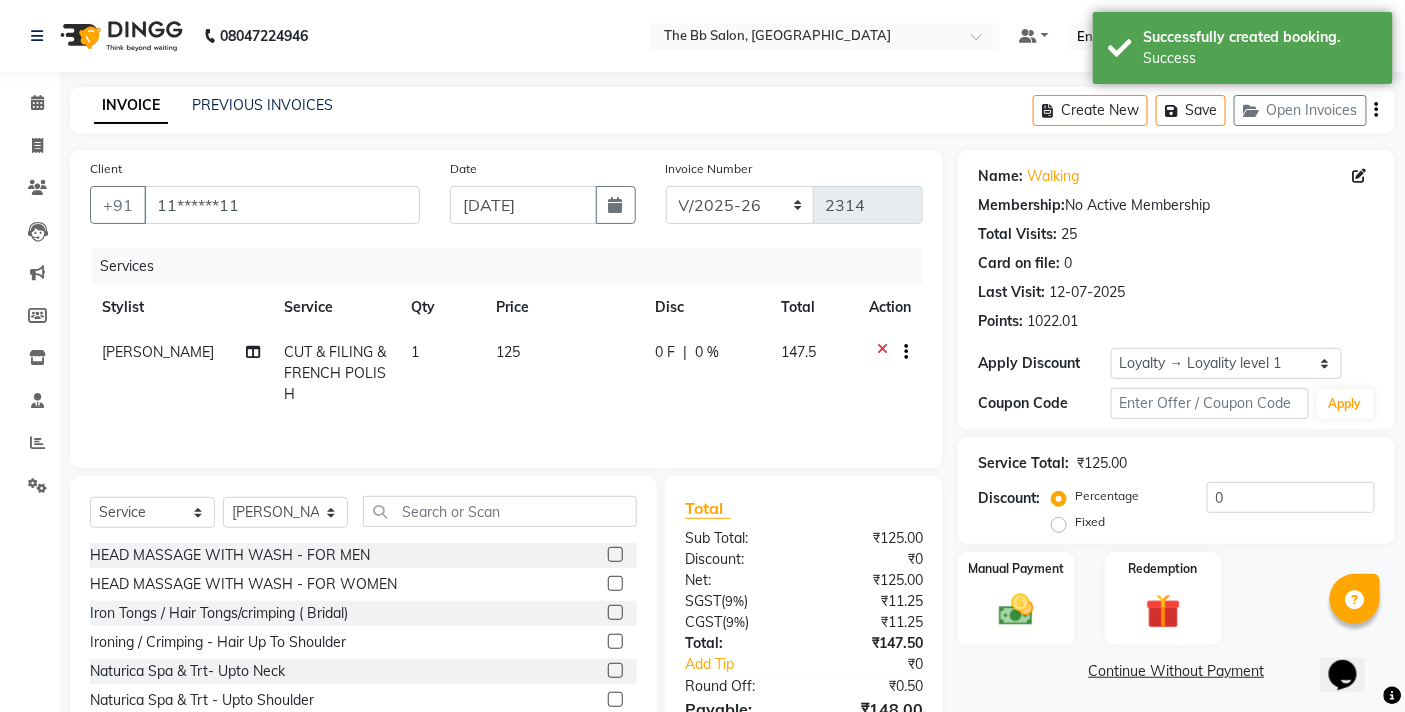 select on "83524" 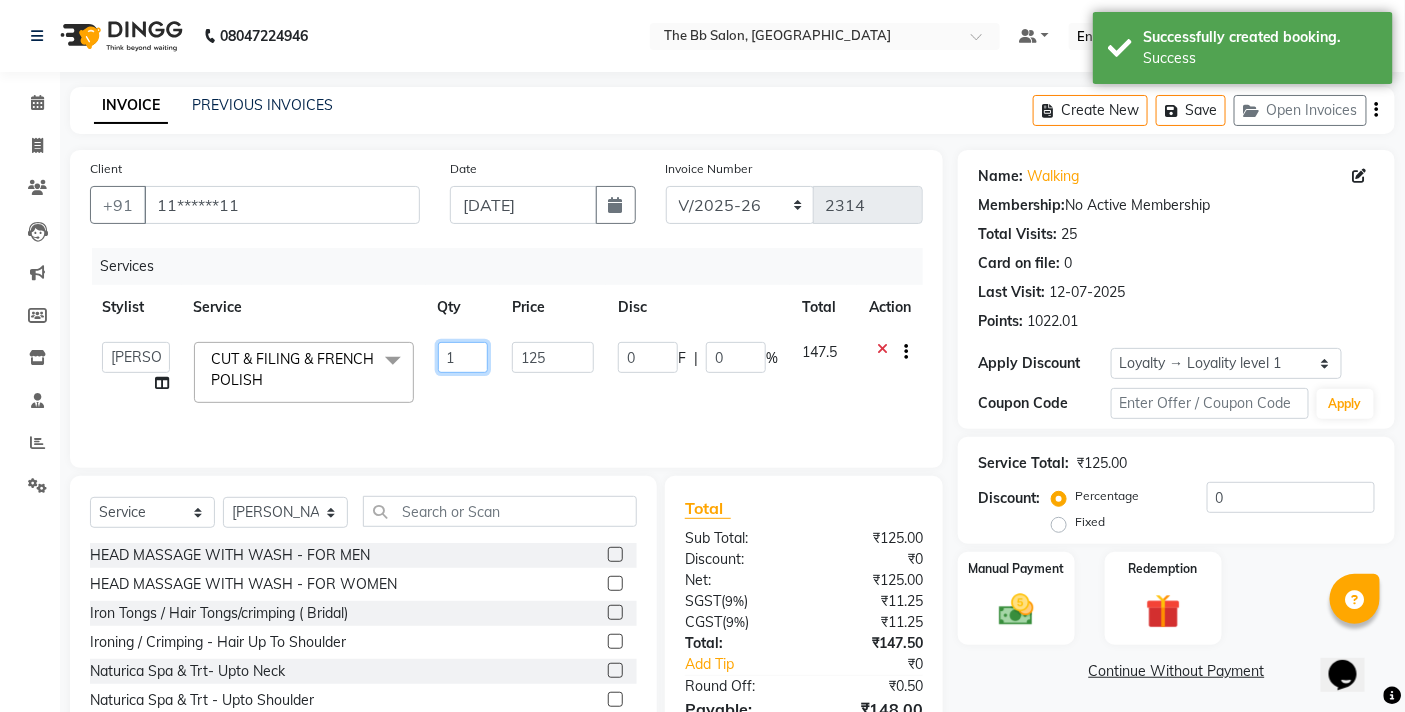 click on "1" 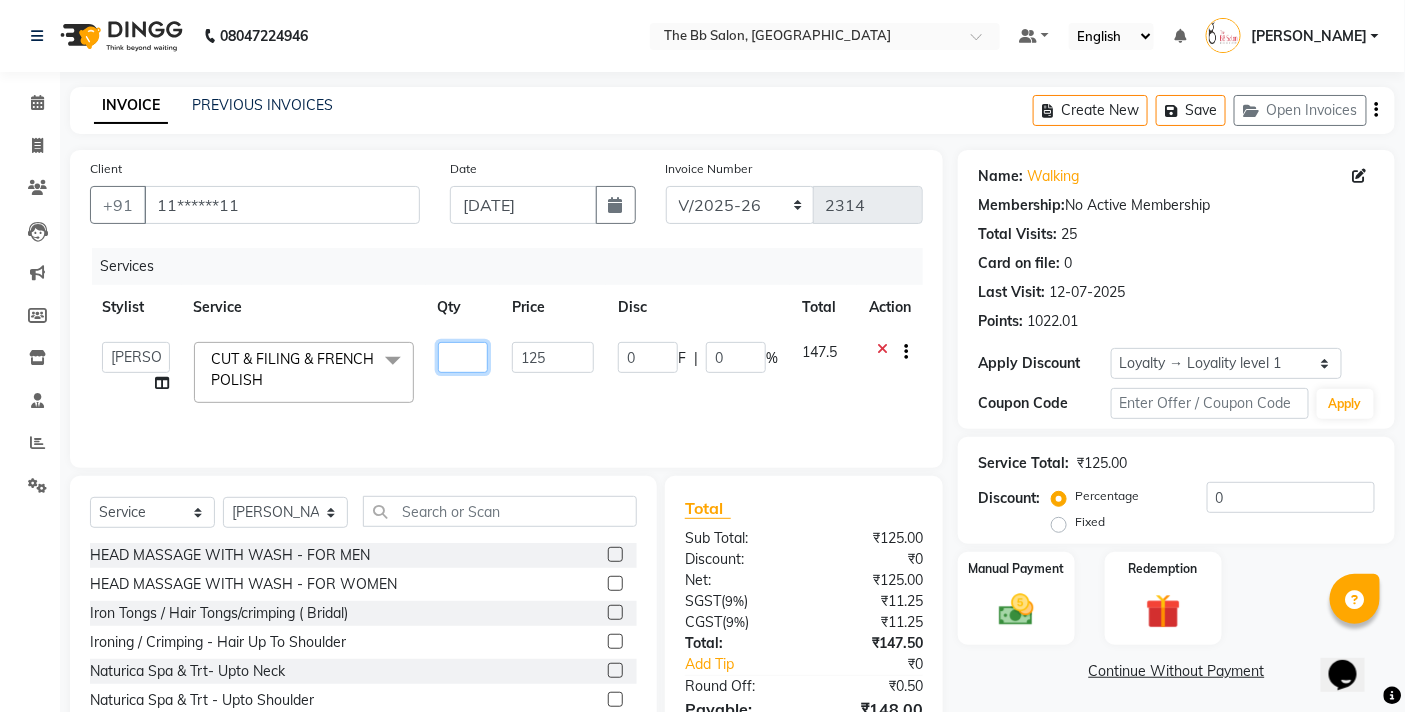 type on "2" 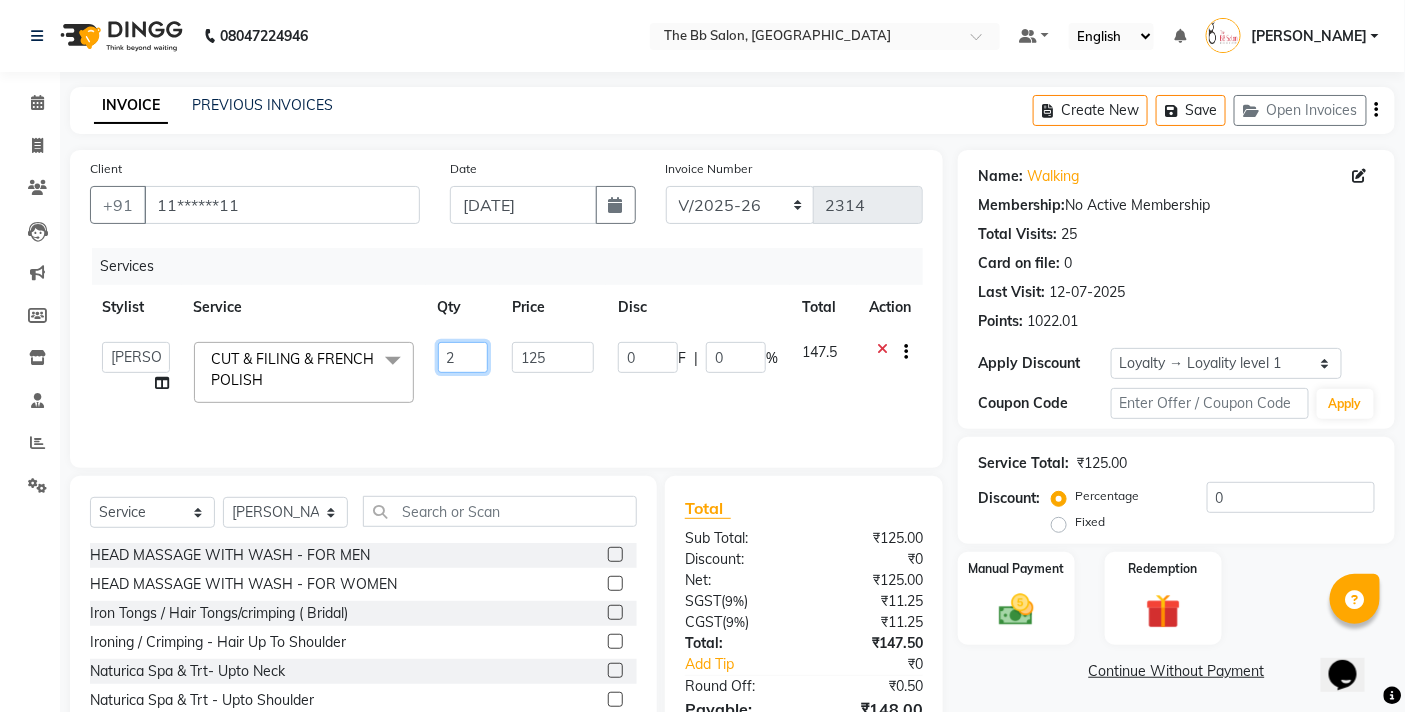 scroll, scrollTop: 108, scrollLeft: 0, axis: vertical 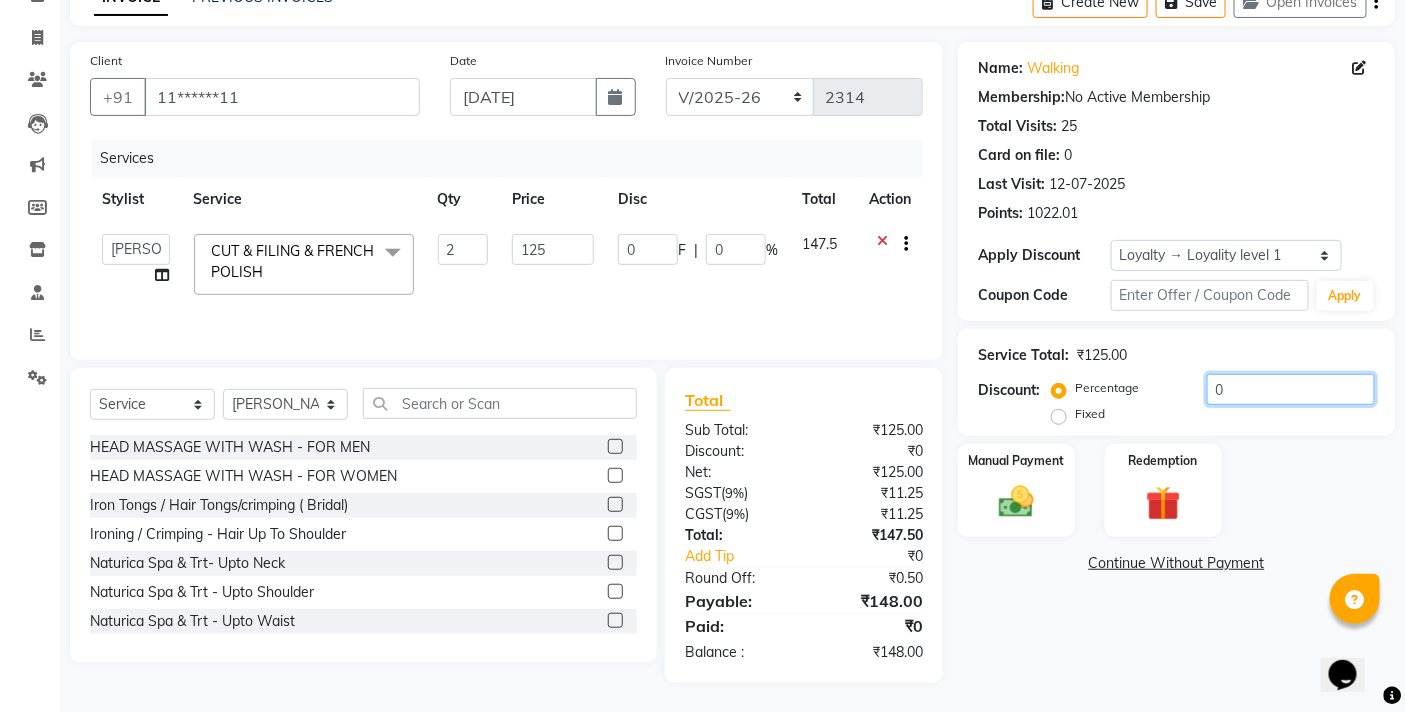 click on "Service Total:  ₹125.00  Discount:  Percentage   Fixed  0" 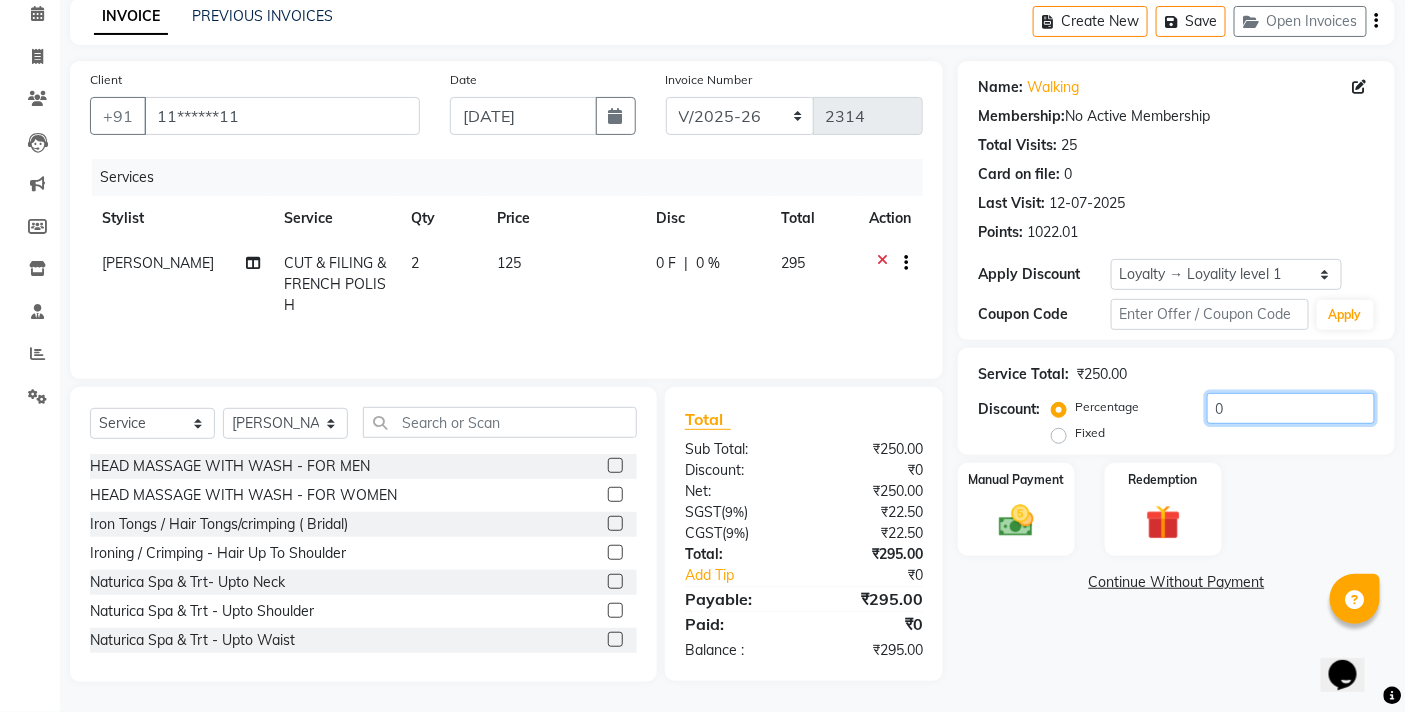scroll, scrollTop: 91, scrollLeft: 0, axis: vertical 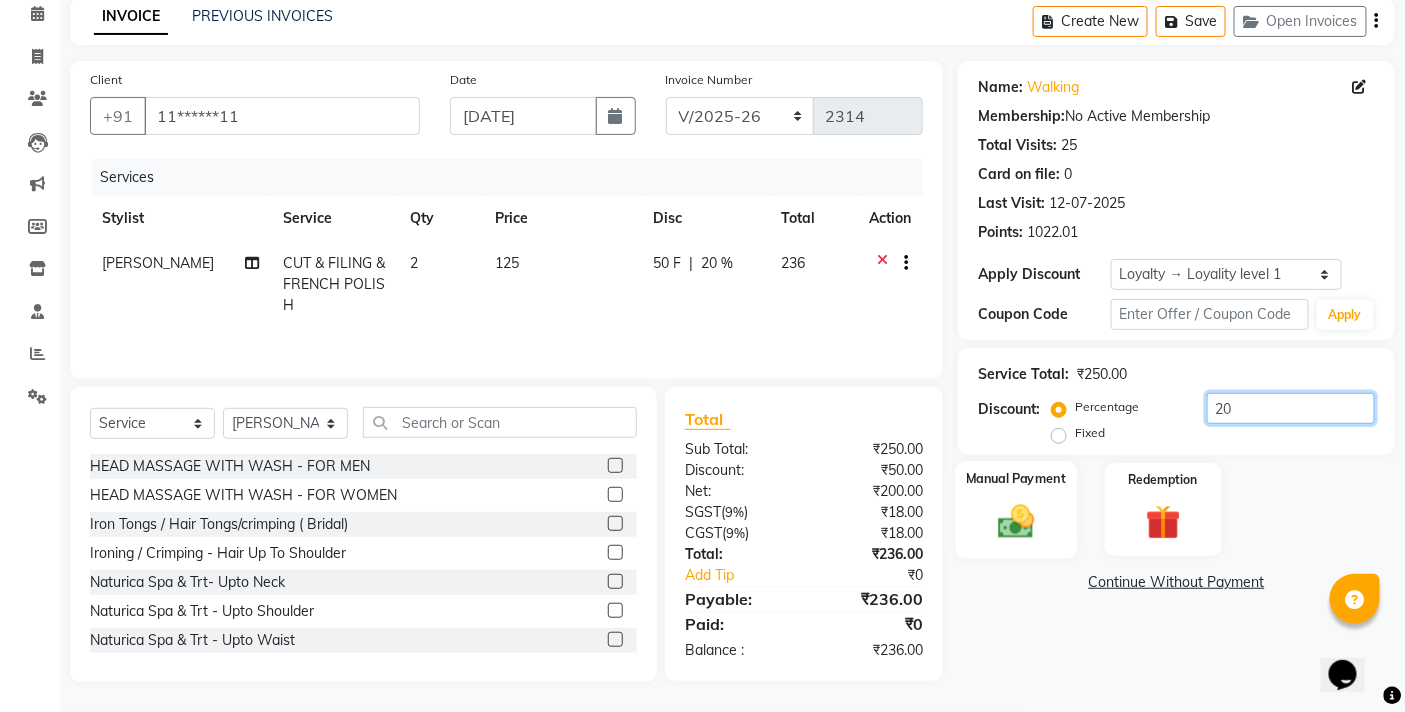 type on "20" 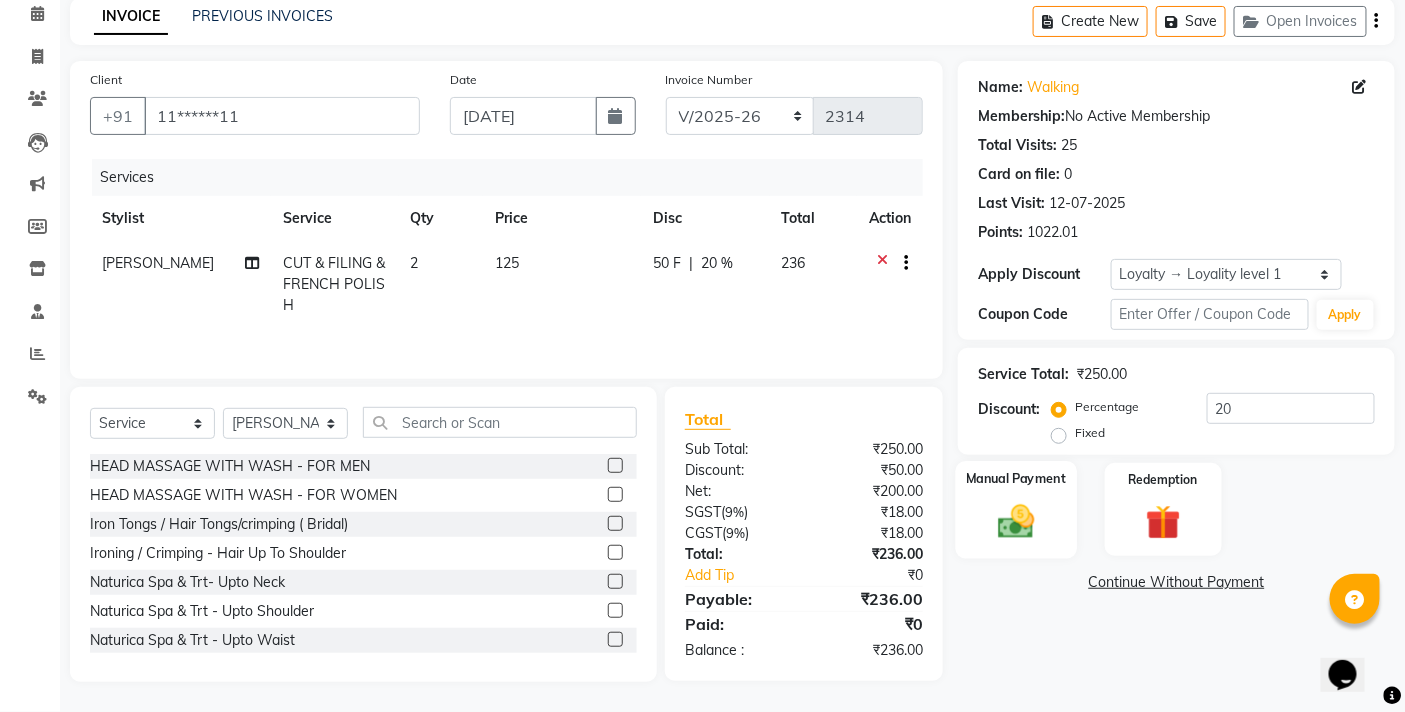 click 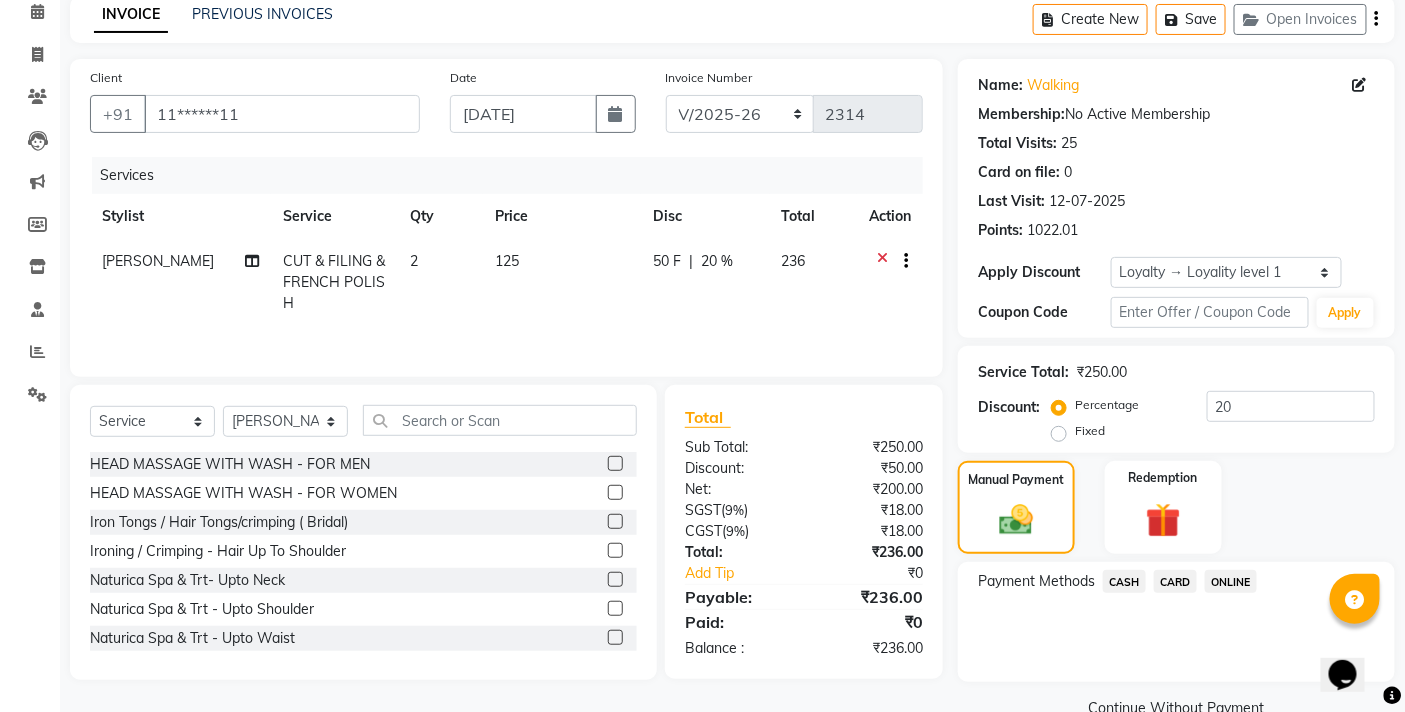 click on "ONLINE" 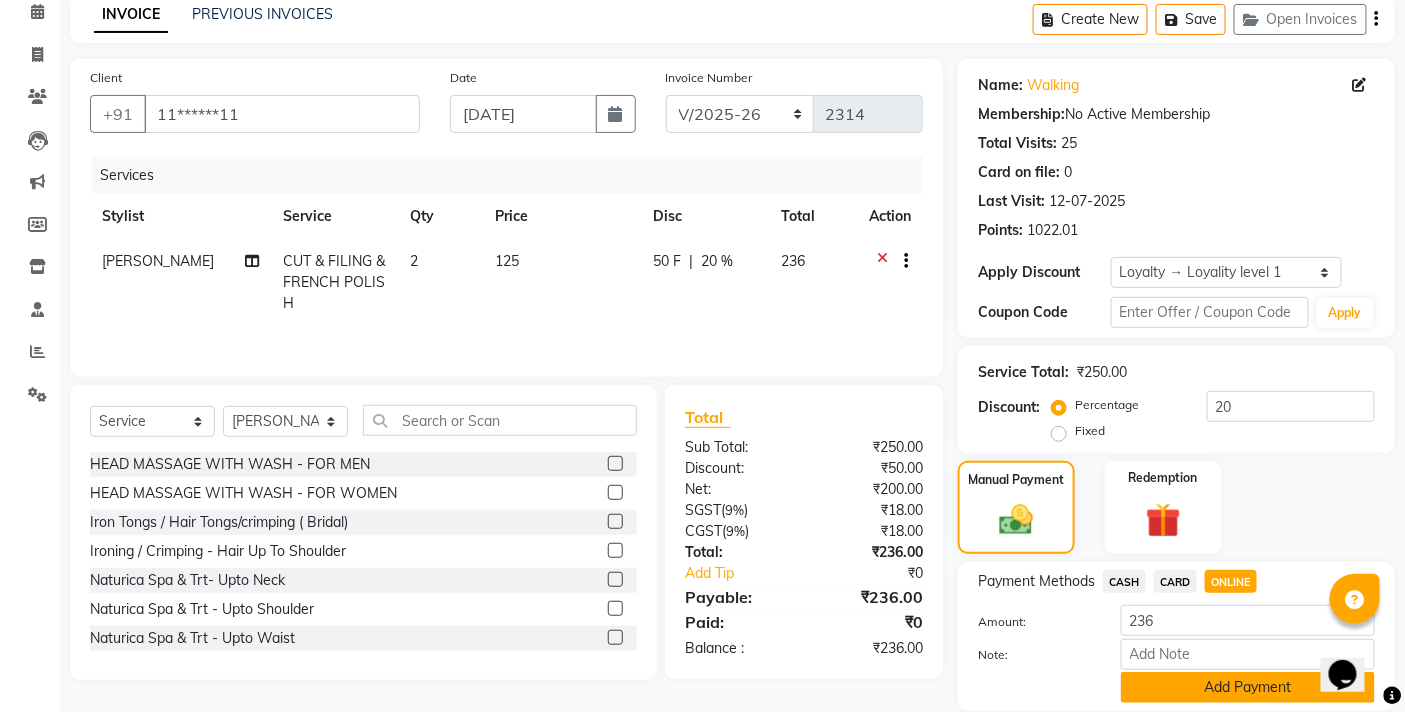 click on "Add Payment" 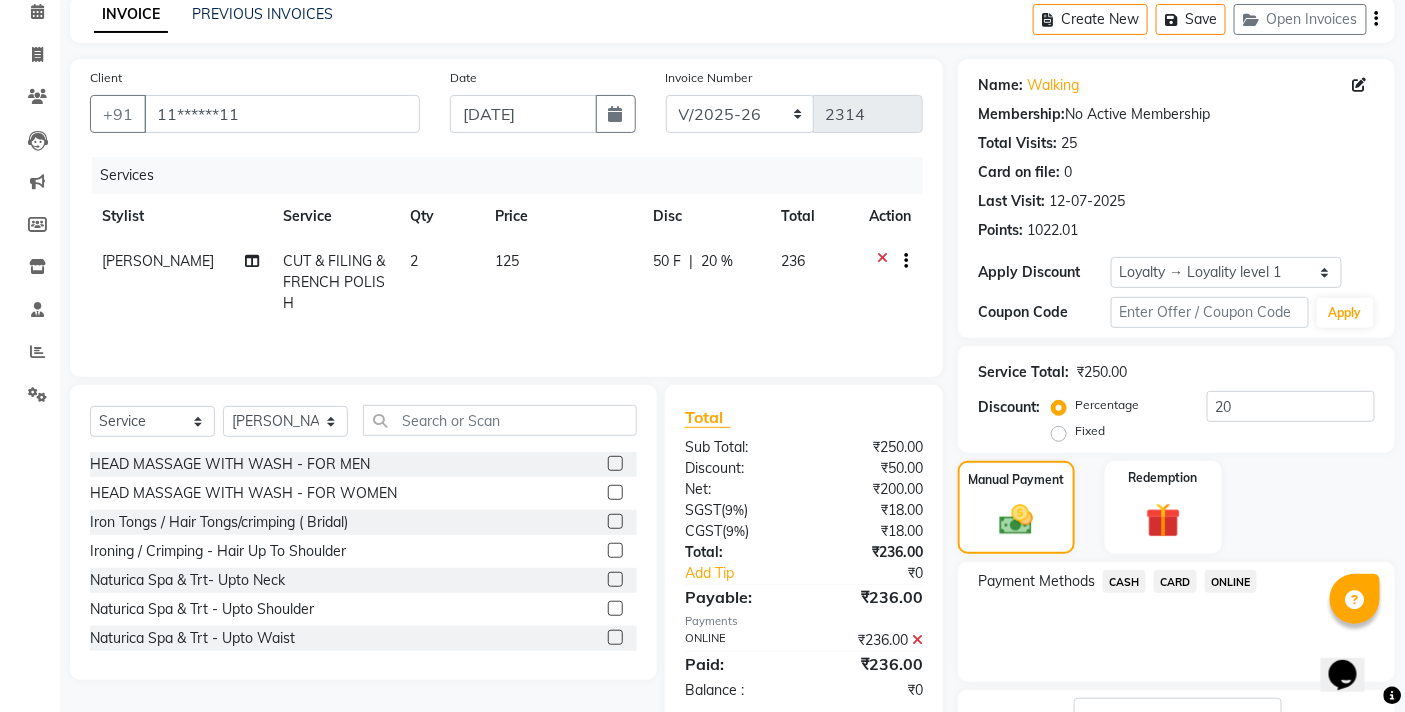 scroll, scrollTop: 245, scrollLeft: 0, axis: vertical 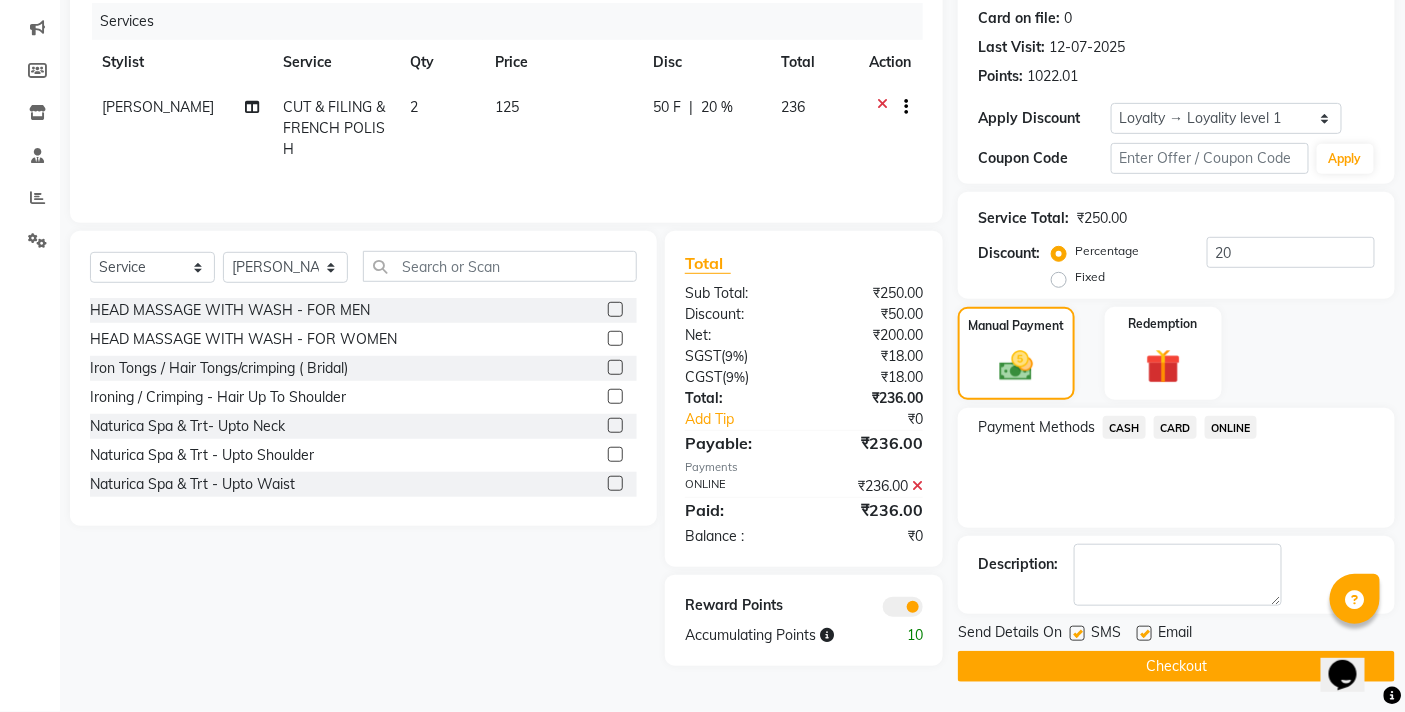 click on "Checkout" 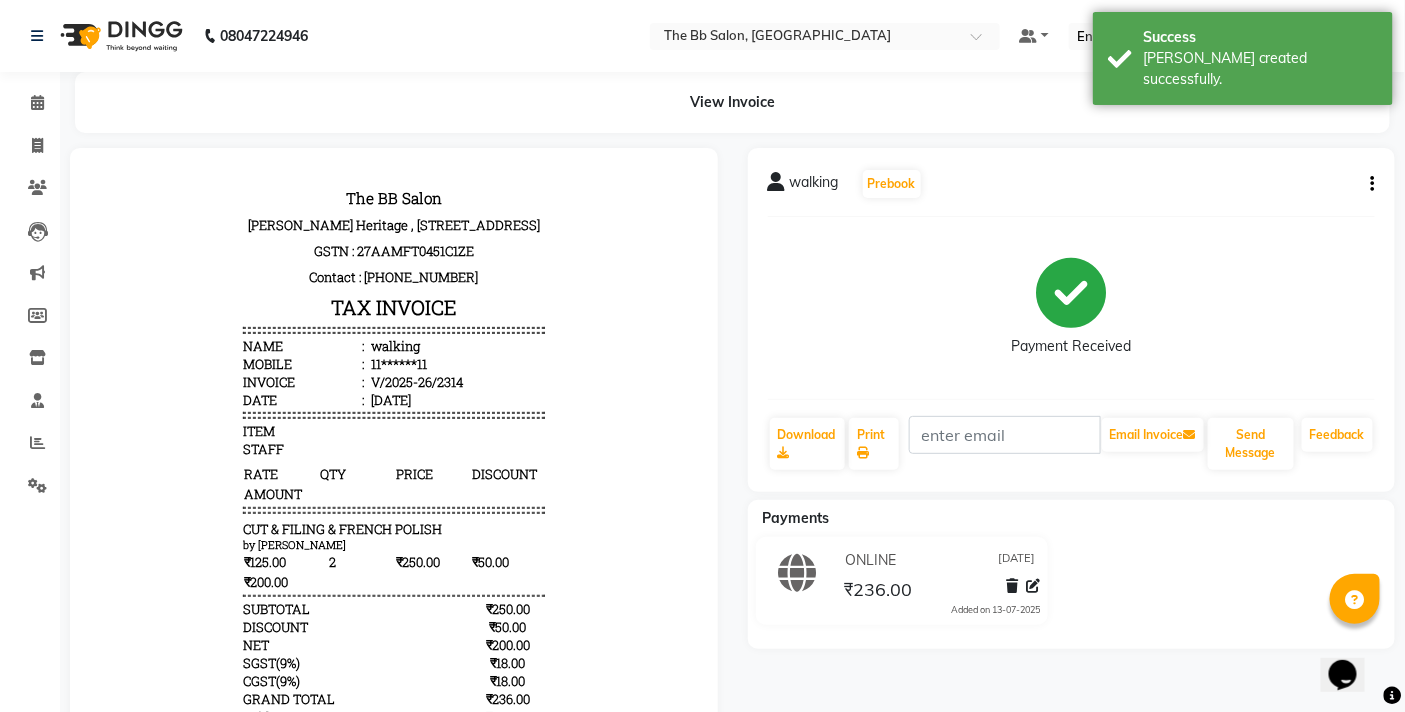 scroll, scrollTop: 0, scrollLeft: 0, axis: both 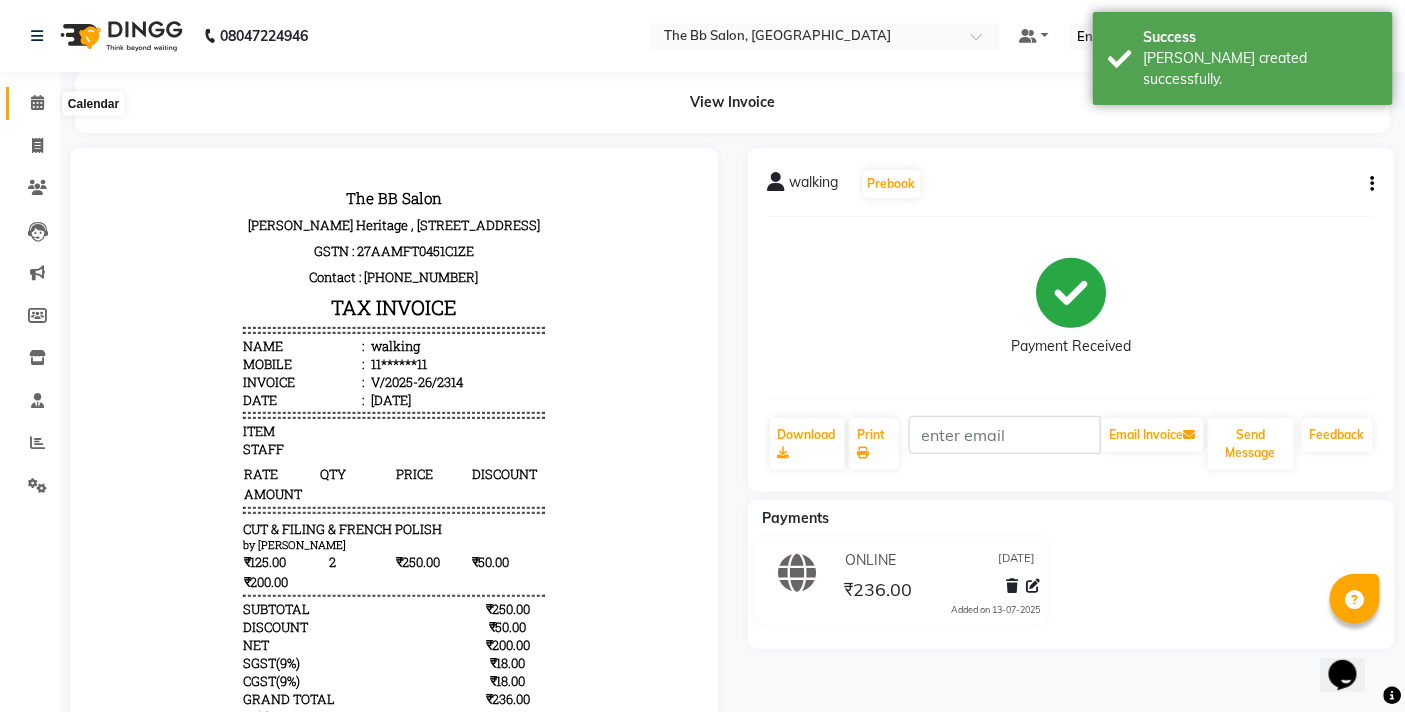 click 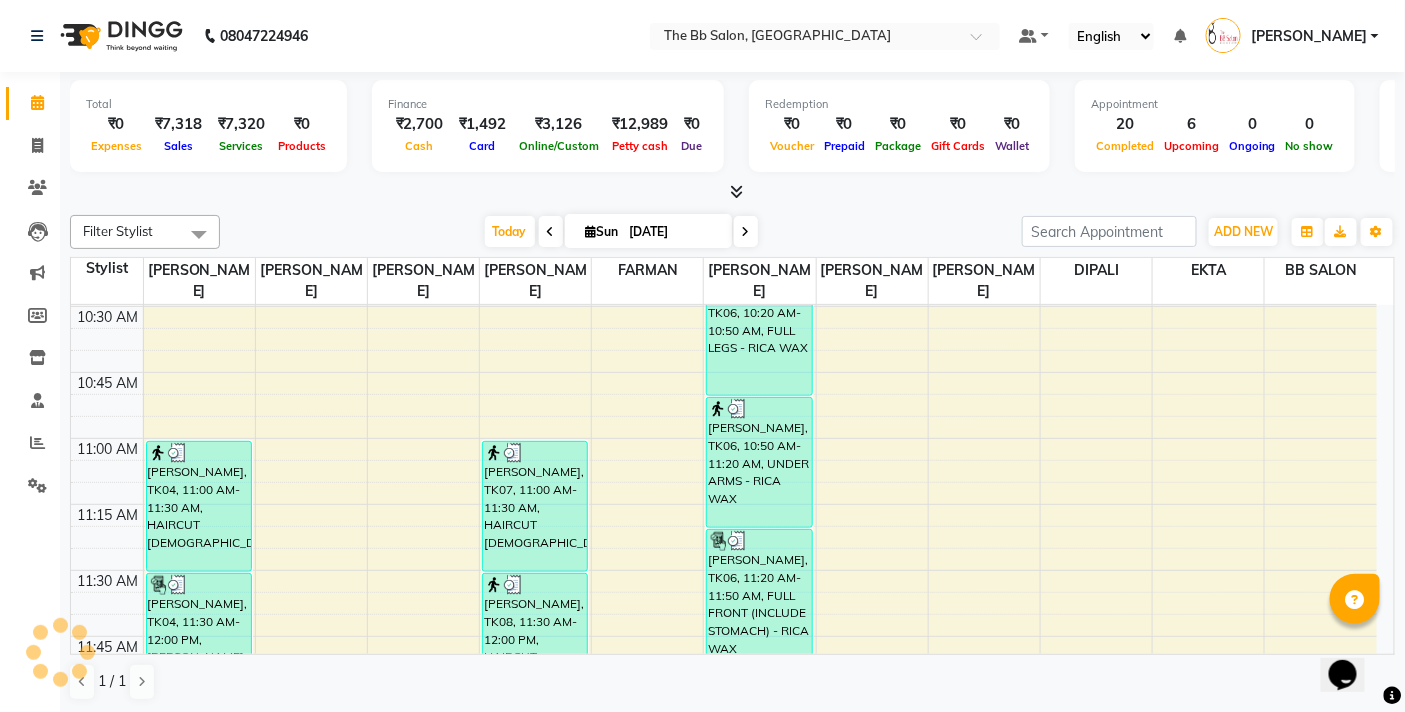 scroll, scrollTop: 333, scrollLeft: 0, axis: vertical 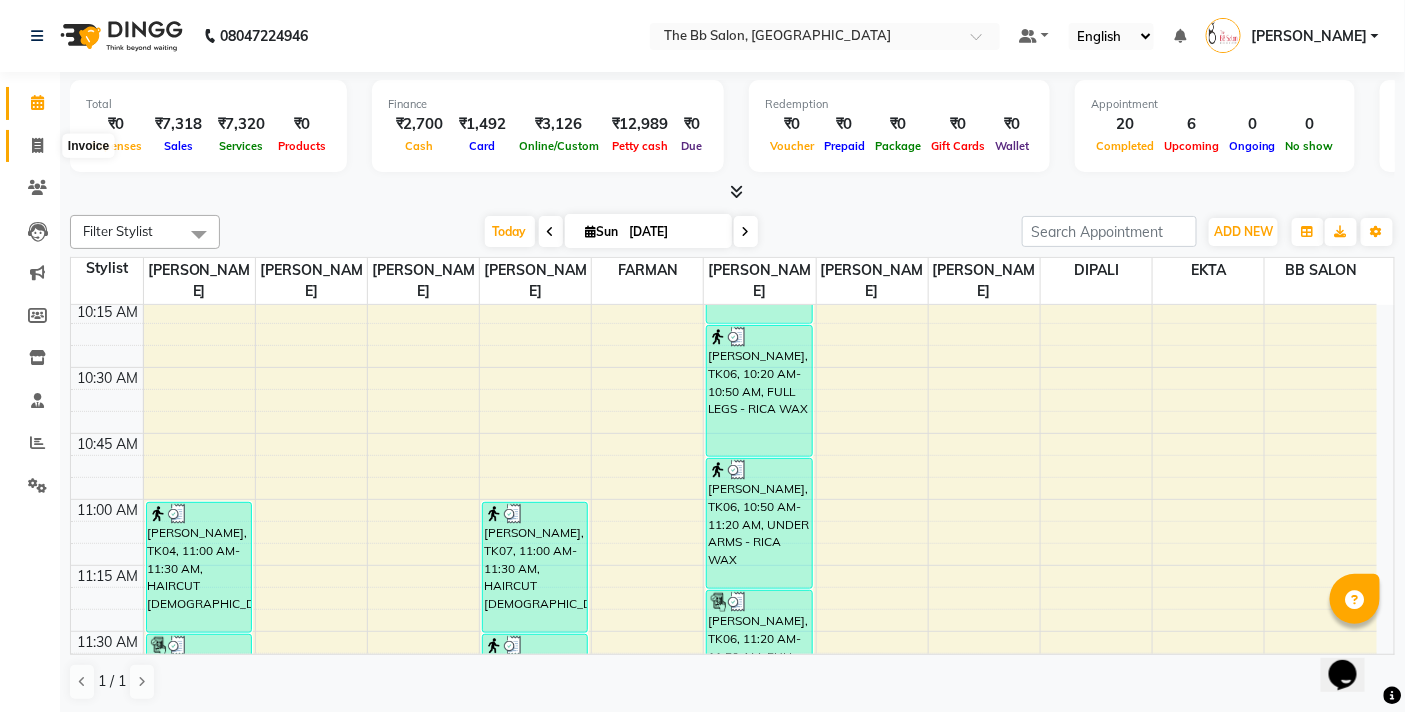 click 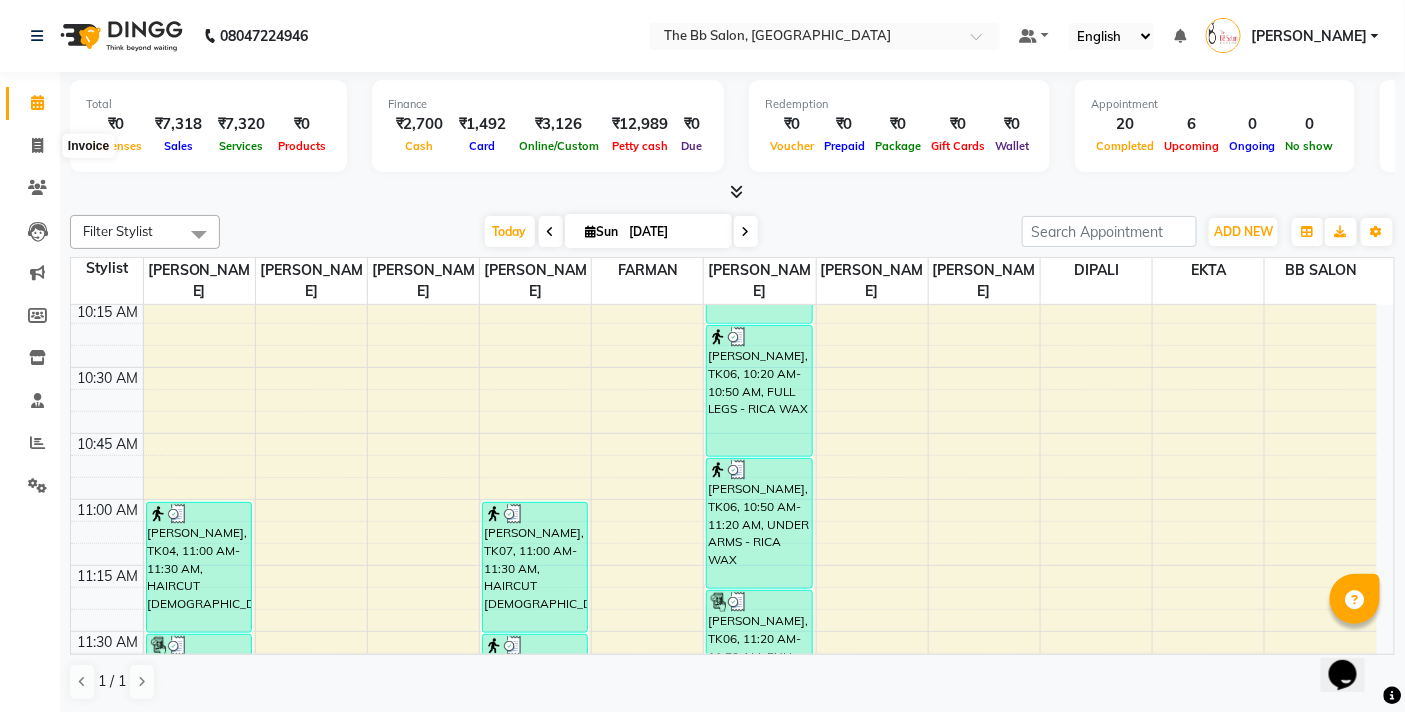 select on "service" 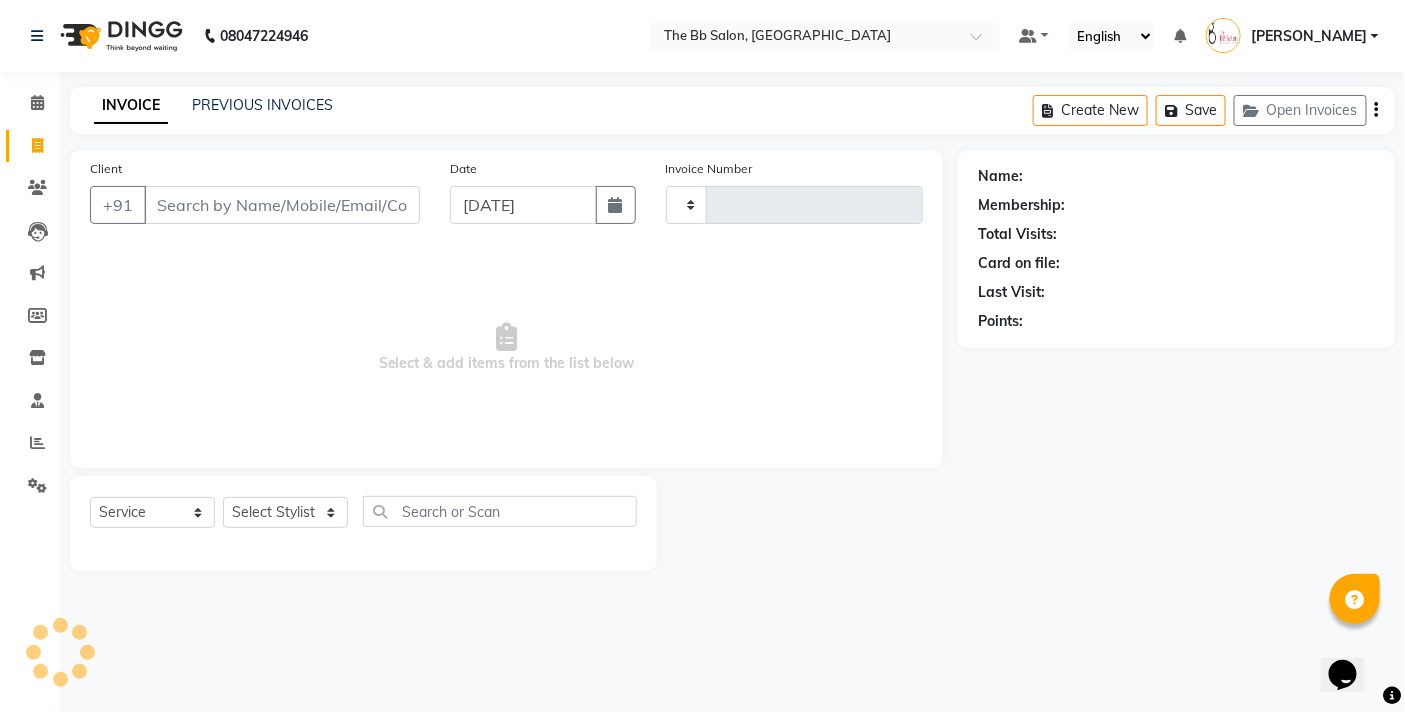 type on "2315" 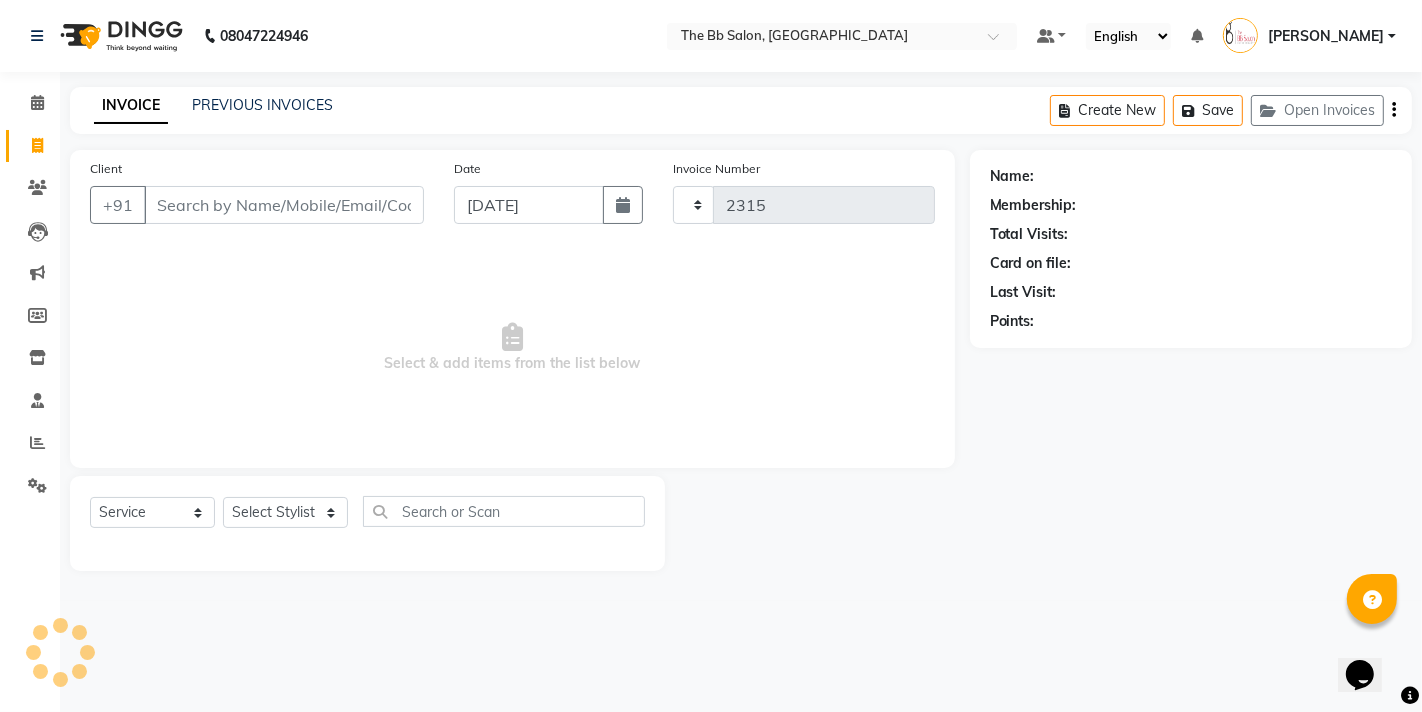 select on "6231" 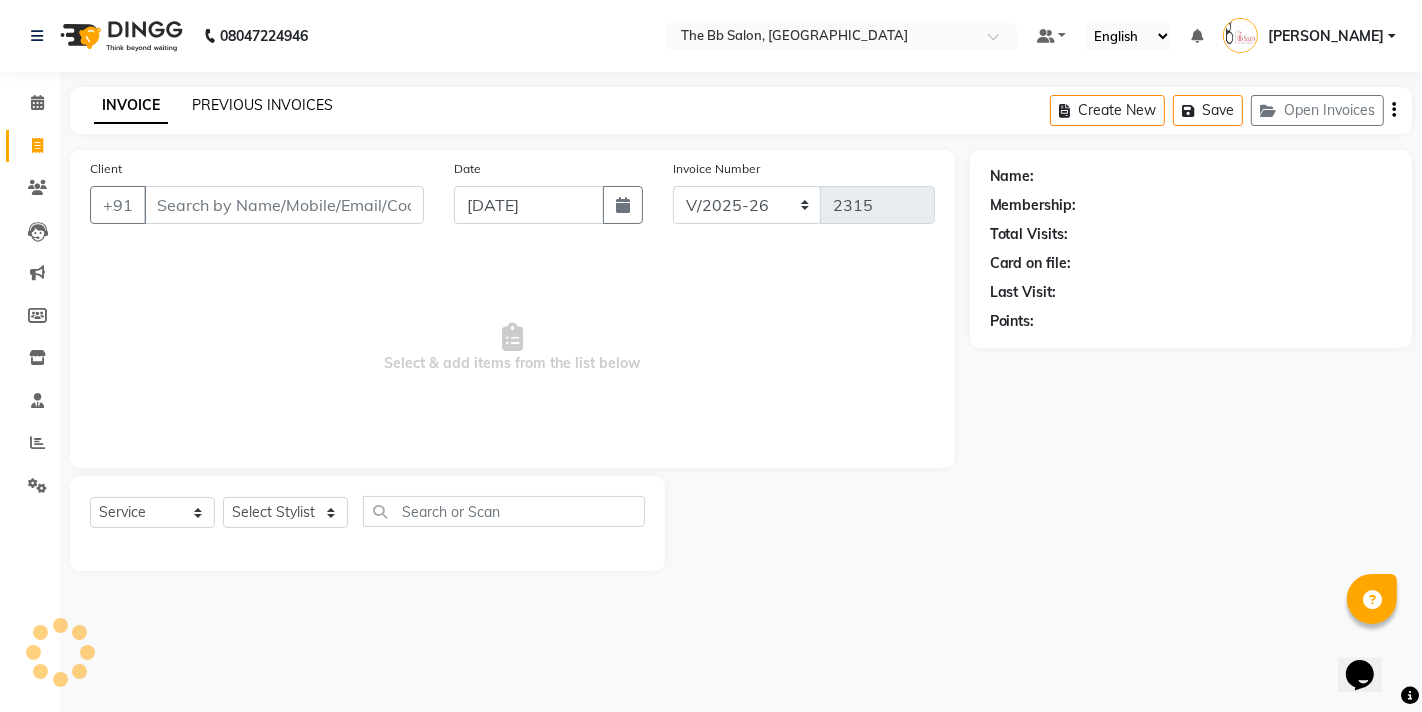 click on "PREVIOUS INVOICES" 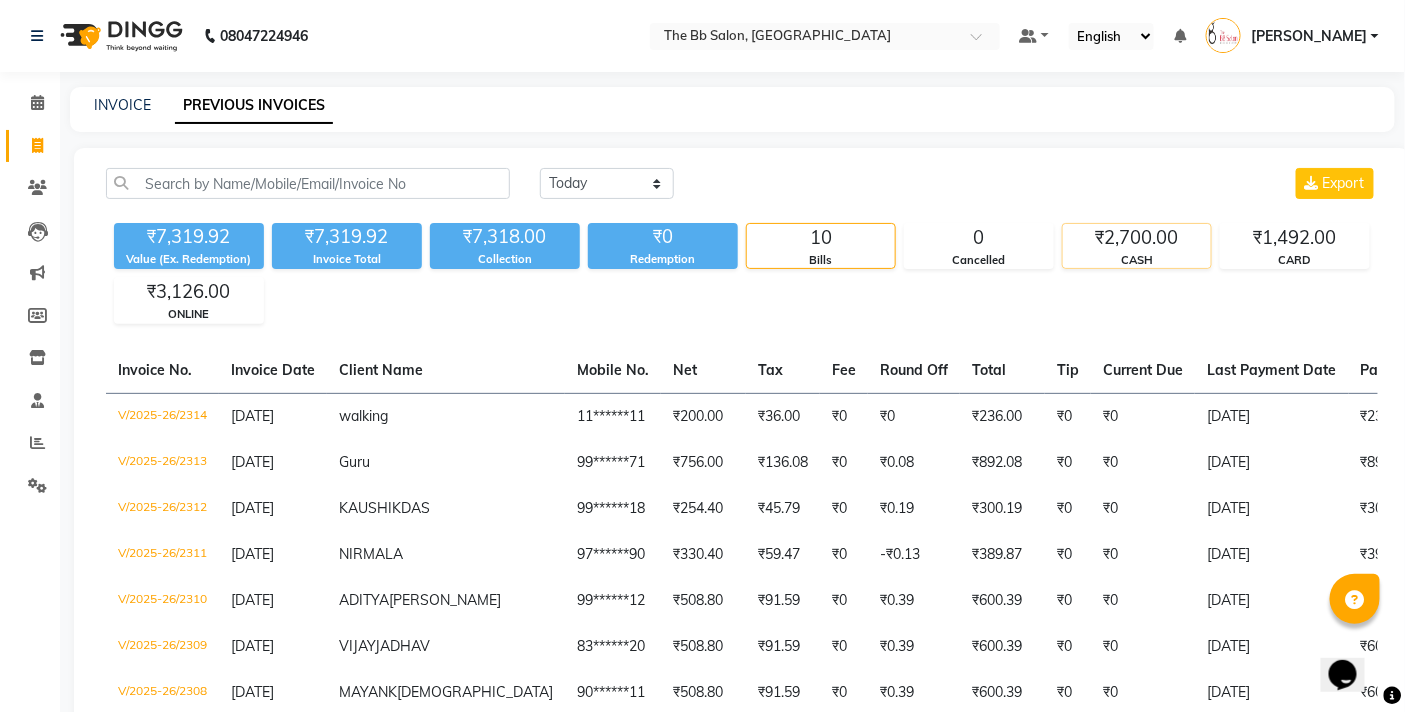 click on "CASH" 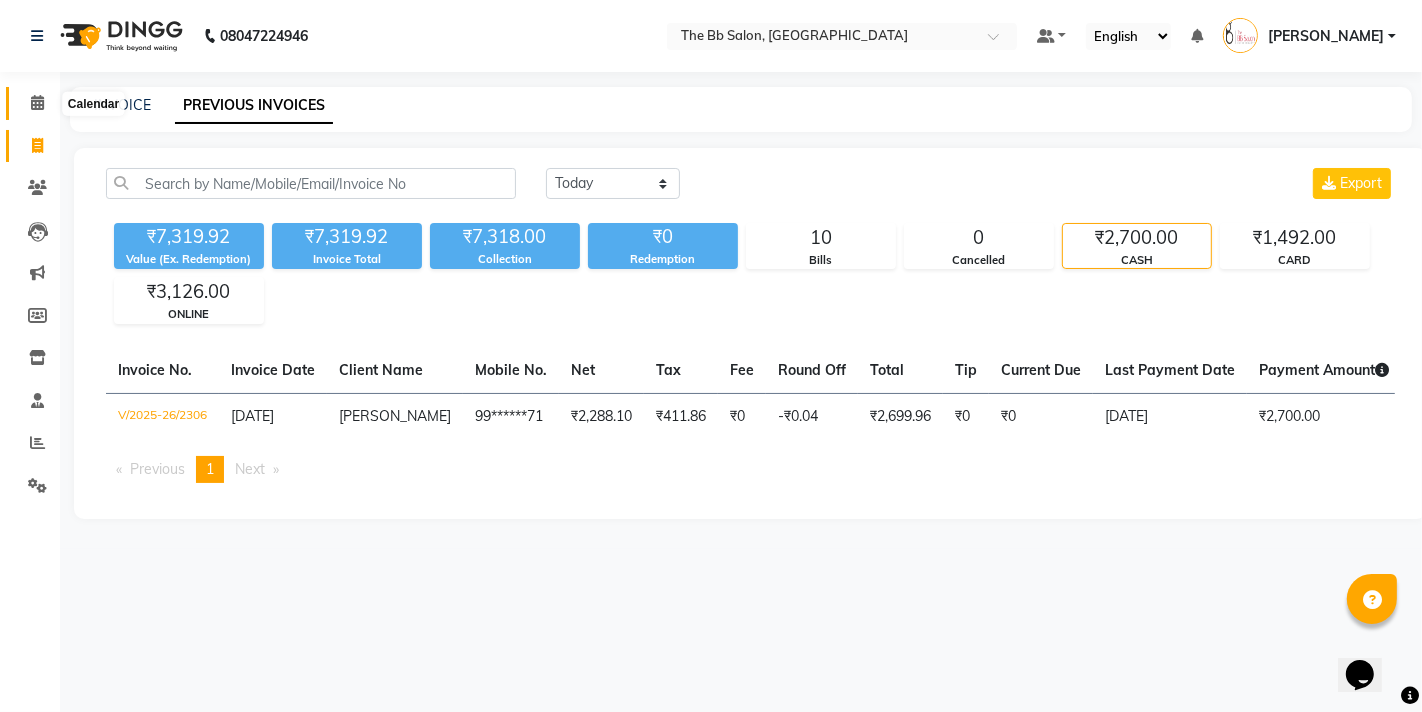 click 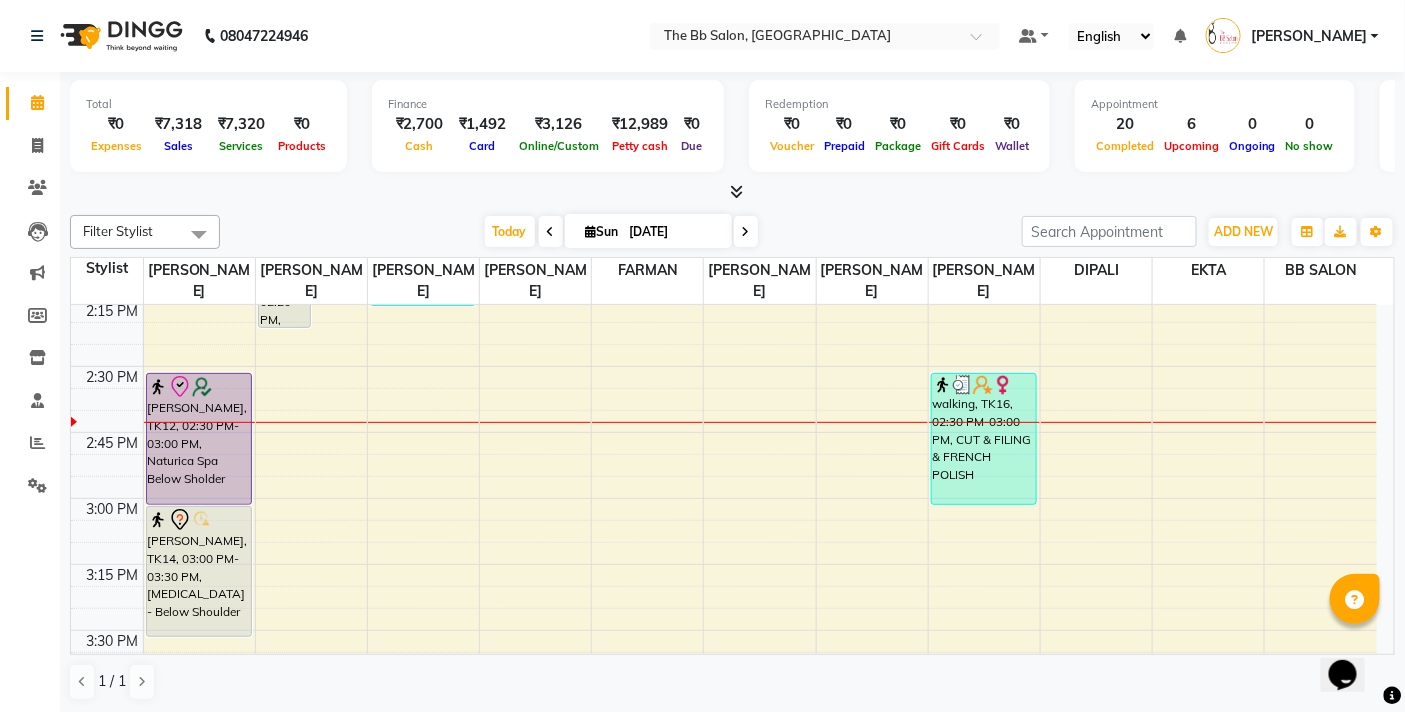 scroll, scrollTop: 1437, scrollLeft: 0, axis: vertical 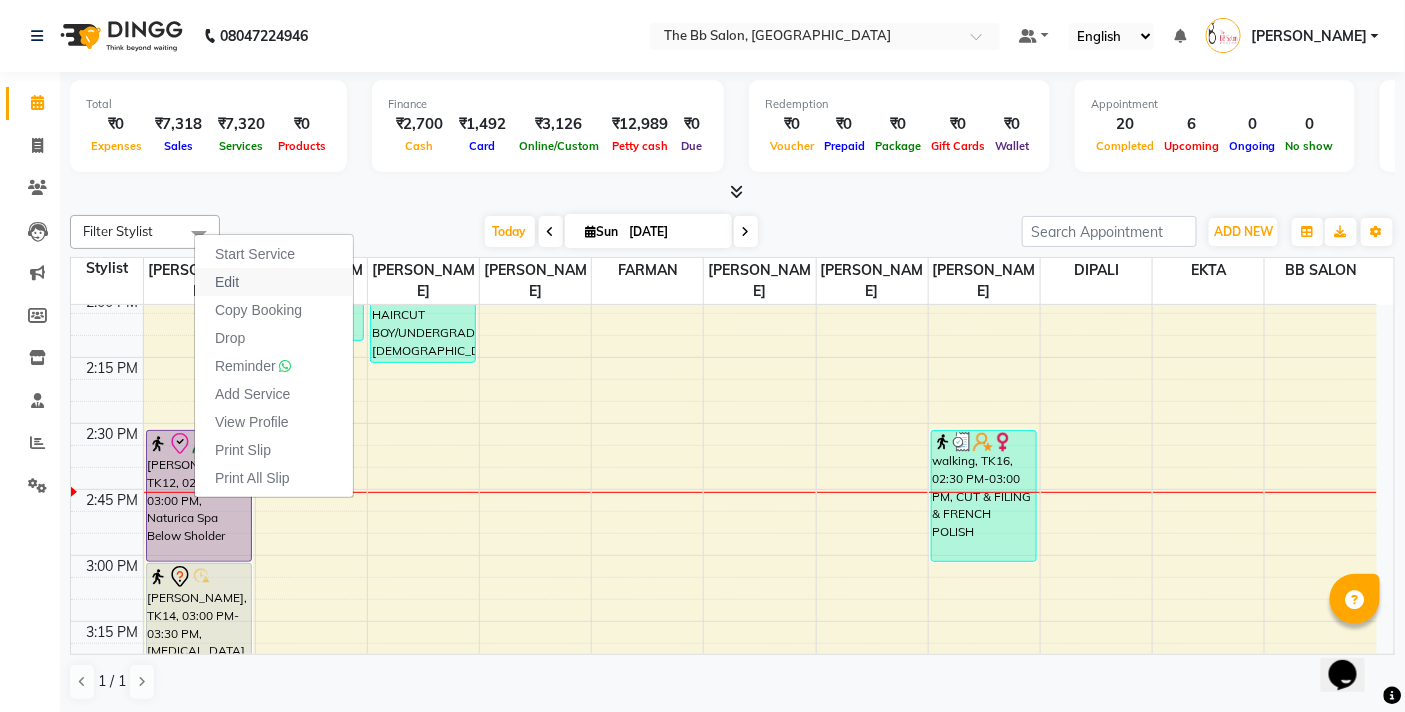 click on "Edit" at bounding box center (274, 282) 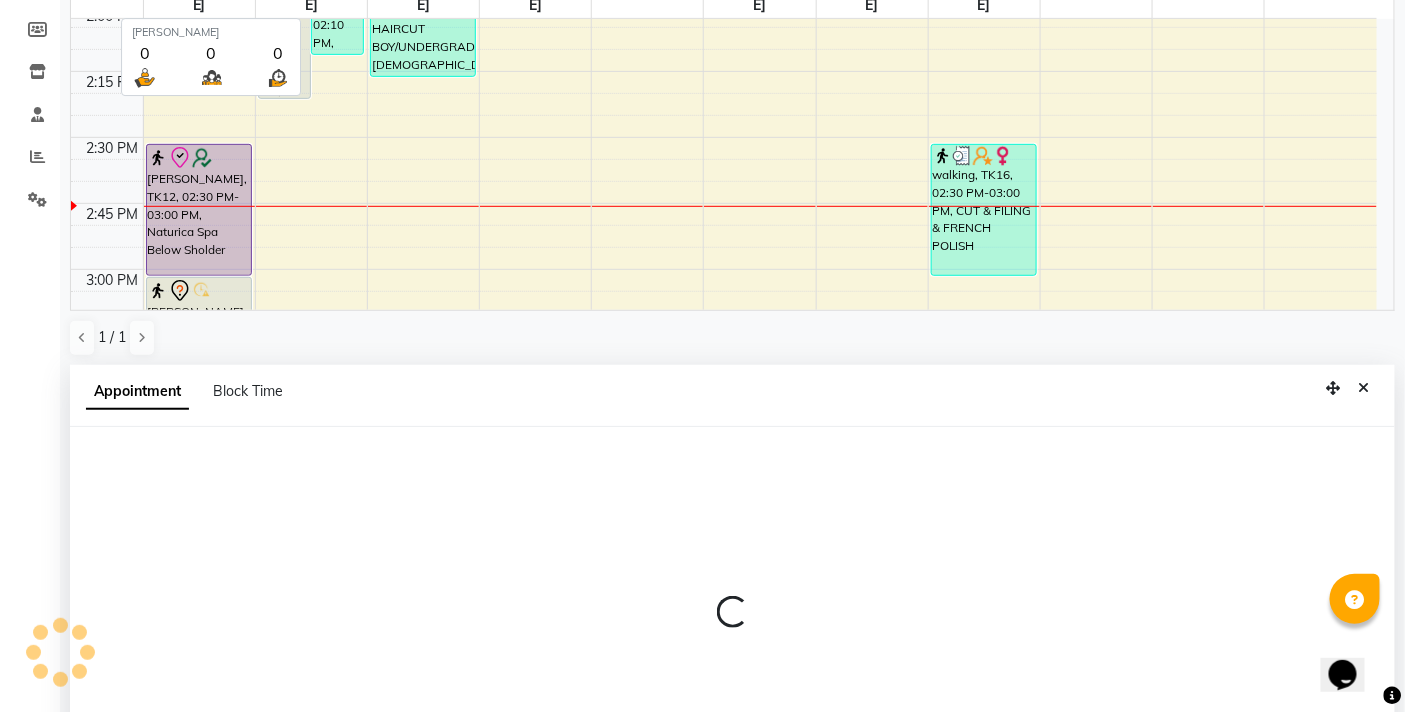 scroll, scrollTop: 392, scrollLeft: 0, axis: vertical 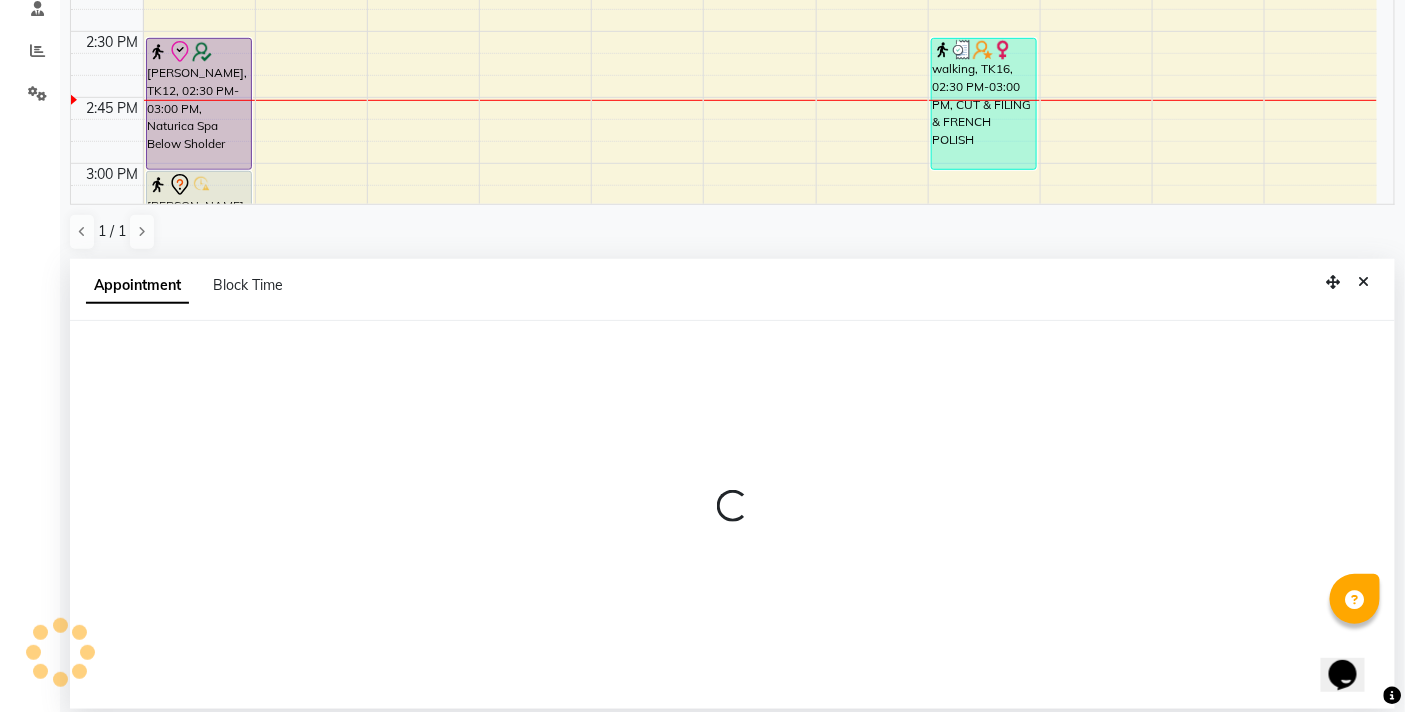 select on "tentative" 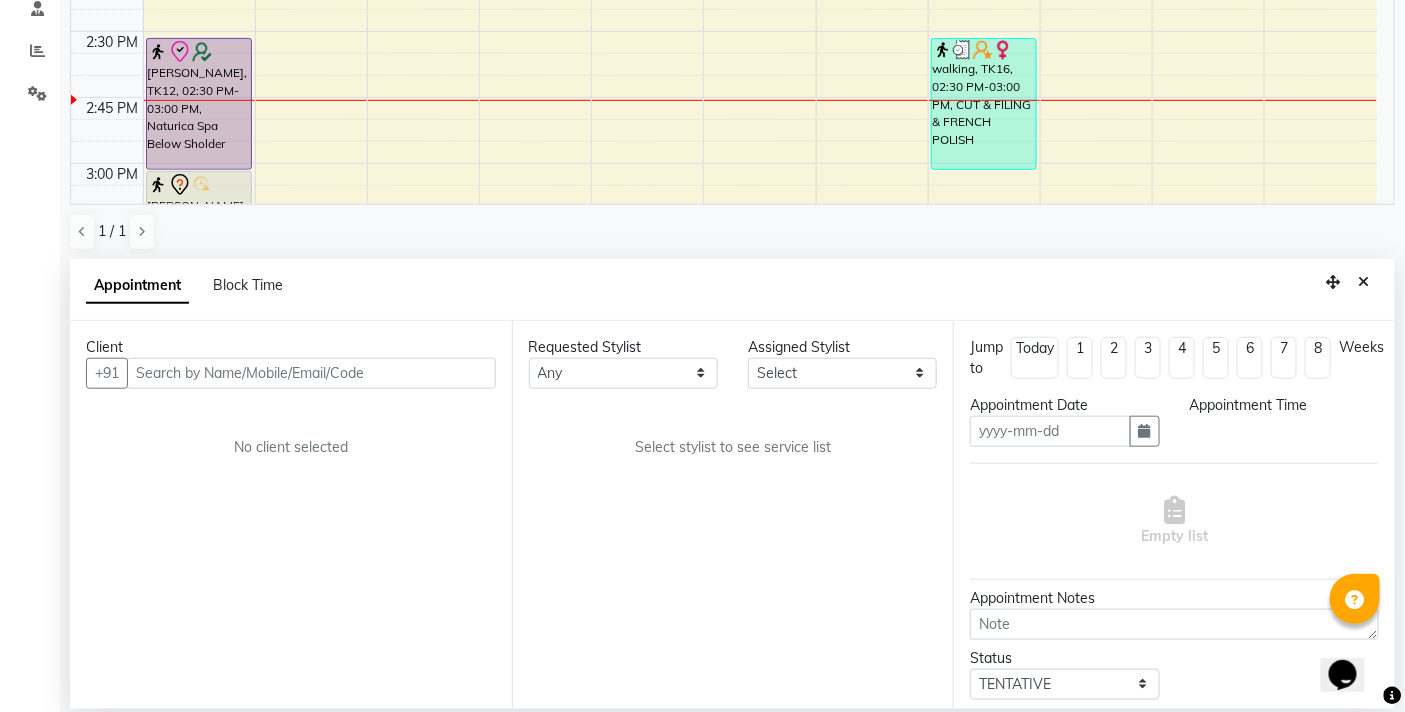 type on "[DATE]" 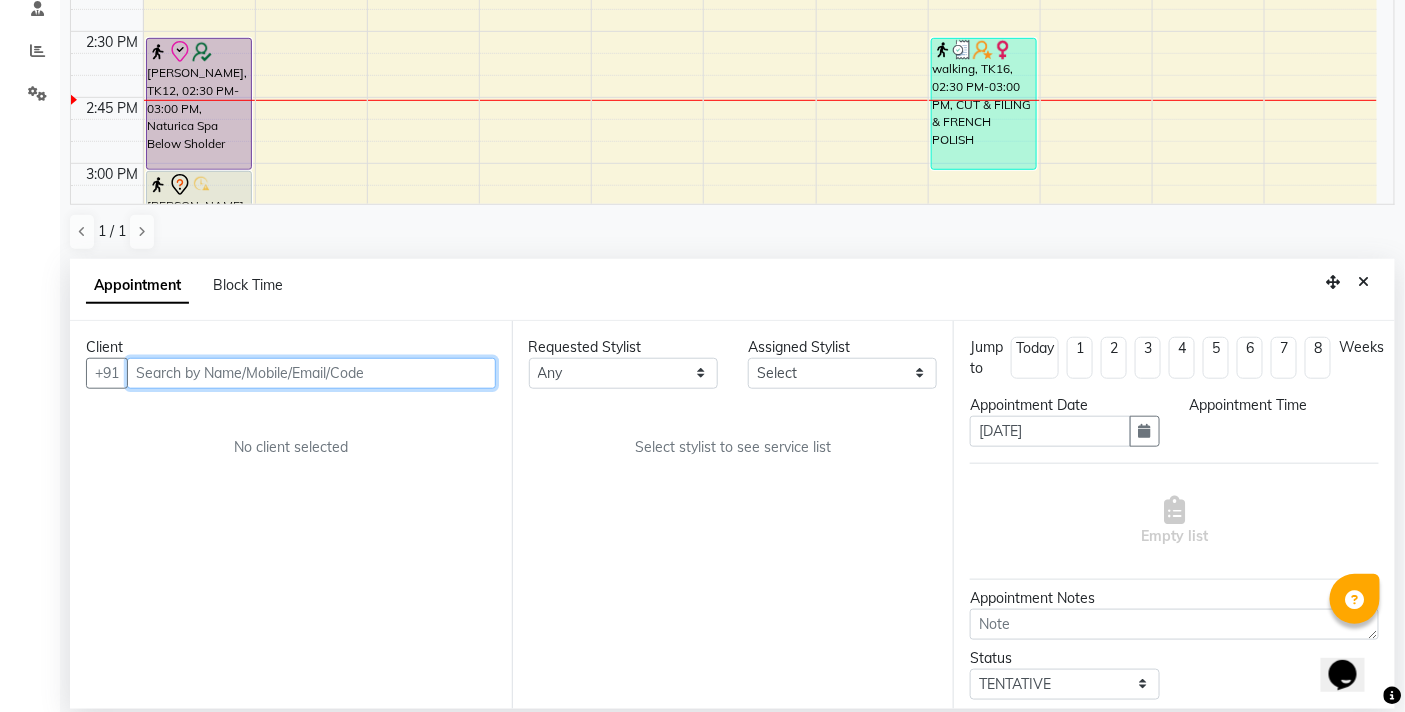 select on "check-in" 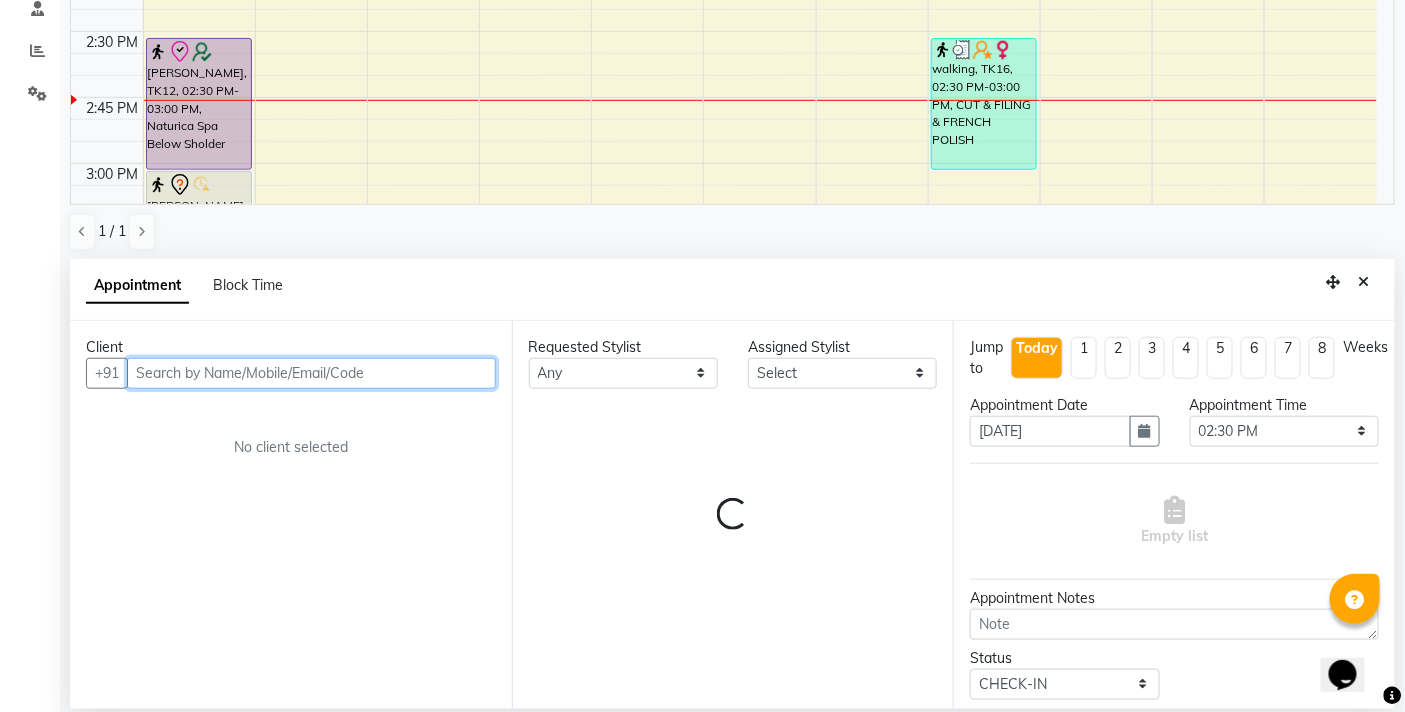 select on "83660" 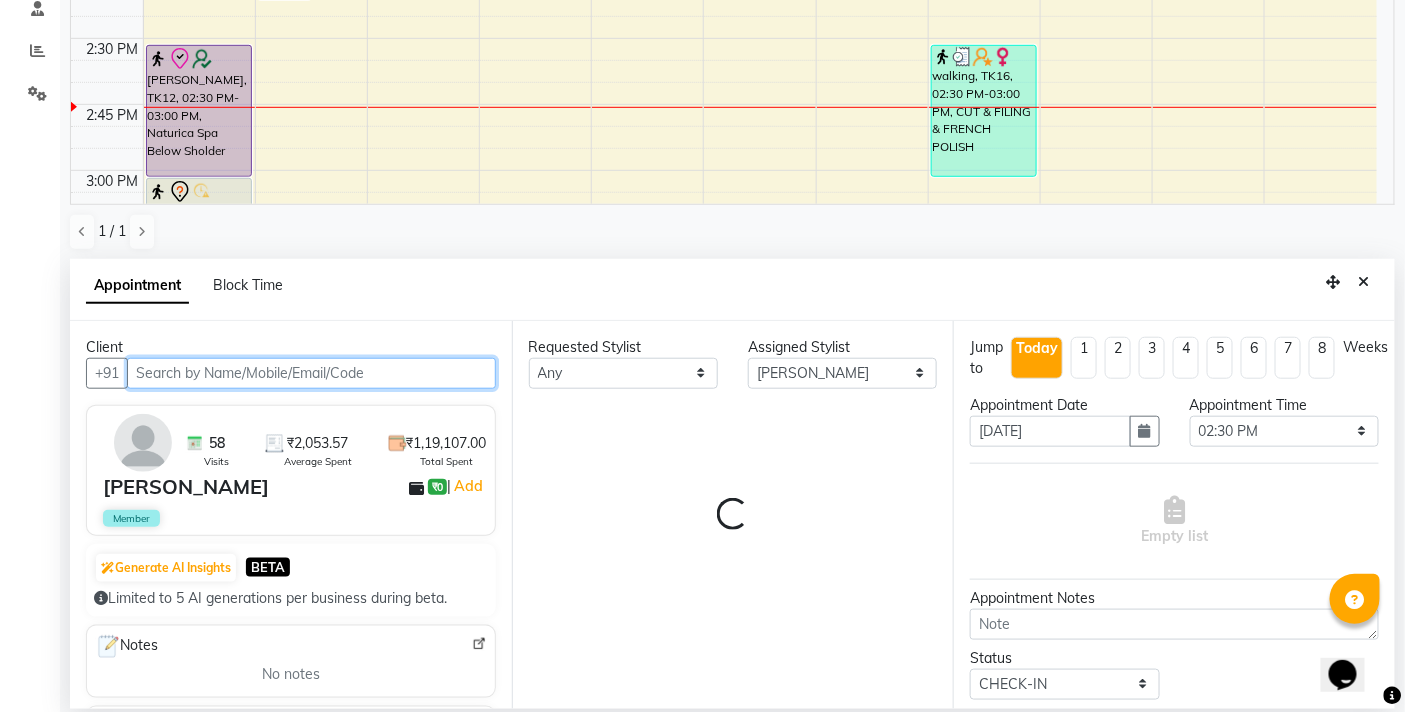 scroll, scrollTop: 1326, scrollLeft: 0, axis: vertical 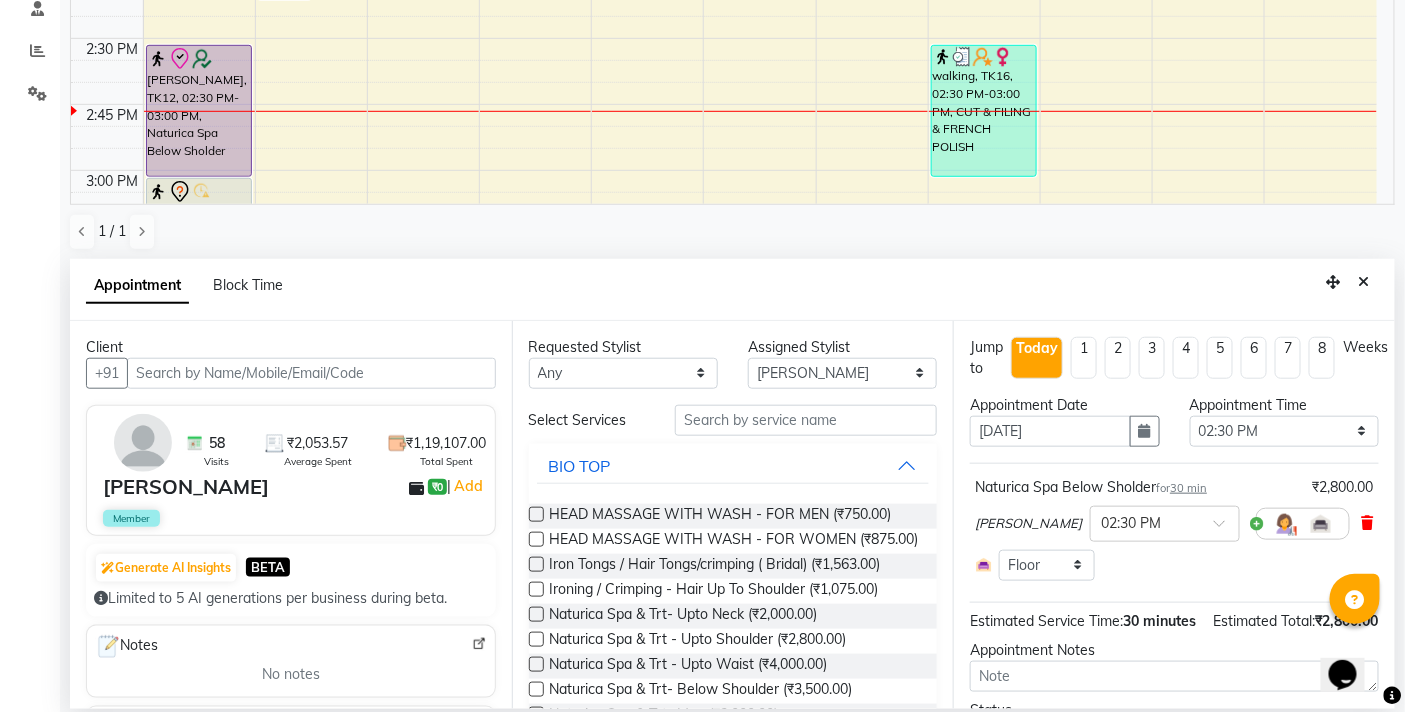 click at bounding box center [1368, 523] 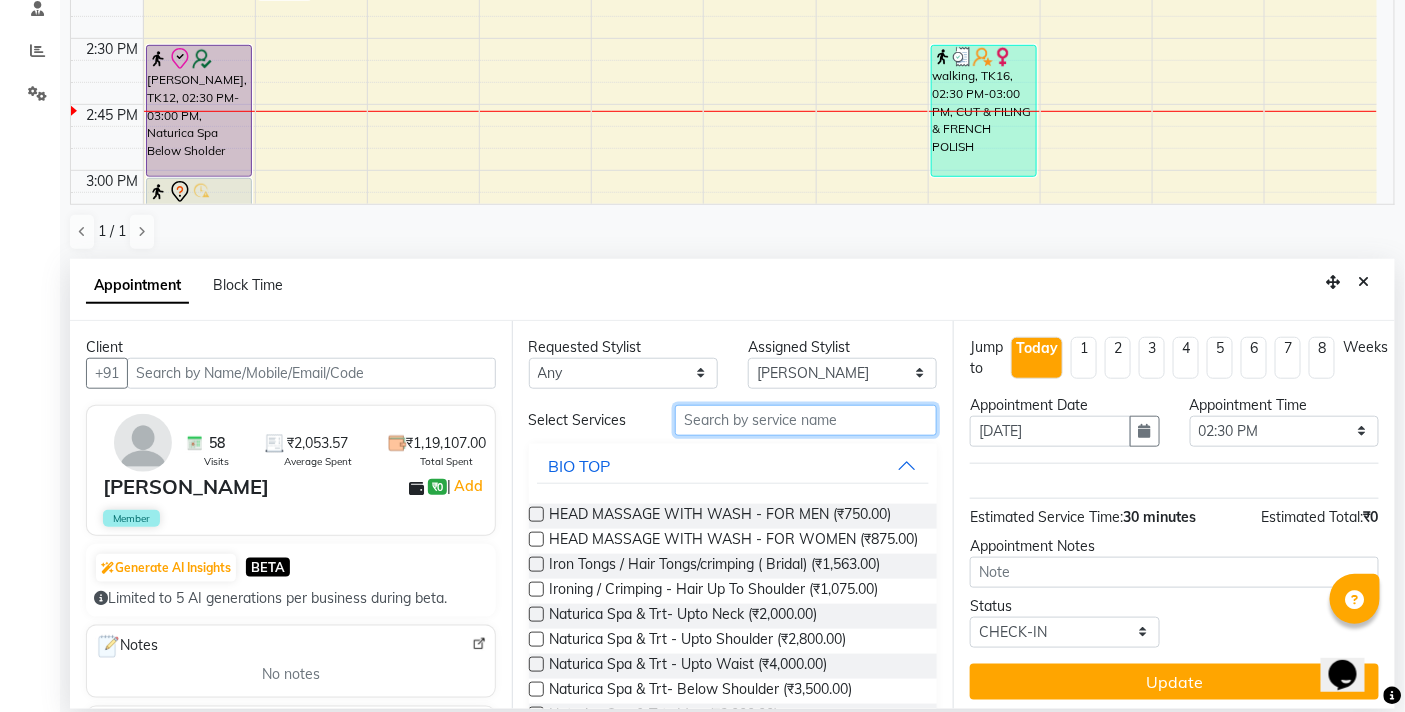click at bounding box center [806, 420] 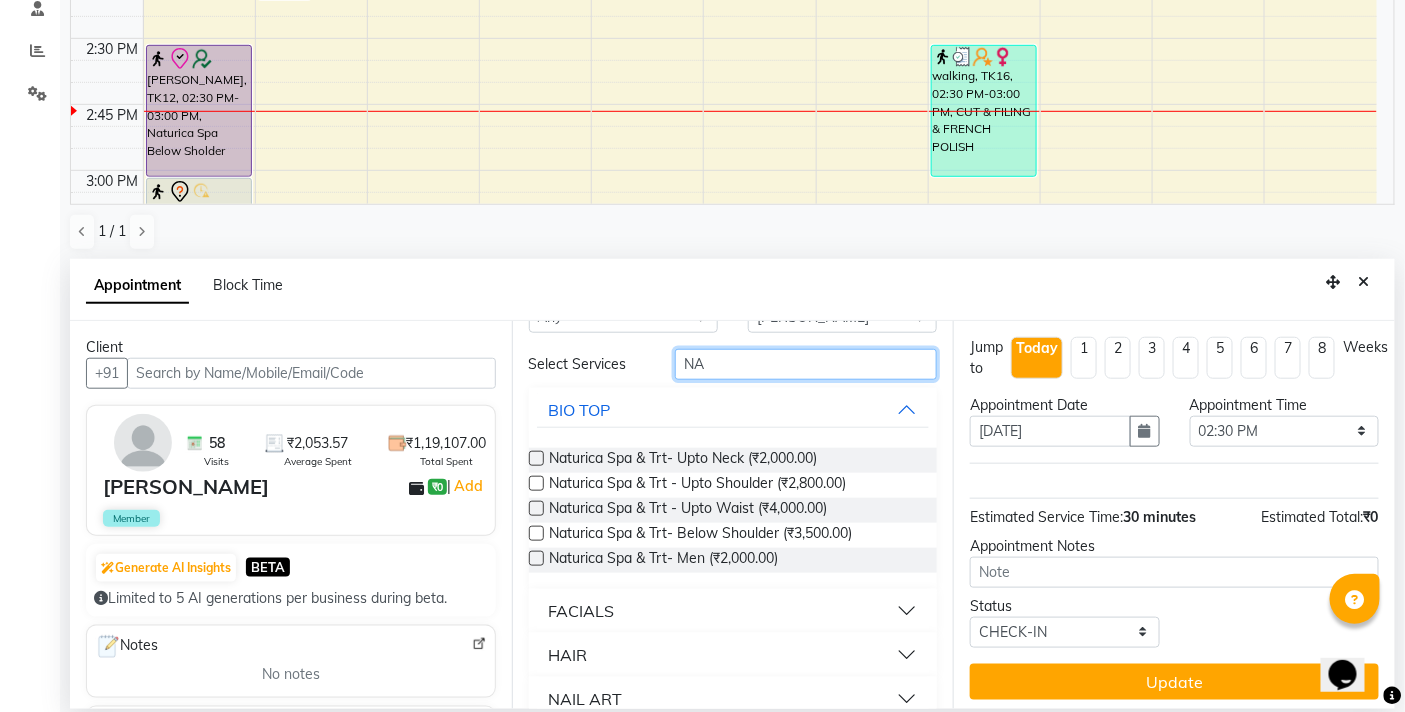 scroll, scrollTop: 111, scrollLeft: 0, axis: vertical 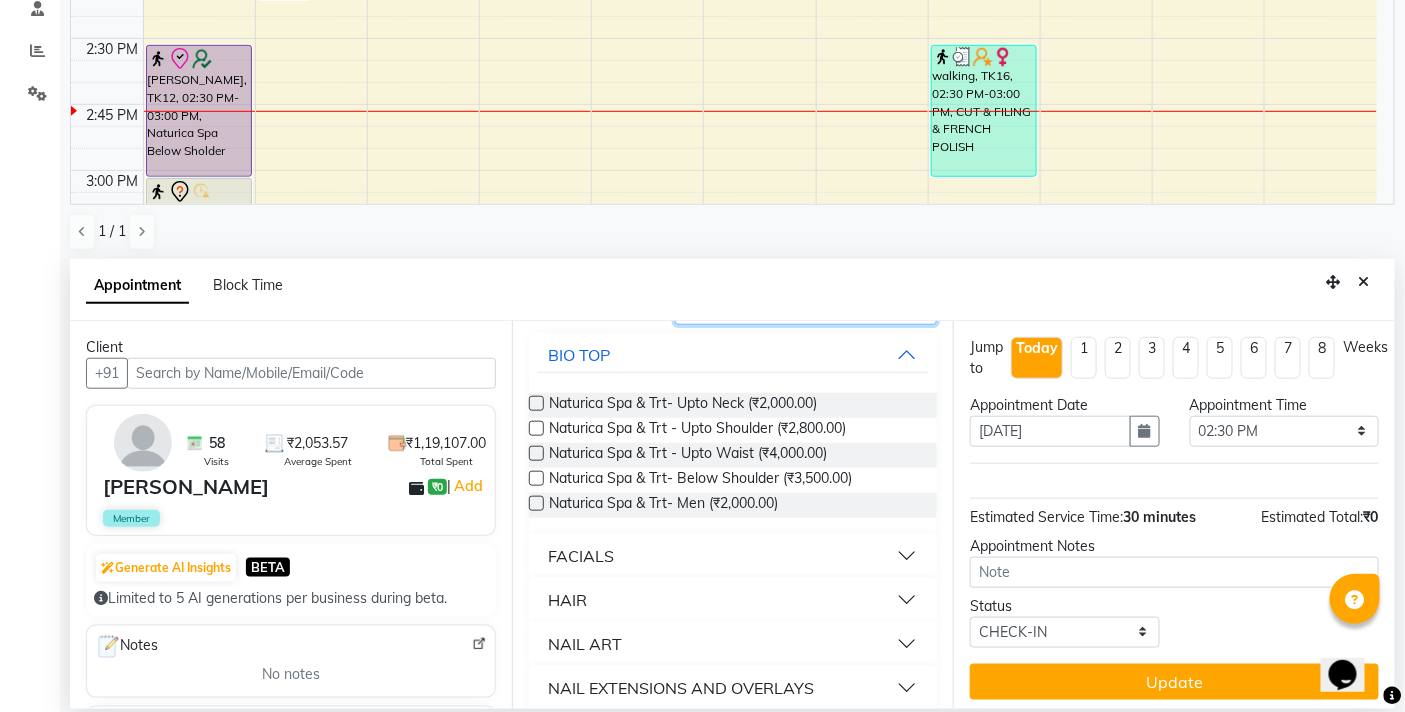 type on "NA" 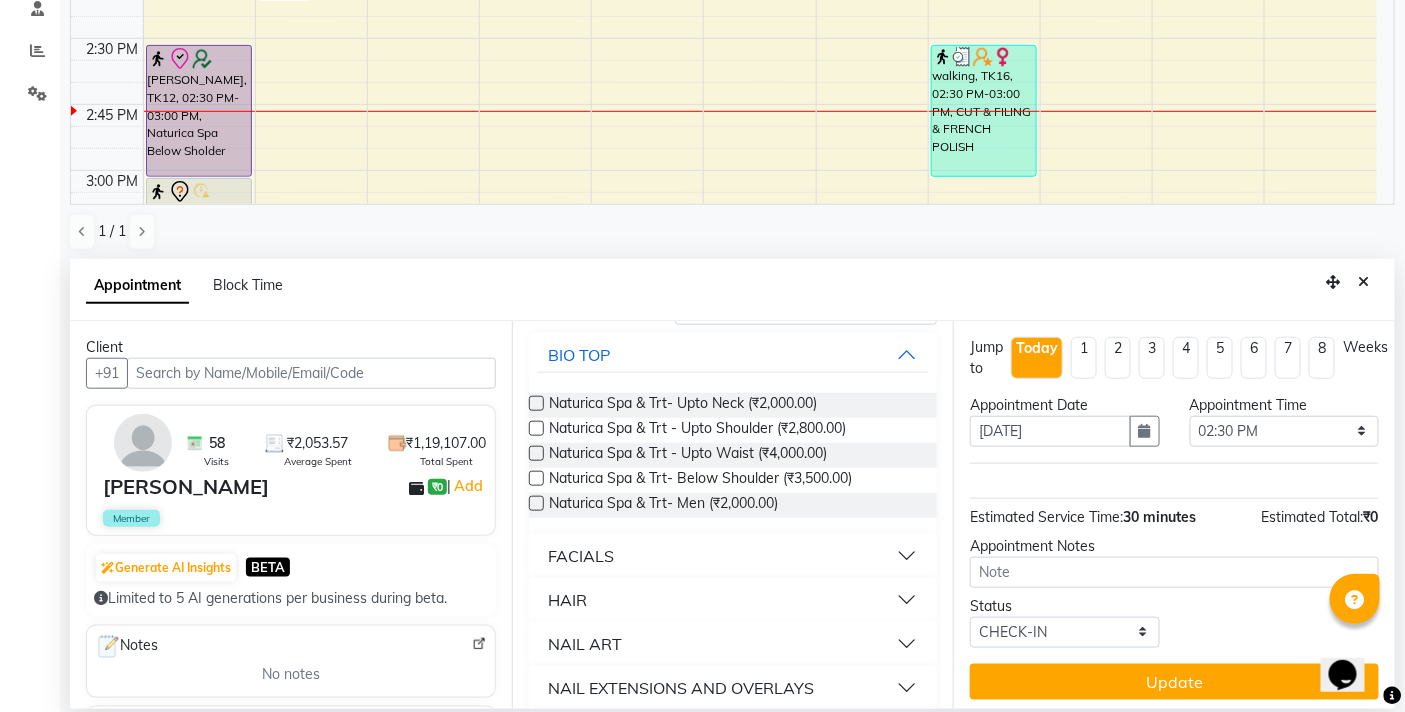 click at bounding box center (536, 478) 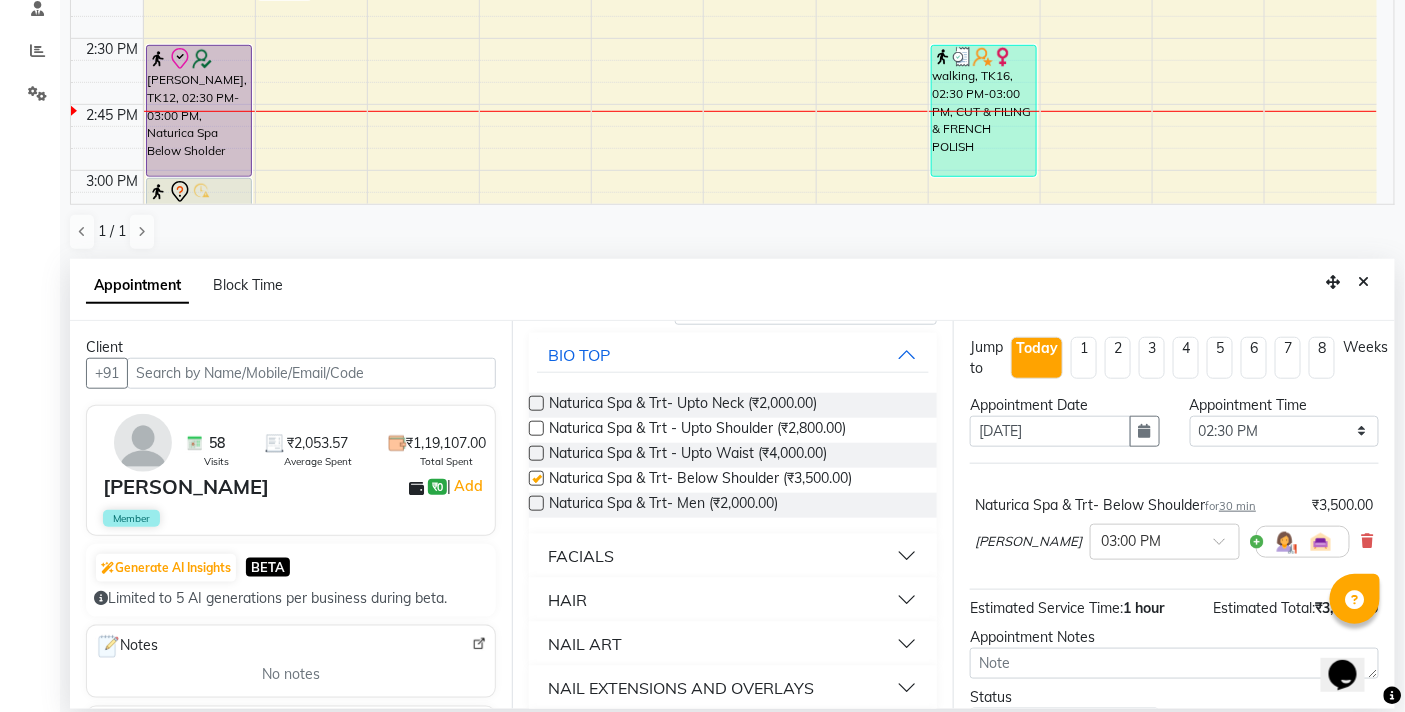 checkbox on "false" 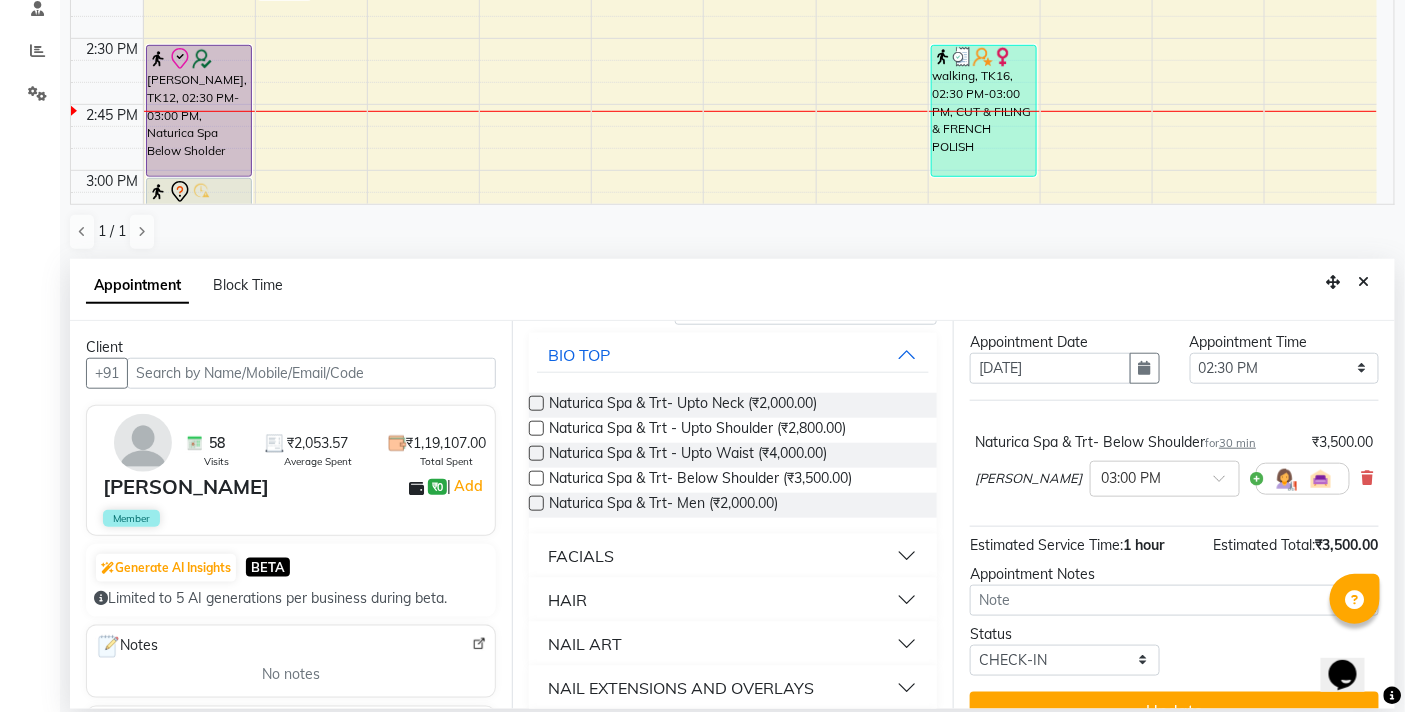 scroll, scrollTop: 97, scrollLeft: 0, axis: vertical 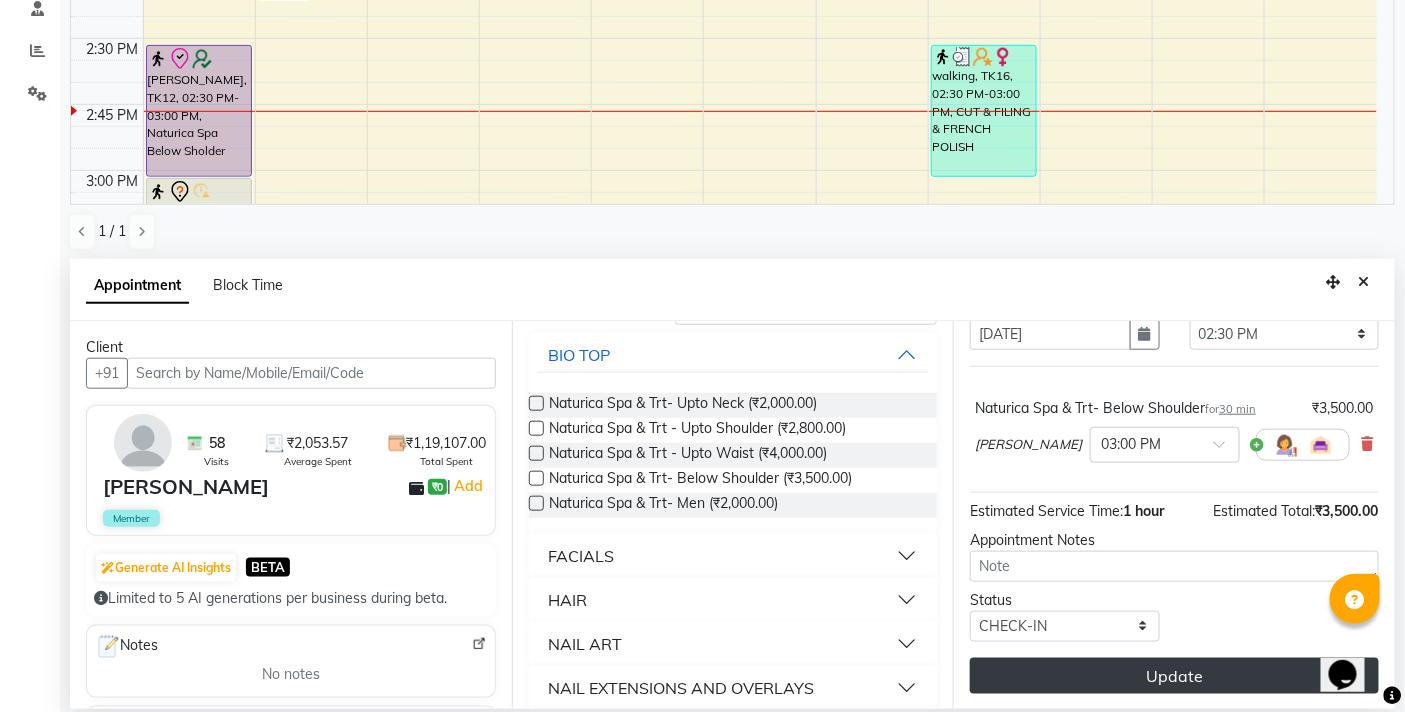 click on "Update" at bounding box center [1174, 676] 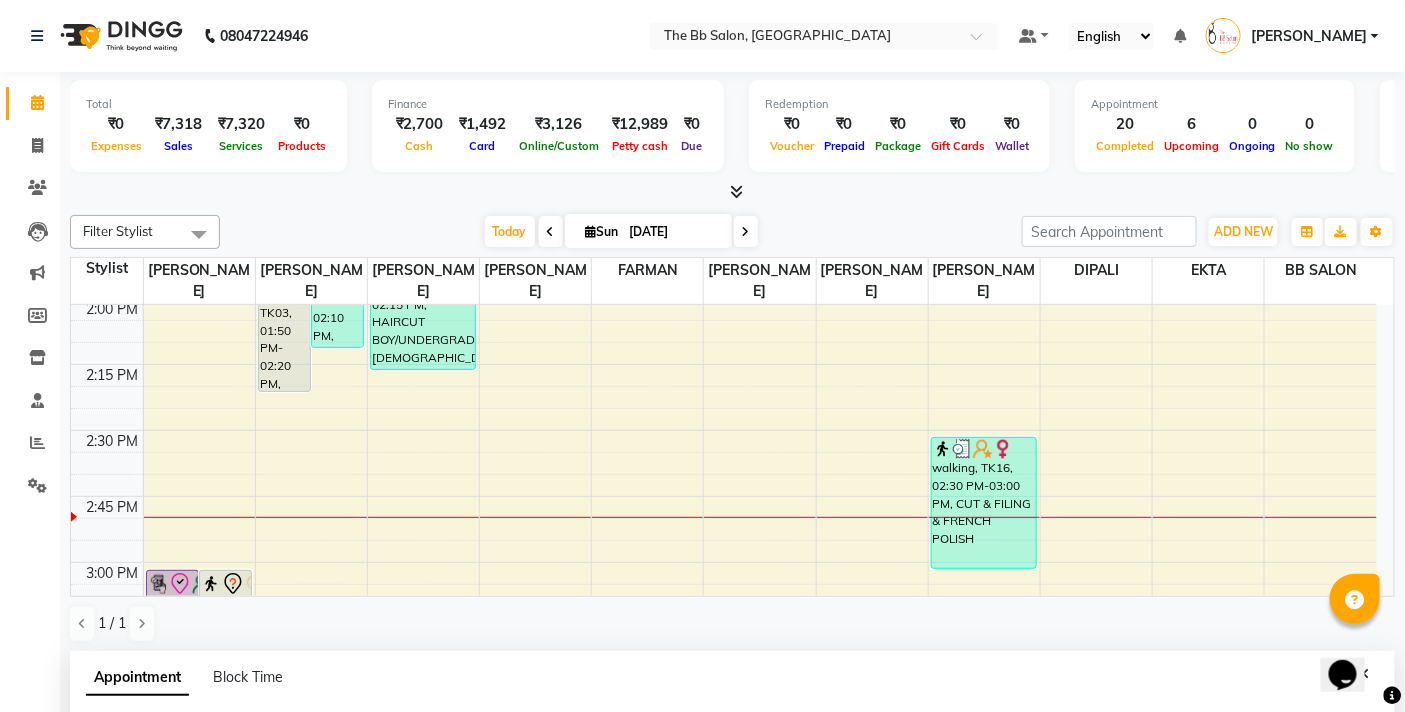 scroll, scrollTop: 333, scrollLeft: 0, axis: vertical 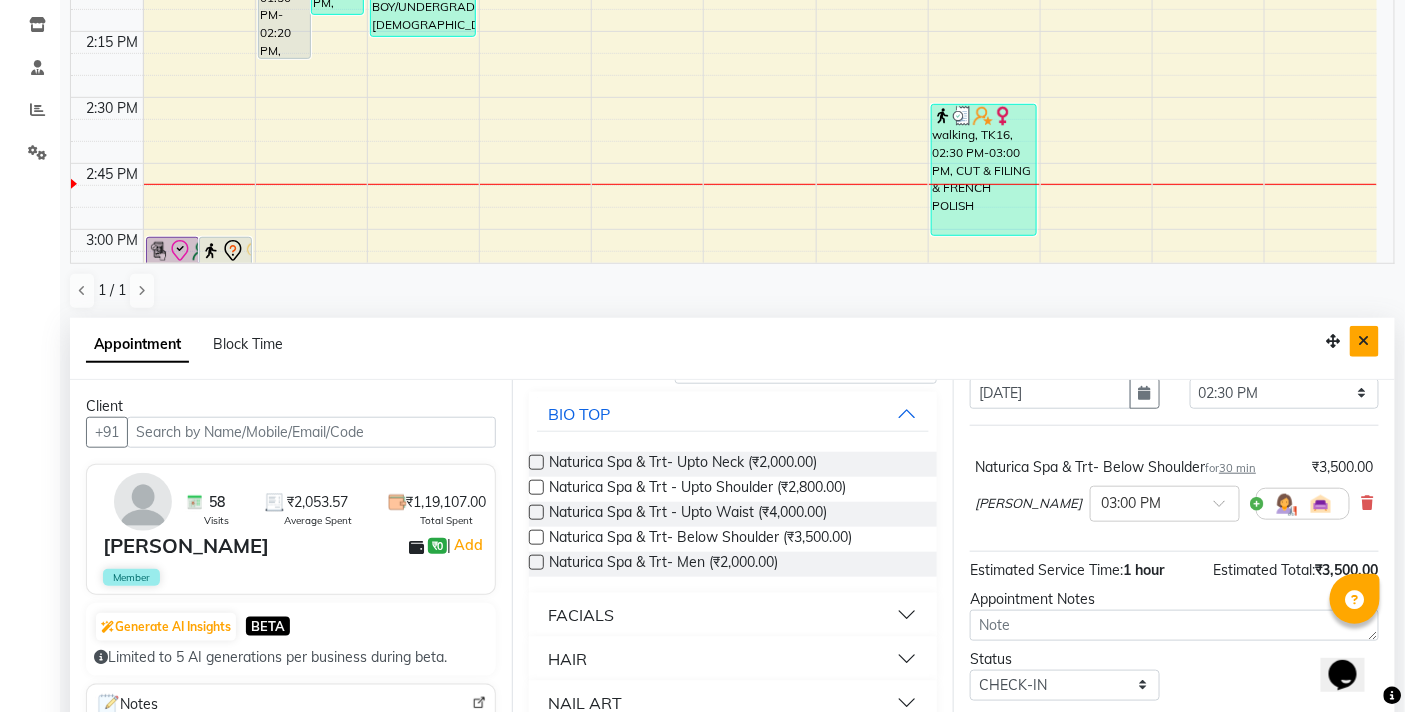 click at bounding box center (1364, 341) 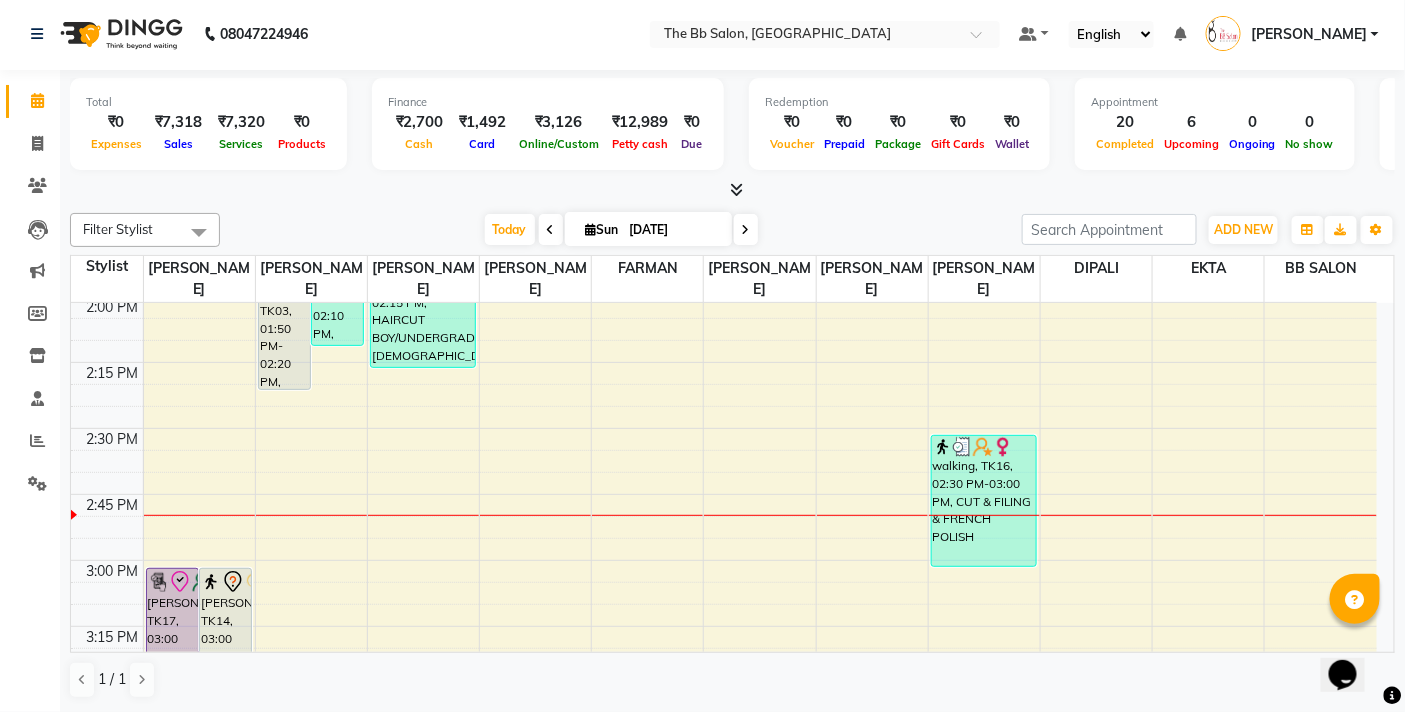 scroll, scrollTop: 1, scrollLeft: 0, axis: vertical 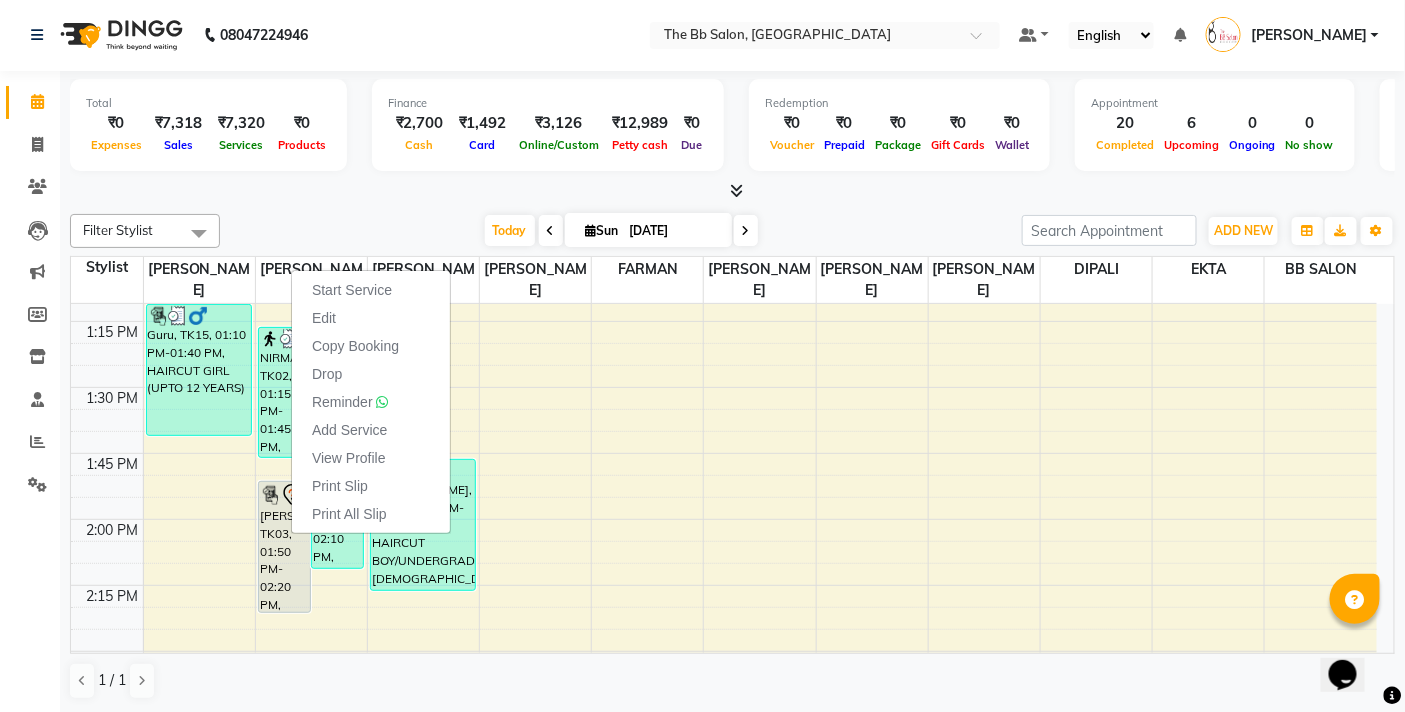 click on "08047224946 Select Location × The Bb Salon, Kharghar Default Panel My Panel English ENGLISH Español العربية मराठी हिंदी ગુજરાતી தமிழ் 中文 Notifications nothing to show [PERSON_NAME] Manage Profile Change Password Sign out  Version:3.15.4" 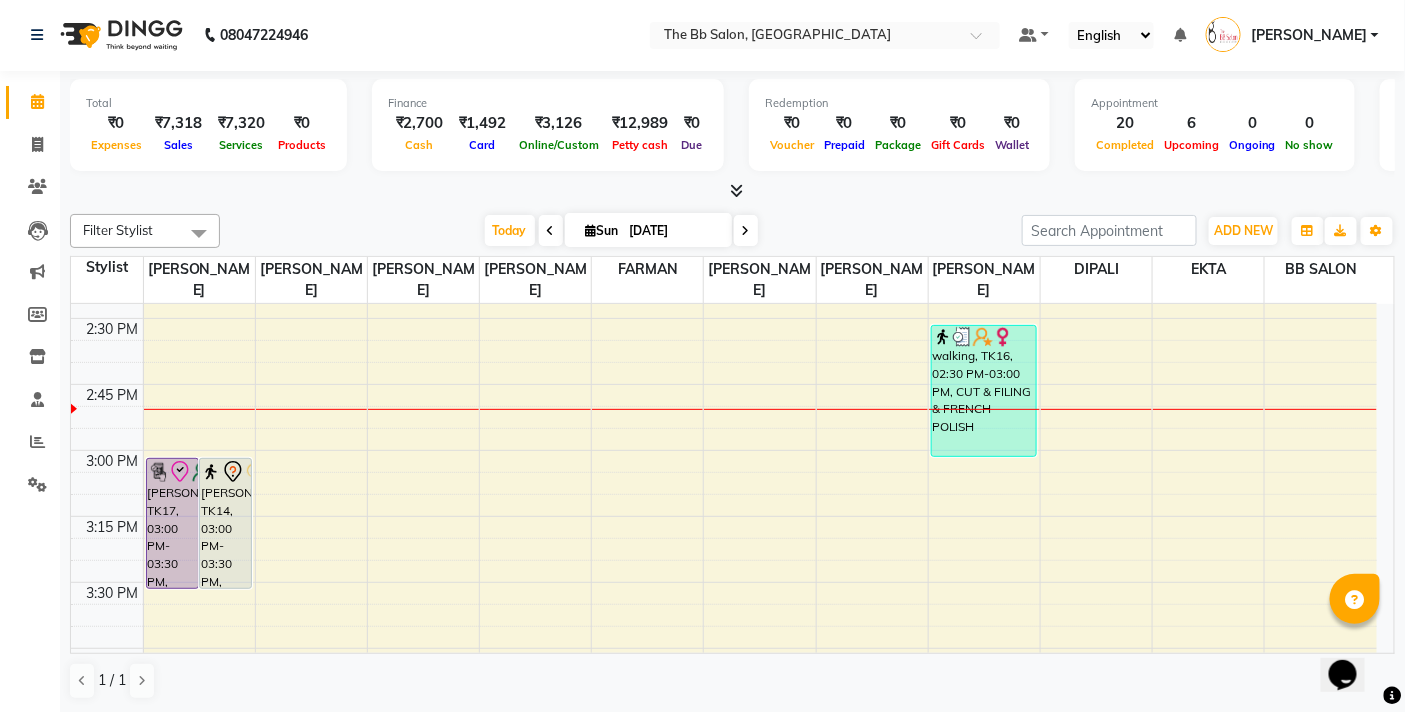 scroll, scrollTop: 1326, scrollLeft: 0, axis: vertical 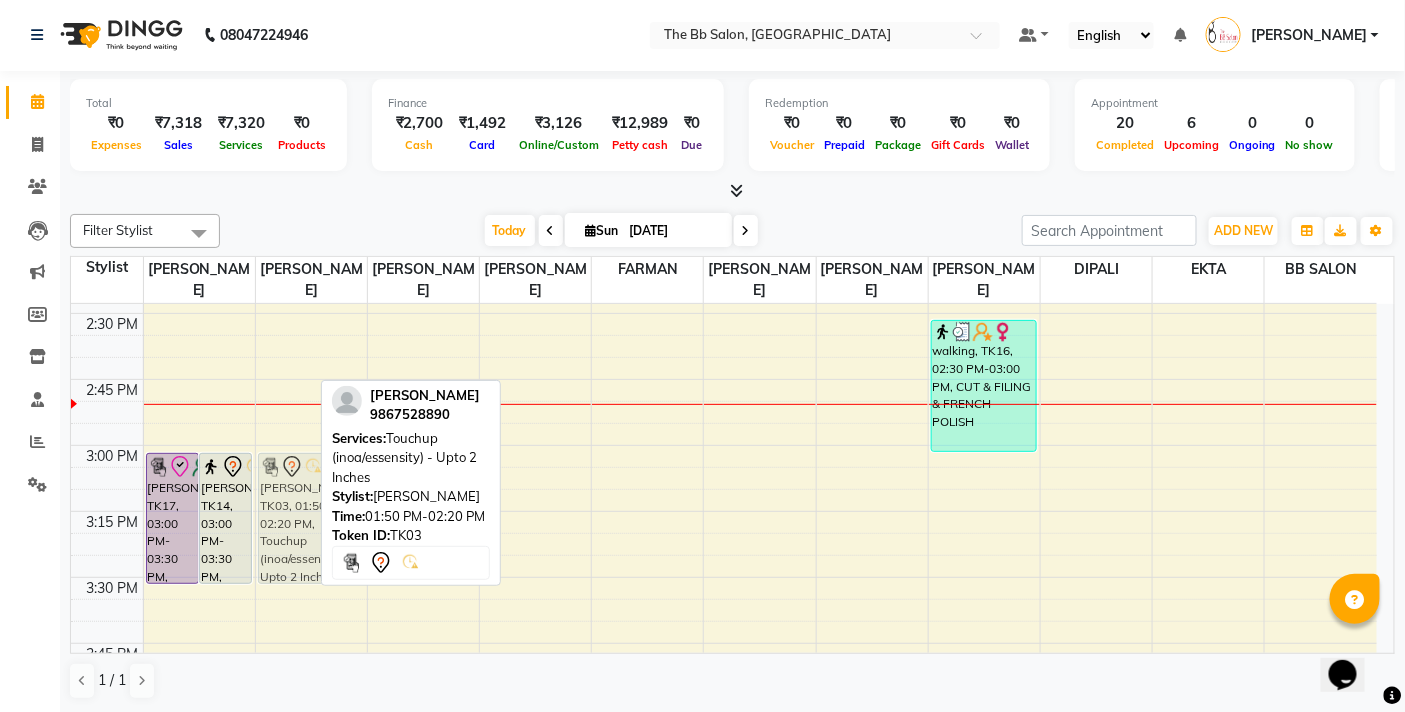 drag, startPoint x: 265, startPoint y: 343, endPoint x: 313, endPoint y: 540, distance: 202.76341 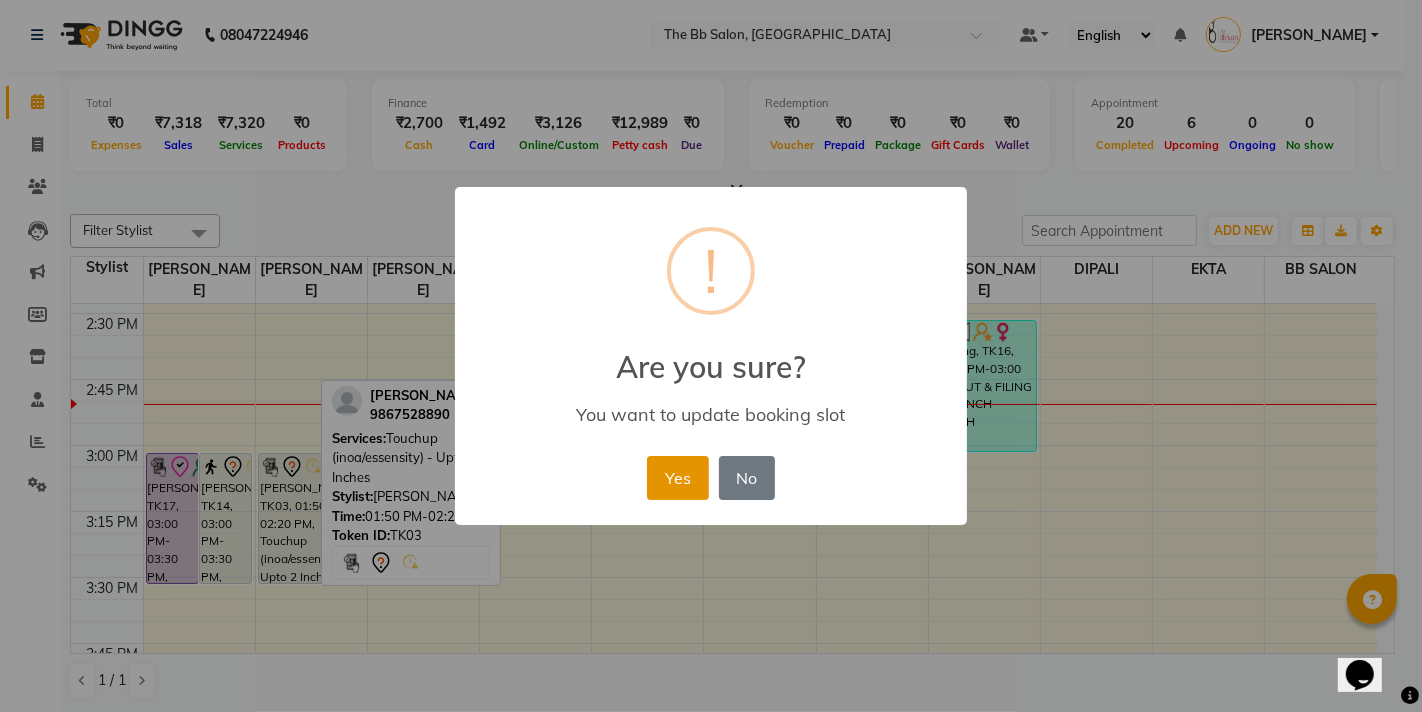 click on "Yes" at bounding box center (677, 478) 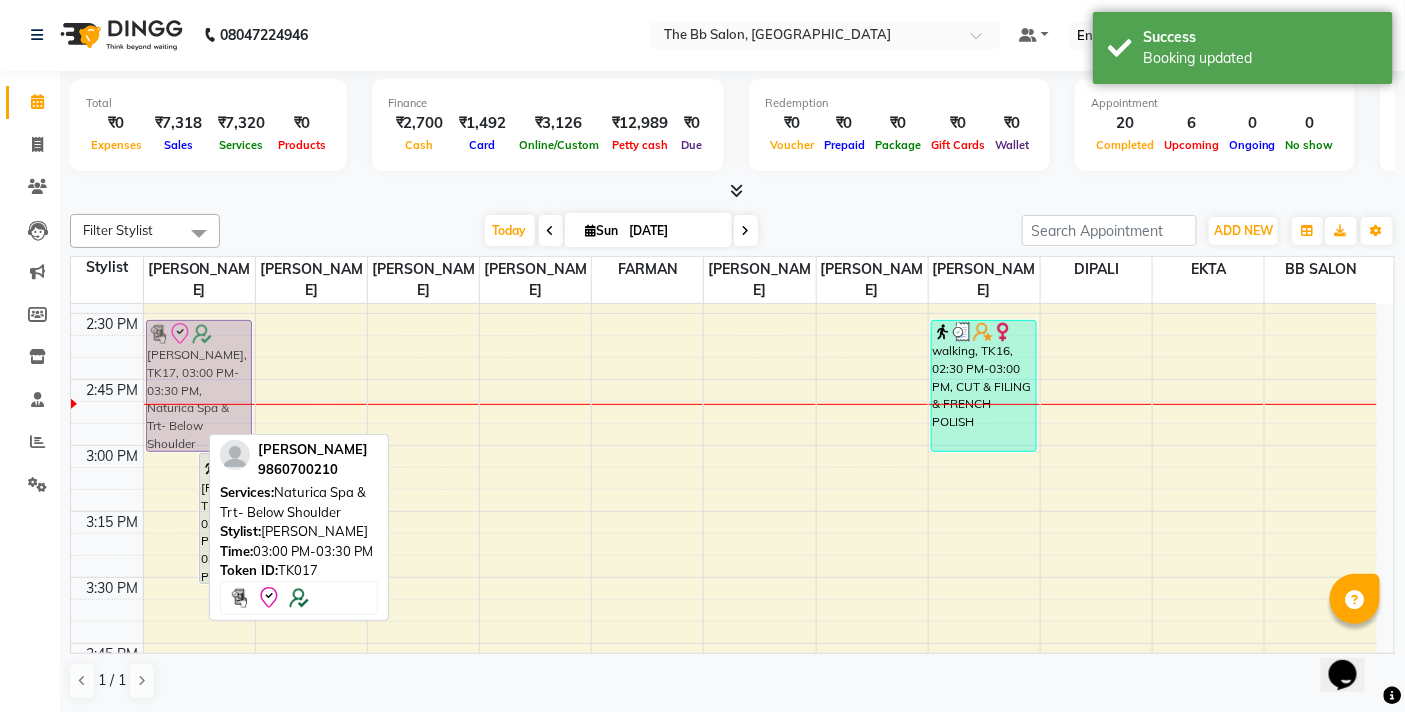 drag, startPoint x: 170, startPoint y: 532, endPoint x: 172, endPoint y: 396, distance: 136.01471 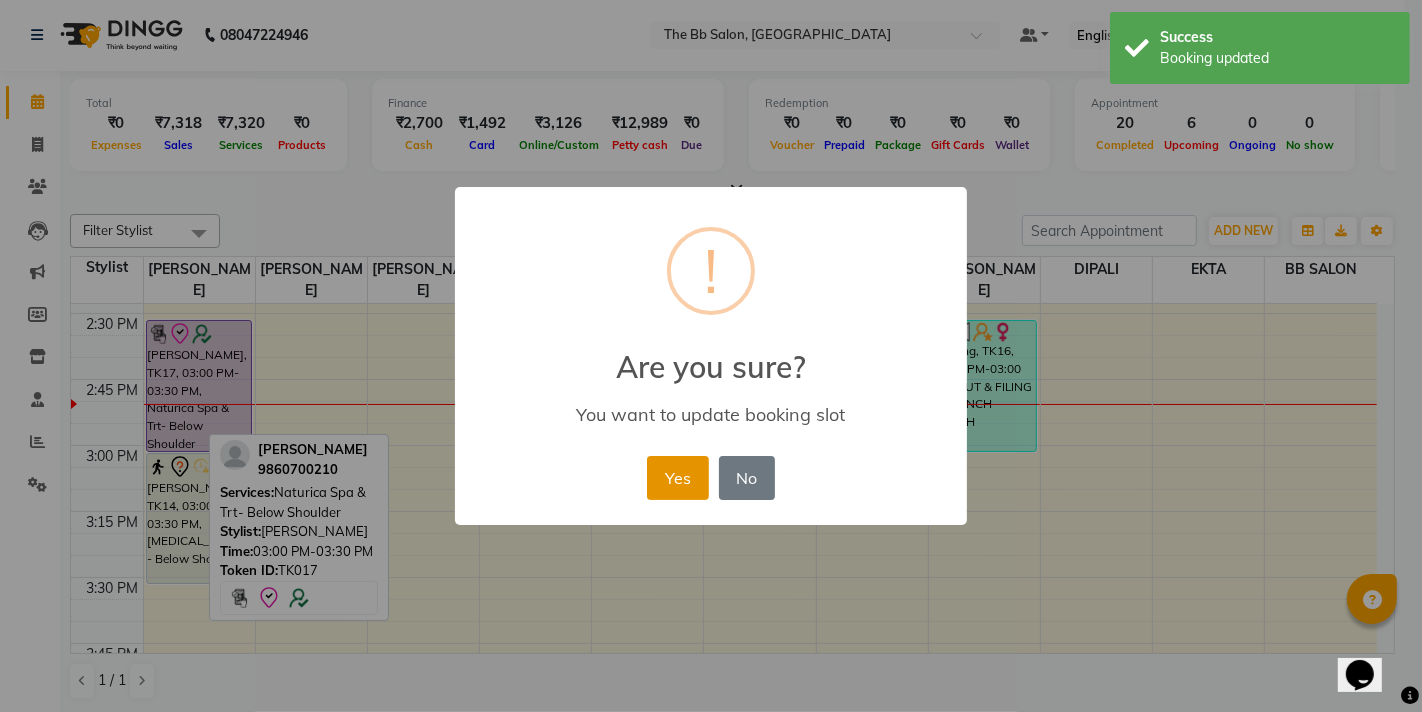 click on "Yes" at bounding box center [677, 478] 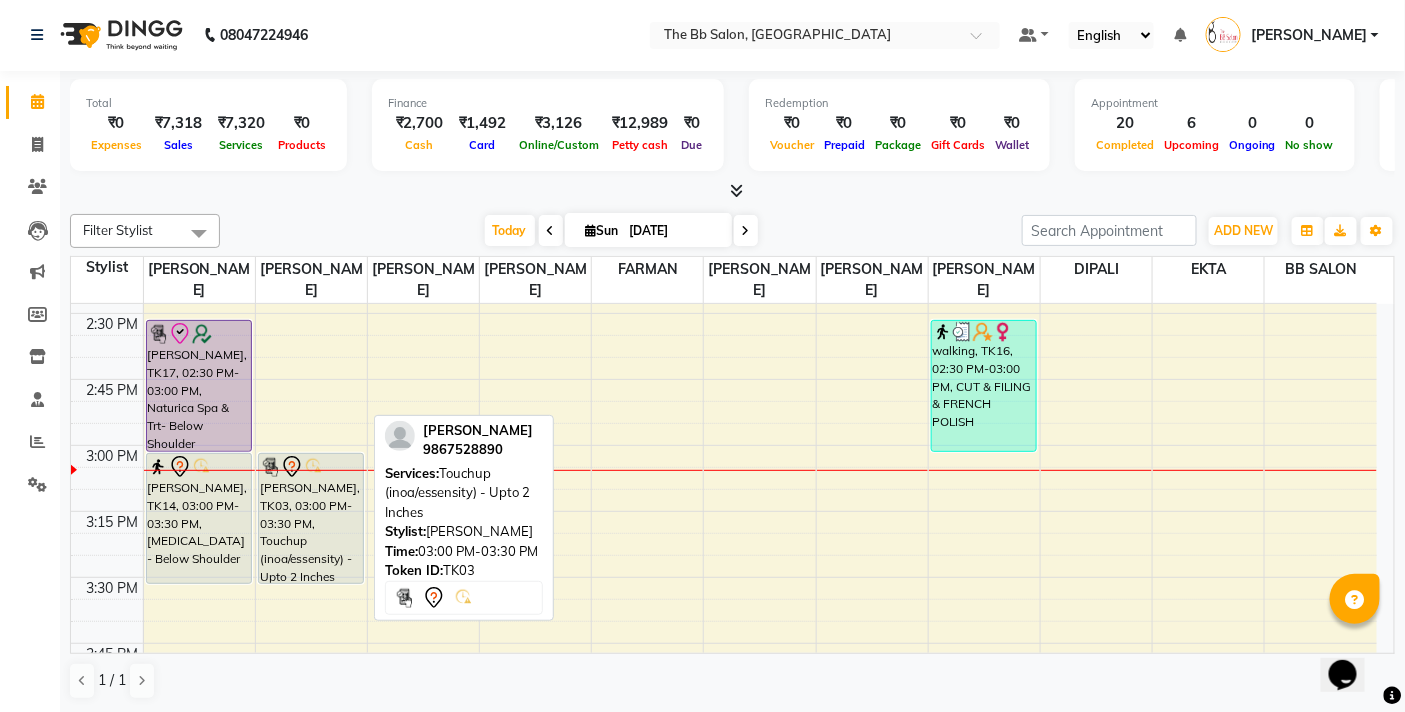 click on "[PERSON_NAME], TK03, 03:00 PM-03:30 PM, Touchup (inoa/essensity) - Upto 2 Inches" at bounding box center [311, 518] 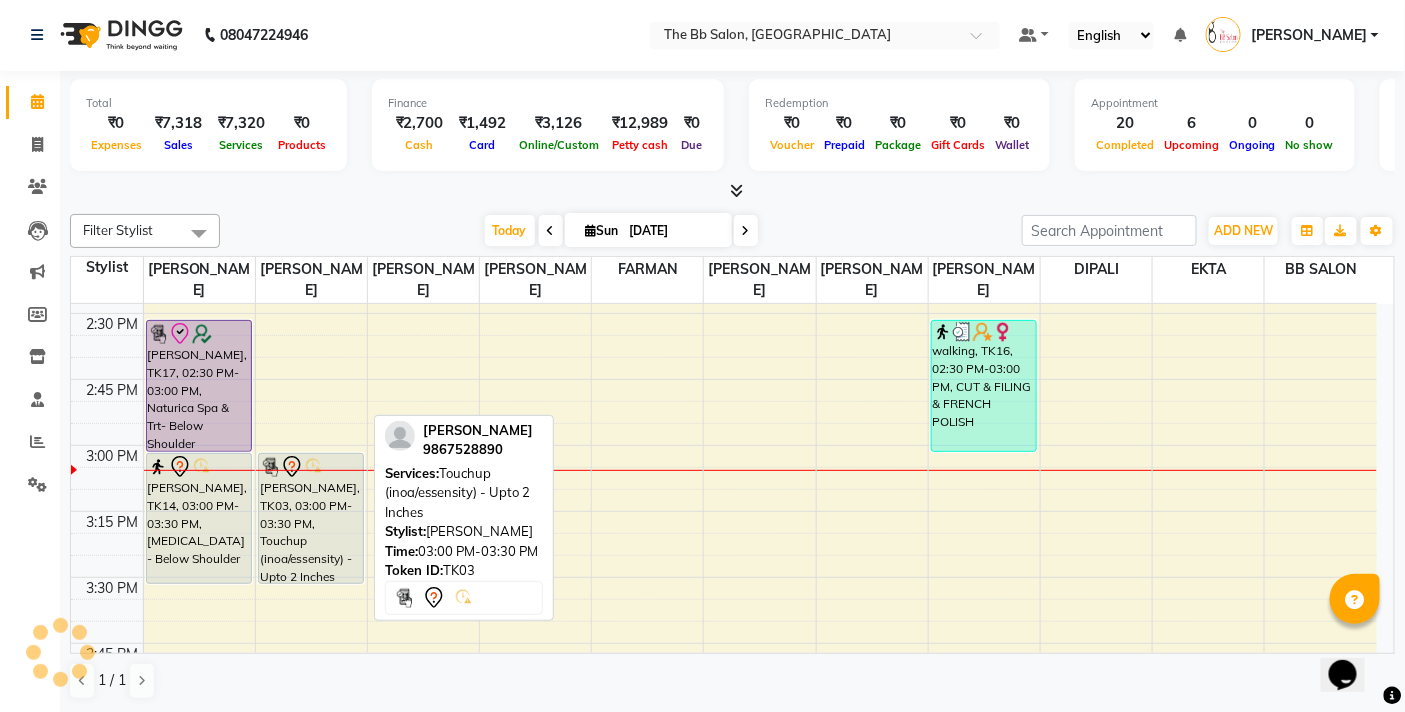 click on "[PERSON_NAME], TK03, 03:00 PM-03:30 PM, Touchup (inoa/essensity) - Upto 2 Inches" at bounding box center [311, 518] 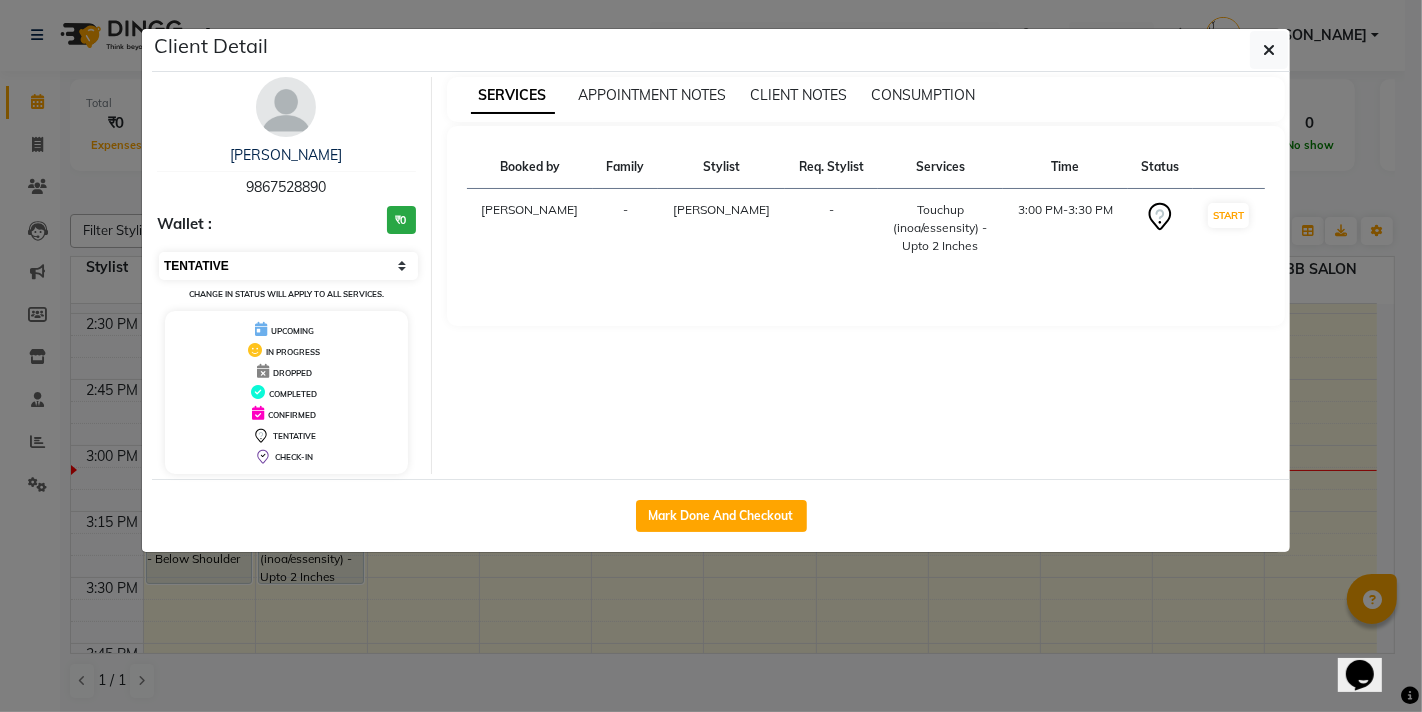 click on "Select IN SERVICE CONFIRMED TENTATIVE CHECK IN MARK DONE DROPPED UPCOMING" at bounding box center (288, 266) 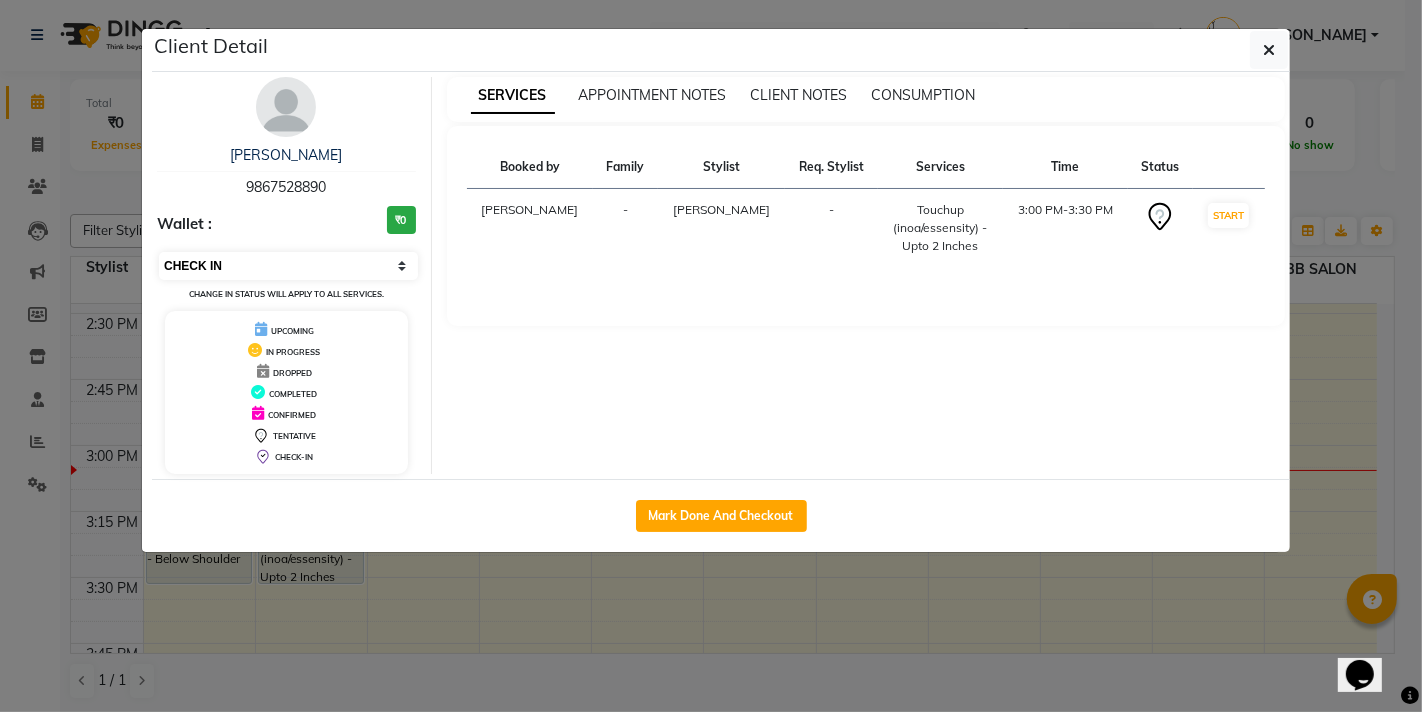 click on "Select IN SERVICE CONFIRMED TENTATIVE CHECK IN MARK DONE DROPPED UPCOMING" at bounding box center [288, 266] 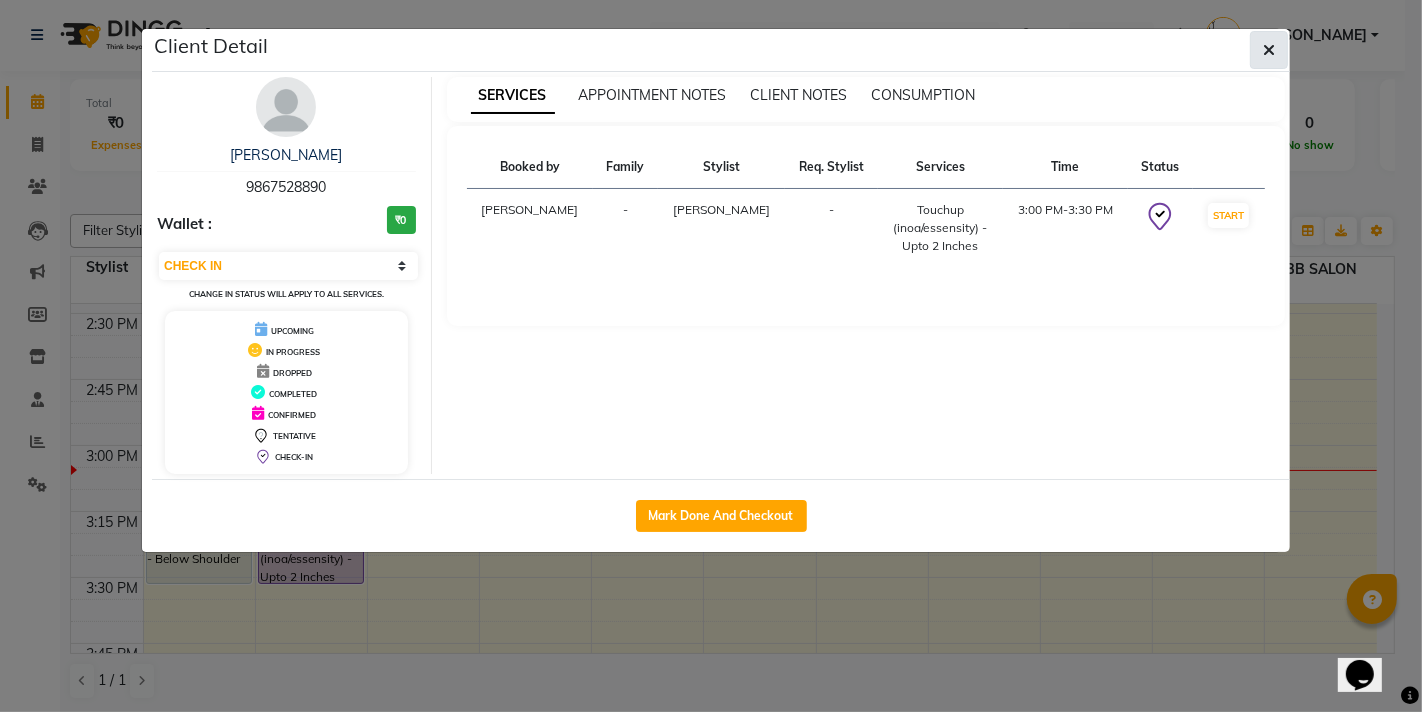 click 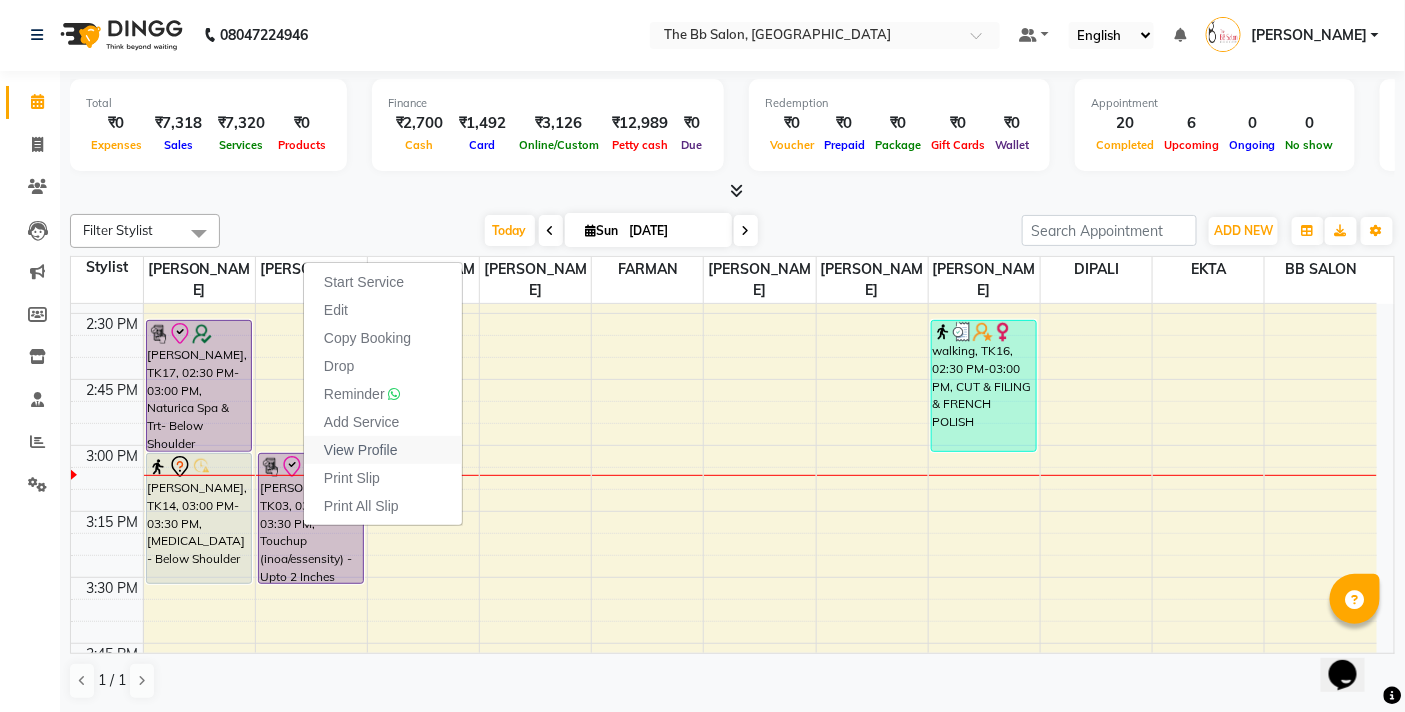 click on "View Profile" at bounding box center (361, 450) 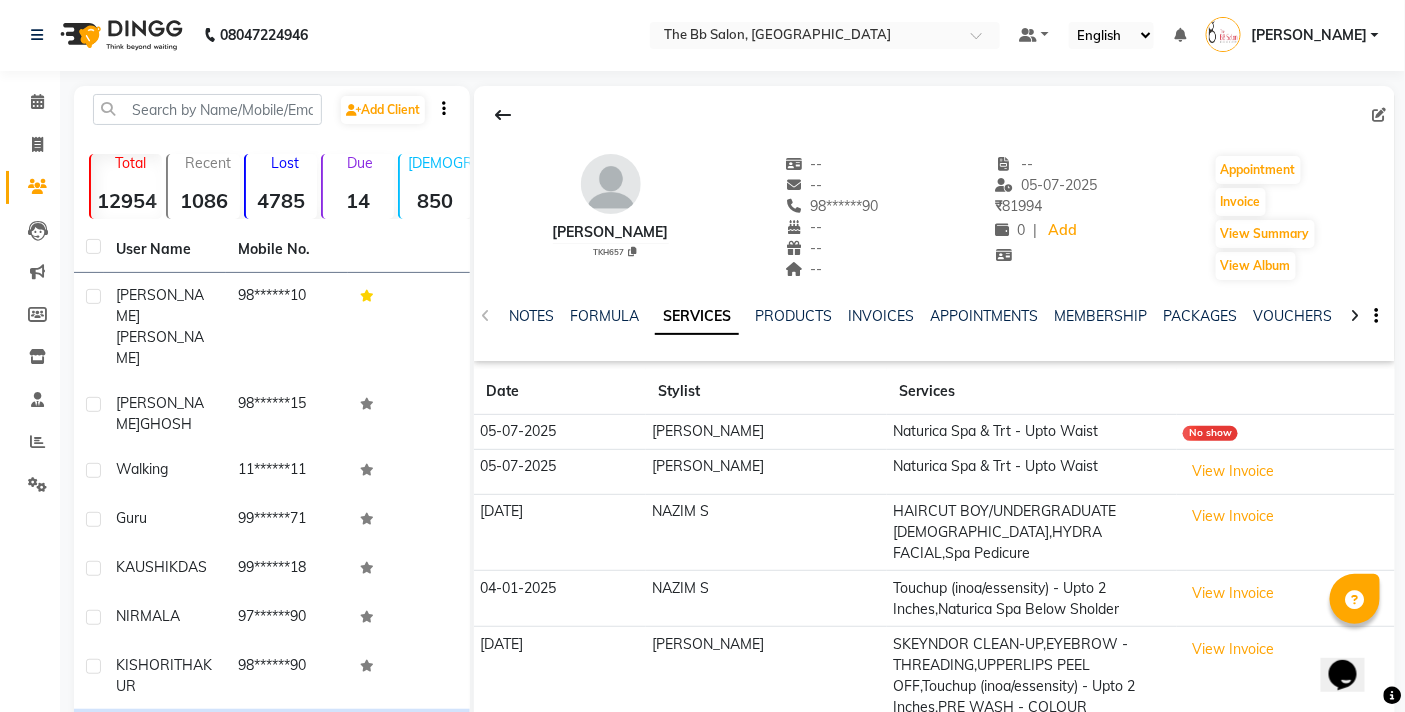 scroll, scrollTop: 112, scrollLeft: 0, axis: vertical 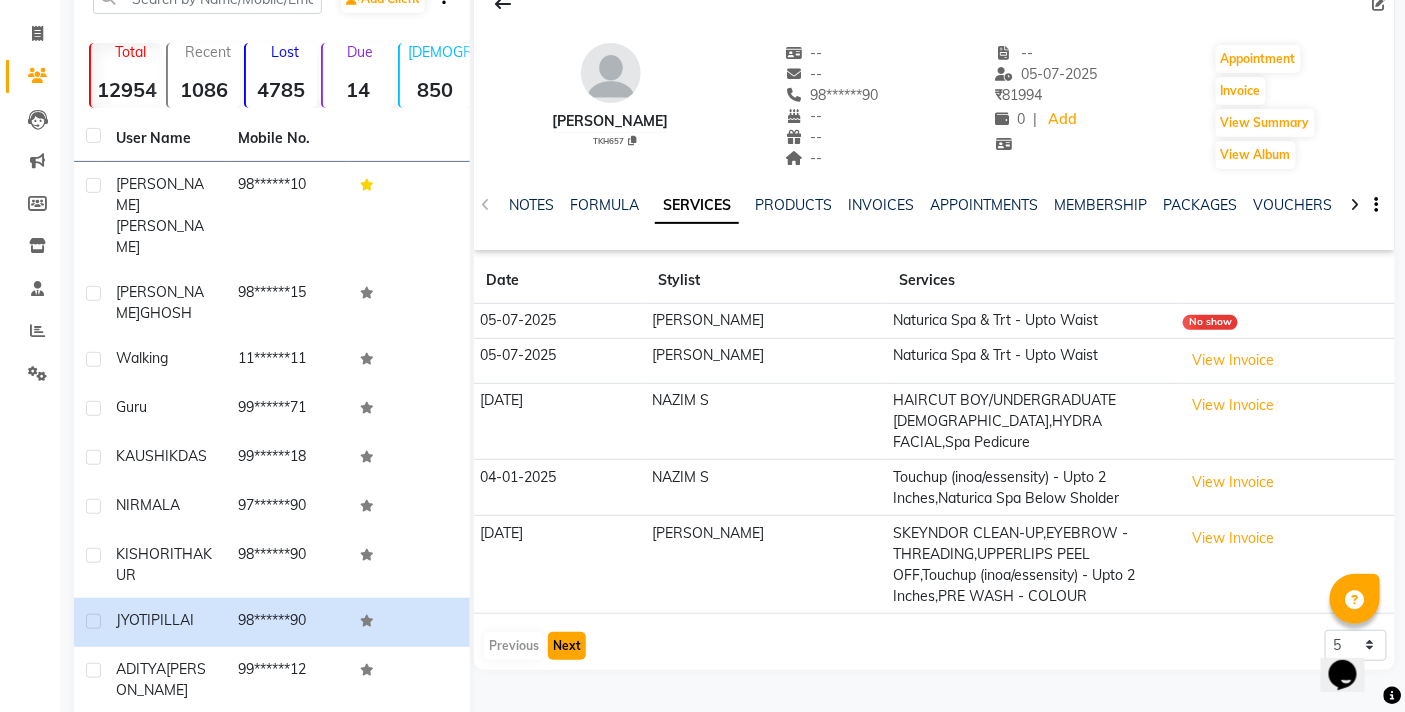 click on "Next" 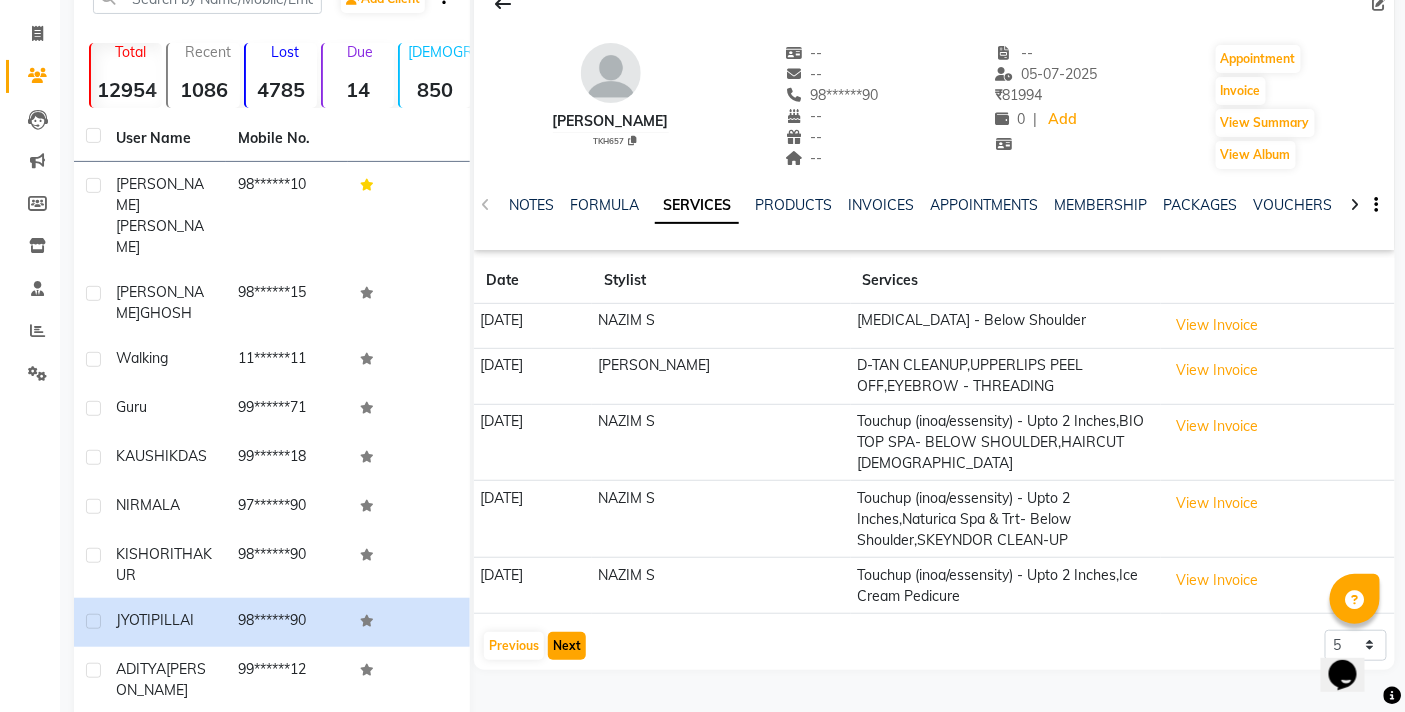 click on "Next" 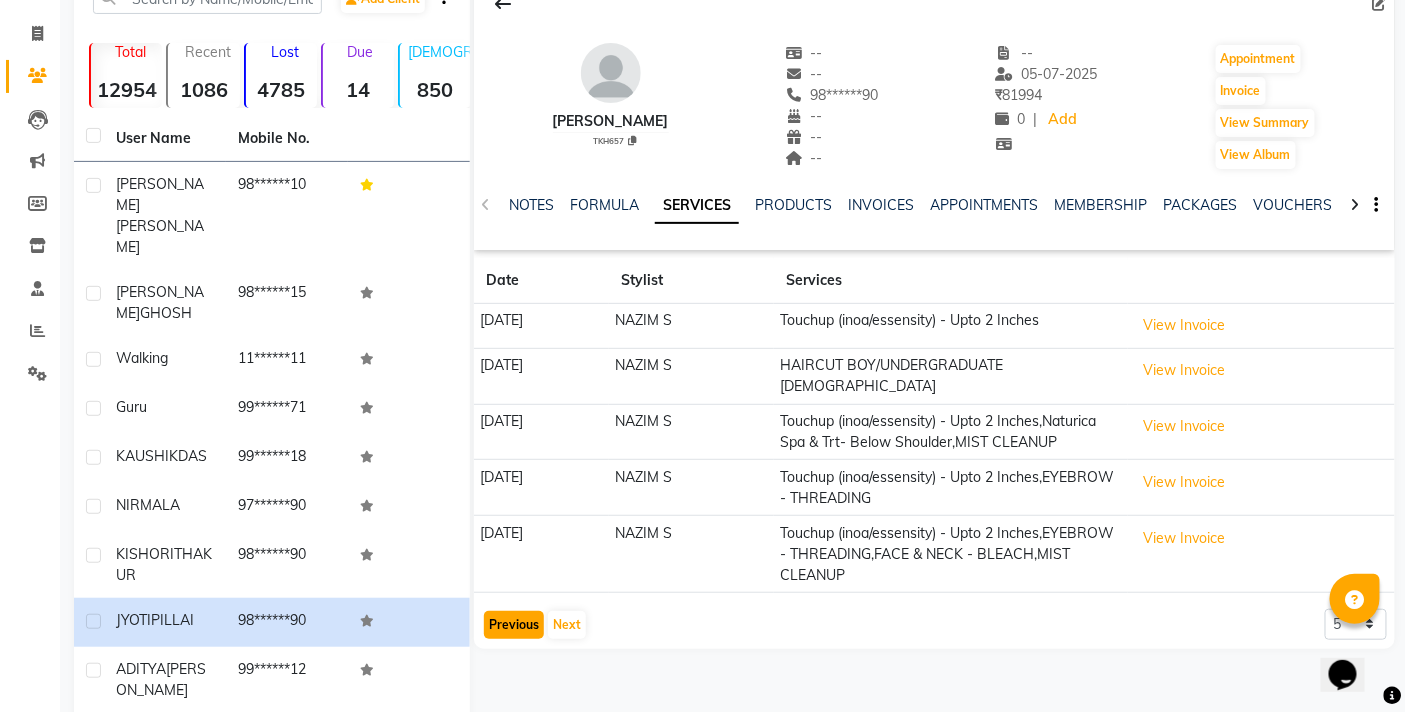 click on "Previous" 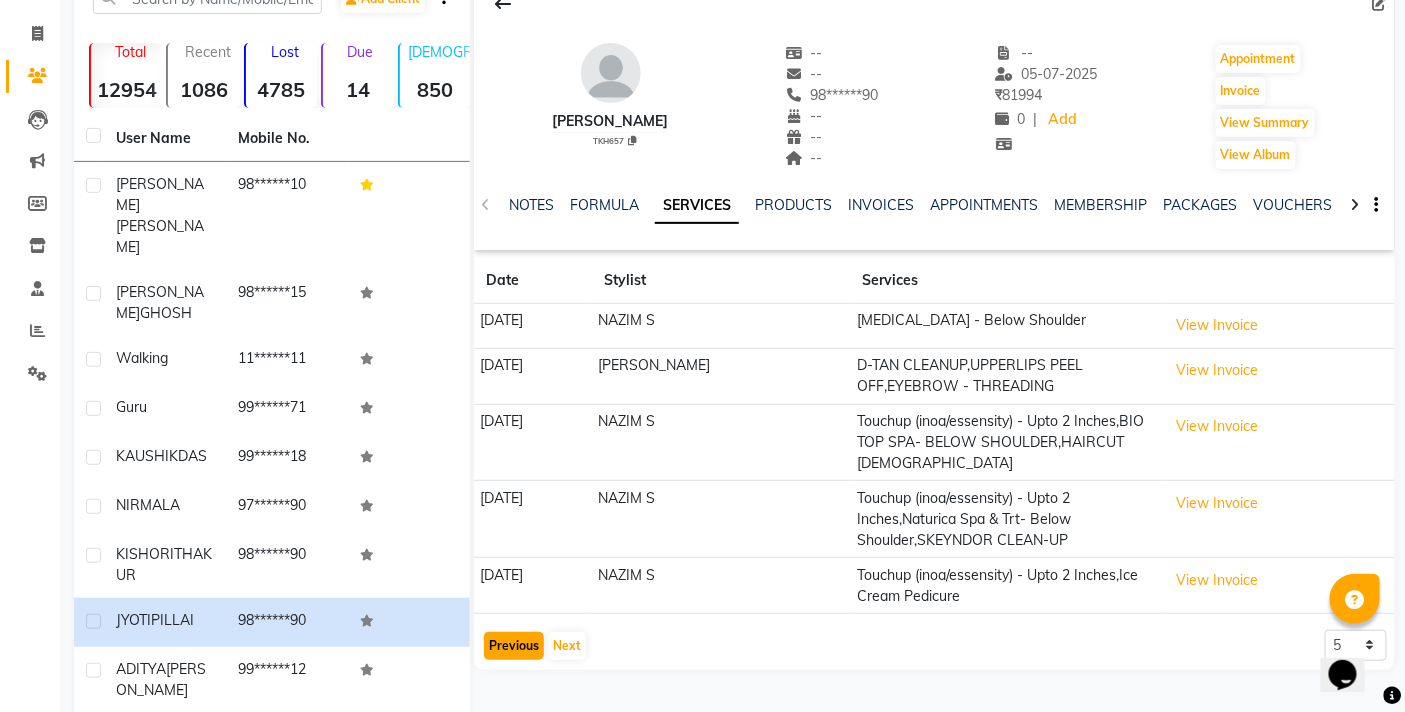 click on "Previous" 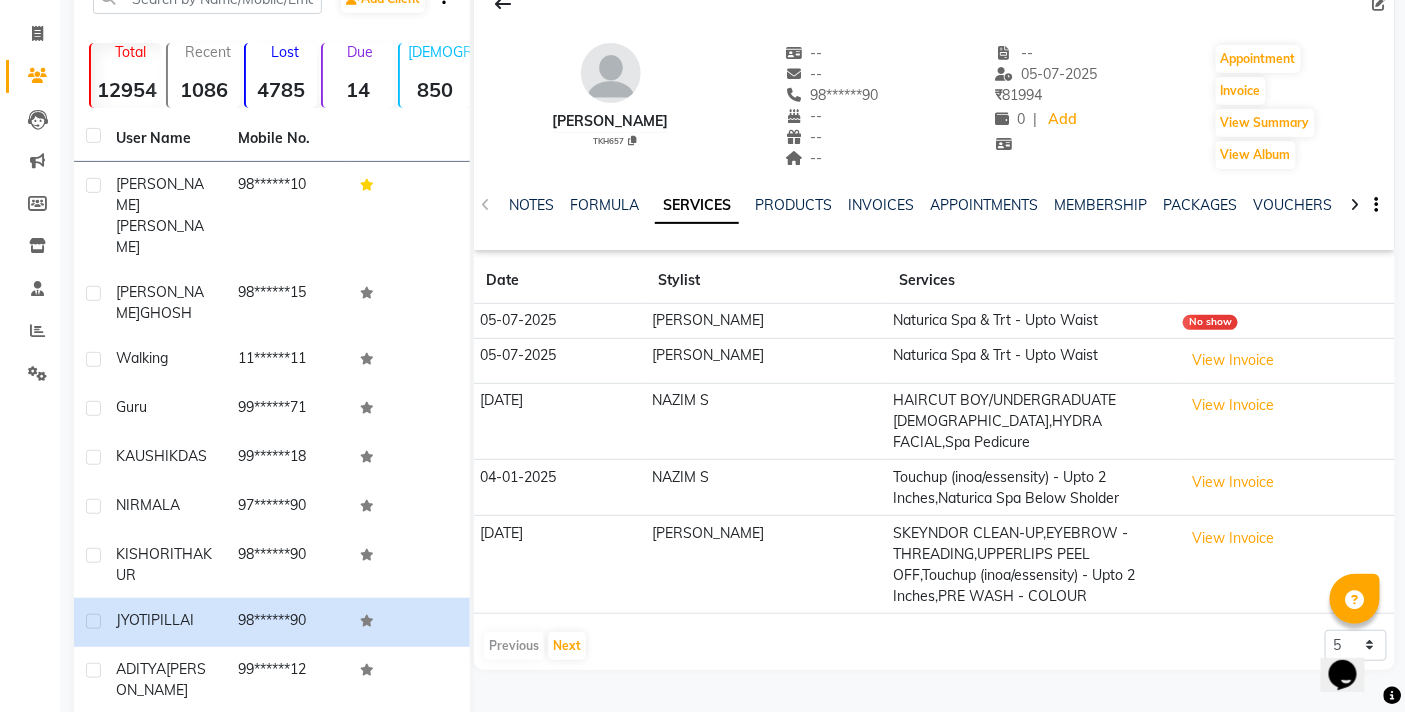 scroll, scrollTop: 0, scrollLeft: 0, axis: both 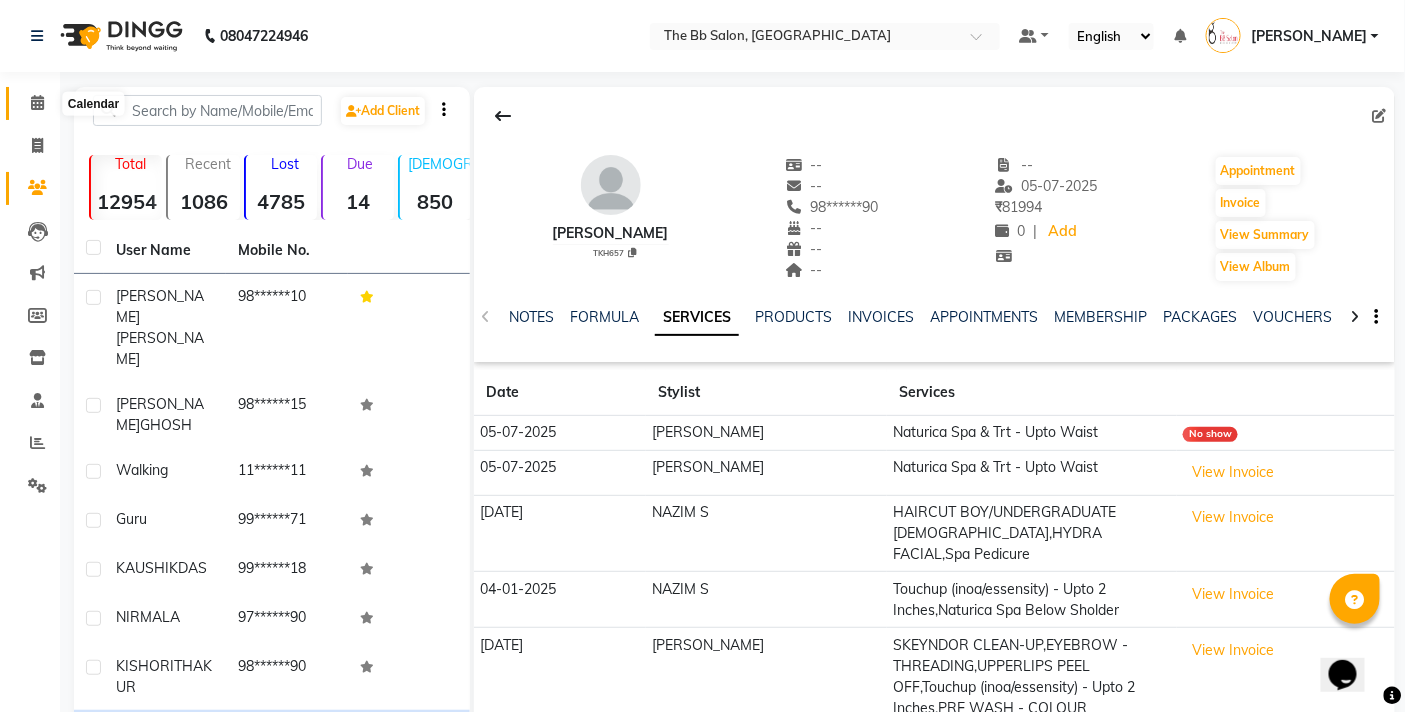 click 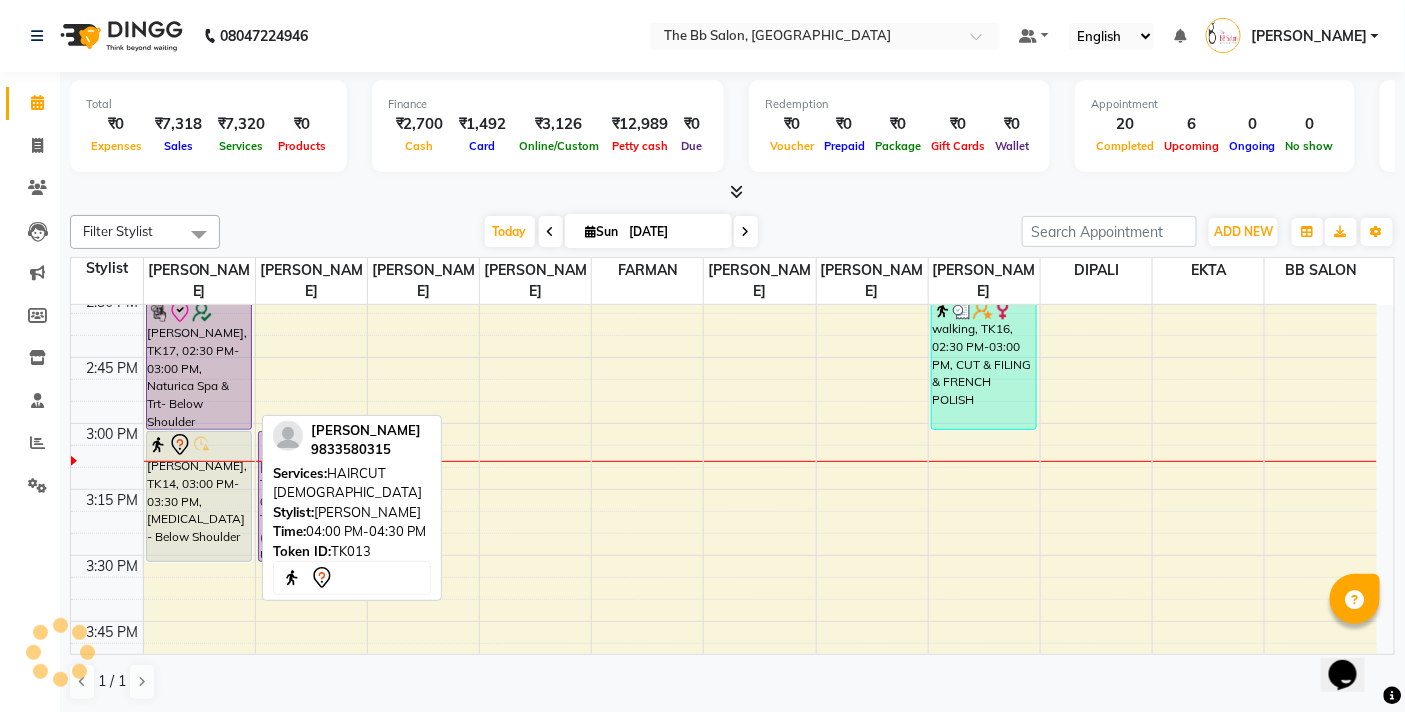 scroll, scrollTop: 1444, scrollLeft: 0, axis: vertical 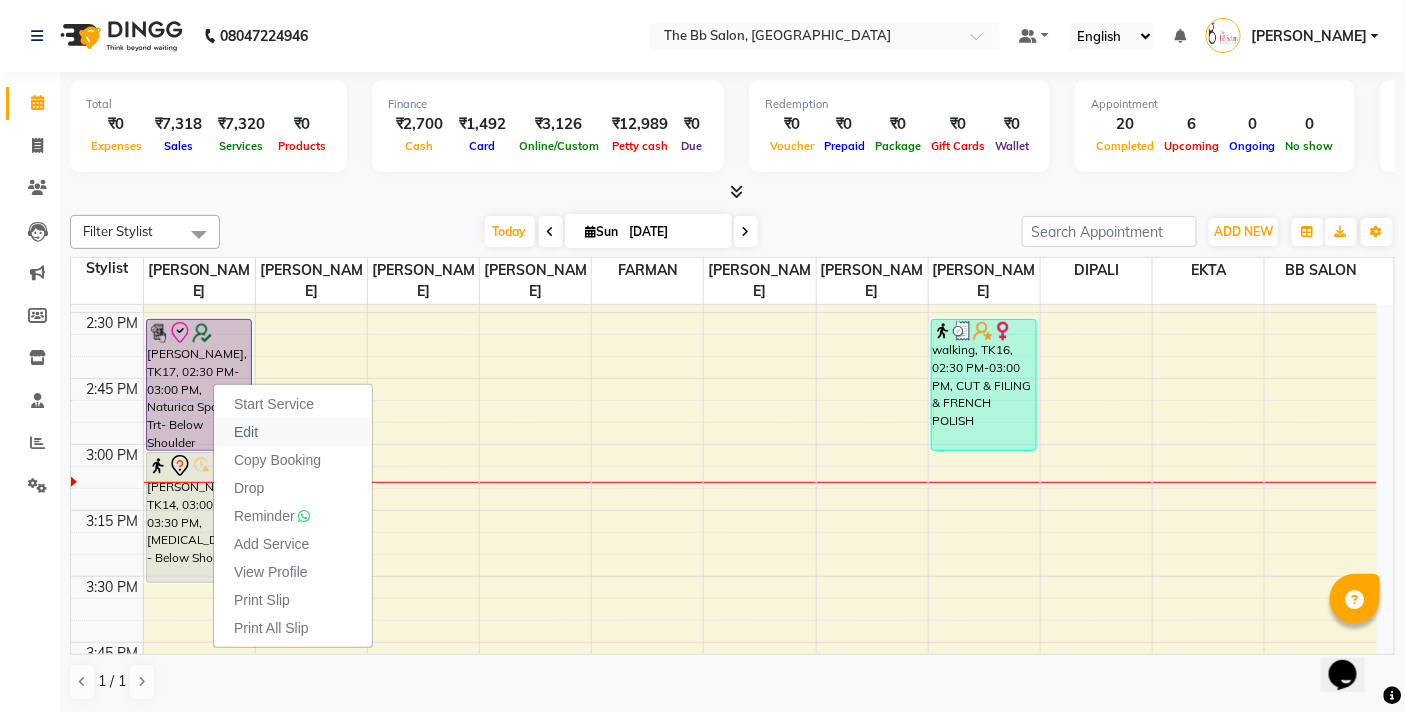 click on "Edit" at bounding box center (293, 432) 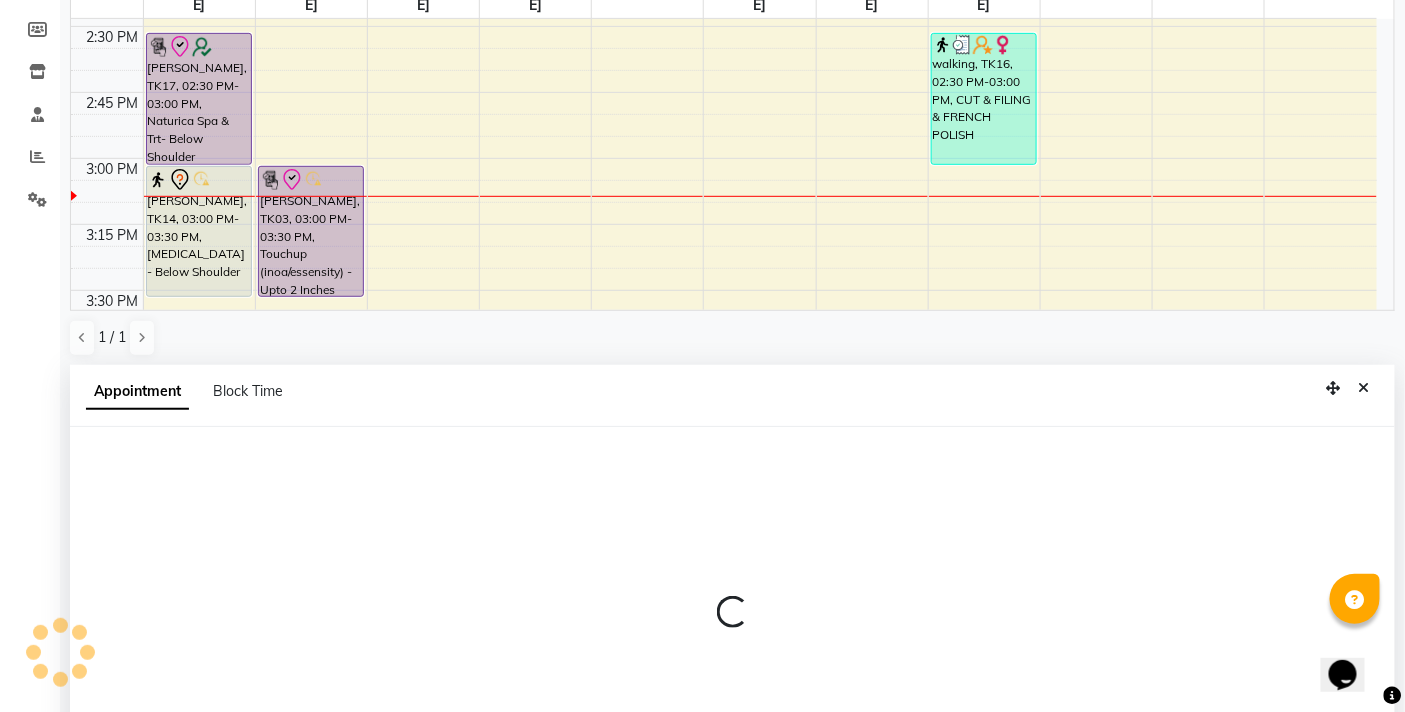scroll, scrollTop: 392, scrollLeft: 0, axis: vertical 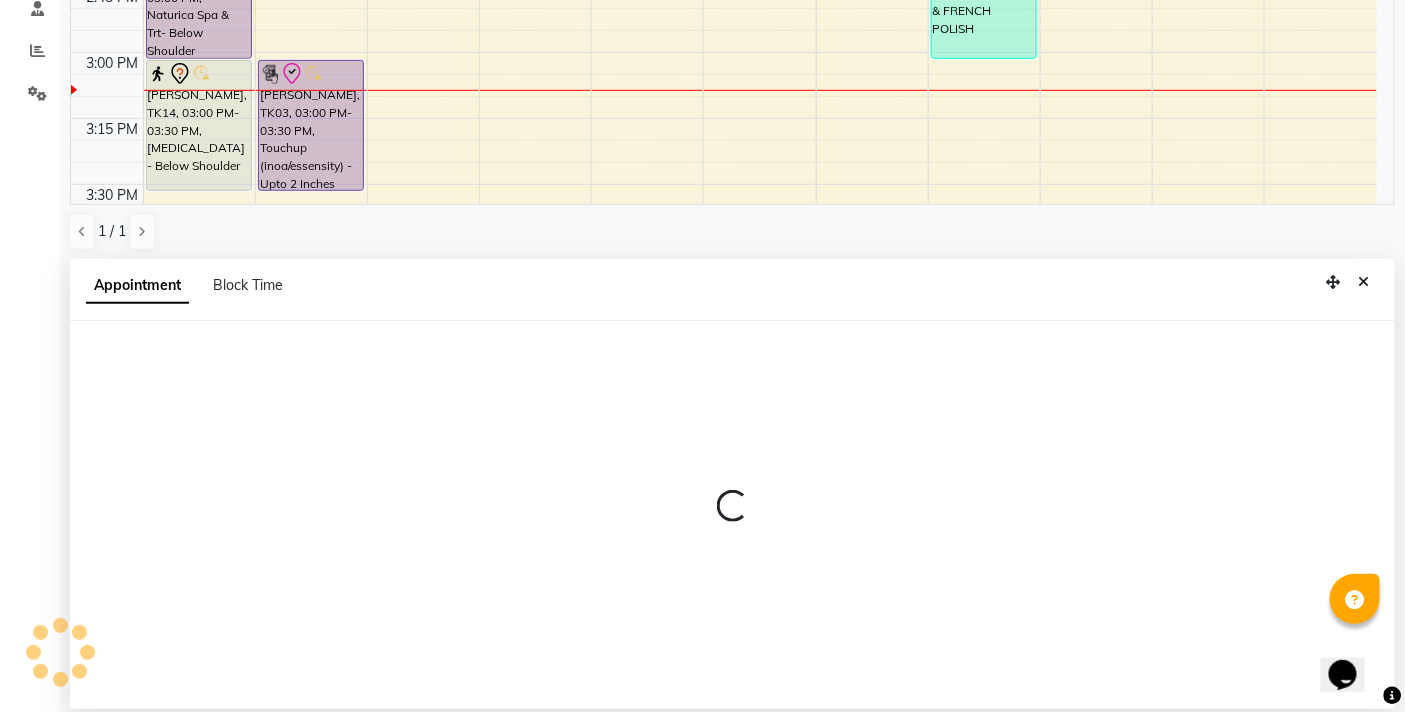 select on "check-in" 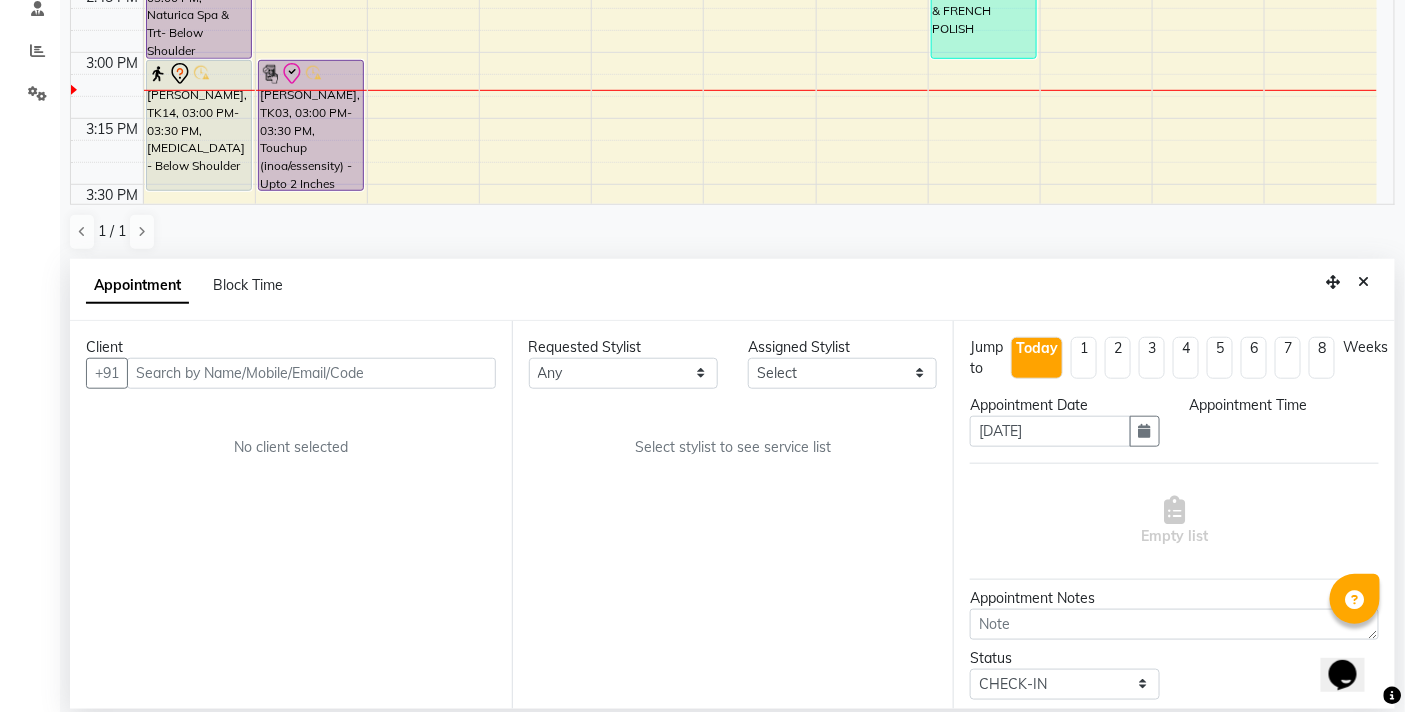select on "83660" 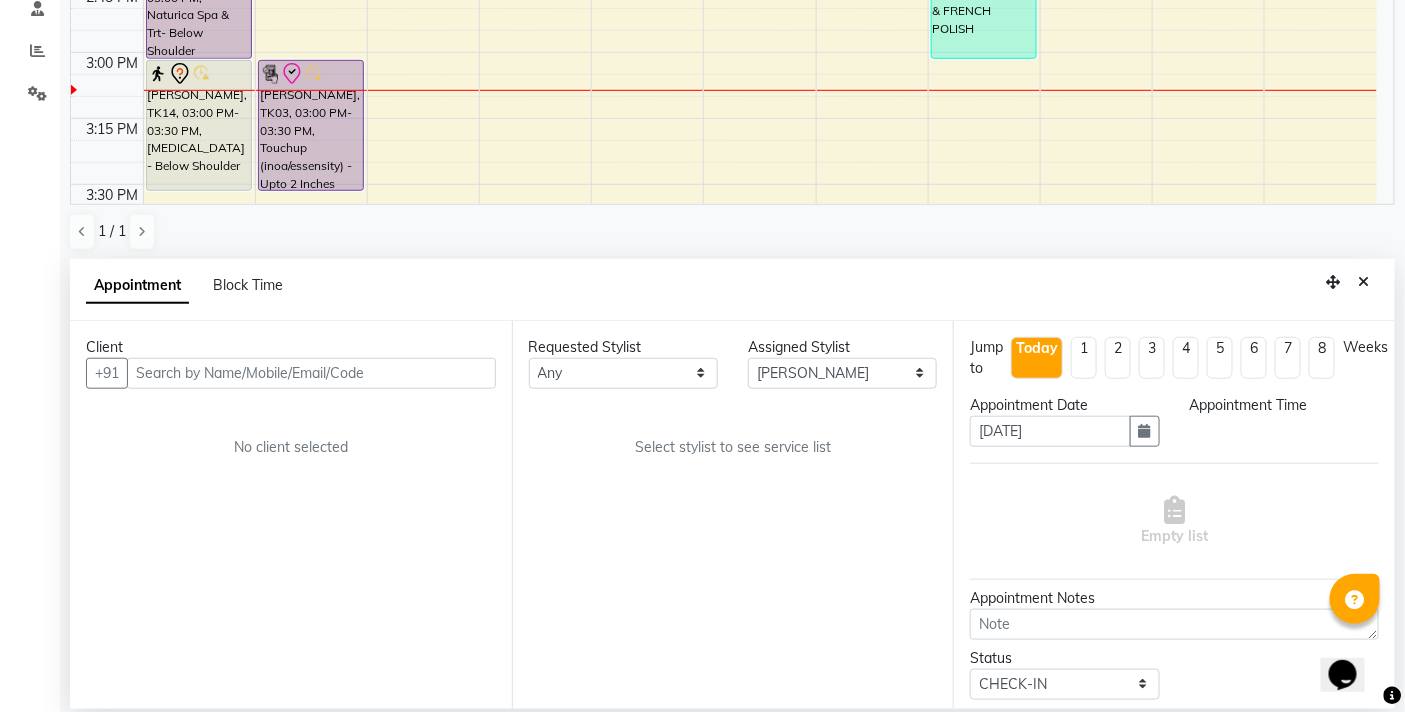 scroll, scrollTop: 1592, scrollLeft: 0, axis: vertical 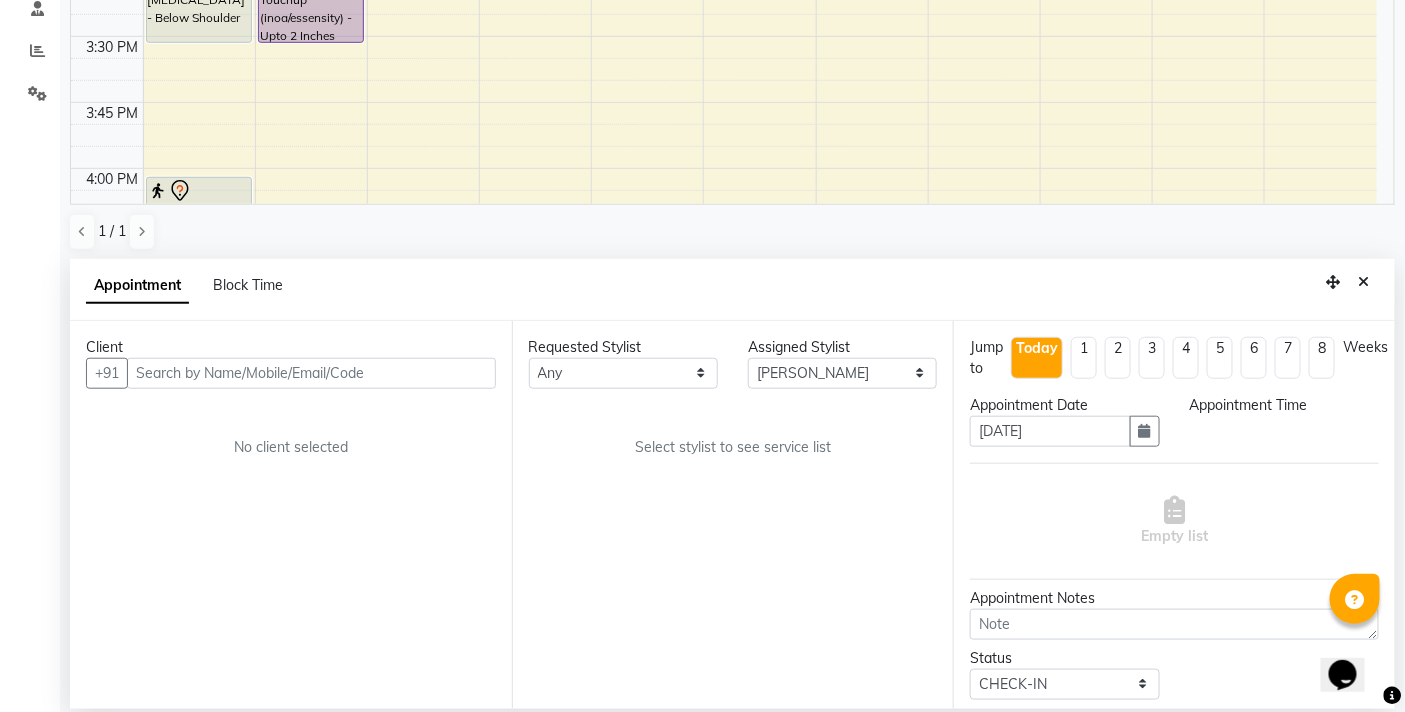 select on "870" 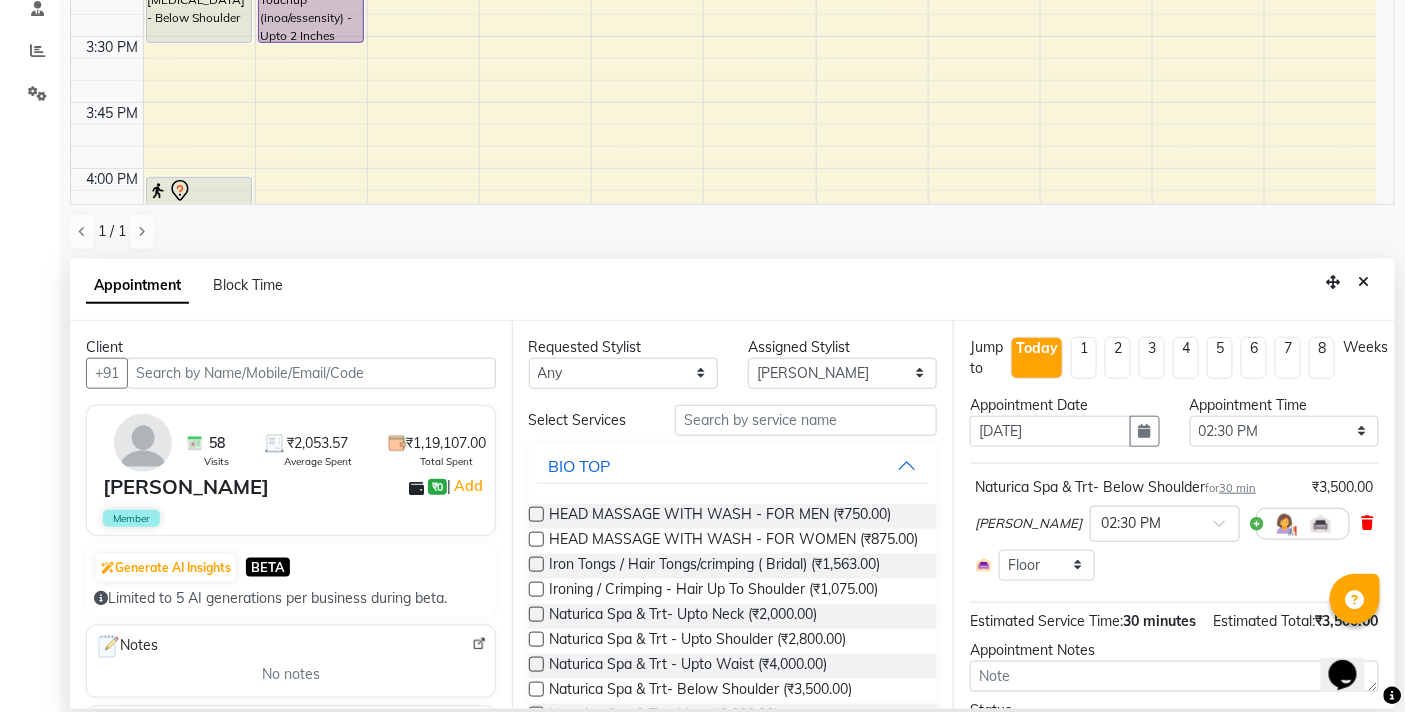 click at bounding box center [1368, 523] 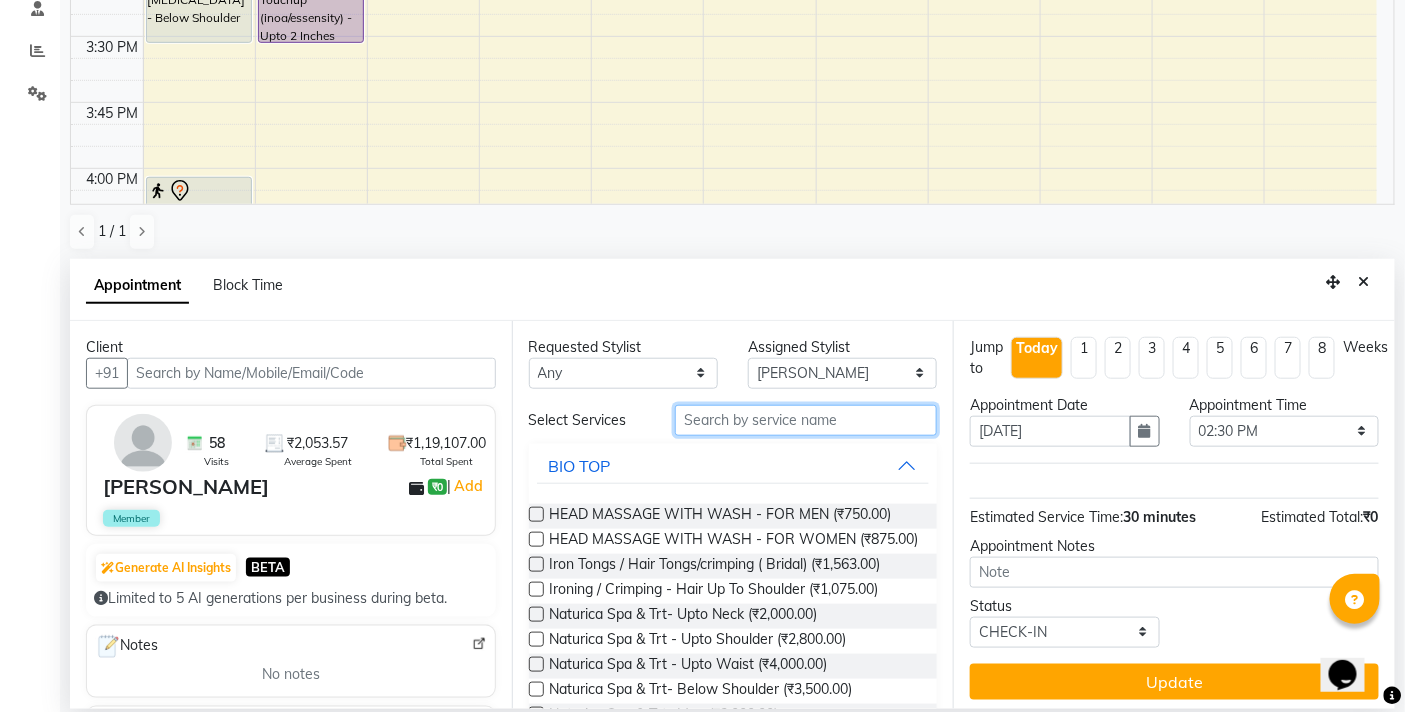 click at bounding box center (806, 420) 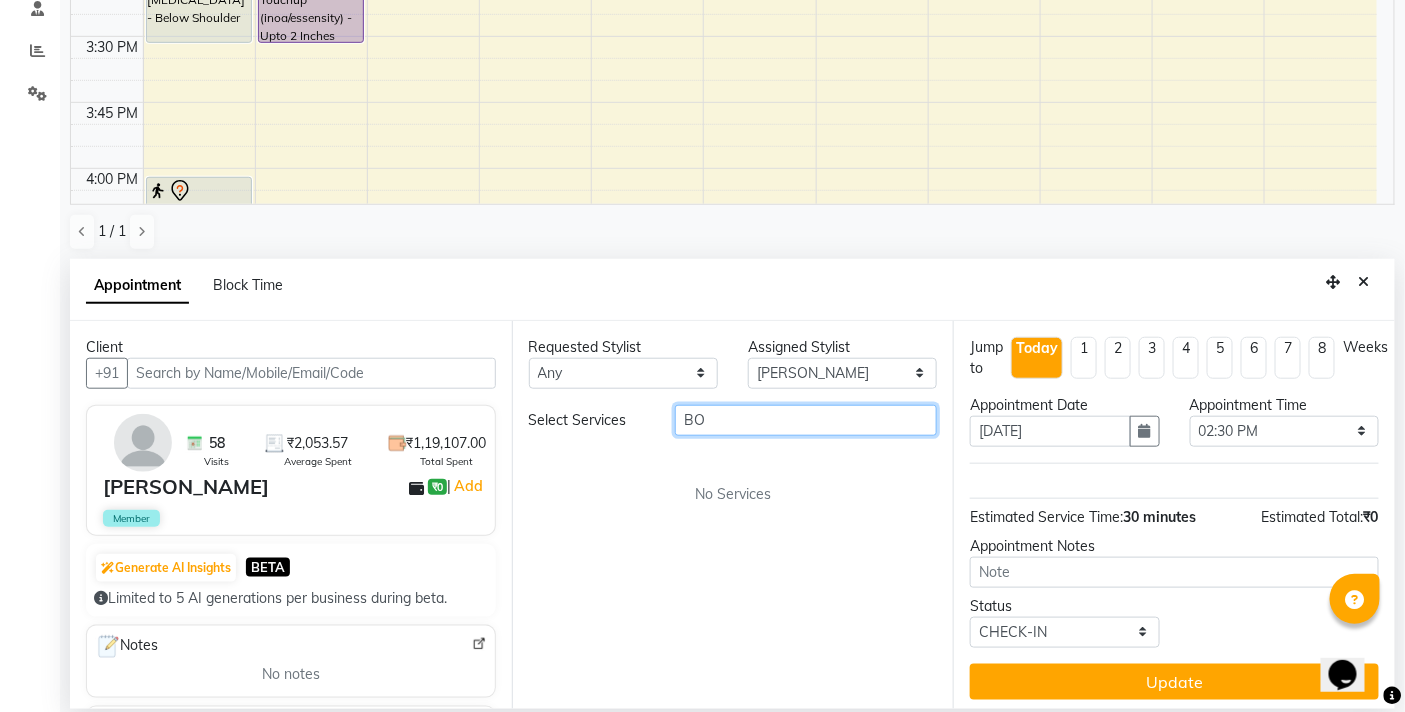 type on "B" 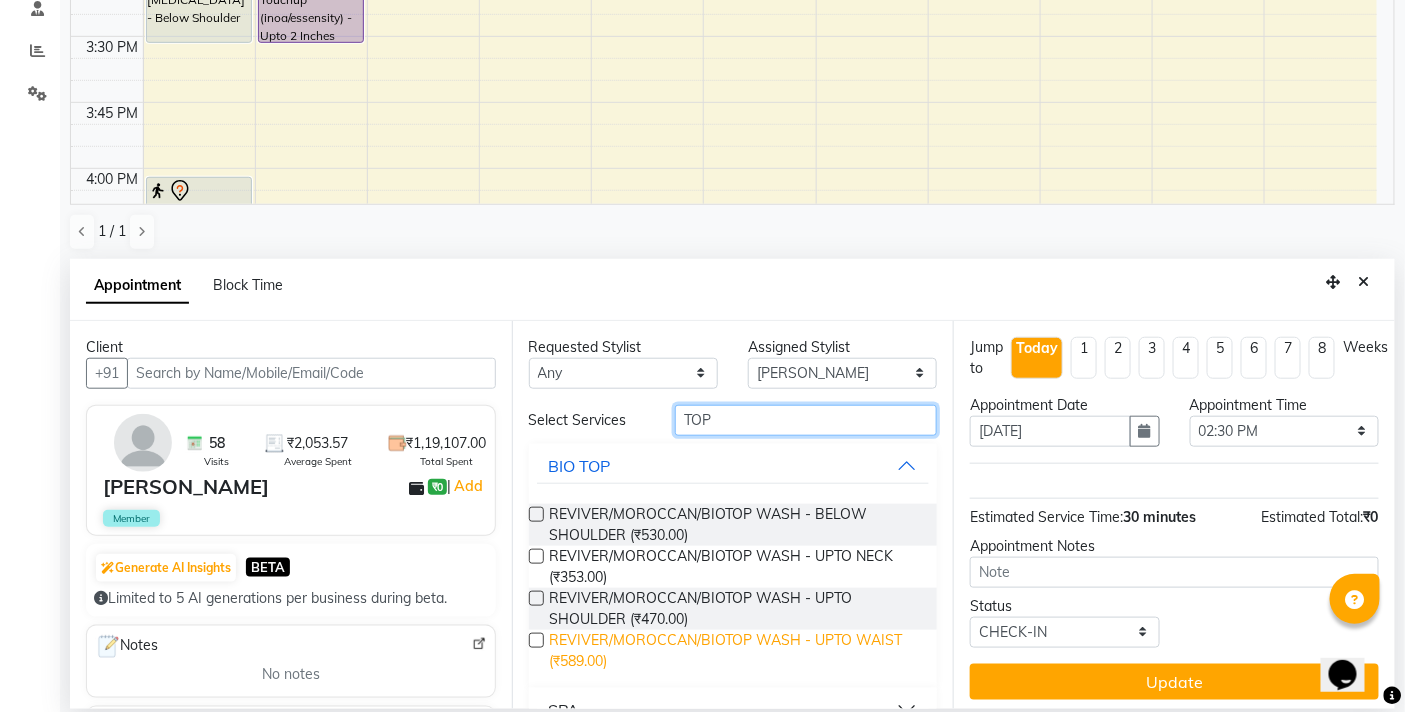 scroll, scrollTop: 38, scrollLeft: 0, axis: vertical 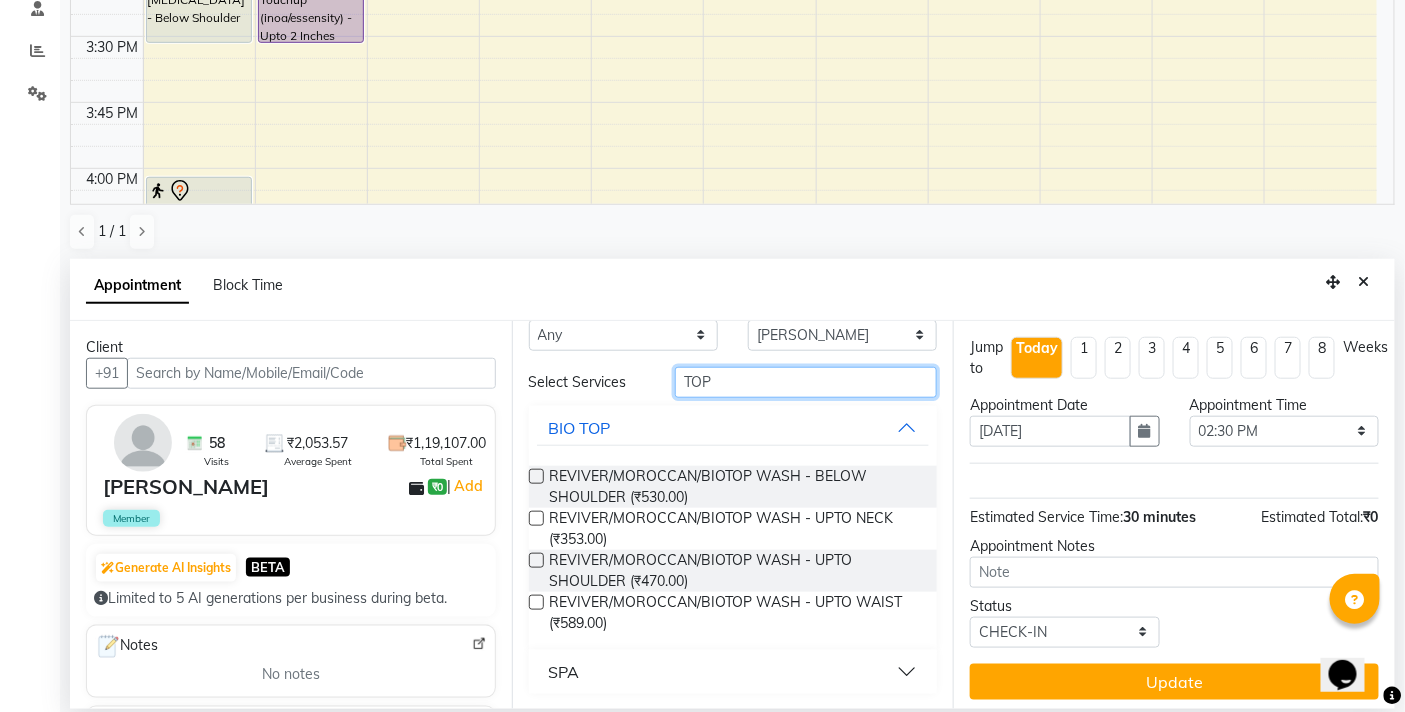 type on "TOP" 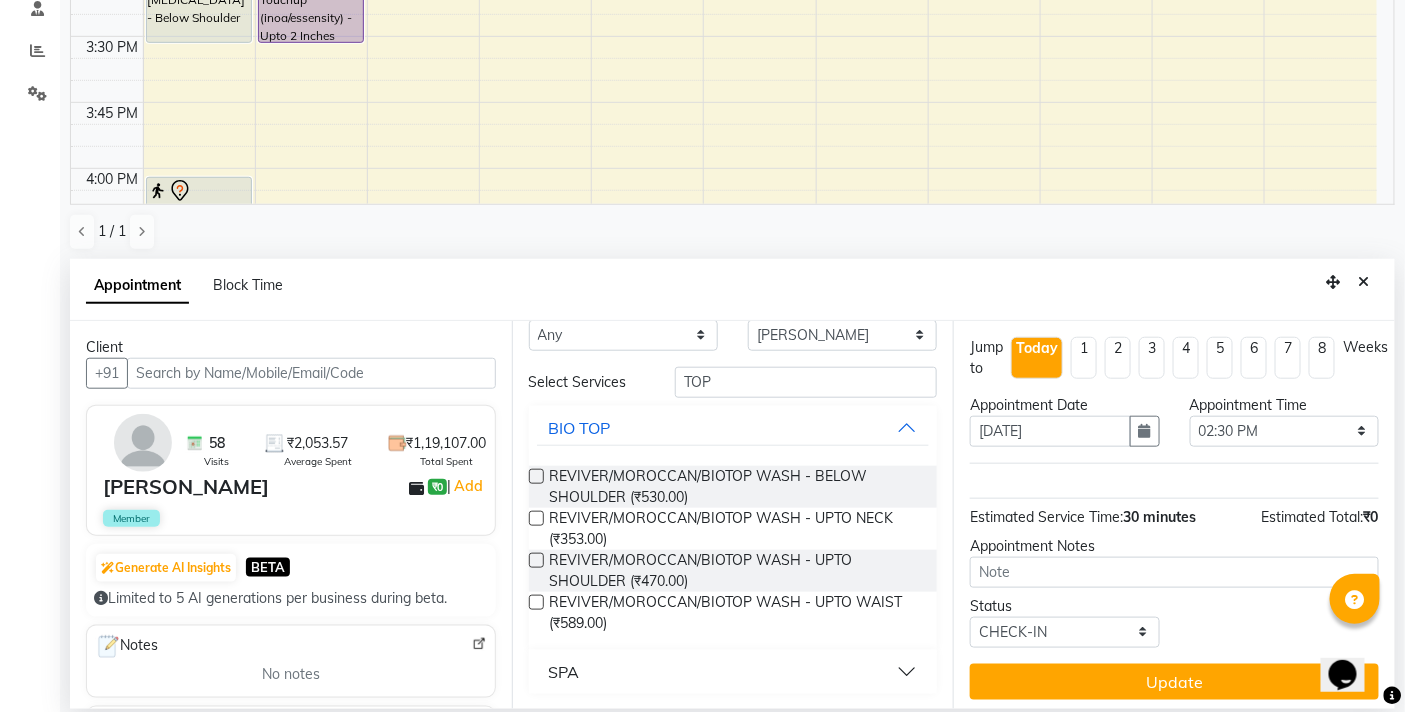 click on "SPA" at bounding box center [733, 672] 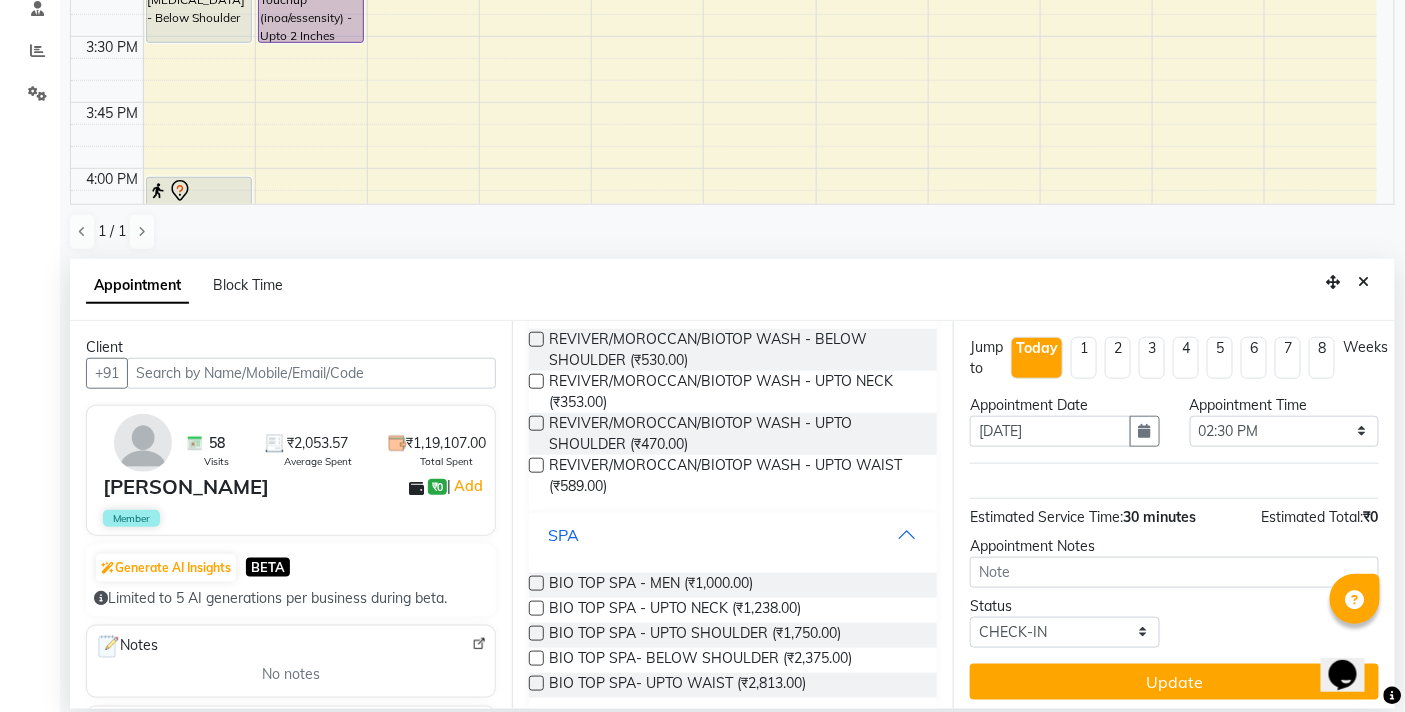 scroll, scrollTop: 195, scrollLeft: 0, axis: vertical 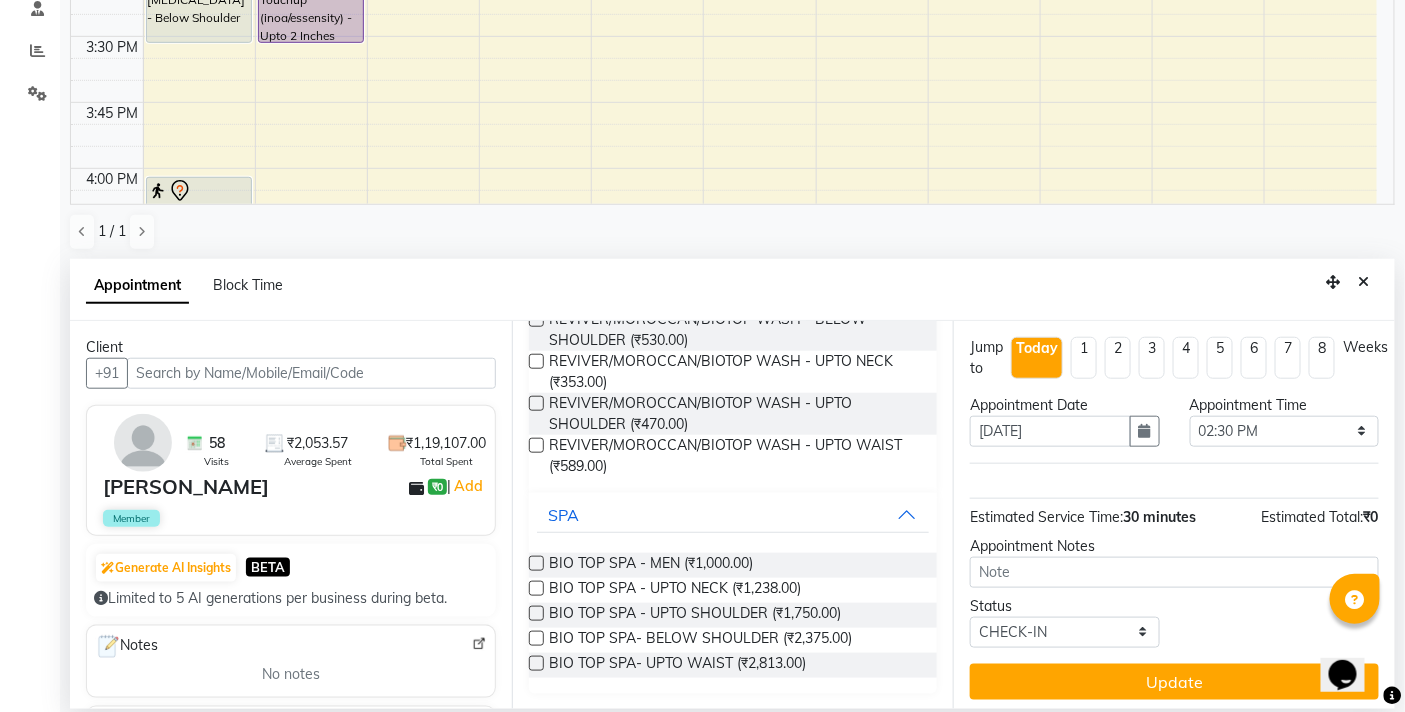 click at bounding box center [536, 638] 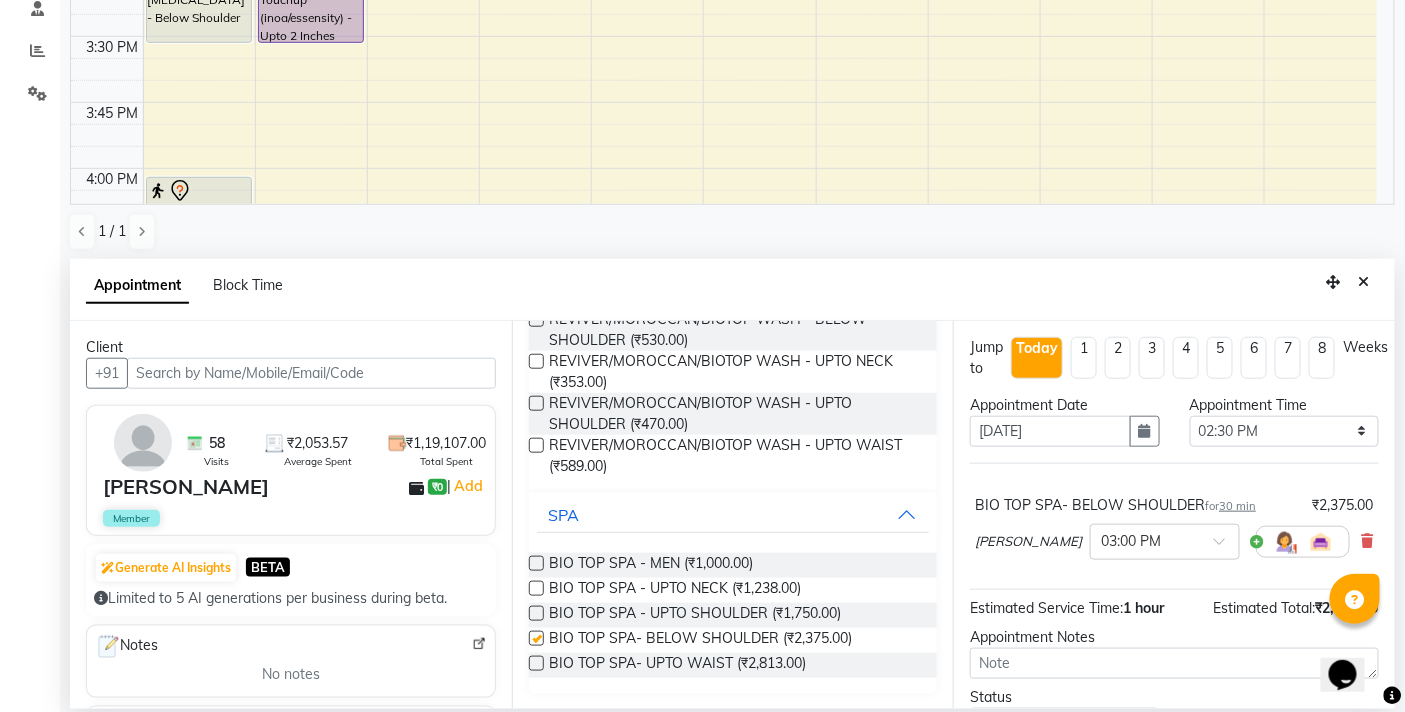 checkbox on "false" 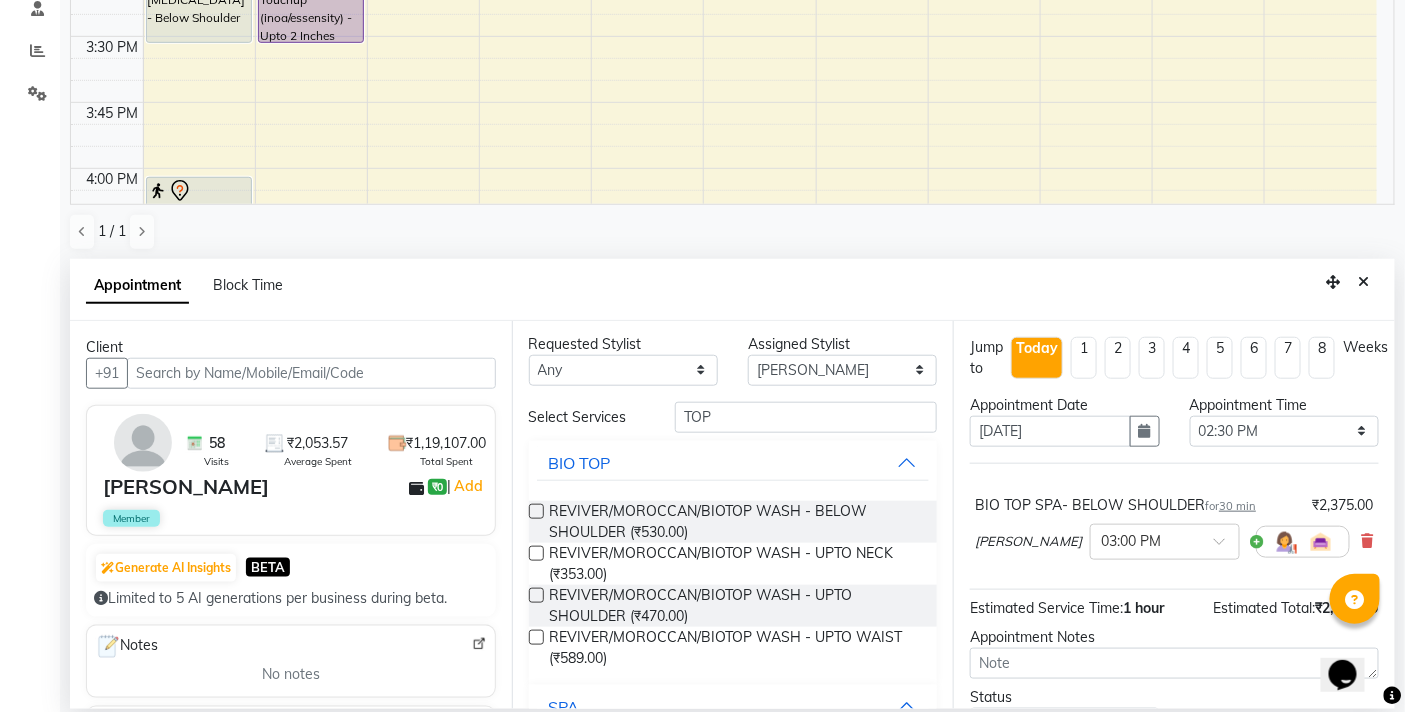 scroll, scrollTop: 0, scrollLeft: 0, axis: both 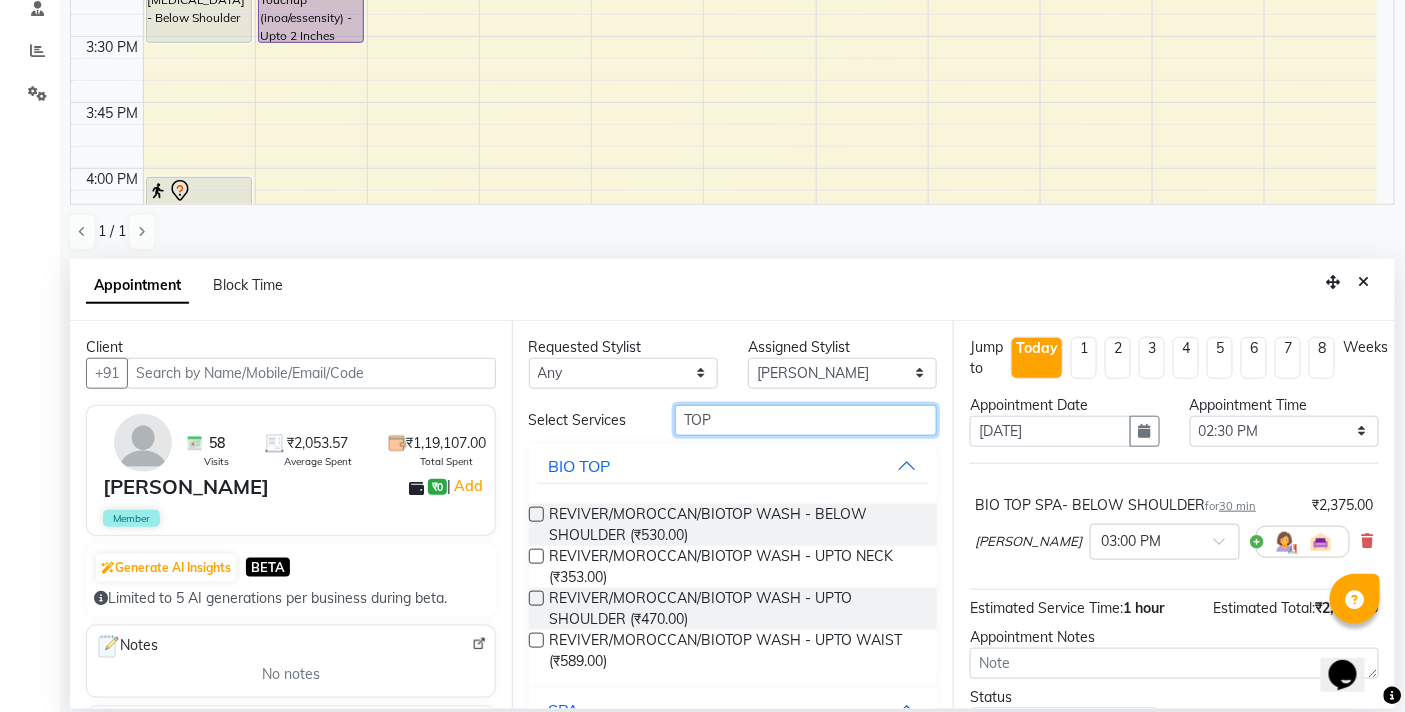 click on "TOP" at bounding box center [806, 420] 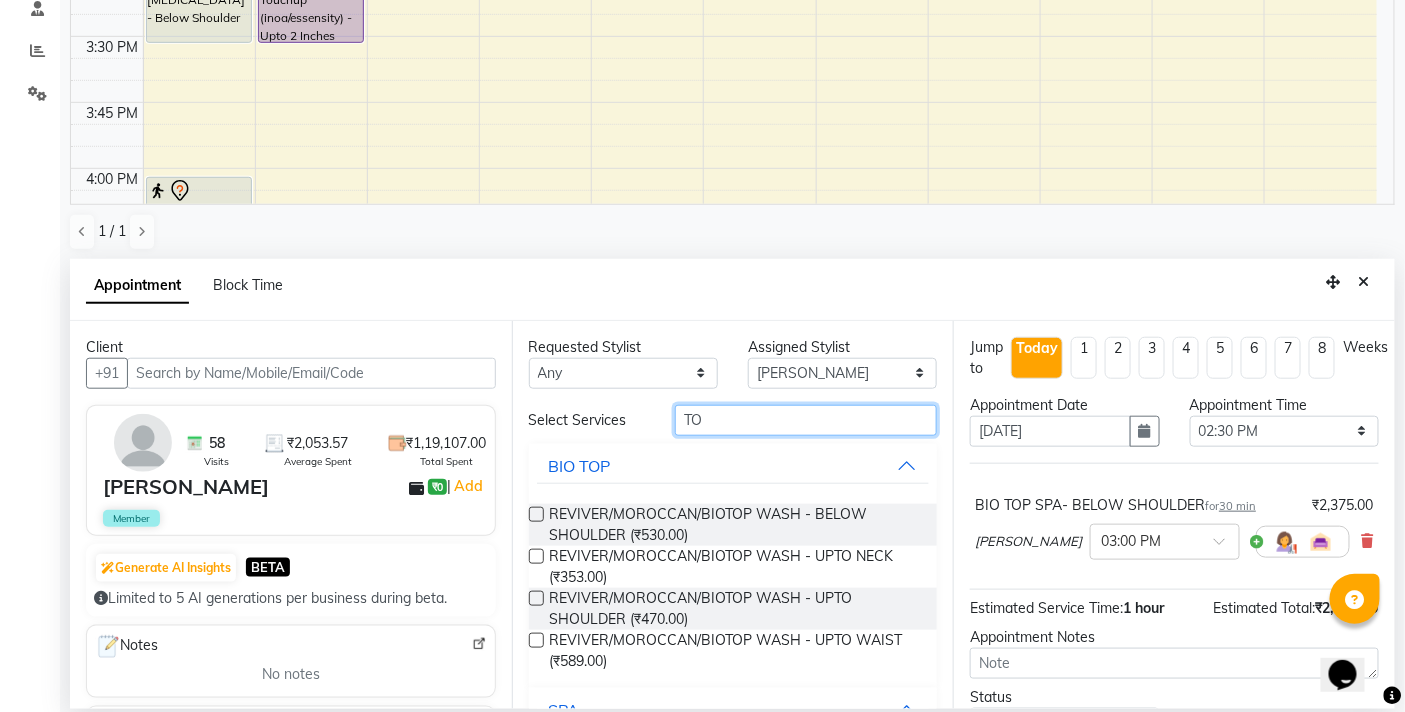 type on "T" 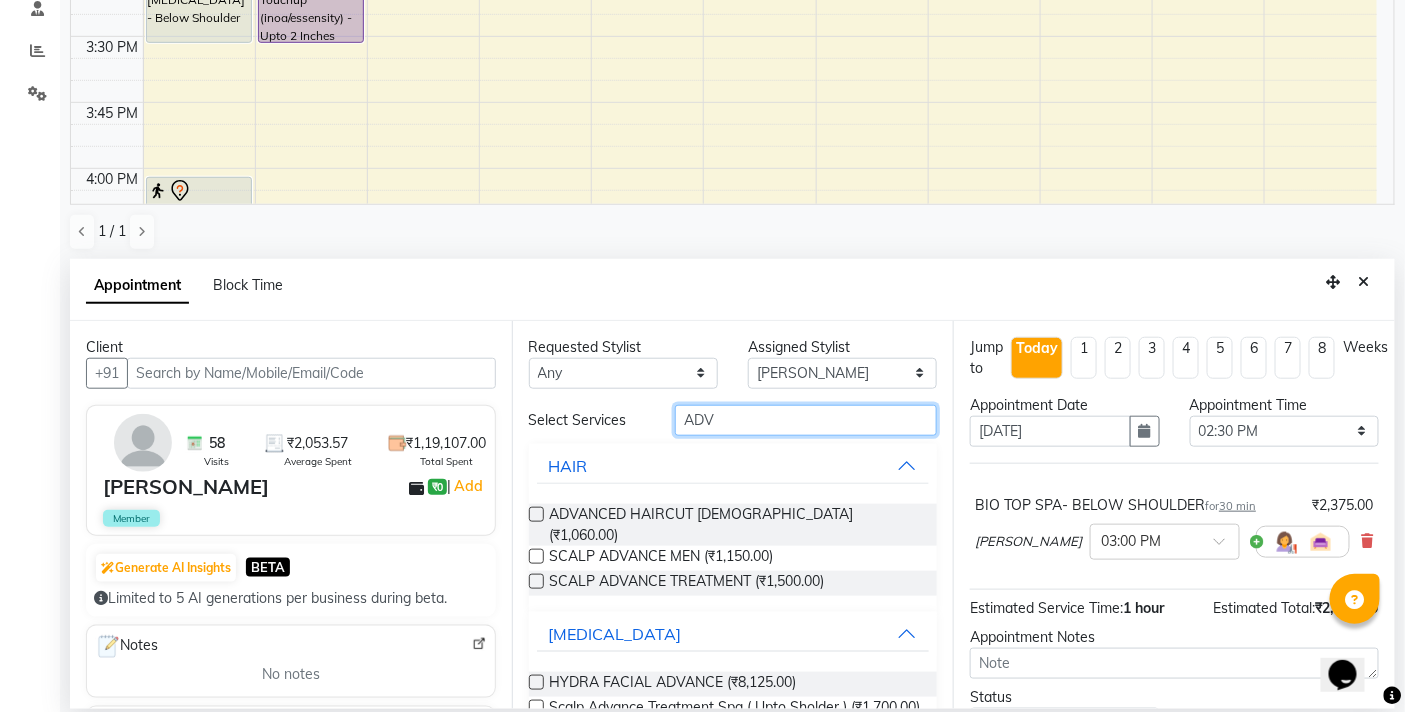 scroll, scrollTop: 88, scrollLeft: 0, axis: vertical 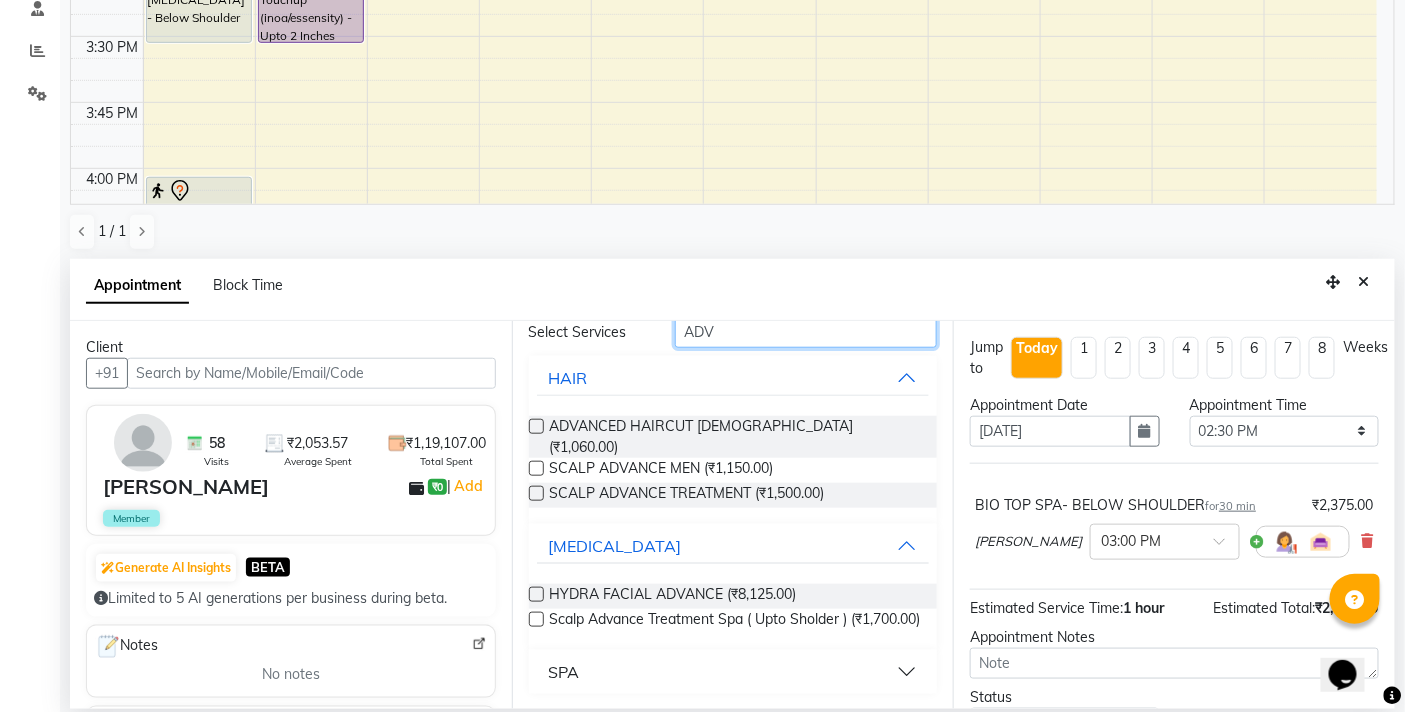 type on "ADV" 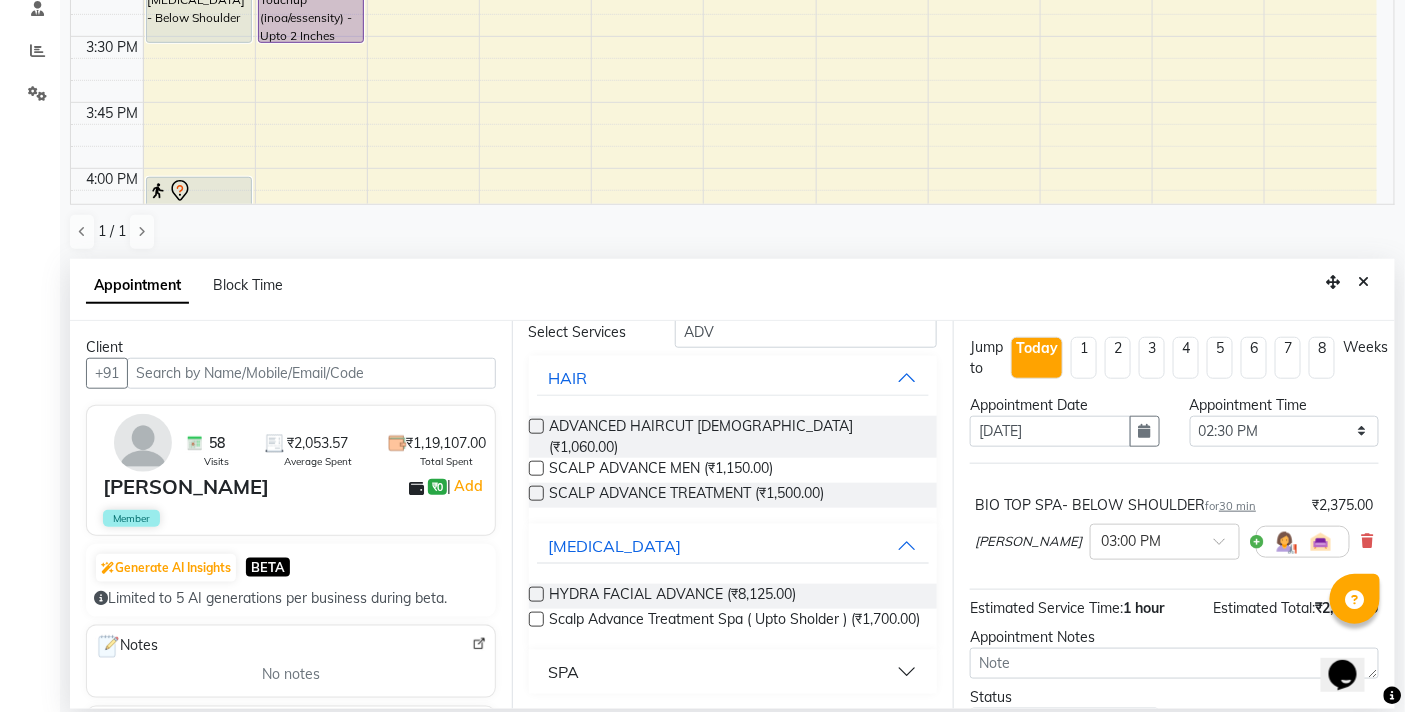 click on "SPA" at bounding box center [733, 672] 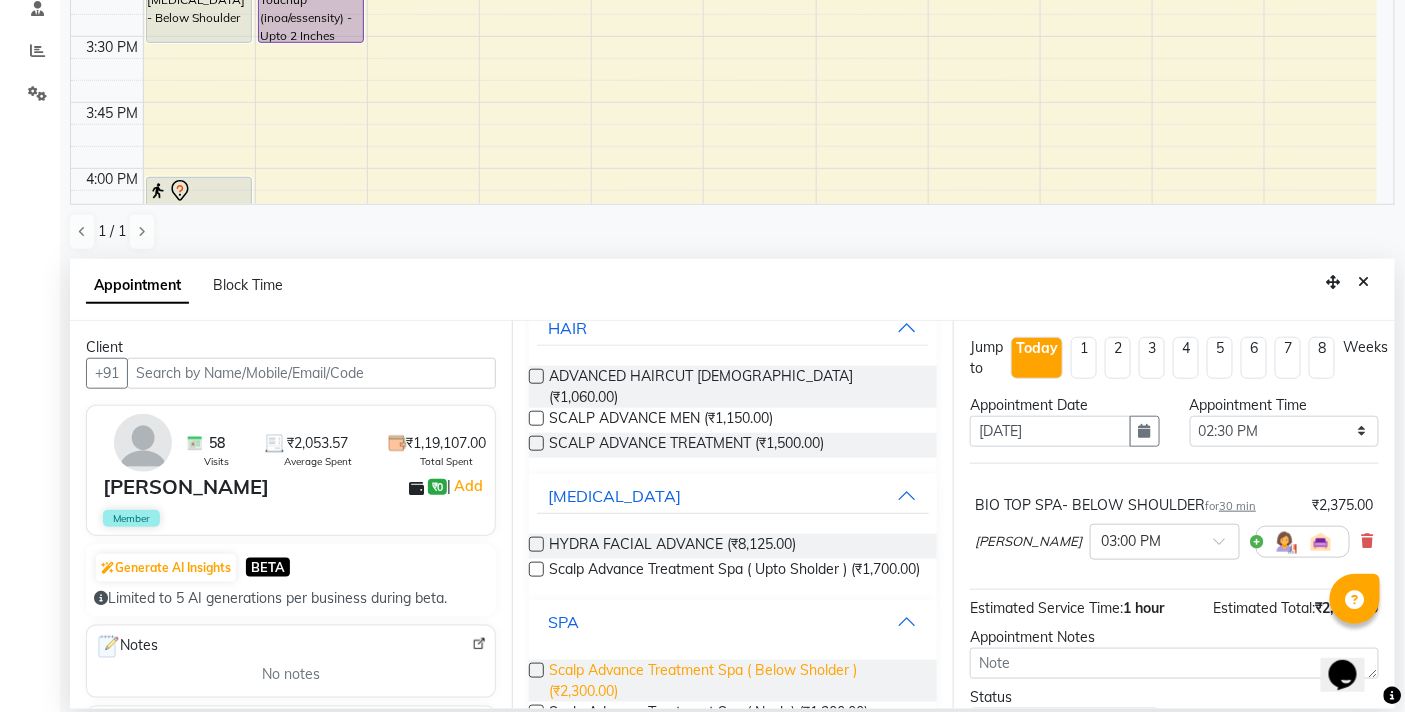 scroll, scrollTop: 101, scrollLeft: 0, axis: vertical 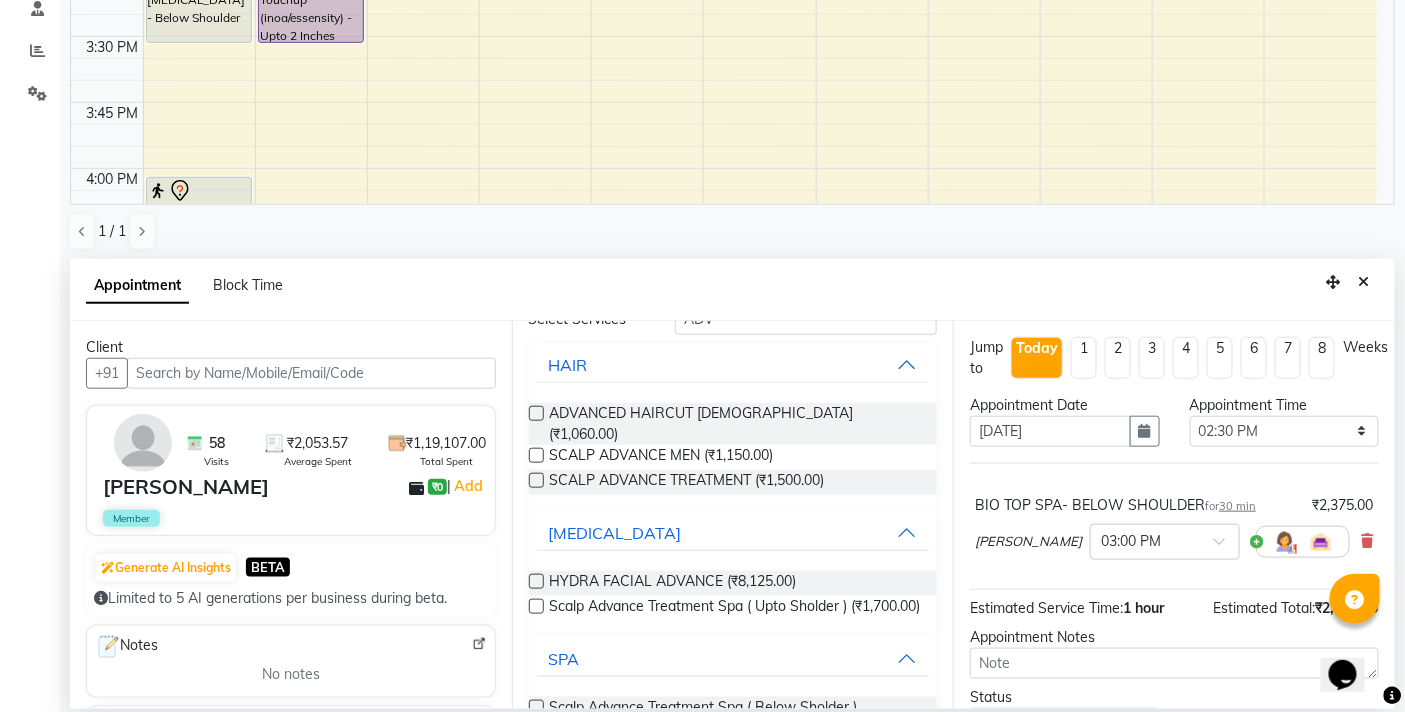 click at bounding box center [536, 480] 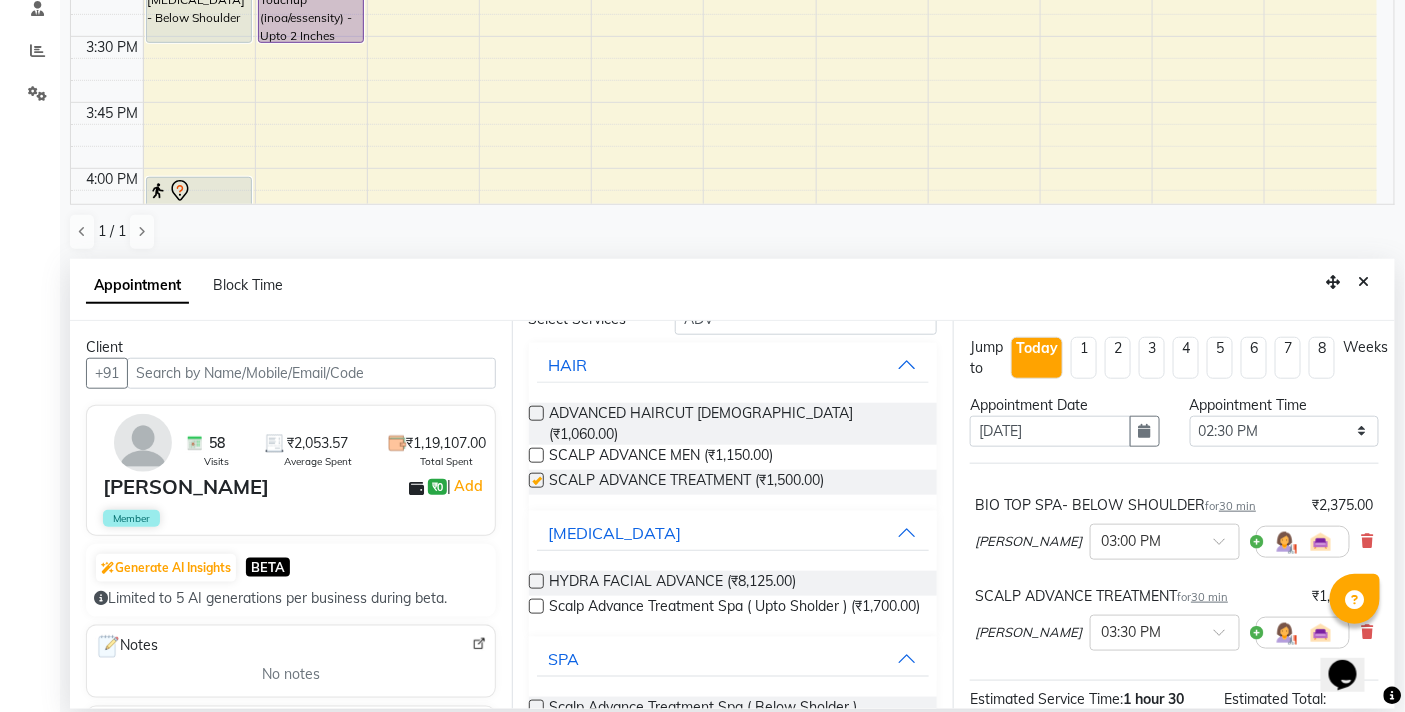 checkbox on "false" 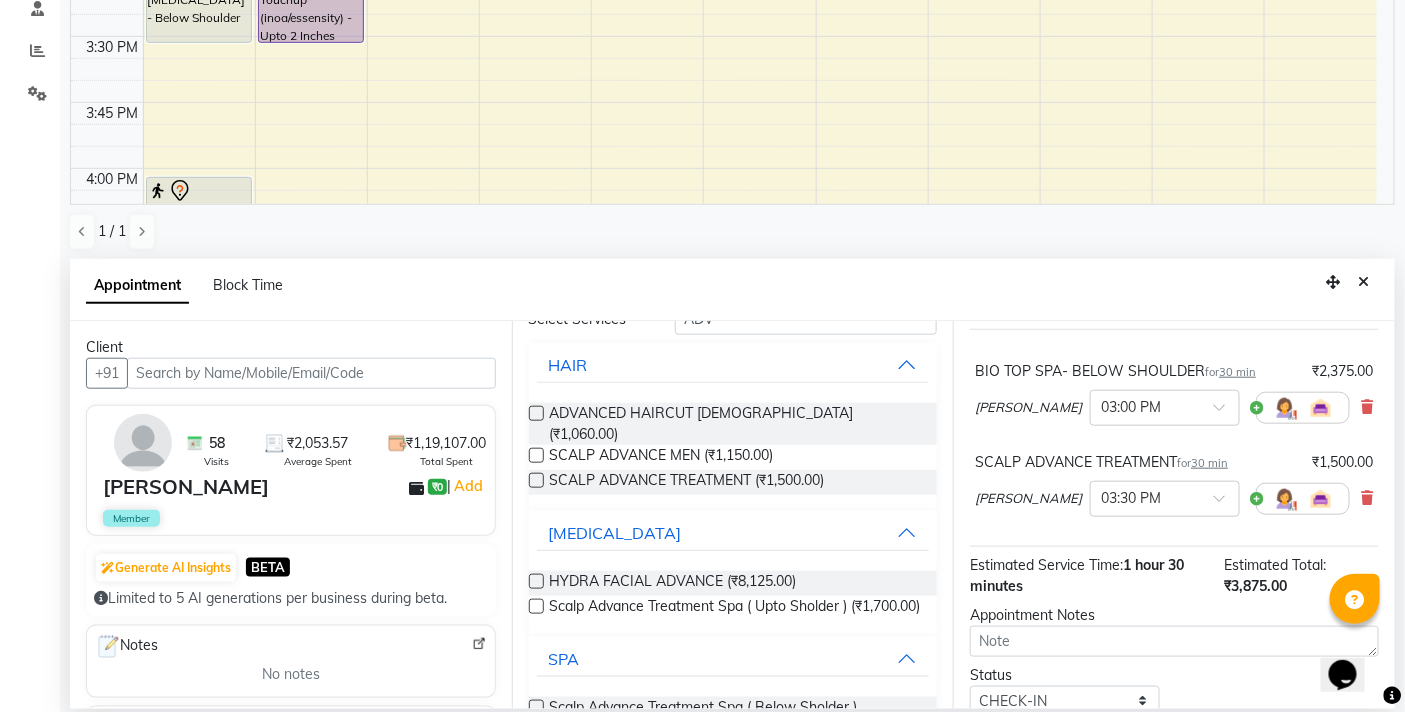 scroll, scrollTop: 210, scrollLeft: 0, axis: vertical 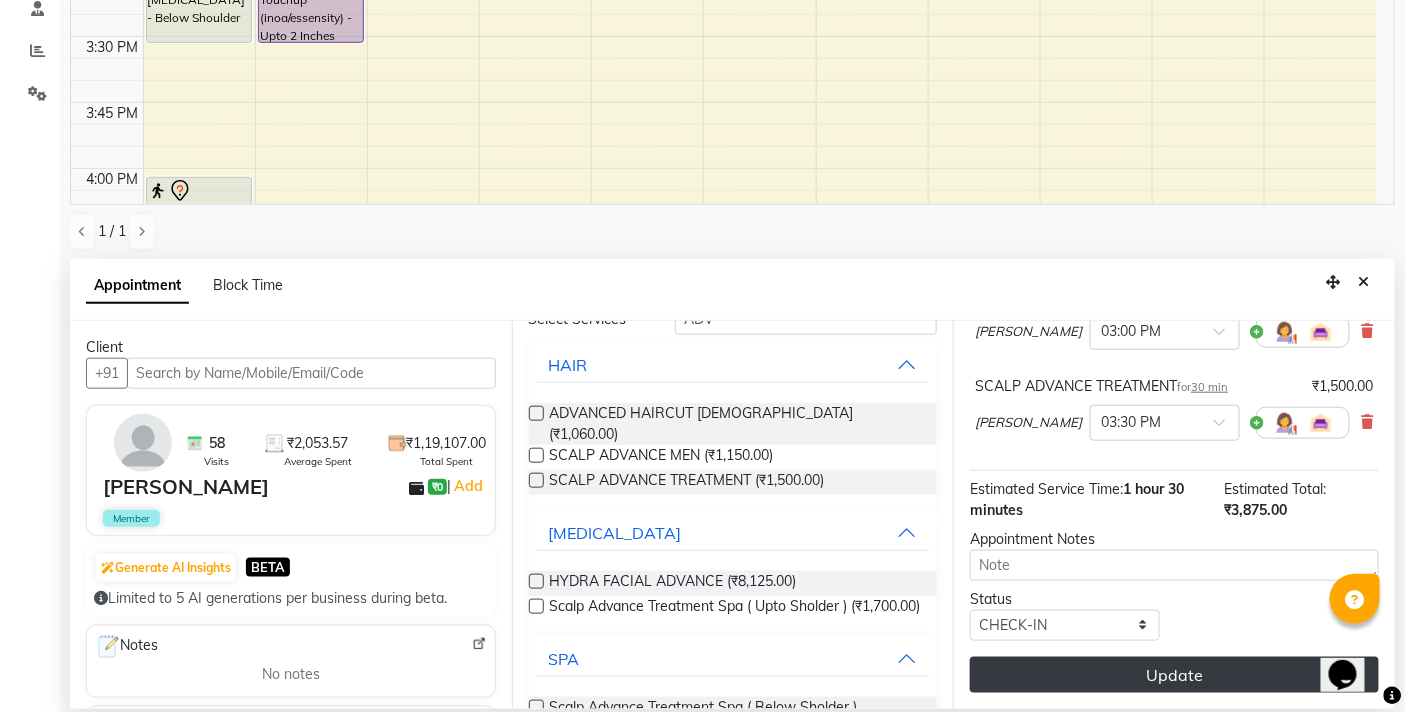 click on "Update" at bounding box center [1174, 675] 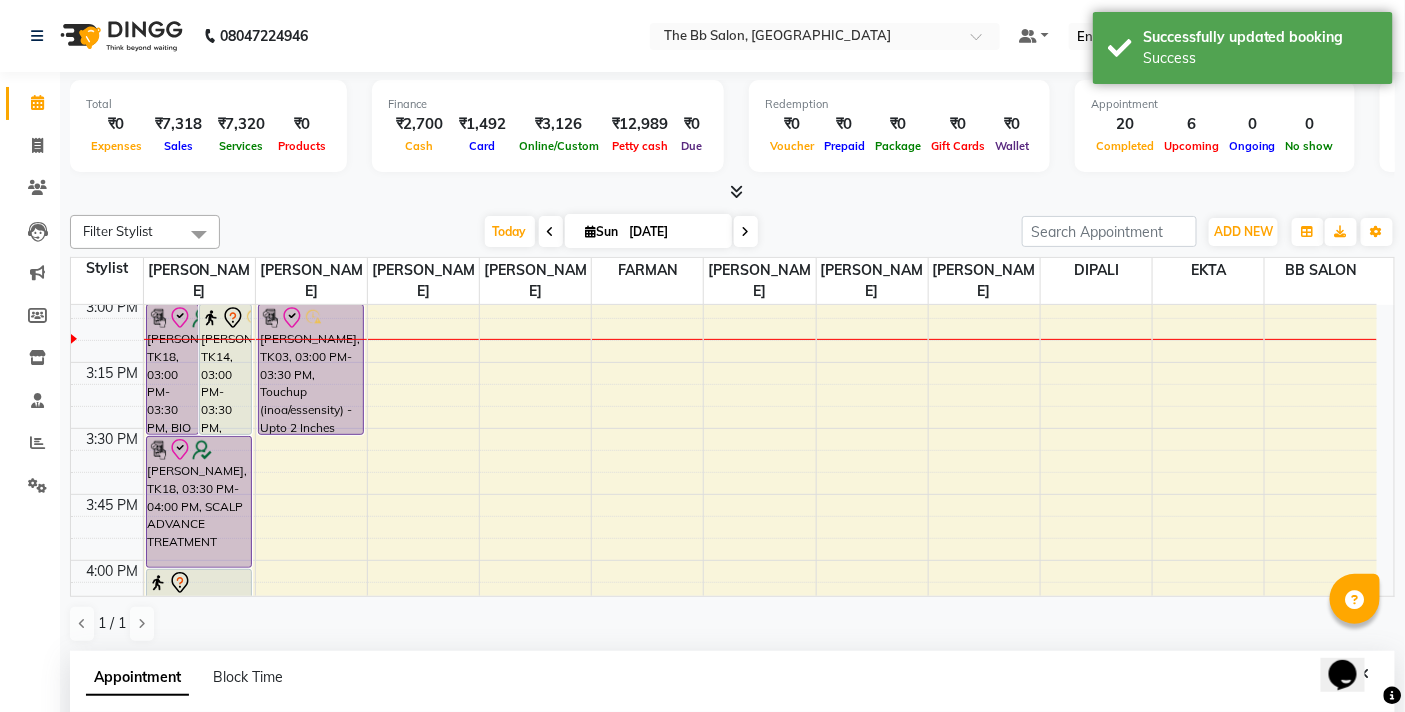 scroll, scrollTop: 392, scrollLeft: 0, axis: vertical 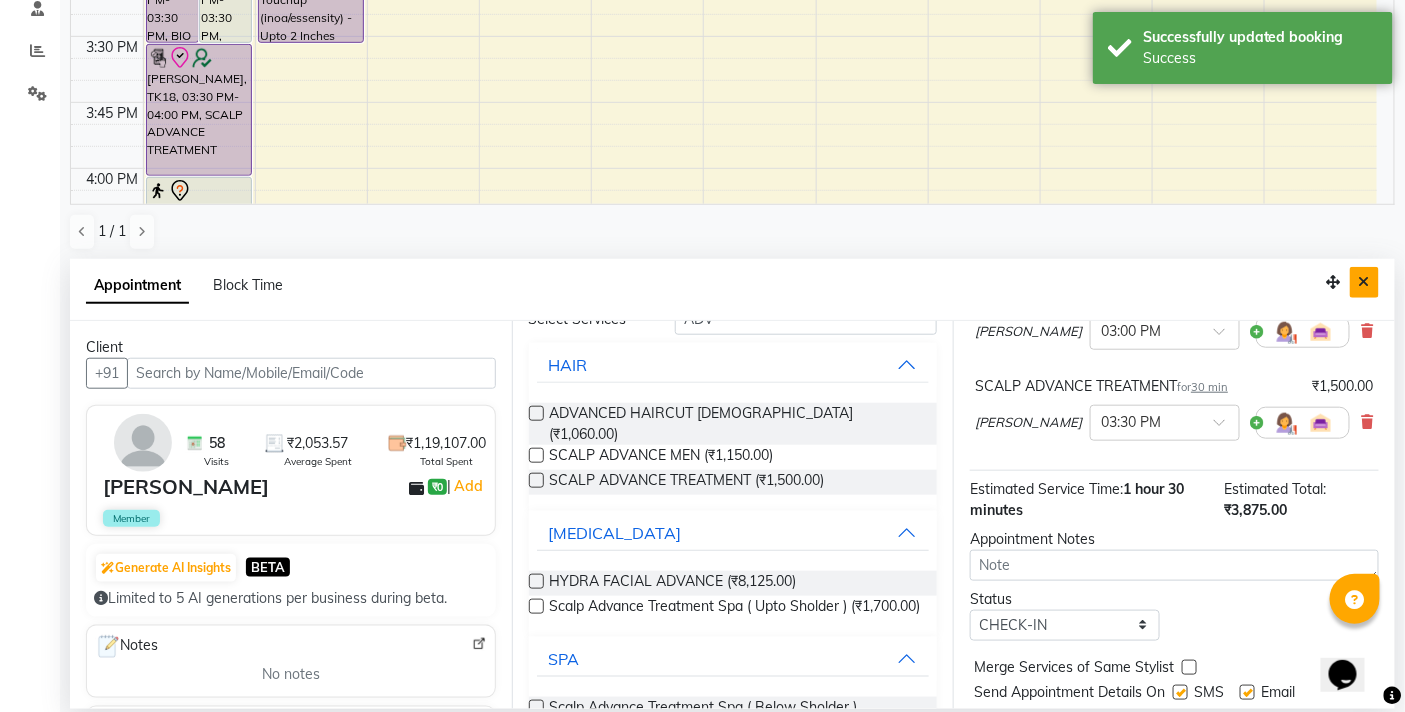click at bounding box center [1364, 282] 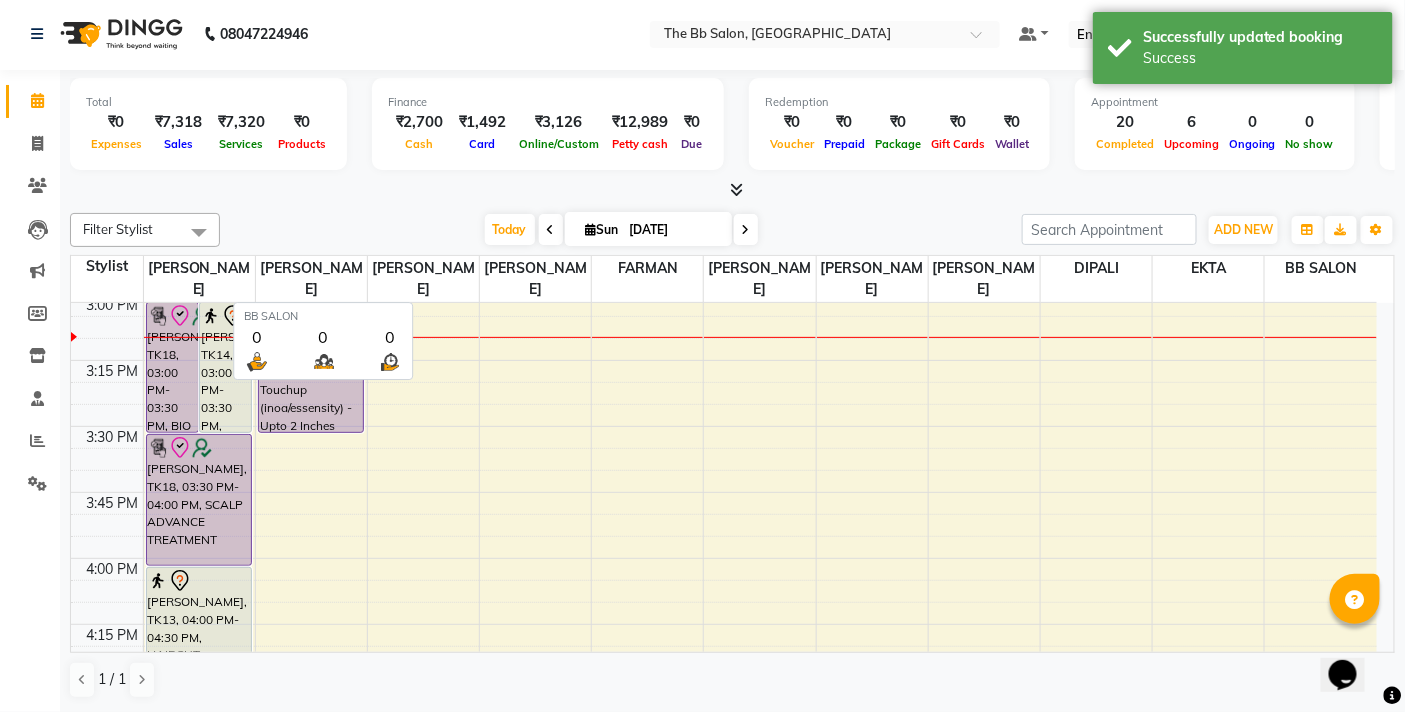 scroll, scrollTop: 1, scrollLeft: 0, axis: vertical 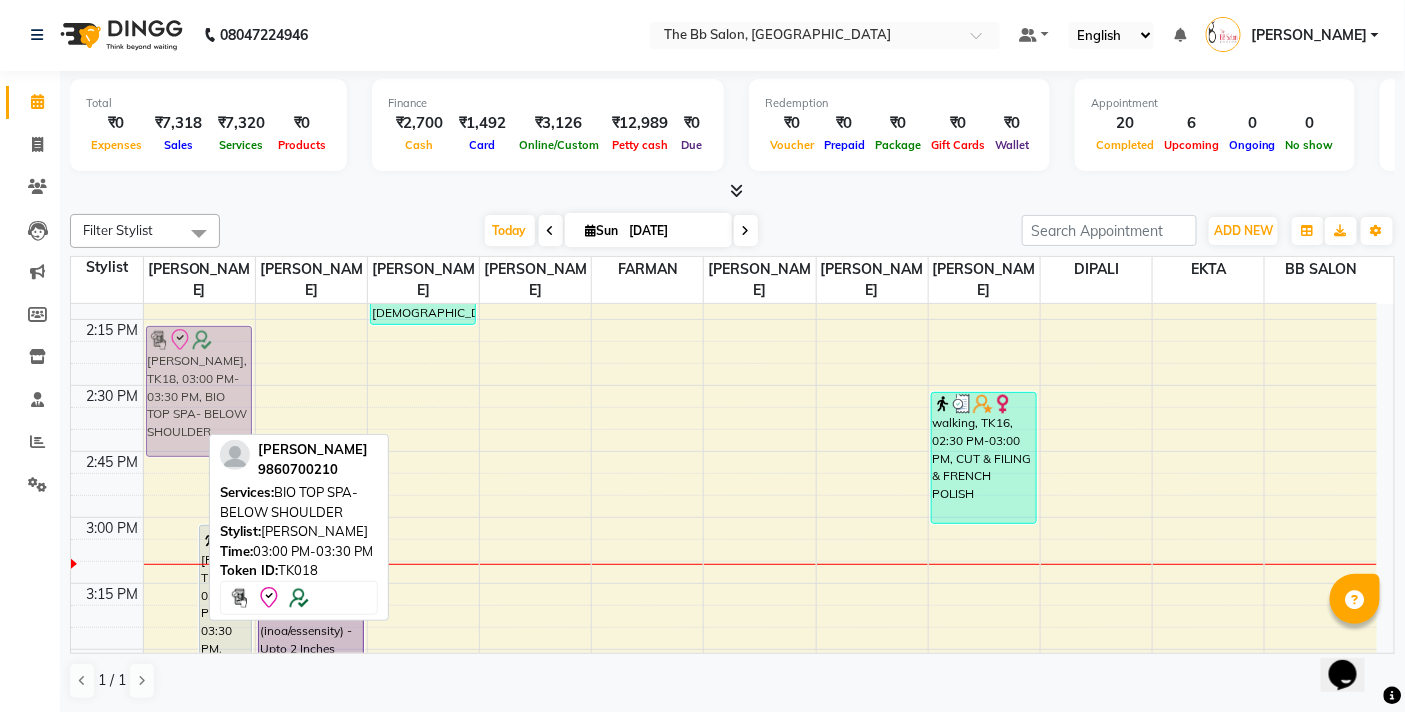 drag, startPoint x: 171, startPoint y: 553, endPoint x: 194, endPoint y: 363, distance: 191.38704 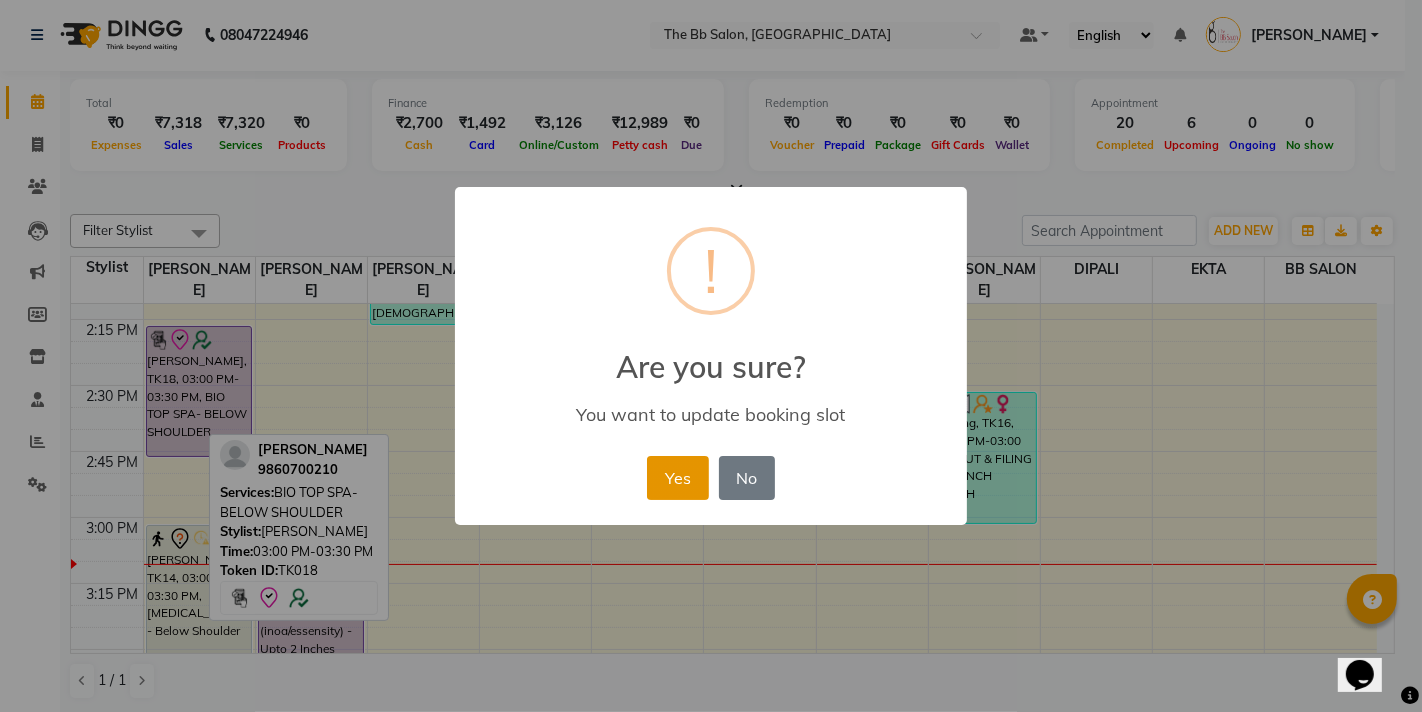 click on "Yes" at bounding box center (677, 478) 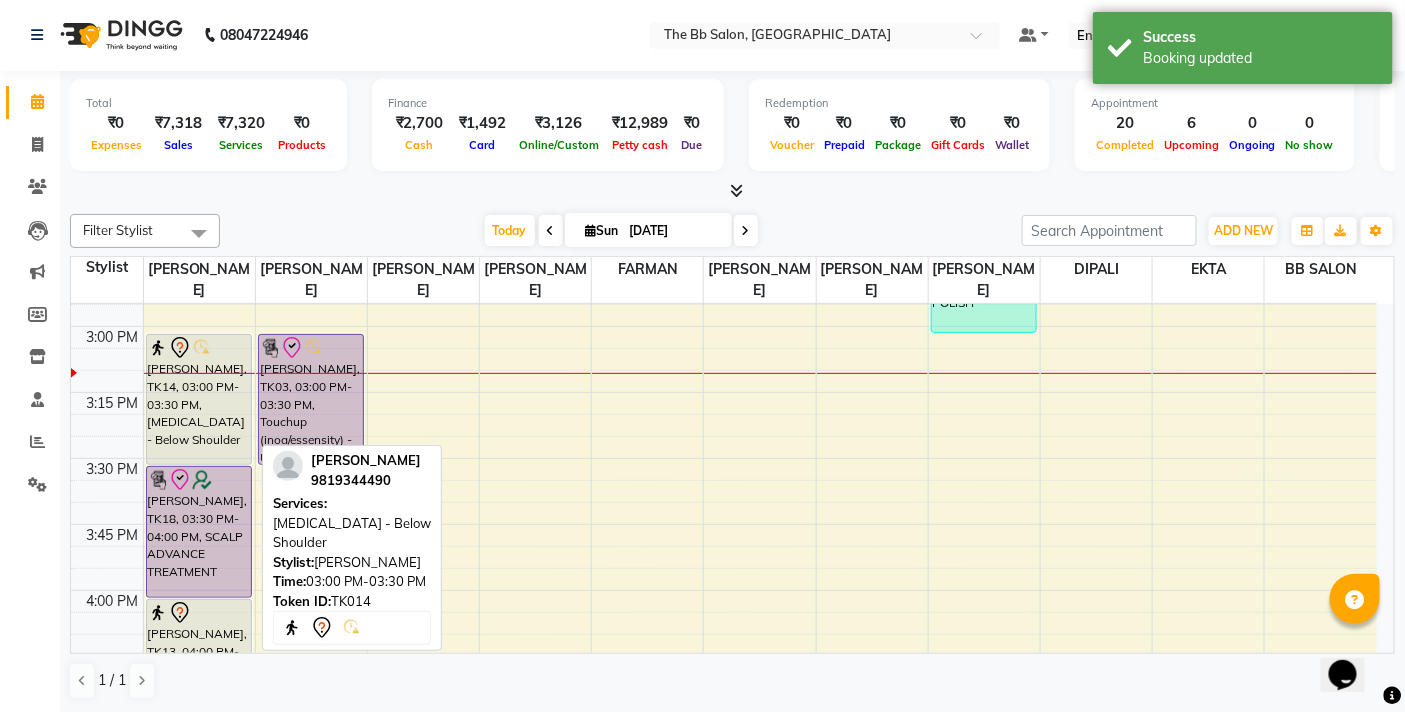 scroll, scrollTop: 1481, scrollLeft: 0, axis: vertical 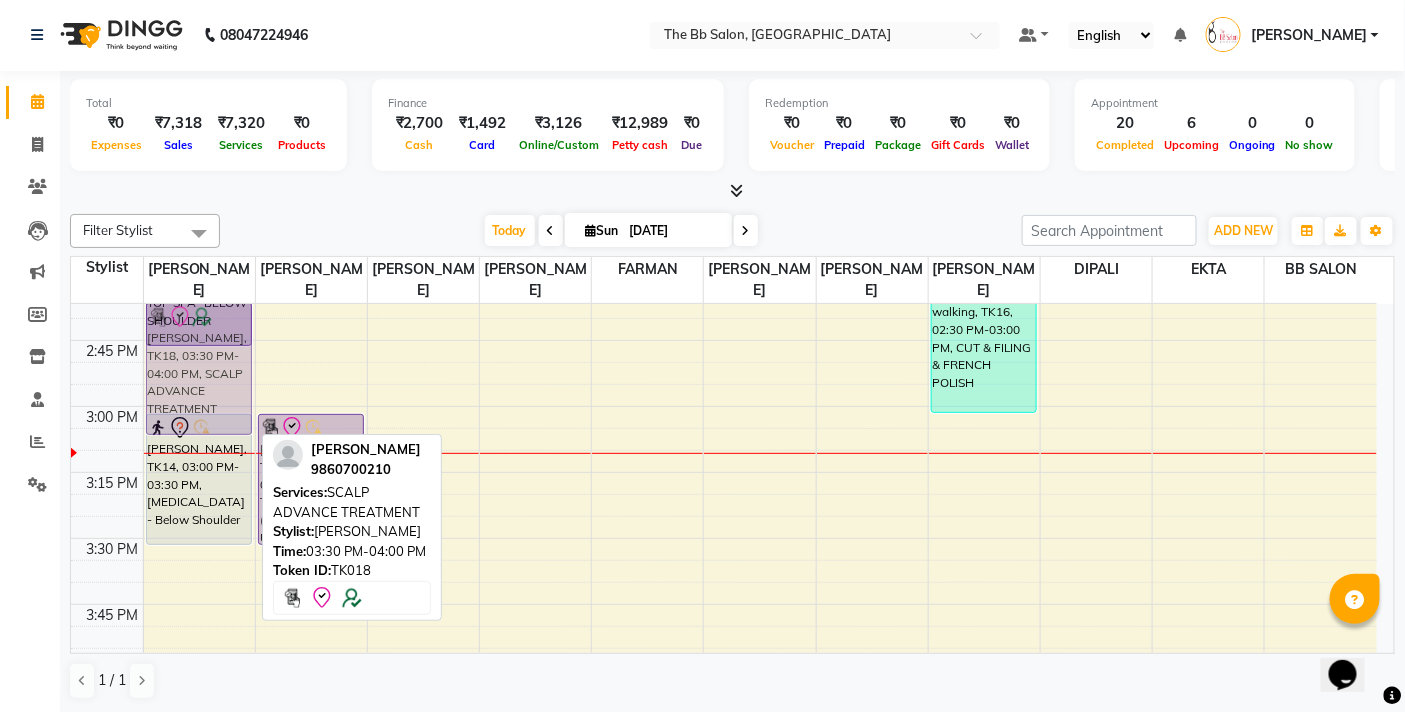 drag, startPoint x: 177, startPoint y: 606, endPoint x: 183, endPoint y: 366, distance: 240.07498 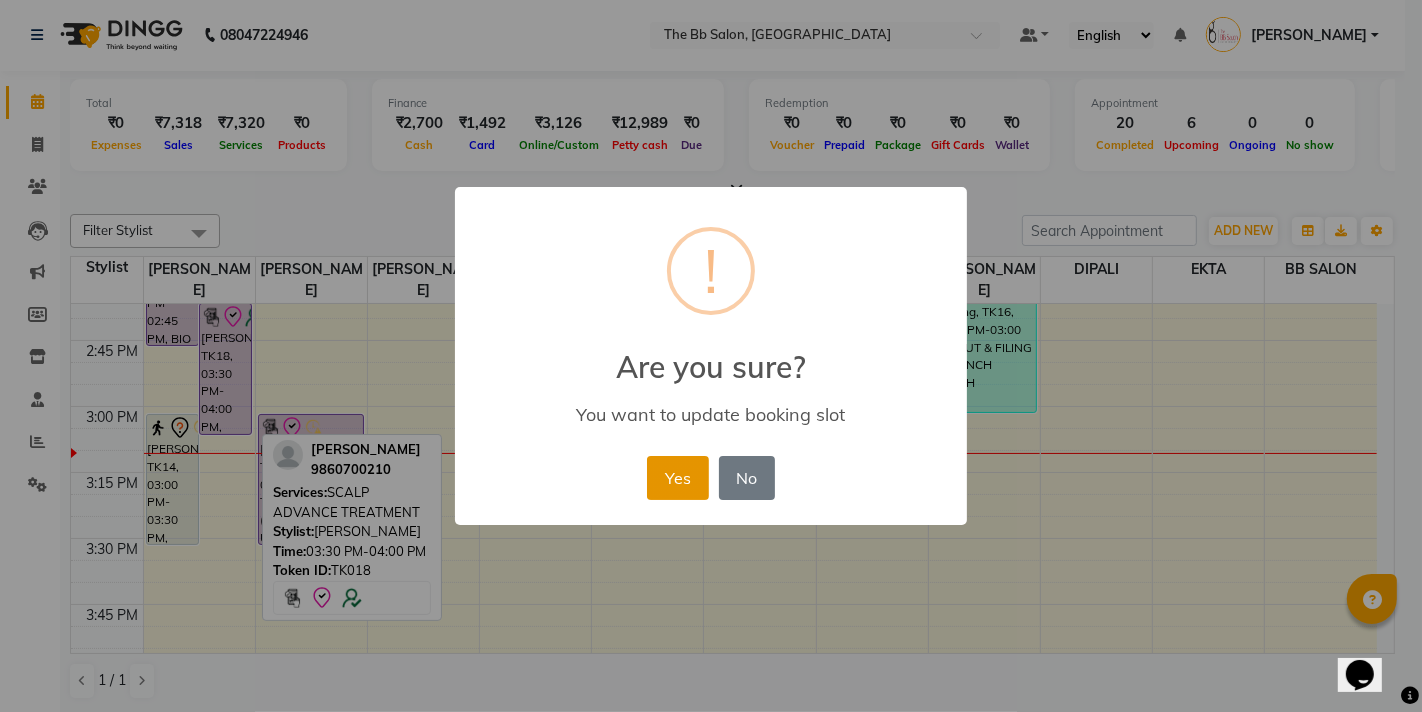 click on "Yes" at bounding box center [677, 478] 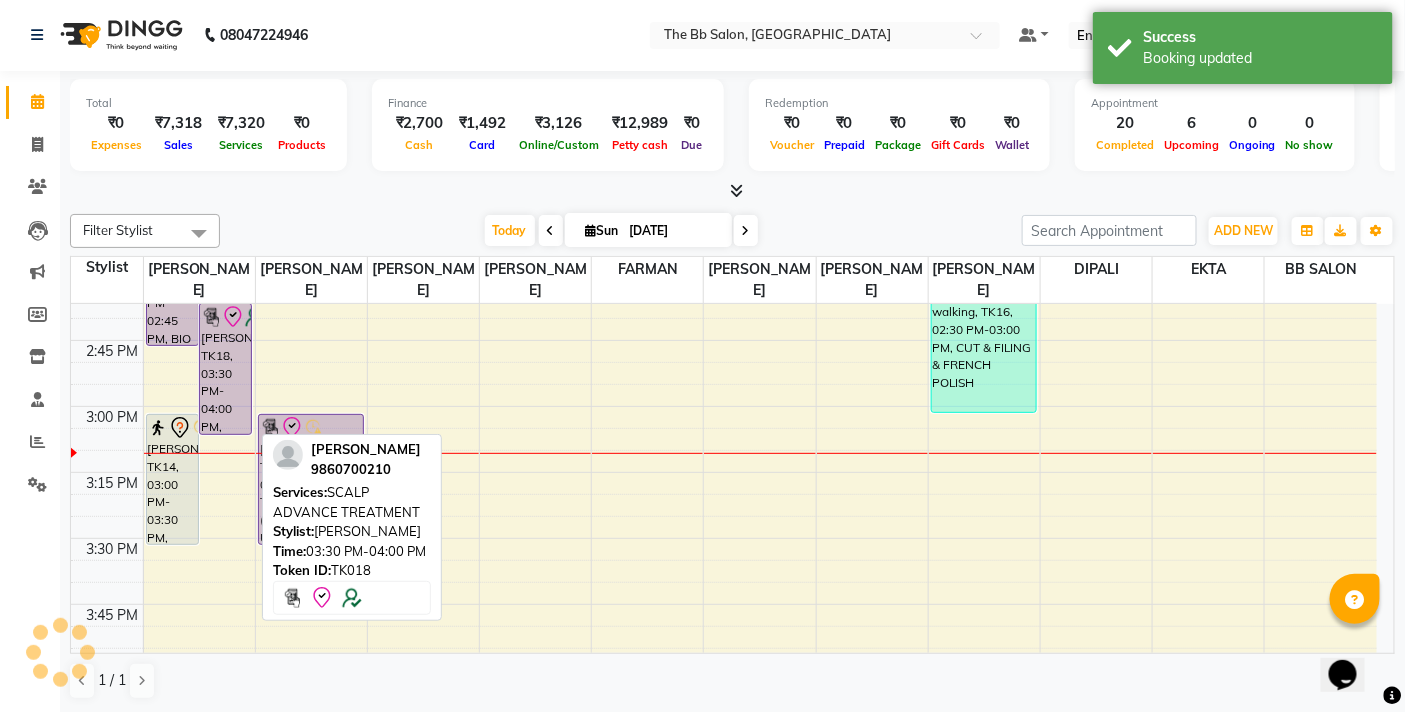 scroll, scrollTop: 0, scrollLeft: 0, axis: both 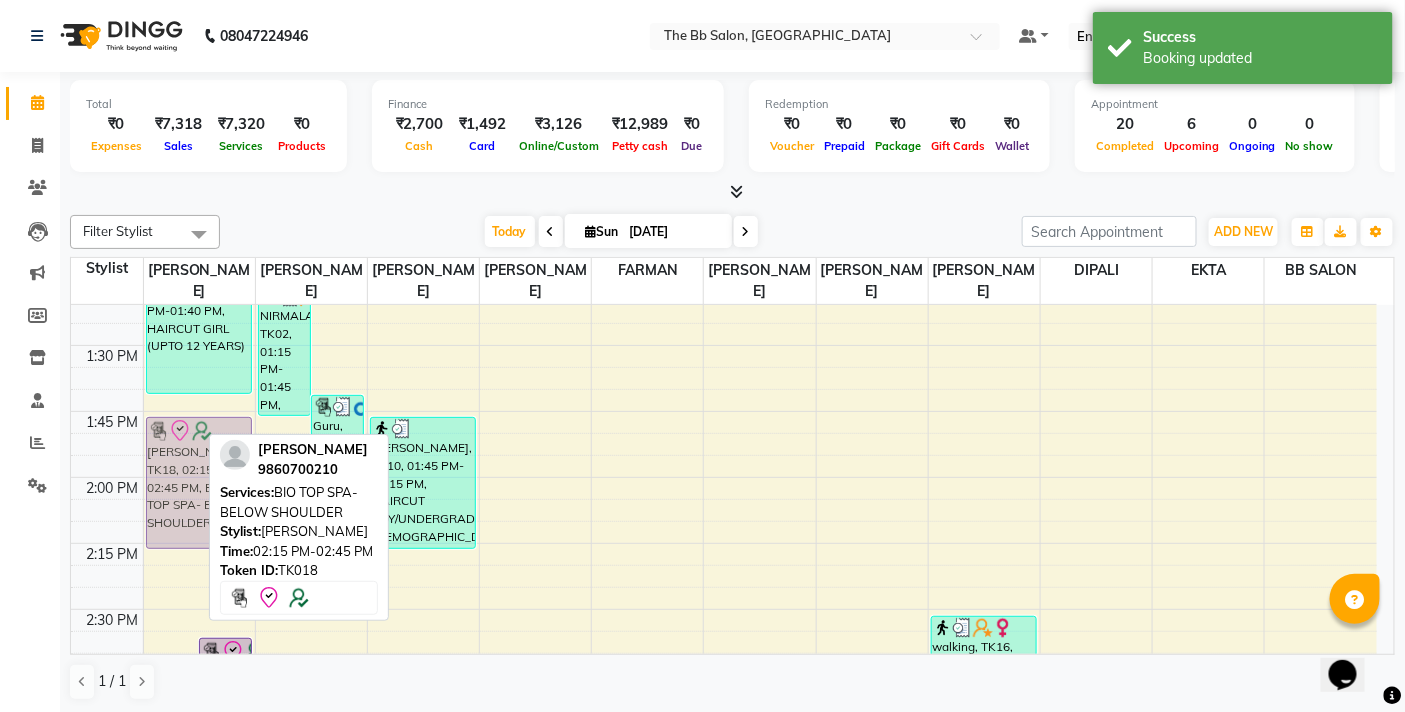 drag, startPoint x: 163, startPoint y: 578, endPoint x: 185, endPoint y: 463, distance: 117.08544 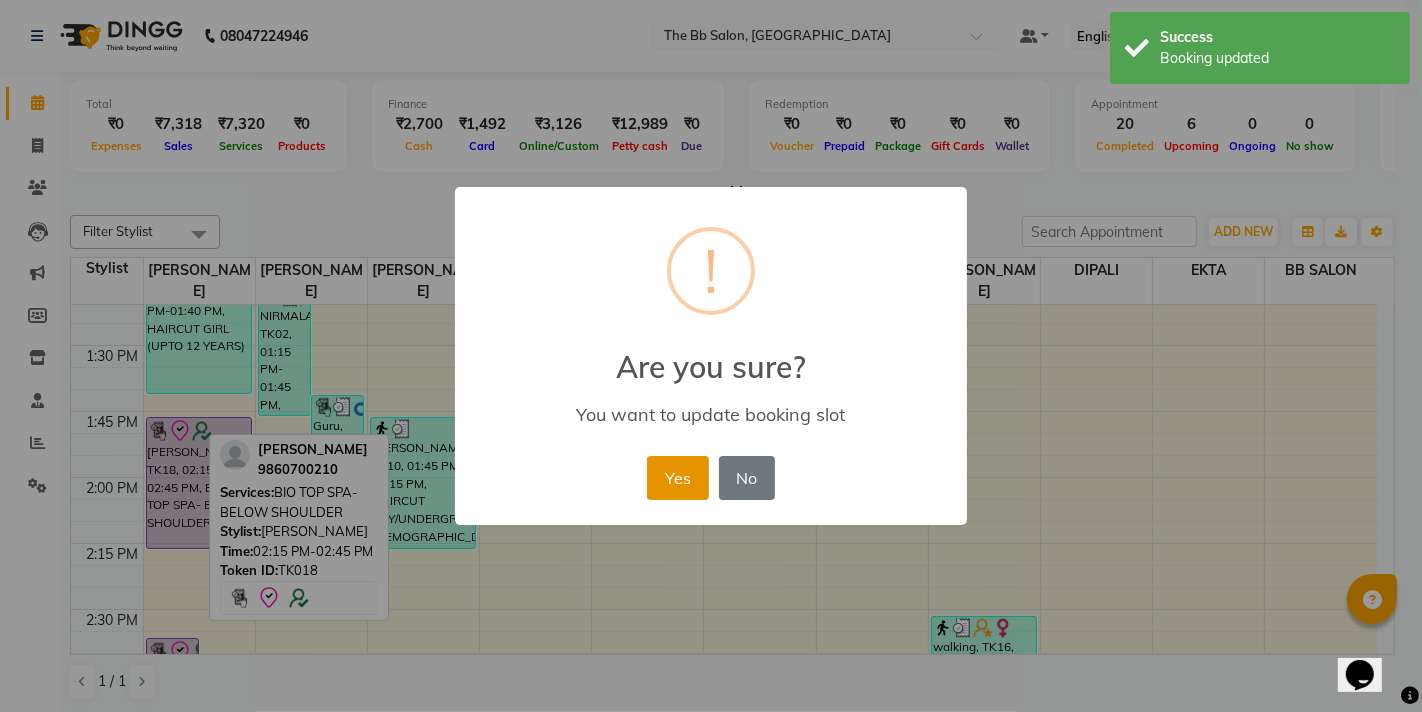 click on "Yes" at bounding box center (677, 478) 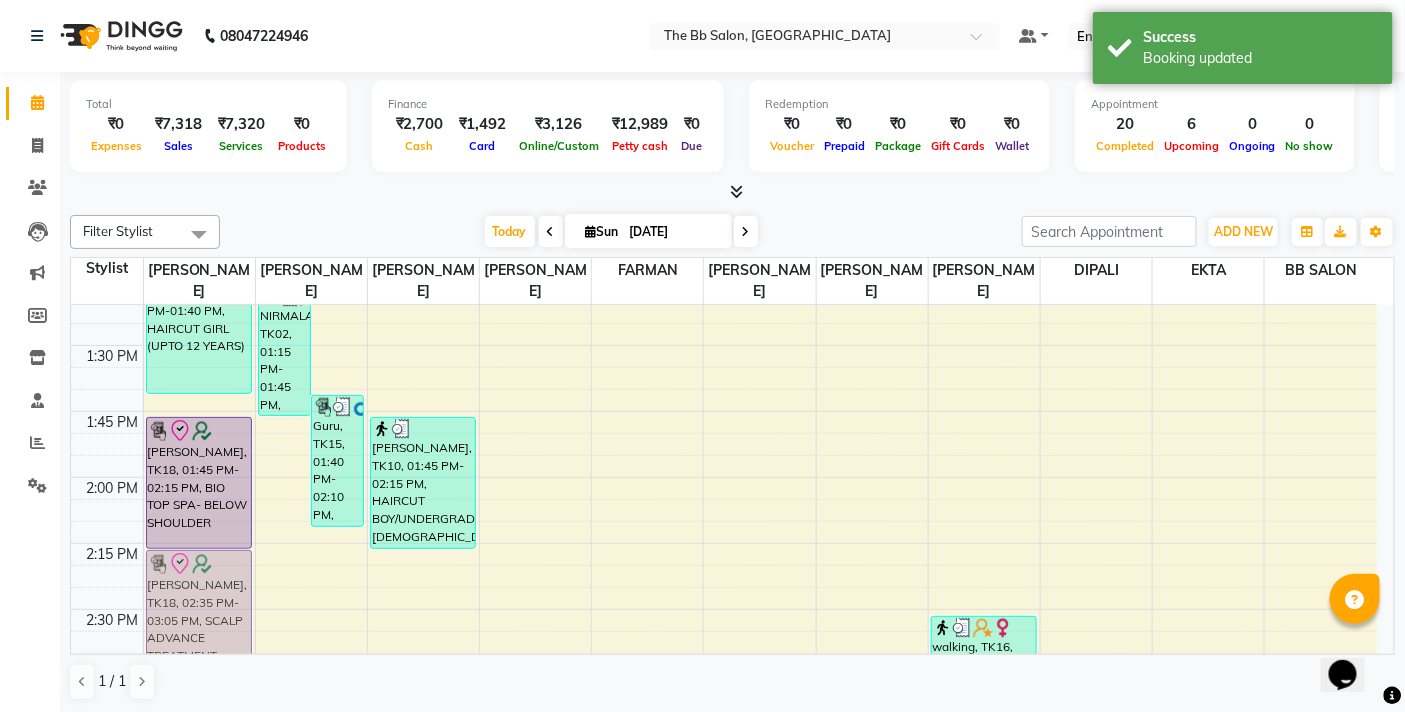 drag, startPoint x: 188, startPoint y: 637, endPoint x: 218, endPoint y: 548, distance: 93.92018 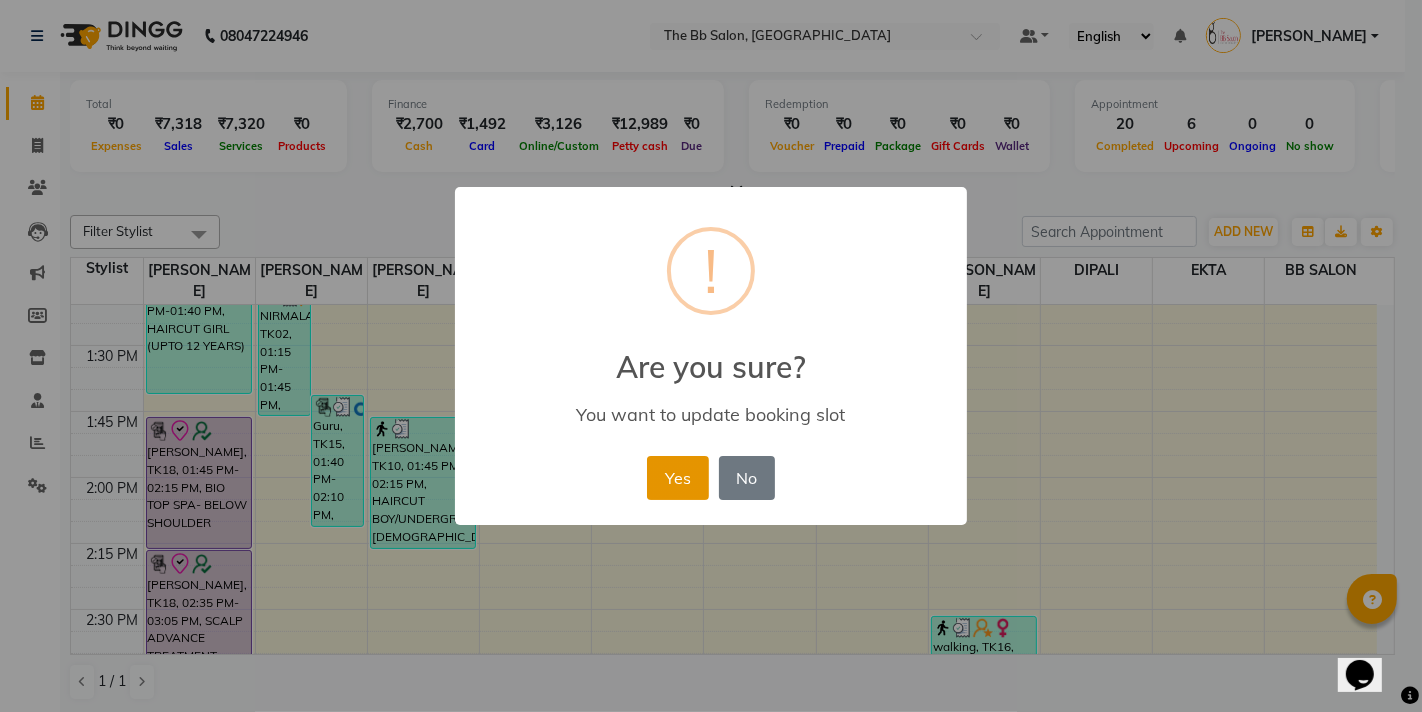 click on "Yes" at bounding box center [677, 478] 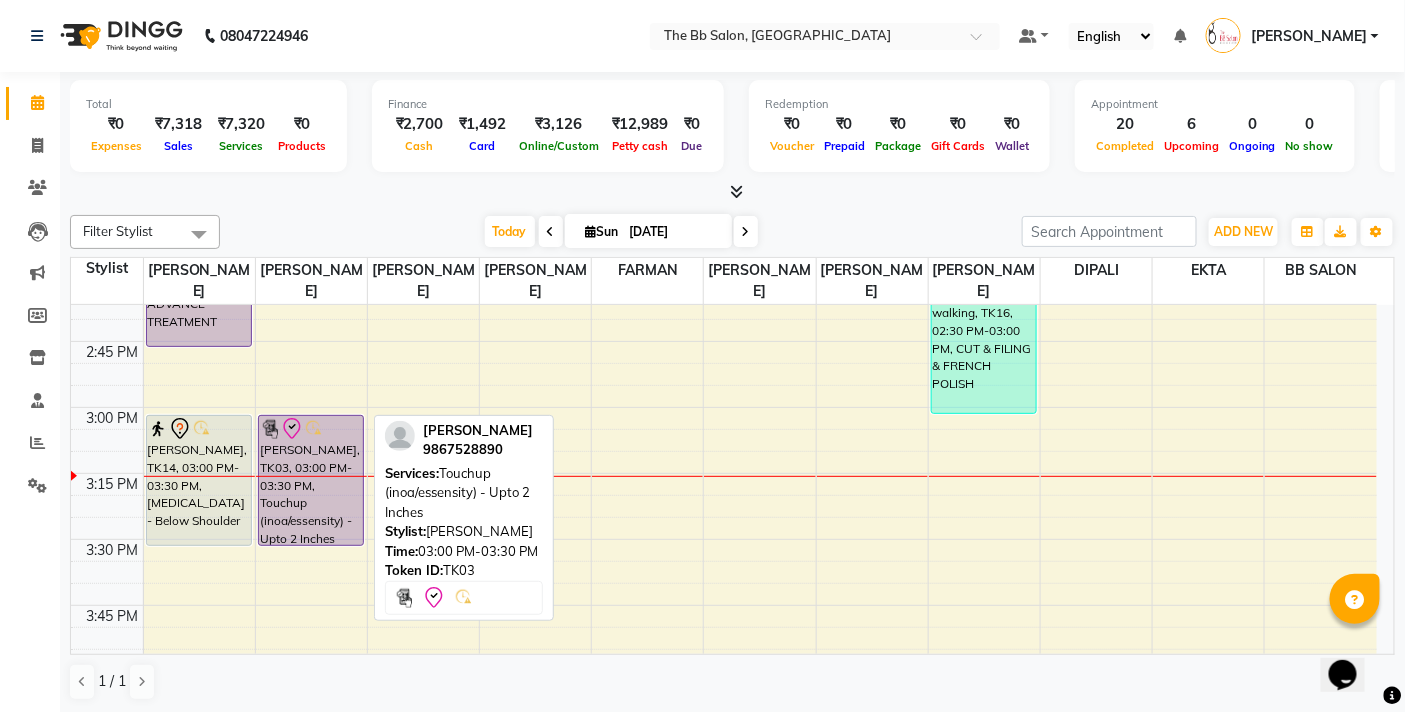 scroll, scrollTop: 1370, scrollLeft: 0, axis: vertical 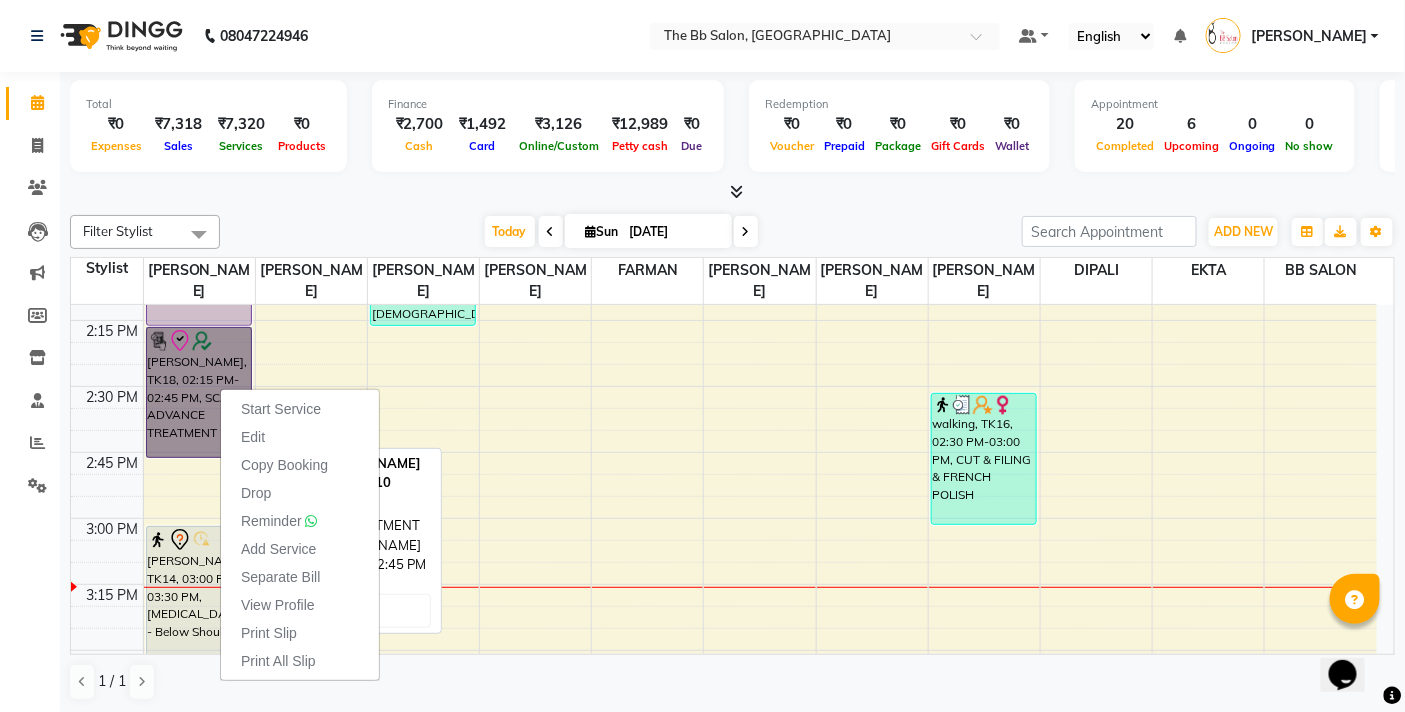 click on "[PERSON_NAME], TK18, 02:15 PM-02:45 PM, SCALP ADVANCE TREATMENT" at bounding box center [199, 392] 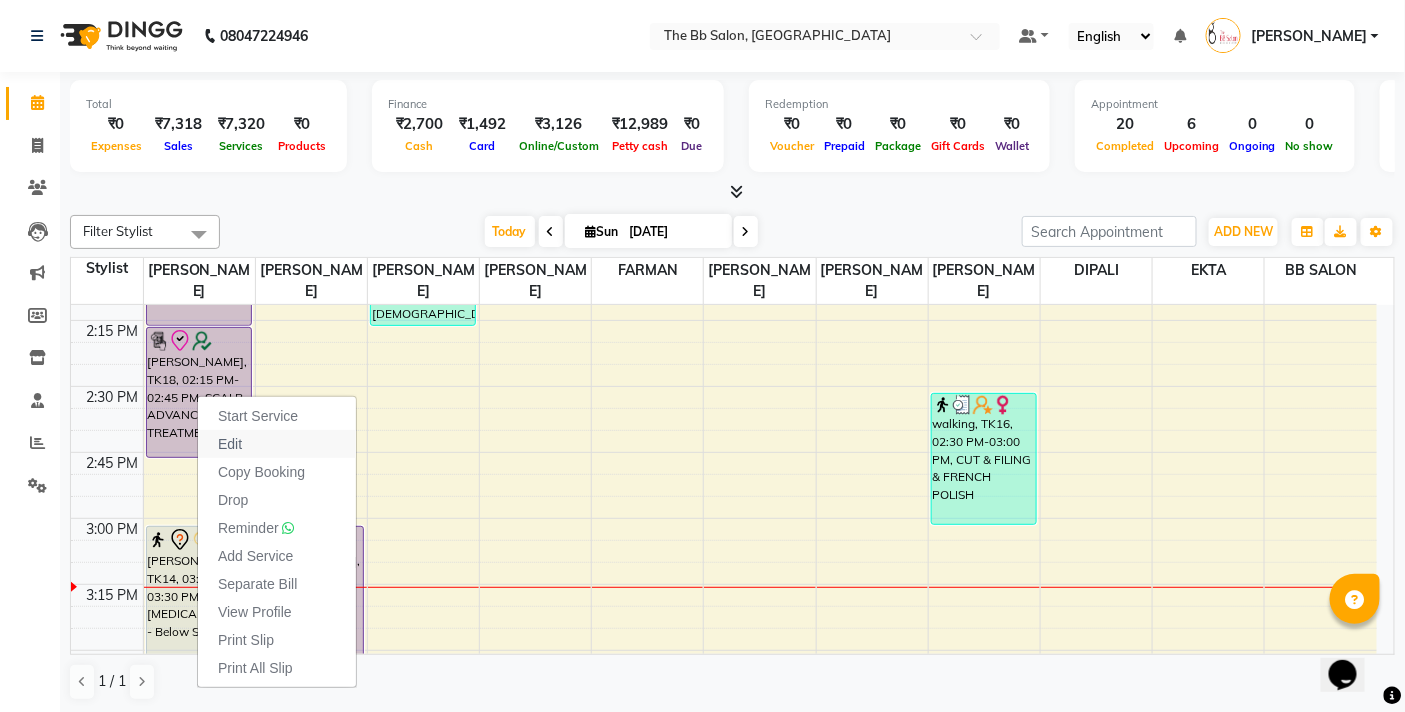 click on "Edit" at bounding box center (277, 444) 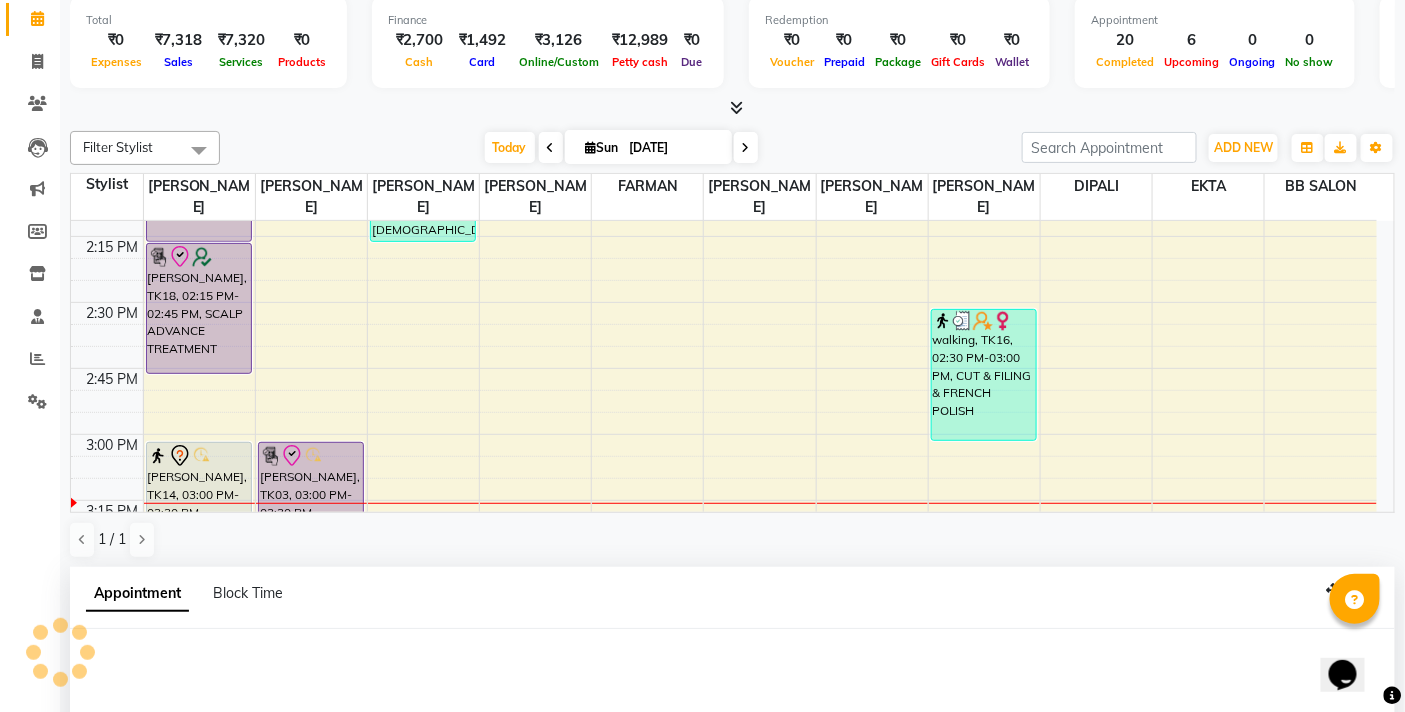 scroll, scrollTop: 392, scrollLeft: 0, axis: vertical 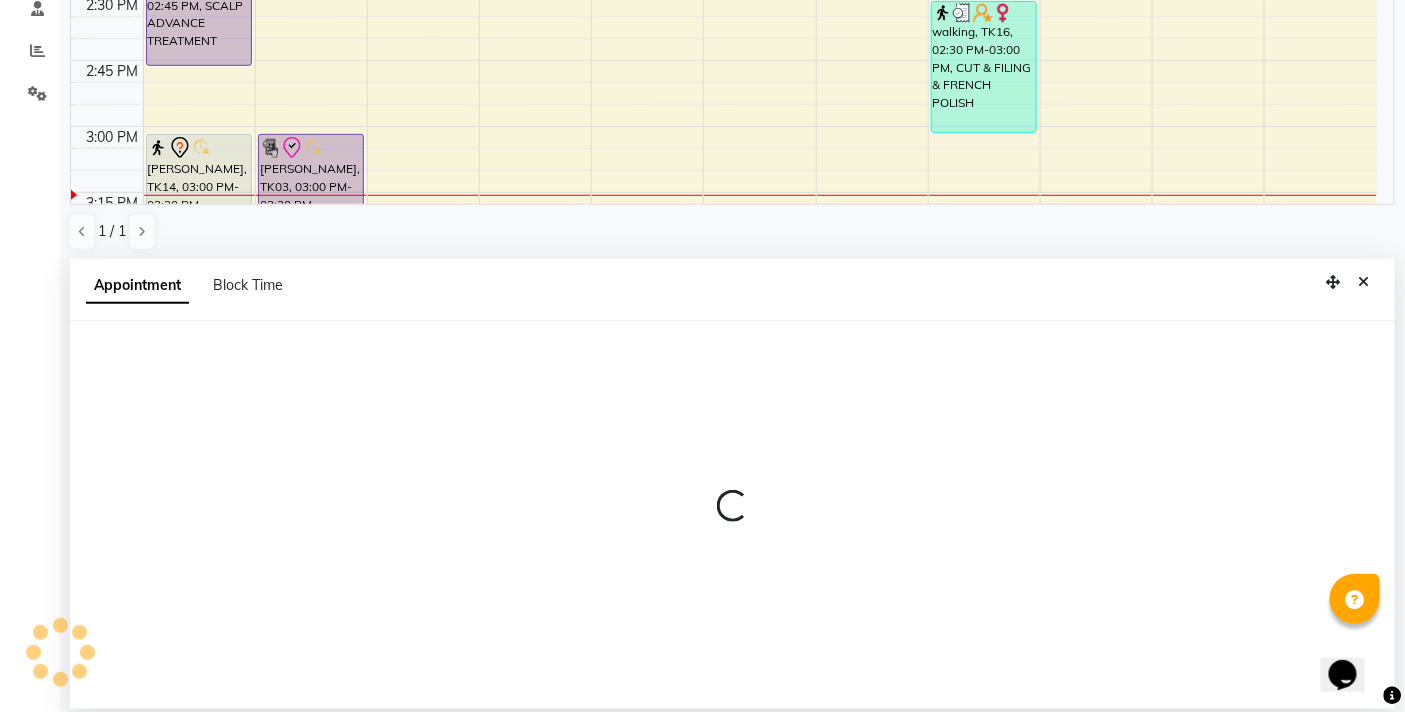 select on "check-in" 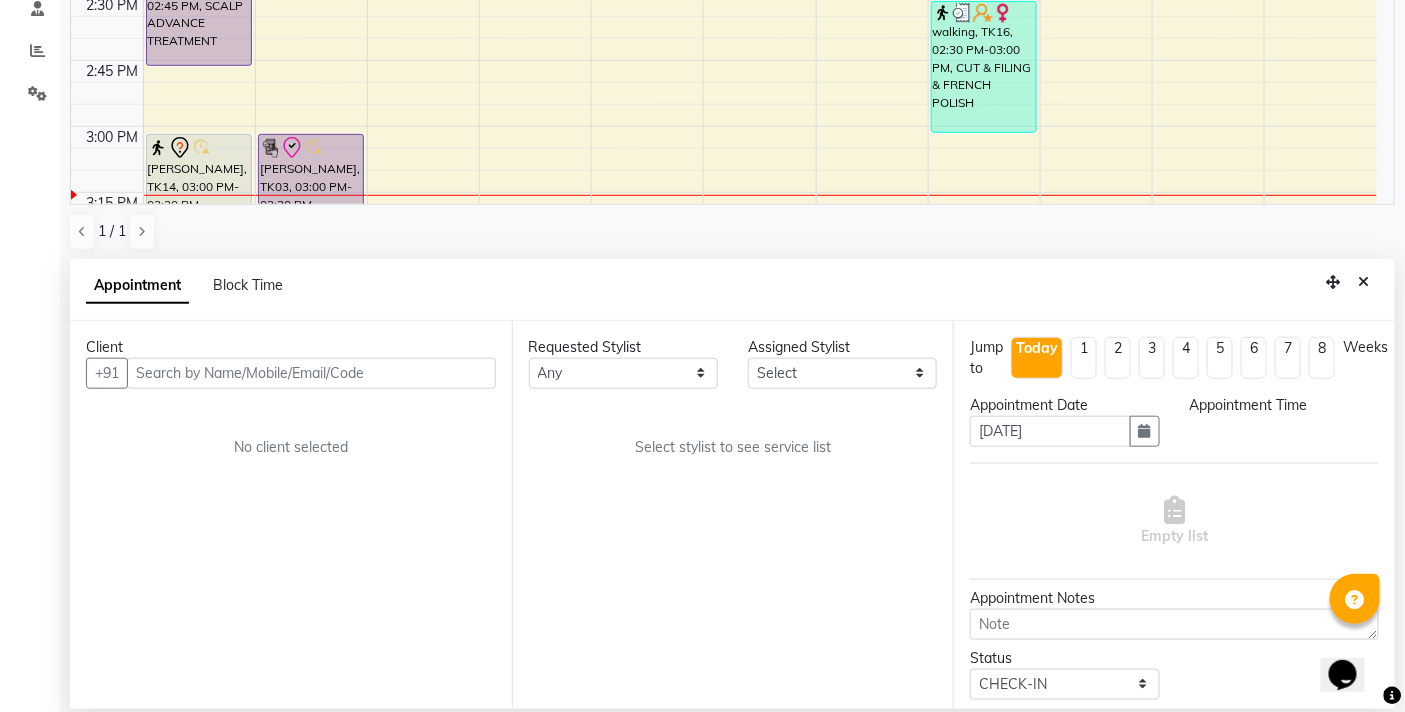 select on "83660" 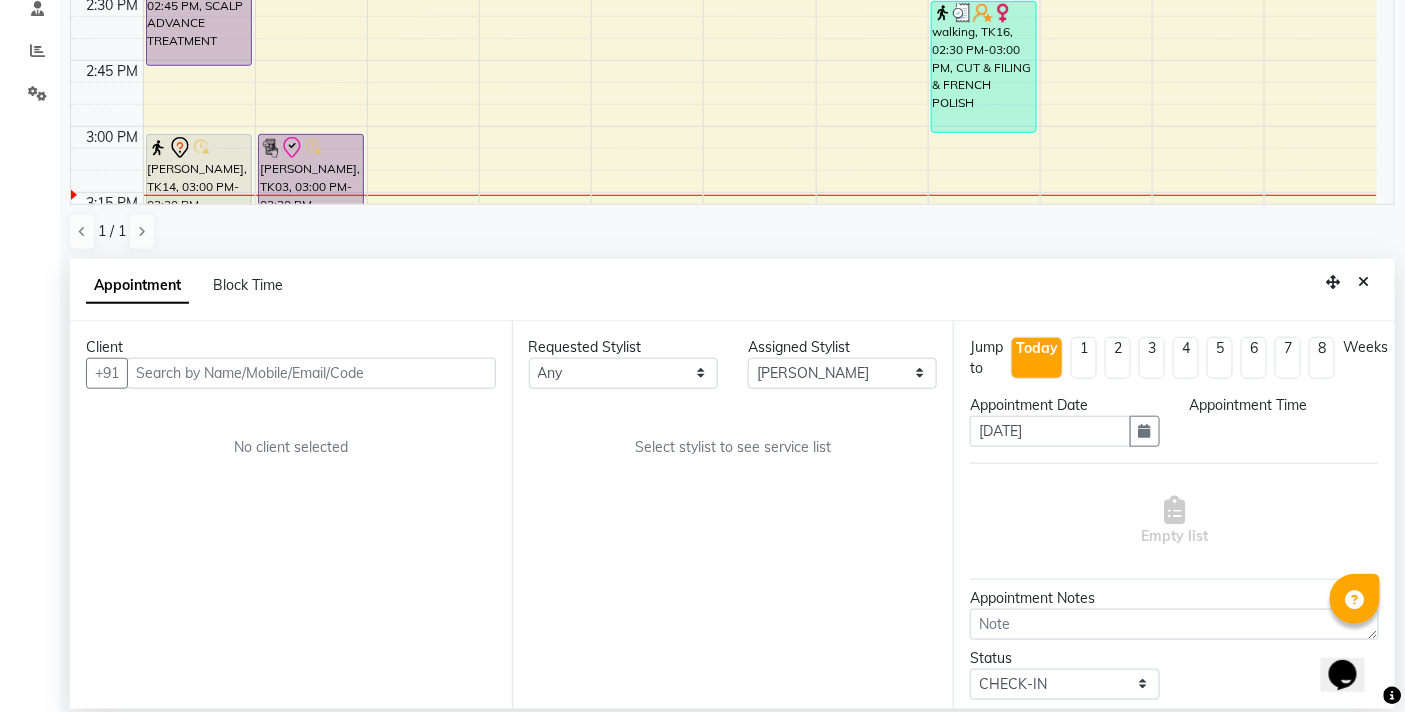 scroll, scrollTop: 1592, scrollLeft: 0, axis: vertical 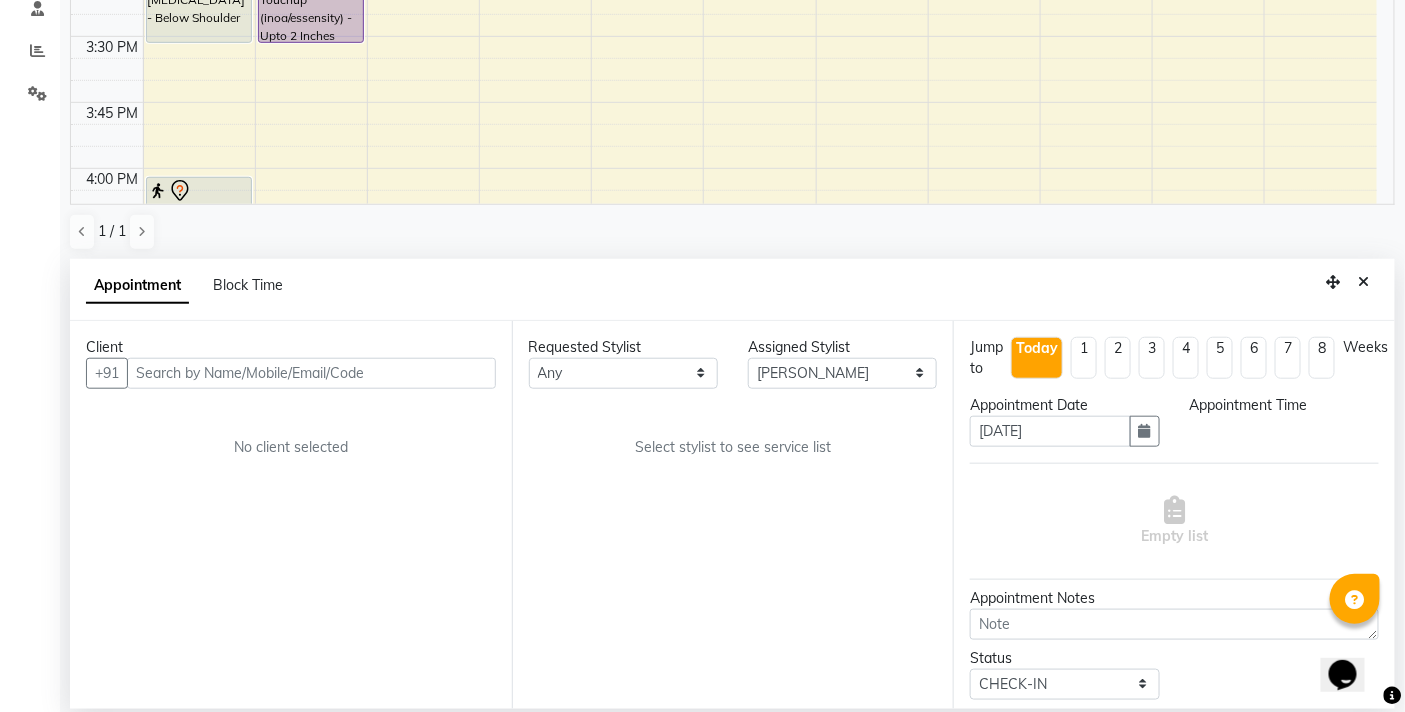 select on "3065" 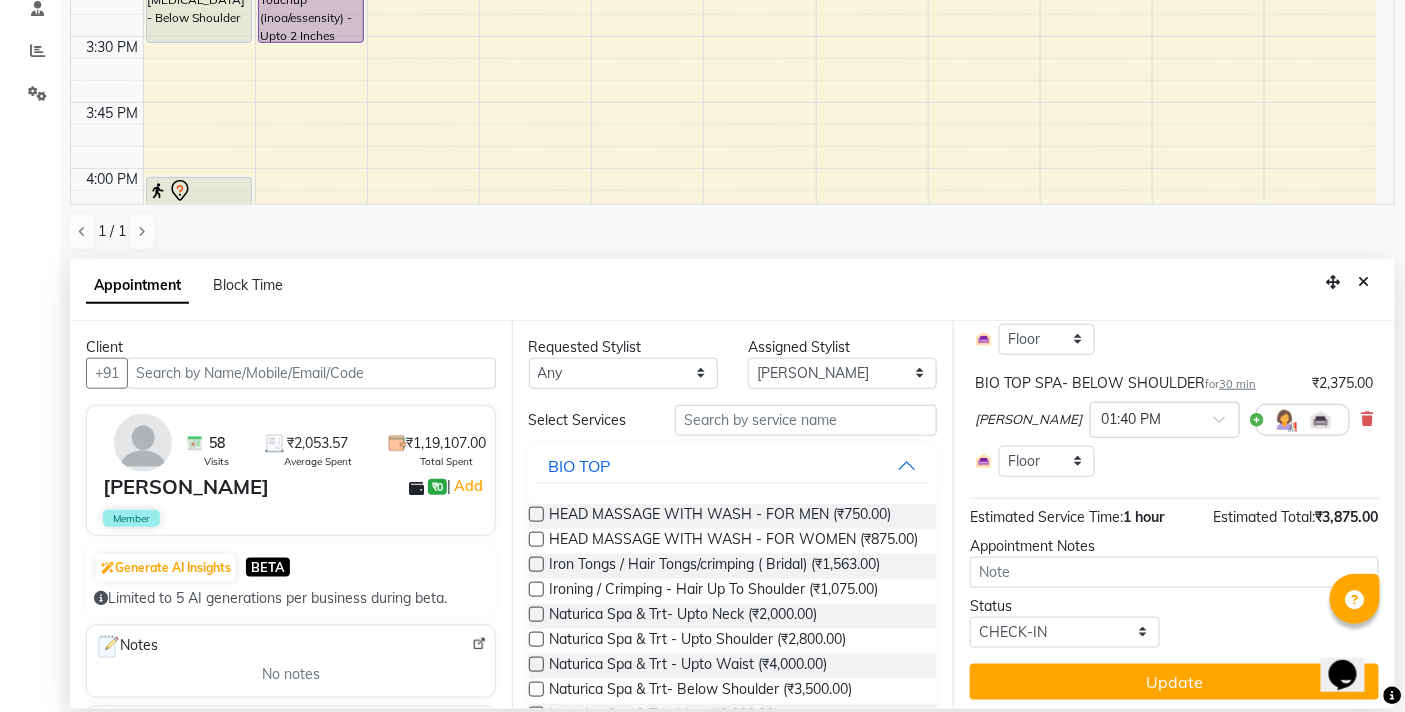 scroll, scrollTop: 233, scrollLeft: 0, axis: vertical 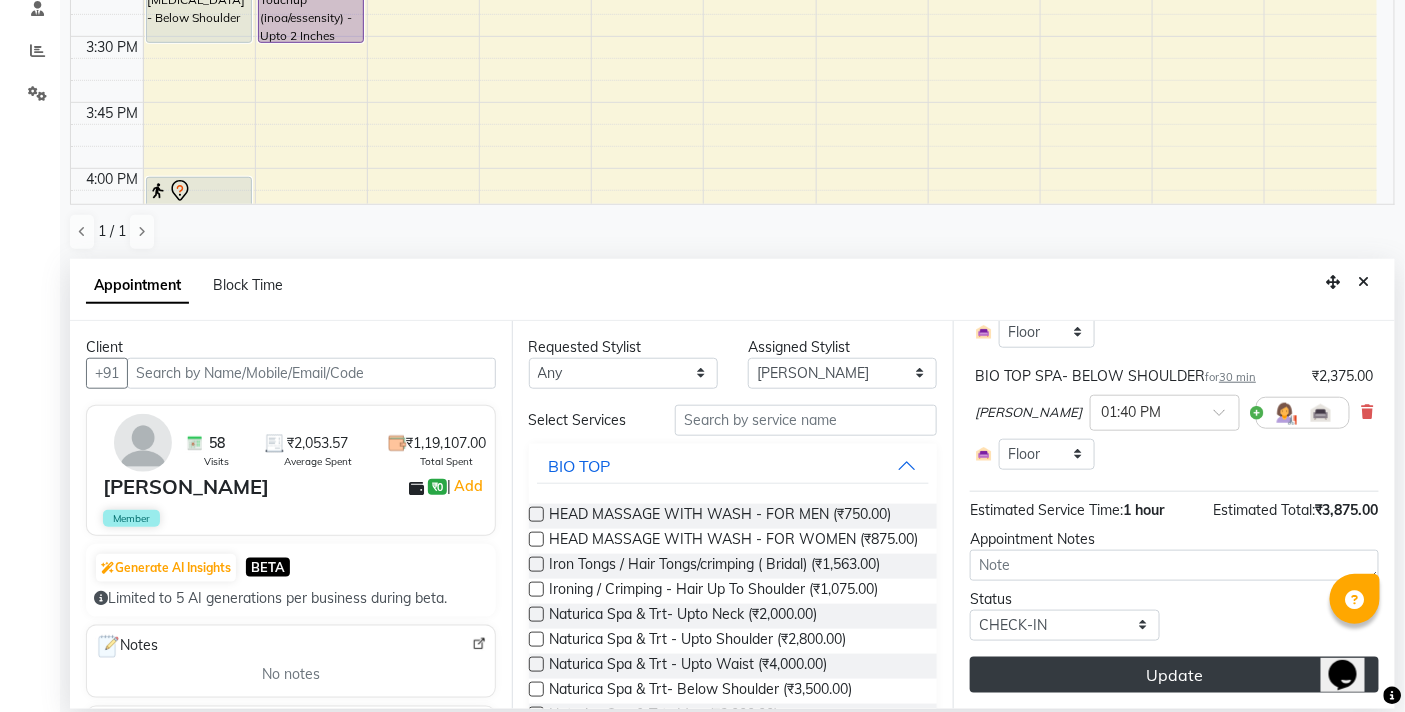 click on "Update" at bounding box center [1174, 675] 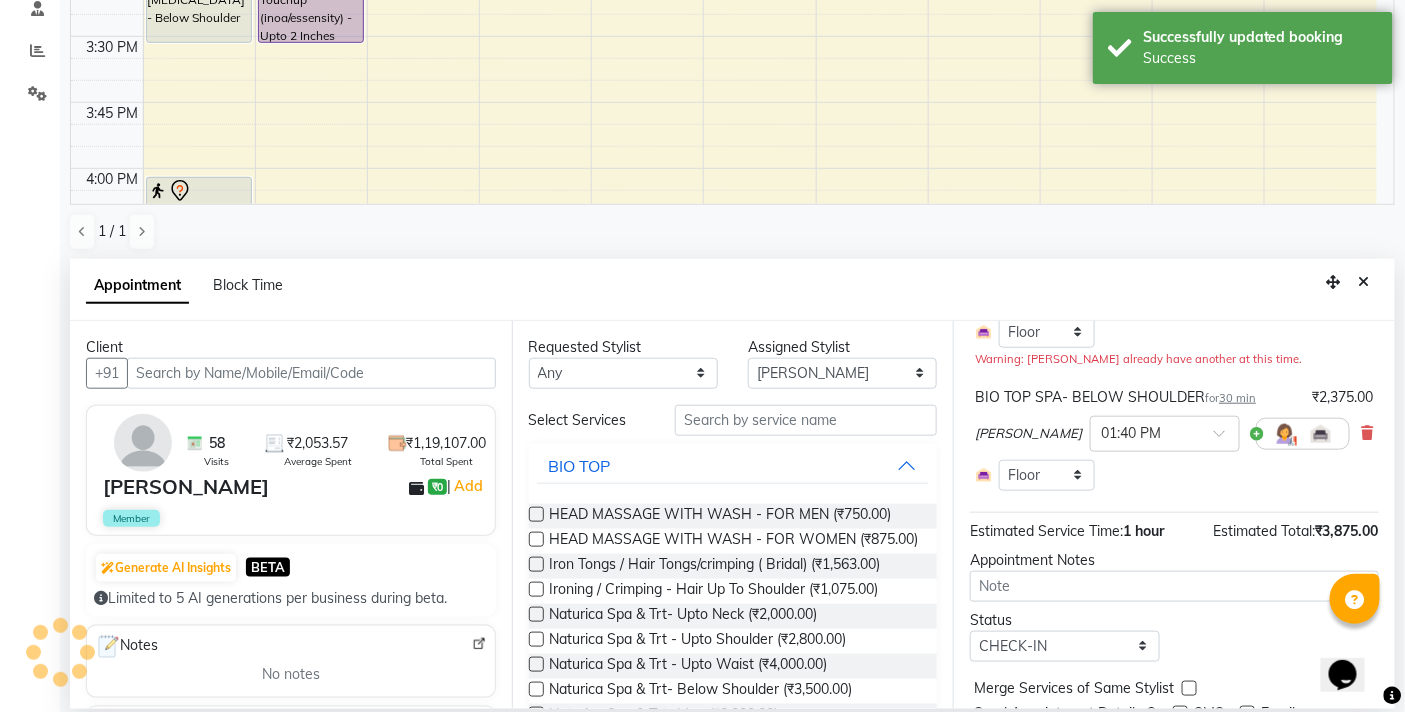 scroll, scrollTop: 0, scrollLeft: 0, axis: both 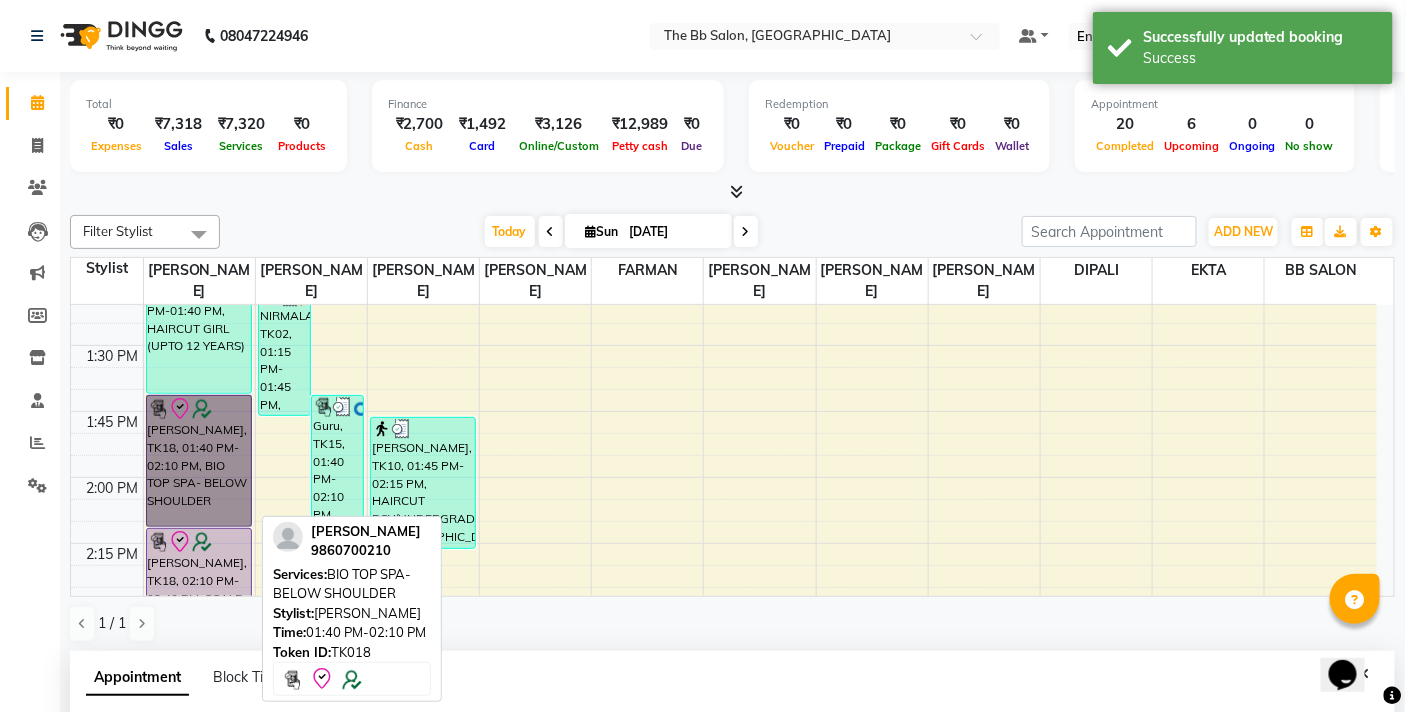drag, startPoint x: 197, startPoint y: 470, endPoint x: 176, endPoint y: 482, distance: 24.186773 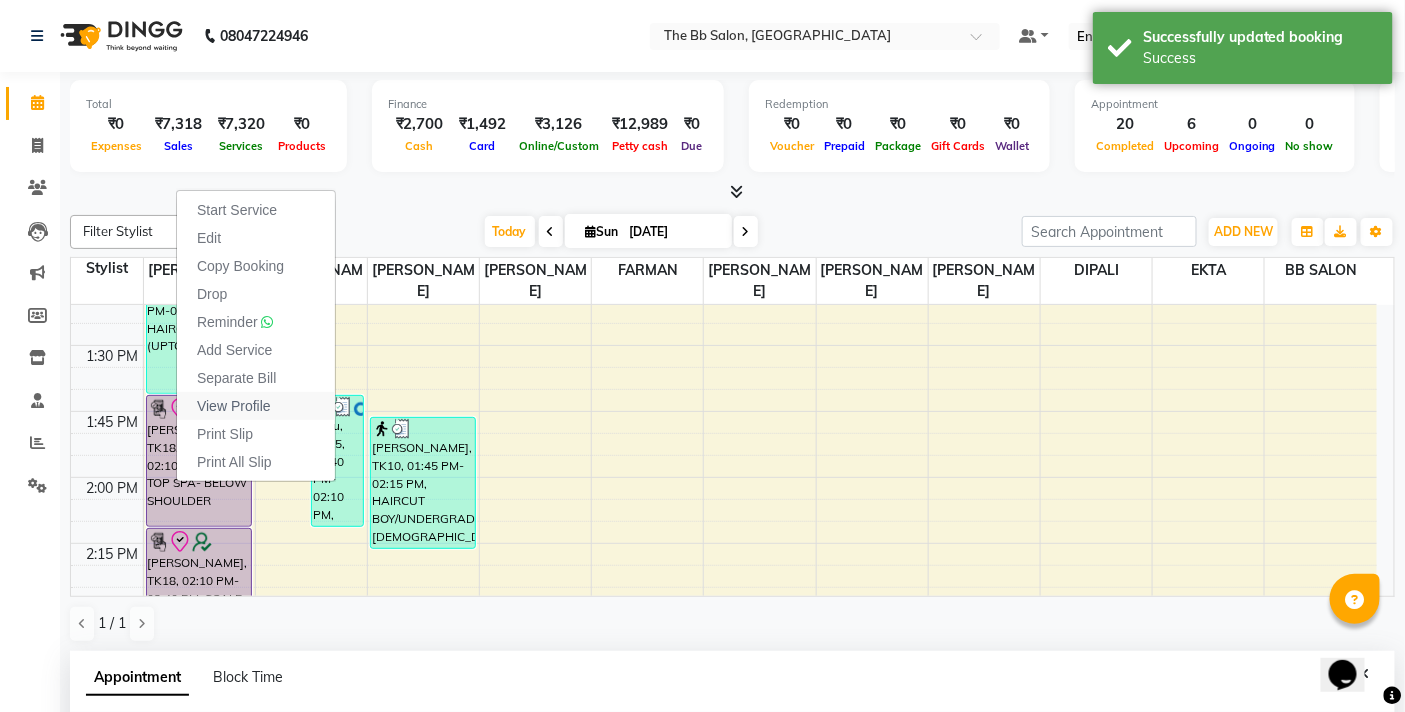 click on "View Profile" at bounding box center (256, 406) 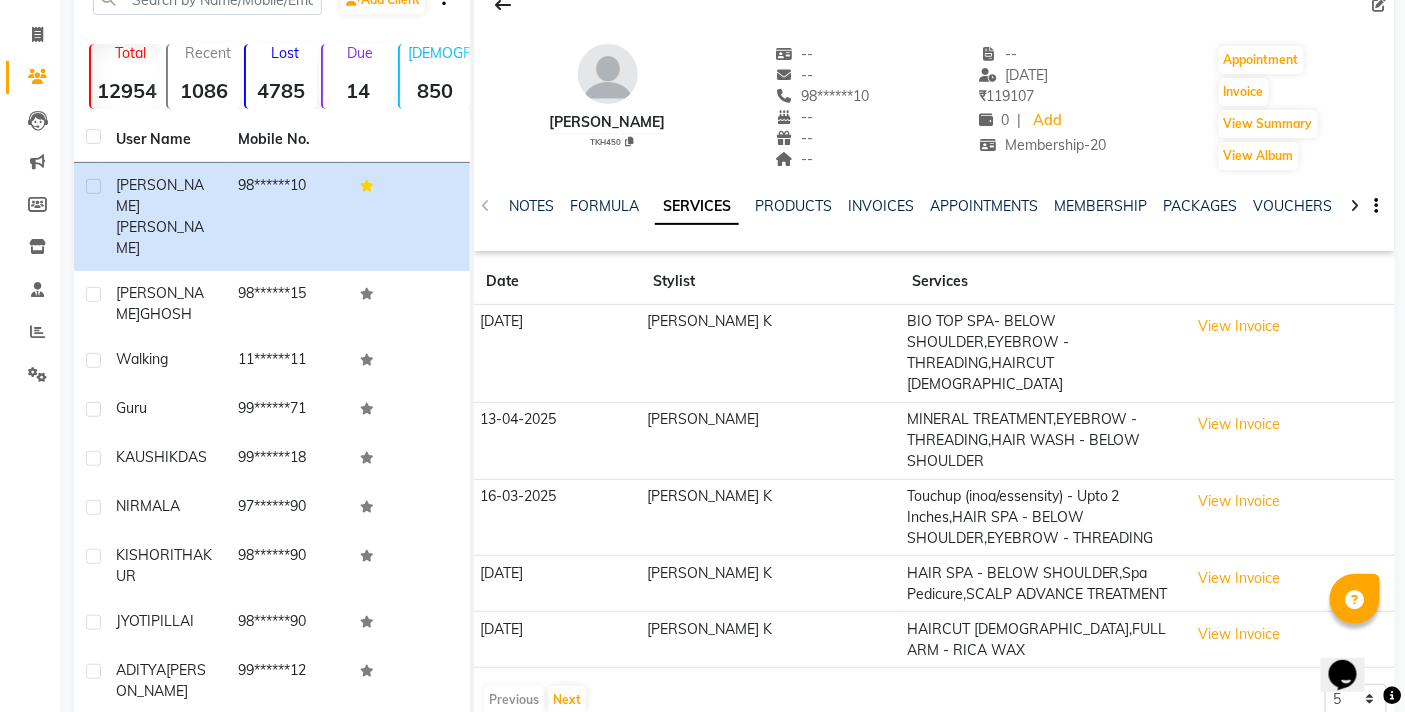 scroll, scrollTop: 0, scrollLeft: 0, axis: both 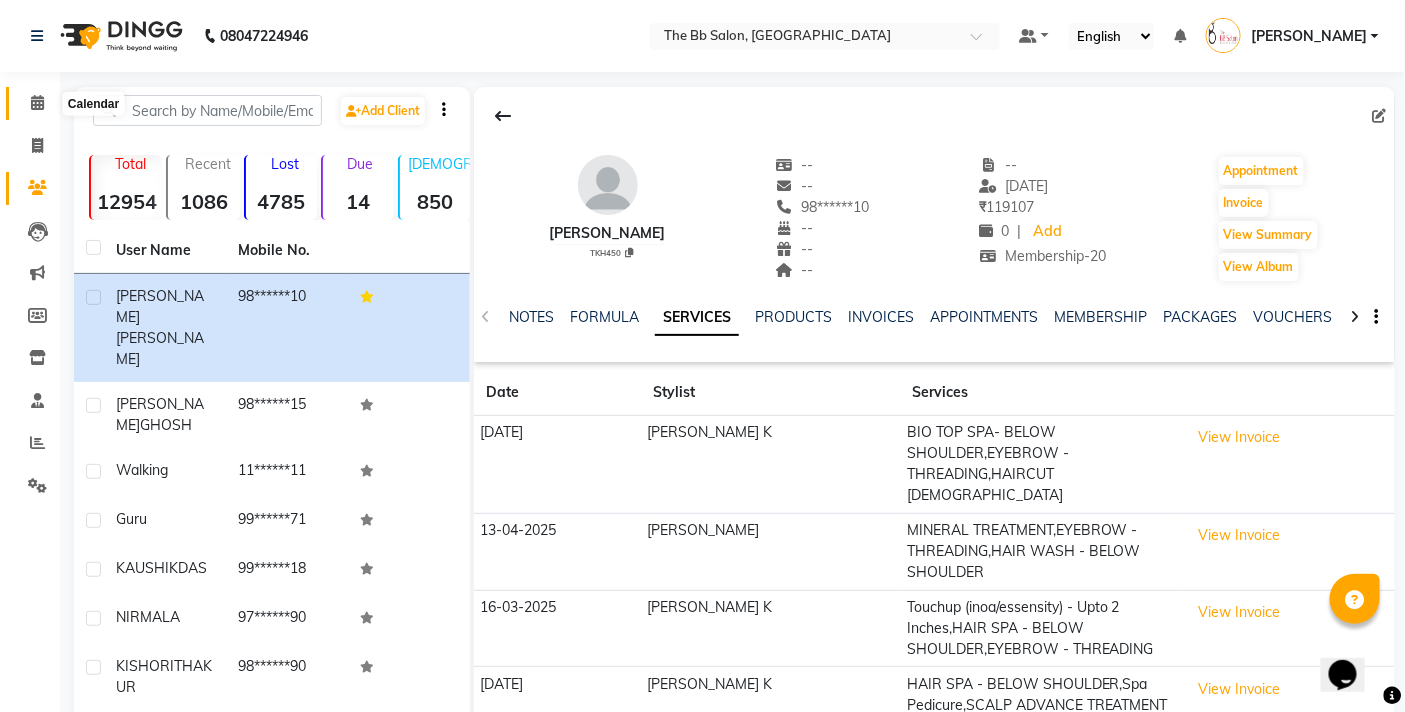 click 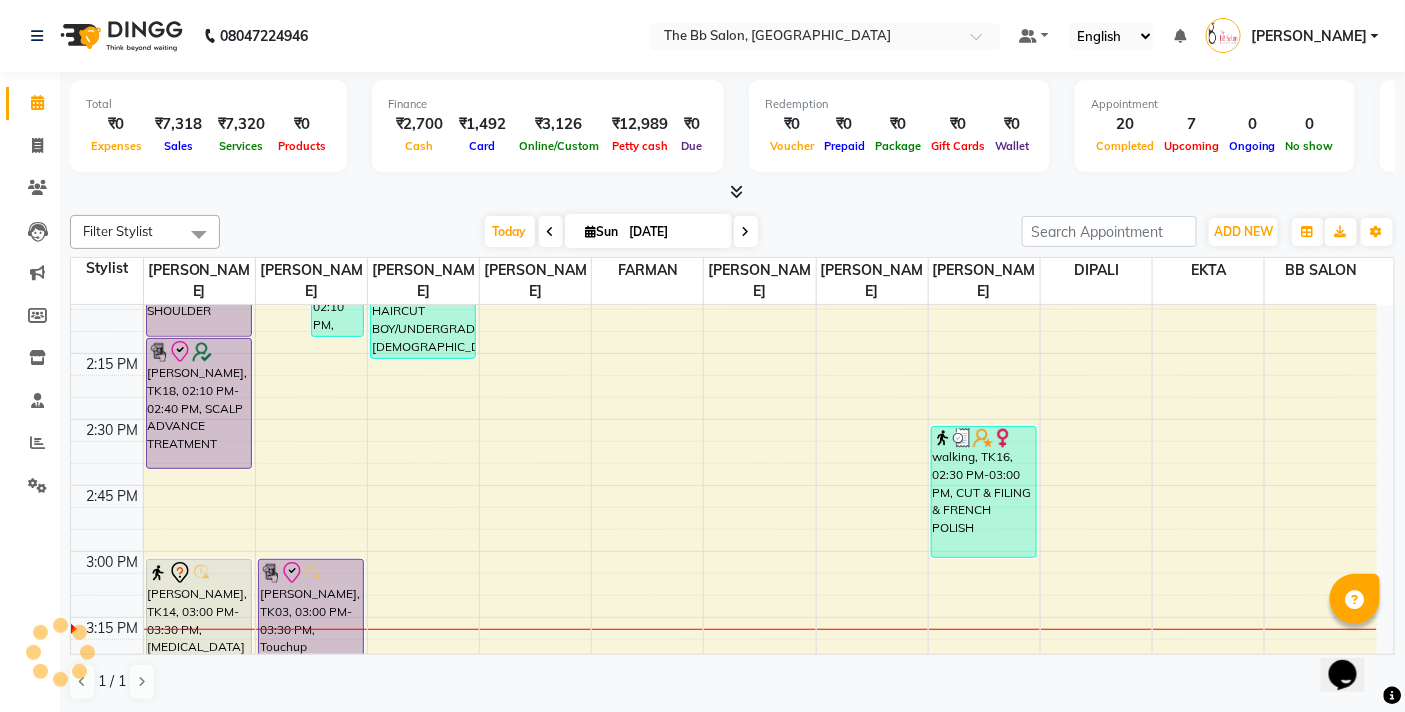 scroll, scrollTop: 1555, scrollLeft: 0, axis: vertical 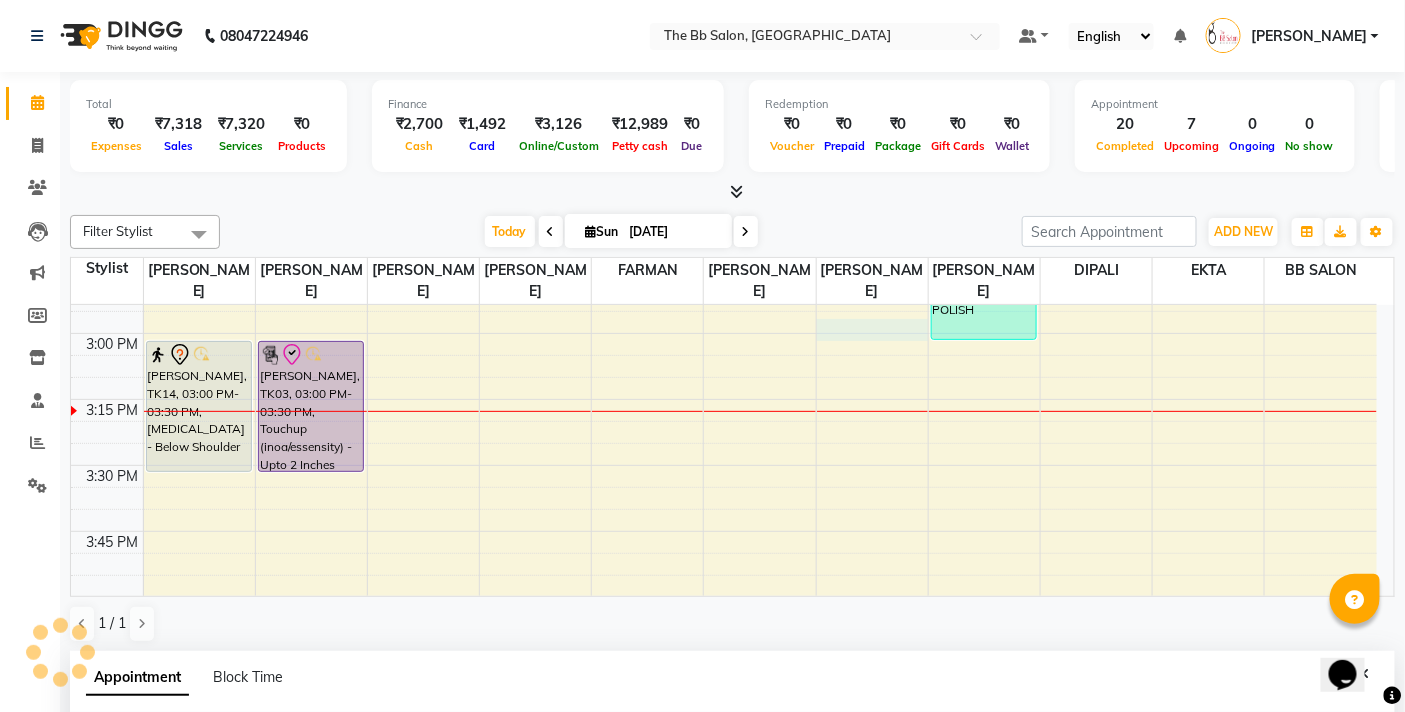 select on "83513" 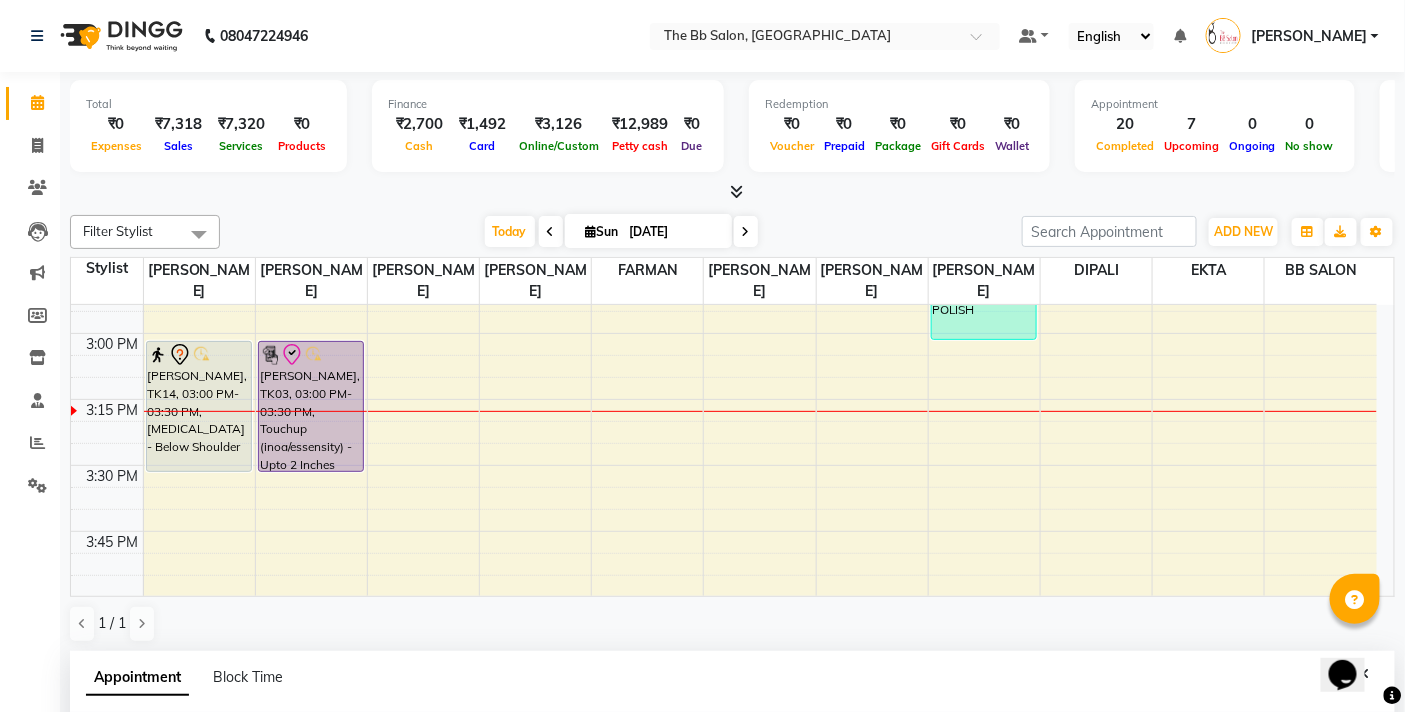 scroll, scrollTop: 392, scrollLeft: 0, axis: vertical 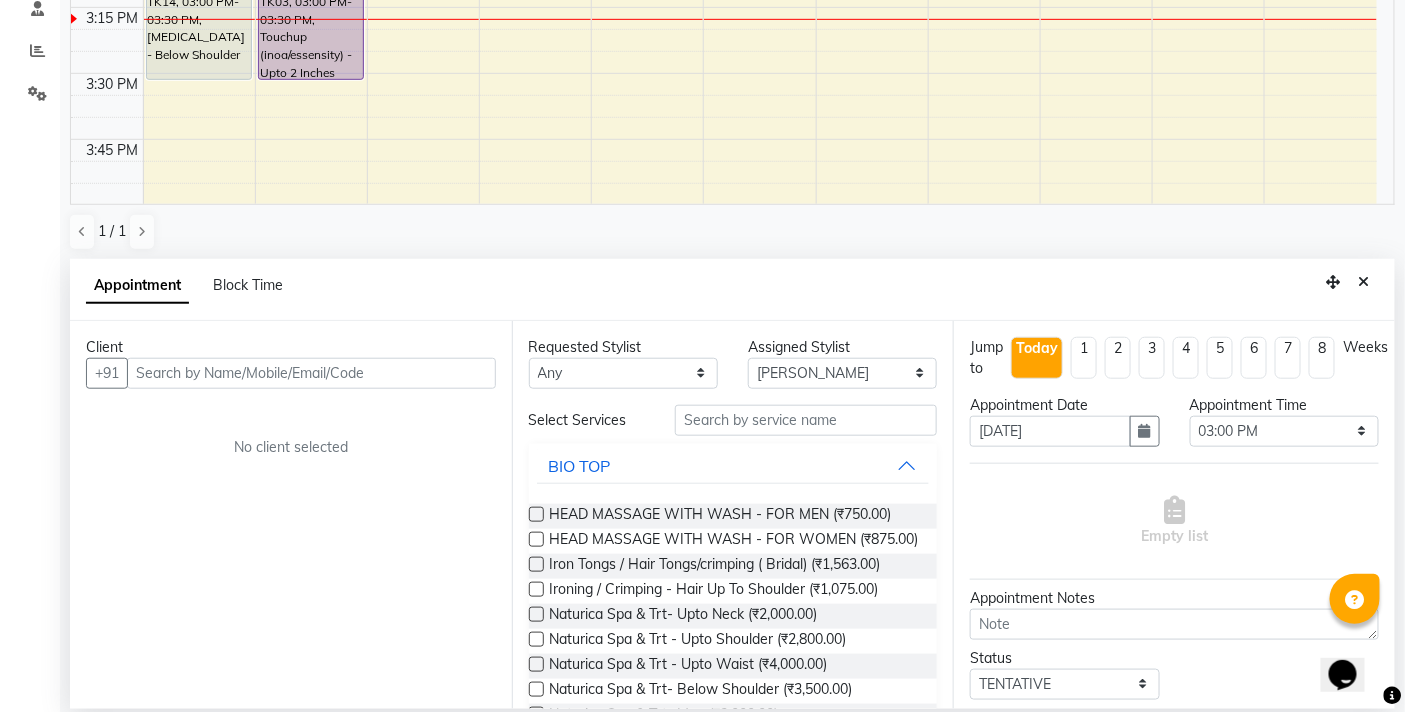 click at bounding box center (311, 373) 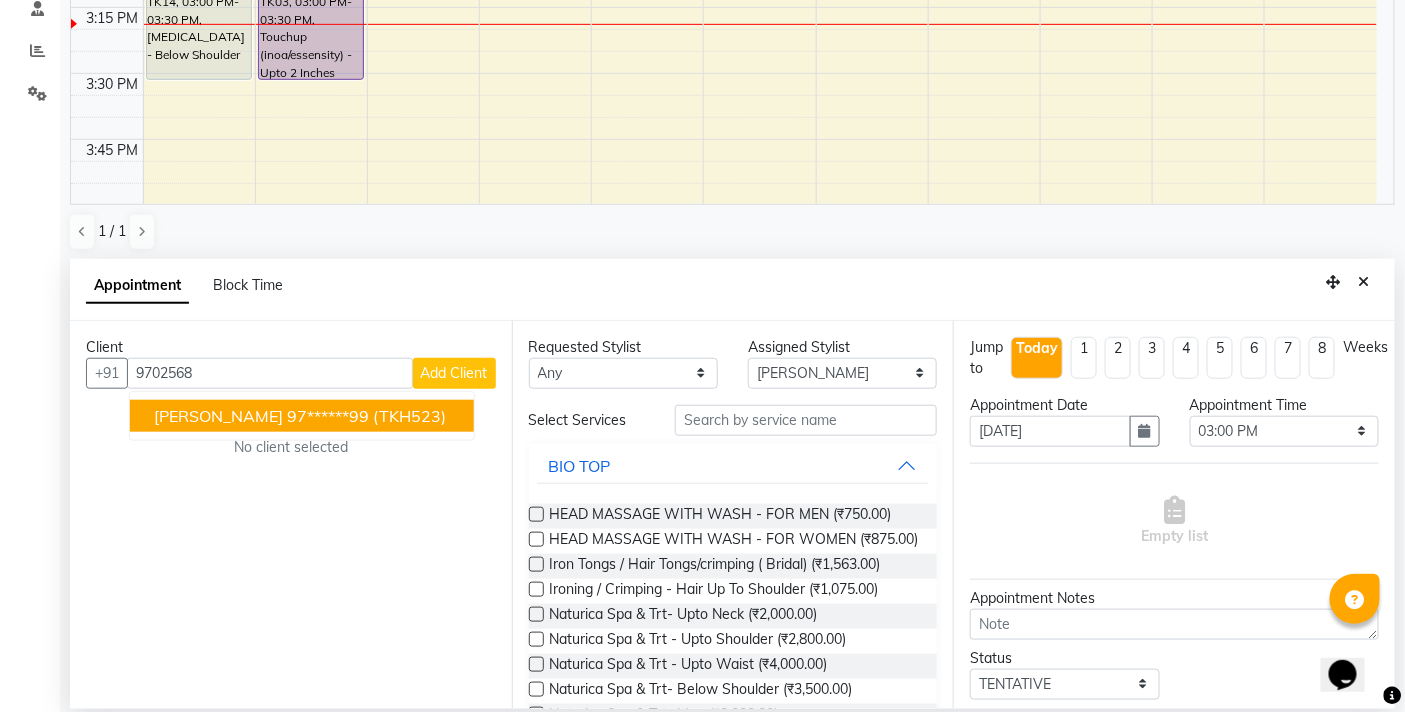 click on "97******99" at bounding box center [328, 416] 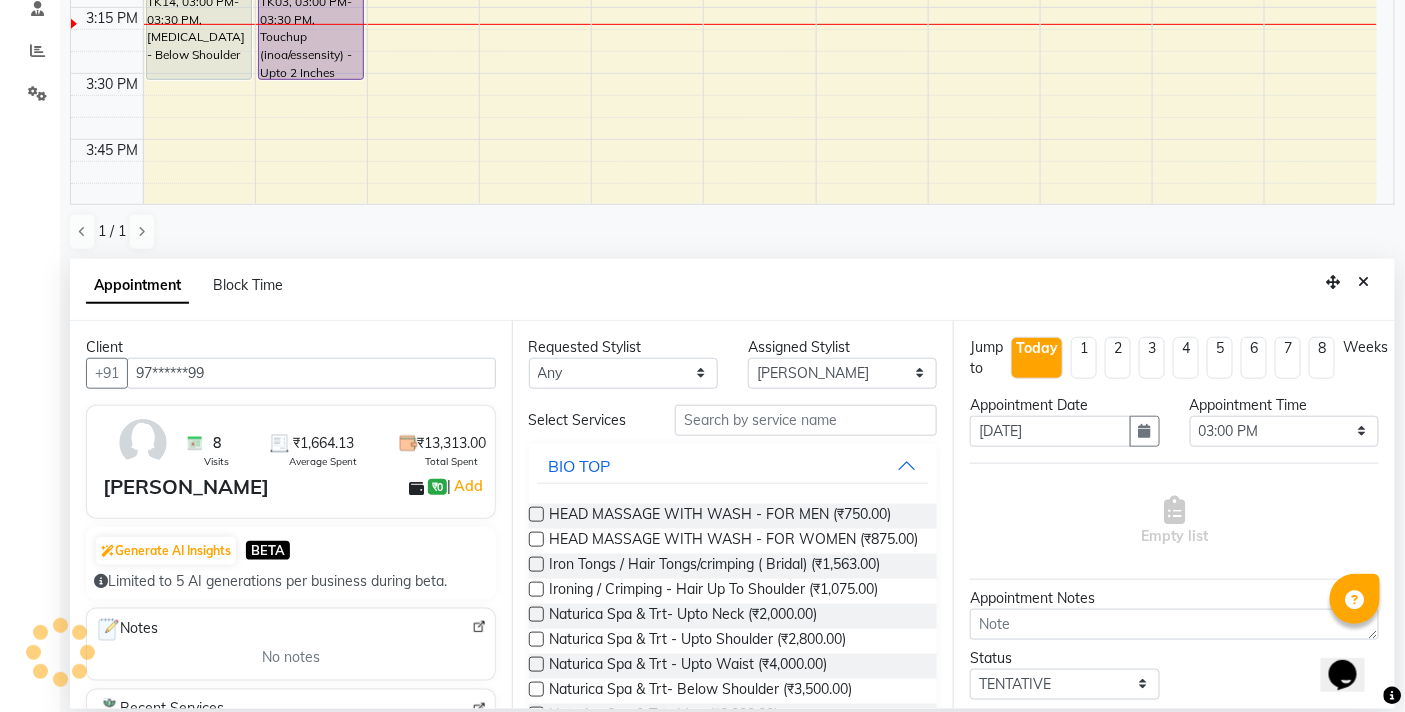 type on "97******99" 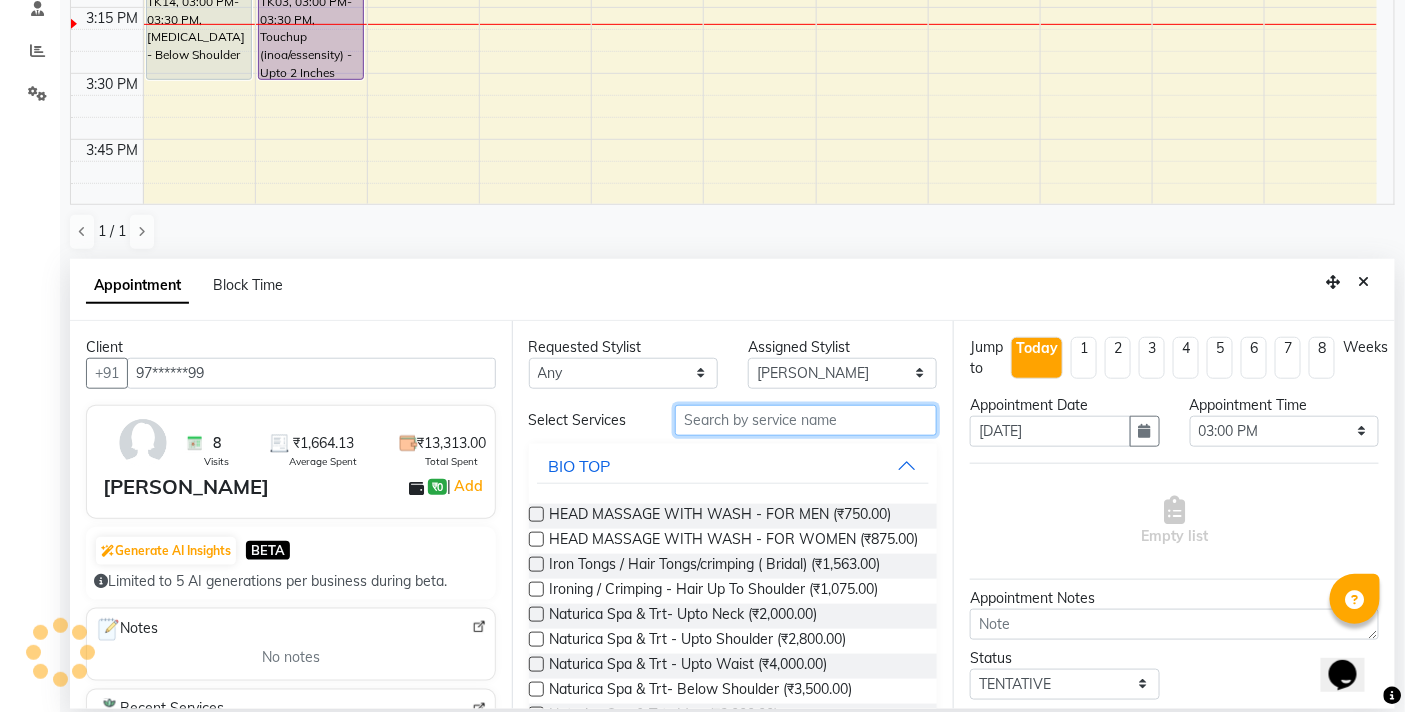 click at bounding box center (806, 420) 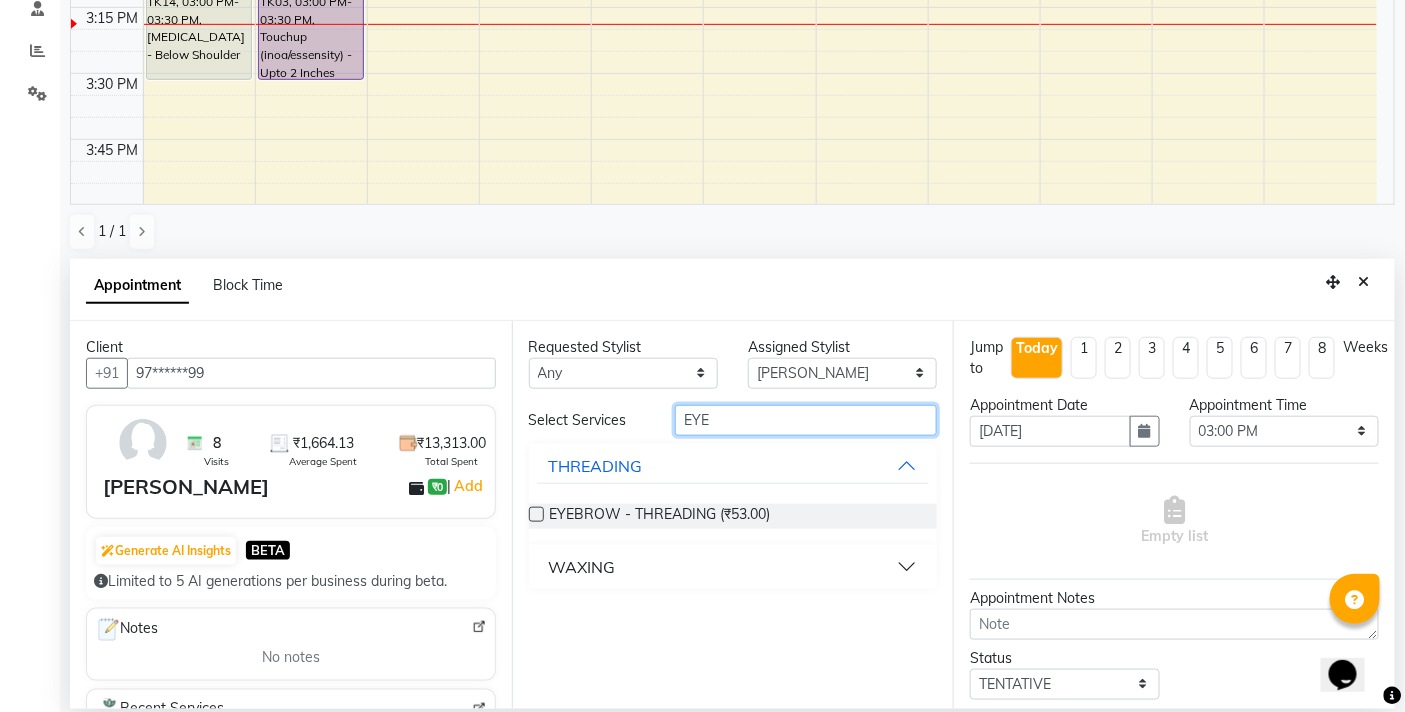 type on "EYE" 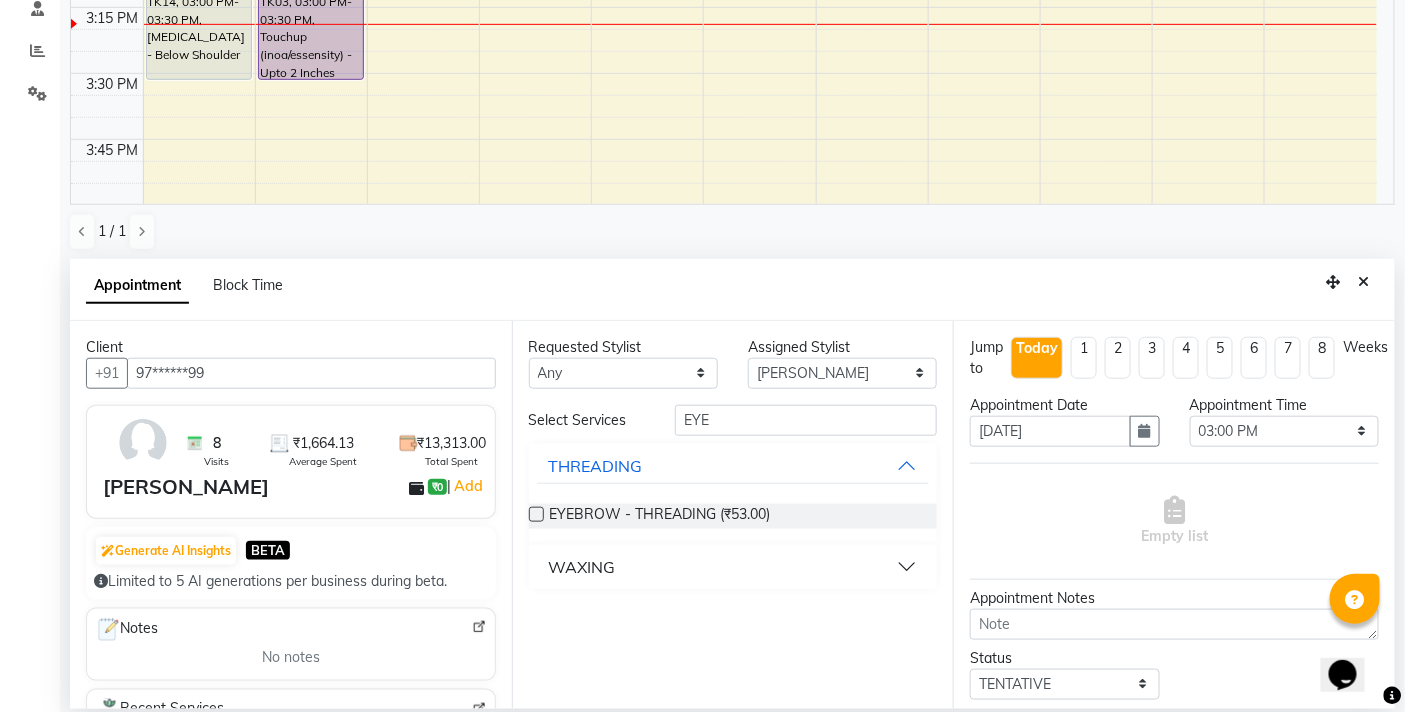 click at bounding box center [536, 514] 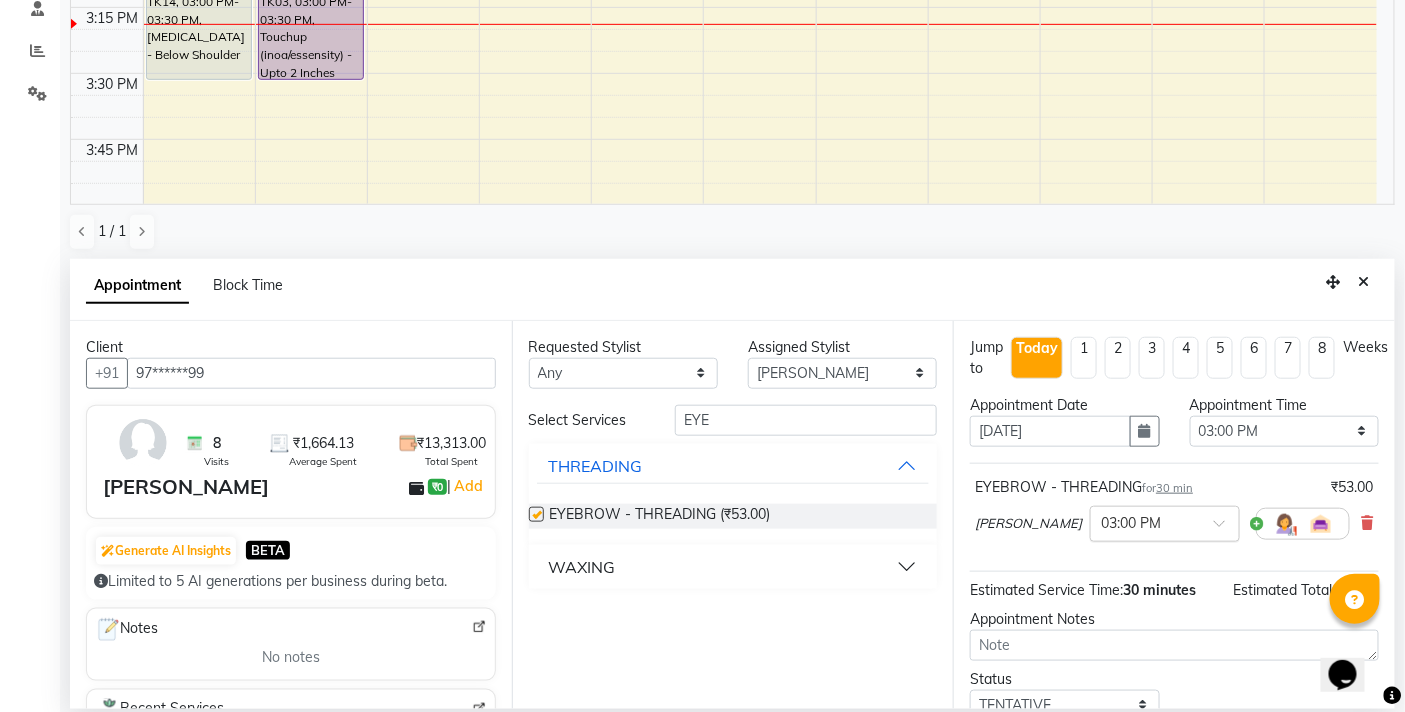 checkbox on "false" 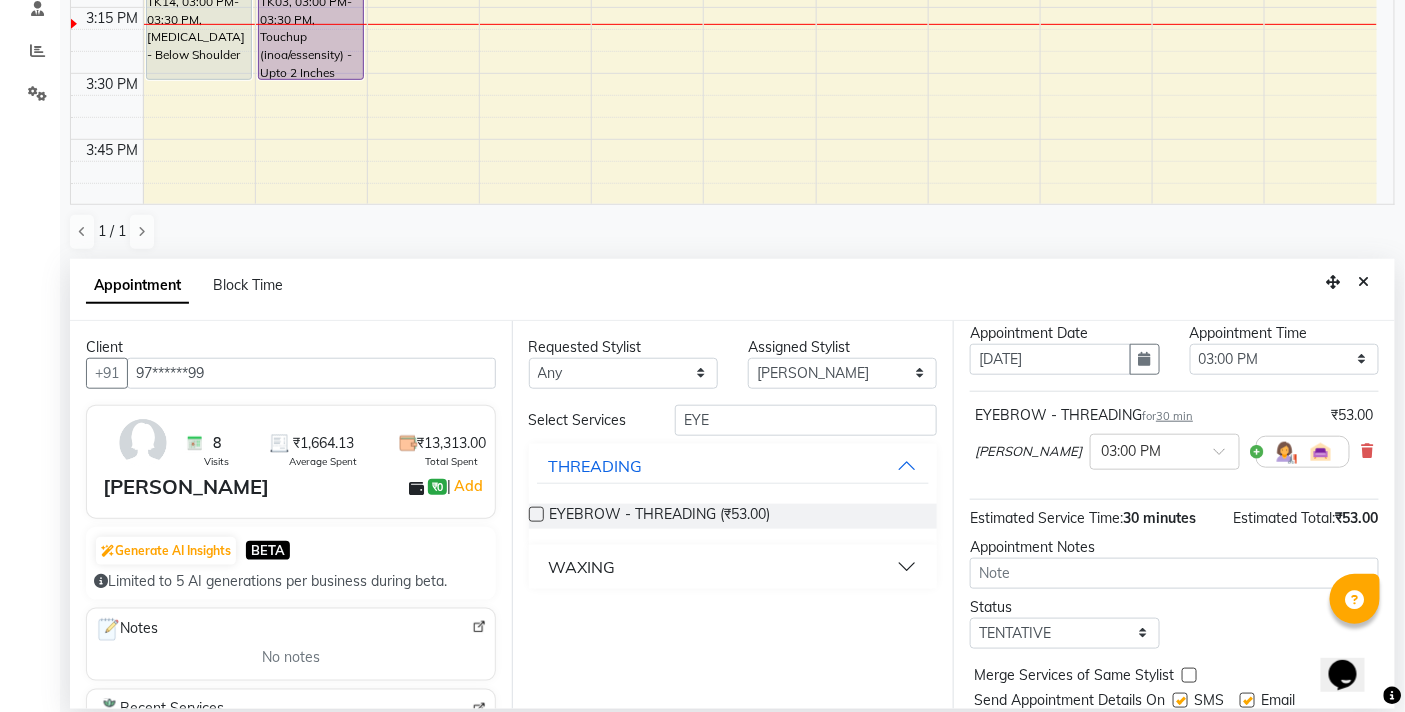 scroll, scrollTop: 141, scrollLeft: 0, axis: vertical 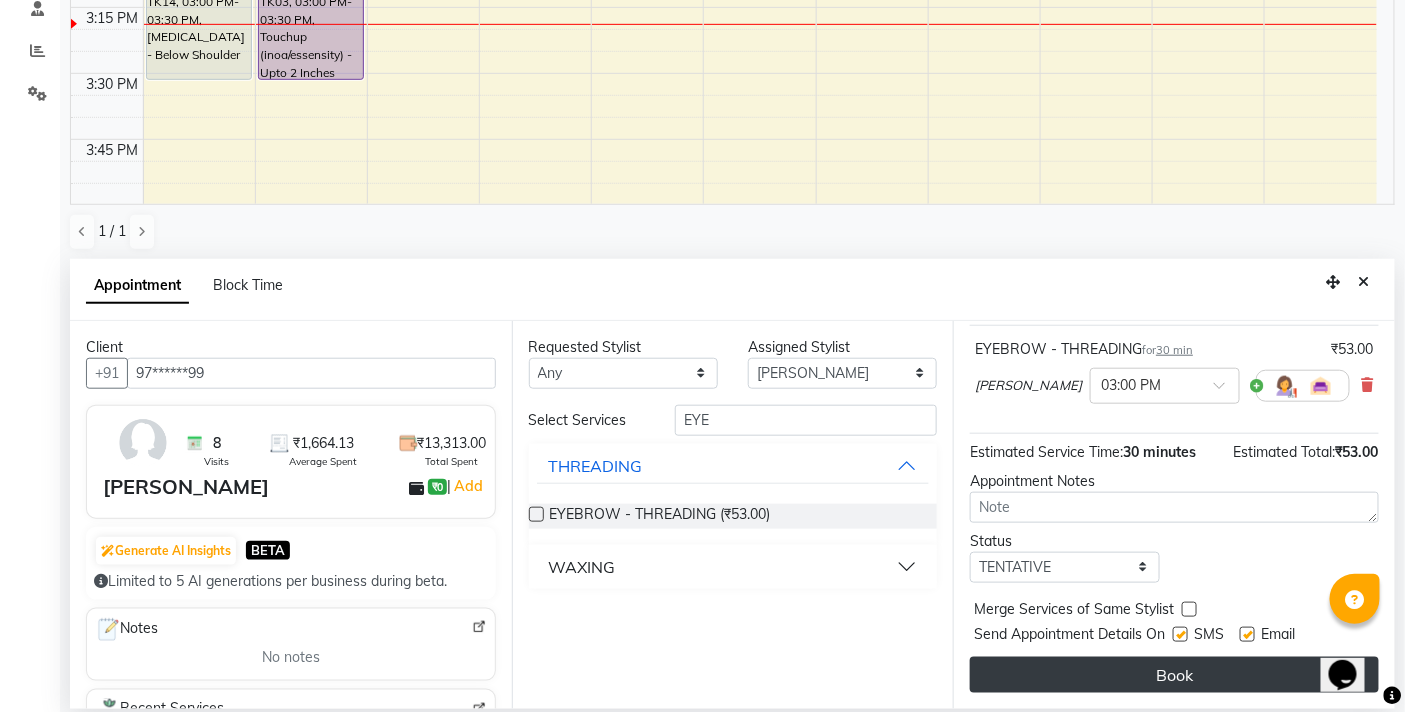 click on "Book" at bounding box center [1174, 675] 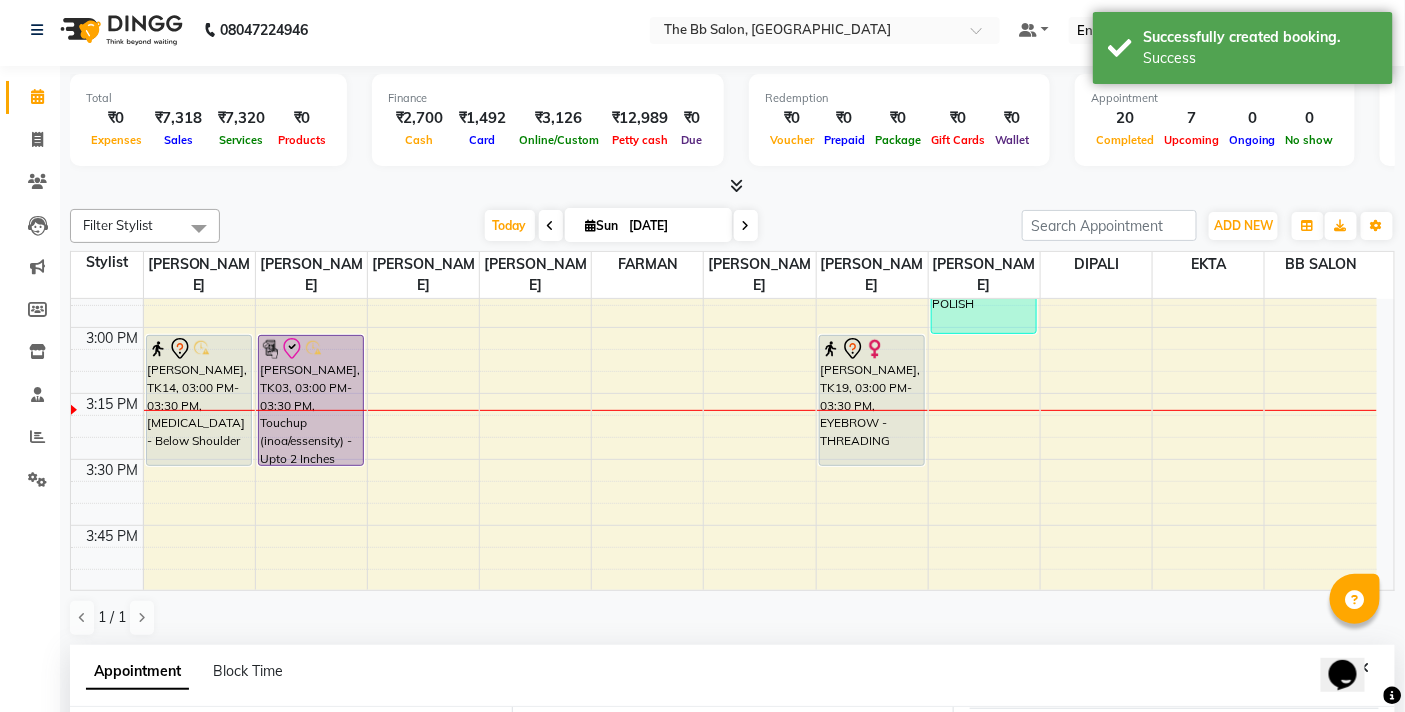 scroll, scrollTop: 0, scrollLeft: 0, axis: both 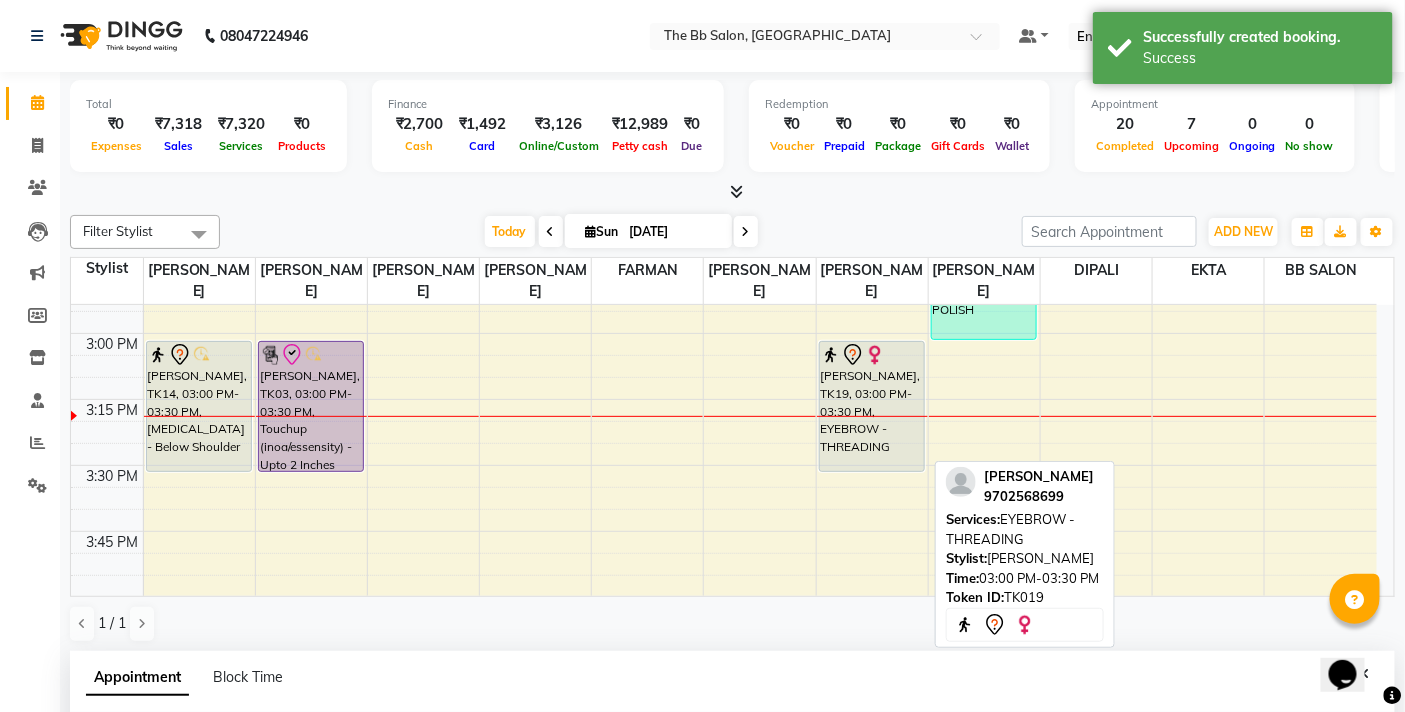click on "[PERSON_NAME], TK19, 03:00 PM-03:30 PM, EYEBROW - THREADING" at bounding box center [872, 406] 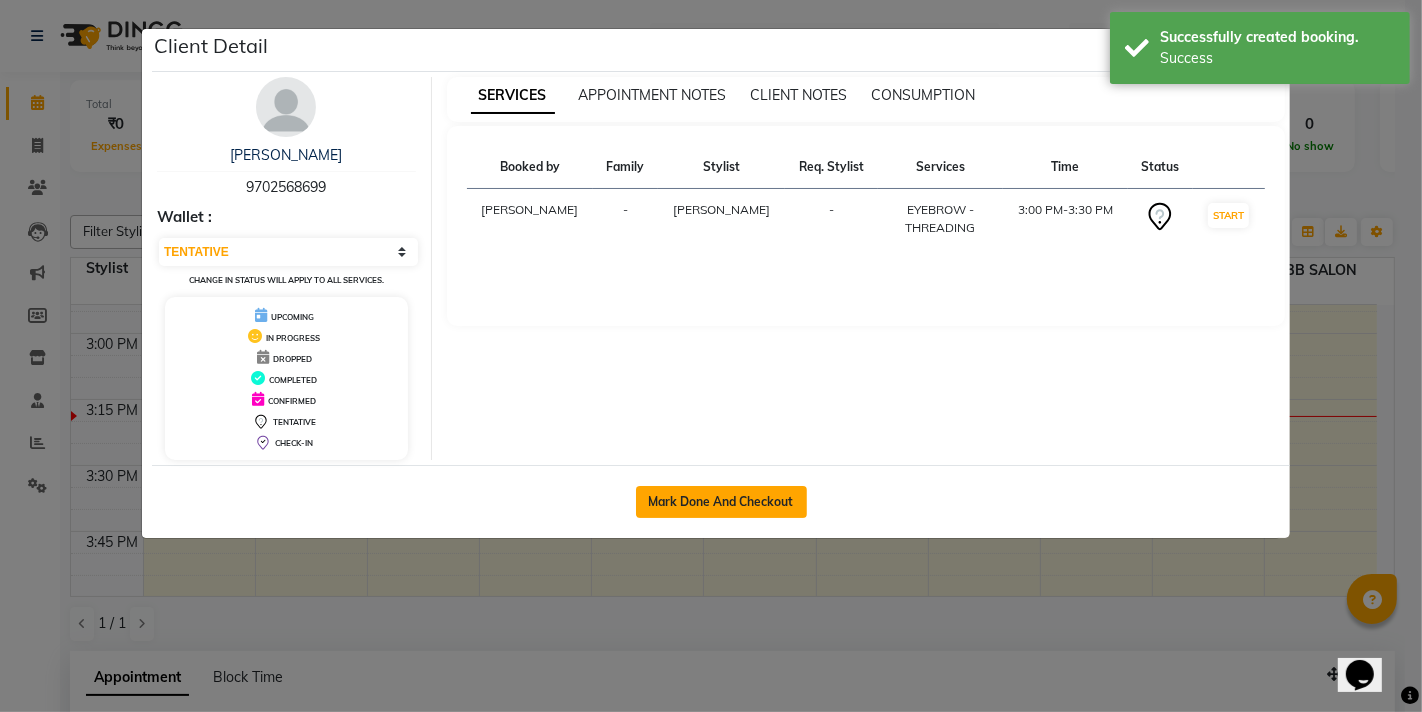 click on "Mark Done And Checkout" 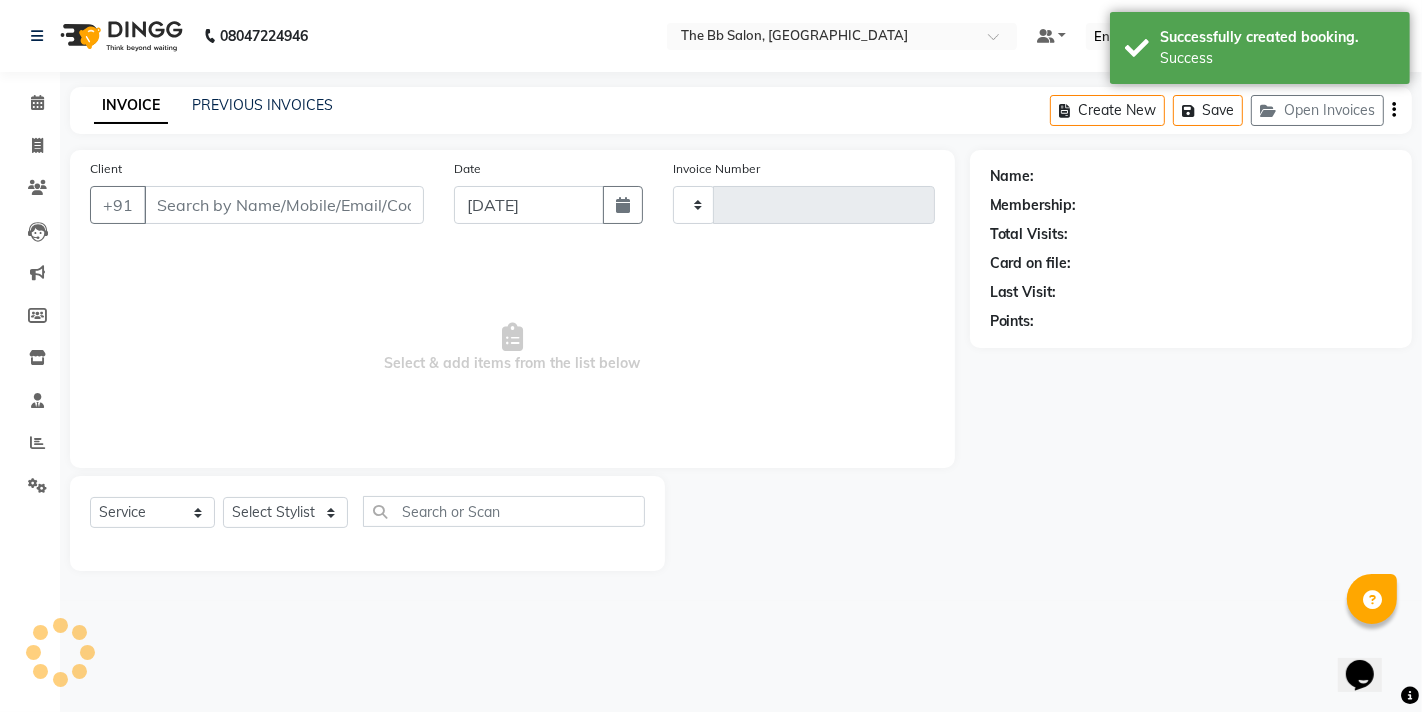 type on "2315" 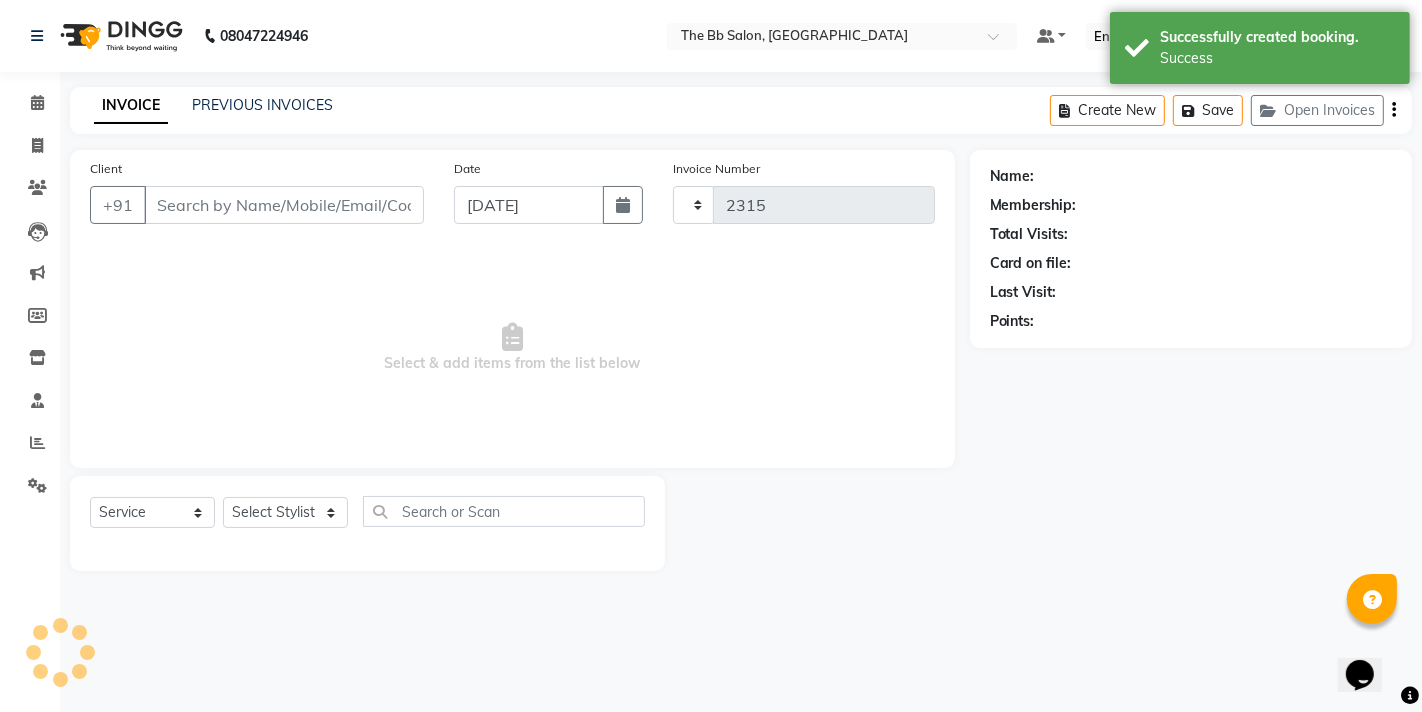 select on "6231" 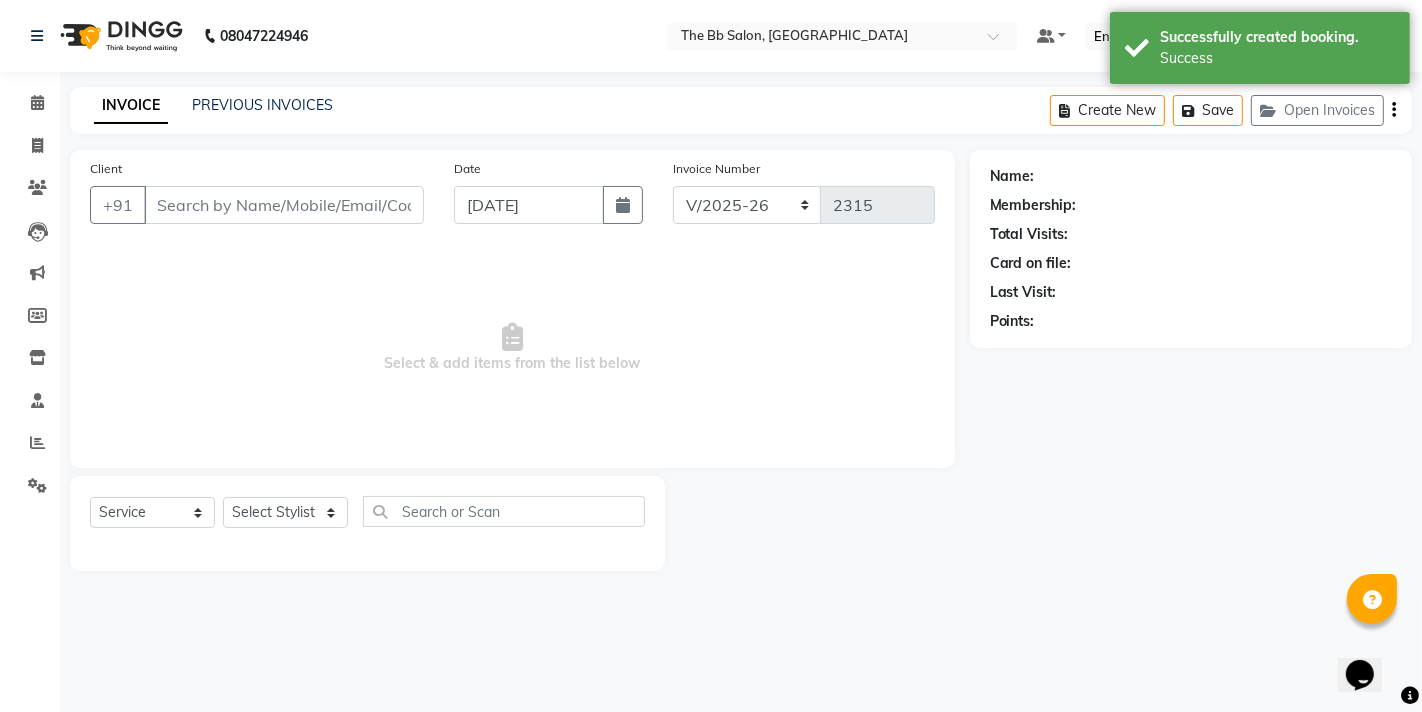 type on "97******99" 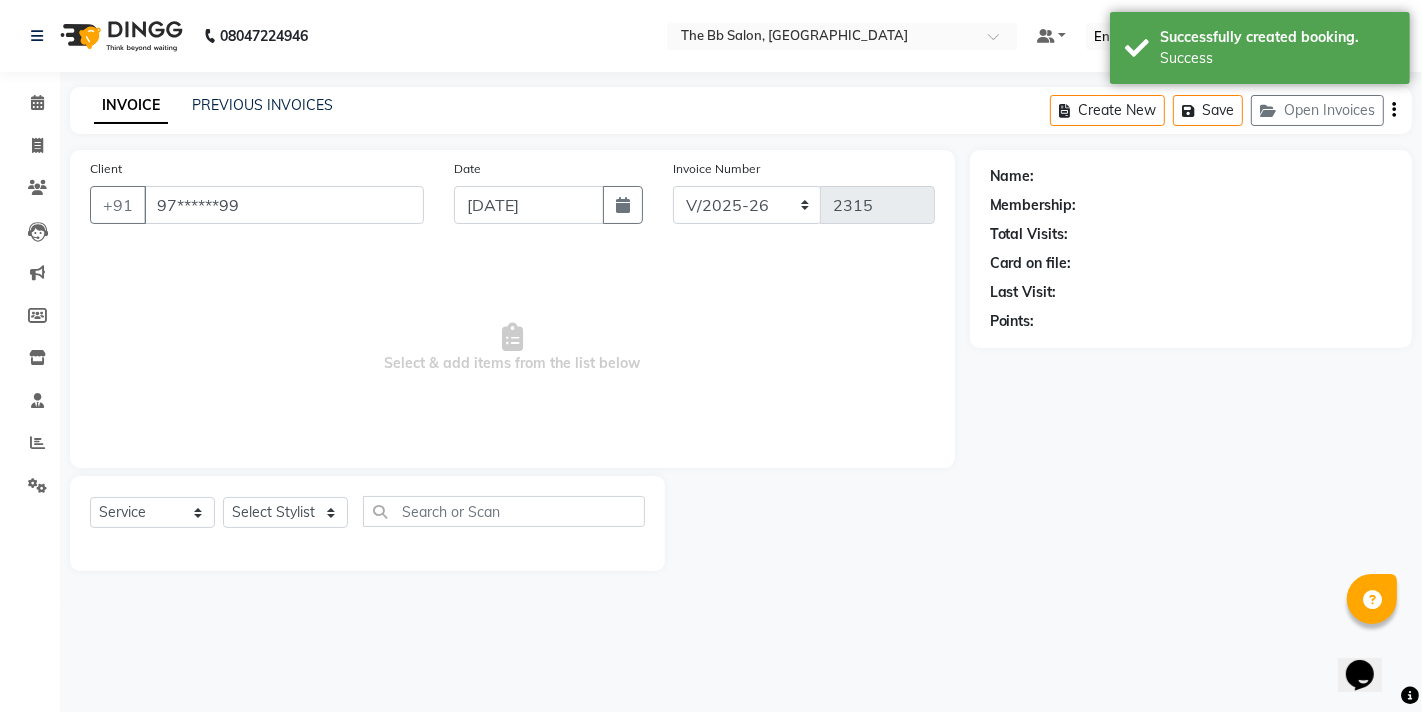 select on "83513" 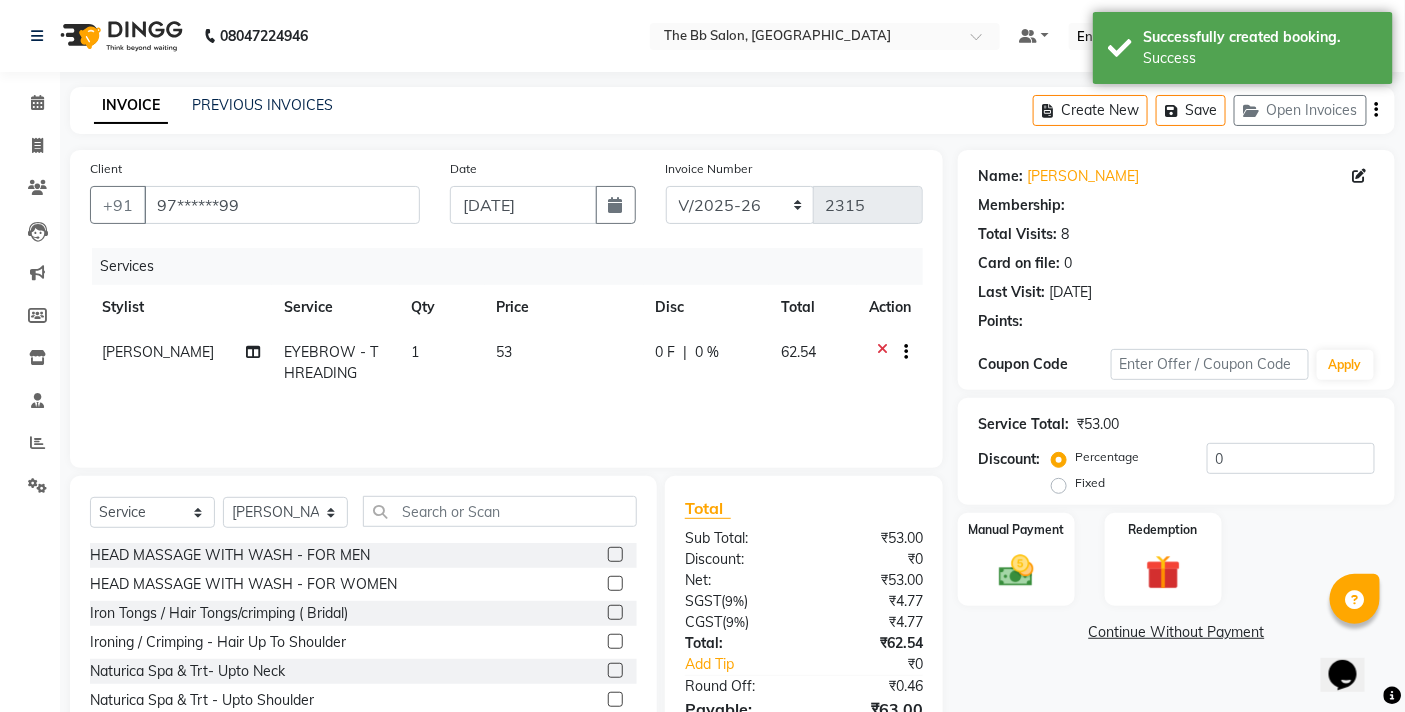 select on "1: Object" 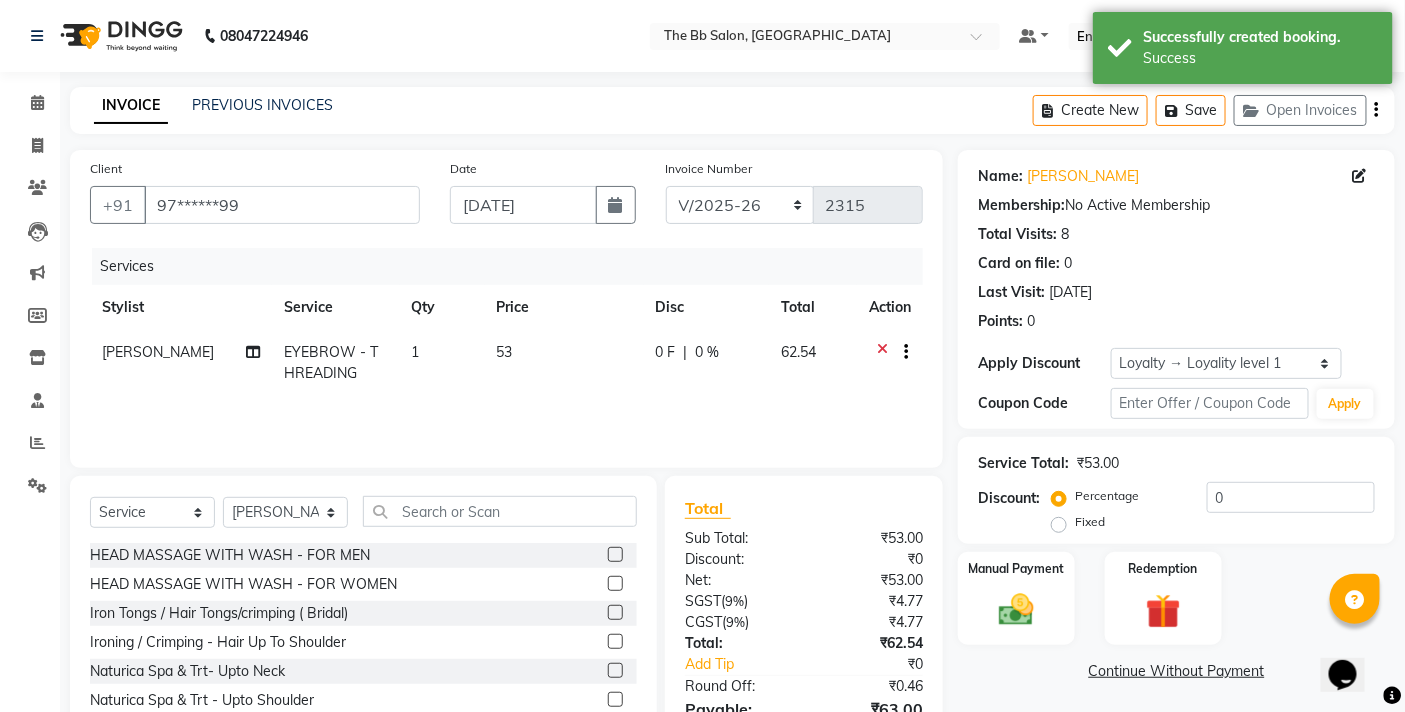 click on "1" 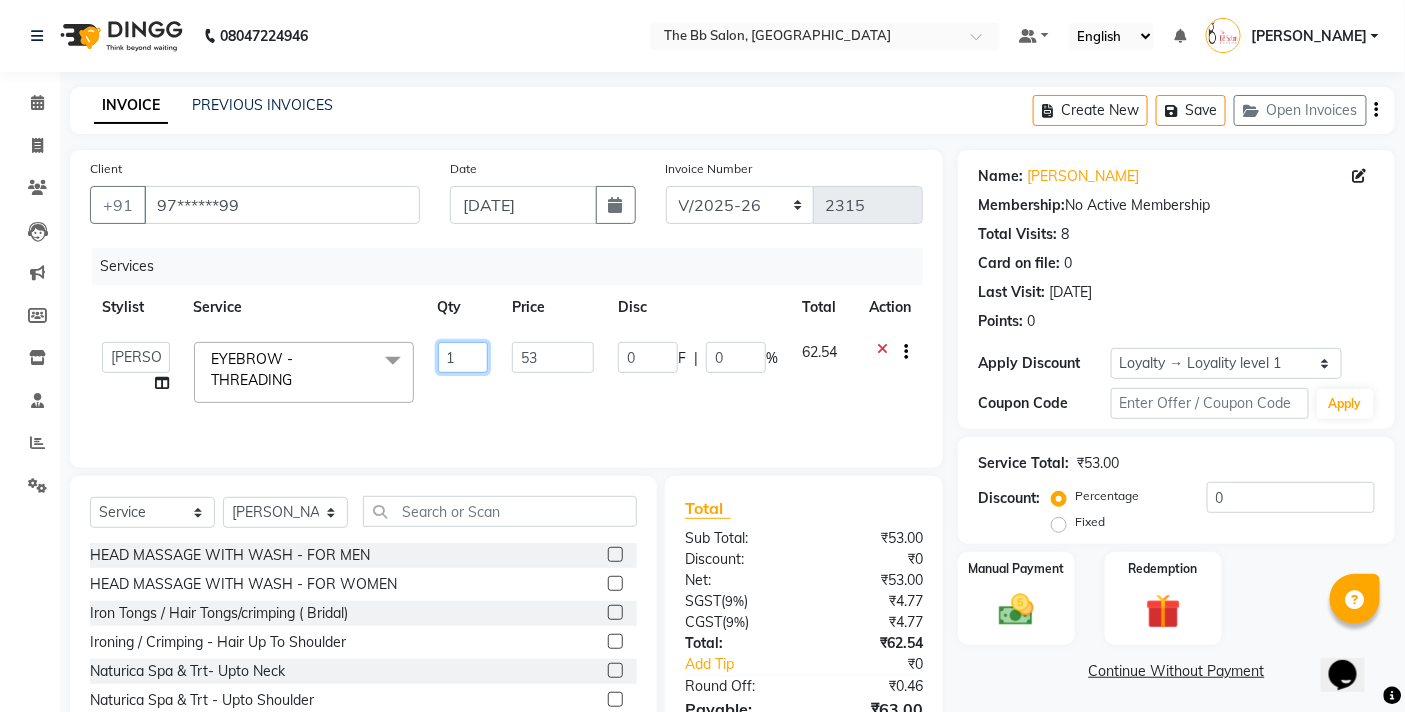 drag, startPoint x: 452, startPoint y: 360, endPoint x: 438, endPoint y: 361, distance: 14.035668 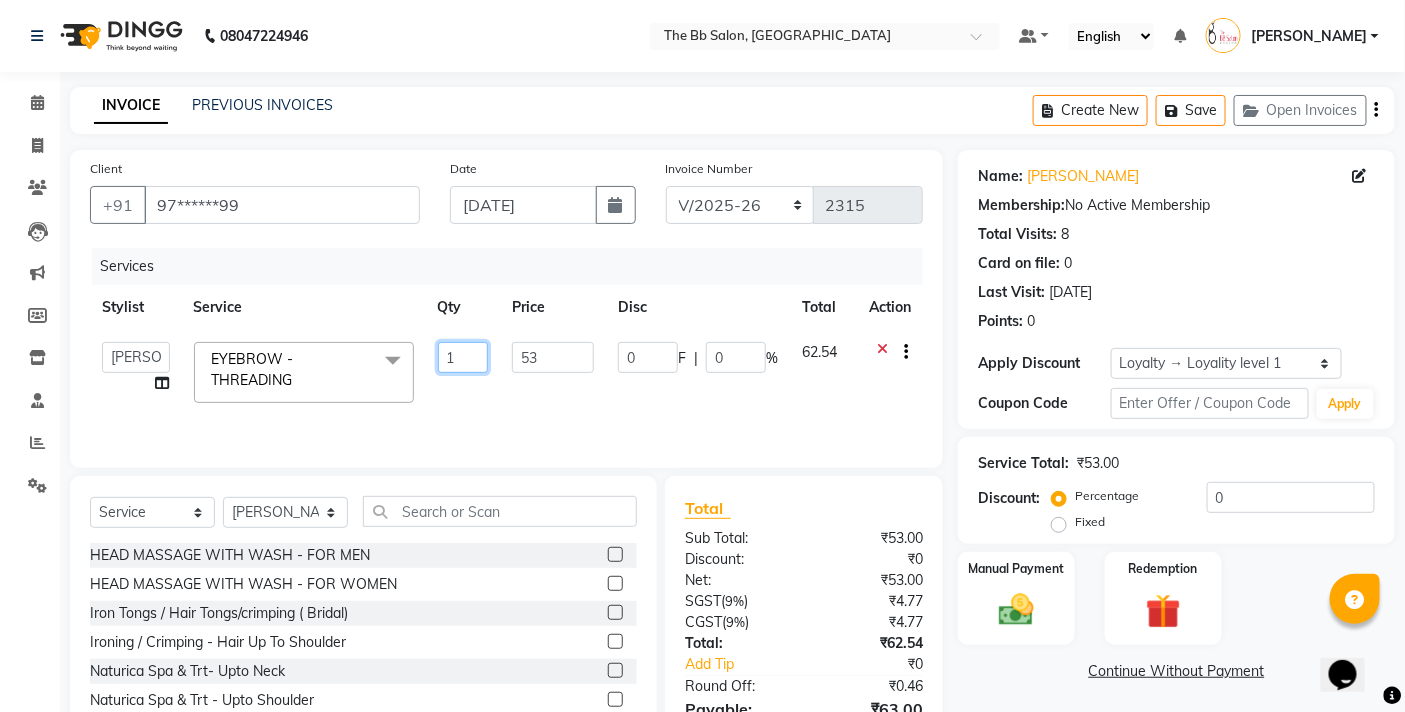 click on "1" 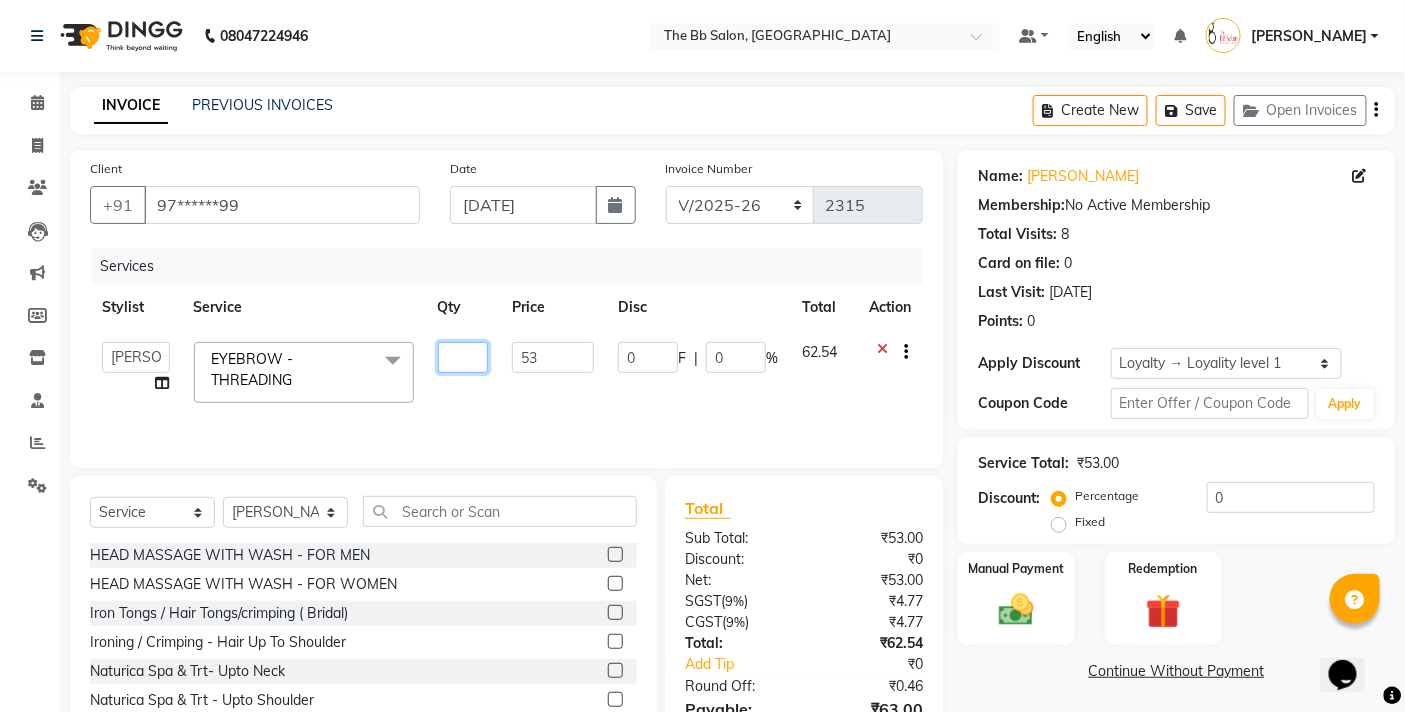 type on "2" 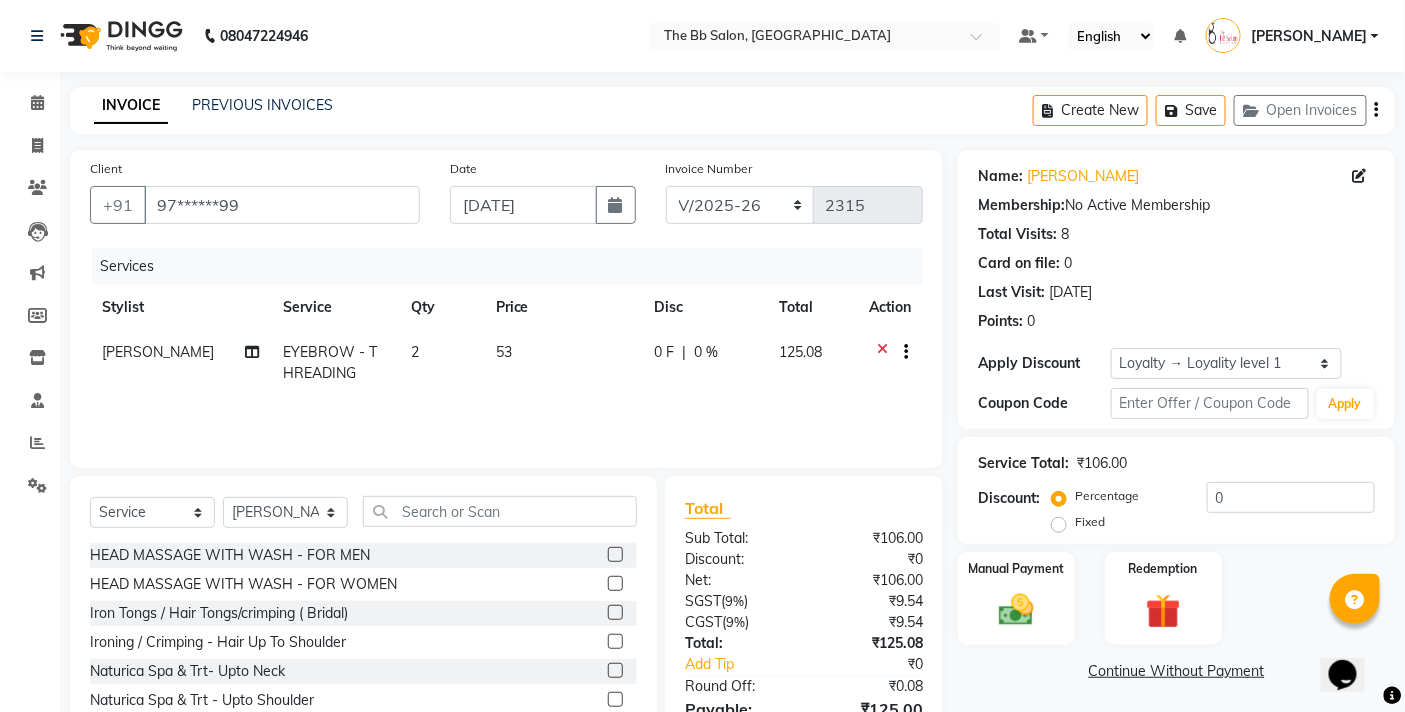 click on "Services Stylist Service Qty Price Disc Total Action GOUSIYA SHAIKH EYEBROW - THREADING 2 53 0 F | 0 % 125.08" 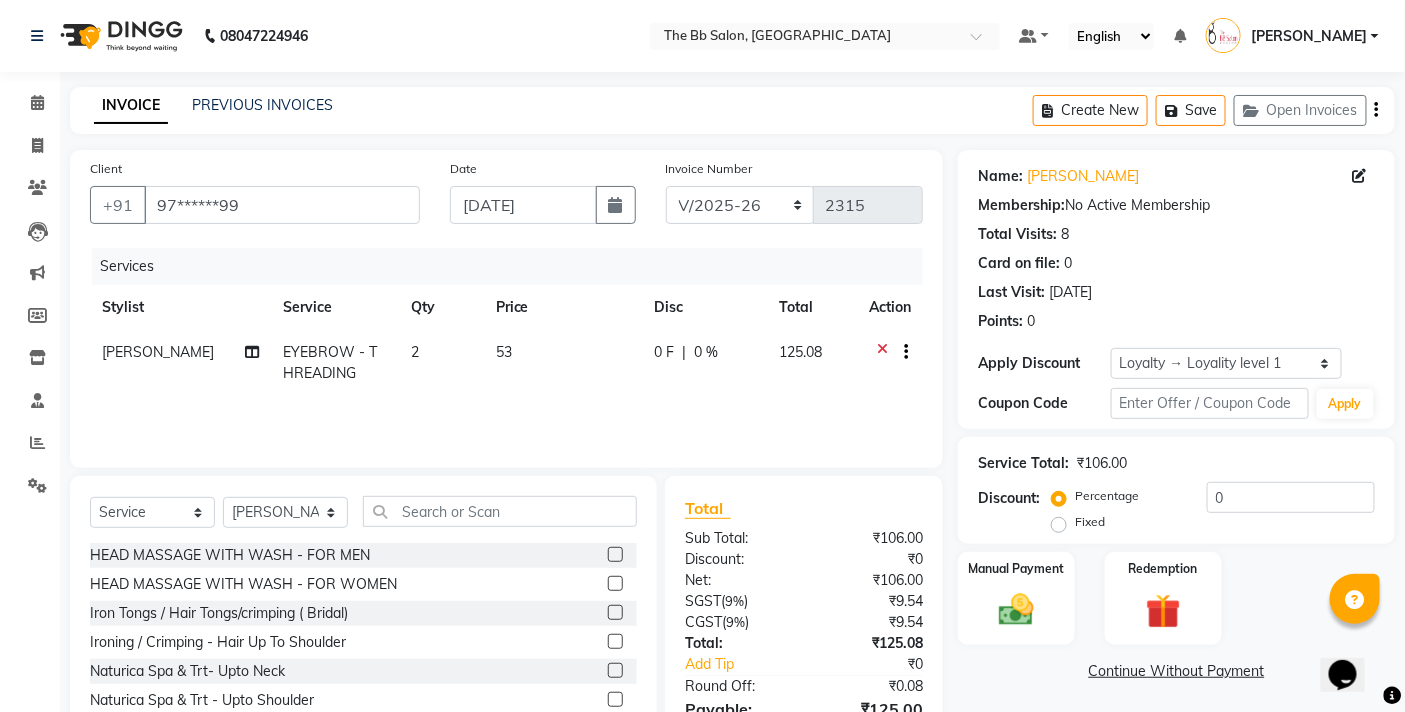 scroll, scrollTop: 108, scrollLeft: 0, axis: vertical 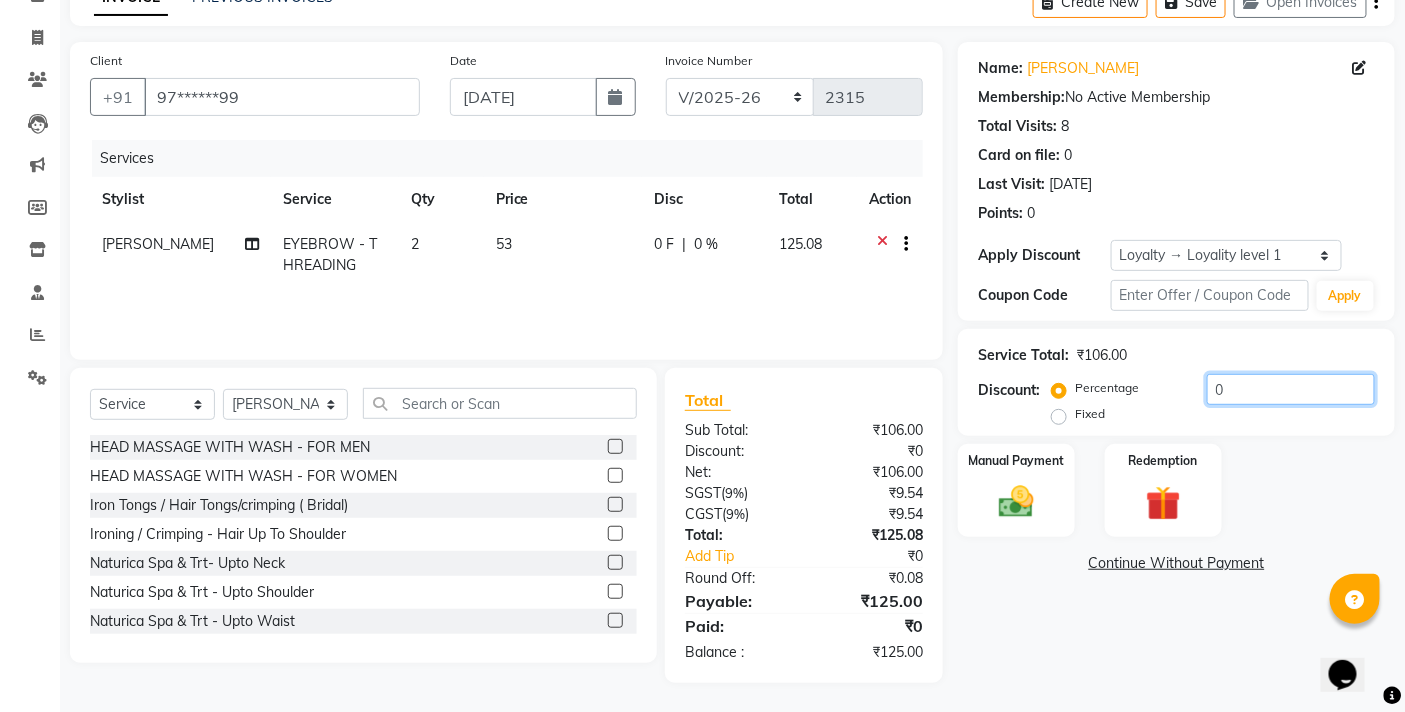 click on "0" 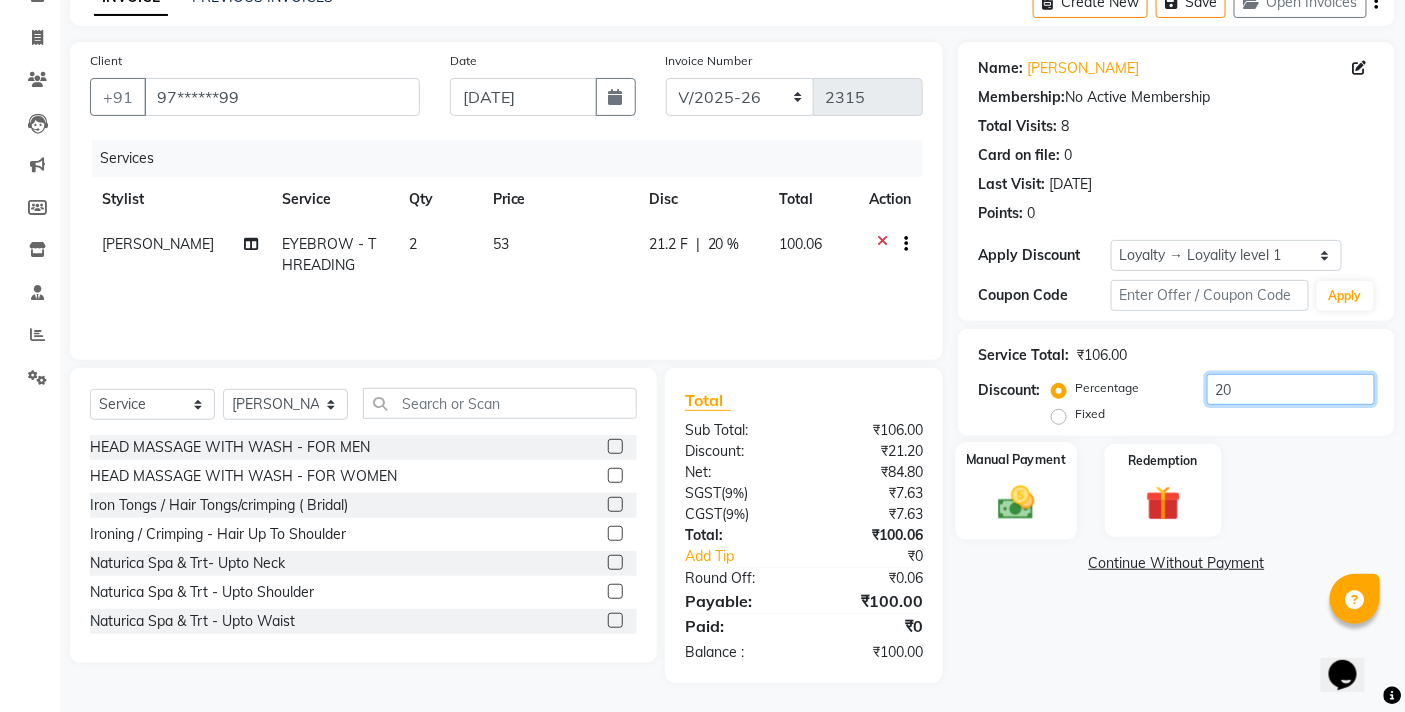 type on "20" 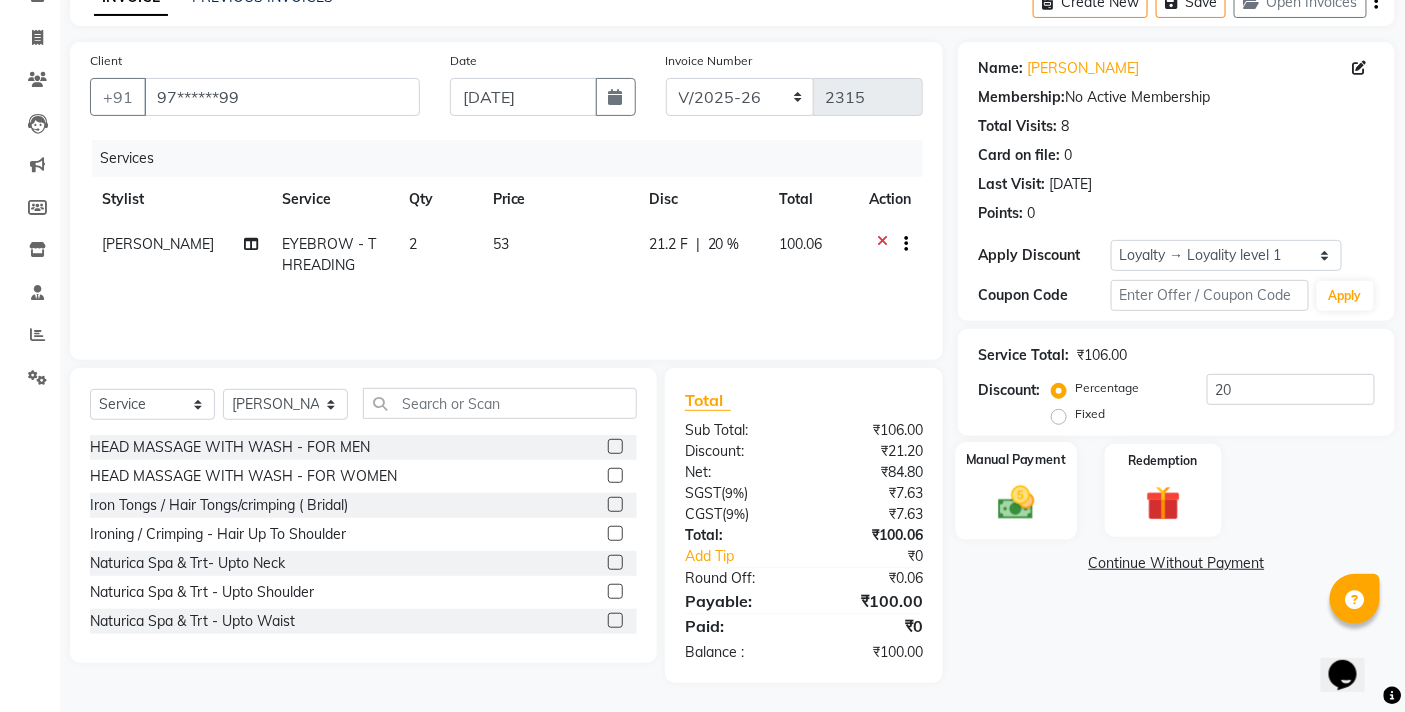 click 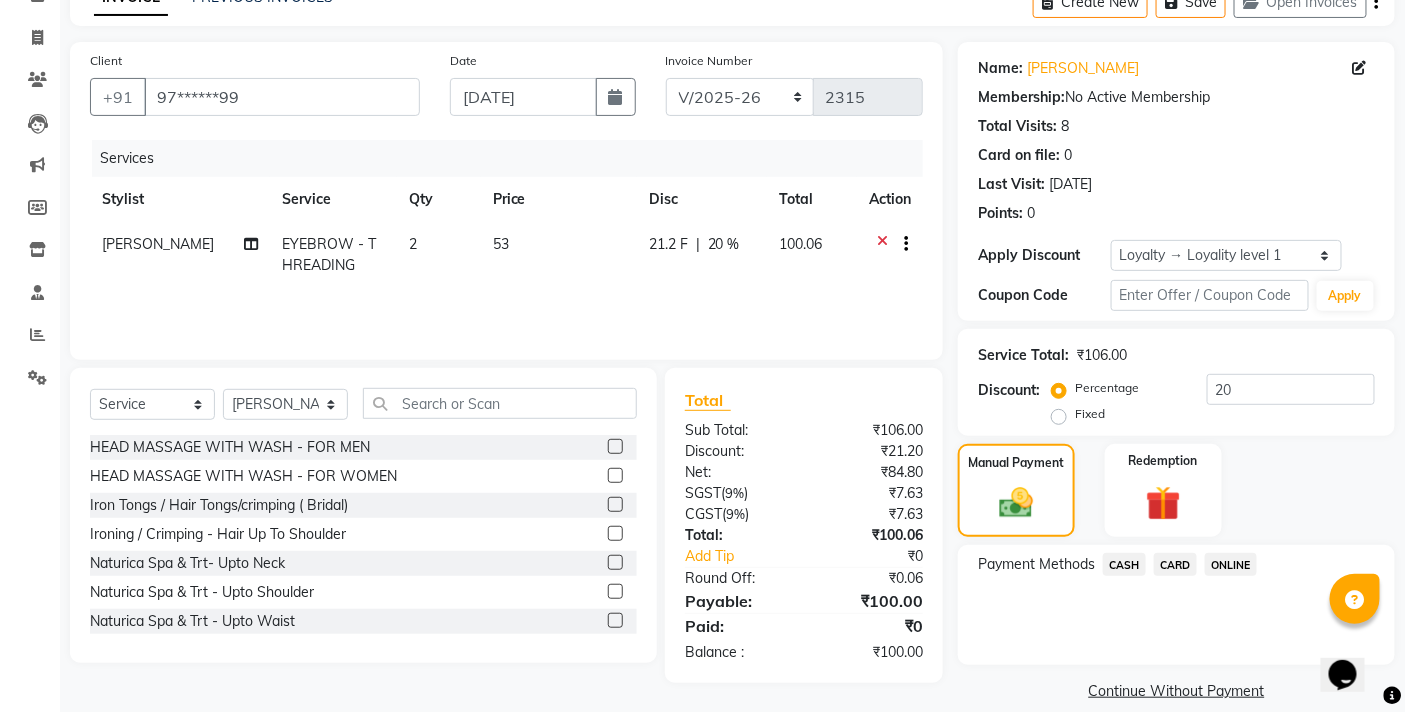 scroll, scrollTop: 132, scrollLeft: 0, axis: vertical 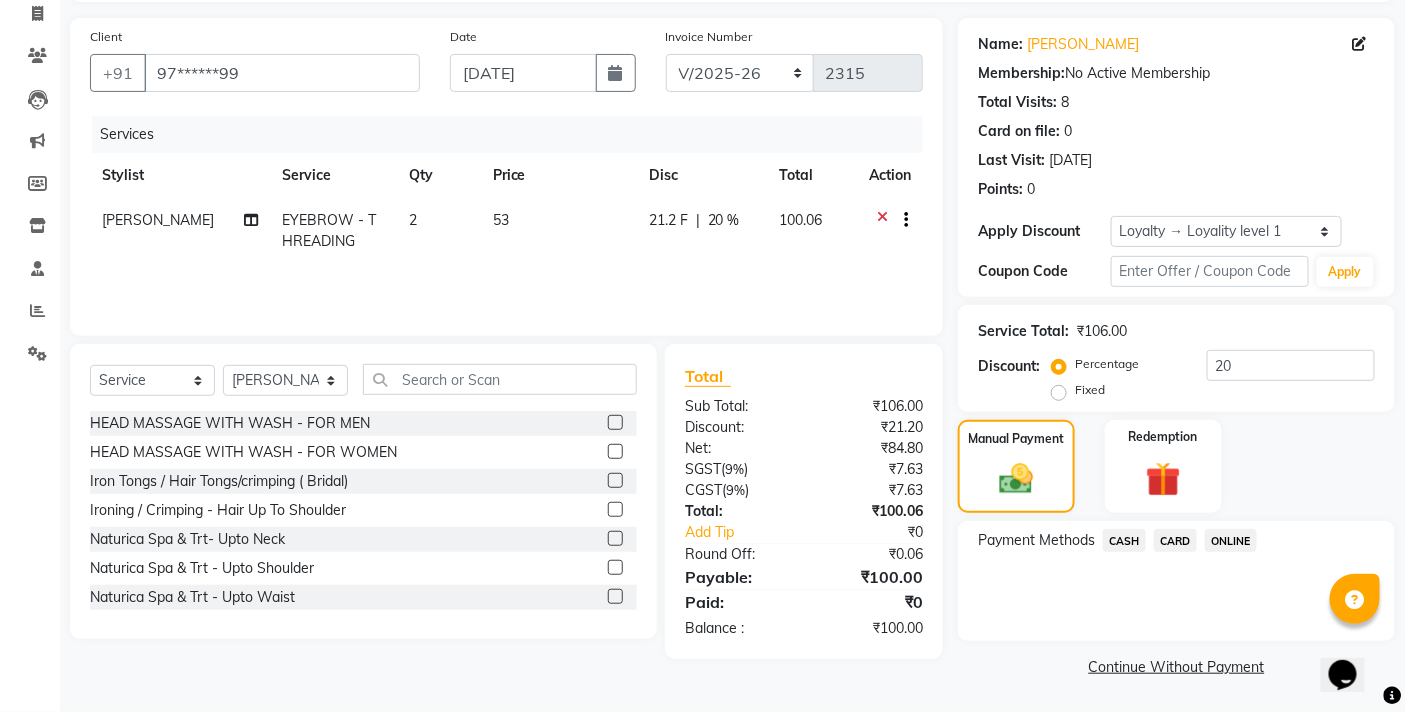 click on "ONLINE" 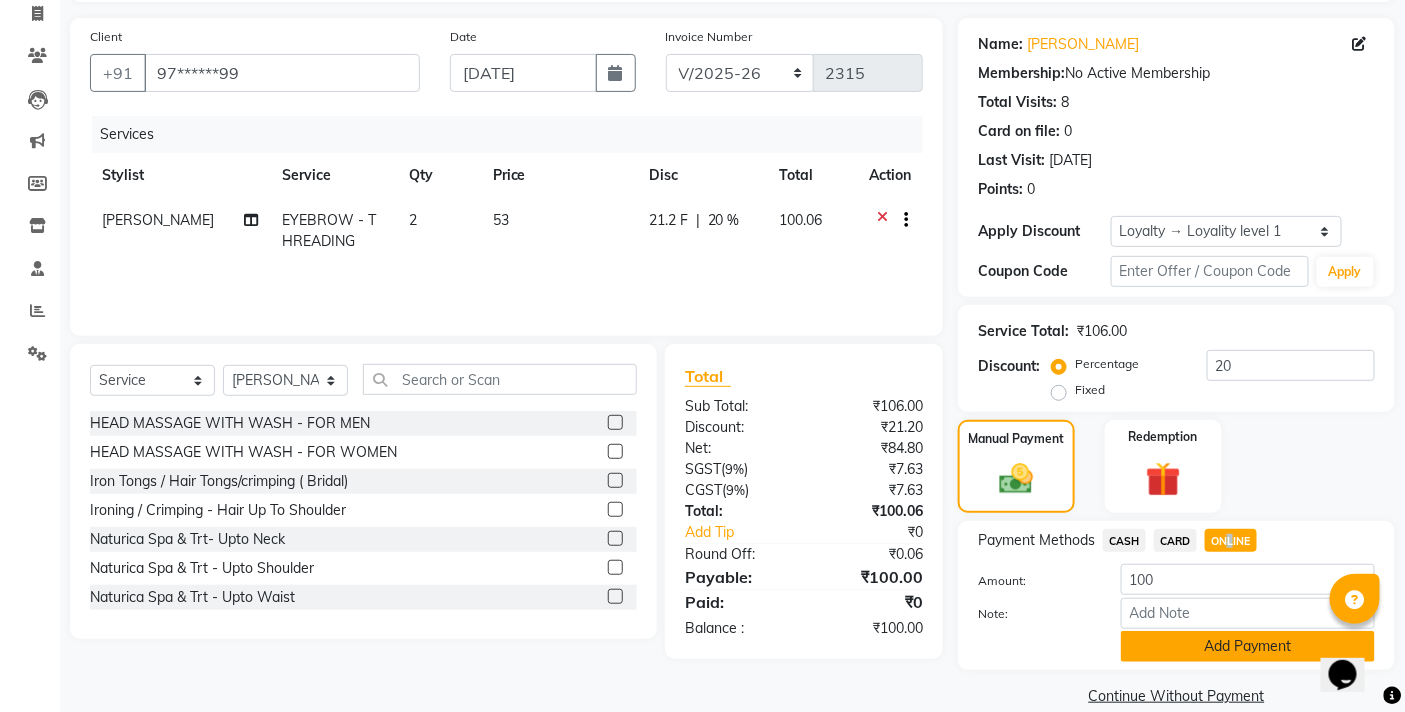 click on "Add Payment" 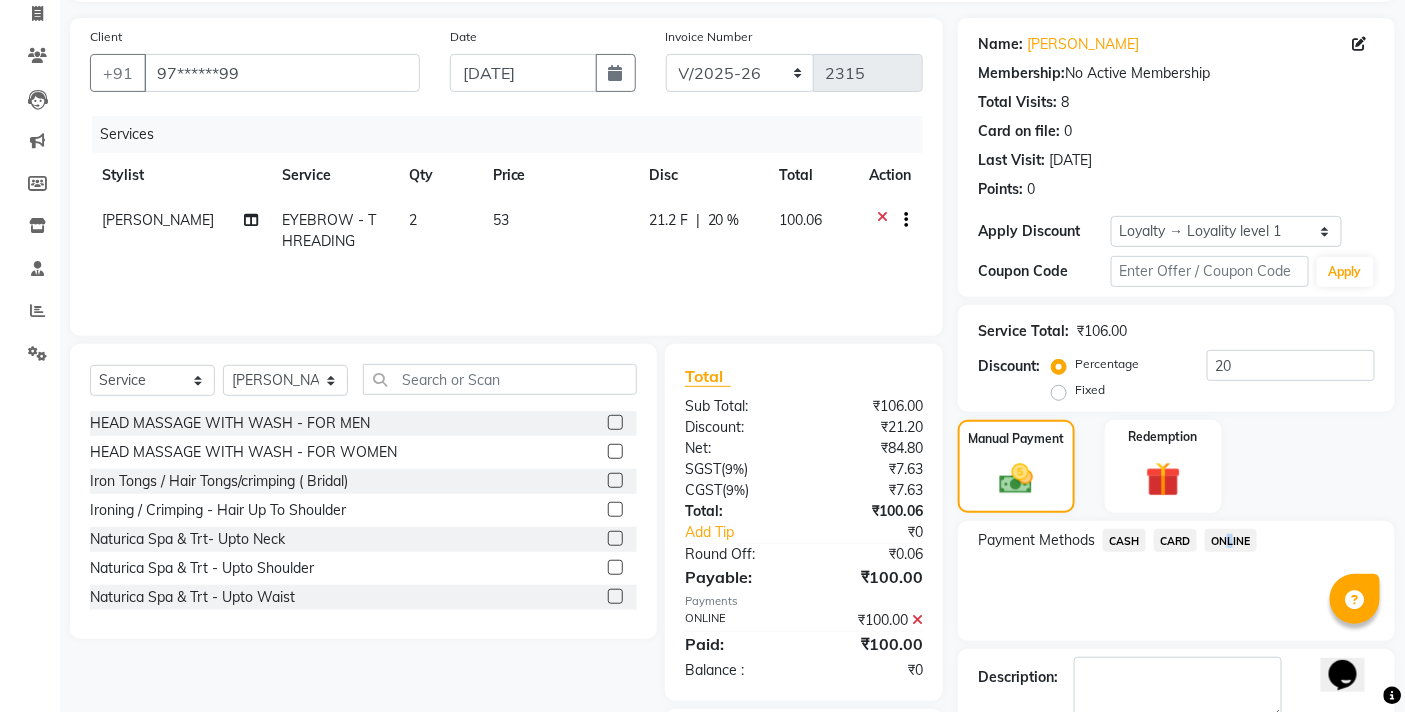 scroll, scrollTop: 250, scrollLeft: 0, axis: vertical 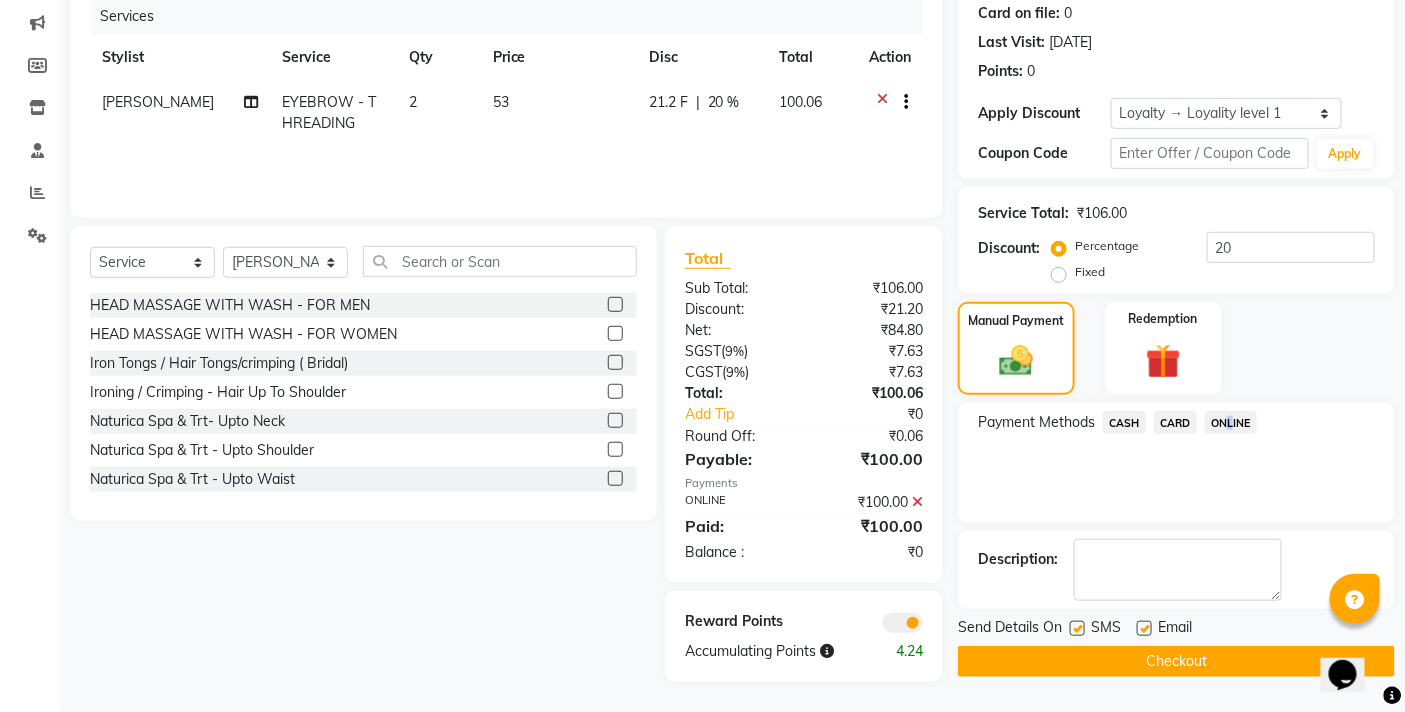 click on "Checkout" 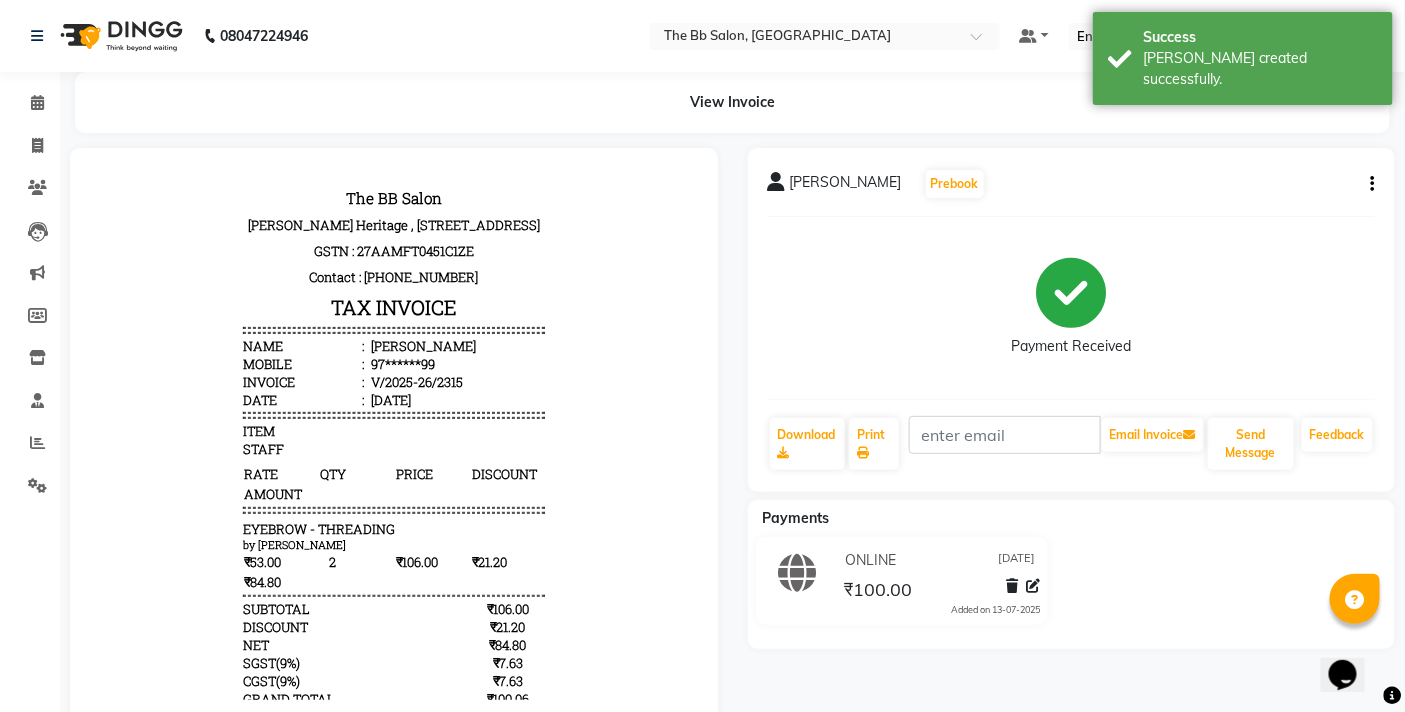 scroll, scrollTop: 0, scrollLeft: 0, axis: both 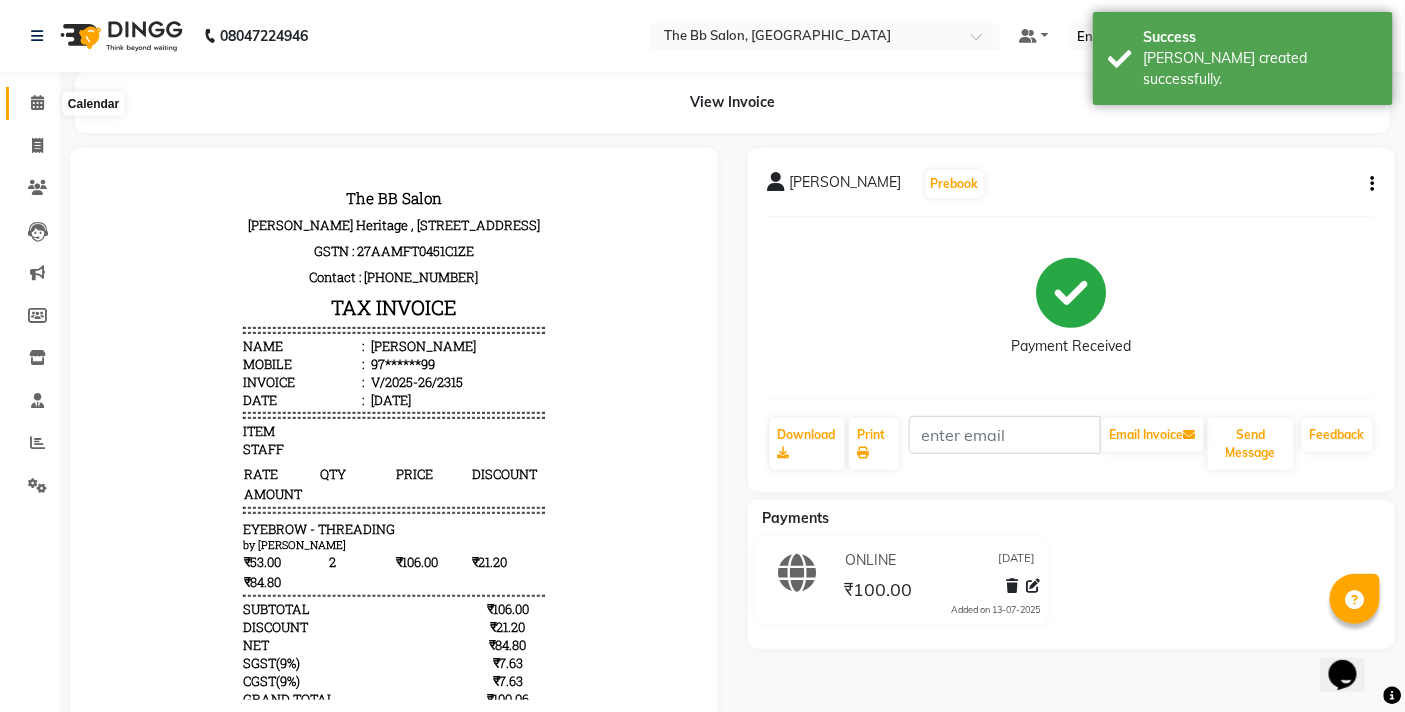 click 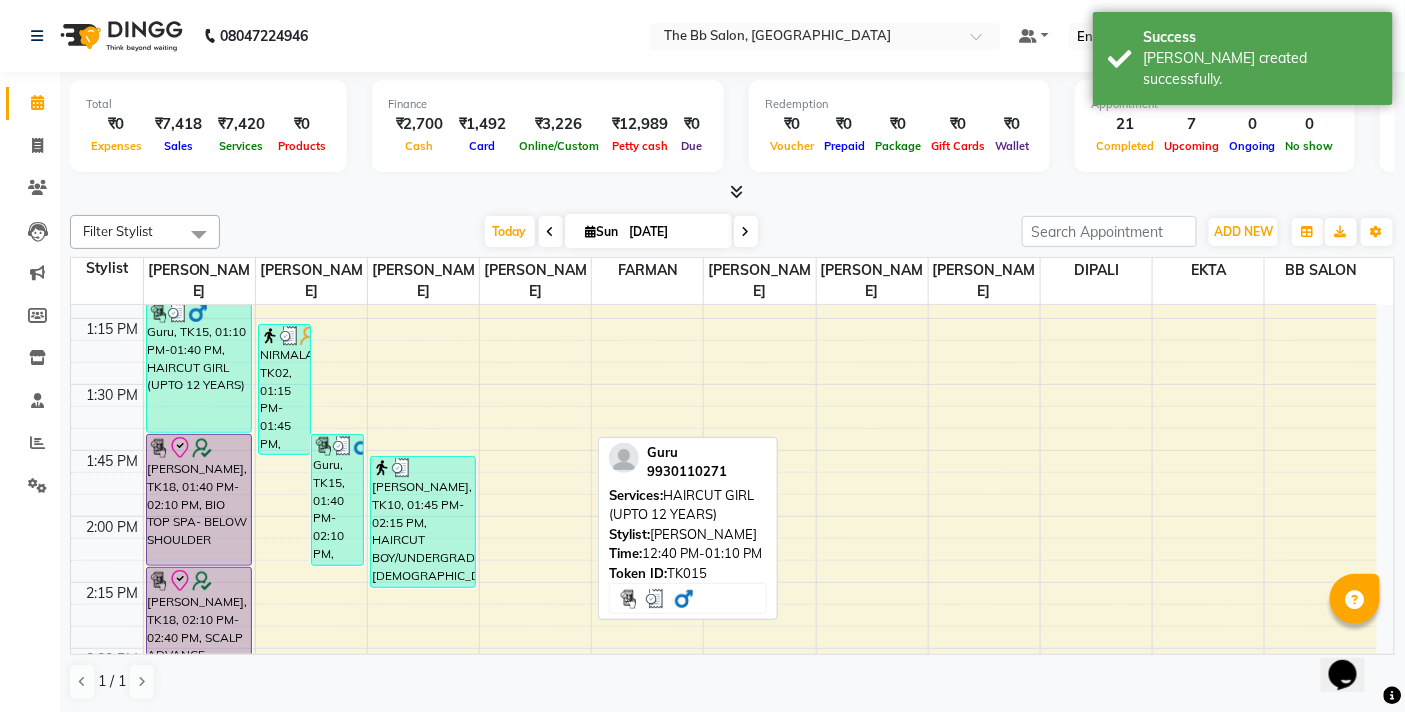 scroll, scrollTop: 1111, scrollLeft: 0, axis: vertical 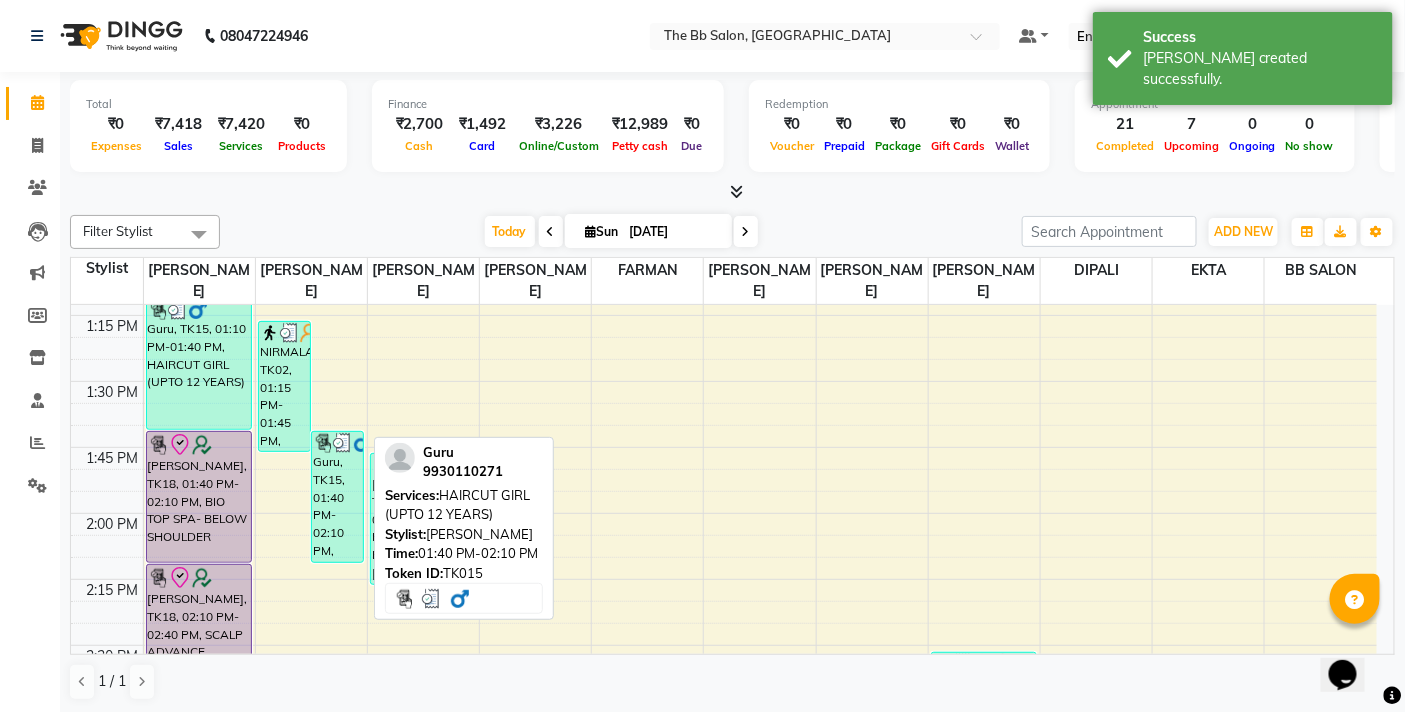 drag, startPoint x: 325, startPoint y: 470, endPoint x: 323, endPoint y: 495, distance: 25.079872 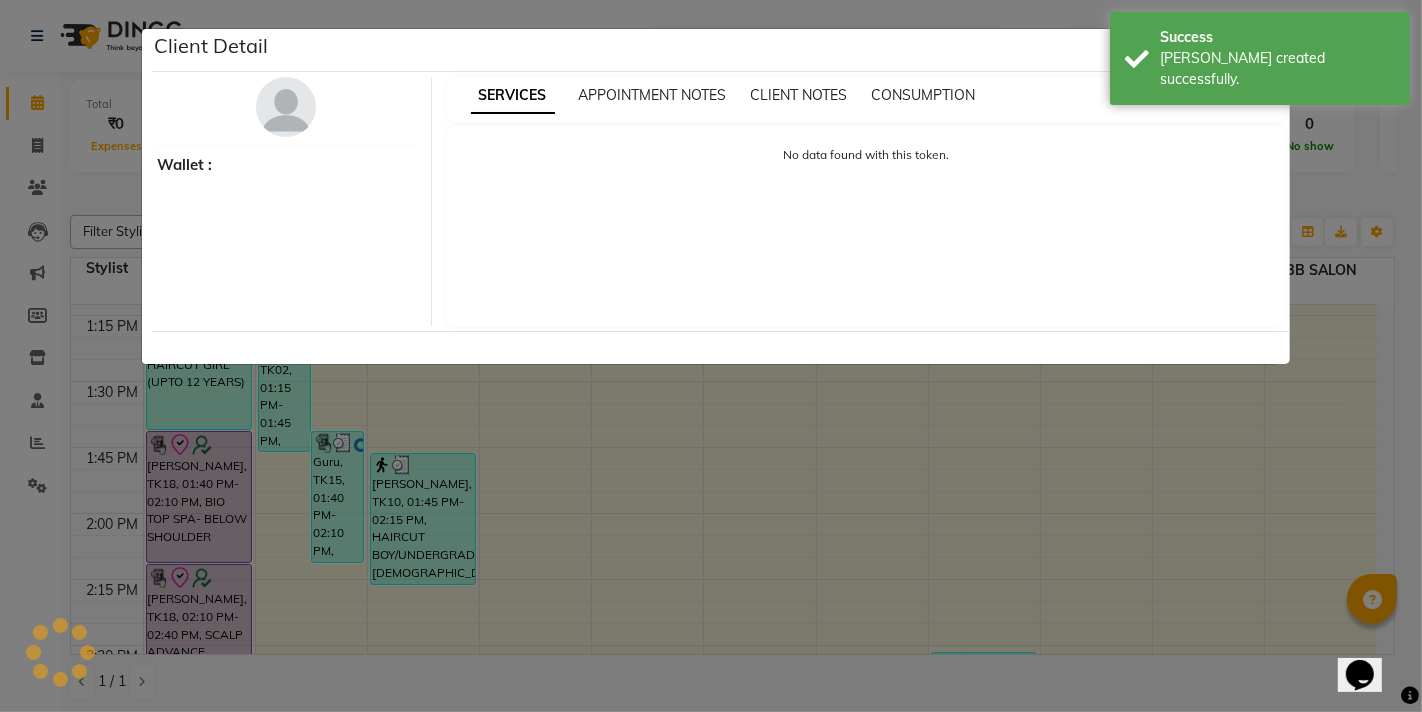 select on "3" 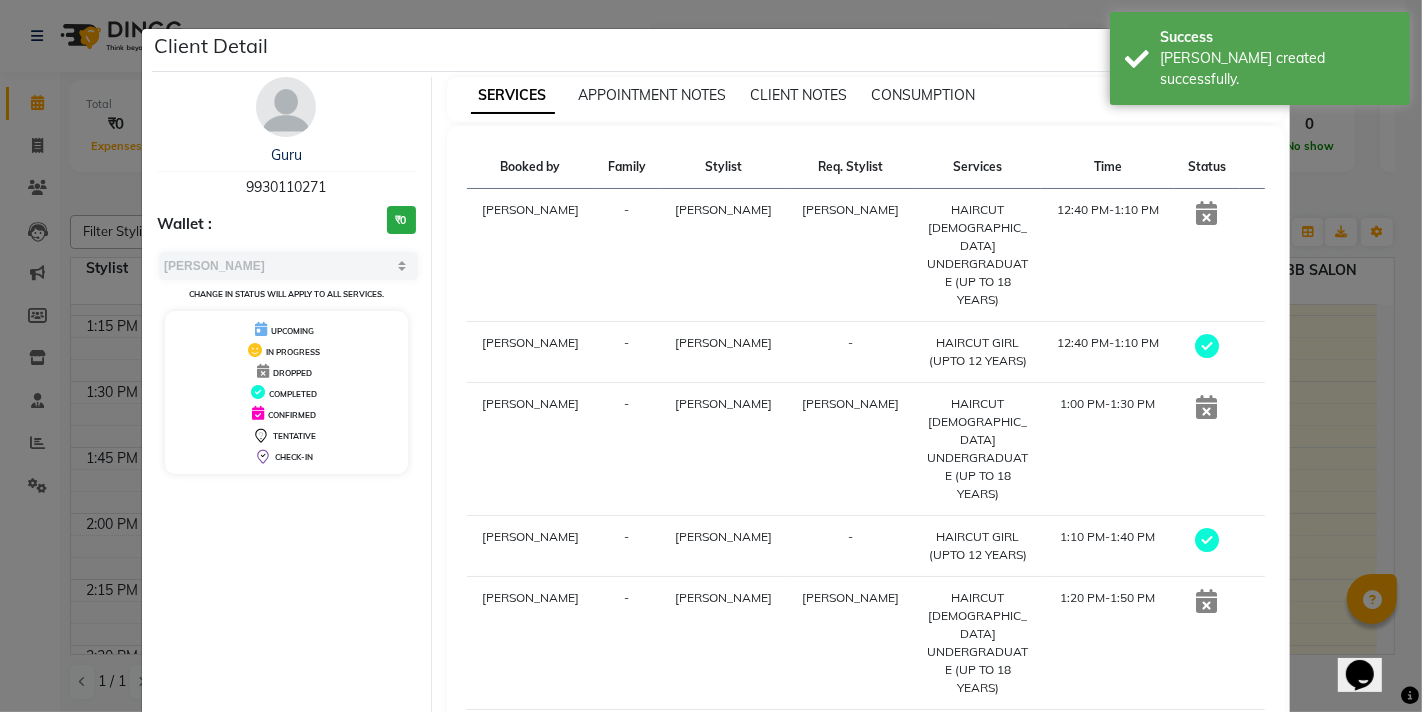 click on "Guru    9930110271 Wallet : ₹0 Select MARK DONE UPCOMING Change in status will apply to all services. UPCOMING IN PROGRESS DROPPED COMPLETED CONFIRMED TENTATIVE CHECK-IN" at bounding box center [287, 441] 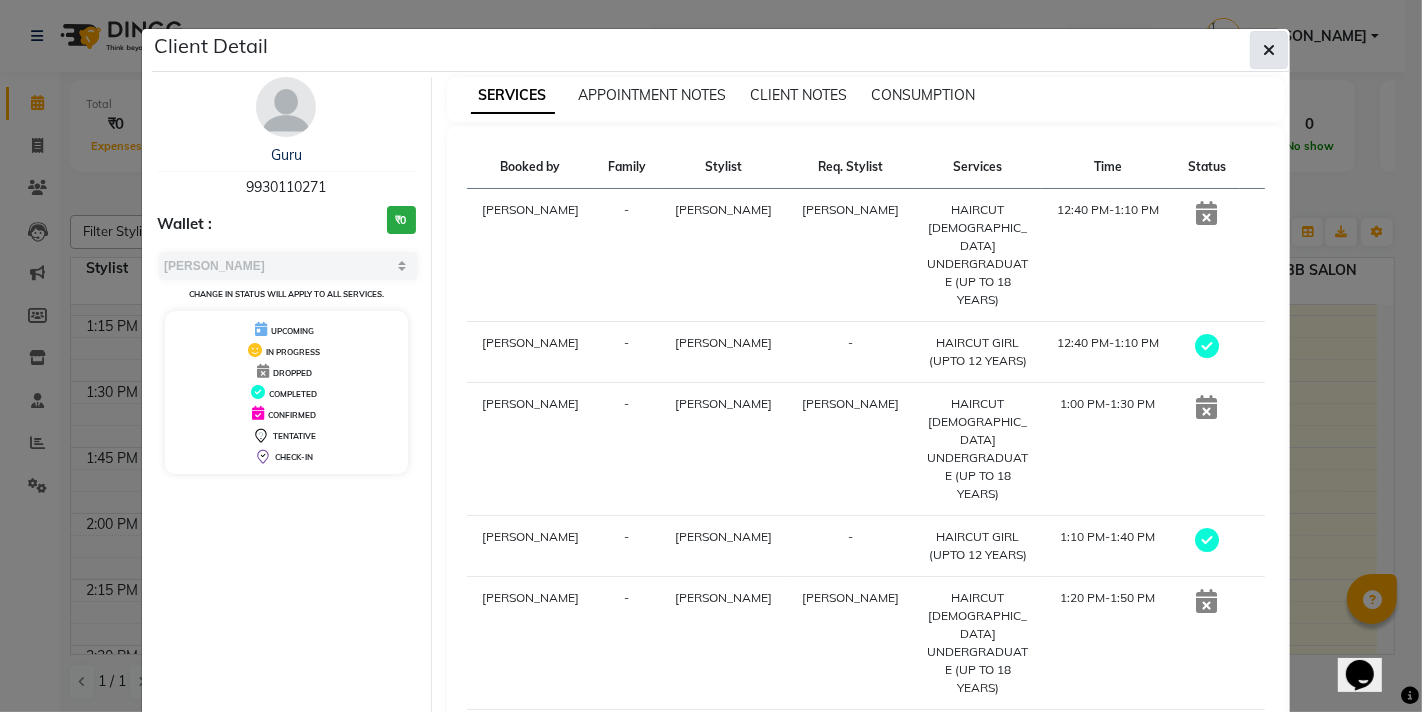 click 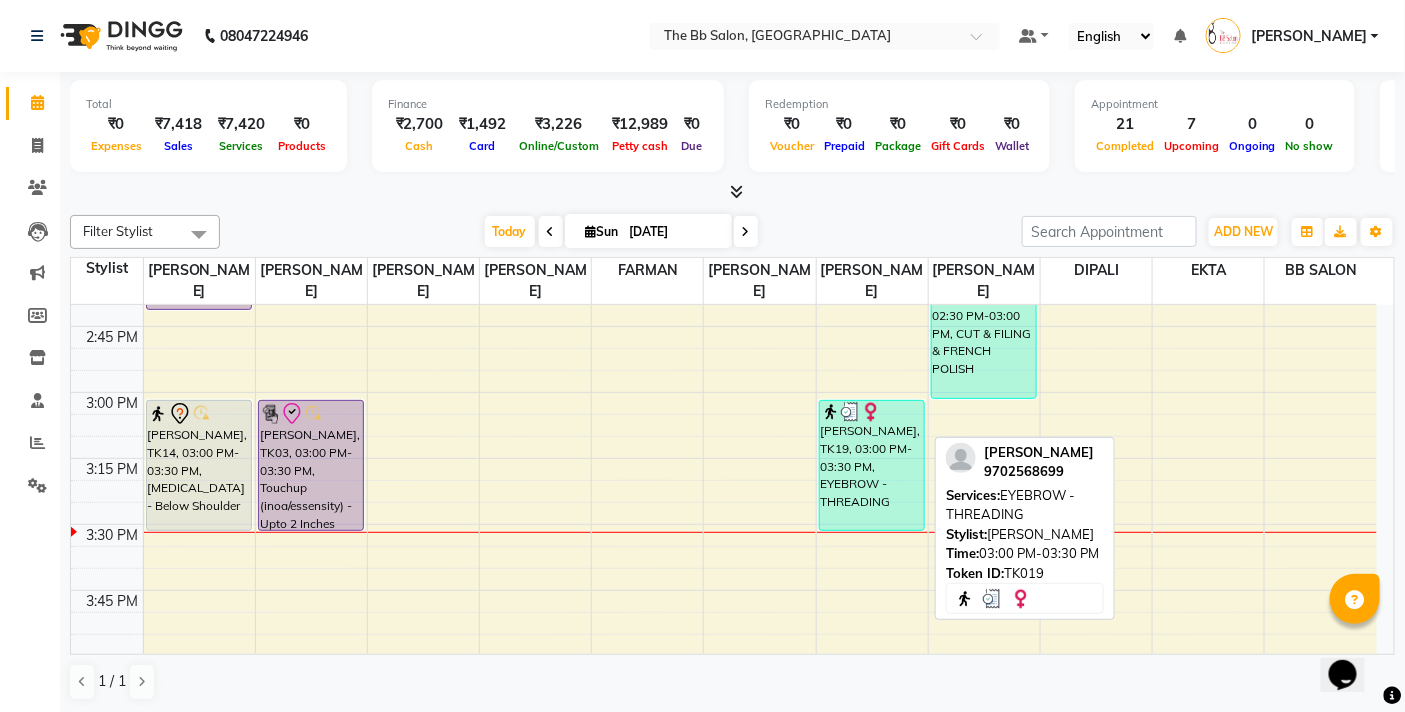 scroll, scrollTop: 1444, scrollLeft: 0, axis: vertical 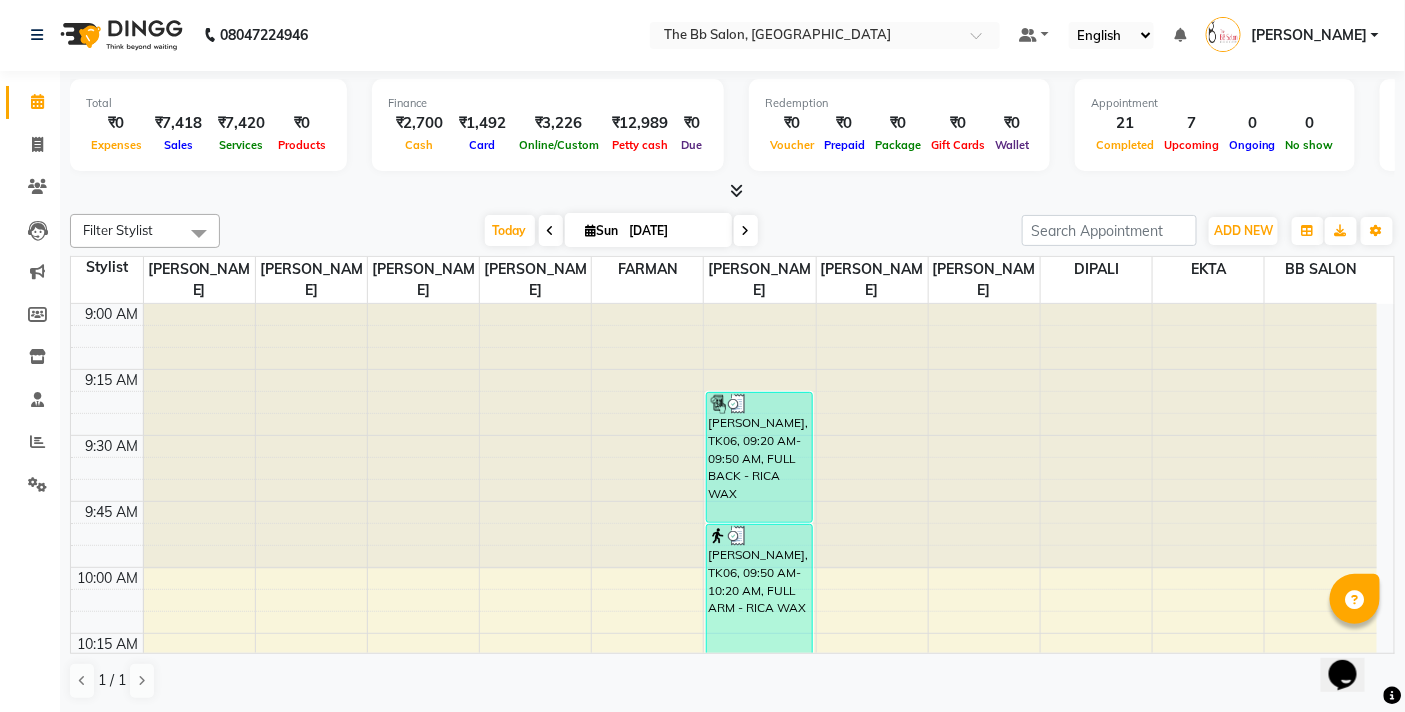 click on "Clients" 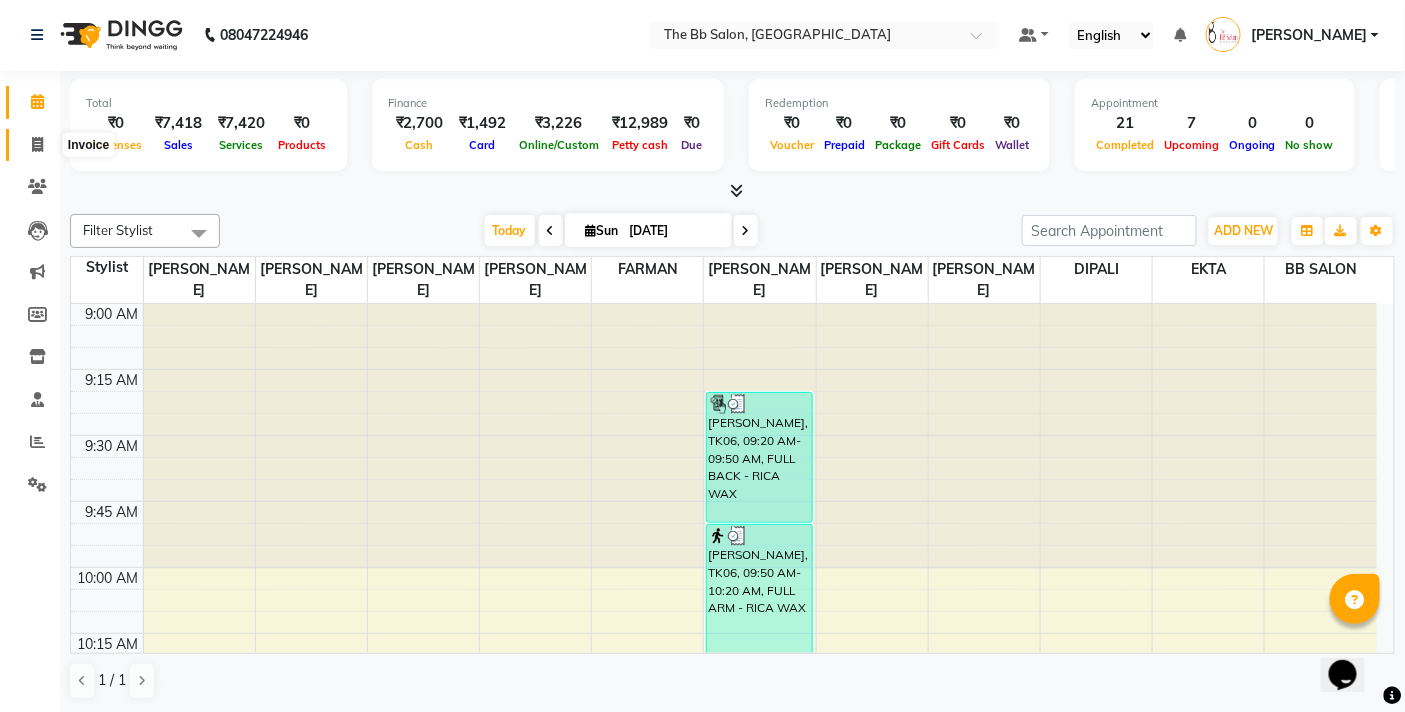 click 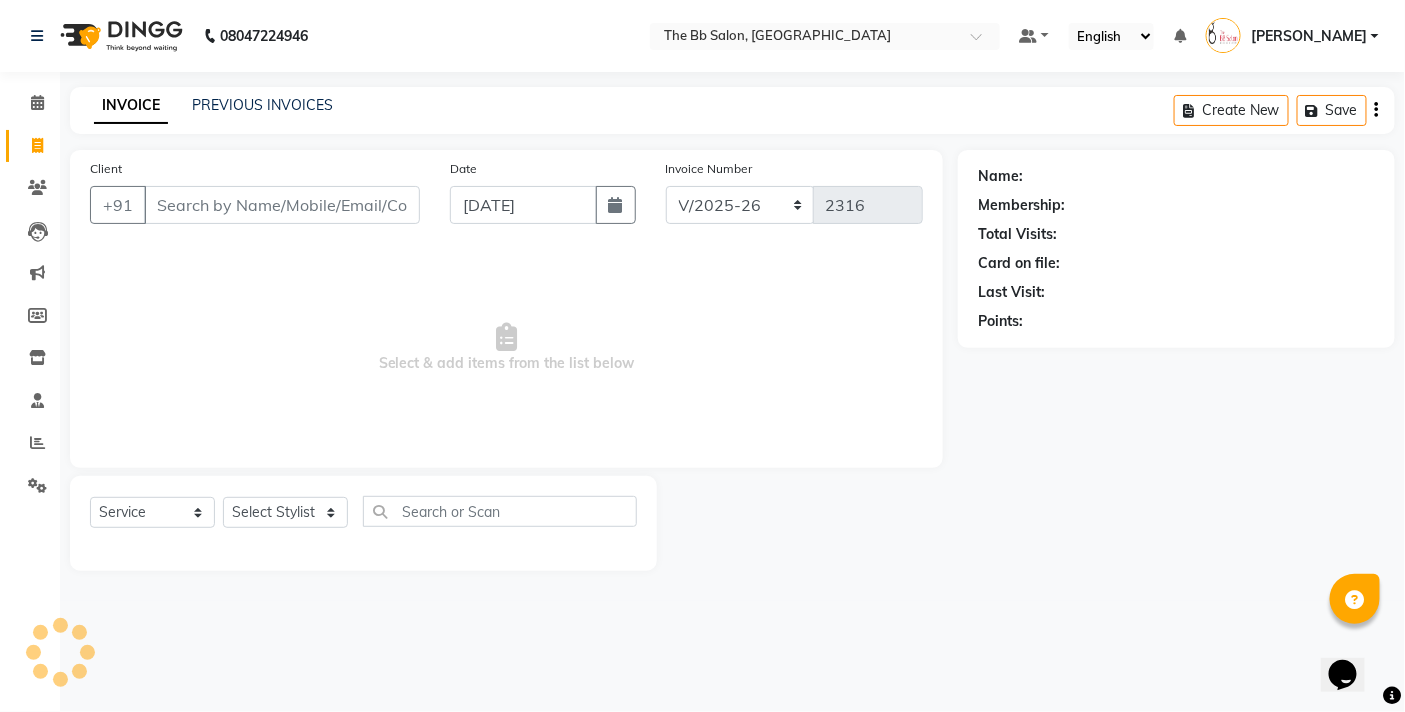 scroll, scrollTop: 0, scrollLeft: 0, axis: both 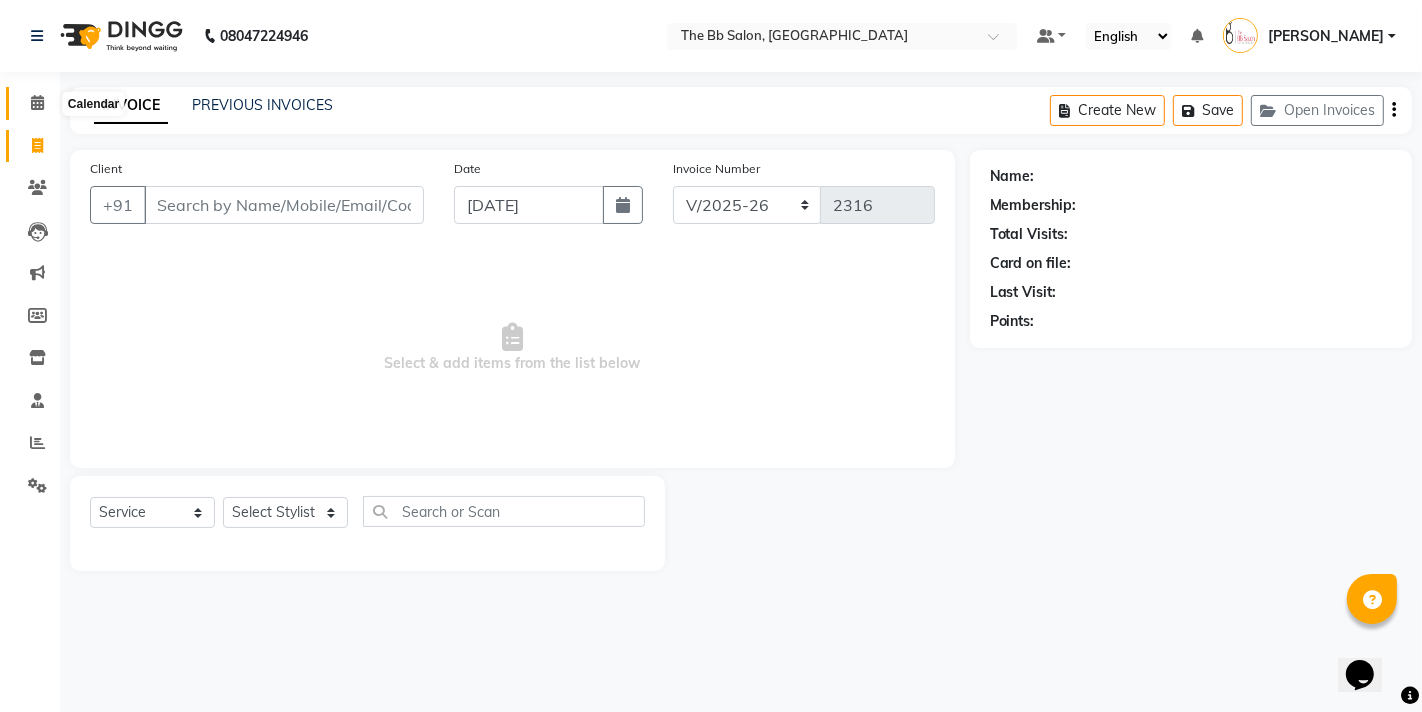 click 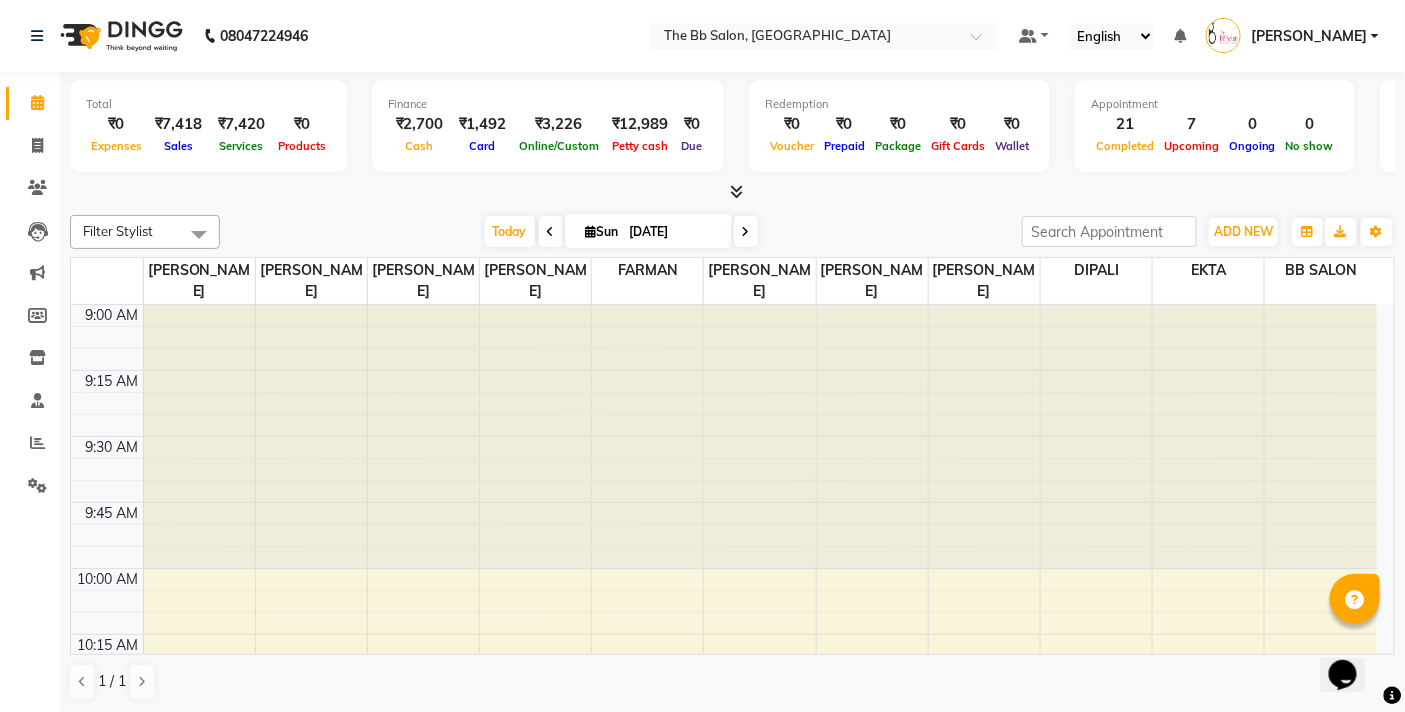 scroll, scrollTop: 0, scrollLeft: 0, axis: both 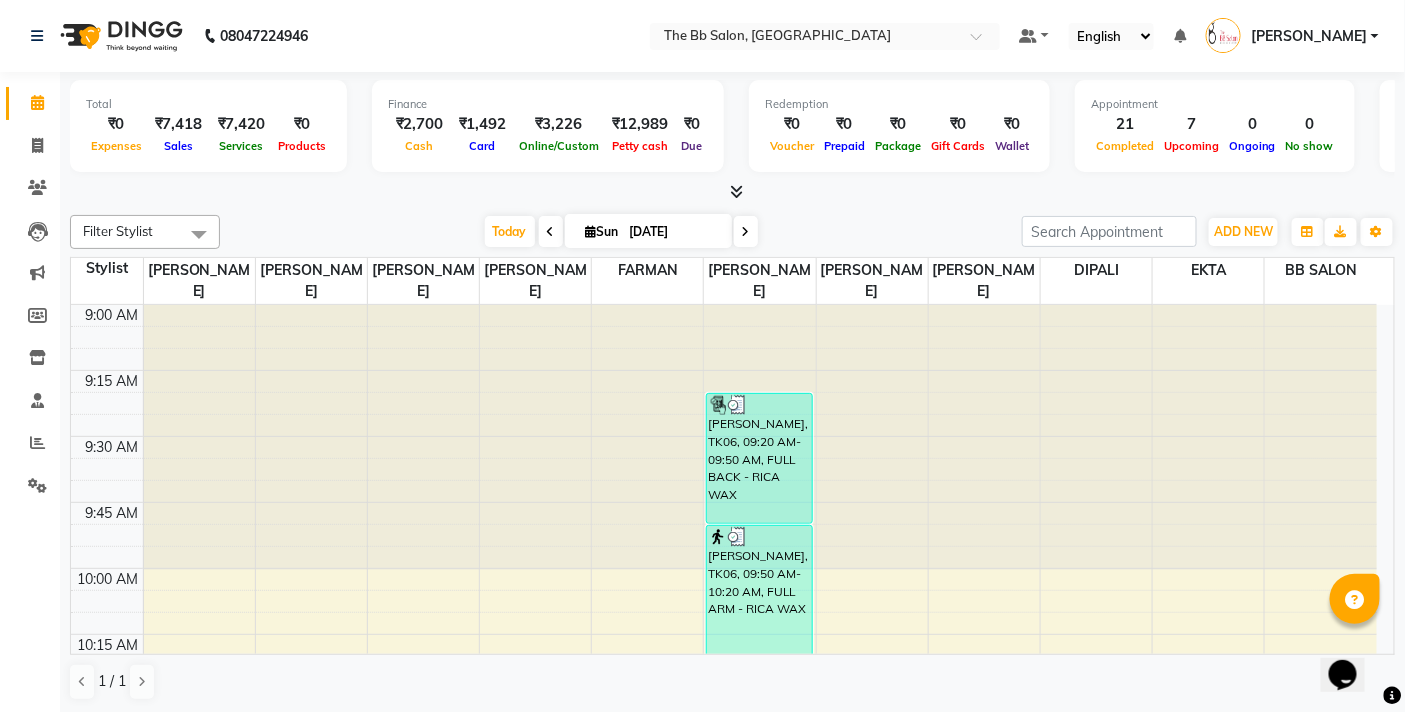 click 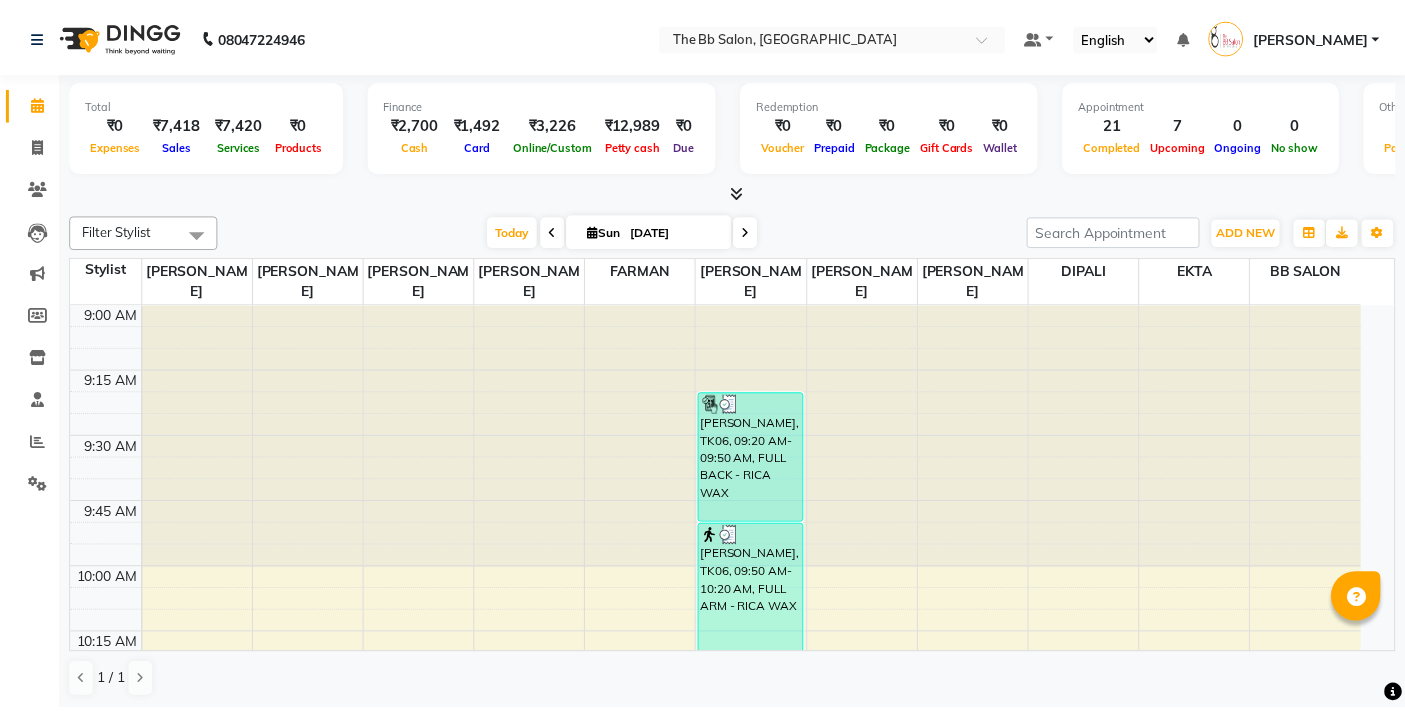 scroll, scrollTop: 0, scrollLeft: 0, axis: both 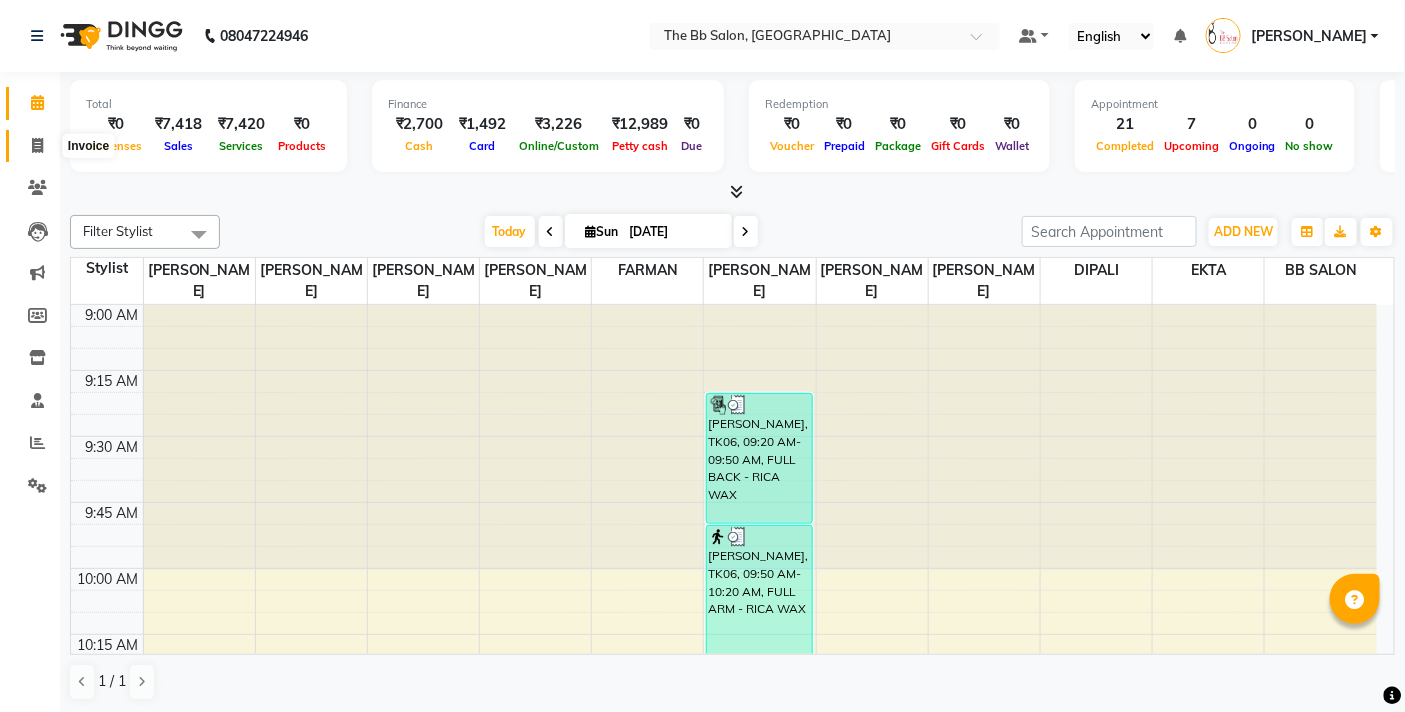 click 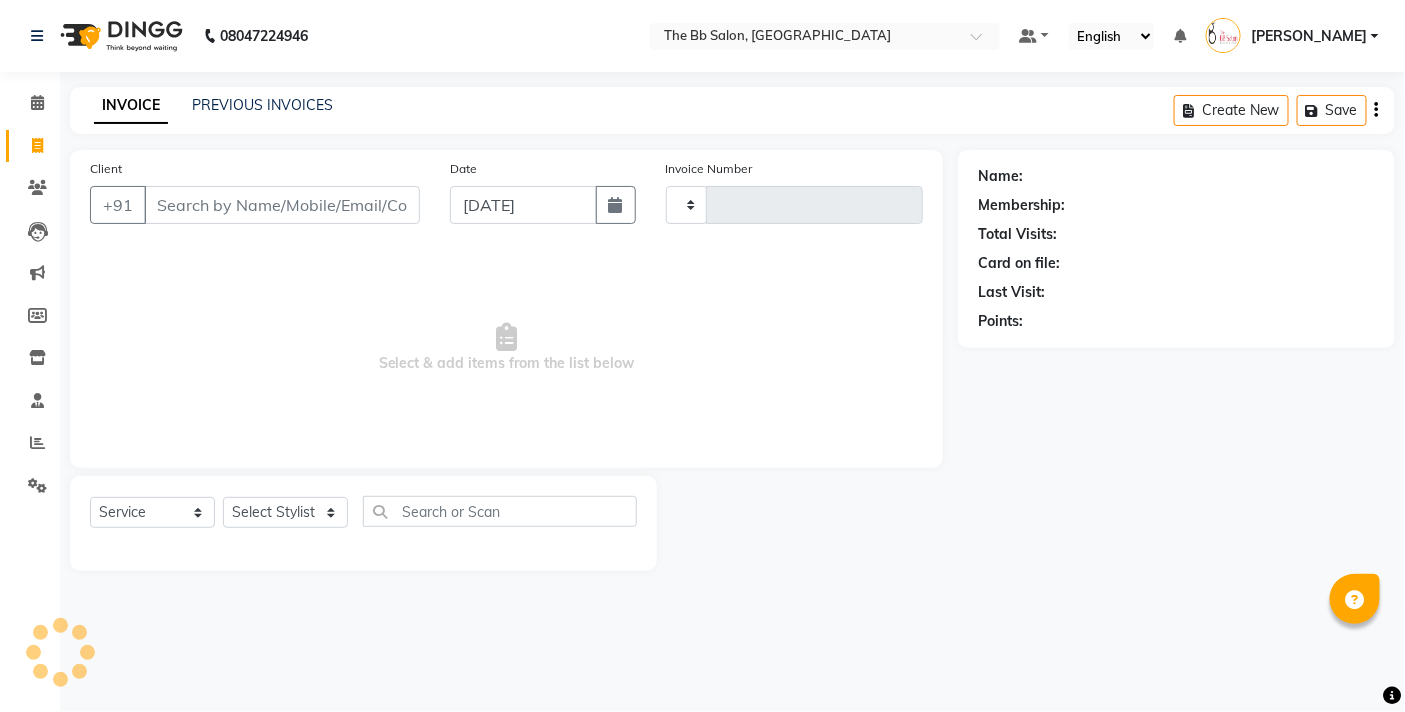 type on "2316" 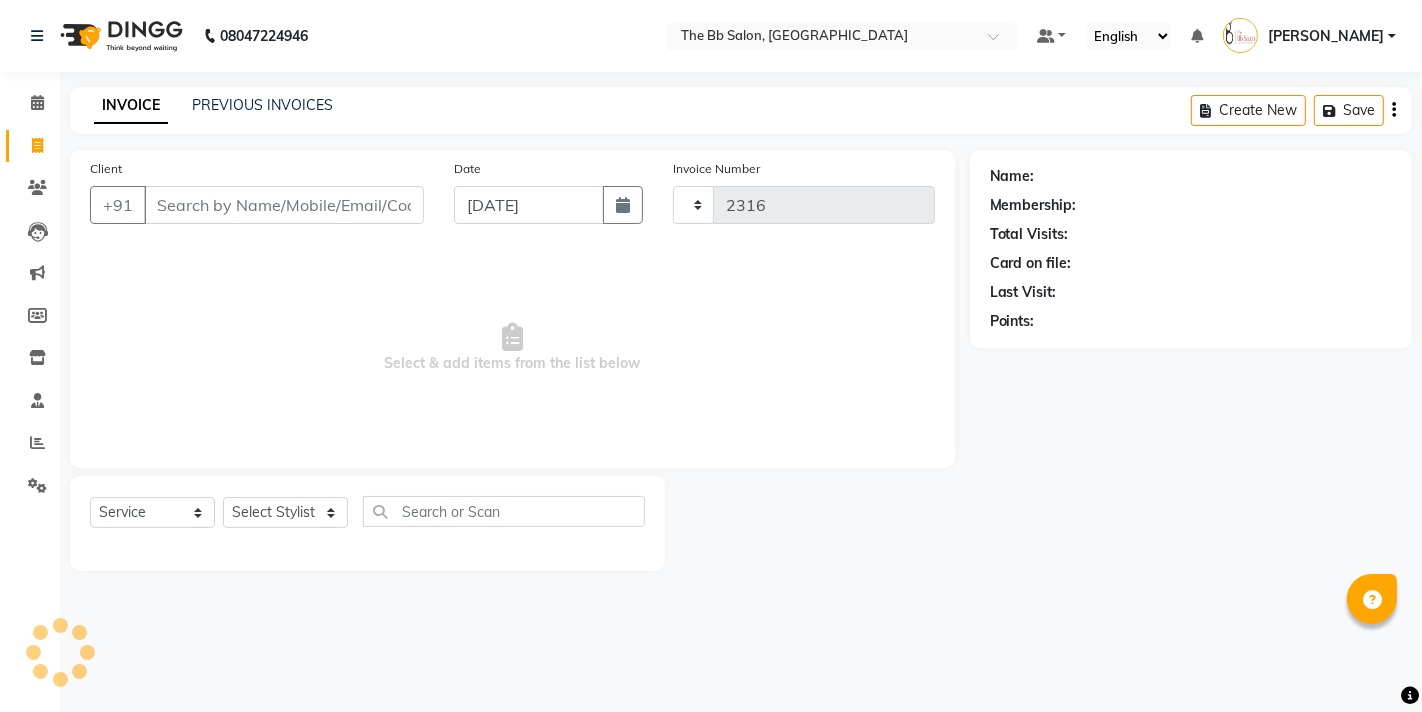 select on "6231" 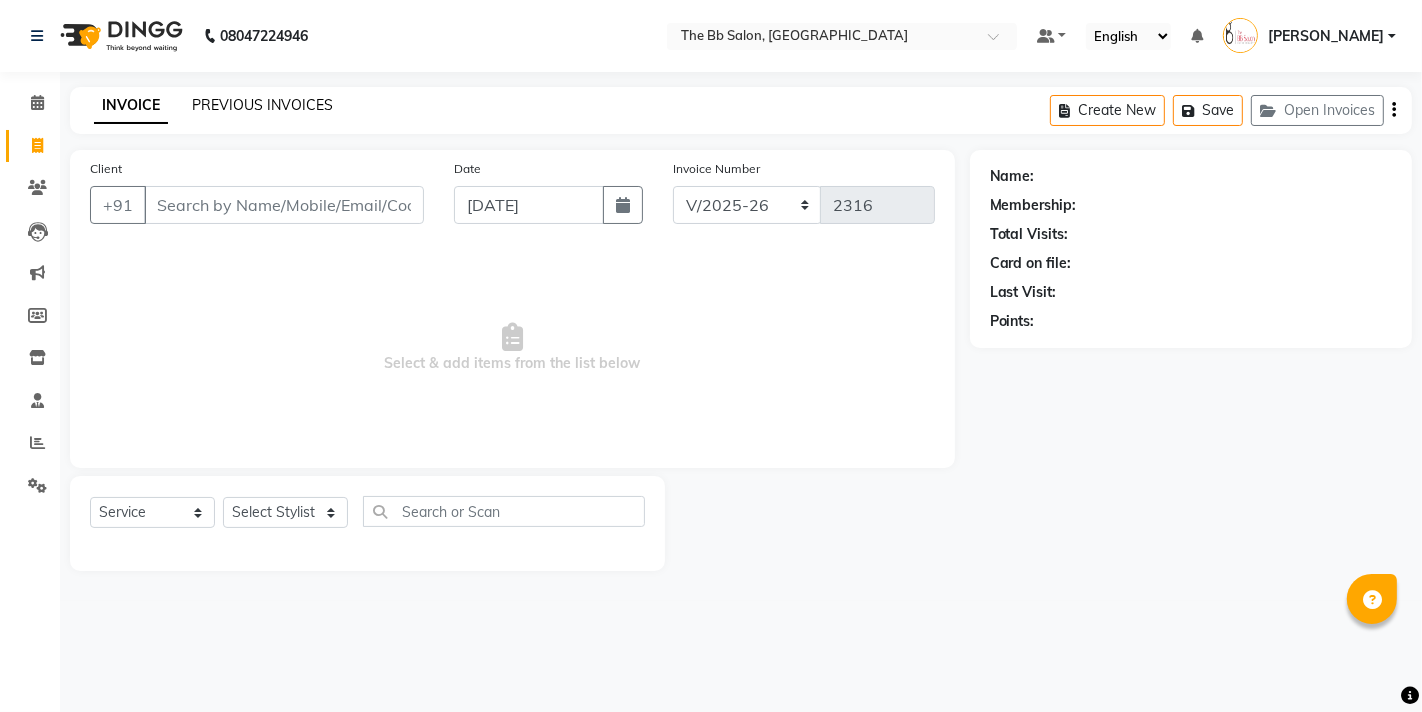 click on "PREVIOUS INVOICES" 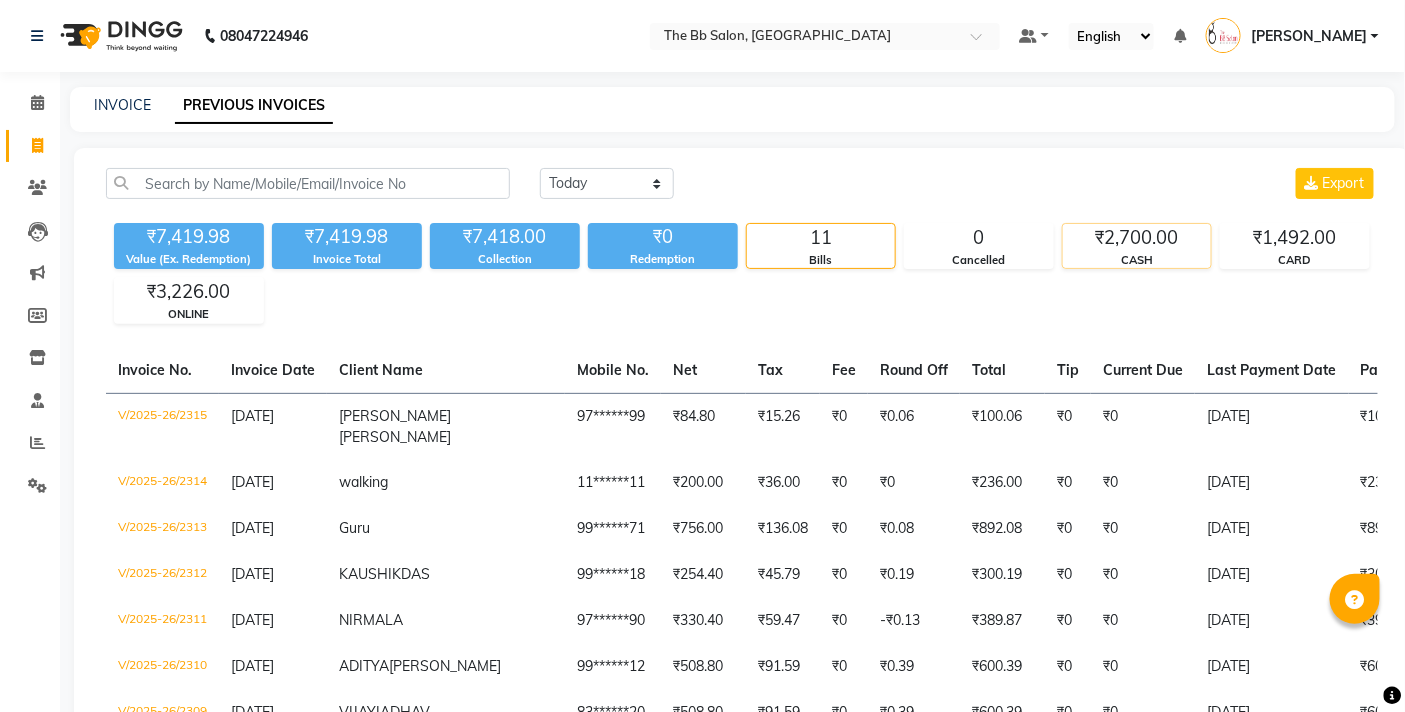 click on "CASH" 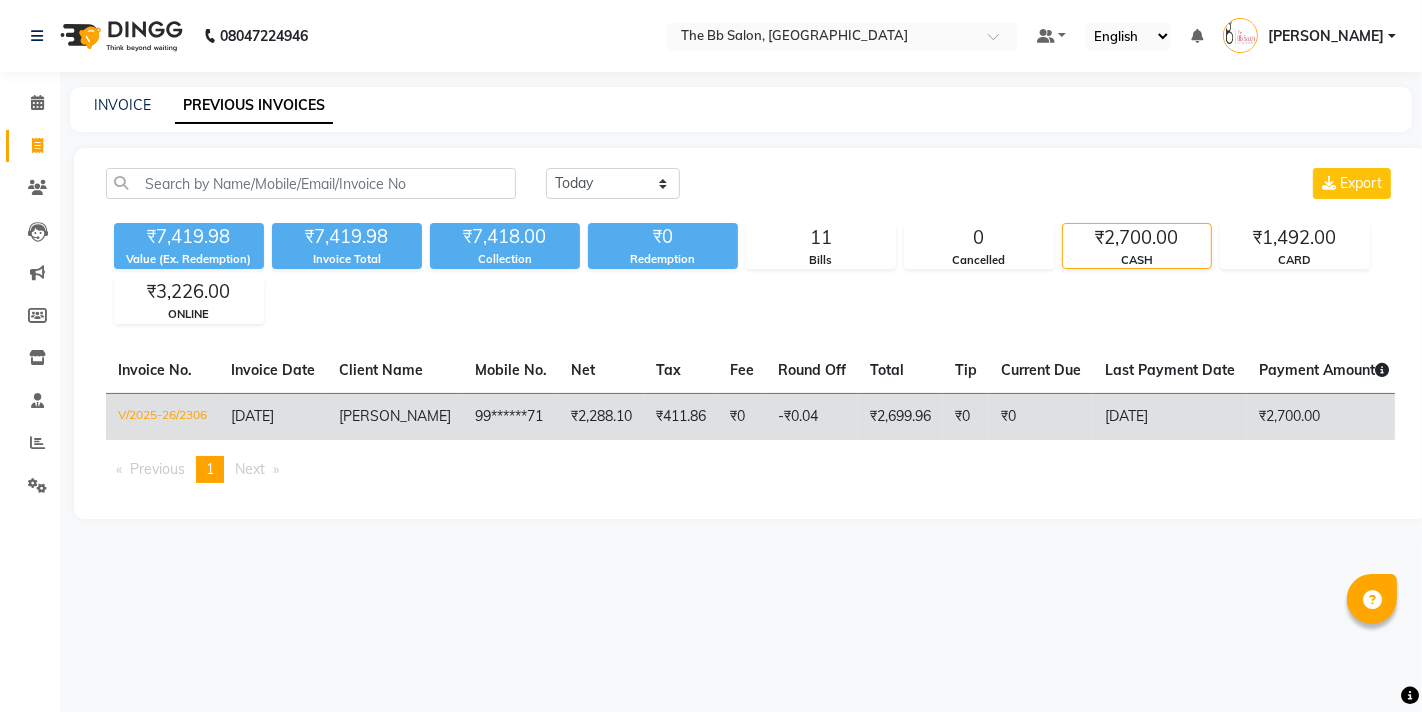 click on "[DATE]" 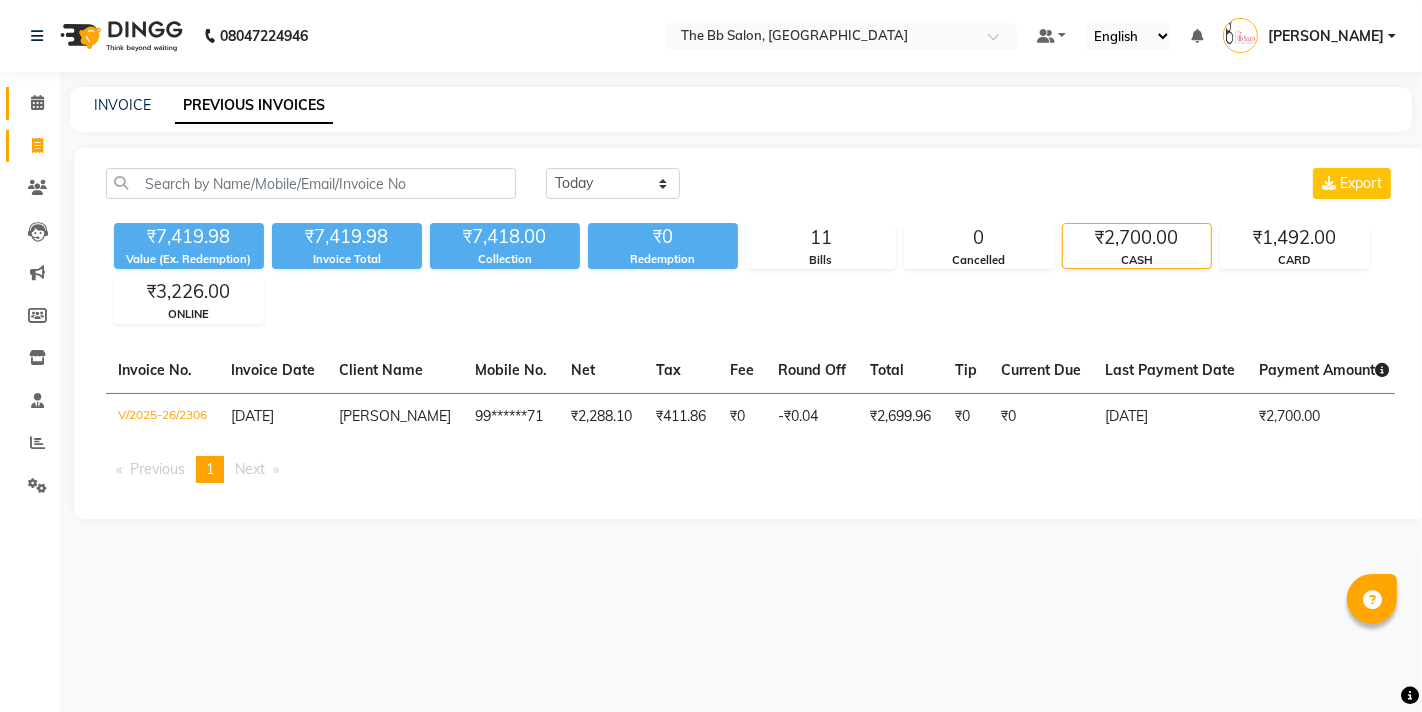 click on "Calendar" 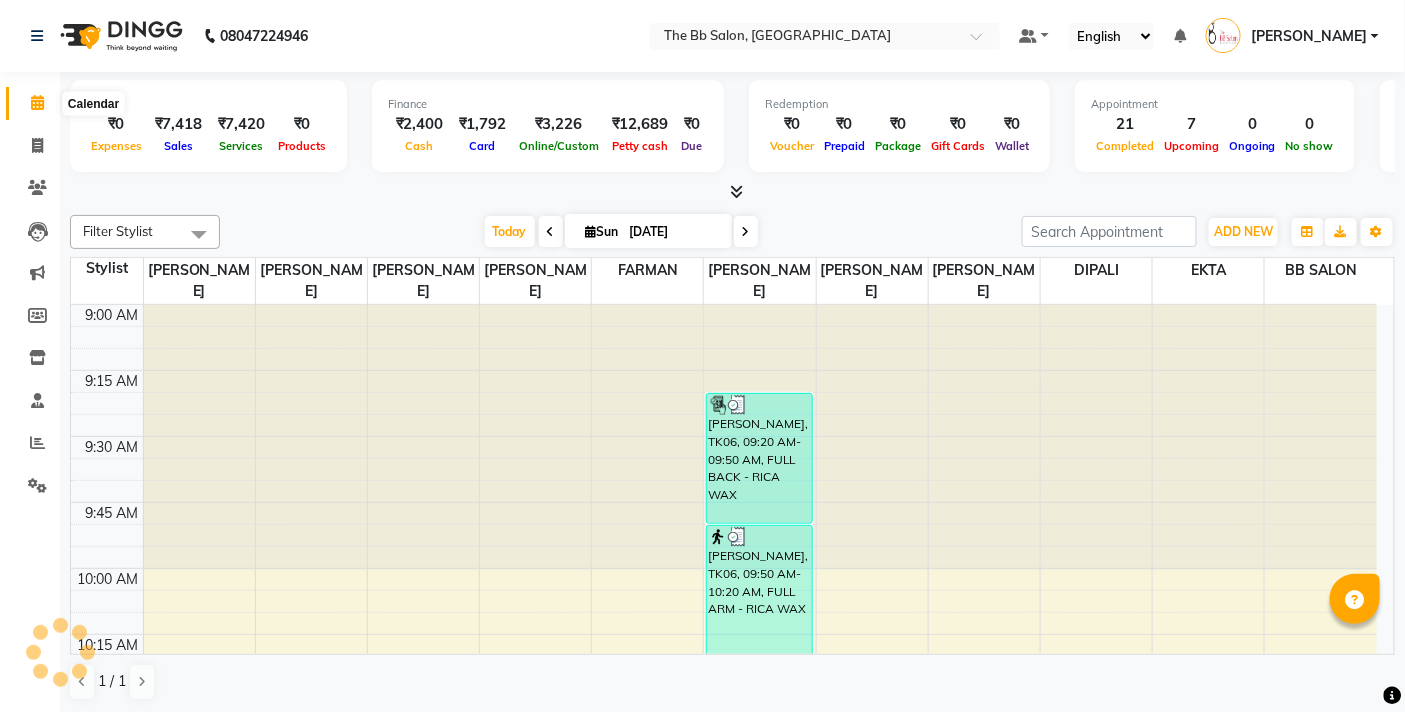 scroll, scrollTop: 0, scrollLeft: 0, axis: both 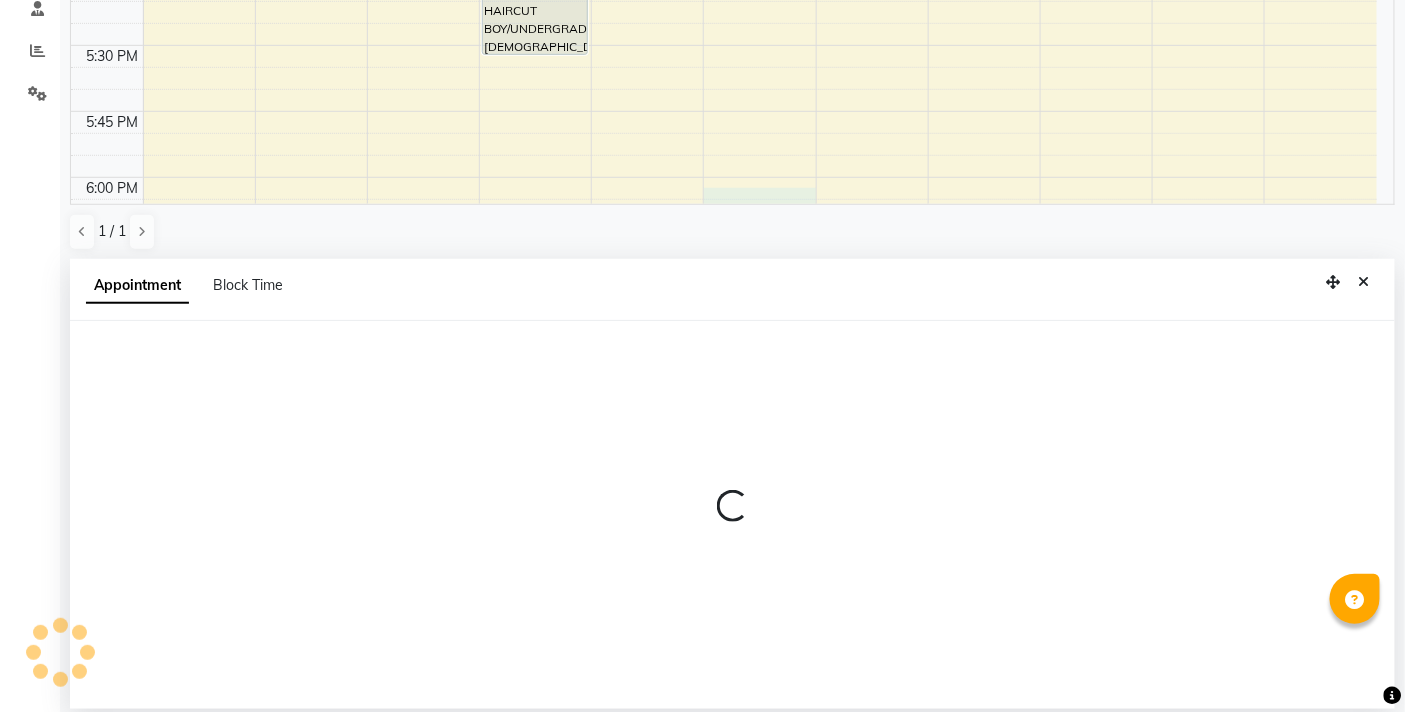 select on "83516" 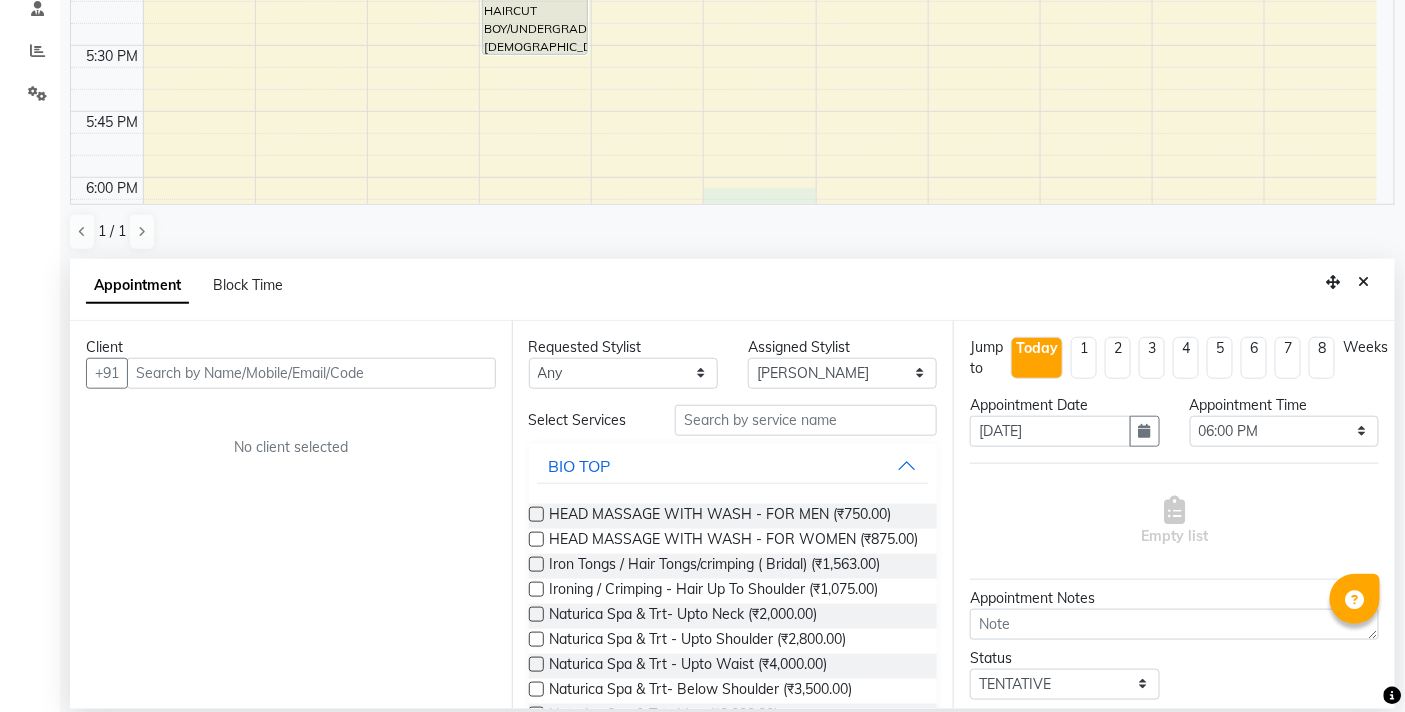click at bounding box center (311, 373) 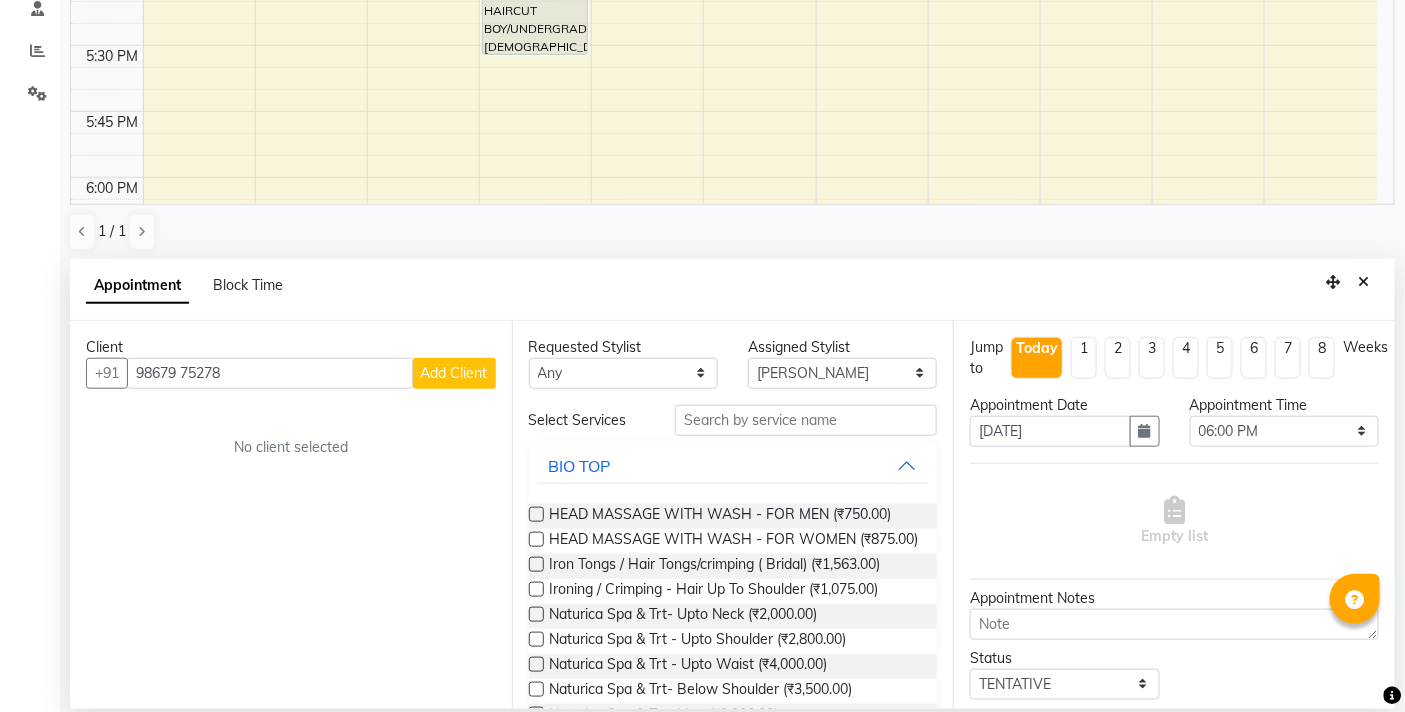 click on "98679 75278" at bounding box center [270, 373] 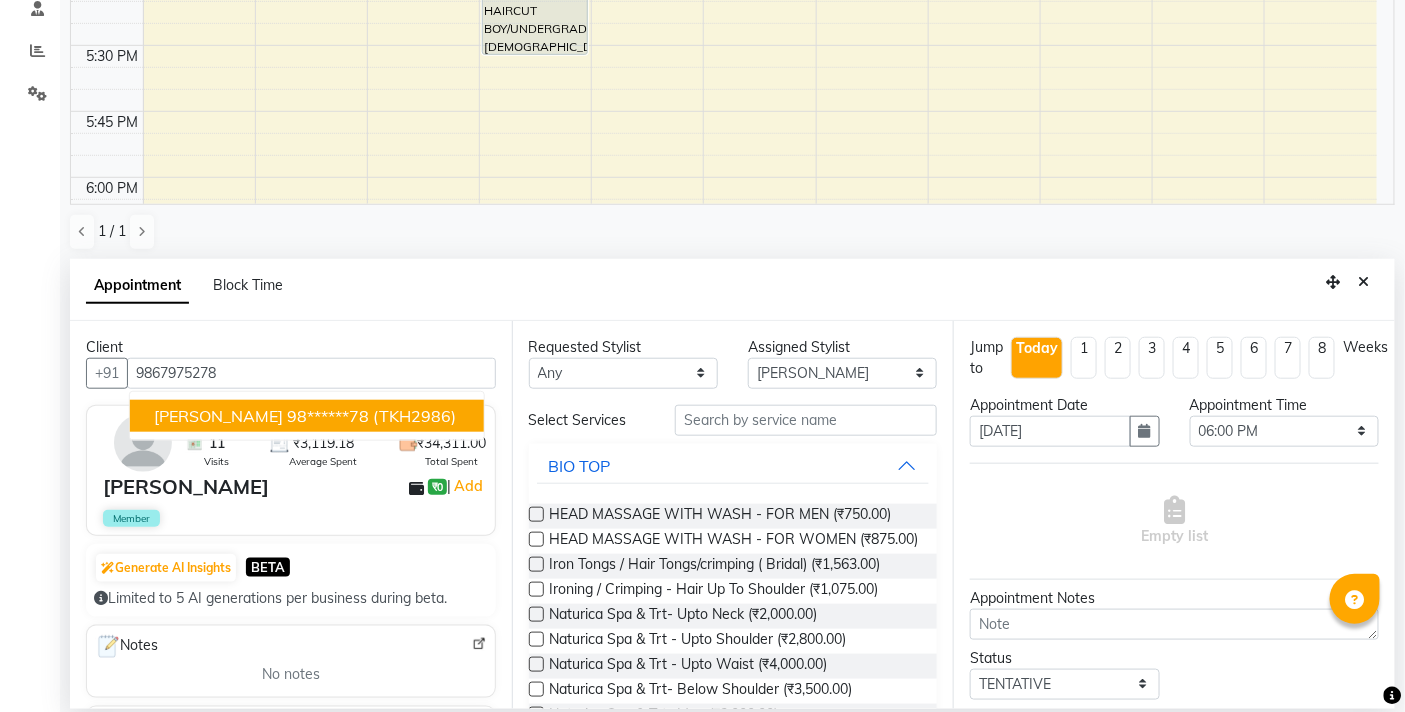 click on "[PERSON_NAME]" at bounding box center (218, 416) 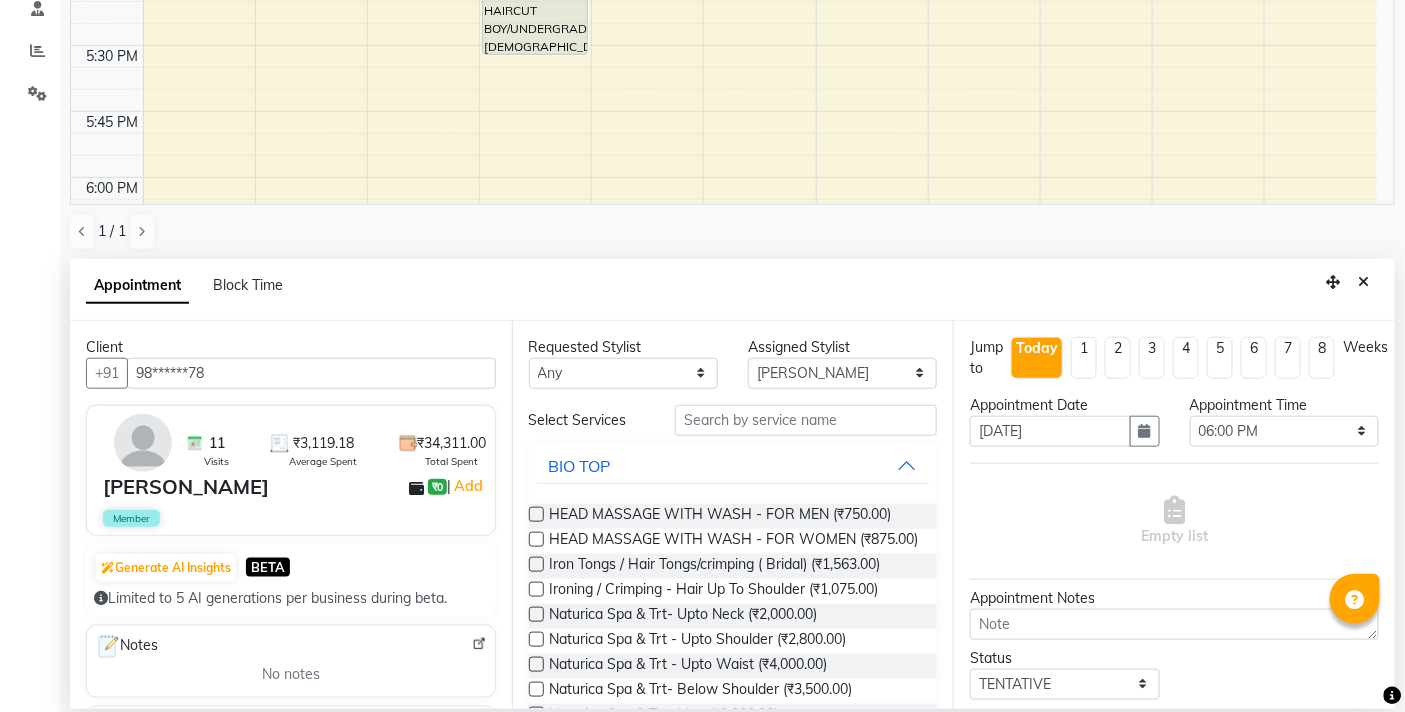 type on "98******78" 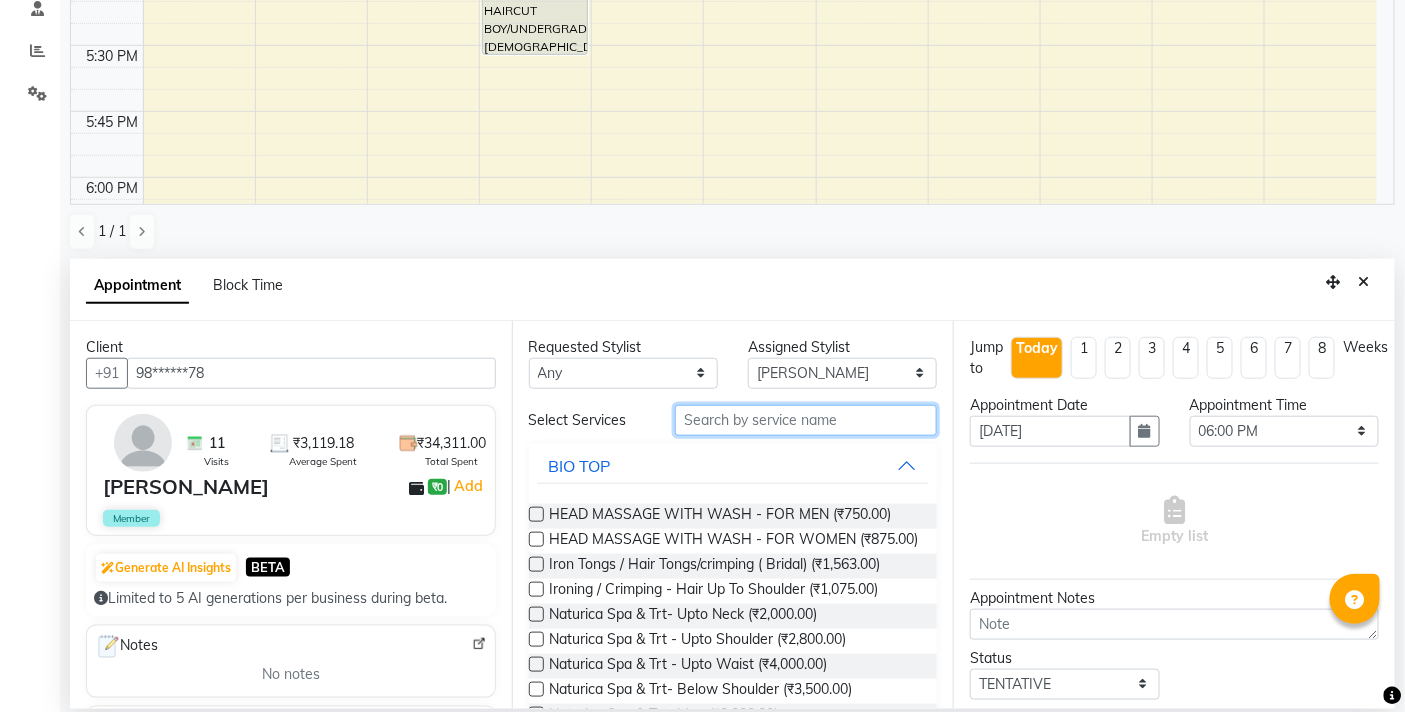 click at bounding box center (806, 420) 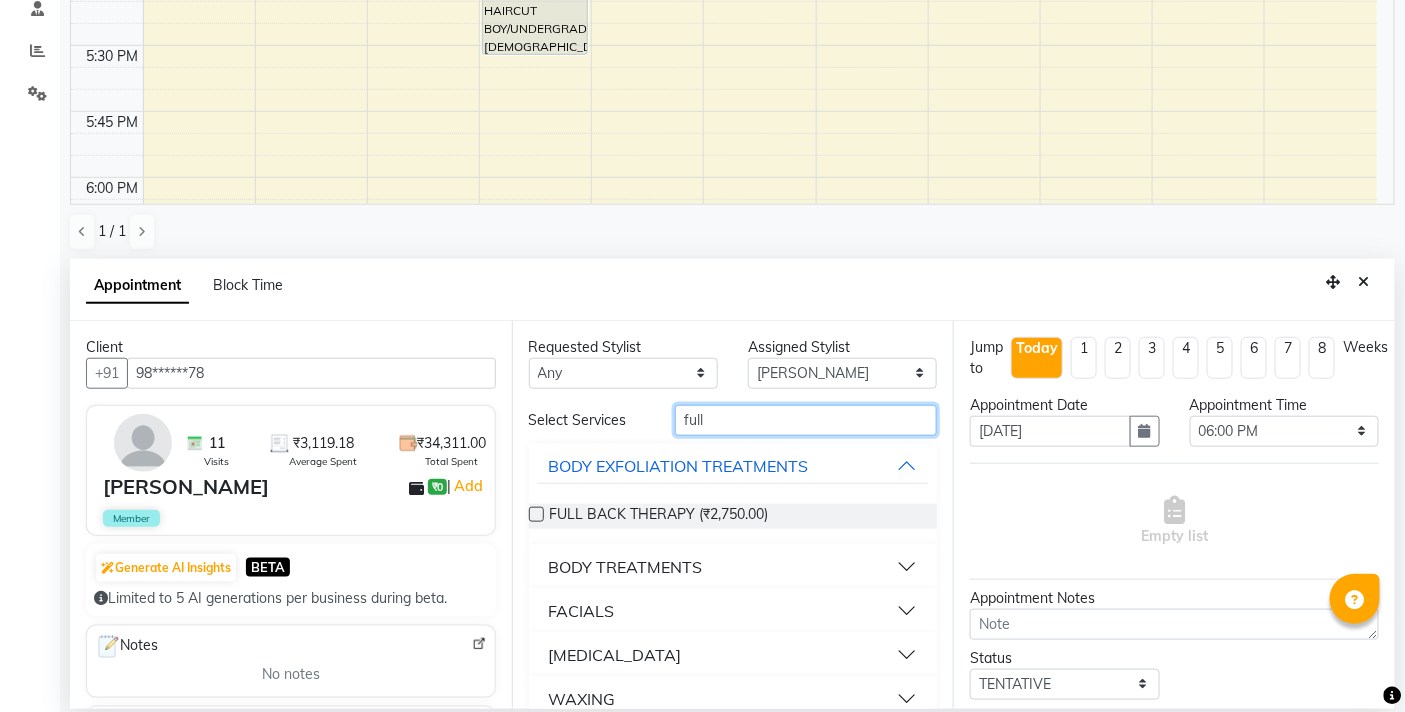 type on "full" 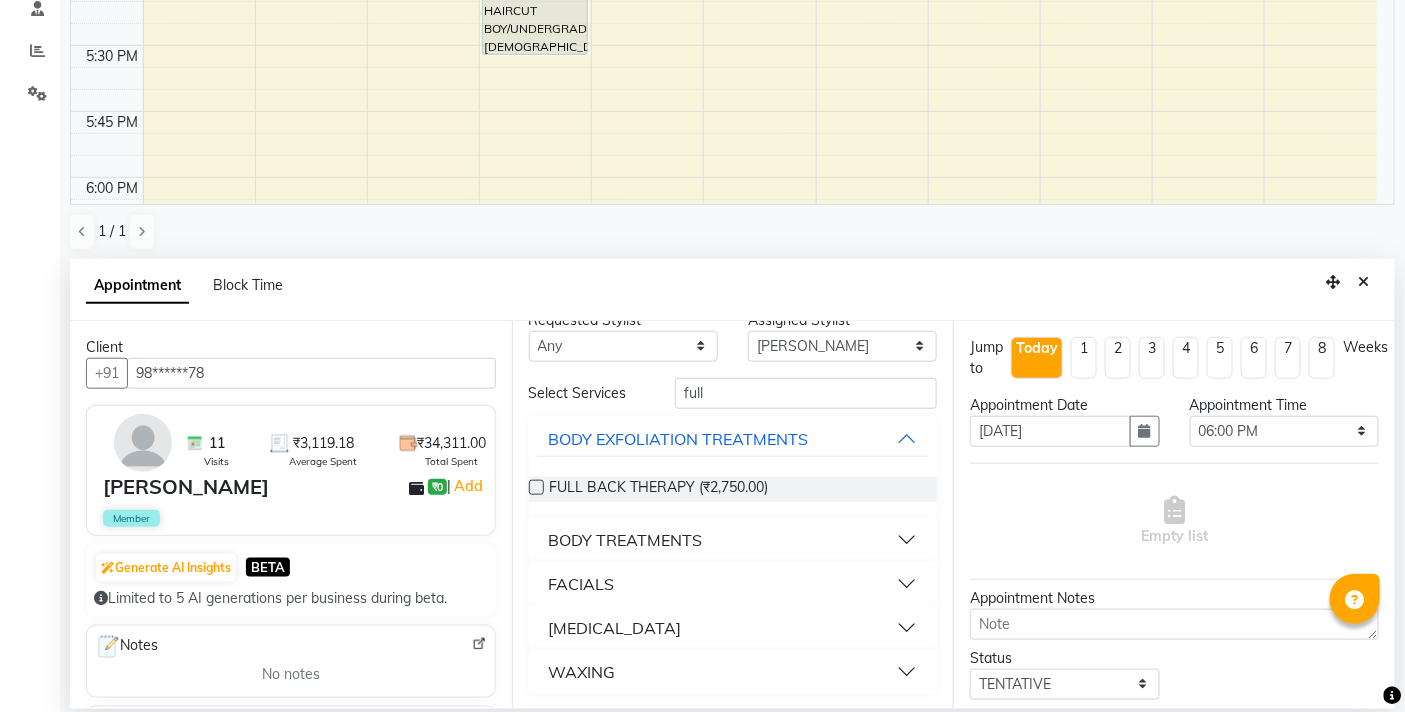 click on "WAXING" at bounding box center [582, 672] 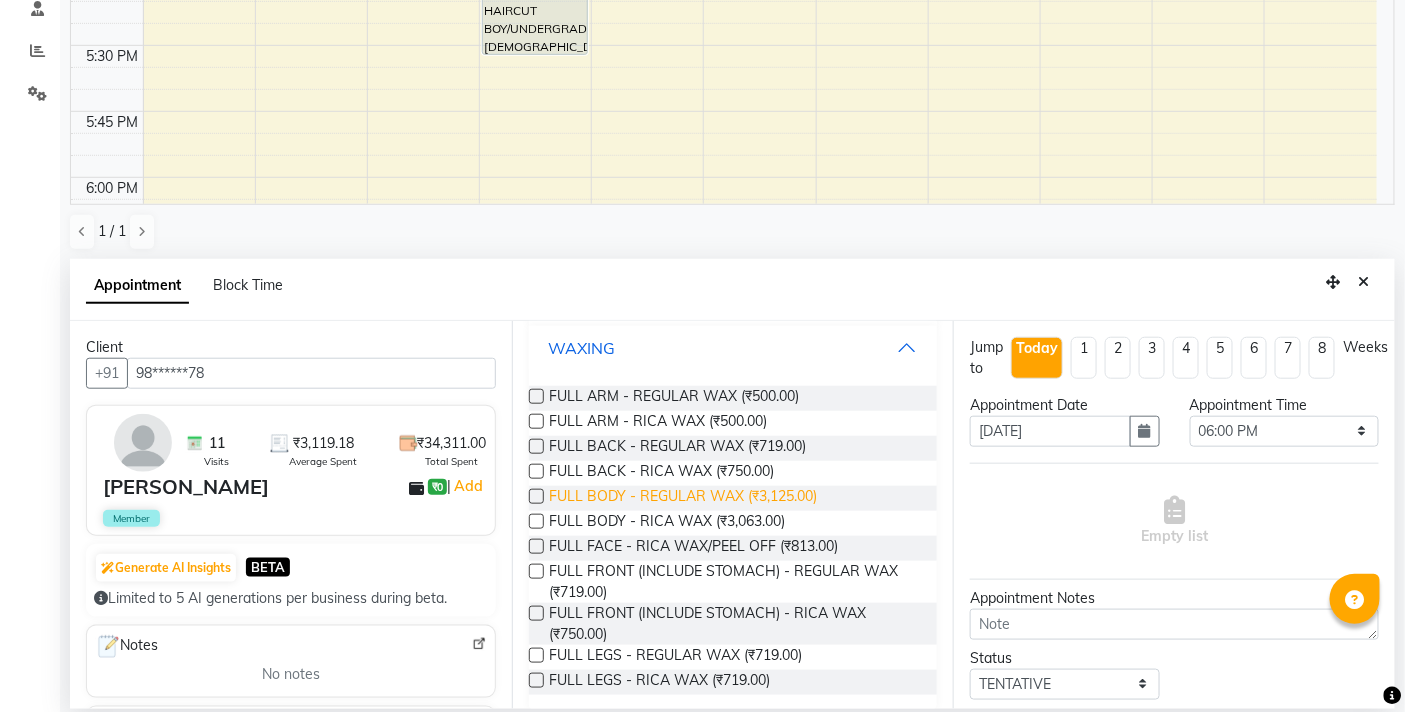 scroll, scrollTop: 368, scrollLeft: 0, axis: vertical 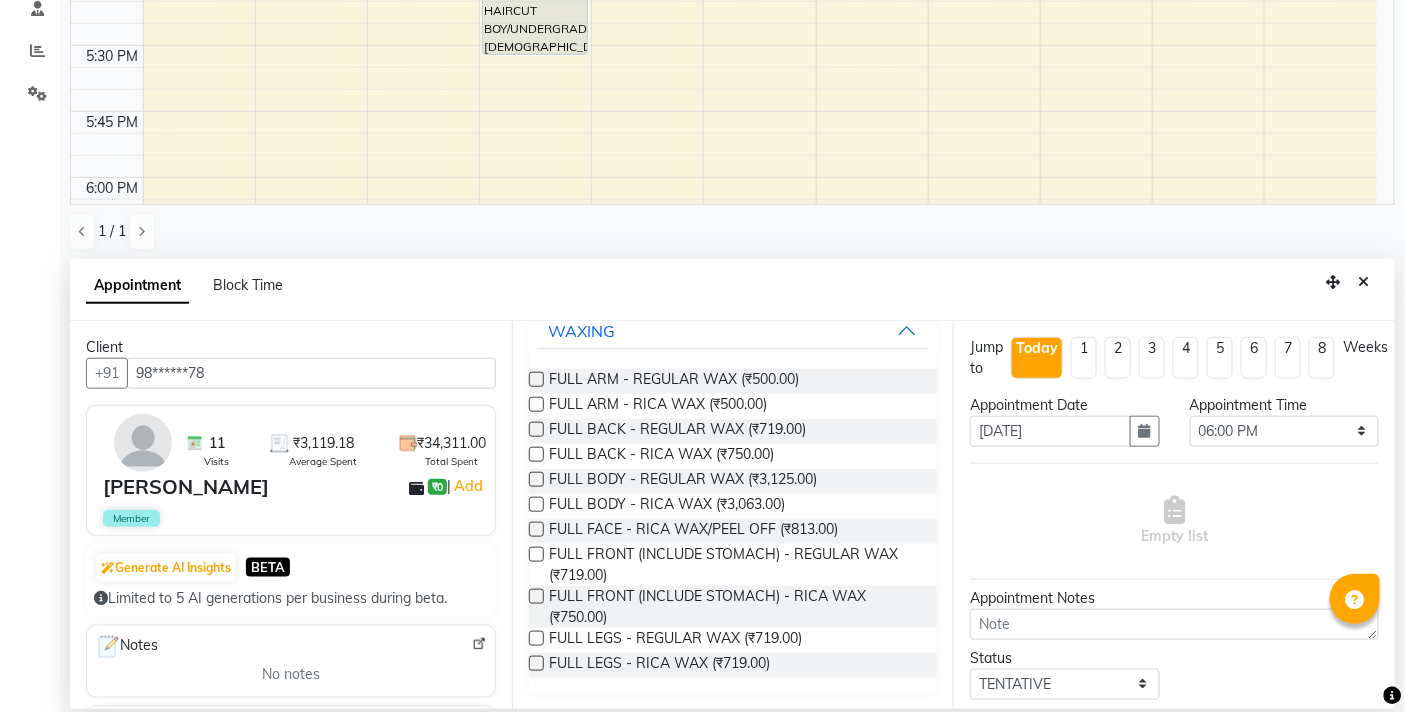click at bounding box center (536, 663) 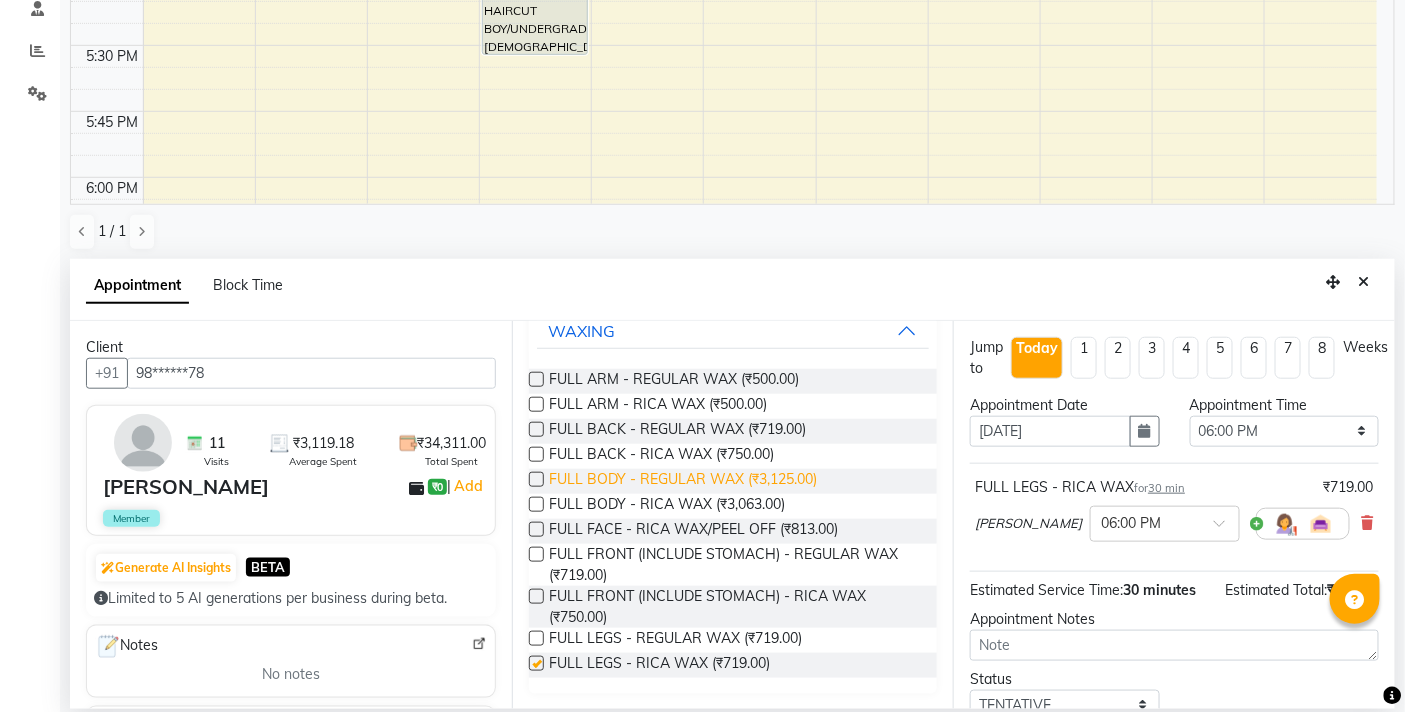 checkbox on "false" 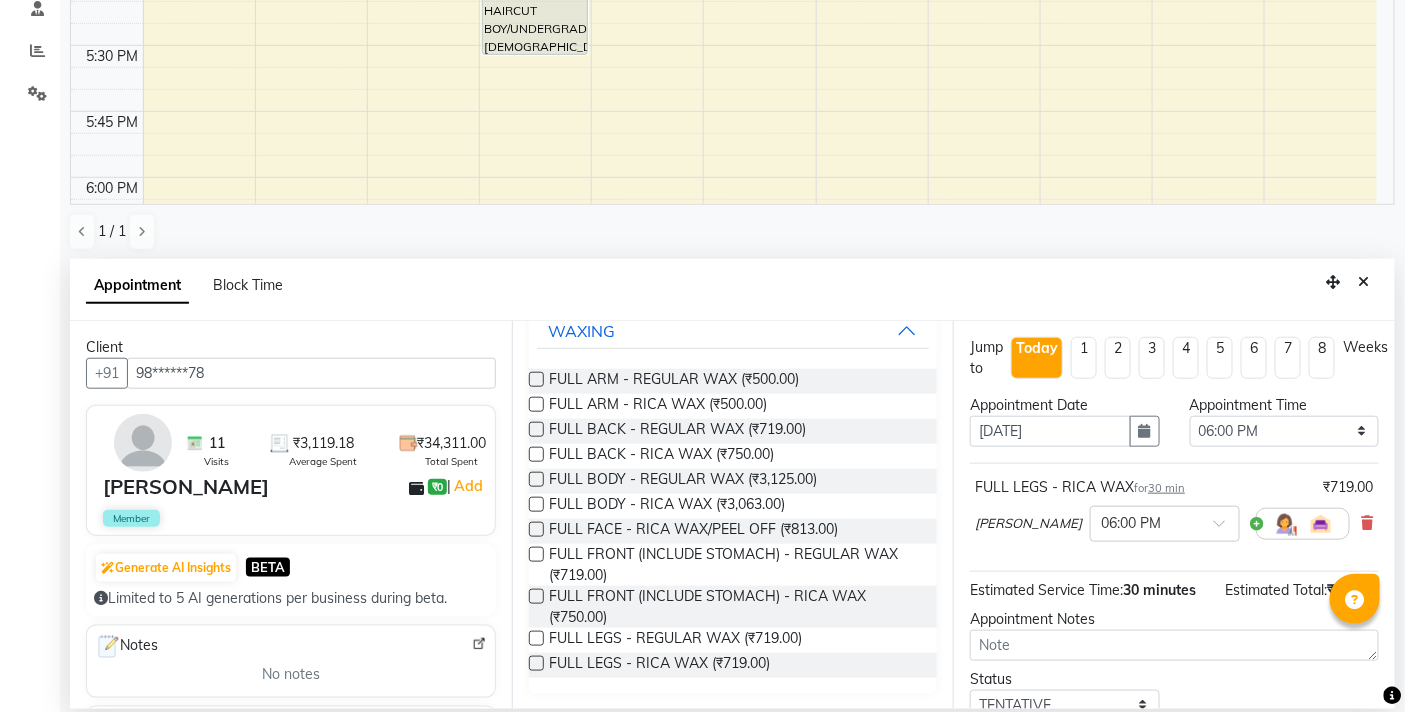 click at bounding box center (536, 404) 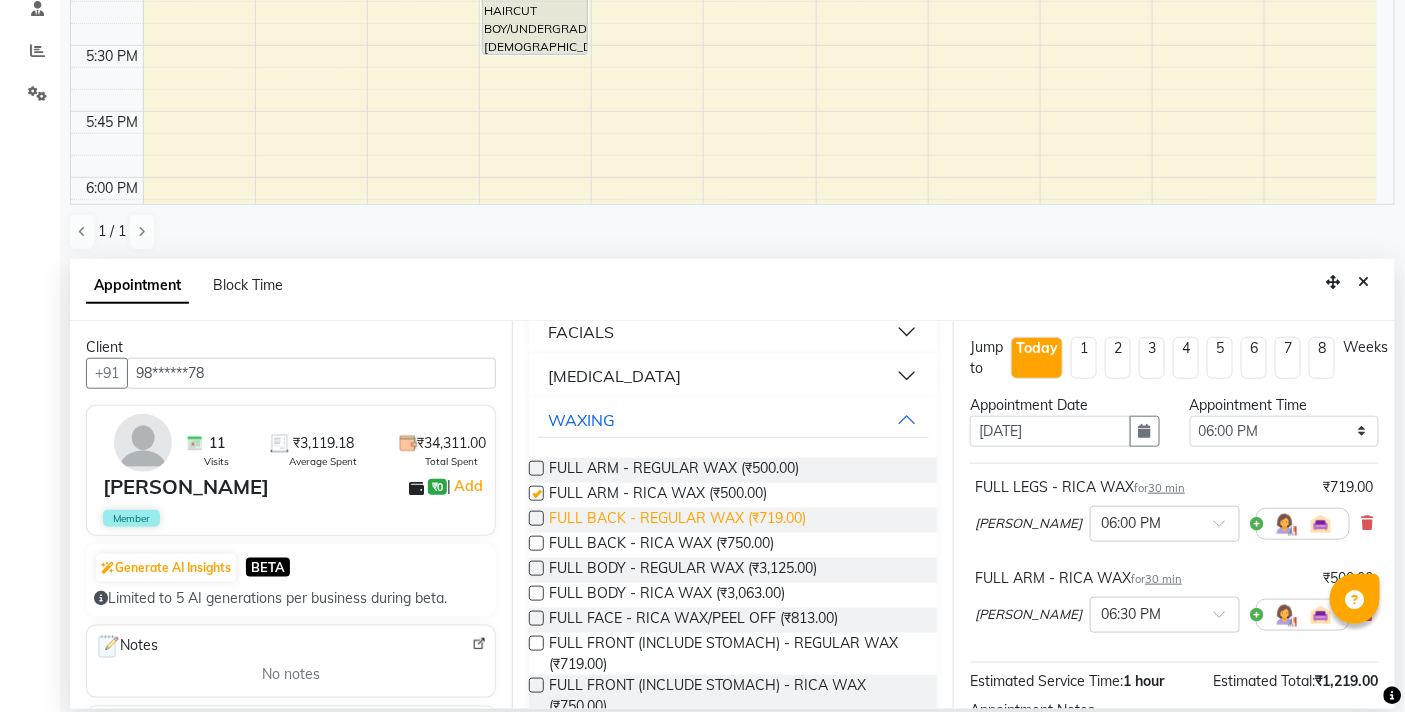 checkbox on "false" 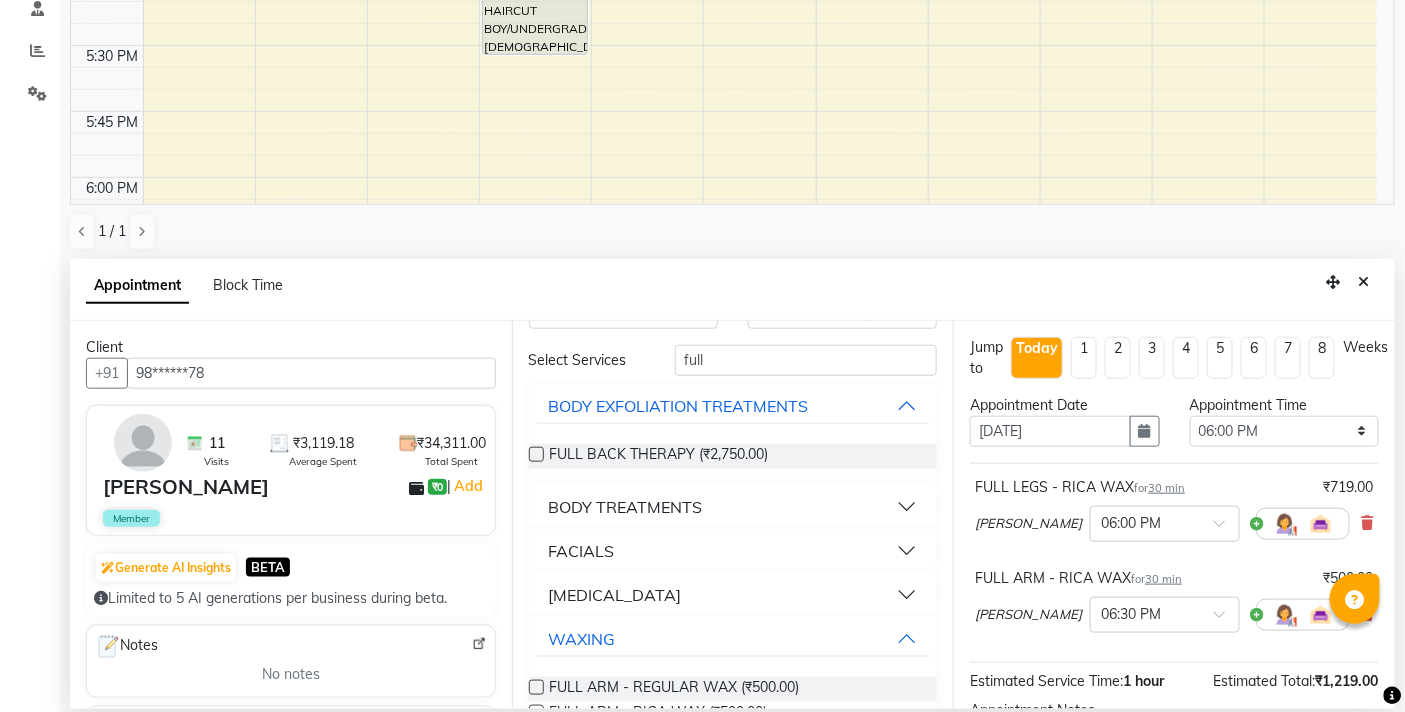 scroll, scrollTop: 35, scrollLeft: 0, axis: vertical 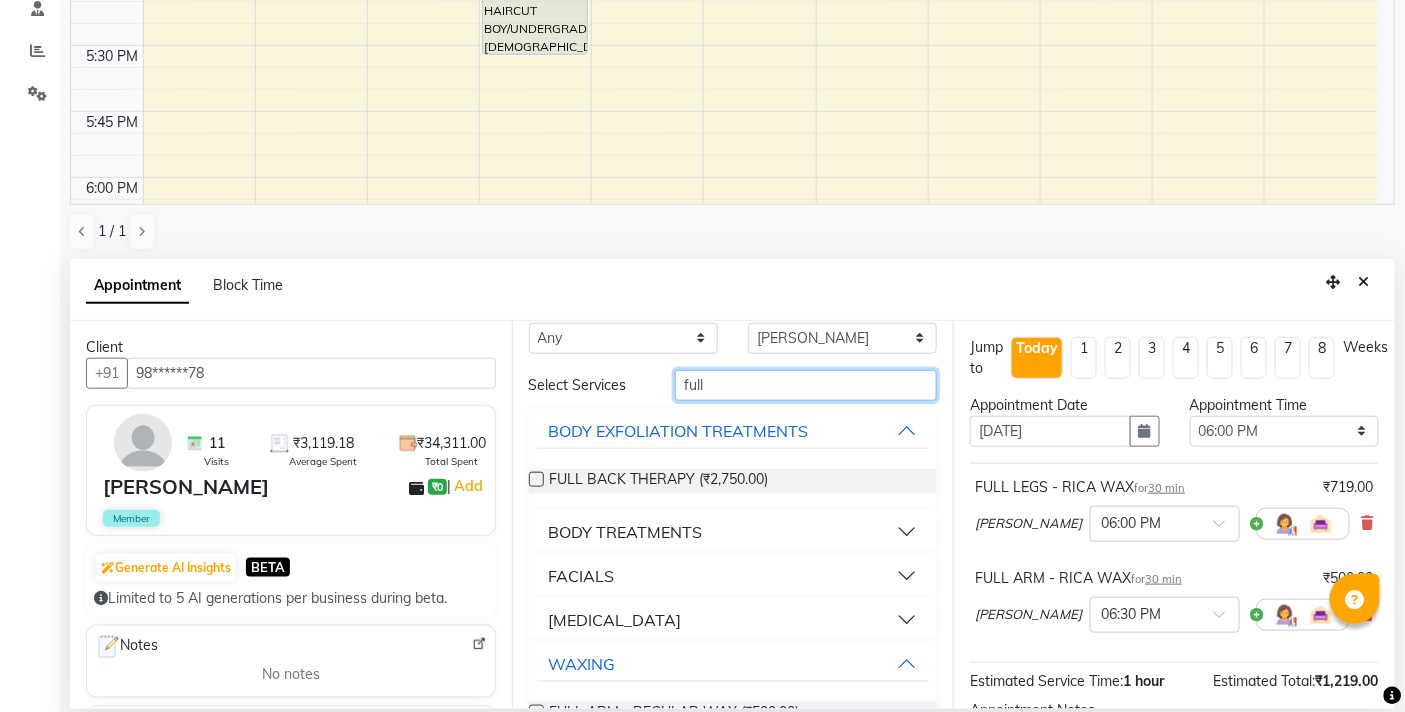 drag, startPoint x: 772, startPoint y: 391, endPoint x: 601, endPoint y: 402, distance: 171.35344 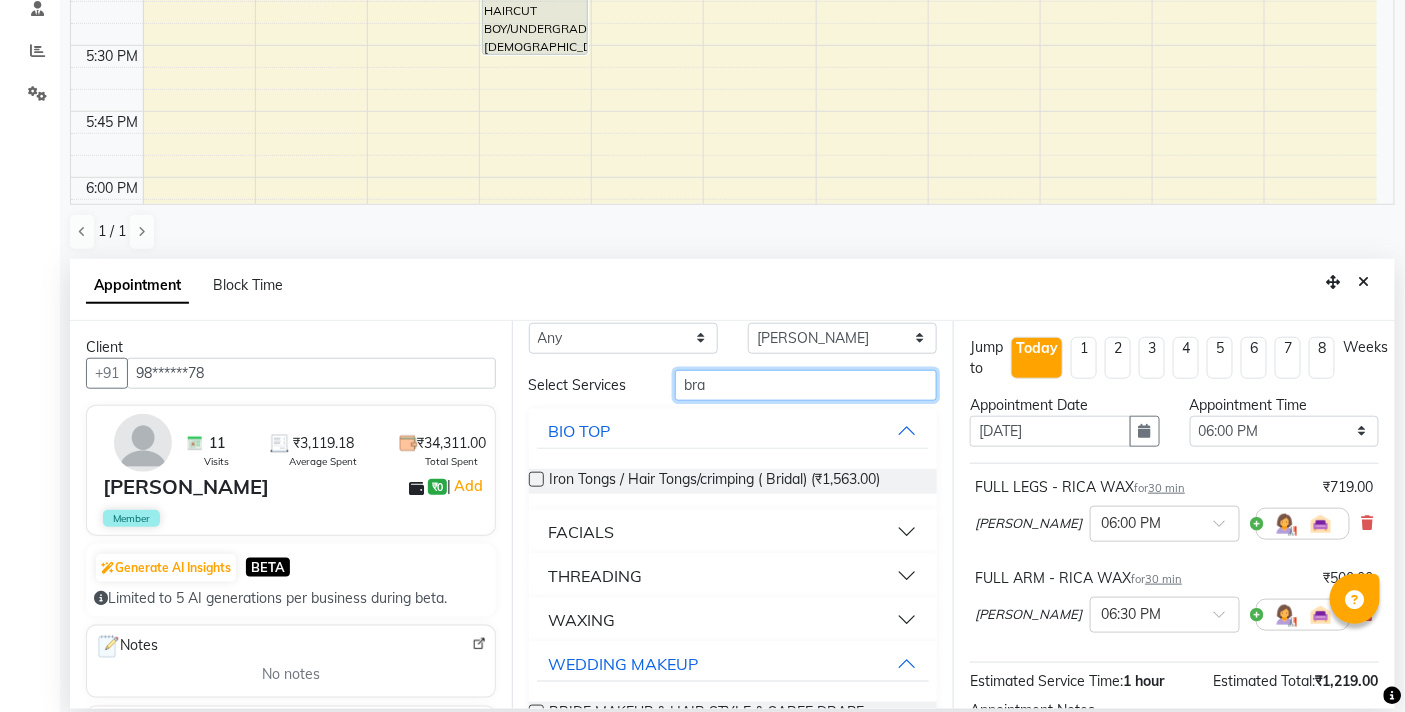 scroll, scrollTop: 0, scrollLeft: 0, axis: both 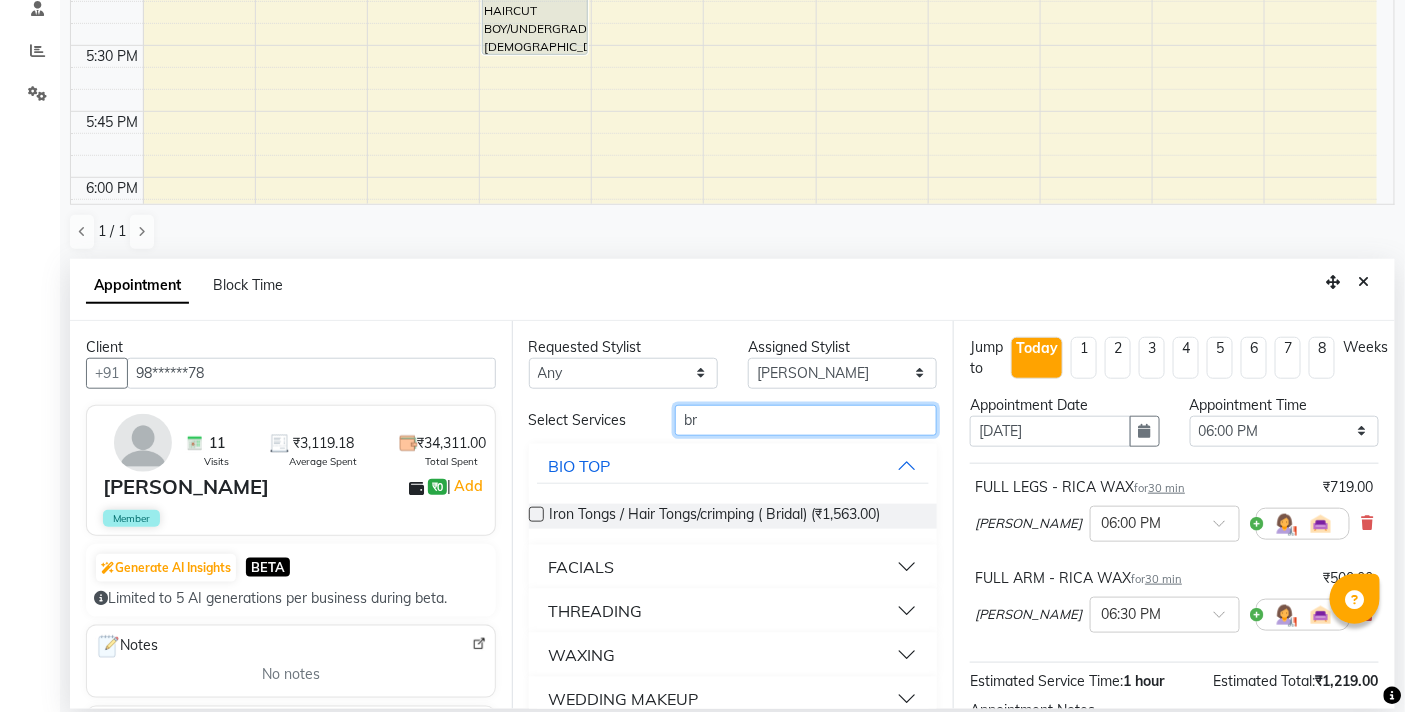 type on "b" 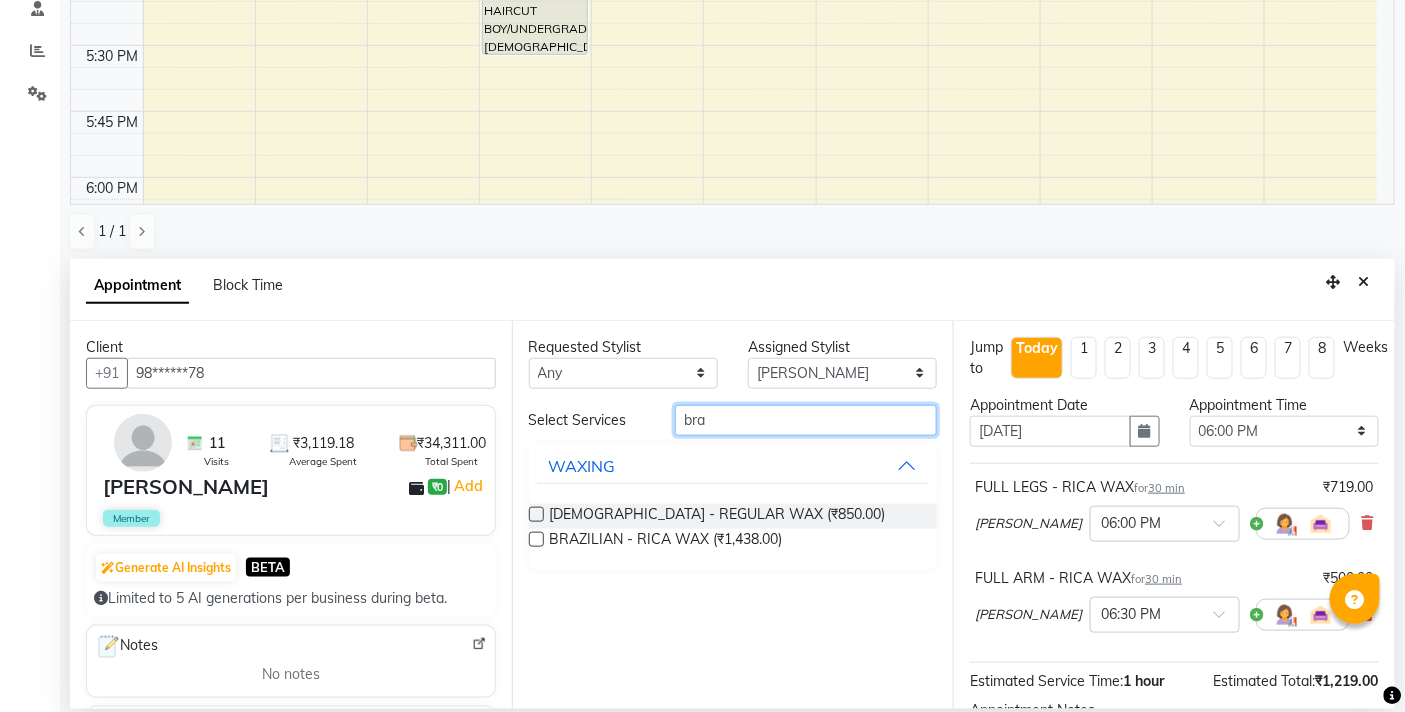 type on "bra" 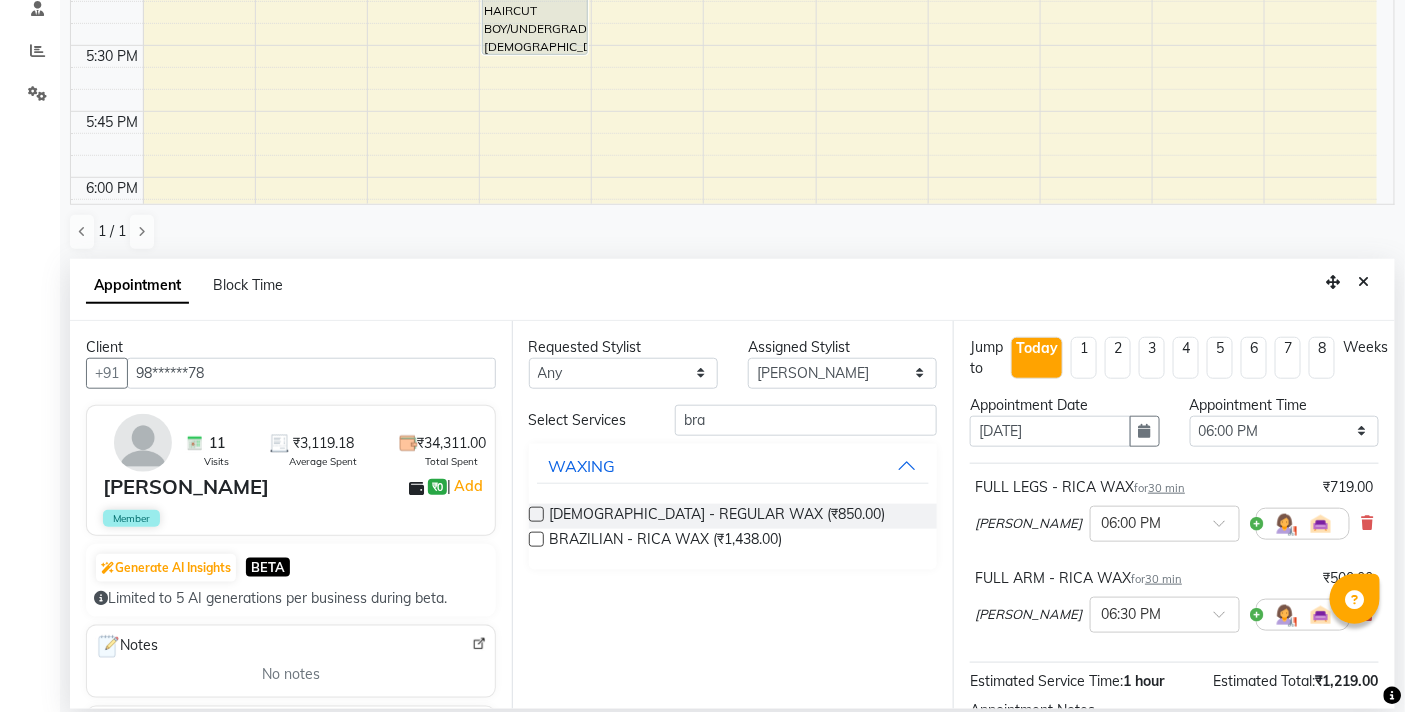 click at bounding box center (536, 539) 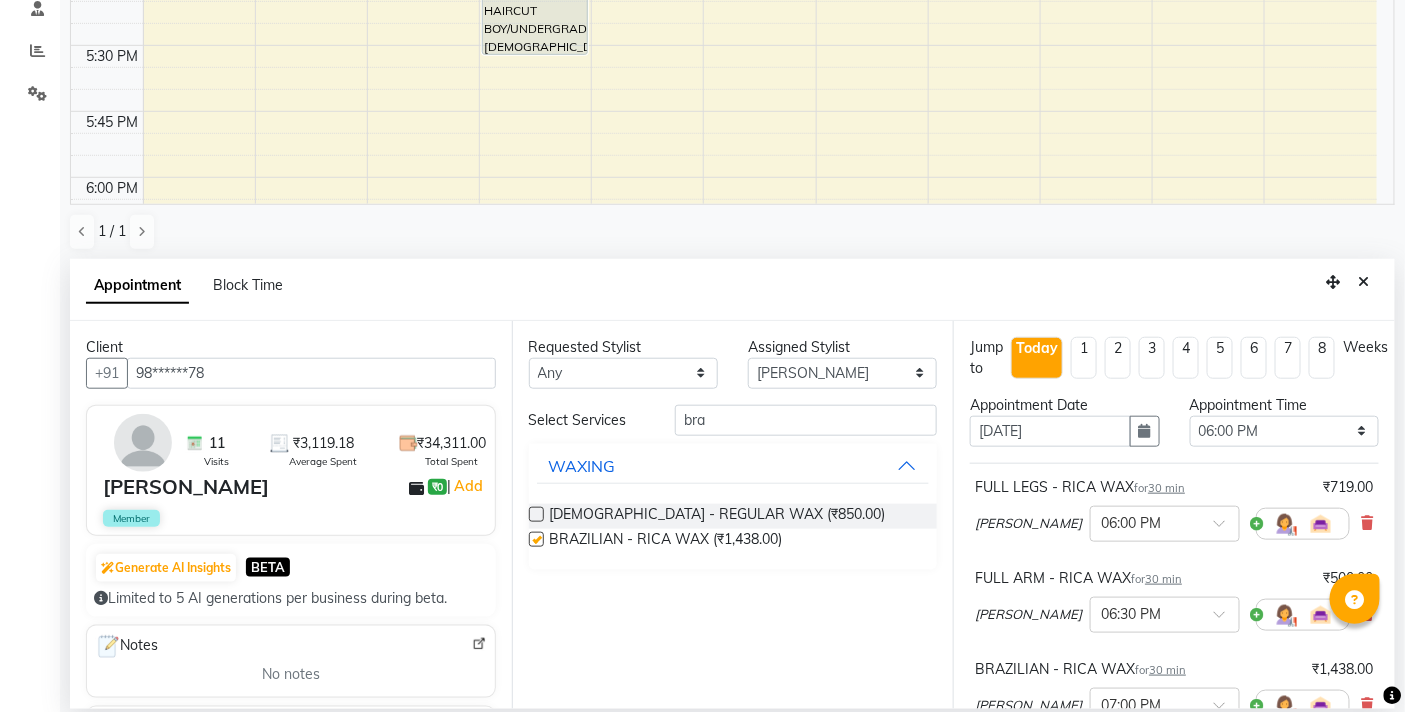 checkbox on "false" 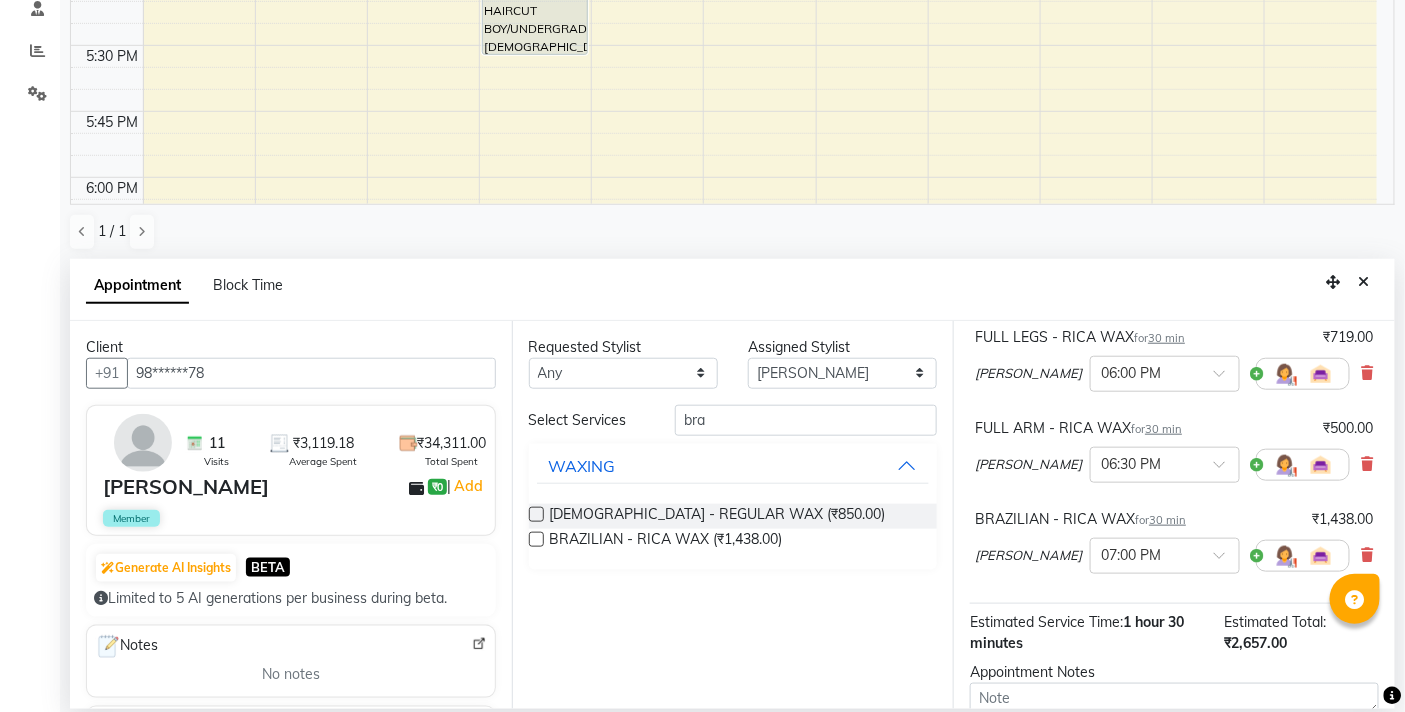 scroll, scrollTop: 341, scrollLeft: 0, axis: vertical 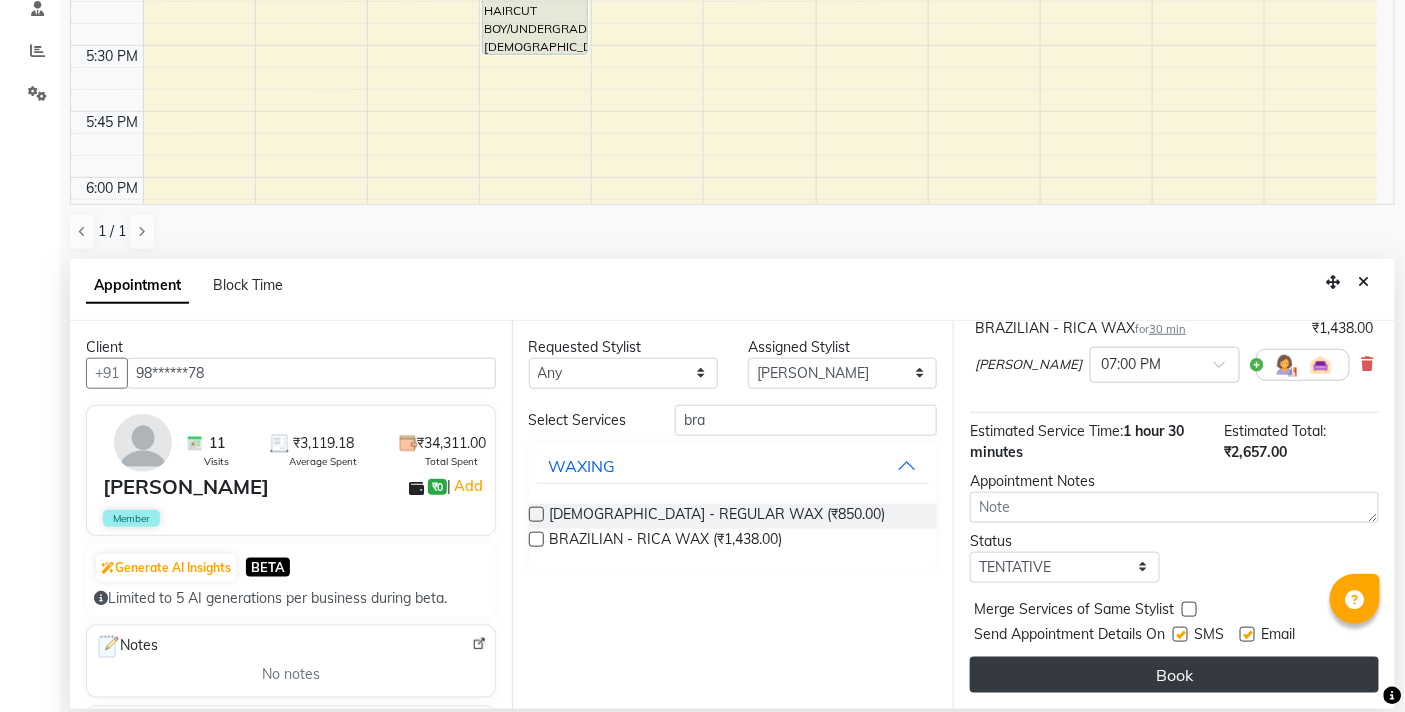 click on "Book" at bounding box center (1174, 675) 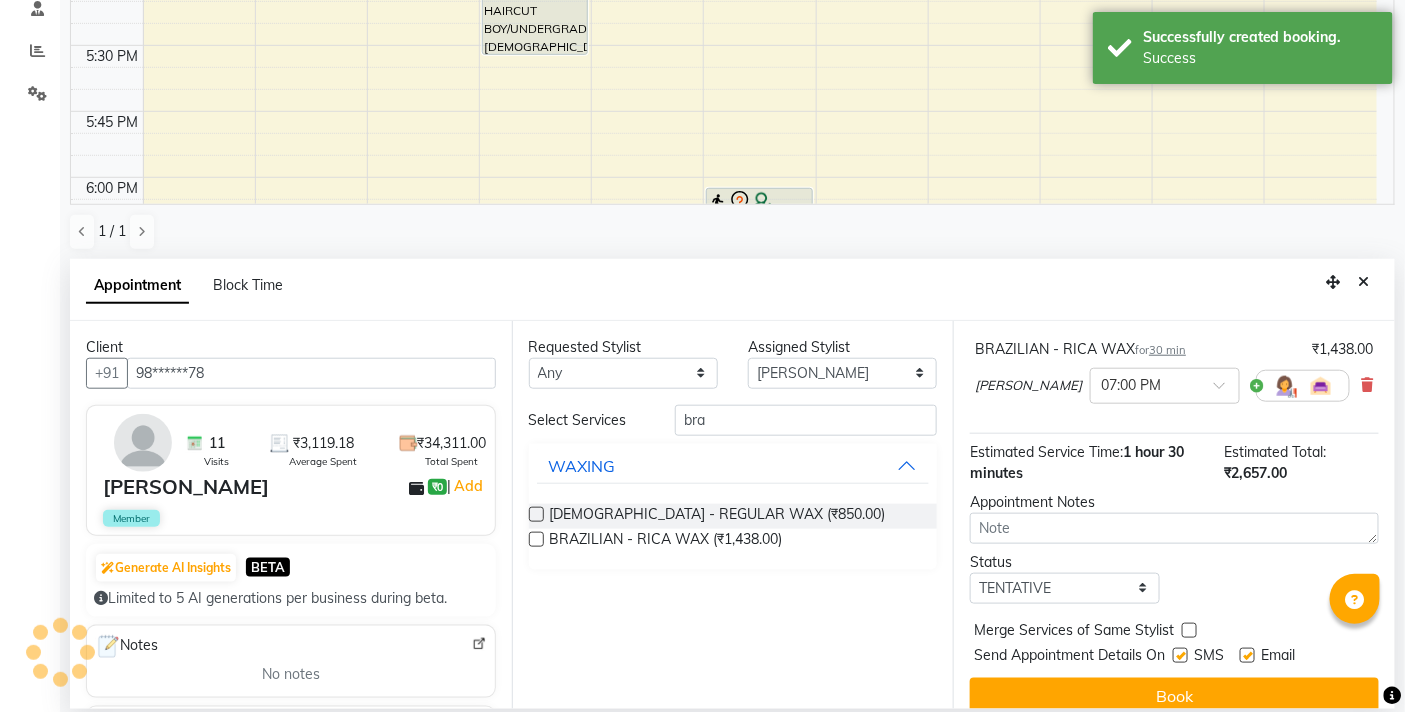scroll, scrollTop: 355, scrollLeft: 0, axis: vertical 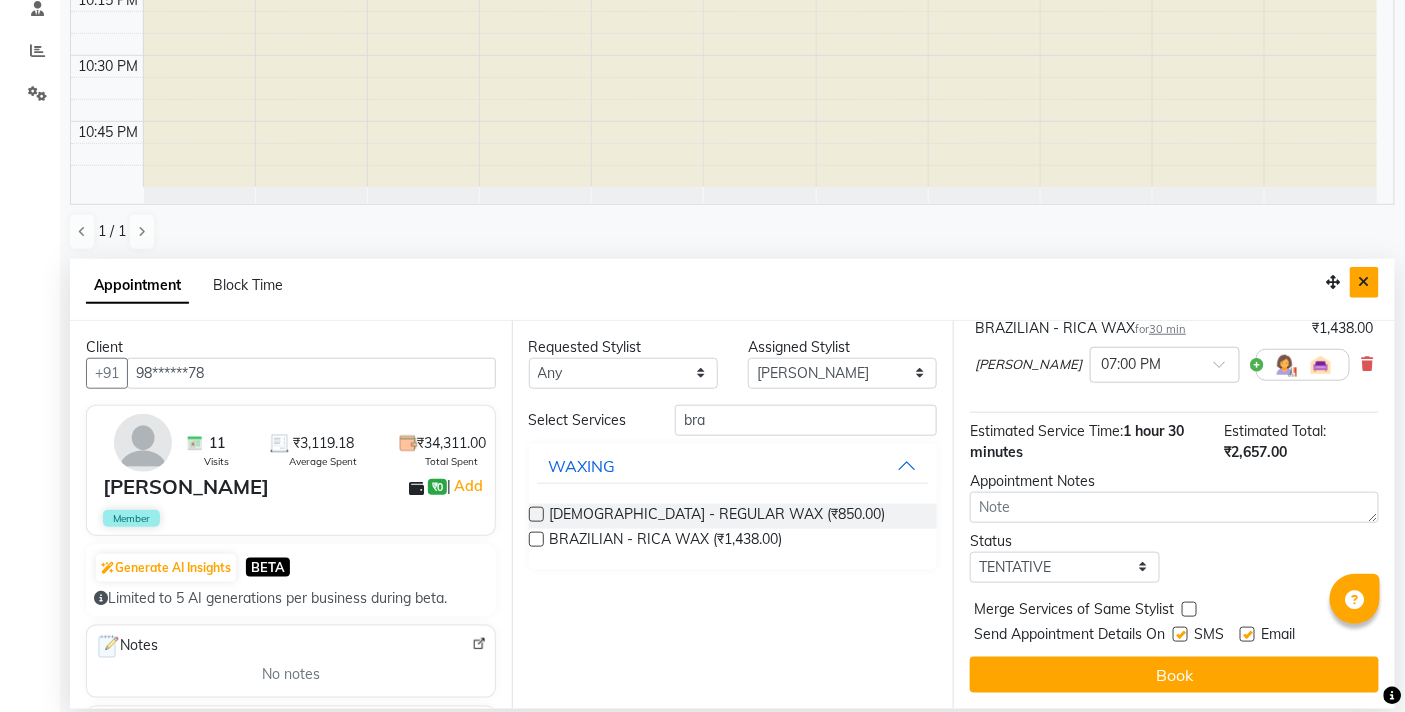 click at bounding box center [1364, 282] 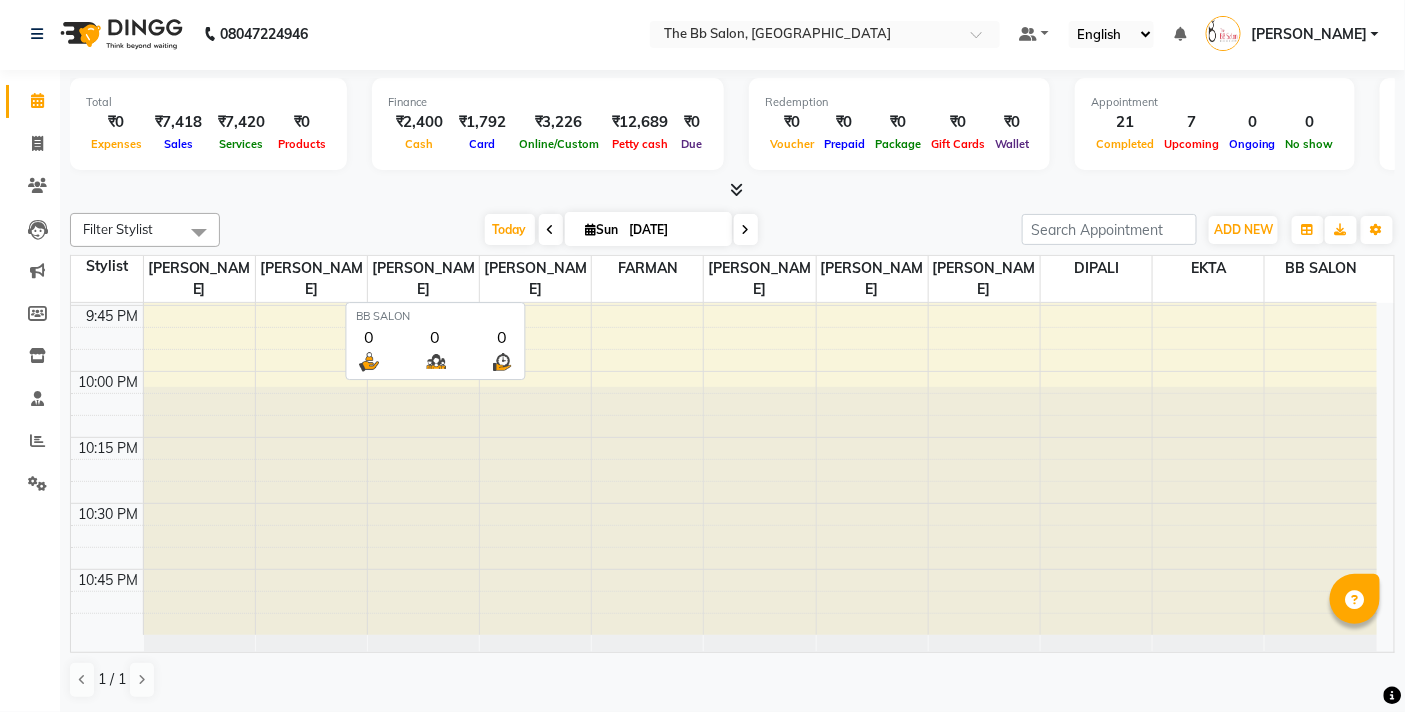 scroll, scrollTop: 1, scrollLeft: 0, axis: vertical 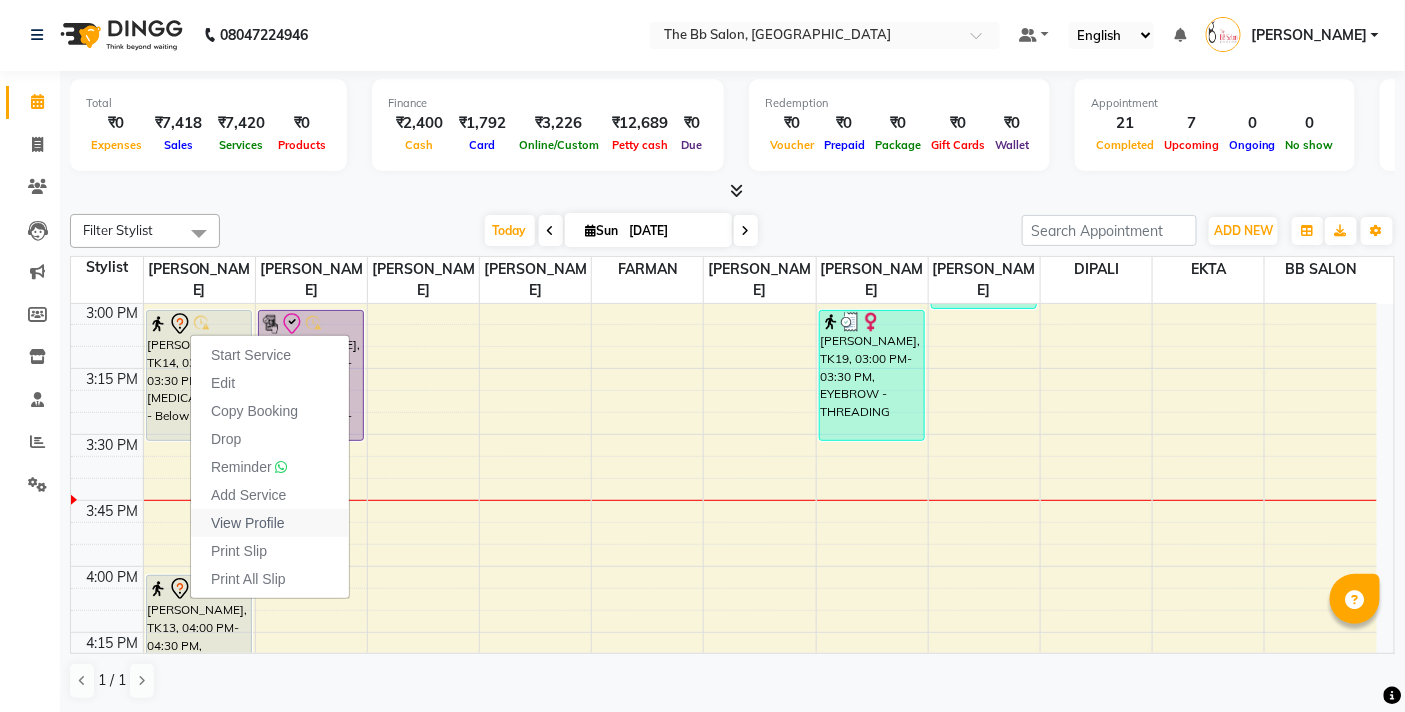 click on "View Profile" at bounding box center (248, 523) 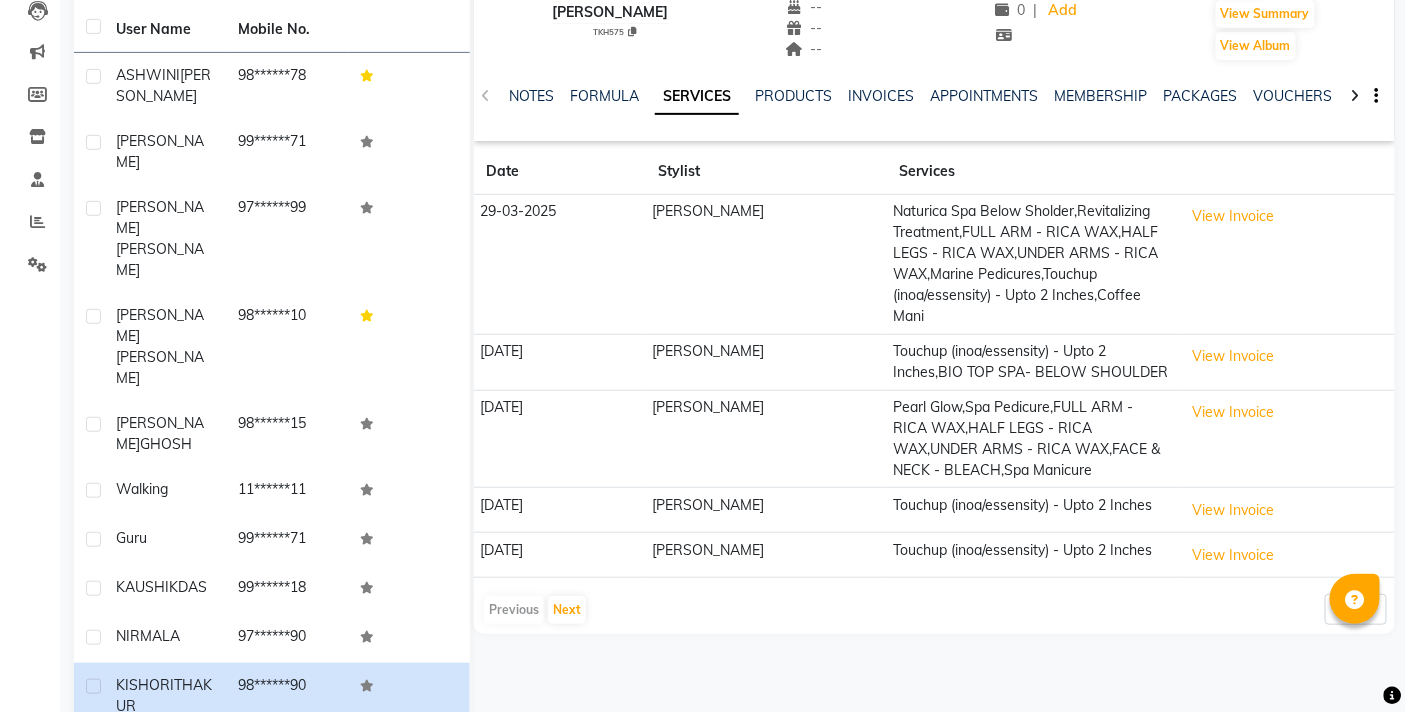 scroll, scrollTop: 222, scrollLeft: 0, axis: vertical 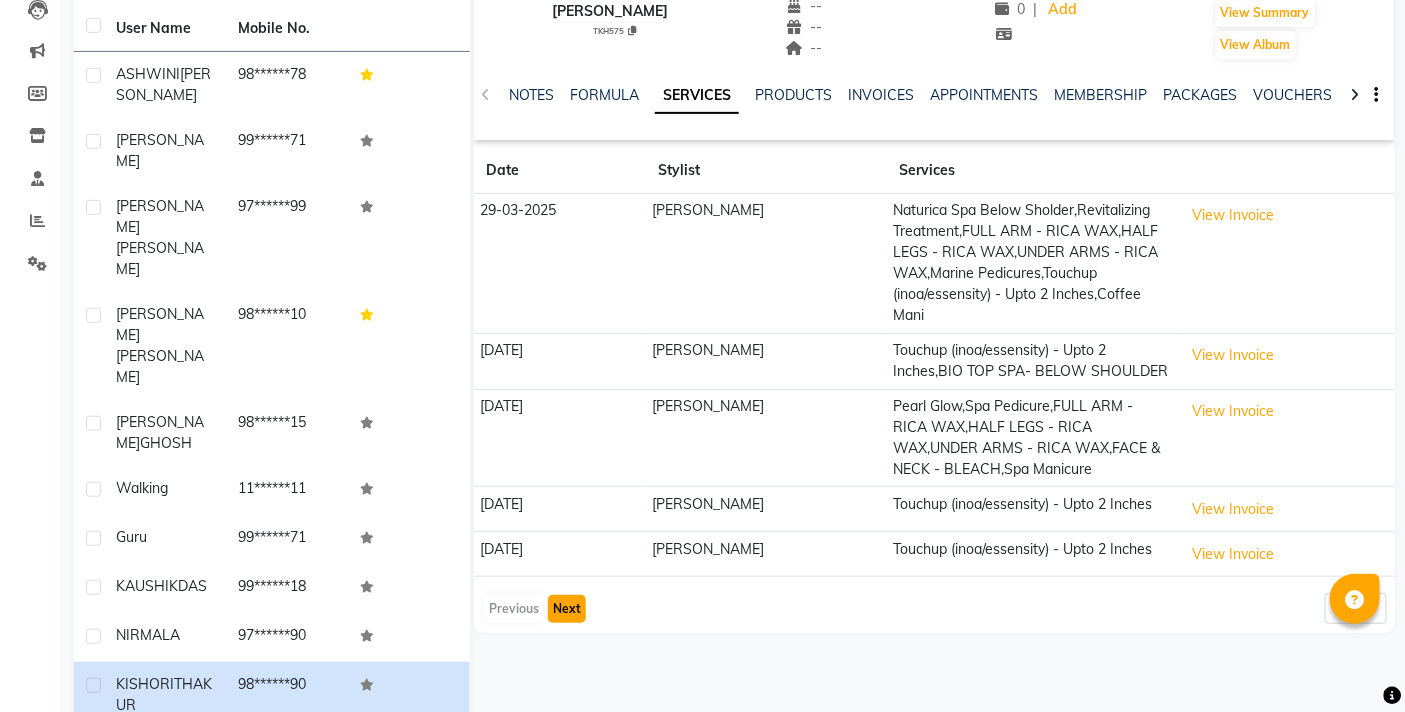 click on "Next" 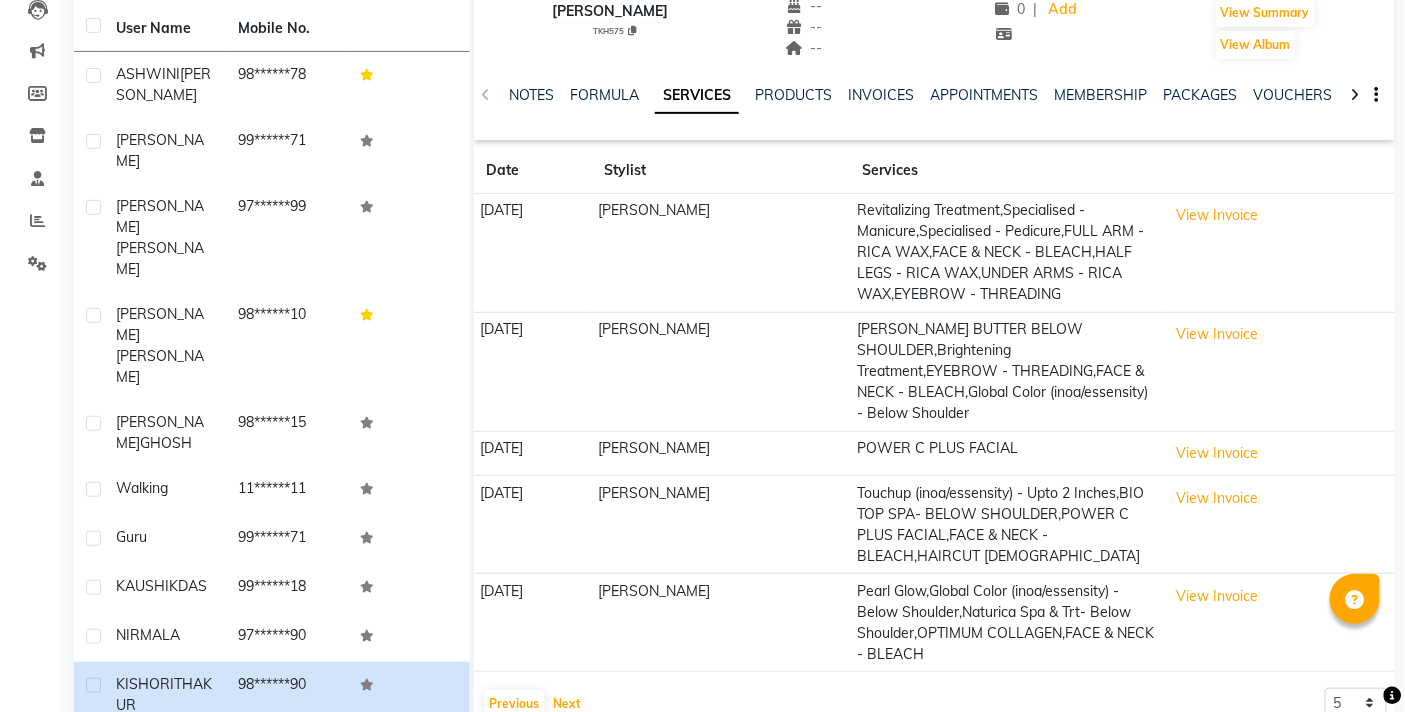 scroll, scrollTop: 331, scrollLeft: 0, axis: vertical 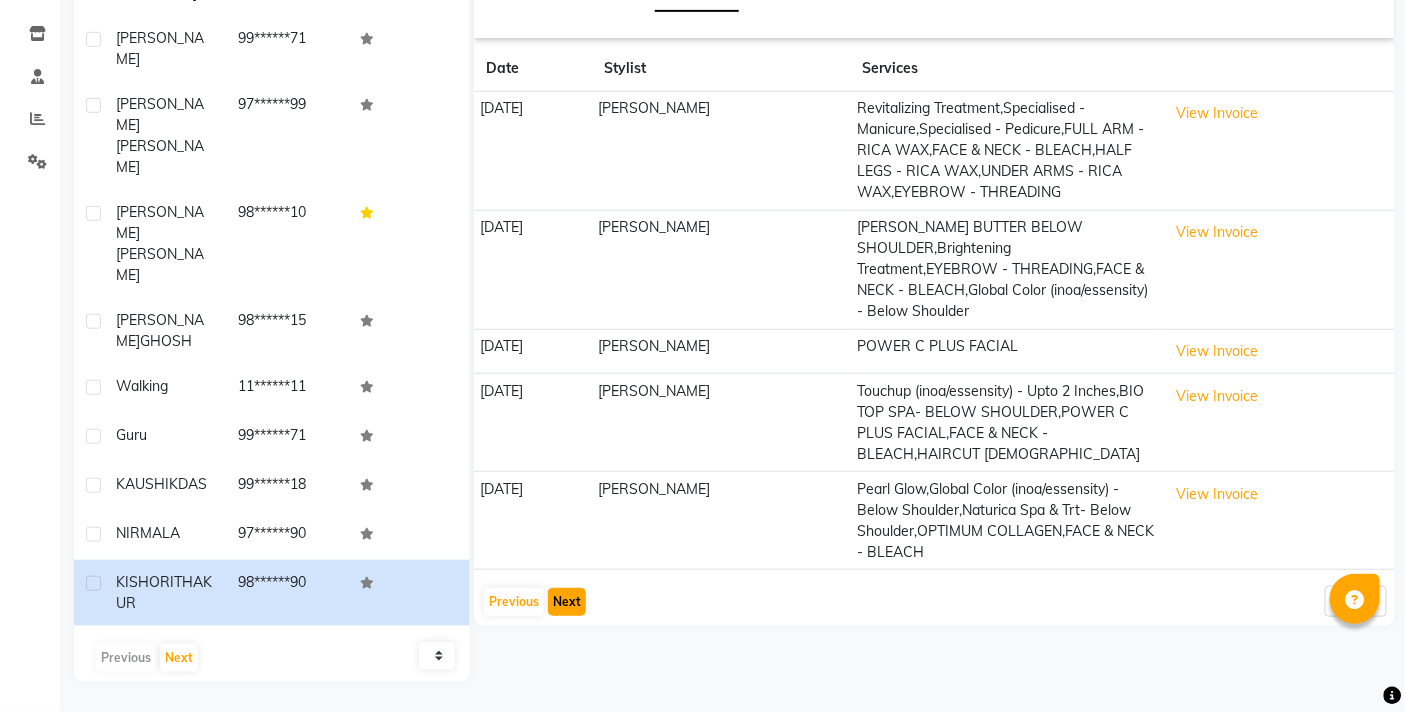 click on "Next" 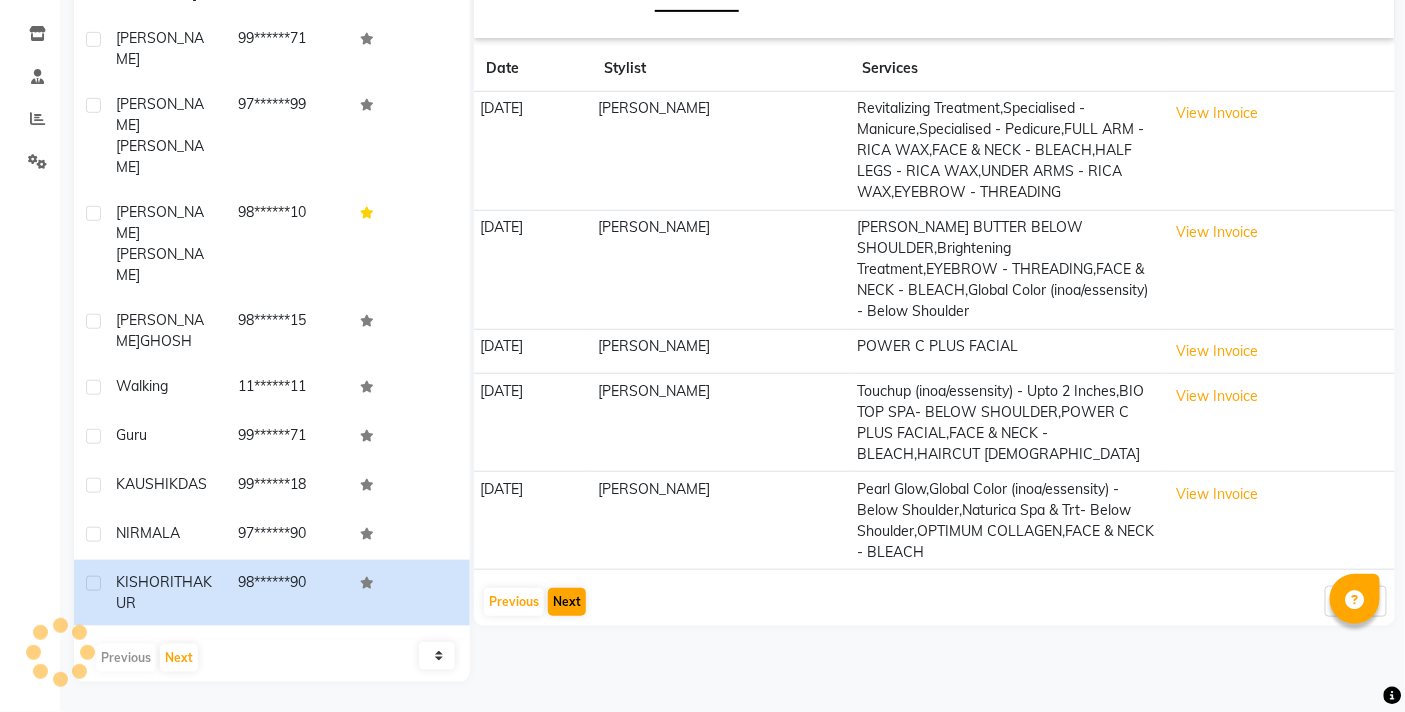 scroll, scrollTop: 222, scrollLeft: 0, axis: vertical 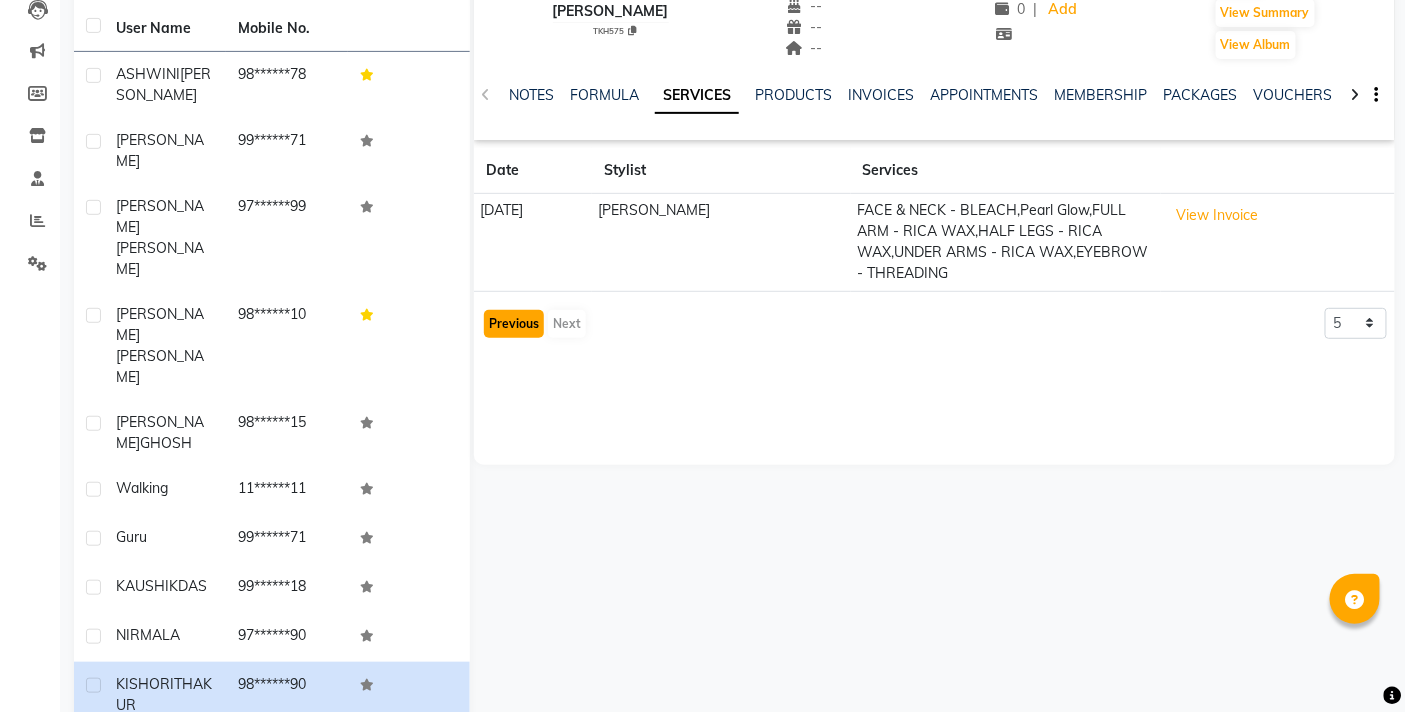 click on "Previous" 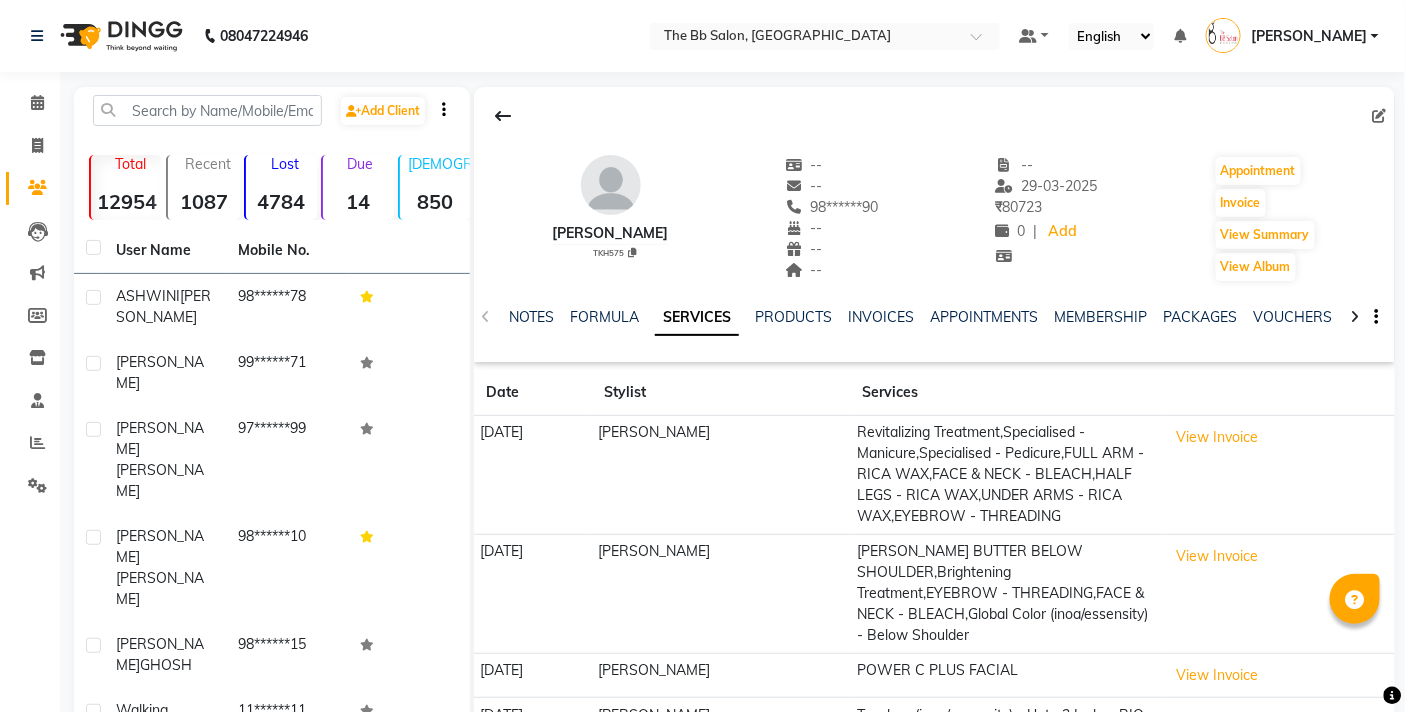 scroll, scrollTop: 331, scrollLeft: 0, axis: vertical 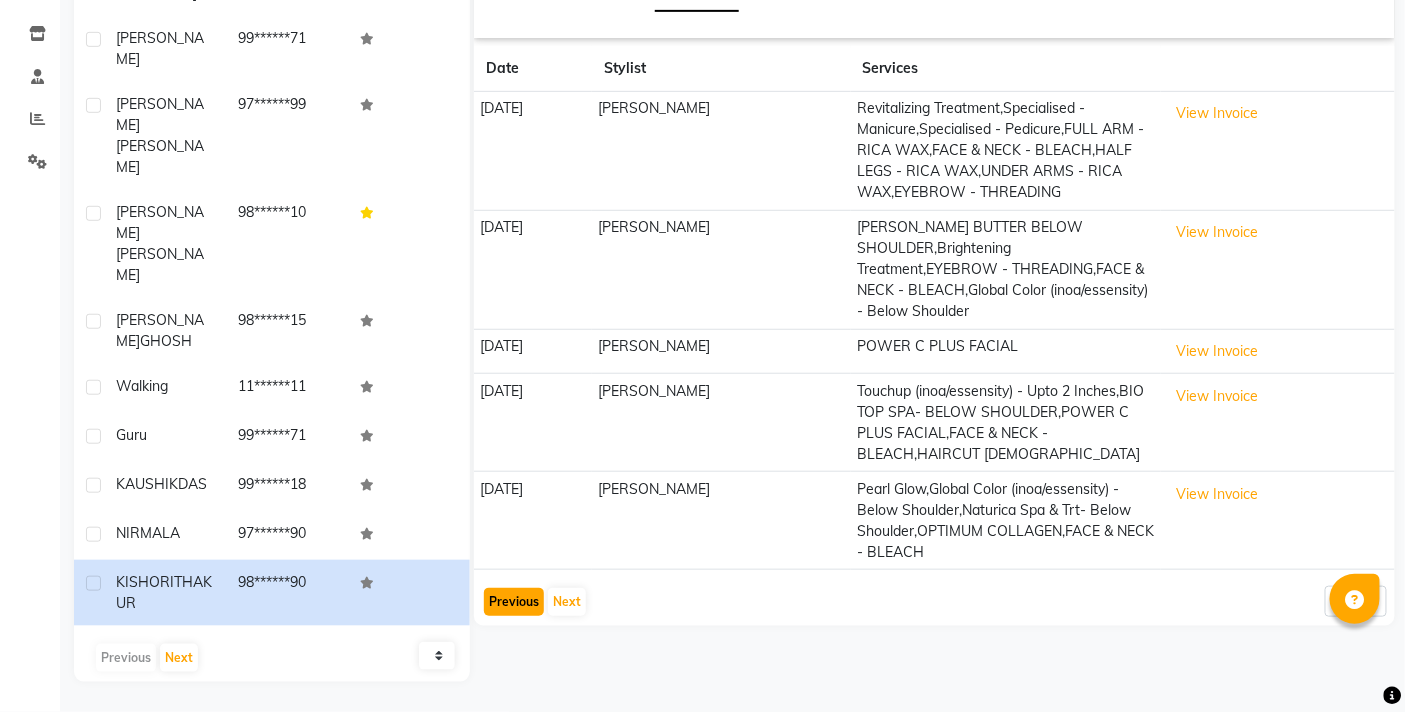 click on "Previous" 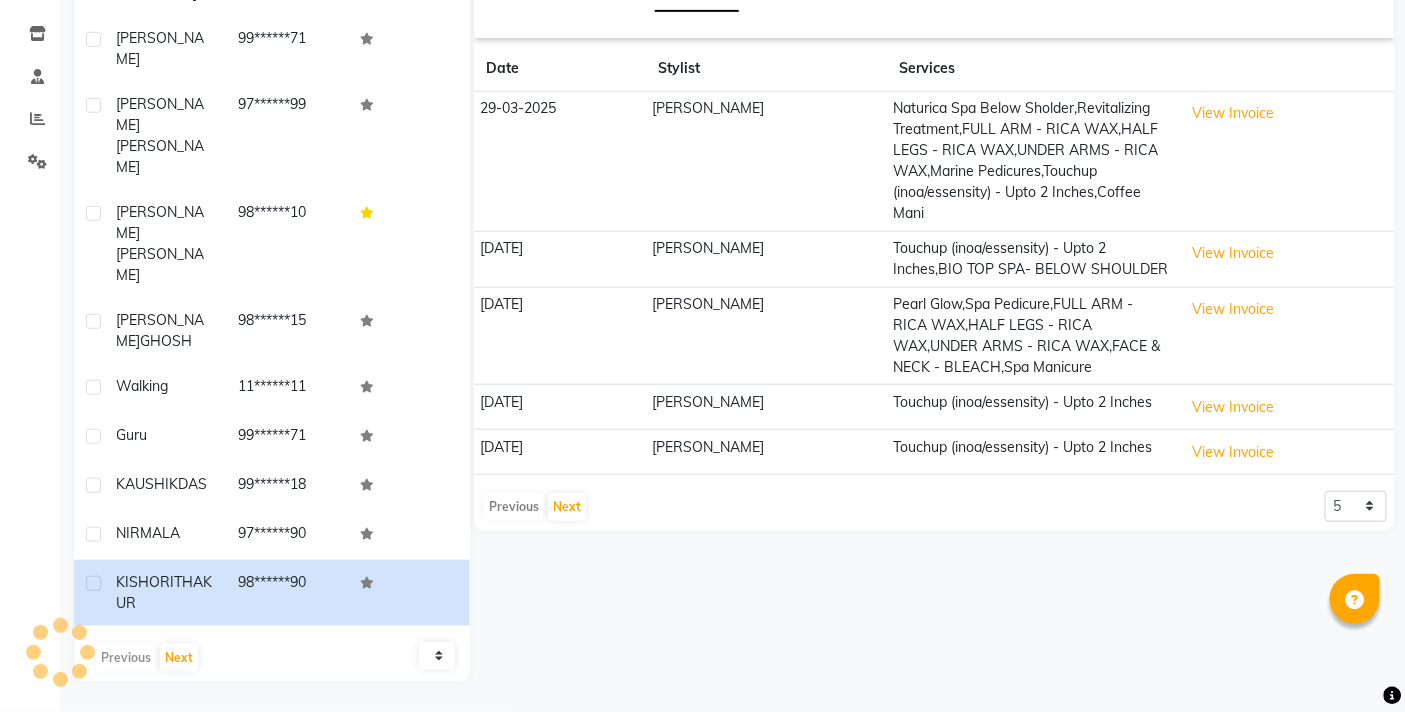 scroll, scrollTop: 222, scrollLeft: 0, axis: vertical 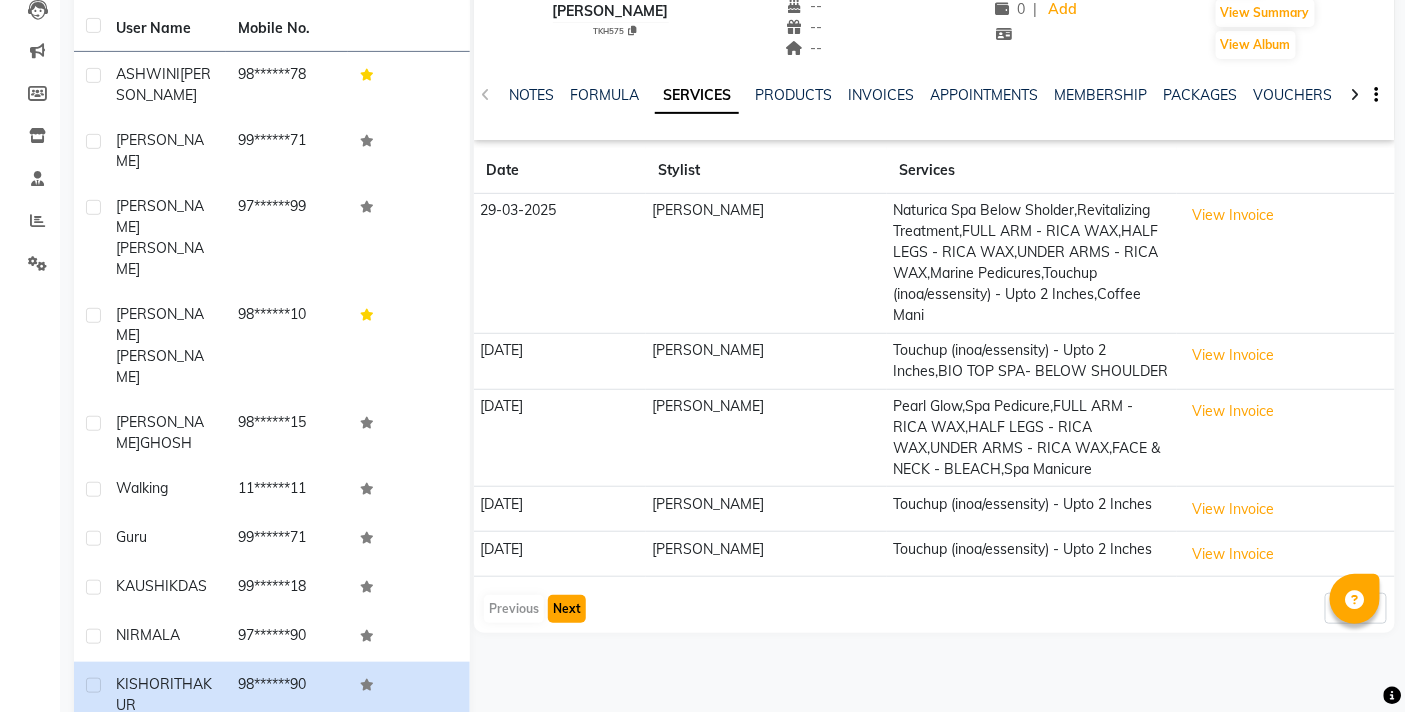 click on "Next" 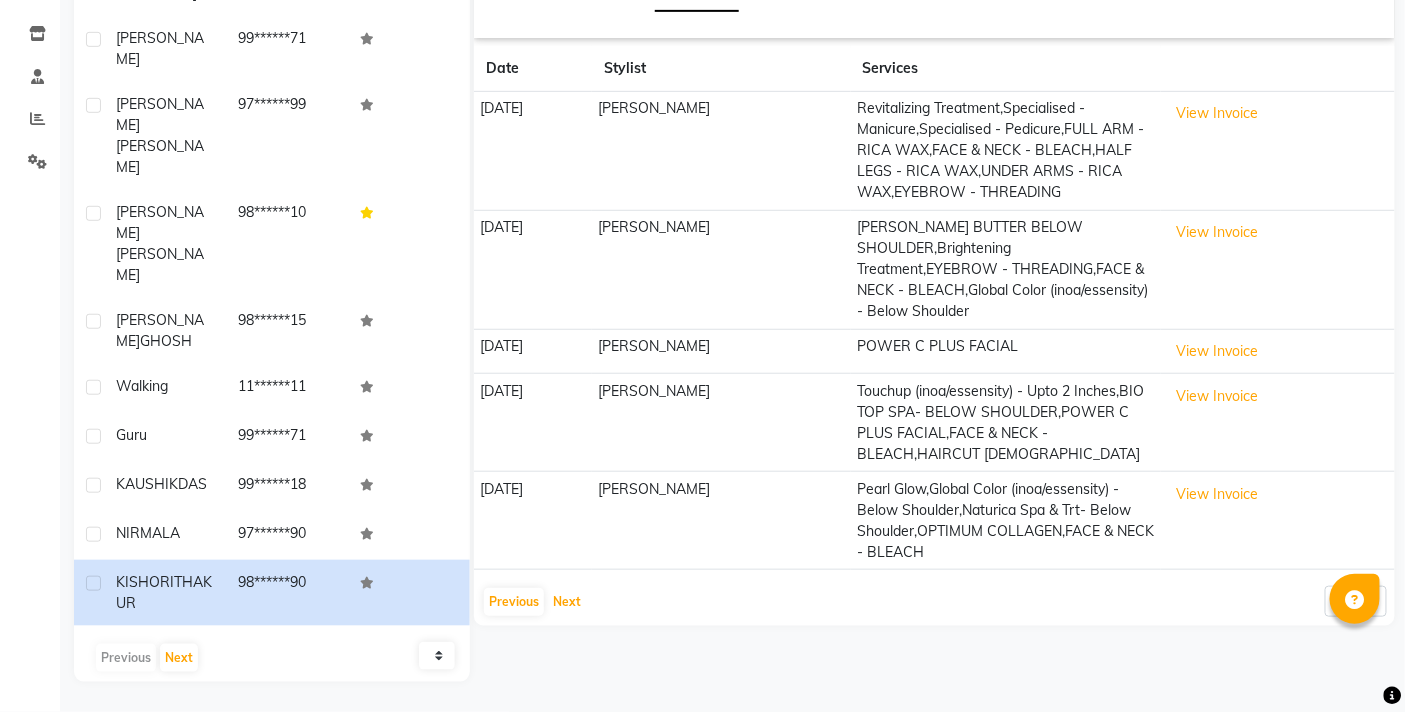 scroll, scrollTop: 0, scrollLeft: 0, axis: both 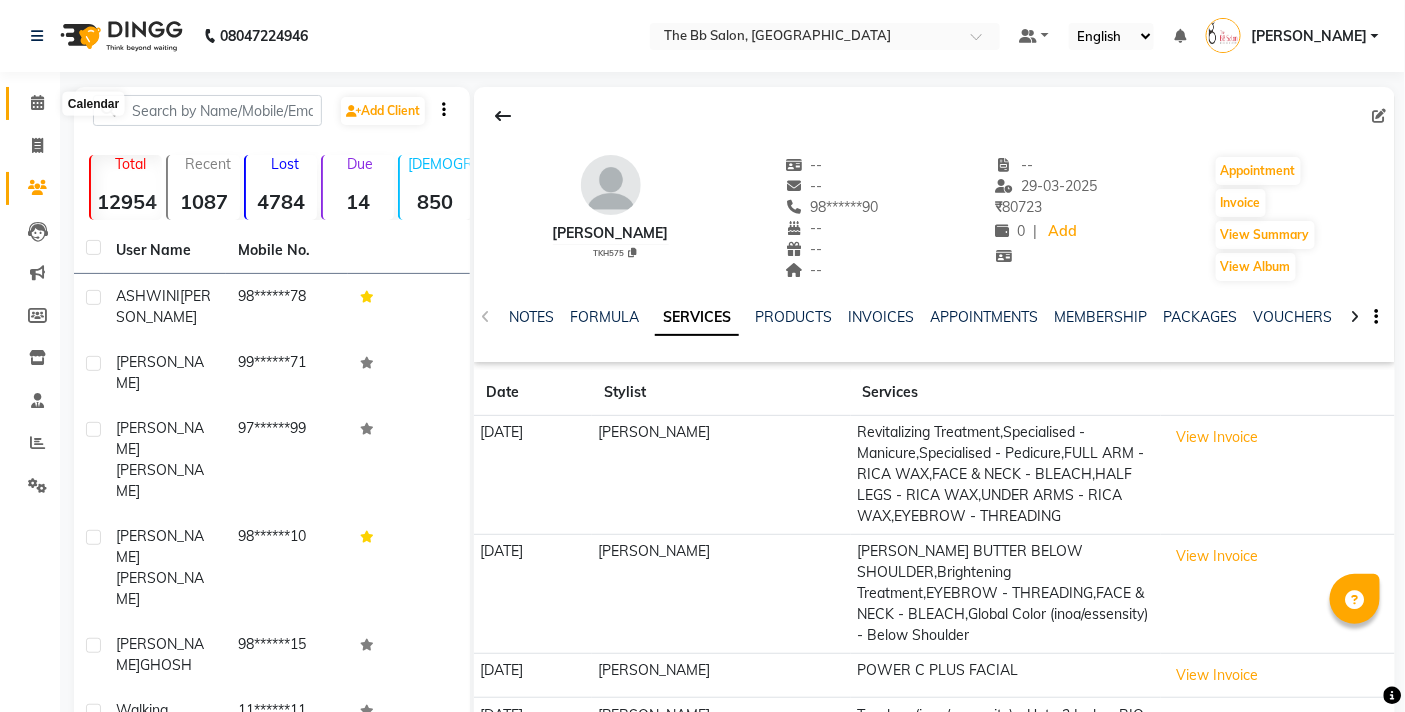 click 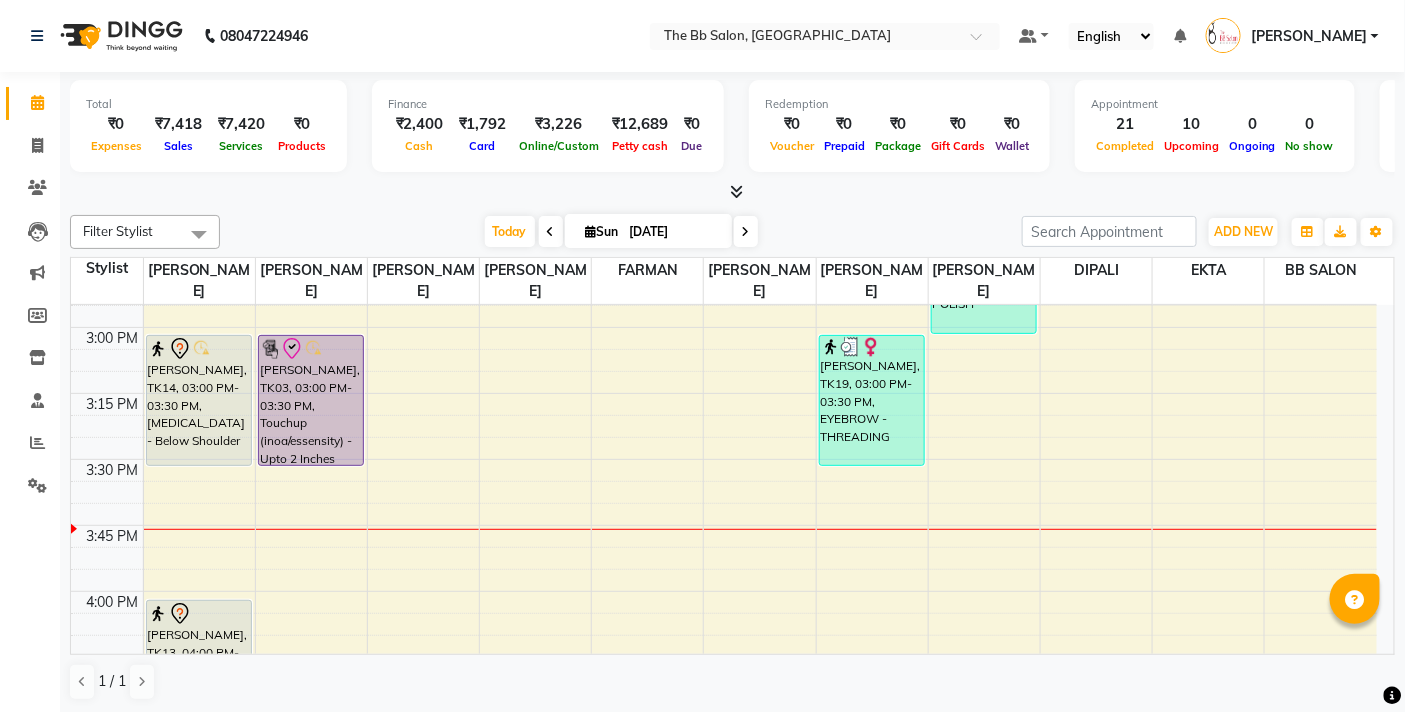 scroll, scrollTop: 1444, scrollLeft: 0, axis: vertical 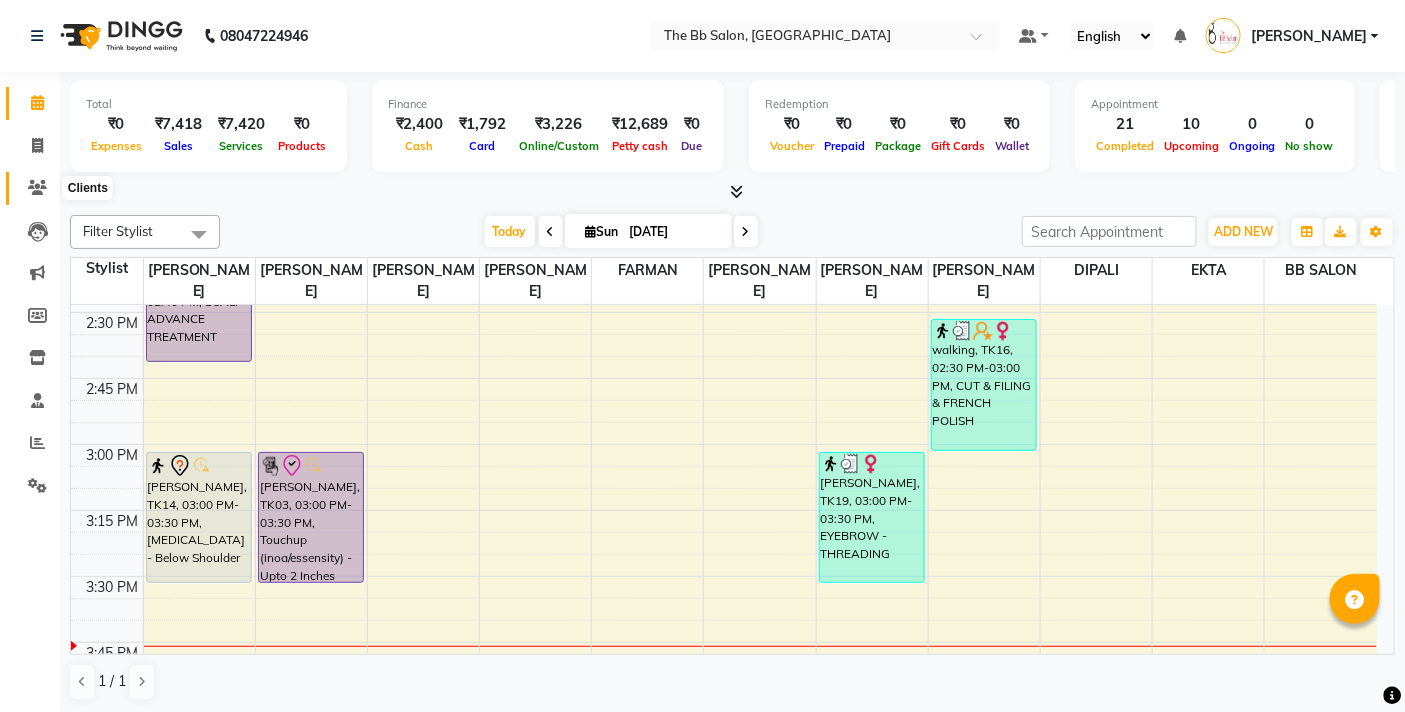 click 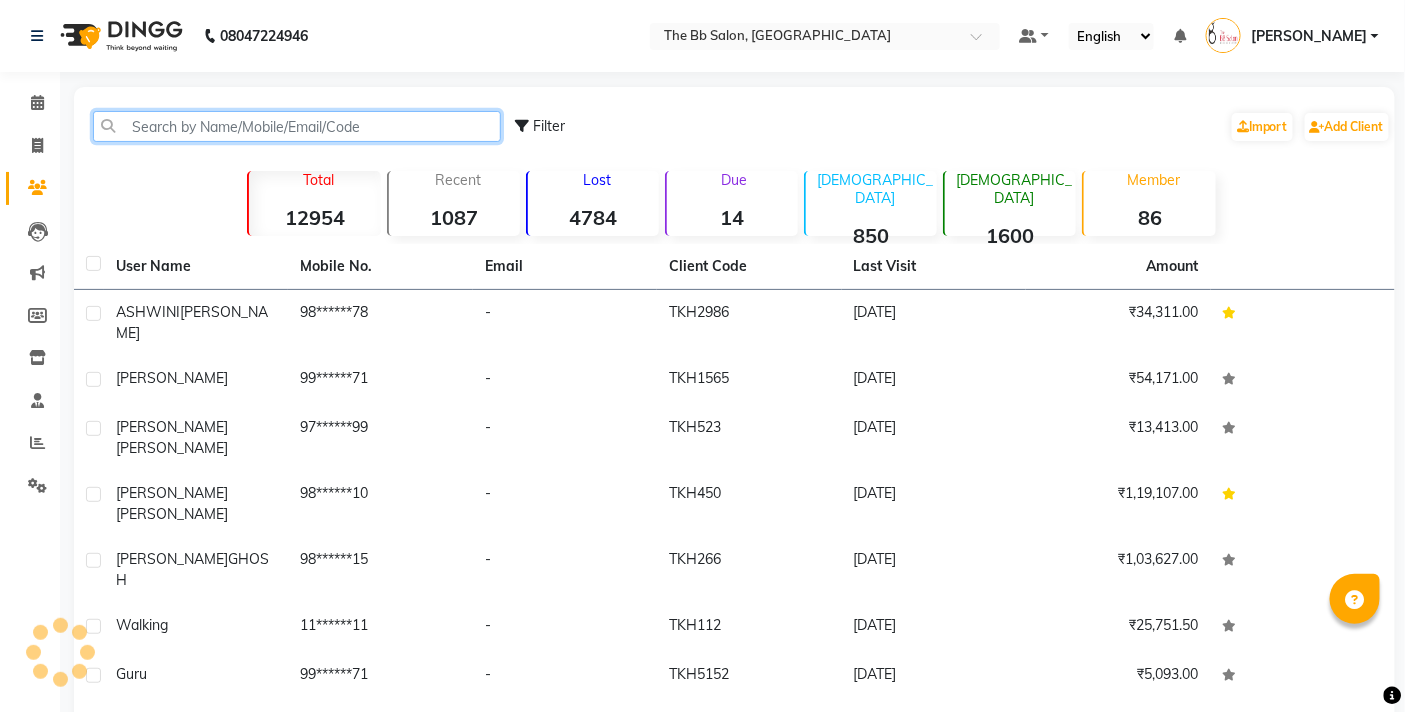 click 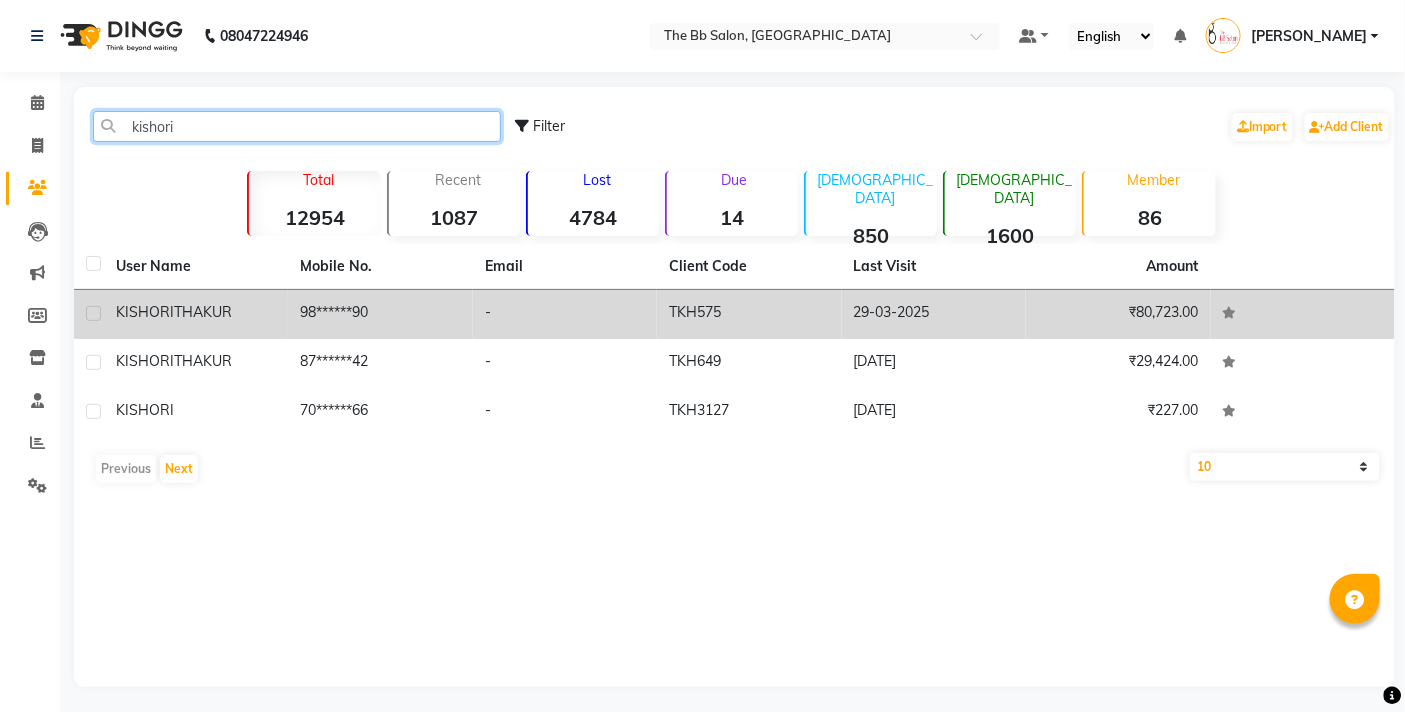 type on "kishori" 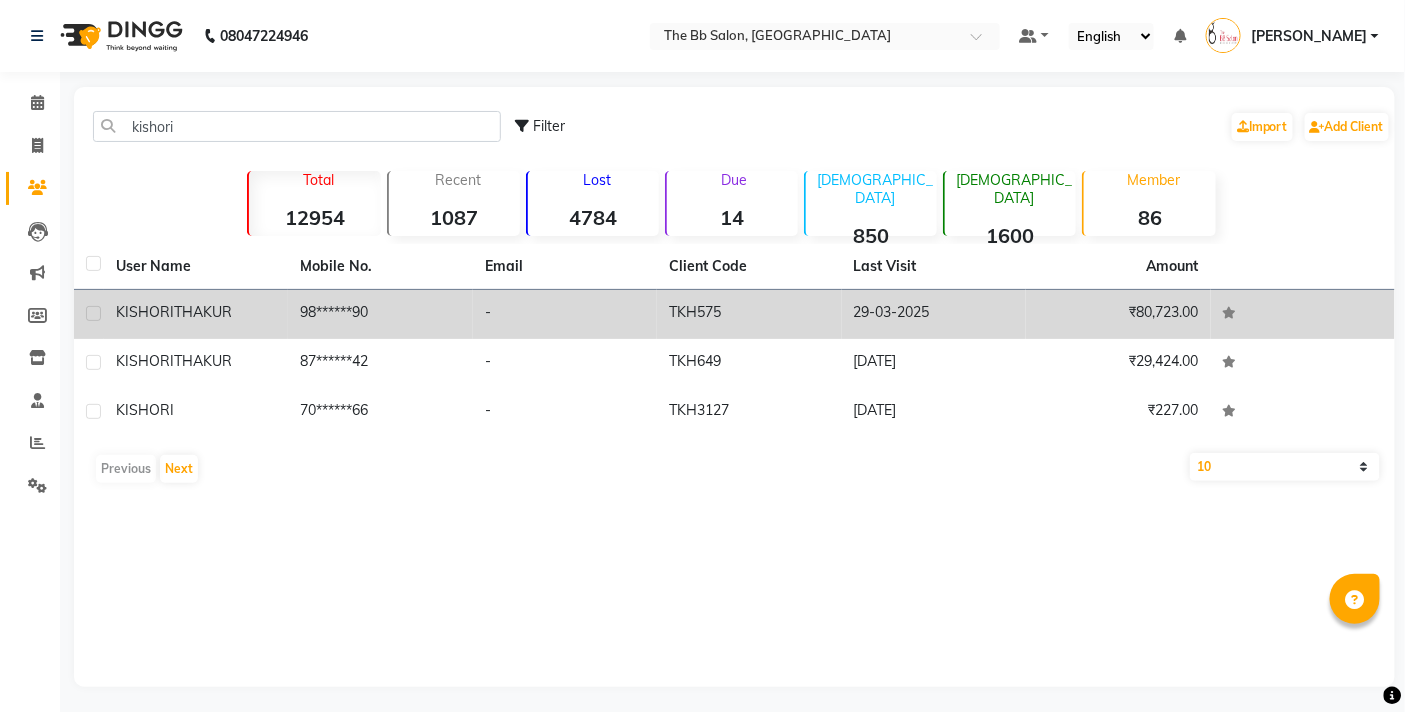click on "[PERSON_NAME]" 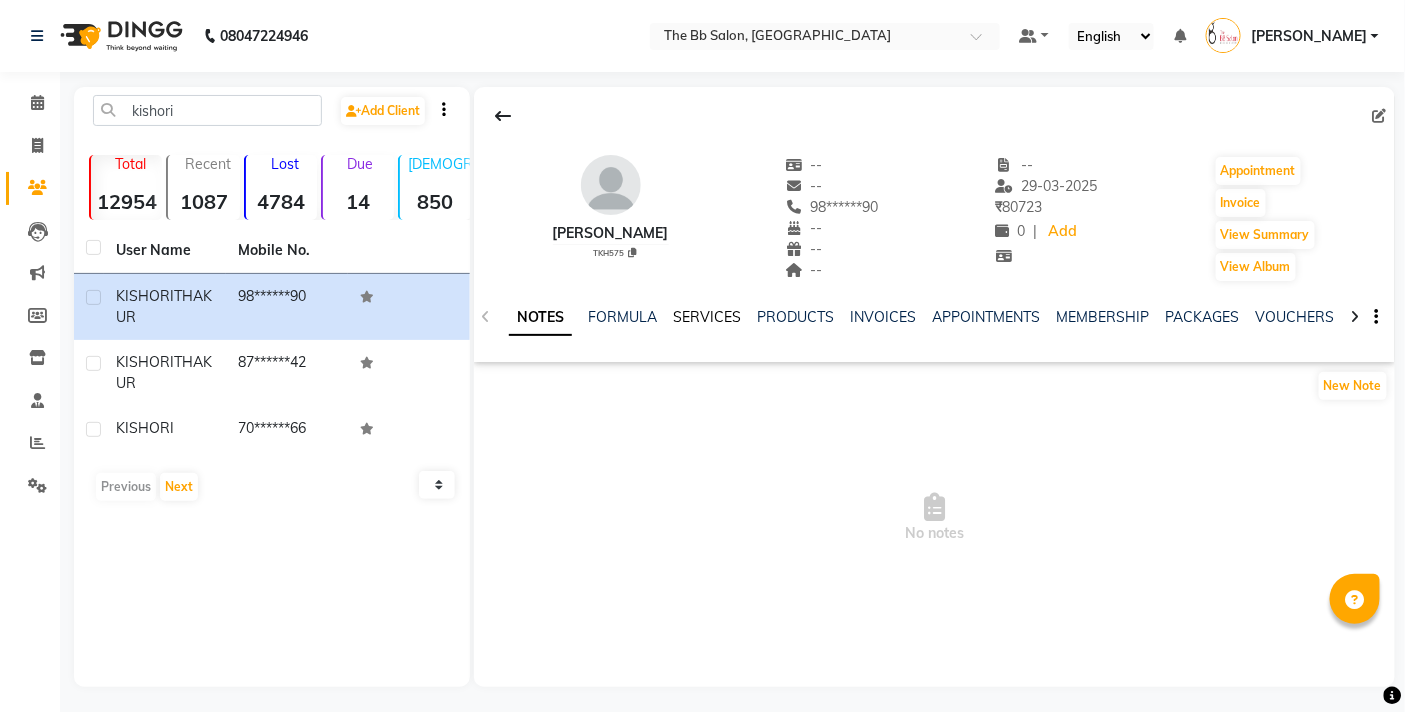 click on "SERVICES" 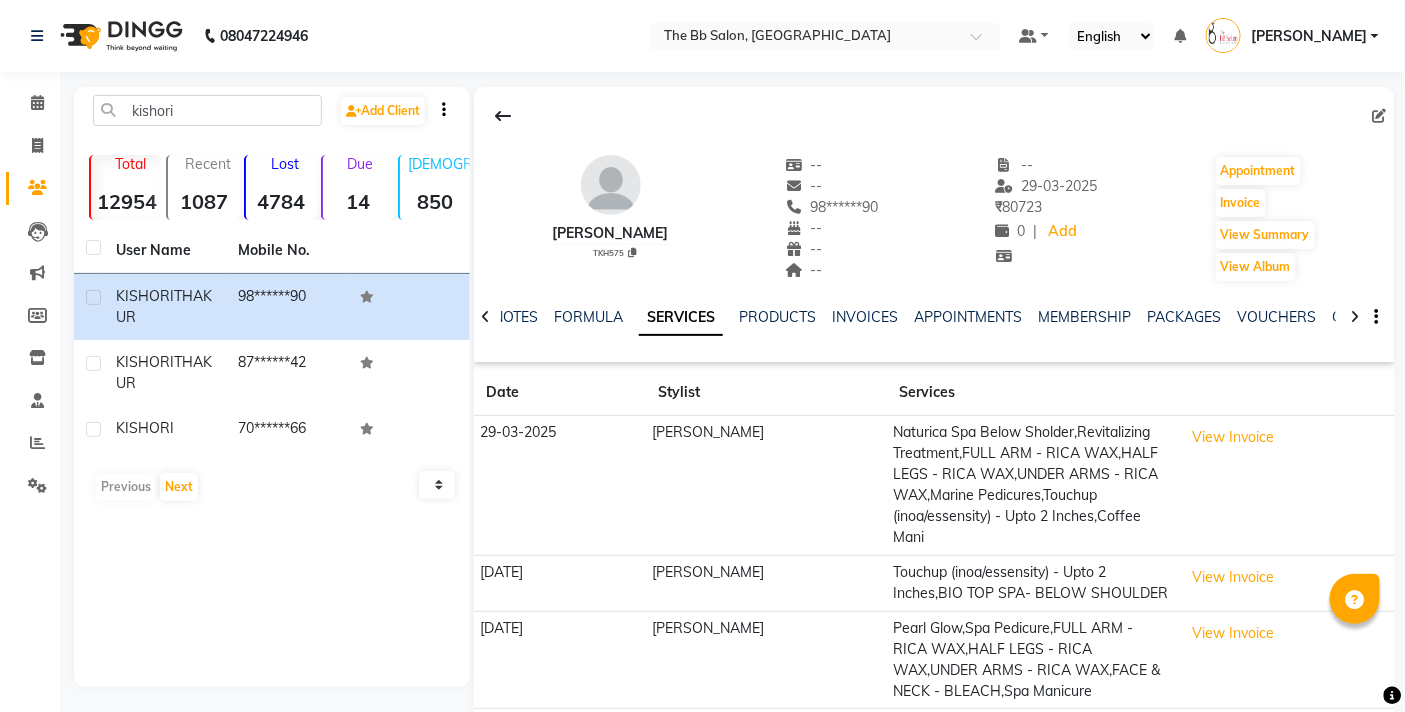 scroll, scrollTop: 152, scrollLeft: 0, axis: vertical 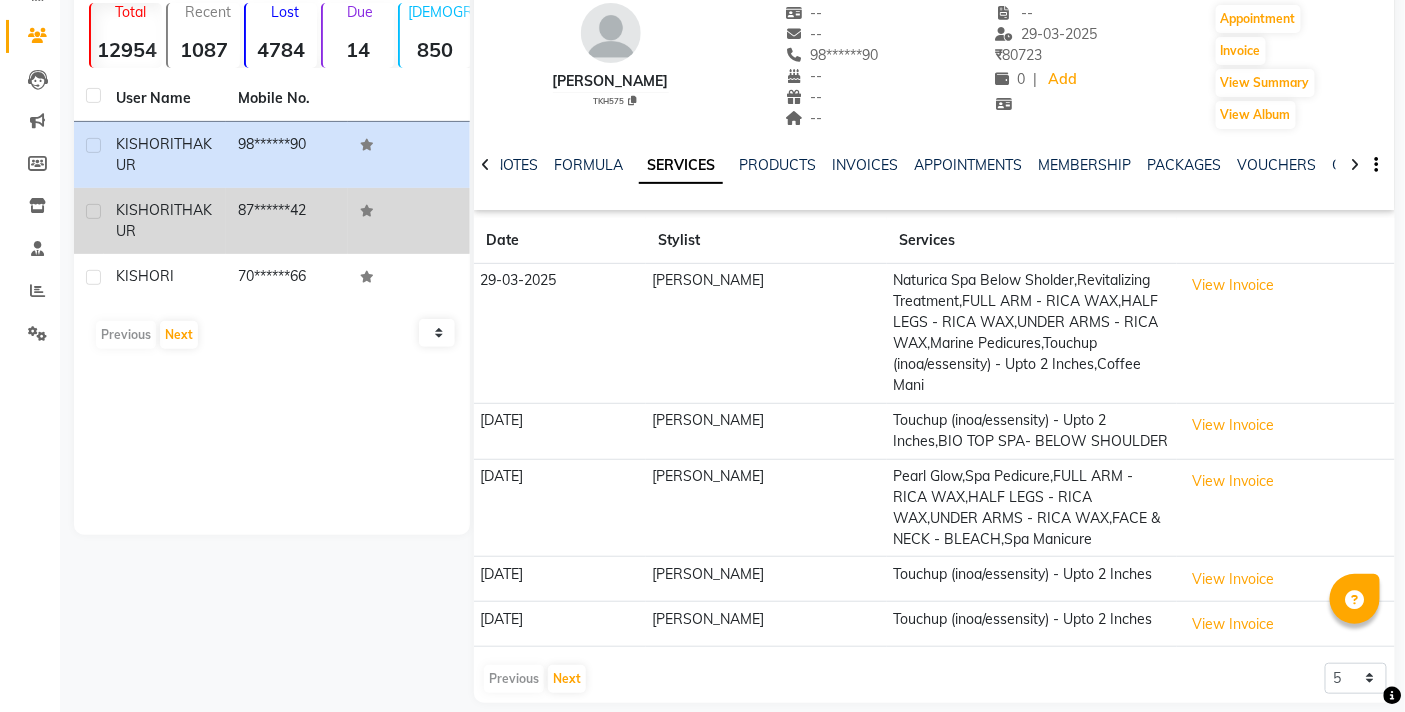 click on "[PERSON_NAME]" 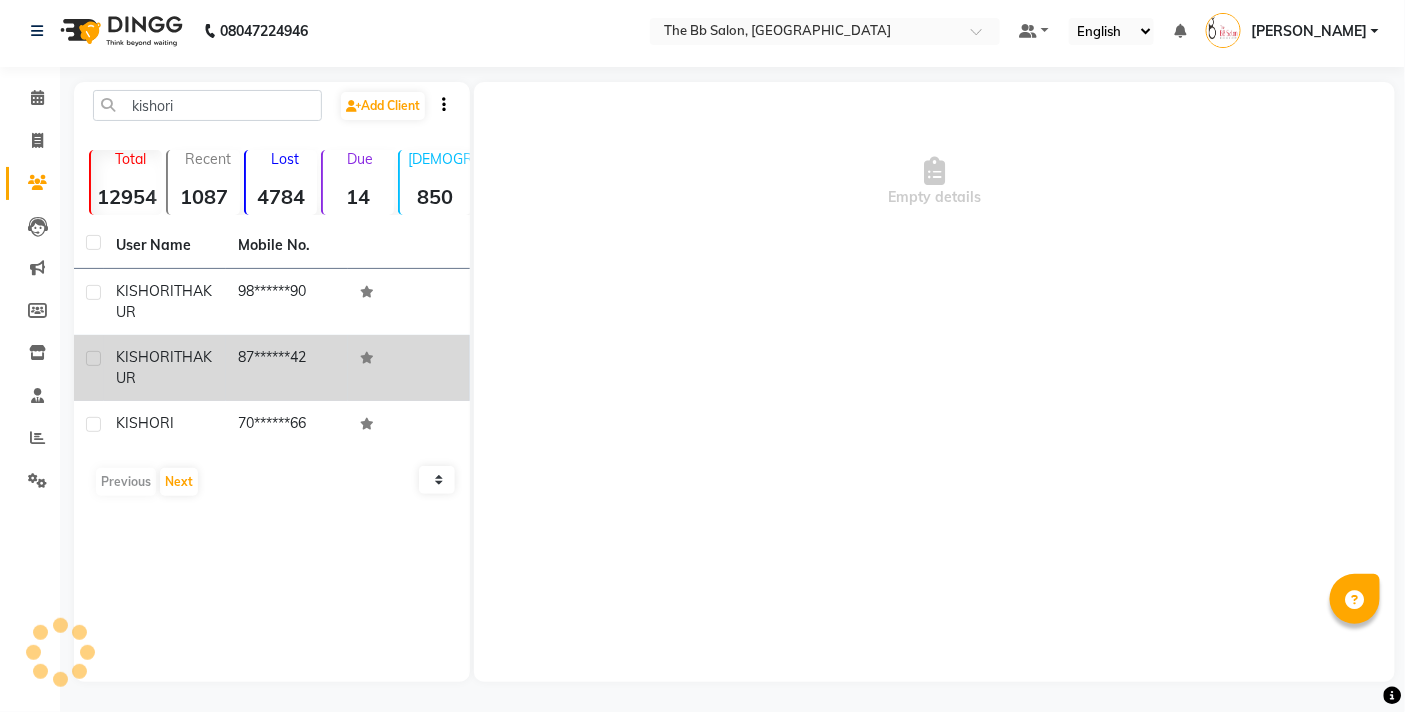 scroll, scrollTop: 4, scrollLeft: 0, axis: vertical 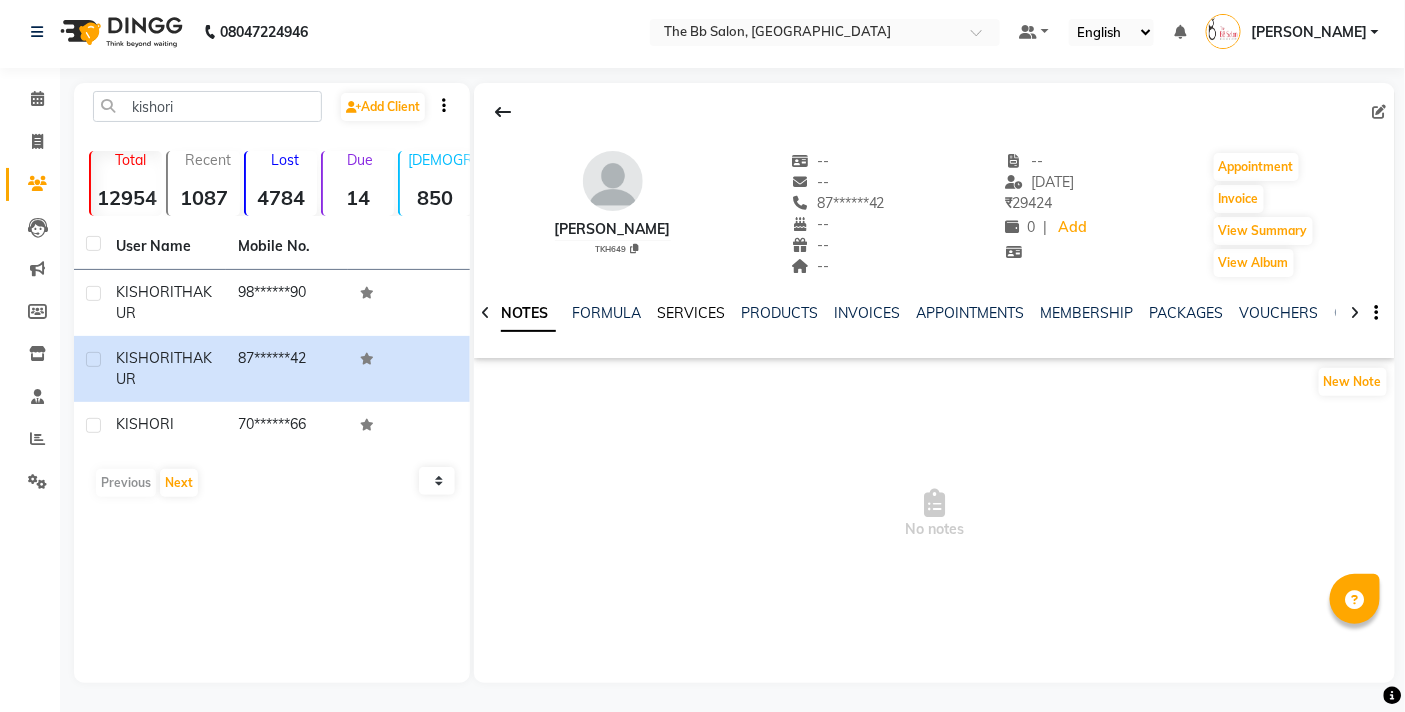 click on "SERVICES" 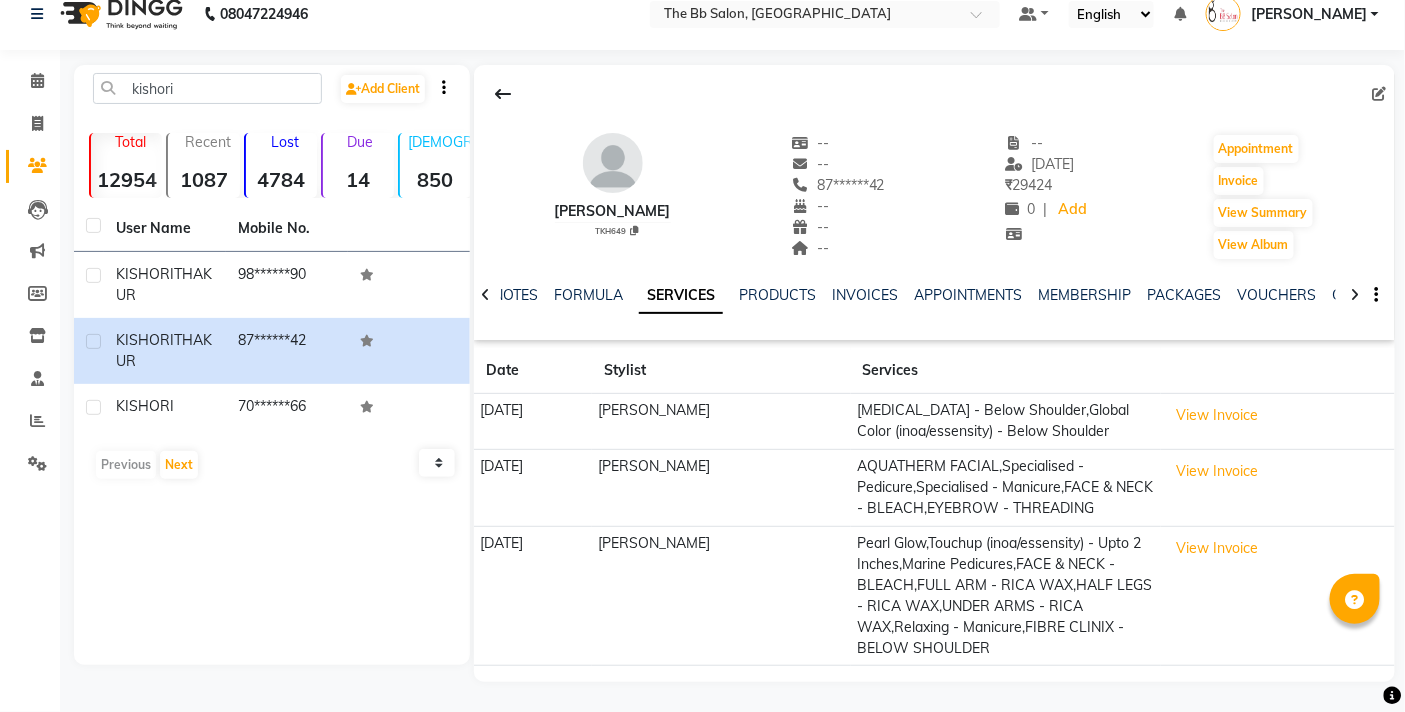 scroll, scrollTop: 64, scrollLeft: 0, axis: vertical 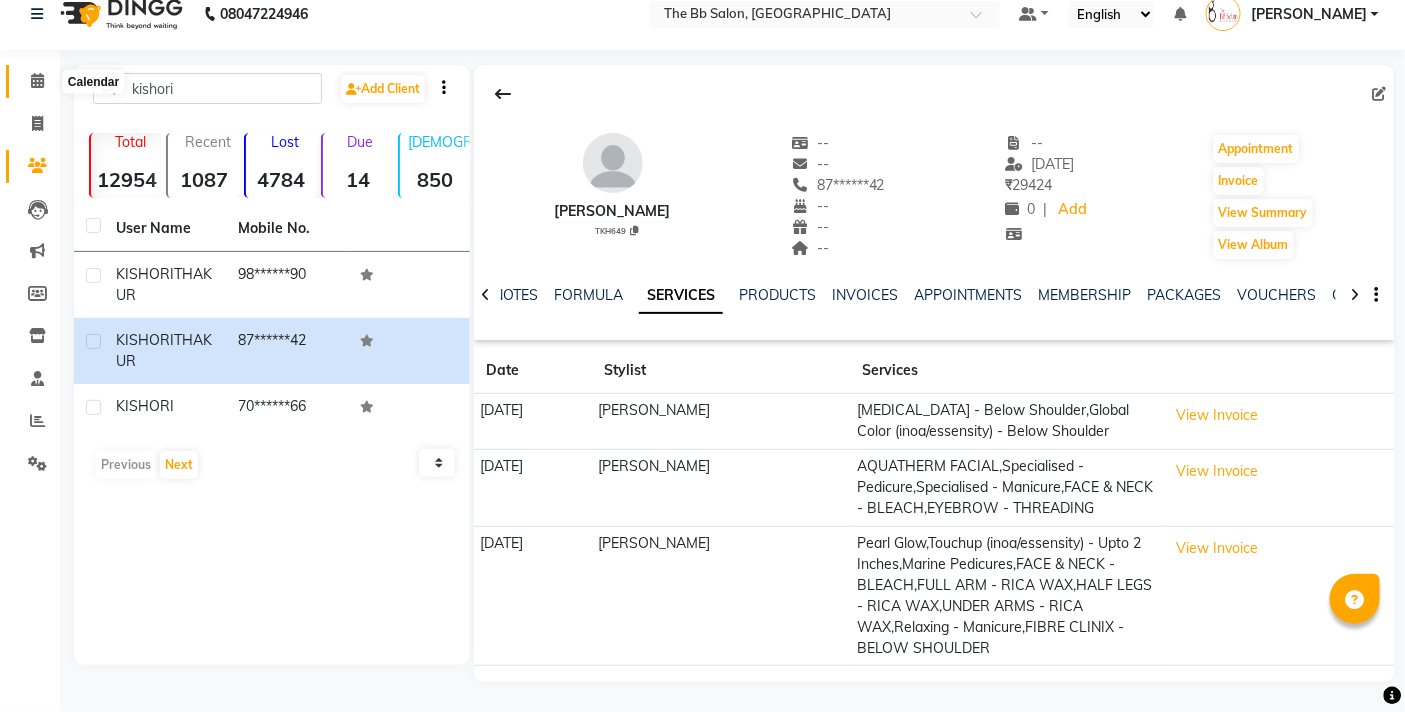 click 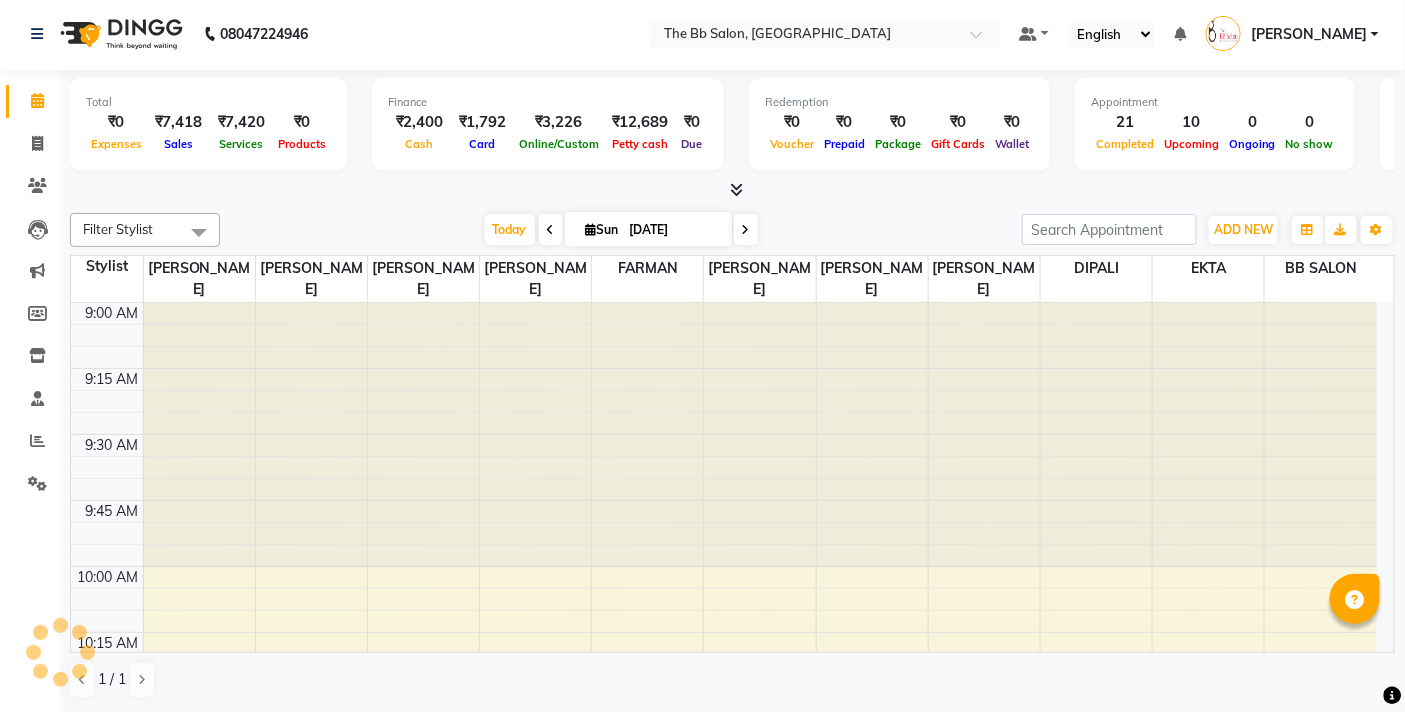 scroll, scrollTop: 0, scrollLeft: 0, axis: both 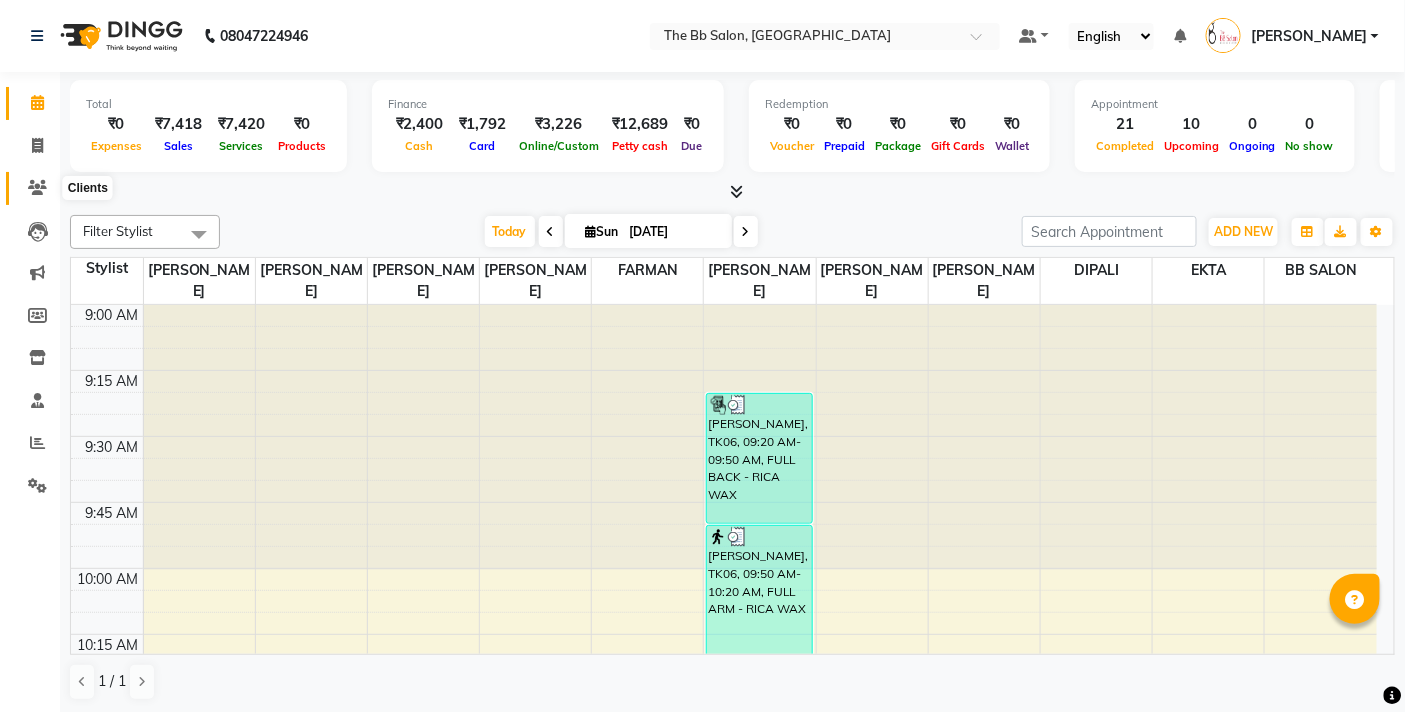 click 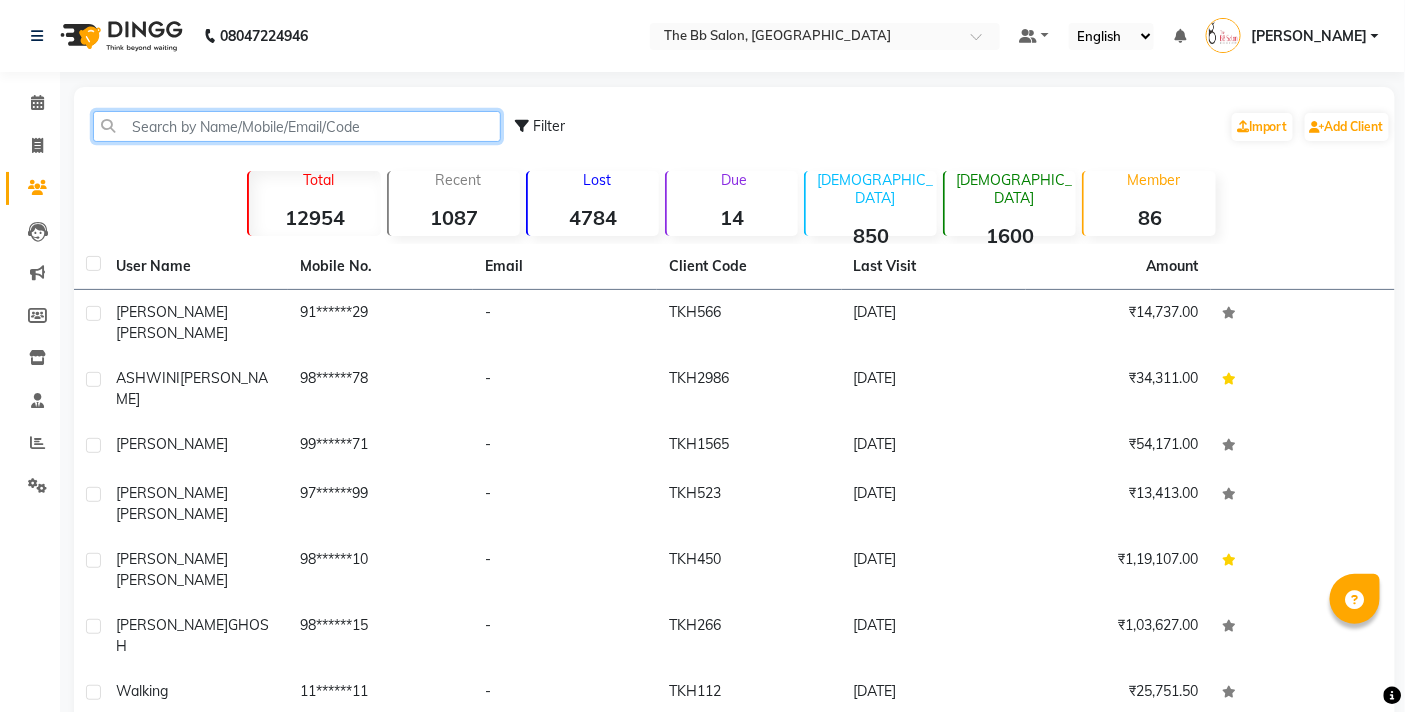 click 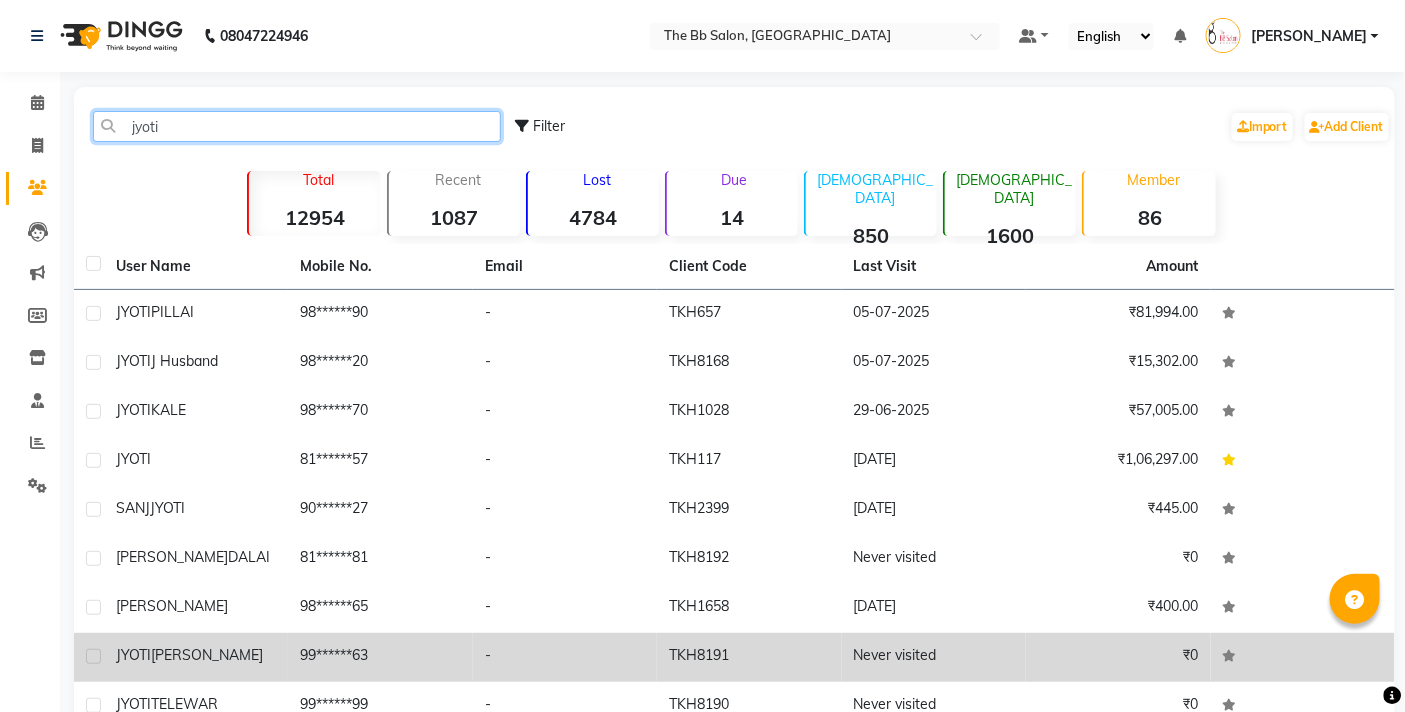 scroll, scrollTop: 153, scrollLeft: 0, axis: vertical 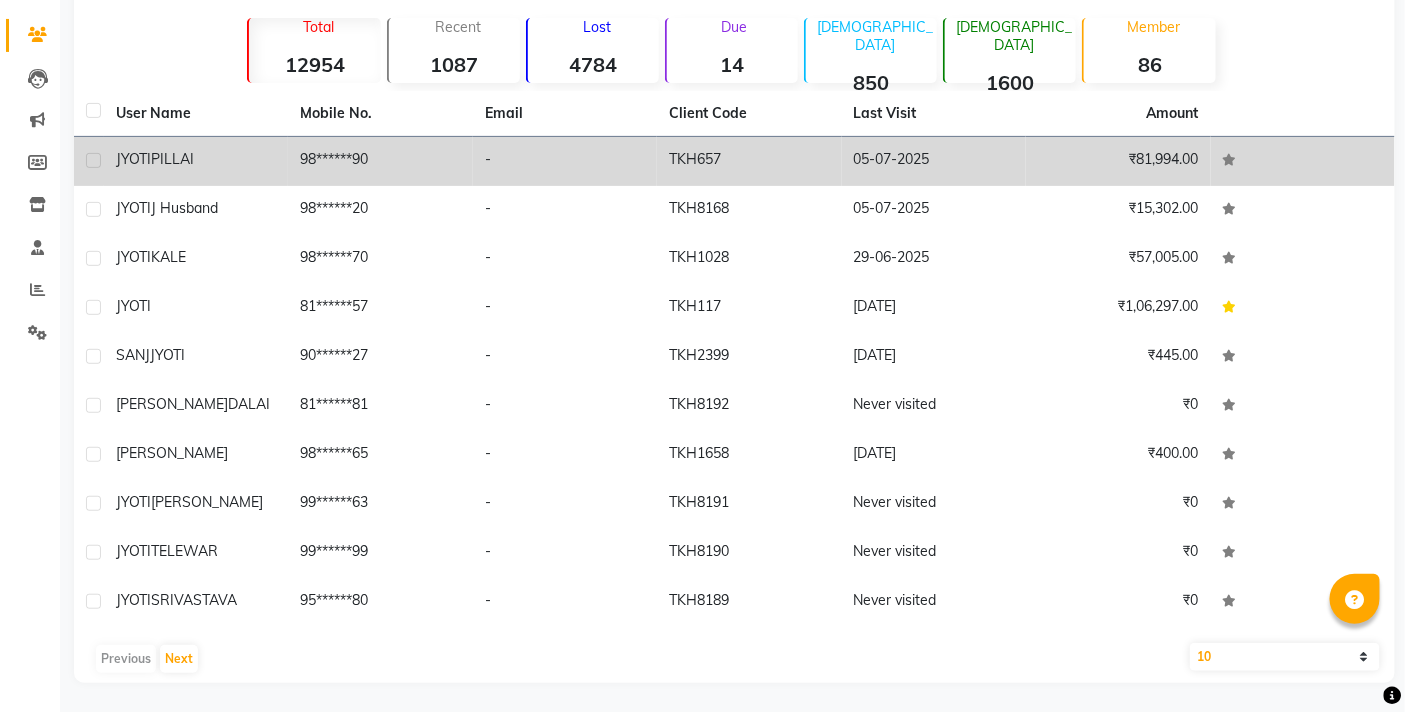 type on "jyoti" 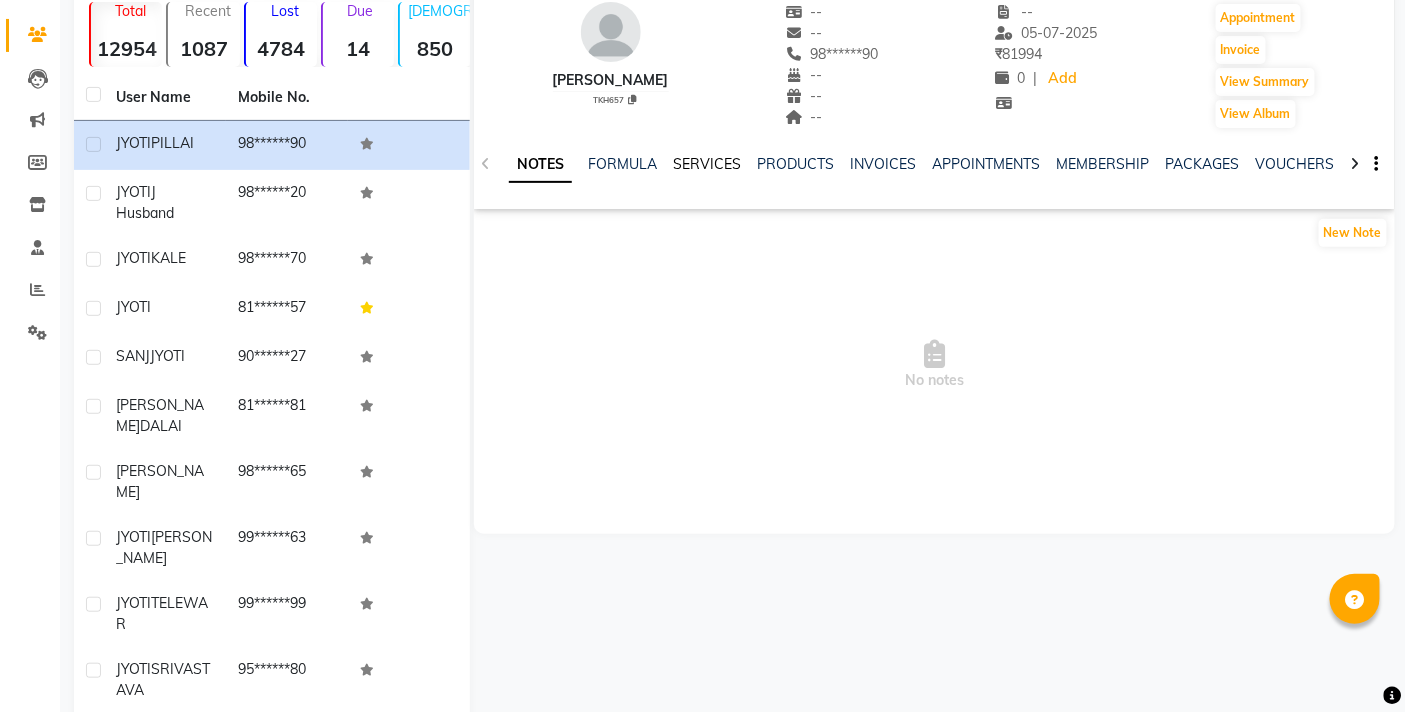 click on "SERVICES" 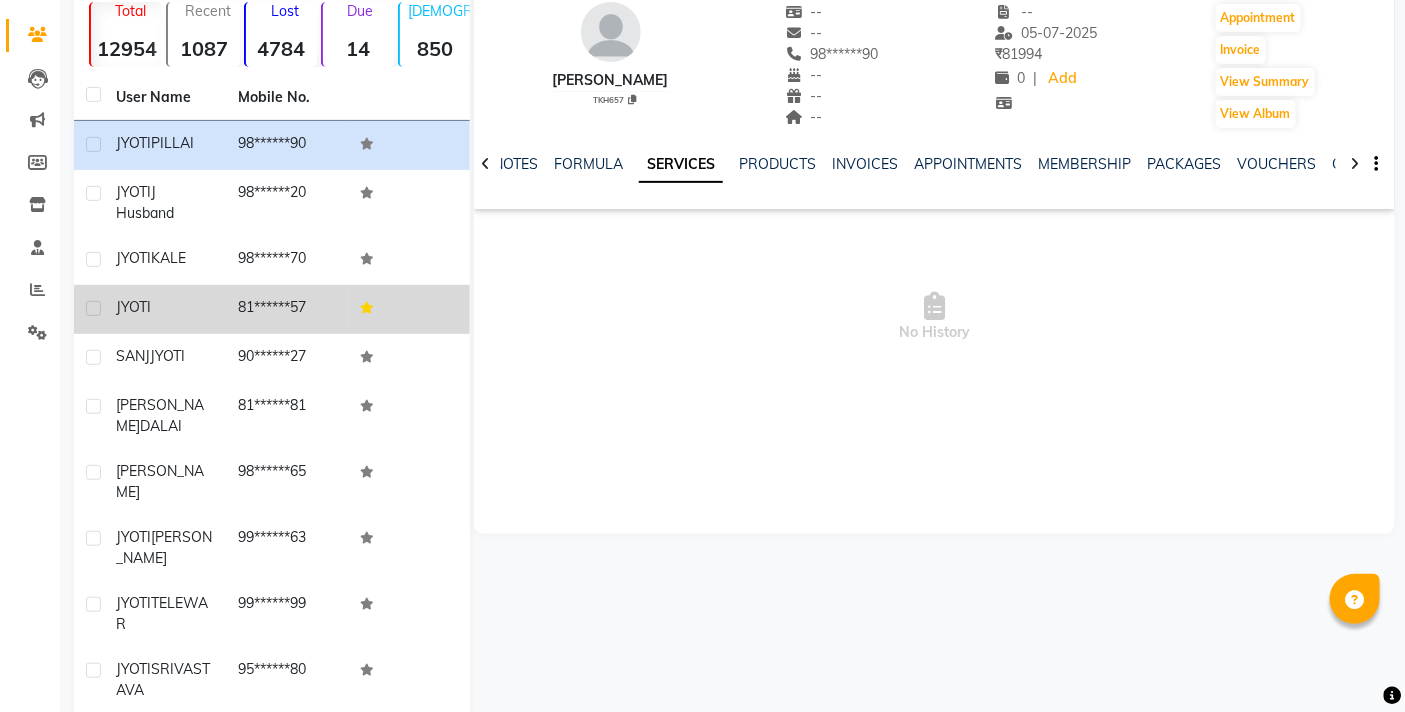 click on "JYOTI" 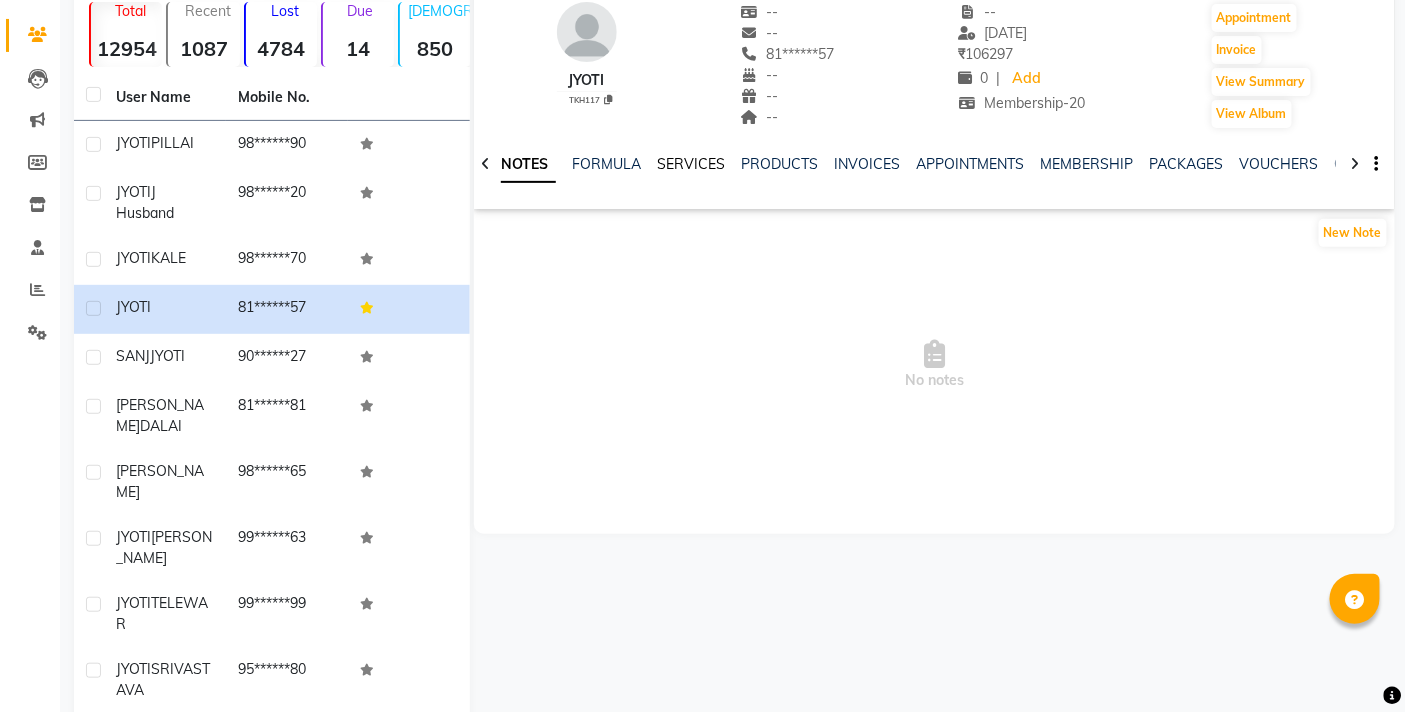 click on "SERVICES" 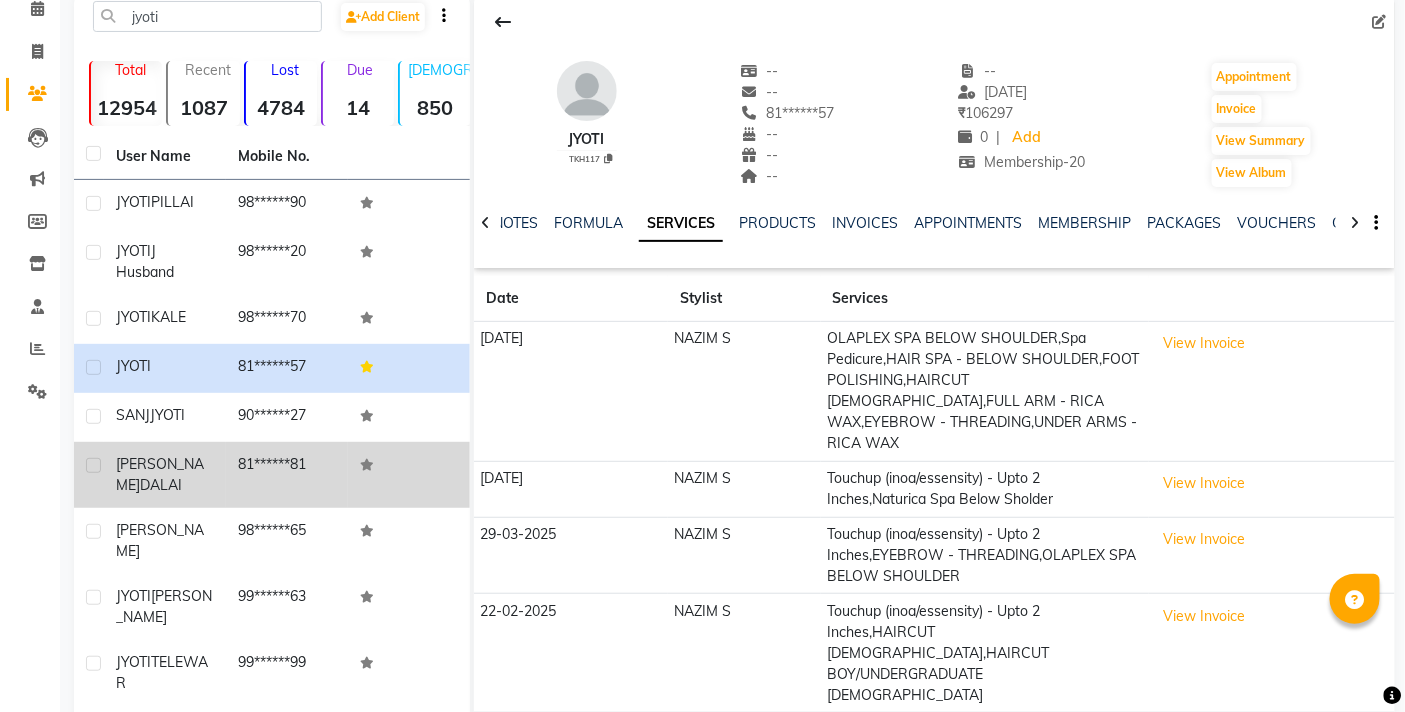 scroll, scrollTop: 0, scrollLeft: 0, axis: both 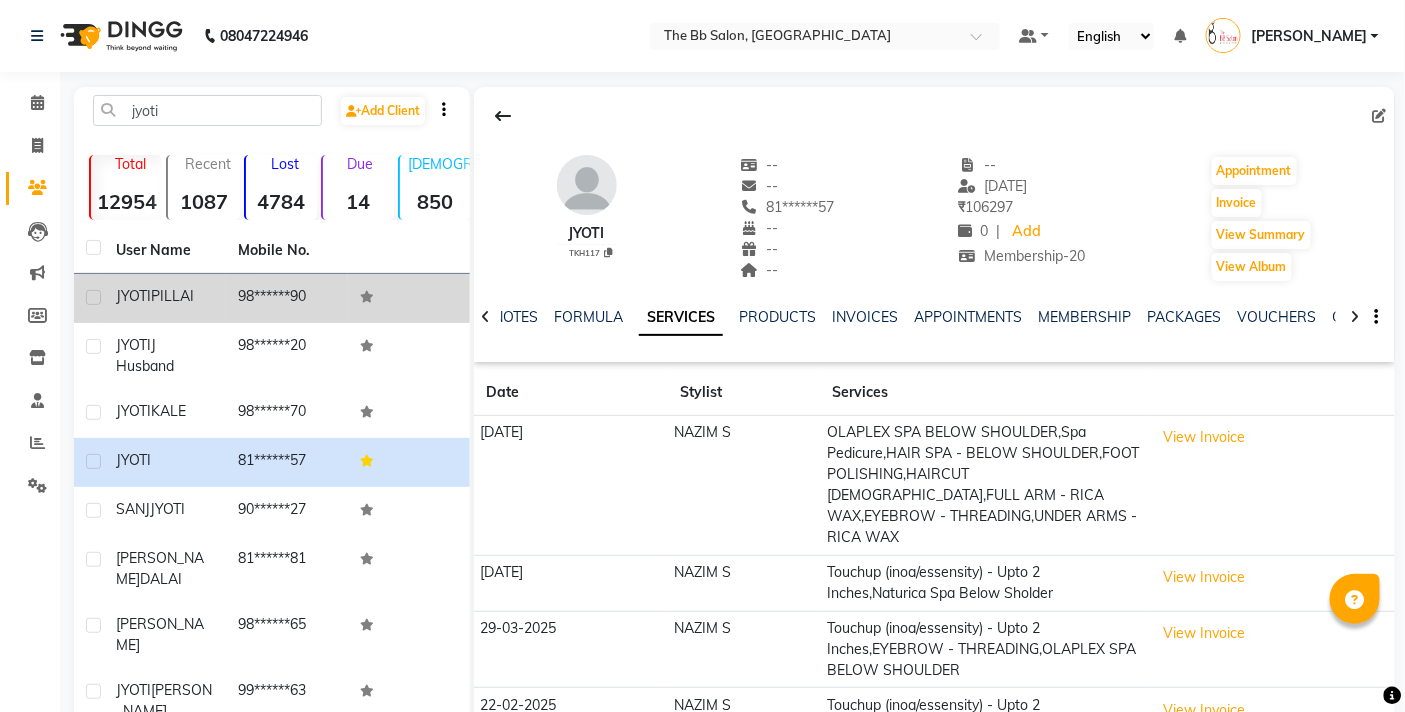 click on "[PERSON_NAME]" 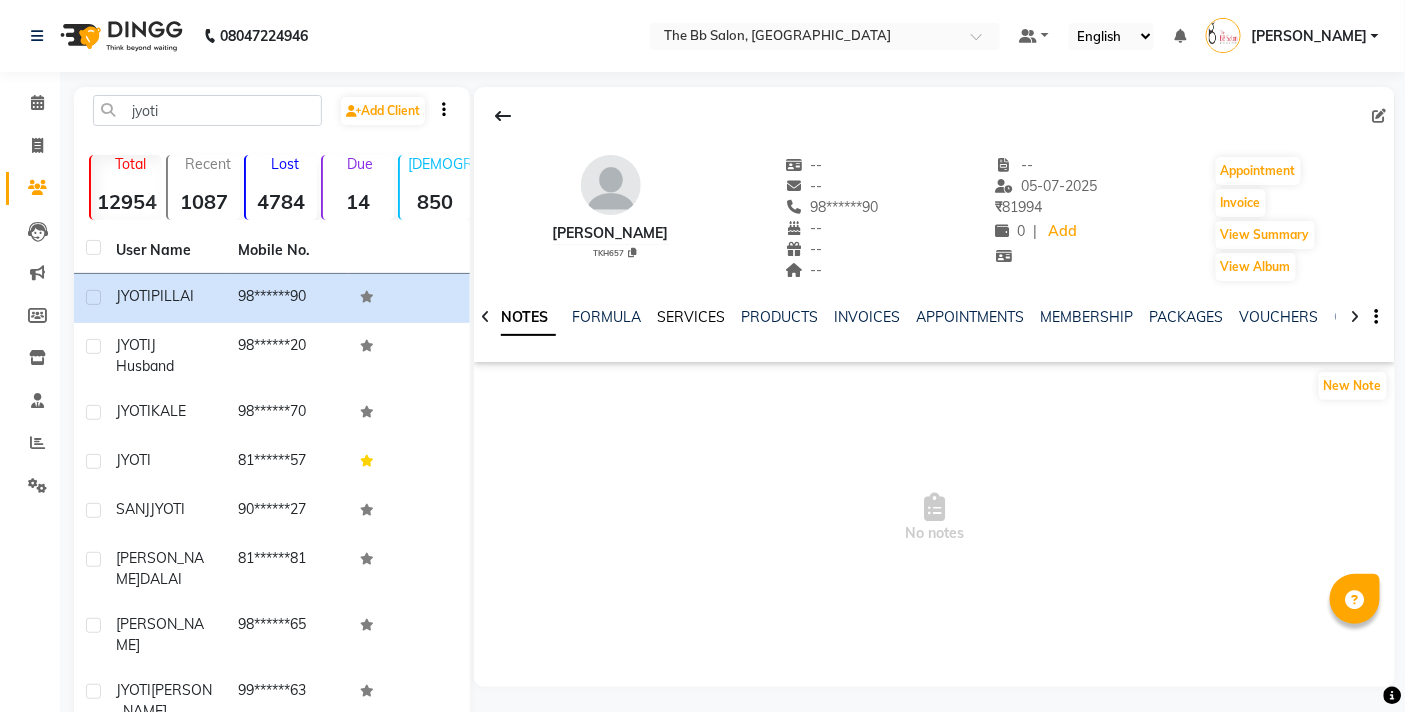 click on "SERVICES" 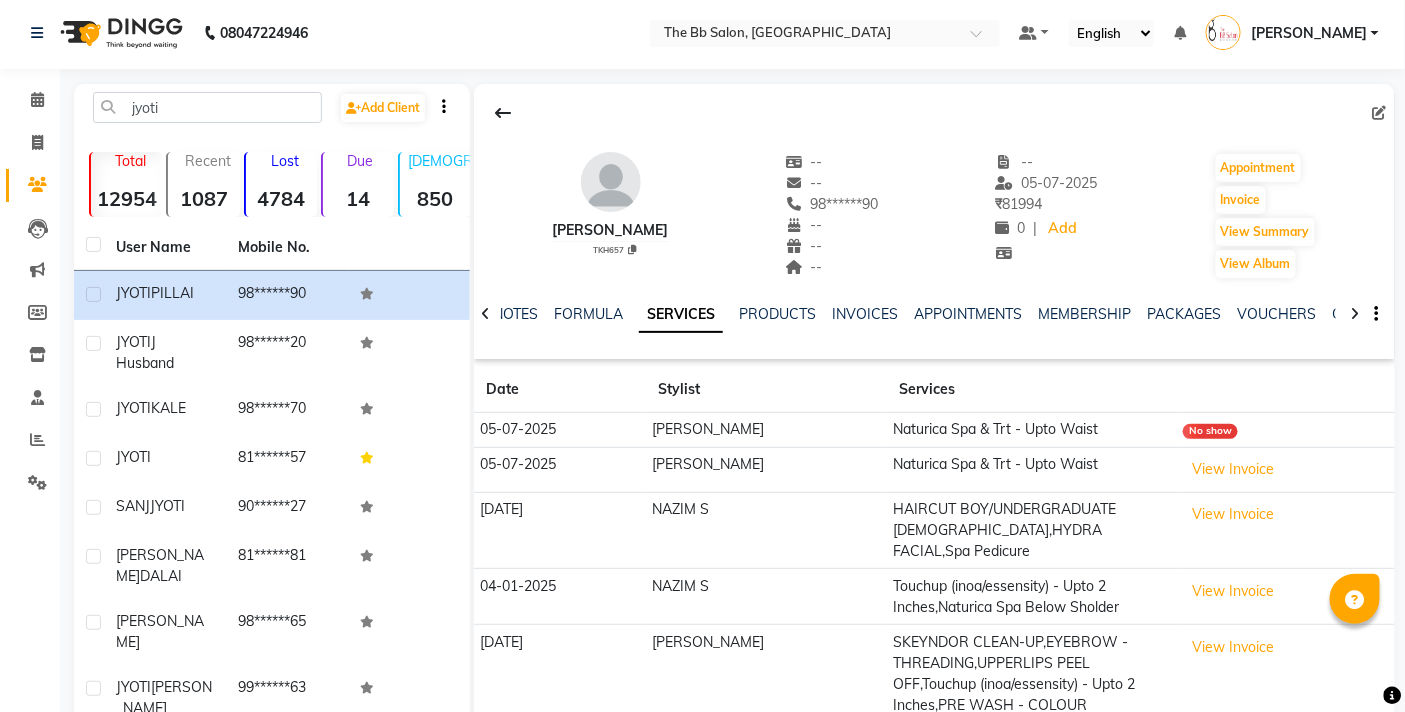 scroll, scrollTop: 0, scrollLeft: 0, axis: both 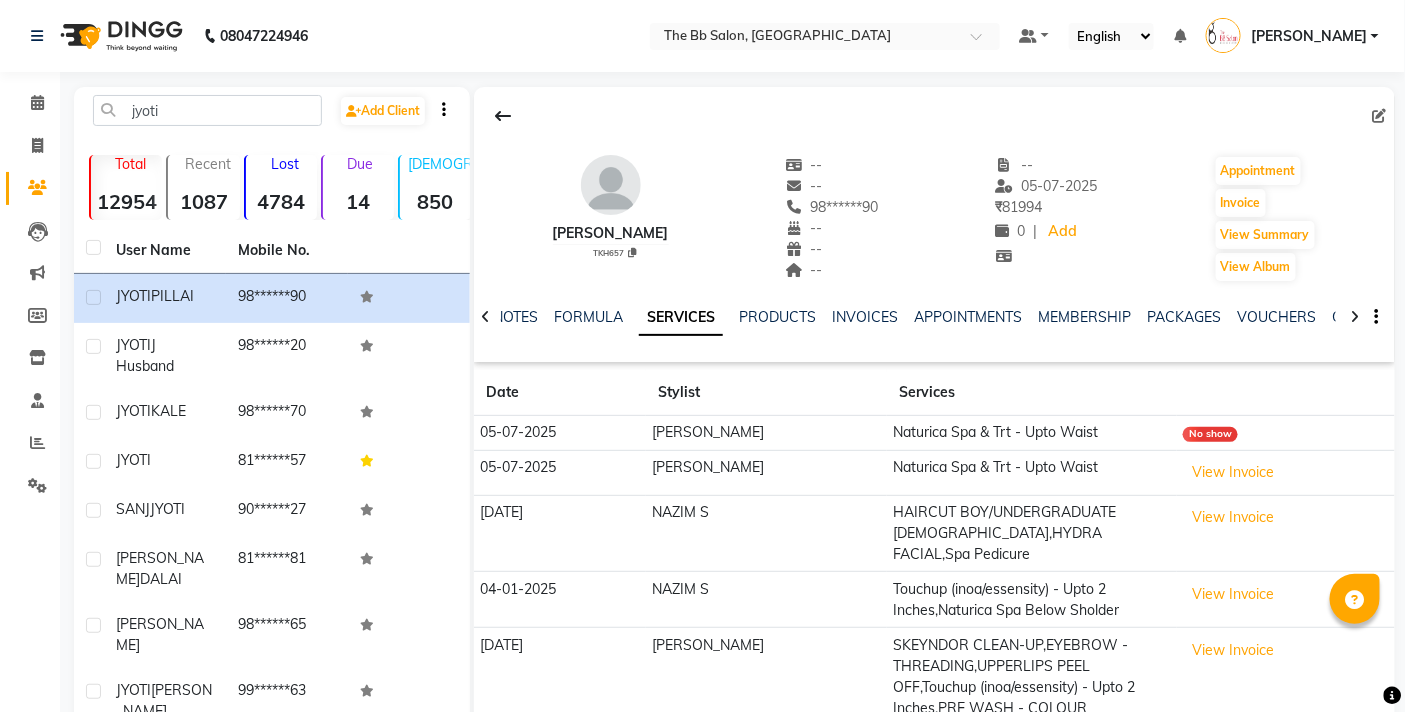 click 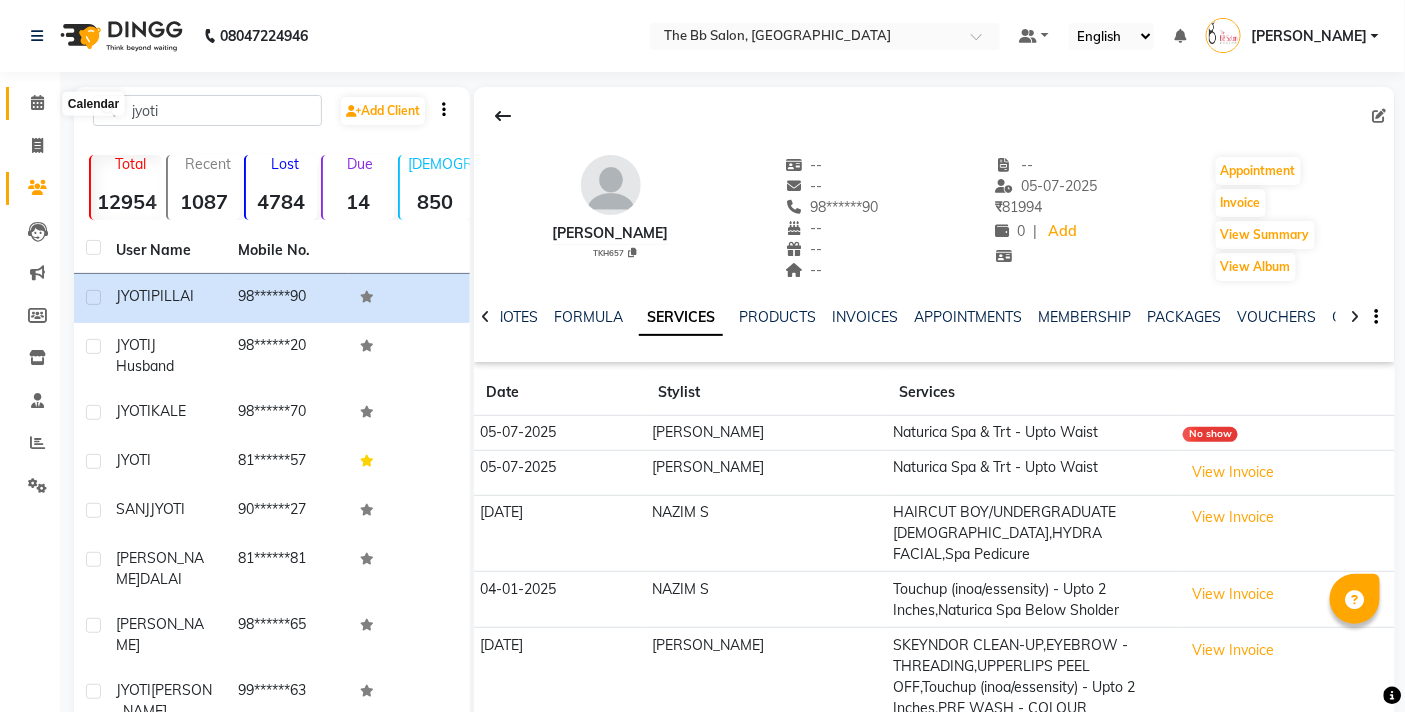 click 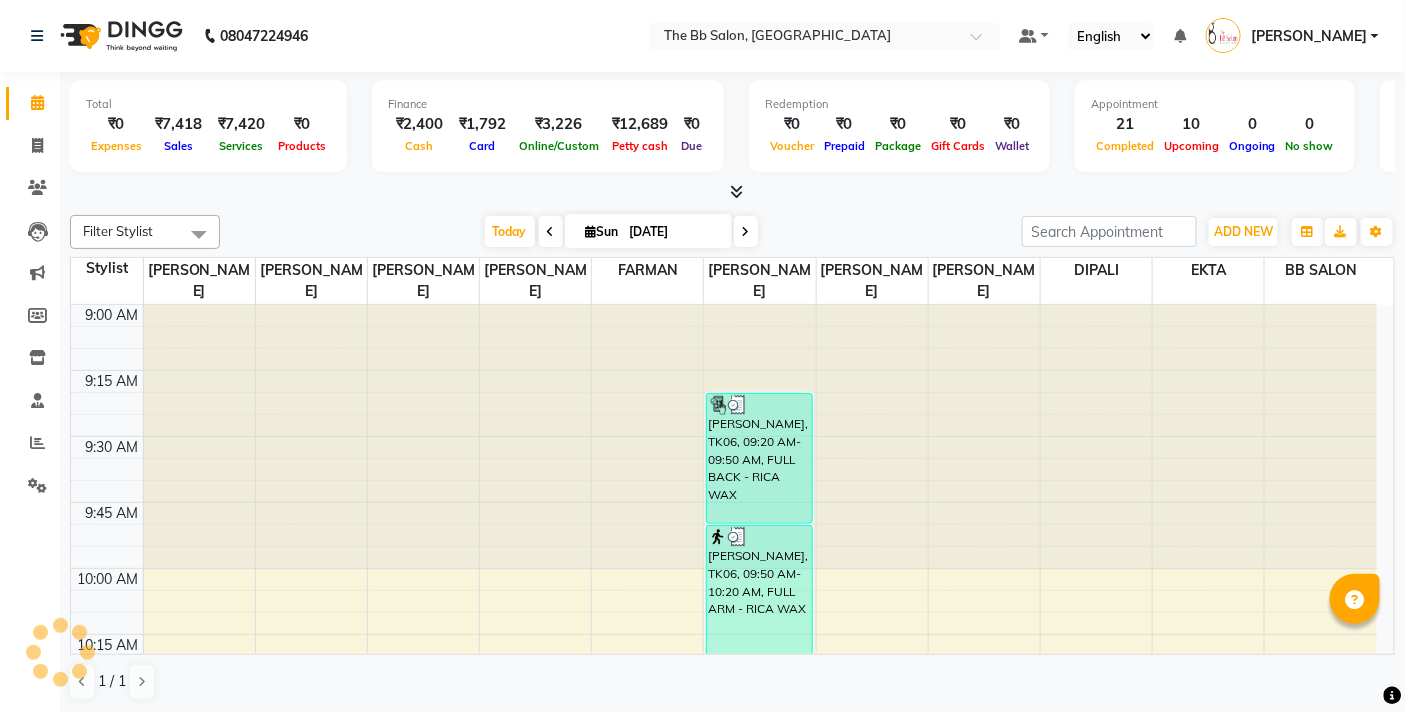 scroll, scrollTop: 0, scrollLeft: 0, axis: both 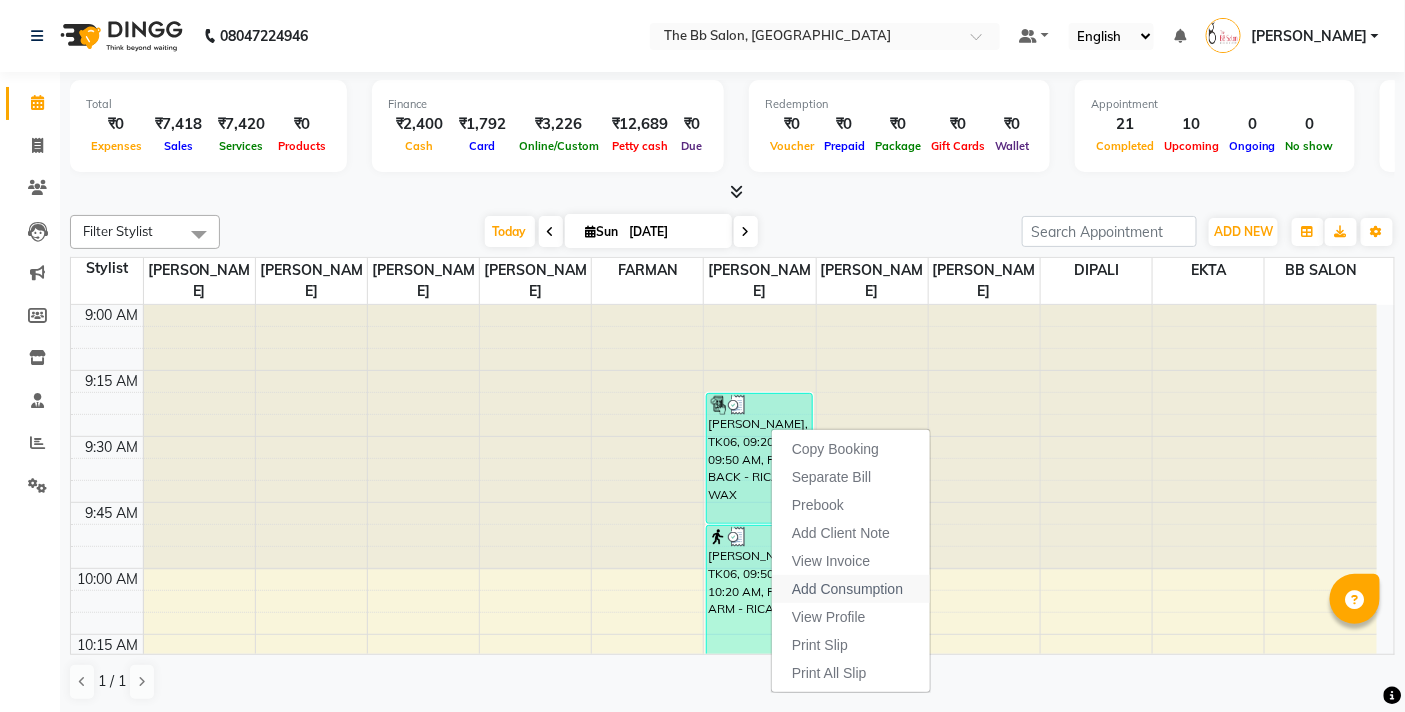 click on "Add Consumption" at bounding box center (847, 589) 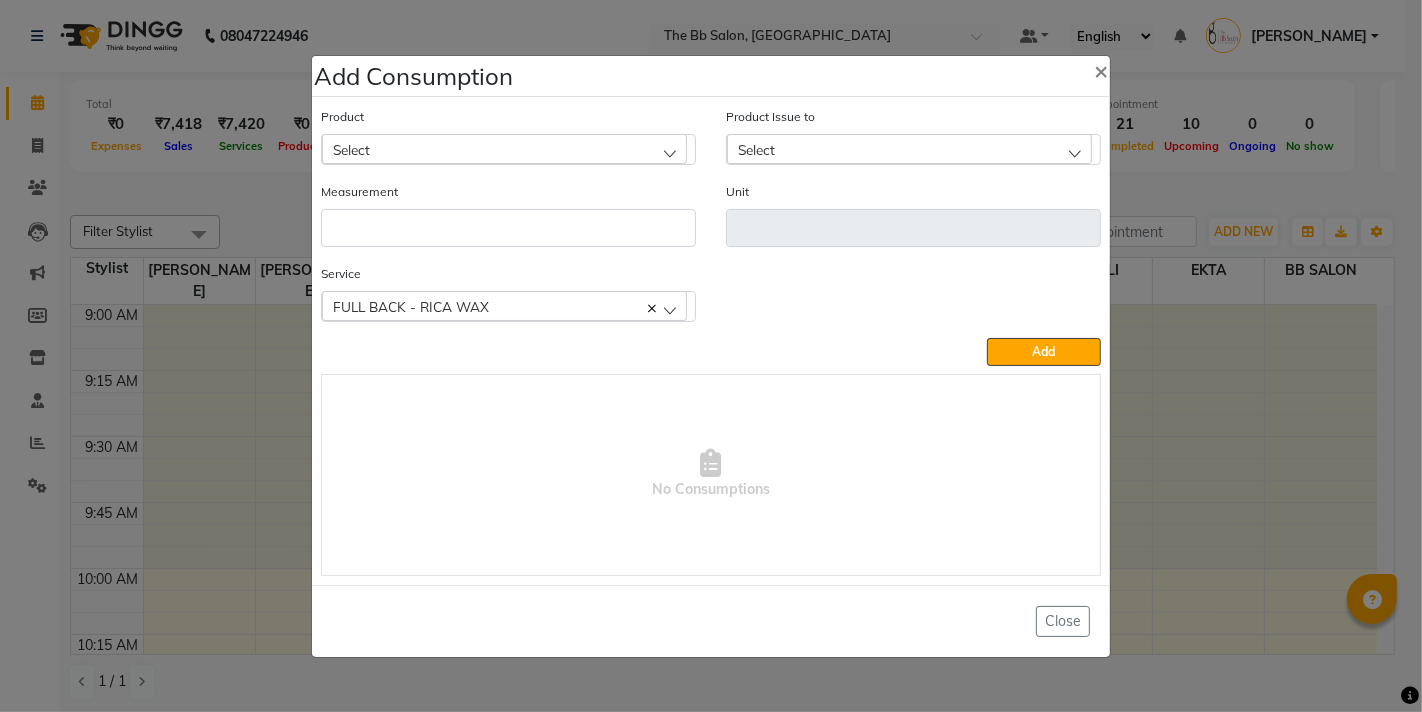 click on "Select" 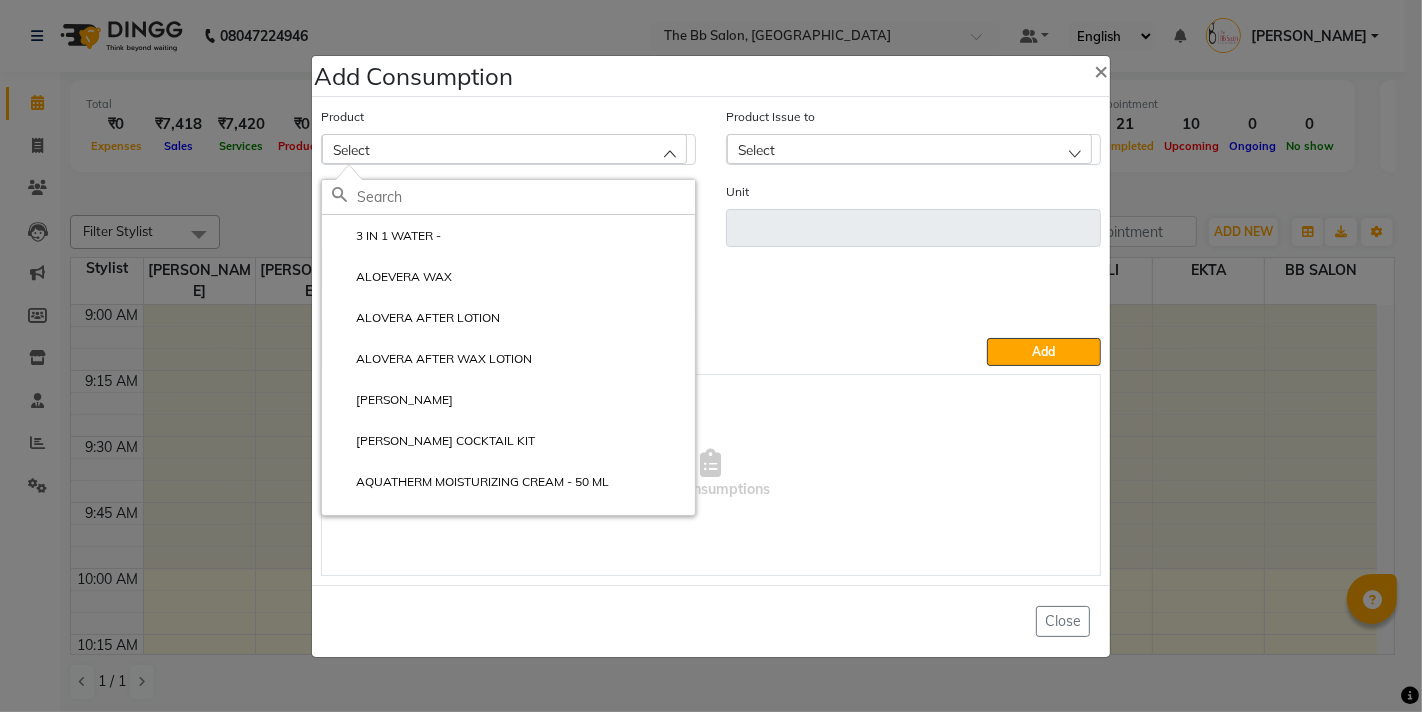 click 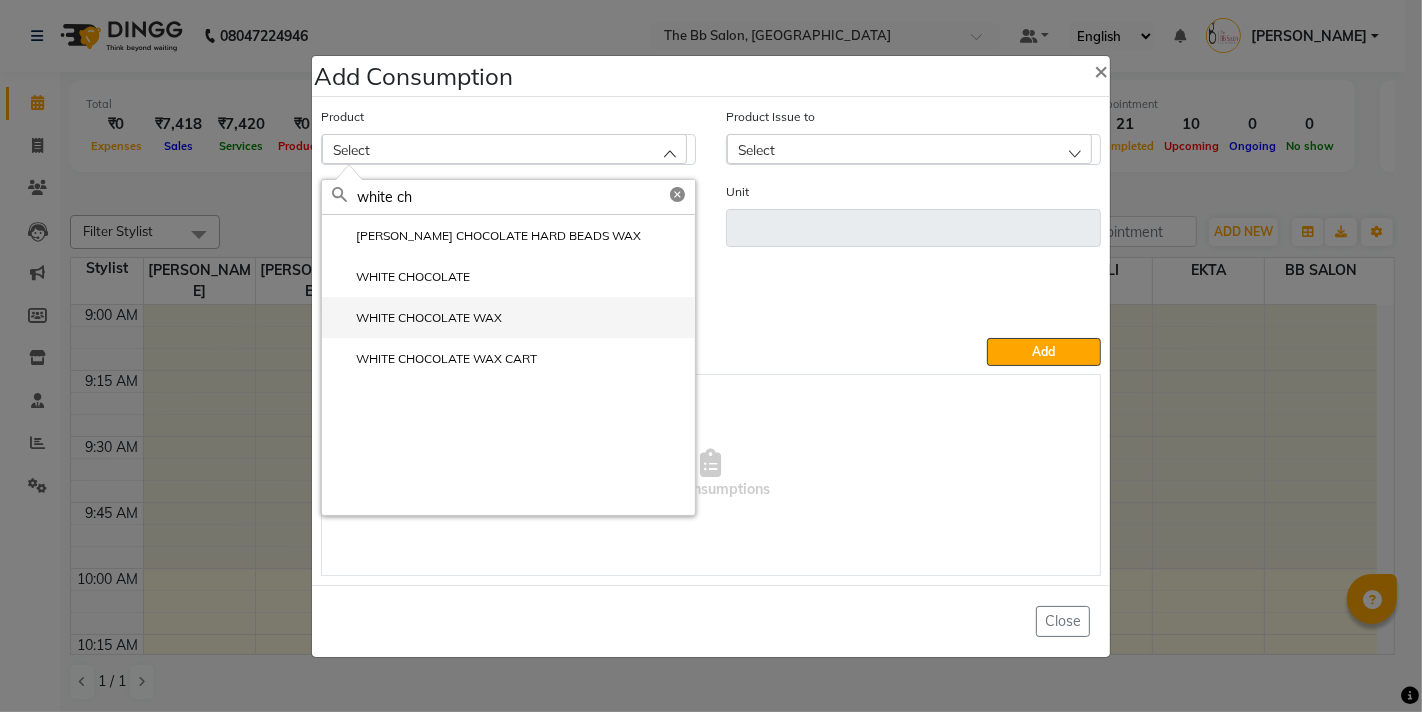type on "white ch" 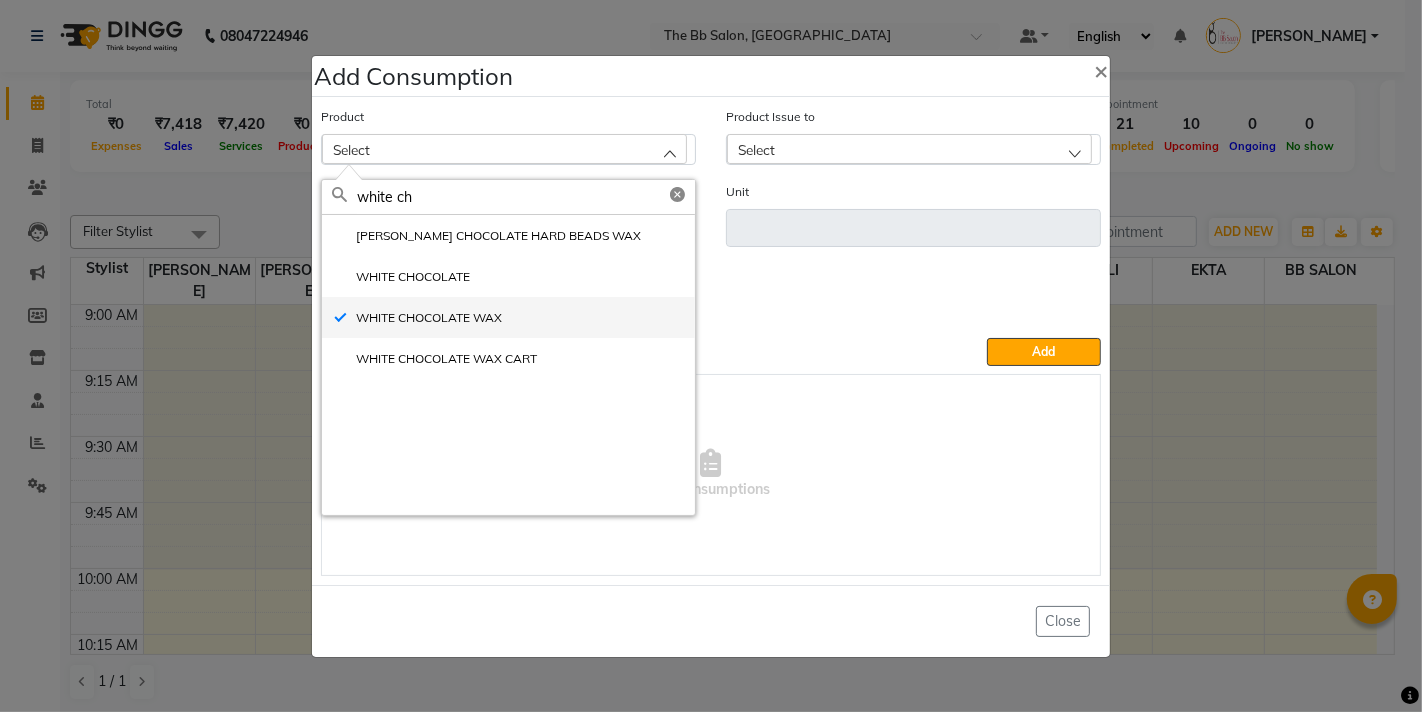 type on "ML" 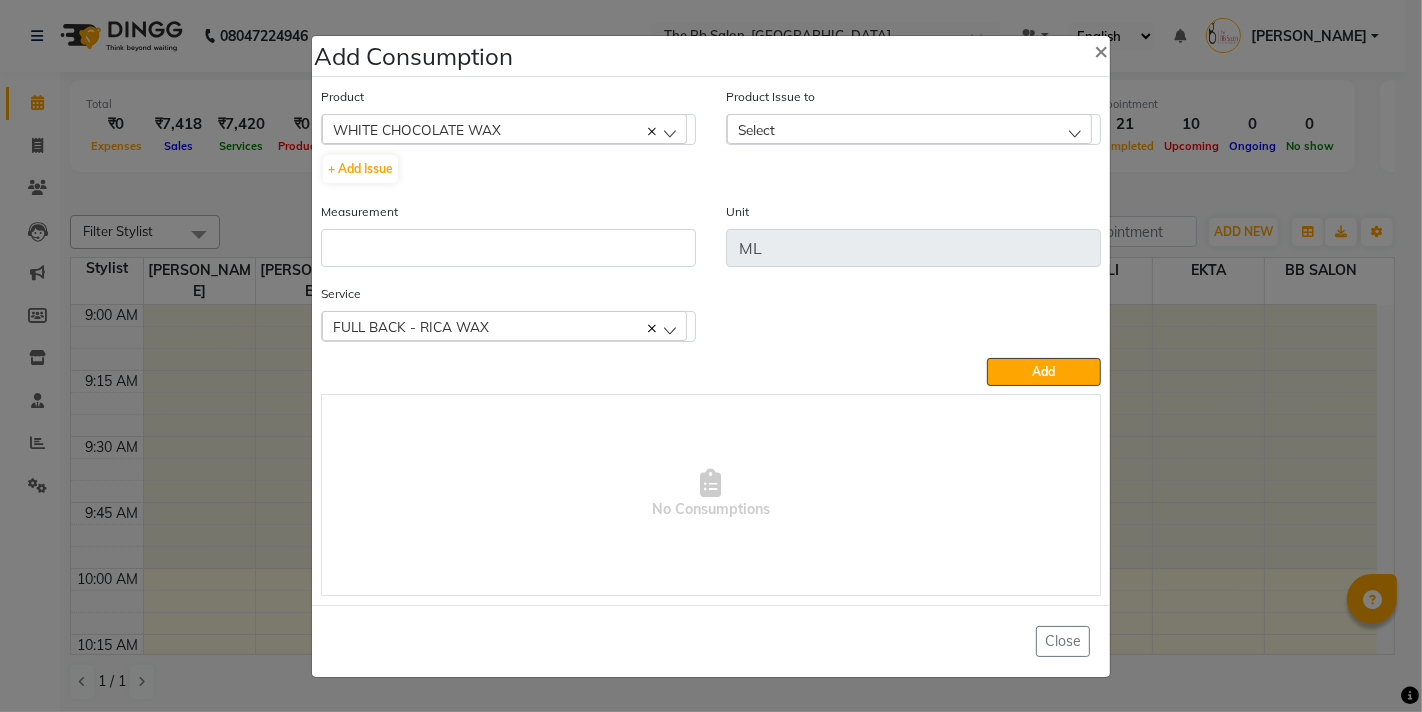 click on "Select" 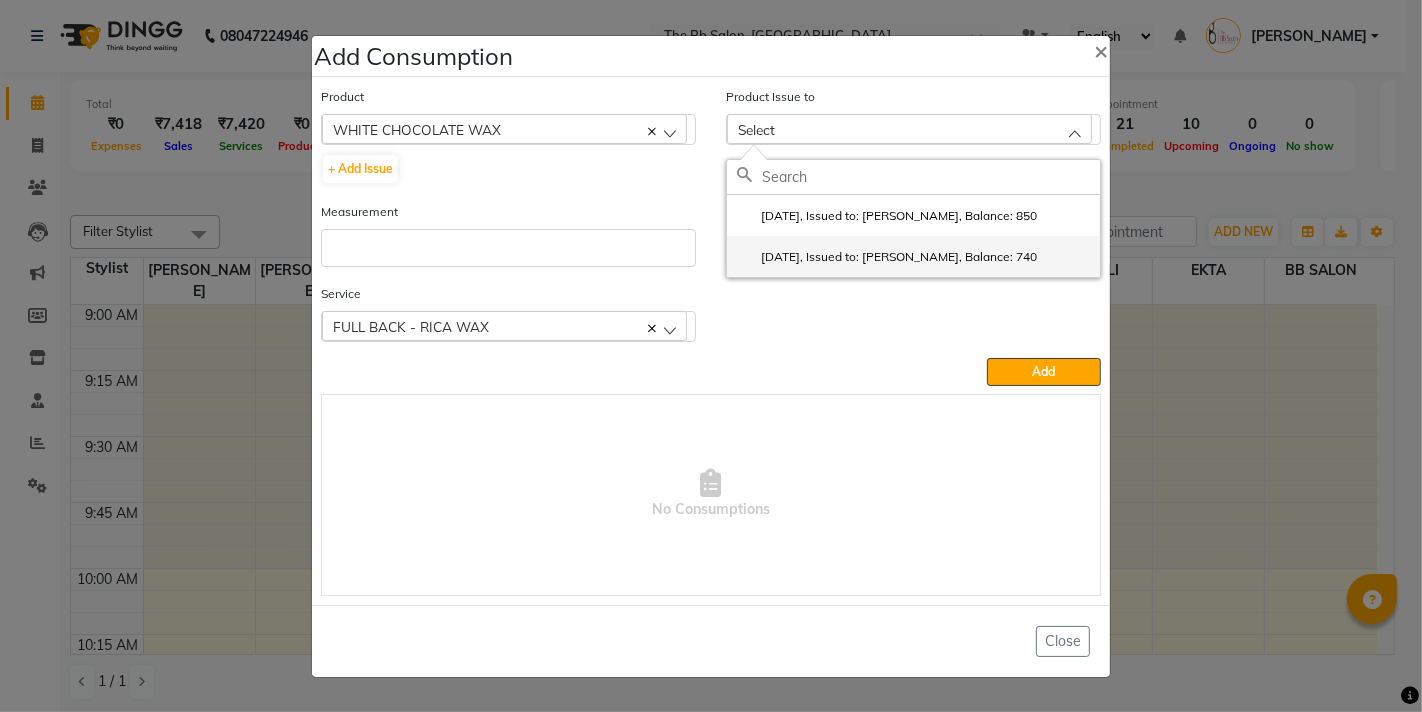click on "[DATE], Issued to: [PERSON_NAME], Balance: 740" 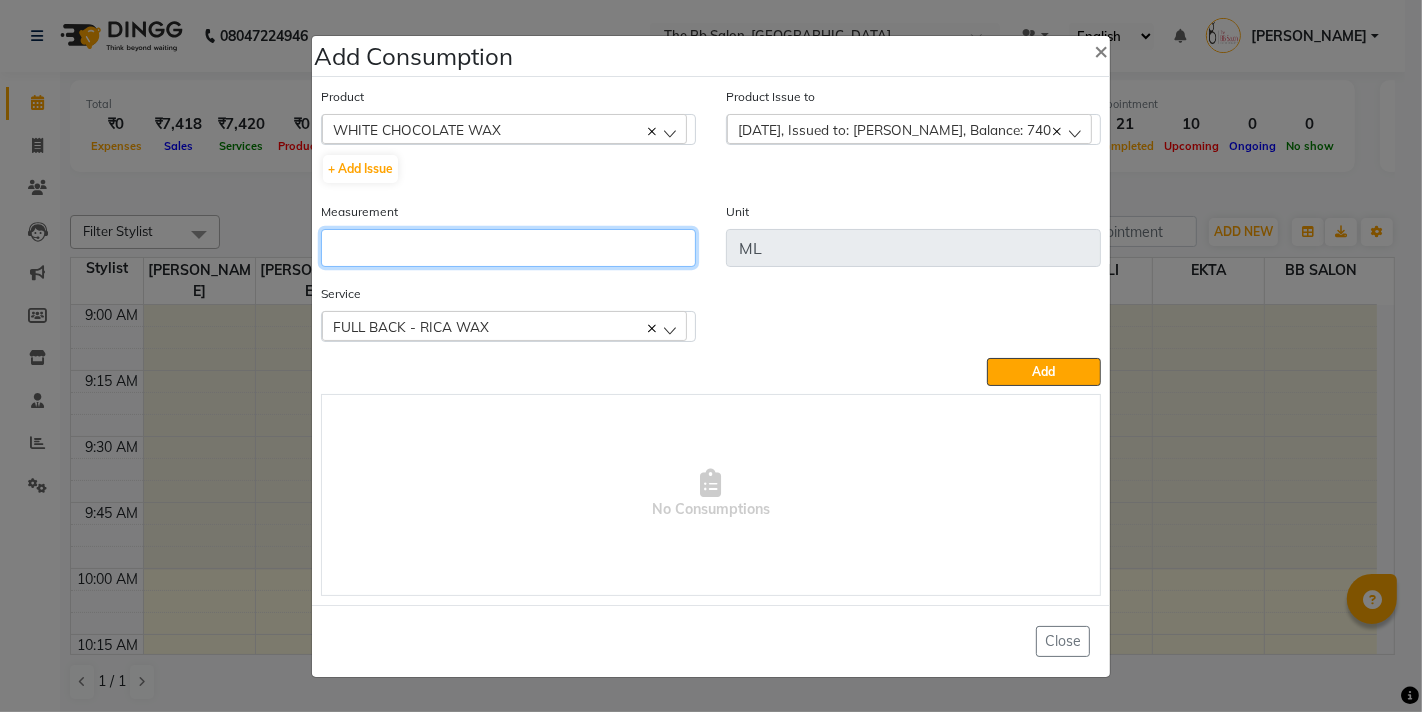 click 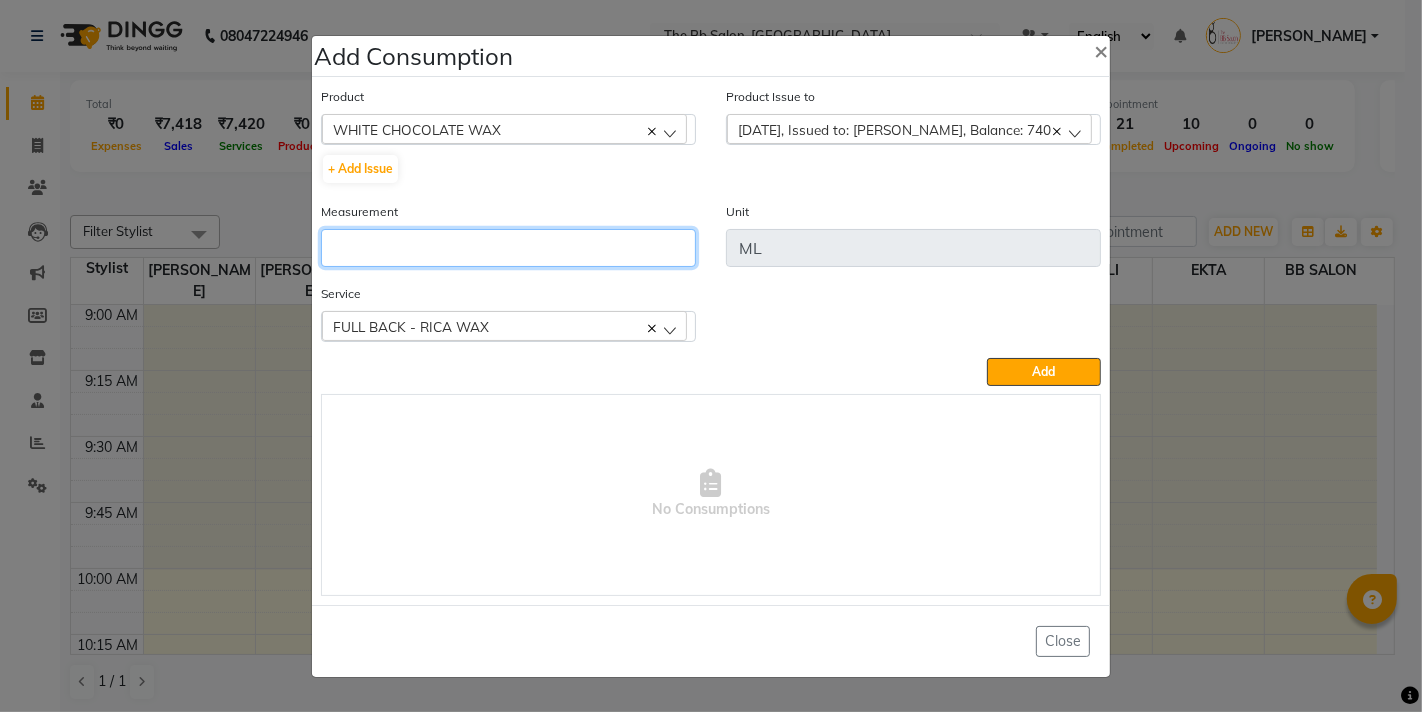 type on "4" 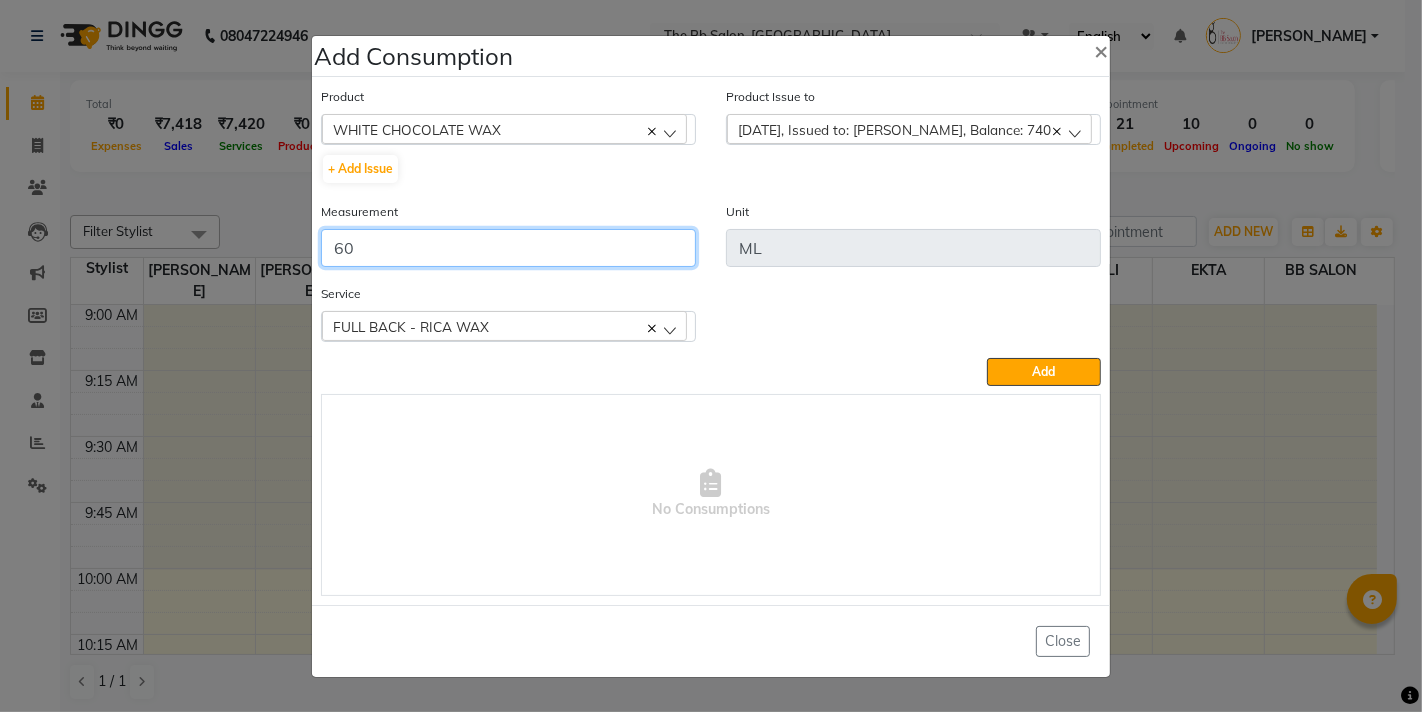 type on "60" 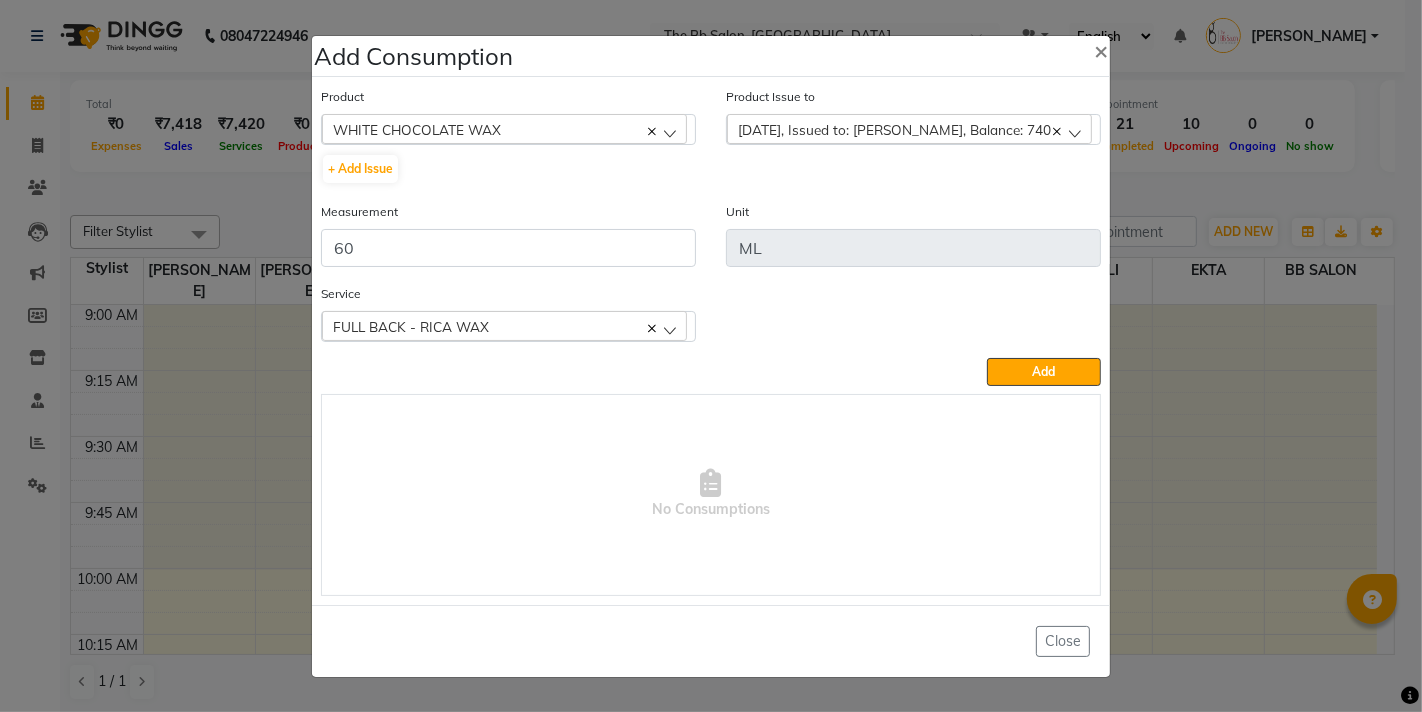 click on "Service  FULL BACK - RICA [GEOGRAPHIC_DATA]  FULL BACK - RICA [GEOGRAPHIC_DATA]" 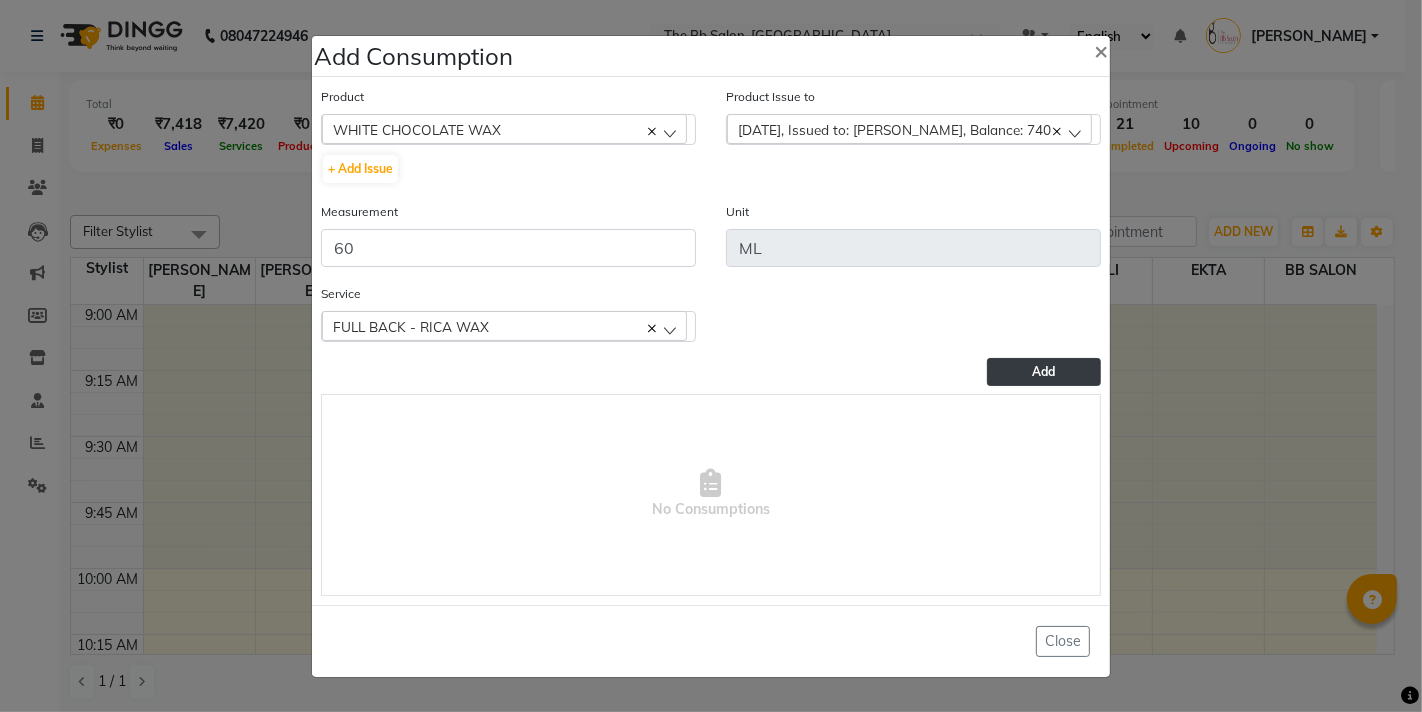 click on "Add" 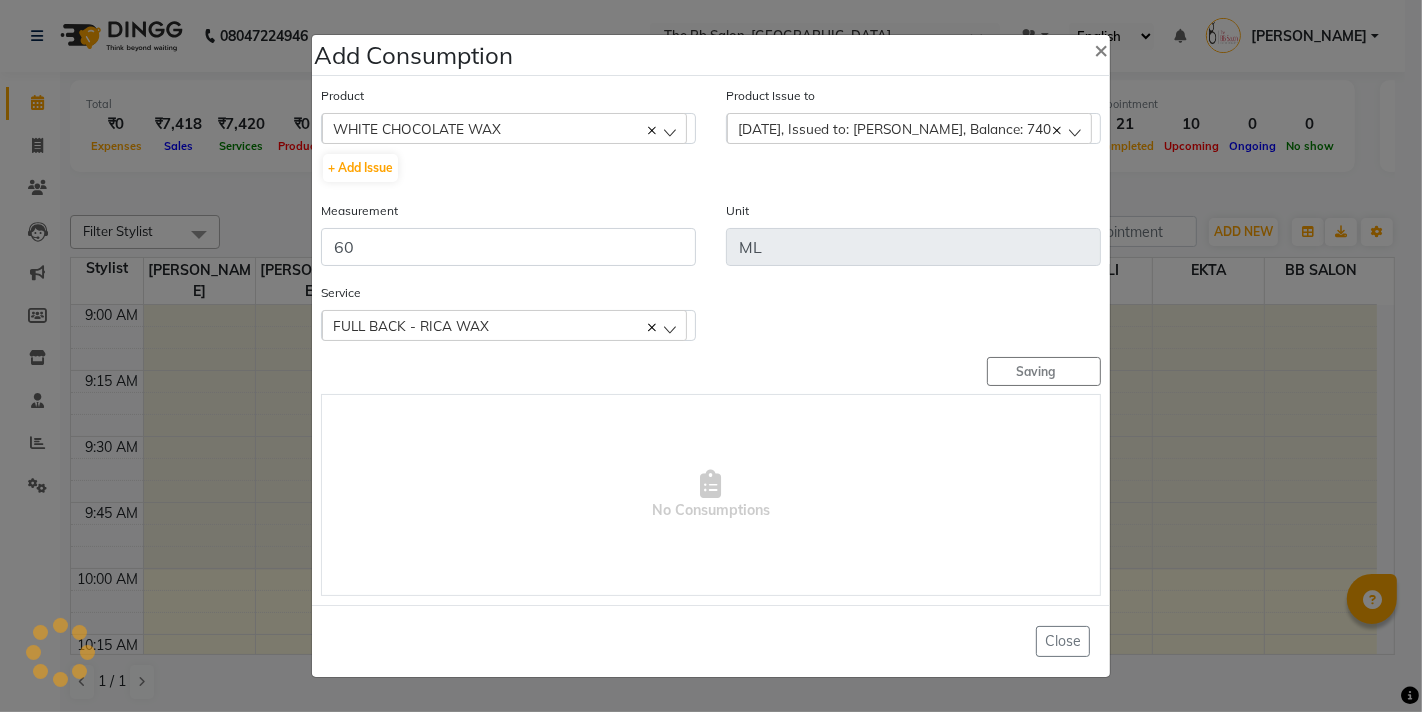 type 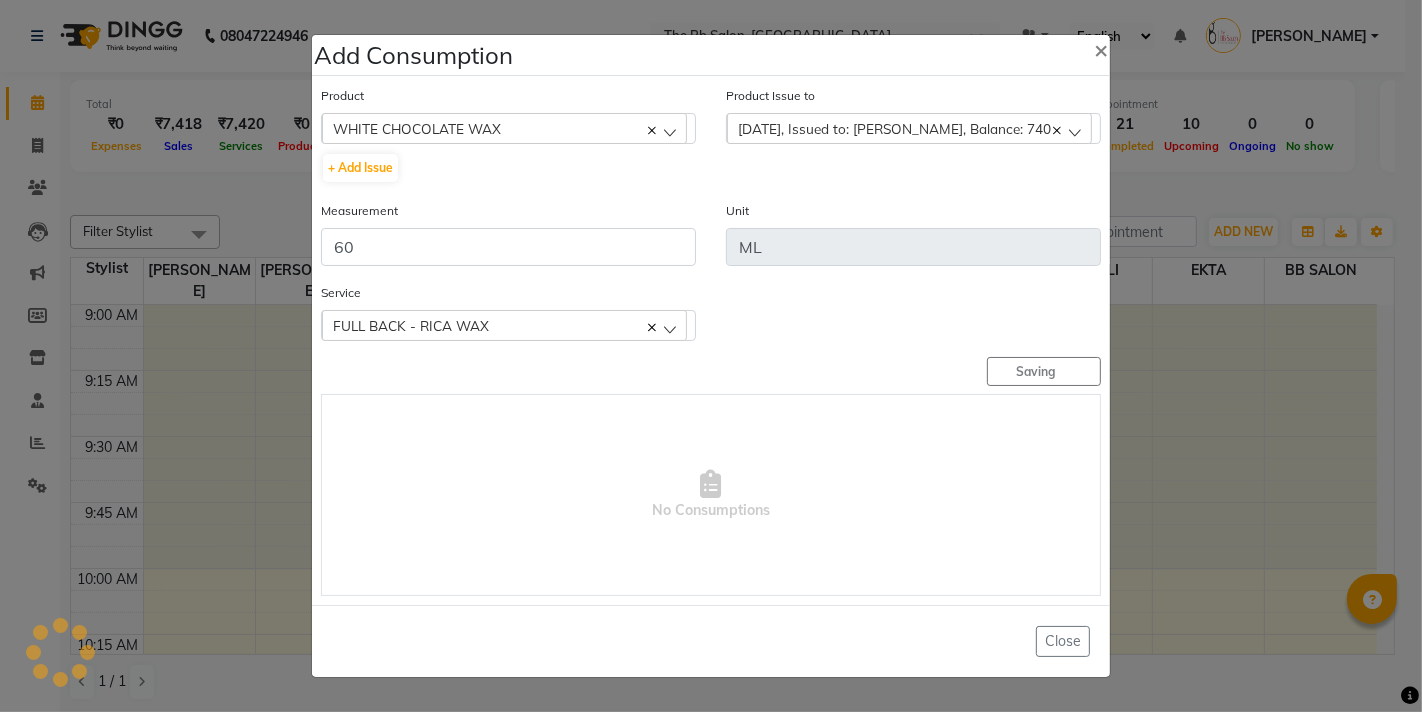type 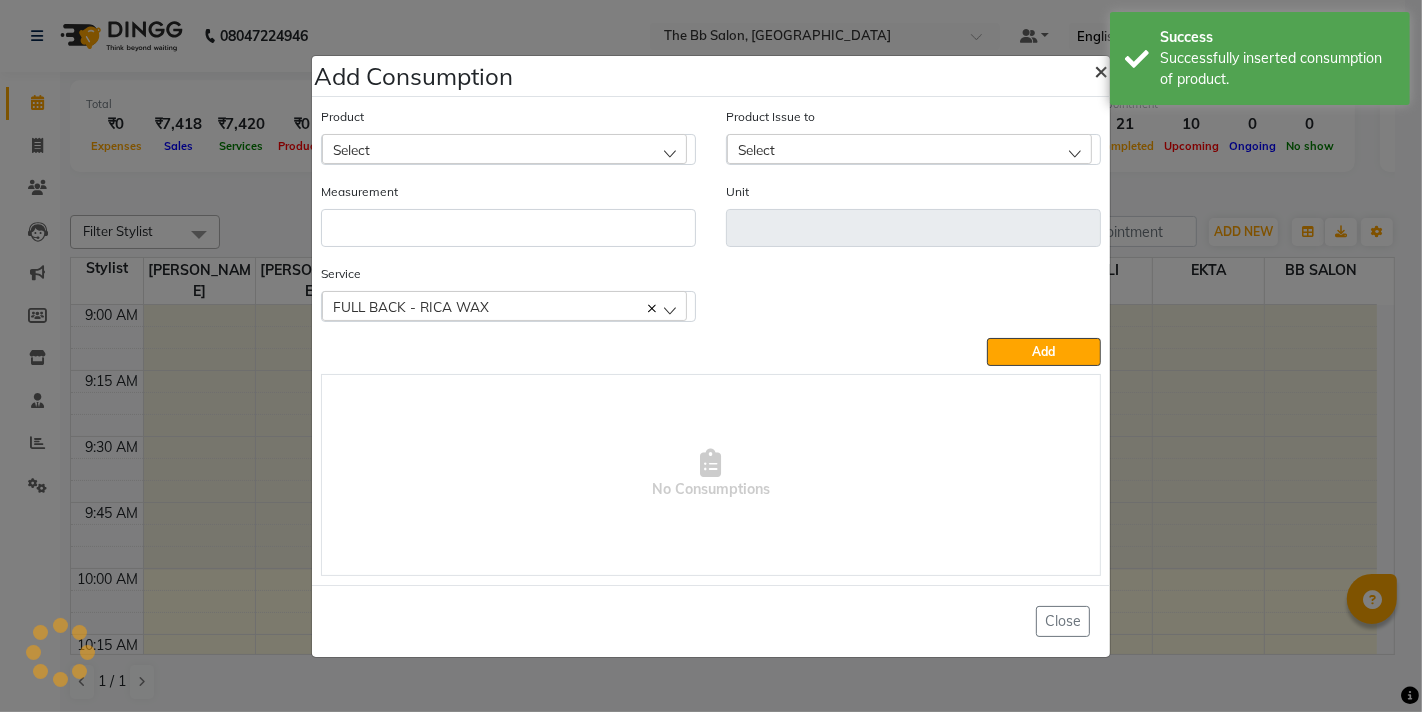 click on "×" 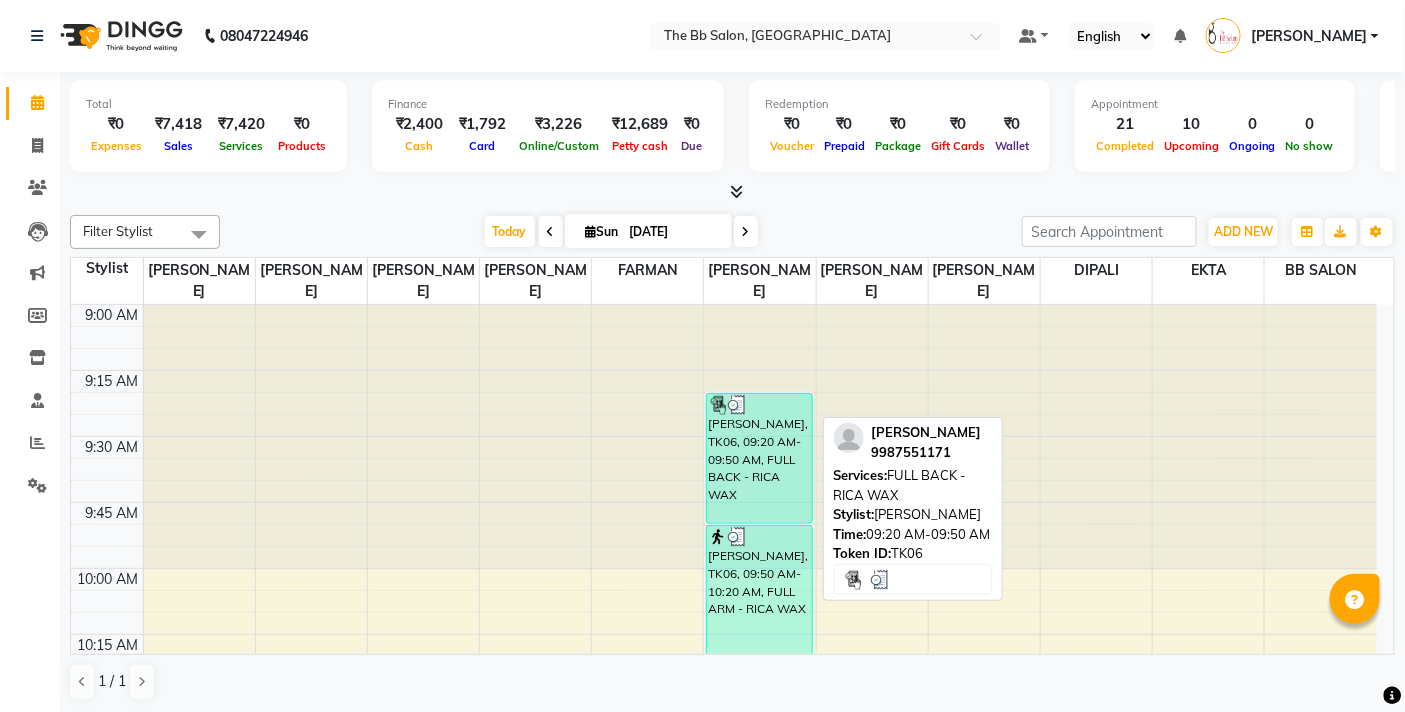 scroll, scrollTop: 111, scrollLeft: 0, axis: vertical 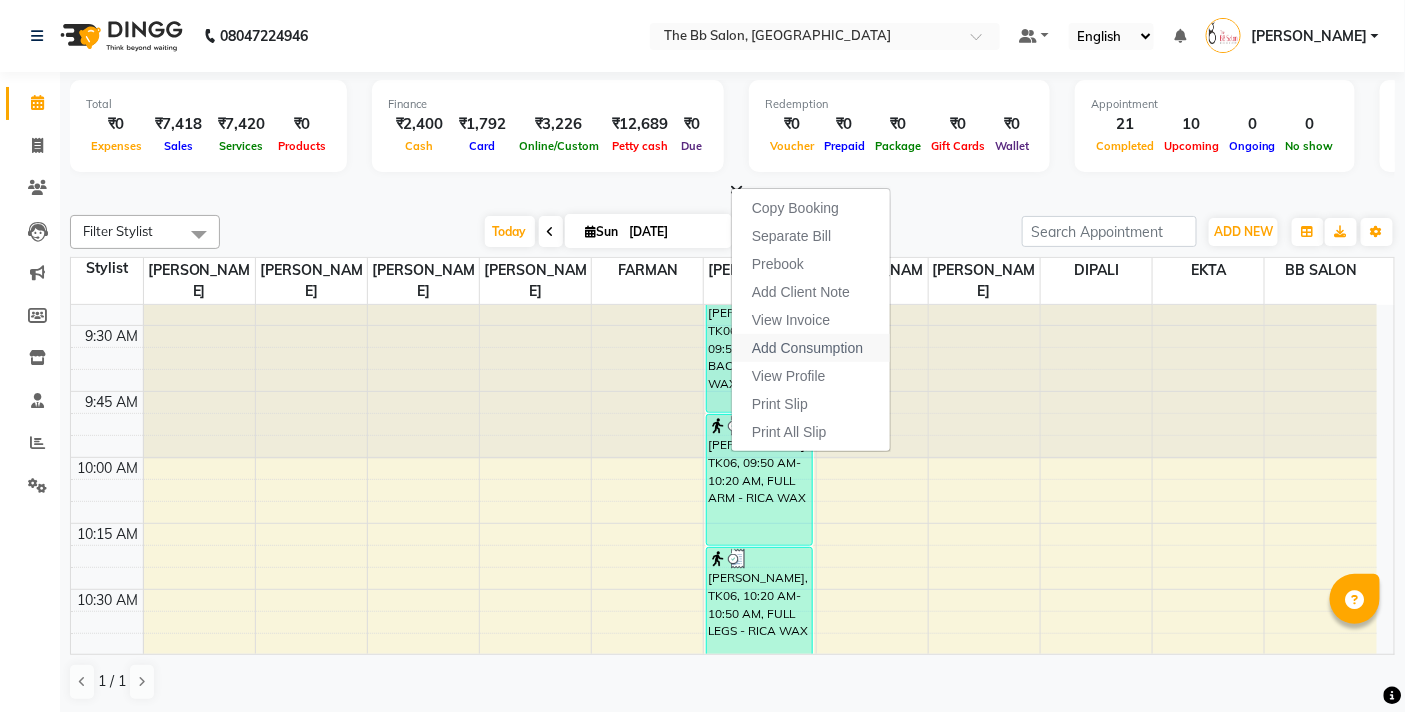 click on "Add Consumption" at bounding box center (807, 348) 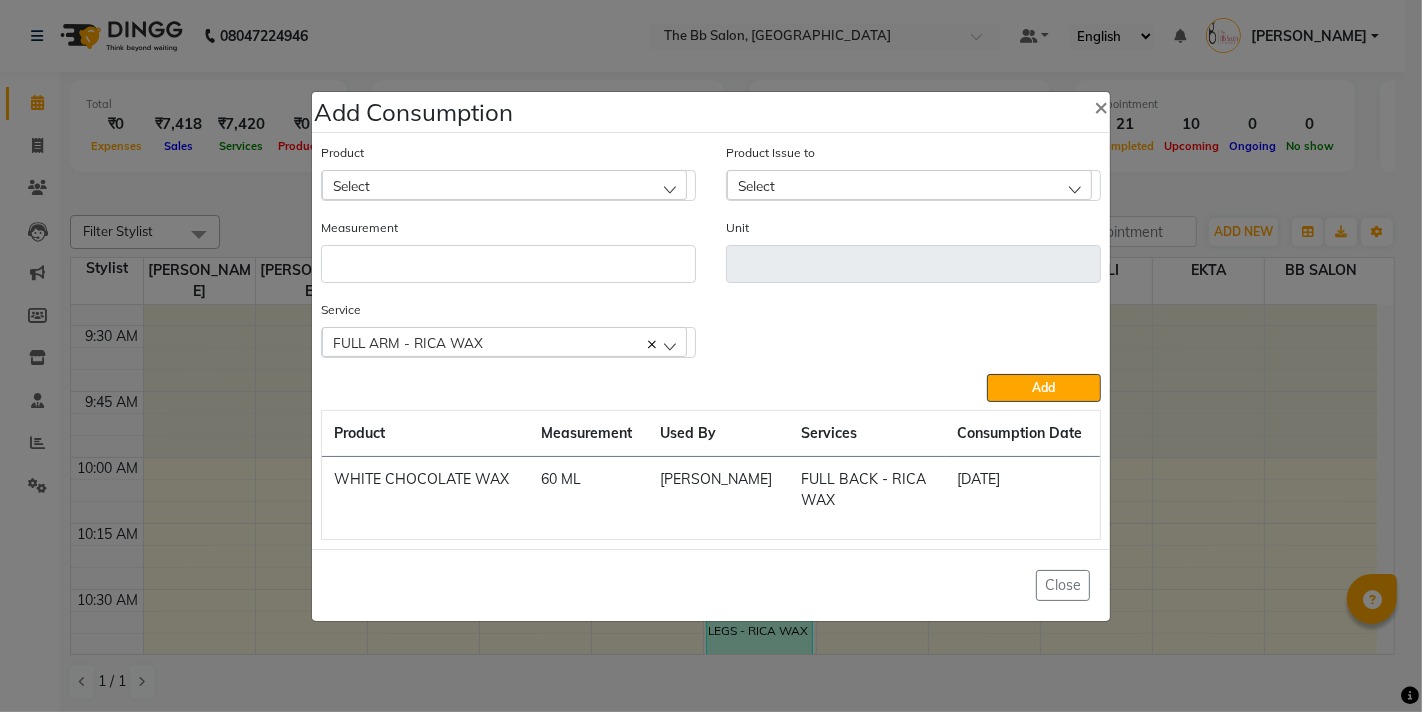 click on "Select" 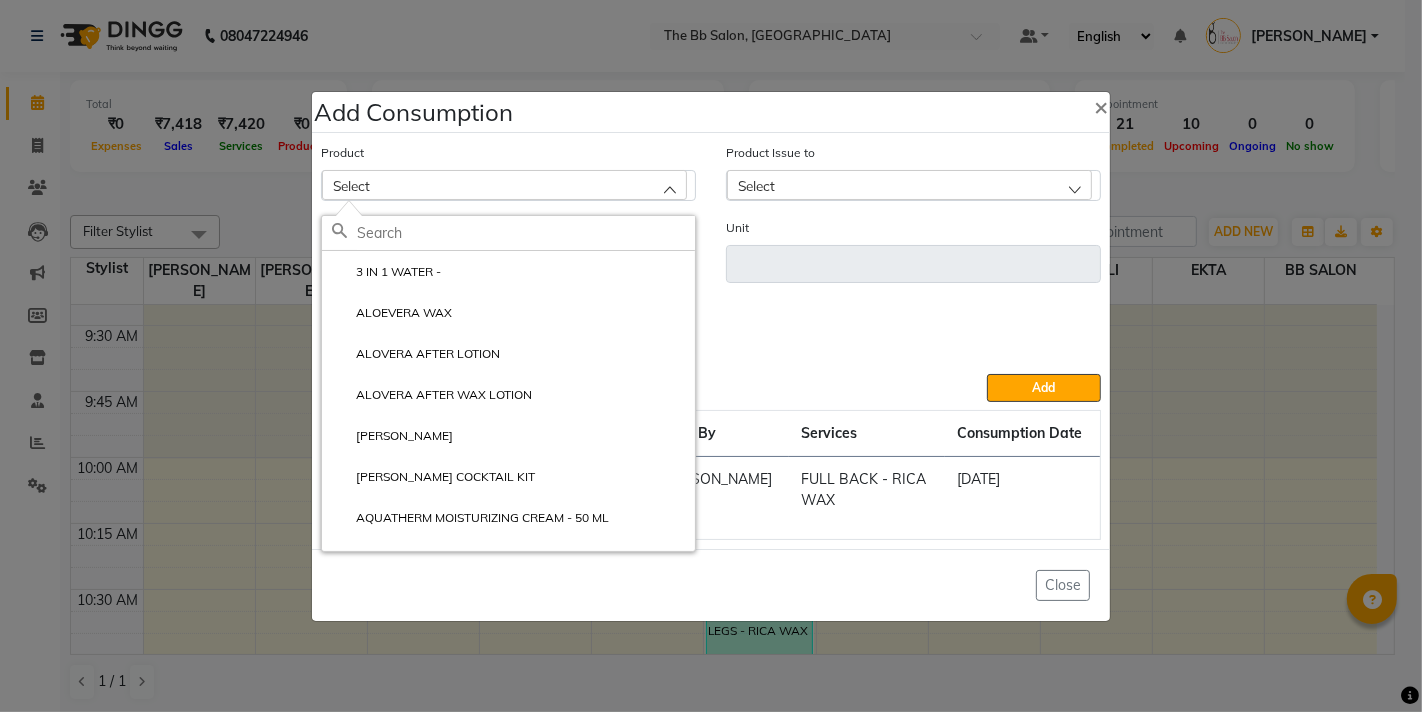click 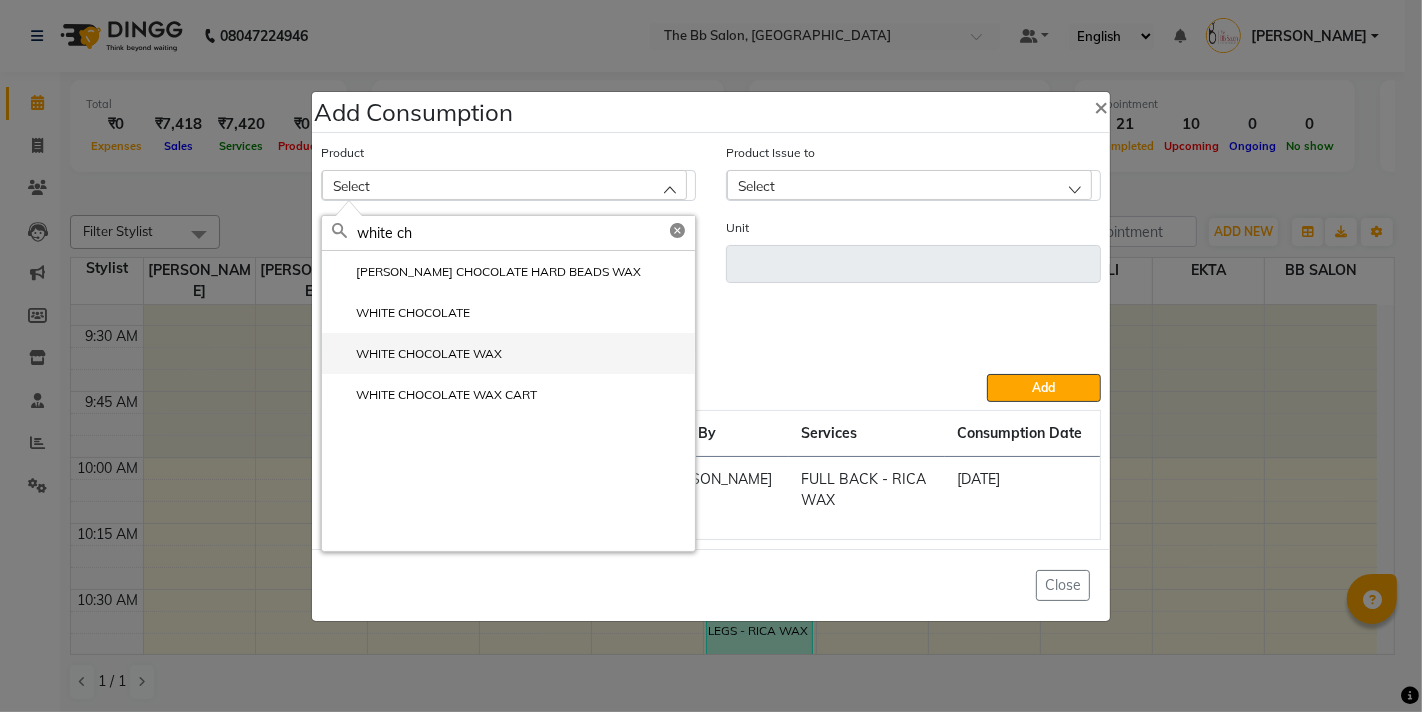 type on "white ch" 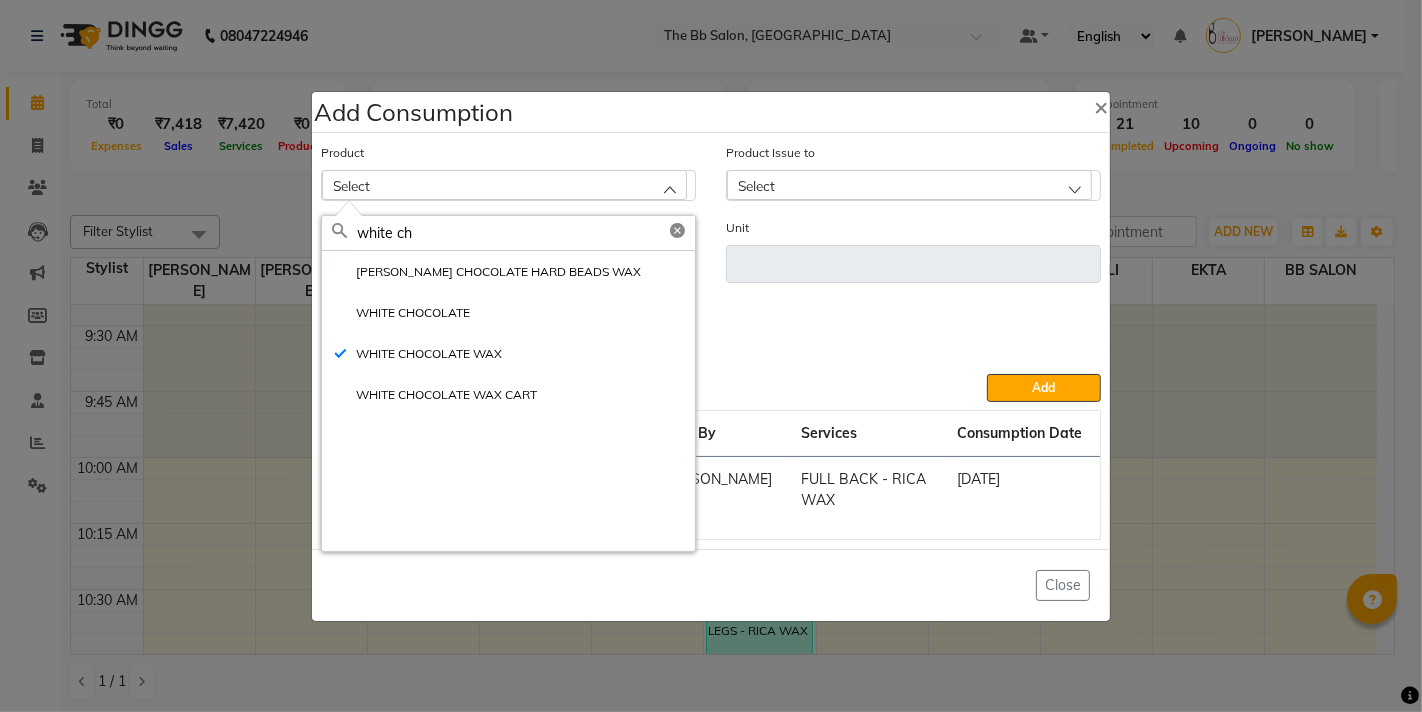 type on "ML" 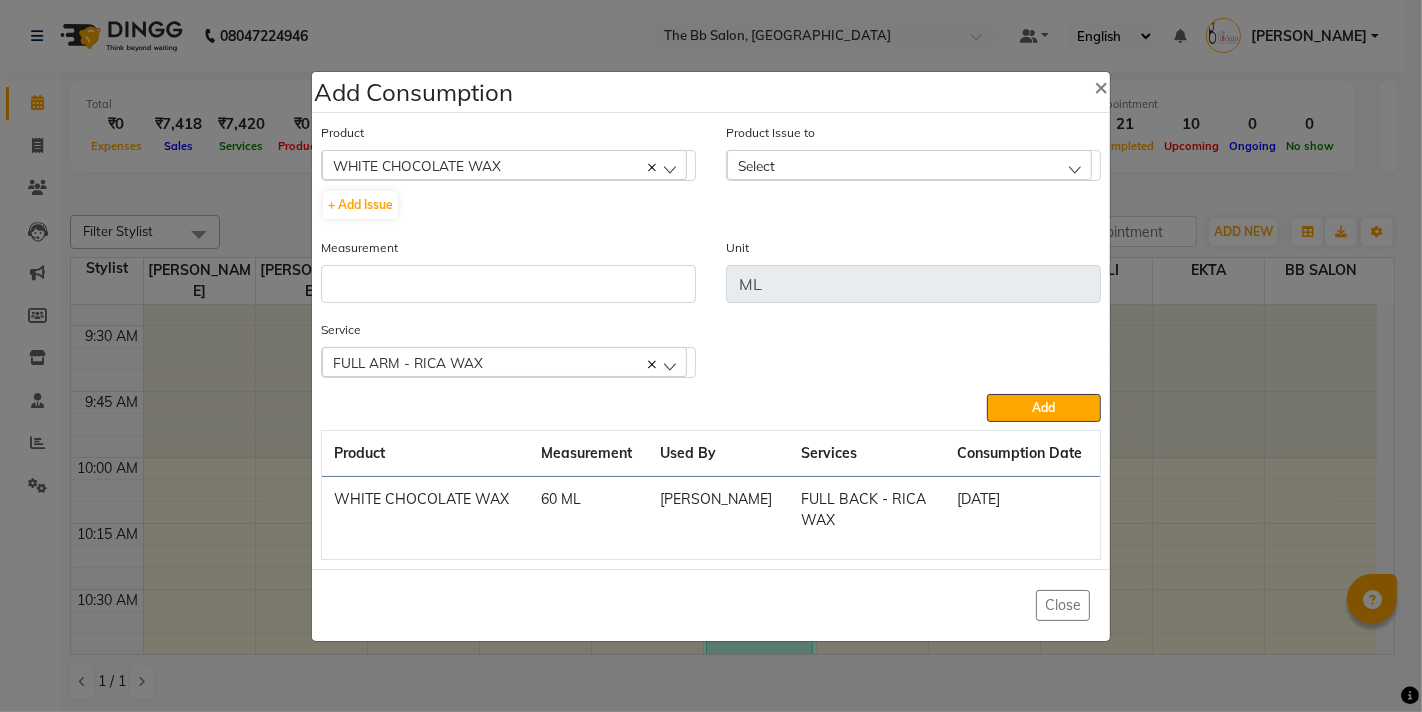 click on "Select" 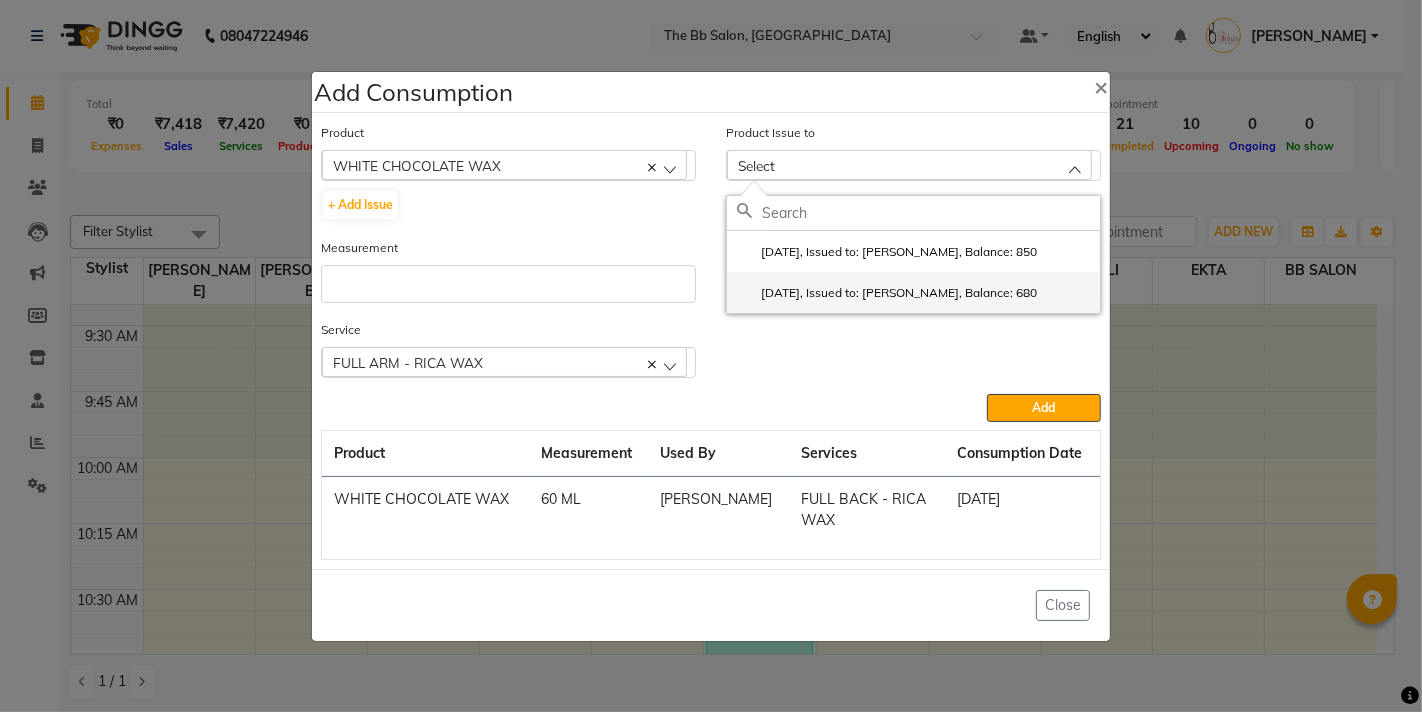 click on "2025-07-12, Issued to: SHILPA YADAV, Balance: 680" 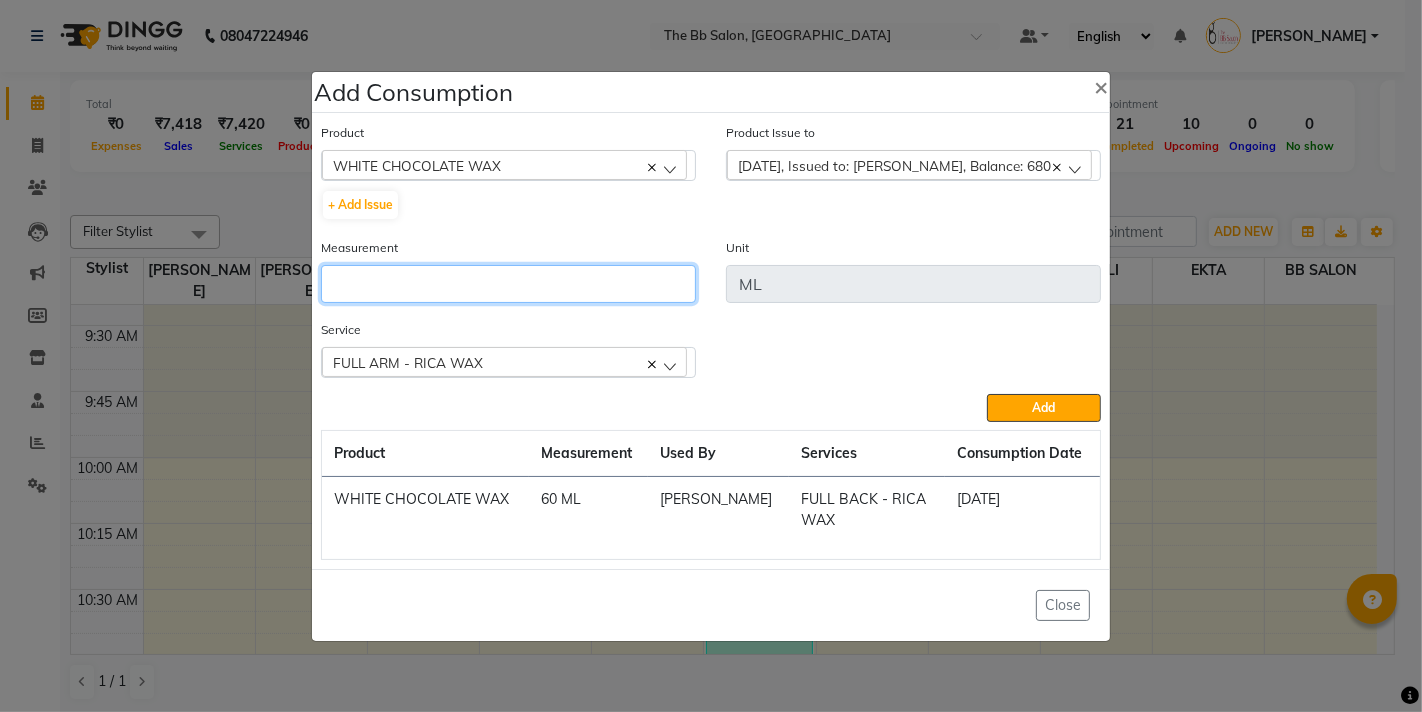 click 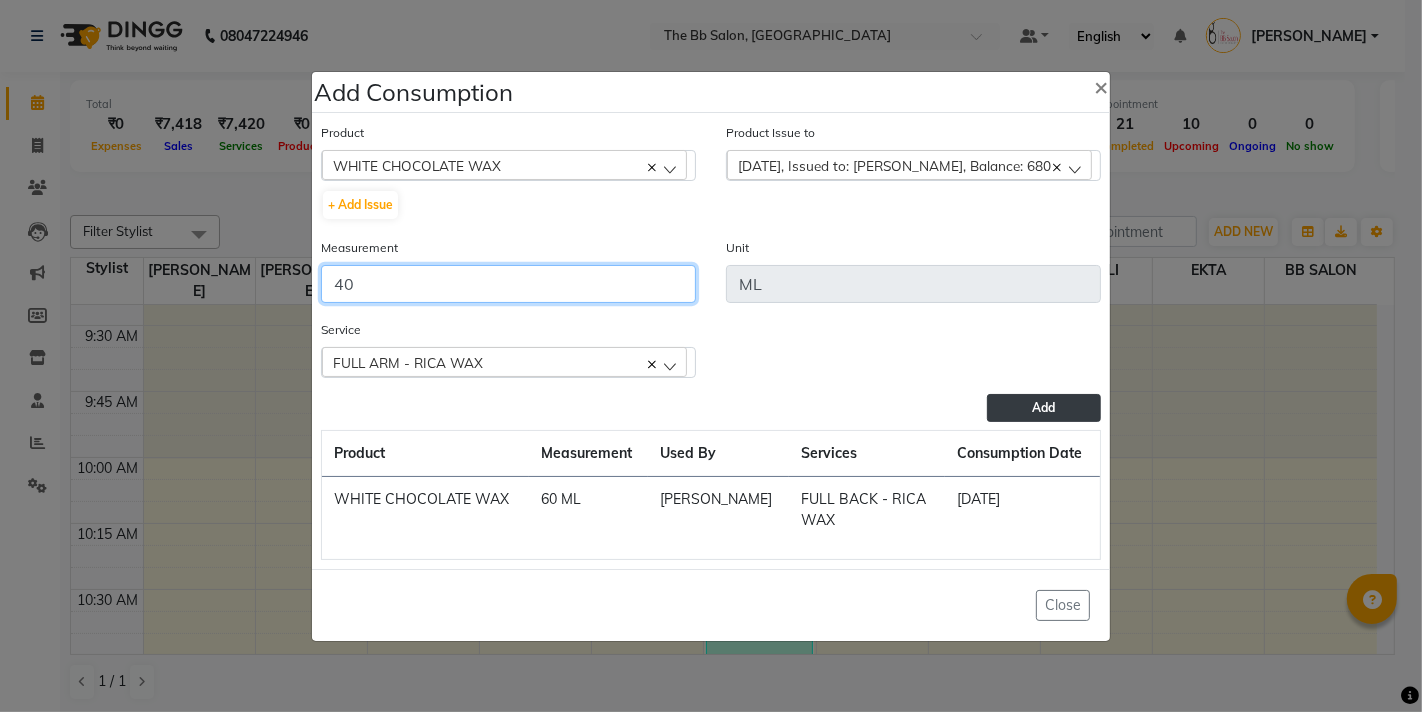 type on "40" 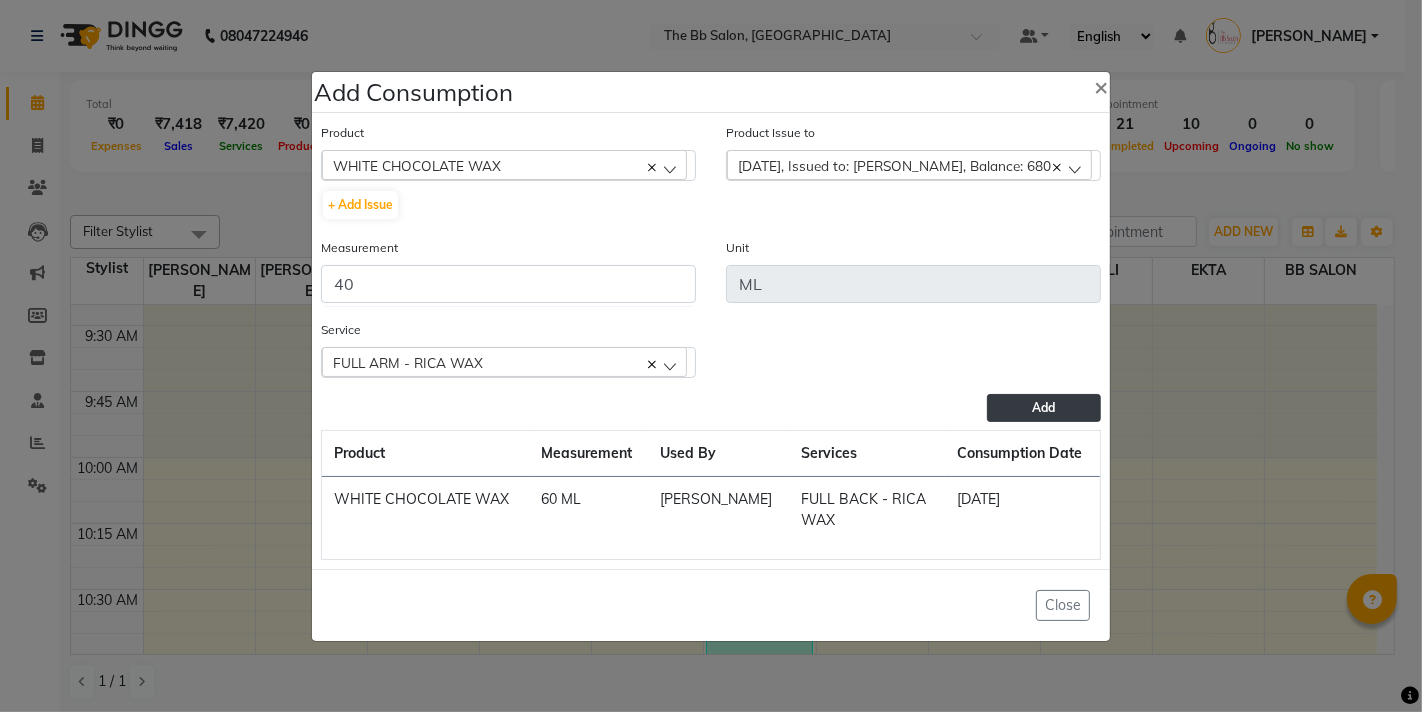 click on "Add" 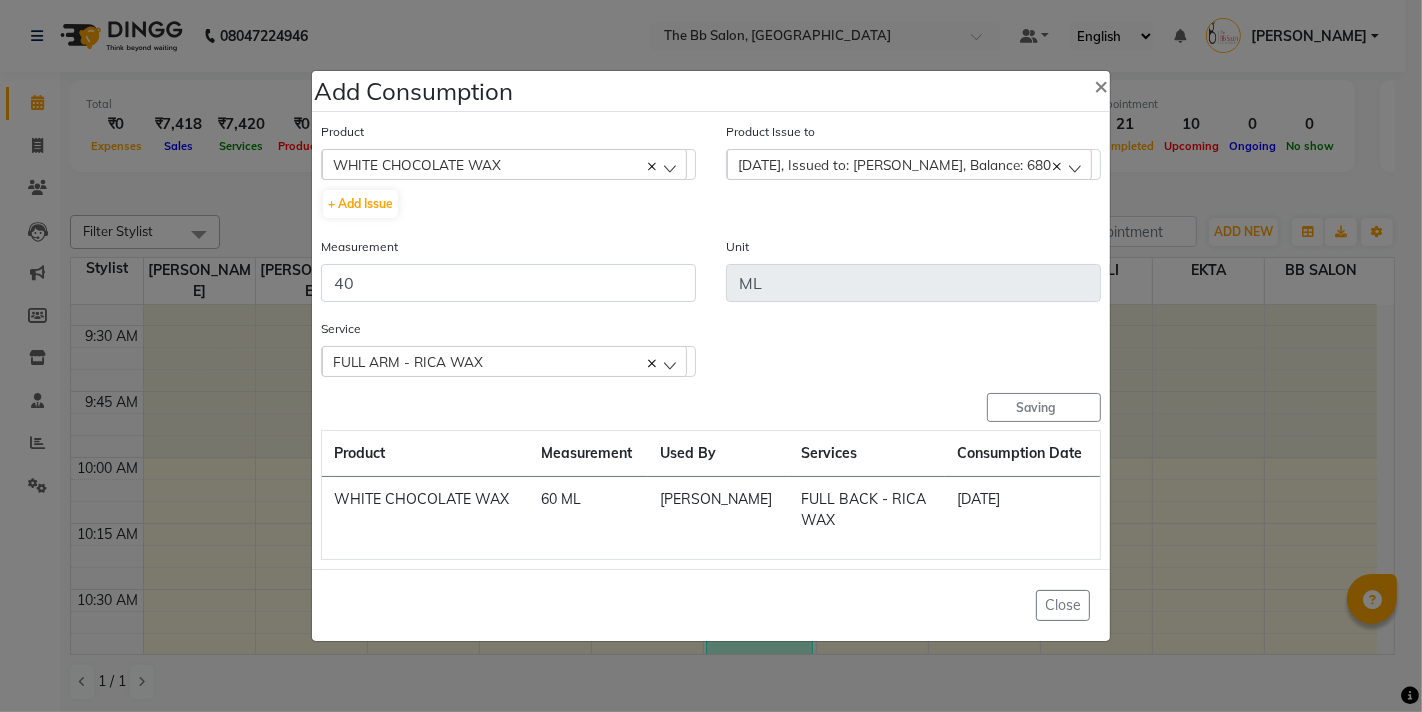 type 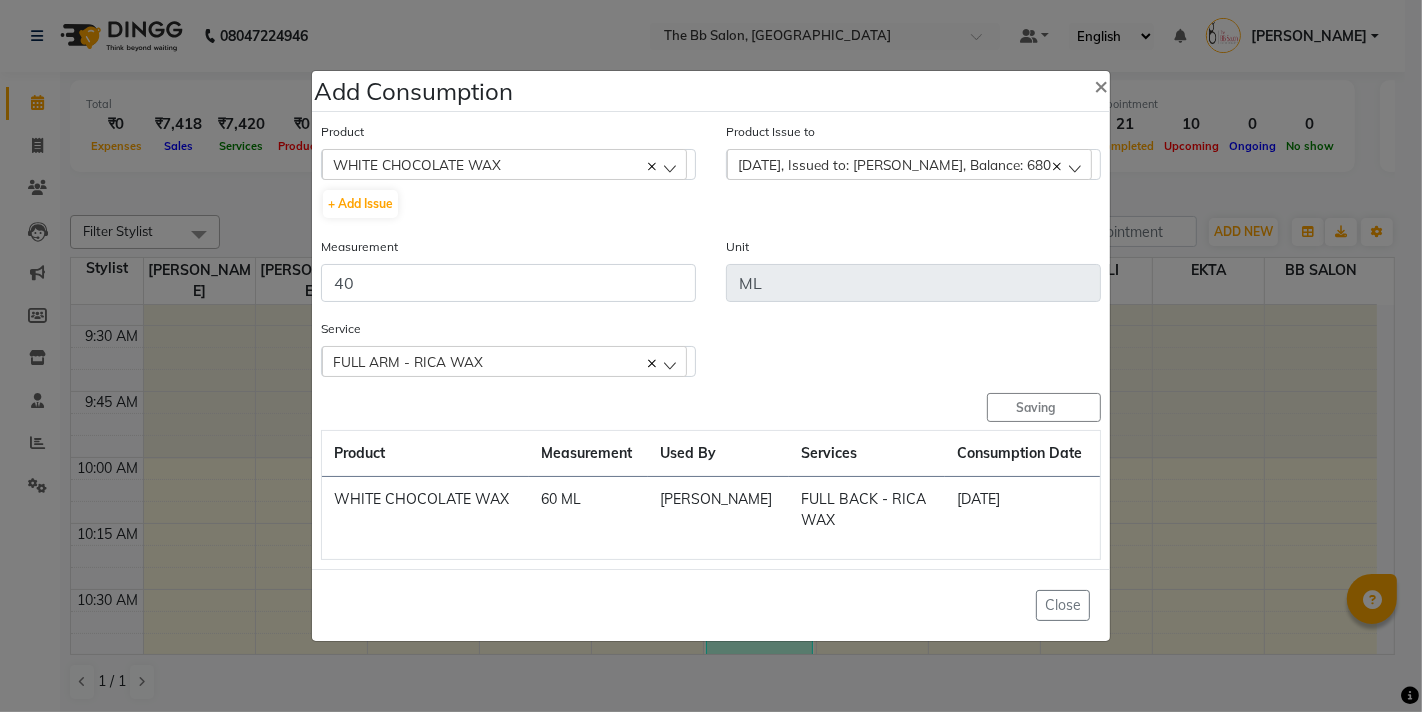 type 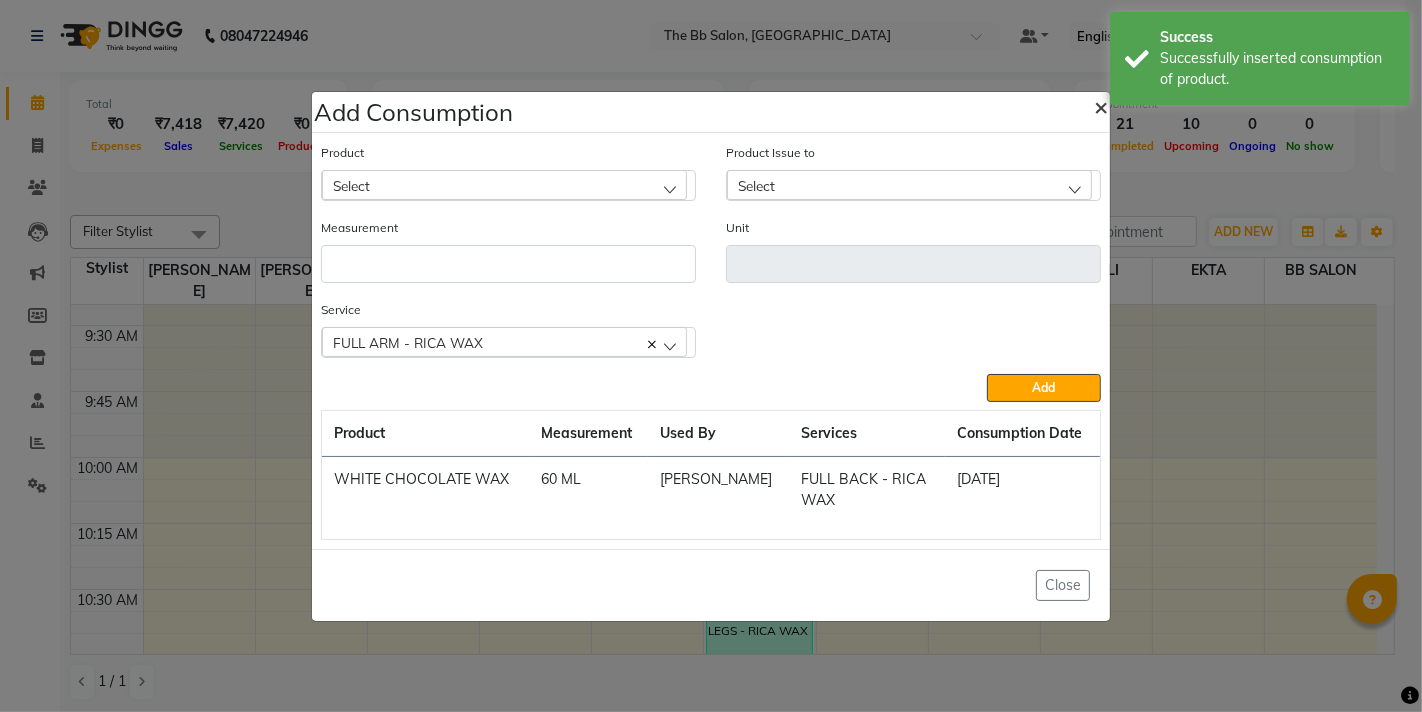 click on "×" 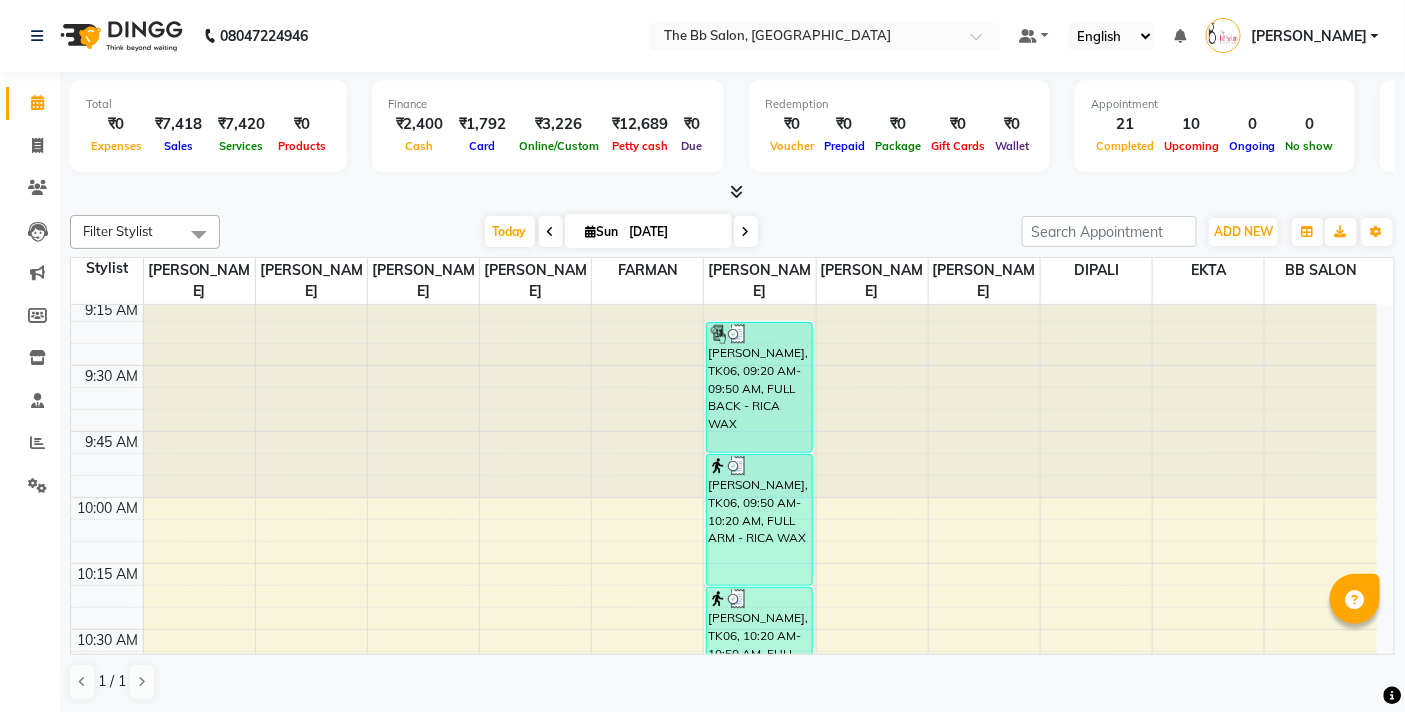 scroll, scrollTop: 333, scrollLeft: 0, axis: vertical 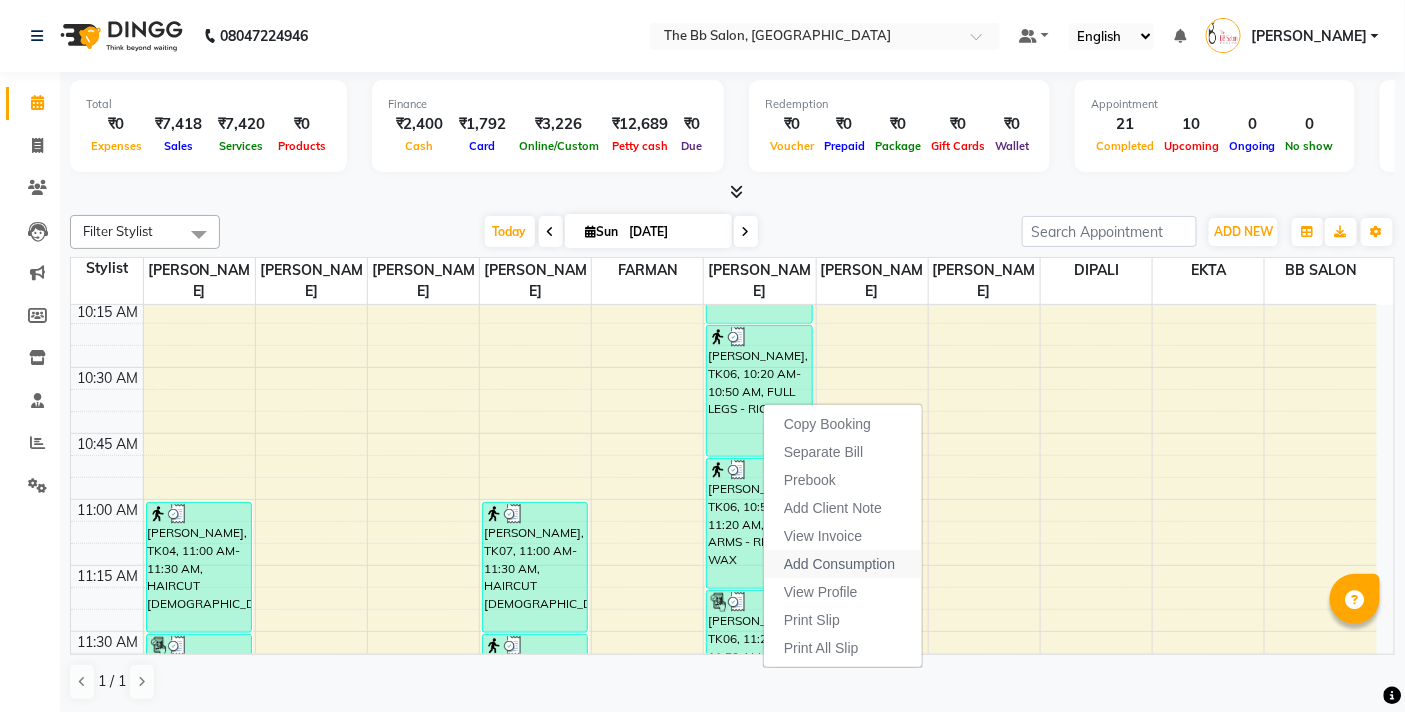 click on "Add Consumption" at bounding box center (839, 564) 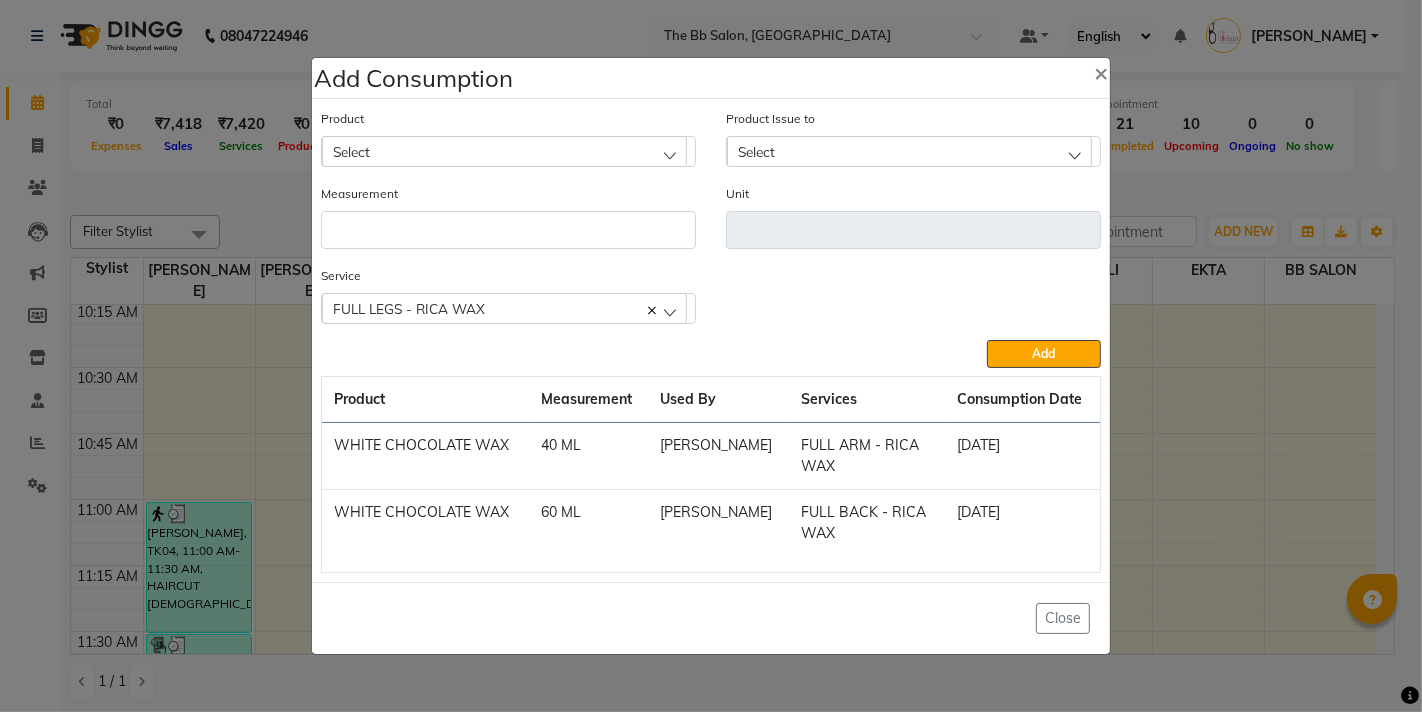 click on "Select" 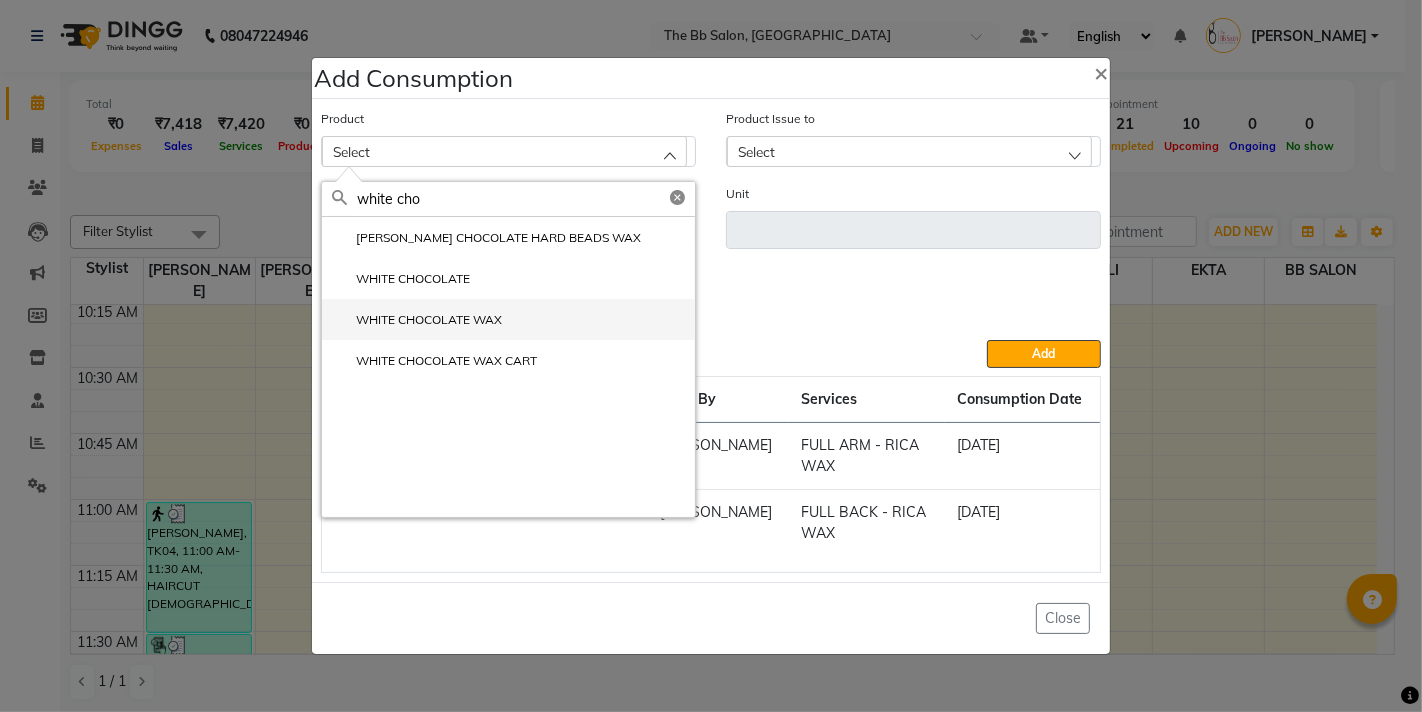 type on "white cho" 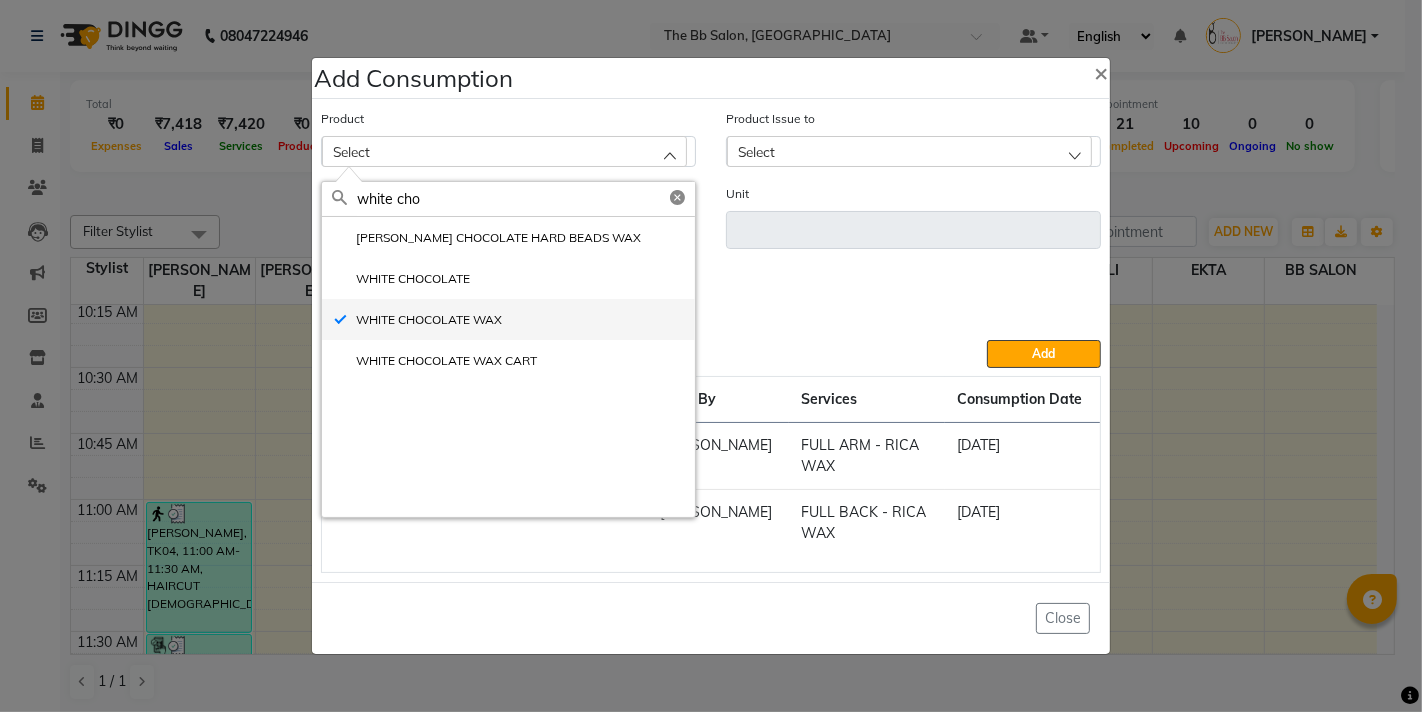 type on "ML" 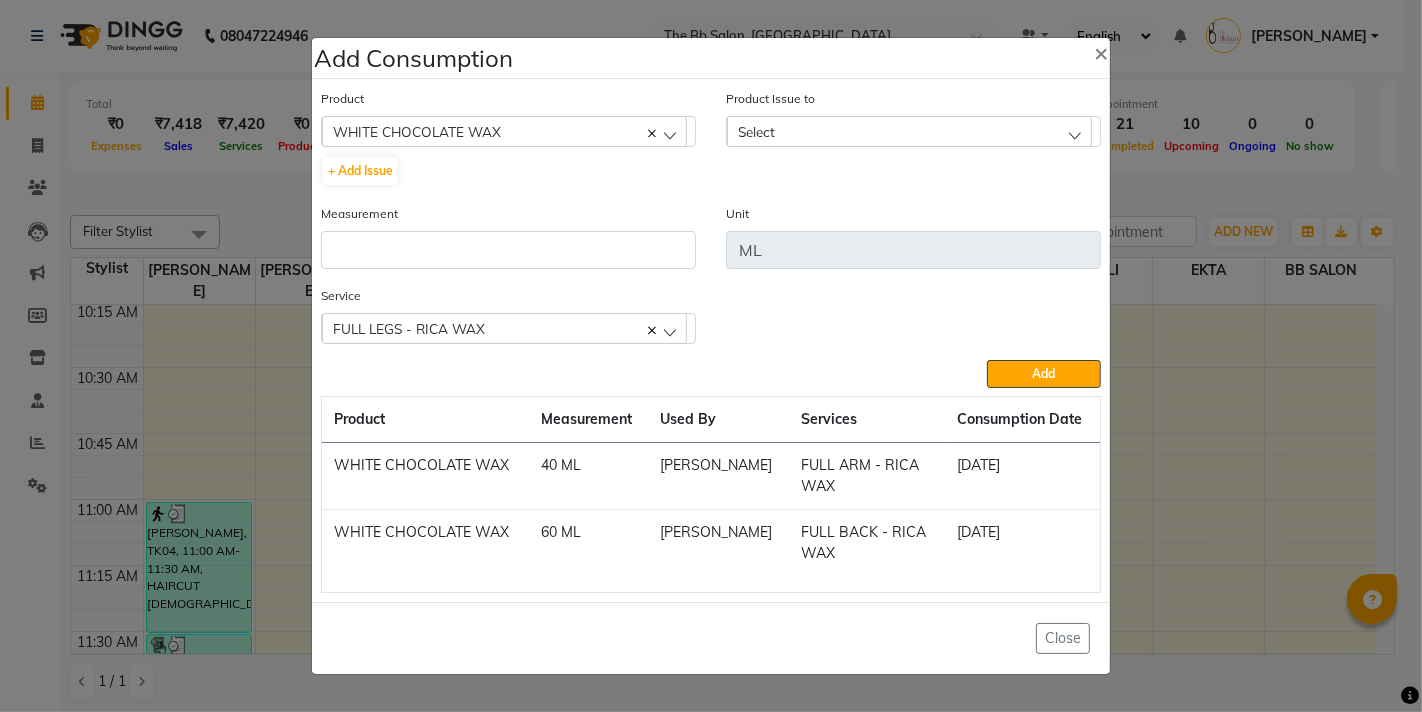 click on "Select" 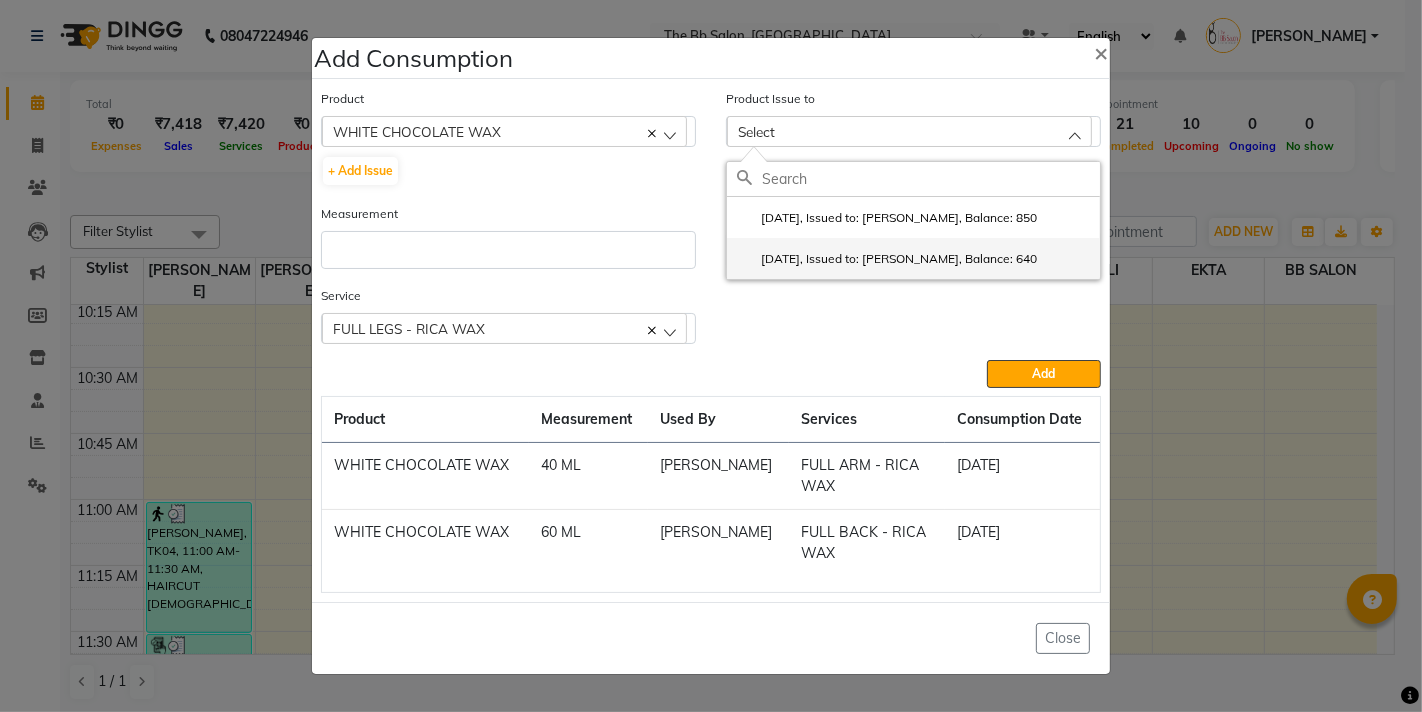 click on "2025-07-12, Issued to: SHILPA YADAV, Balance: 640" 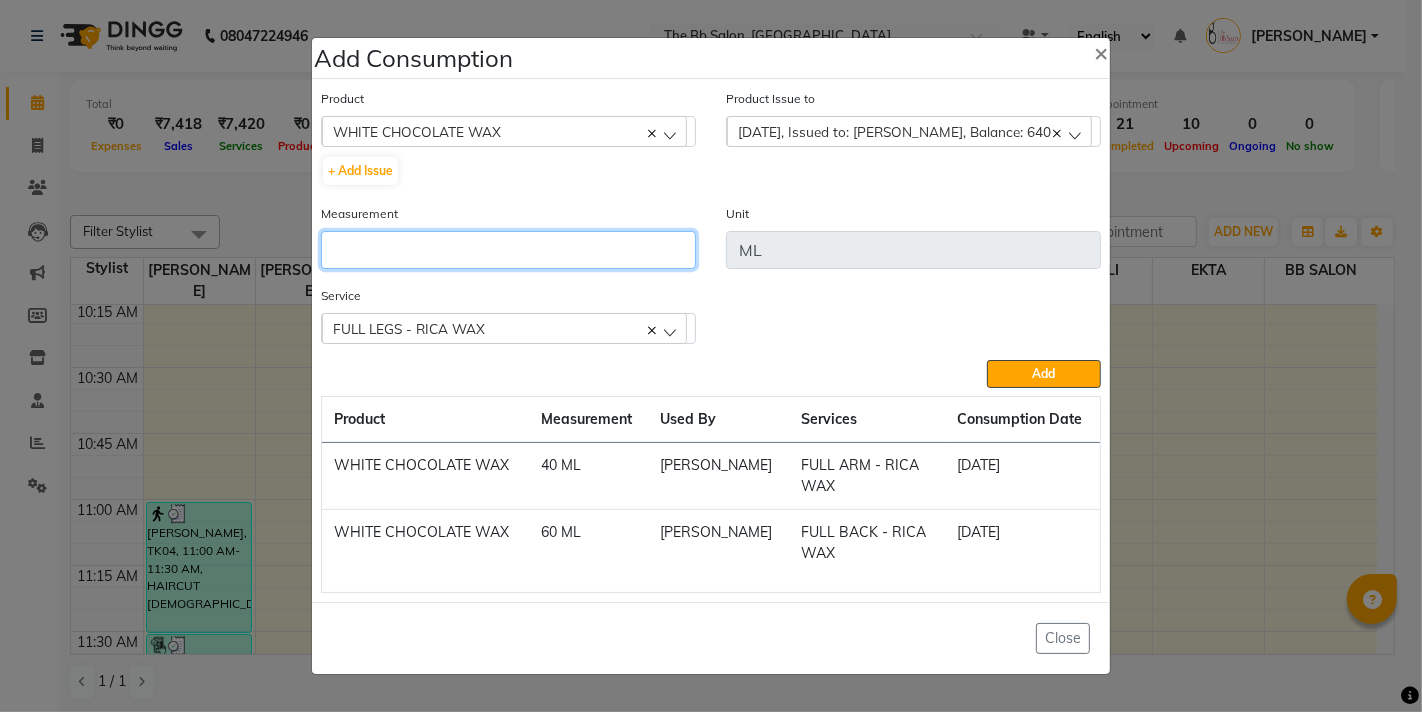 click 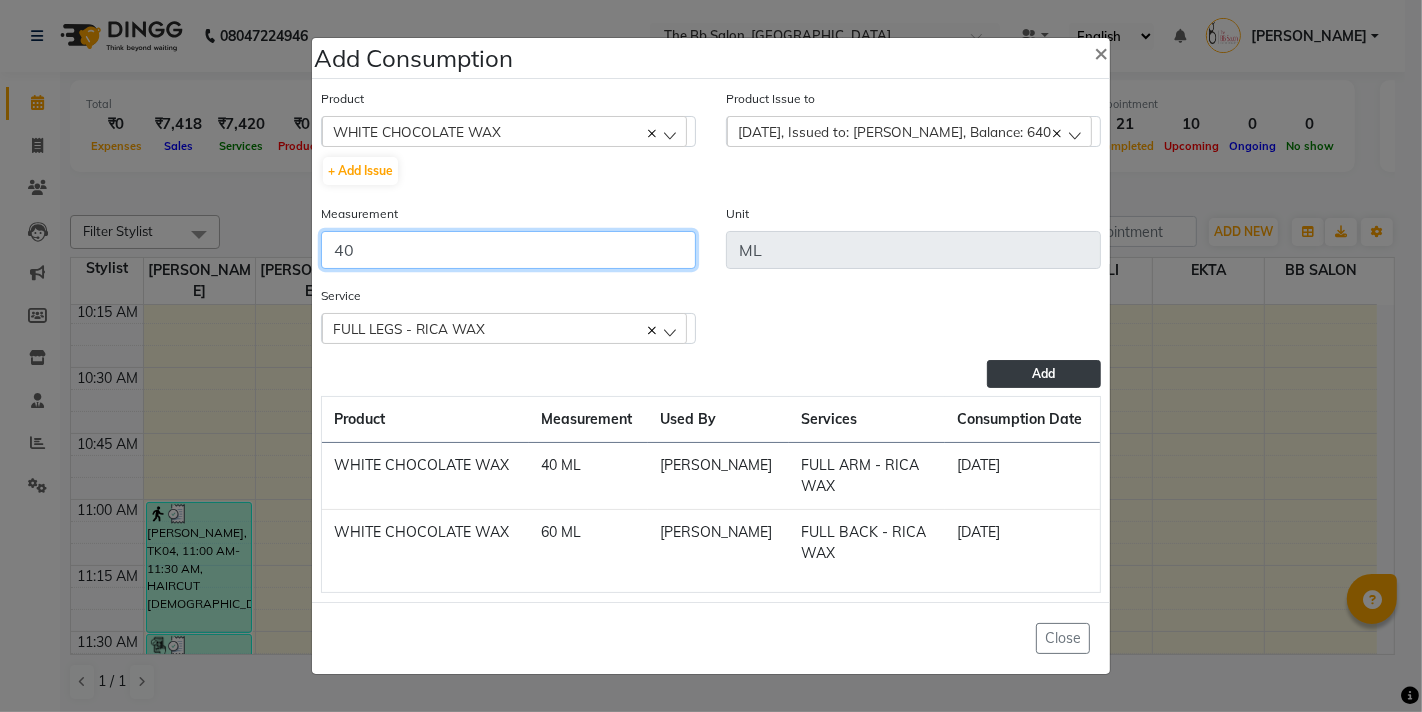type on "40" 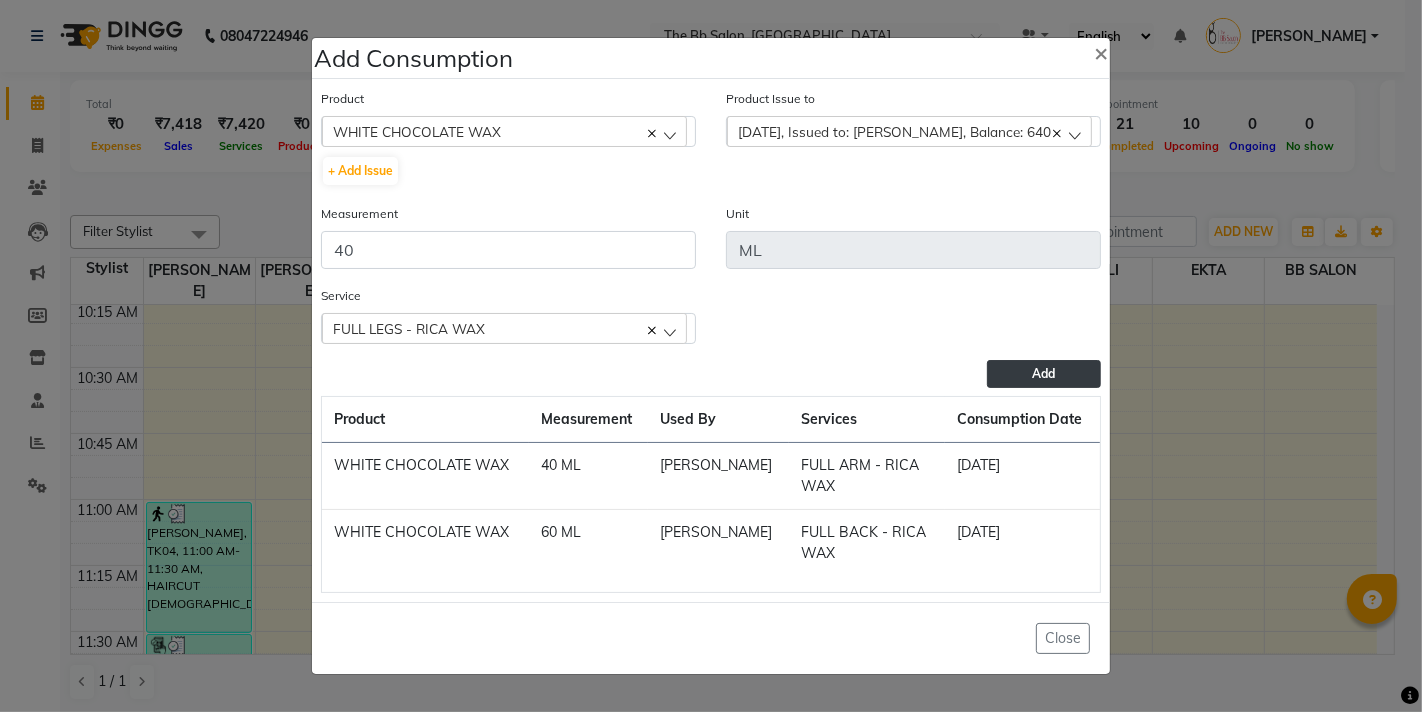 click on "Add" 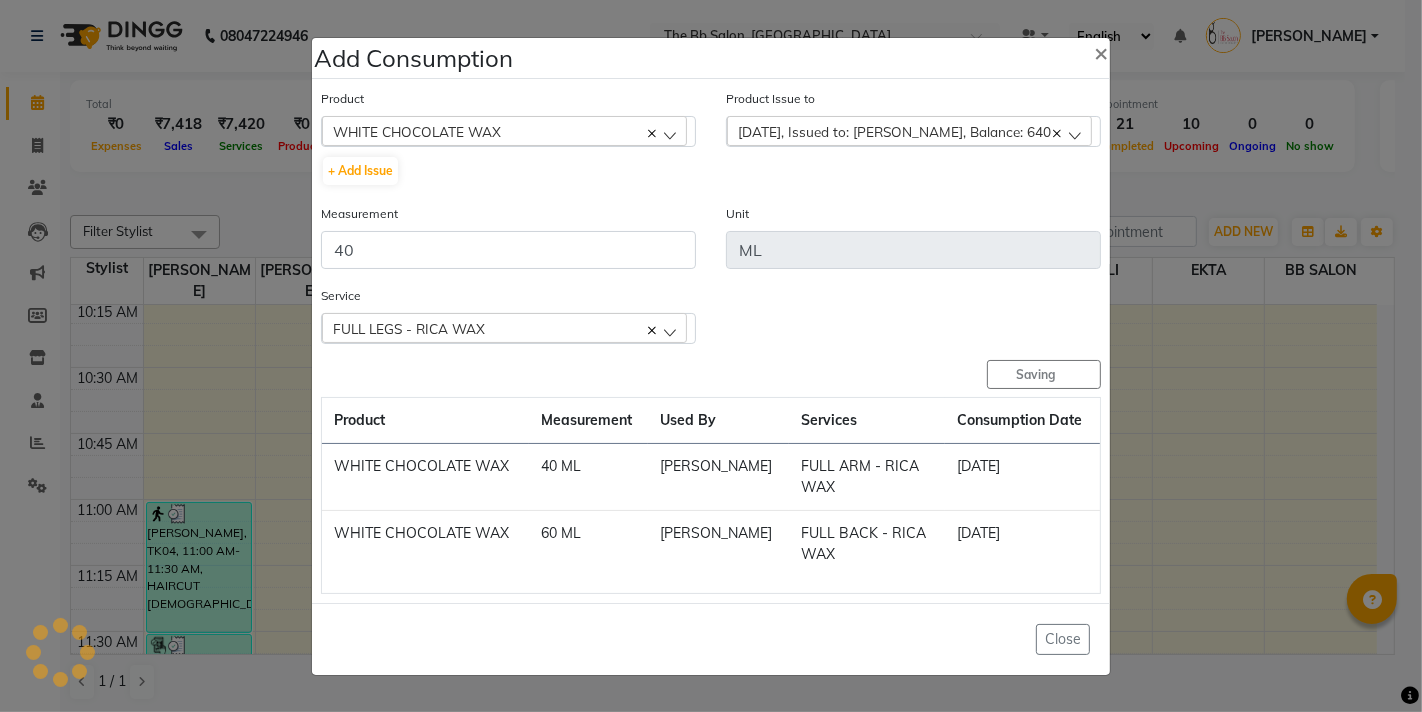type 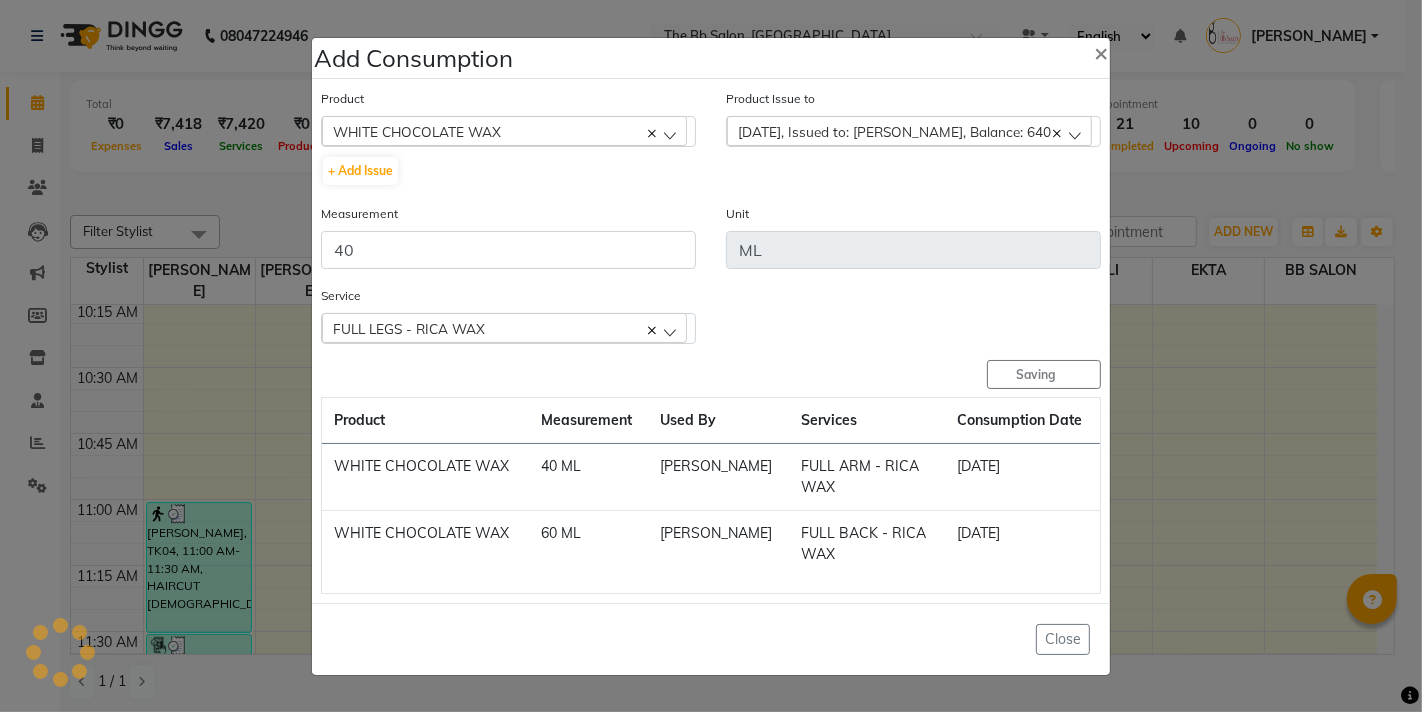 type 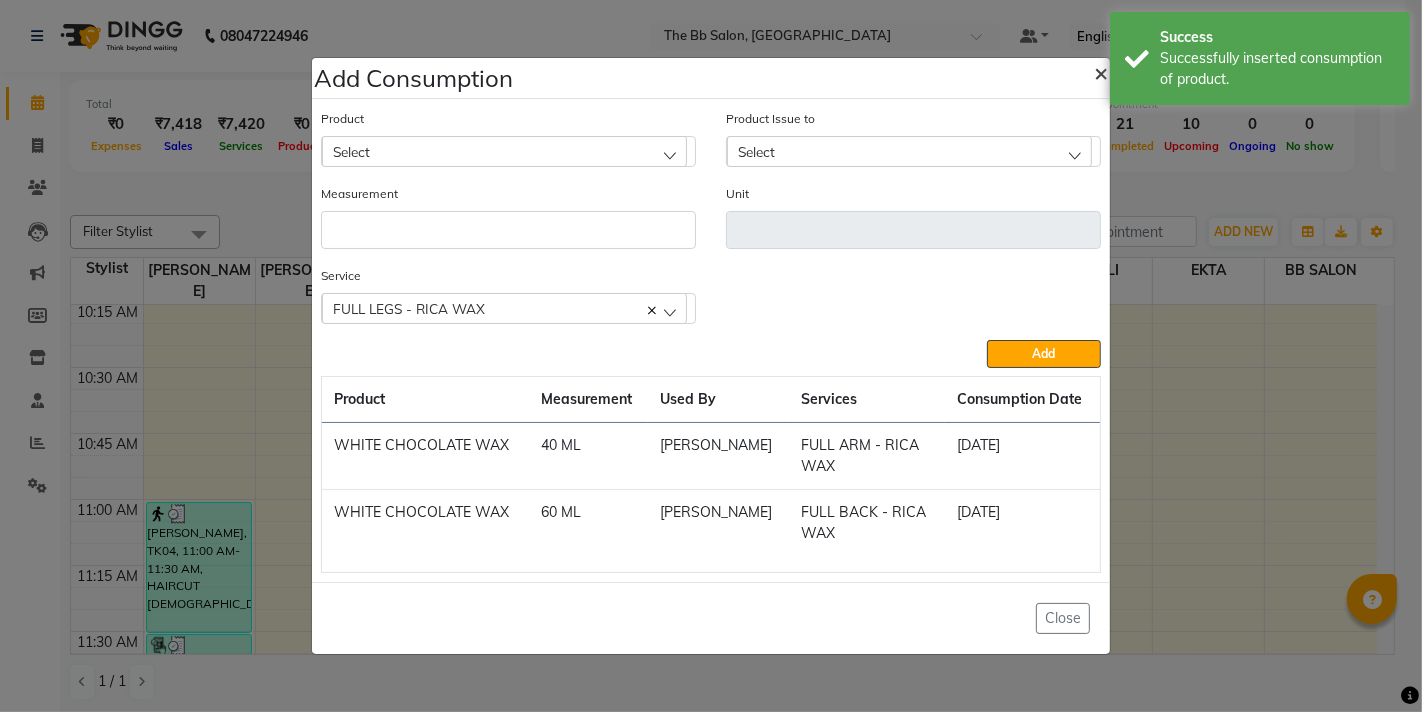 click on "×" 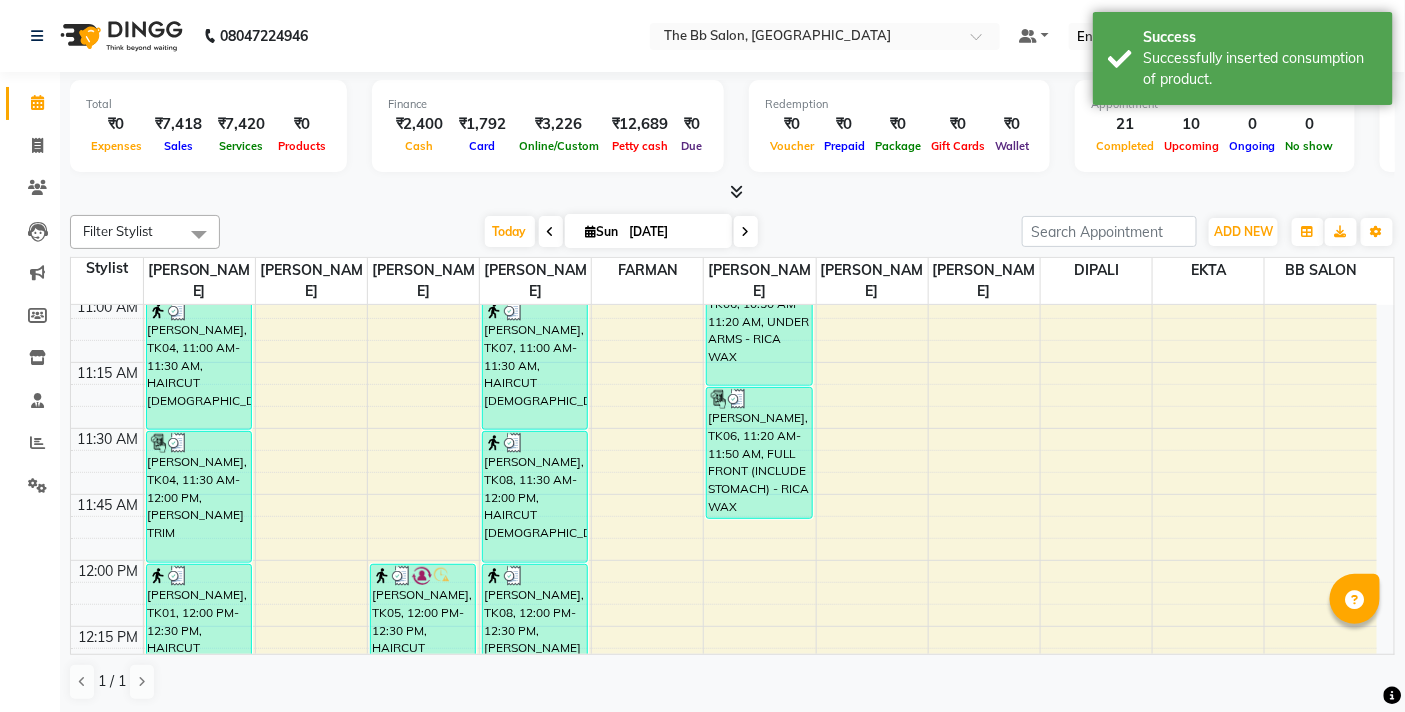 scroll, scrollTop: 555, scrollLeft: 0, axis: vertical 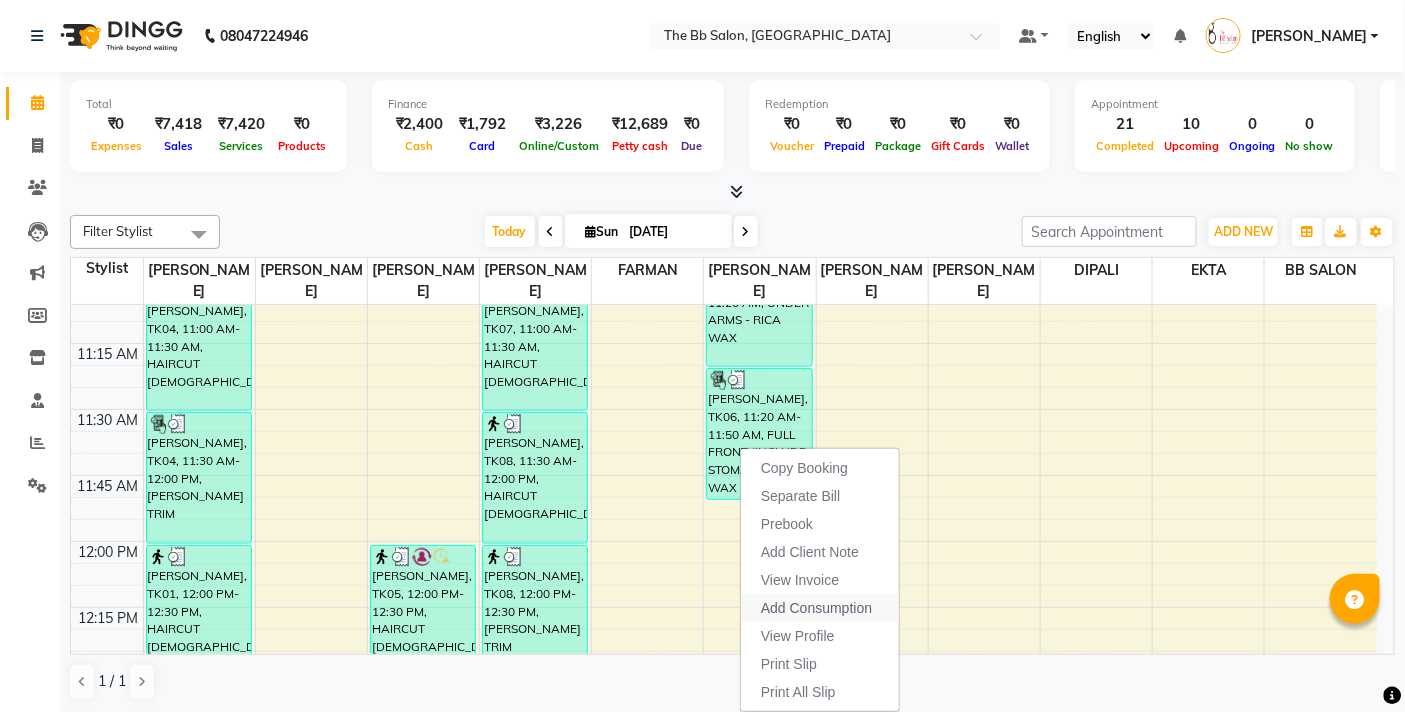 click on "Add Consumption" at bounding box center (816, 608) 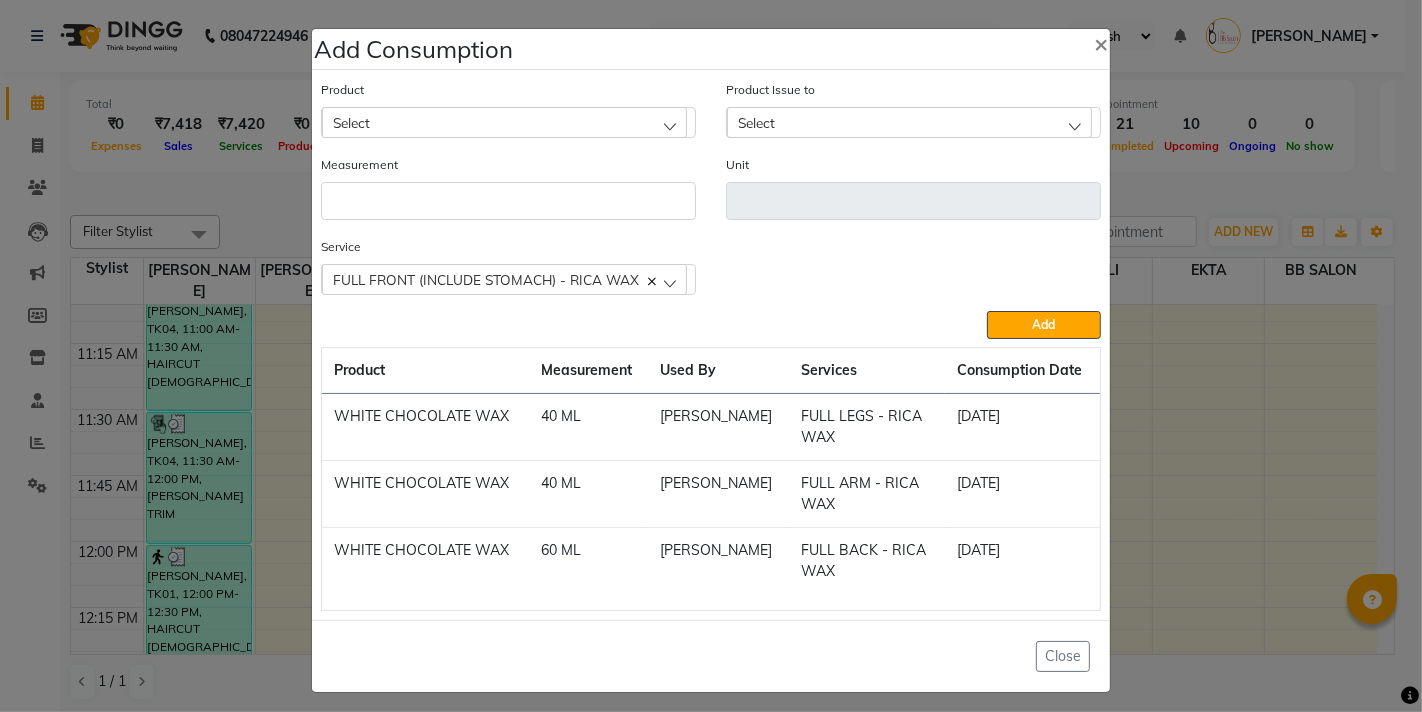 click on "Select" 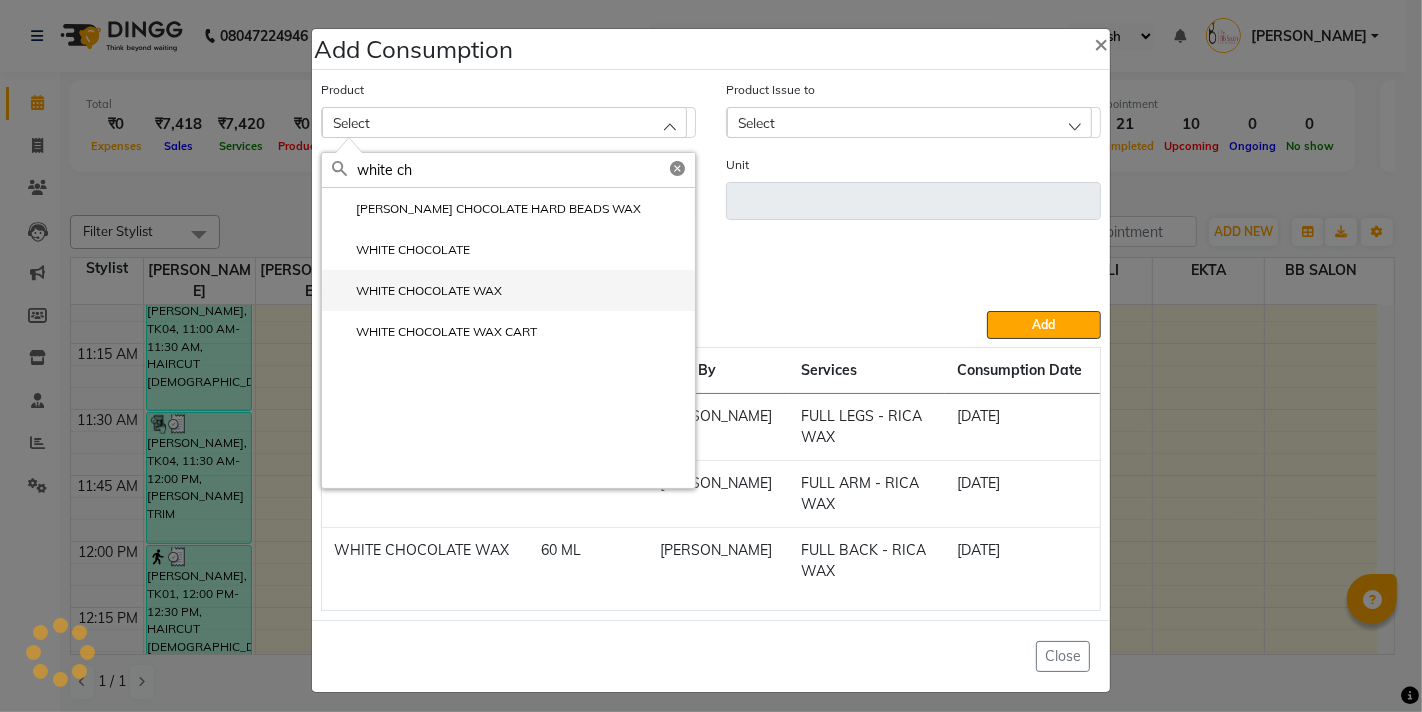 type on "white ch" 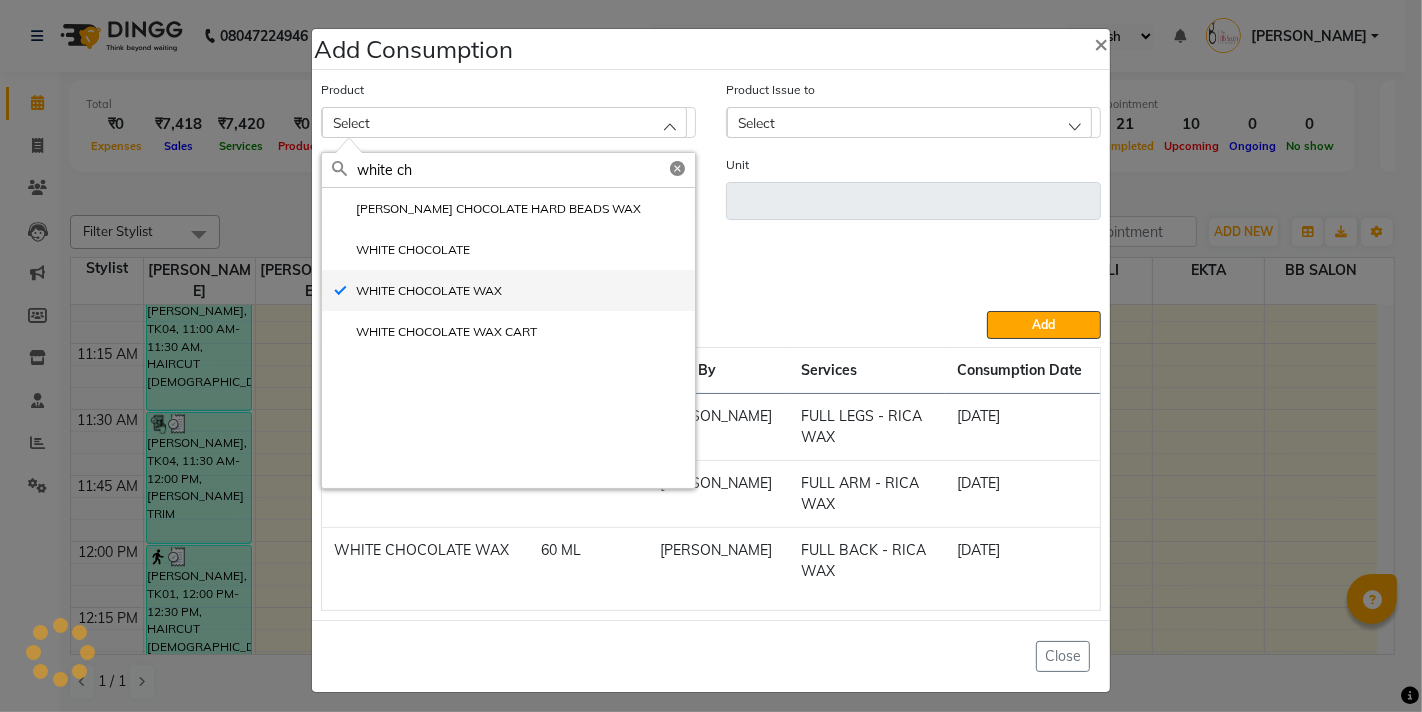 type on "ML" 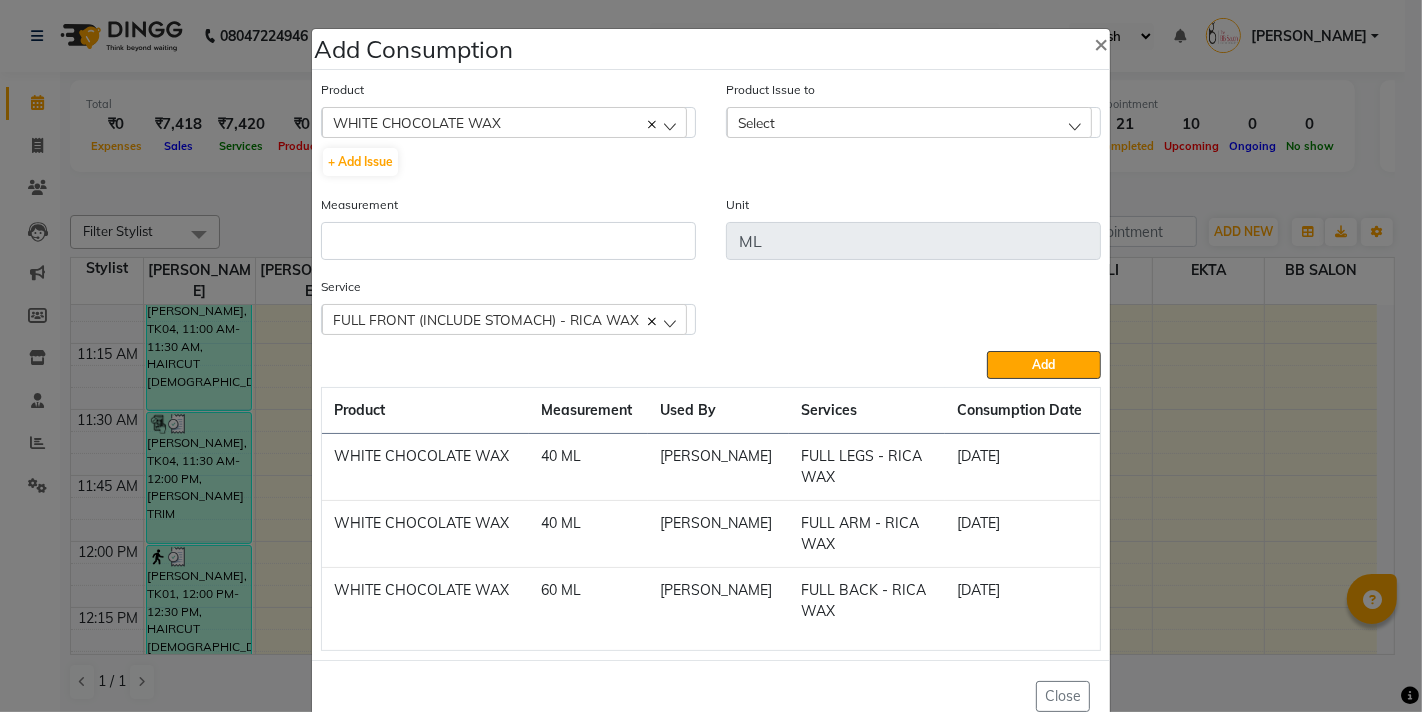 click on "Select" 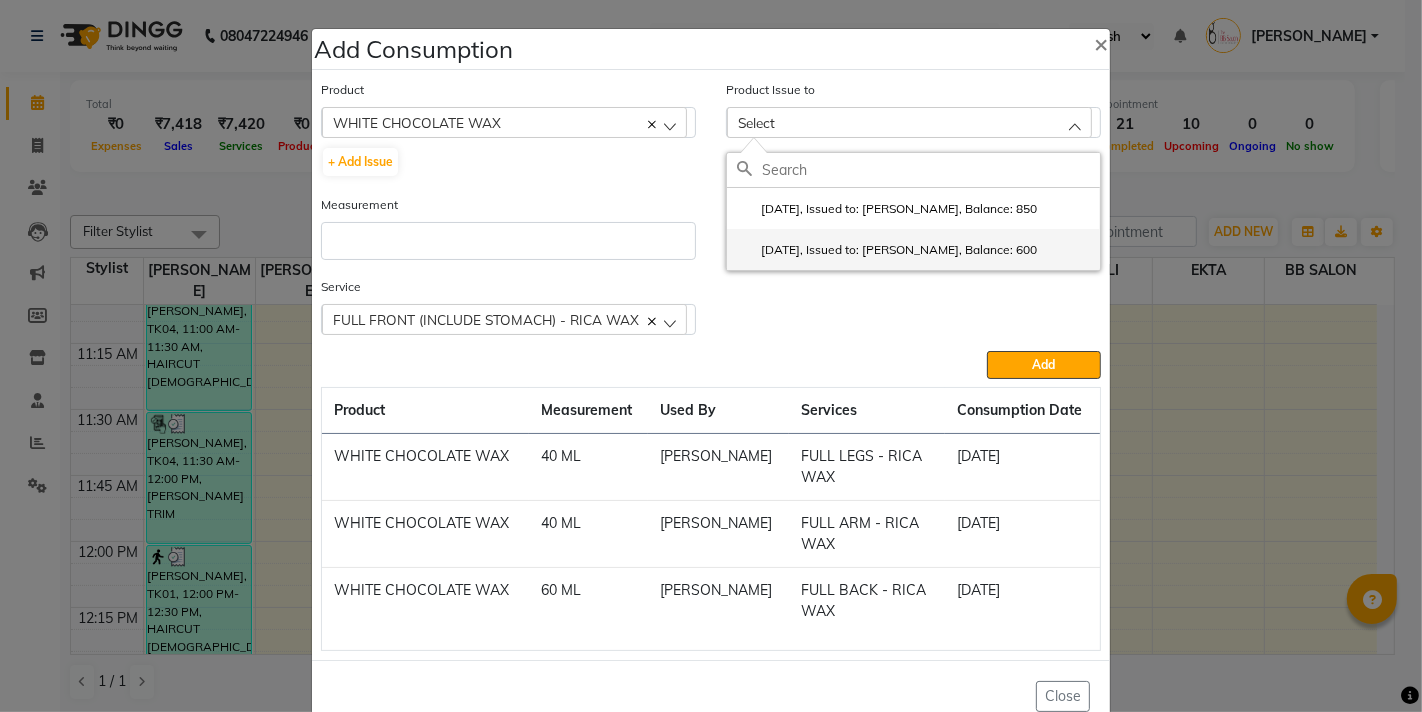 click on "2025-07-12, Issued to: SHILPA YADAV, Balance: 600" 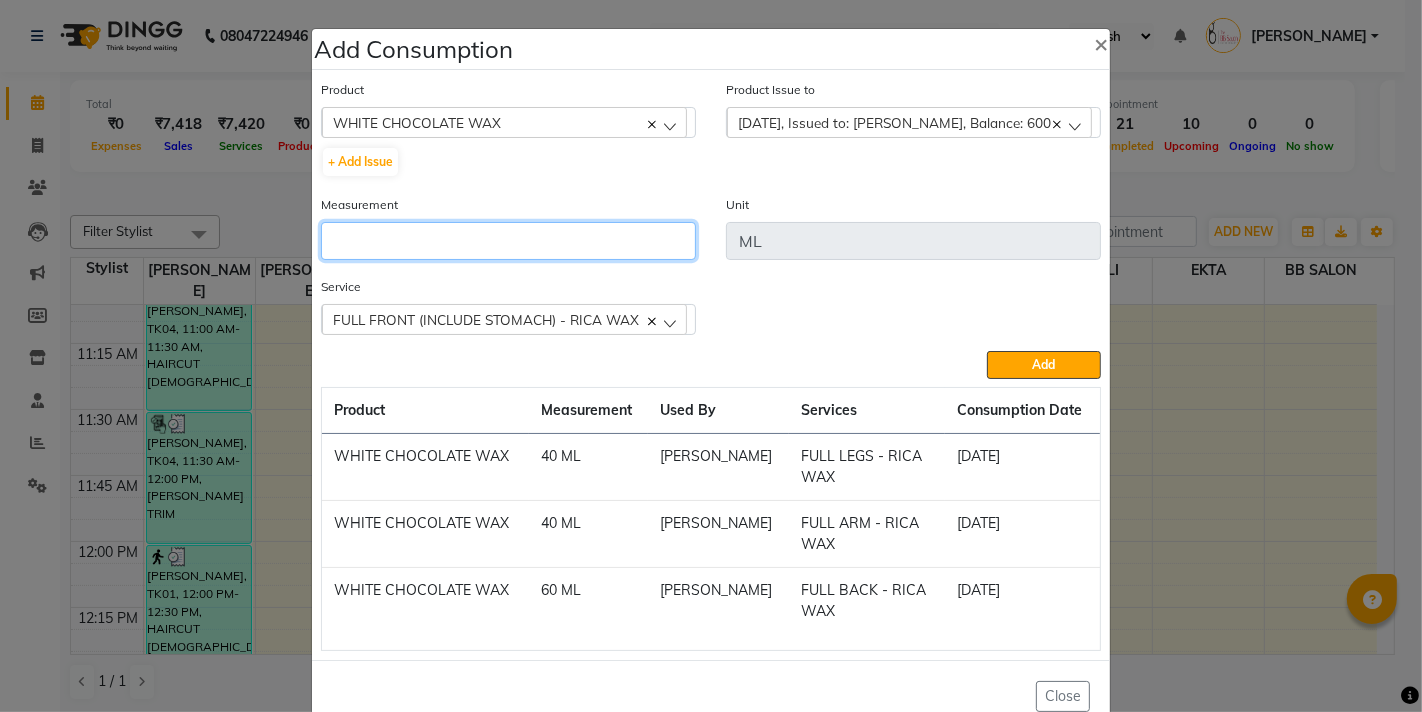 click 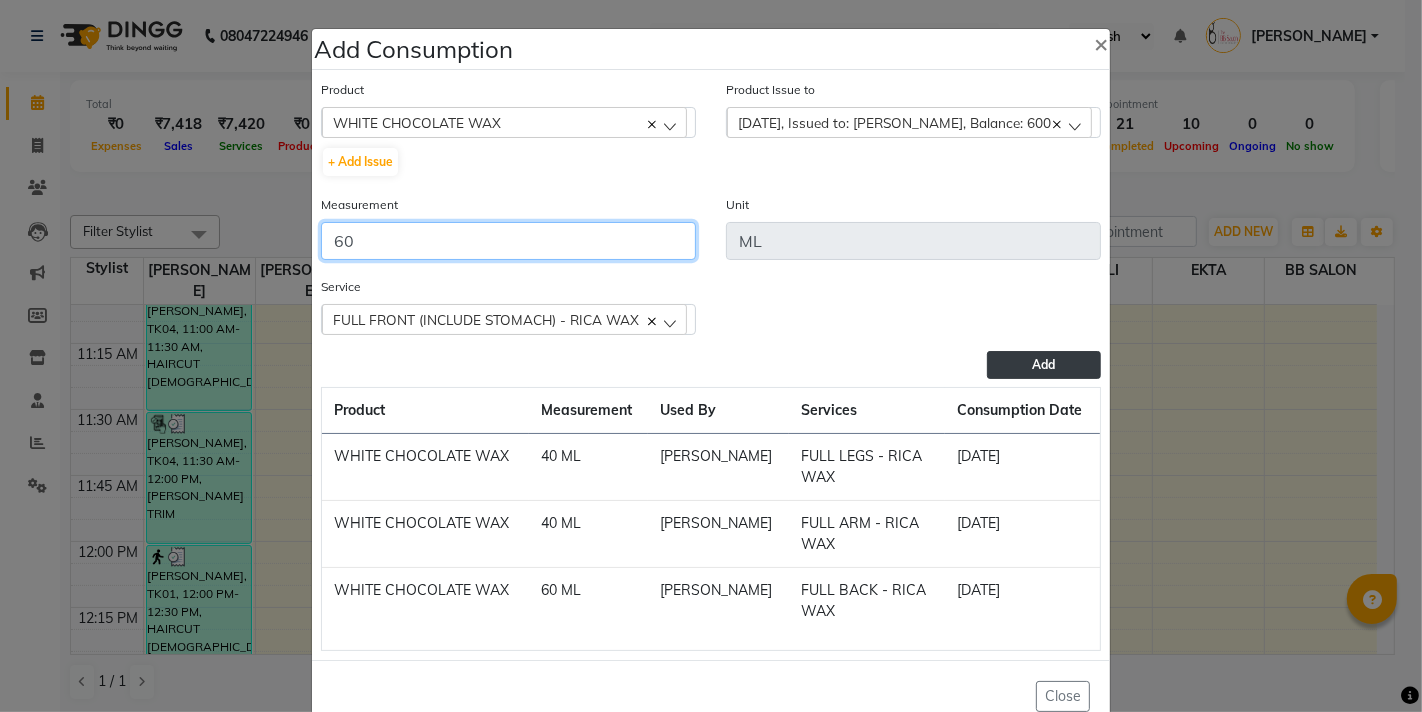 type on "60" 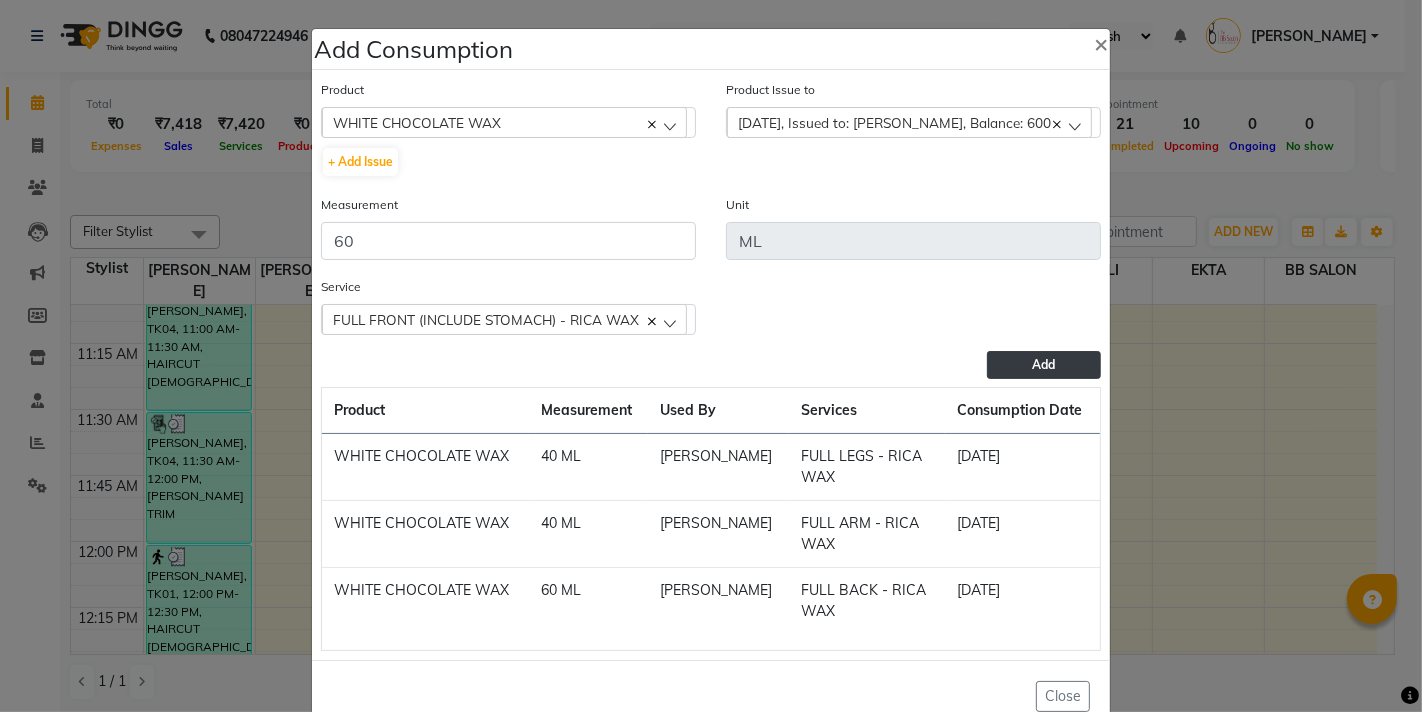 click on "Add" 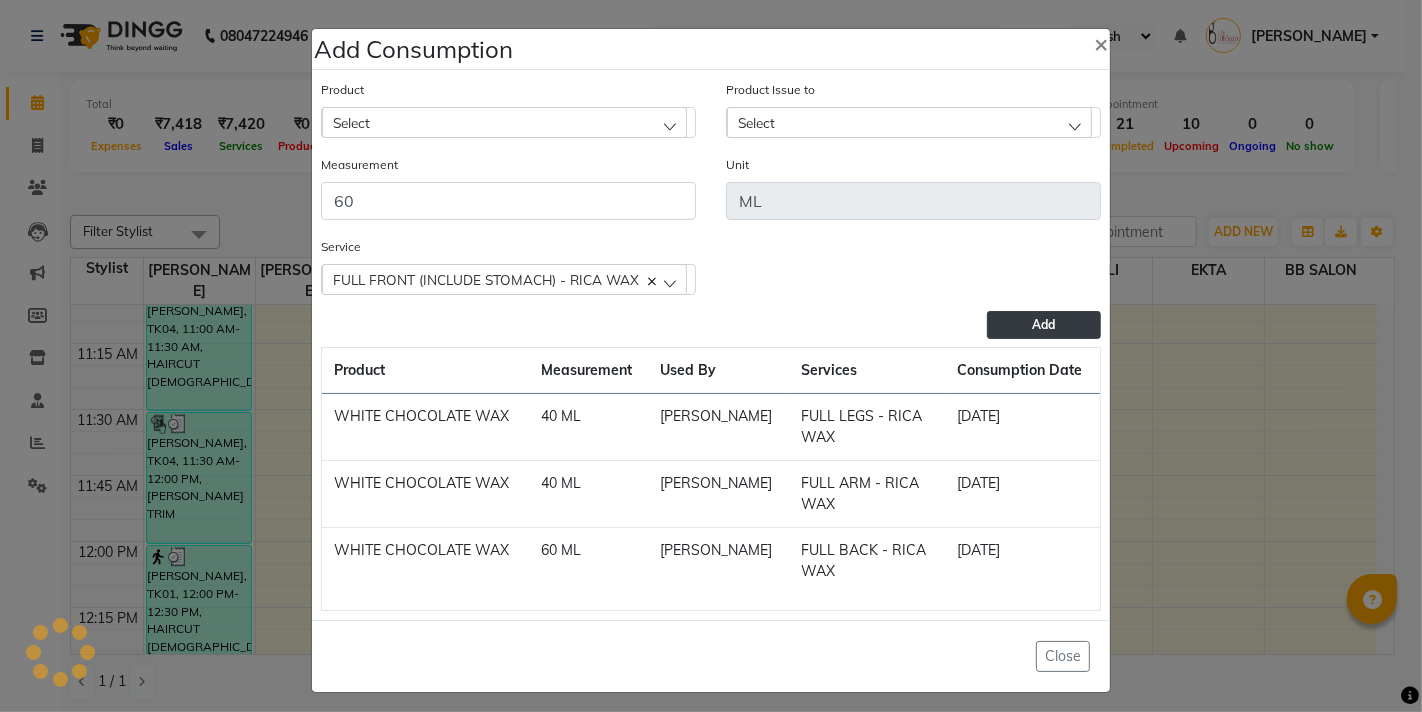 type 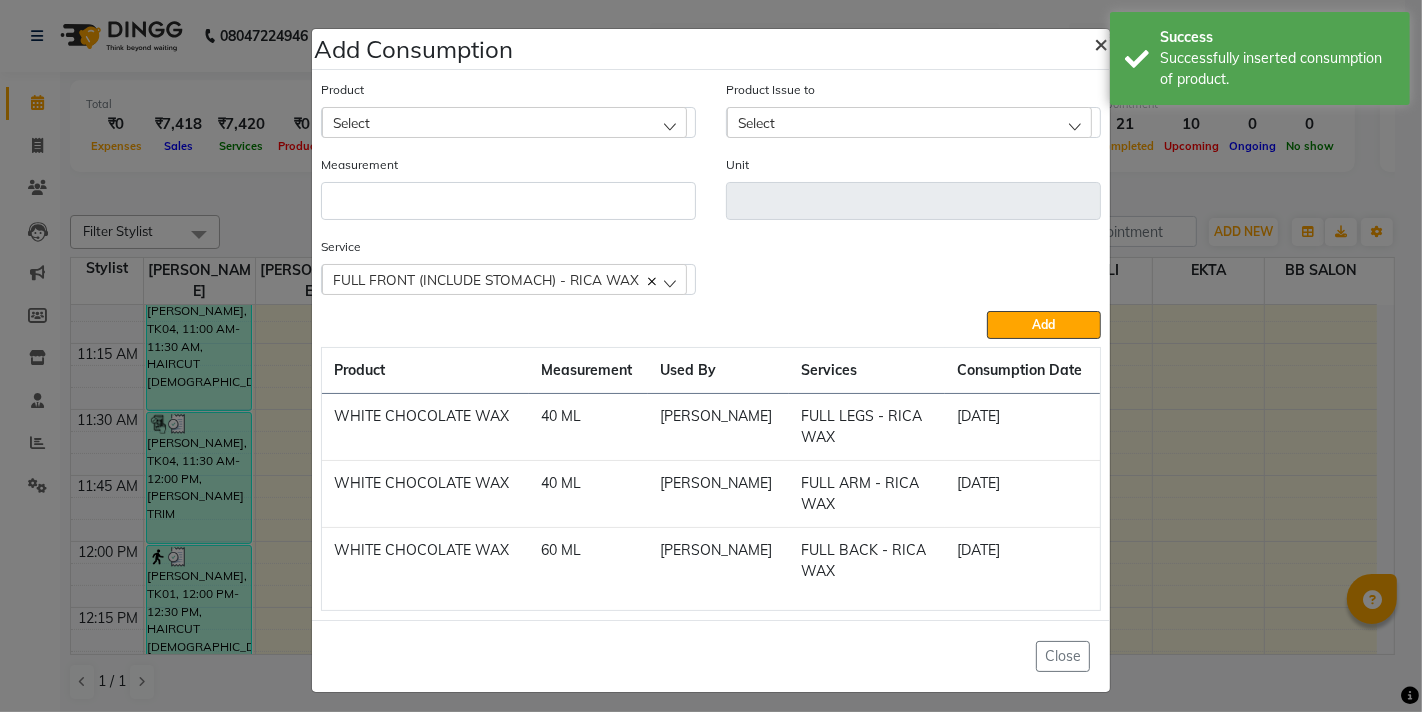 click on "×" 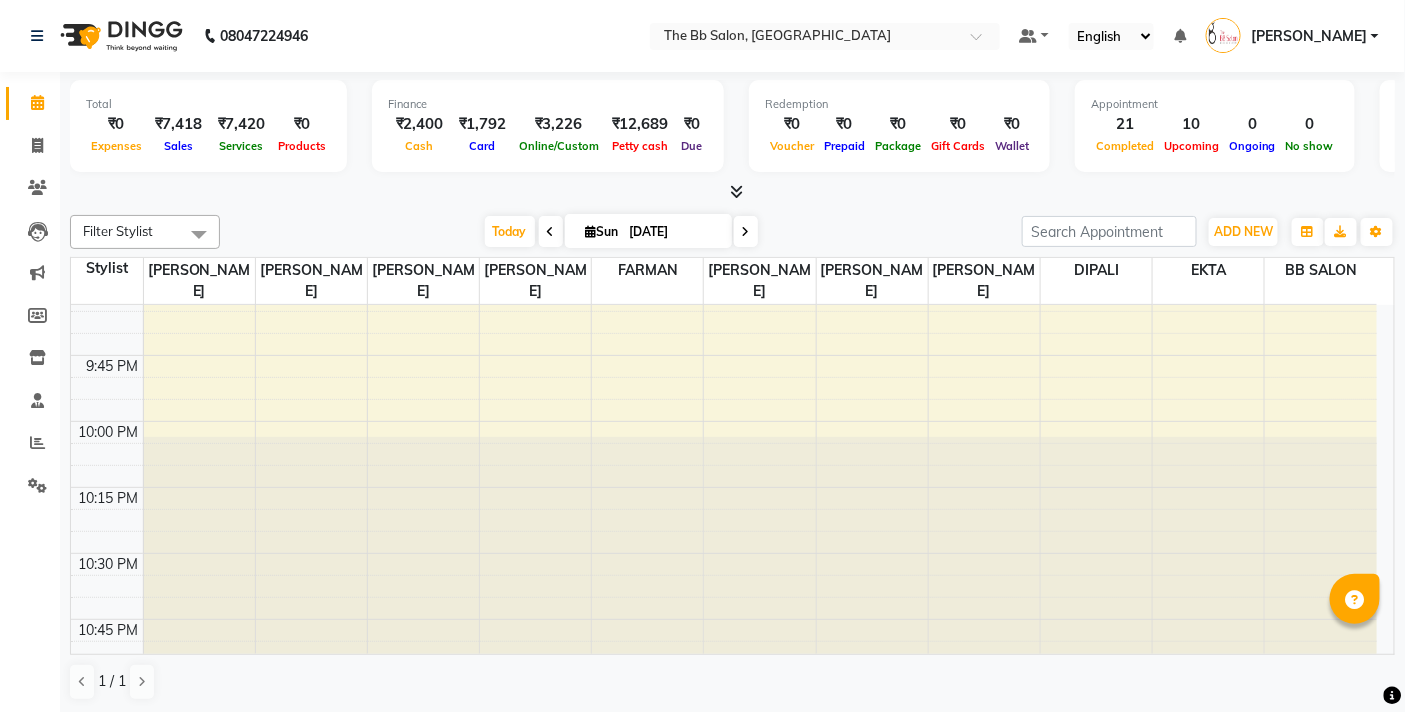 scroll, scrollTop: 3363, scrollLeft: 0, axis: vertical 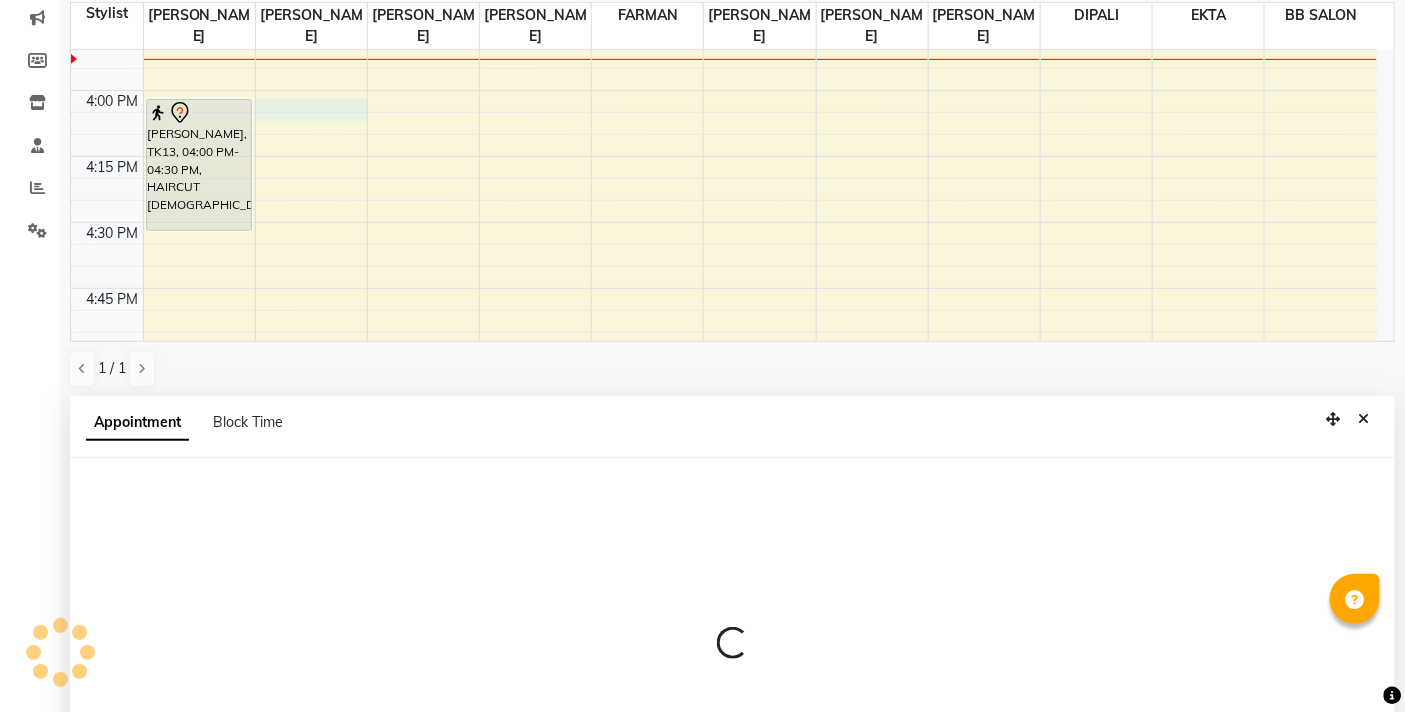 select on "83658" 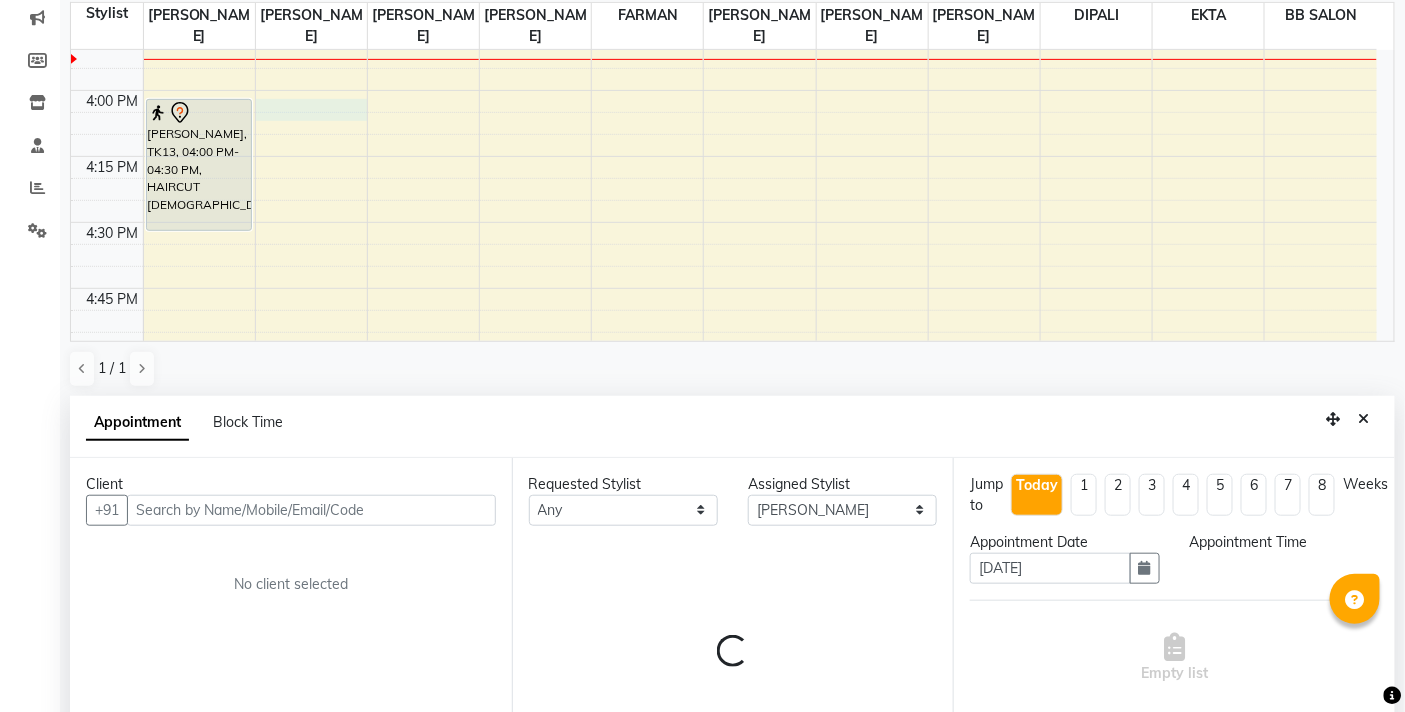 scroll, scrollTop: 392, scrollLeft: 0, axis: vertical 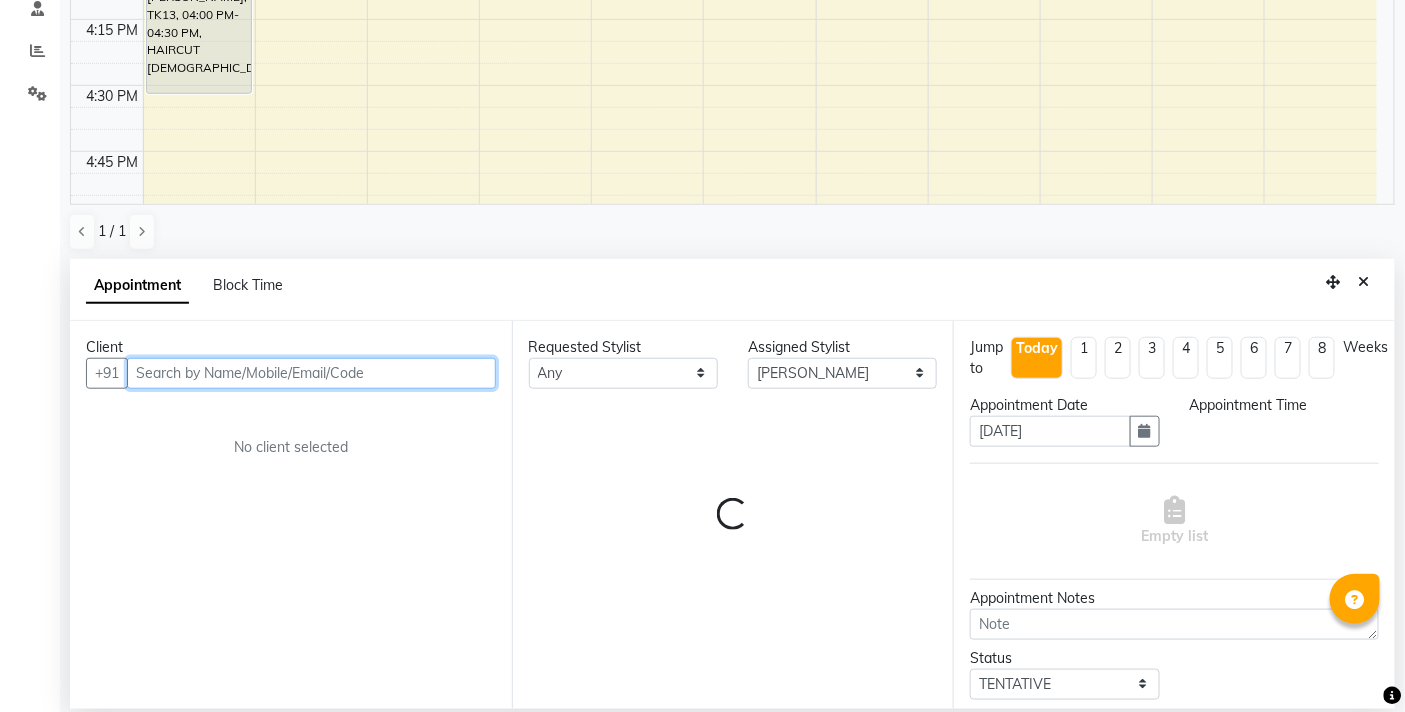 select on "960" 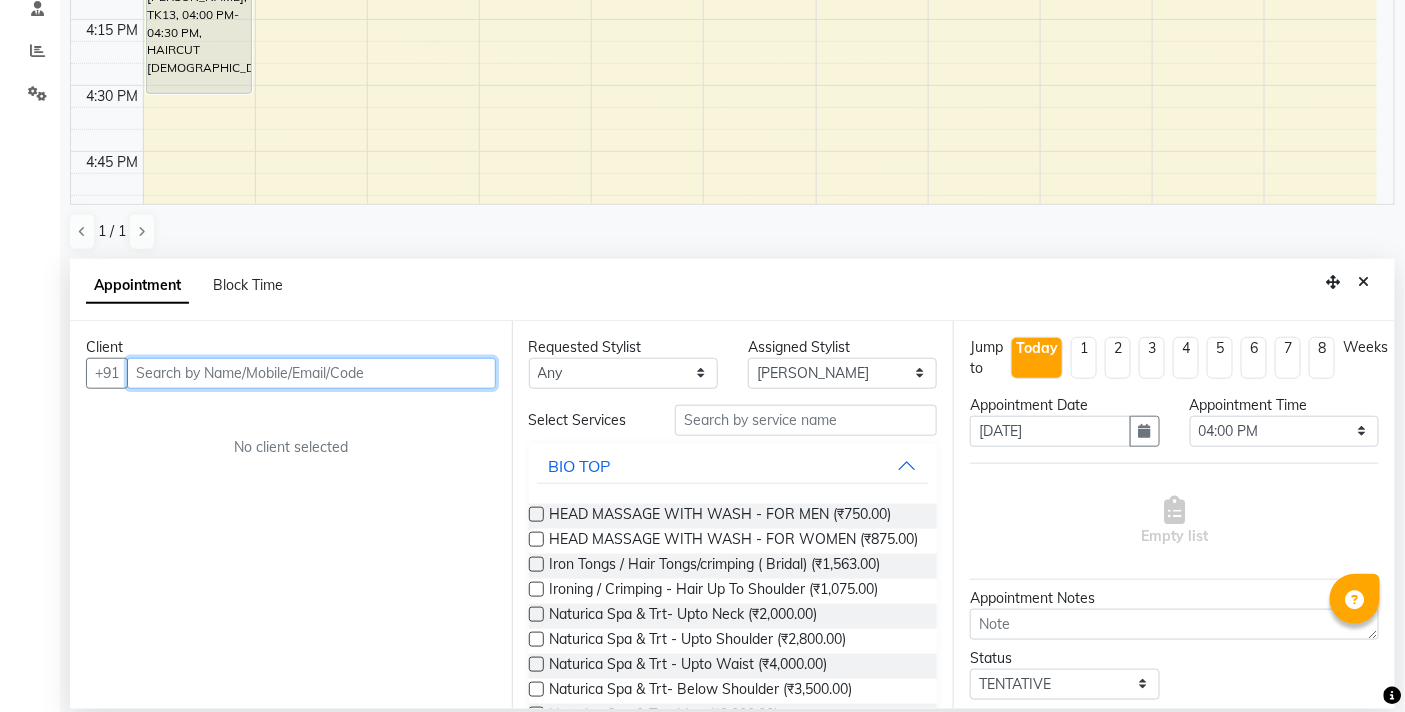 click at bounding box center (311, 373) 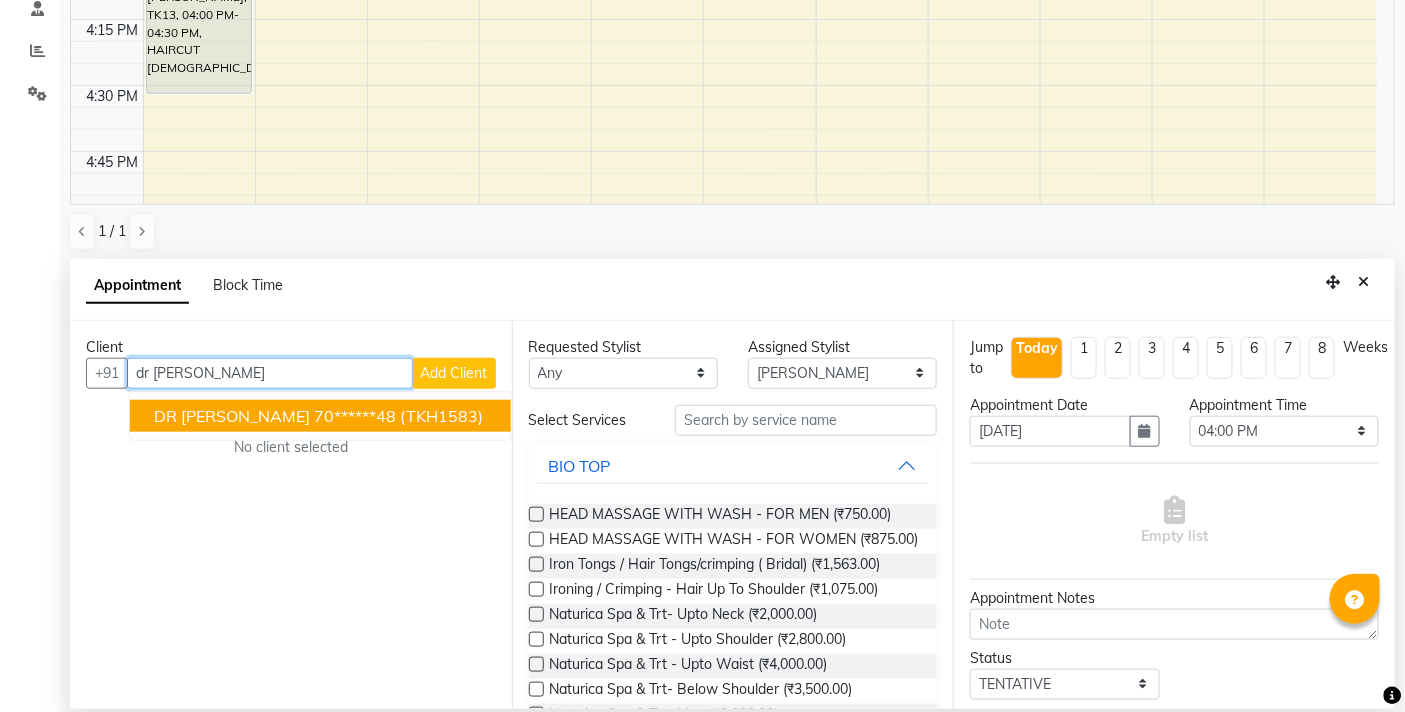 click on "DR [PERSON_NAME]" at bounding box center (232, 416) 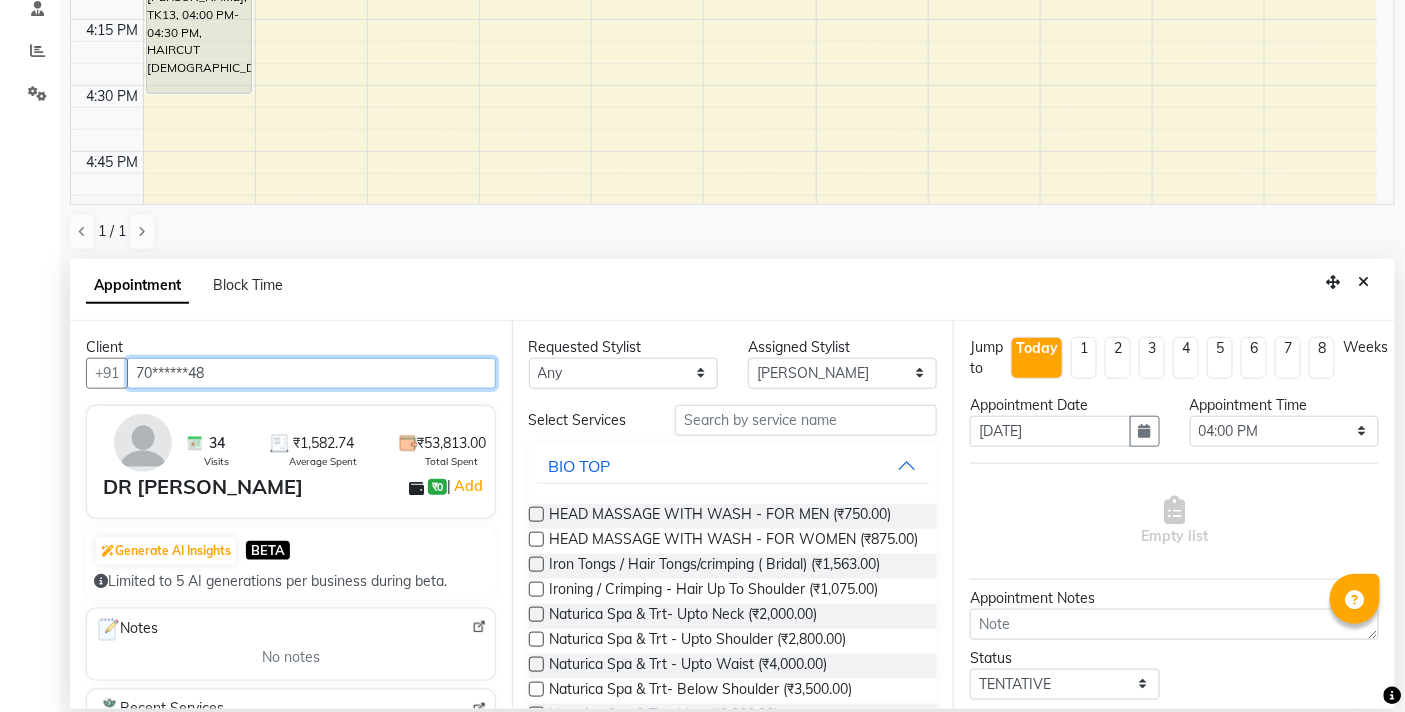 type on "70******48" 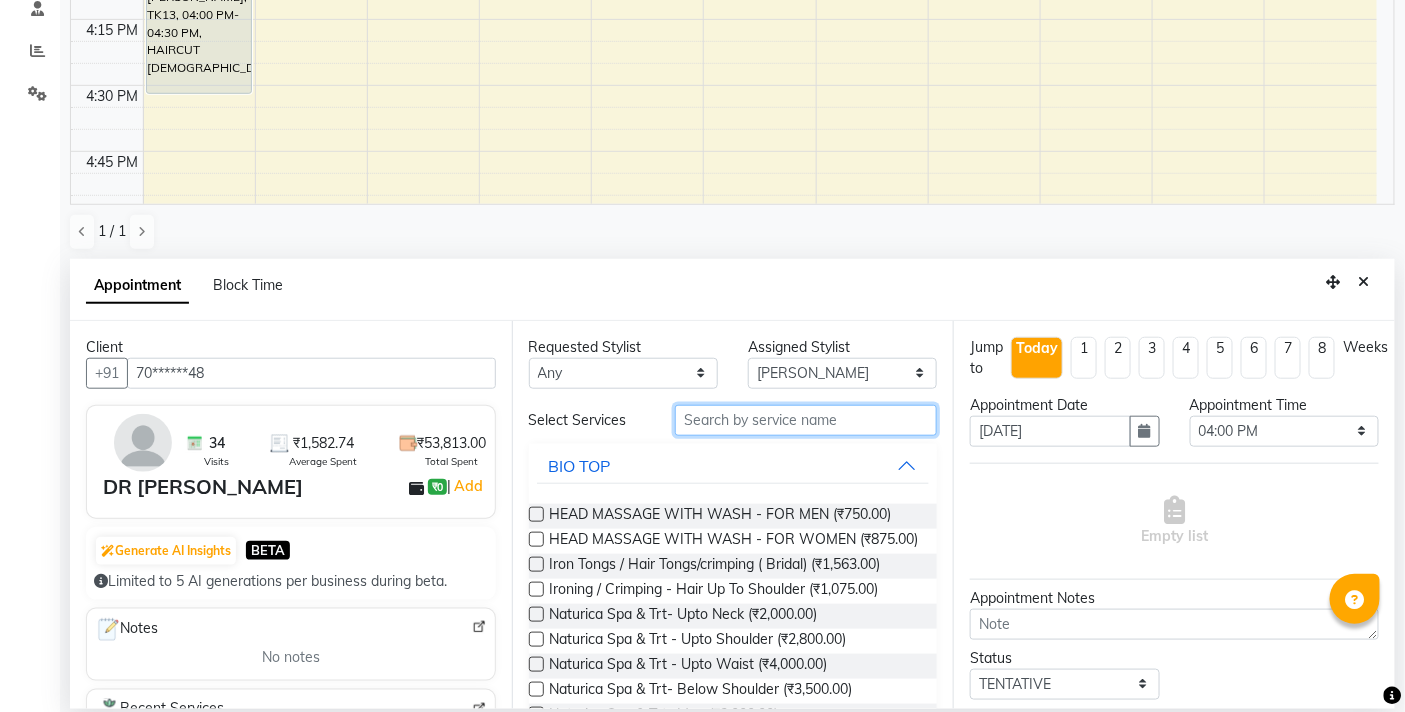 click at bounding box center (806, 420) 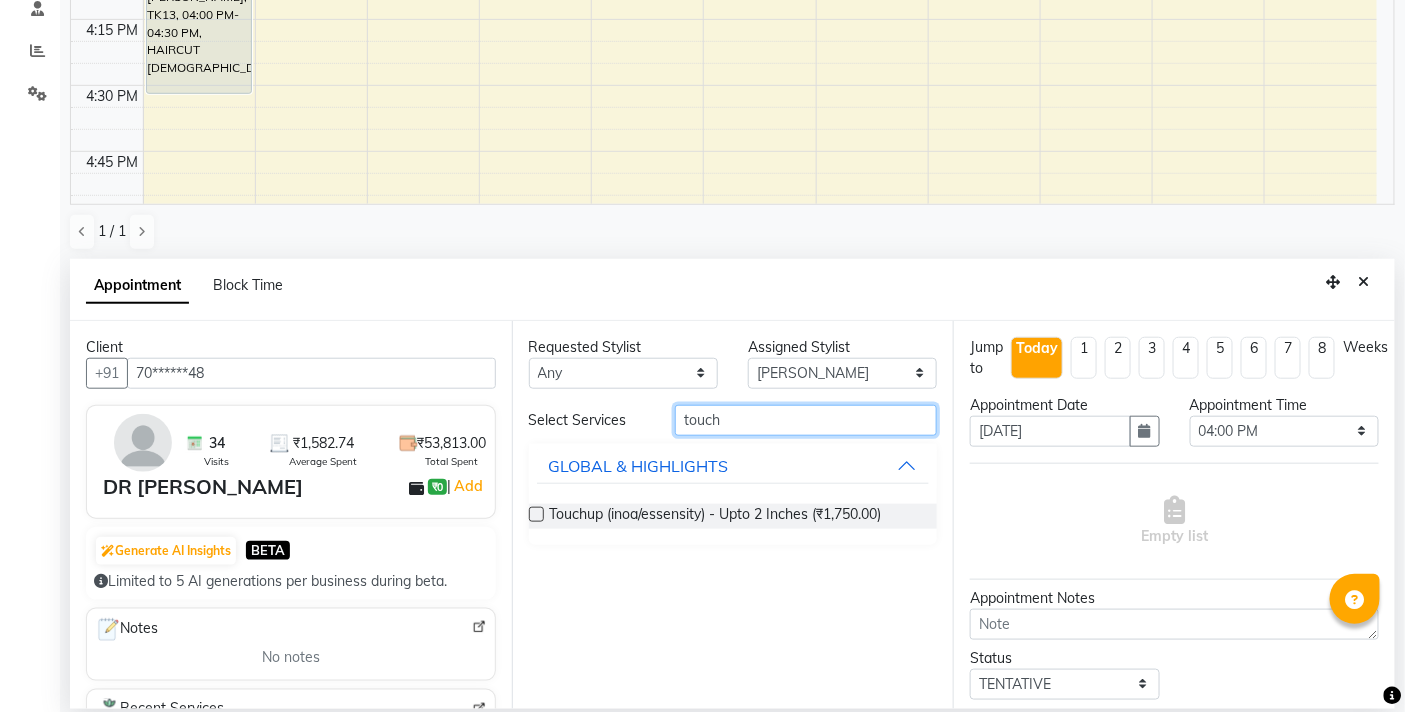 type on "touch" 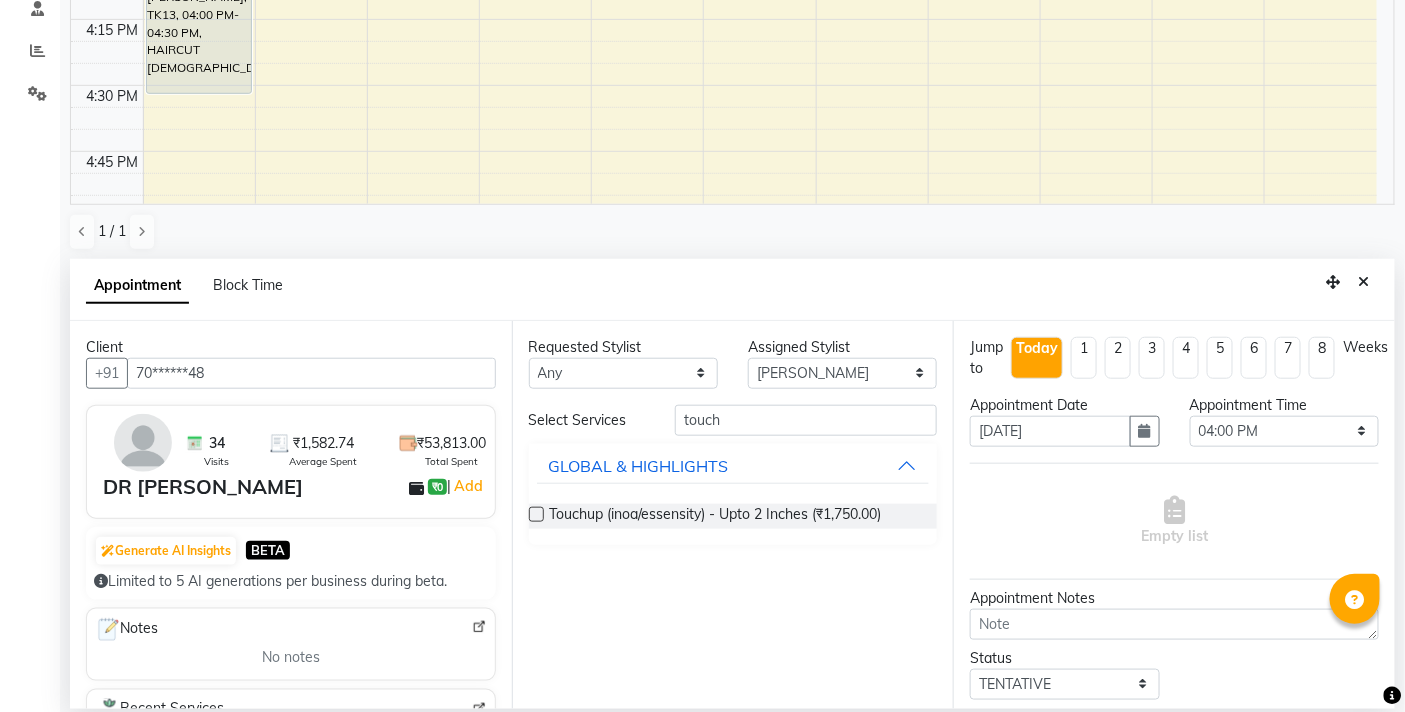 click at bounding box center [536, 514] 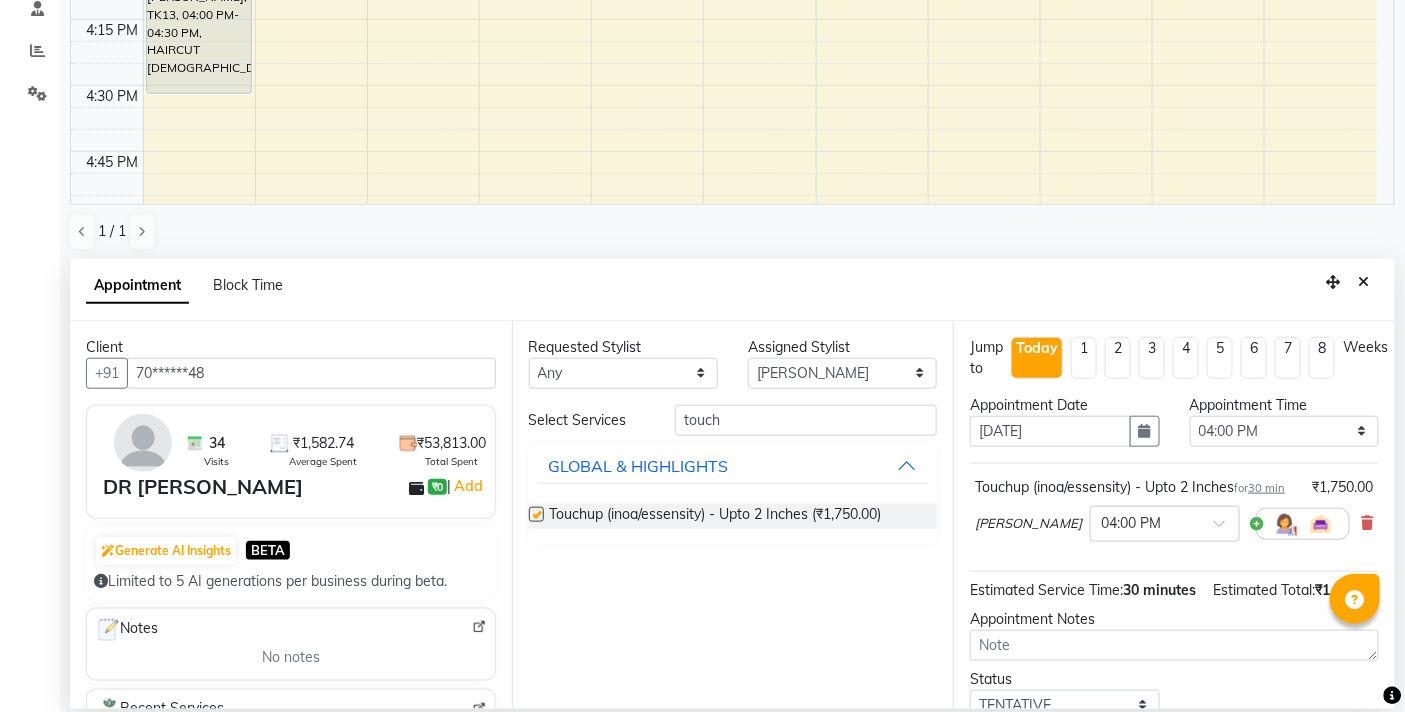 checkbox on "false" 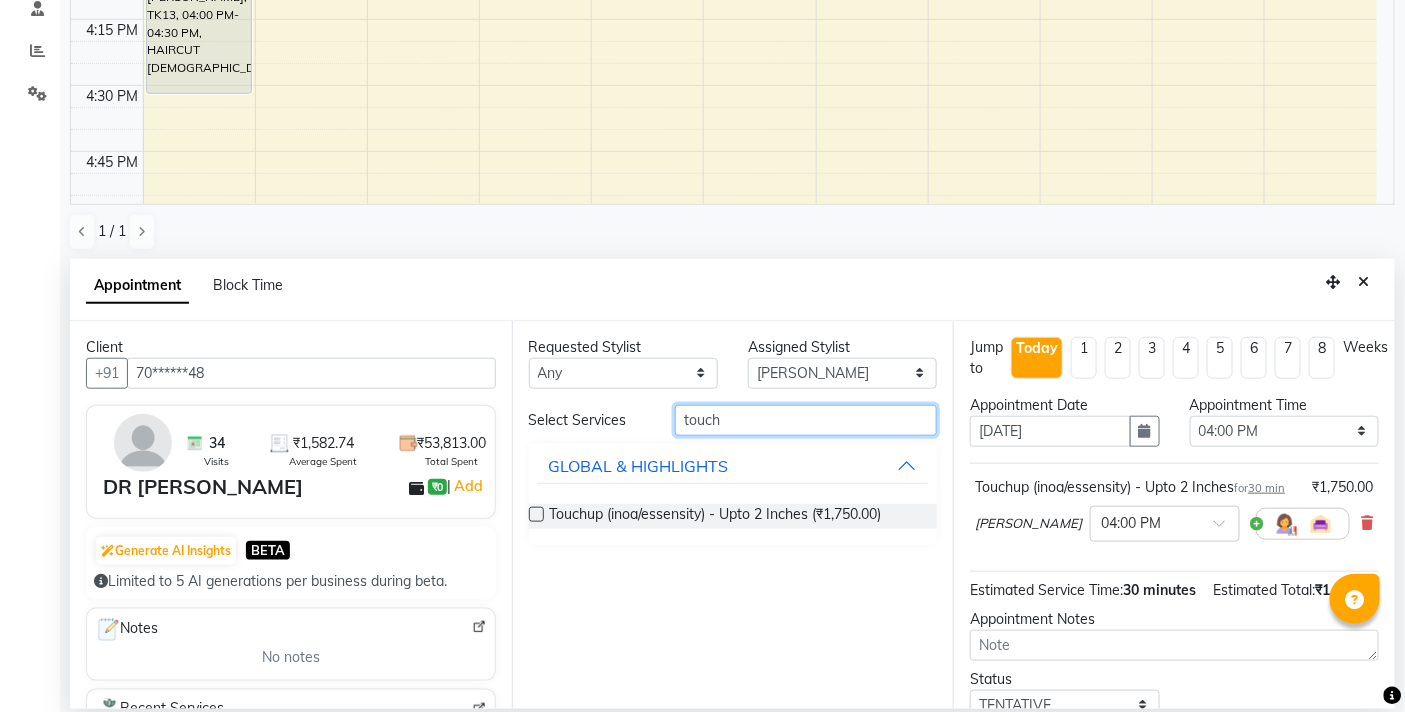 drag, startPoint x: 771, startPoint y: 425, endPoint x: 580, endPoint y: 426, distance: 191.00262 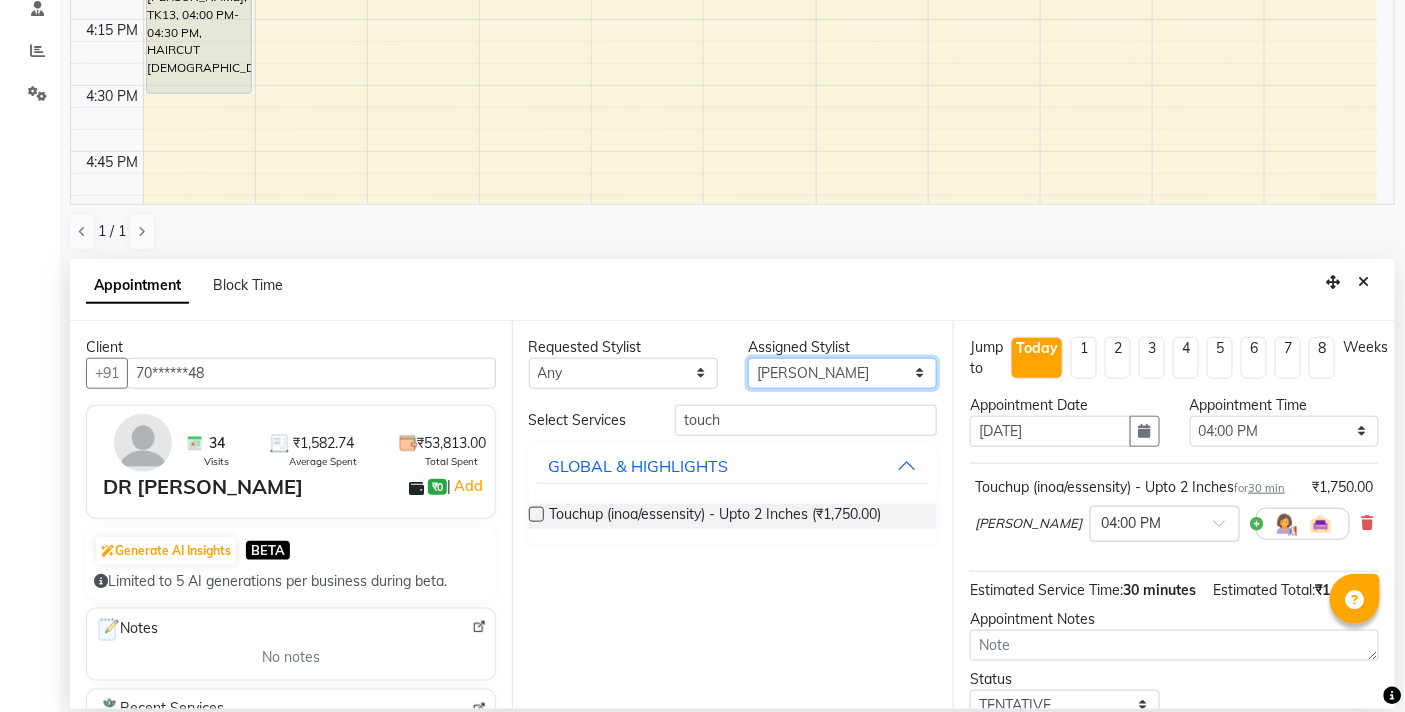 click on "Select BB SALON DIPALI EKTA FARMAN GOUSIYA SHAIKH MANGESH TAVARE Nazim Shaikh Rupesh Chavan Sanjay Pawar SHILPA YADAV WILSON" at bounding box center (842, 373) 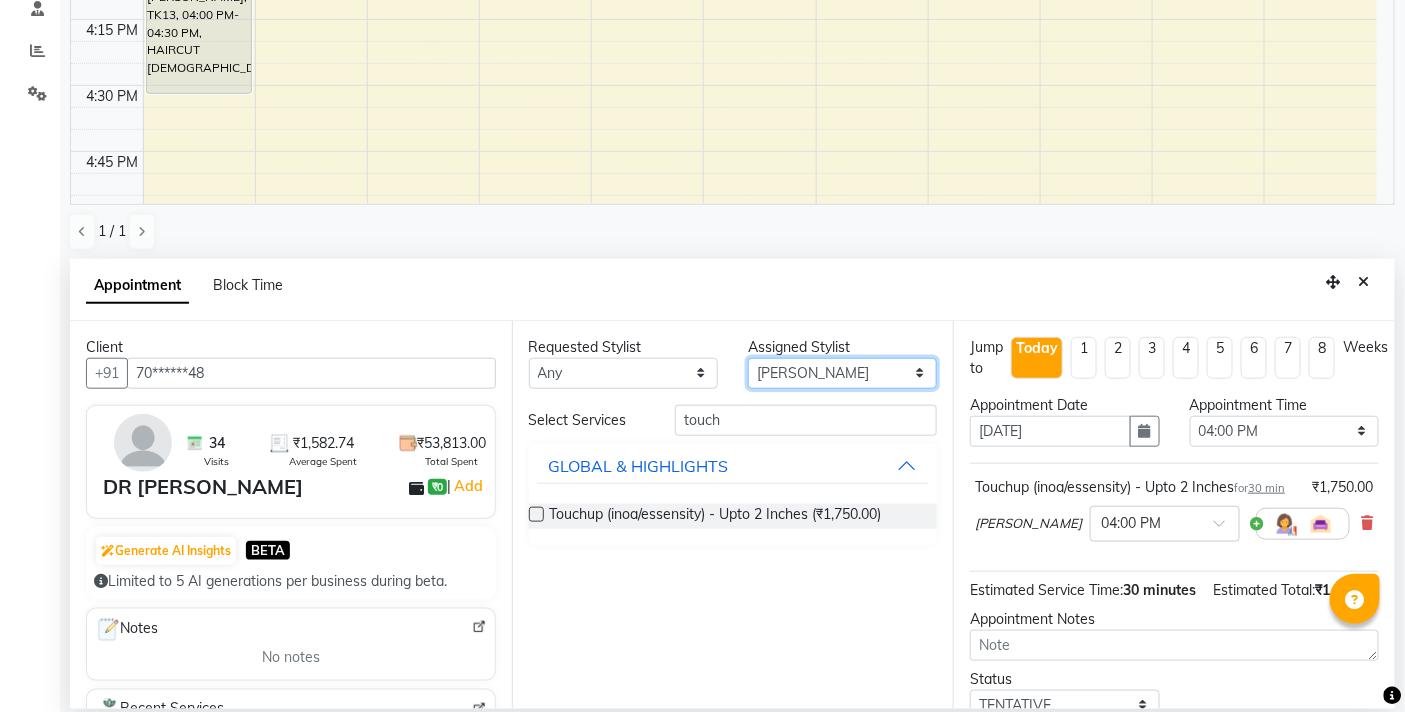 select on "83659" 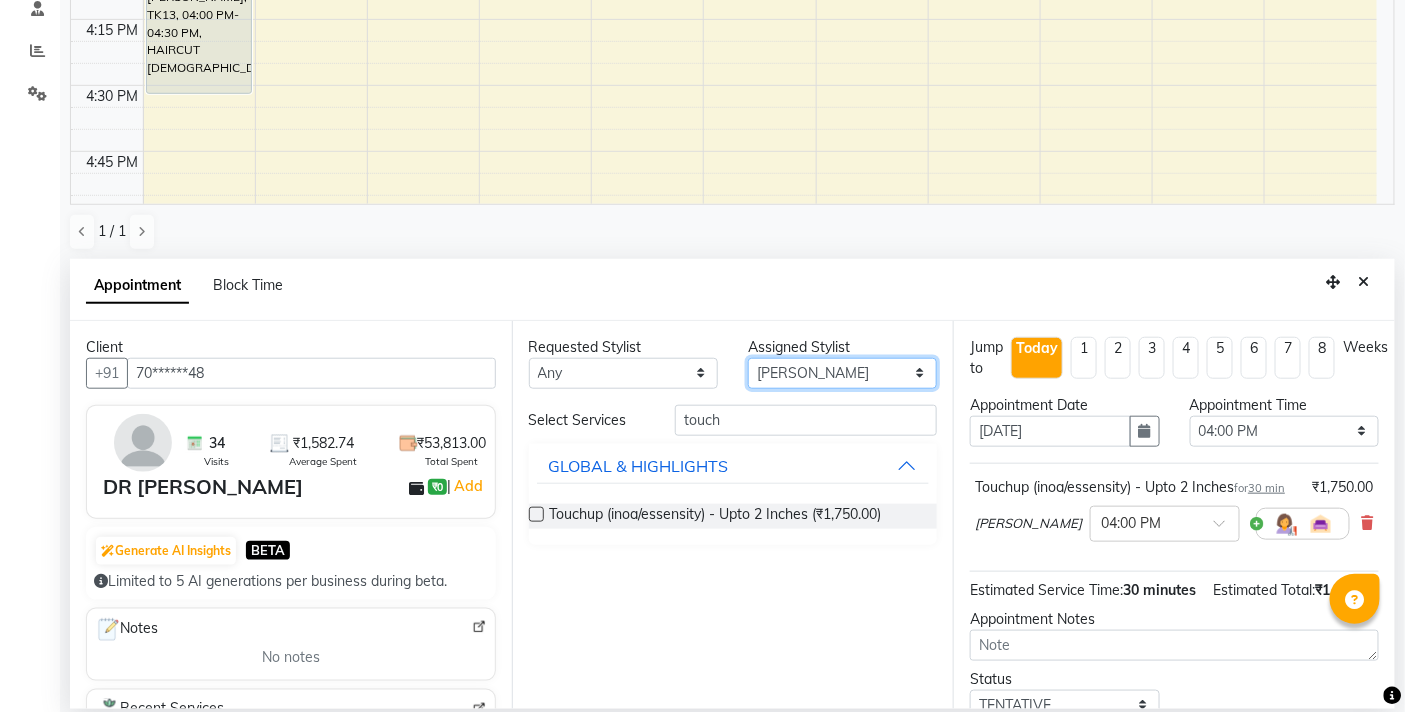 click on "Select BB SALON DIPALI EKTA FARMAN GOUSIYA SHAIKH MANGESH TAVARE Nazim Shaikh Rupesh Chavan Sanjay Pawar SHILPA YADAV WILSON" at bounding box center [842, 373] 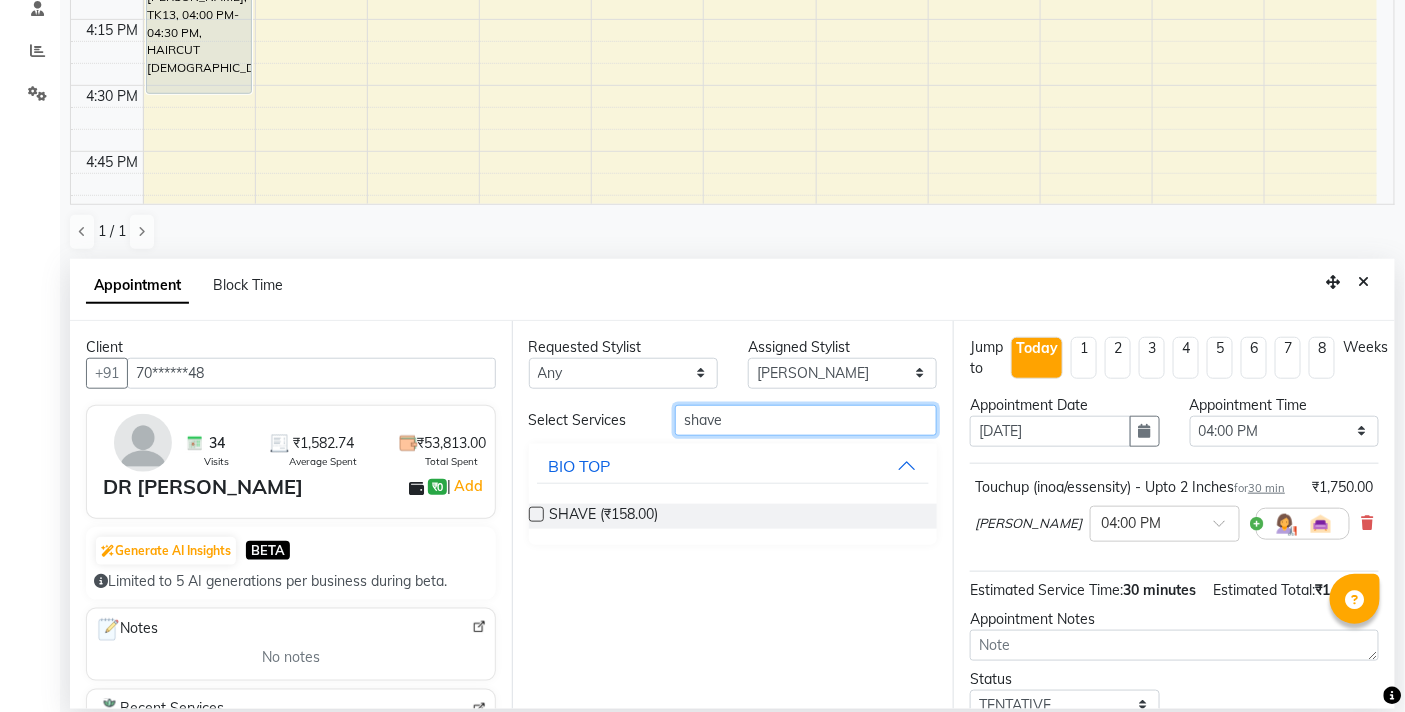 type on "shave" 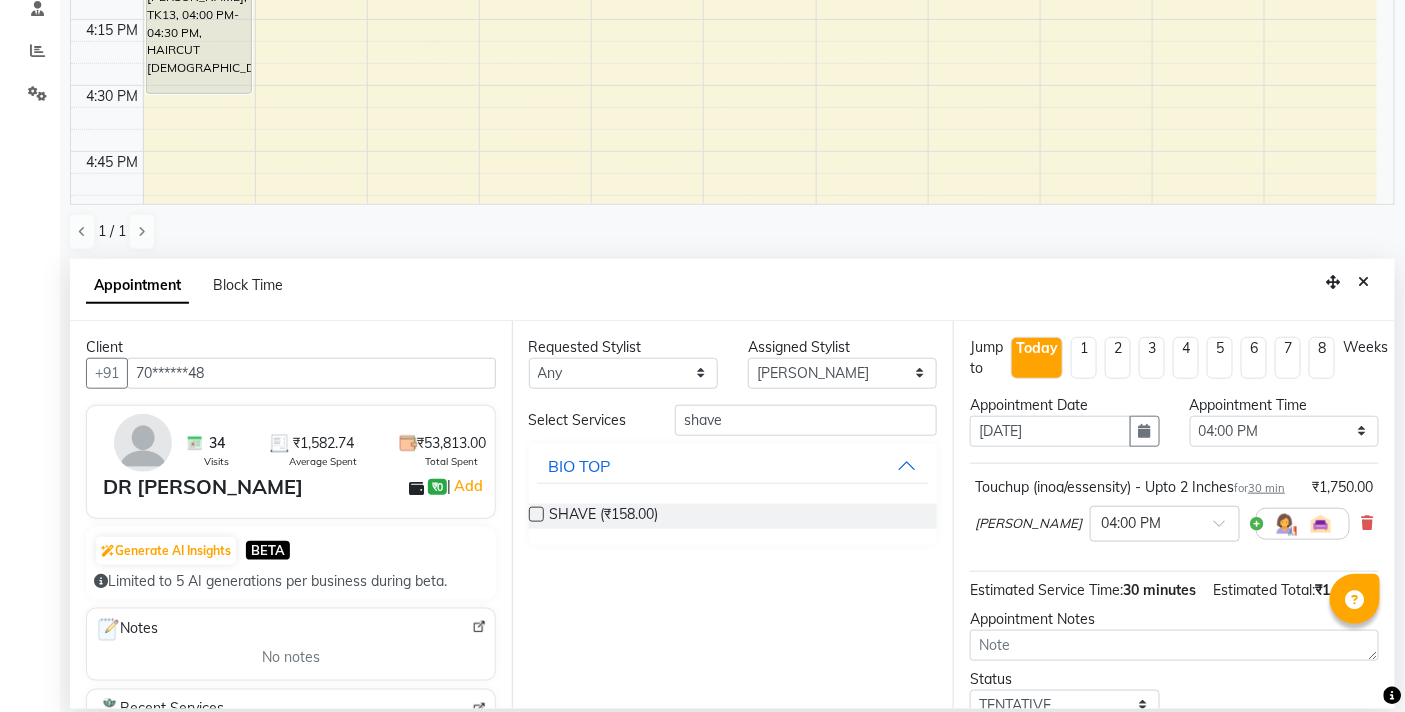 click at bounding box center (536, 514) 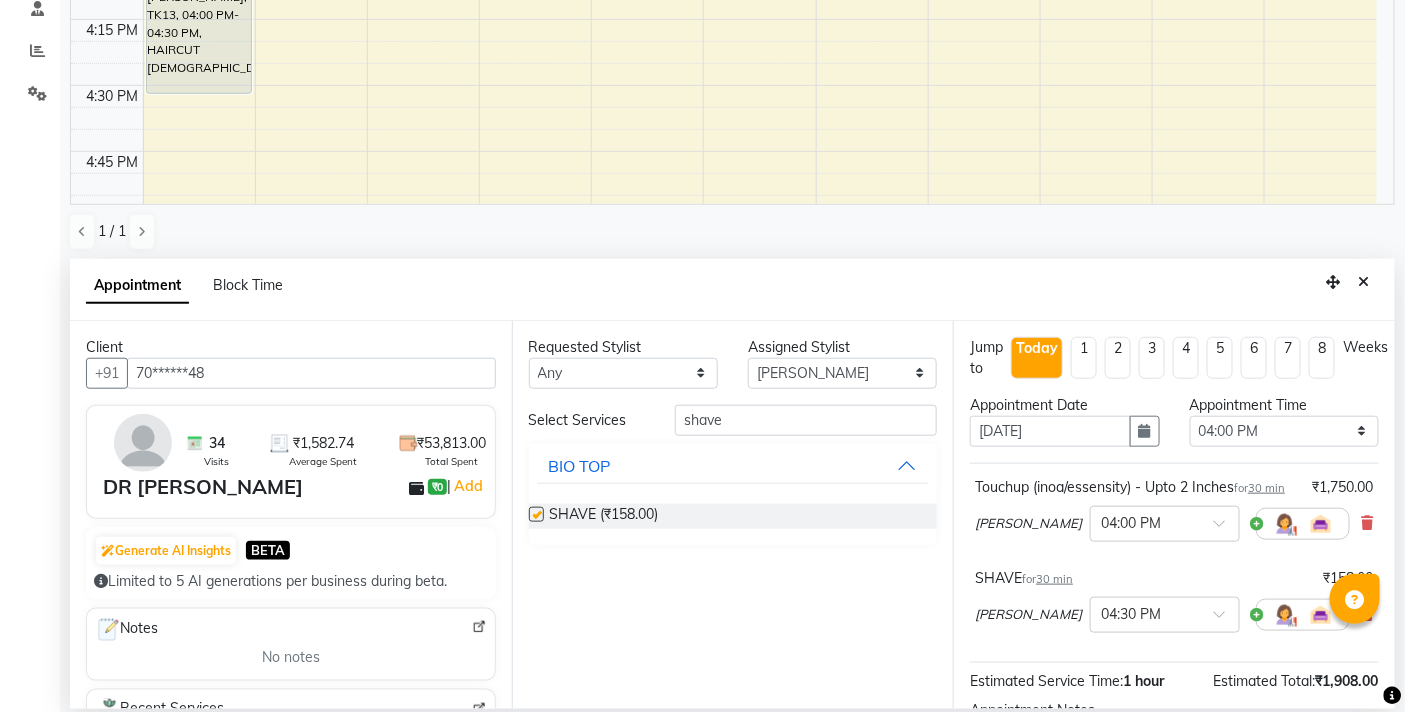 checkbox on "false" 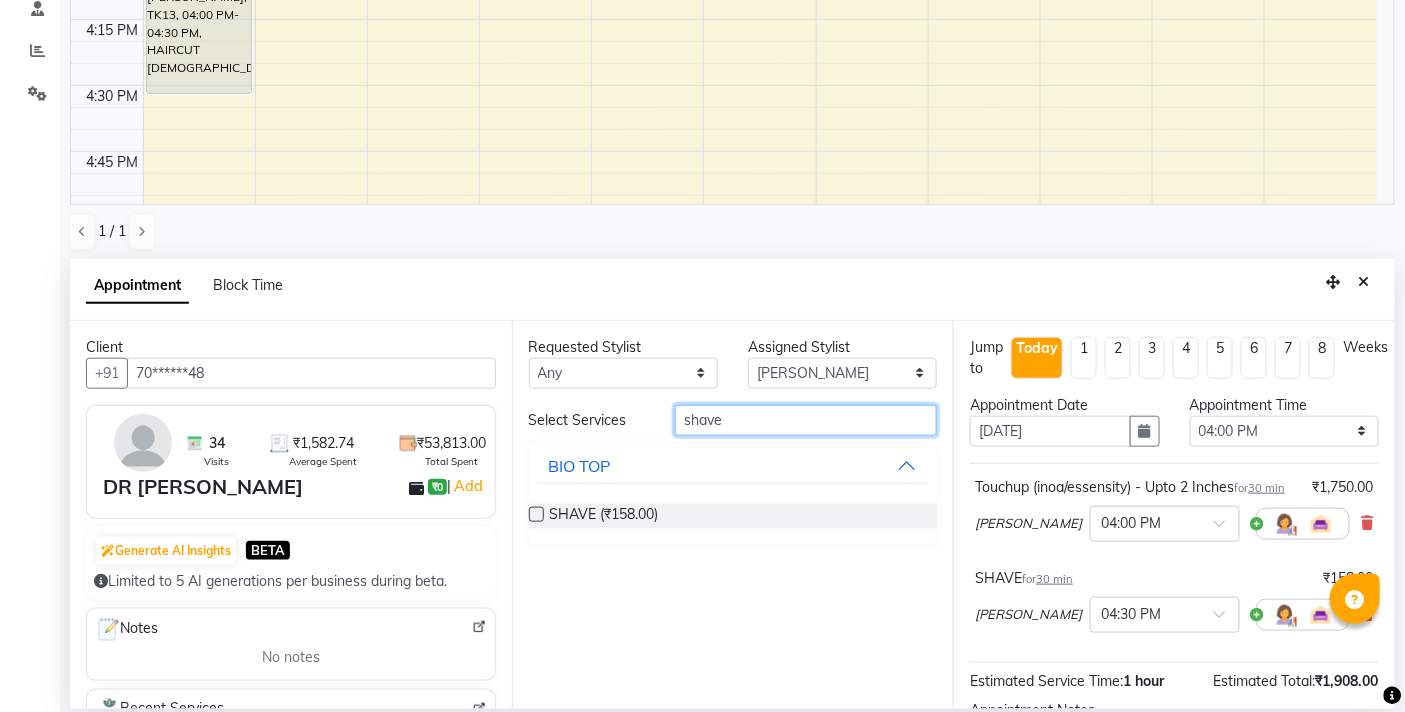 drag, startPoint x: 752, startPoint y: 430, endPoint x: 567, endPoint y: 410, distance: 186.07794 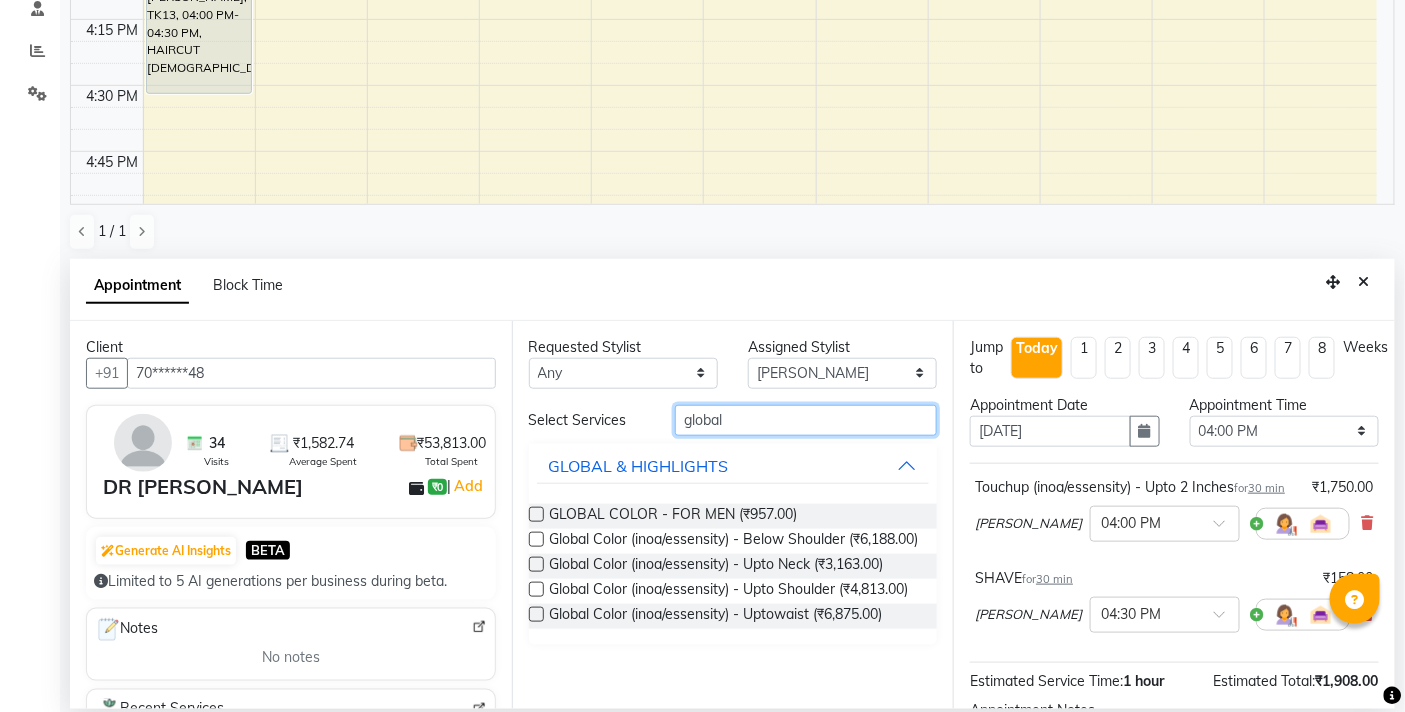type on "global" 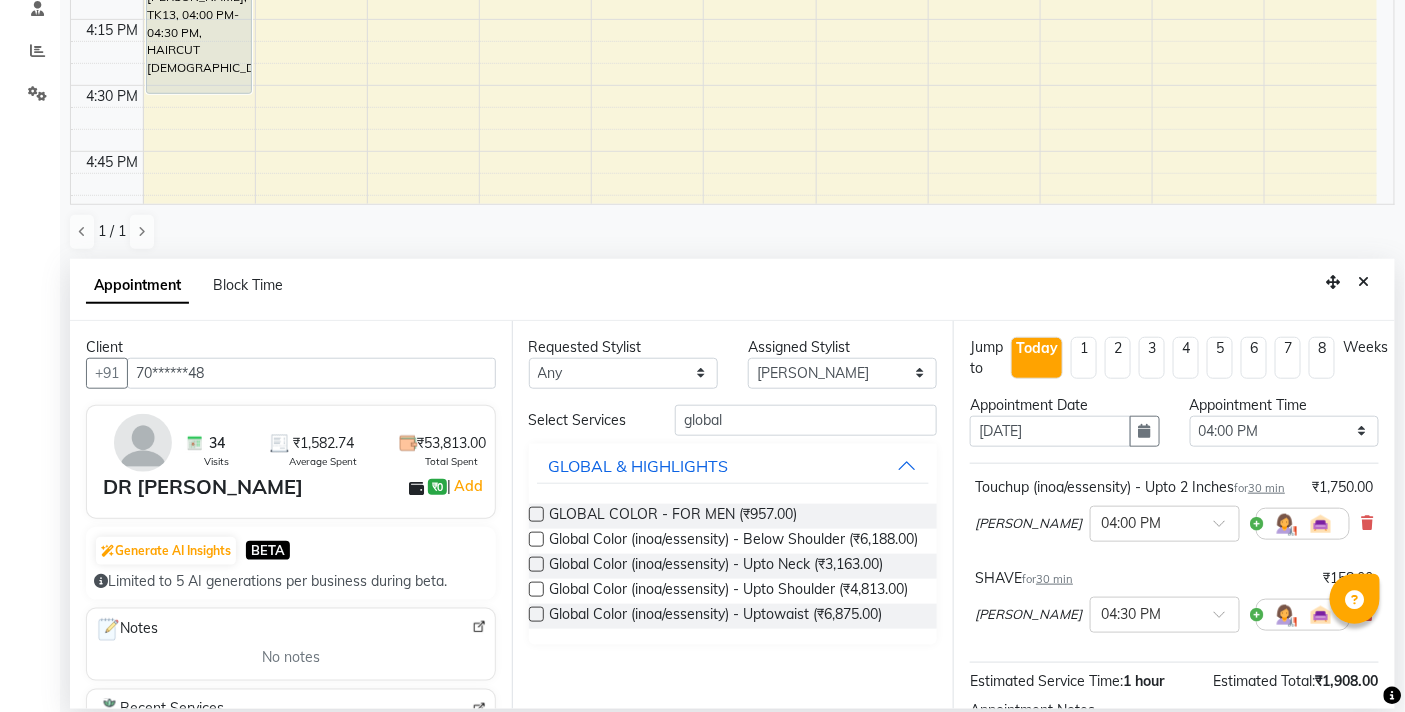 click at bounding box center (536, 514) 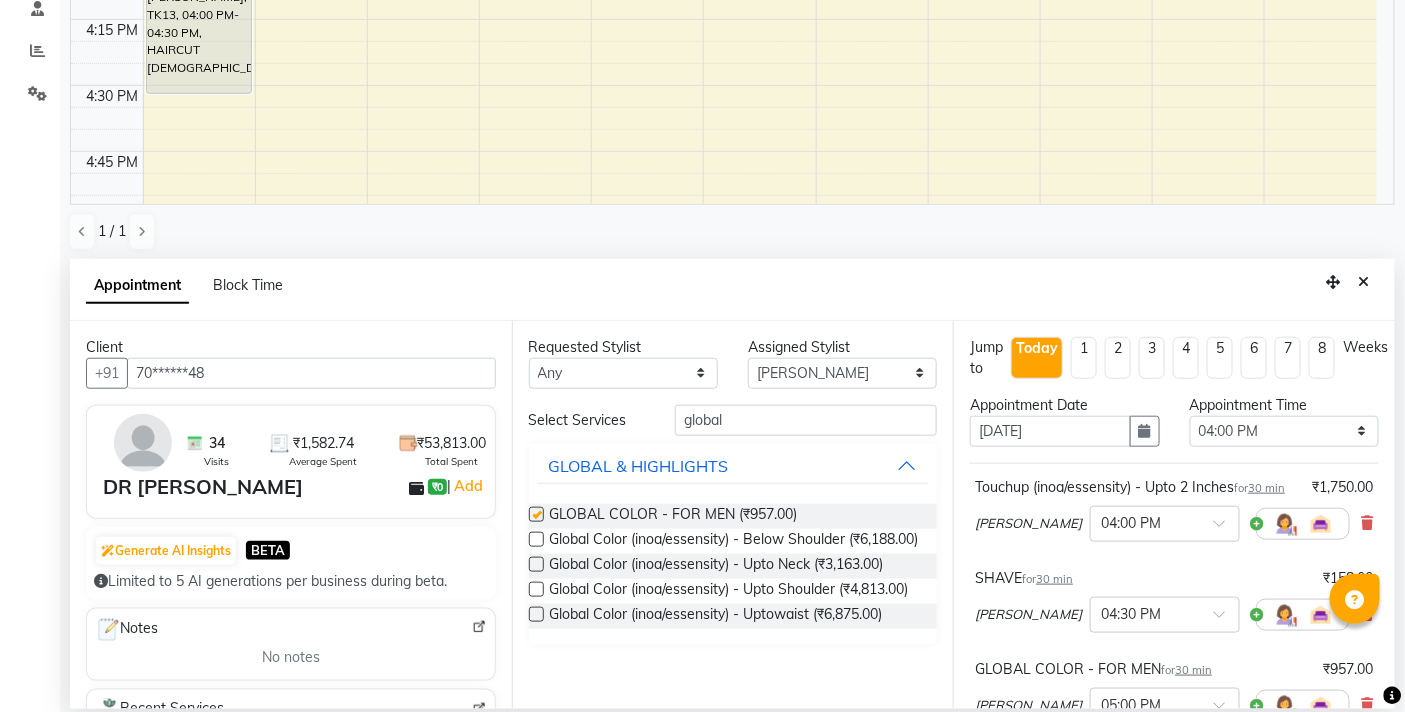checkbox on "false" 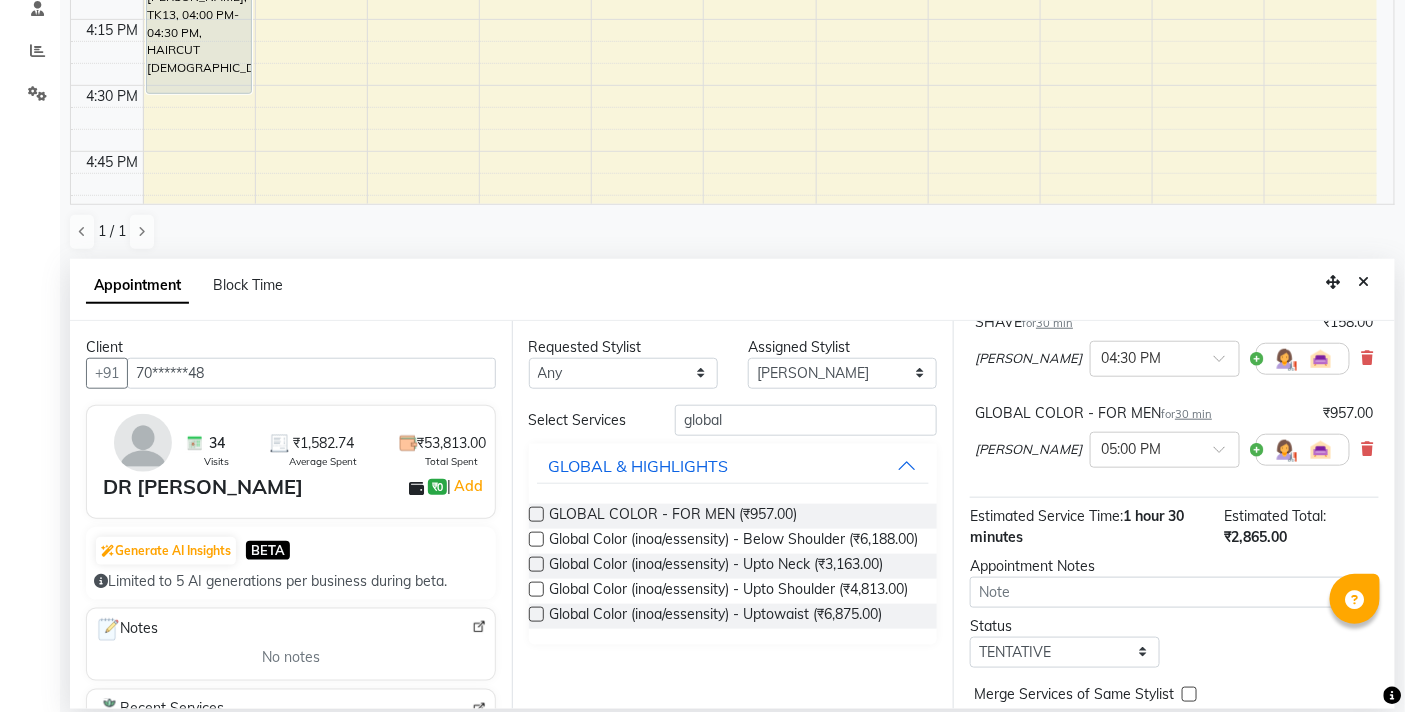 scroll, scrollTop: 367, scrollLeft: 0, axis: vertical 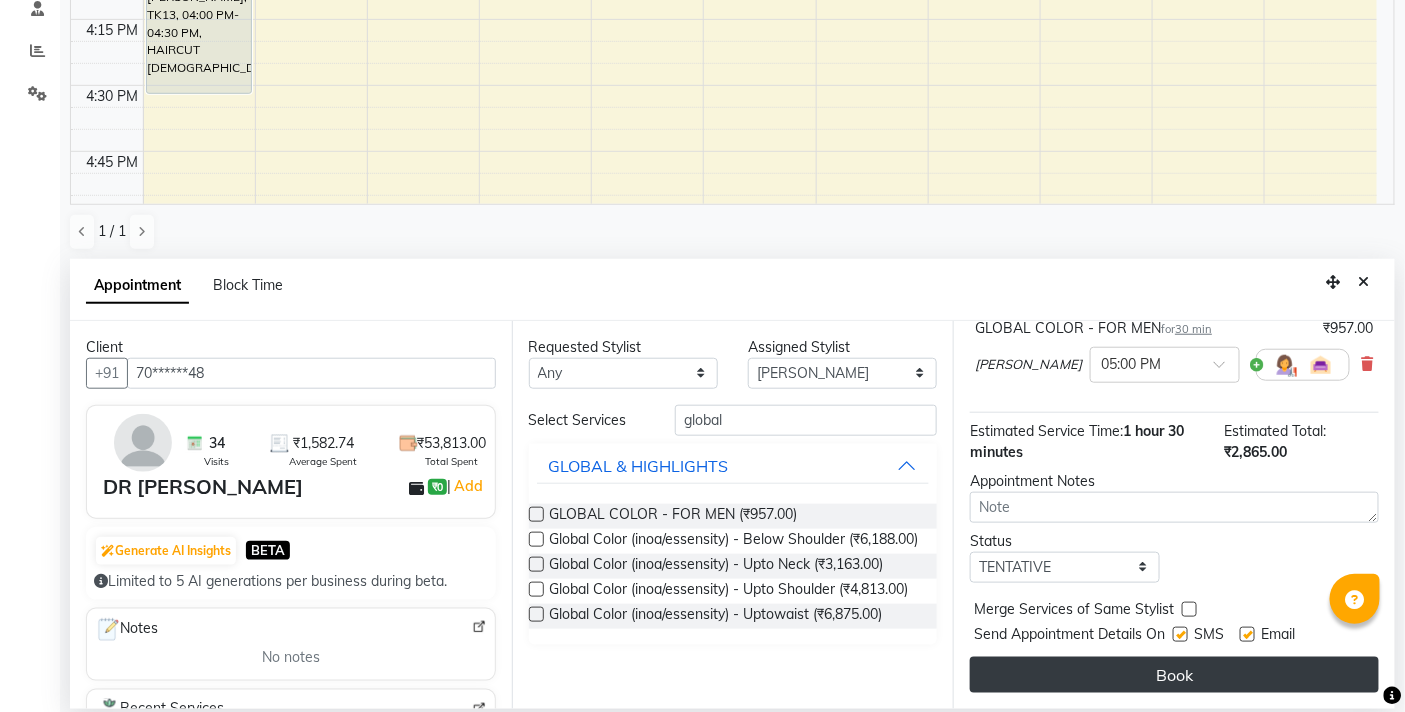 click on "Book" at bounding box center [1174, 675] 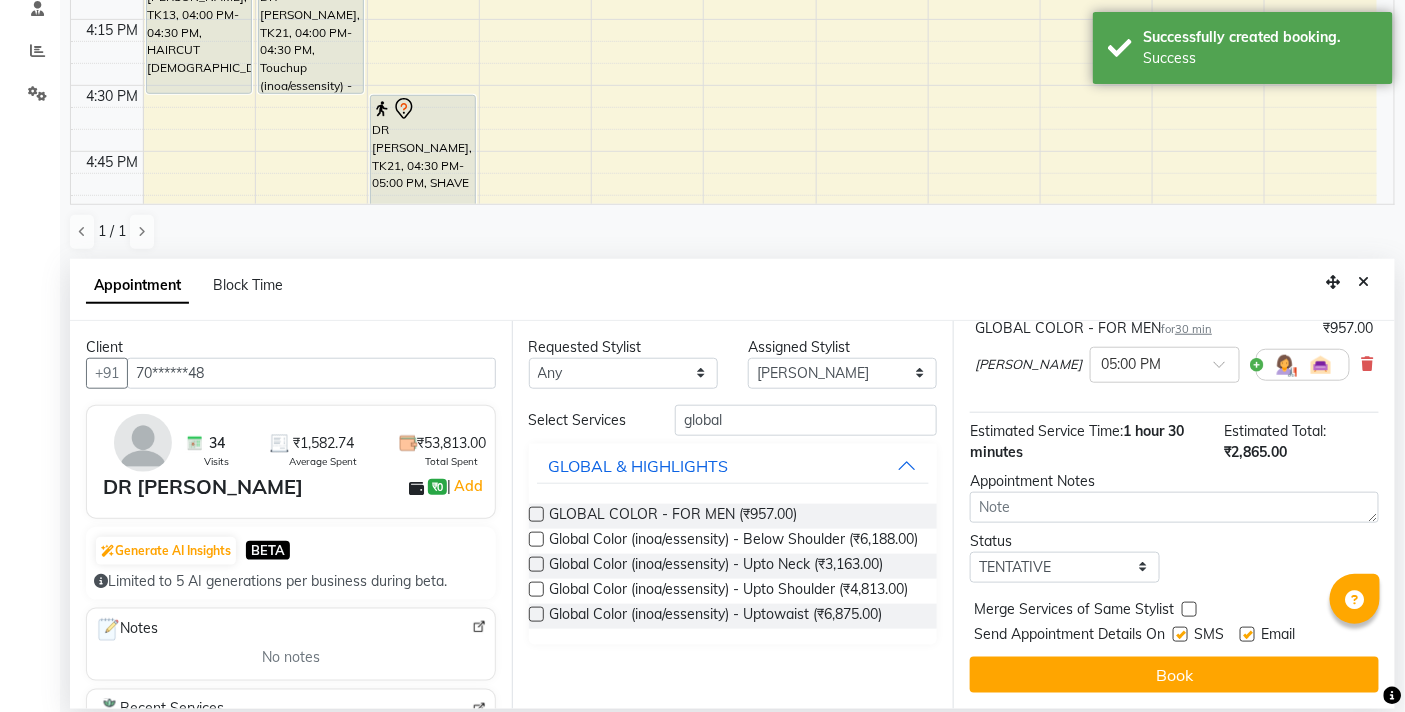 scroll, scrollTop: 388, scrollLeft: 0, axis: vertical 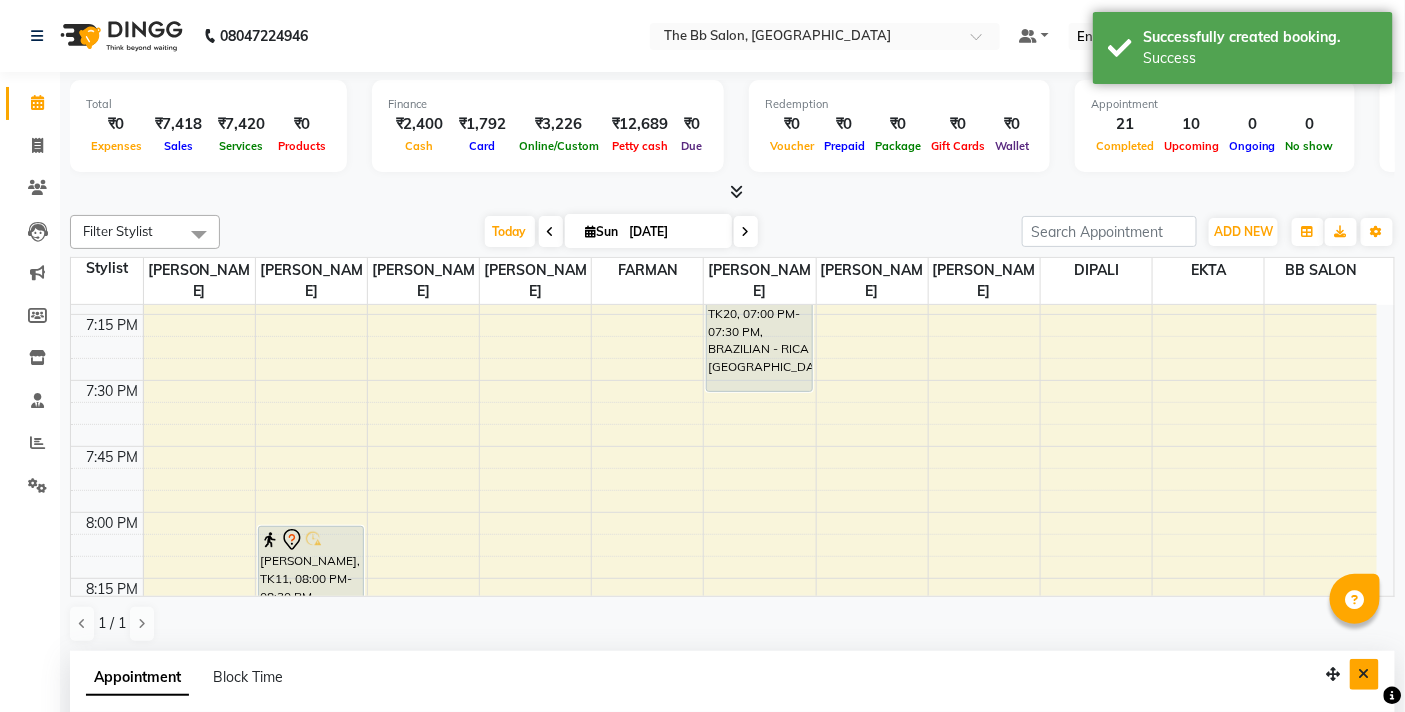 click at bounding box center (1364, 674) 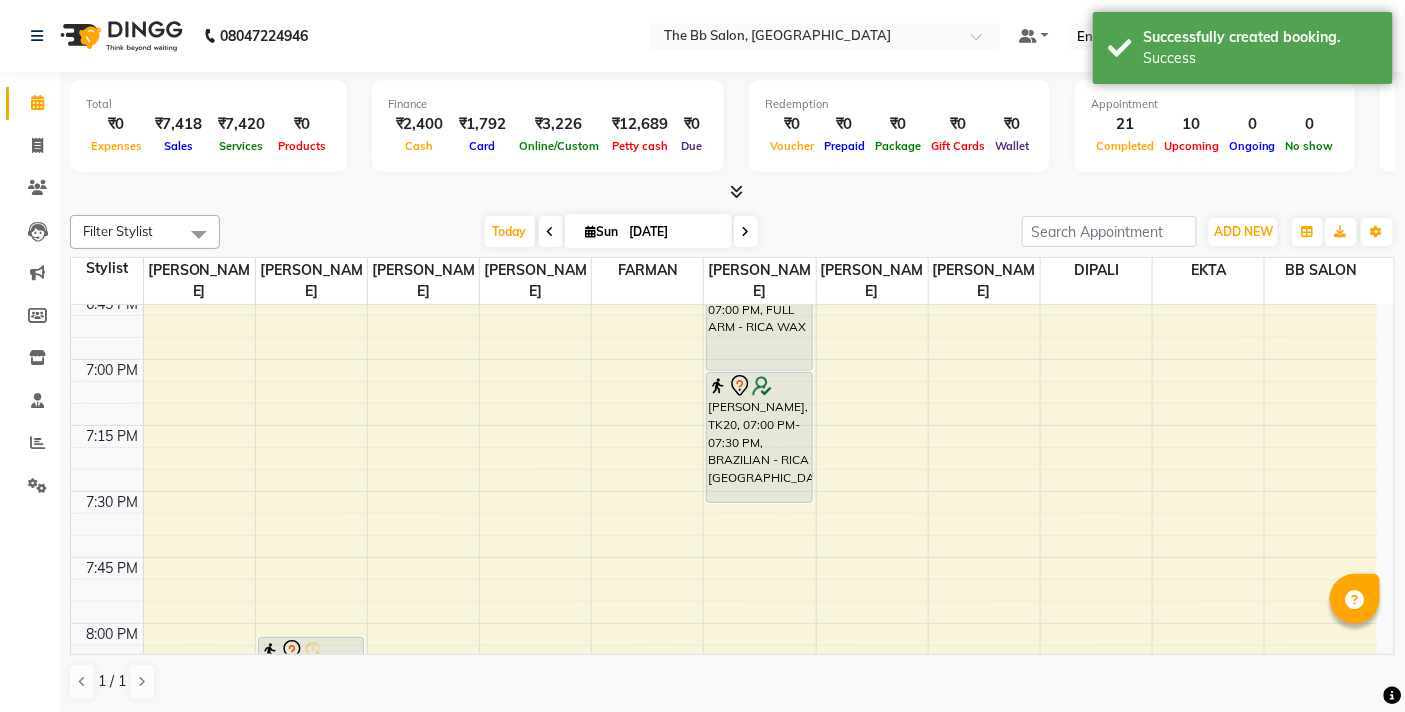 scroll, scrollTop: 1918, scrollLeft: 0, axis: vertical 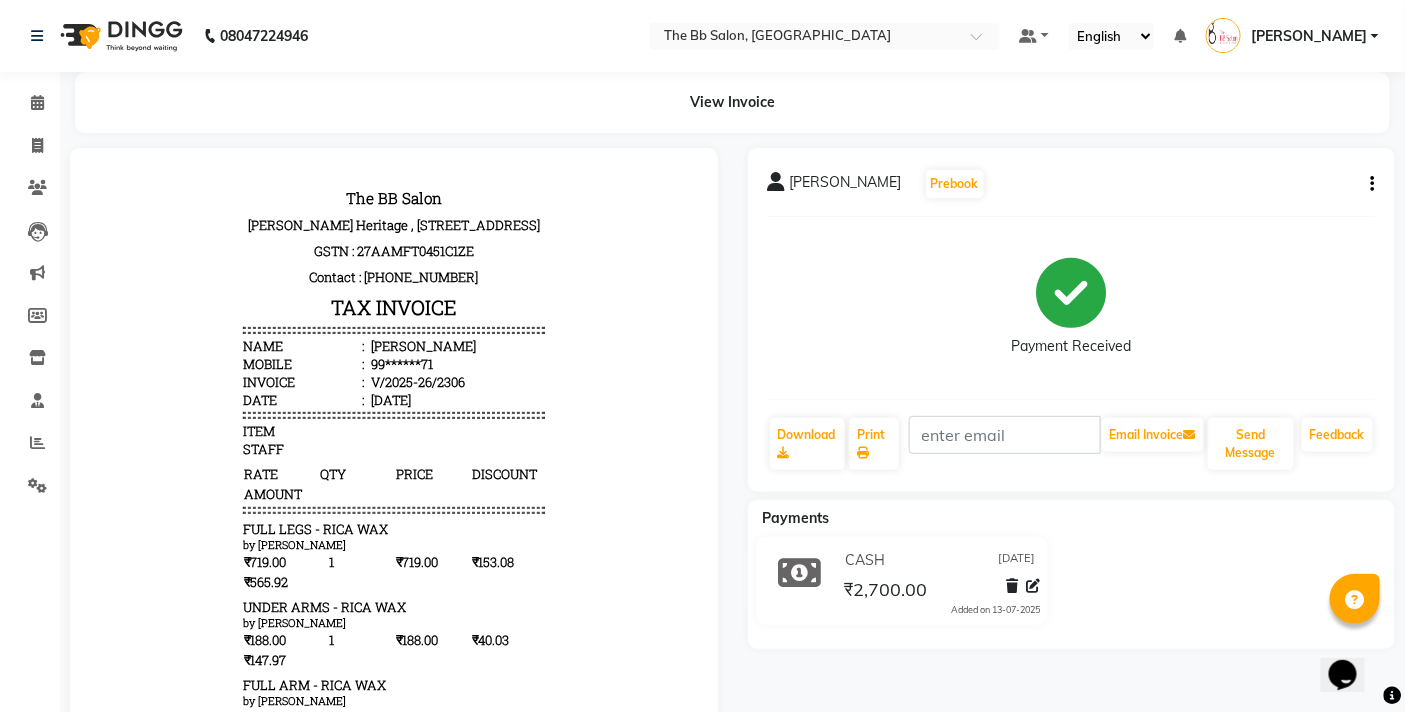 click 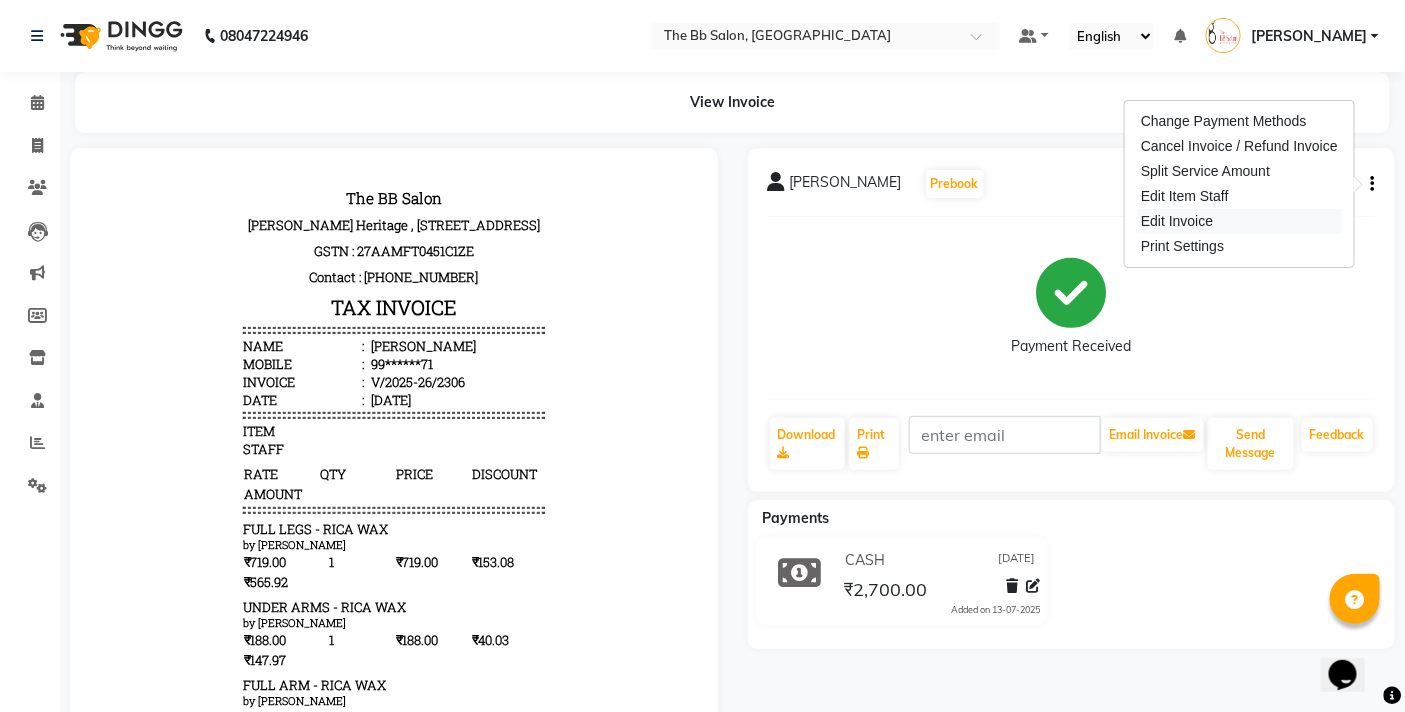 click on "Edit Invoice" at bounding box center [1239, 221] 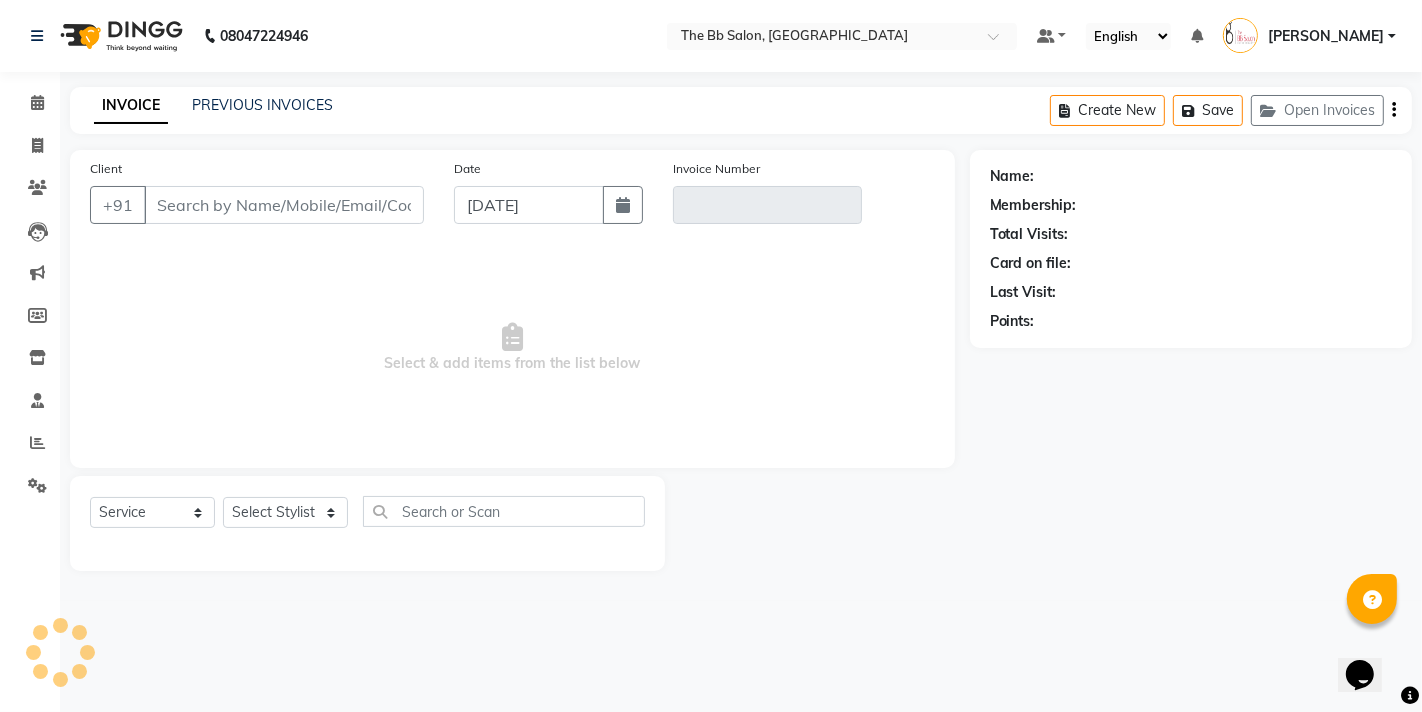 type on "99******71" 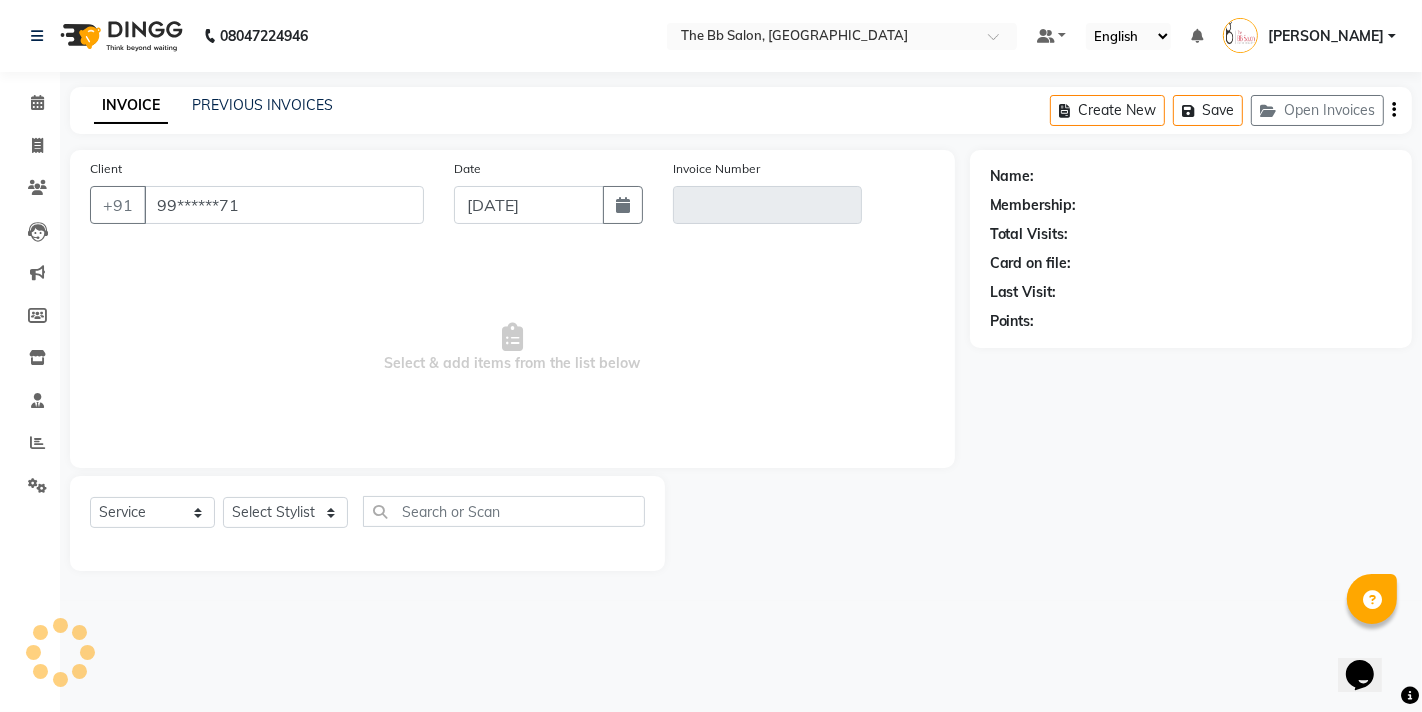 type on "V/2025-26/2306" 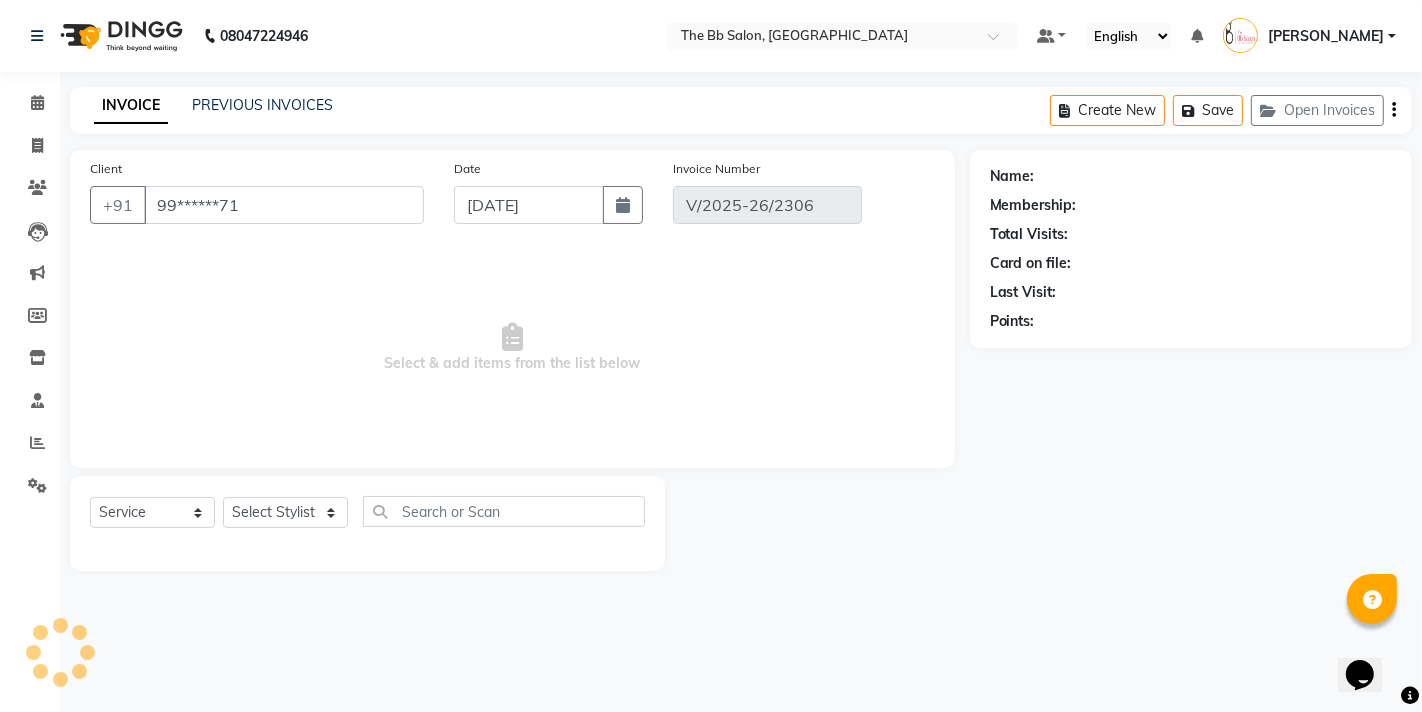 select on "select" 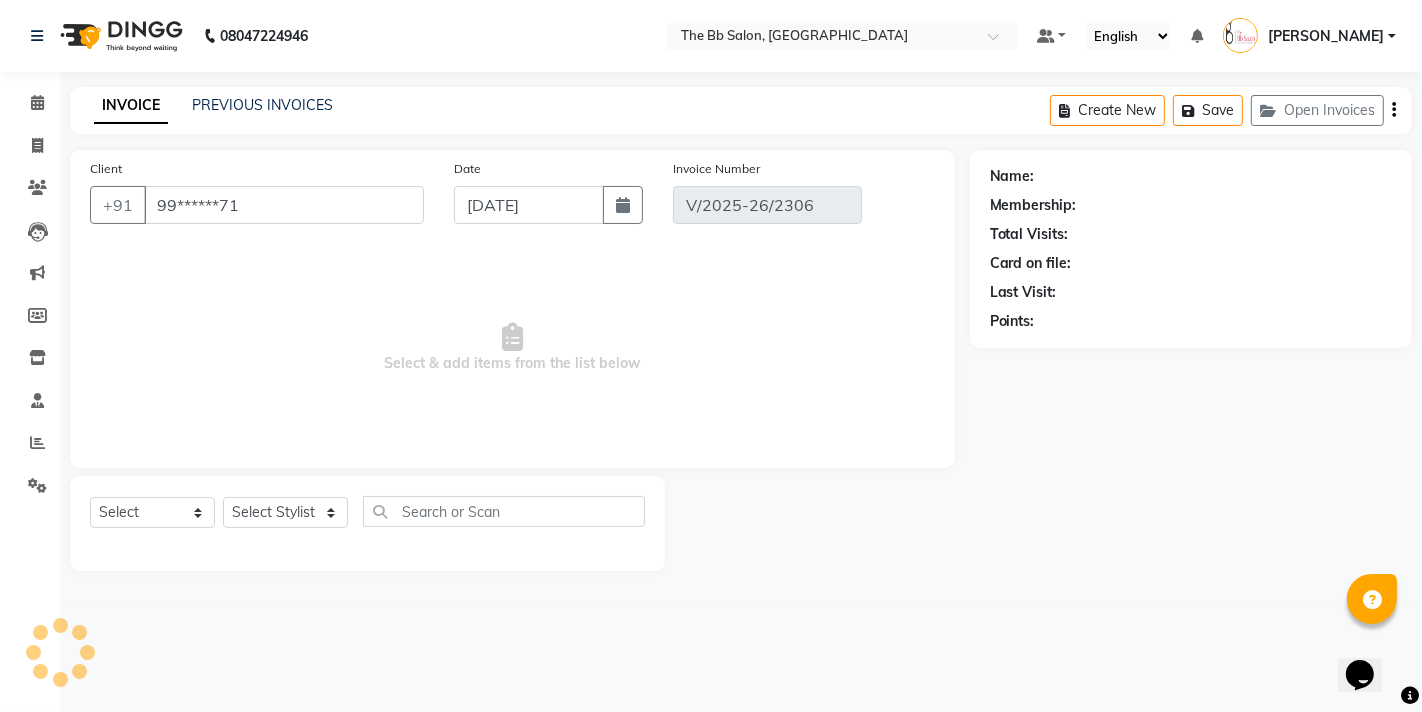 select on "1: Object" 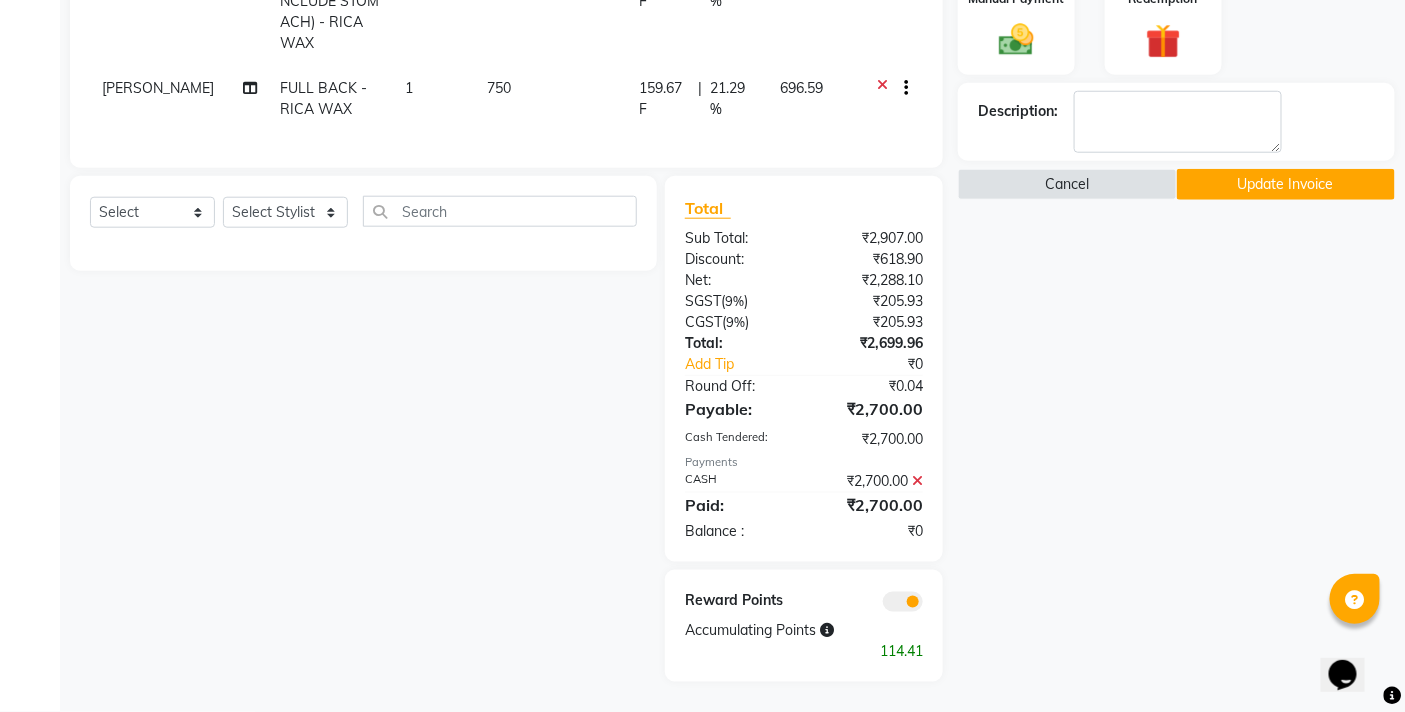 click 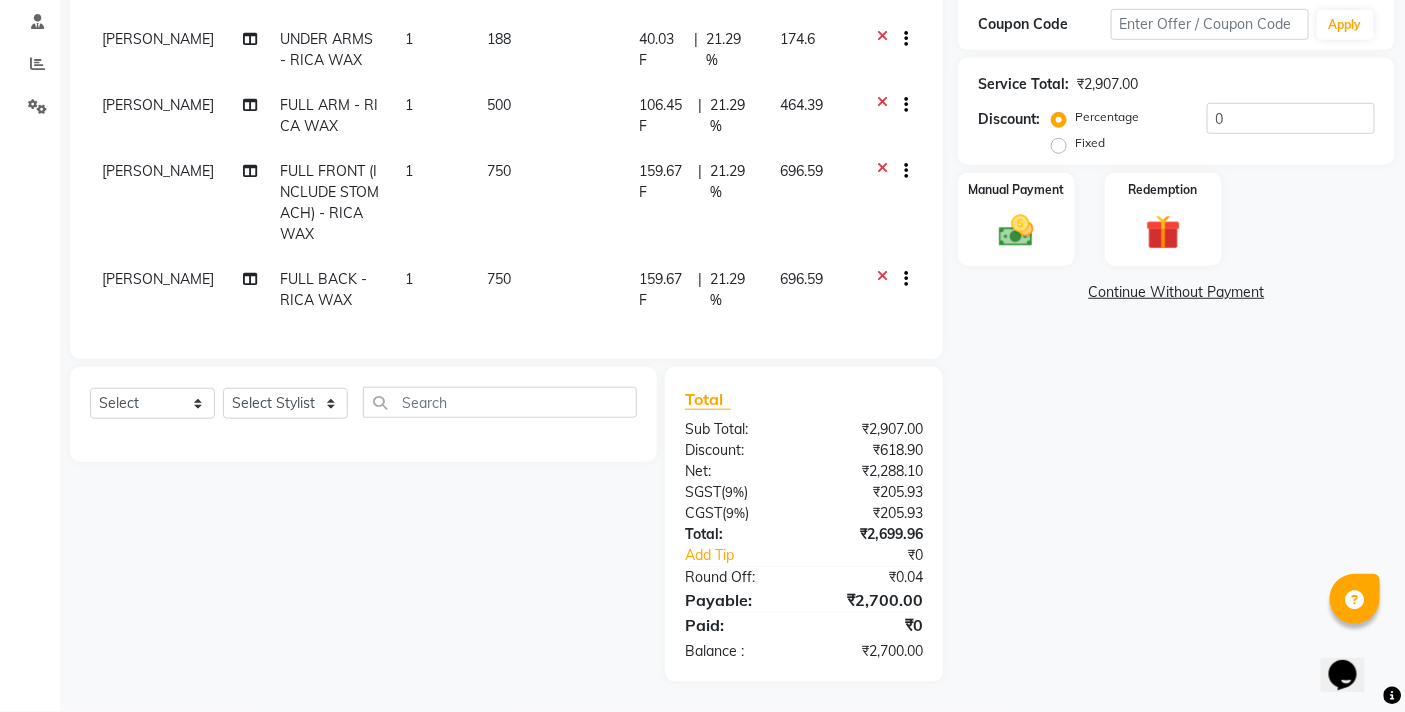 scroll, scrollTop: 395, scrollLeft: 0, axis: vertical 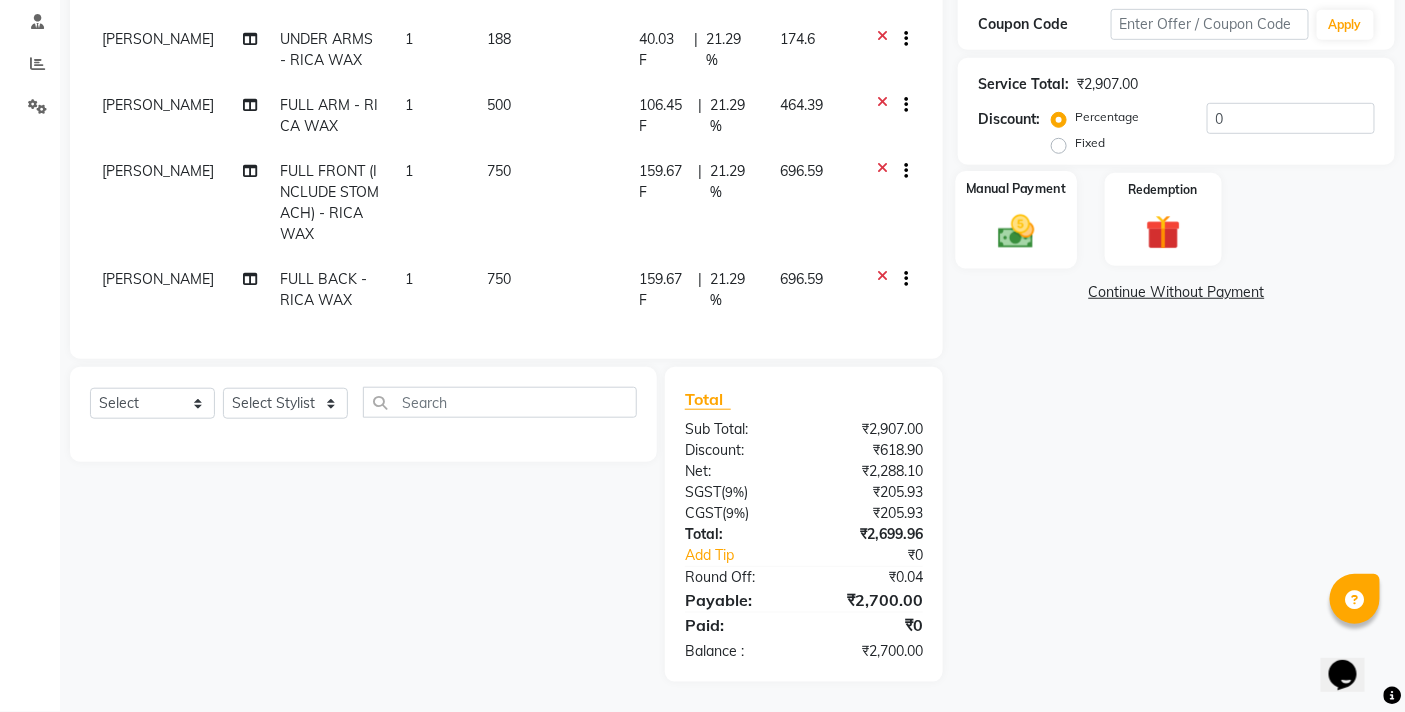 click on "Manual Payment" 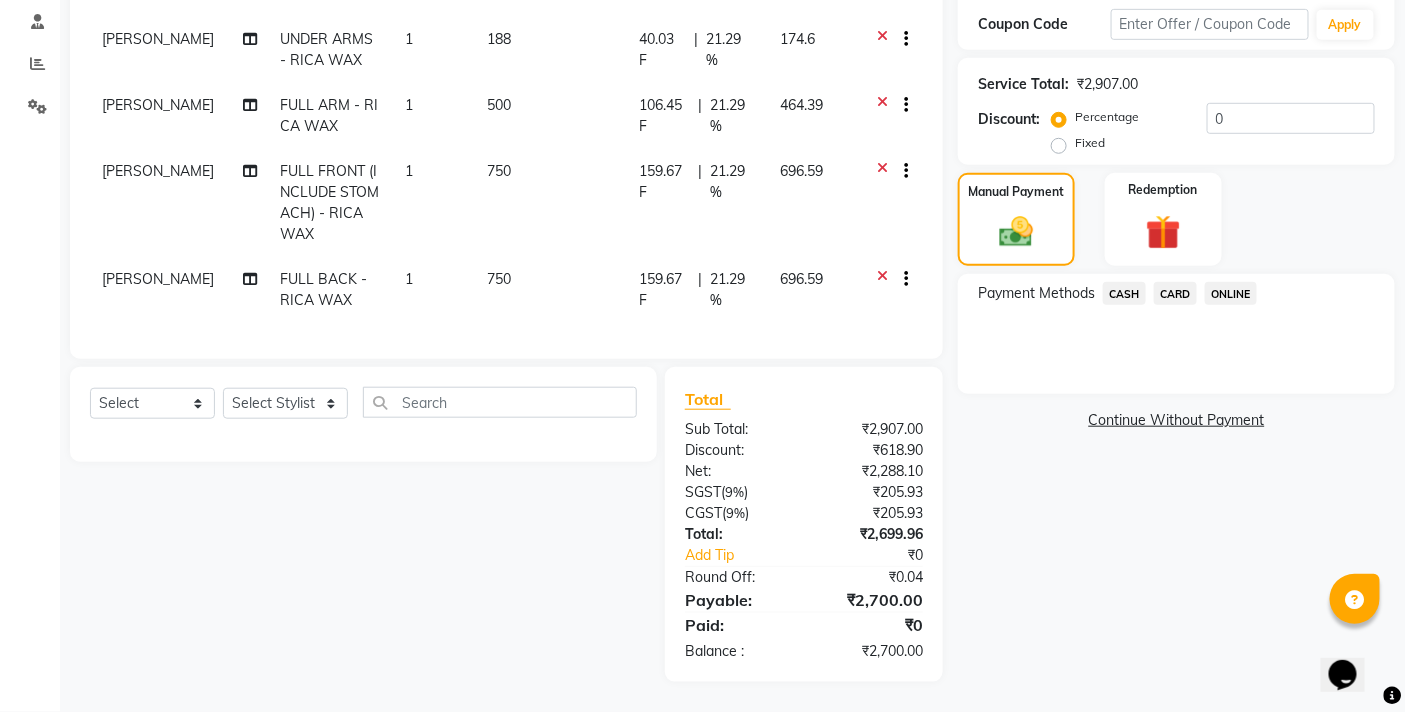 click on "CARD" 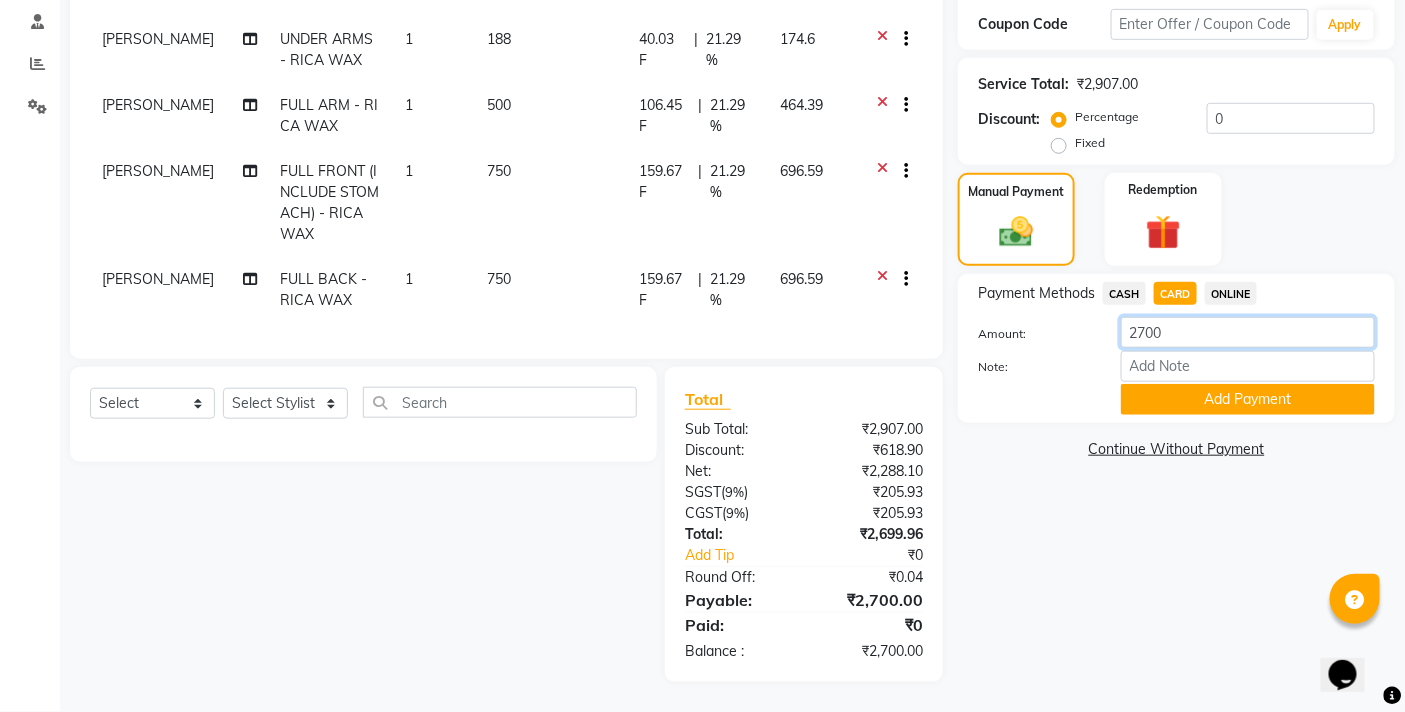 drag, startPoint x: 1214, startPoint y: 312, endPoint x: 1126, endPoint y: 318, distance: 88.20431 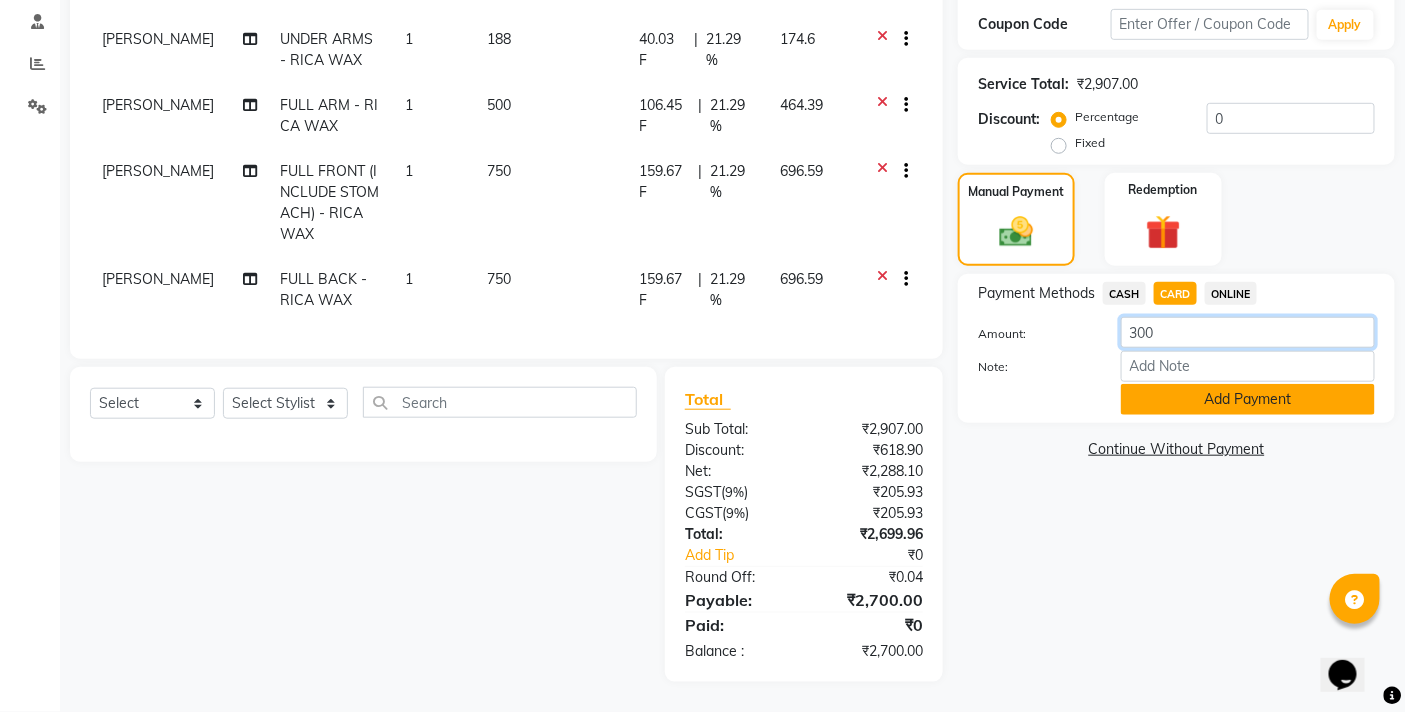 type on "300" 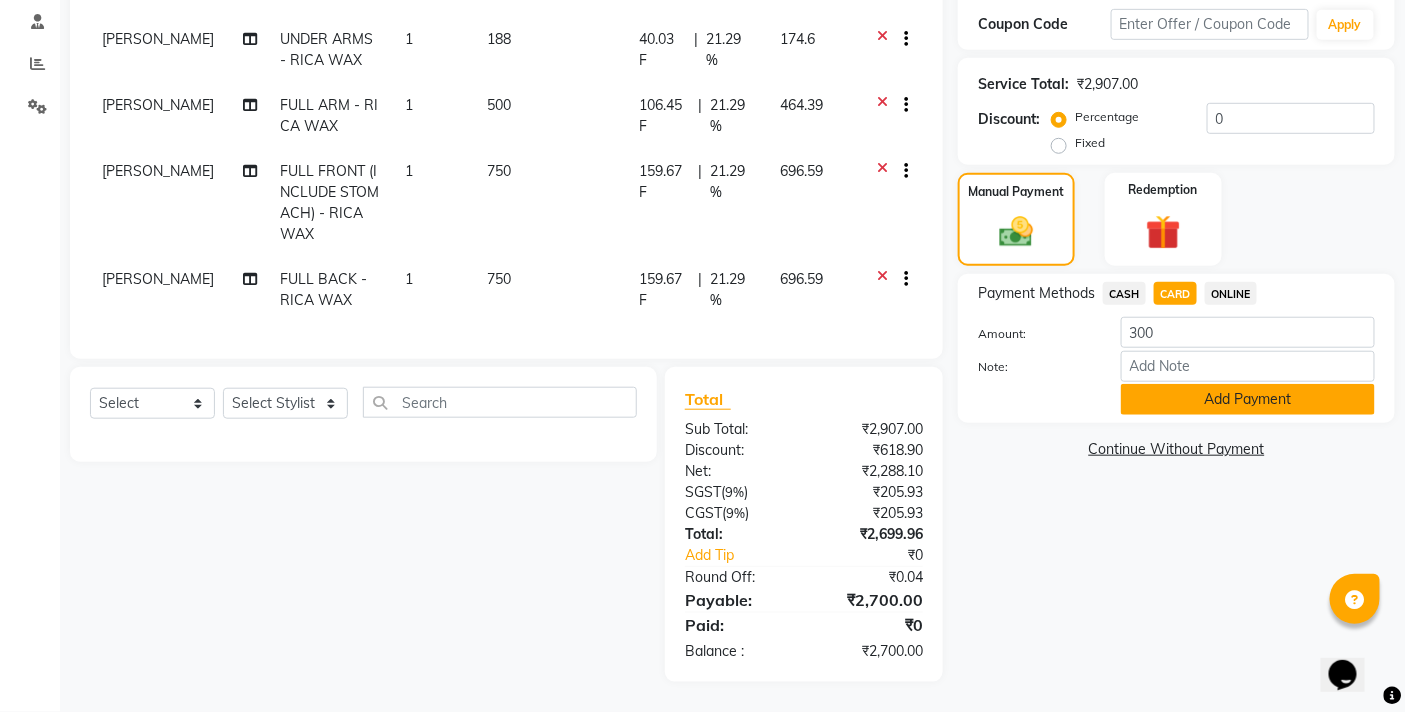 click on "Add Payment" 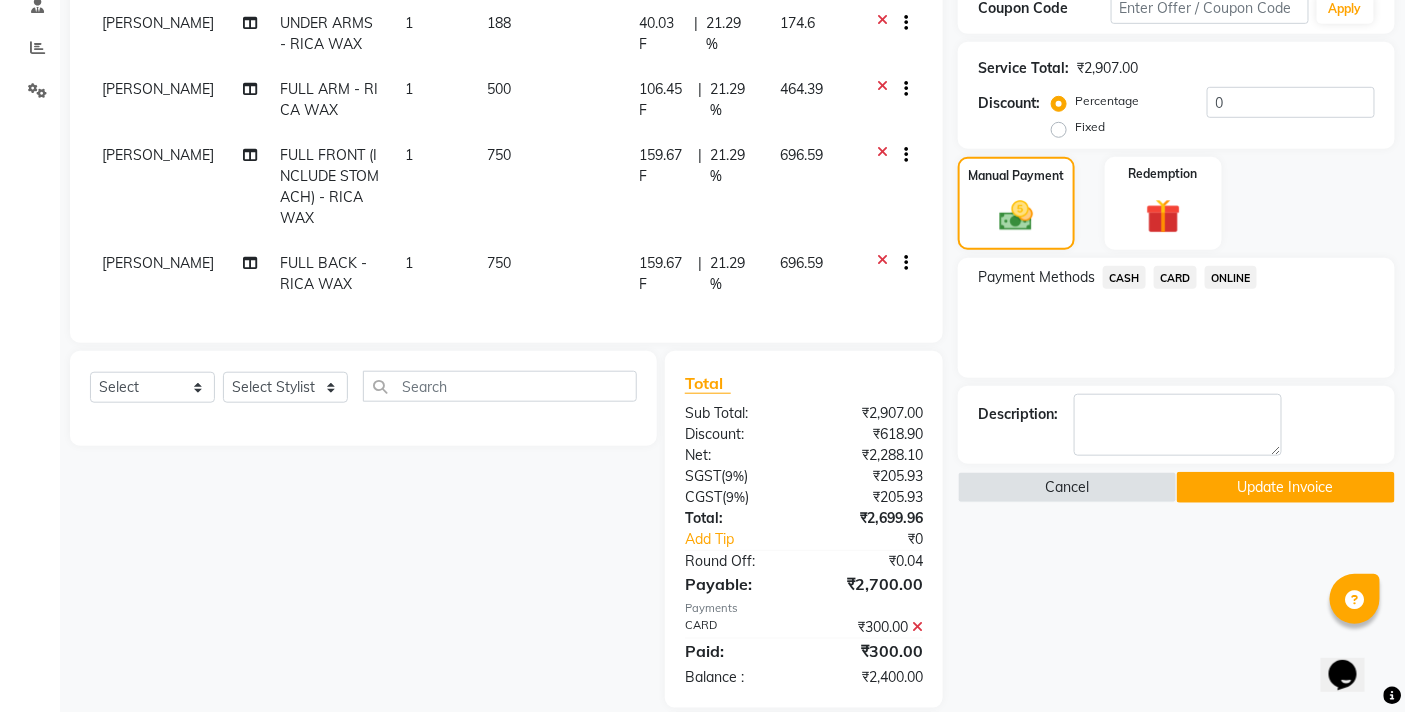 click on "CASH" 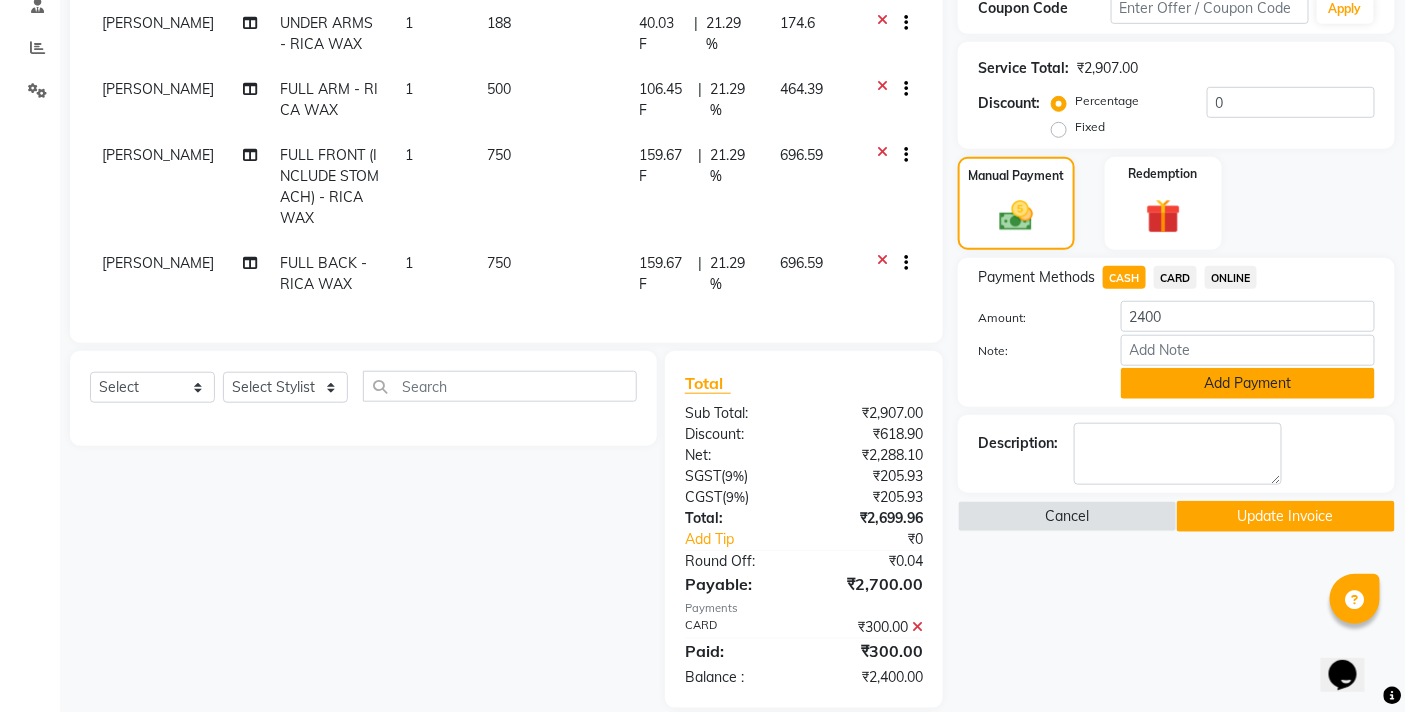 click on "Add Payment" 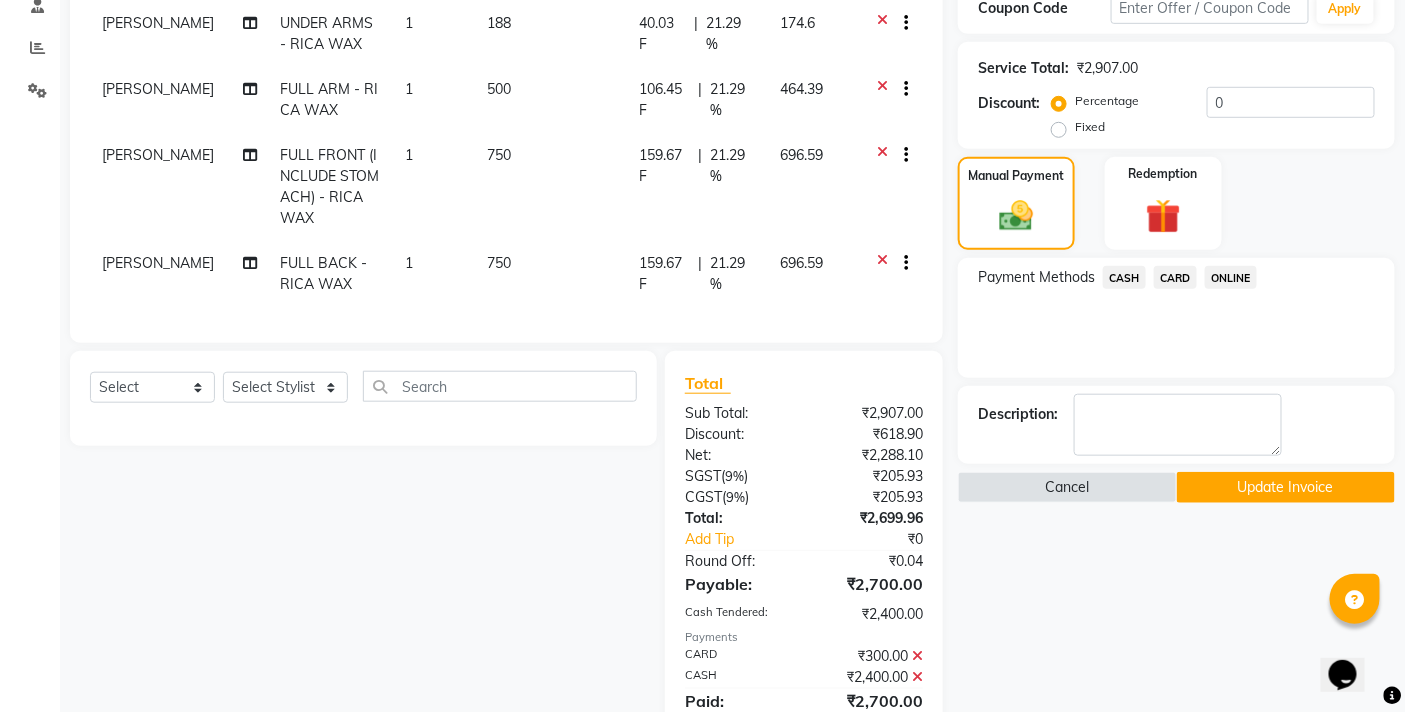 click on "Update Invoice" 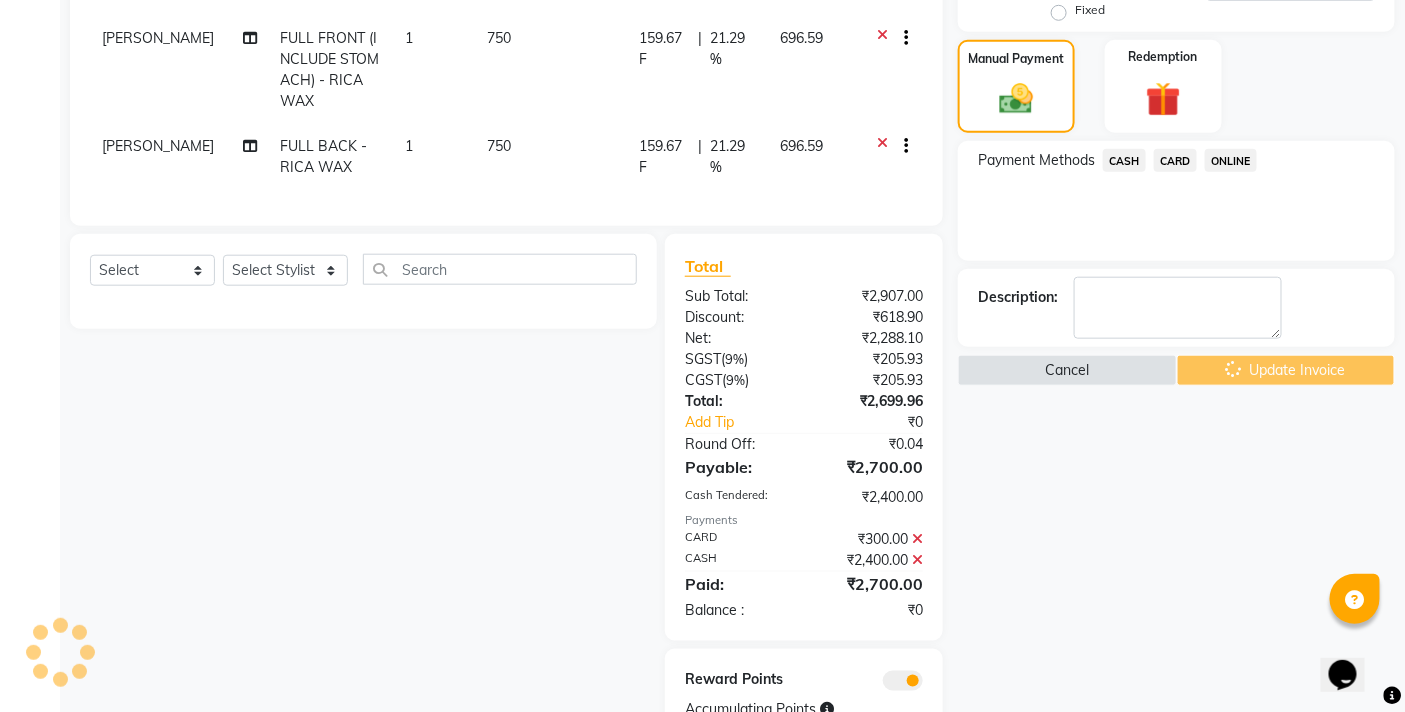 scroll, scrollTop: 607, scrollLeft: 0, axis: vertical 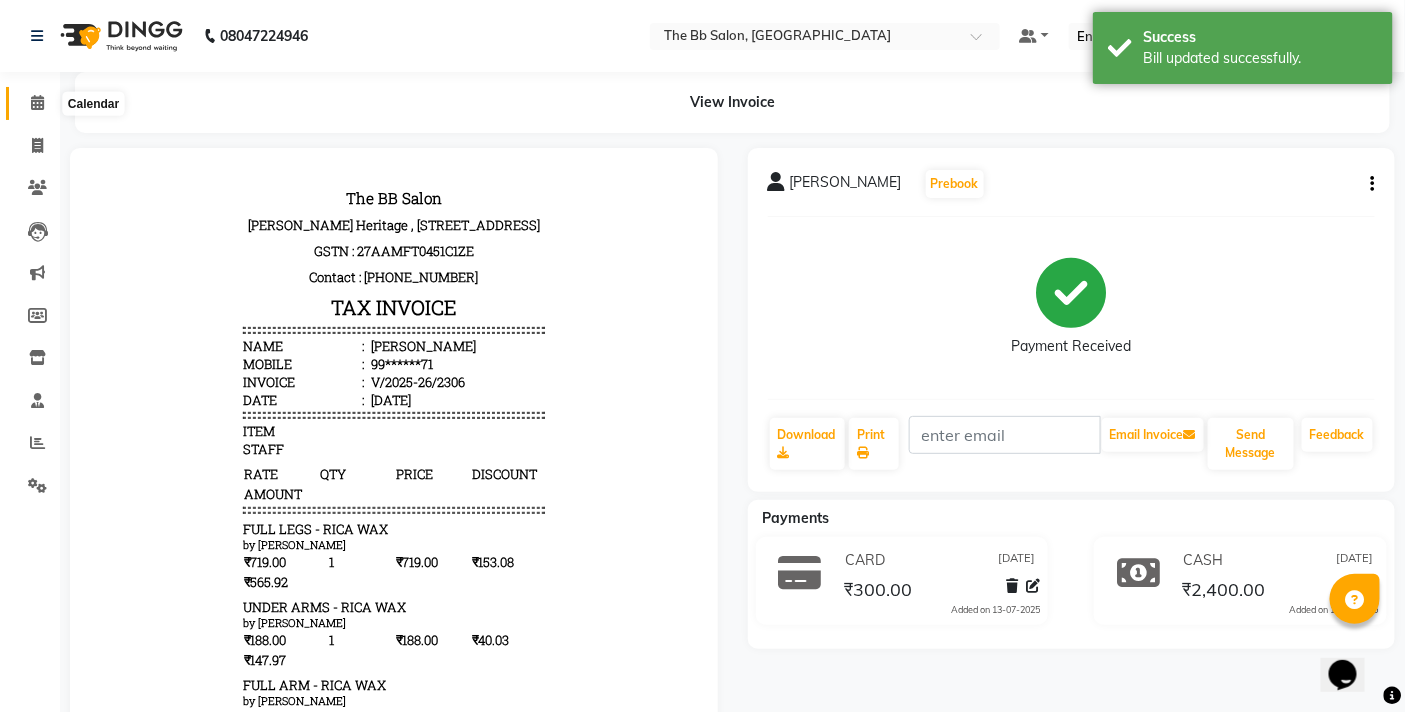 click 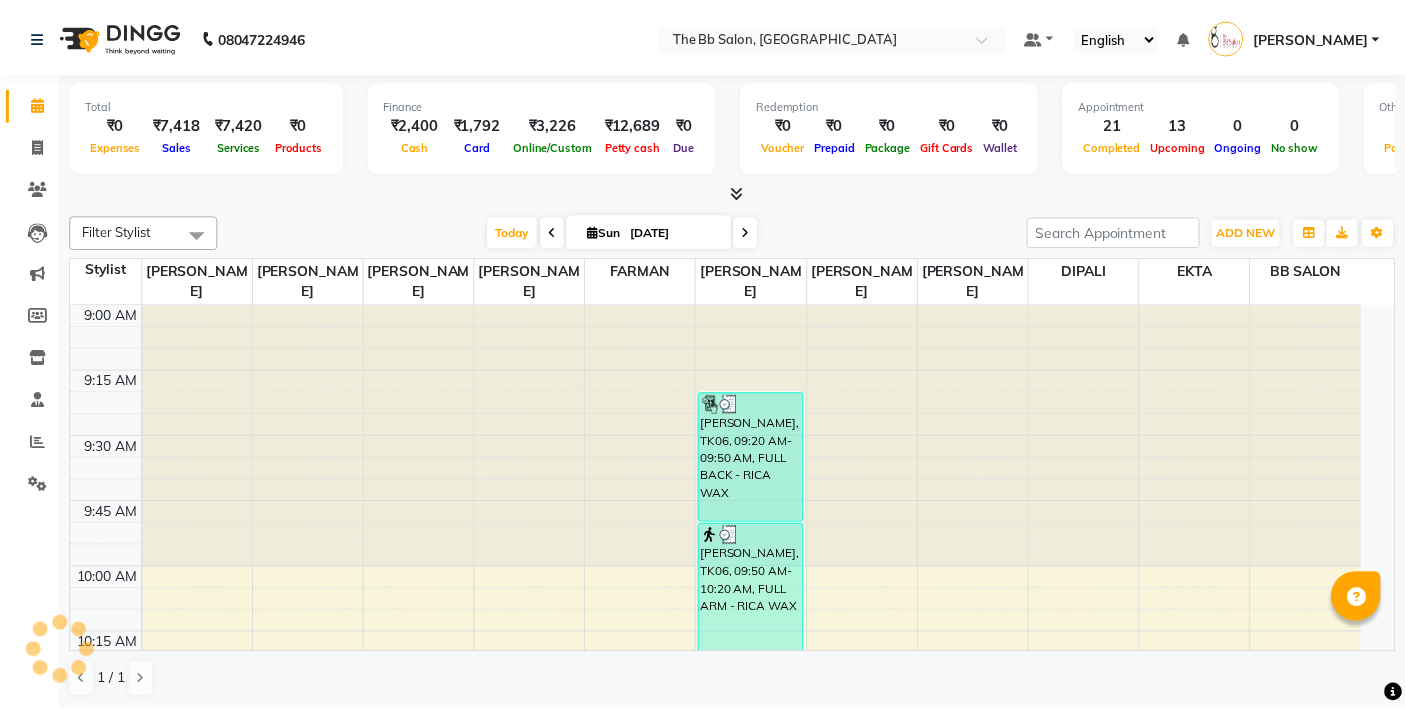 scroll, scrollTop: 0, scrollLeft: 0, axis: both 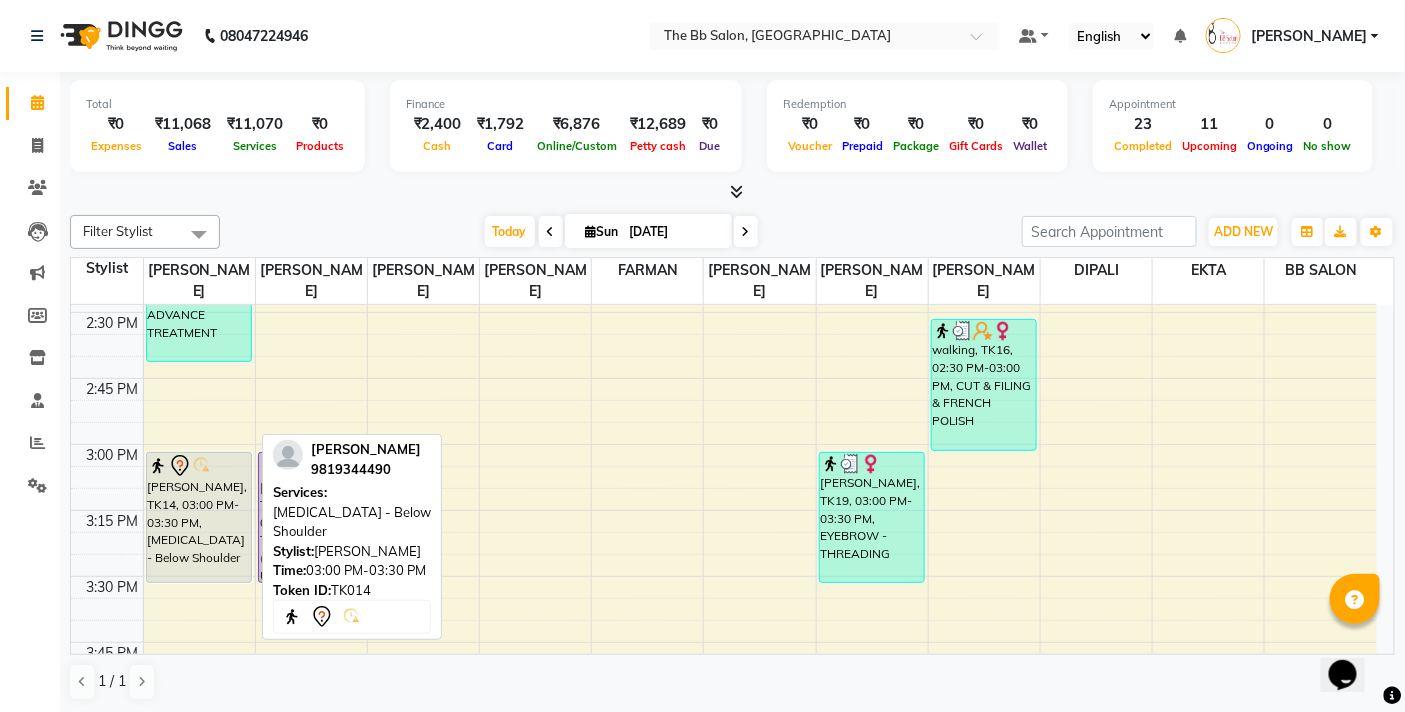 click on "KISHORI THAKUR, TK14, 03:00 PM-03:30 PM, Botox - Below Shoulder" at bounding box center [199, 517] 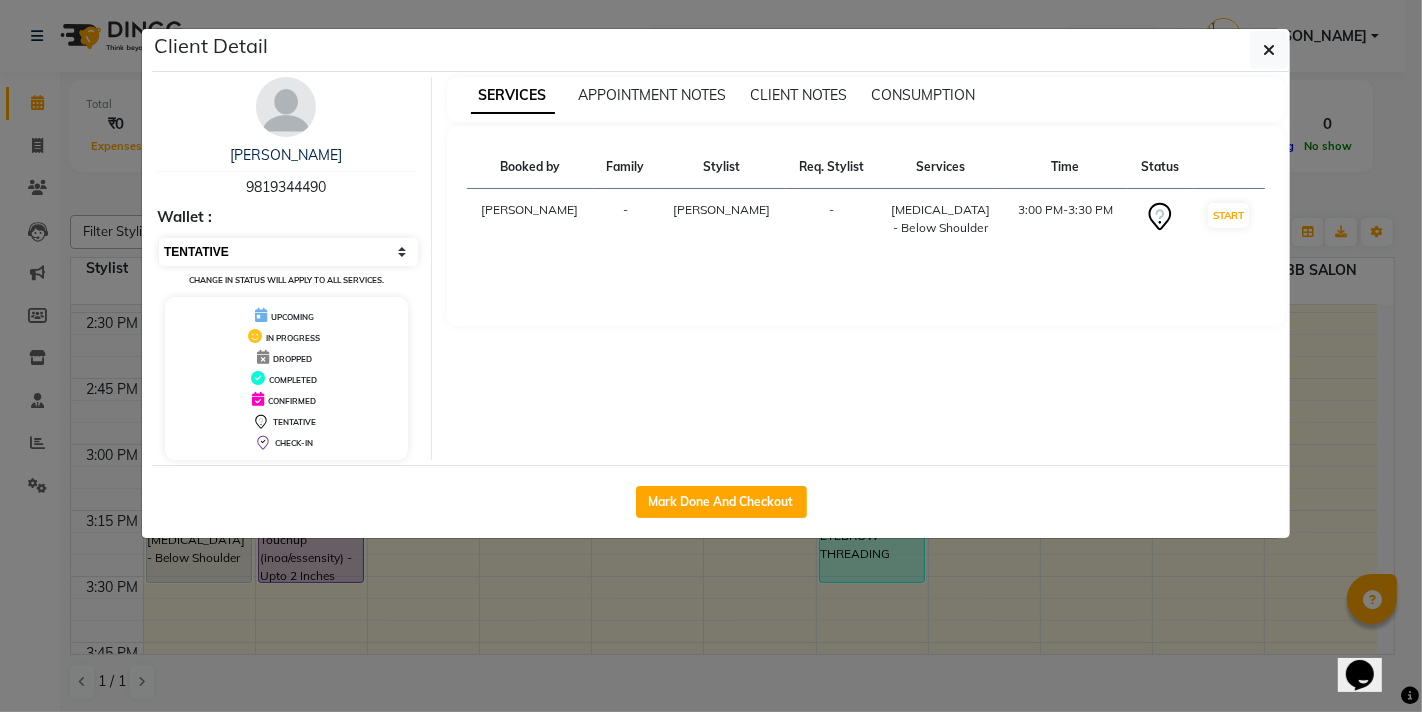 click on "Select IN SERVICE CONFIRMED TENTATIVE CHECK IN MARK DONE DROPPED UPCOMING" at bounding box center [288, 252] 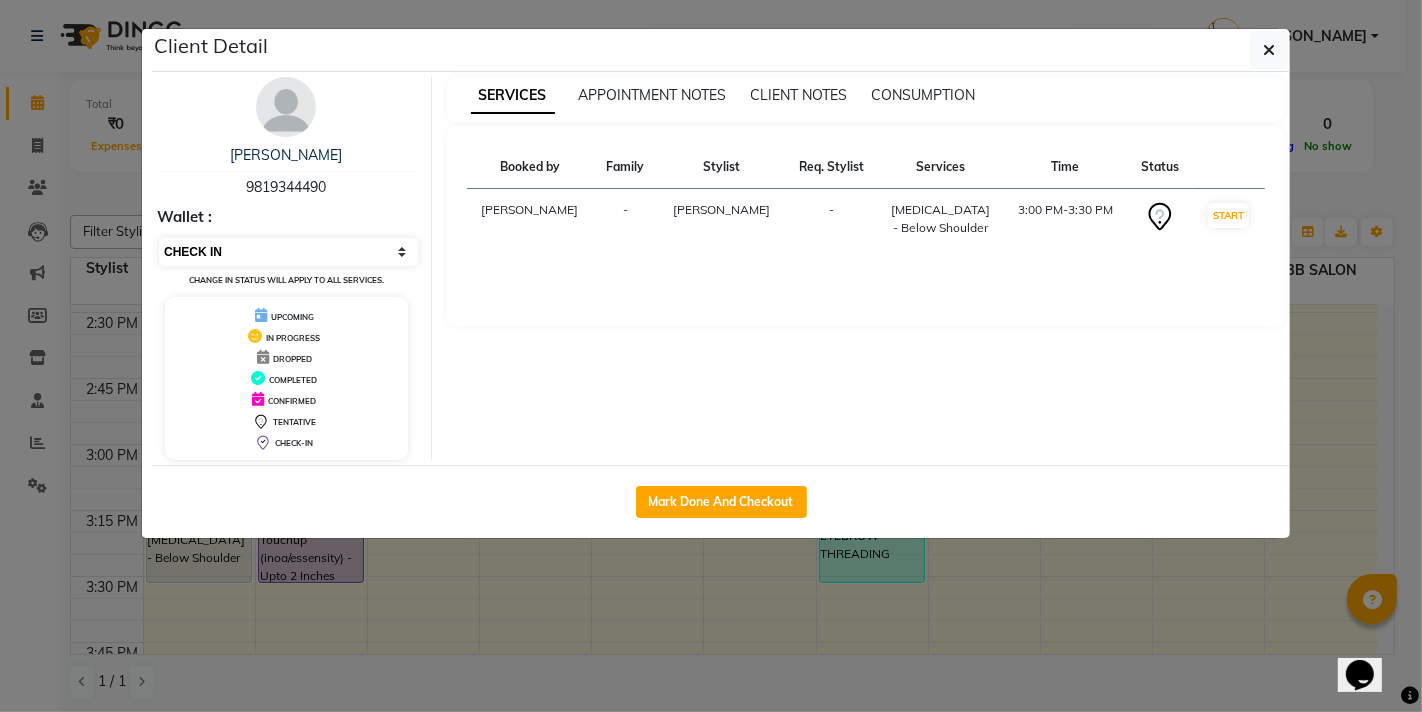 click on "Select IN SERVICE CONFIRMED TENTATIVE CHECK IN MARK DONE DROPPED UPCOMING" at bounding box center (288, 252) 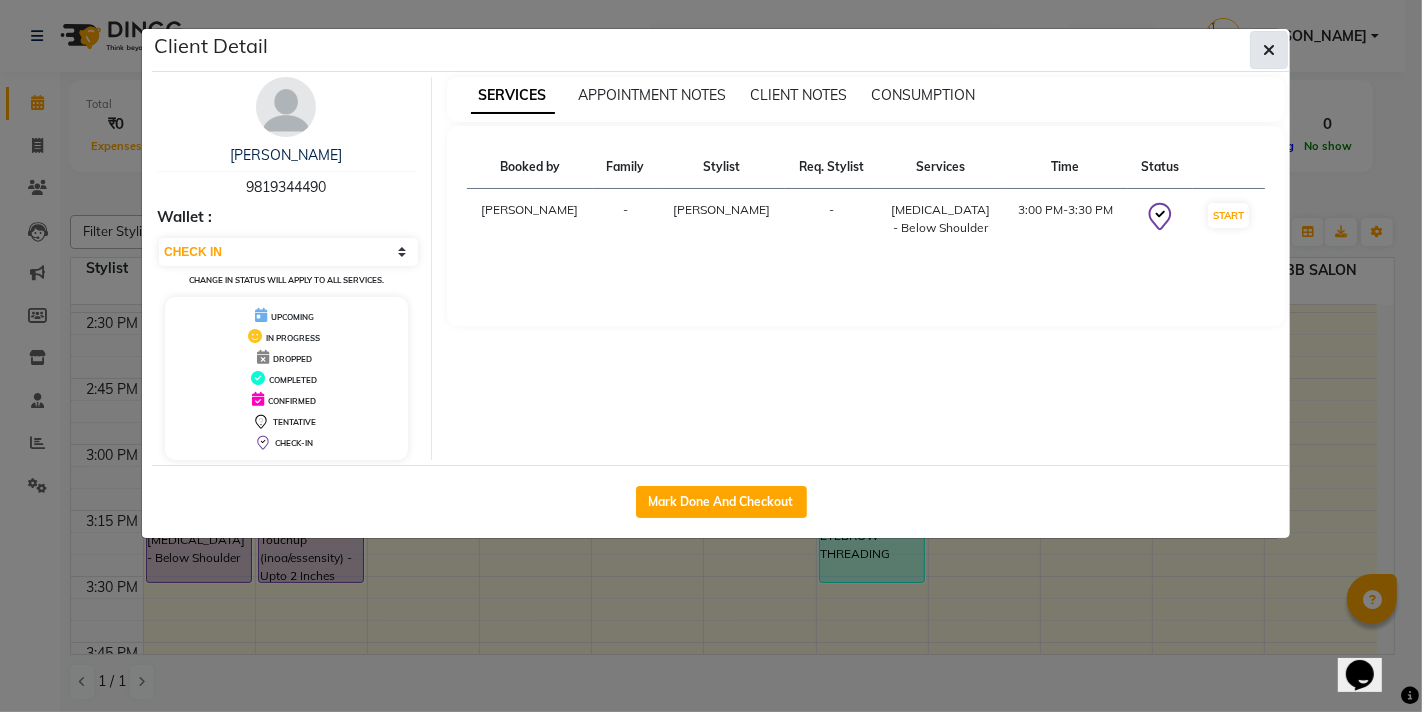 click 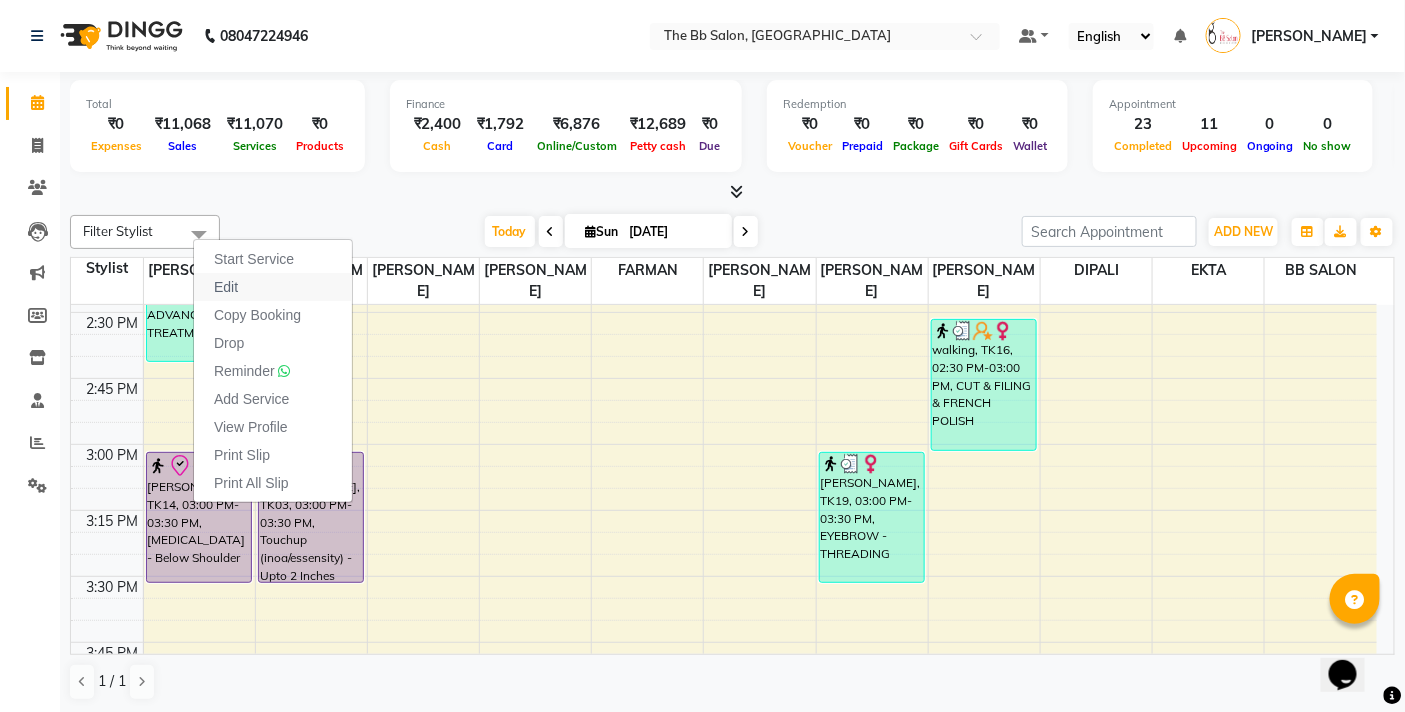 click on "Edit" at bounding box center [226, 287] 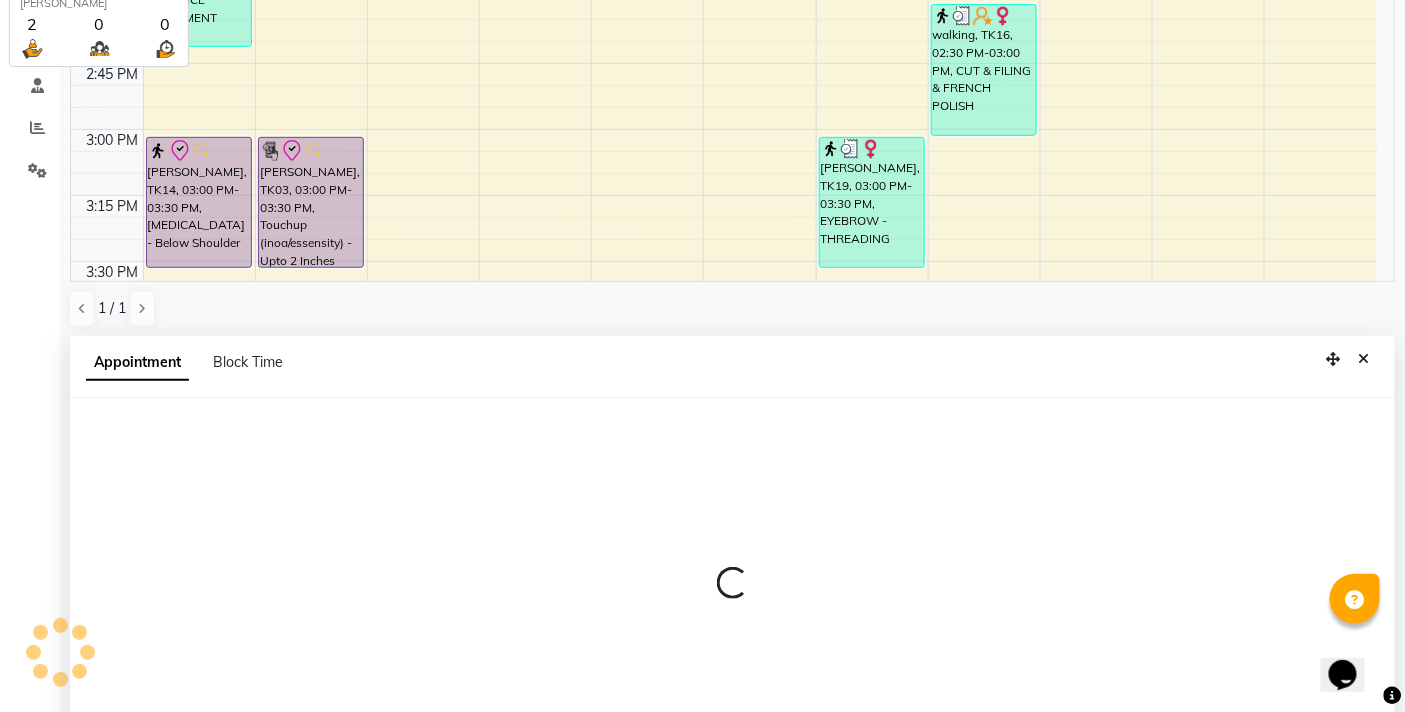 scroll, scrollTop: 392, scrollLeft: 0, axis: vertical 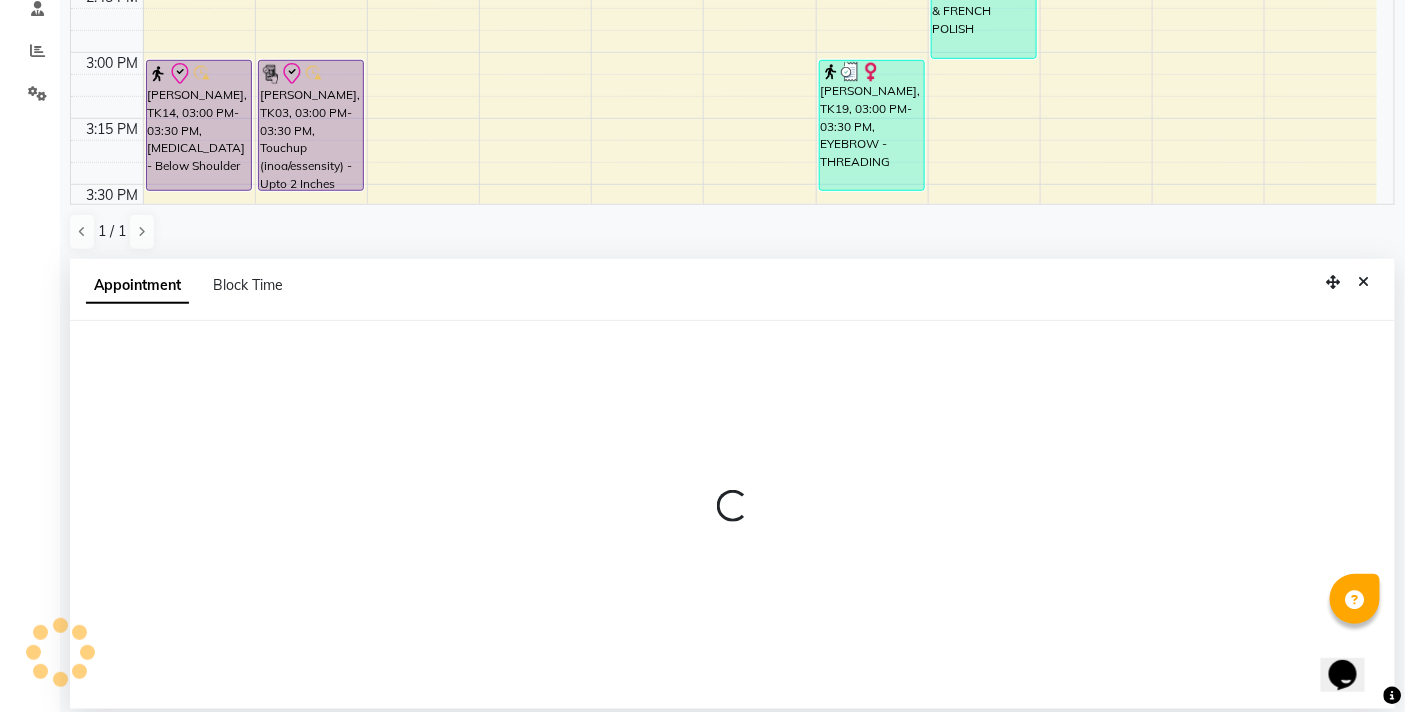 select on "tentative" 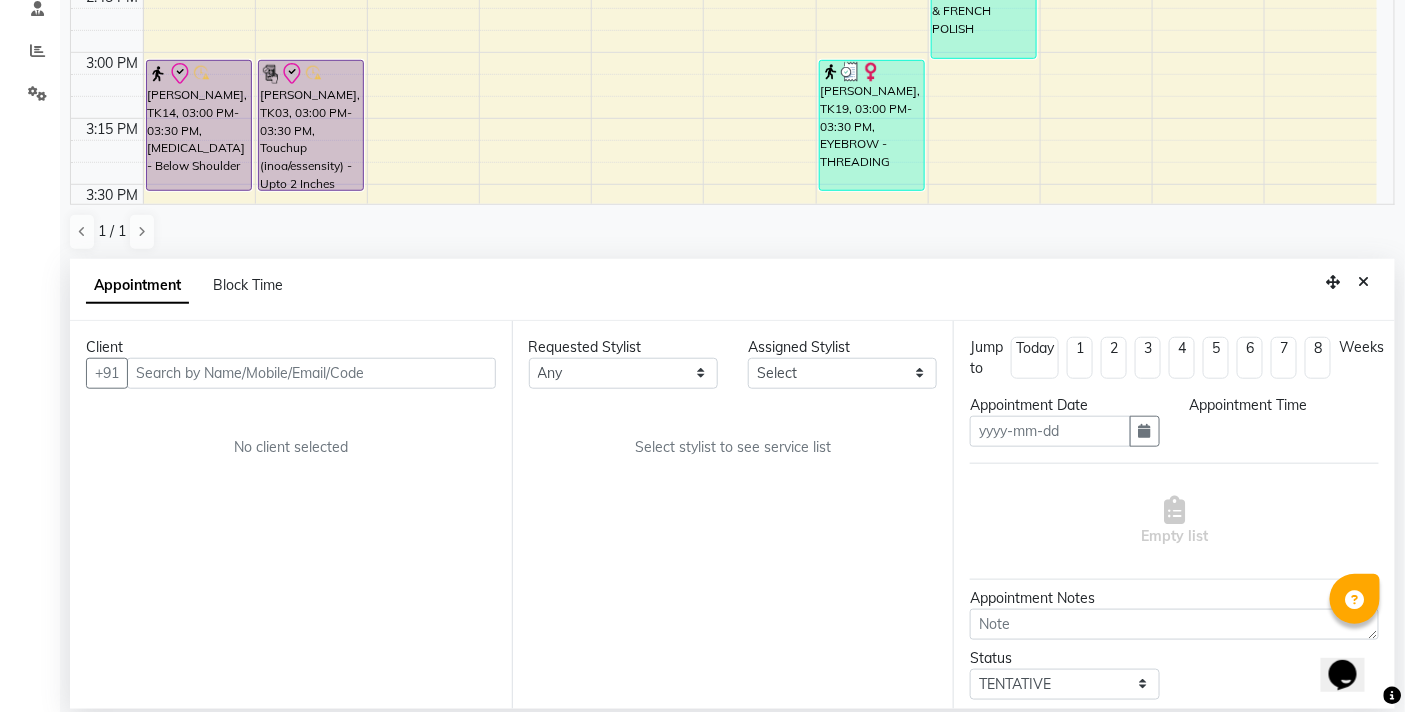 type on "[DATE]" 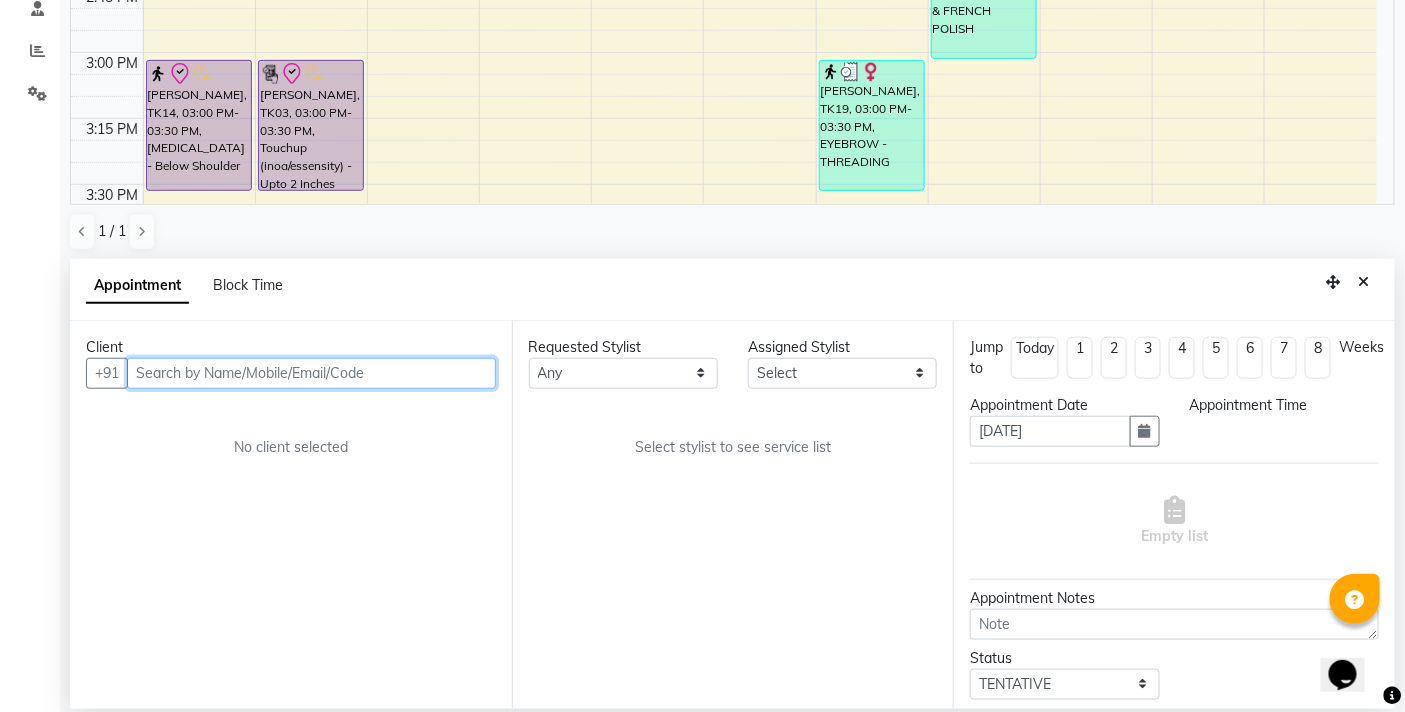 select on "83660" 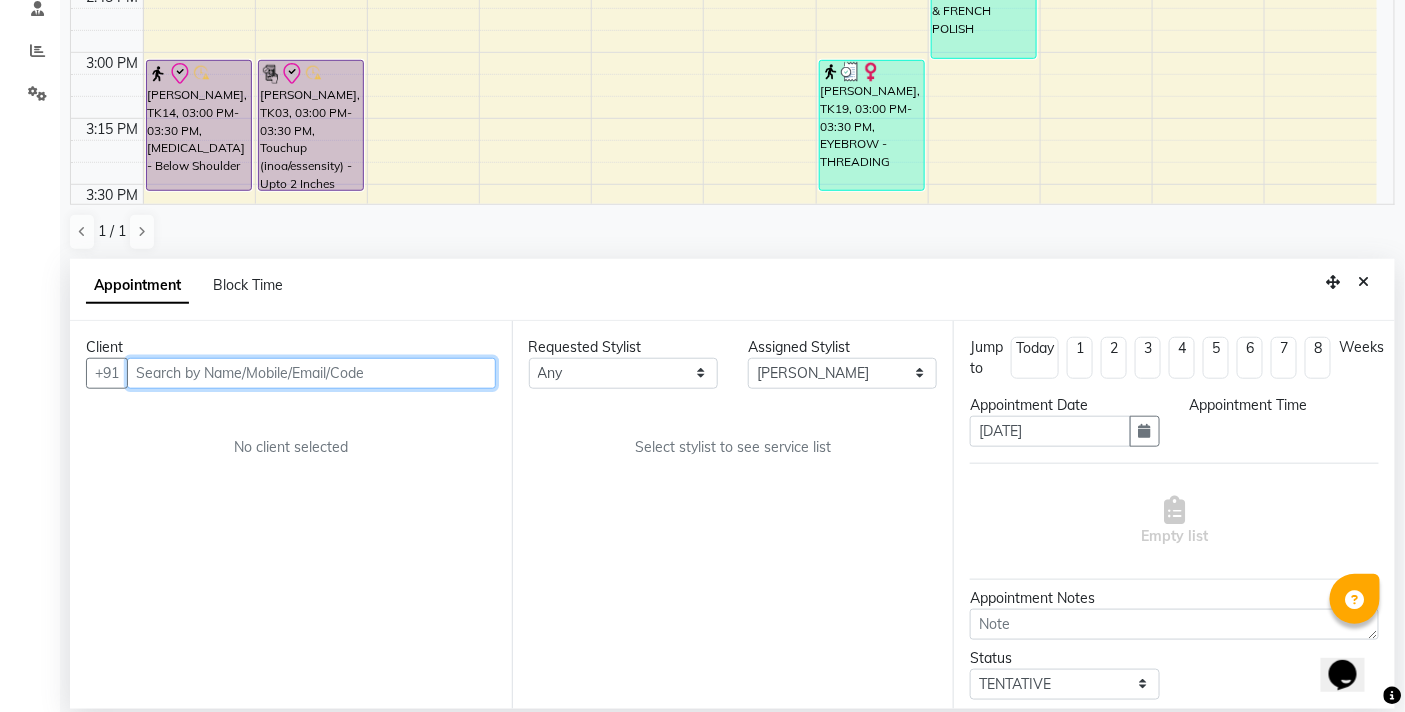 select on "check-in" 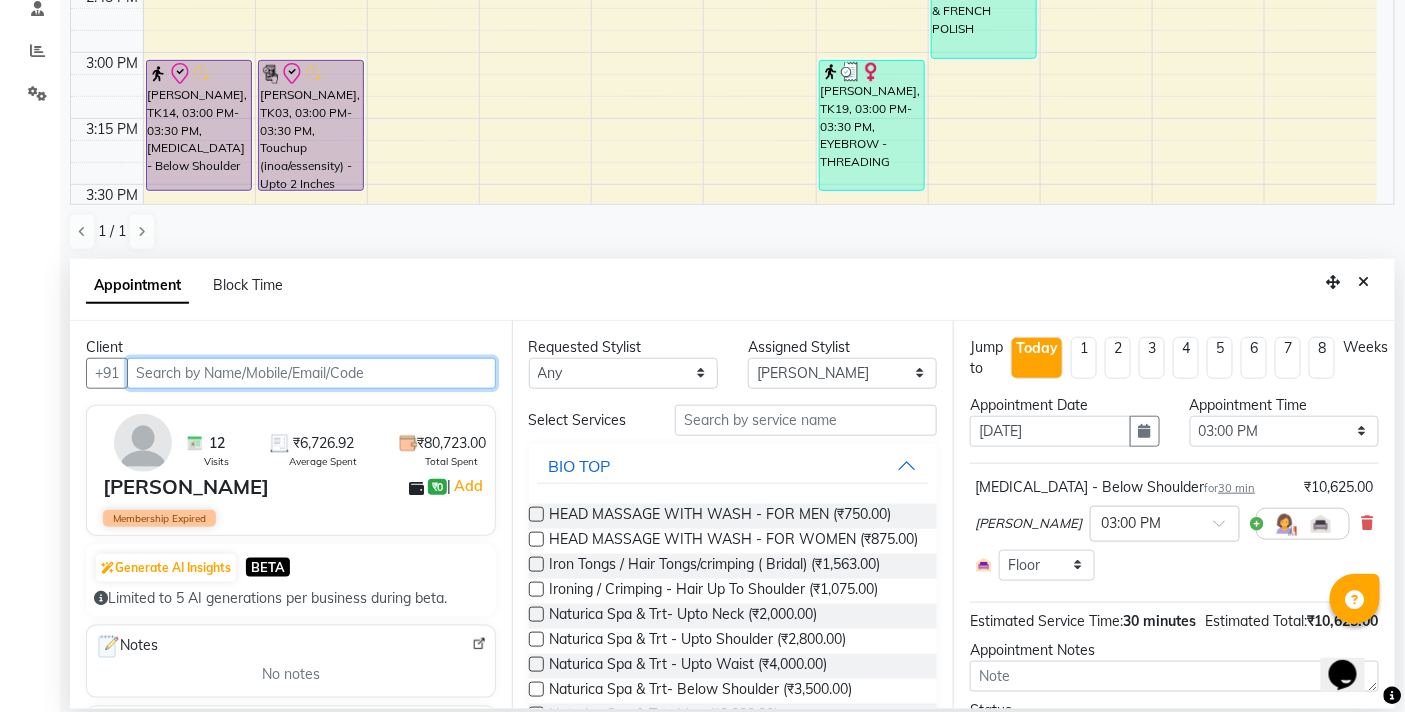 scroll, scrollTop: 1856, scrollLeft: 0, axis: vertical 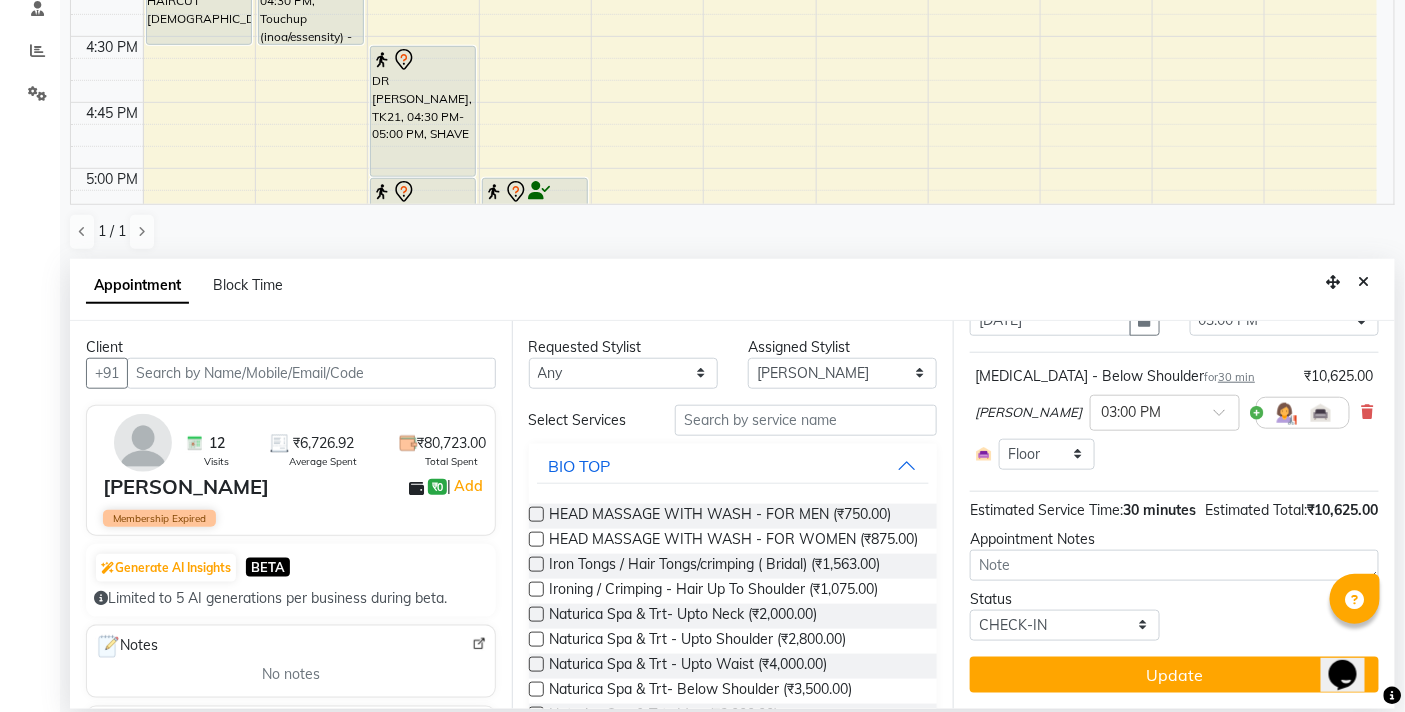 click on "30 min" at bounding box center (1236, 377) 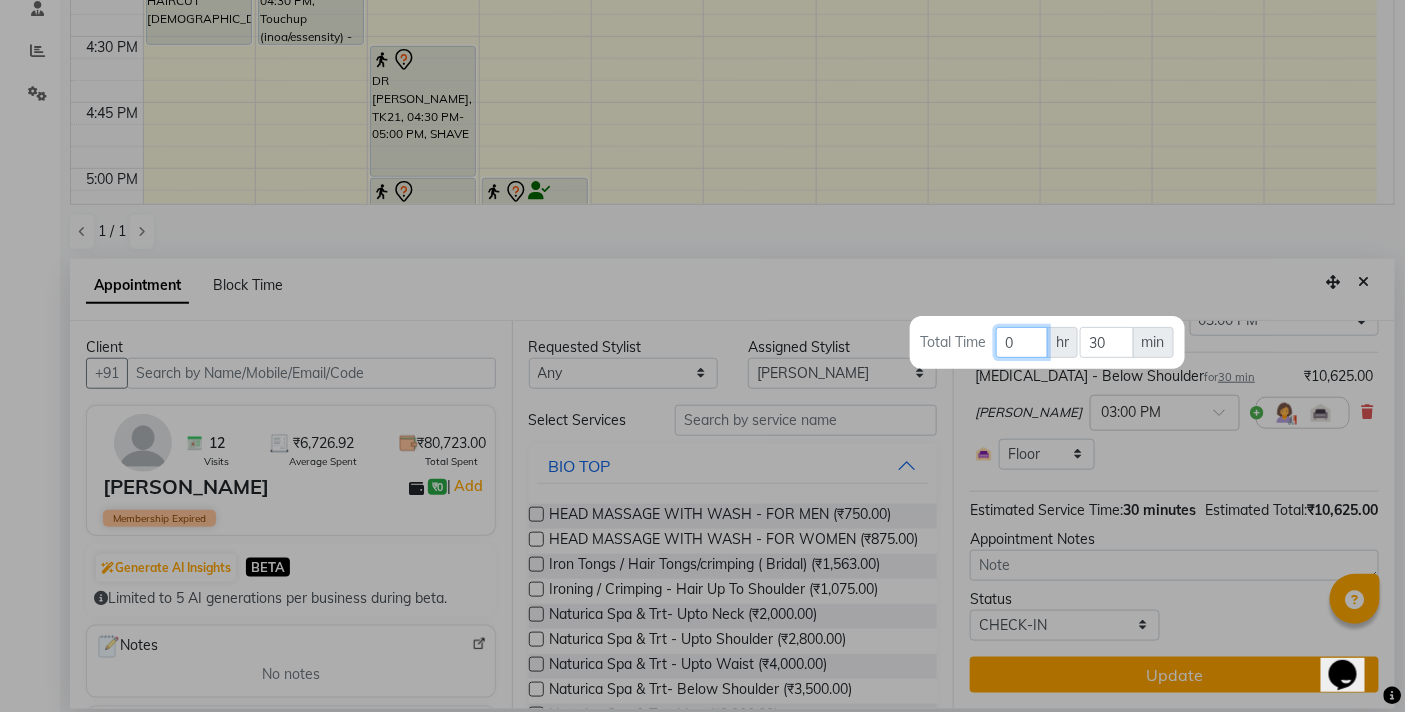 click on "0" at bounding box center (1022, 342) 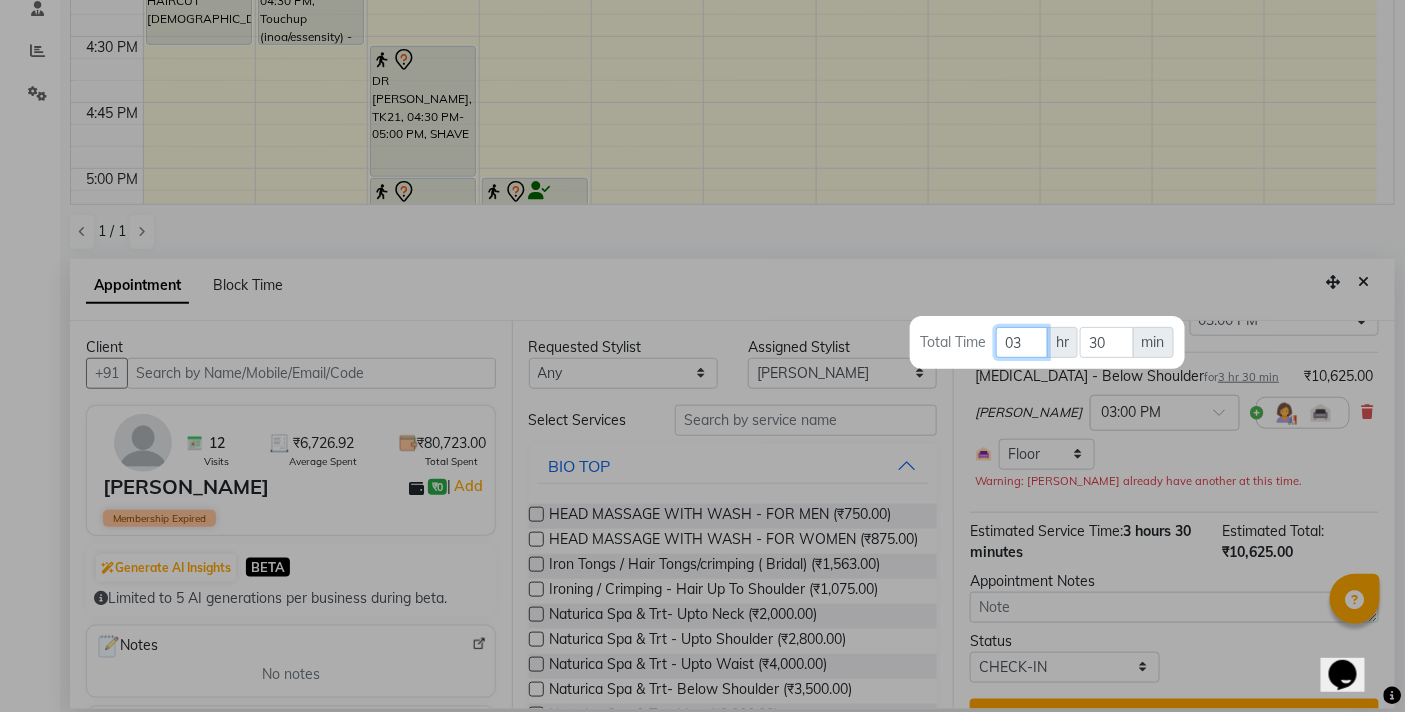 type on "03" 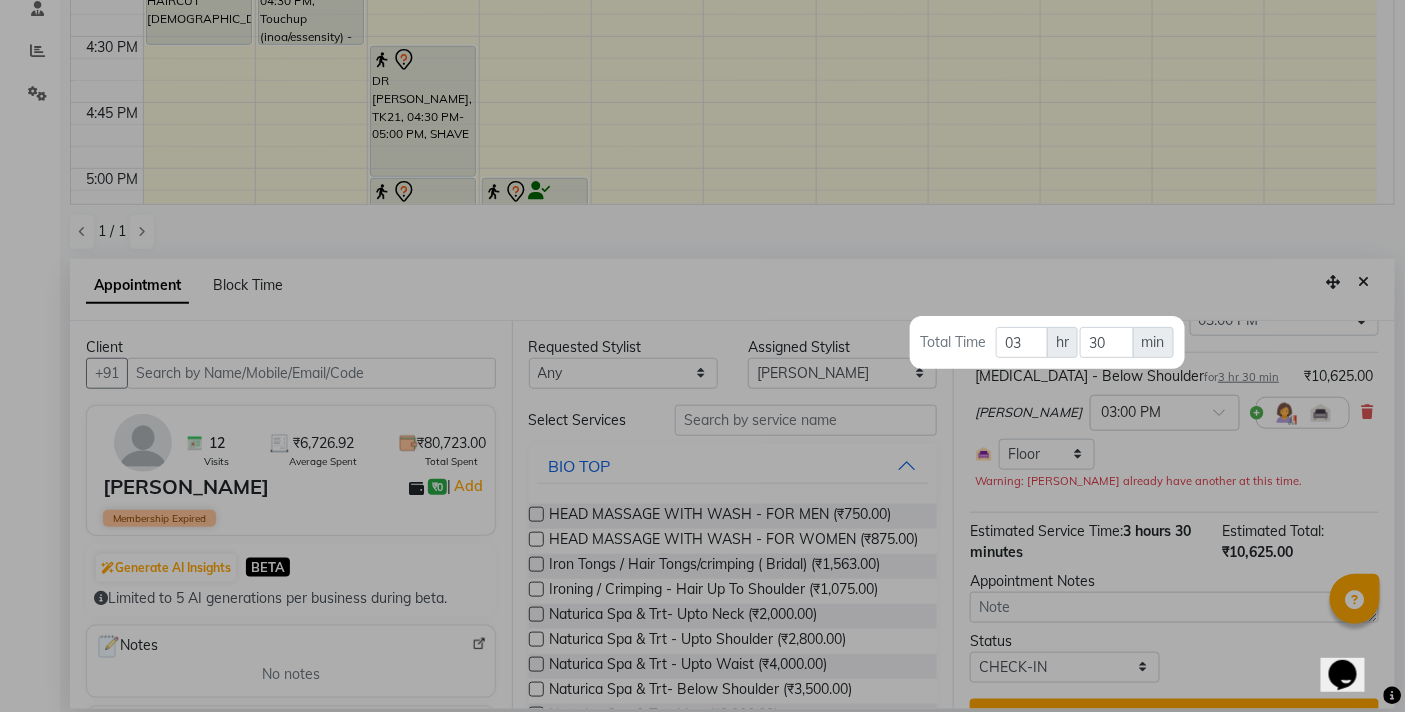 click at bounding box center (702, 356) 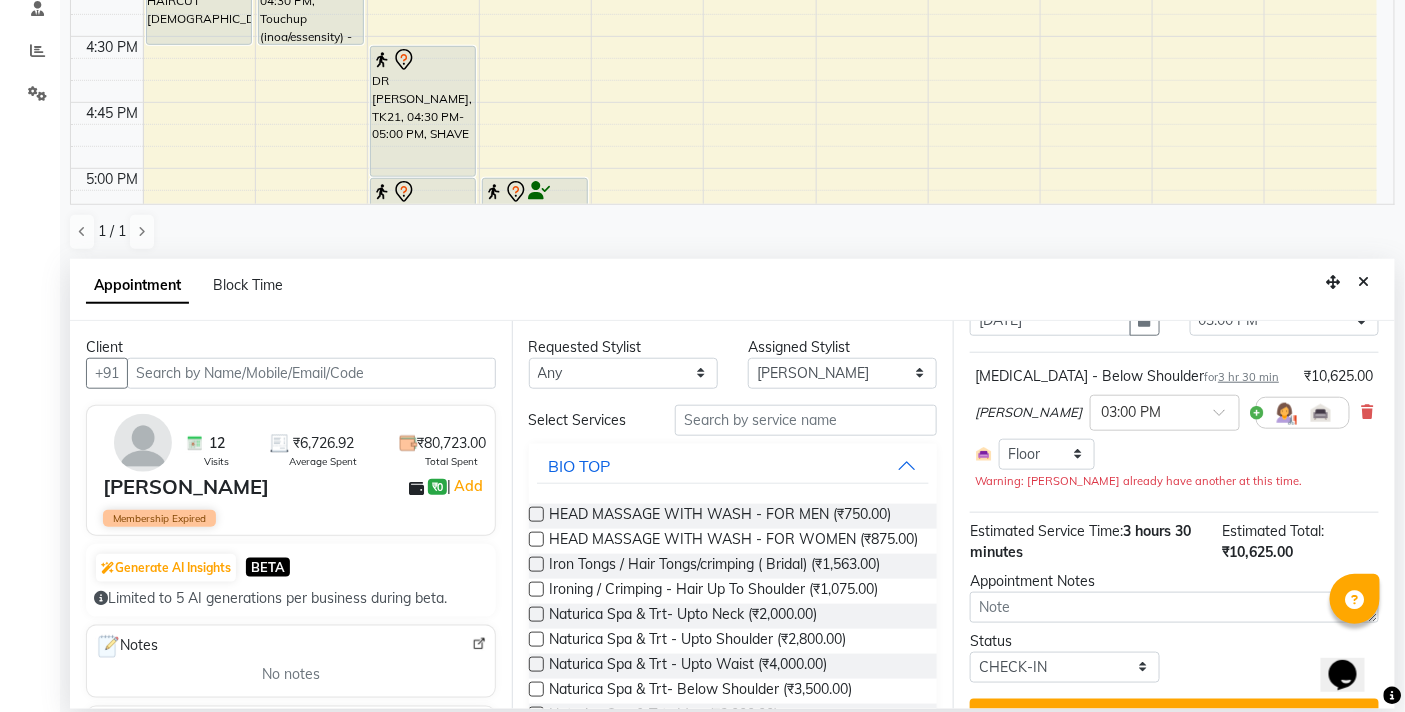 scroll, scrollTop: 153, scrollLeft: 0, axis: vertical 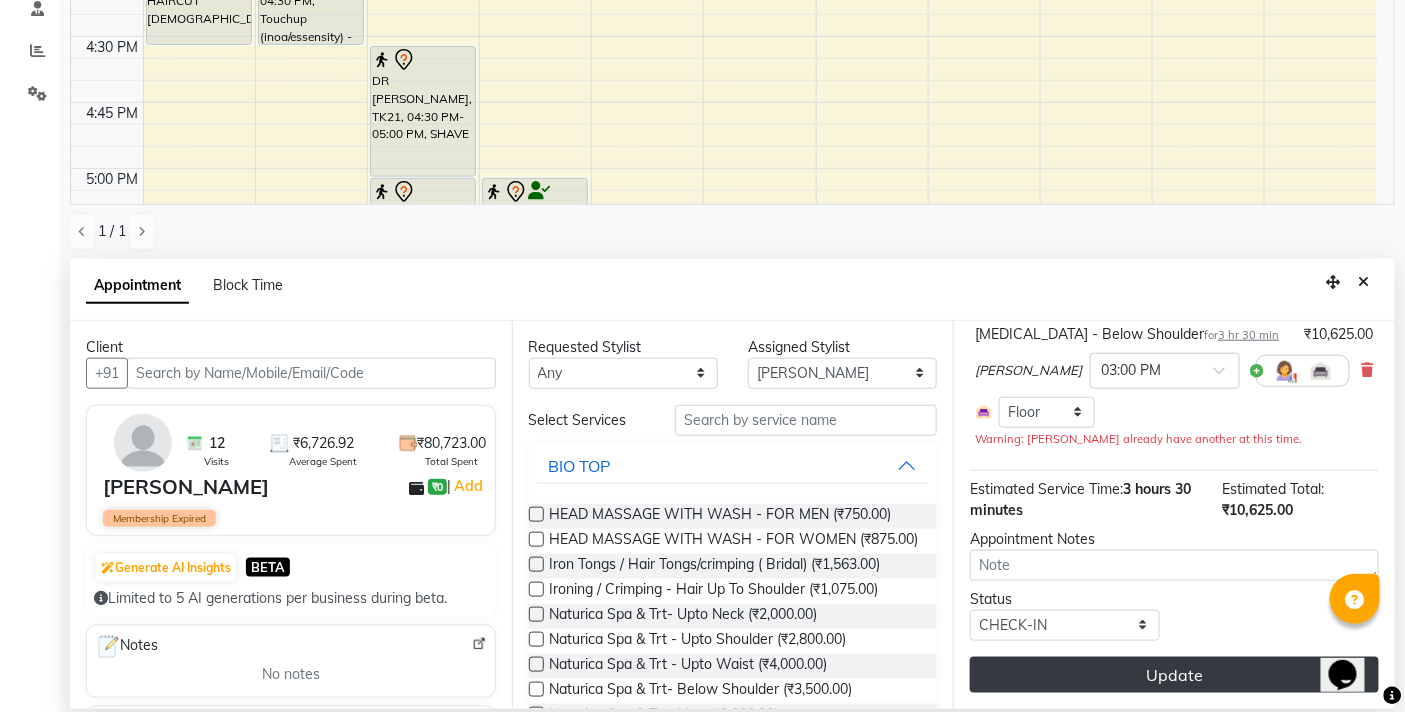 click on "Update" at bounding box center (1174, 675) 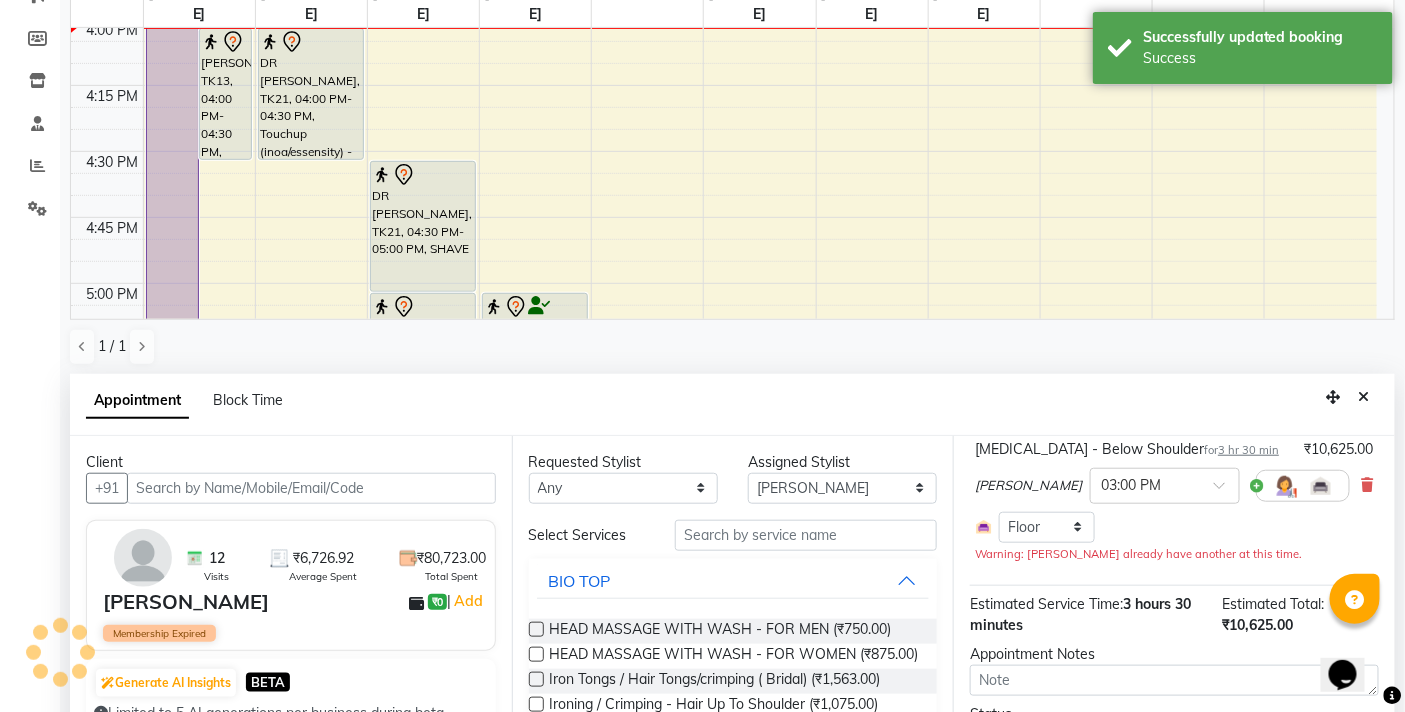 scroll, scrollTop: 0, scrollLeft: 0, axis: both 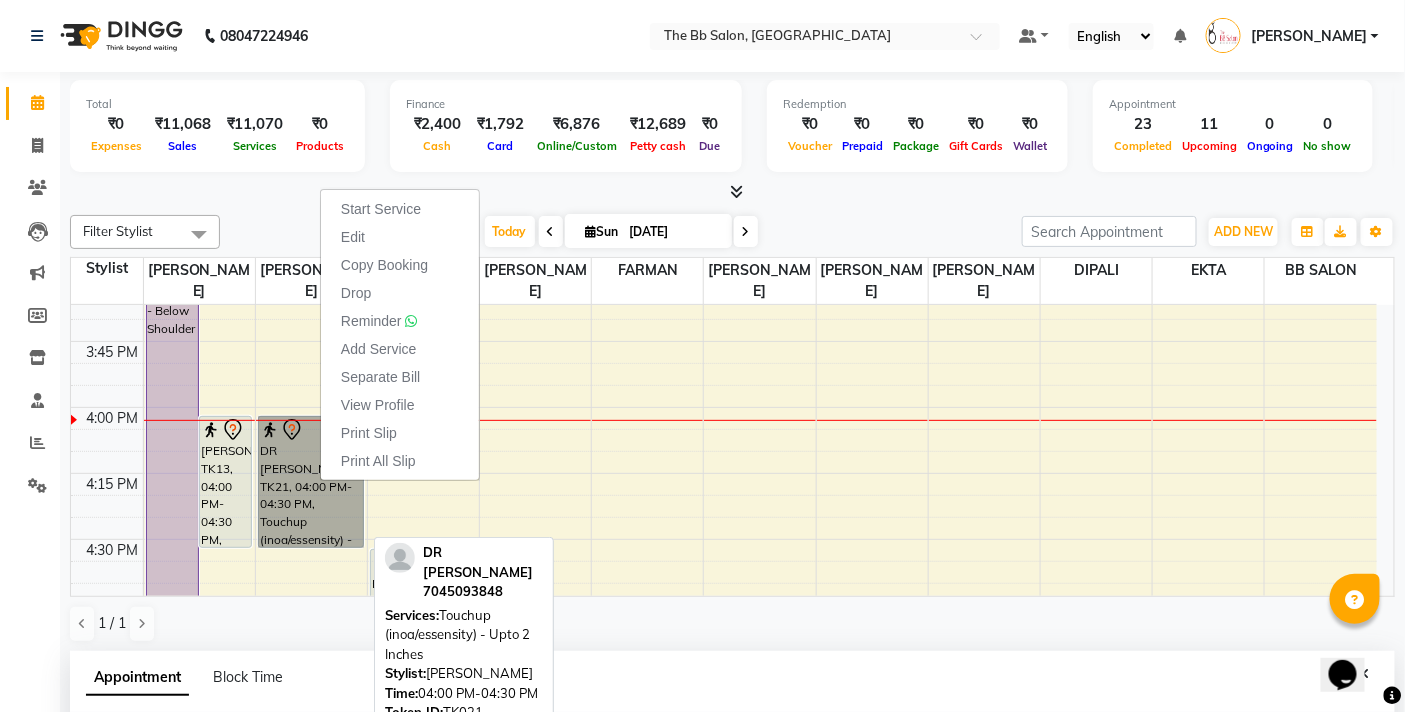 click on "DR [PERSON_NAME], TK21, 04:00 PM-04:30 PM, Touchup (inoa/essensity) - Upto 2 Inches" at bounding box center (311, 482) 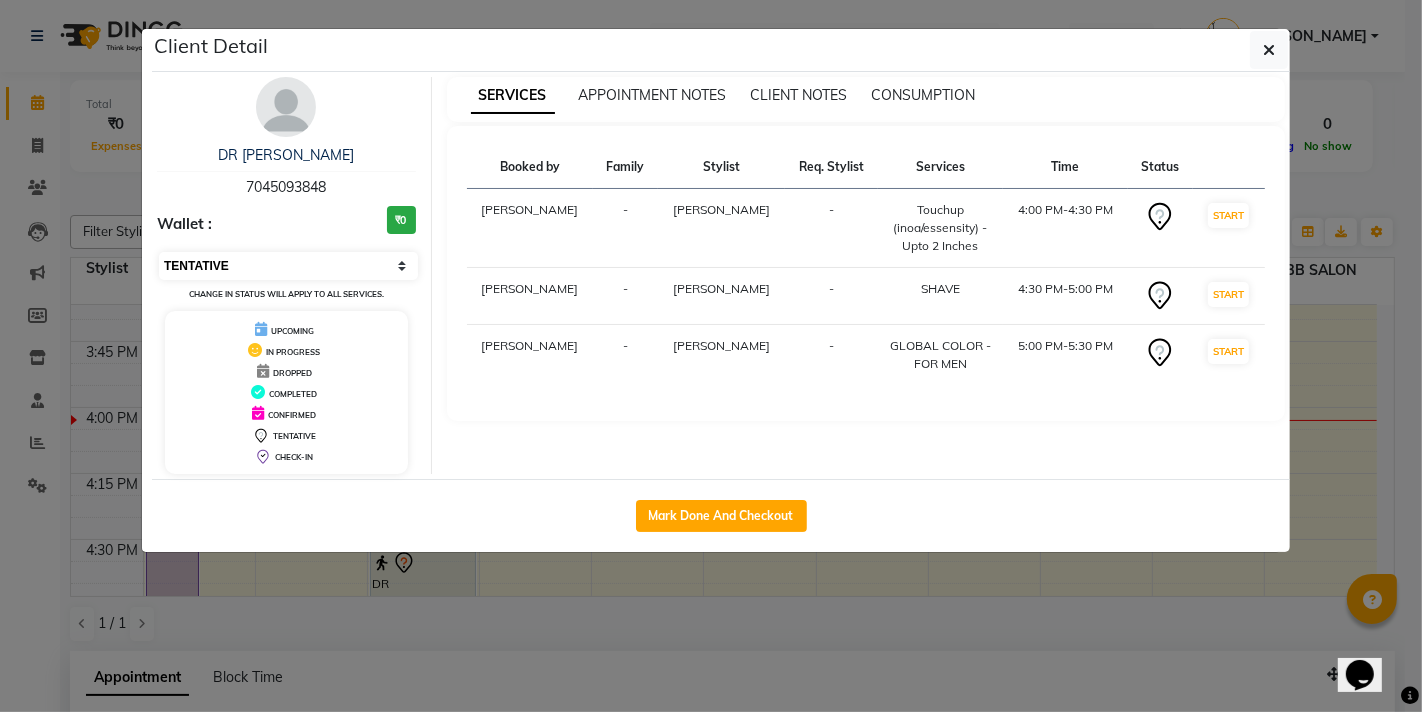 click on "Select IN SERVICE CONFIRMED TENTATIVE CHECK IN MARK DONE DROPPED UPCOMING" at bounding box center [288, 266] 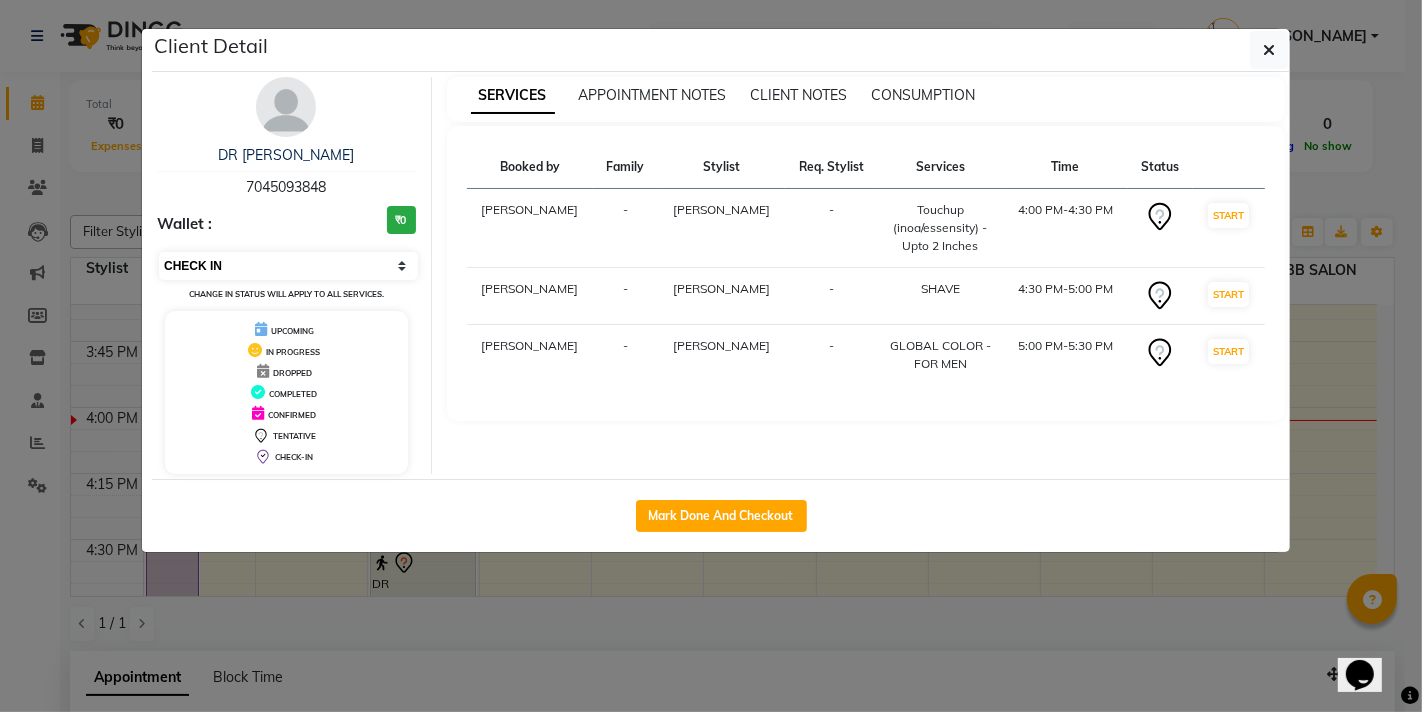 click on "Select IN SERVICE CONFIRMED TENTATIVE CHECK IN MARK DONE DROPPED UPCOMING" at bounding box center (288, 266) 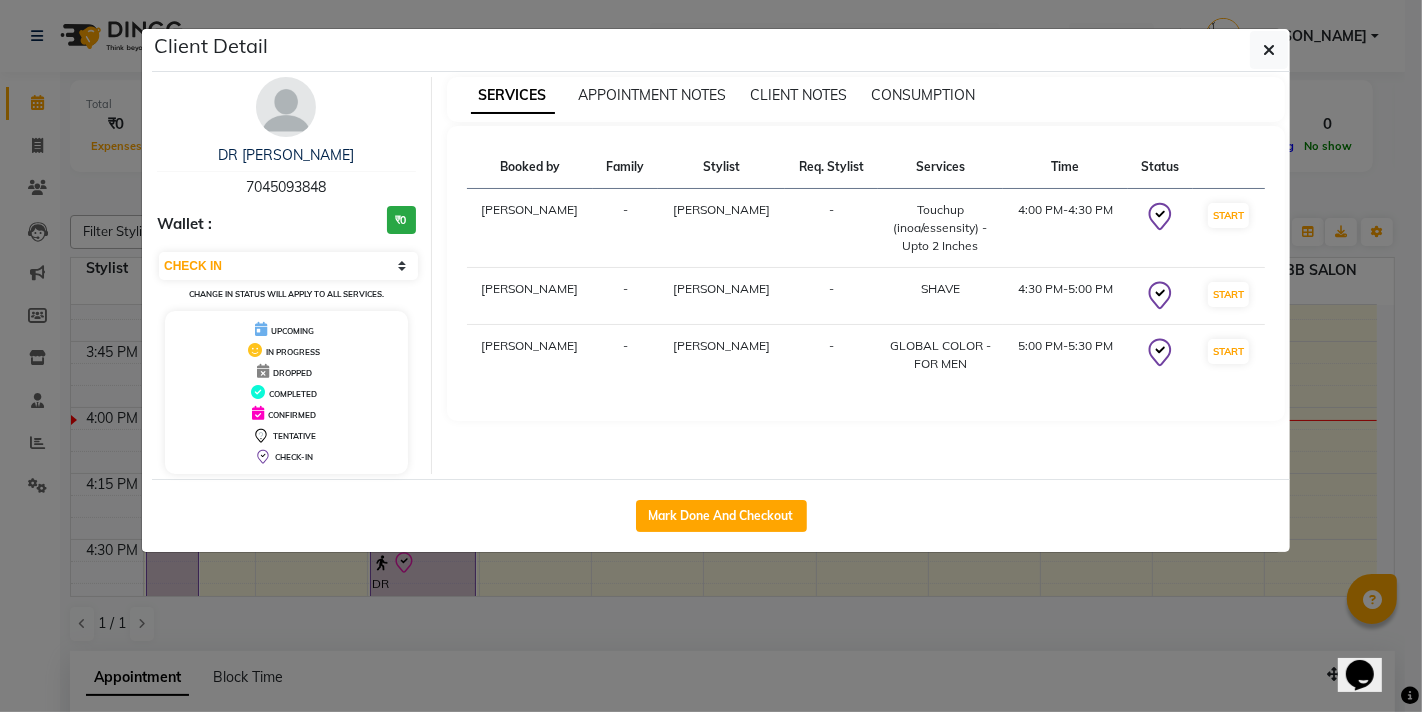 click 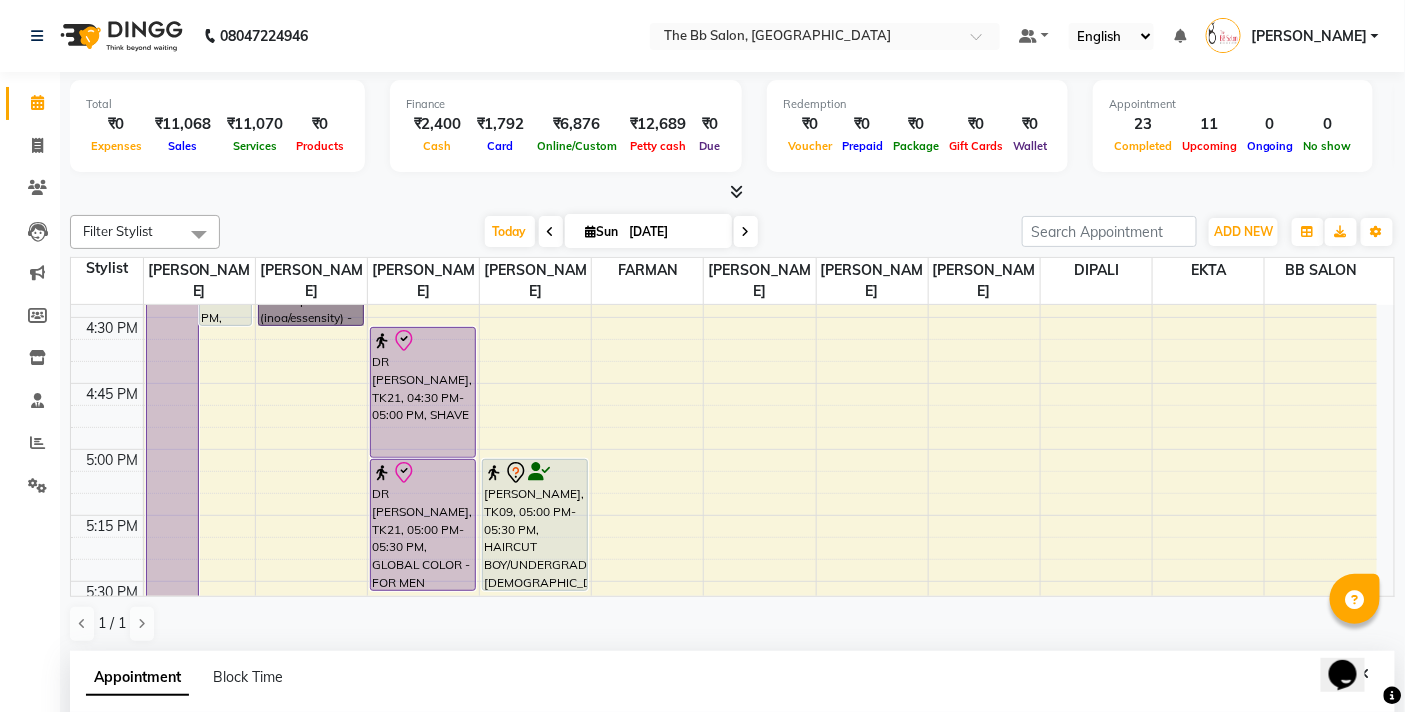 scroll, scrollTop: 1856, scrollLeft: 0, axis: vertical 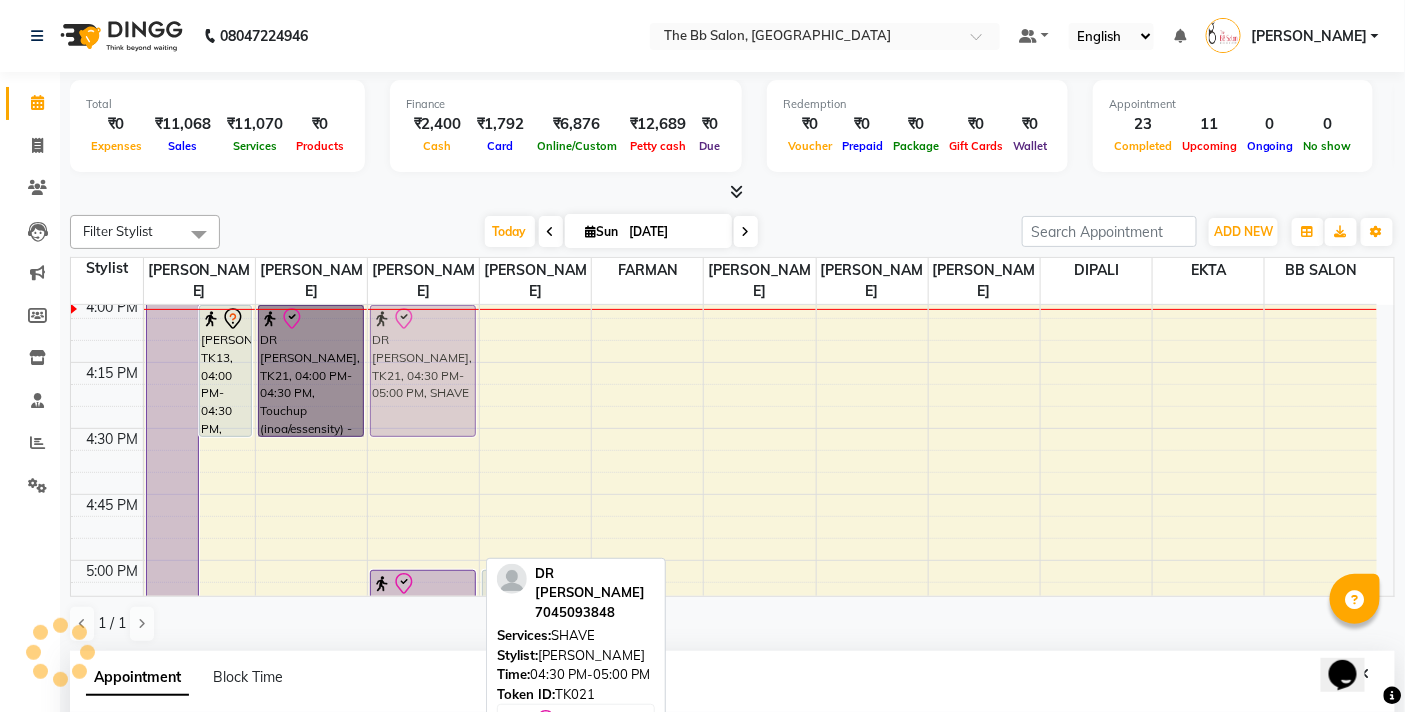 drag, startPoint x: 432, startPoint y: 501, endPoint x: 457, endPoint y: 358, distance: 145.16887 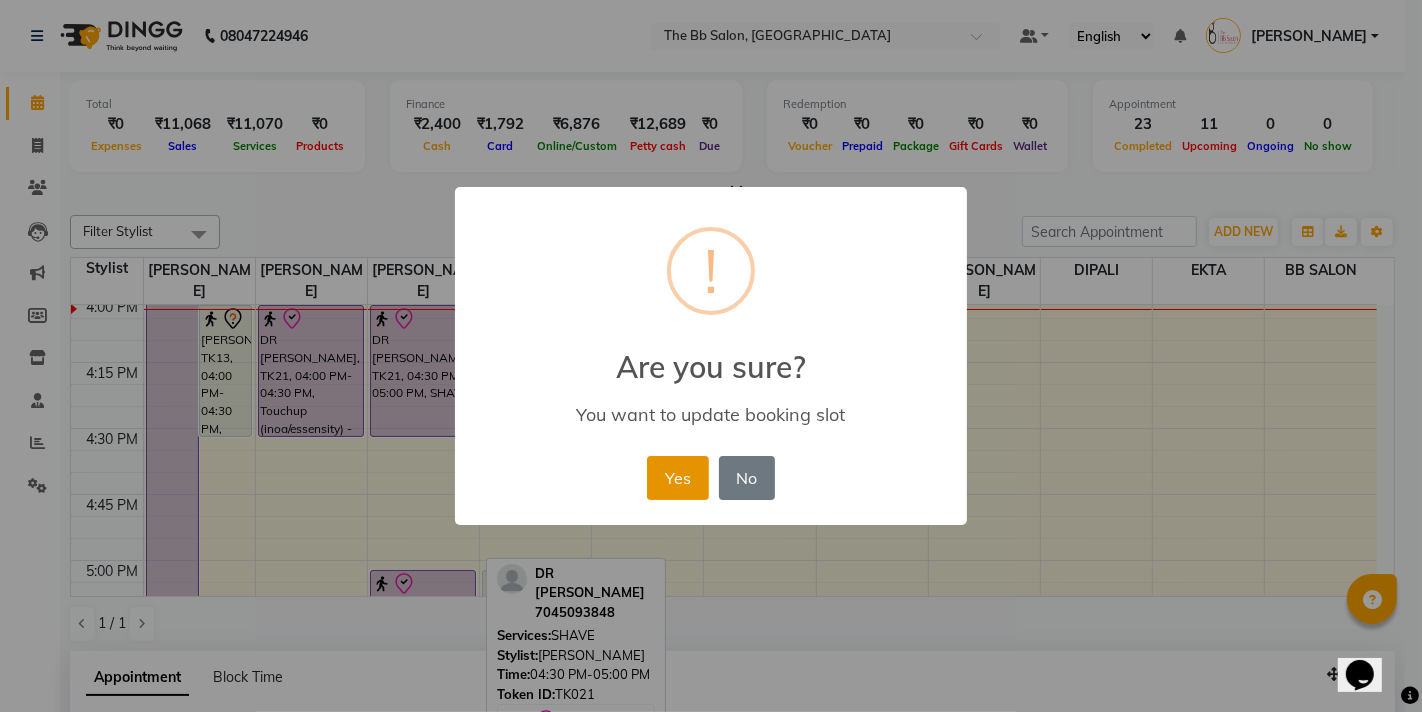 click on "Yes" at bounding box center [677, 478] 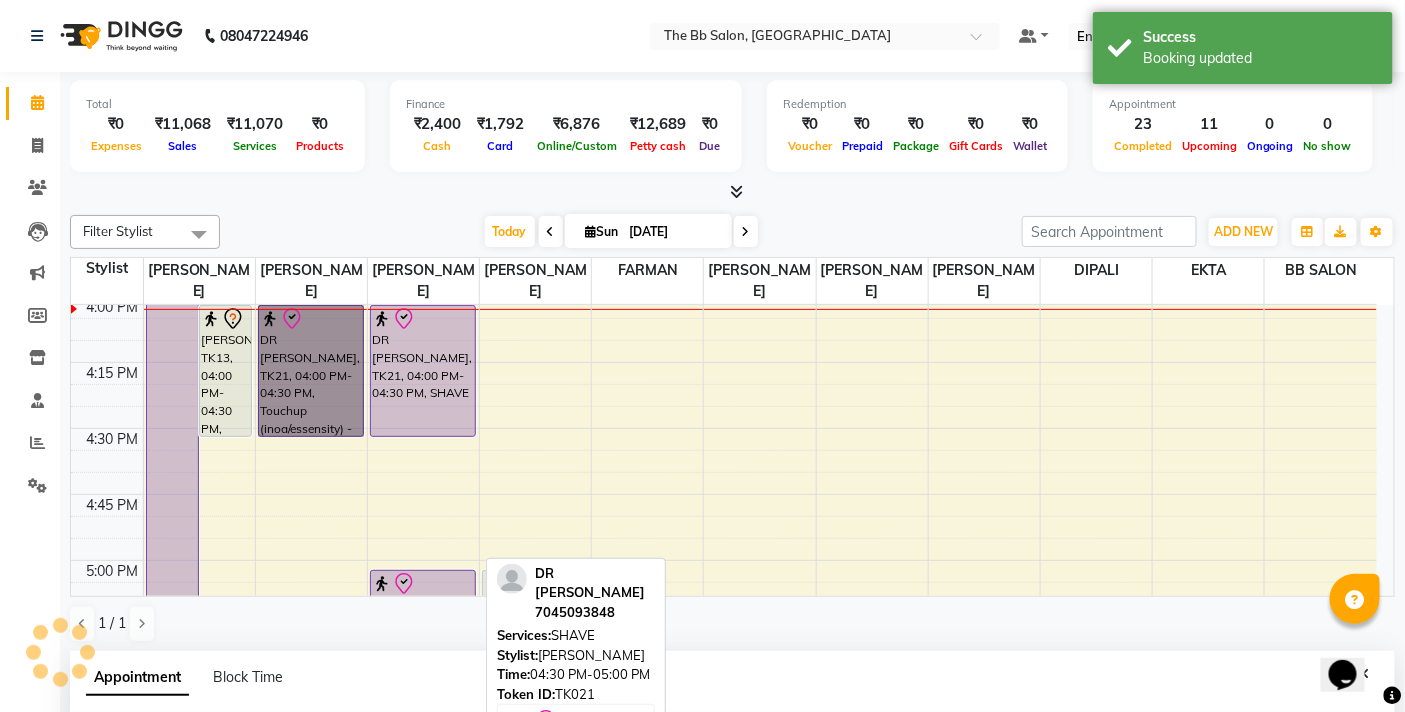 scroll, scrollTop: 1855, scrollLeft: 0, axis: vertical 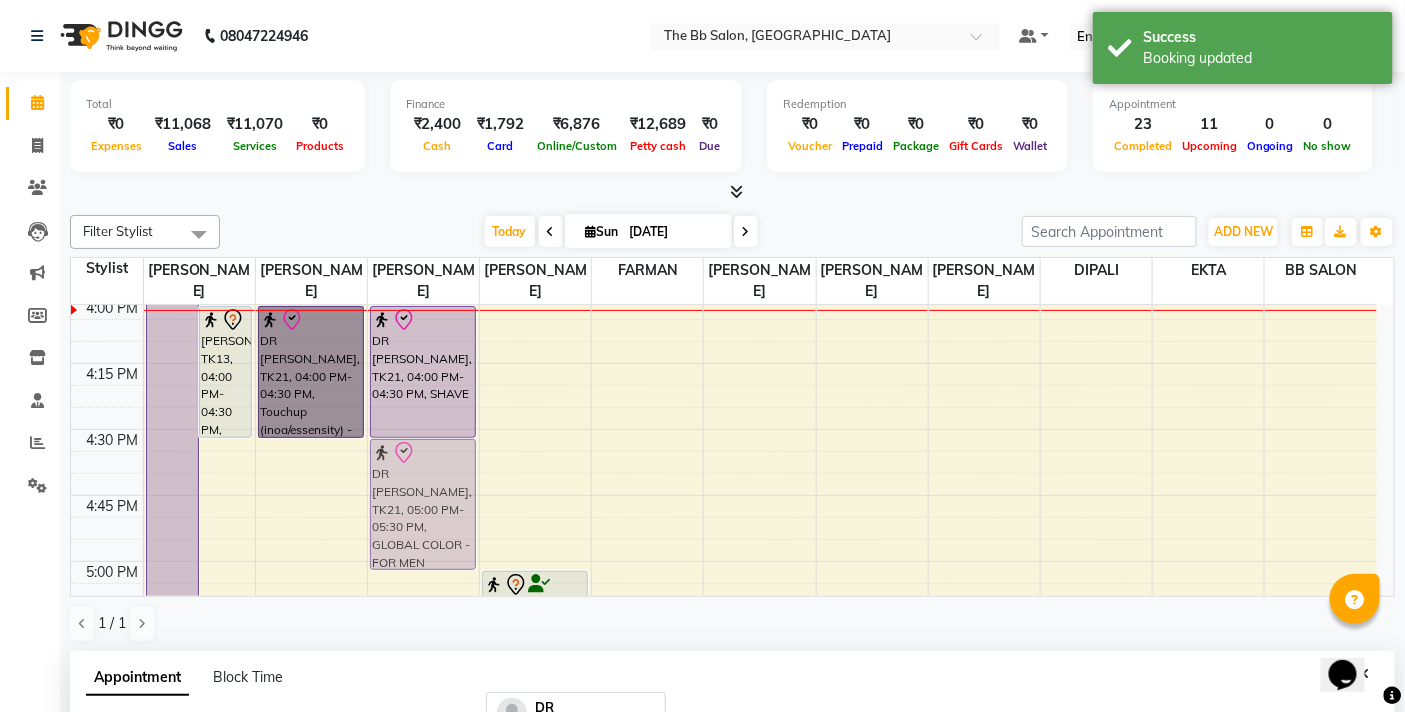 drag, startPoint x: 448, startPoint y: 581, endPoint x: 467, endPoint y: 446, distance: 136.33047 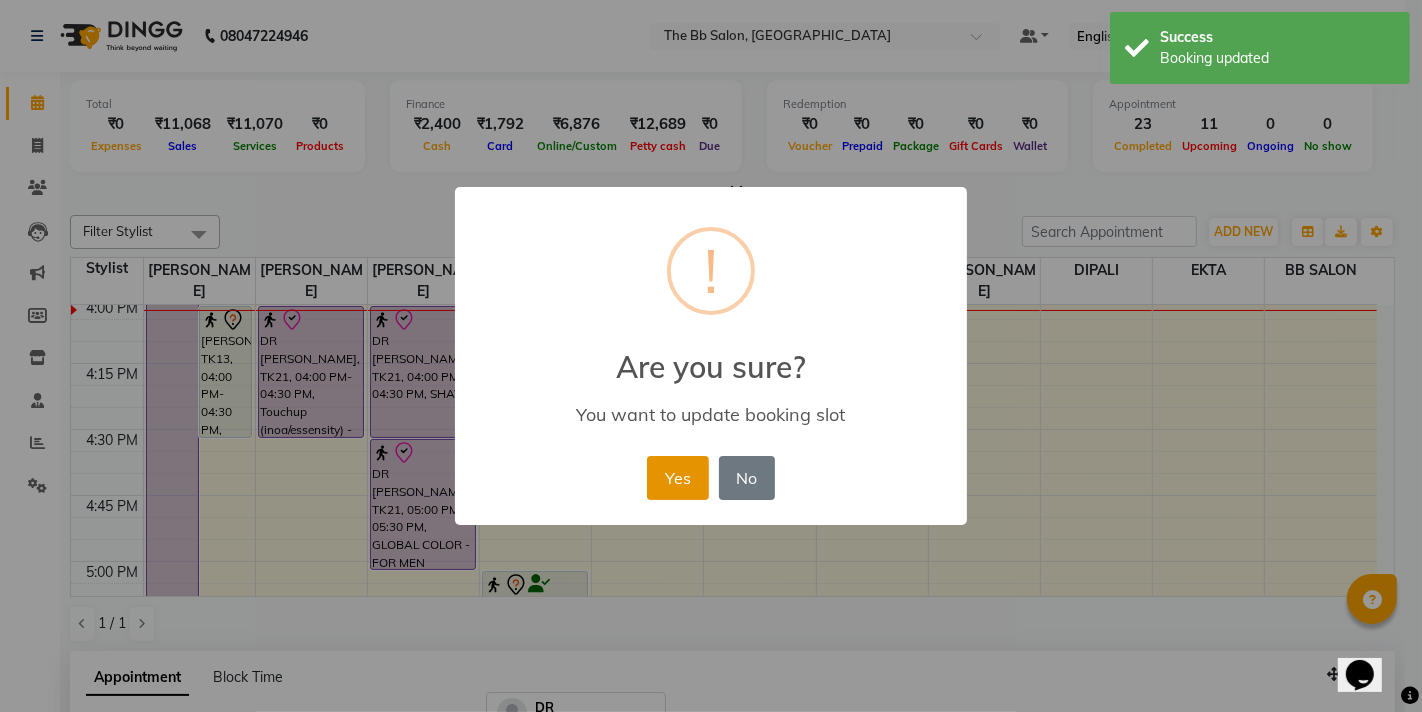 click on "Yes" at bounding box center [677, 478] 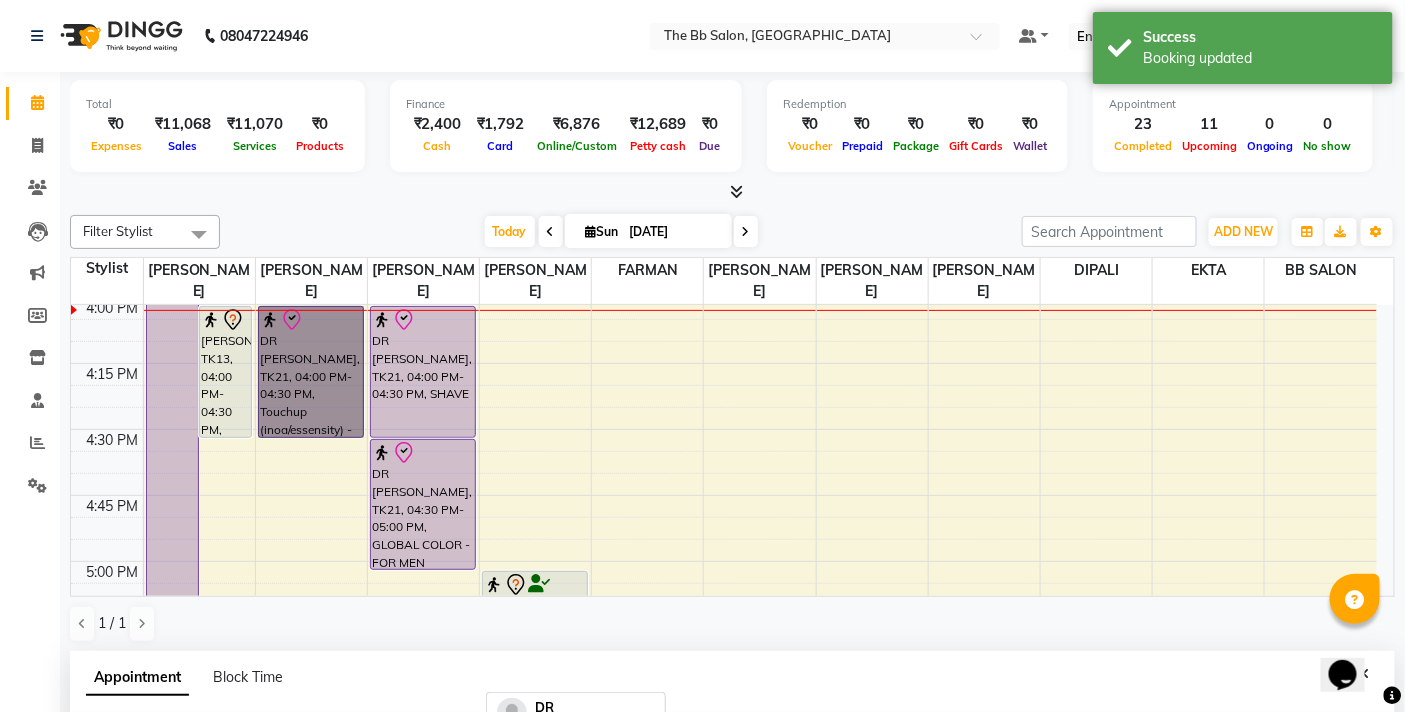 scroll, scrollTop: 333, scrollLeft: 0, axis: vertical 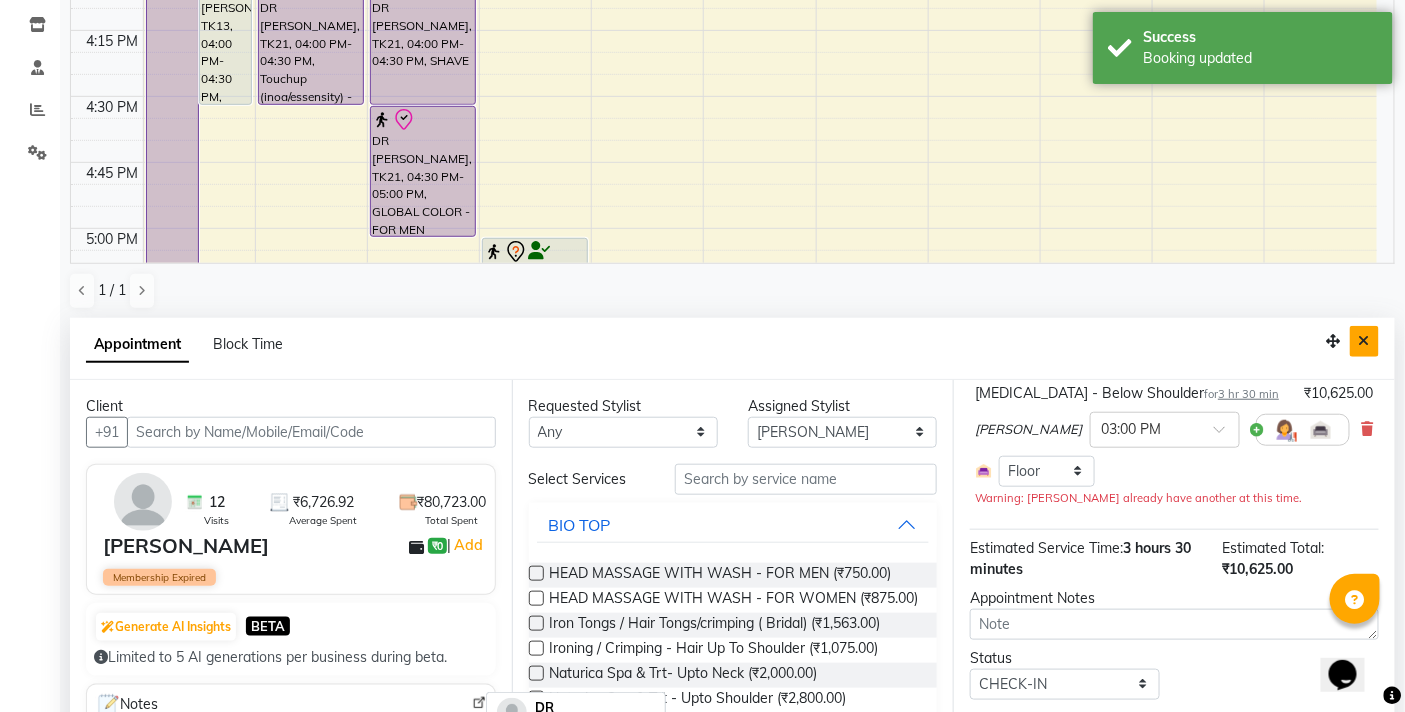 click at bounding box center [1364, 341] 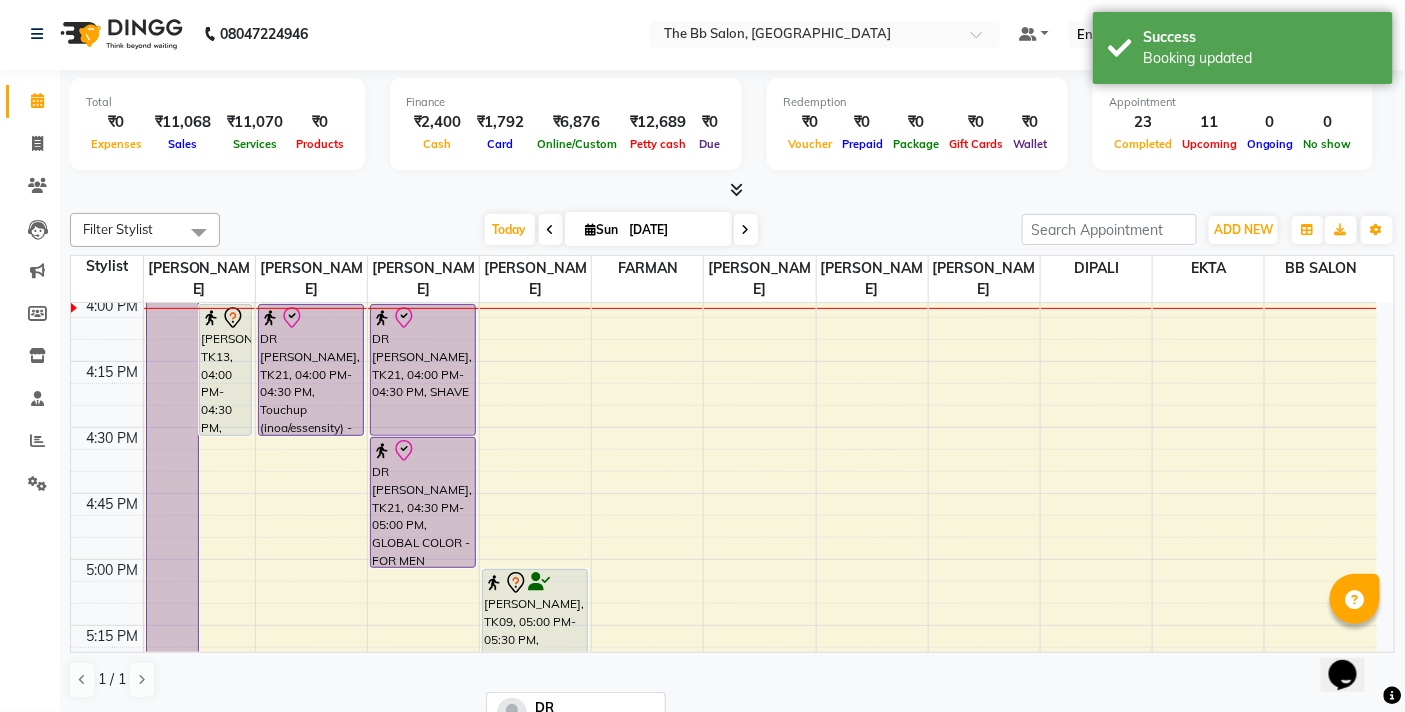 scroll, scrollTop: 1, scrollLeft: 0, axis: vertical 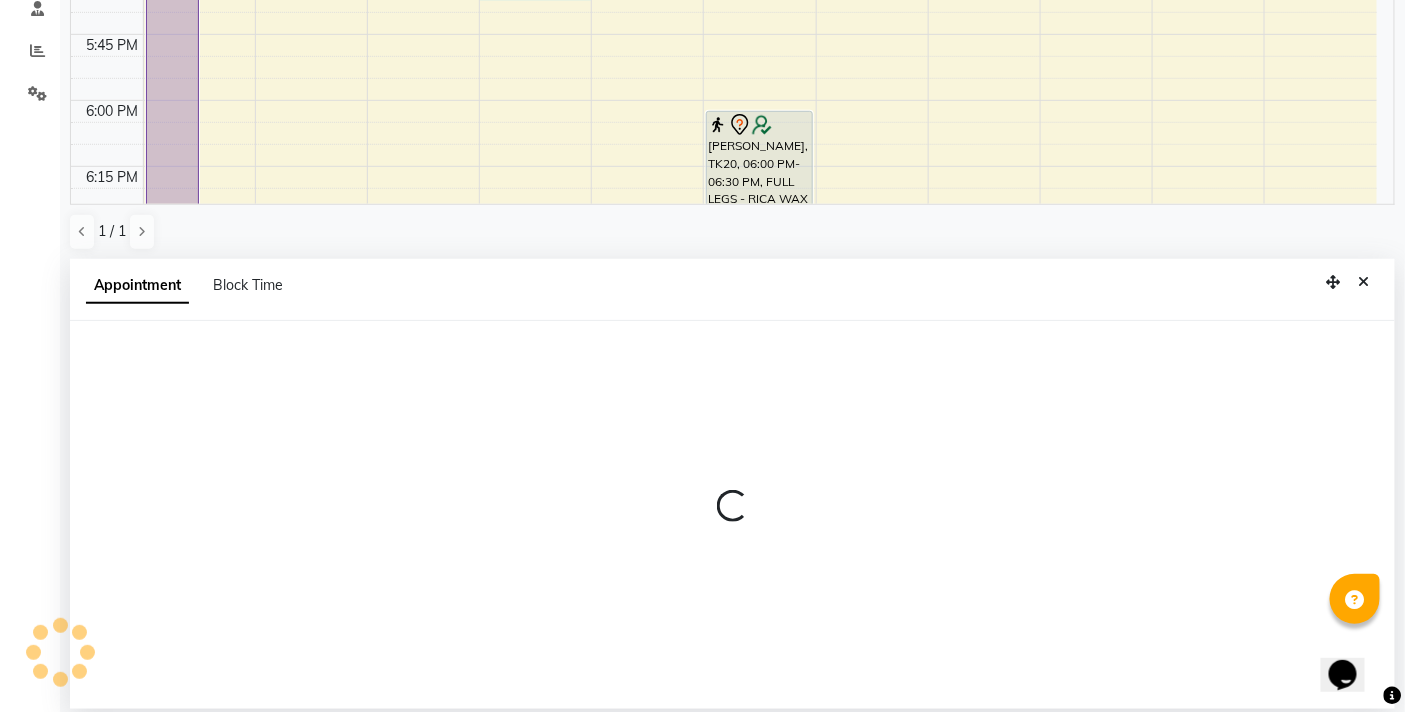 select on "84071" 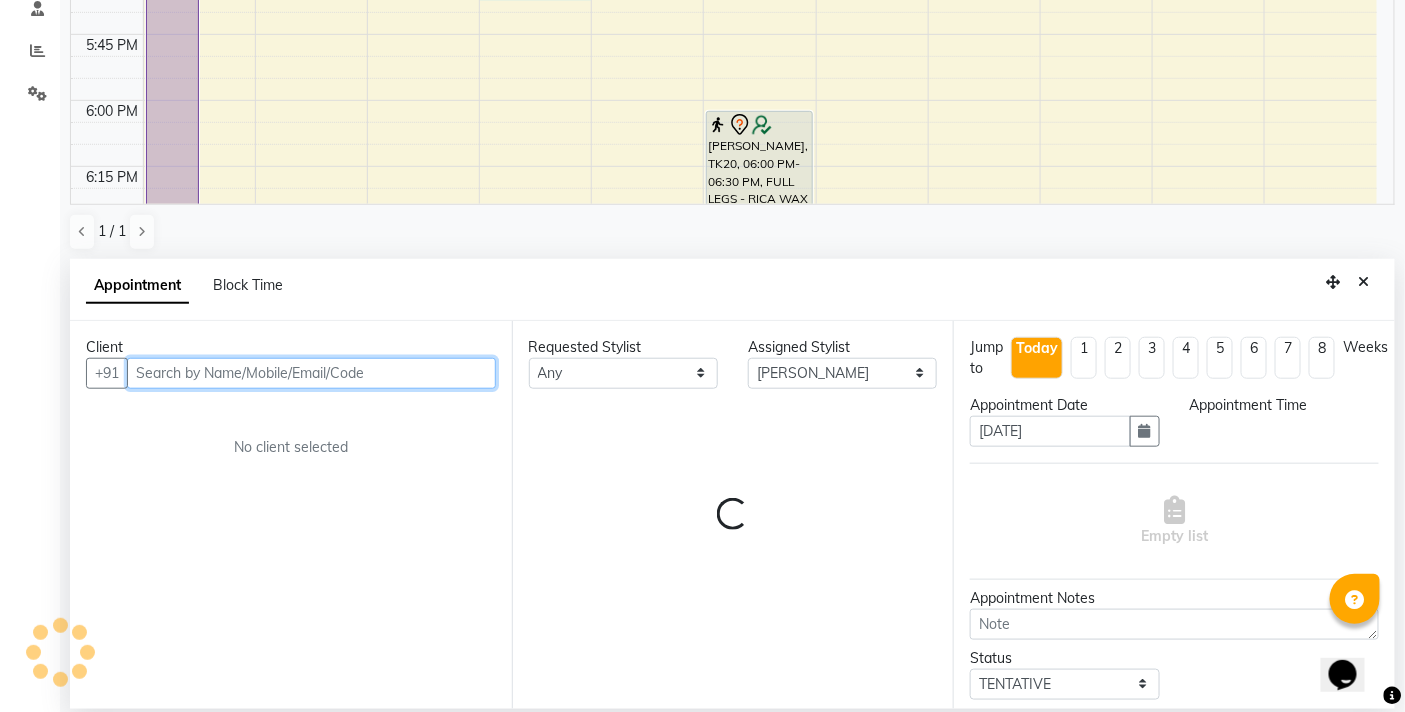select on "1050" 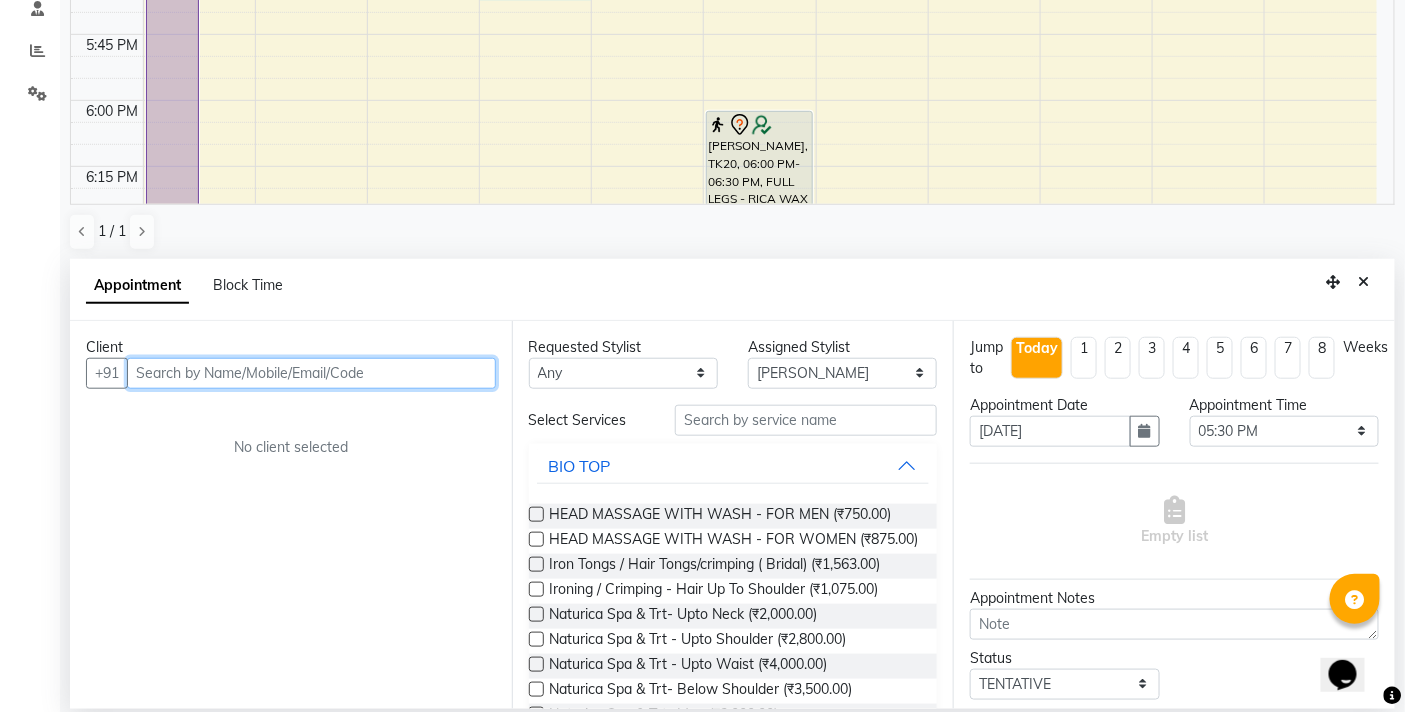 click at bounding box center (311, 373) 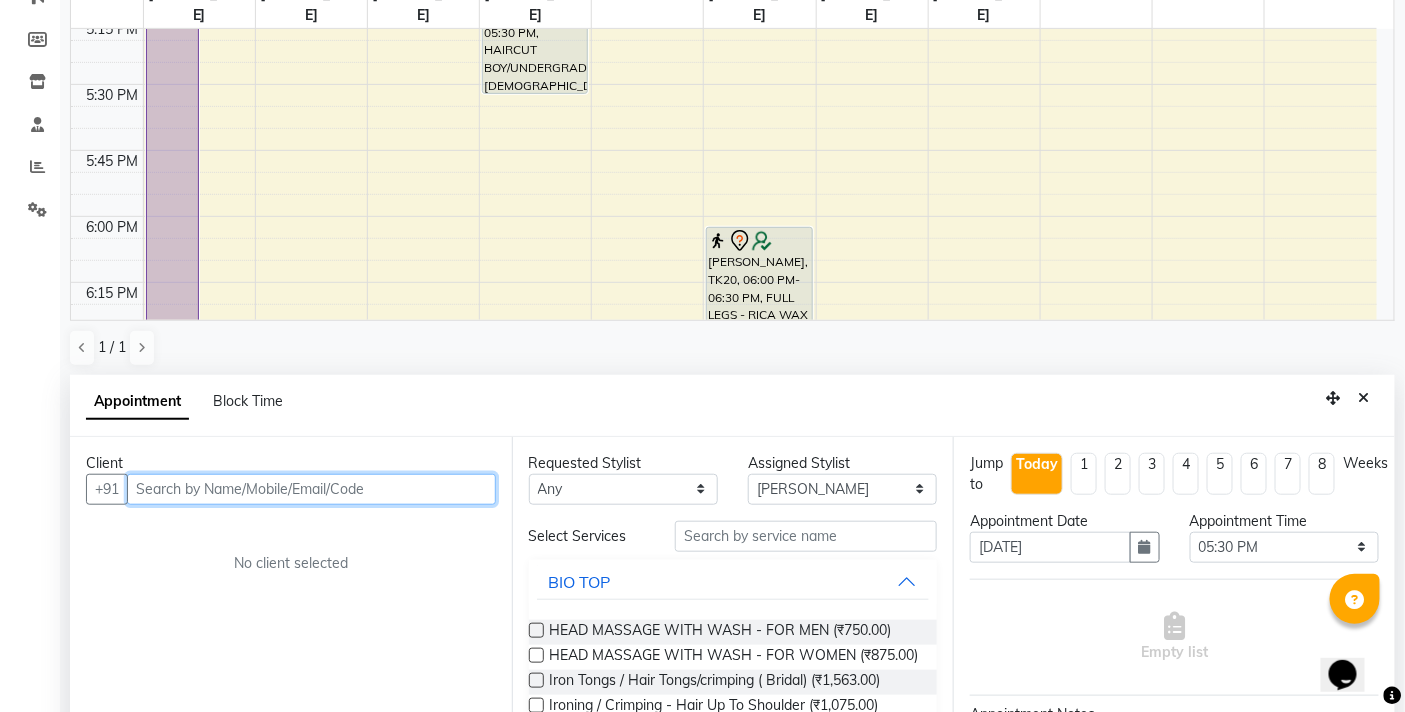 scroll, scrollTop: 281, scrollLeft: 0, axis: vertical 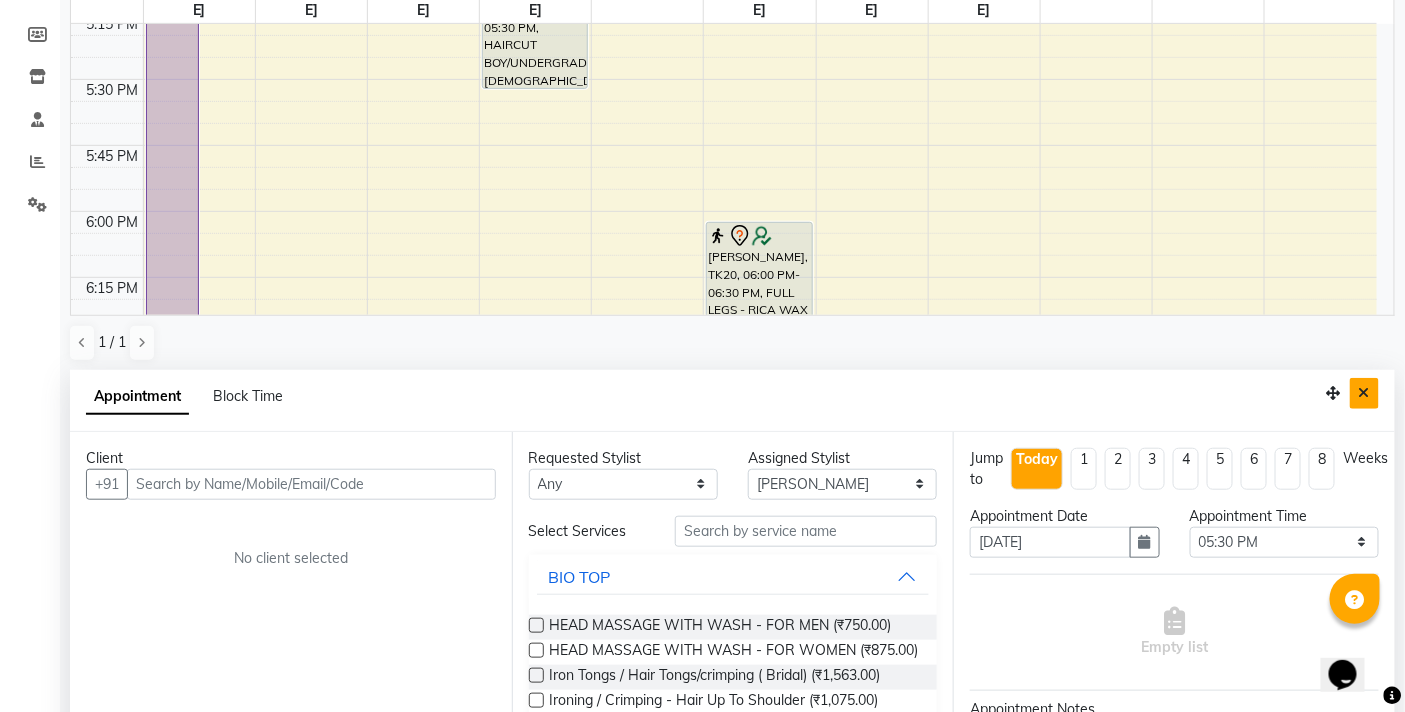 click at bounding box center [1364, 393] 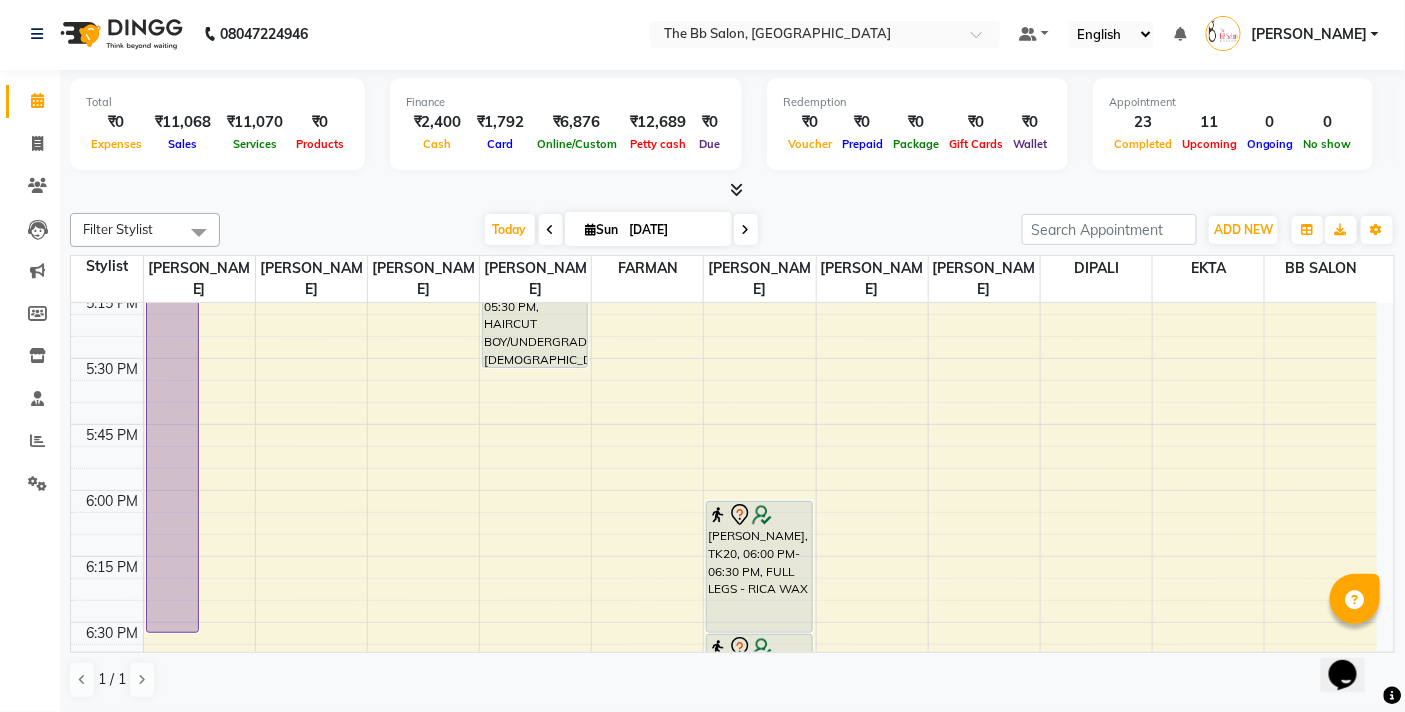 scroll, scrollTop: 1, scrollLeft: 0, axis: vertical 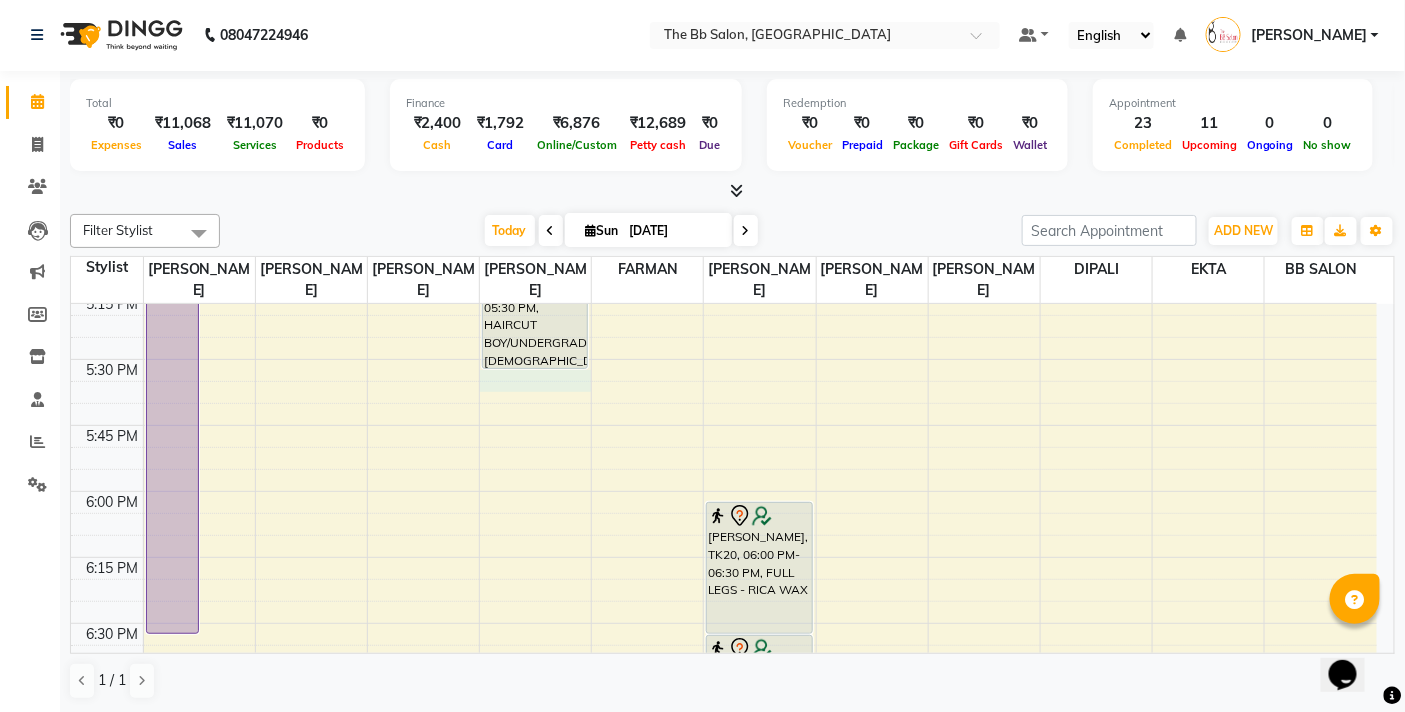 select on "84071" 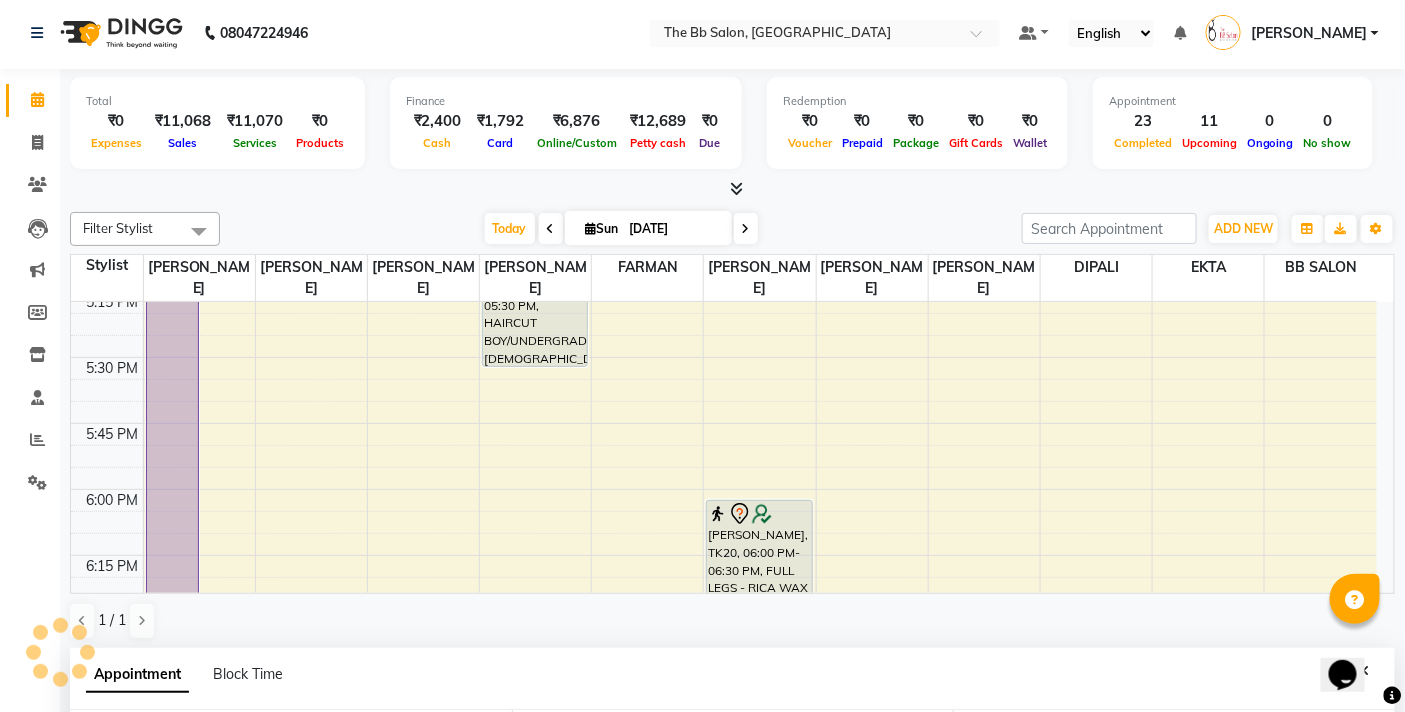 select on "1050" 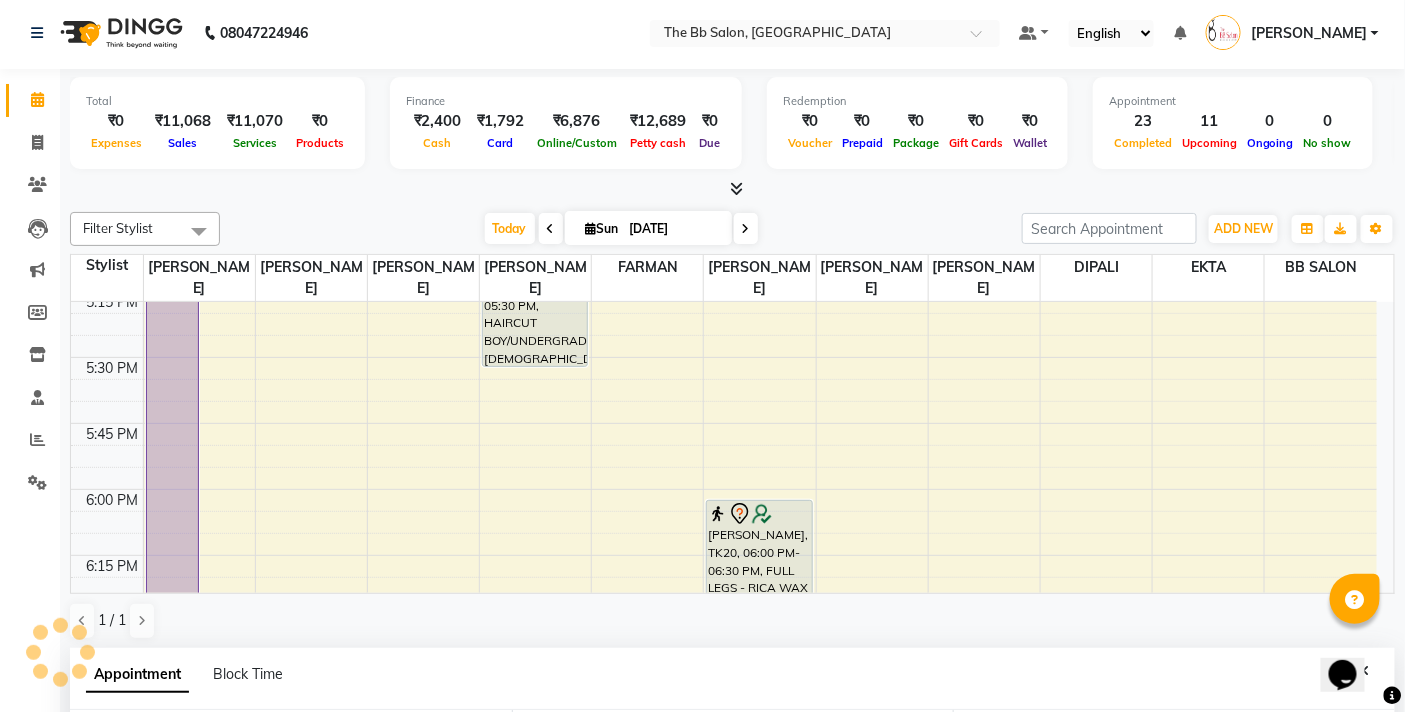 scroll, scrollTop: 392, scrollLeft: 0, axis: vertical 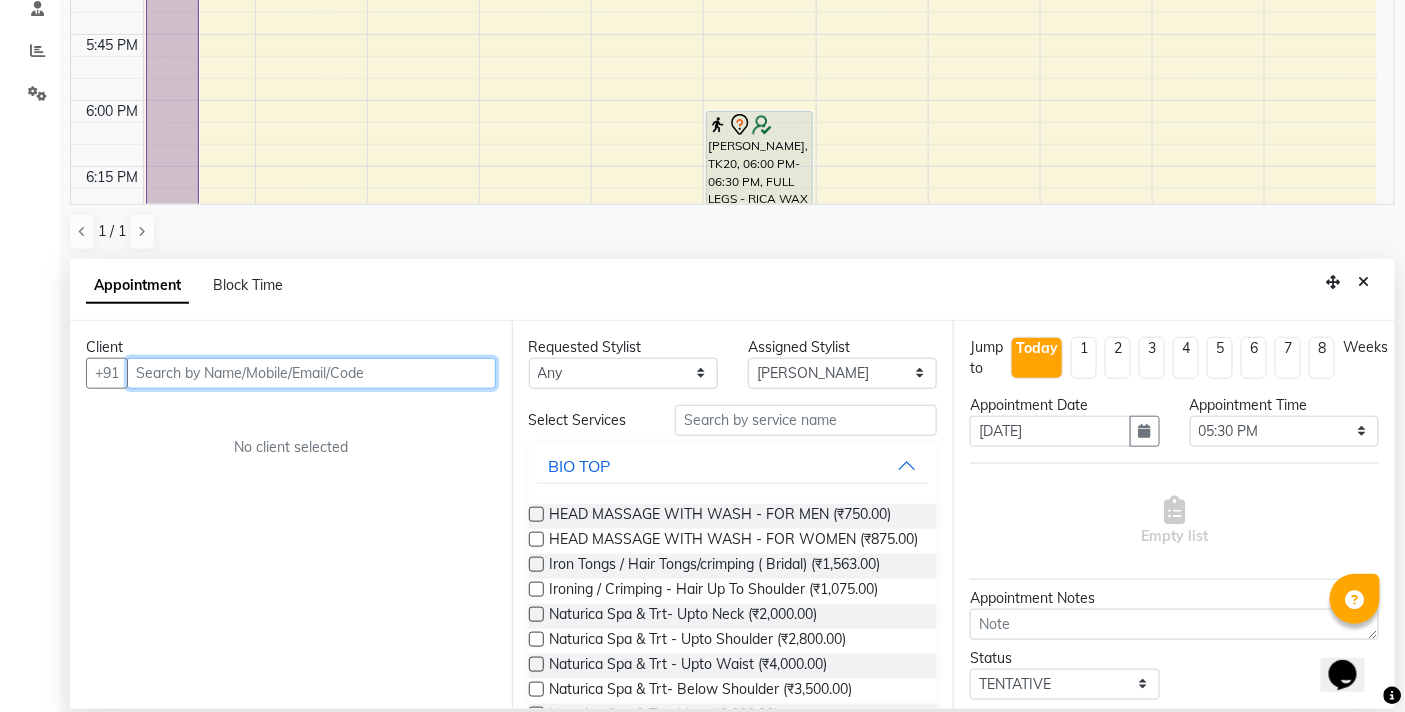 click at bounding box center [311, 373] 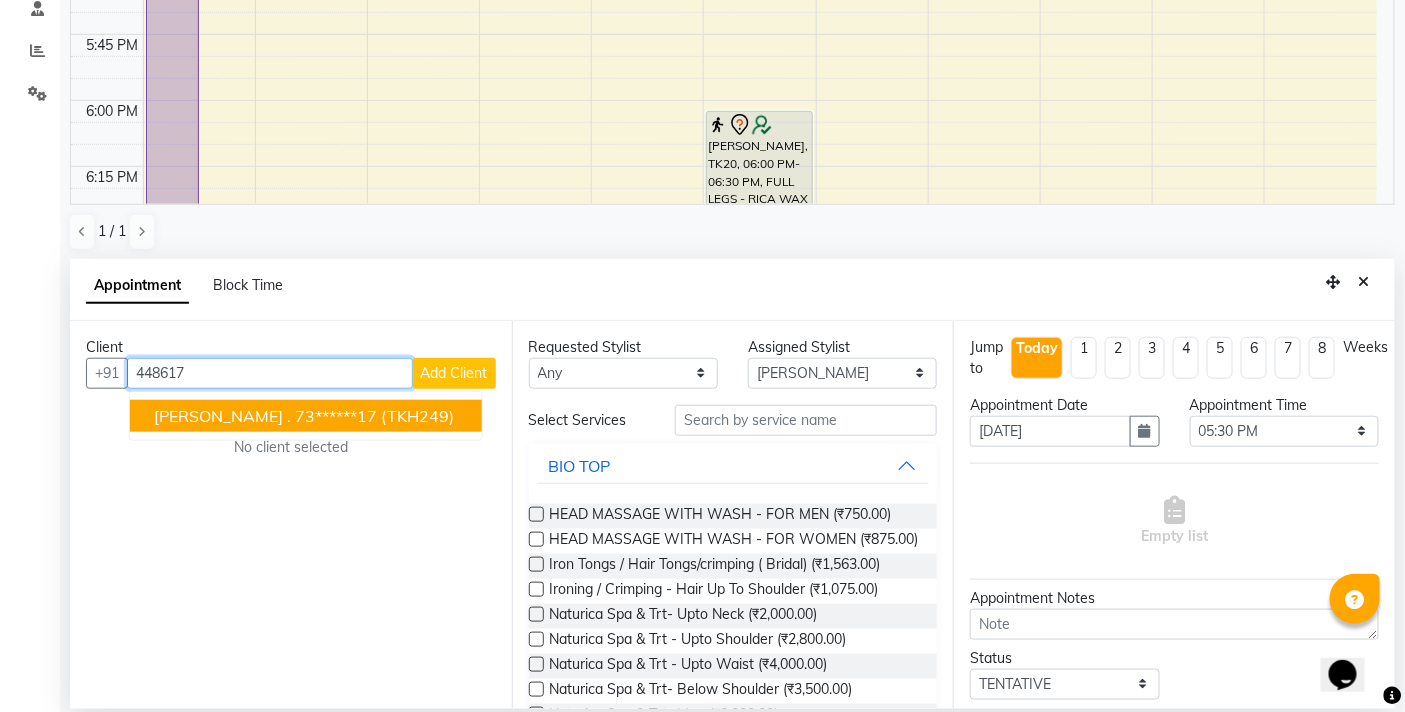 click on "(TKH249)" at bounding box center [417, 416] 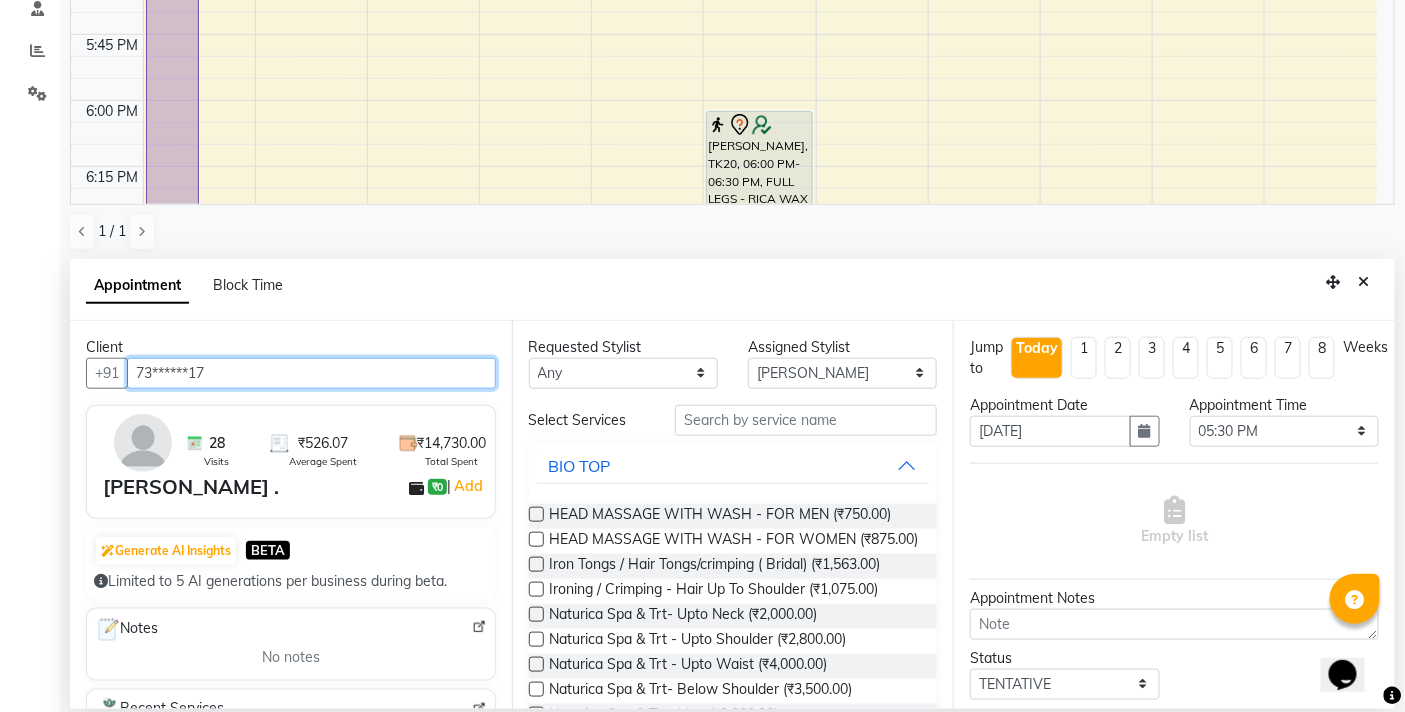 type on "73******17" 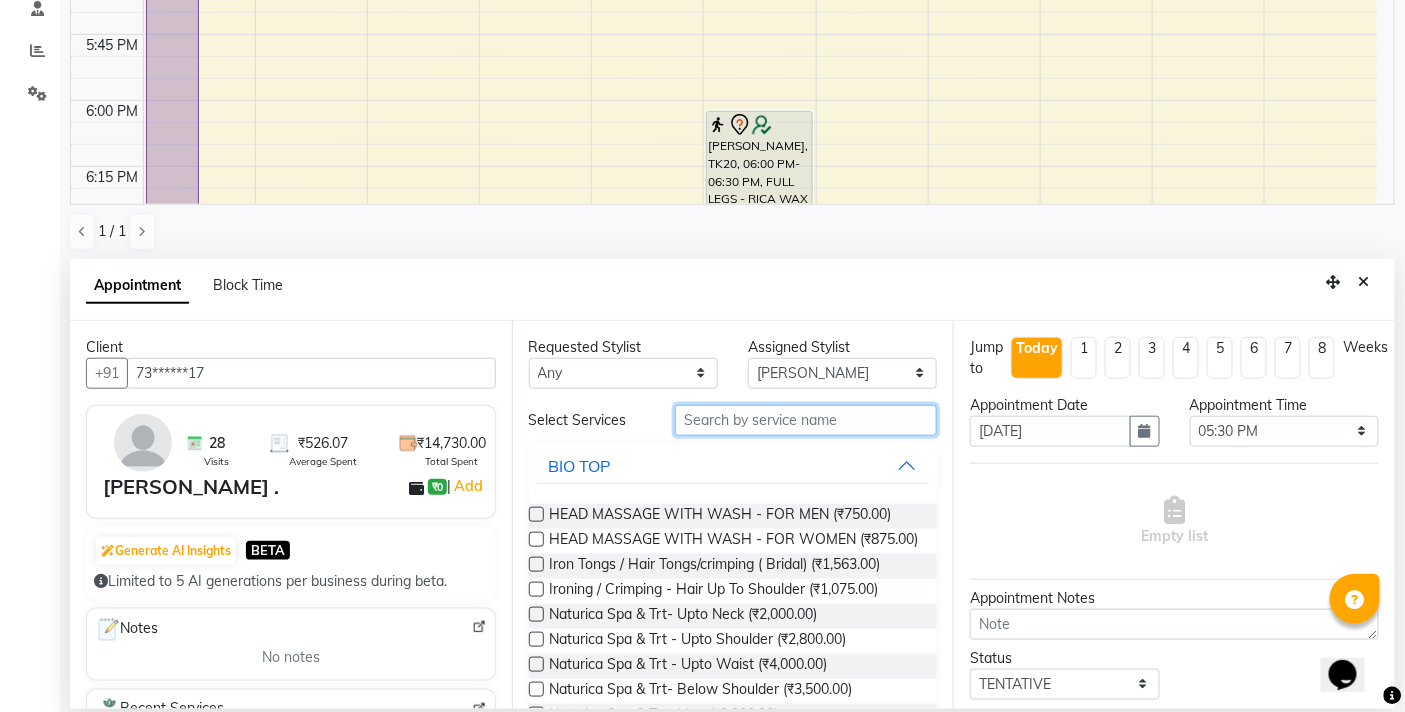 click at bounding box center [806, 420] 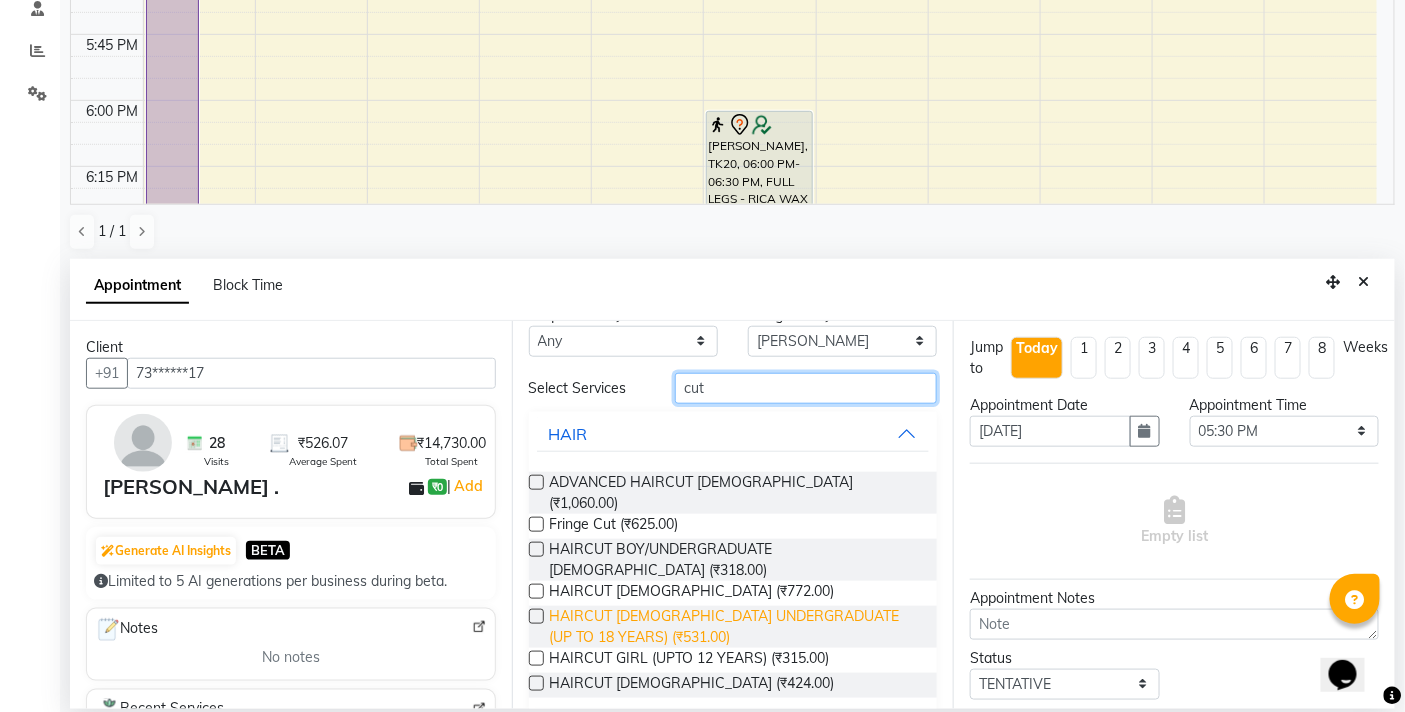 scroll, scrollTop: 62, scrollLeft: 0, axis: vertical 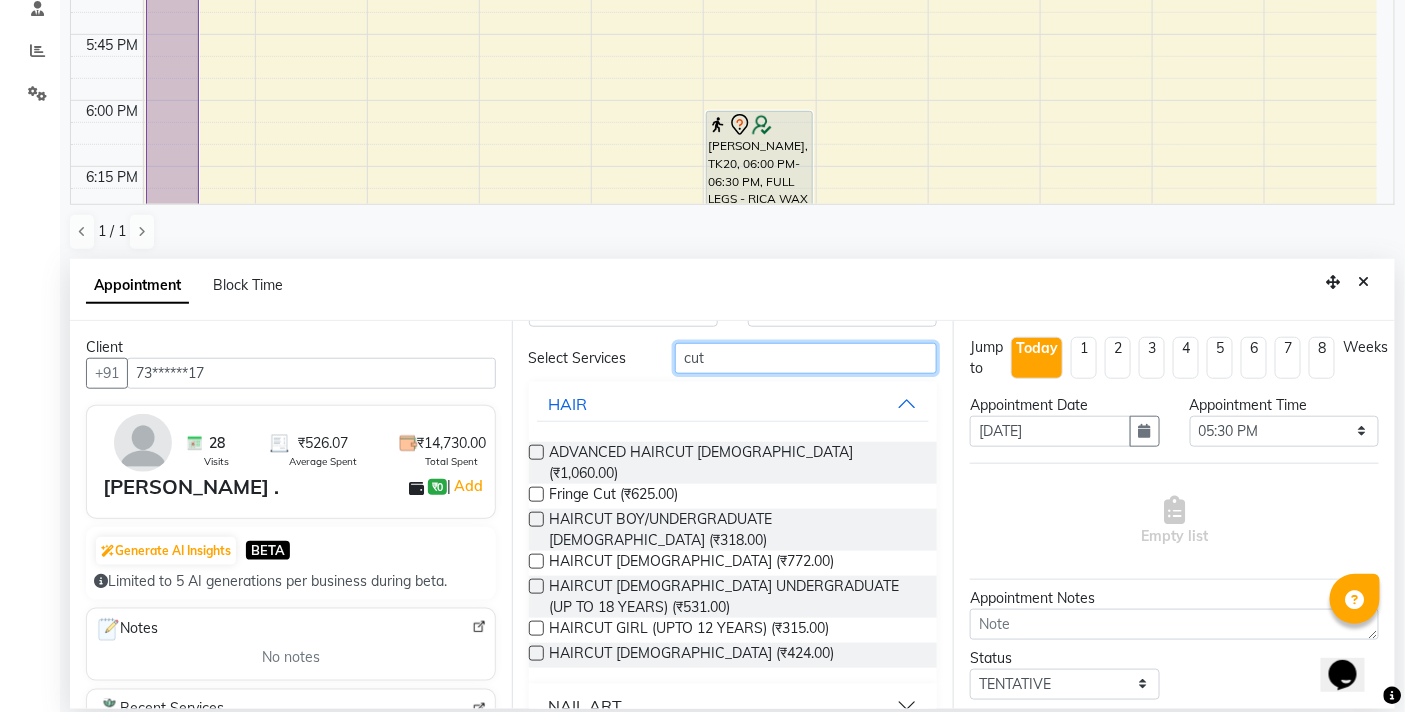 type on "cut" 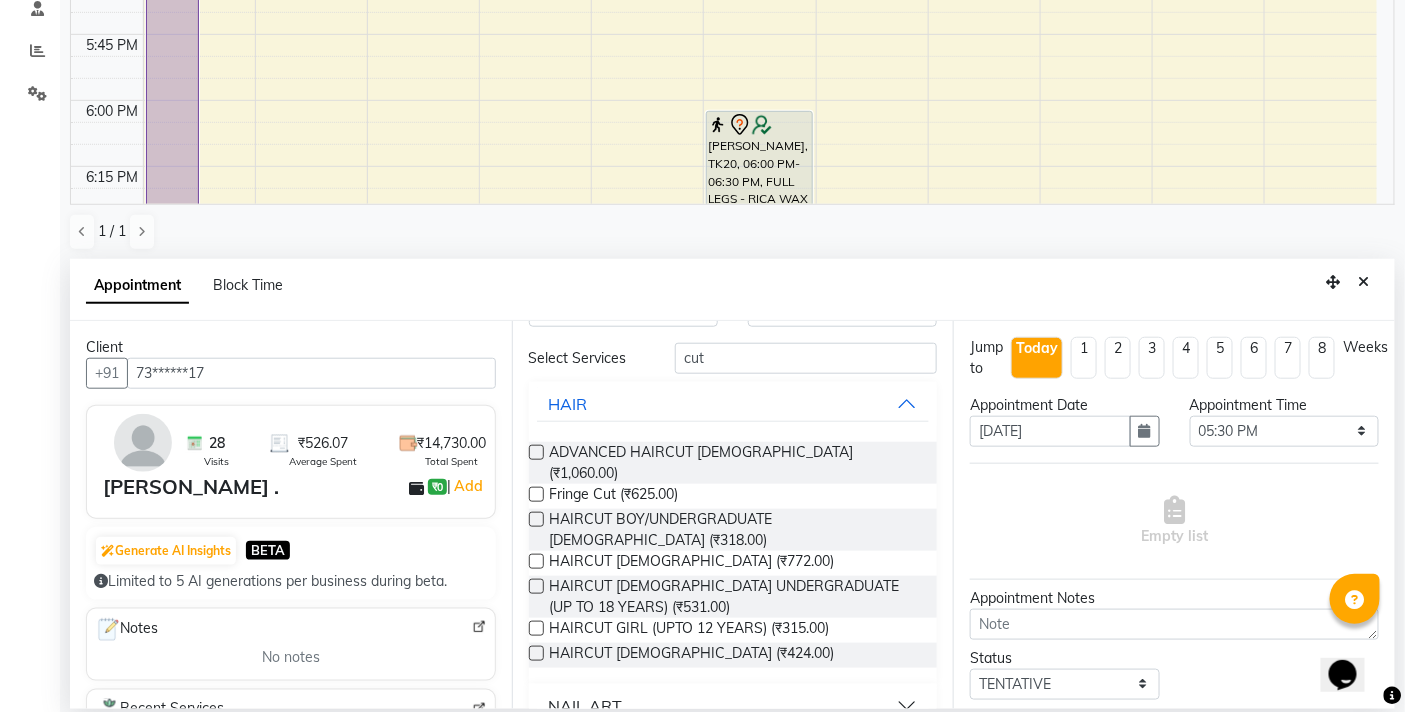 click at bounding box center [536, 653] 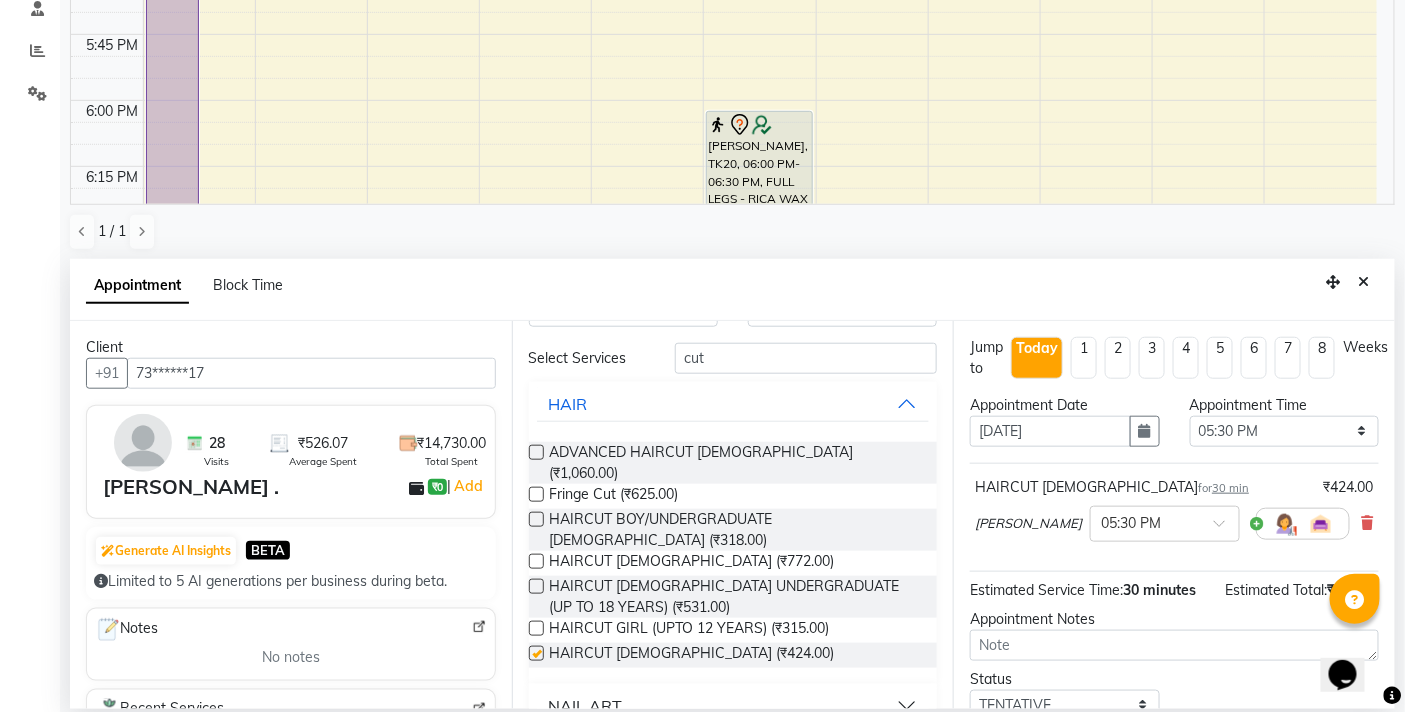 checkbox on "false" 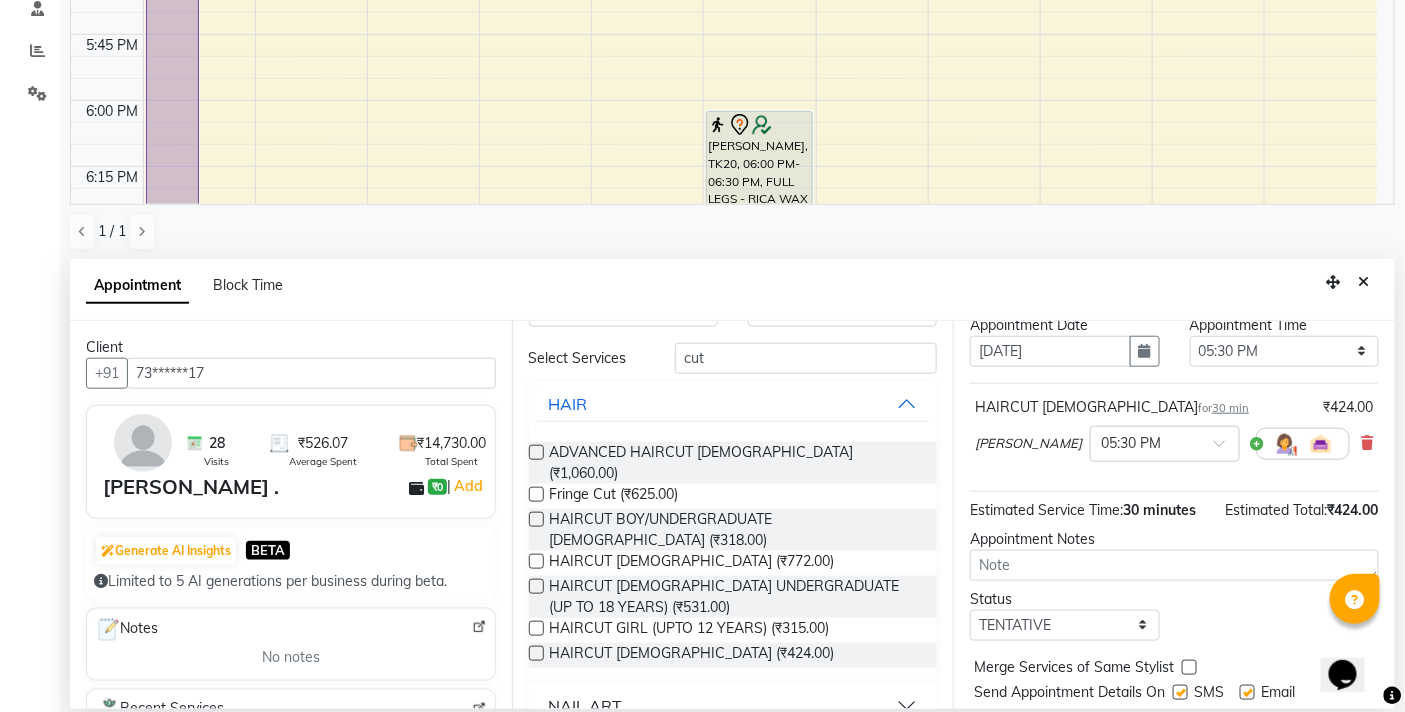 scroll, scrollTop: 162, scrollLeft: 0, axis: vertical 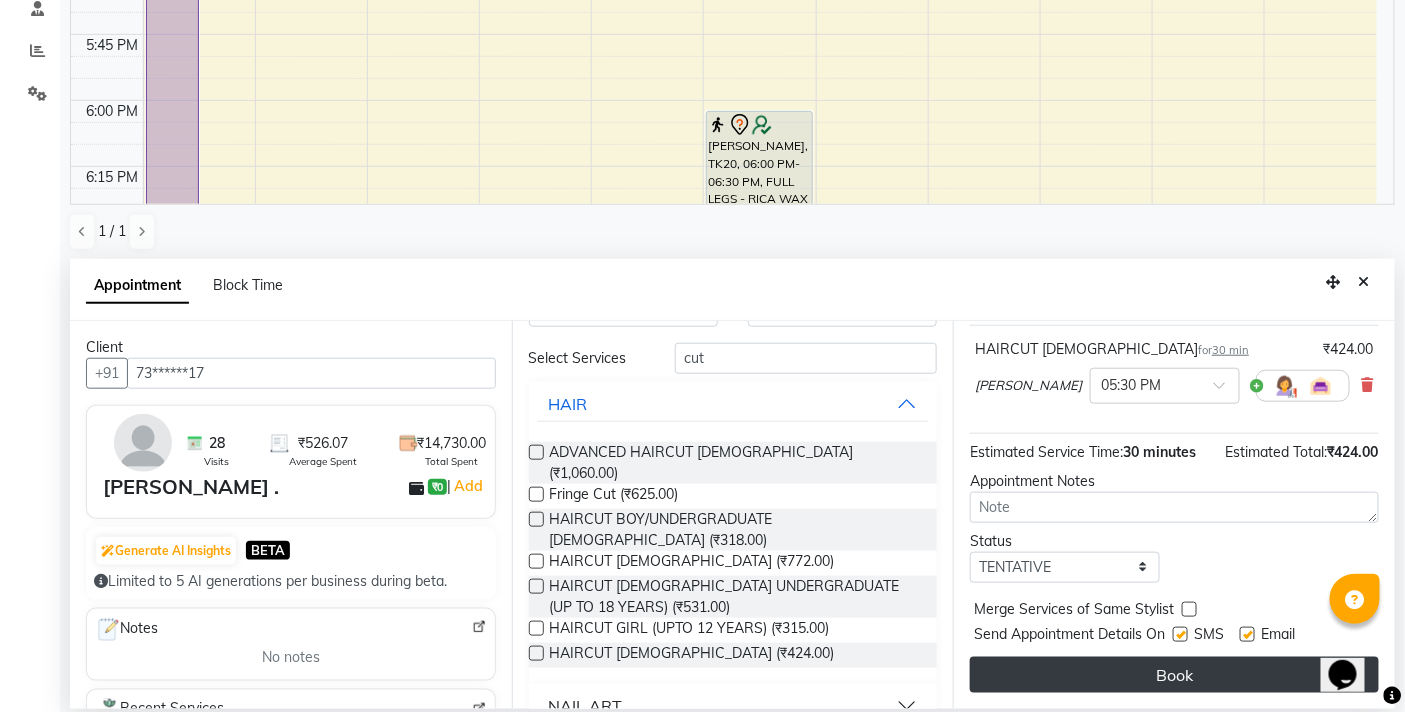 click on "Book" at bounding box center [1174, 675] 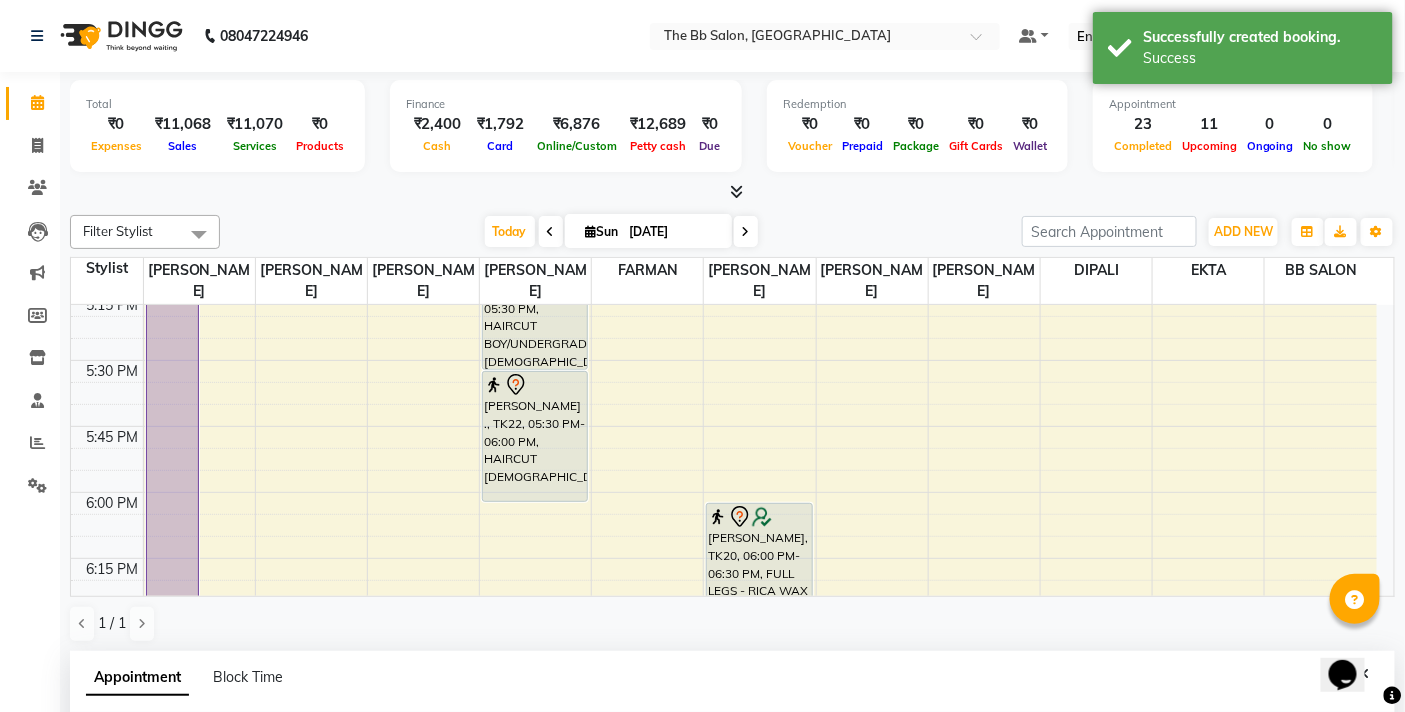 scroll, scrollTop: 222, scrollLeft: 0, axis: vertical 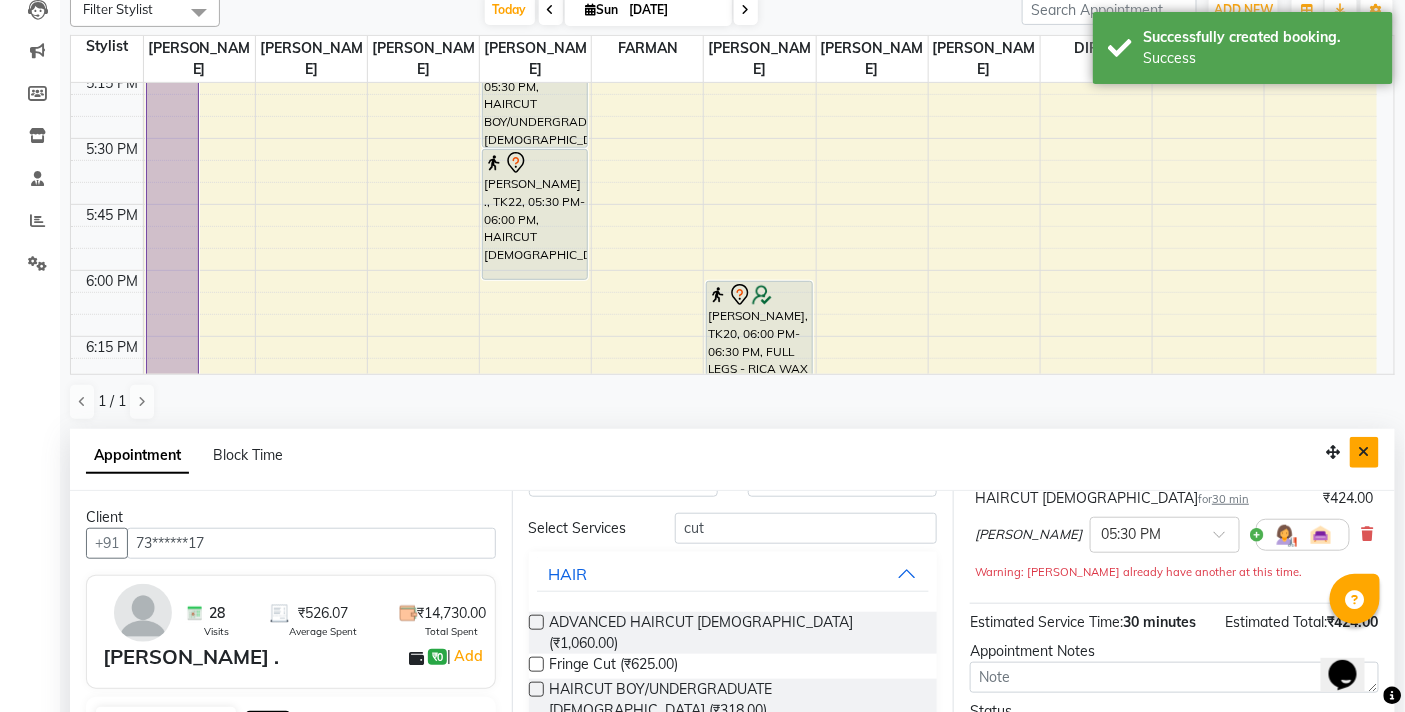 click at bounding box center [1364, 452] 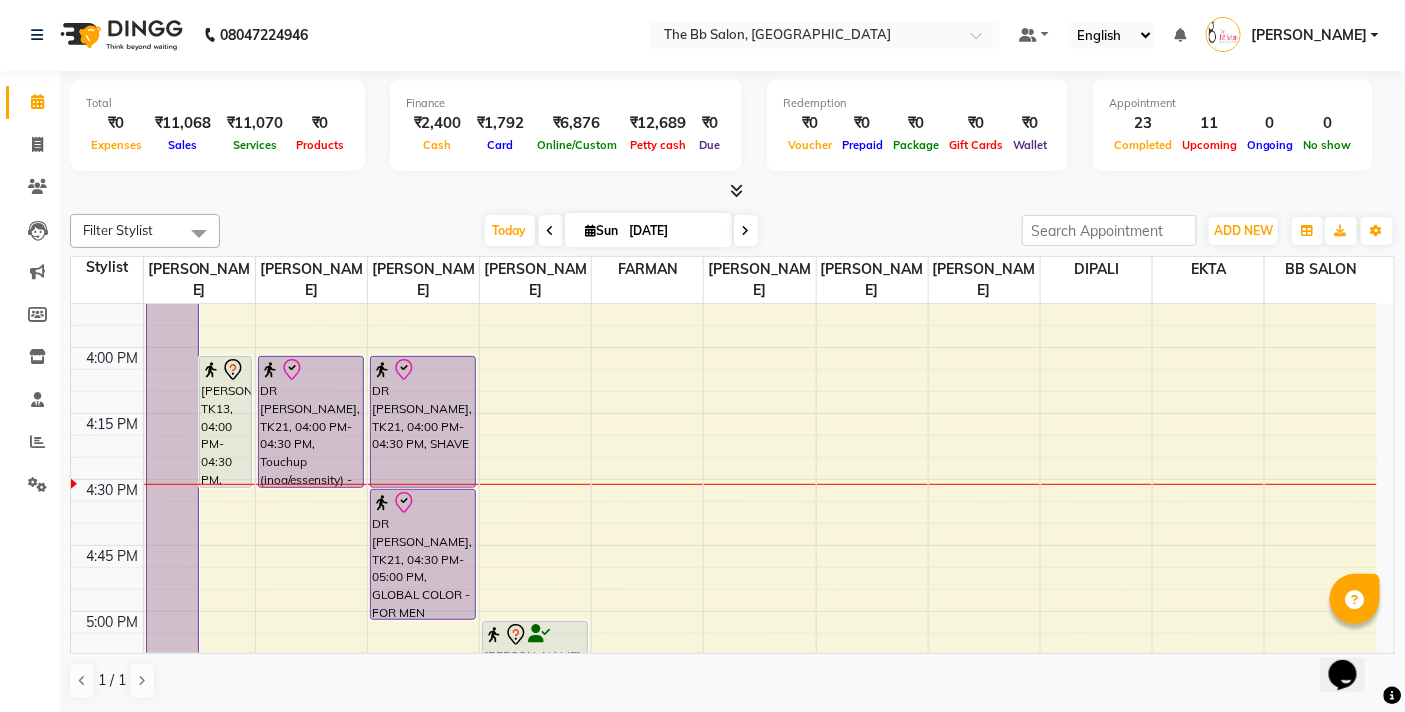 scroll, scrollTop: 1855, scrollLeft: 0, axis: vertical 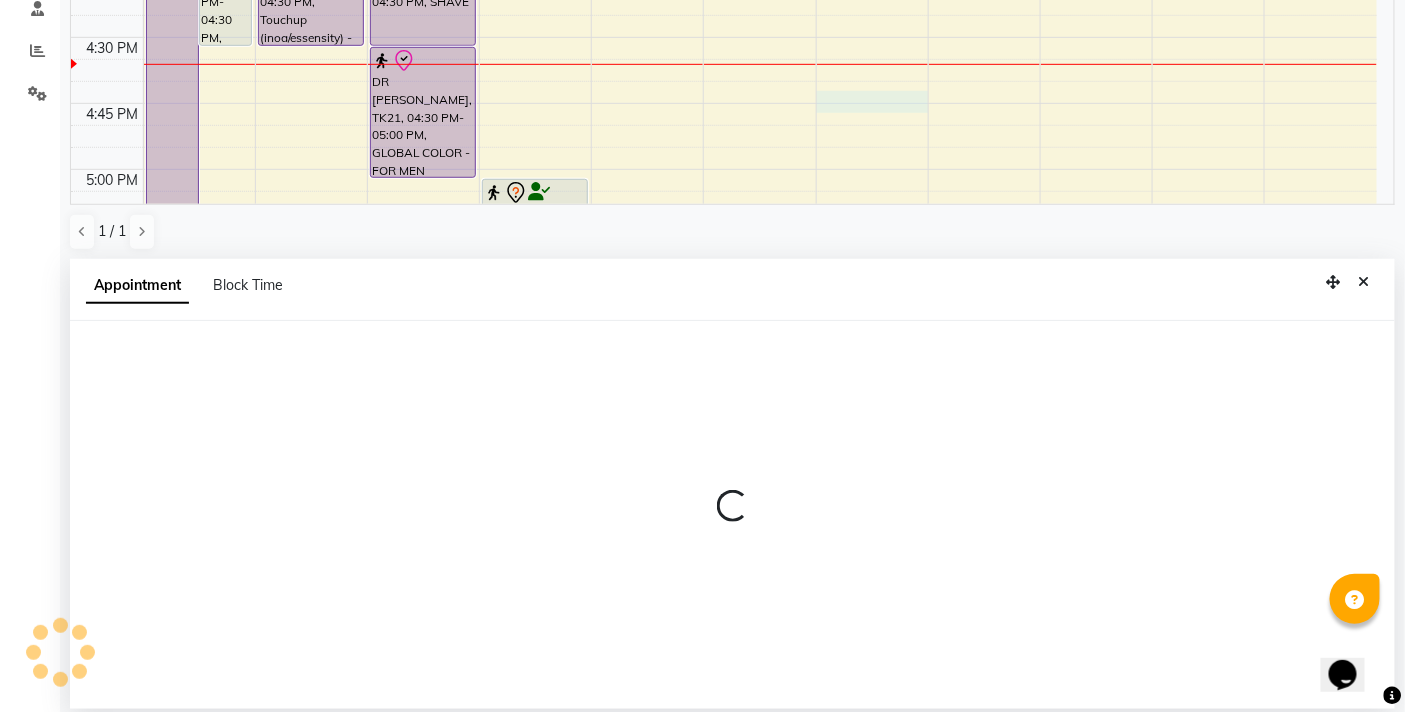 select on "83513" 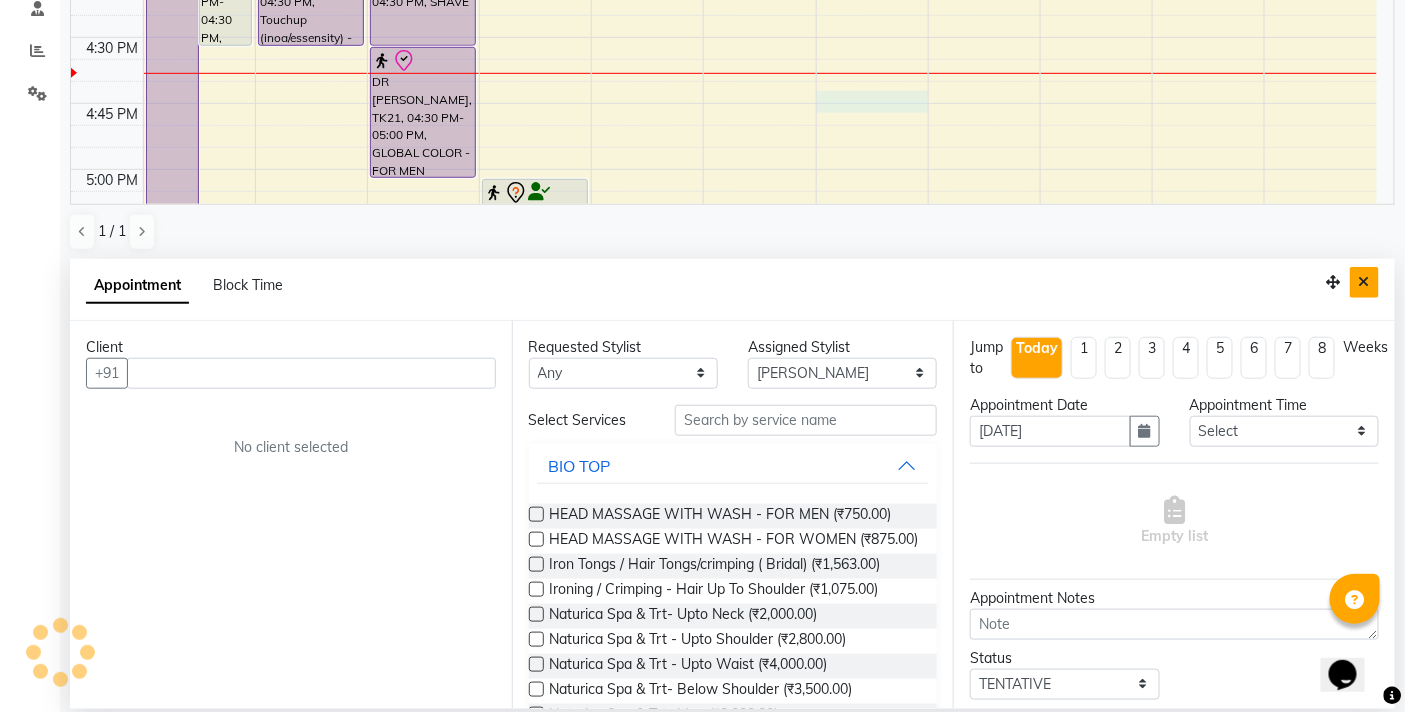 type 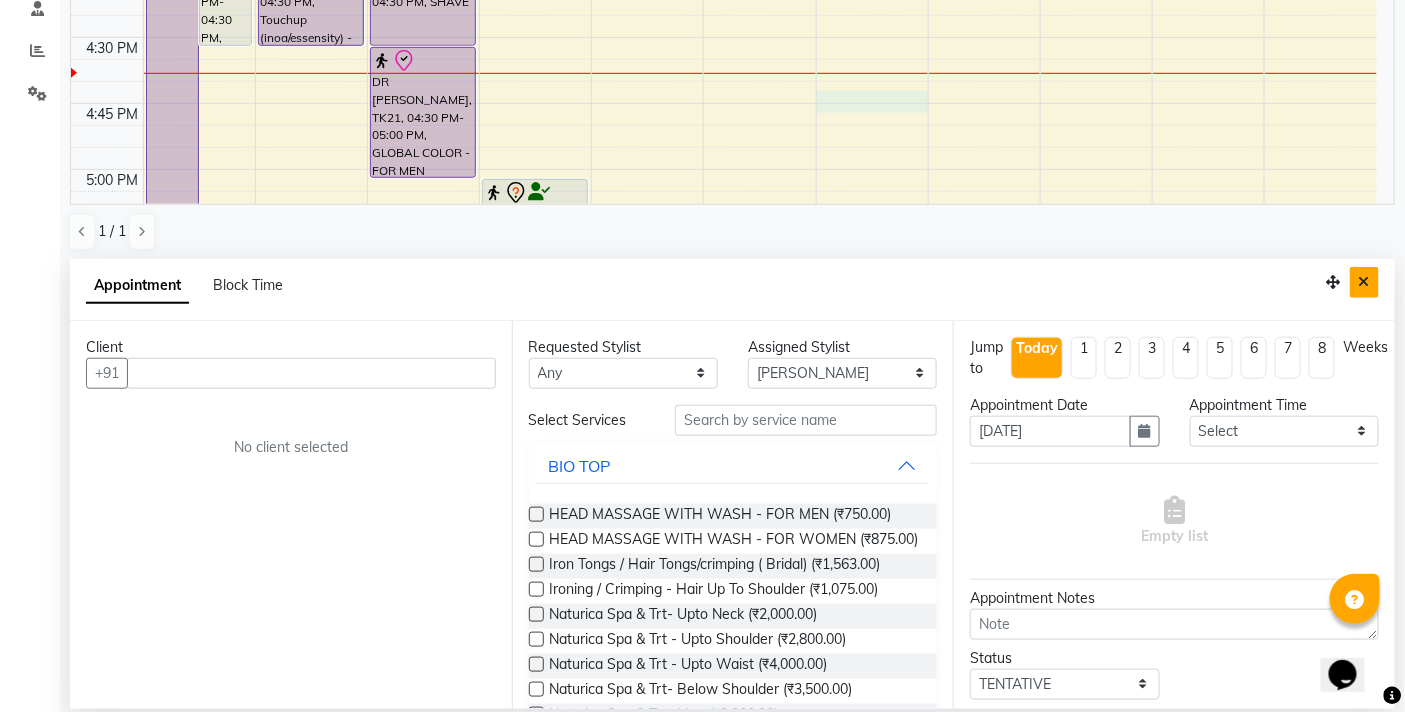 click at bounding box center (1364, 282) 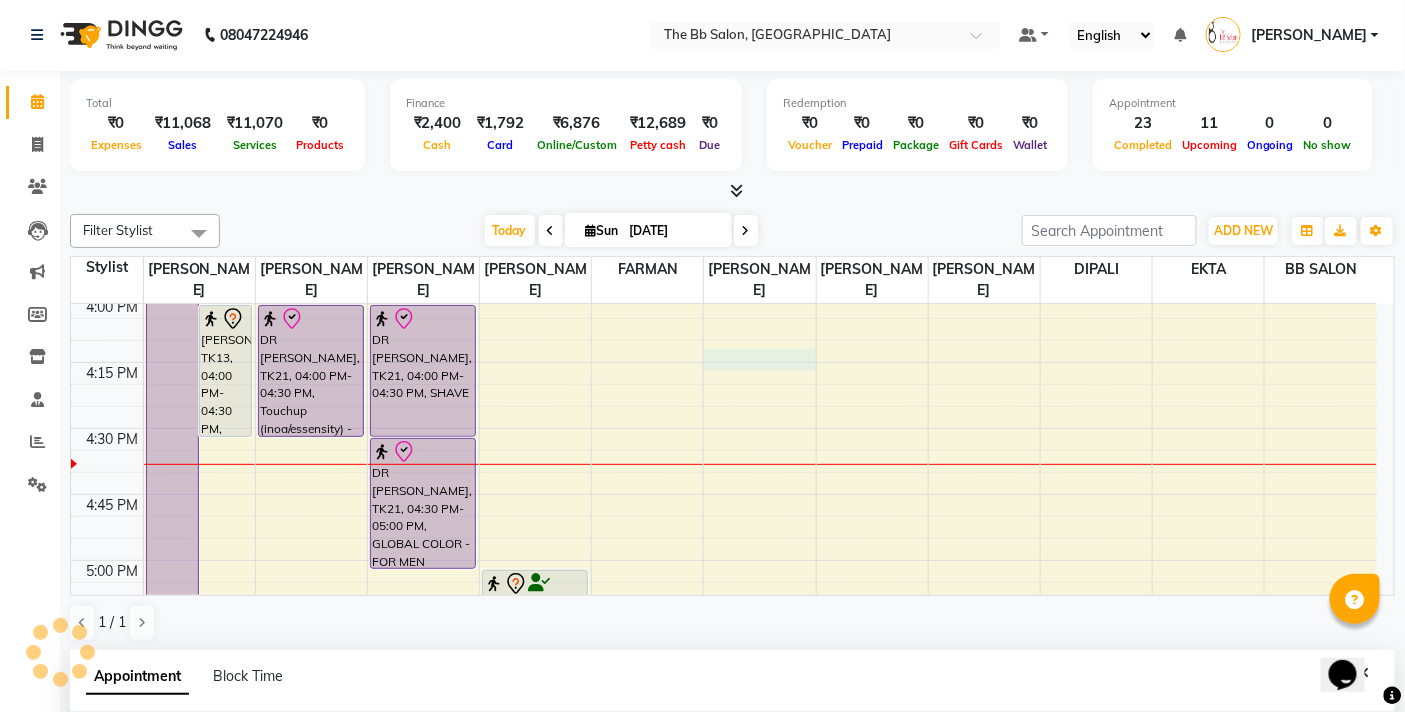 select on "83516" 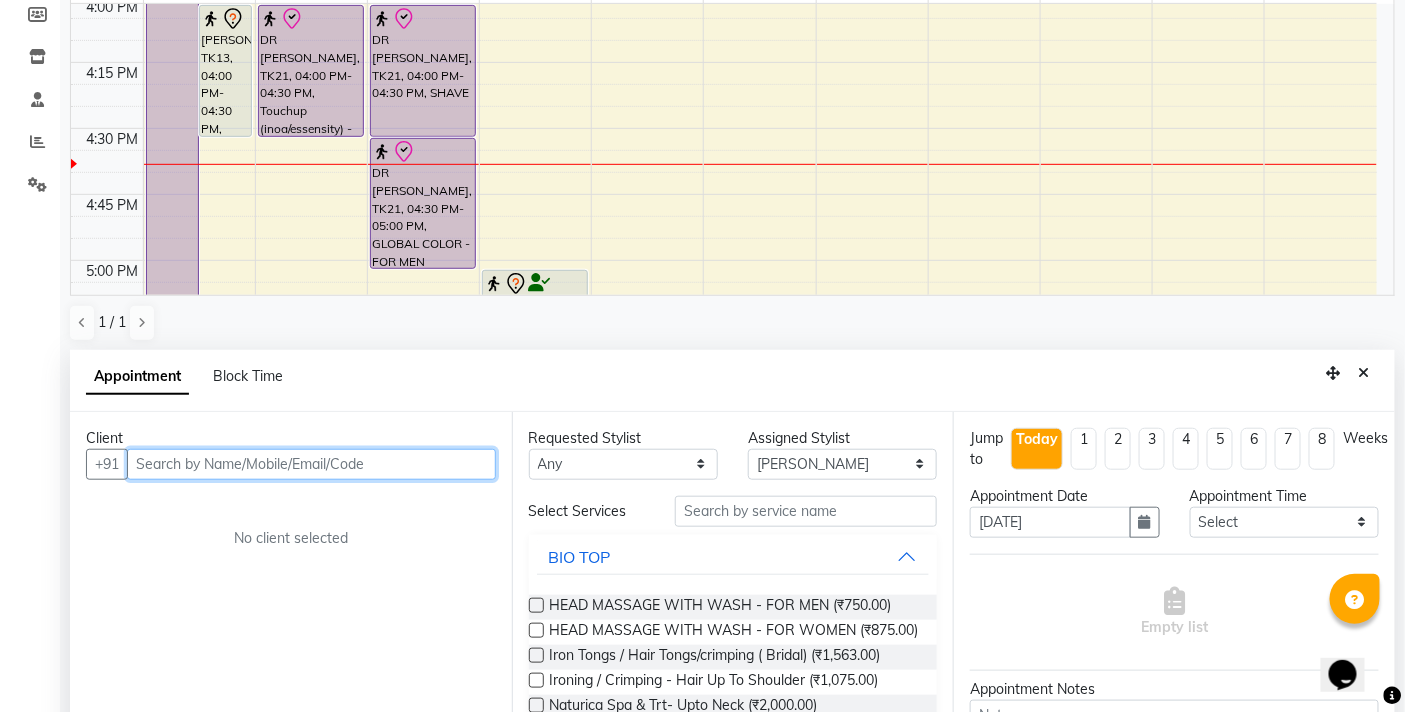 scroll, scrollTop: 392, scrollLeft: 0, axis: vertical 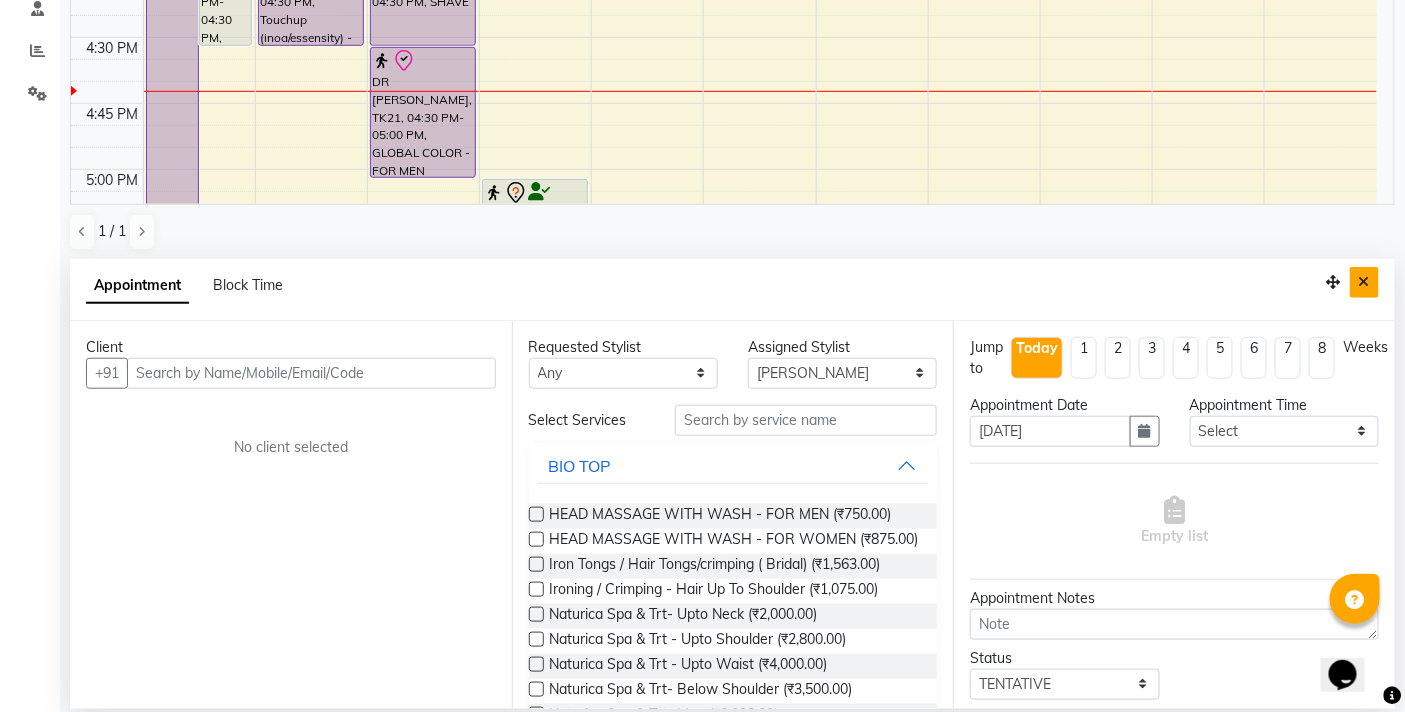 click at bounding box center [1364, 282] 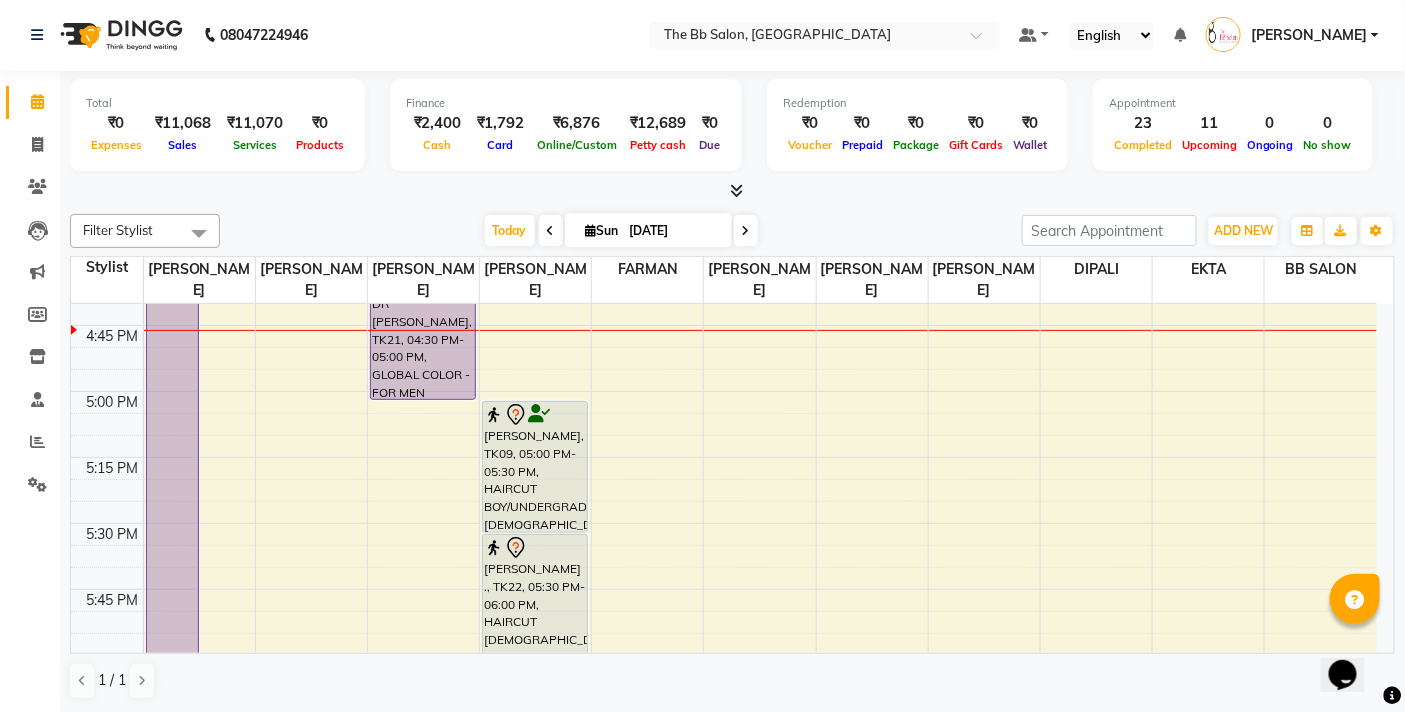 scroll, scrollTop: 2077, scrollLeft: 0, axis: vertical 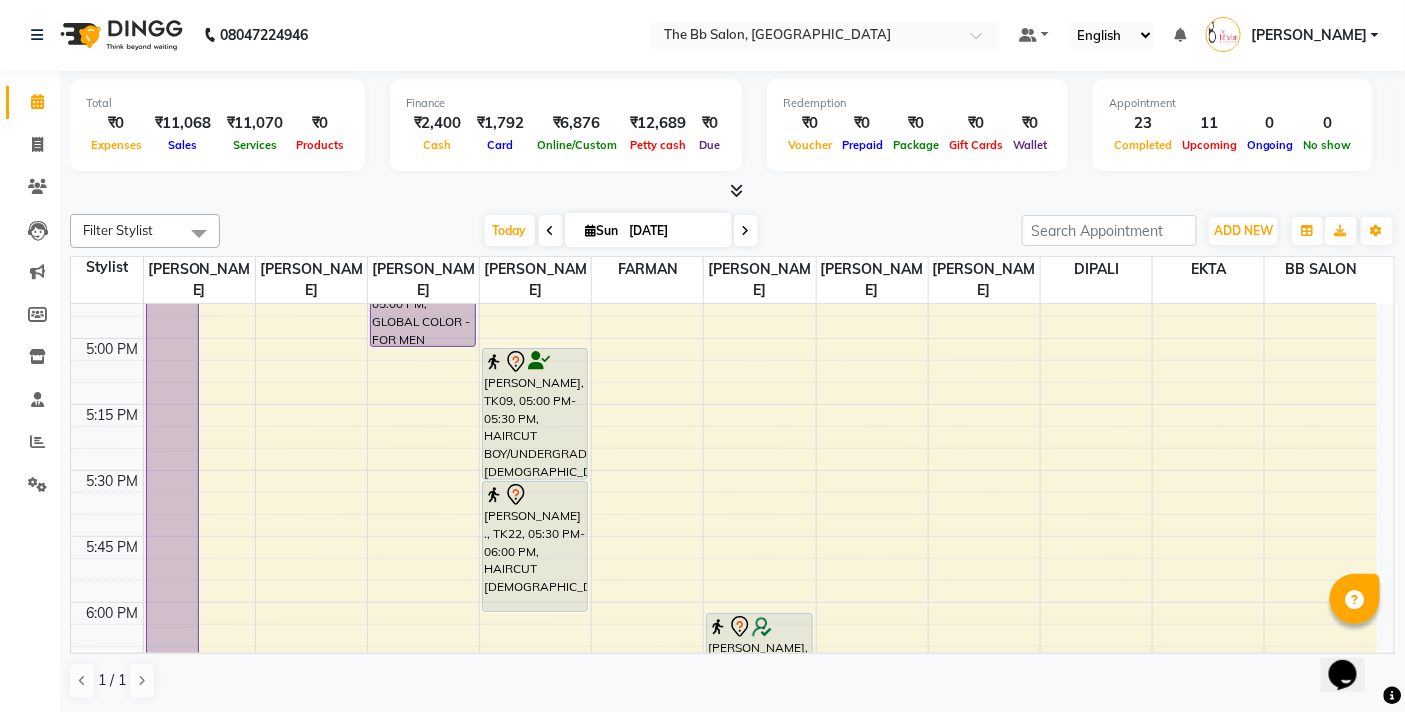 click at bounding box center (760, 393) 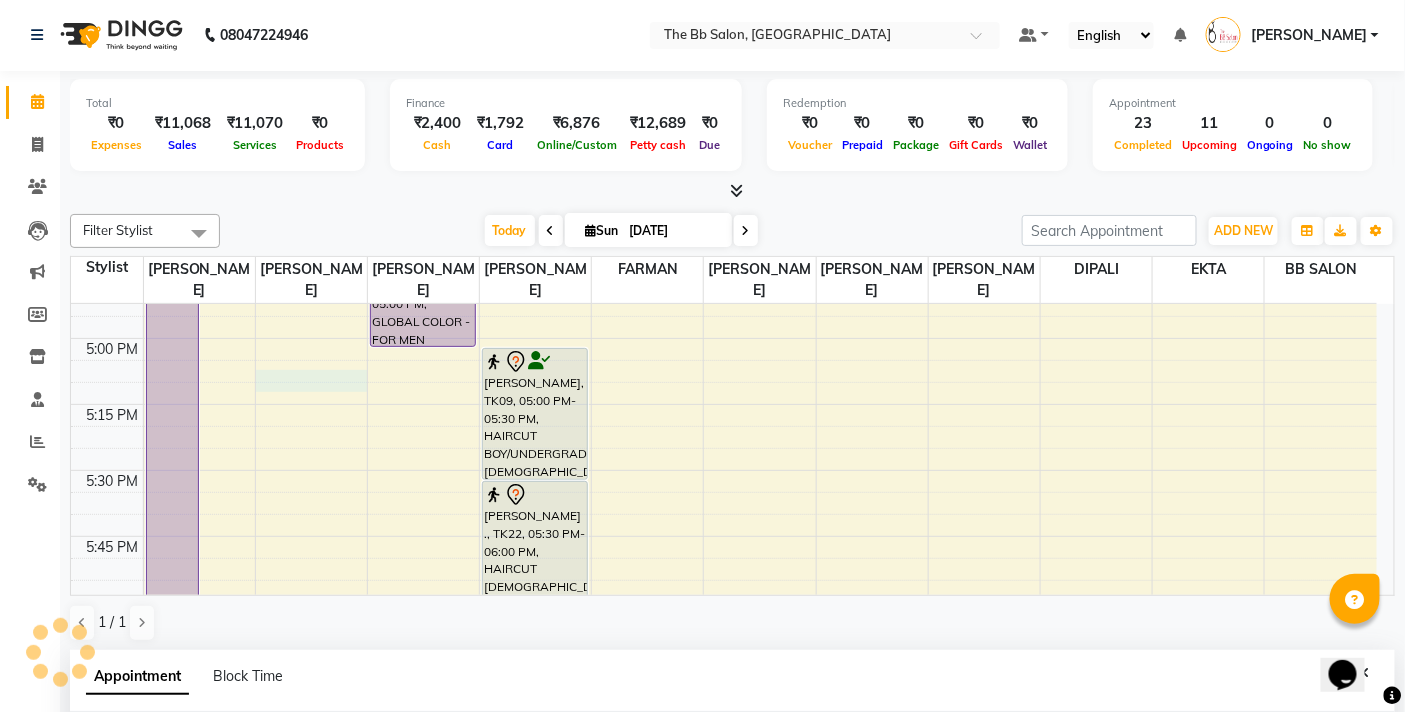 click at bounding box center [760, 393] 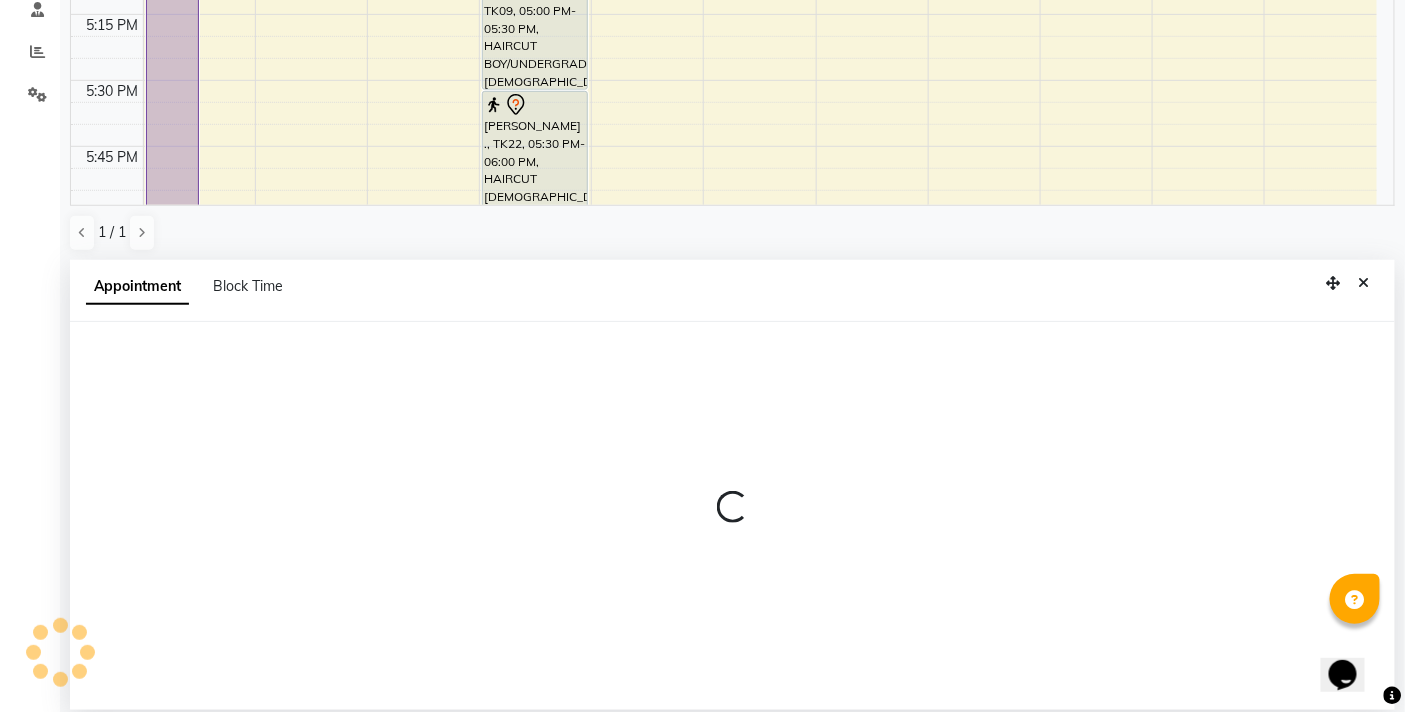 scroll, scrollTop: 392, scrollLeft: 0, axis: vertical 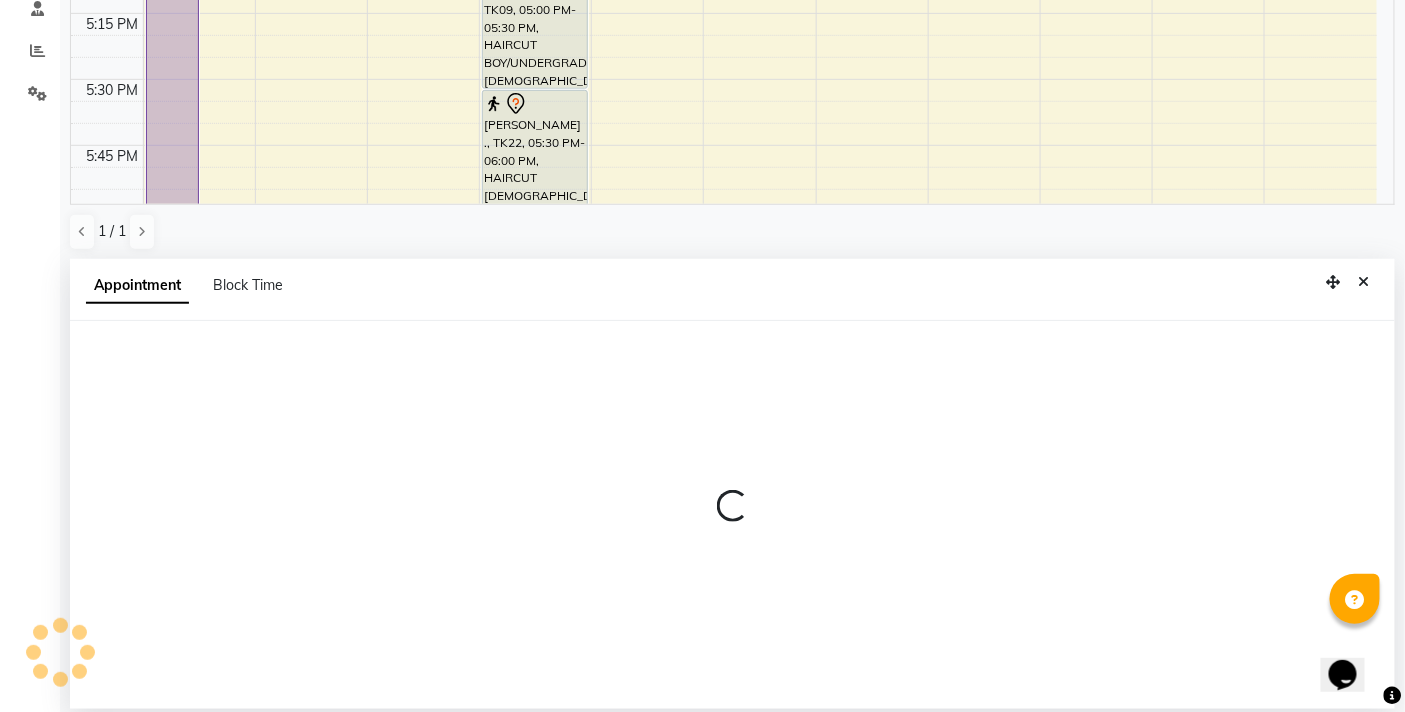 select on "83658" 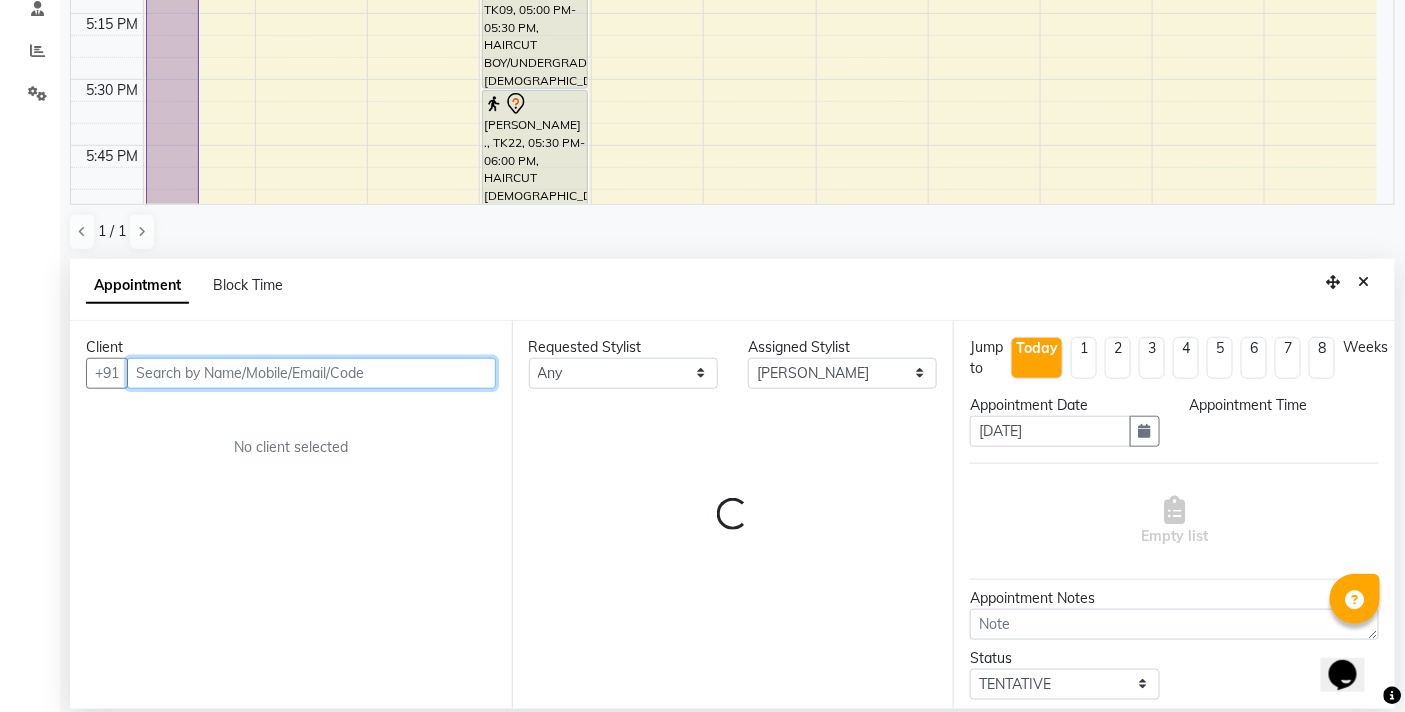 select on "1020" 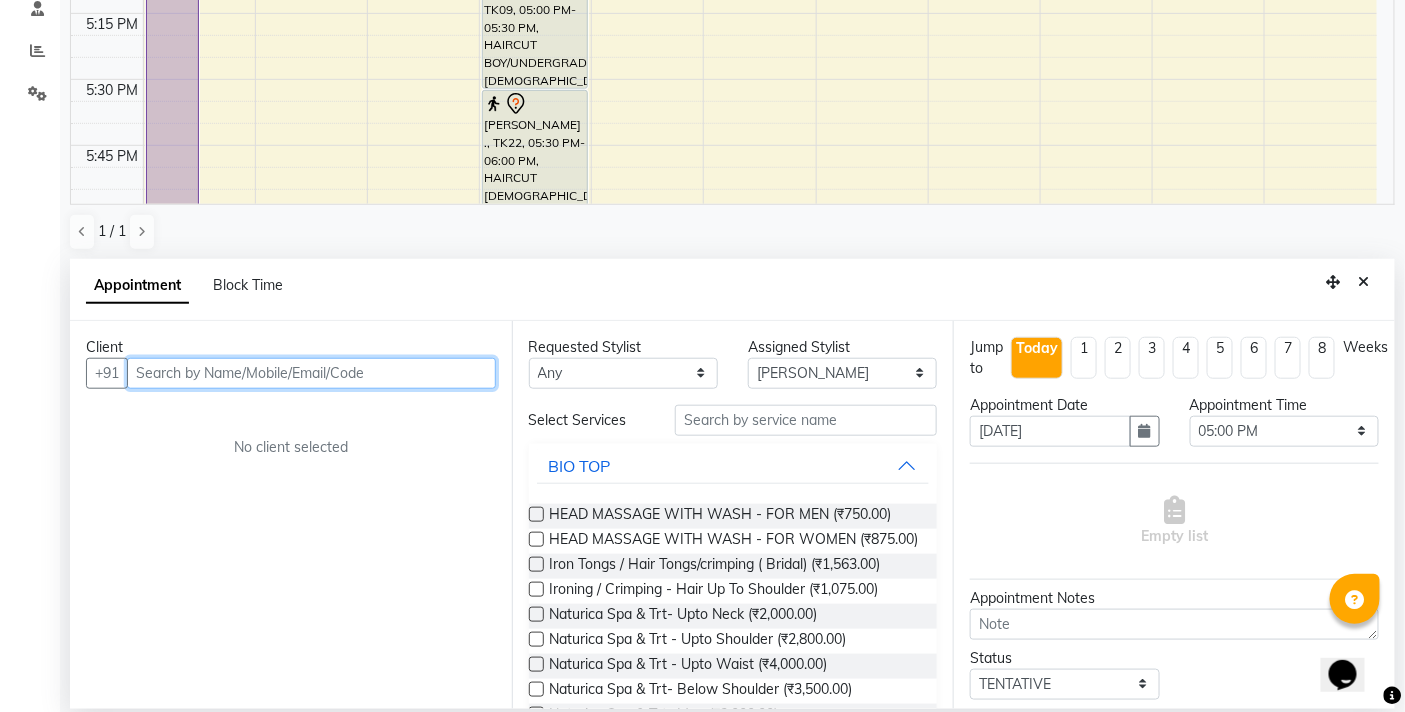 click at bounding box center [311, 373] 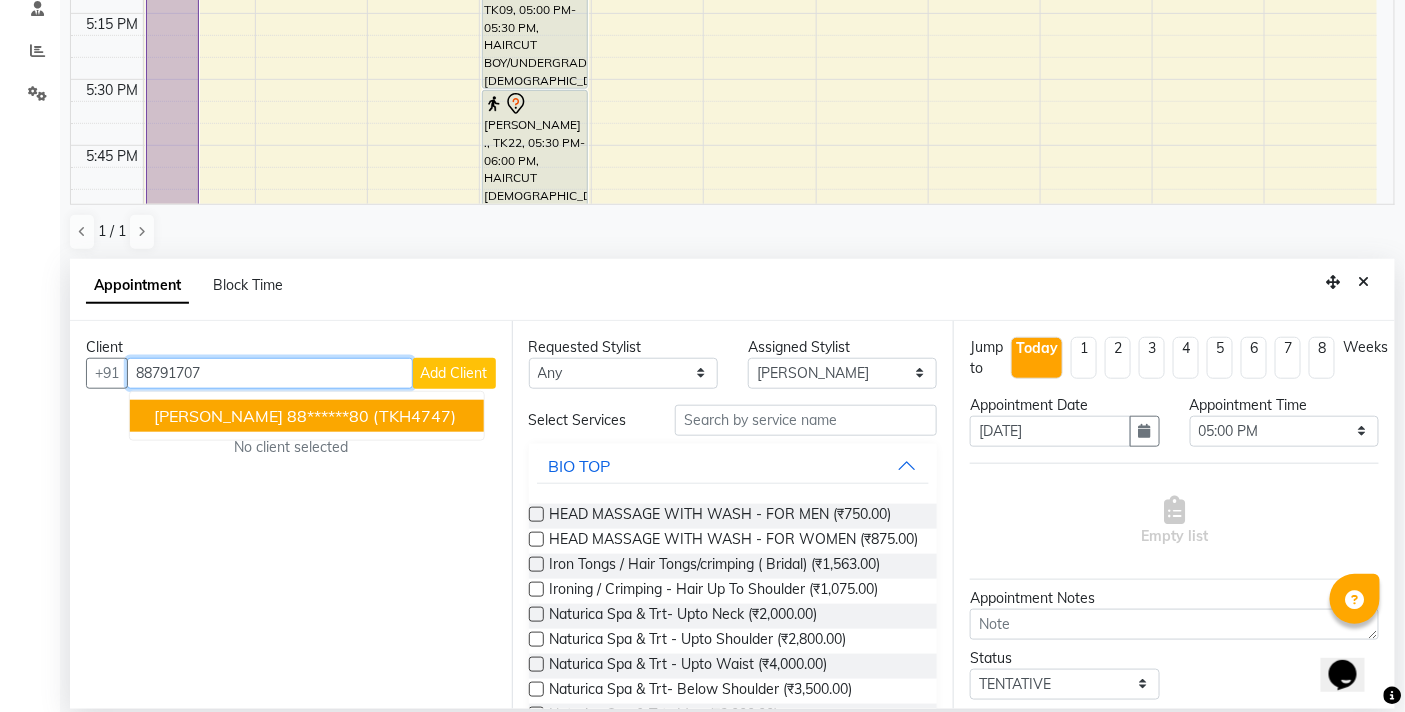 click on "(TKH4747)" at bounding box center [414, 416] 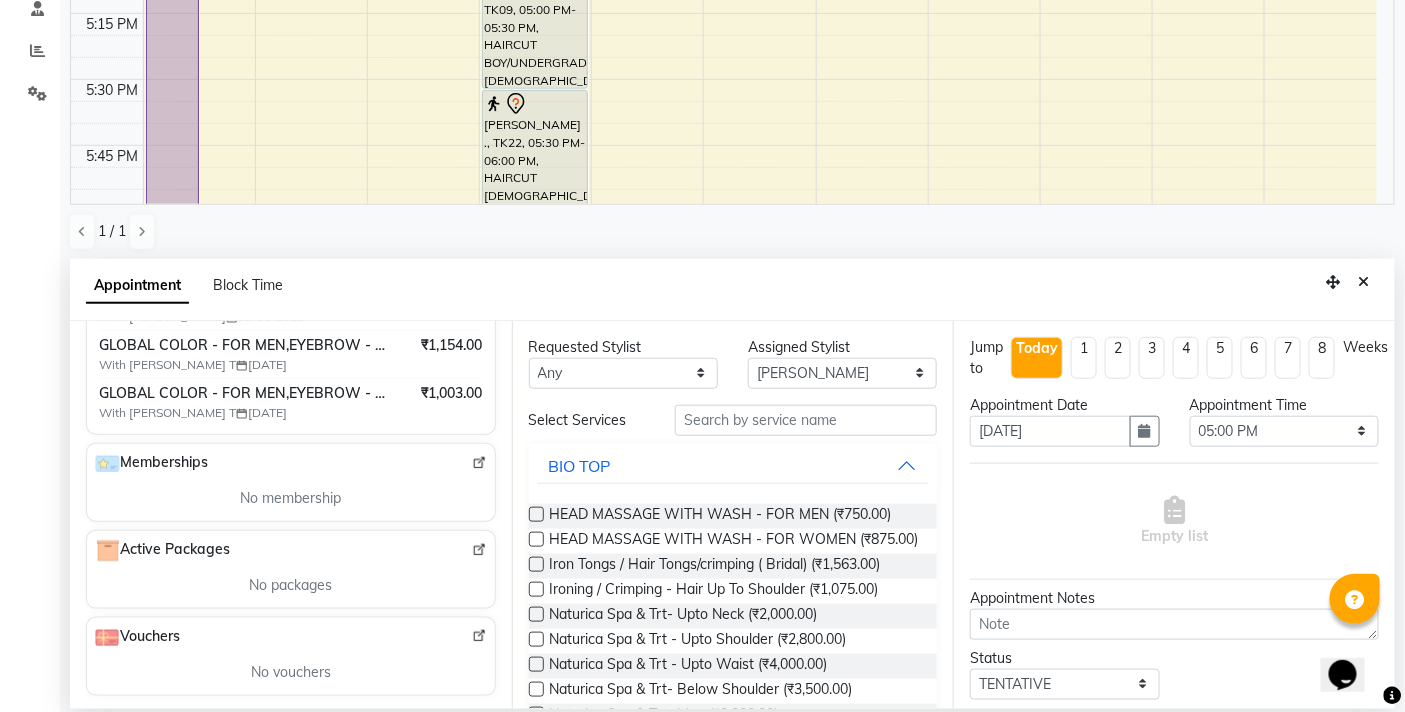 scroll, scrollTop: 451, scrollLeft: 0, axis: vertical 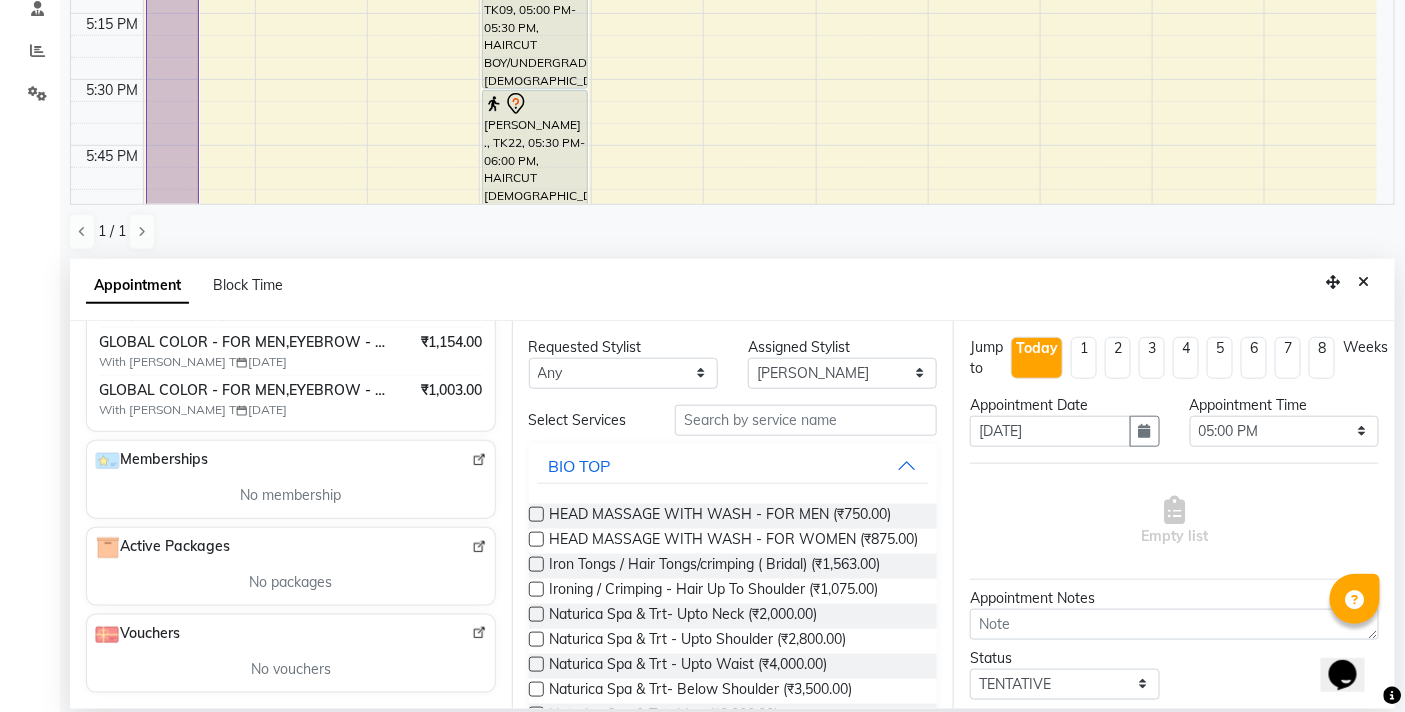 type on "88******80" 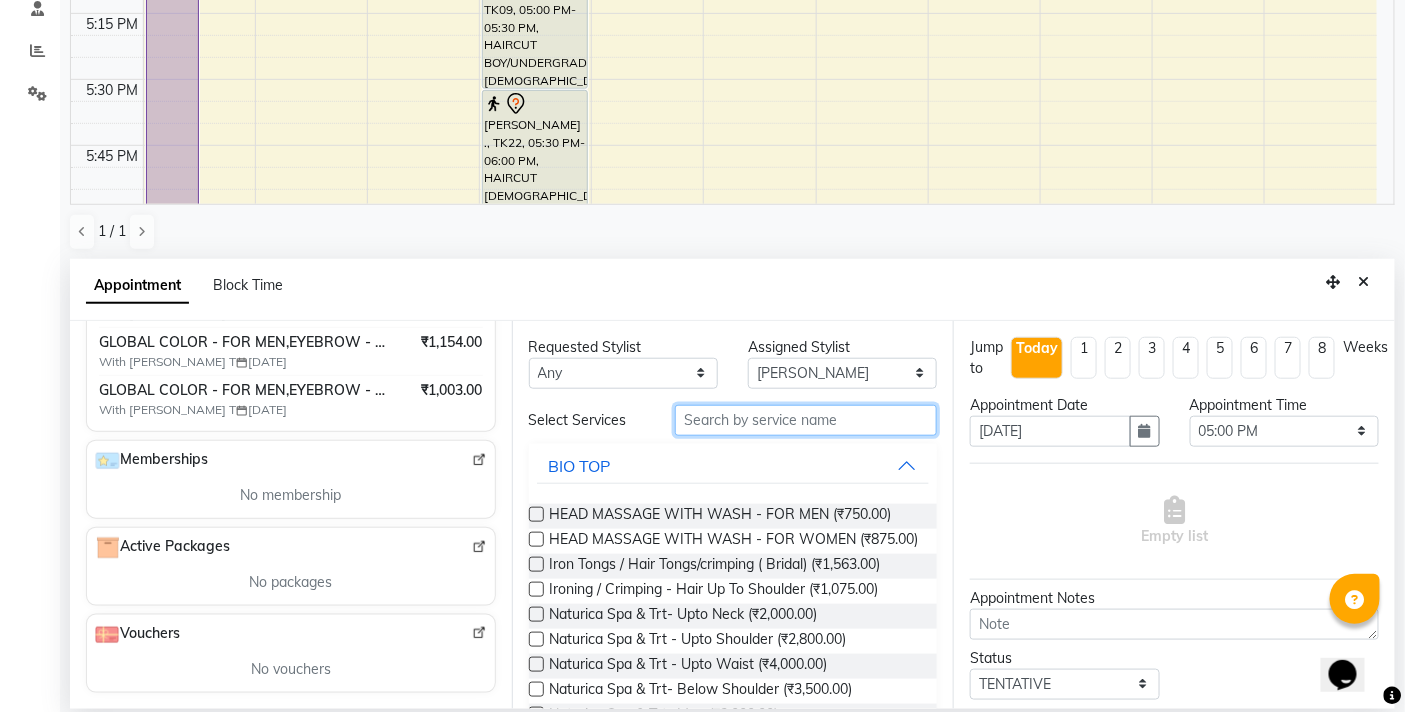 click at bounding box center (806, 420) 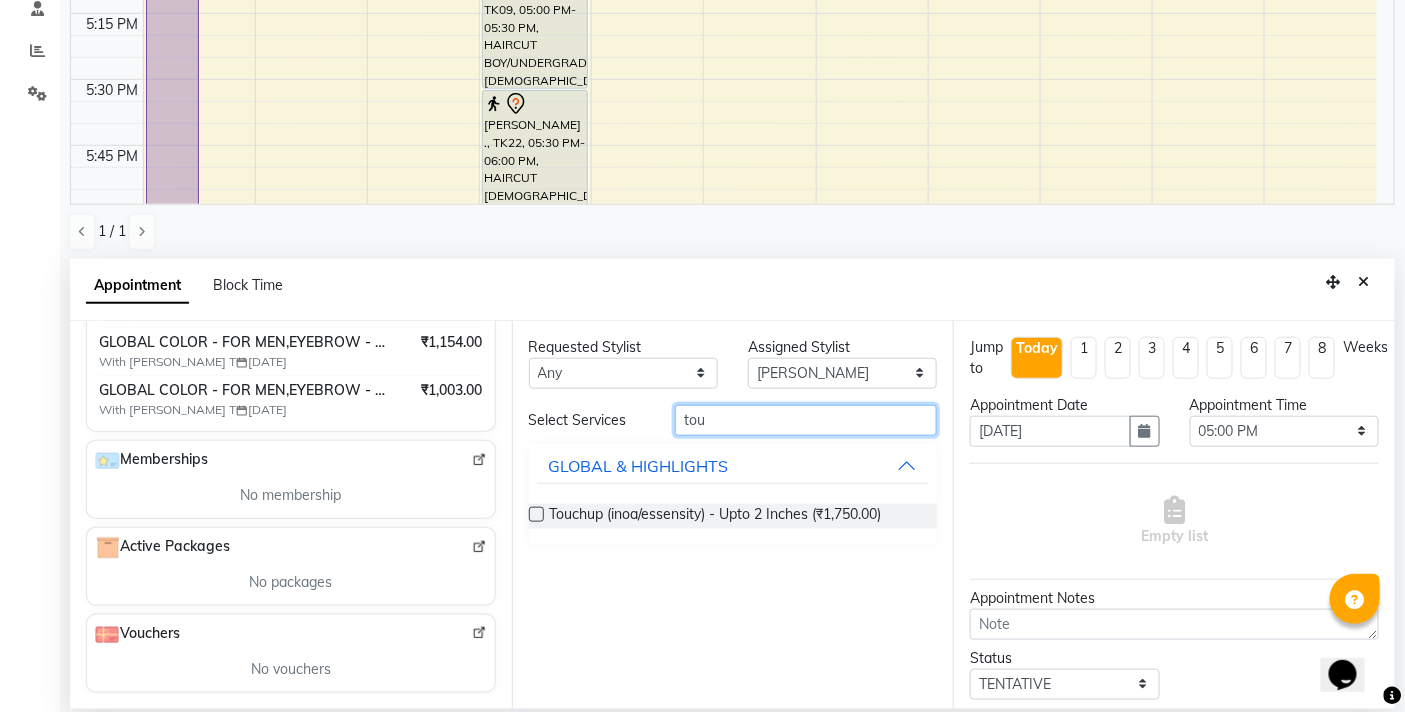 type on "tou" 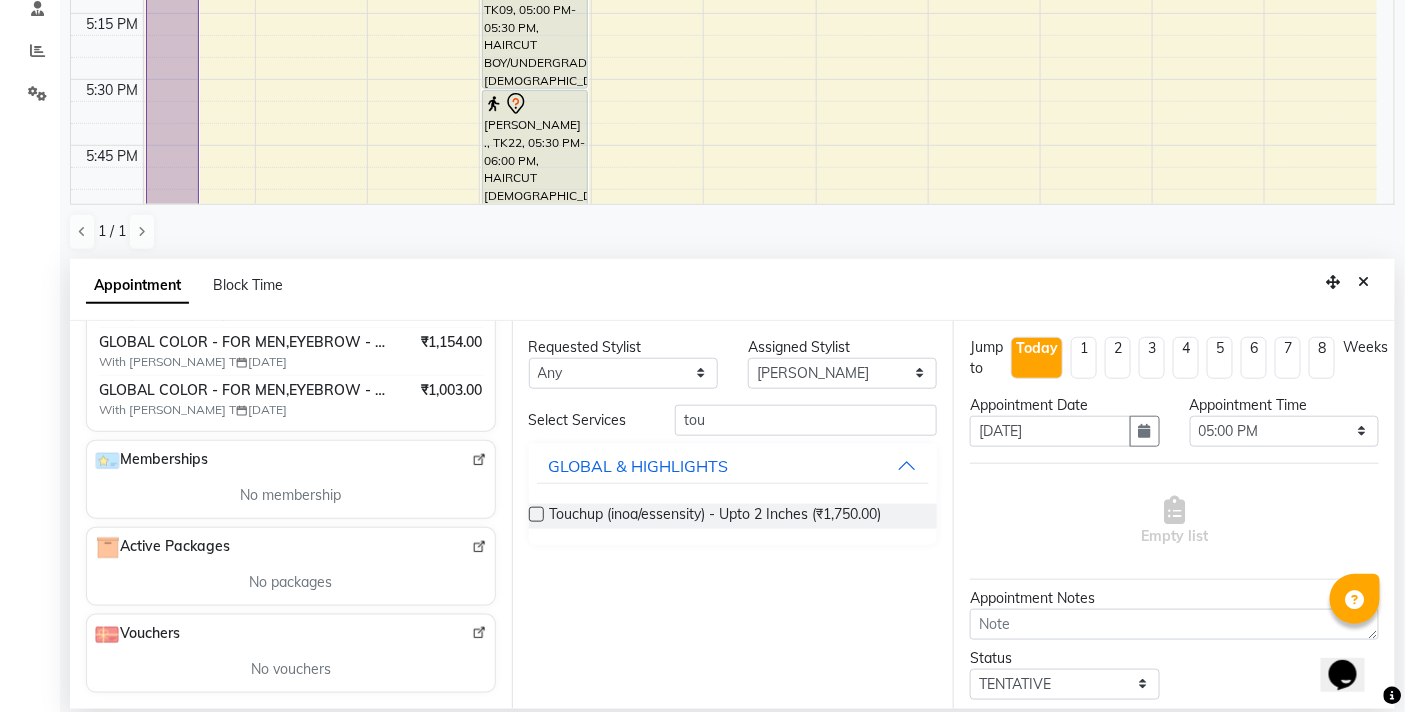 click at bounding box center (536, 514) 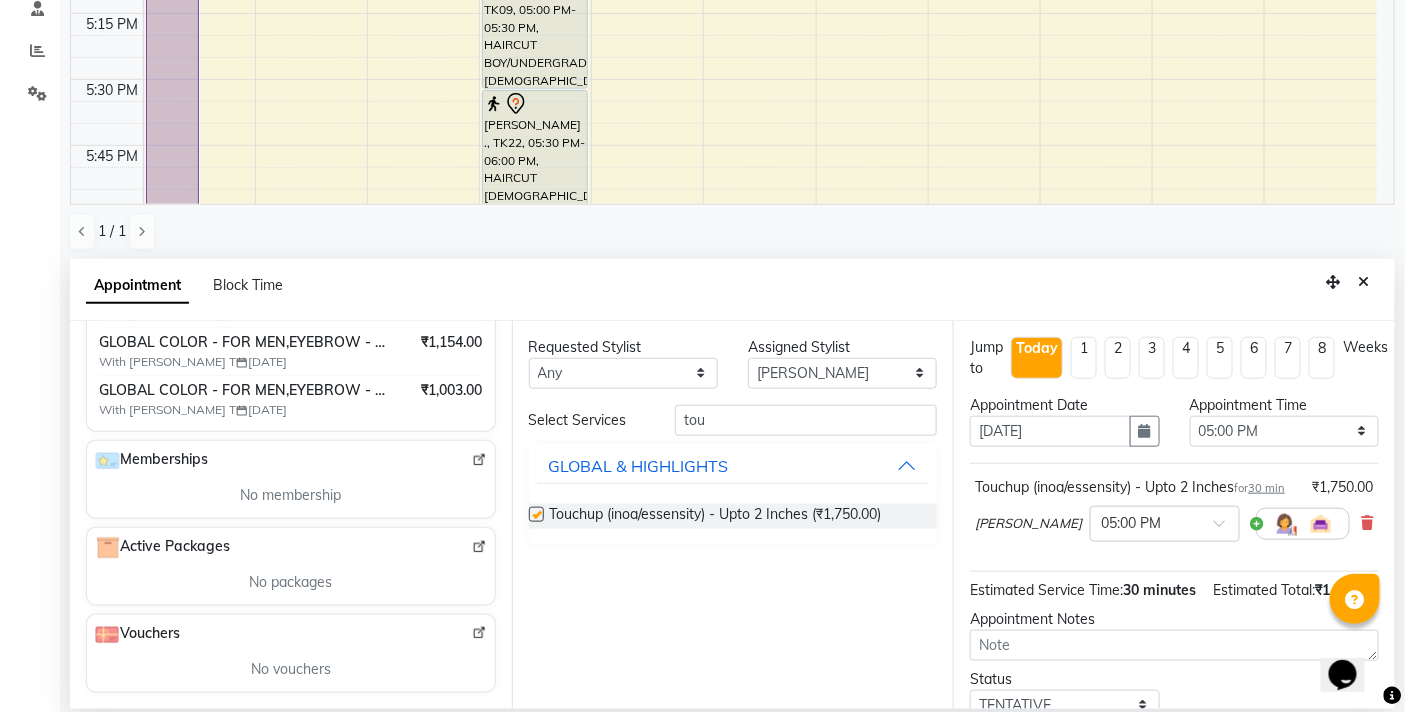 checkbox on "false" 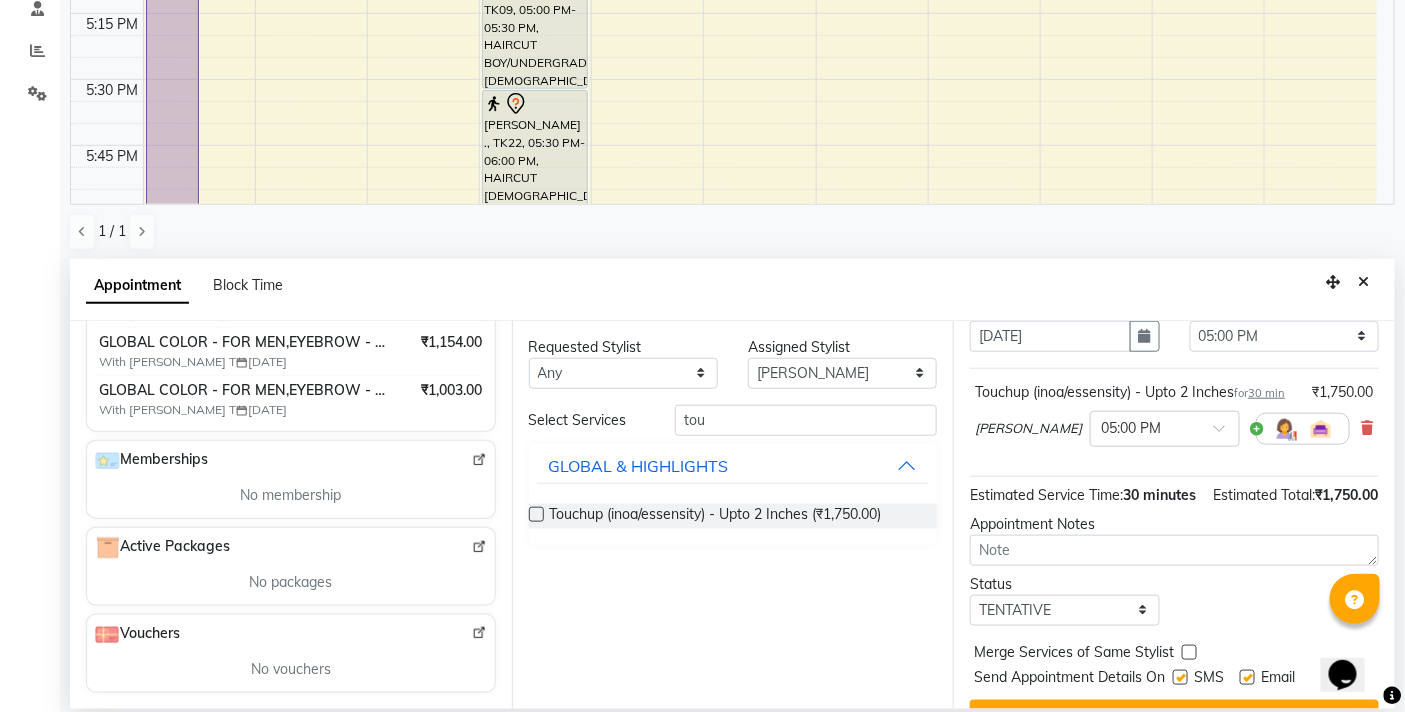 scroll, scrollTop: 180, scrollLeft: 0, axis: vertical 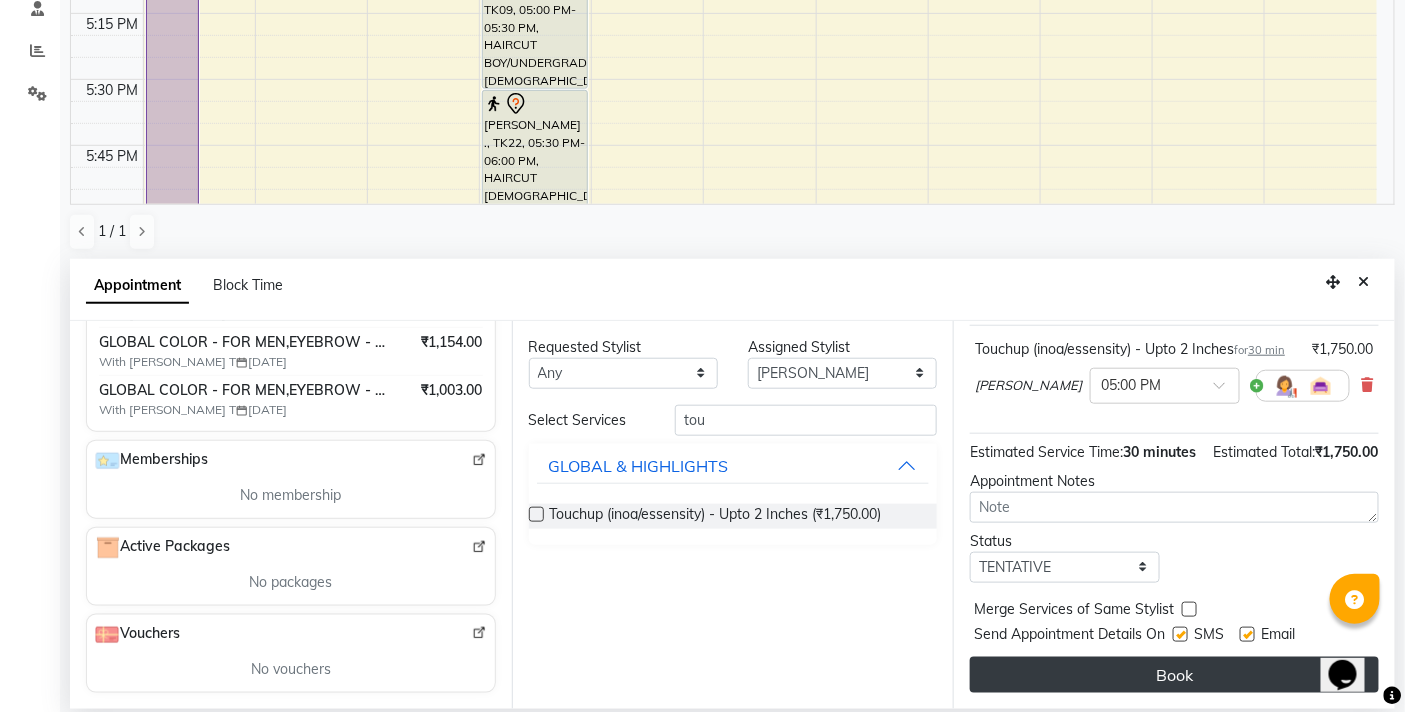 click on "Book" at bounding box center (1174, 675) 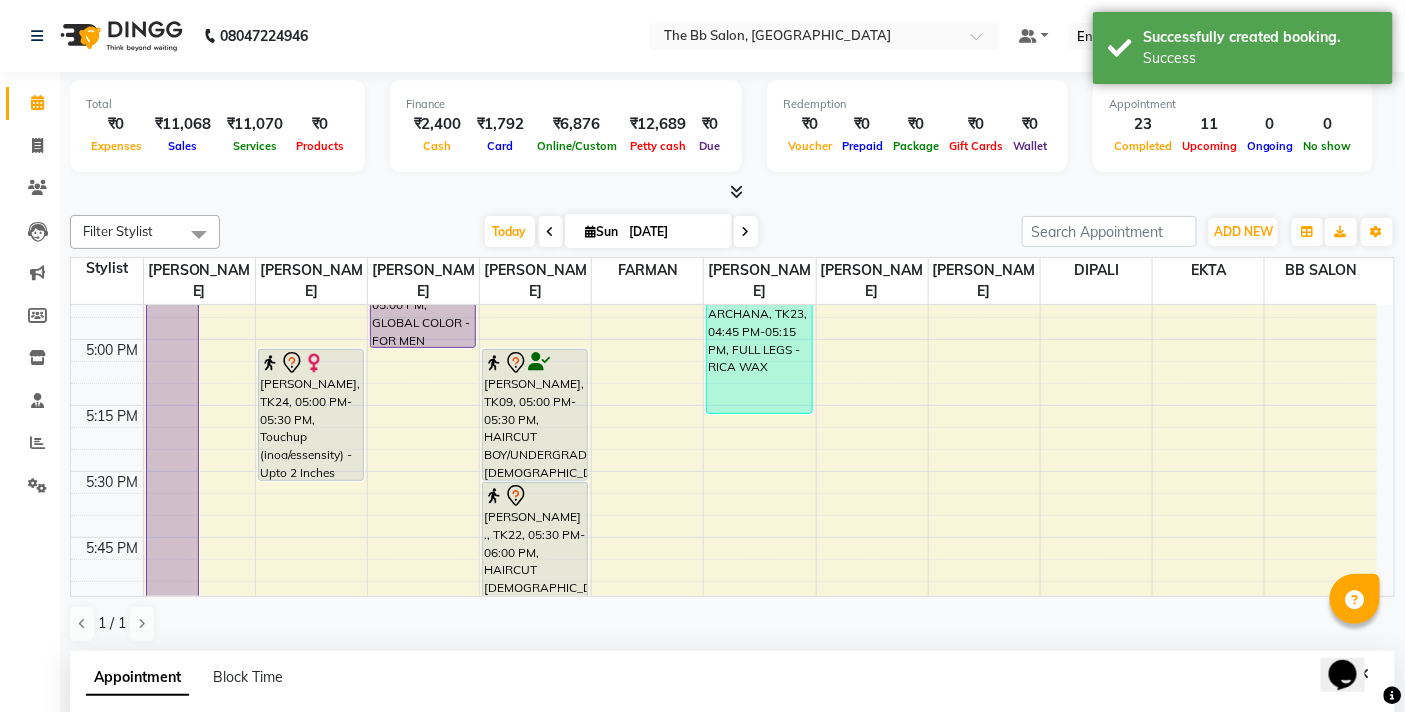 scroll, scrollTop: 111, scrollLeft: 0, axis: vertical 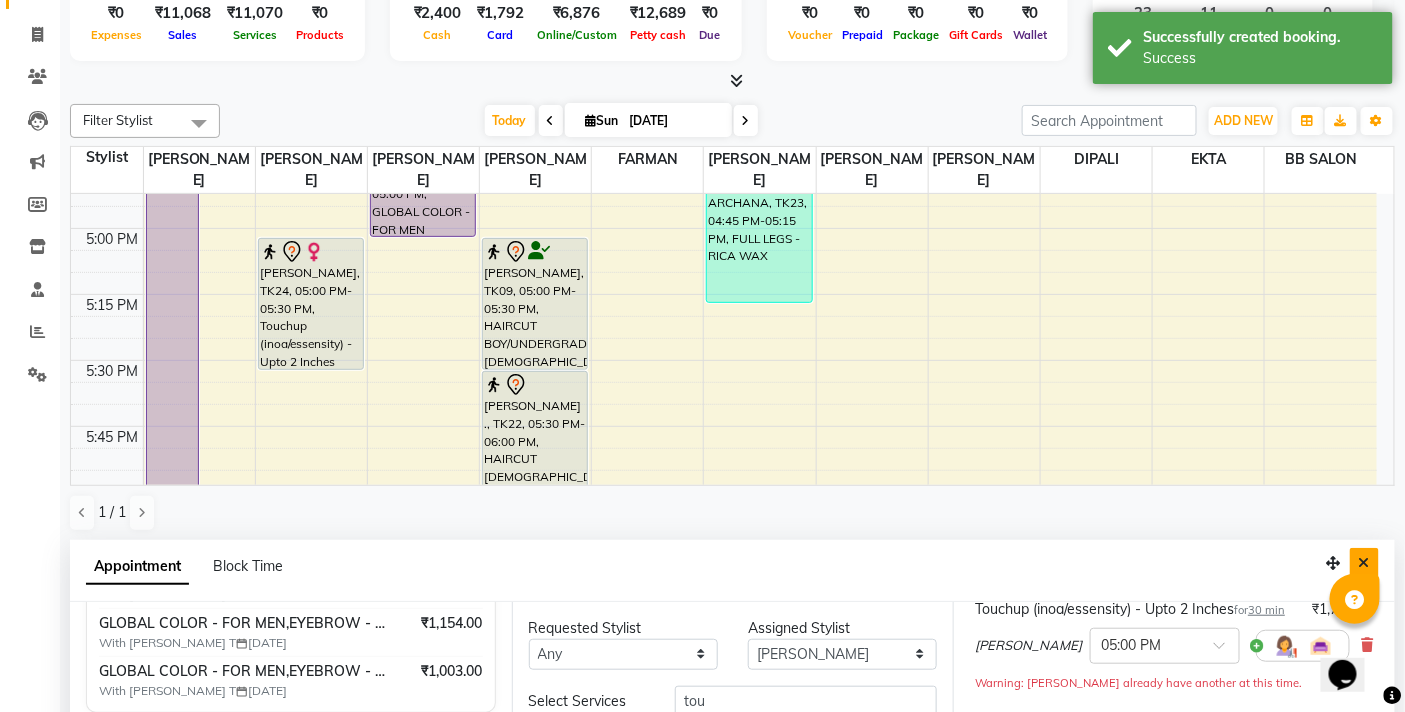 click at bounding box center [1364, 563] 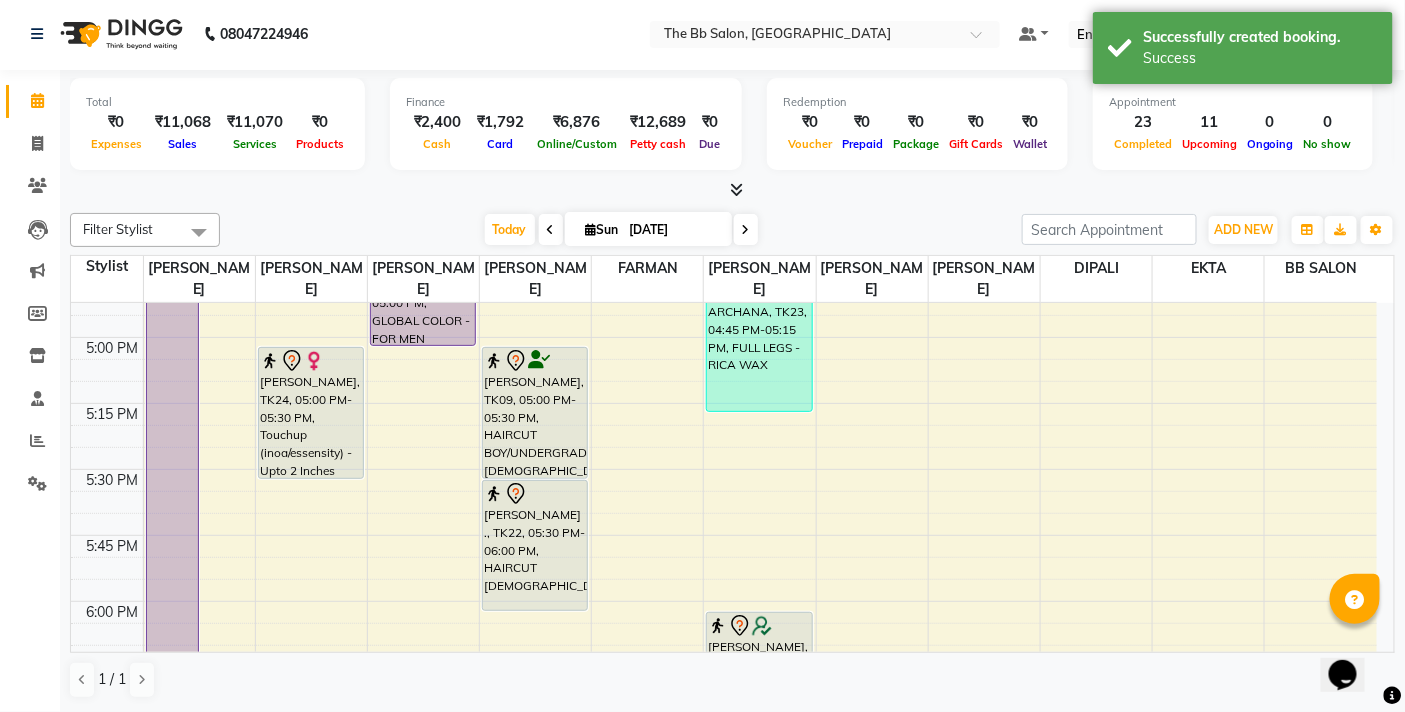 scroll, scrollTop: 1, scrollLeft: 0, axis: vertical 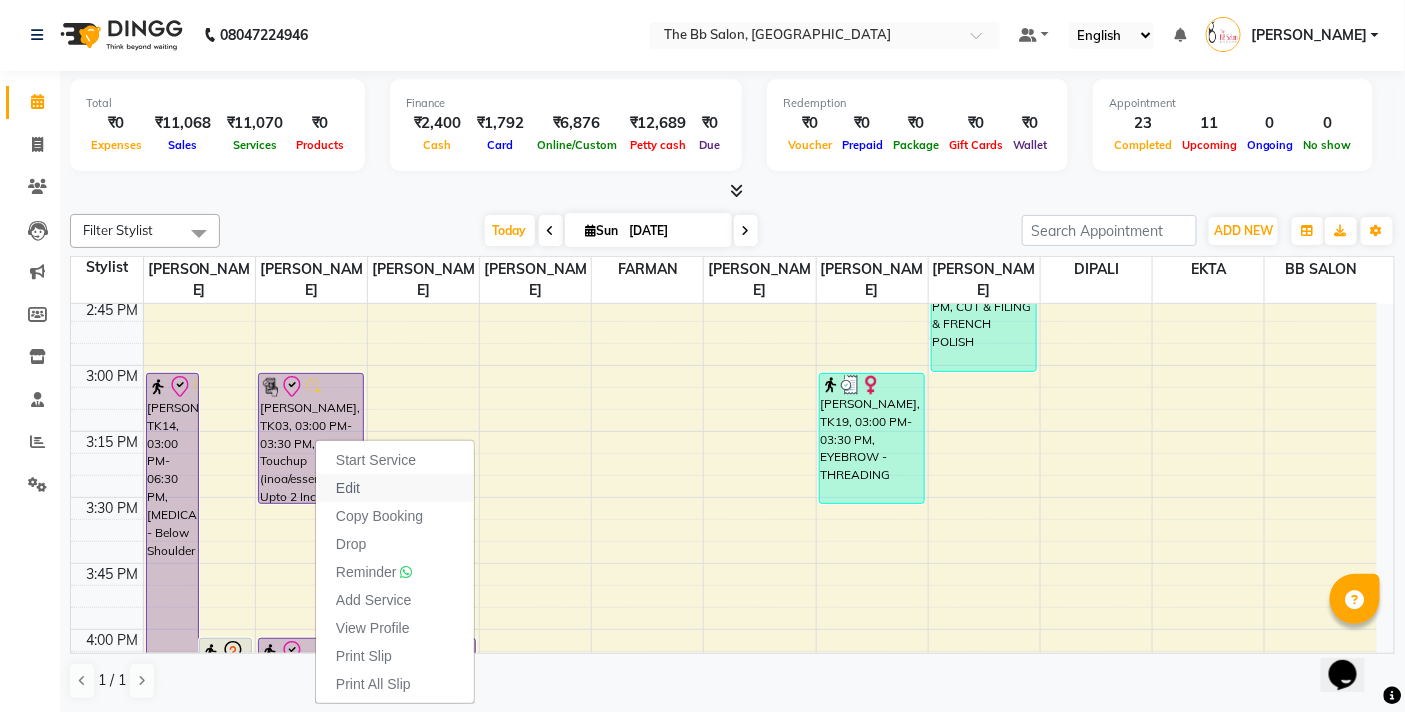 click on "Edit" at bounding box center [348, 488] 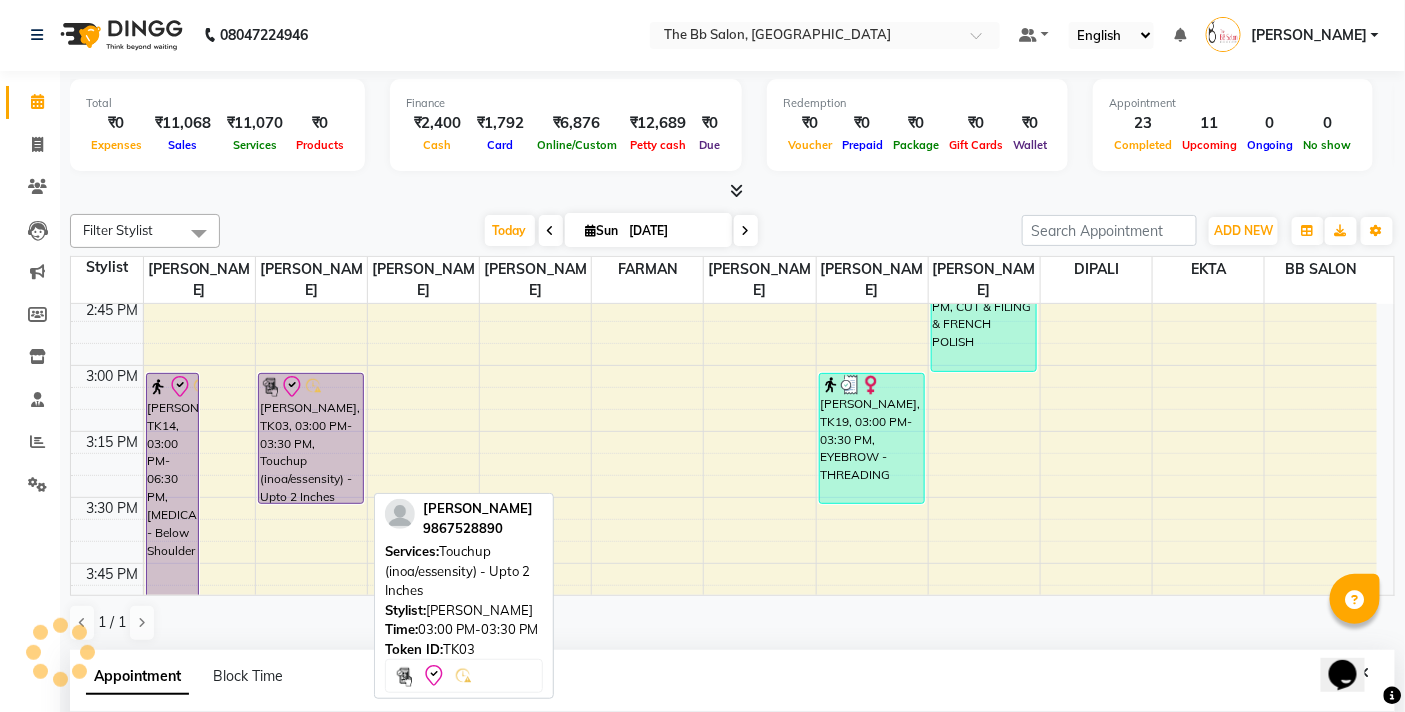 type on "[DATE]" 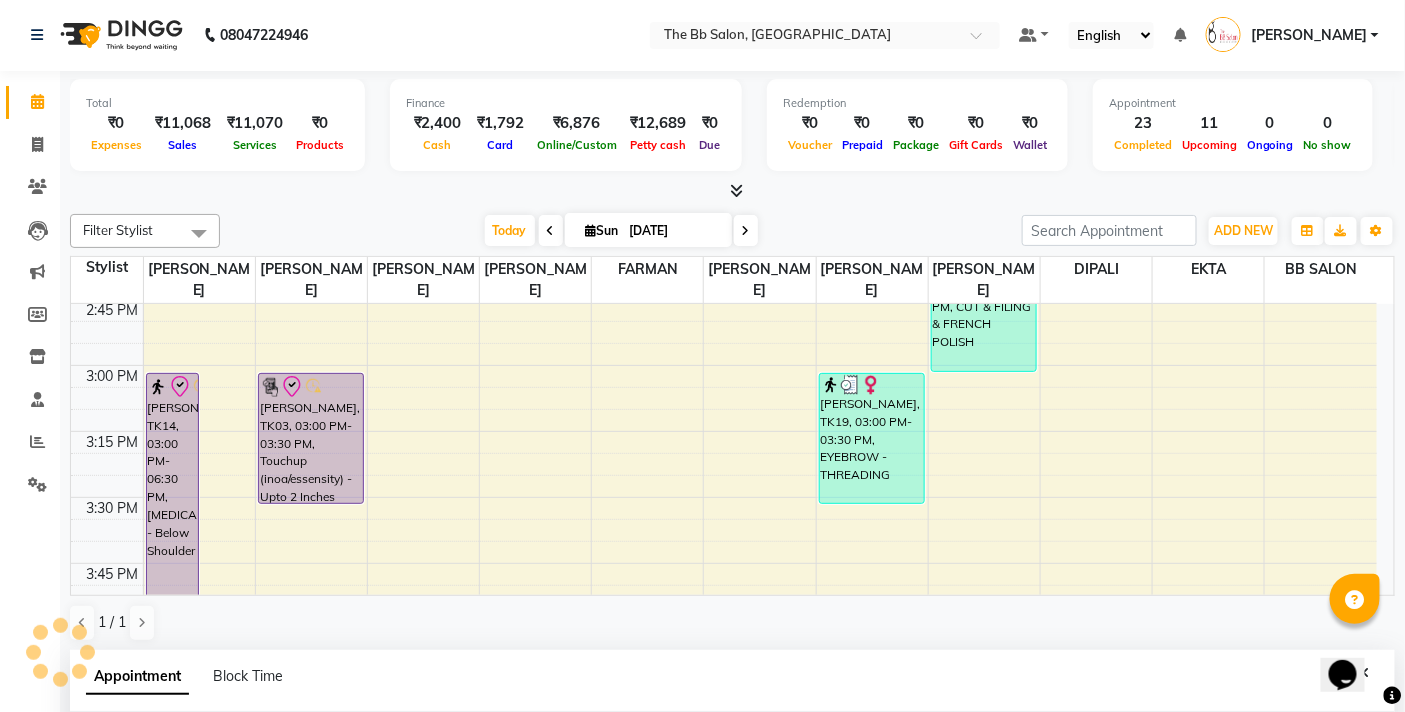 select on "900" 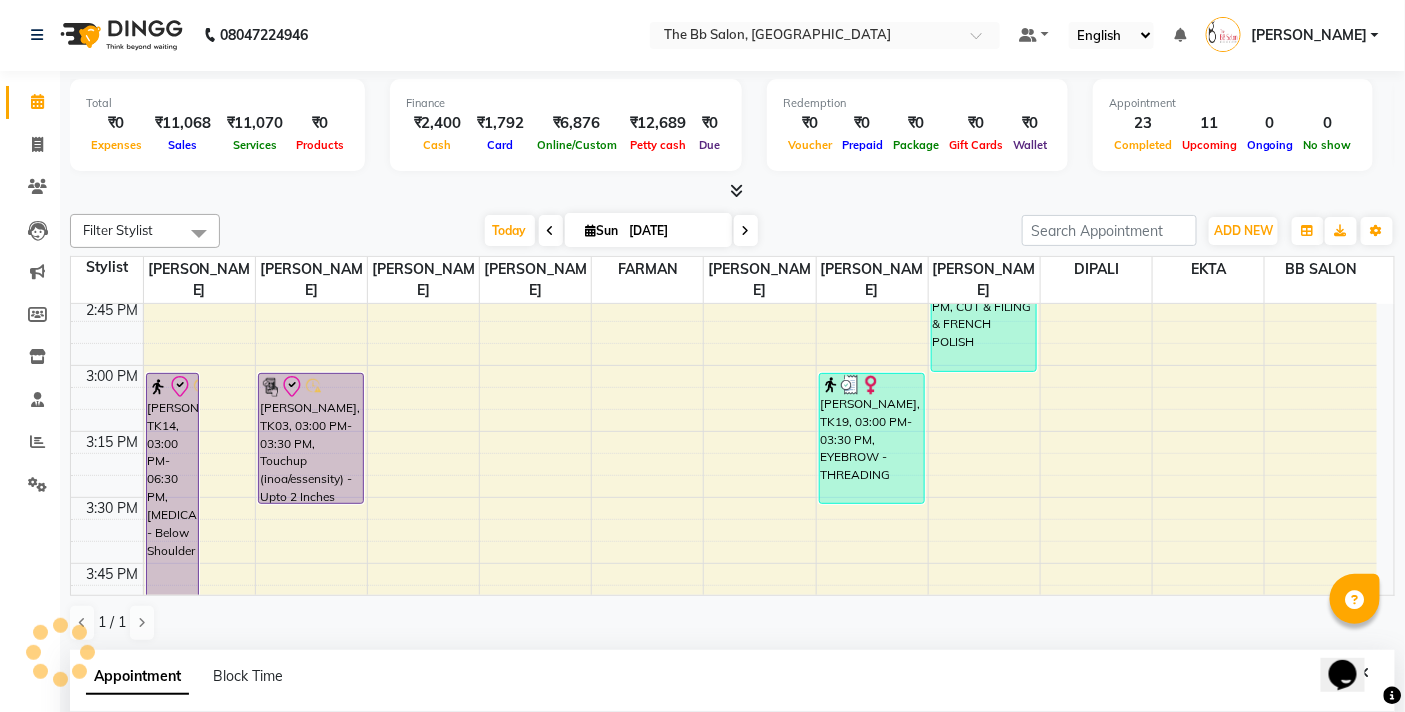 select on "83658" 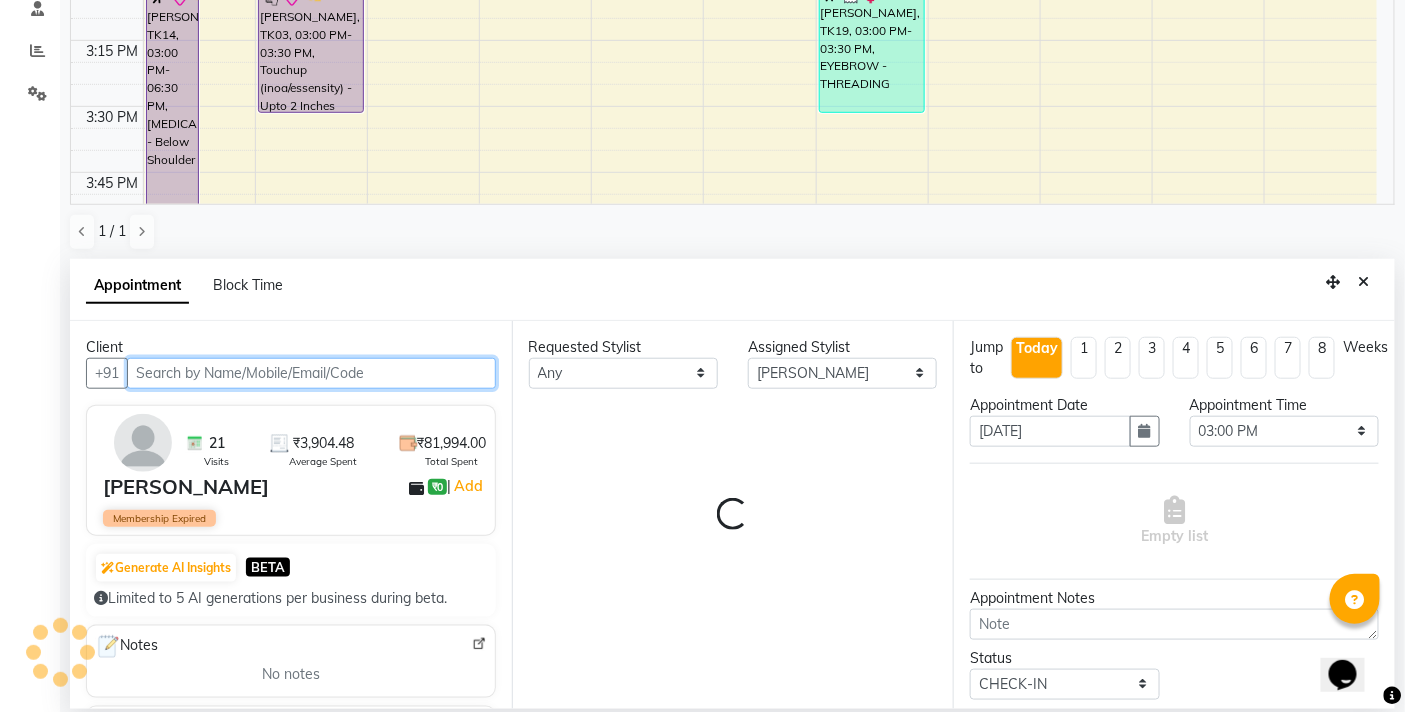 scroll, scrollTop: 1856, scrollLeft: 0, axis: vertical 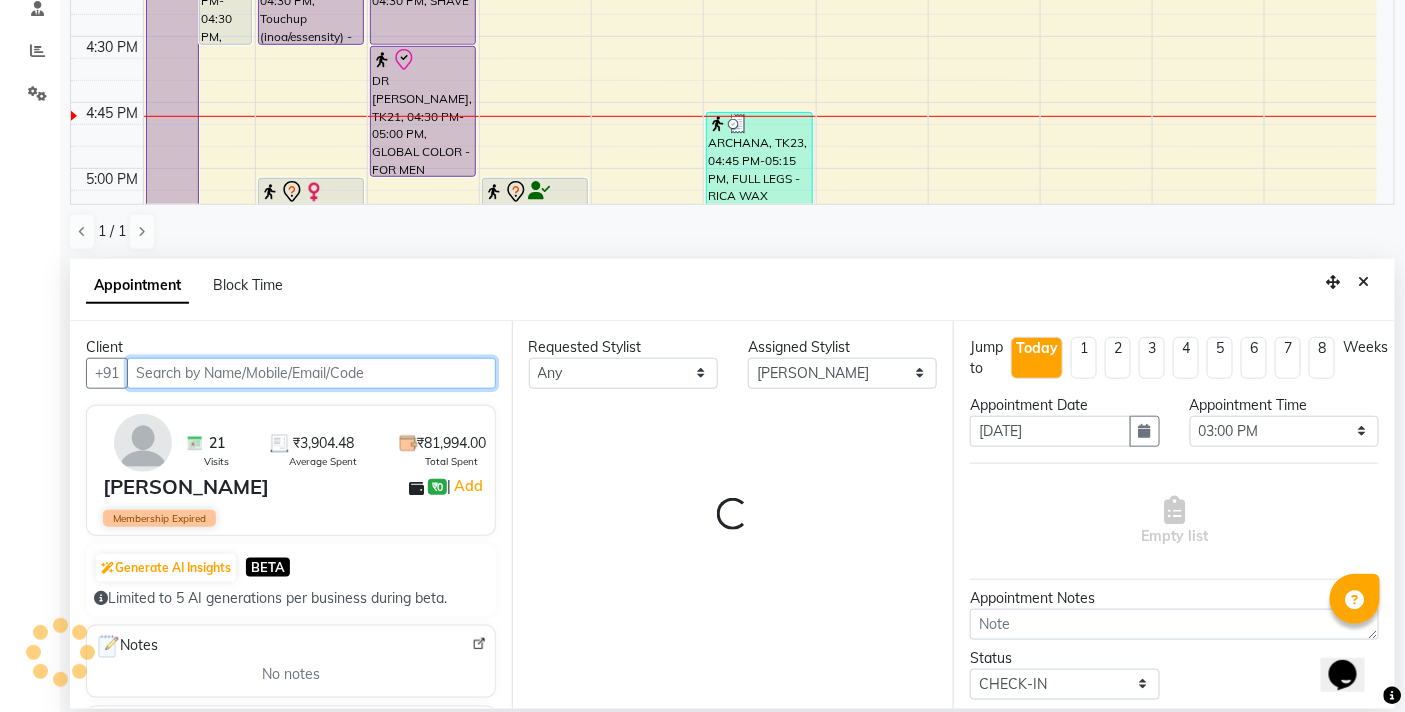 select on "3065" 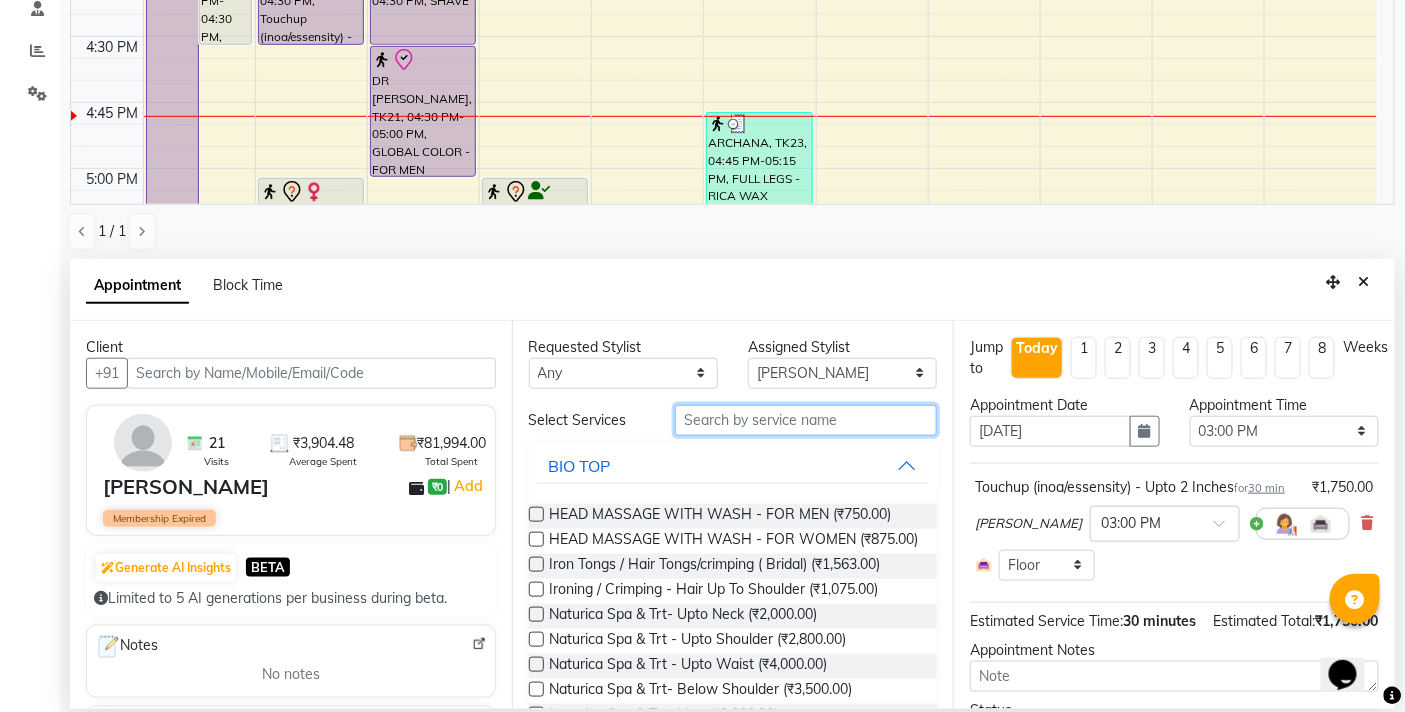 click at bounding box center [806, 420] 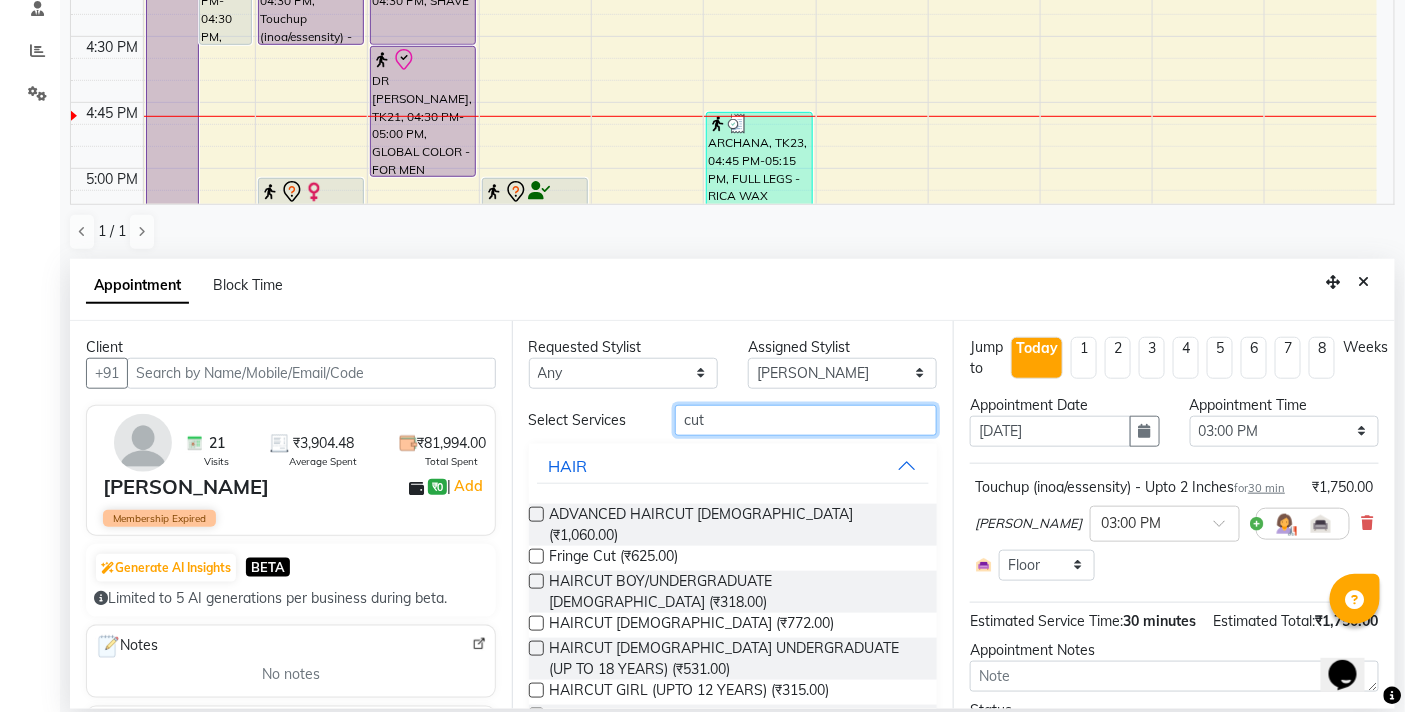 type on "cut" 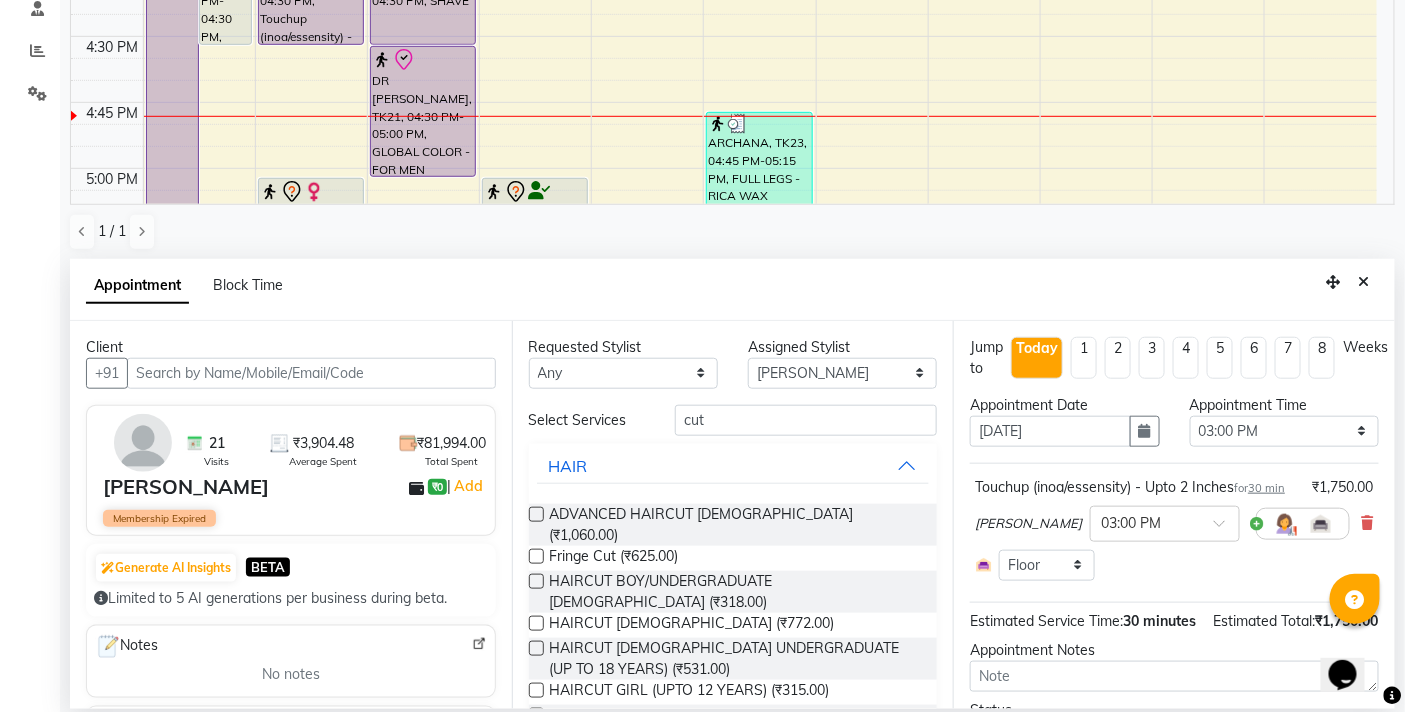 click at bounding box center [536, 623] 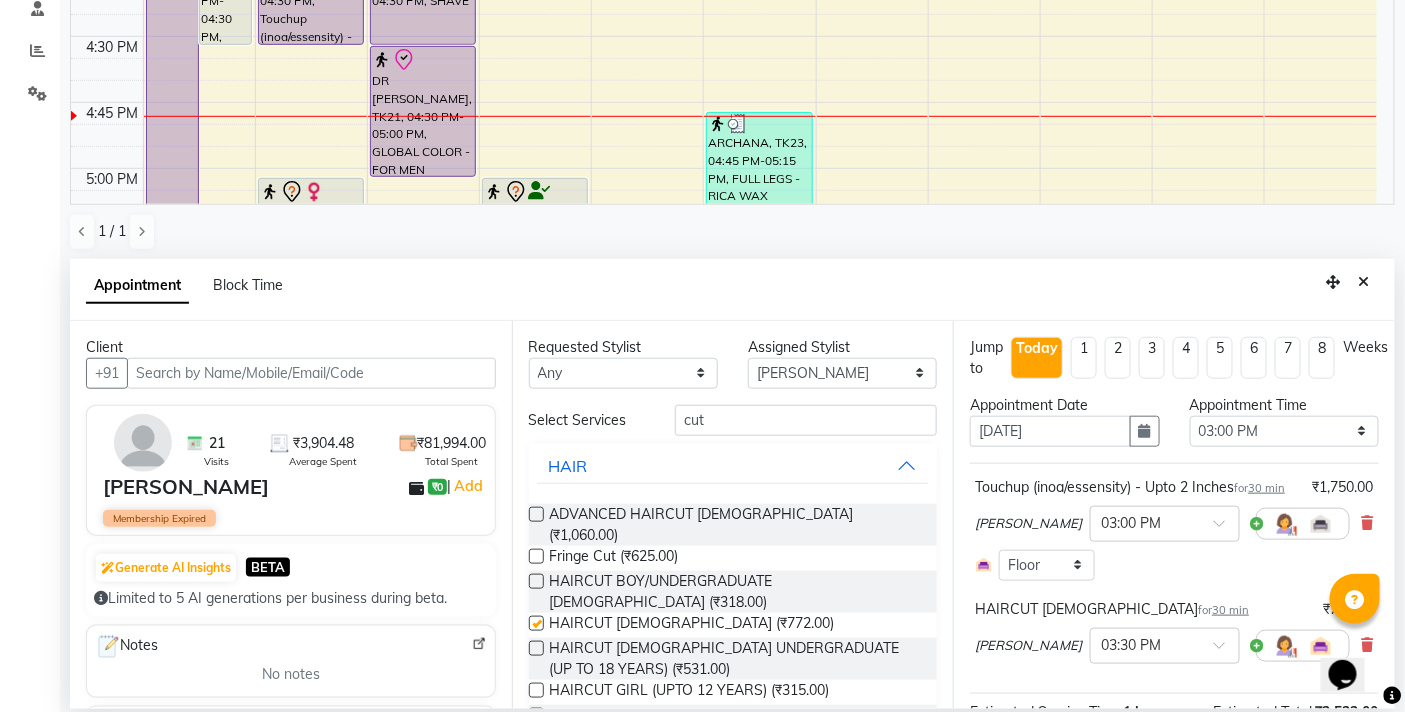checkbox on "false" 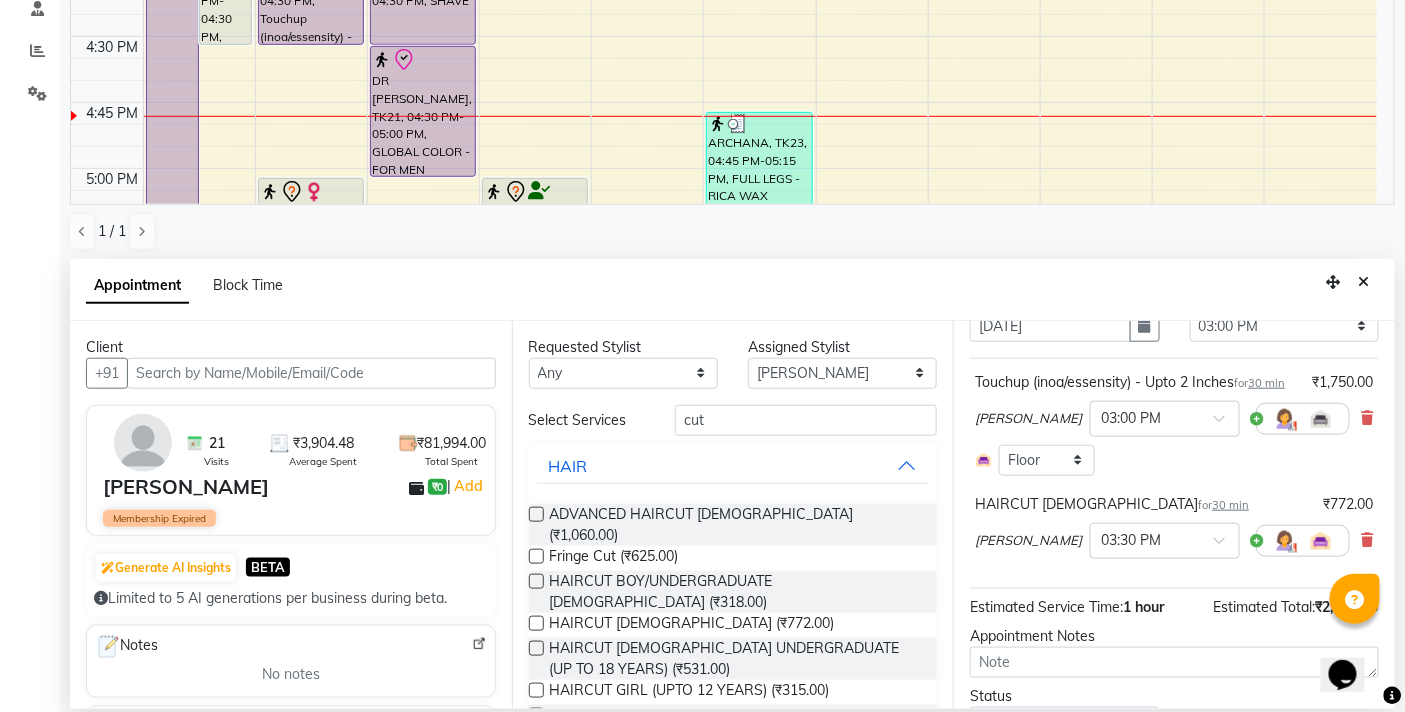 scroll, scrollTop: 223, scrollLeft: 0, axis: vertical 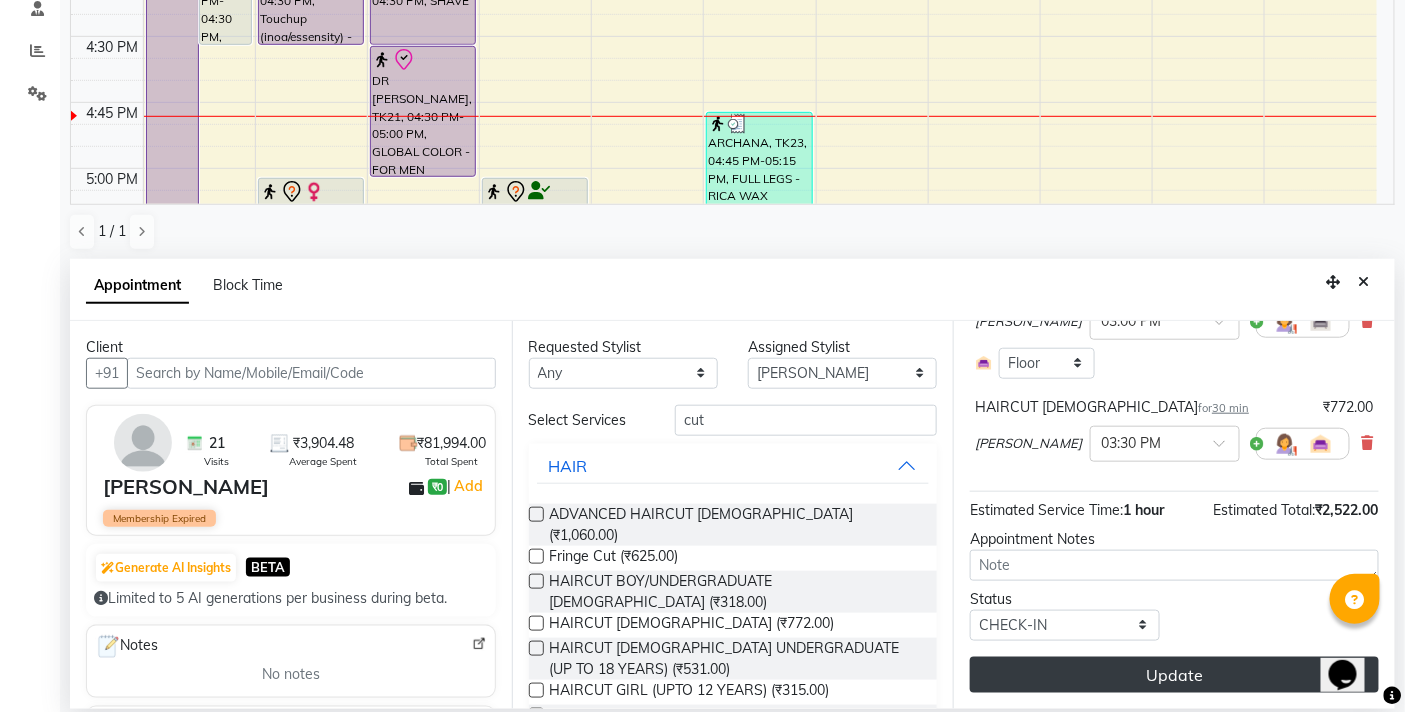 click on "Update" at bounding box center [1174, 675] 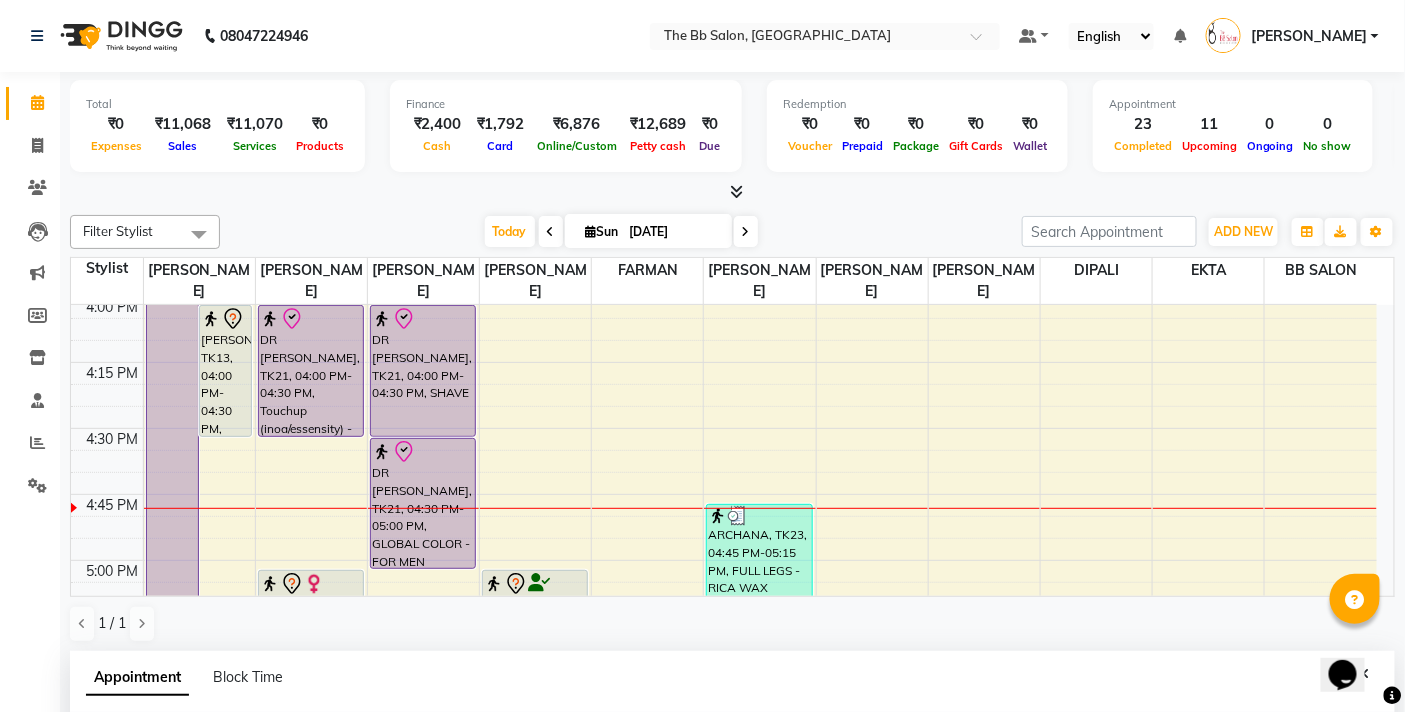 scroll, scrollTop: 222, scrollLeft: 0, axis: vertical 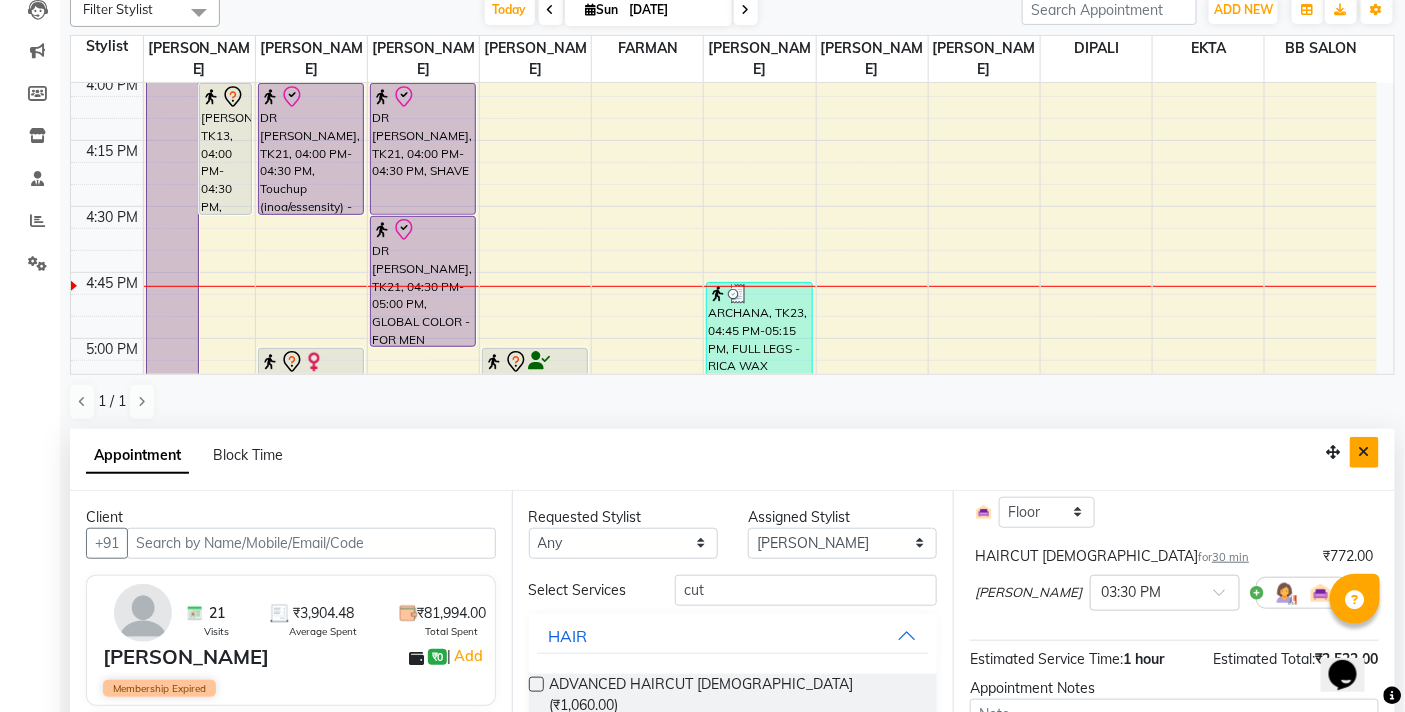 click at bounding box center (1364, 452) 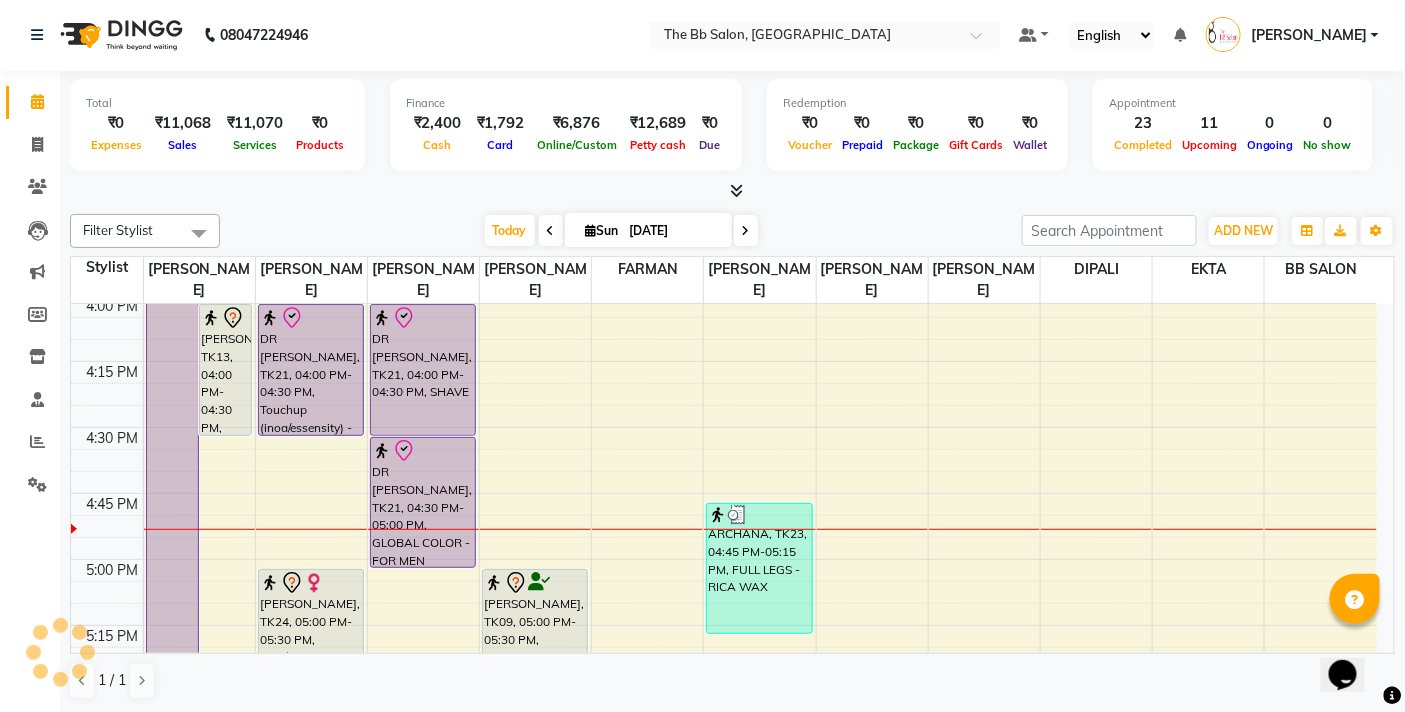 scroll, scrollTop: 0, scrollLeft: 0, axis: both 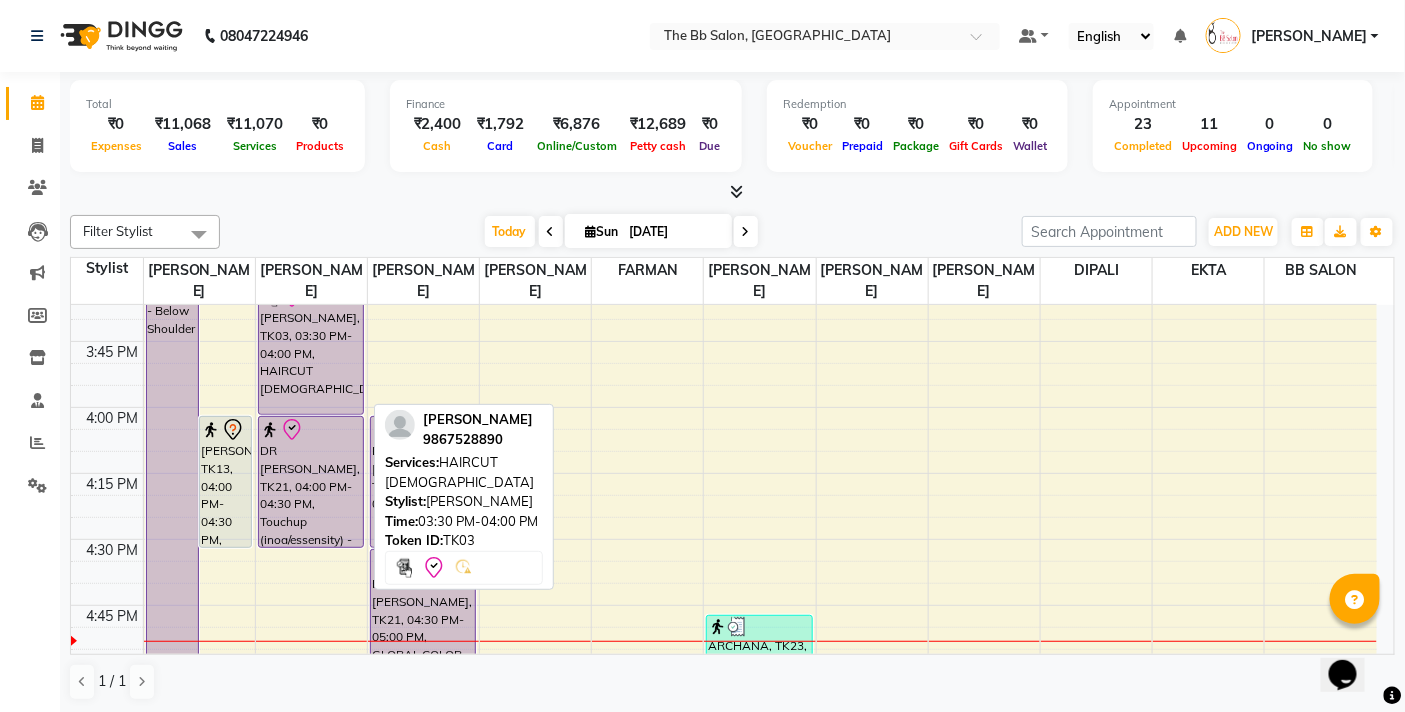 click on "[PERSON_NAME], TK03, 03:30 PM-04:00 PM, HAIRCUT [DEMOGRAPHIC_DATA]" at bounding box center [311, 349] 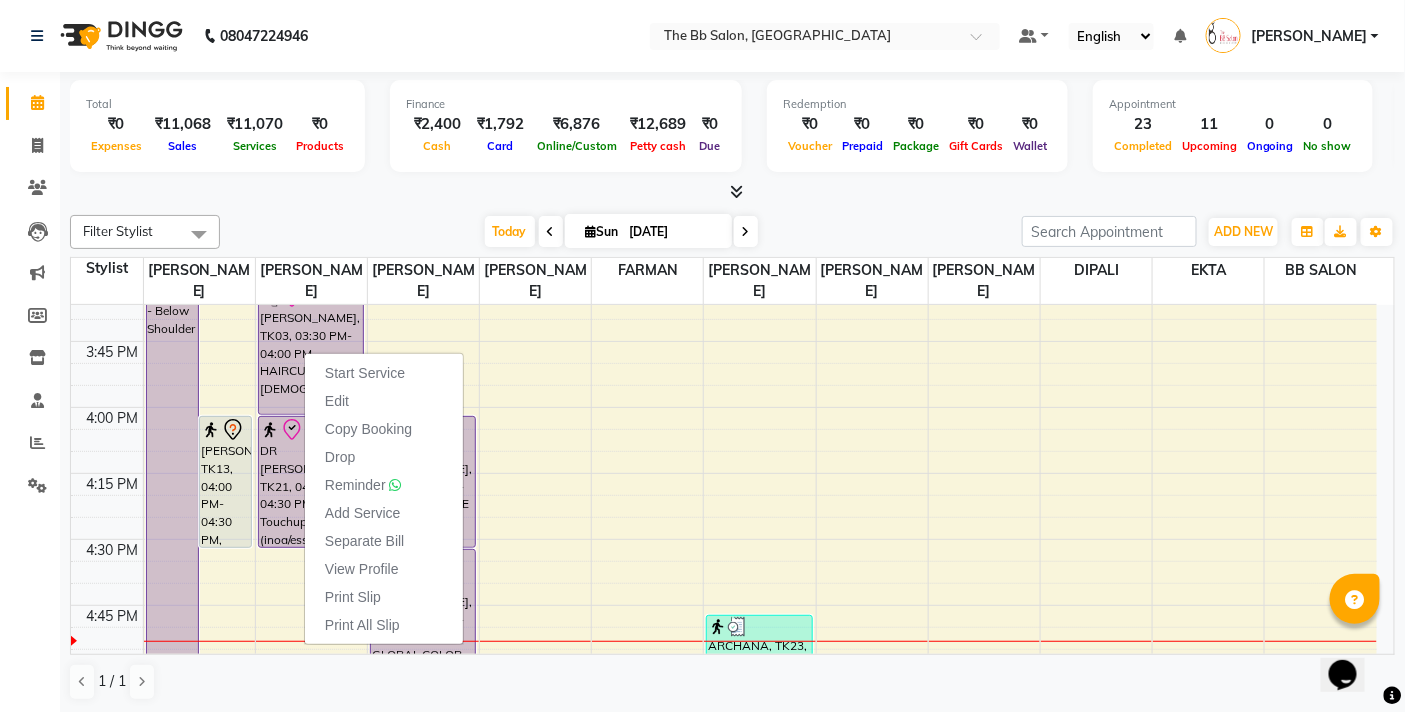 drag, startPoint x: 304, startPoint y: 351, endPoint x: 283, endPoint y: 348, distance: 21.213203 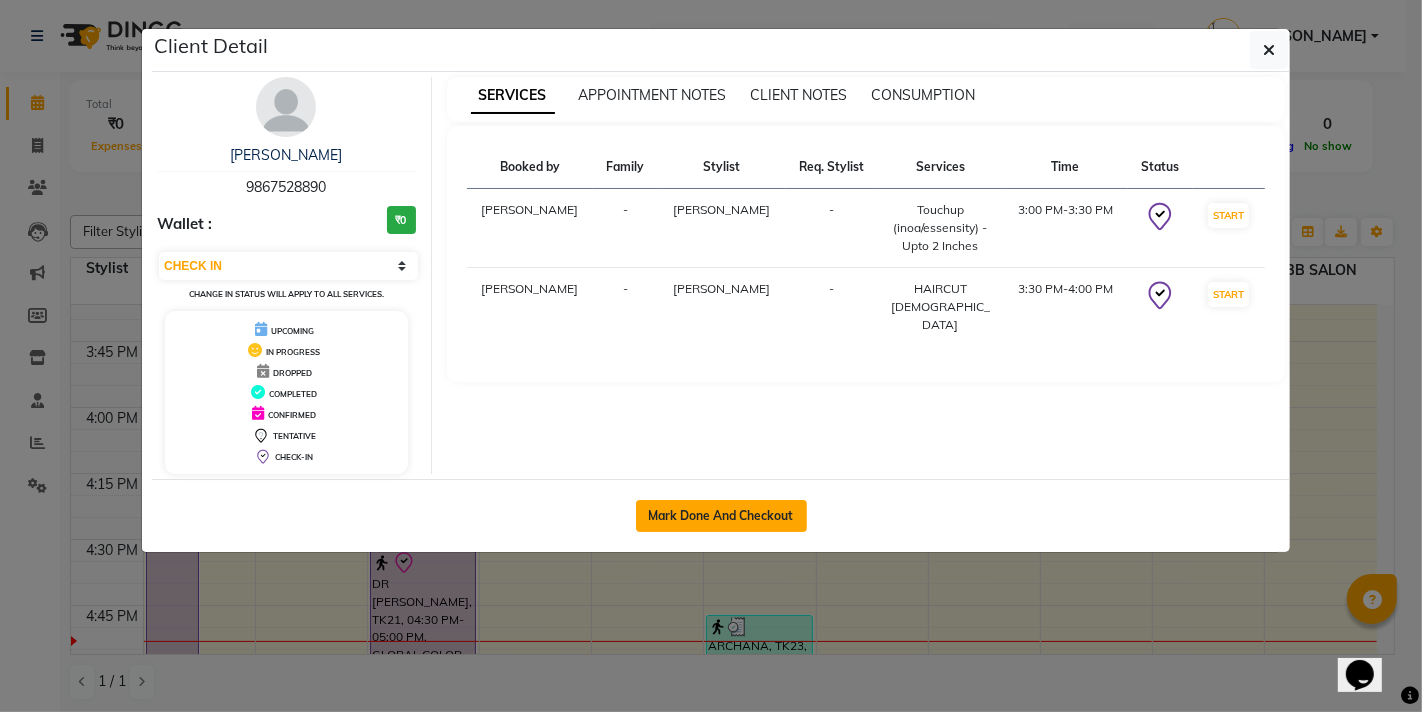 click on "Mark Done And Checkout" 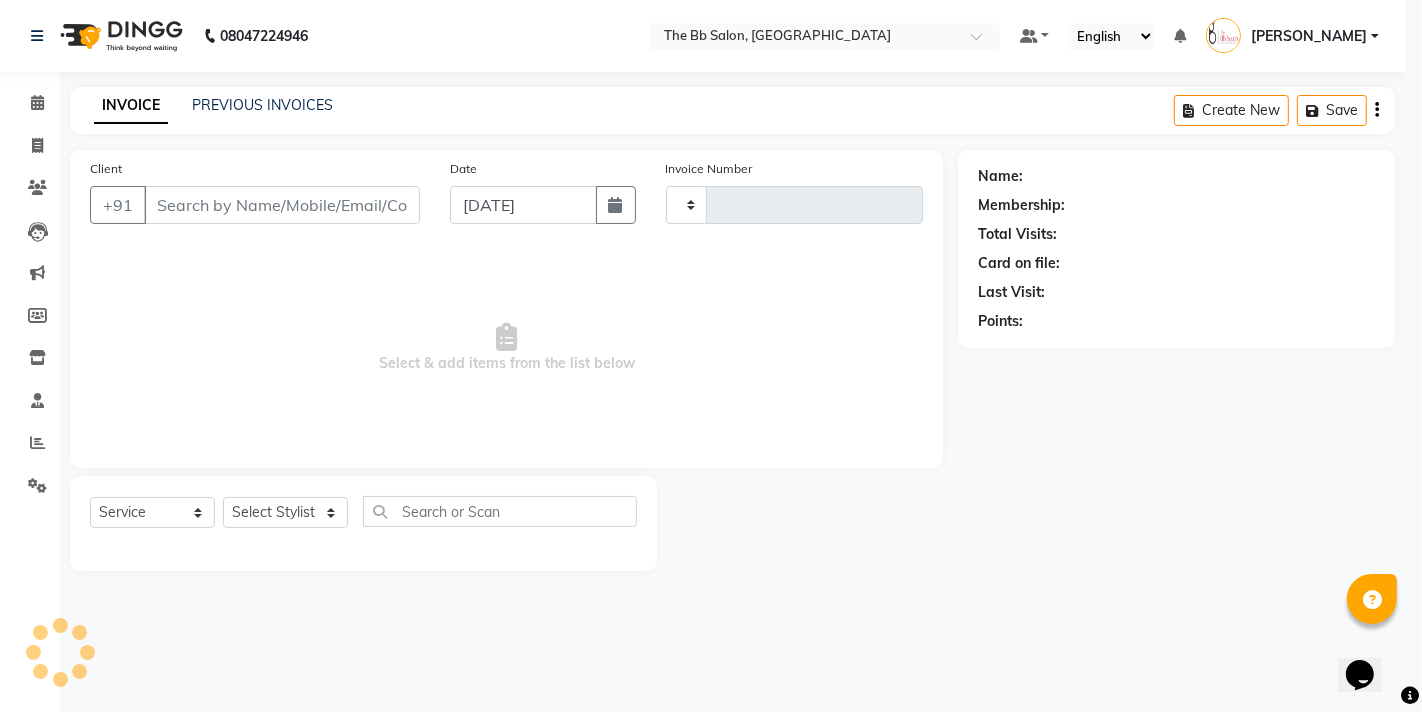 type on "2318" 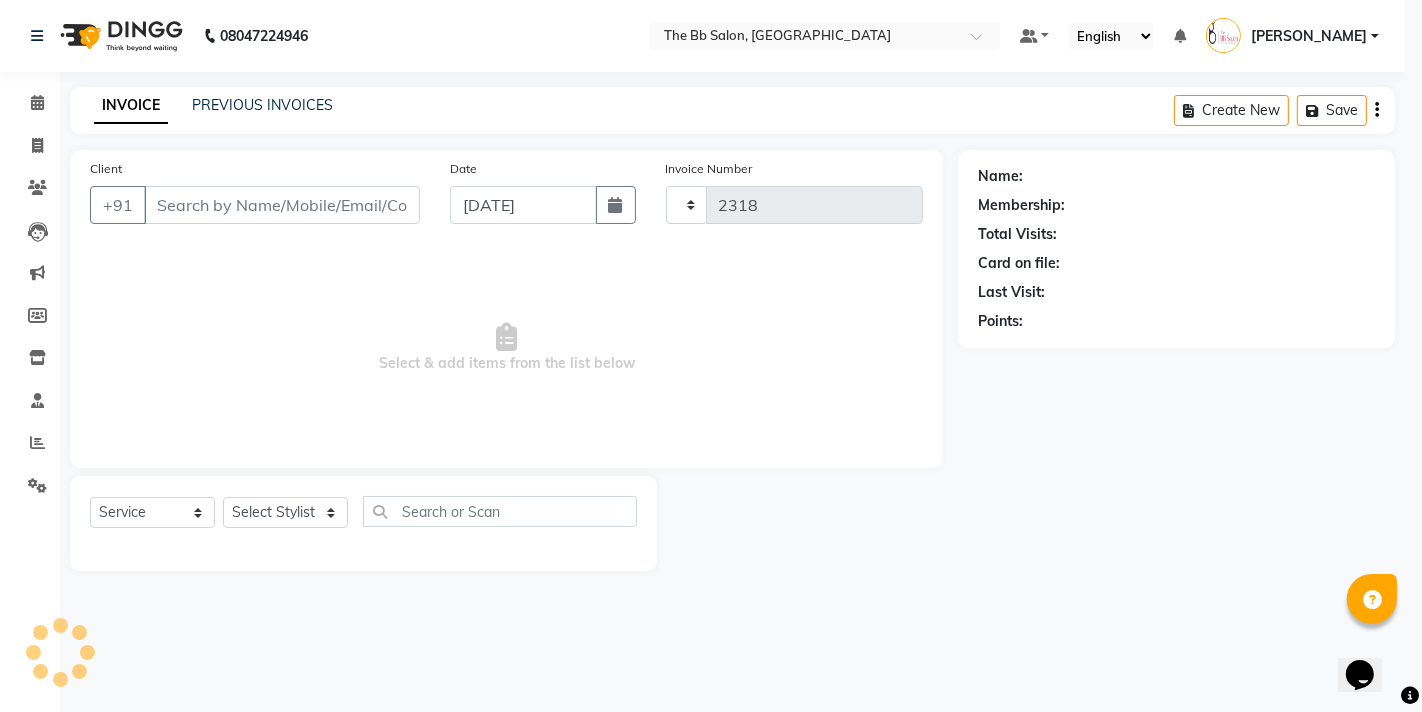 select on "6231" 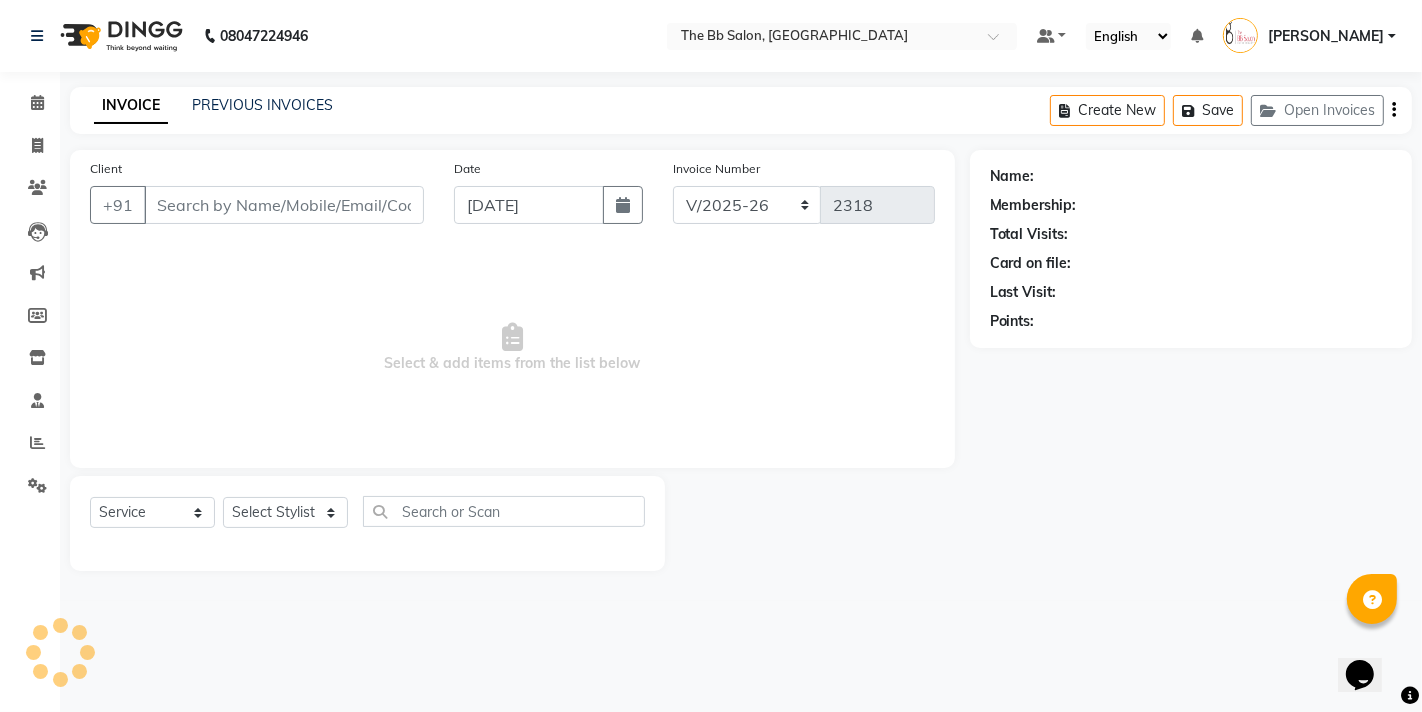 type on "98******90" 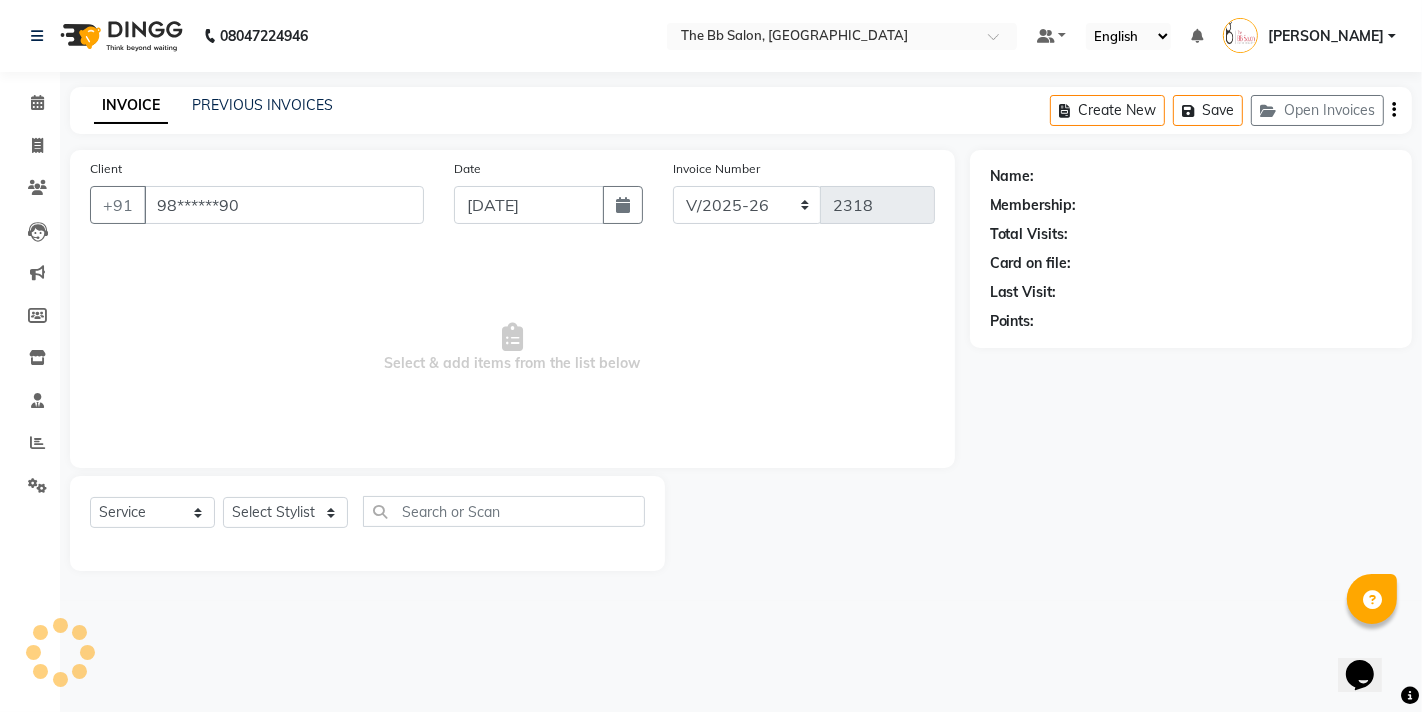 select on "83658" 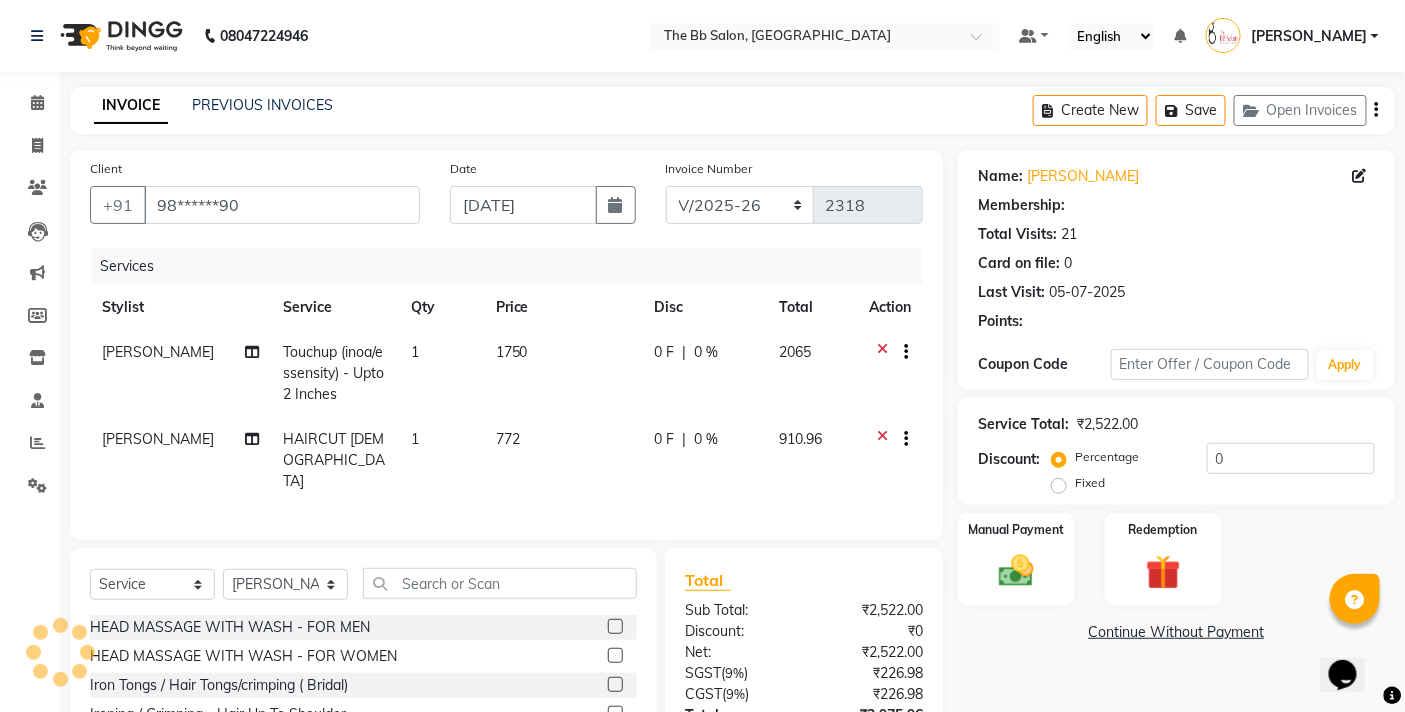 select on "1: Object" 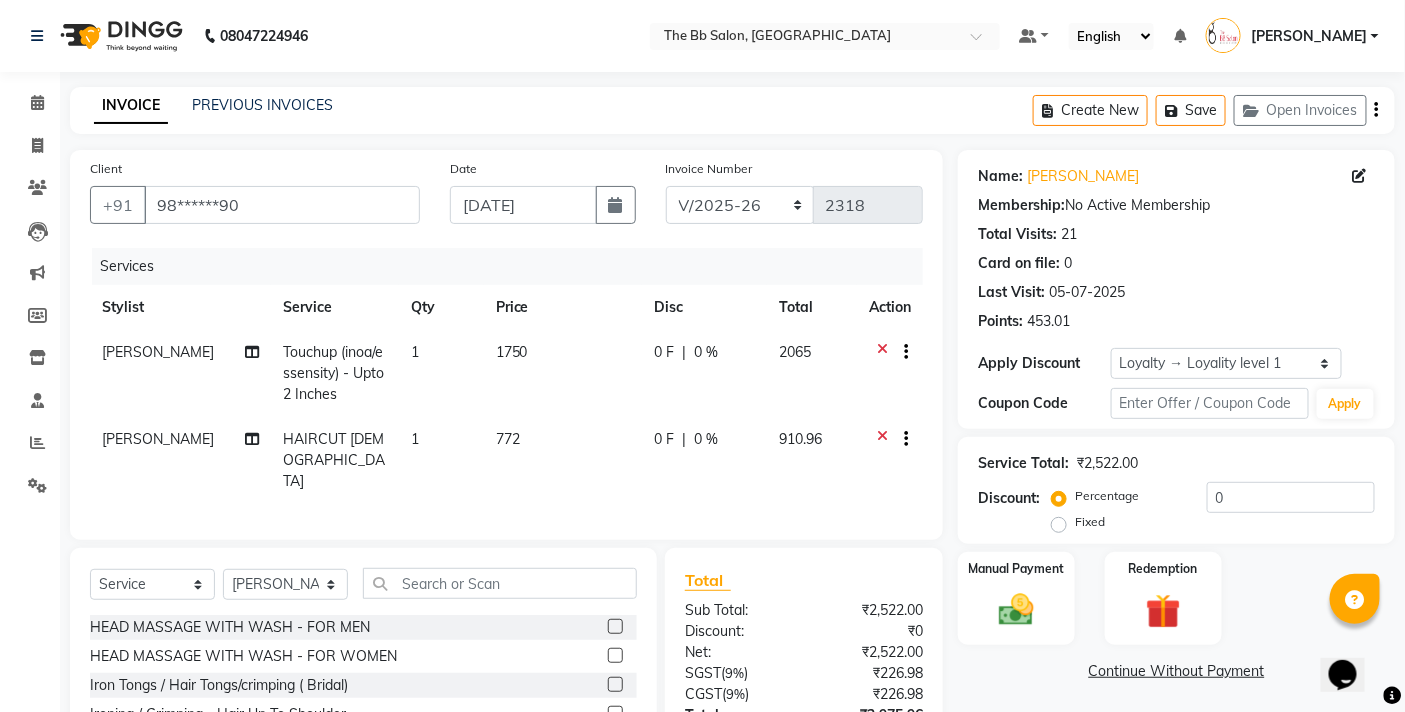 scroll, scrollTop: 176, scrollLeft: 0, axis: vertical 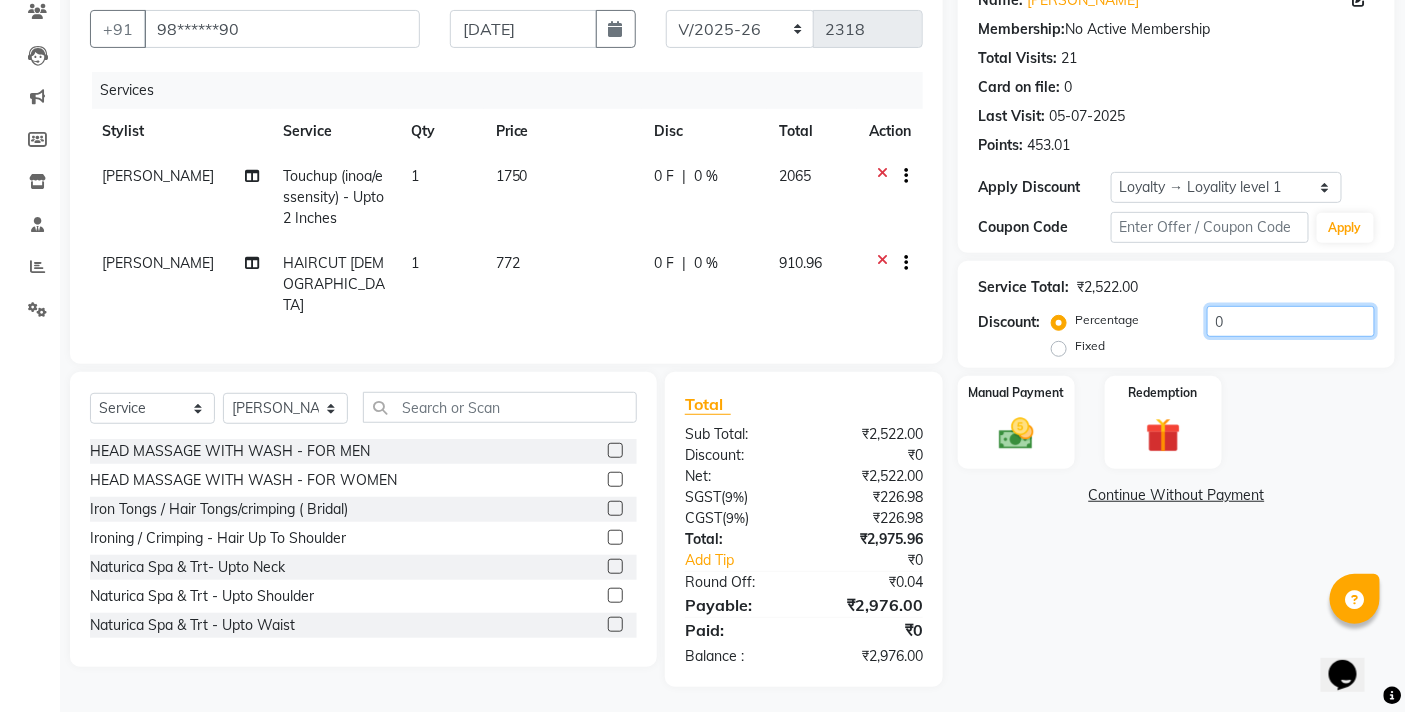 click on "0" 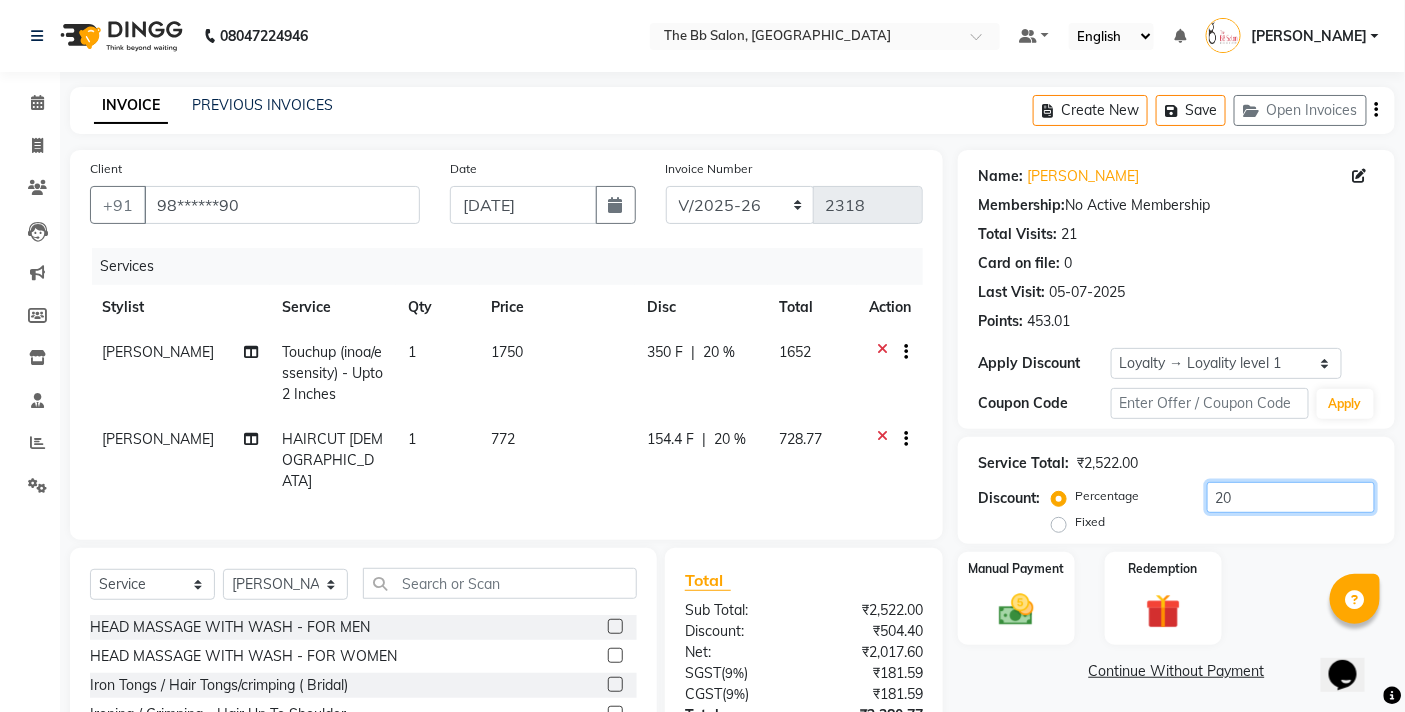 scroll, scrollTop: 176, scrollLeft: 0, axis: vertical 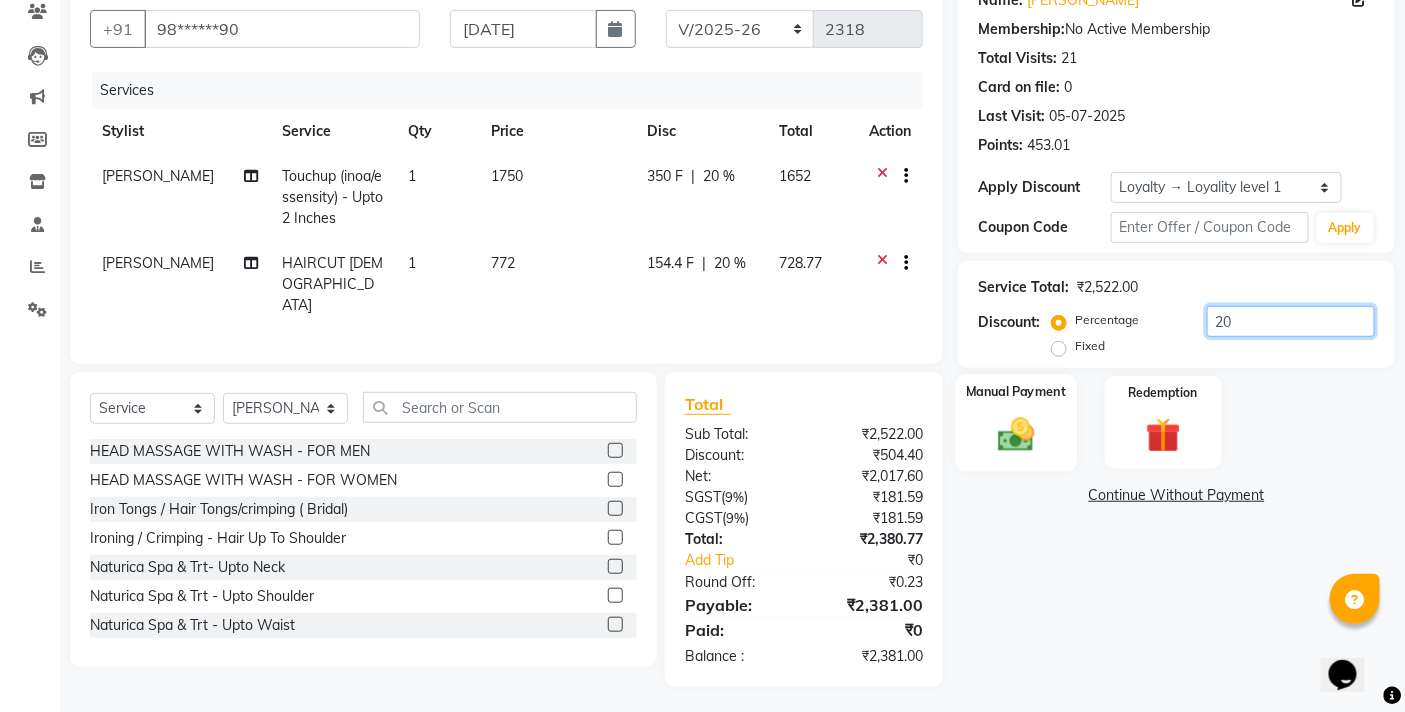 type on "20" 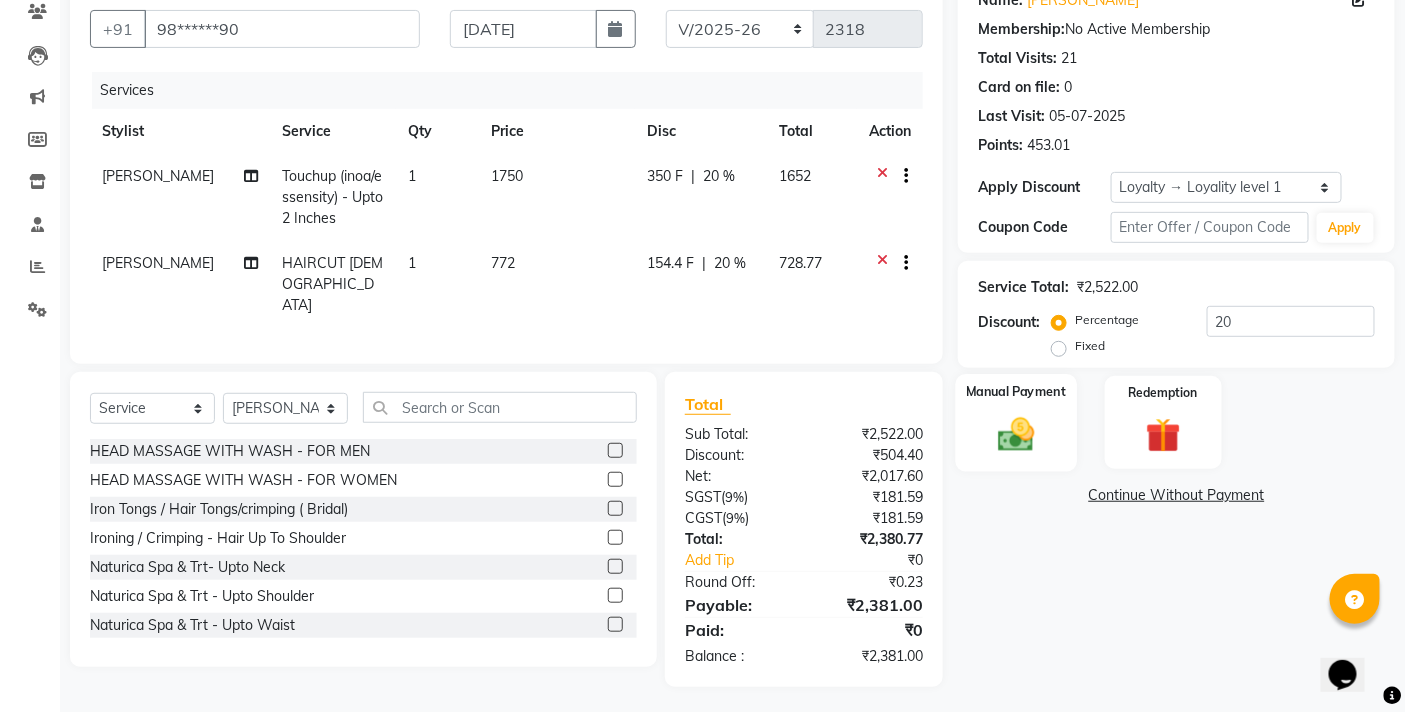 click on "Manual Payment" 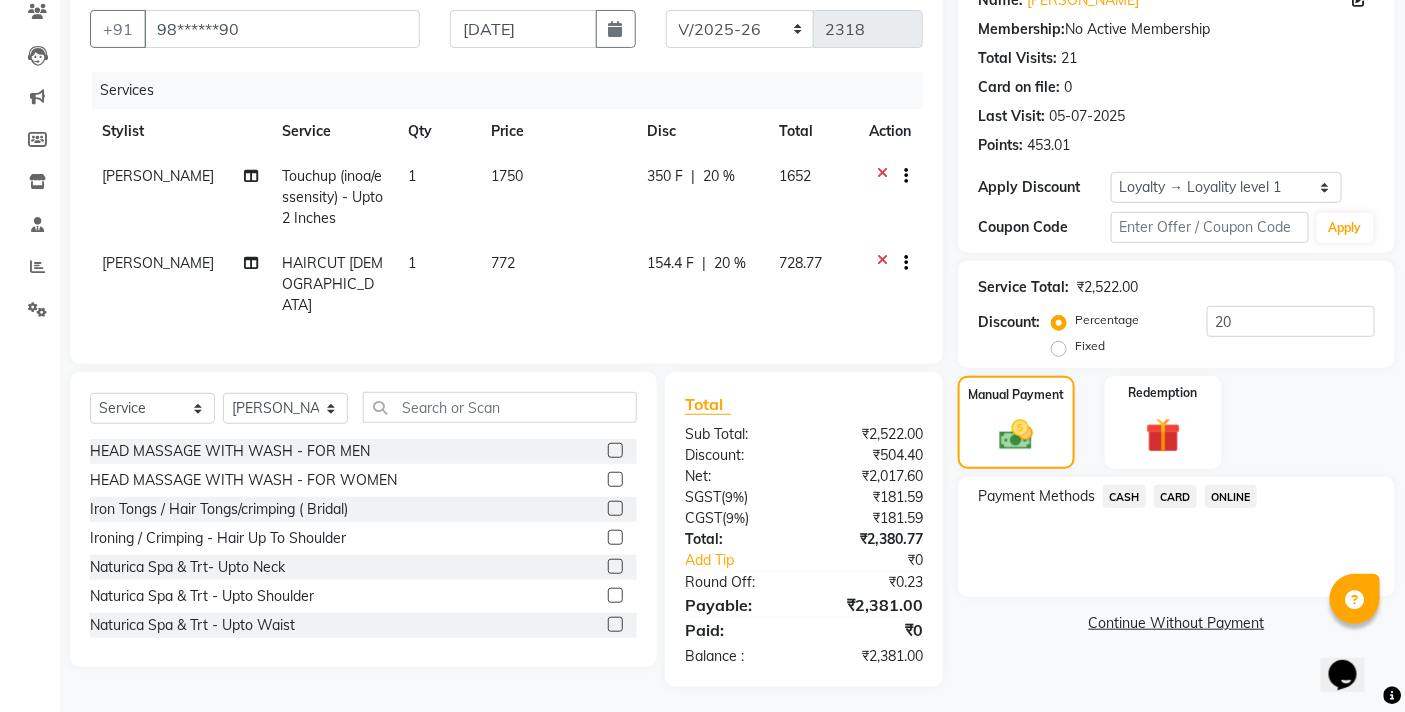 click on "CARD" 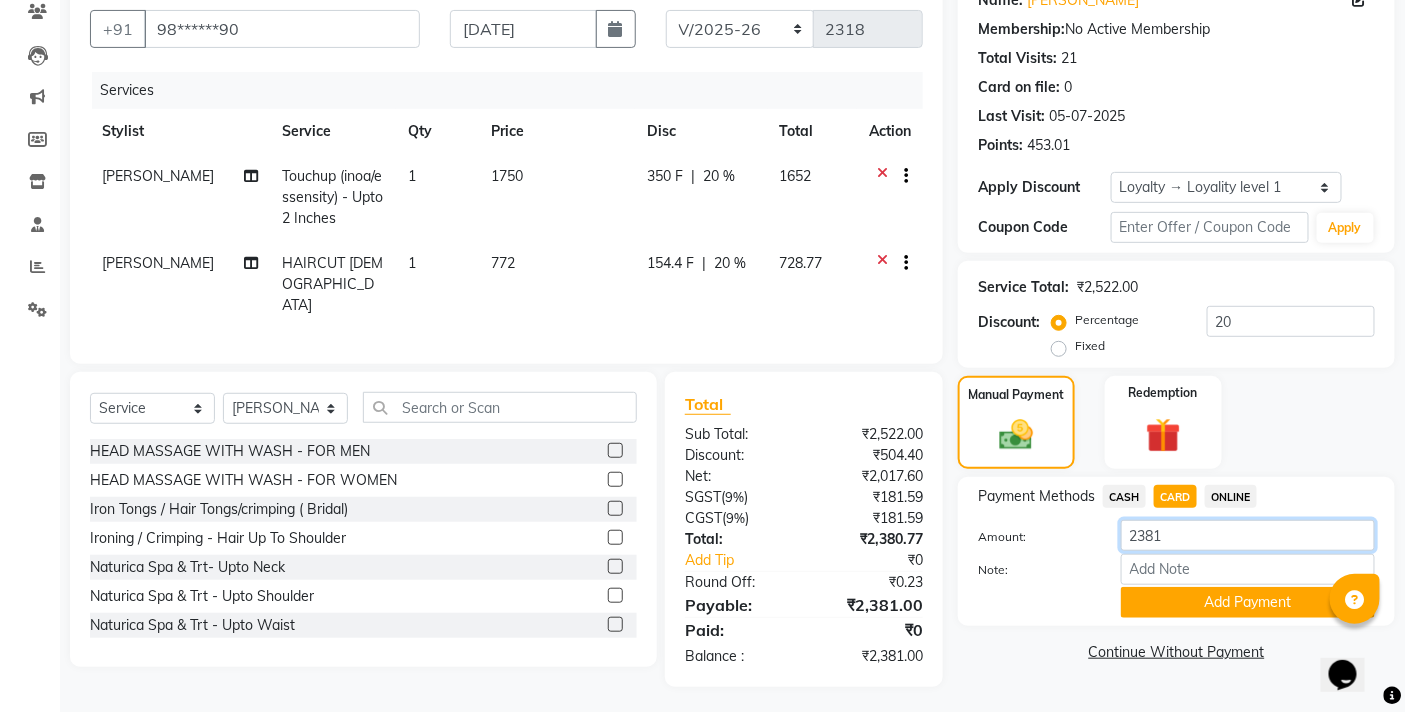 drag, startPoint x: 1181, startPoint y: 538, endPoint x: 1091, endPoint y: 540, distance: 90.02222 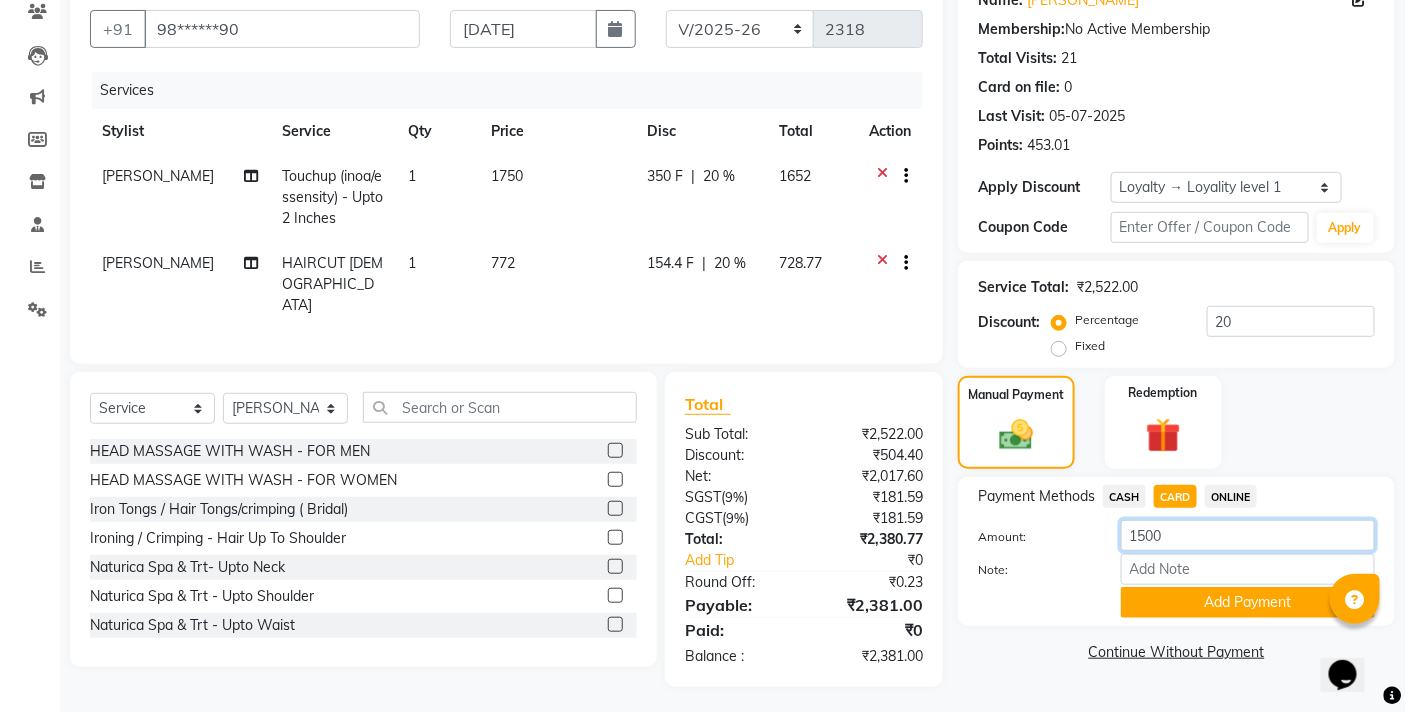 type on "1500" 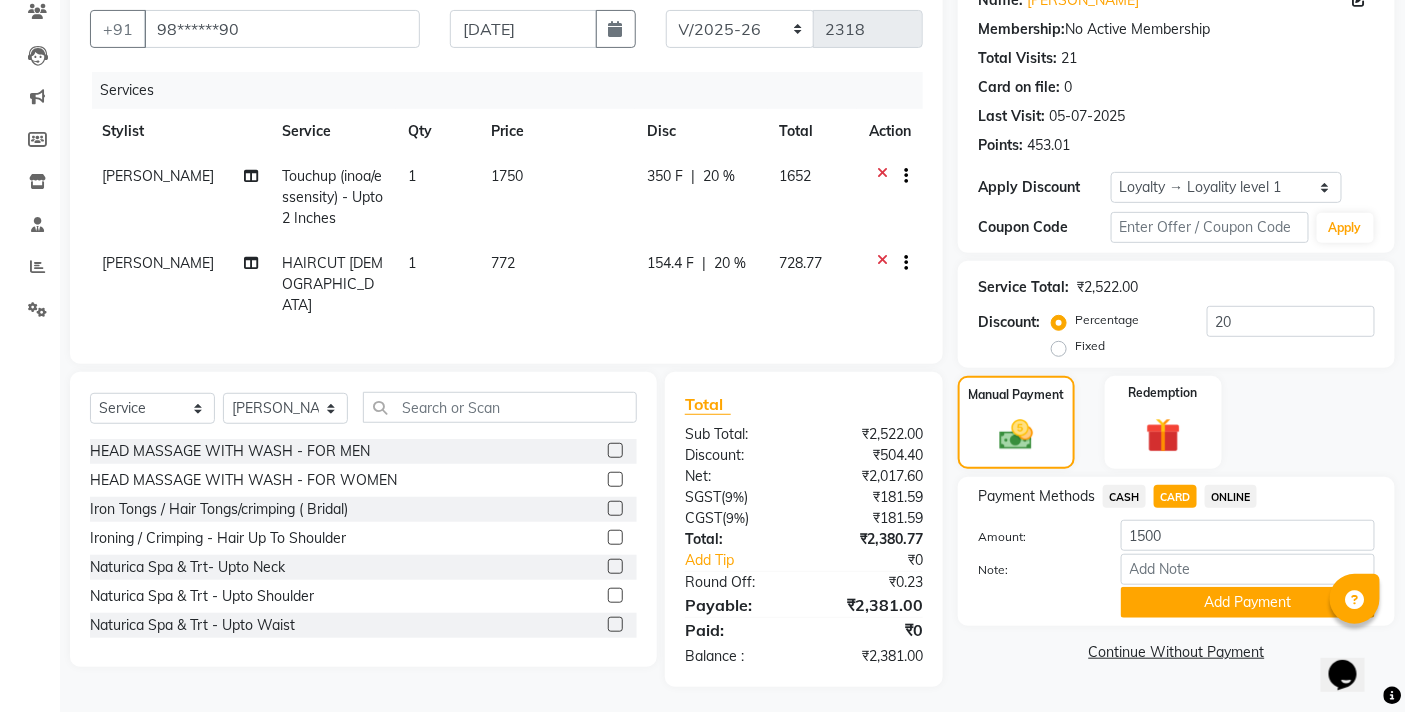 click on "Continue Without Payment" 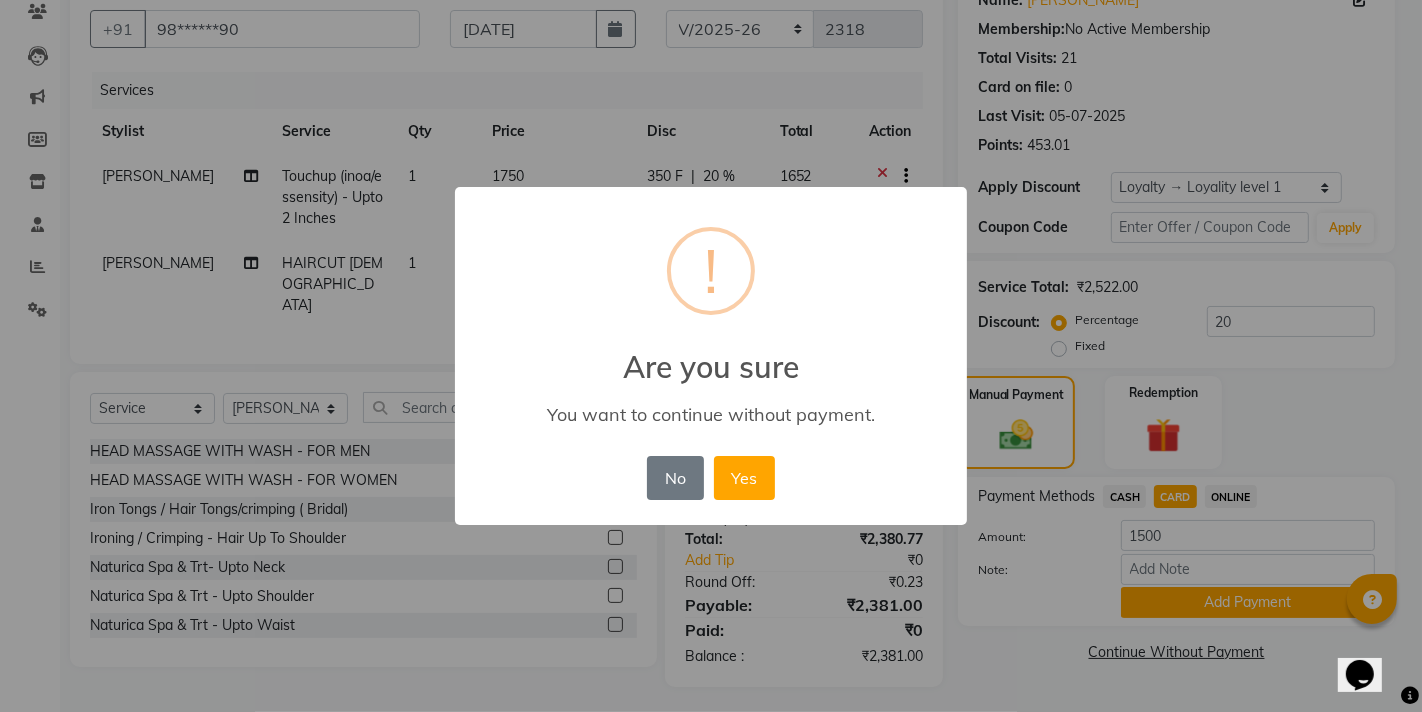 click on "× ! Are you sure You want to continue without payment. No No Yes" at bounding box center (711, 356) 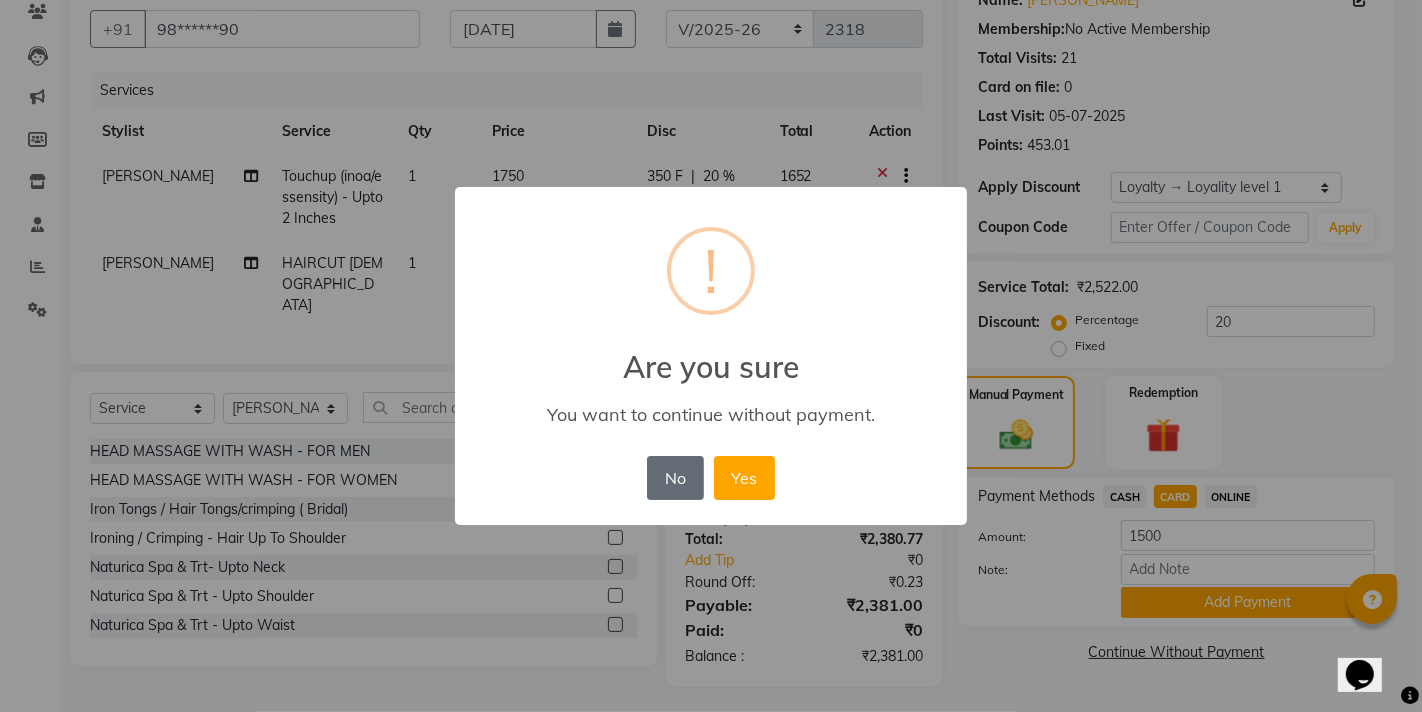 click on "No" at bounding box center [675, 478] 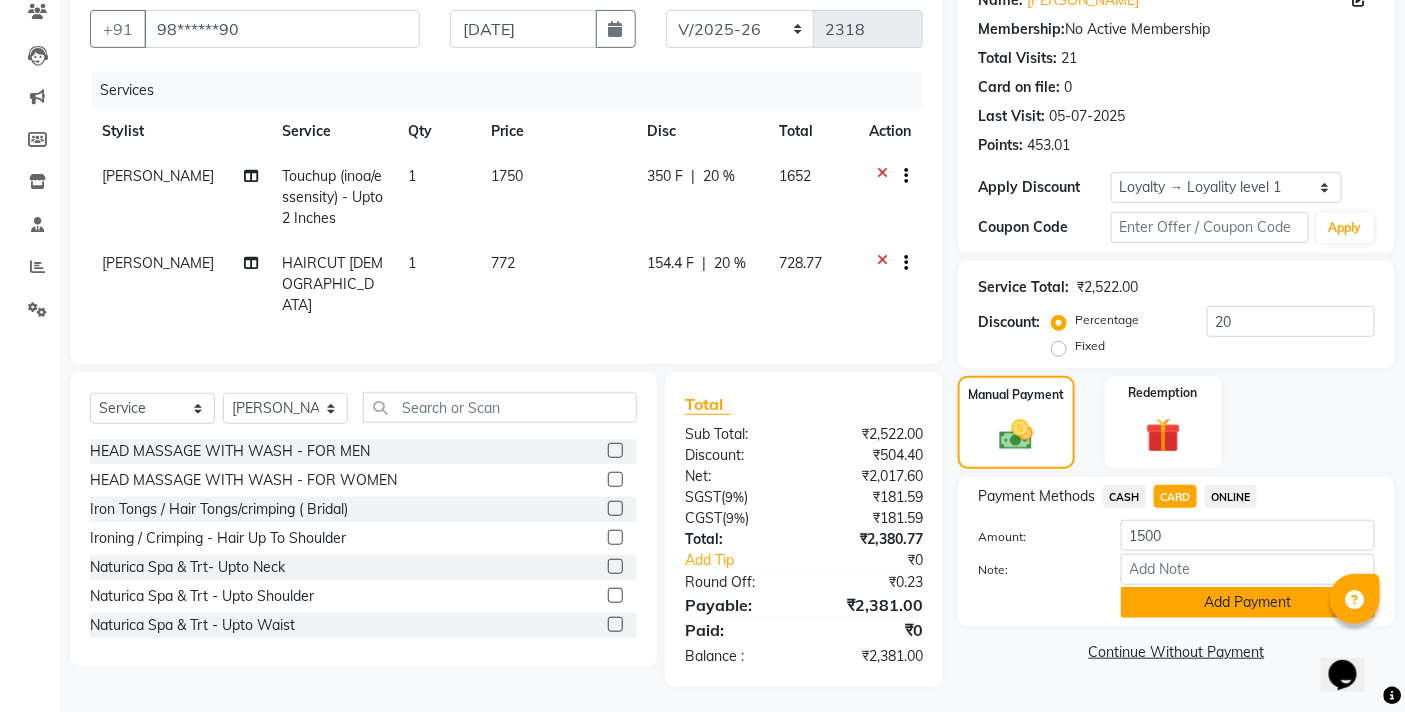 click on "Add Payment" 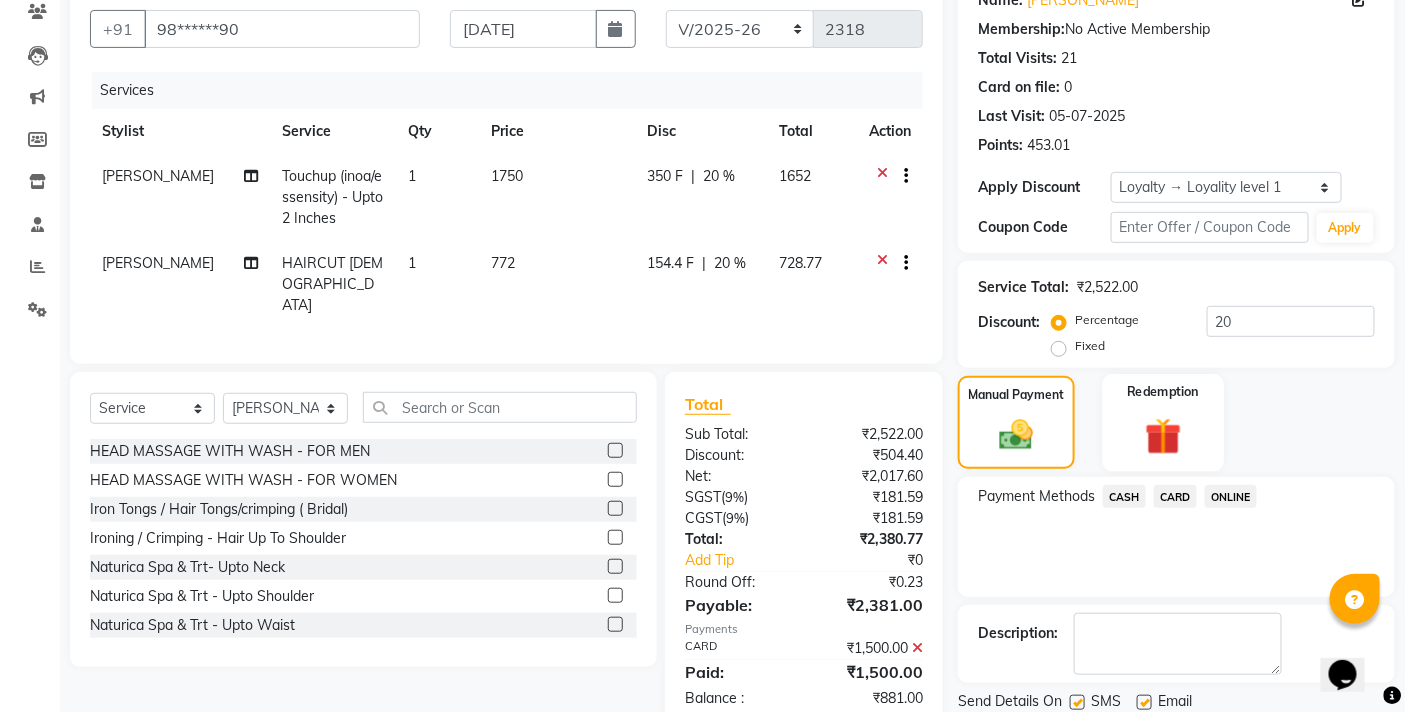 scroll, scrollTop: 317, scrollLeft: 0, axis: vertical 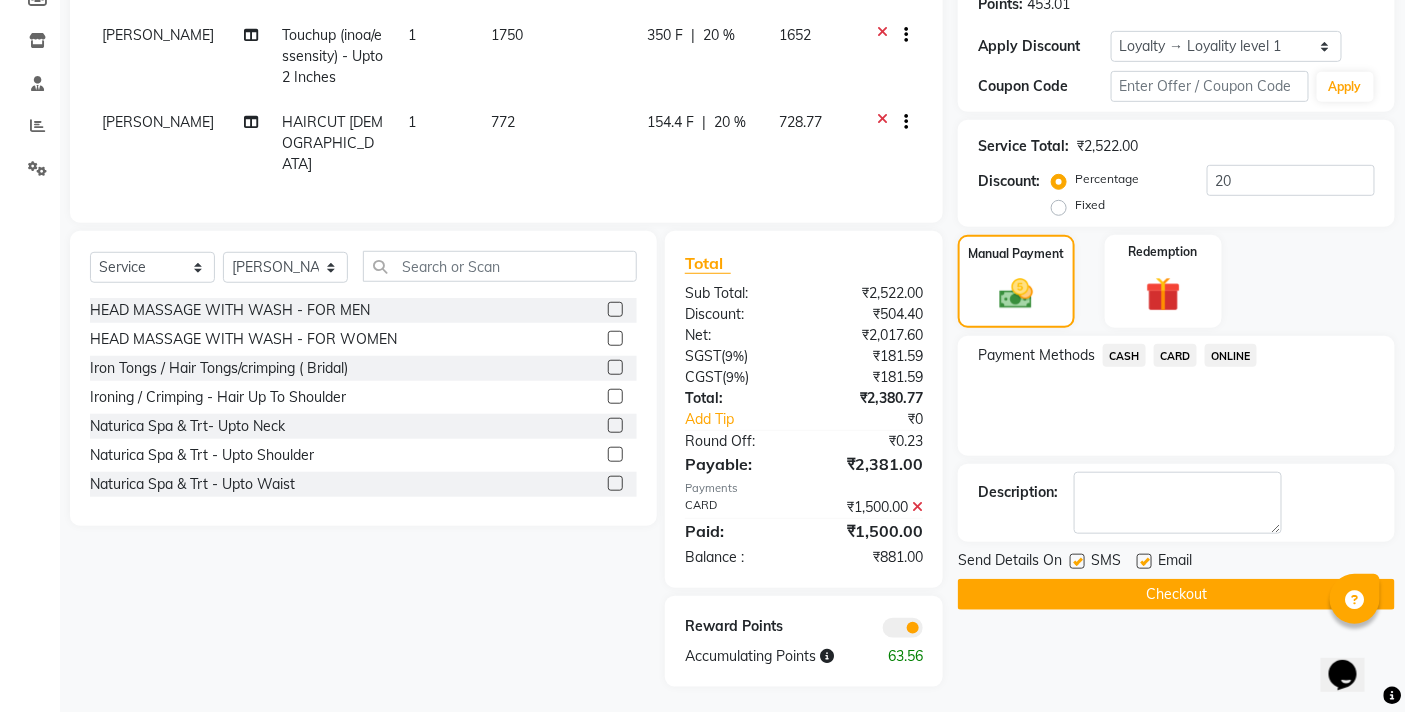 click on "ONLINE" 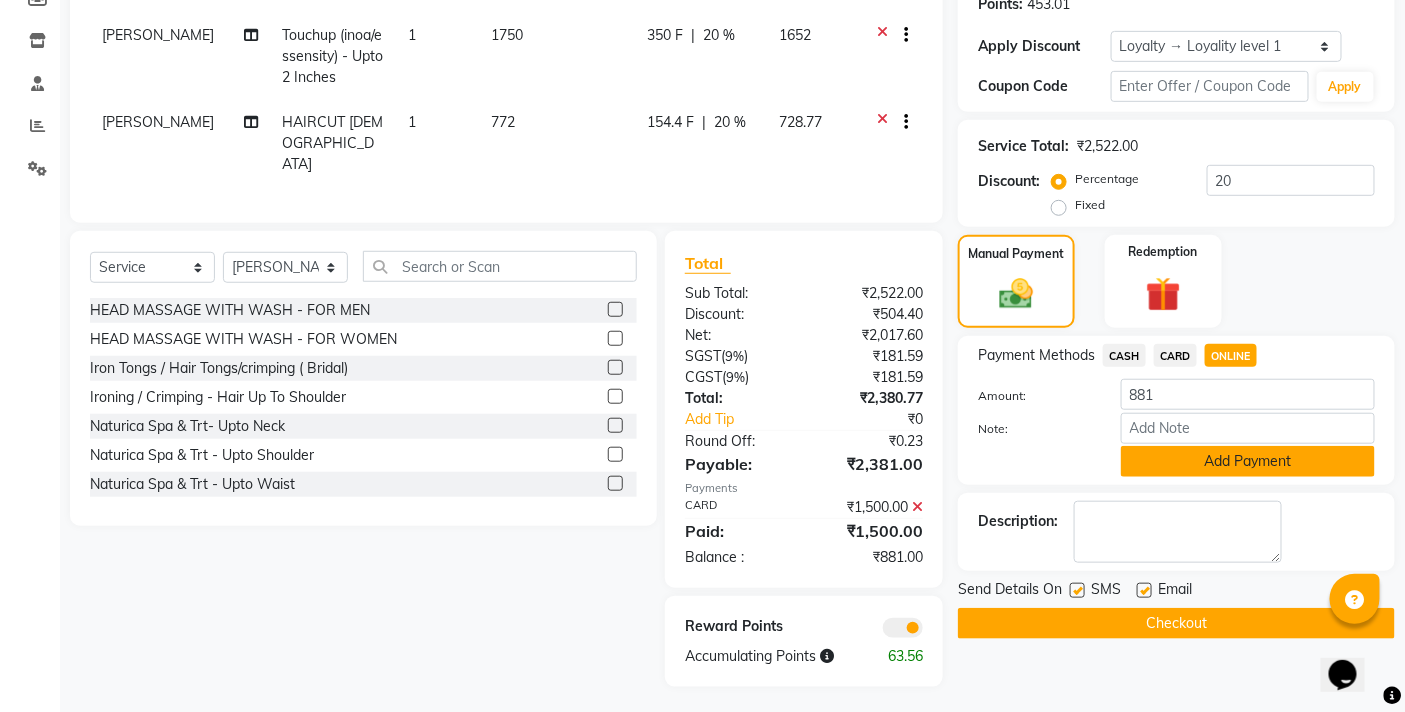 click on "Add Payment" 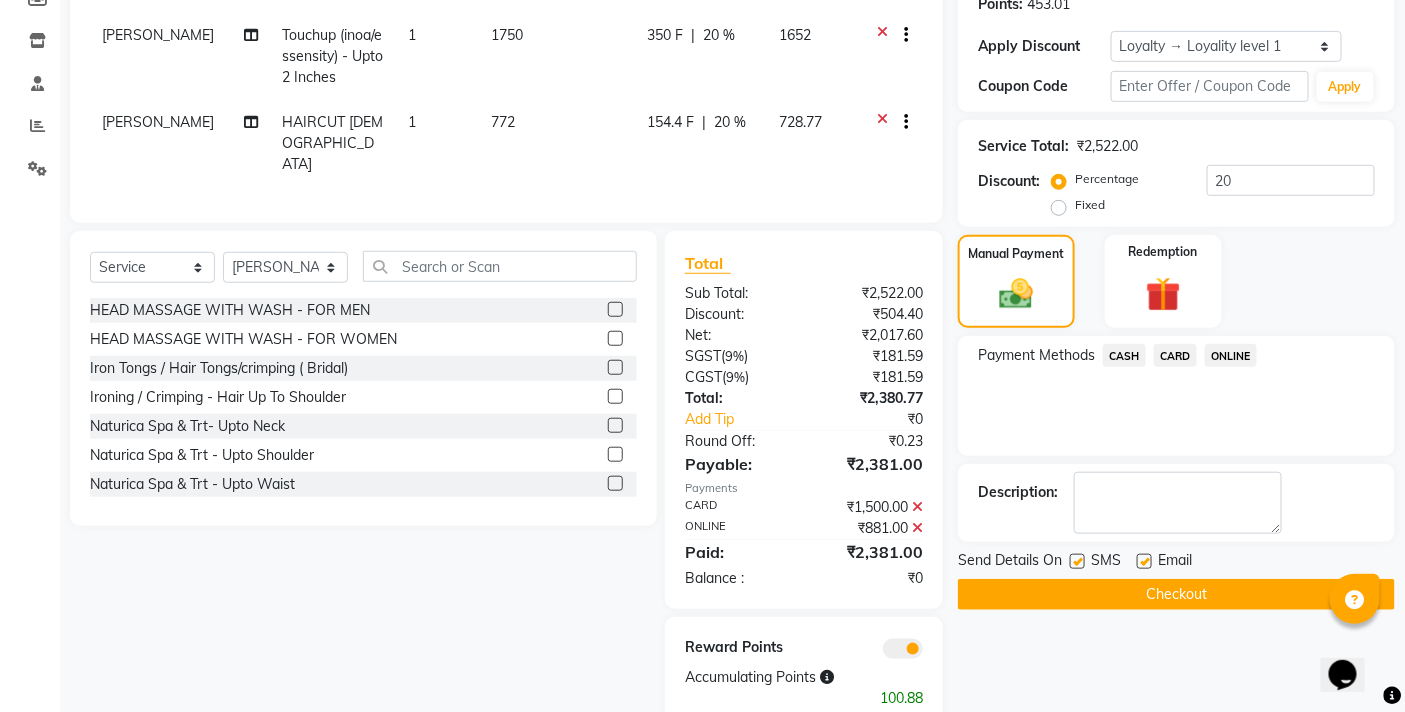 click on "Checkout" 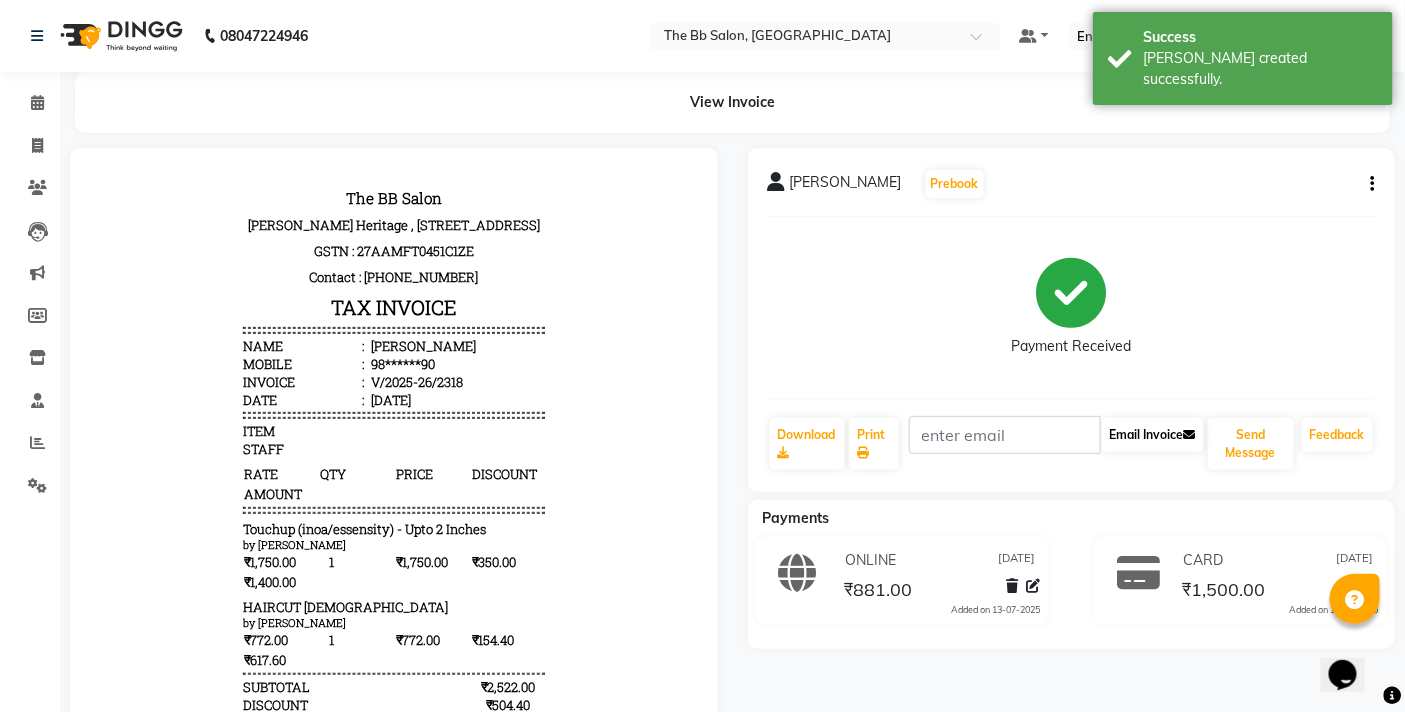 scroll, scrollTop: 0, scrollLeft: 0, axis: both 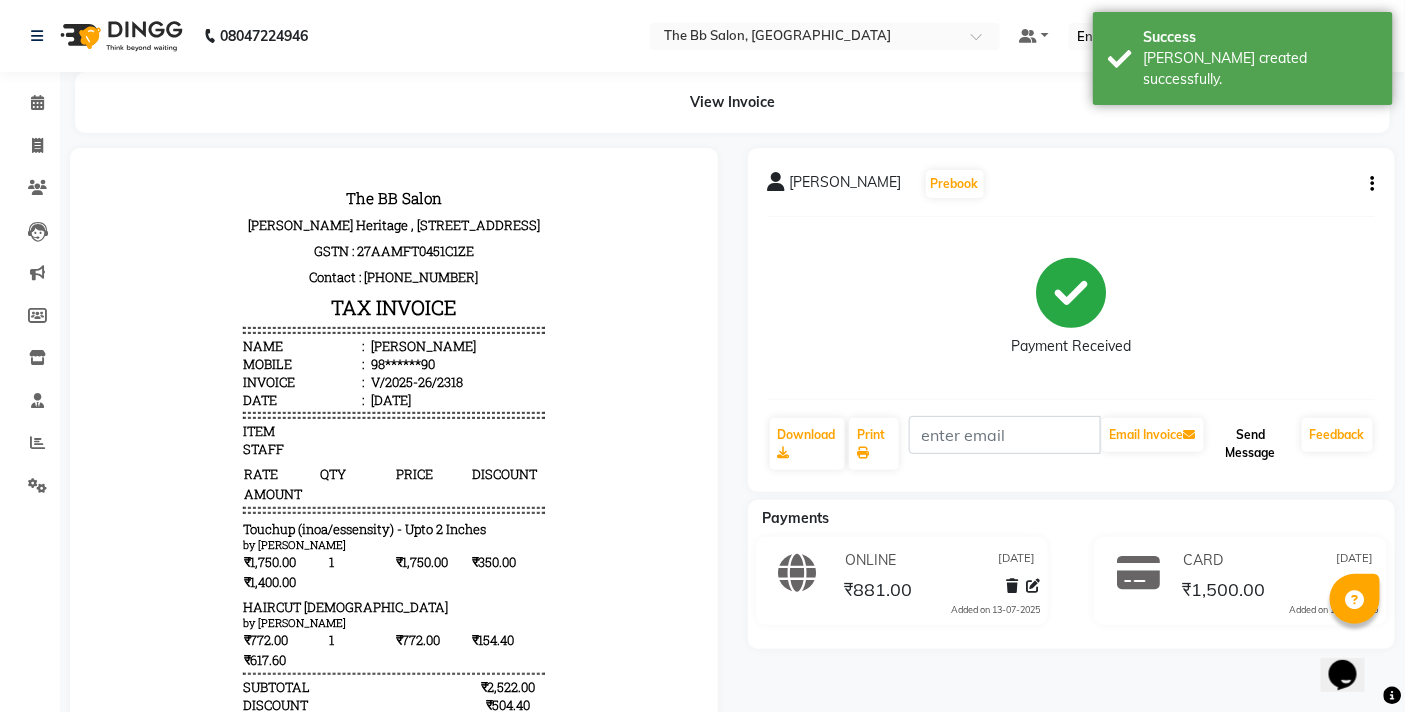 click on "Send Message" 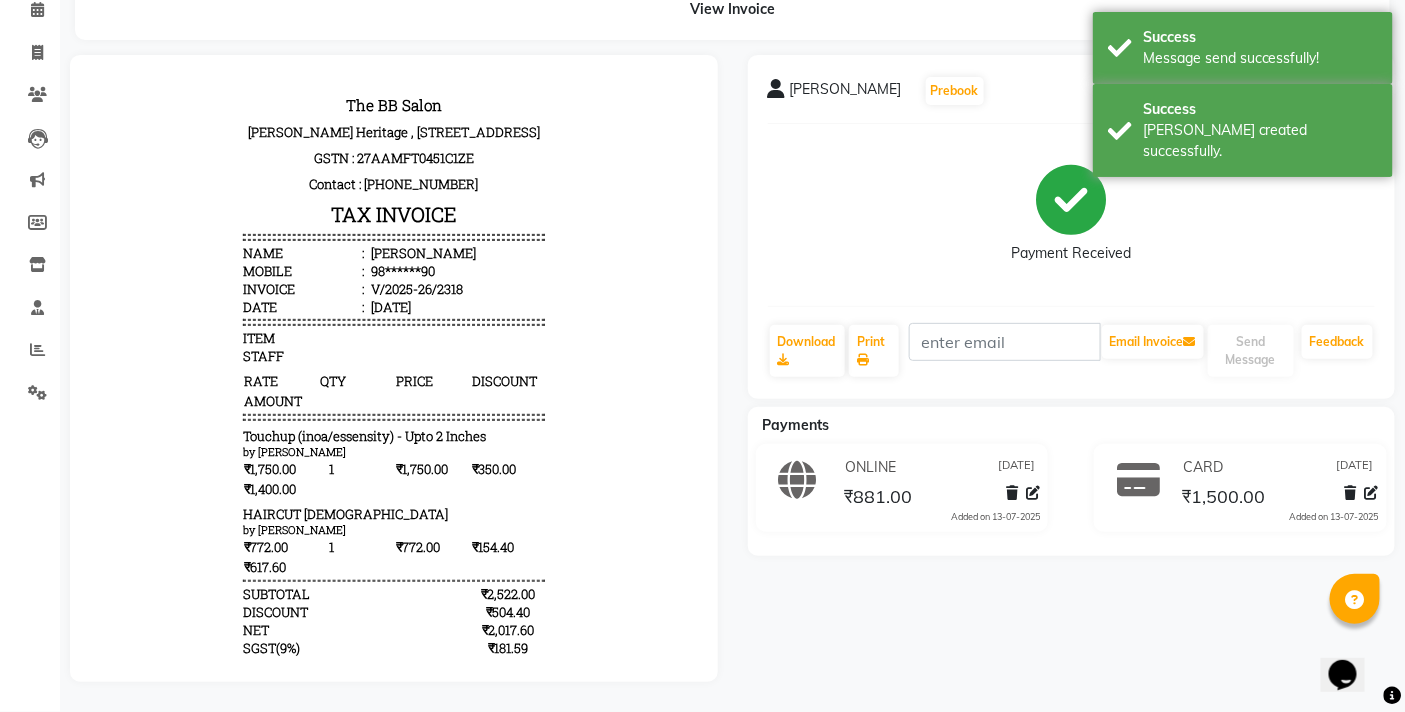 scroll, scrollTop: 0, scrollLeft: 0, axis: both 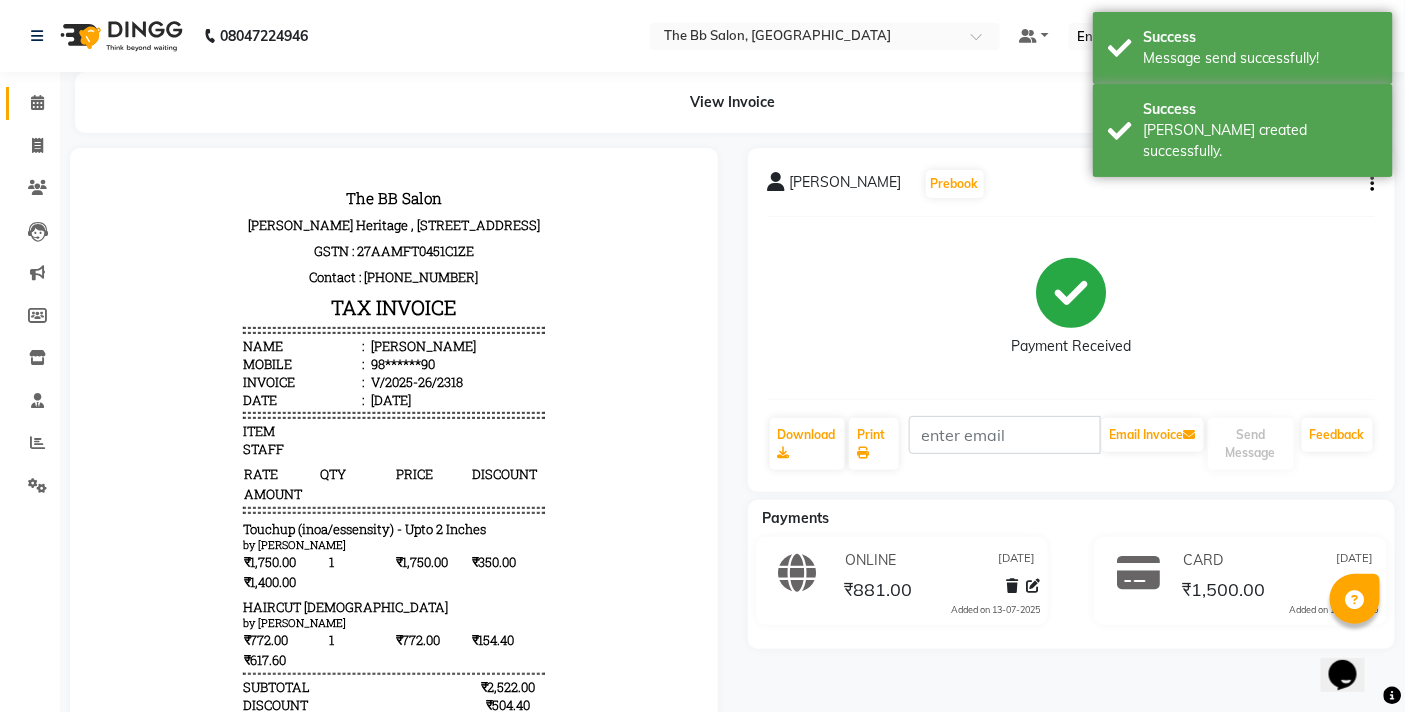 click on "Calendar" 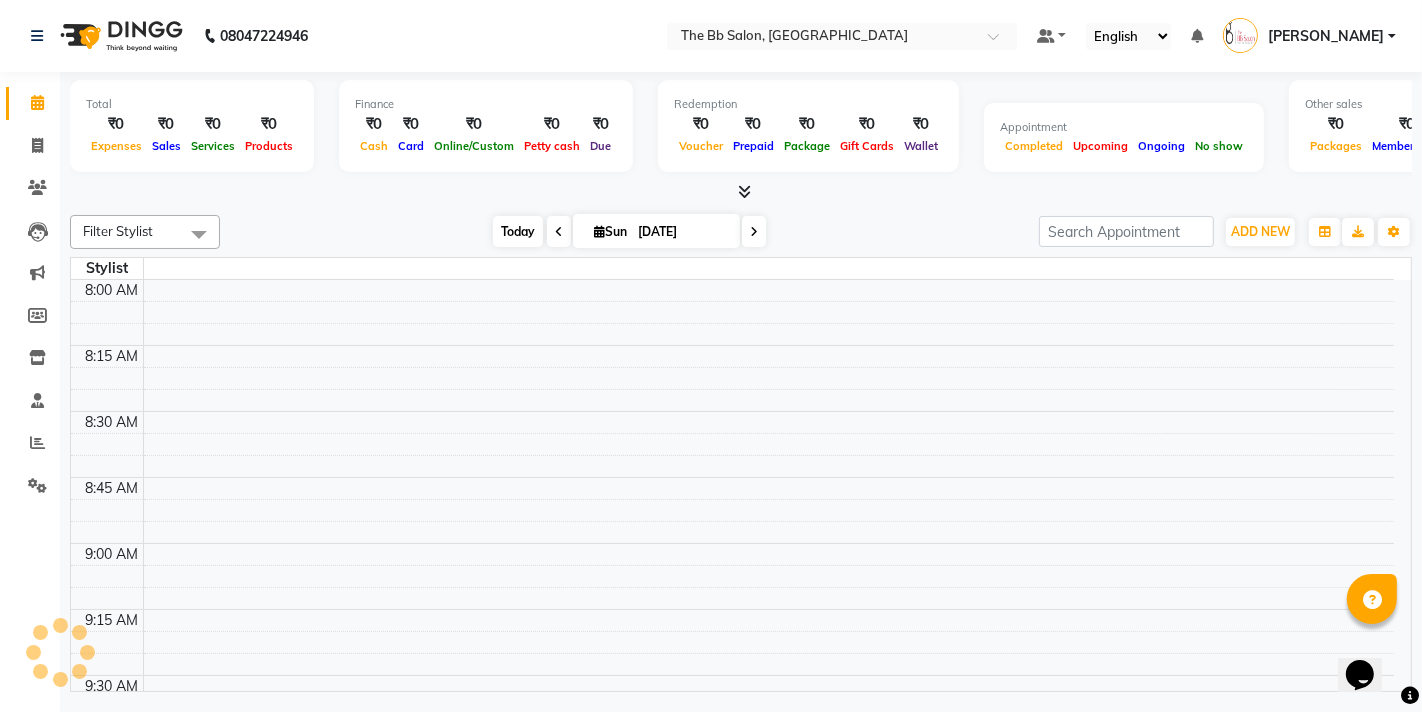 click on "Today" at bounding box center (518, 231) 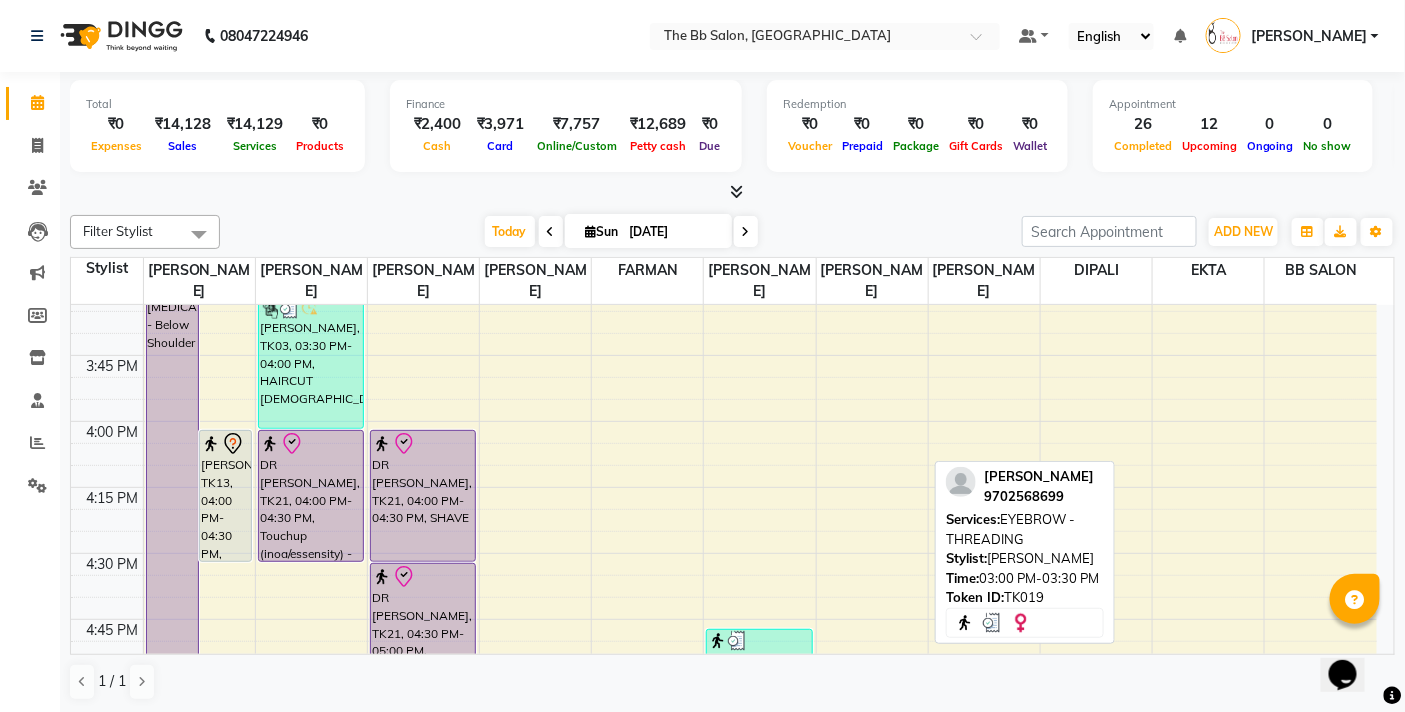 scroll, scrollTop: 1666, scrollLeft: 0, axis: vertical 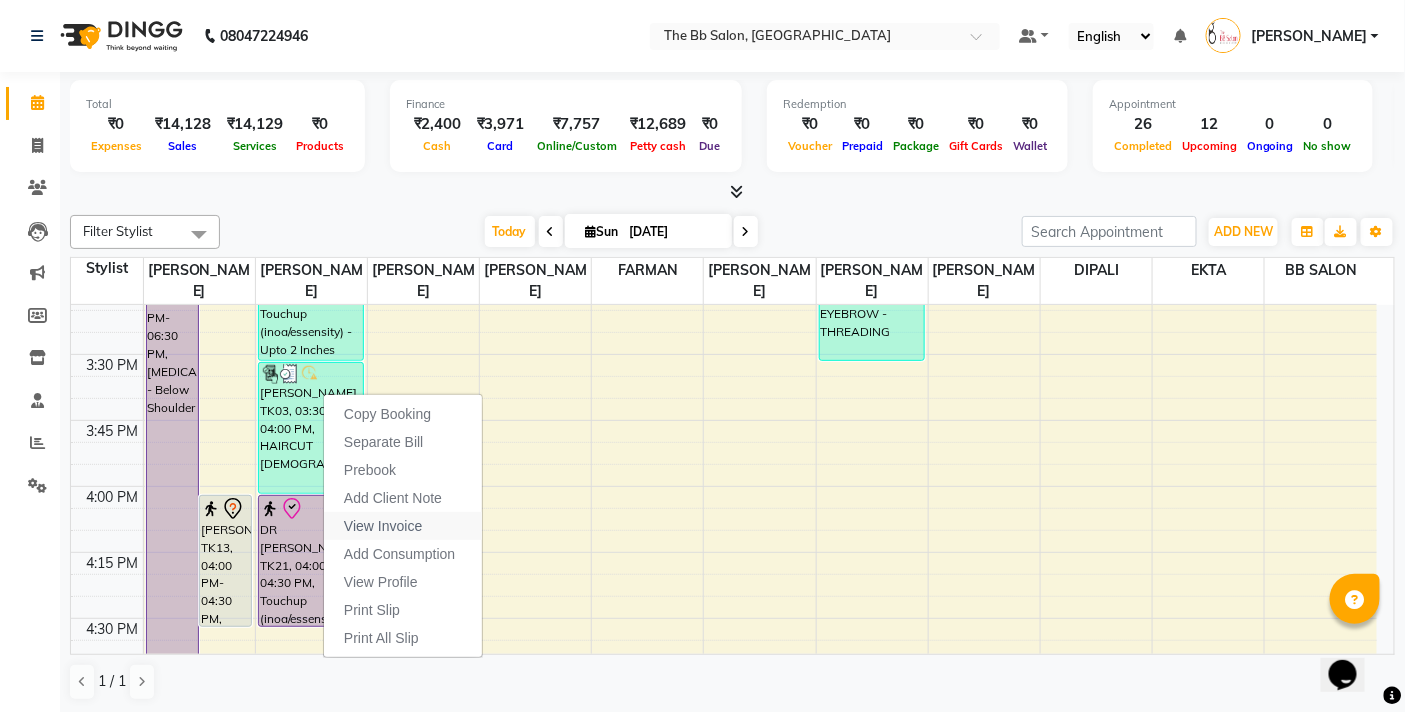 click on "View Invoice" at bounding box center [383, 526] 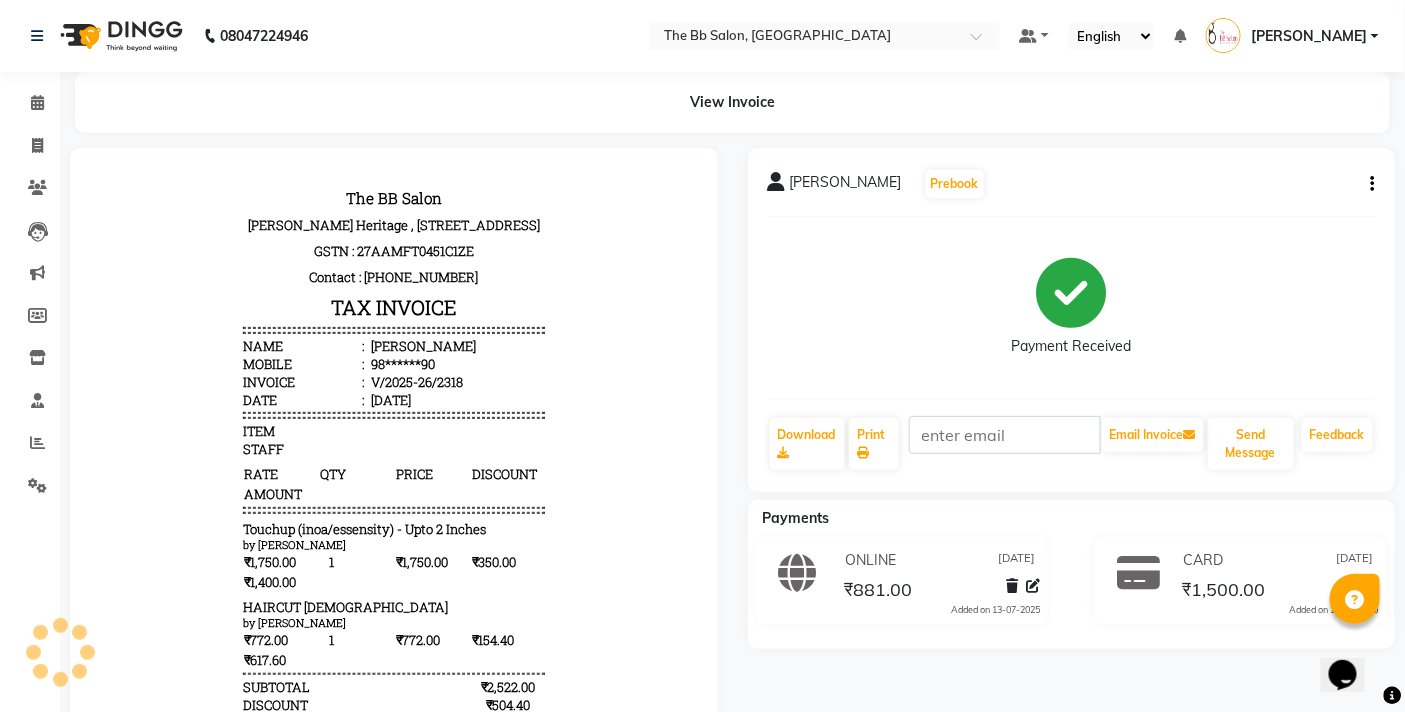 scroll, scrollTop: 0, scrollLeft: 0, axis: both 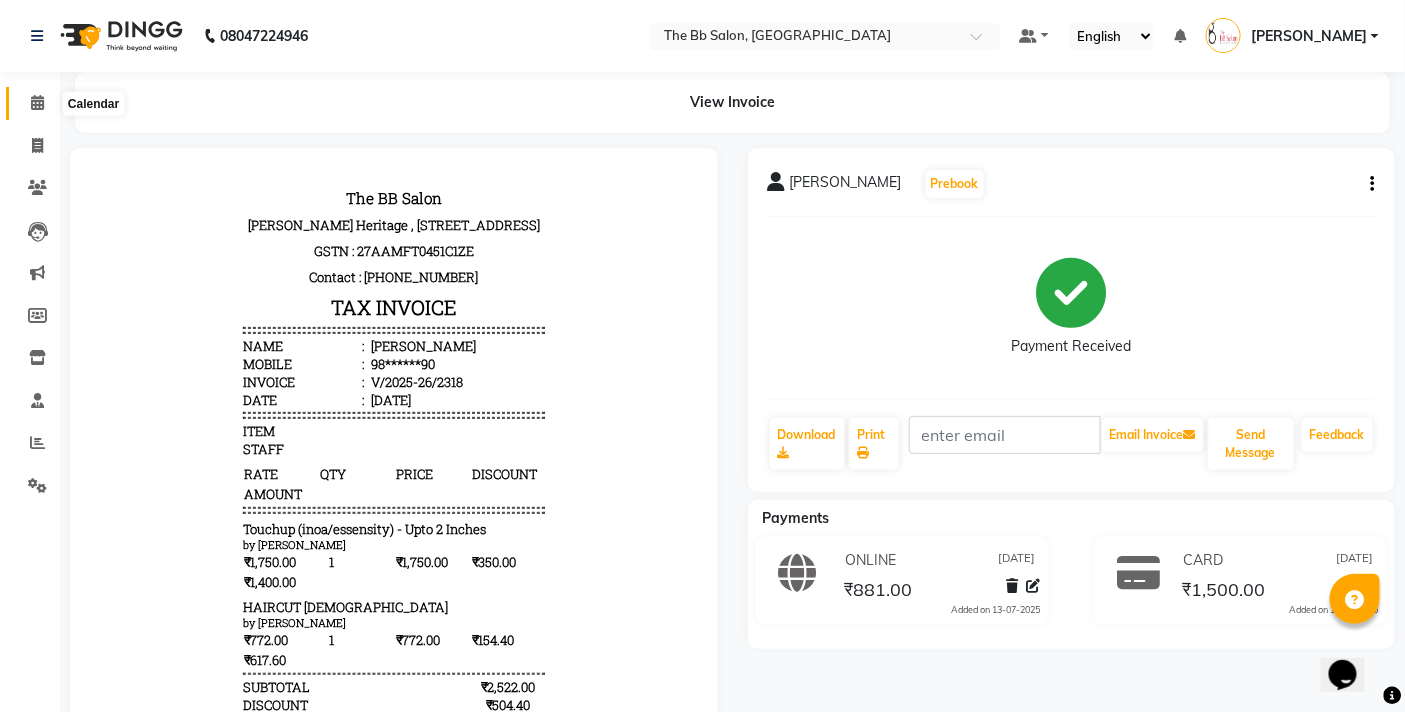 click 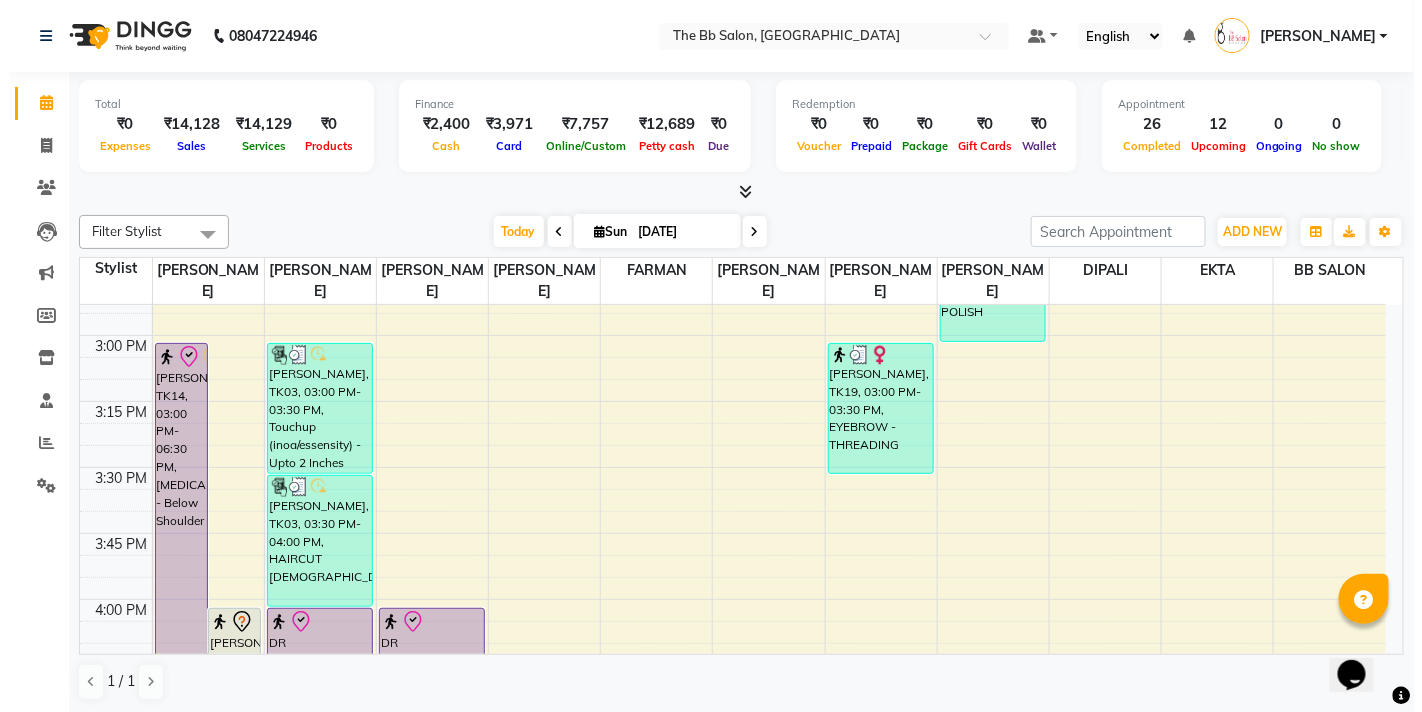 scroll, scrollTop: 1555, scrollLeft: 0, axis: vertical 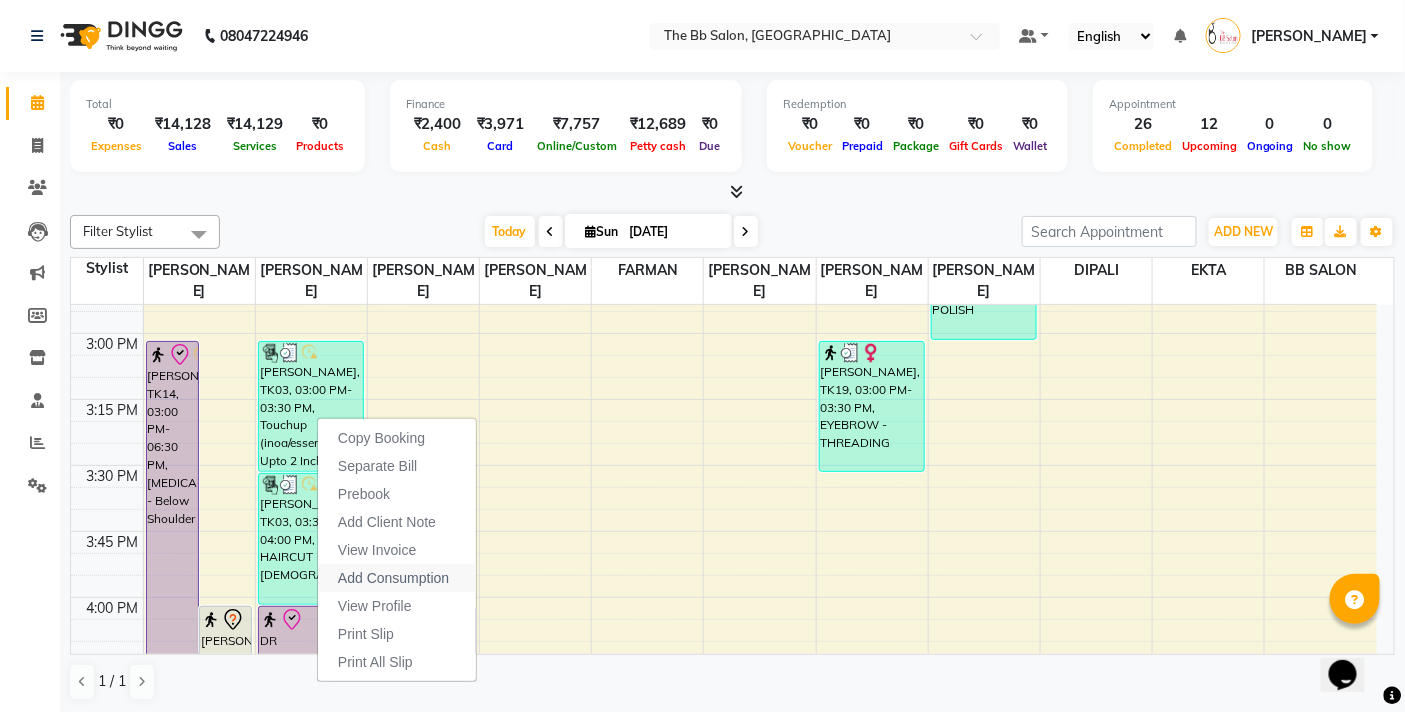 click on "Add Consumption" at bounding box center [393, 578] 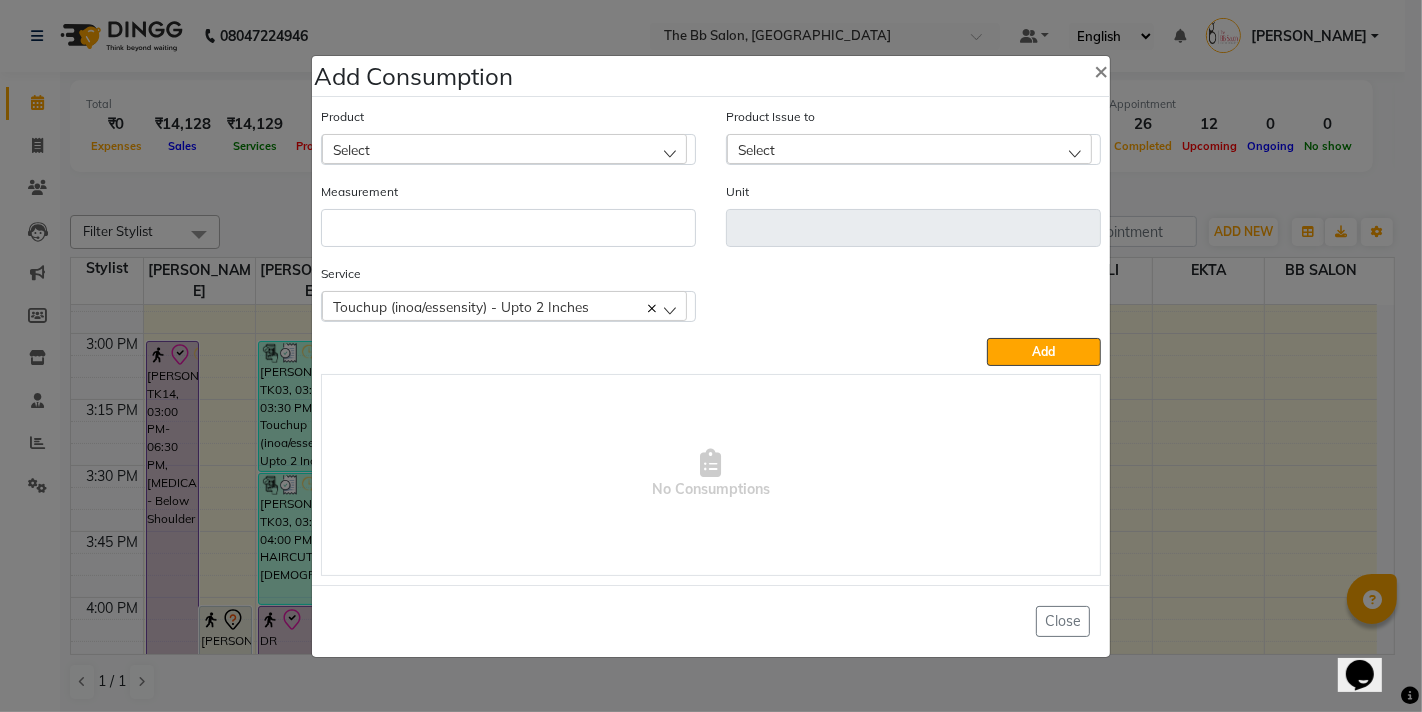 click on "Select" 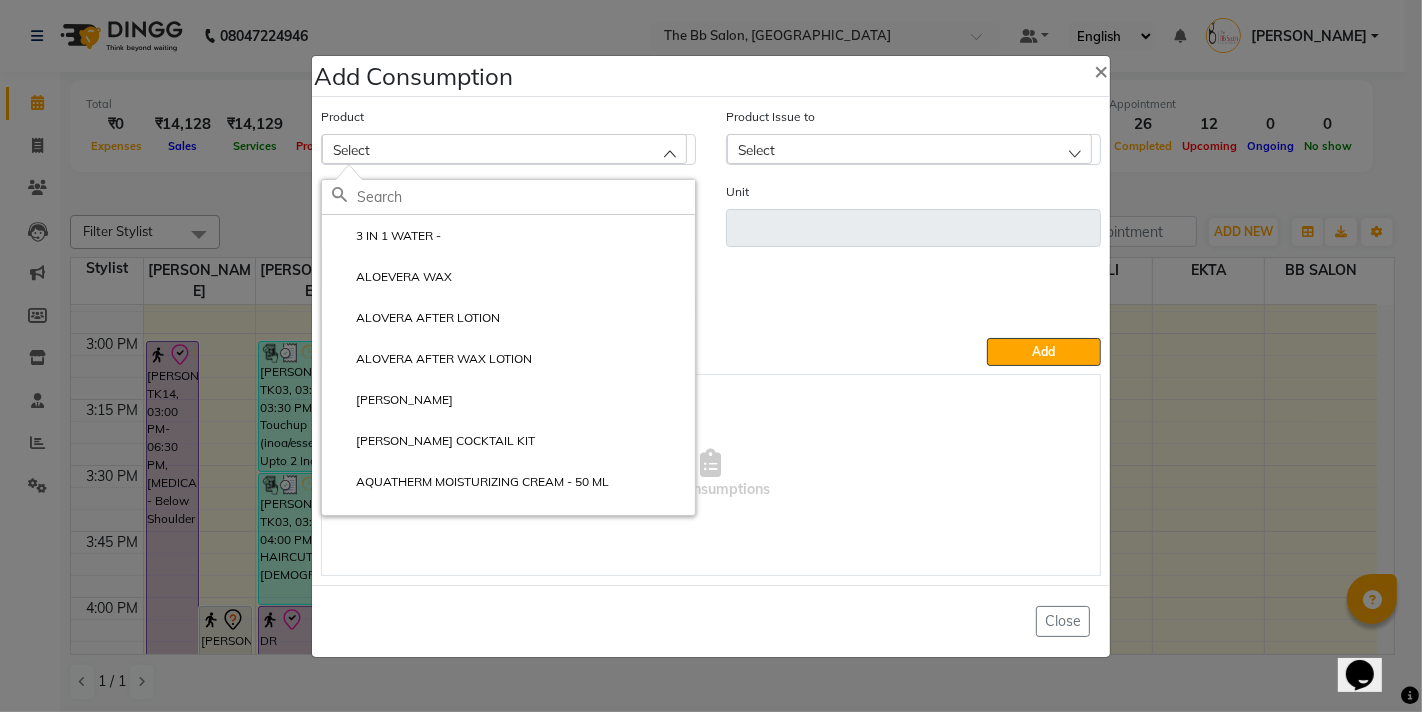 click 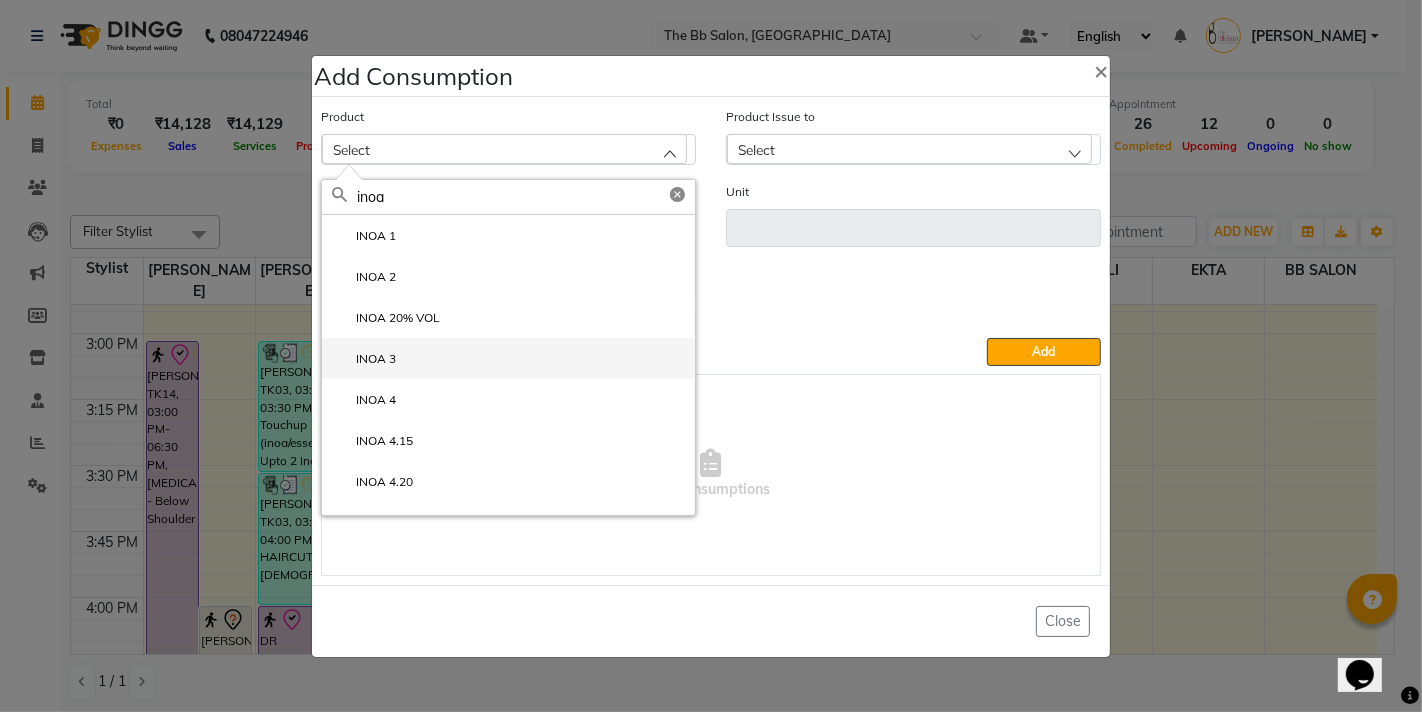 type on "inoa" 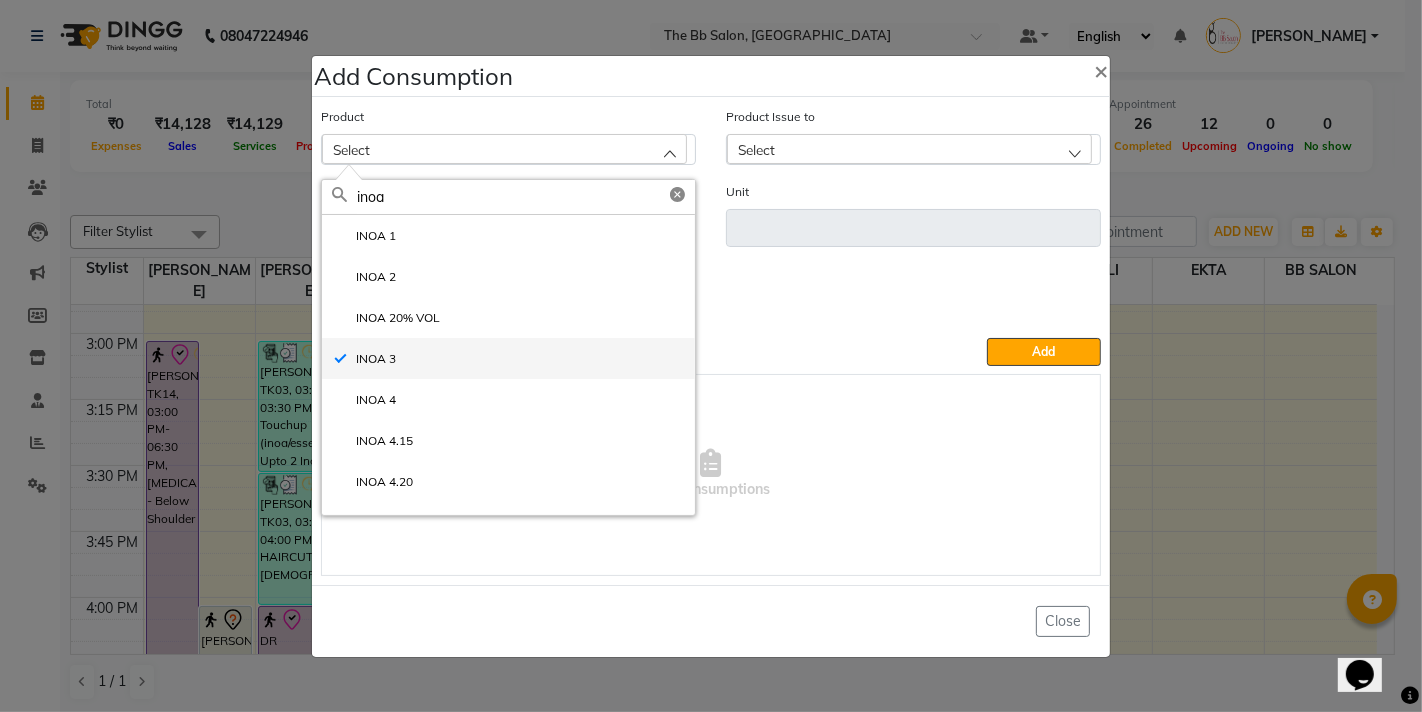 type on "ML" 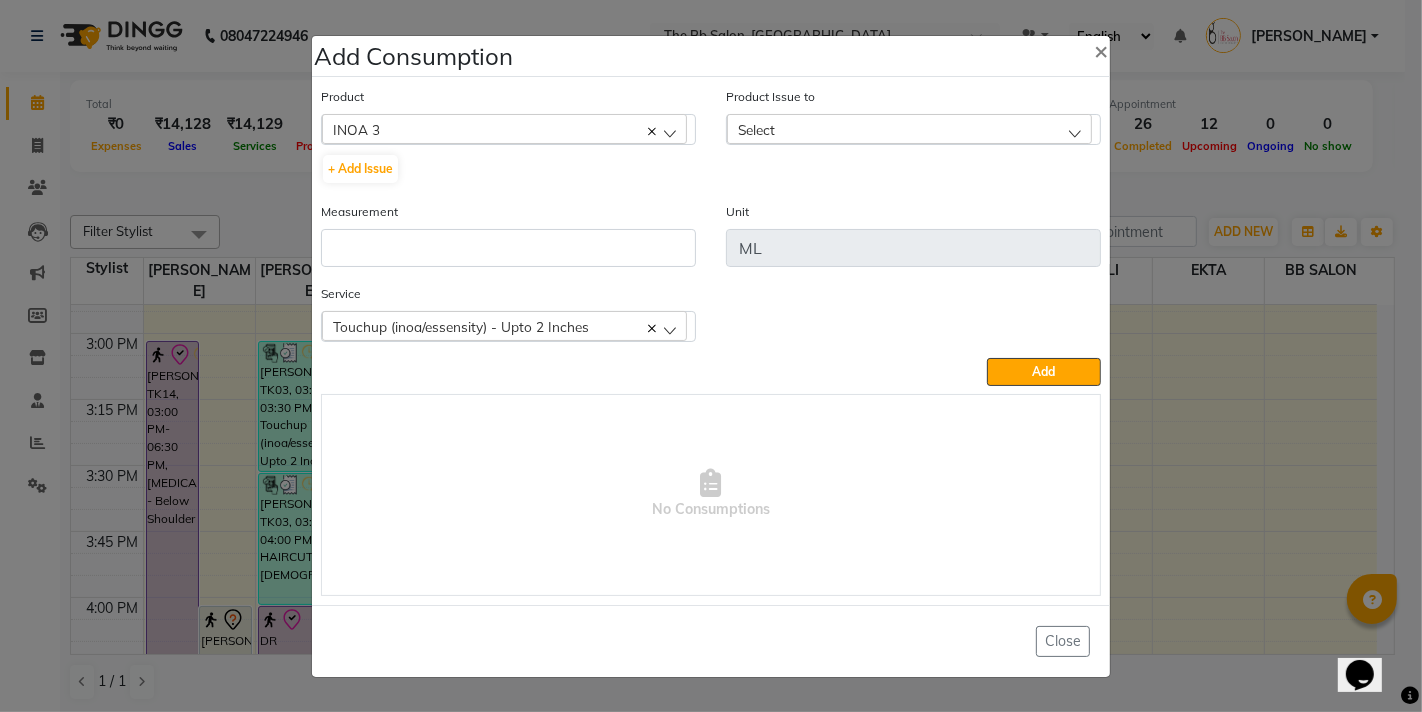 click on "Select" 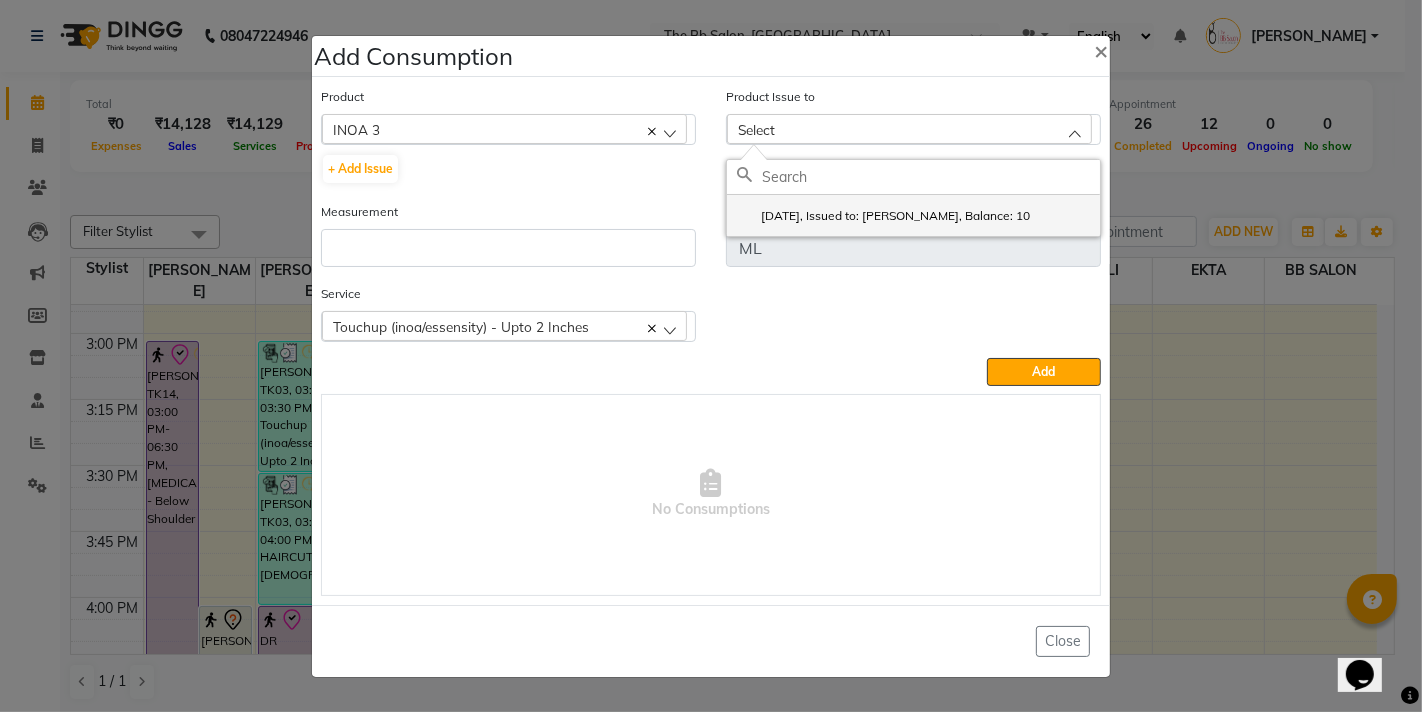 click on "2025-07-12, Issued to: Rupesh Chavan, Balance: 10" 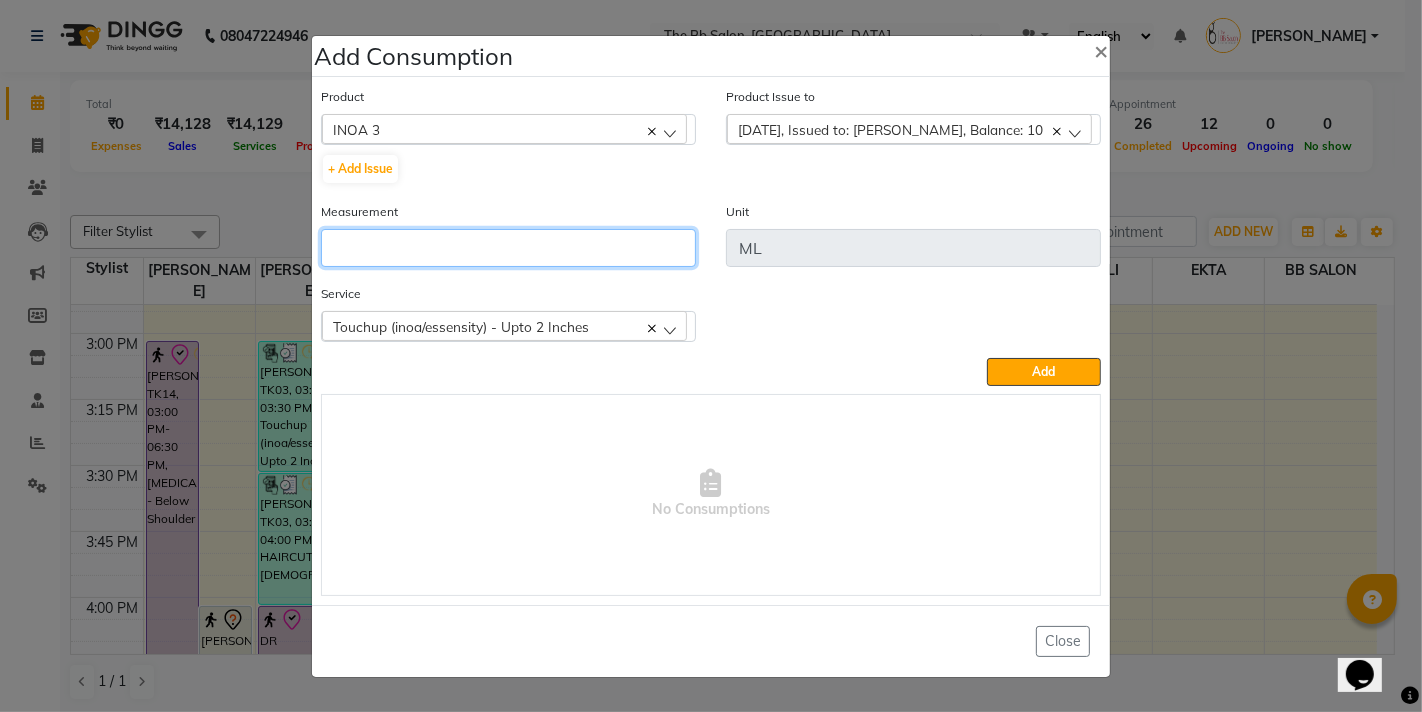 click 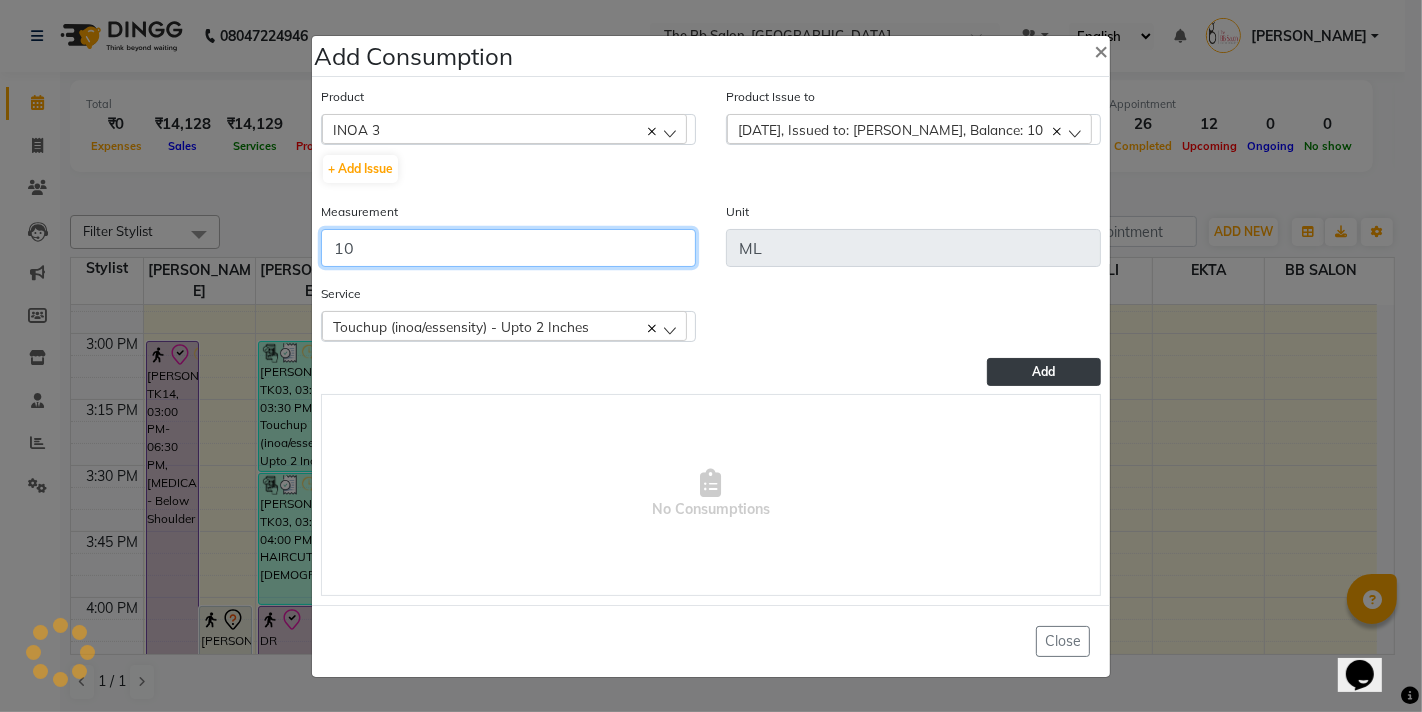 type on "10" 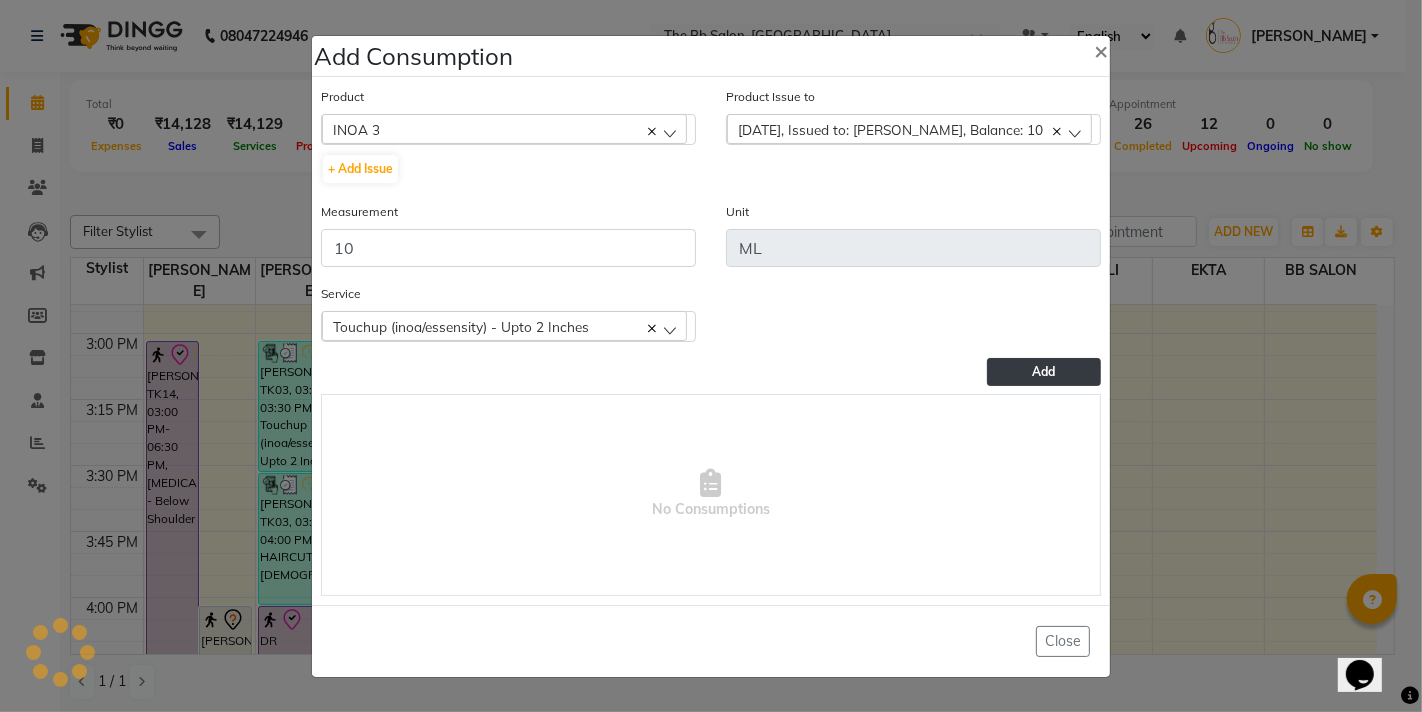 click on "Add" 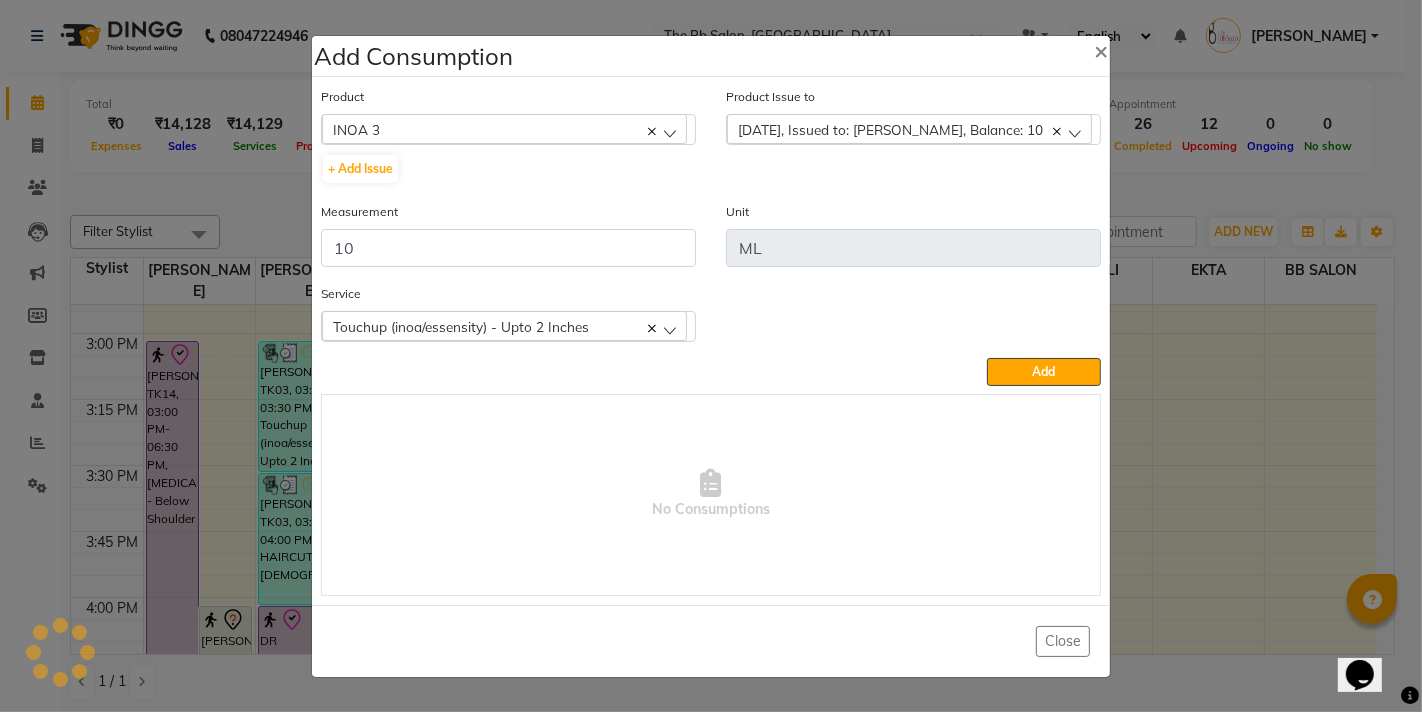 type 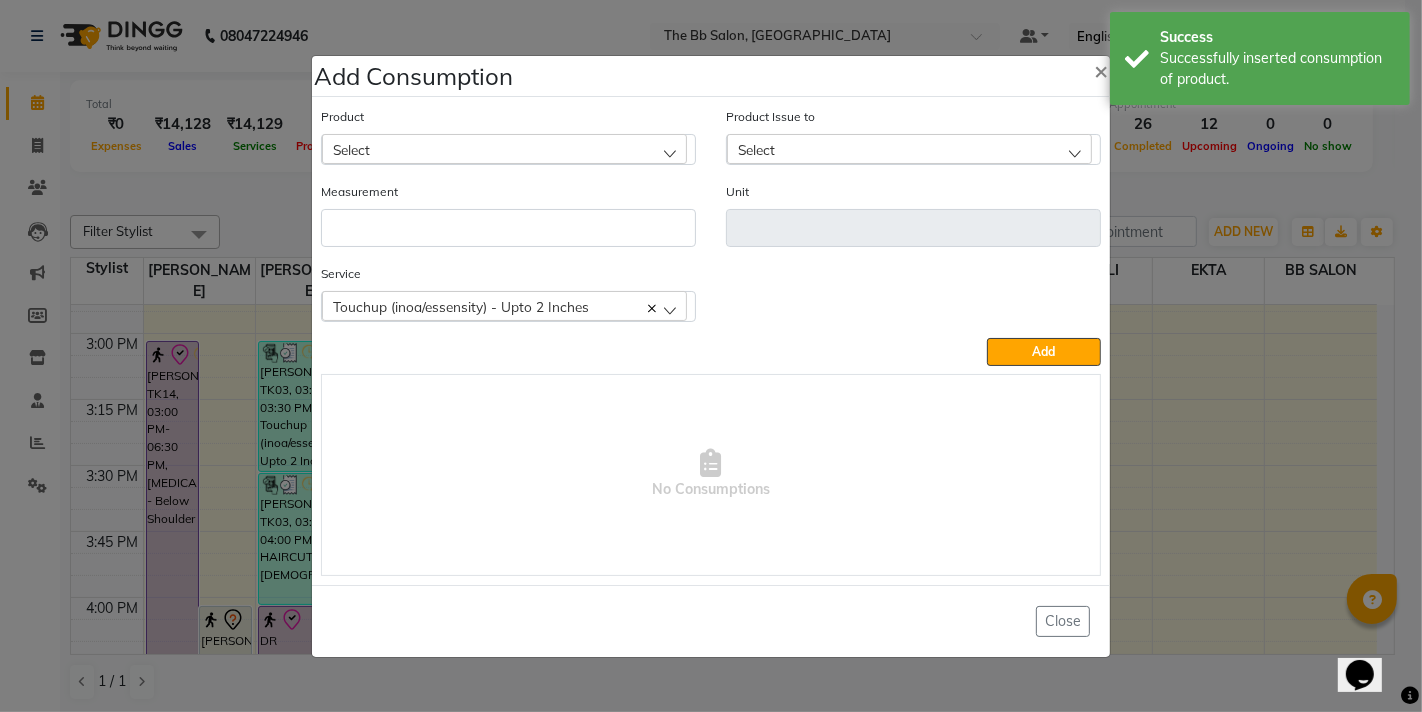click on "Select" 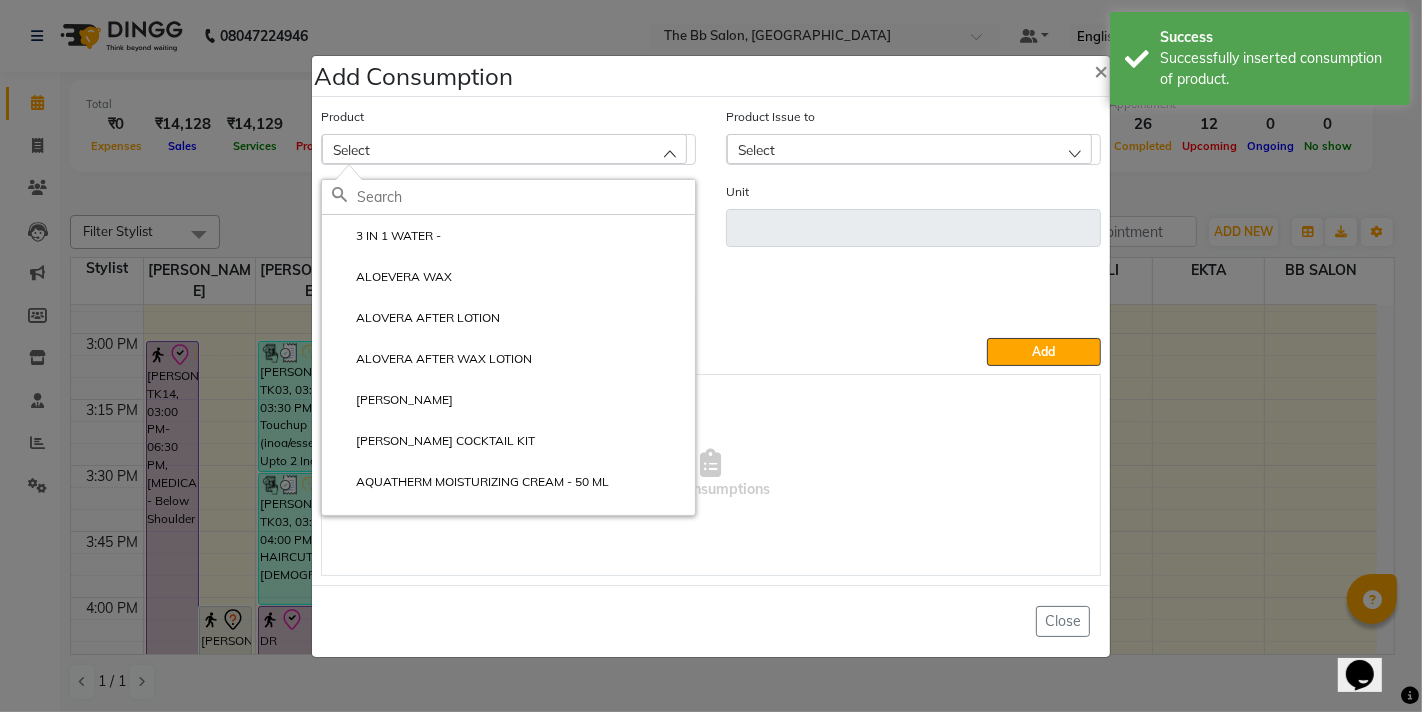 click on "3 IN 1 WATER - ALOEVERA WAX ALOVERA AFTER LOTION ALOVERA AFTER WAX LOTION ANITA CANDEL KIT ANITA COCKTAIL KIT AQUATHERM MOISTURIZING CREAM - 50 ML ATODERM CREAM - 200 ML" 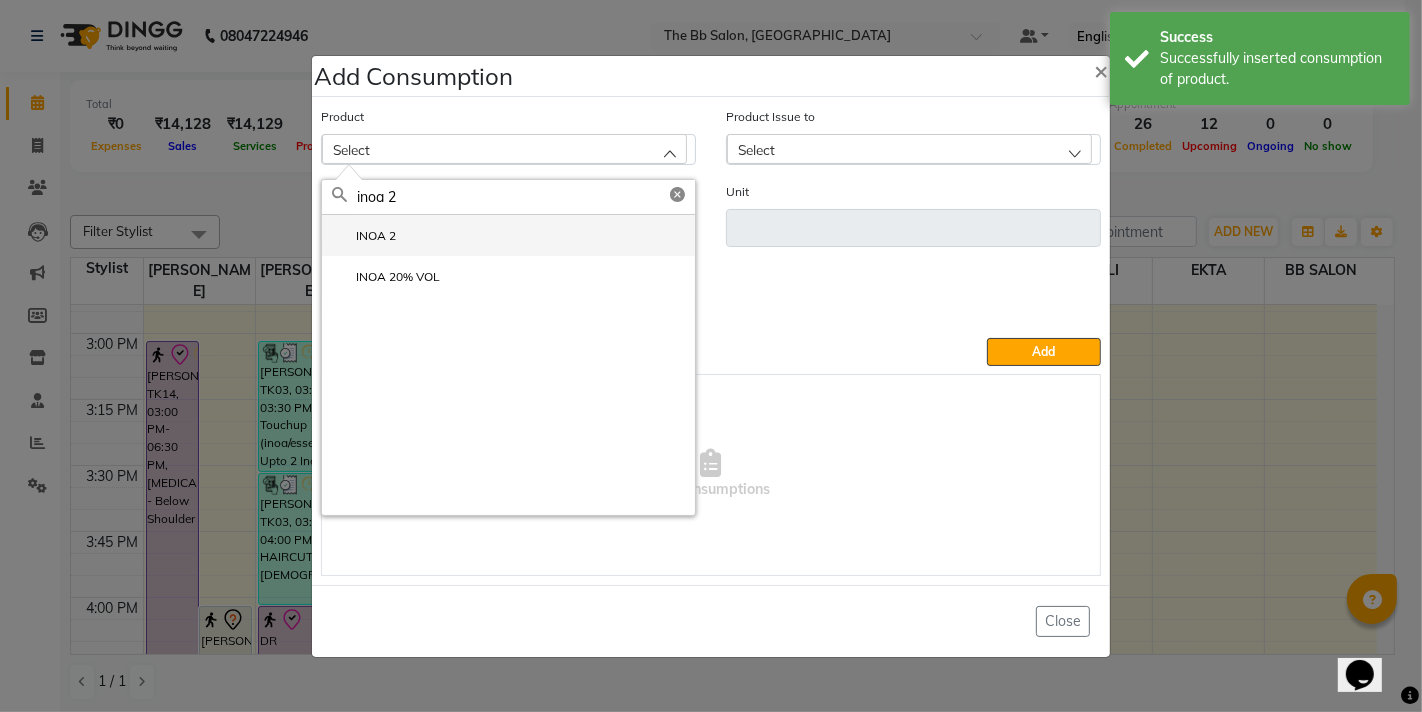 type on "inoa 2" 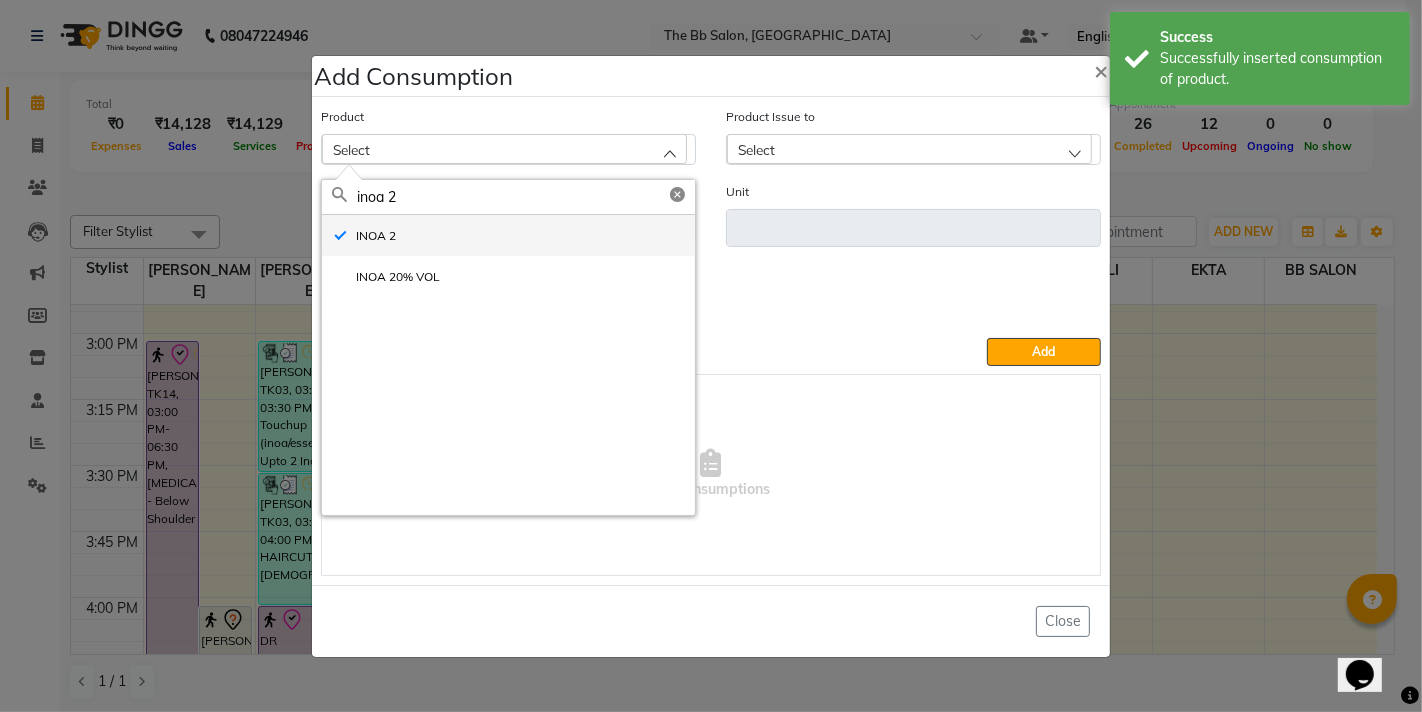 type 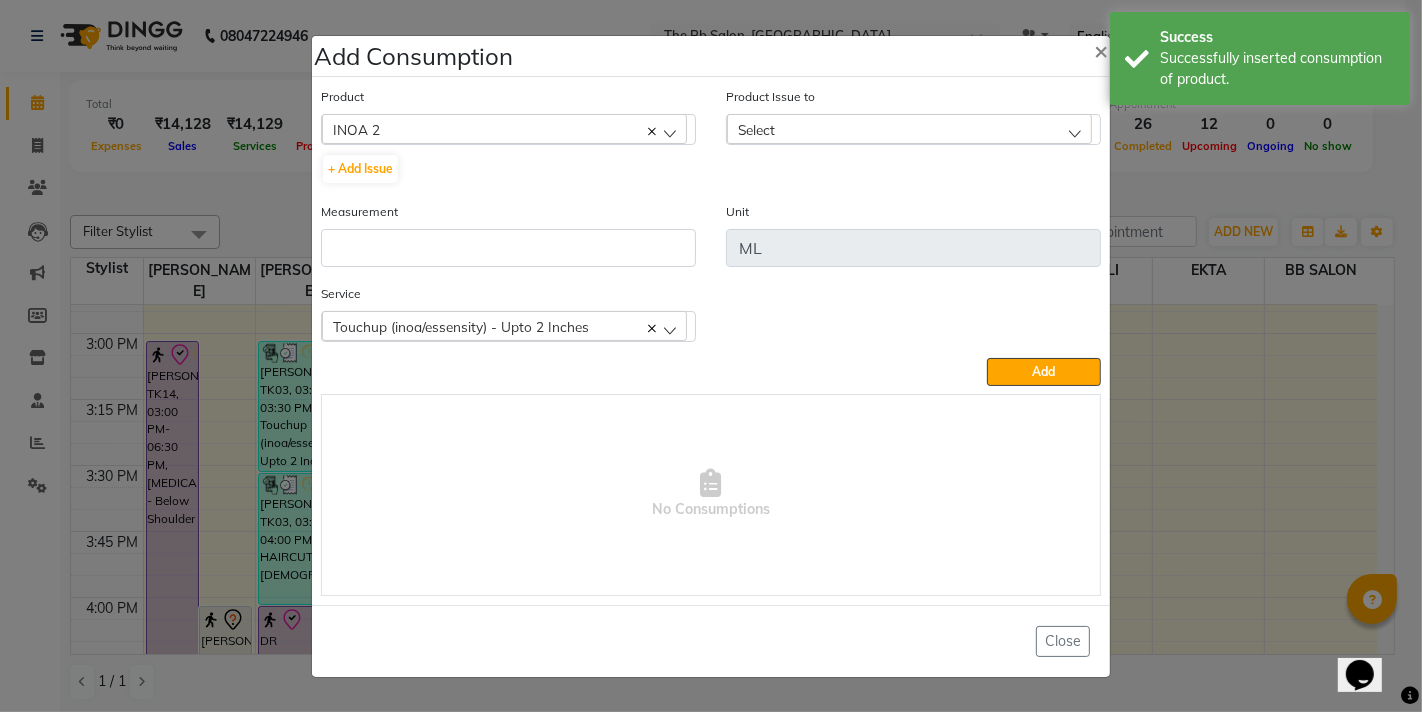click on "Select" 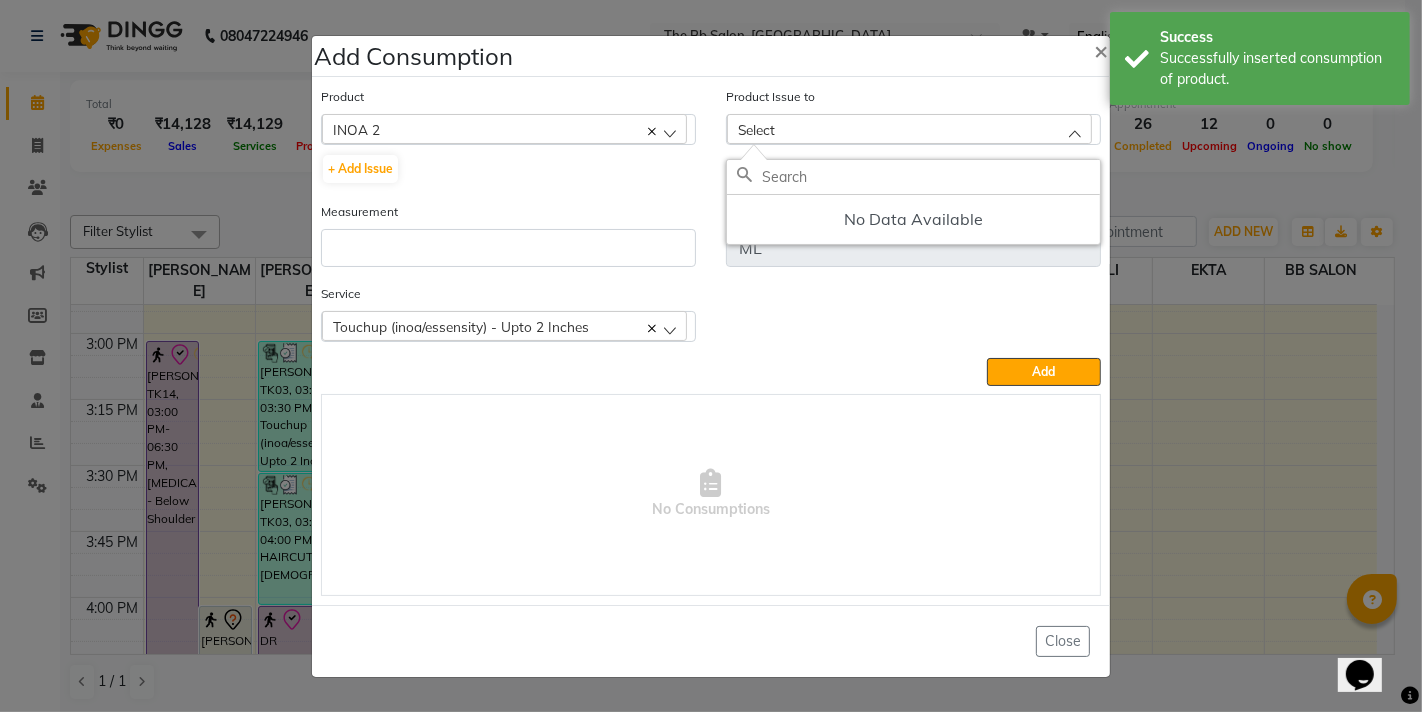 click 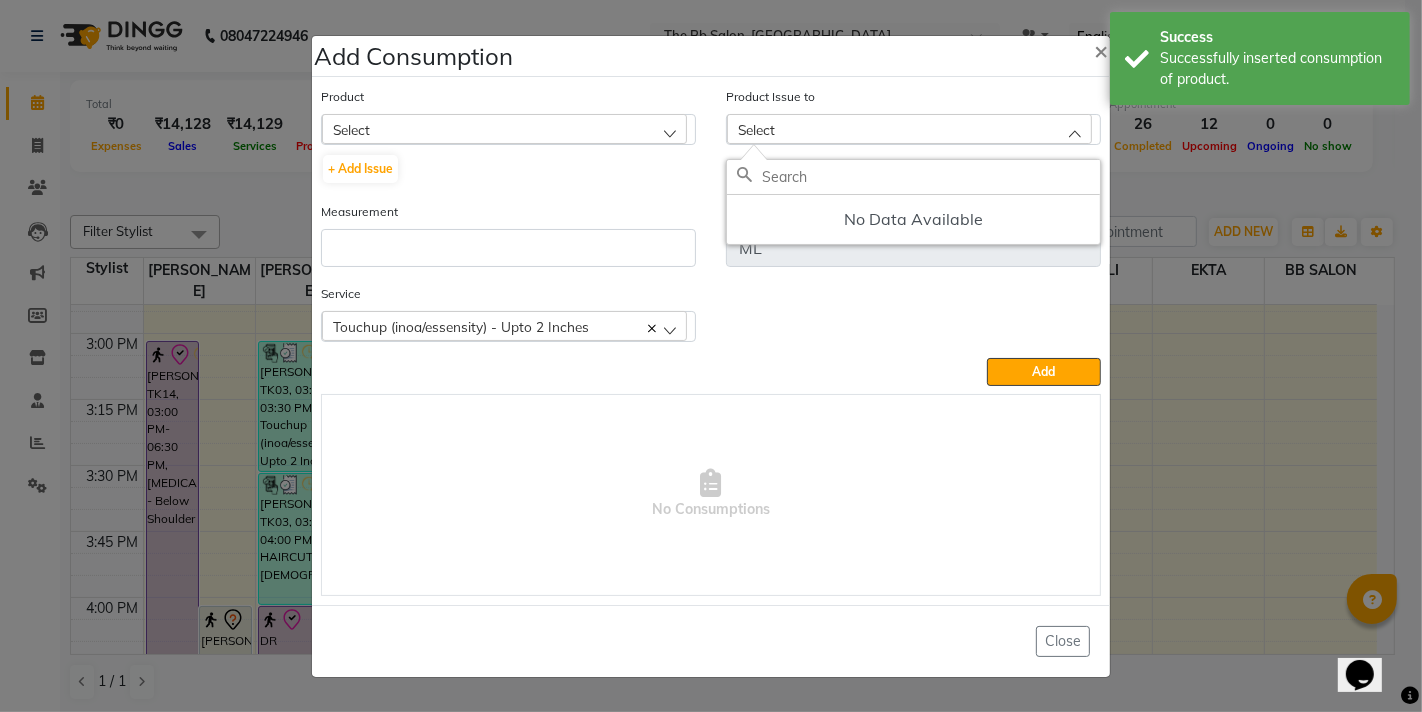 click on "Select" 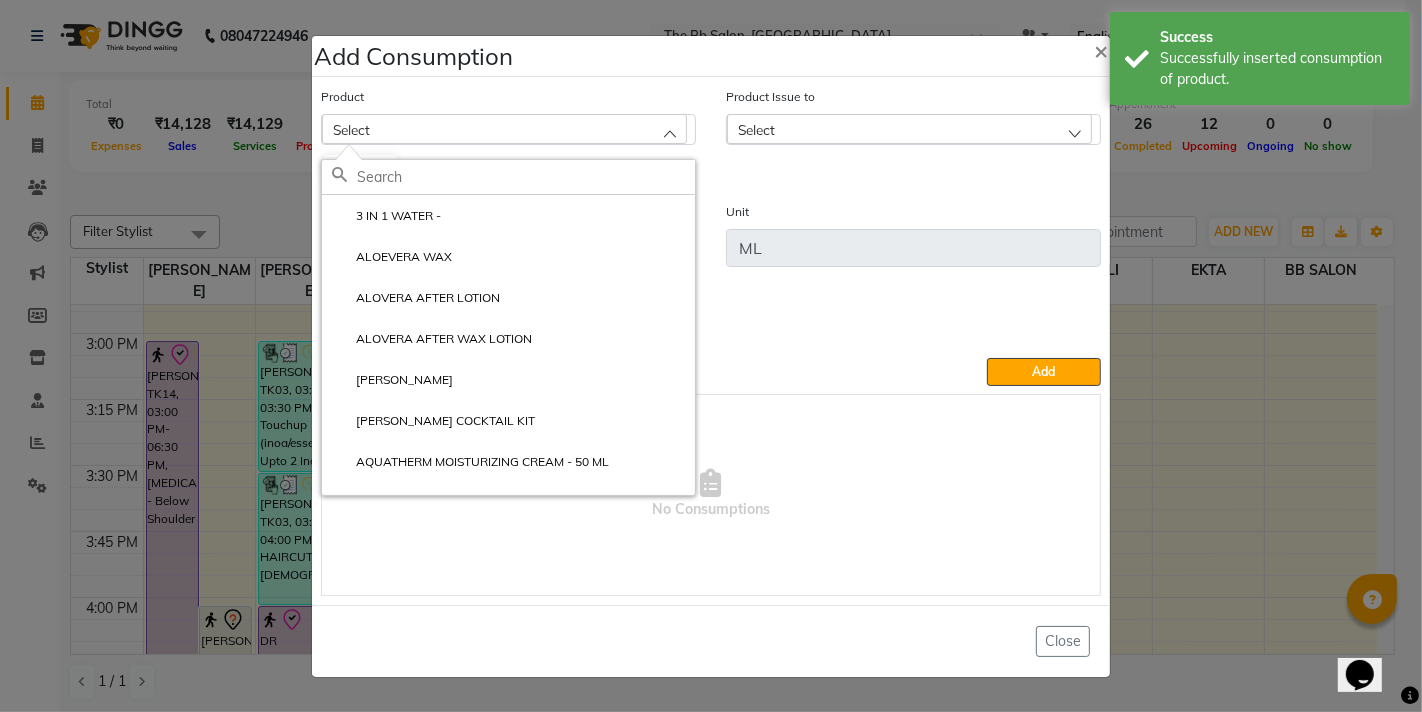 click 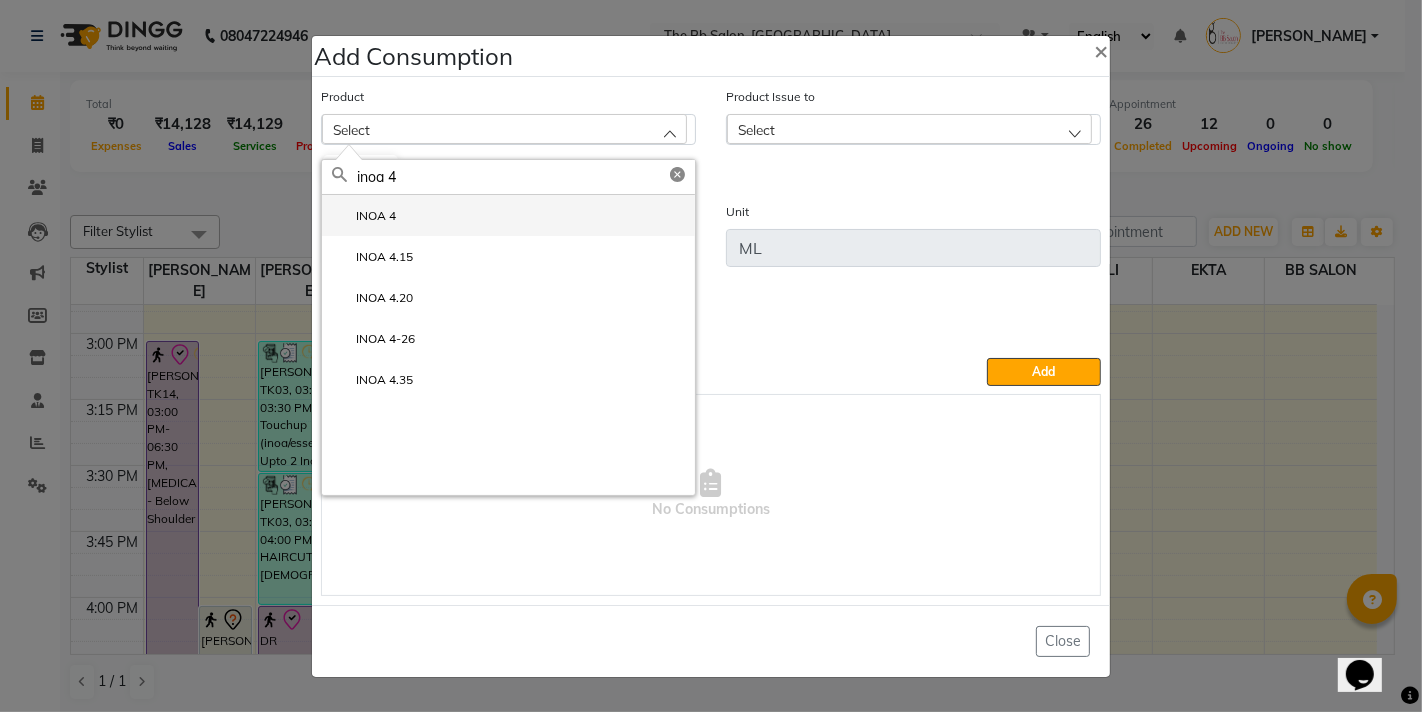 type on "inoa 4" 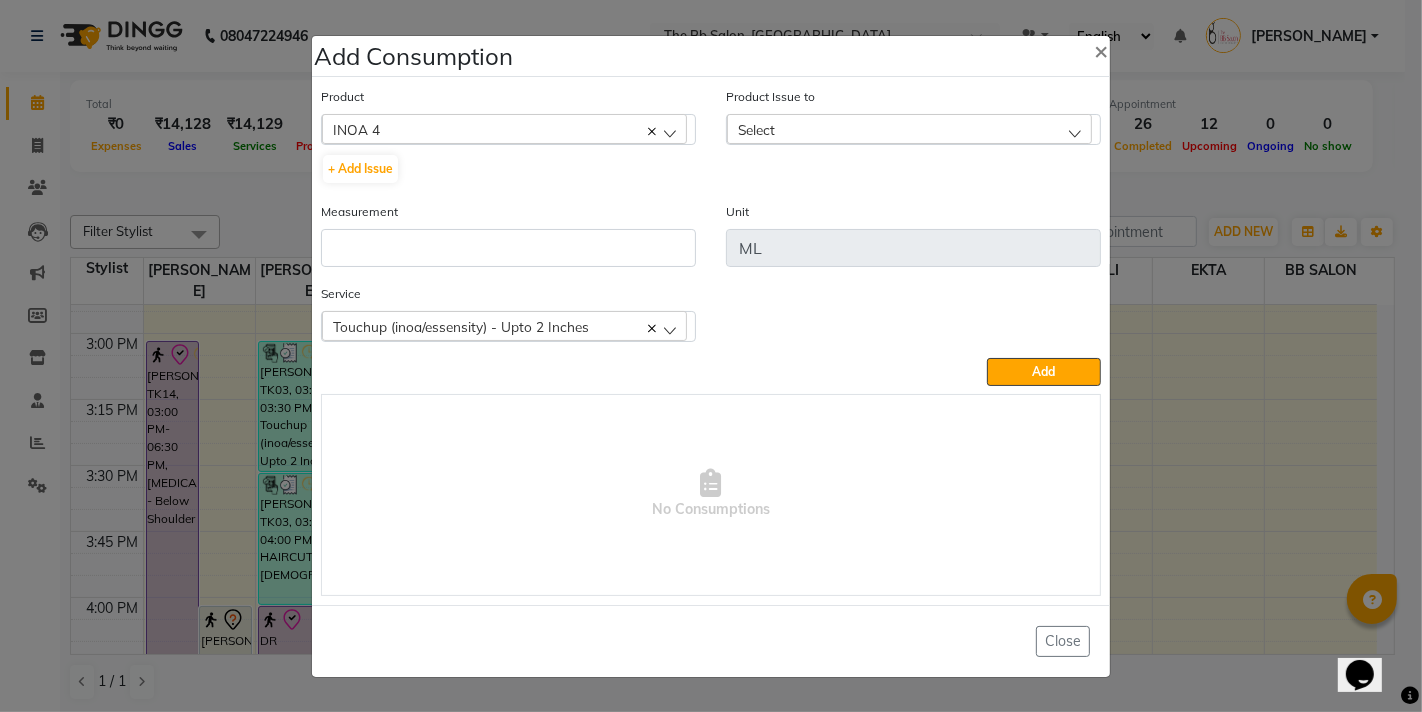 click on "Select" 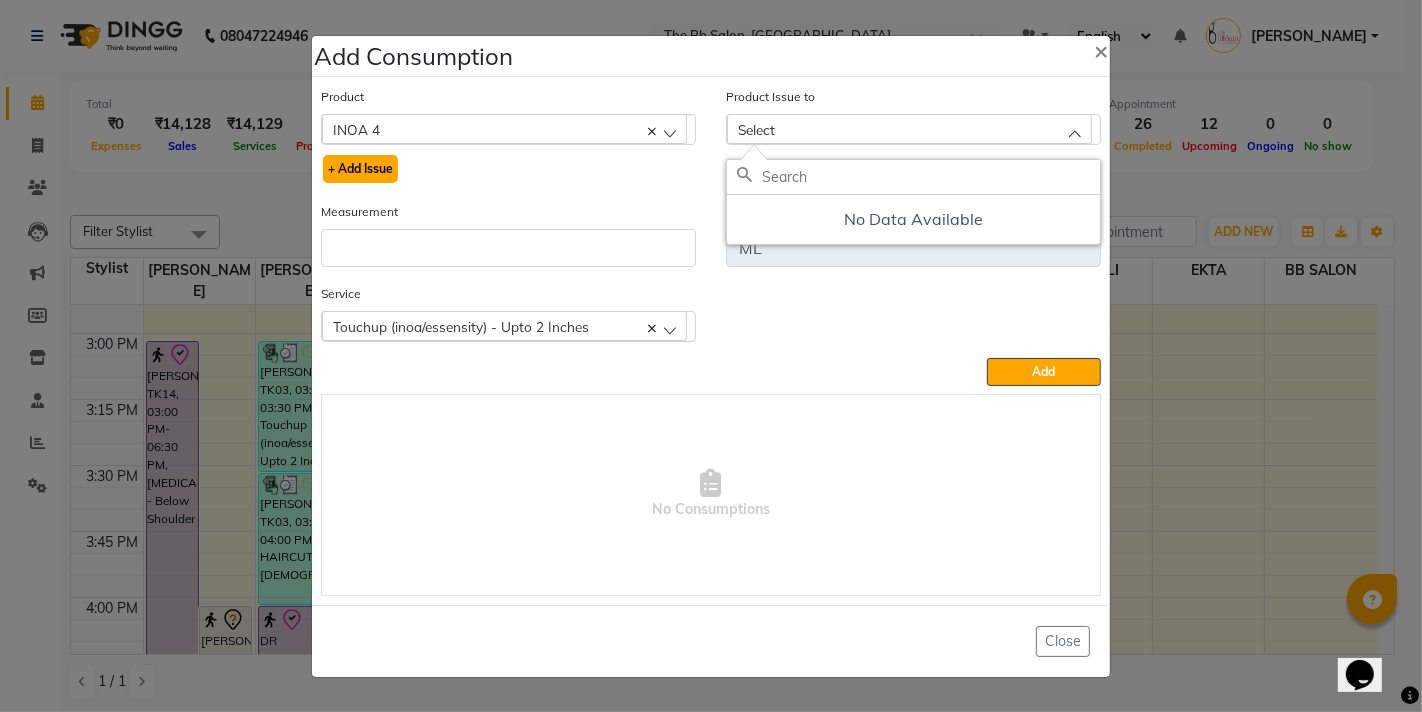 click on "+ Add Issue" 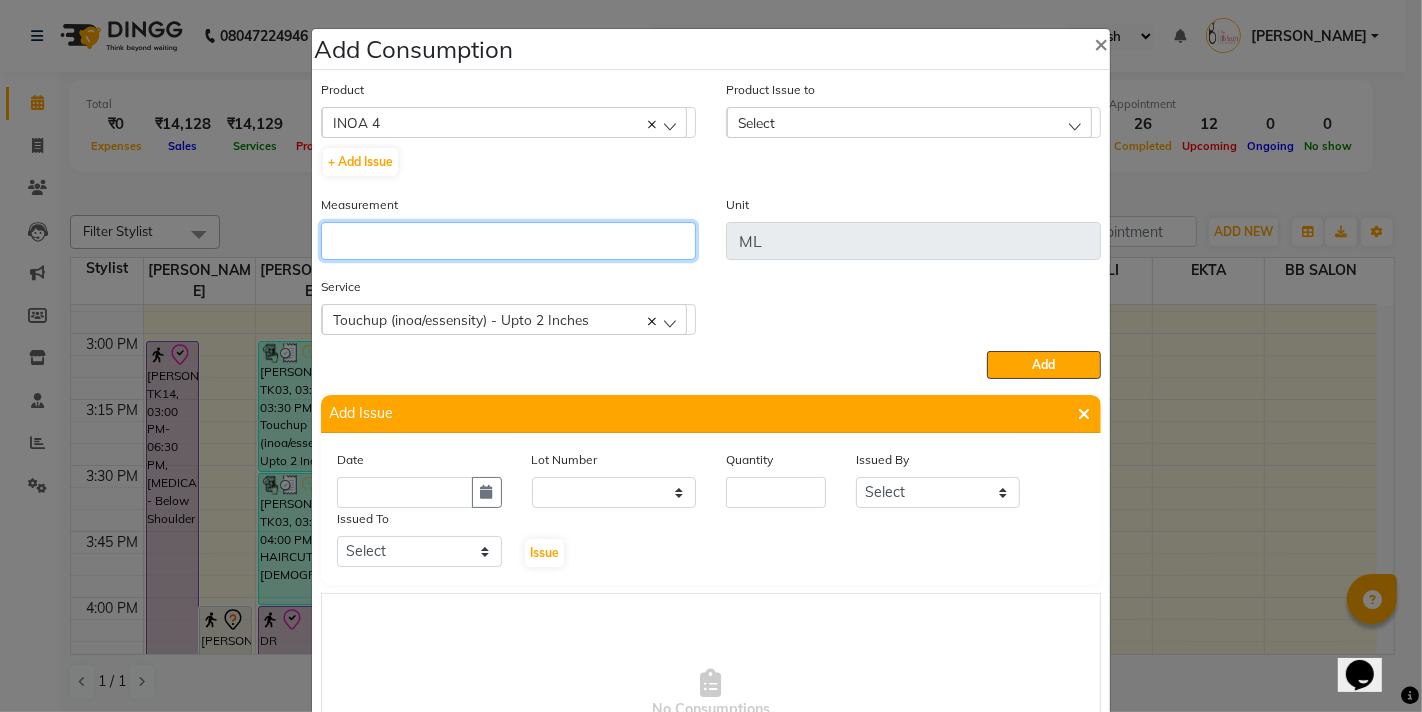 click 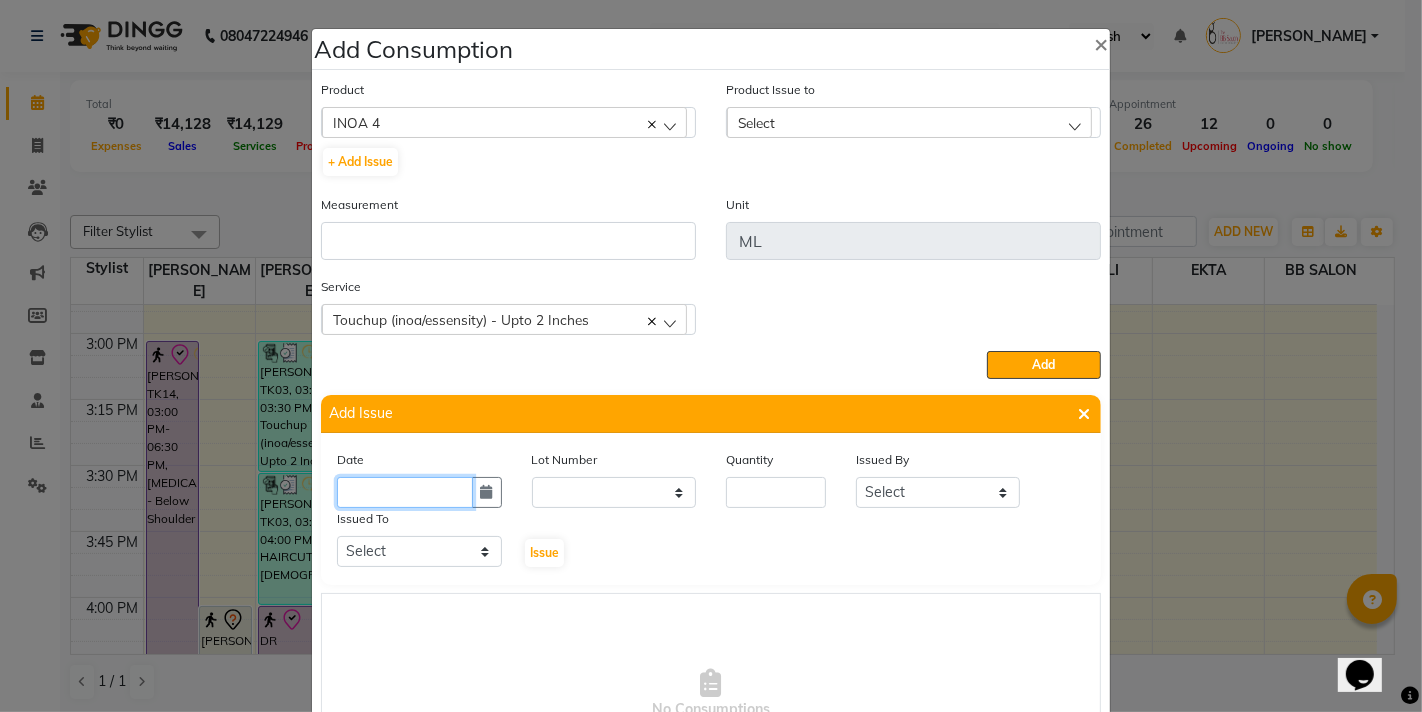 click 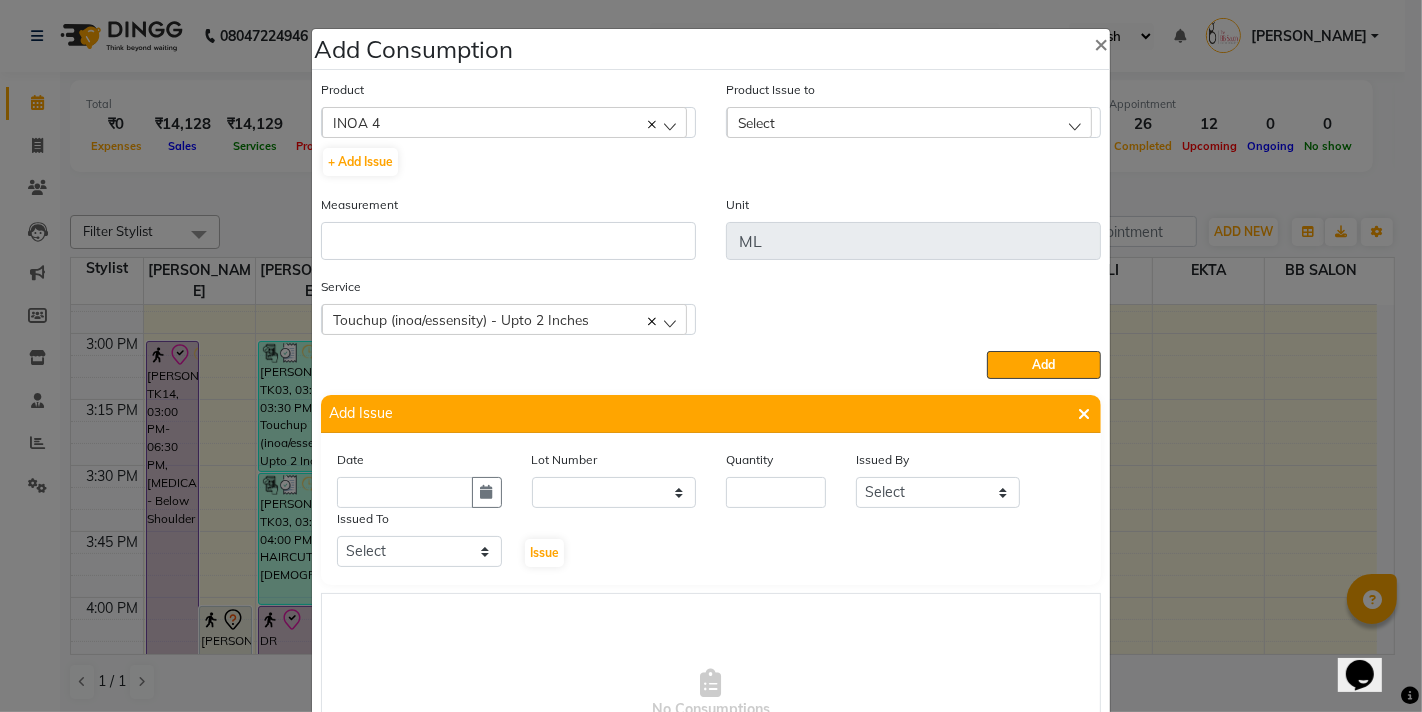 scroll, scrollTop: 138, scrollLeft: 0, axis: vertical 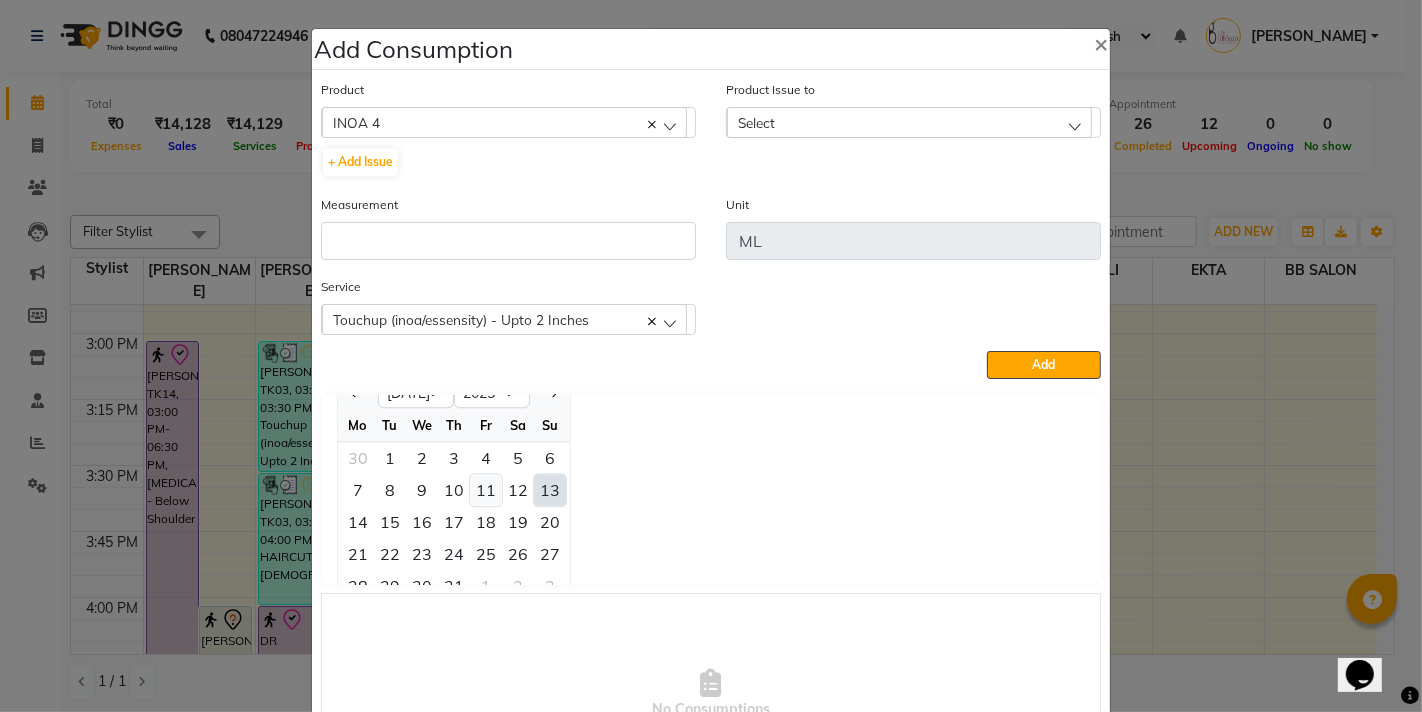 click on "11" 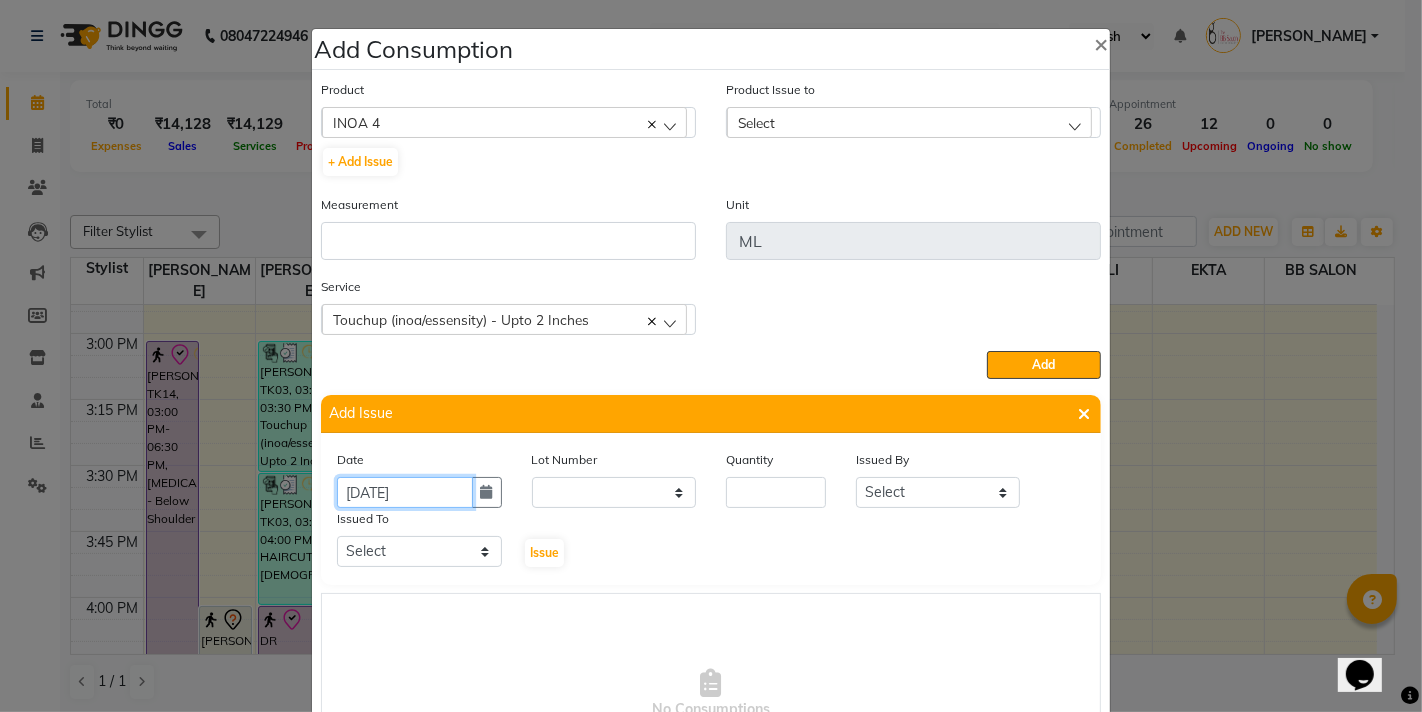 scroll, scrollTop: 0, scrollLeft: 0, axis: both 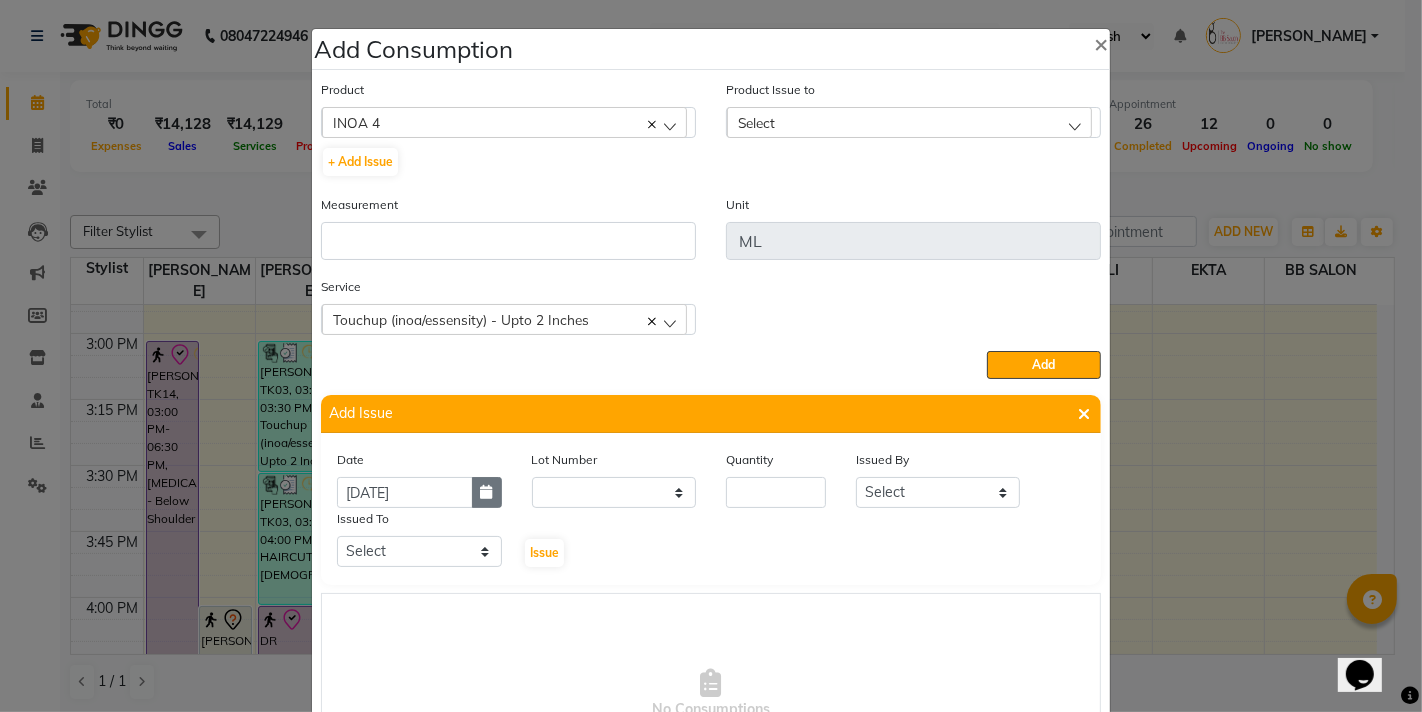 click 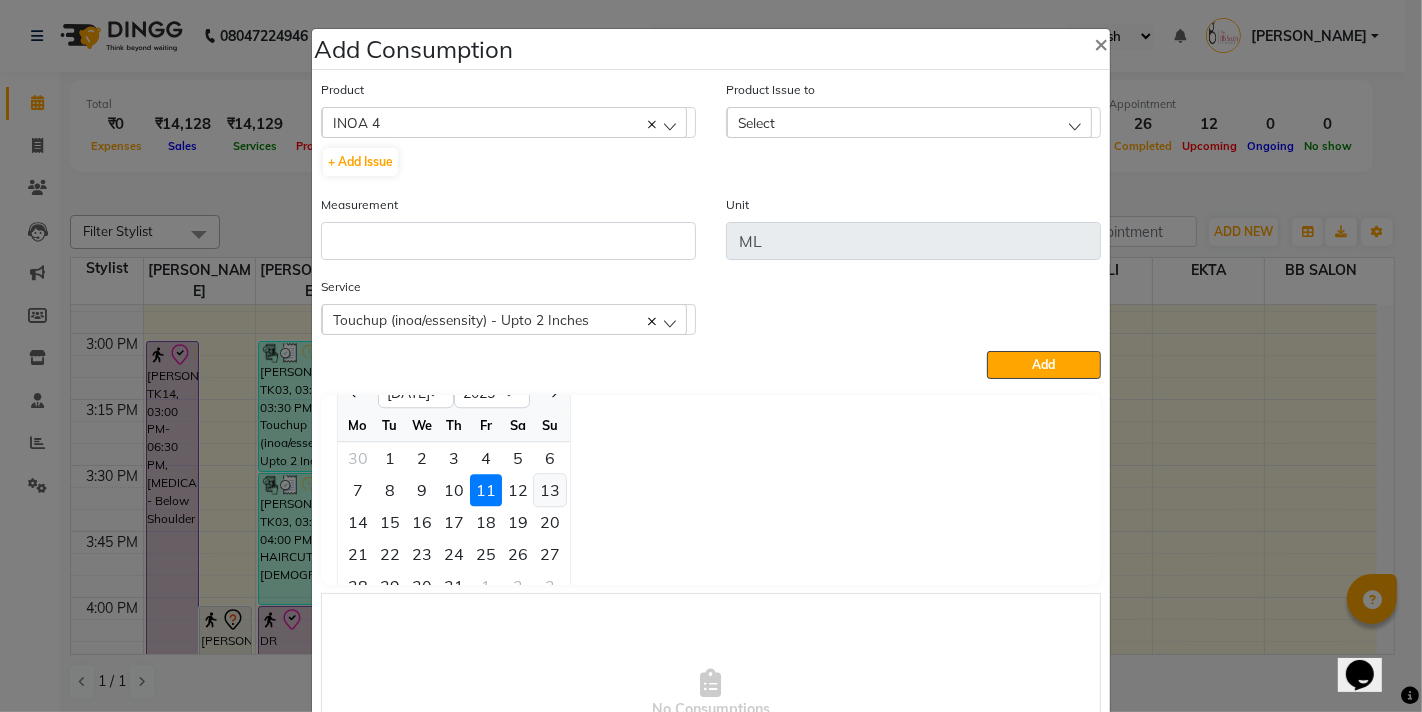 click on "13" 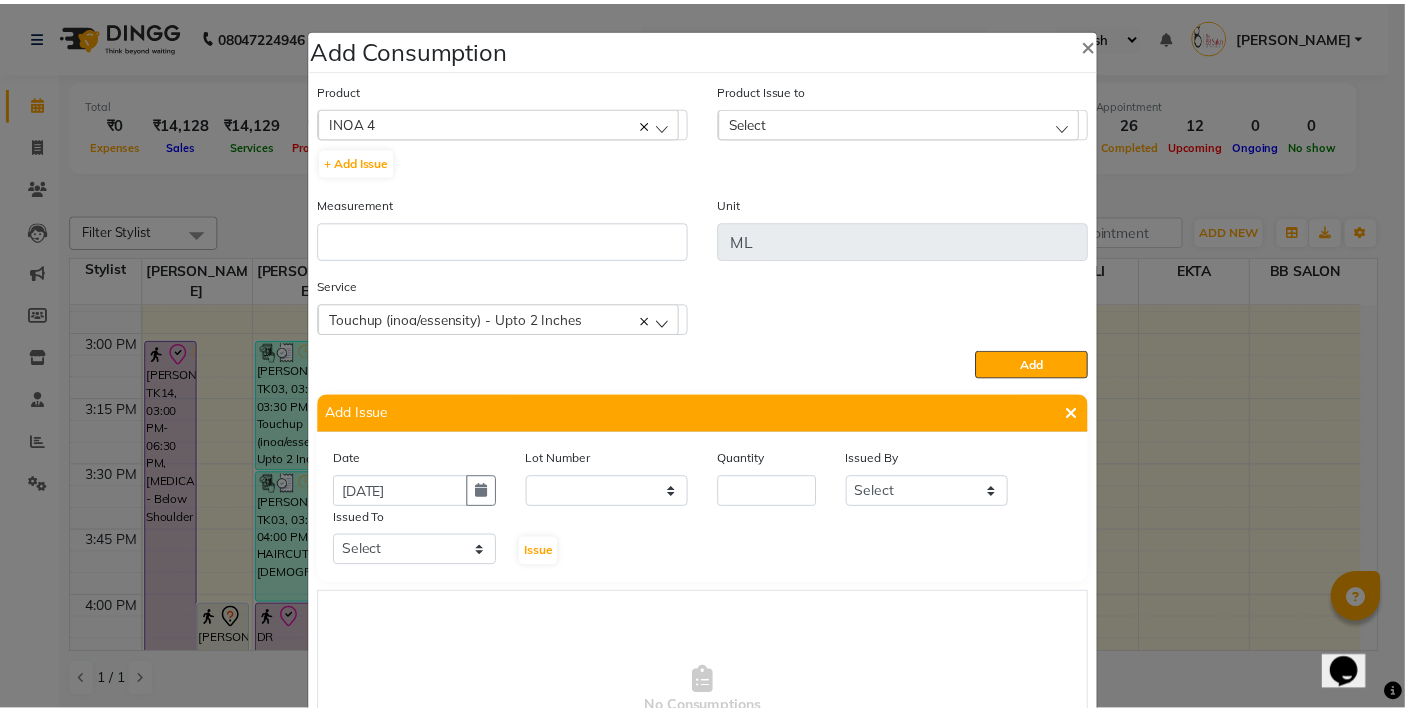 scroll, scrollTop: 0, scrollLeft: 0, axis: both 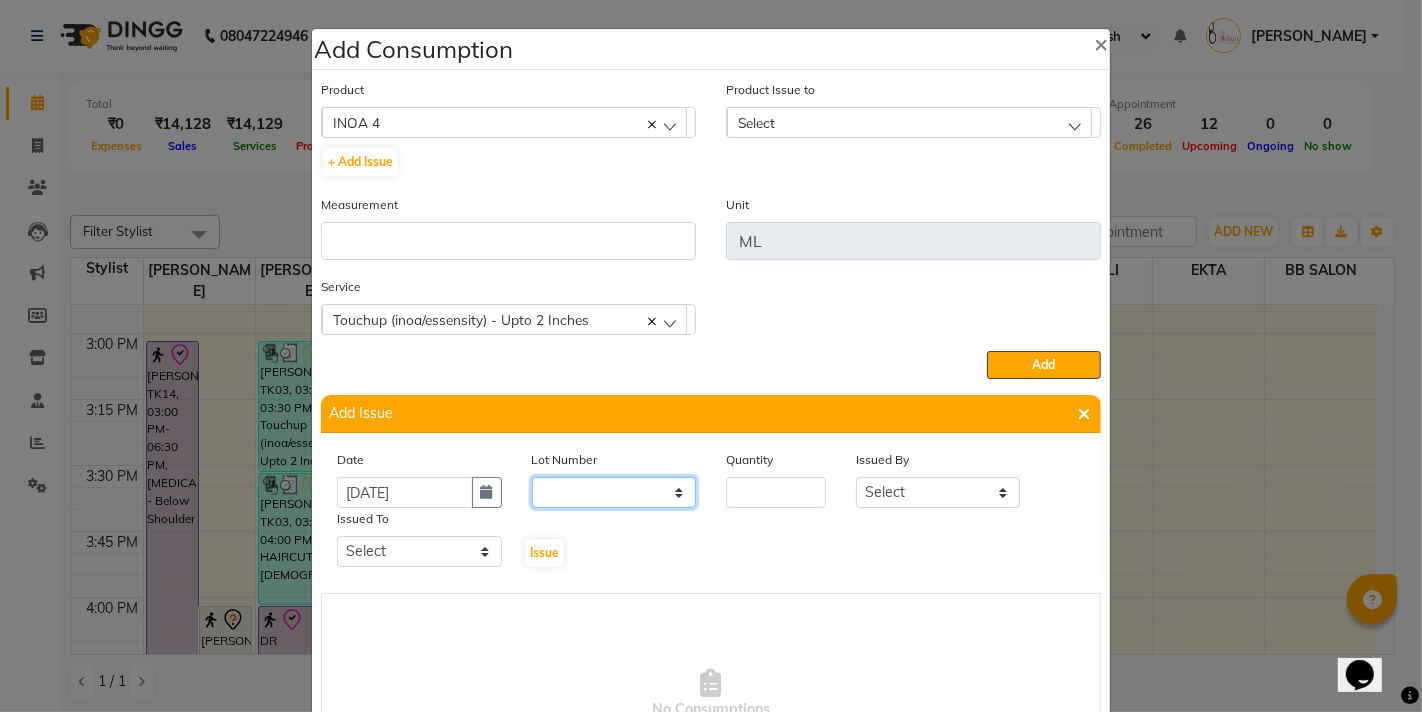 click on "None" 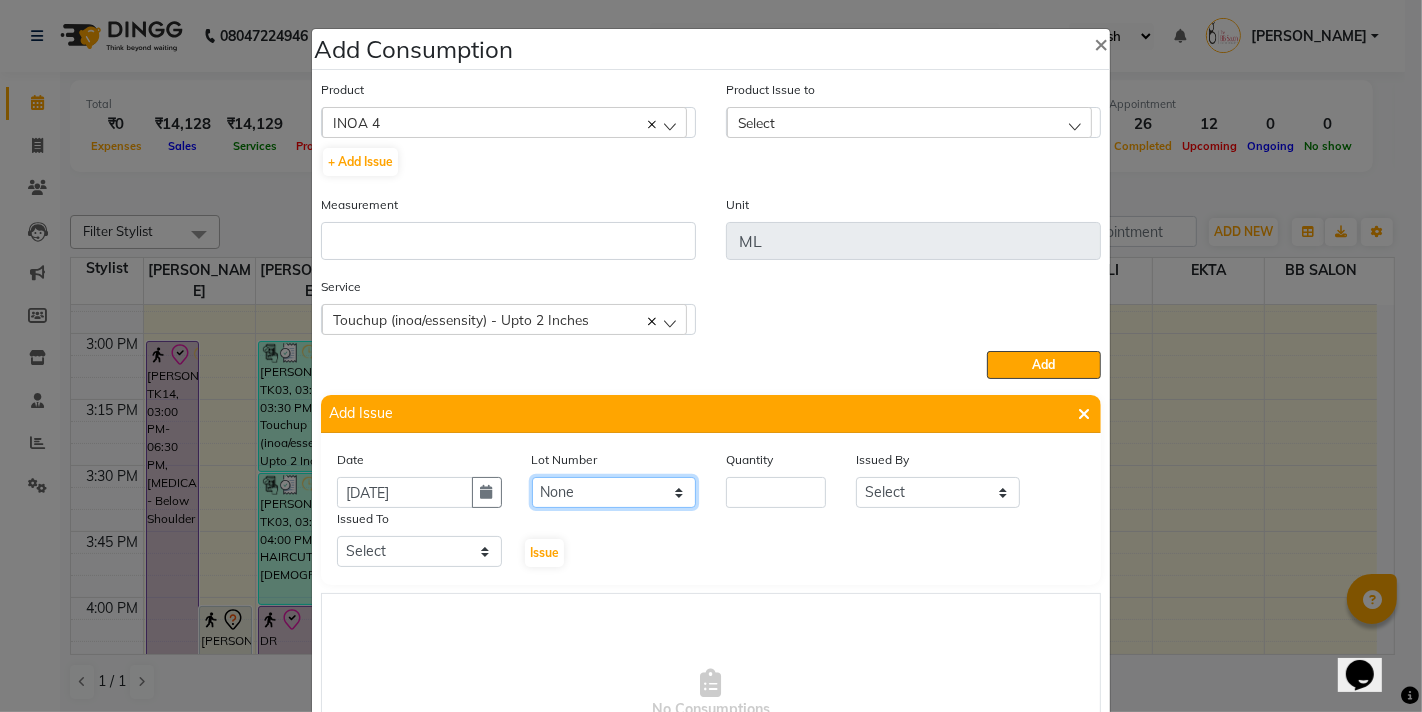 click on "None" 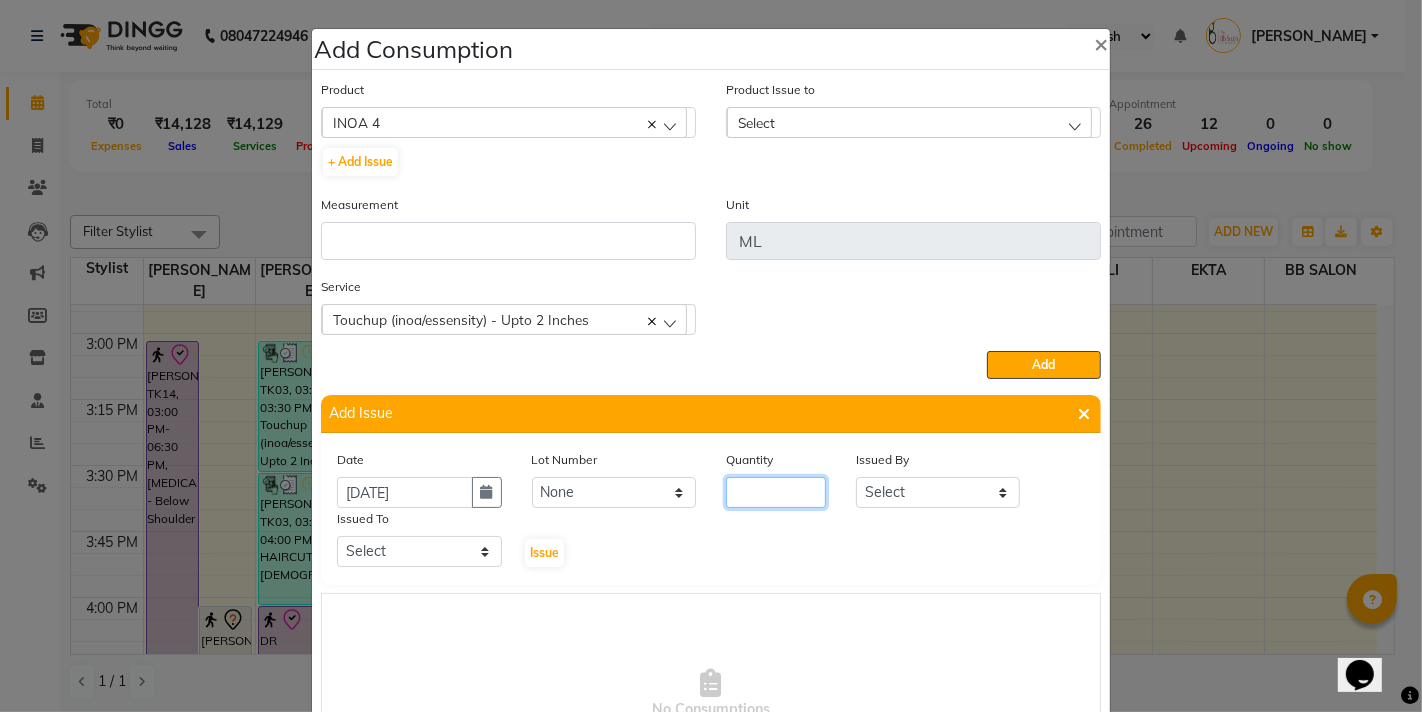 click 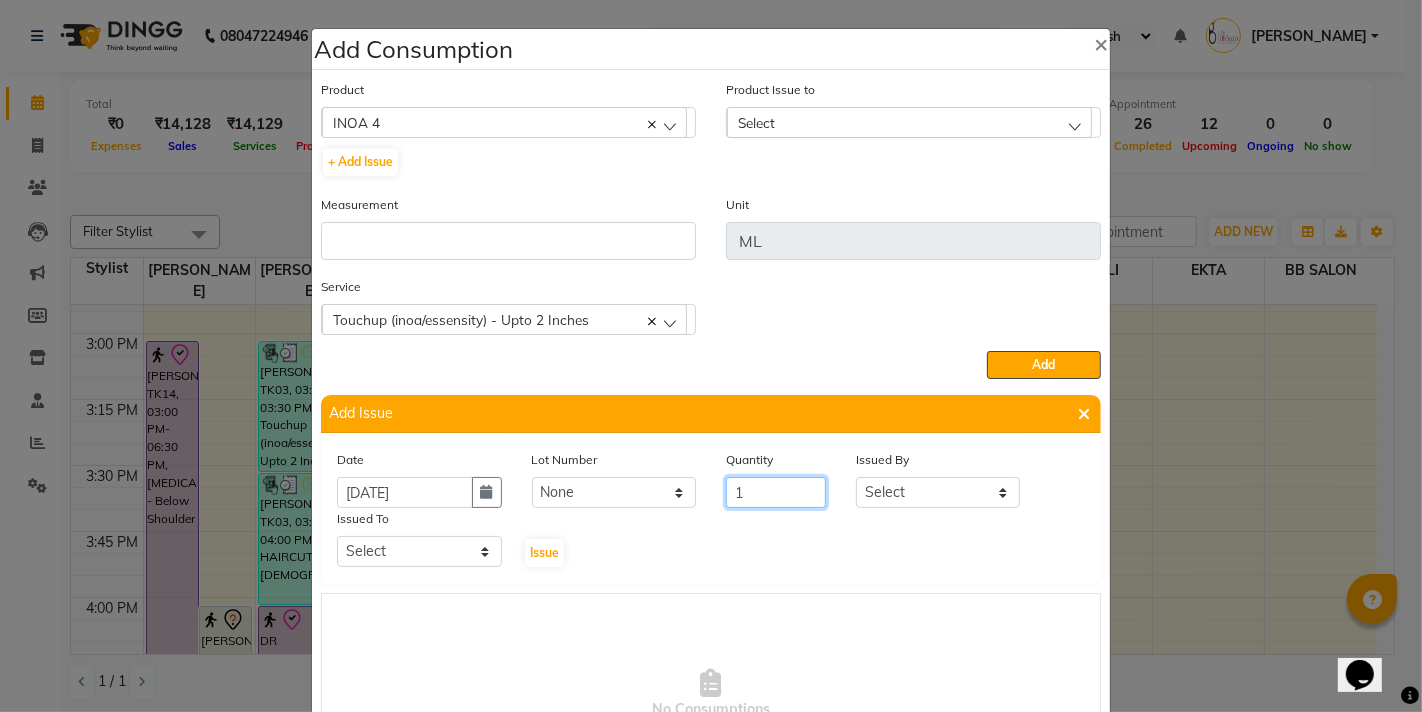 type on "1" 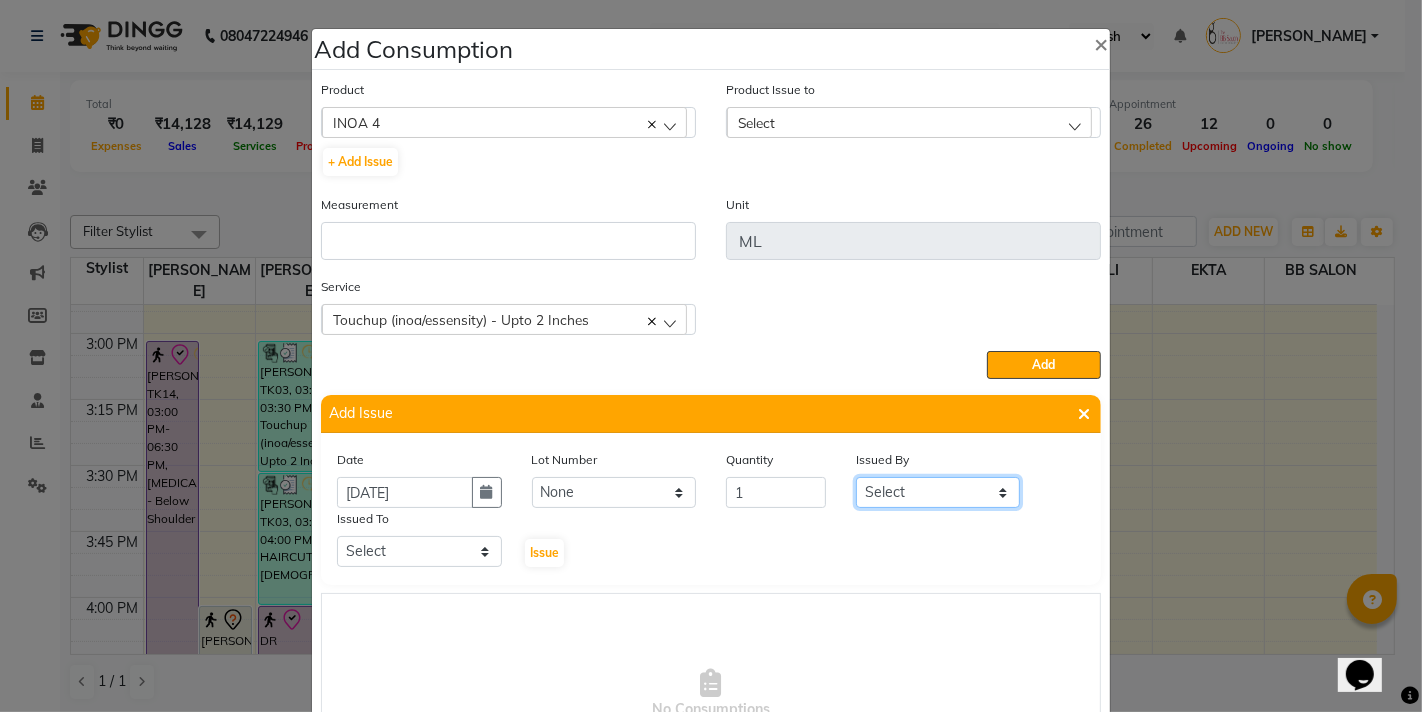 click on "Select Sanjay Pawar Nazim Shaikh Rupesh Chavan MANGESH TAVARE FARMAN SHILPA YADAV GOUSIYA SHAIKH WILSON DIPALI EKTA BB SALON" 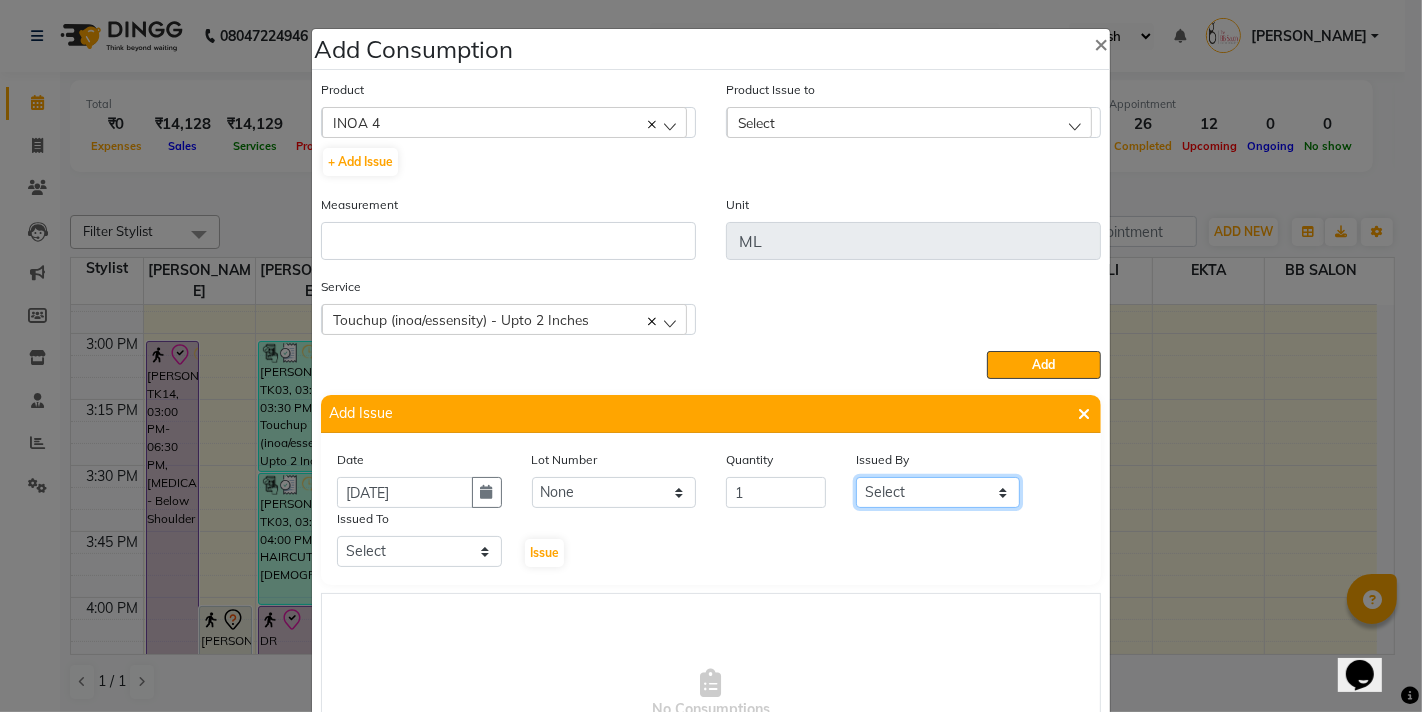 select on "83509" 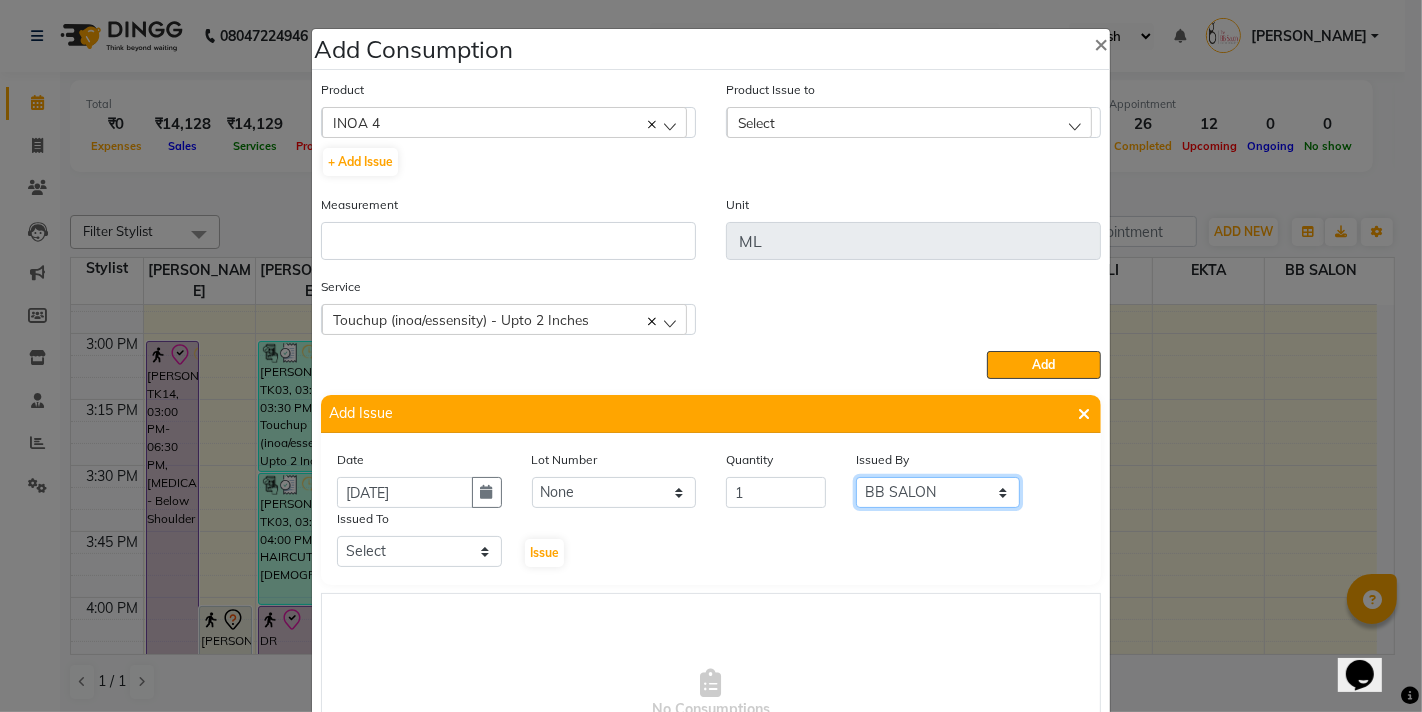 click on "Select Sanjay Pawar Nazim Shaikh Rupesh Chavan MANGESH TAVARE FARMAN SHILPA YADAV GOUSIYA SHAIKH WILSON DIPALI EKTA BB SALON" 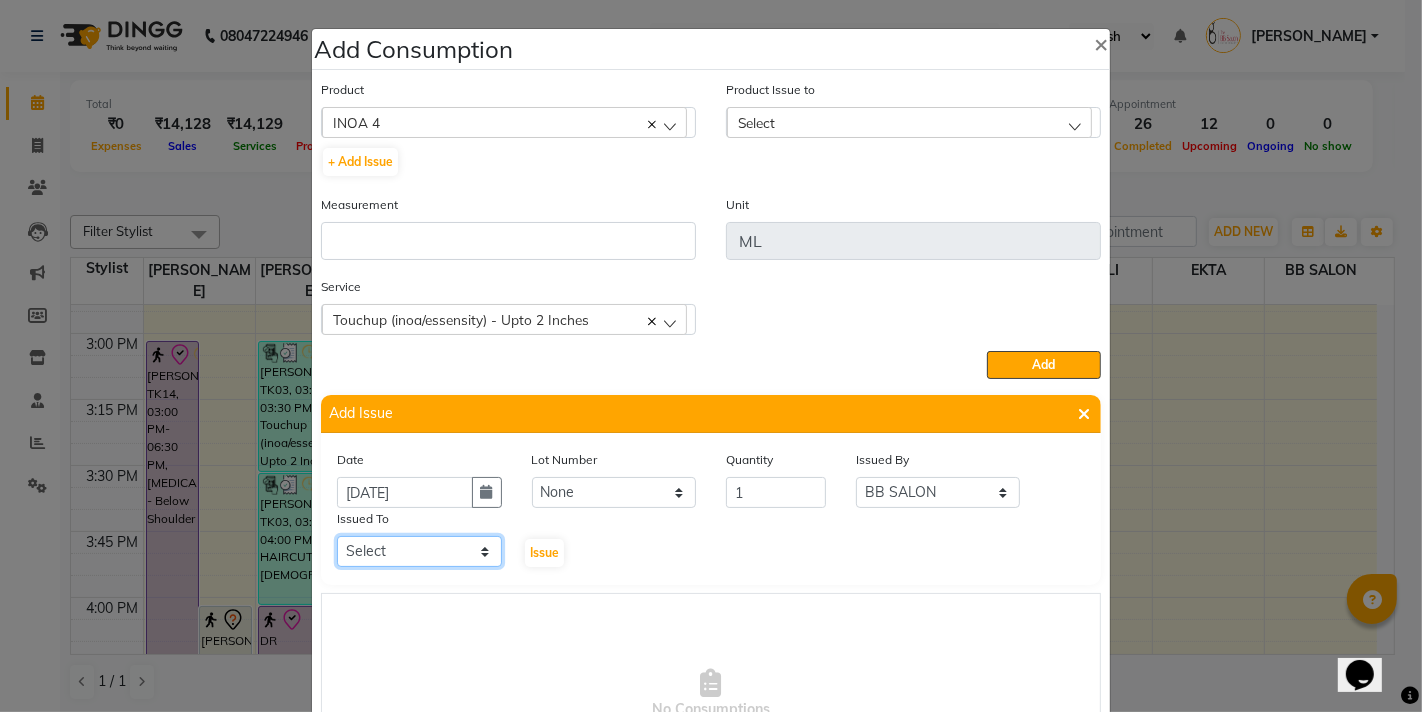 click on "Select Sanjay Pawar Nazim Shaikh Rupesh Chavan MANGESH TAVARE FARMAN SHILPA YADAV GOUSIYA SHAIKH WILSON DIPALI EKTA BB SALON" 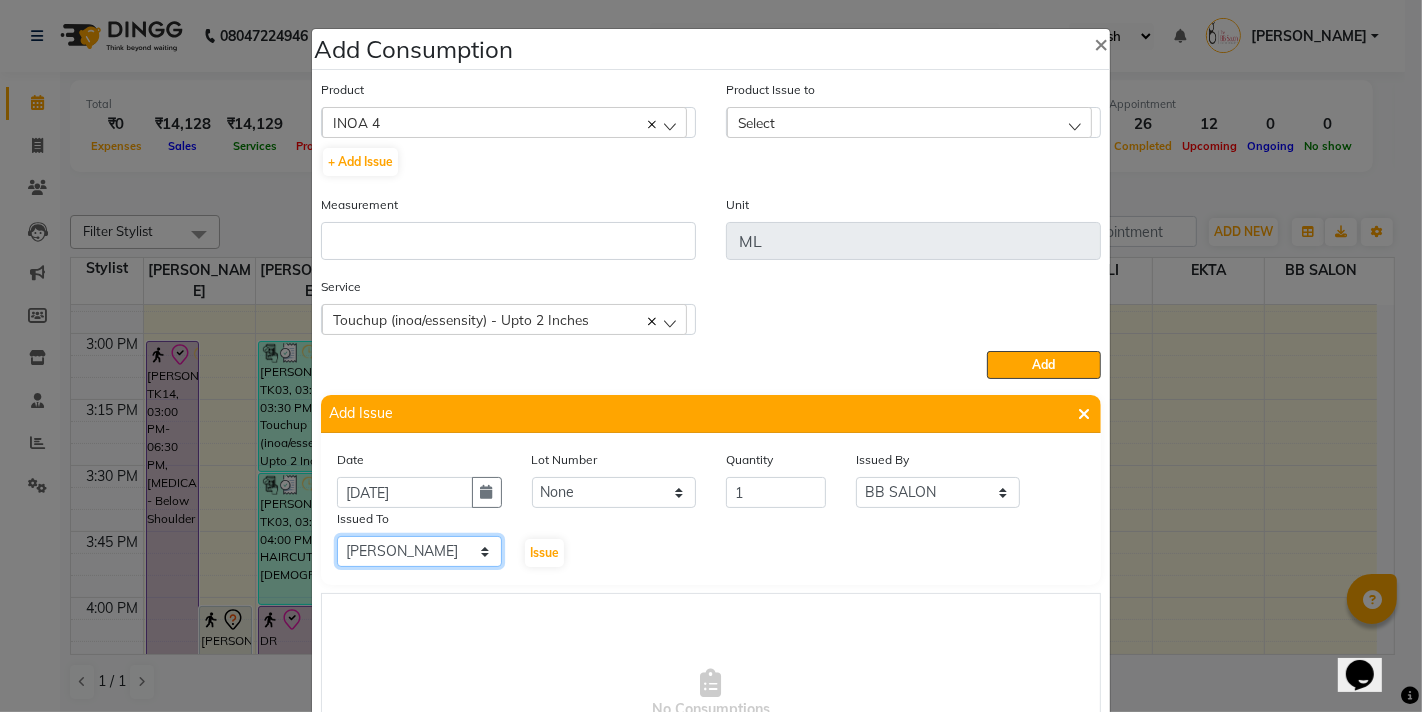 click on "Select Sanjay Pawar Nazim Shaikh Rupesh Chavan MANGESH TAVARE FARMAN SHILPA YADAV GOUSIYA SHAIKH WILSON DIPALI EKTA BB SALON" 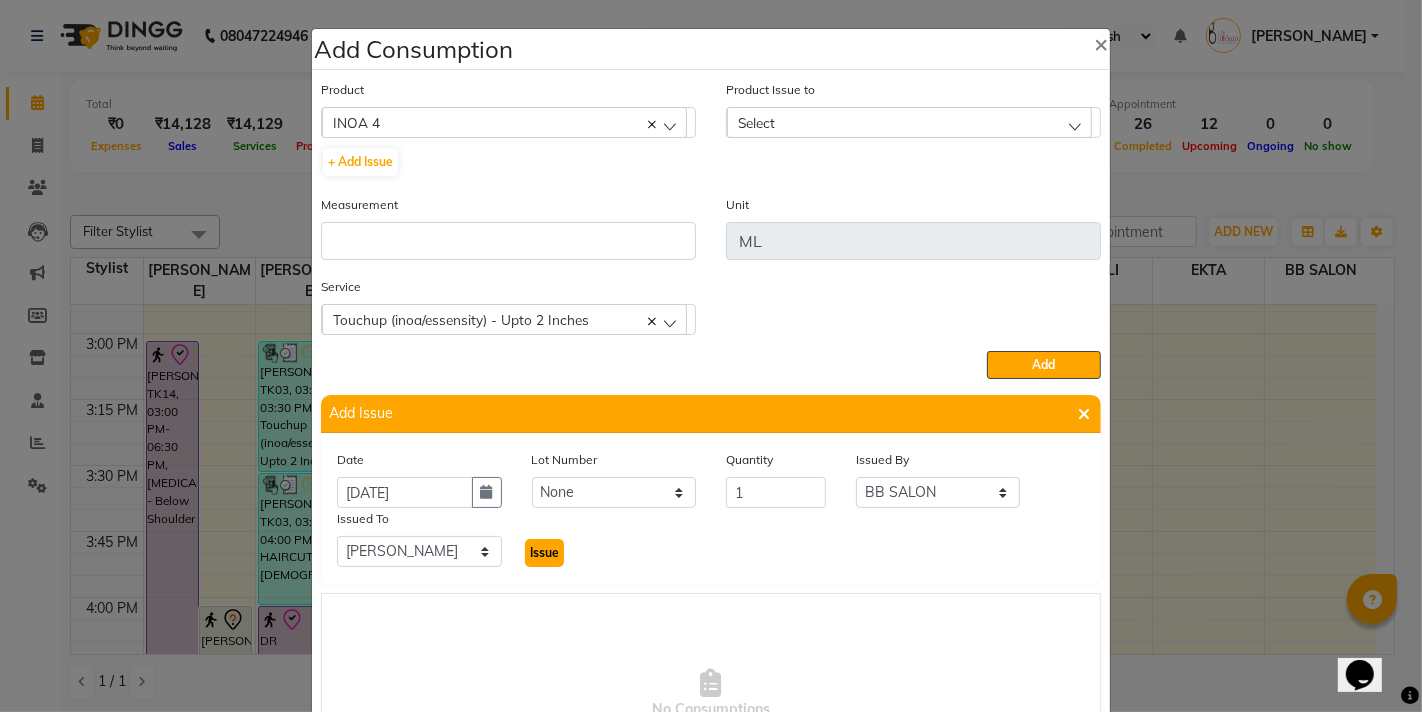 click on "Issue" 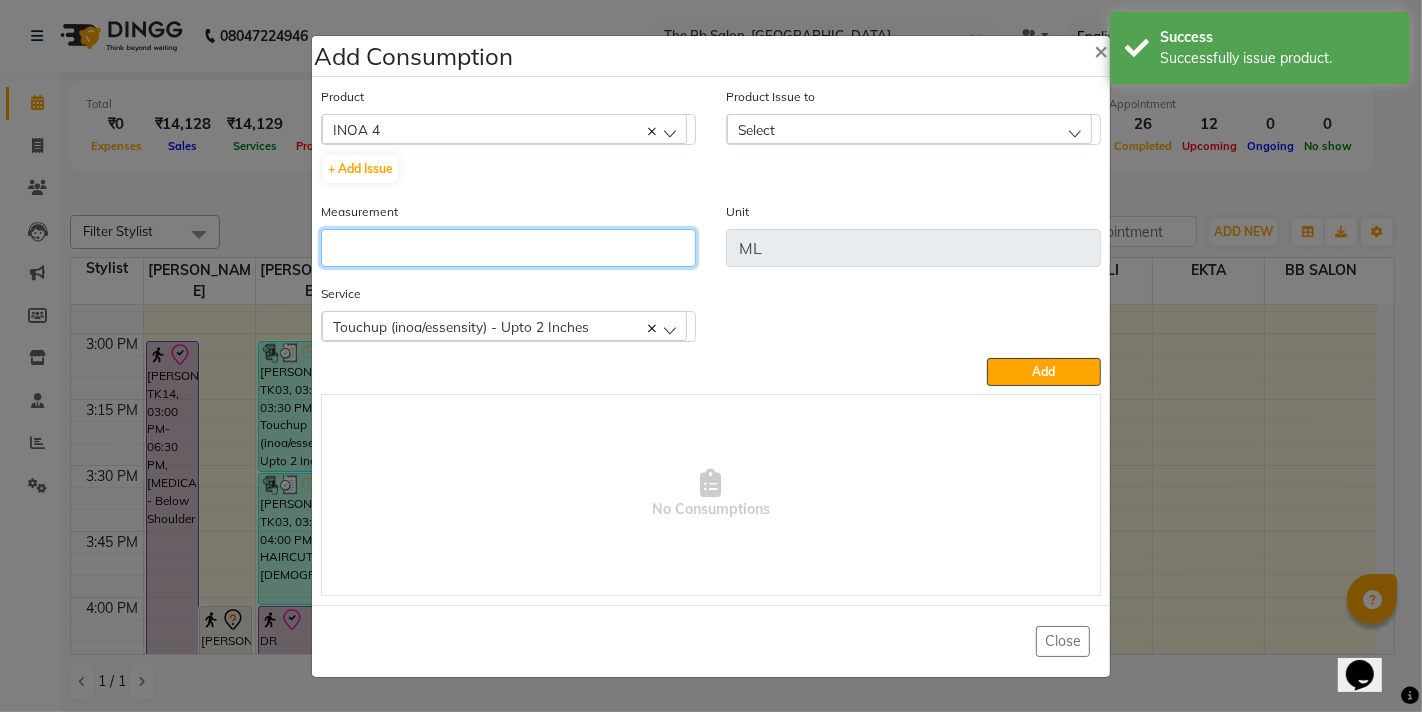 click 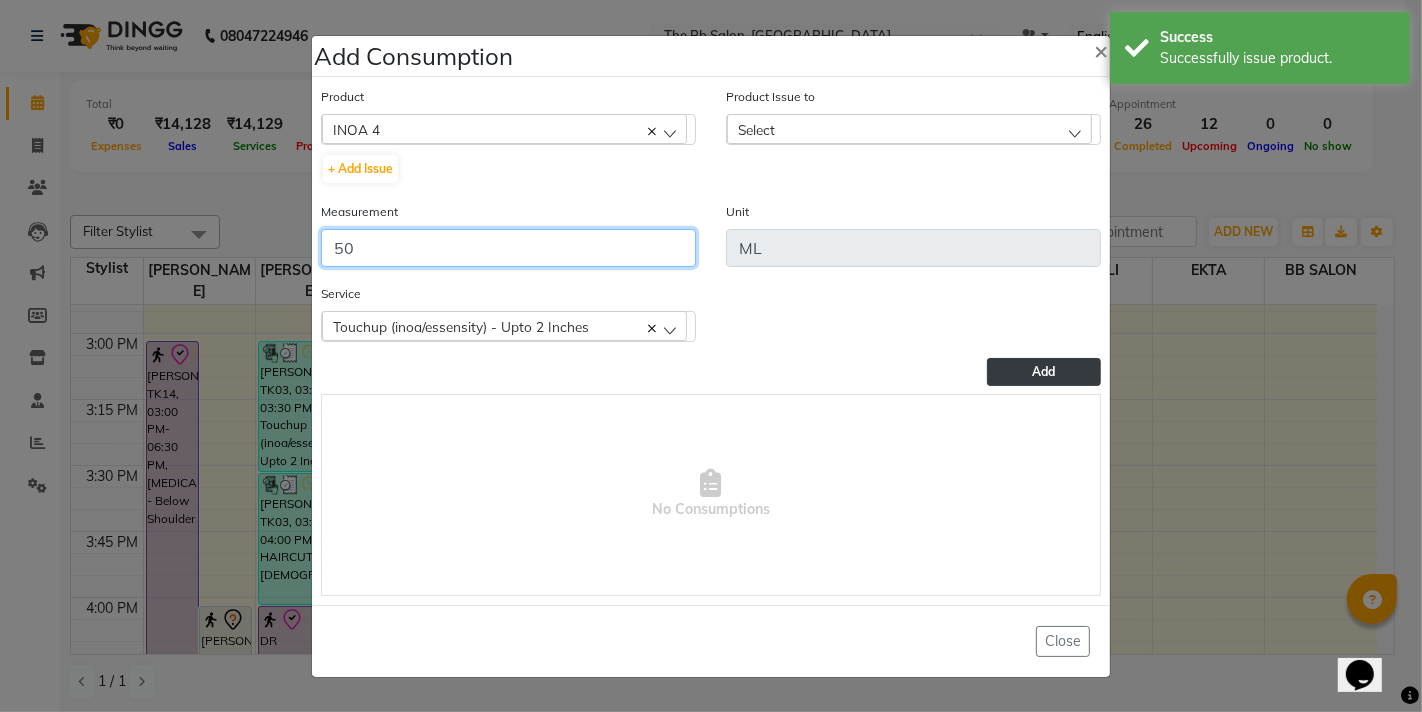 type on "50" 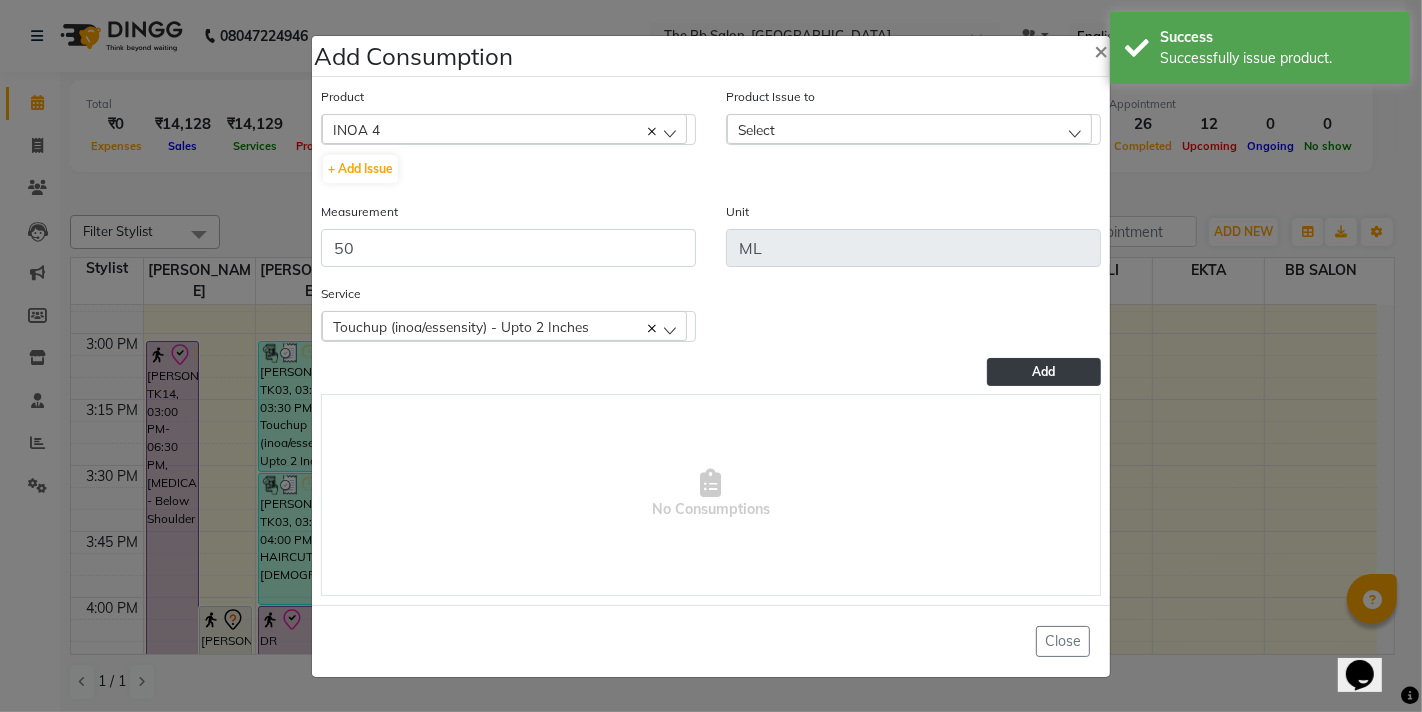click on "Add" 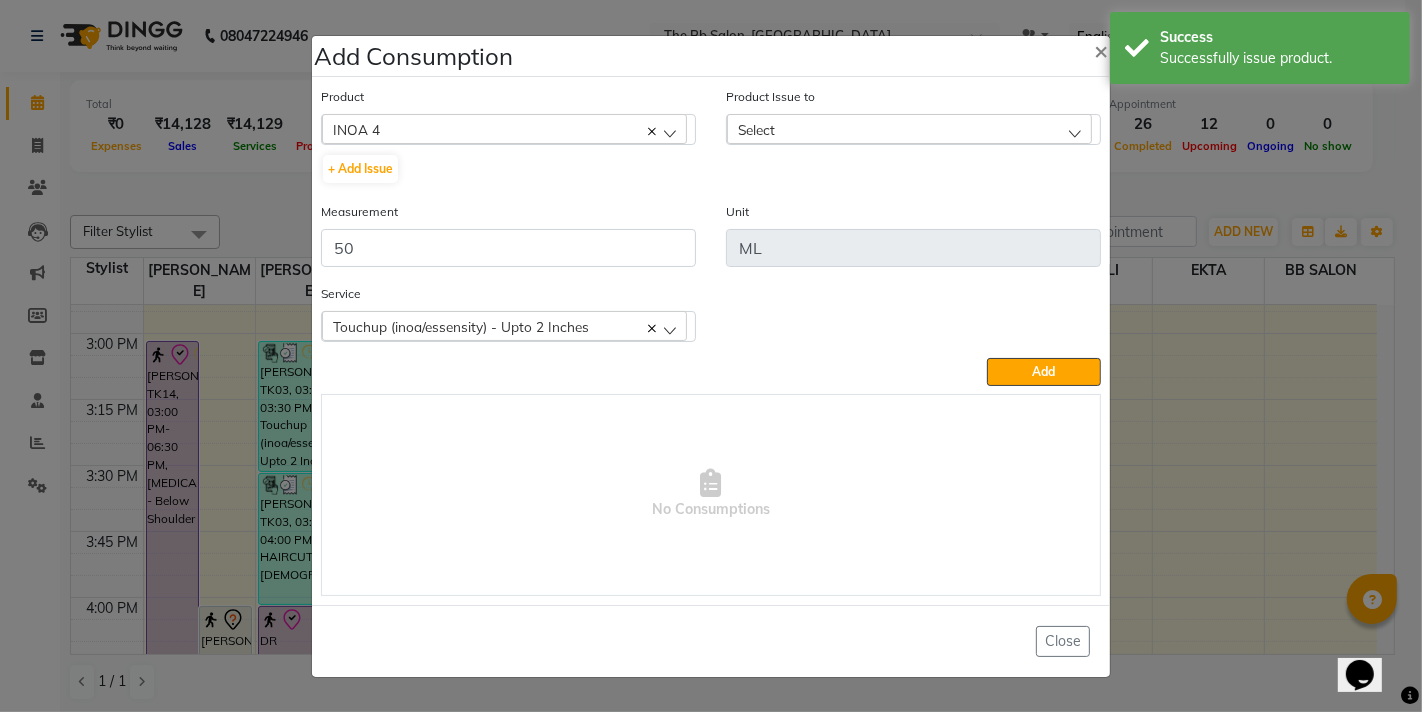 click on "Product Issue to Select 2025-07-13, Issued to: Nazim Shaikh, Balance: 60" 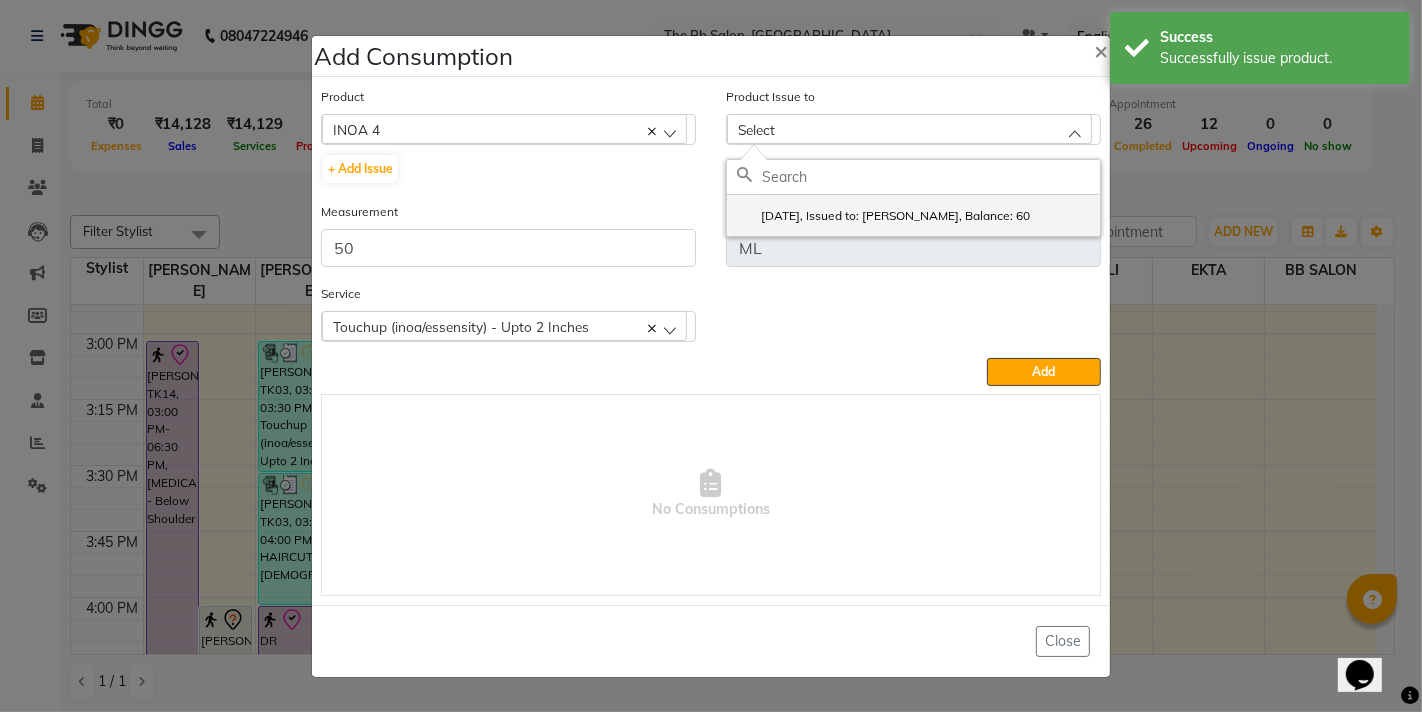 click on "2025-07-13, Issued to: Nazim Shaikh, Balance: 60" 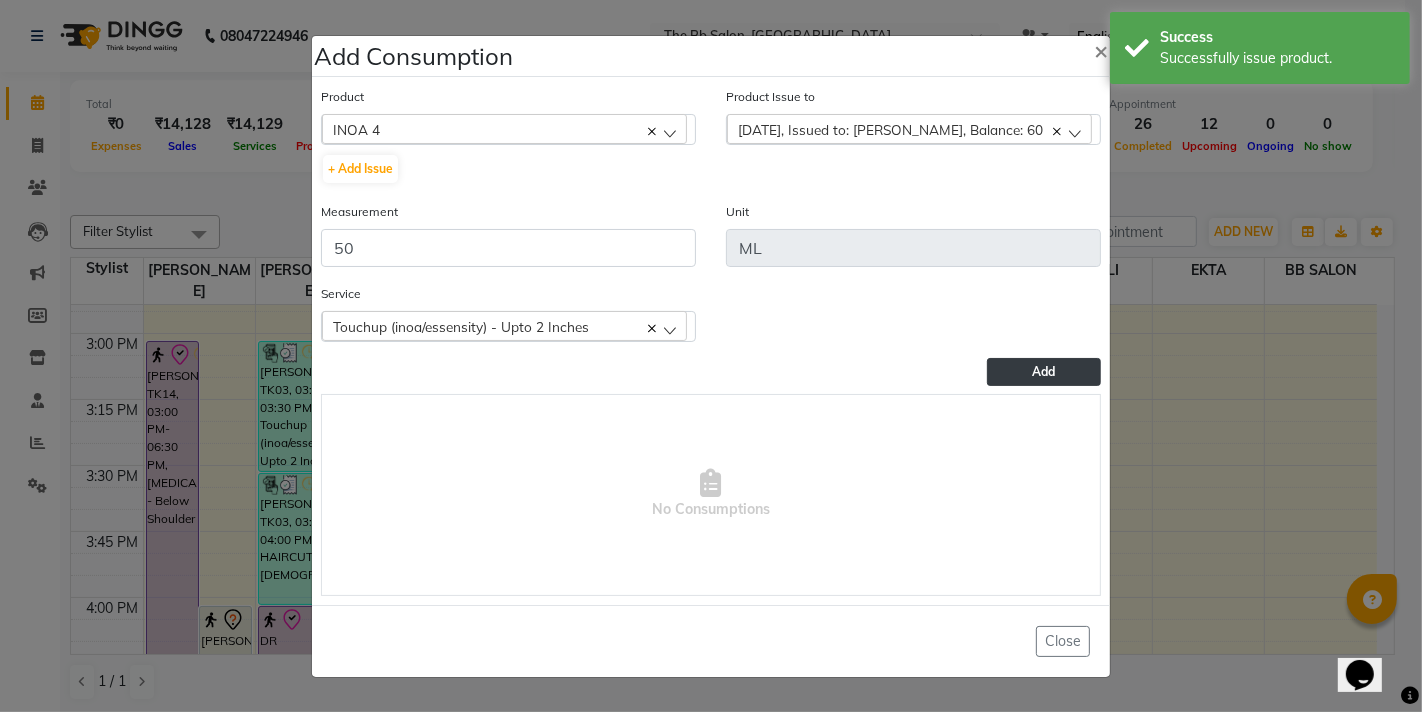click on "Add" 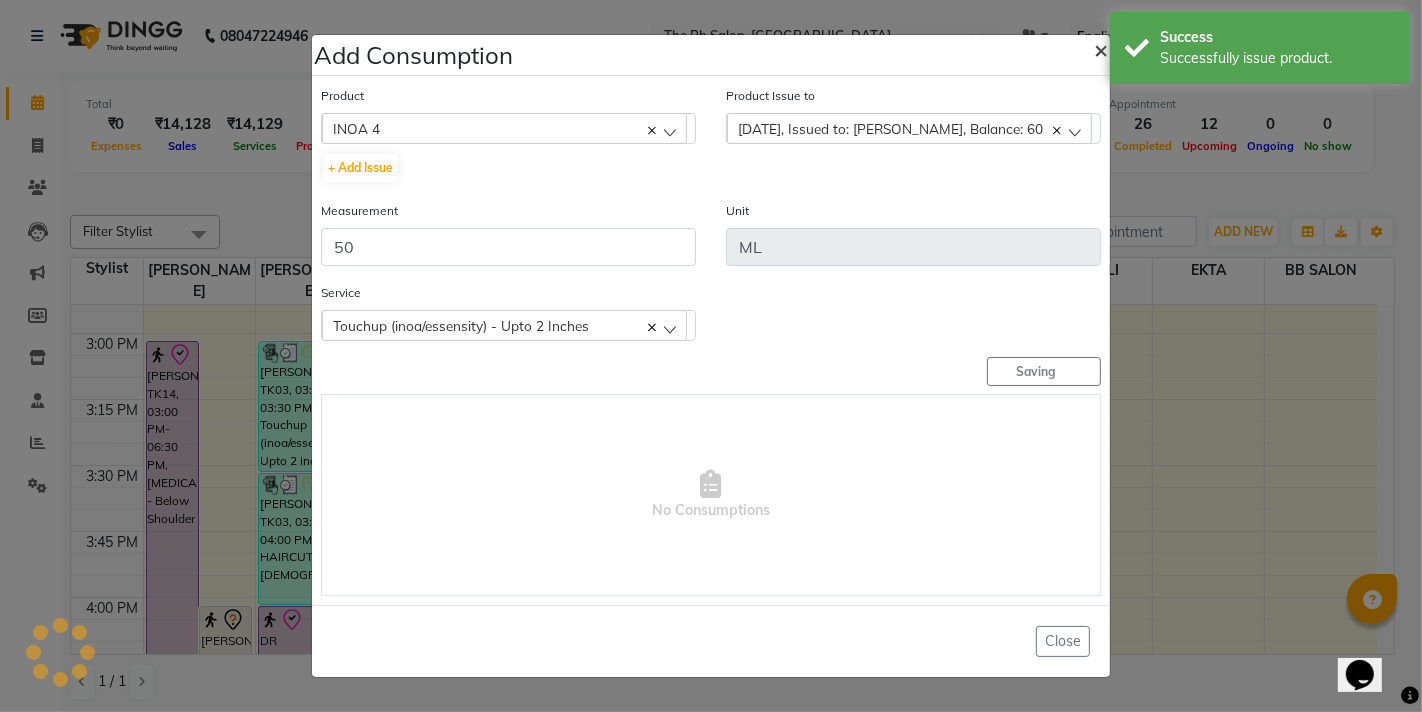 type 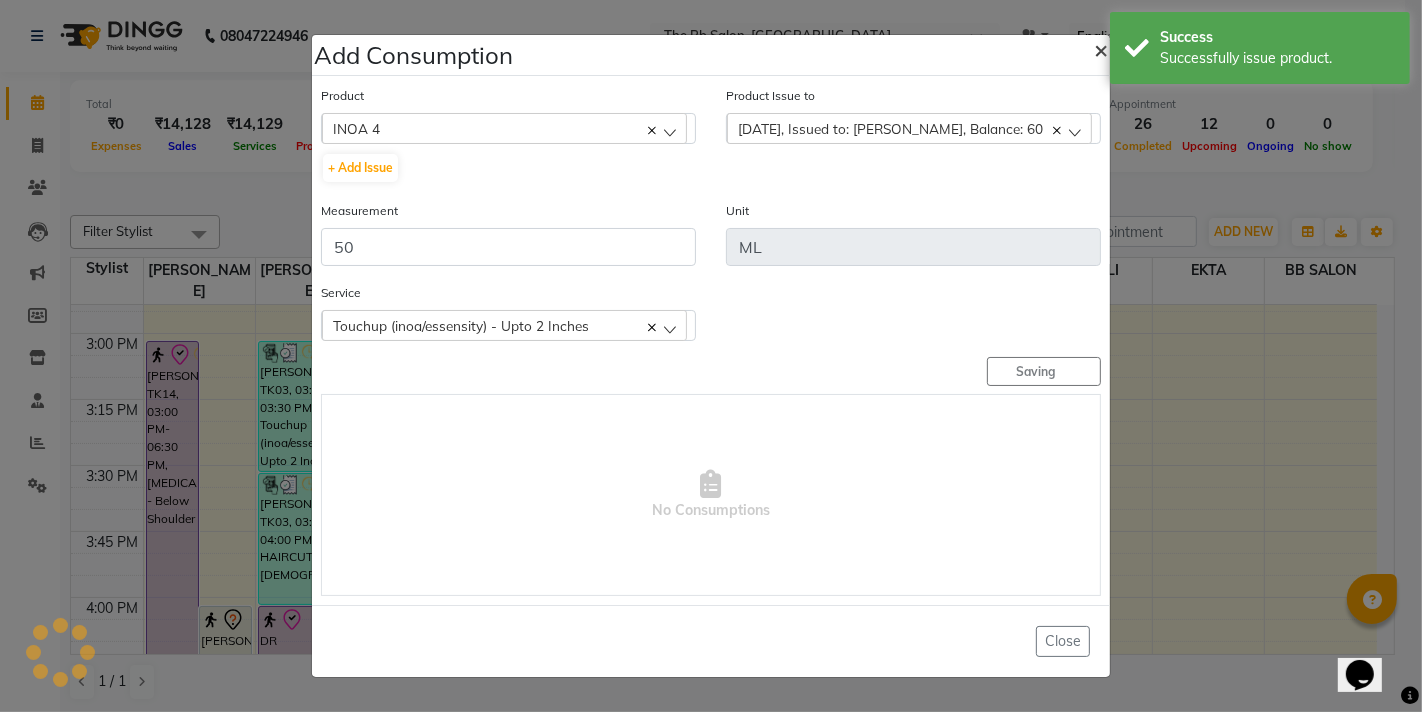 type 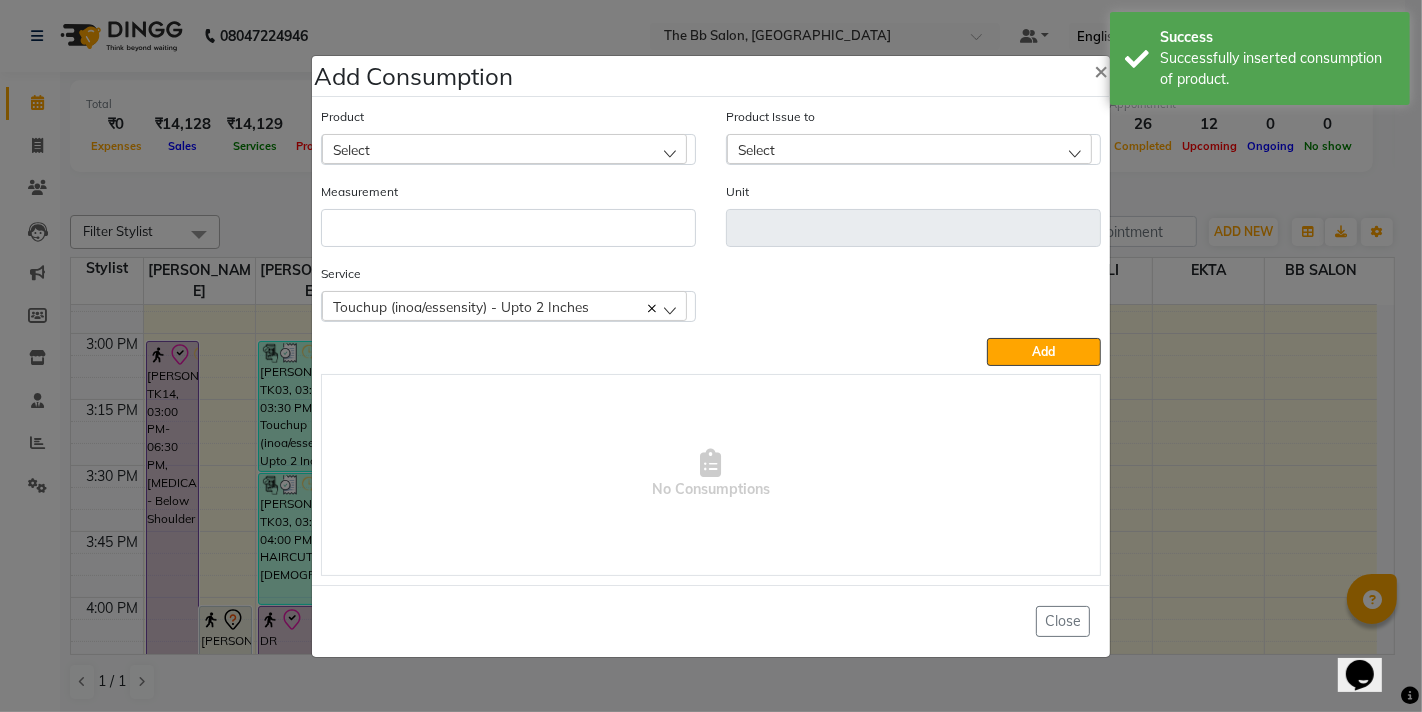 click on "Select" 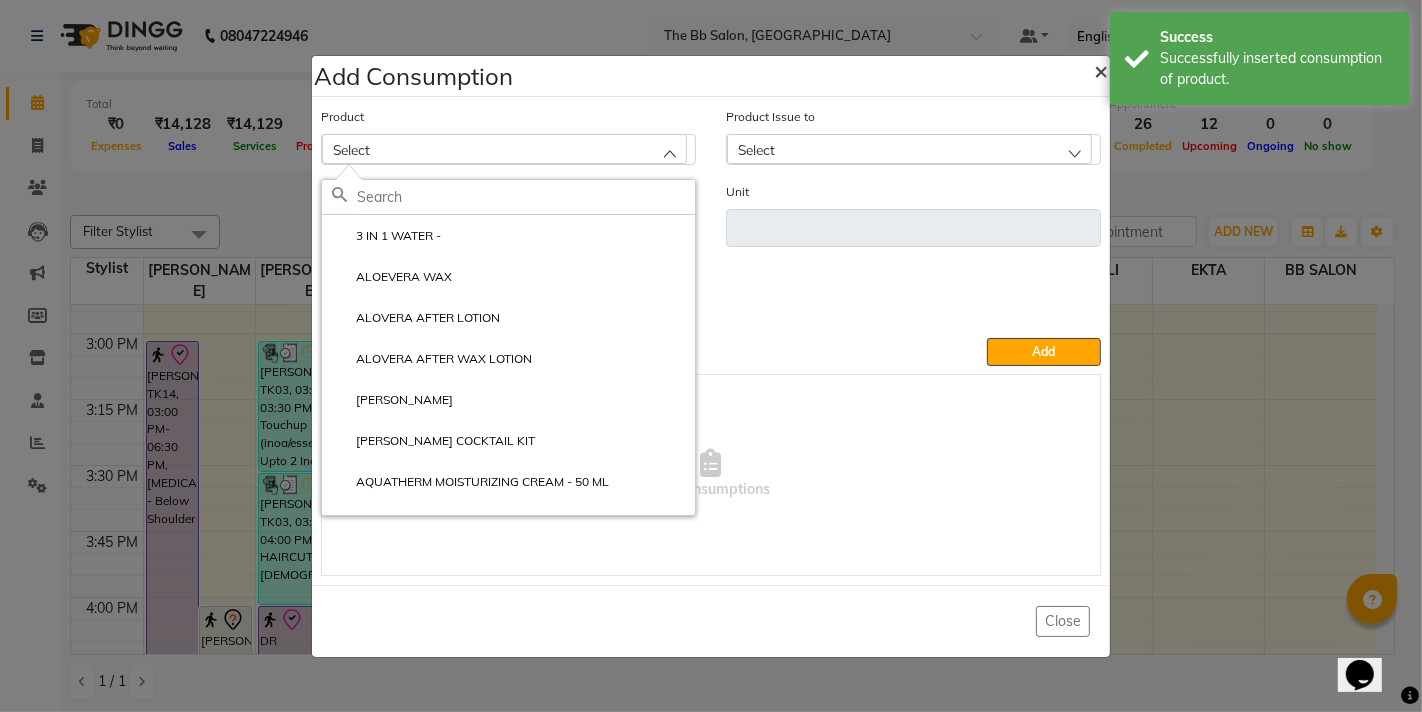 click on "×" 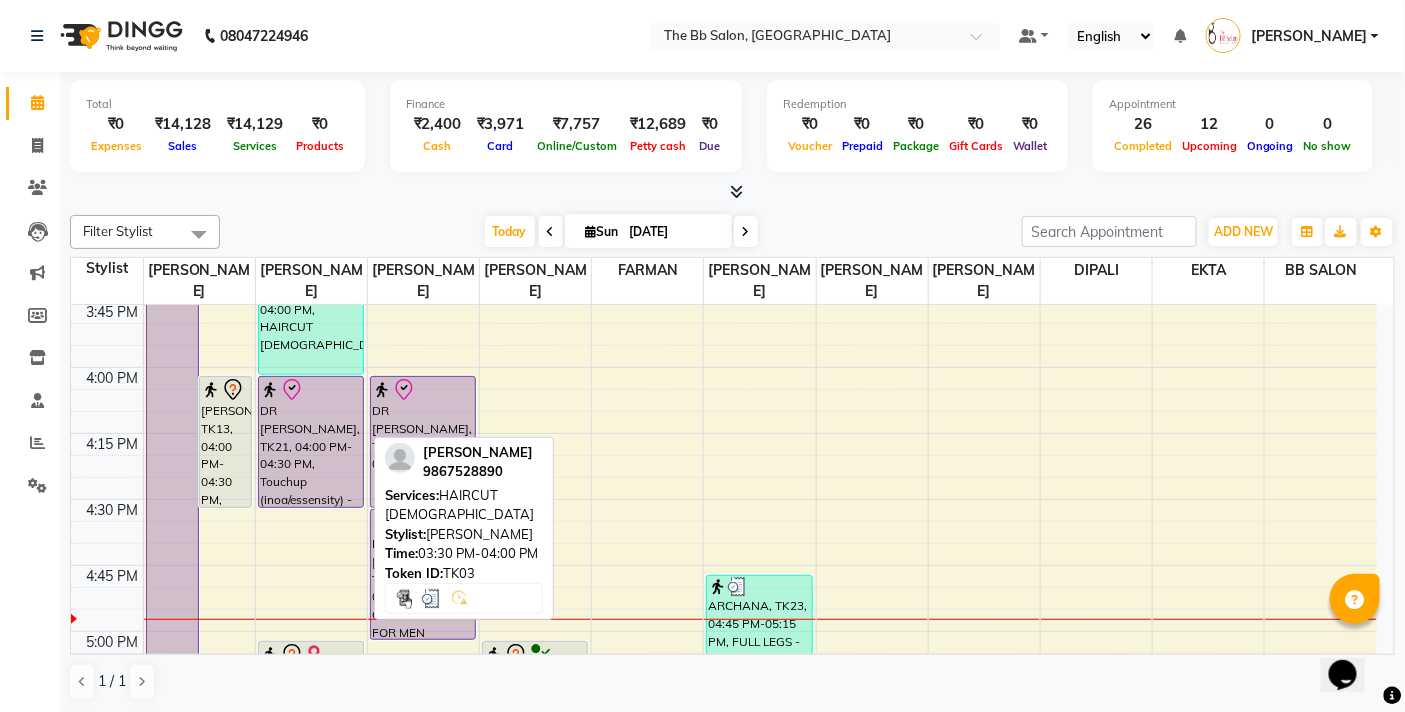 scroll, scrollTop: 1777, scrollLeft: 0, axis: vertical 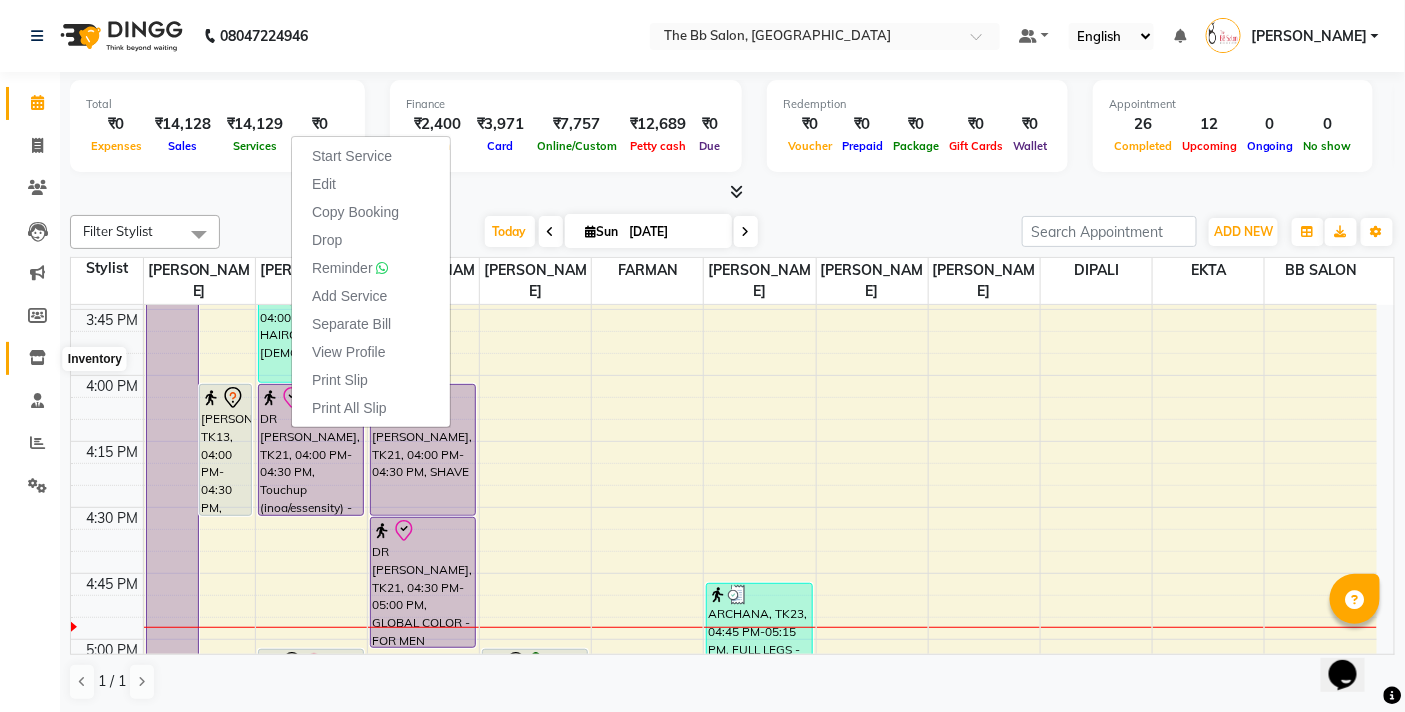 click 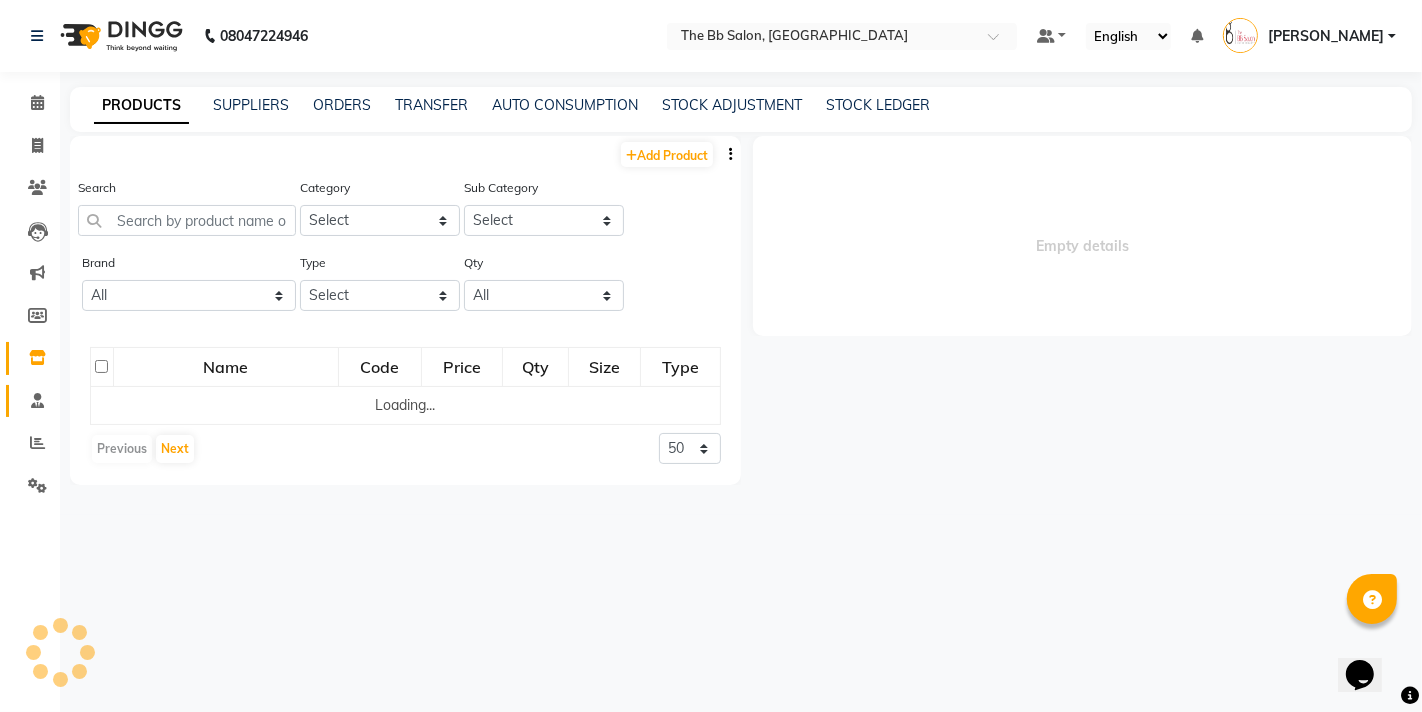 select 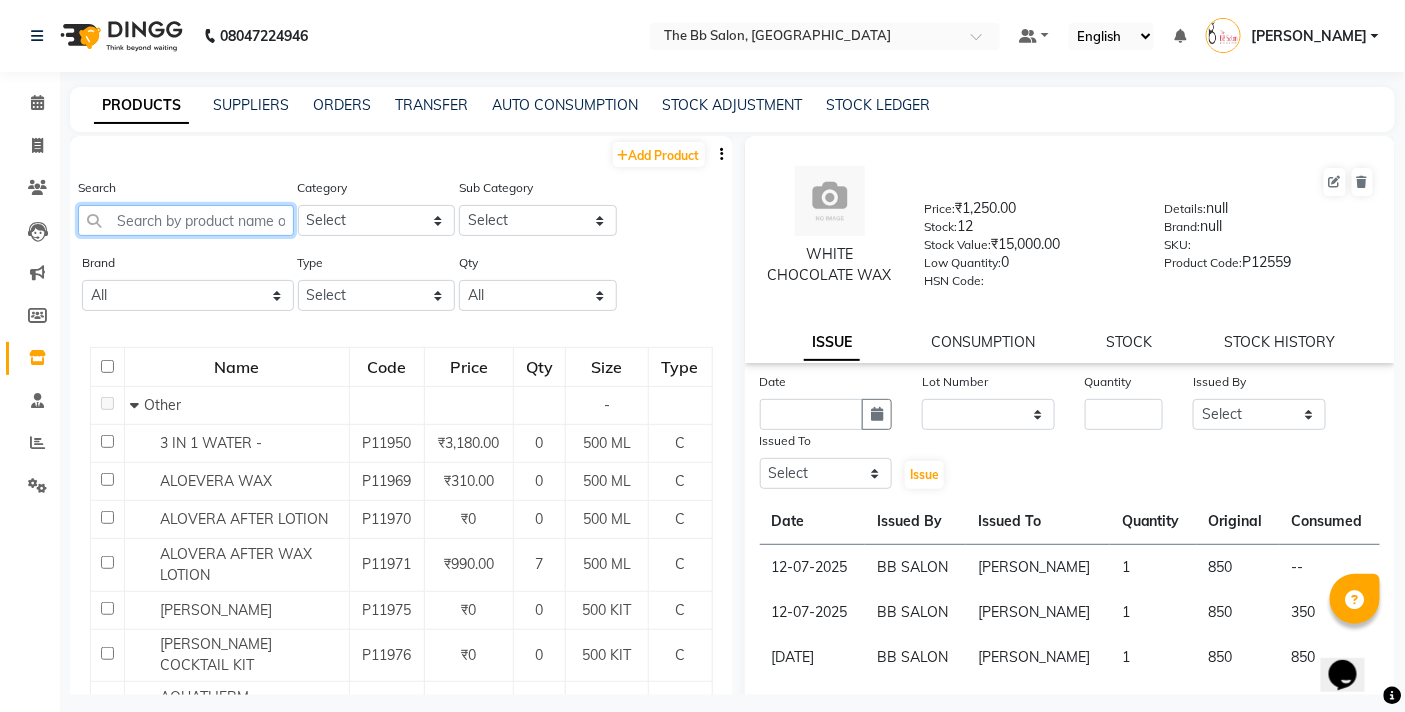 click 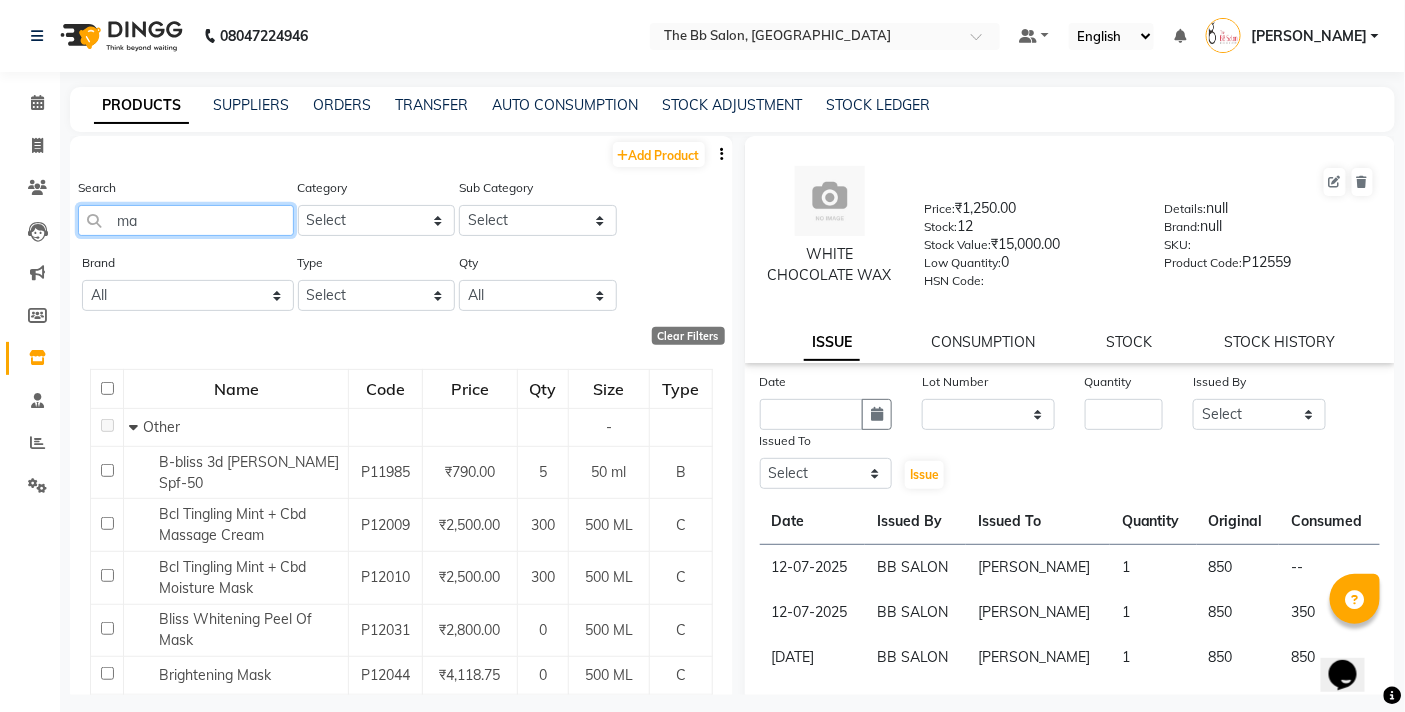 type on "m" 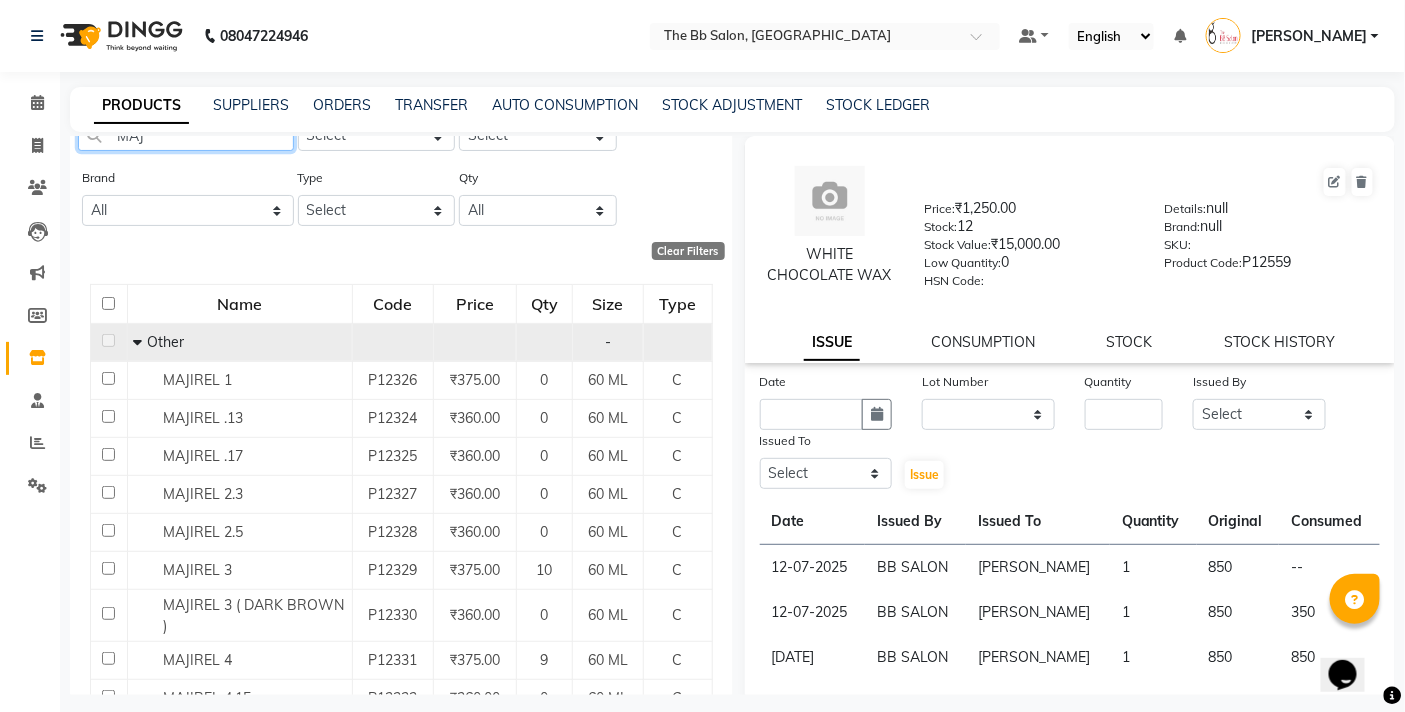 scroll, scrollTop: 222, scrollLeft: 0, axis: vertical 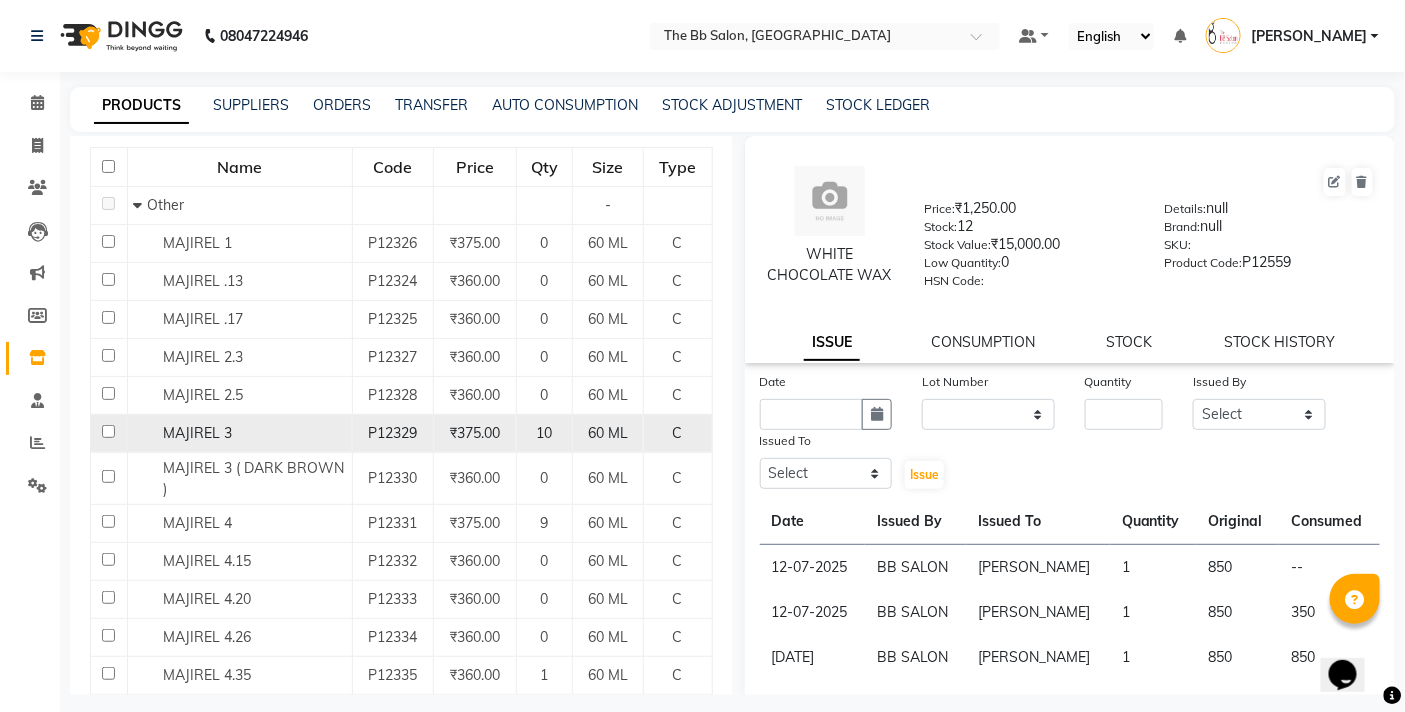type on "MAJ" 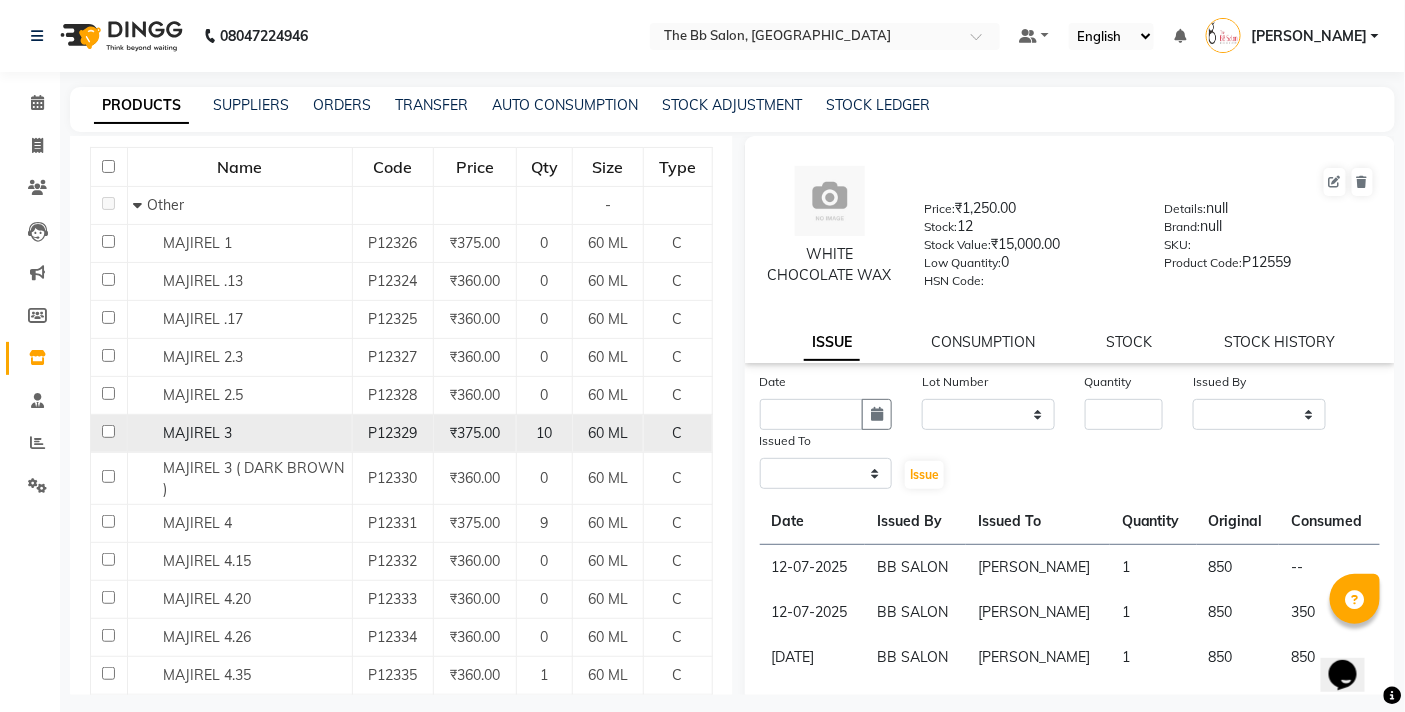 select 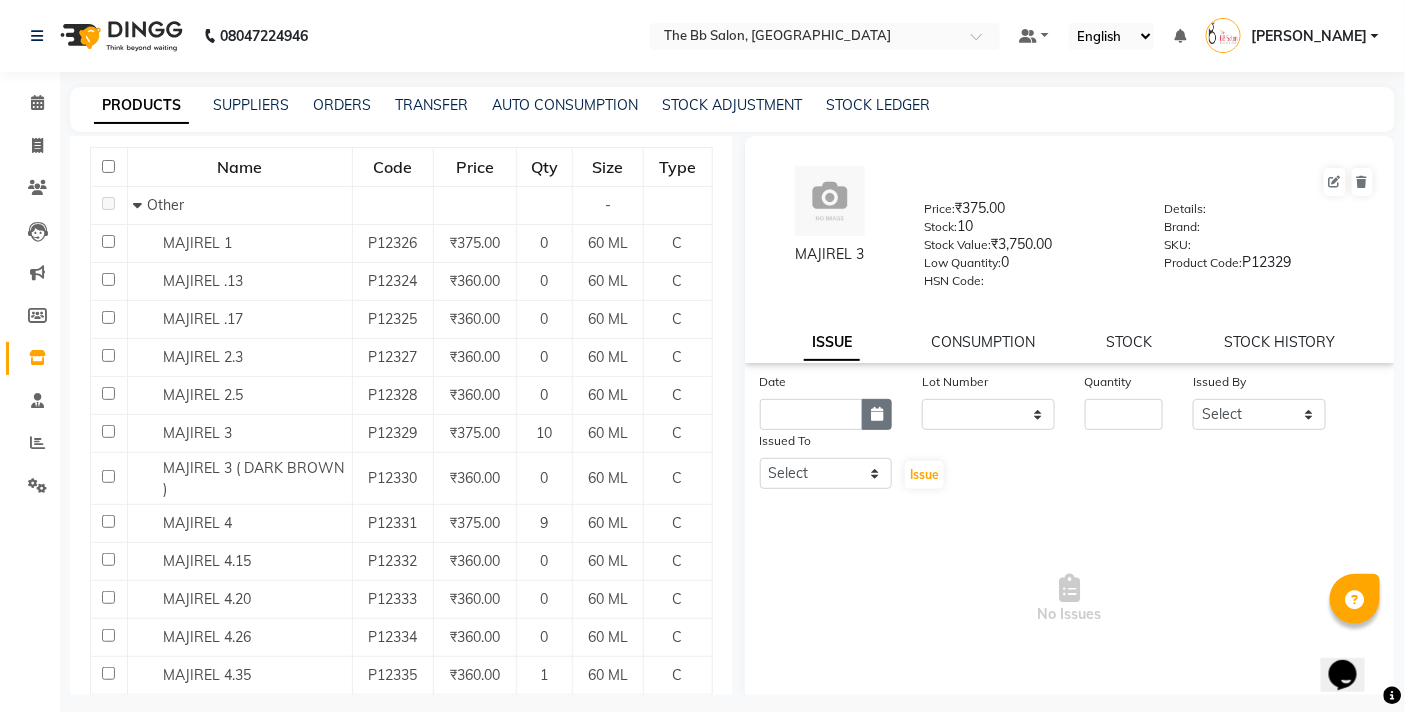 click 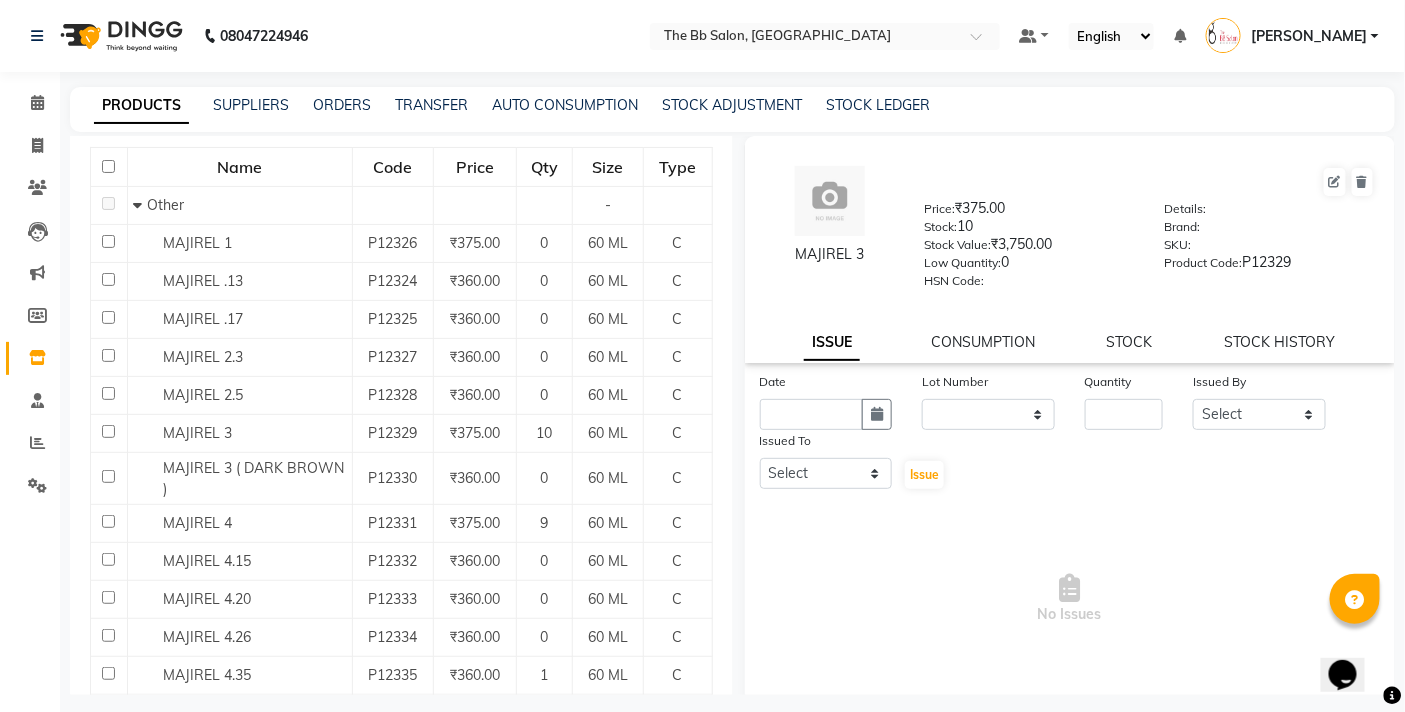 select on "7" 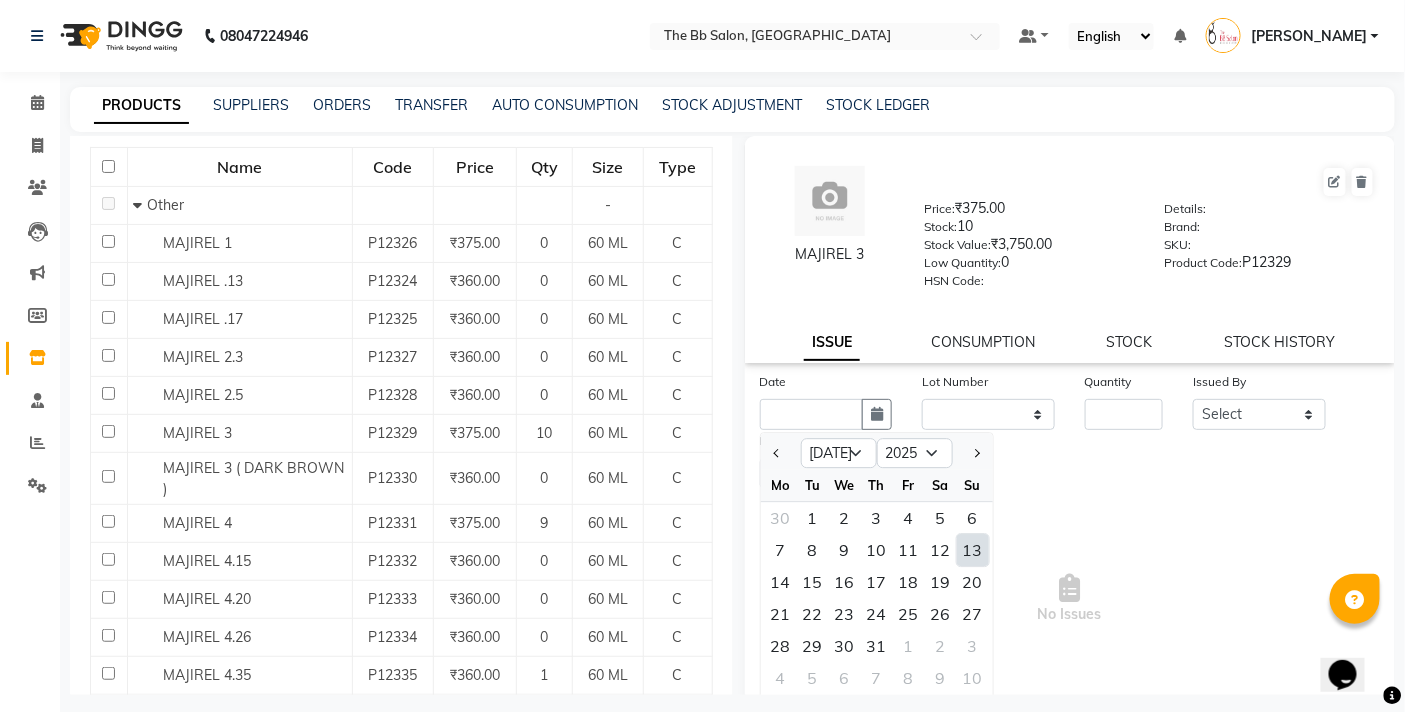 click on "13" 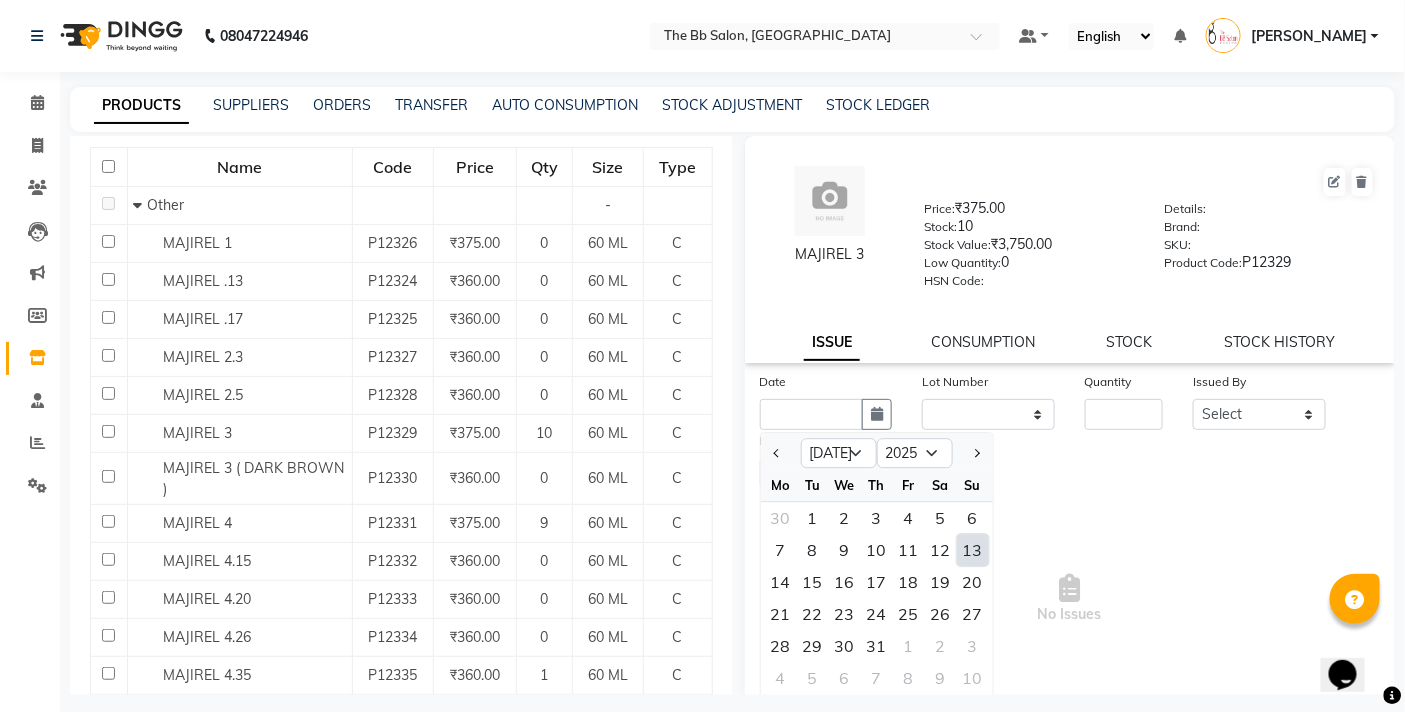 type on "[DATE]" 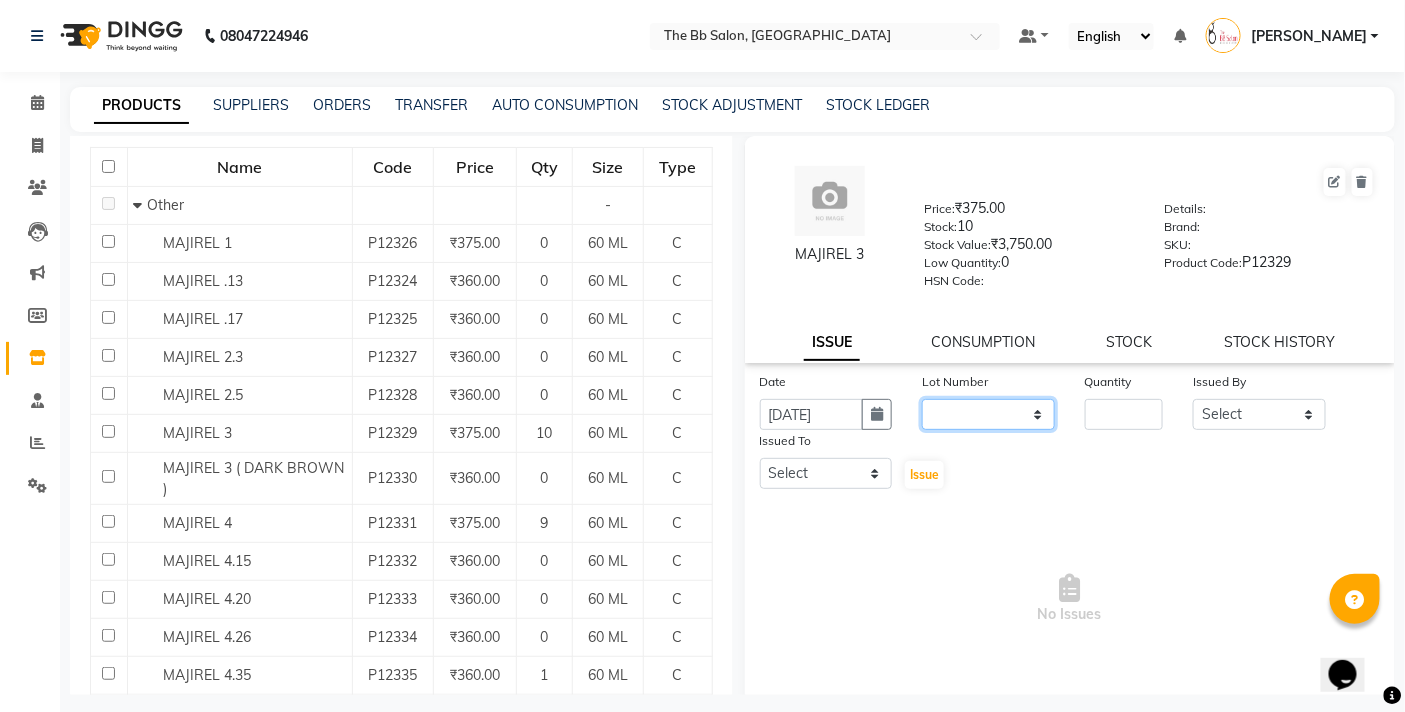 click on "None" 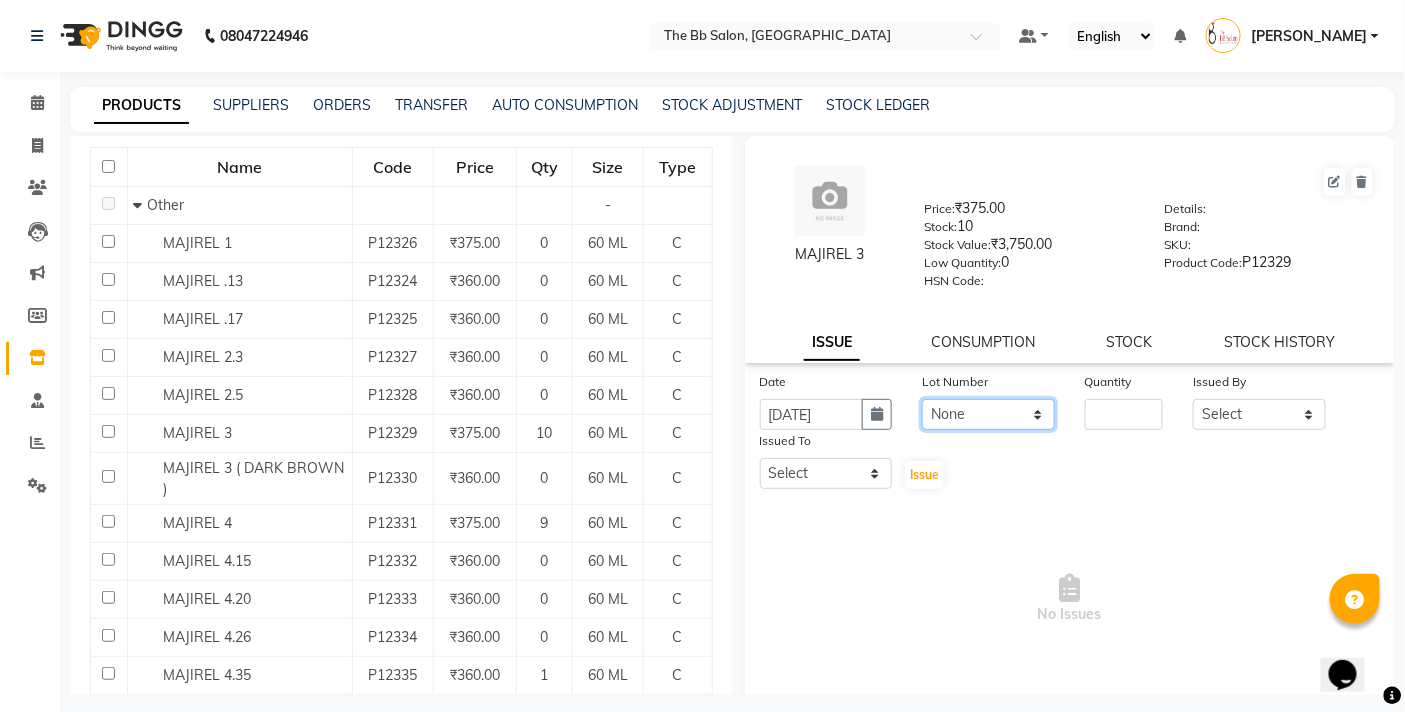 click on "None" 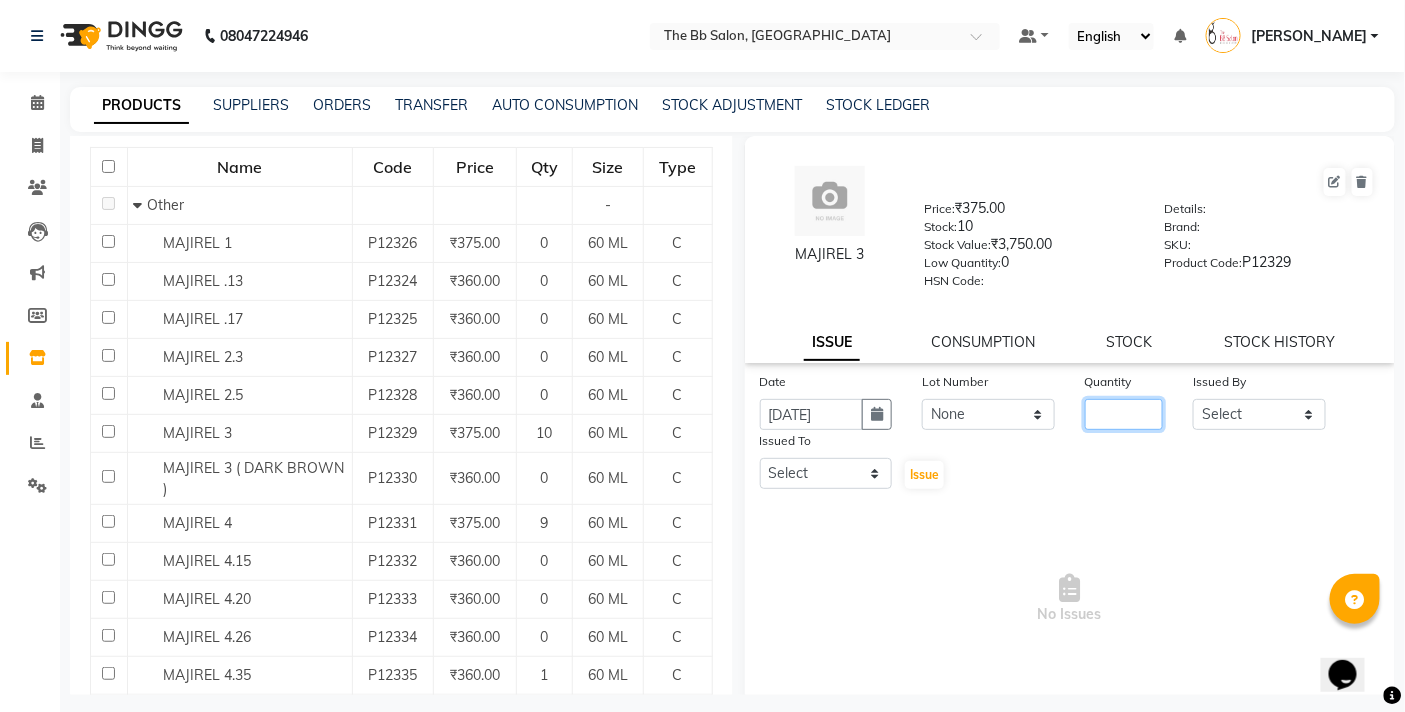click 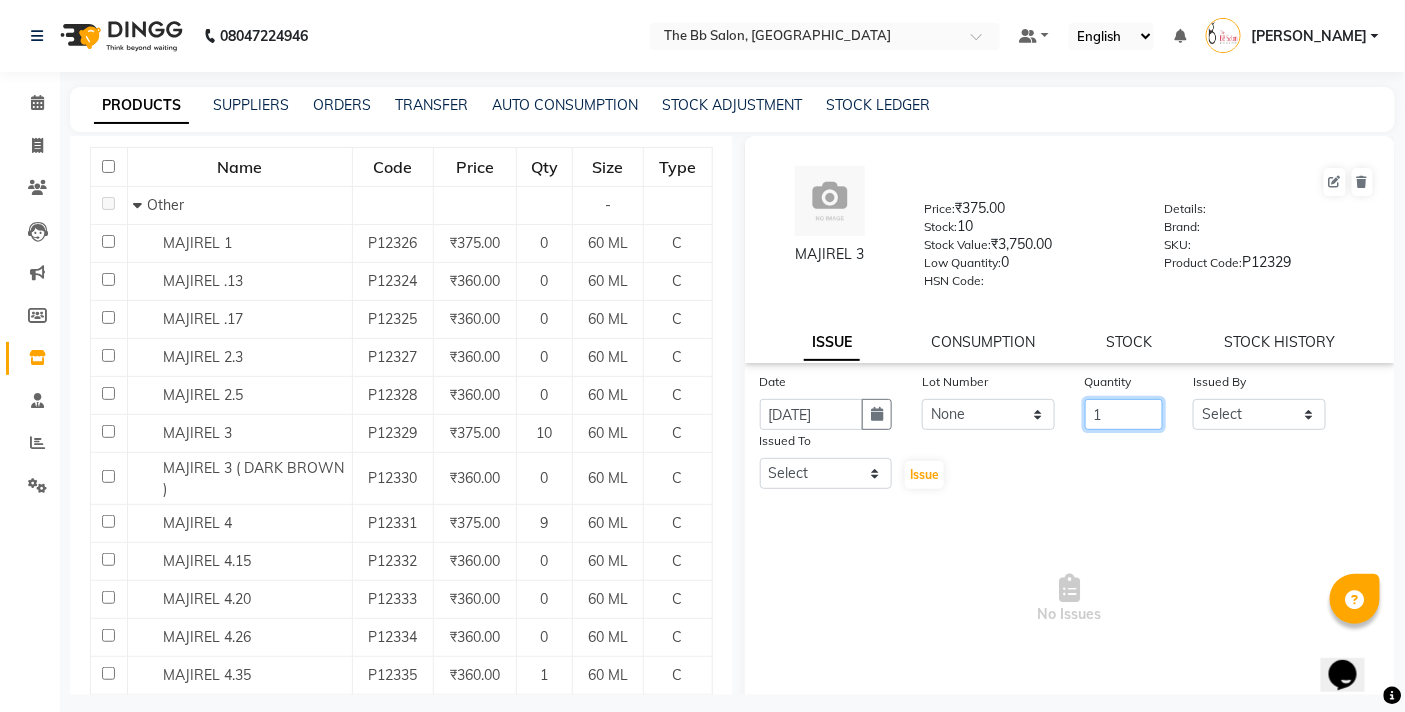 type on "1" 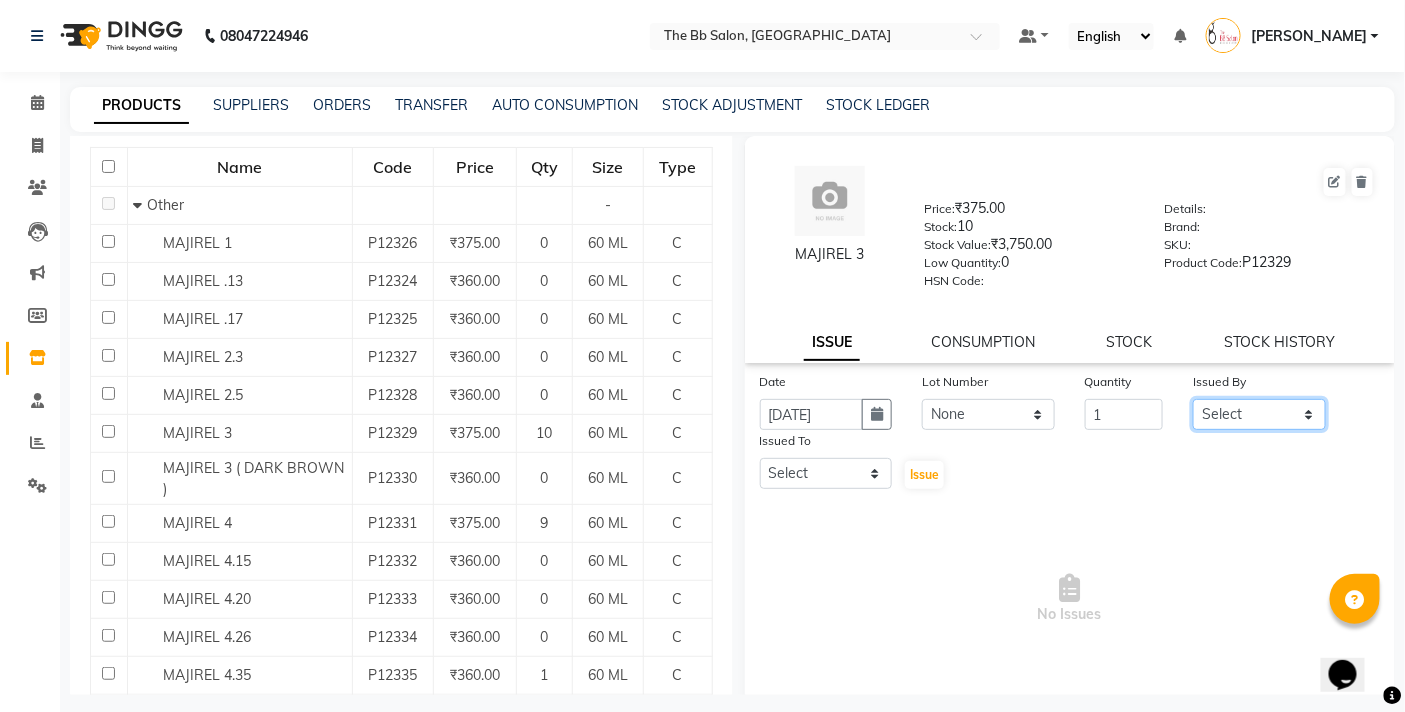 click on "Select BB SALON DIPALI EKTA FARMAN GOPAL GOUSIYA SHAIKH MANGESH TAVARE Mrugesh Kamble Nazim Shaikh ROHAN  Rupesh Chavan Sanjay Pawar SANTOSH SHILPA YADAV Ujjwal Bisht WILSON ZAHIDA" 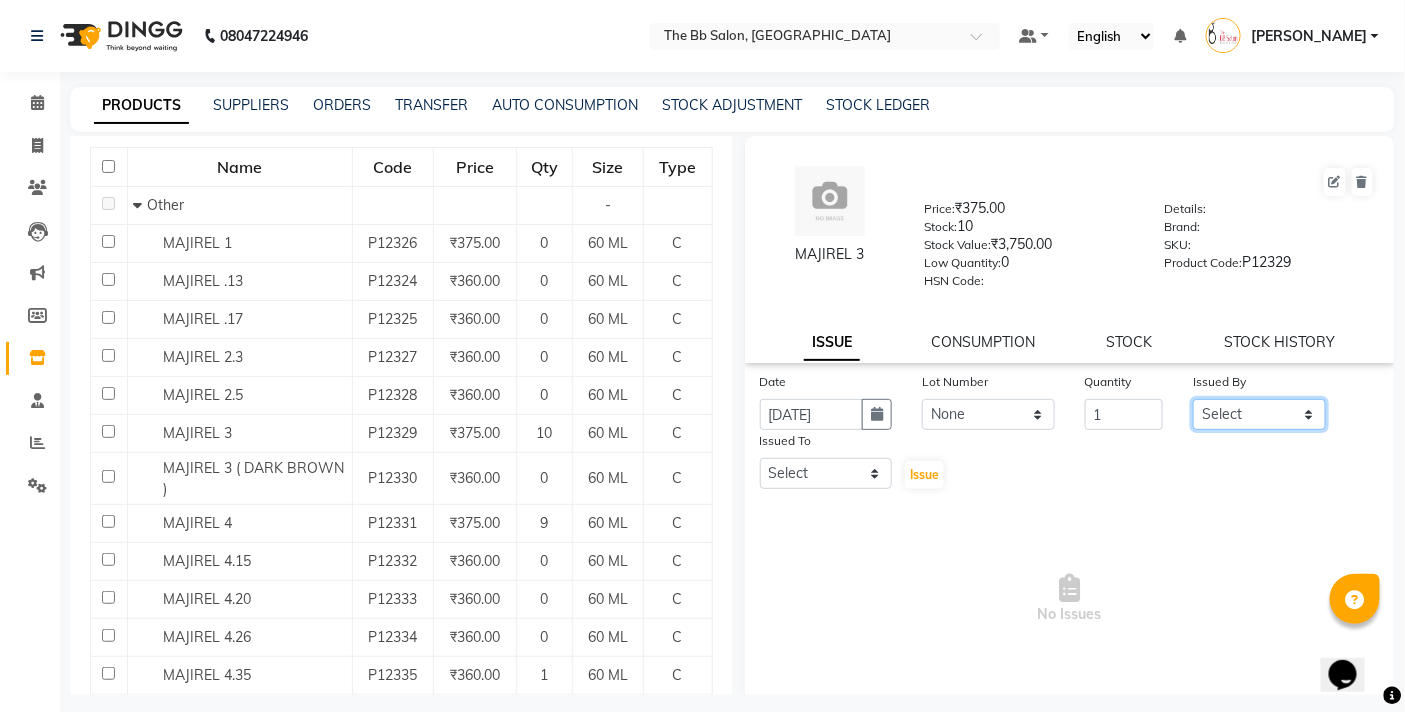 select on "83509" 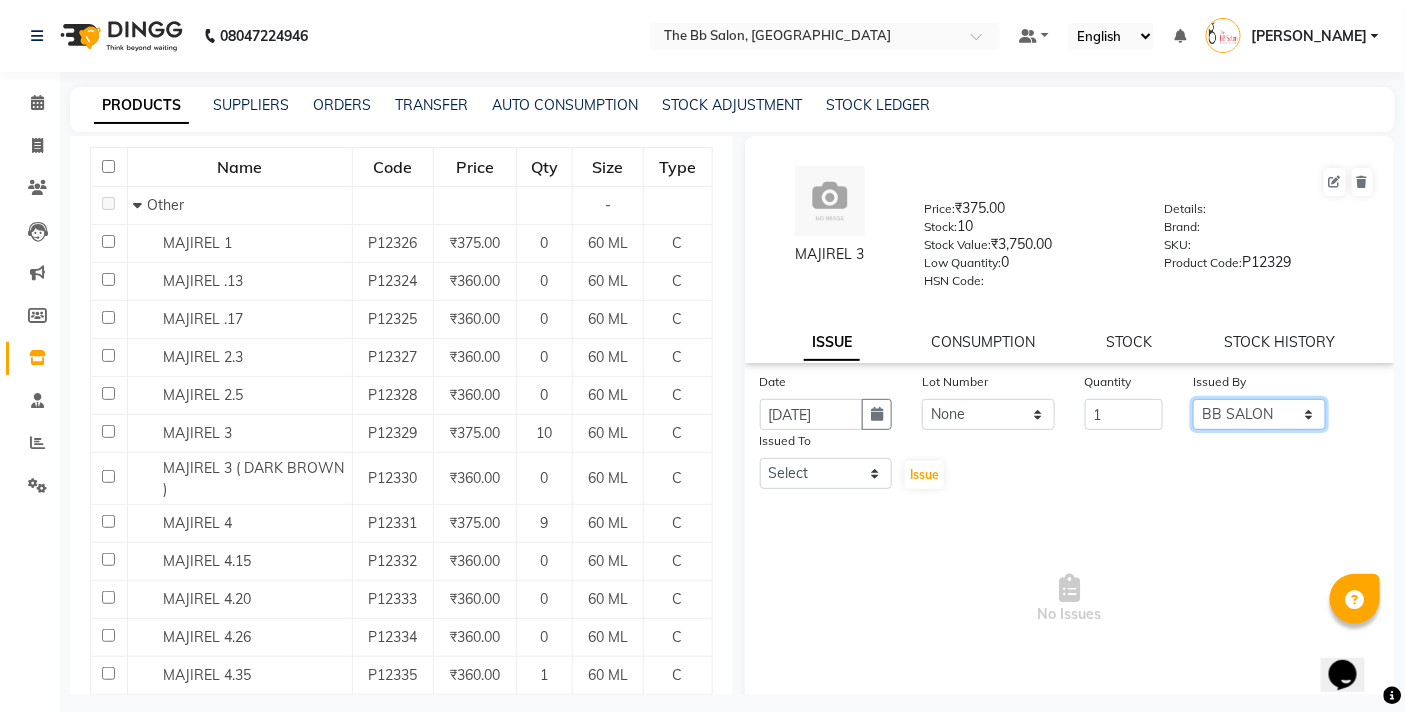 click on "Select BB SALON DIPALI EKTA FARMAN GOPAL GOUSIYA SHAIKH MANGESH TAVARE Mrugesh Kamble Nazim Shaikh ROHAN  Rupesh Chavan Sanjay Pawar SANTOSH SHILPA YADAV Ujjwal Bisht WILSON ZAHIDA" 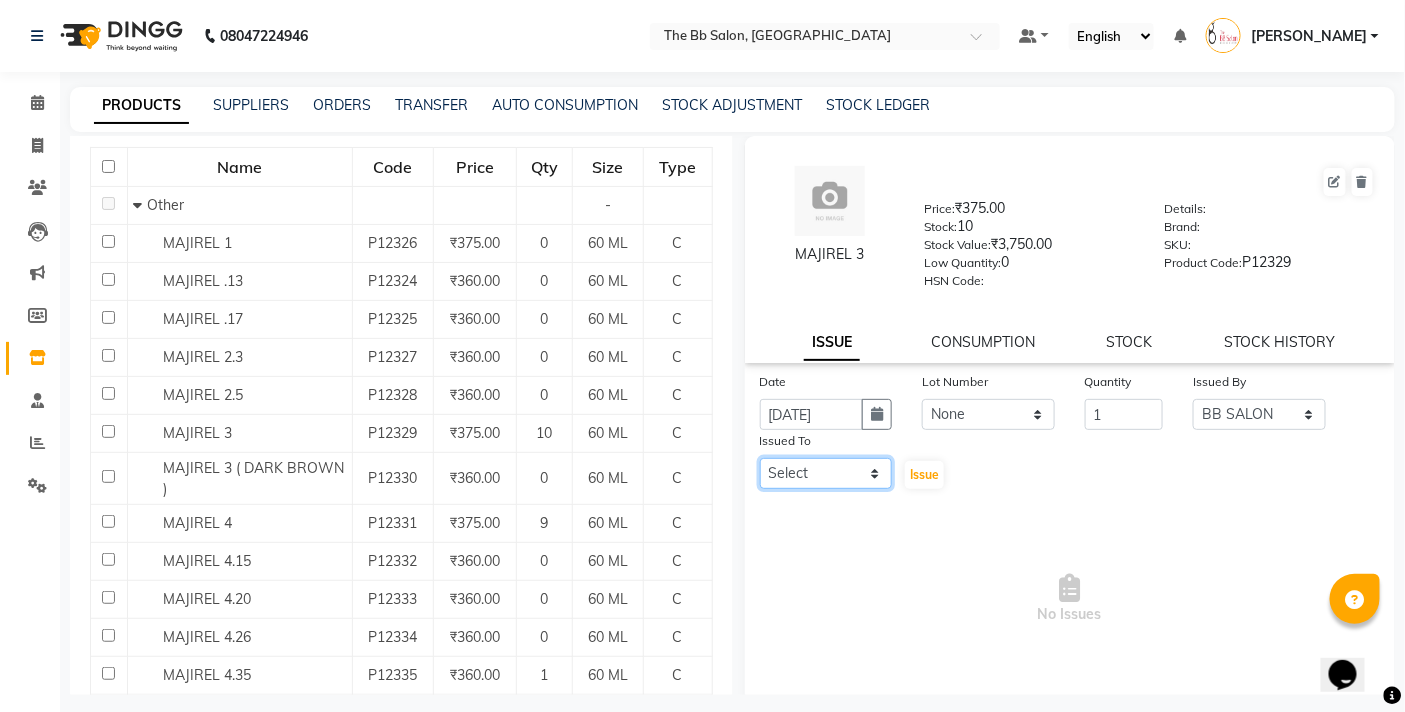 click on "Select BB SALON DIPALI EKTA FARMAN GOPAL GOUSIYA SHAIKH MANGESH TAVARE Mrugesh Kamble Nazim Shaikh ROHAN  Rupesh Chavan Sanjay Pawar SANTOSH SHILPA YADAV Ujjwal Bisht WILSON ZAHIDA" 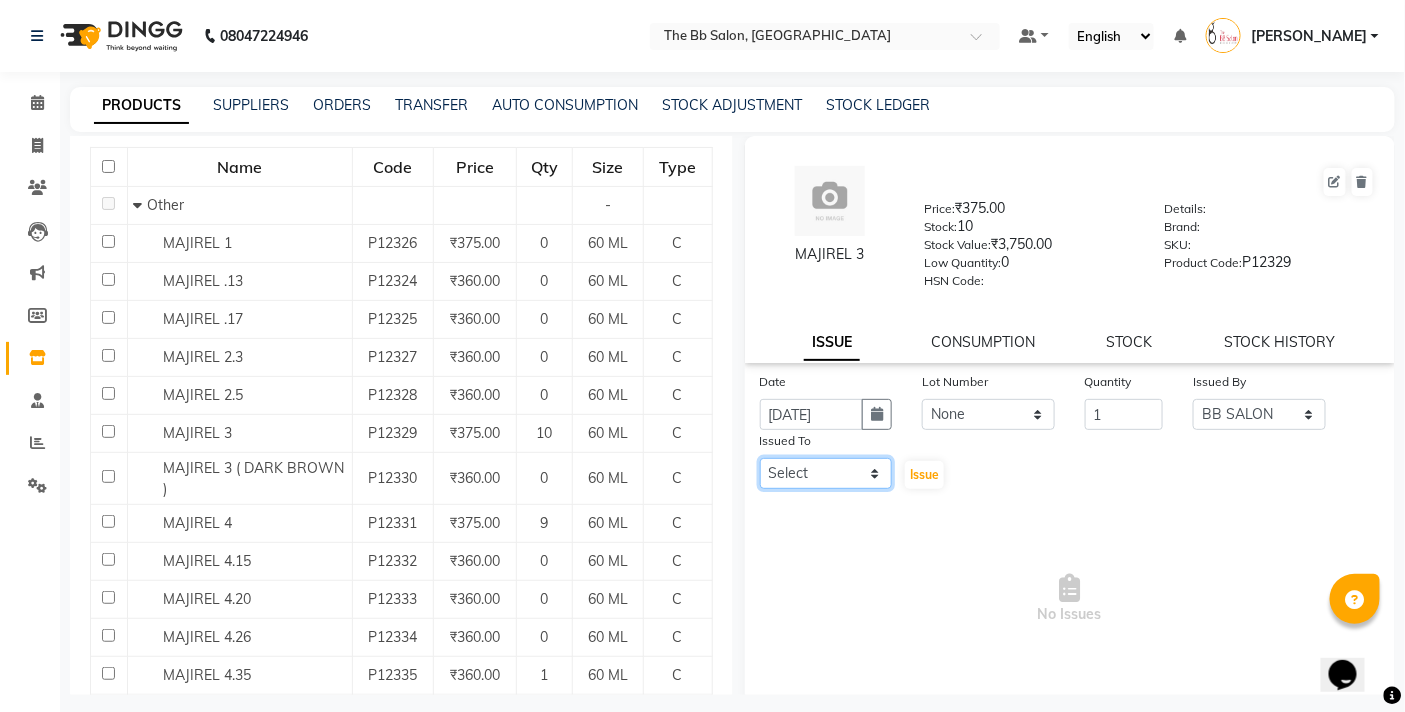 select on "83658" 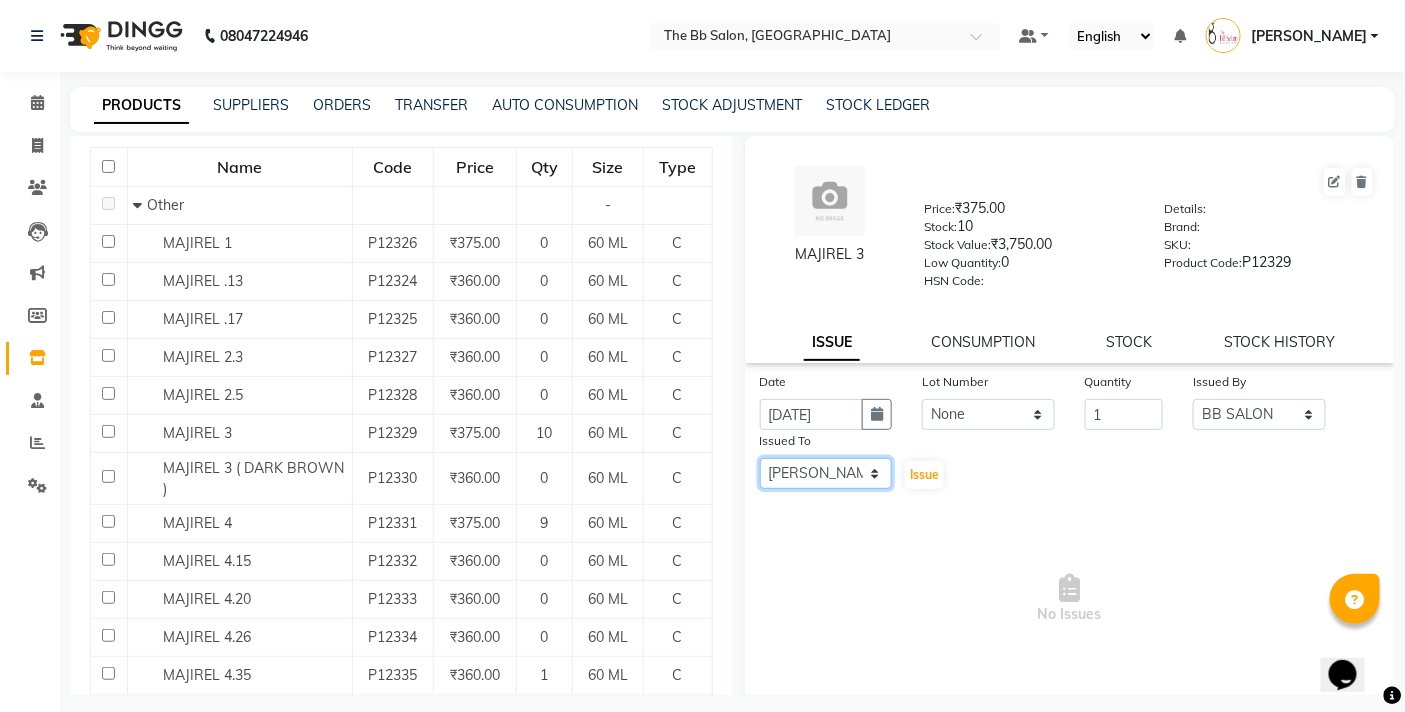 click on "Select BB SALON DIPALI EKTA FARMAN GOPAL GOUSIYA SHAIKH MANGESH TAVARE Mrugesh Kamble Nazim Shaikh ROHAN  Rupesh Chavan Sanjay Pawar SANTOSH SHILPA YADAV Ujjwal Bisht WILSON ZAHIDA" 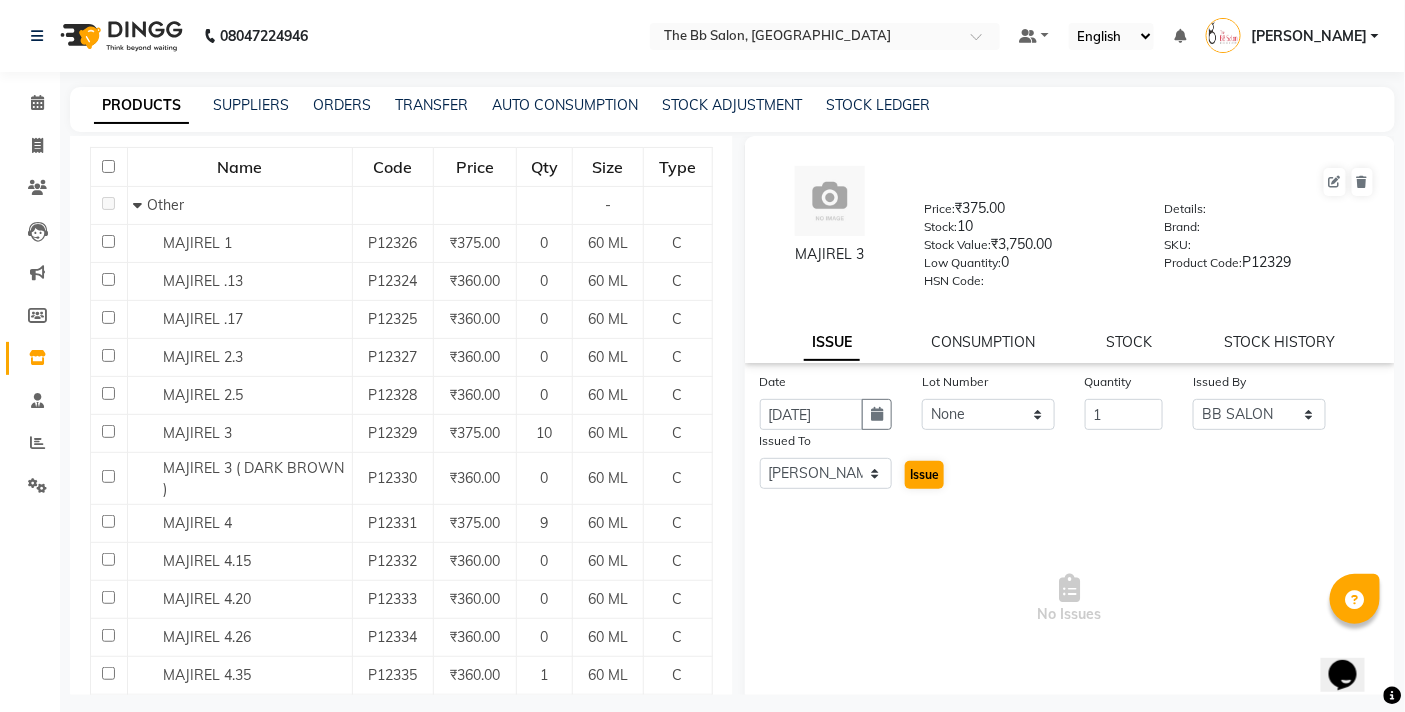 drag, startPoint x: 913, startPoint y: 491, endPoint x: 930, endPoint y: 476, distance: 22.671568 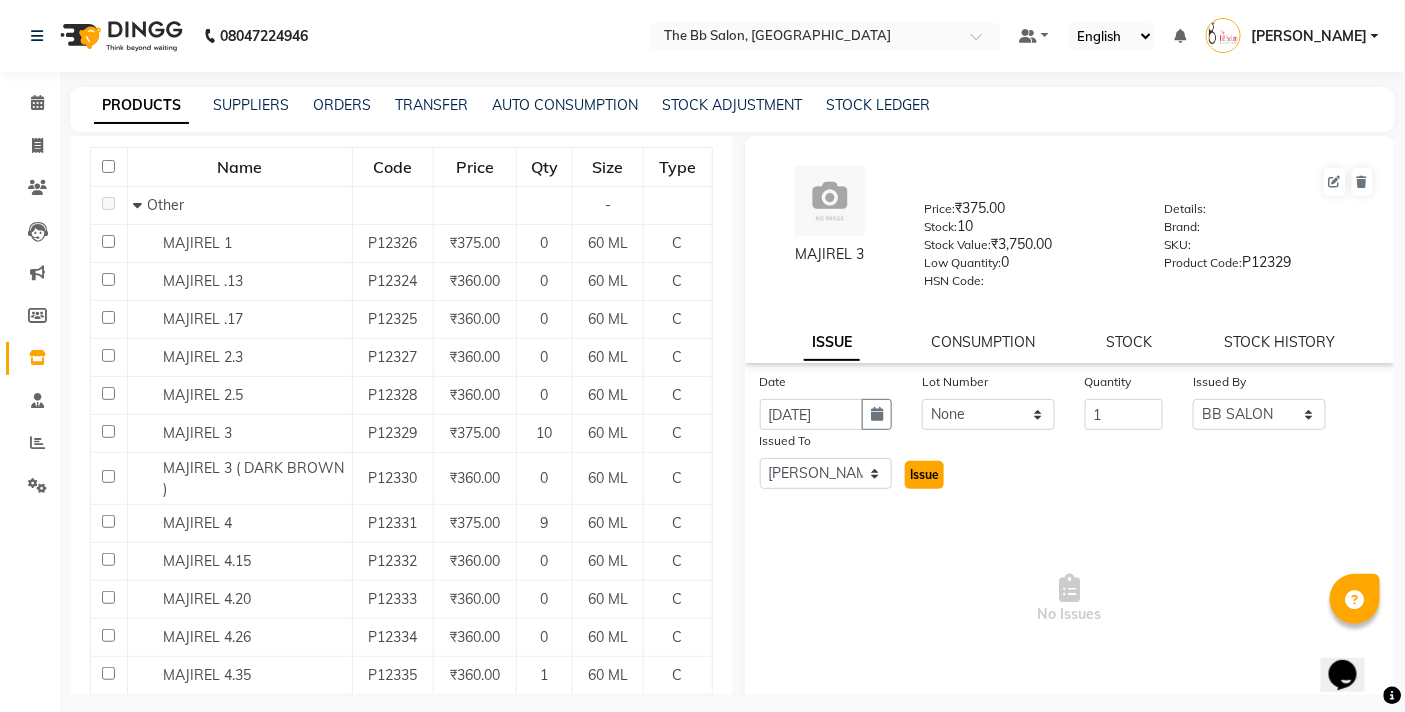 click on "Issue" 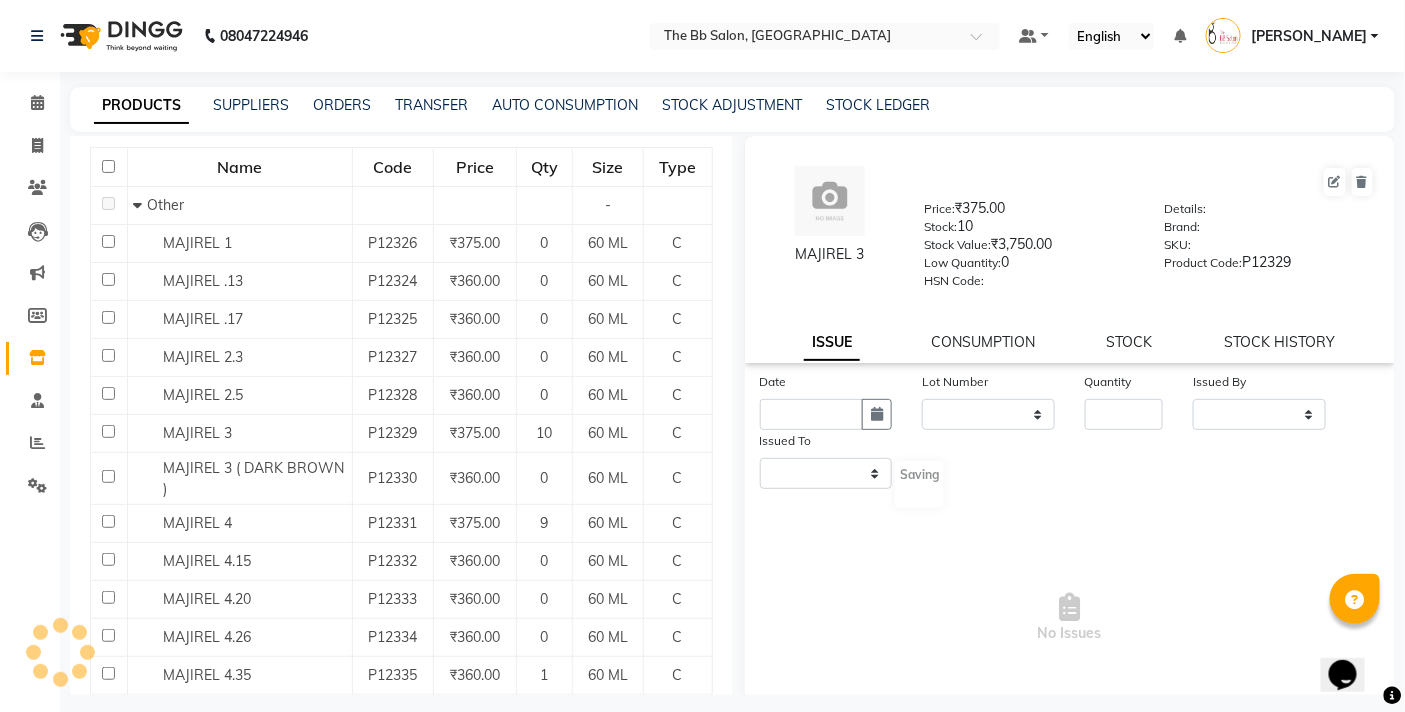 select 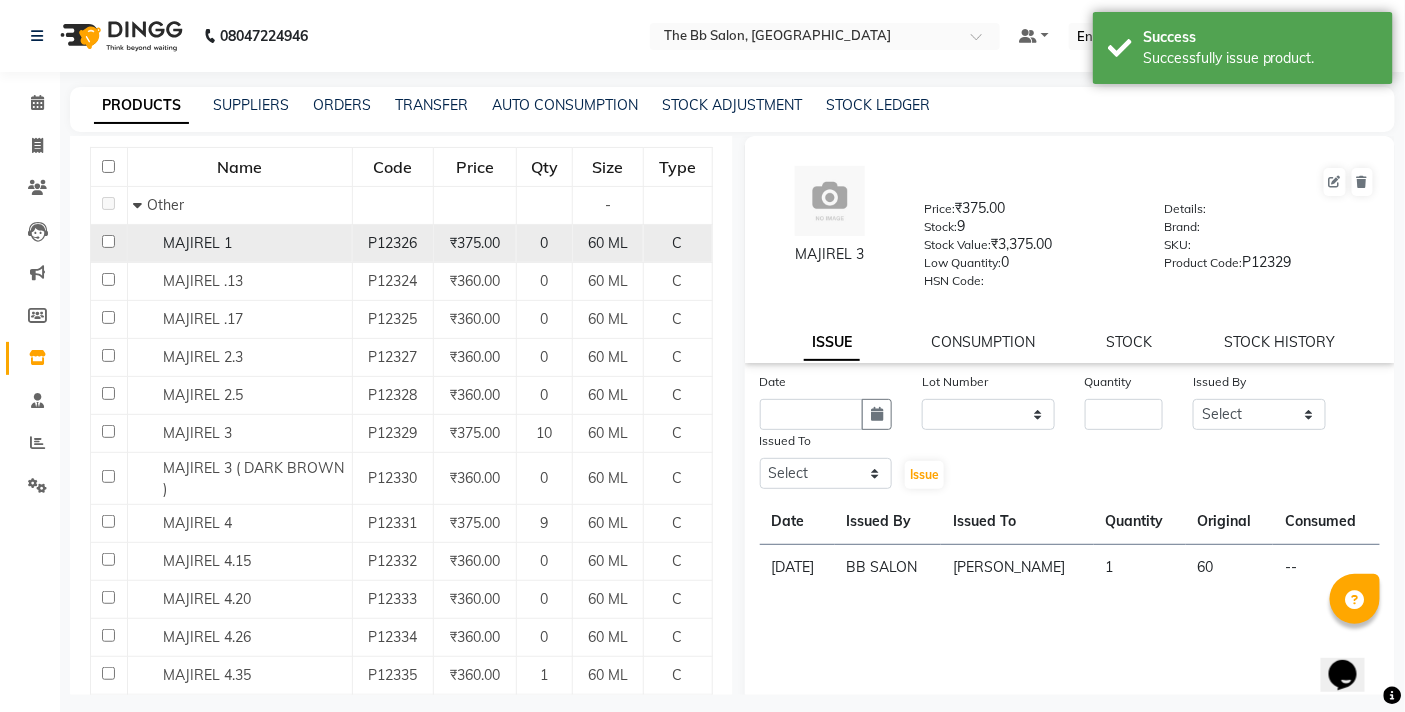 scroll, scrollTop: 0, scrollLeft: 0, axis: both 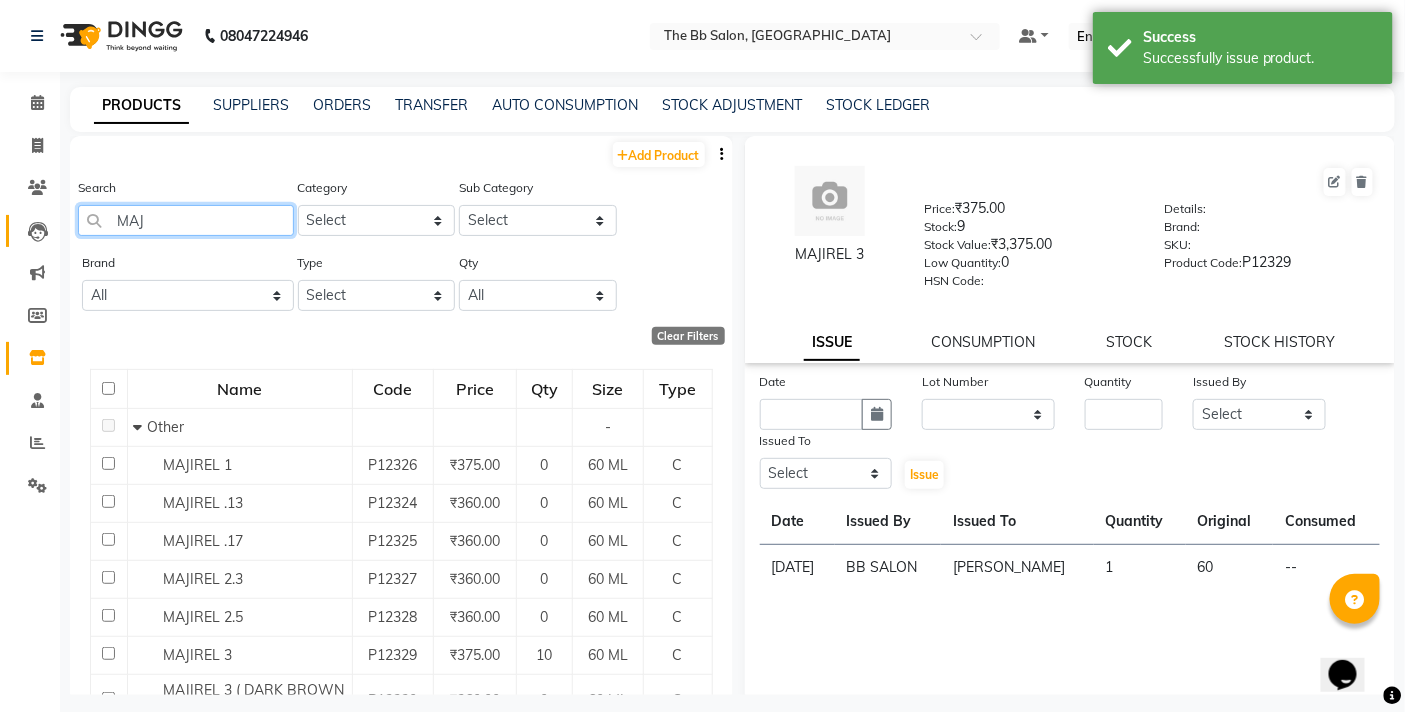 drag, startPoint x: 195, startPoint y: 233, endPoint x: 33, endPoint y: 245, distance: 162.44383 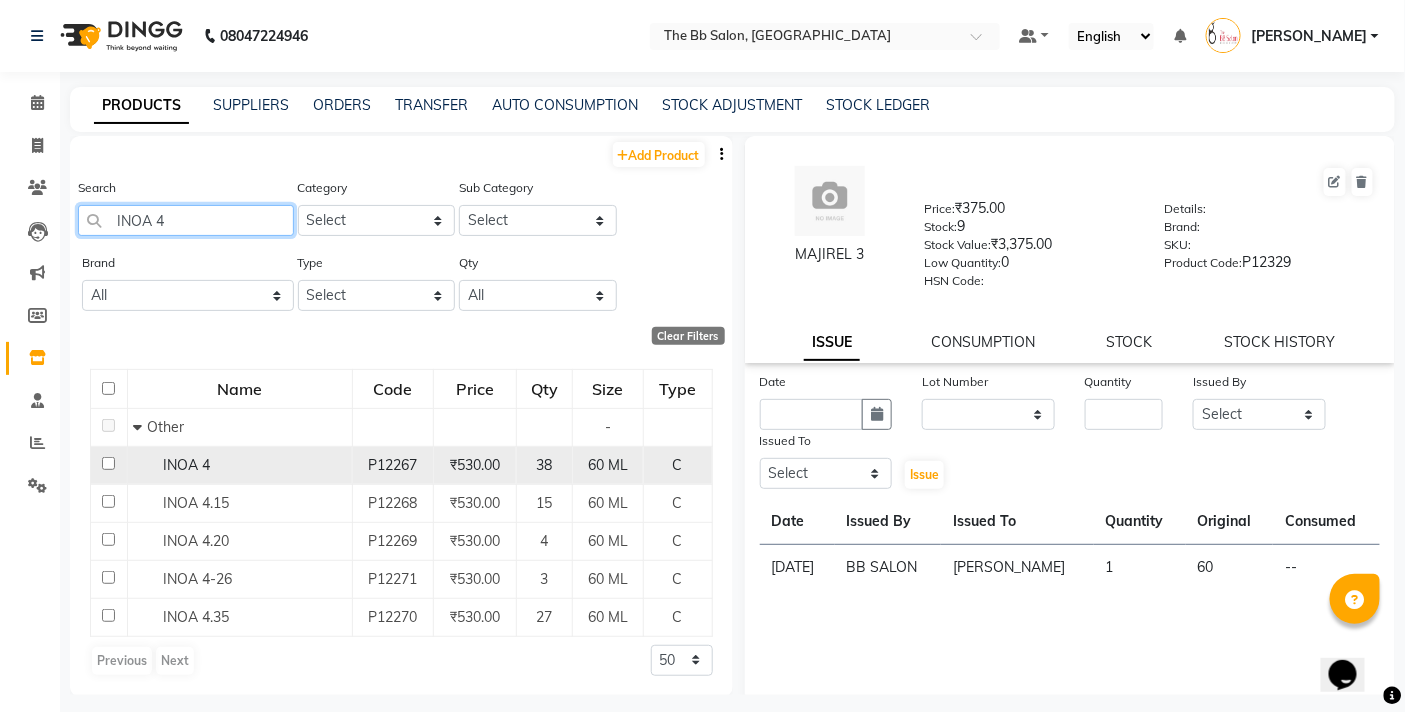 type on "INOA 4" 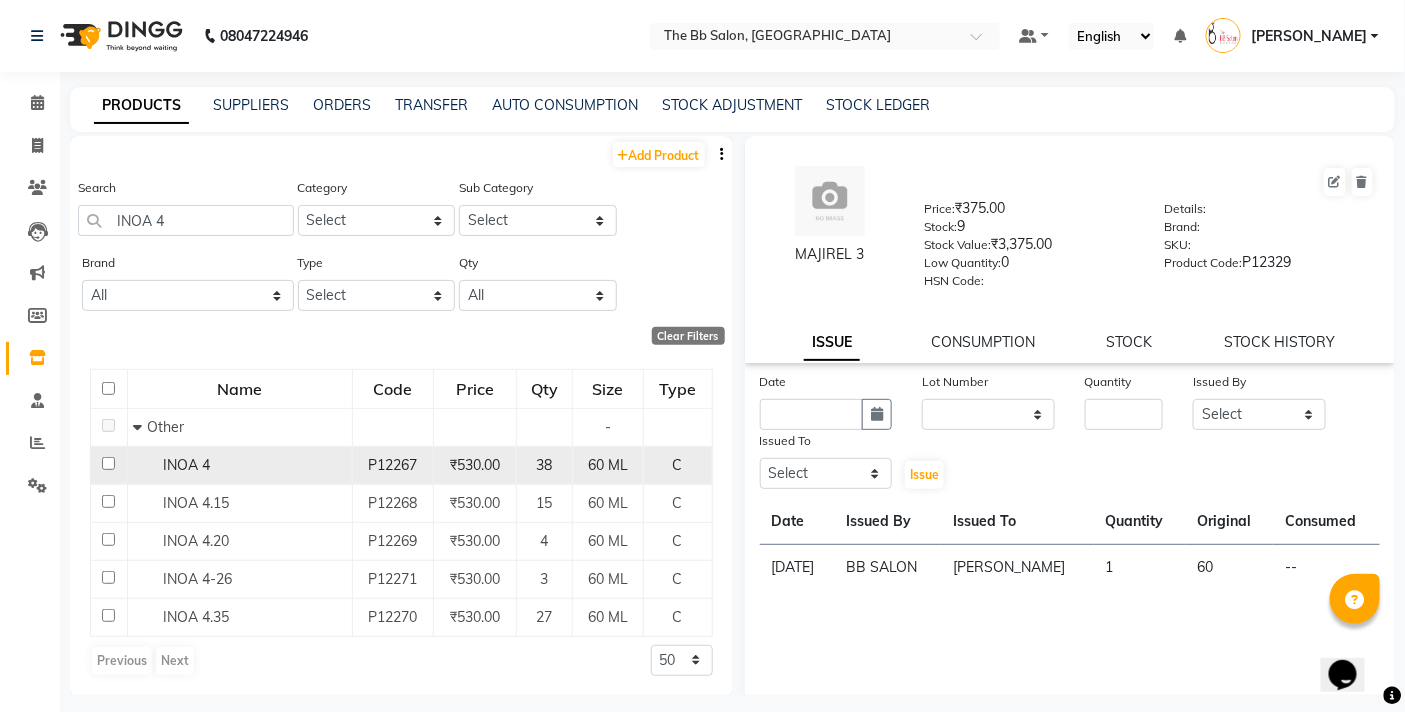 click 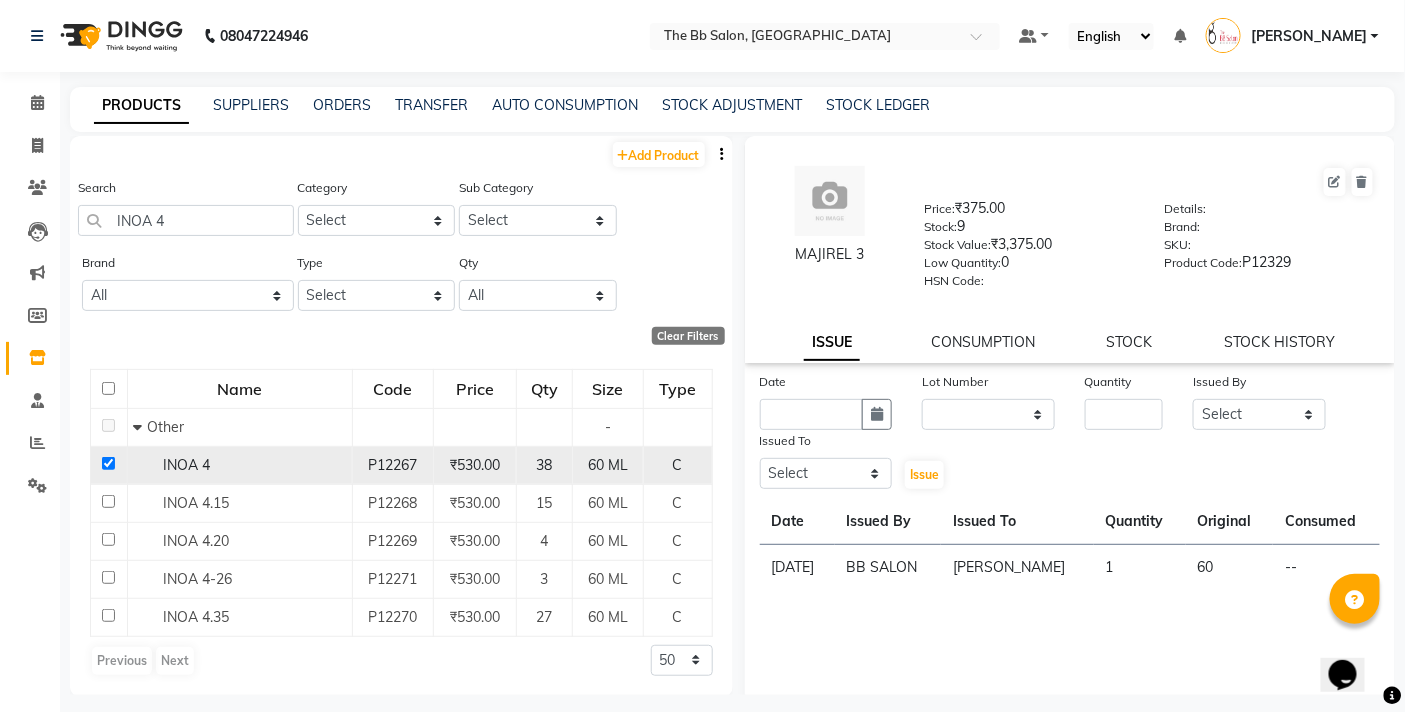 checkbox on "true" 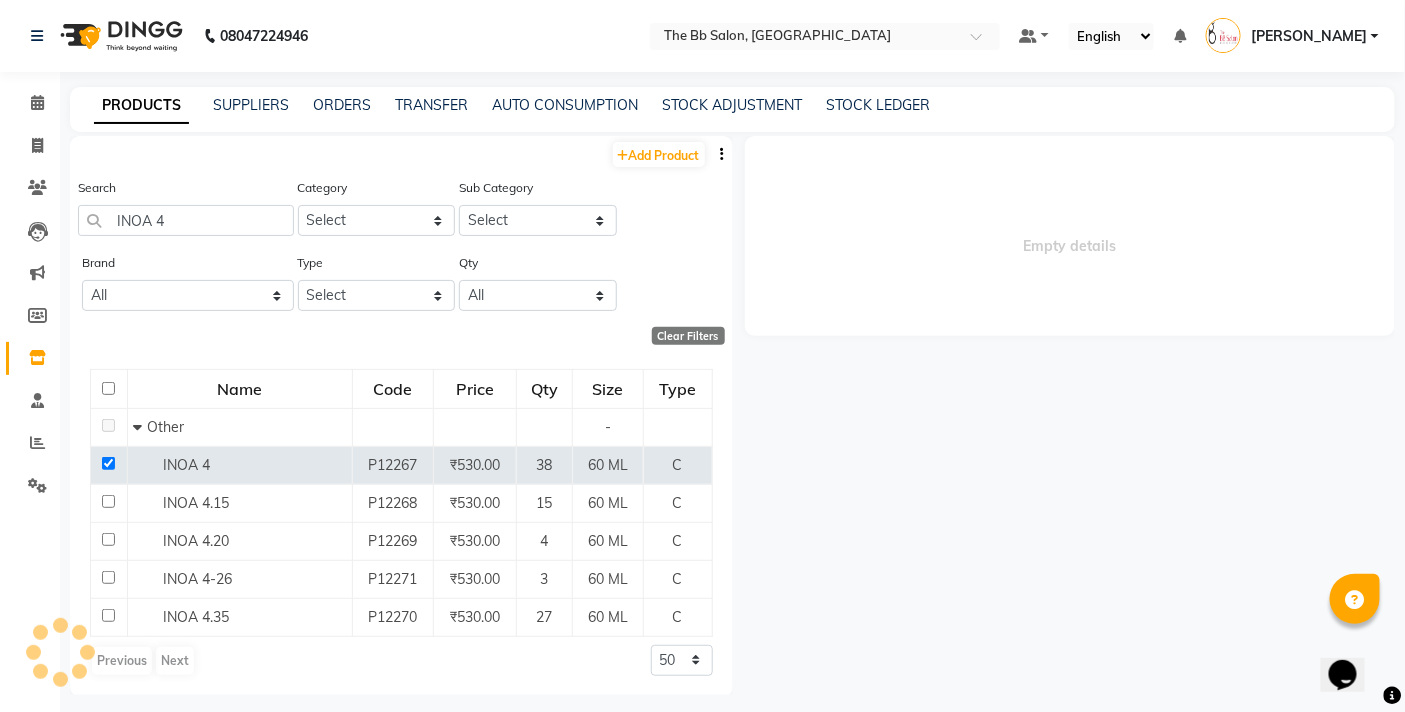 select 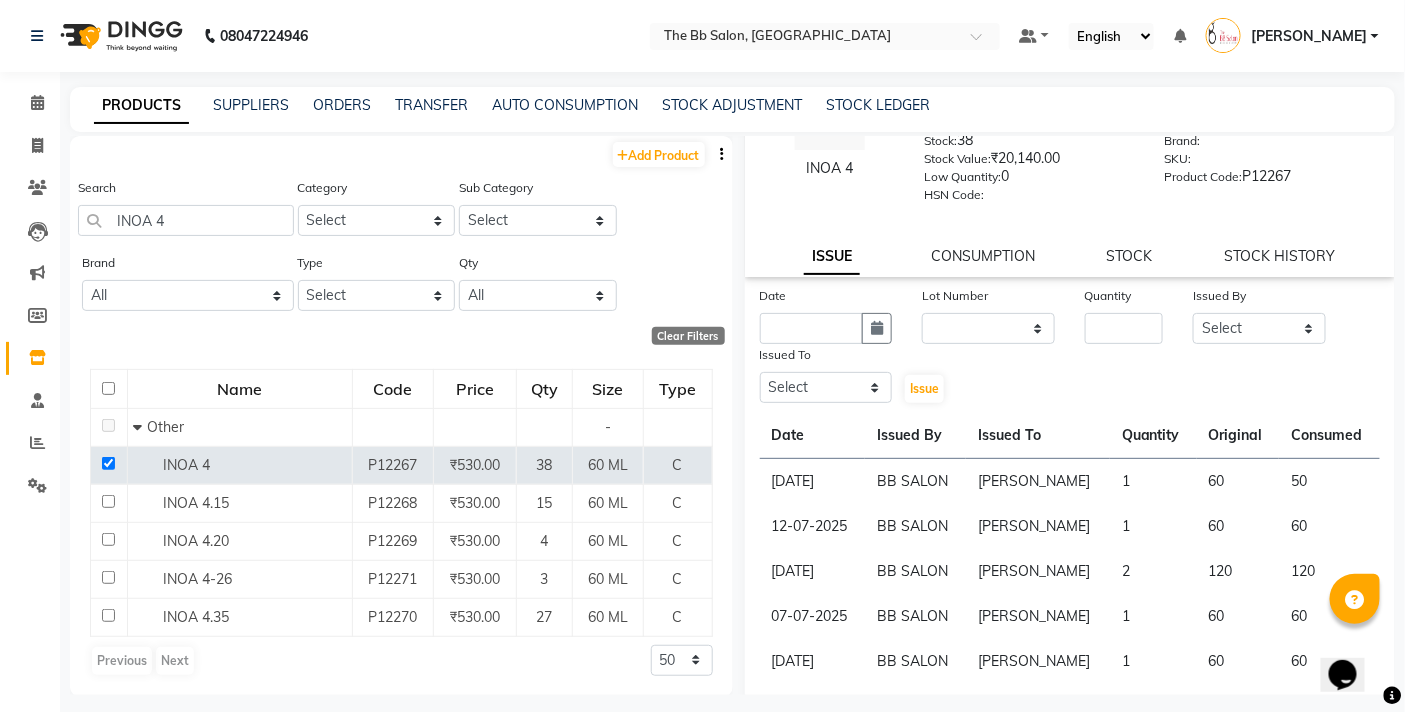 scroll, scrollTop: 222, scrollLeft: 0, axis: vertical 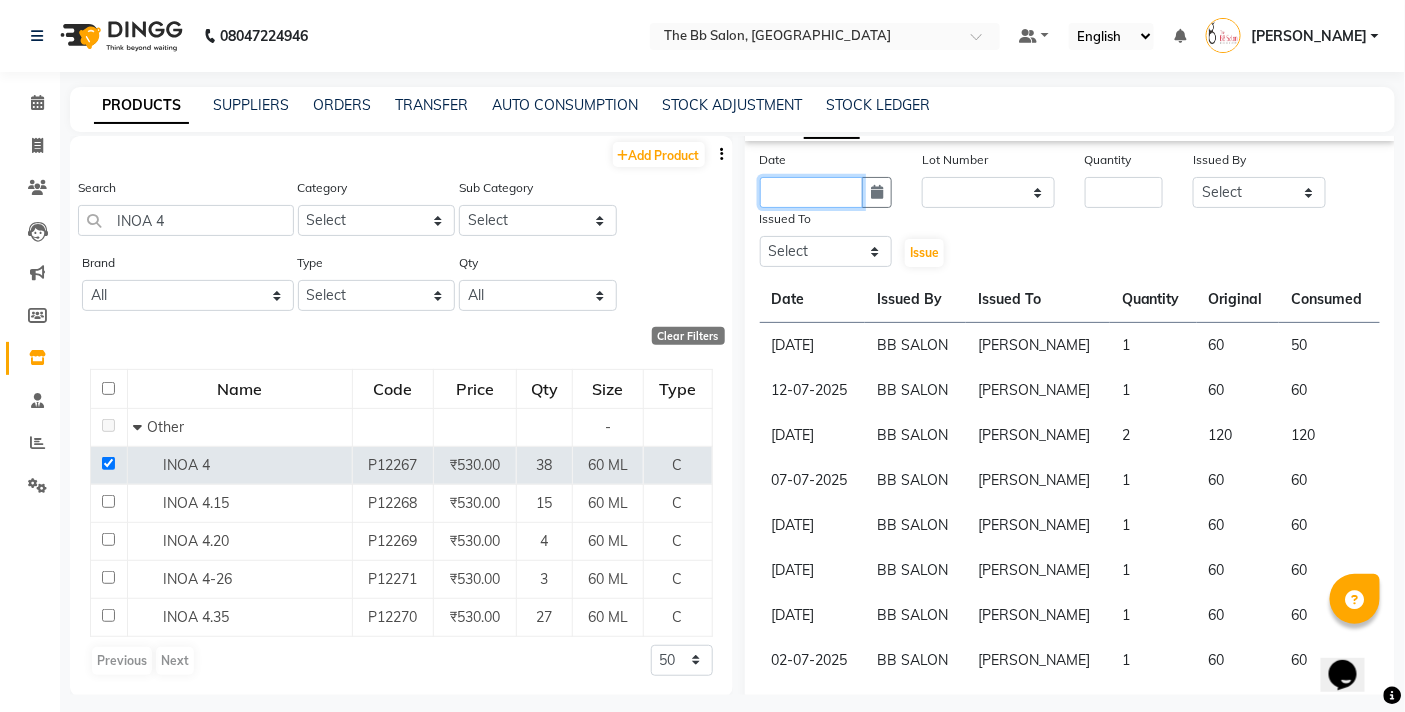 click 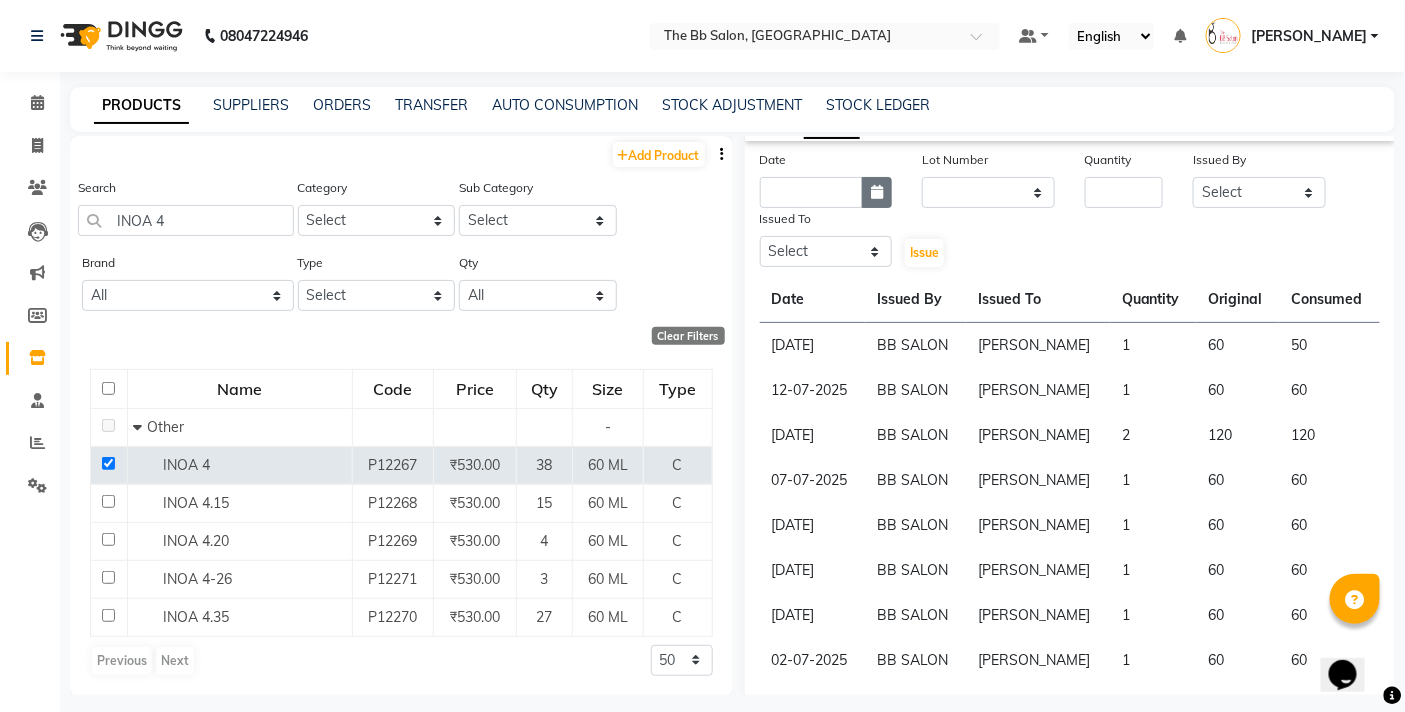 select on "7" 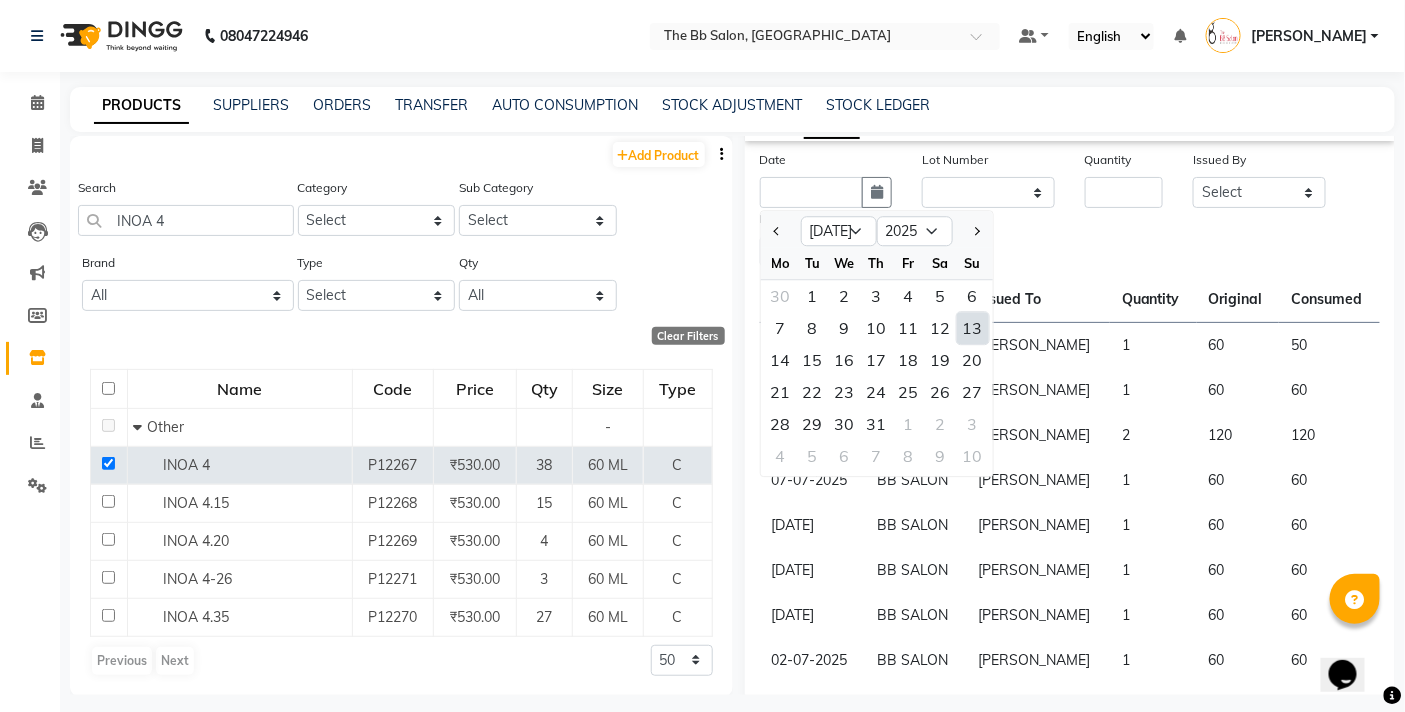 click on "13" 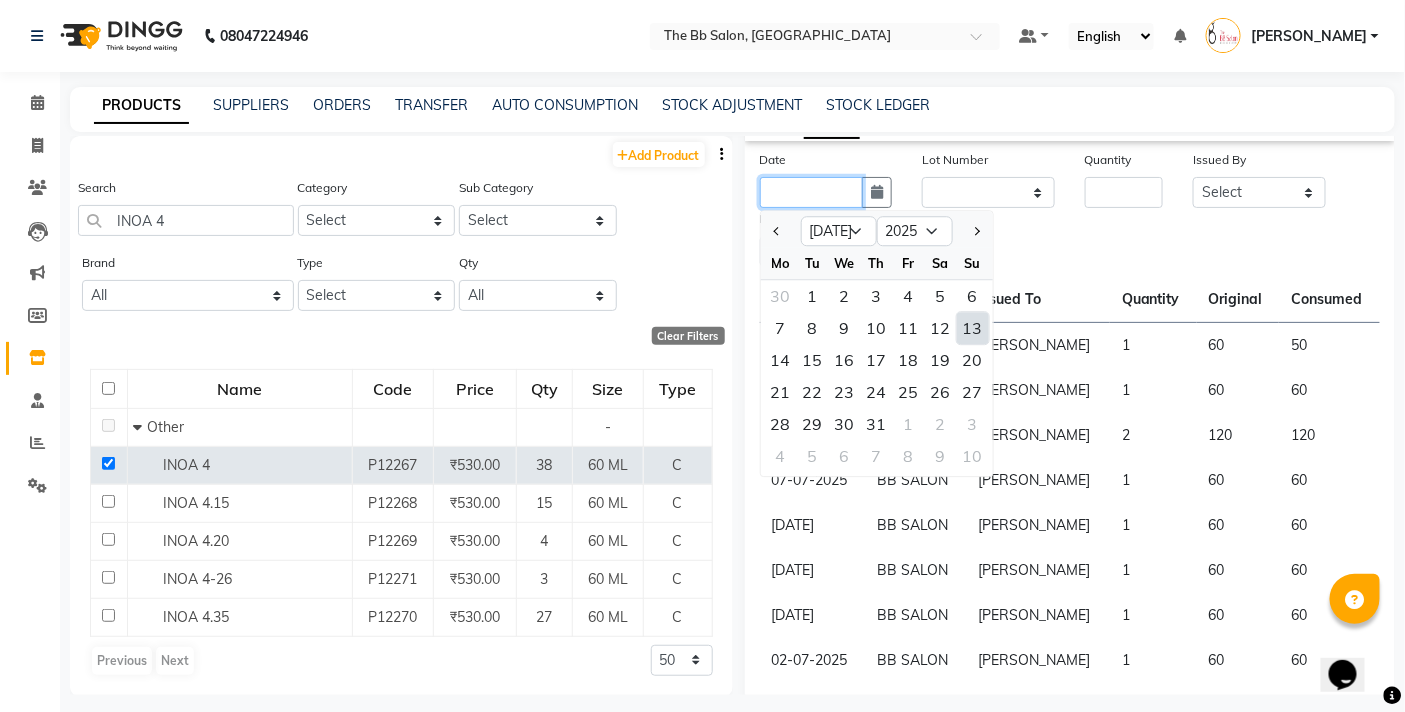 type on "[DATE]" 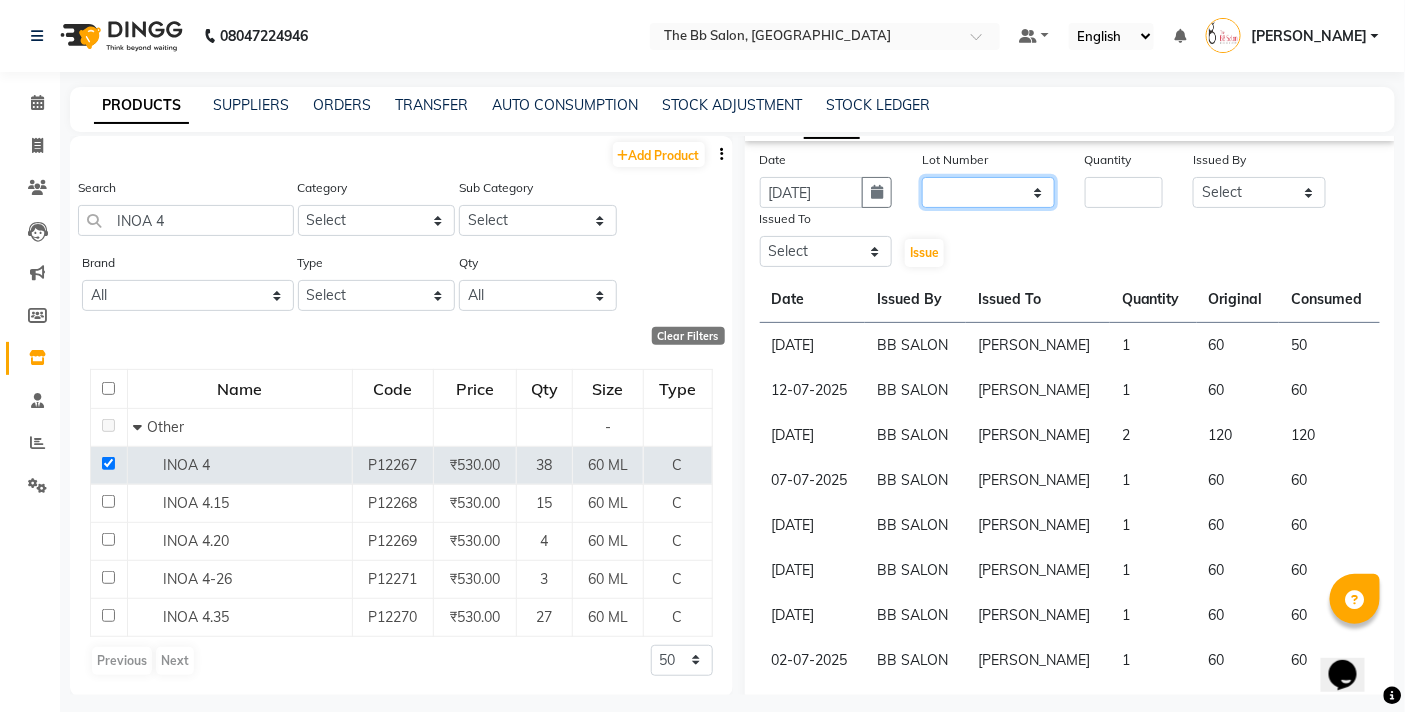 click on "None" 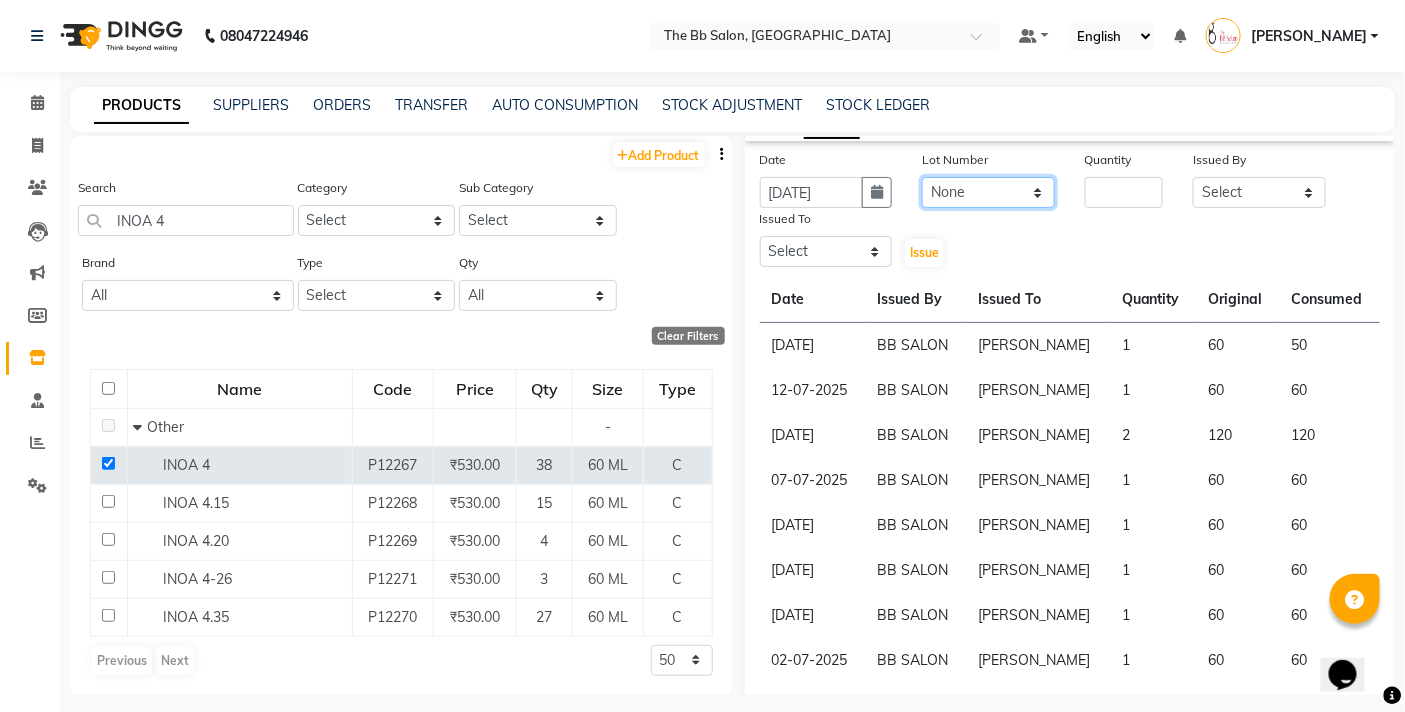 click on "None" 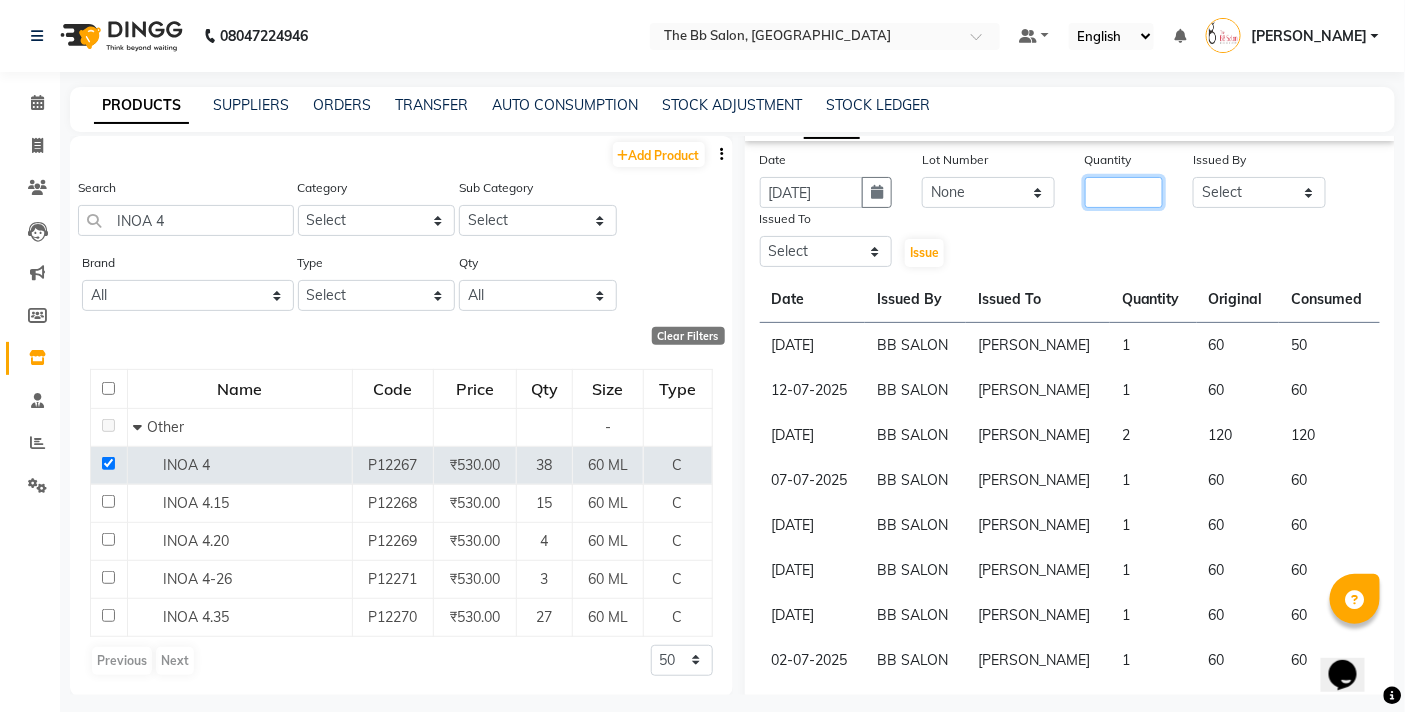 click 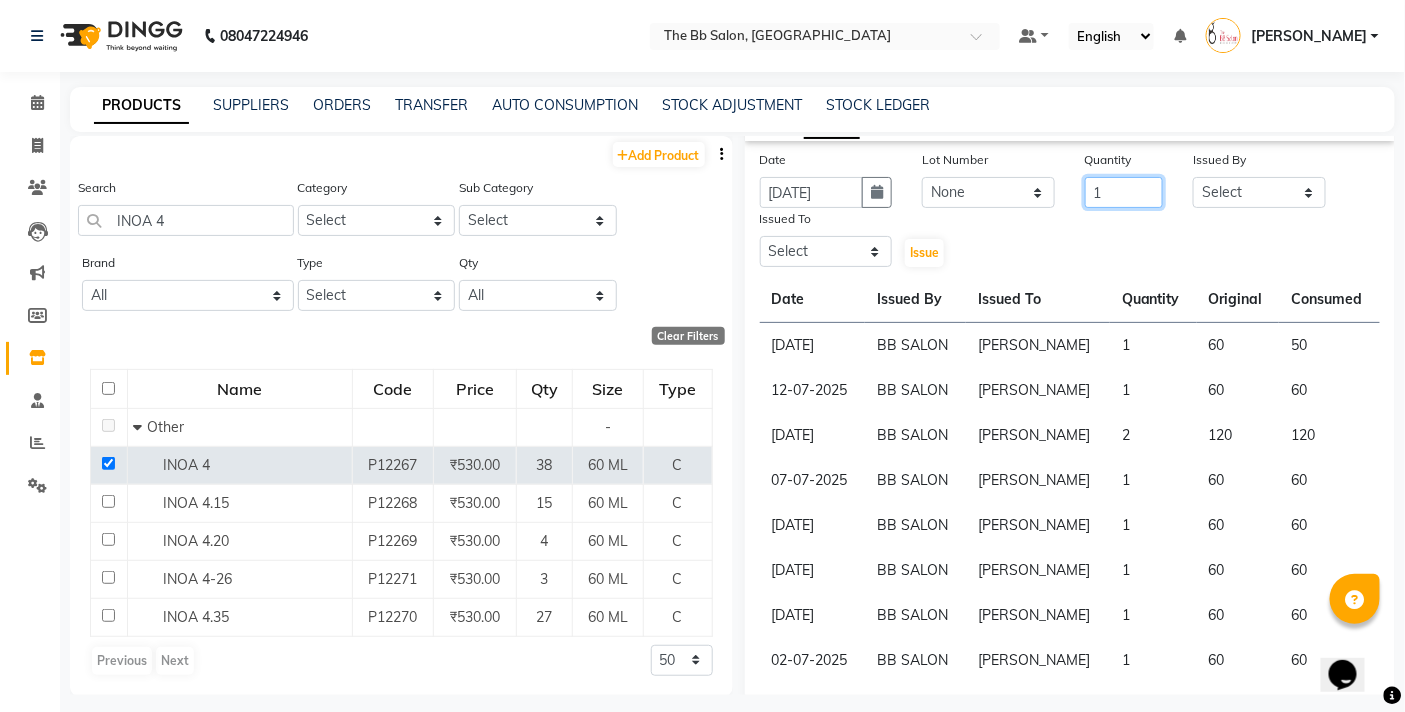 type on "1" 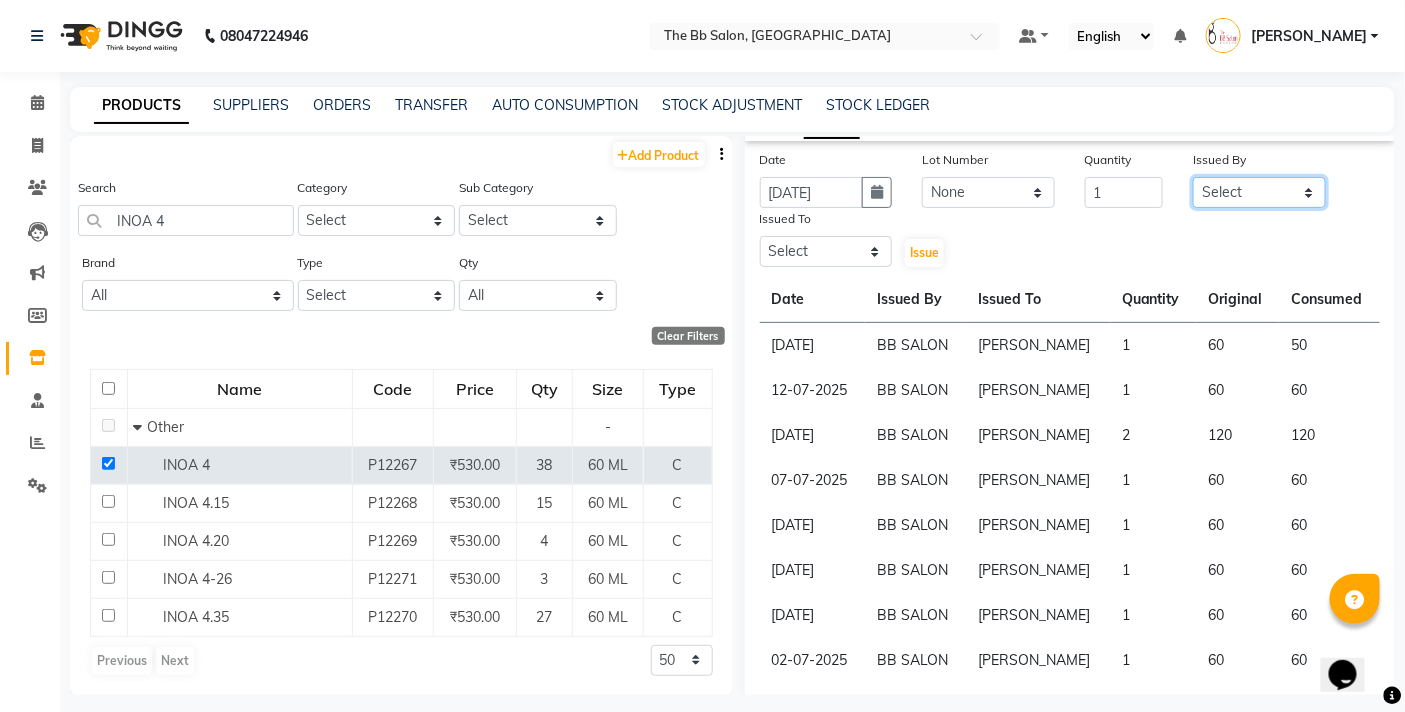 click on "Select BB SALON DIPALI EKTA FARMAN GOPAL GOUSIYA SHAIKH MANGESH TAVARE Mrugesh Kamble Nazim Shaikh ROHAN  Rupesh Chavan Sanjay Pawar SANTOSH SHILPA YADAV Ujjwal Bisht WILSON ZAHIDA" 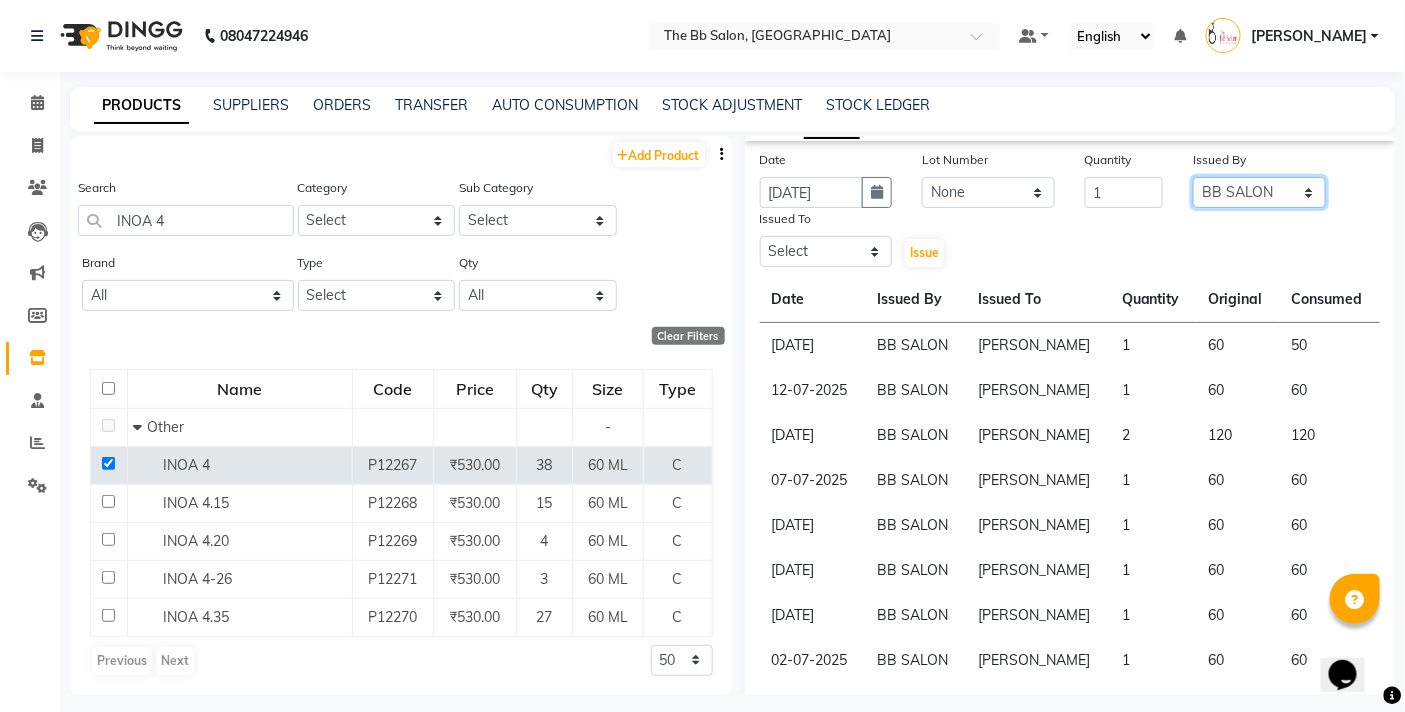 click on "Select BB SALON DIPALI EKTA FARMAN GOPAL GOUSIYA SHAIKH MANGESH TAVARE Mrugesh Kamble Nazim Shaikh ROHAN  Rupesh Chavan Sanjay Pawar SANTOSH SHILPA YADAV Ujjwal Bisht WILSON ZAHIDA" 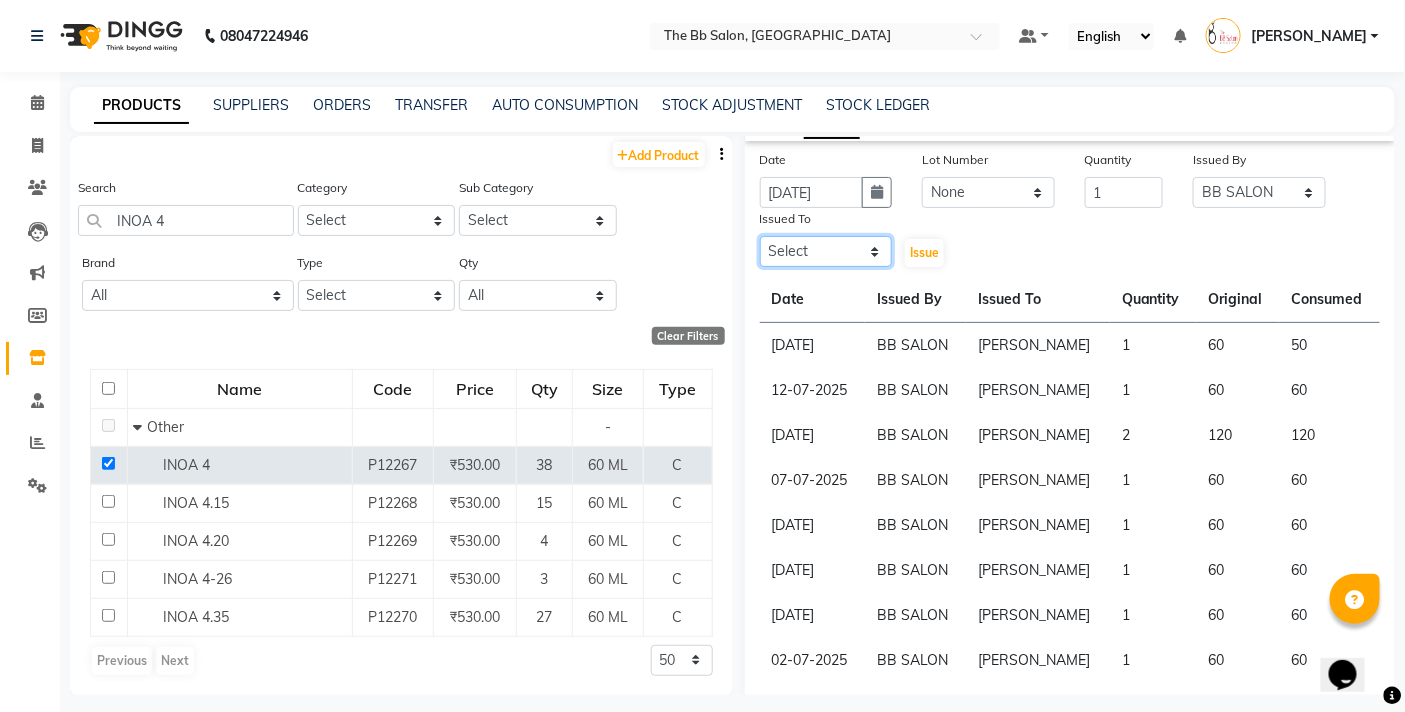 click on "Select BB SALON DIPALI EKTA FARMAN GOPAL GOUSIYA SHAIKH MANGESH TAVARE Mrugesh Kamble Nazim Shaikh ROHAN  Rupesh Chavan Sanjay Pawar SANTOSH SHILPA YADAV Ujjwal Bisht WILSON ZAHIDA" 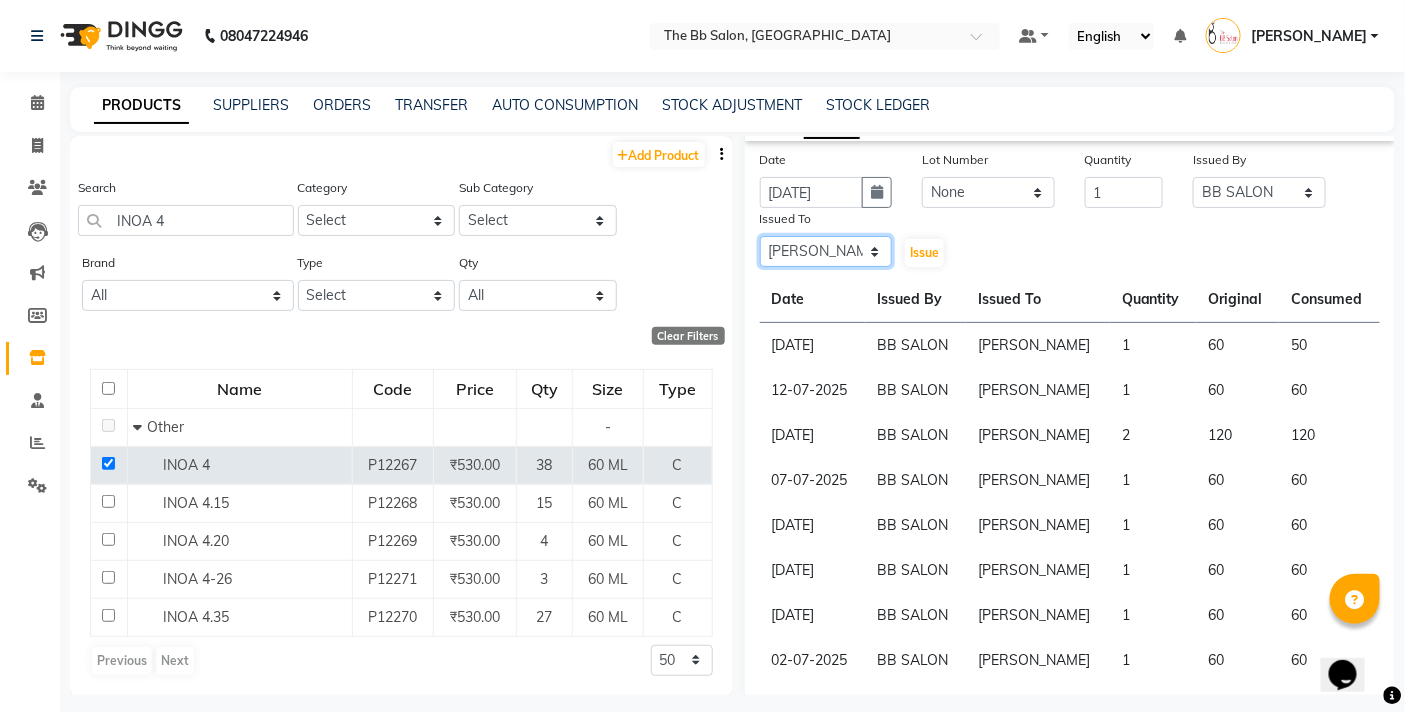 click on "Select BB SALON DIPALI EKTA FARMAN GOPAL GOUSIYA SHAIKH MANGESH TAVARE Mrugesh Kamble Nazim Shaikh ROHAN  Rupesh Chavan Sanjay Pawar SANTOSH SHILPA YADAV Ujjwal Bisht WILSON ZAHIDA" 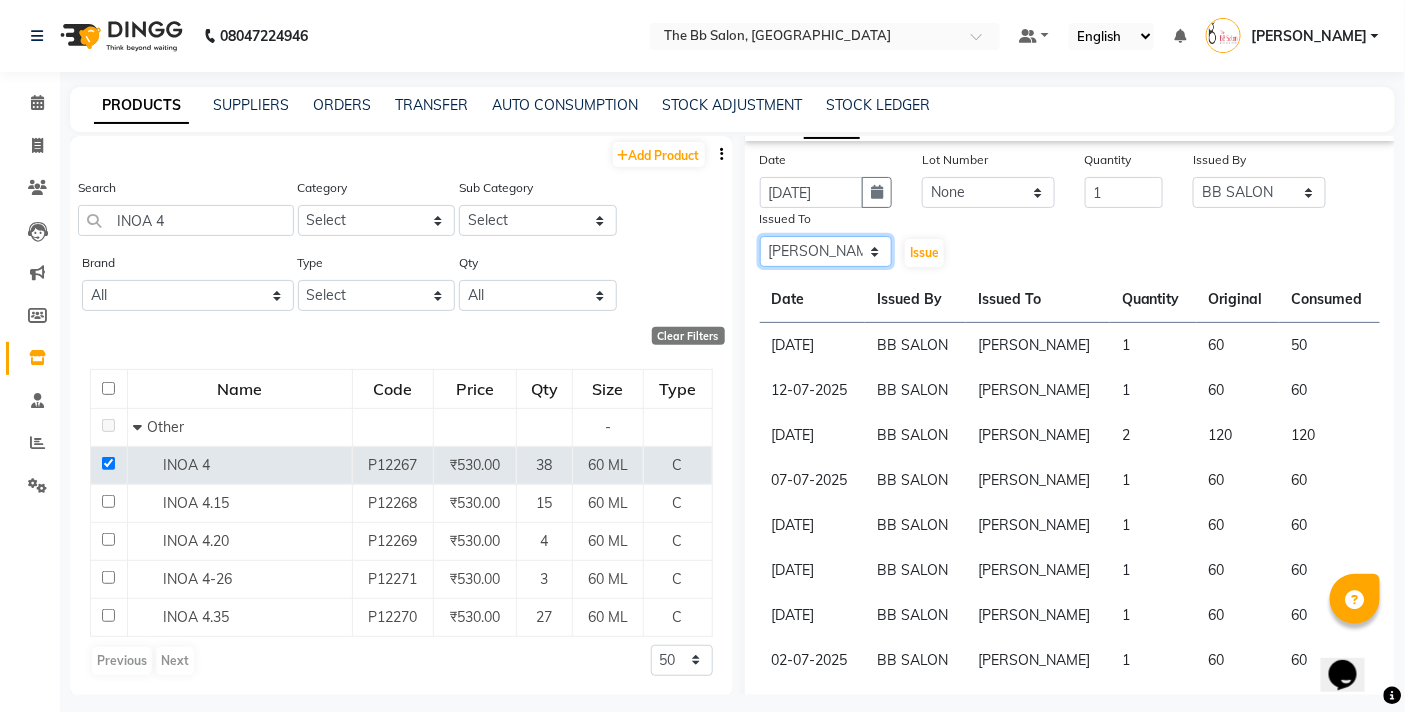 click on "Select BB SALON DIPALI EKTA FARMAN GOPAL GOUSIYA SHAIKH MANGESH TAVARE Mrugesh Kamble Nazim Shaikh ROHAN  Rupesh Chavan Sanjay Pawar SANTOSH SHILPA YADAV Ujjwal Bisht WILSON ZAHIDA" 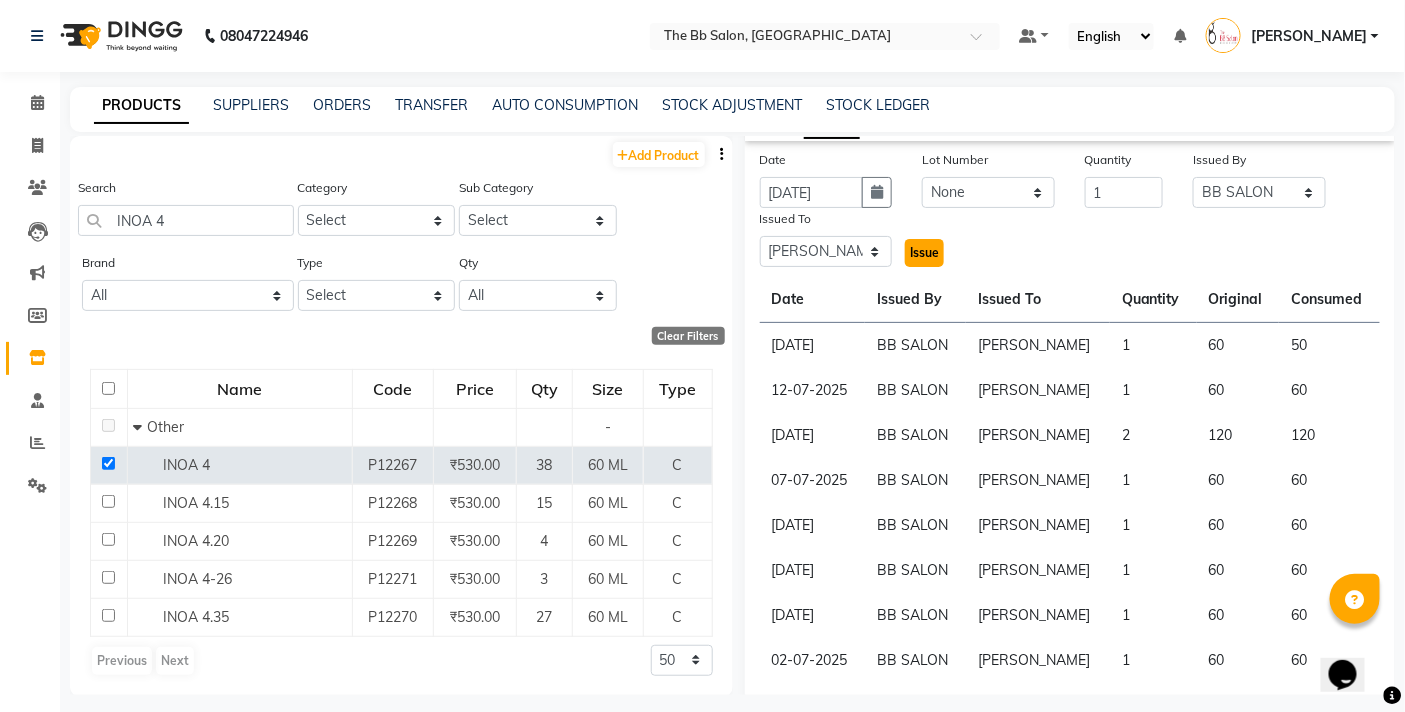 click on "Issue" 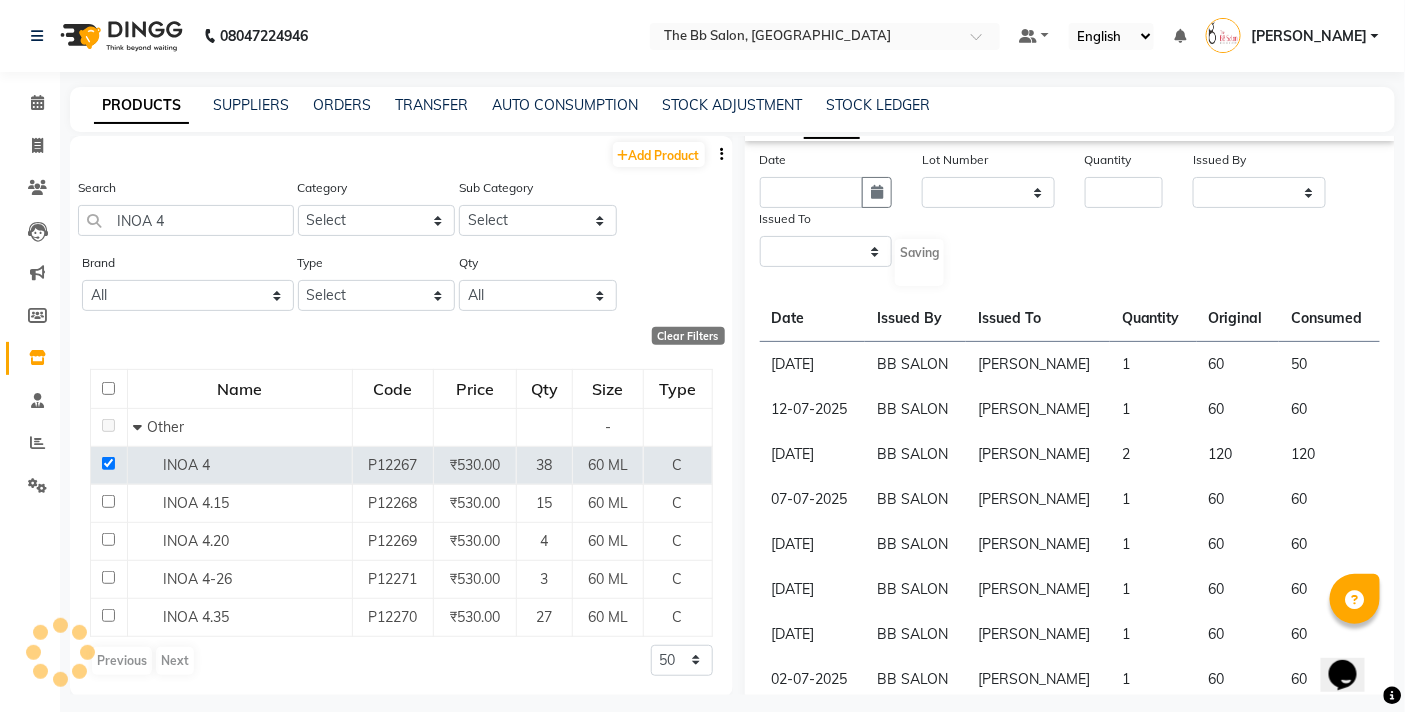 scroll, scrollTop: 0, scrollLeft: 0, axis: both 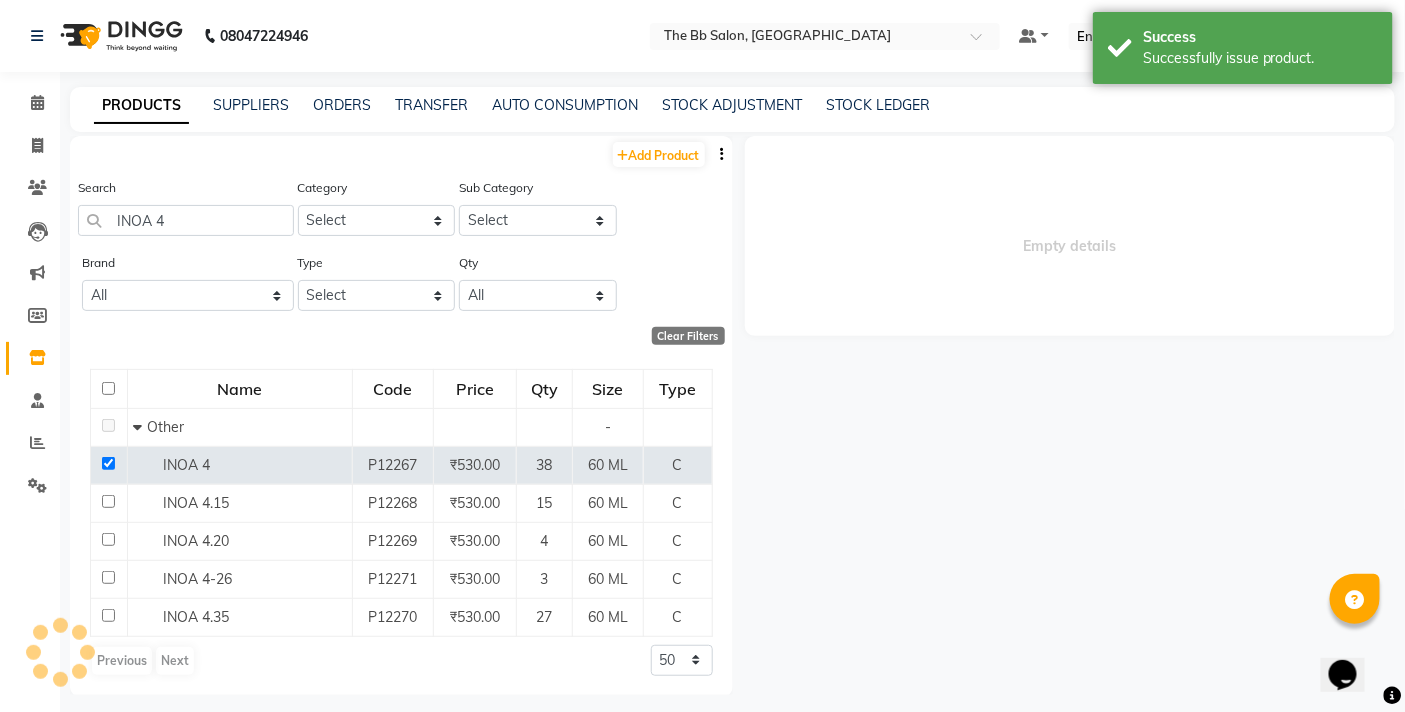 select 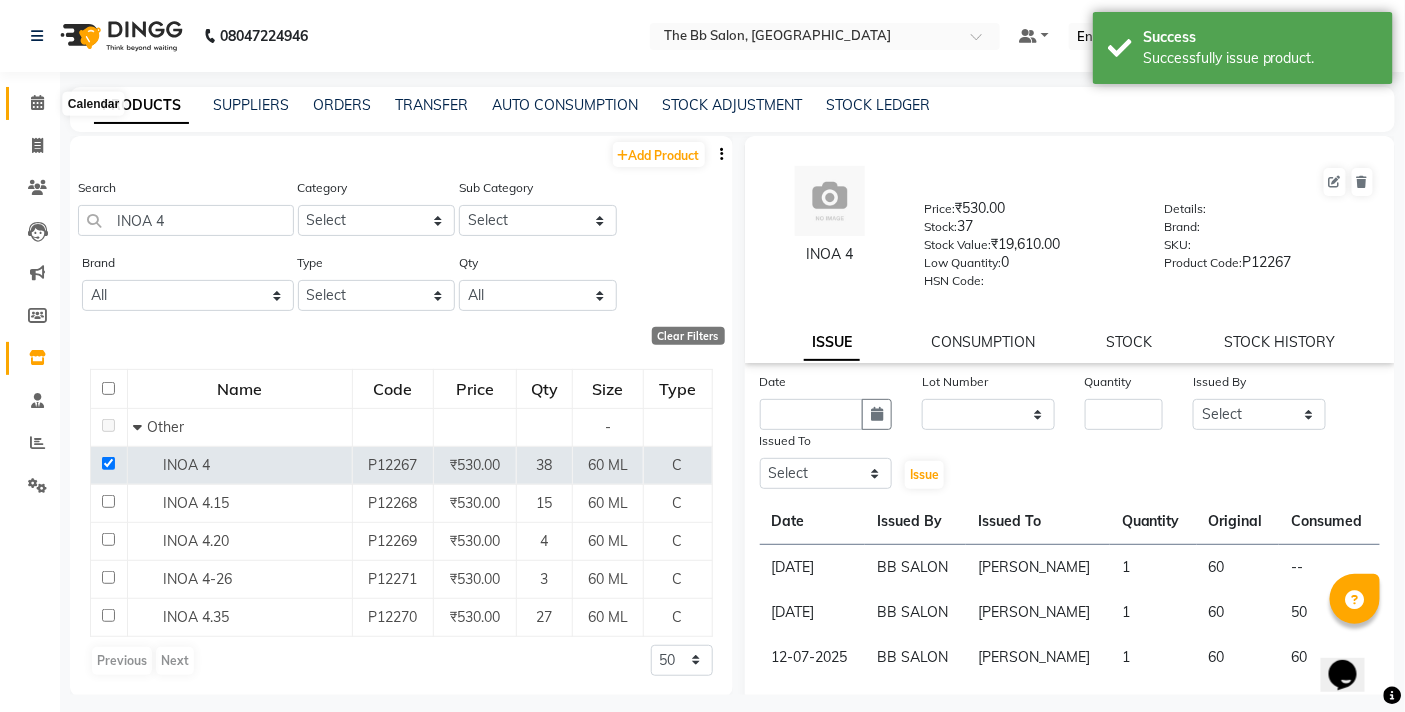 click 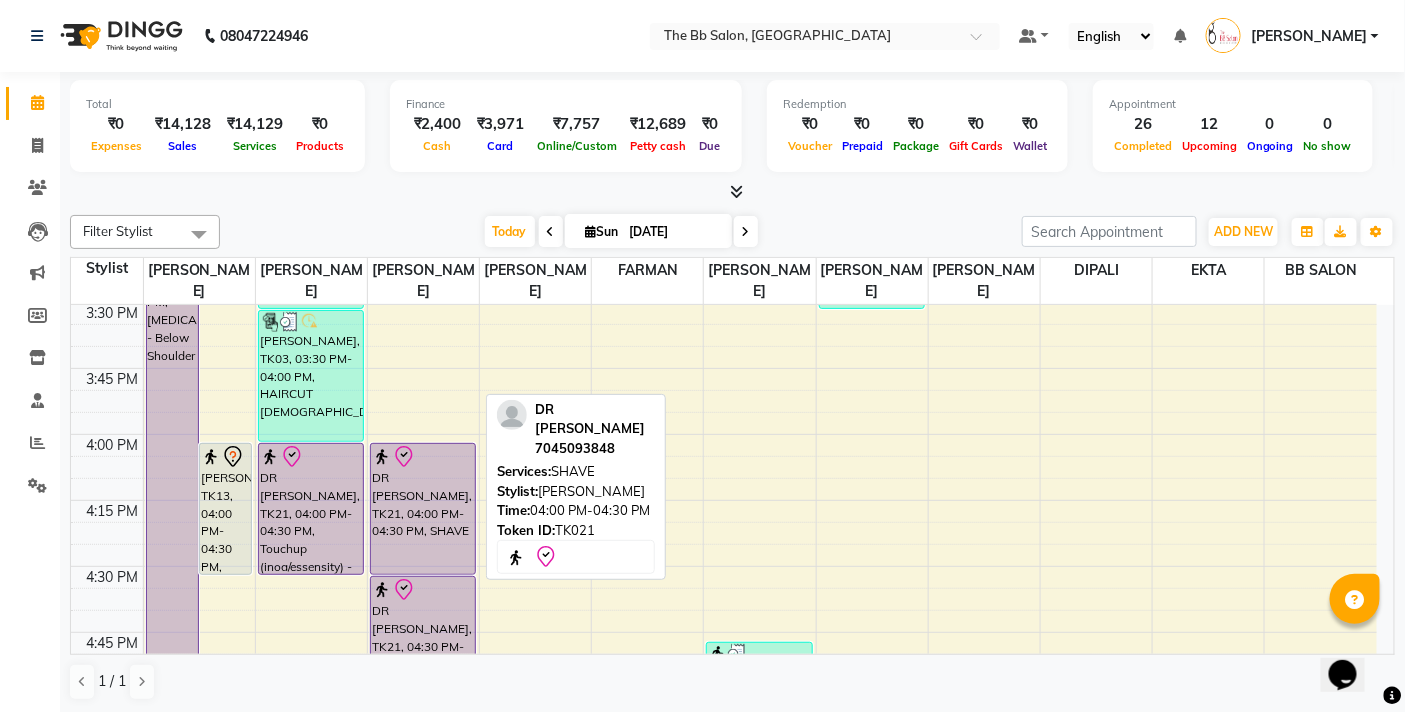 scroll, scrollTop: 1666, scrollLeft: 0, axis: vertical 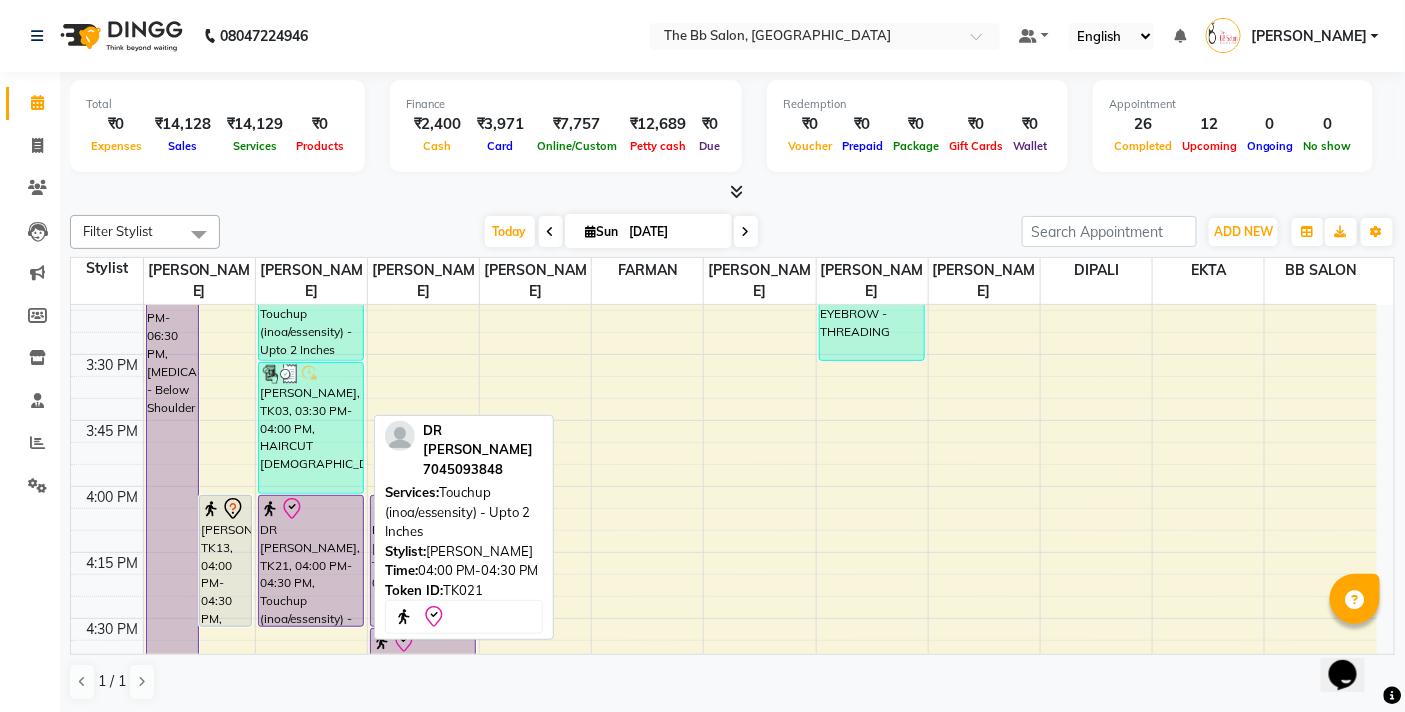 click on "DR [PERSON_NAME], TK21, 04:00 PM-04:30 PM, Touchup (inoa/essensity) - Upto 2 Inches" at bounding box center (311, 561) 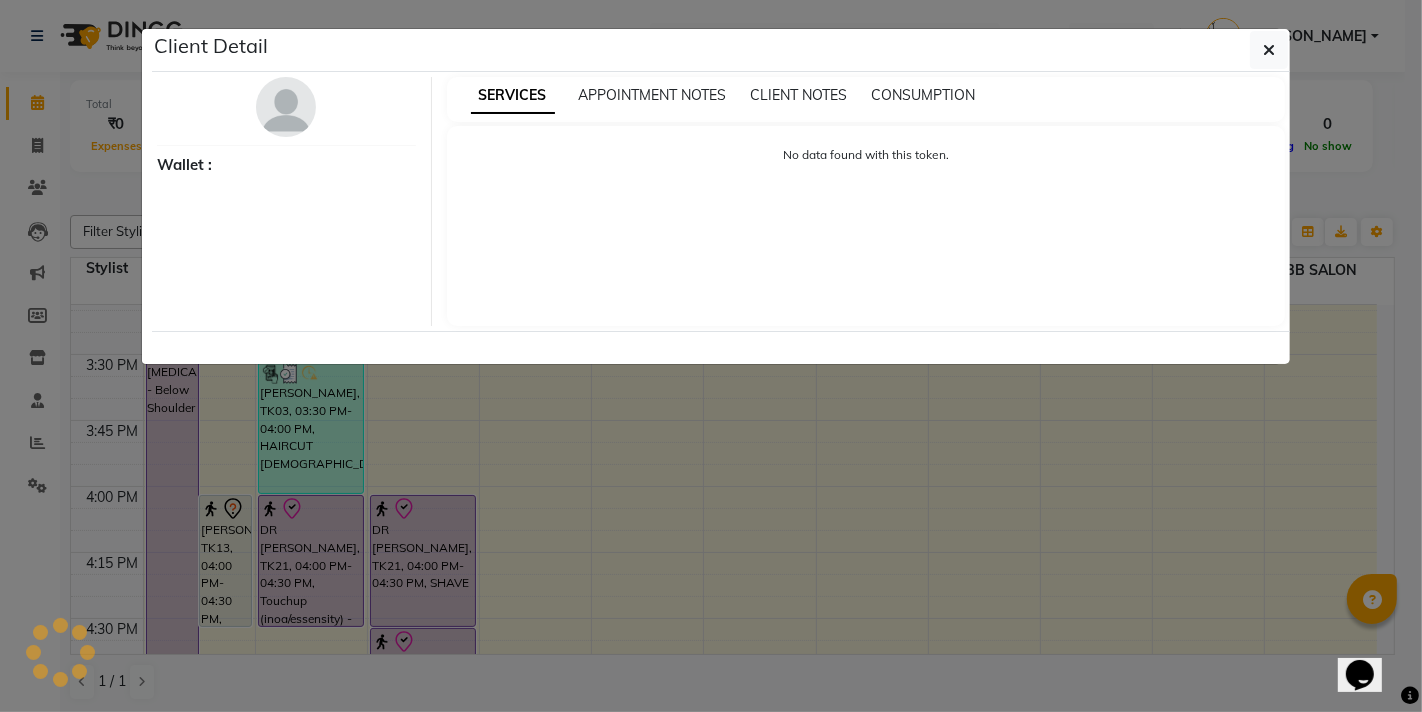 select on "8" 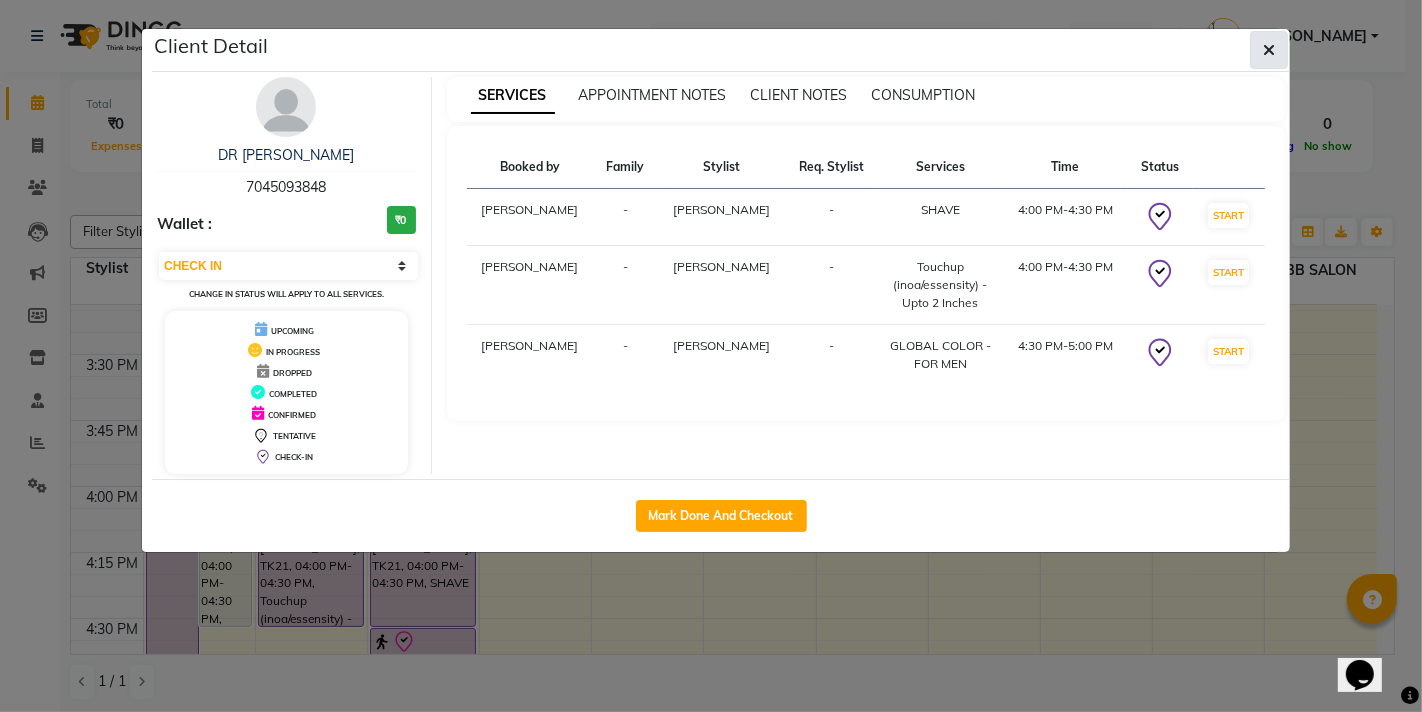 click 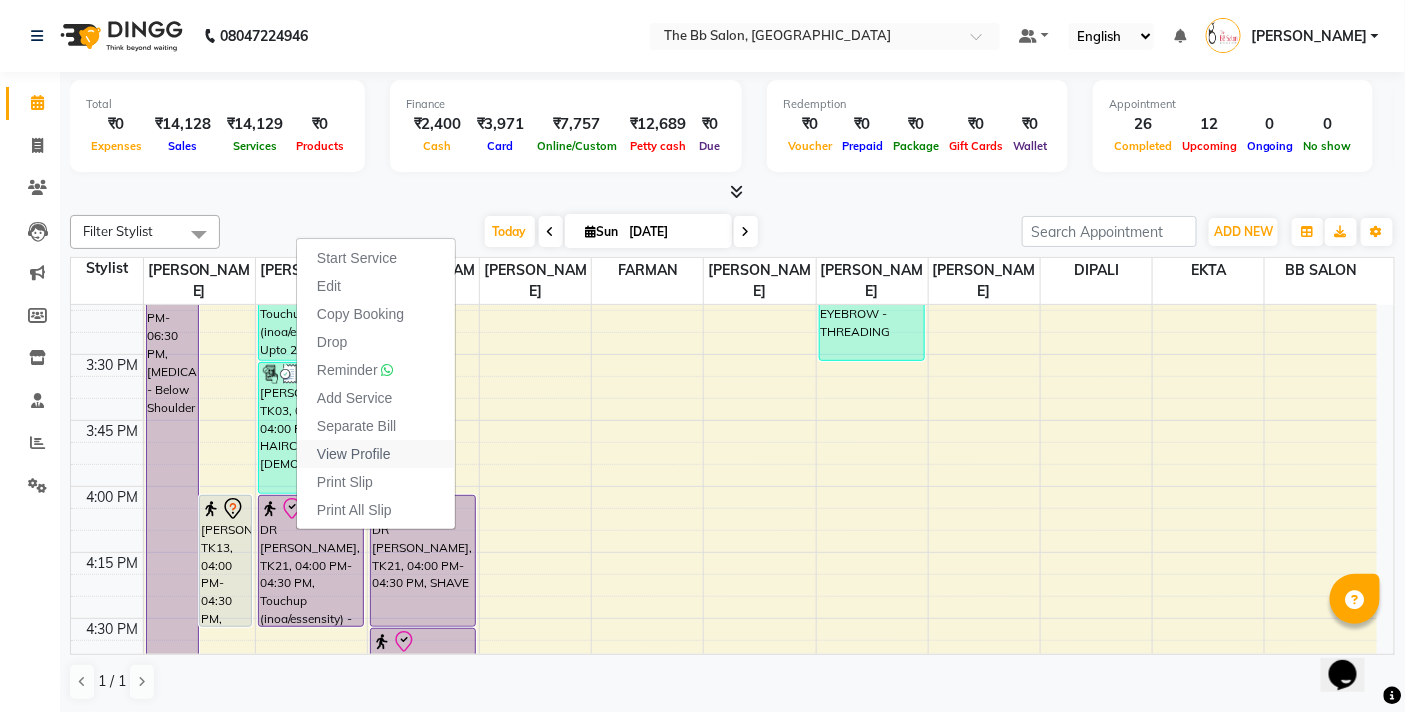 click on "View Profile" at bounding box center [354, 454] 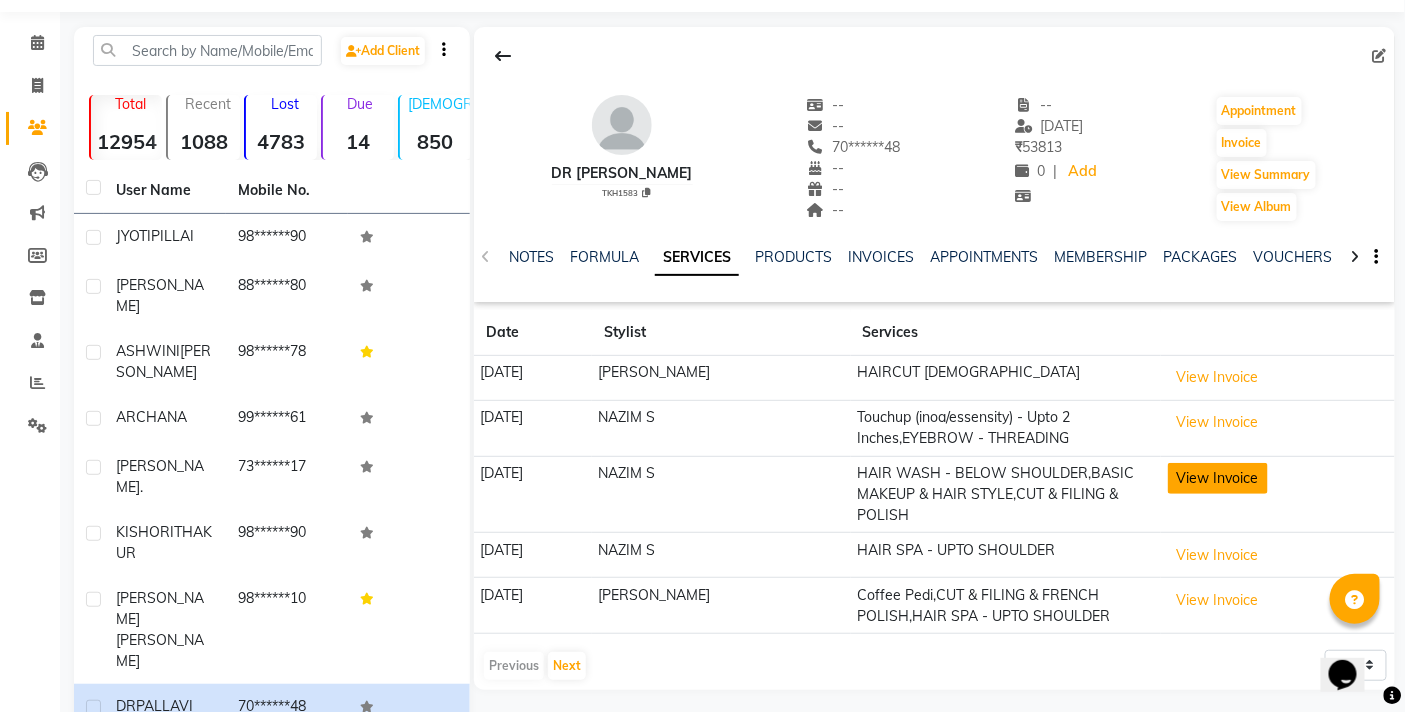 scroll, scrollTop: 188, scrollLeft: 0, axis: vertical 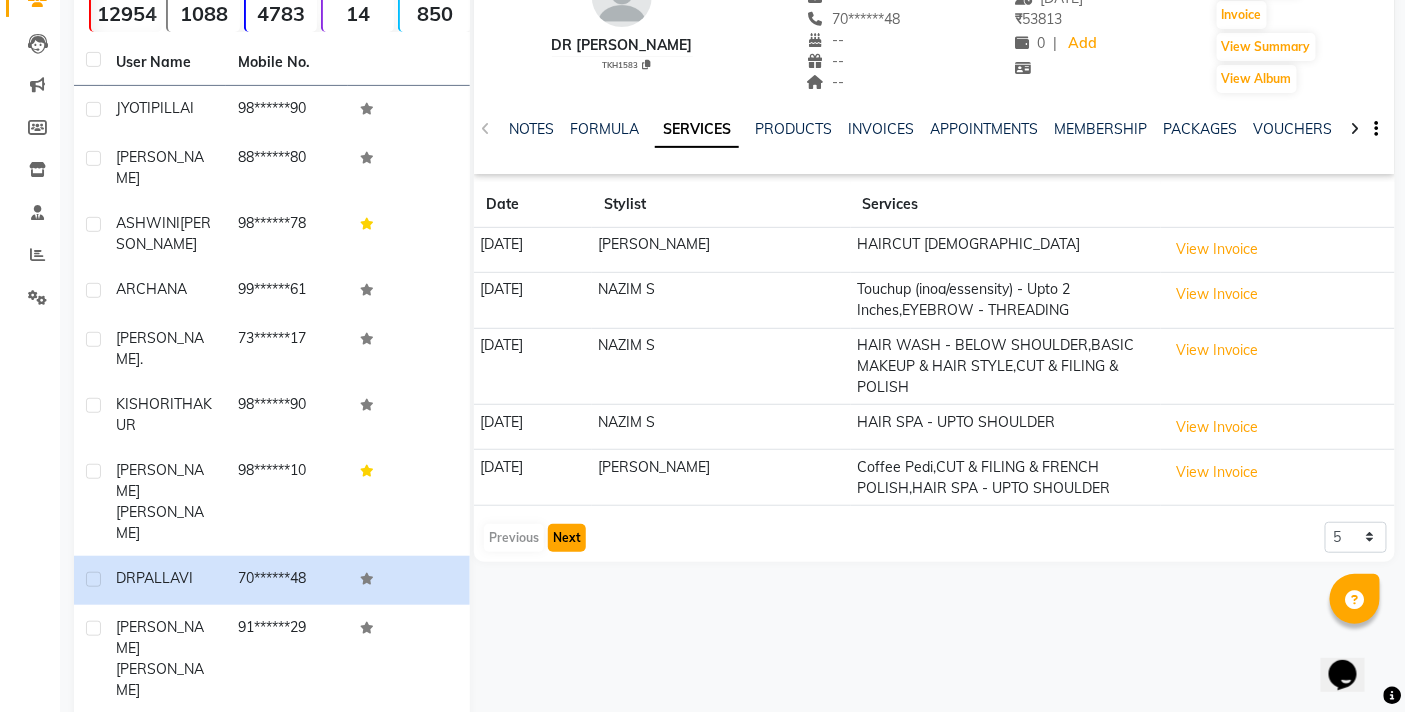 click on "Next" 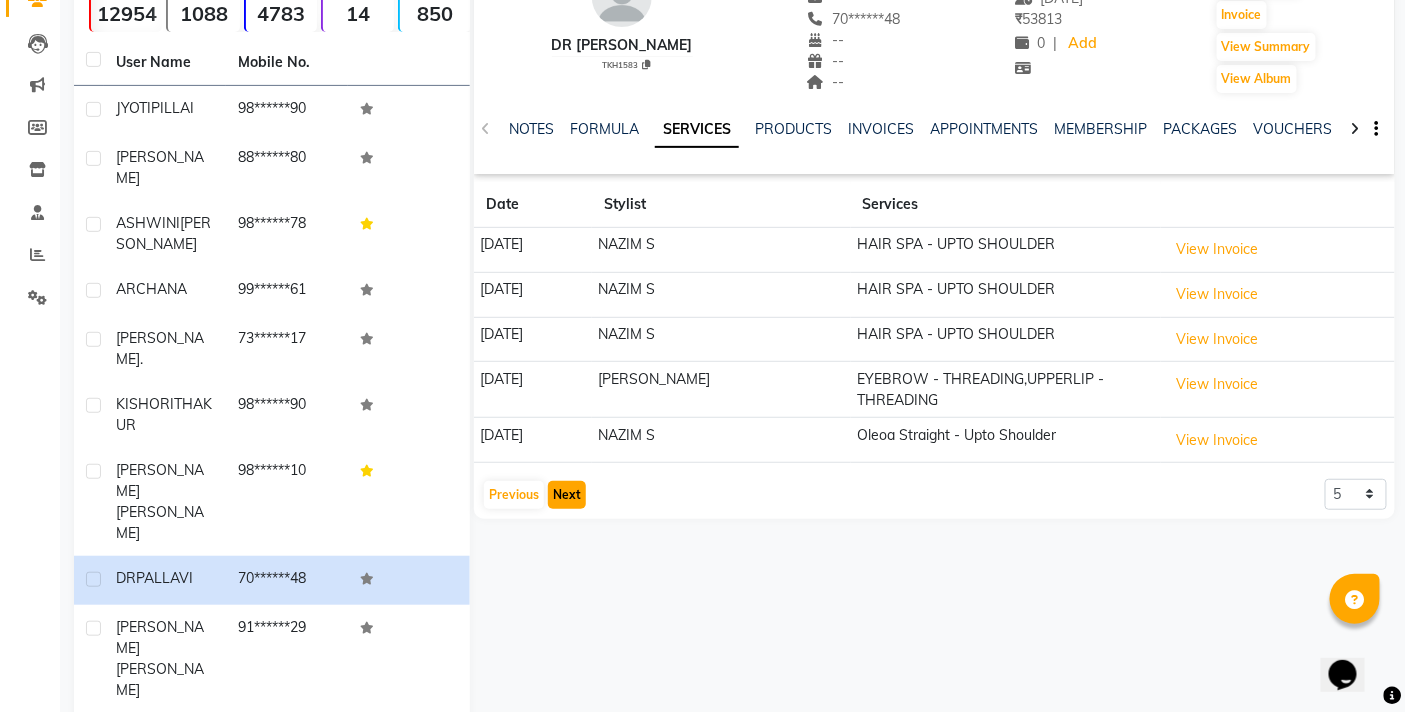 click on "Next" 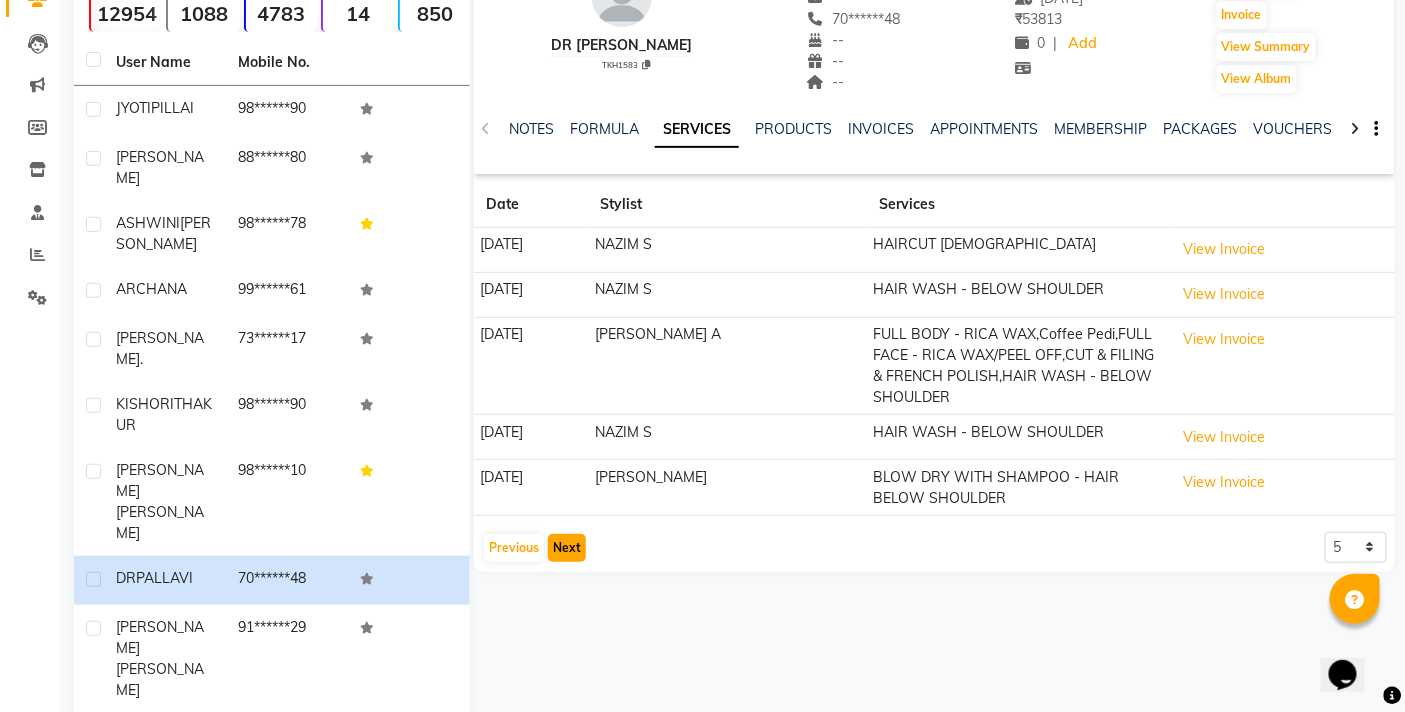 click on "Next" 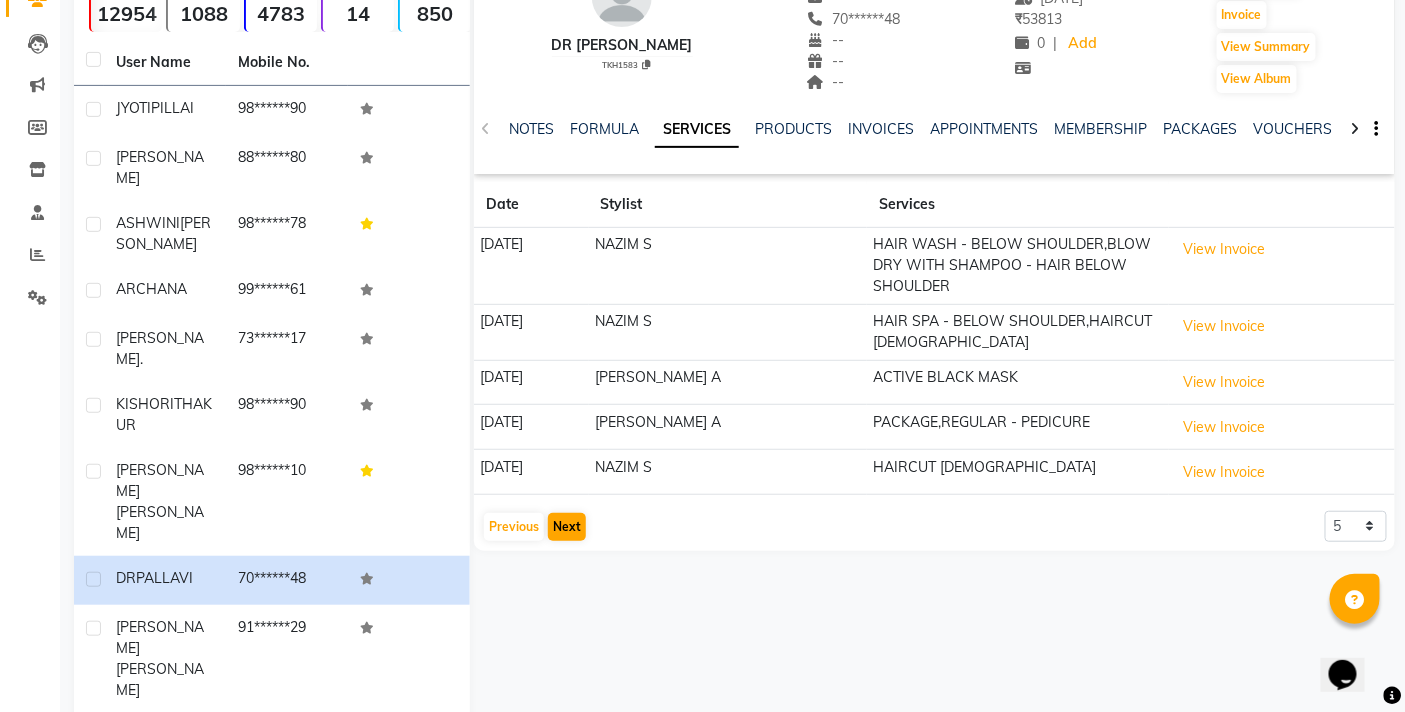 click on "DR PALLAVI   TKH1583   --   --   70******48  --  --  --  -- 25-06-2025 ₹    53813 0 |  Add   Appointment   Invoice  View Summary  View Album  NOTES FORMULA SERVICES PRODUCTS INVOICES APPOINTMENTS MEMBERSHIP PACKAGES VOUCHERS GIFTCARDS POINTS CARDS WALLET Date Stylist Services 10-11-2023 NAZIM S HAIR WASH - BELOW SHOULDER,BLOW DRY WITH SHAMPOO - HAIR BELOW SHOULDER  View Invoice  30-10-2023 NAZIM S HAIR SPA - BELOW SHOULDER,HAIRCUT FEMALE  View Invoice  05-09-2023 CHAITALI A ACTIVE BLACK MASK  View Invoice  29-08-2023 CHAITALI A PACKAGE,REGULAR - PEDICURE  View Invoice  24-06-2023 NAZIM S HAIRCUT FEMALE  View Invoice   Previous   Next  5 10 50 100 500" 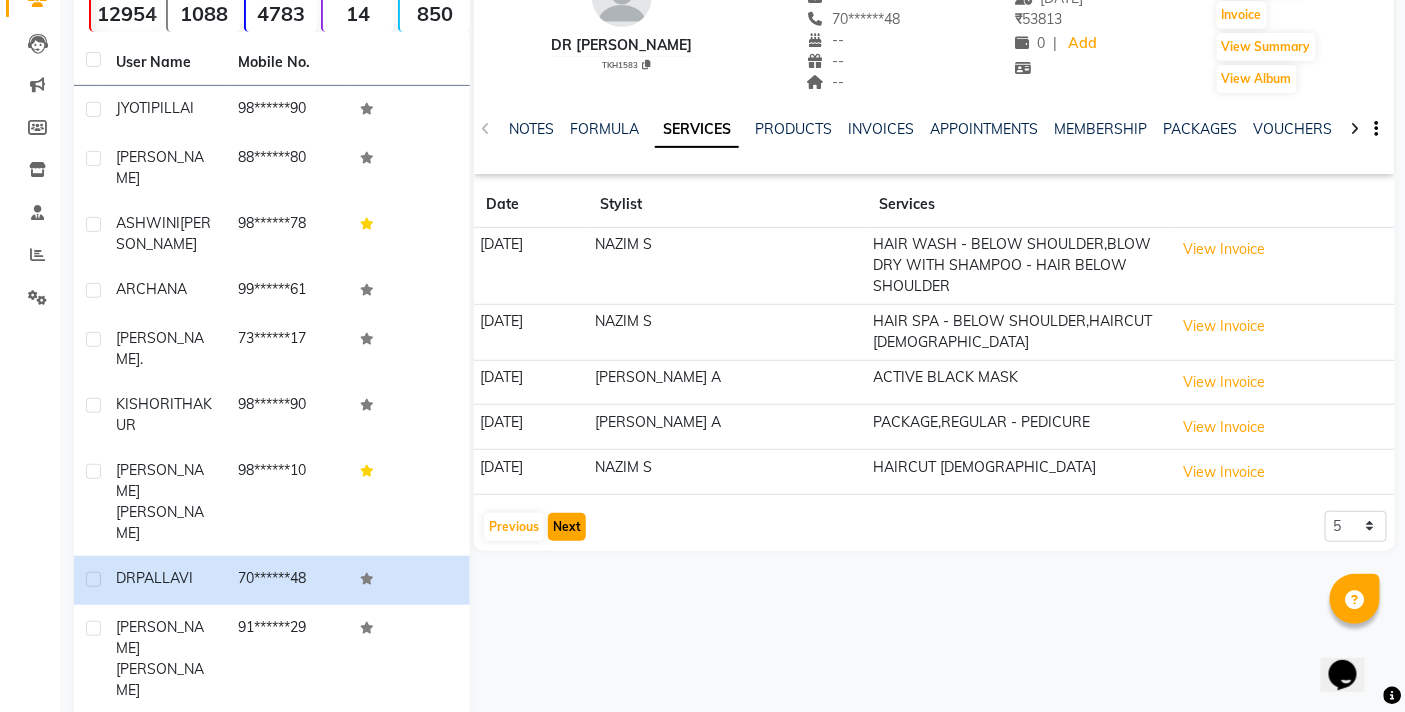 click on "Next" 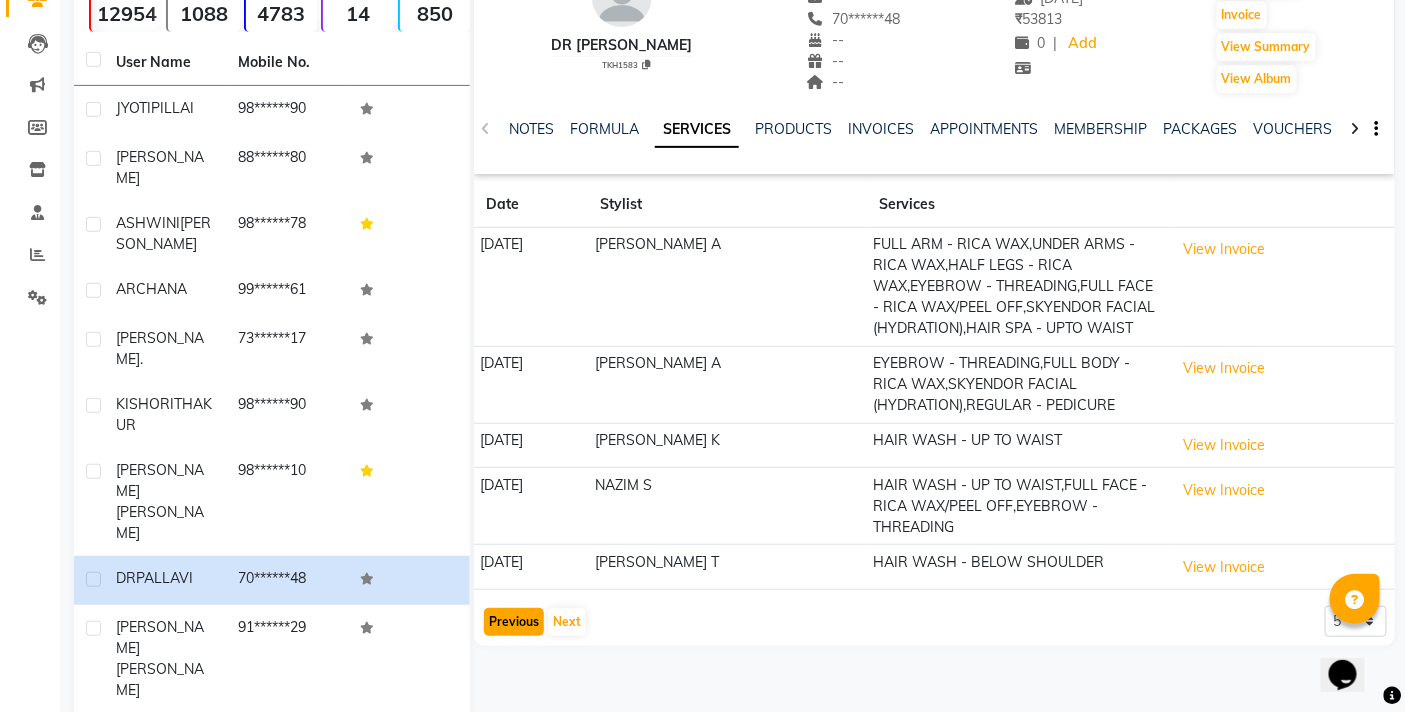 click on "Previous" 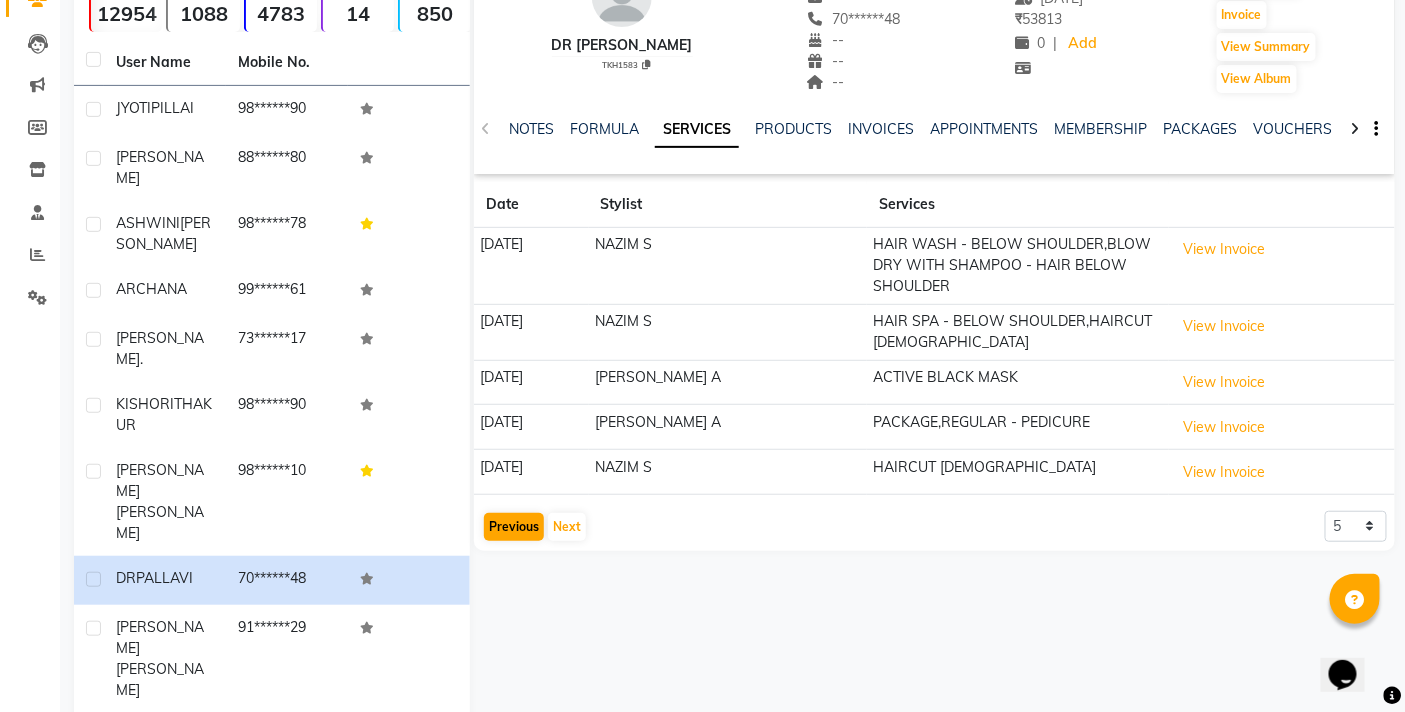 click on "DR PALLAVI   TKH1583   --   --   70******48  --  --  --  -- 25-06-2025 ₹    53813 0 |  Add   Appointment   Invoice  View Summary  View Album  NOTES FORMULA SERVICES PRODUCTS INVOICES APPOINTMENTS MEMBERSHIP PACKAGES VOUCHERS GIFTCARDS POINTS CARDS WALLET Date Stylist Services 10-11-2023 NAZIM S HAIR WASH - BELOW SHOULDER,BLOW DRY WITH SHAMPOO - HAIR BELOW SHOULDER  View Invoice  30-10-2023 NAZIM S HAIR SPA - BELOW SHOULDER,HAIRCUT FEMALE  View Invoice  05-09-2023 CHAITALI A ACTIVE BLACK MASK  View Invoice  29-08-2023 CHAITALI A PACKAGE,REGULAR - PEDICURE  View Invoice  24-06-2023 NAZIM S HAIRCUT FEMALE  View Invoice   Previous   Next  5 10 50 100 500" 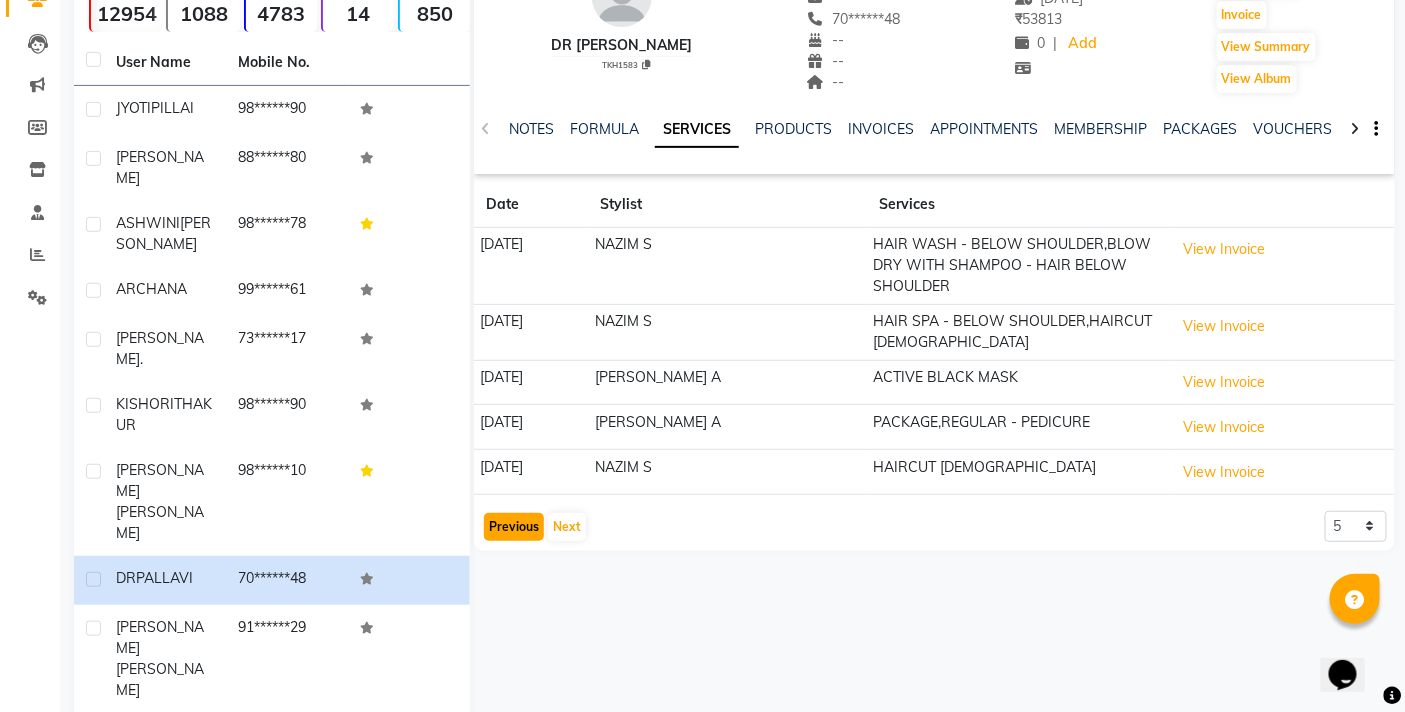 click on "Previous" 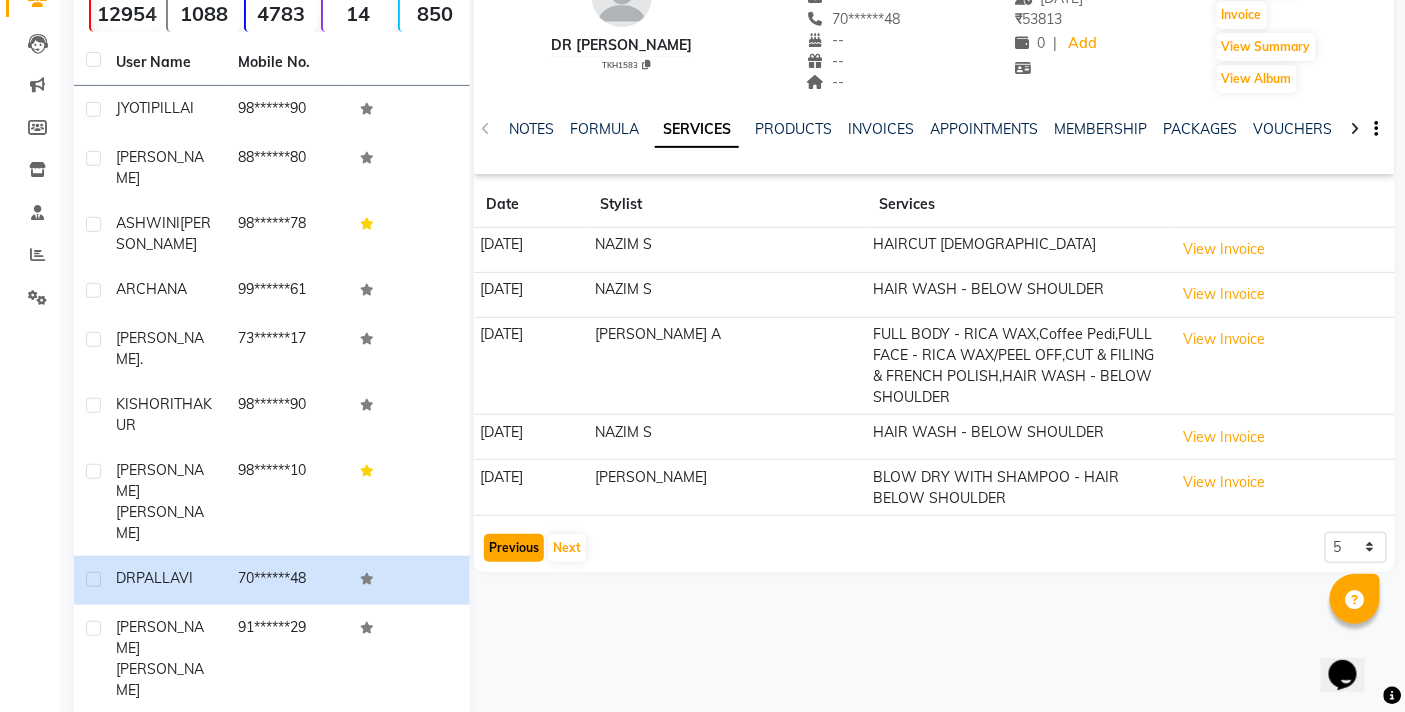 click on "Previous" 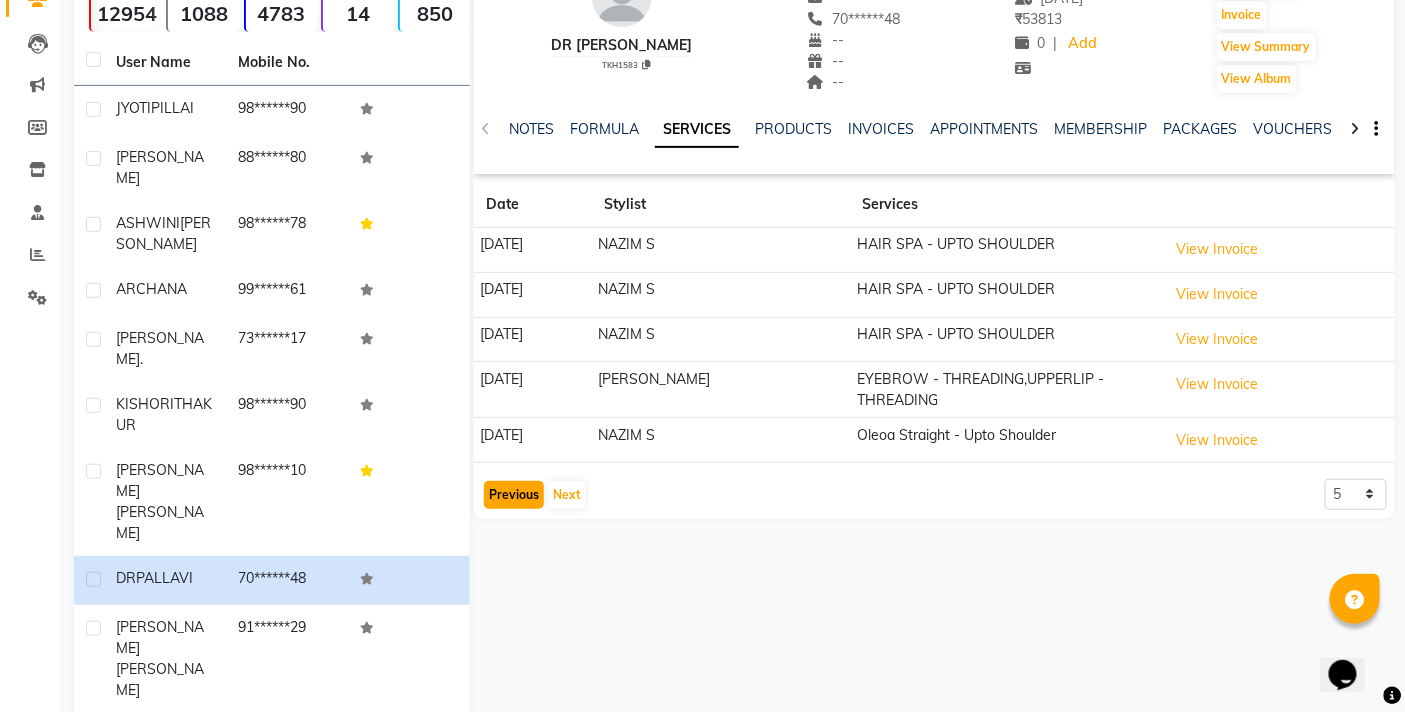 click on "Previous" 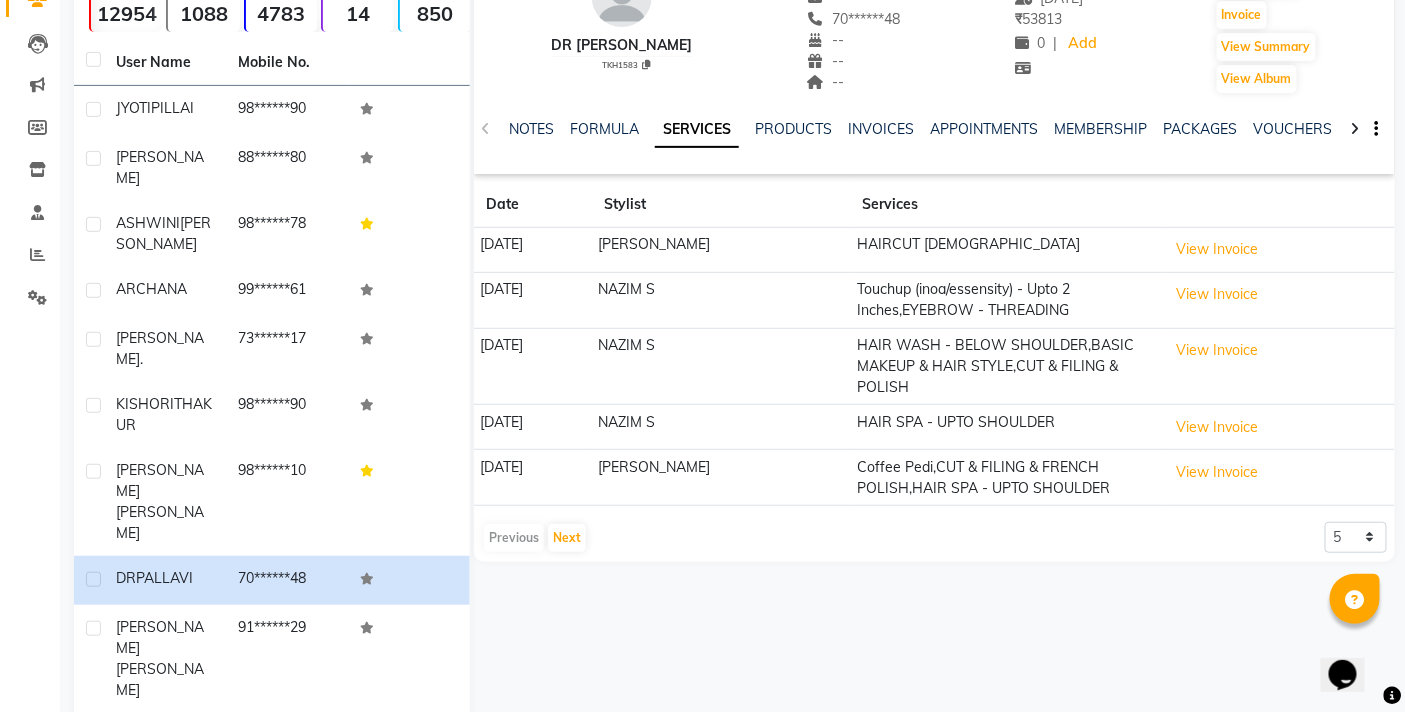 scroll, scrollTop: 0, scrollLeft: 0, axis: both 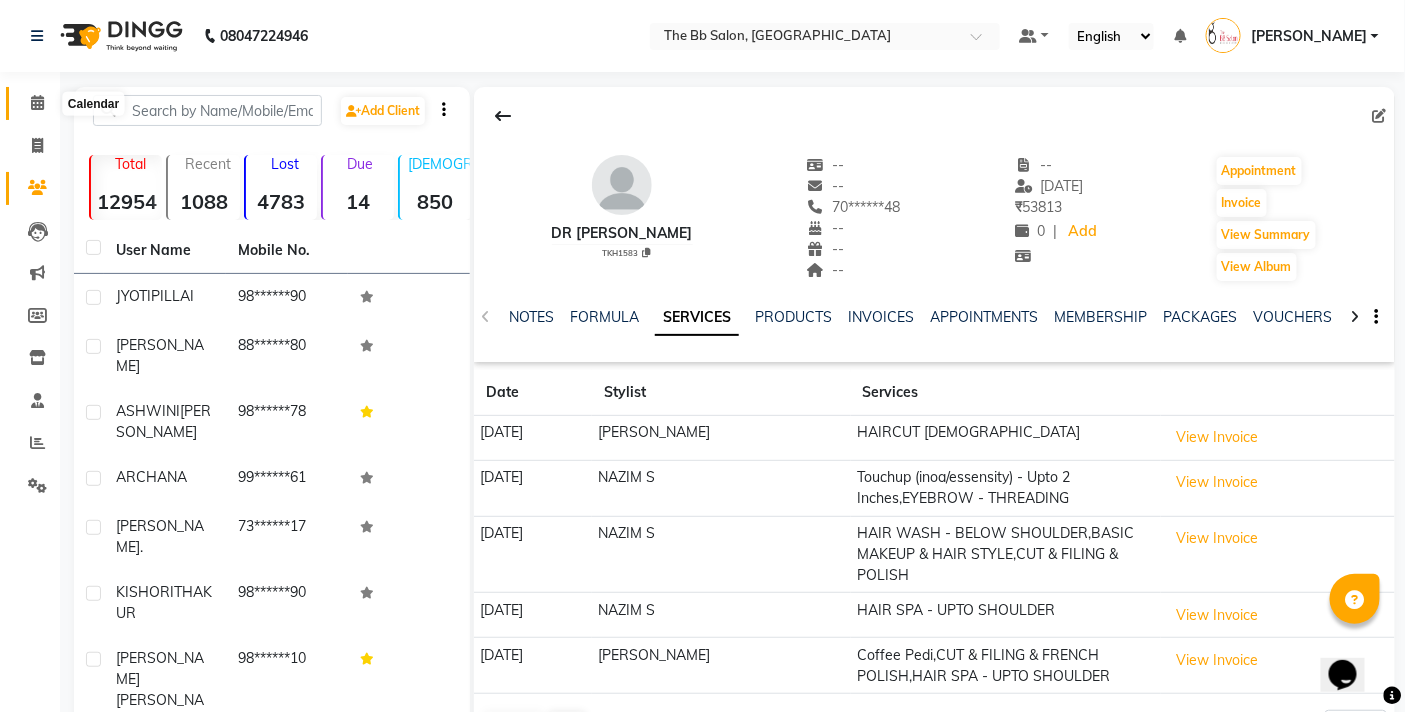 click 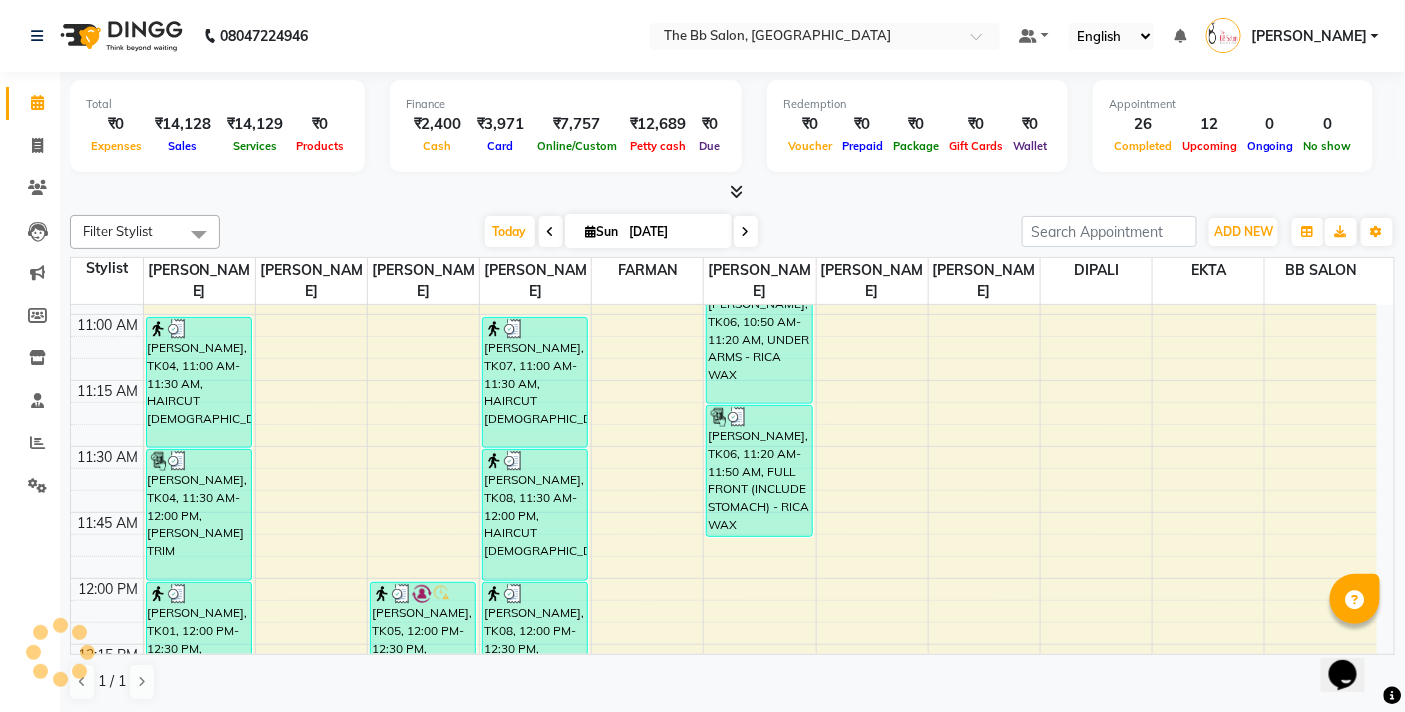 scroll, scrollTop: 555, scrollLeft: 0, axis: vertical 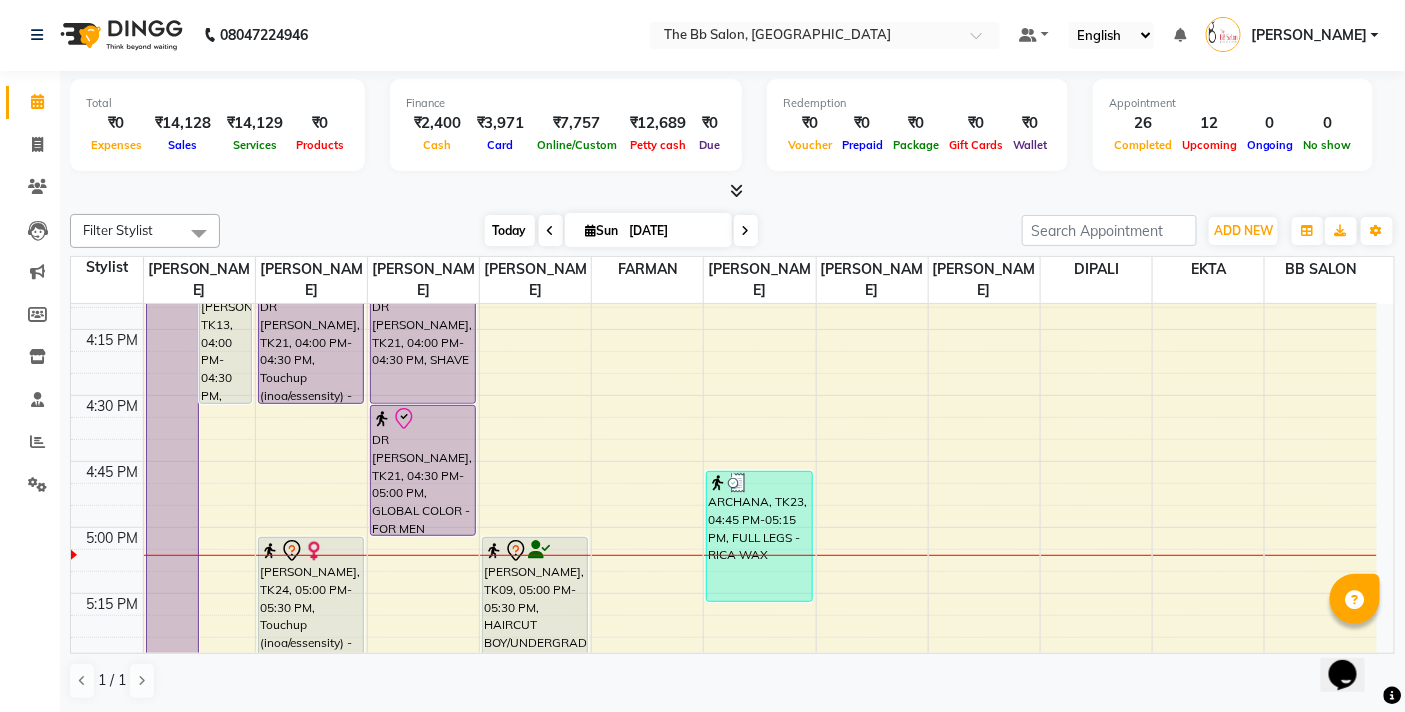click on "Today" at bounding box center (510, 230) 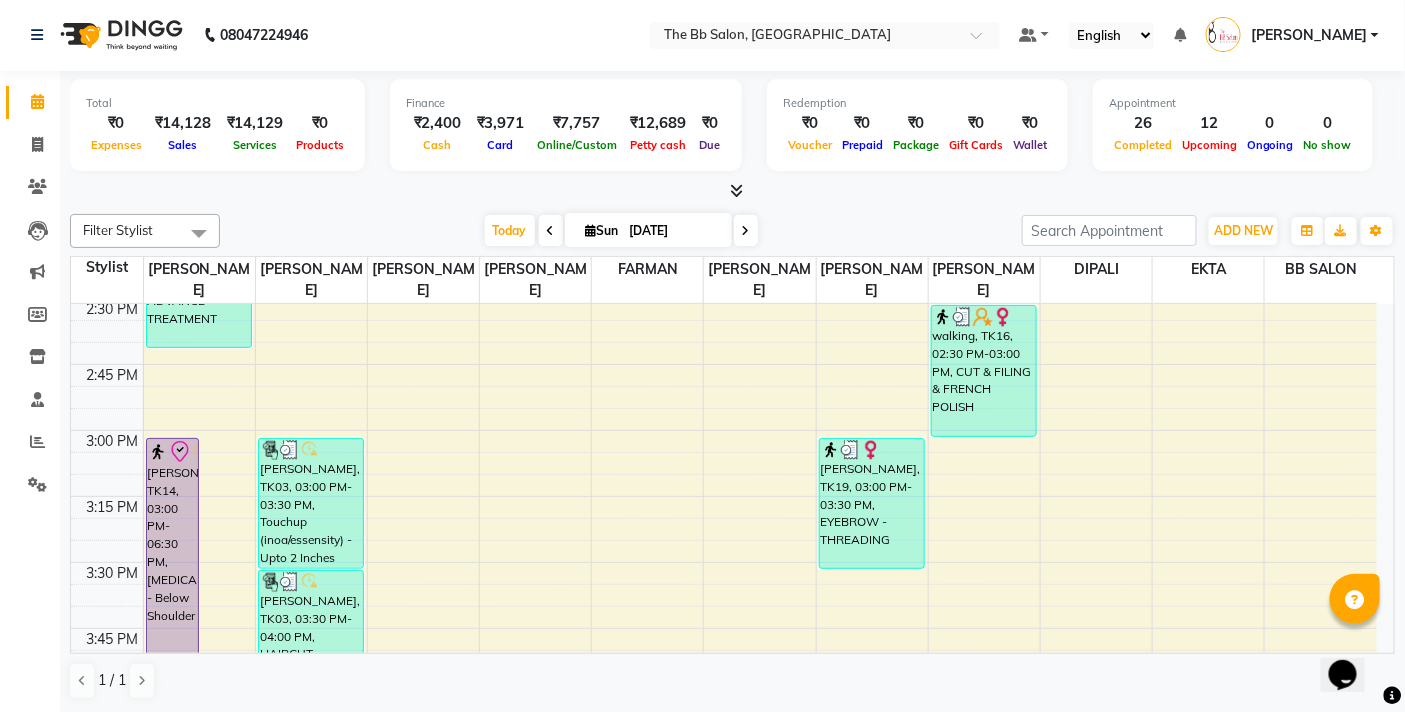 scroll, scrollTop: 1456, scrollLeft: 0, axis: vertical 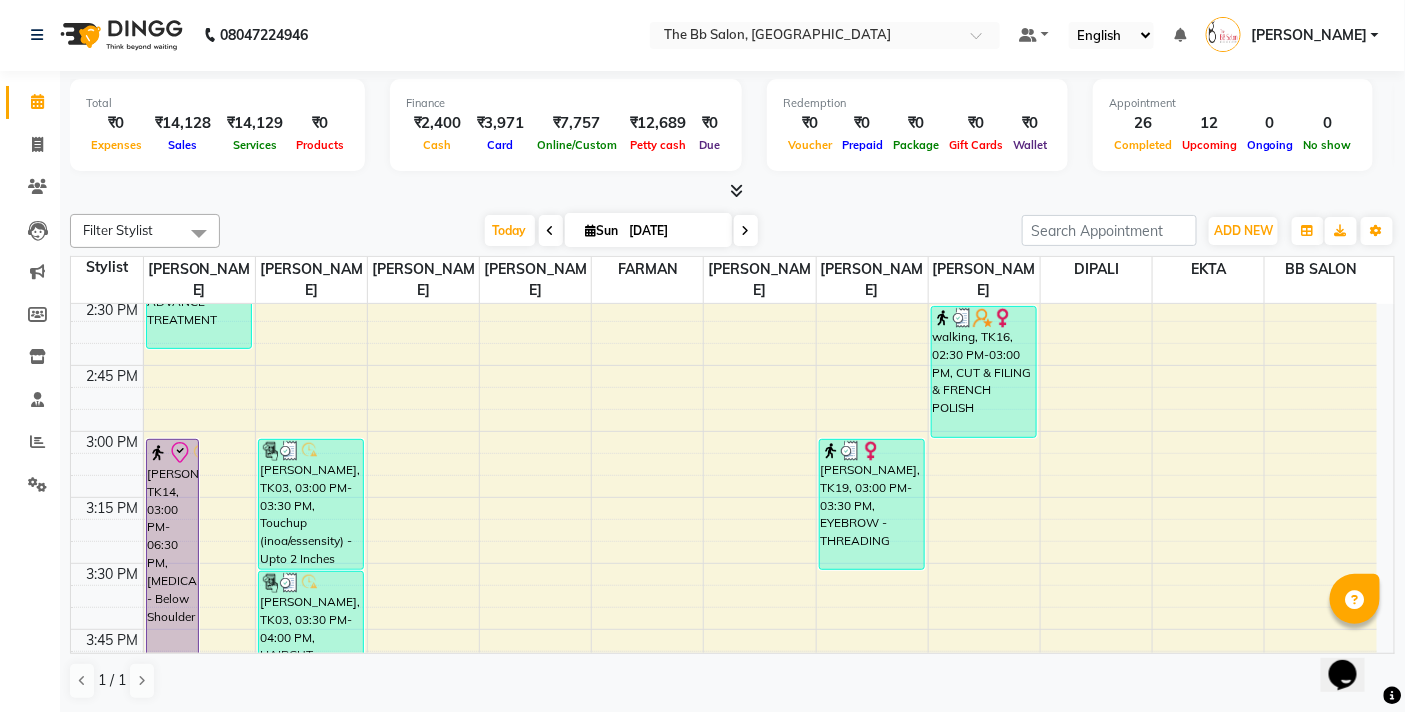 click on "Sun" at bounding box center (602, 230) 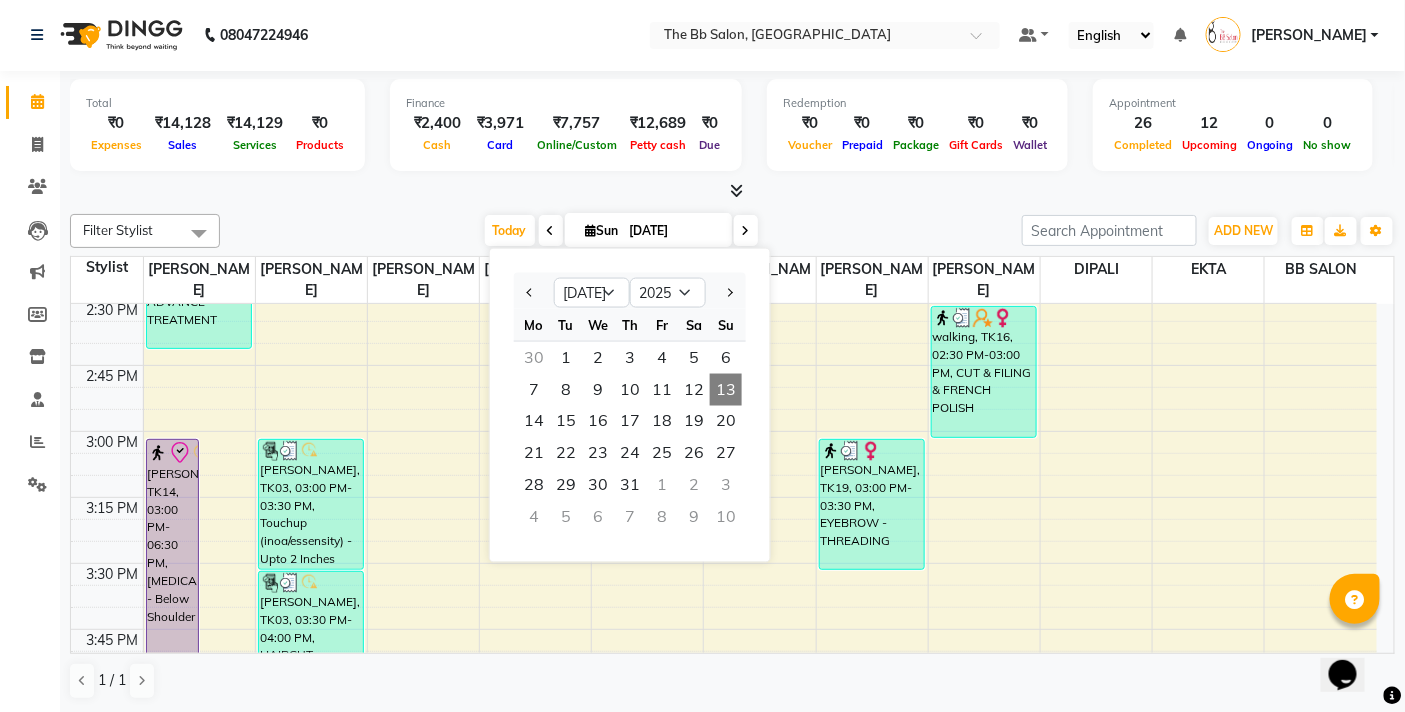 click on "Today  Sun 13-07-2025 Jan Feb Mar Apr May Jun Jul Aug Sep Oct Nov Dec 2015 2016 2017 2018 2019 2020 2021 2022 2023 2024 2025 2026 2027 2028 2029 2030 2031 2032 2033 2034 2035 Mo Tu We Th Fr Sa Su  30   1   2   3   4   5   6   7   8   9   10   11   12   13   14   15   16   17   18   19   20   21   22   23   24   25   26   27   28   29   30   31   1   2   3   4   5   6   7   8   9   10" at bounding box center [621, 231] 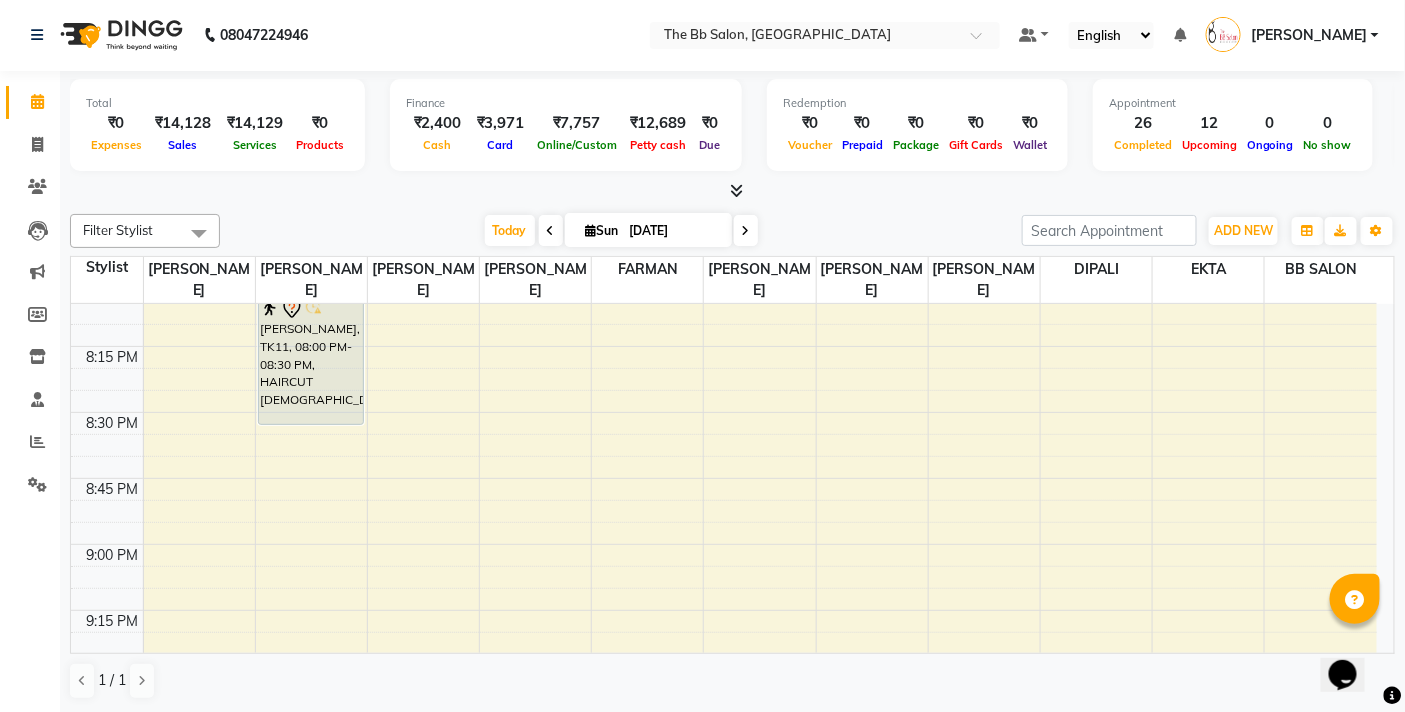 scroll, scrollTop: 2901, scrollLeft: 0, axis: vertical 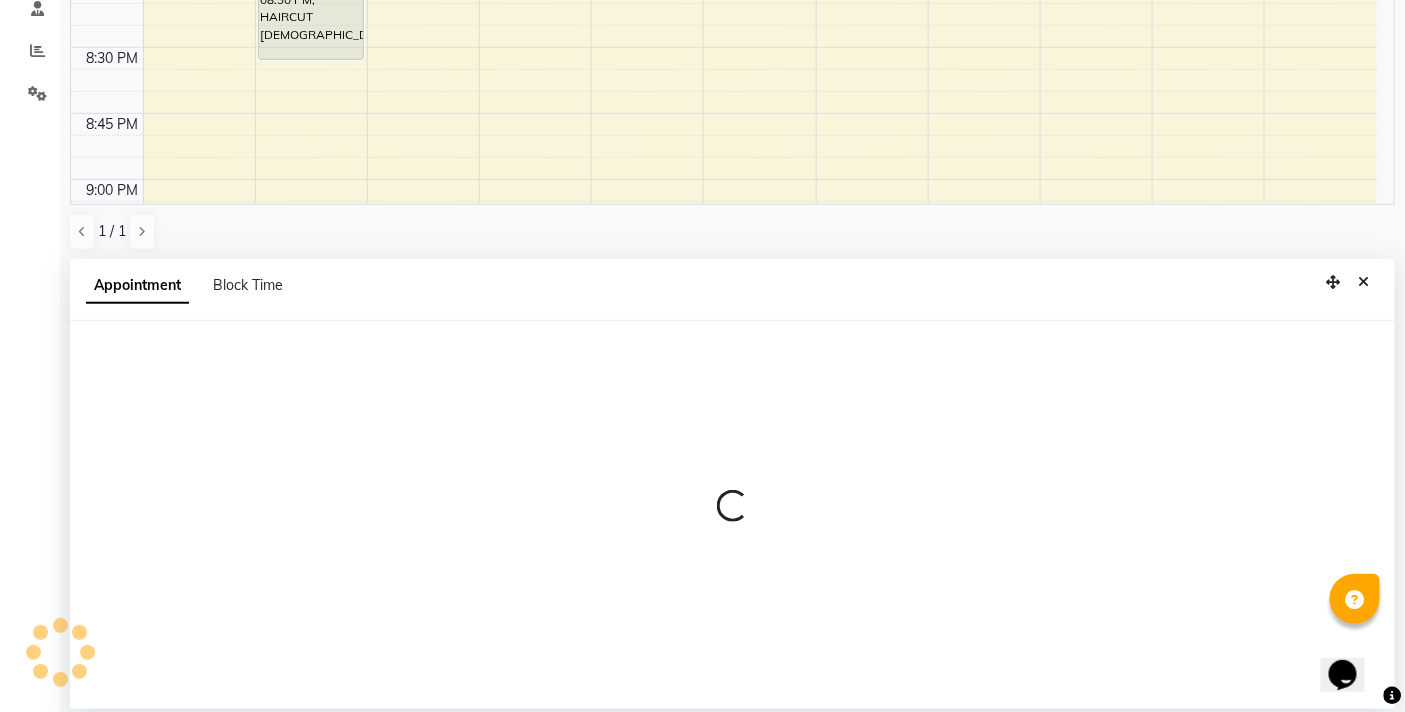 select on "83660" 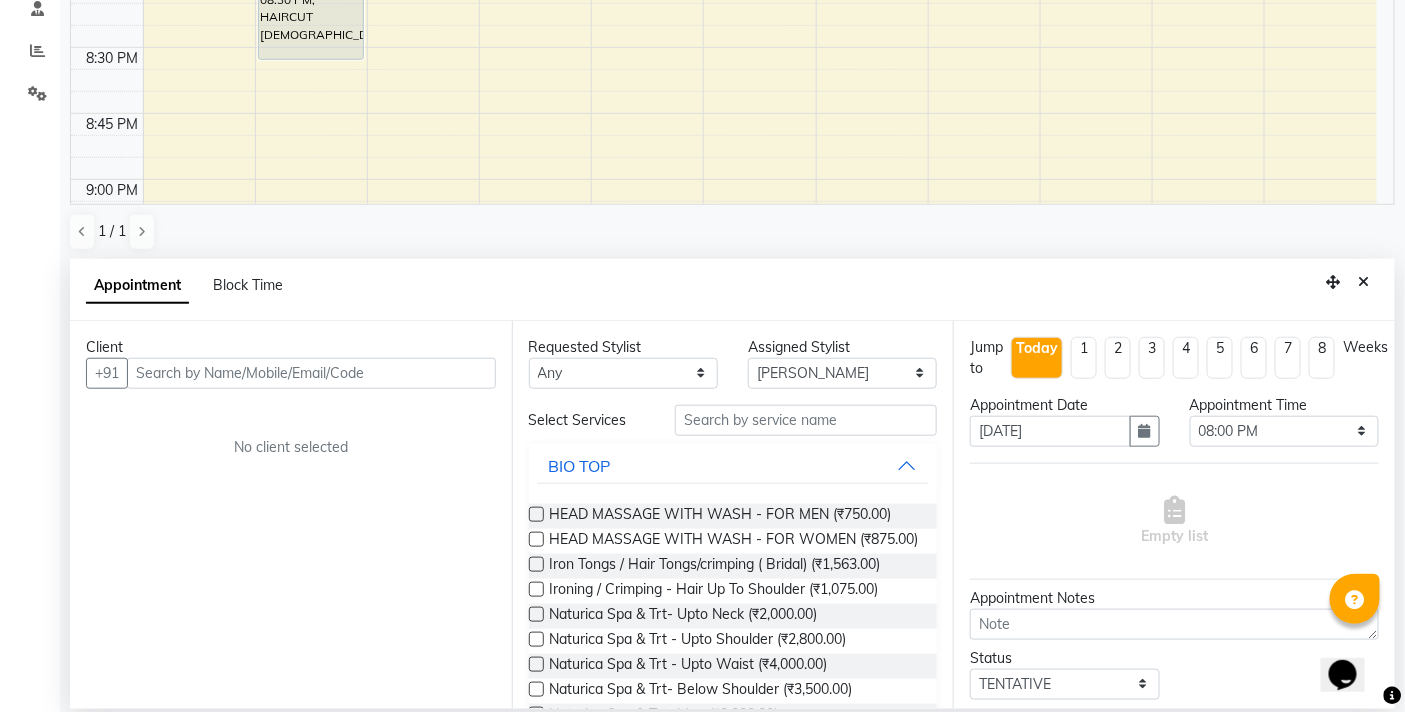 click at bounding box center (311, 373) 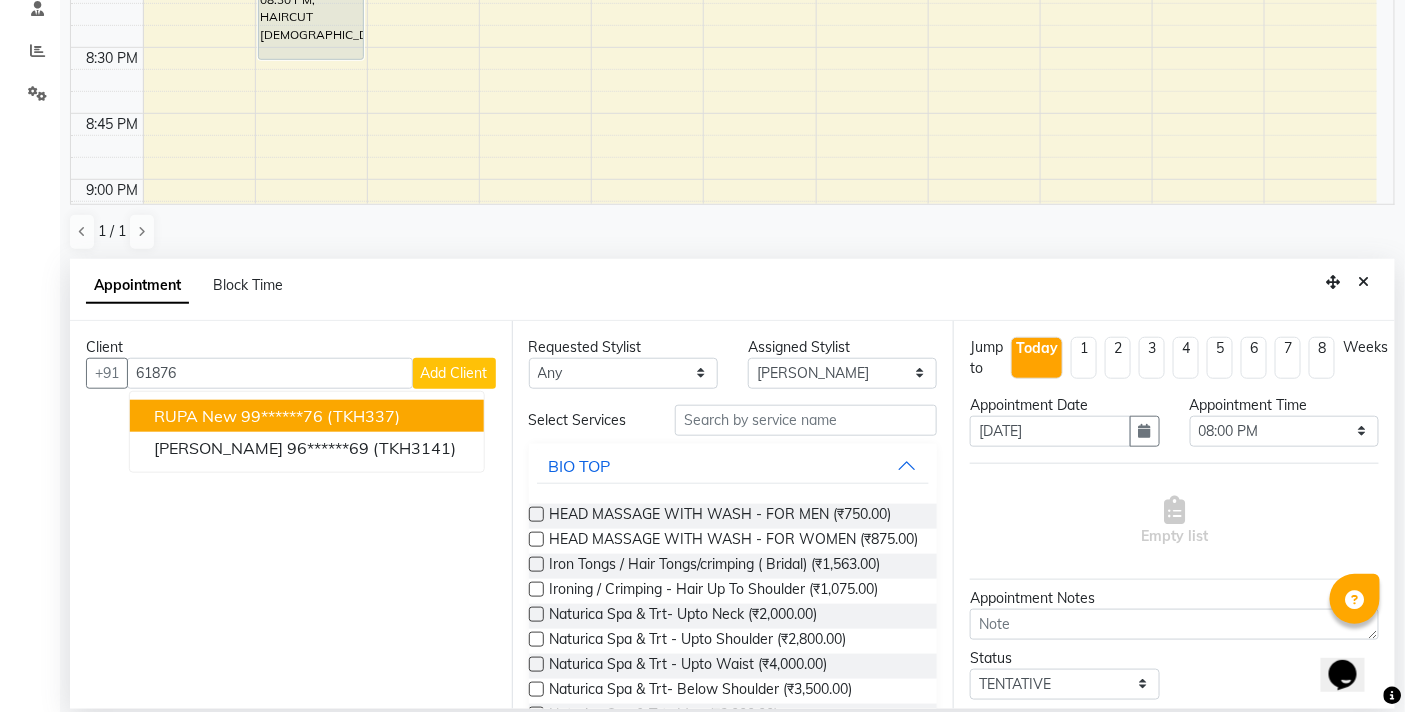 click on "RUPA New" at bounding box center [195, 416] 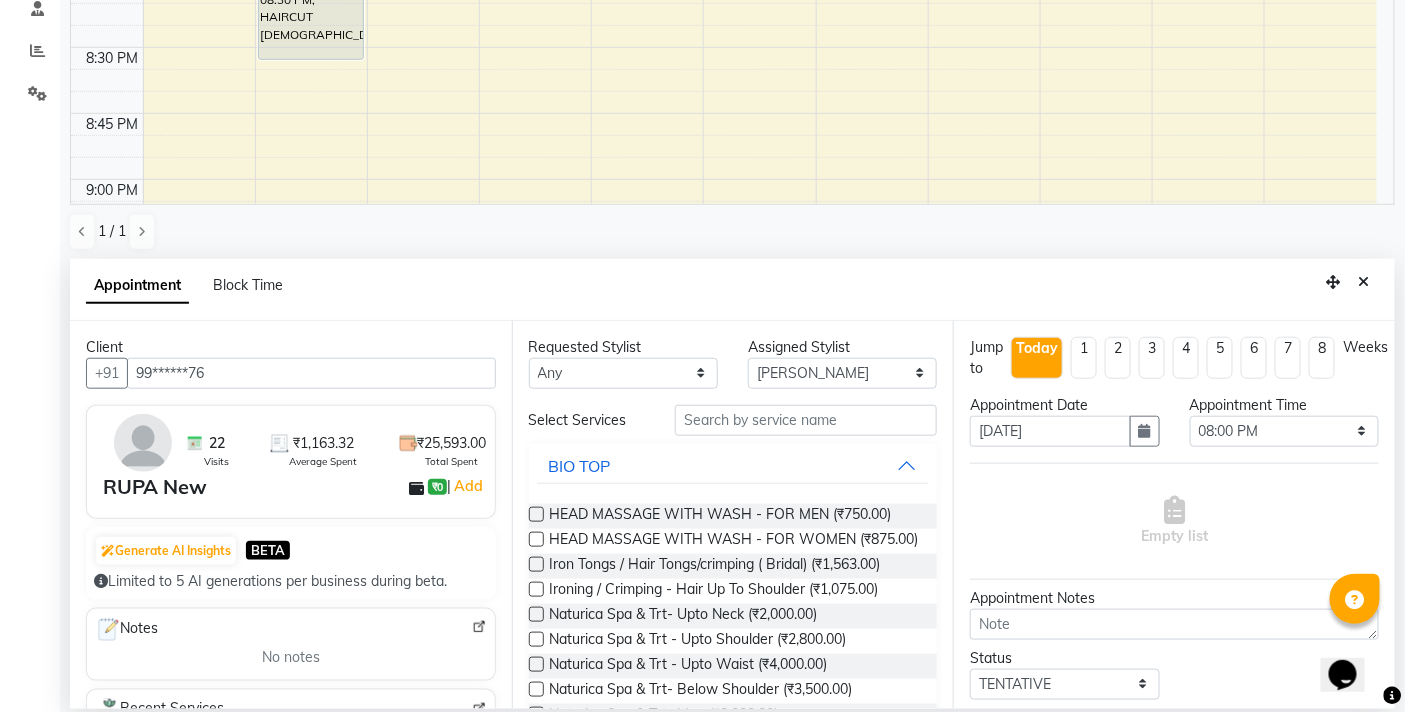 type on "99******76" 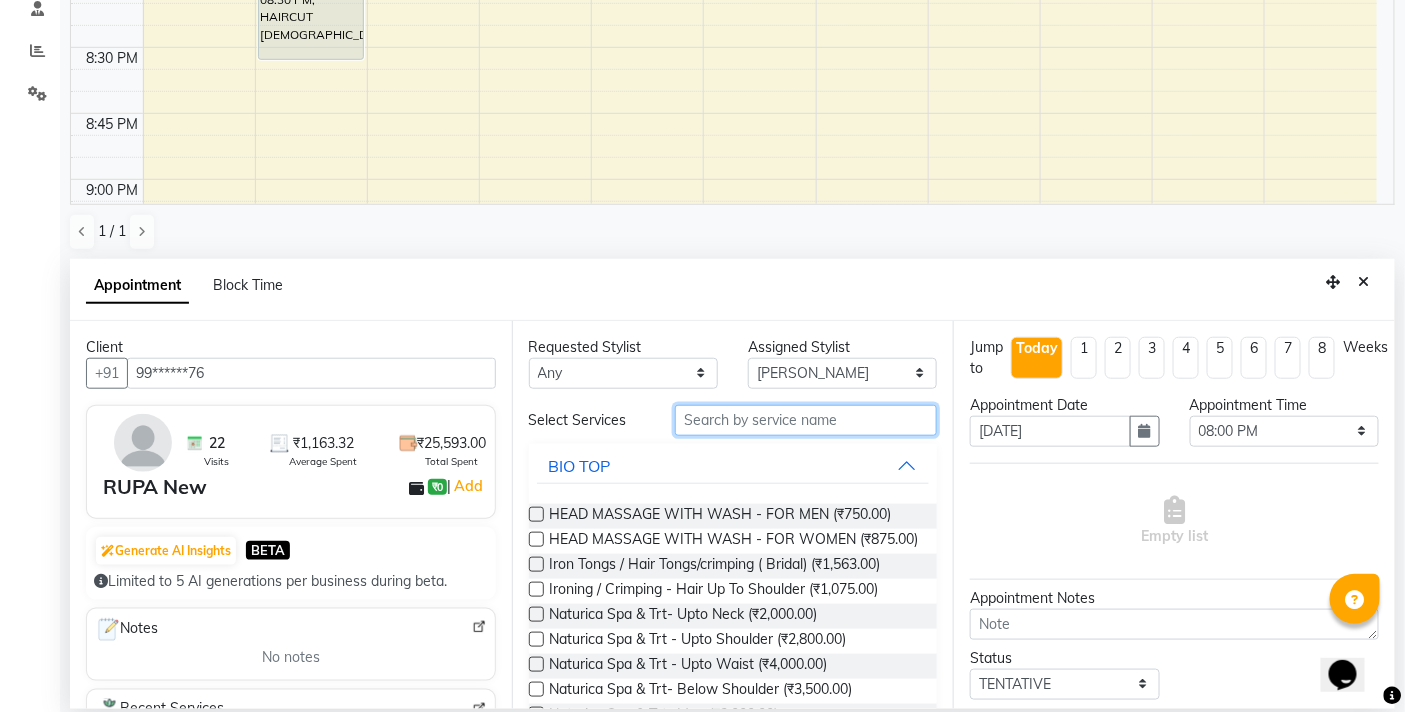 click at bounding box center [806, 420] 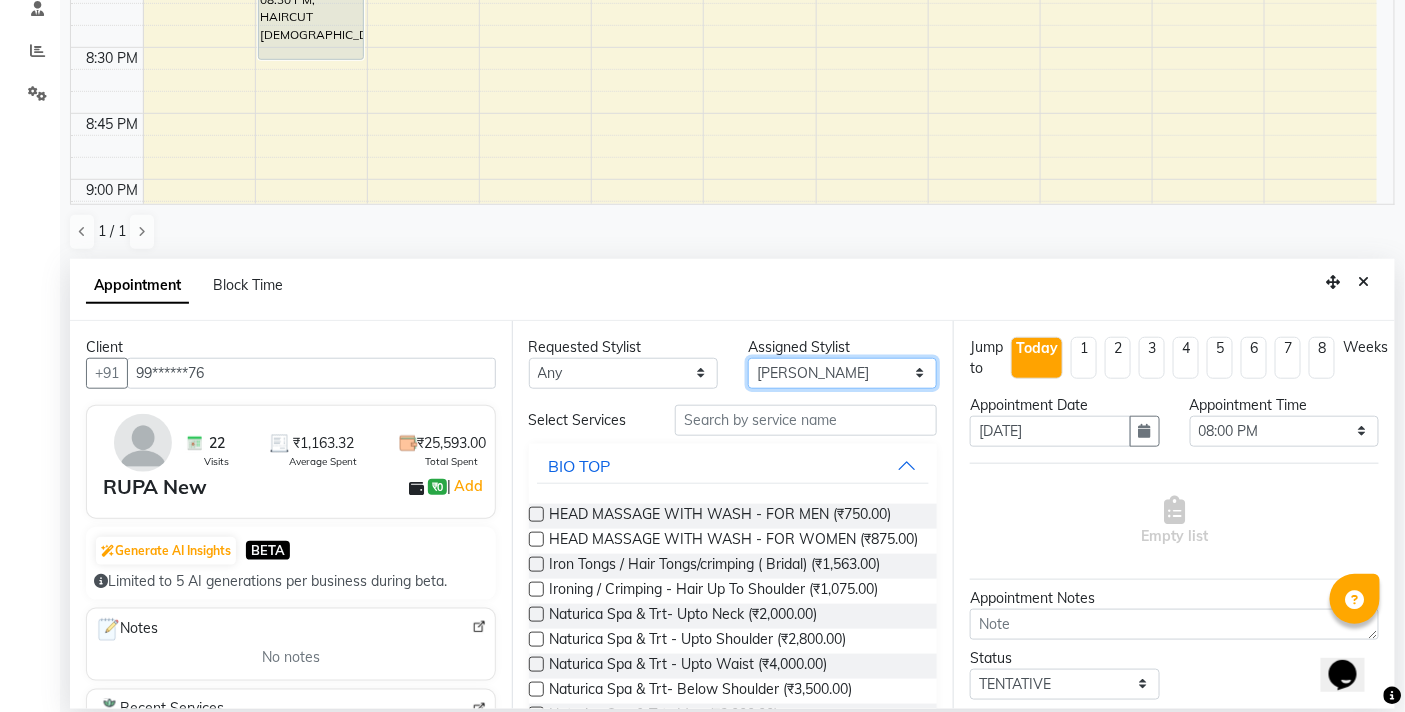 click on "Select BB SALON DIPALI EKTA FARMAN GOUSIYA SHAIKH MANGESH TAVARE Nazim Shaikh Rupesh Chavan Sanjay Pawar SHILPA YADAV WILSON" at bounding box center [842, 373] 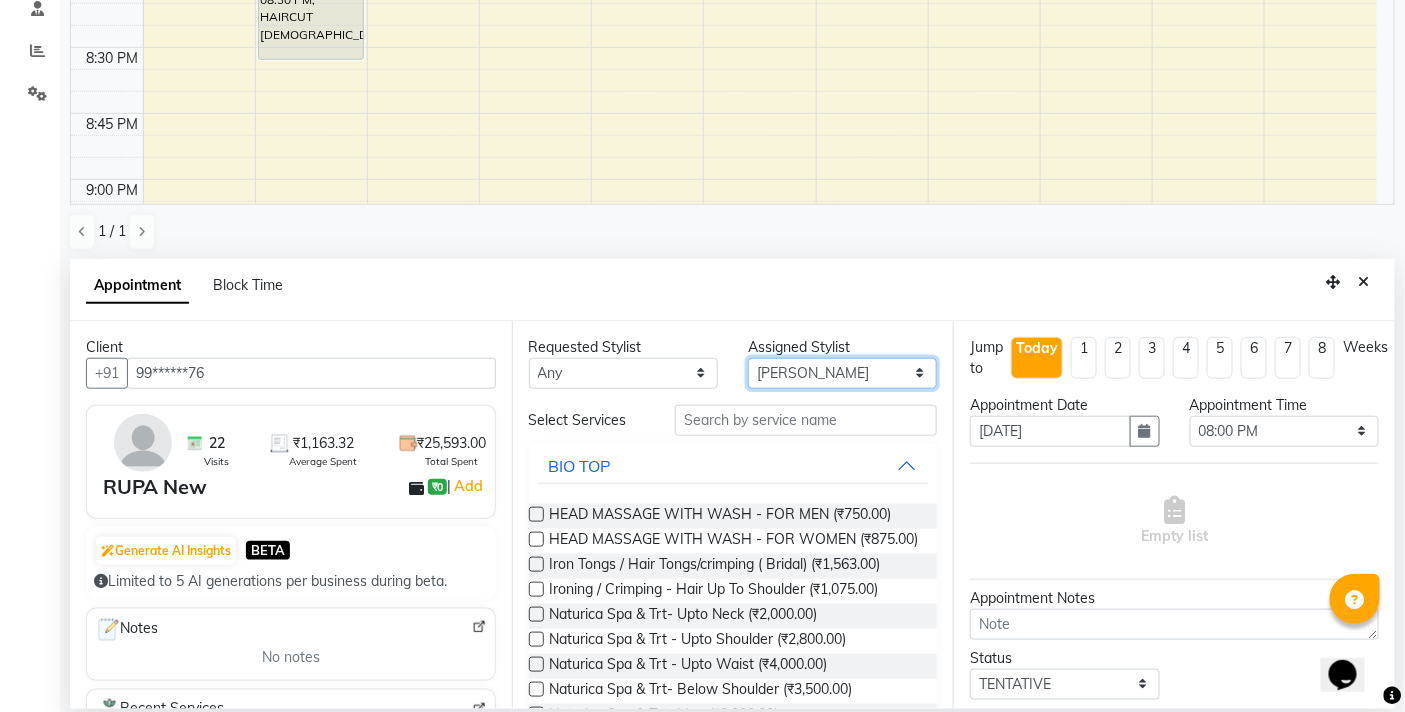 select on "84071" 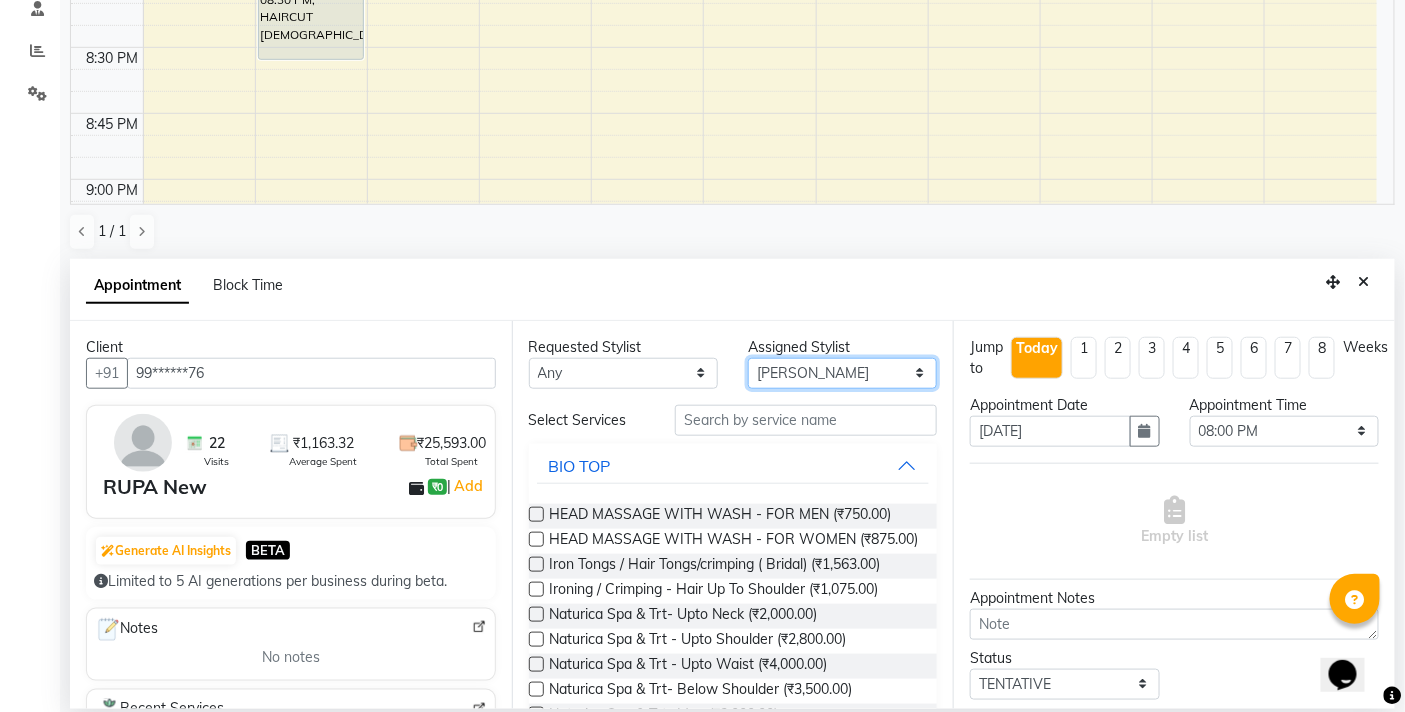click on "Select BB SALON DIPALI EKTA FARMAN GOUSIYA SHAIKH MANGESH TAVARE Nazim Shaikh Rupesh Chavan Sanjay Pawar SHILPA YADAV WILSON" at bounding box center [842, 373] 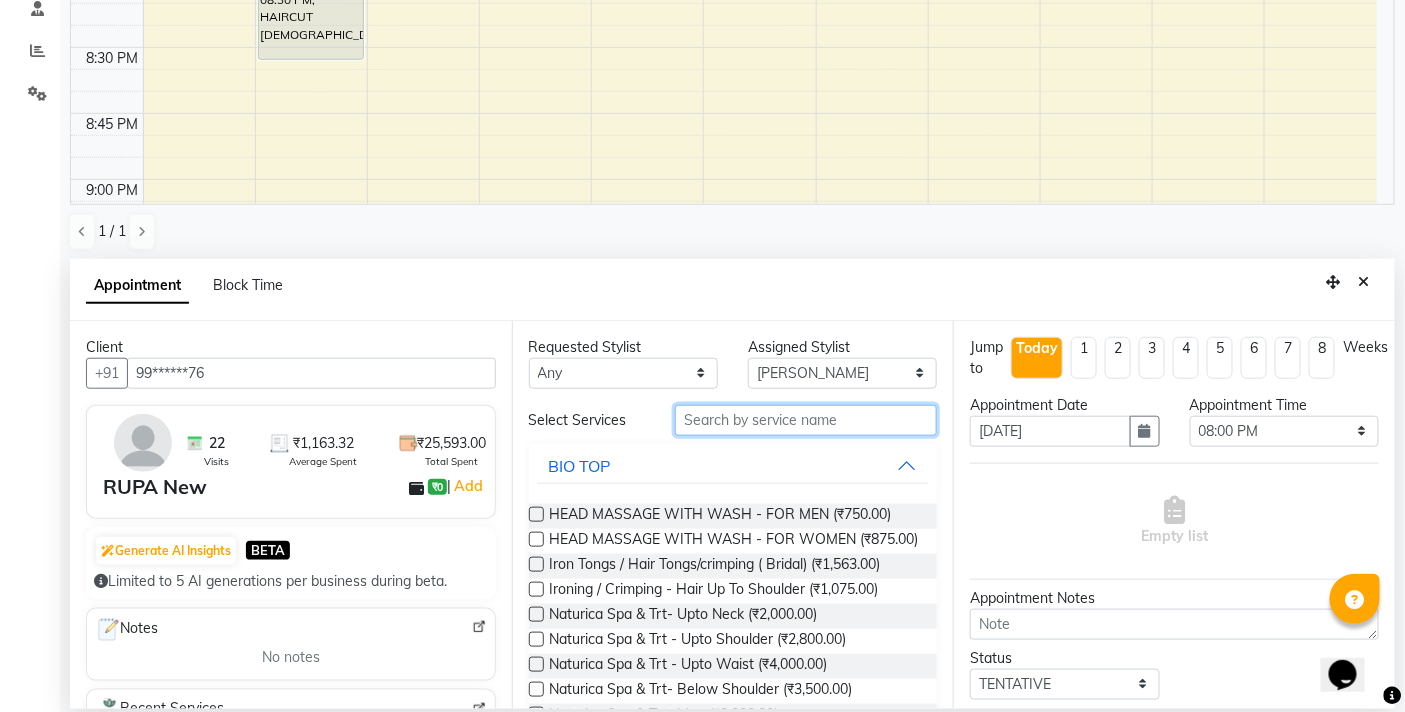click at bounding box center [806, 420] 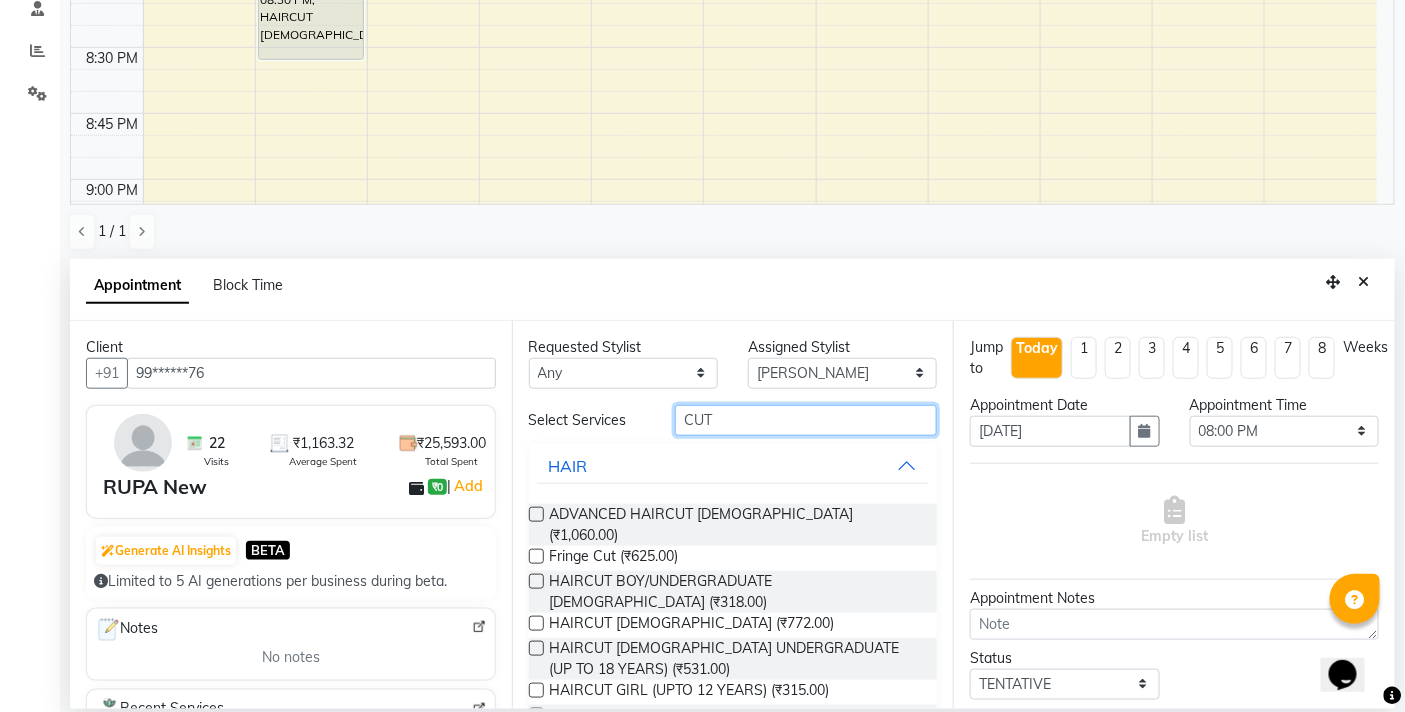 type on "CUT" 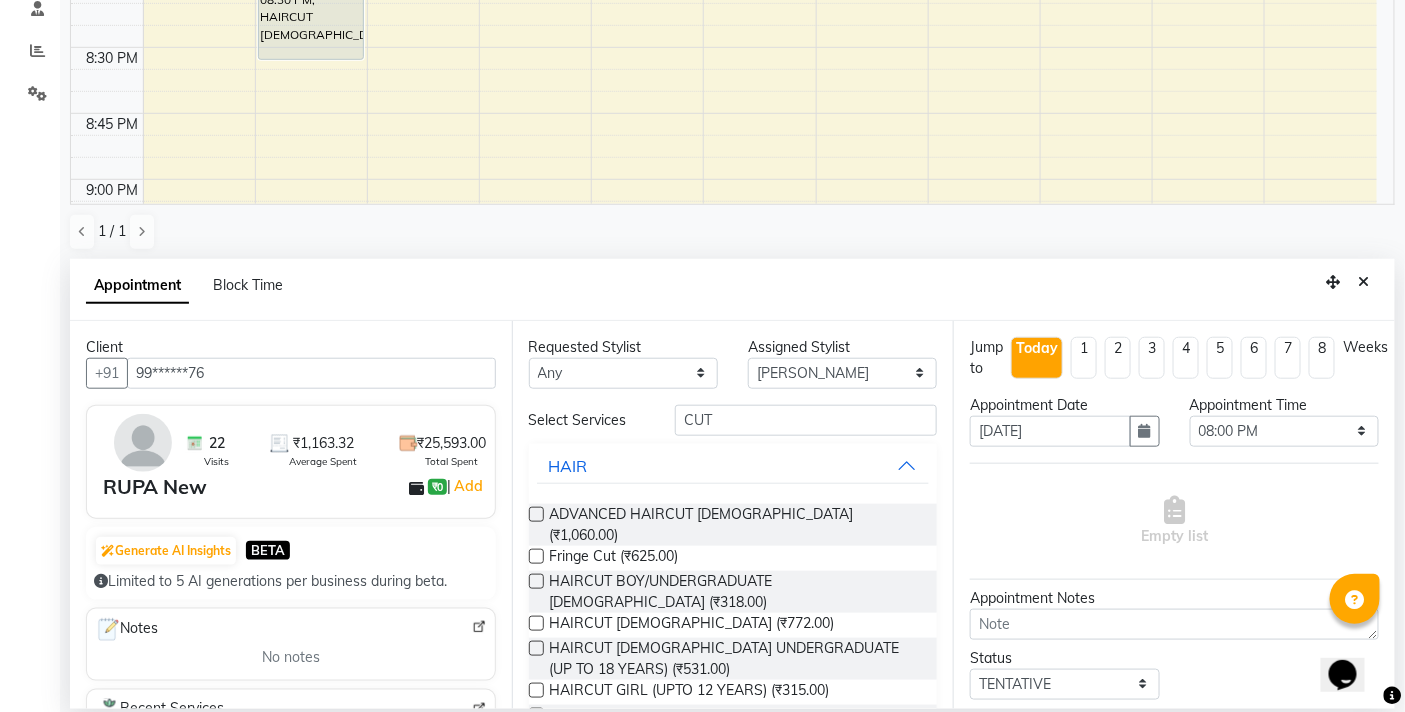 click at bounding box center (536, 623) 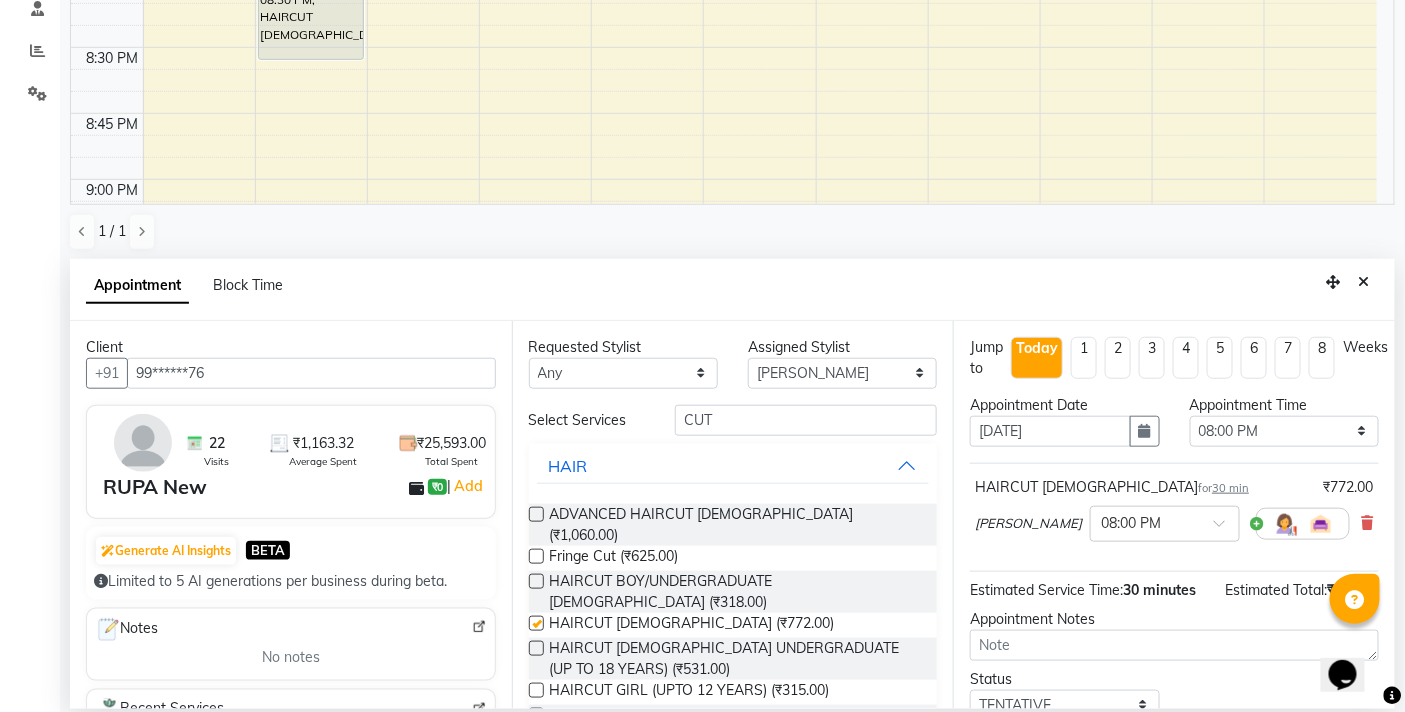 checkbox on "false" 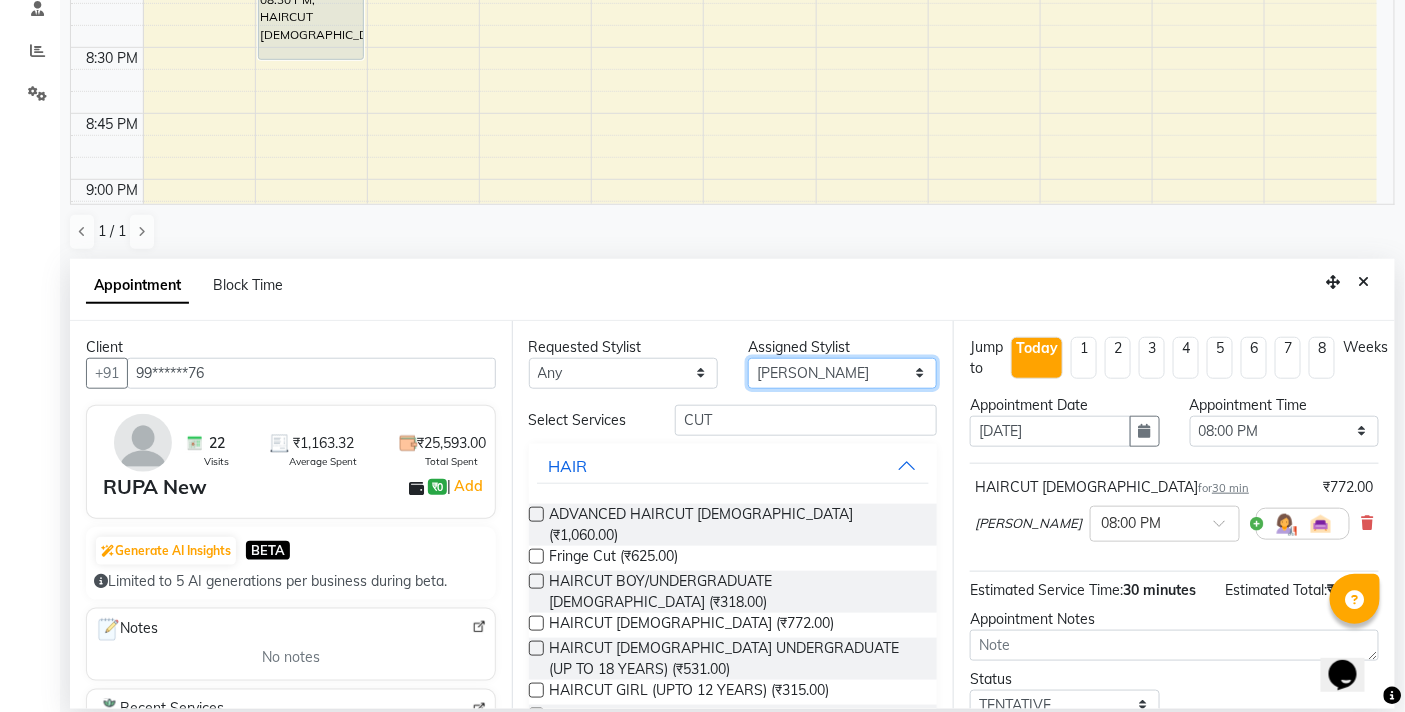 click on "Select BB SALON DIPALI EKTA FARMAN GOUSIYA SHAIKH MANGESH TAVARE Nazim Shaikh Rupesh Chavan Sanjay Pawar SHILPA YADAV WILSON" at bounding box center (842, 373) 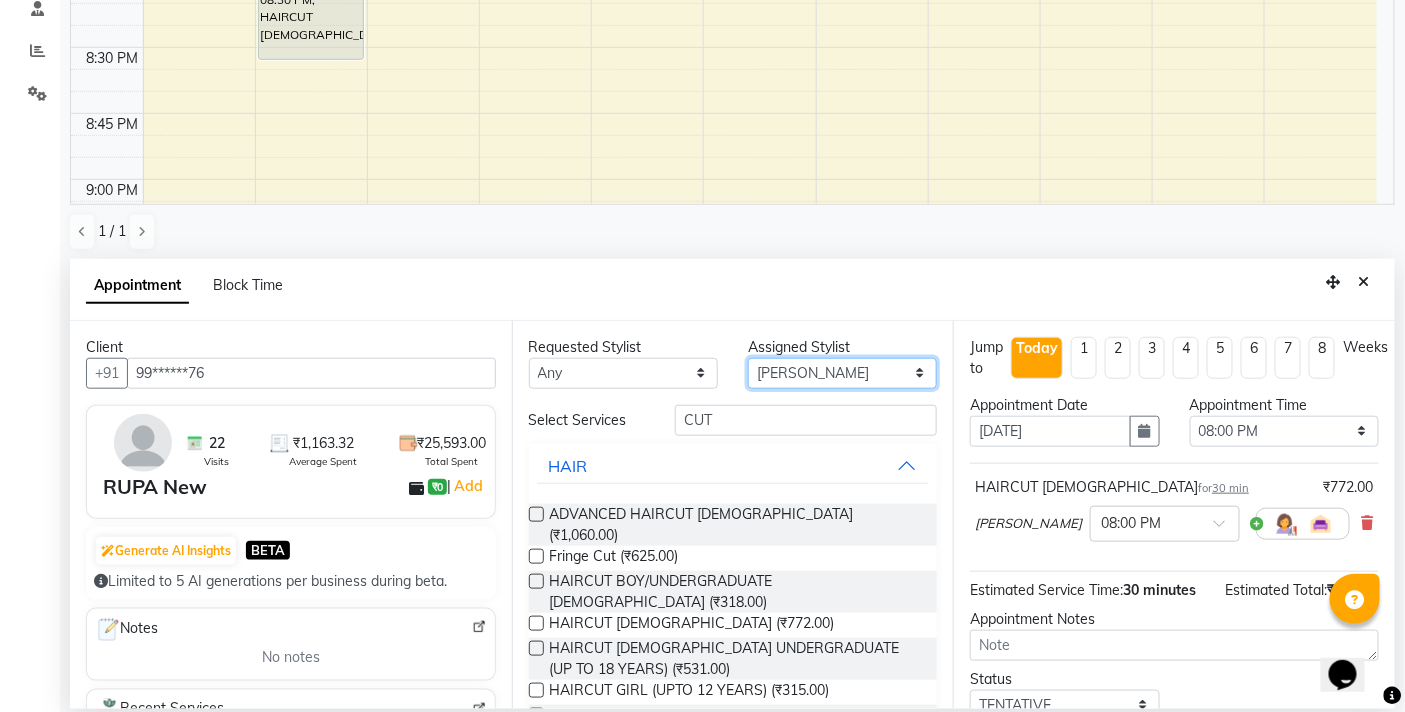 select on "83513" 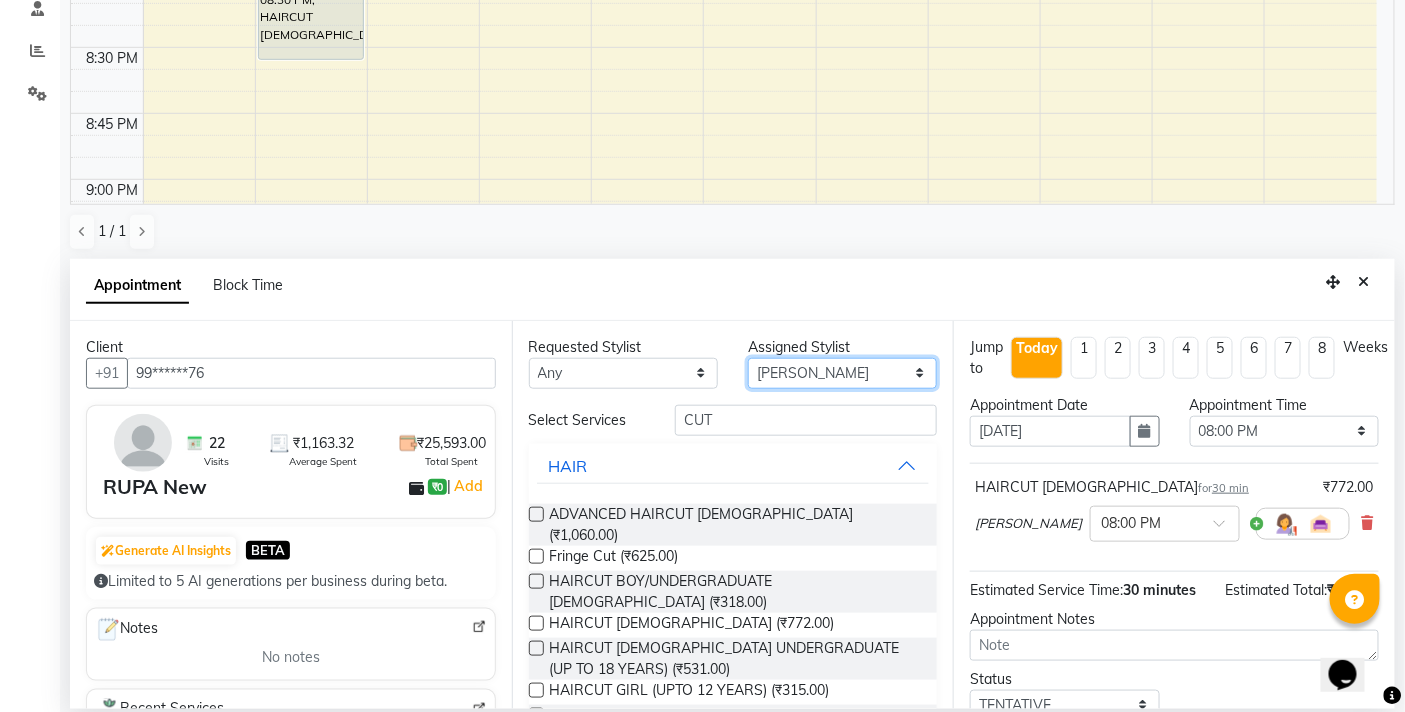 click on "Select BB SALON DIPALI EKTA FARMAN GOUSIYA SHAIKH MANGESH TAVARE Nazim Shaikh Rupesh Chavan Sanjay Pawar SHILPA YADAV WILSON" at bounding box center (842, 373) 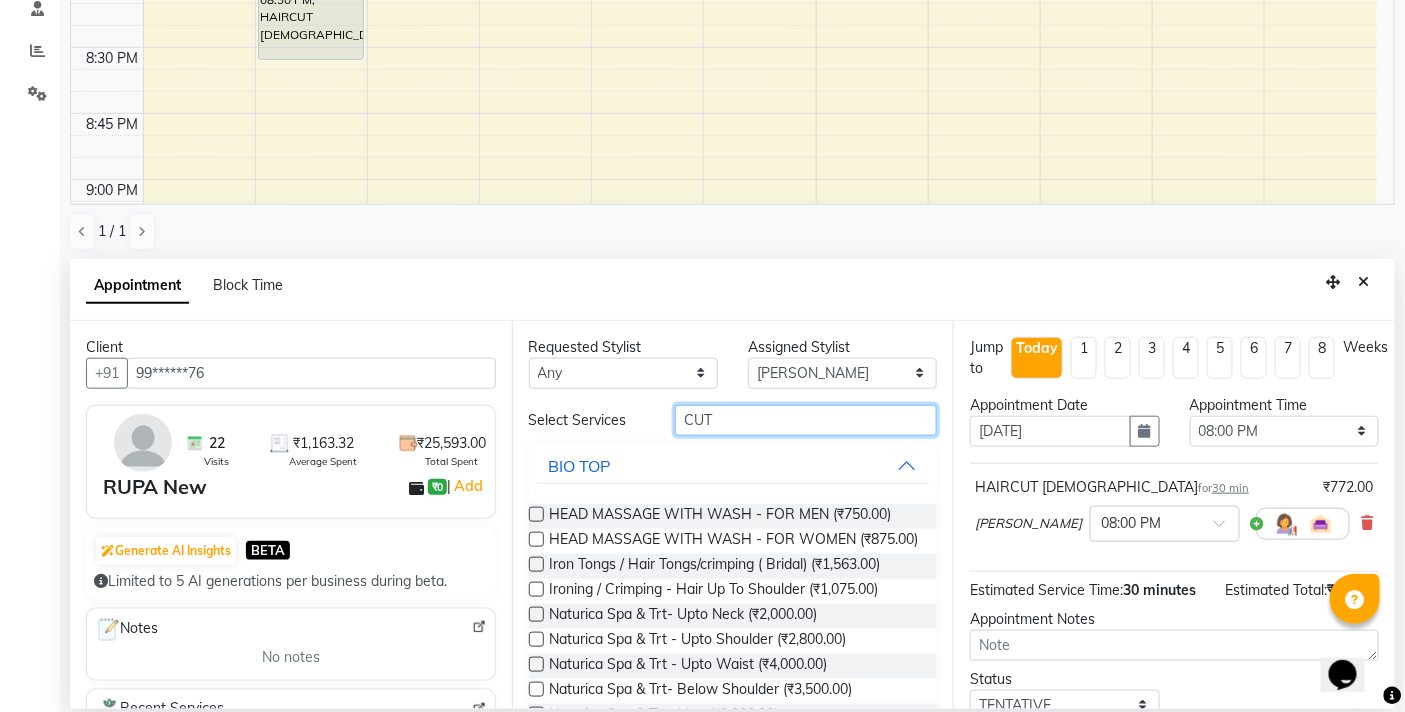 drag, startPoint x: 797, startPoint y: 411, endPoint x: 425, endPoint y: 442, distance: 373.28943 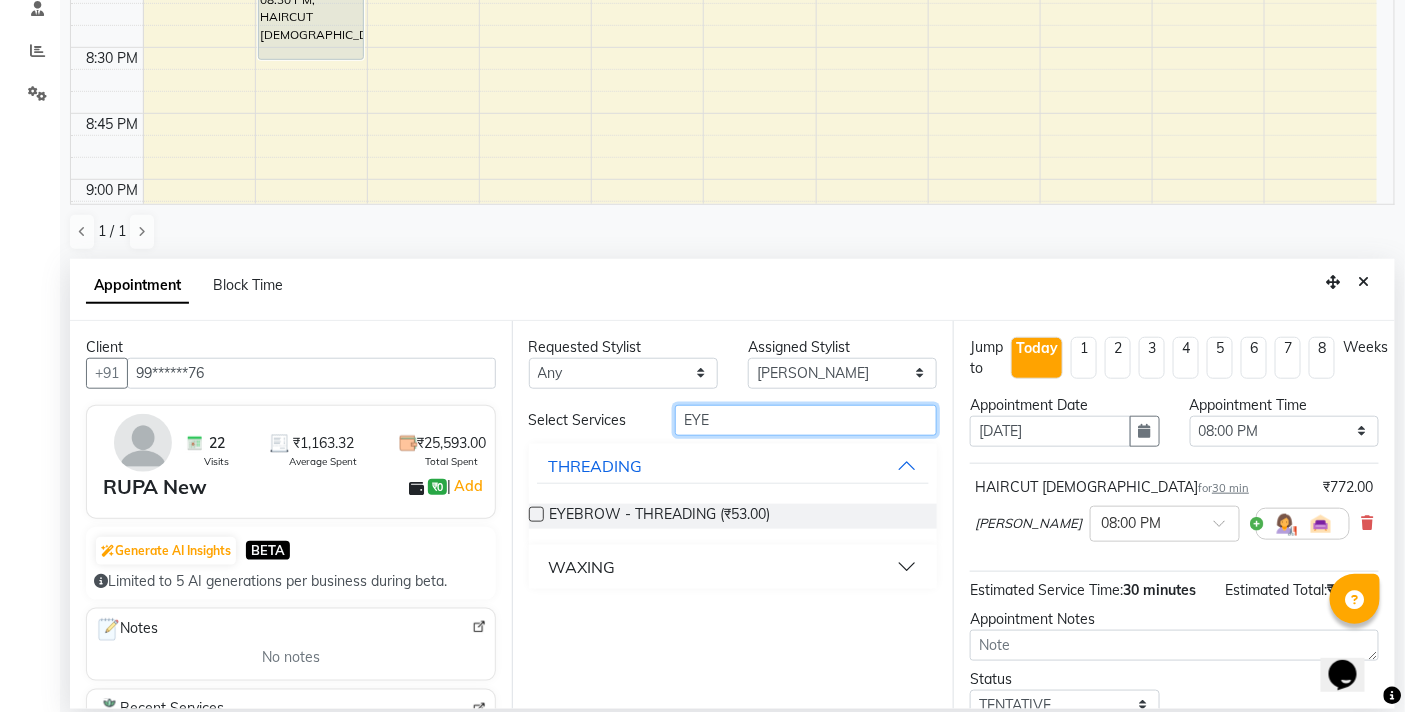 type on "EYE" 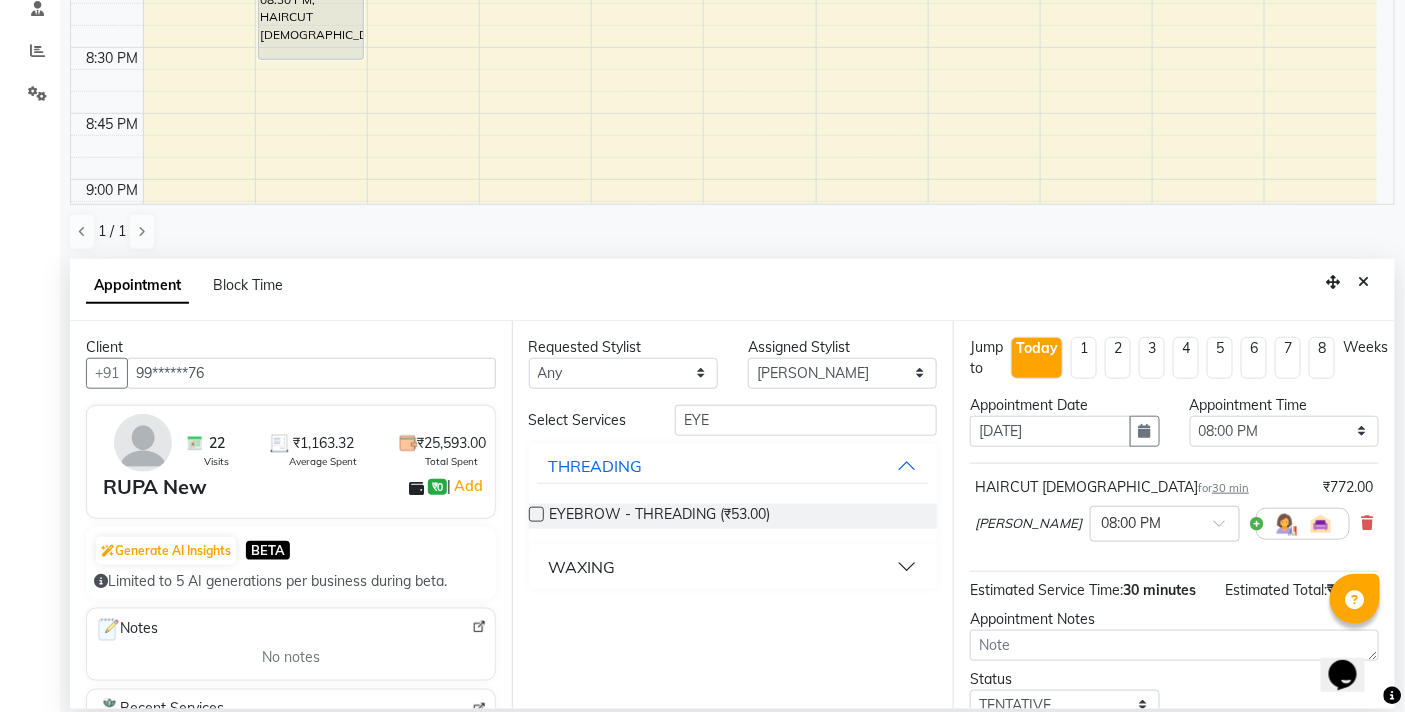click at bounding box center [536, 514] 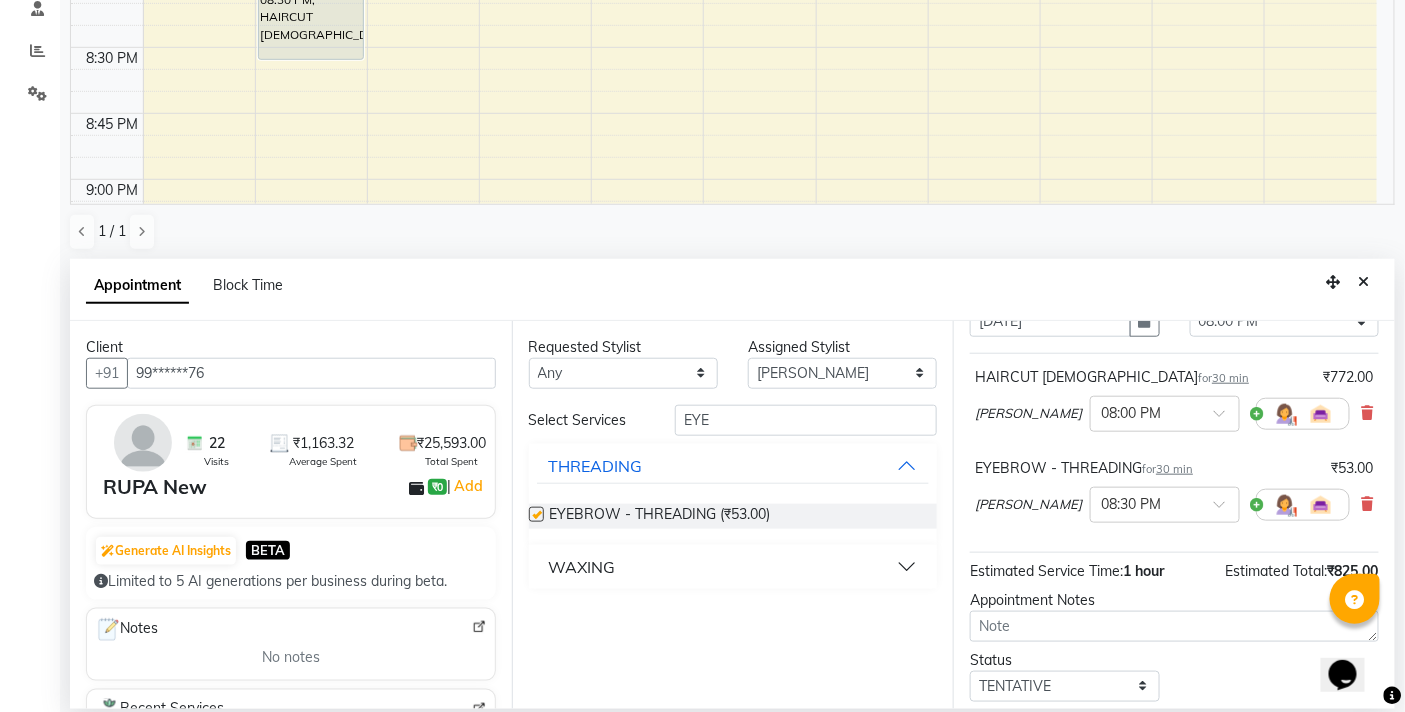 checkbox on "false" 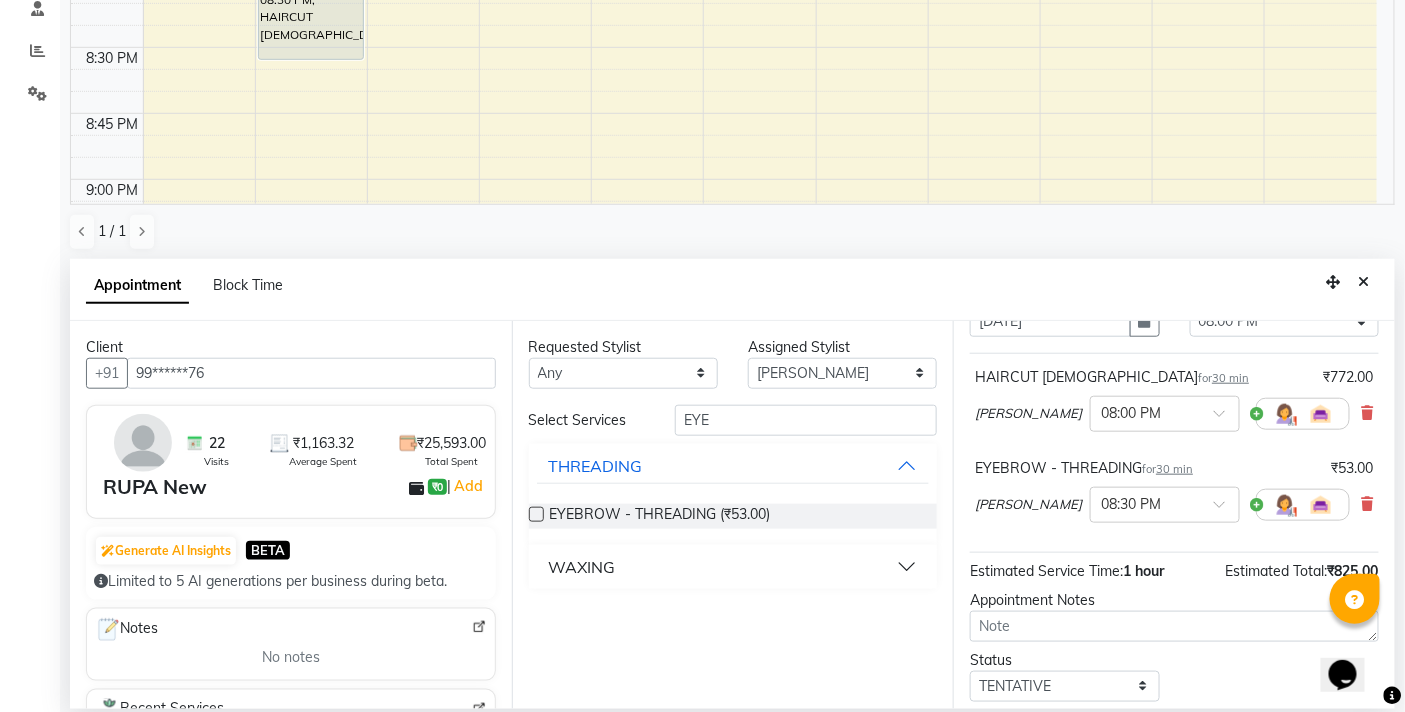 scroll, scrollTop: 235, scrollLeft: 0, axis: vertical 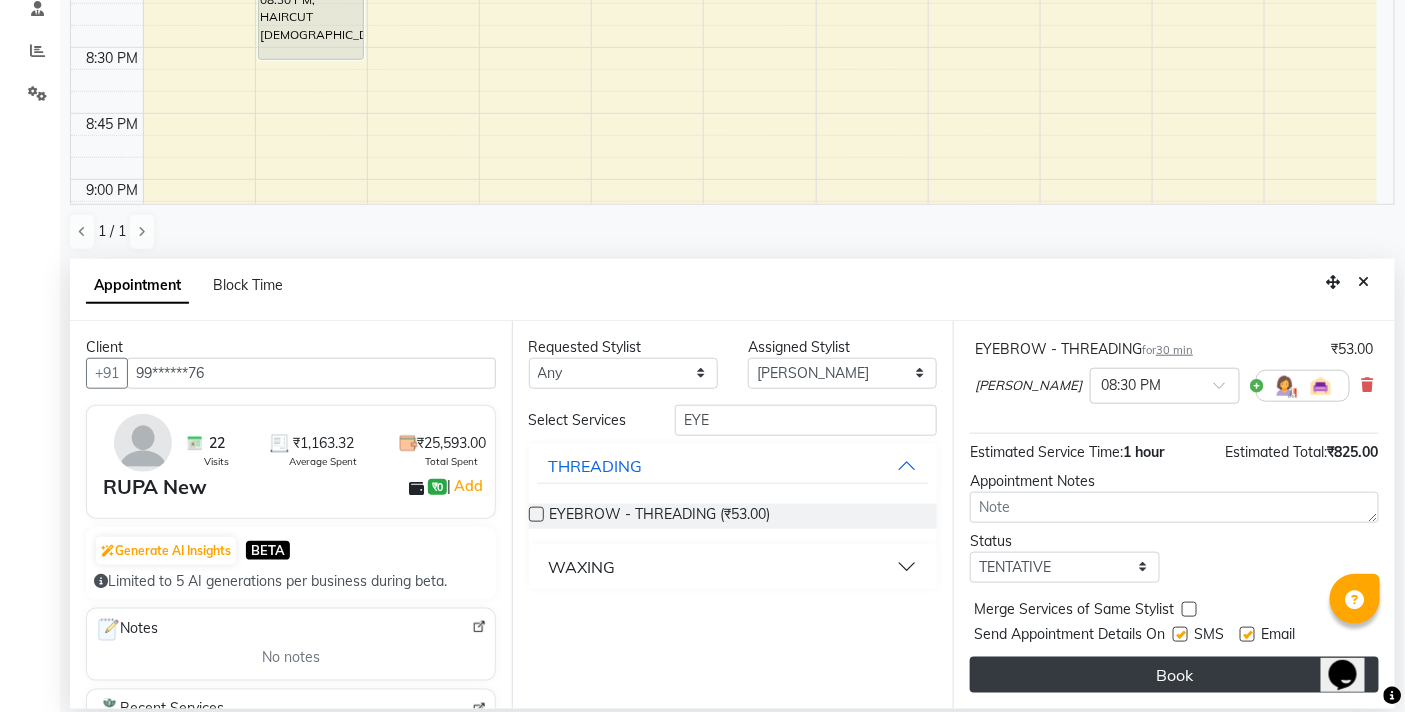 click on "Book" at bounding box center [1174, 675] 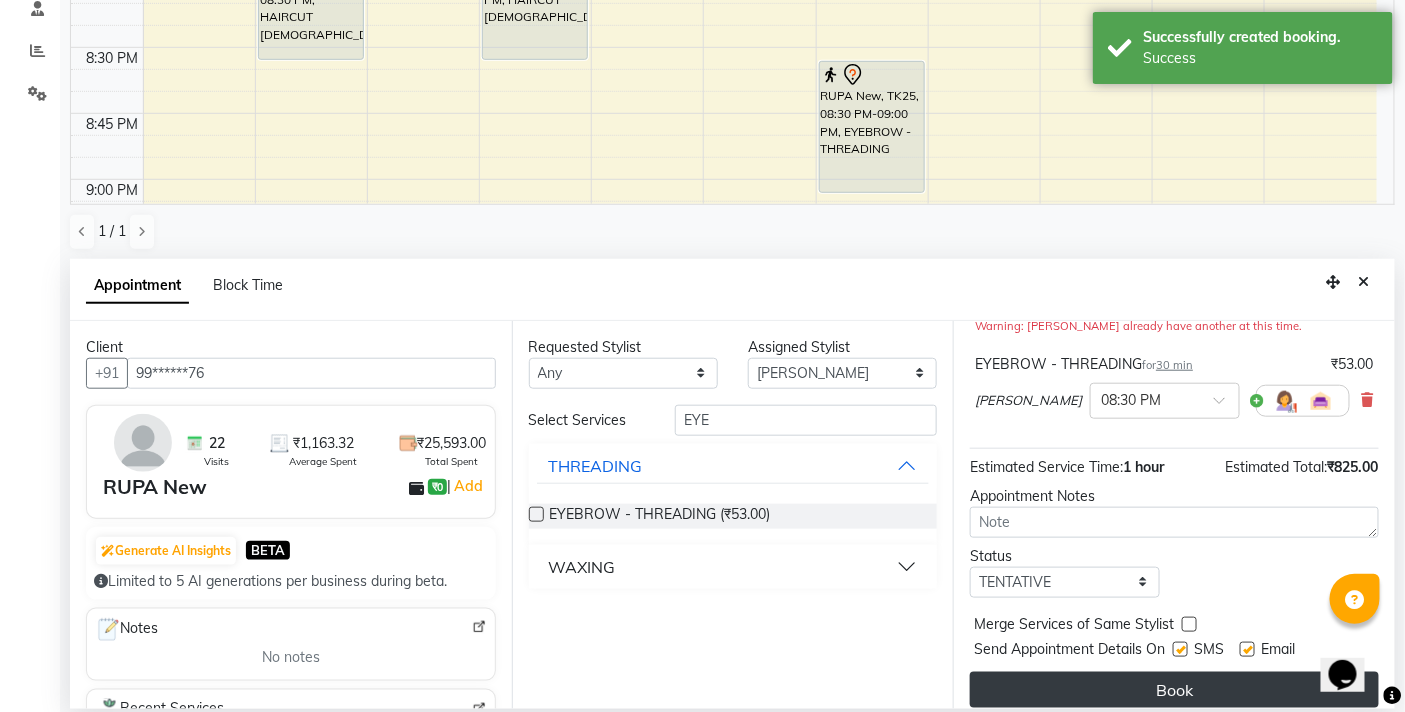 scroll, scrollTop: 0, scrollLeft: 0, axis: both 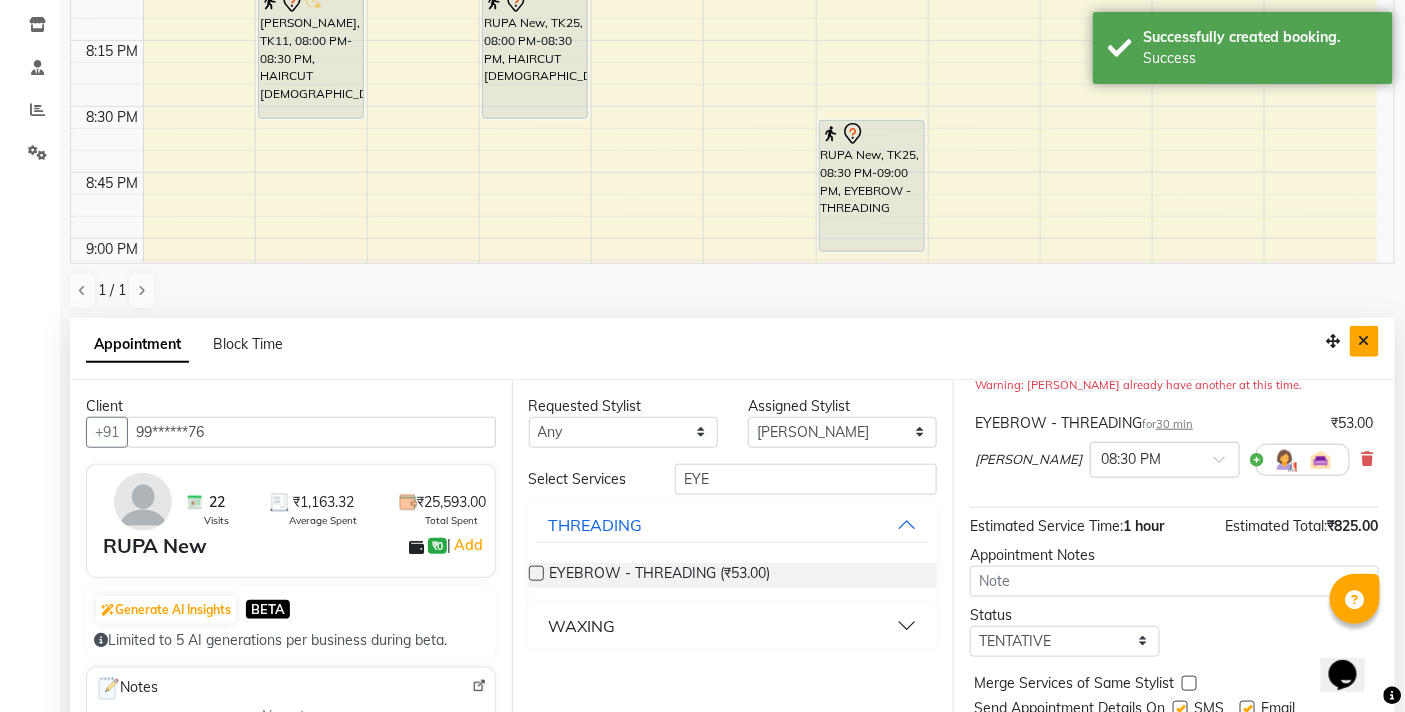 click at bounding box center (1364, 341) 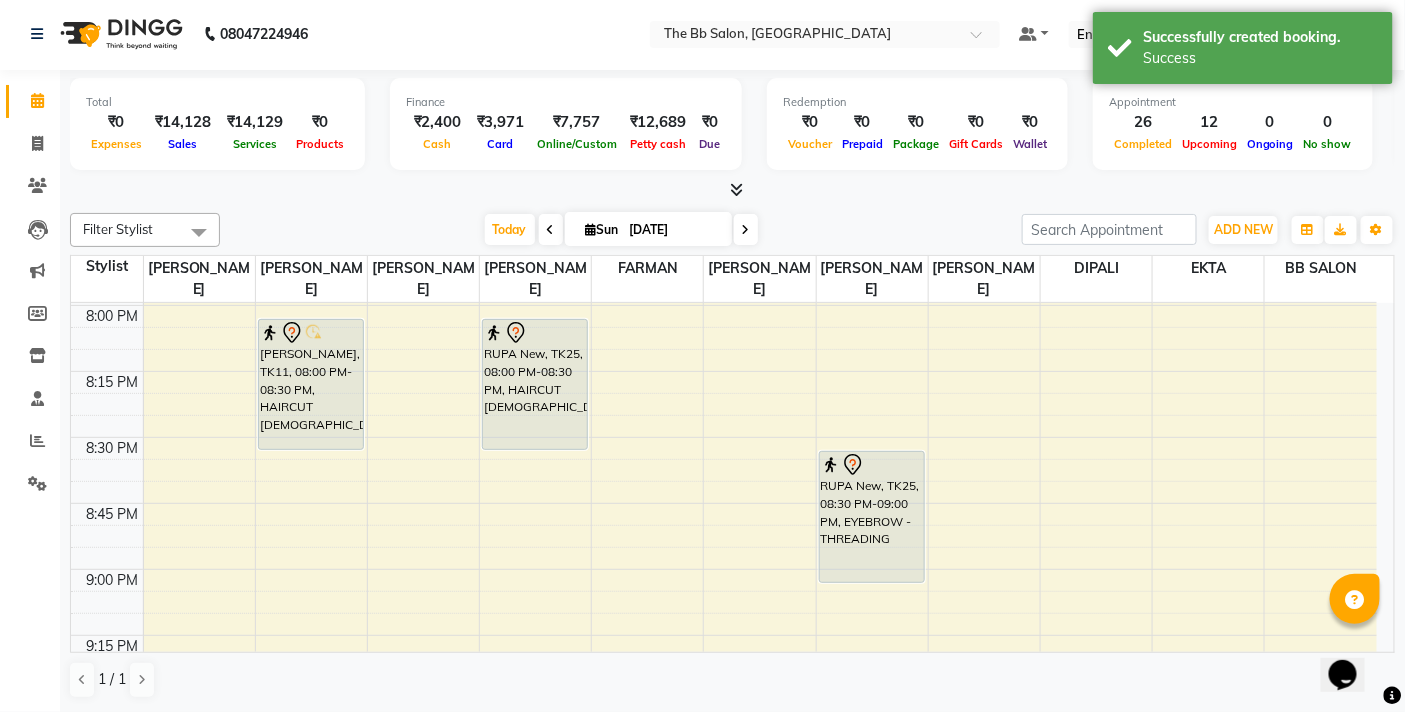 scroll, scrollTop: 1, scrollLeft: 0, axis: vertical 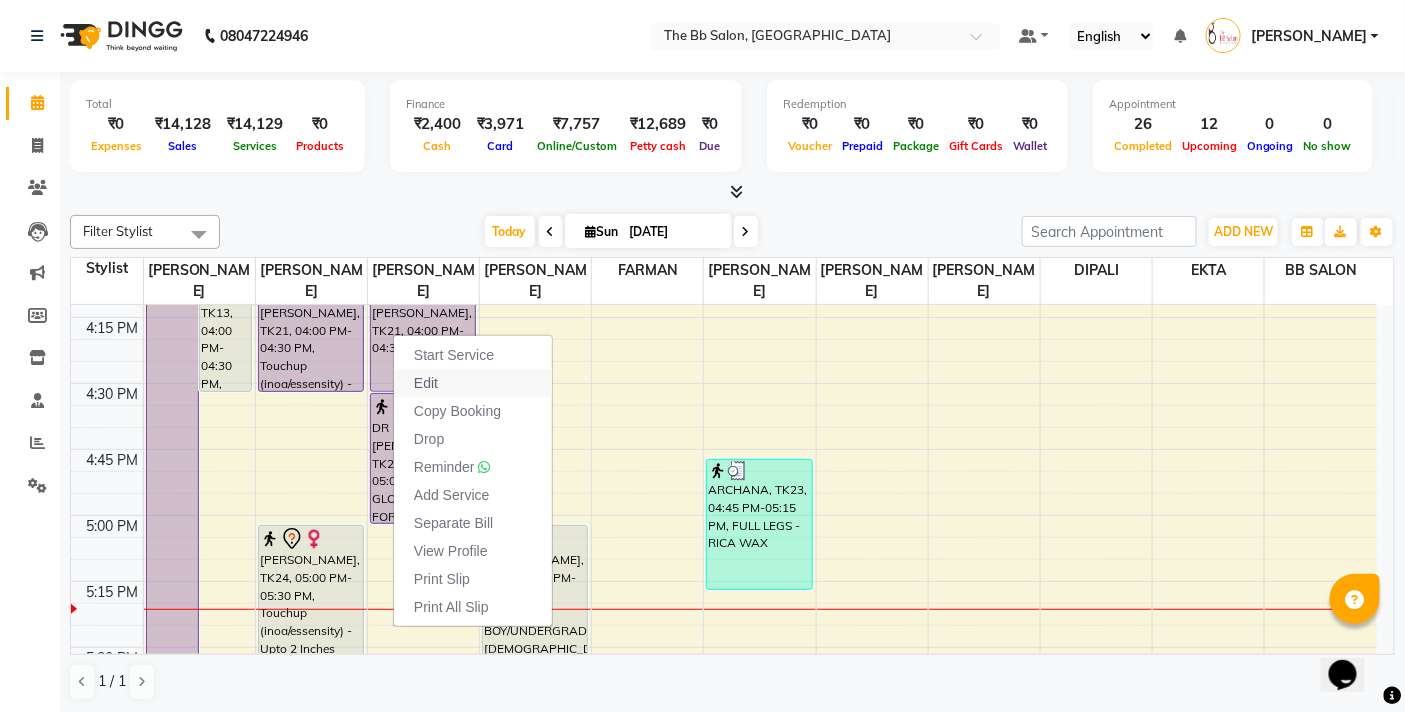 click on "Edit" at bounding box center [426, 383] 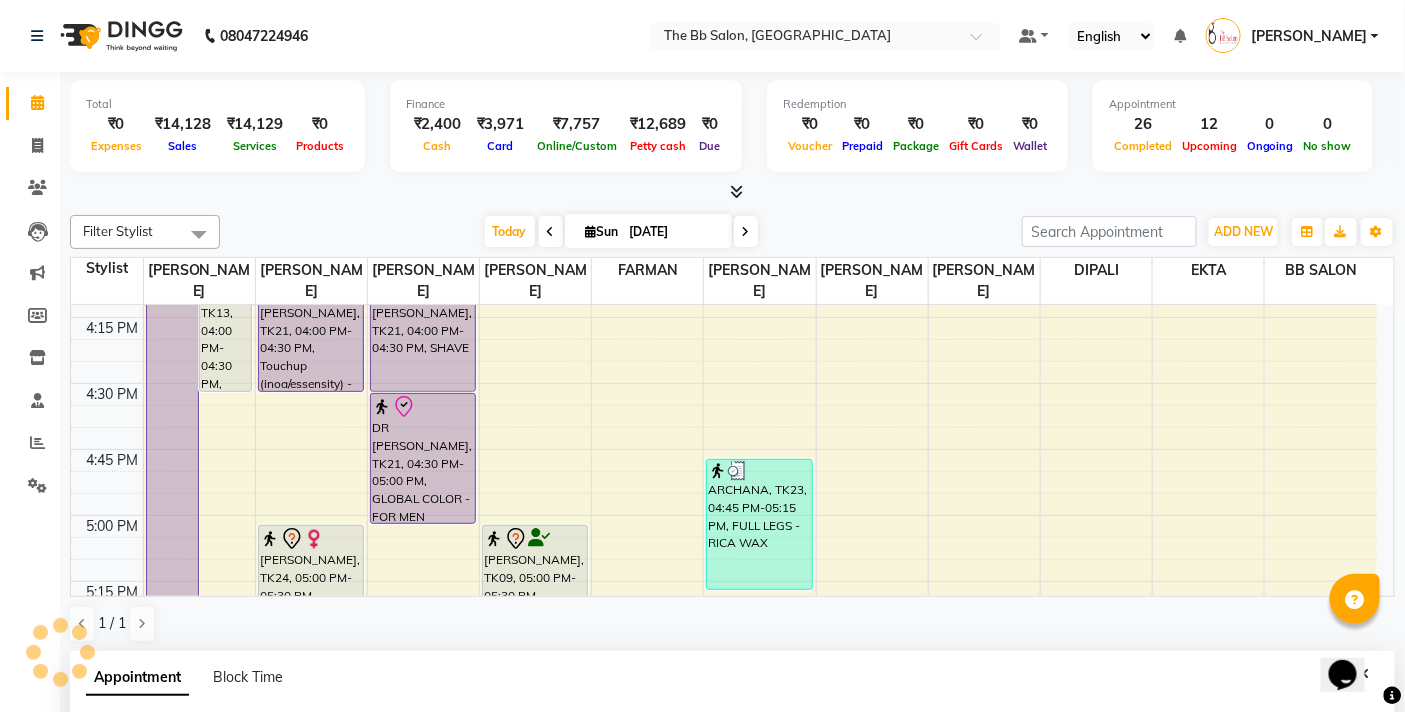 scroll, scrollTop: 392, scrollLeft: 0, axis: vertical 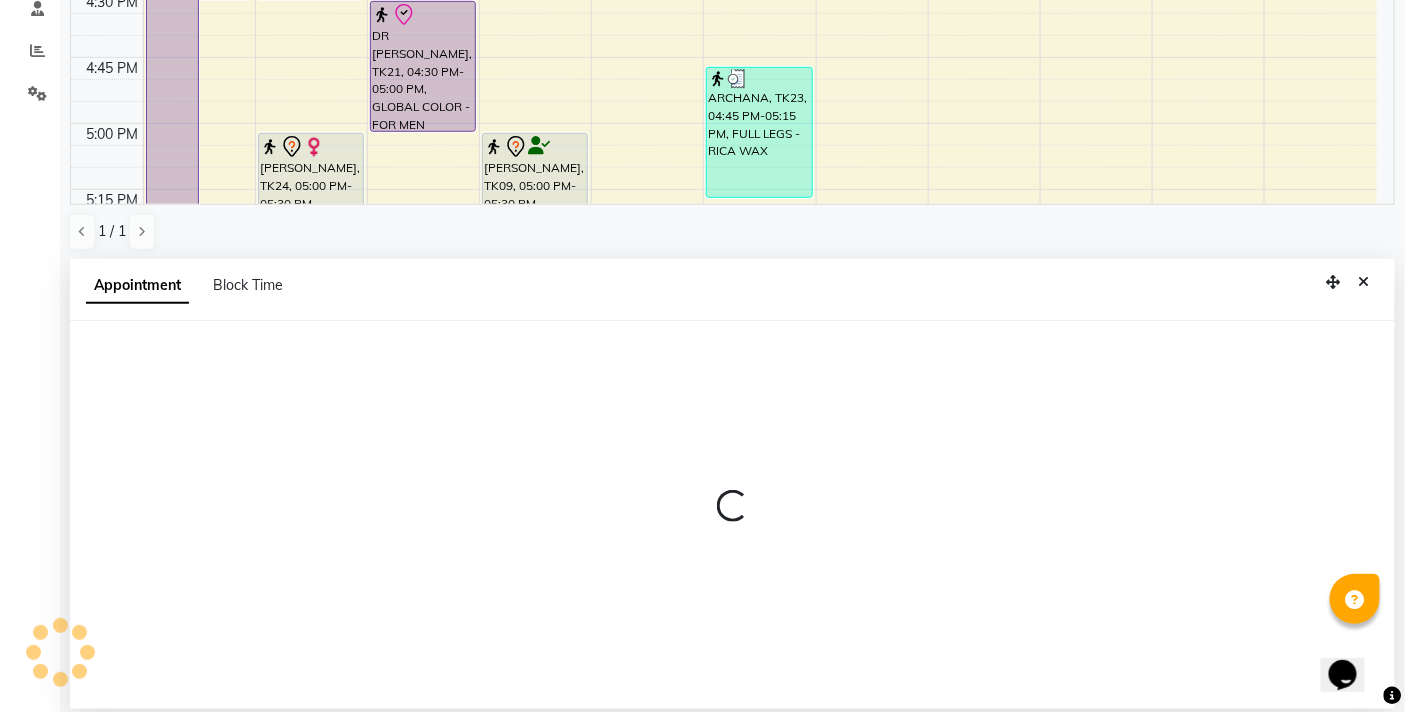 select on "tentative" 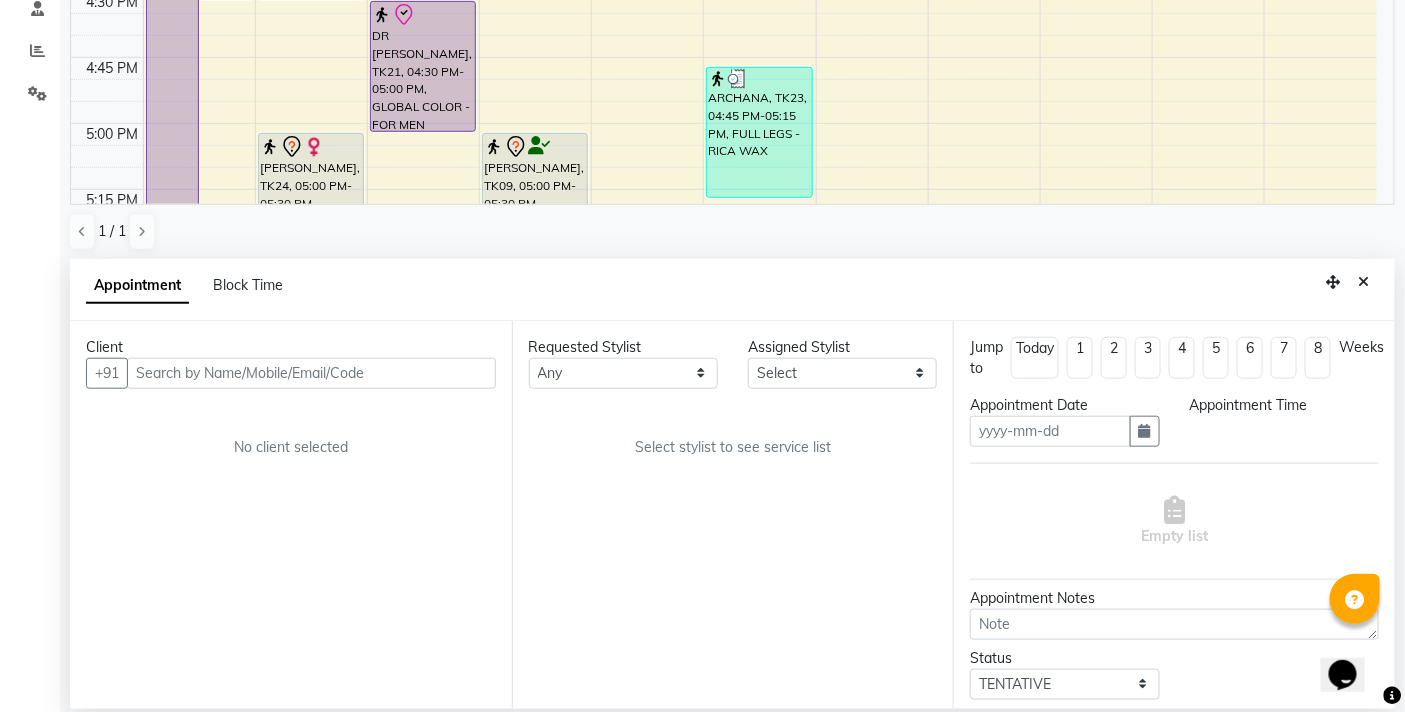 type on "[DATE]" 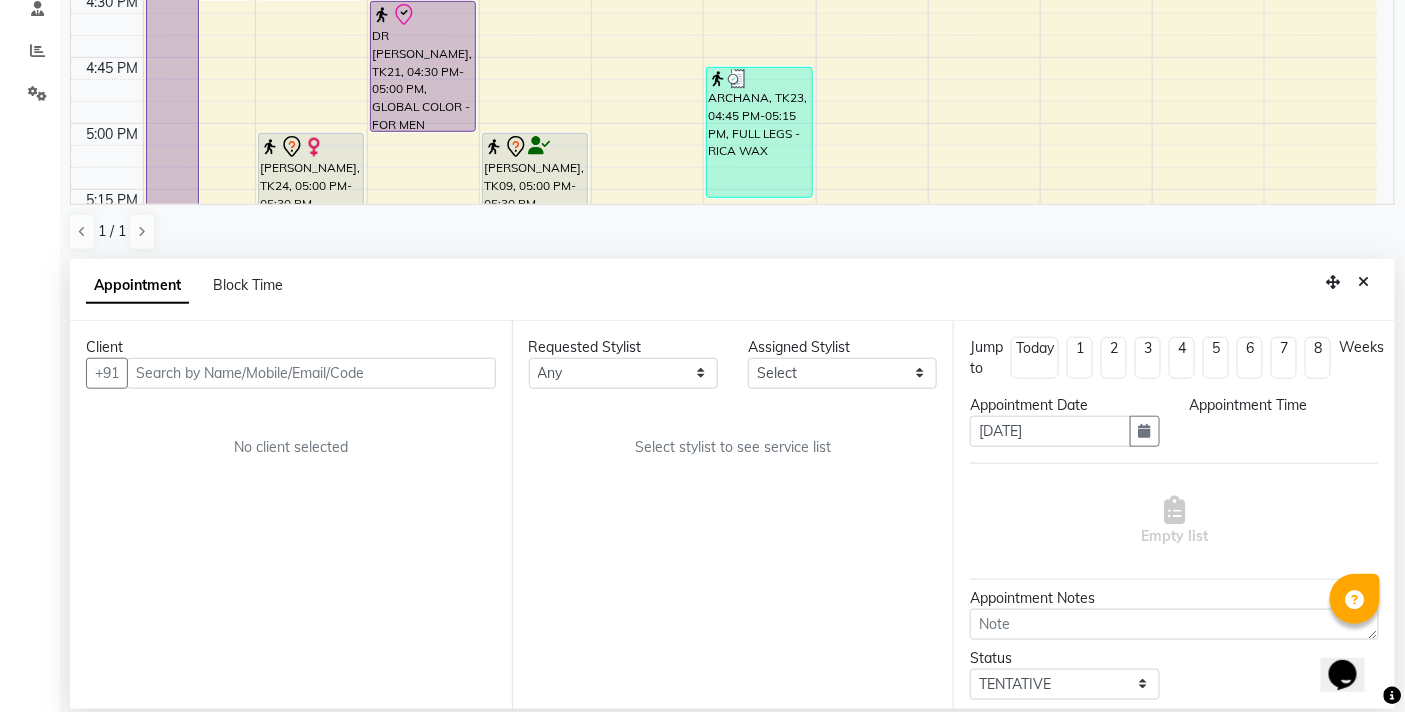 select on "check-in" 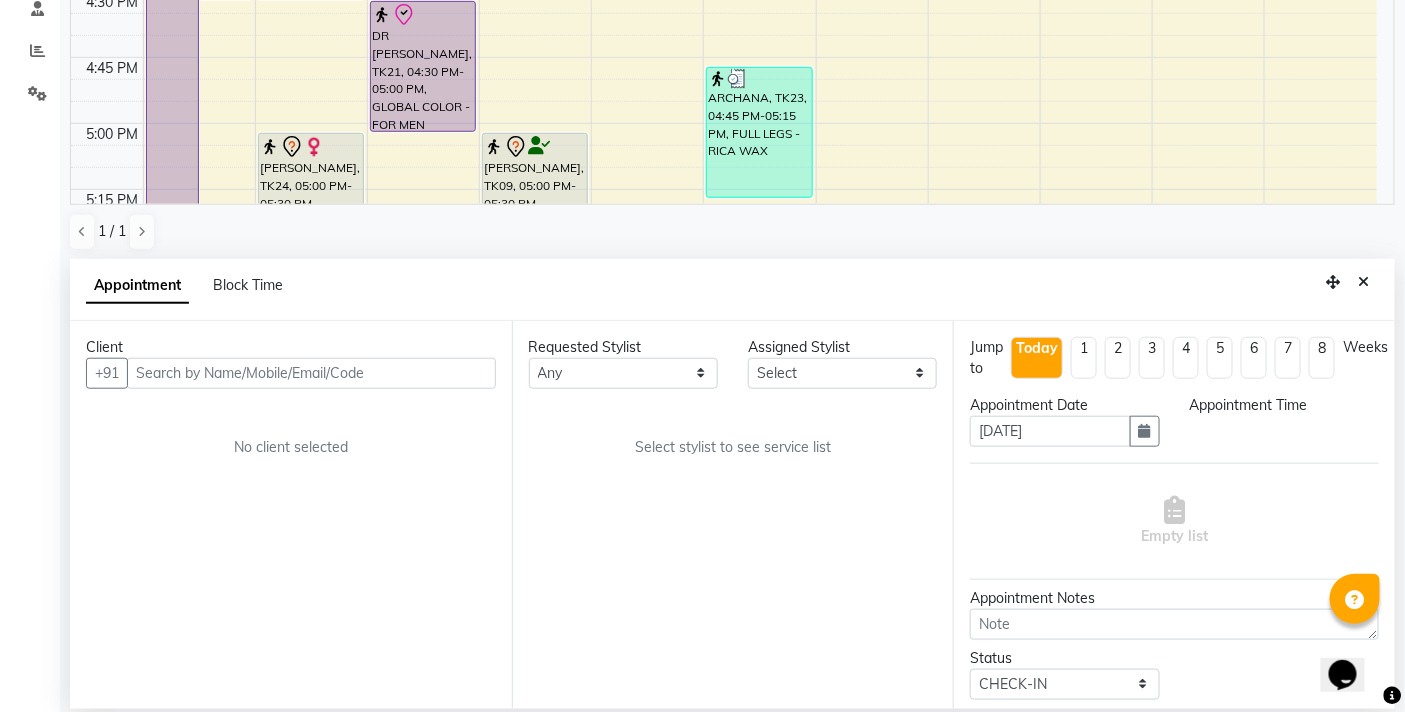 select on "83659" 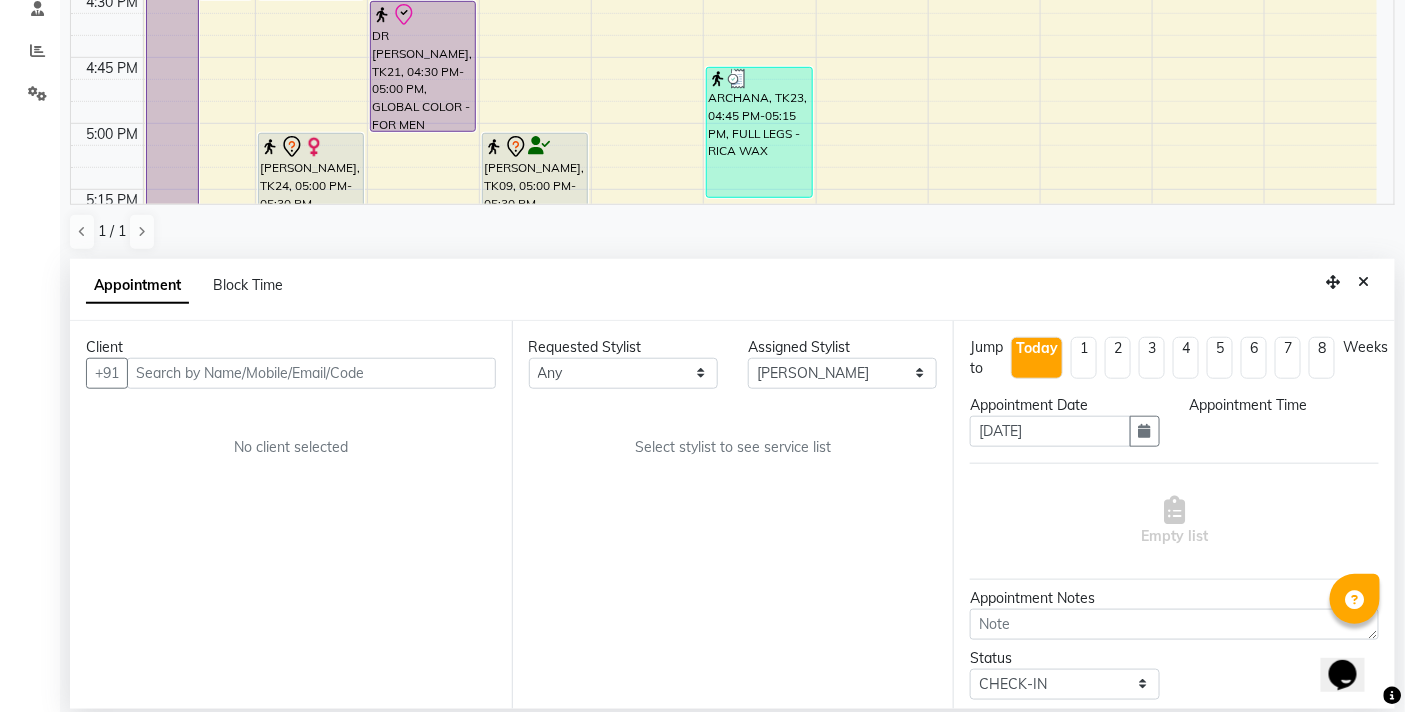 select on "960" 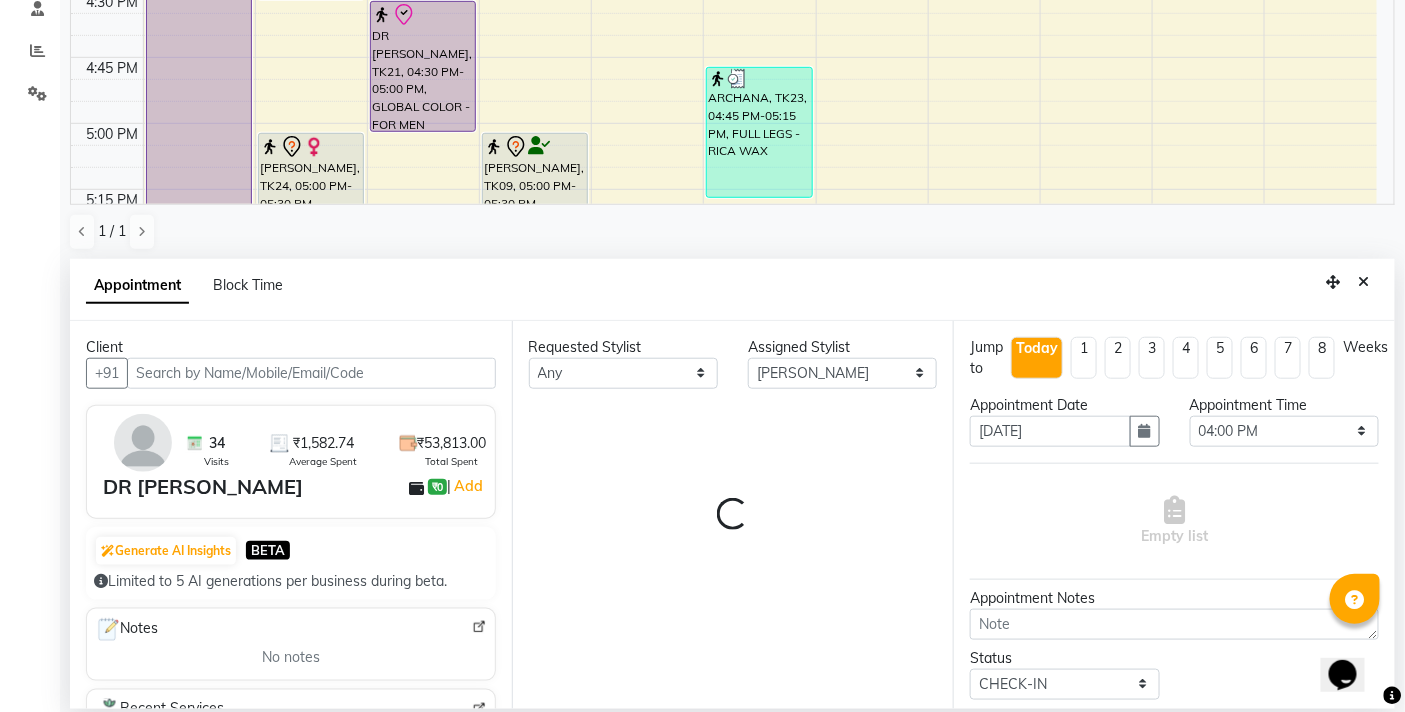 scroll, scrollTop: 2123, scrollLeft: 0, axis: vertical 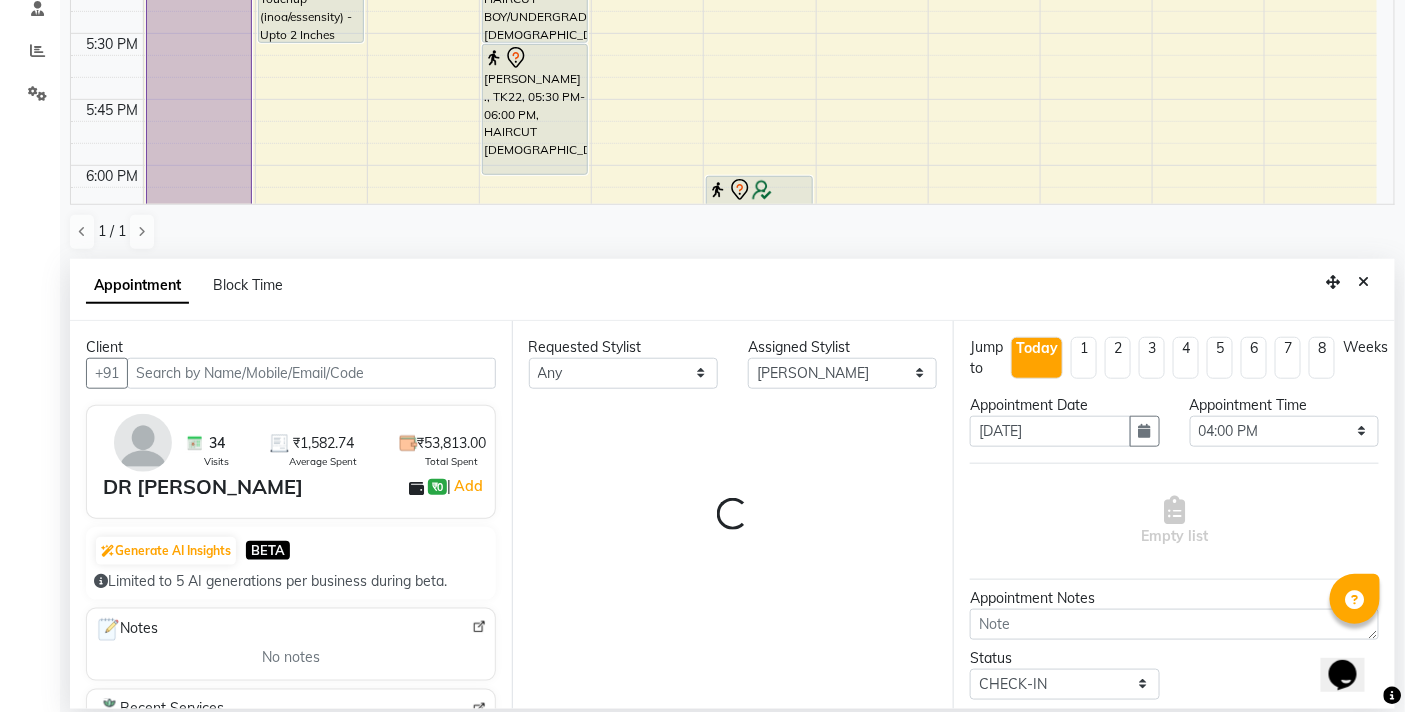 select on "3065" 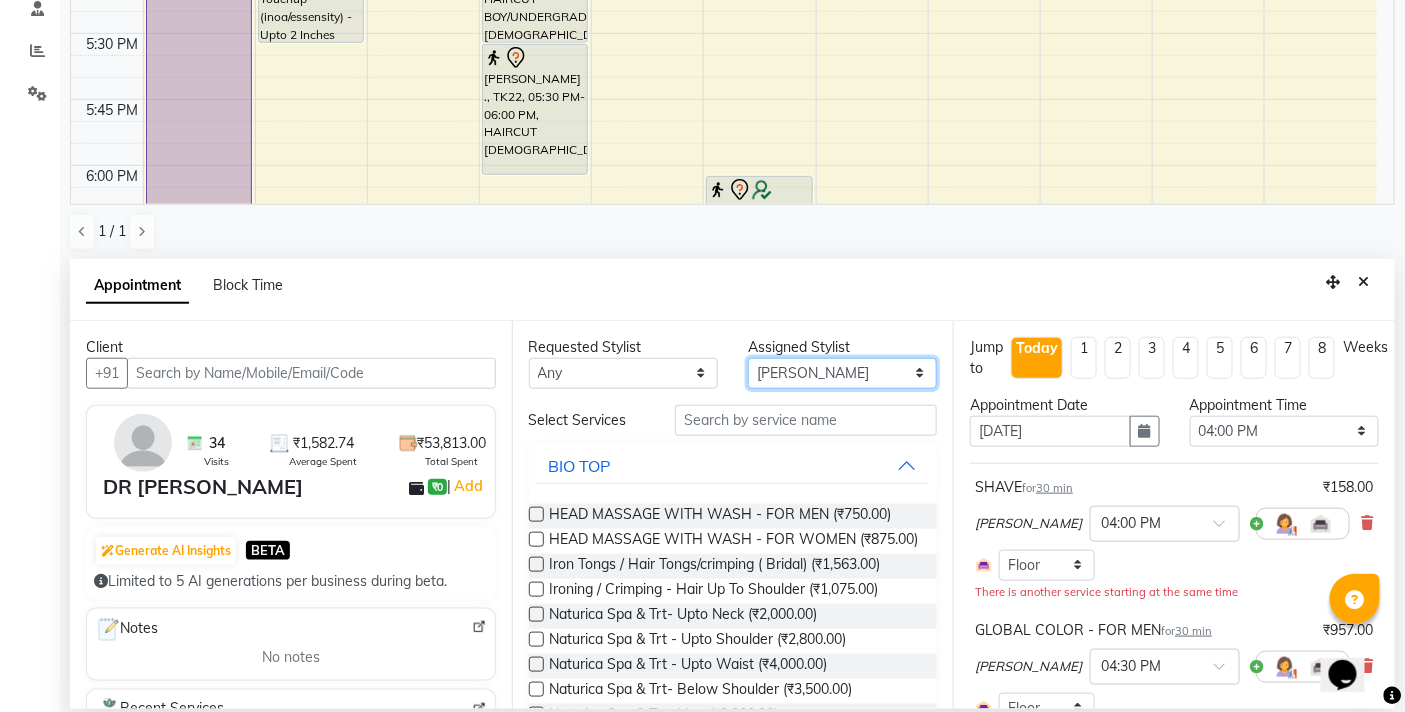 click on "Select BB SALON DIPALI EKTA FARMAN GOUSIYA SHAIKH MANGESH TAVARE Nazim Shaikh Rupesh Chavan Sanjay Pawar SHILPA YADAV WILSON" at bounding box center [842, 373] 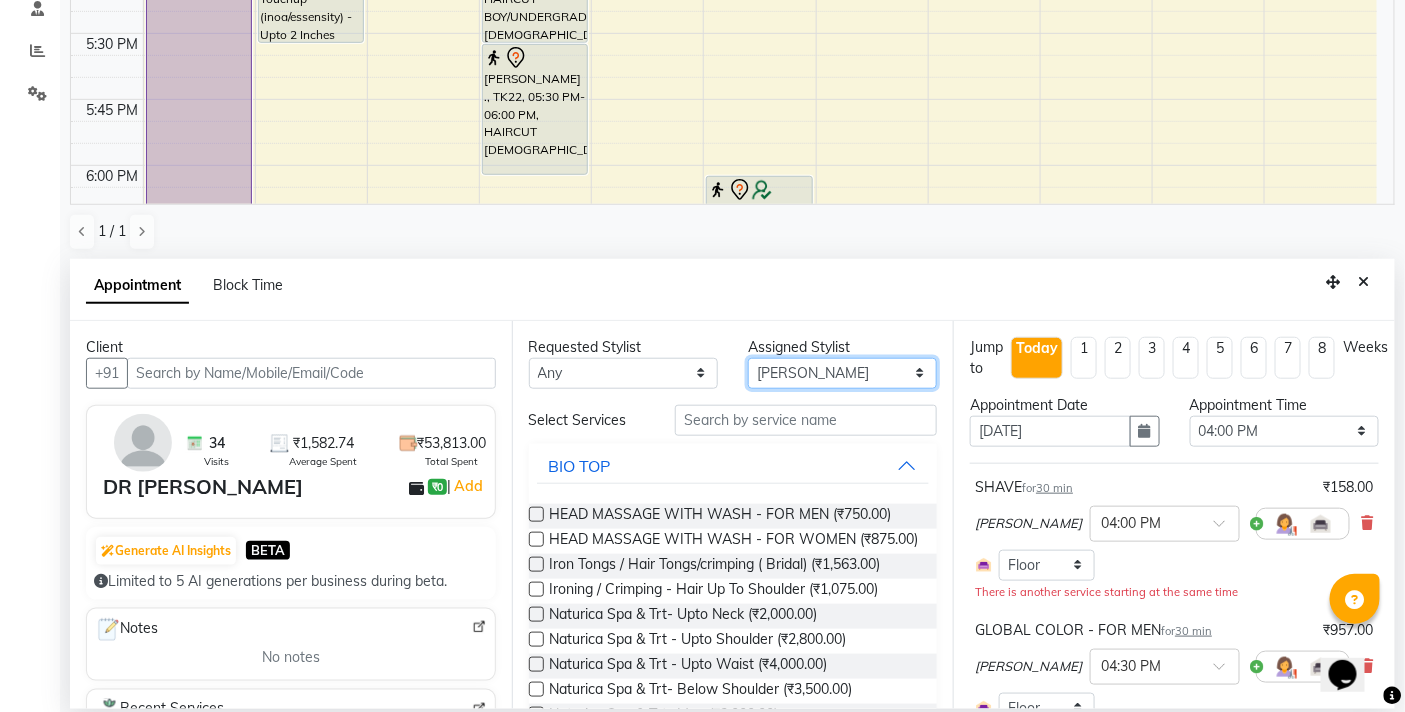 click on "Select BB SALON DIPALI EKTA FARMAN GOUSIYA SHAIKH MANGESH TAVARE Nazim Shaikh Rupesh Chavan Sanjay Pawar SHILPA YADAV WILSON" at bounding box center [842, 373] 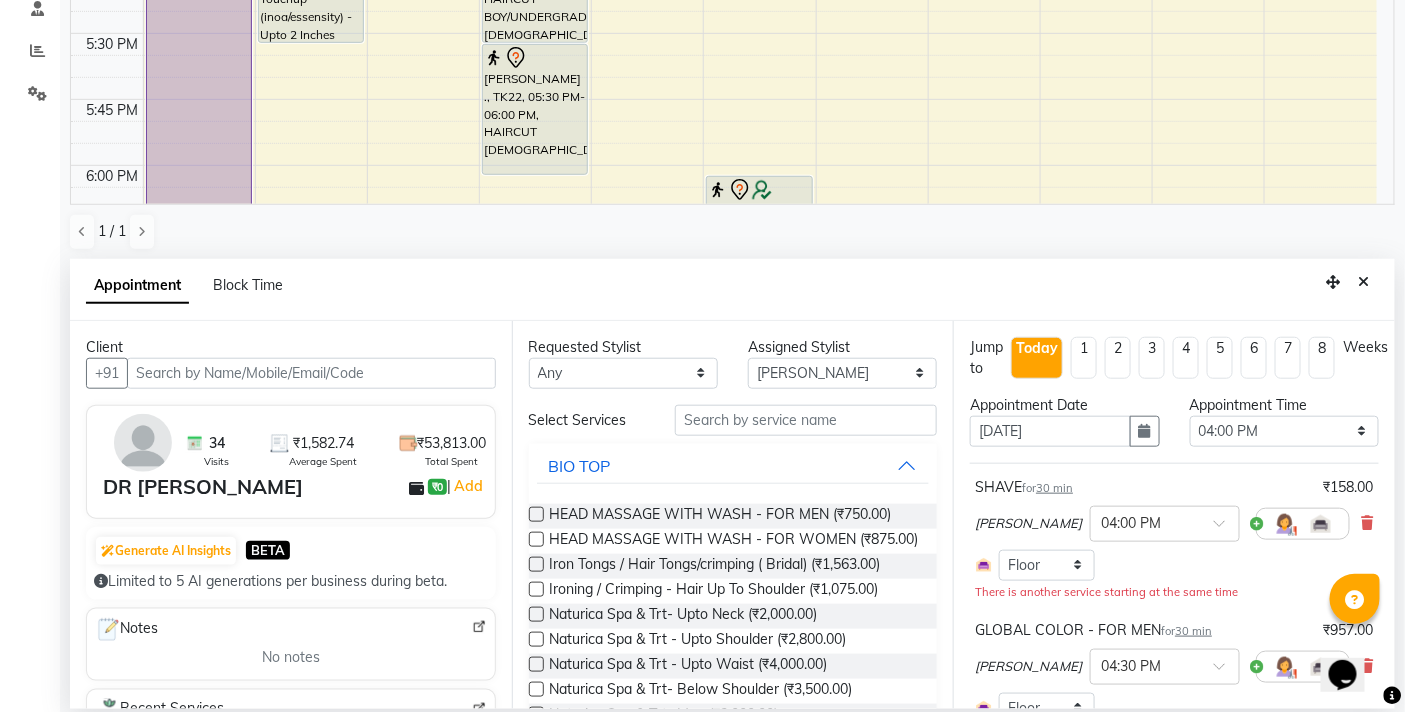 click on "Requested Stylist Any BB SALON DIPALI EKTA FARMAN GOUSIYA SHAIKH MANGESH TAVARE Nazim Shaikh Rupesh Chavan Sanjay Pawar SHILPA YADAV WILSON Assigned Stylist Select BB SALON DIPALI EKTA FARMAN GOUSIYA SHAIKH MANGESH TAVARE Nazim Shaikh Rupesh Chavan Sanjay Pawar SHILPA YADAV WILSON Select Services    BIO TOP HEAD MASSAGE WITH WASH - FOR MEN (₹750.00) HEAD MASSAGE WITH WASH - FOR WOMEN (₹875.00) Iron Tongs / Hair Tongs/crimping ( Bridal) (₹1,563.00) Ironing / Crimping  - Hair Up To Shoulder (₹1,075.00) Naturica Spa & Trt-  Upto Neck (₹2,000.00) Naturica Spa & Trt - Upto Shoulder (₹2,800.00) Naturica Spa & Trt - Upto Waist (₹4,000.00) Naturica Spa & Trt- Below Shoulder (₹3,500.00) Naturica Spa & Trt- Men (₹2,000.00) OLAPLEX  TRT BELOW SHOULDER (₹2,000.00) OLAPLEX  TRT MEN (₹1,000.00) OLAPLEX TRT  UPTO NECK (₹1,500.00) OLAPLEX TRT  UPTO SHOULDER (₹1,500.00) OLAPLEX TRT  UPTO WAIST (₹2,500.00) REVIVER/MOROCCAN/BIOTOP WASH - BELOW SHOULDER (₹530.00) SHAVE (₹158.00)" at bounding box center (733, 515) 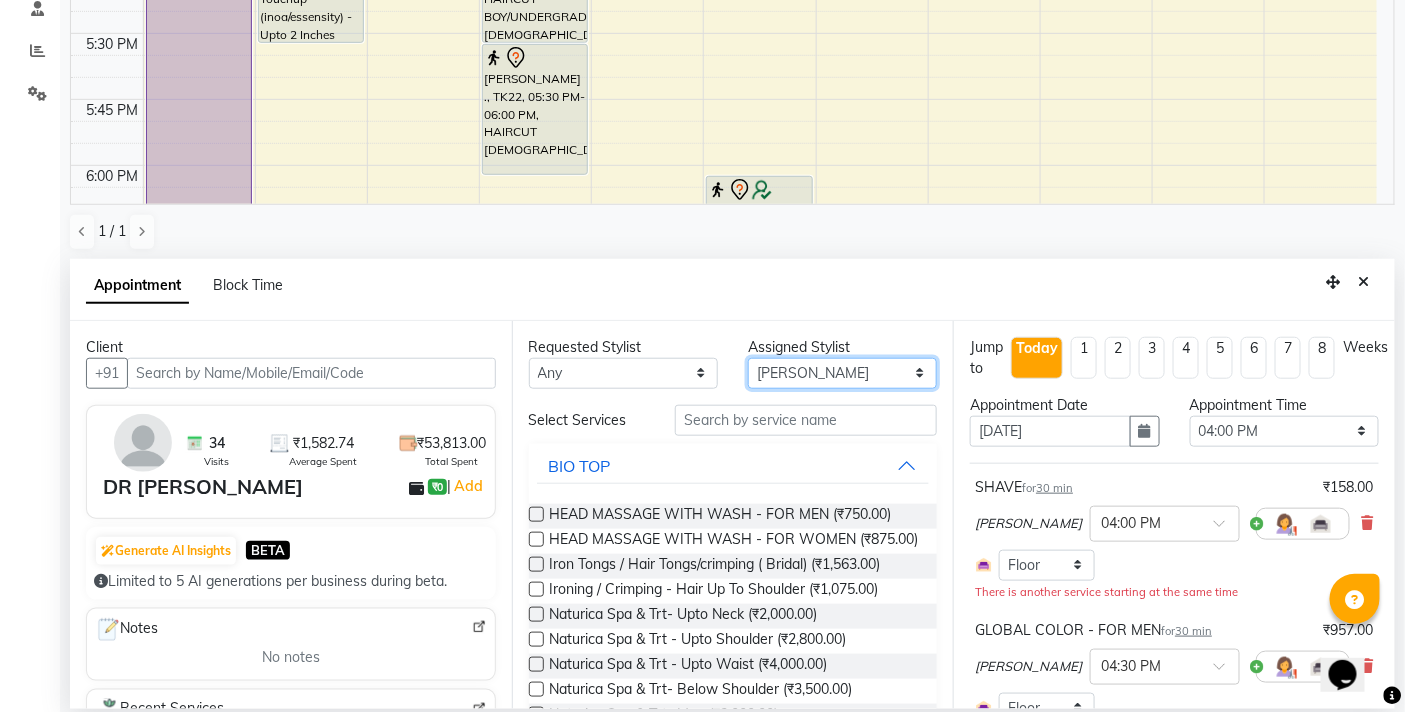 drag, startPoint x: 803, startPoint y: 356, endPoint x: 803, endPoint y: 376, distance: 20 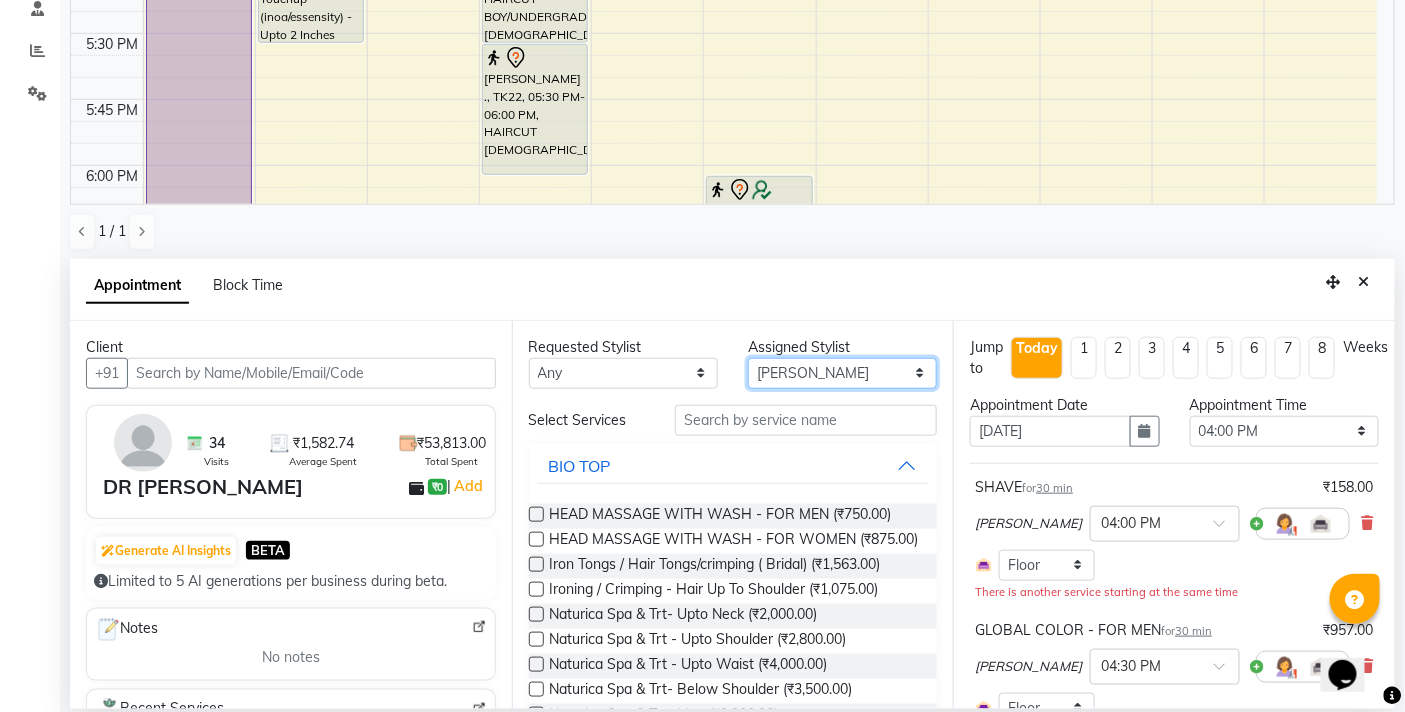 select on "83516" 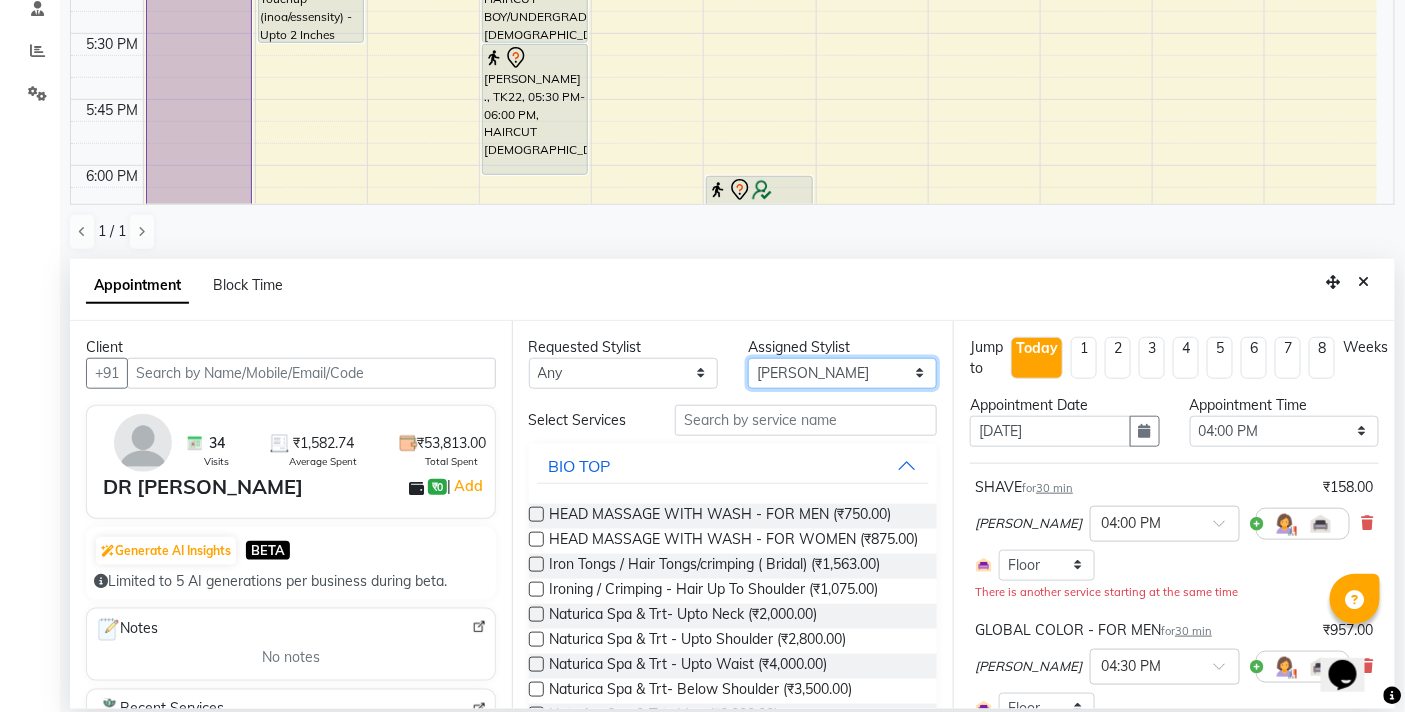 click on "Select BB SALON DIPALI EKTA FARMAN GOUSIYA SHAIKH MANGESH TAVARE Nazim Shaikh Rupesh Chavan Sanjay Pawar SHILPA YADAV WILSON" at bounding box center (842, 373) 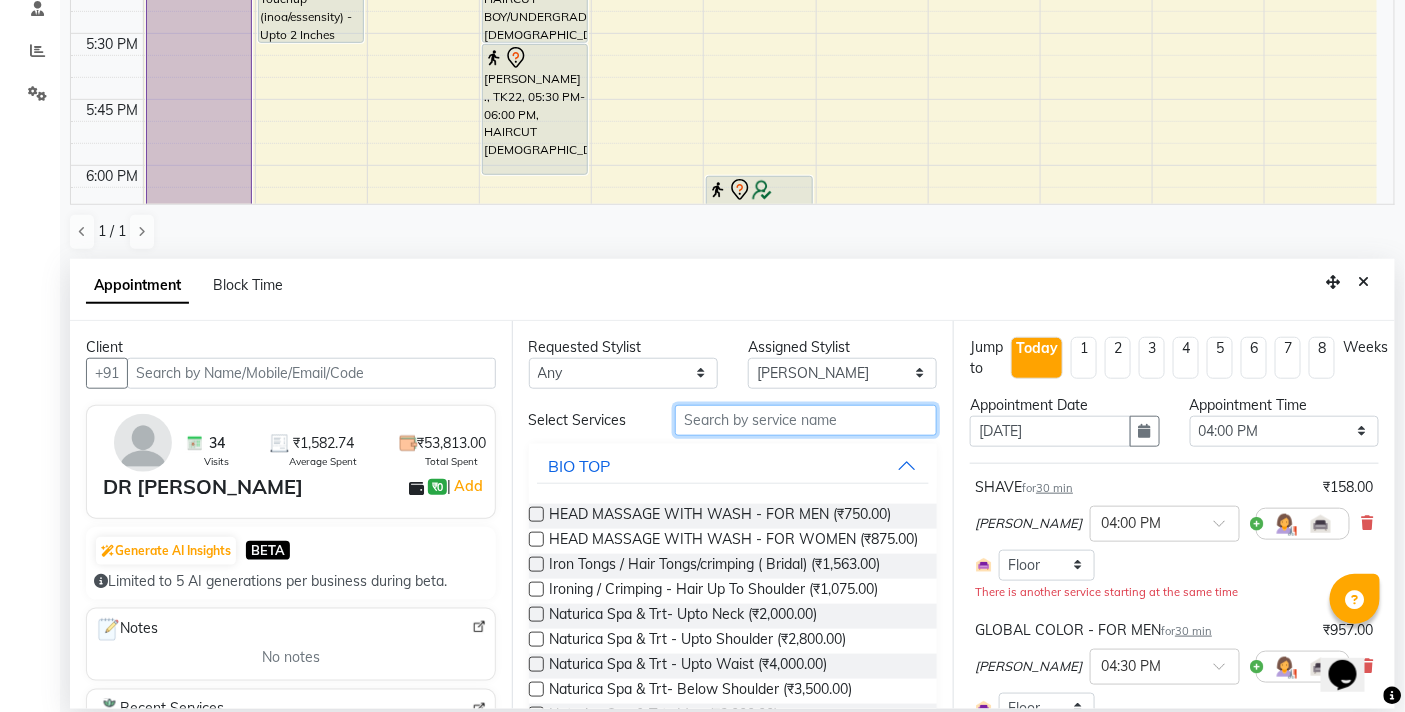 click at bounding box center [806, 420] 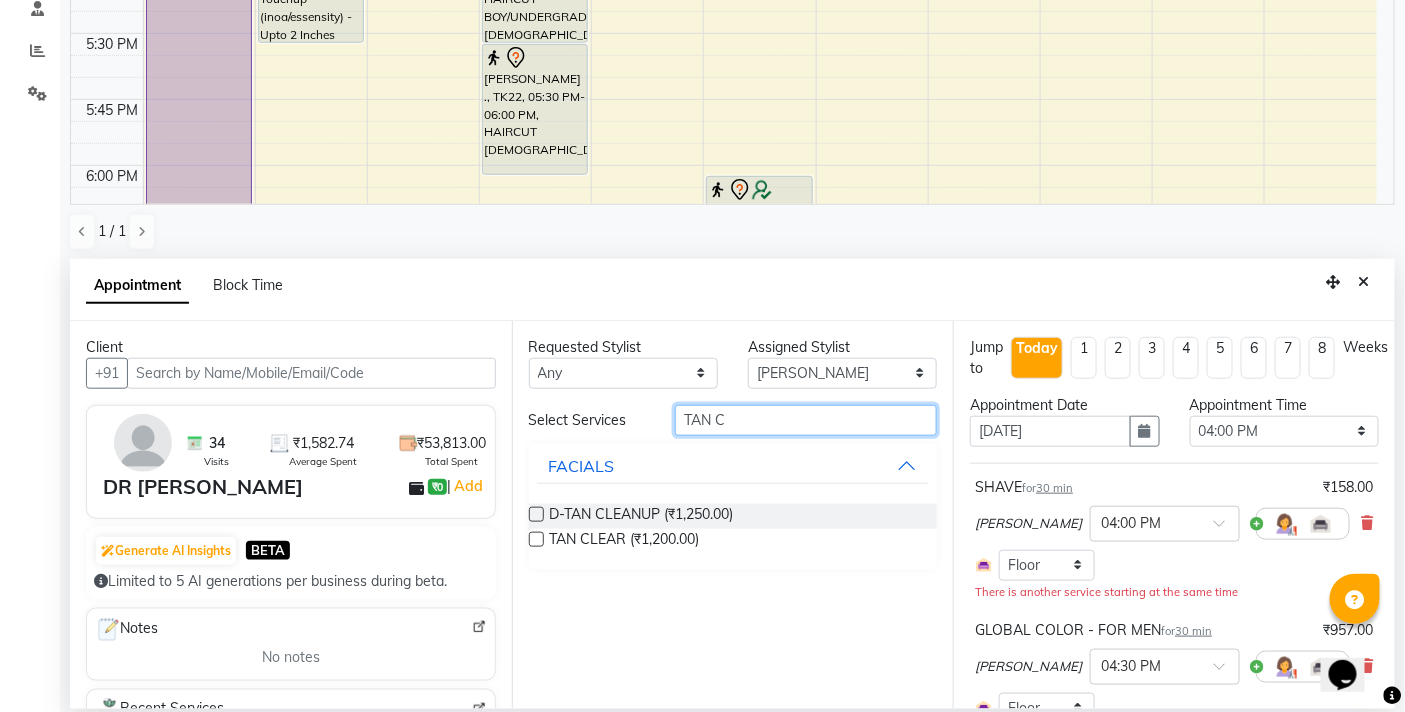 type on "TAN C" 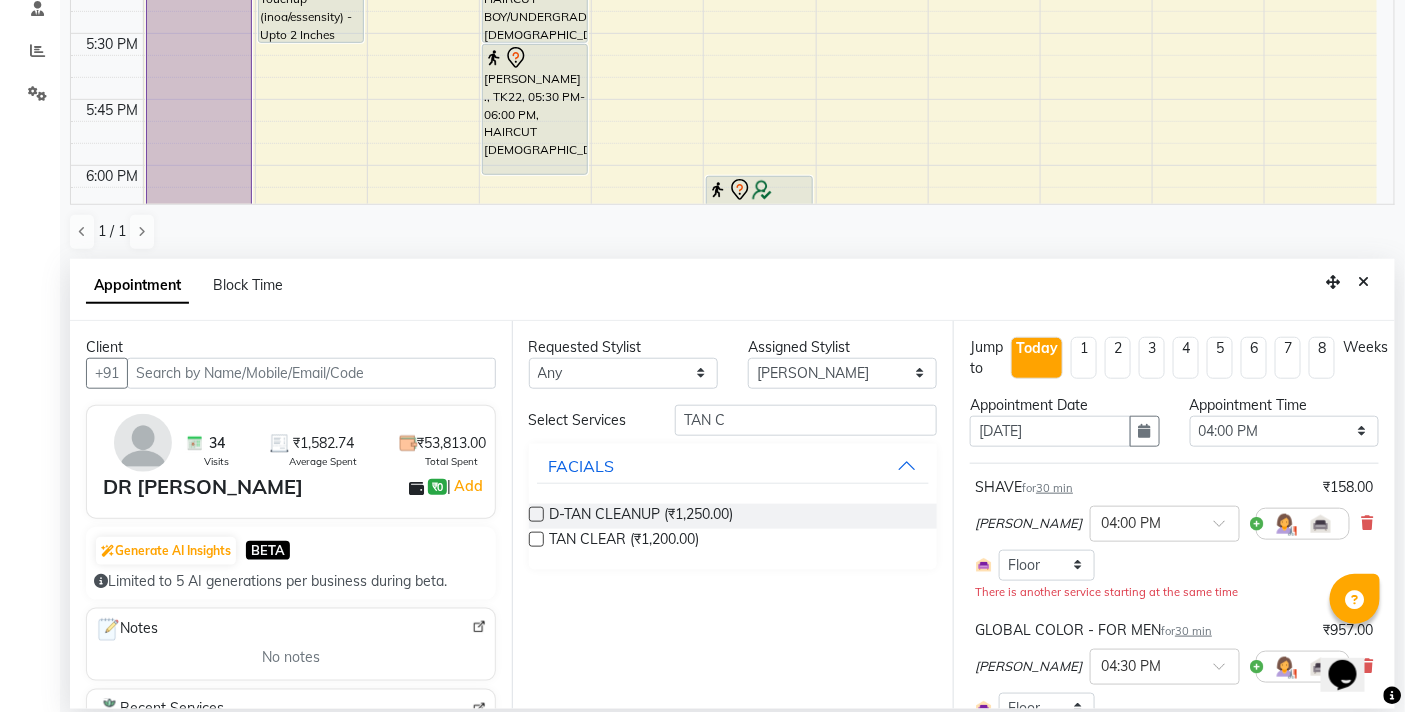 click at bounding box center [536, 514] 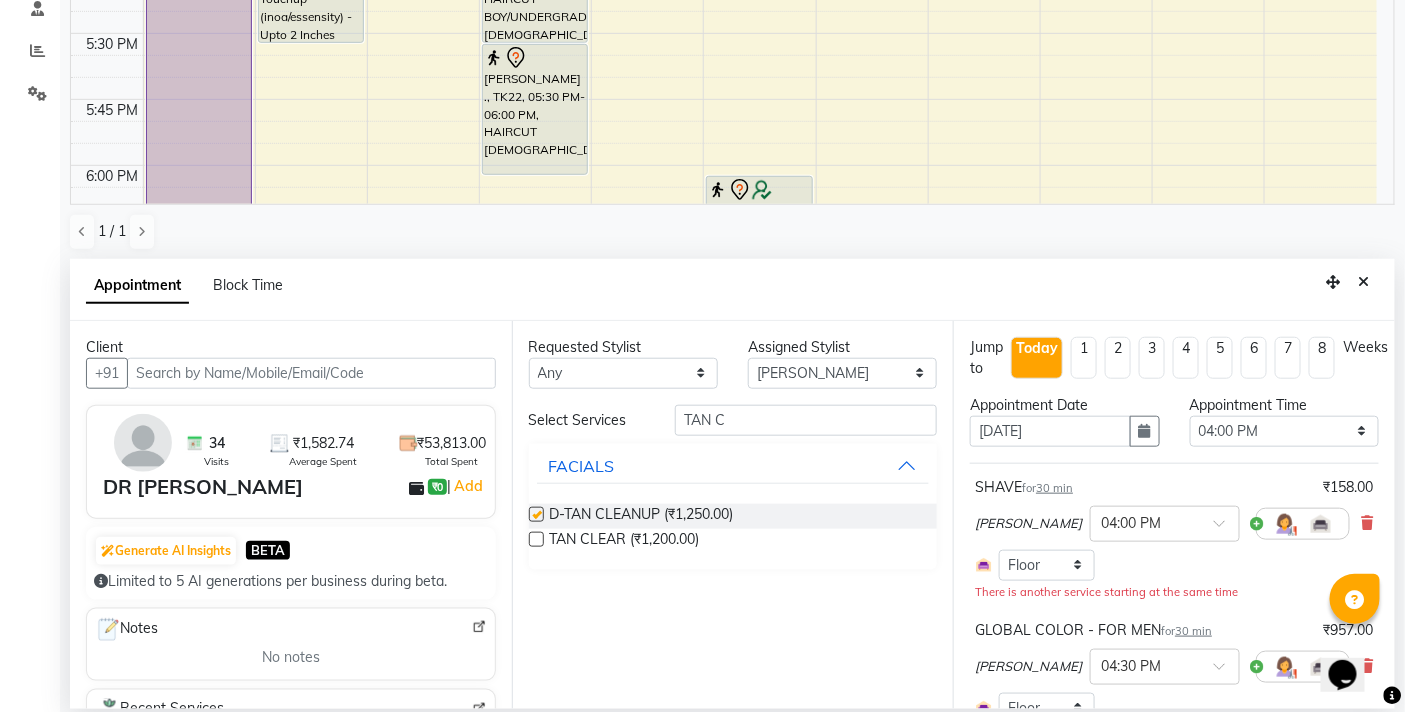 checkbox on "false" 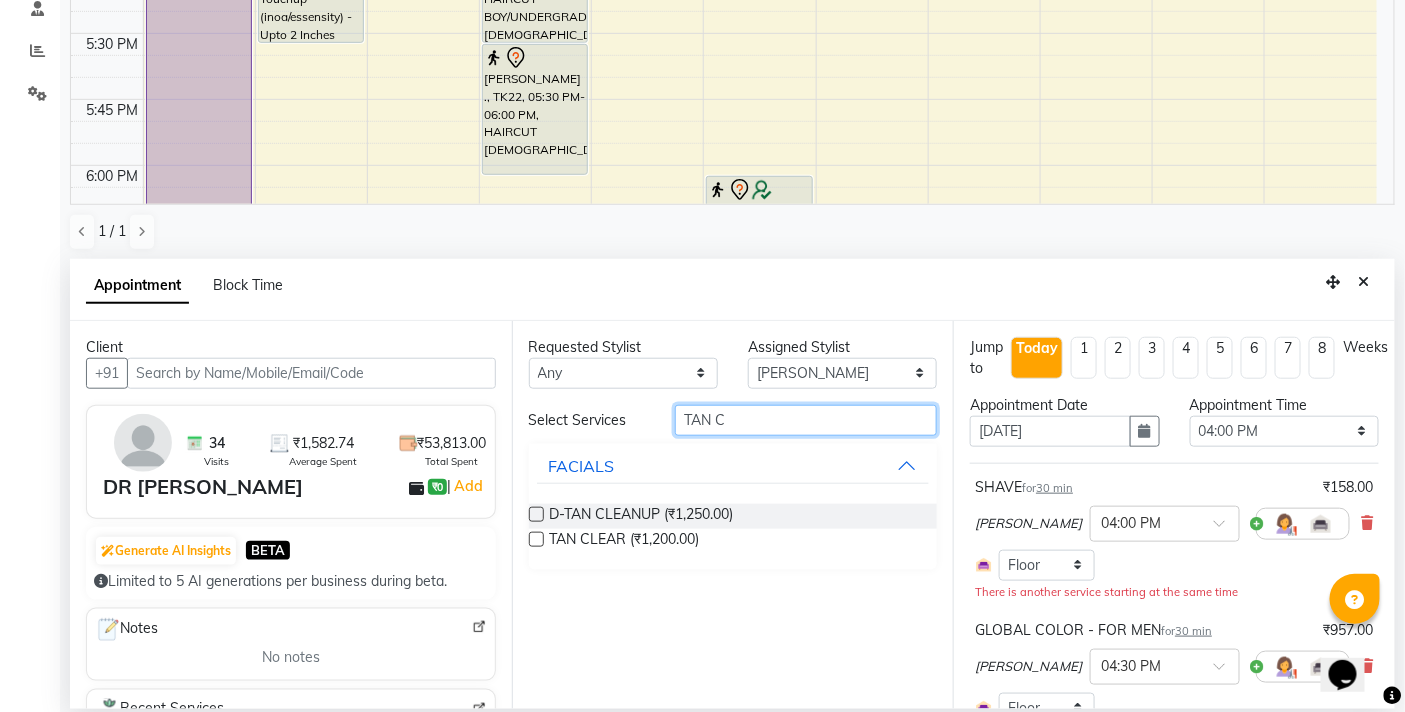 drag, startPoint x: 753, startPoint y: 418, endPoint x: 643, endPoint y: 423, distance: 110.11358 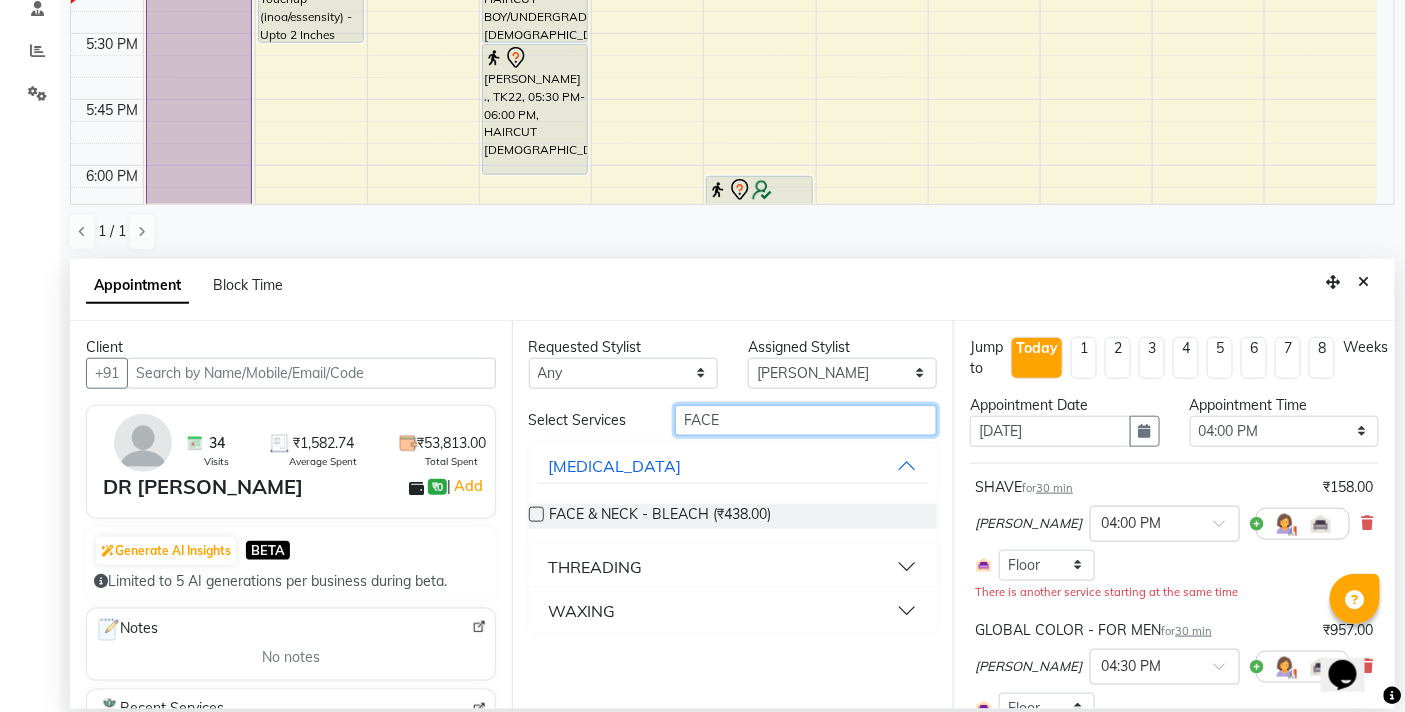 type on "FACE" 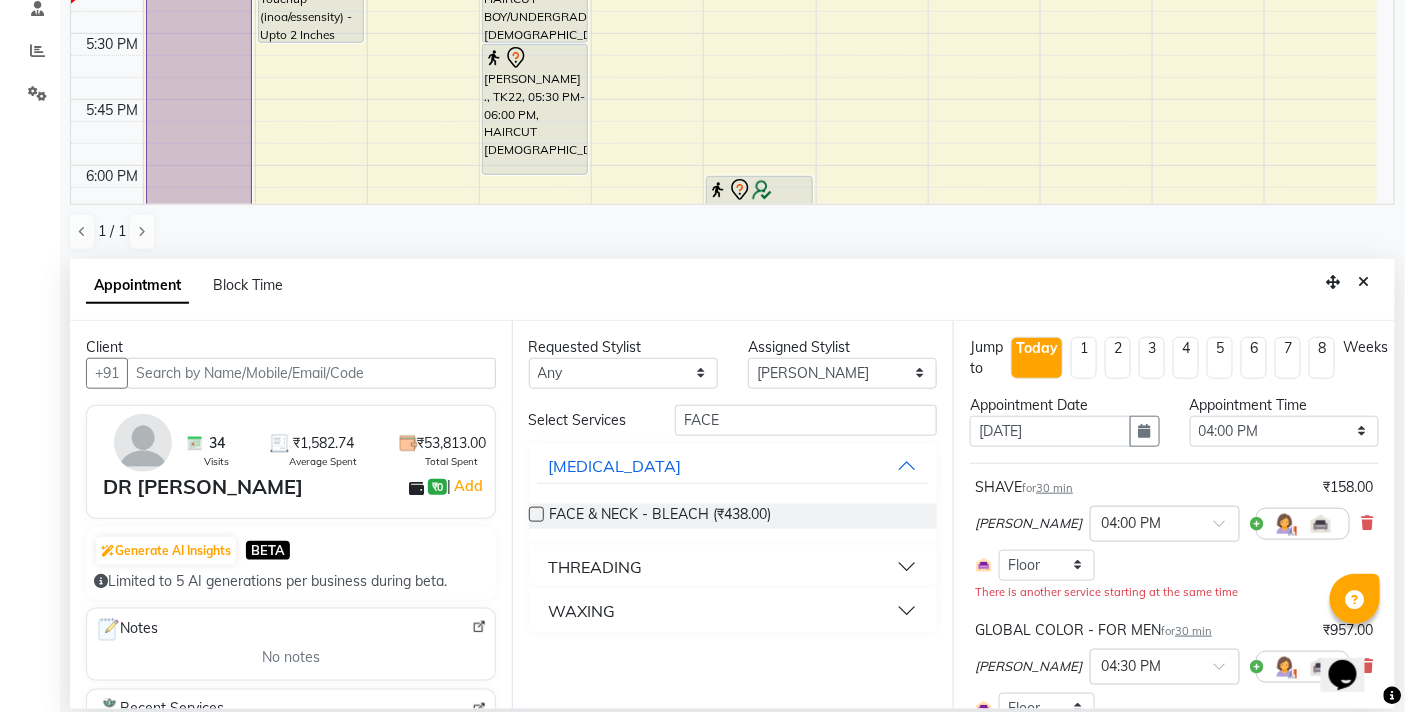 click at bounding box center [536, 514] 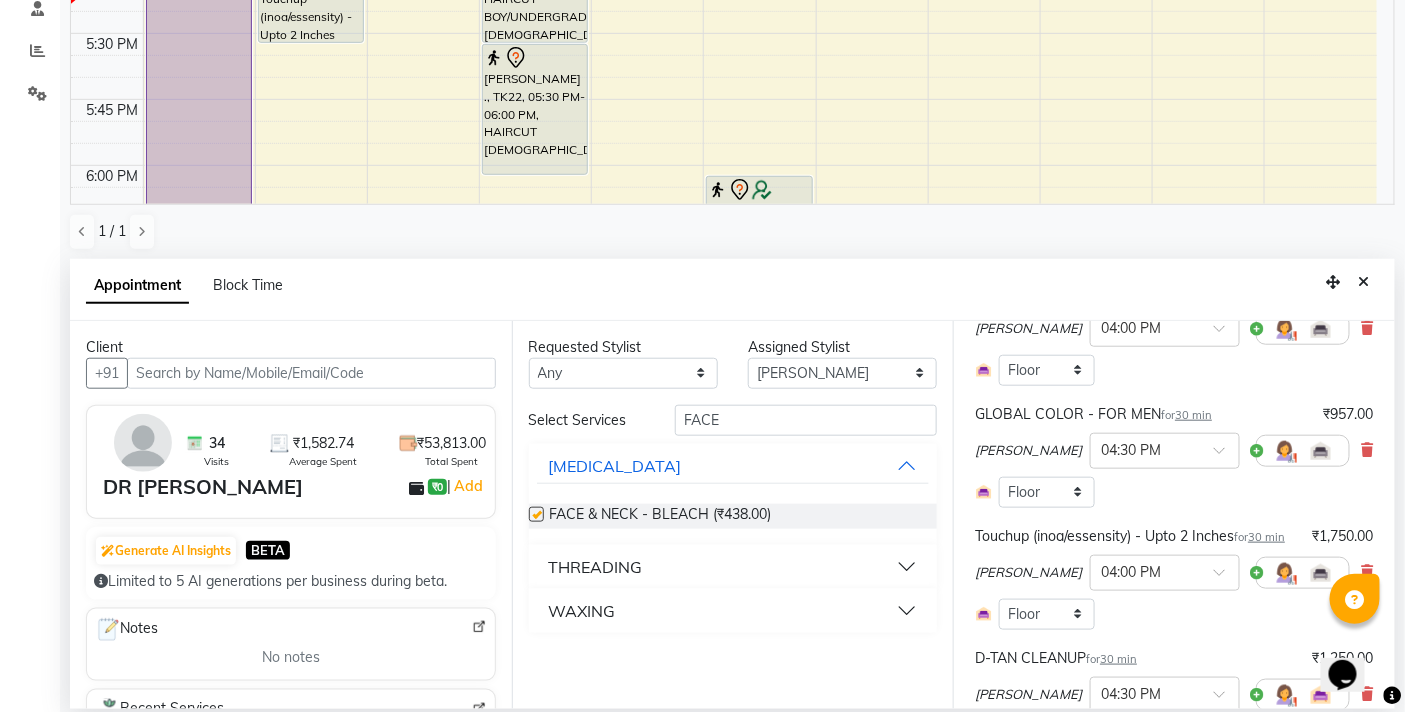 checkbox on "false" 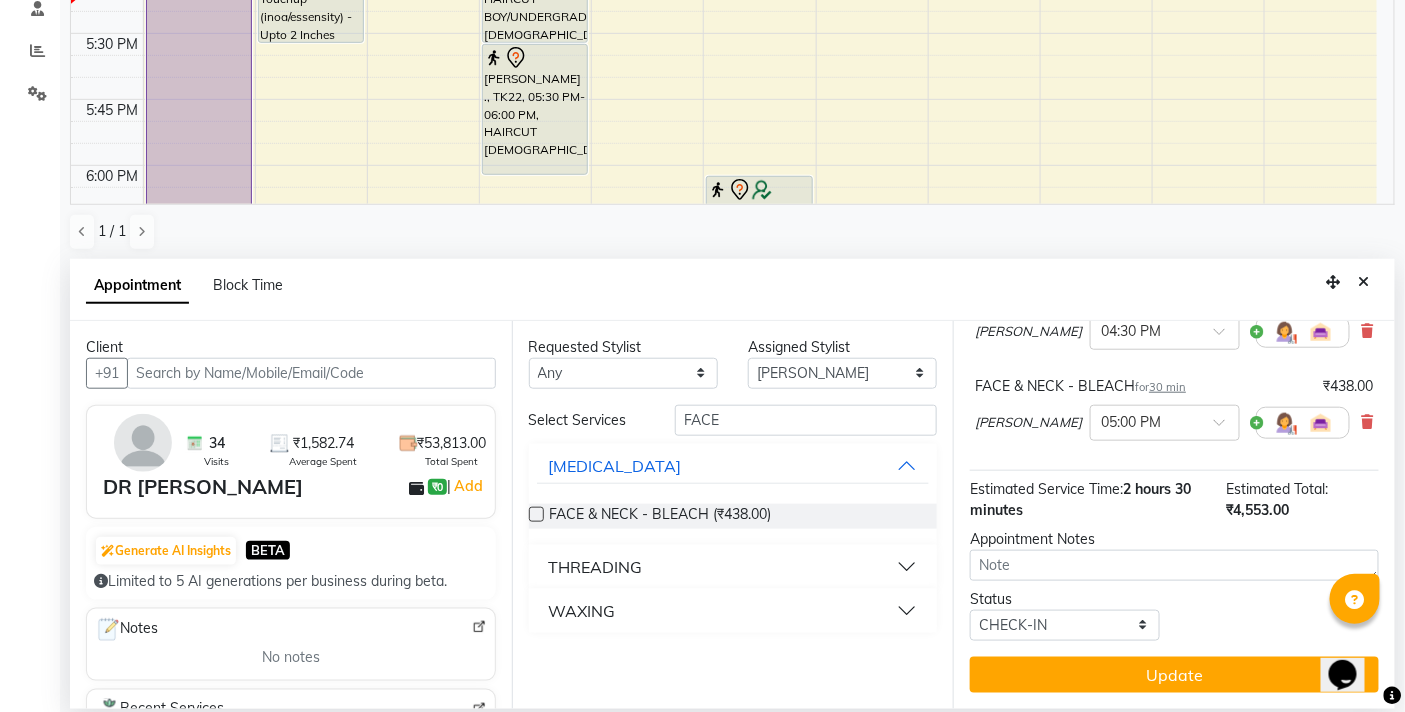 scroll, scrollTop: 585, scrollLeft: 0, axis: vertical 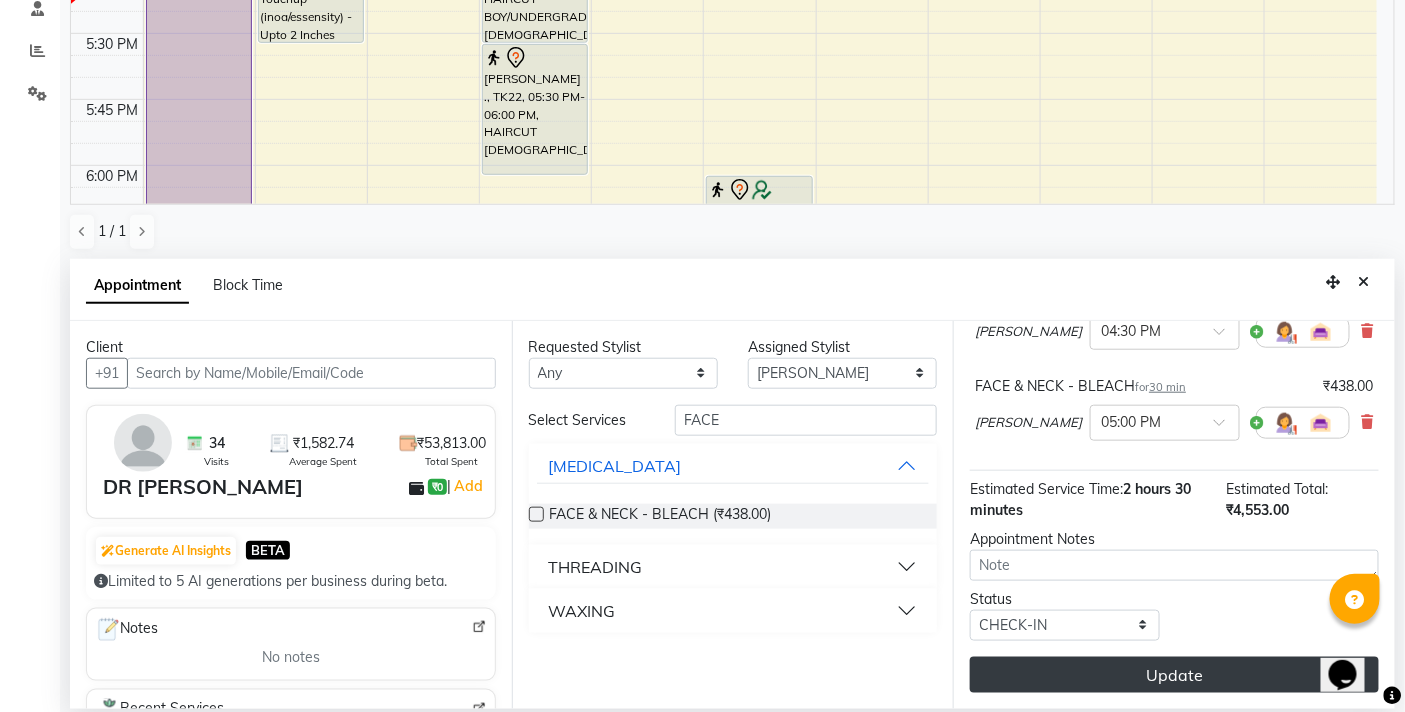 click on "Update" at bounding box center [1174, 675] 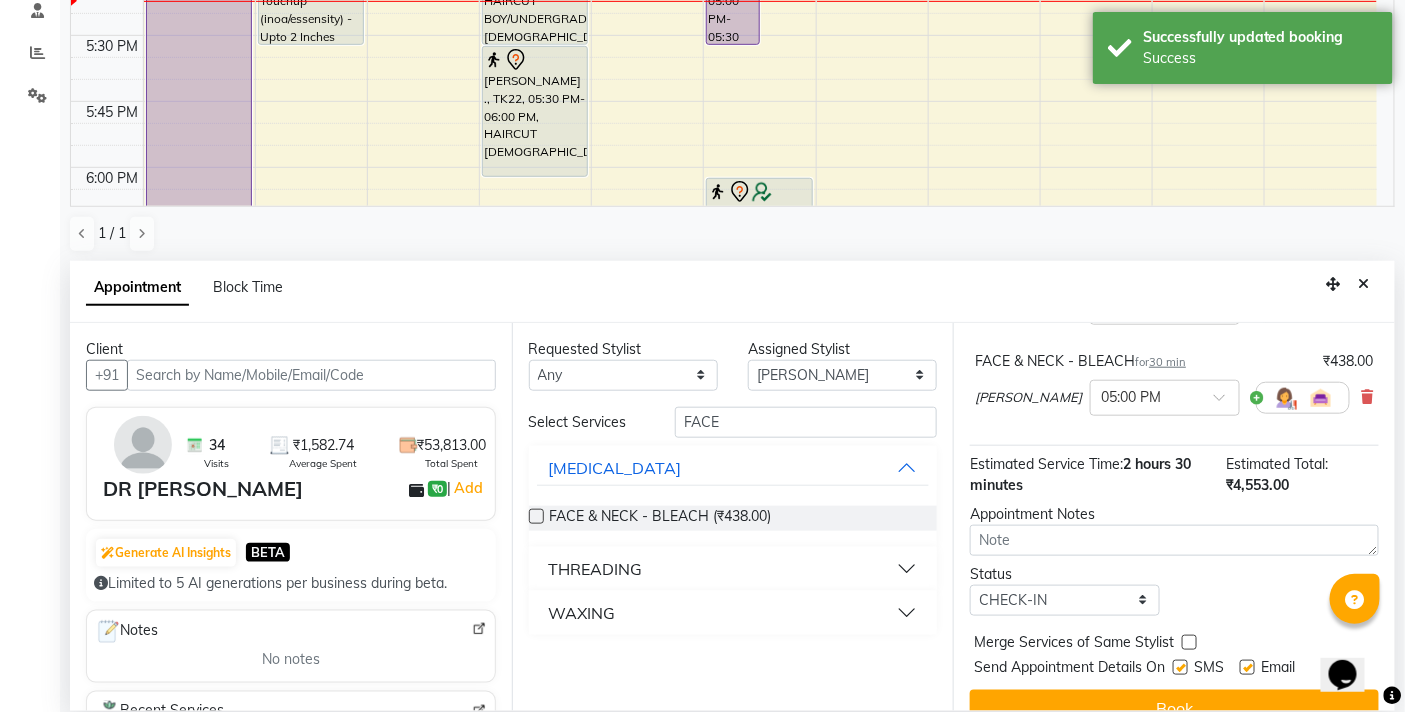 scroll, scrollTop: 0, scrollLeft: 0, axis: both 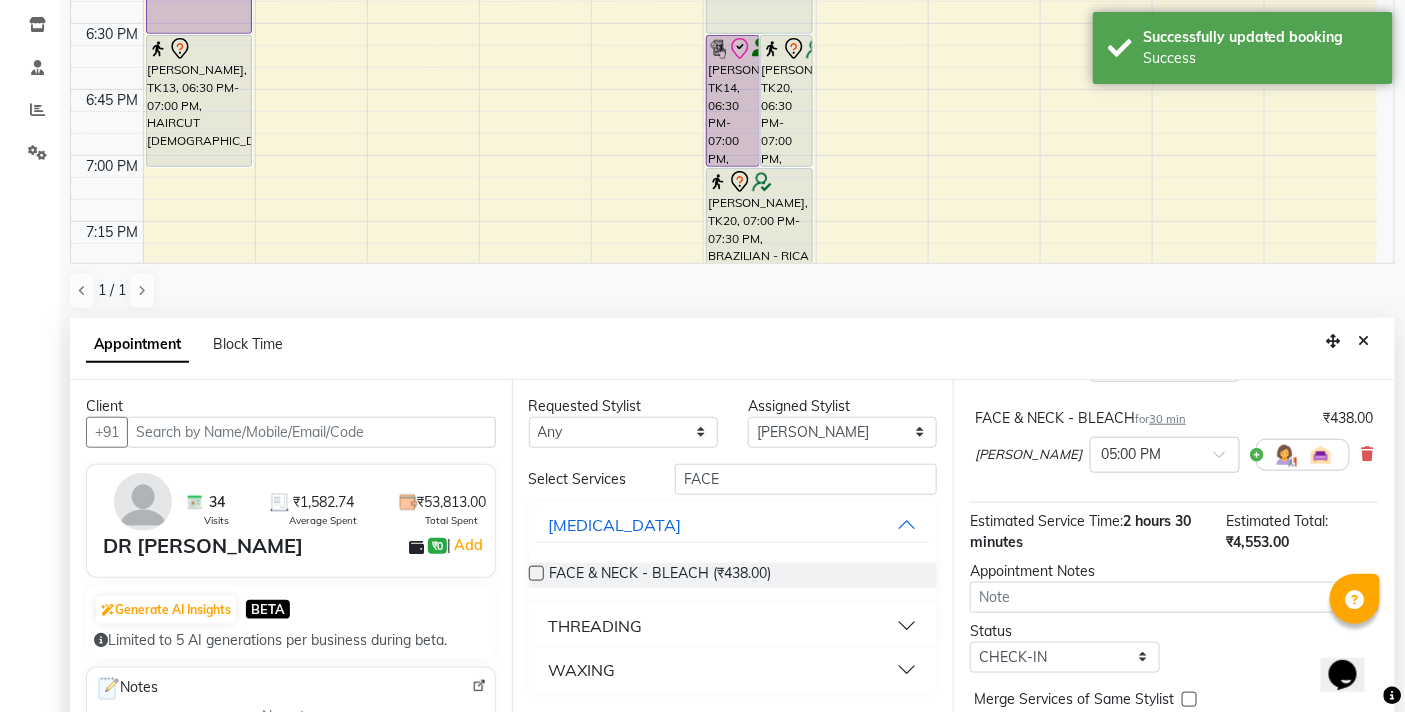 click at bounding box center [1364, 341] 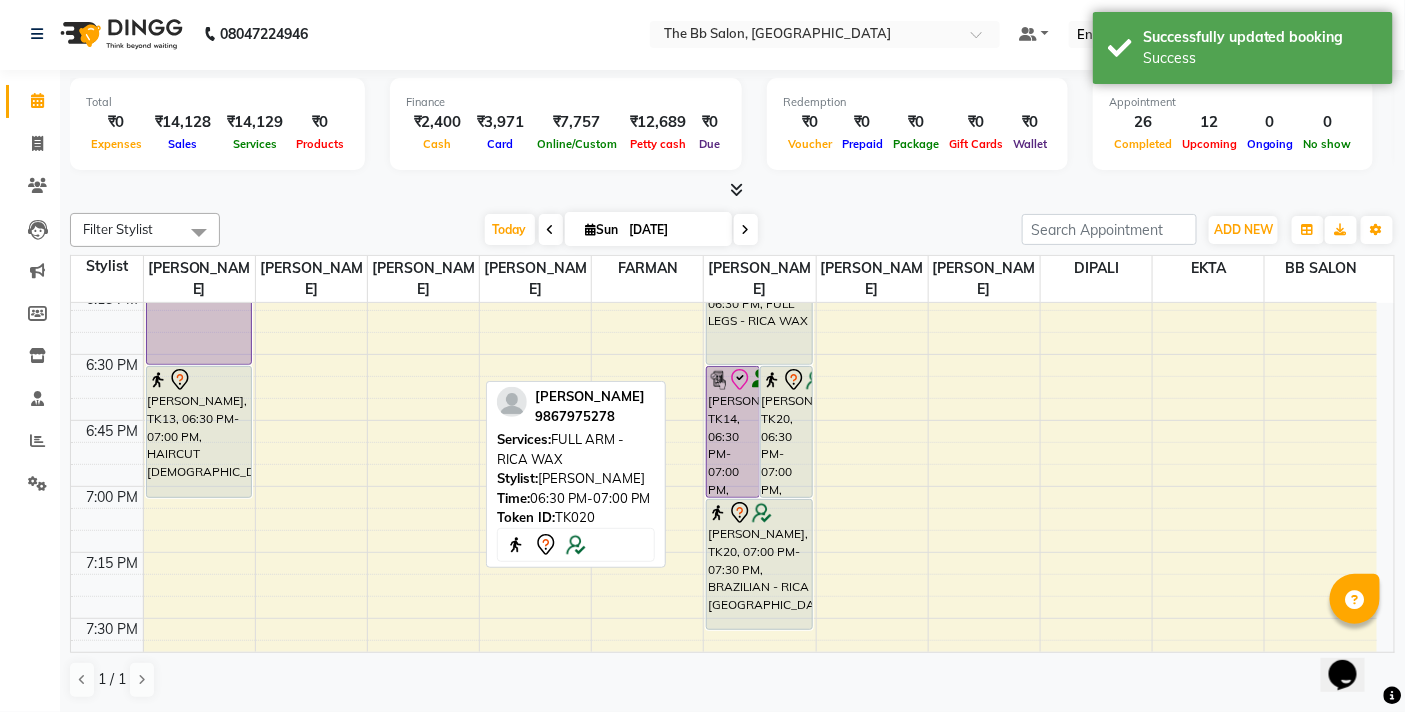 scroll, scrollTop: 1, scrollLeft: 0, axis: vertical 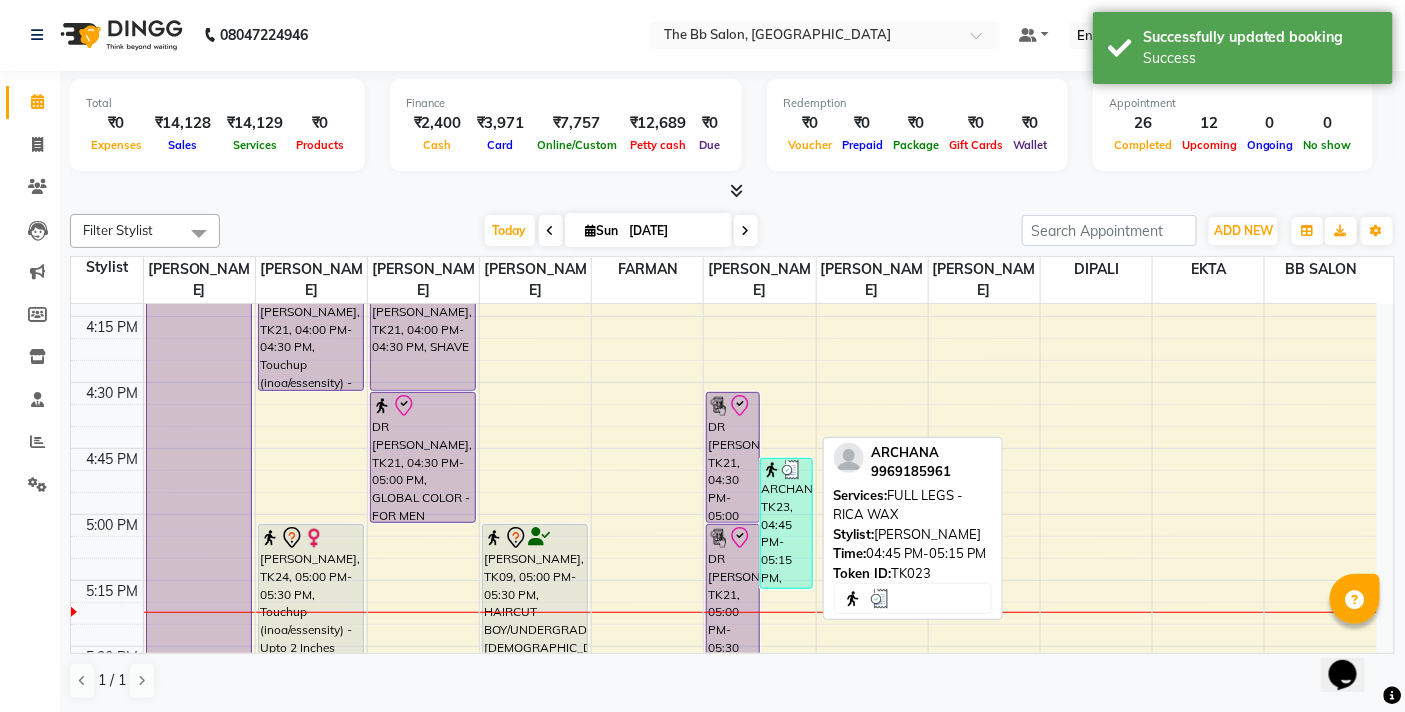 click at bounding box center [786, 470] 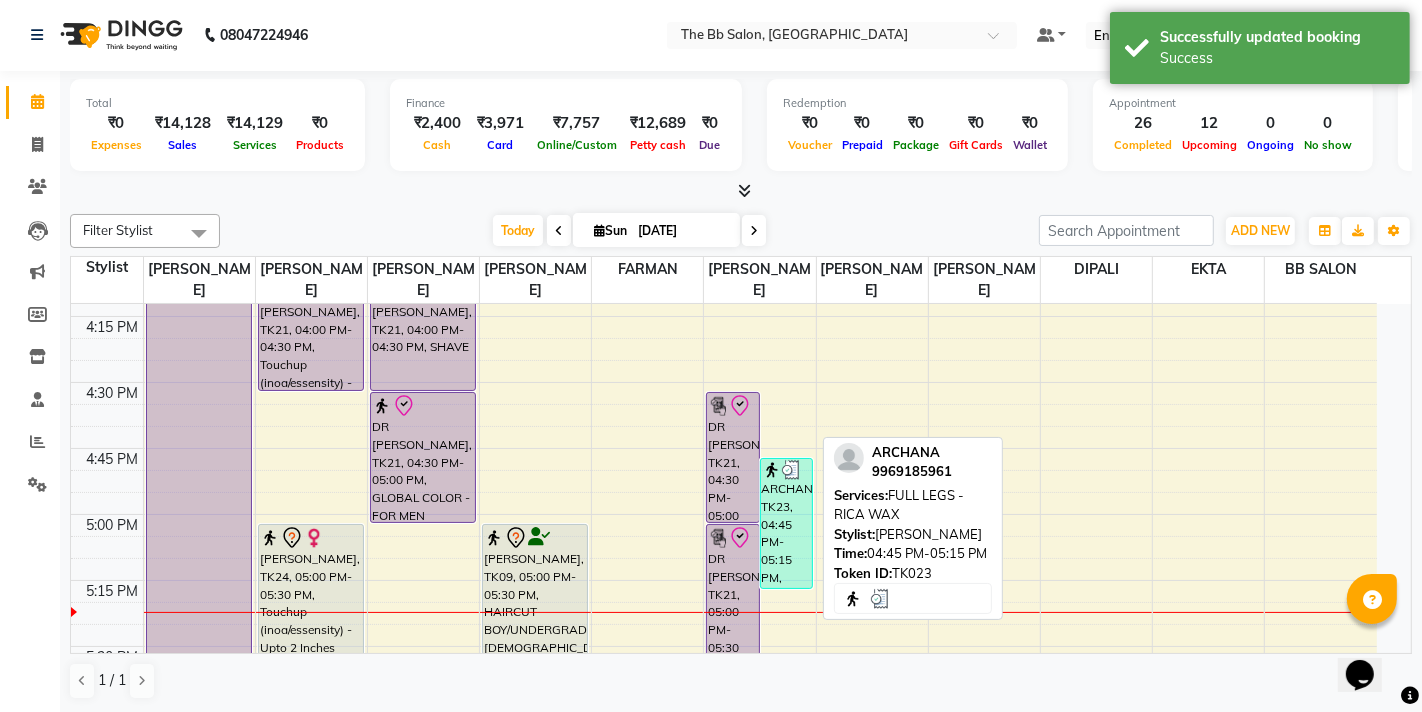 select on "3" 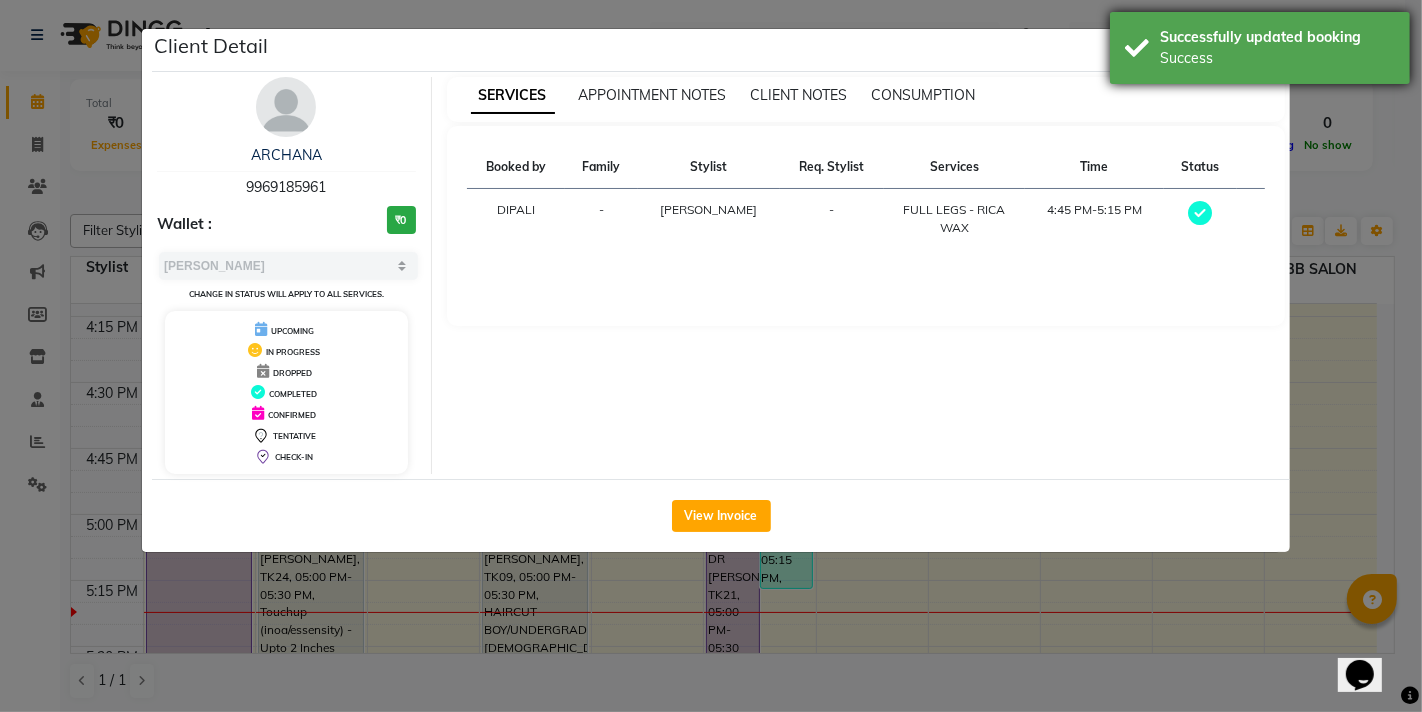 click on "Success" at bounding box center [1277, 58] 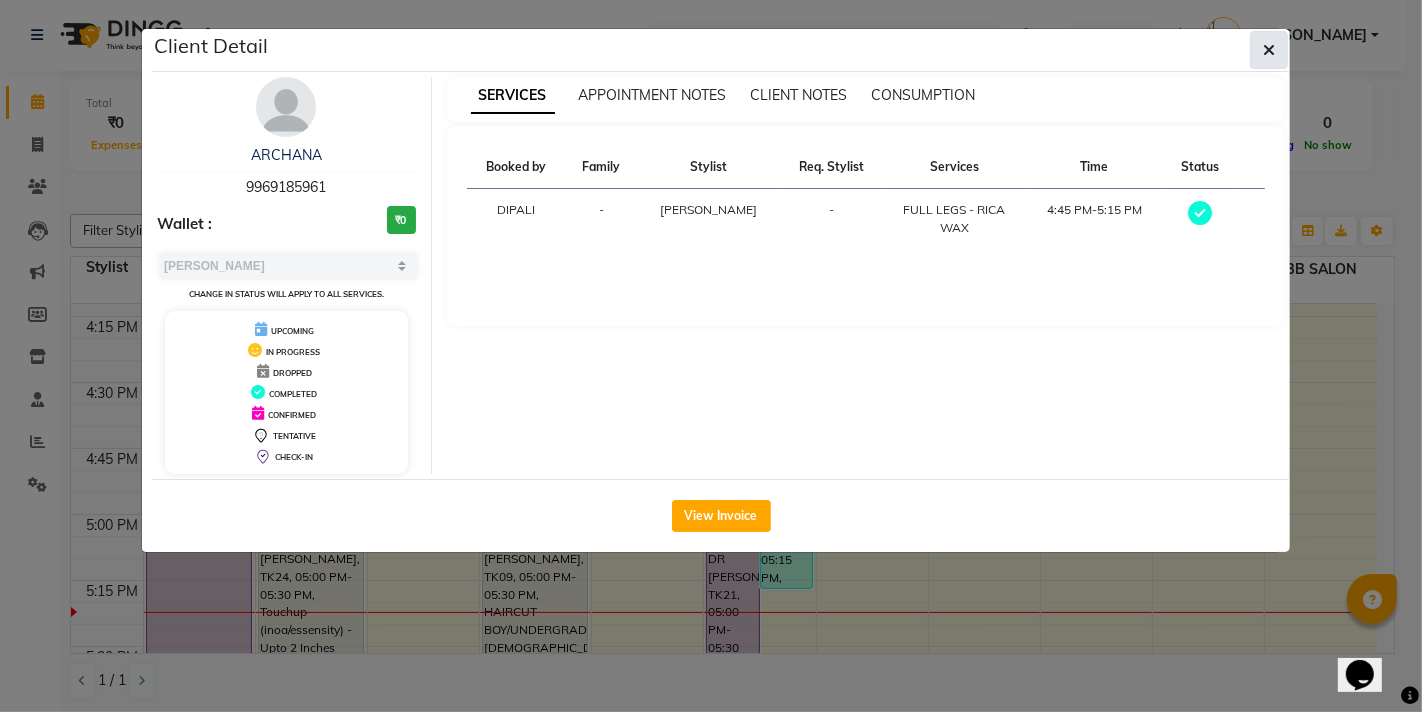 click 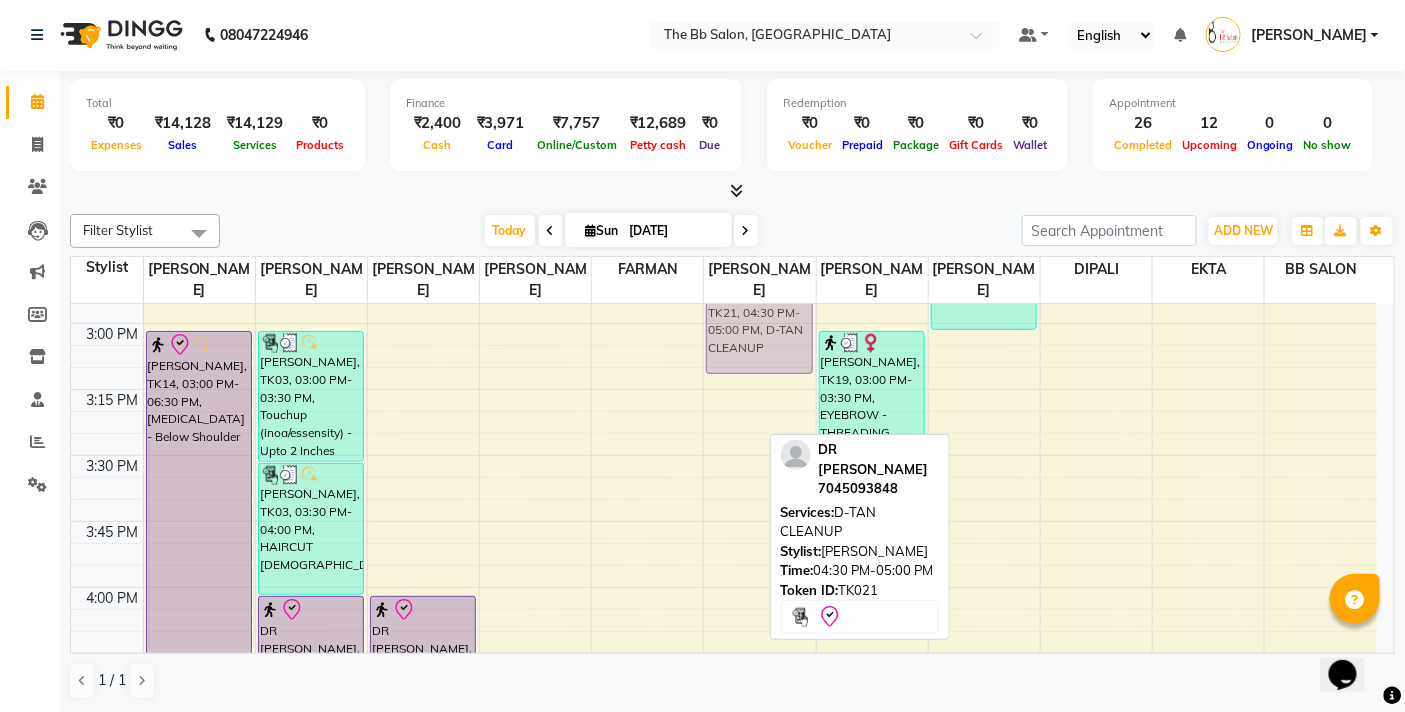 scroll, scrollTop: 1541, scrollLeft: 0, axis: vertical 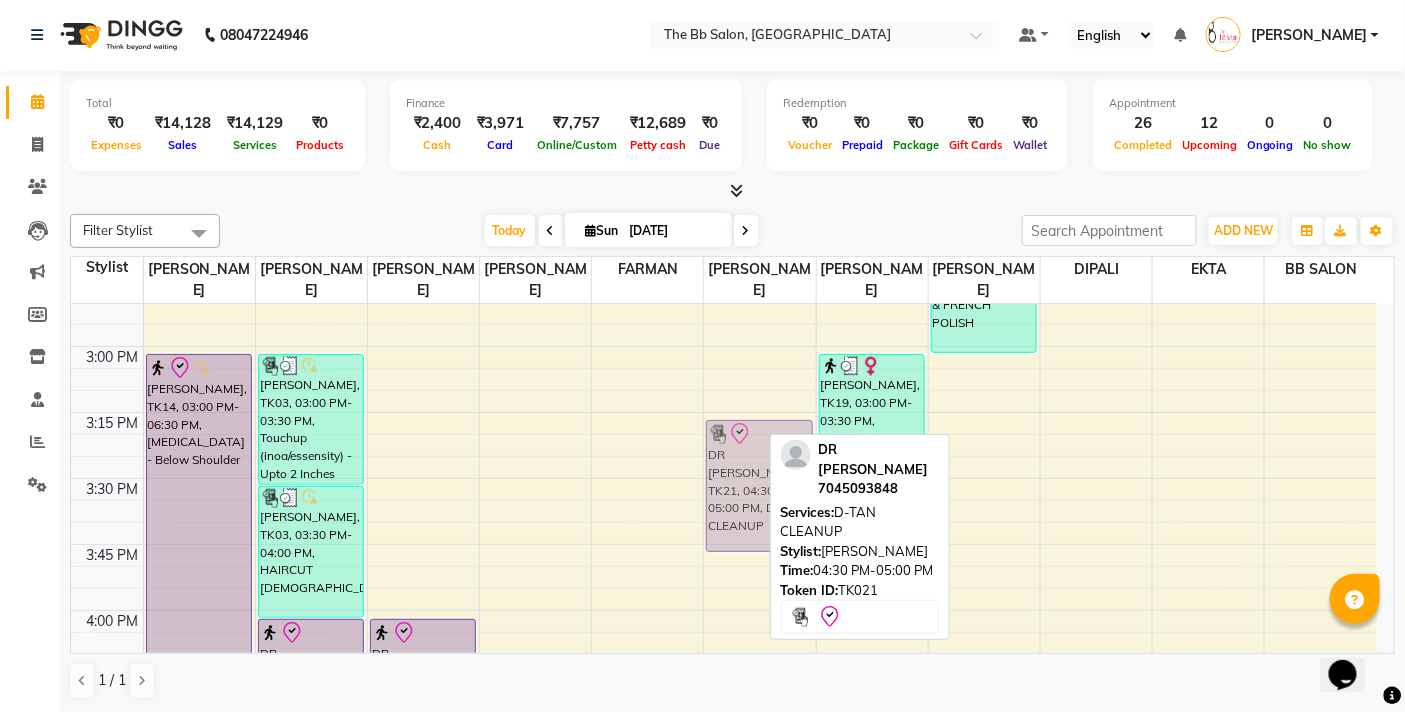 drag, startPoint x: 735, startPoint y: 452, endPoint x: 735, endPoint y: 472, distance: 20 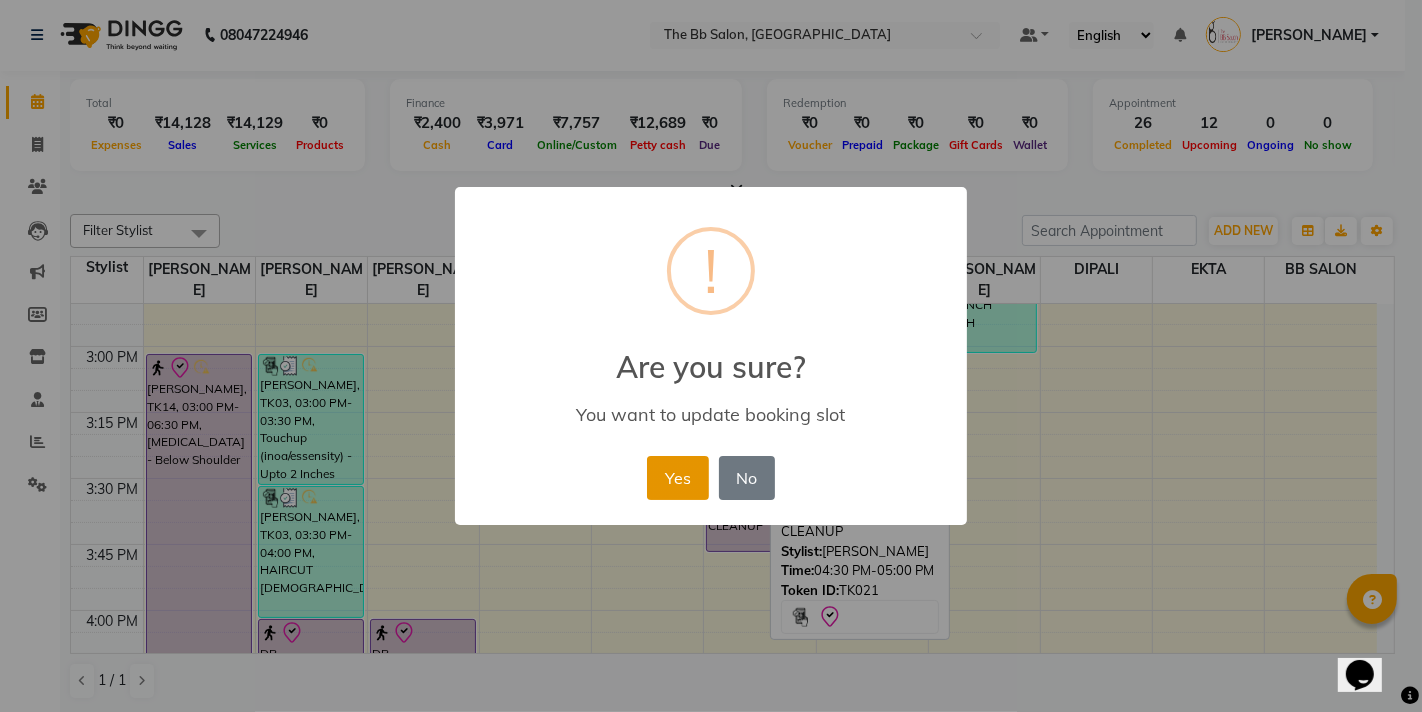 click on "Yes" at bounding box center [677, 478] 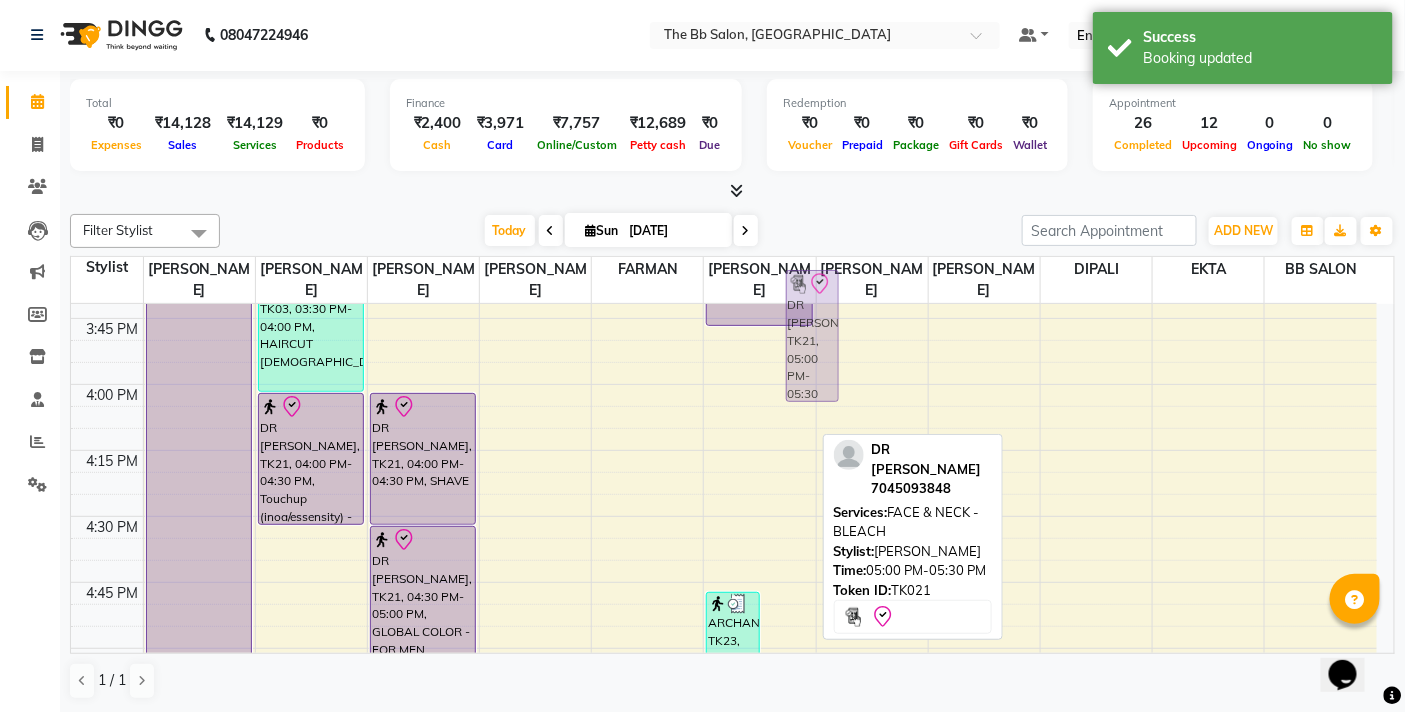 scroll, scrollTop: 1716, scrollLeft: 0, axis: vertical 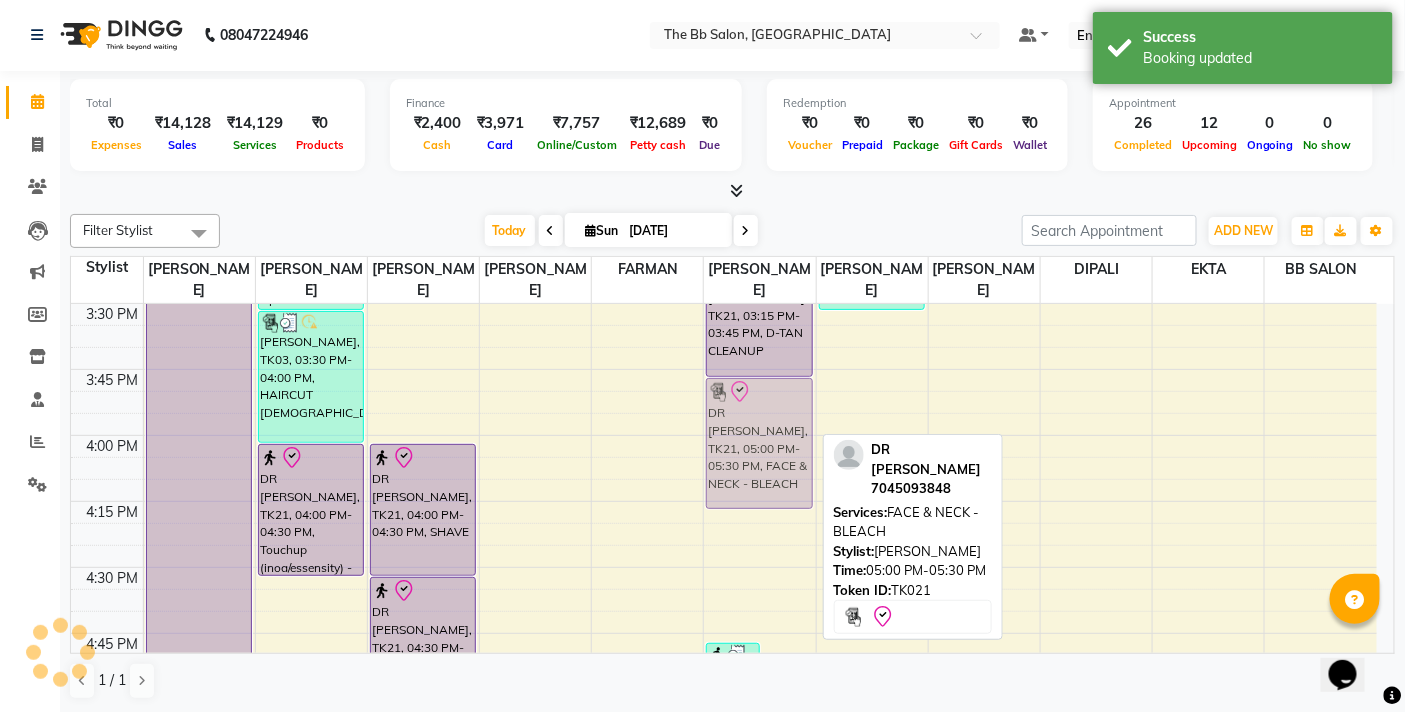 drag, startPoint x: 782, startPoint y: 592, endPoint x: 762, endPoint y: 425, distance: 168.19334 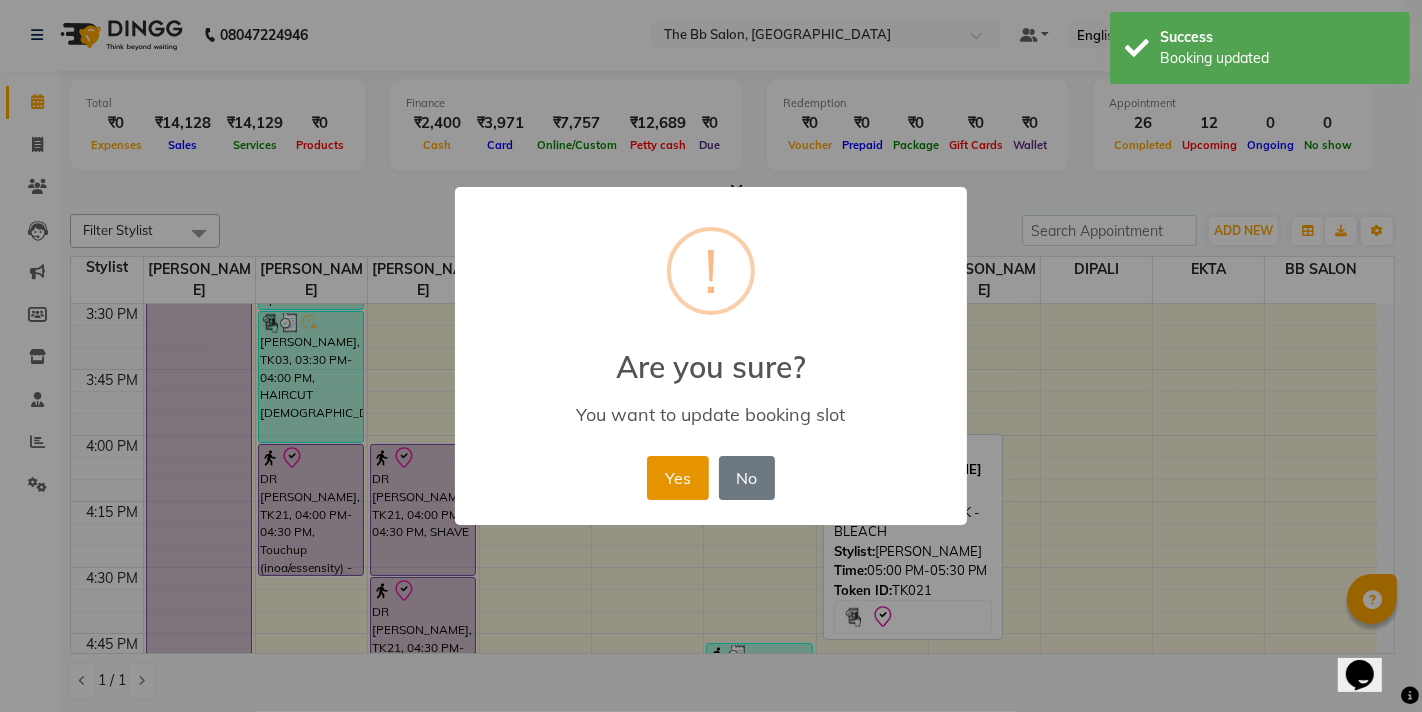 click on "Yes" at bounding box center [677, 478] 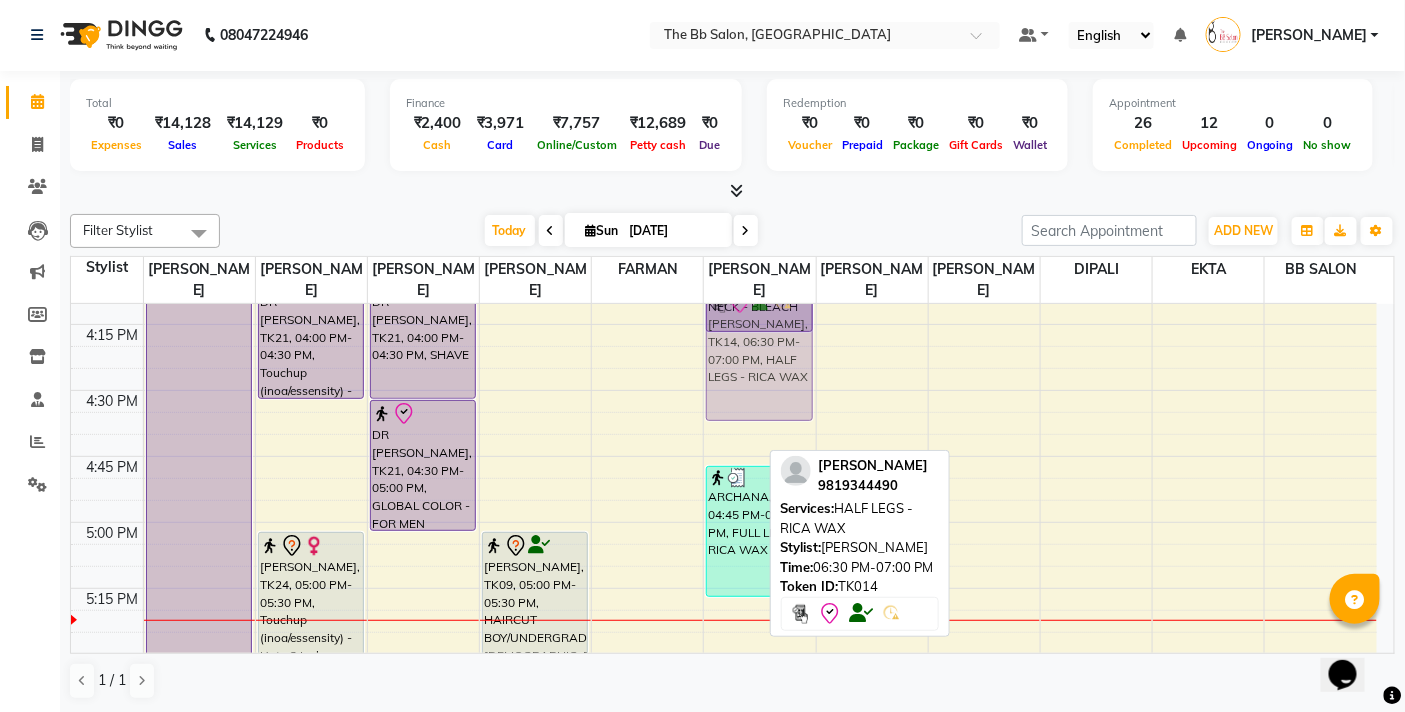 scroll, scrollTop: 1861, scrollLeft: 0, axis: vertical 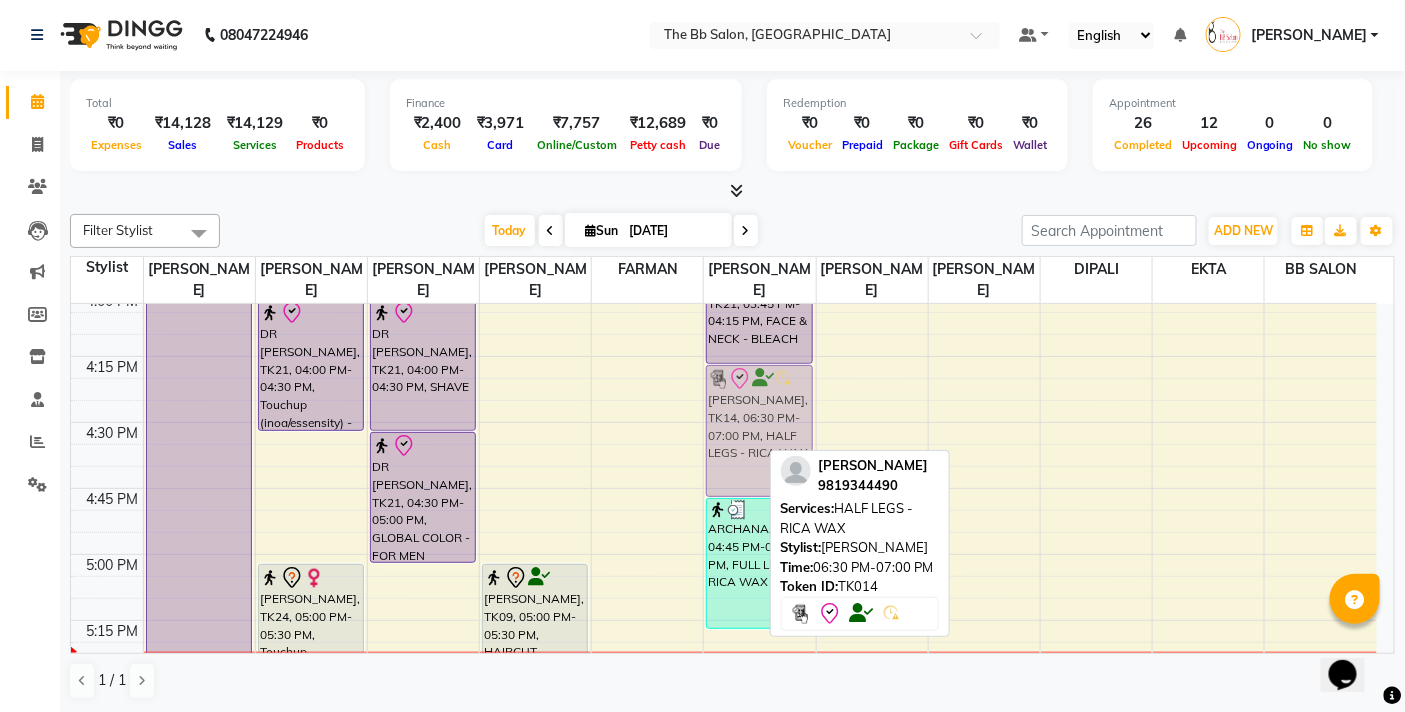 drag, startPoint x: 743, startPoint y: 375, endPoint x: 731, endPoint y: 415, distance: 41.761227 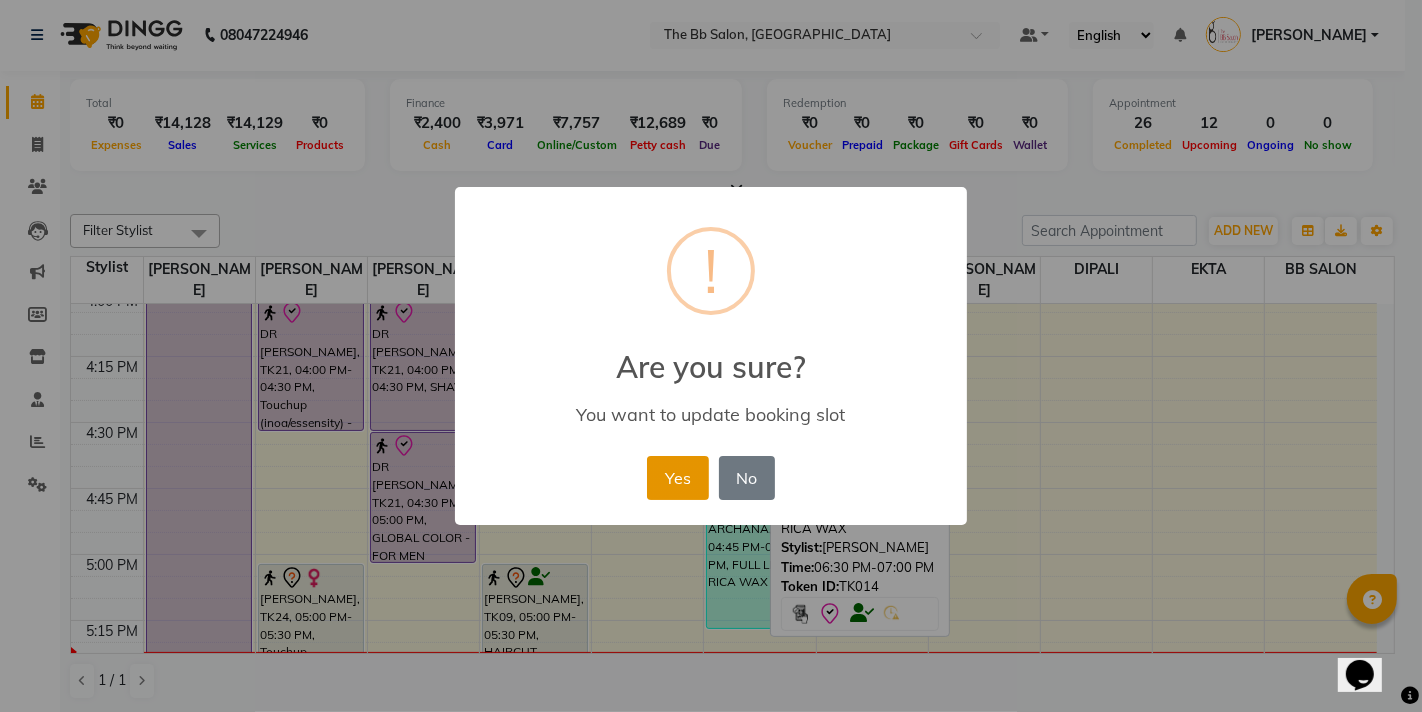click on "Yes" at bounding box center [677, 478] 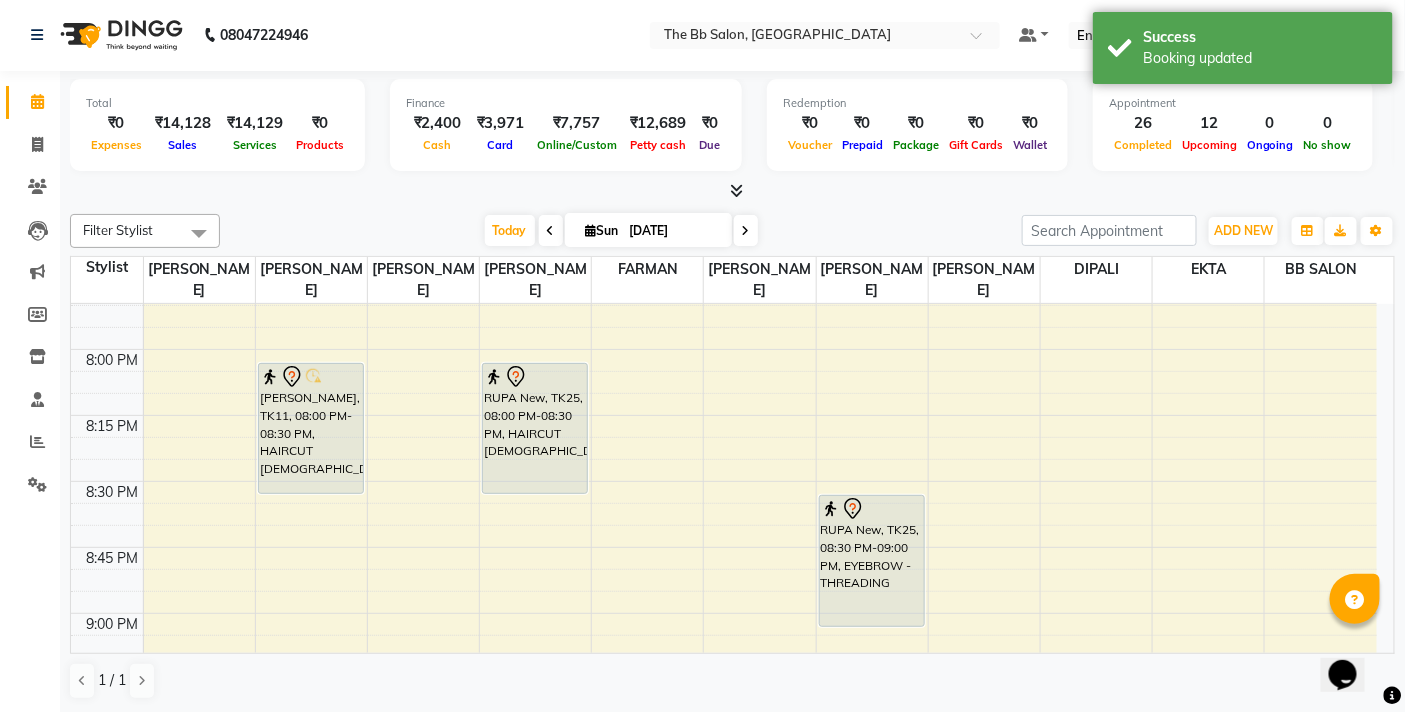 scroll, scrollTop: 2861, scrollLeft: 0, axis: vertical 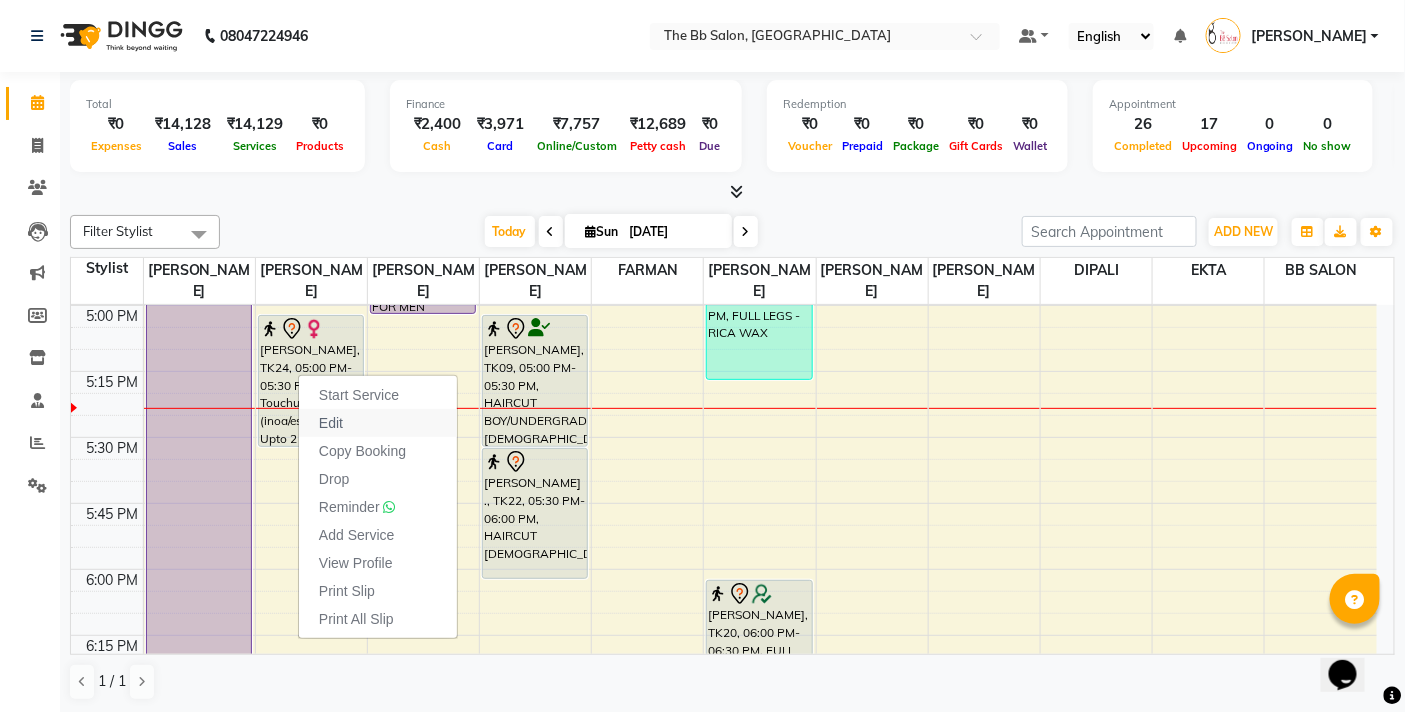click on "Edit" at bounding box center (331, 423) 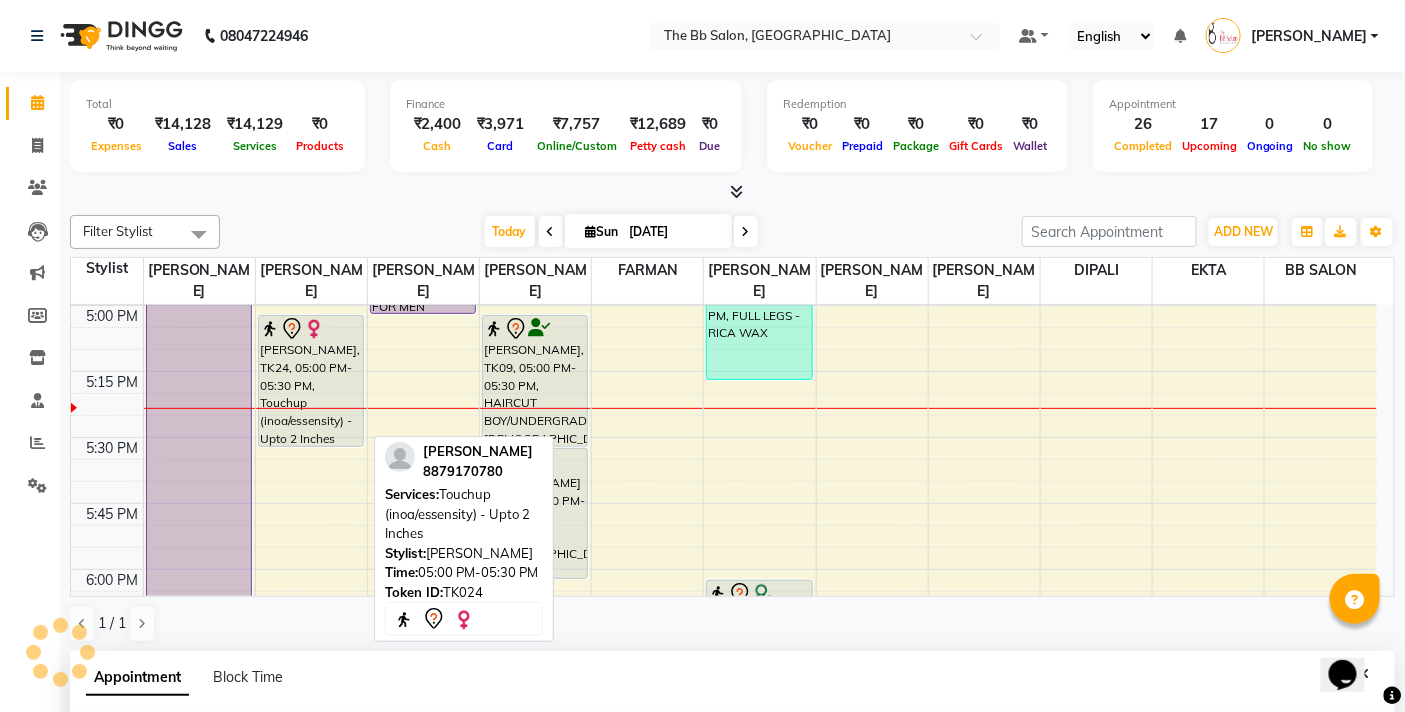 select on "tentative" 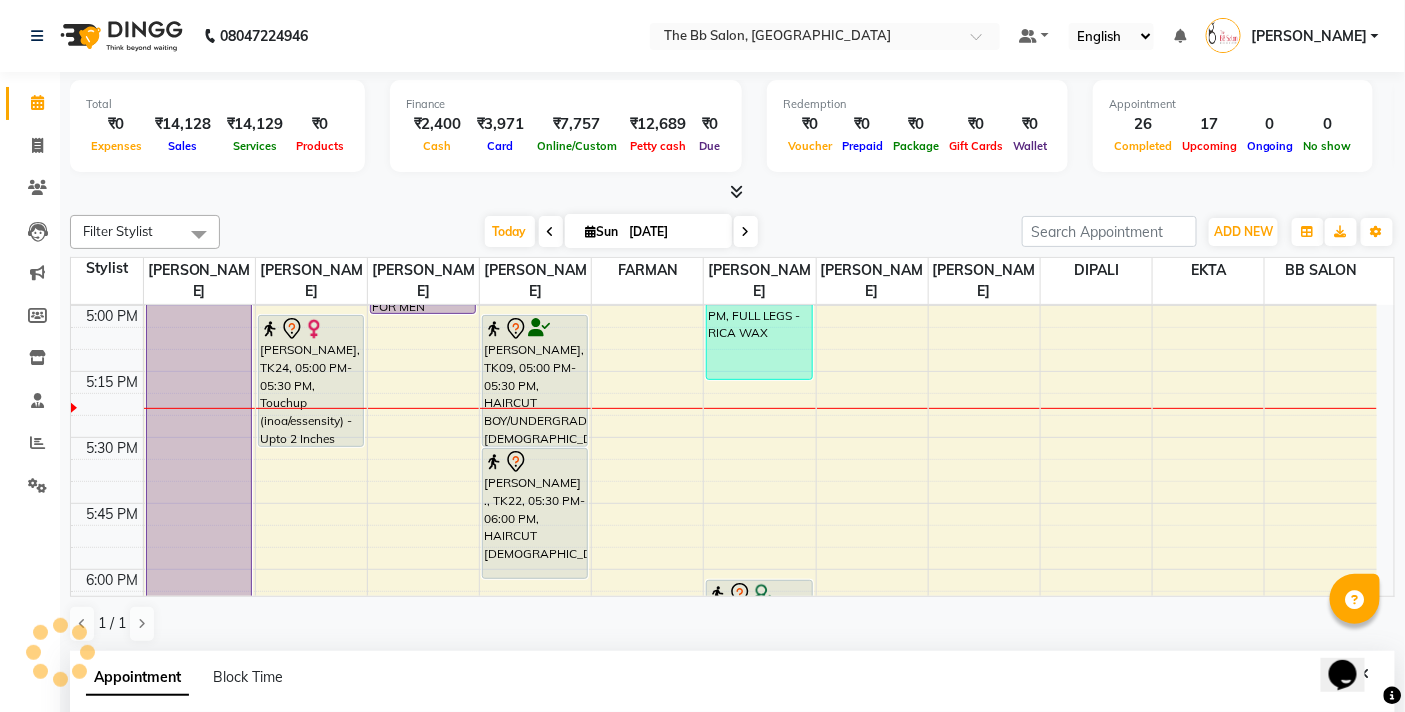 select on "1020" 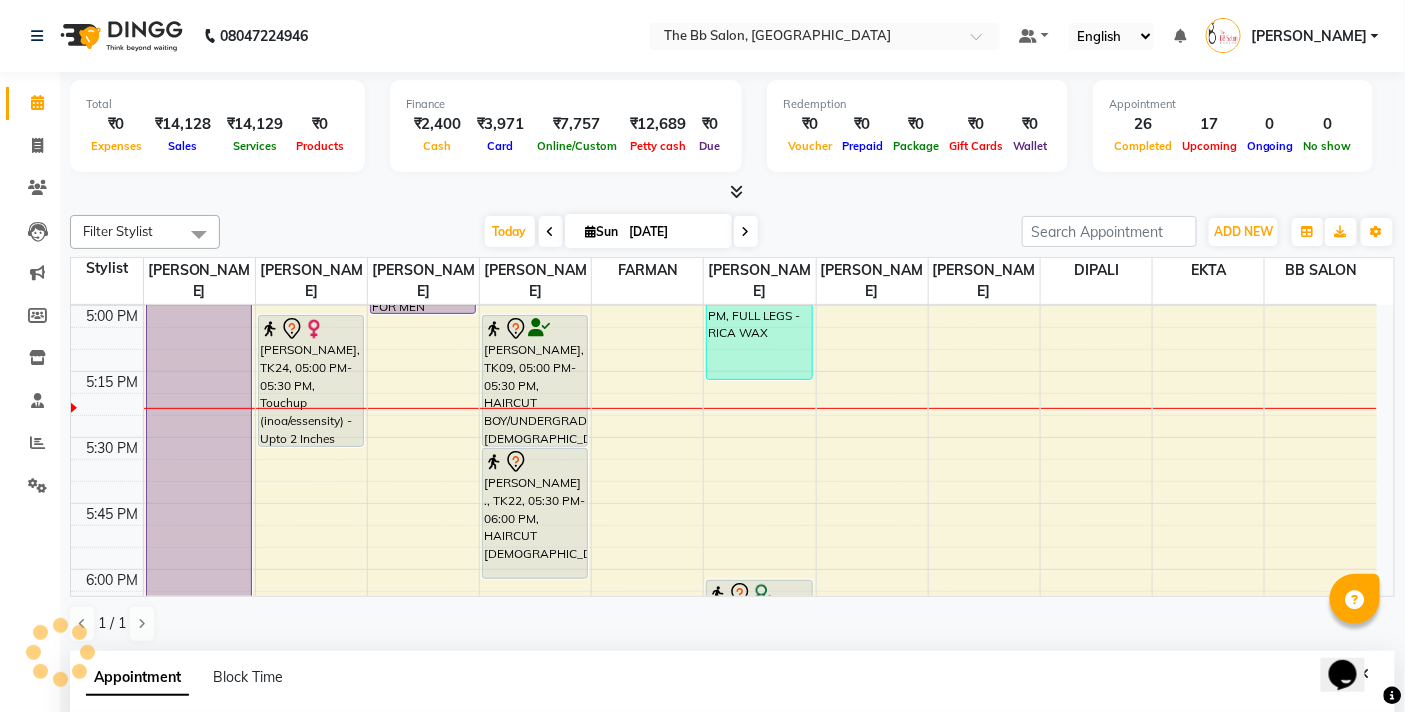 select on "83658" 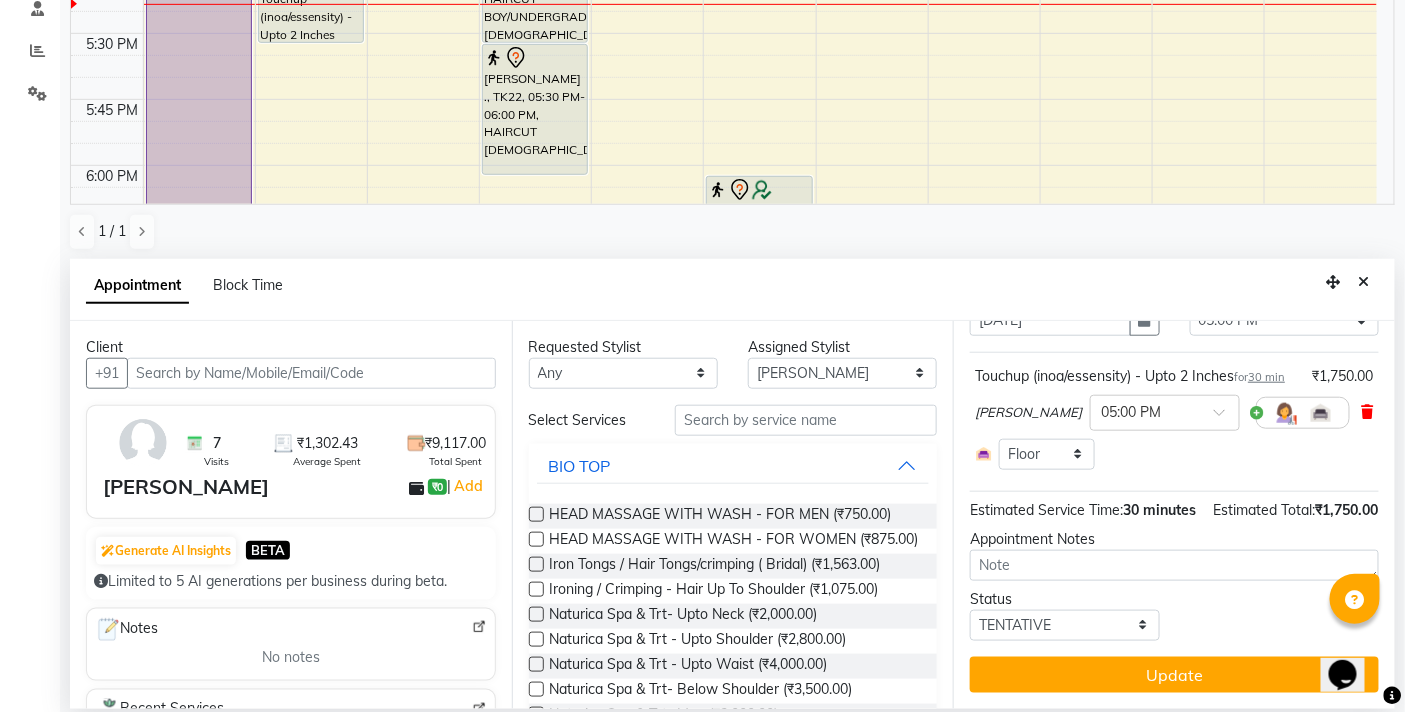 click at bounding box center [1368, 412] 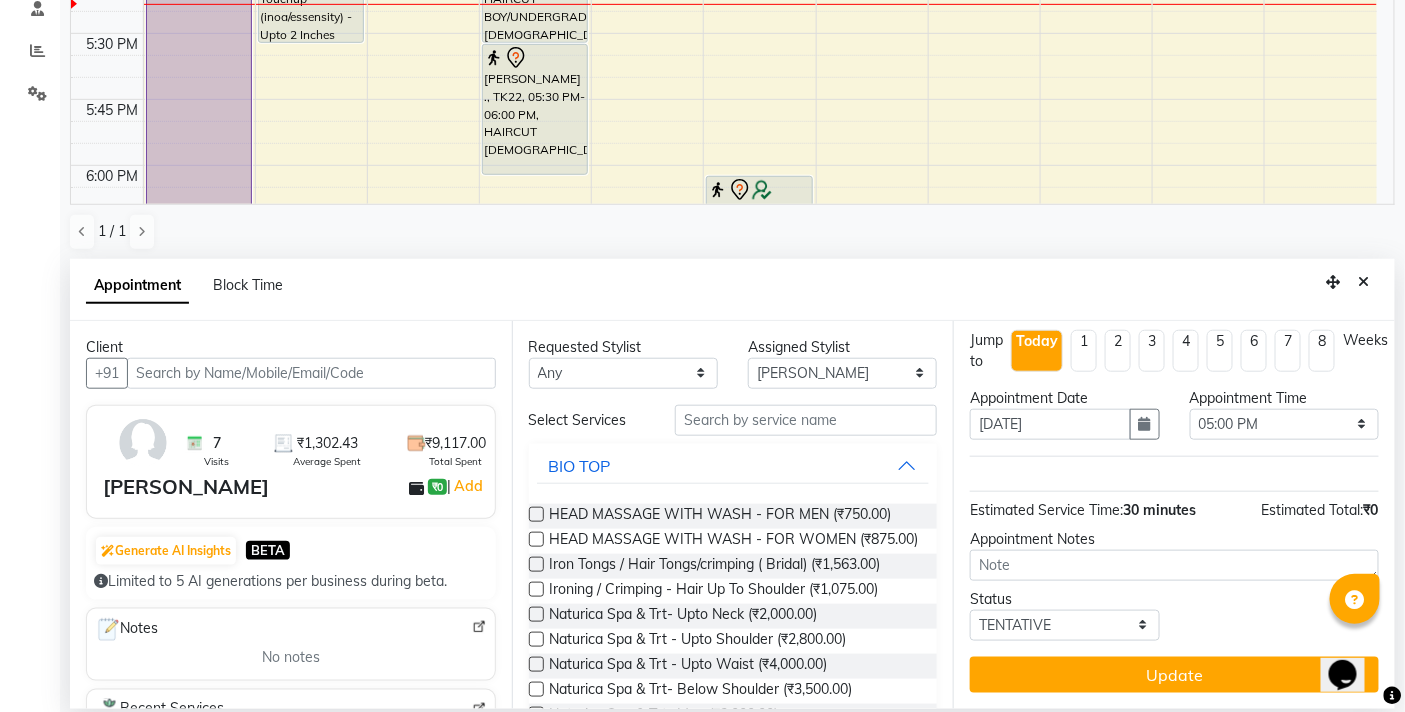 scroll, scrollTop: 7, scrollLeft: 0, axis: vertical 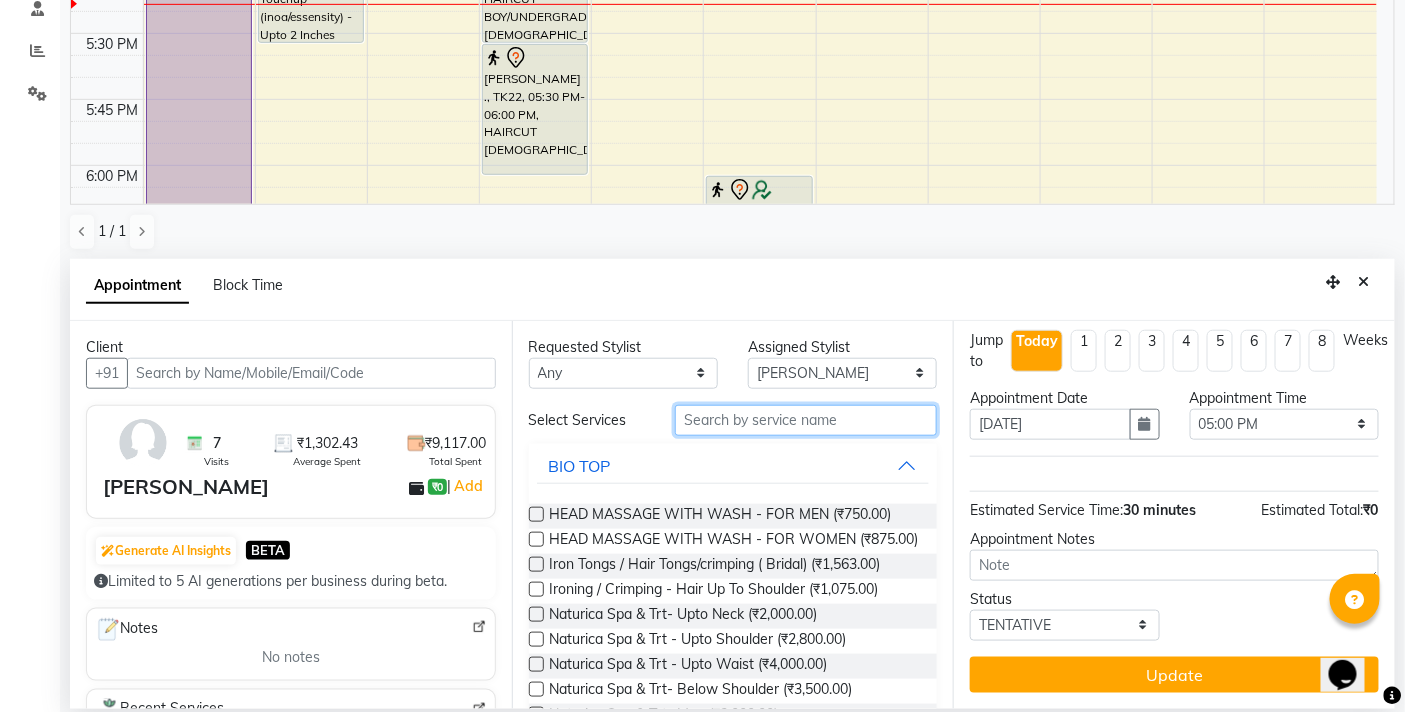 click at bounding box center [806, 420] 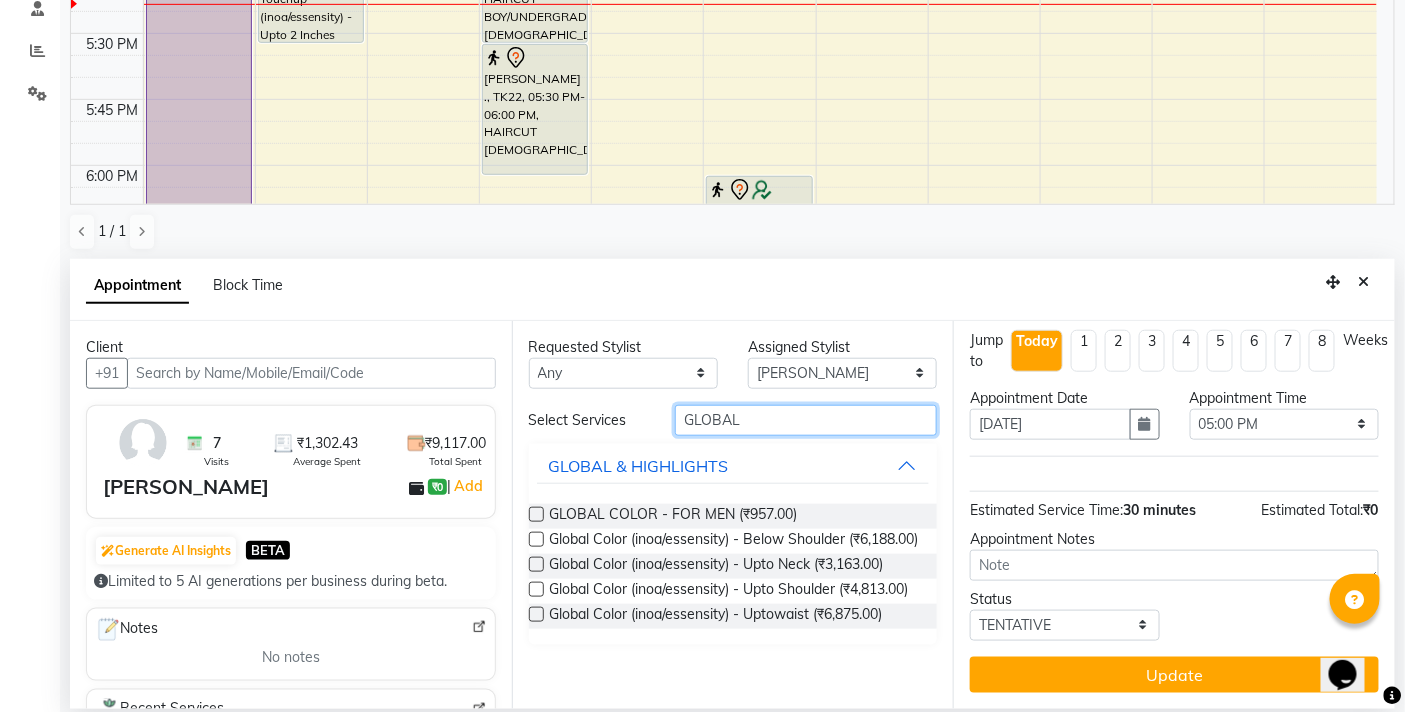 type on "GLOBAL" 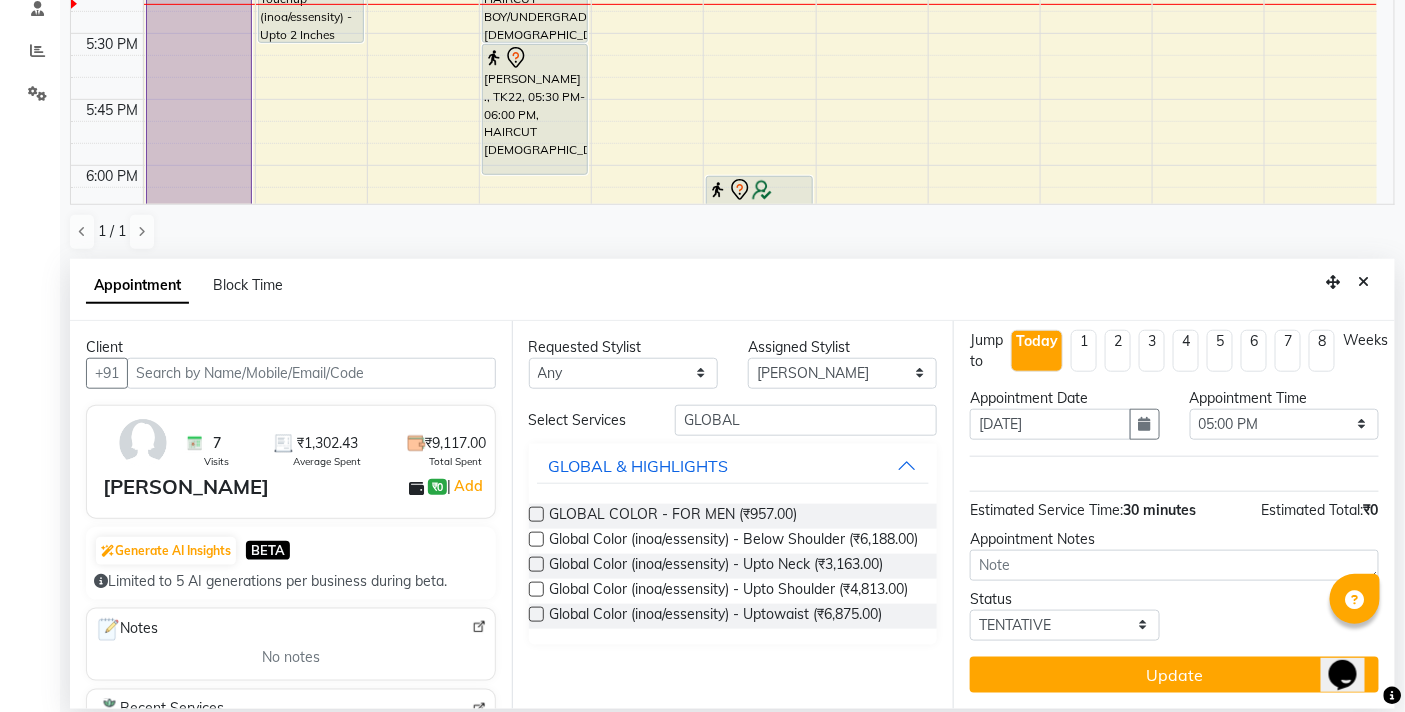 click at bounding box center (536, 514) 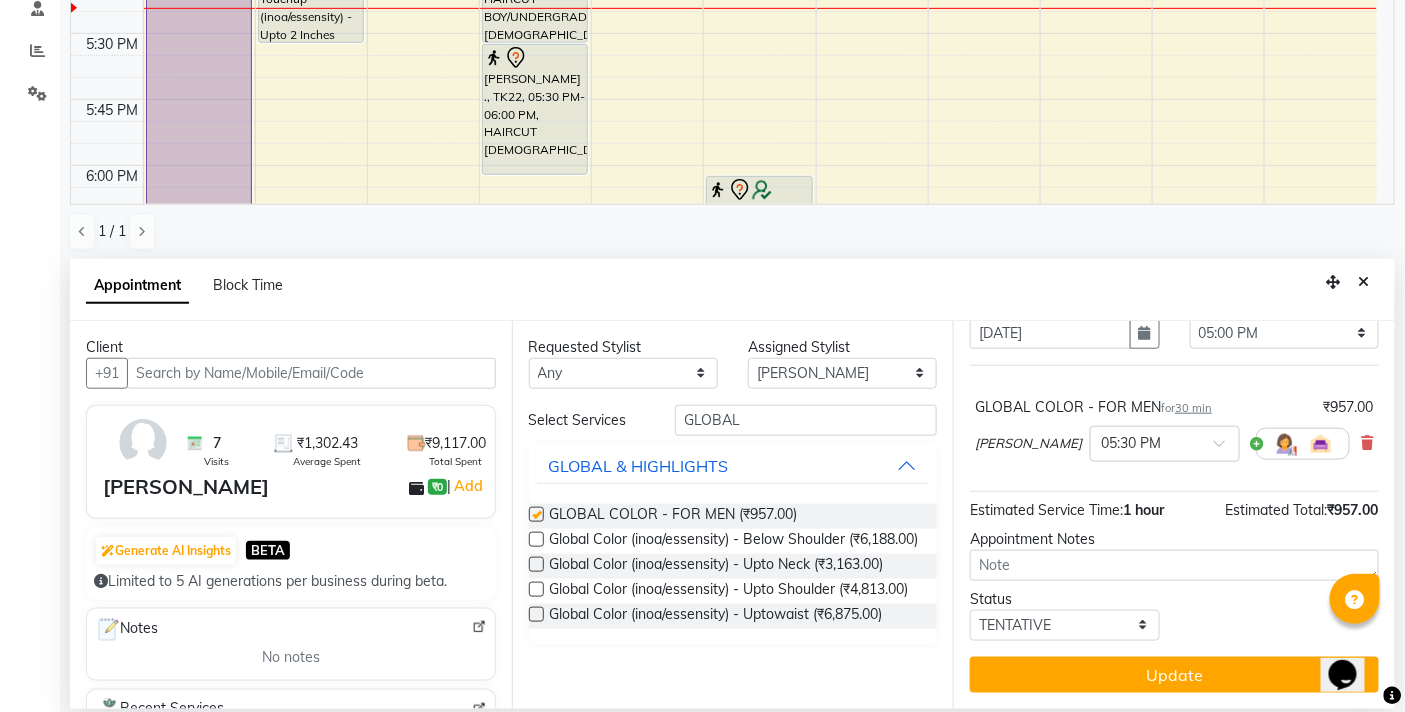 checkbox on "false" 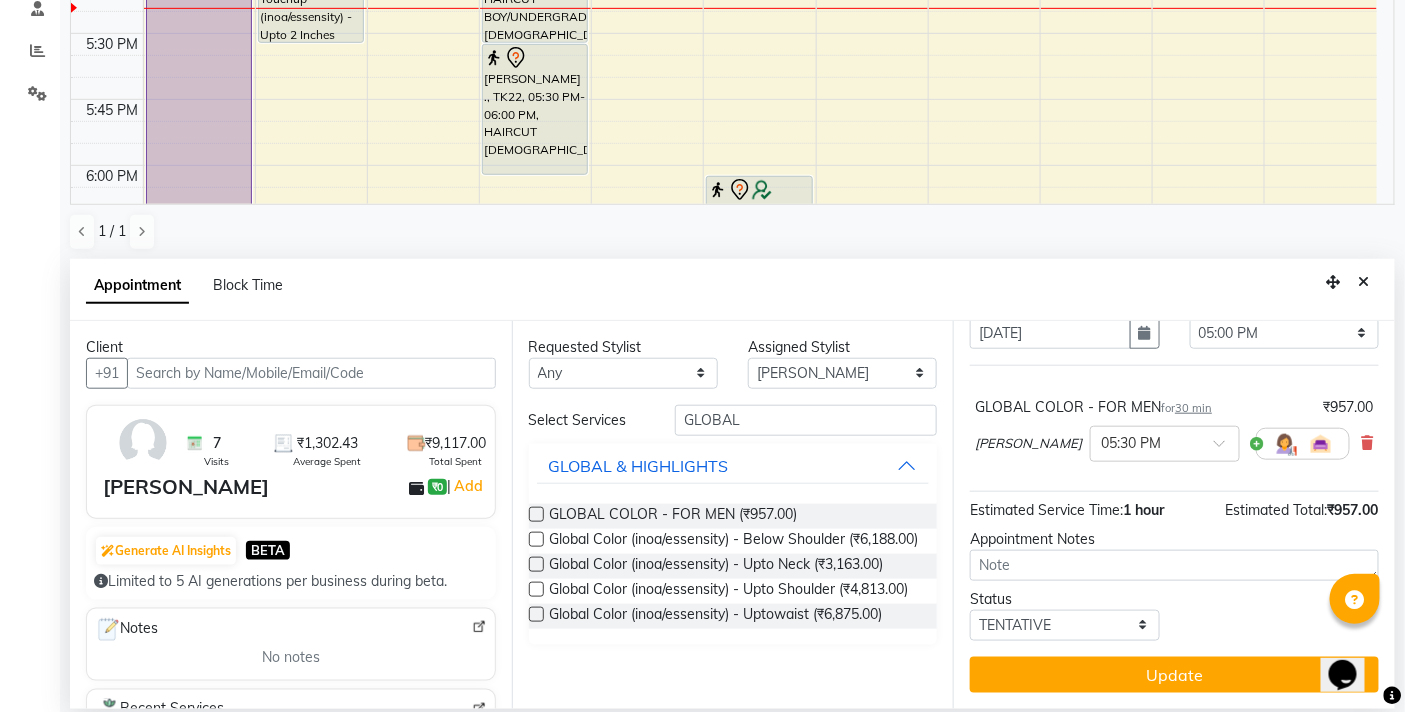 scroll, scrollTop: 97, scrollLeft: 0, axis: vertical 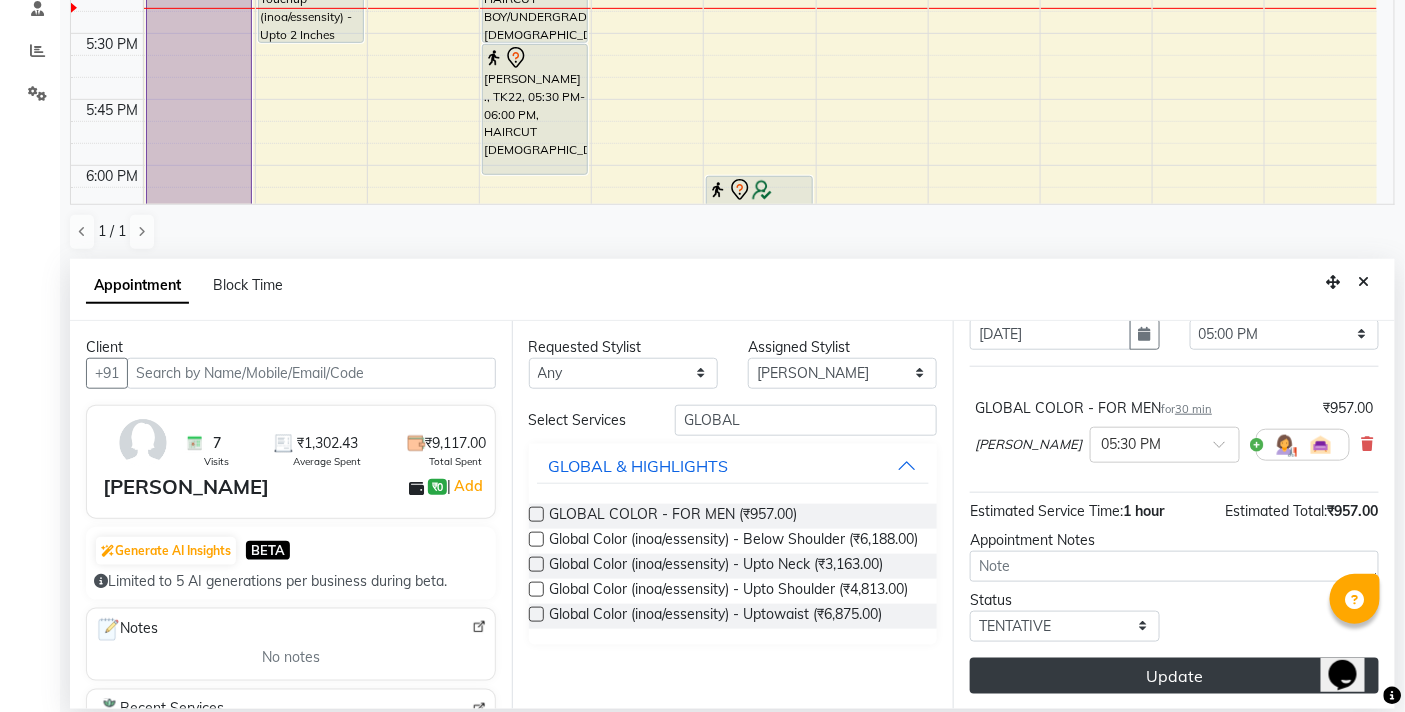 click on "Update" at bounding box center [1174, 676] 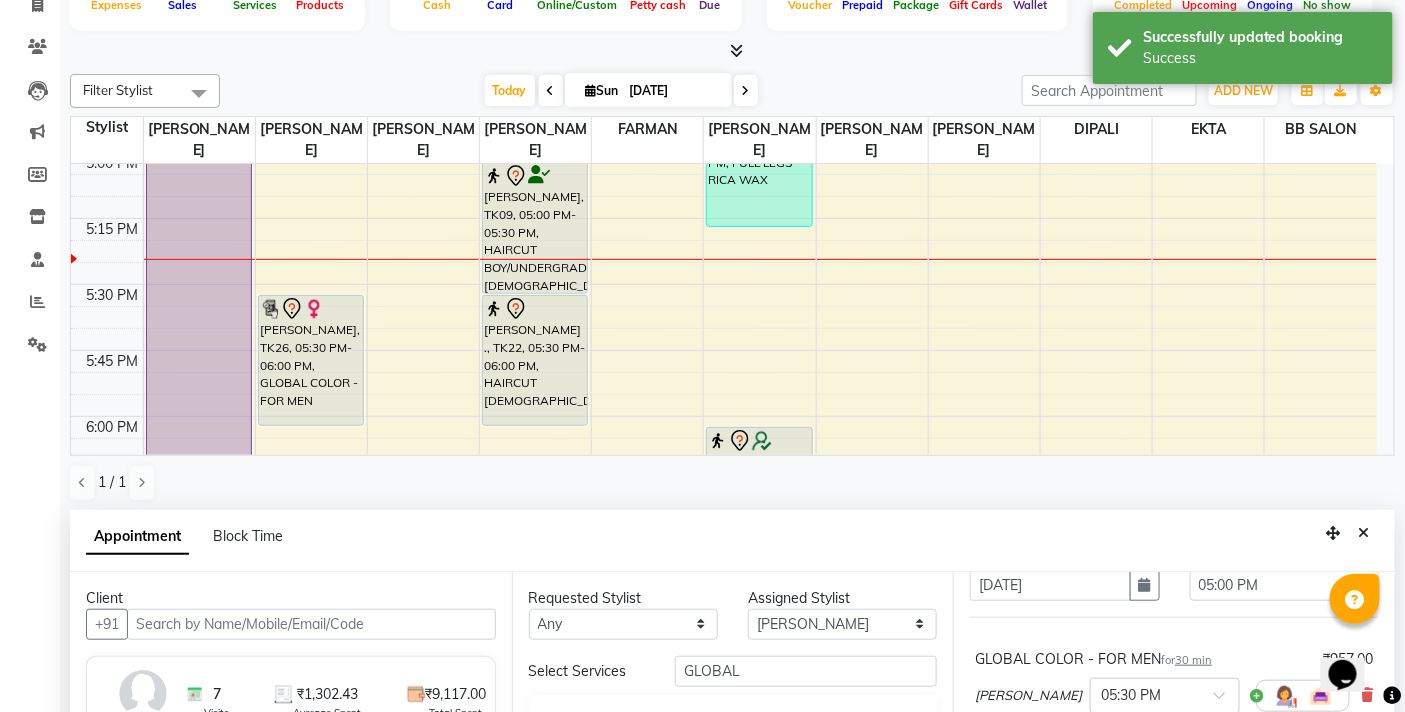 scroll, scrollTop: 392, scrollLeft: 0, axis: vertical 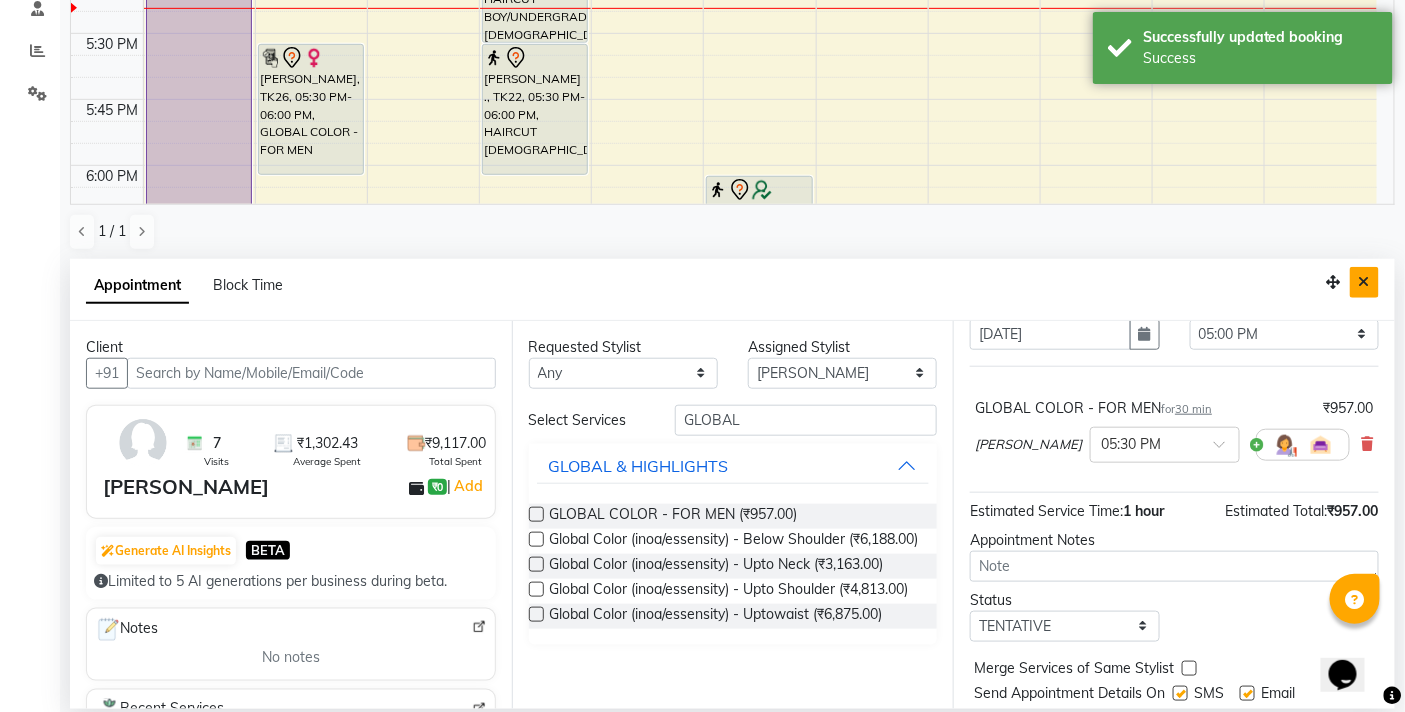 click at bounding box center [1364, 282] 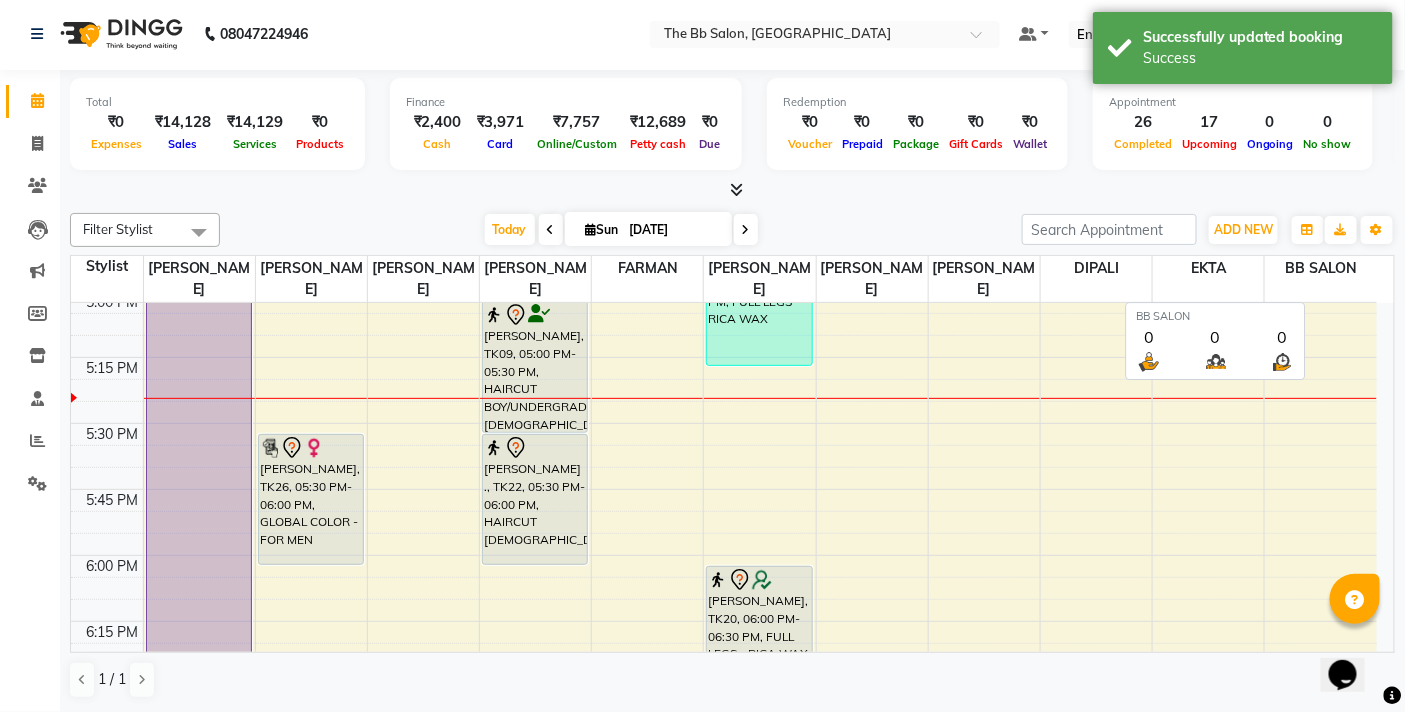 scroll, scrollTop: 1, scrollLeft: 0, axis: vertical 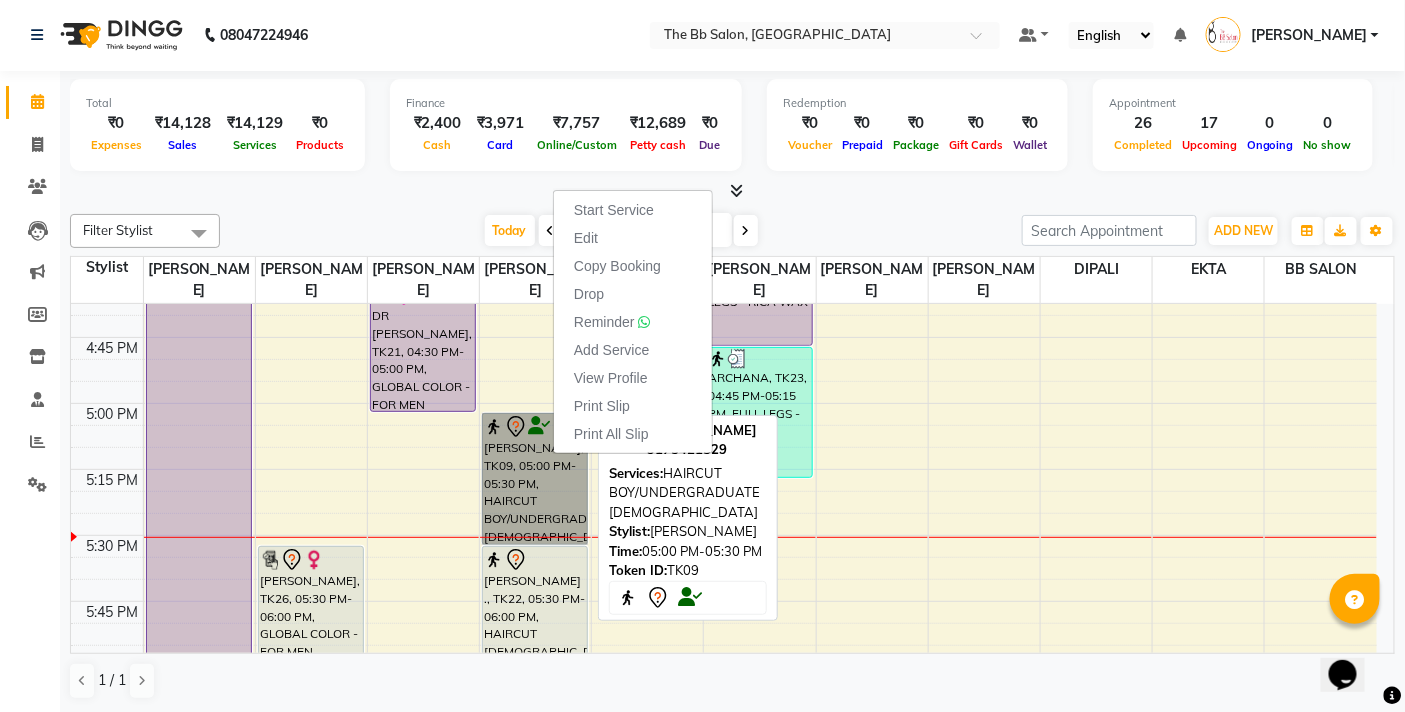 click on "[PERSON_NAME], TK09, 05:00 PM-05:30 PM, HAIRCUT BOY/UNDERGRADUATE [DEMOGRAPHIC_DATA]" at bounding box center [535, 479] 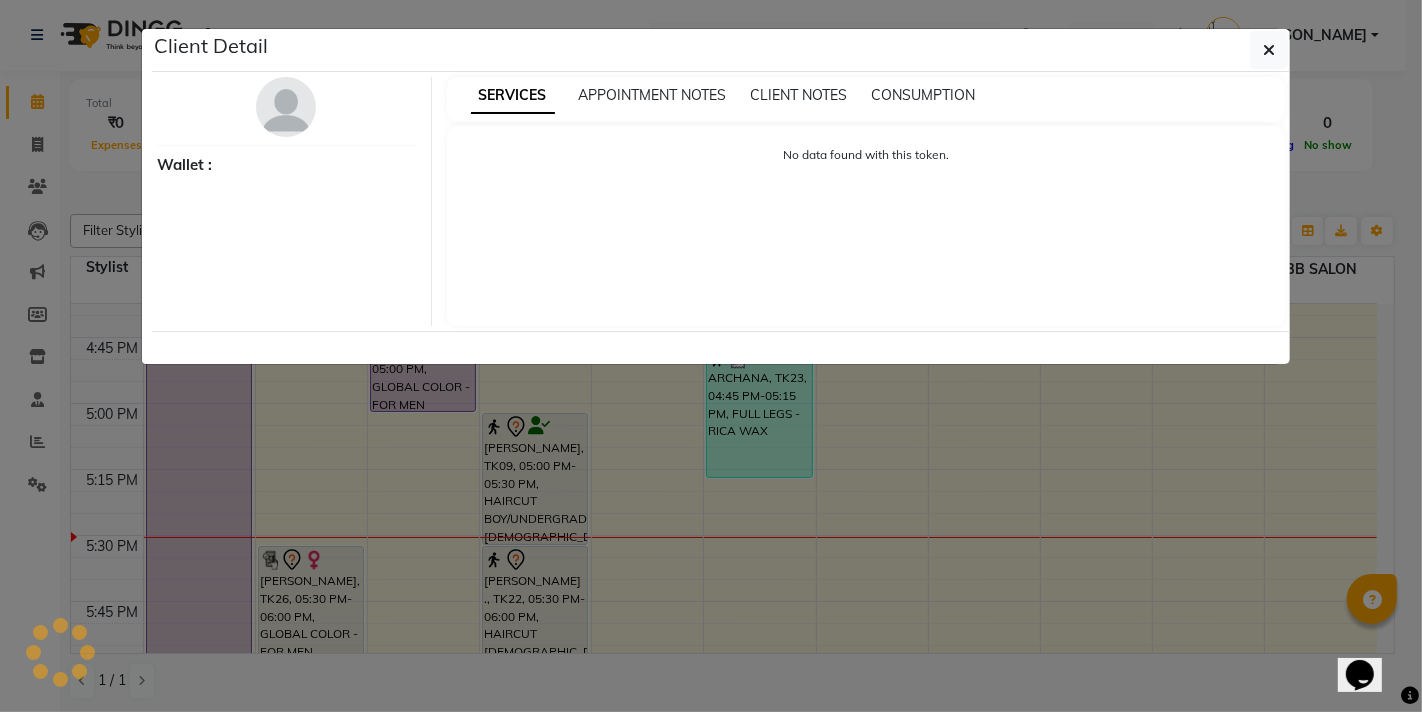 click 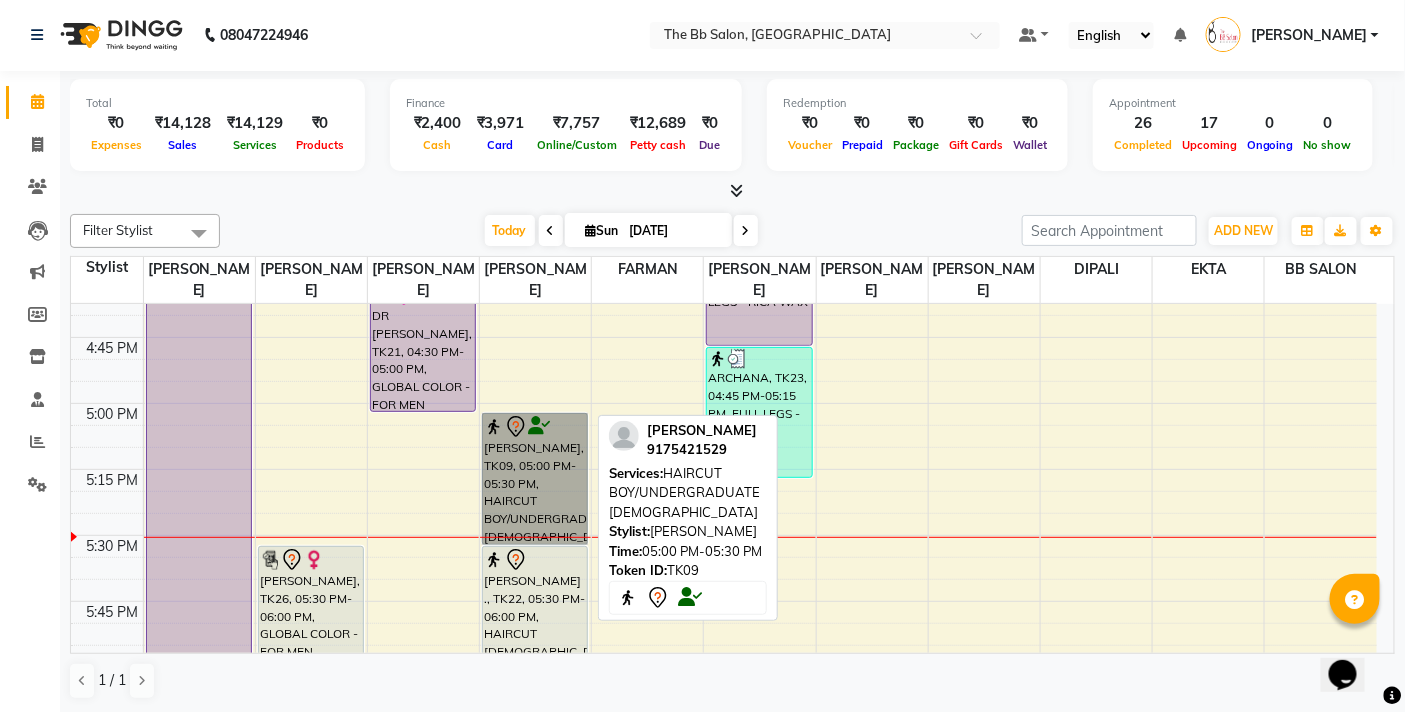 click on "[PERSON_NAME], TK09, 05:00 PM-05:30 PM, HAIRCUT BOY/UNDERGRADUATE [DEMOGRAPHIC_DATA]" at bounding box center [535, 479] 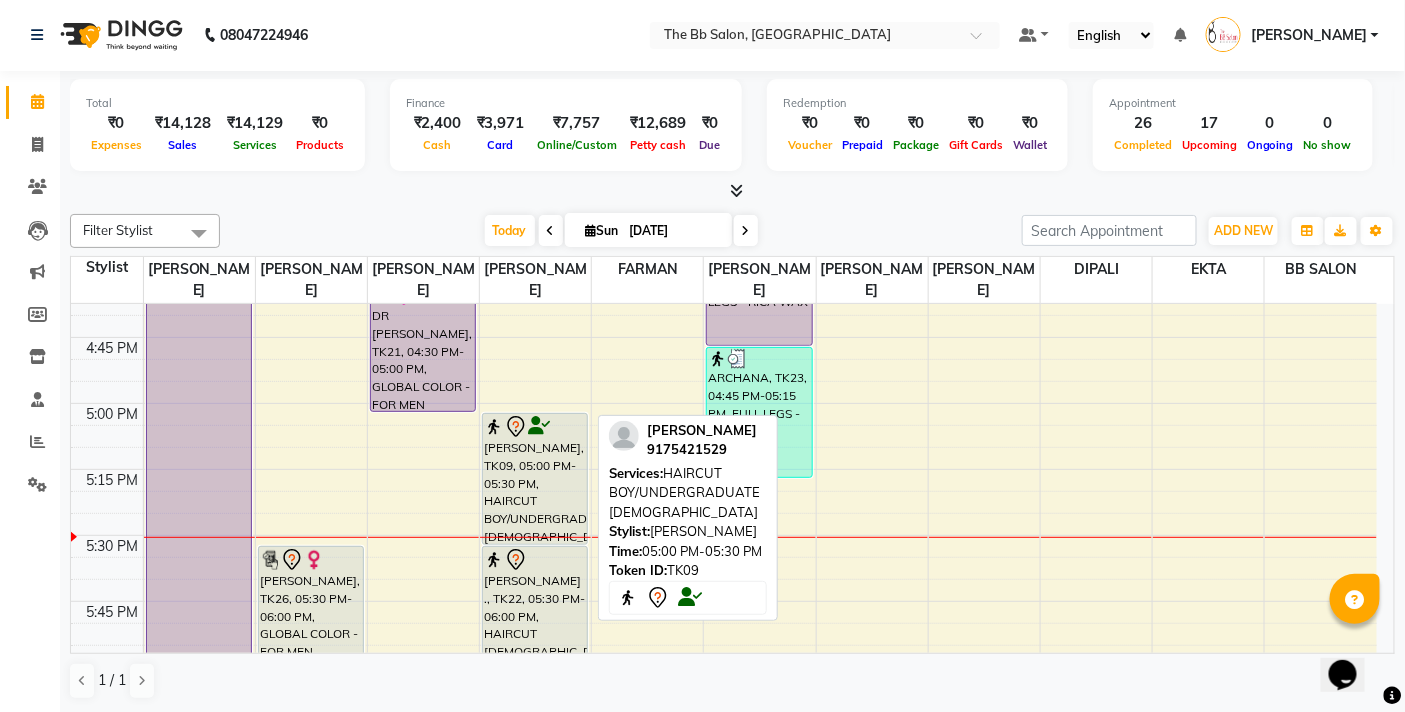 select on "7" 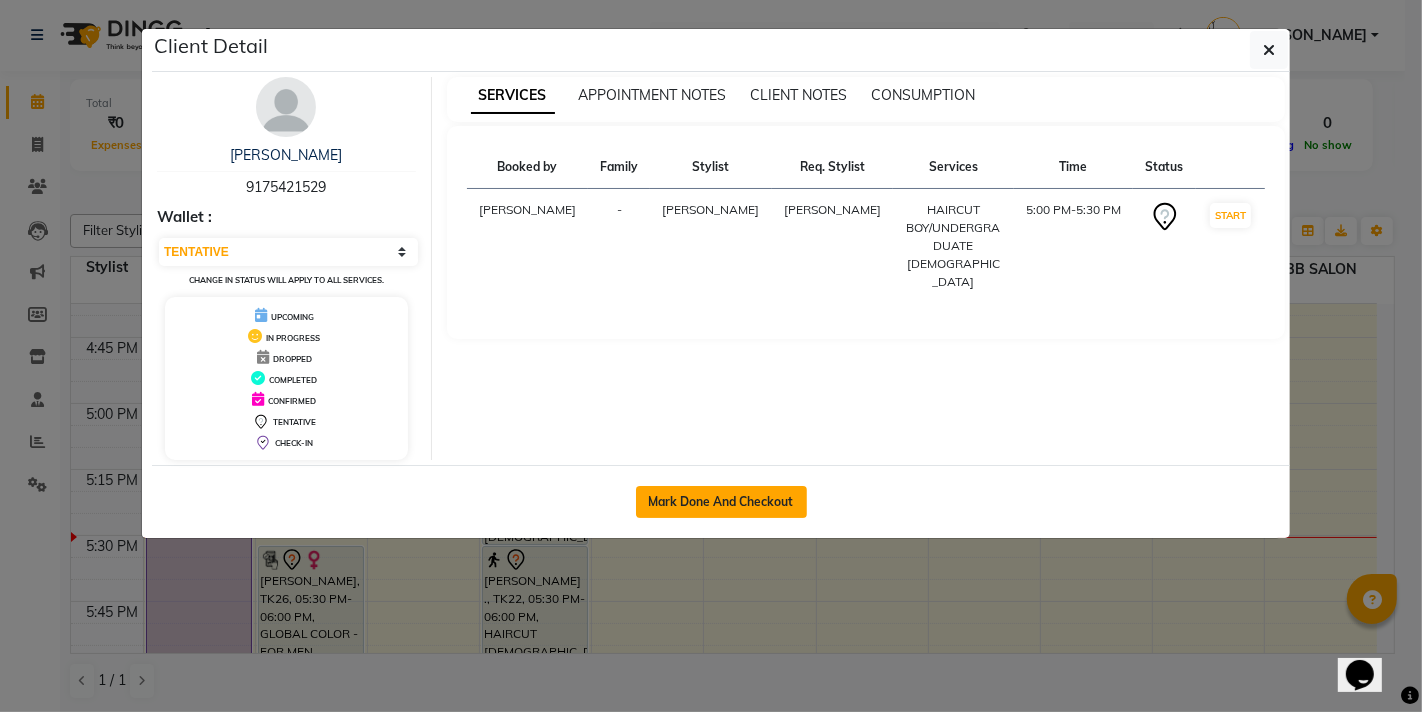 click on "Mark Done And Checkout" 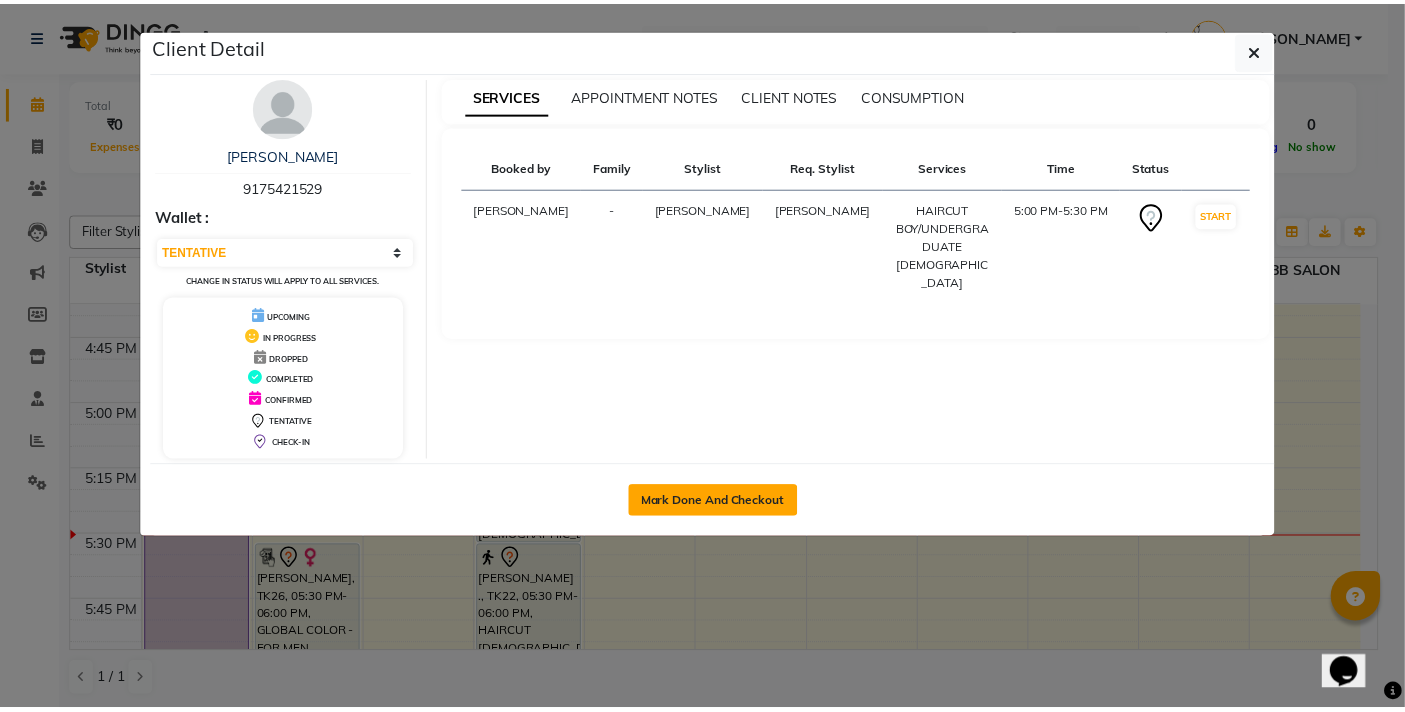 scroll, scrollTop: 0, scrollLeft: 0, axis: both 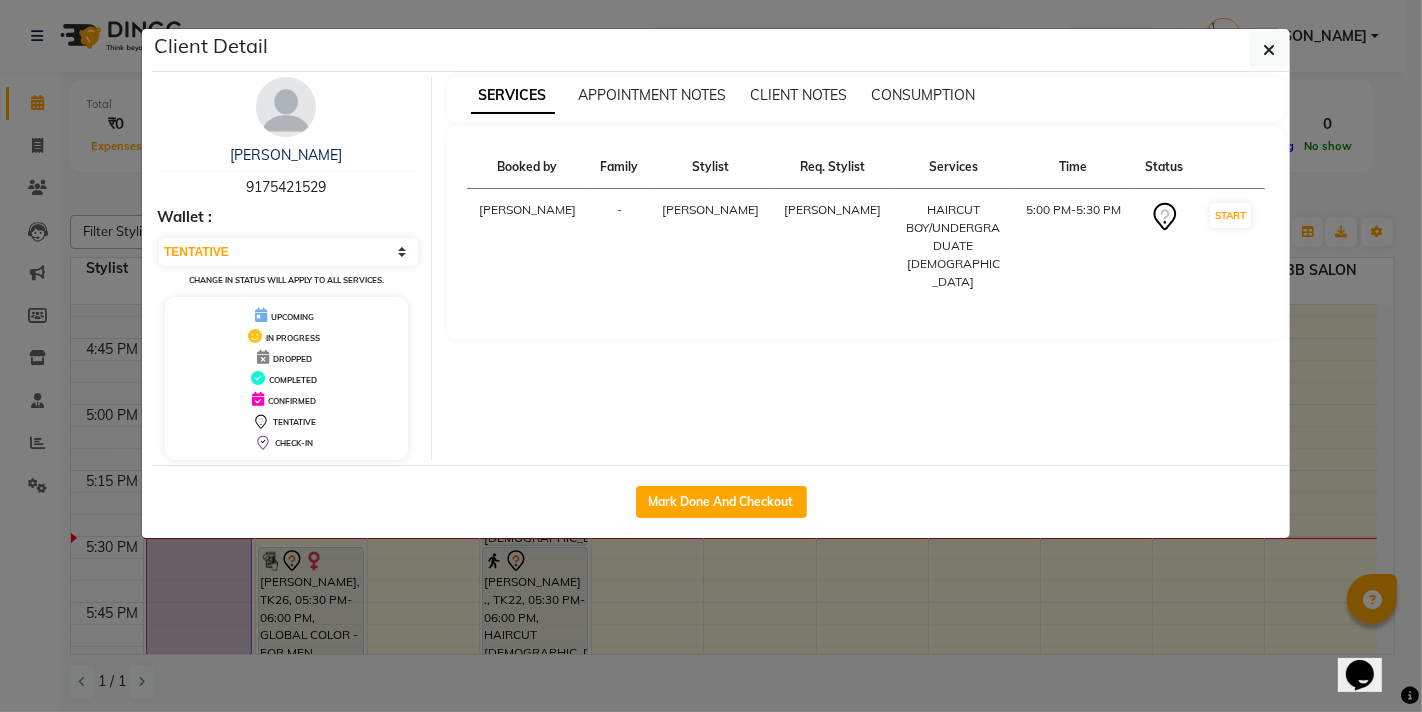 select on "6231" 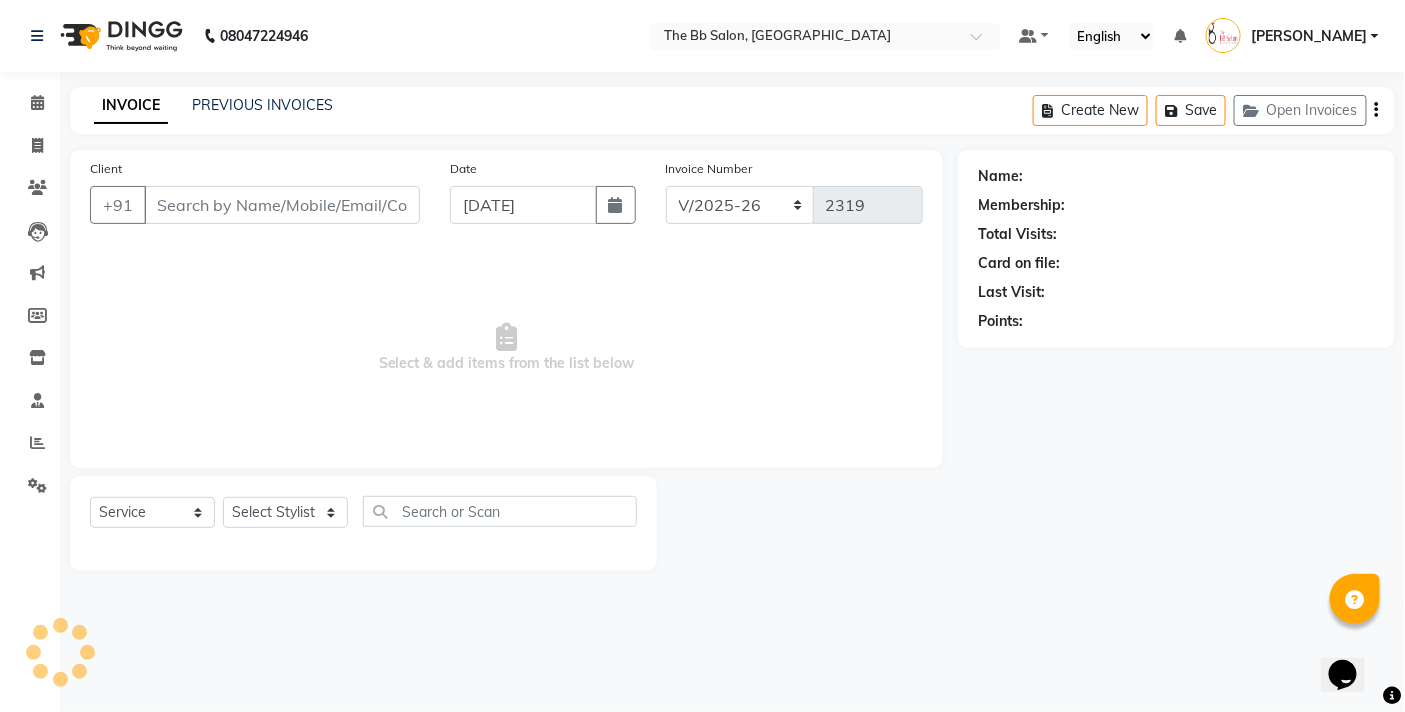 type on "91******29" 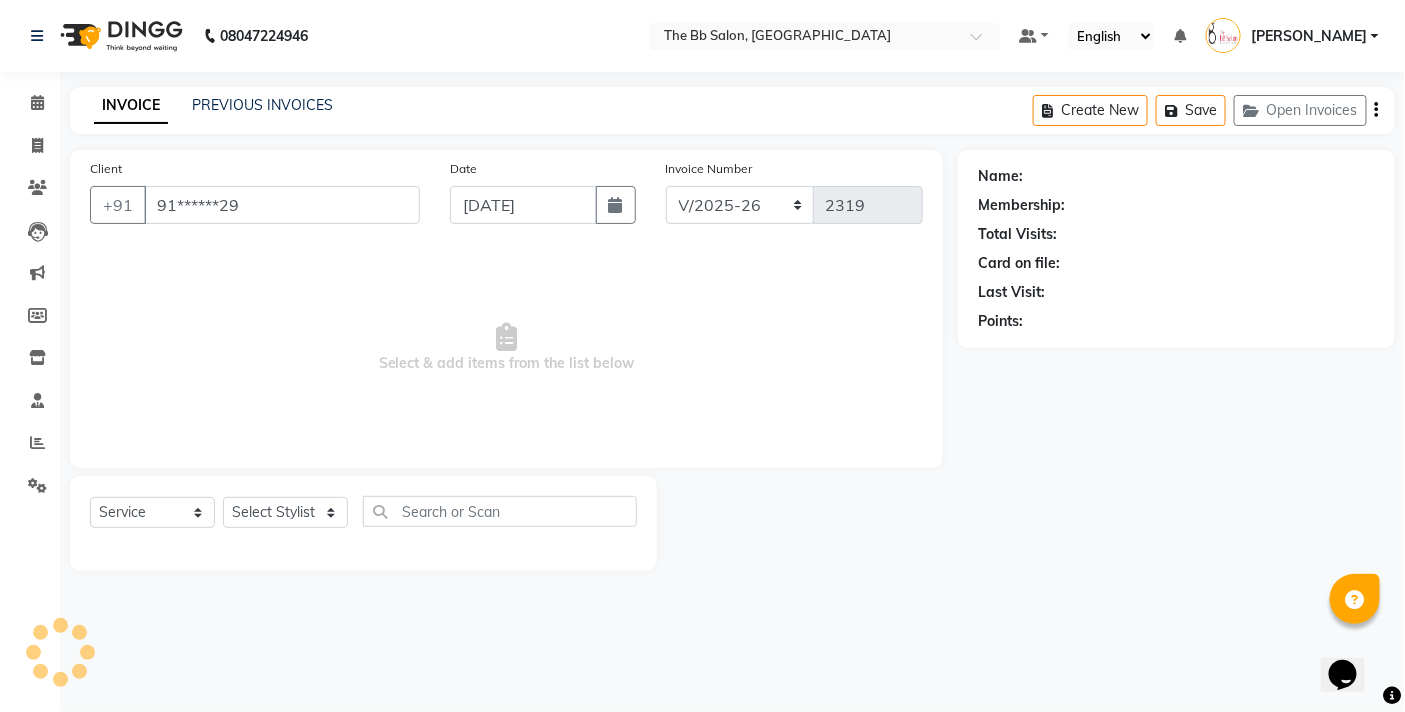 select on "84071" 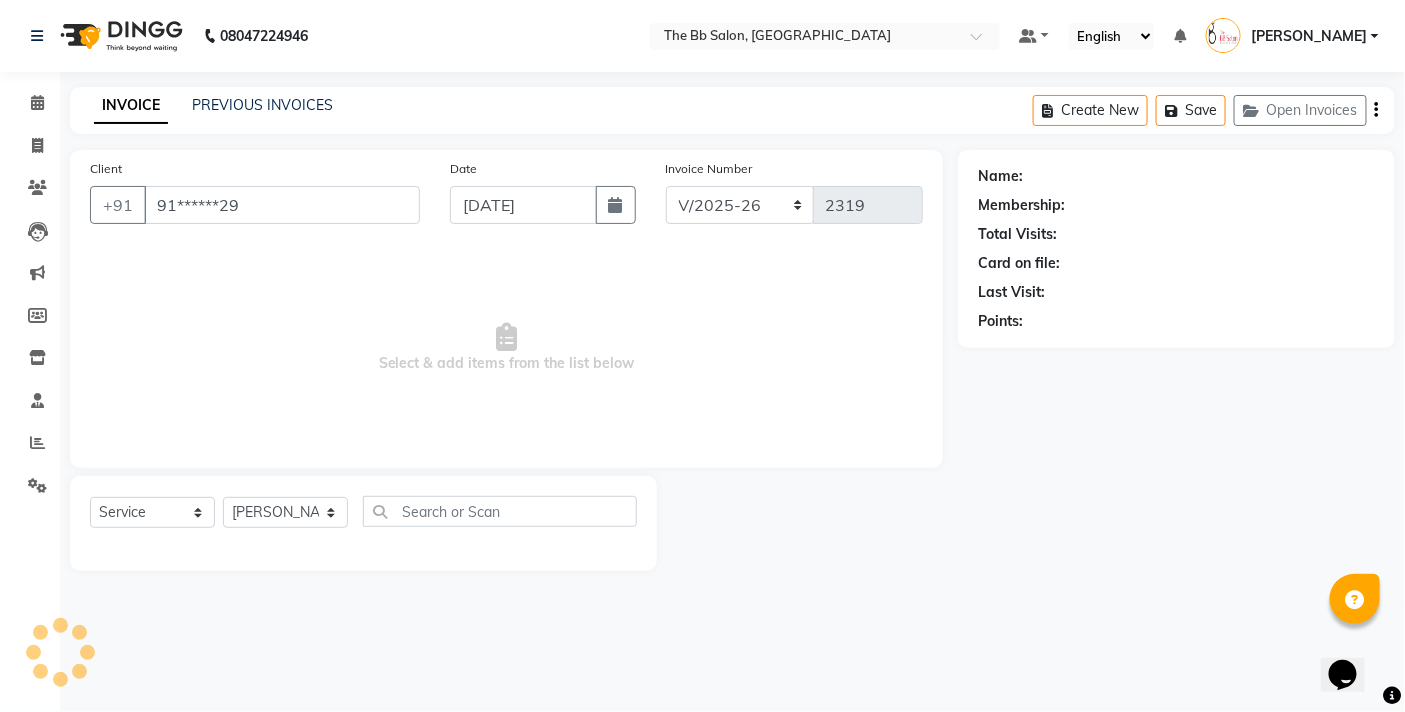 select on "1: Object" 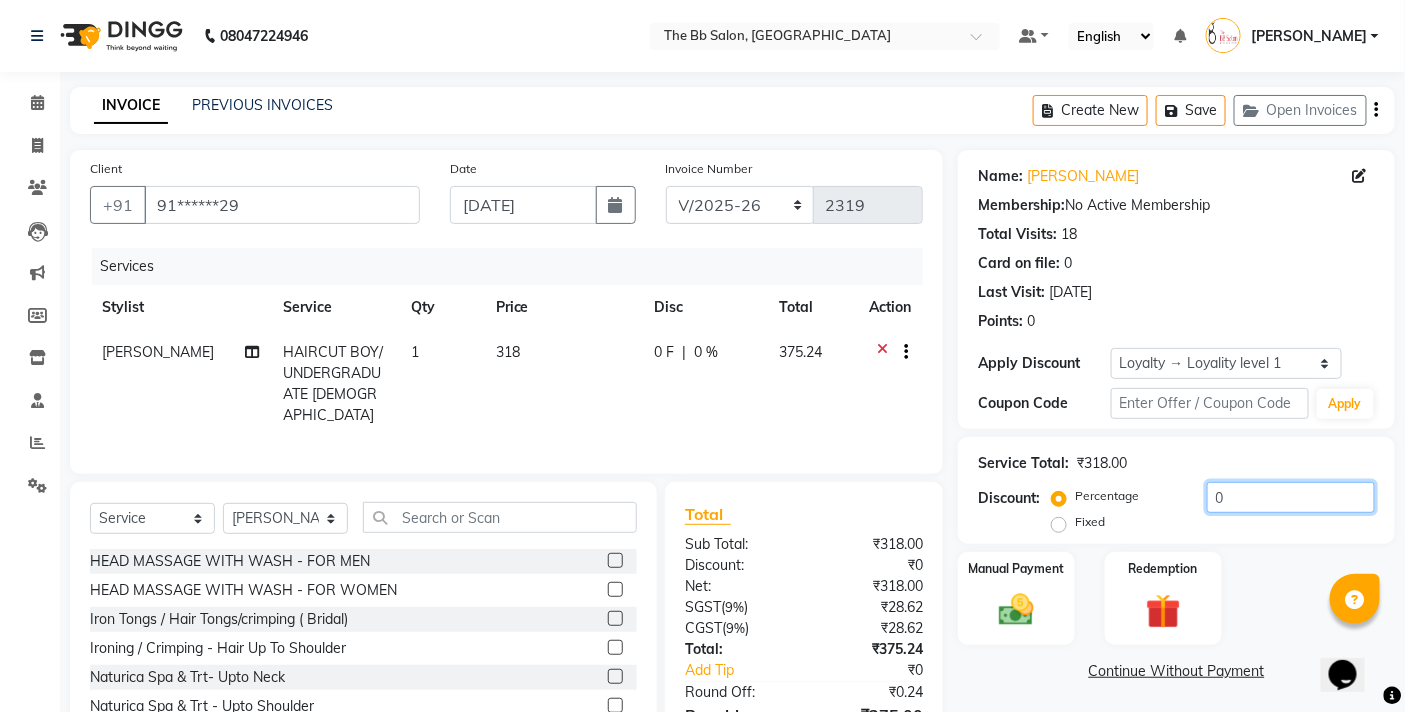 click on "0" 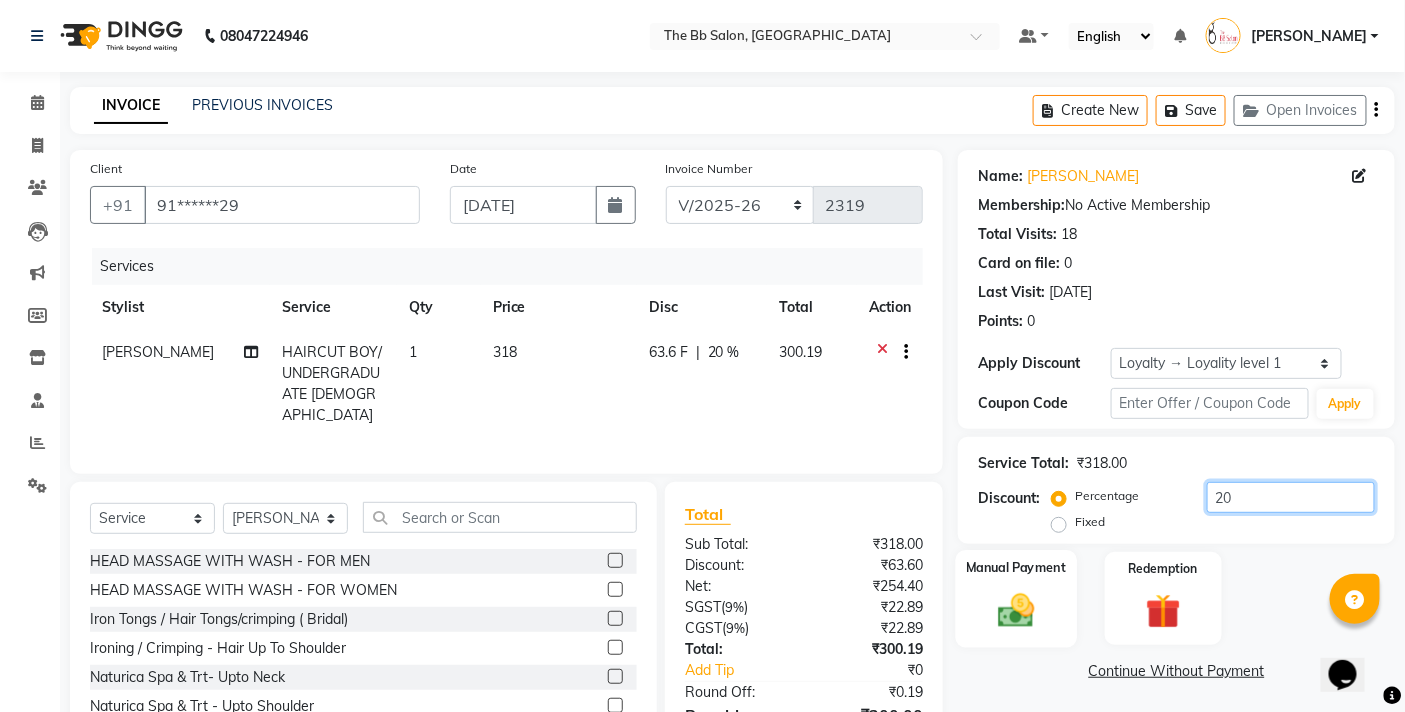 type on "20" 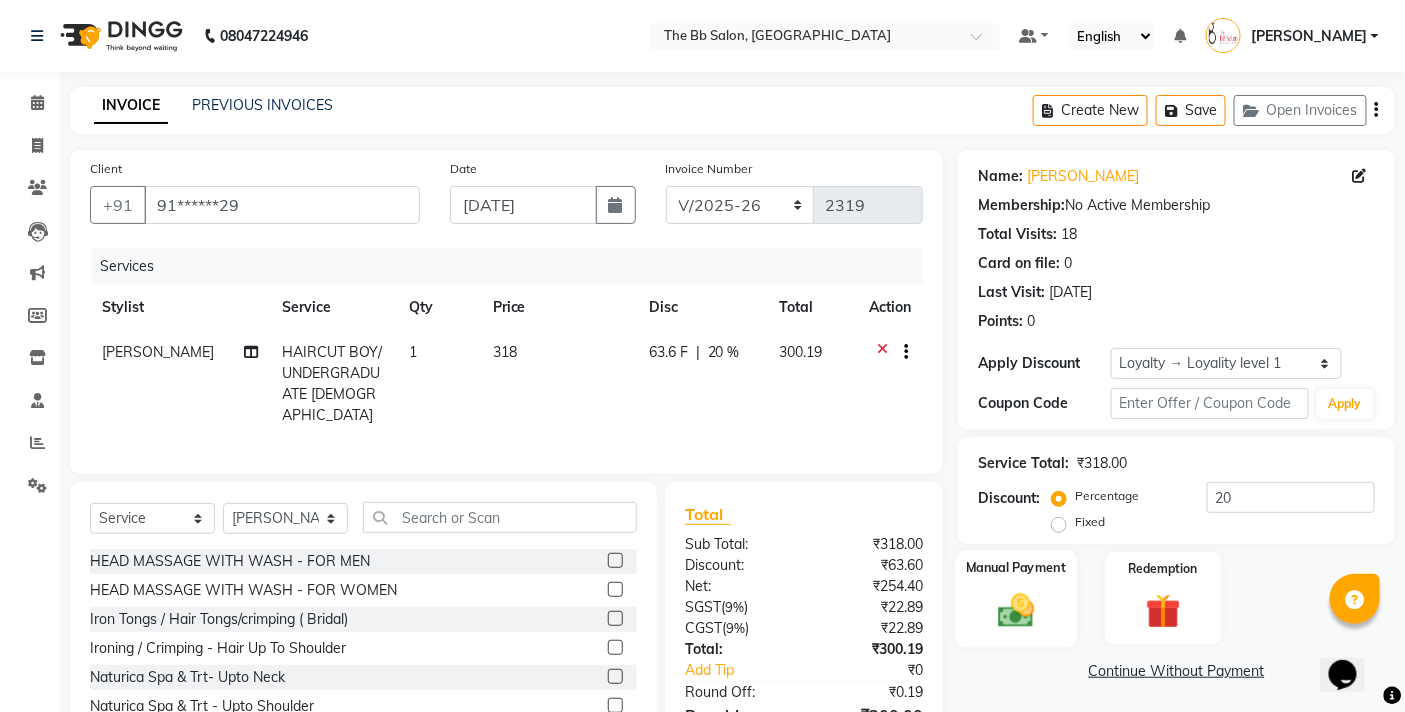 click on "Manual Payment" 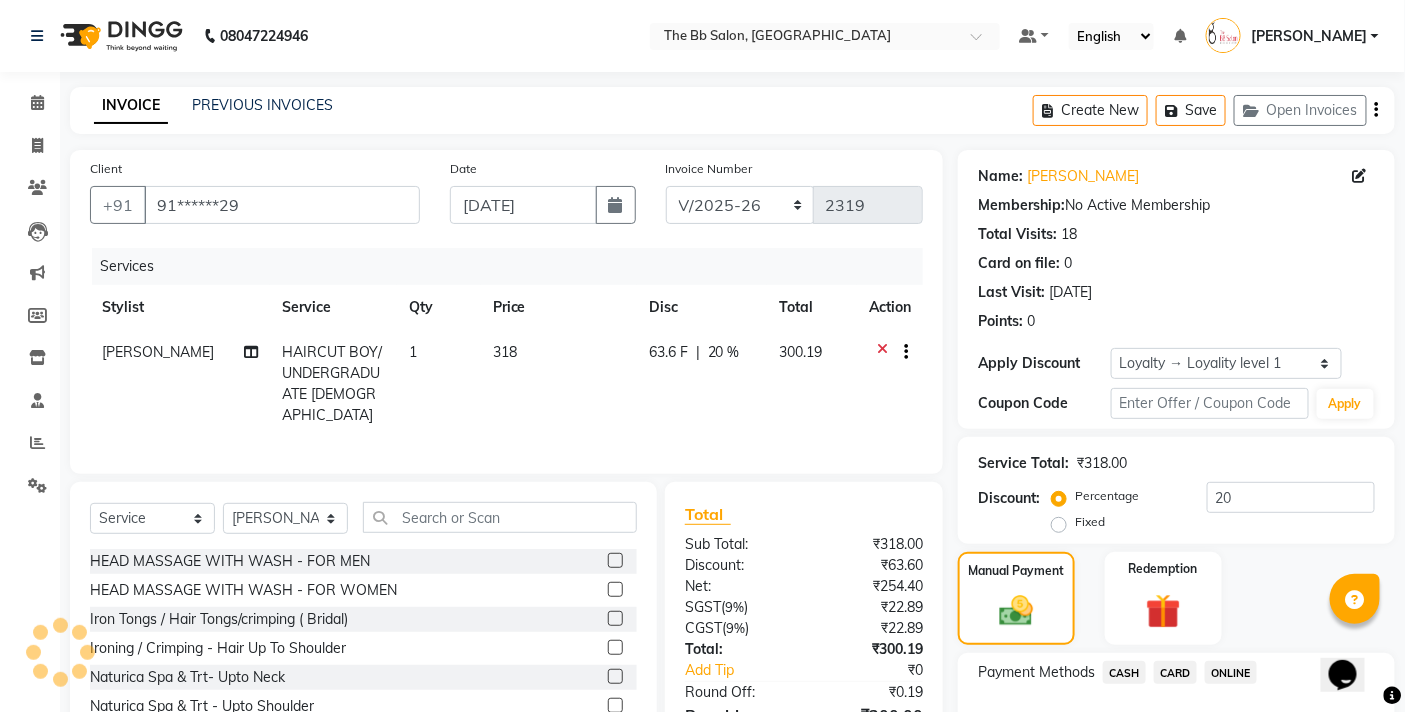 scroll, scrollTop: 132, scrollLeft: 0, axis: vertical 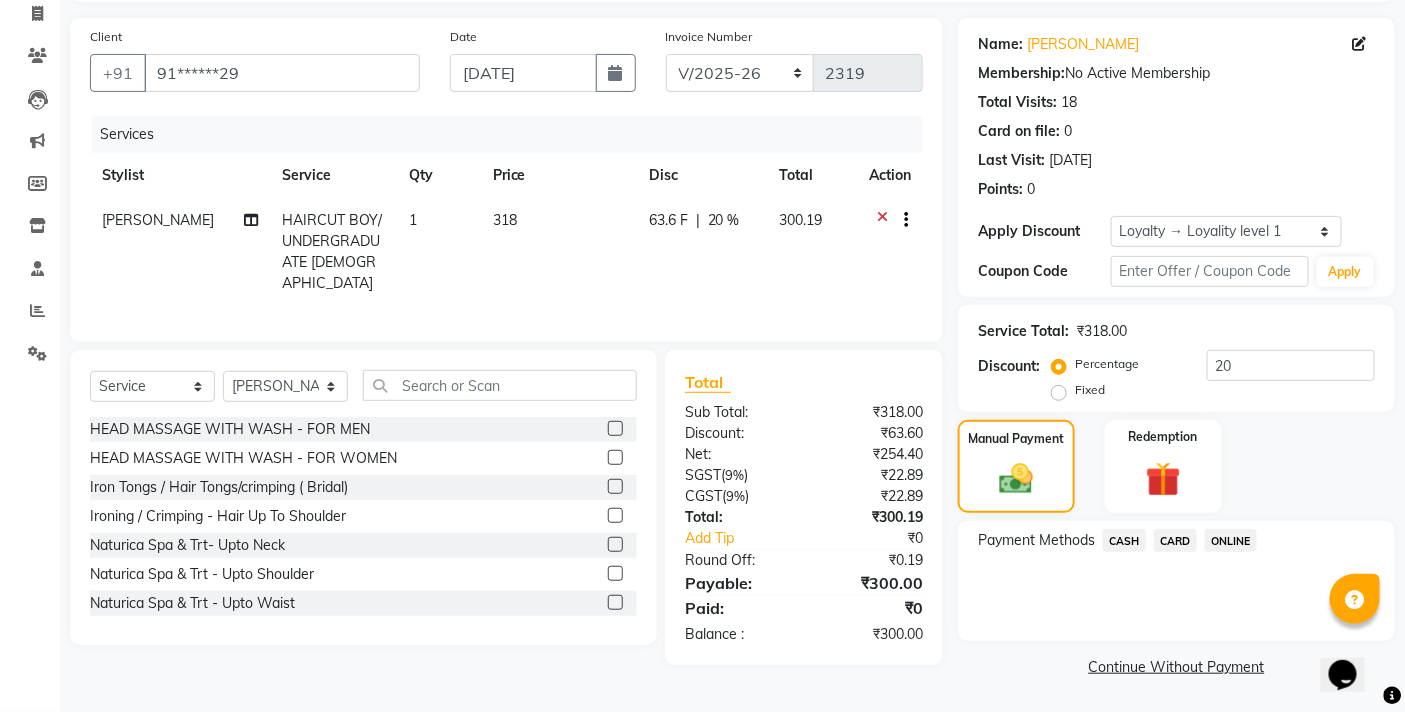 click on "ONLINE" 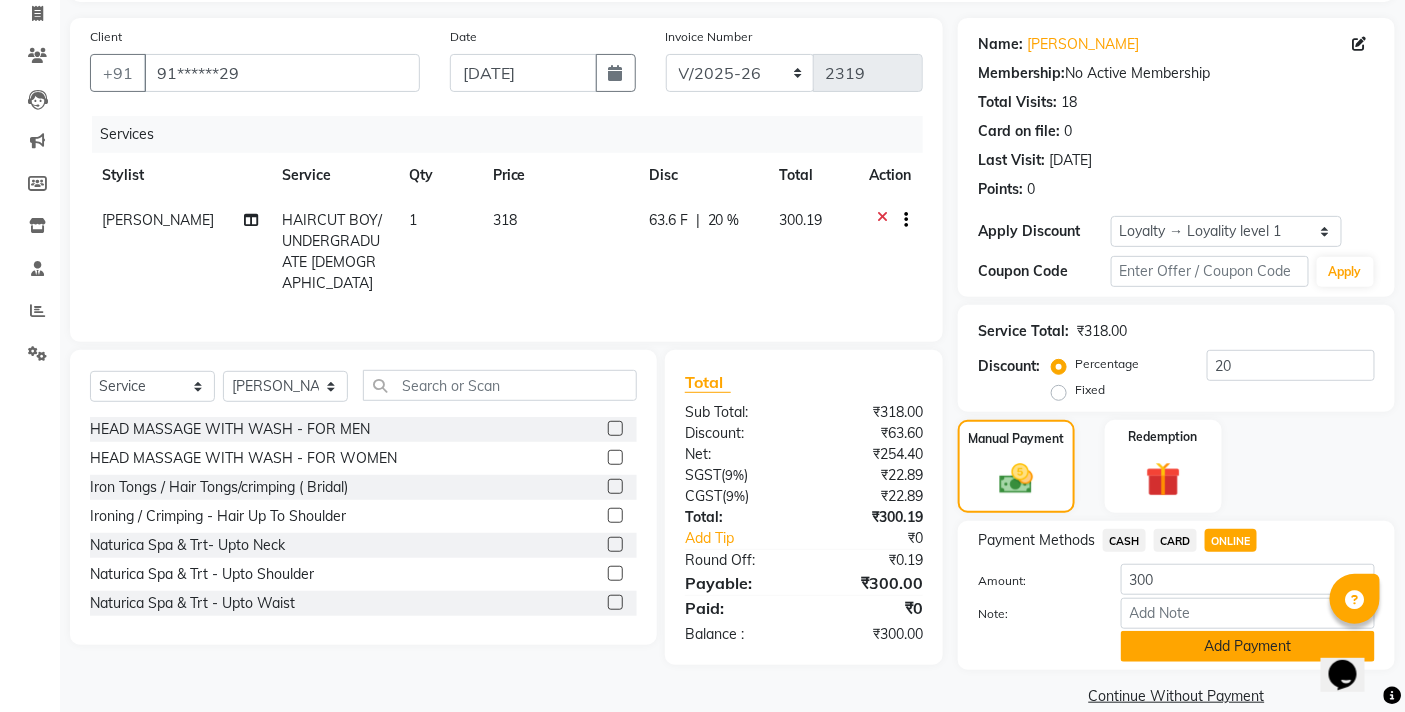 click on "Add Payment" 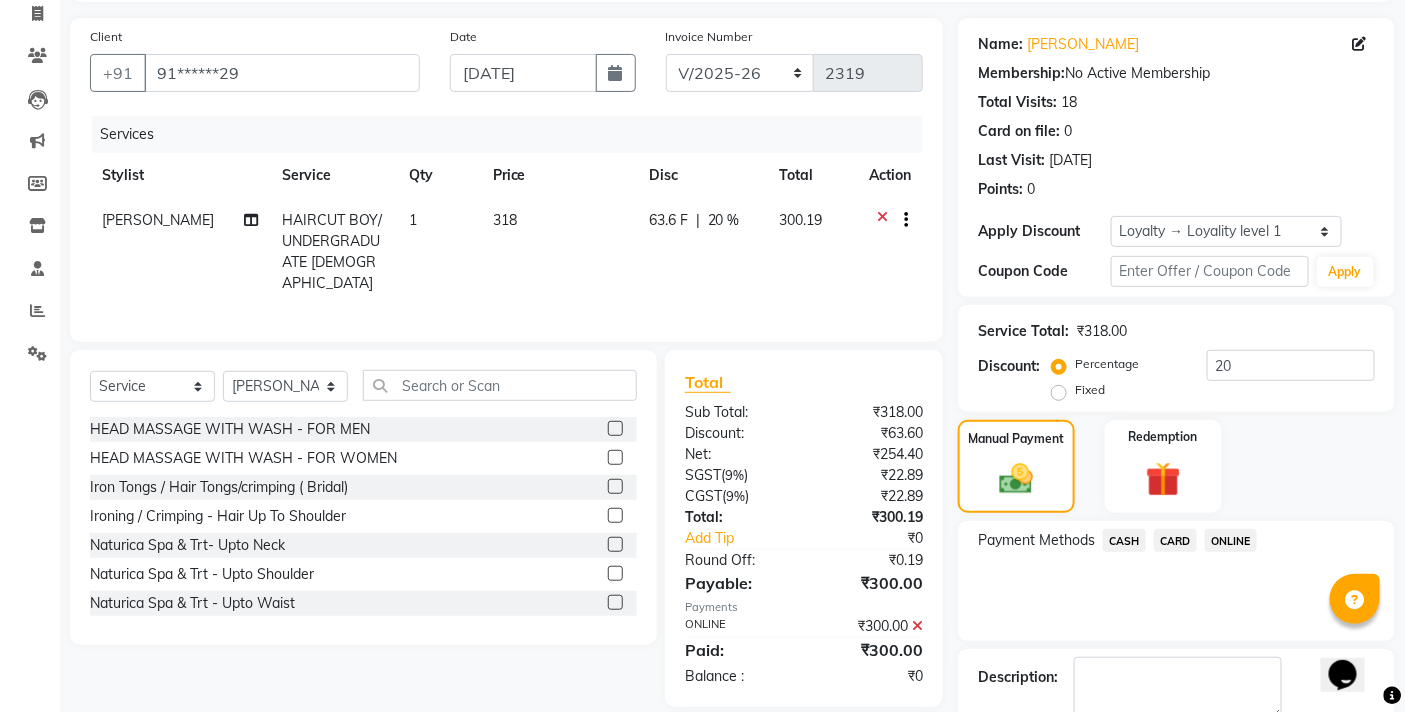scroll, scrollTop: 252, scrollLeft: 0, axis: vertical 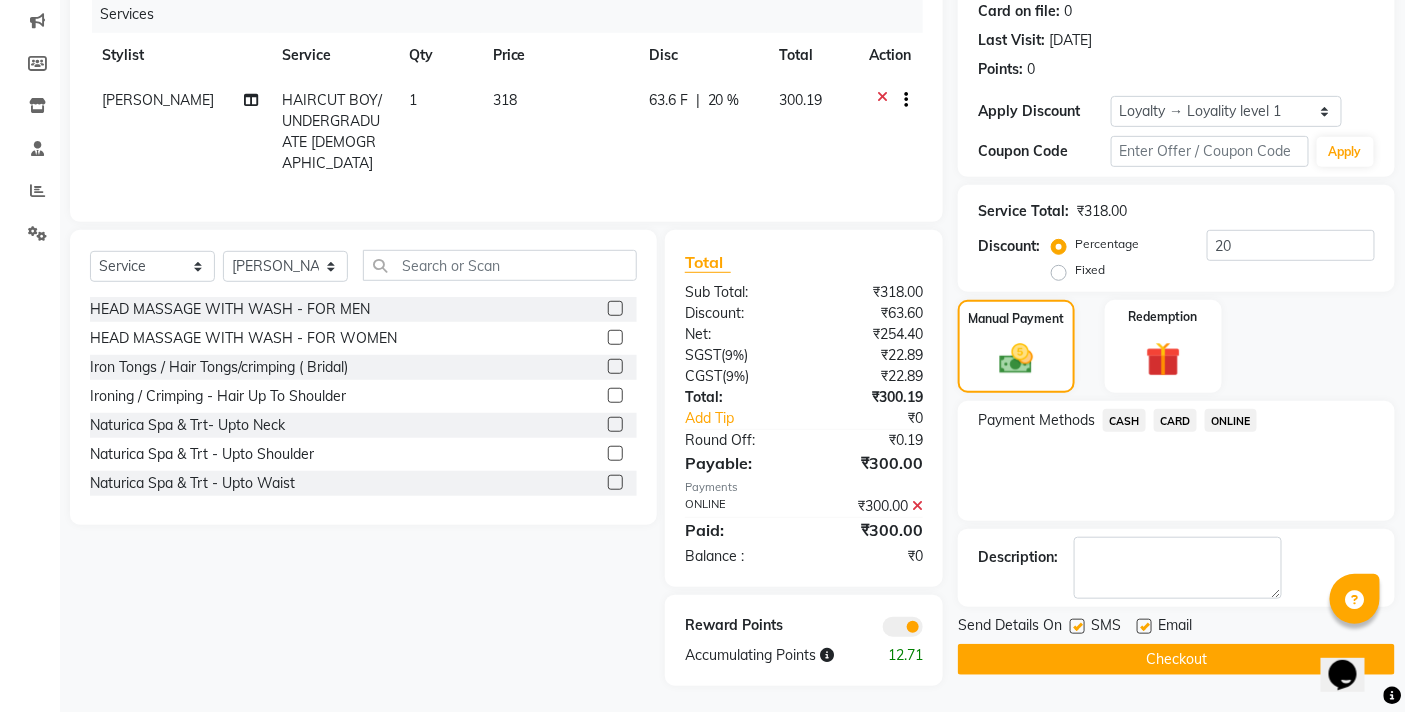 click on "Checkout" 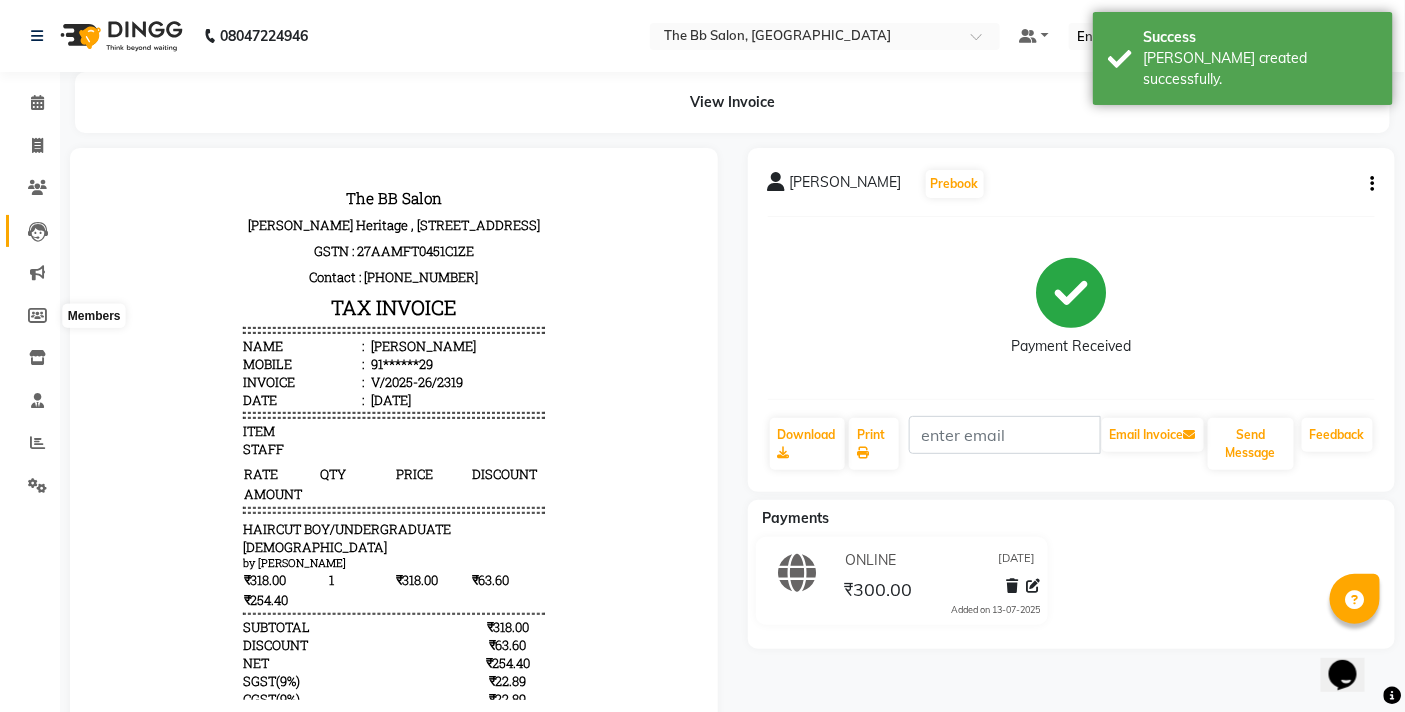 scroll, scrollTop: 0, scrollLeft: 0, axis: both 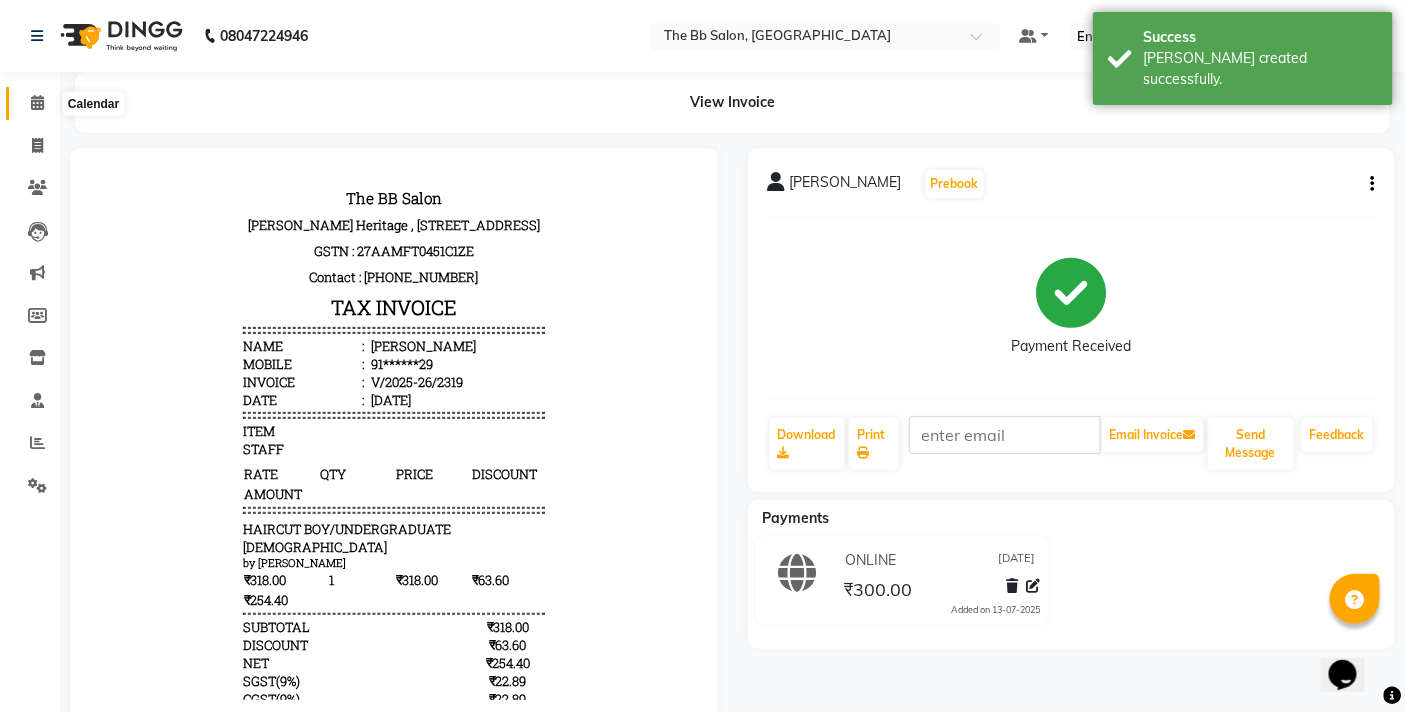 click 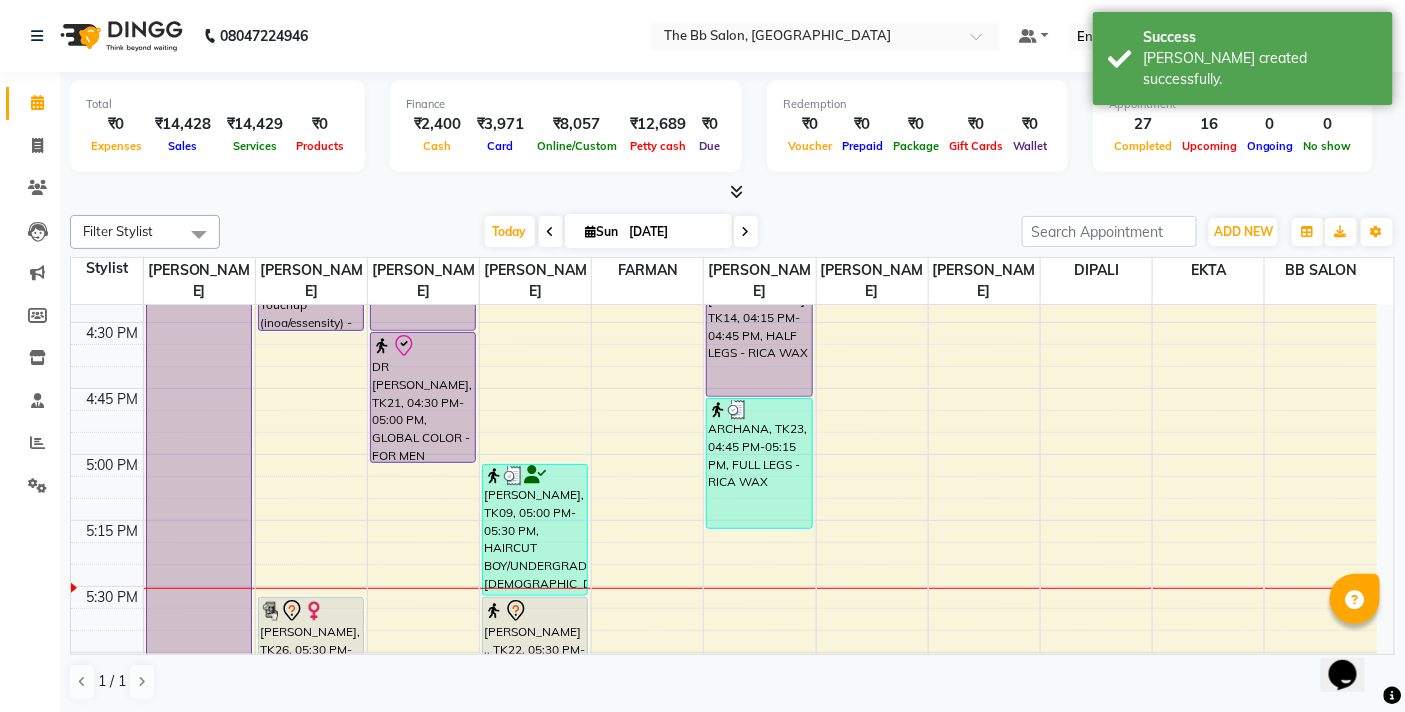 scroll, scrollTop: 2000, scrollLeft: 0, axis: vertical 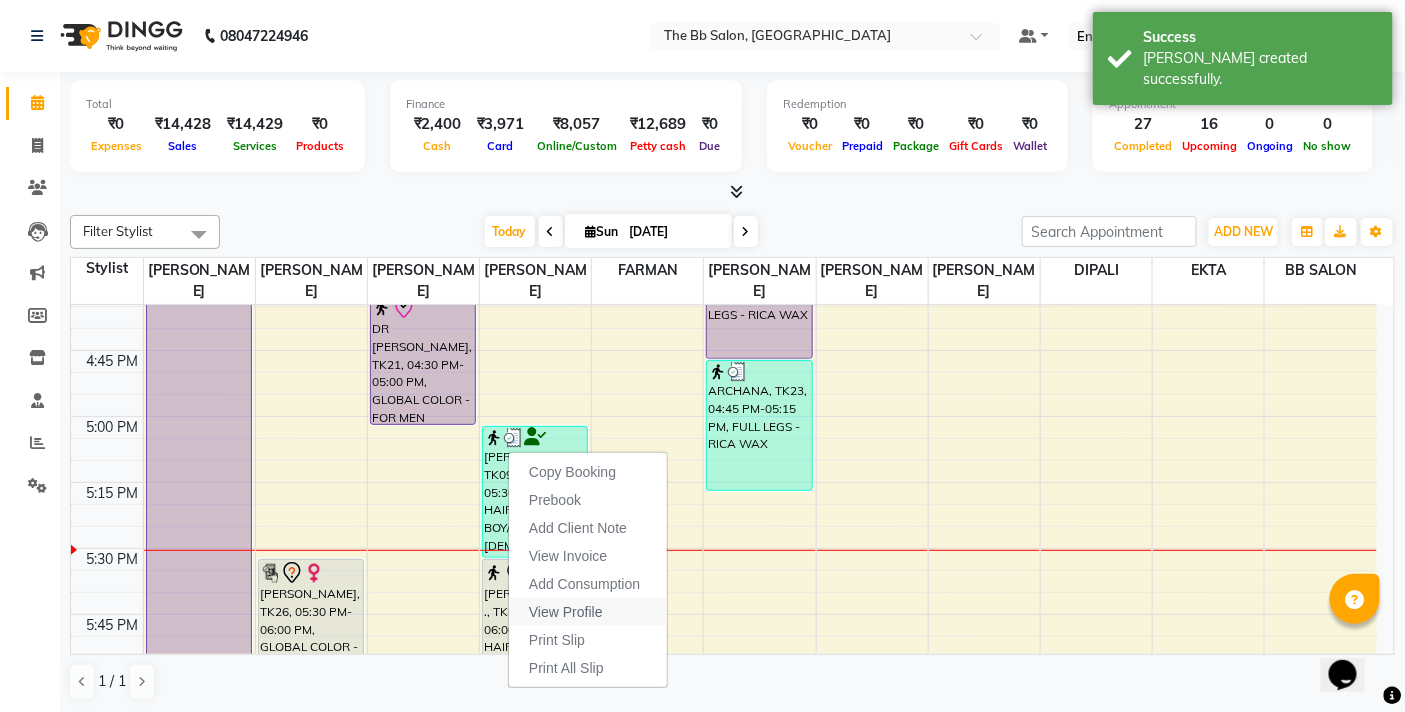 click on "View Profile" at bounding box center (566, 612) 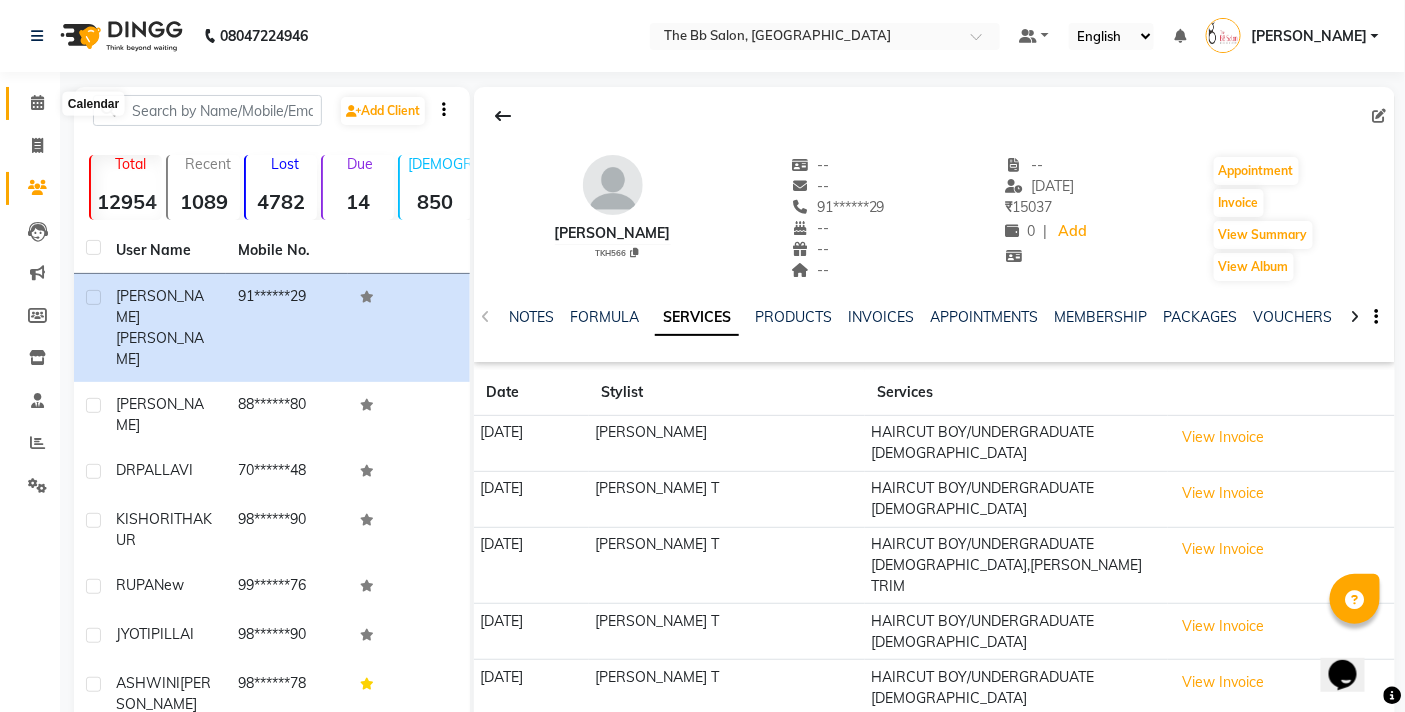 click 